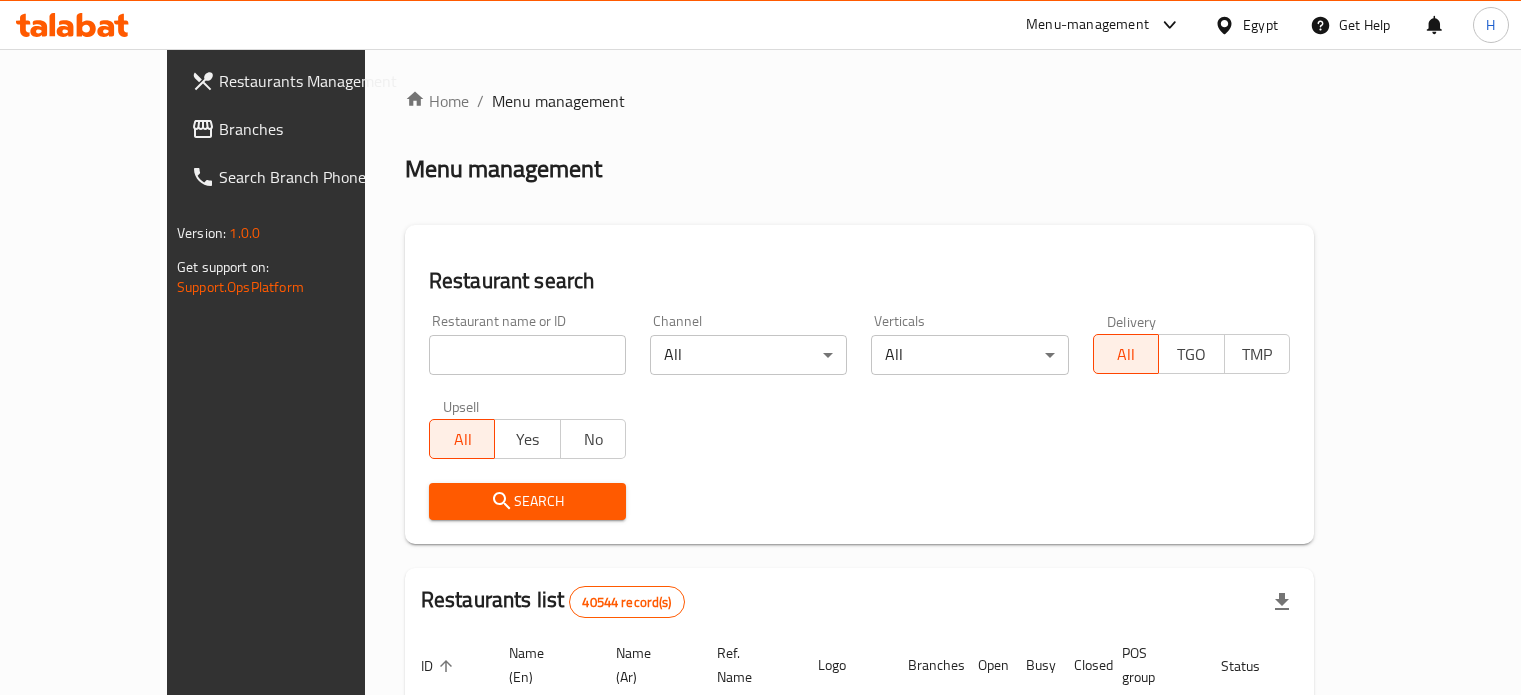 scroll, scrollTop: 0, scrollLeft: 0, axis: both 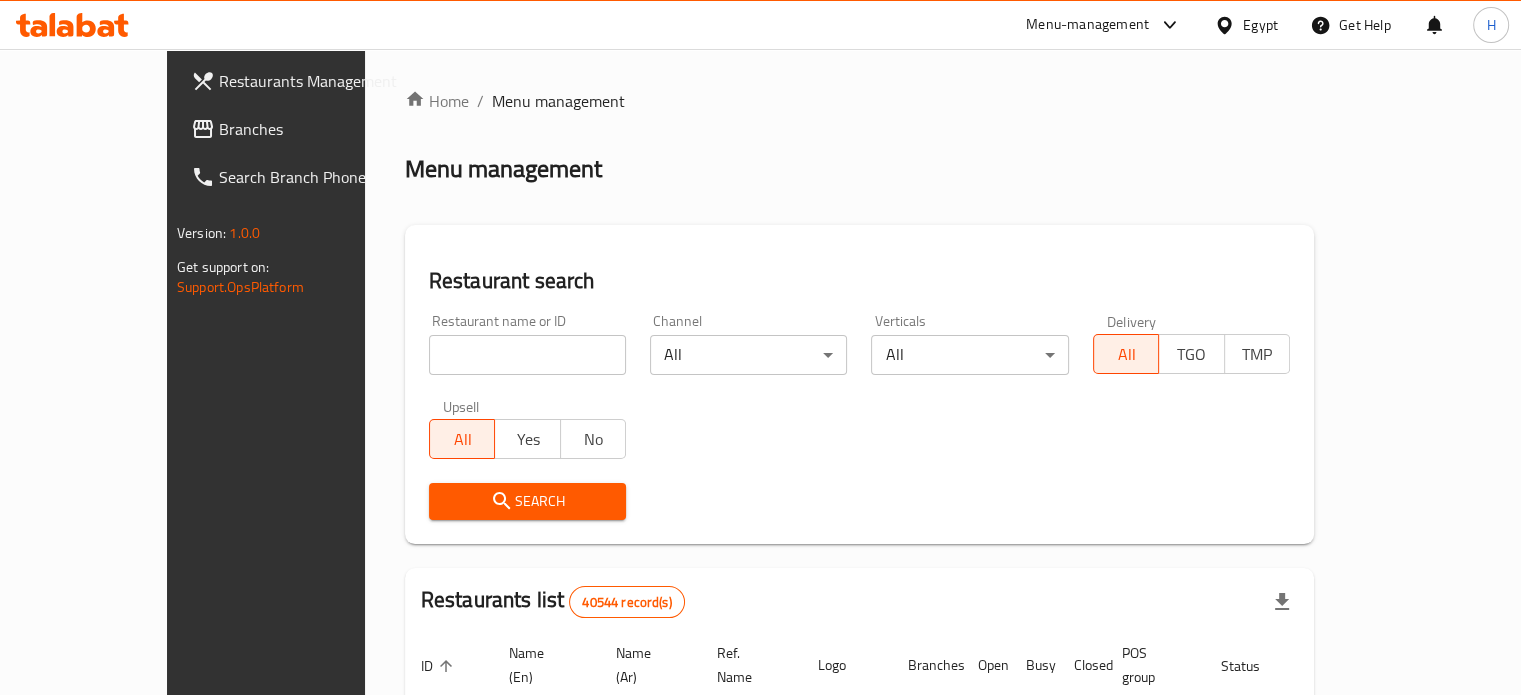 click at bounding box center [527, 355] 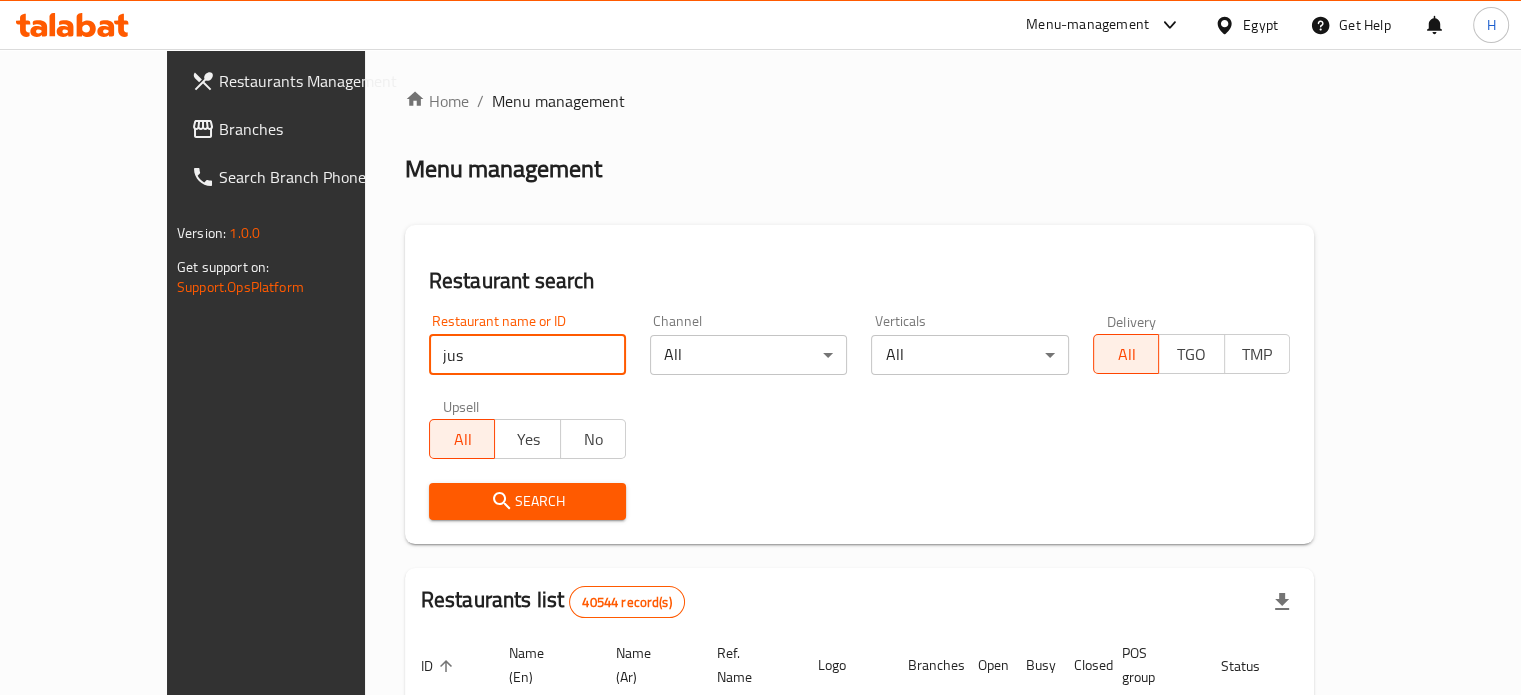 type on "Just smash" 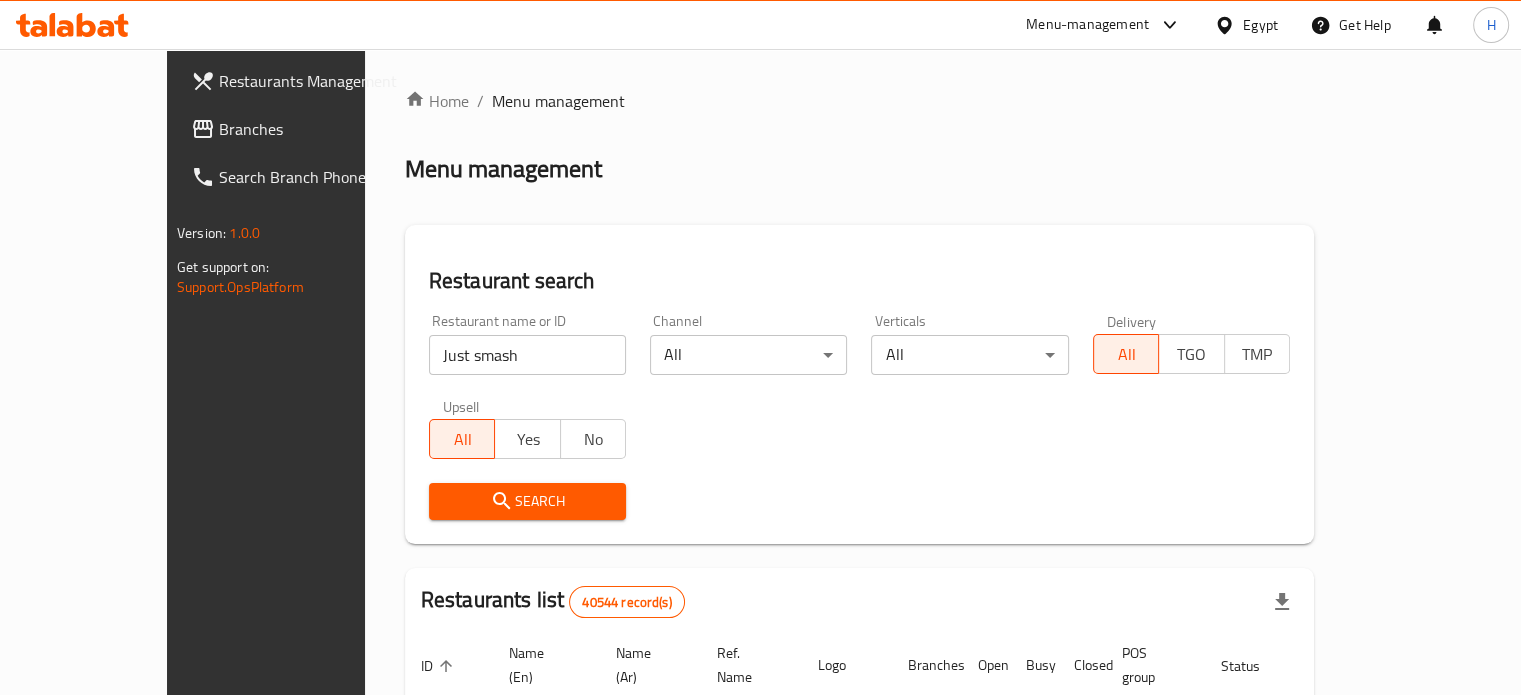 click on "Search" at bounding box center [527, 501] 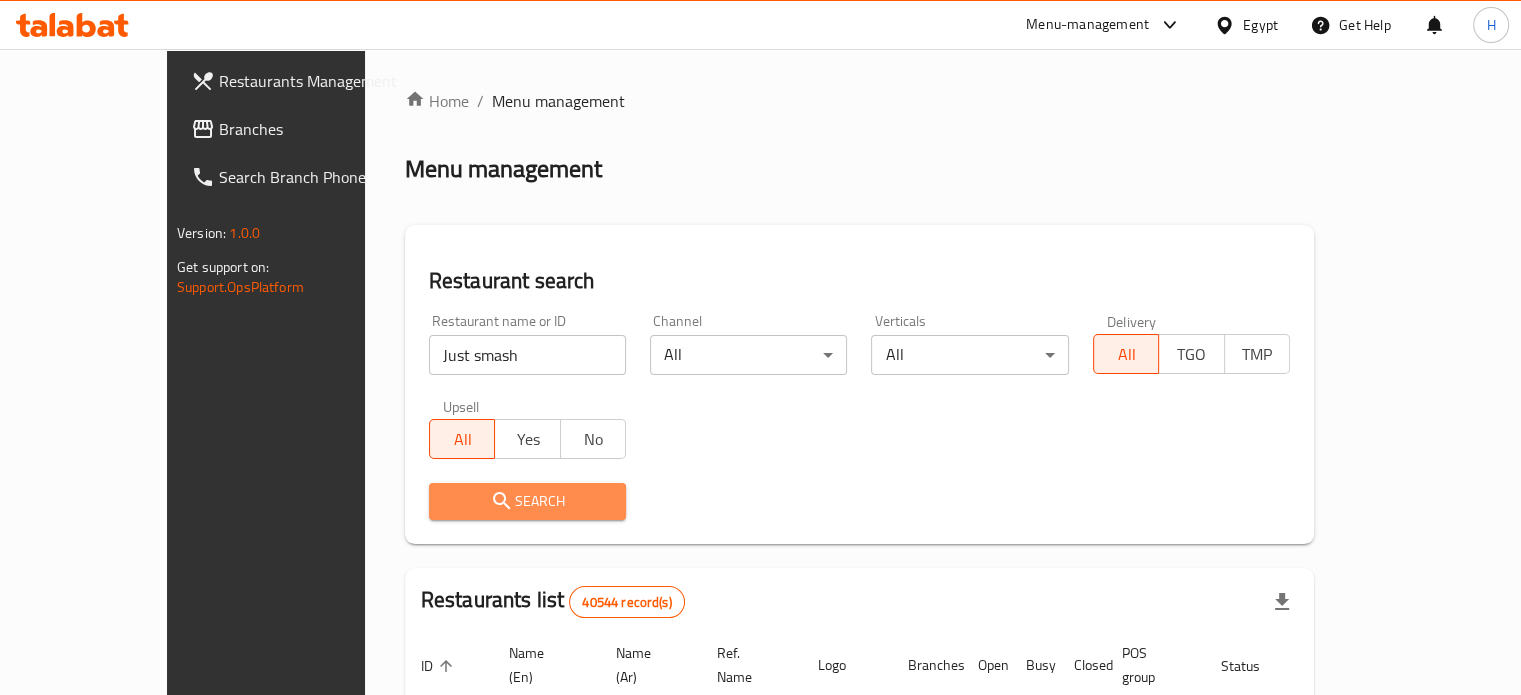 click on "Search" at bounding box center (527, 501) 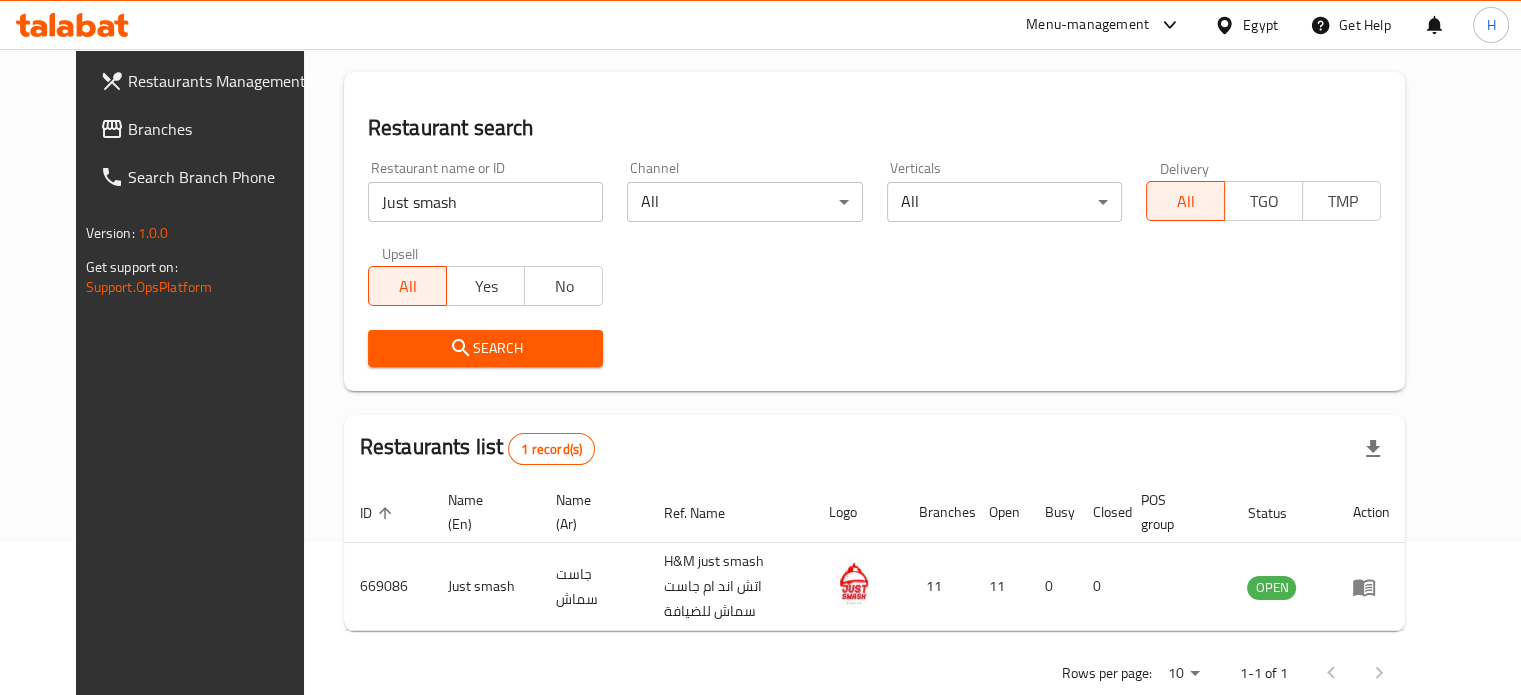 scroll, scrollTop: 180, scrollLeft: 0, axis: vertical 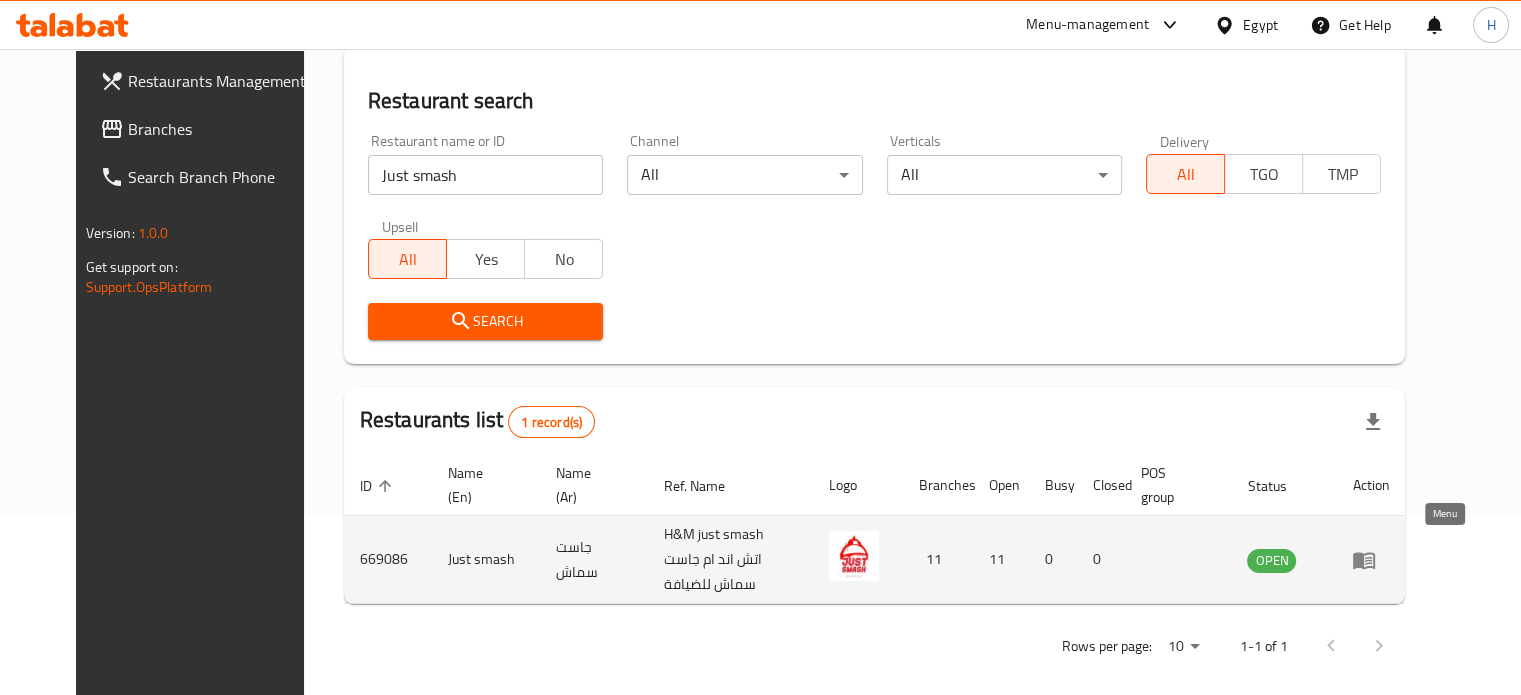 click 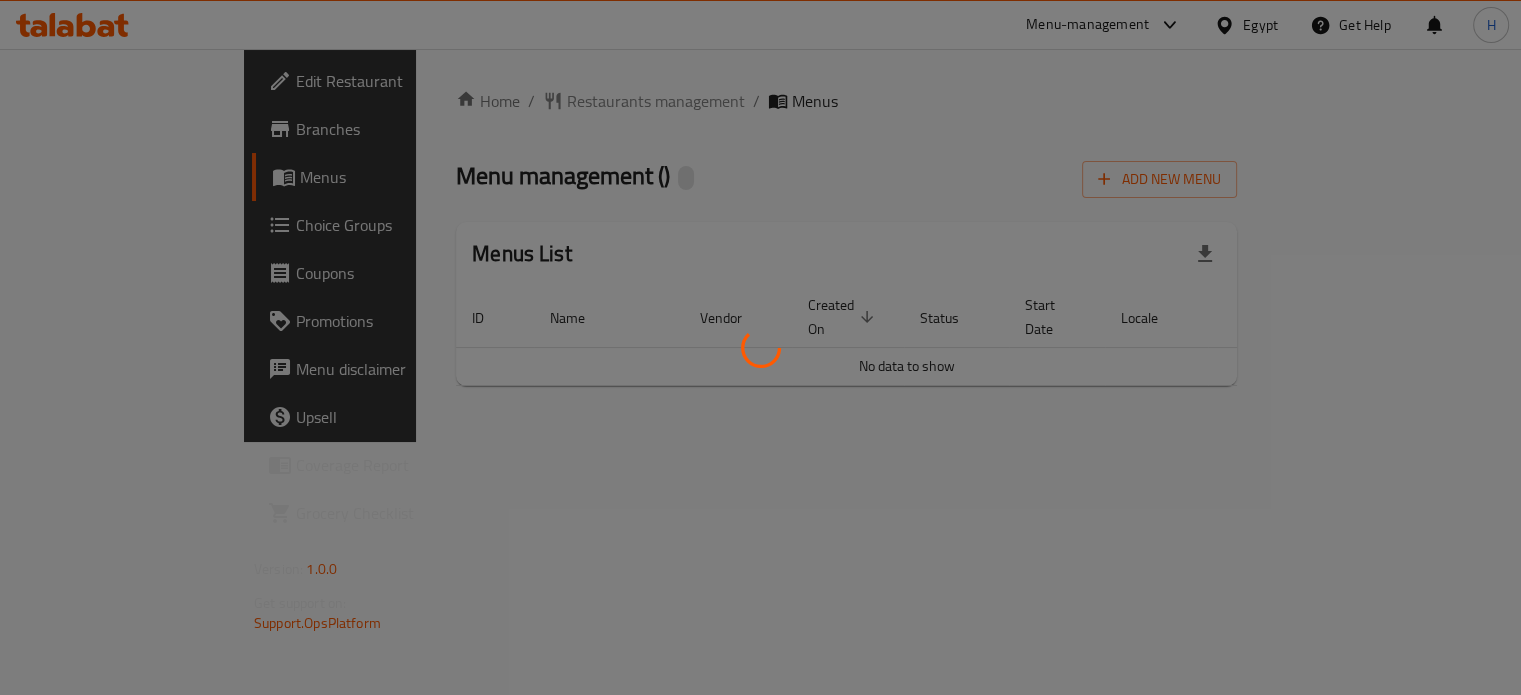 scroll, scrollTop: 0, scrollLeft: 0, axis: both 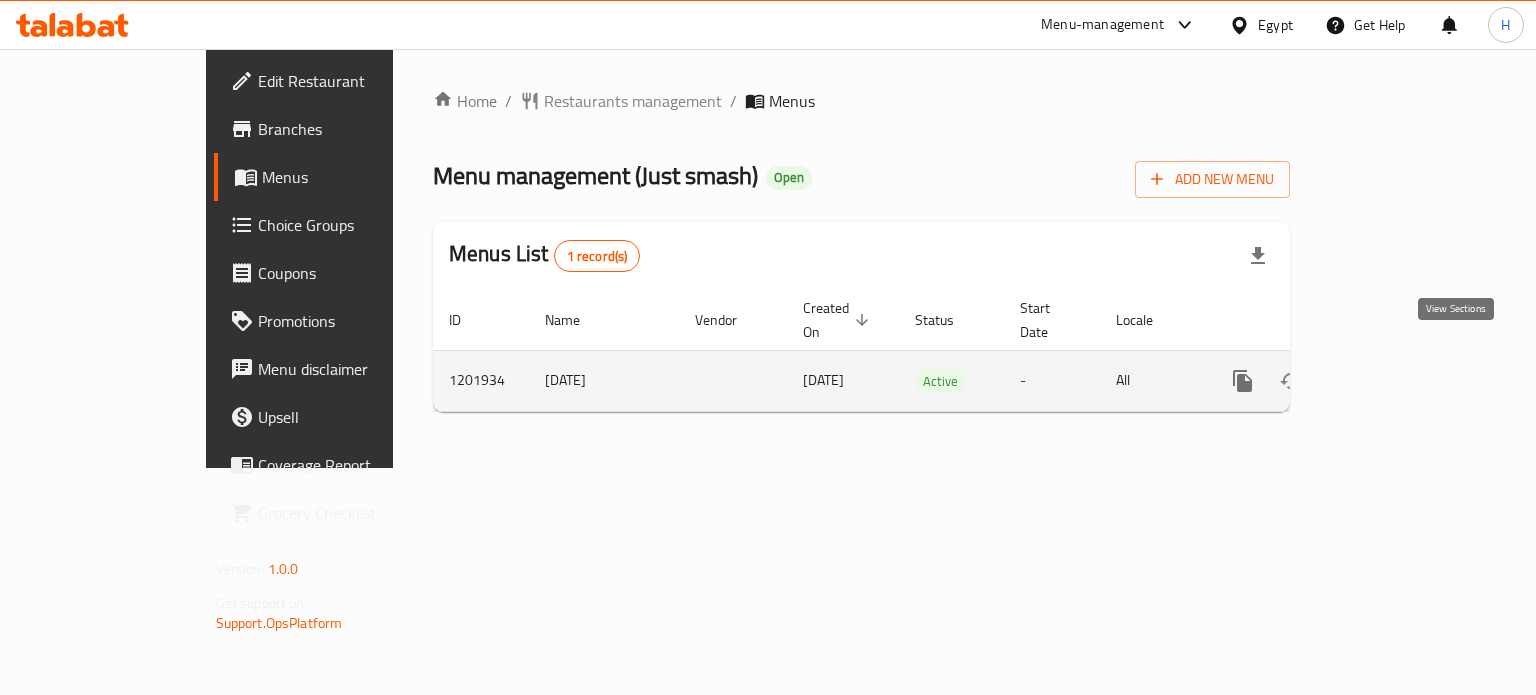 click 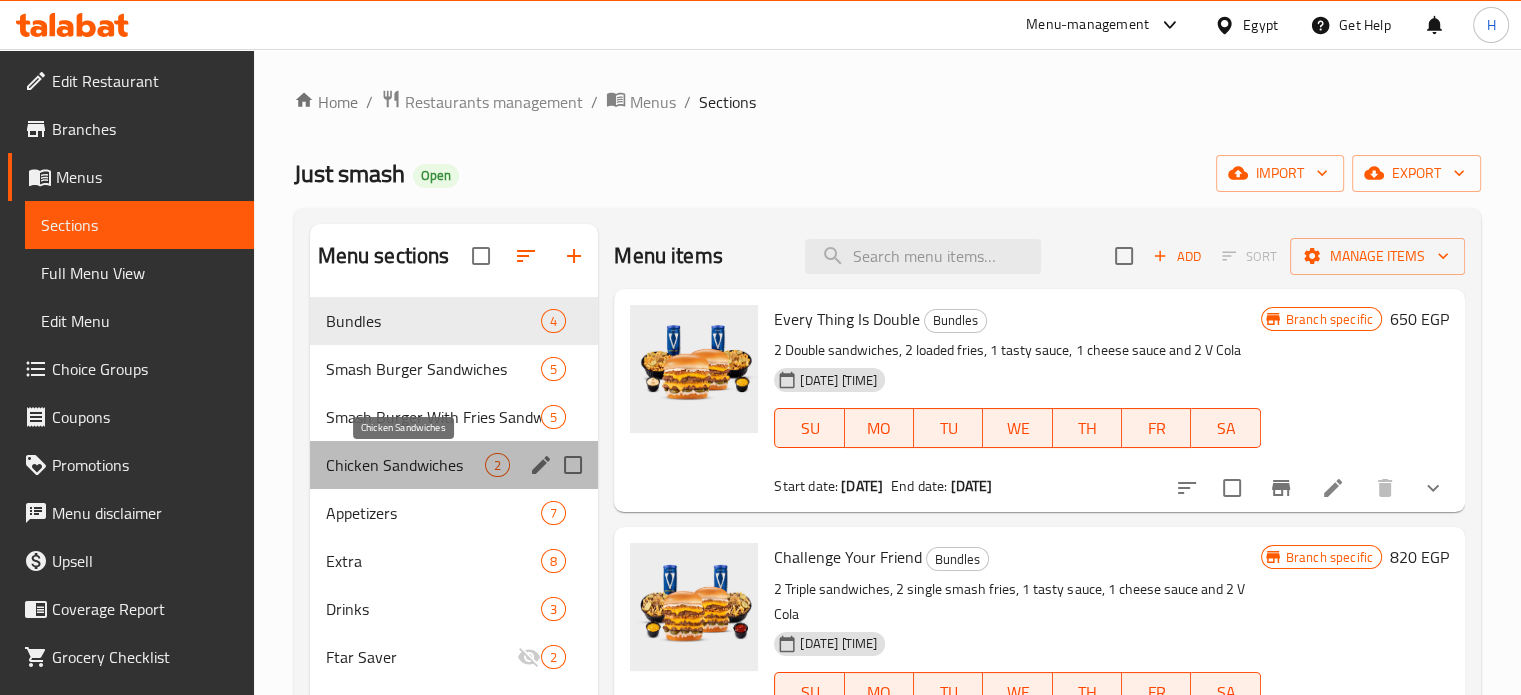 click on "Chicken Sandwiches" at bounding box center [406, 465] 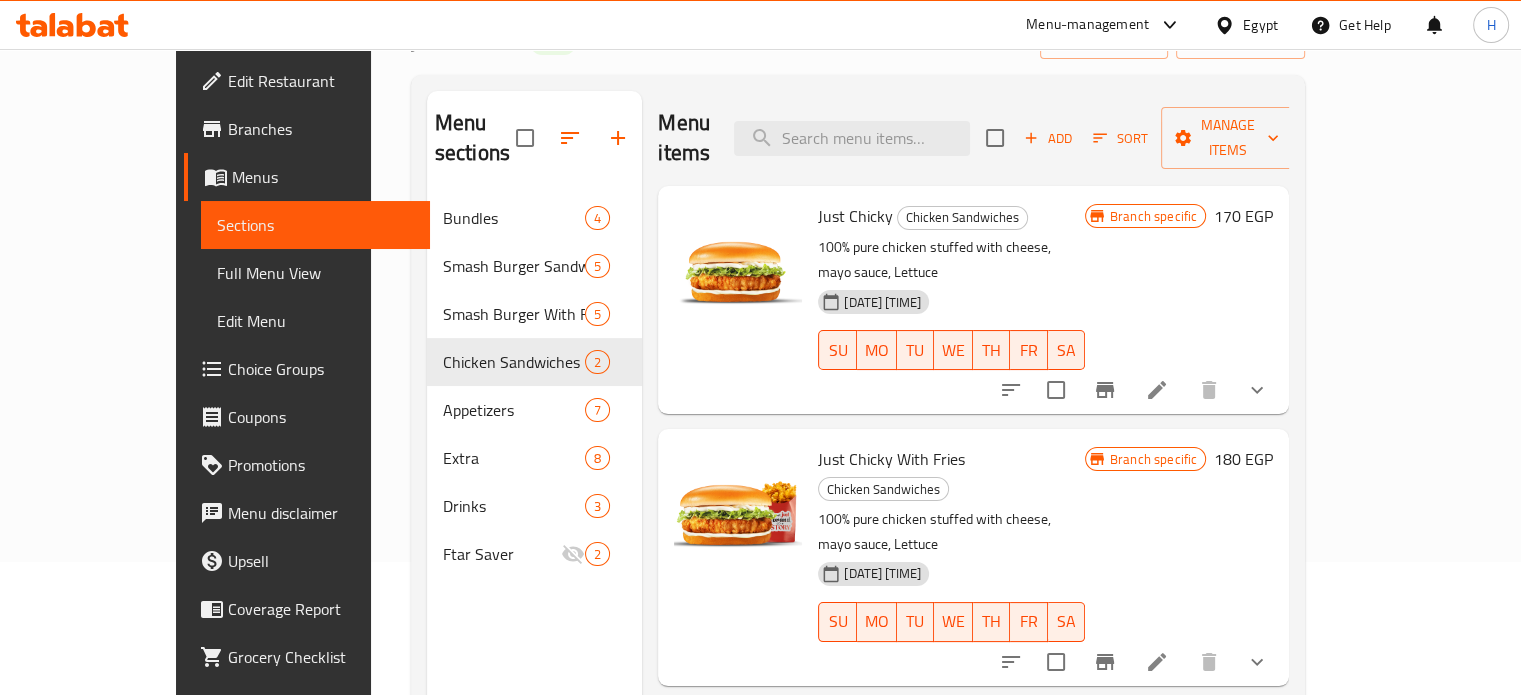 scroll, scrollTop: 100, scrollLeft: 0, axis: vertical 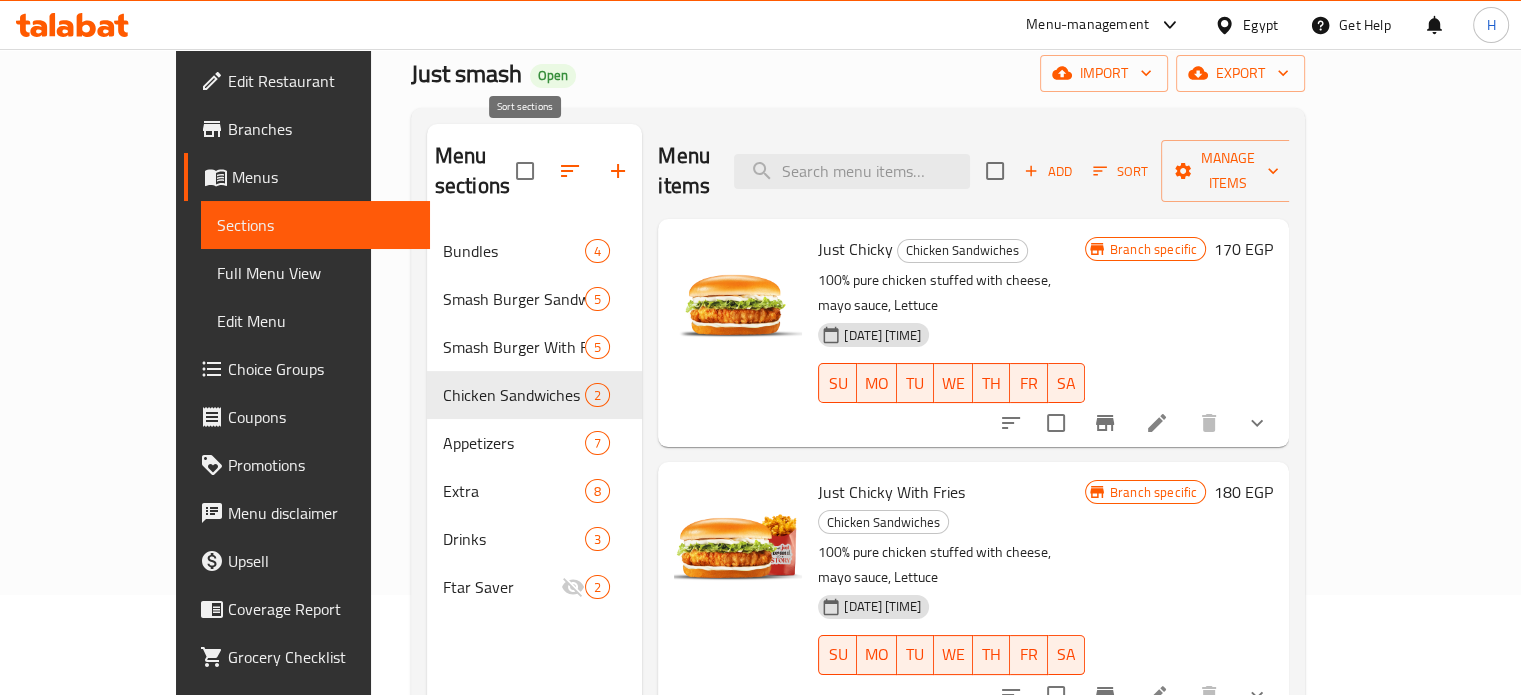 click 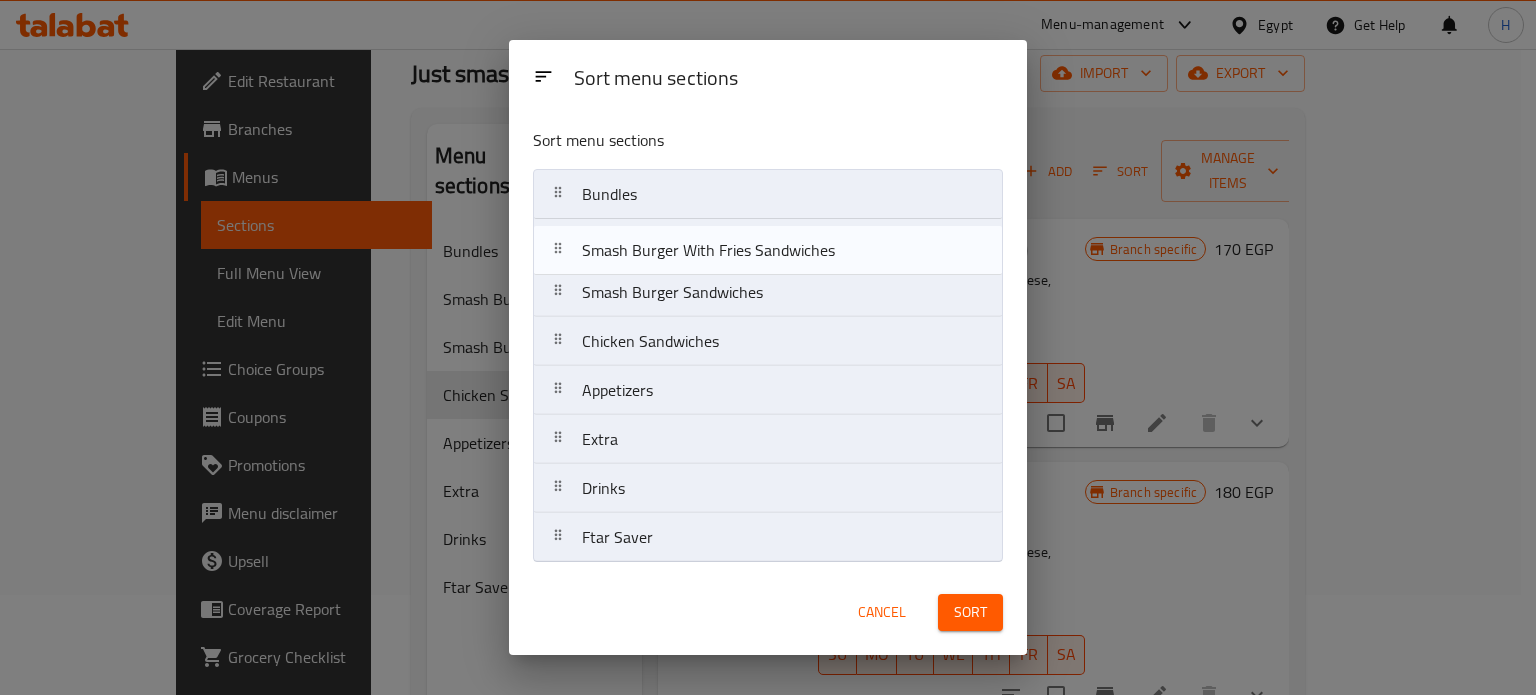 drag, startPoint x: 644, startPoint y: 299, endPoint x: 652, endPoint y: 247, distance: 52.611786 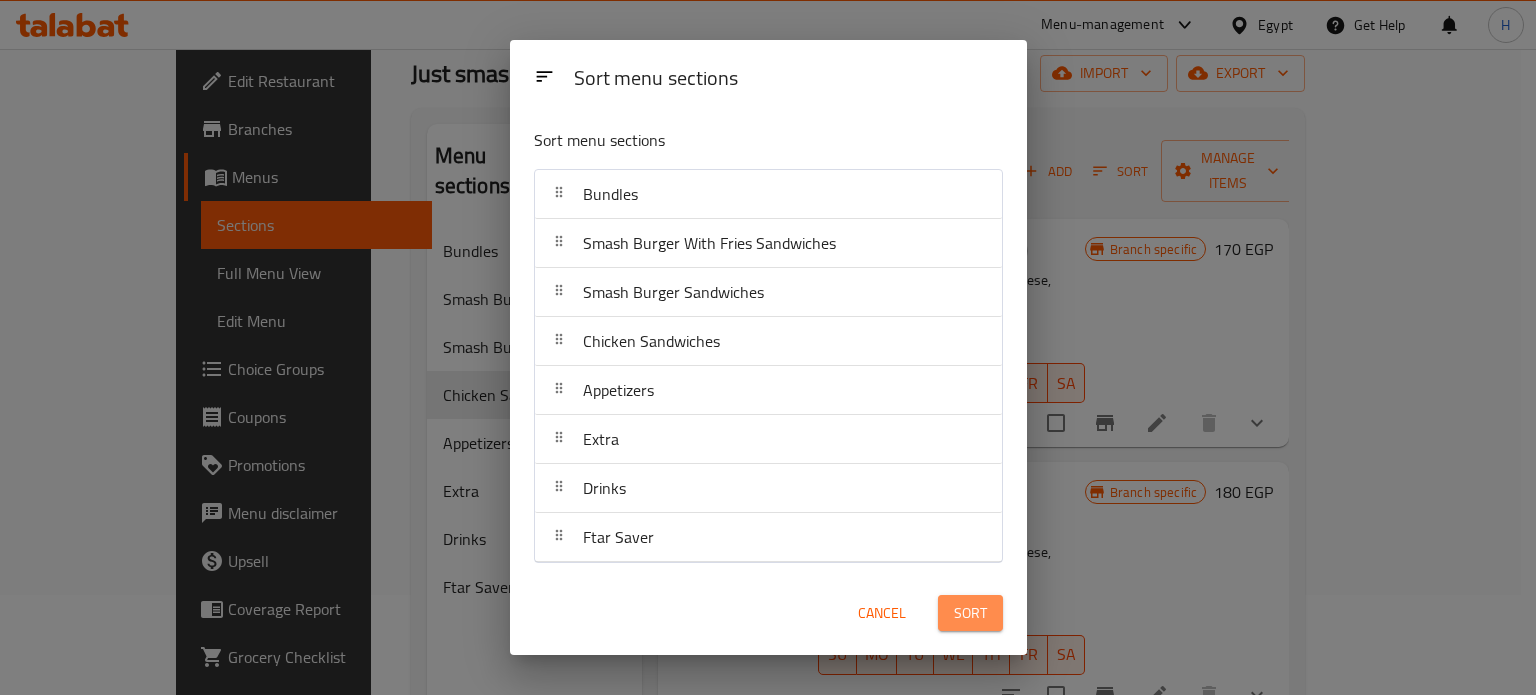 click on "Sort" at bounding box center [970, 613] 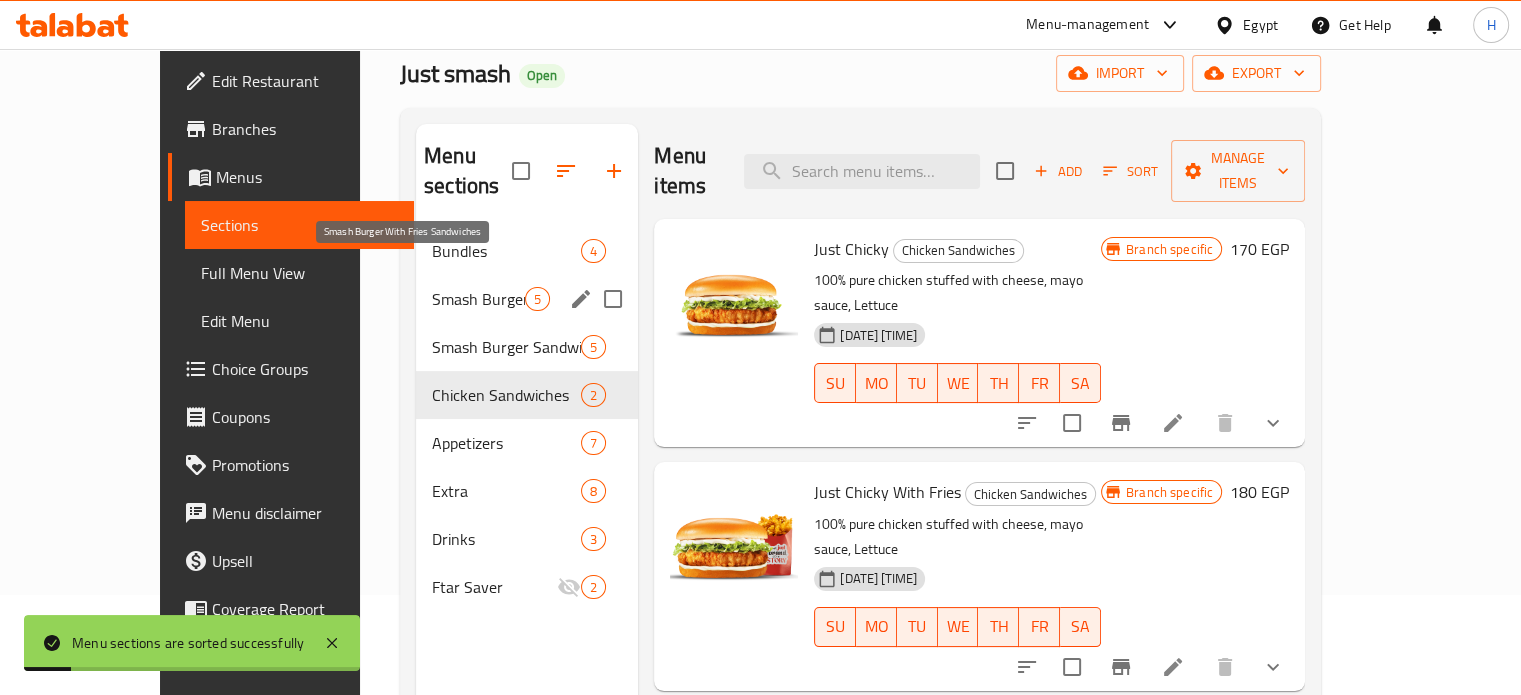 click on "Smash Burger With Fries Sandwiches" at bounding box center [478, 299] 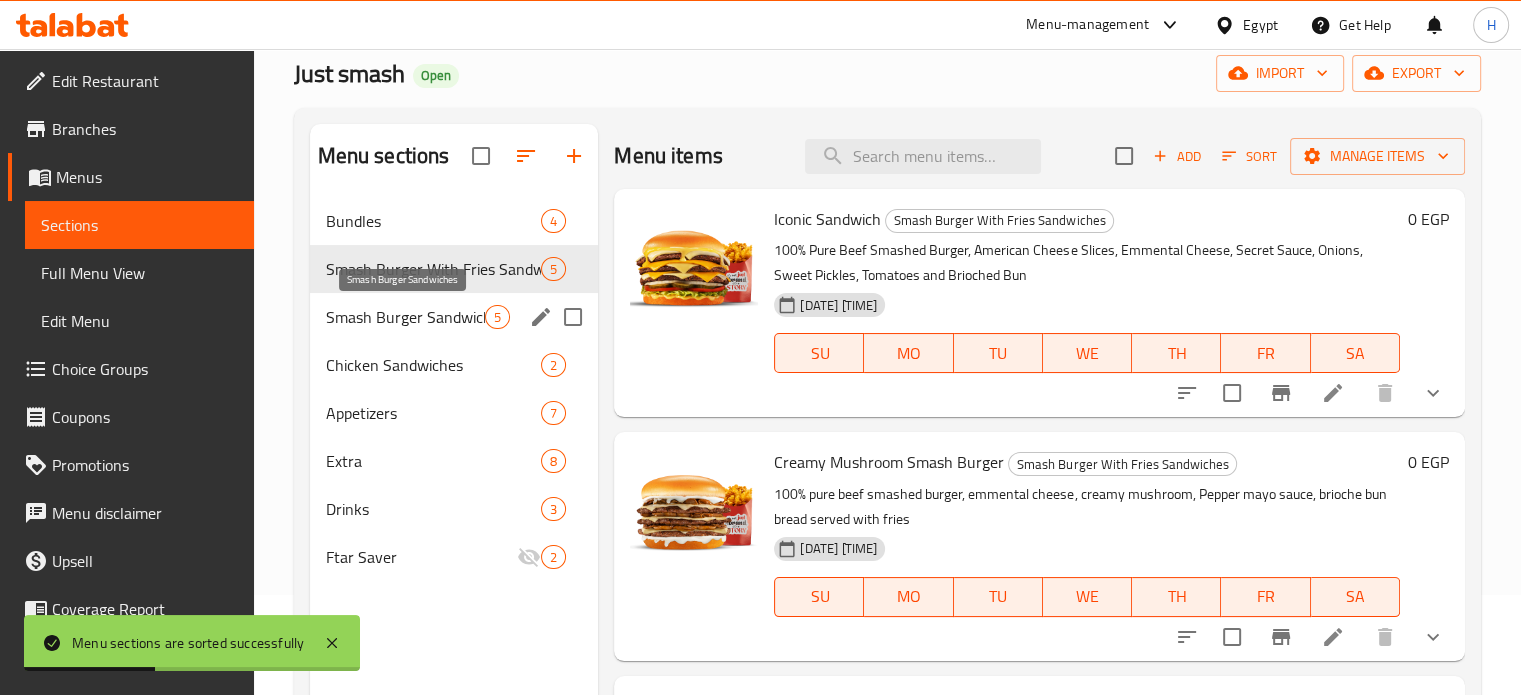 click on "Smash Burger Sandwiches" at bounding box center [406, 317] 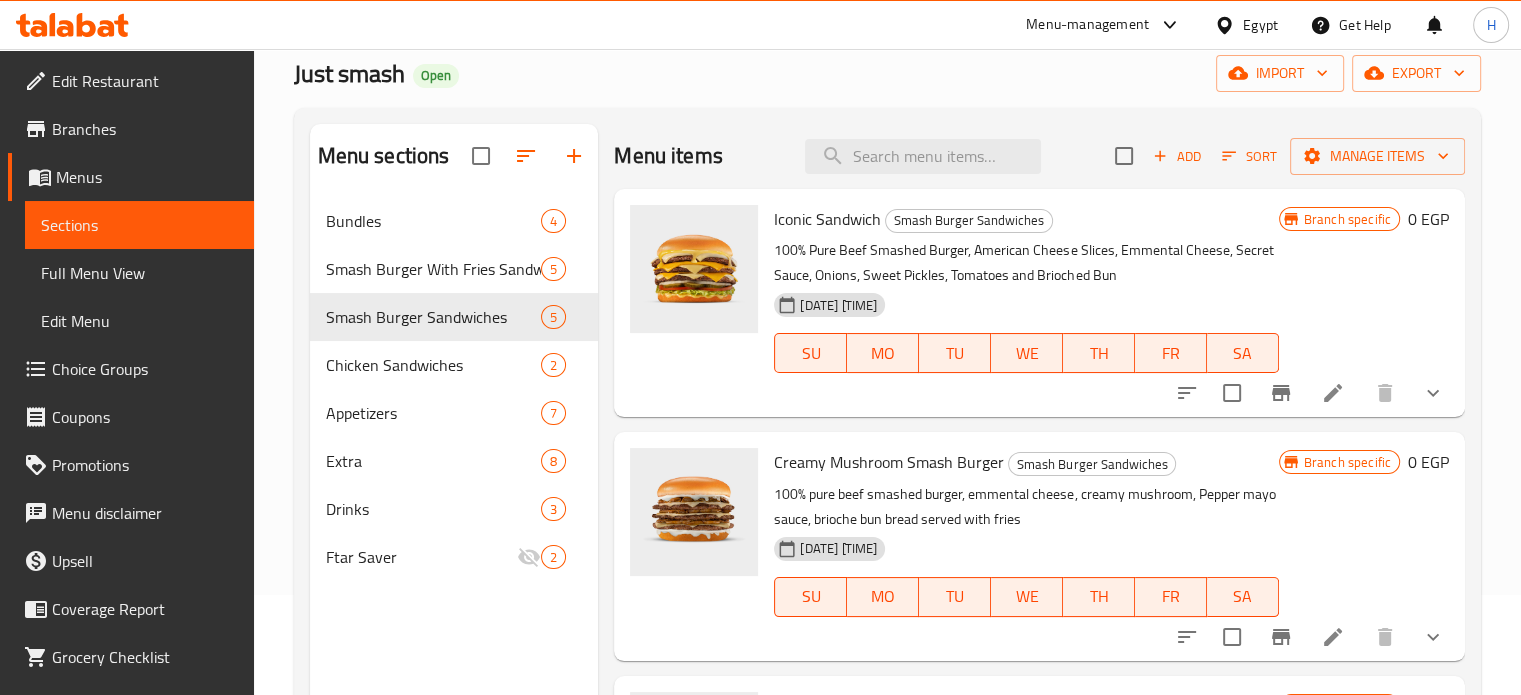 click on "Choice Groups" at bounding box center (145, 369) 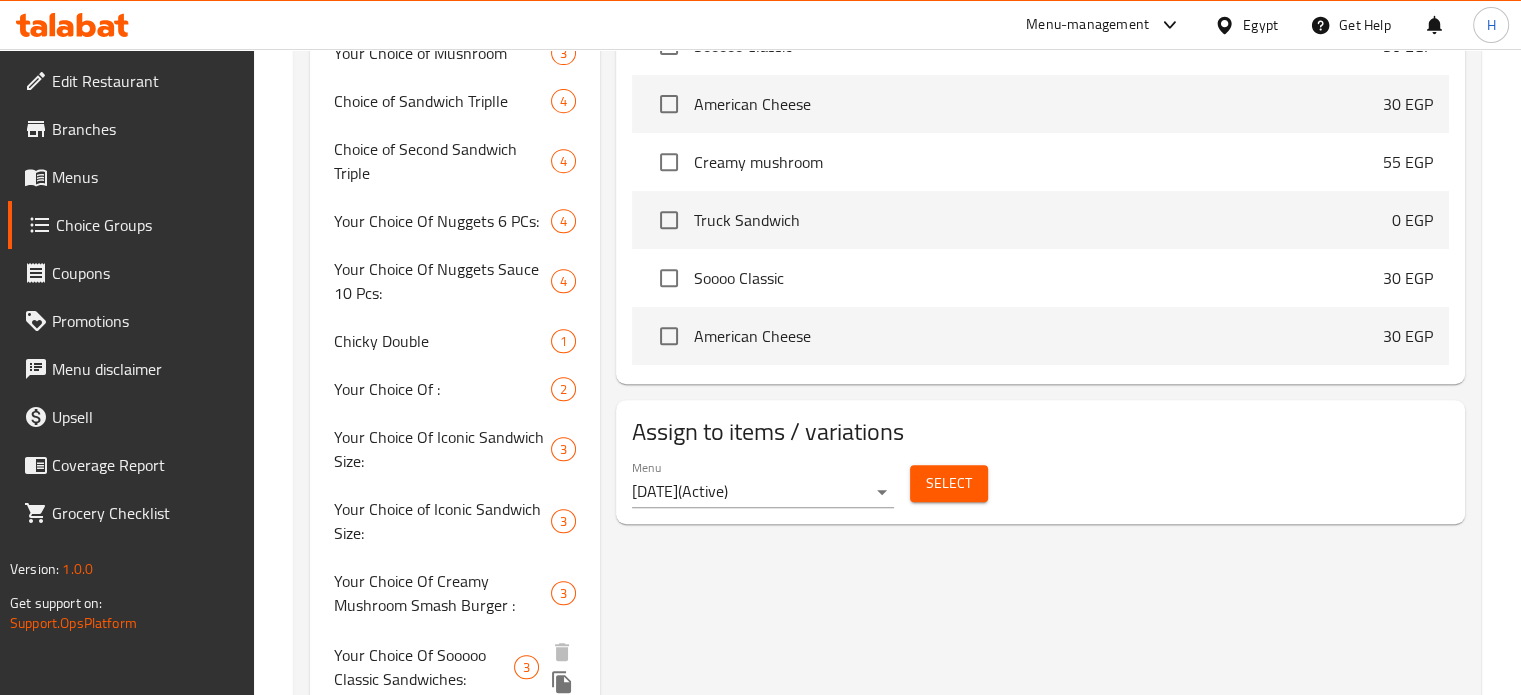 scroll, scrollTop: 840, scrollLeft: 0, axis: vertical 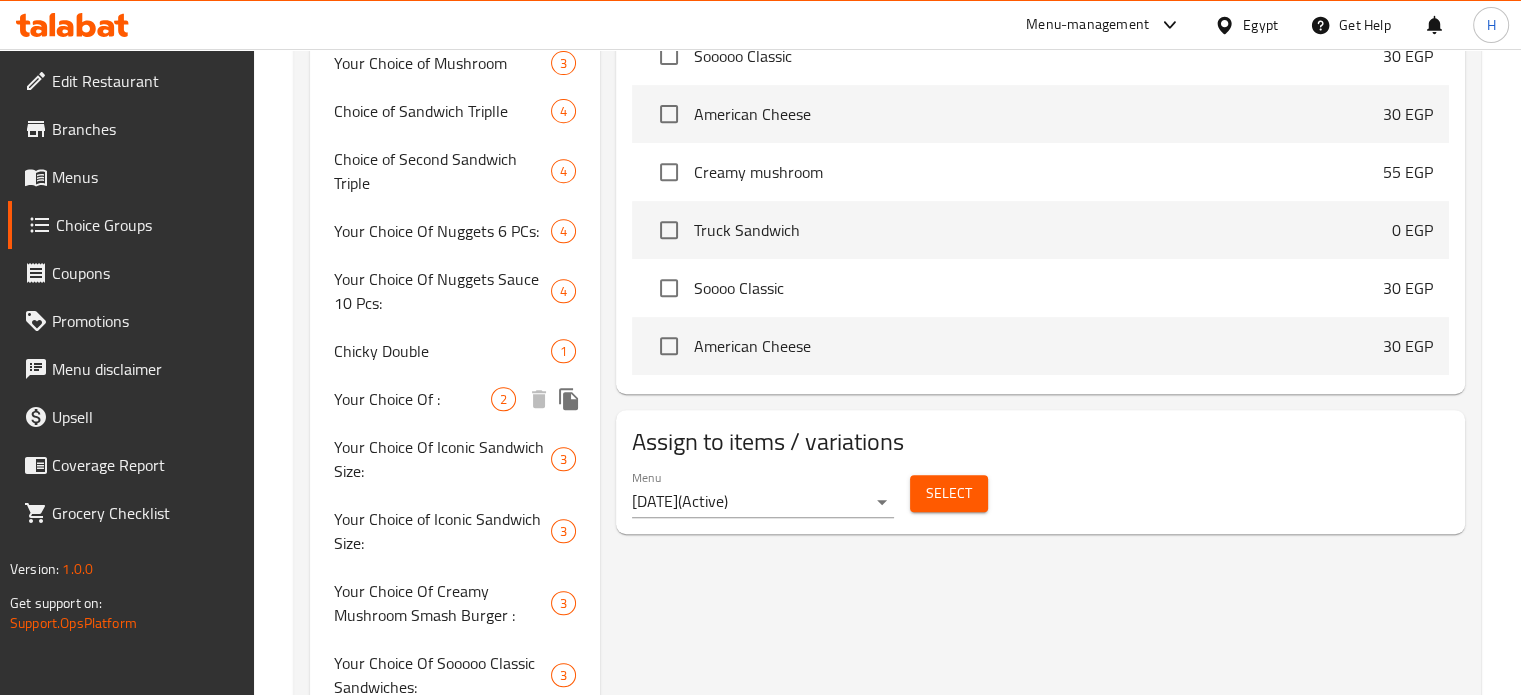 click on "Your Choice Of :" at bounding box center [413, 399] 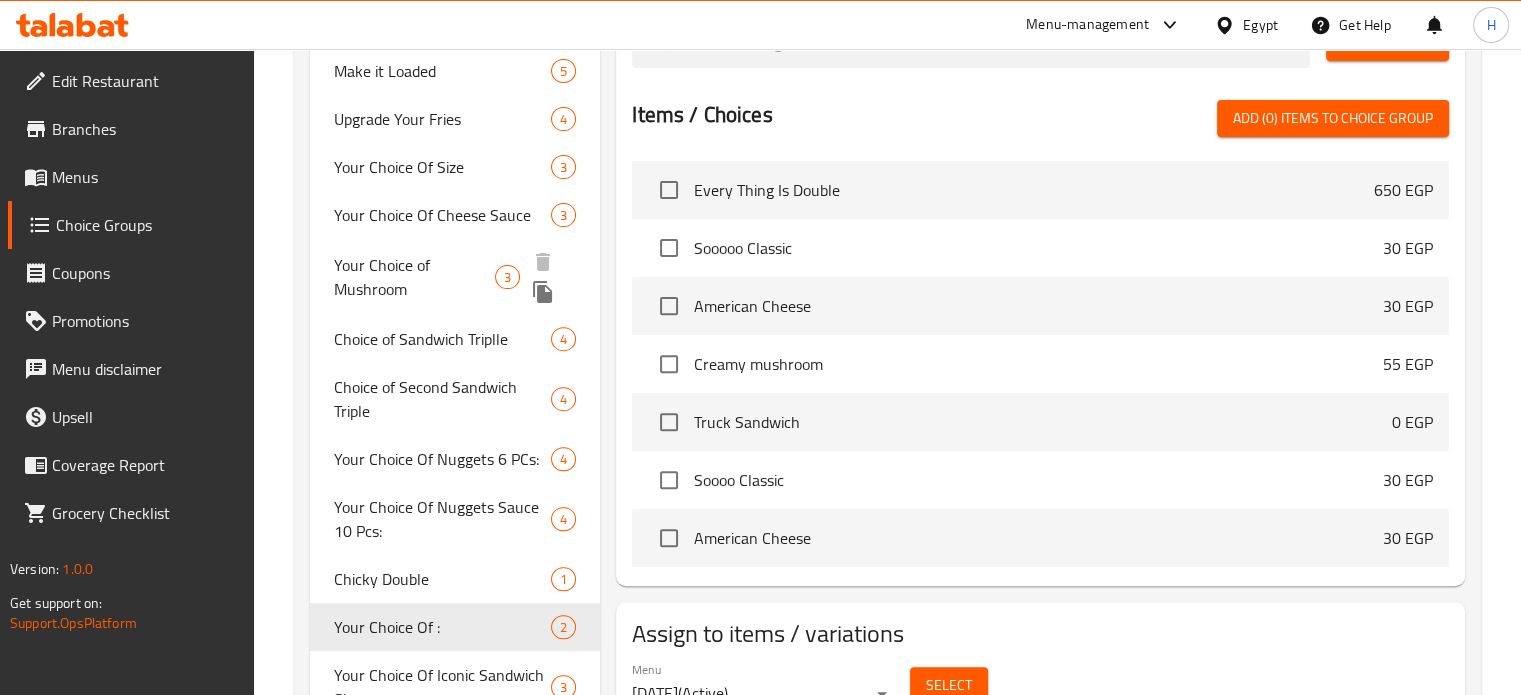 scroll, scrollTop: 540, scrollLeft: 0, axis: vertical 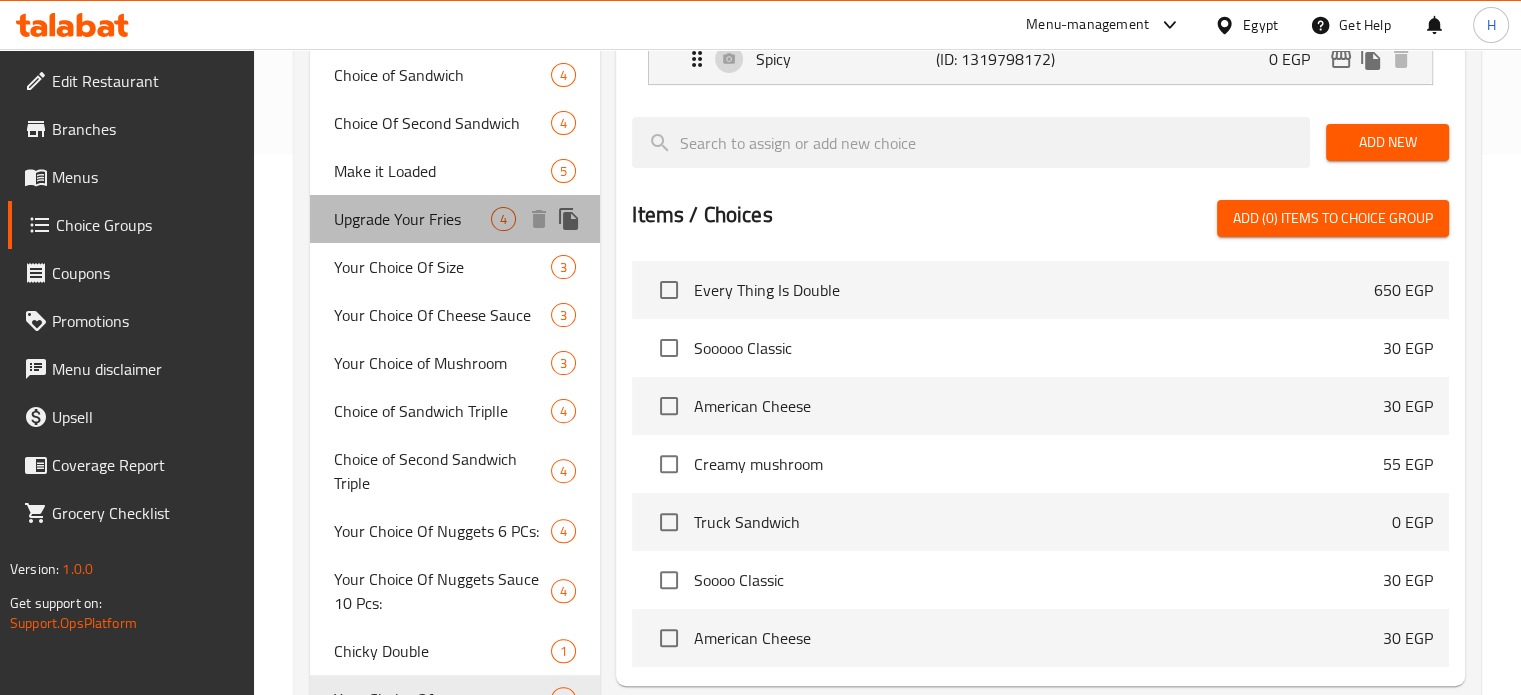 click on "Upgrade Your Fries" at bounding box center [413, 219] 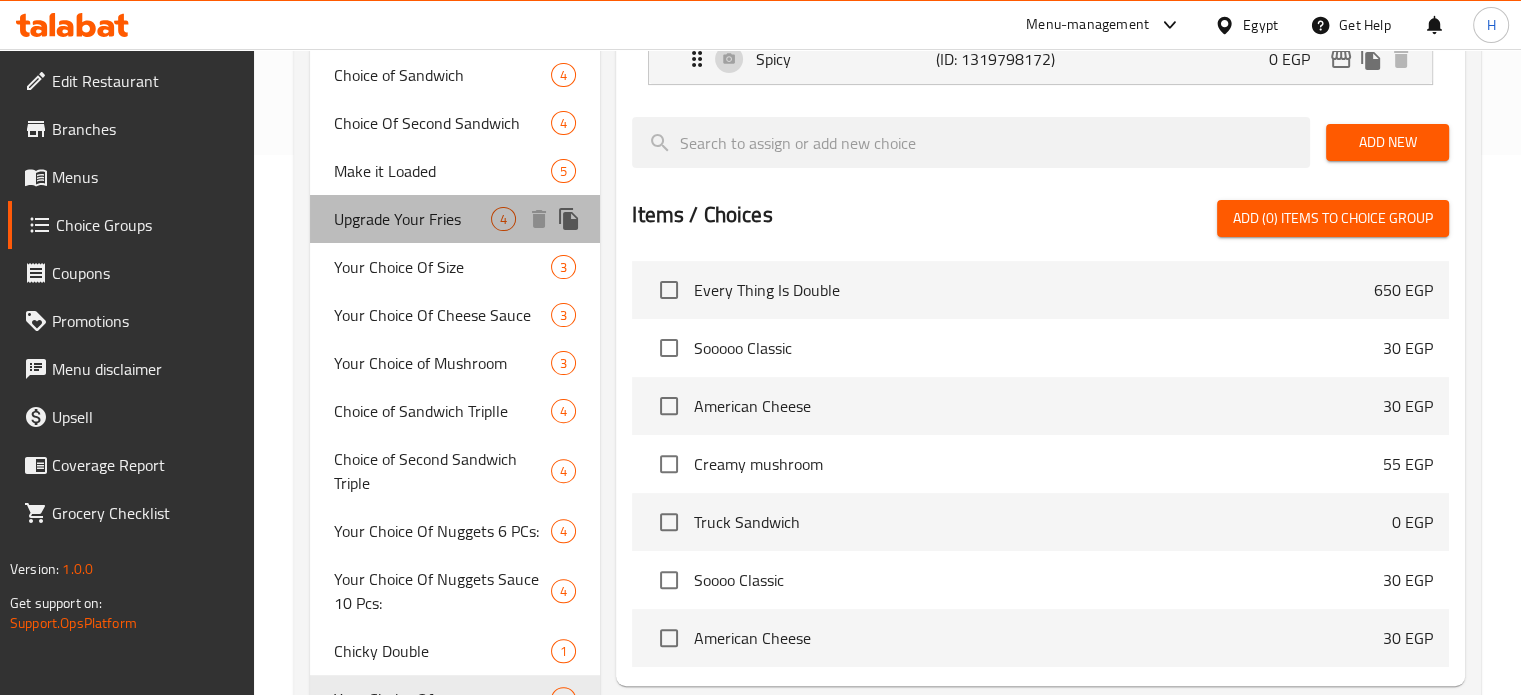 type on "اختيار البطاطس" 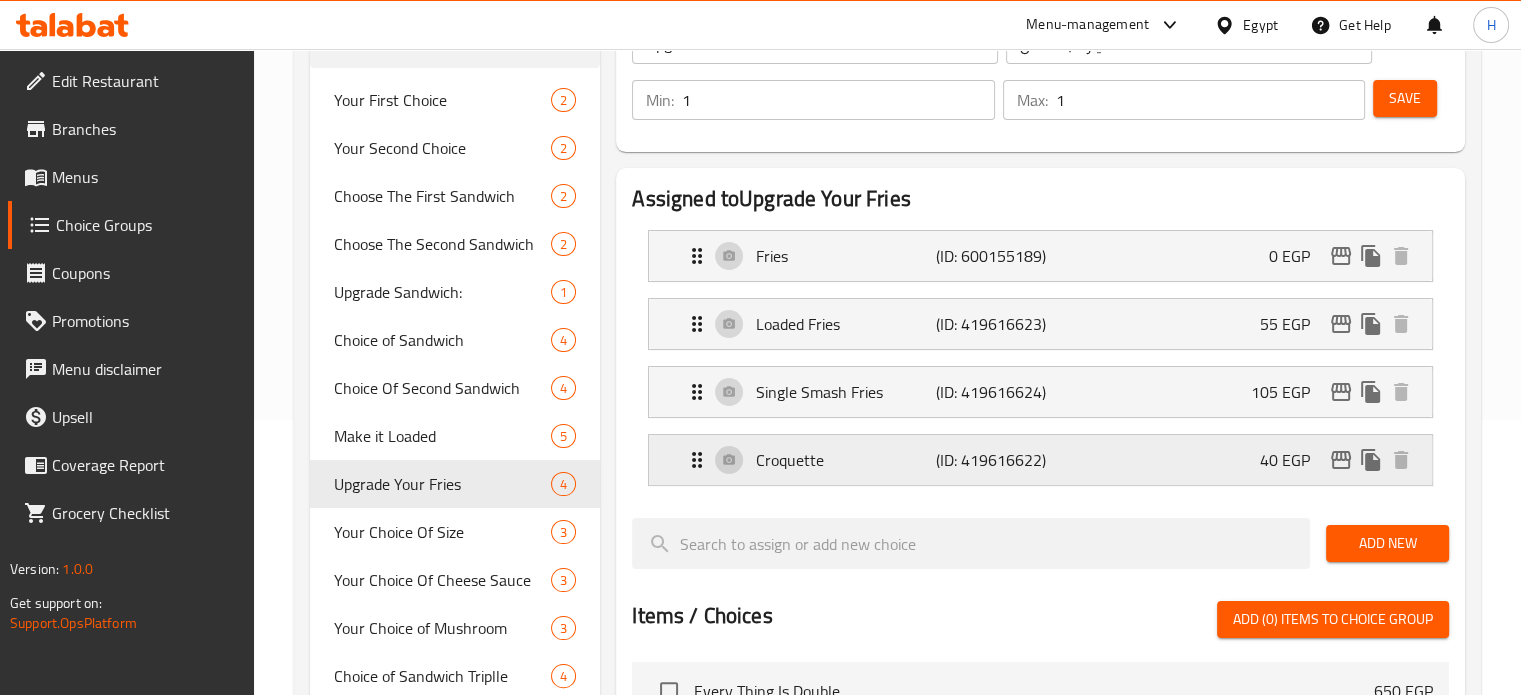 scroll, scrollTop: 240, scrollLeft: 0, axis: vertical 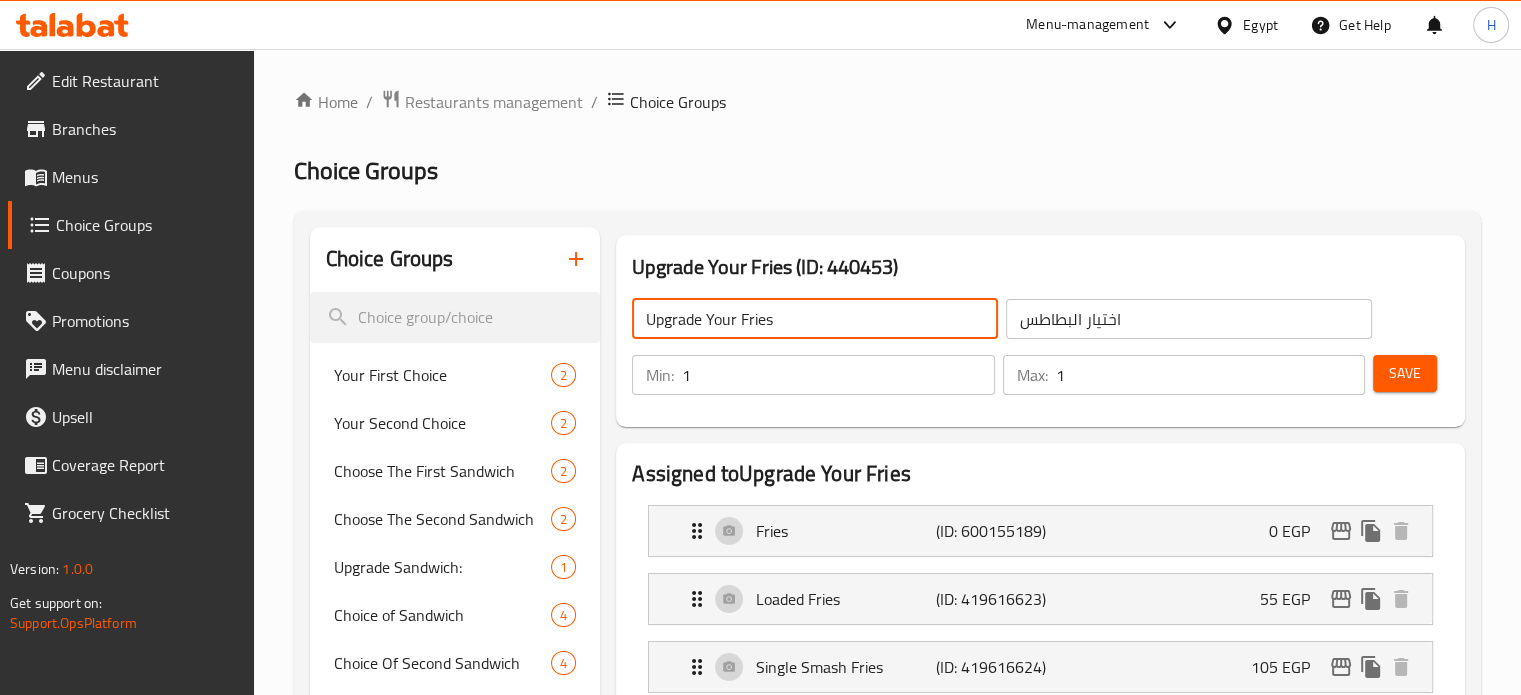 drag, startPoint x: 782, startPoint y: 321, endPoint x: 708, endPoint y: 318, distance: 74.06078 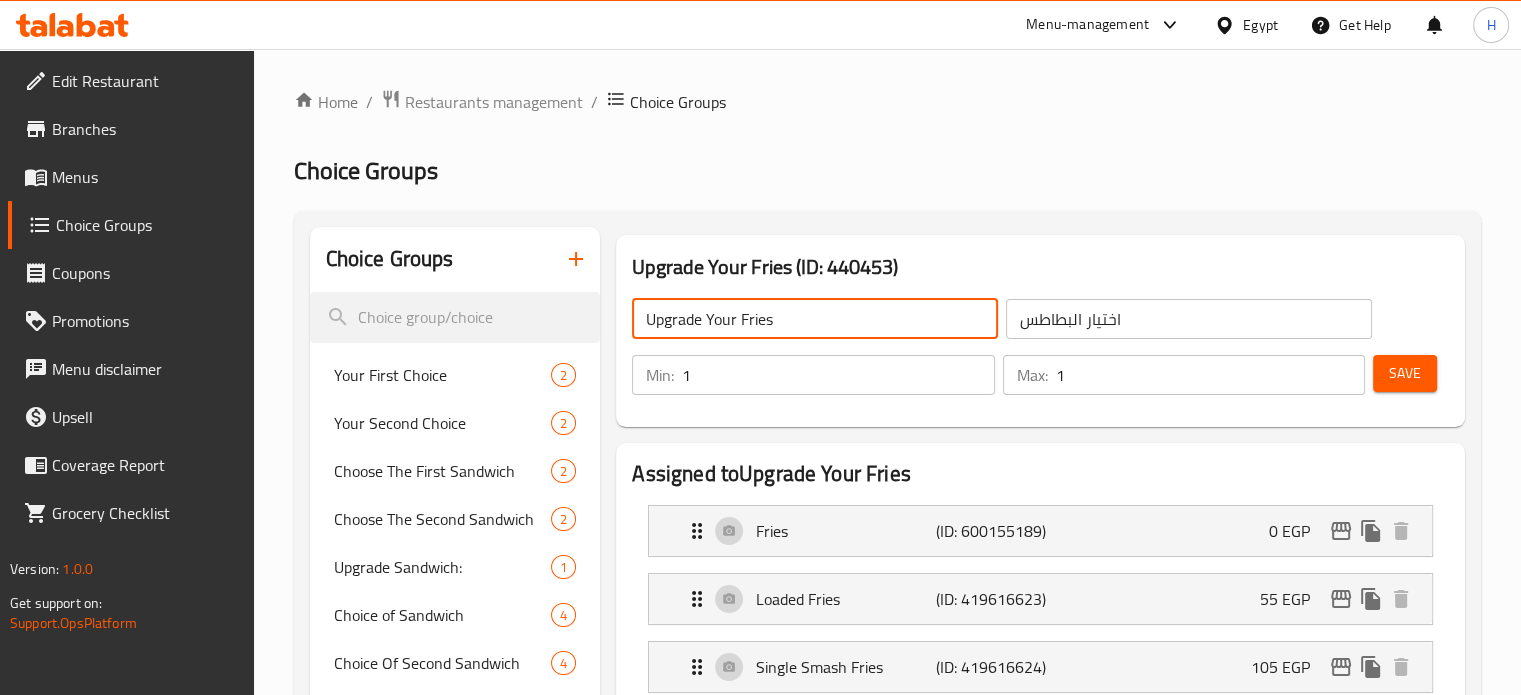 click on "Upgrade Your Fries" 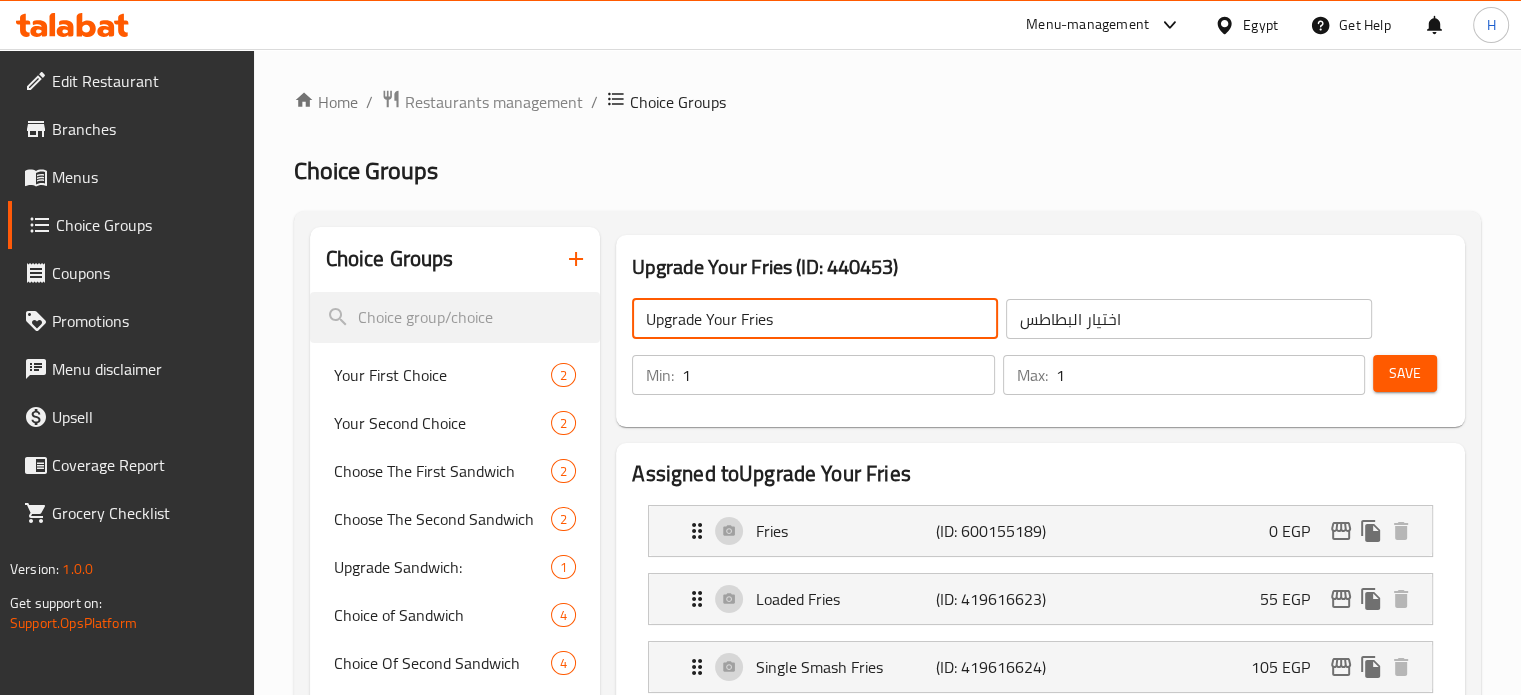 drag, startPoint x: 804, startPoint y: 318, endPoint x: 644, endPoint y: 318, distance: 160 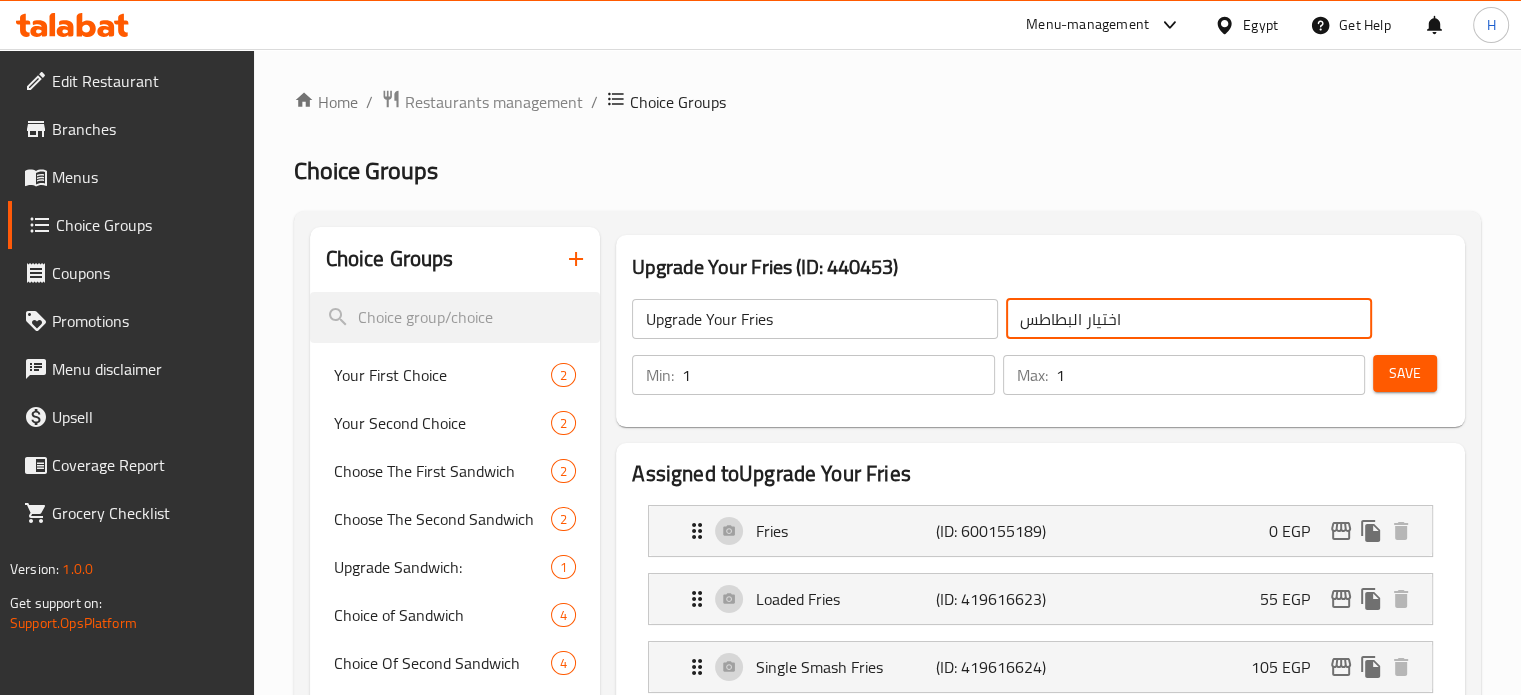 drag, startPoint x: 1180, startPoint y: 311, endPoint x: 960, endPoint y: 324, distance: 220.38376 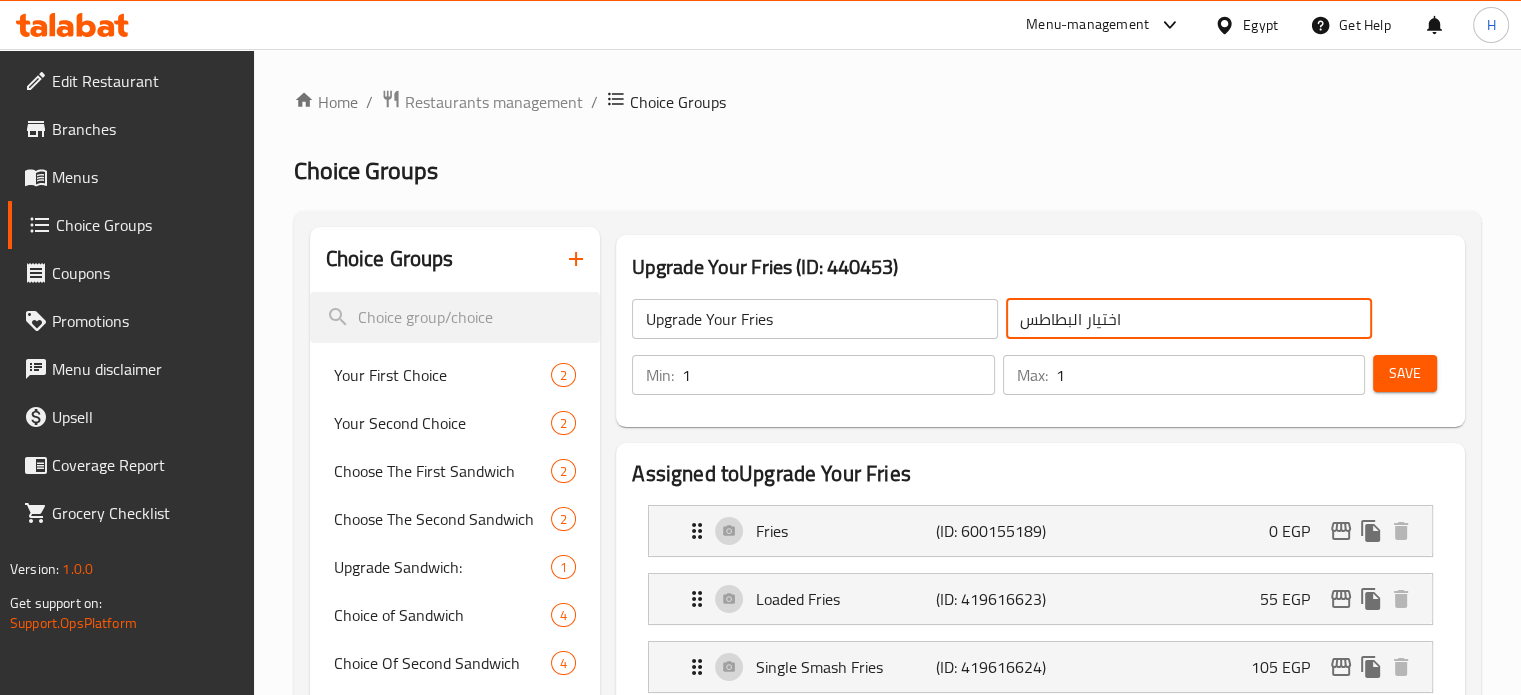 click on "Upgrade Your Fries ​ اختيار البطاطس ​" at bounding box center (1001, 319) 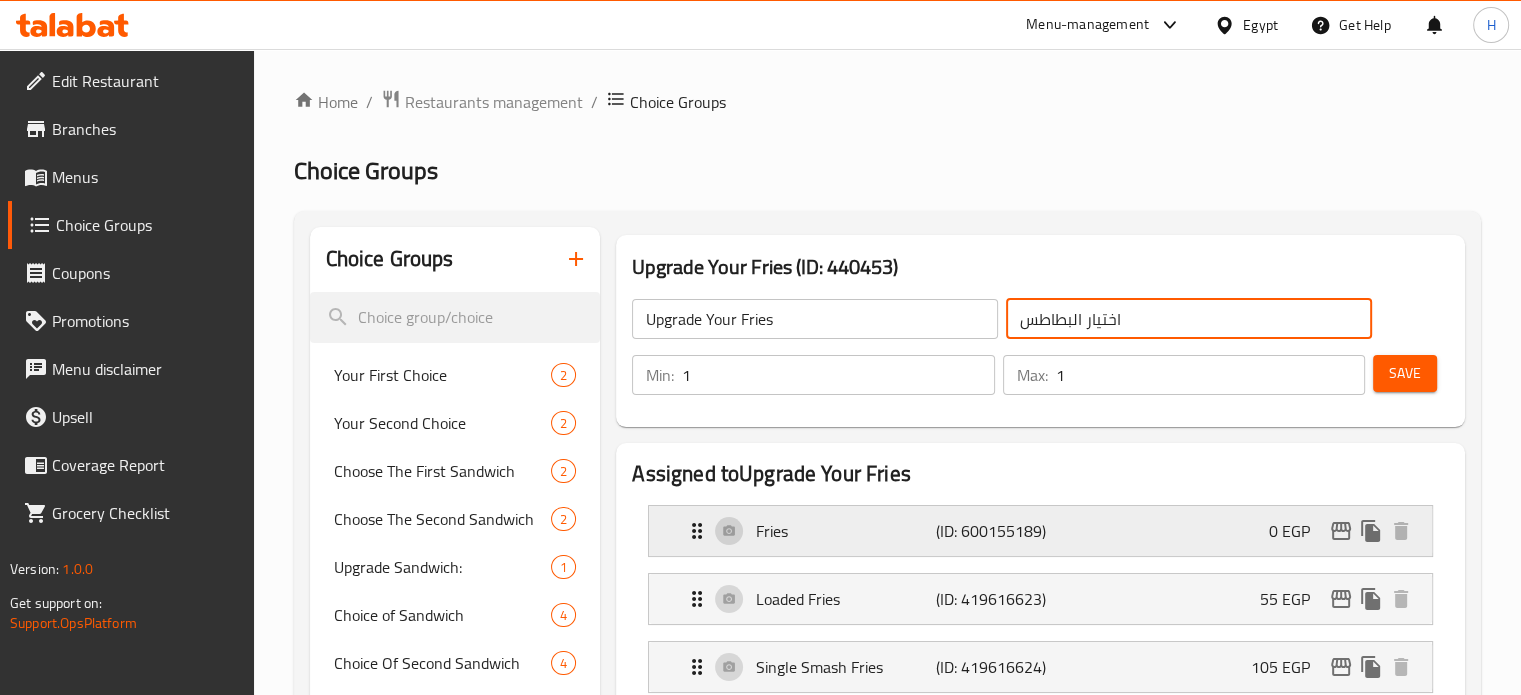 click on "Fries" at bounding box center (845, 531) 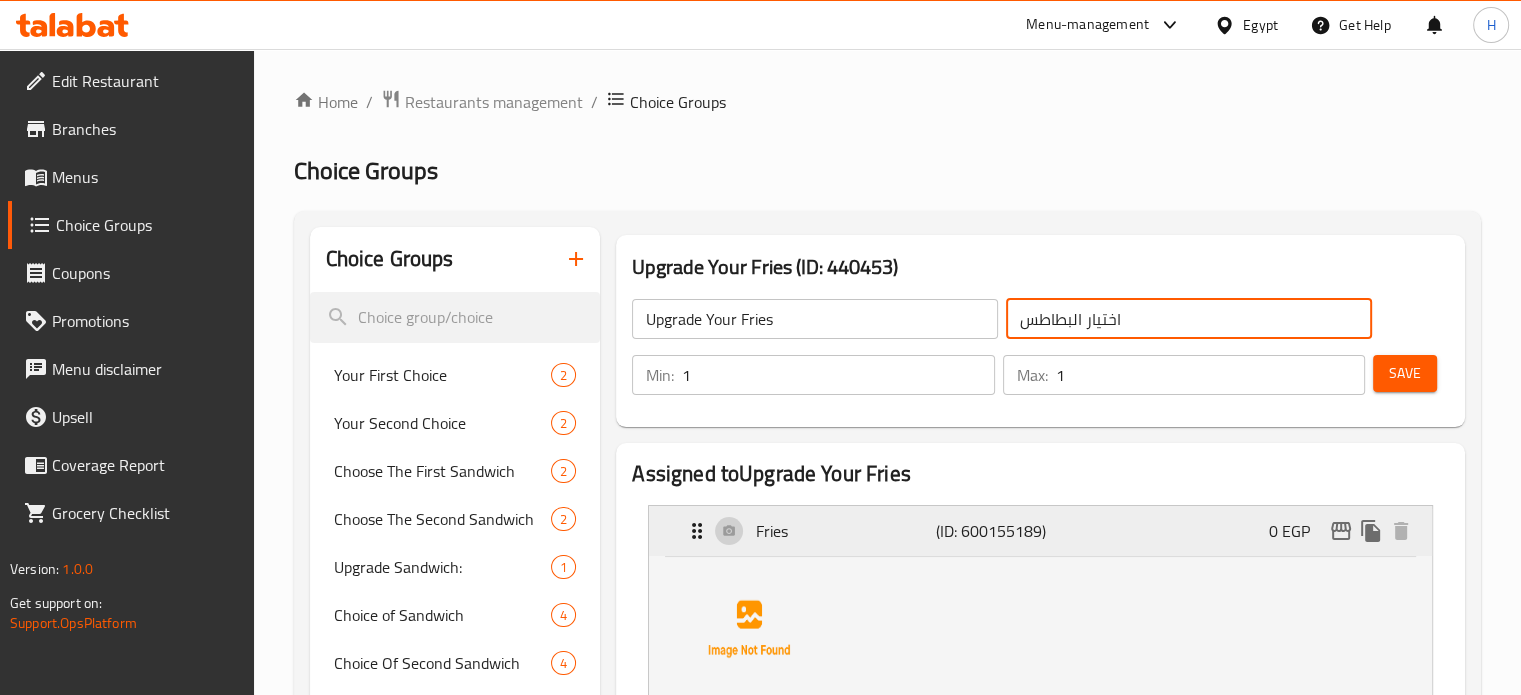 scroll, scrollTop: 200, scrollLeft: 0, axis: vertical 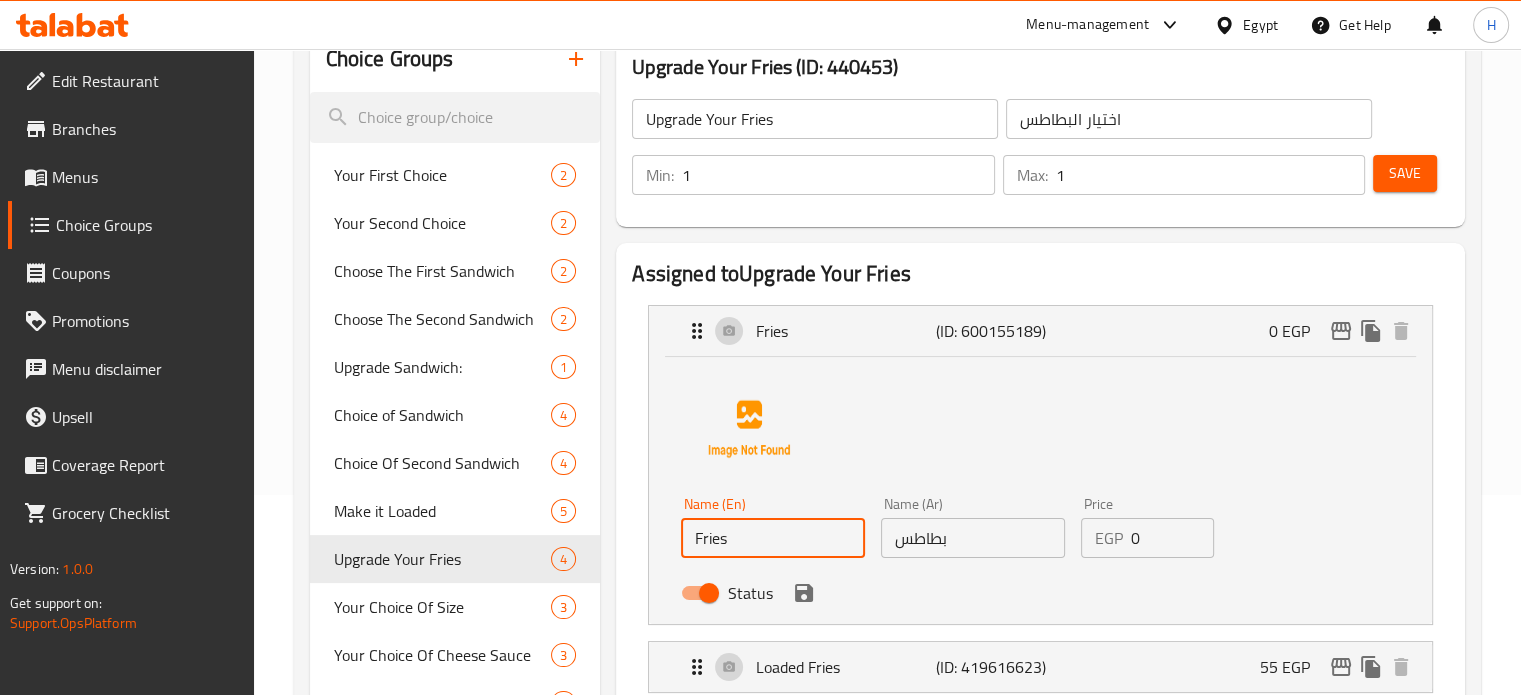 drag, startPoint x: 743, startPoint y: 531, endPoint x: 630, endPoint y: 537, distance: 113.15918 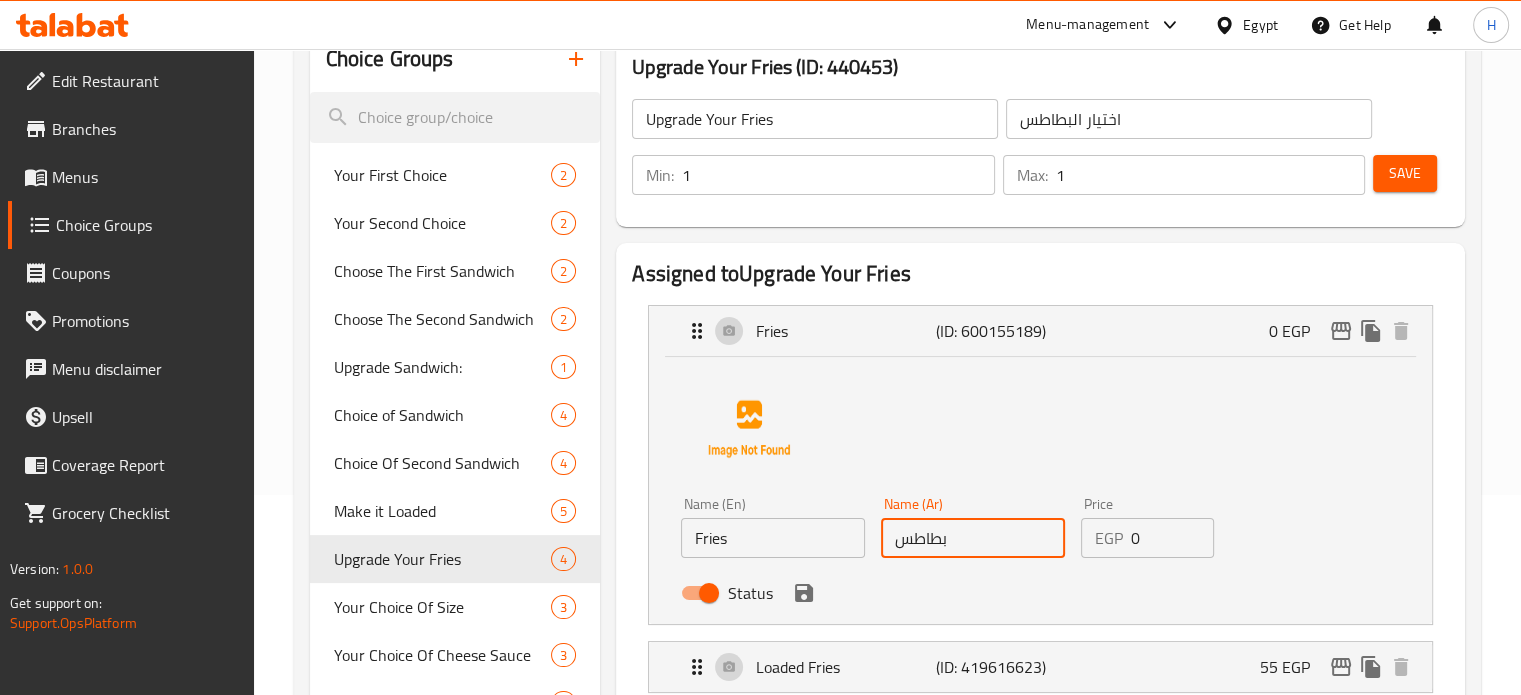 drag, startPoint x: 973, startPoint y: 550, endPoint x: 854, endPoint y: 553, distance: 119.03781 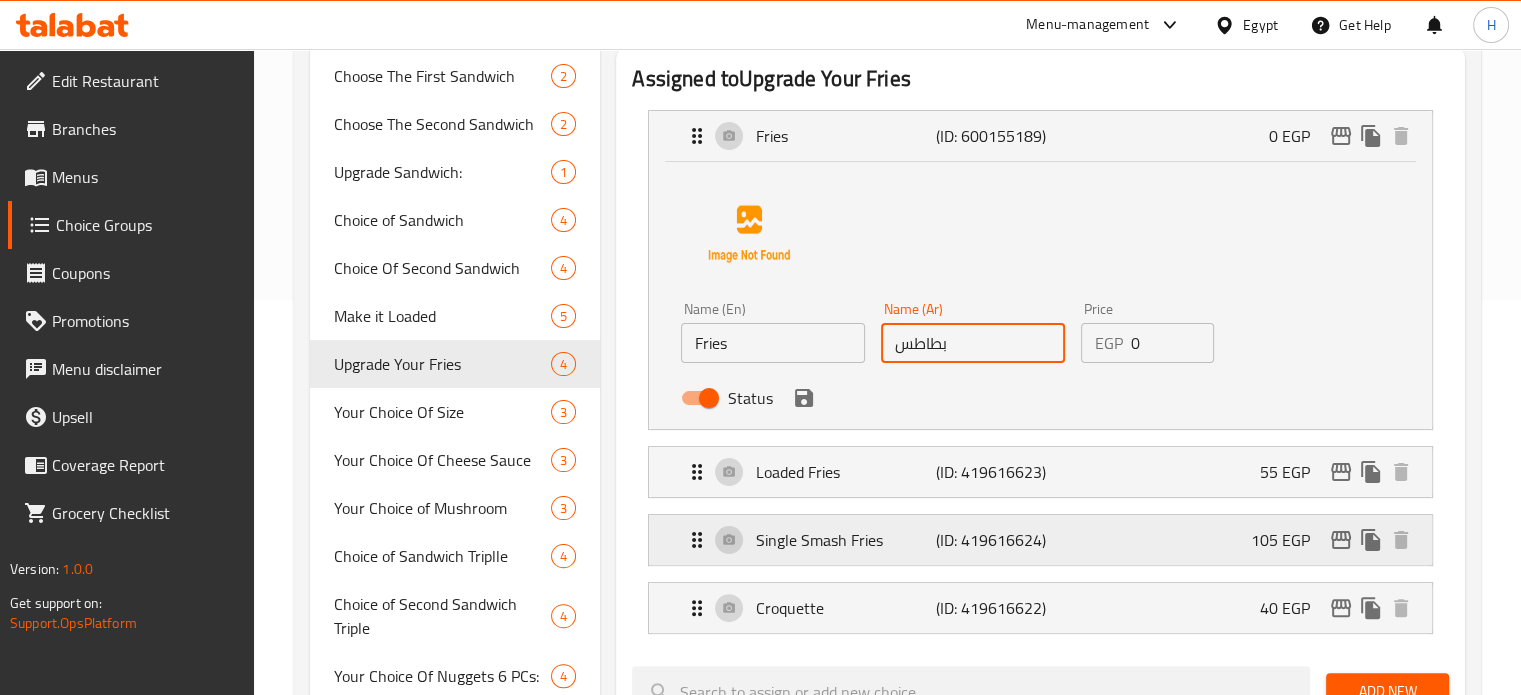 scroll, scrollTop: 400, scrollLeft: 0, axis: vertical 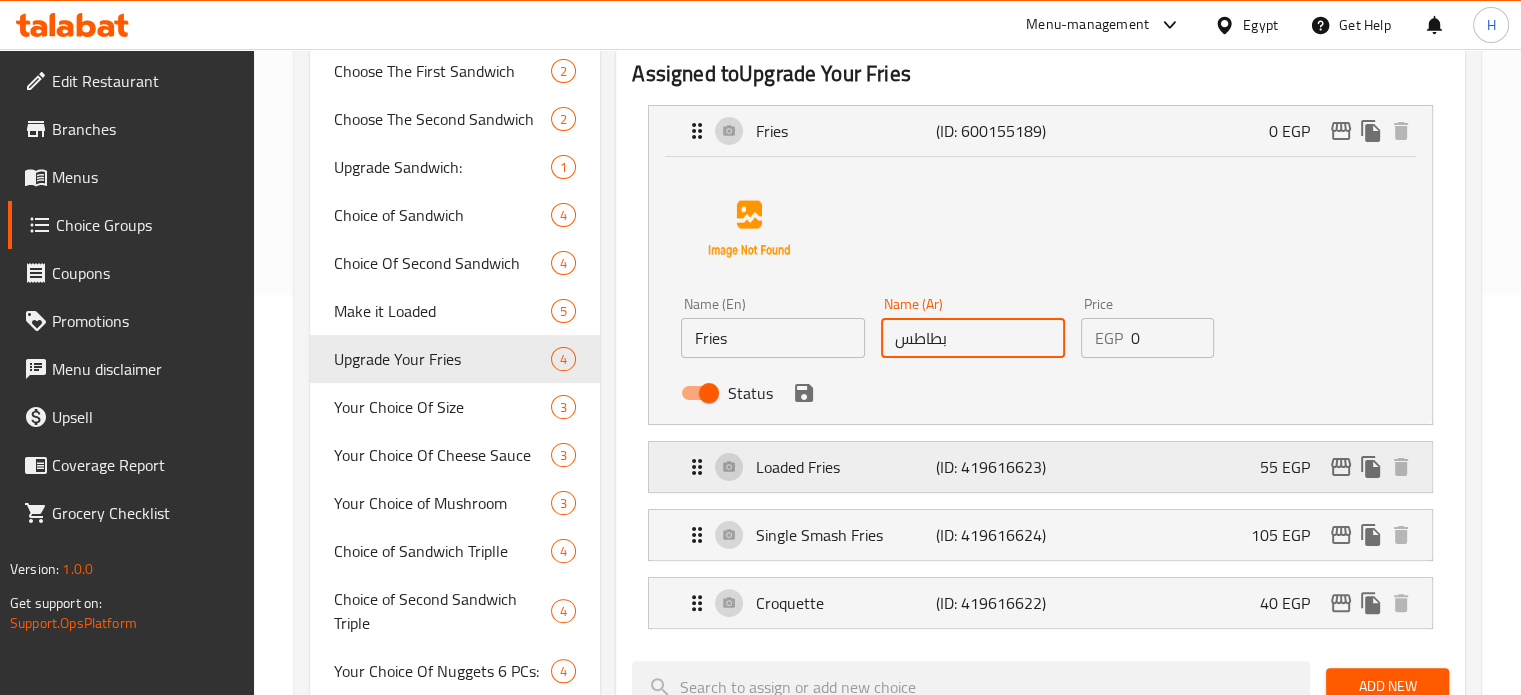 click on "Loaded Fries" at bounding box center (845, 467) 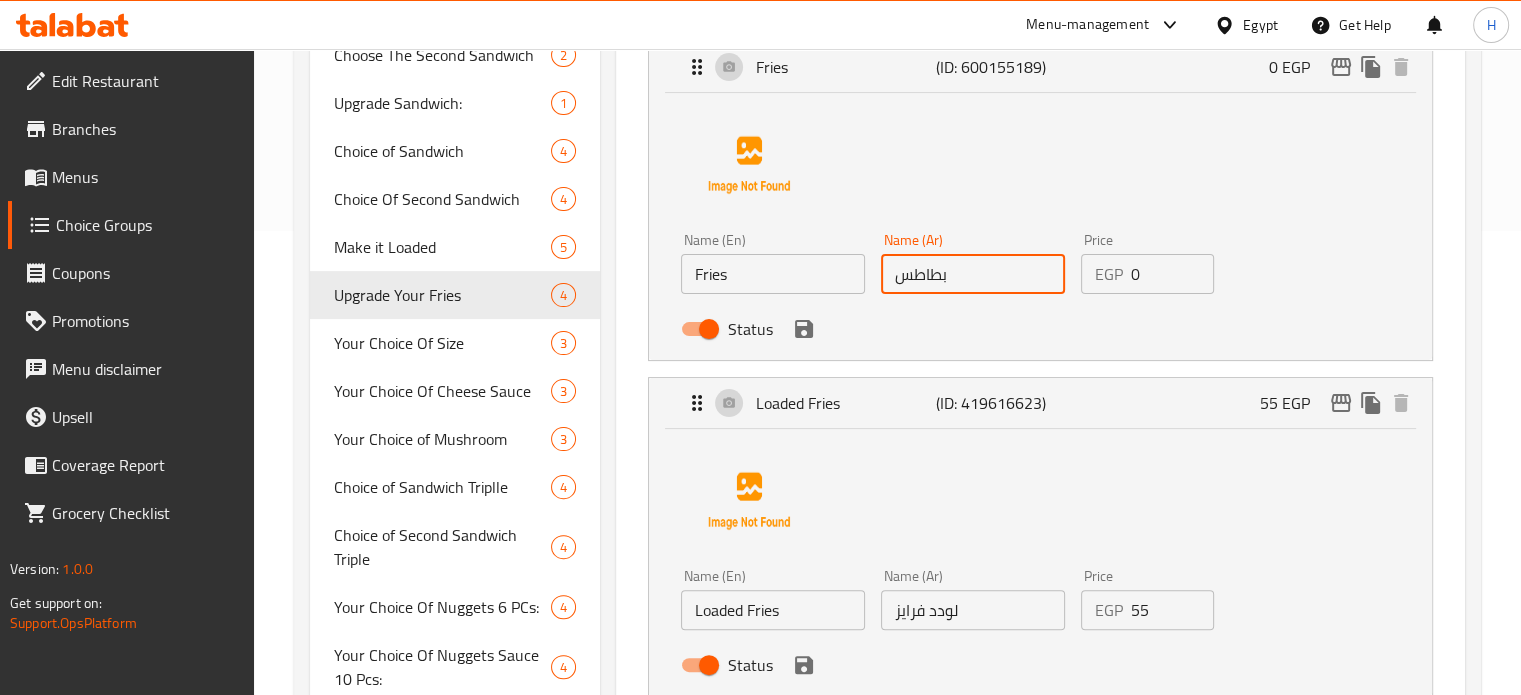 scroll, scrollTop: 500, scrollLeft: 0, axis: vertical 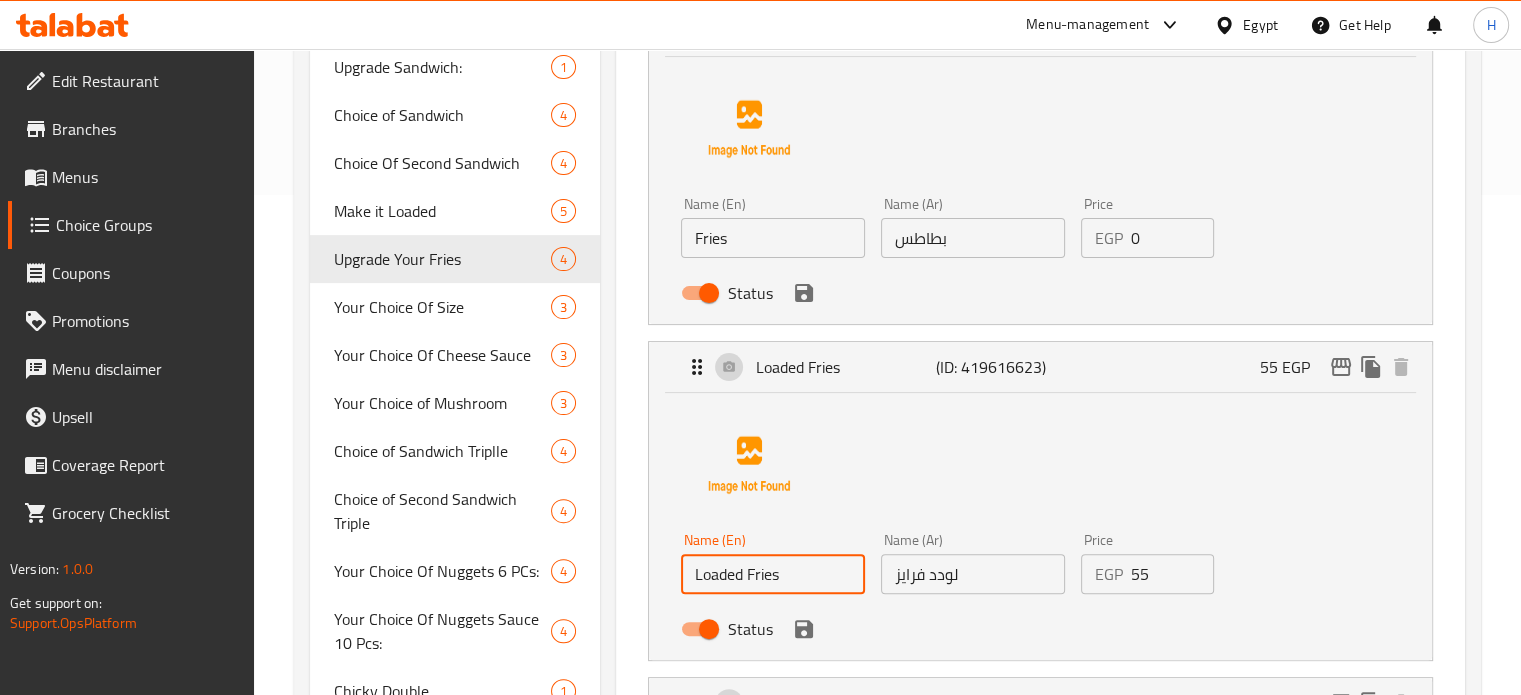 drag, startPoint x: 832, startPoint y: 576, endPoint x: 679, endPoint y: 579, distance: 153.0294 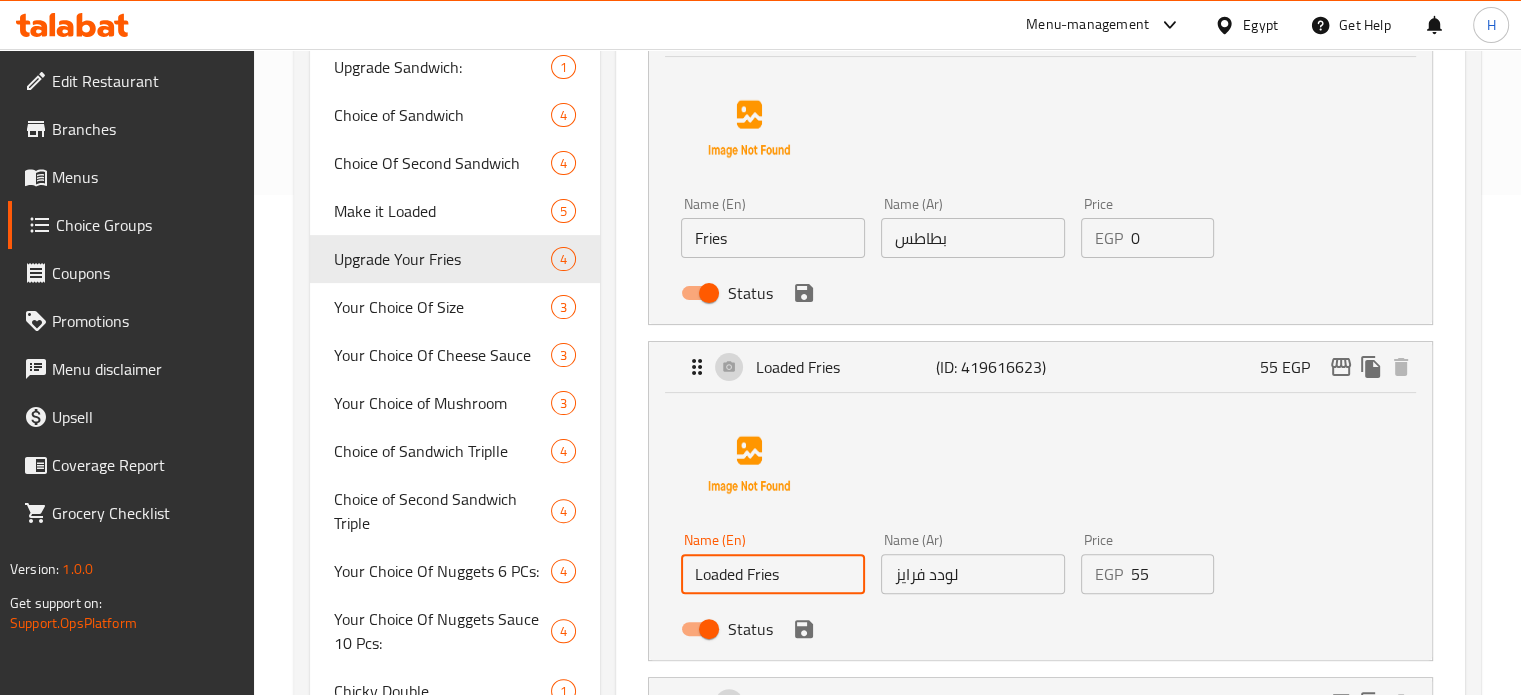 click on "Name (En) Loaded Fries Name (En)" at bounding box center [773, 563] 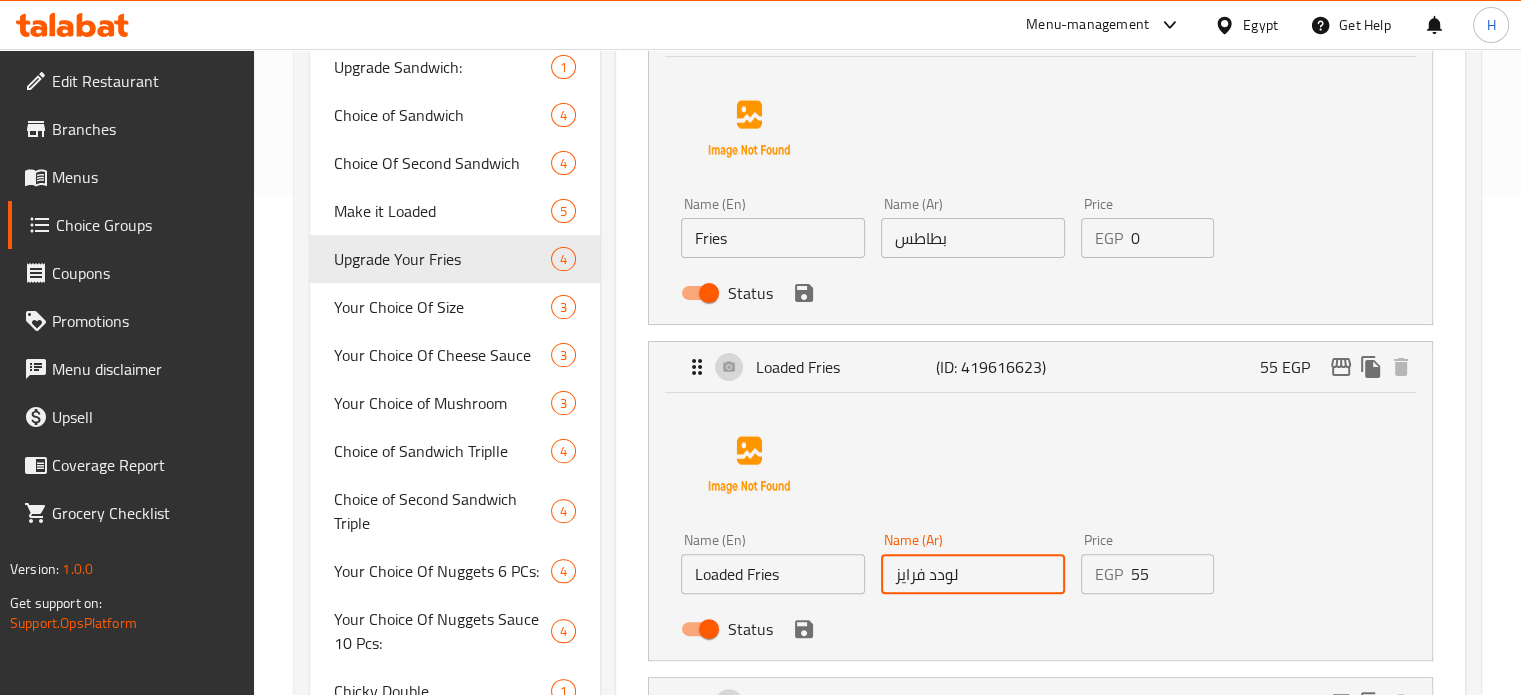 drag, startPoint x: 1016, startPoint y: 577, endPoint x: 866, endPoint y: 560, distance: 150.96027 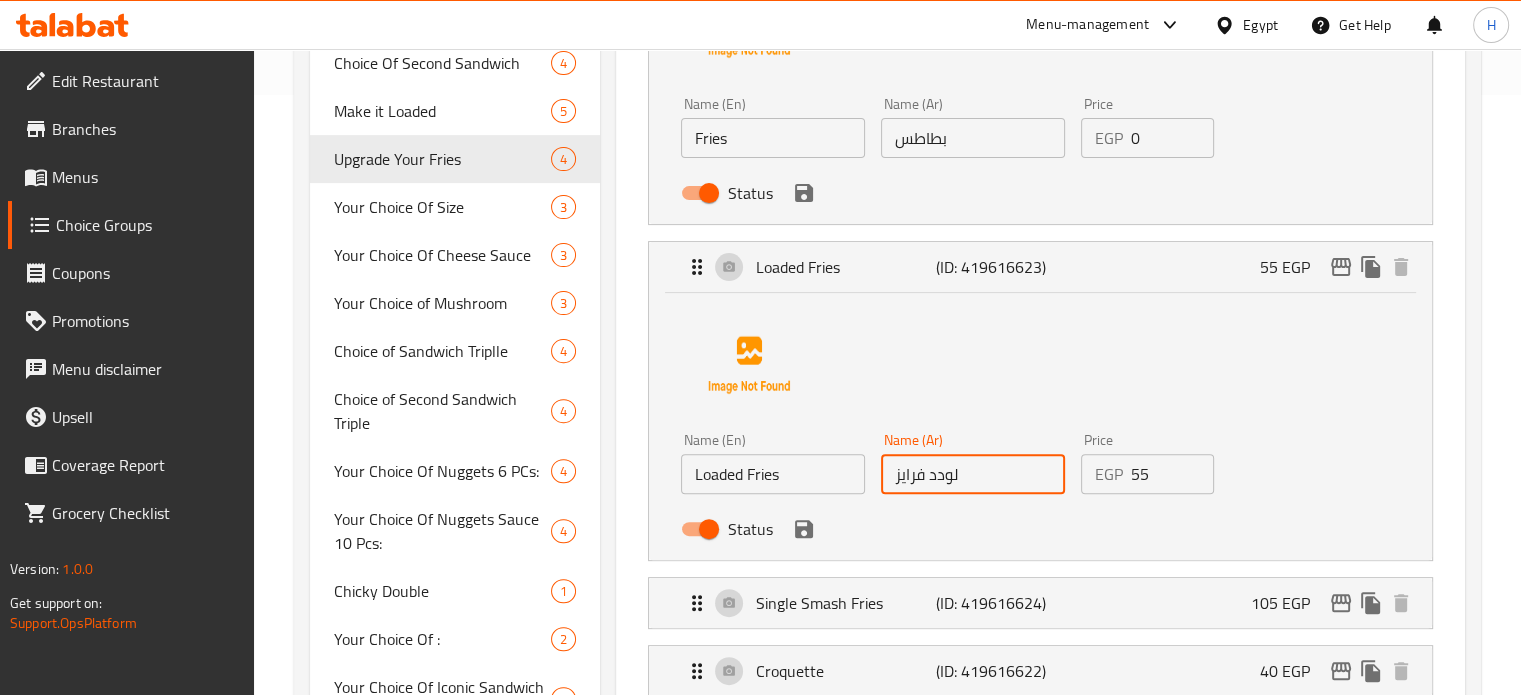 scroll, scrollTop: 600, scrollLeft: 0, axis: vertical 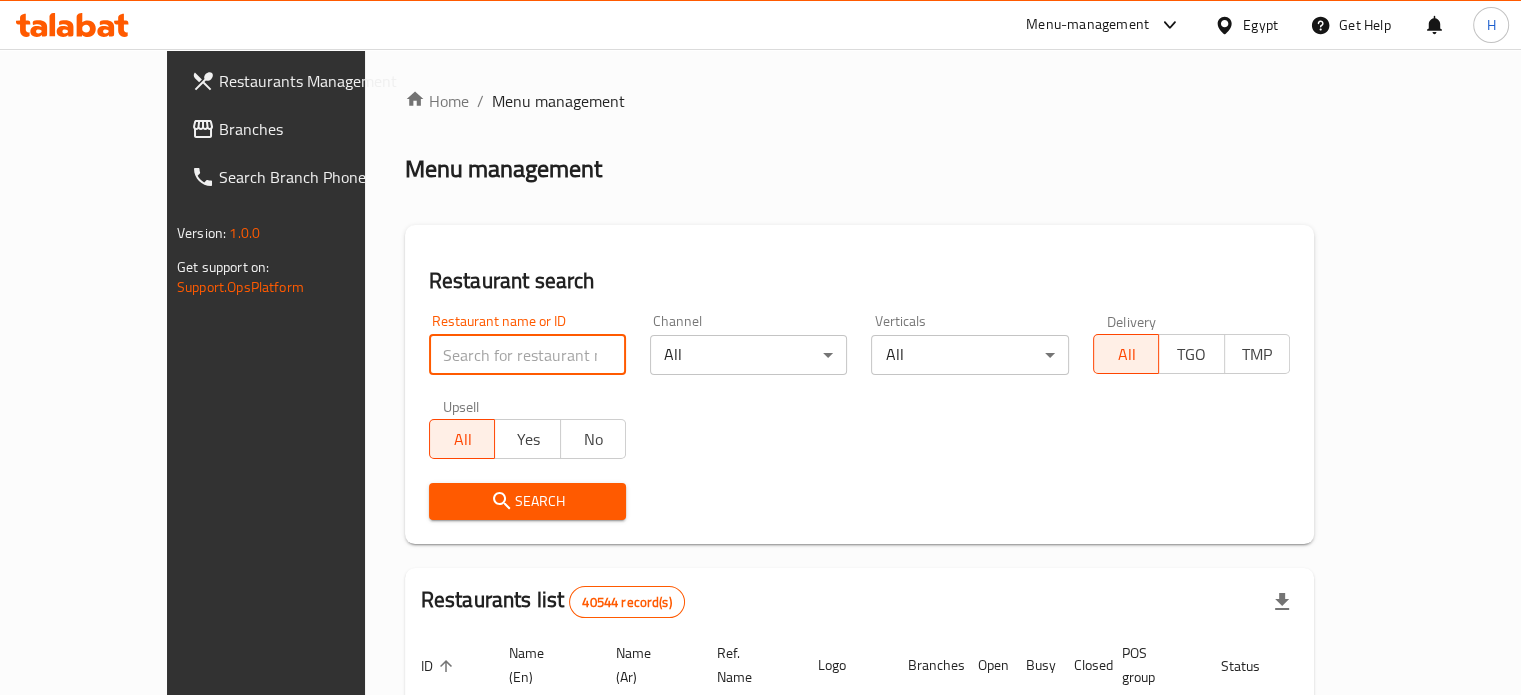 click at bounding box center (527, 355) 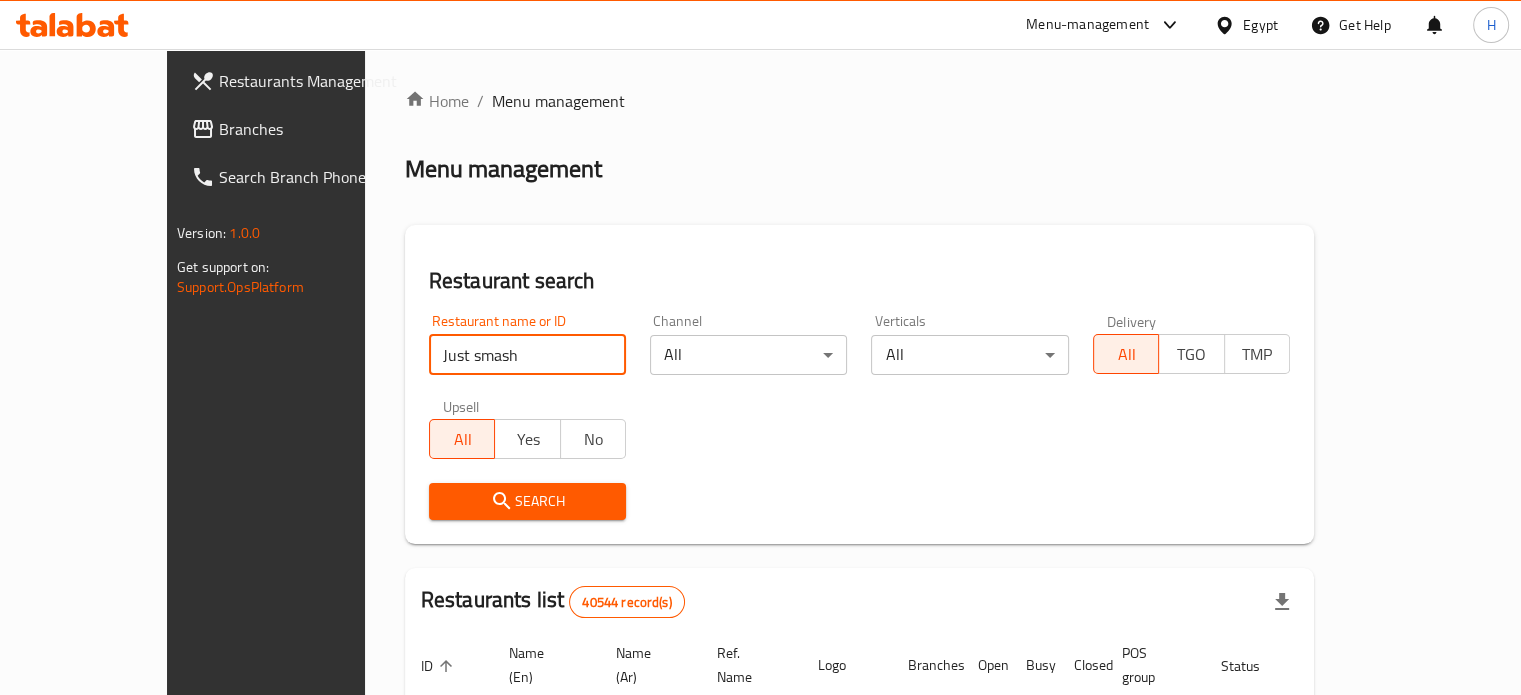 type on "Just smash" 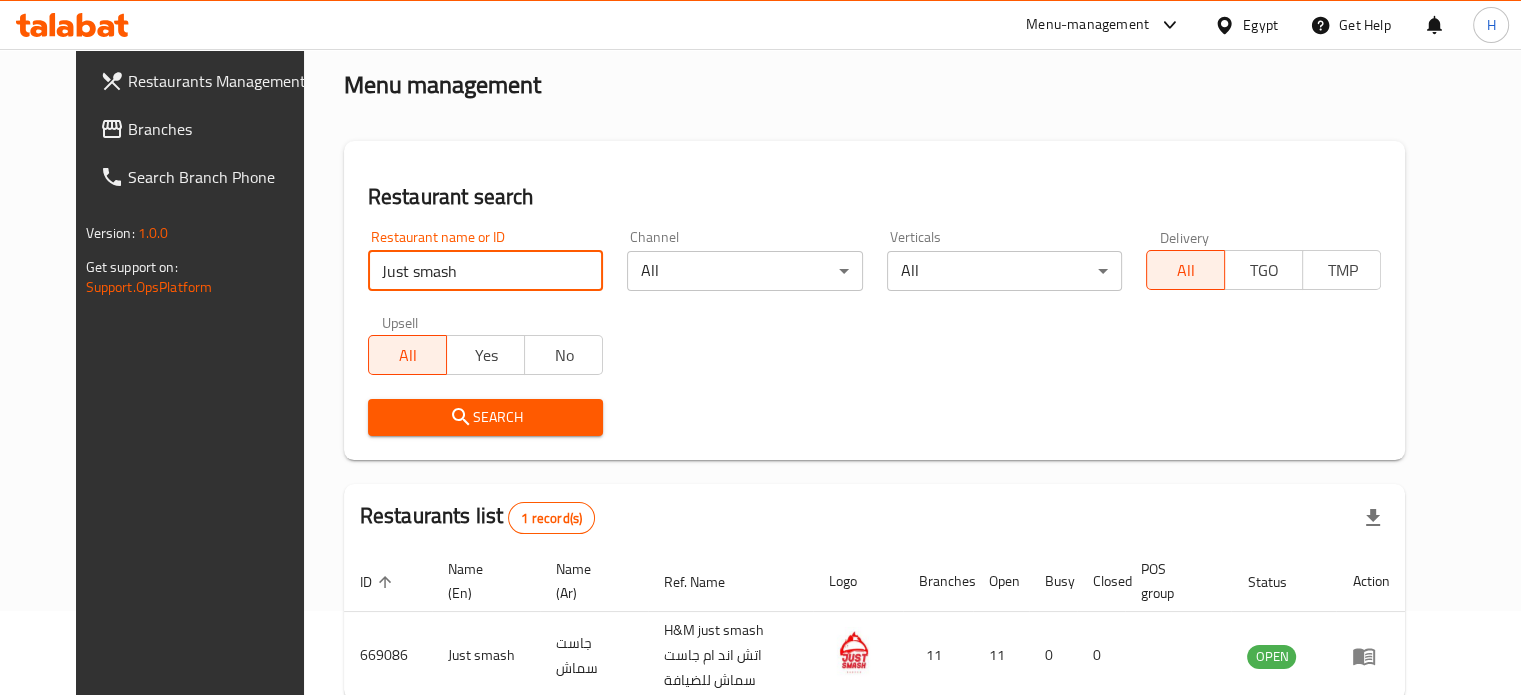 scroll, scrollTop: 180, scrollLeft: 0, axis: vertical 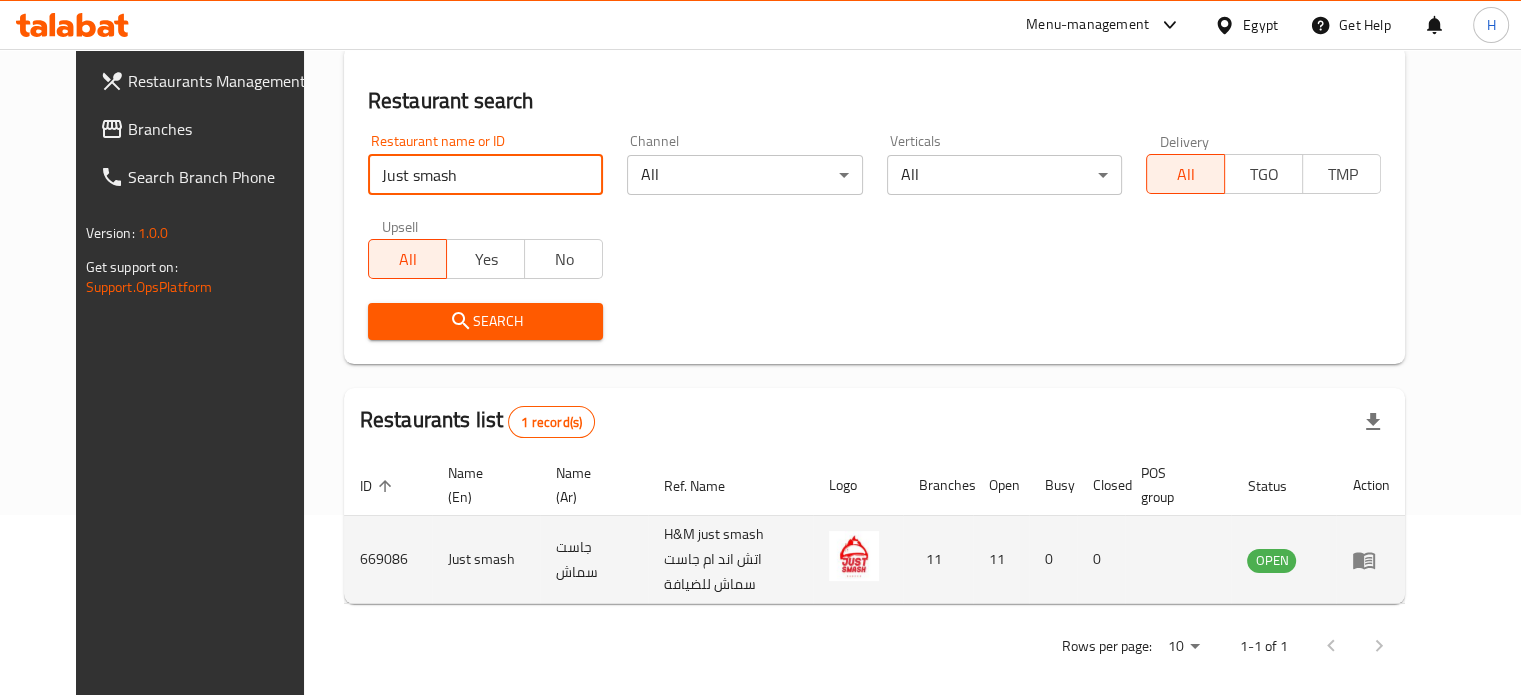 click 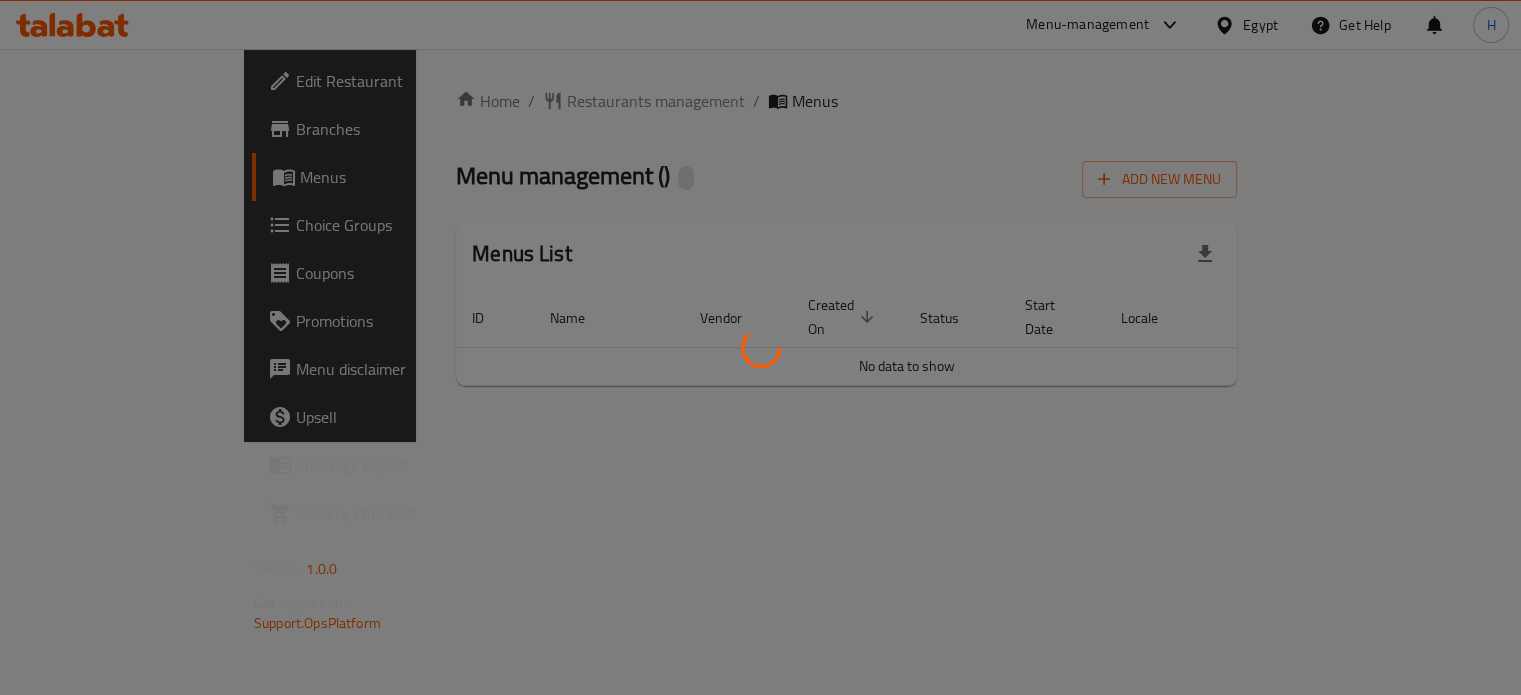 scroll, scrollTop: 0, scrollLeft: 0, axis: both 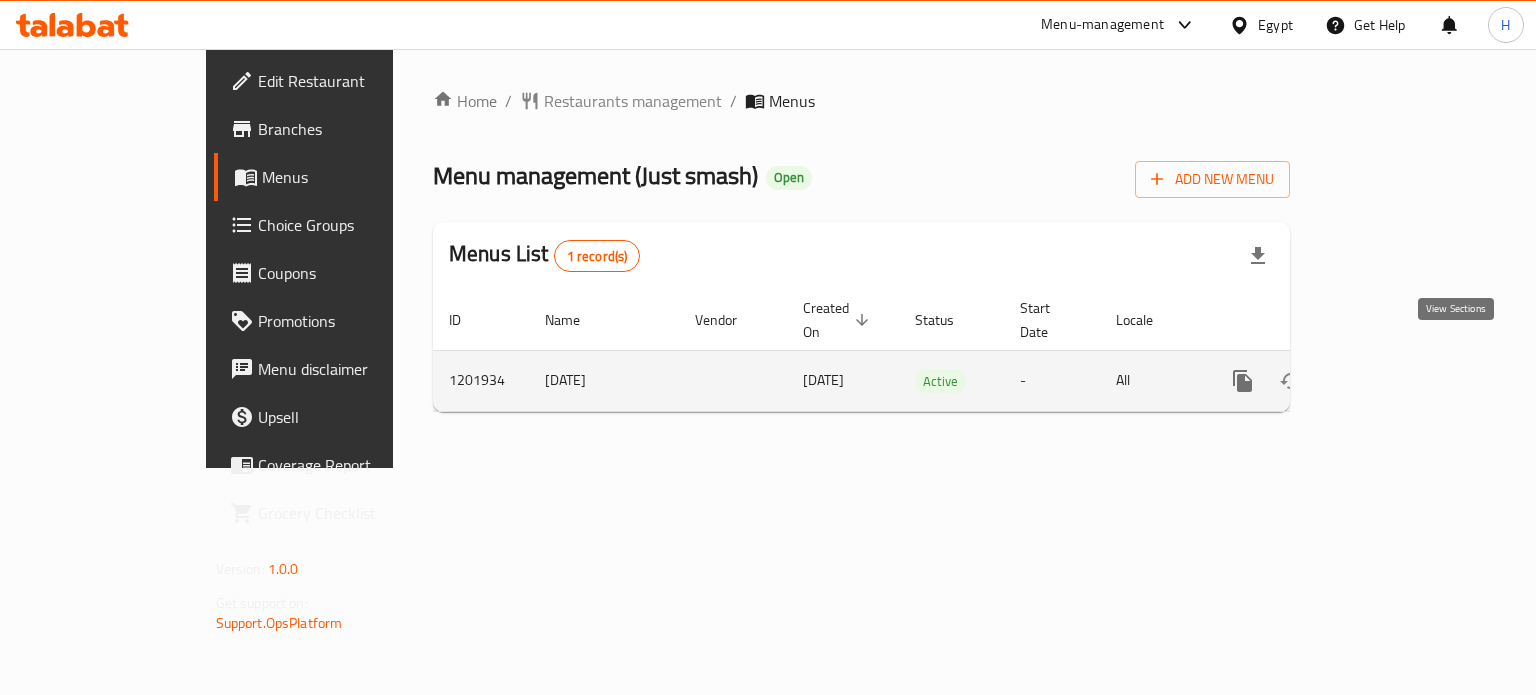 click 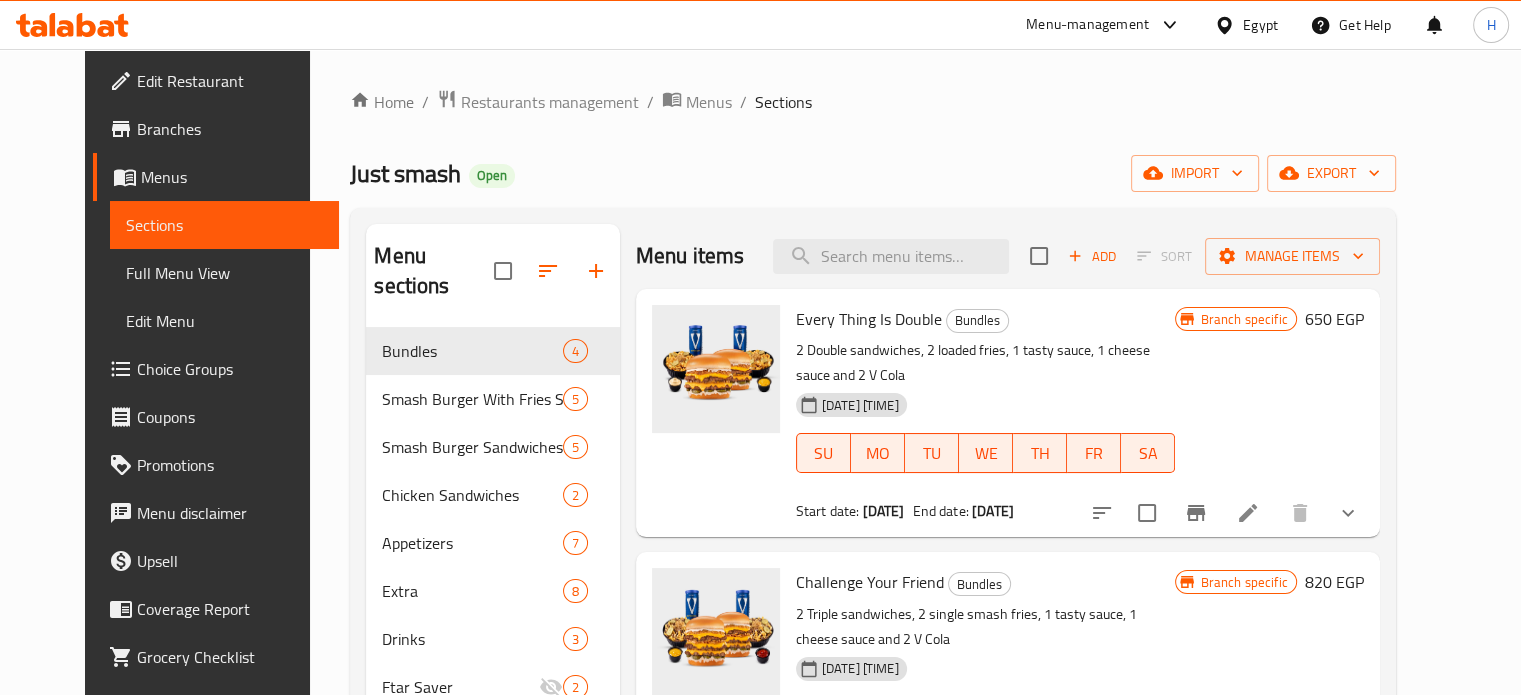 click on "Choice Groups" at bounding box center (230, 369) 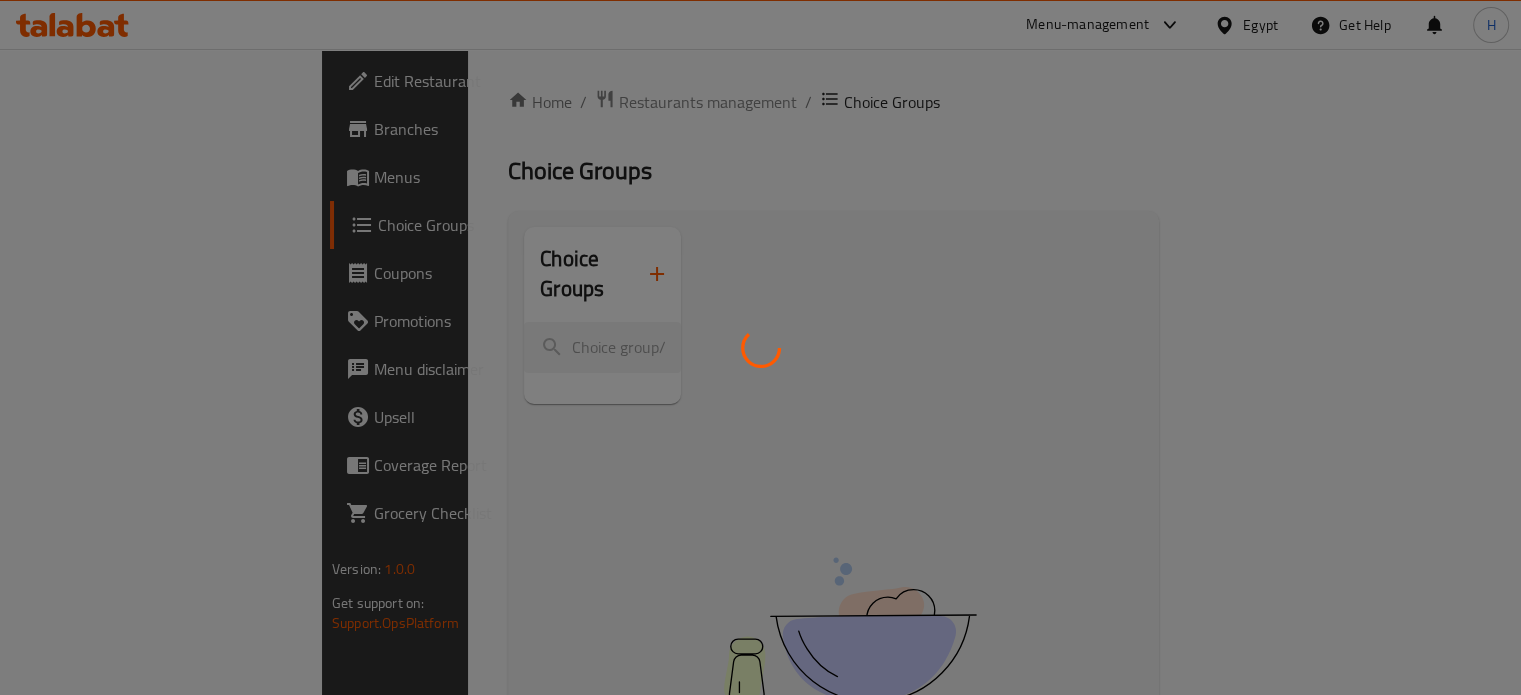 type 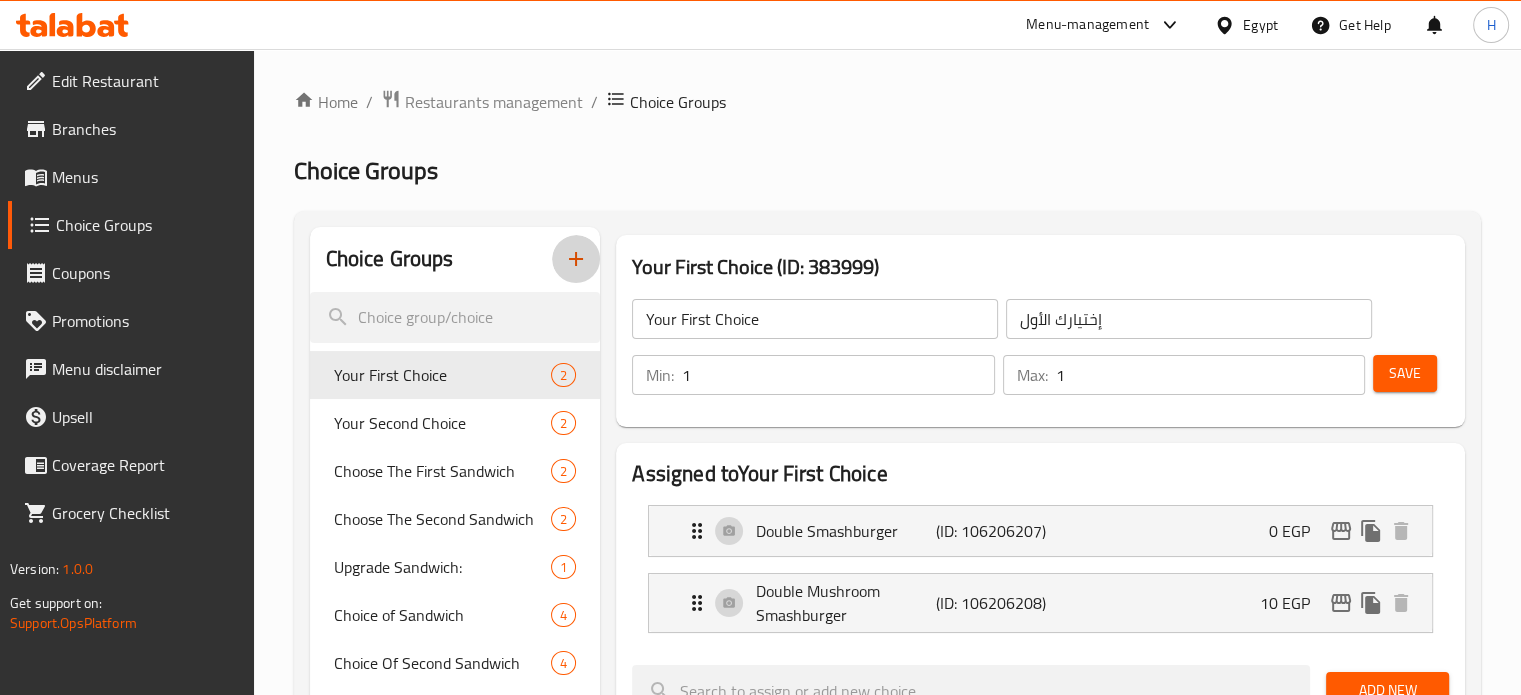 click at bounding box center (576, 259) 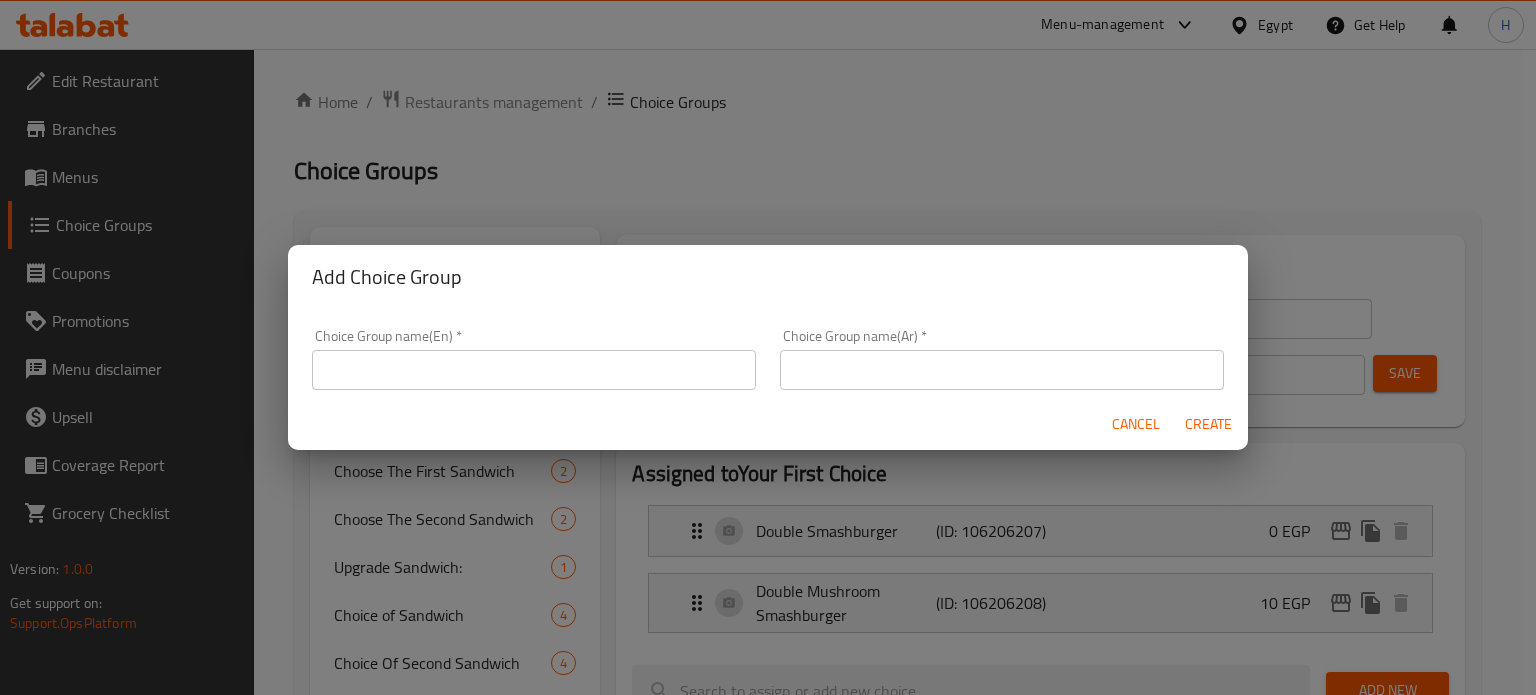 type 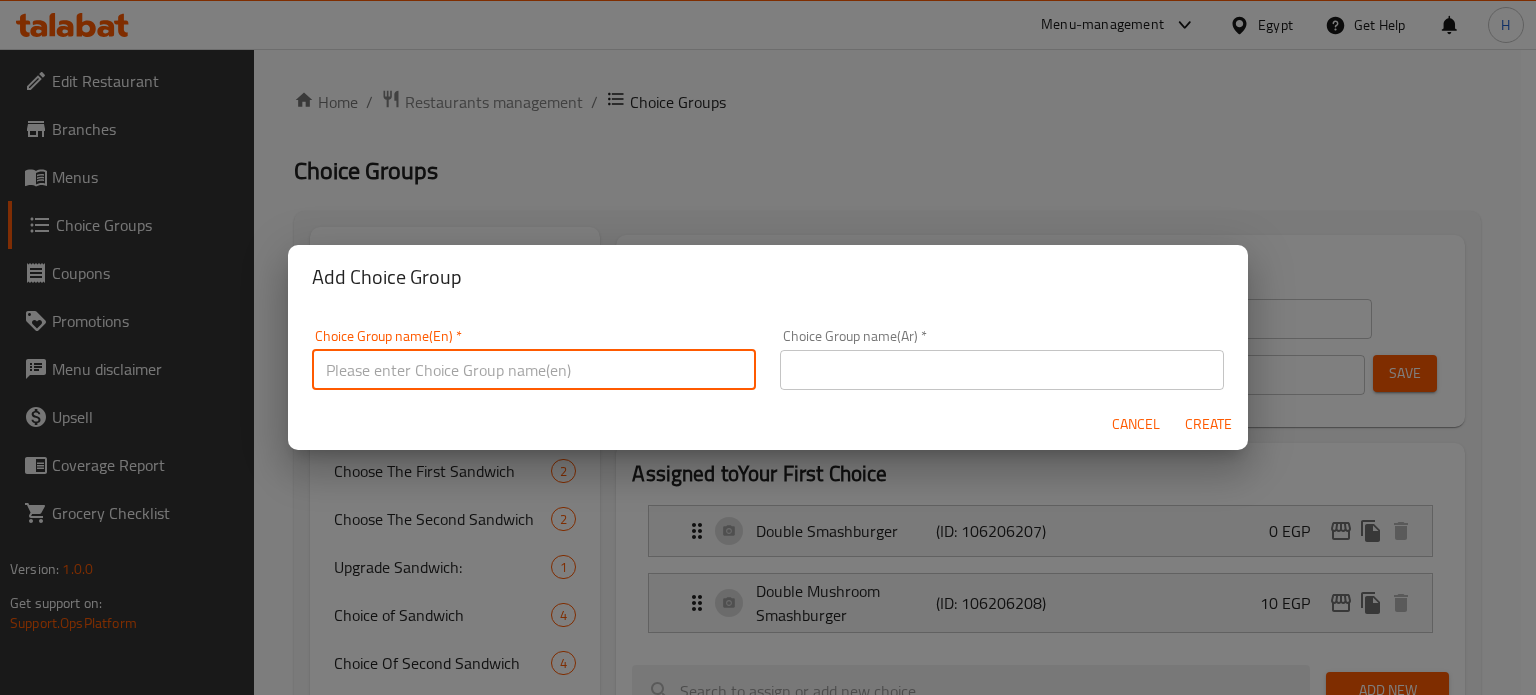 click at bounding box center (534, 370) 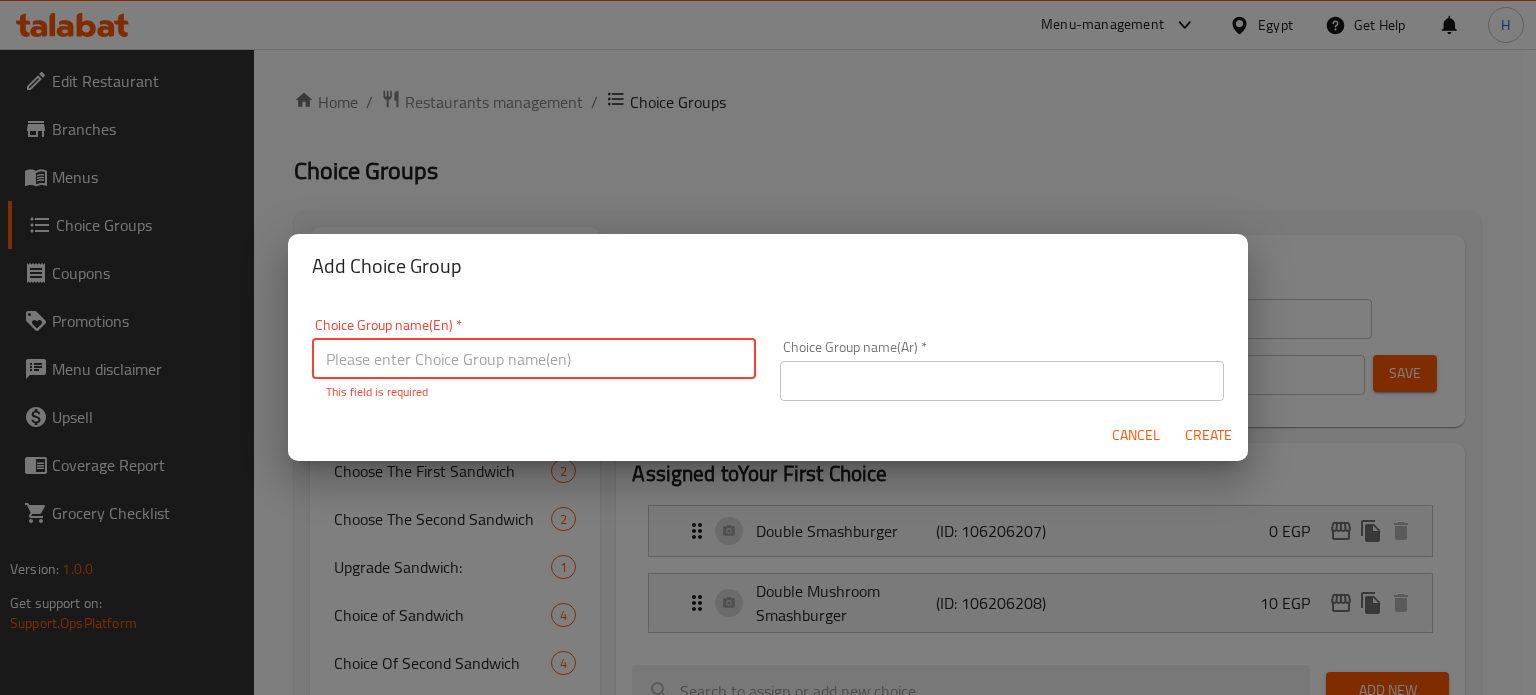 click at bounding box center [534, 359] 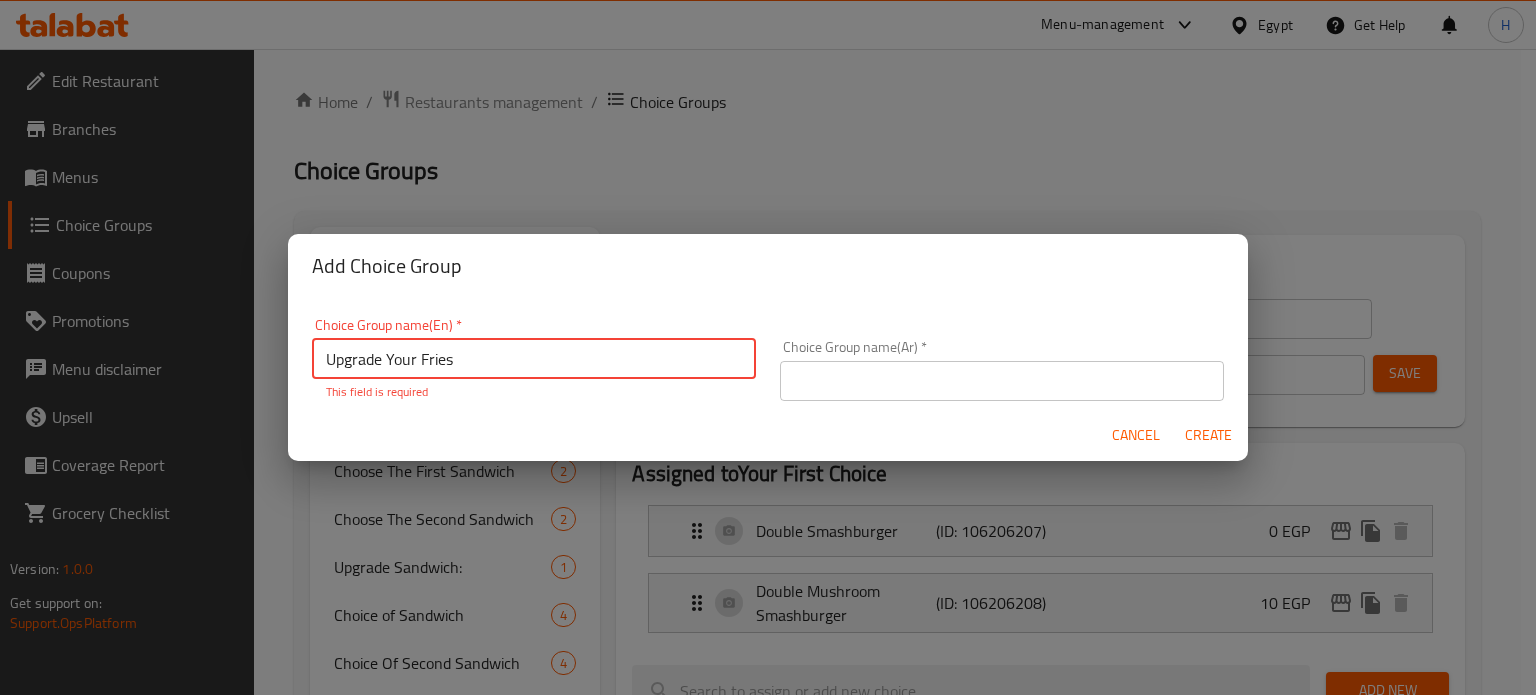 click on "Upgrade Your Fries" at bounding box center (534, 359) 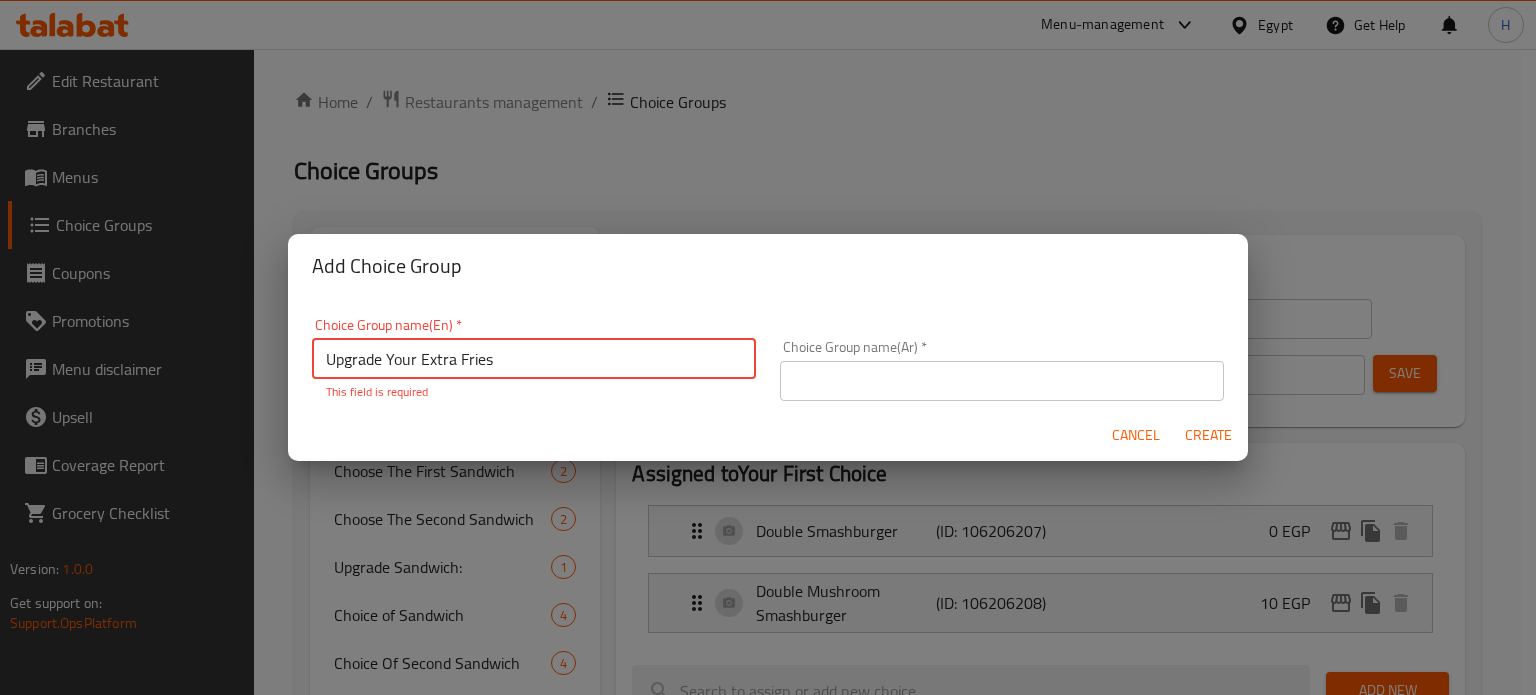type on "Upgrade Your Extra Fries" 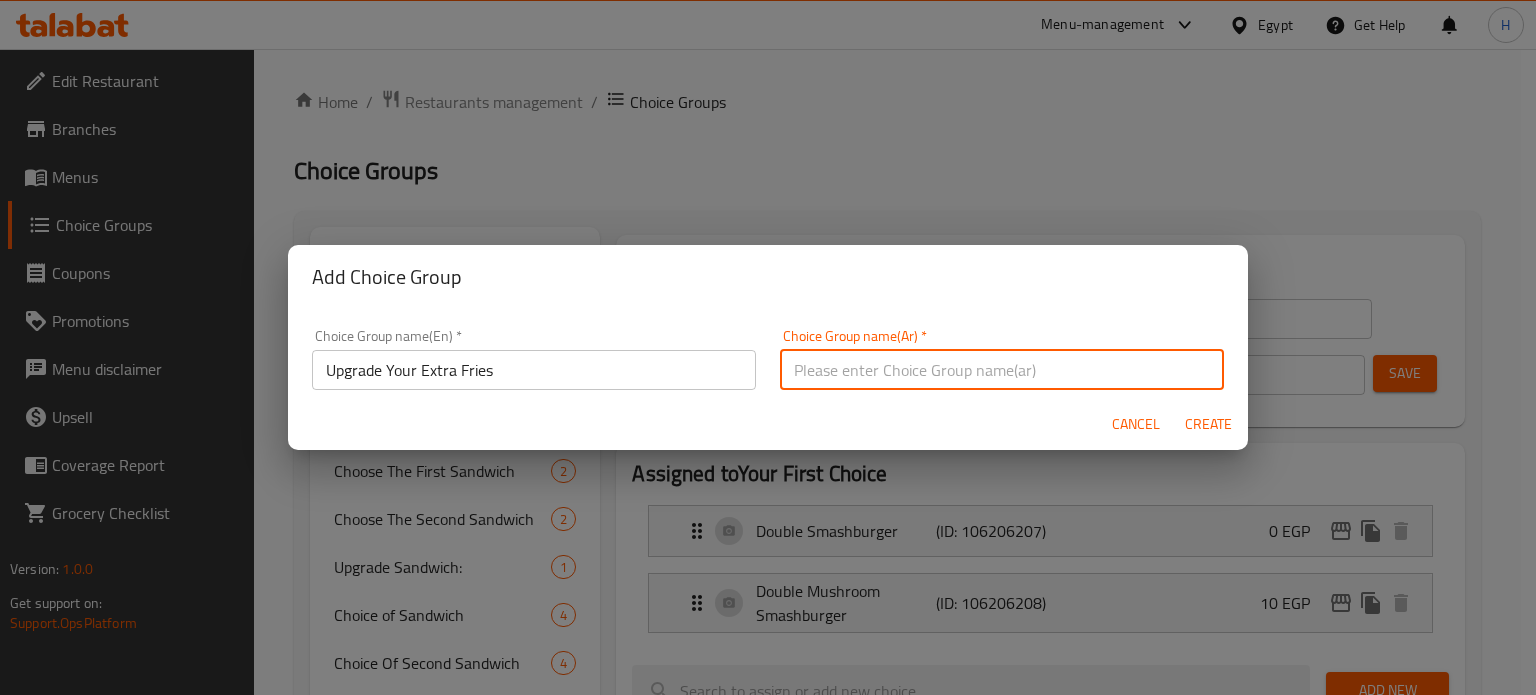click at bounding box center (1002, 370) 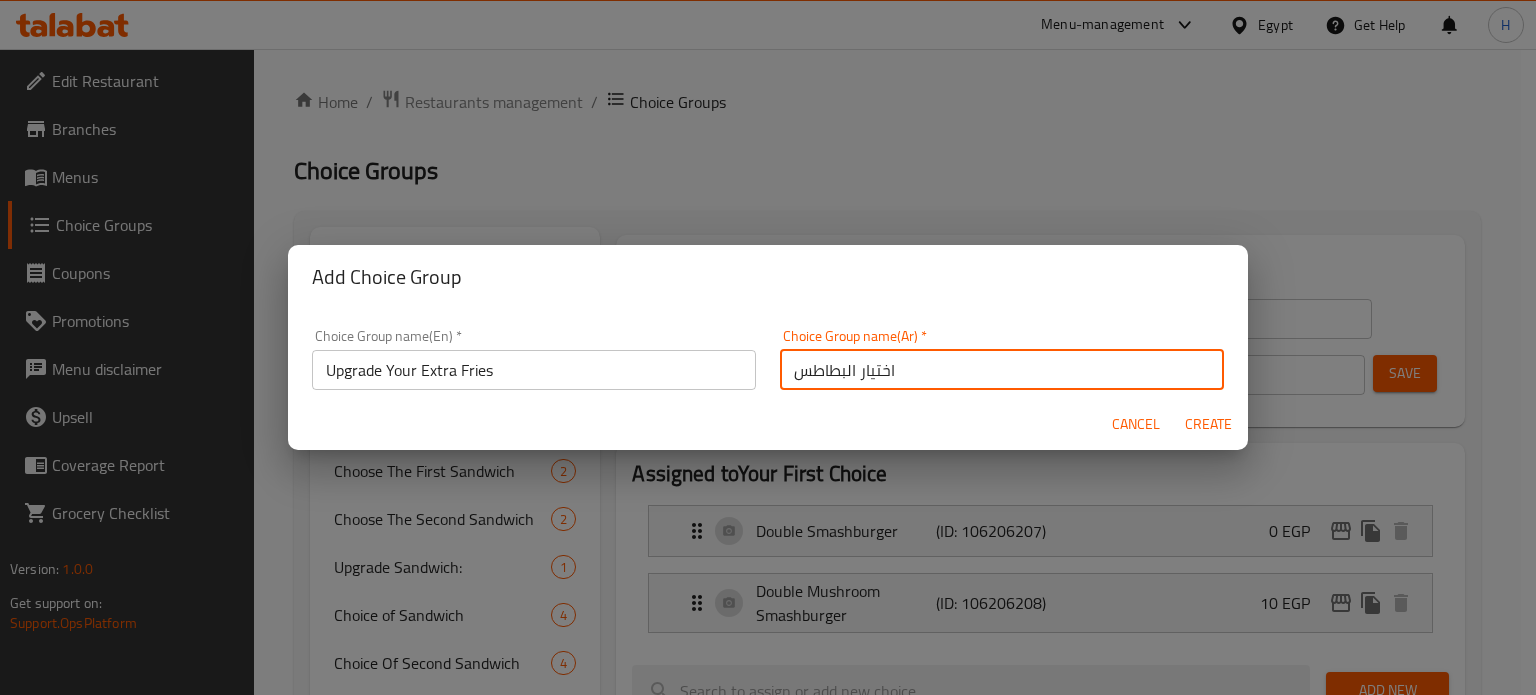 click on "اختيار البطاطس" at bounding box center [1002, 370] 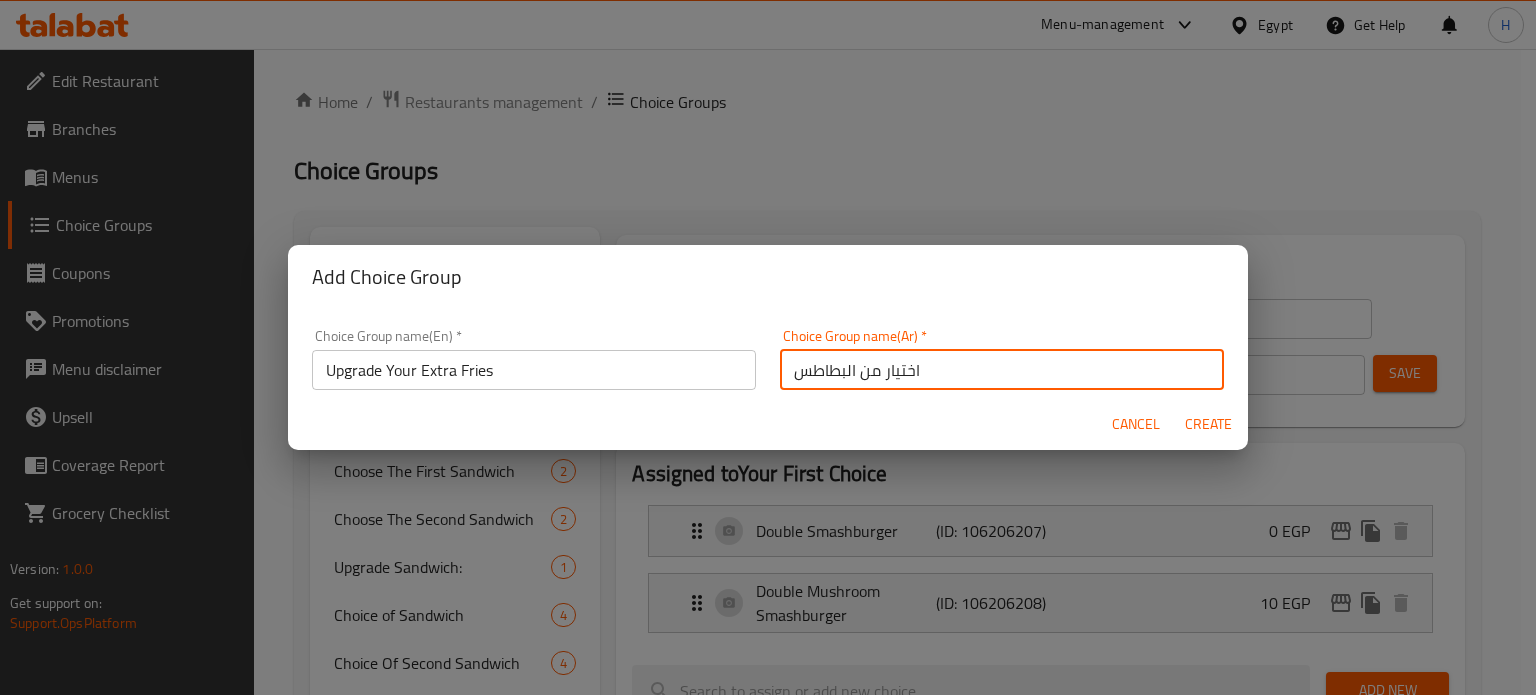 click on "اختيار من البطاطس" at bounding box center [1002, 370] 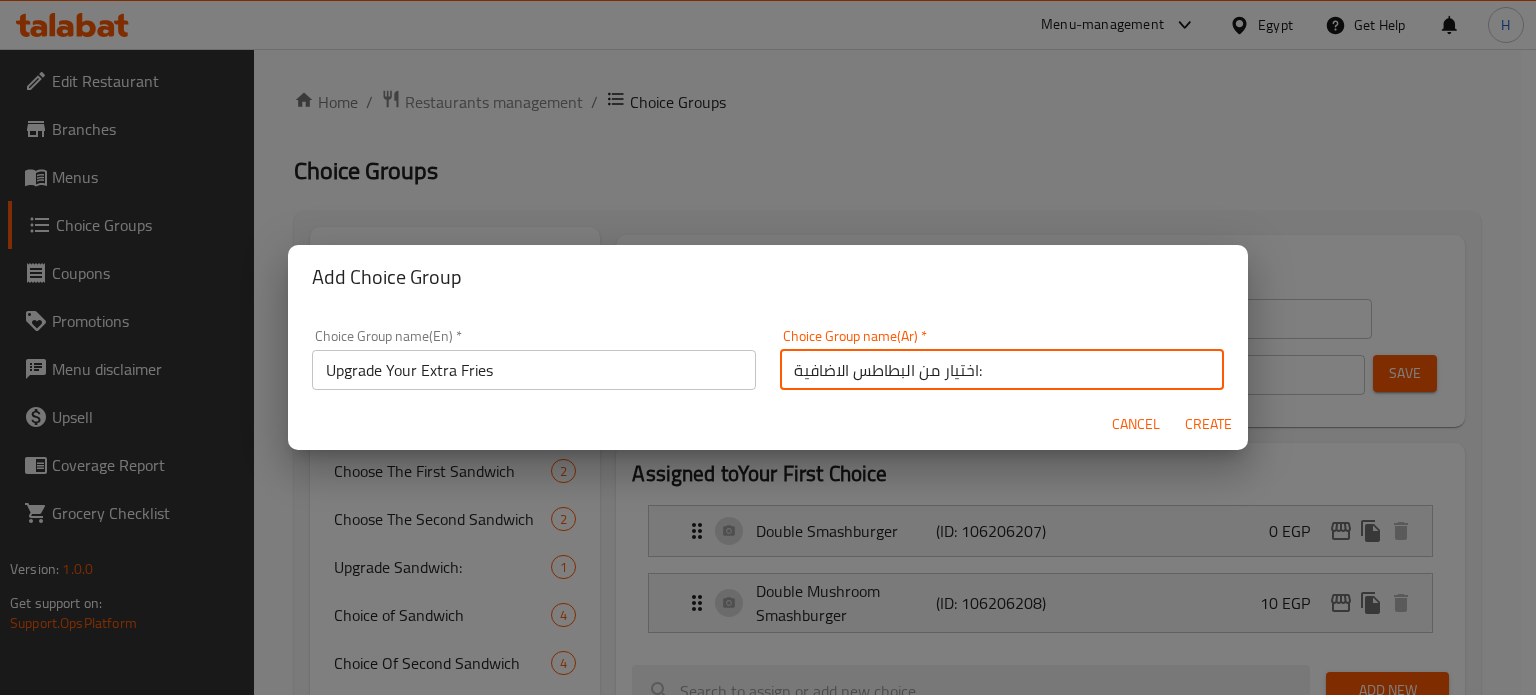 type on "اختيار من البطاطس الاضافية:" 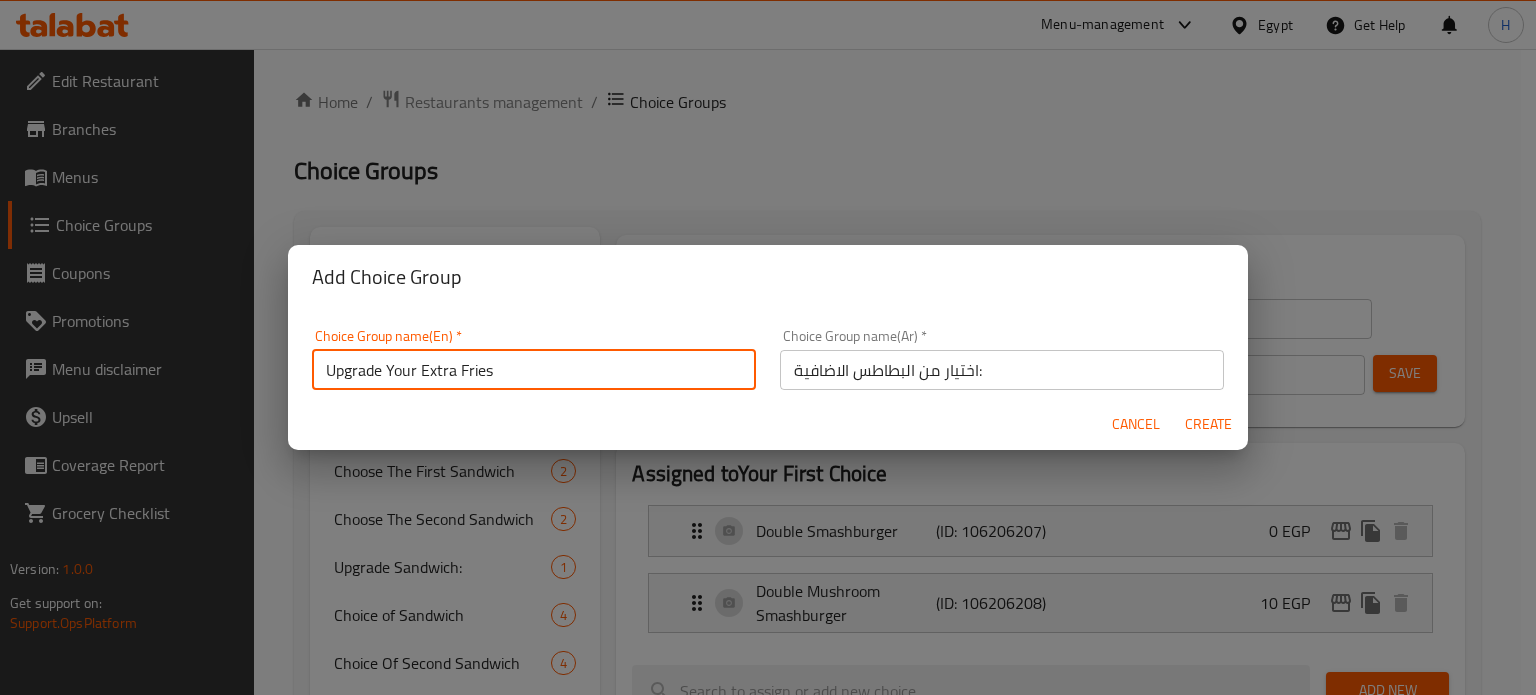 click on "Upgrade Your Extra Fries" at bounding box center [534, 370] 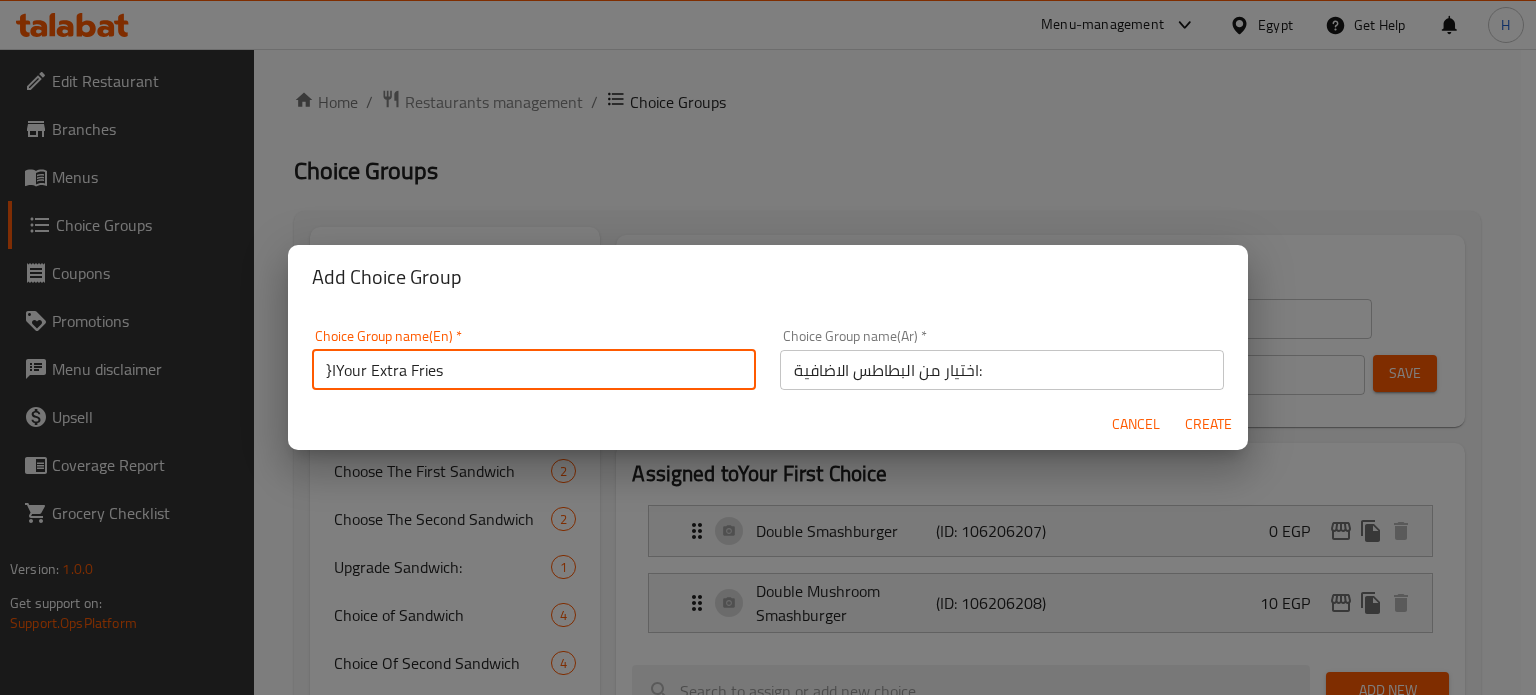 type on "Upgrade Your Extra Fries" 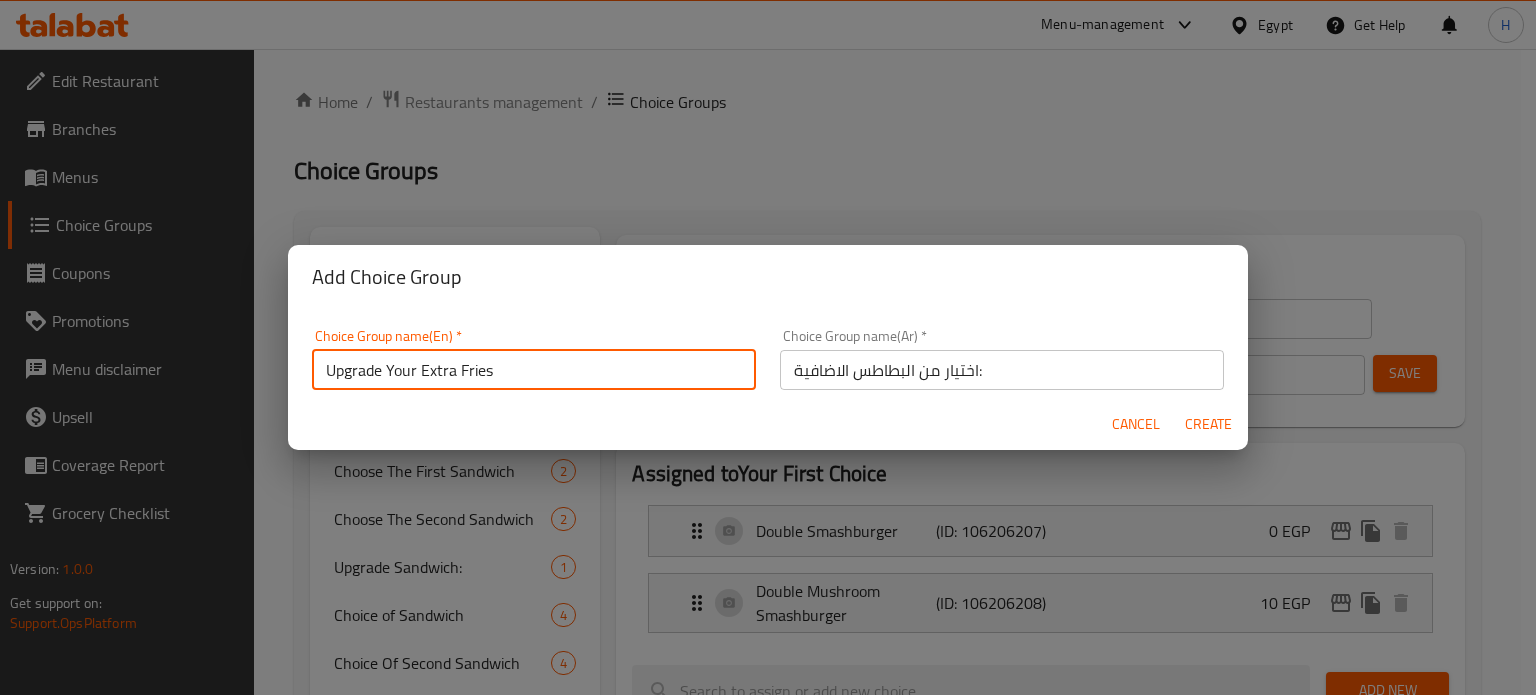 click on "Create" at bounding box center (1208, 424) 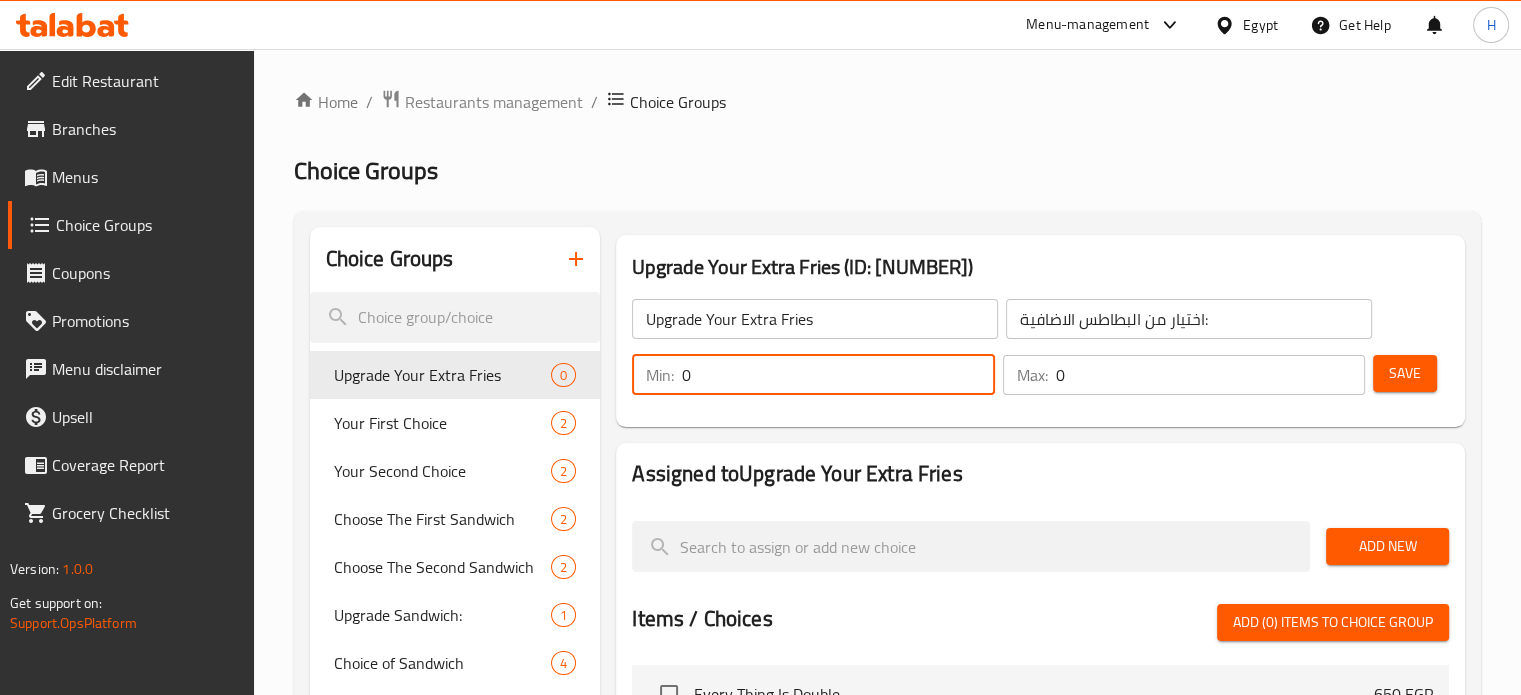 drag, startPoint x: 714, startPoint y: 380, endPoint x: 650, endPoint y: 374, distance: 64.28063 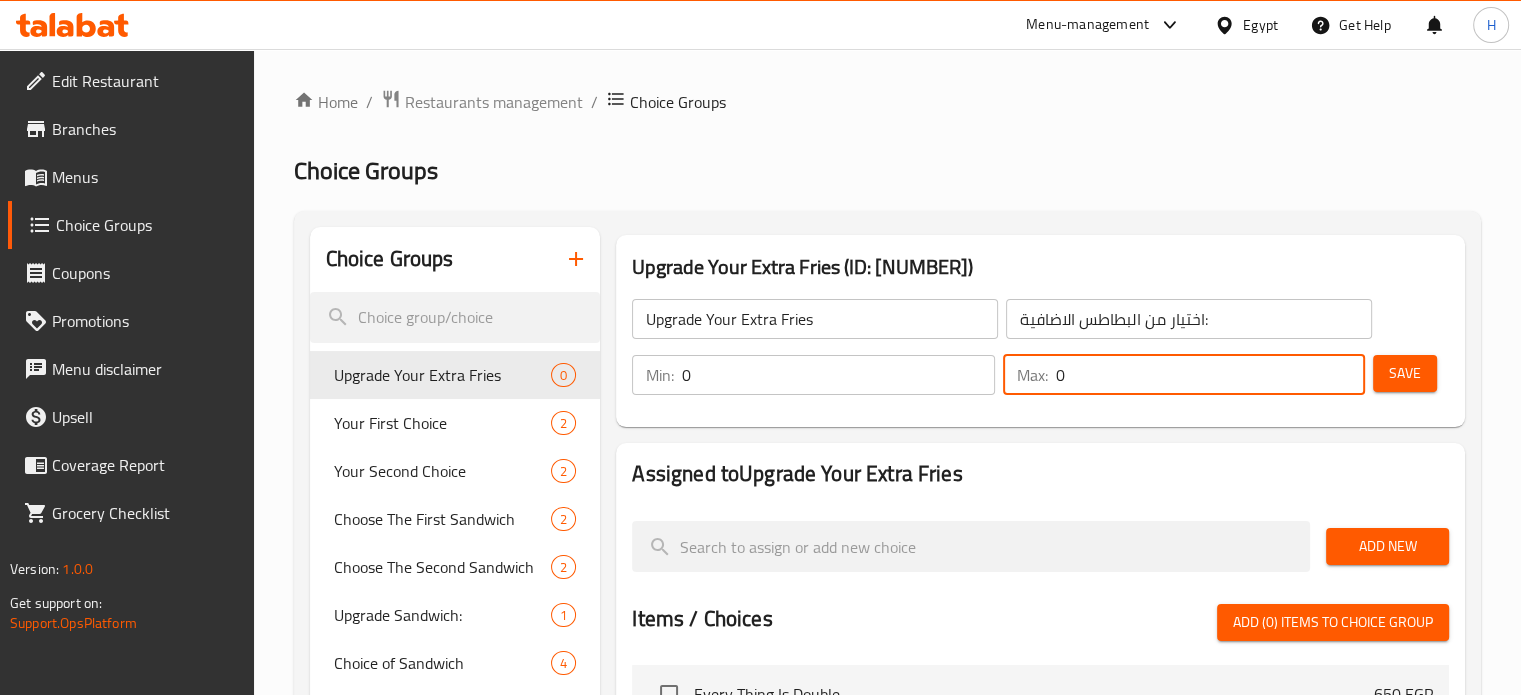 drag, startPoint x: 1112, startPoint y: 376, endPoint x: 1011, endPoint y: 375, distance: 101.00495 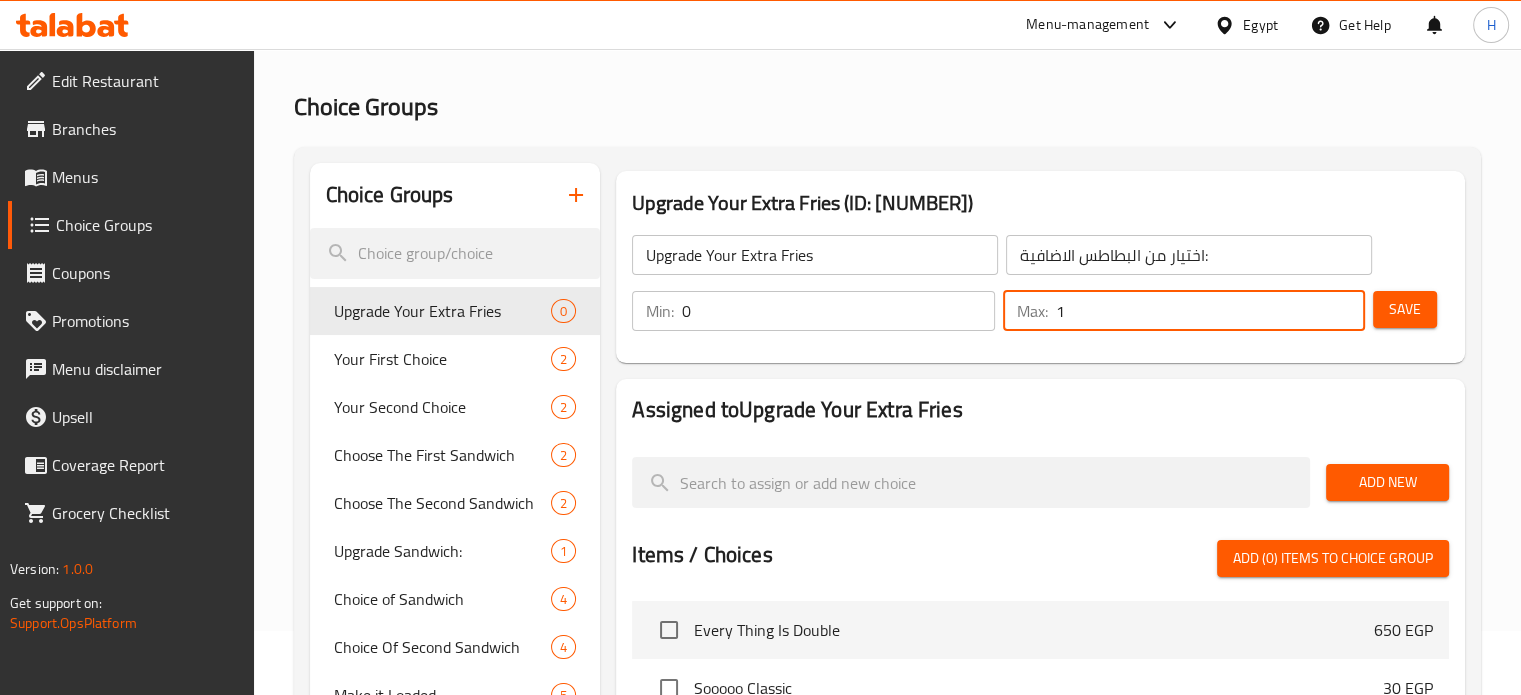 scroll, scrollTop: 100, scrollLeft: 0, axis: vertical 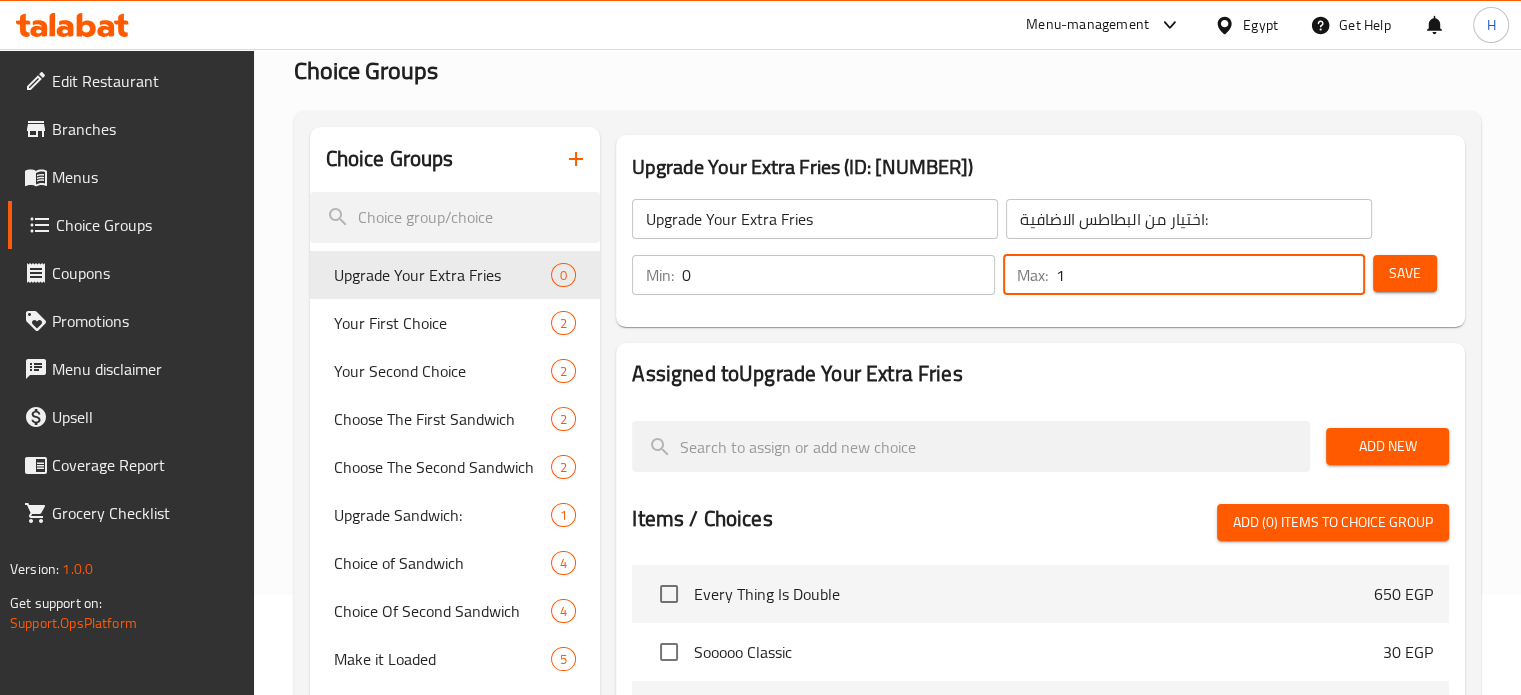 type on "1" 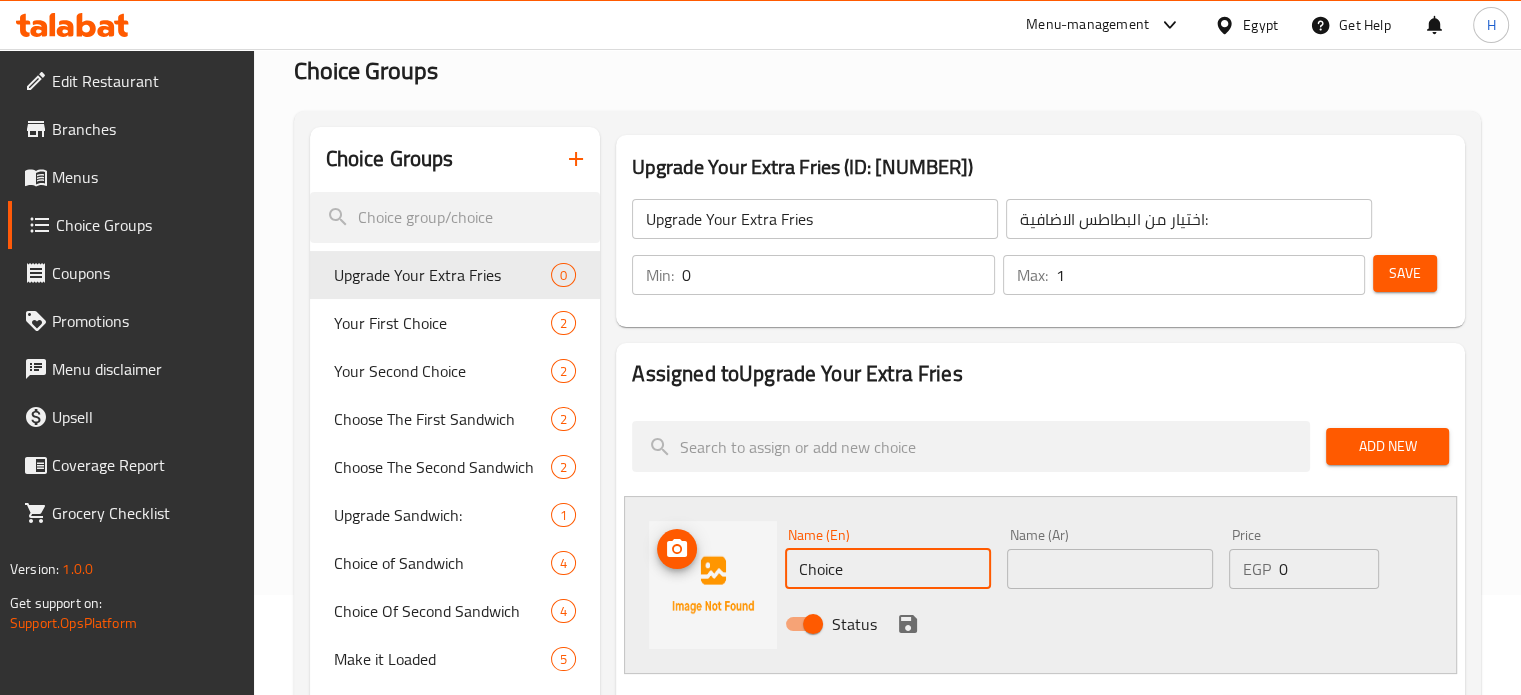 drag, startPoint x: 850, startPoint y: 565, endPoint x: 669, endPoint y: 563, distance: 181.01105 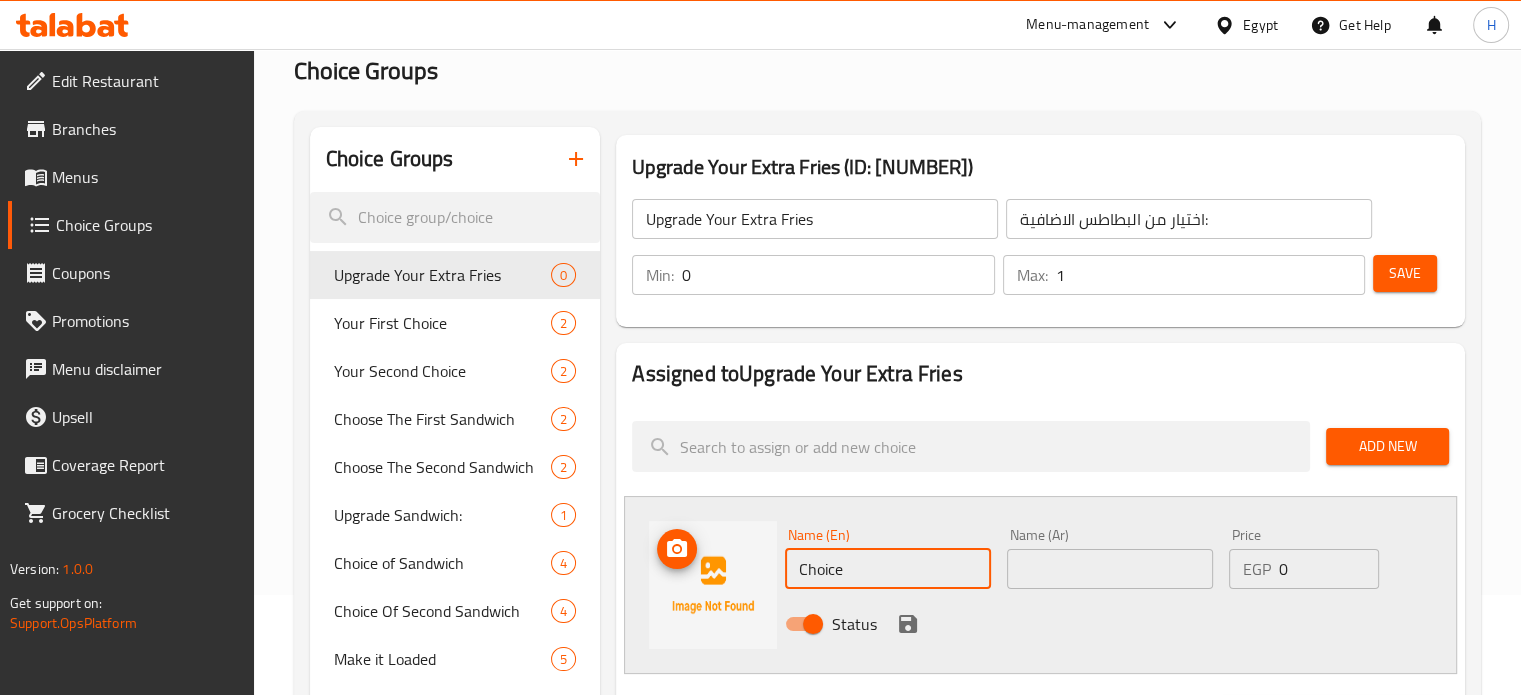 click on "Name (En) Choice Name (En) Name (Ar) Name (Ar) Price EGP 0 Price Status" at bounding box center [1040, 585] 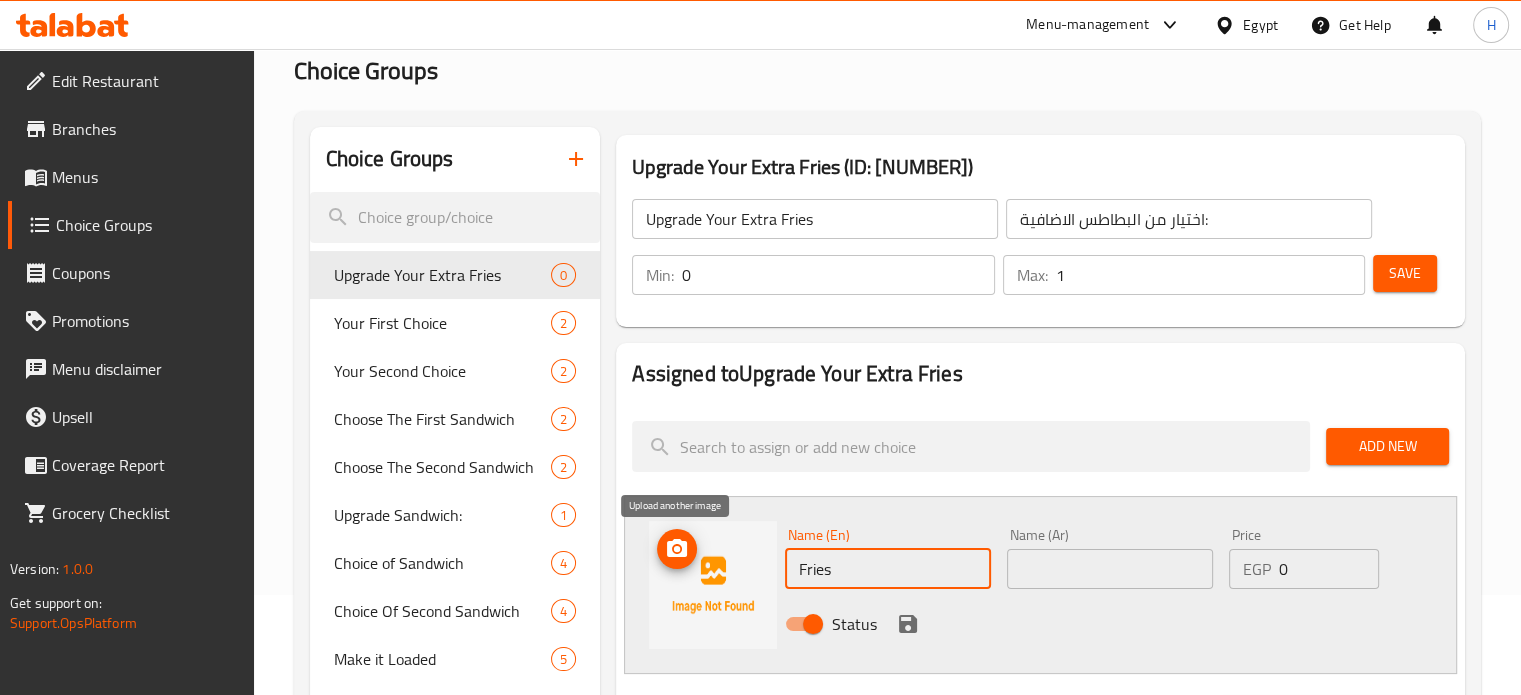 type on "Fries" 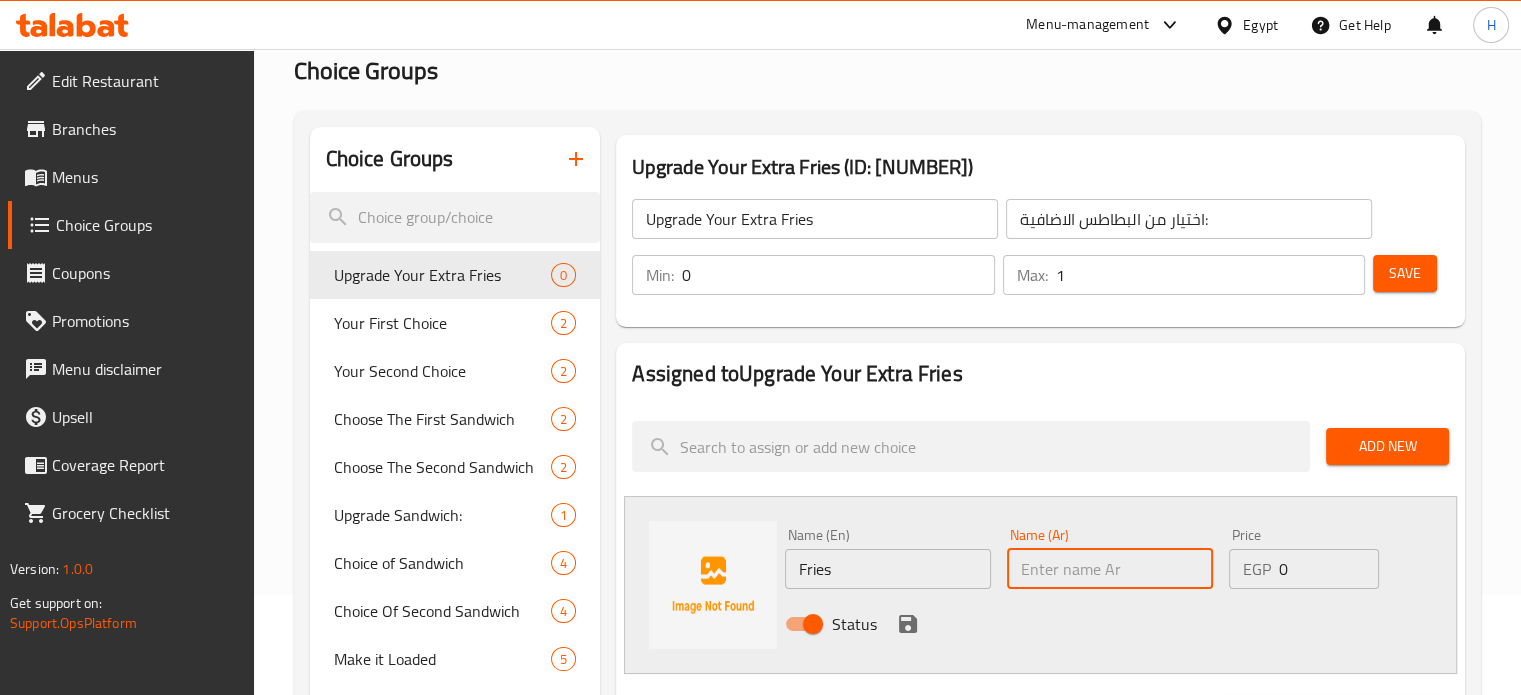 click at bounding box center [1110, 569] 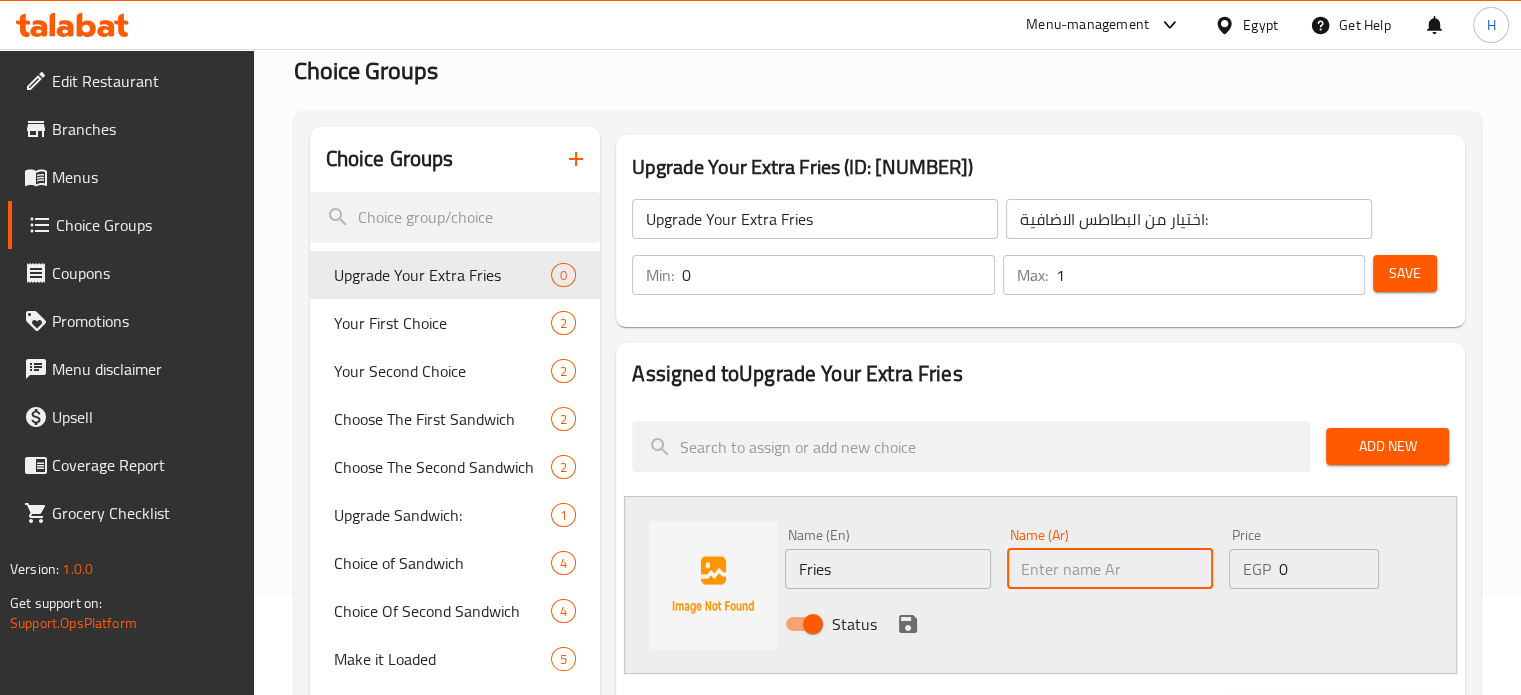 paste on "بطاطس" 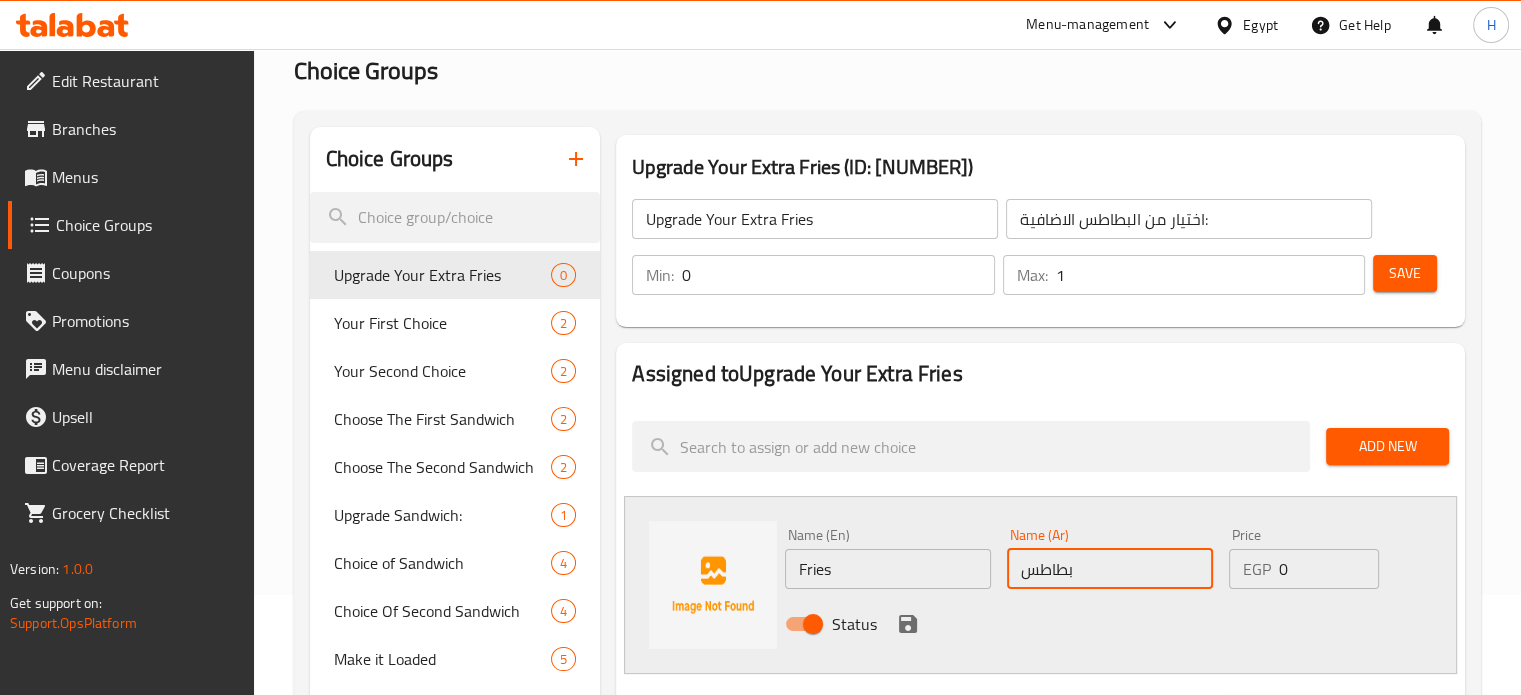 type on "بطاطس" 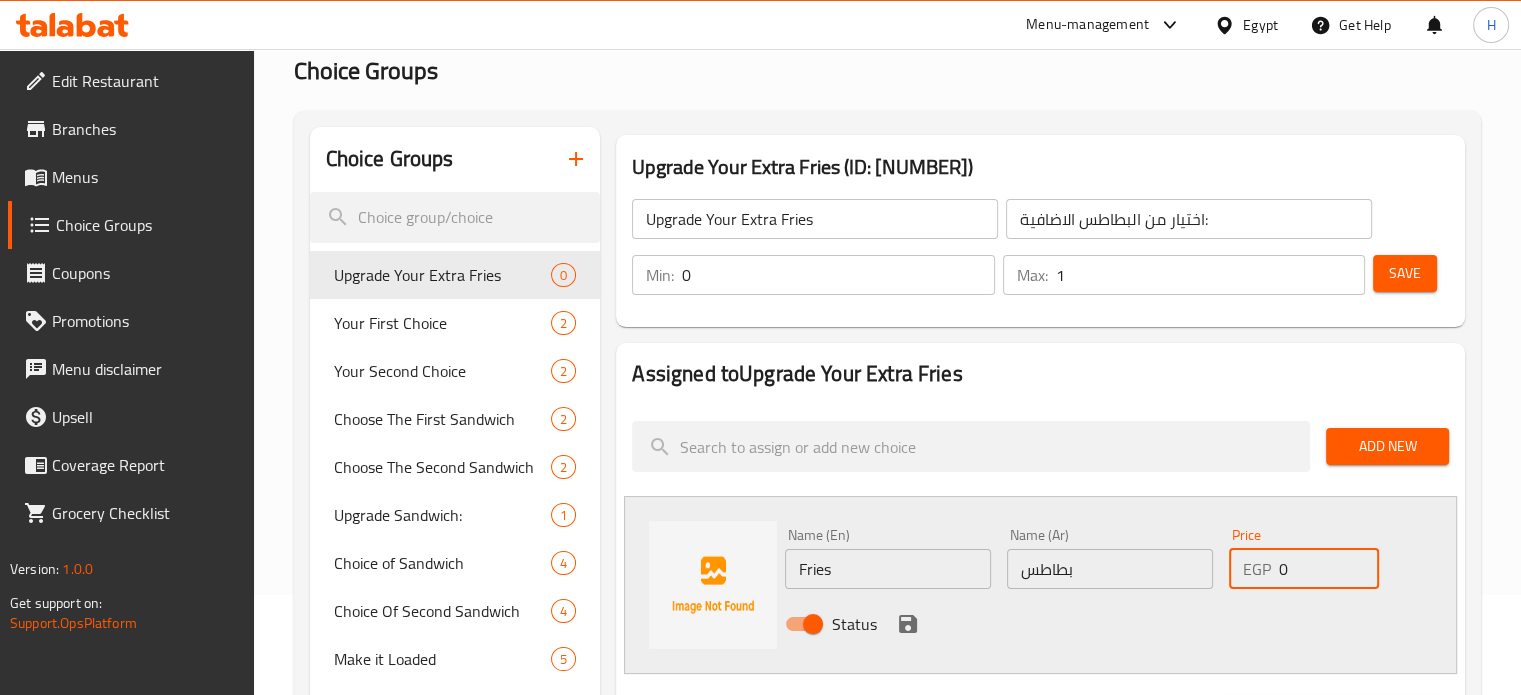 drag, startPoint x: 1308, startPoint y: 566, endPoint x: 1219, endPoint y: 568, distance: 89.02247 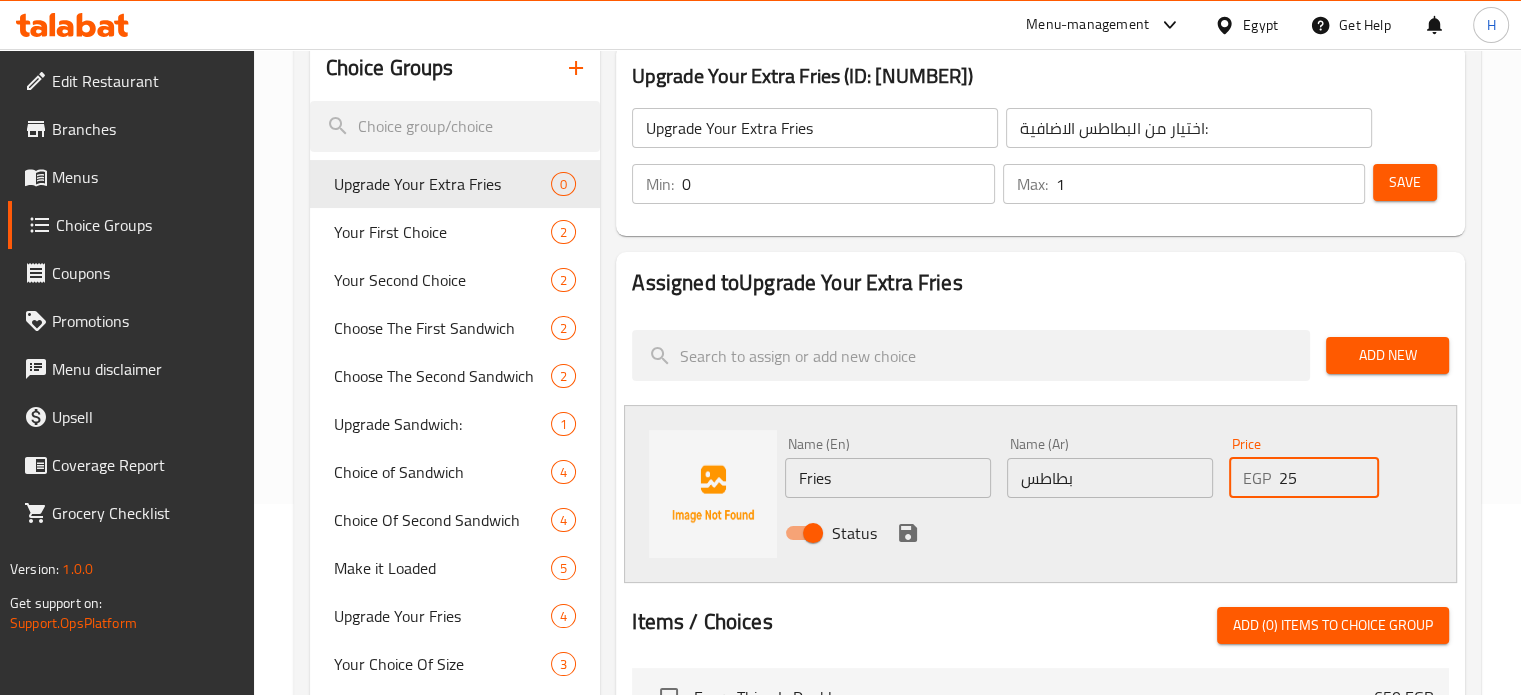 scroll, scrollTop: 300, scrollLeft: 0, axis: vertical 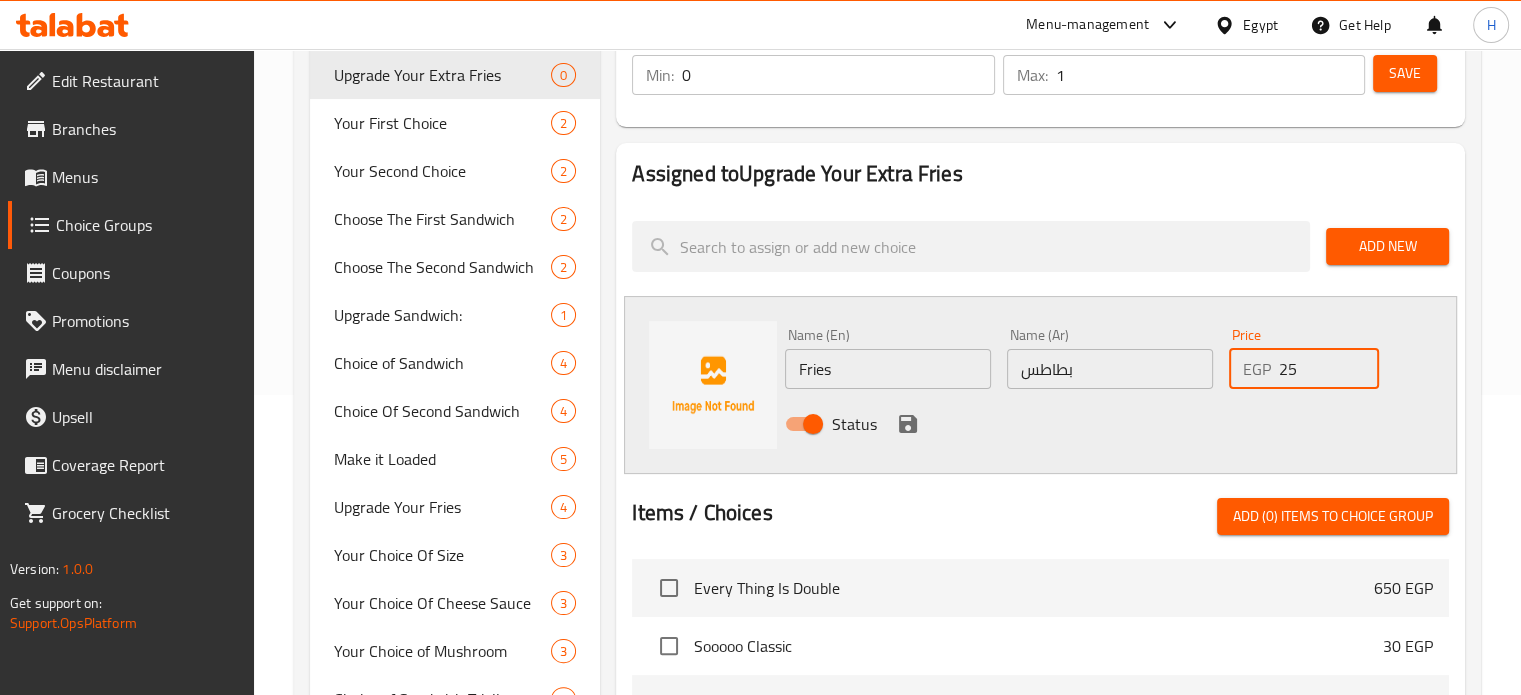 type on "25" 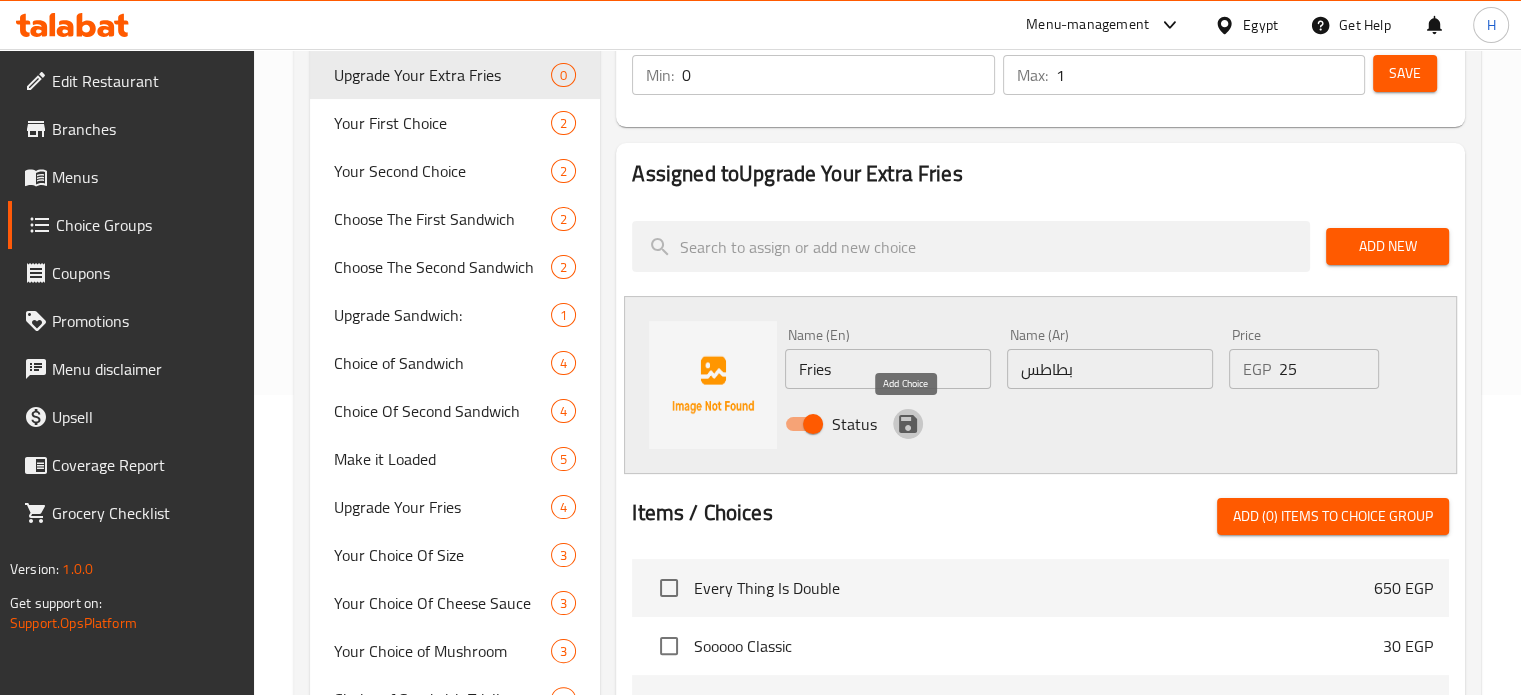 click 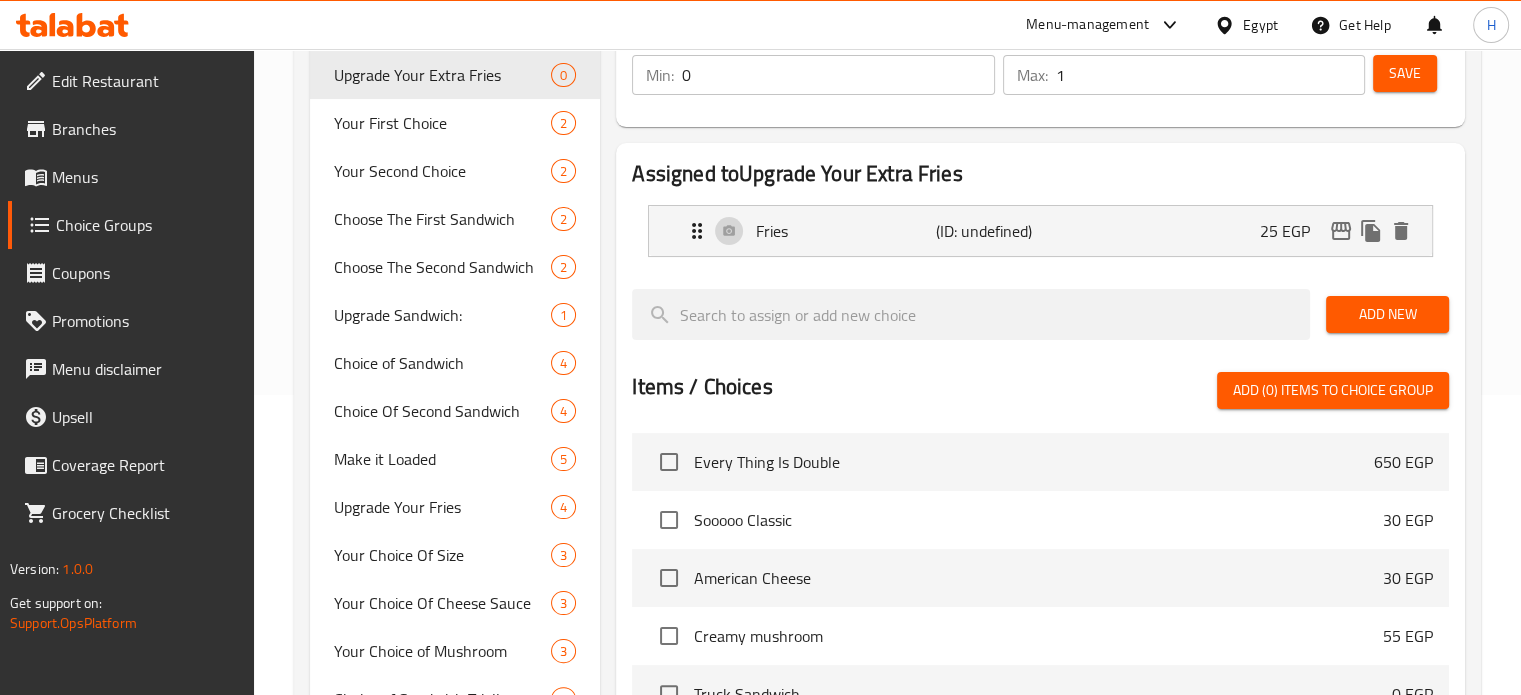 click on "Add New" at bounding box center (1387, 314) 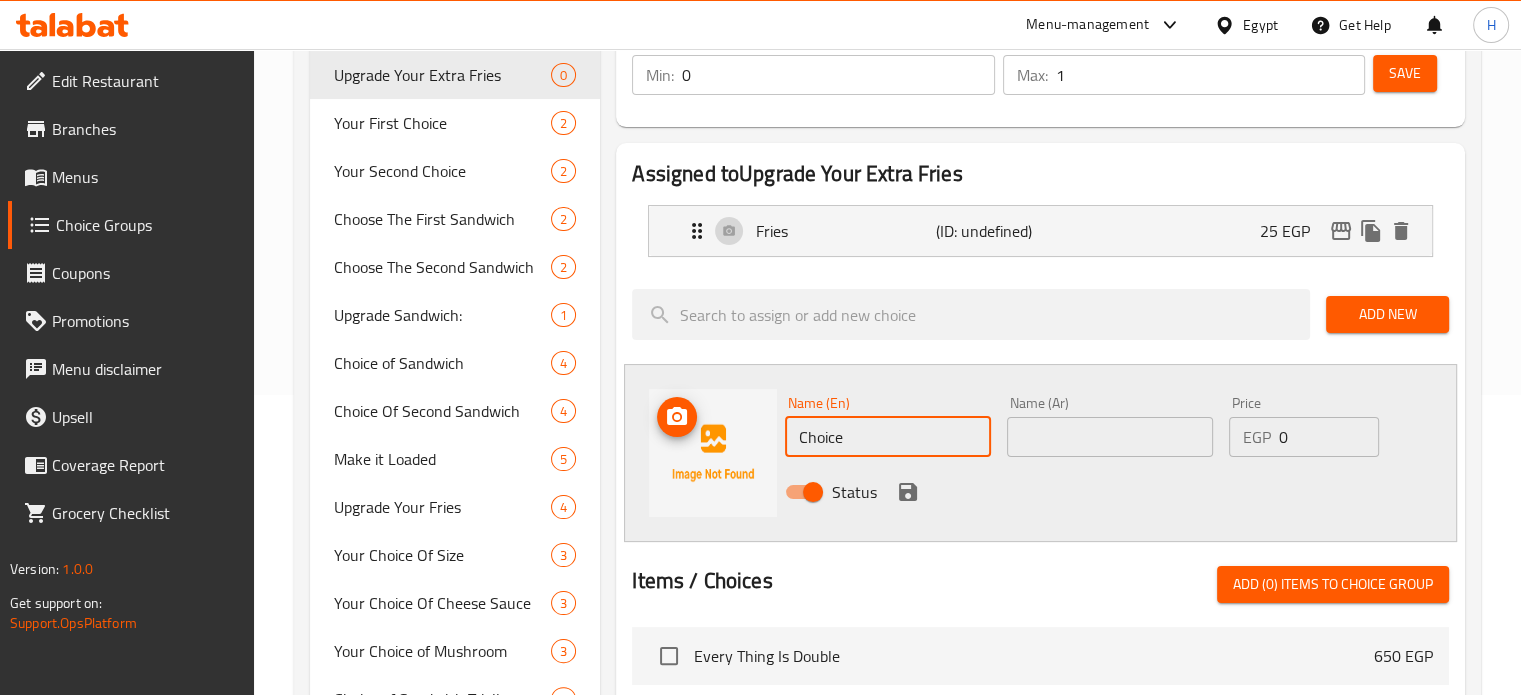drag, startPoint x: 862, startPoint y: 431, endPoint x: 770, endPoint y: 430, distance: 92.00543 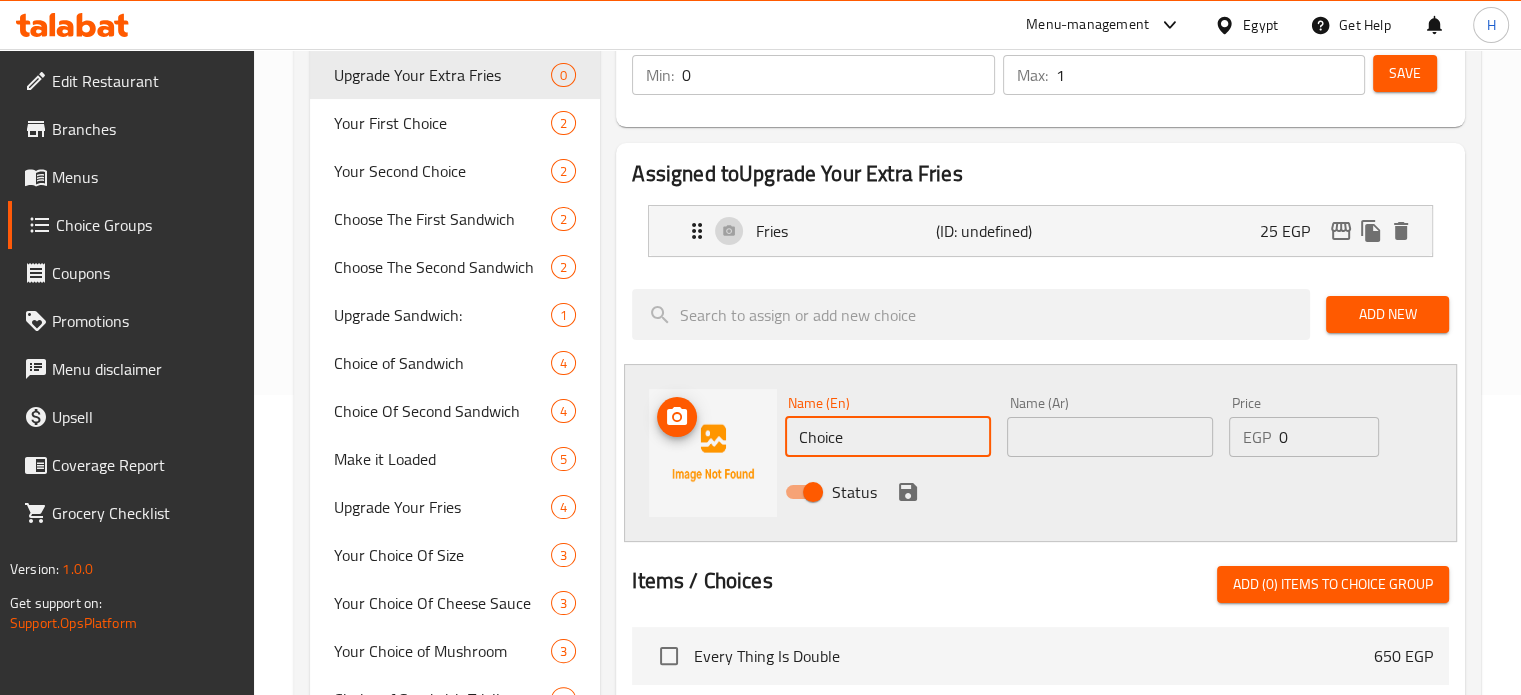 click on "Name (En) Choice Name (En) Name (Ar) Name (Ar) Price EGP 0 Price Status" at bounding box center [1040, 453] 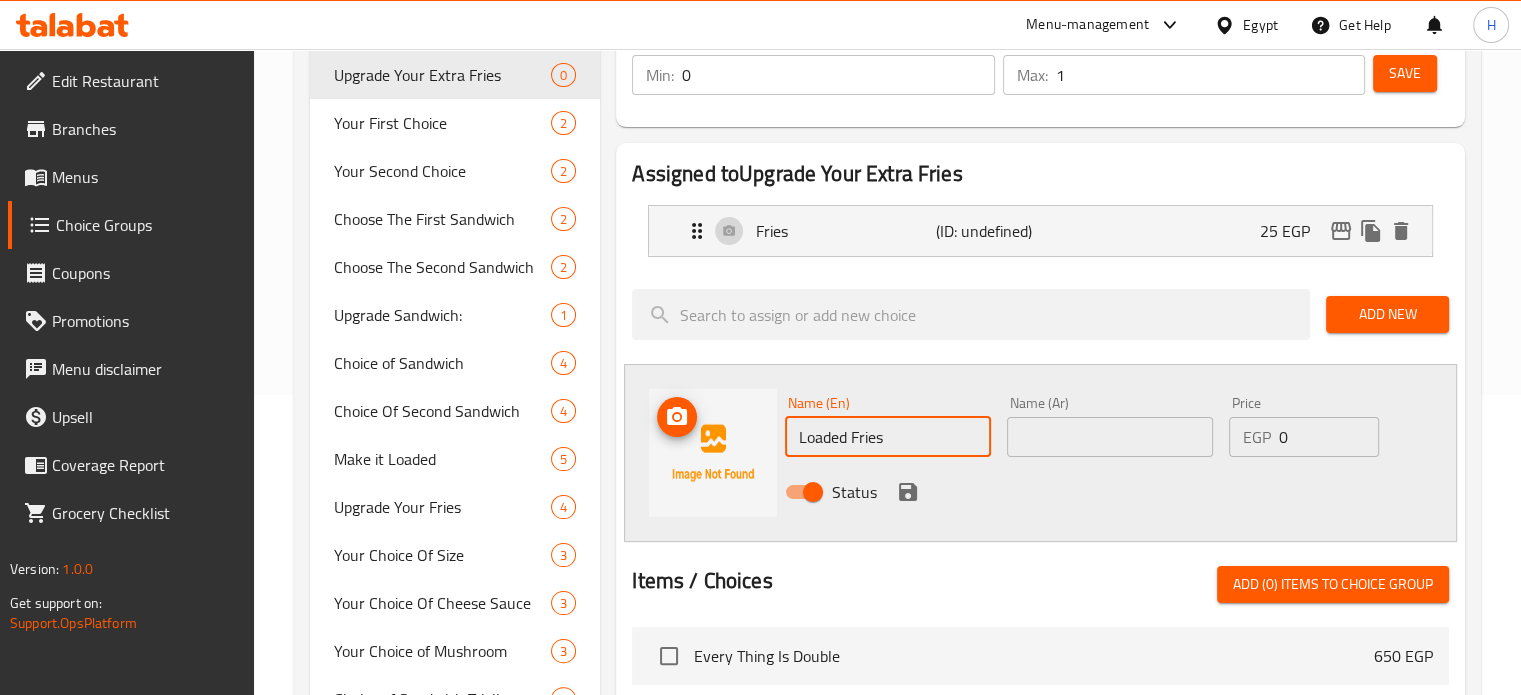 type on "Loaded Fries" 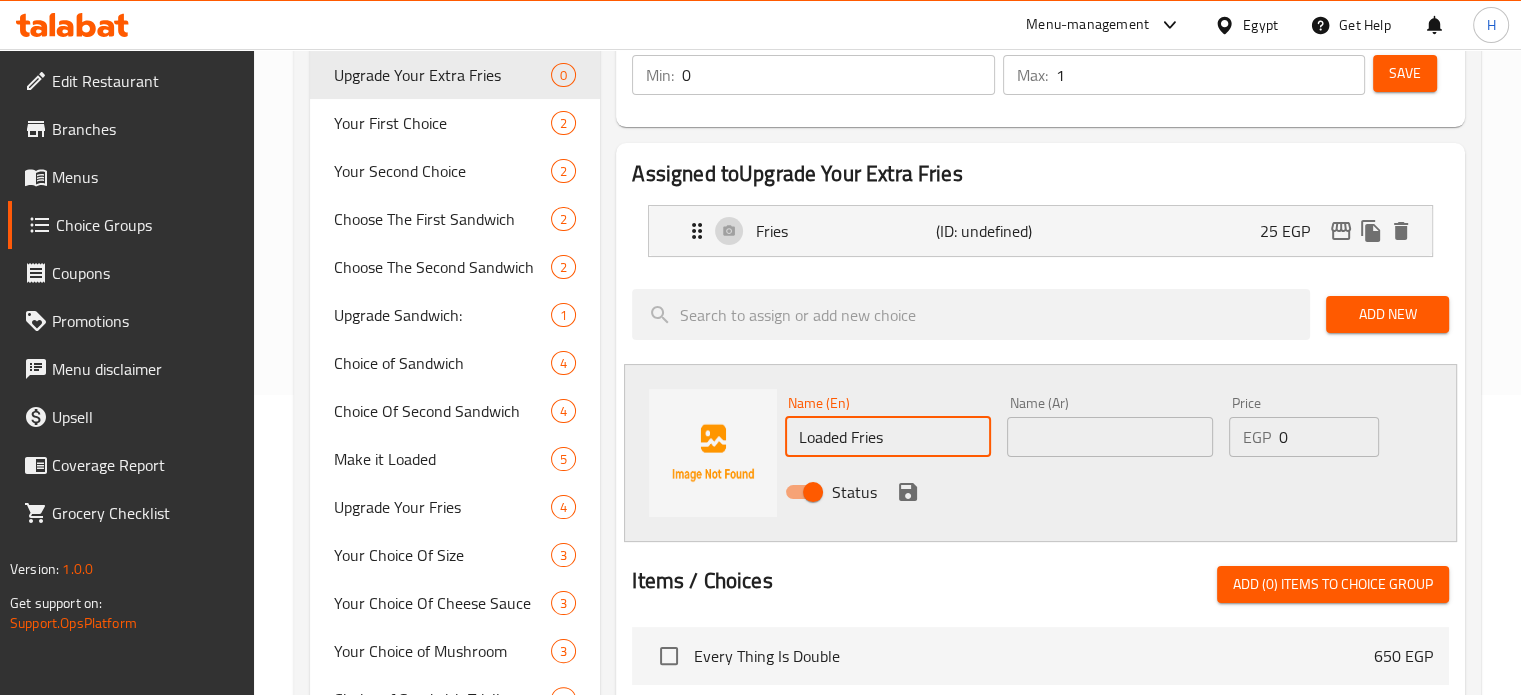 drag, startPoint x: 893, startPoint y: 439, endPoint x: 741, endPoint y: 431, distance: 152.21039 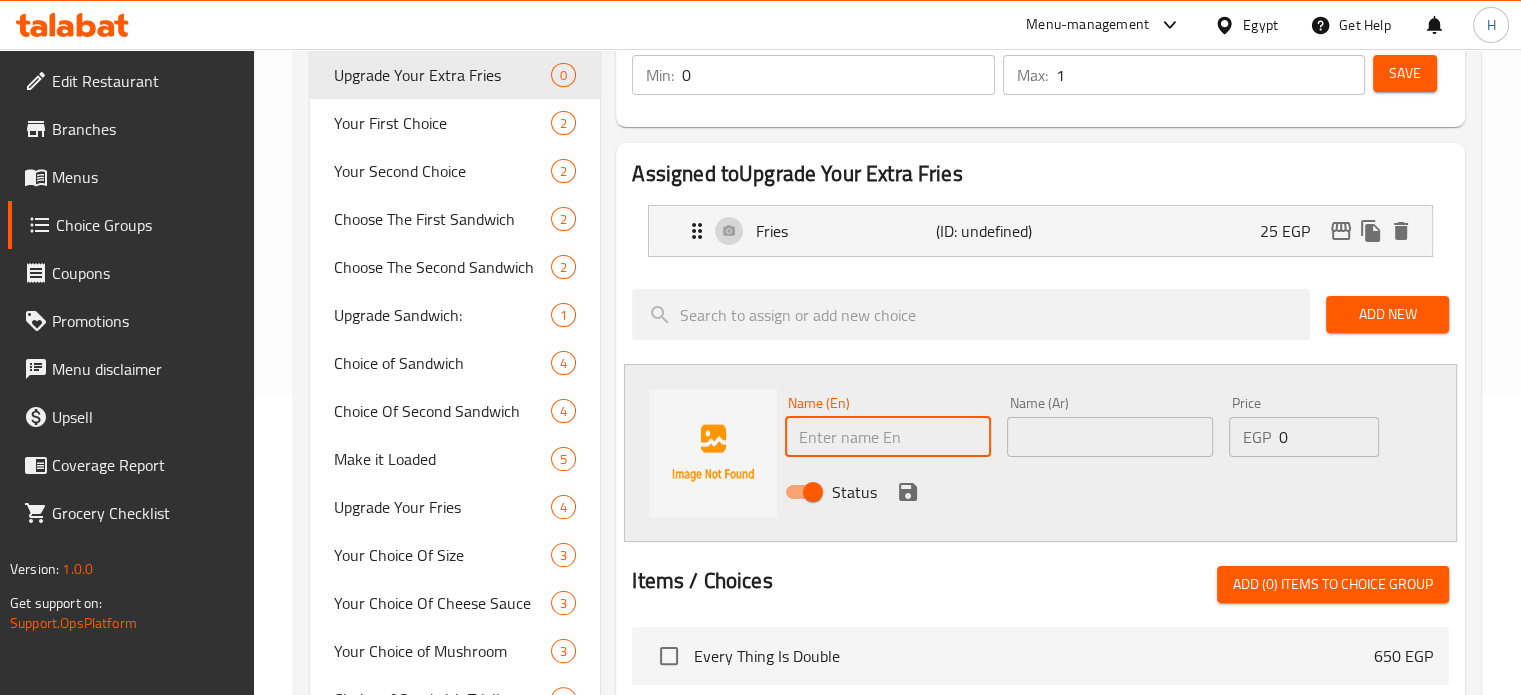 type 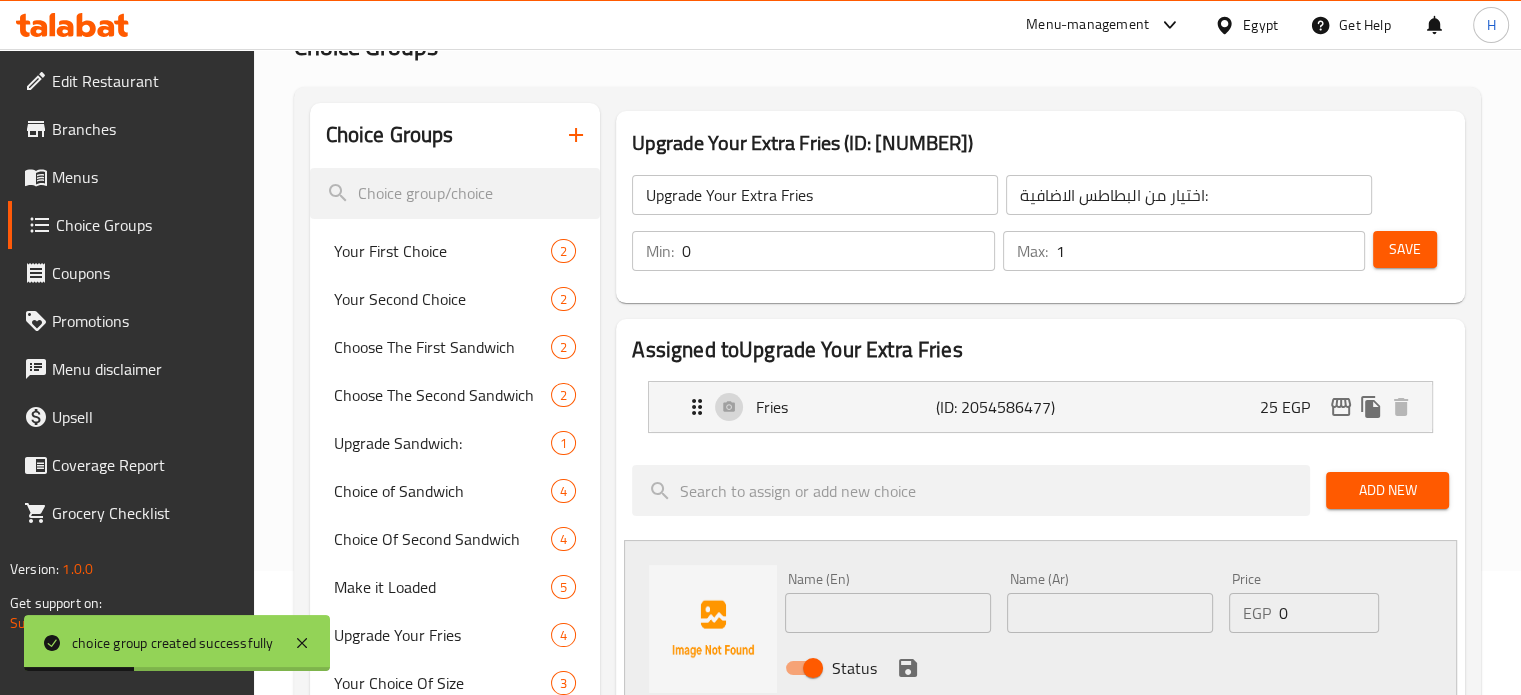 scroll, scrollTop: 100, scrollLeft: 0, axis: vertical 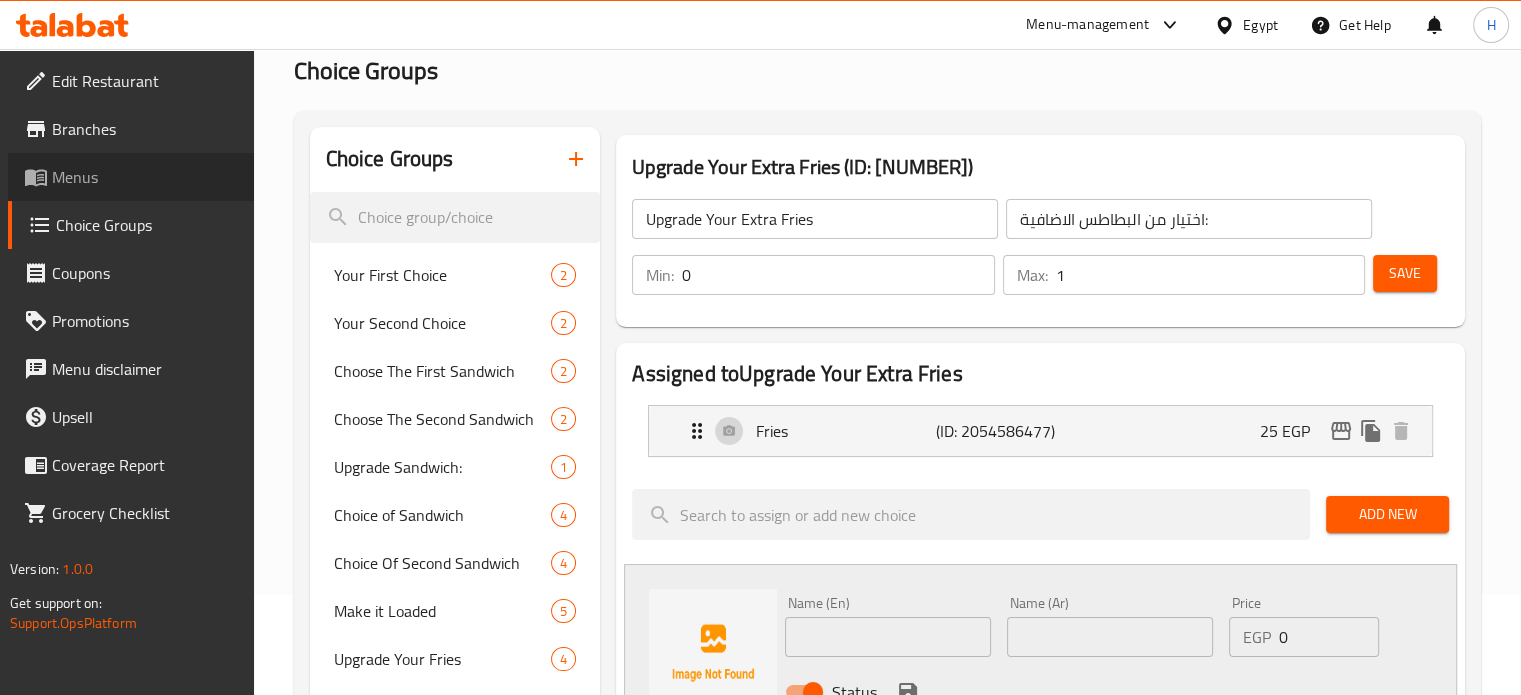 click on "Menus" at bounding box center (145, 177) 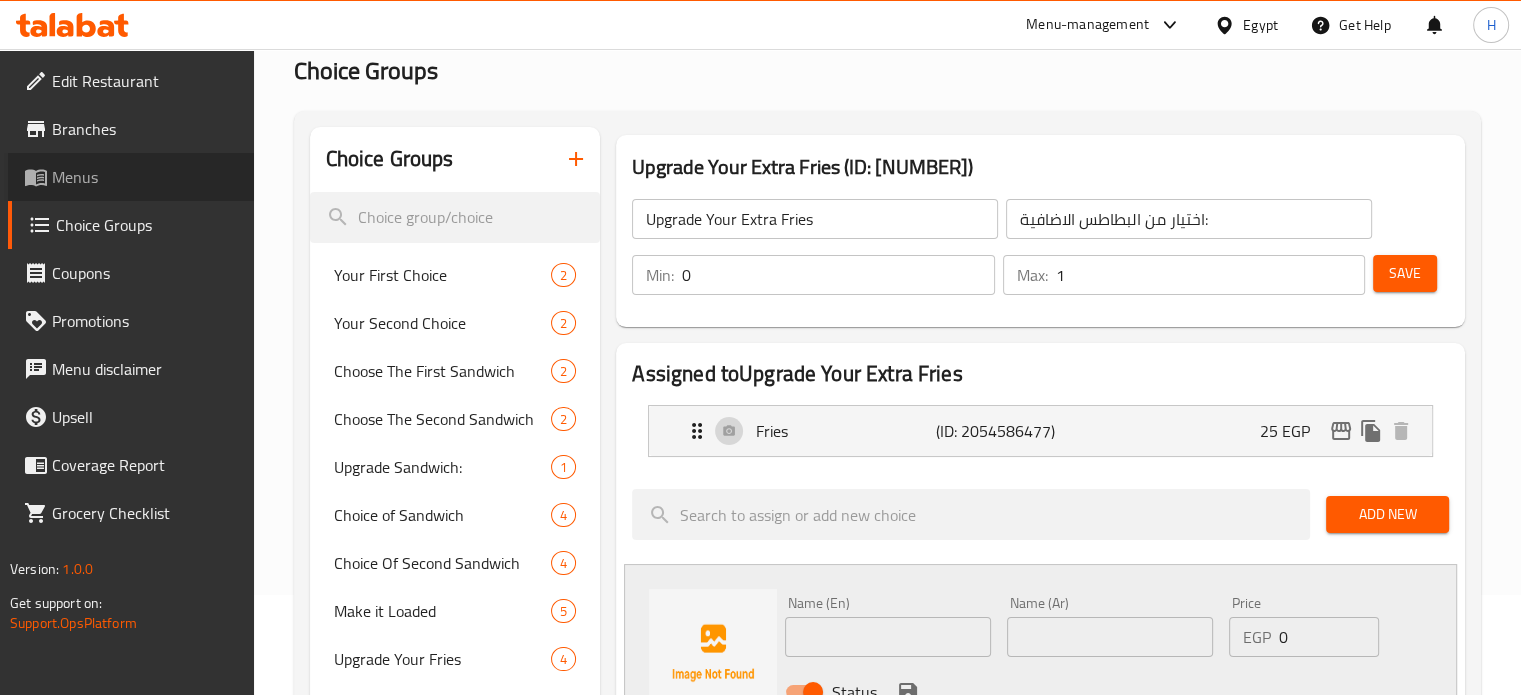 scroll, scrollTop: 0, scrollLeft: 0, axis: both 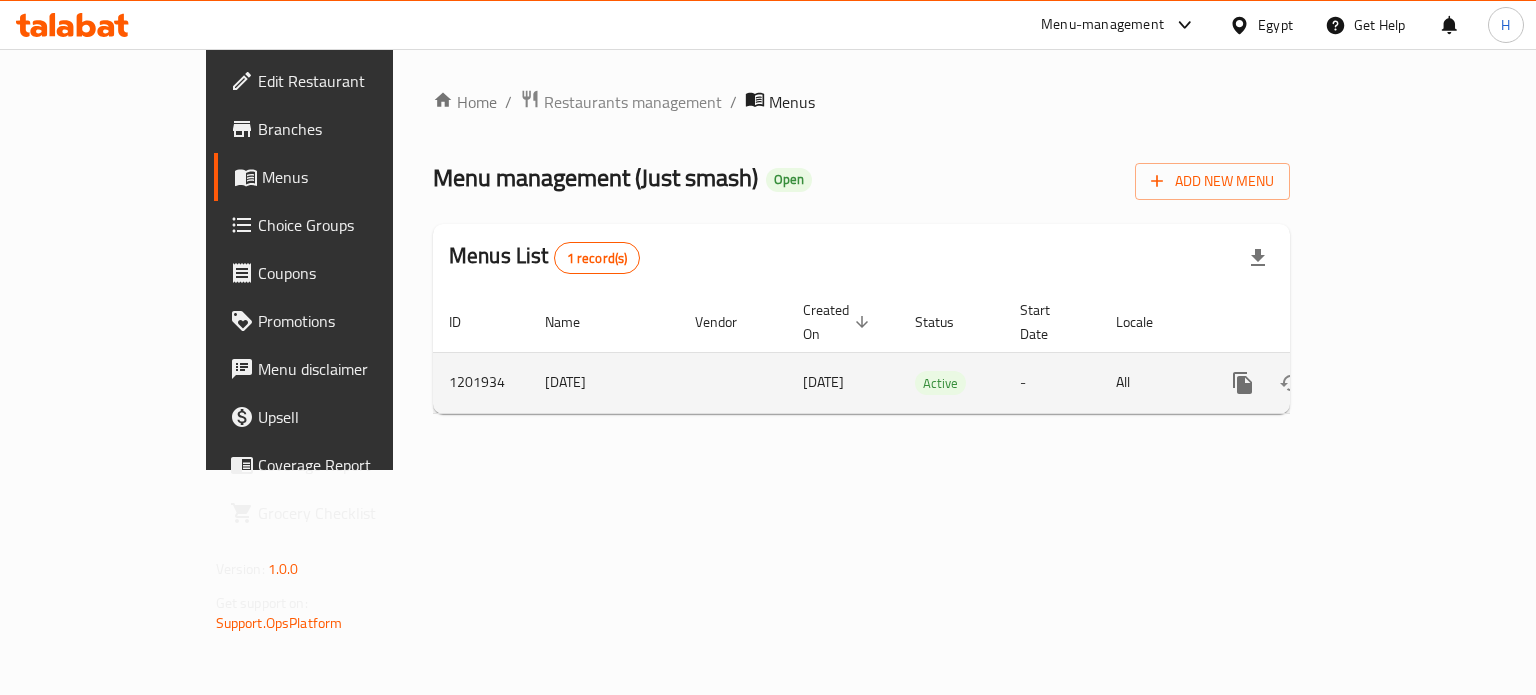 click at bounding box center (1387, 383) 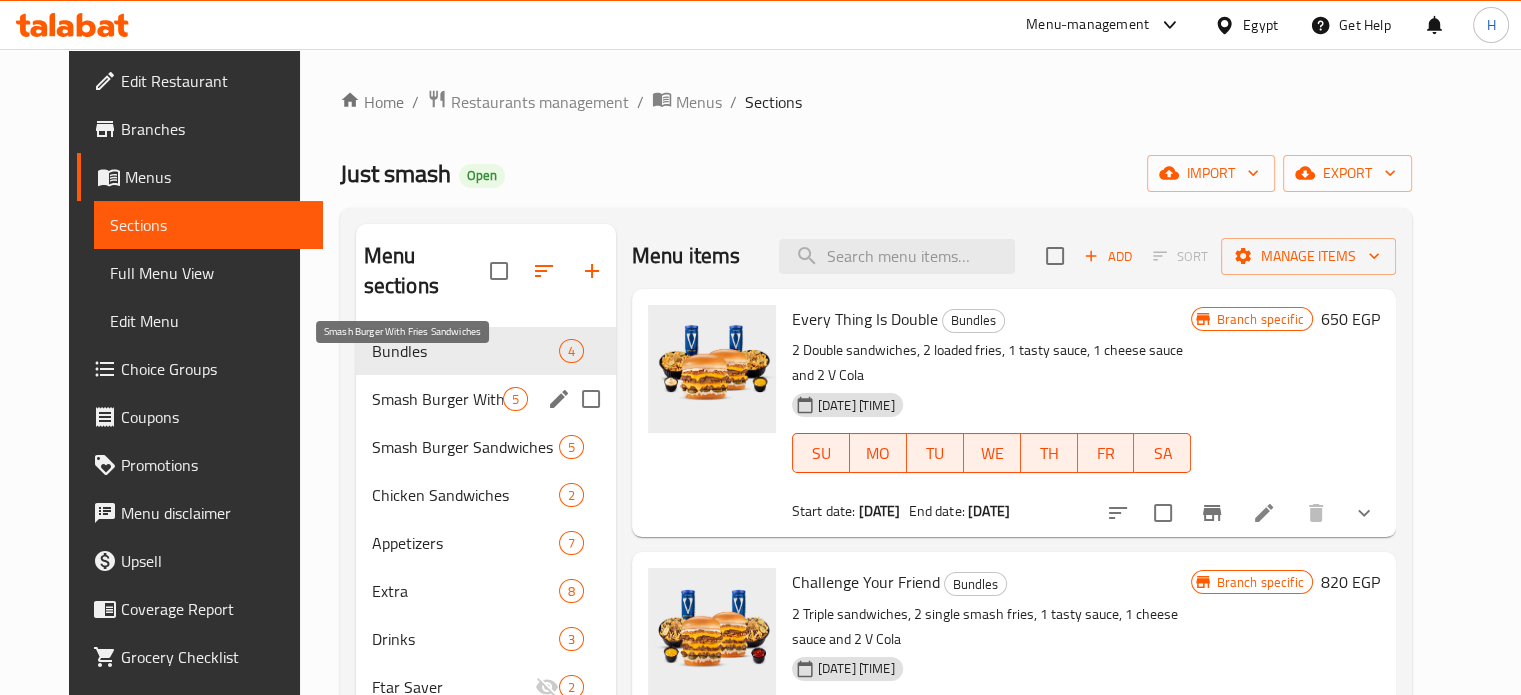 click on "Smash Burger With Fries Sandwiches" at bounding box center [437, 399] 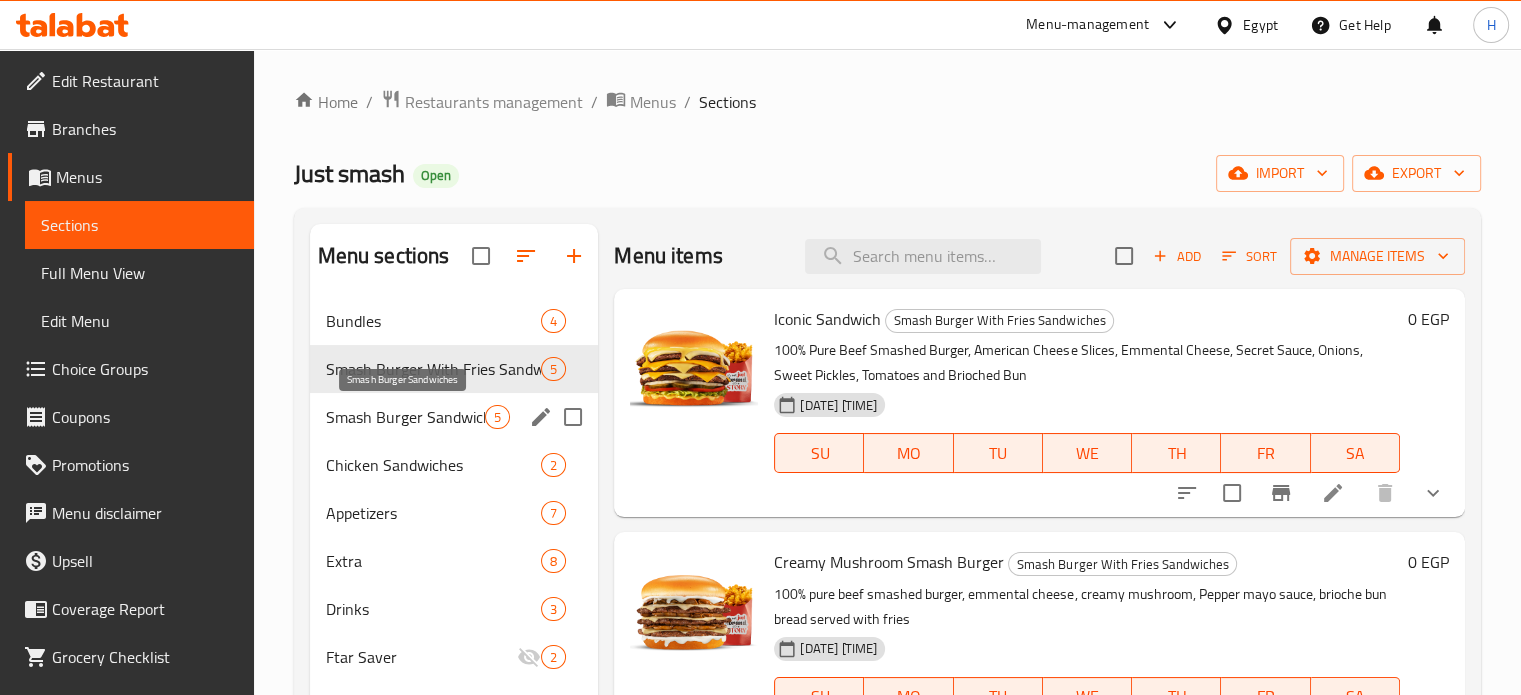 click on "Smash Burger Sandwiches" at bounding box center (406, 417) 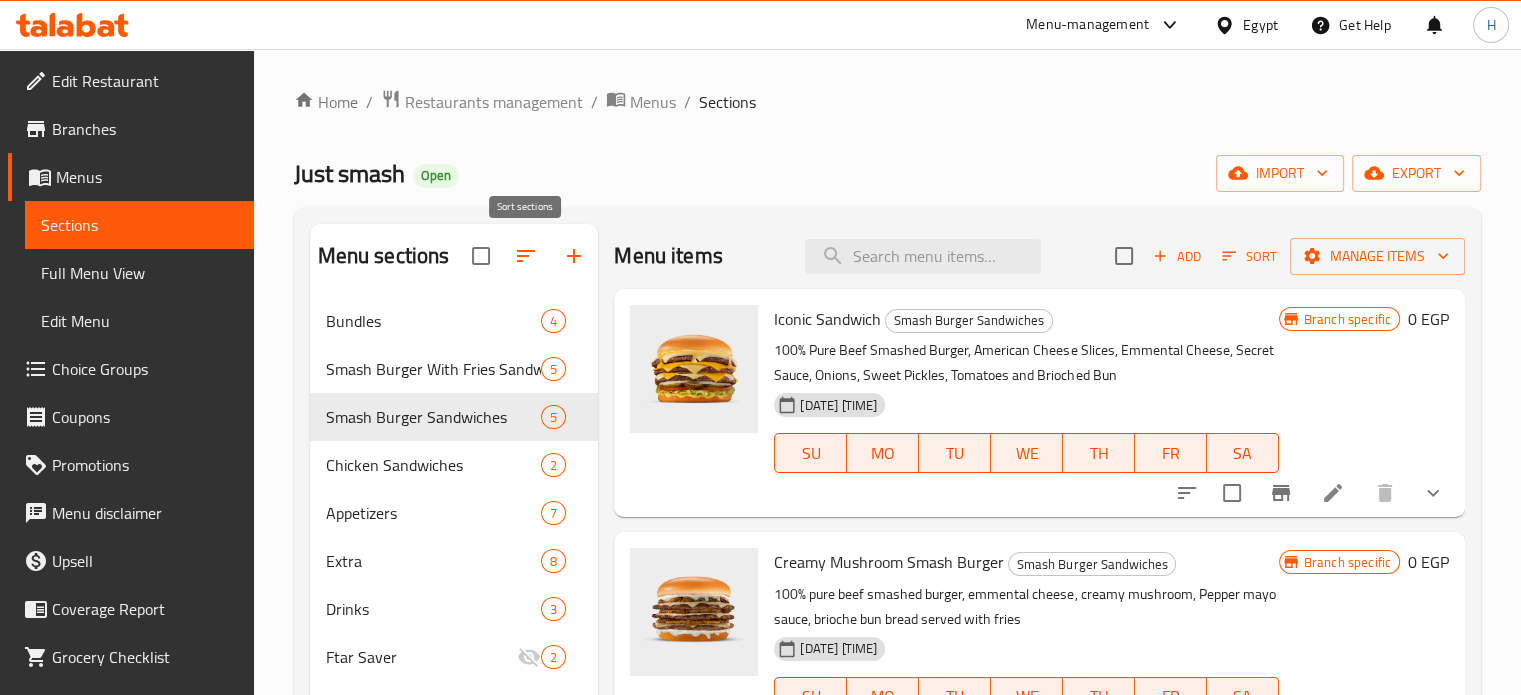 click 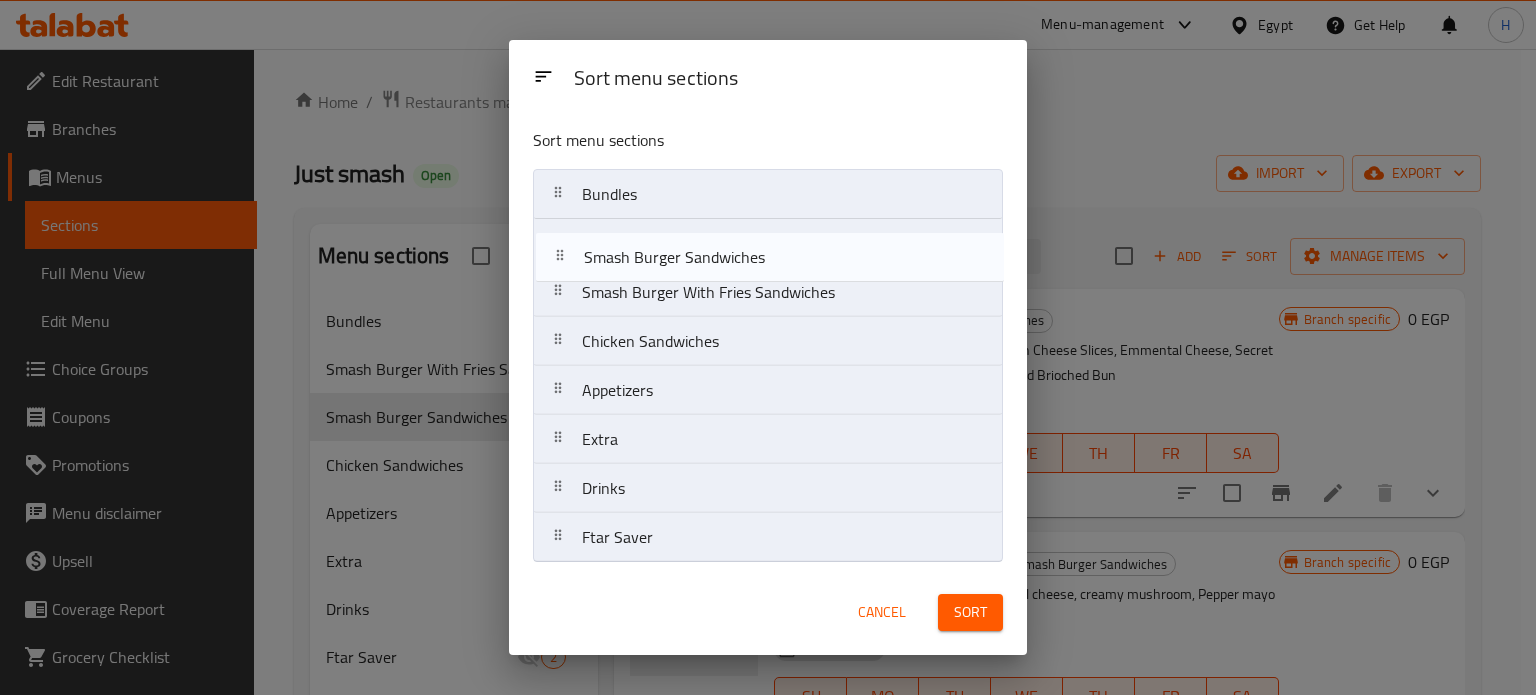 drag, startPoint x: 632, startPoint y: 299, endPoint x: 634, endPoint y: 256, distance: 43.046486 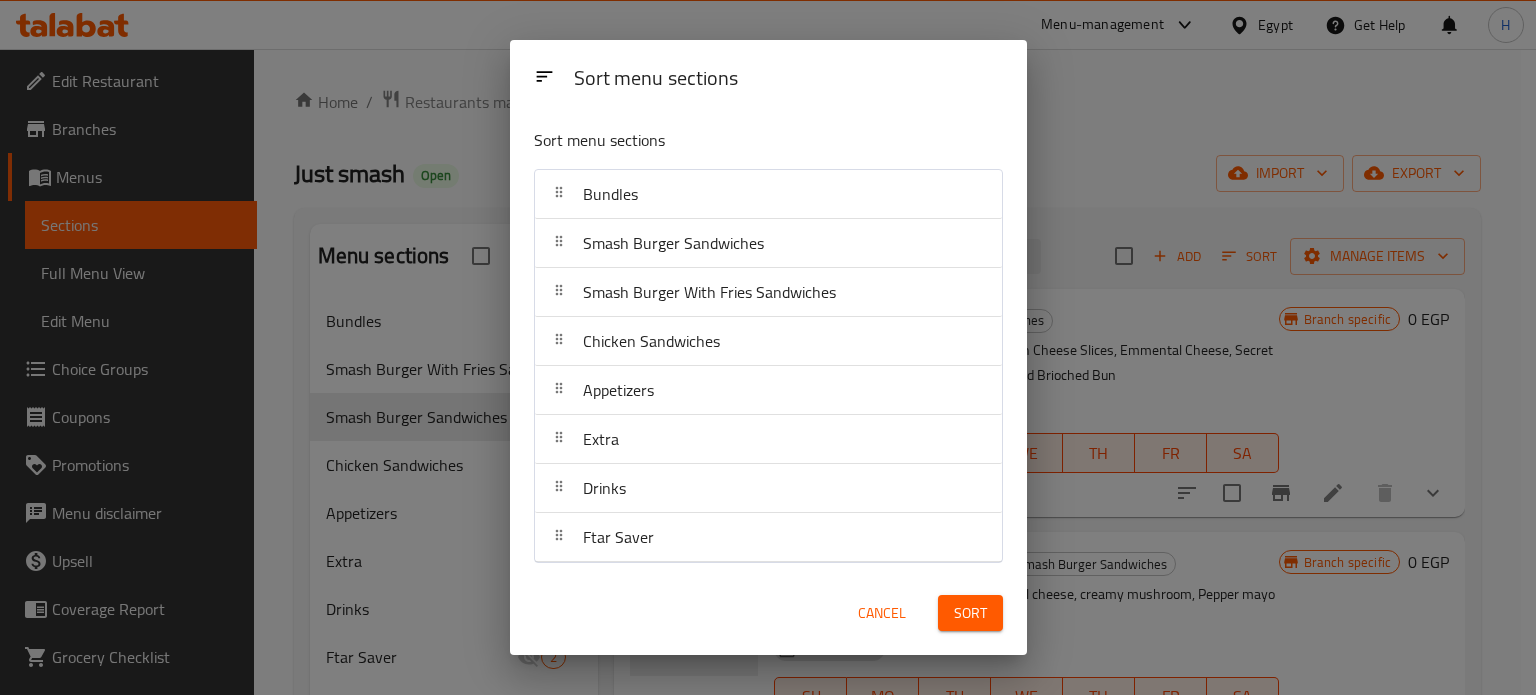 click on "Sort" at bounding box center [970, 613] 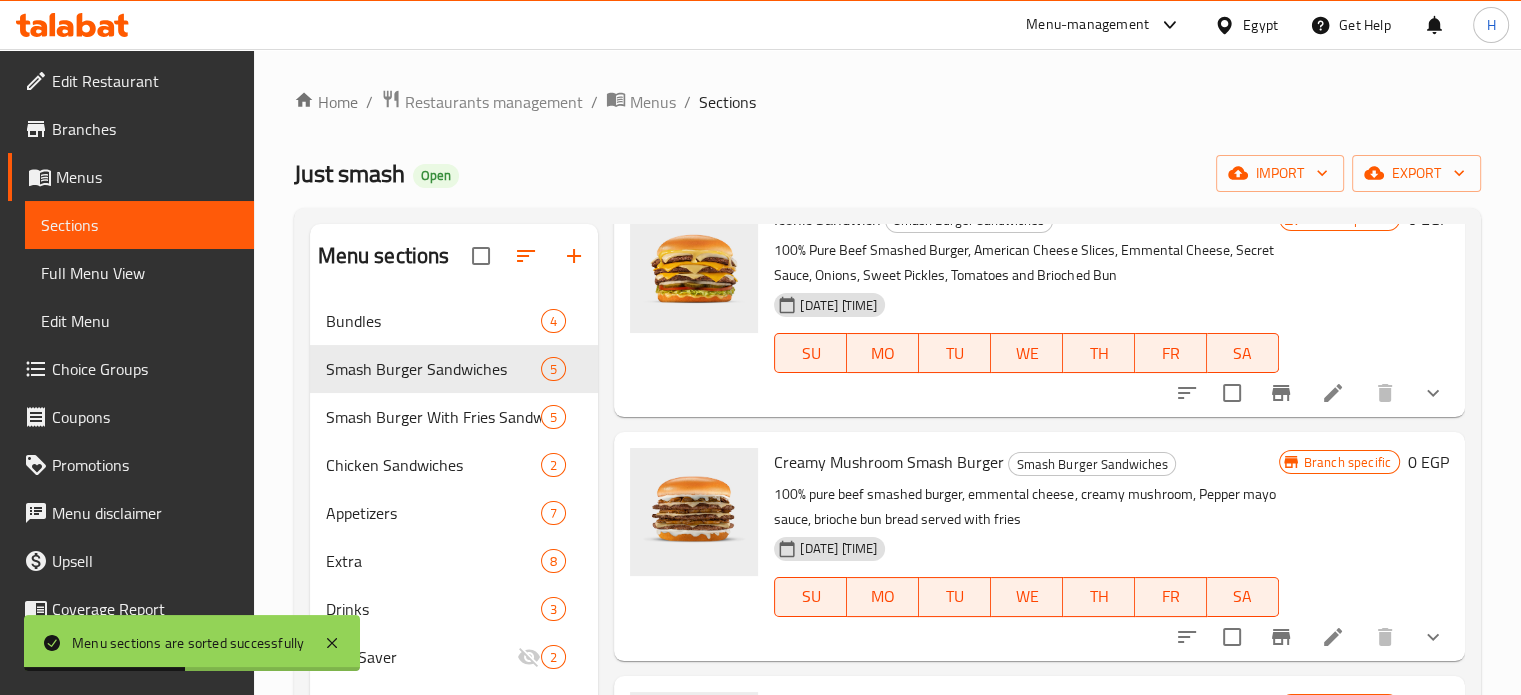 scroll, scrollTop: 200, scrollLeft: 0, axis: vertical 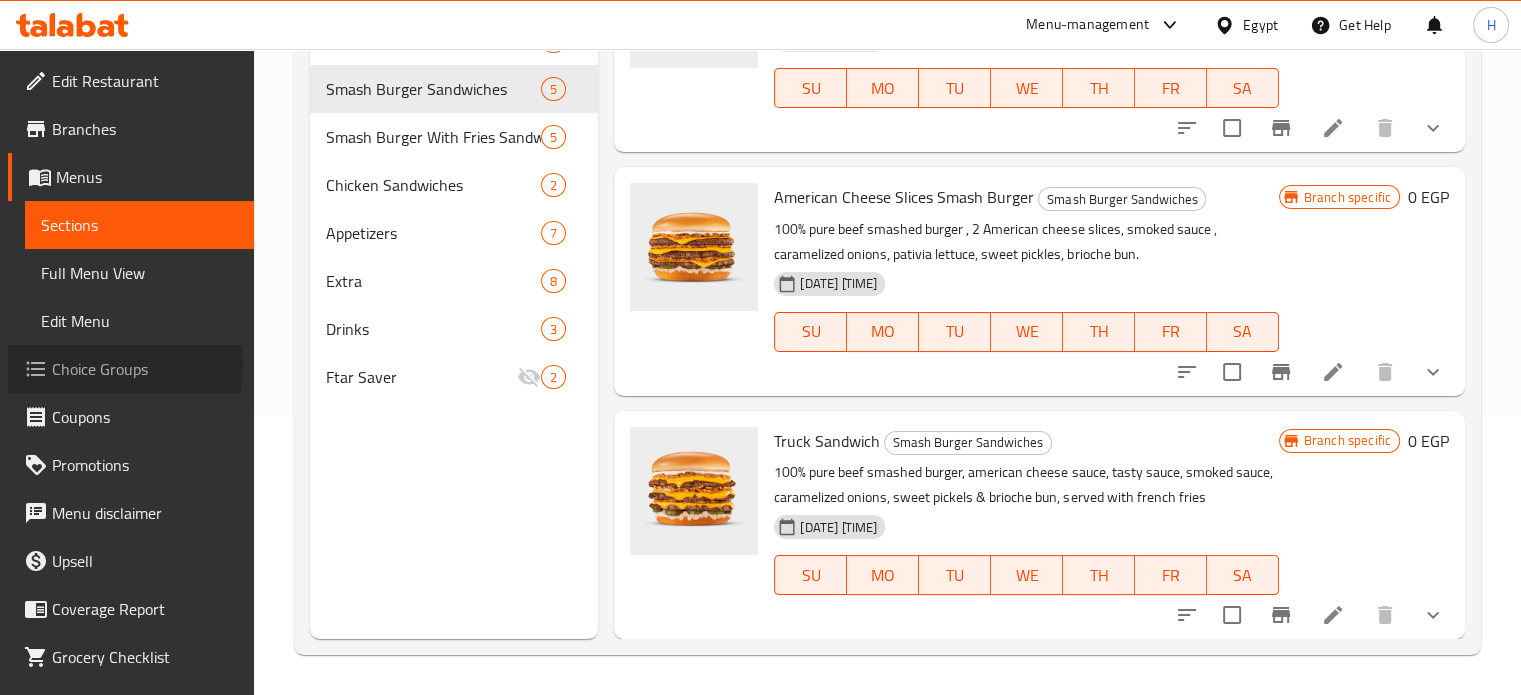click on "Choice Groups" at bounding box center (145, 369) 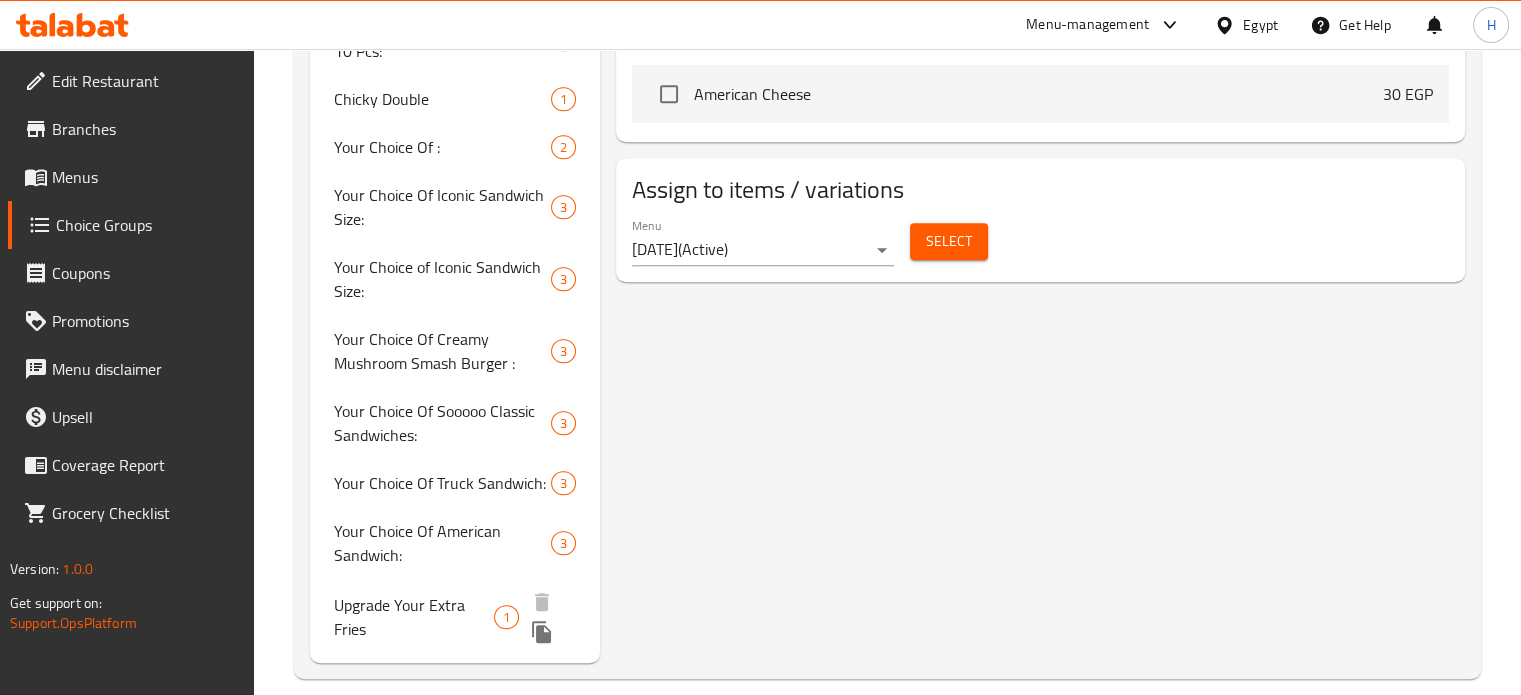 click on "Upgrade Your Extra Fries" at bounding box center [414, 617] 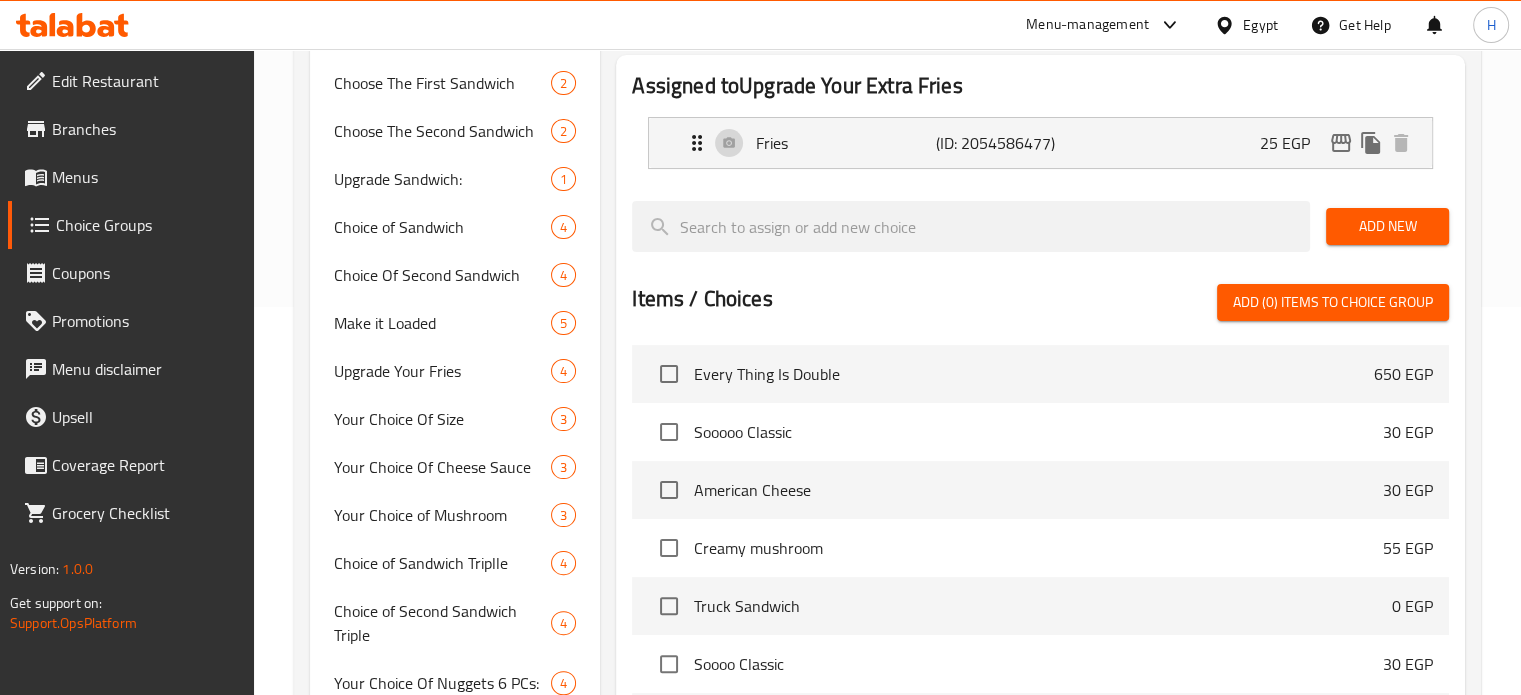 scroll, scrollTop: 88, scrollLeft: 0, axis: vertical 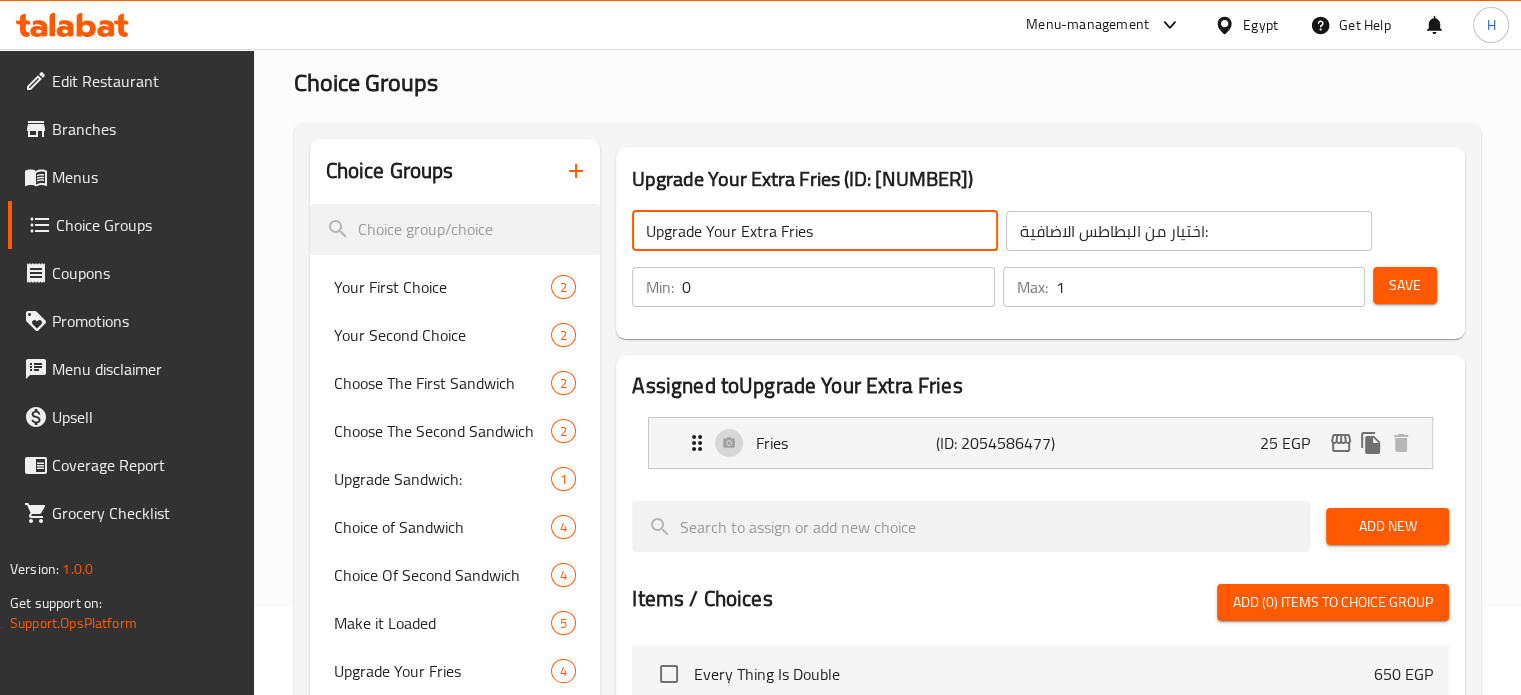 drag, startPoint x: 736, startPoint y: 231, endPoint x: 627, endPoint y: 231, distance: 109 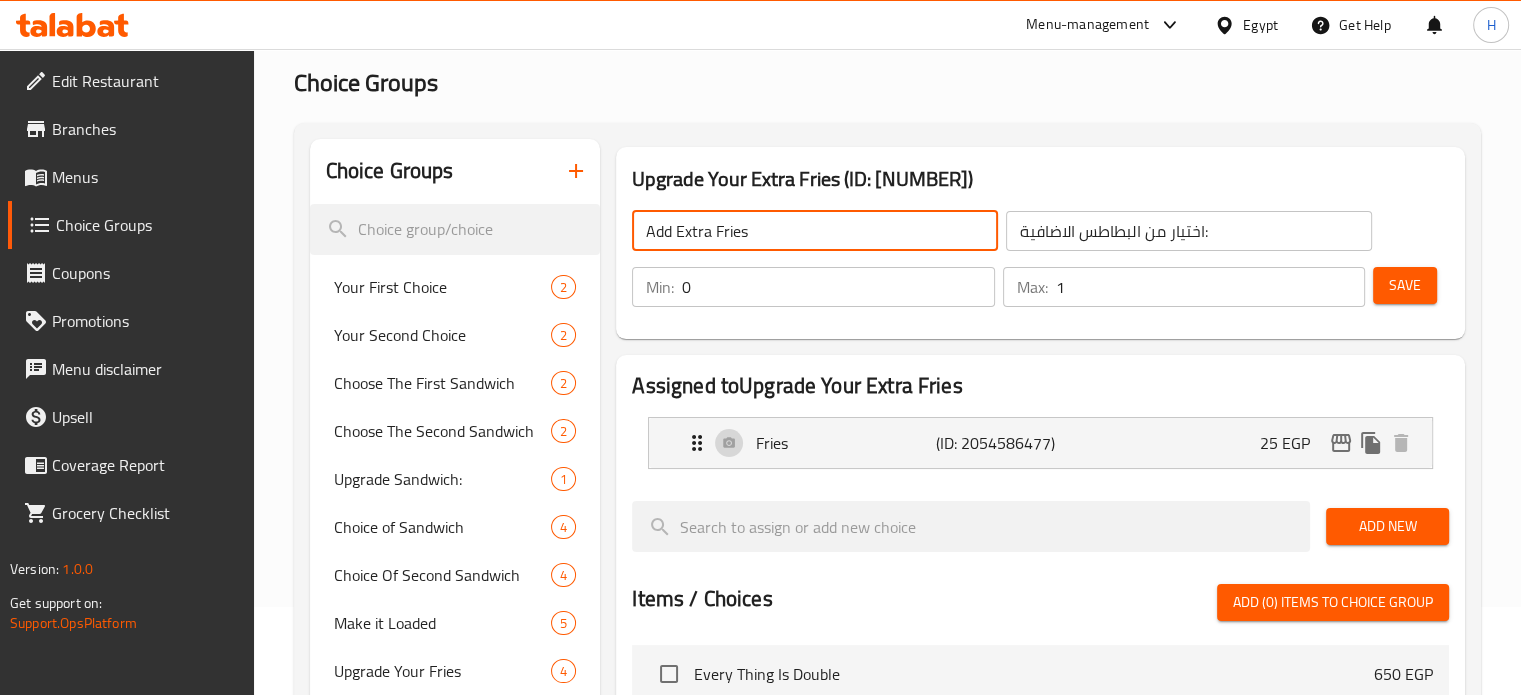 type on "Add Extra Fries" 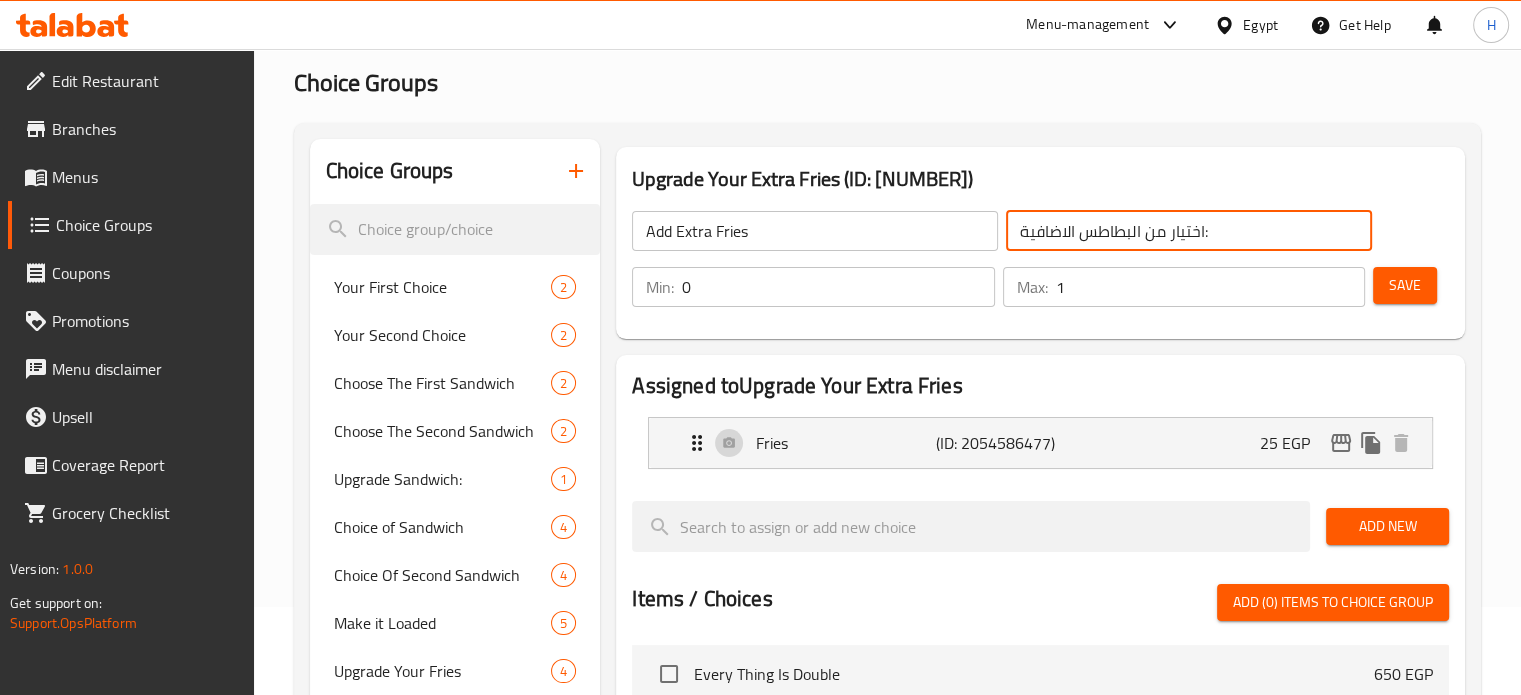 drag, startPoint x: 1149, startPoint y: 232, endPoint x: 1199, endPoint y: 234, distance: 50.039986 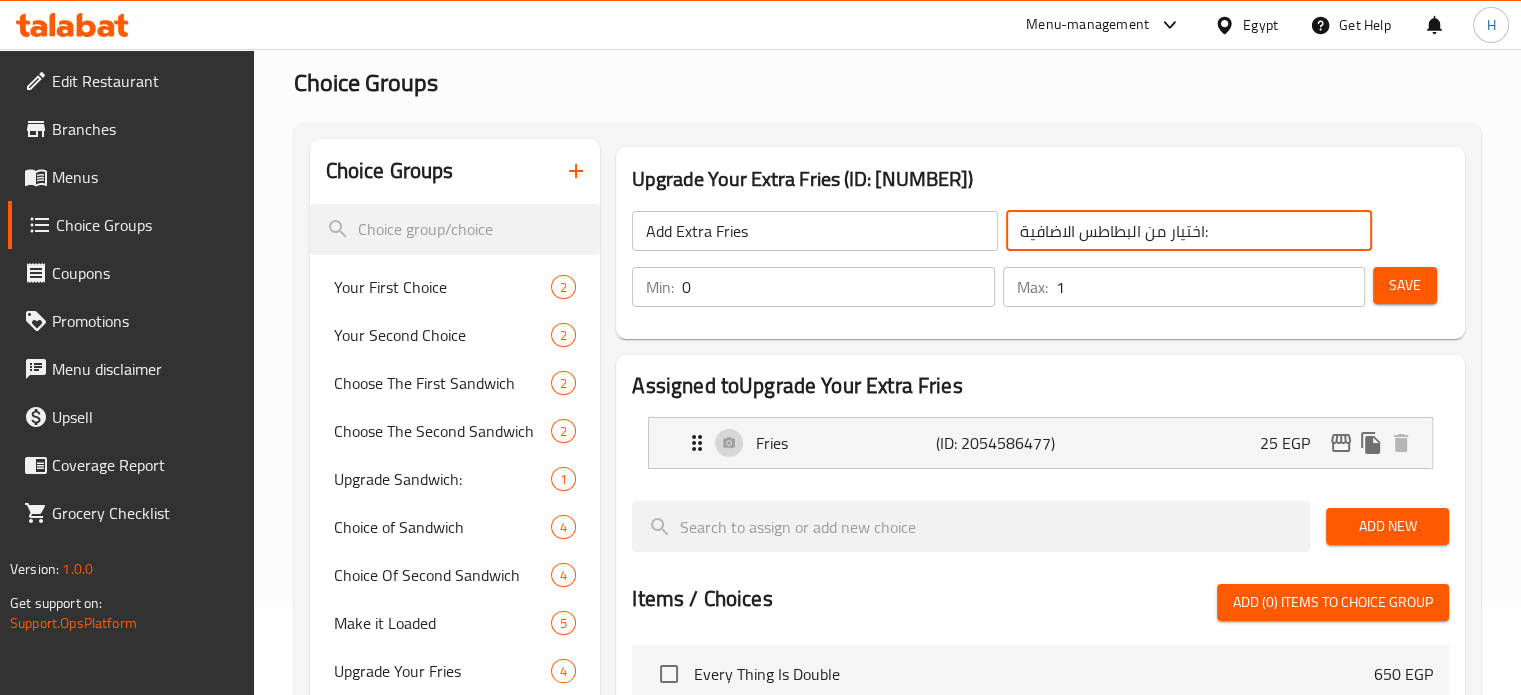 click on "اختيار من البطاطس الاضافية:" 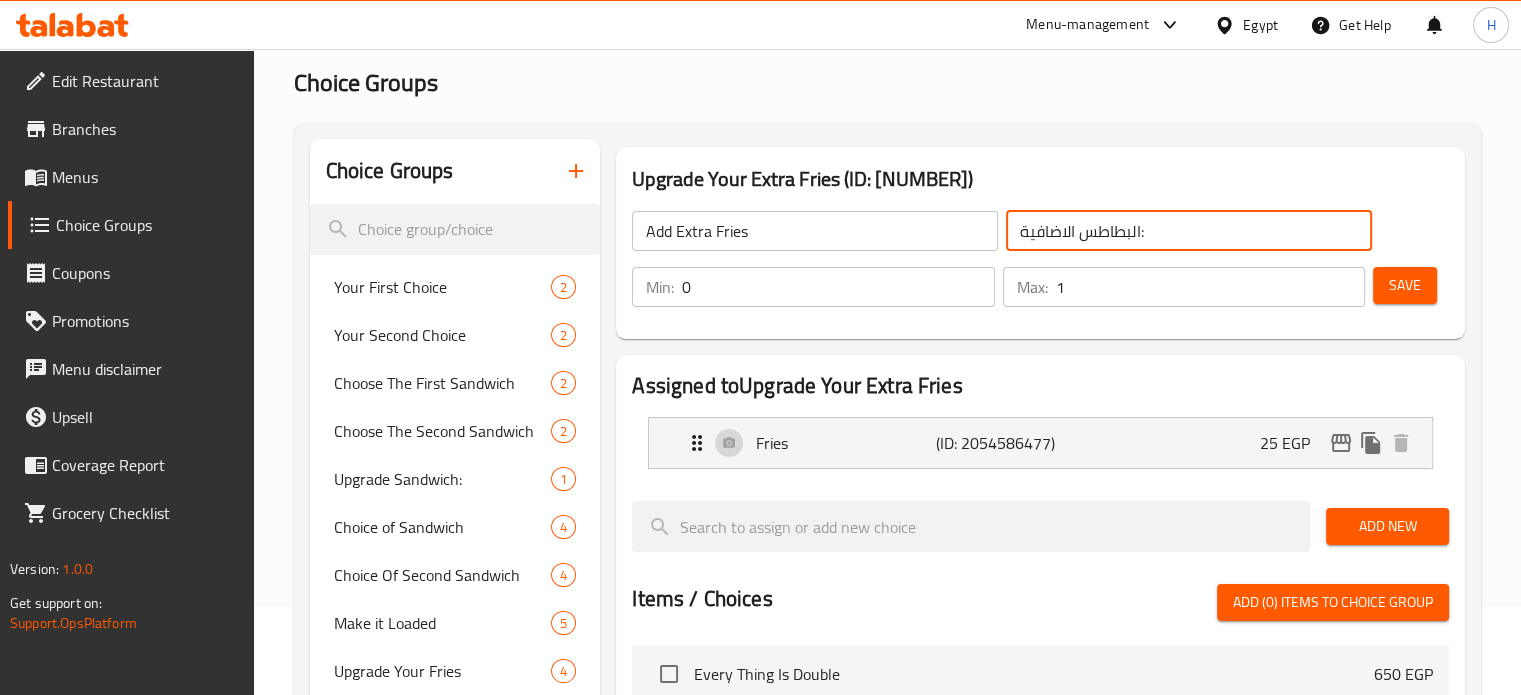 click on "البطاطس الاضافية:" 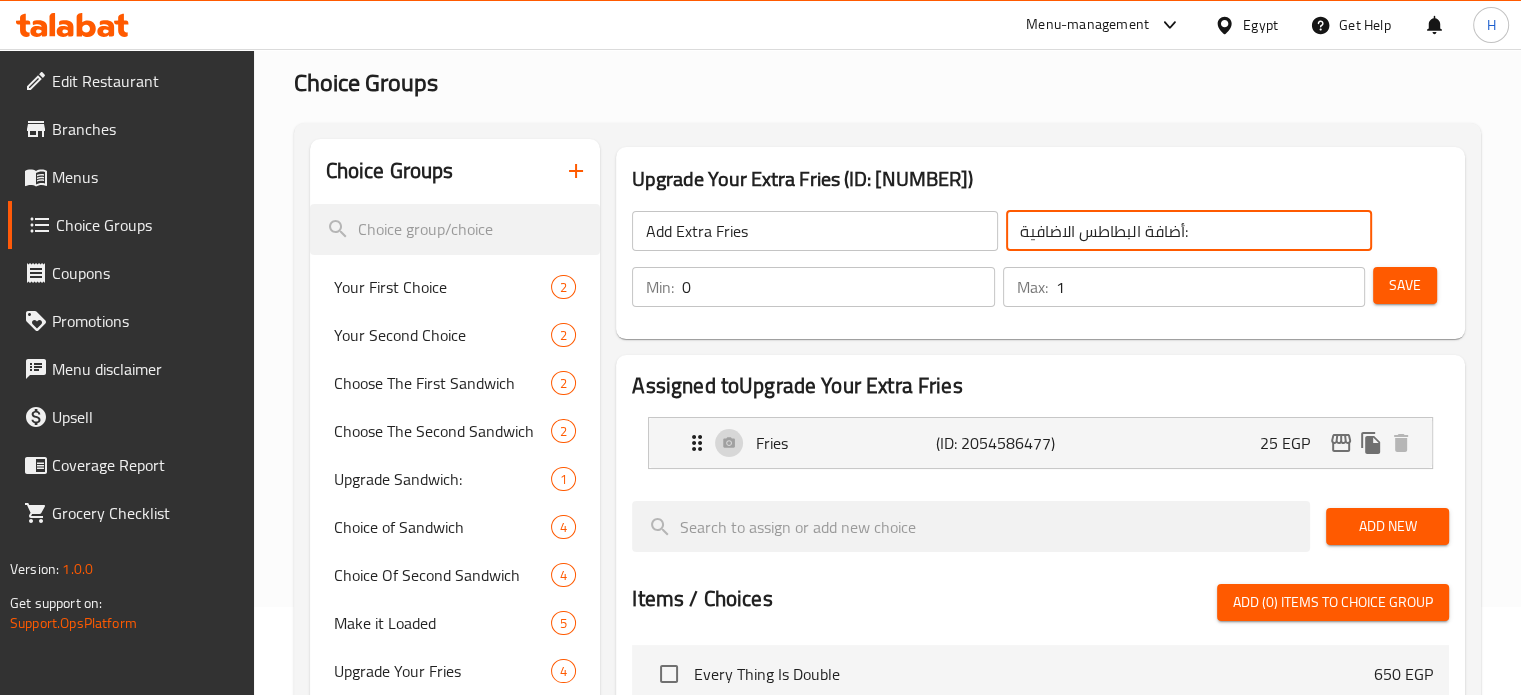 drag, startPoint x: 1017, startPoint y: 232, endPoint x: 1073, endPoint y: 232, distance: 56 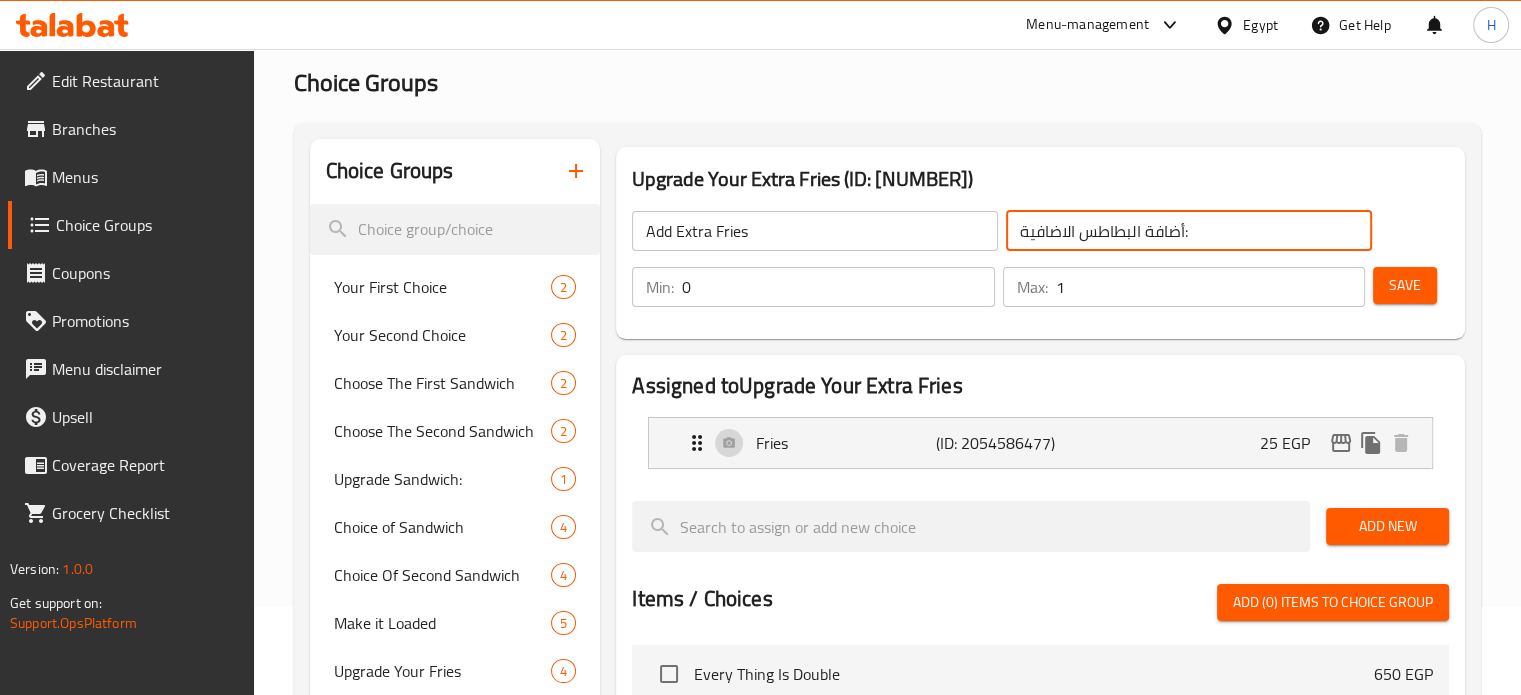 click on "أضافة البطاطس الاضافية:" 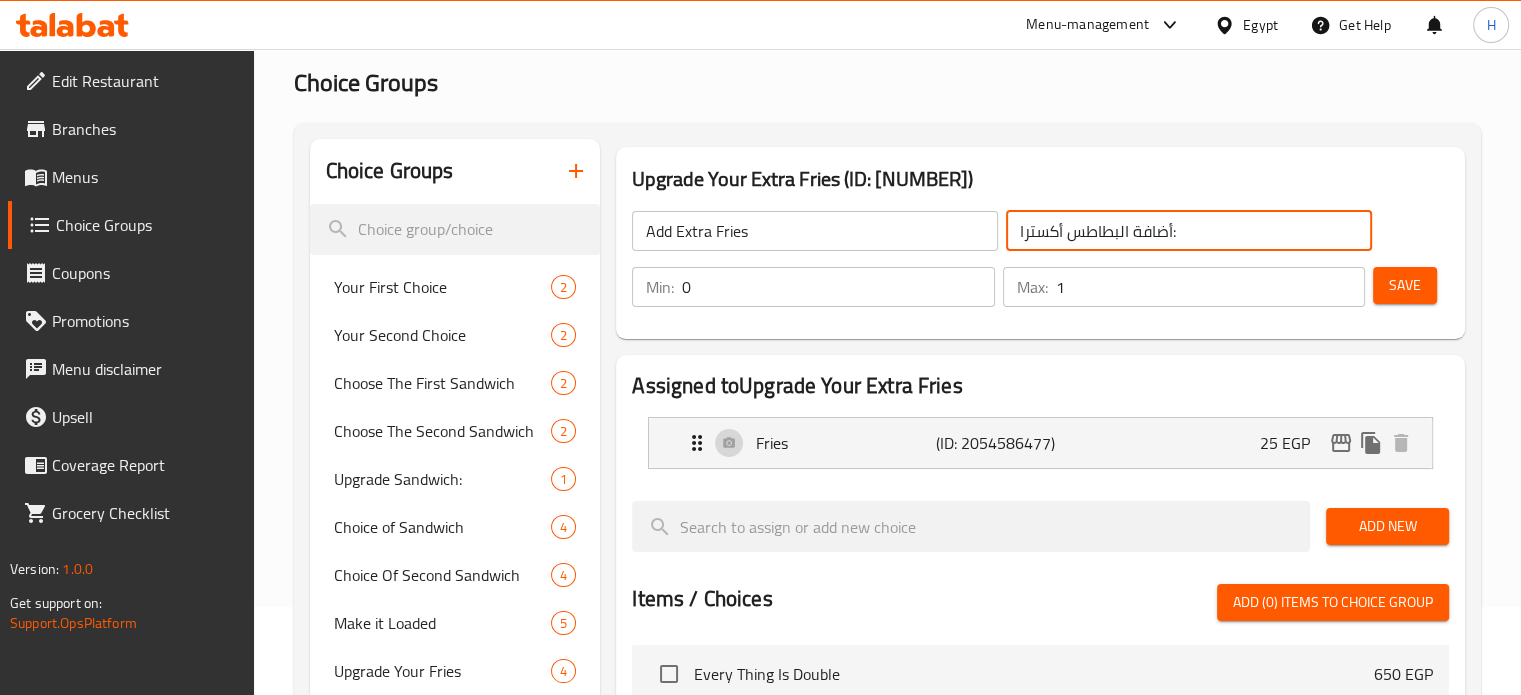click on "أضافة البطاطس أكسترا:" 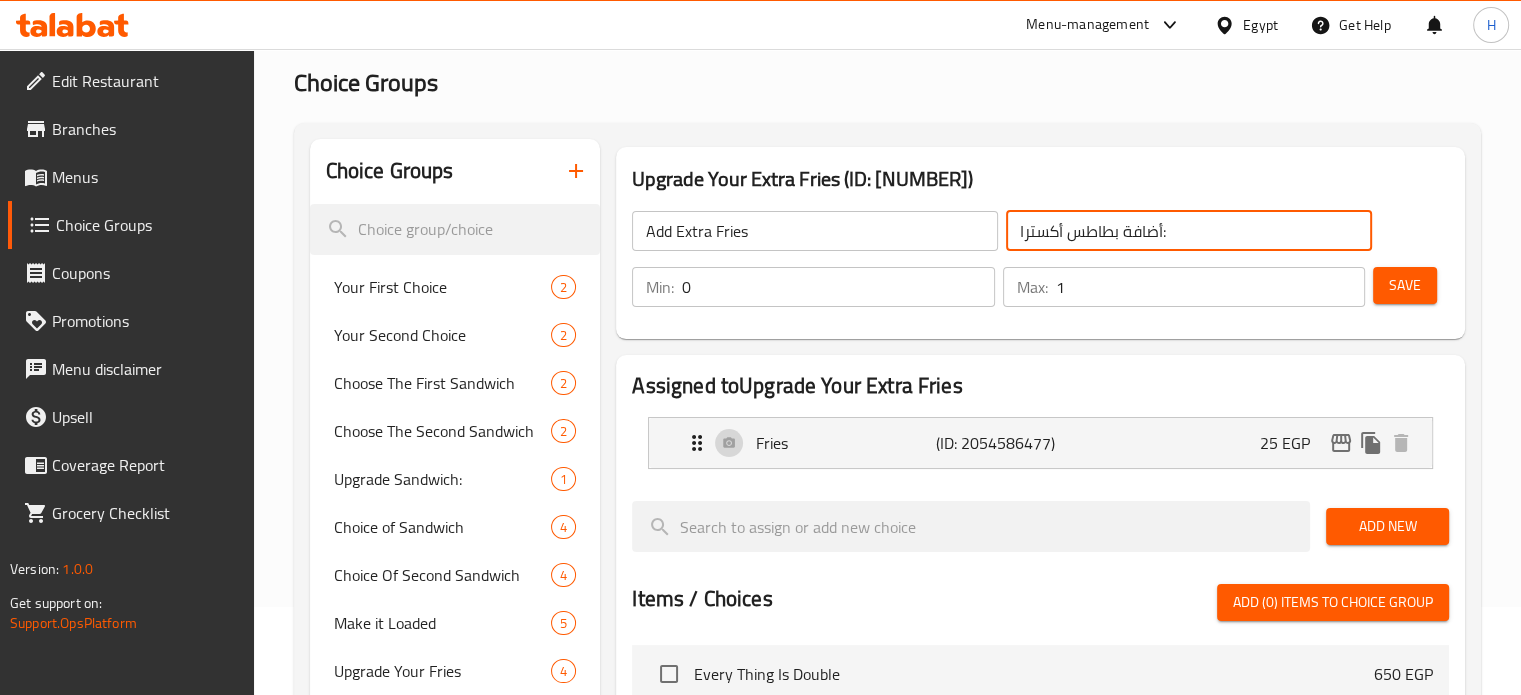 type on "أضافة بطاطس أكسترا:" 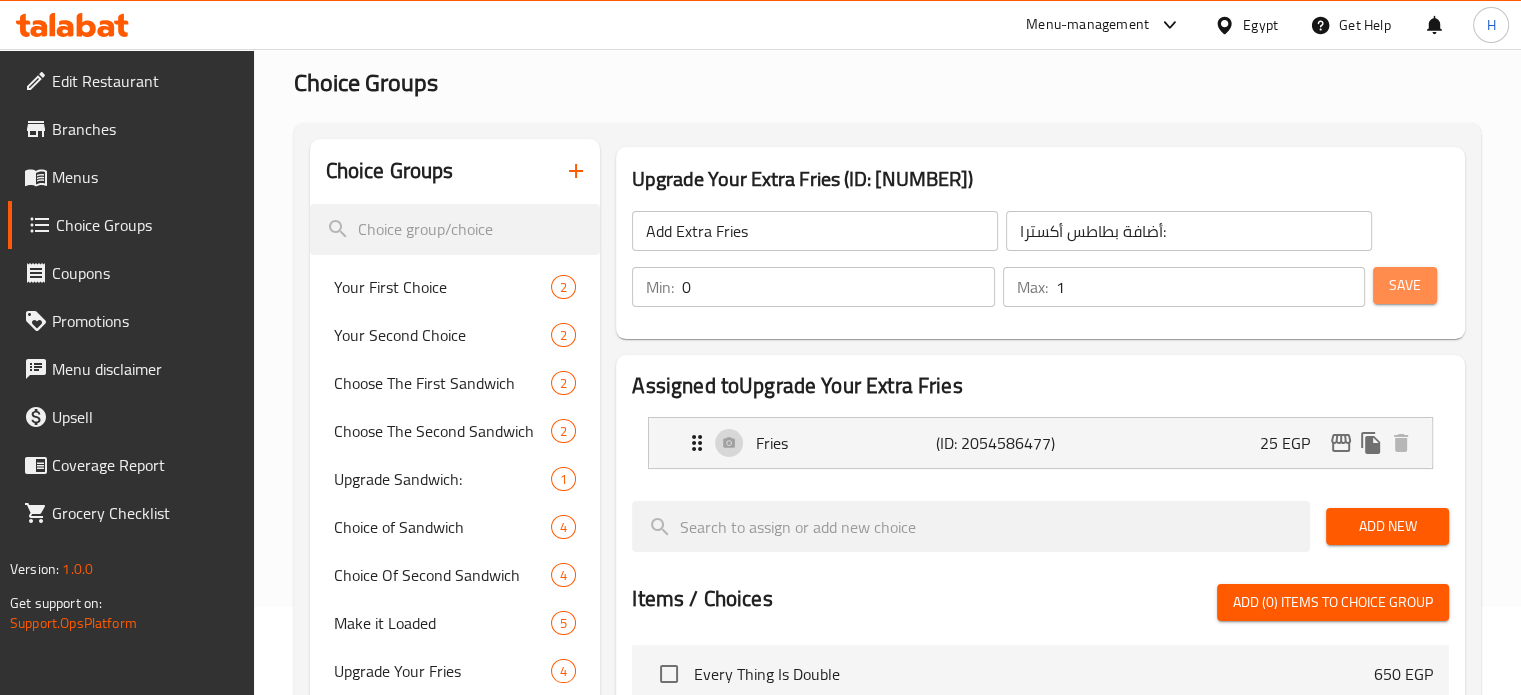 click on "Save" at bounding box center (1405, 285) 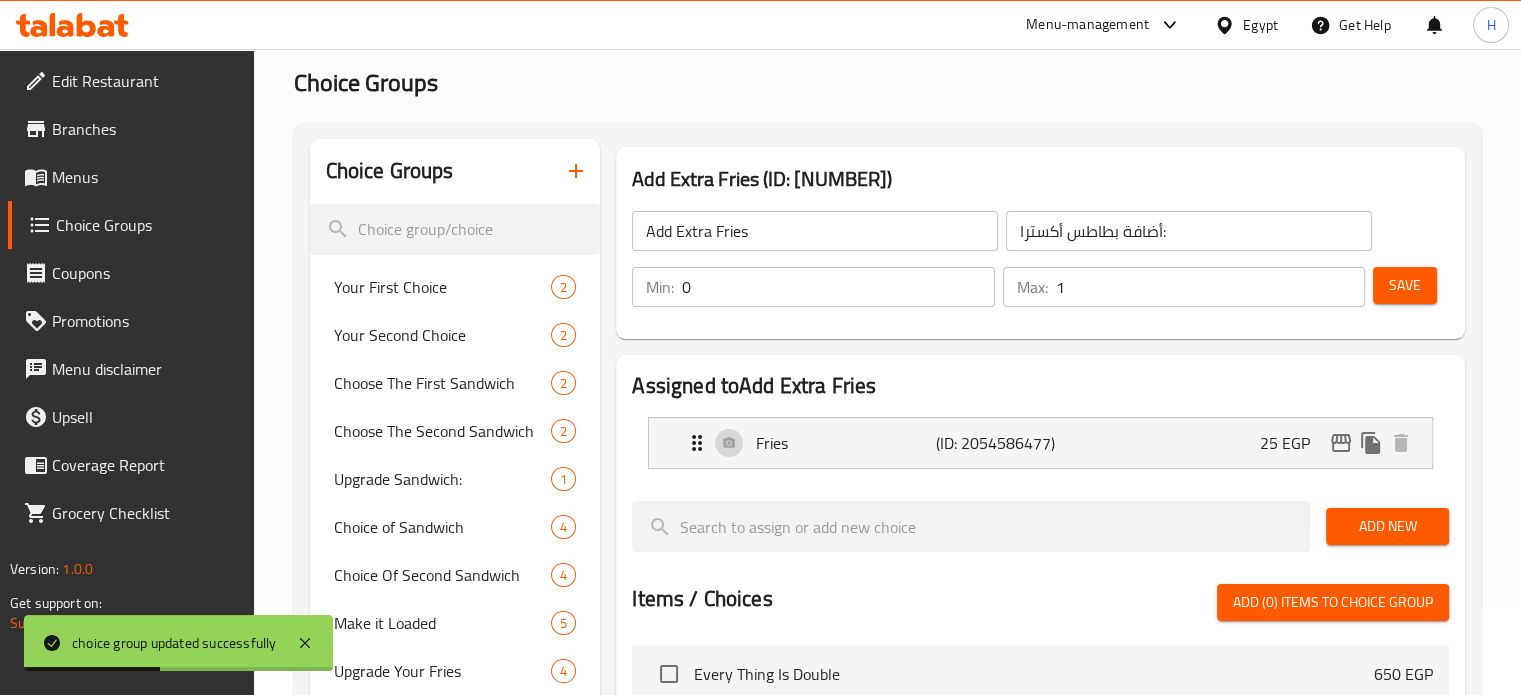 click on "Menus" at bounding box center (145, 177) 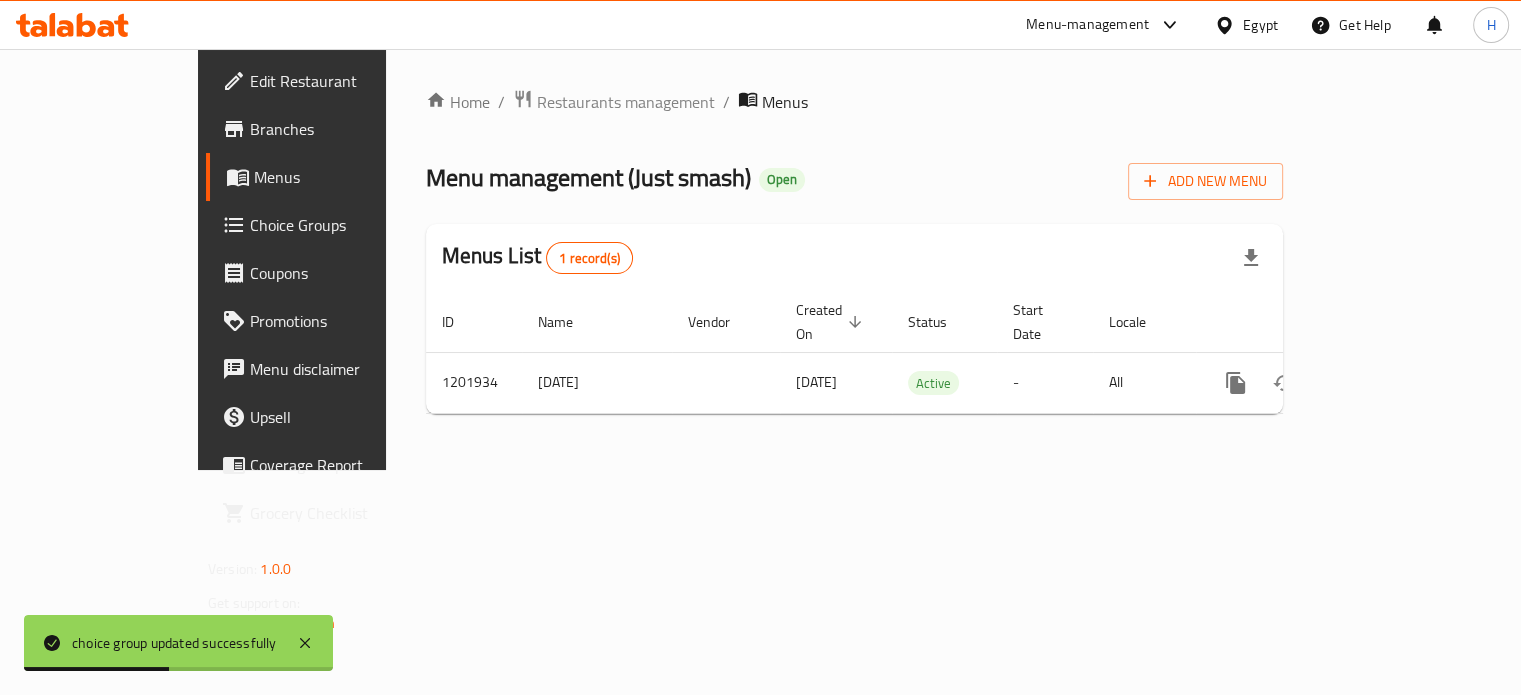 scroll, scrollTop: 0, scrollLeft: 0, axis: both 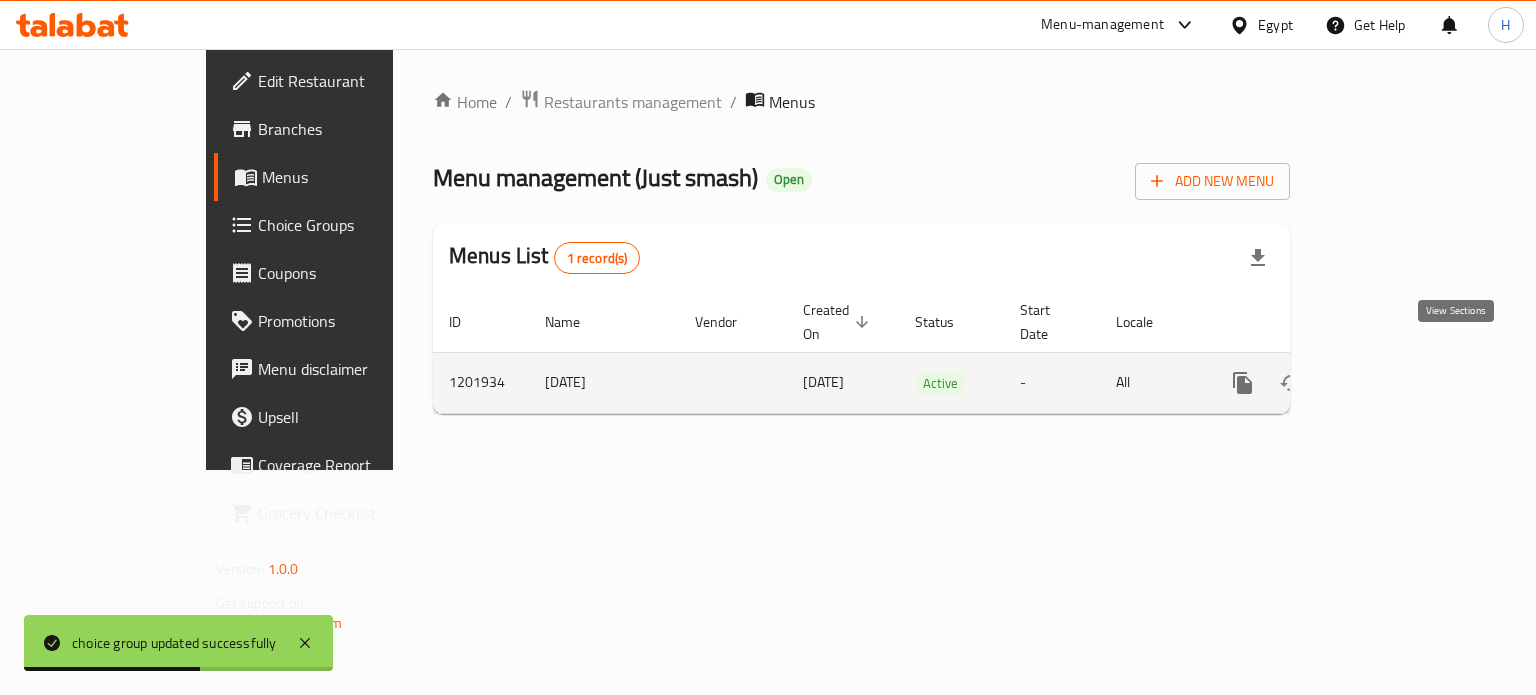 click at bounding box center (1387, 383) 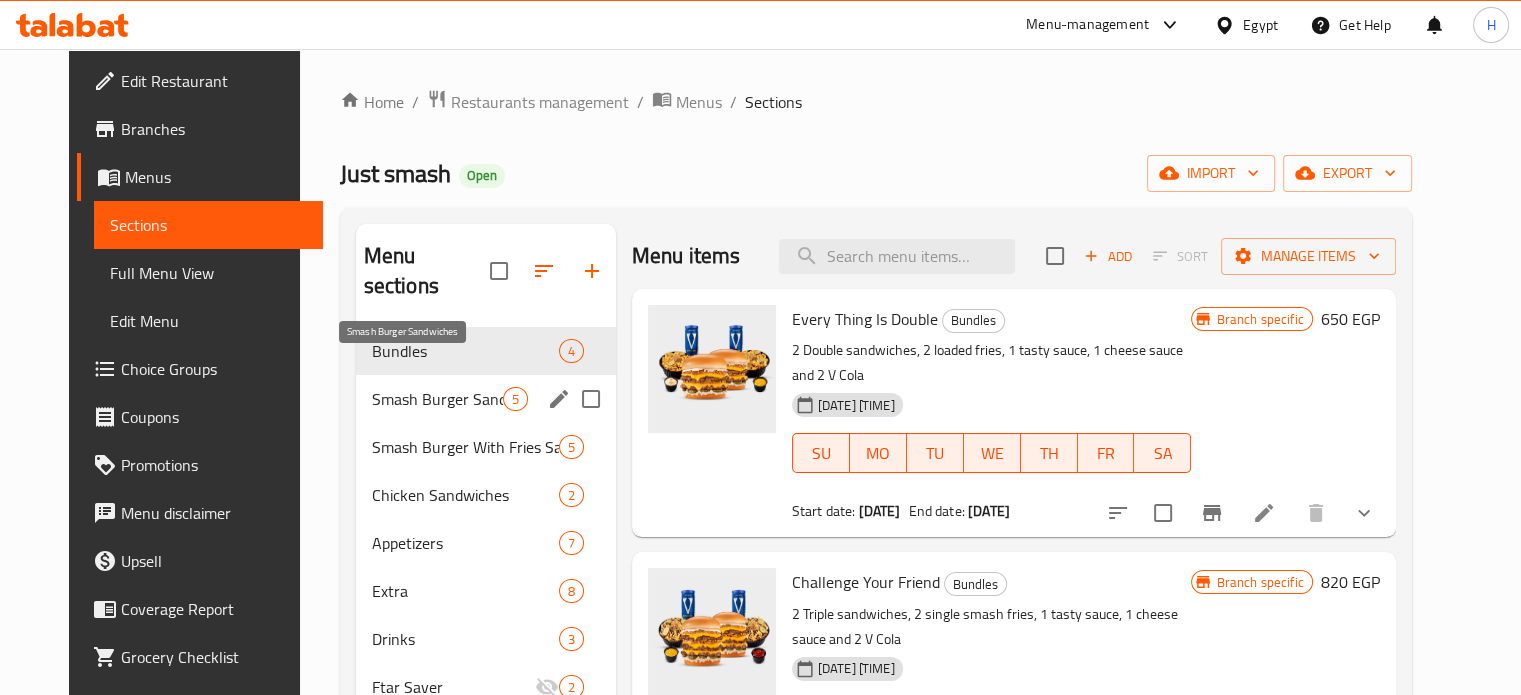 click on "Smash Burger Sandwiches" at bounding box center (437, 399) 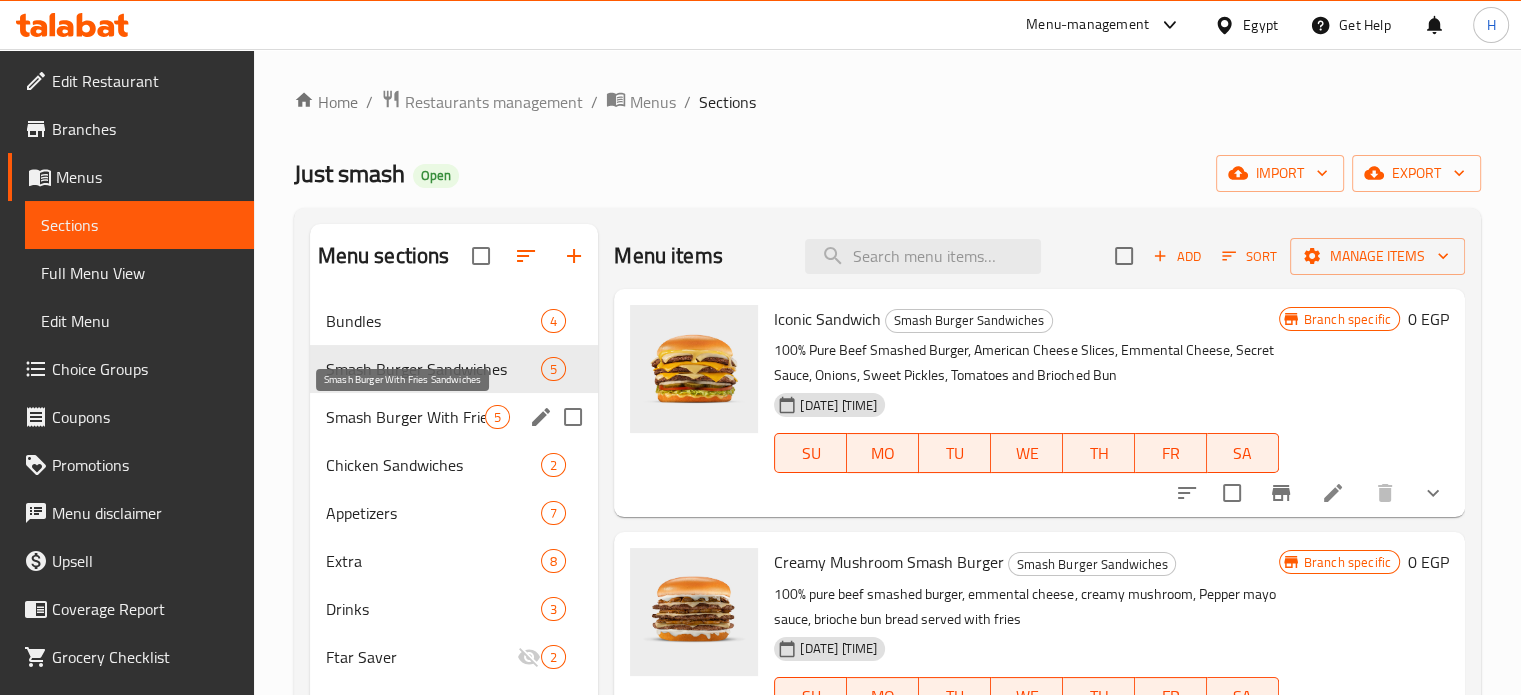 click on "Smash Burger With Fries Sandwiches" at bounding box center [406, 417] 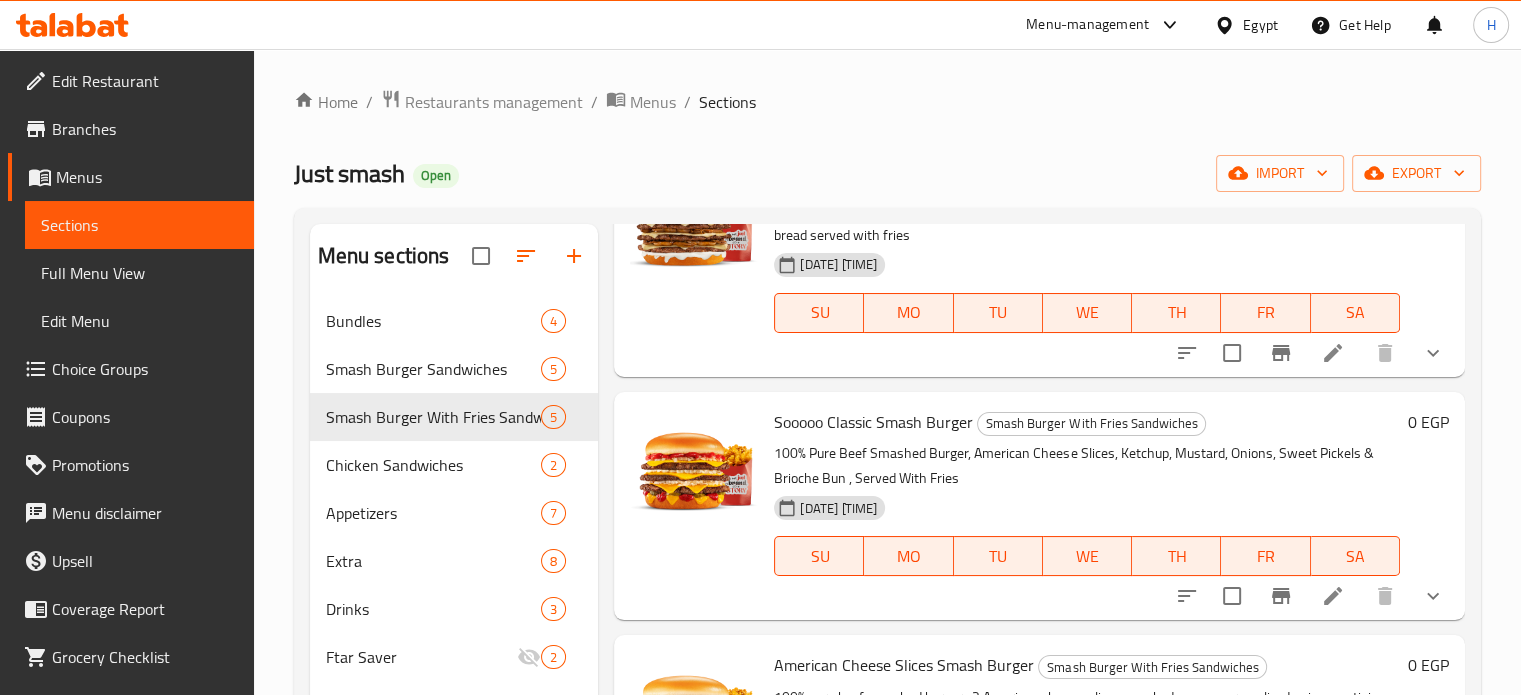 scroll, scrollTop: 400, scrollLeft: 0, axis: vertical 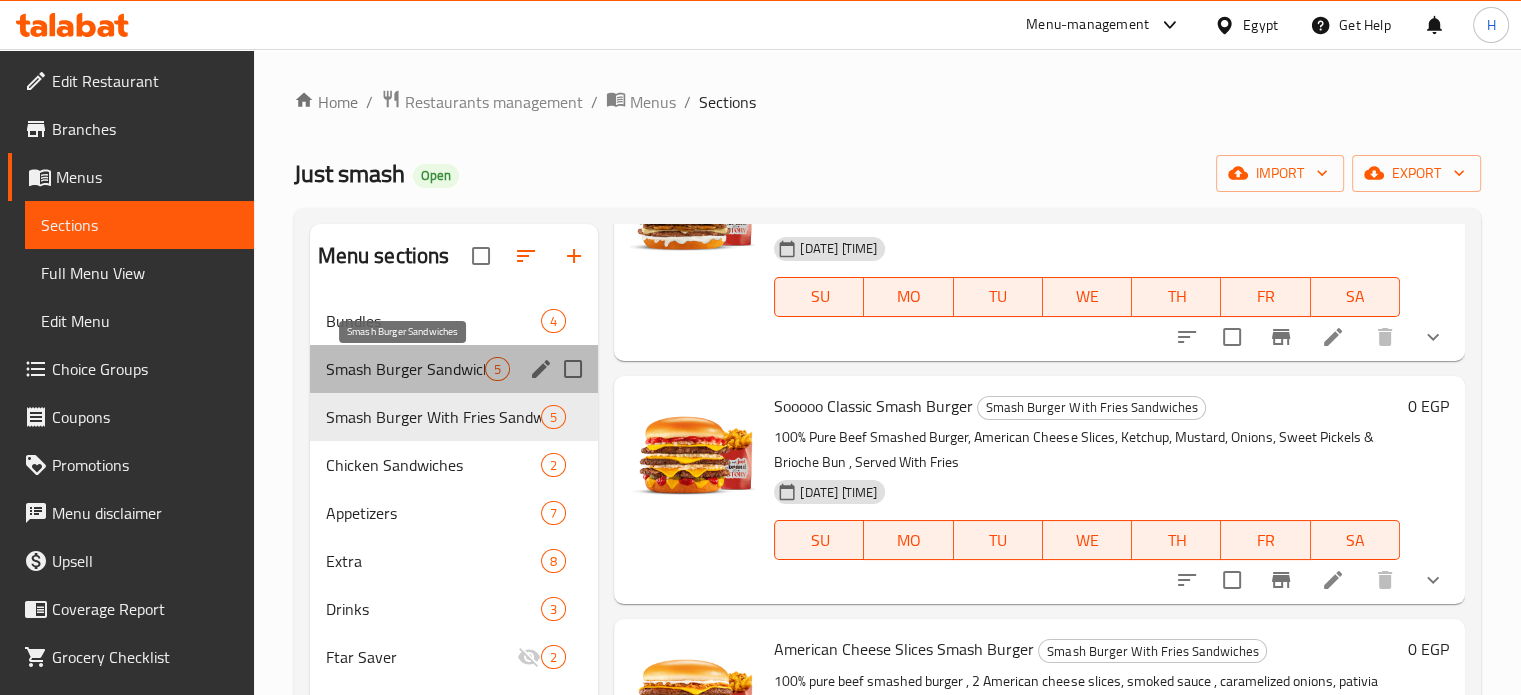 click on "Smash Burger Sandwiches" at bounding box center (406, 369) 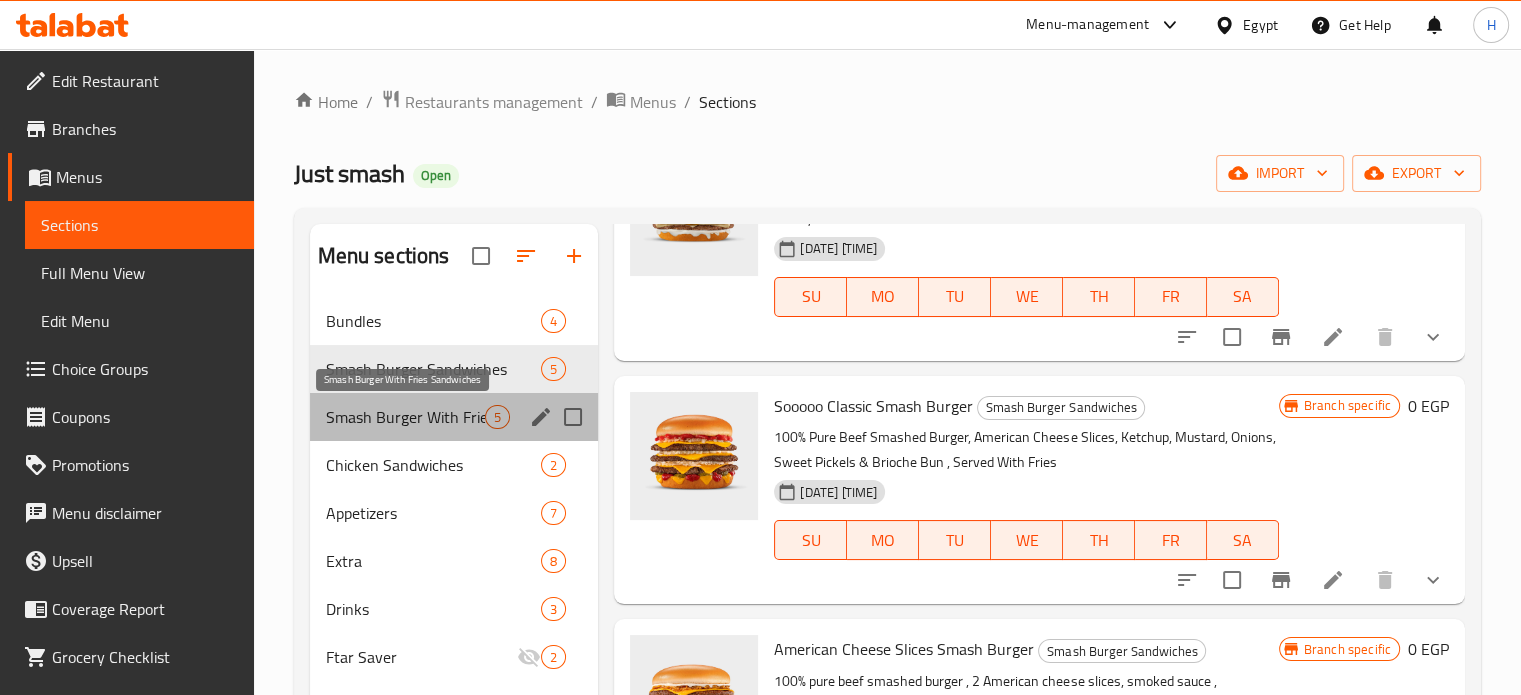click on "Smash Burger With Fries Sandwiches" at bounding box center [406, 417] 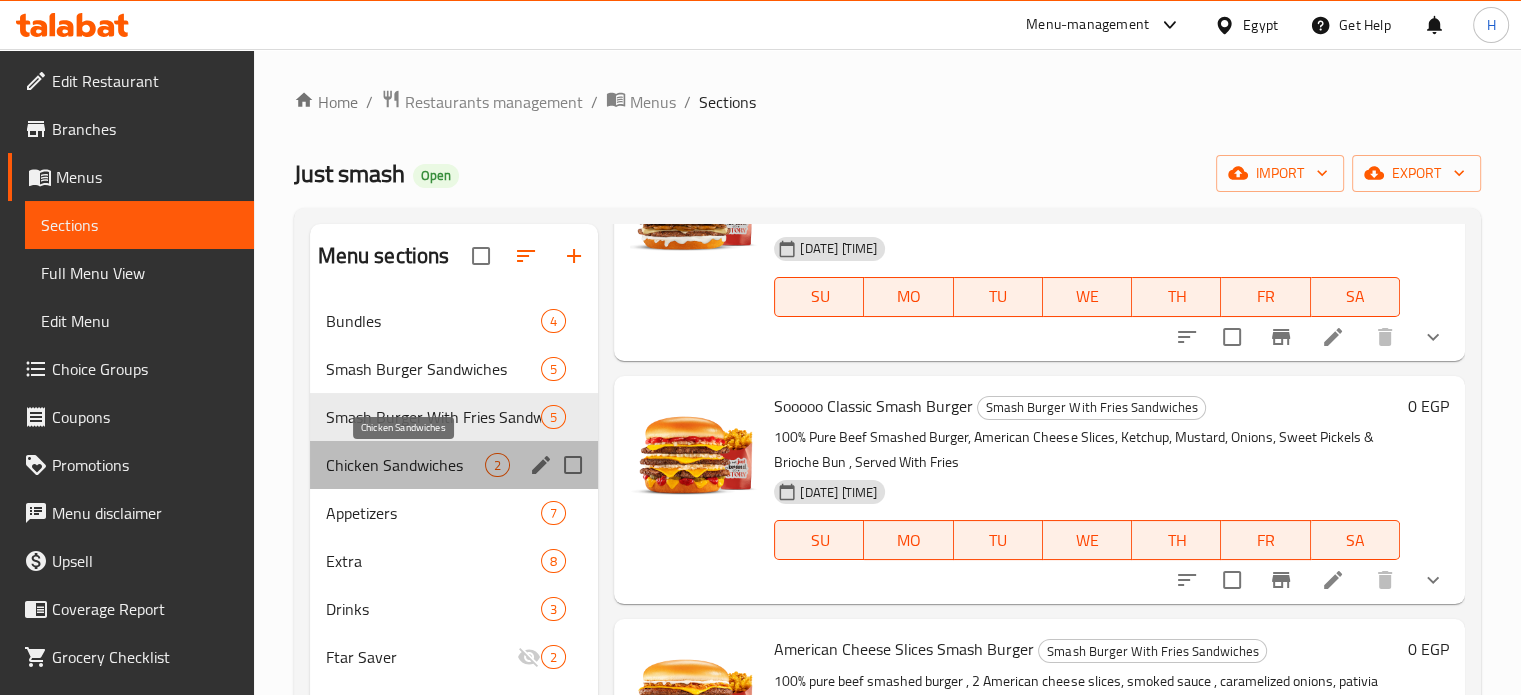 click on "Chicken Sandwiches" at bounding box center (406, 465) 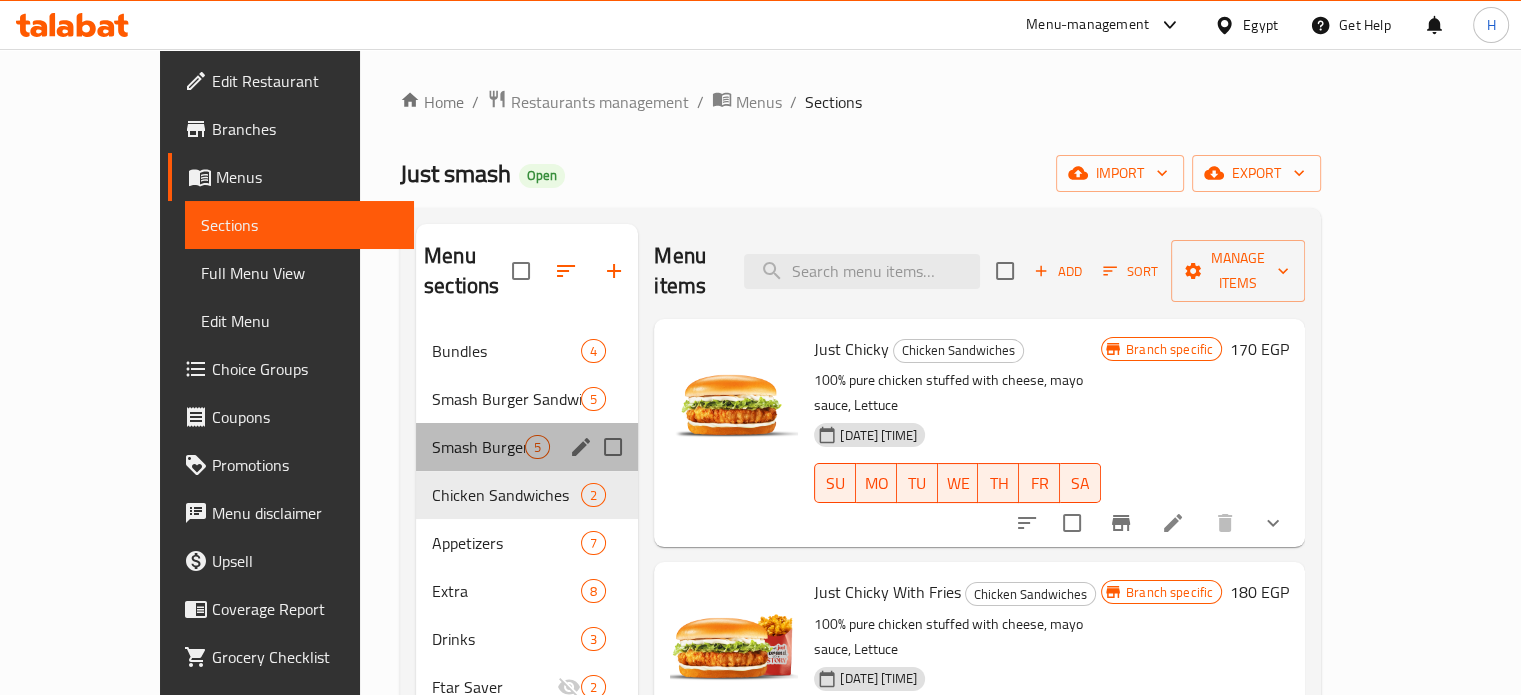 click on "Smash Burger With Fries Sandwiches  5" at bounding box center (527, 447) 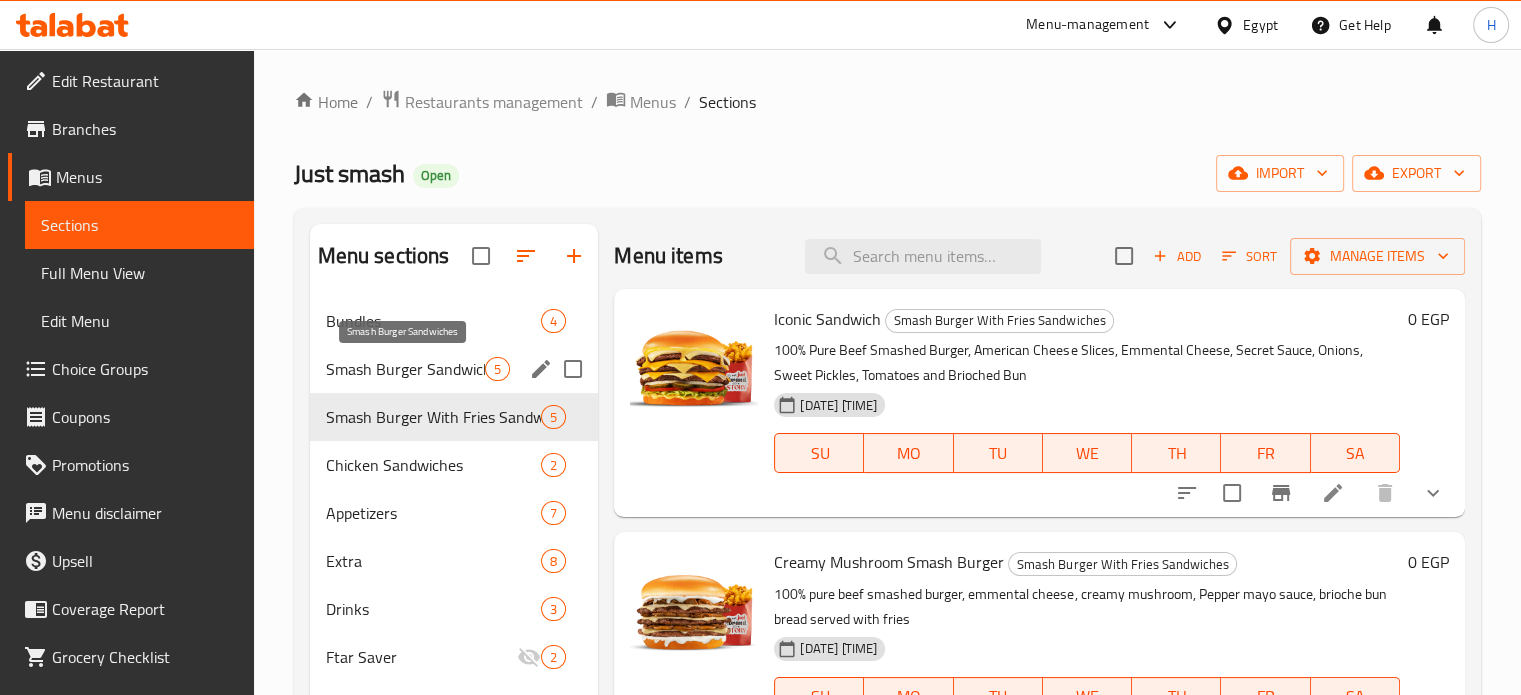 click on "Smash Burger Sandwiches" at bounding box center (406, 369) 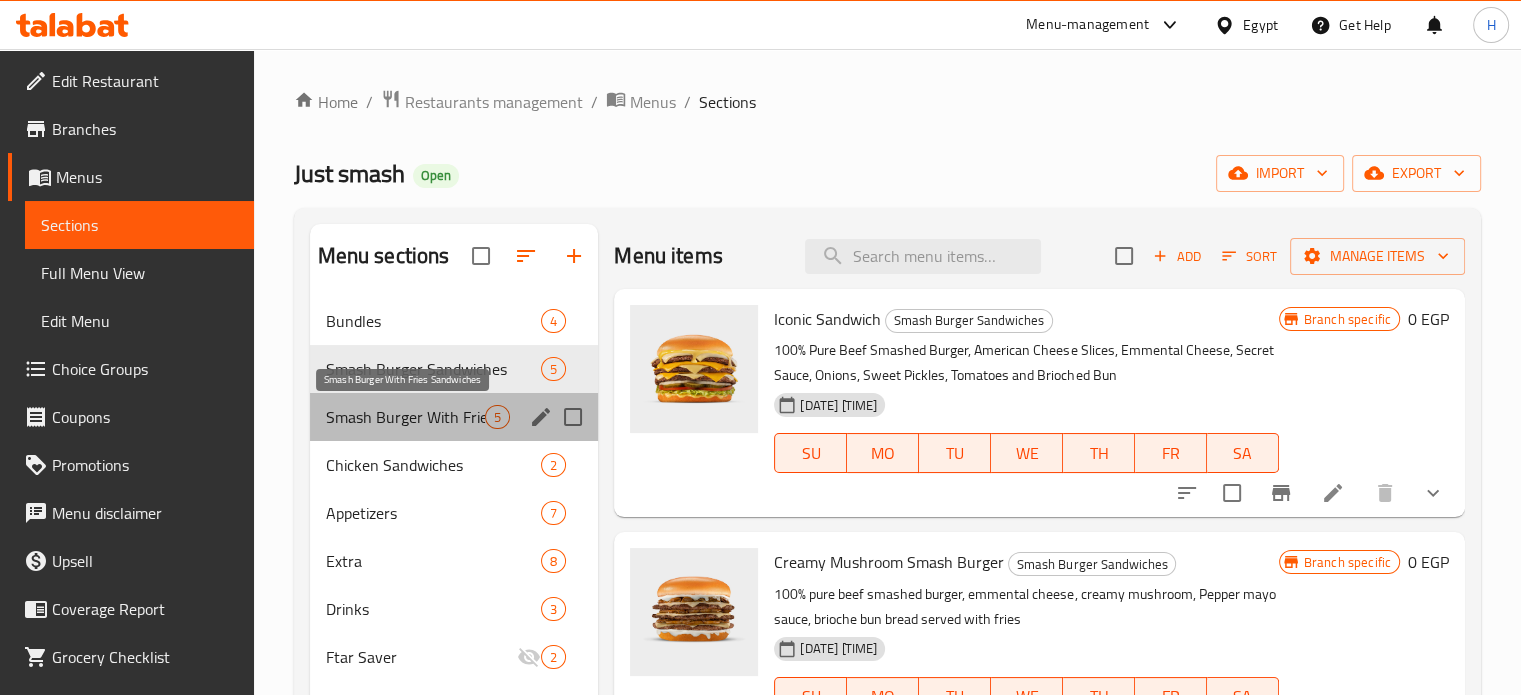 click on "Smash Burger With Fries Sandwiches" at bounding box center [406, 417] 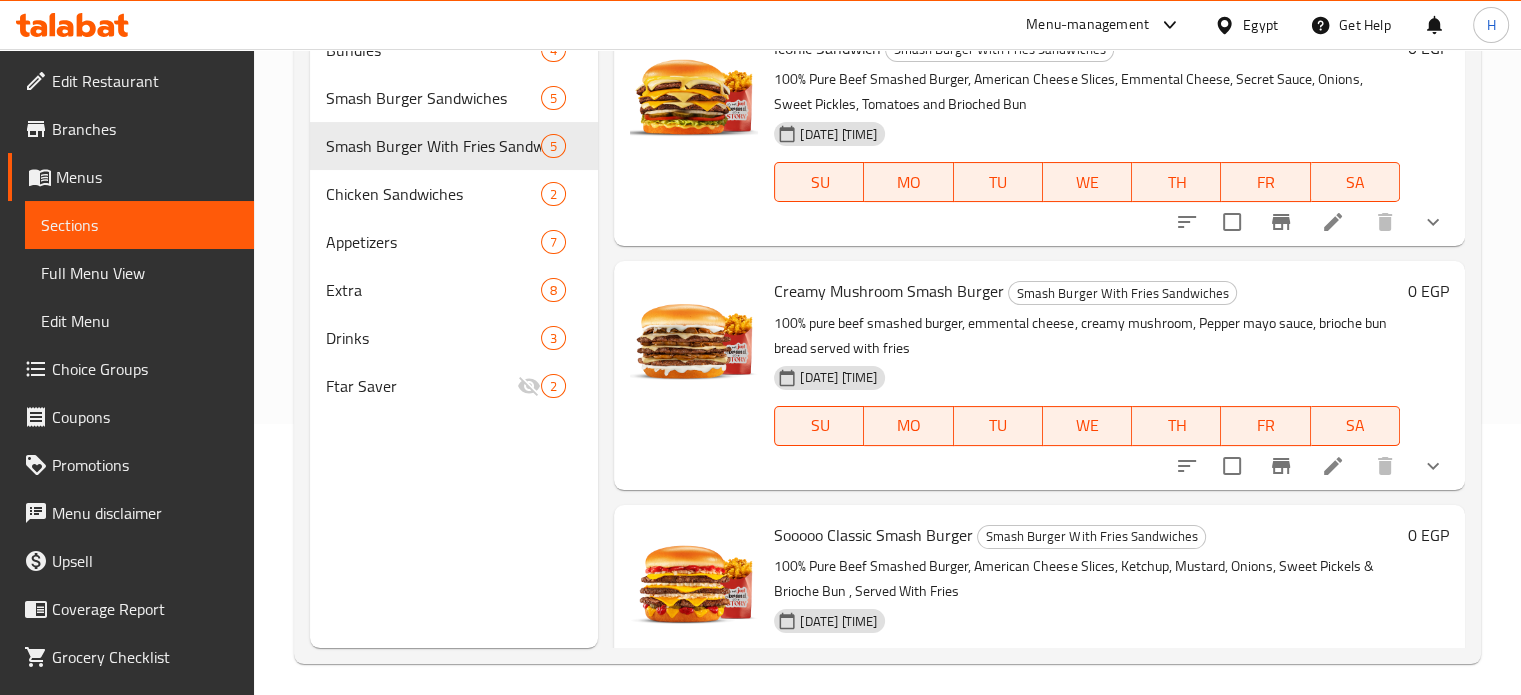 scroll, scrollTop: 280, scrollLeft: 0, axis: vertical 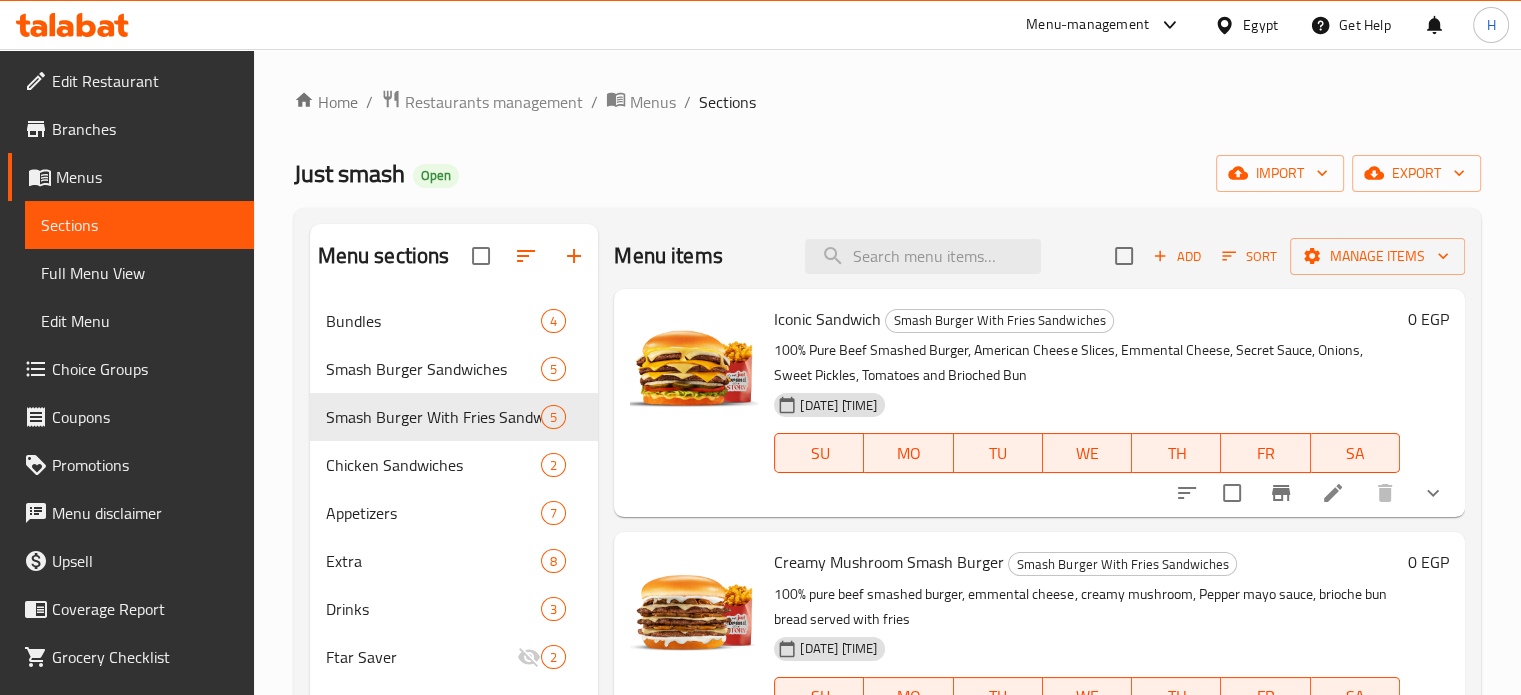 click 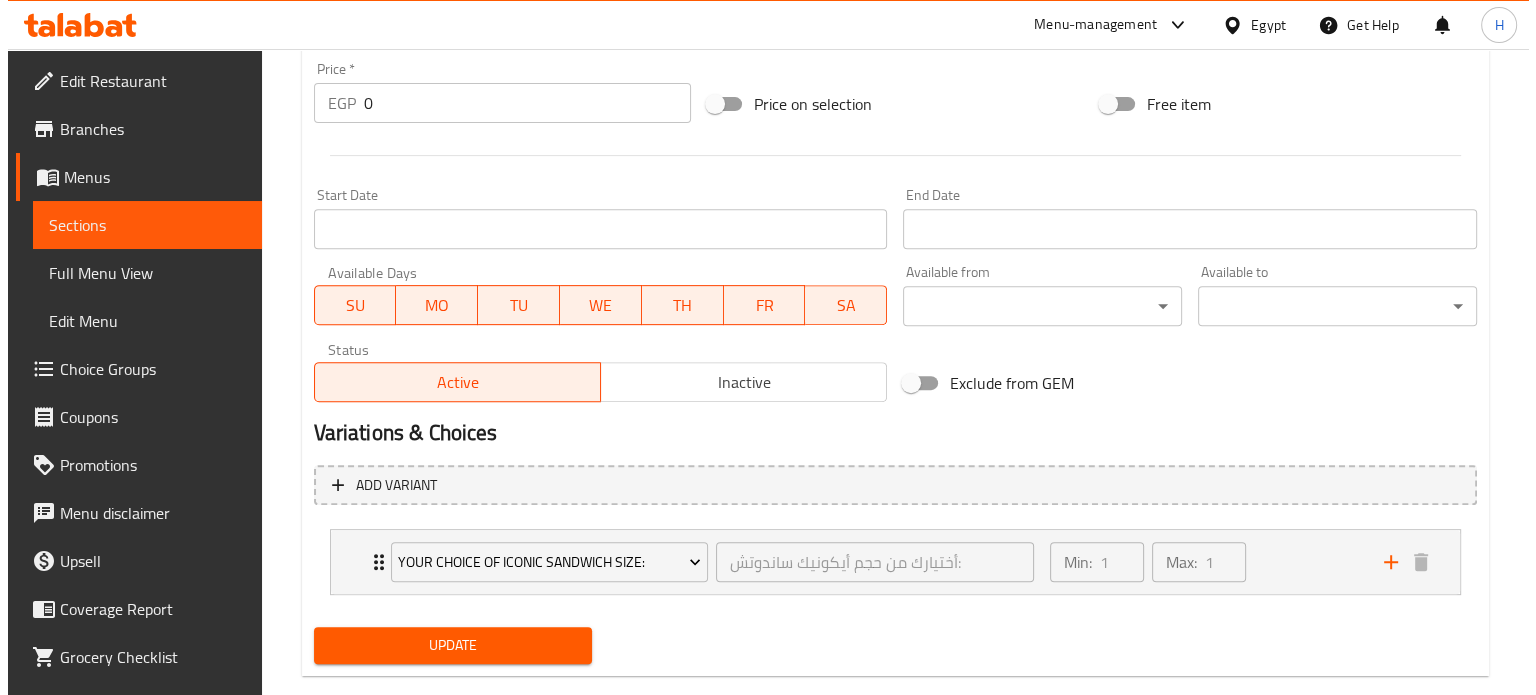 scroll, scrollTop: 779, scrollLeft: 0, axis: vertical 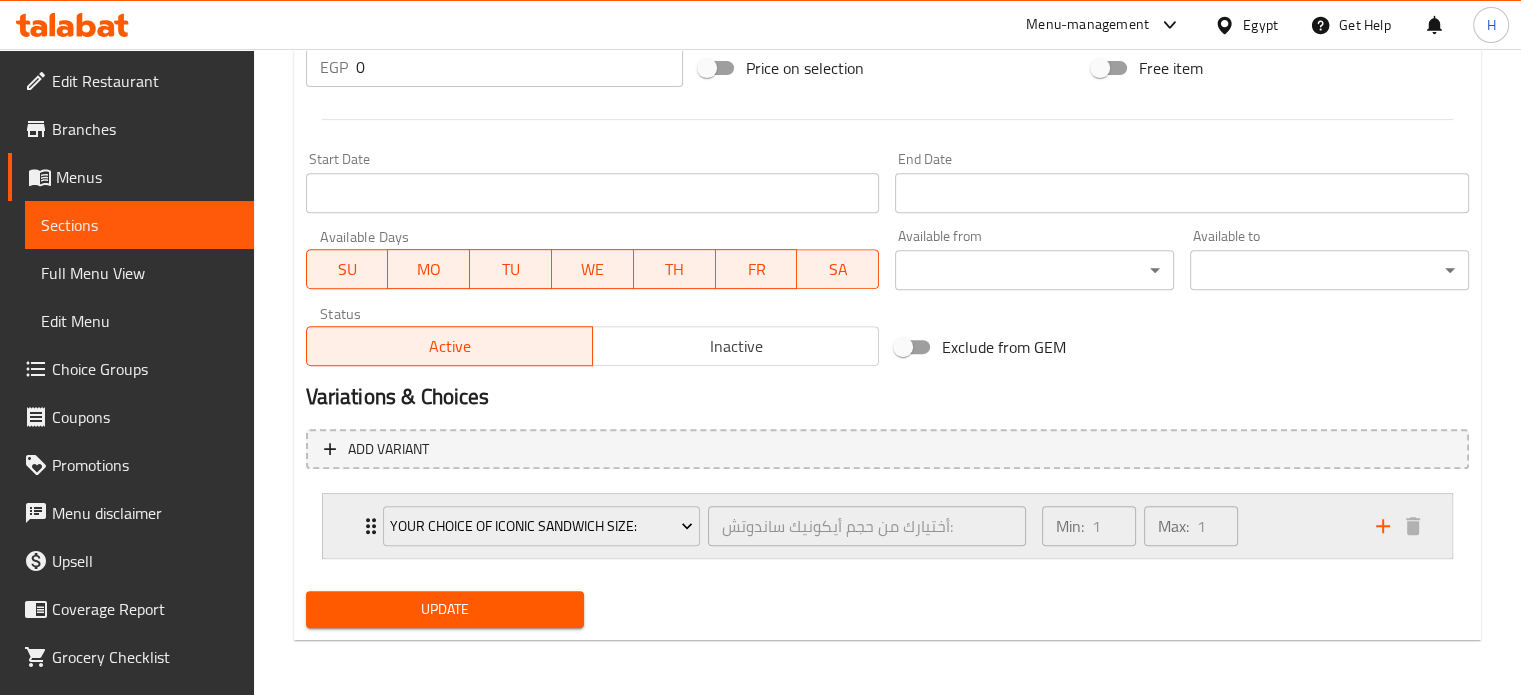 click 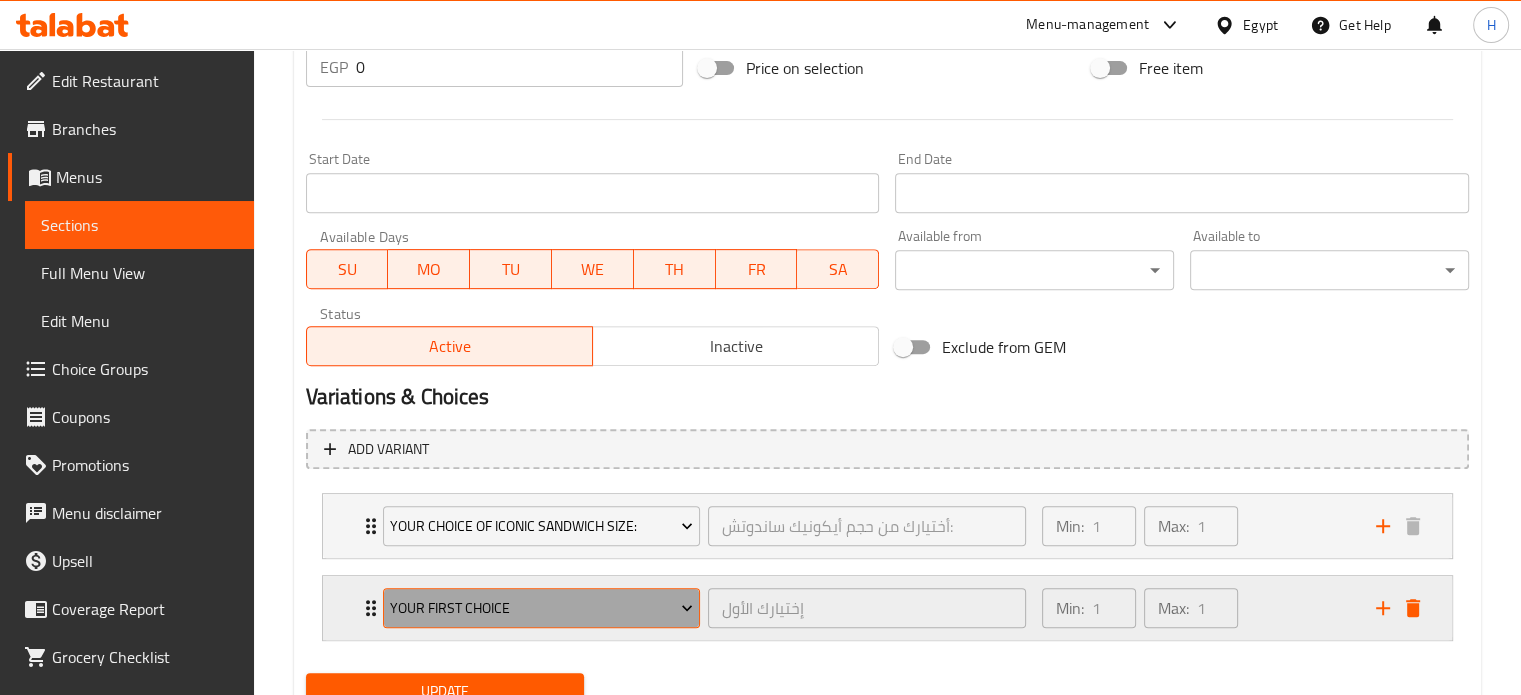 click on "Your First Choice" at bounding box center (541, 608) 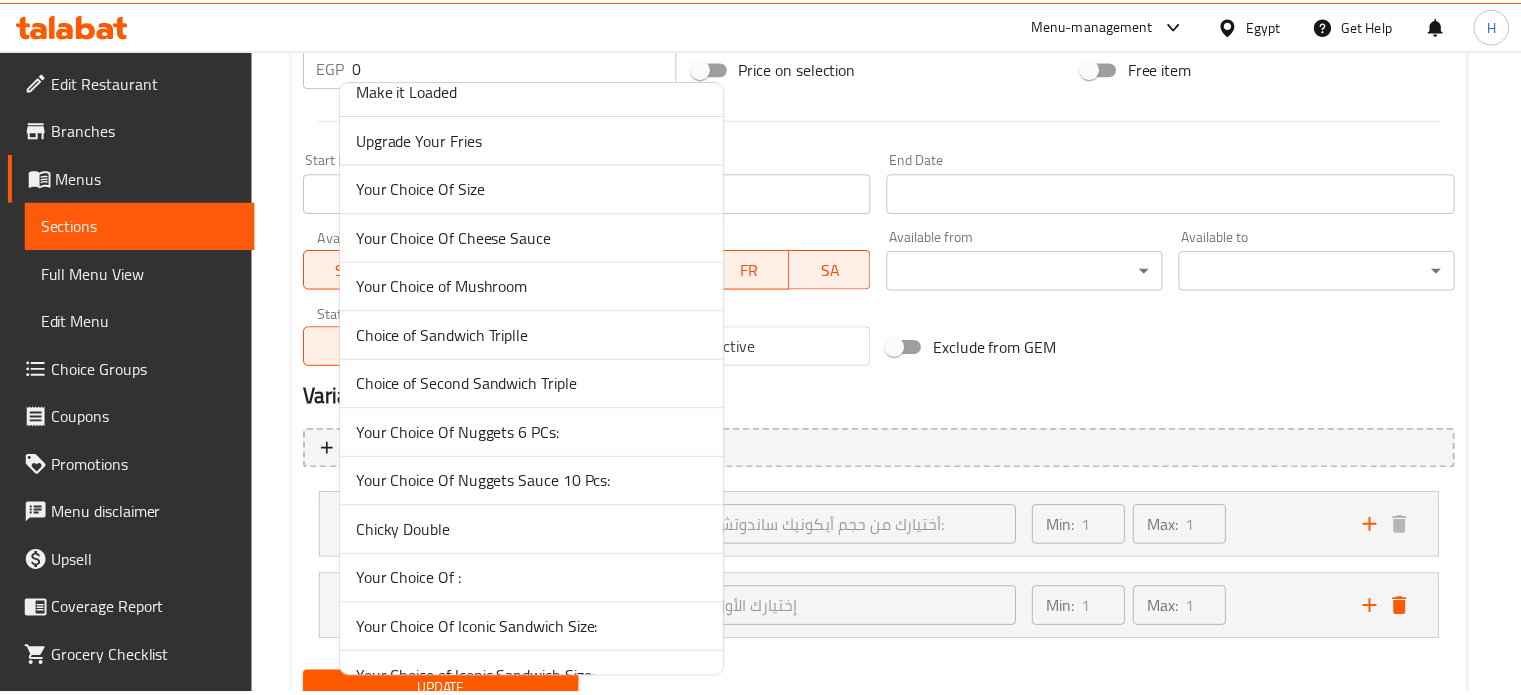 scroll, scrollTop: 637, scrollLeft: 0, axis: vertical 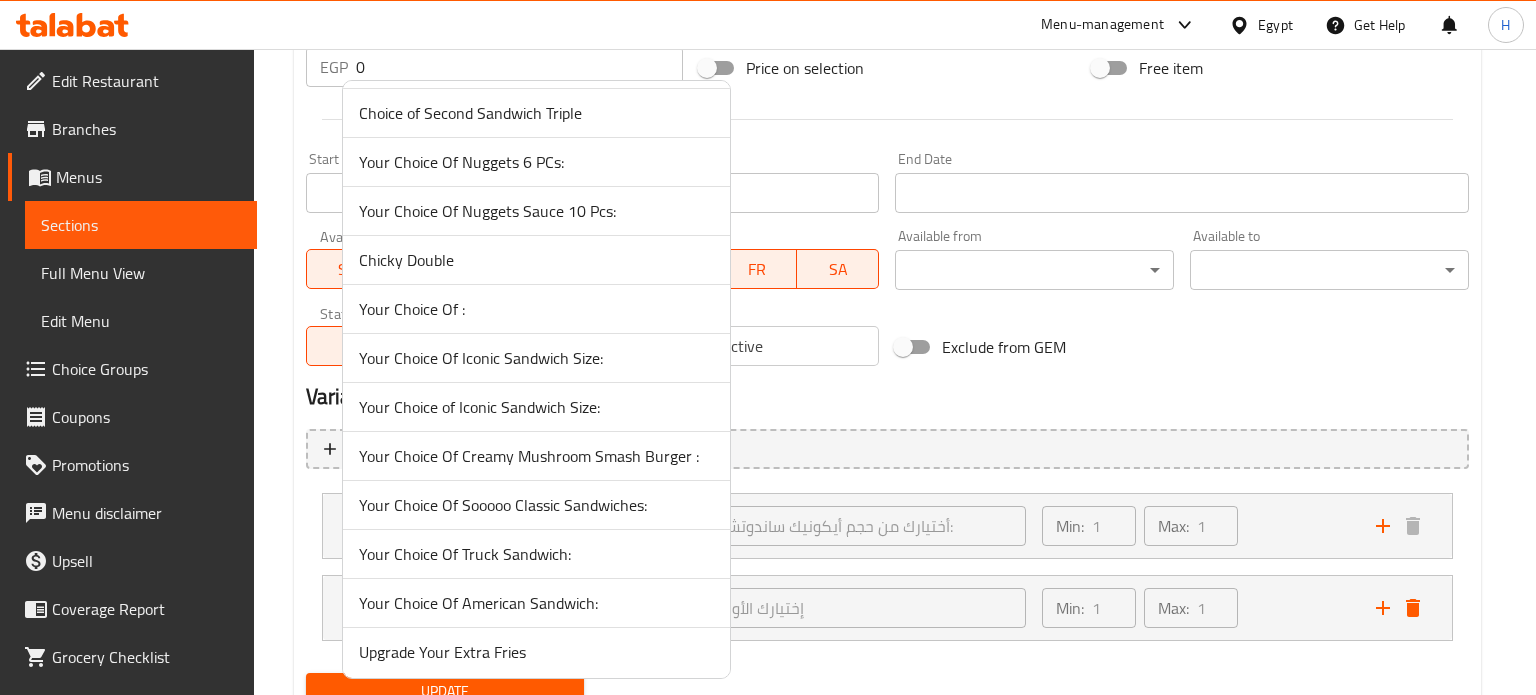 click on "Upgrade Your Extra Fries" at bounding box center [536, 652] 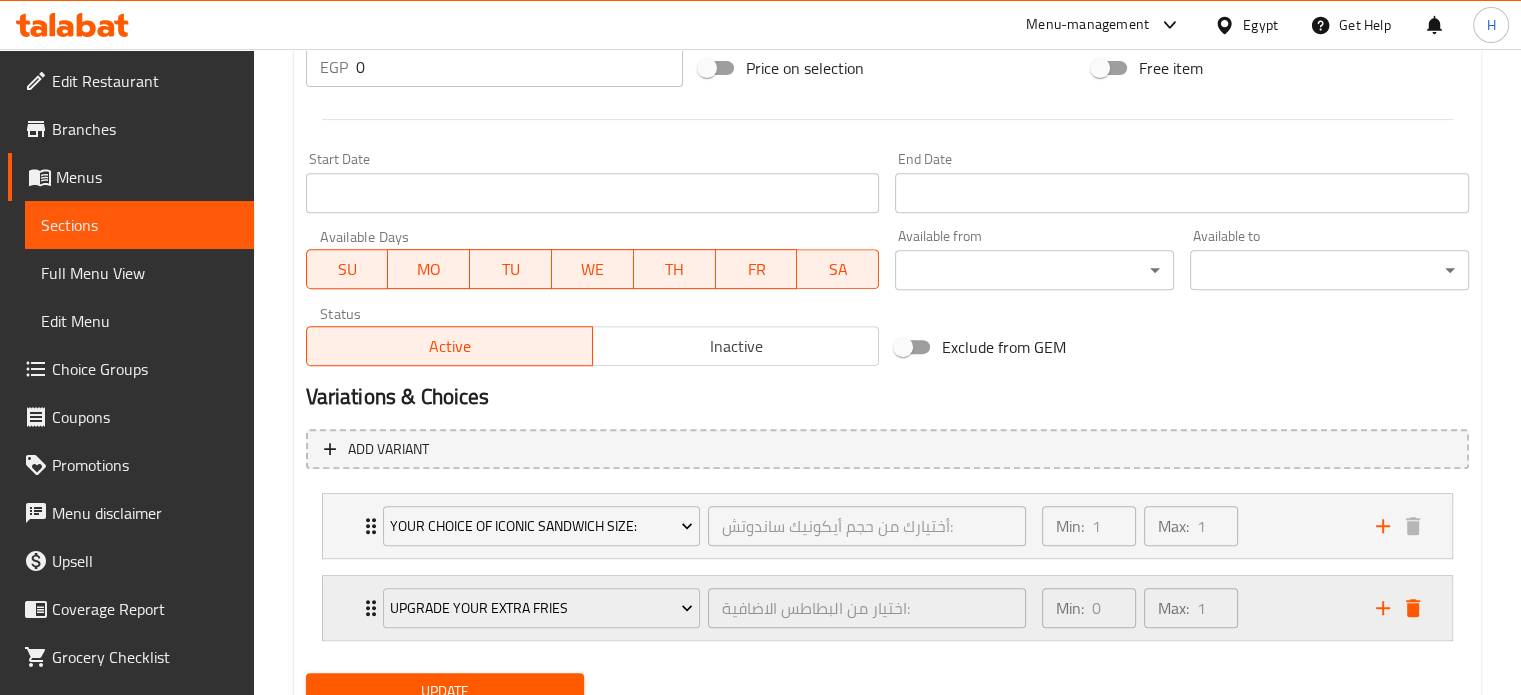 click on "Upgrade Your Extra Fries اختيار من البطاطس الاضافية: ​ Min: 0 ​ Max: 1 ​" at bounding box center [887, 526] 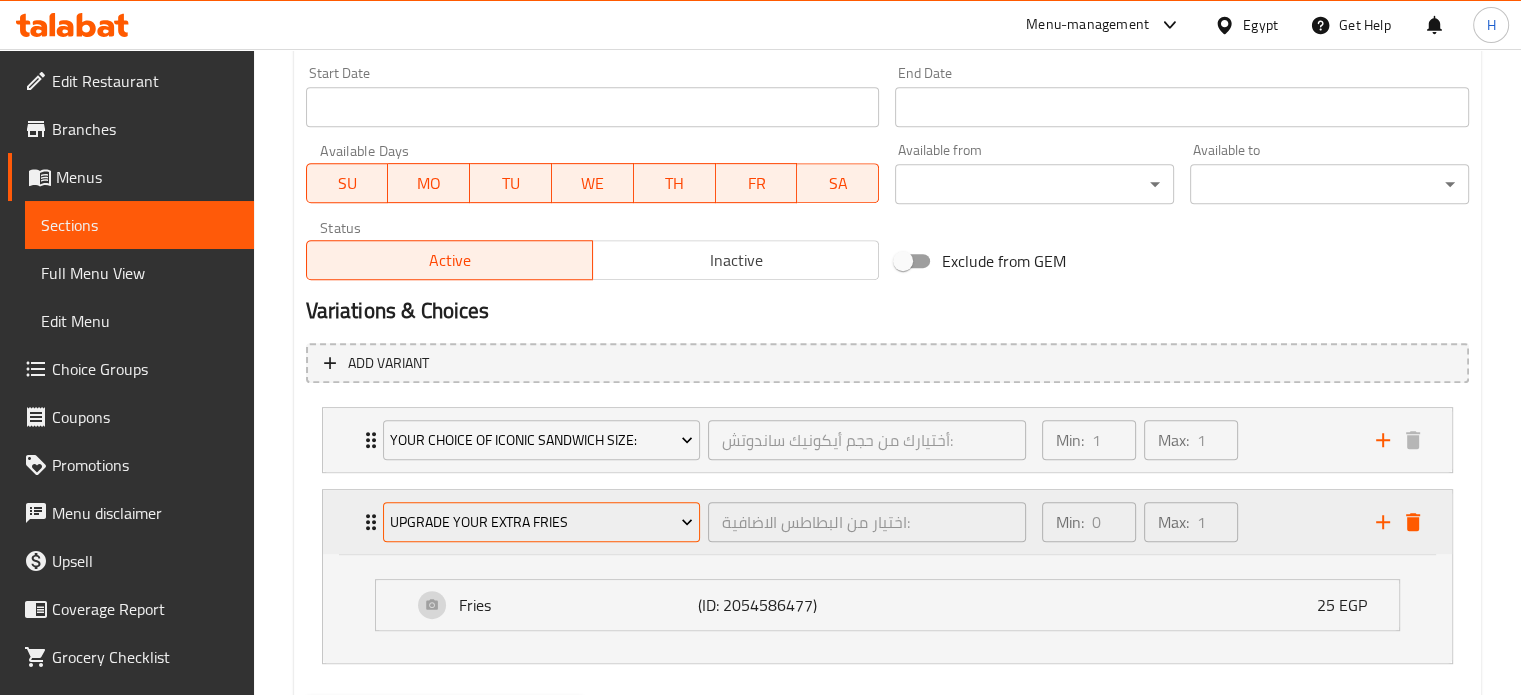 scroll, scrollTop: 969, scrollLeft: 0, axis: vertical 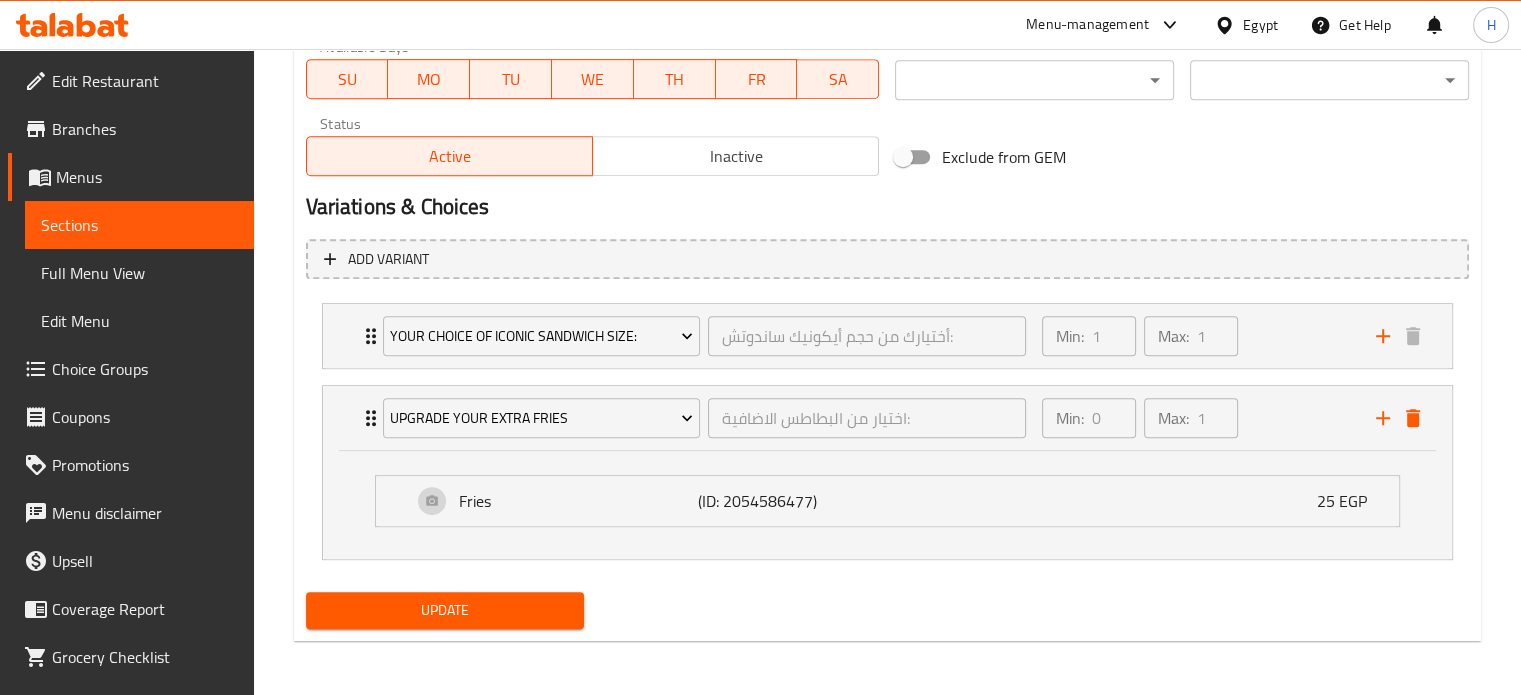 click on "Update" at bounding box center (445, 610) 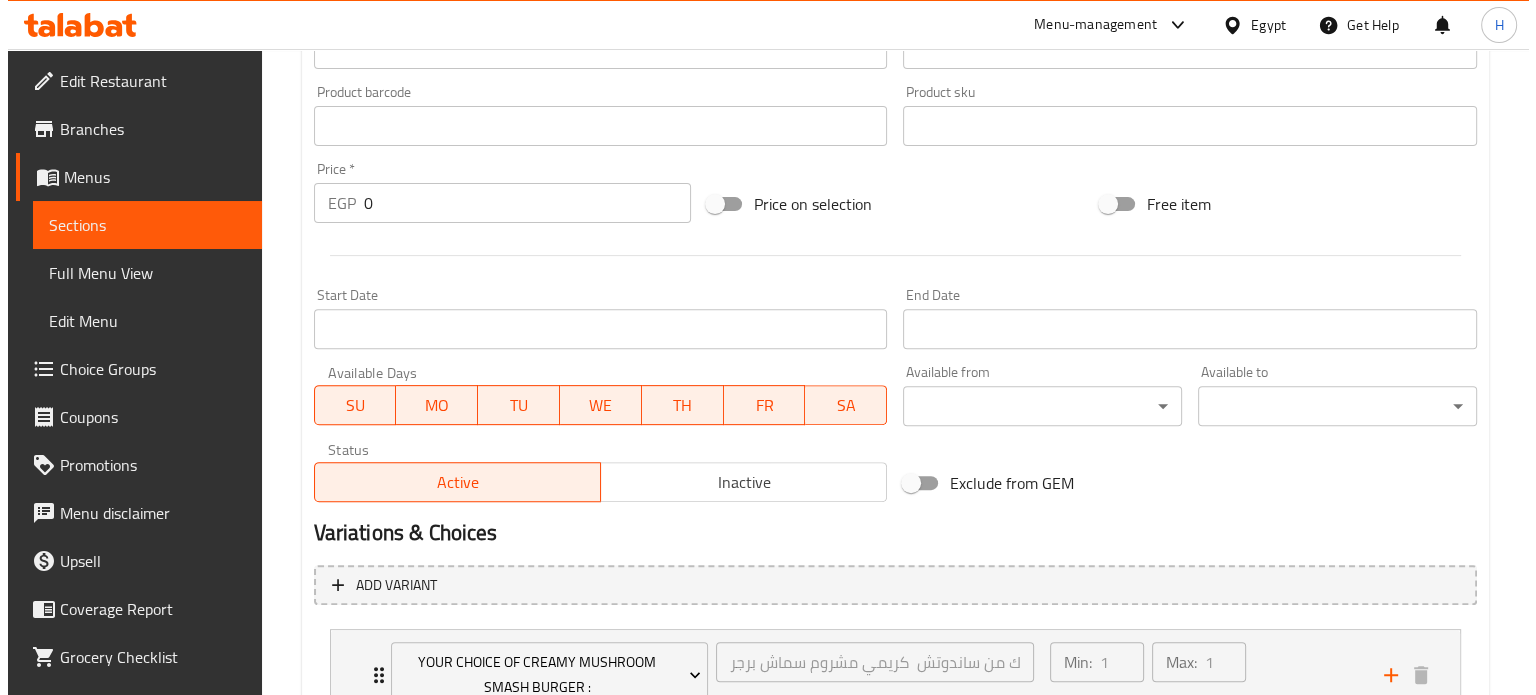 scroll, scrollTop: 803, scrollLeft: 0, axis: vertical 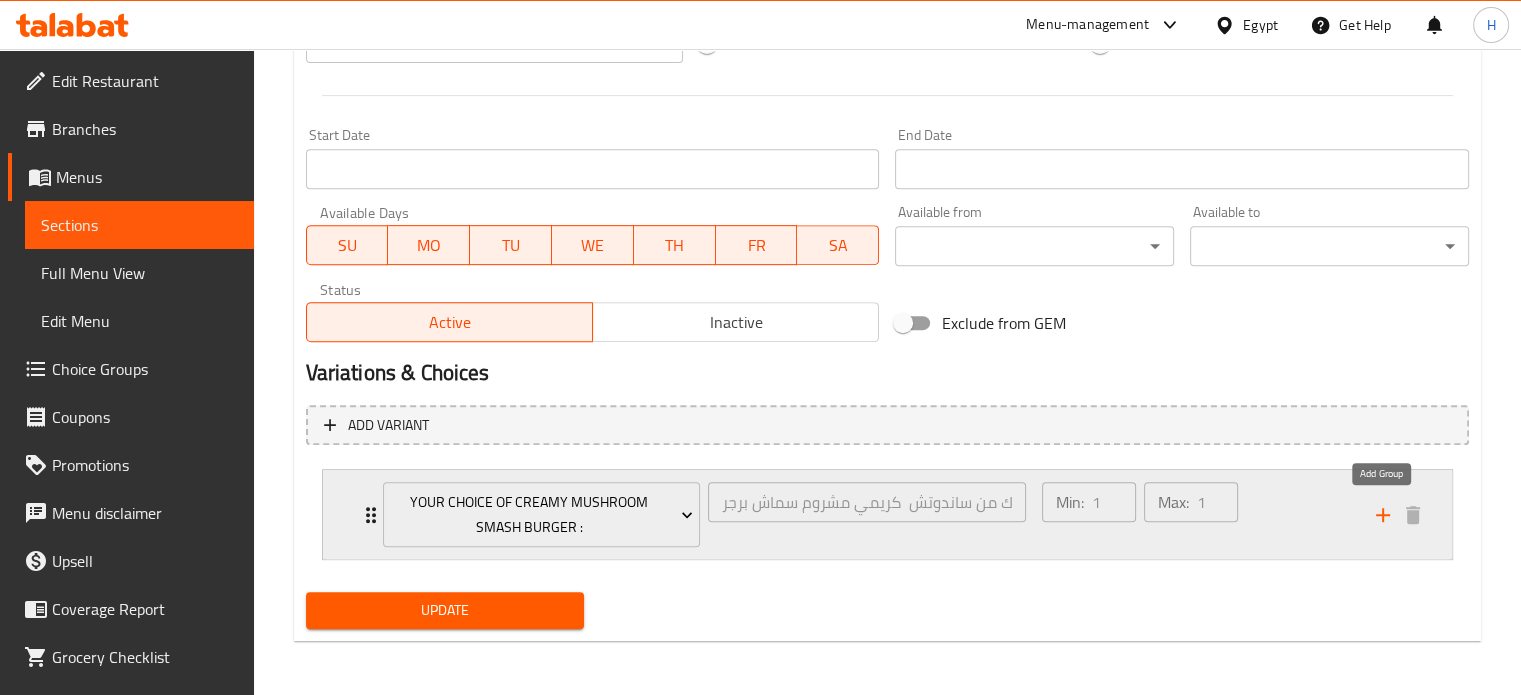 click 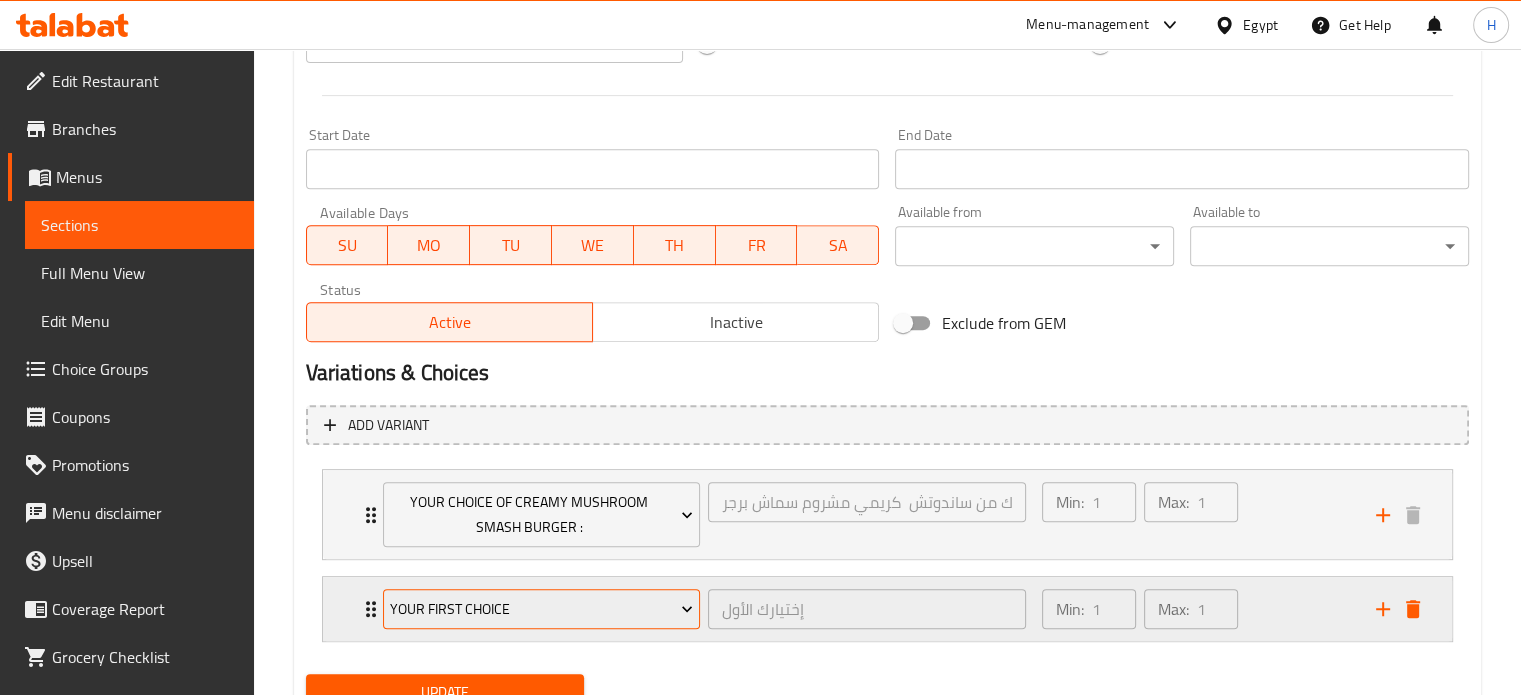 click on "Your First Choice" at bounding box center (541, 609) 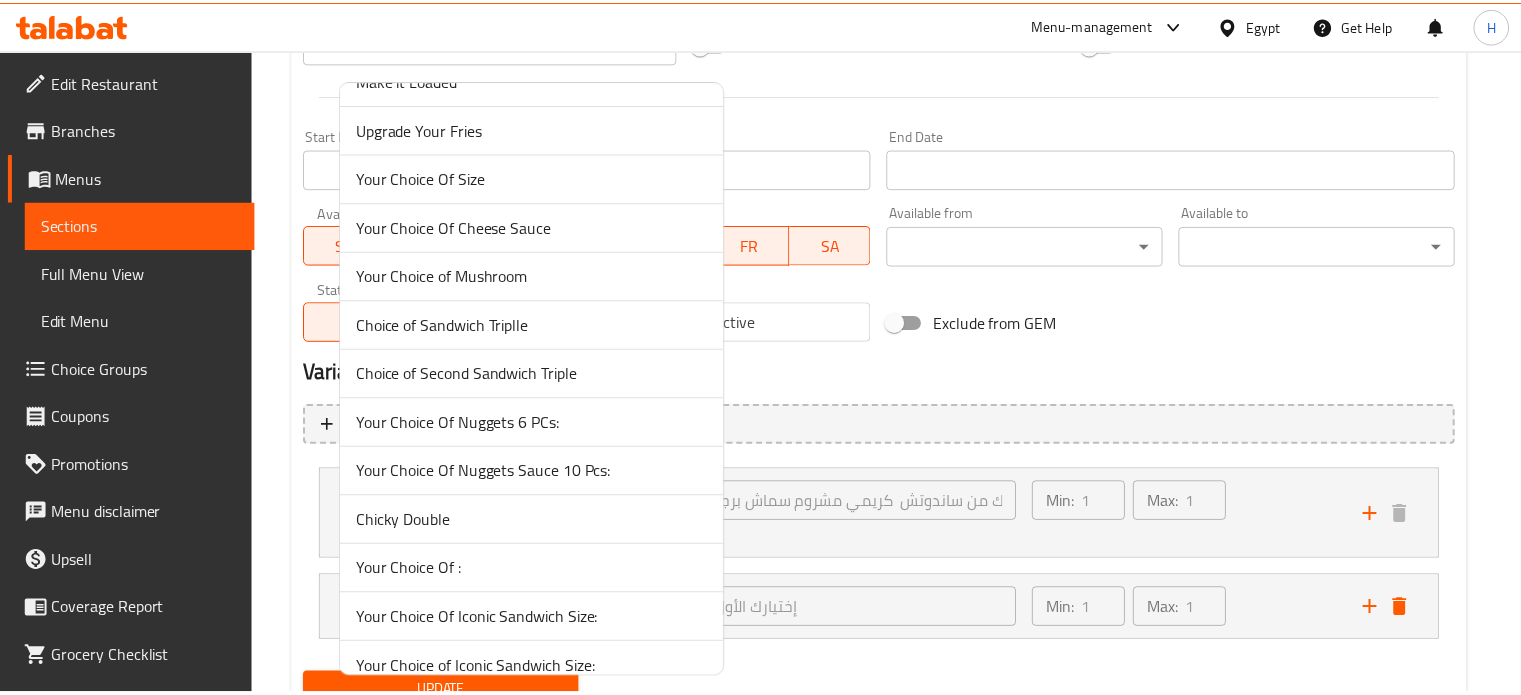scroll, scrollTop: 637, scrollLeft: 0, axis: vertical 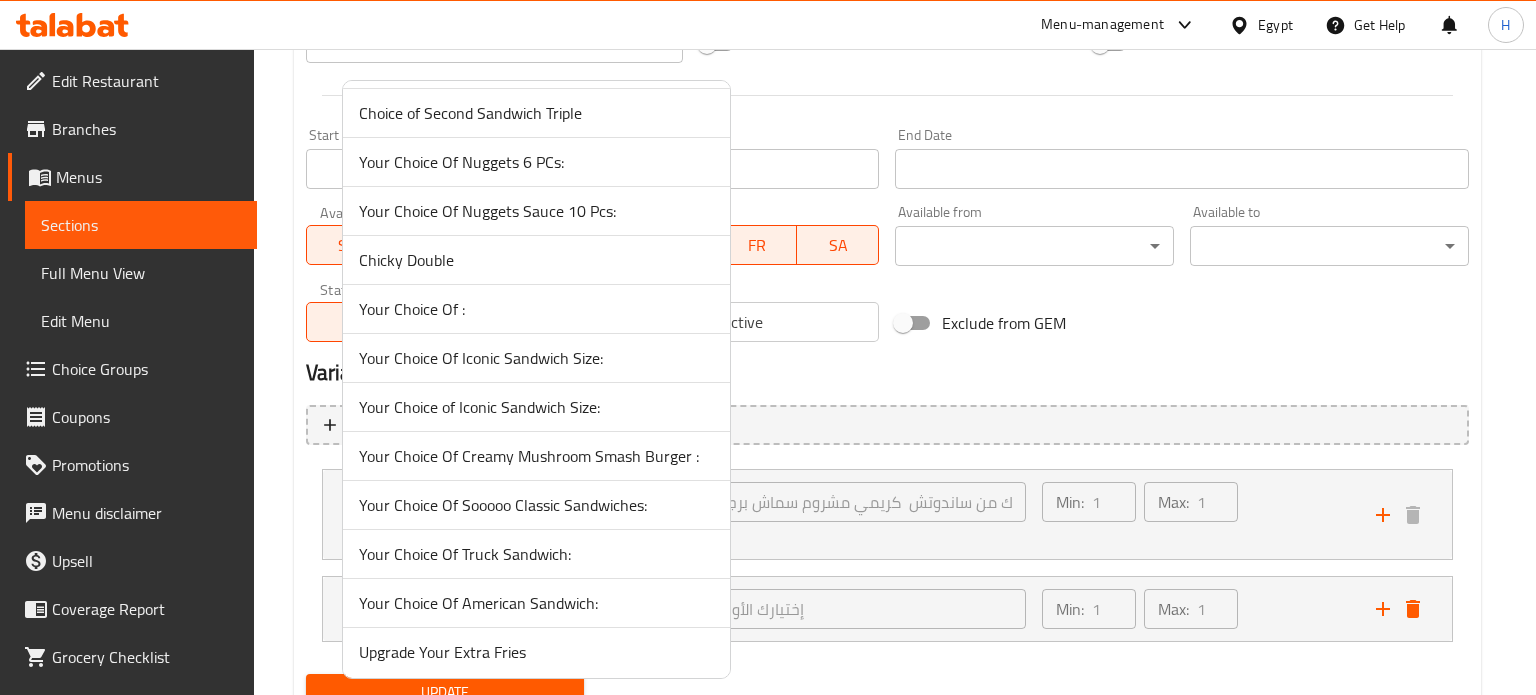 click on "Upgrade Your Extra Fries" at bounding box center [536, 652] 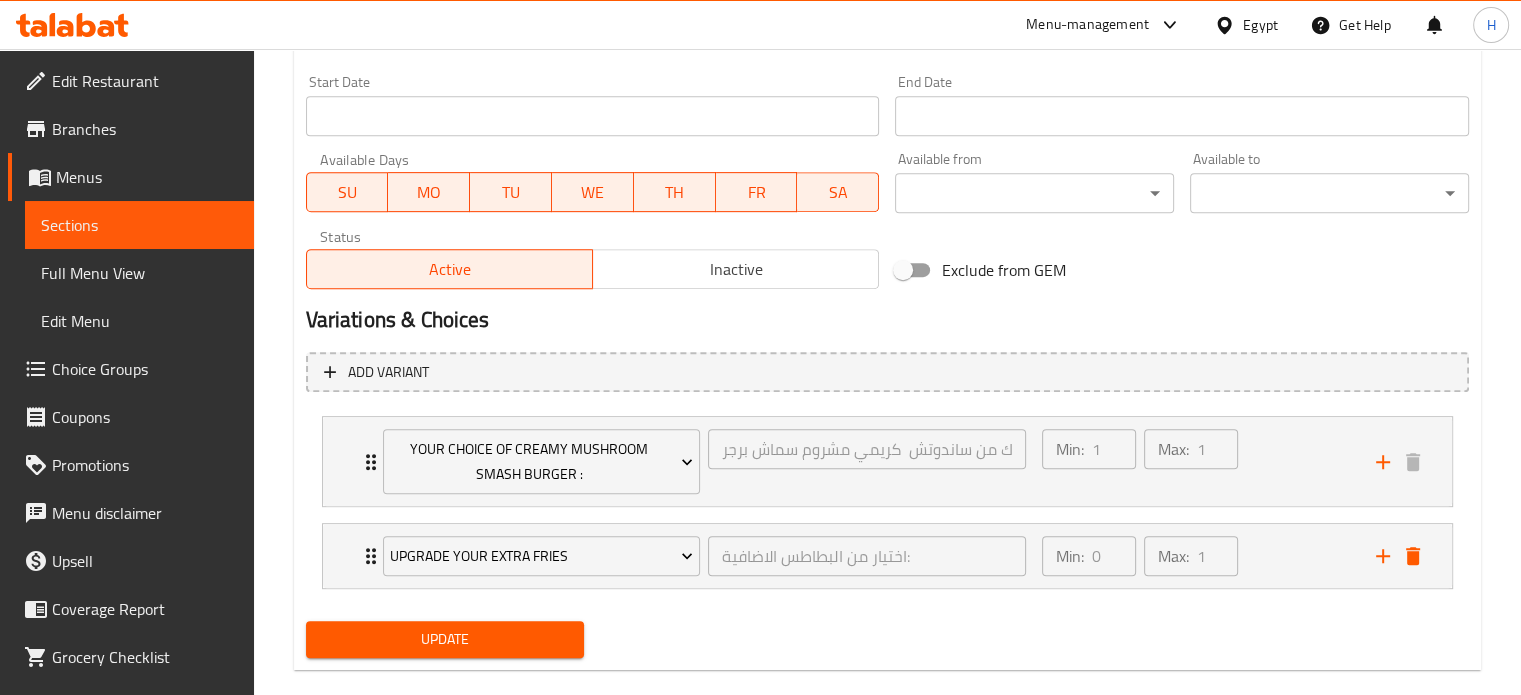 scroll, scrollTop: 884, scrollLeft: 0, axis: vertical 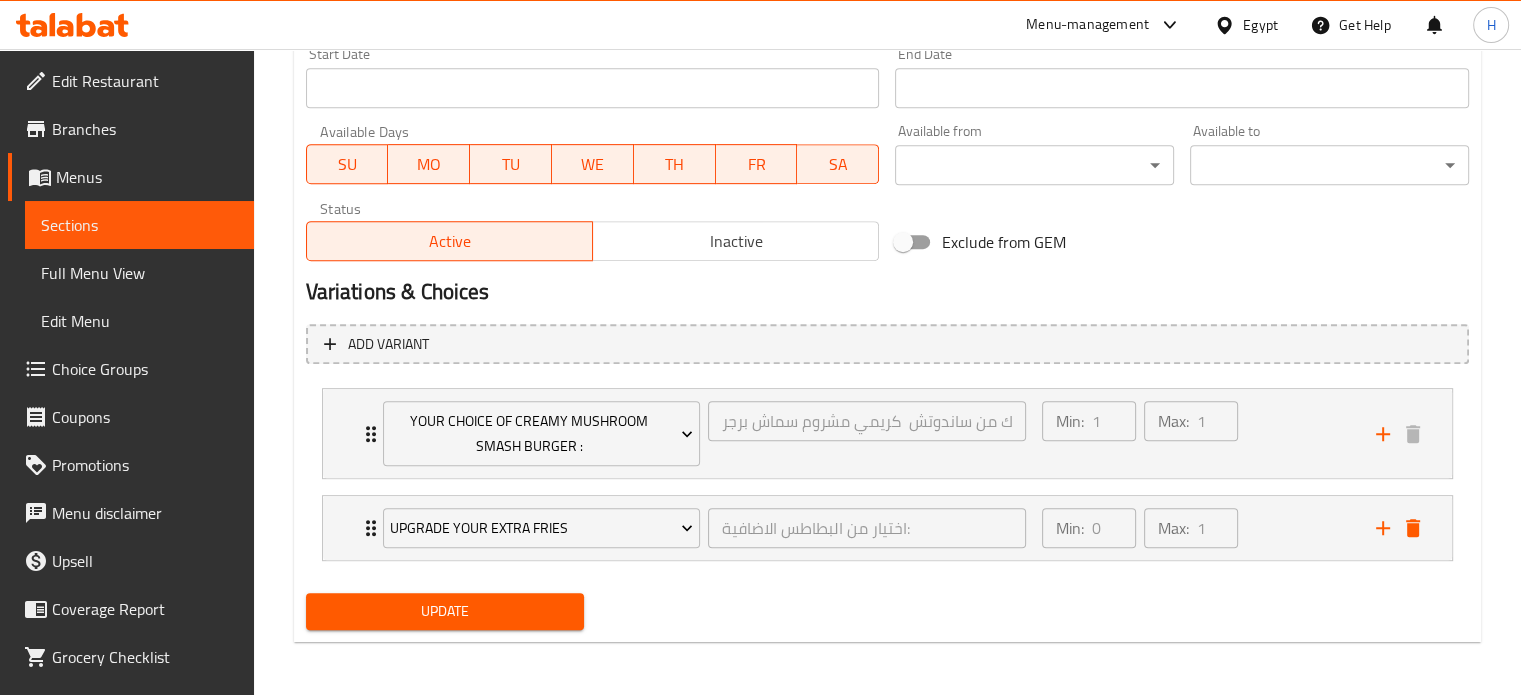 click on "Update" at bounding box center [445, 611] 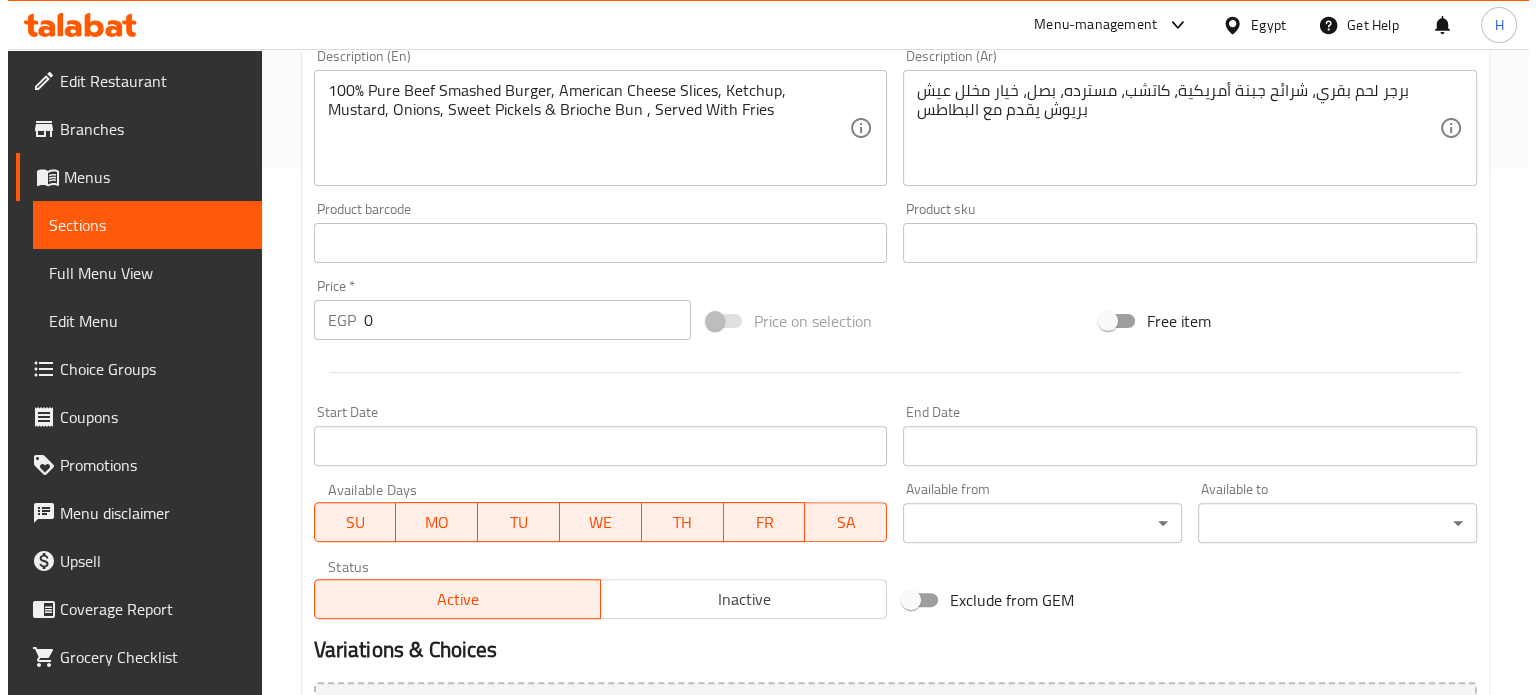 scroll, scrollTop: 800, scrollLeft: 0, axis: vertical 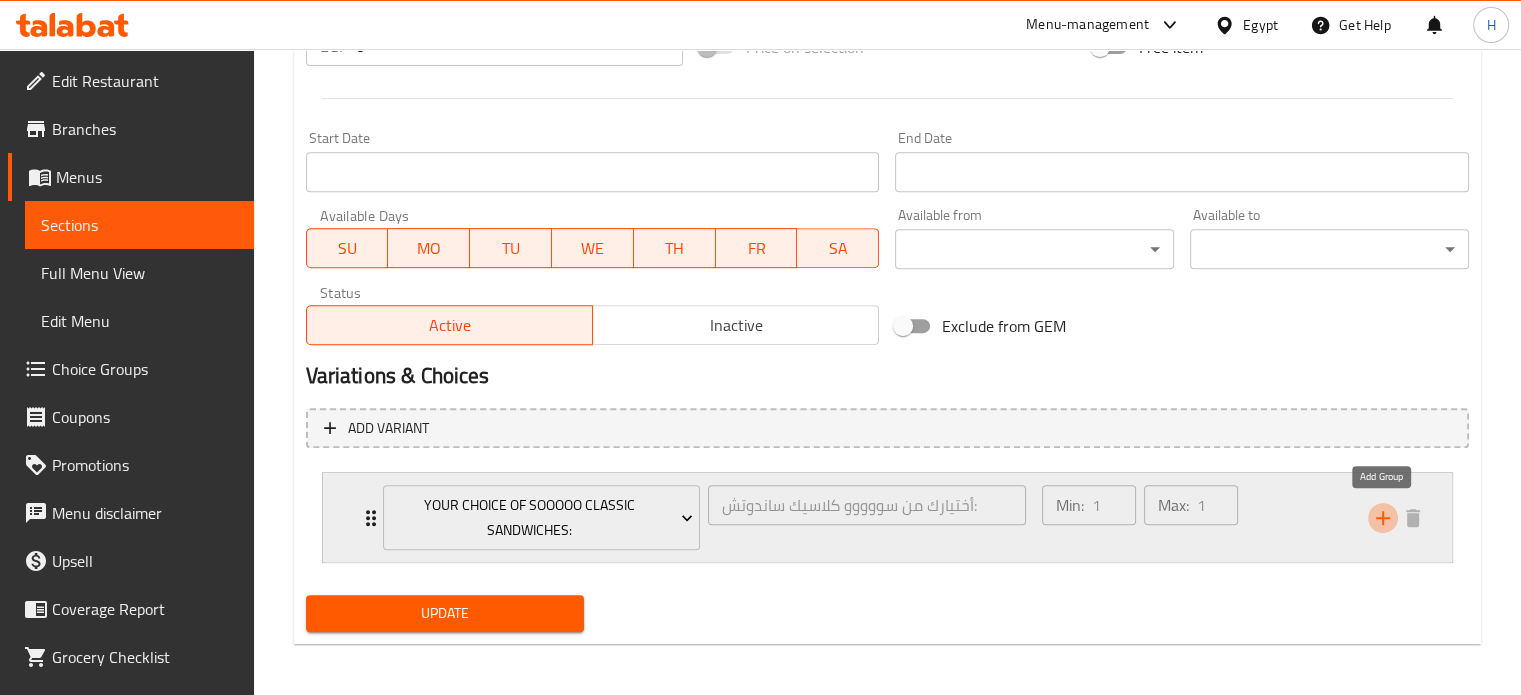 click 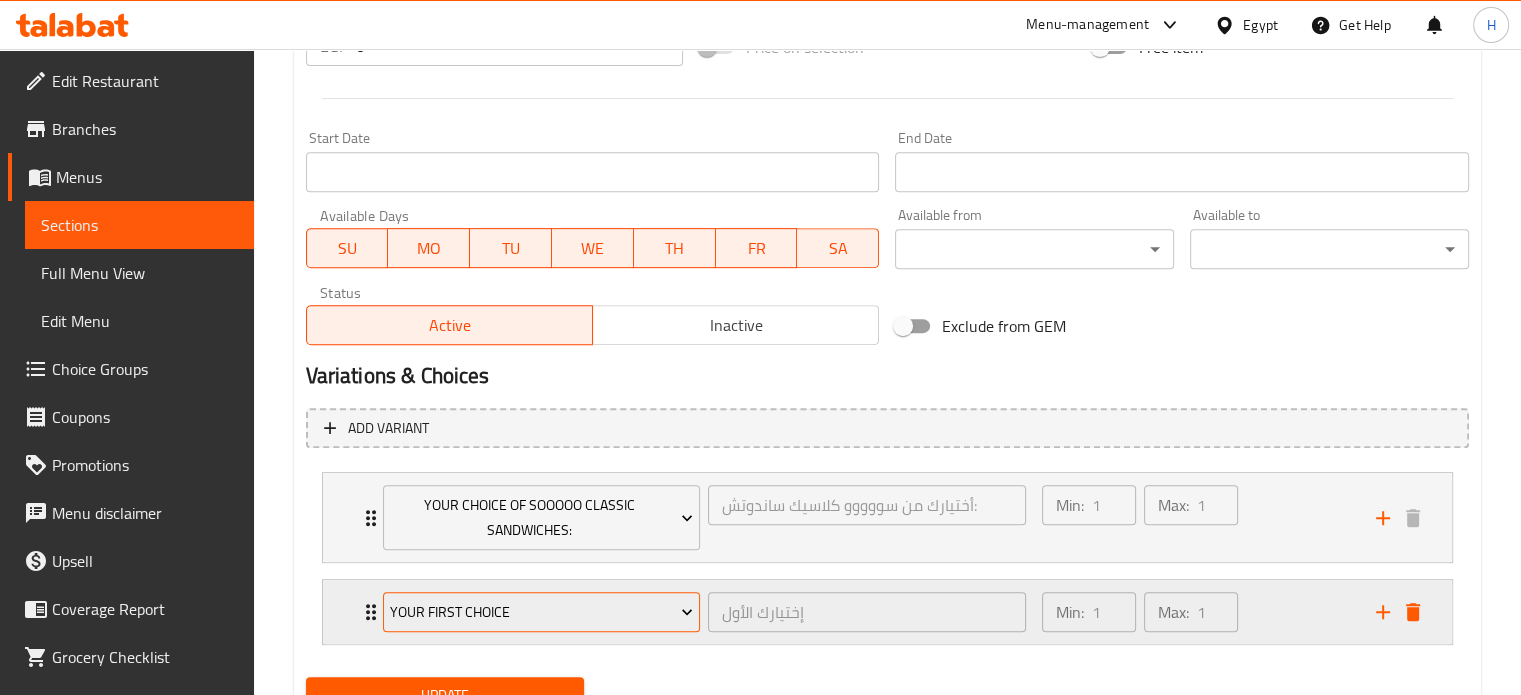 click on "Your First Choice" at bounding box center (541, 612) 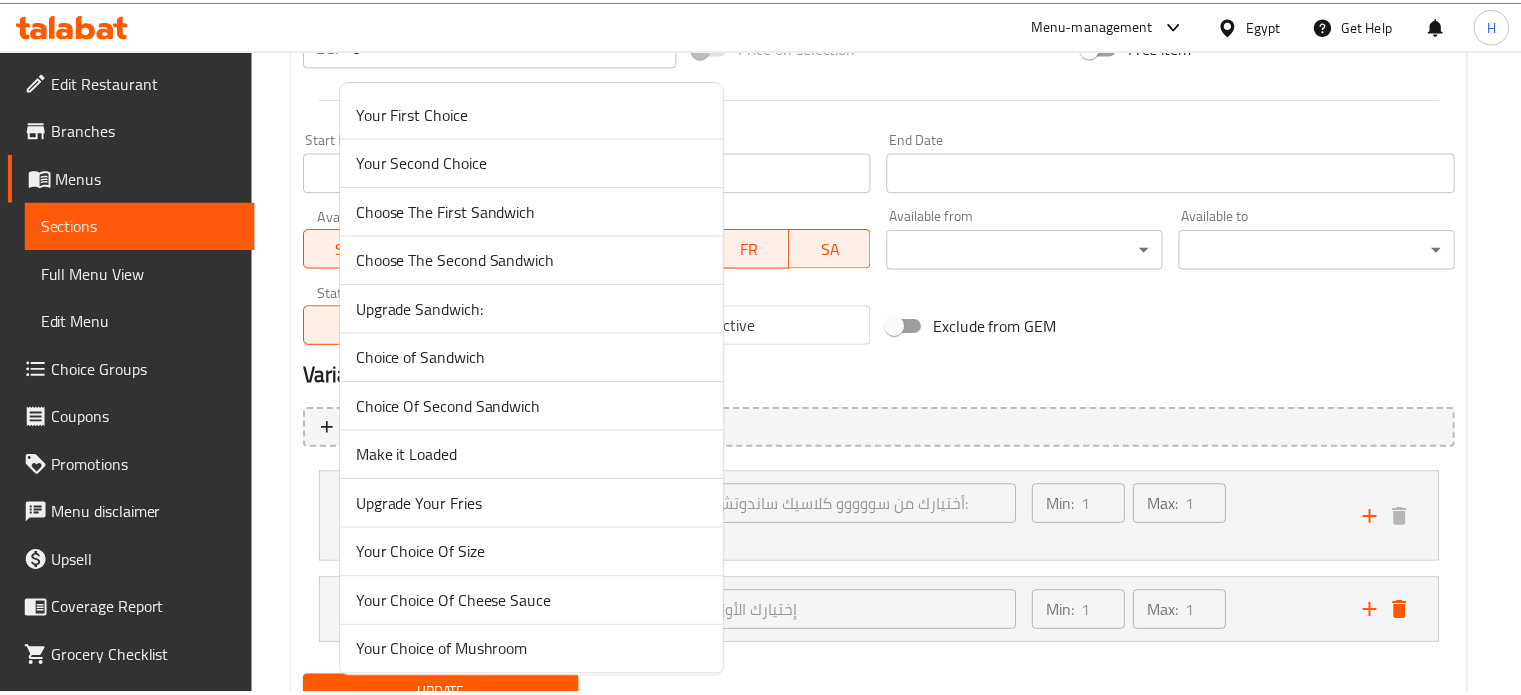 scroll, scrollTop: 637, scrollLeft: 0, axis: vertical 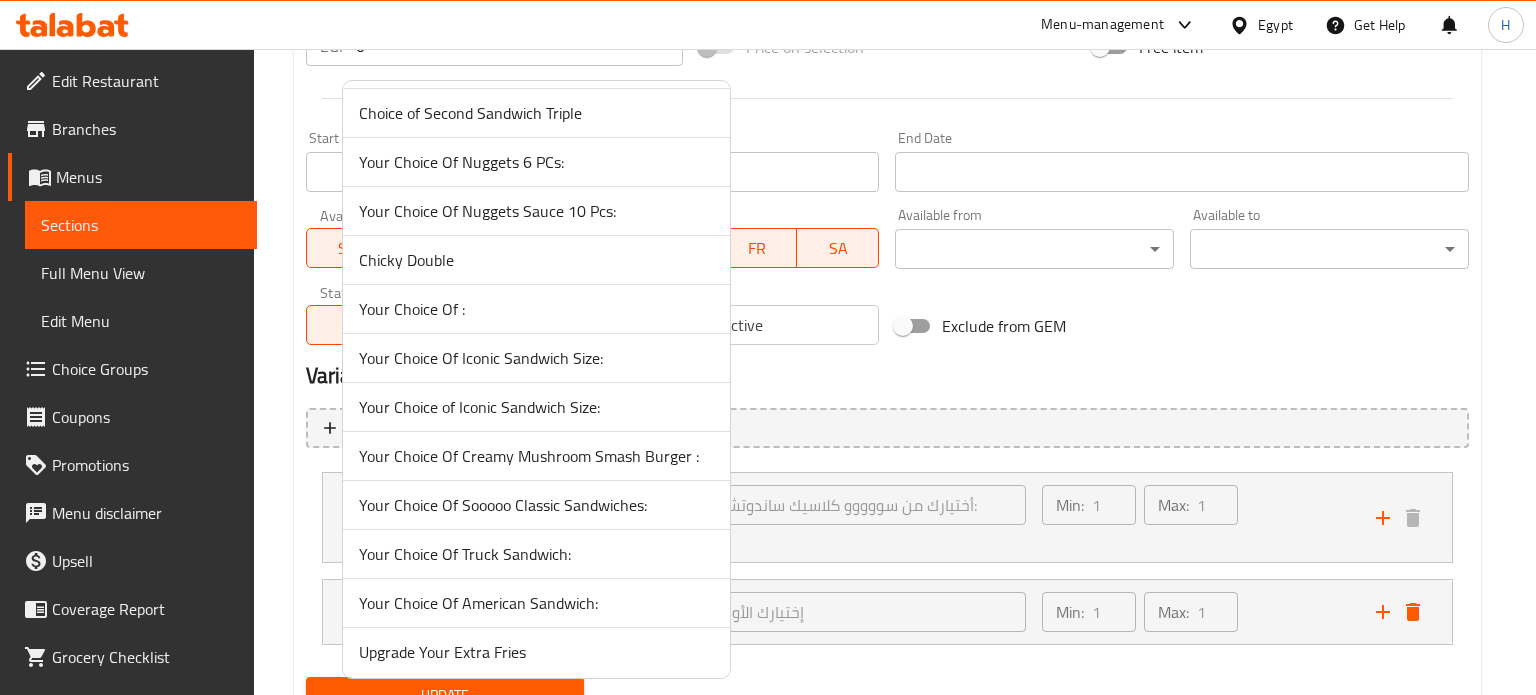click on "Upgrade Your Extra Fries" at bounding box center (536, 652) 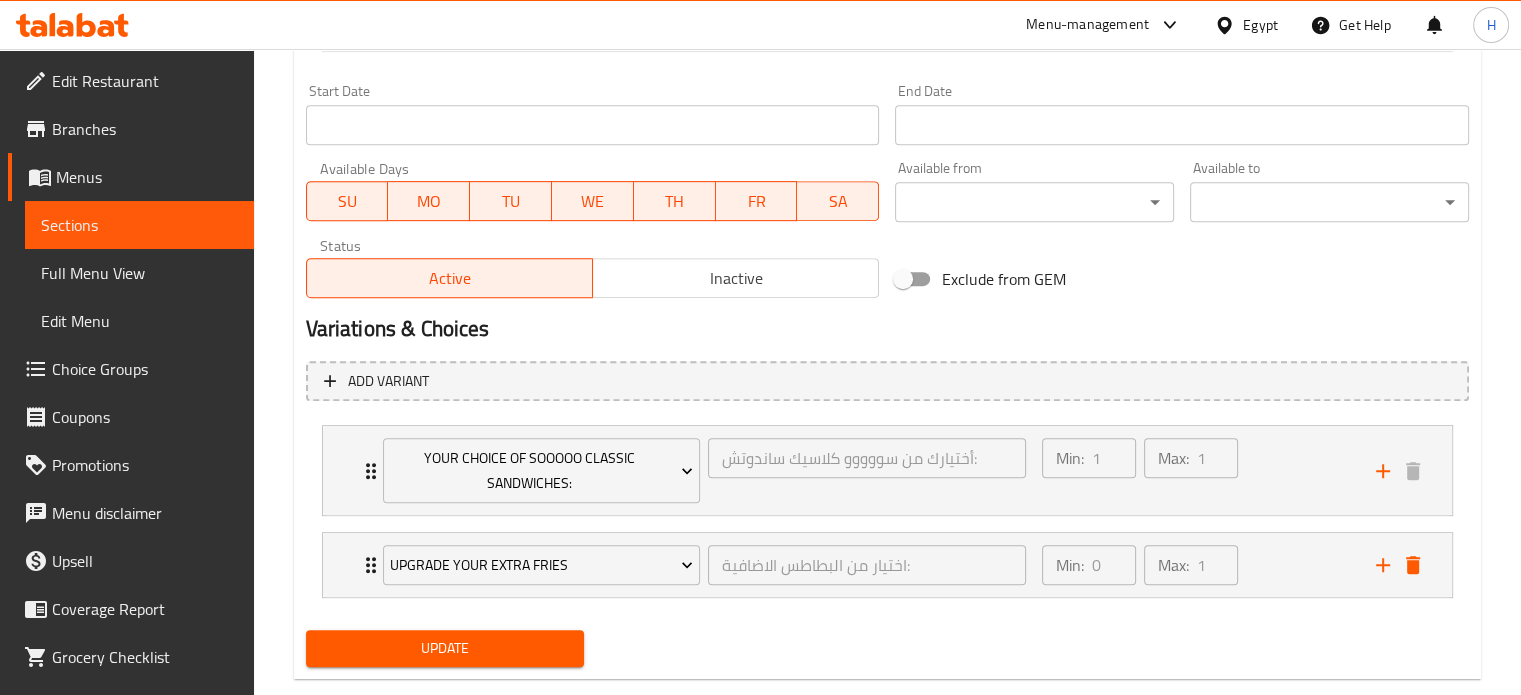 scroll, scrollTop: 884, scrollLeft: 0, axis: vertical 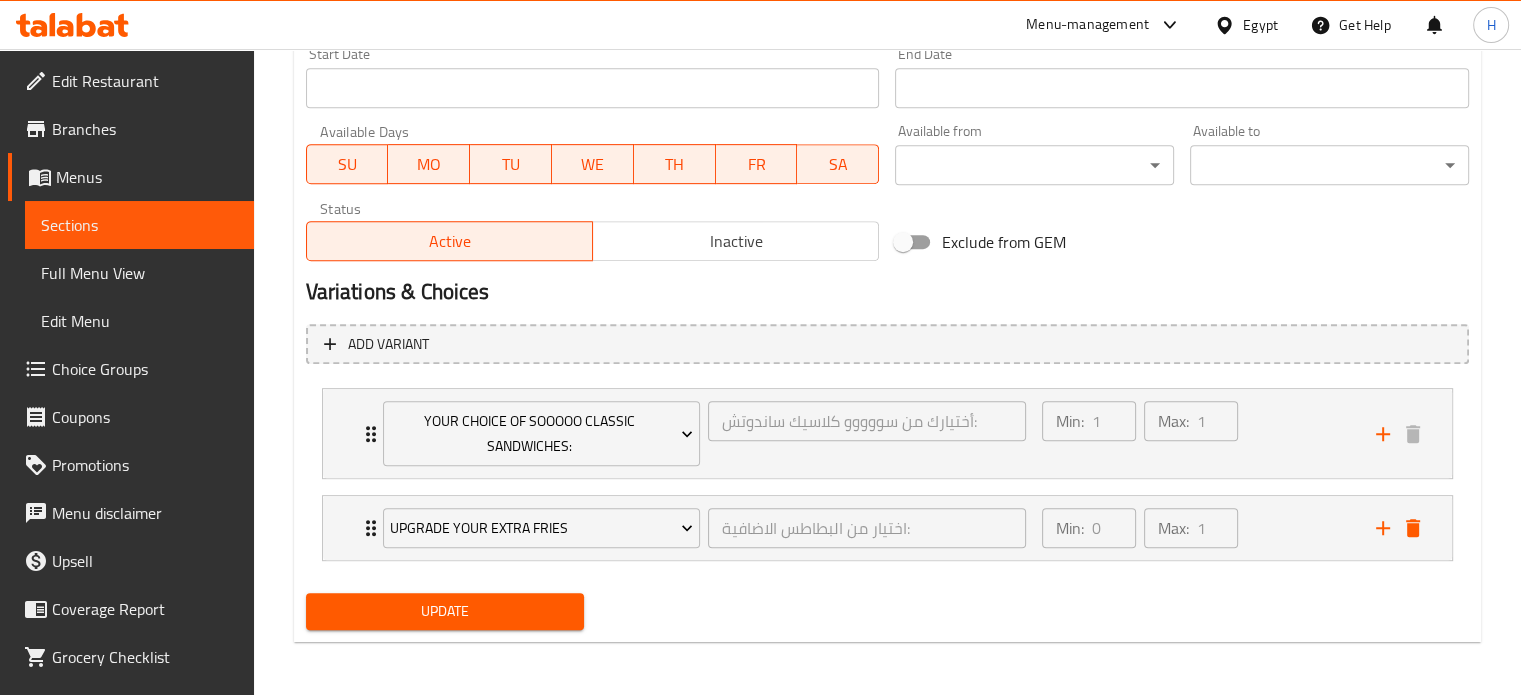click on "Update" at bounding box center (445, 611) 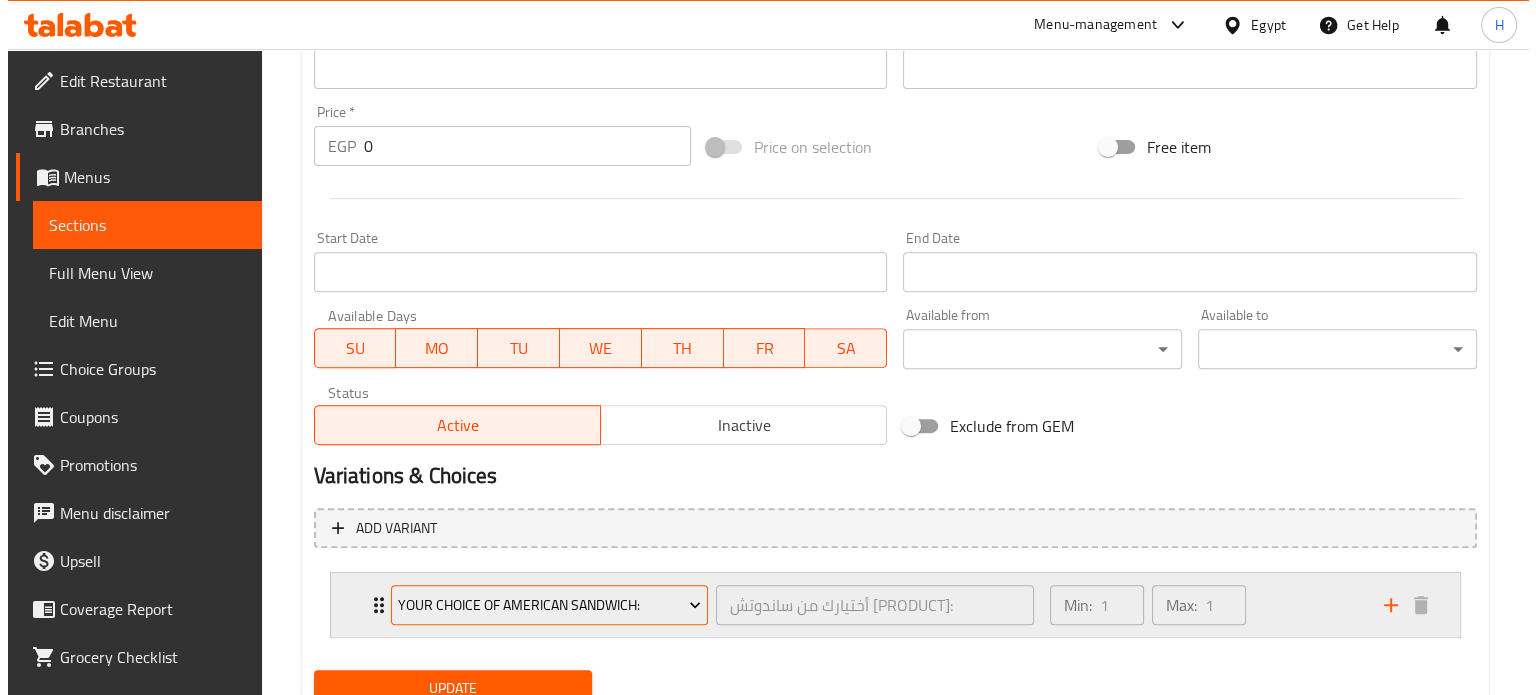 scroll, scrollTop: 779, scrollLeft: 0, axis: vertical 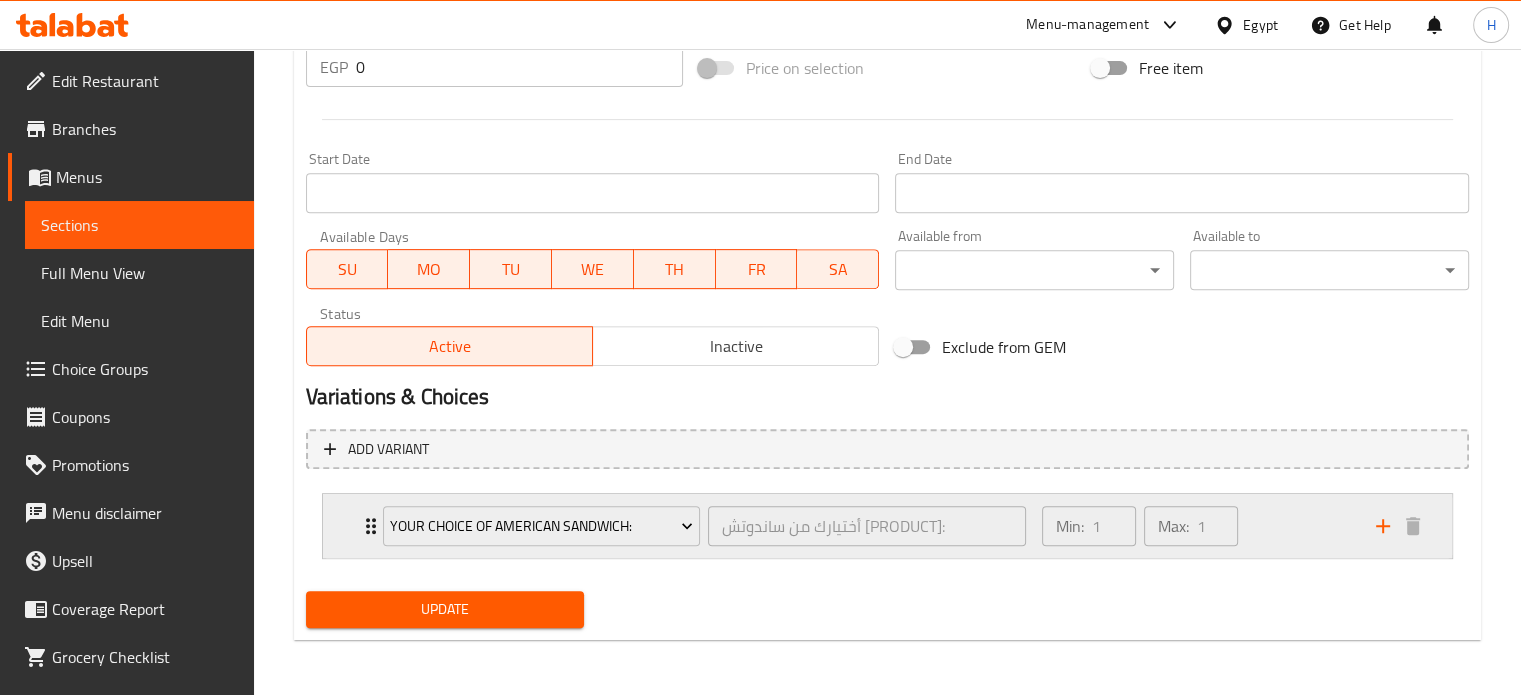 click 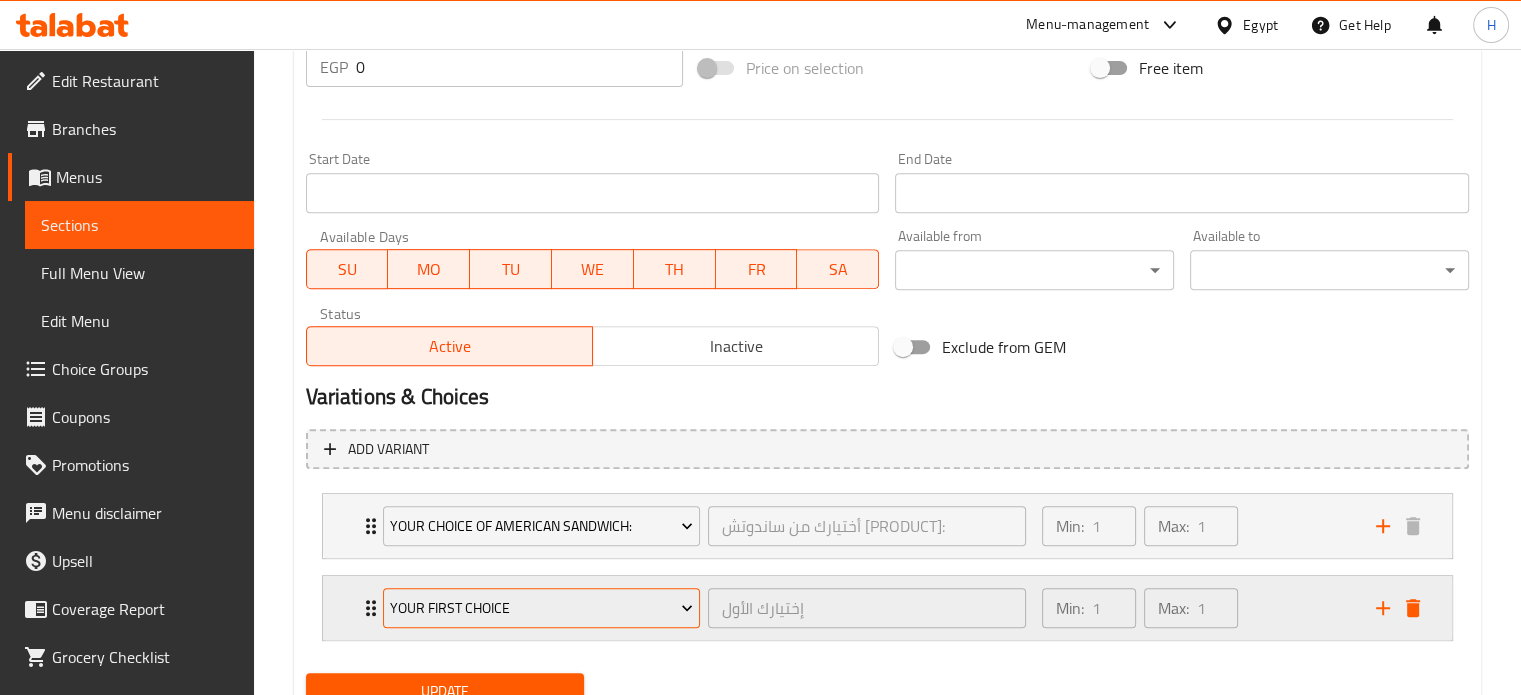 click on "Your First Choice" at bounding box center [542, 608] 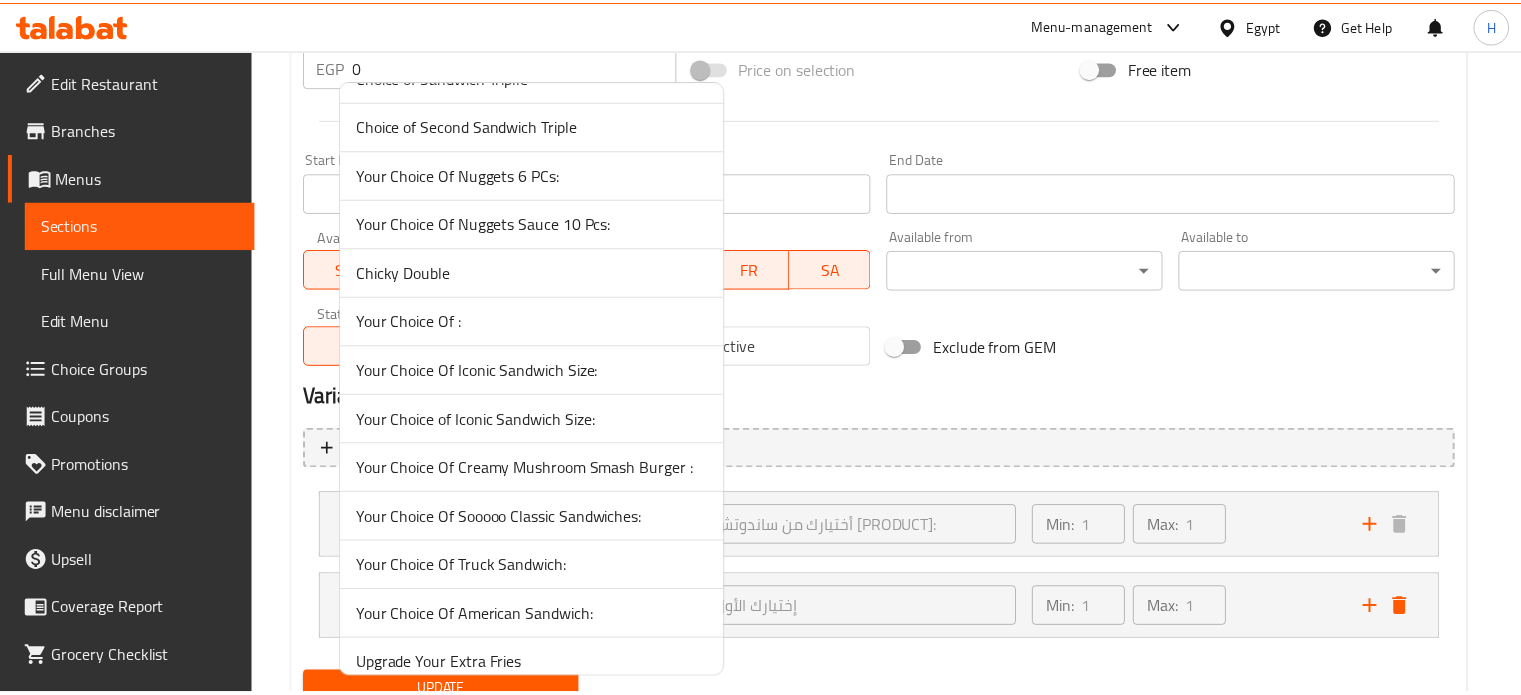 scroll, scrollTop: 637, scrollLeft: 0, axis: vertical 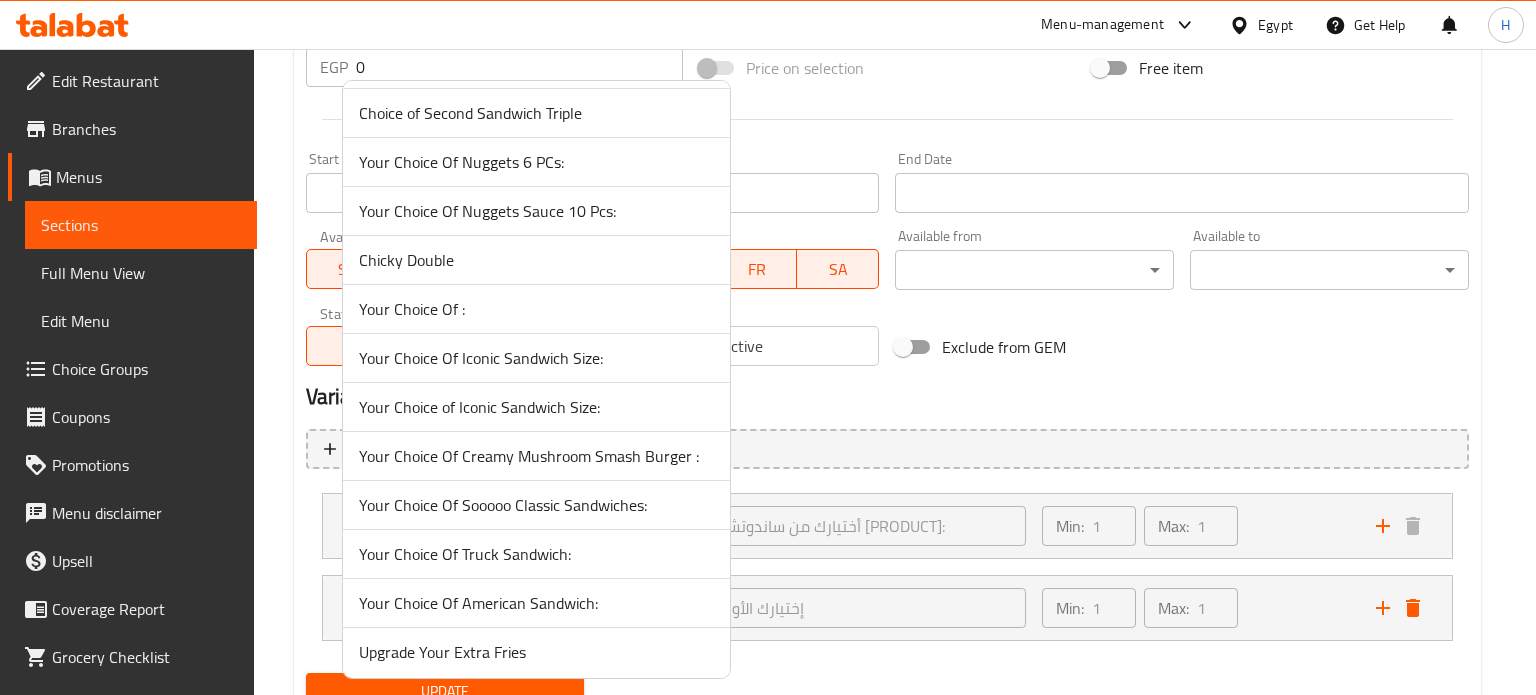 click on "Upgrade Your Extra Fries" at bounding box center [536, 652] 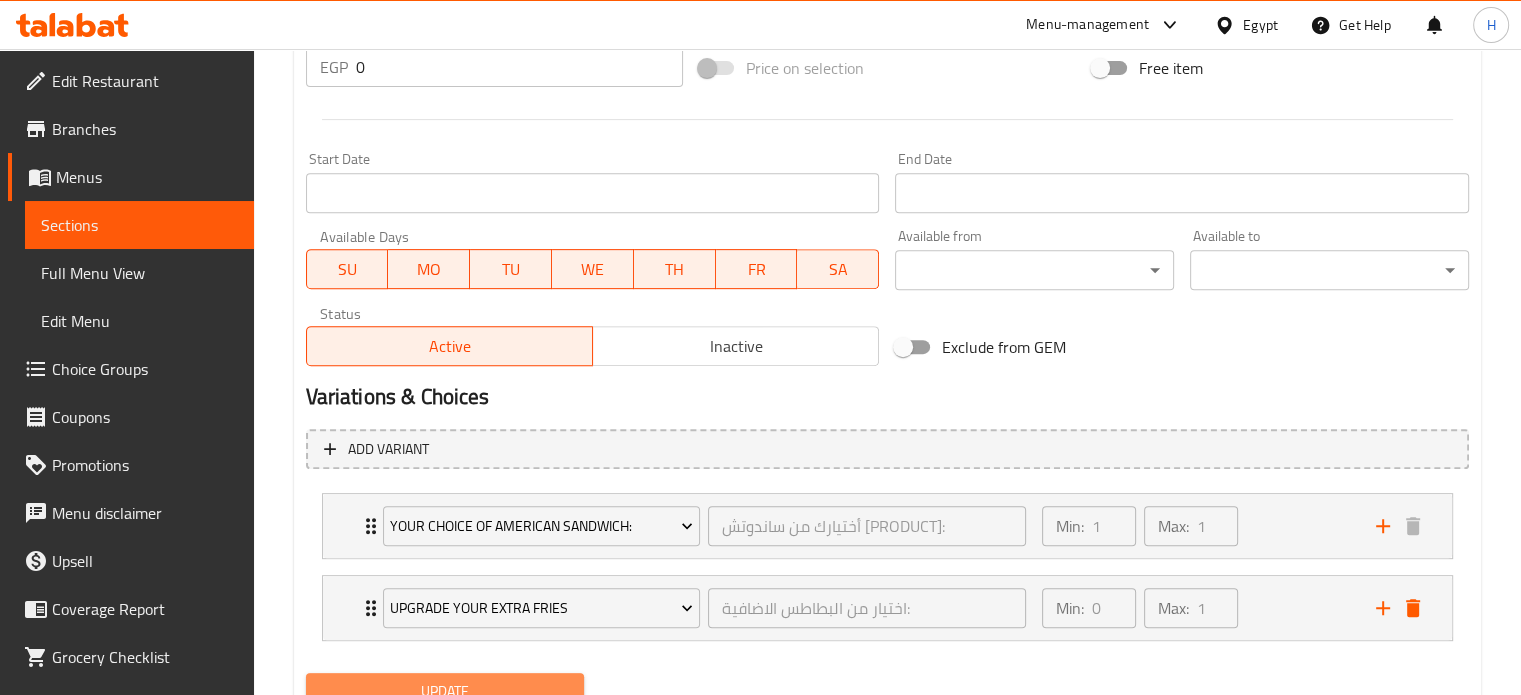 click on "Update" at bounding box center [445, 691] 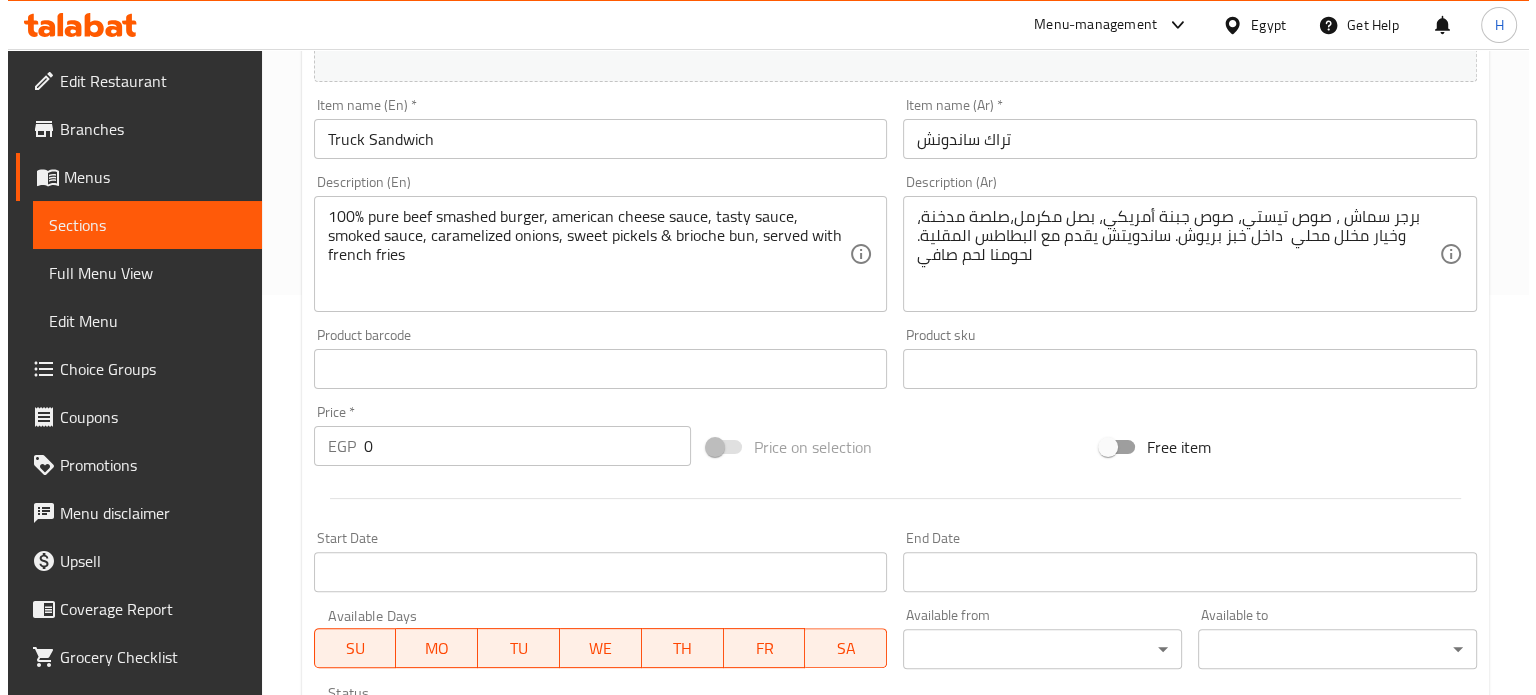 scroll, scrollTop: 700, scrollLeft: 0, axis: vertical 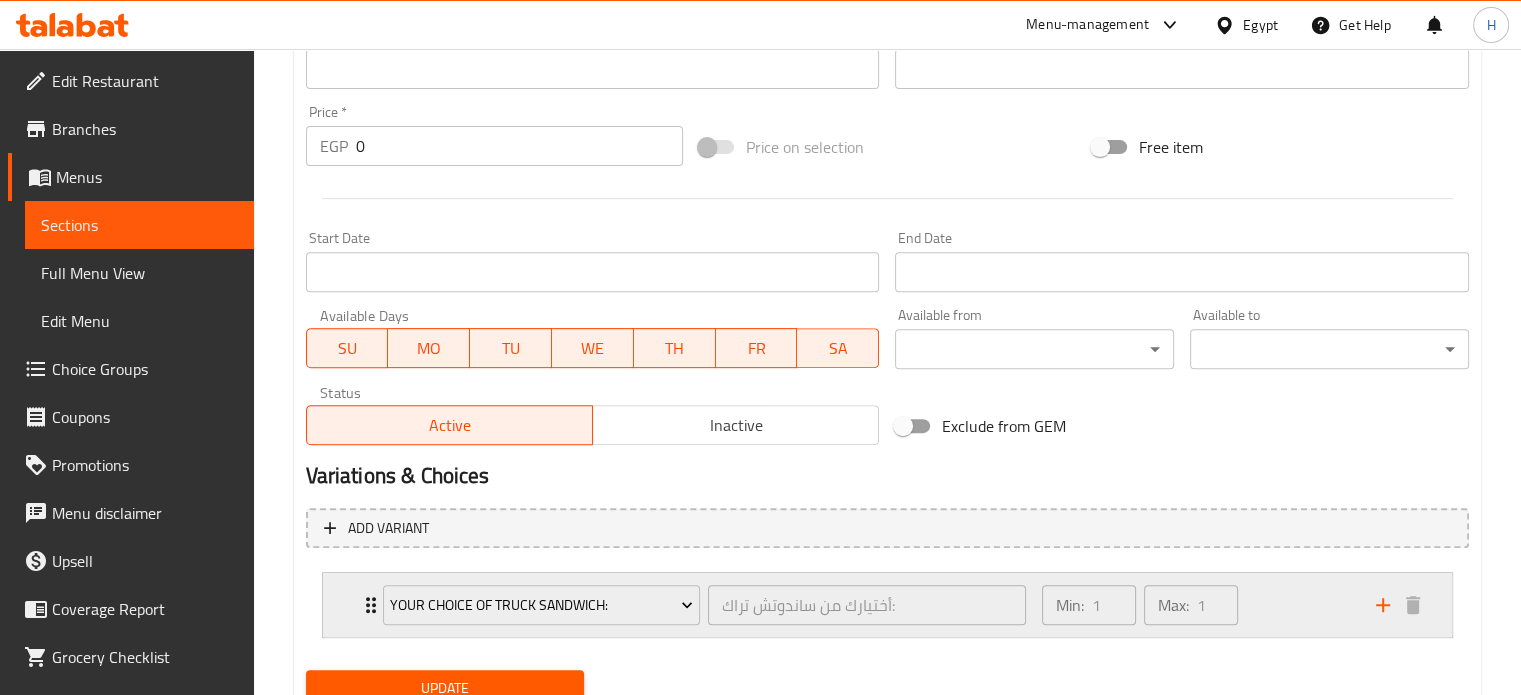 click 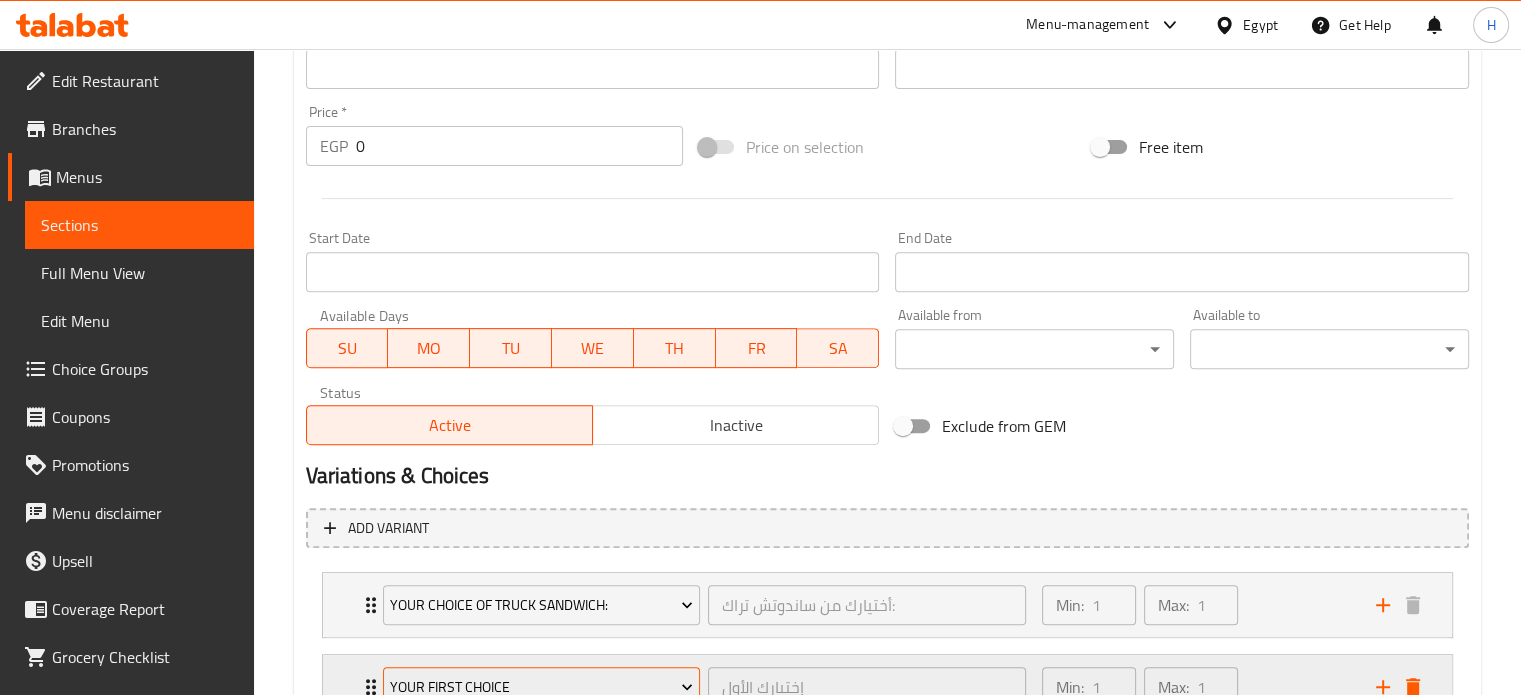 click on "Your First Choice" at bounding box center [541, 687] 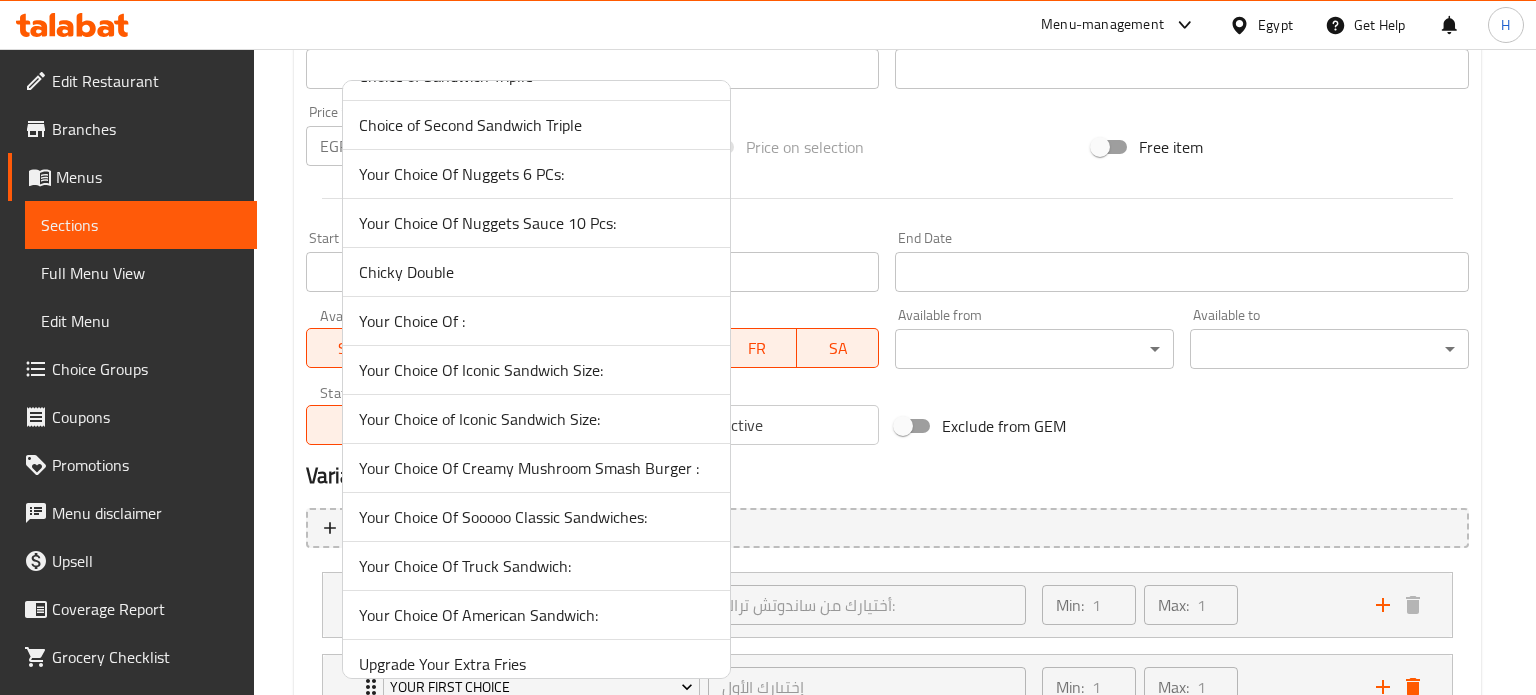 scroll, scrollTop: 637, scrollLeft: 0, axis: vertical 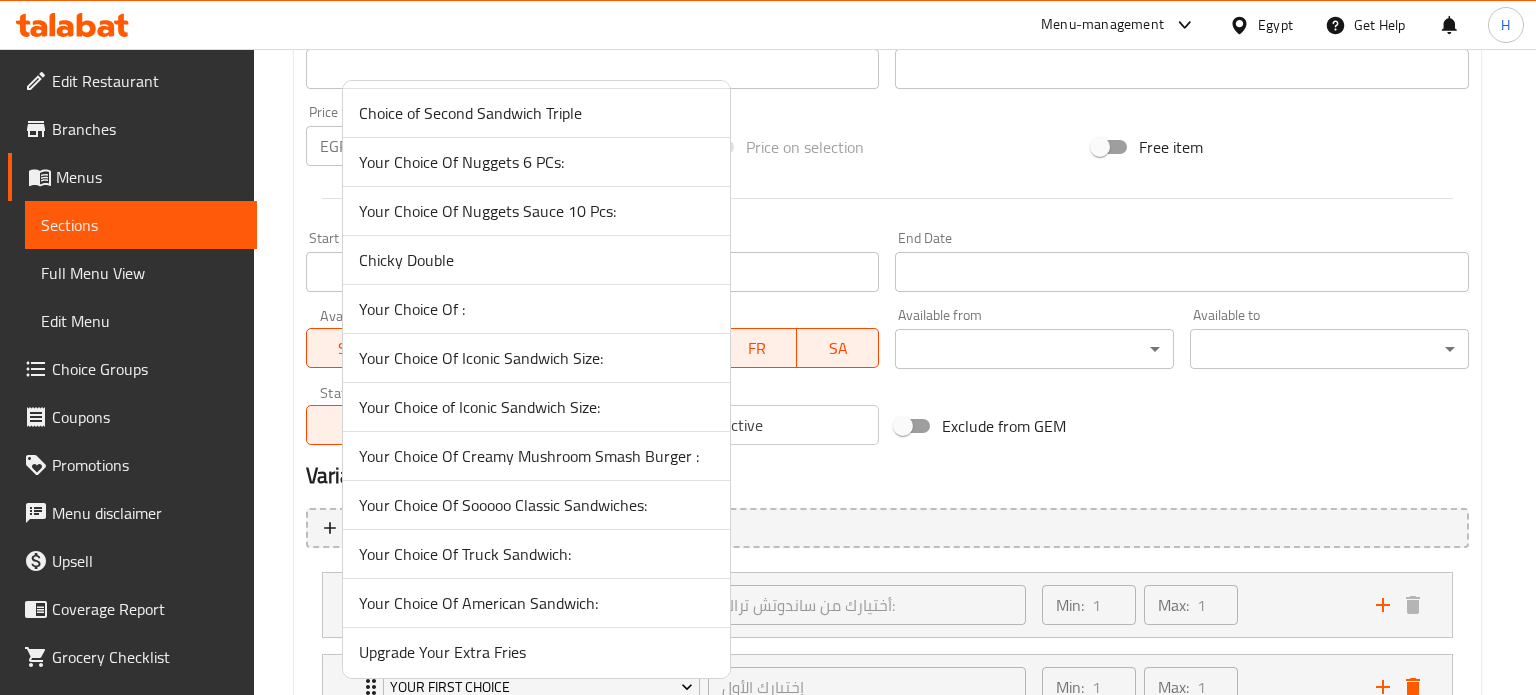 click on "Upgrade Your Extra Fries" at bounding box center [536, 652] 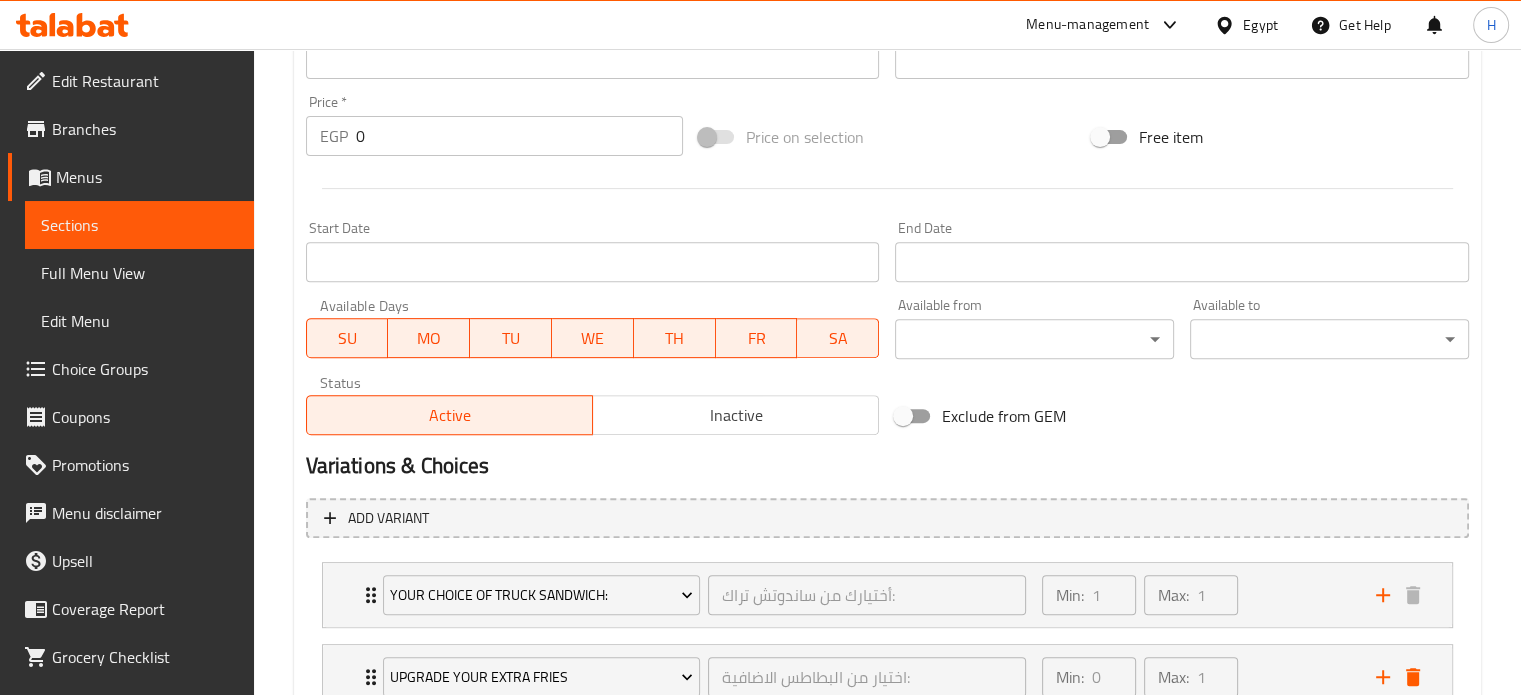 scroll, scrollTop: 860, scrollLeft: 0, axis: vertical 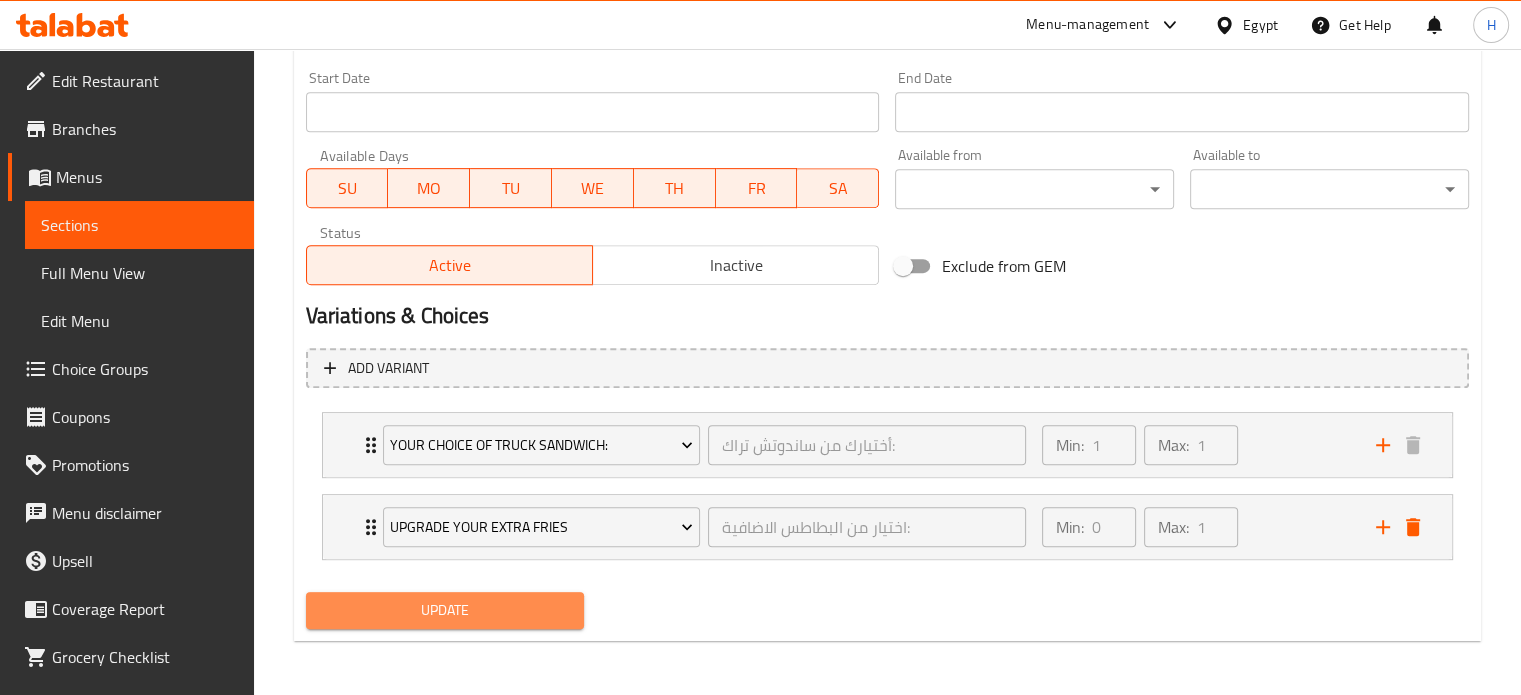click on "Update" at bounding box center (445, 610) 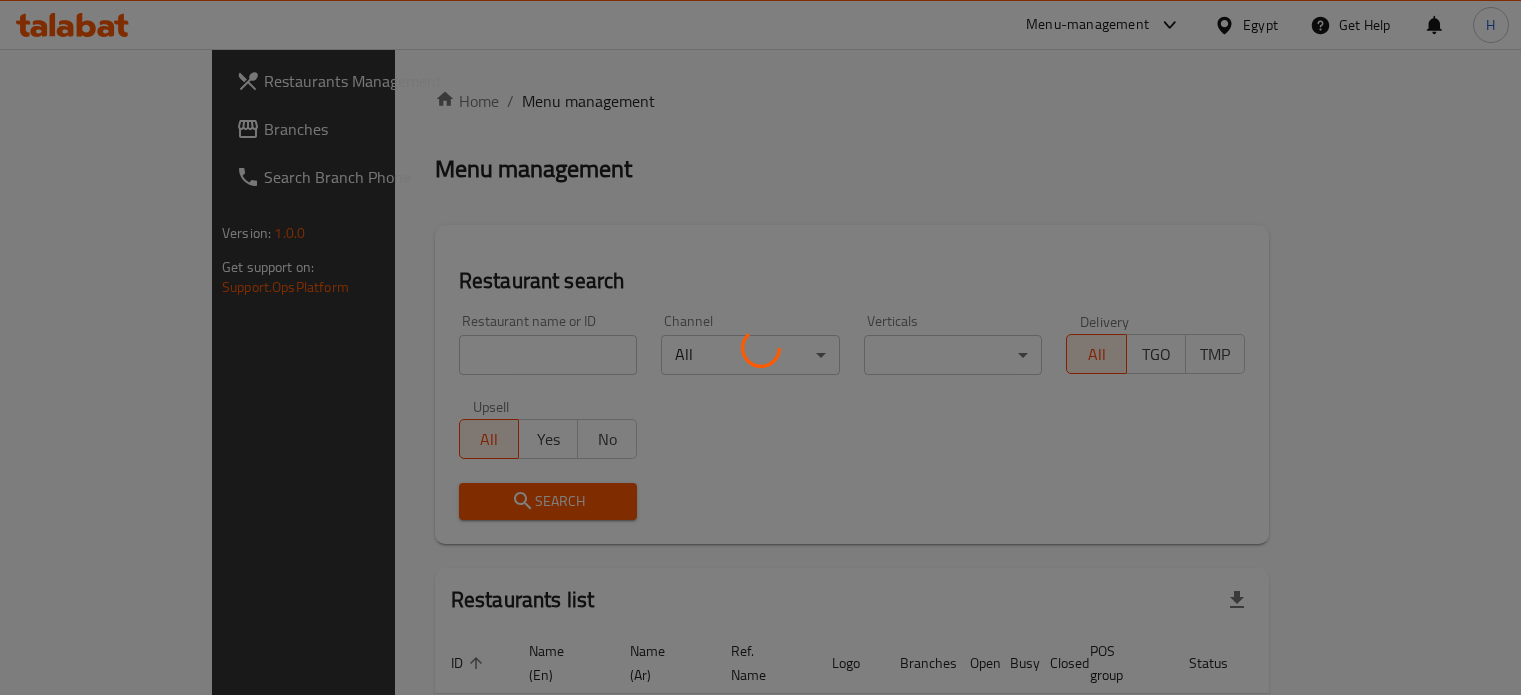 scroll, scrollTop: 0, scrollLeft: 0, axis: both 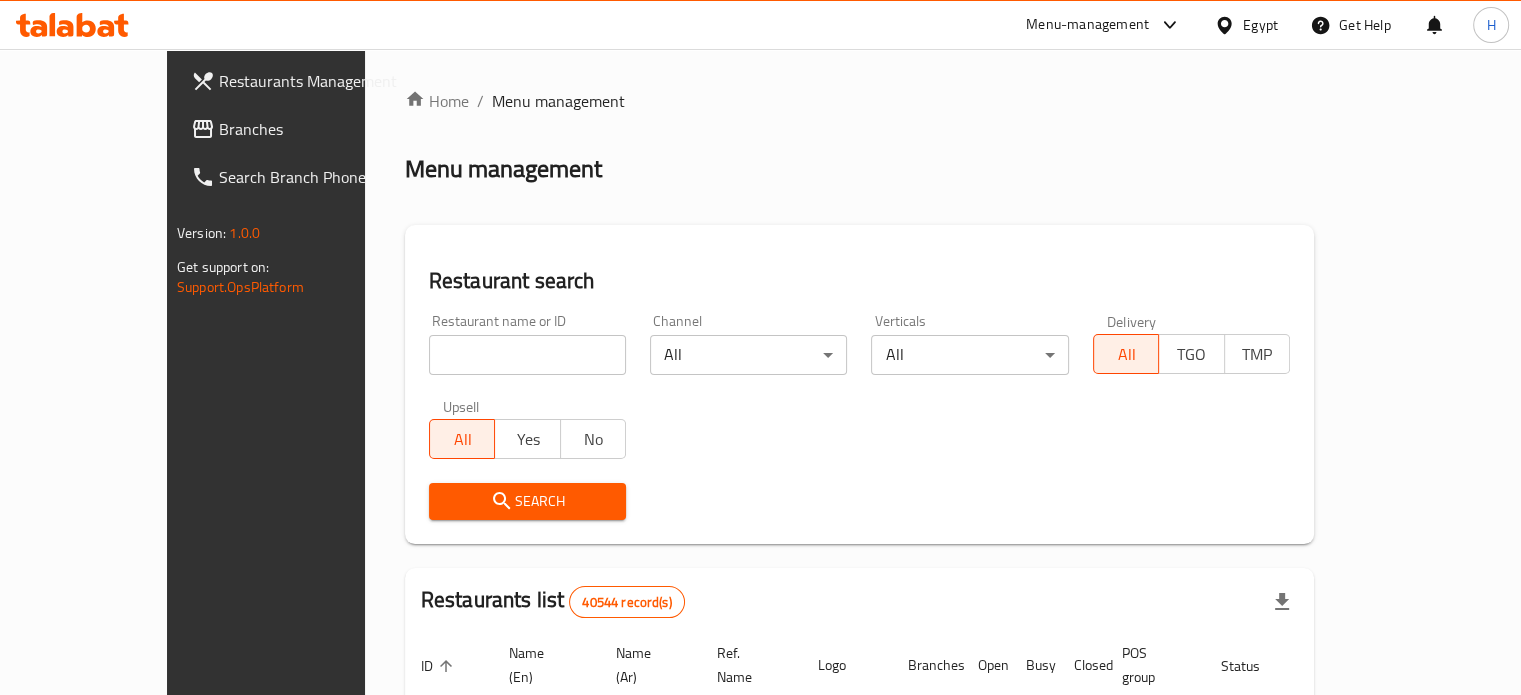 click at bounding box center [527, 355] 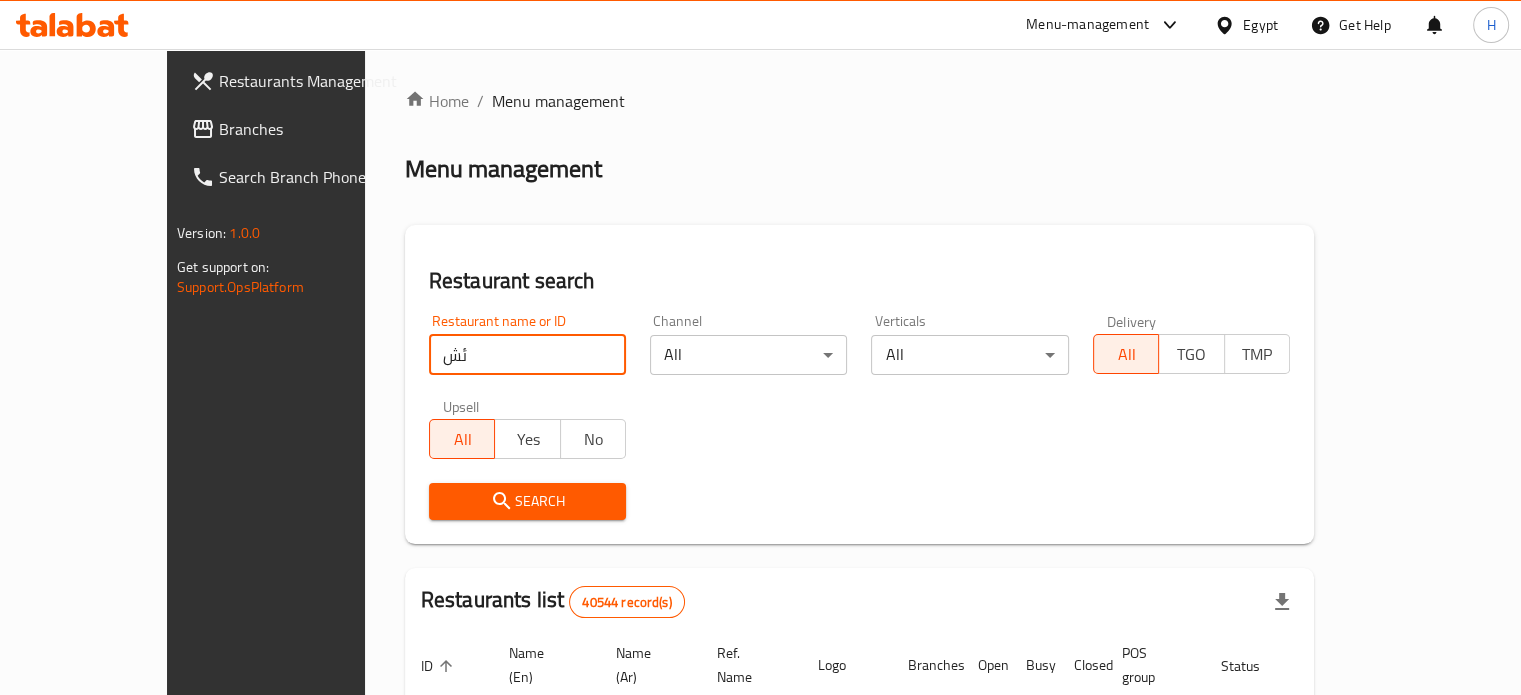type on "ئ" 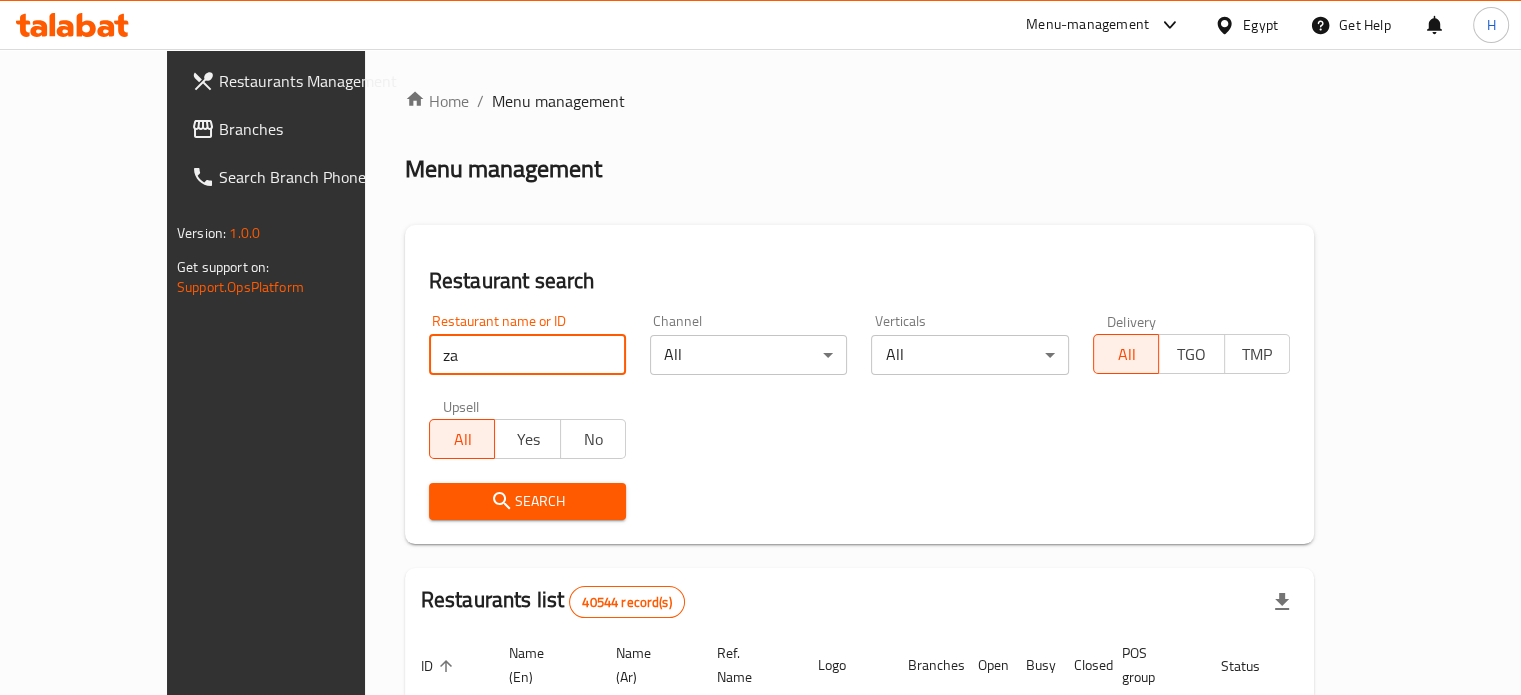type on "zahrat lebnan" 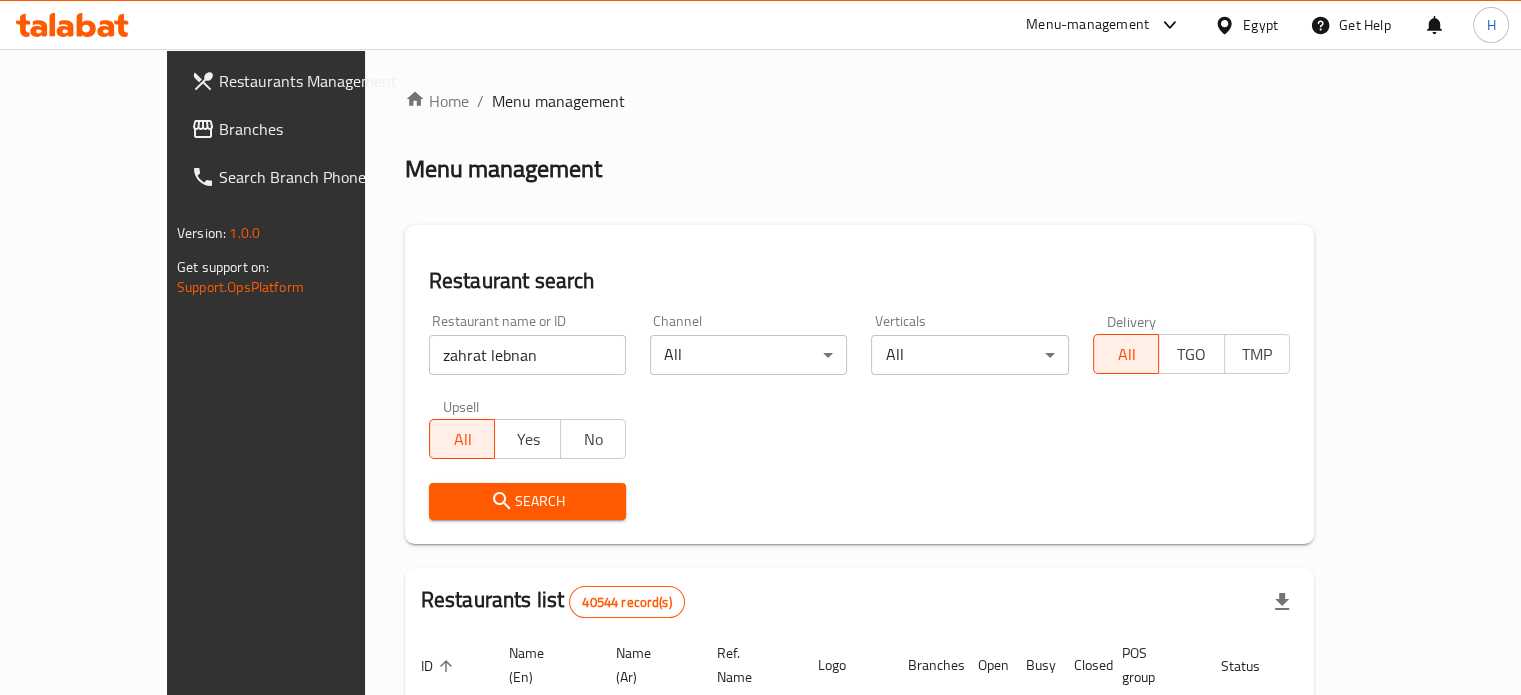 click on "Search" at bounding box center [527, 501] 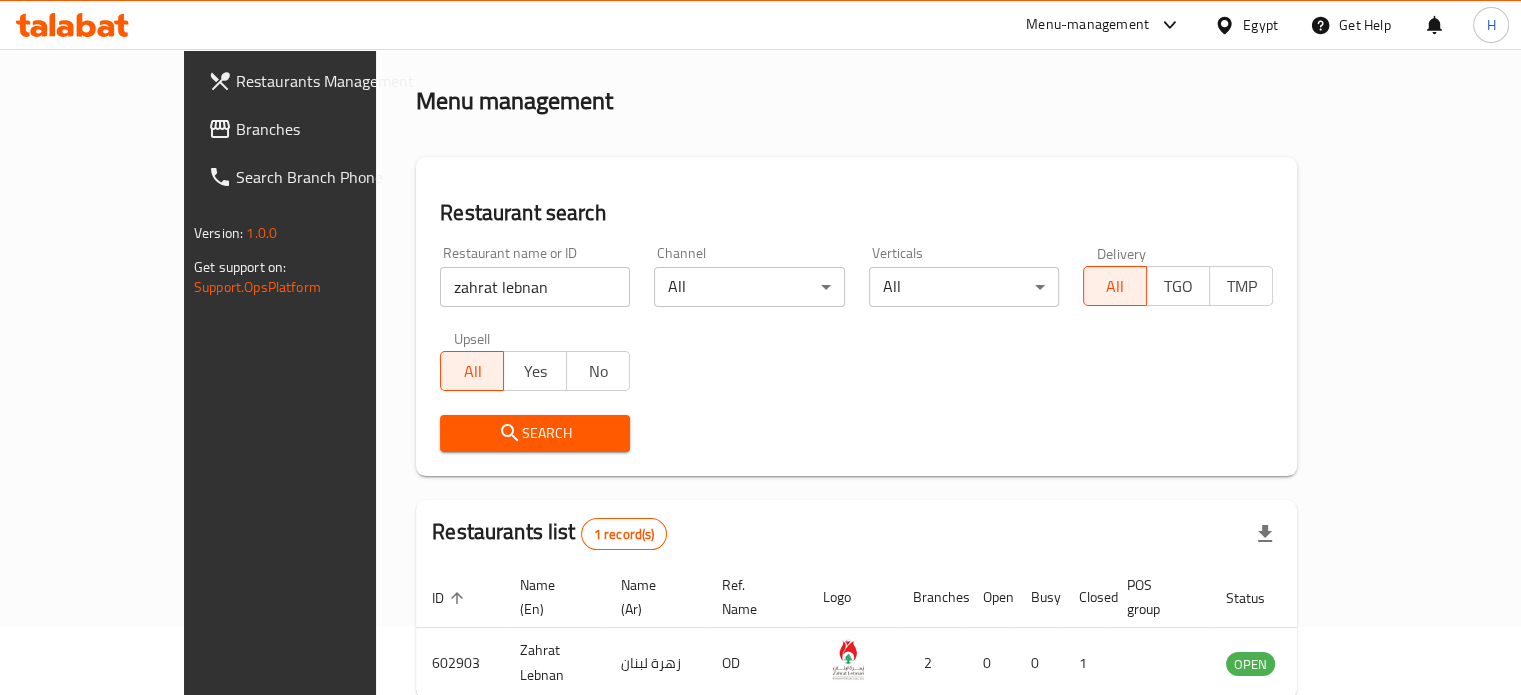 scroll, scrollTop: 156, scrollLeft: 0, axis: vertical 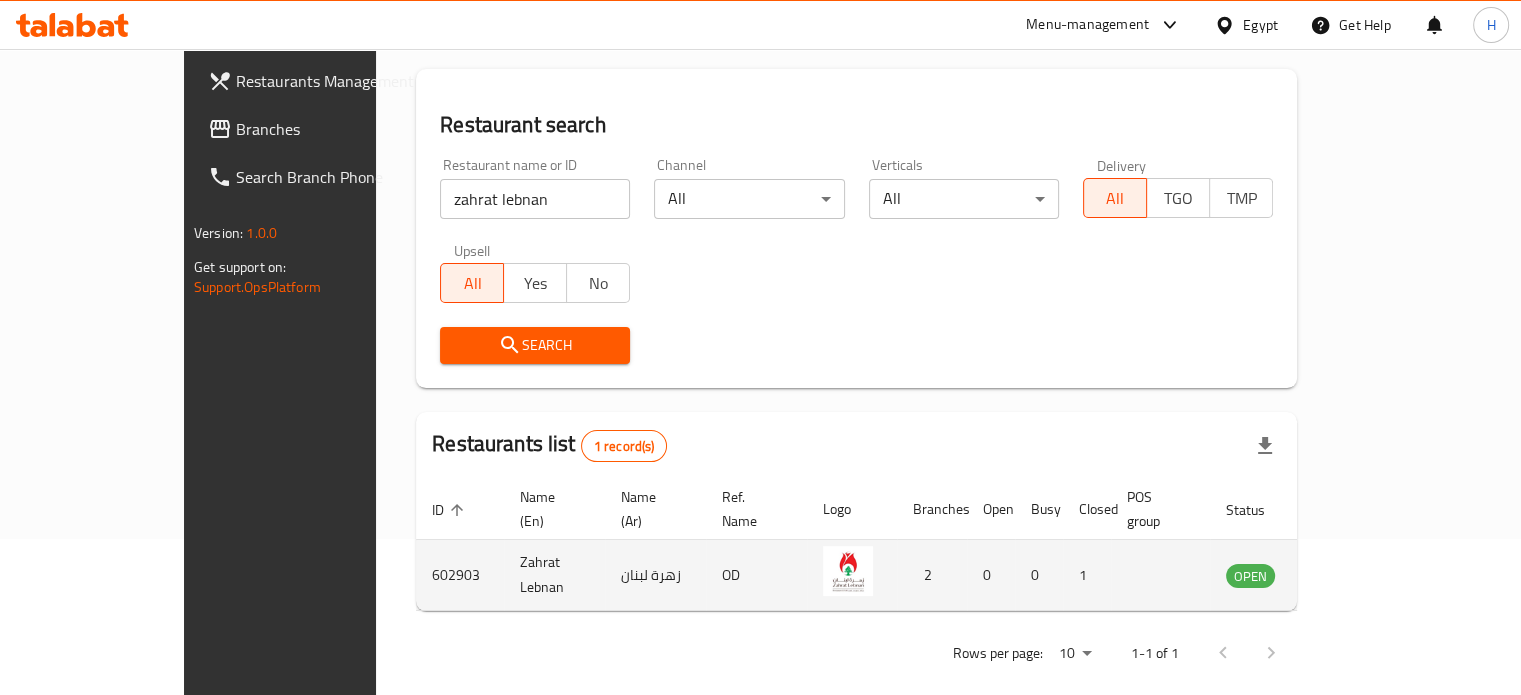 click 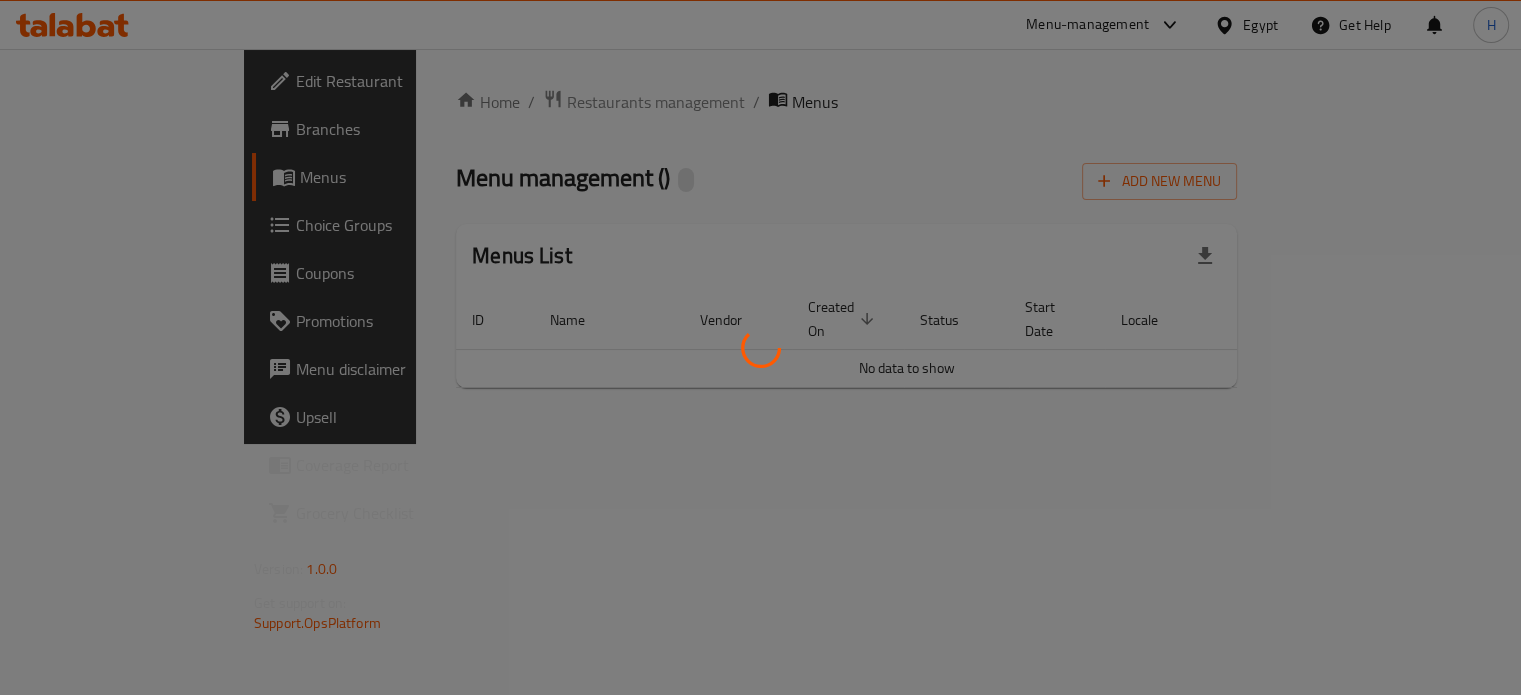 scroll, scrollTop: 0, scrollLeft: 0, axis: both 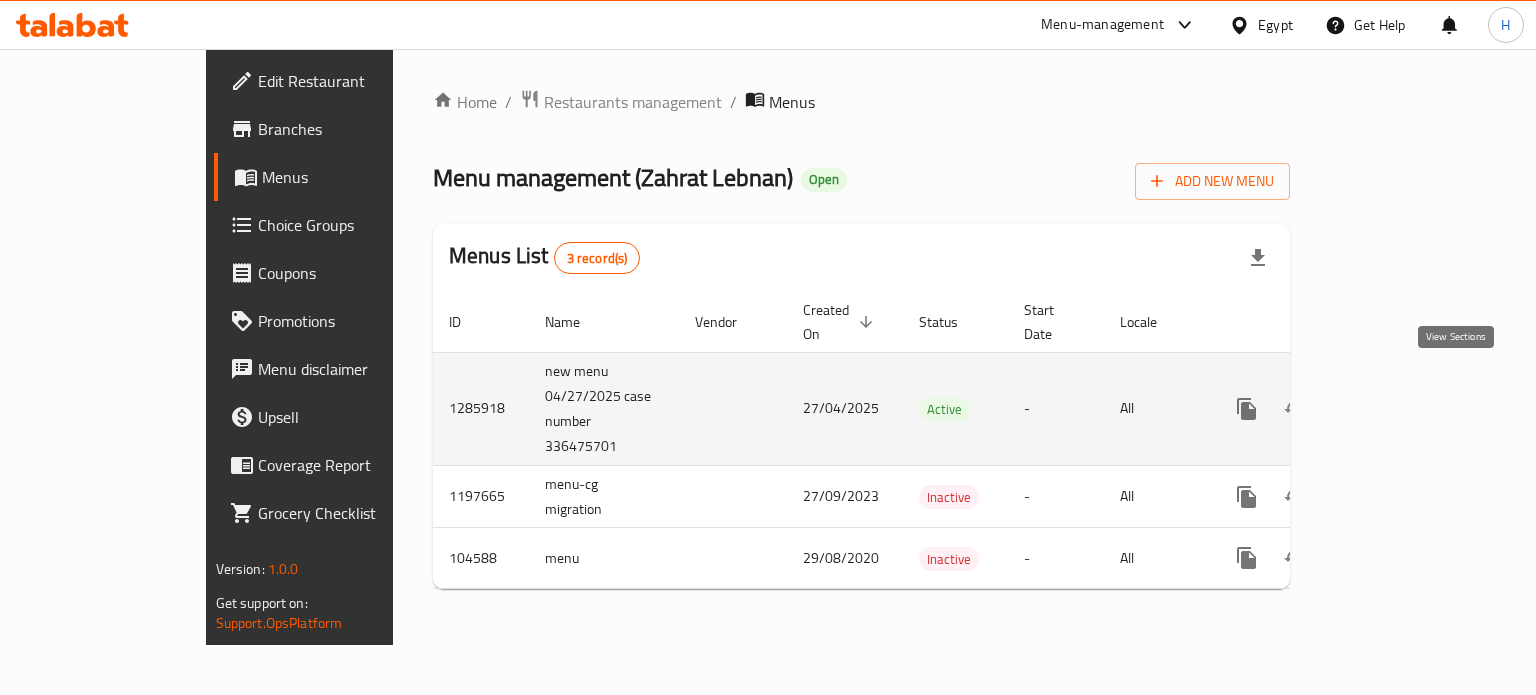 click 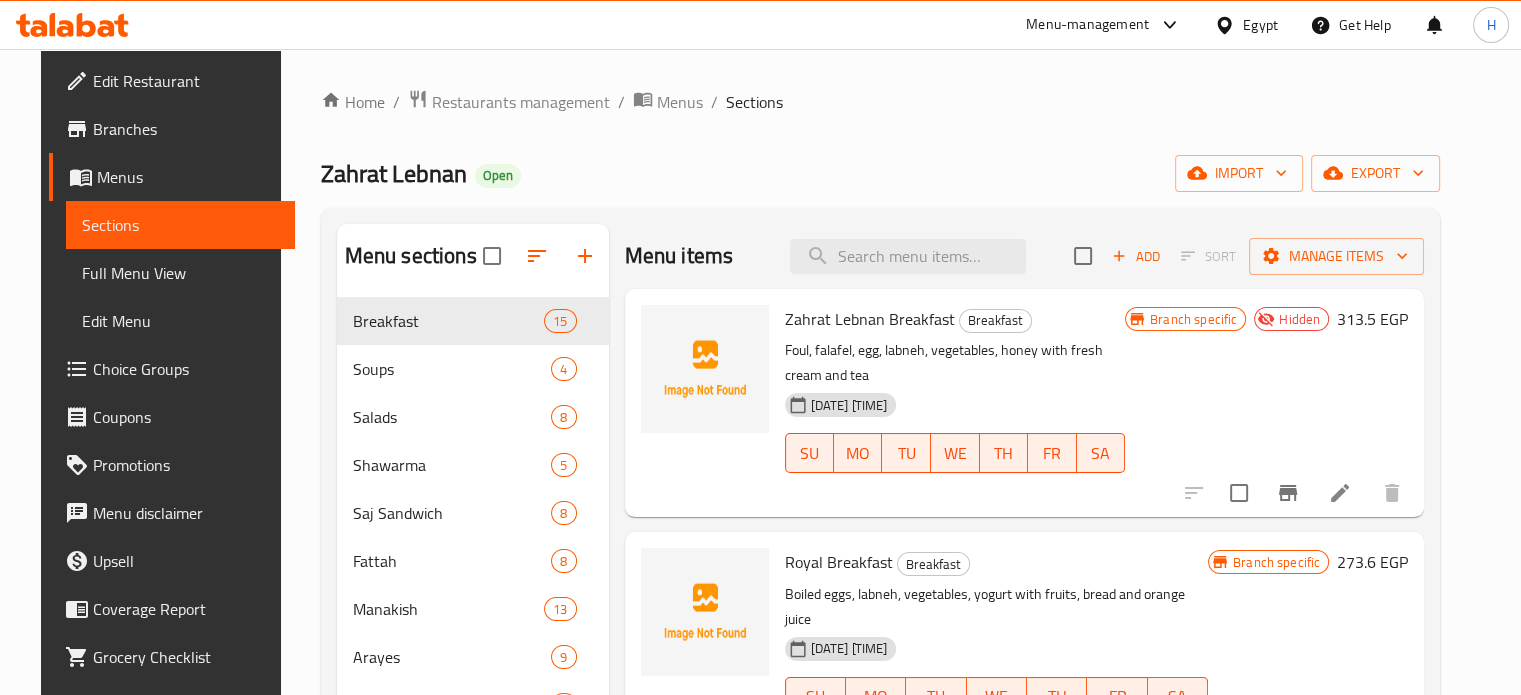 scroll, scrollTop: 300, scrollLeft: 0, axis: vertical 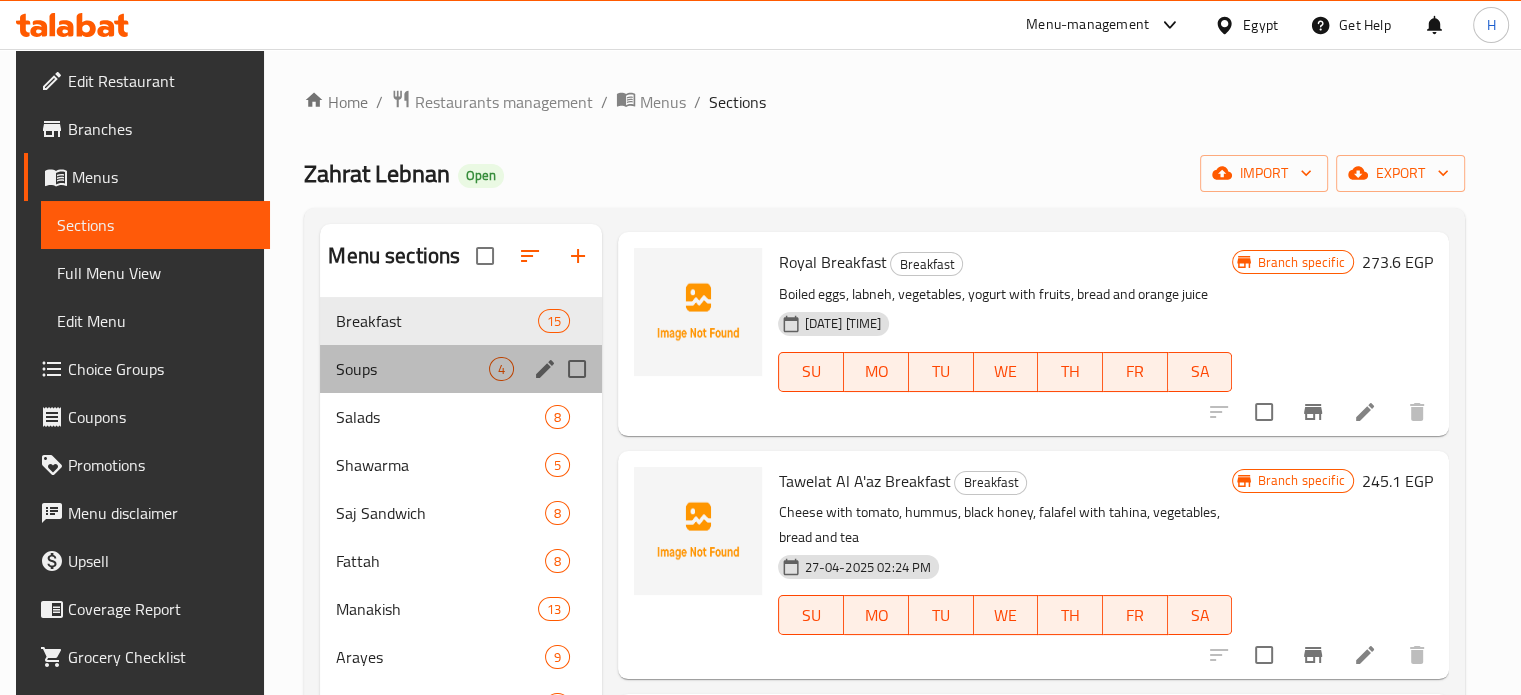 click on "Soups 4" at bounding box center [461, 369] 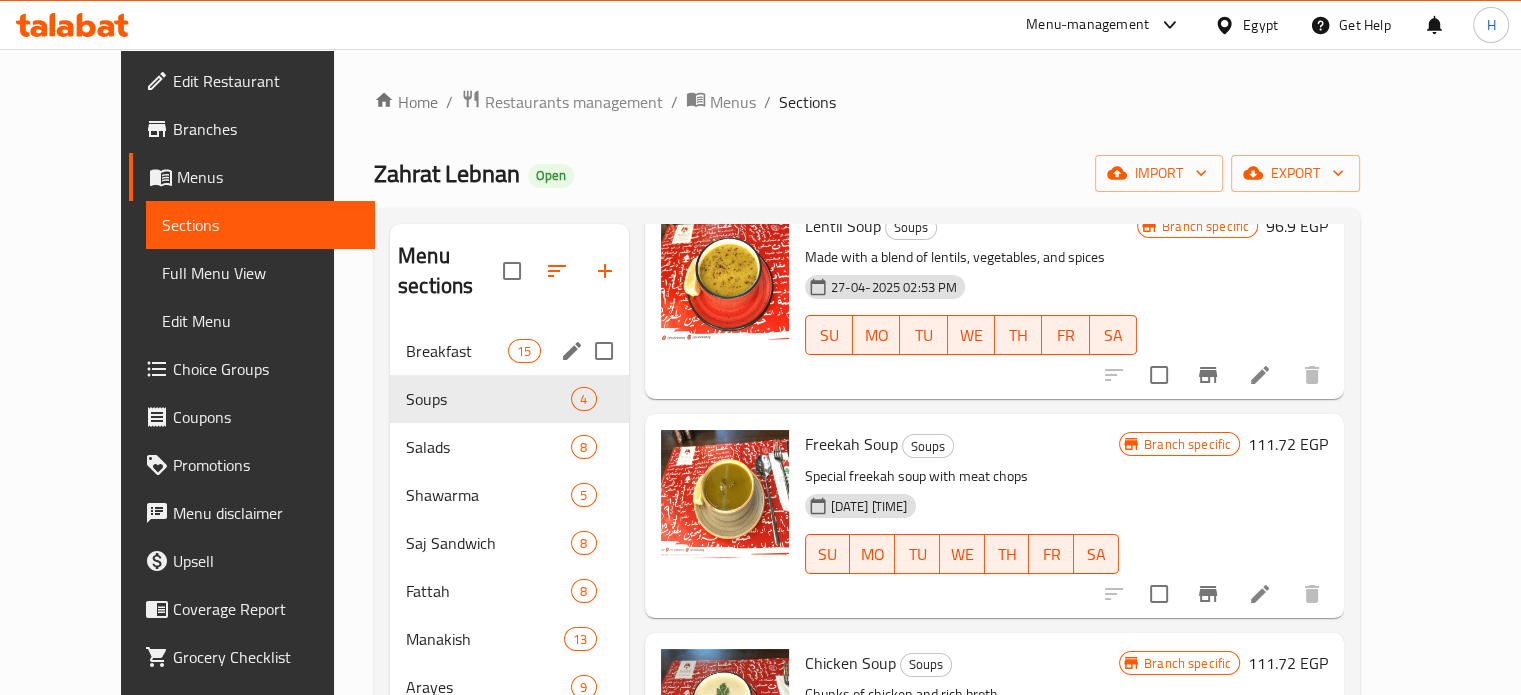 click on "Breakfast" at bounding box center [457, 351] 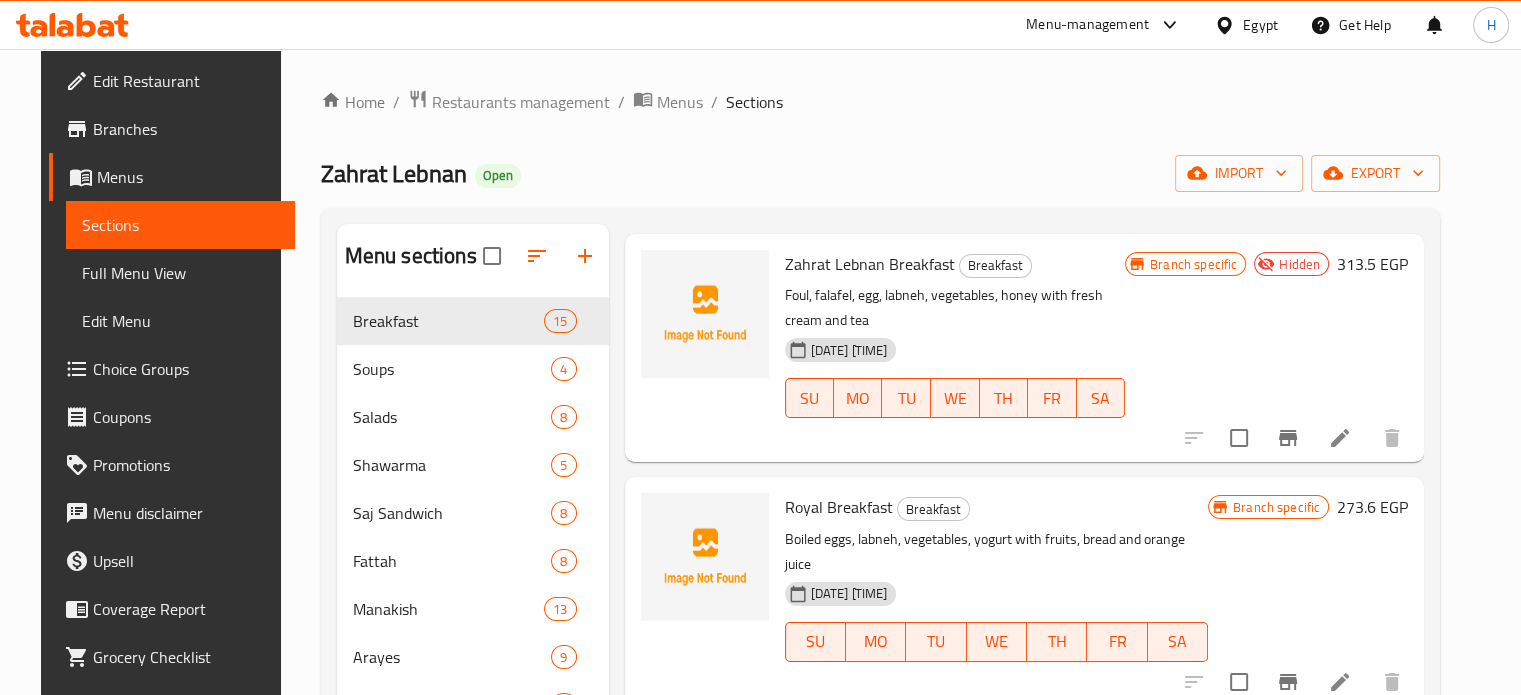 scroll, scrollTop: 0, scrollLeft: 0, axis: both 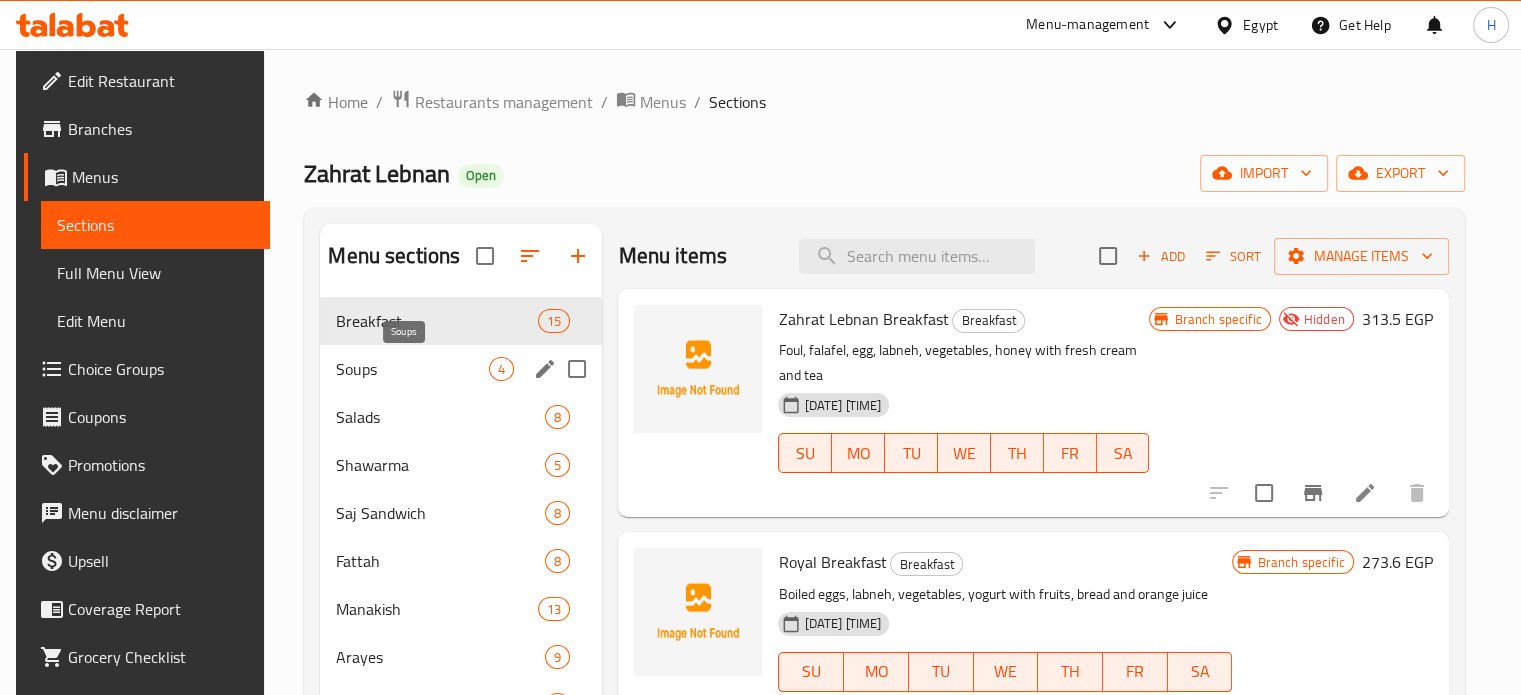 click on "Soups" at bounding box center [412, 369] 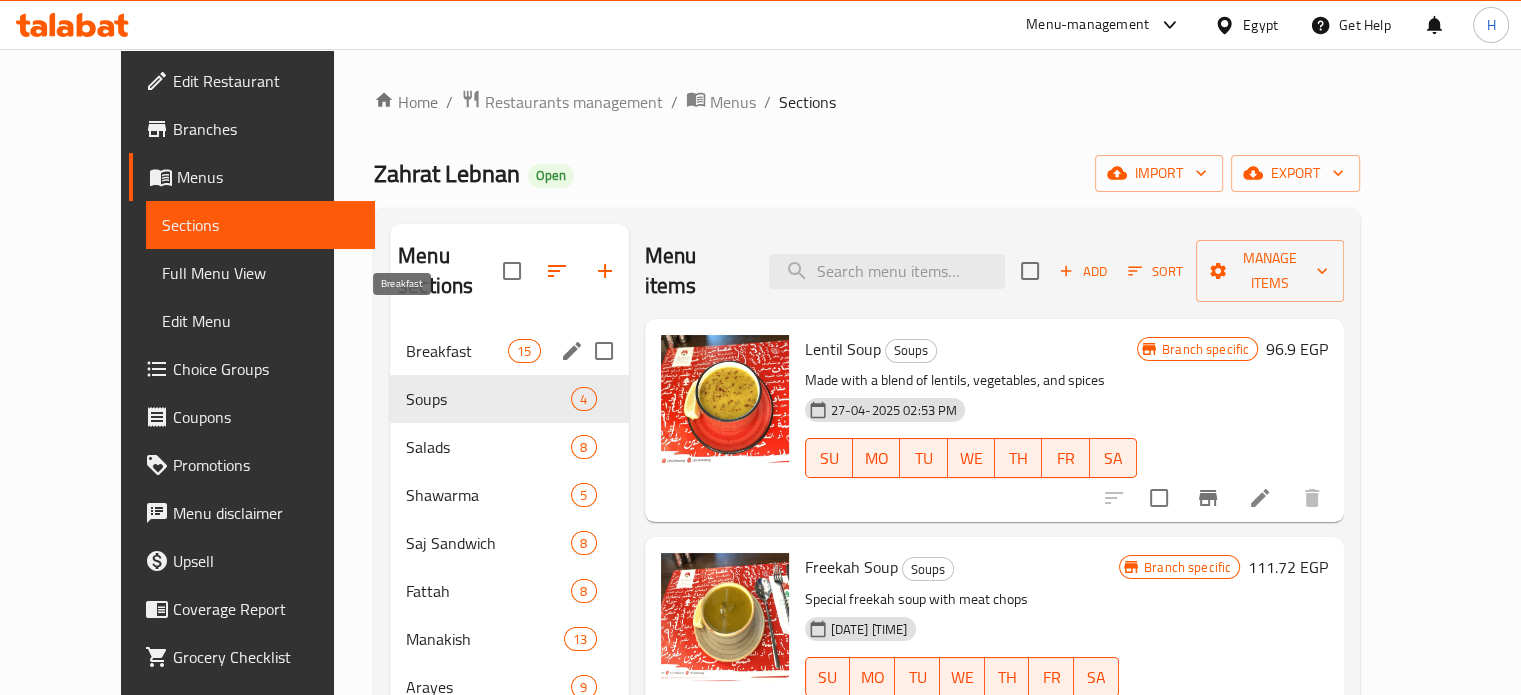 click on "Breakfast" at bounding box center (457, 351) 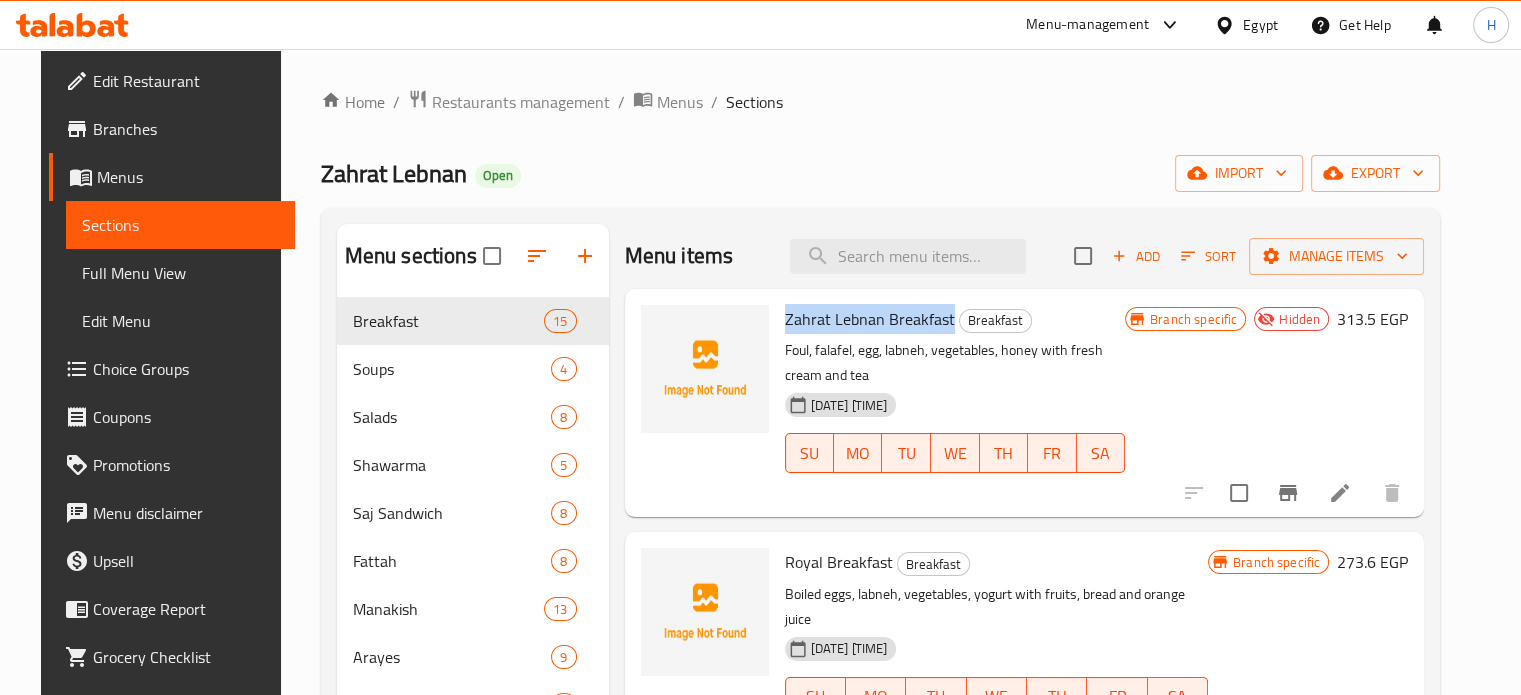 drag, startPoint x: 772, startPoint y: 315, endPoint x: 937, endPoint y: 307, distance: 165.19383 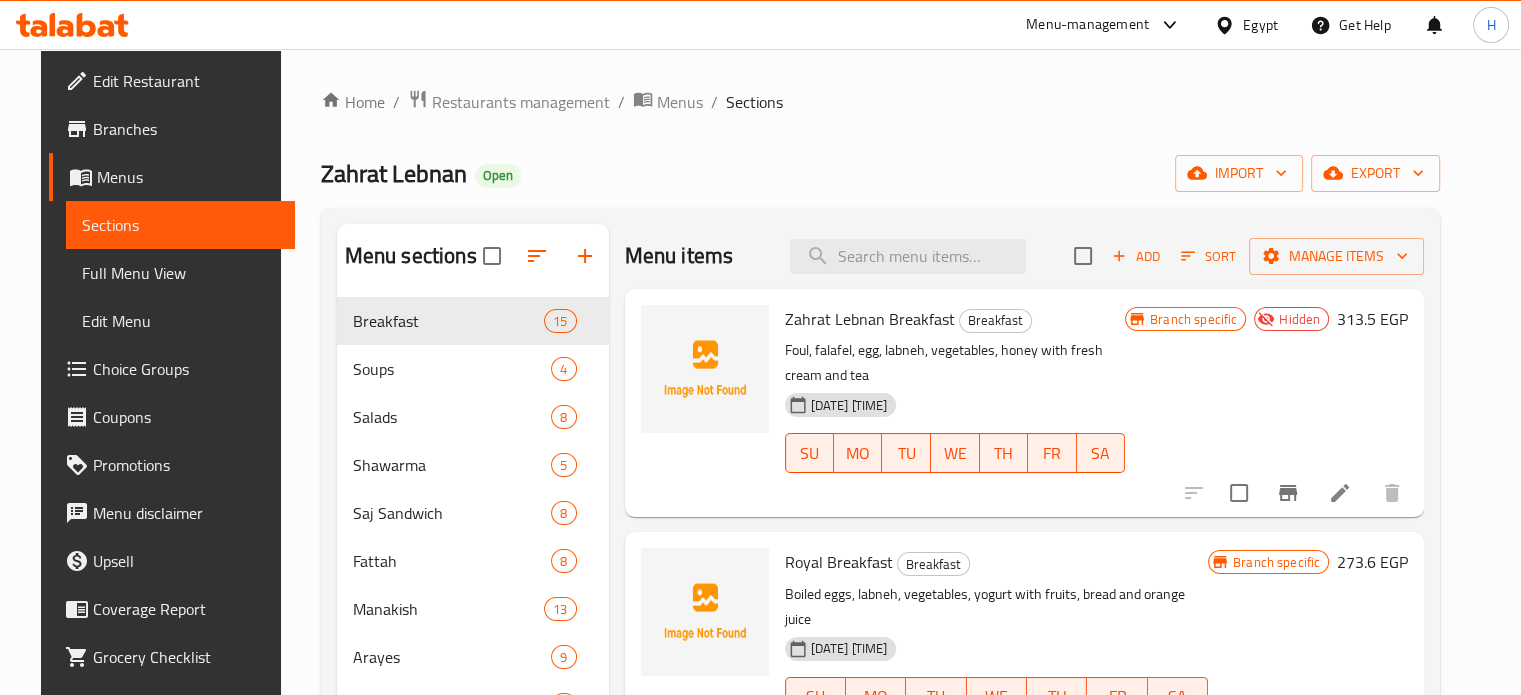 click on "Zahrat Lebnan Breakfast   Breakfast" at bounding box center [955, 319] 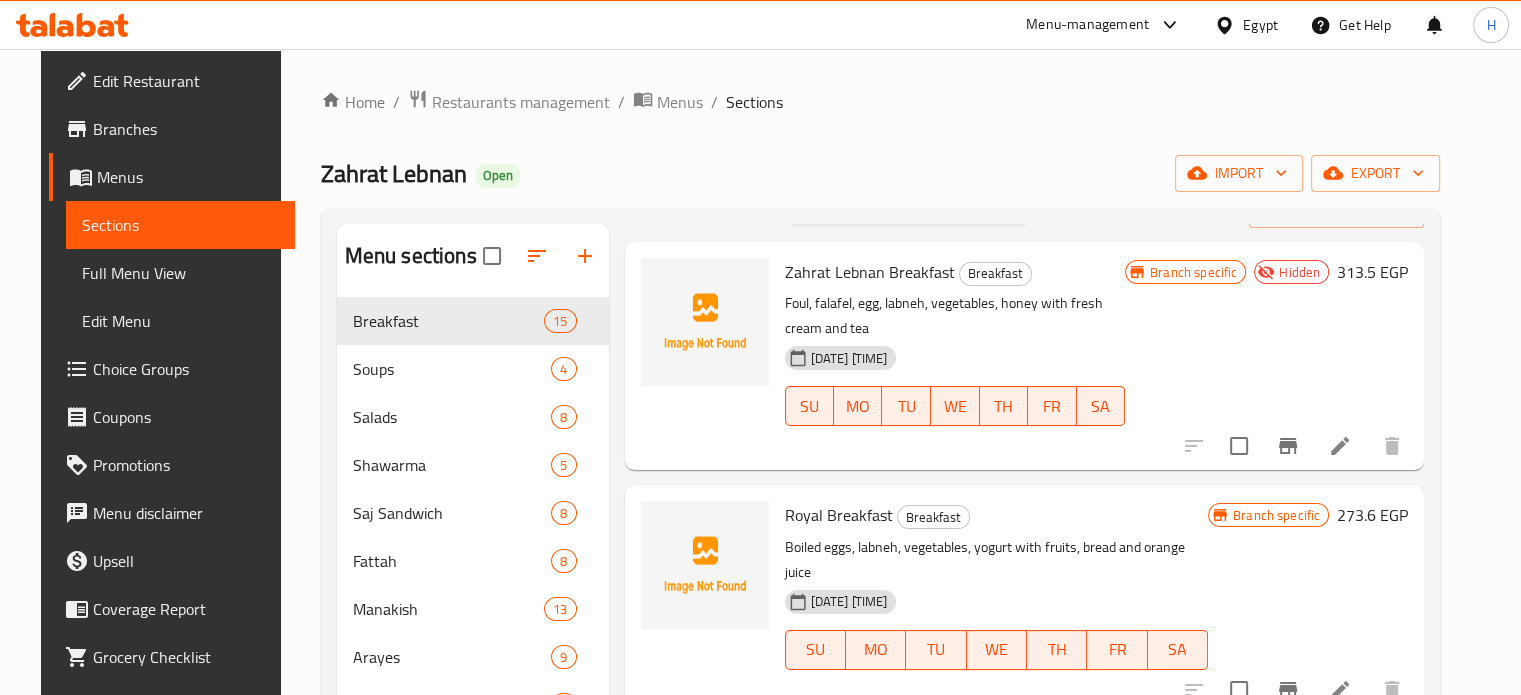 scroll, scrollTop: 0, scrollLeft: 0, axis: both 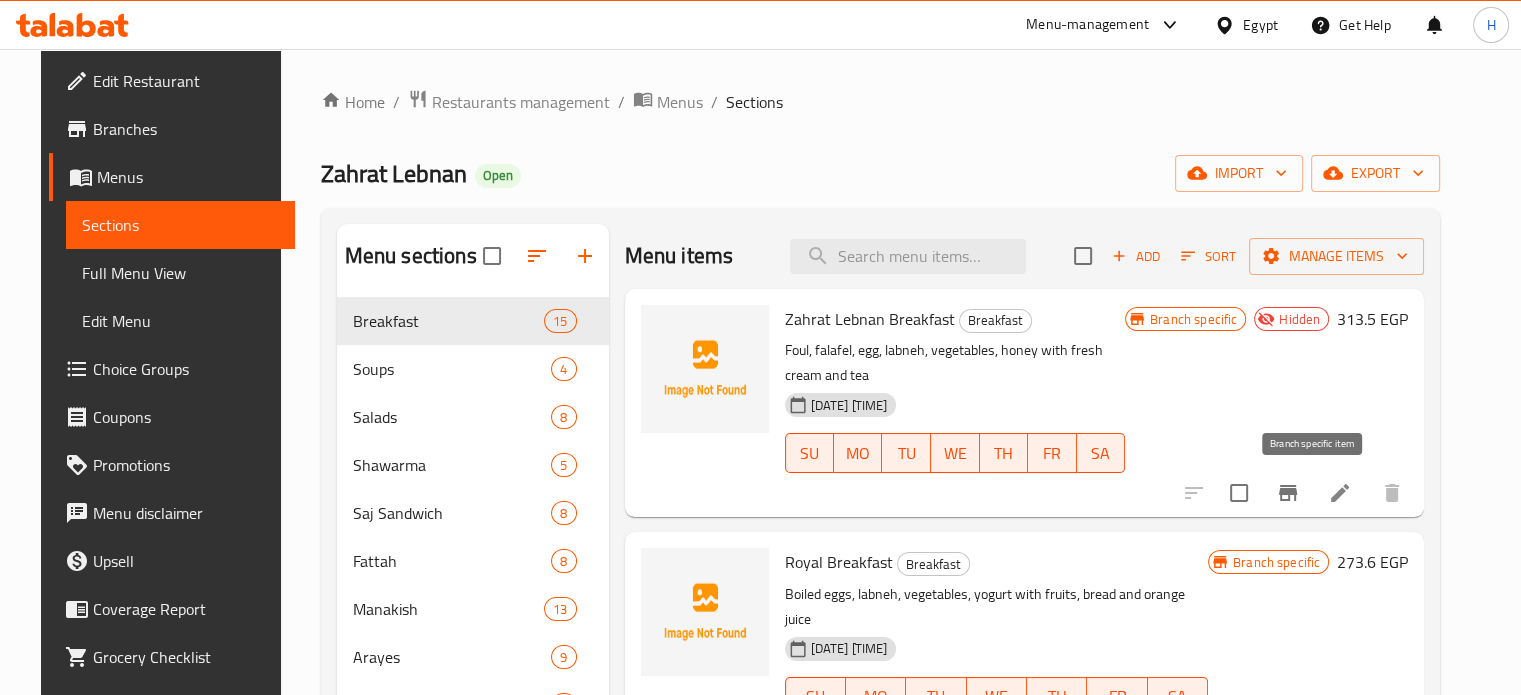 click 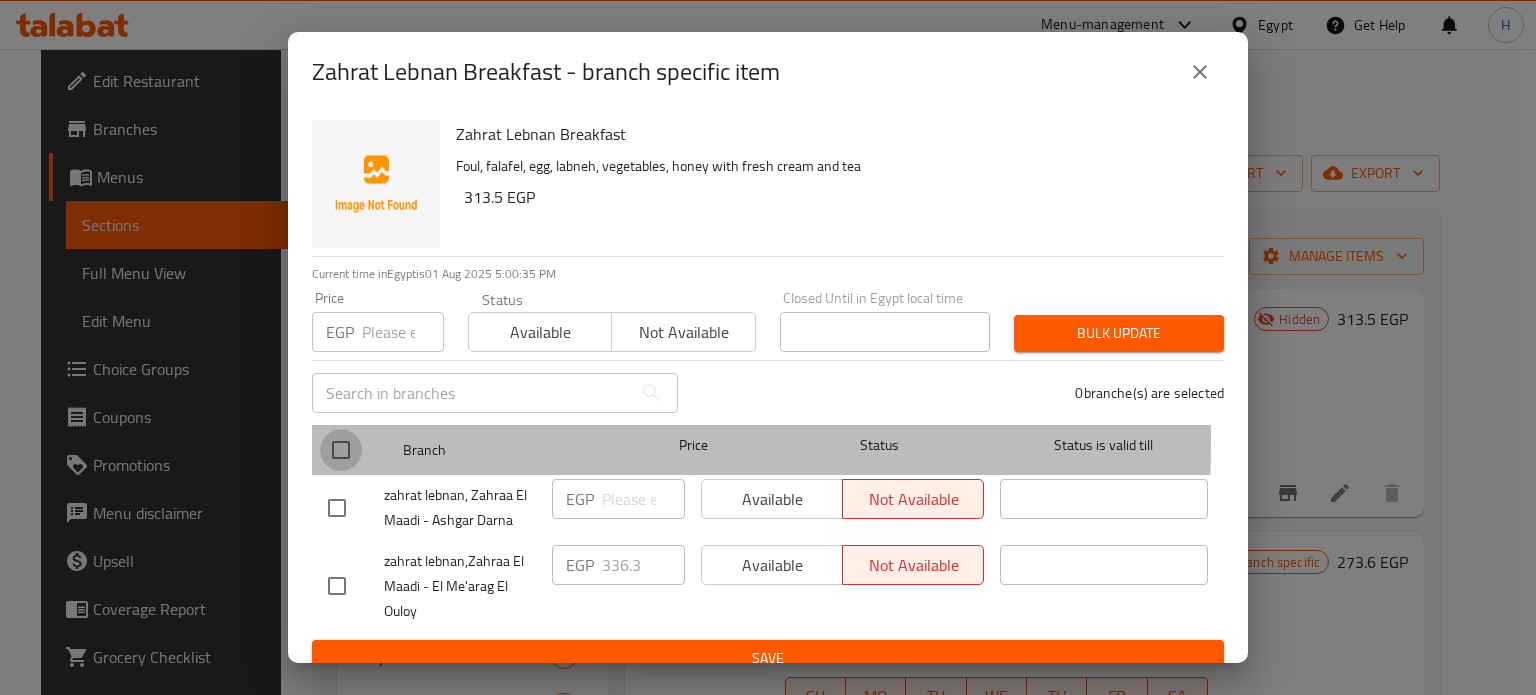click at bounding box center [341, 450] 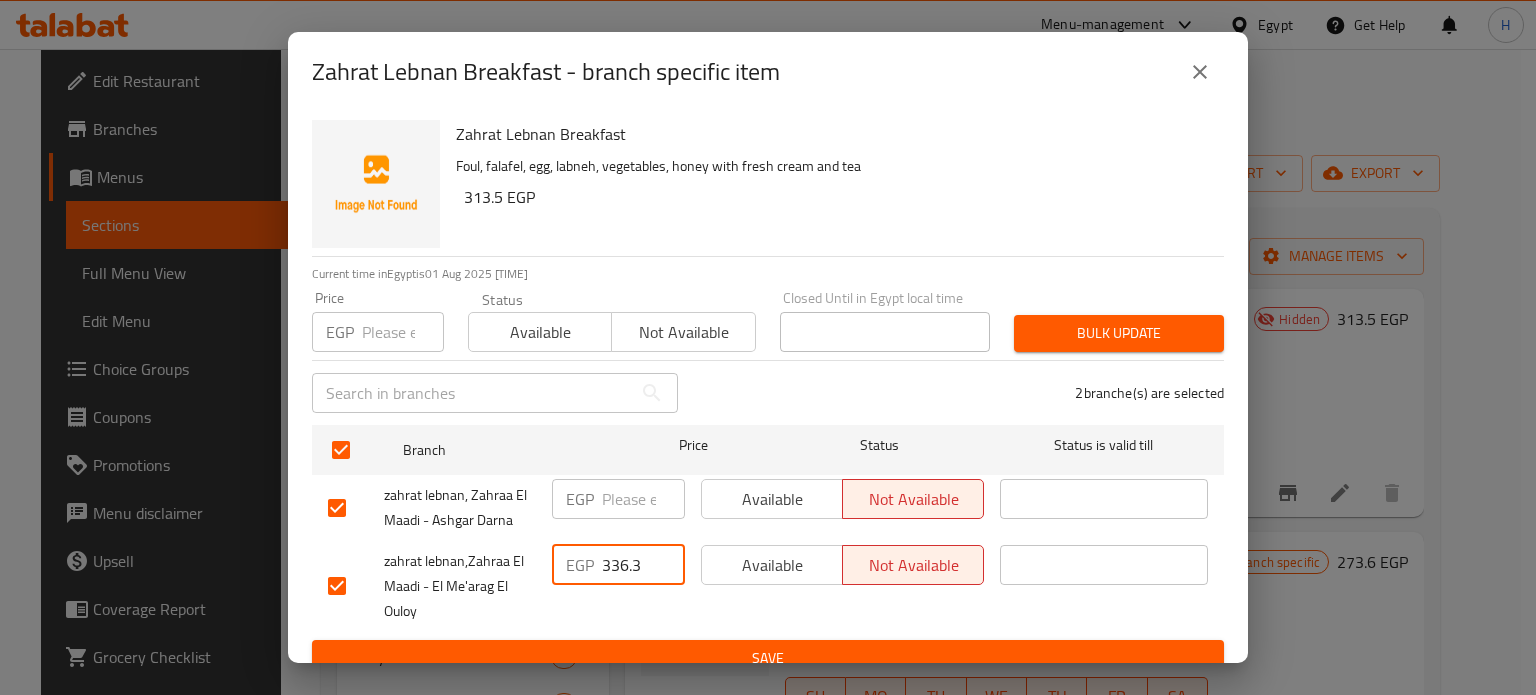 drag, startPoint x: 643, startPoint y: 564, endPoint x: 586, endPoint y: 522, distance: 70.80254 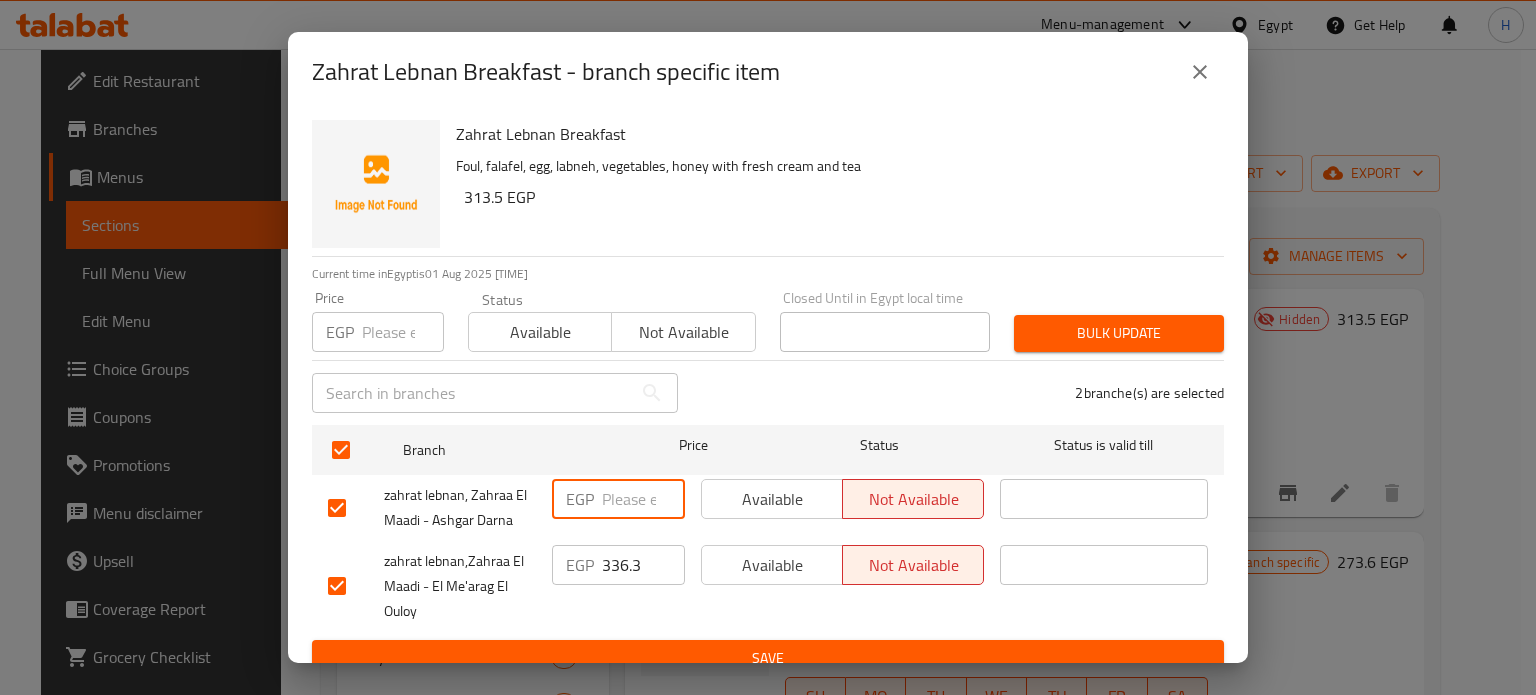 paste on "336.3" 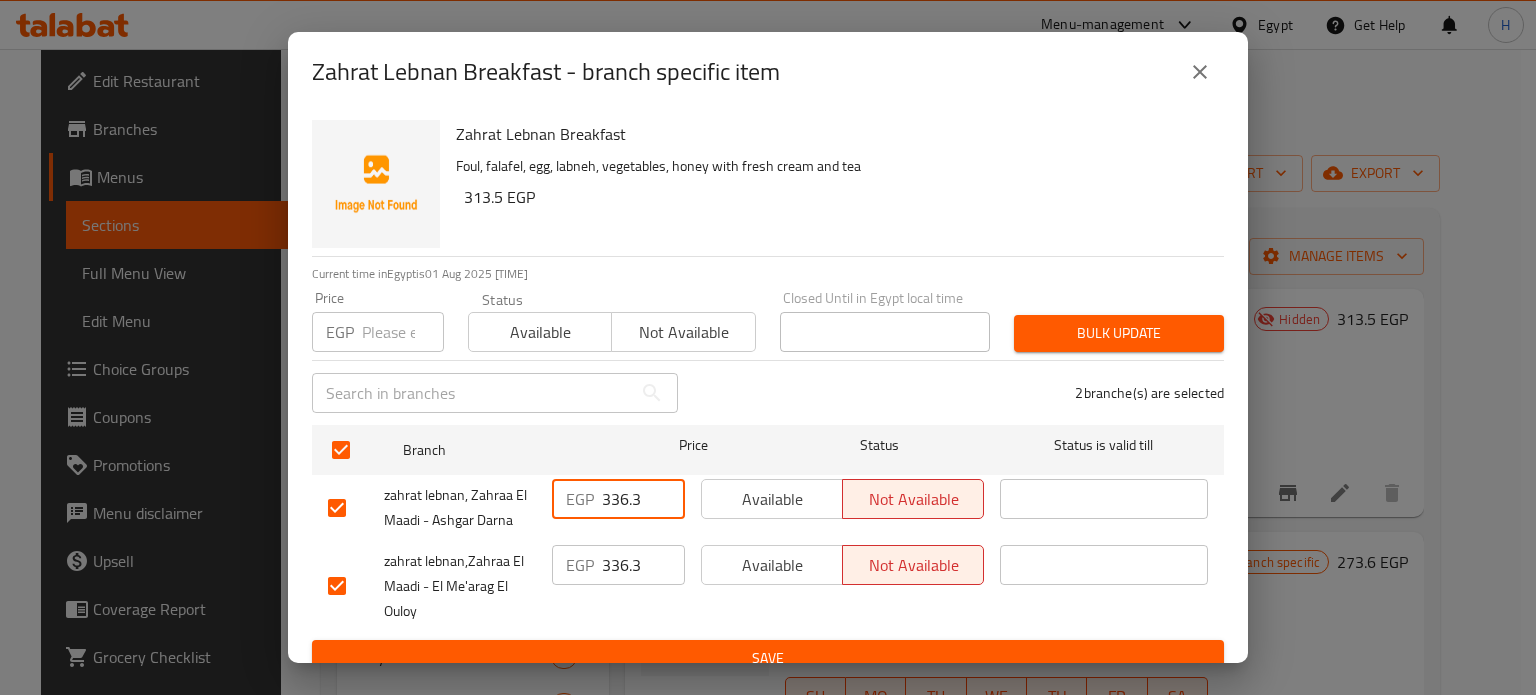 type on "336.3" 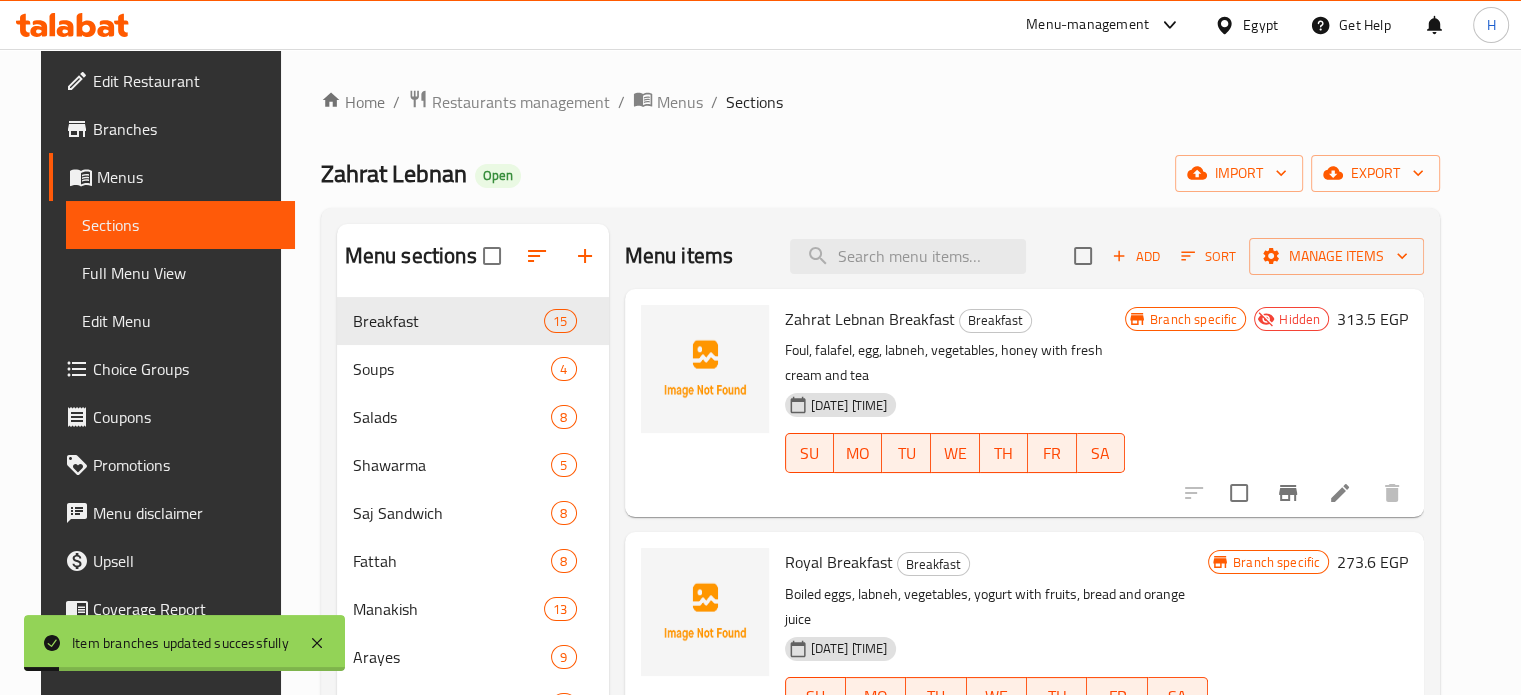 scroll, scrollTop: 100, scrollLeft: 0, axis: vertical 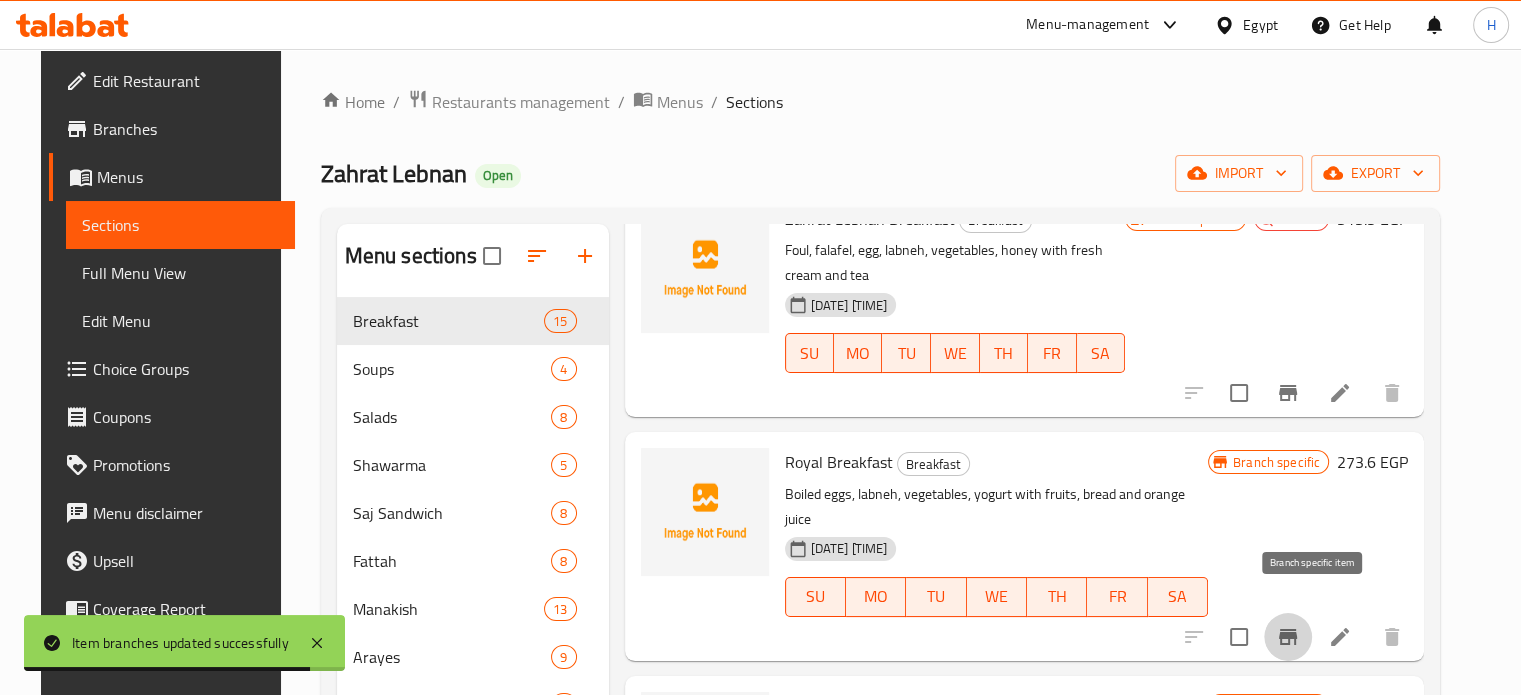 click 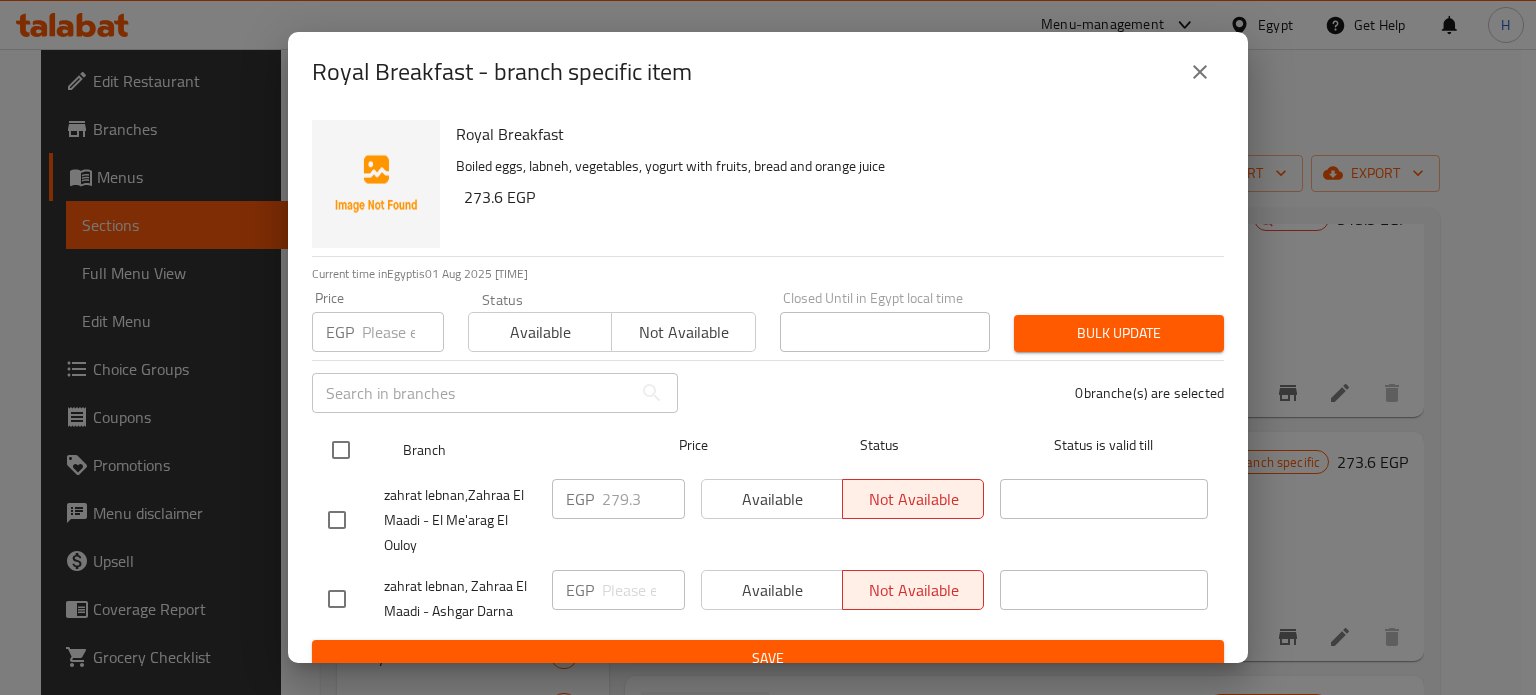 click at bounding box center (341, 450) 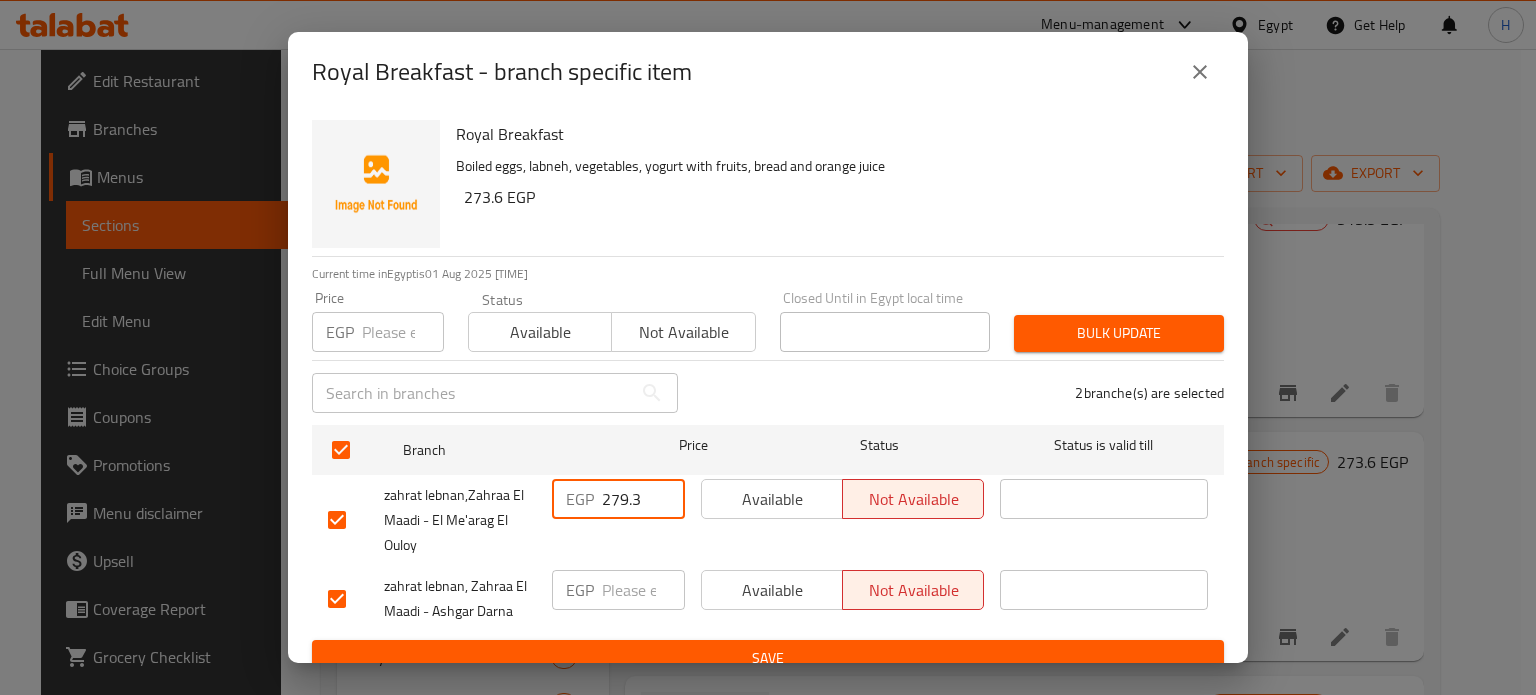 drag, startPoint x: 643, startPoint y: 495, endPoint x: 568, endPoint y: 496, distance: 75.00667 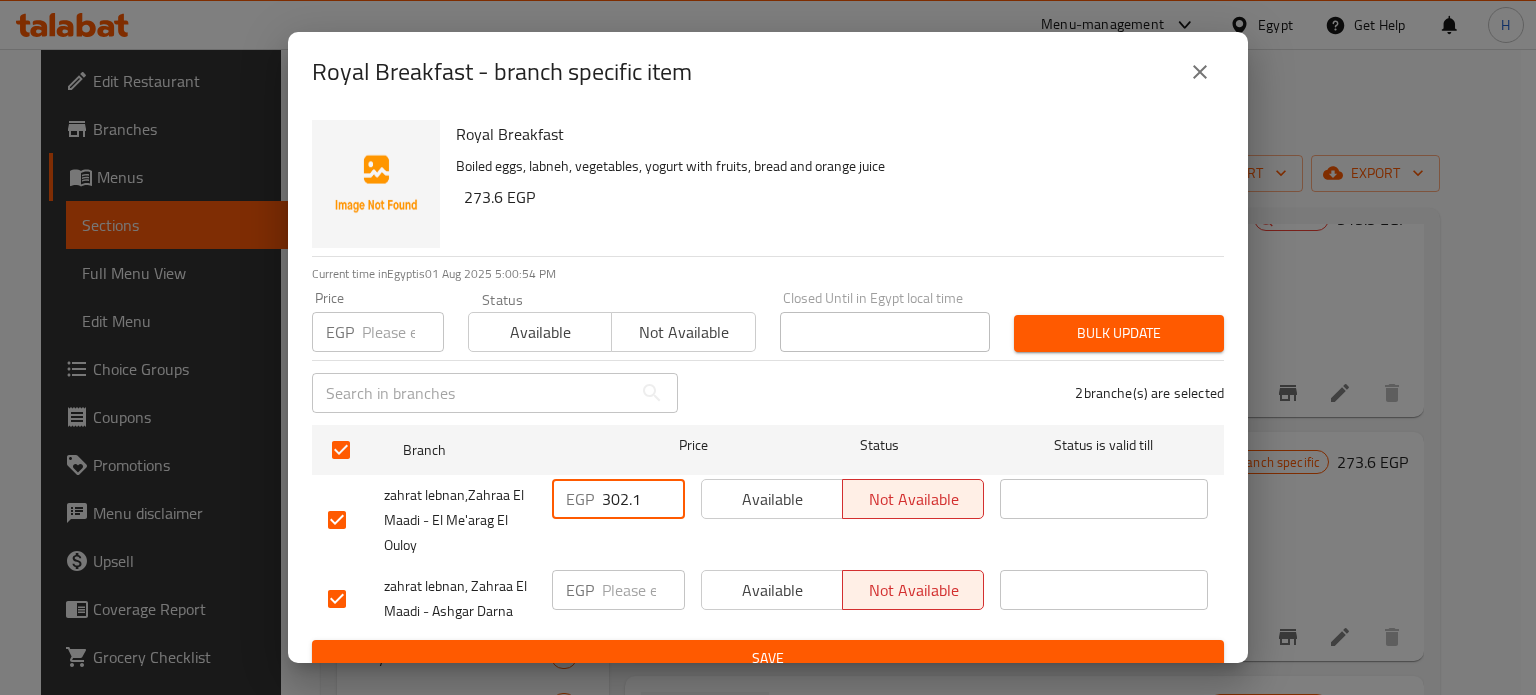 click on "302.1" at bounding box center [643, 499] 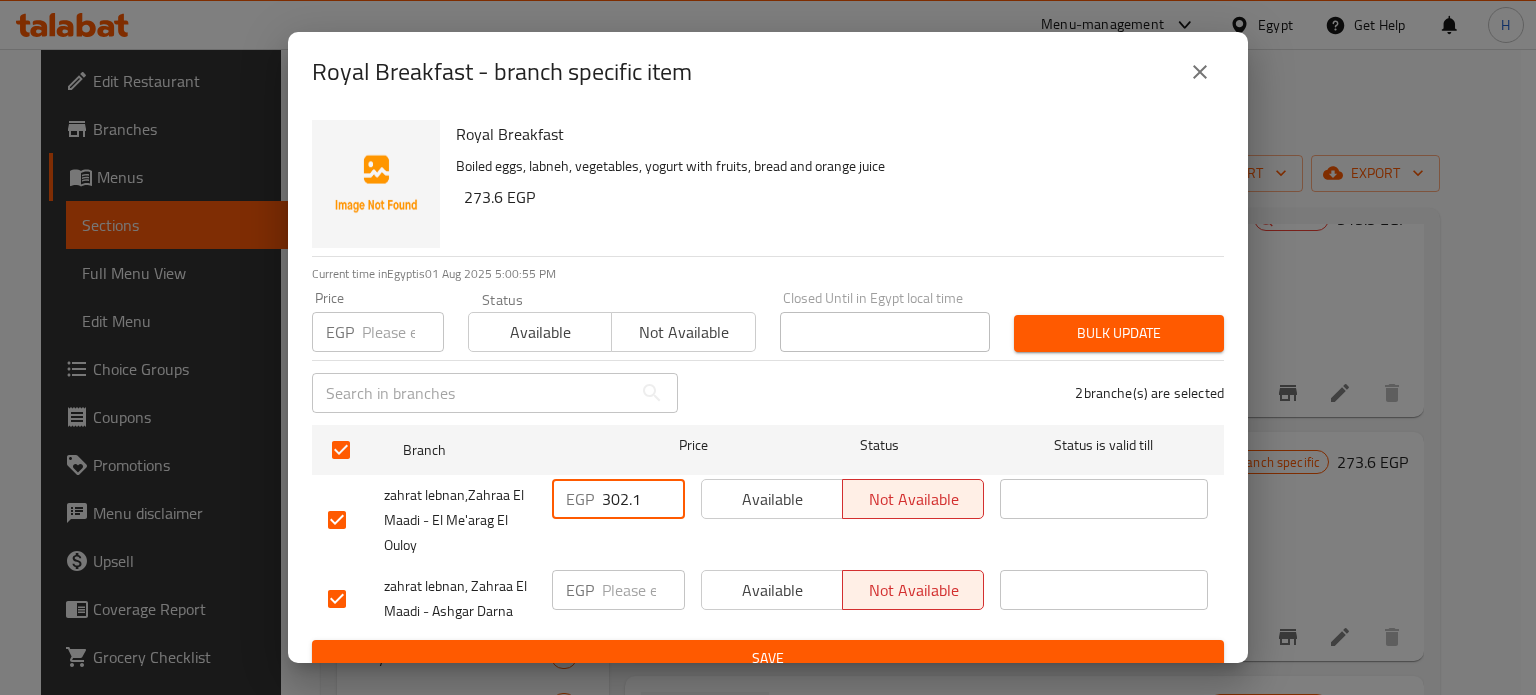 click on "302.1" at bounding box center [643, 499] 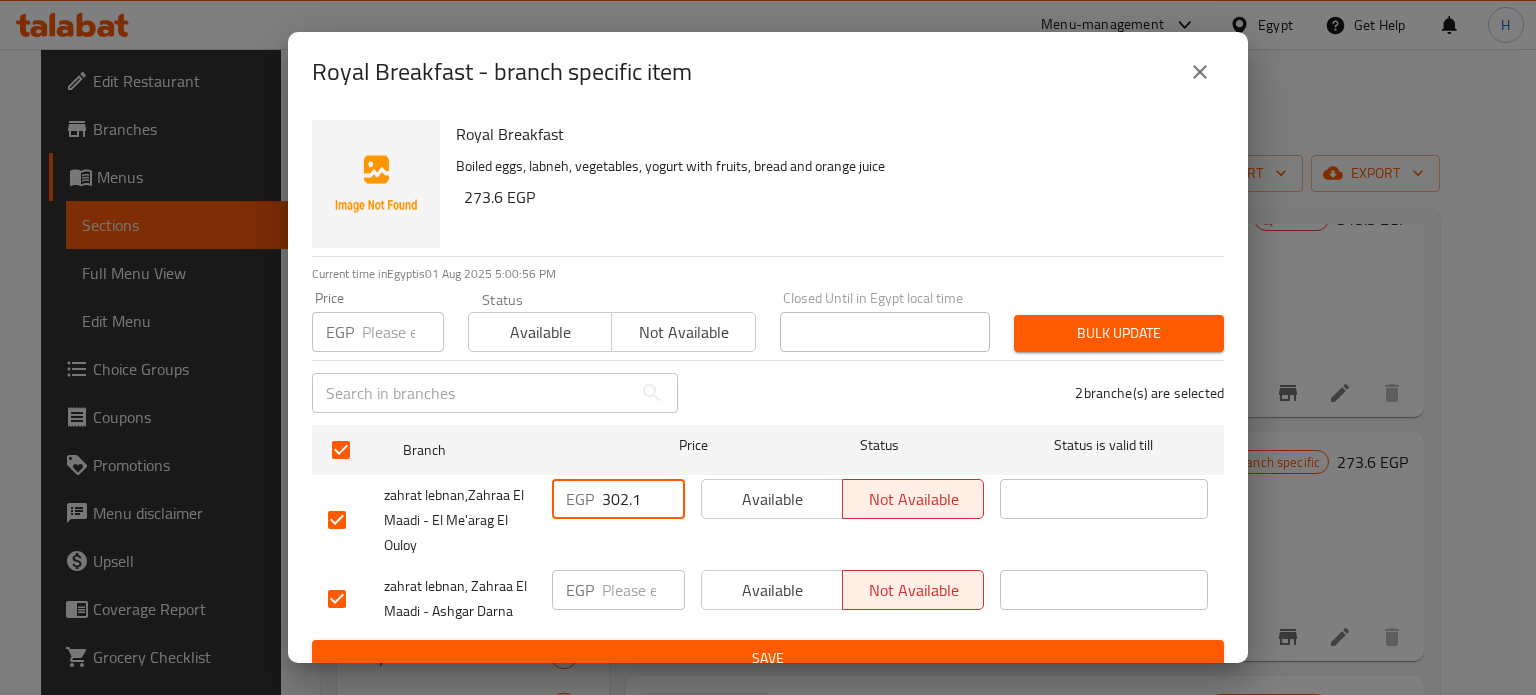 type on "302.1" 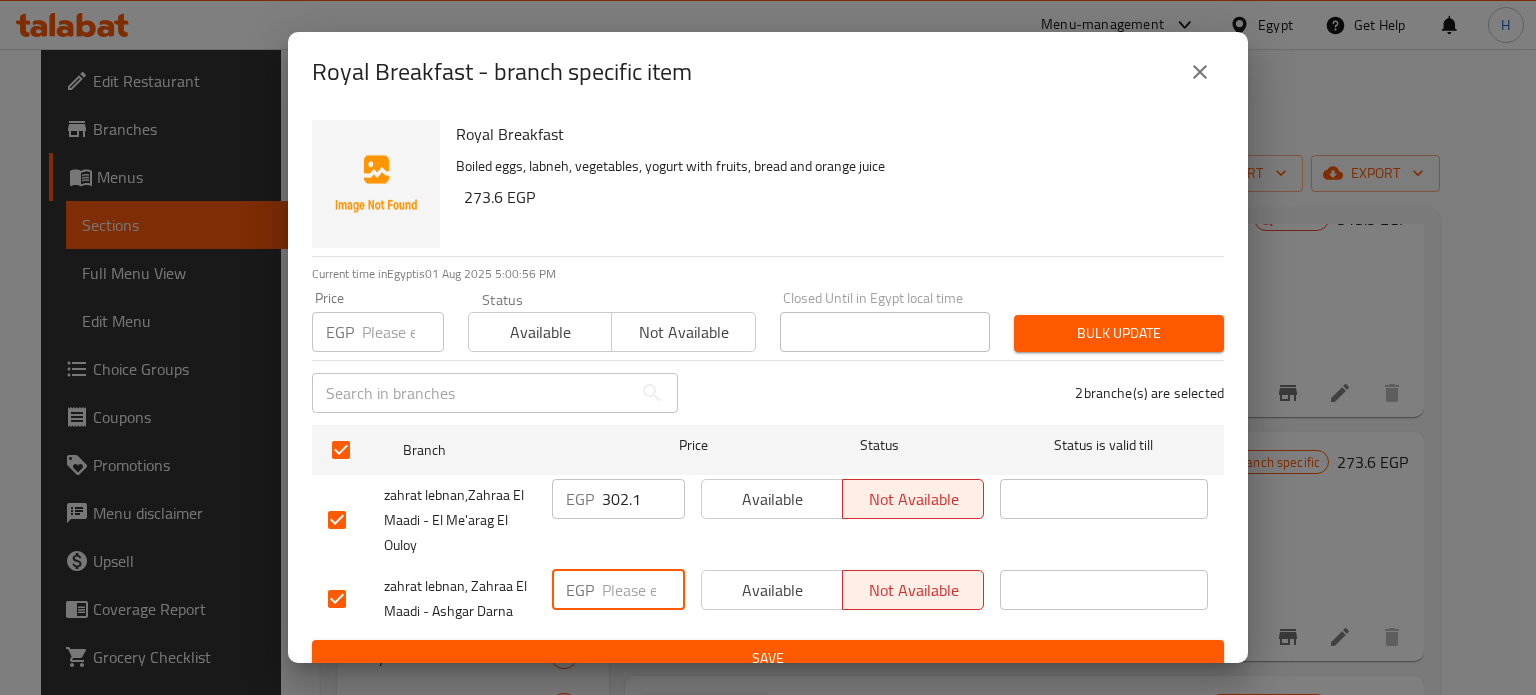 paste on "302.1" 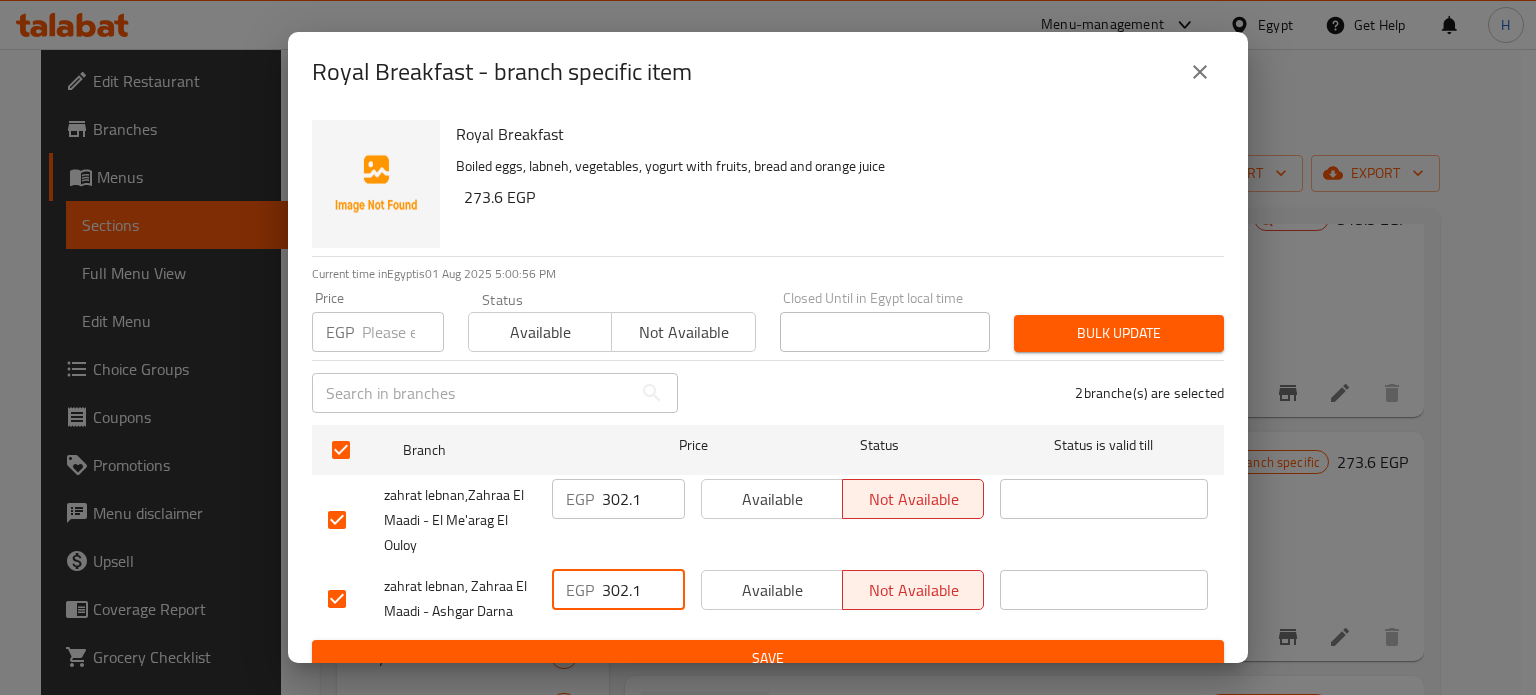 type on "302.1" 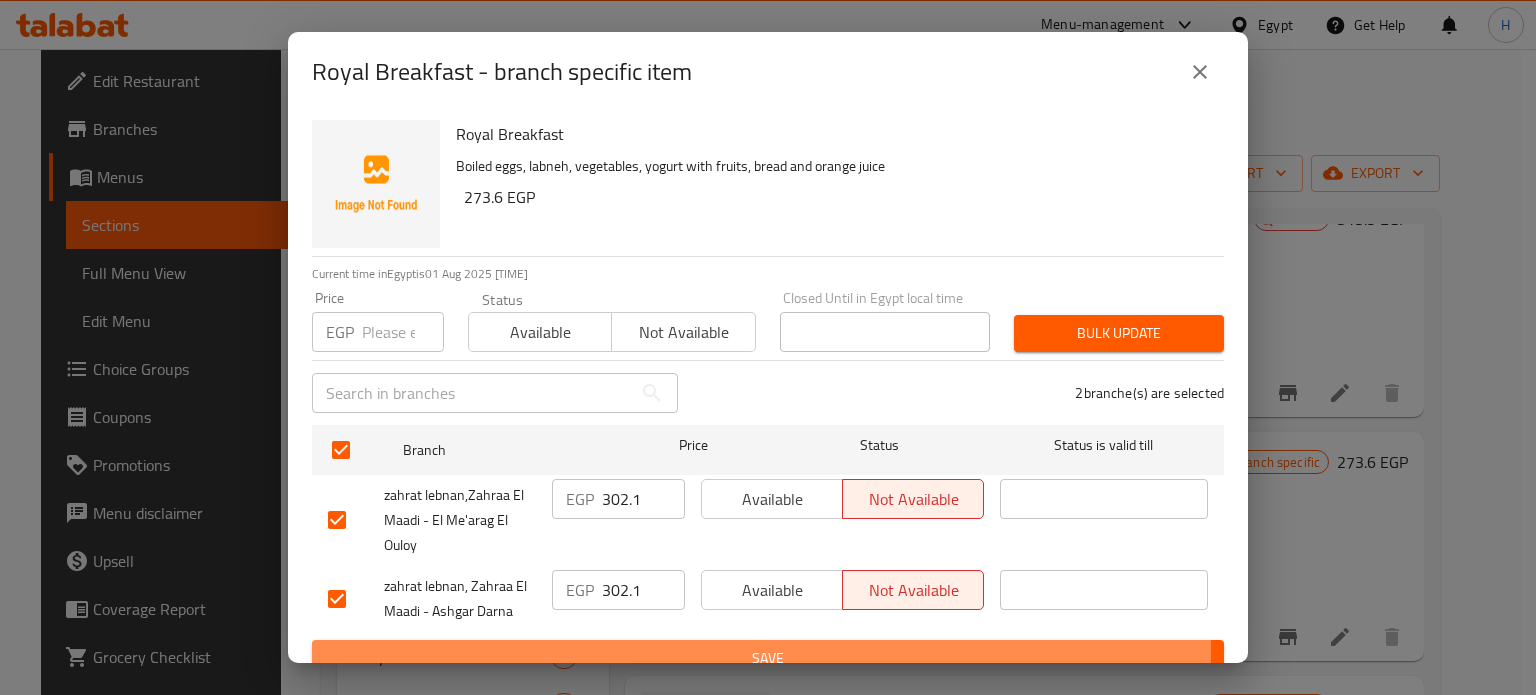 click on "Save" at bounding box center [768, 658] 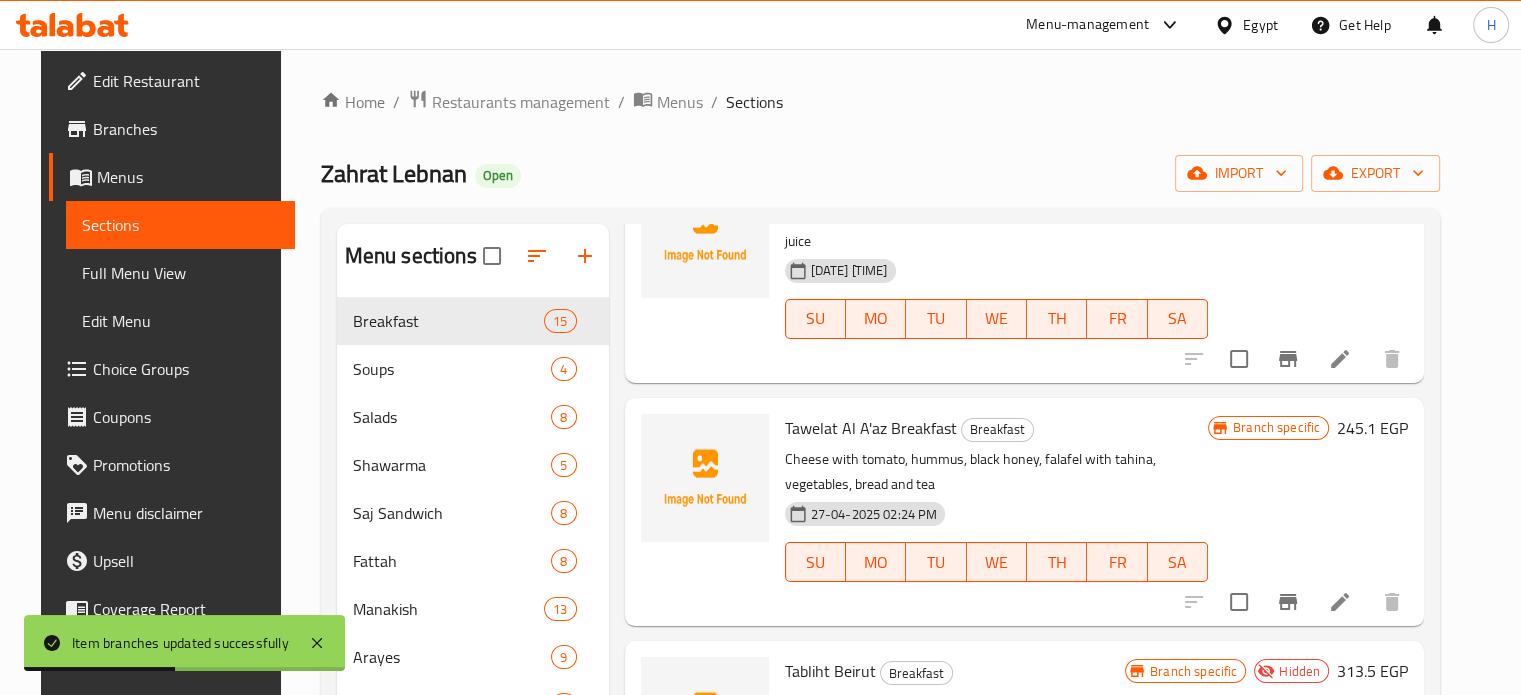 scroll, scrollTop: 400, scrollLeft: 0, axis: vertical 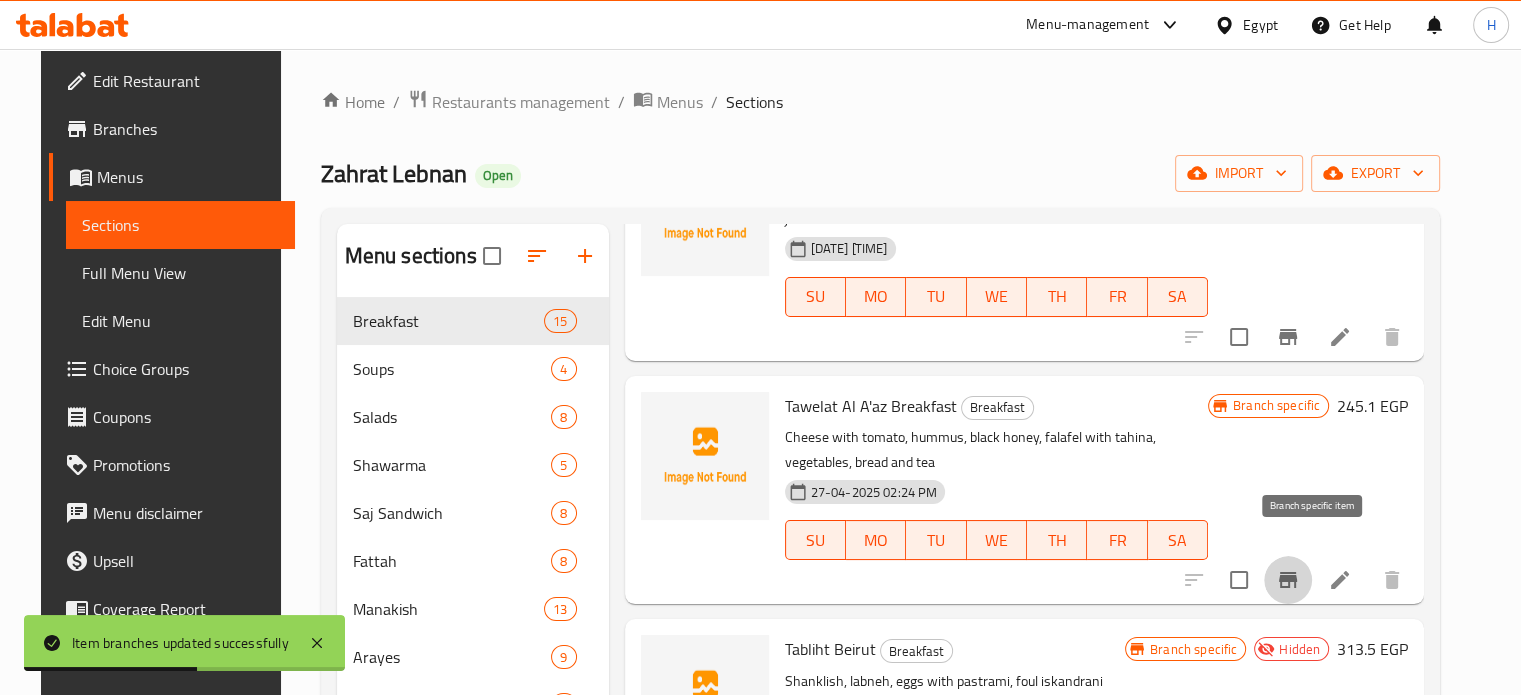 click at bounding box center [1288, 580] 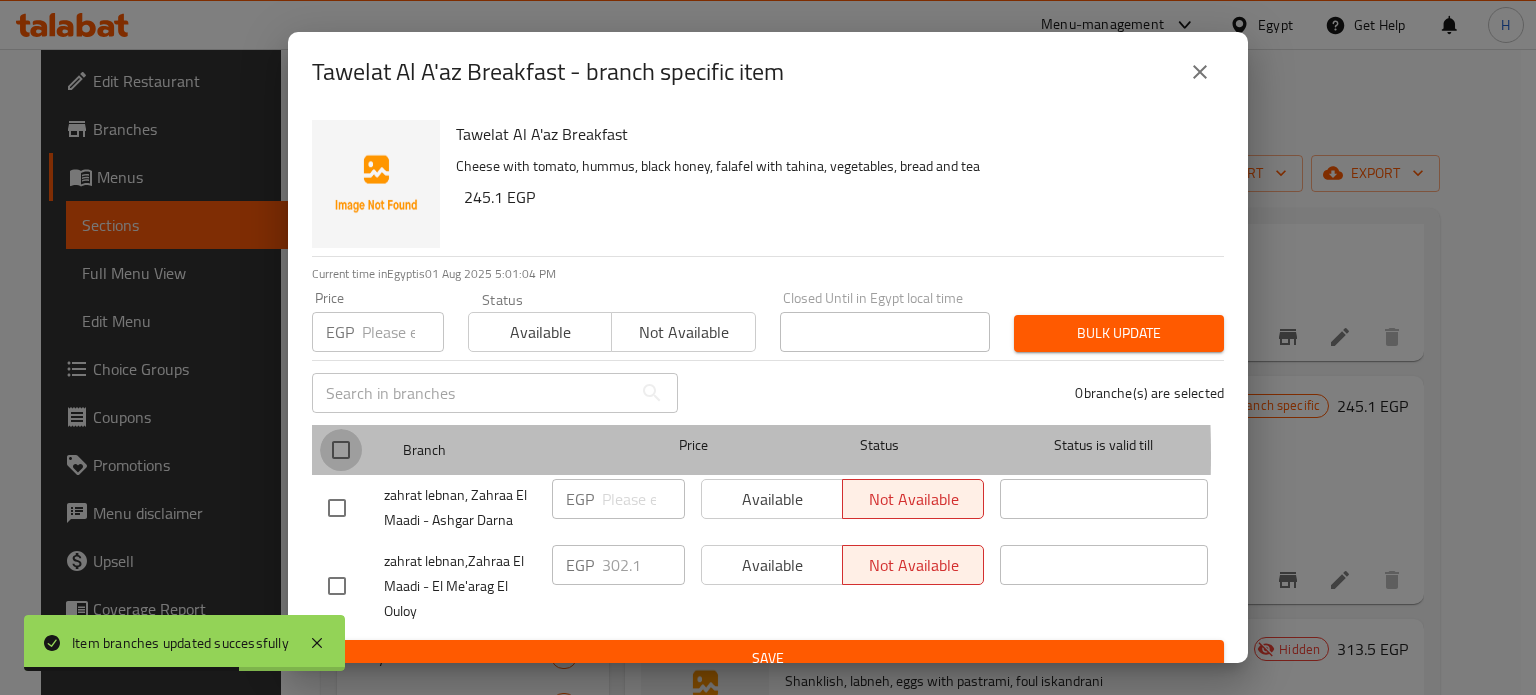 click at bounding box center [341, 450] 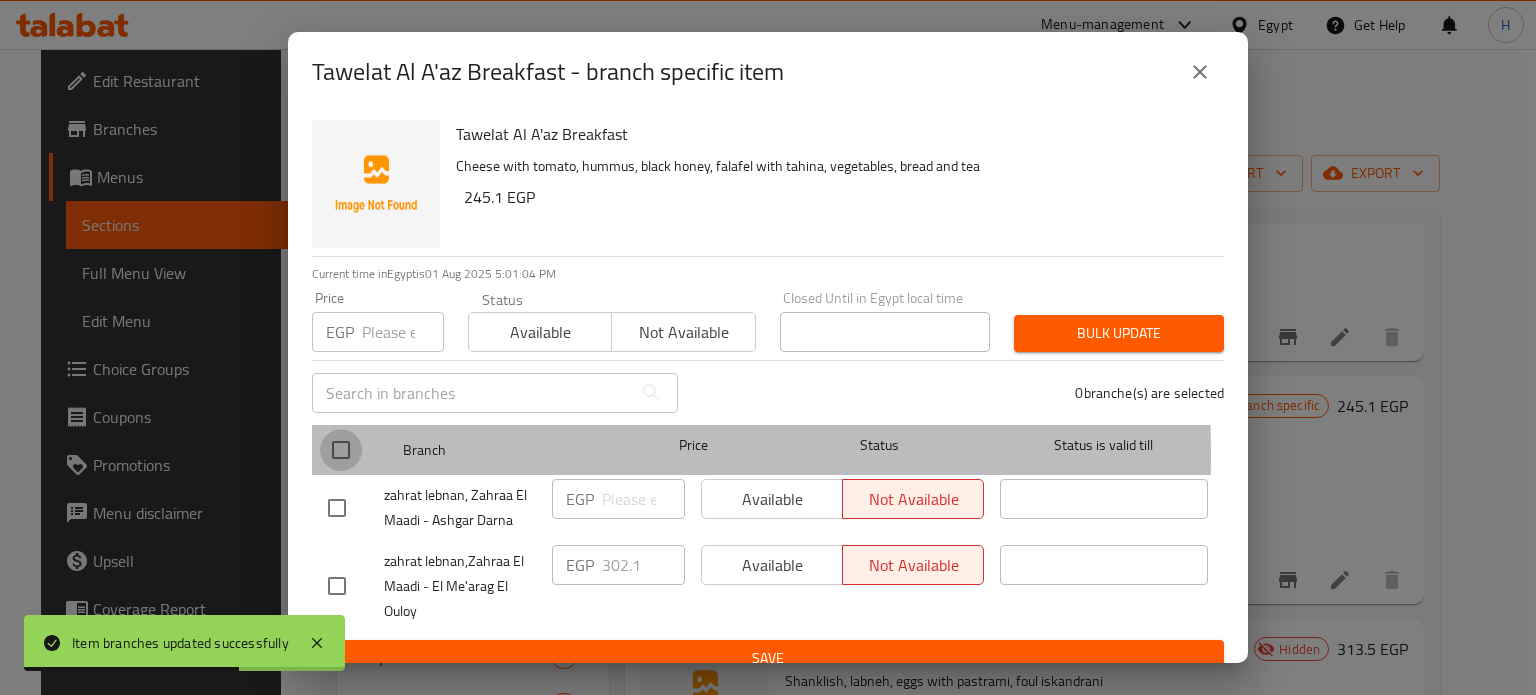 checkbox on "true" 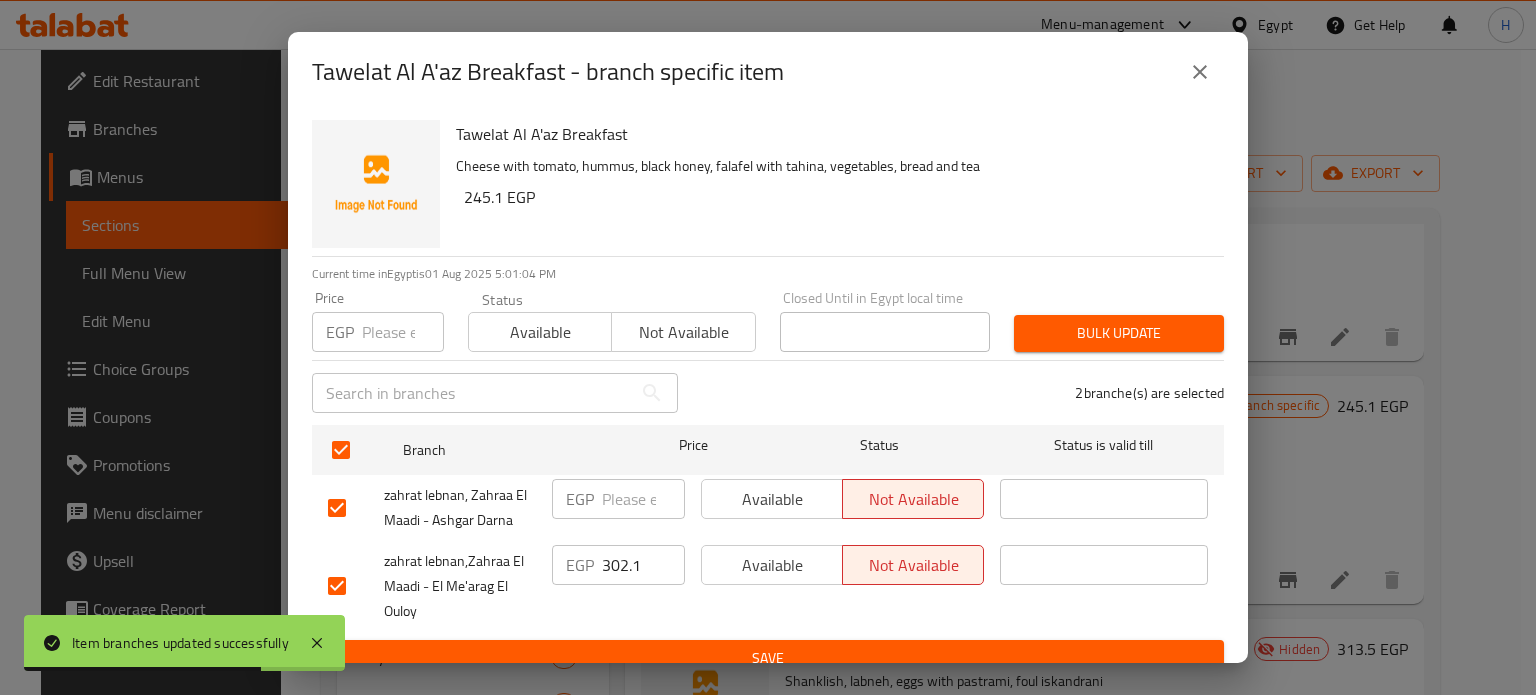 click at bounding box center (643, 499) 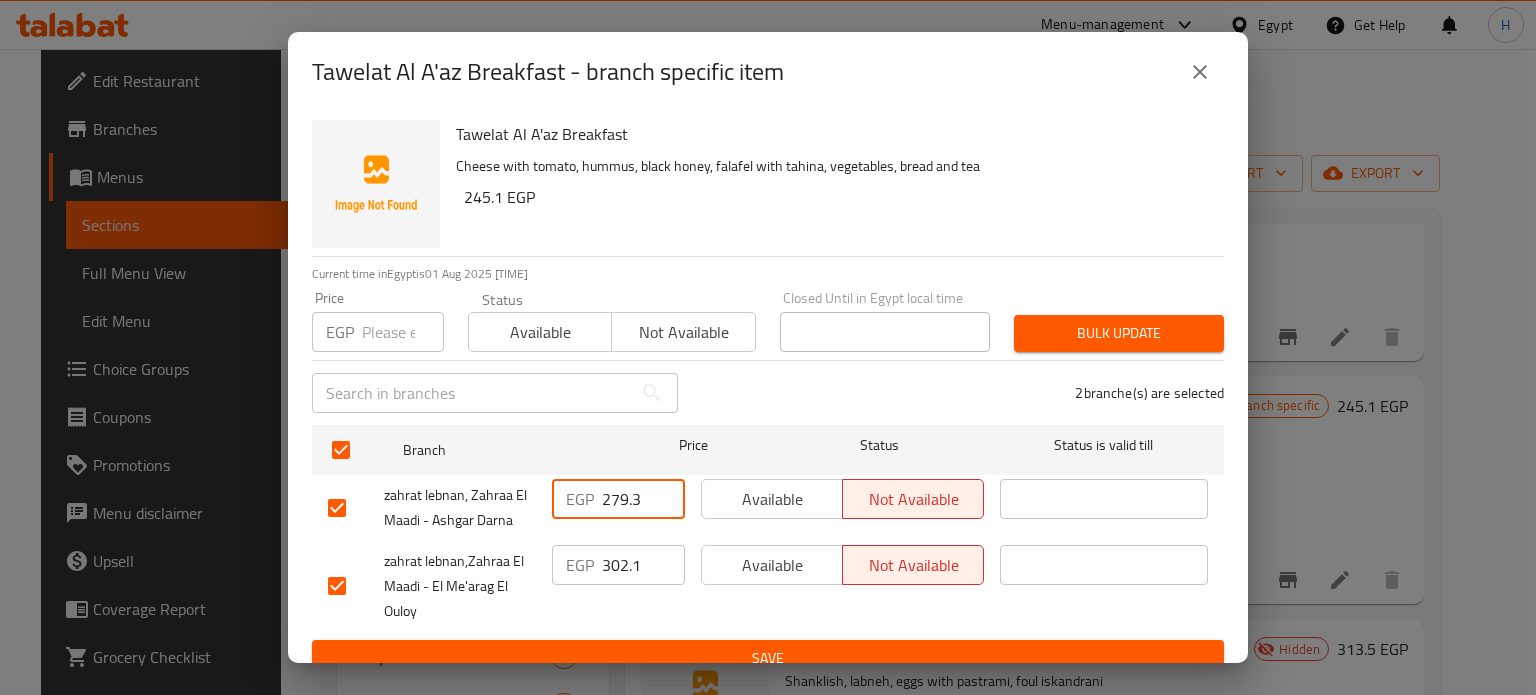 click on "279.3" at bounding box center (643, 499) 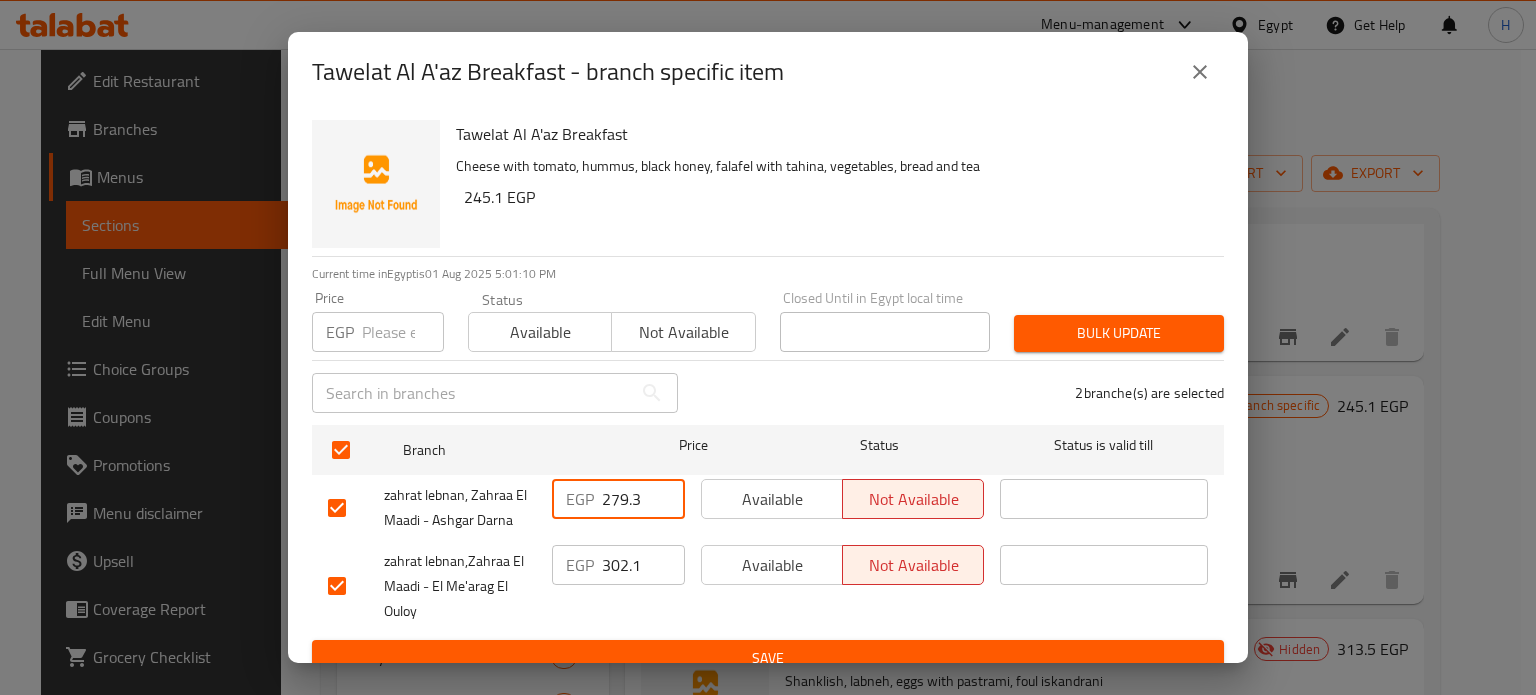 click on "279.3" at bounding box center [643, 499] 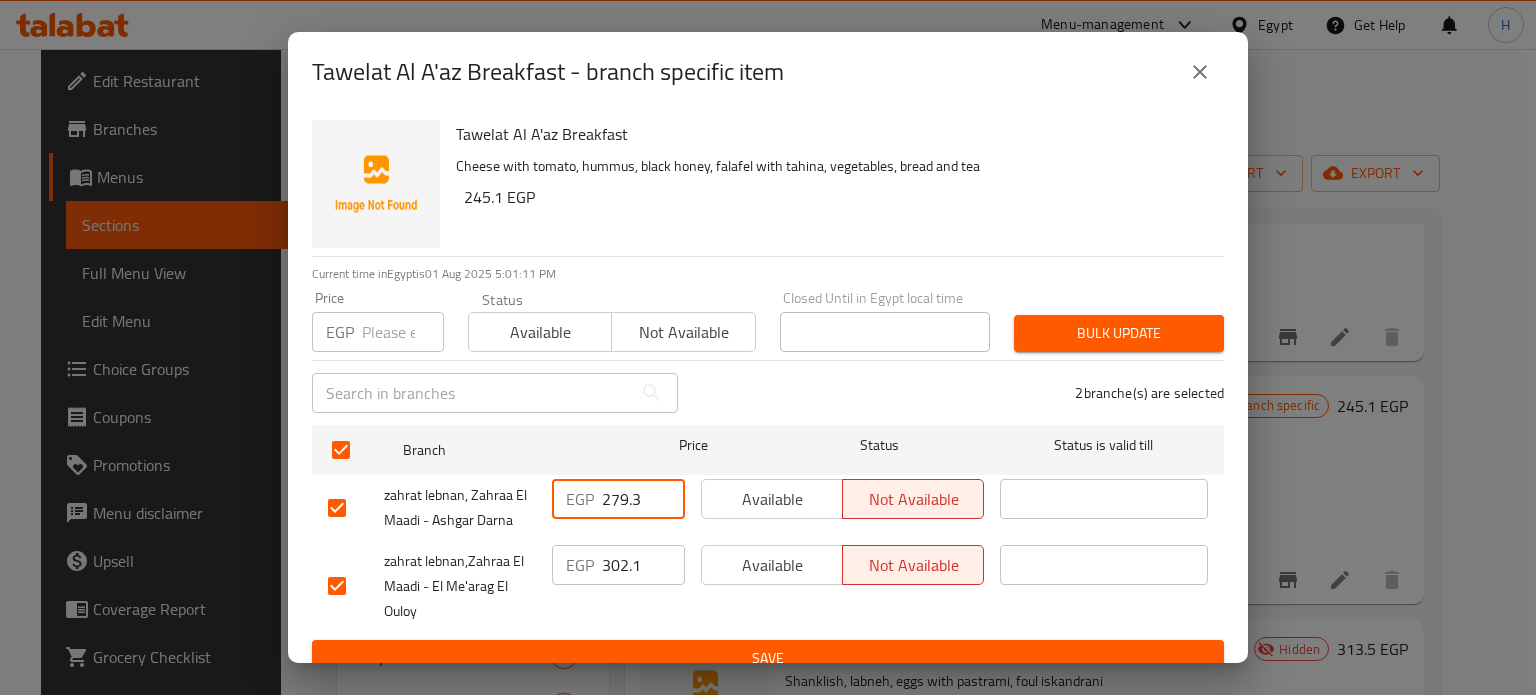 type on "279.3" 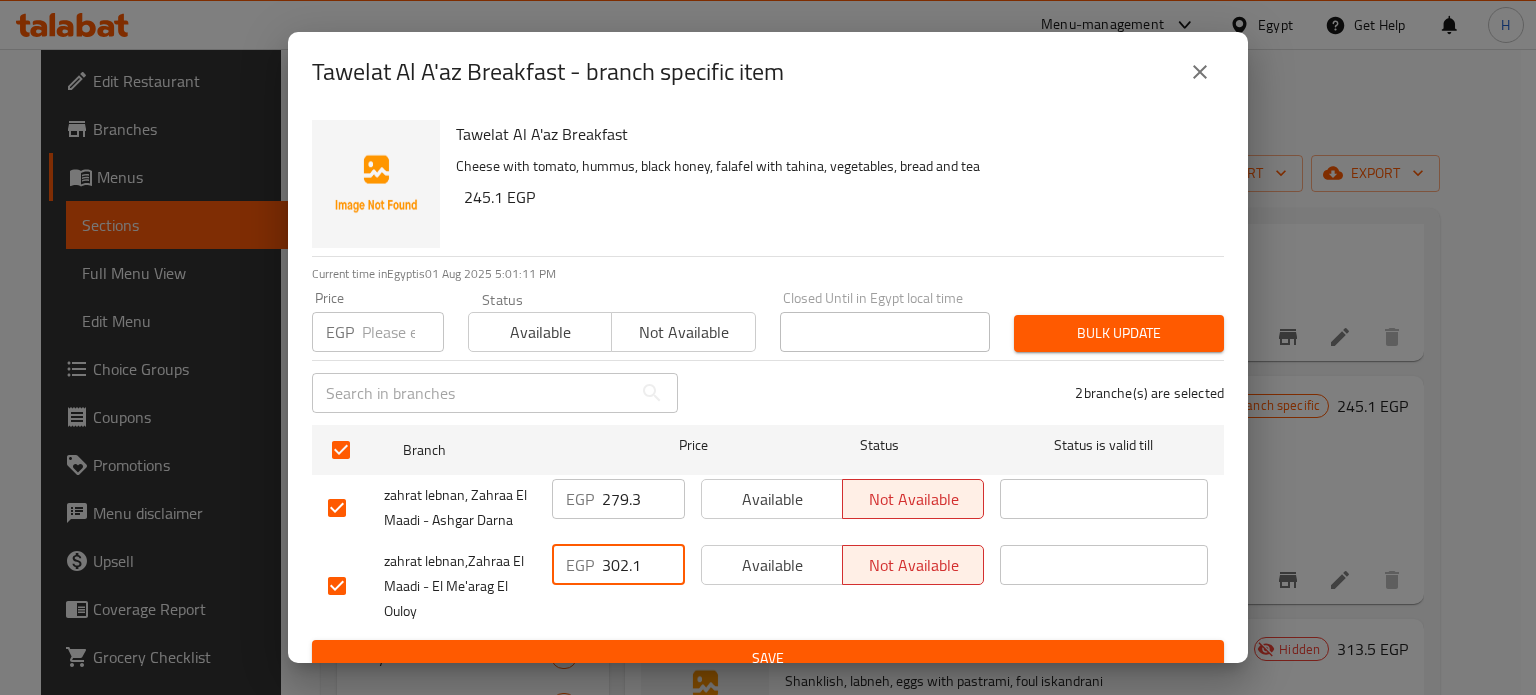 click on "302.1" at bounding box center [643, 565] 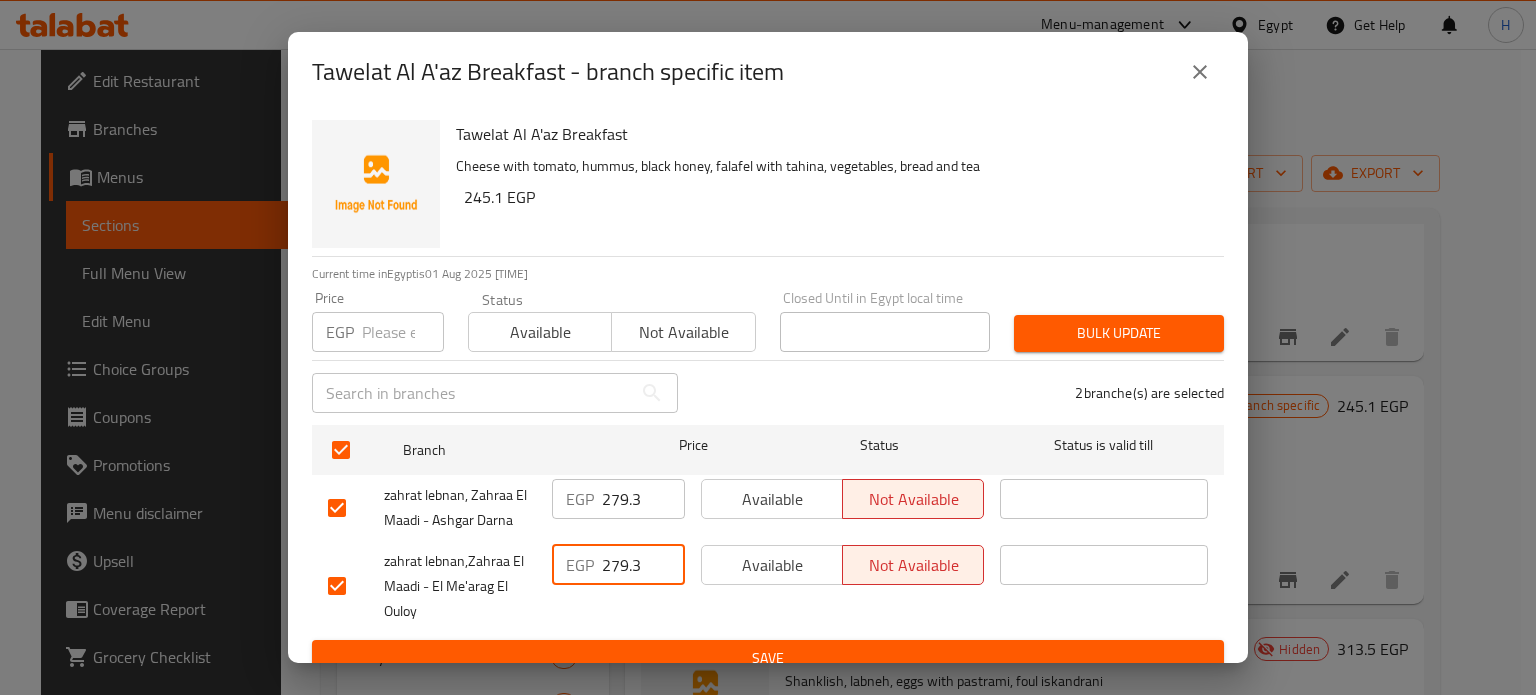 type on "279.3" 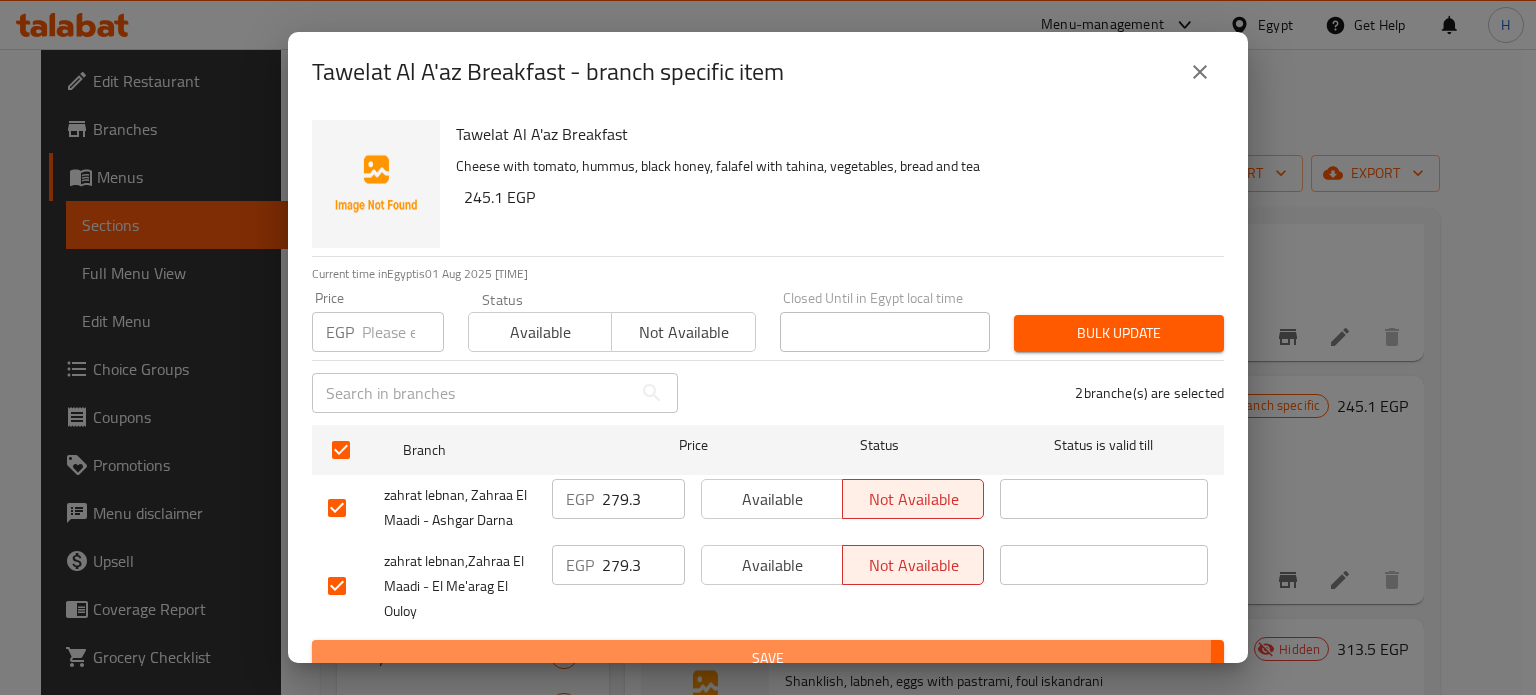 click on "Save" at bounding box center (768, 658) 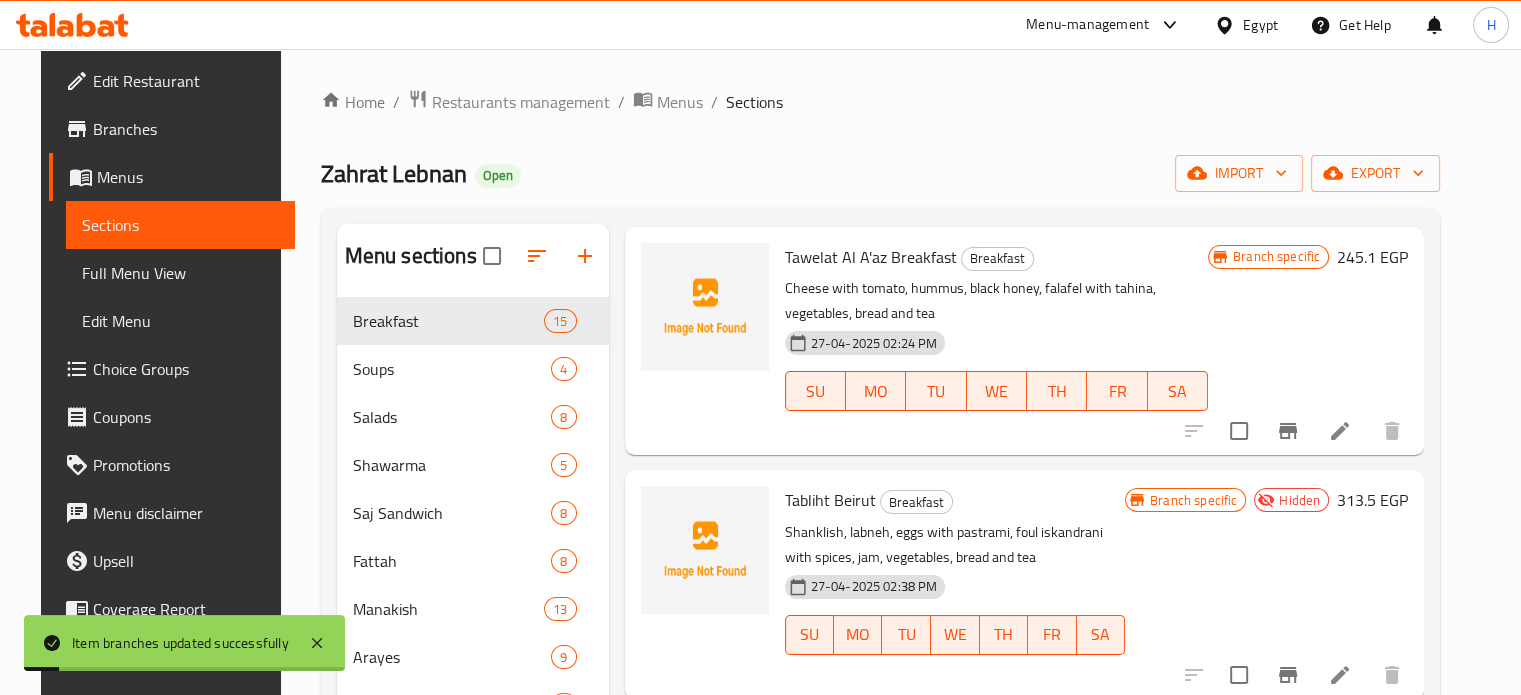 scroll, scrollTop: 600, scrollLeft: 0, axis: vertical 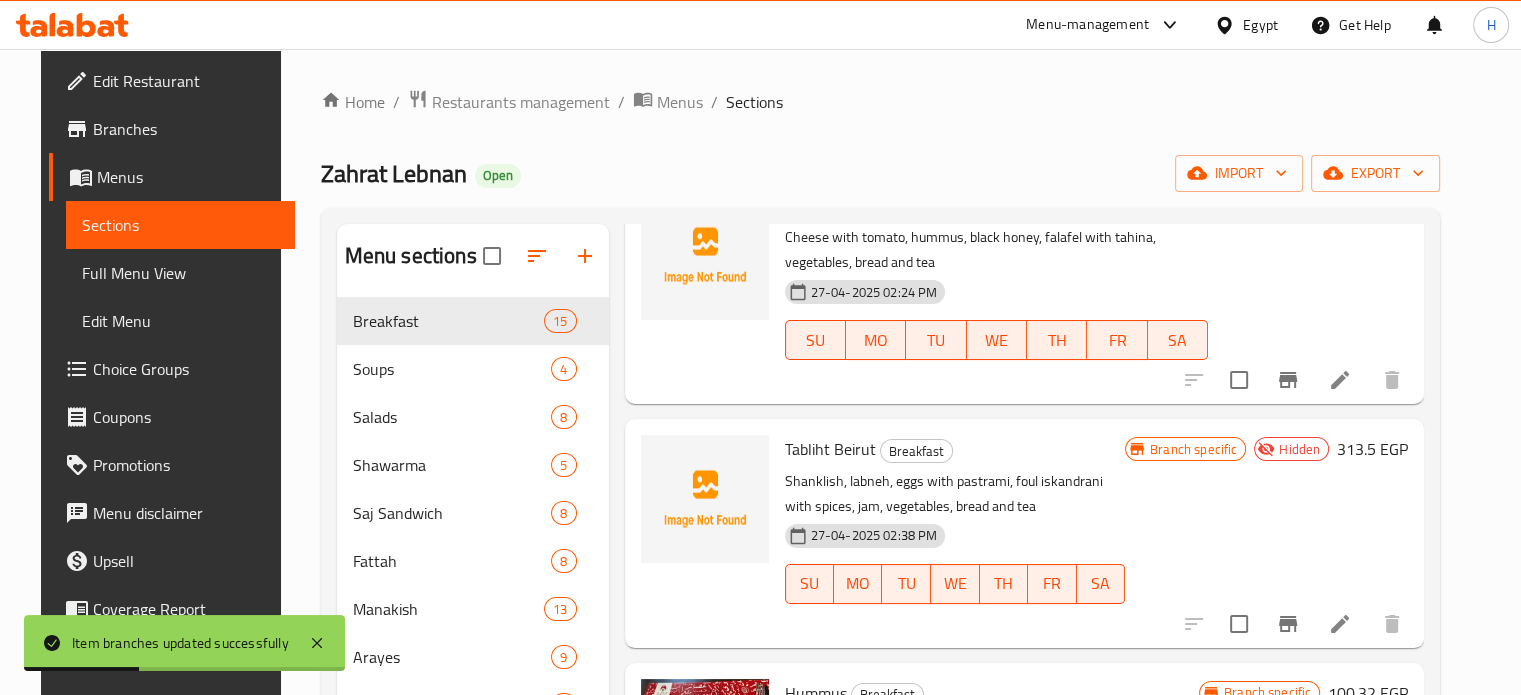 click 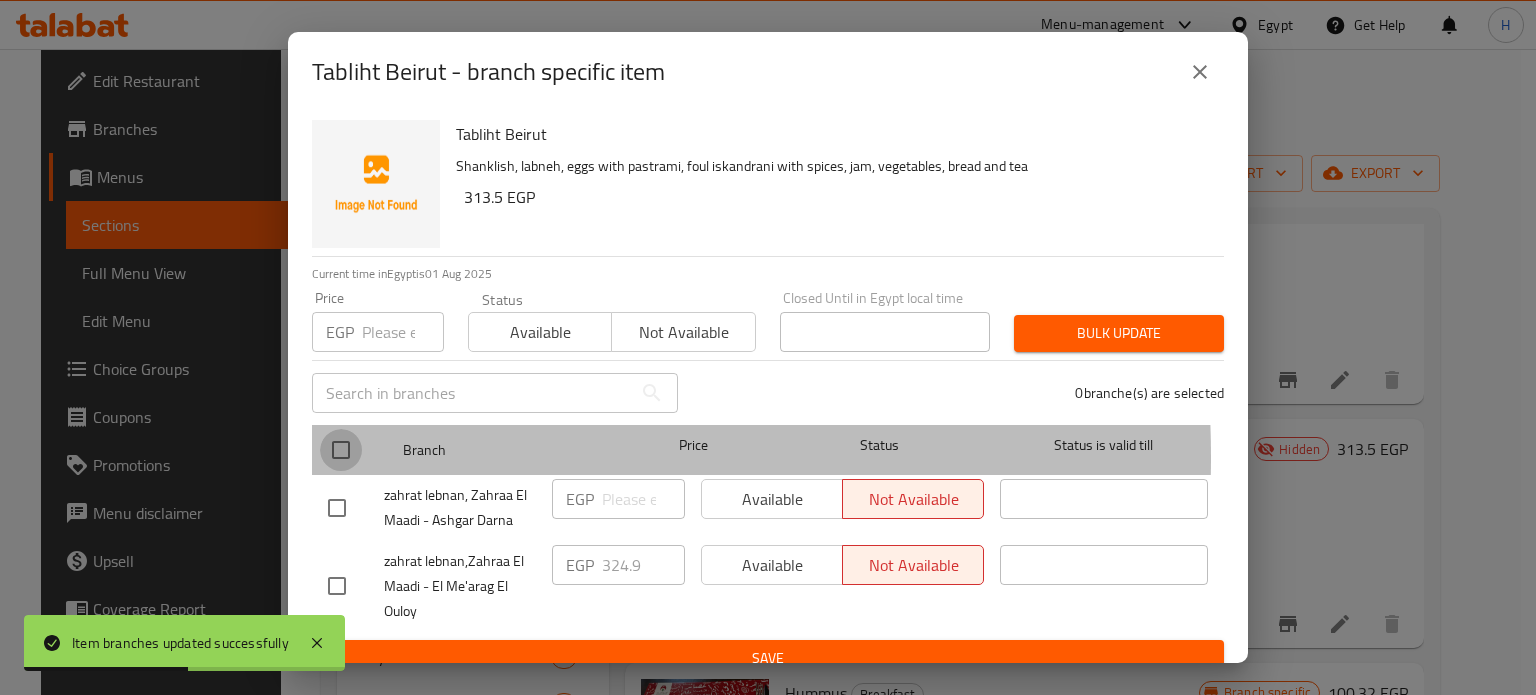 click at bounding box center [341, 450] 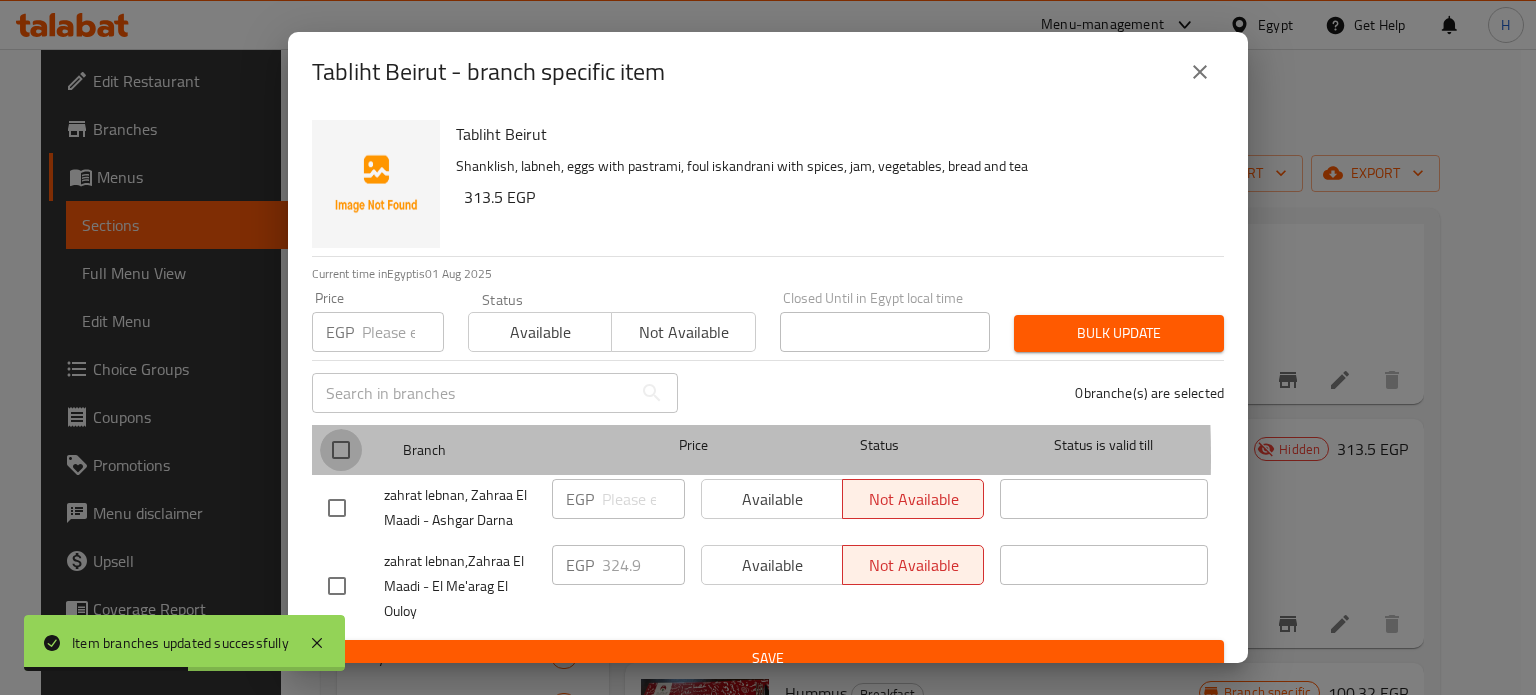 checkbox on "true" 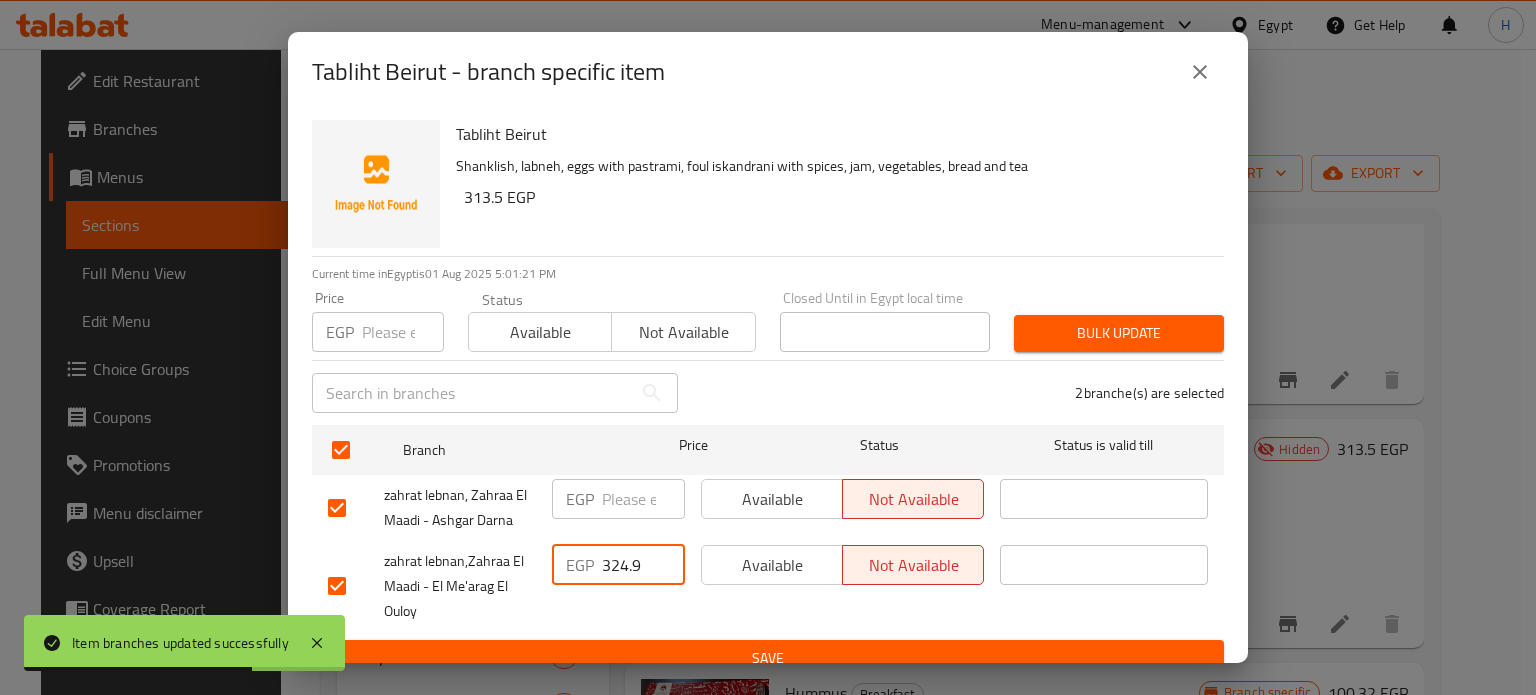 drag, startPoint x: 644, startPoint y: 560, endPoint x: 513, endPoint y: 561, distance: 131.00381 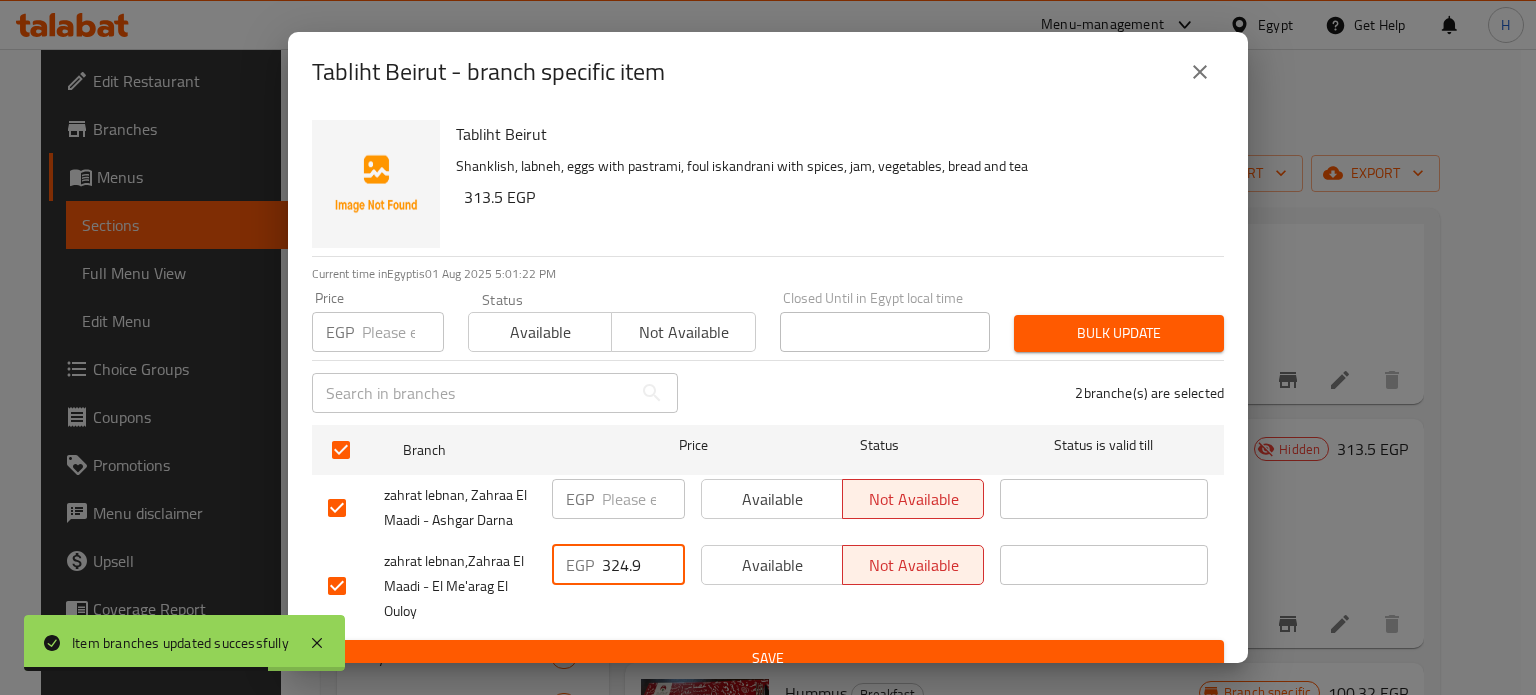 click at bounding box center [643, 499] 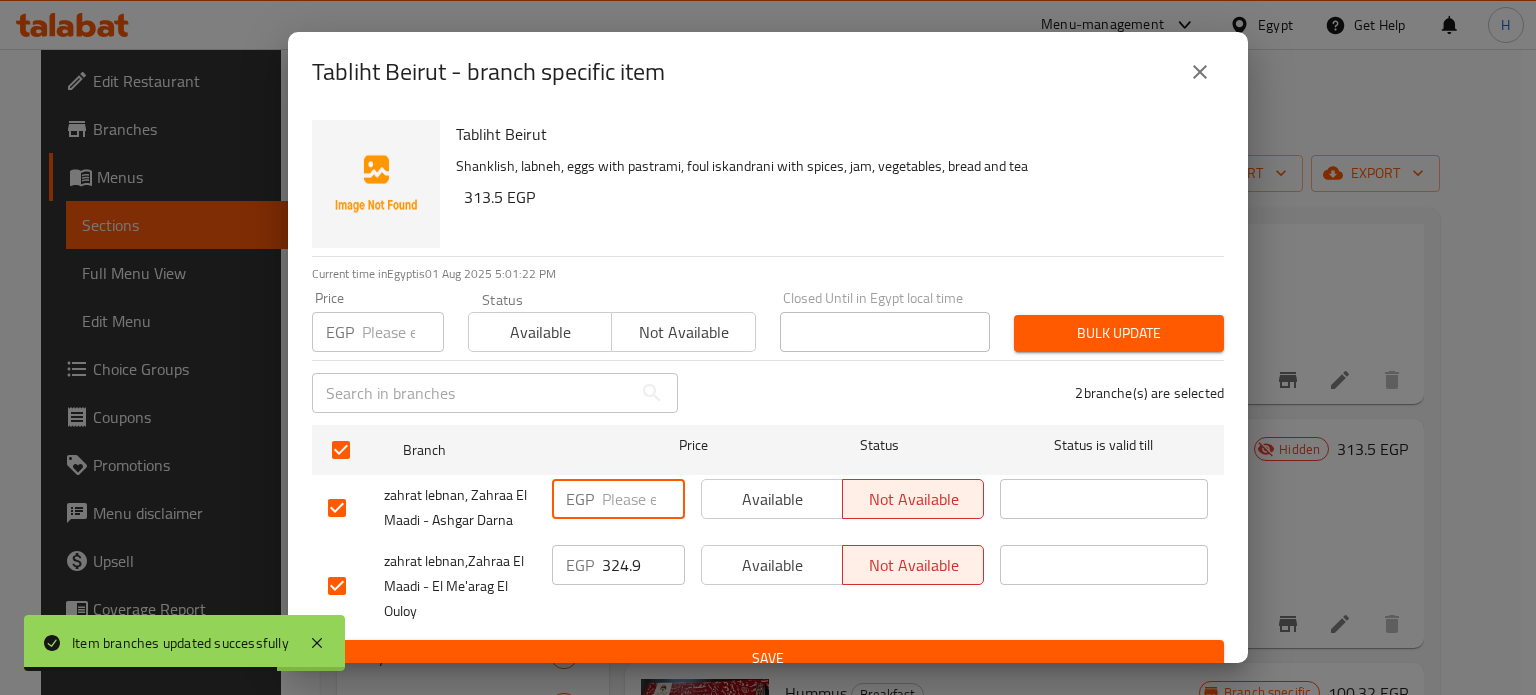 paste on "324.9" 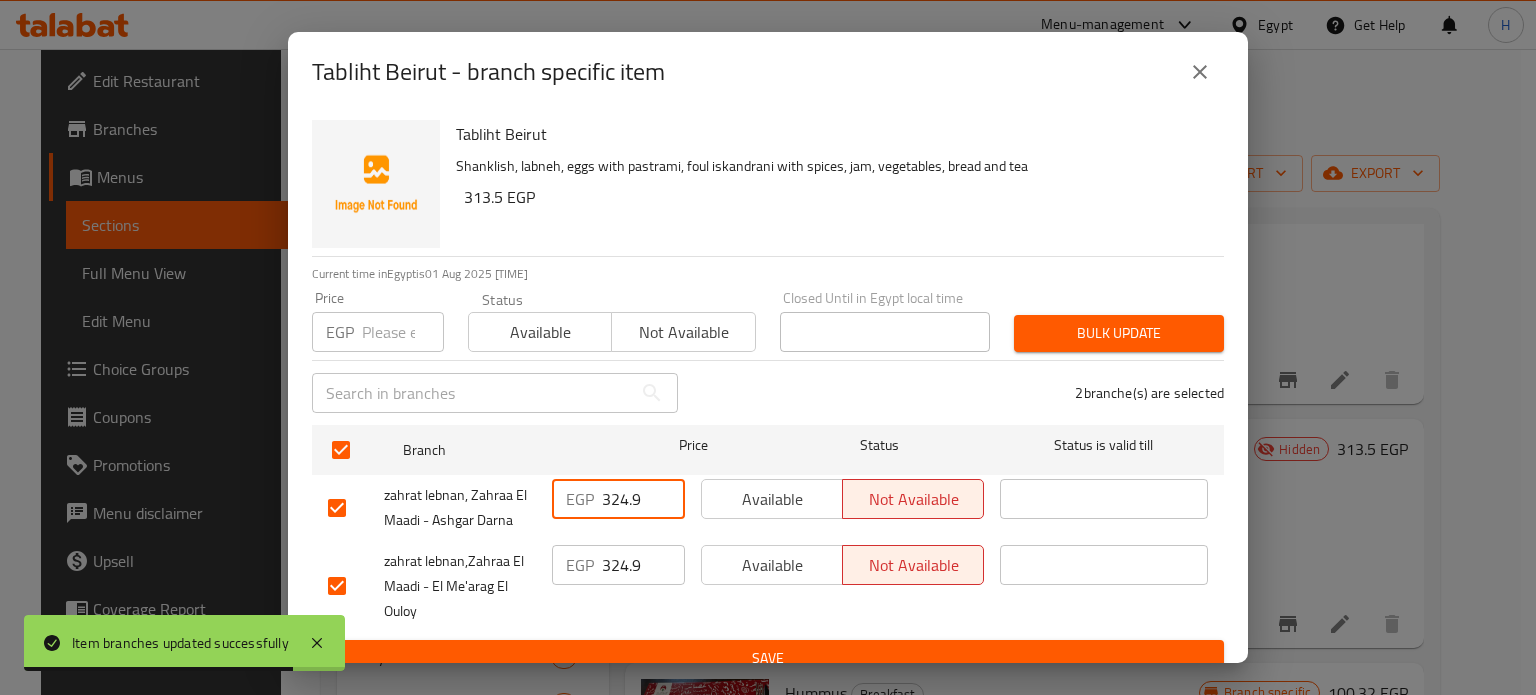 type on "324.9" 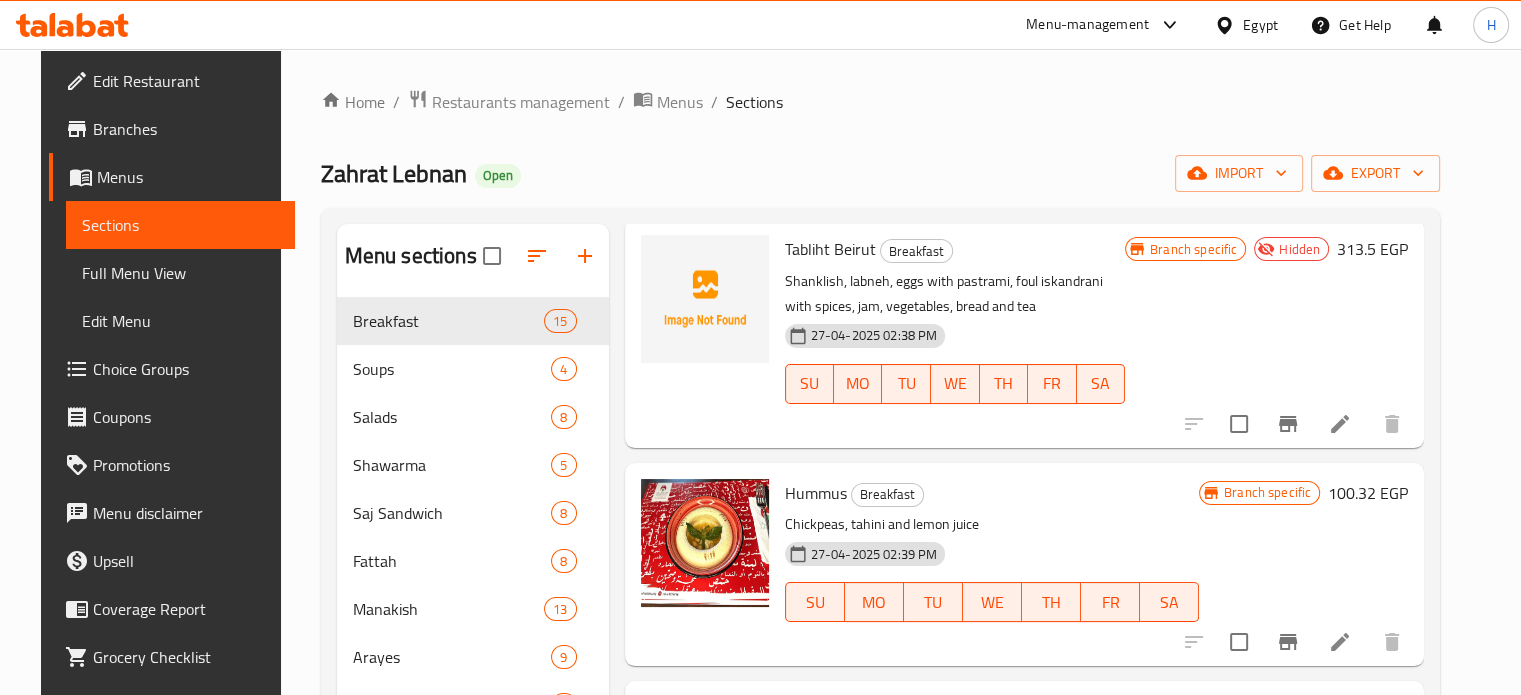 scroll, scrollTop: 900, scrollLeft: 0, axis: vertical 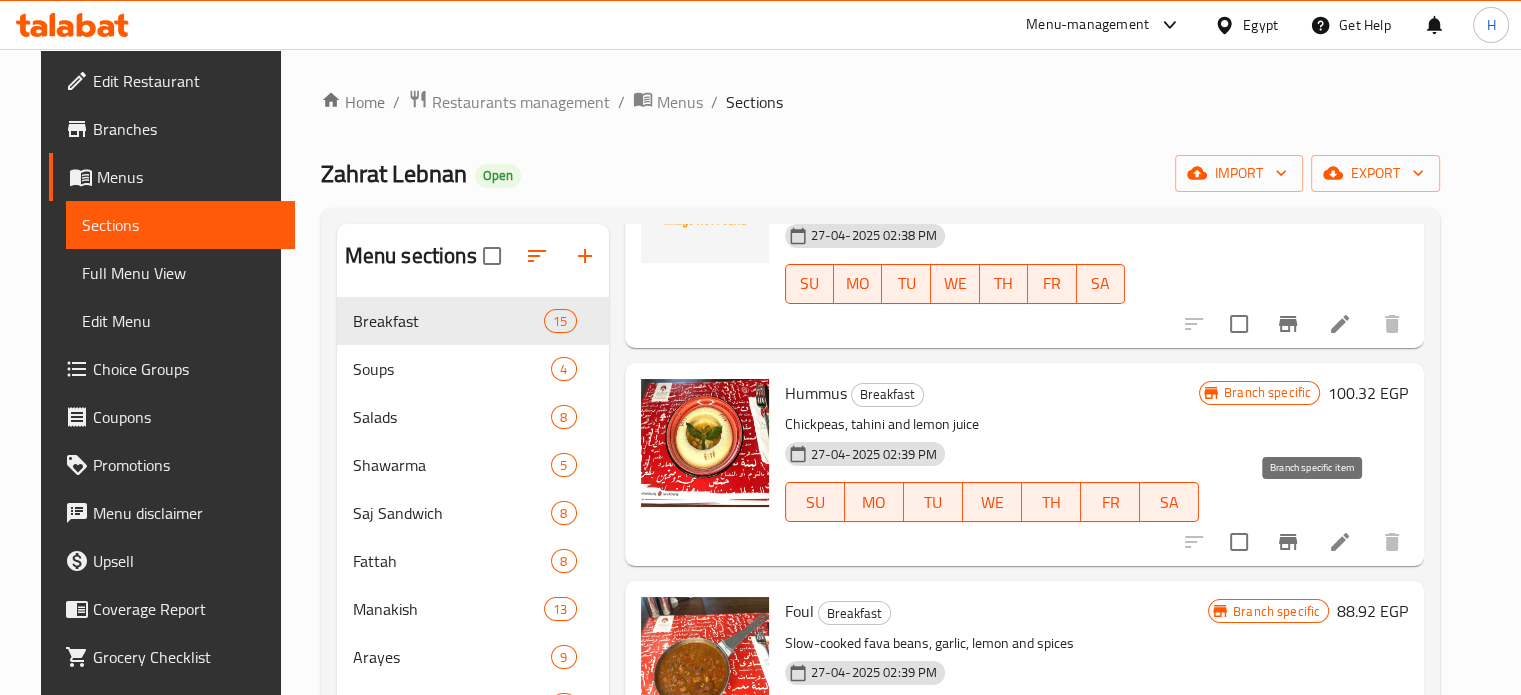 click 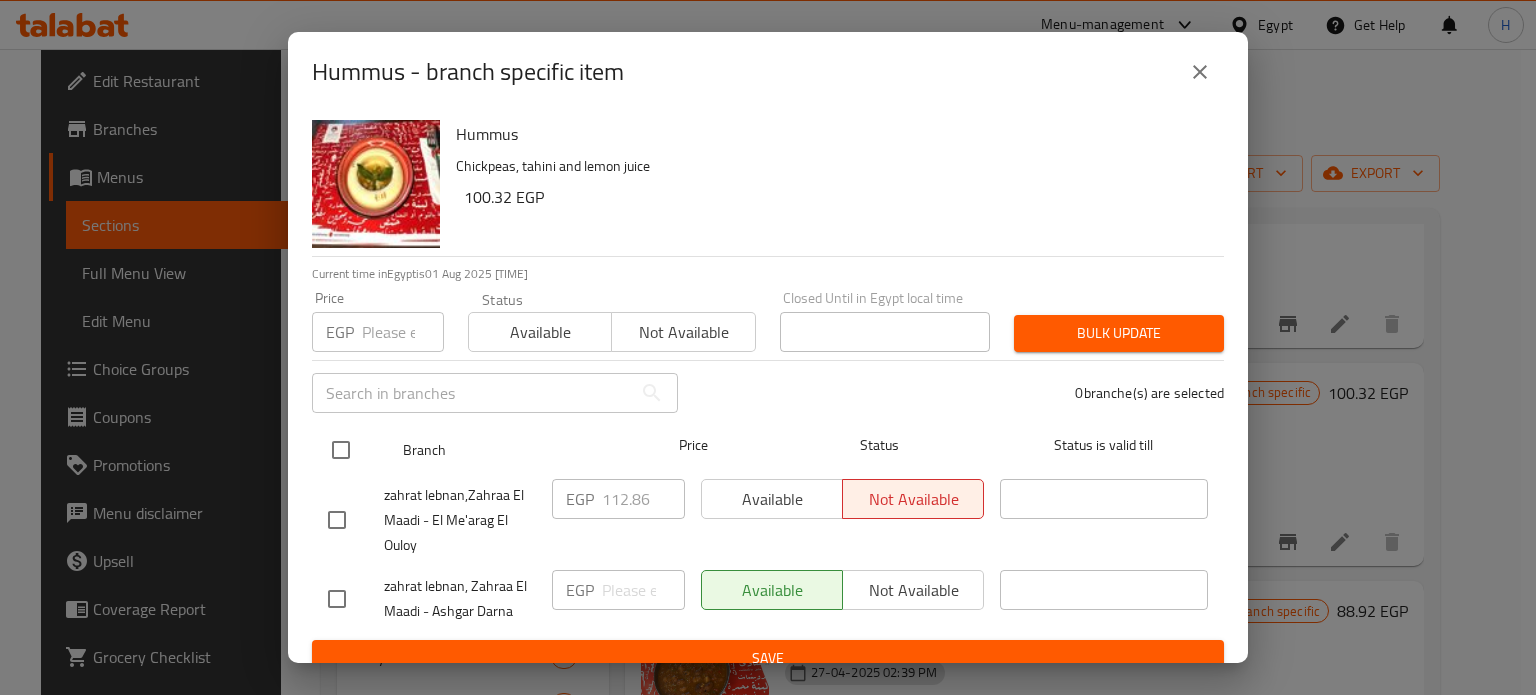 click at bounding box center [341, 450] 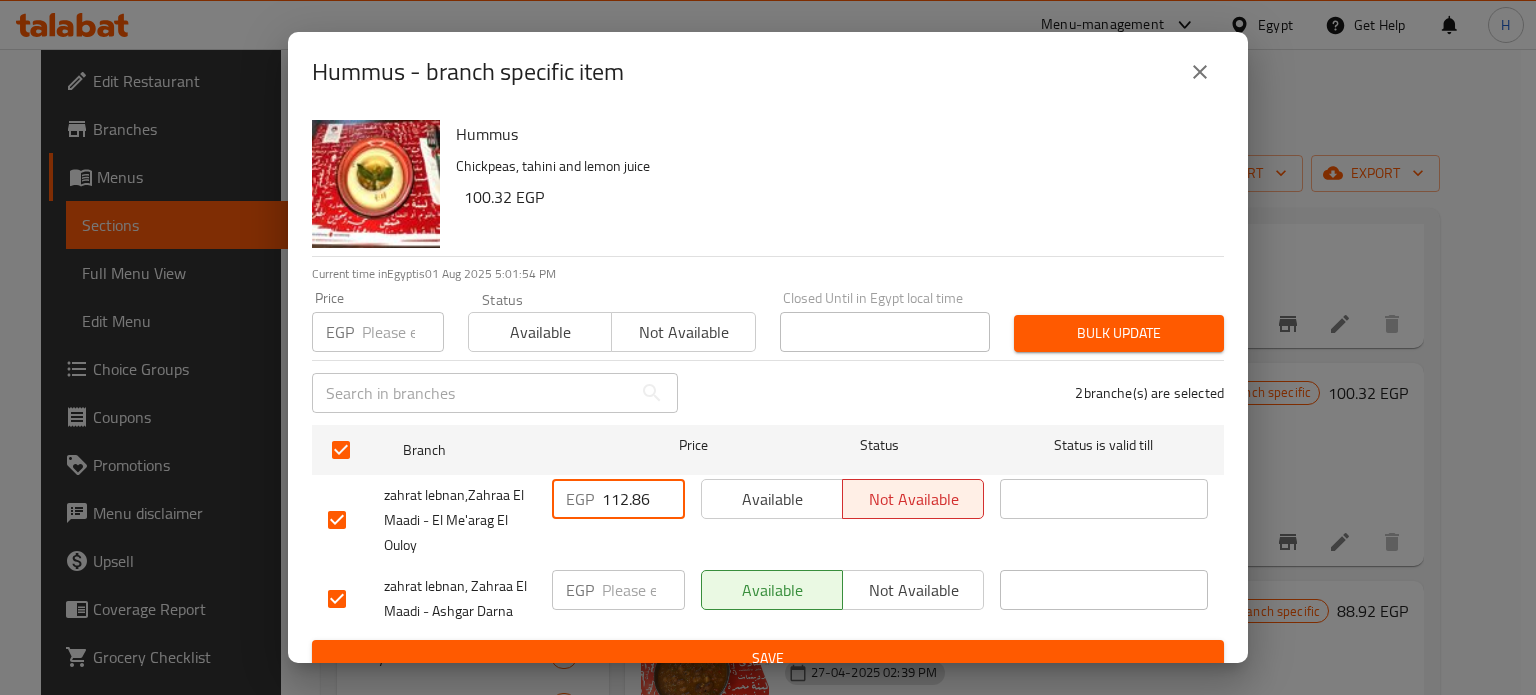 click on "112.86" at bounding box center (643, 499) 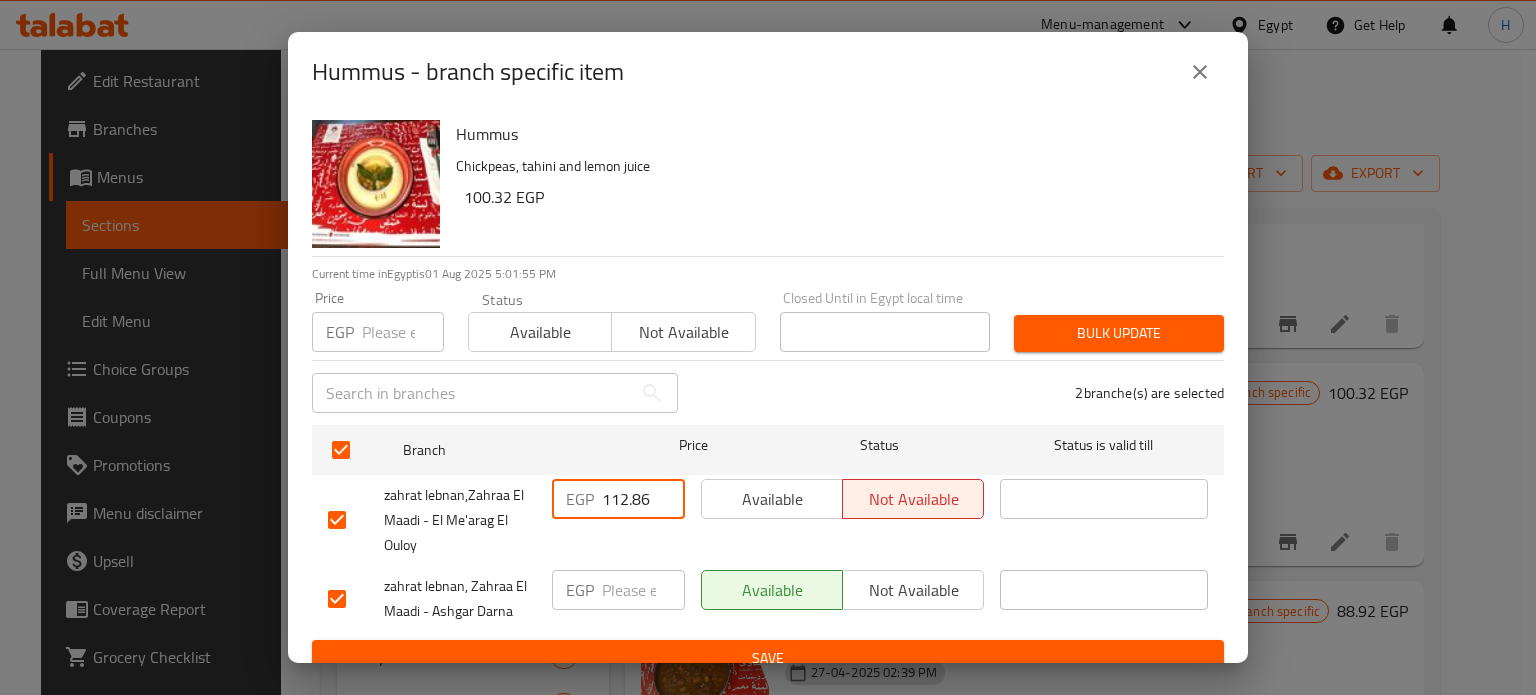 click at bounding box center (643, 590) 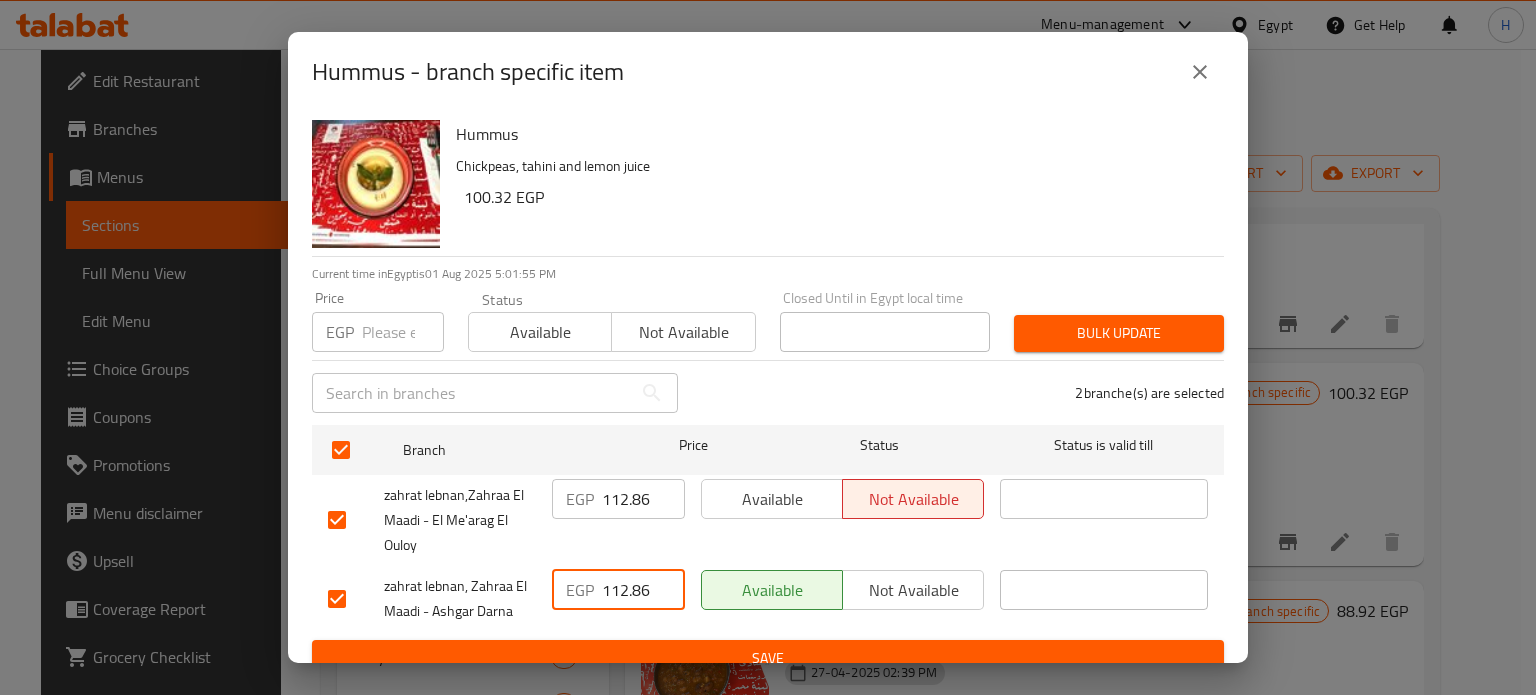 type on "112.86" 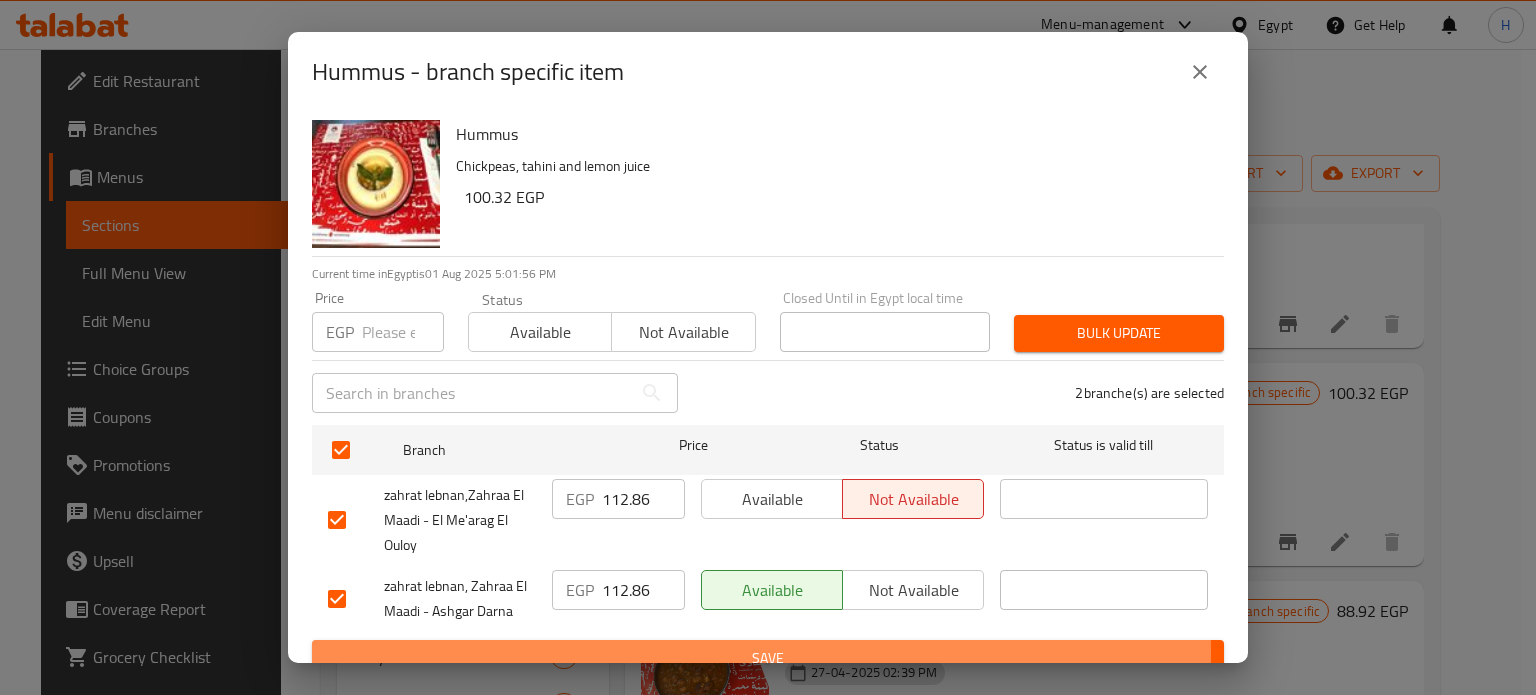 click on "Save" at bounding box center [768, 658] 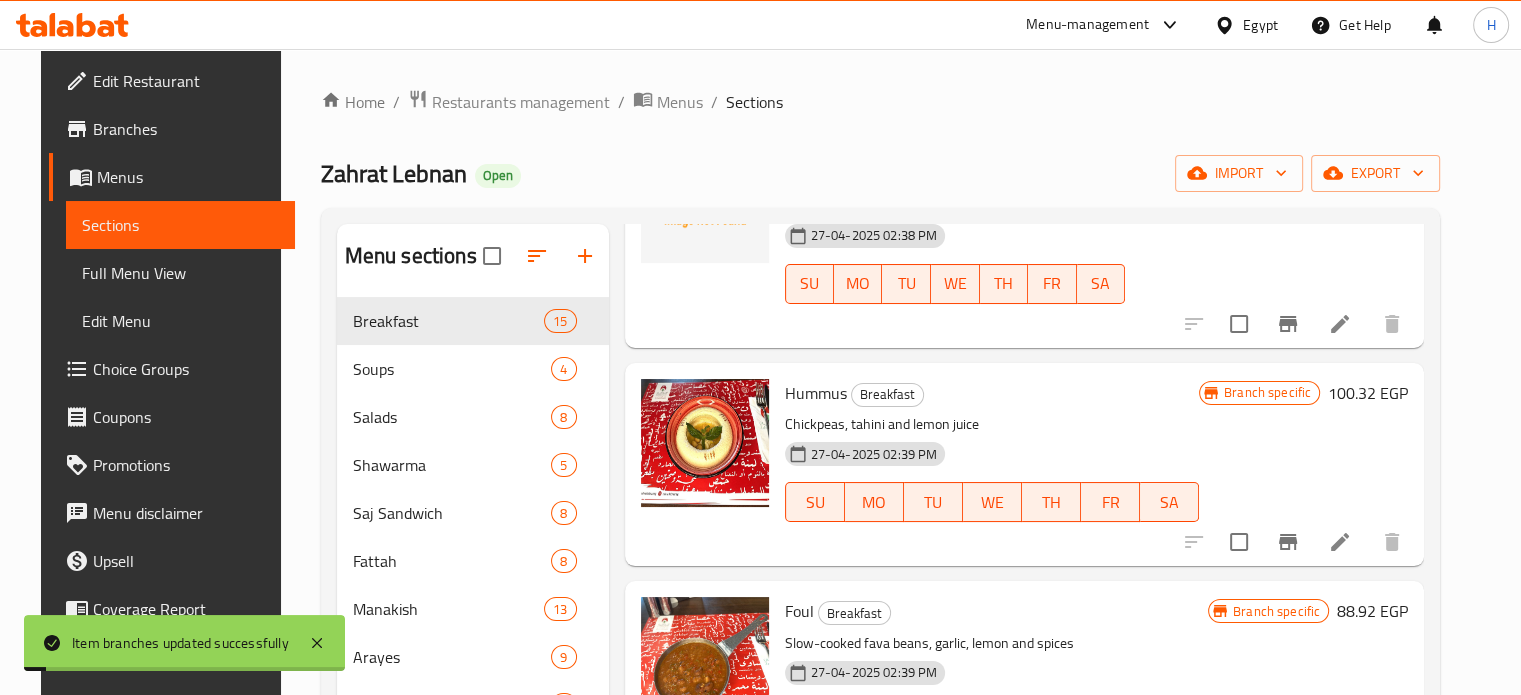 scroll, scrollTop: 1000, scrollLeft: 0, axis: vertical 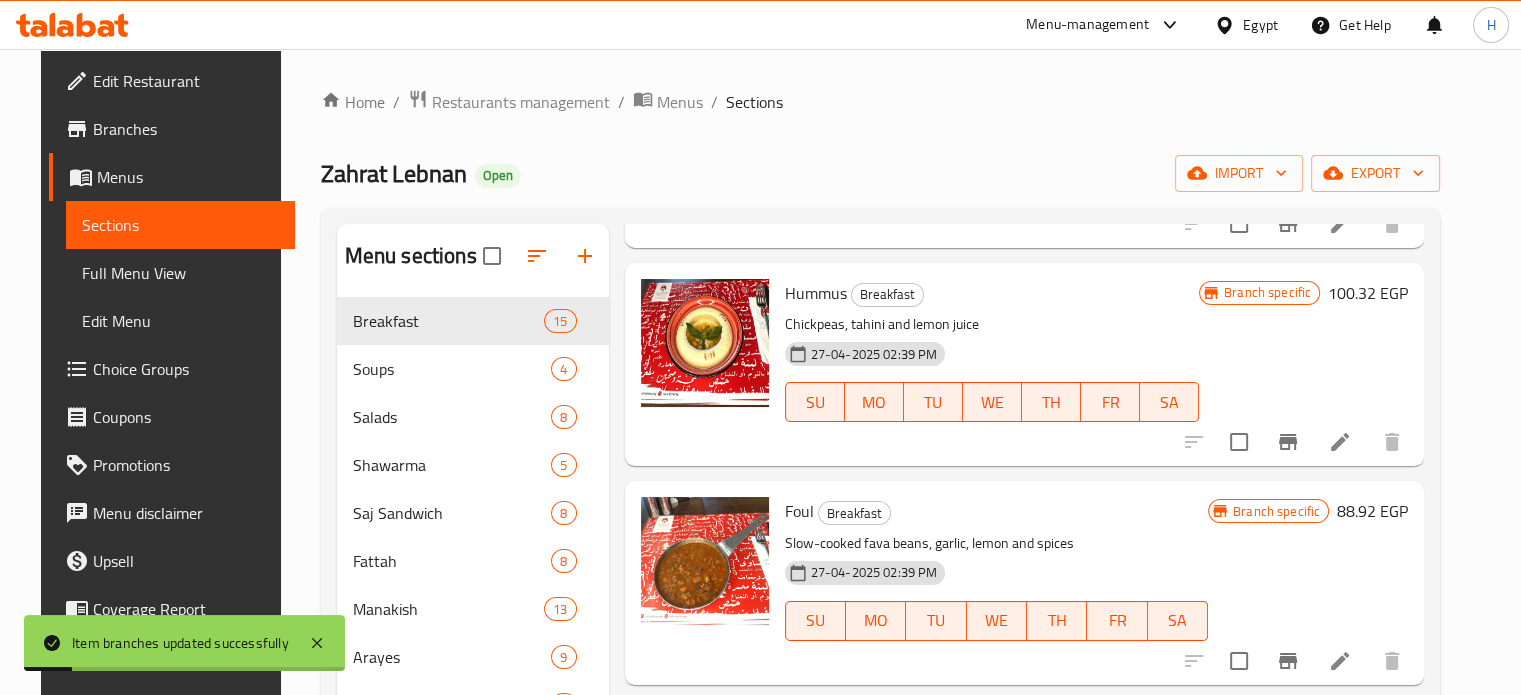 click 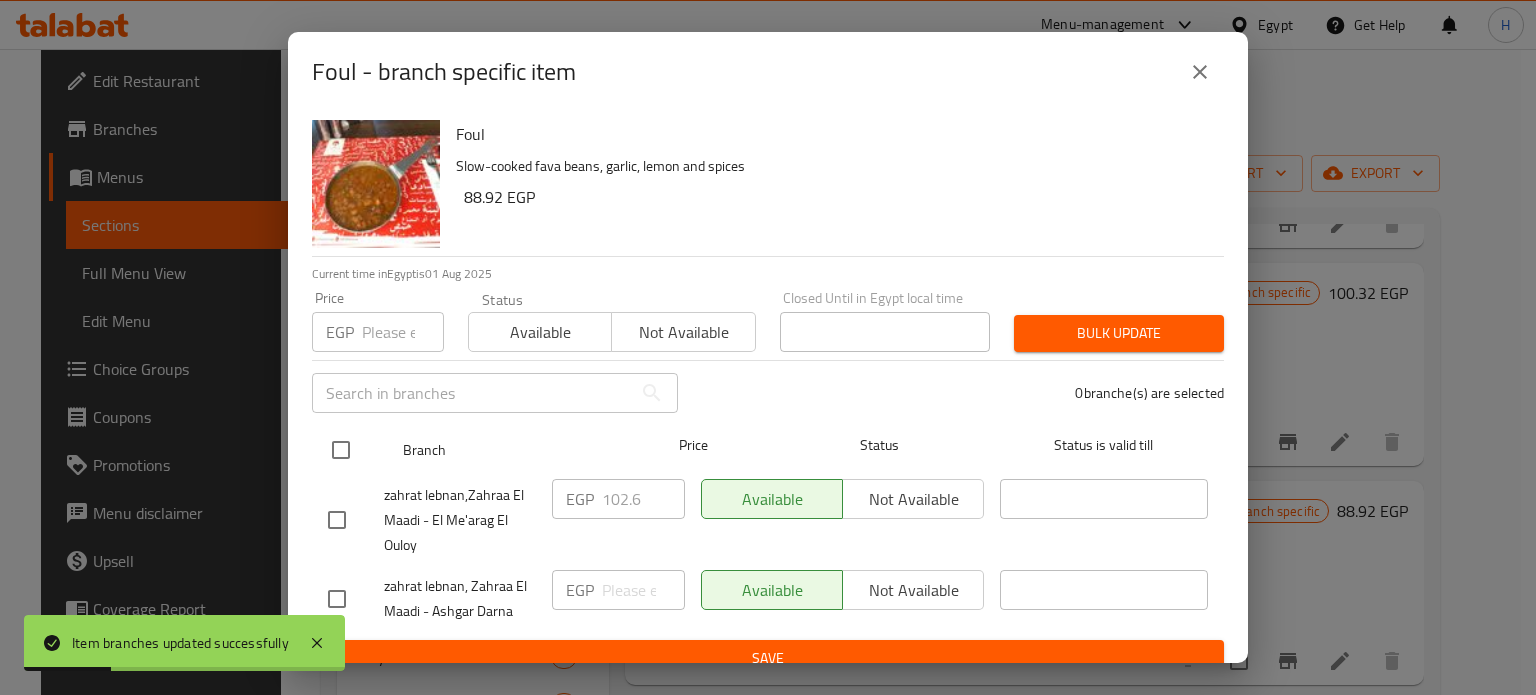 click at bounding box center (341, 450) 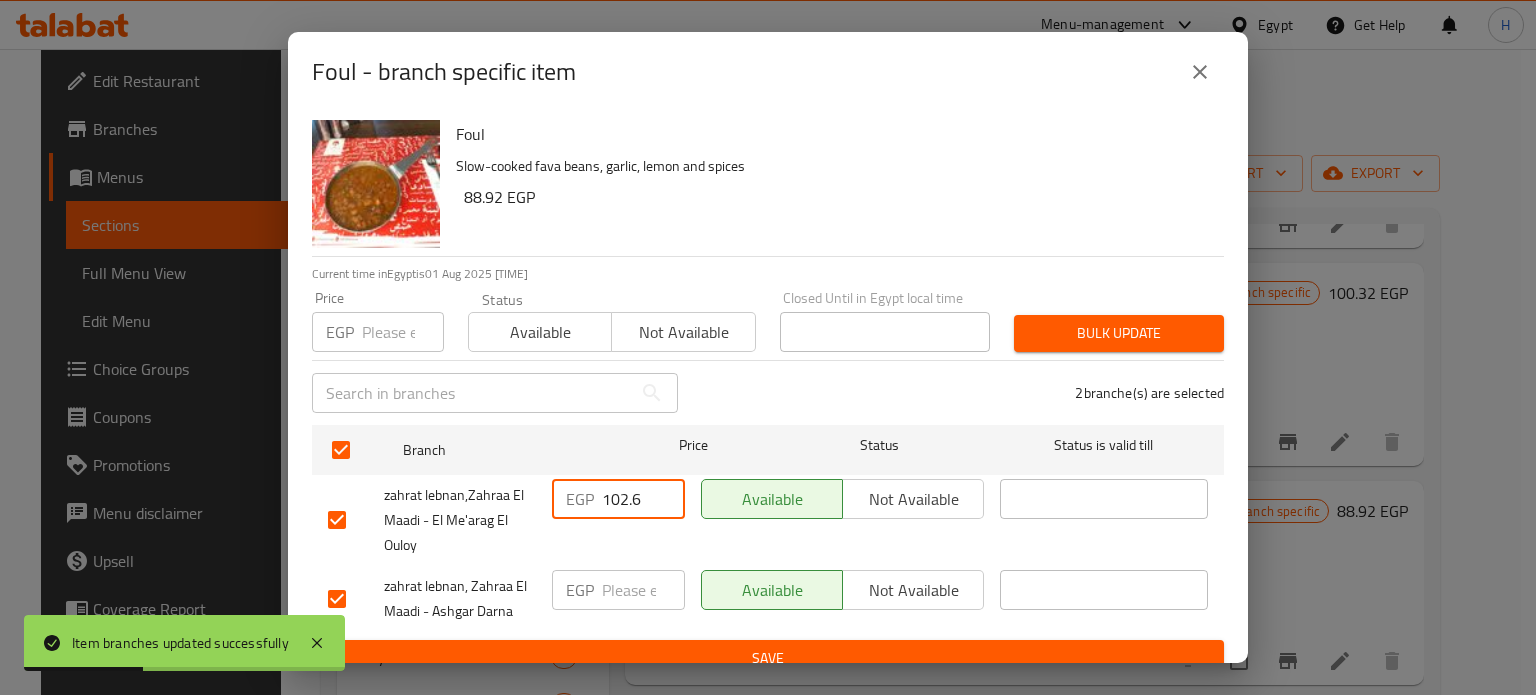 click on "102.6" at bounding box center (643, 499) 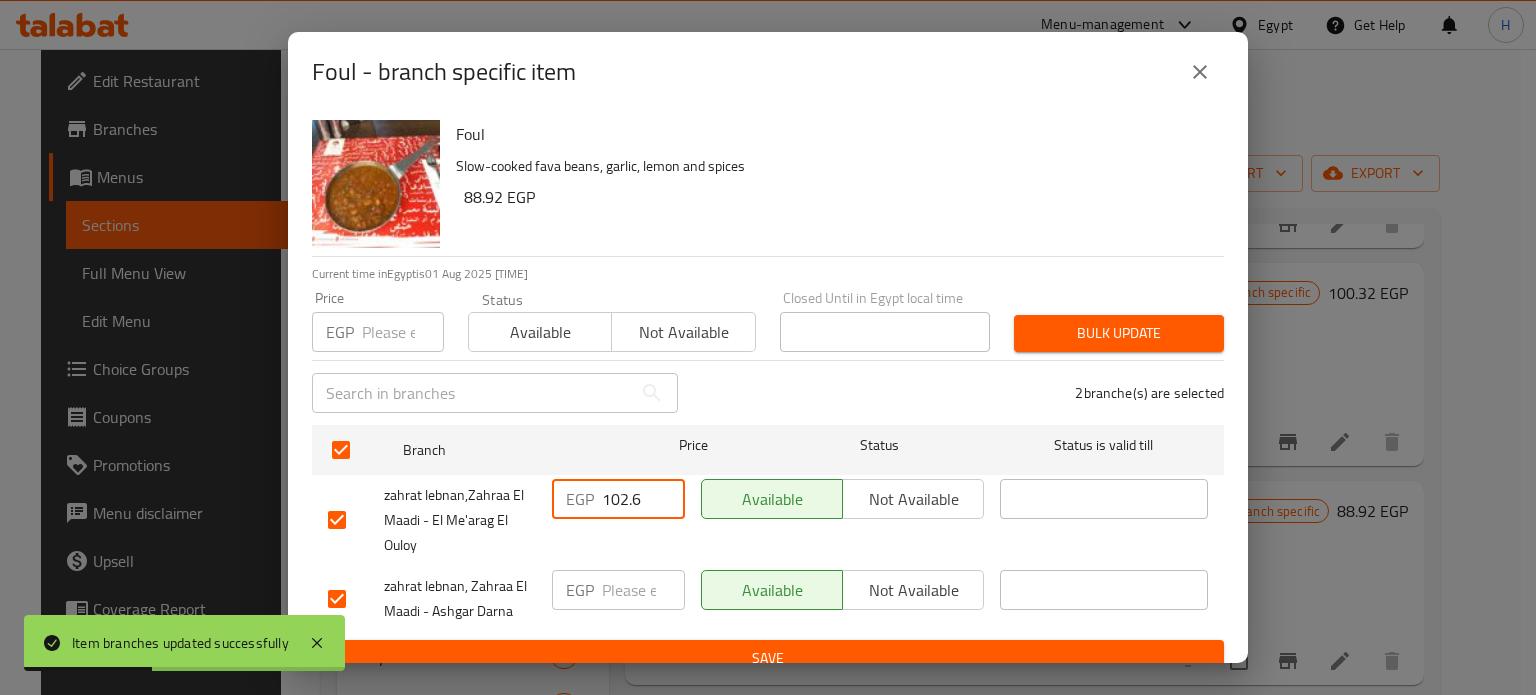 click on "102.6" at bounding box center [643, 499] 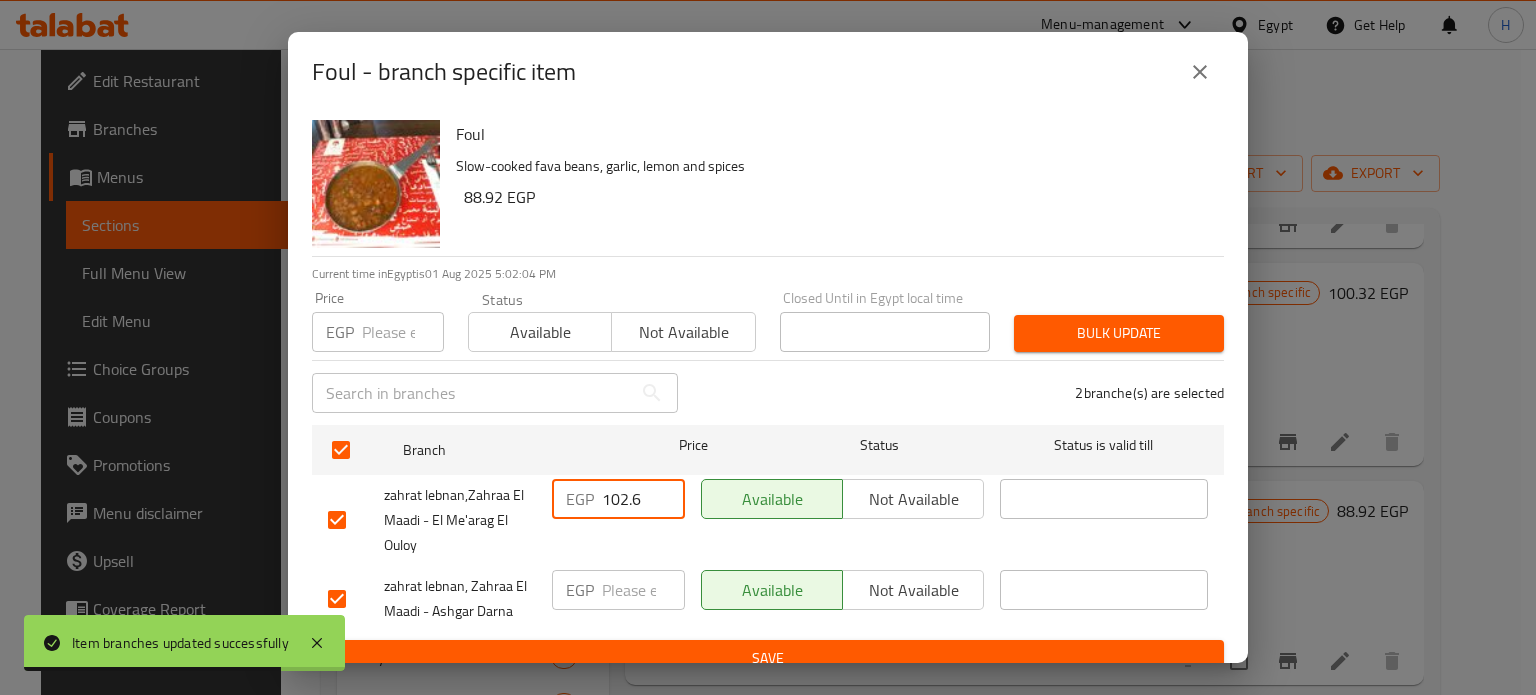 click at bounding box center [643, 590] 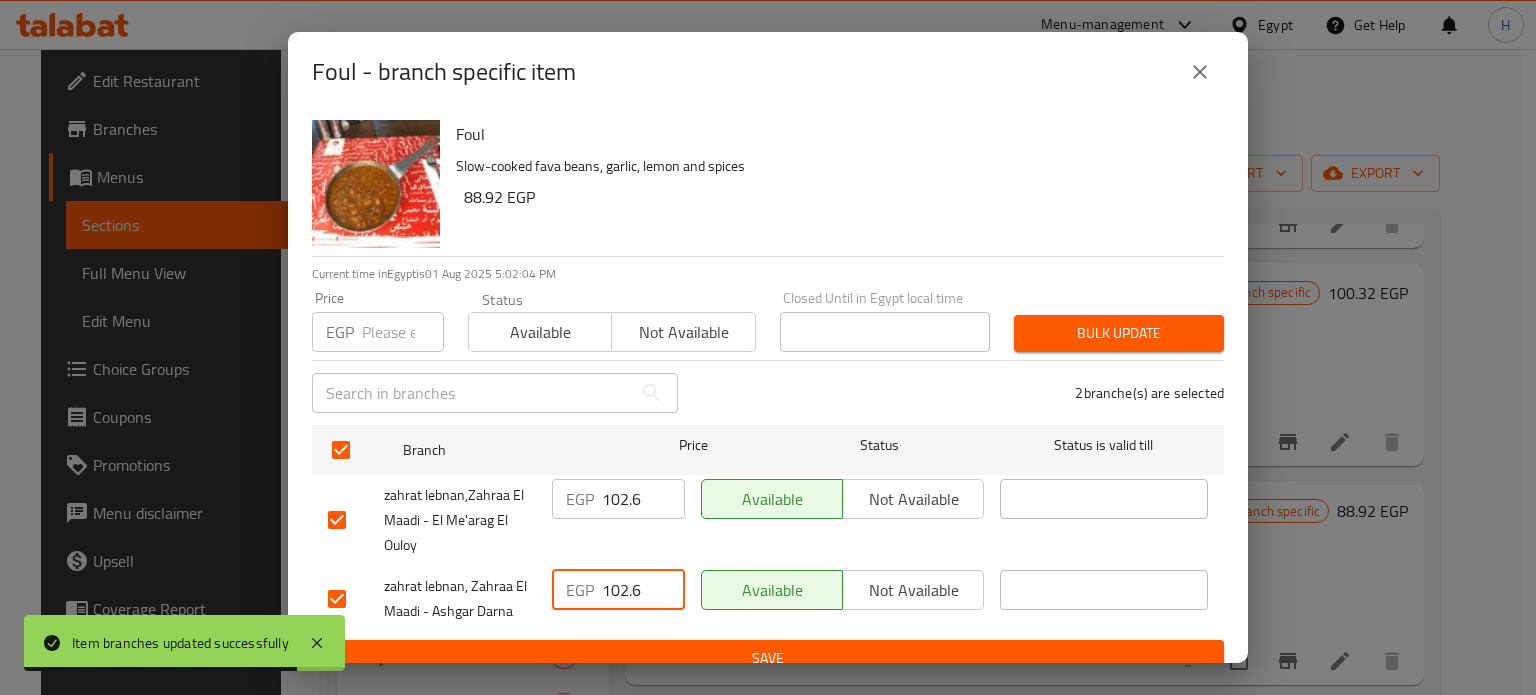 type on "102.6" 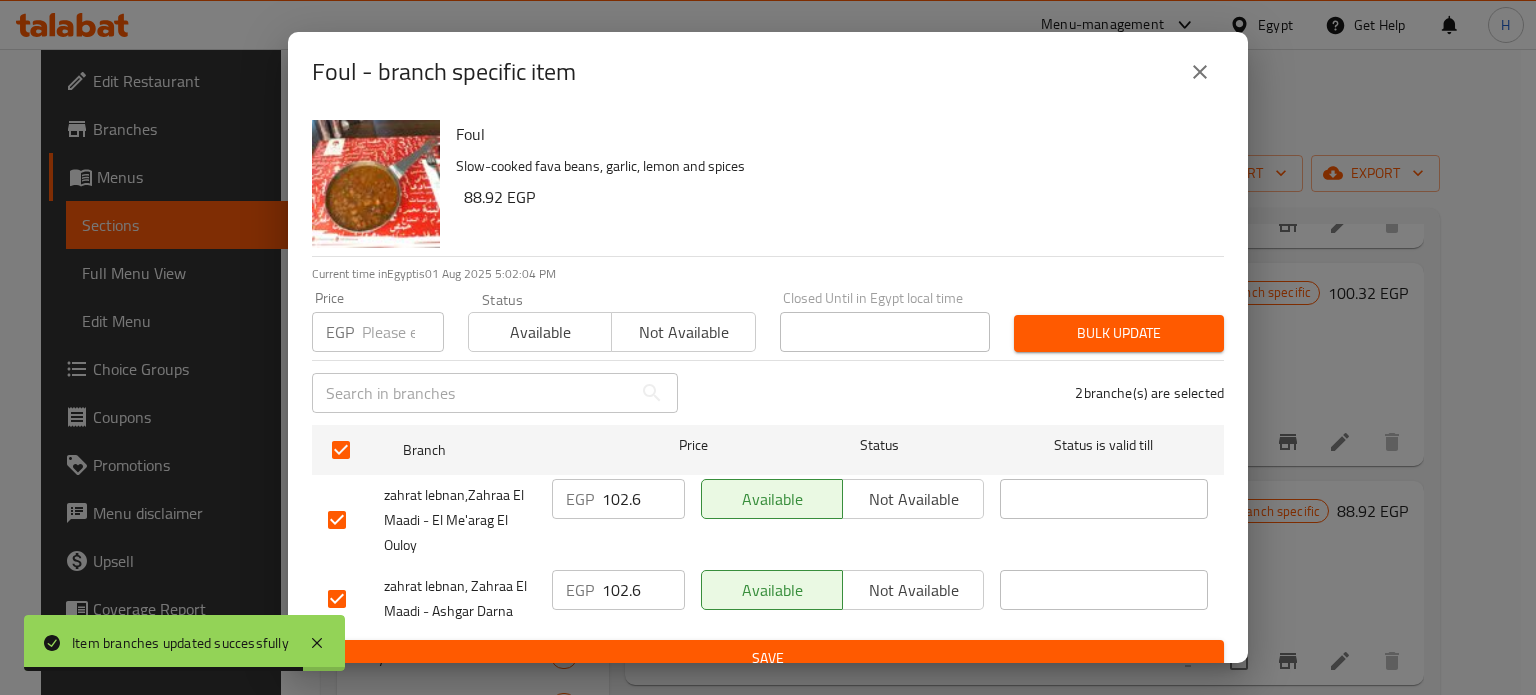 click on "Branch Price Status Status is valid till zahrat lebnan,Zahraa El Maadi - El Me'arag El Ouloy EGP 102.6 ​ Available Not available ​ zahrat lebnan, Zahraa El Maadi - Ashgar Darna EGP 102.6 ​ Available Not available ​" at bounding box center [768, 528] 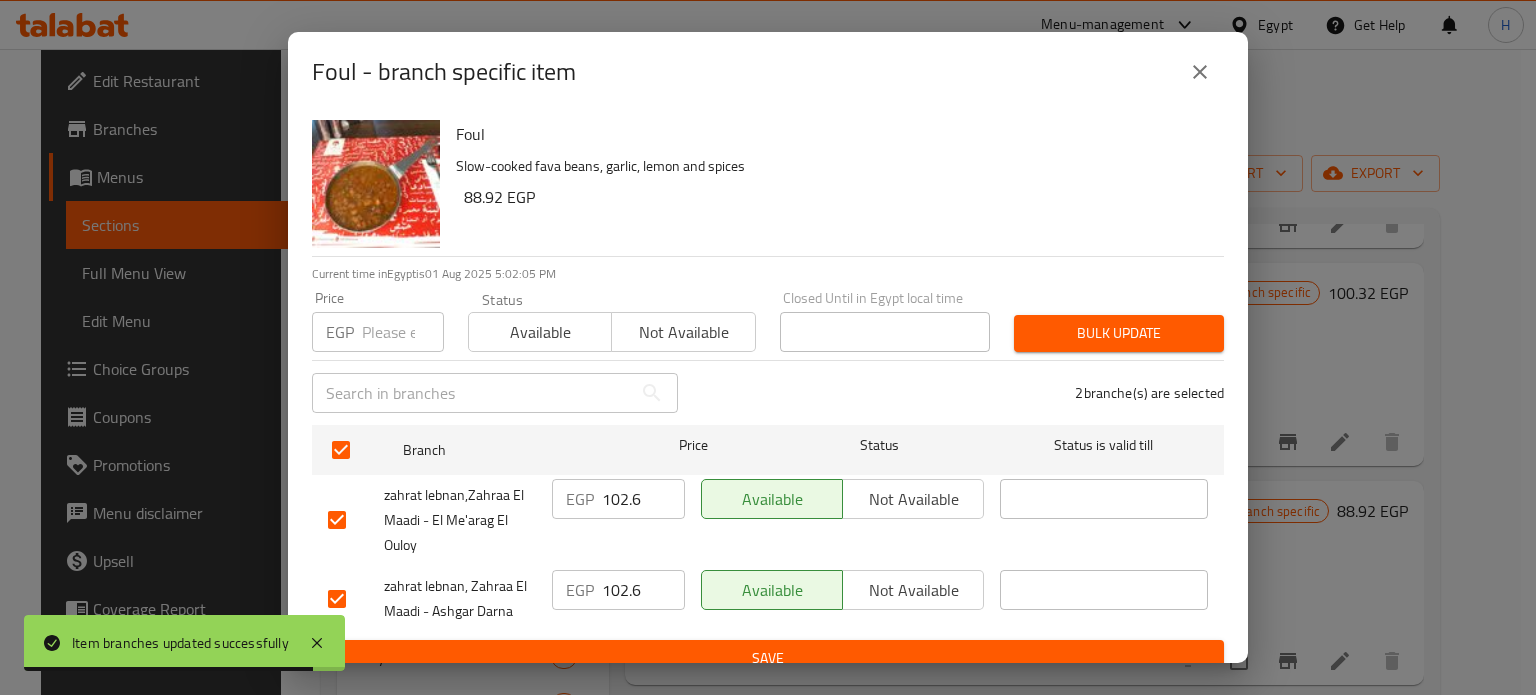 click on "Save" at bounding box center (768, 658) 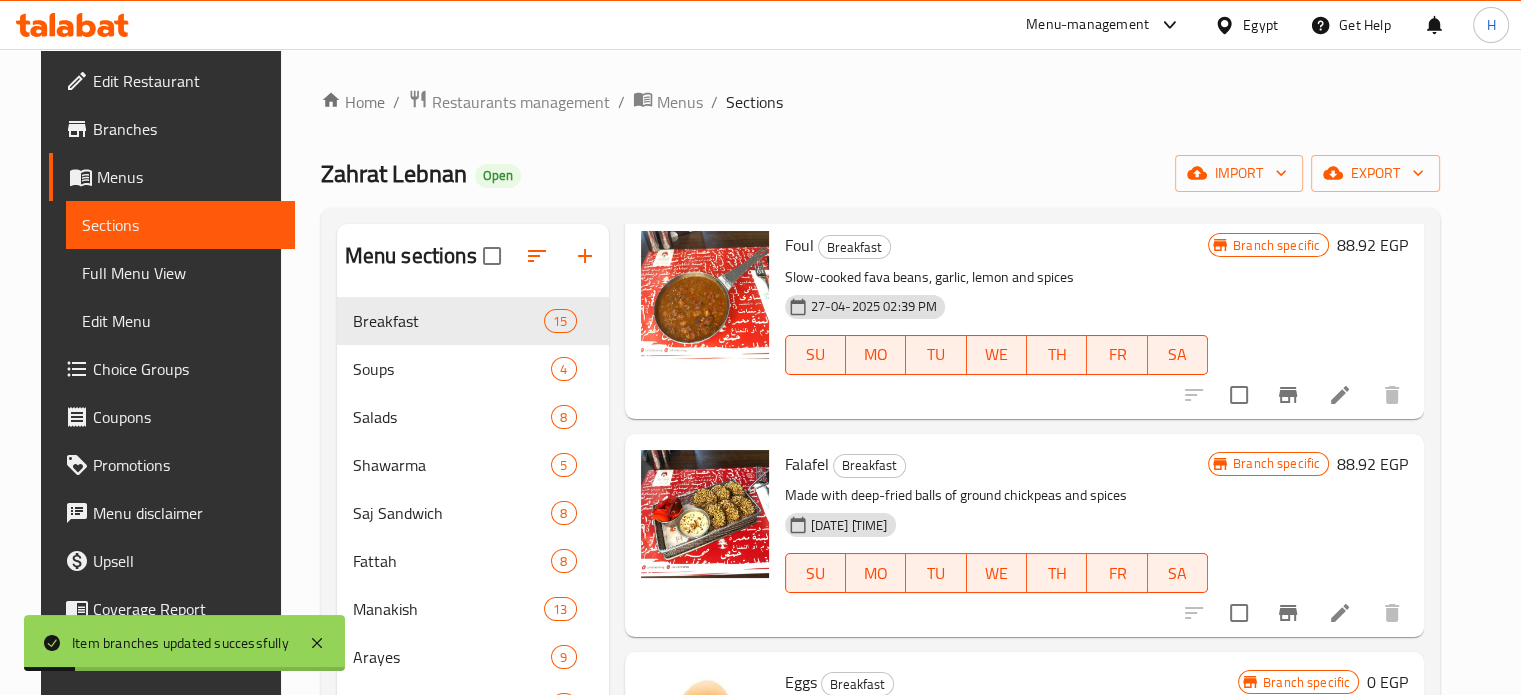 scroll, scrollTop: 1300, scrollLeft: 0, axis: vertical 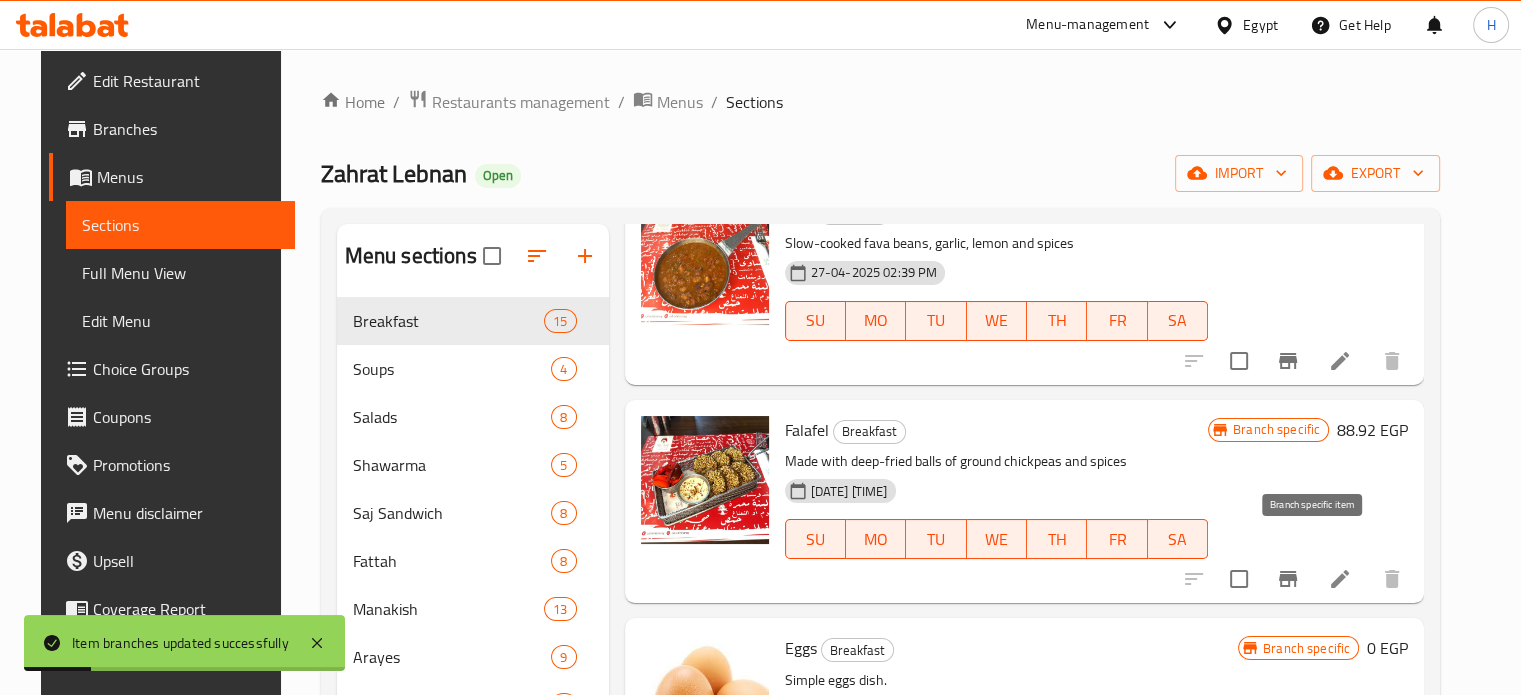 click 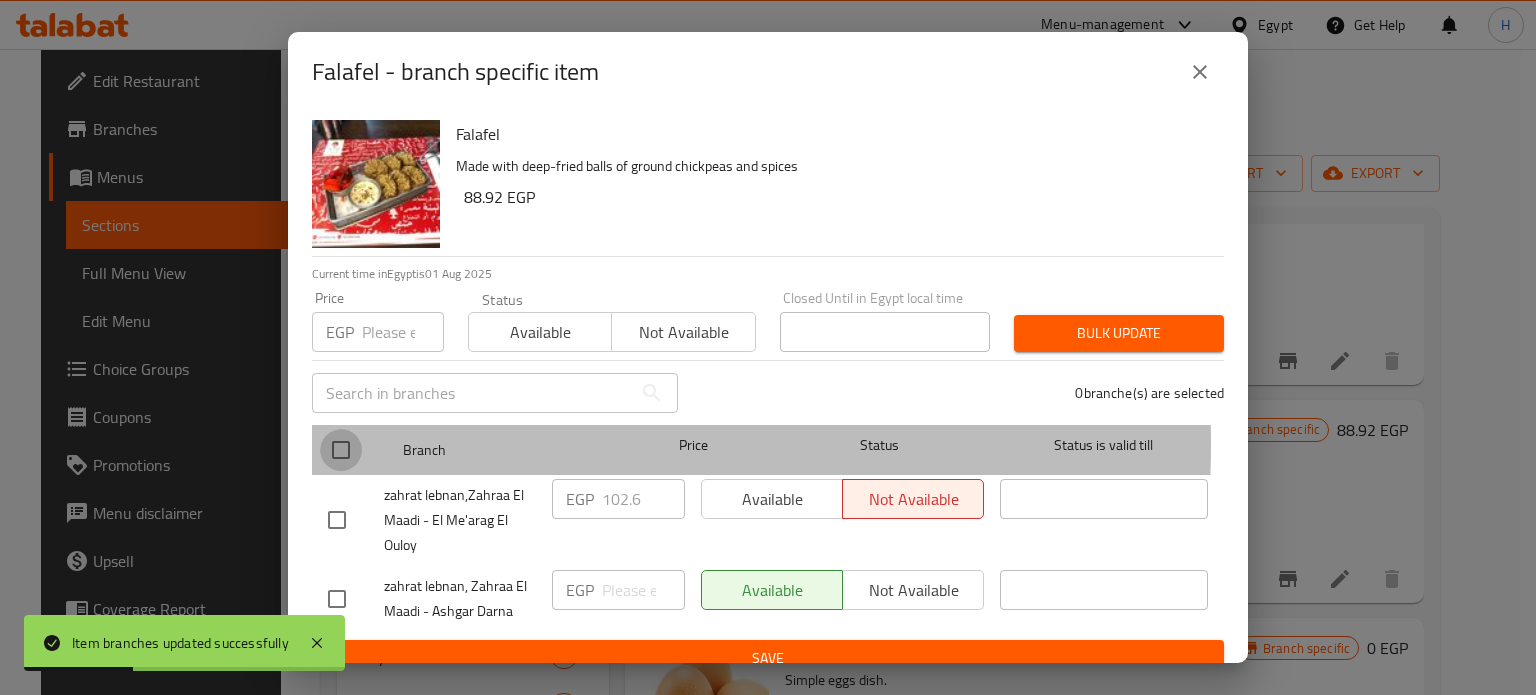click at bounding box center (341, 450) 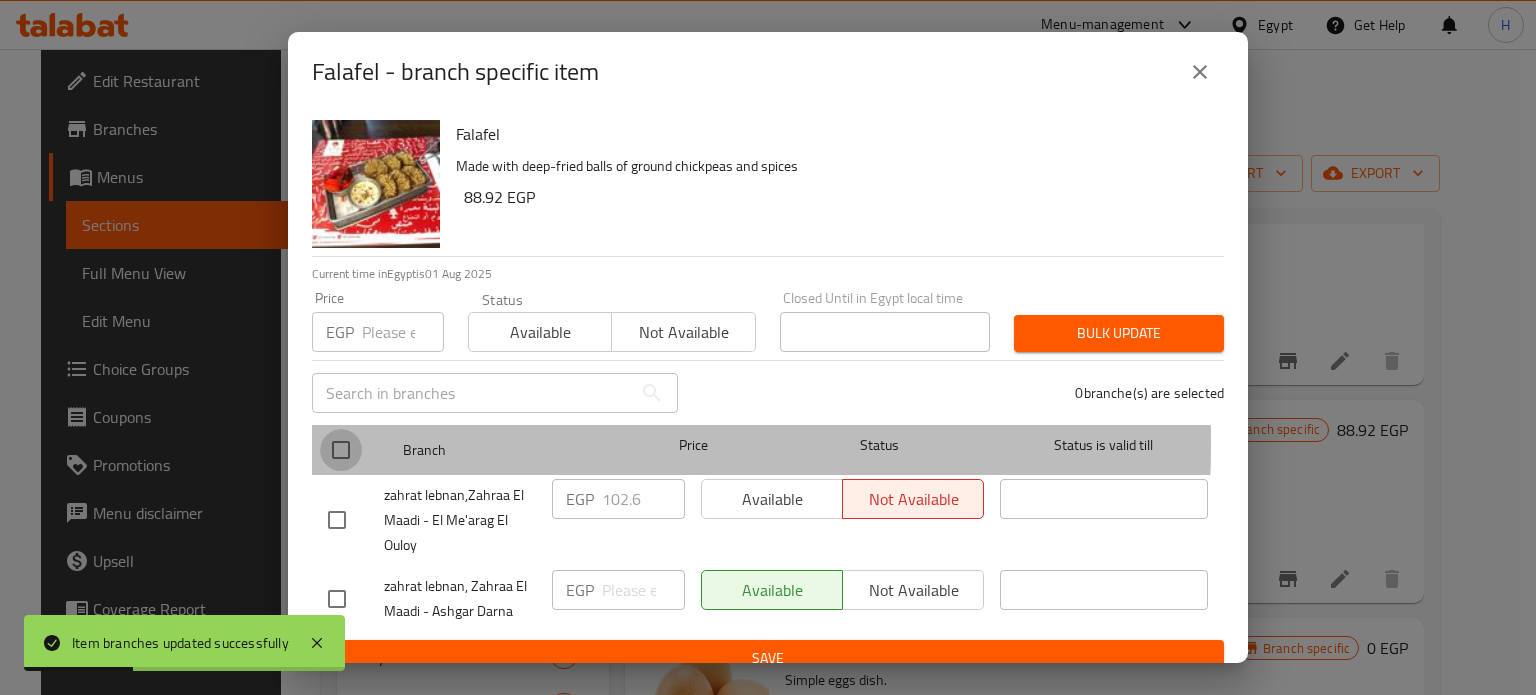checkbox on "true" 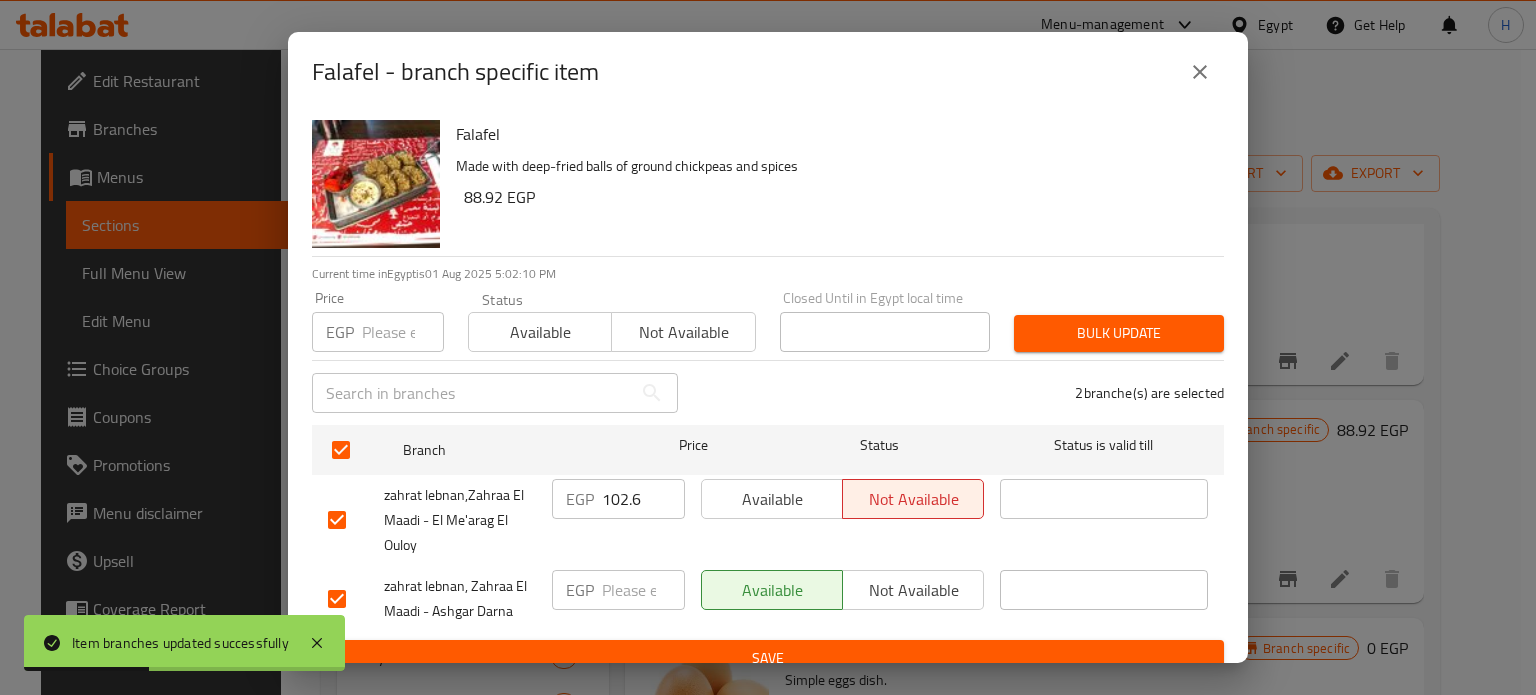 click at bounding box center (643, 590) 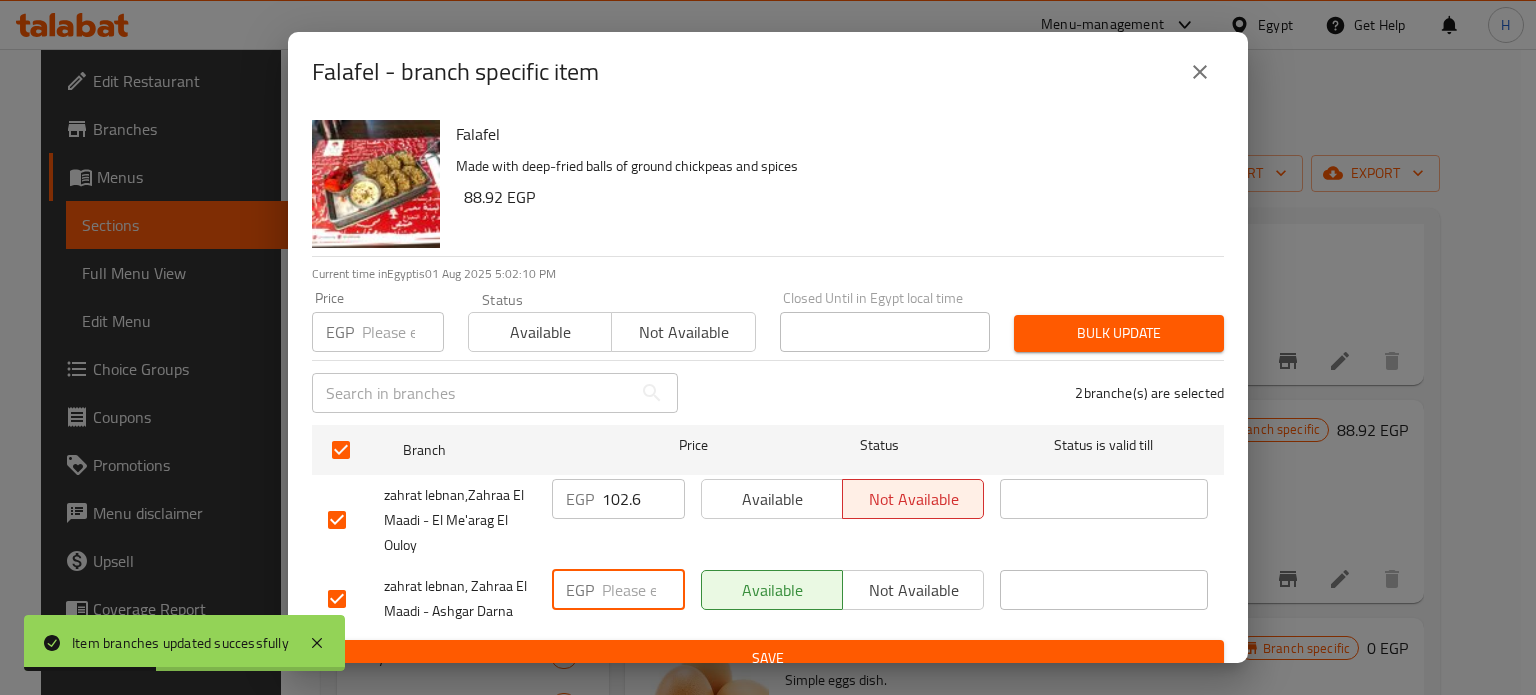 paste on "102.6" 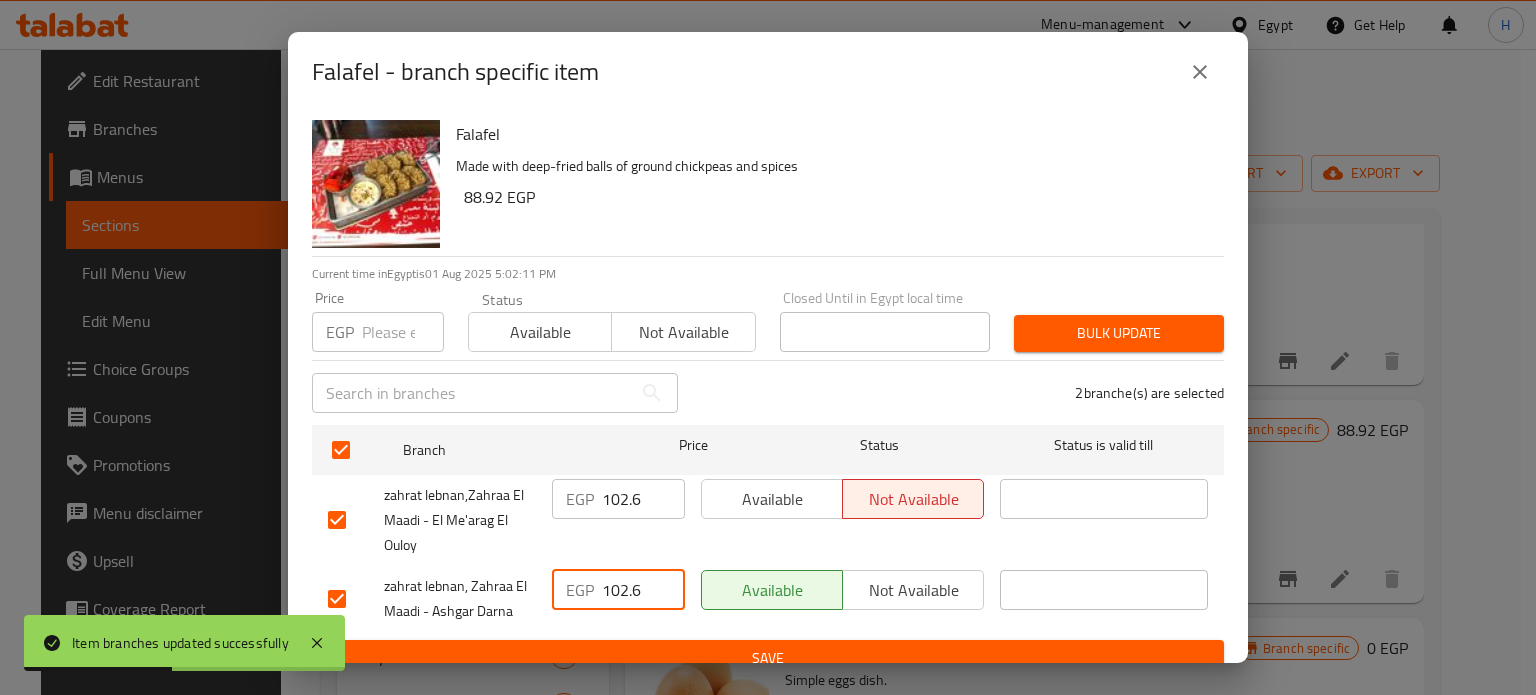 type on "102.6" 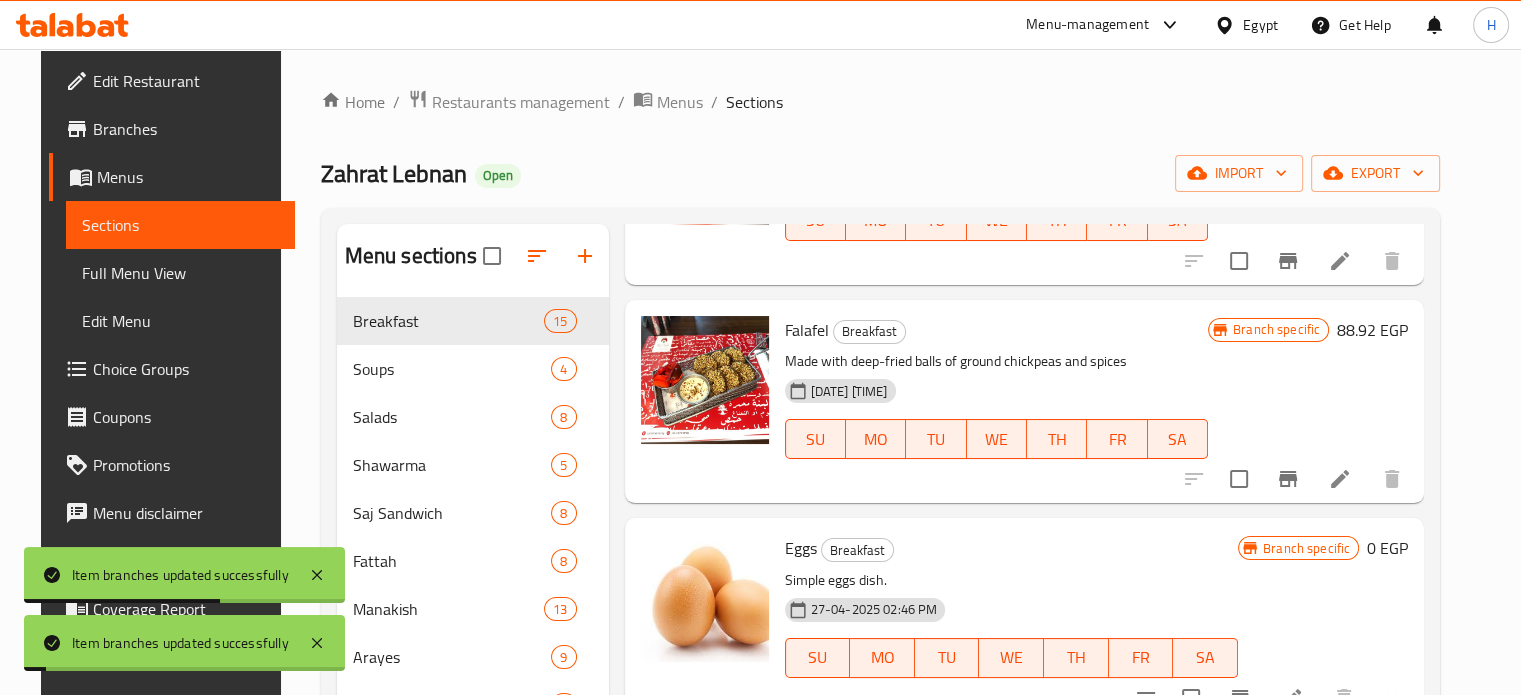 scroll, scrollTop: 1500, scrollLeft: 0, axis: vertical 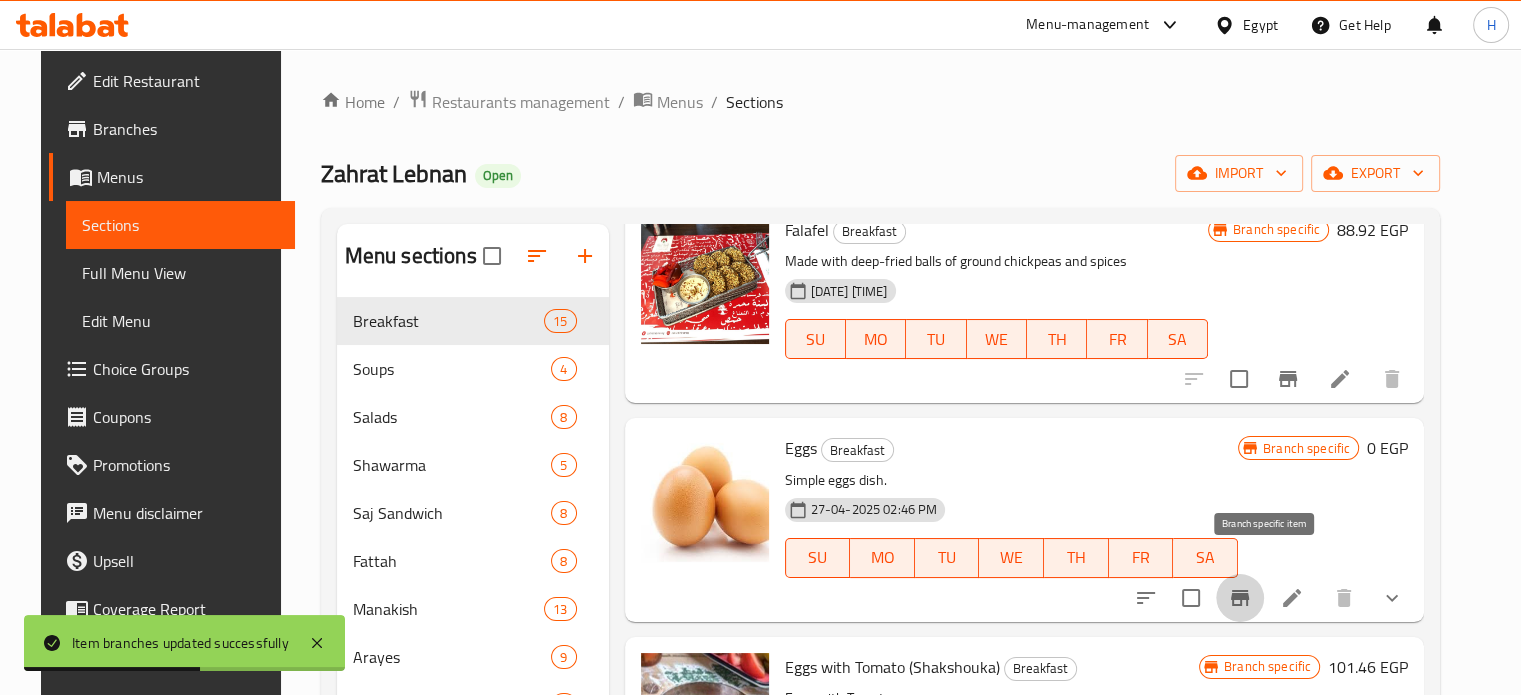 click 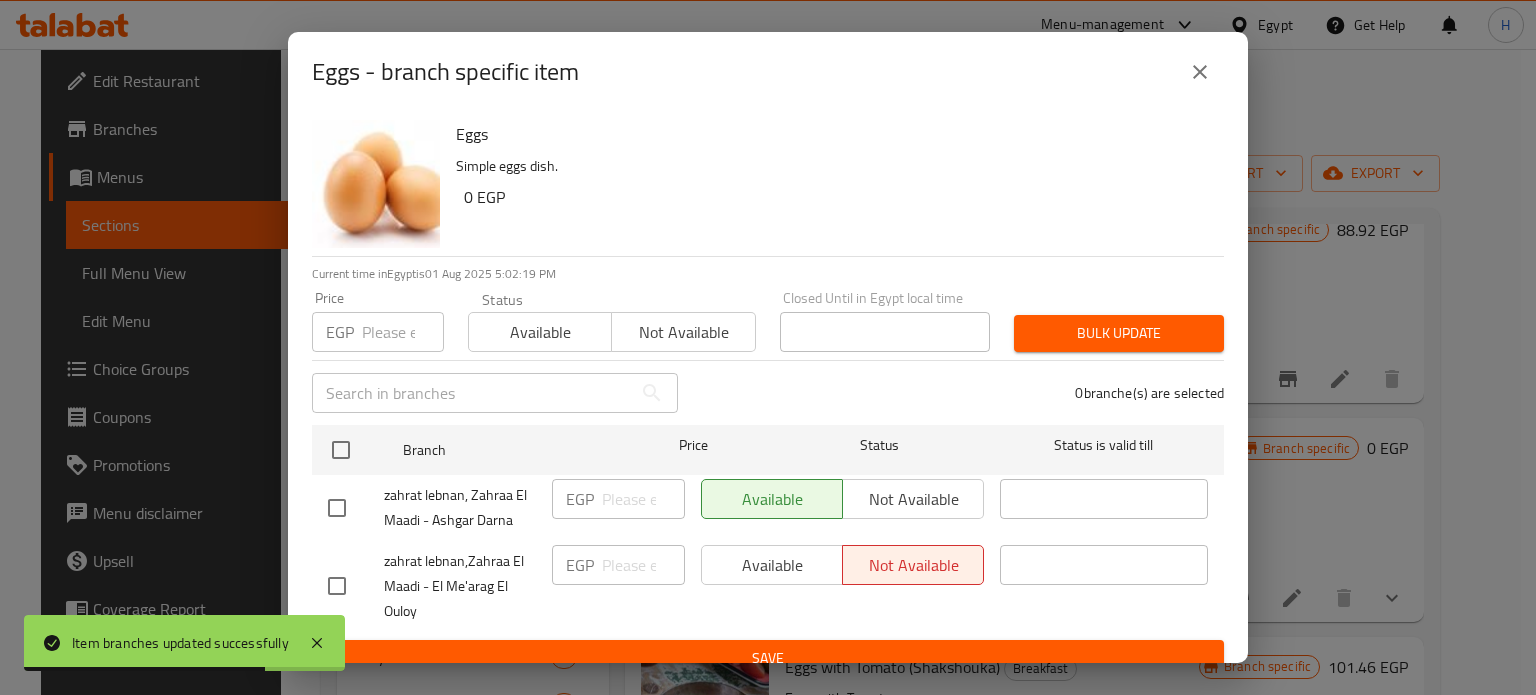 click 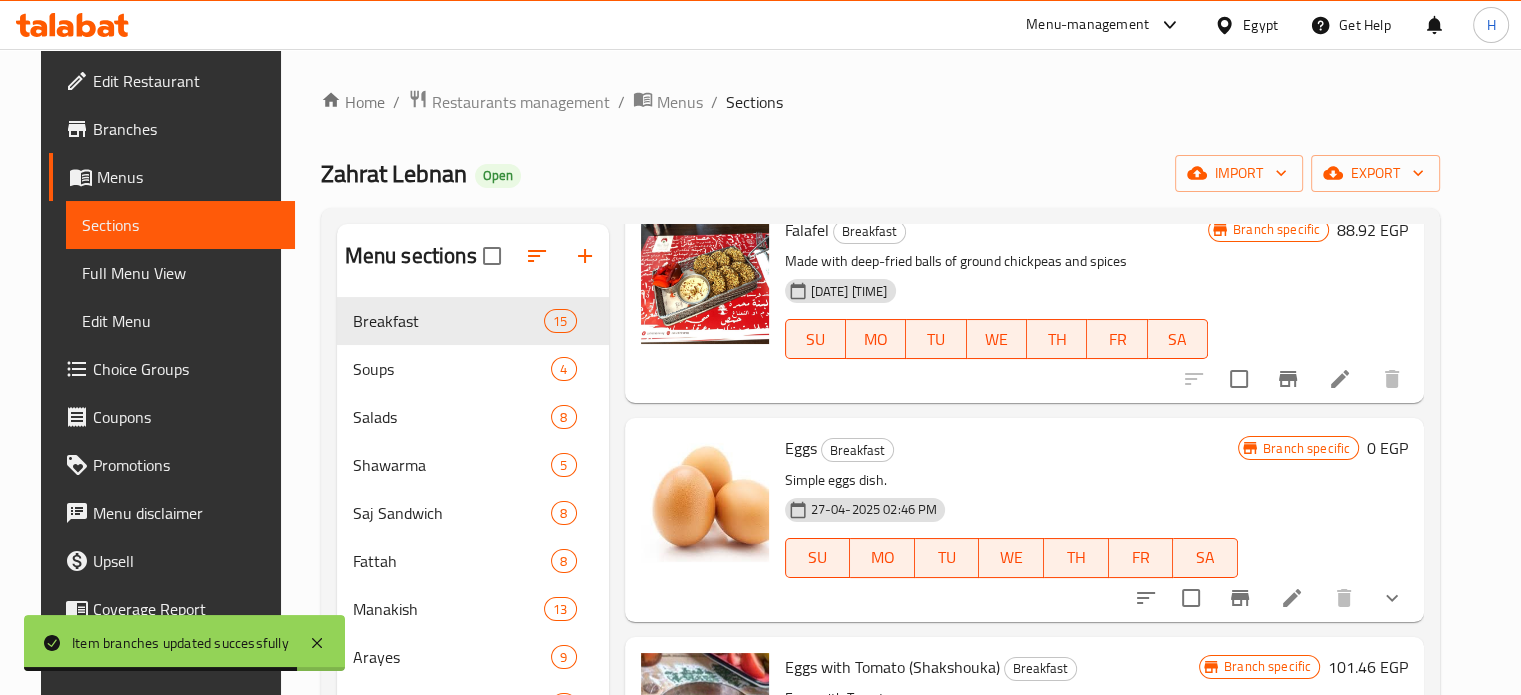 click 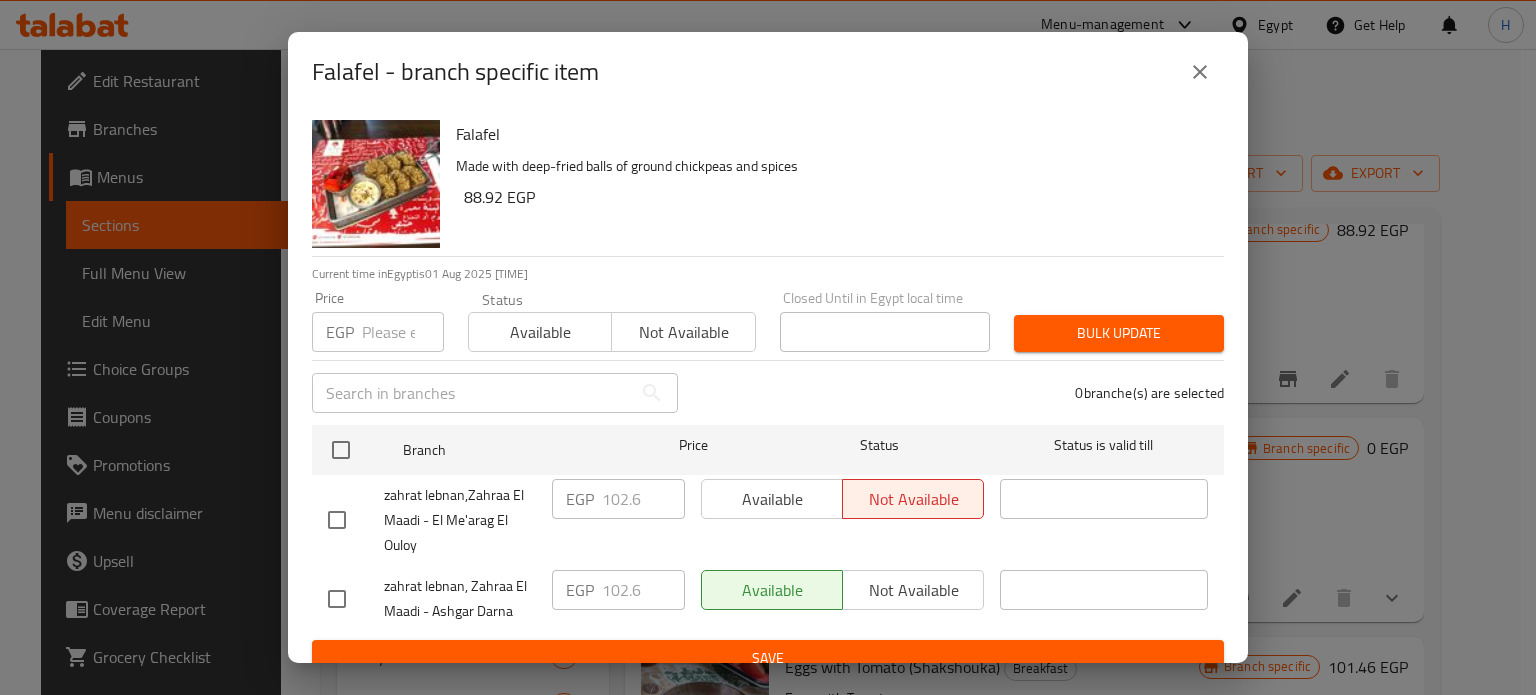 click 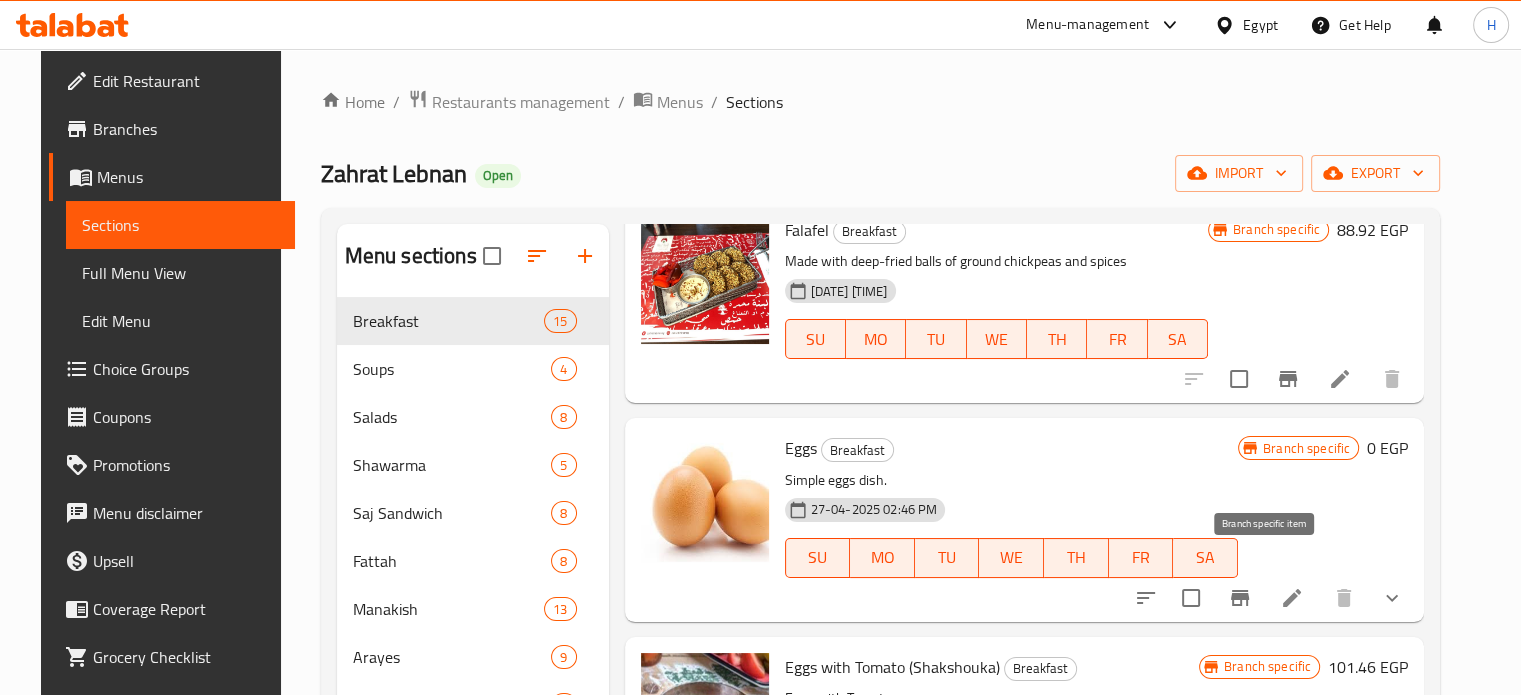 click 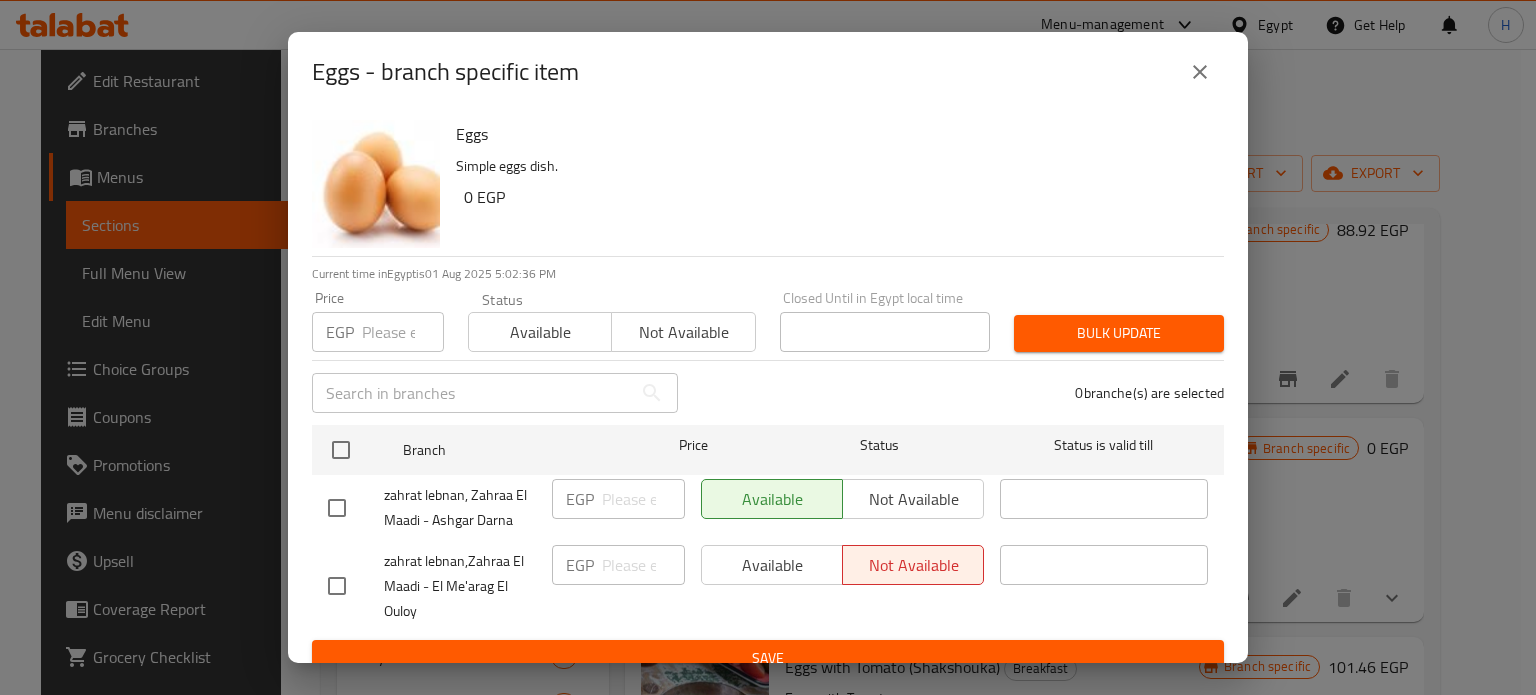 click at bounding box center [1200, 72] 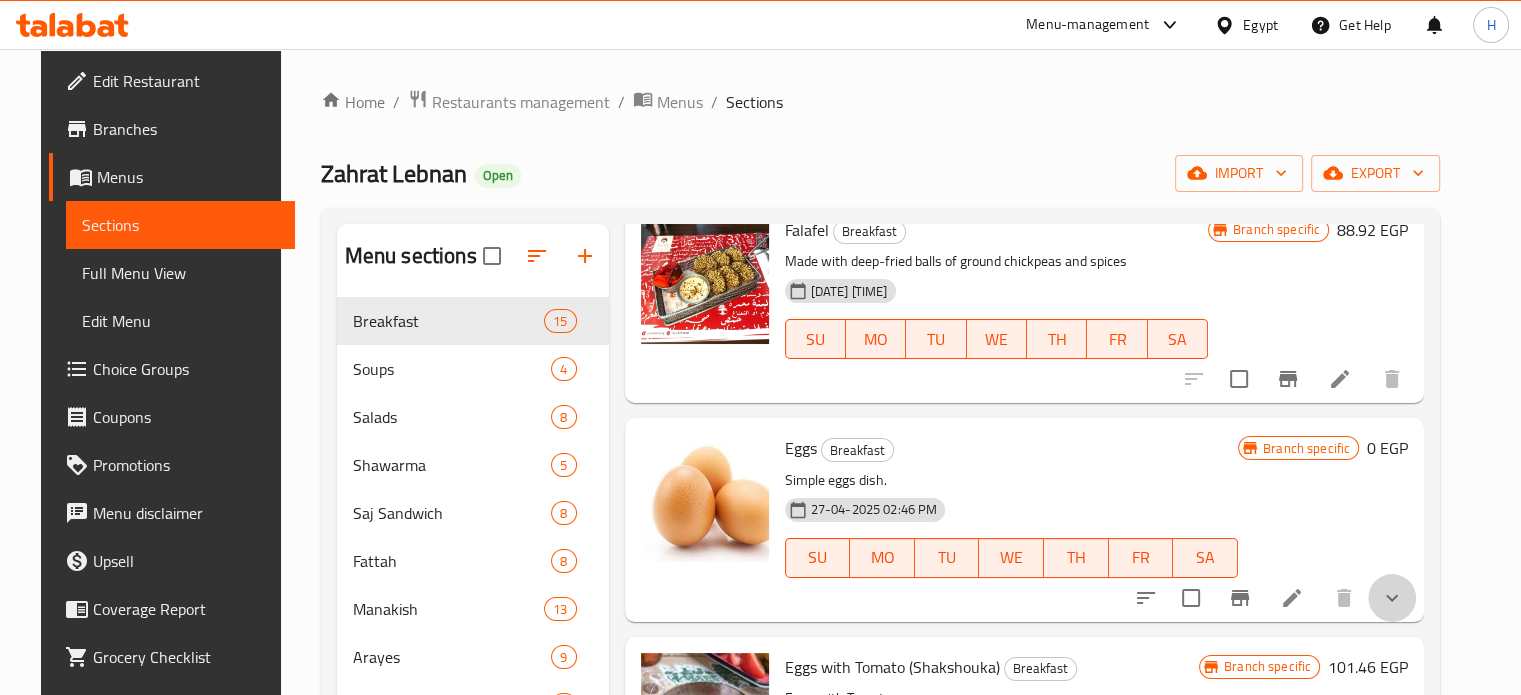 click 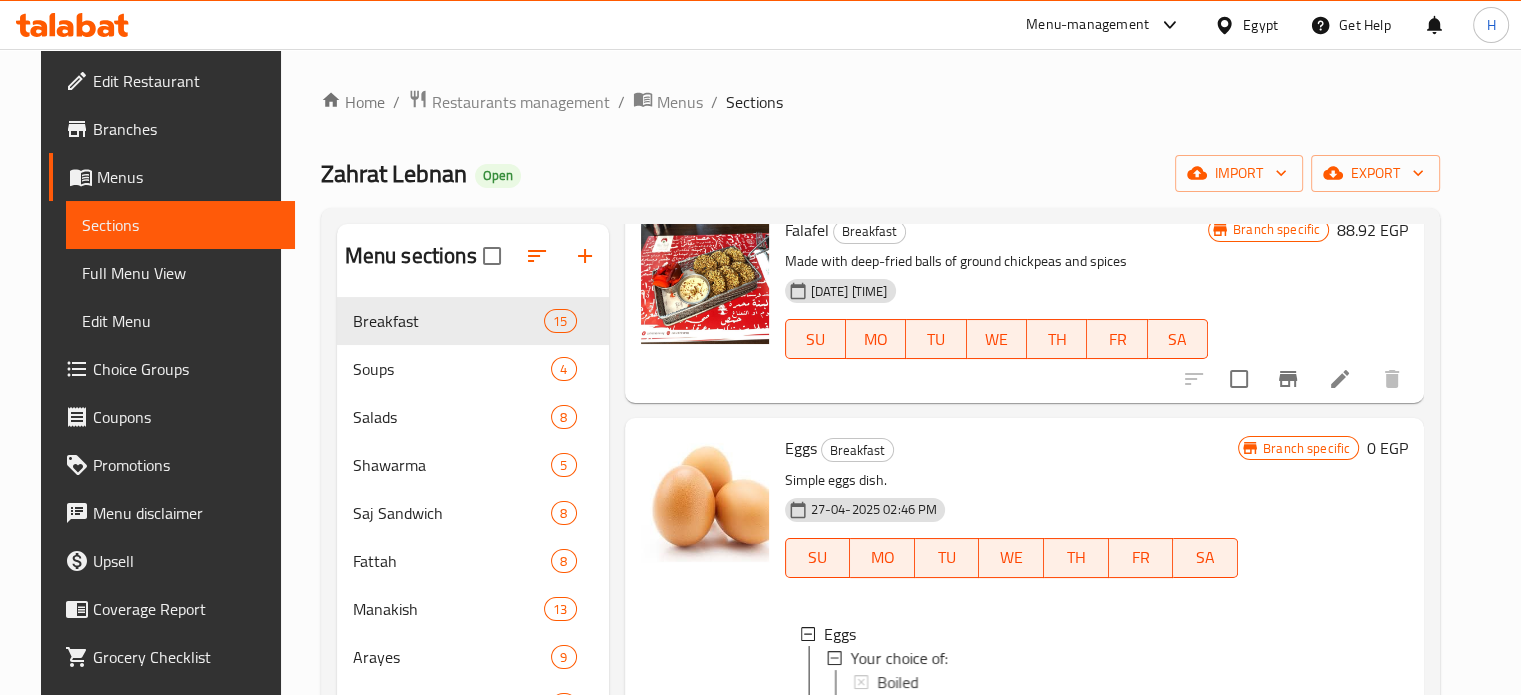 scroll, scrollTop: 1700, scrollLeft: 0, axis: vertical 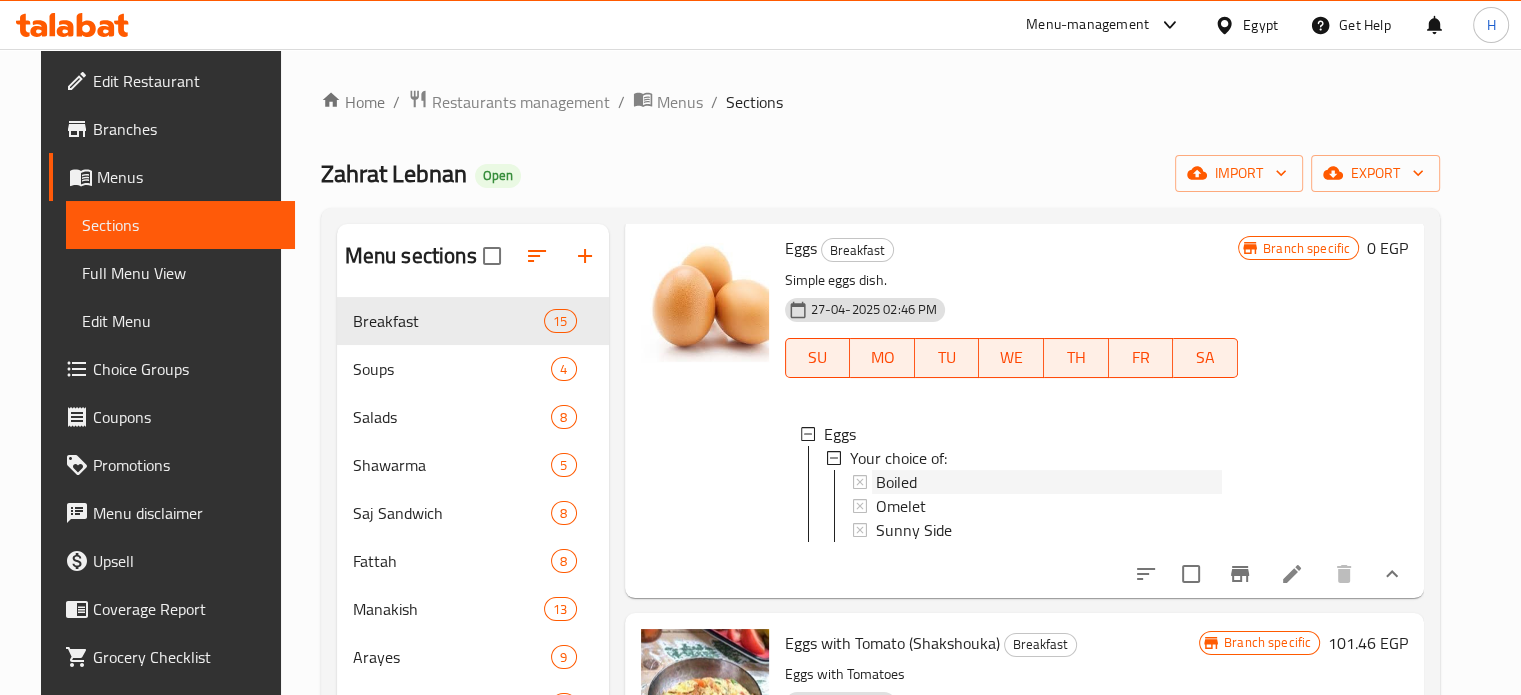 click on "Boiled" at bounding box center (896, 482) 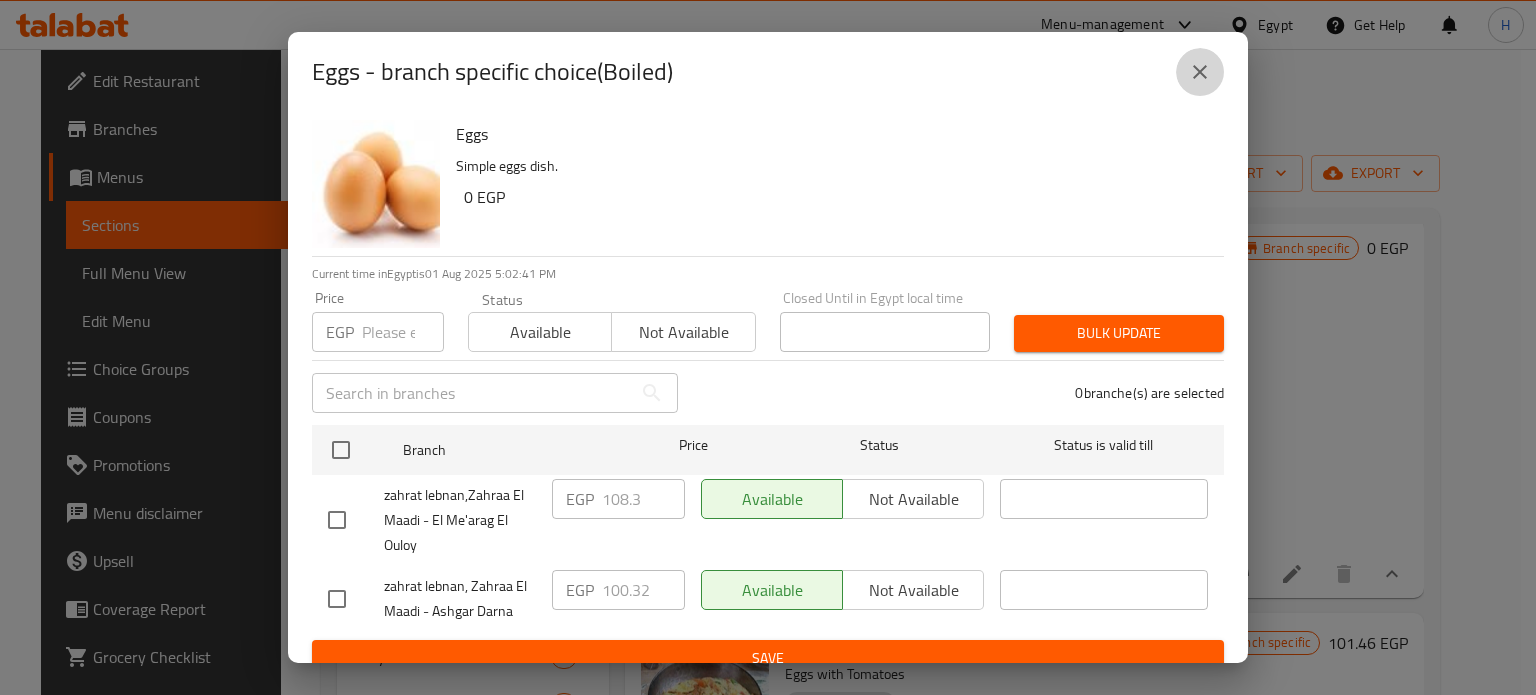 click 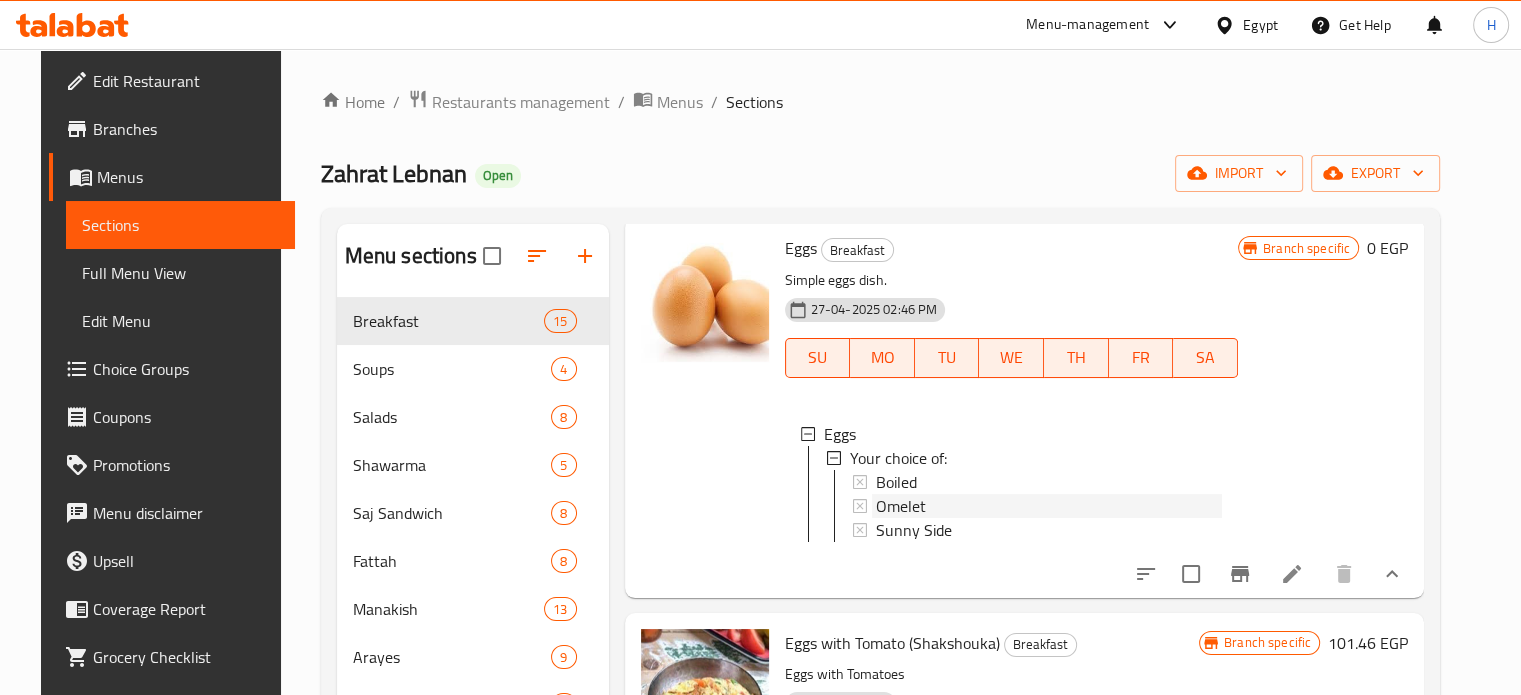 click on "Omelet" at bounding box center (901, 506) 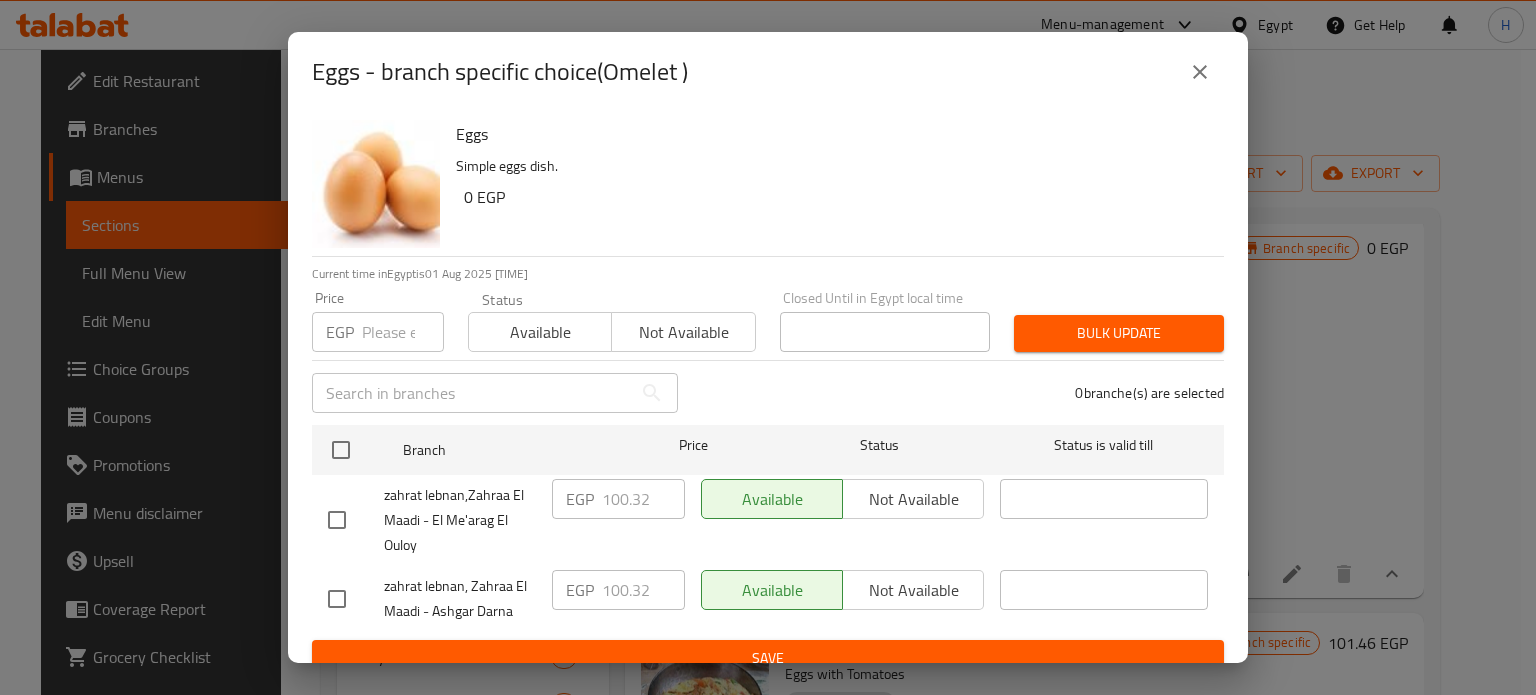 click 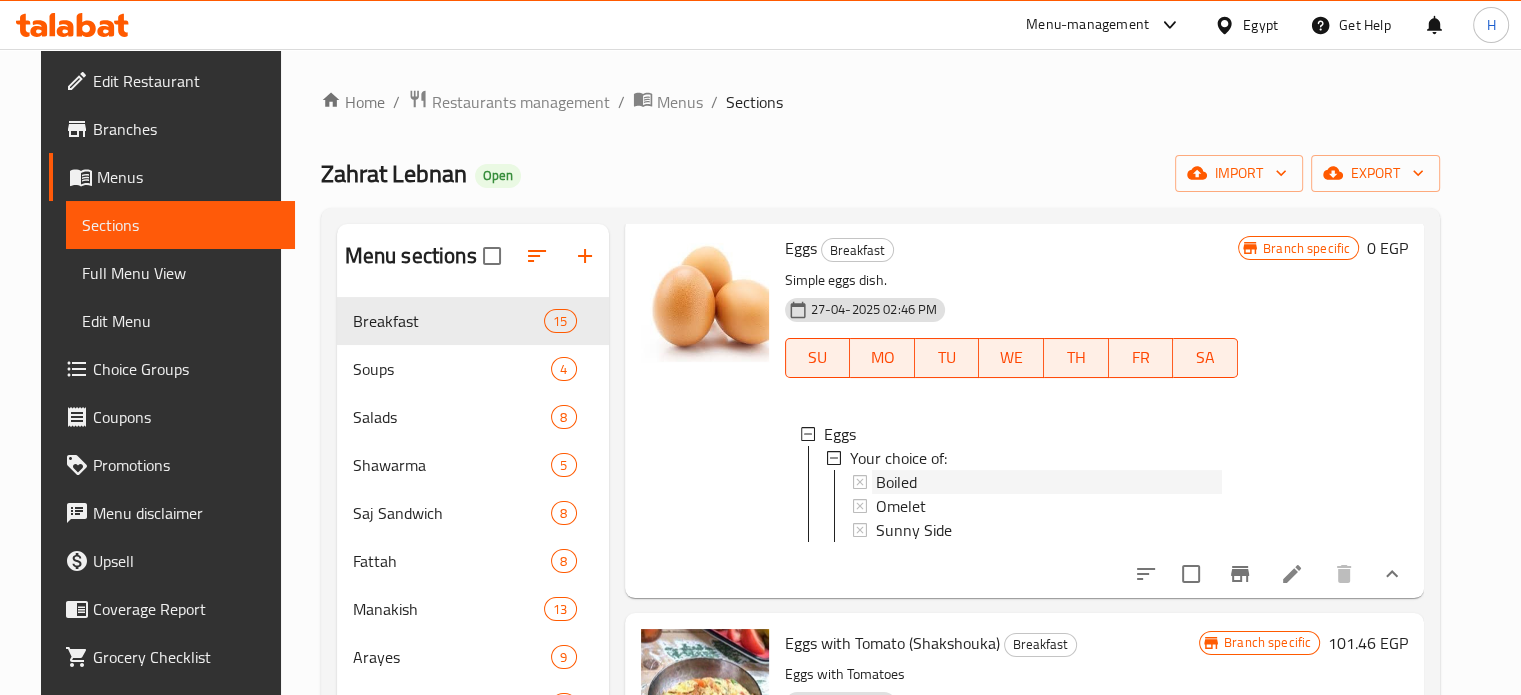 click on "Boiled" at bounding box center (896, 482) 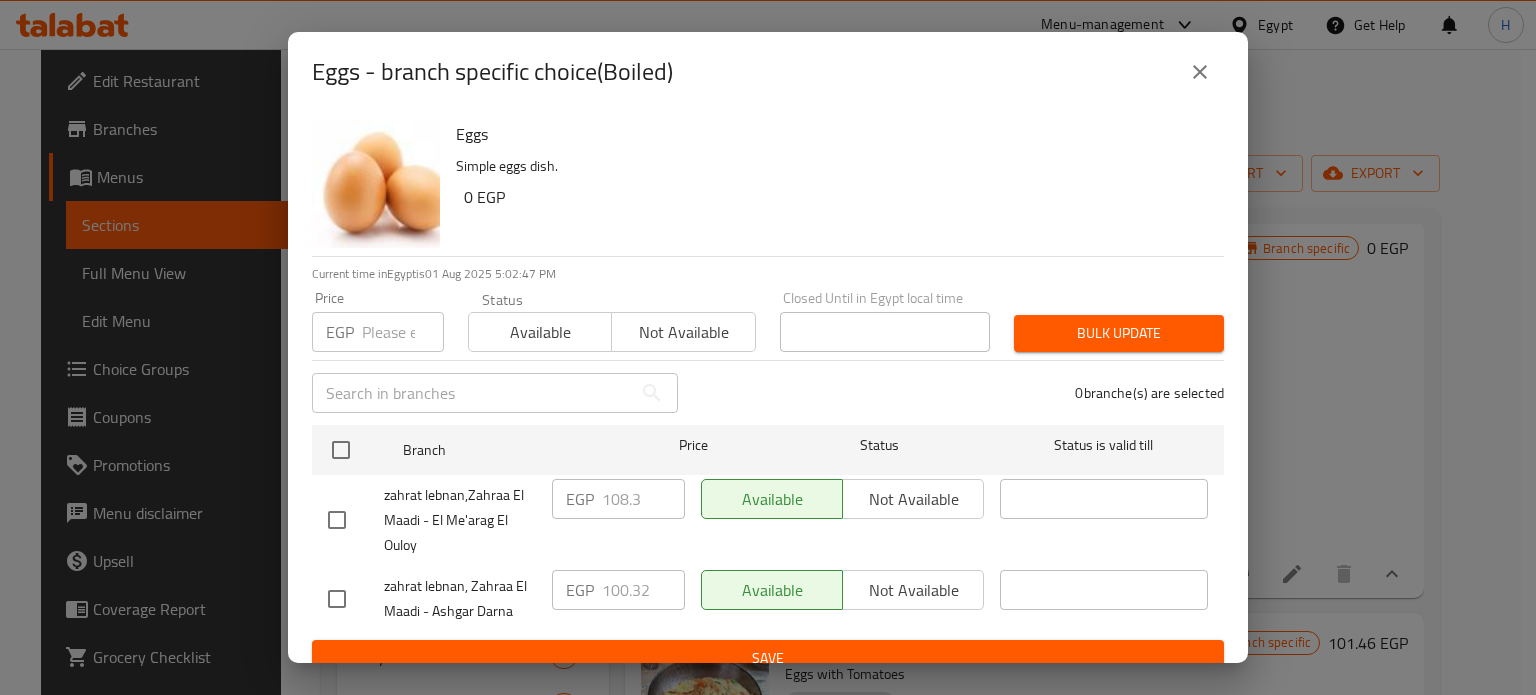 click 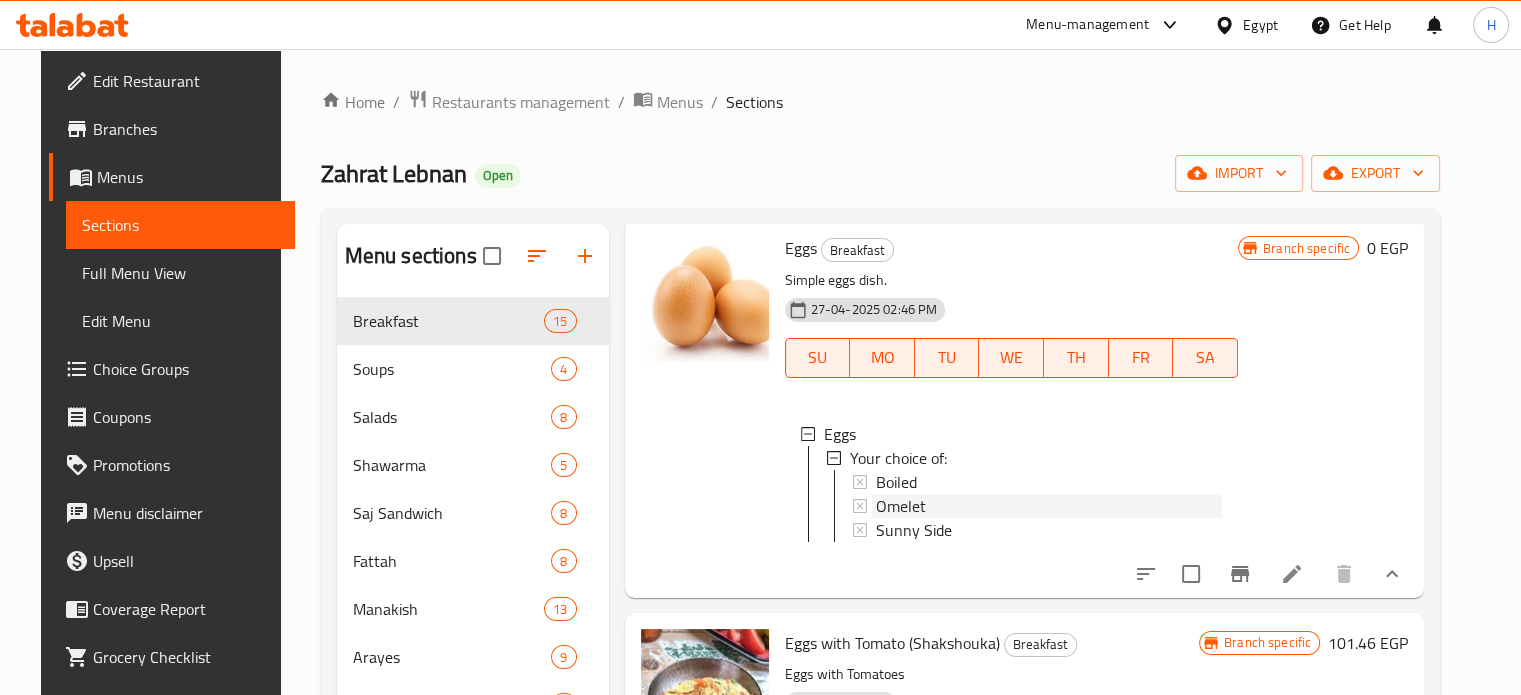 click on "Omelet" at bounding box center (901, 506) 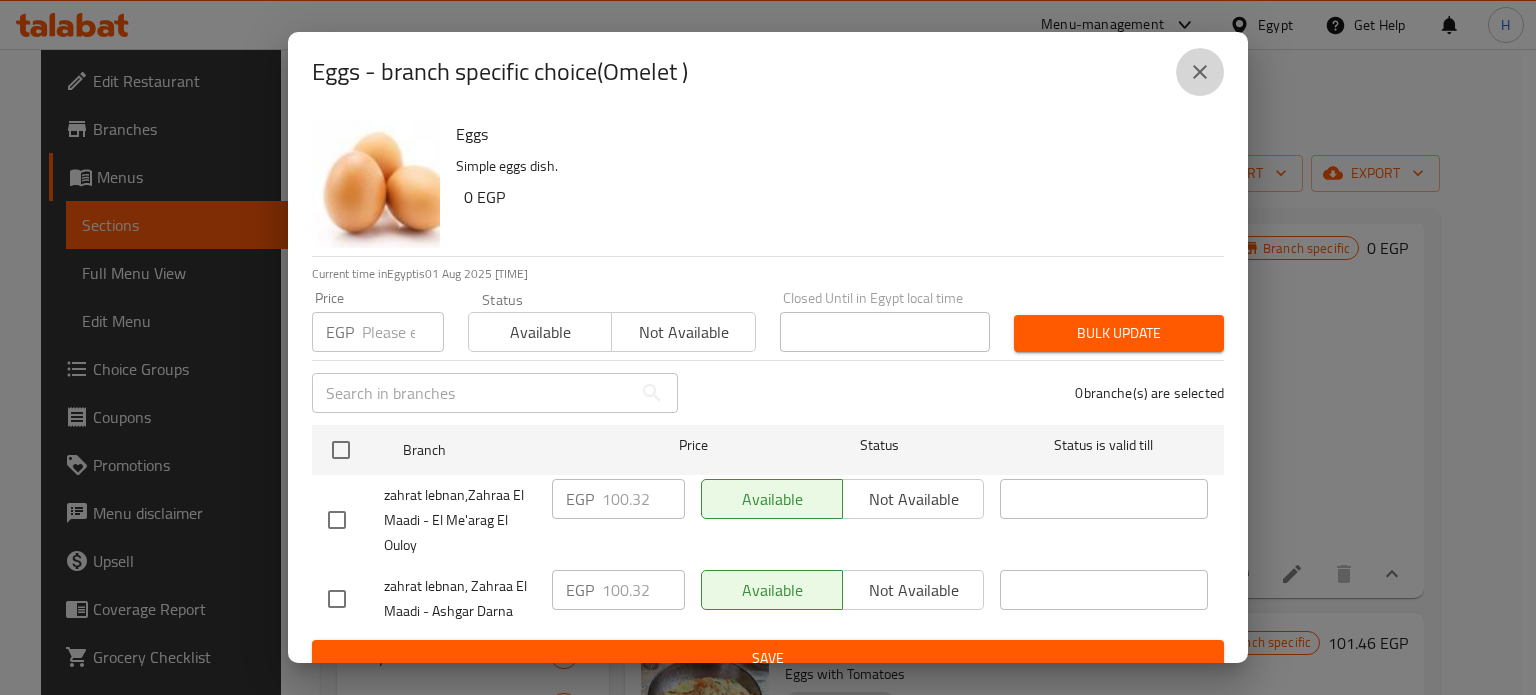 click 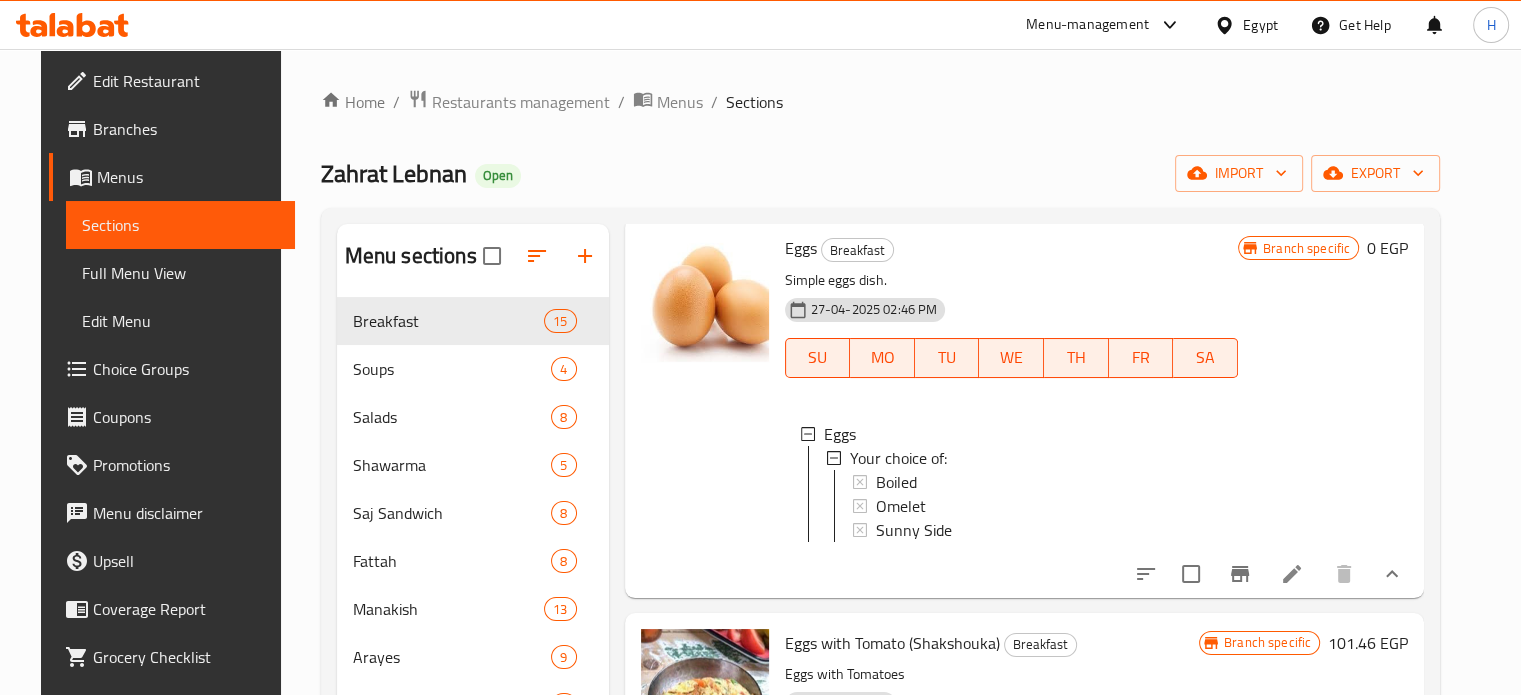 click on "Omelet" at bounding box center (901, 506) 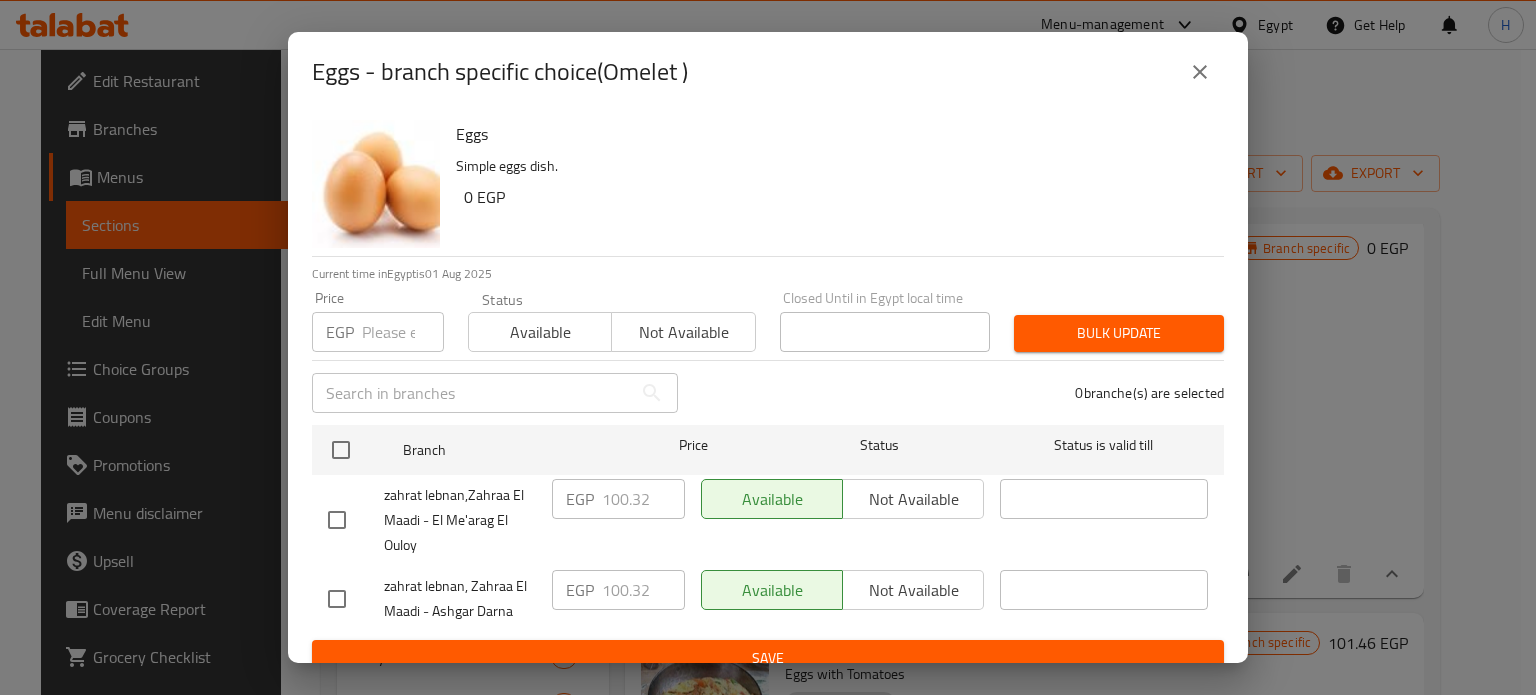 click at bounding box center (1200, 72) 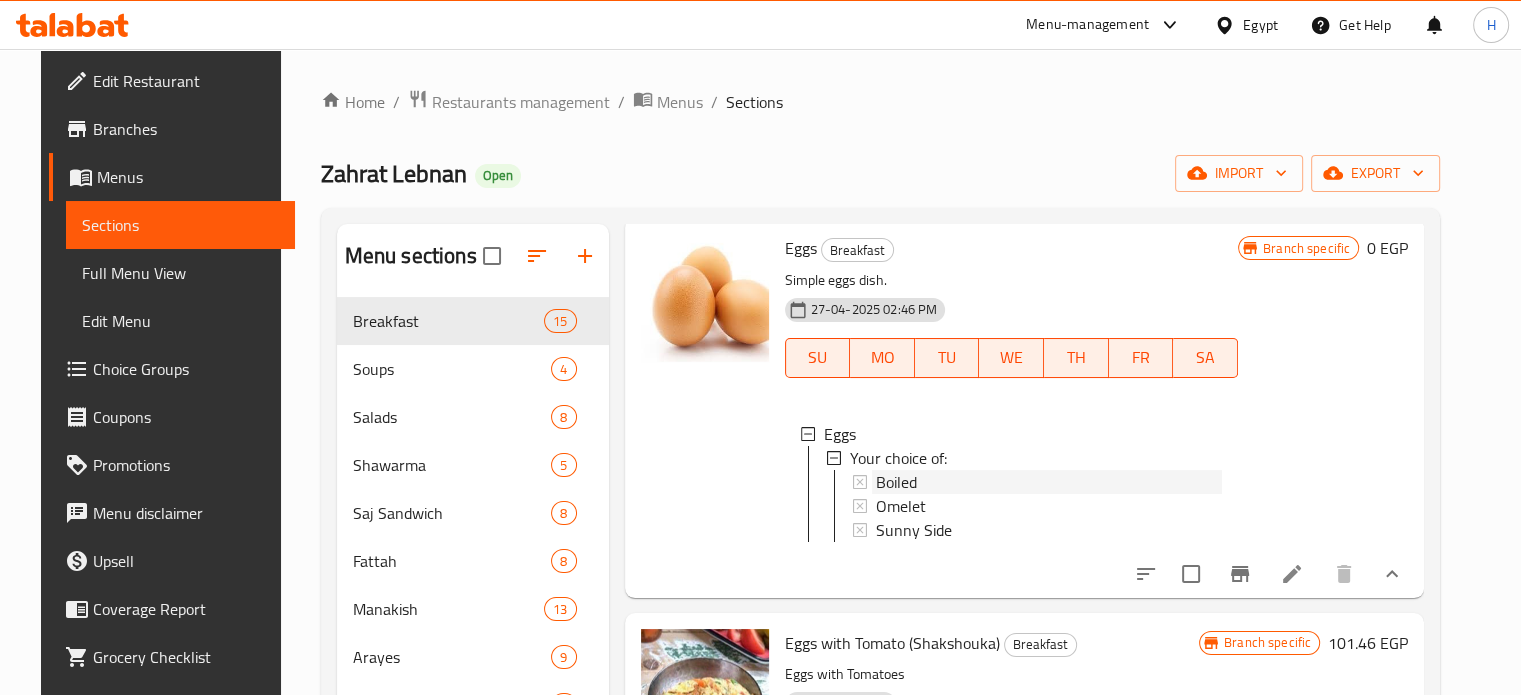 click on "Boiled" at bounding box center (1049, 482) 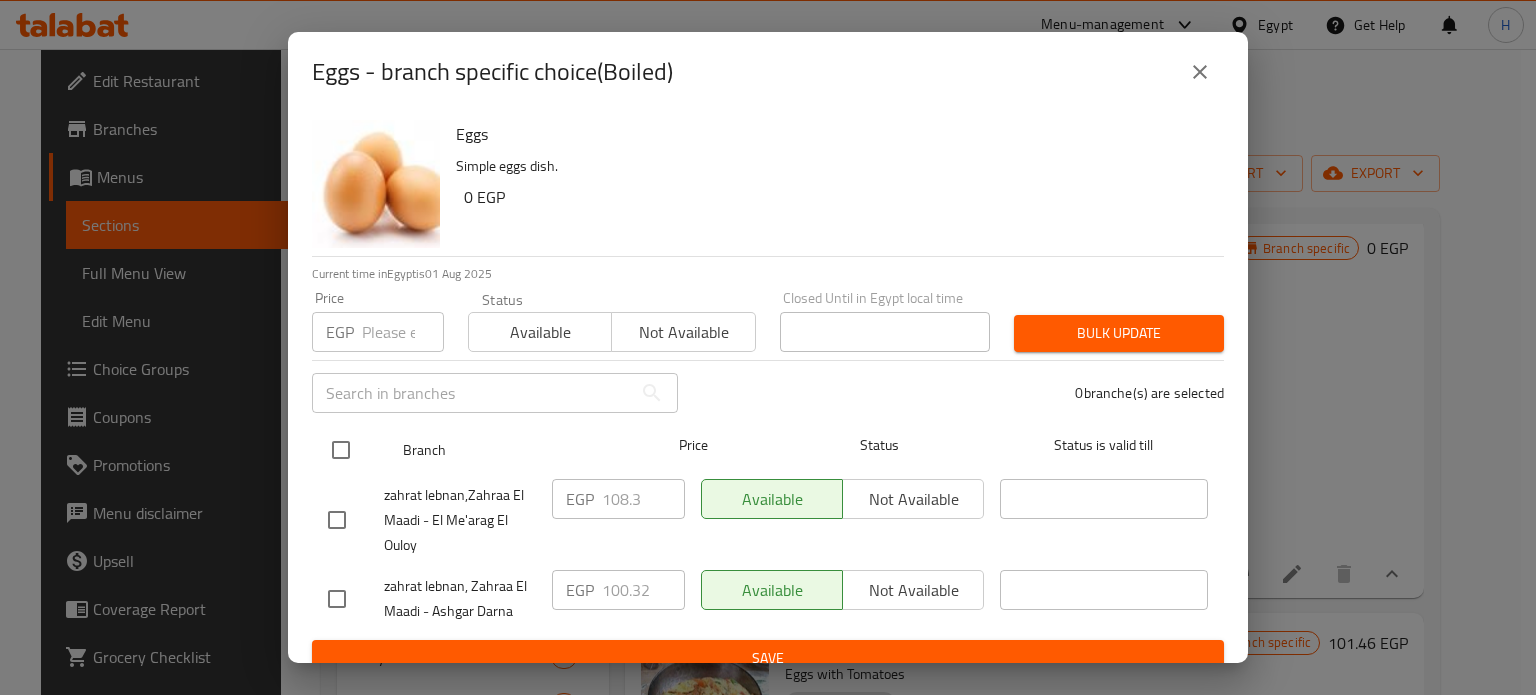 click at bounding box center (341, 450) 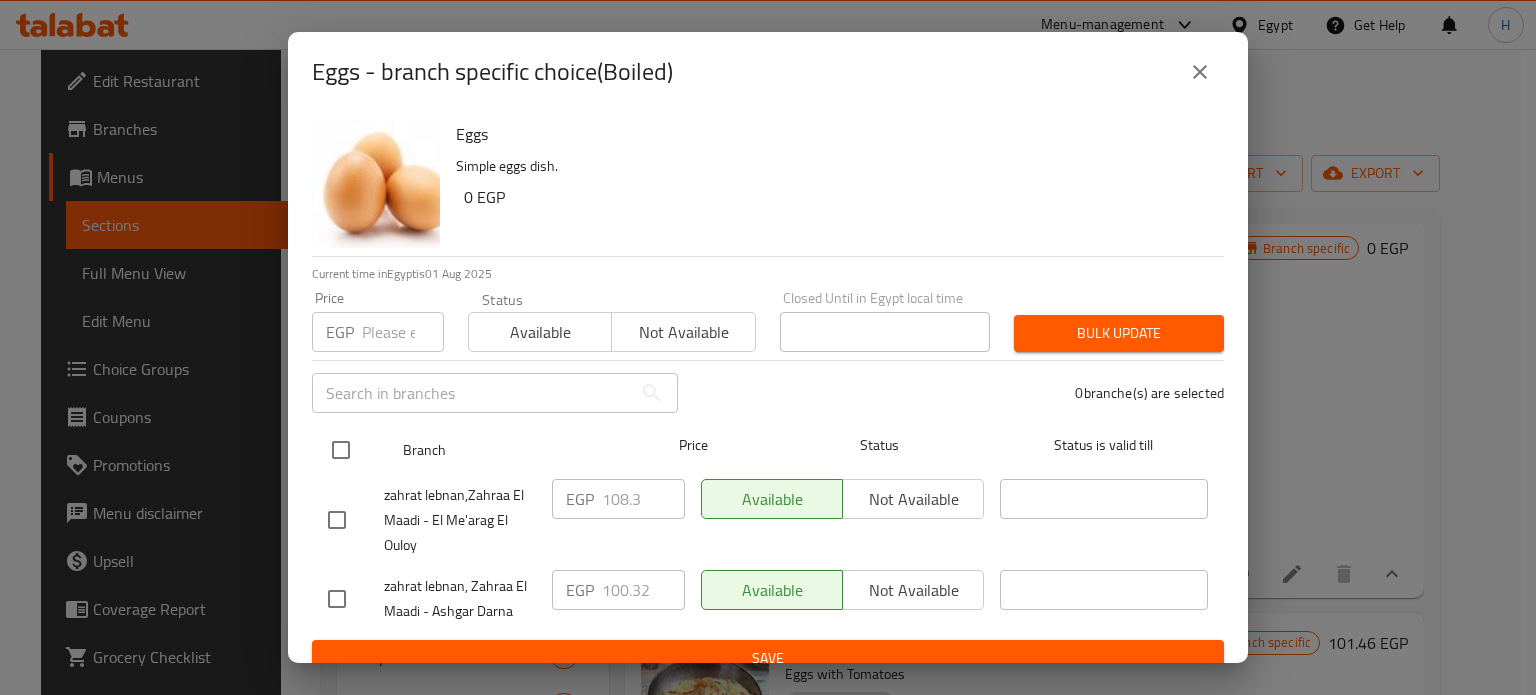 checkbox on "true" 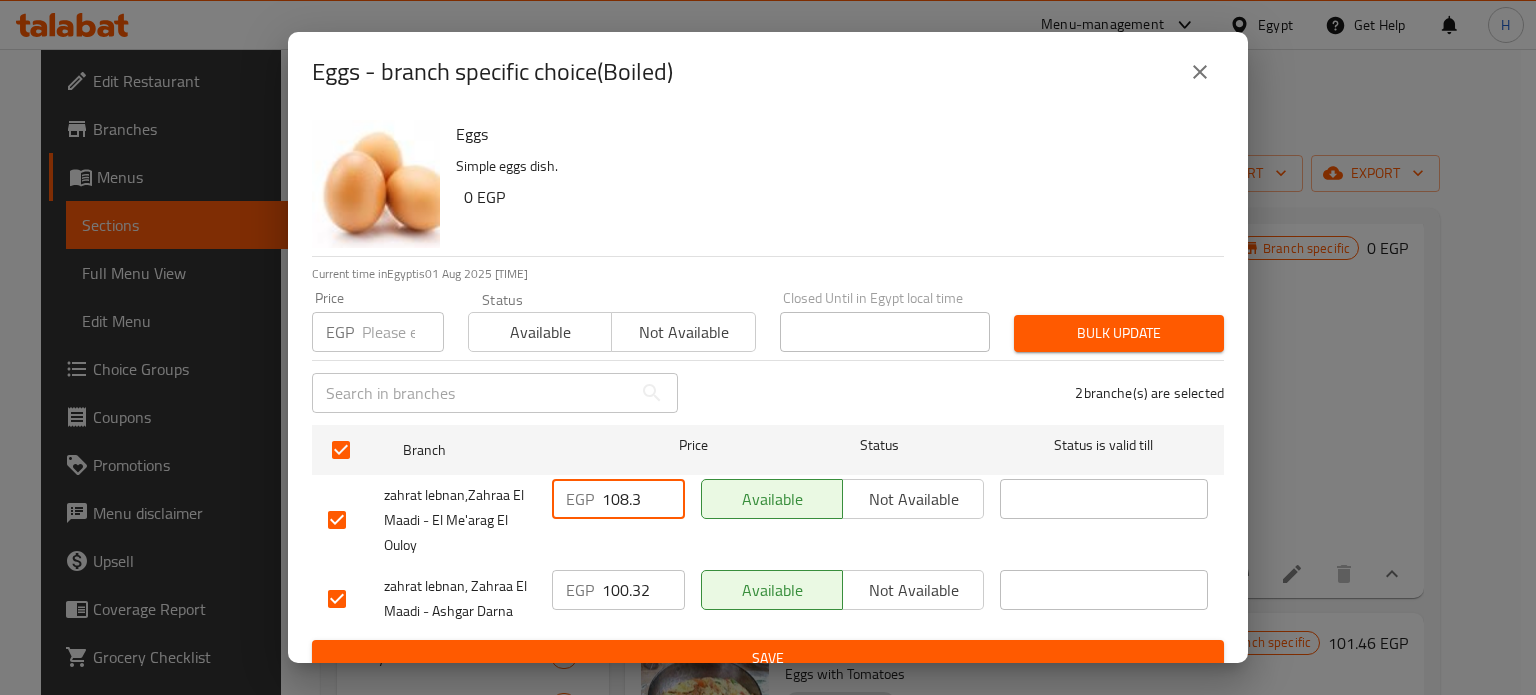 drag, startPoint x: 636, startPoint y: 498, endPoint x: 560, endPoint y: 507, distance: 76.53104 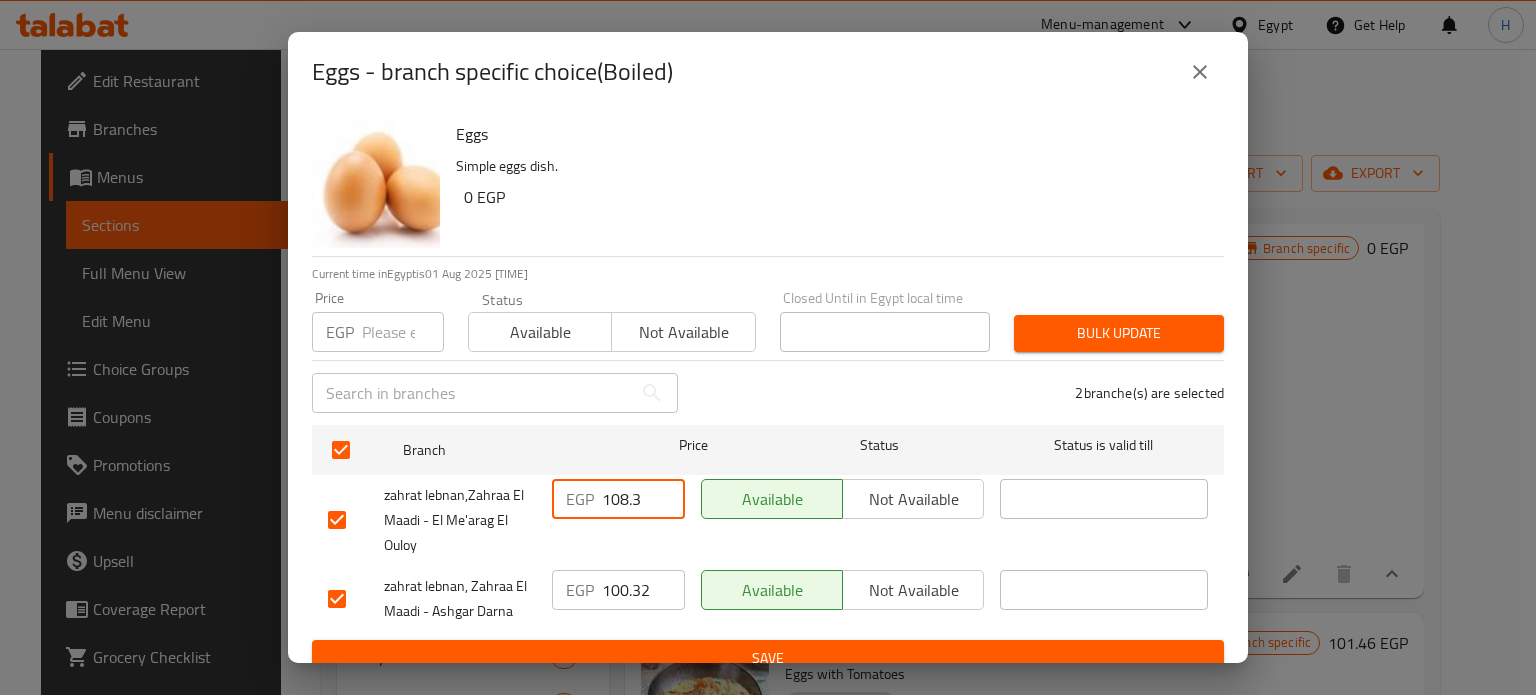 click on "EGP 108.3 ​" at bounding box center [618, 499] 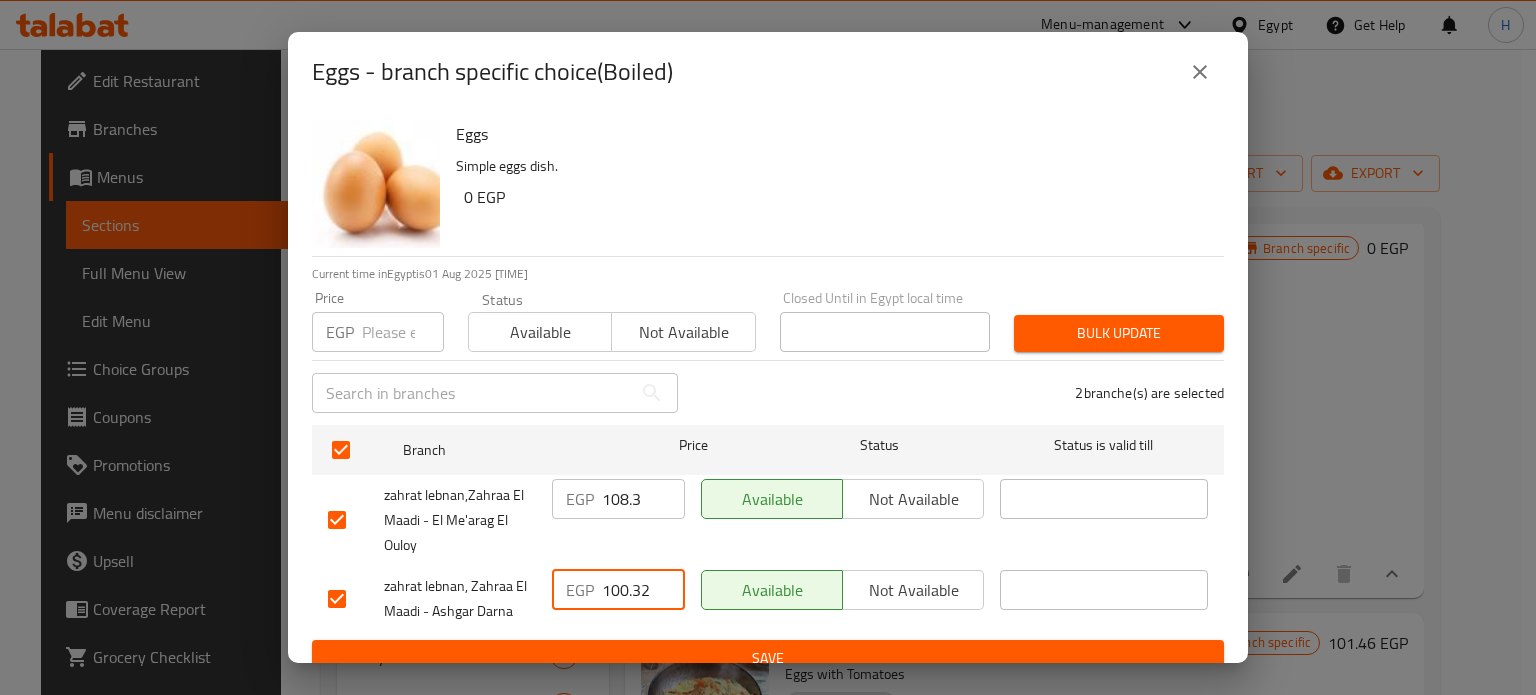 click on "100.32" at bounding box center (643, 590) 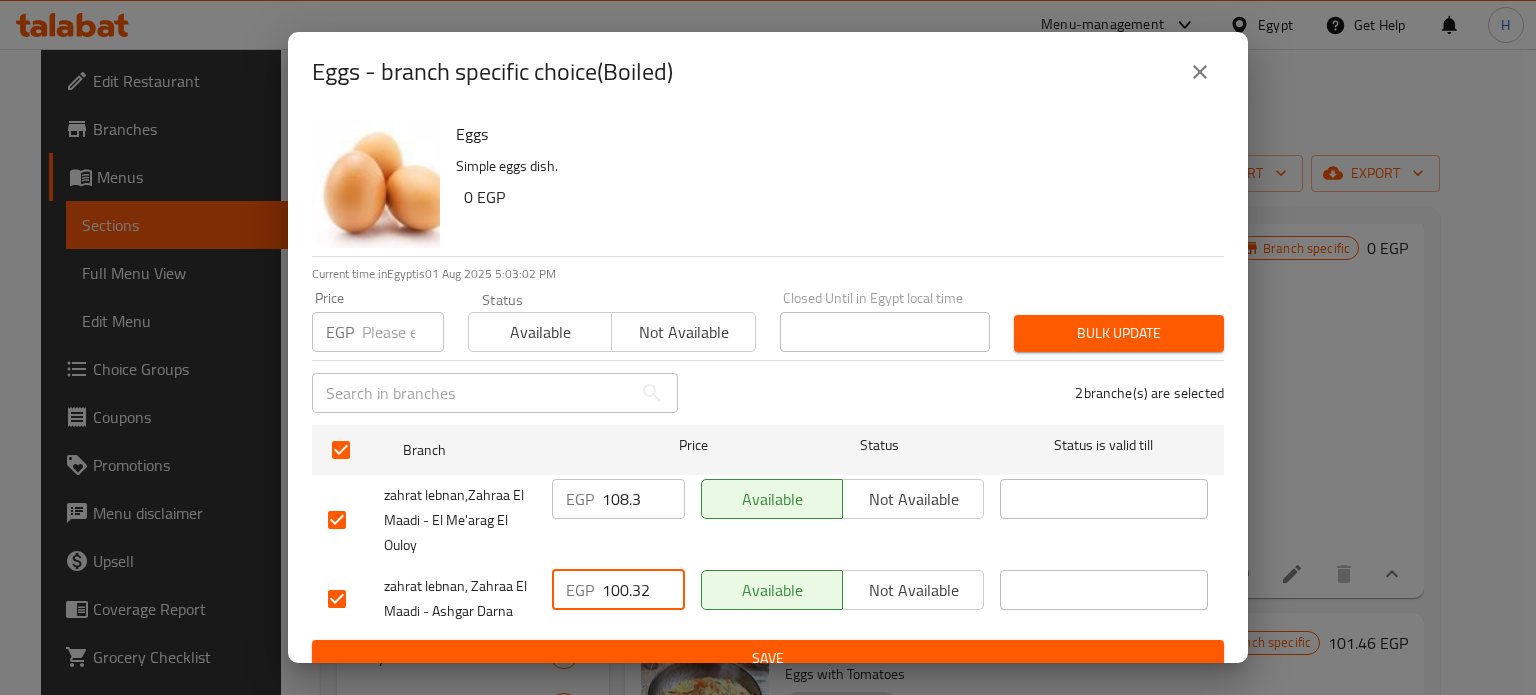 paste on "8.3" 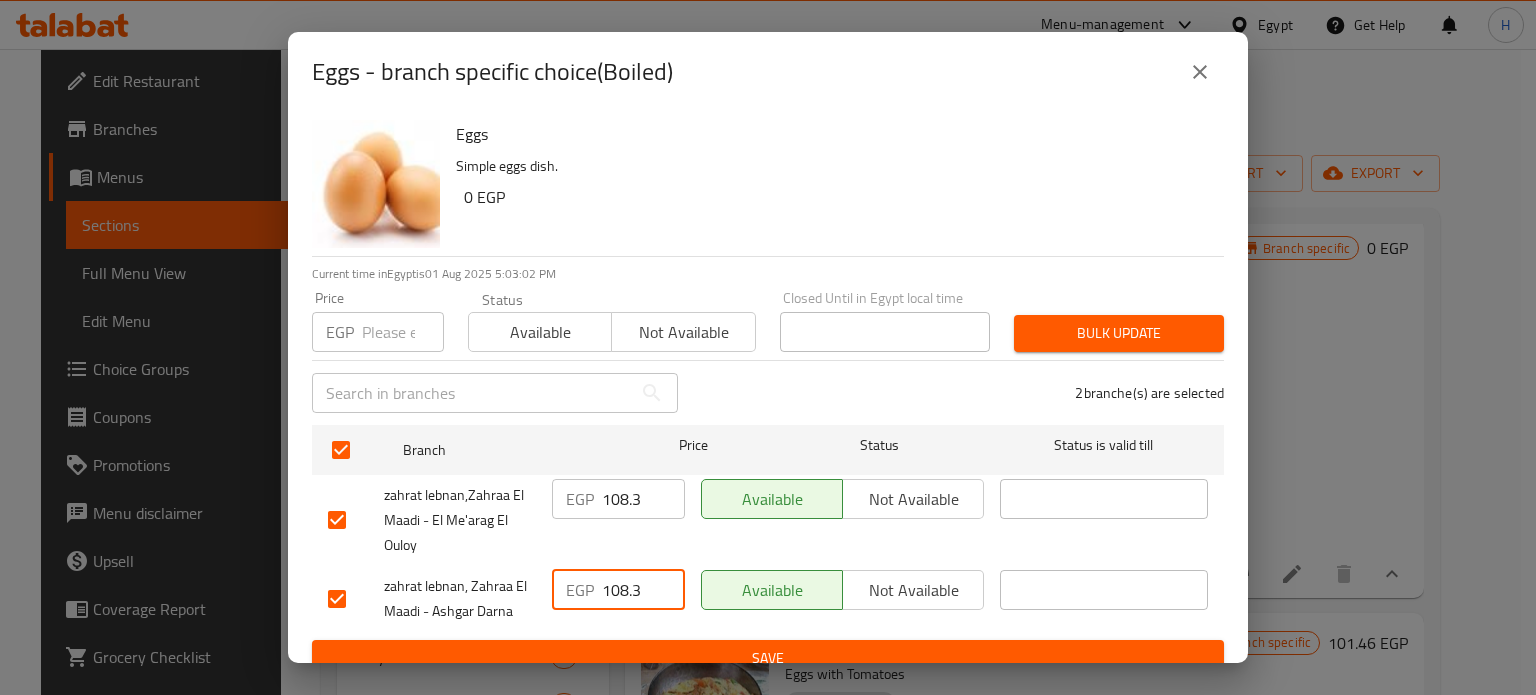 type on "108.3" 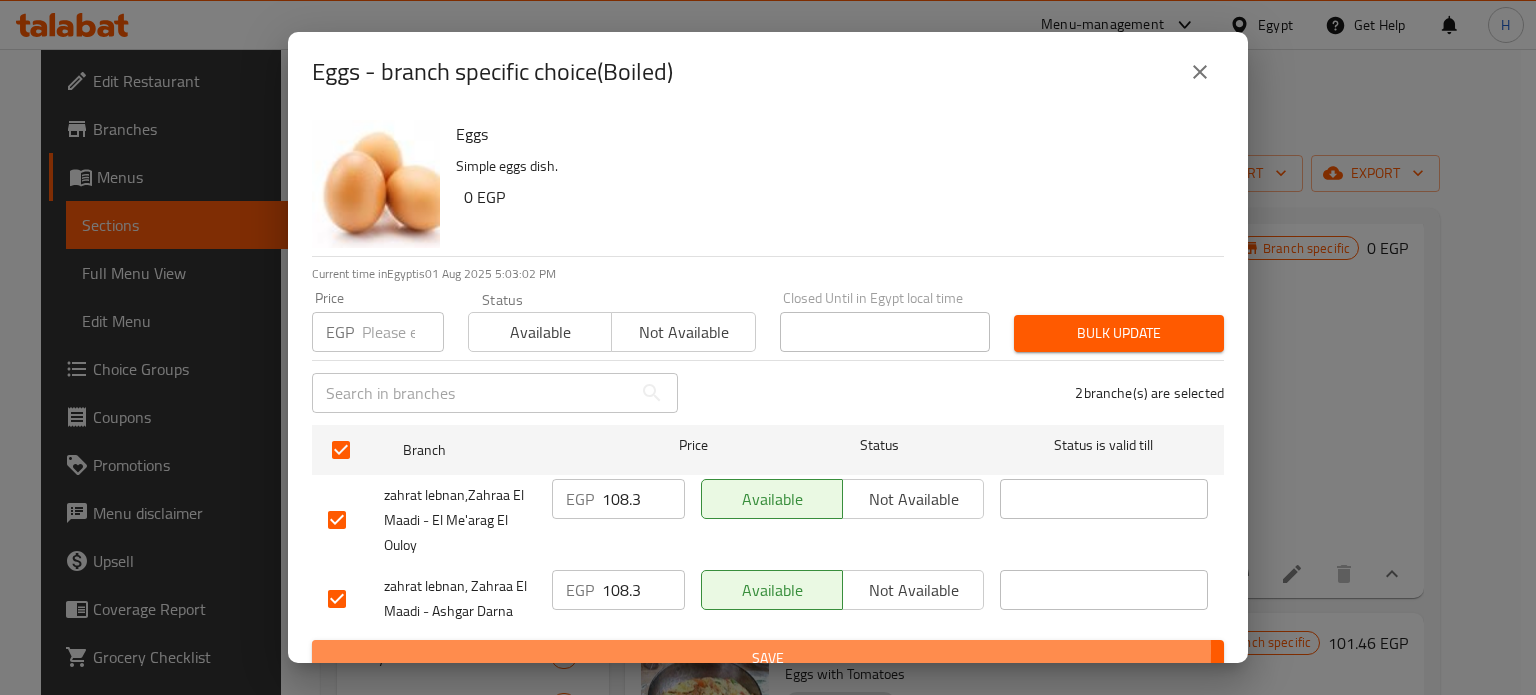 click on "Save" at bounding box center [768, 658] 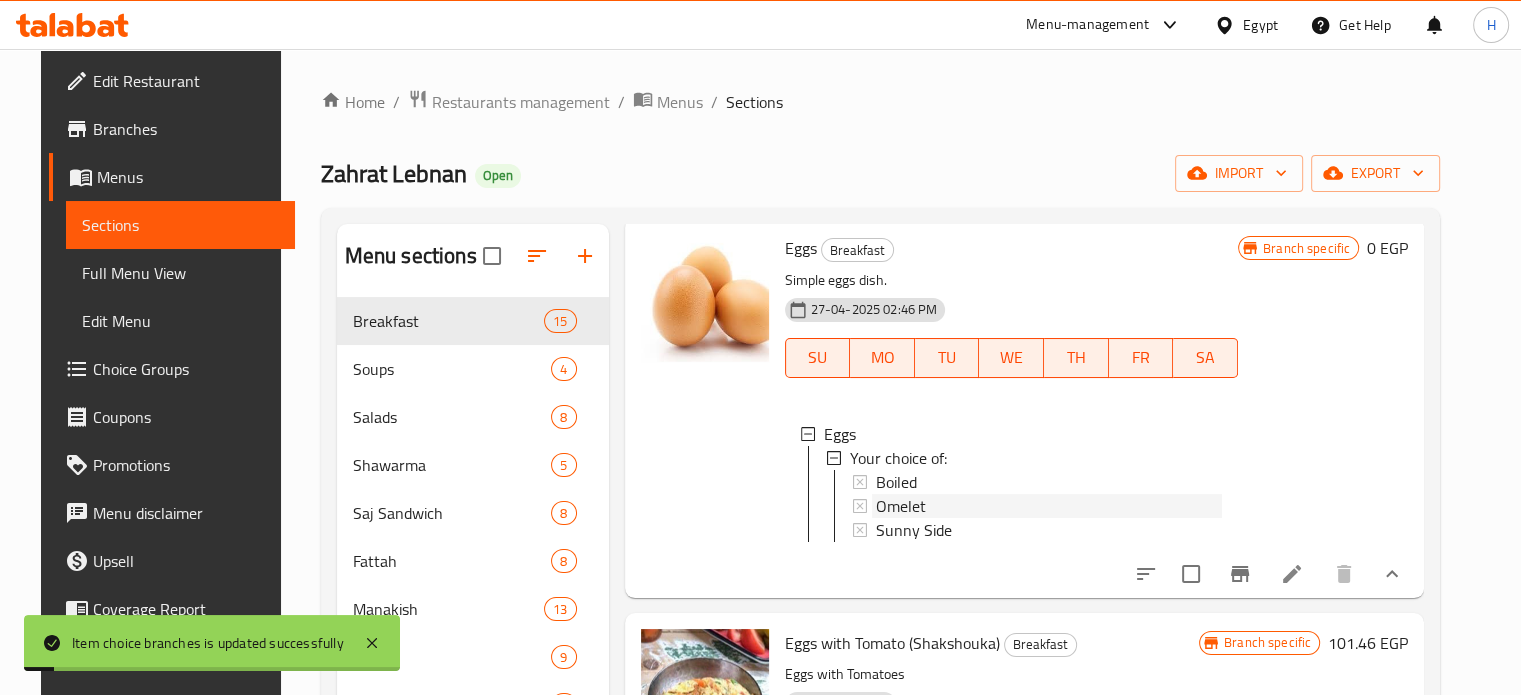 click on "Omelet" at bounding box center (901, 506) 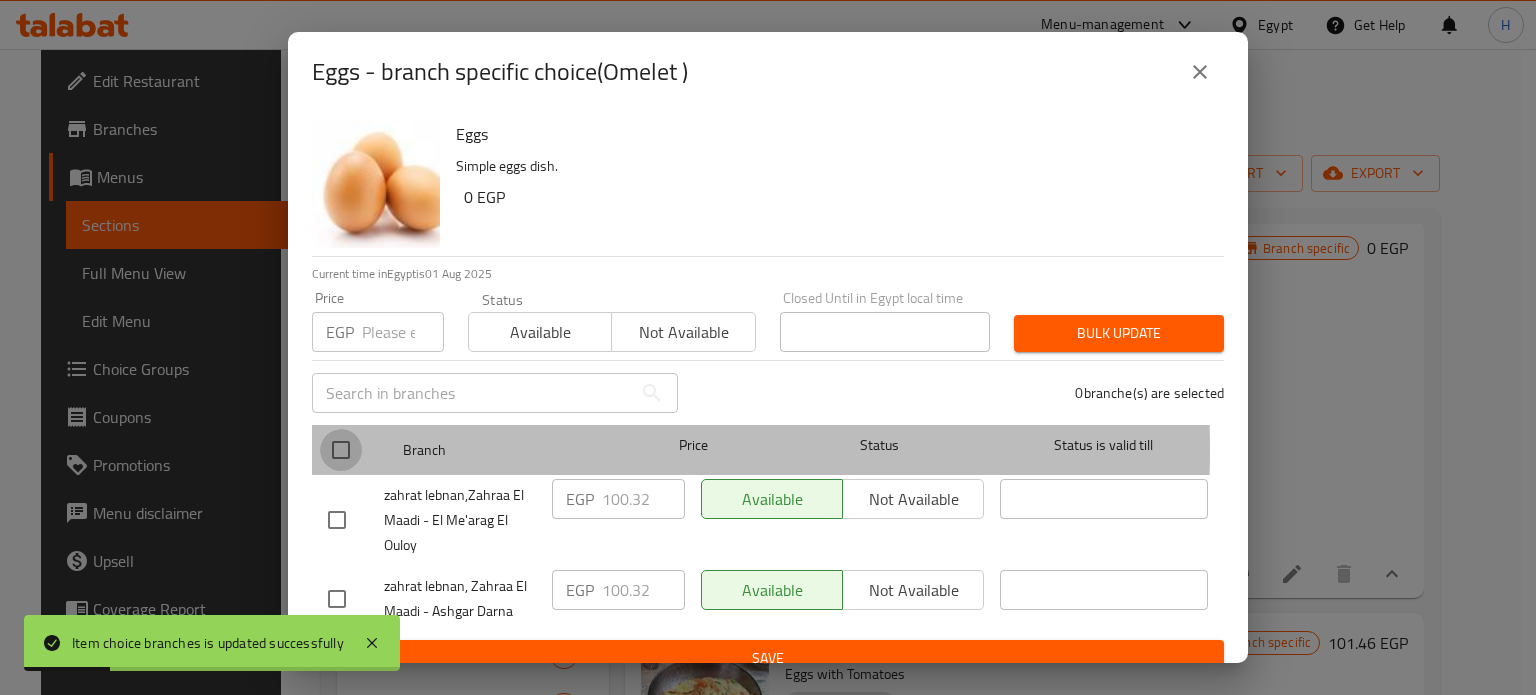 click at bounding box center [341, 450] 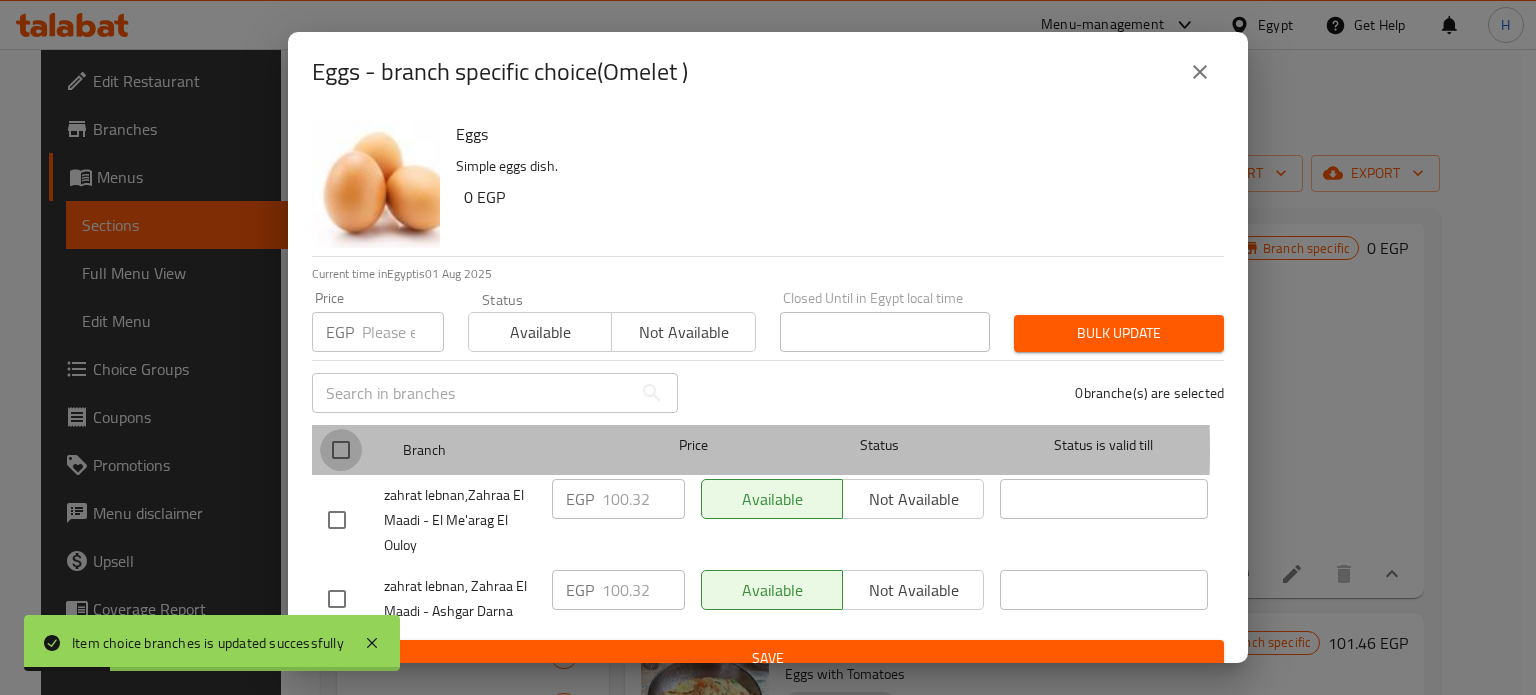 checkbox on "true" 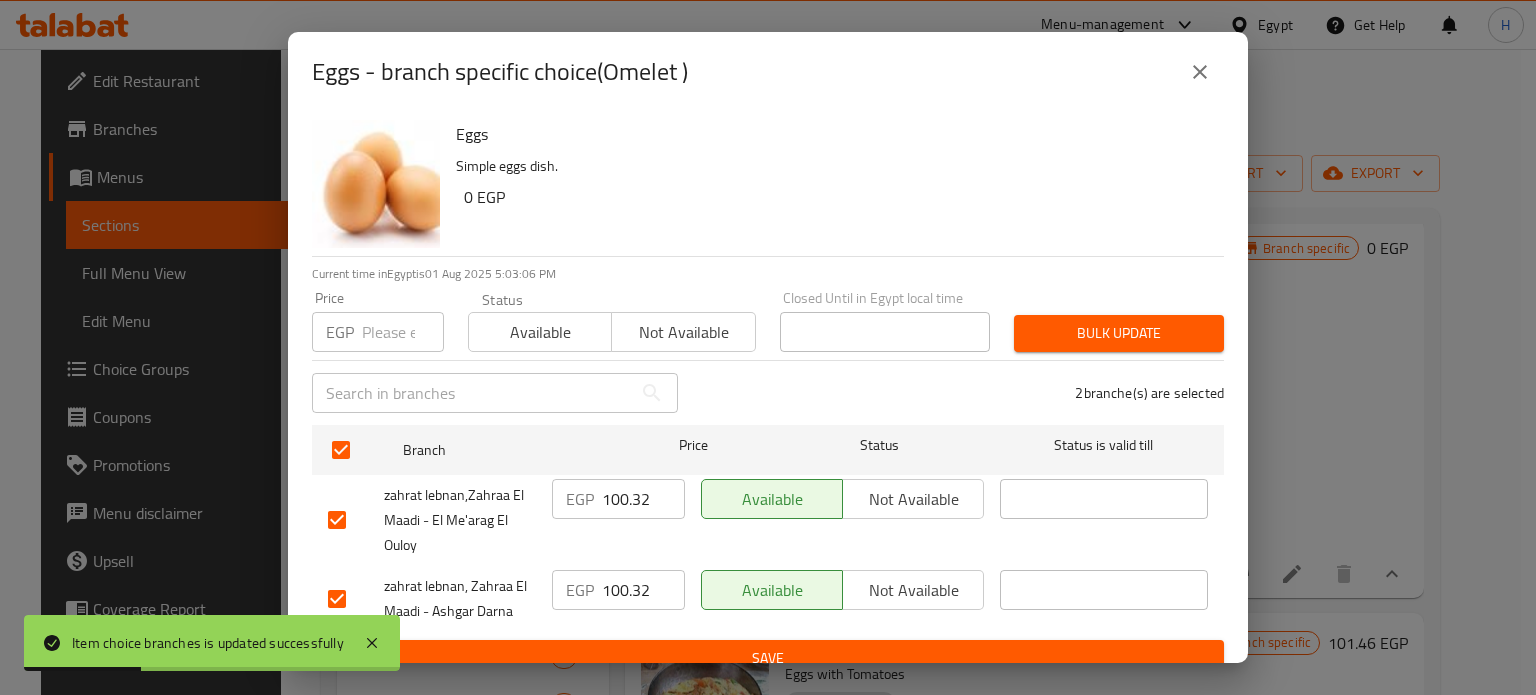 click at bounding box center (403, 332) 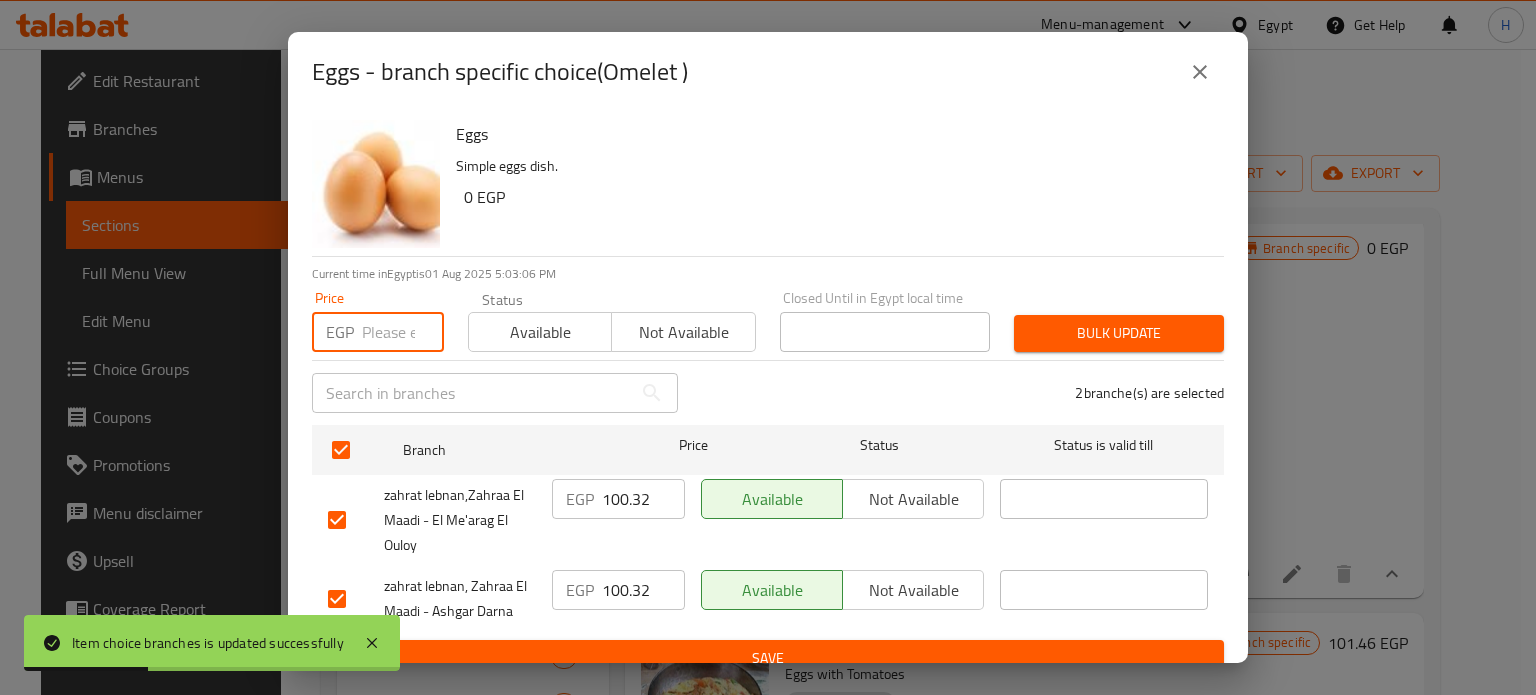 paste on "108.3" 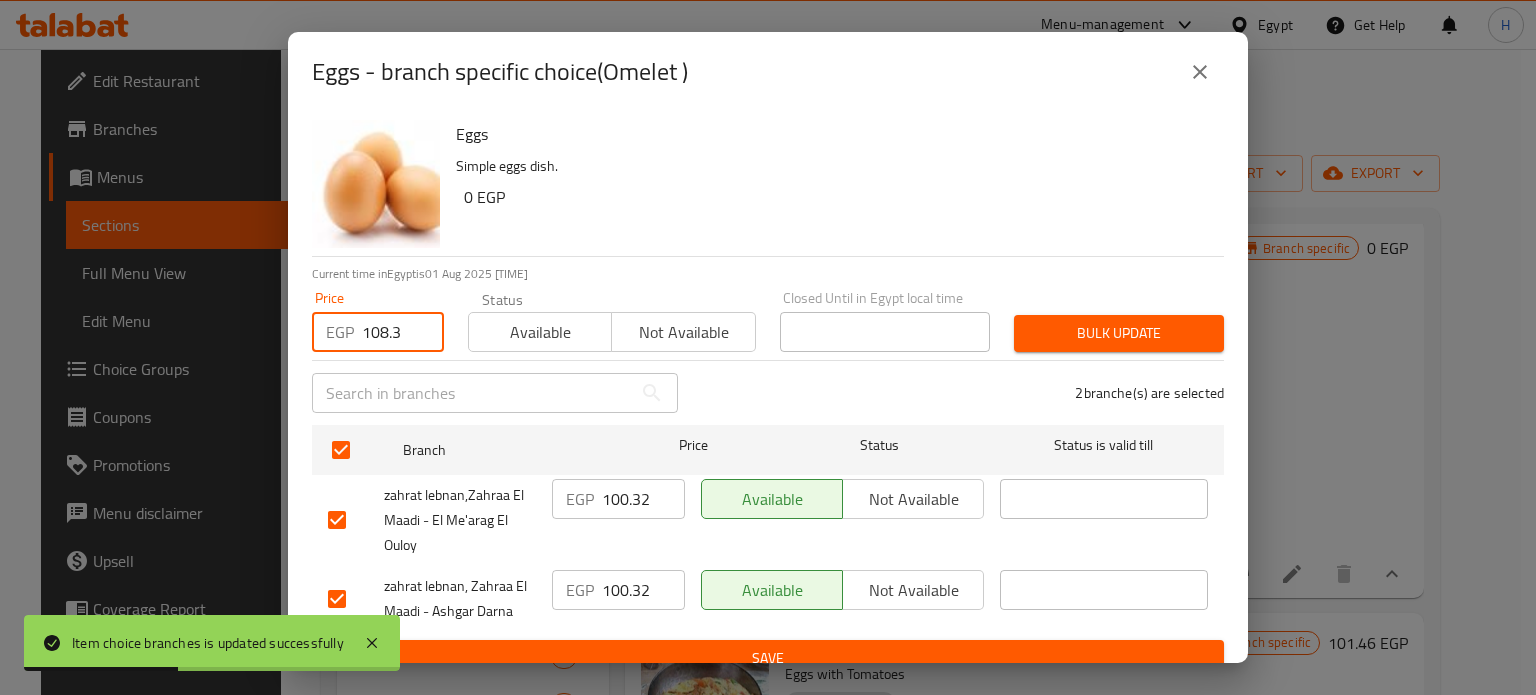 type on "108.3" 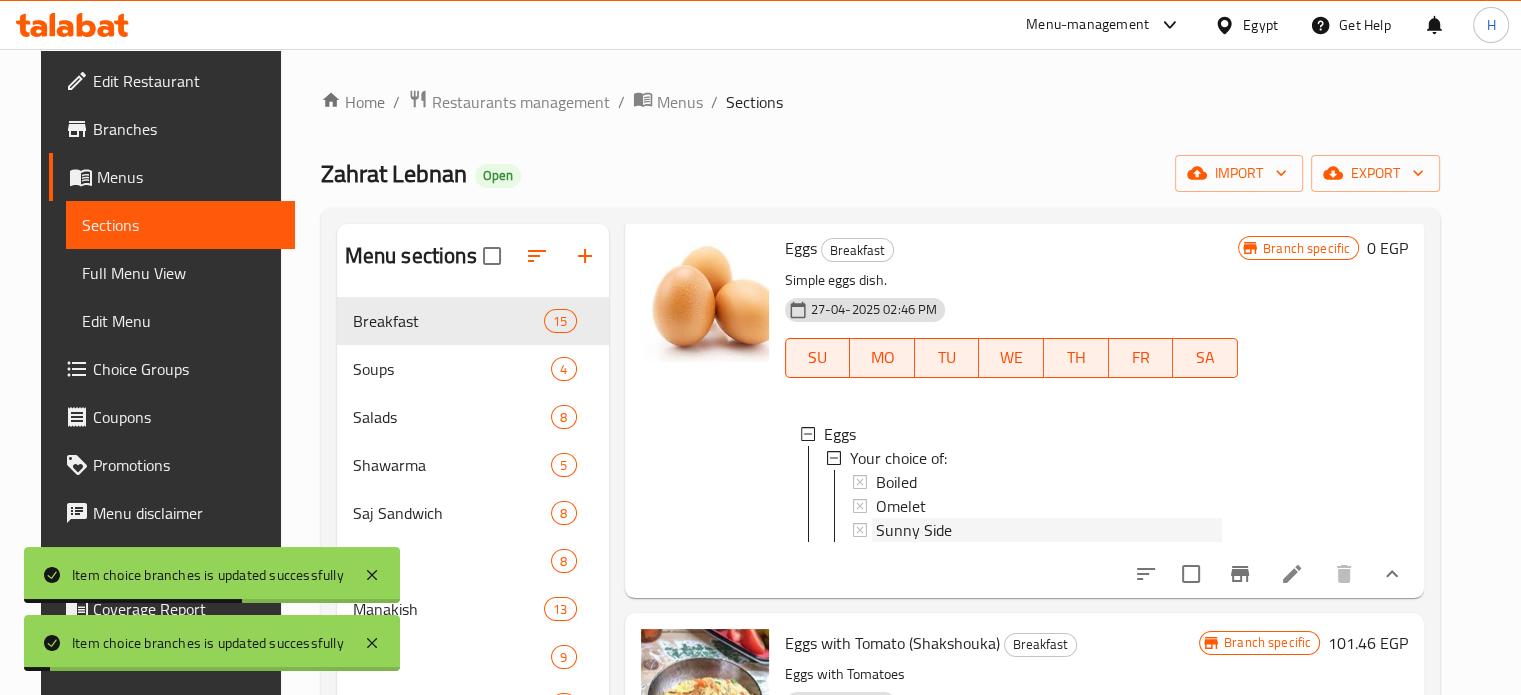 click on "Sunny Side" at bounding box center [914, 530] 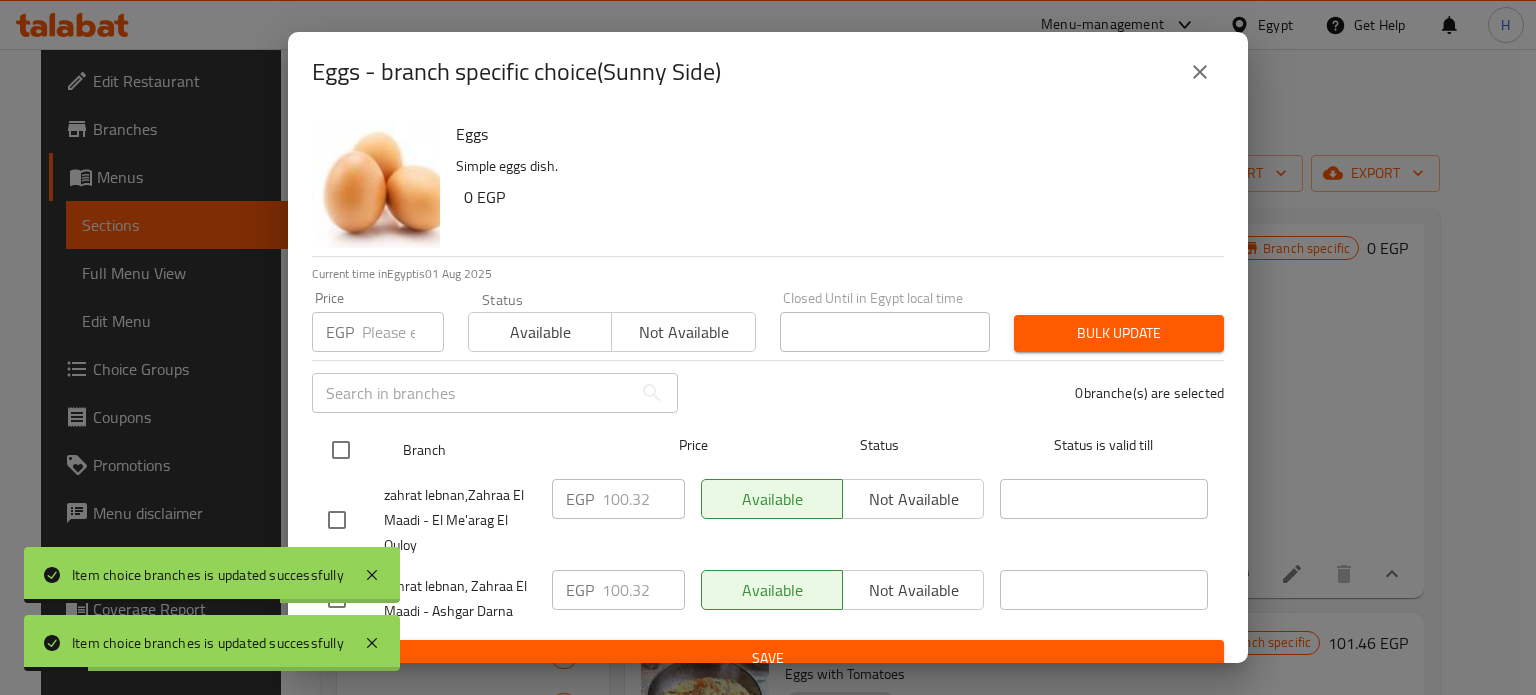 click at bounding box center (341, 450) 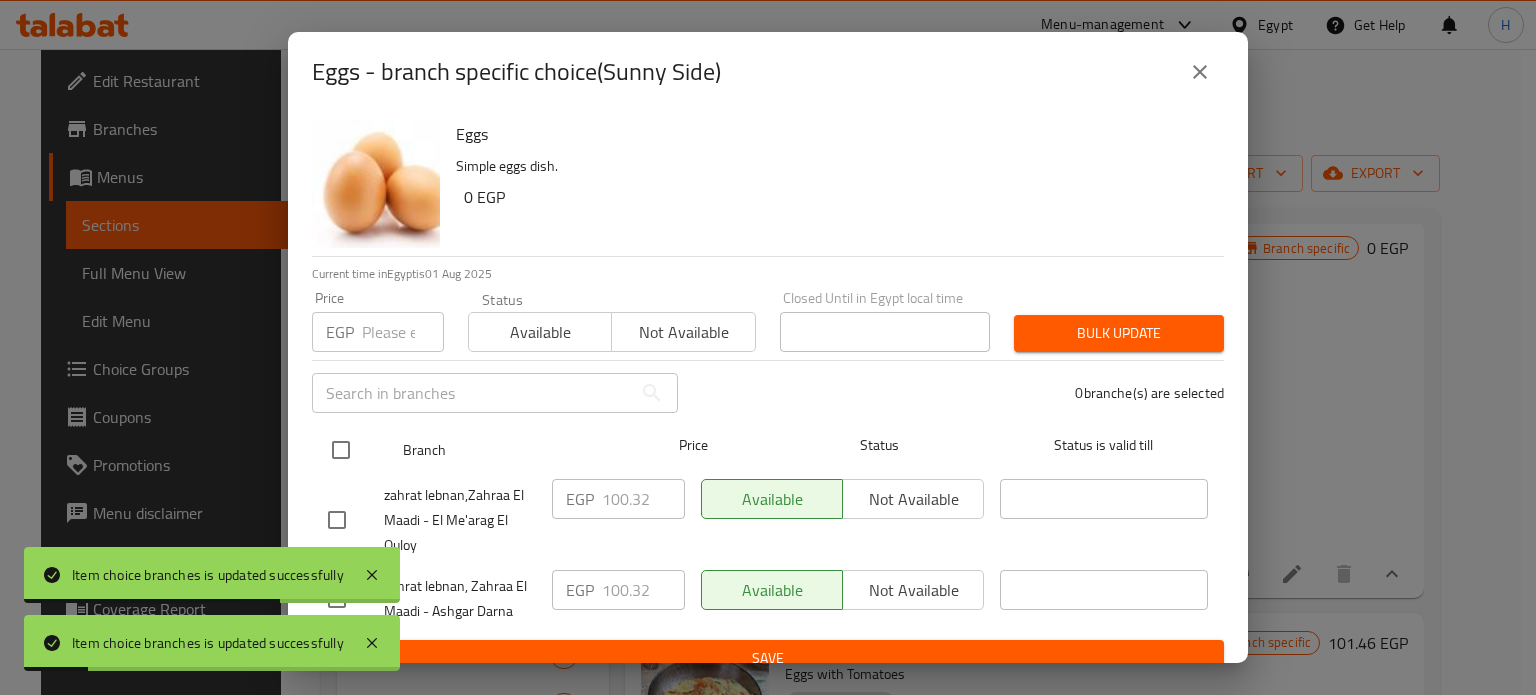 checkbox on "true" 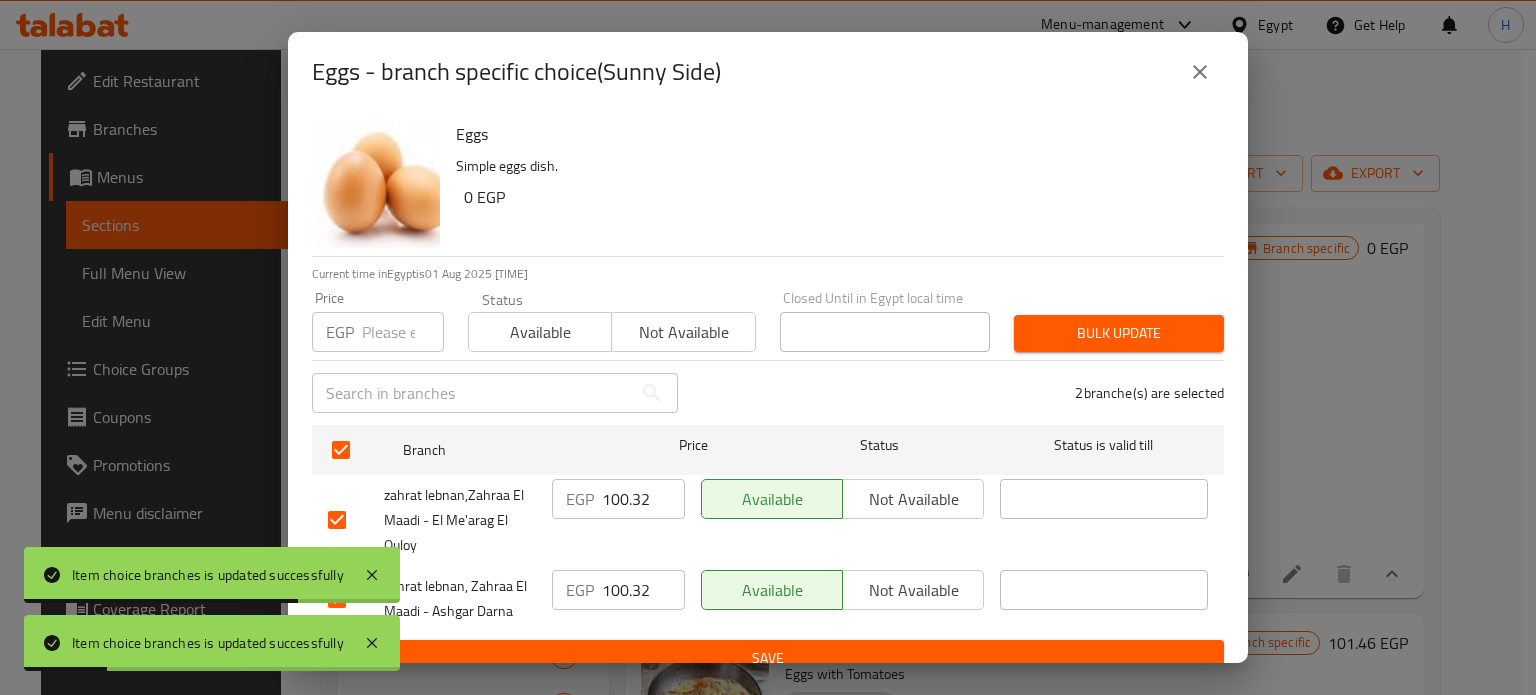 click at bounding box center (403, 332) 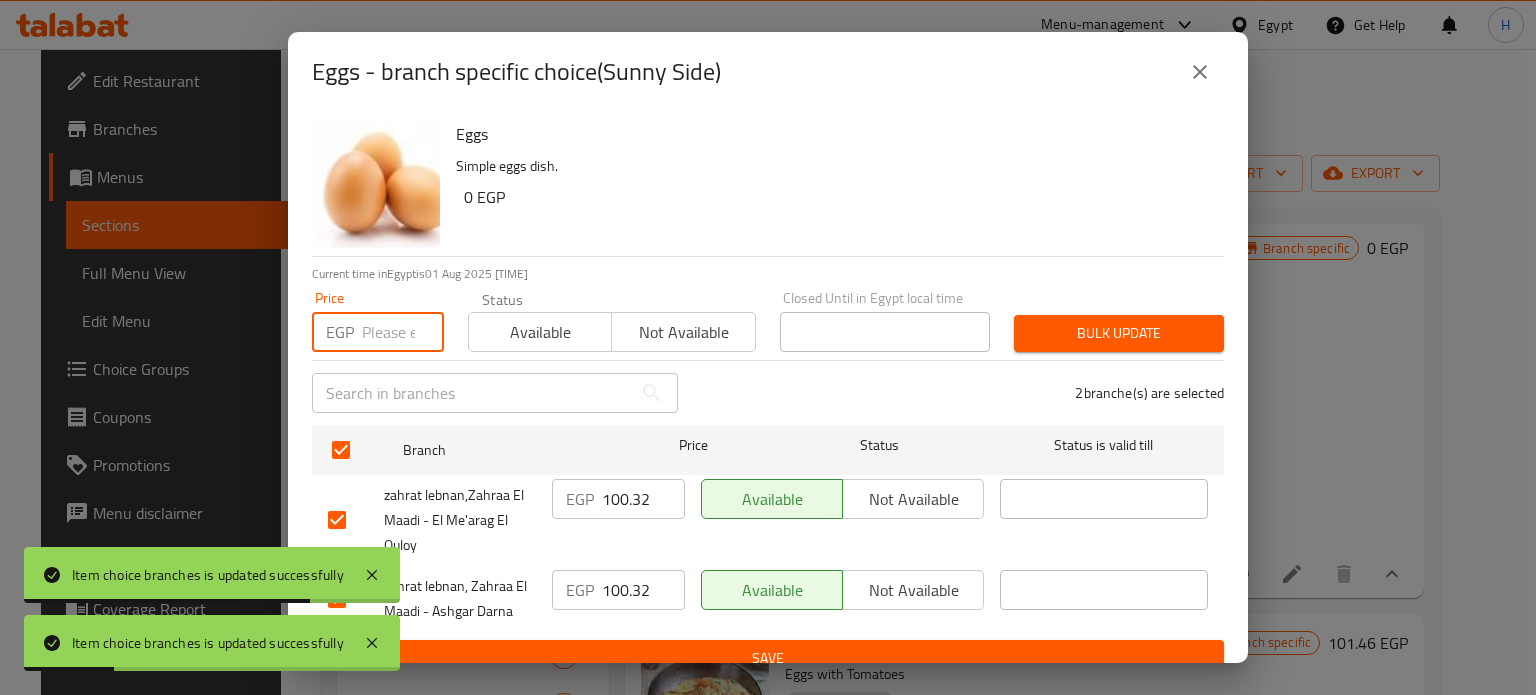 paste on "108.3" 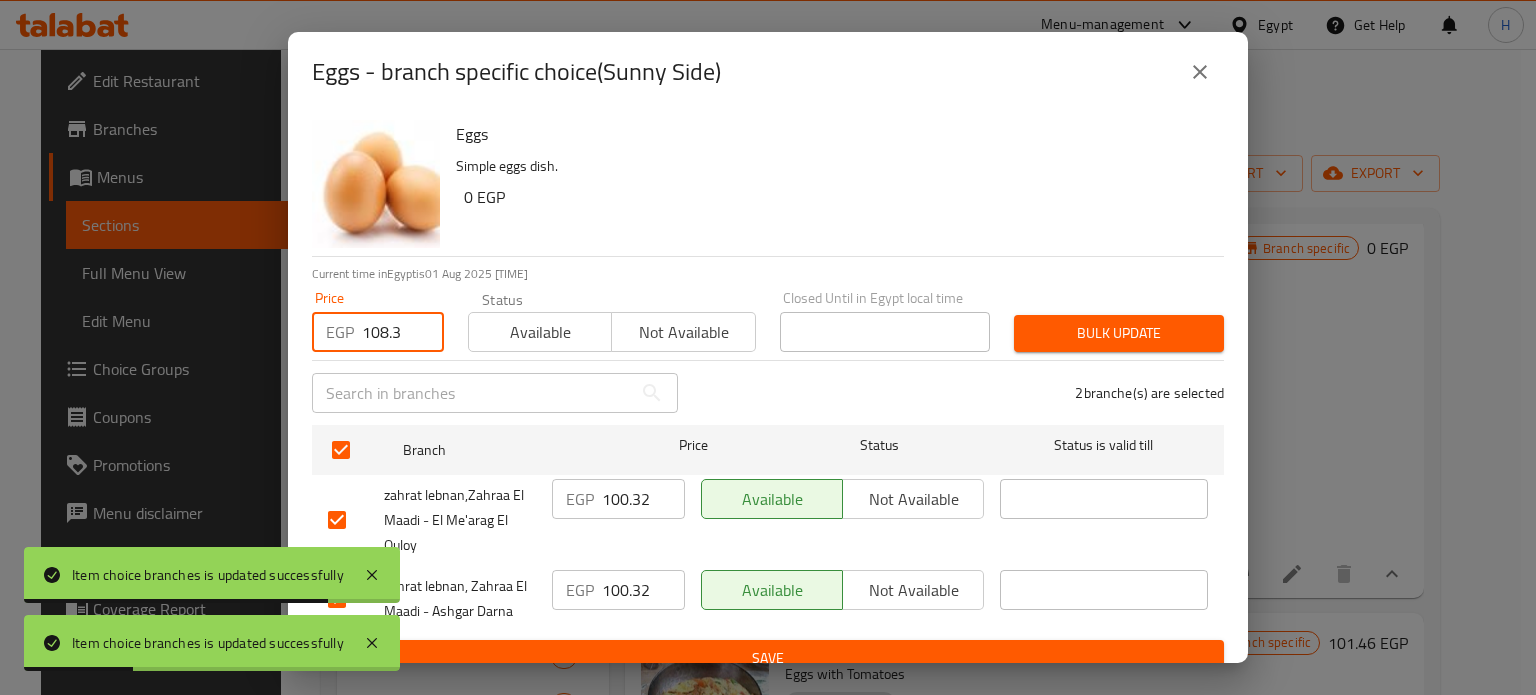 type on "108.3" 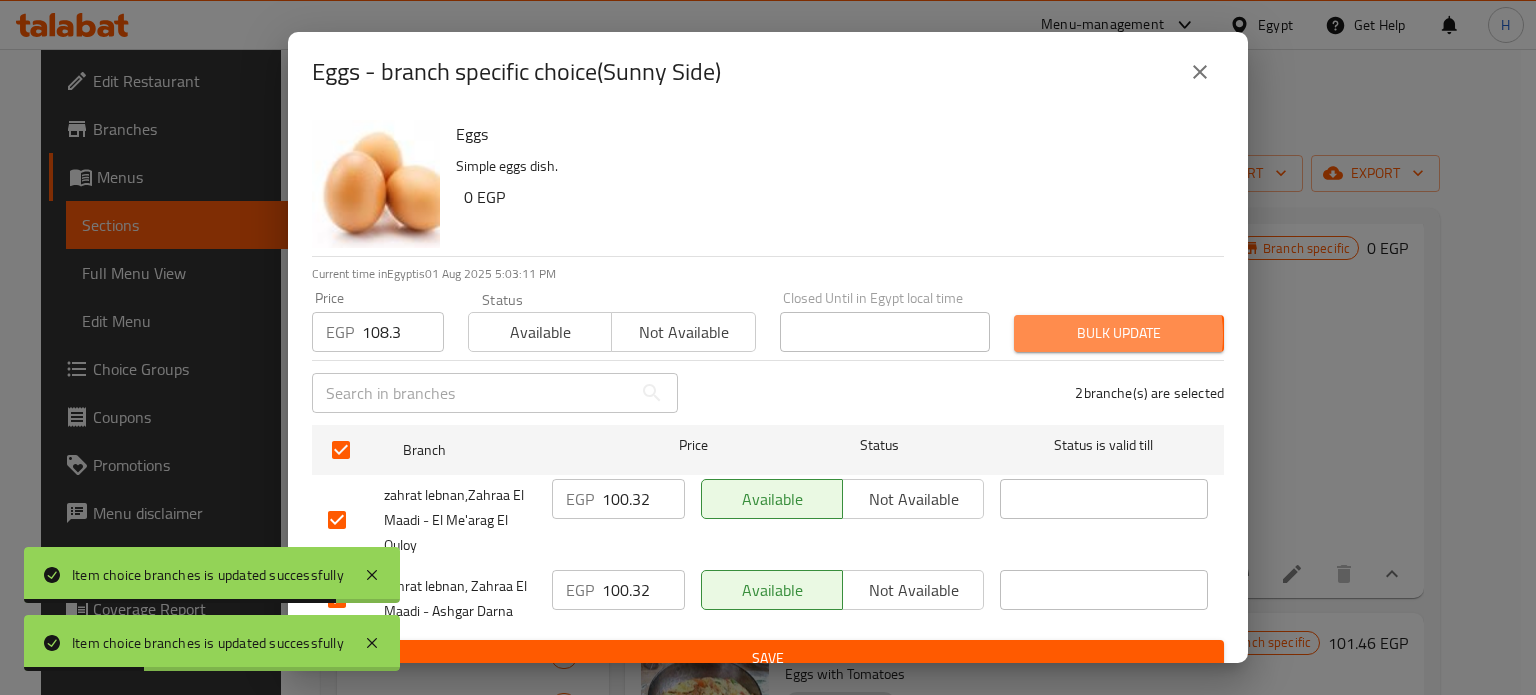 click on "Bulk update" at bounding box center (1119, 333) 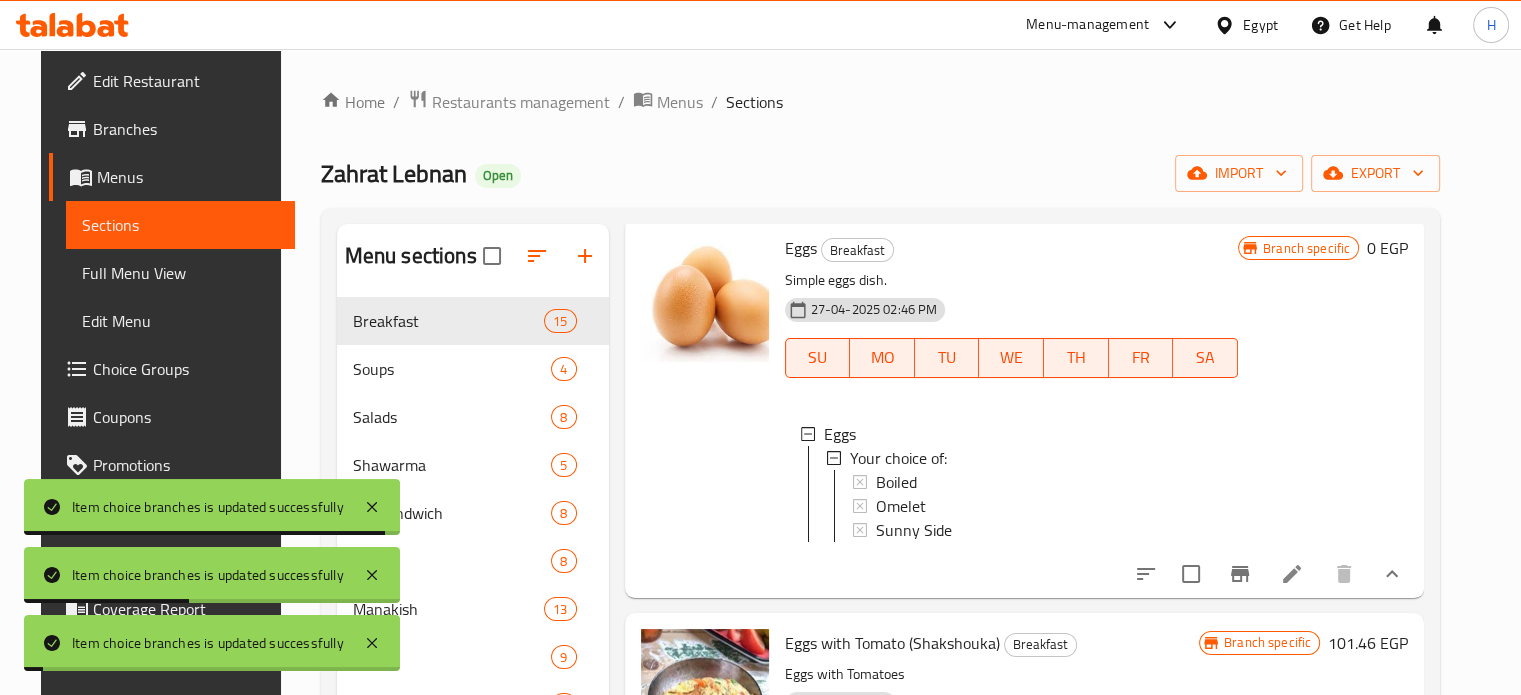 scroll, scrollTop: 2, scrollLeft: 0, axis: vertical 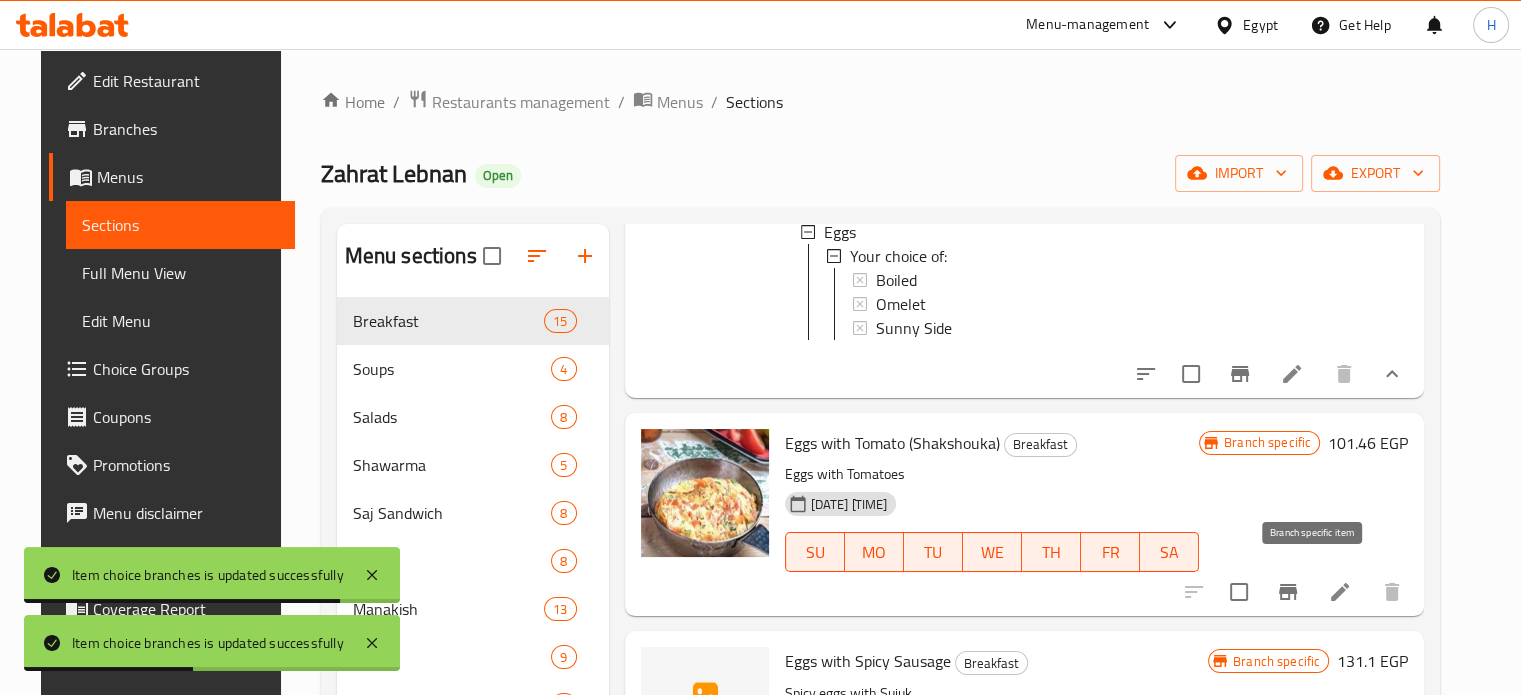 click 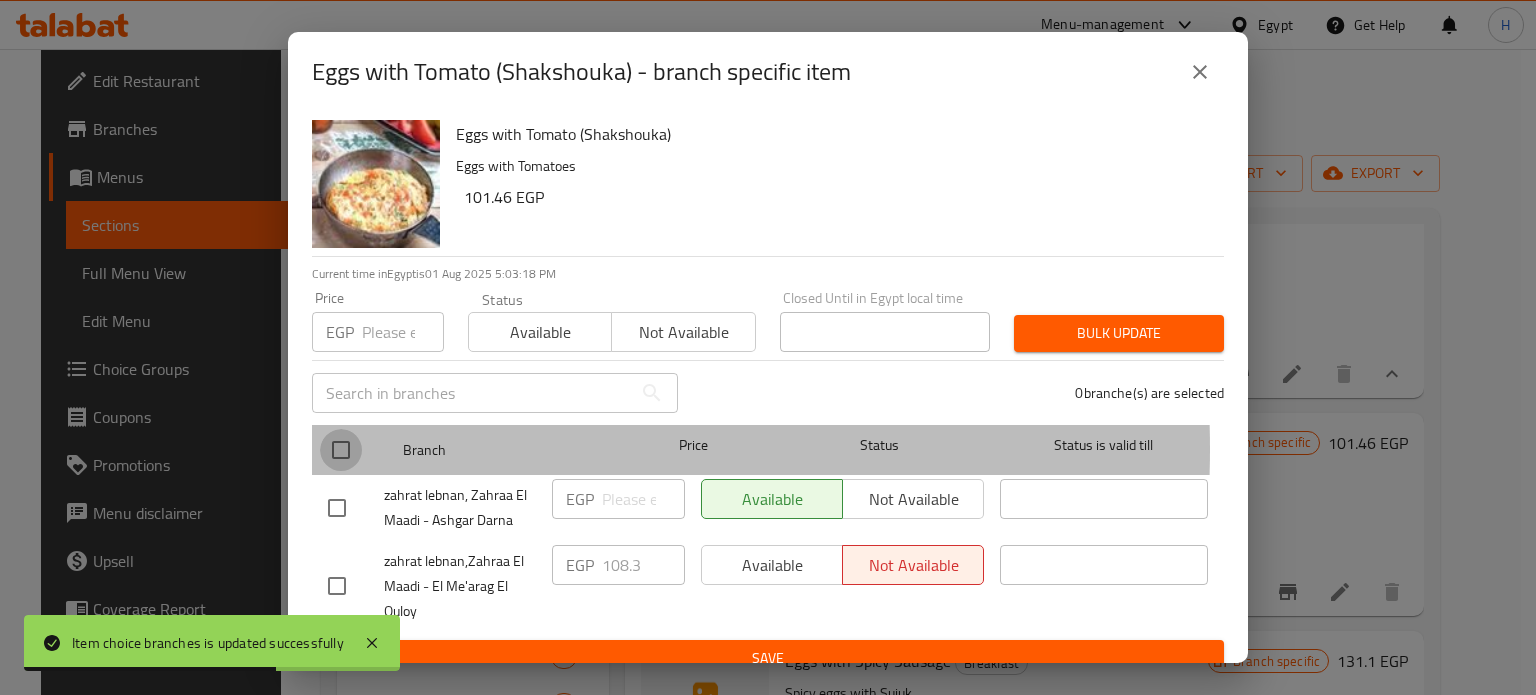 click at bounding box center [341, 450] 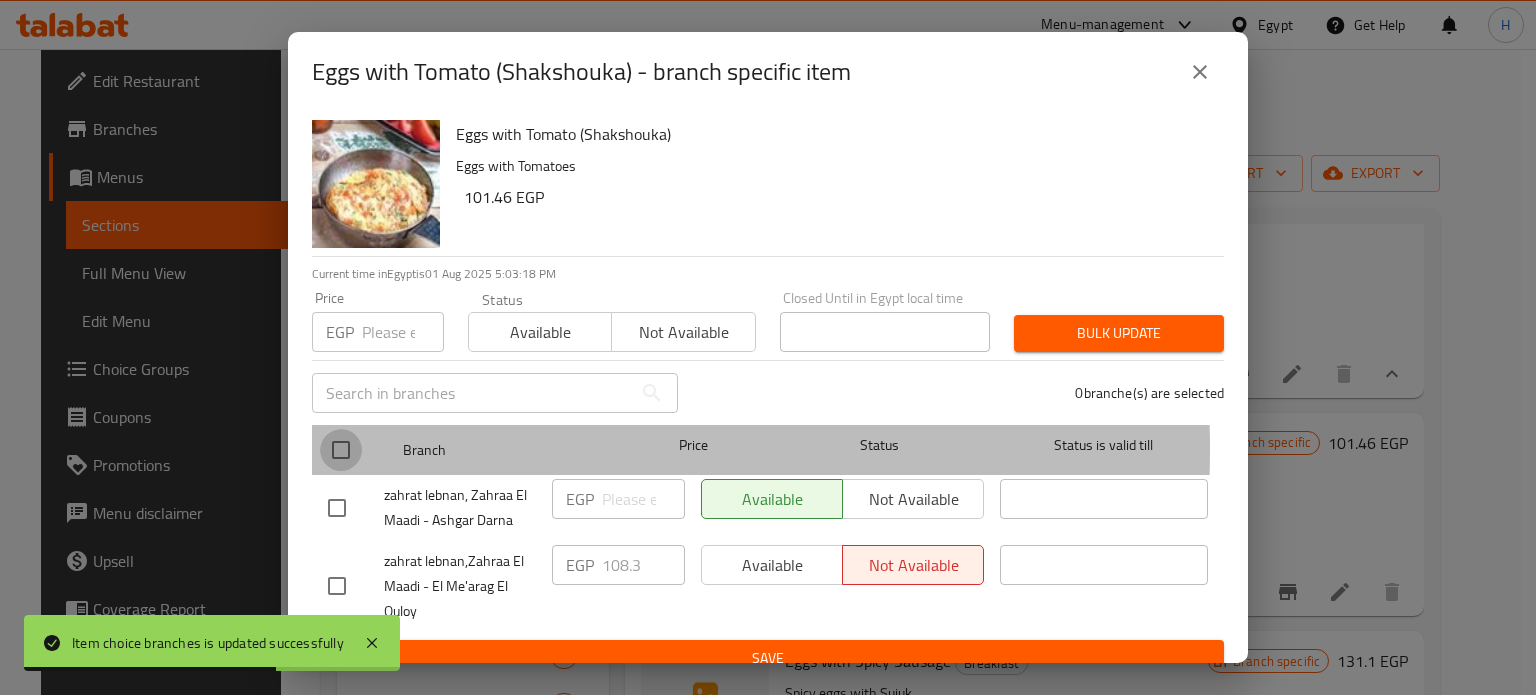 checkbox on "true" 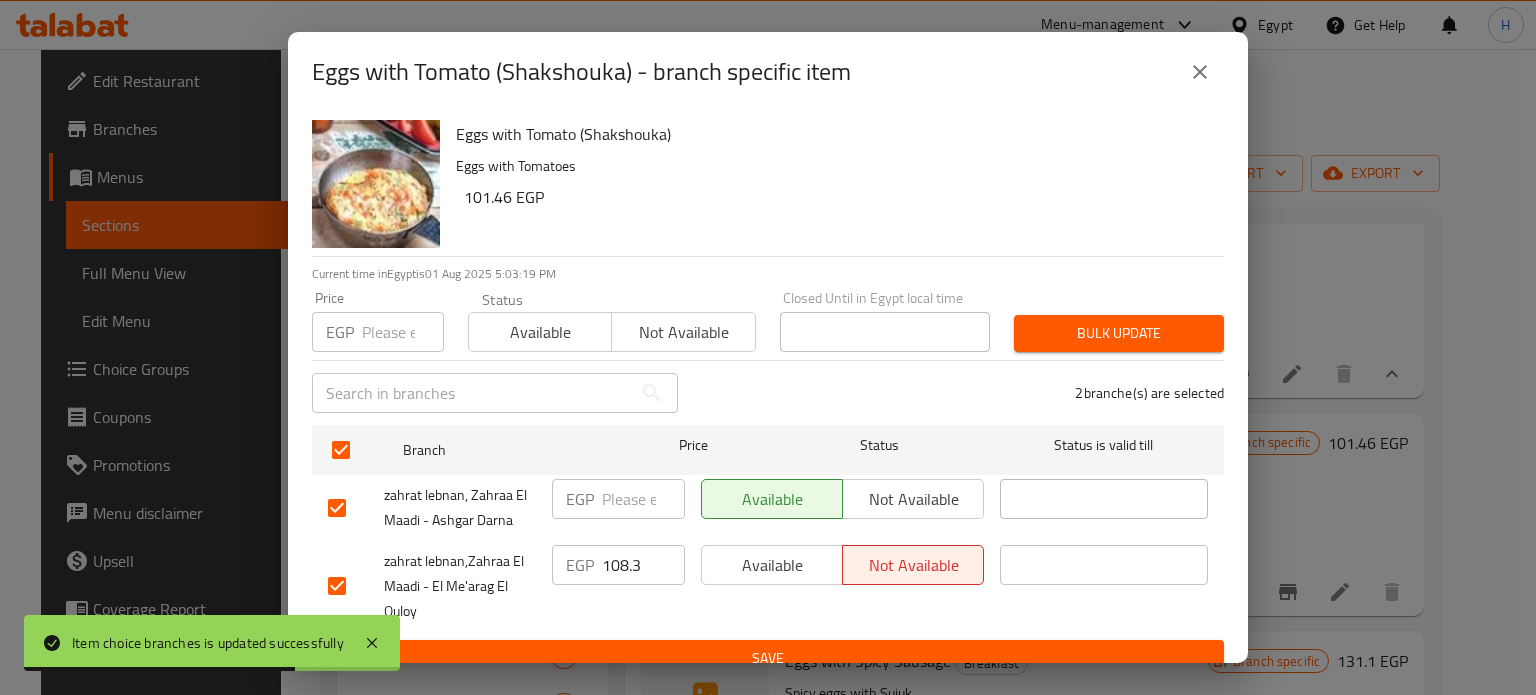 click at bounding box center (643, 499) 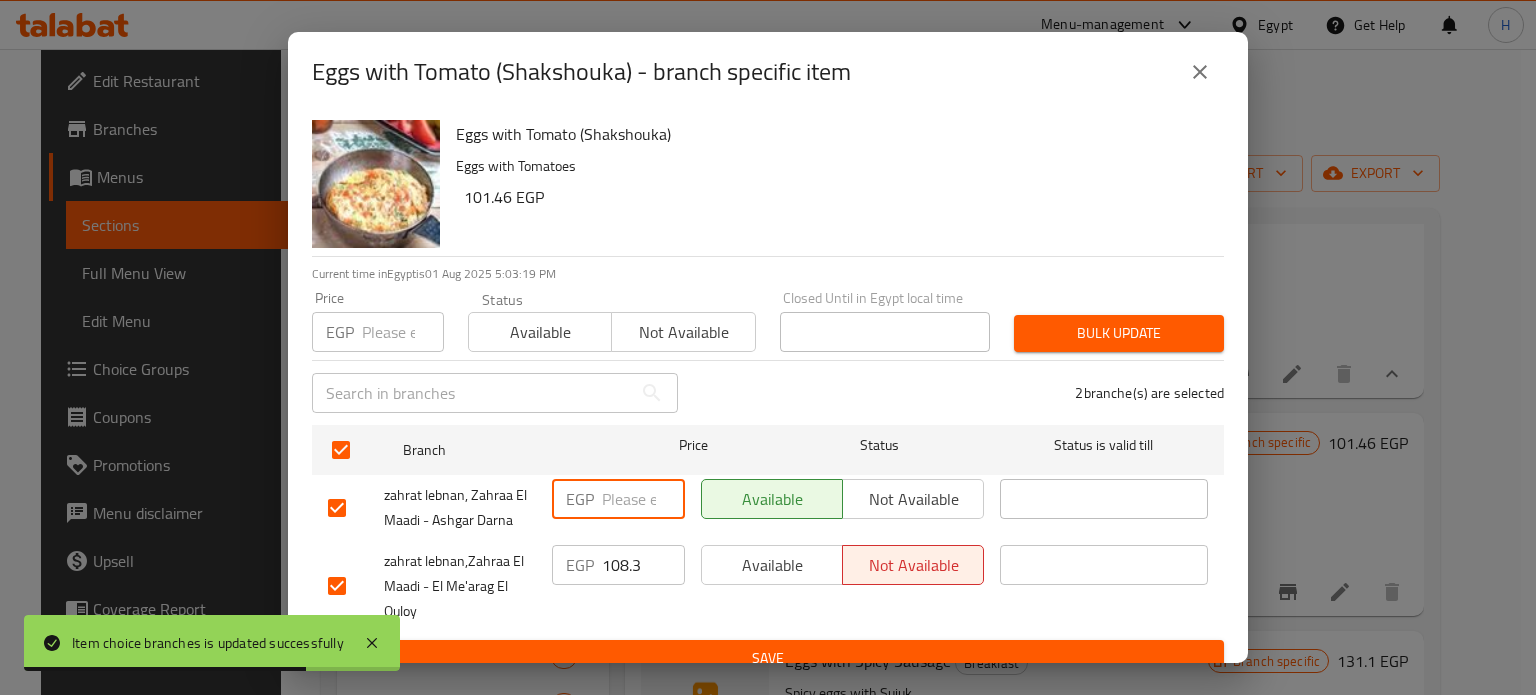 paste on "108.3" 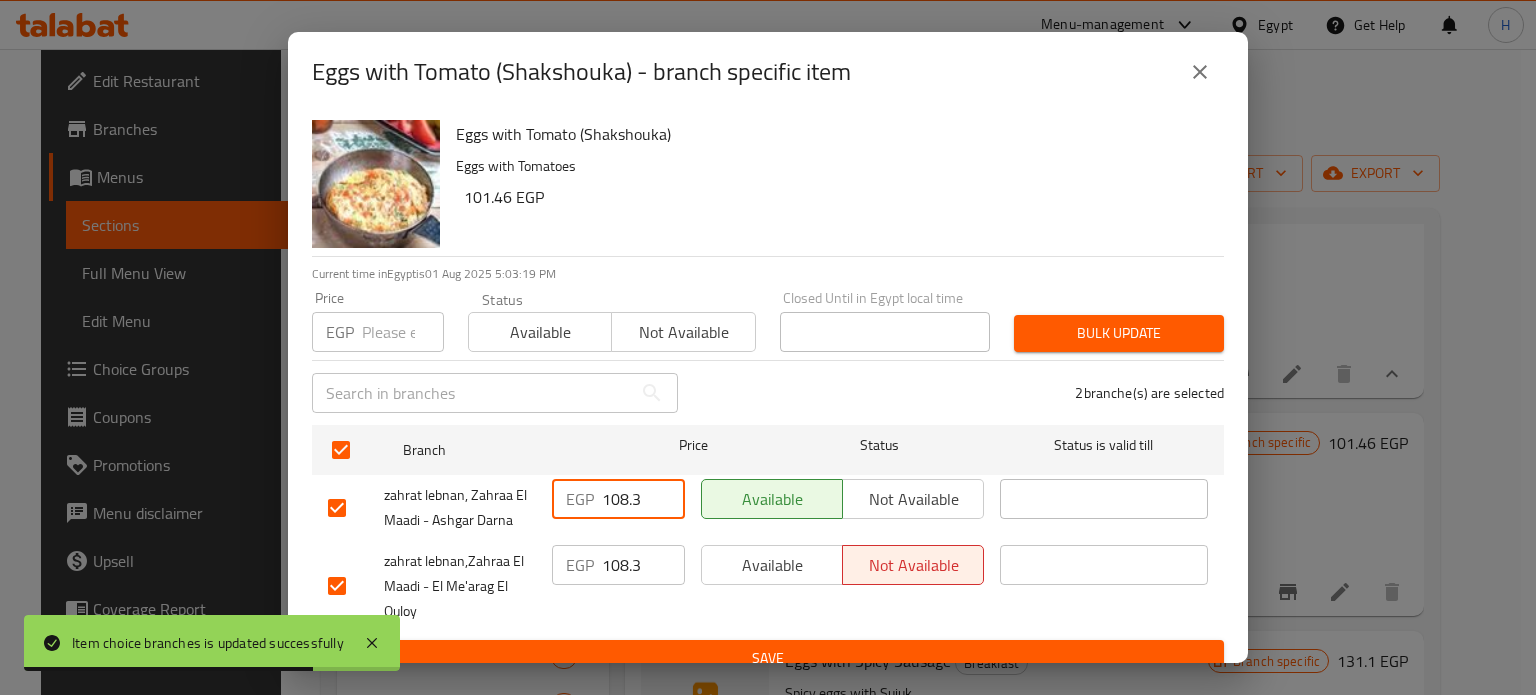 type on "108.3" 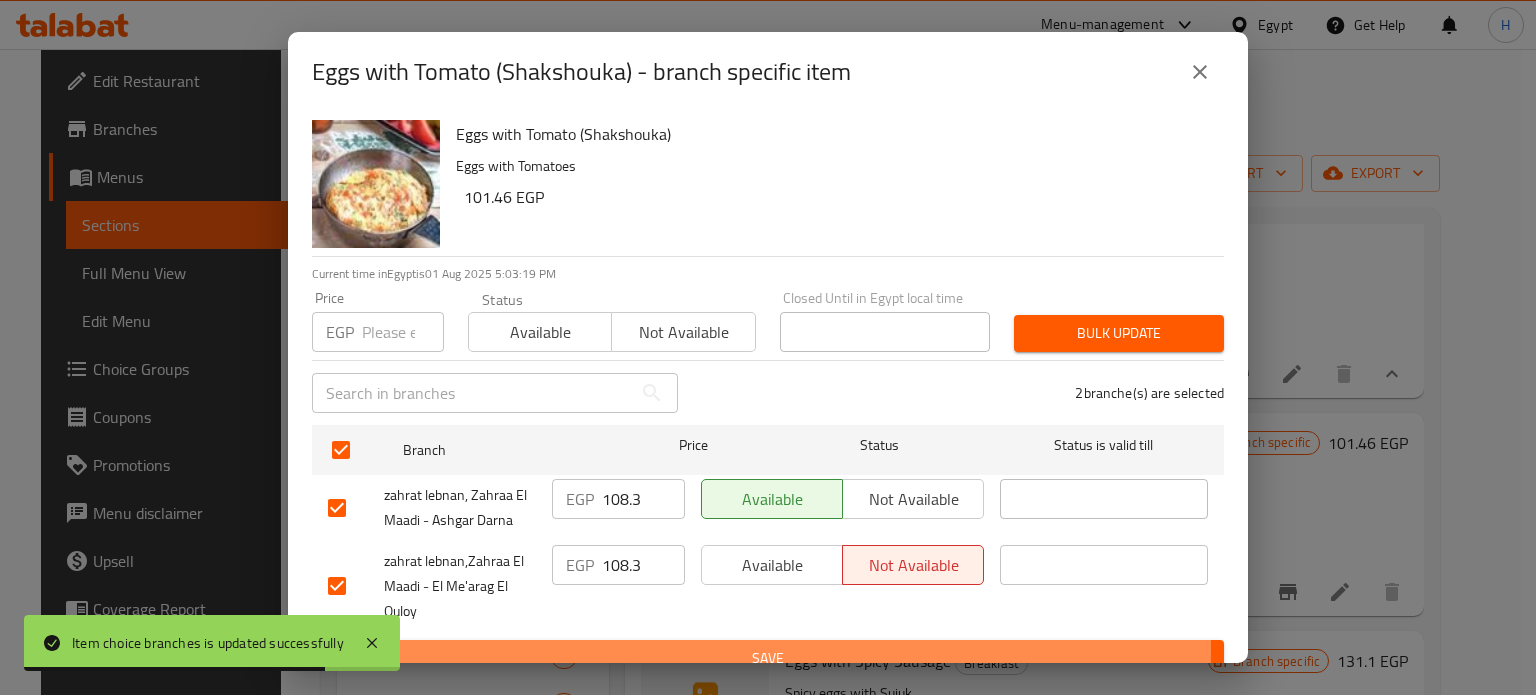 click on "Save" at bounding box center (768, 658) 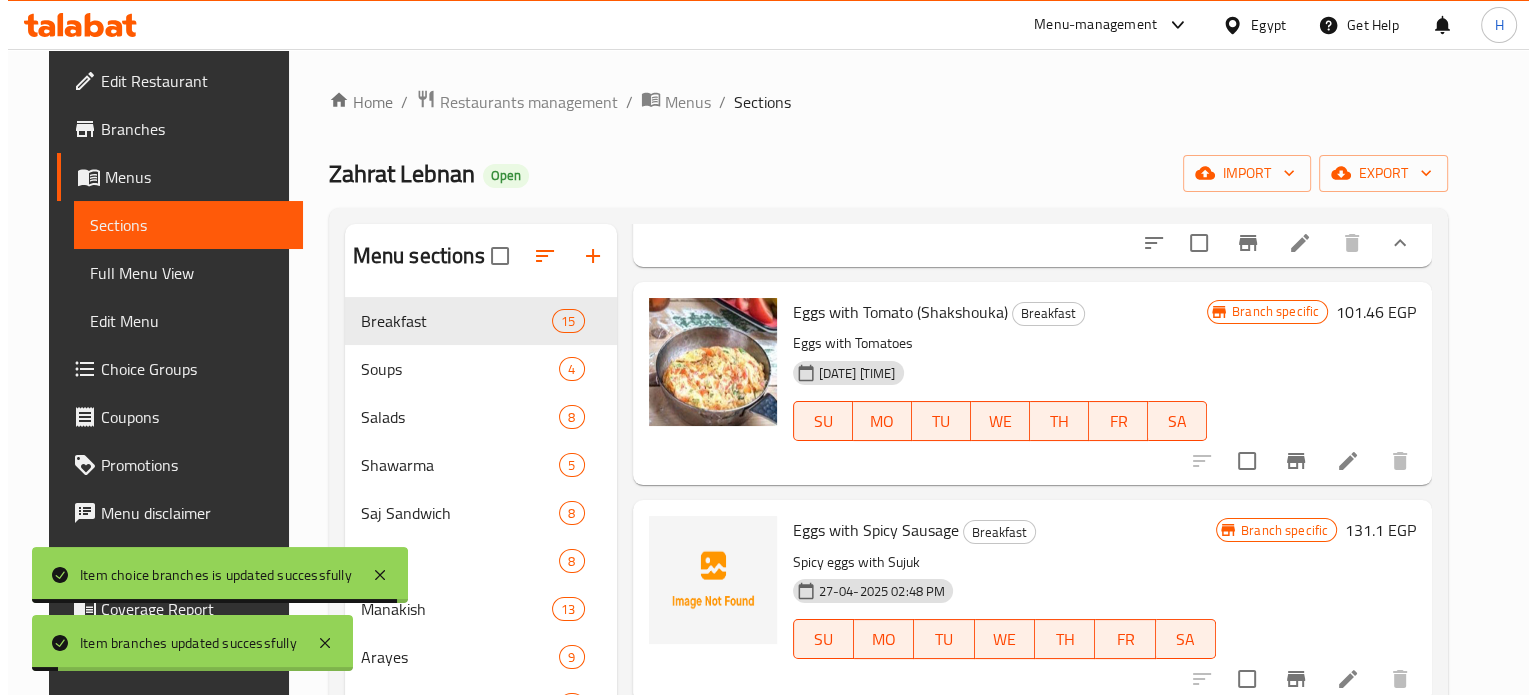 scroll, scrollTop: 2100, scrollLeft: 0, axis: vertical 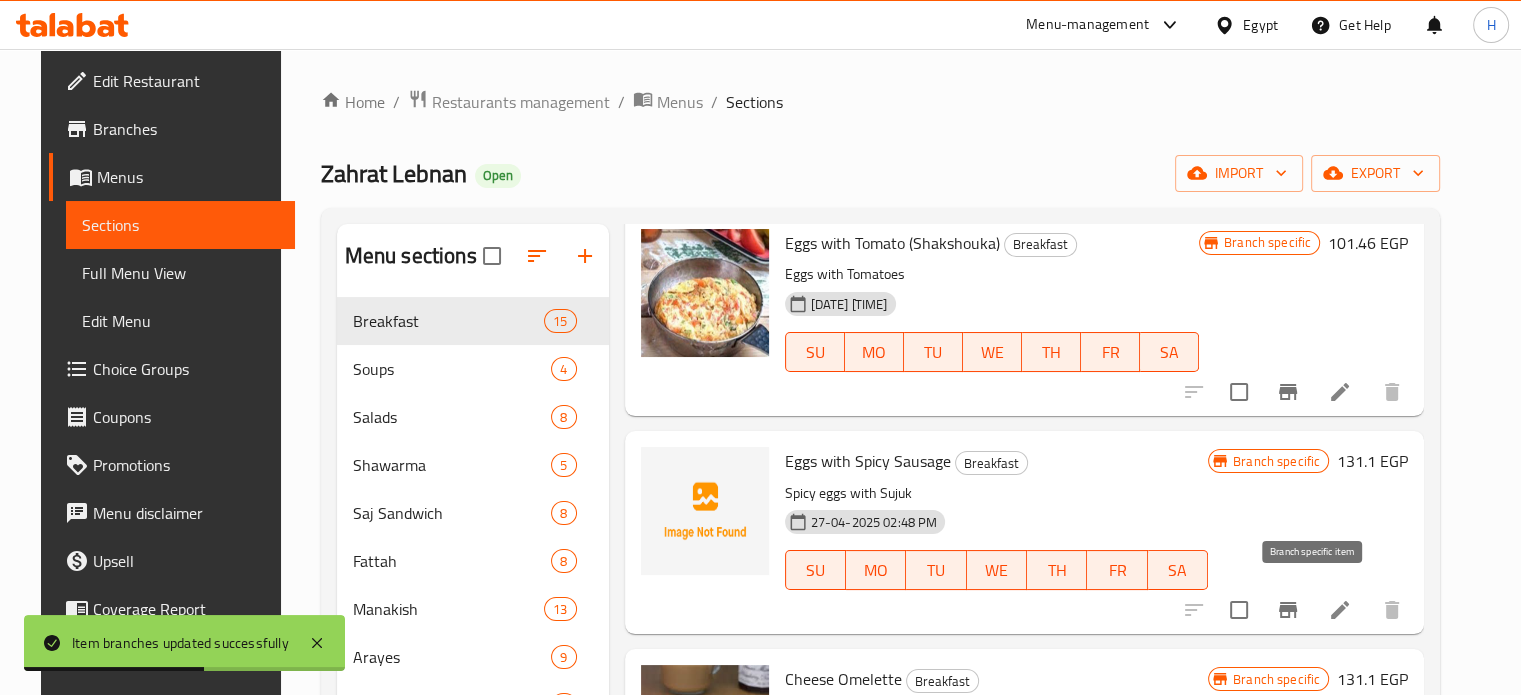 click 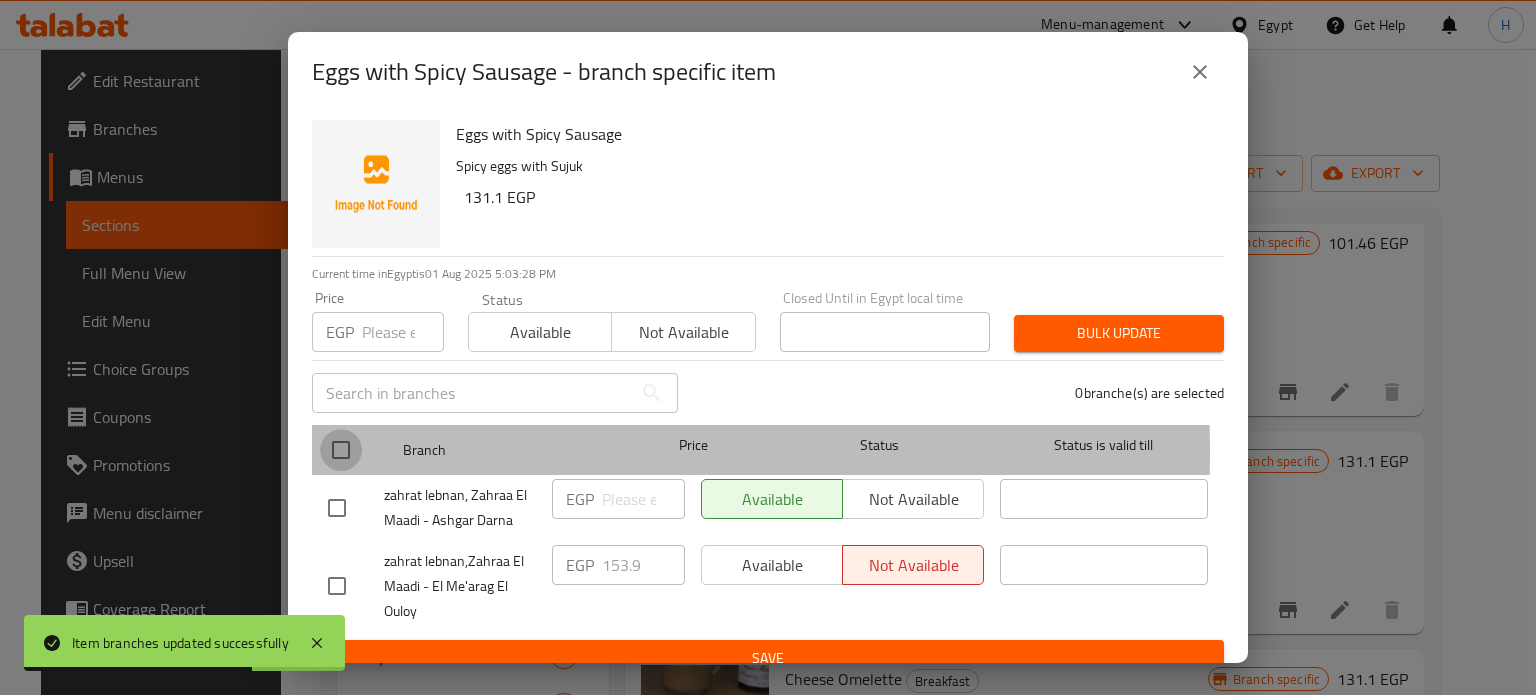 click at bounding box center [341, 450] 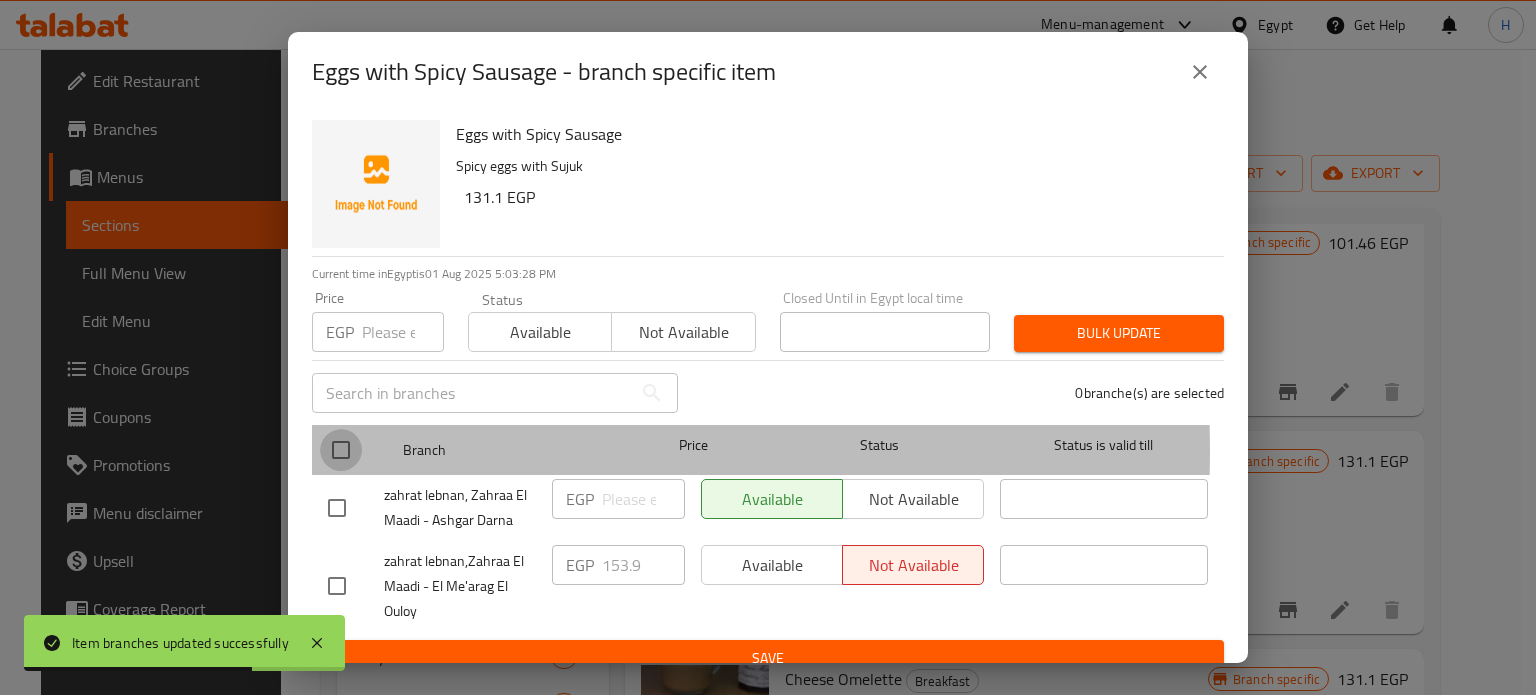 checkbox on "true" 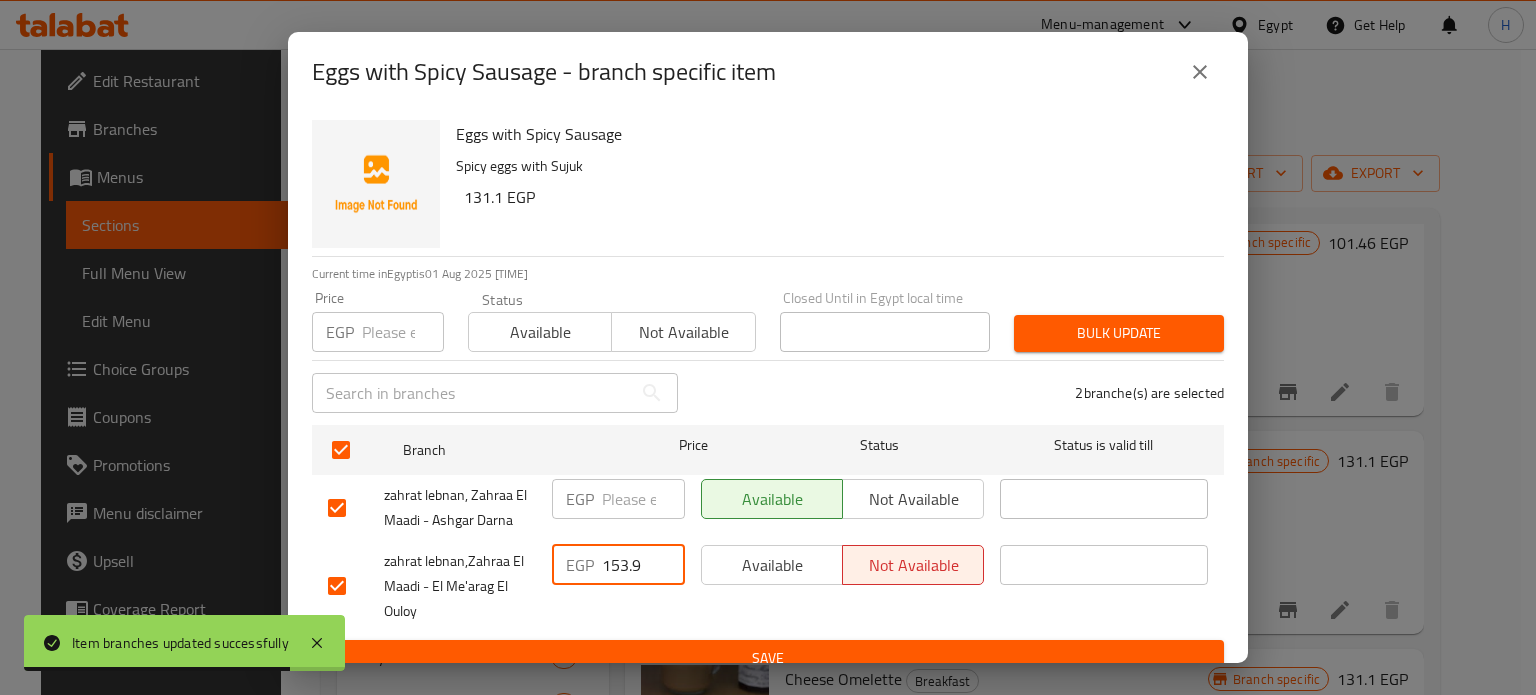 drag, startPoint x: 647, startPoint y: 559, endPoint x: 551, endPoint y: 560, distance: 96.00521 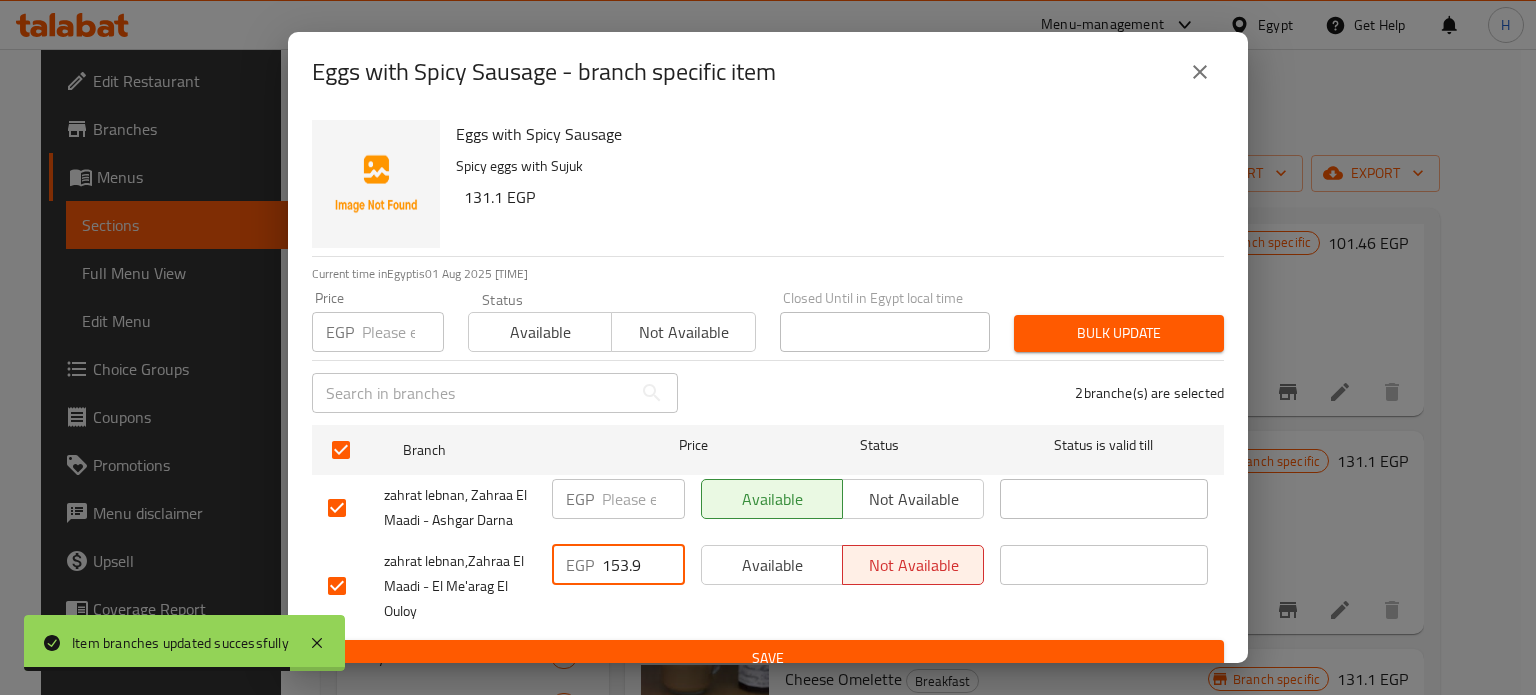 click on "EGP 153.9 ​" at bounding box center [618, 565] 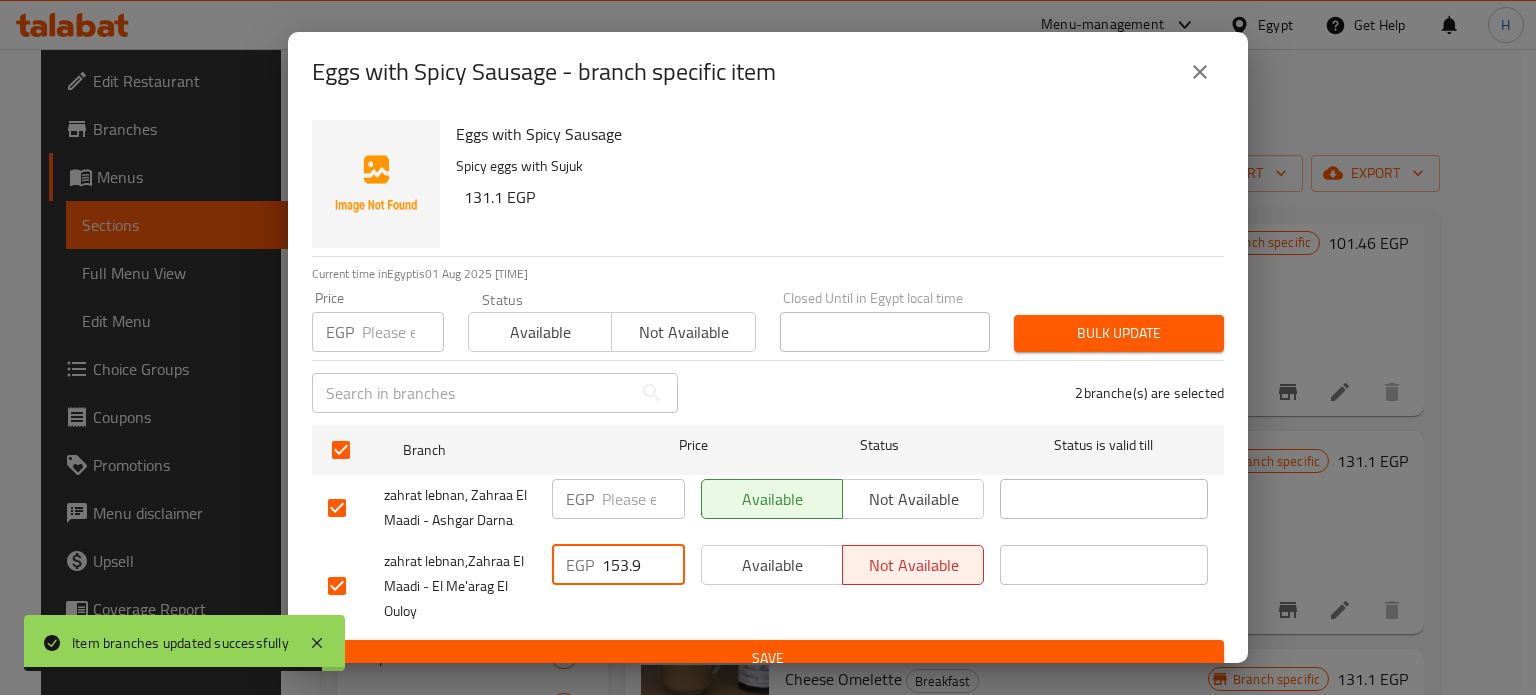 click at bounding box center [643, 499] 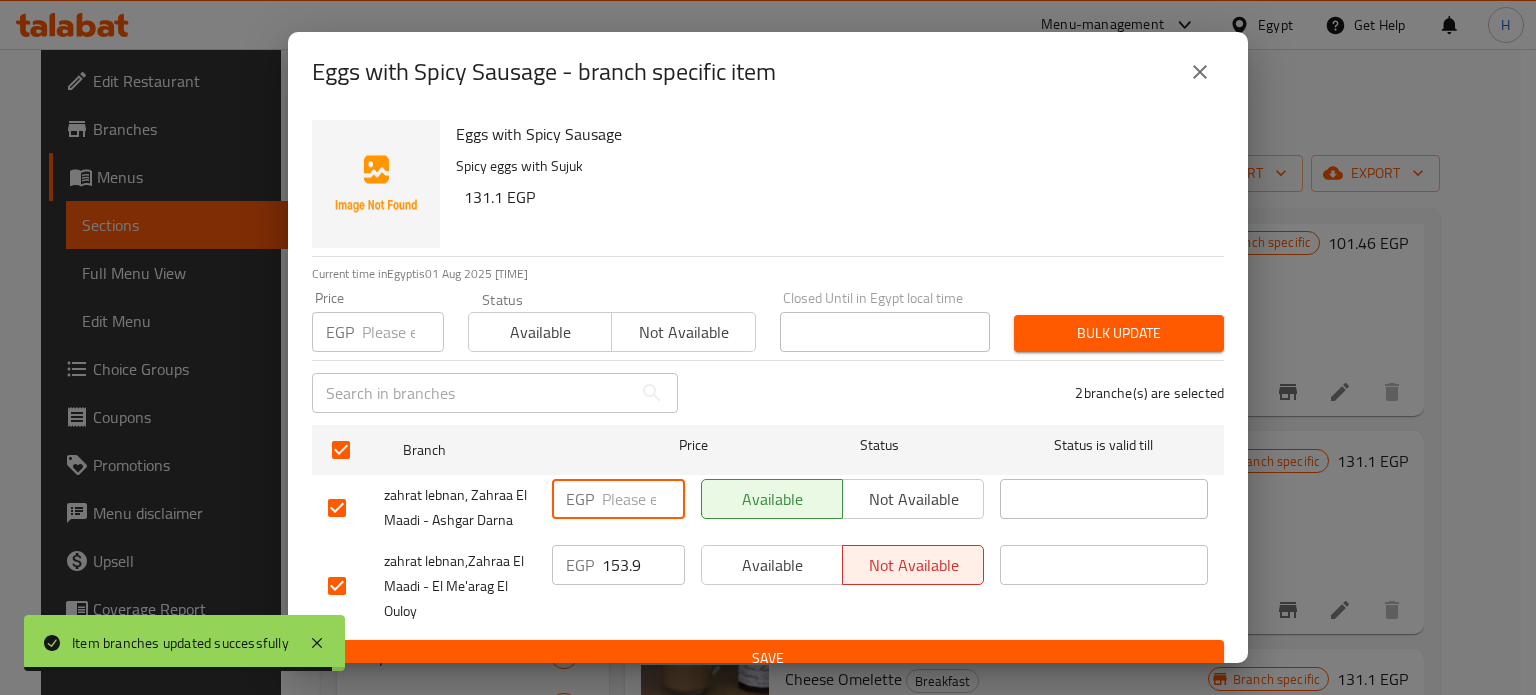 paste on "153.9" 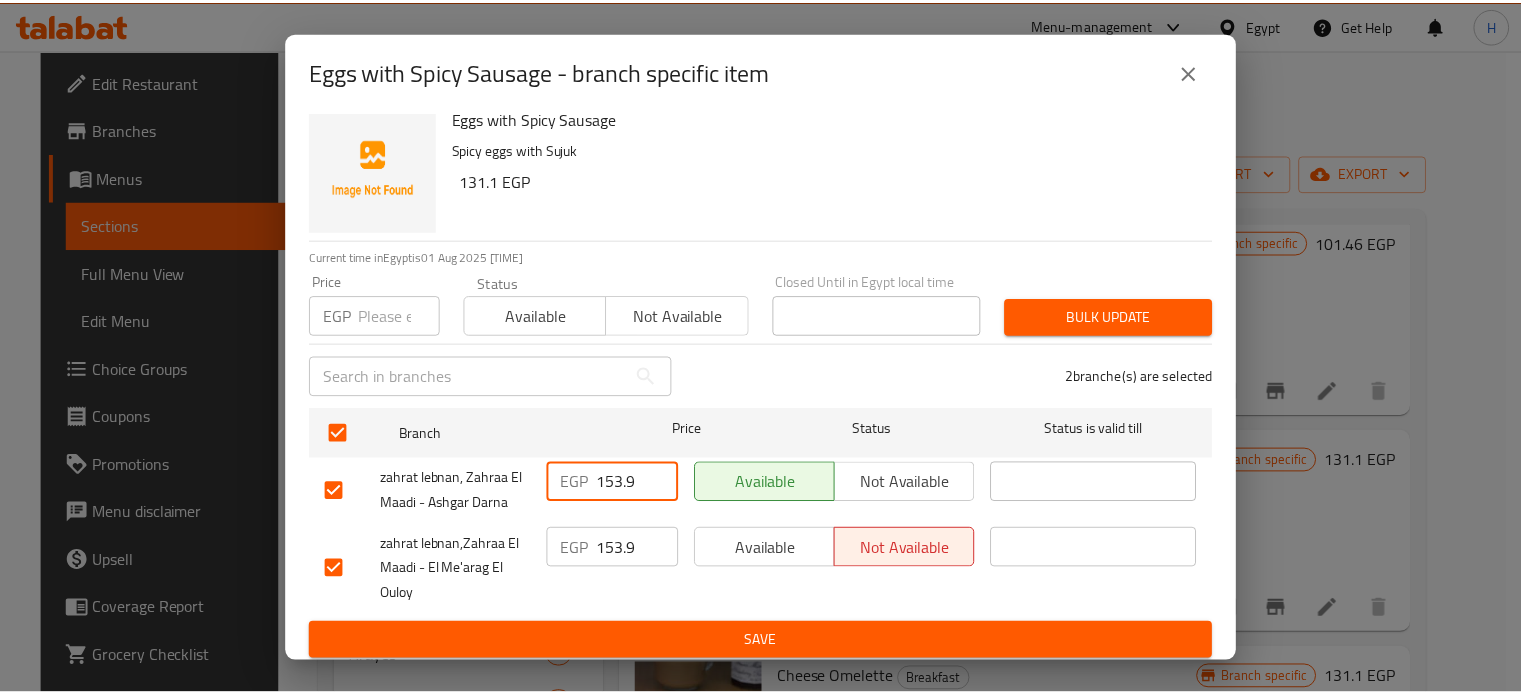 scroll, scrollTop: 21, scrollLeft: 0, axis: vertical 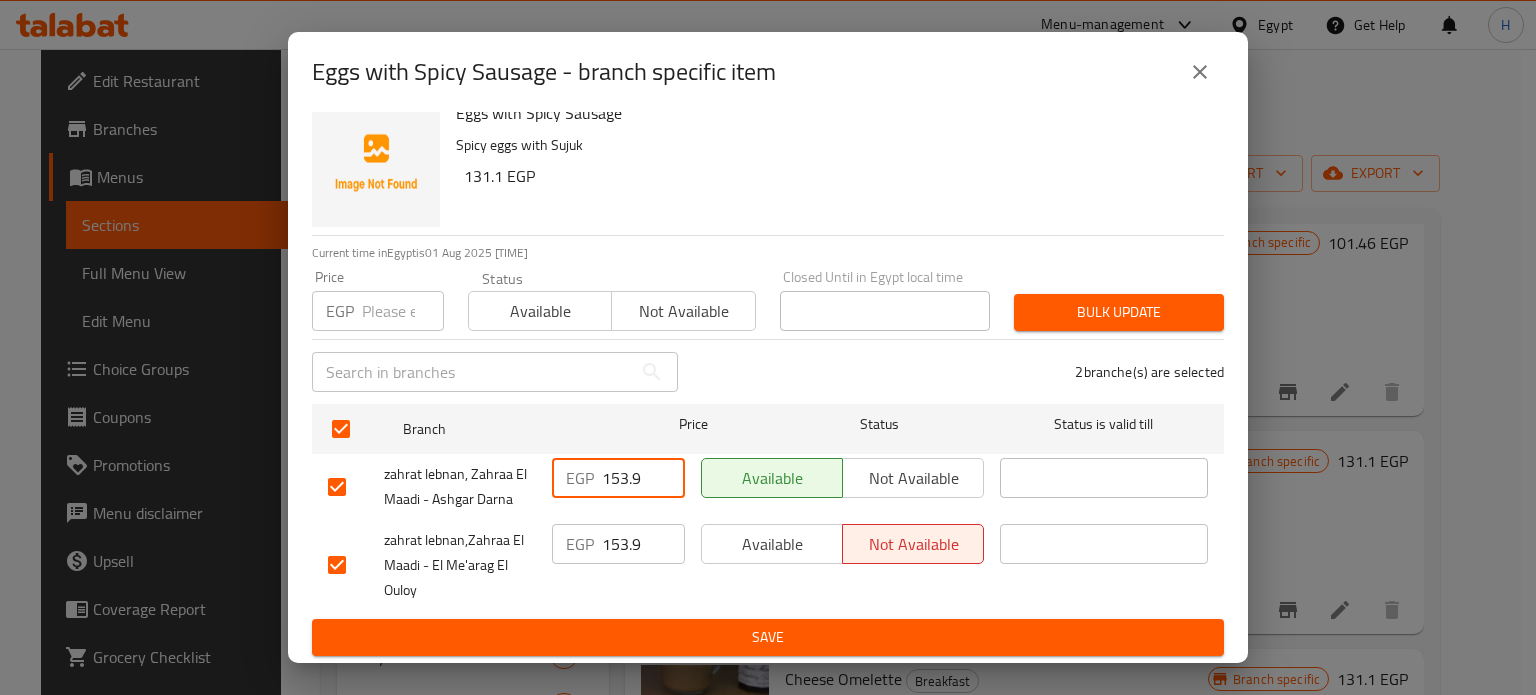 type on "153.9" 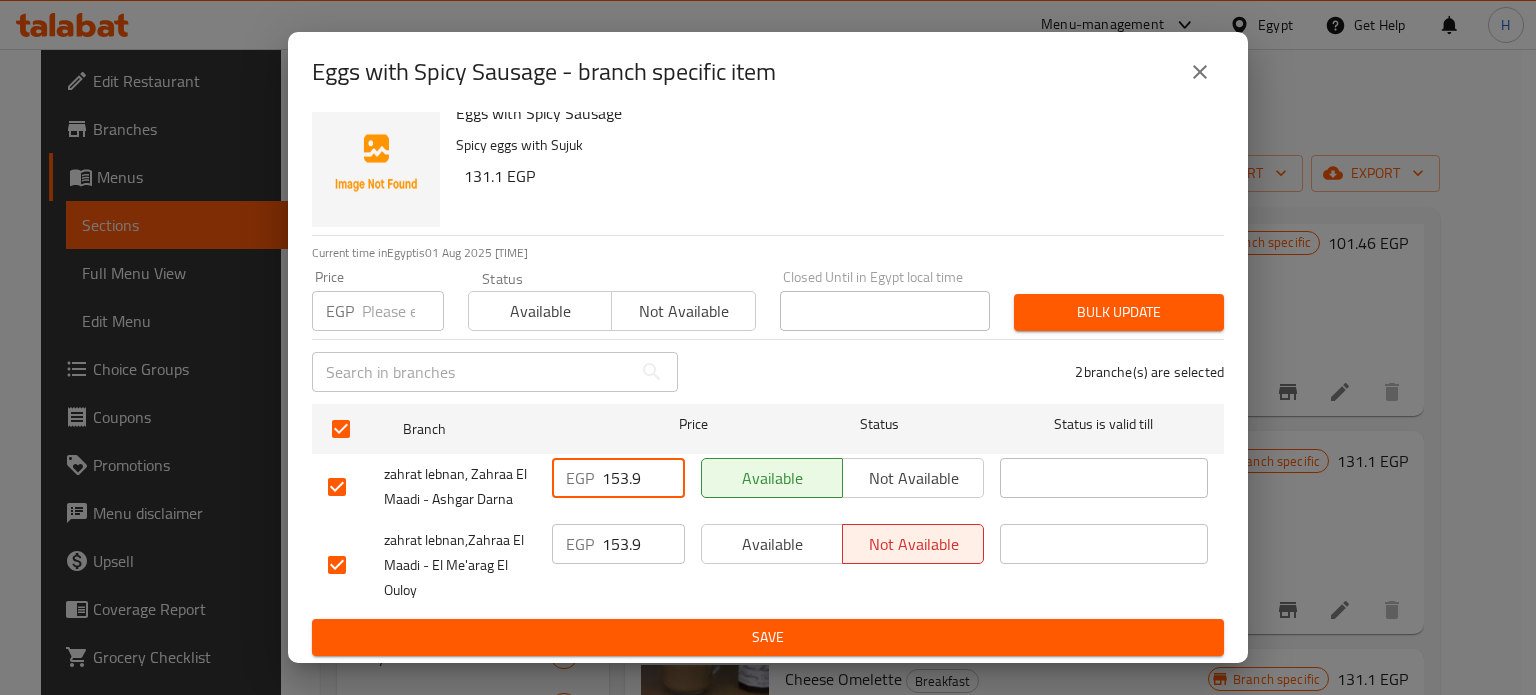 click on "Save" at bounding box center [768, 637] 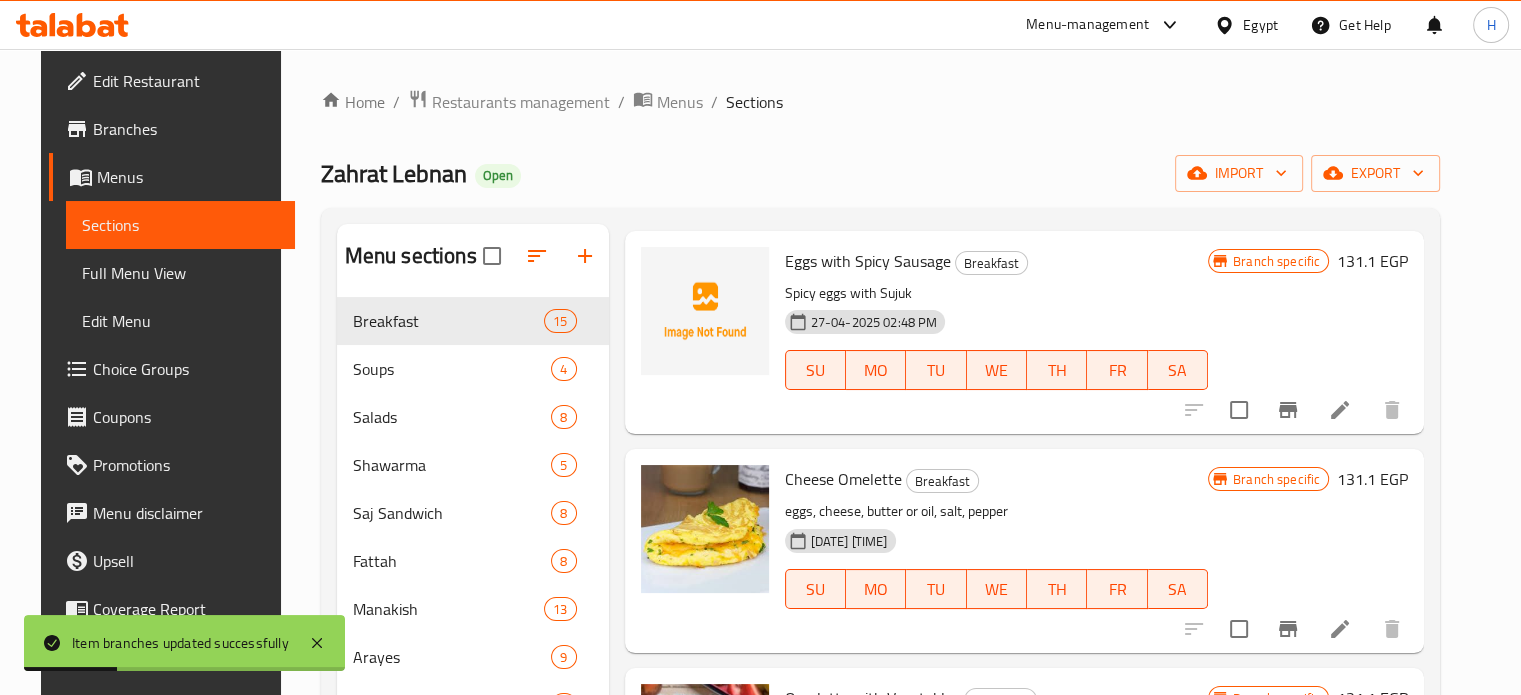 scroll, scrollTop: 2400, scrollLeft: 0, axis: vertical 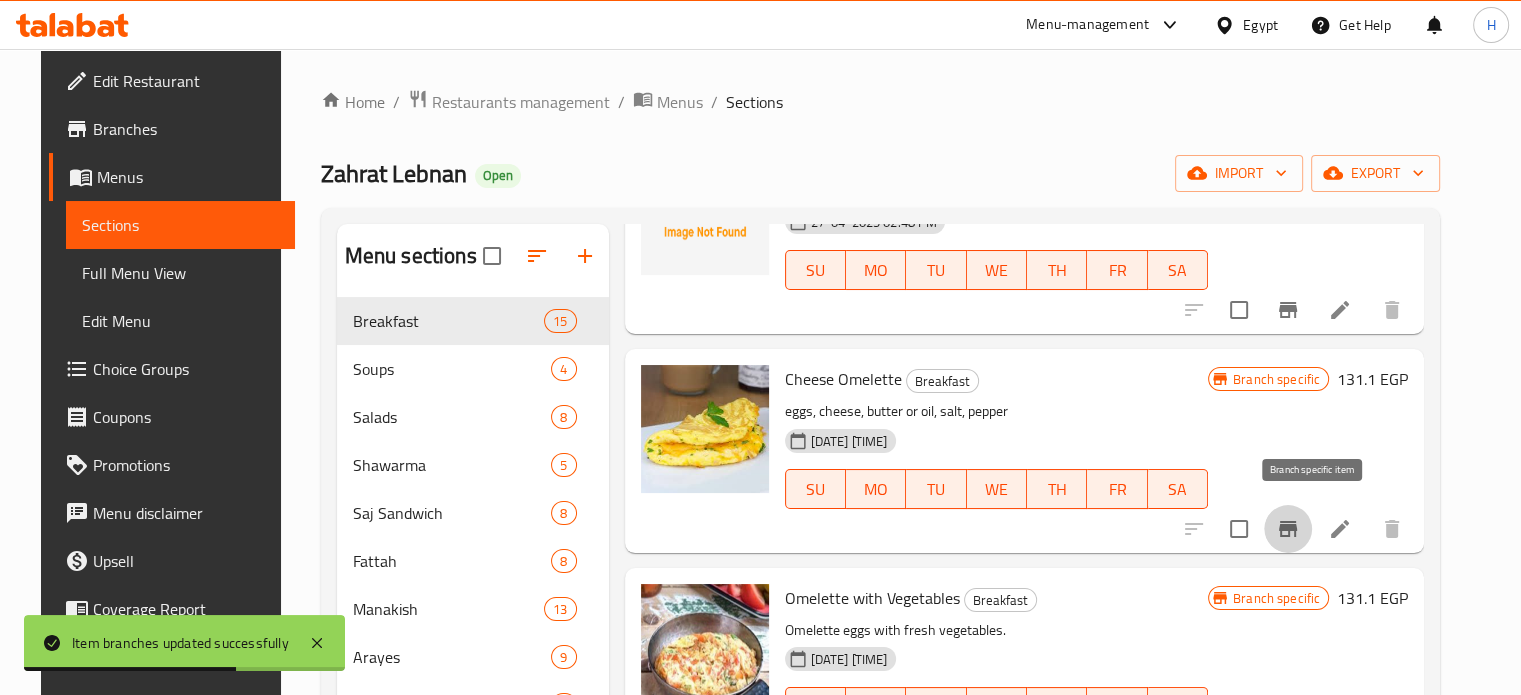 click at bounding box center [1288, 529] 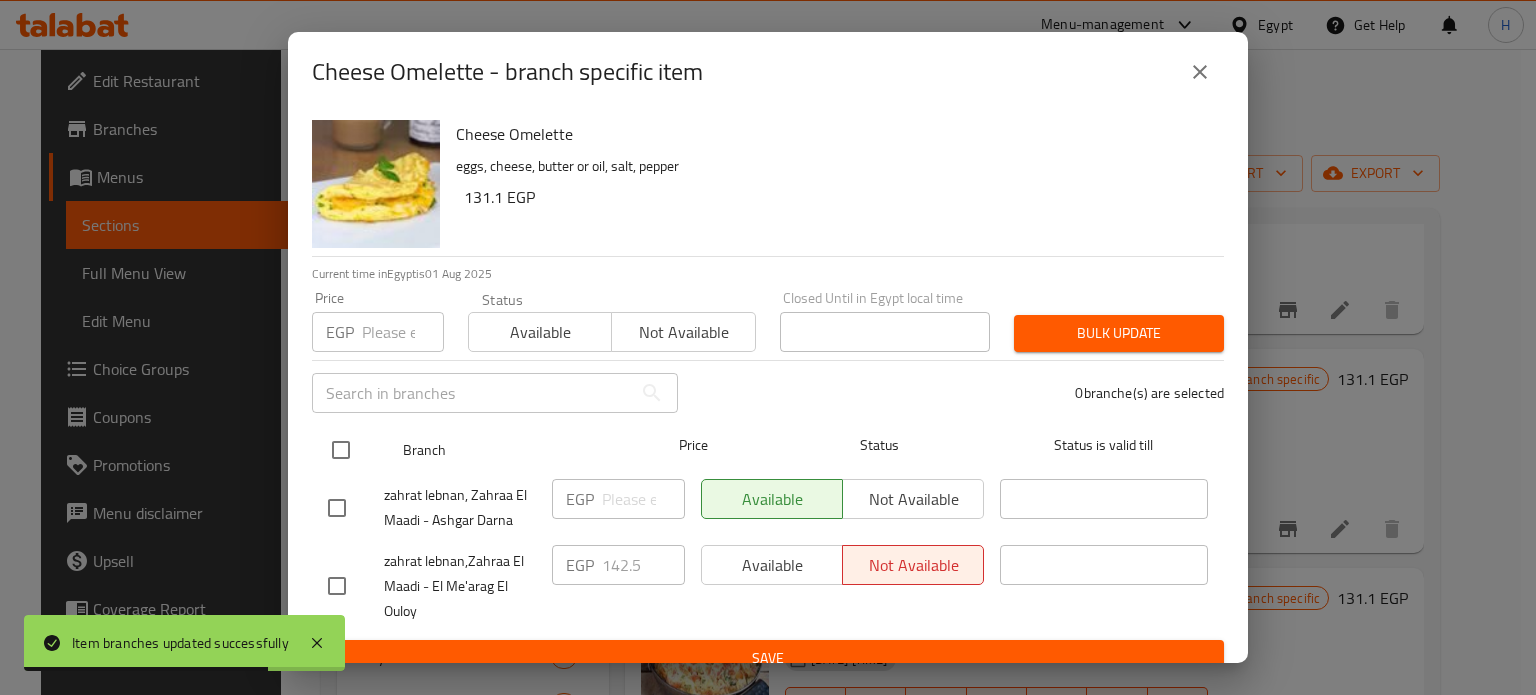 click at bounding box center [341, 450] 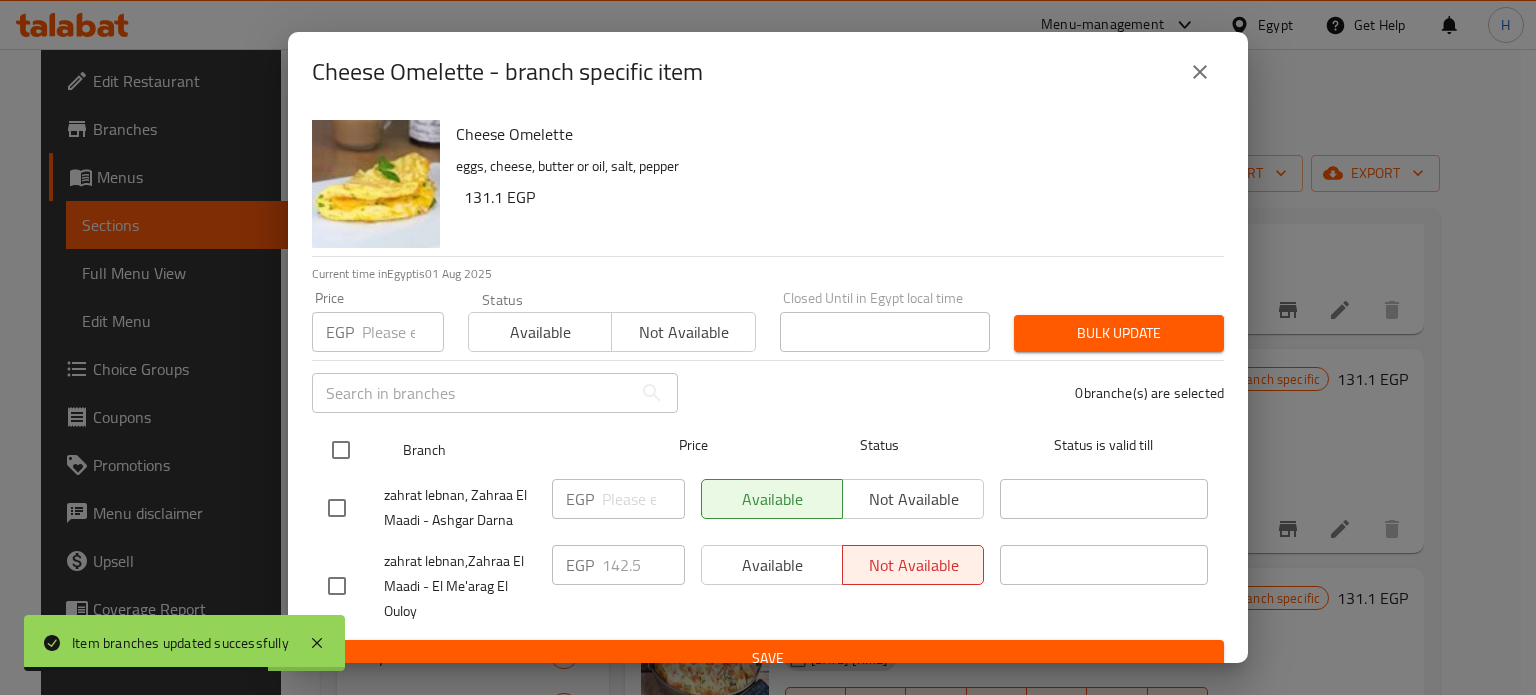 checkbox on "true" 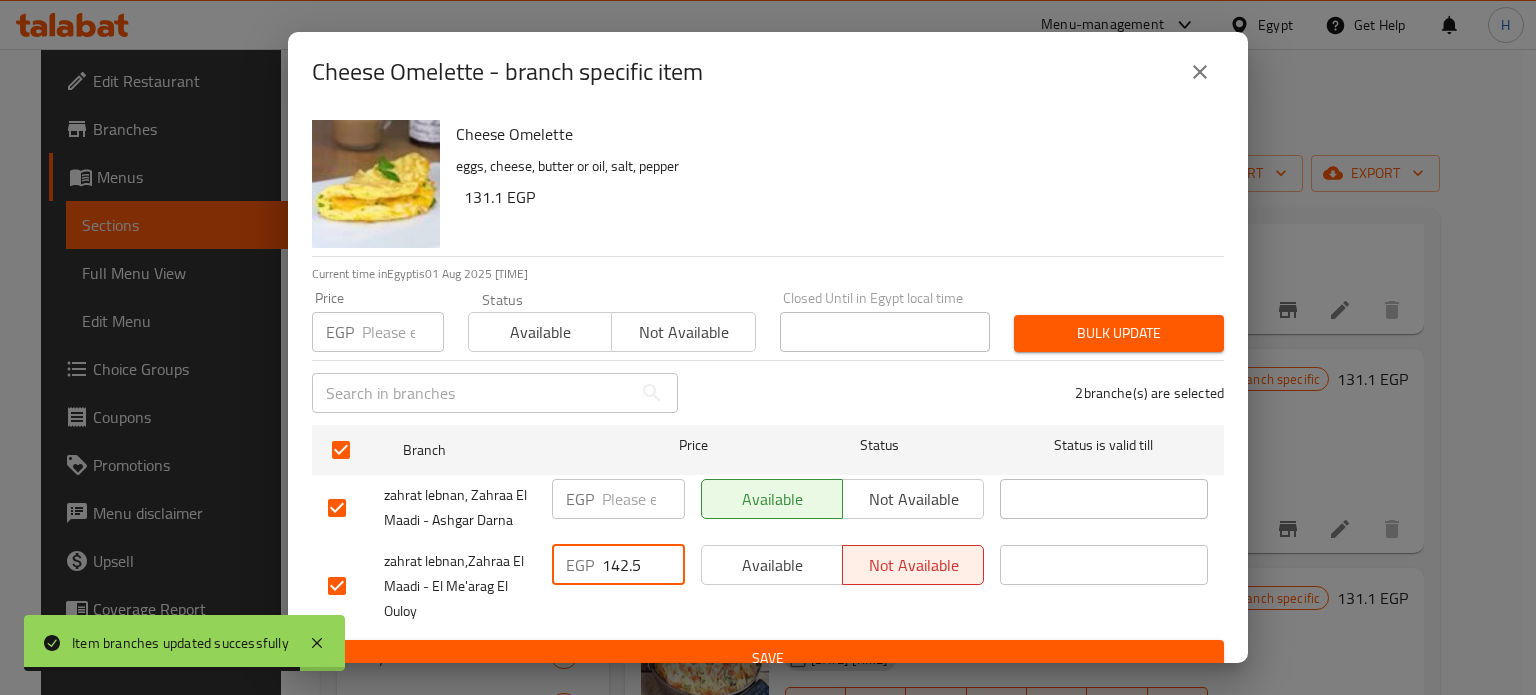 click on "142.5" at bounding box center (643, 565) 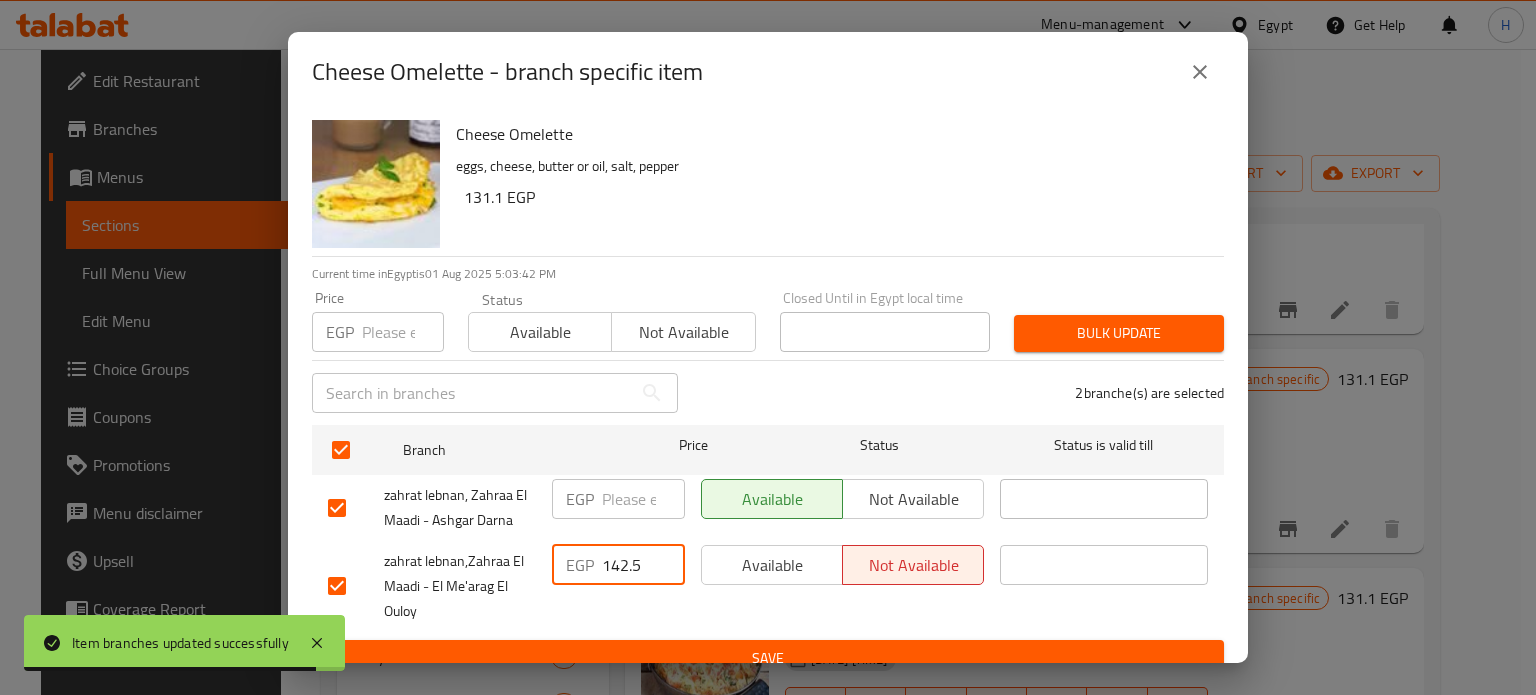 click on "142.5" at bounding box center [643, 565] 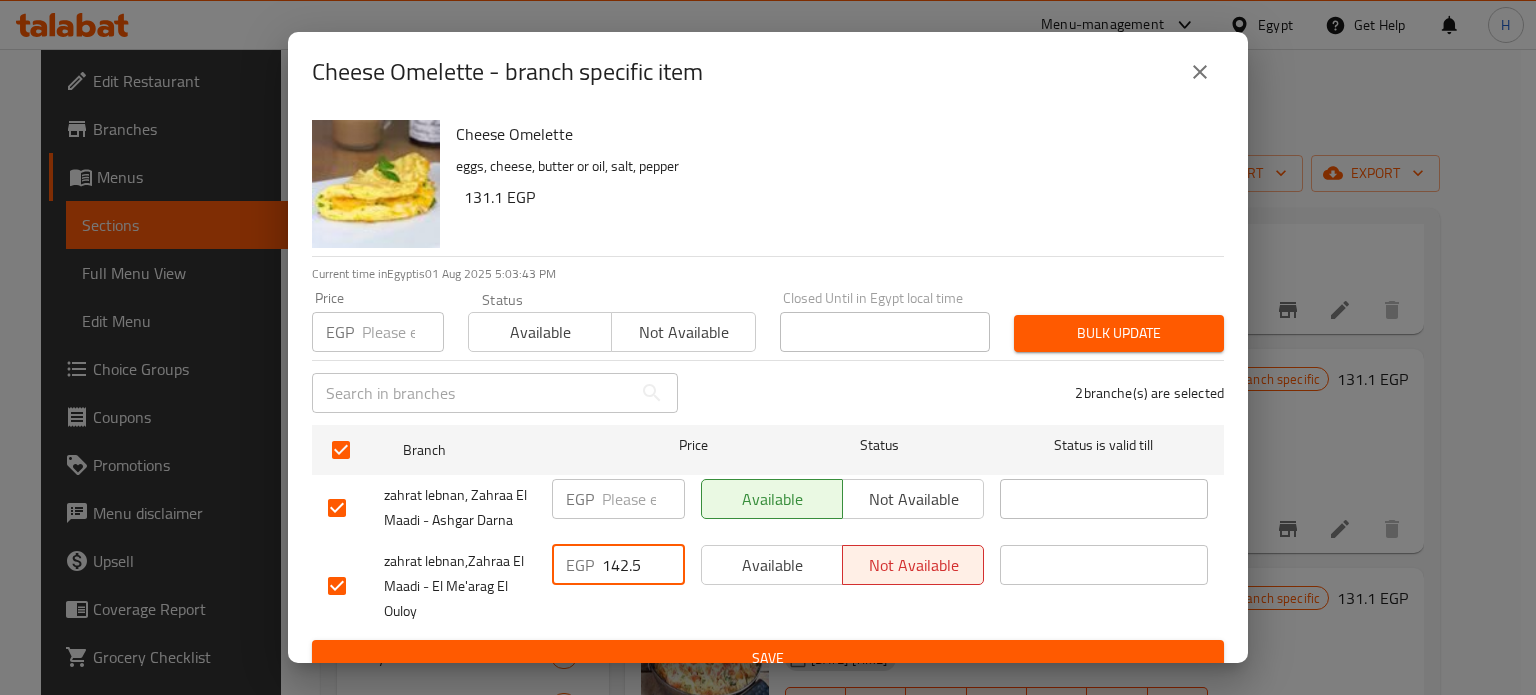 click at bounding box center [643, 499] 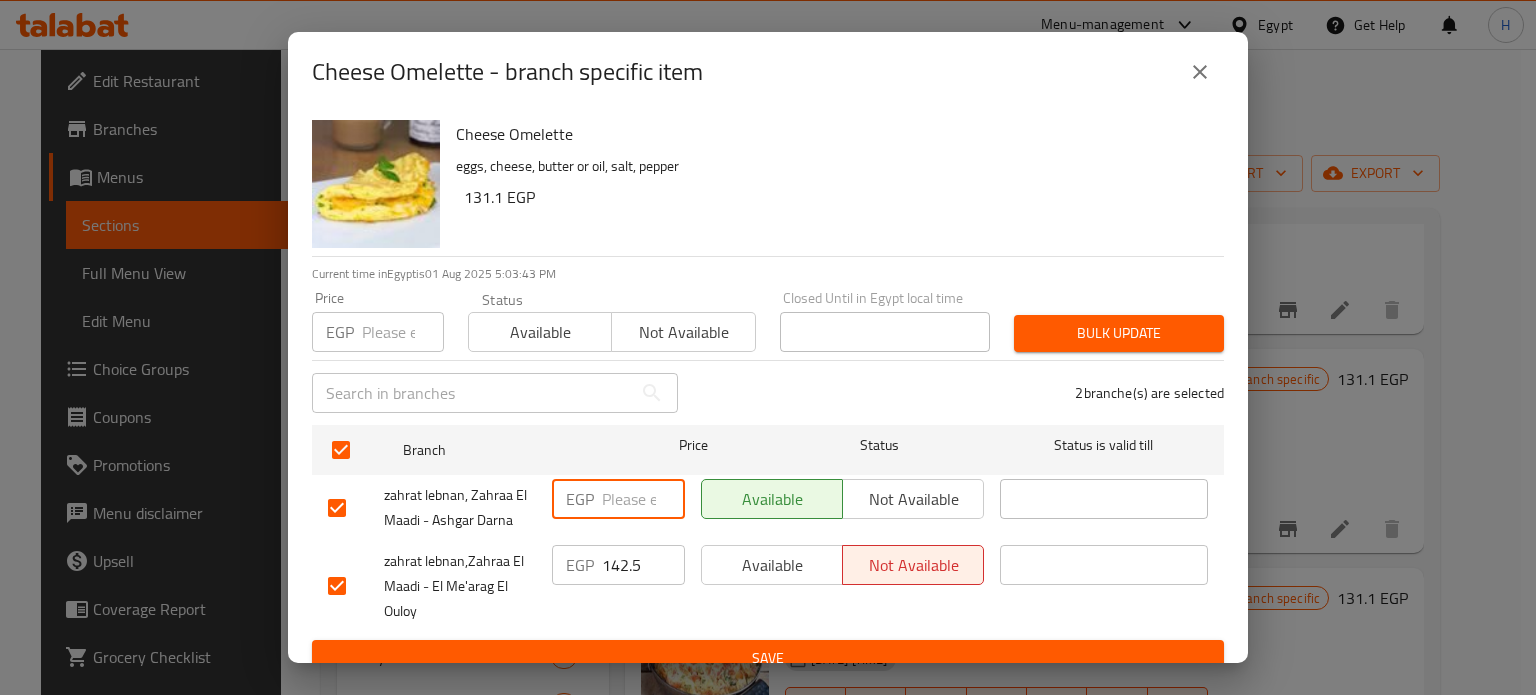 paste on "142.5" 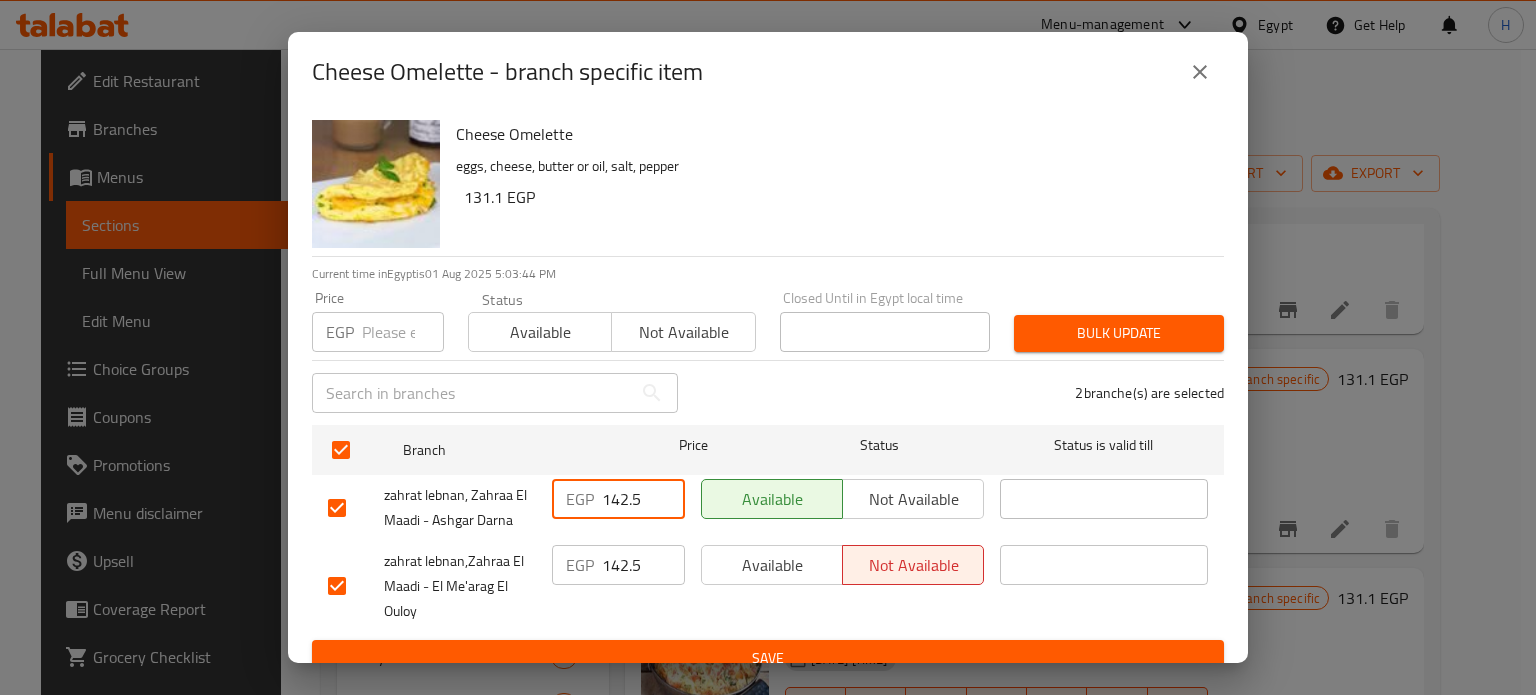 type on "142.5" 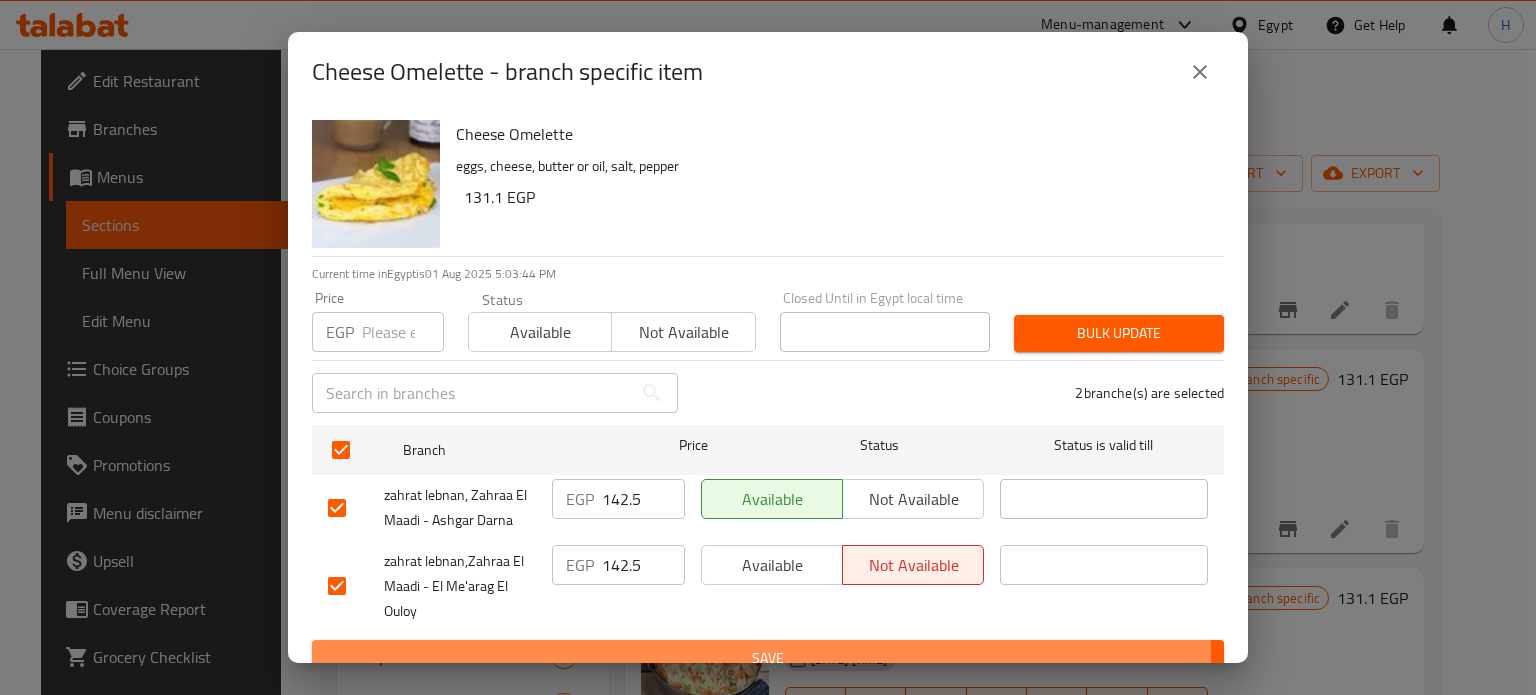click on "Save" at bounding box center [768, 658] 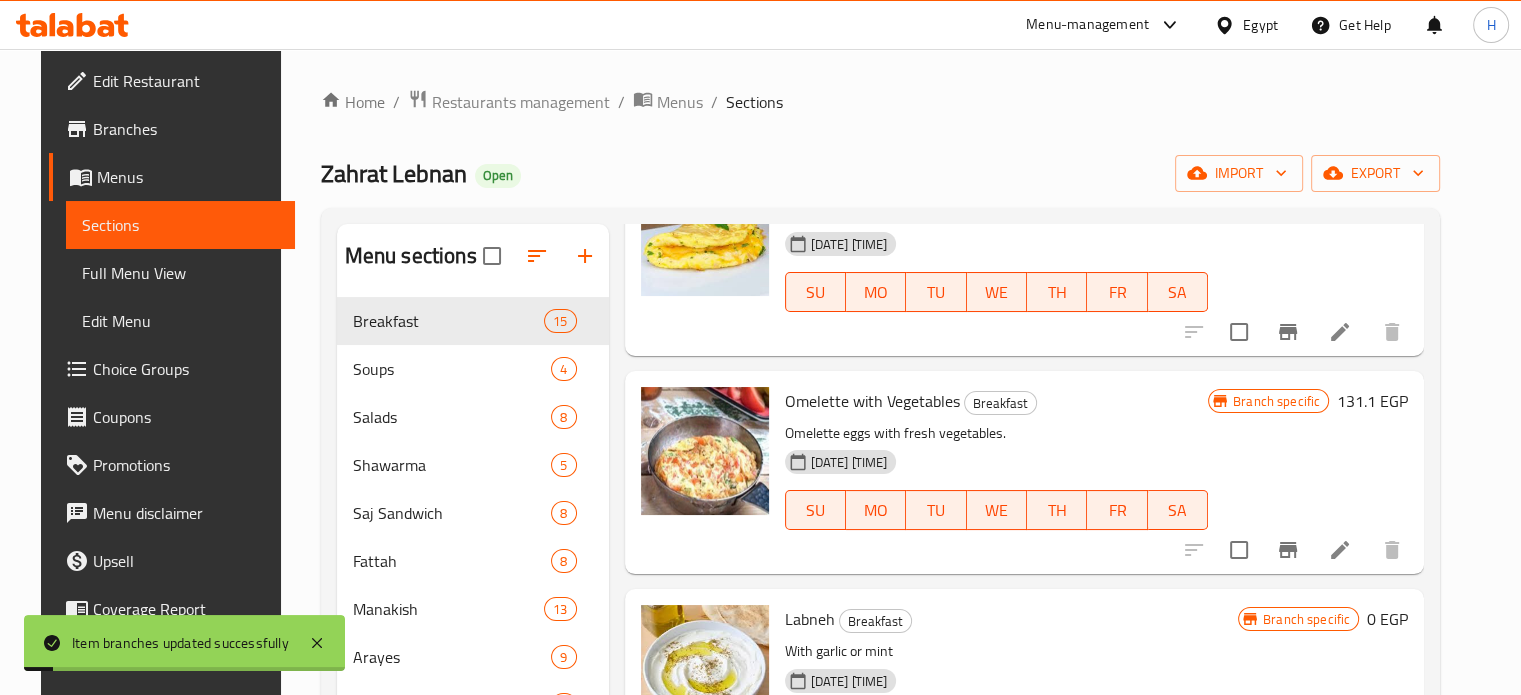 scroll, scrollTop: 2600, scrollLeft: 0, axis: vertical 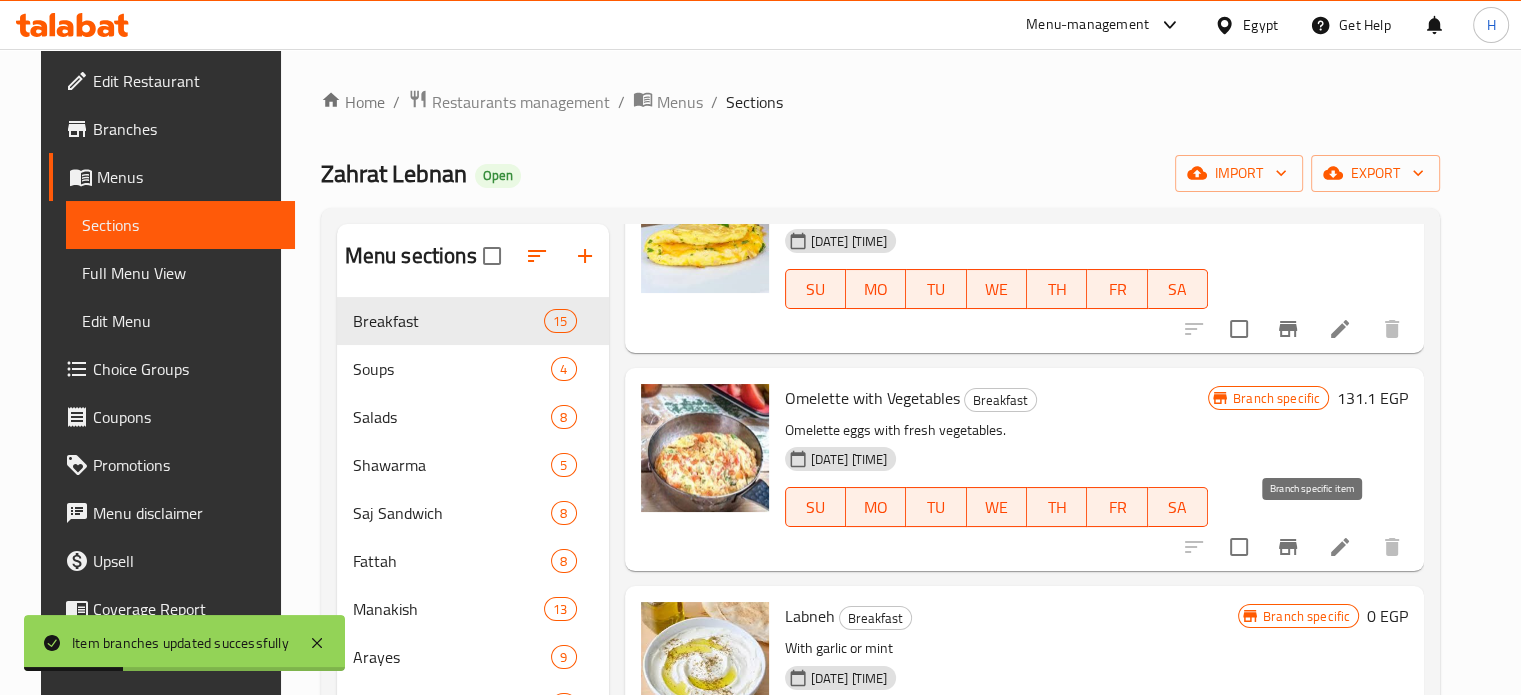 click 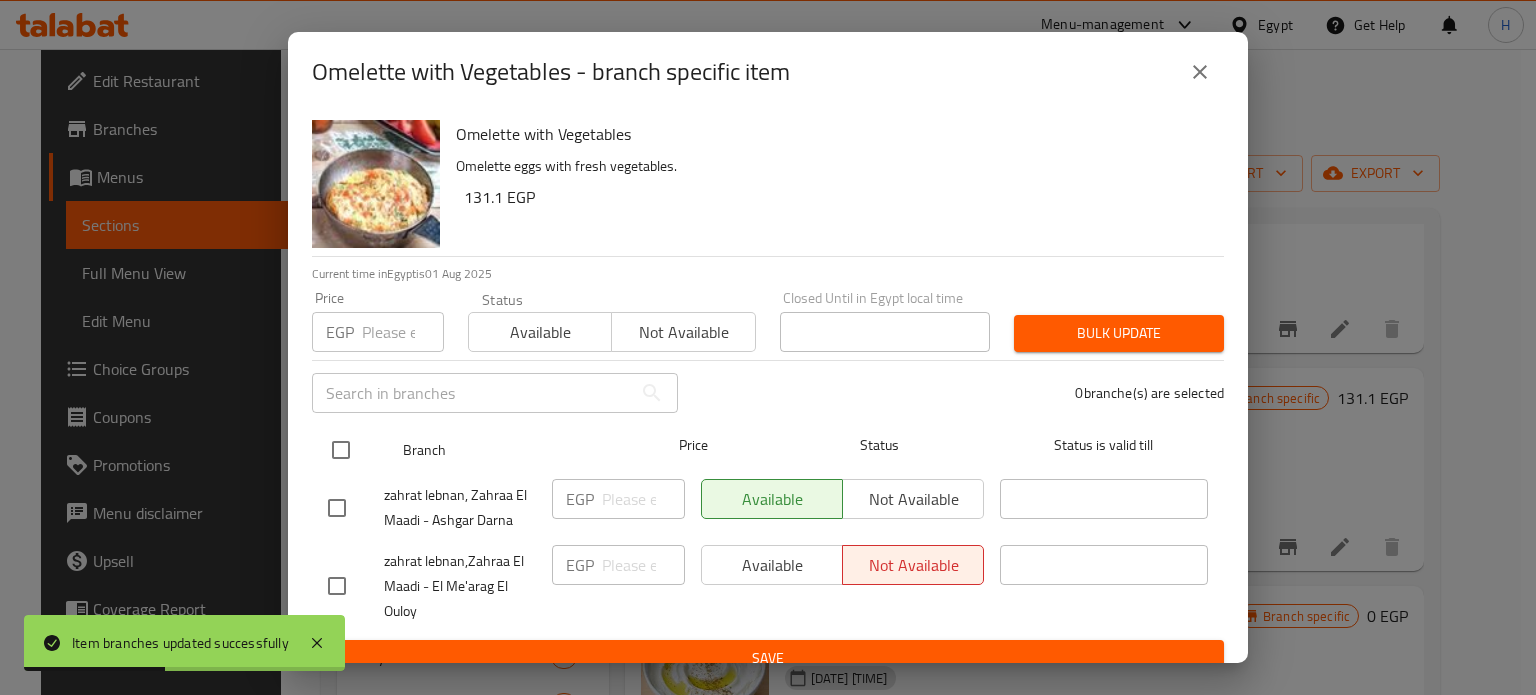 click at bounding box center [341, 450] 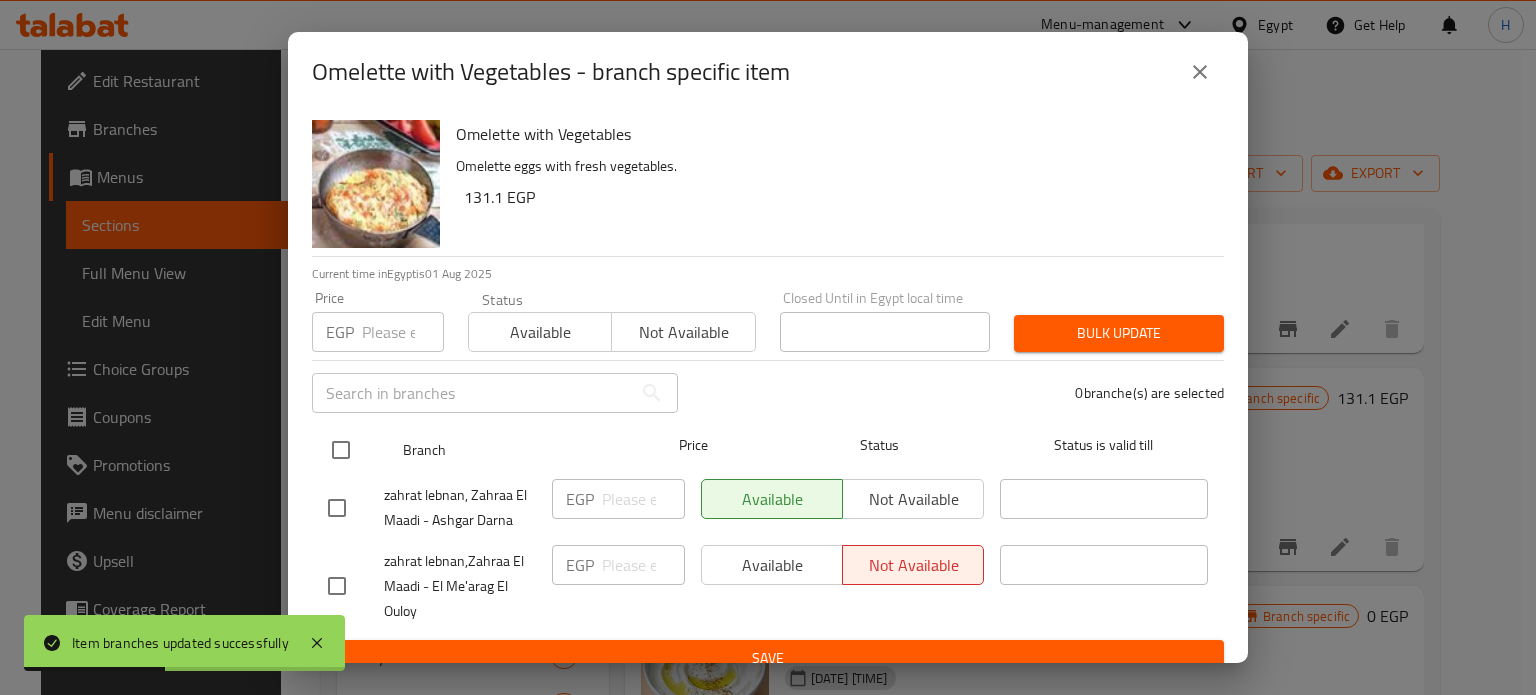 checkbox on "true" 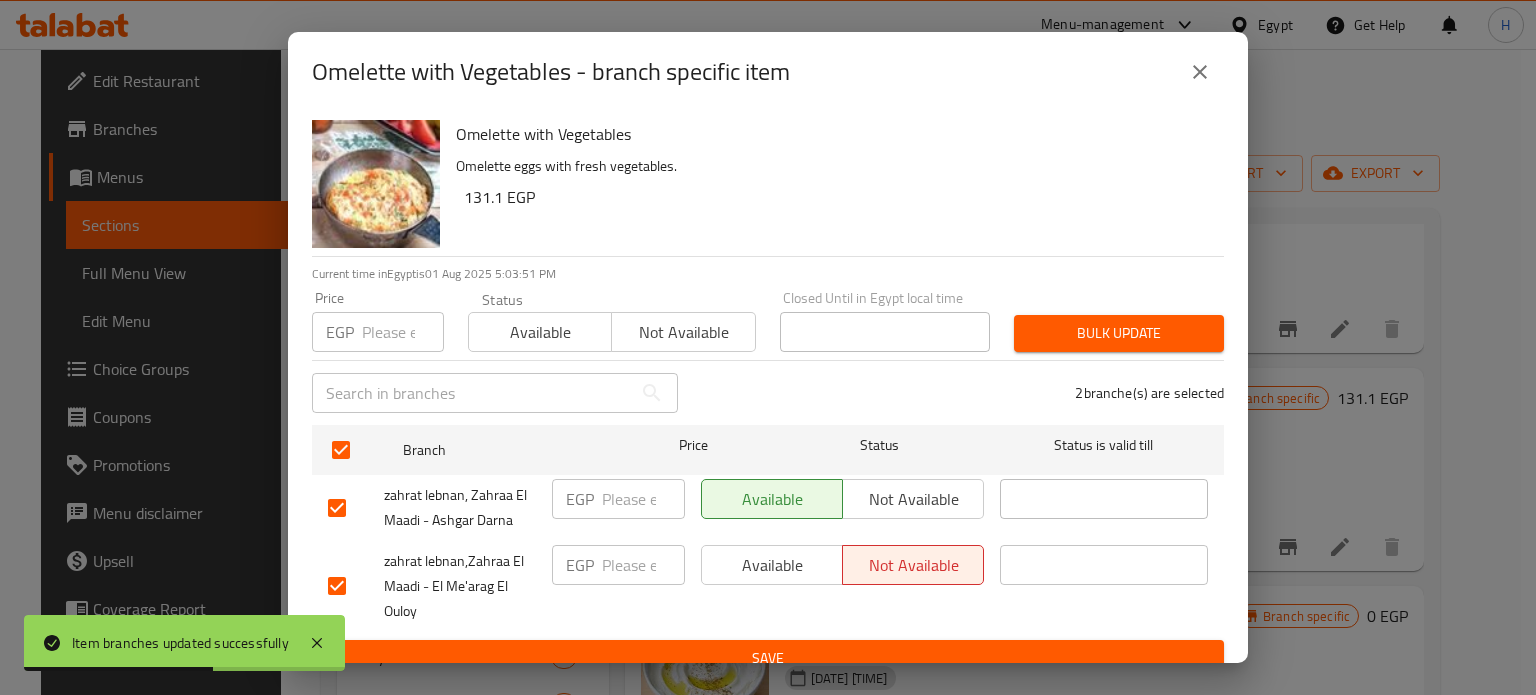 click at bounding box center [403, 332] 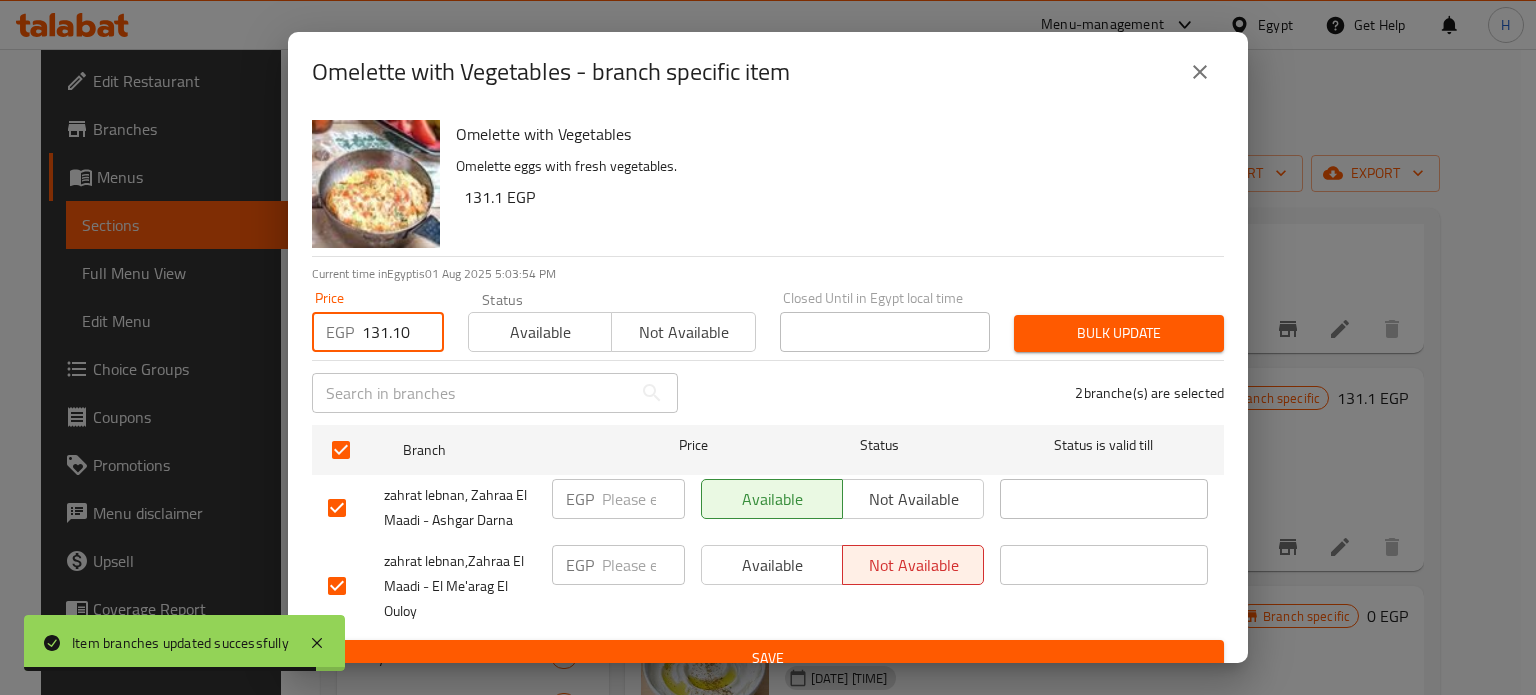 type on "131.10" 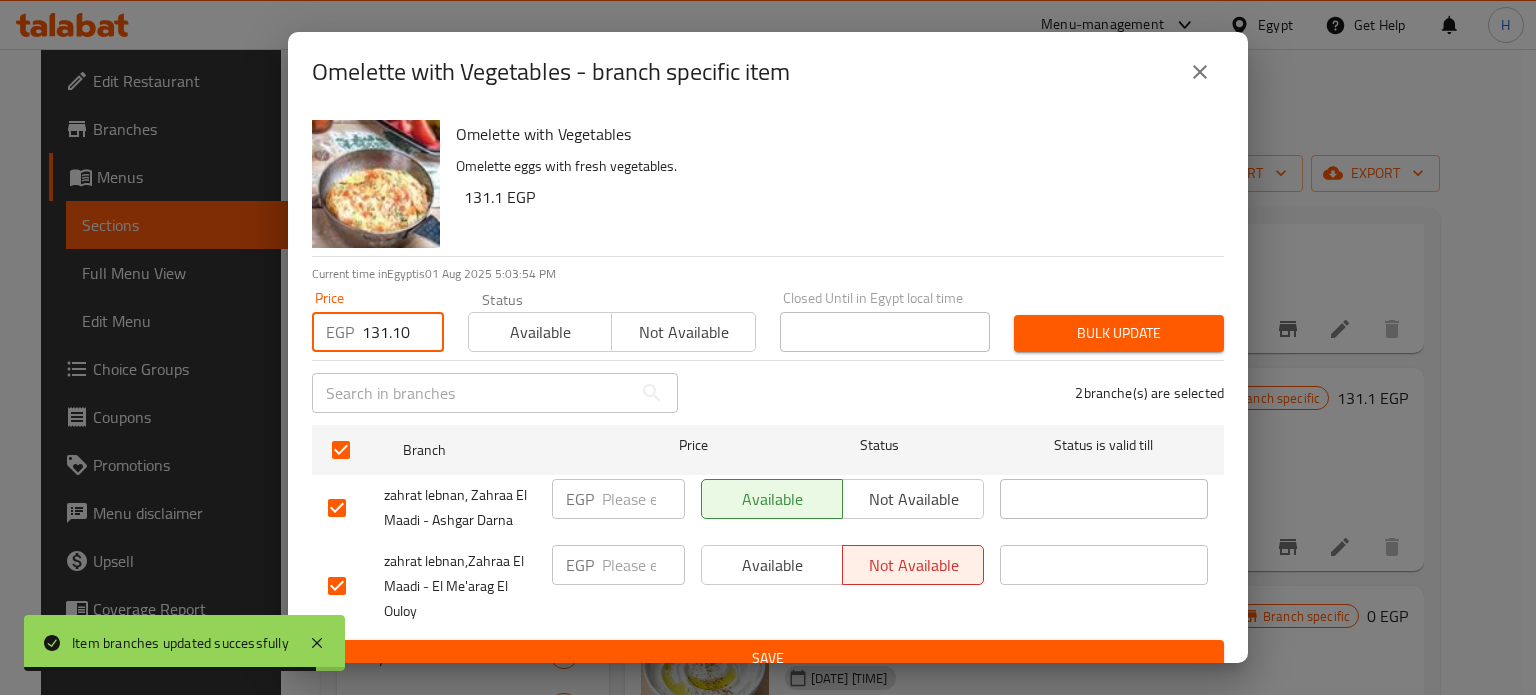 click on "Bulk update" at bounding box center (1119, 333) 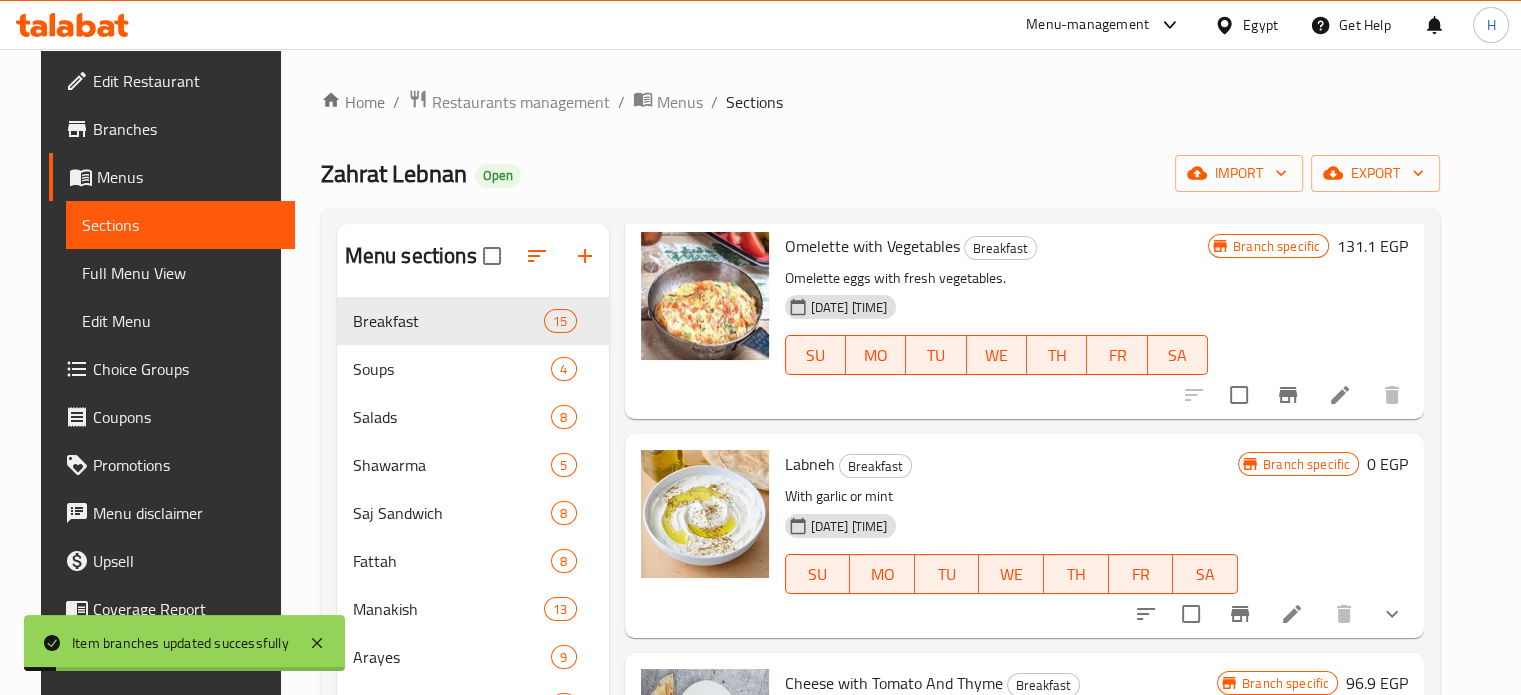 scroll, scrollTop: 2792, scrollLeft: 0, axis: vertical 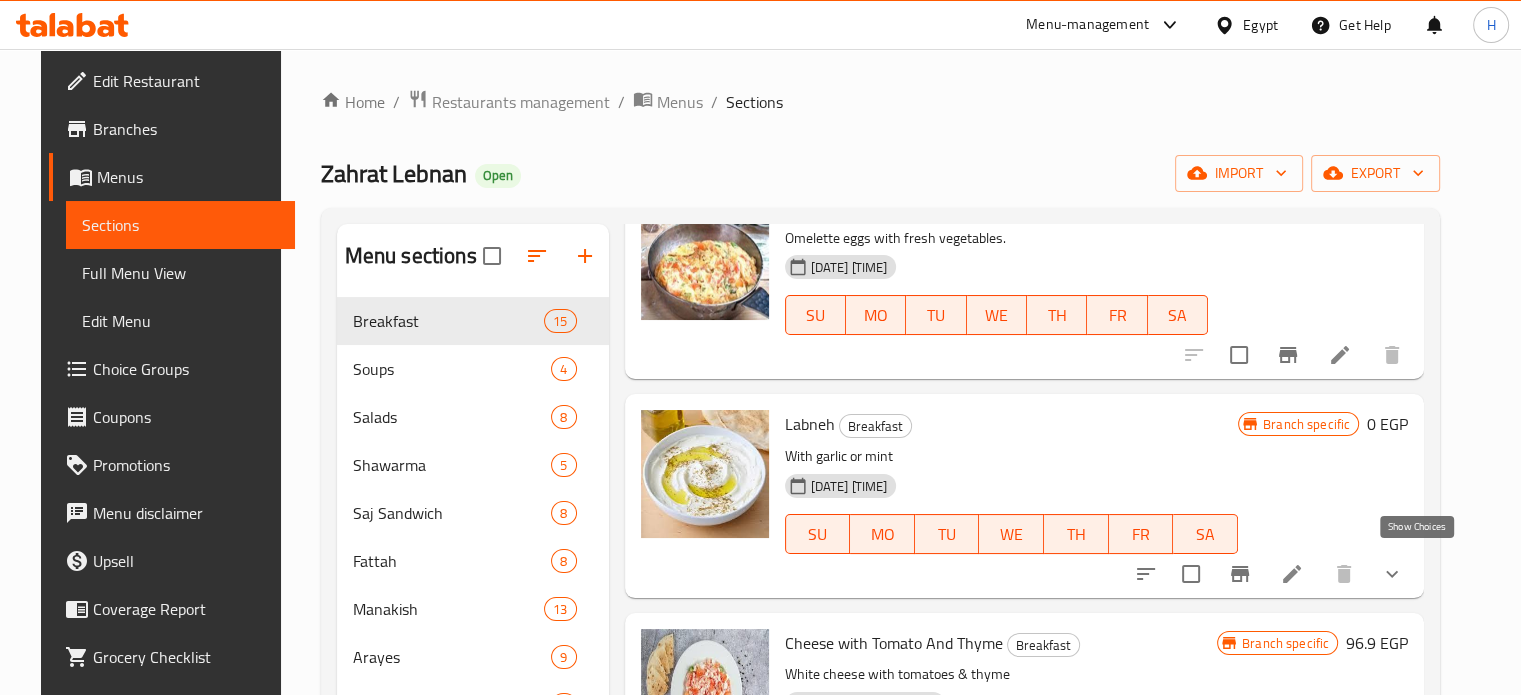 click 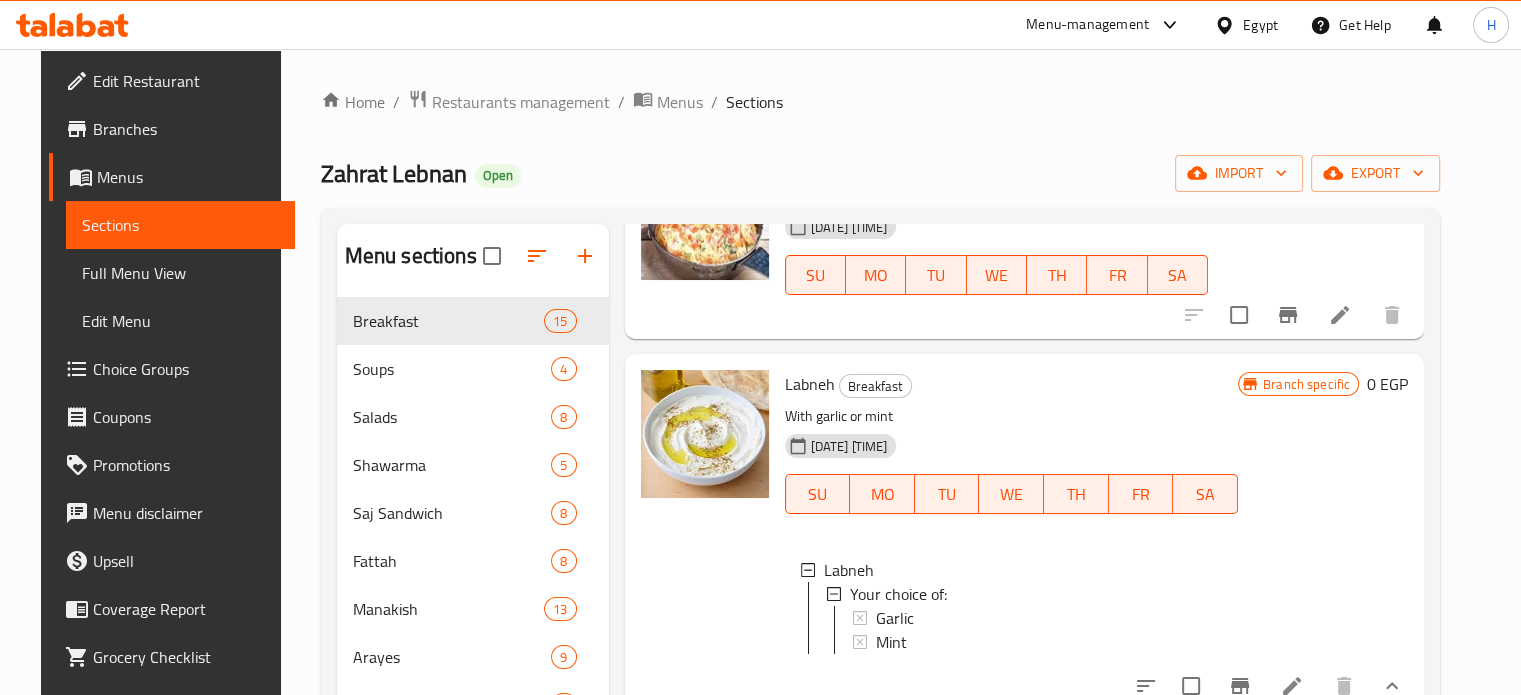 scroll, scrollTop: 2892, scrollLeft: 0, axis: vertical 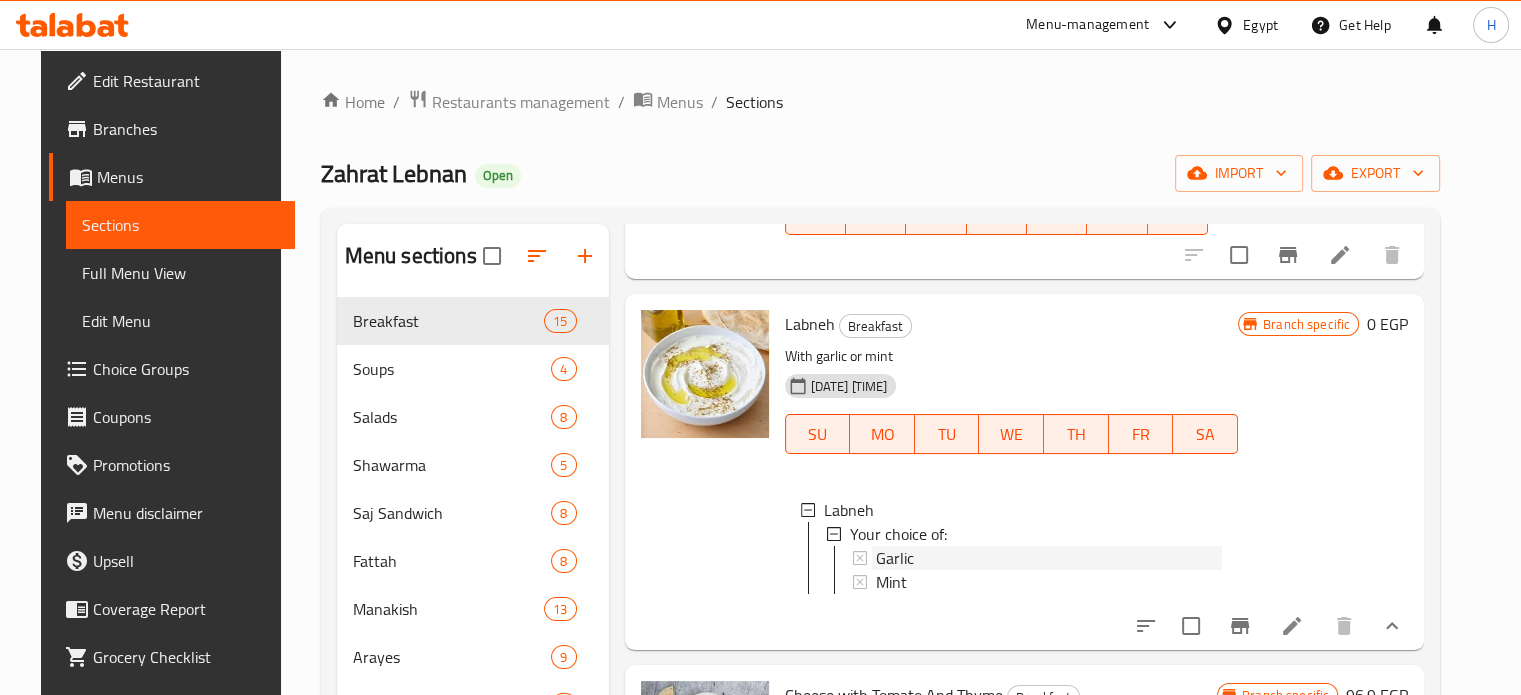 click on "Garlic" at bounding box center (1049, 558) 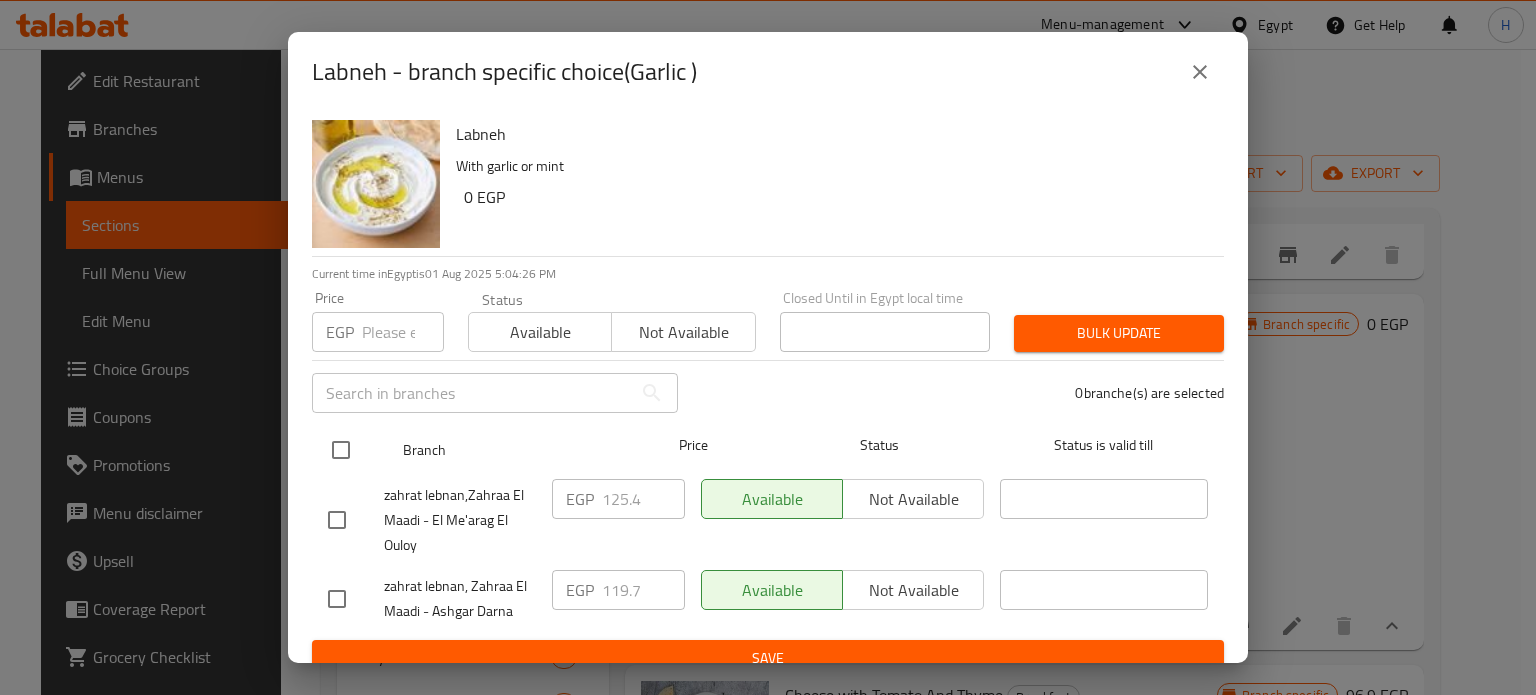 click at bounding box center (341, 450) 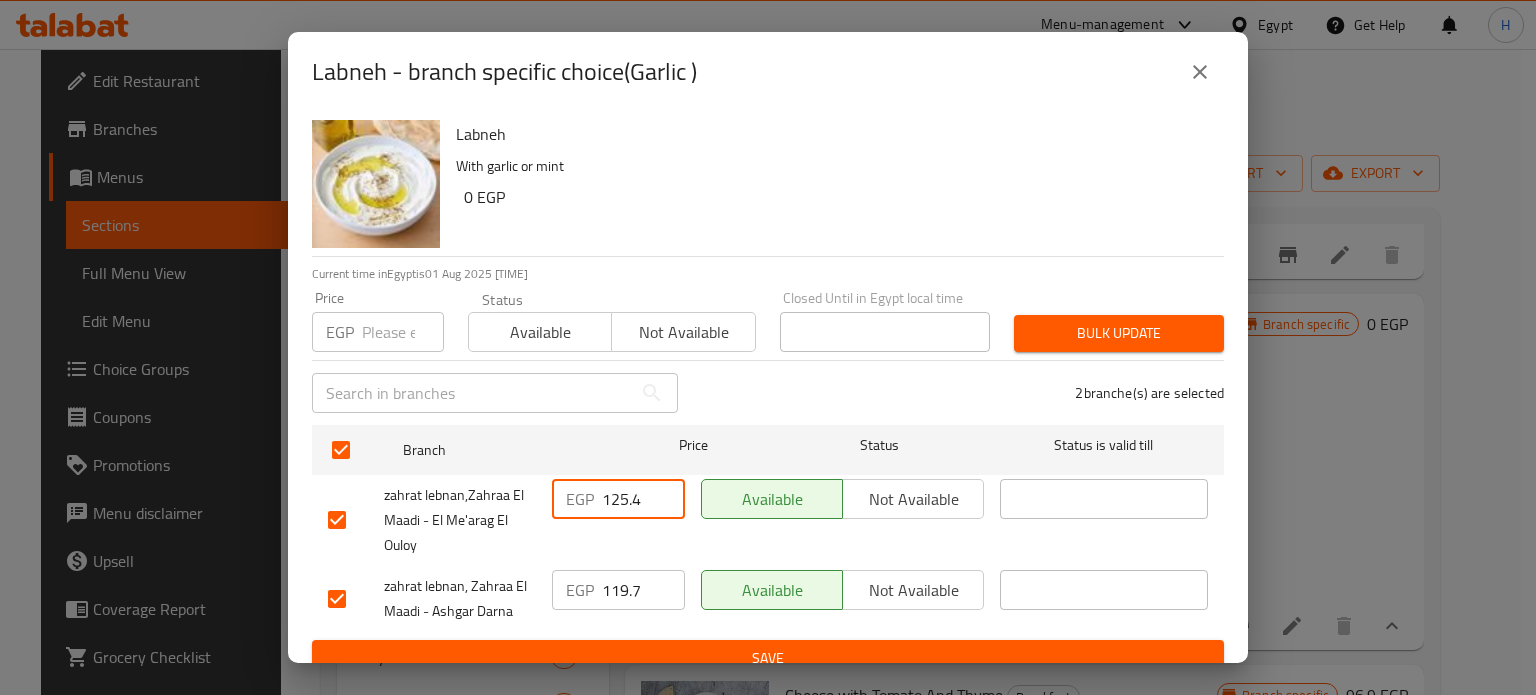 drag, startPoint x: 638, startPoint y: 504, endPoint x: 540, endPoint y: 510, distance: 98.1835 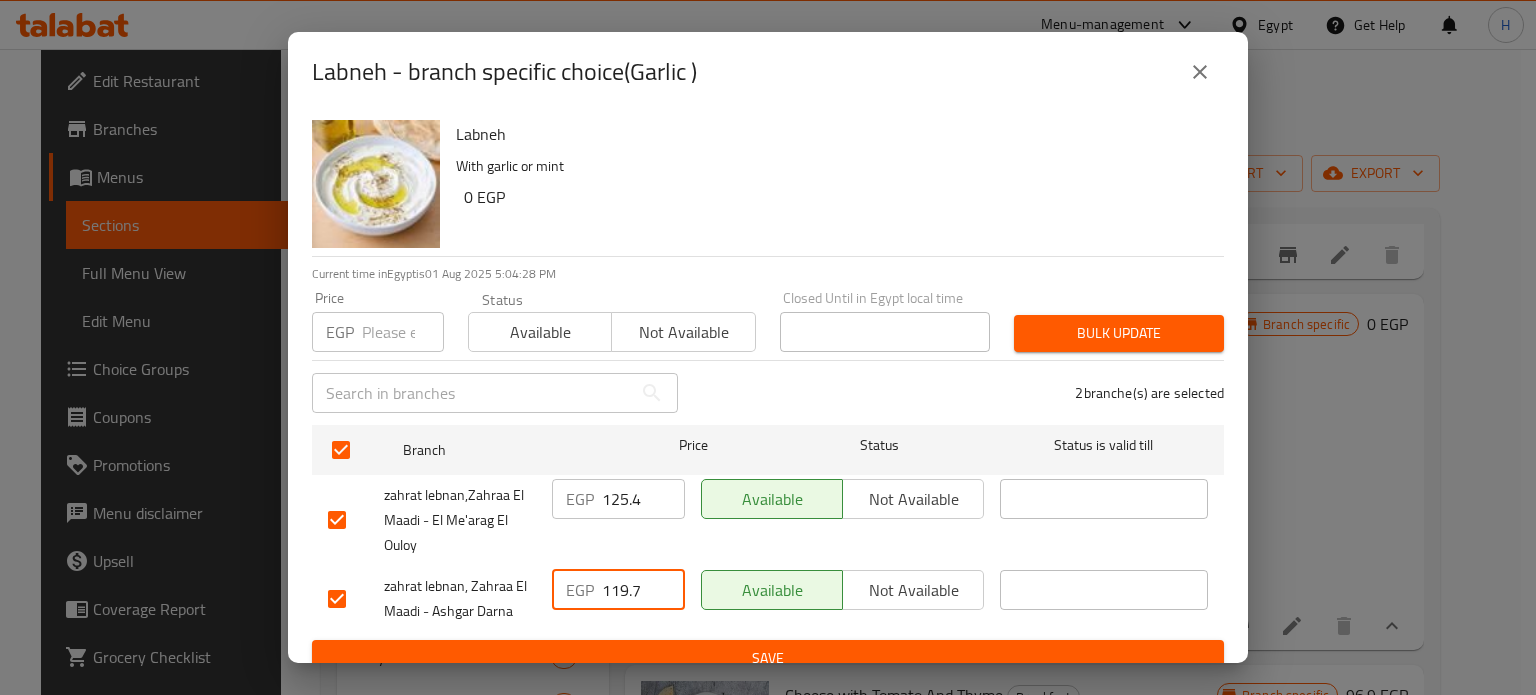drag, startPoint x: 637, startPoint y: 591, endPoint x: 552, endPoint y: 592, distance: 85.00588 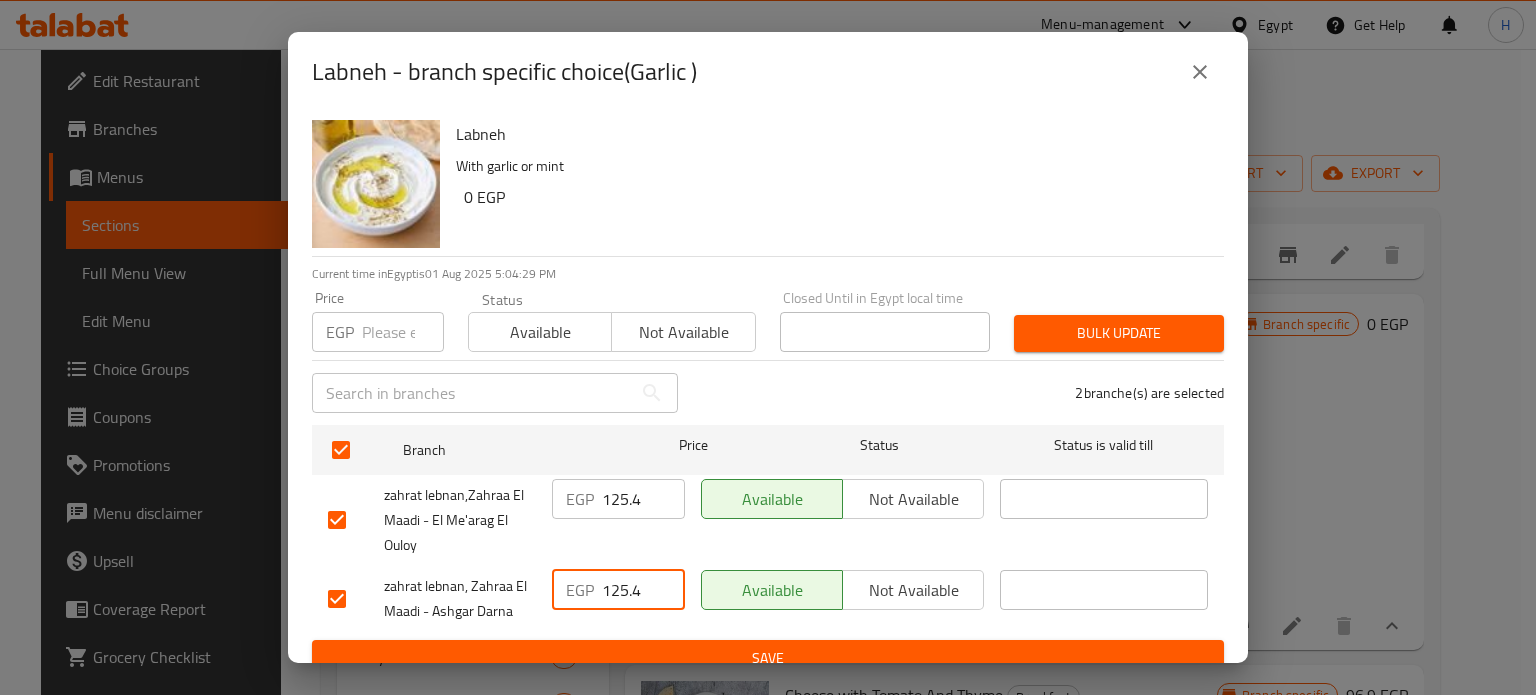 type on "125.4" 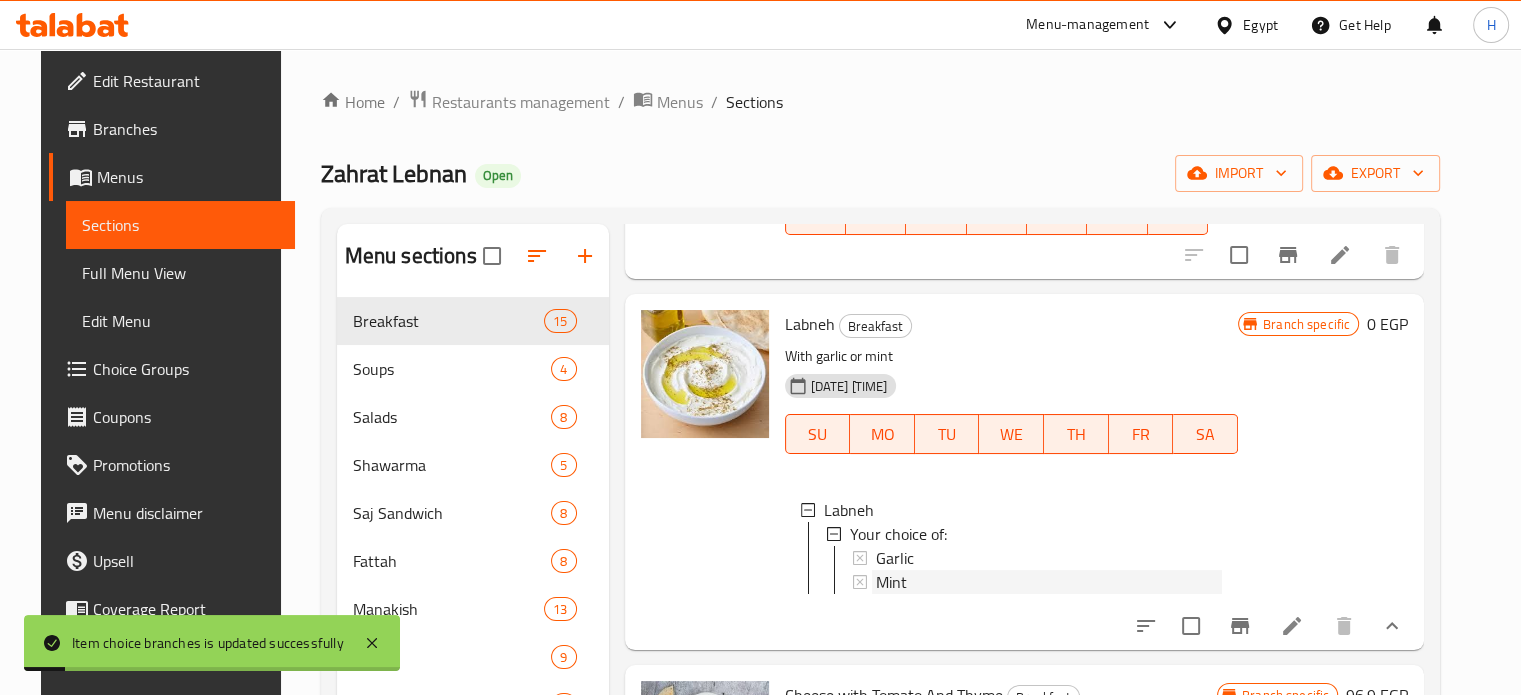 click on "Mint" at bounding box center (1049, 582) 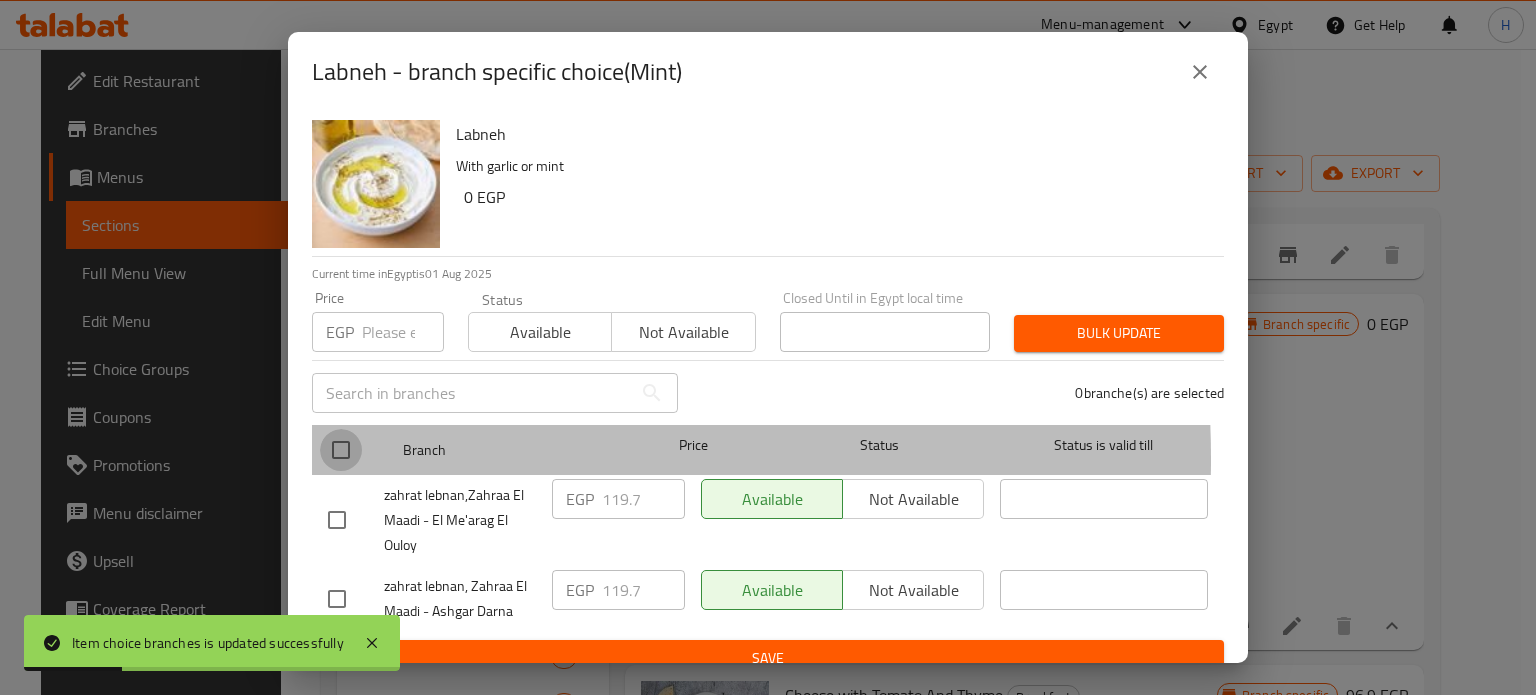 click at bounding box center (341, 450) 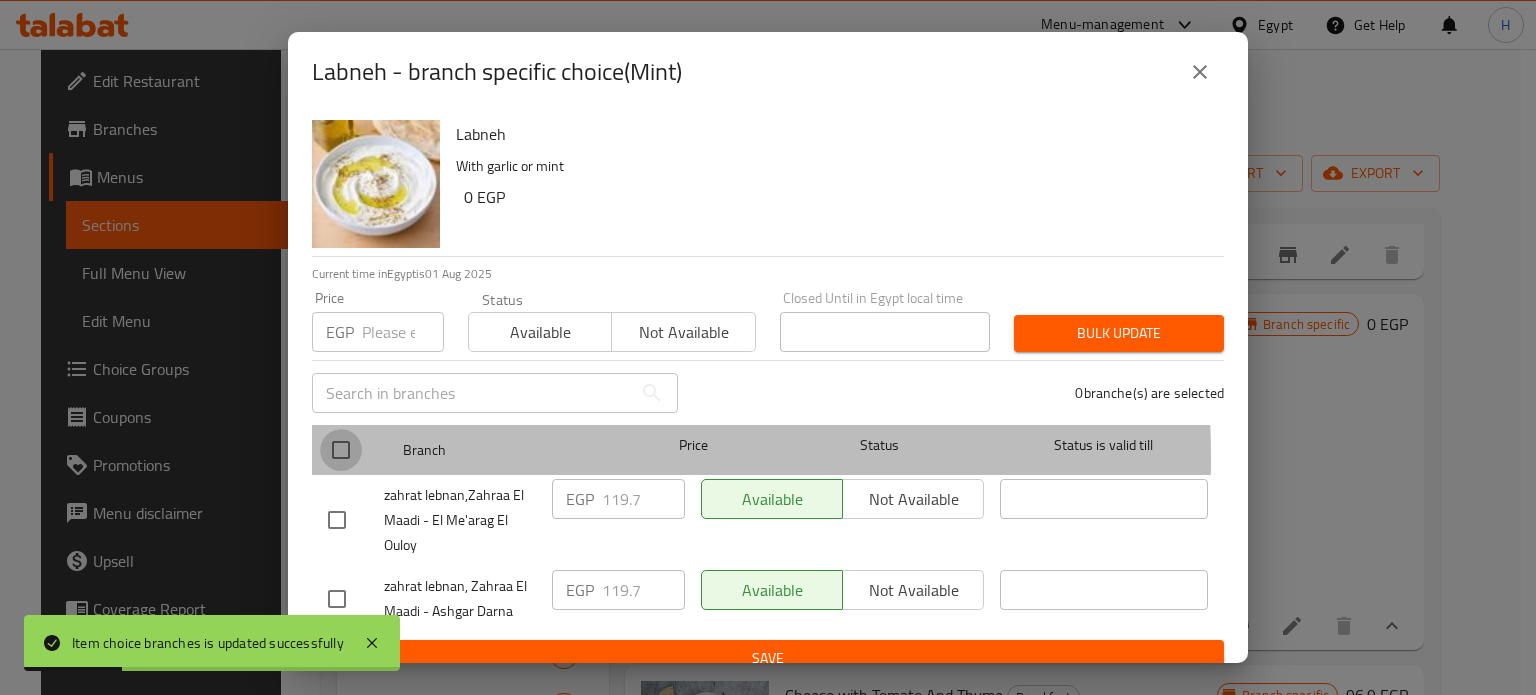 checkbox on "true" 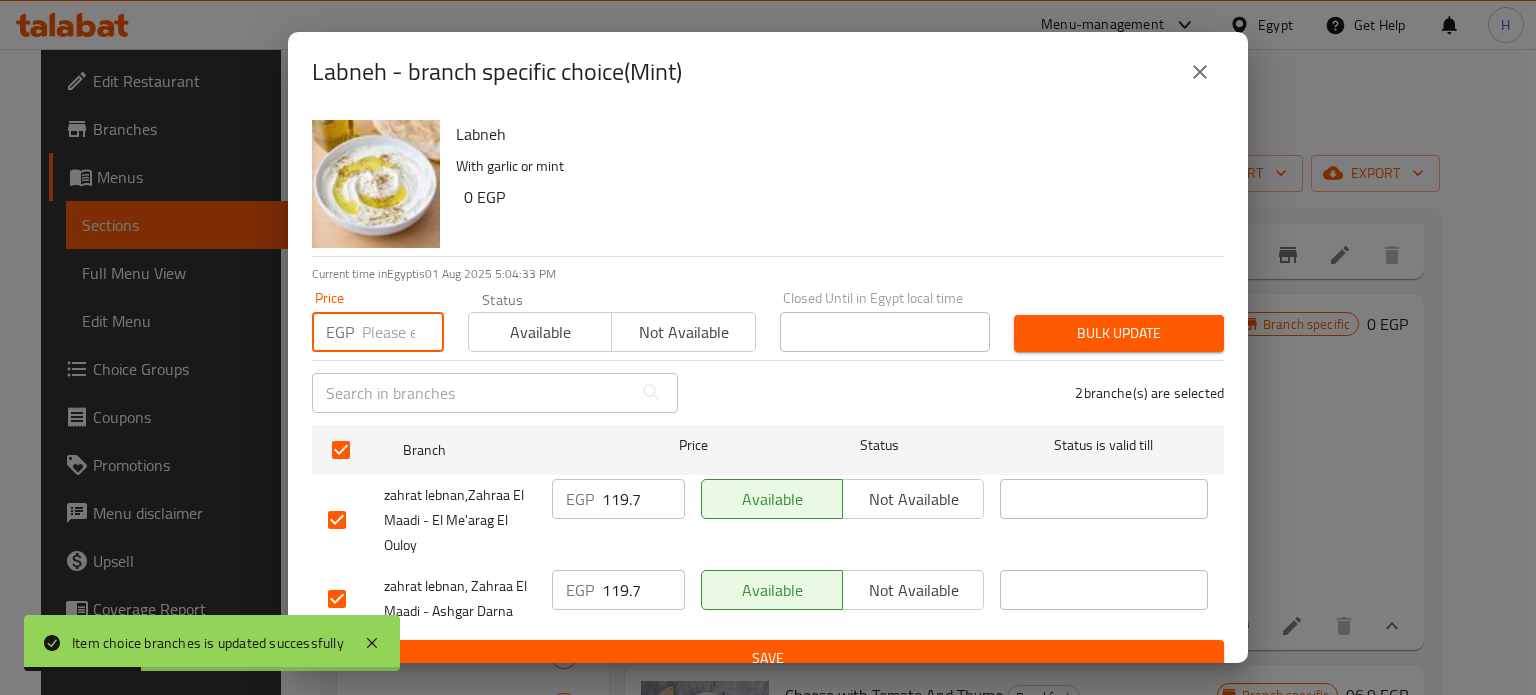 click at bounding box center [403, 332] 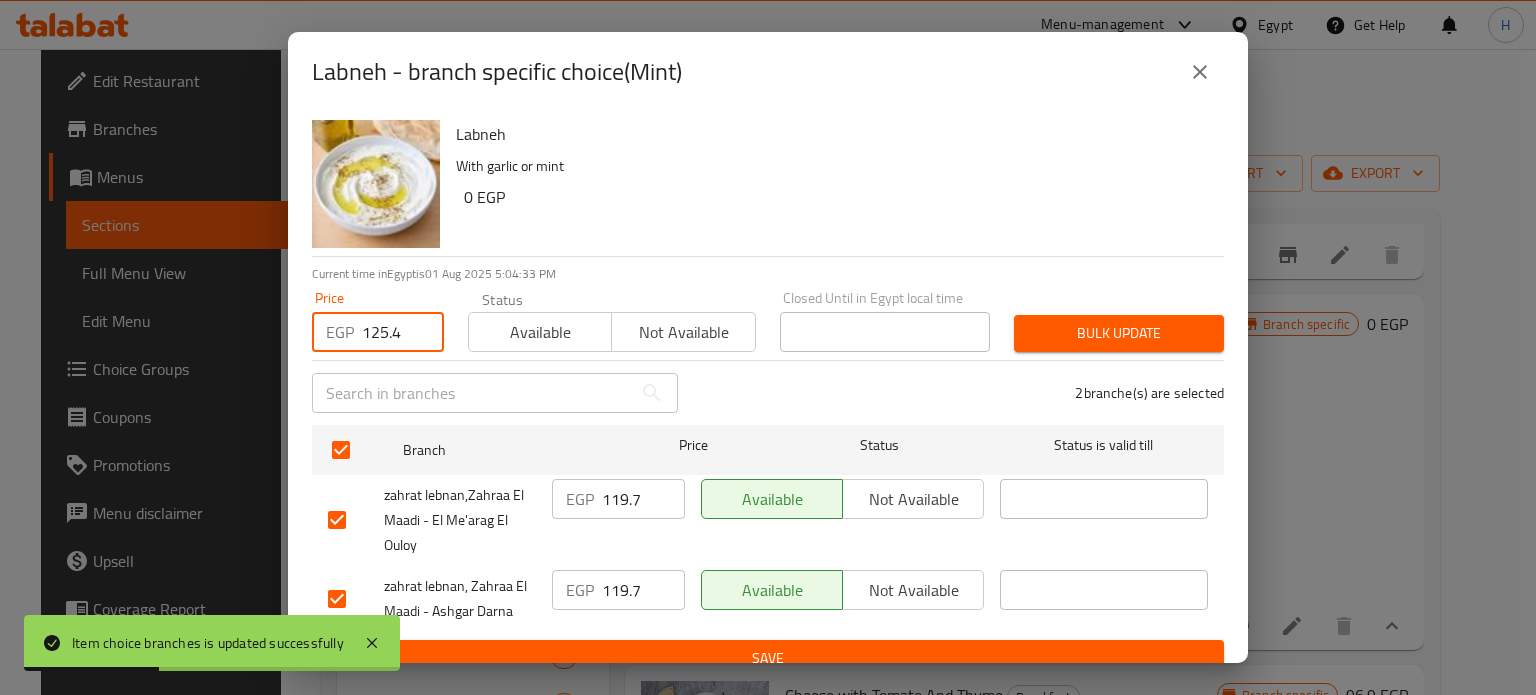 type on "125.4" 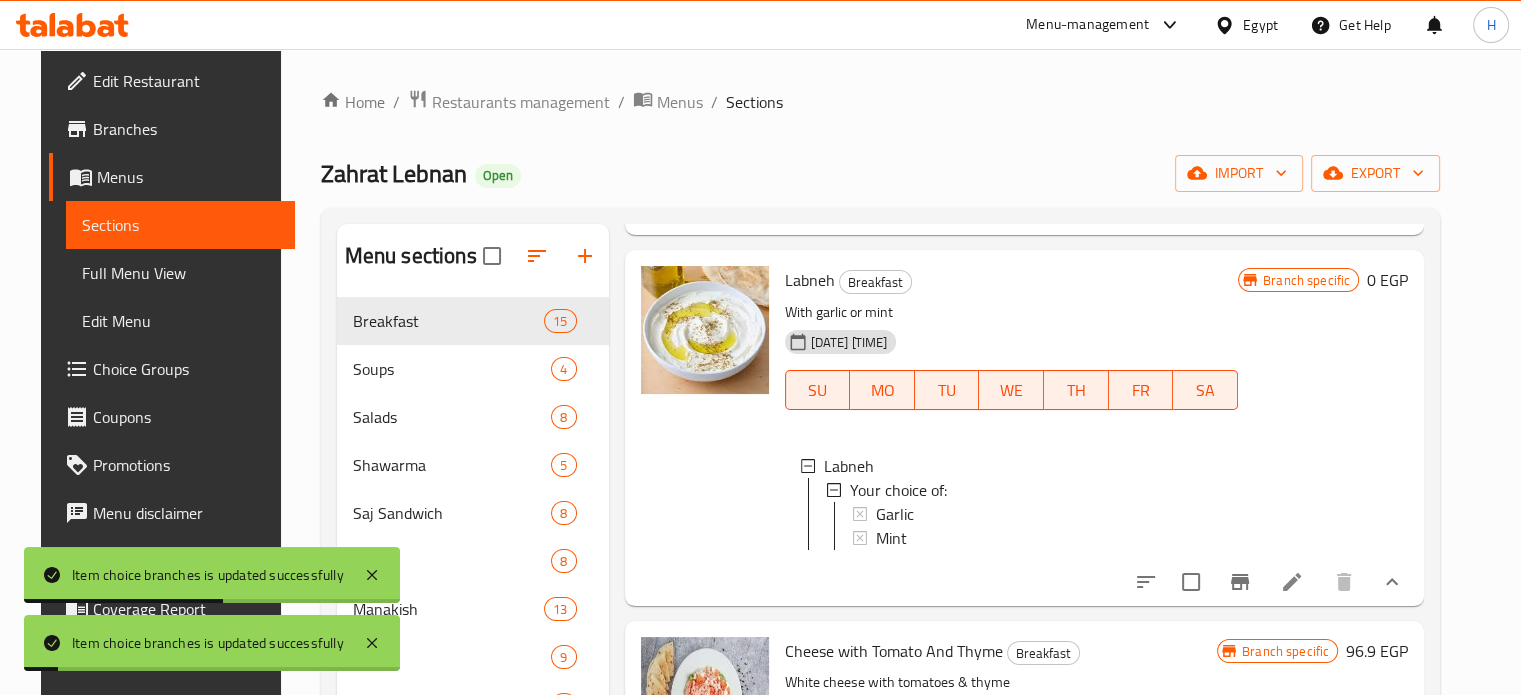 scroll, scrollTop: 2960, scrollLeft: 0, axis: vertical 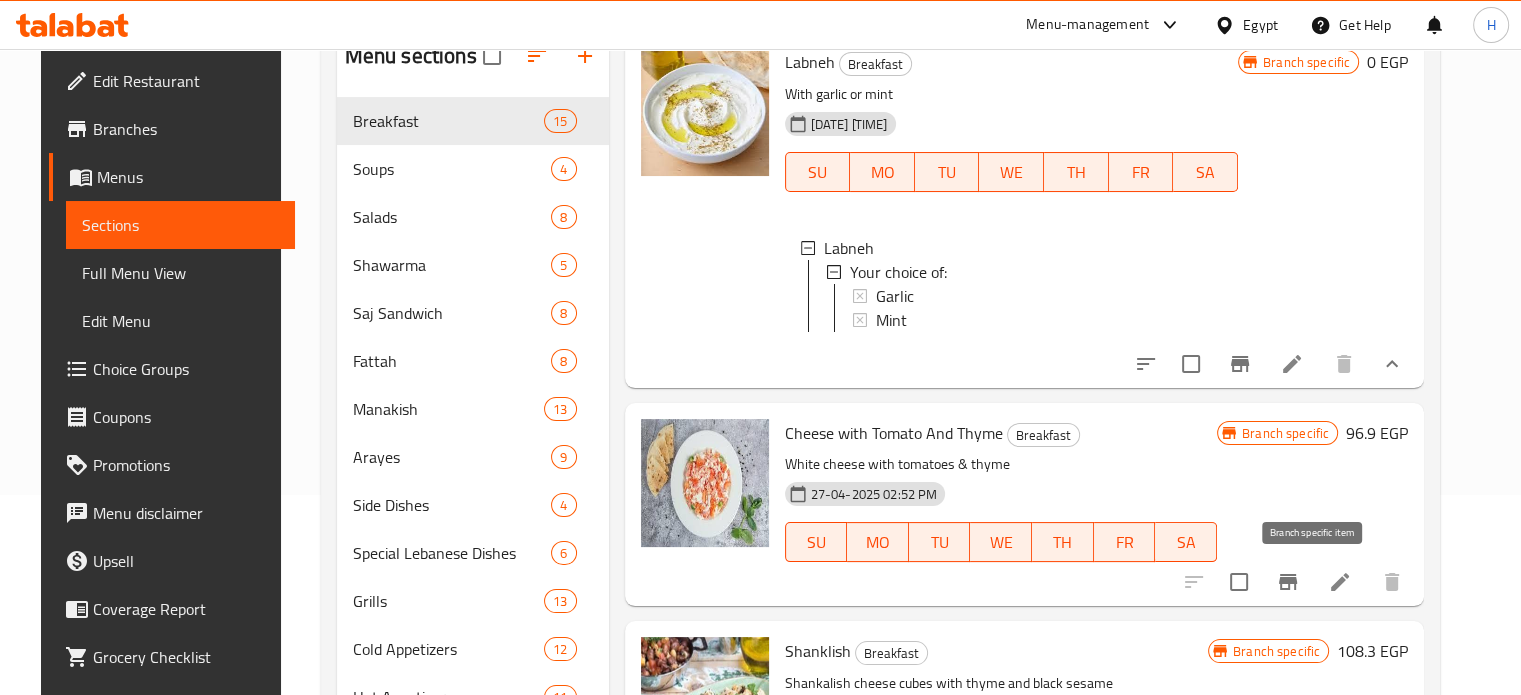 click 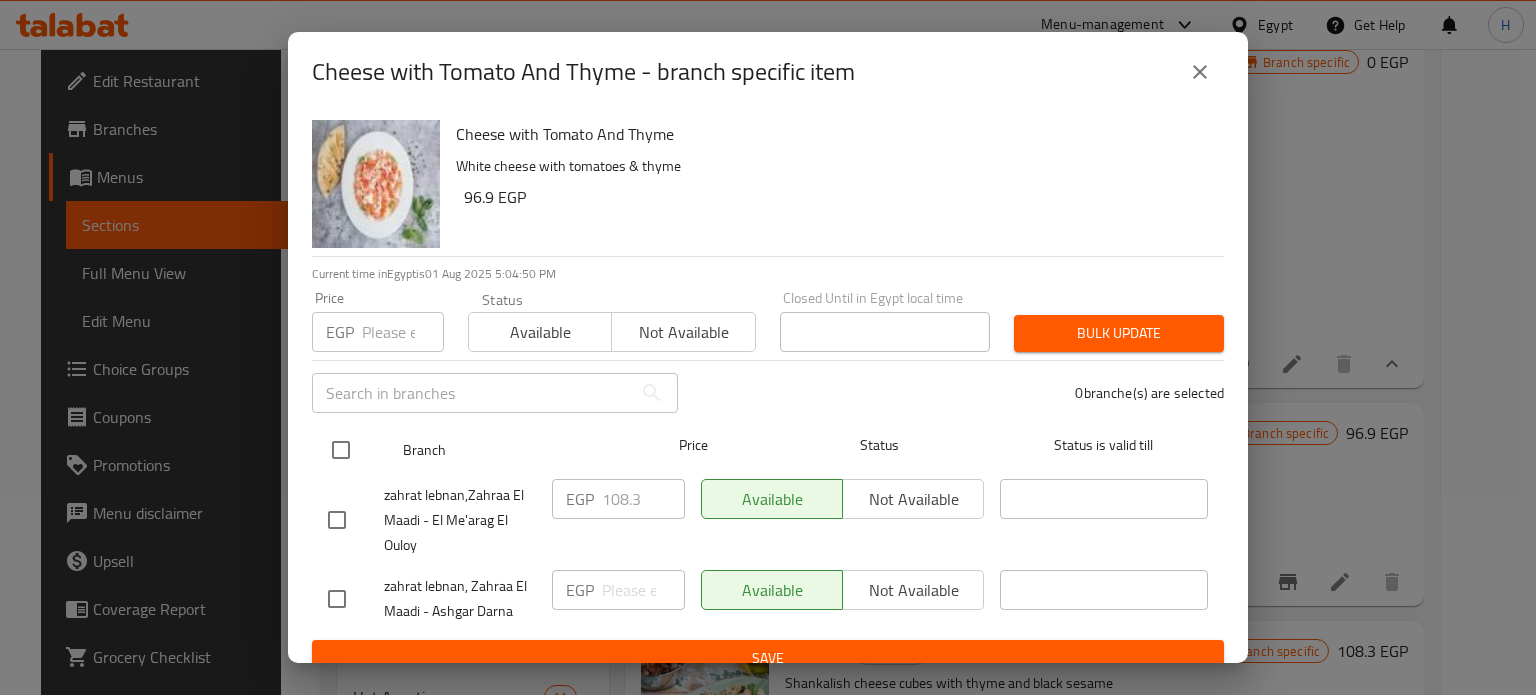 click at bounding box center [341, 450] 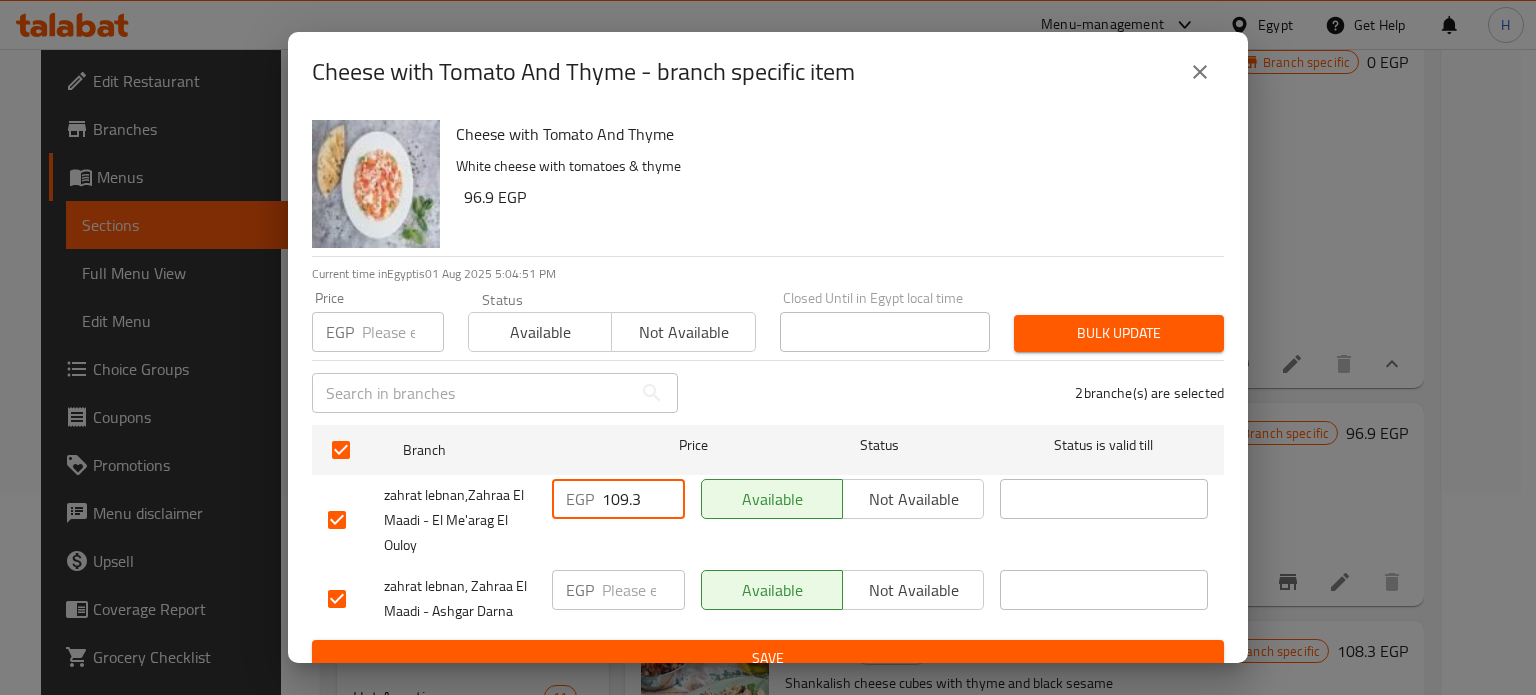 click on "109.3" at bounding box center [643, 499] 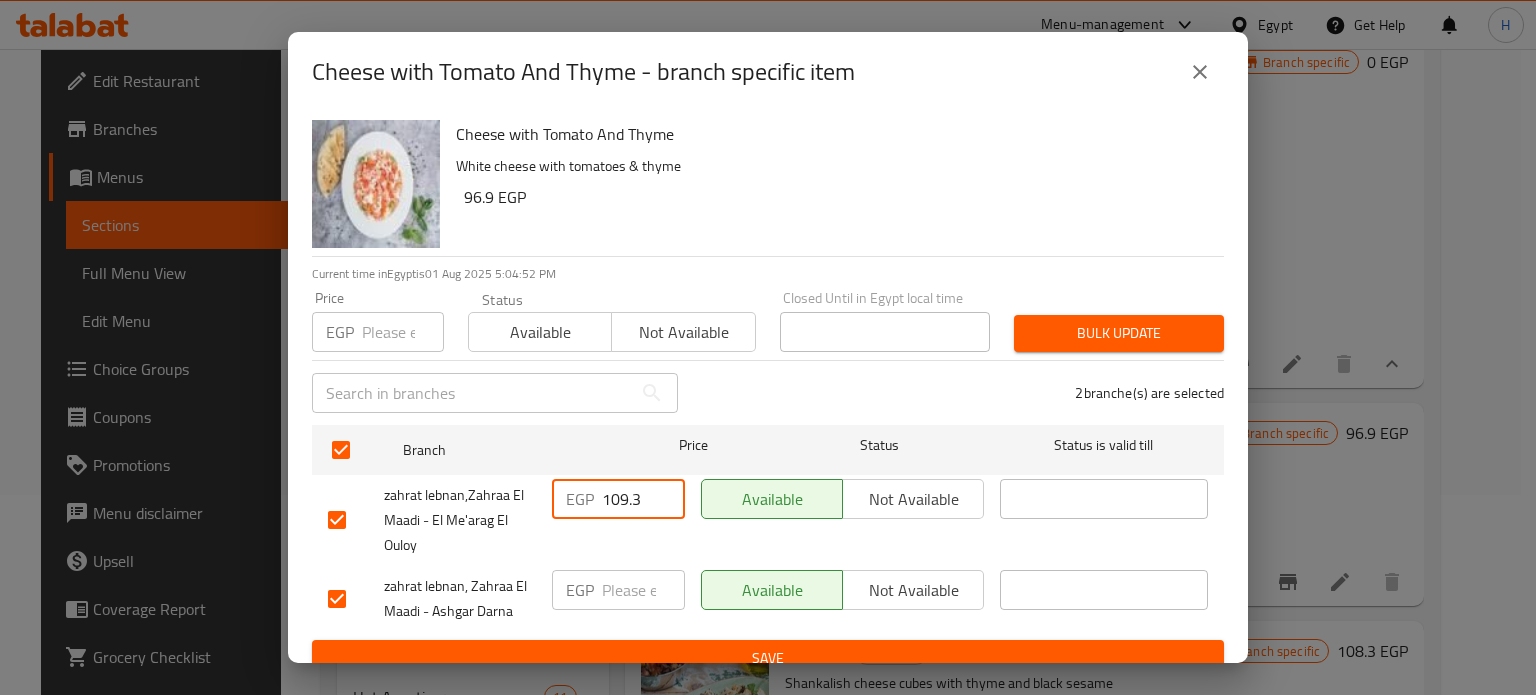 click on "109.3" at bounding box center (643, 499) 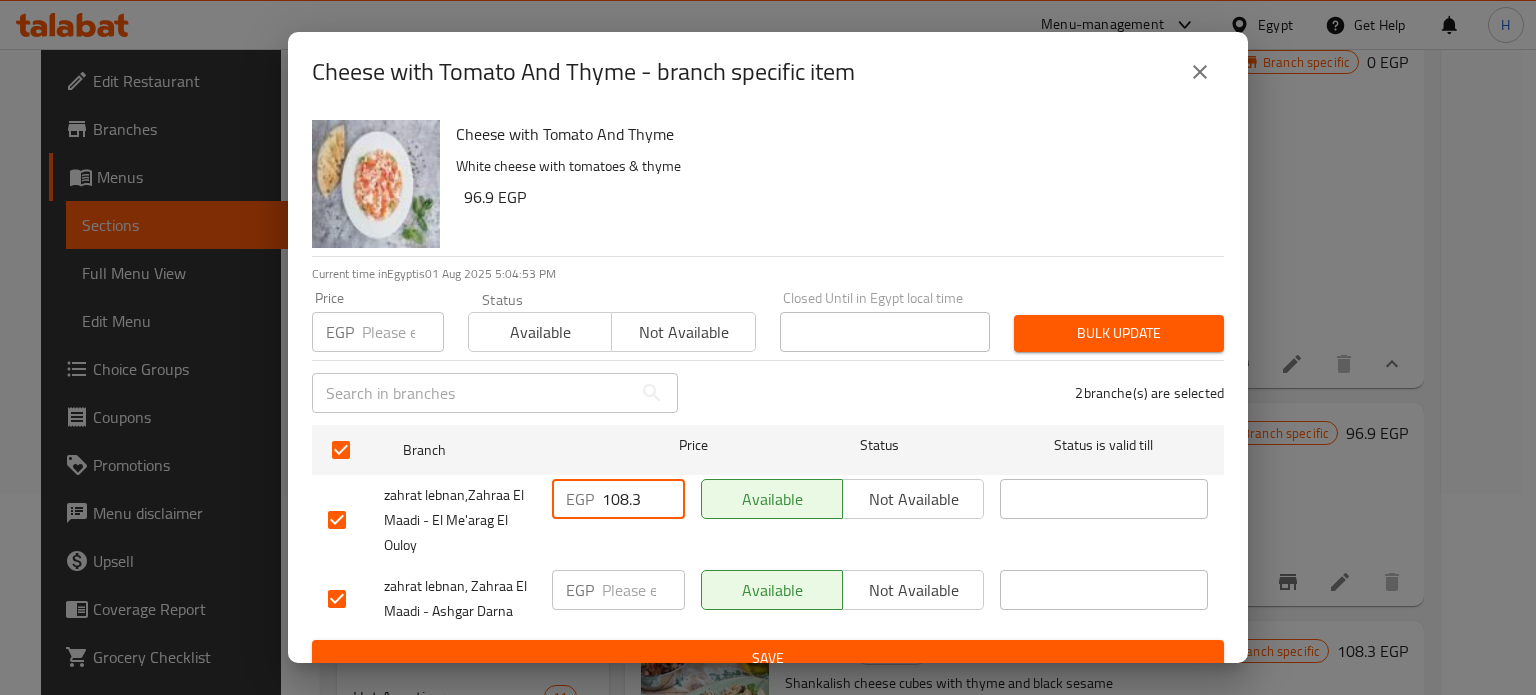 type on "108.3" 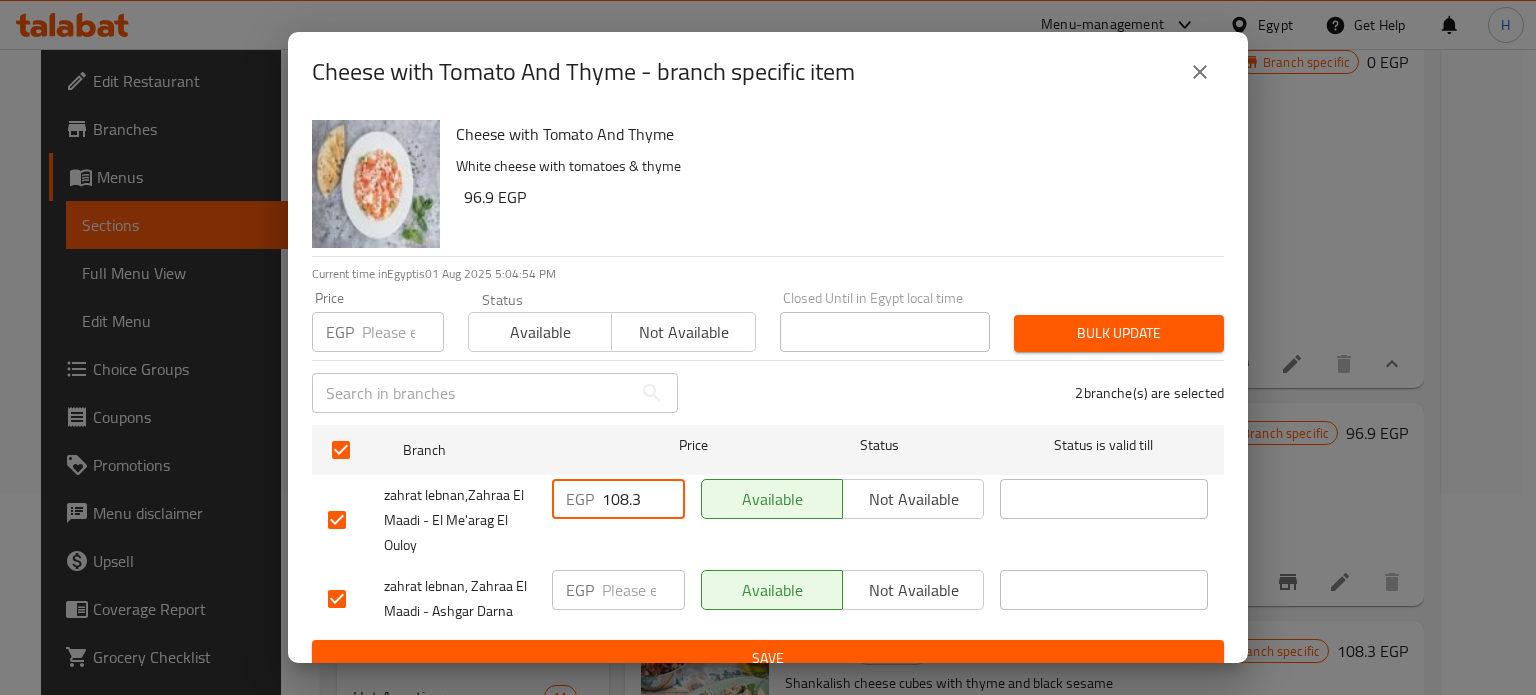 drag, startPoint x: 640, startPoint y: 498, endPoint x: 549, endPoint y: 503, distance: 91.13726 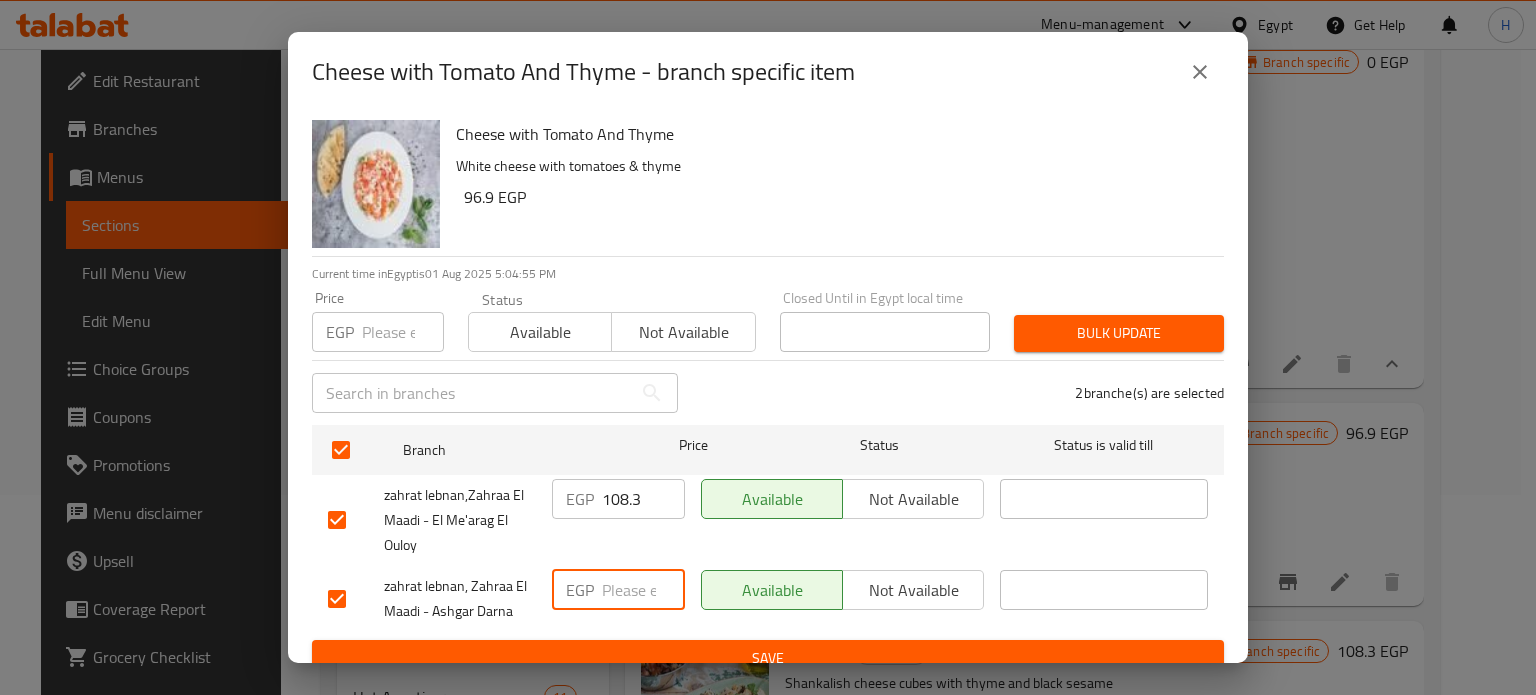 click at bounding box center (643, 590) 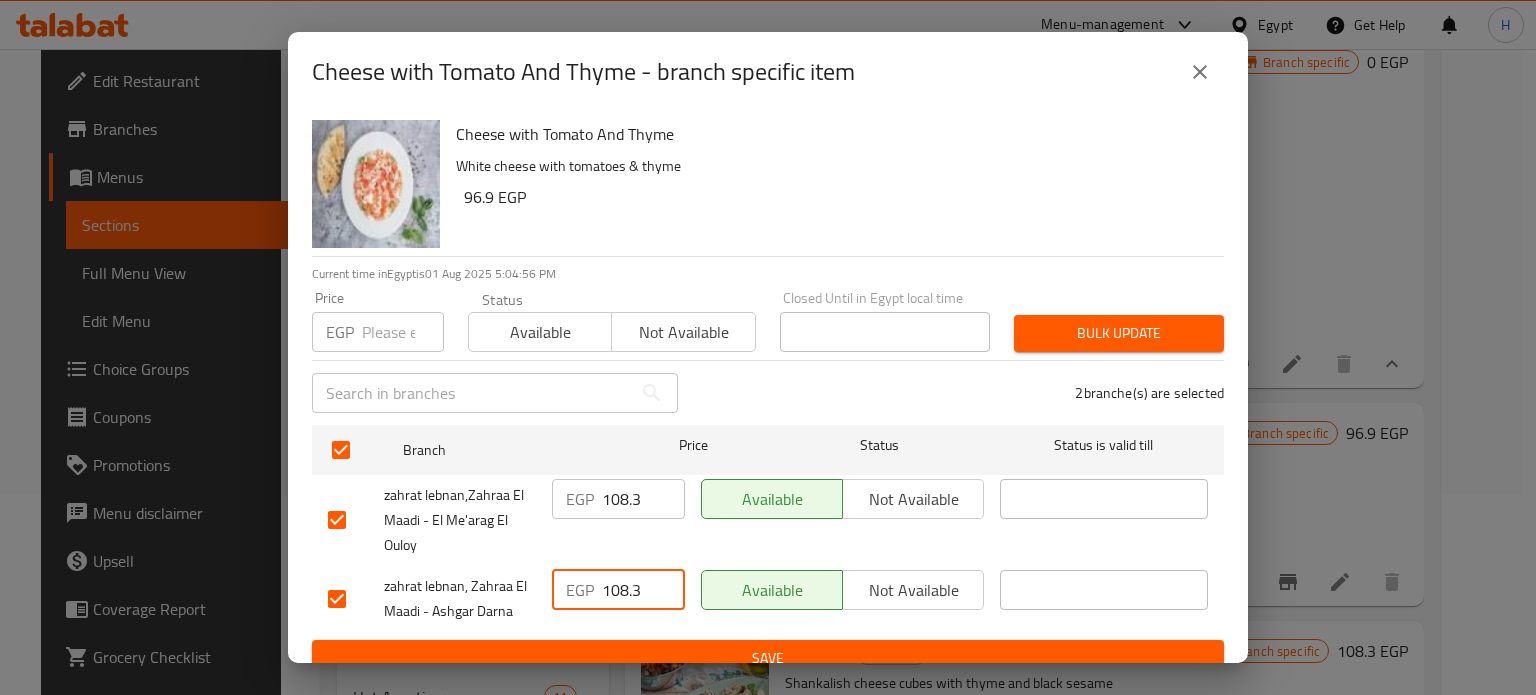 type on "108.3" 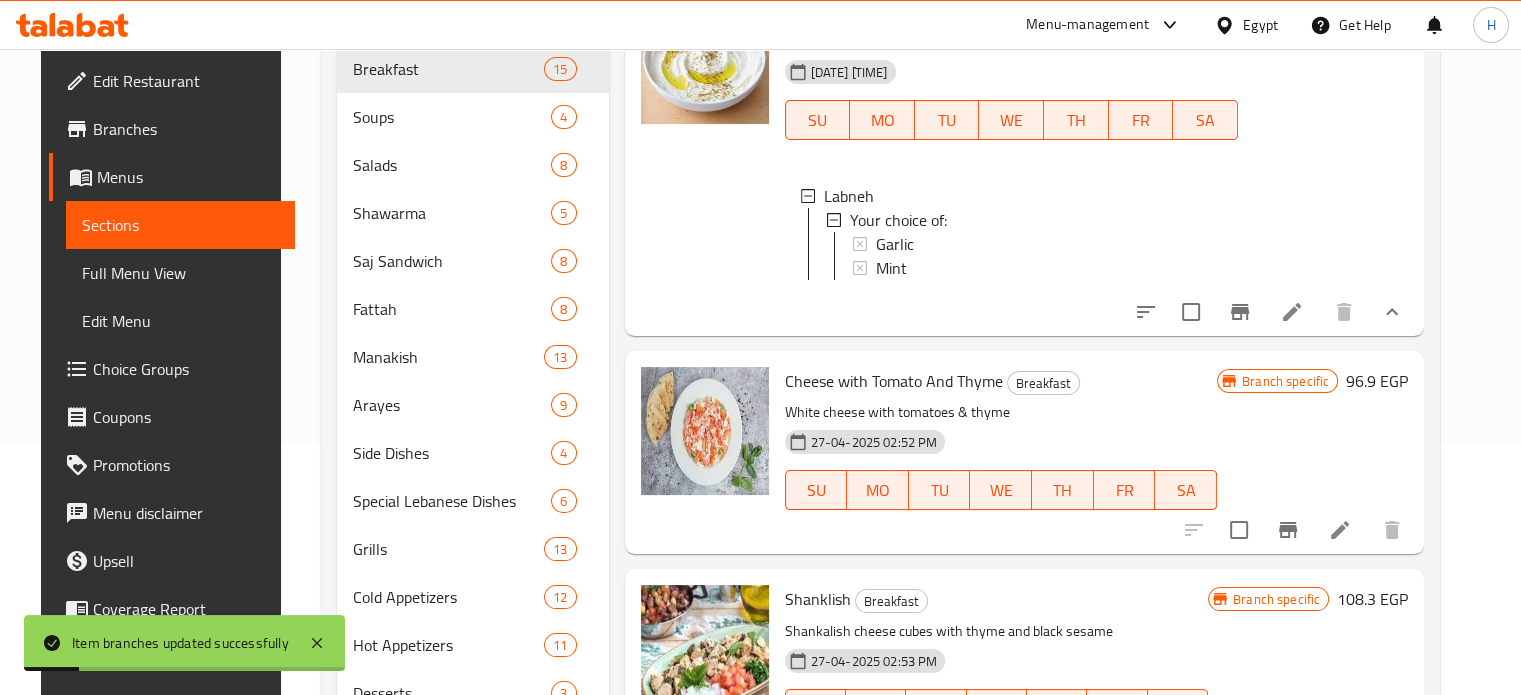 scroll, scrollTop: 300, scrollLeft: 0, axis: vertical 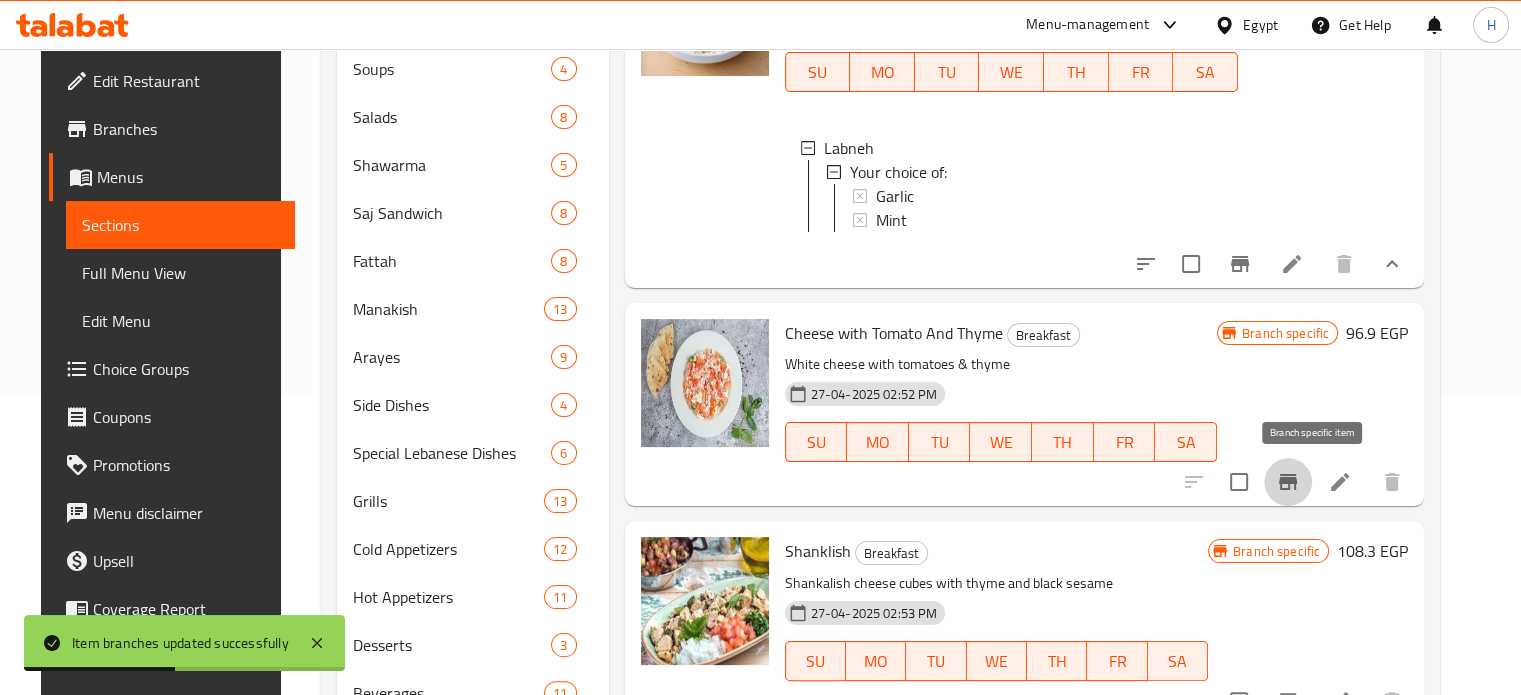 click 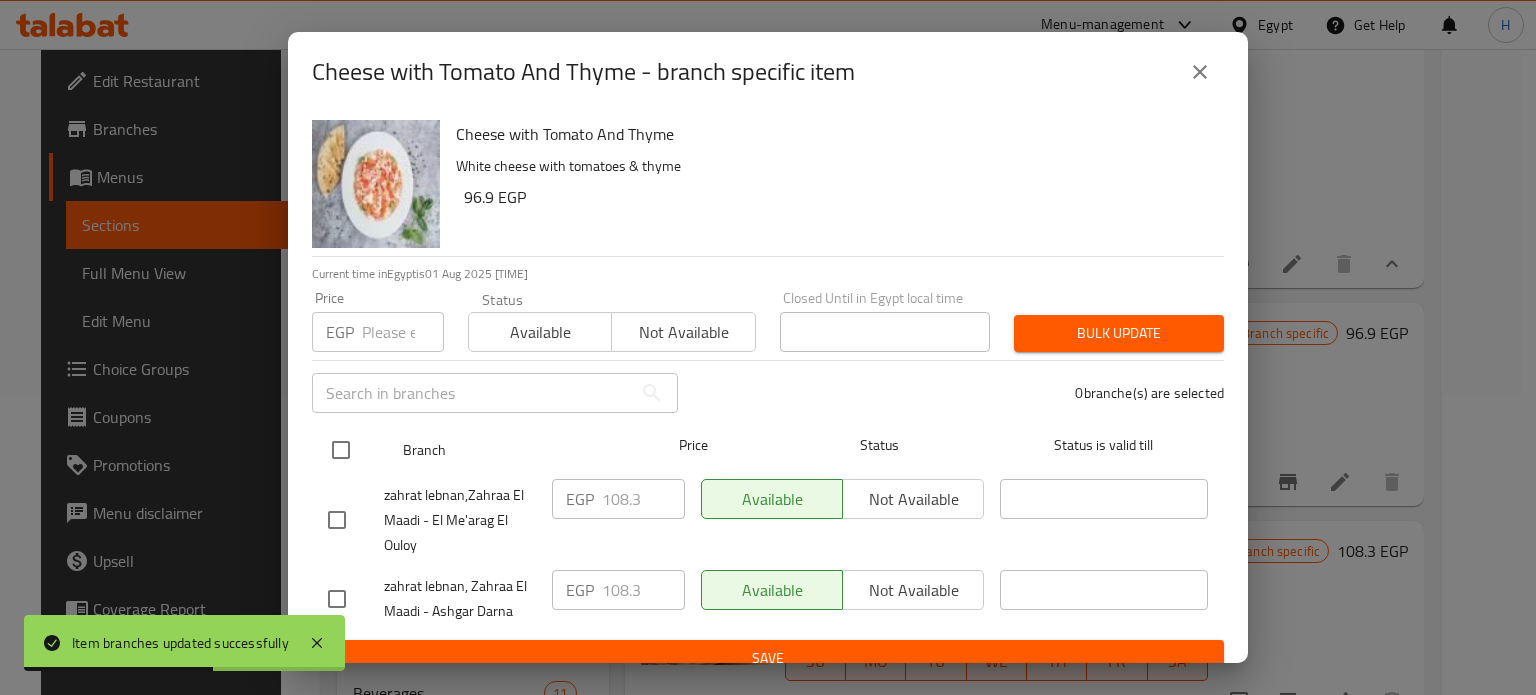 click at bounding box center (341, 450) 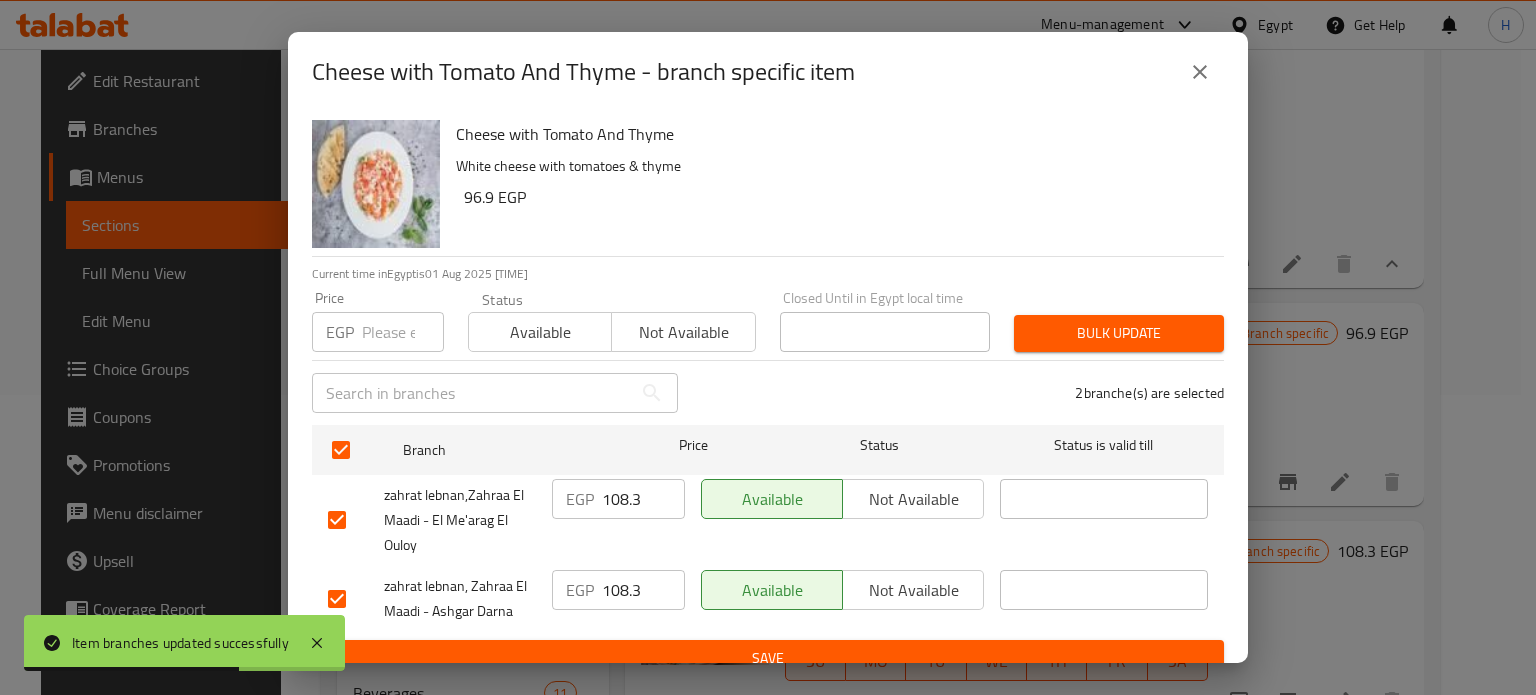 click on "108.3" at bounding box center [643, 499] 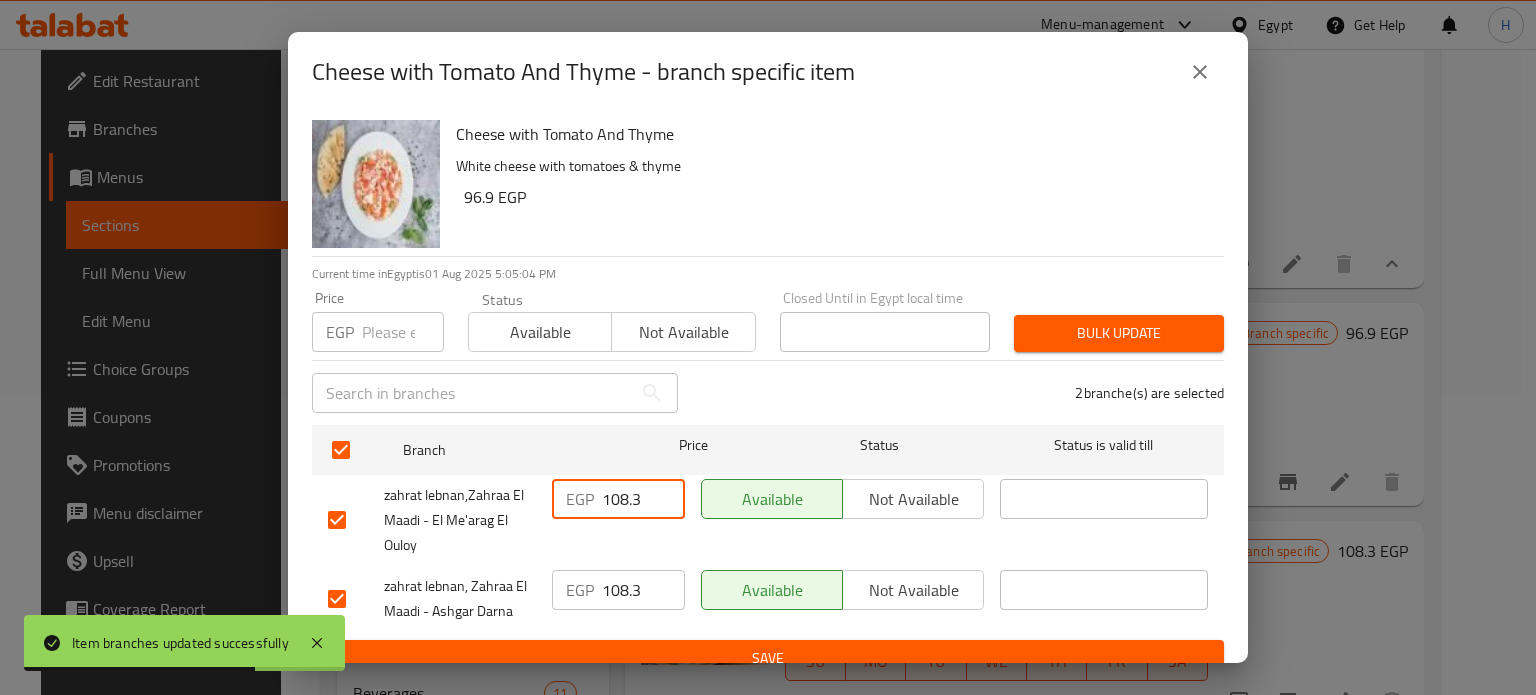 click on "108.3" at bounding box center (643, 499) 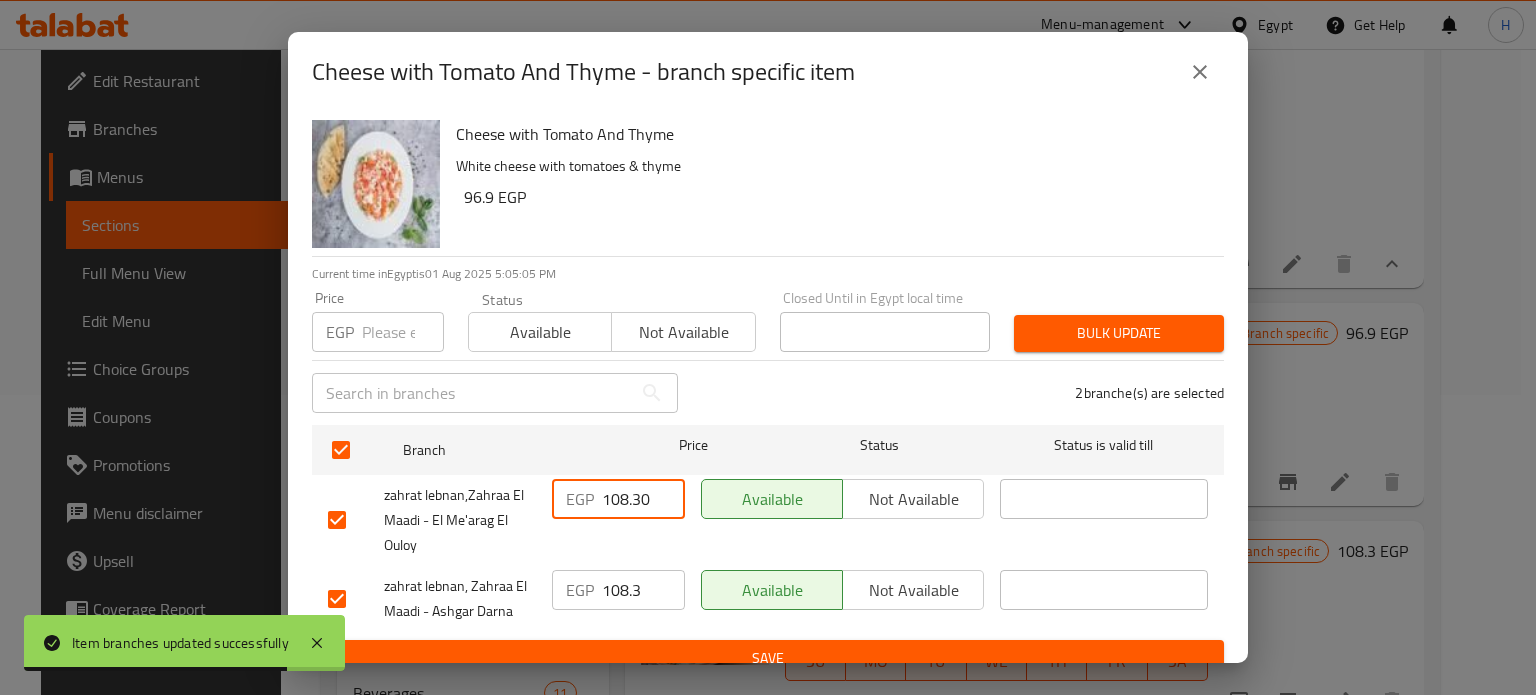 type on "108.30" 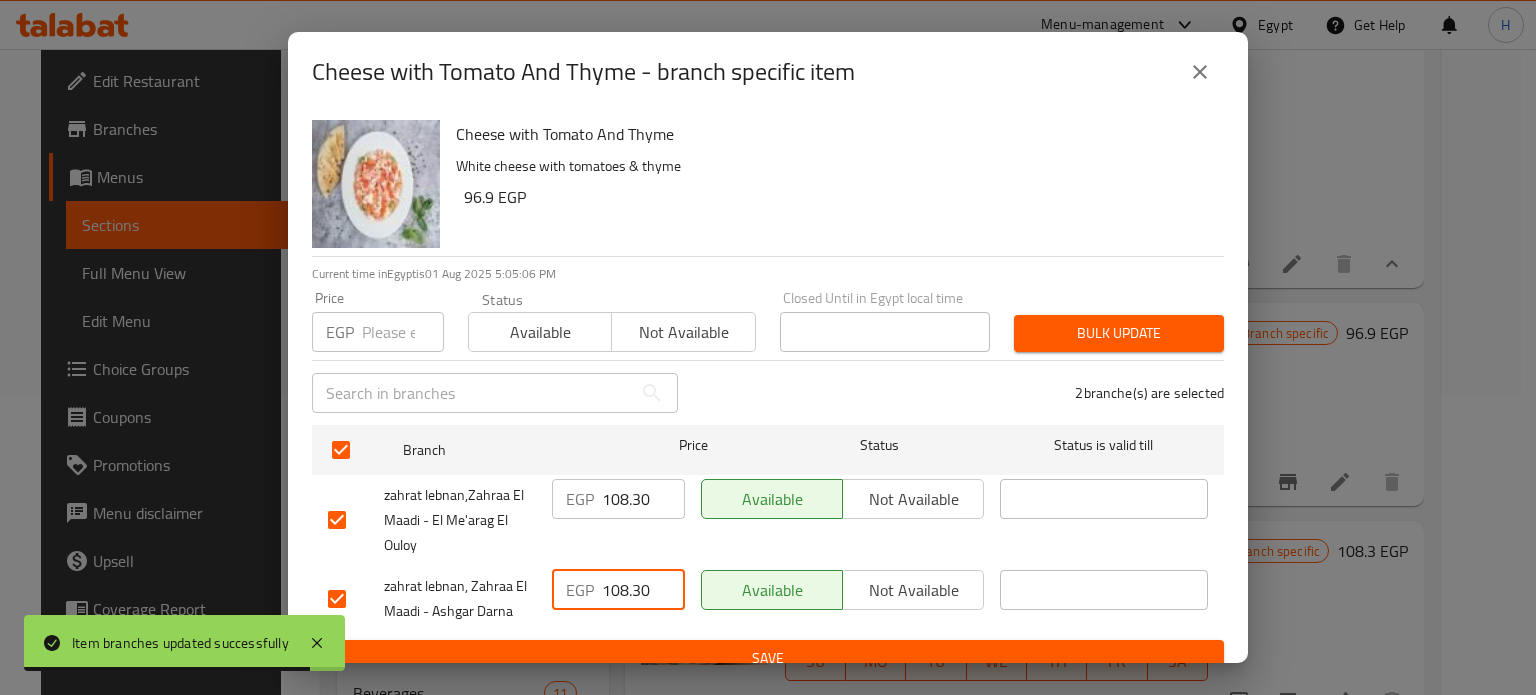 type on "108.30" 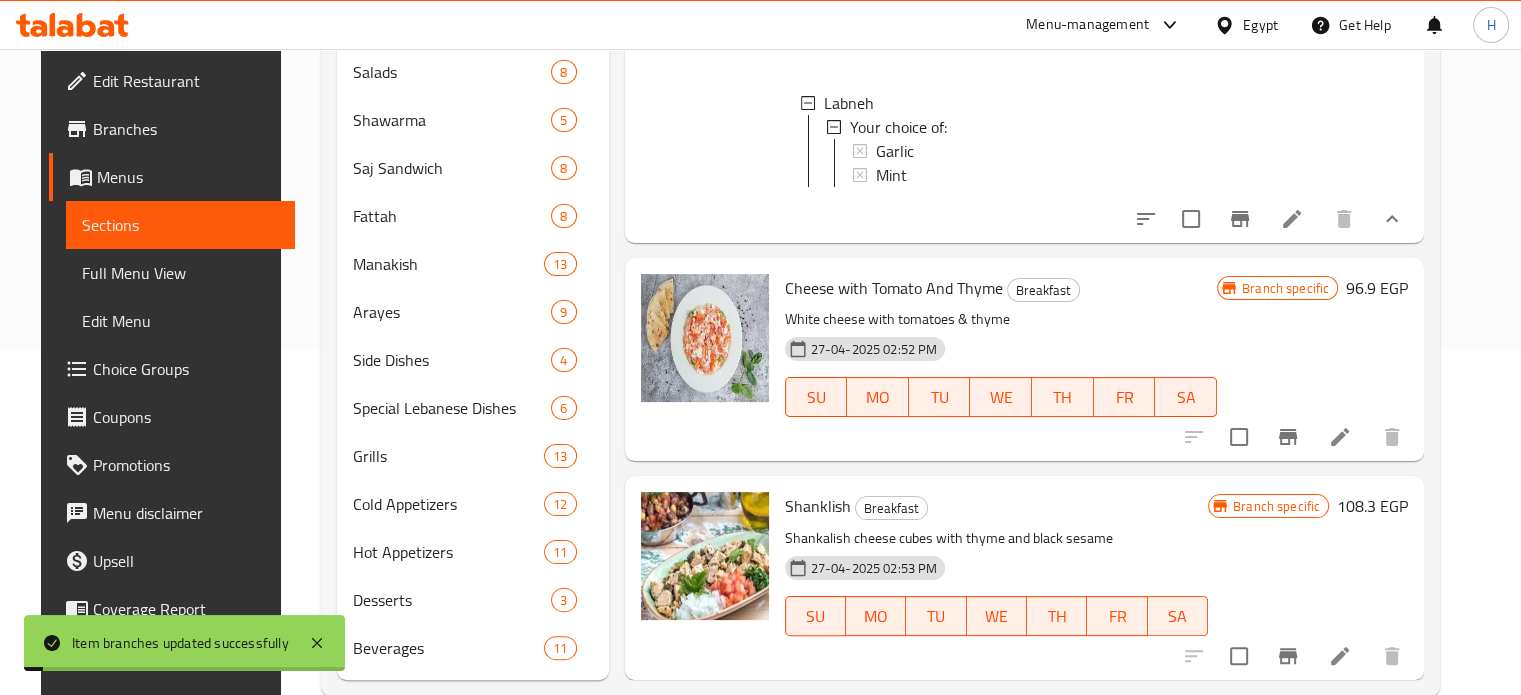 scroll, scrollTop: 385, scrollLeft: 0, axis: vertical 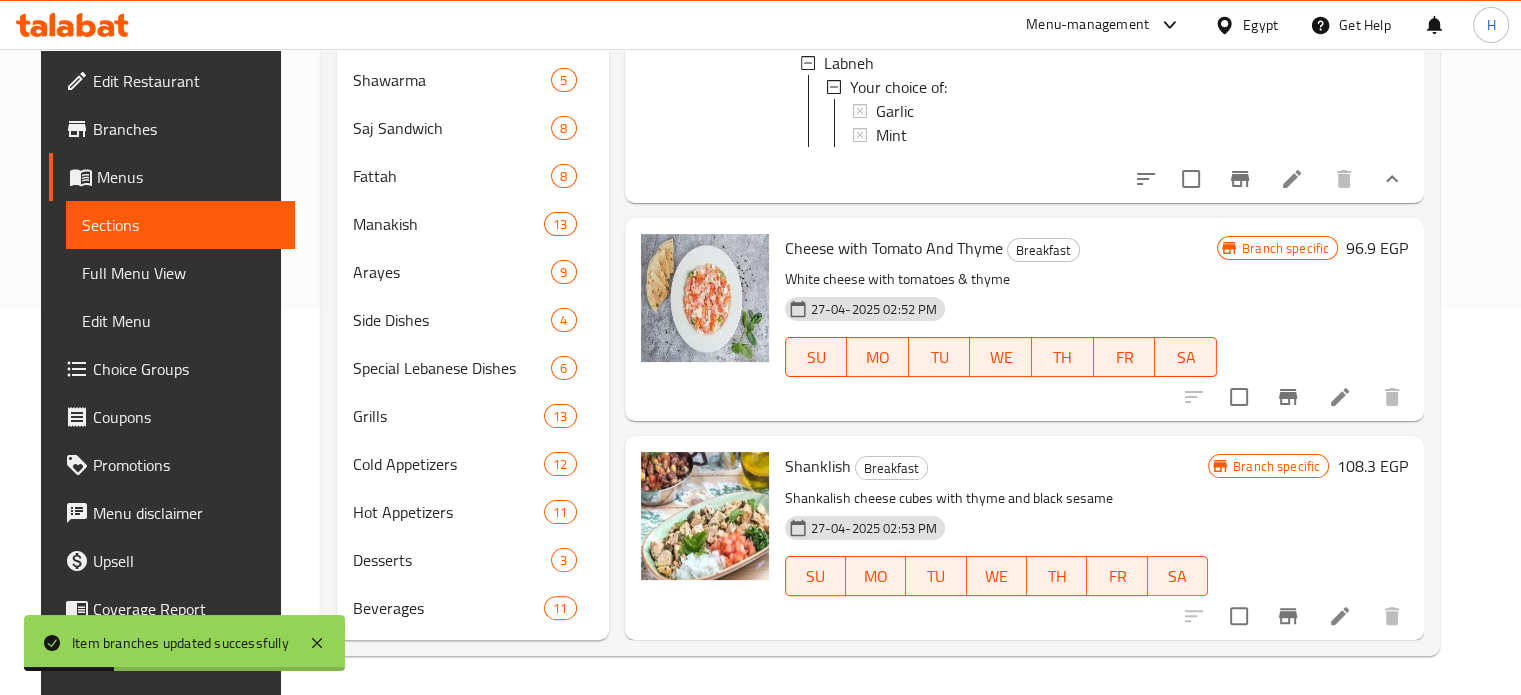 click 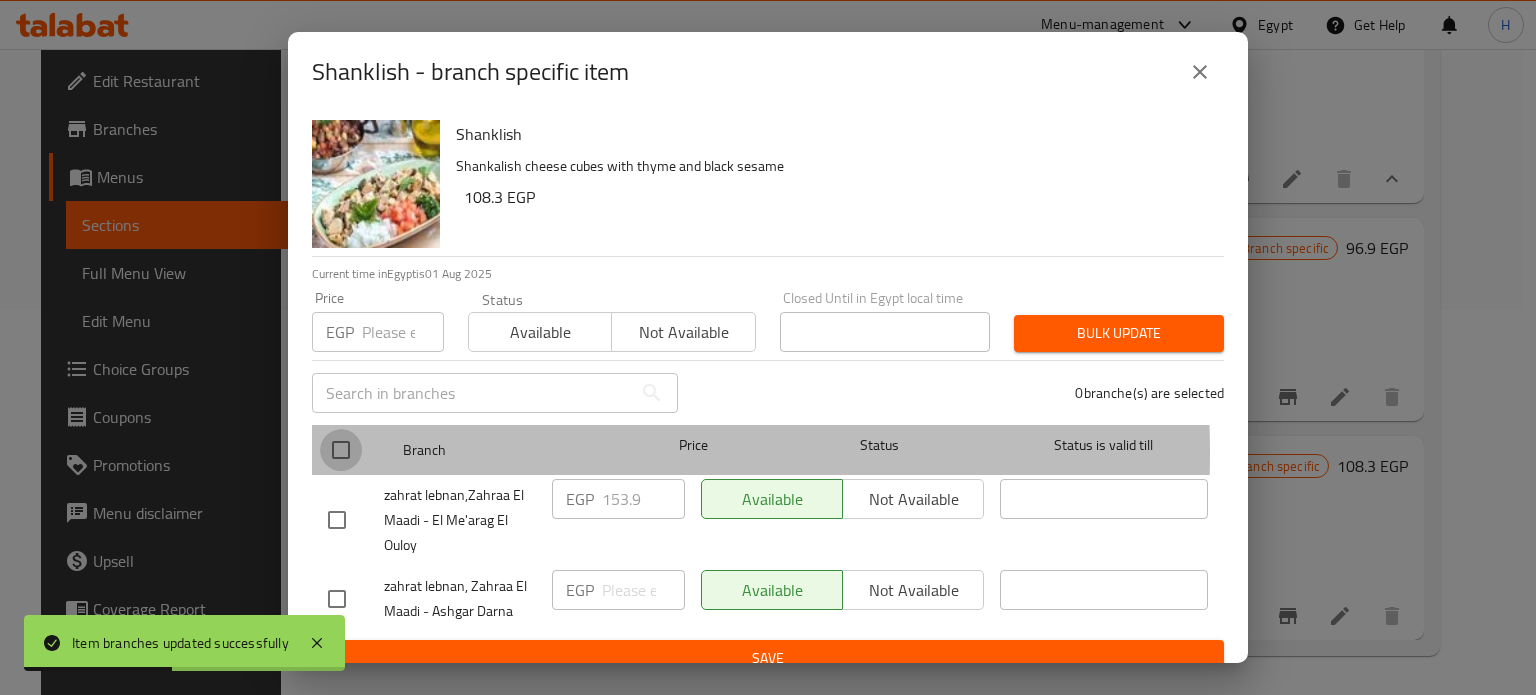 click at bounding box center [341, 450] 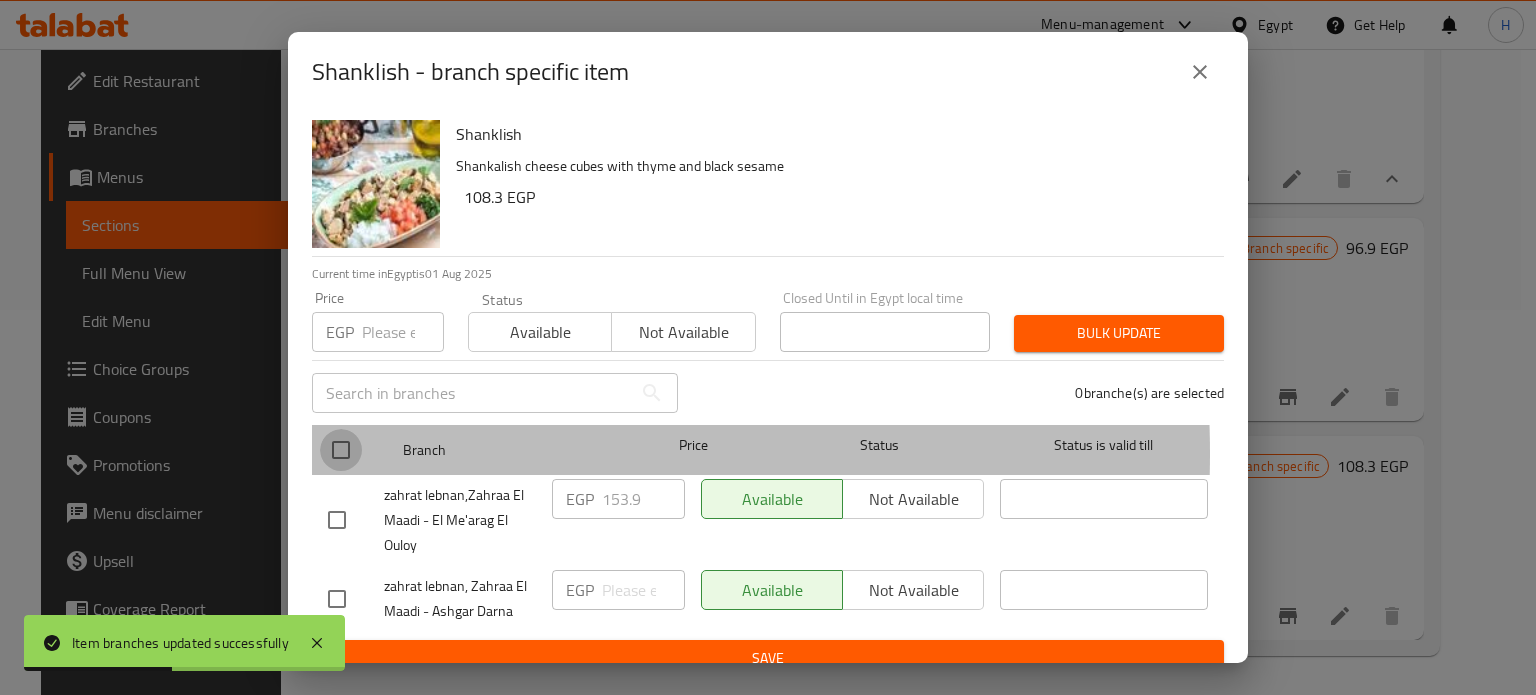checkbox on "true" 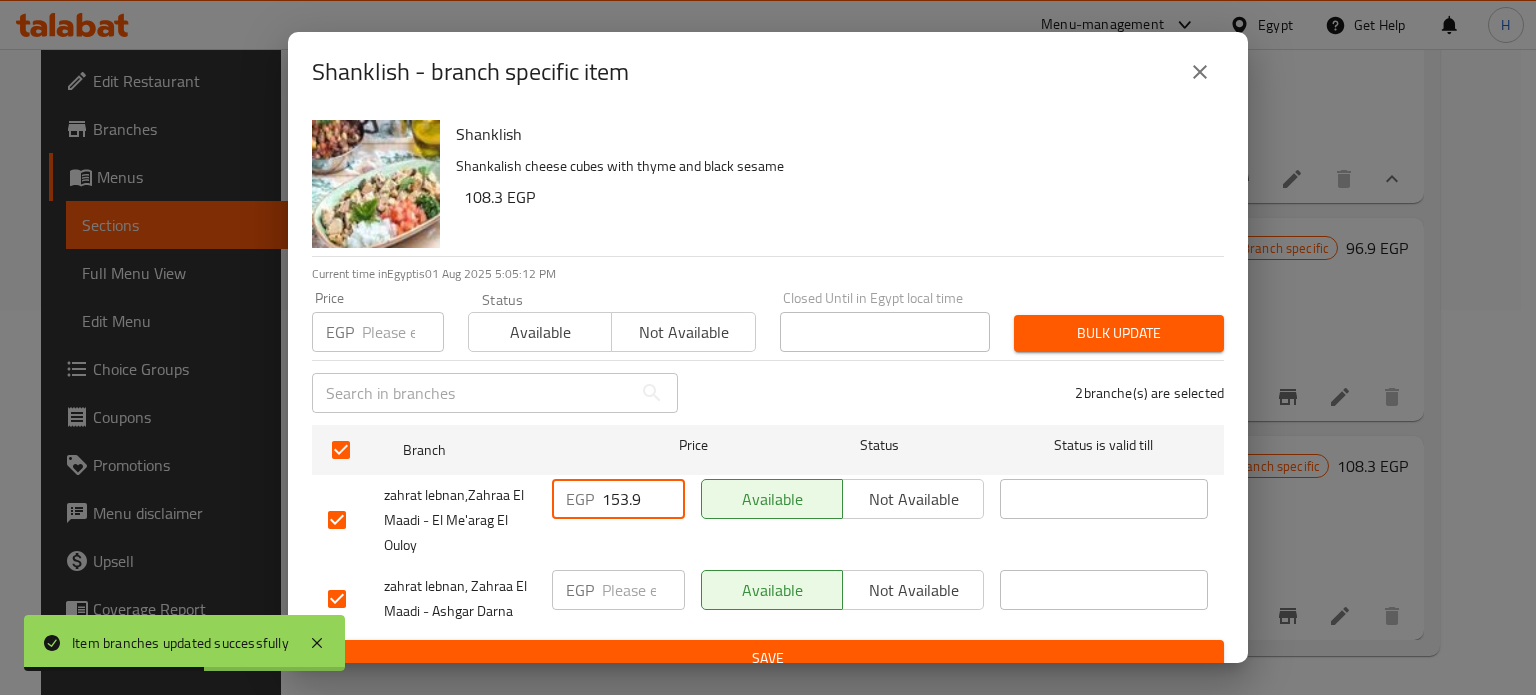 drag, startPoint x: 642, startPoint y: 501, endPoint x: 567, endPoint y: 506, distance: 75.16648 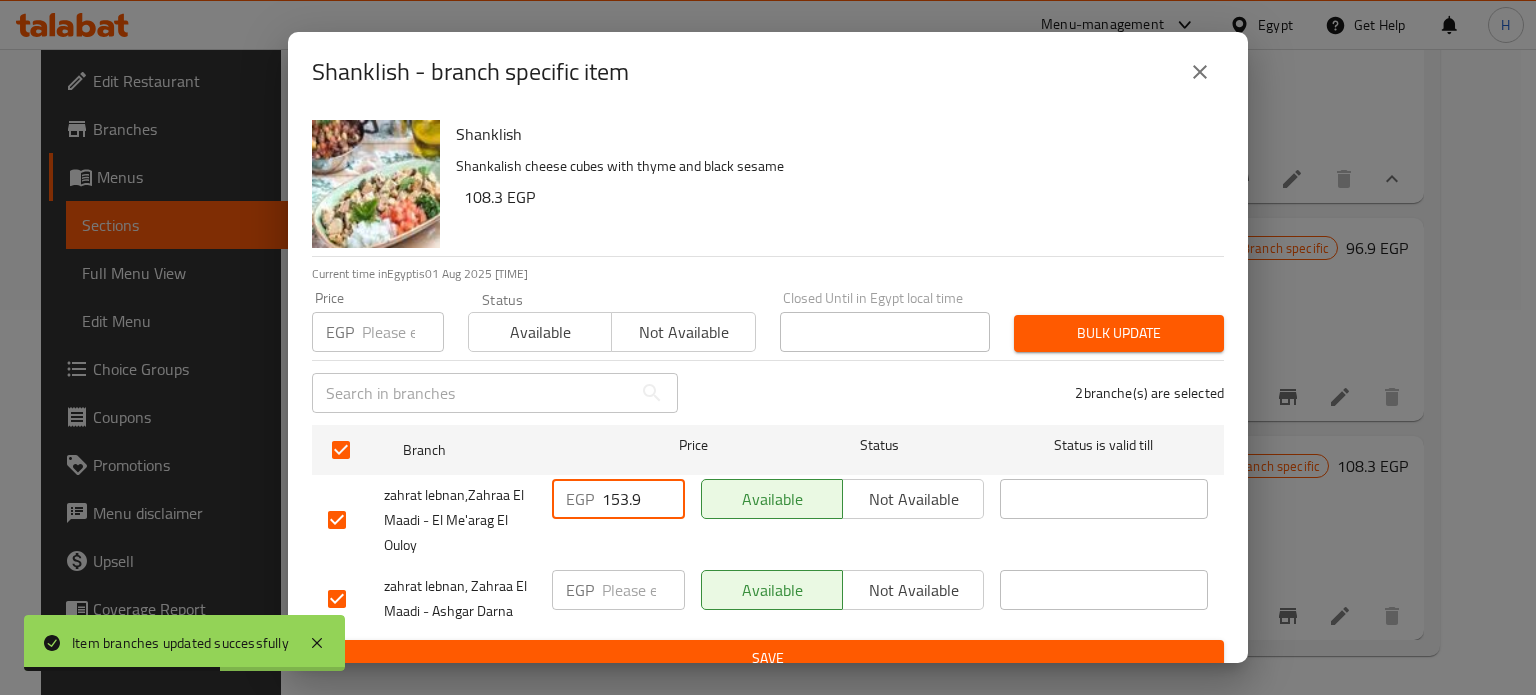 click at bounding box center (643, 590) 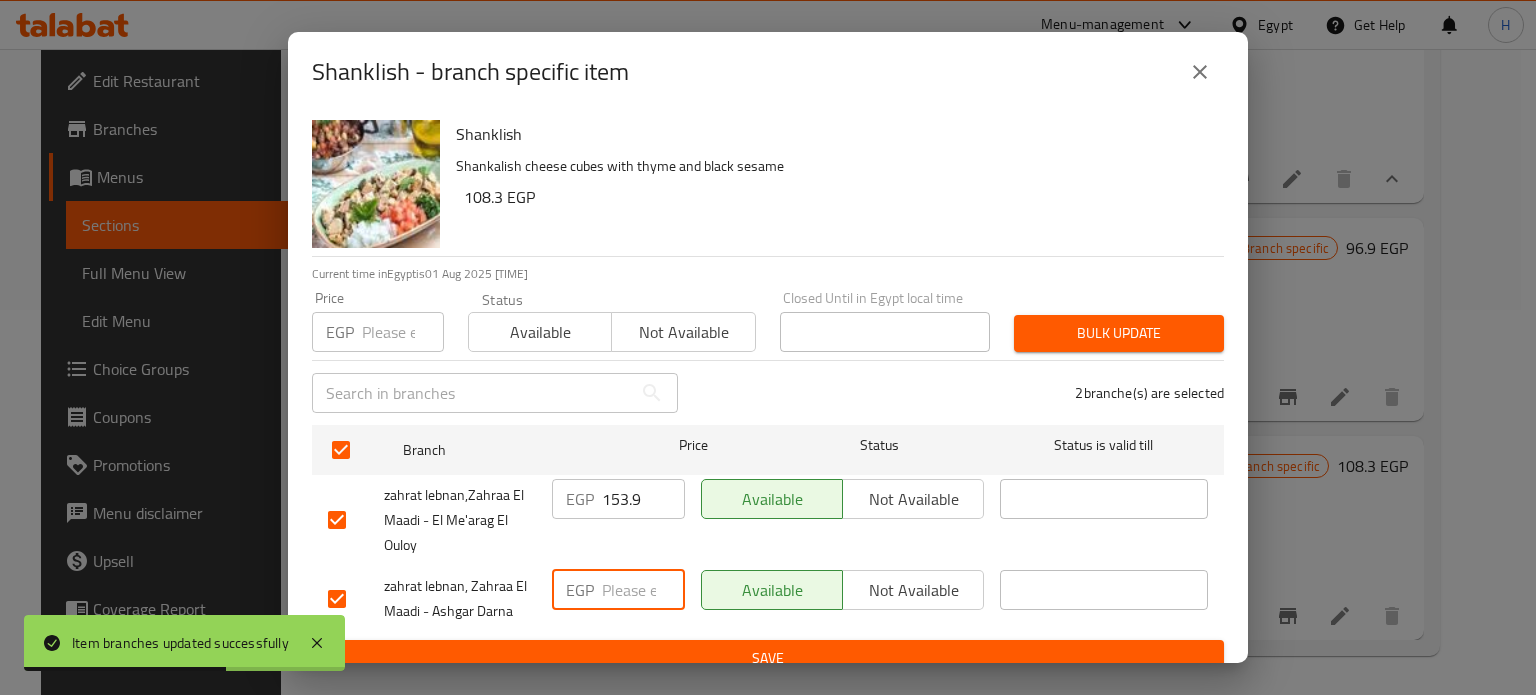 paste on "153.9" 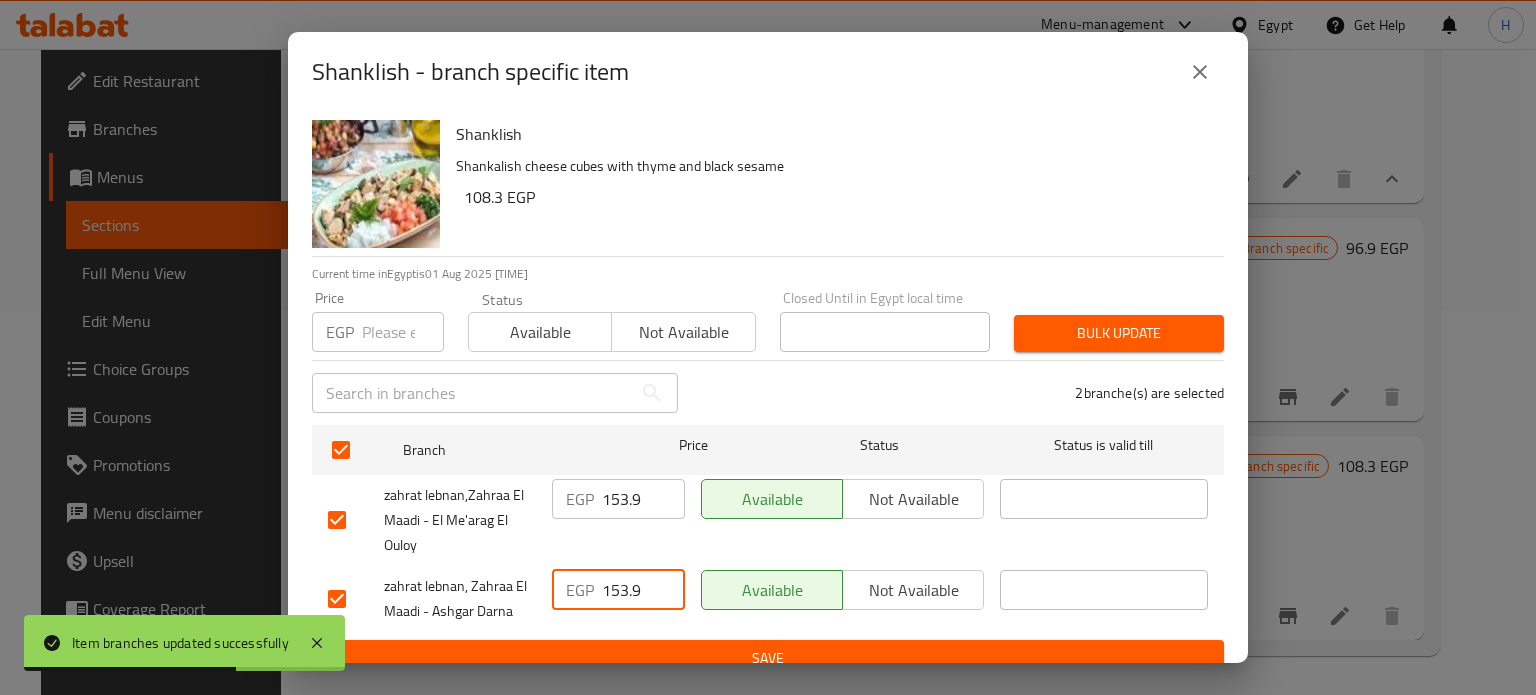type on "153.9" 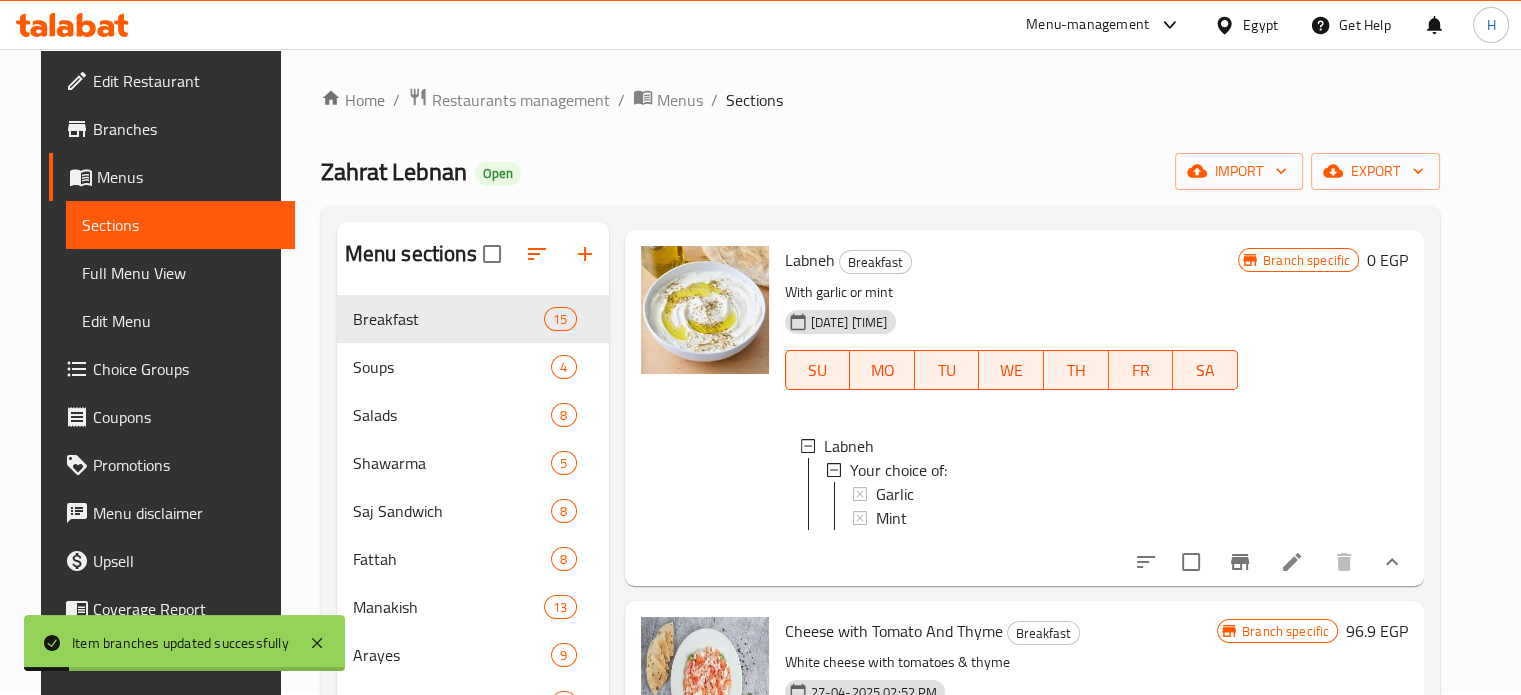 scroll, scrollTop: 0, scrollLeft: 0, axis: both 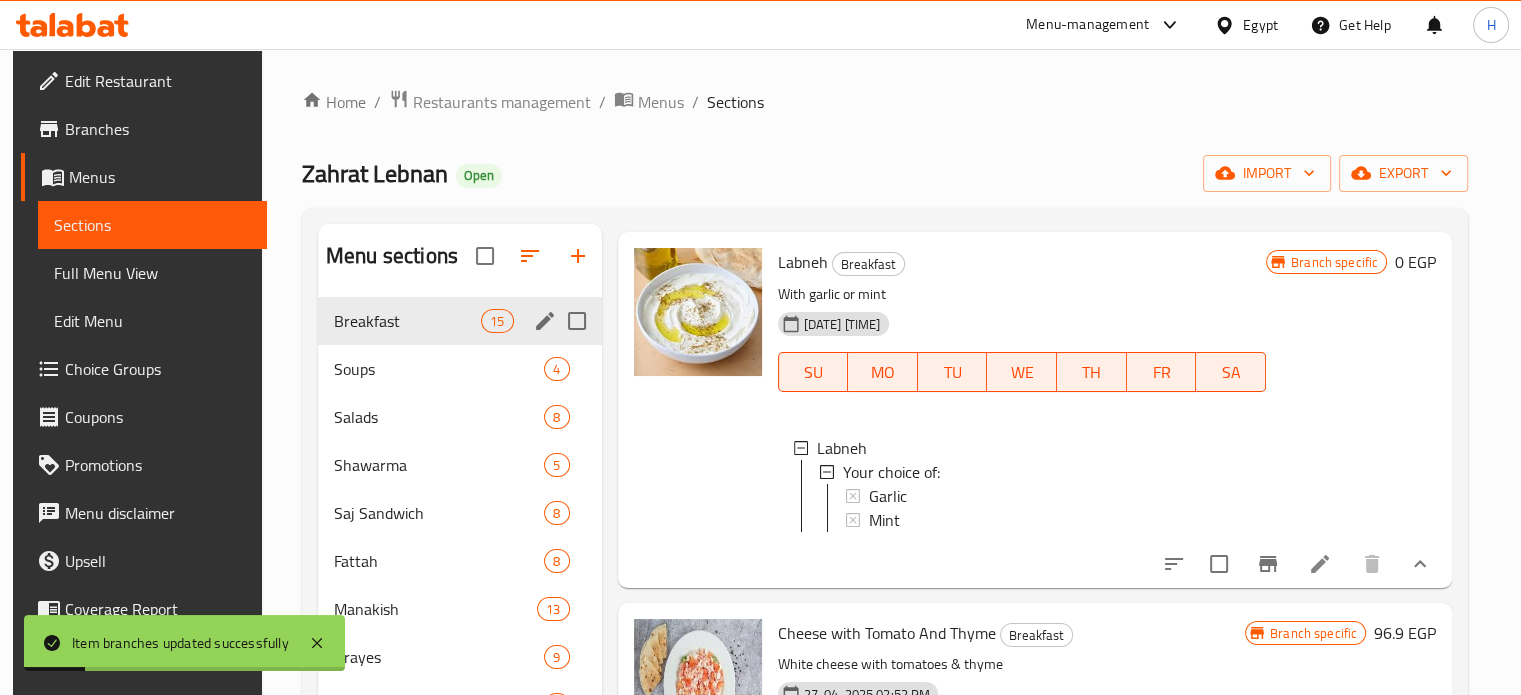 click on "Soups" at bounding box center (439, 369) 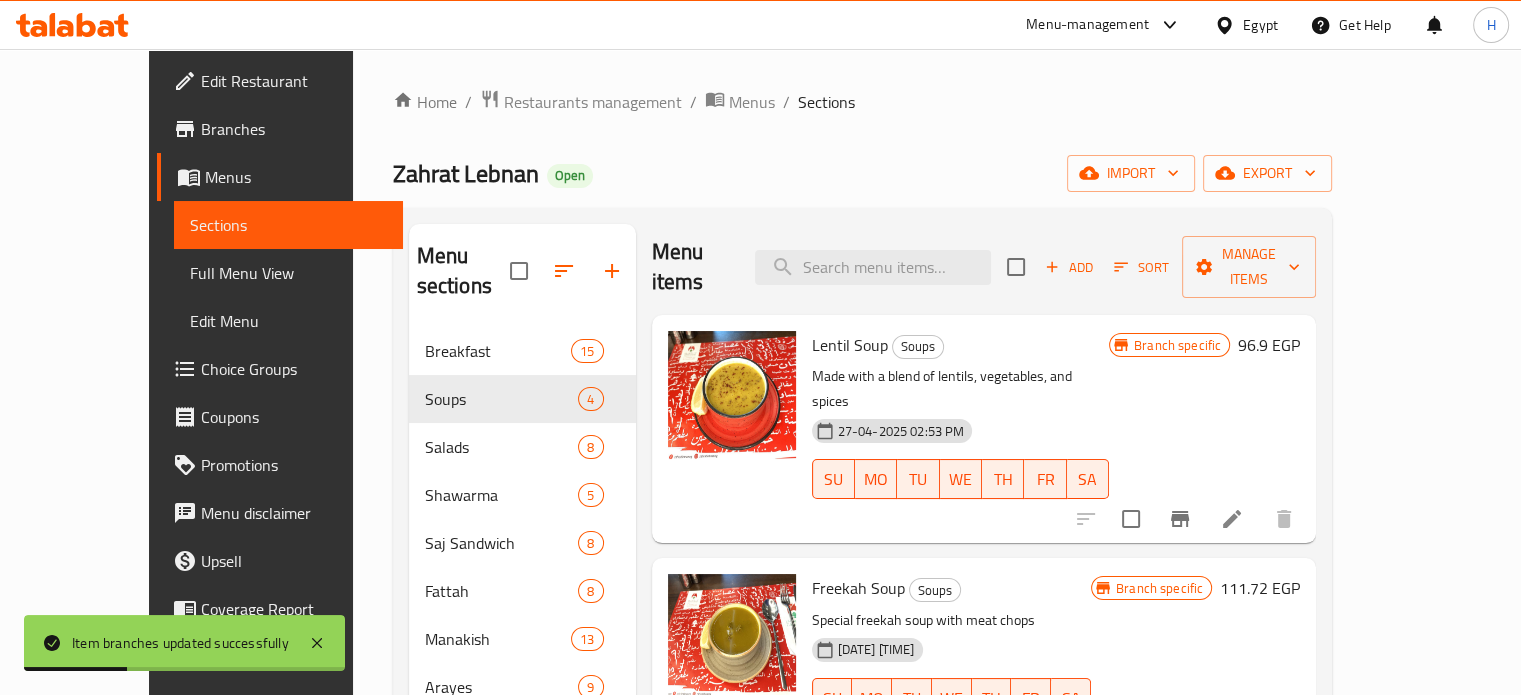 scroll, scrollTop: 0, scrollLeft: 0, axis: both 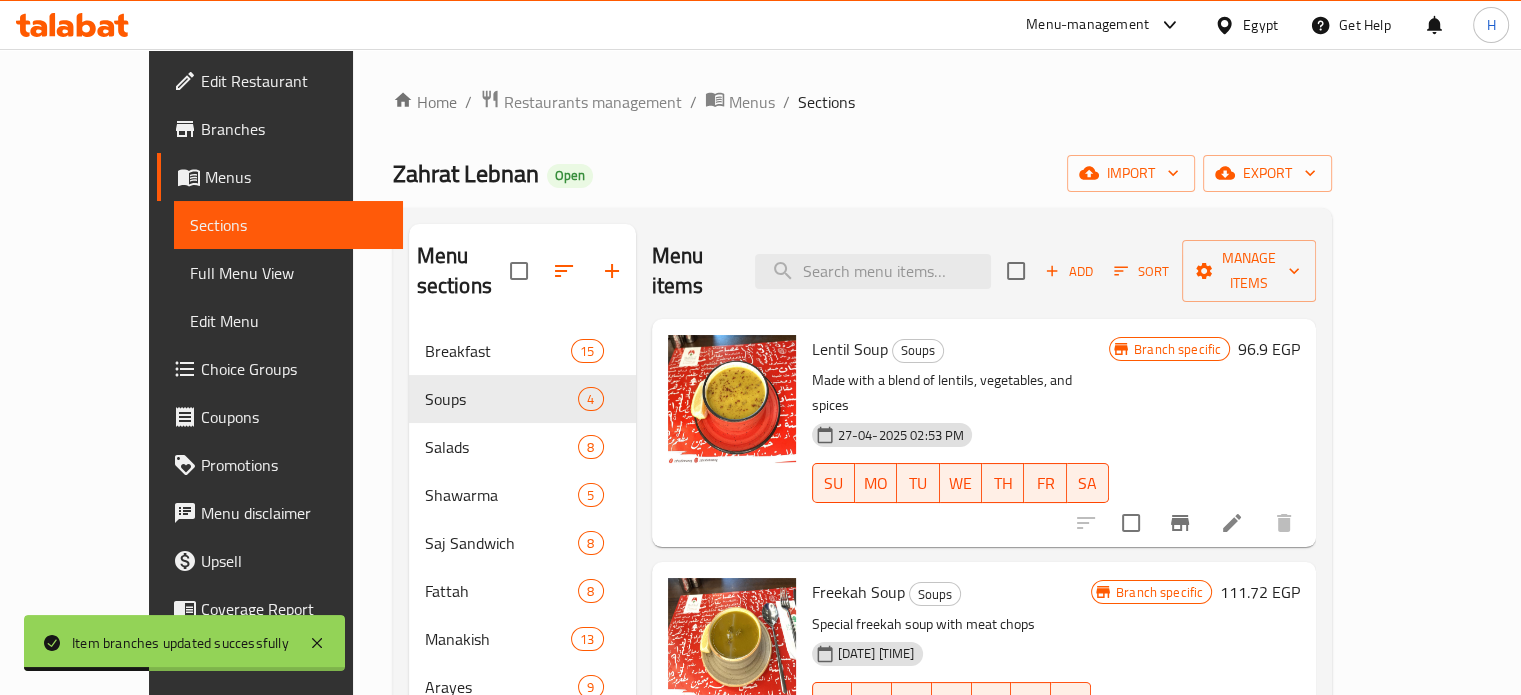 click 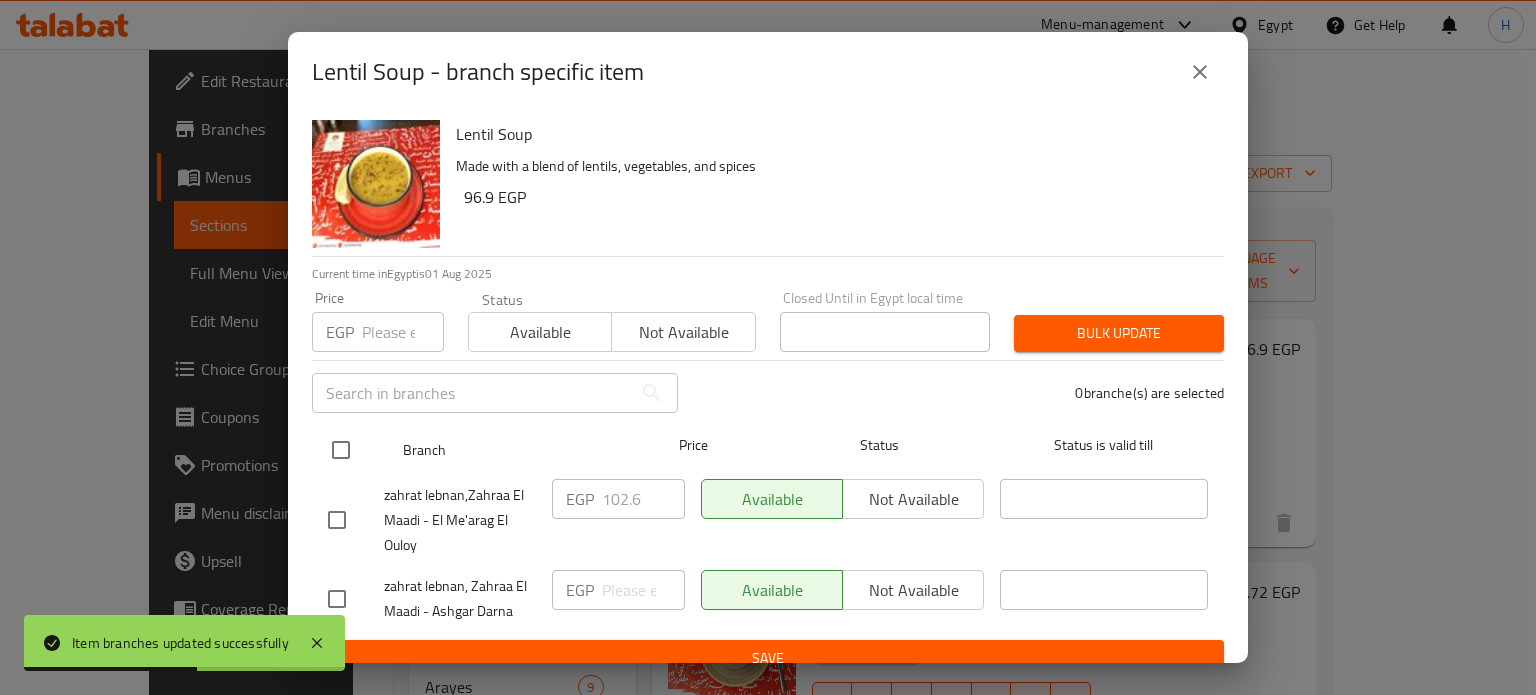 click at bounding box center [341, 450] 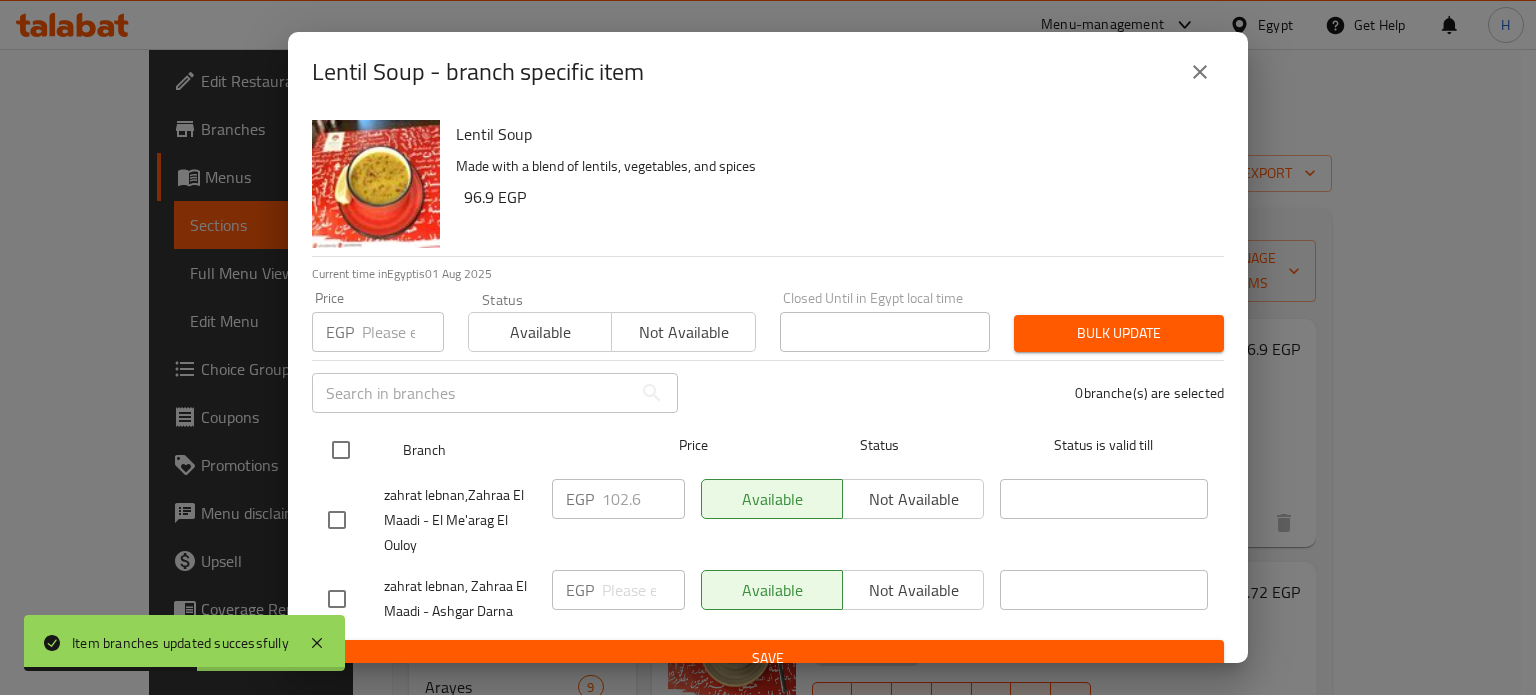 checkbox on "true" 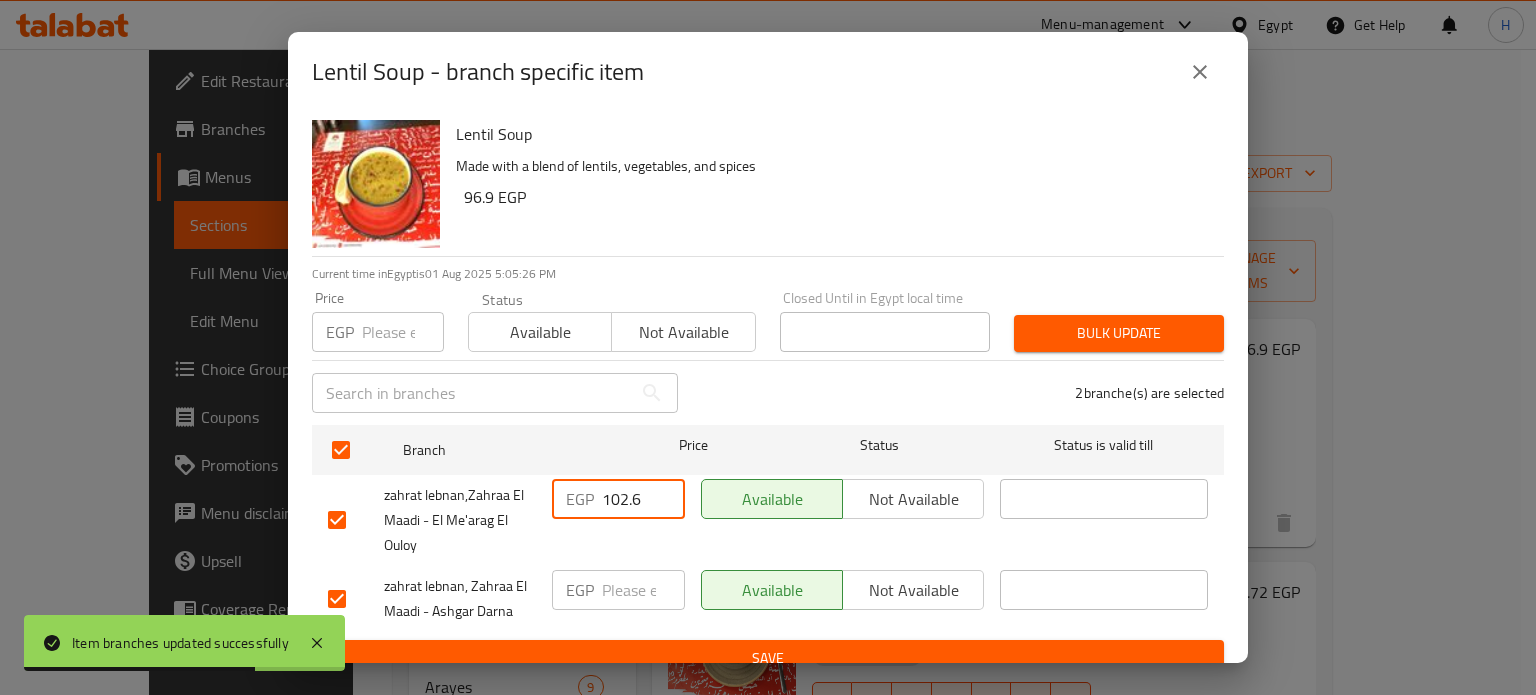 drag, startPoint x: 644, startPoint y: 500, endPoint x: 541, endPoint y: 501, distance: 103.00485 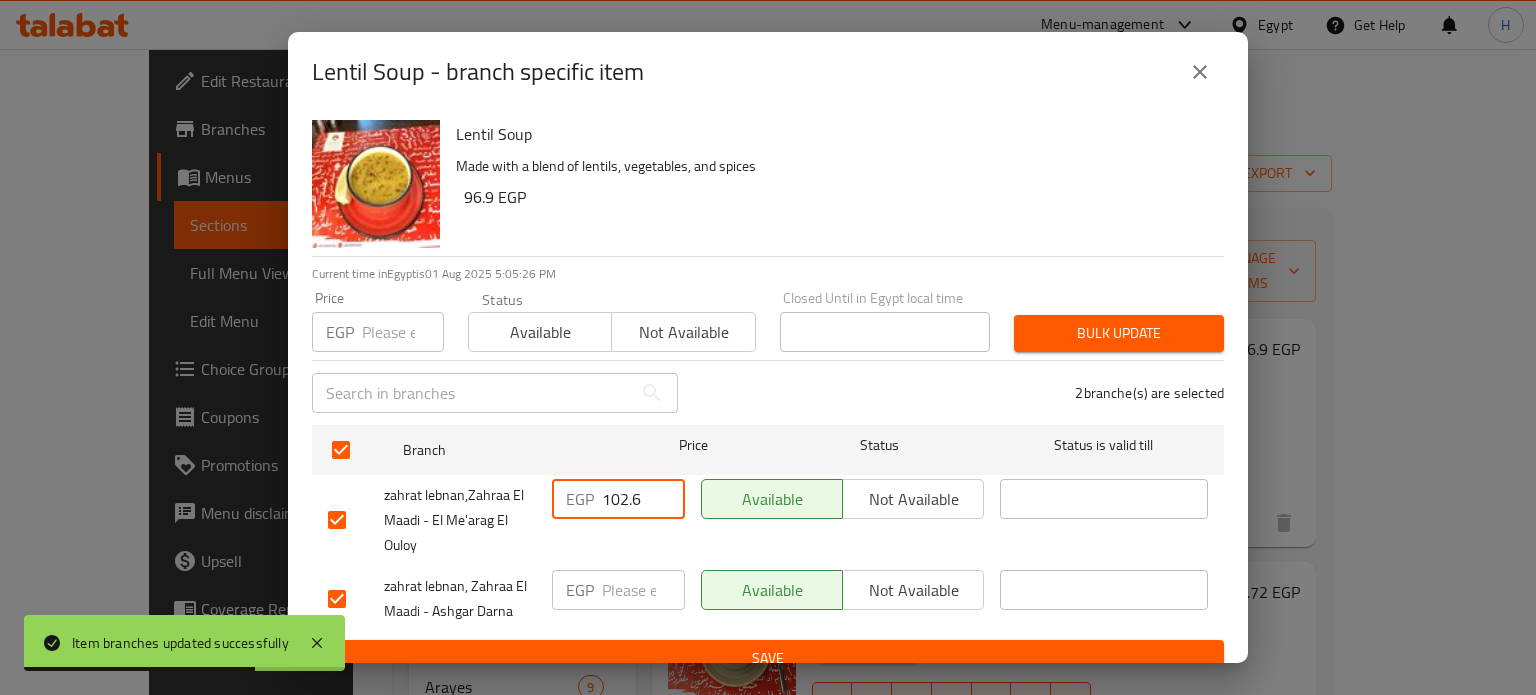 click on "EGP 102.6 ​" at bounding box center (618, 520) 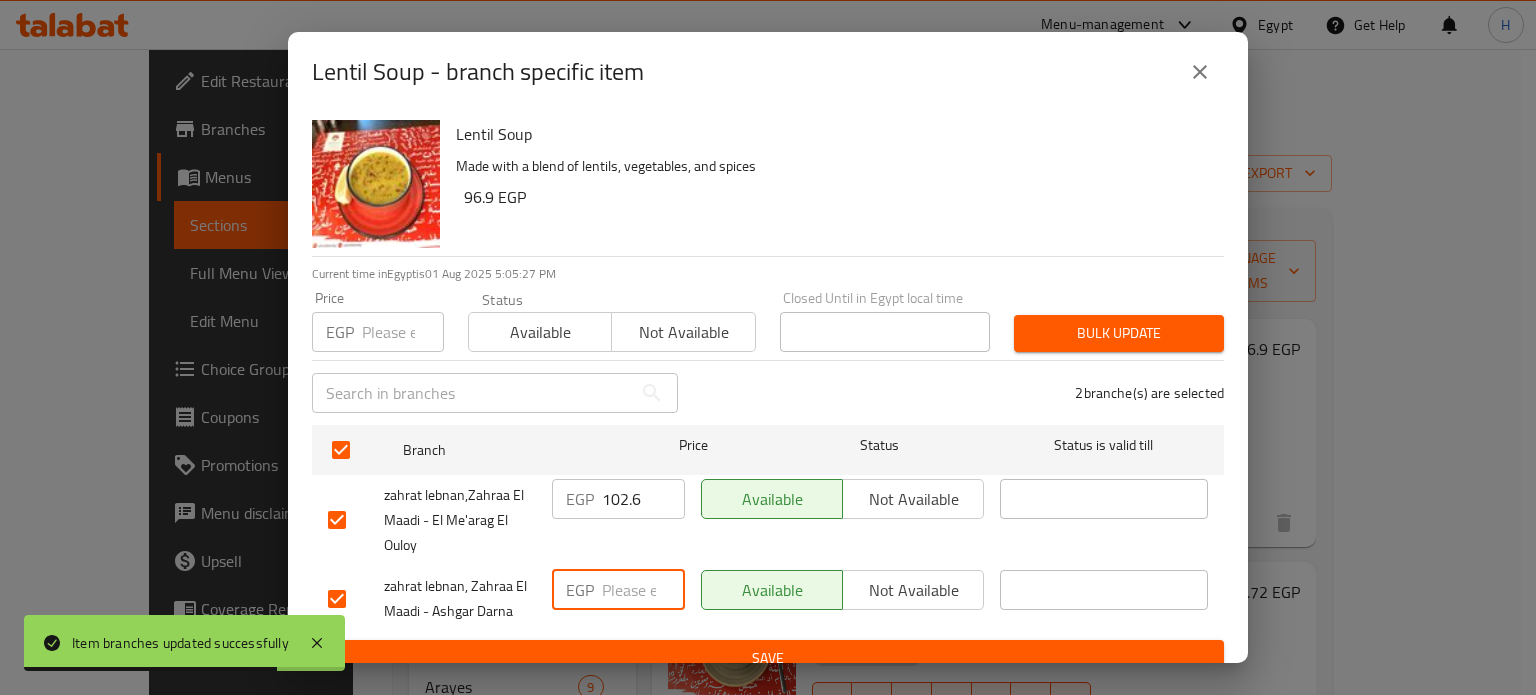click at bounding box center (643, 590) 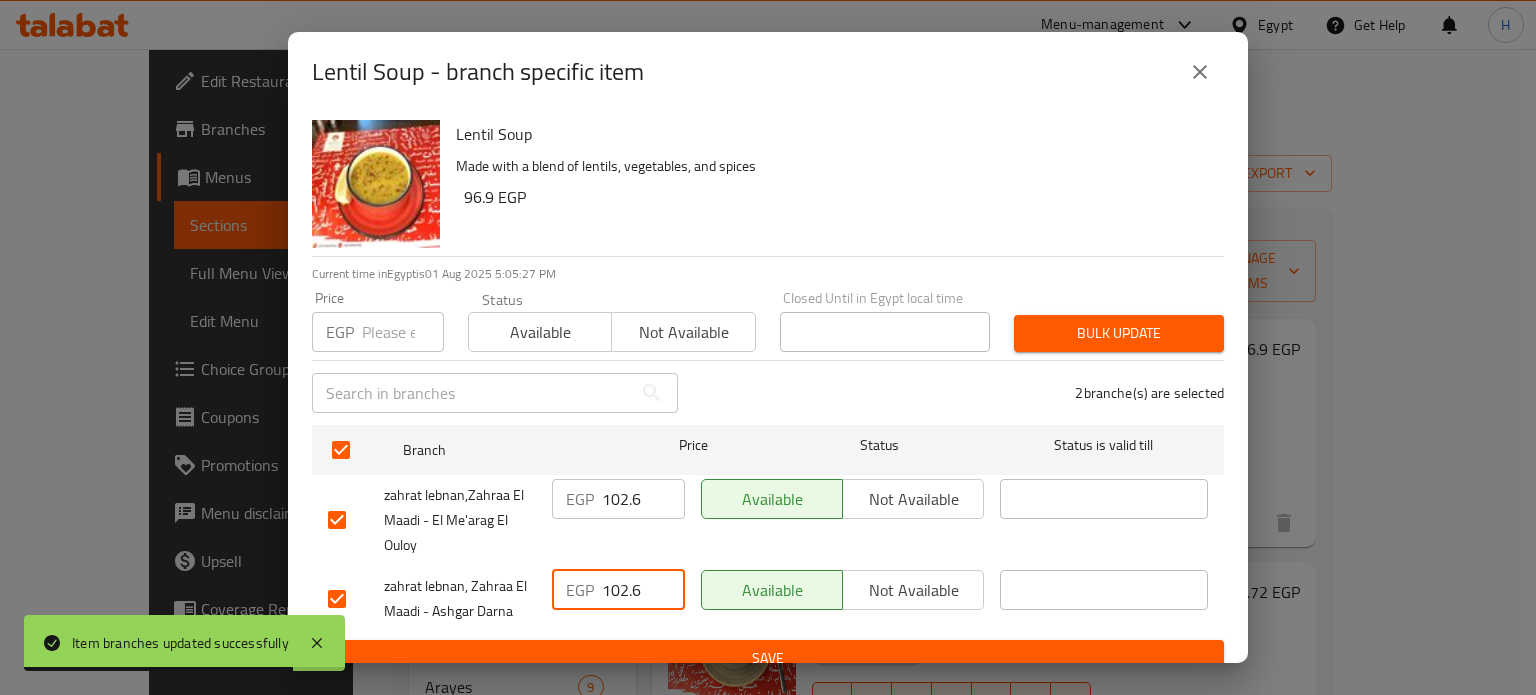 type on "102.6" 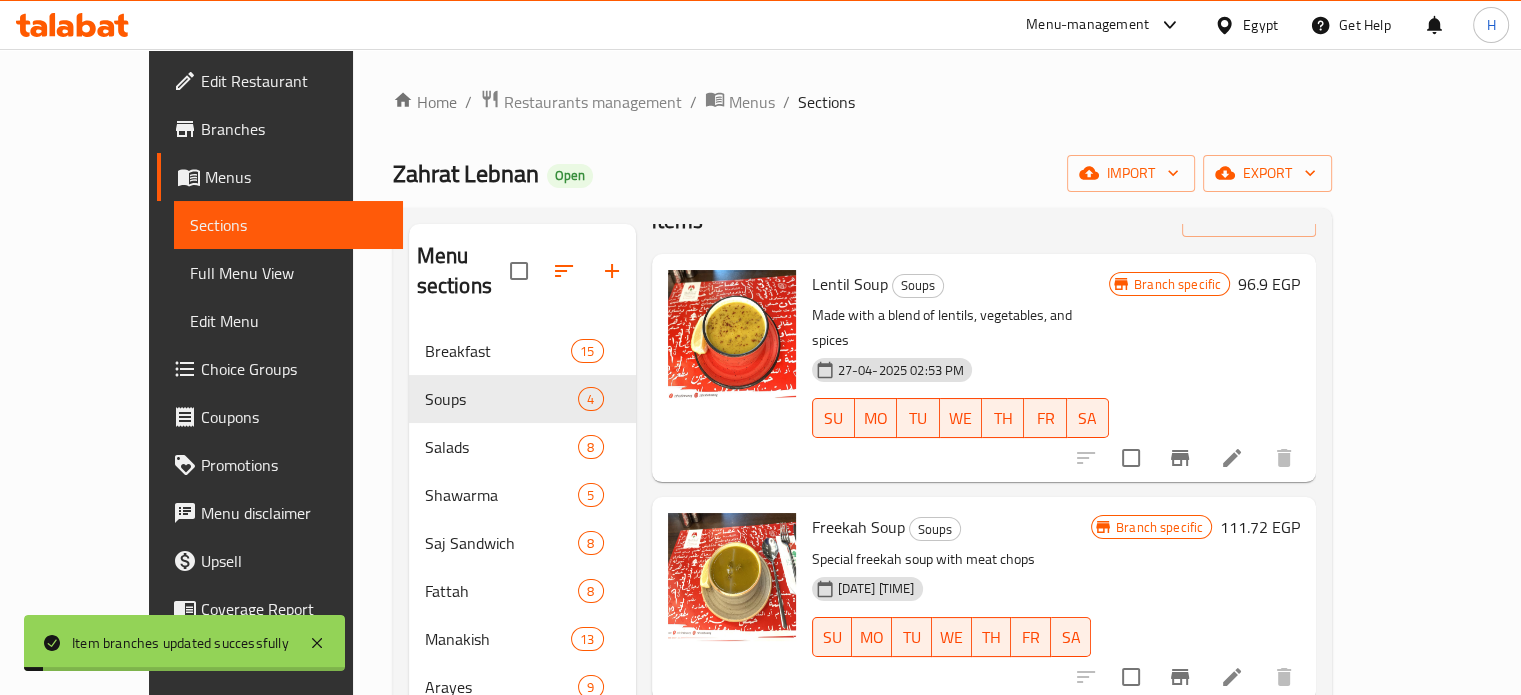 scroll, scrollTop: 100, scrollLeft: 0, axis: vertical 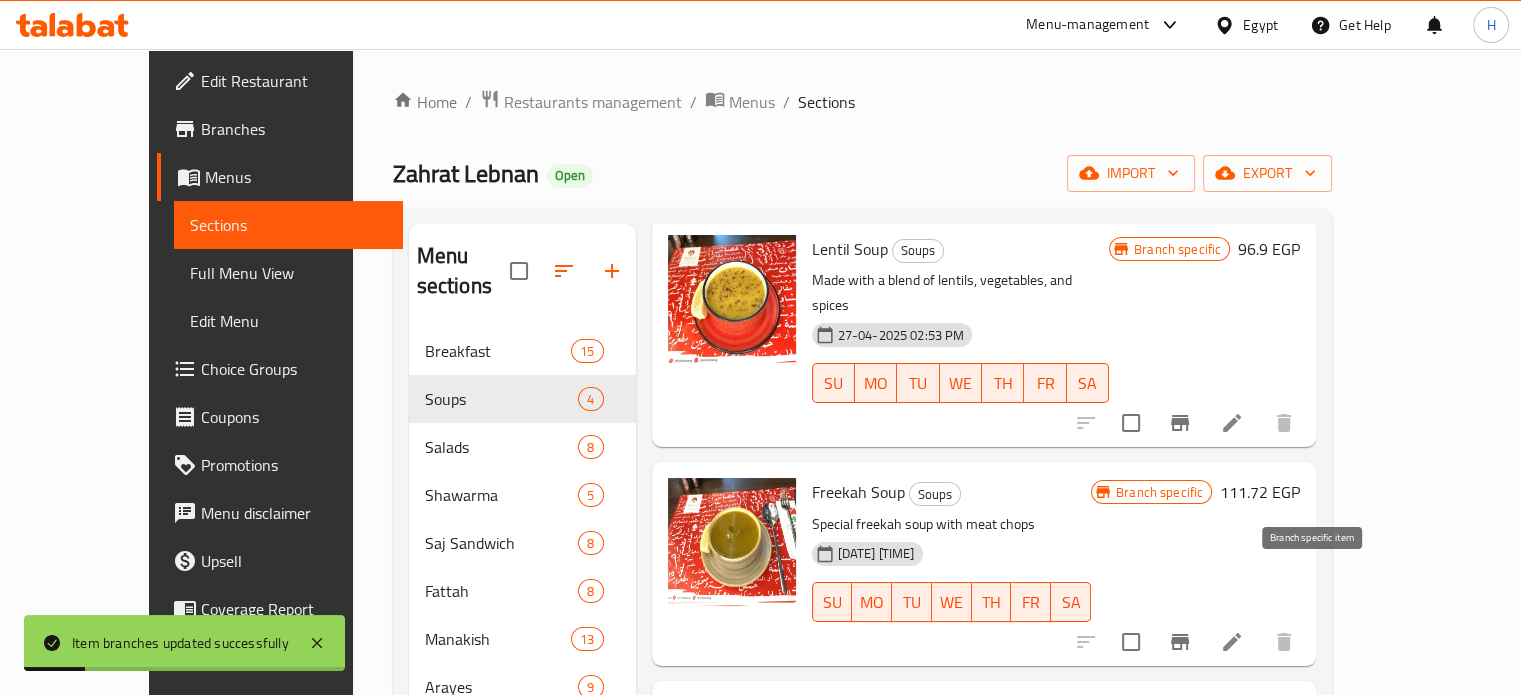 click 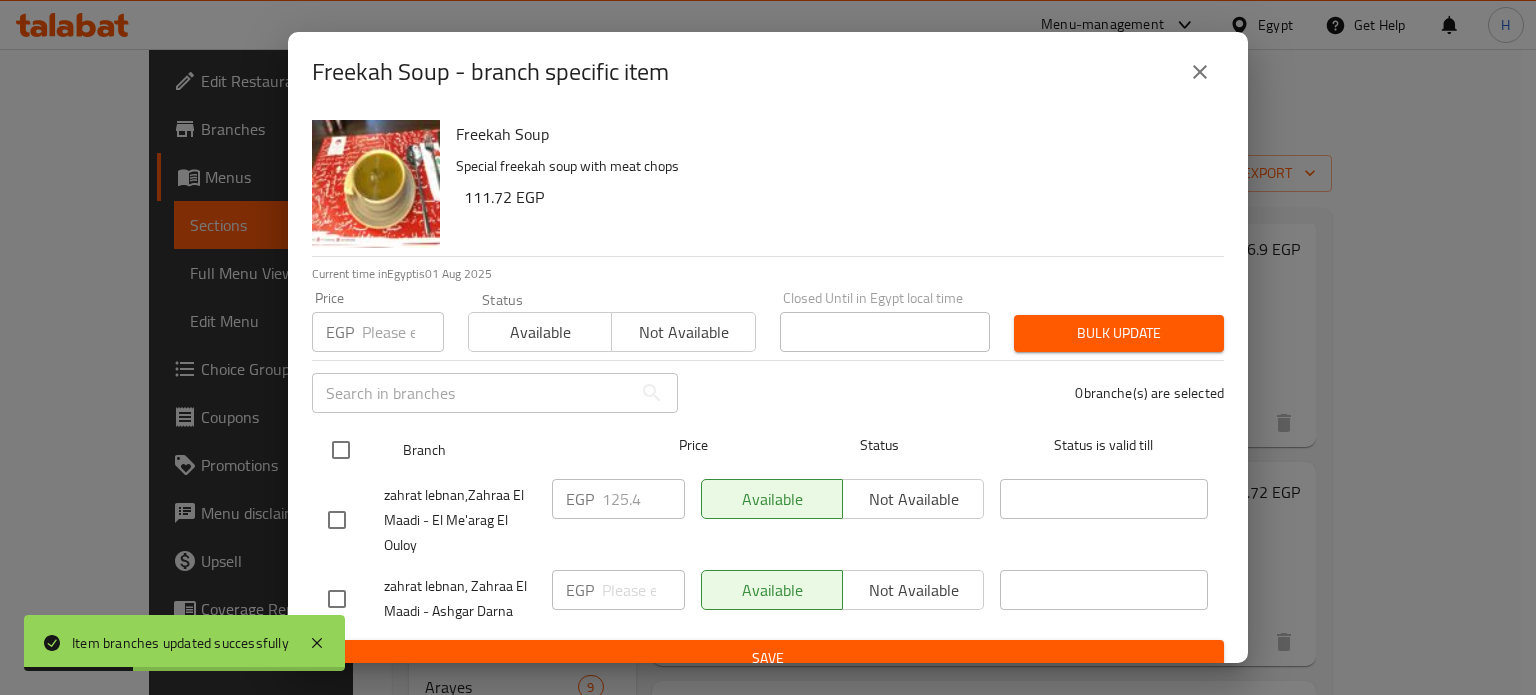 click at bounding box center [341, 450] 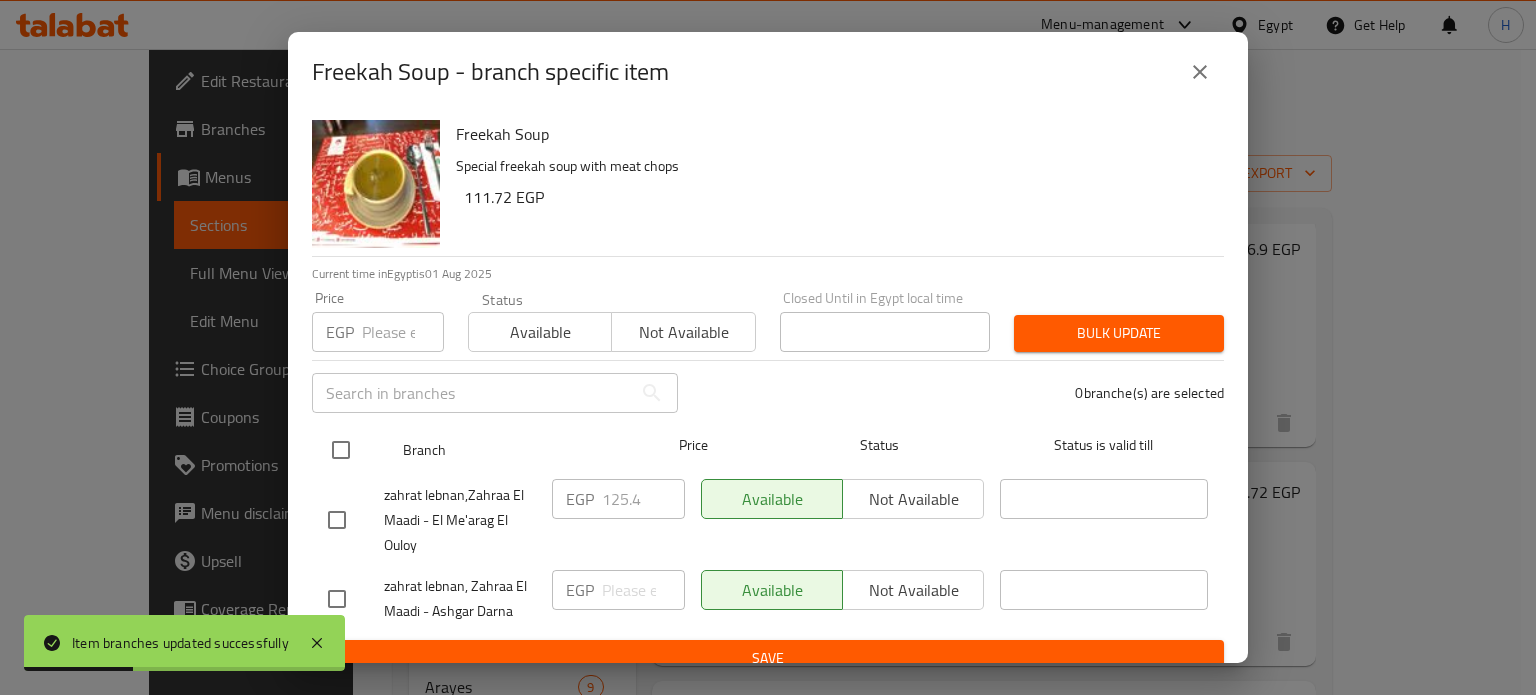 checkbox on "true" 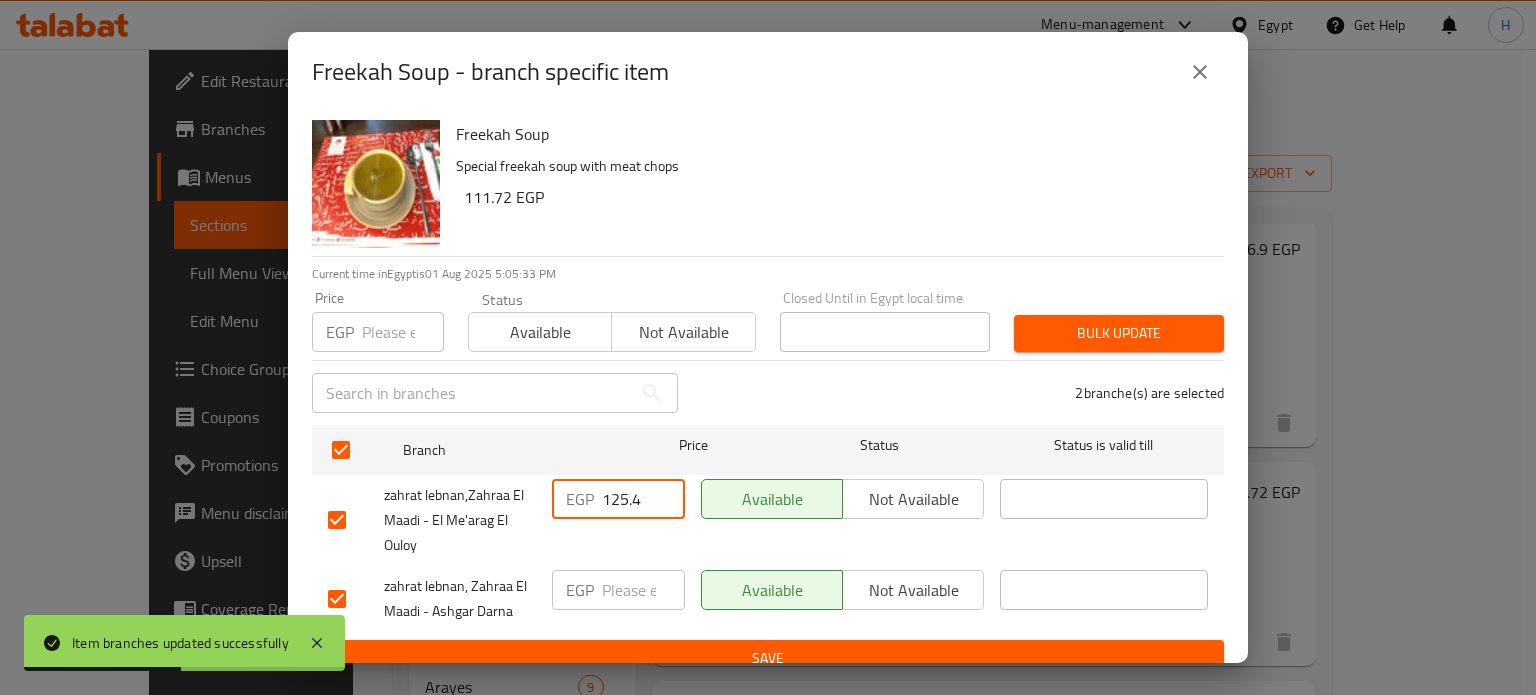 drag, startPoint x: 645, startPoint y: 503, endPoint x: 550, endPoint y: 503, distance: 95 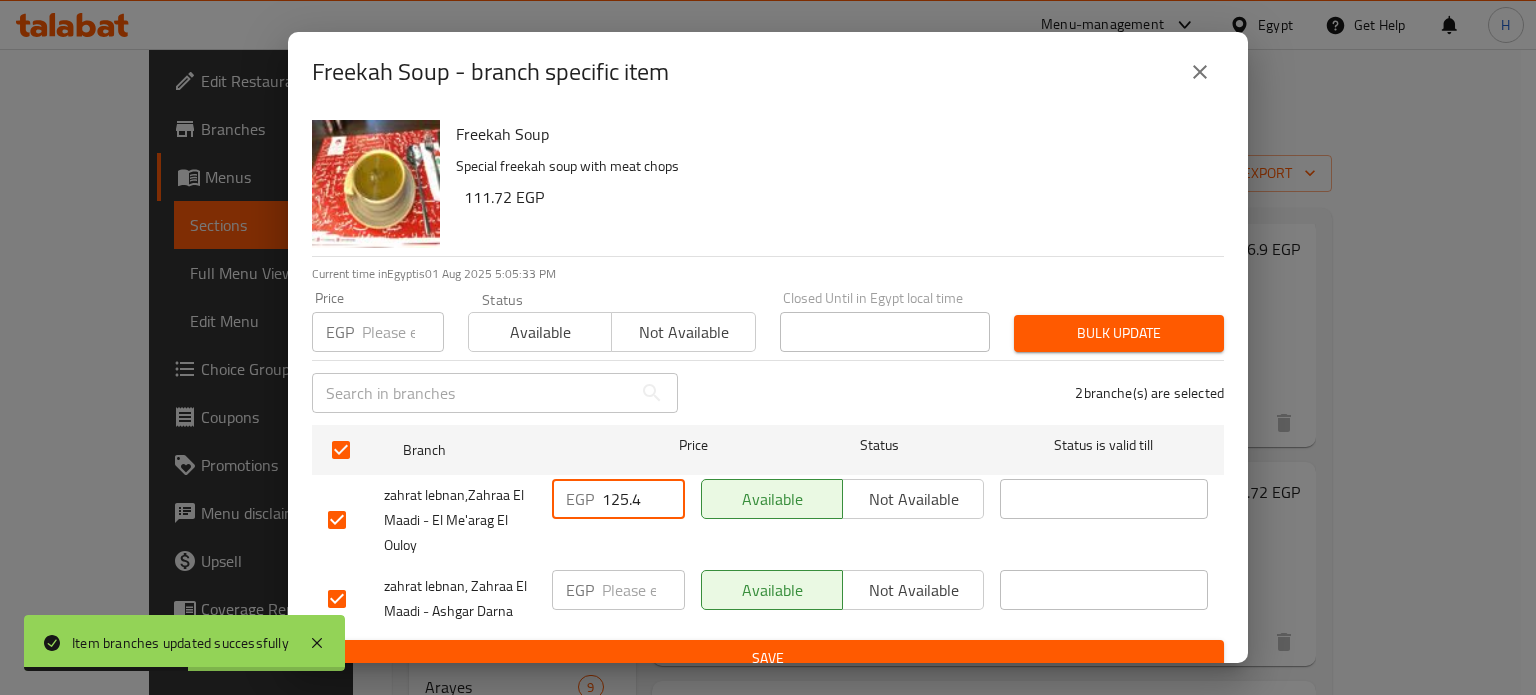 click at bounding box center [643, 590] 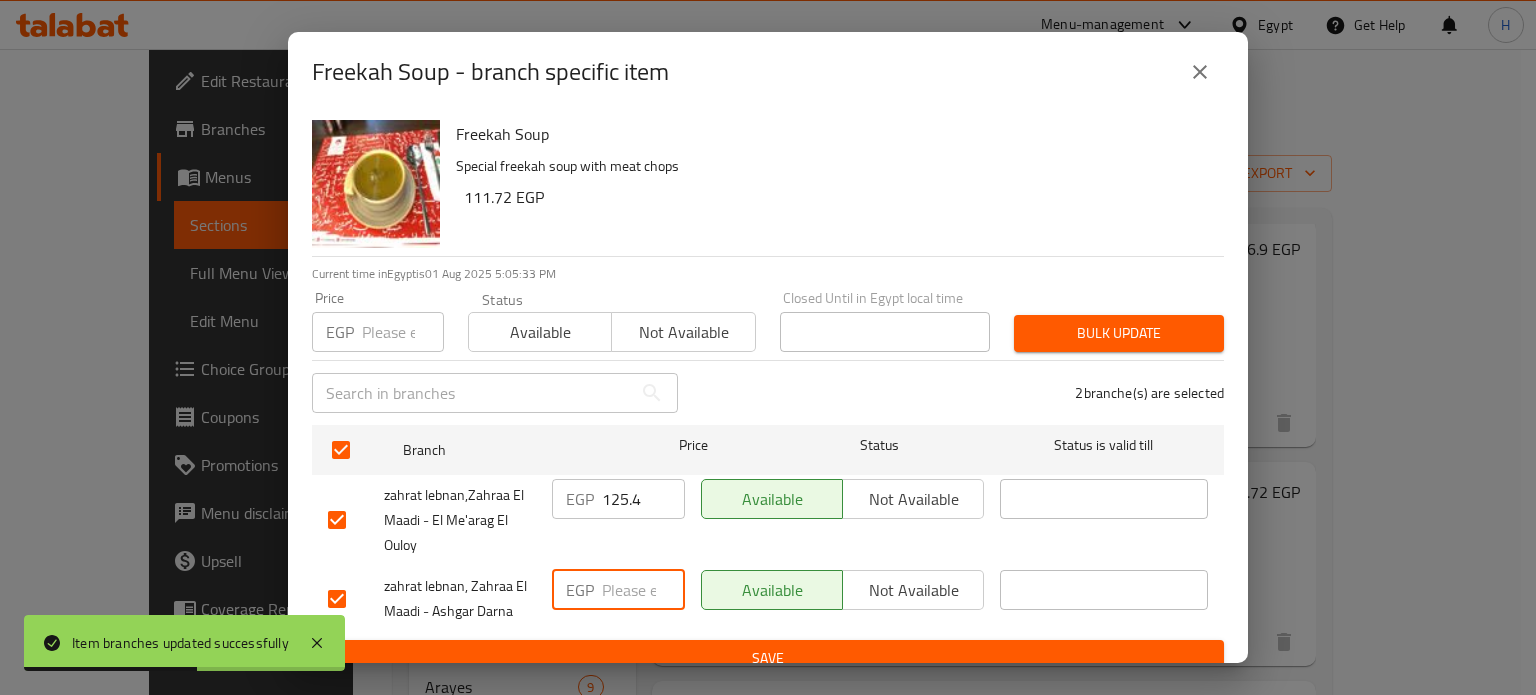 paste on "125.4" 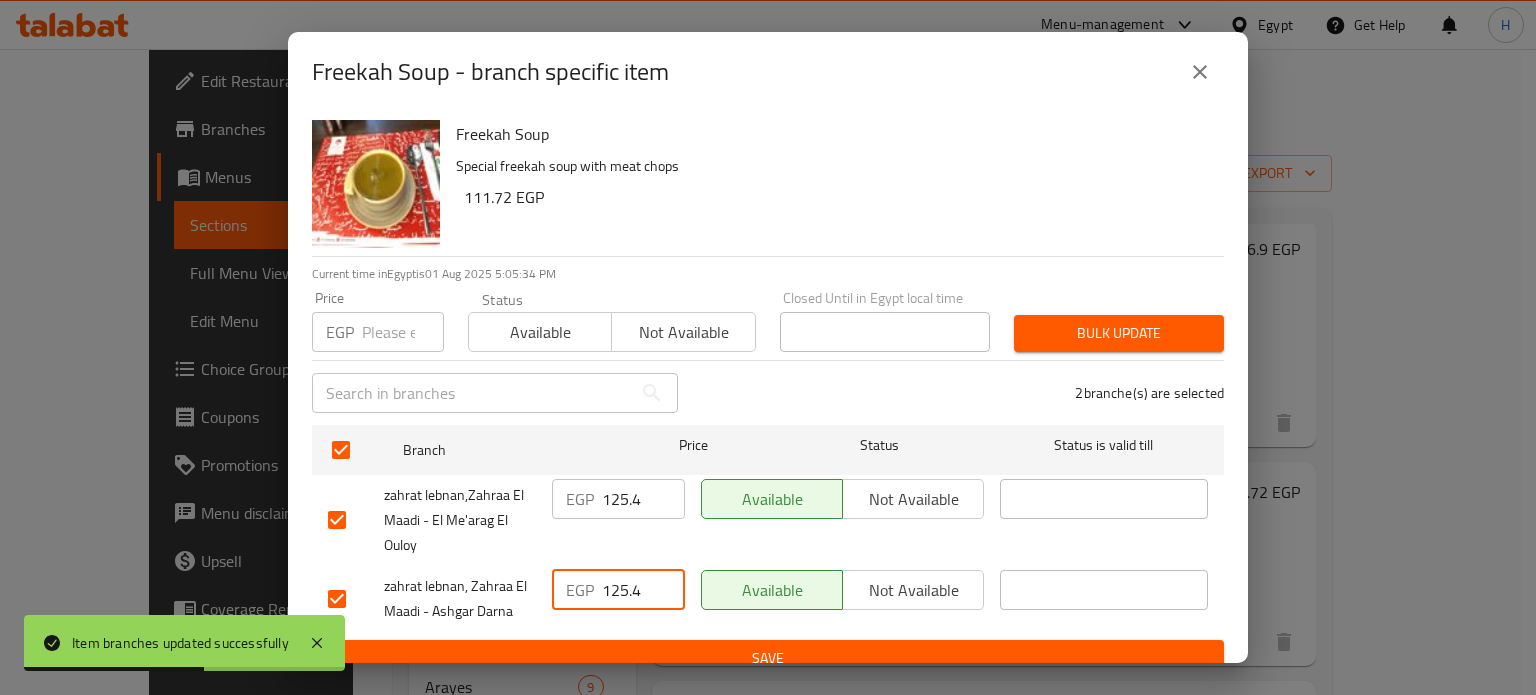 type on "125.4" 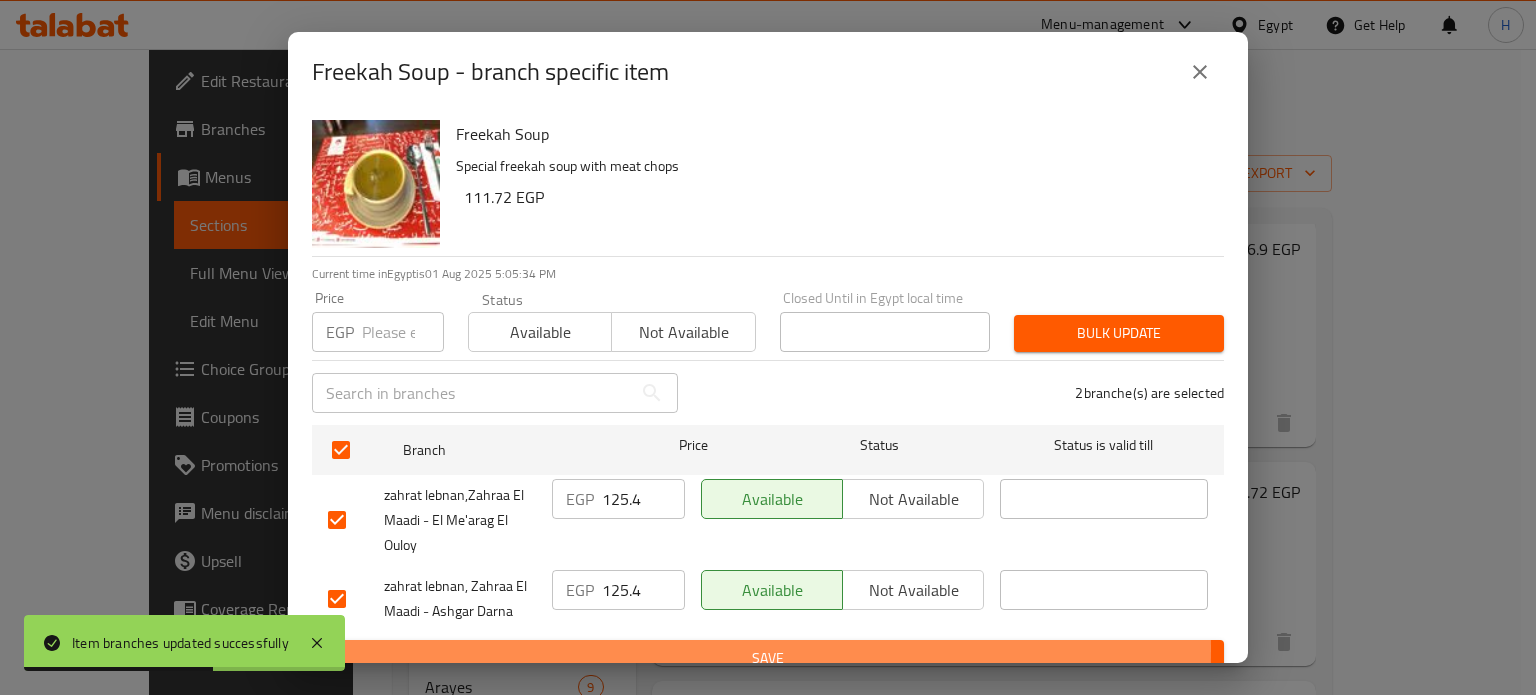 click on "Save" at bounding box center [768, 658] 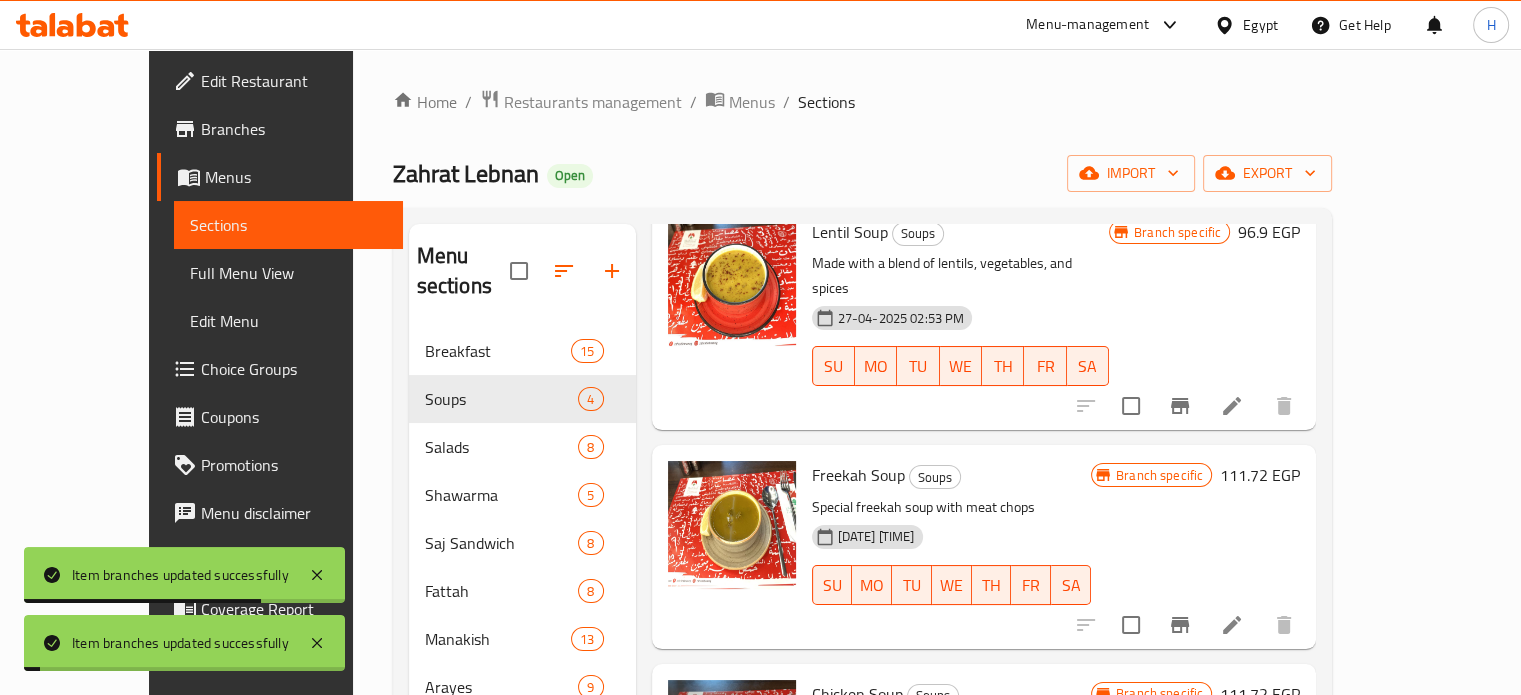 scroll, scrollTop: 123, scrollLeft: 0, axis: vertical 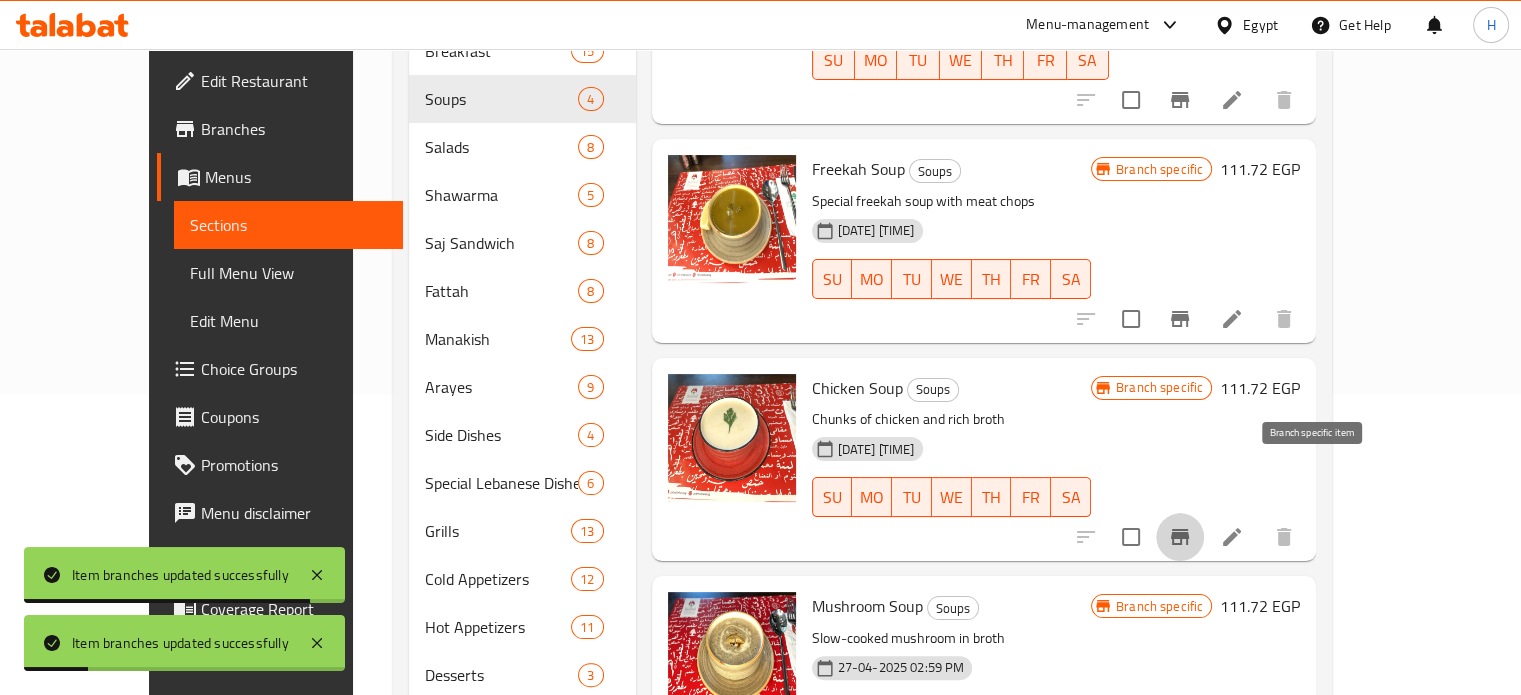 click 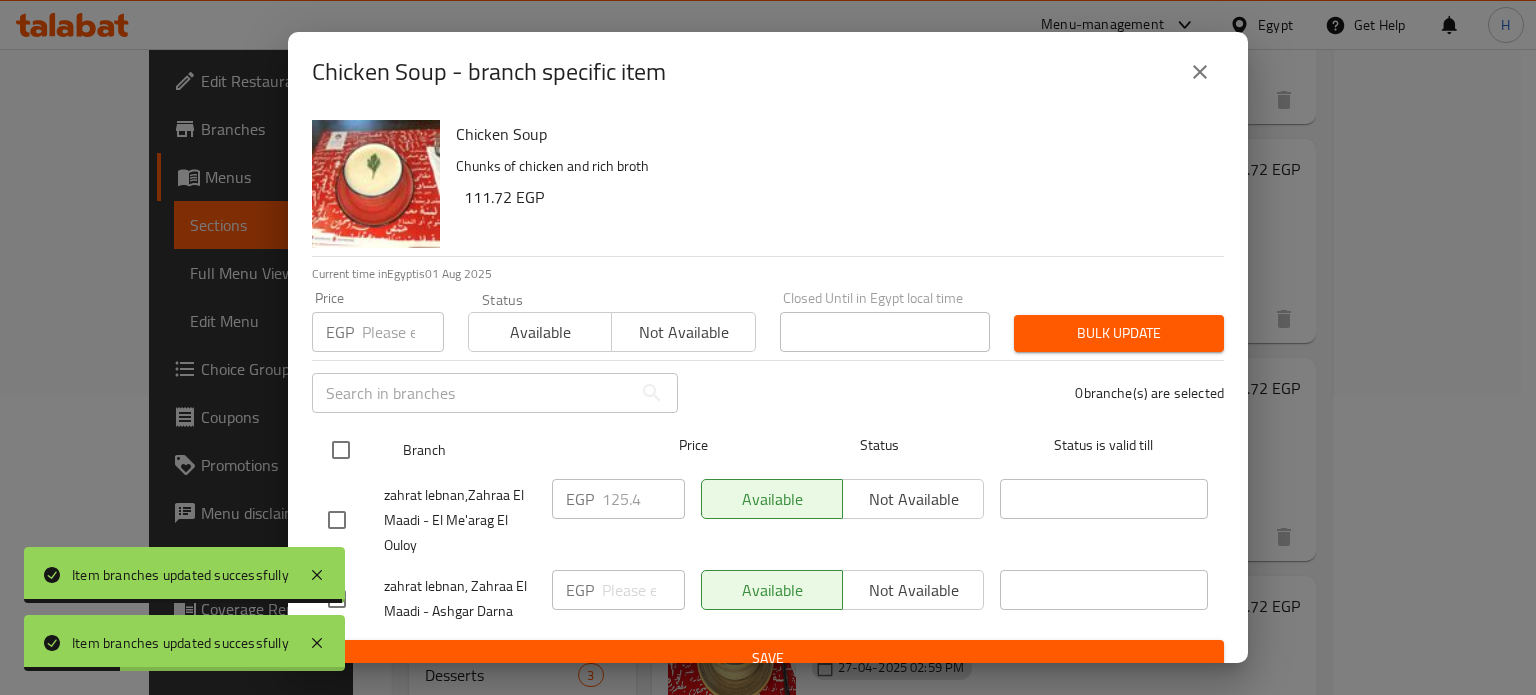 click at bounding box center [341, 450] 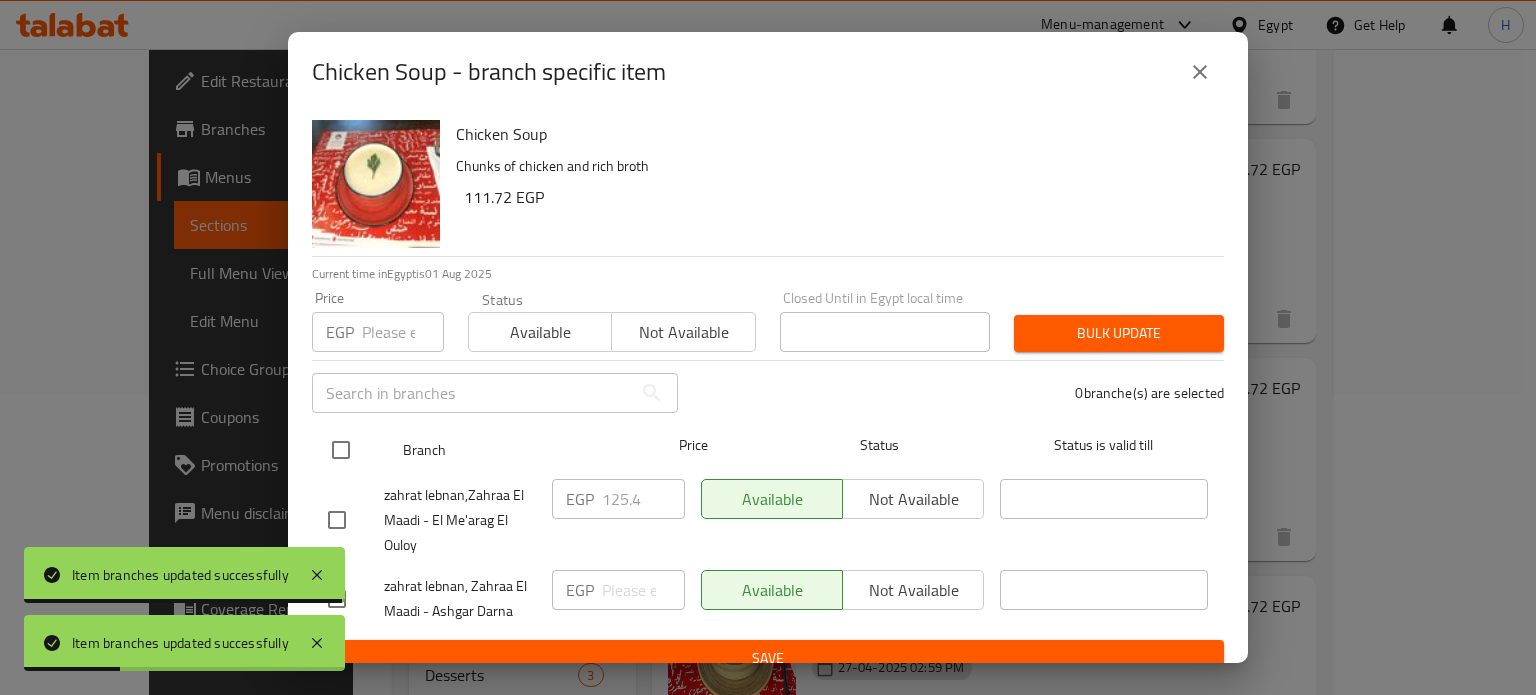 checkbox on "true" 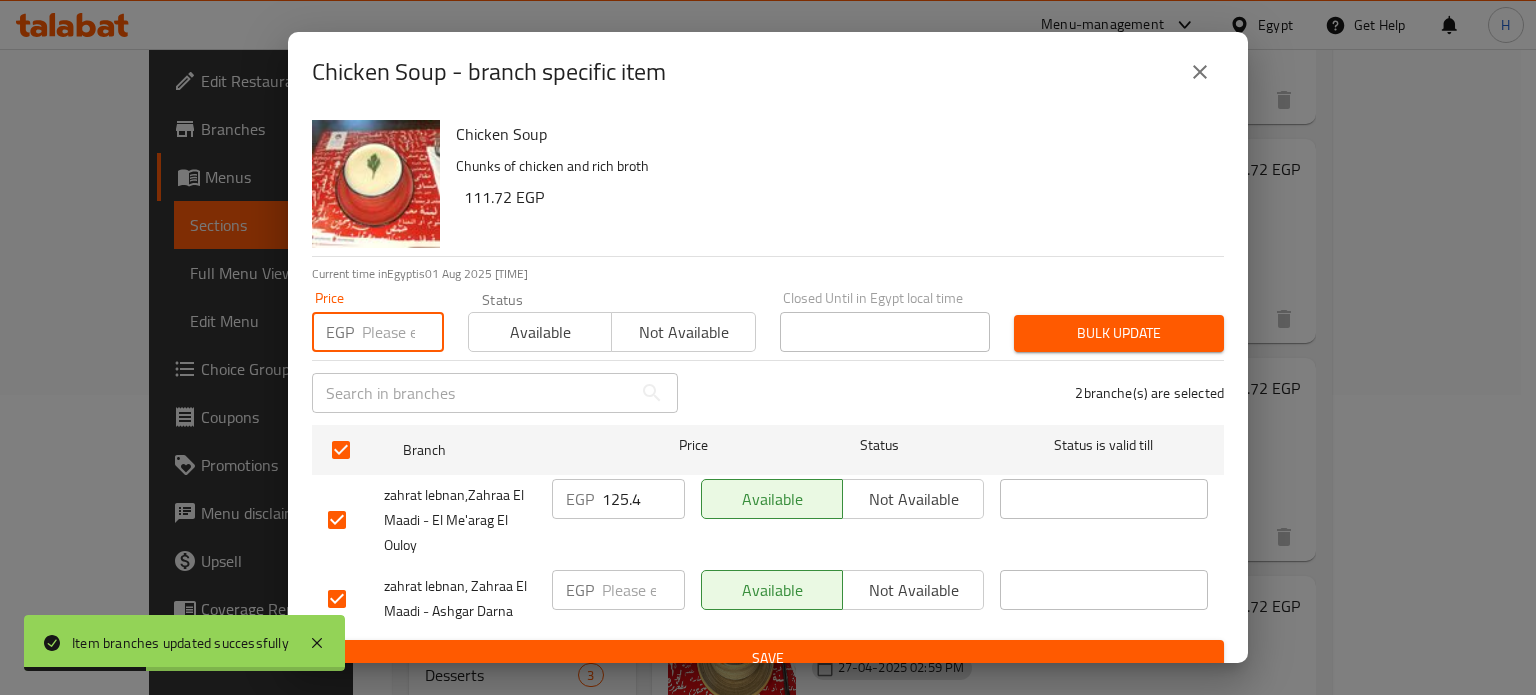 click at bounding box center [403, 332] 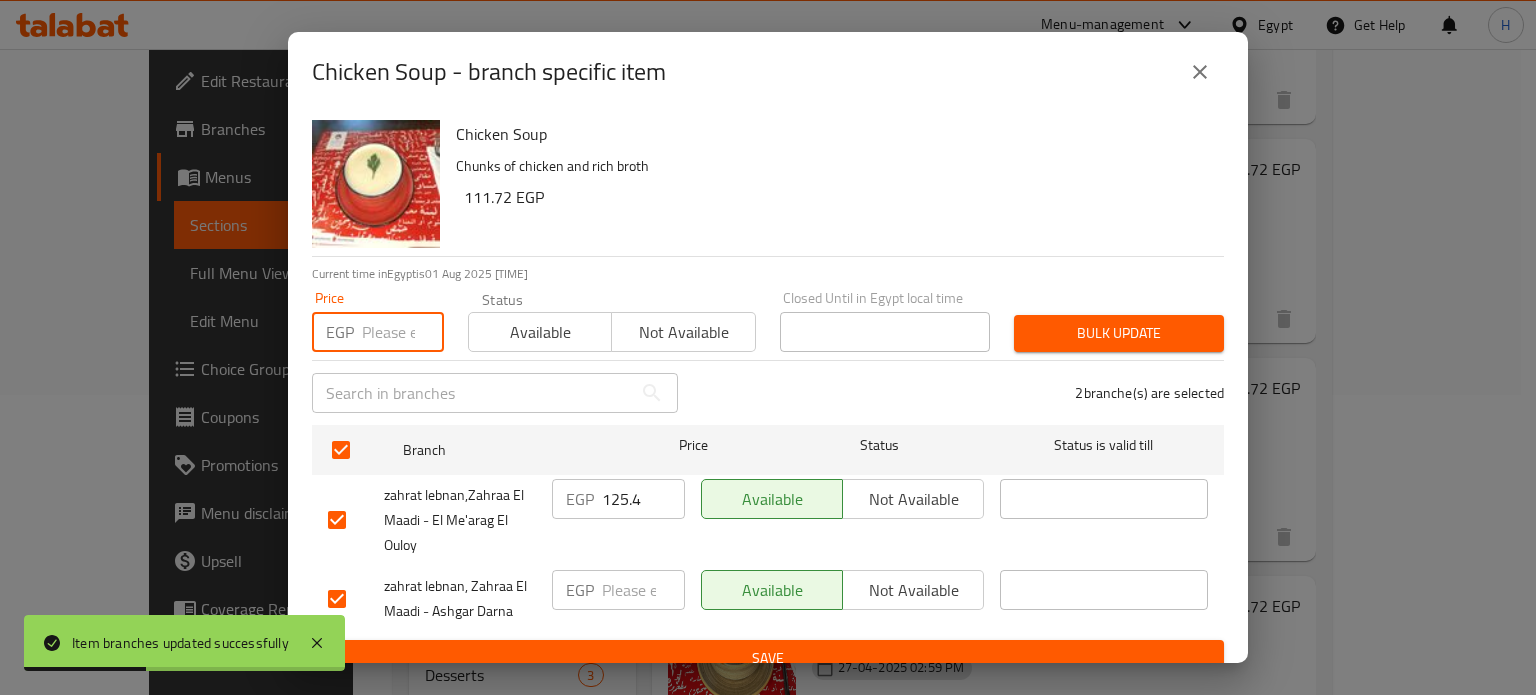 paste on "125.4" 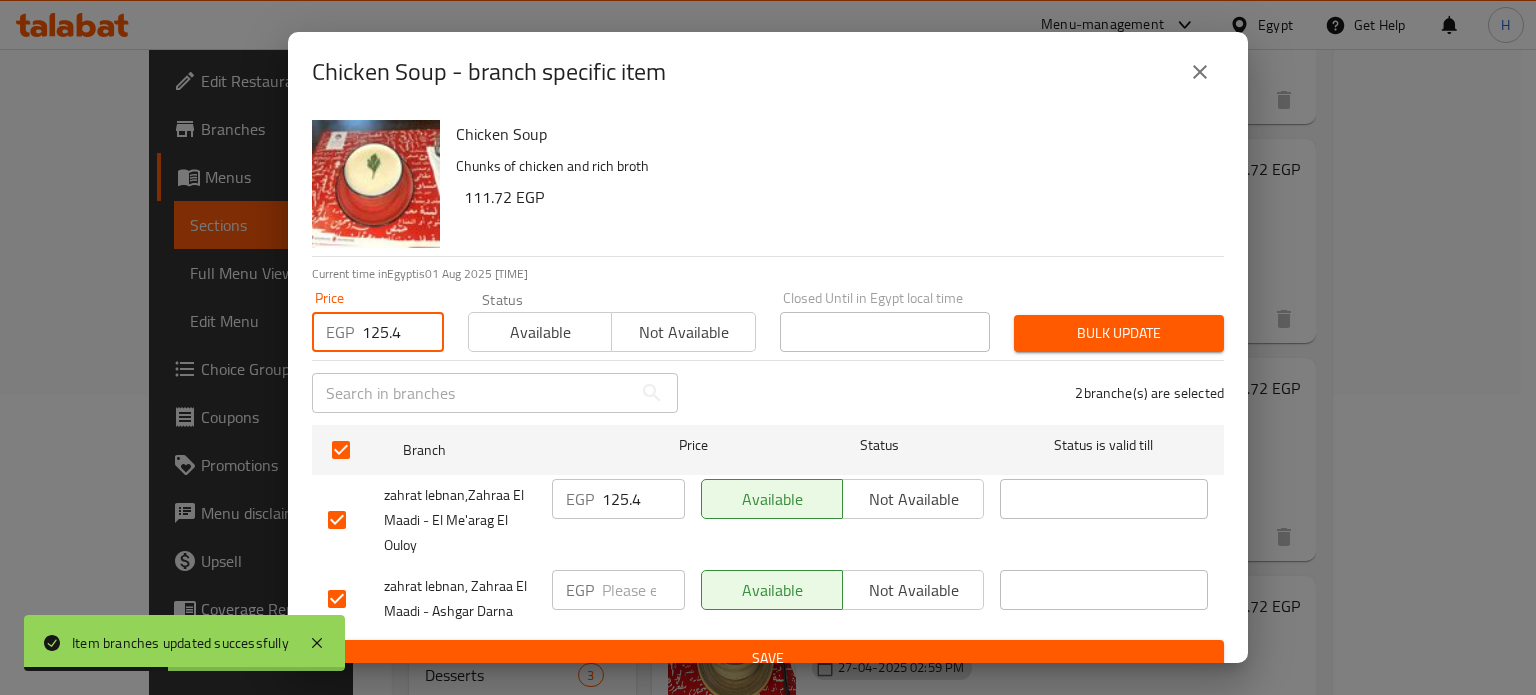 type on "125.4" 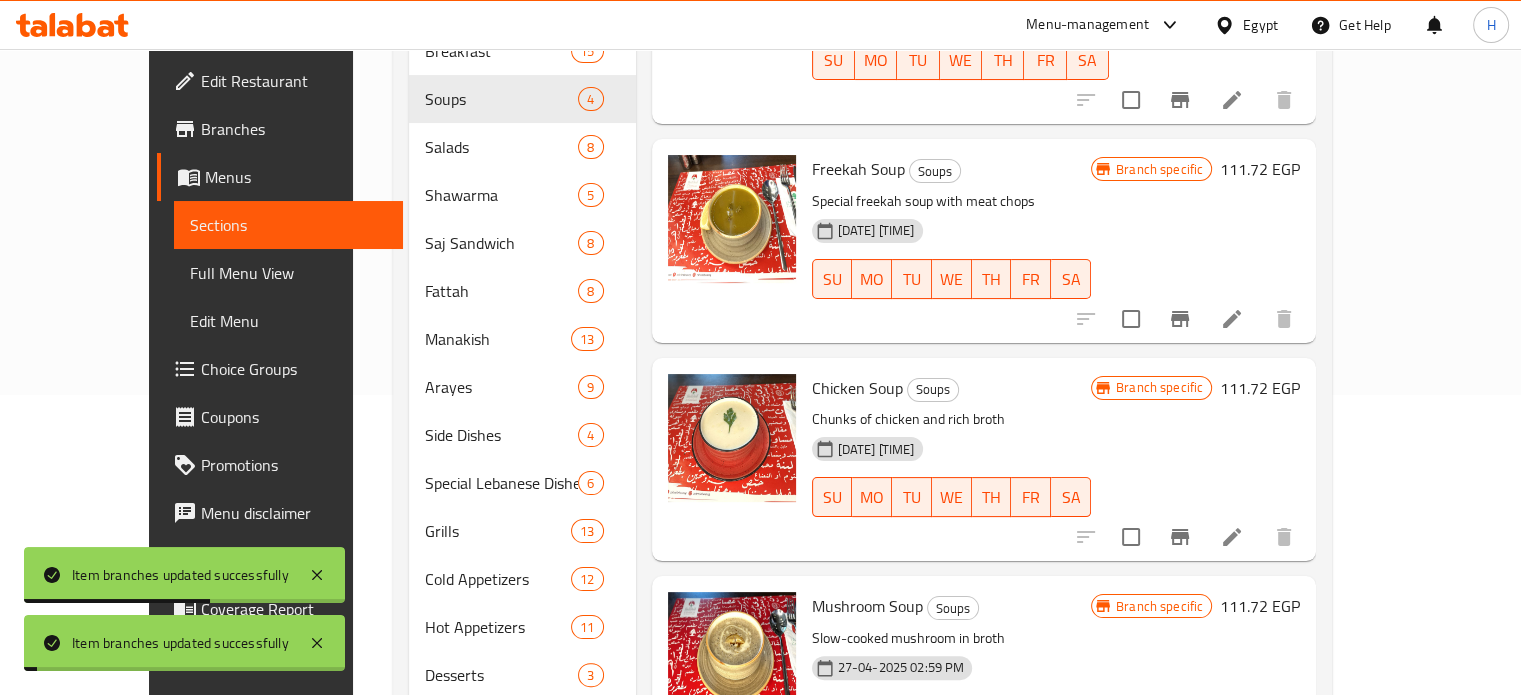 scroll, scrollTop: 385, scrollLeft: 0, axis: vertical 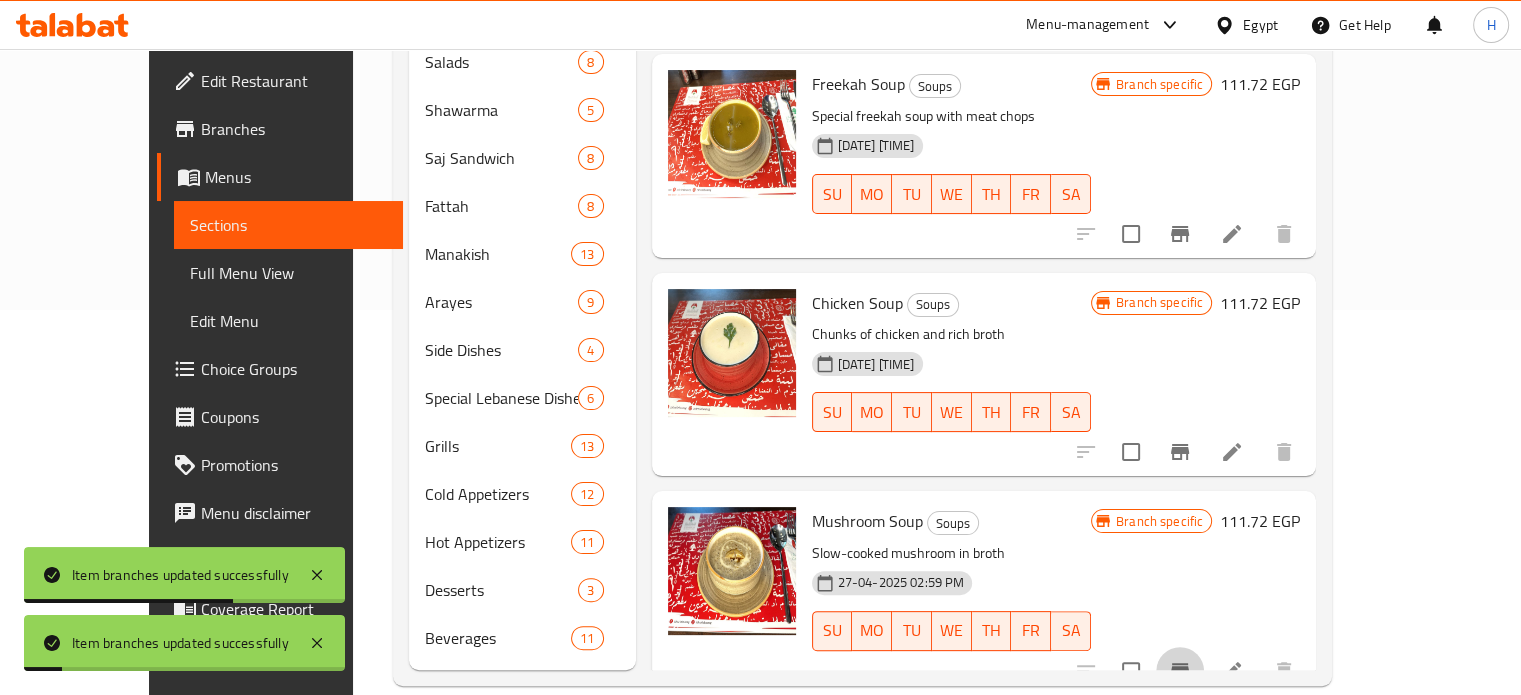 click 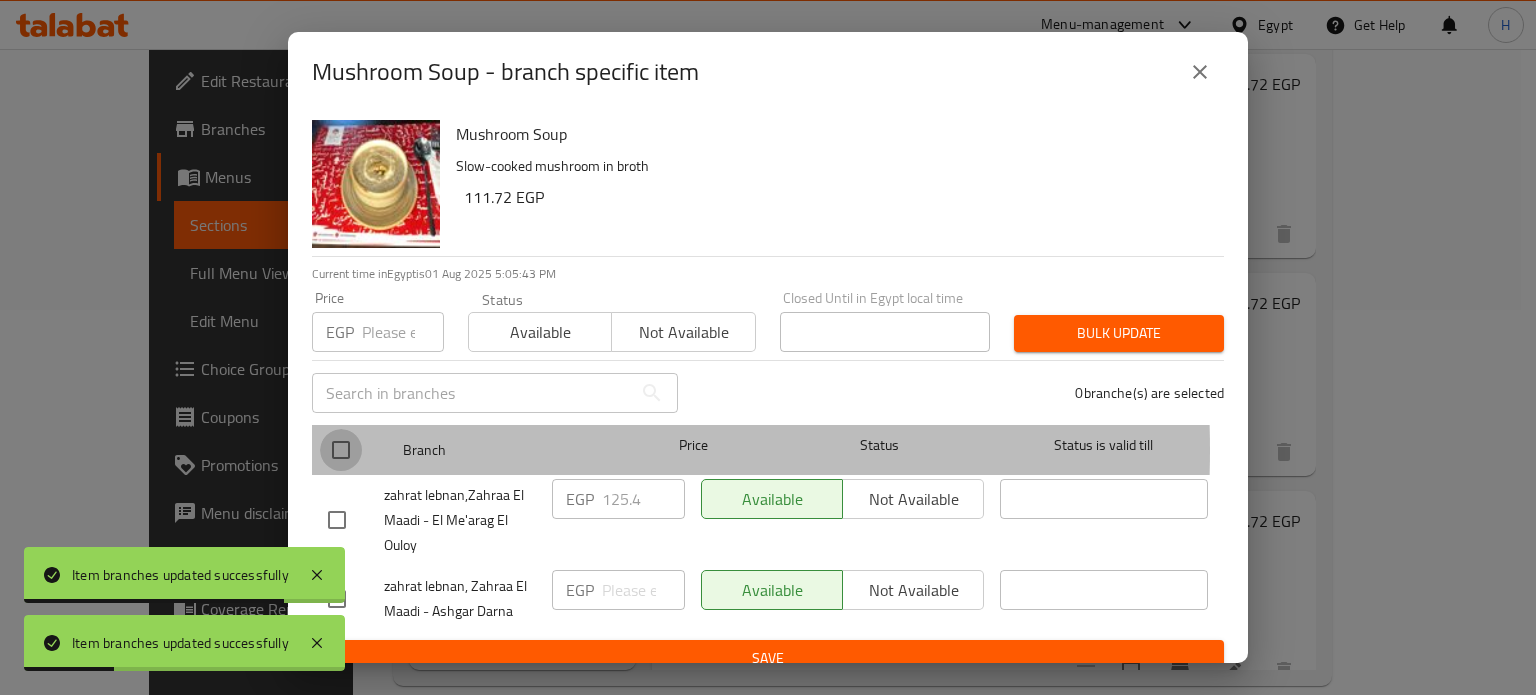 click at bounding box center [341, 450] 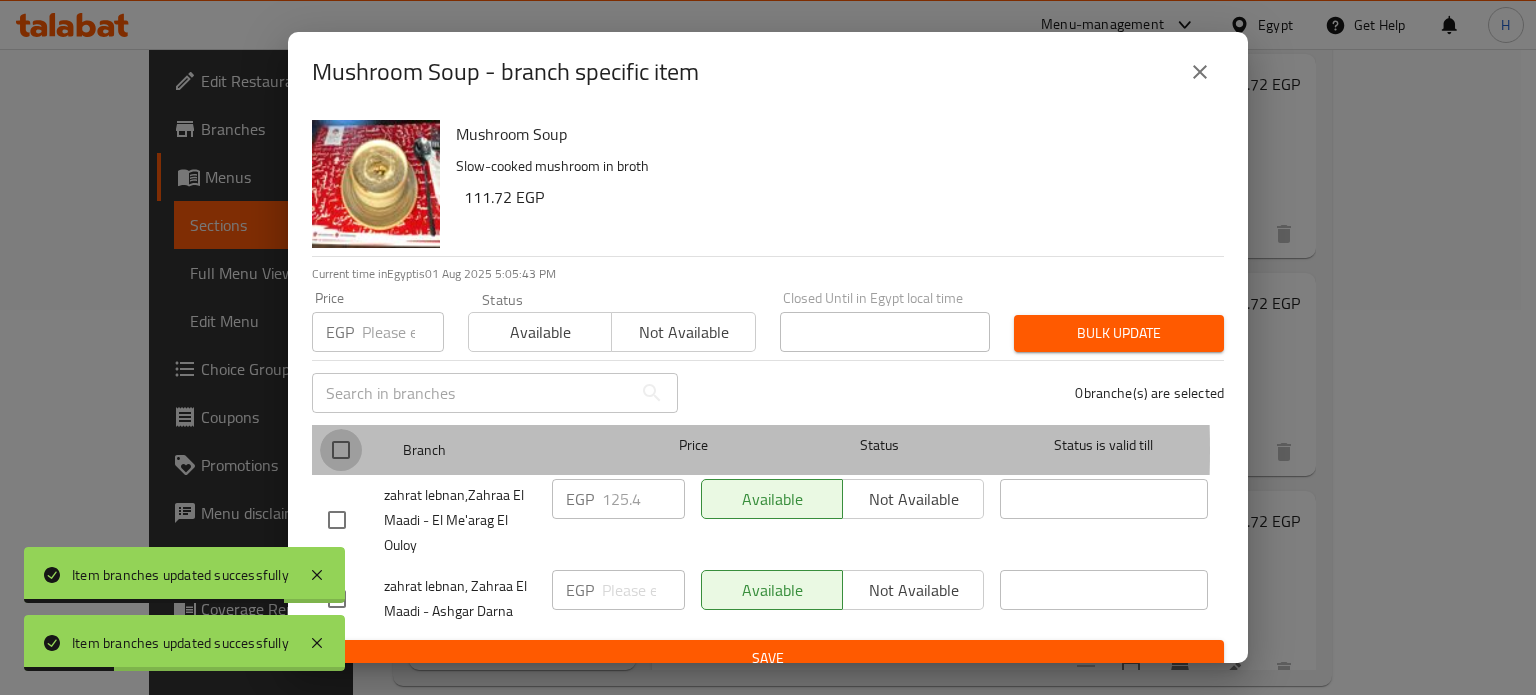 checkbox on "true" 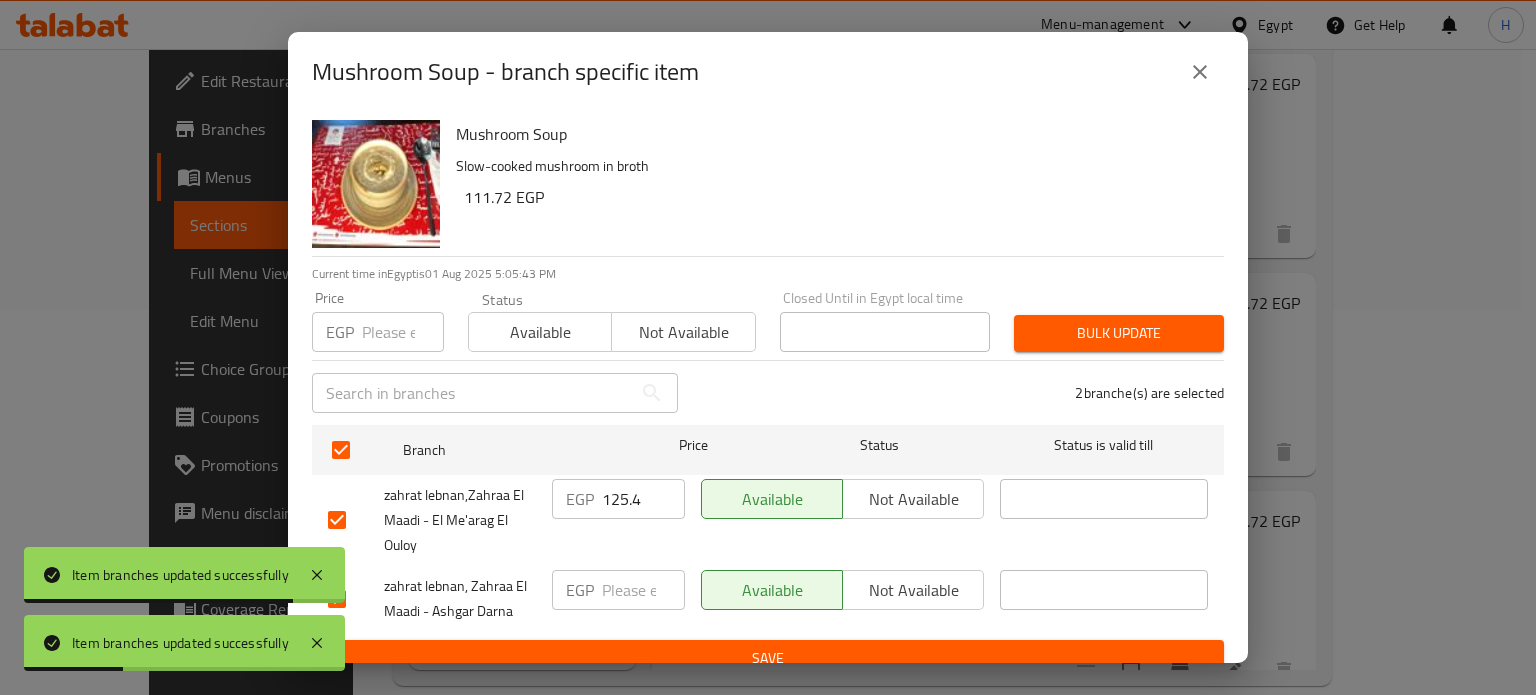 click at bounding box center [403, 332] 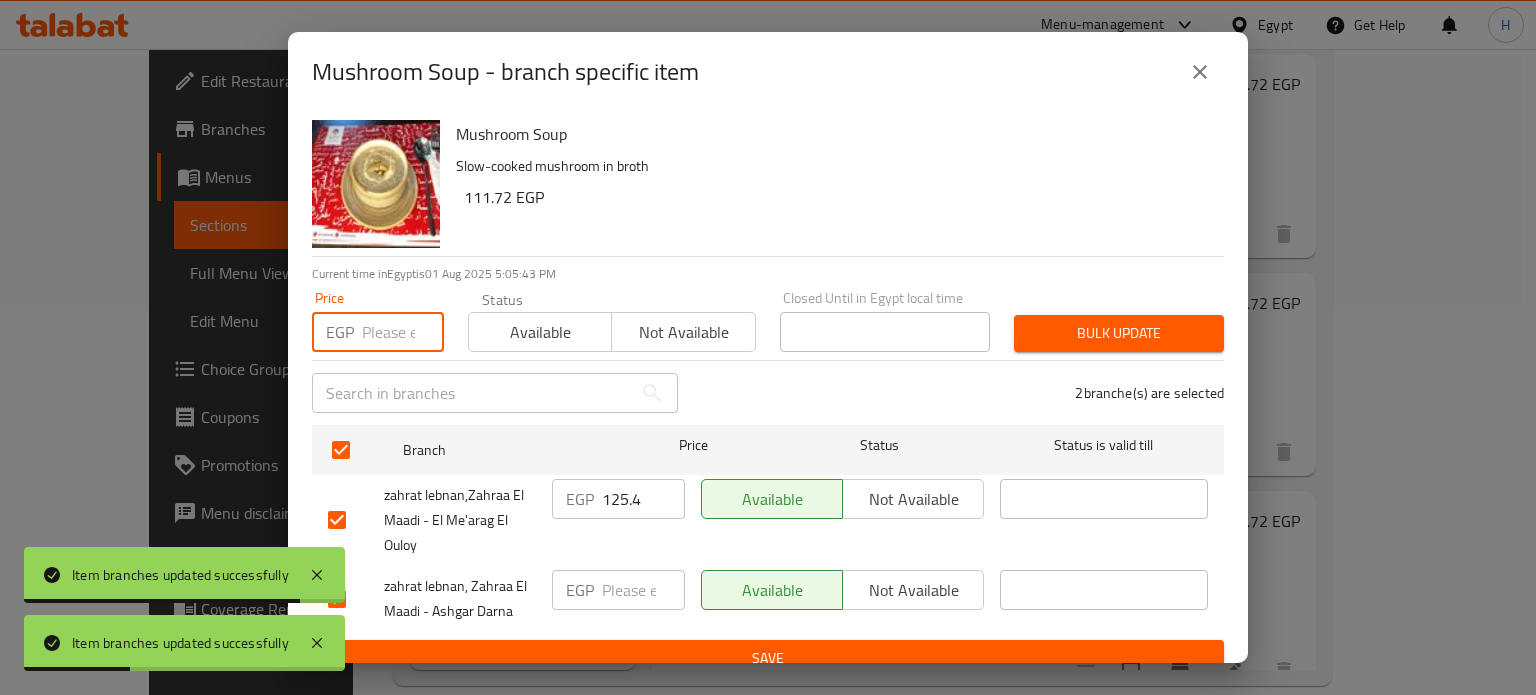 paste on "125.4" 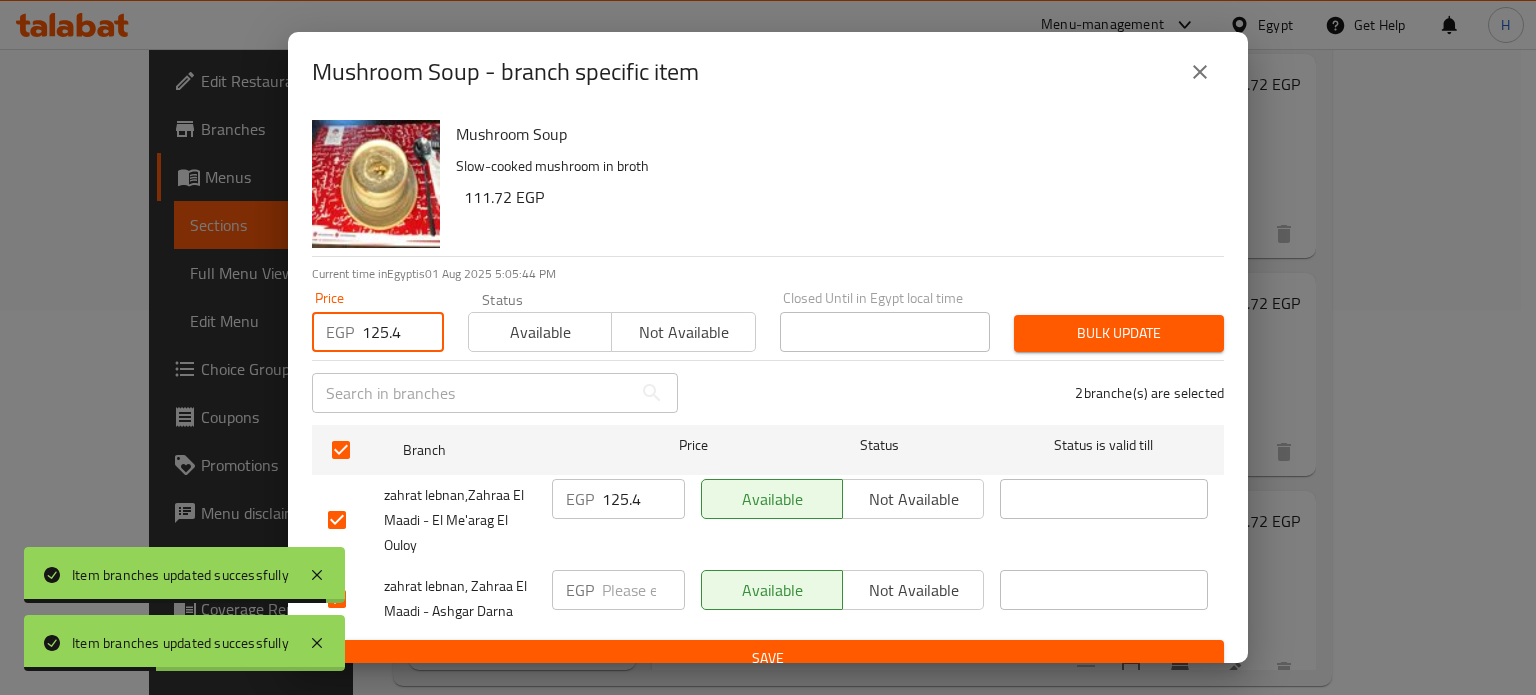 type on "125.4" 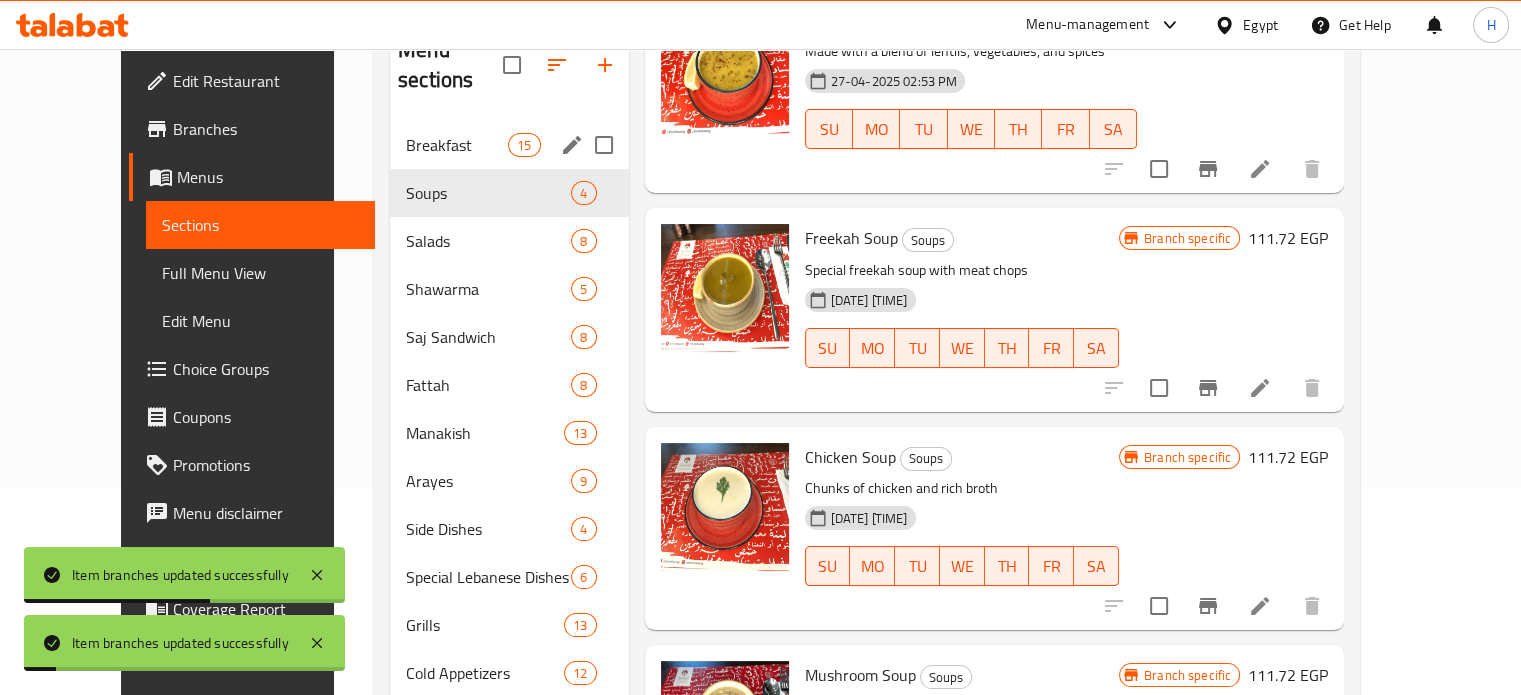 scroll, scrollTop: 0, scrollLeft: 0, axis: both 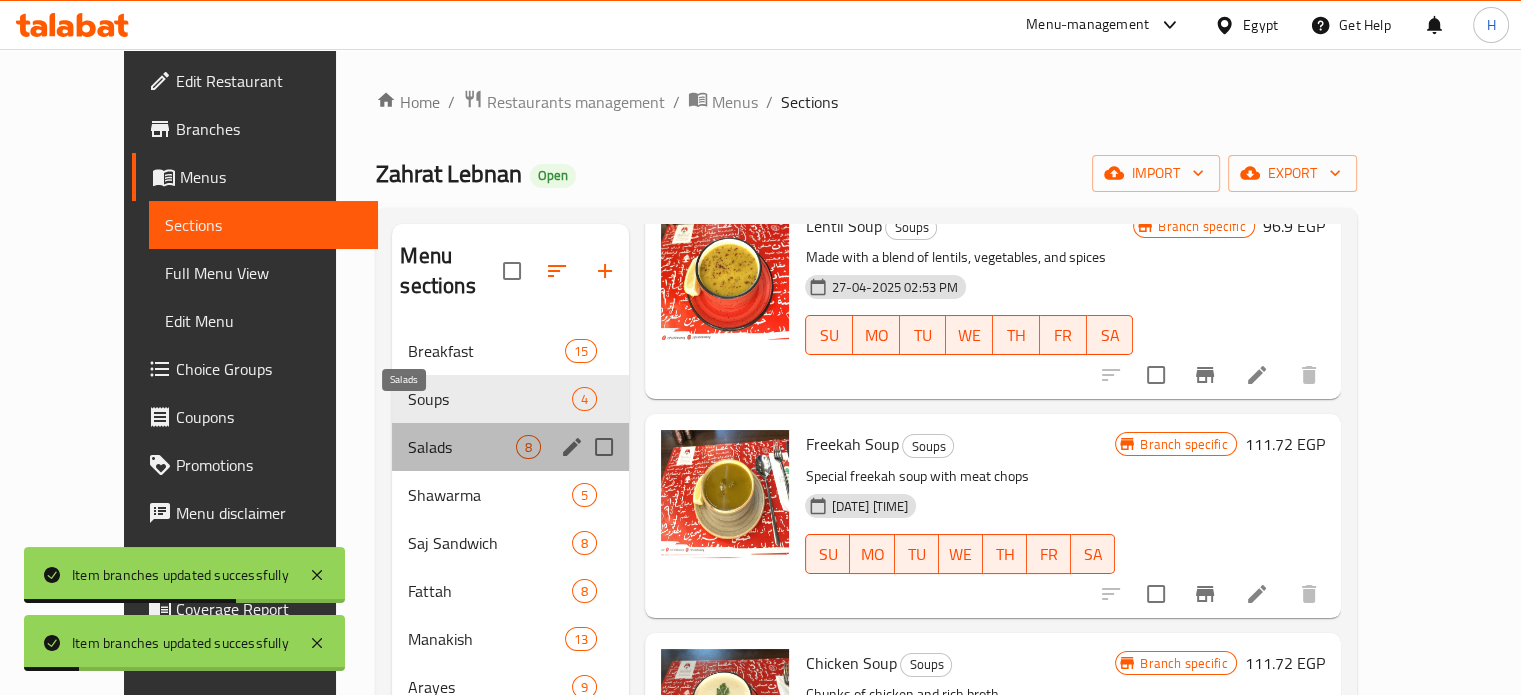 click on "Salads" at bounding box center [462, 447] 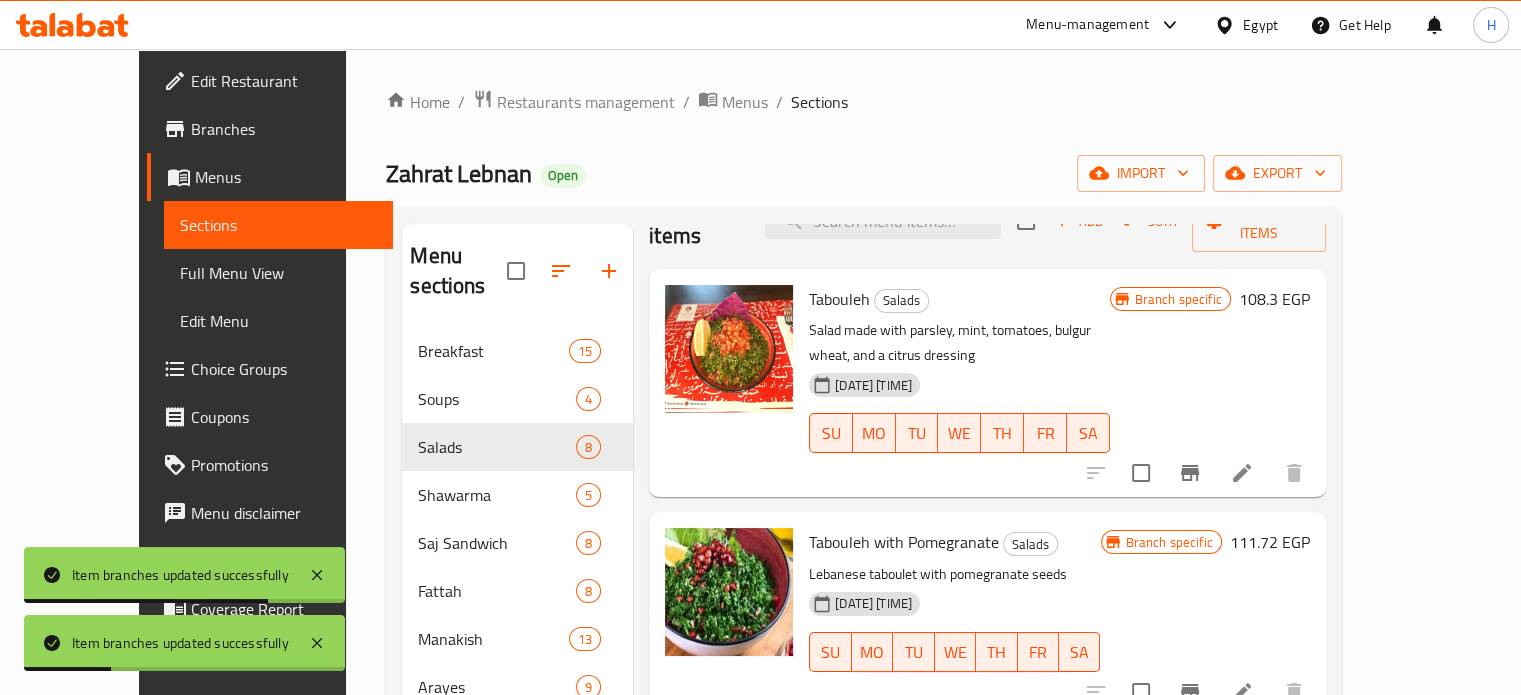 scroll, scrollTop: 0, scrollLeft: 0, axis: both 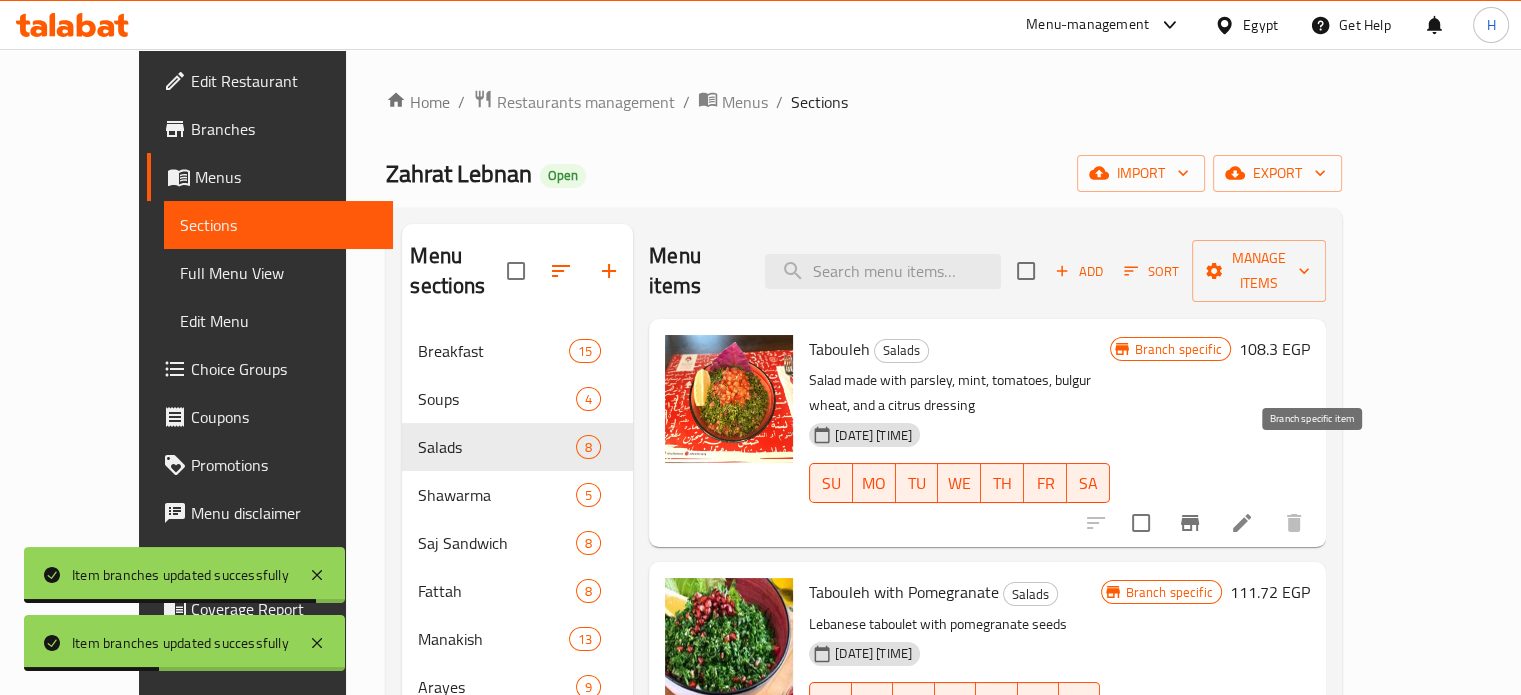 click 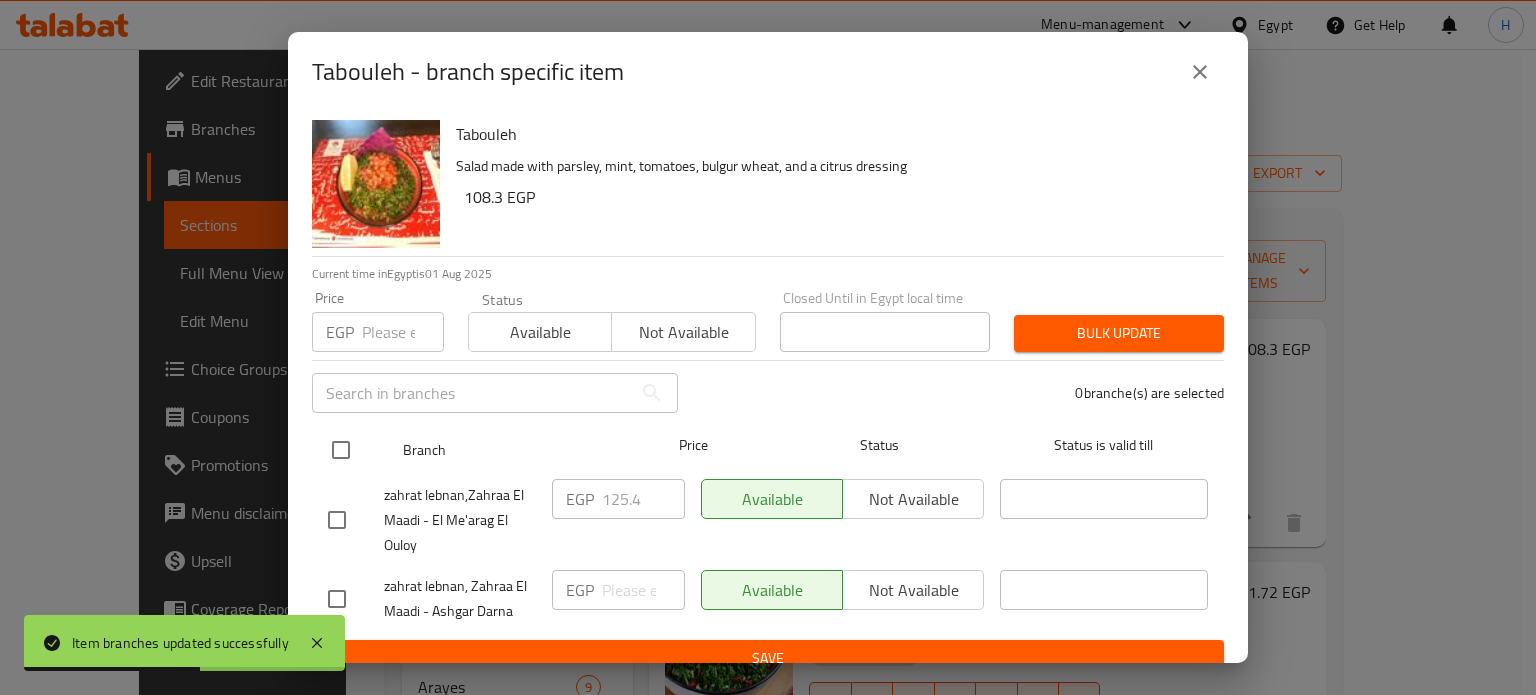 click at bounding box center (341, 450) 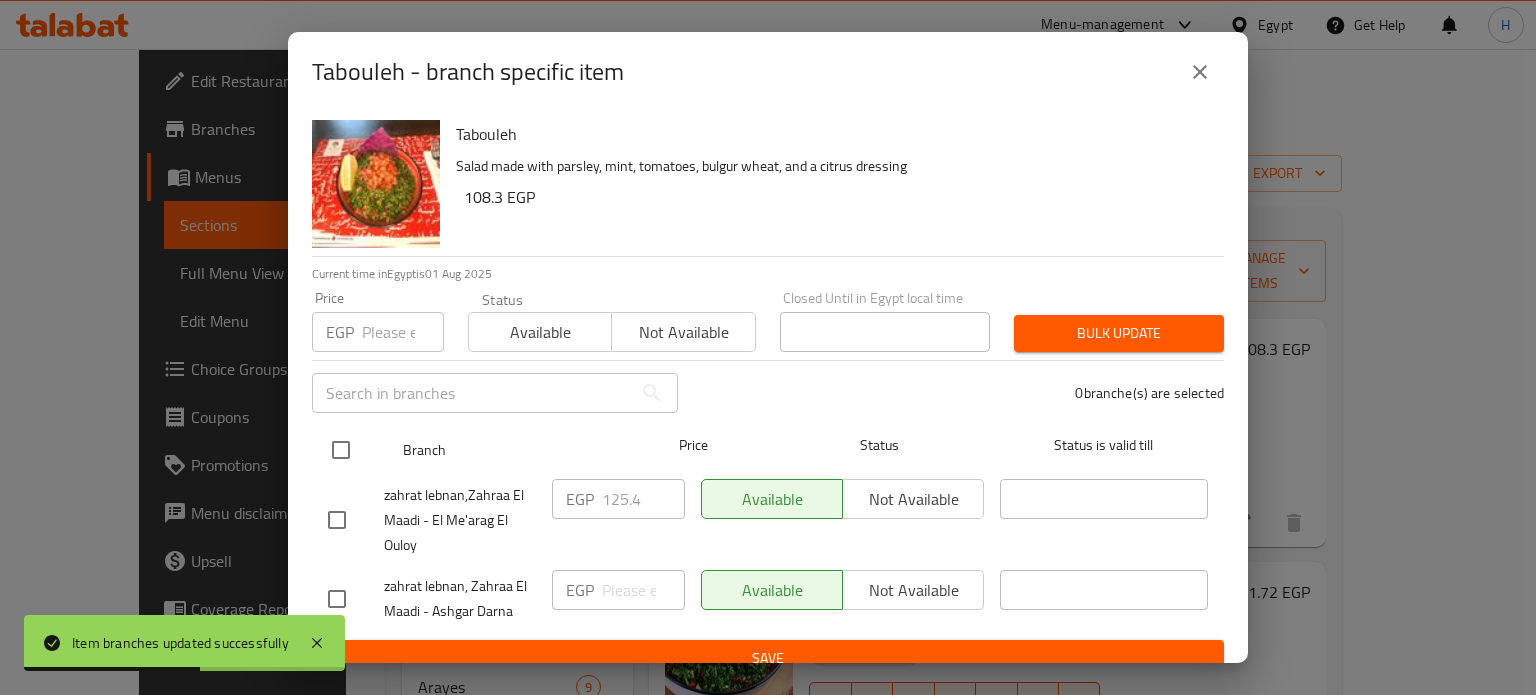 checkbox on "true" 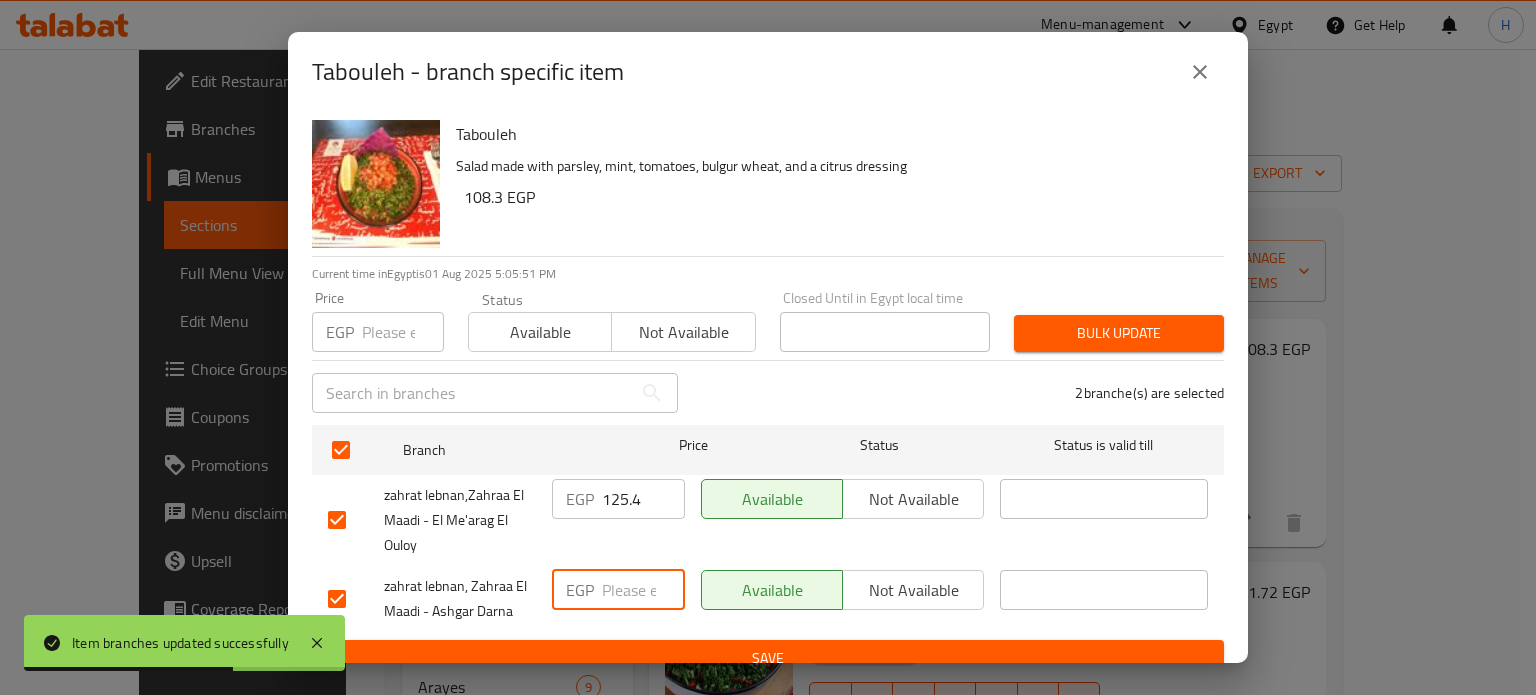 click at bounding box center [643, 590] 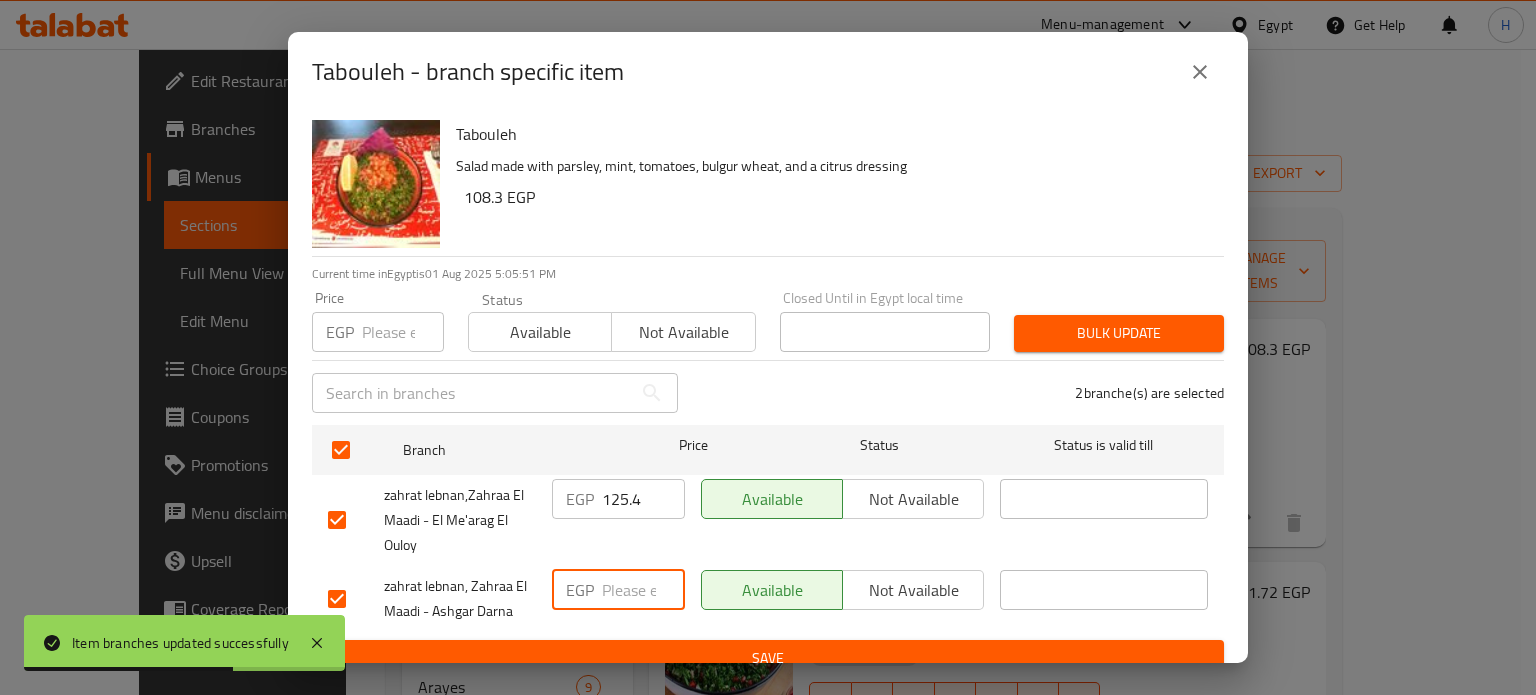 paste on "125.4" 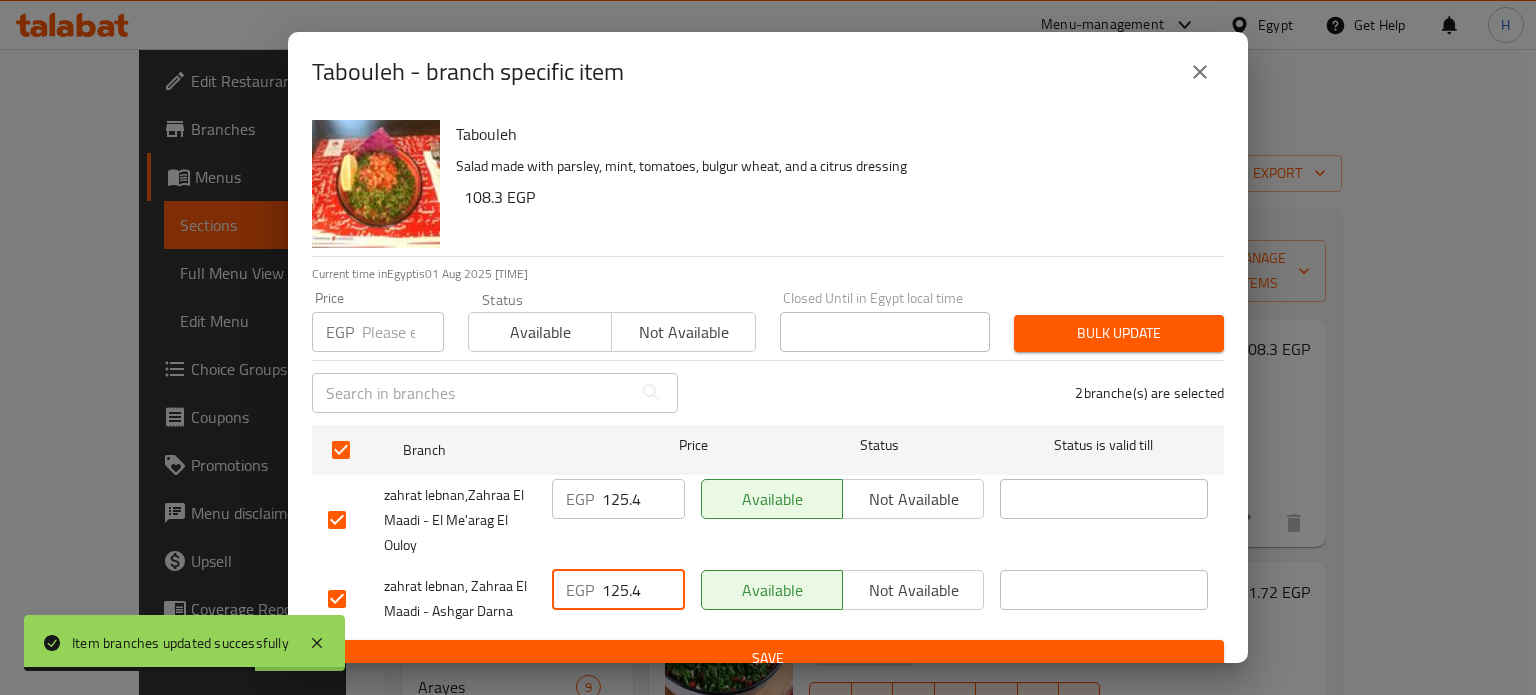 type on "125.4" 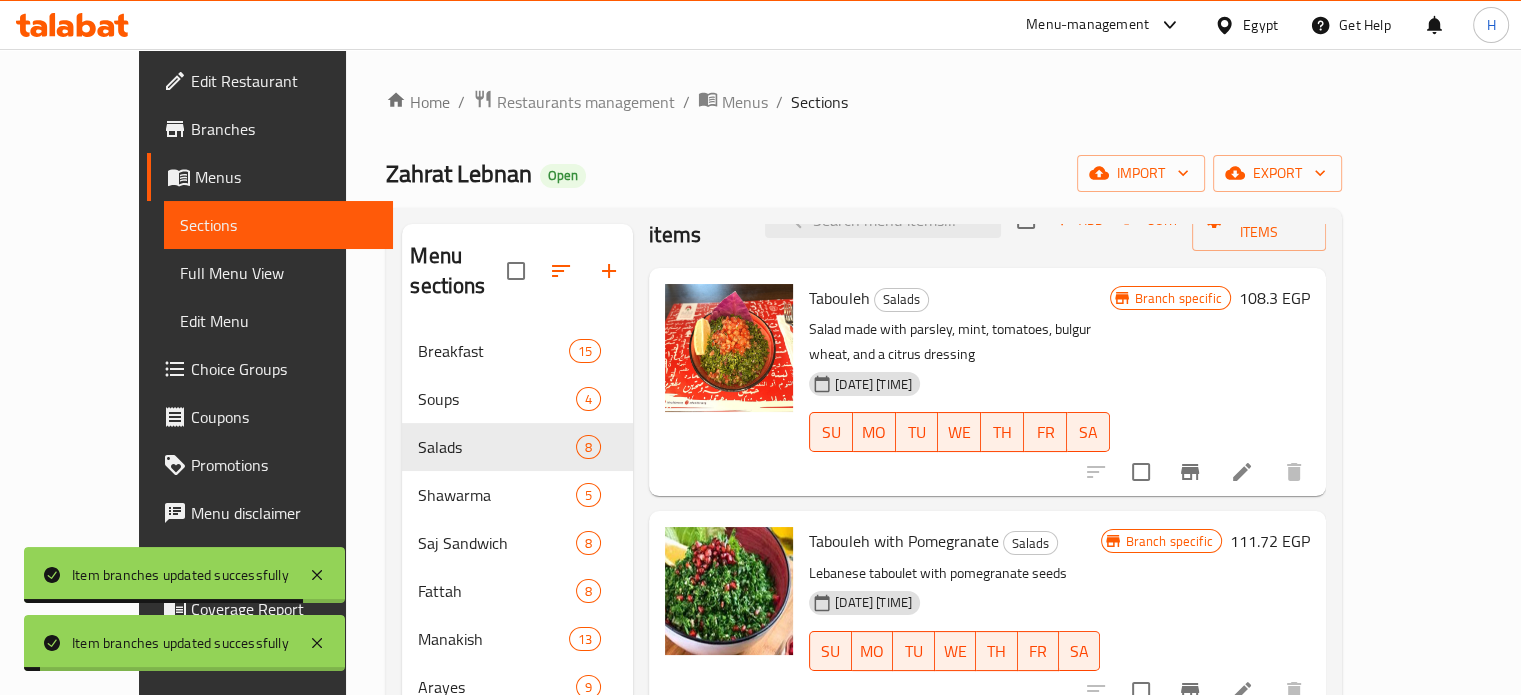 scroll, scrollTop: 100, scrollLeft: 0, axis: vertical 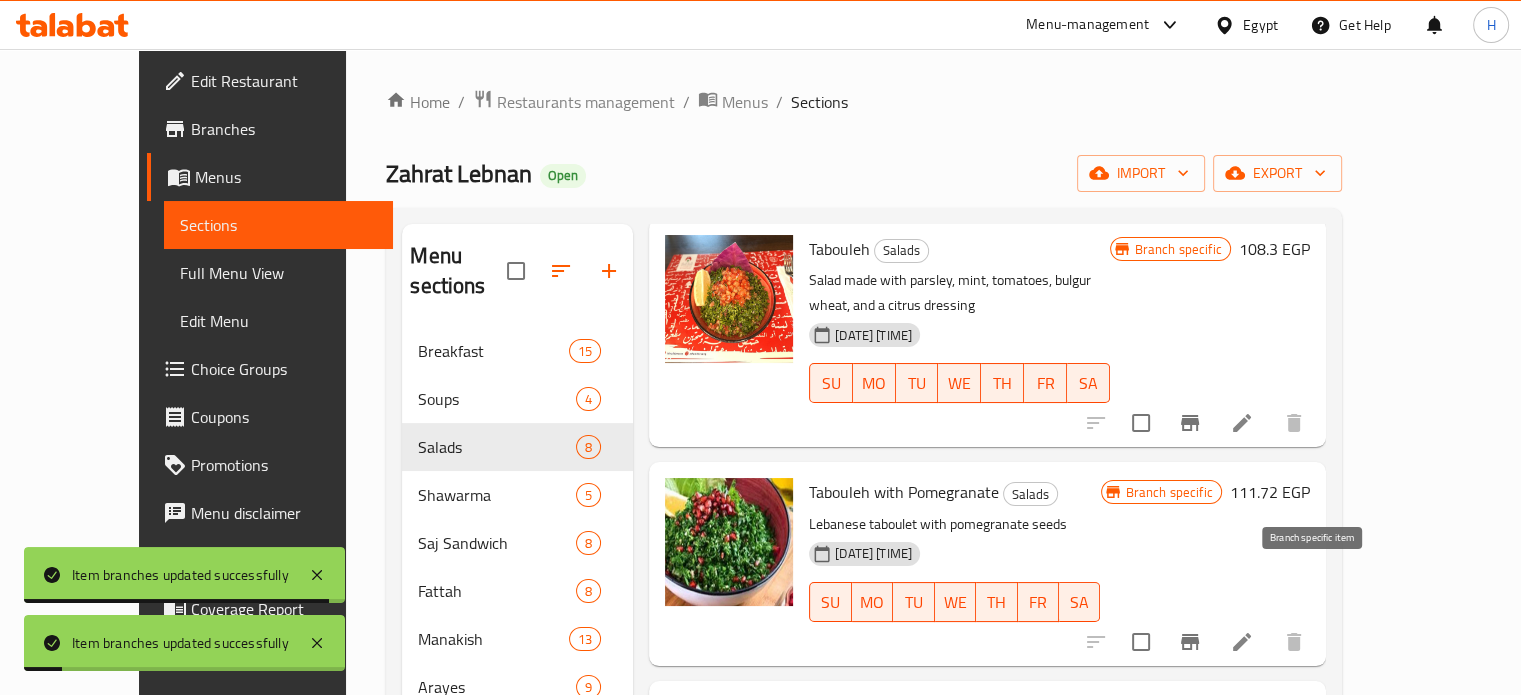 click 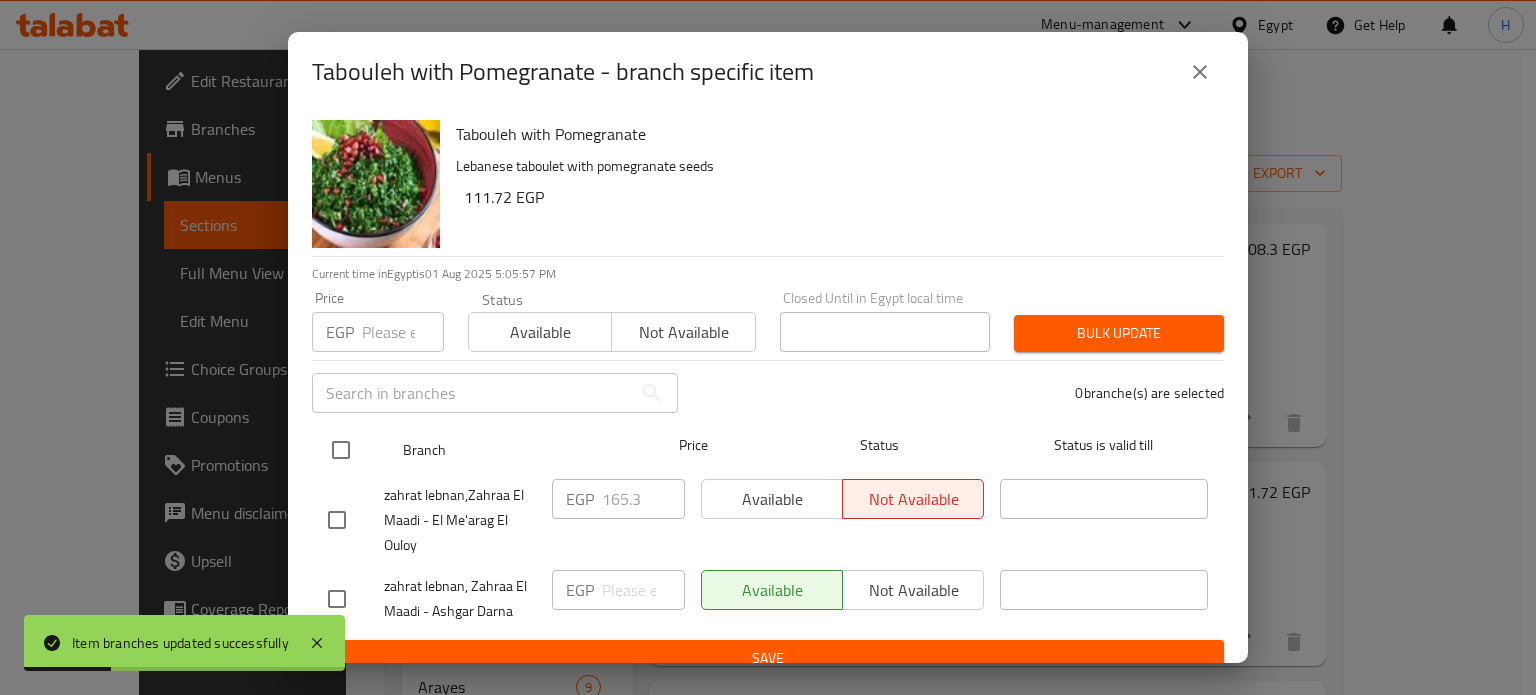 click at bounding box center [341, 450] 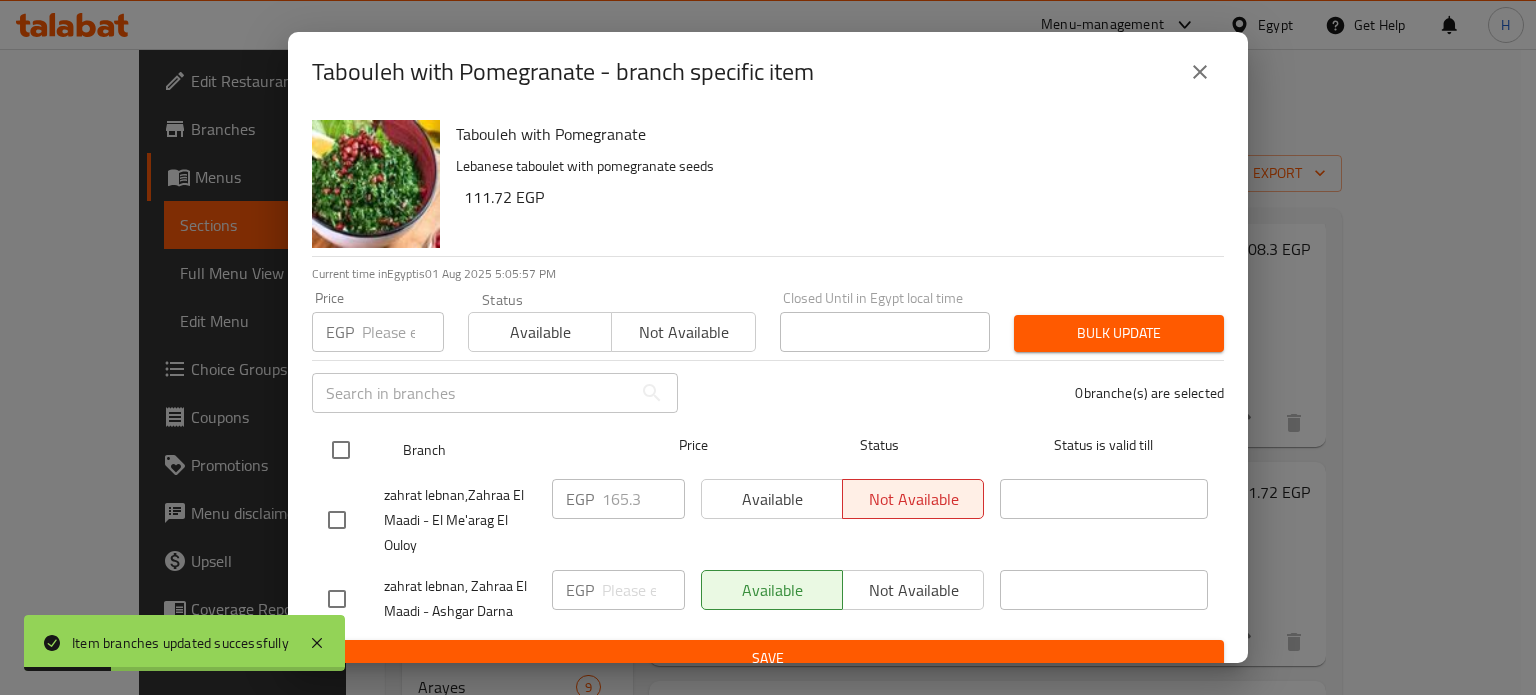 checkbox on "true" 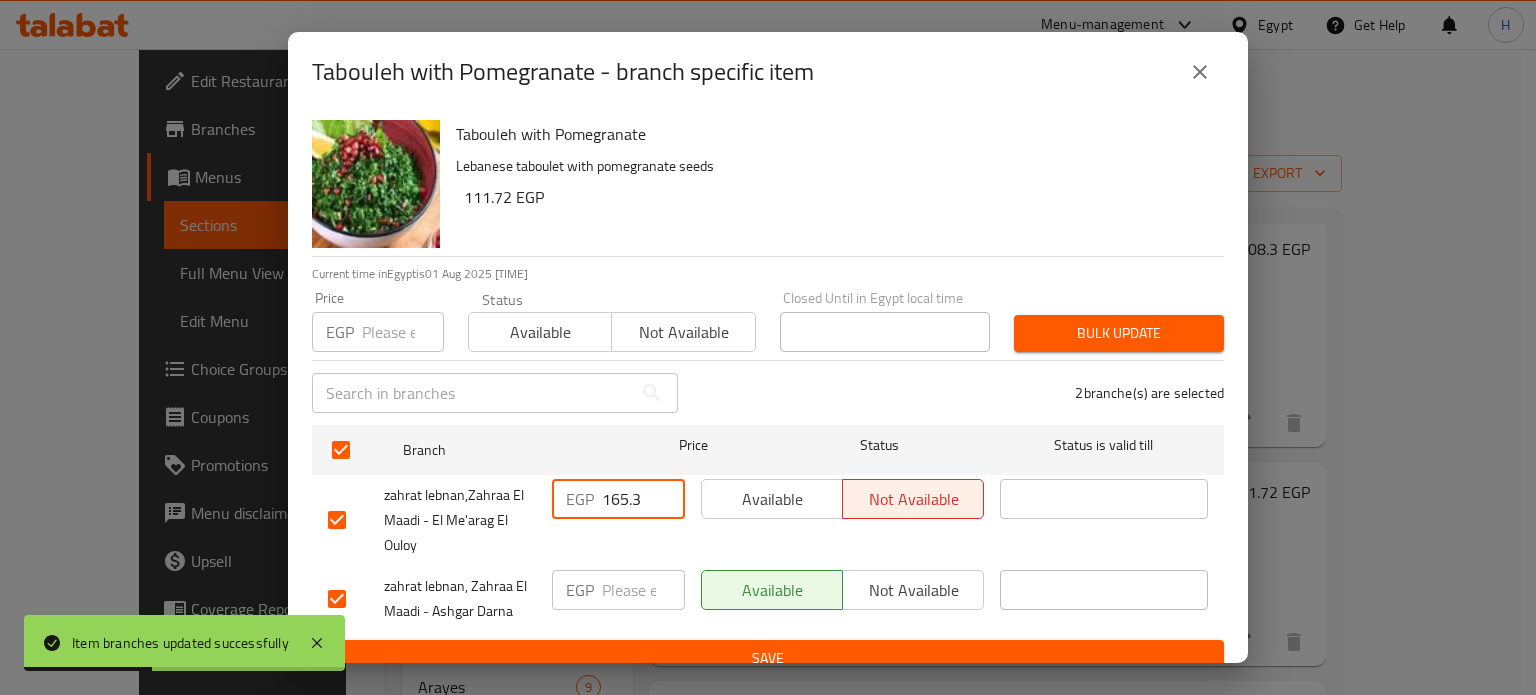 drag, startPoint x: 640, startPoint y: 502, endPoint x: 538, endPoint y: 499, distance: 102.044106 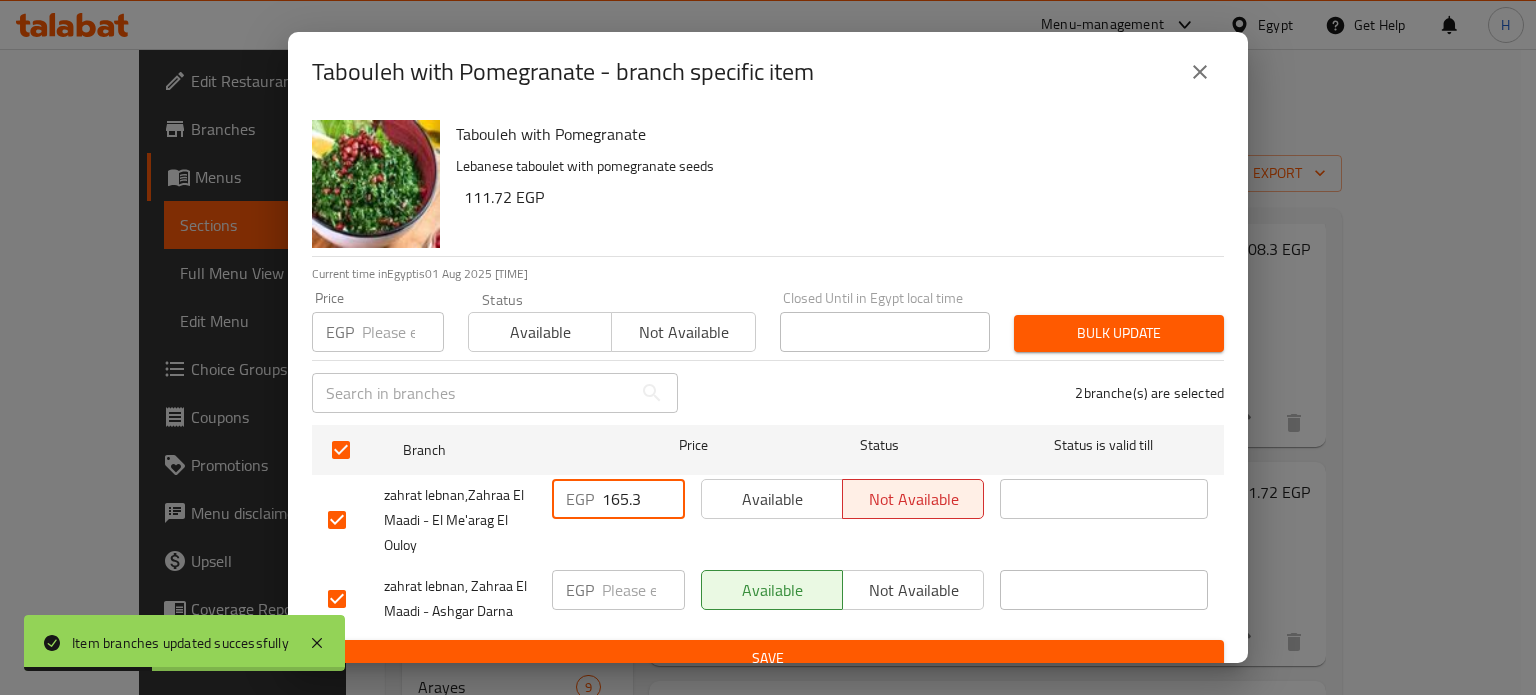 click on "zahrat lebnan,Zahraa El Maadi - El Me'arag El Ouloy EGP 165.3 ​ Available Not available ​" at bounding box center (768, 520) 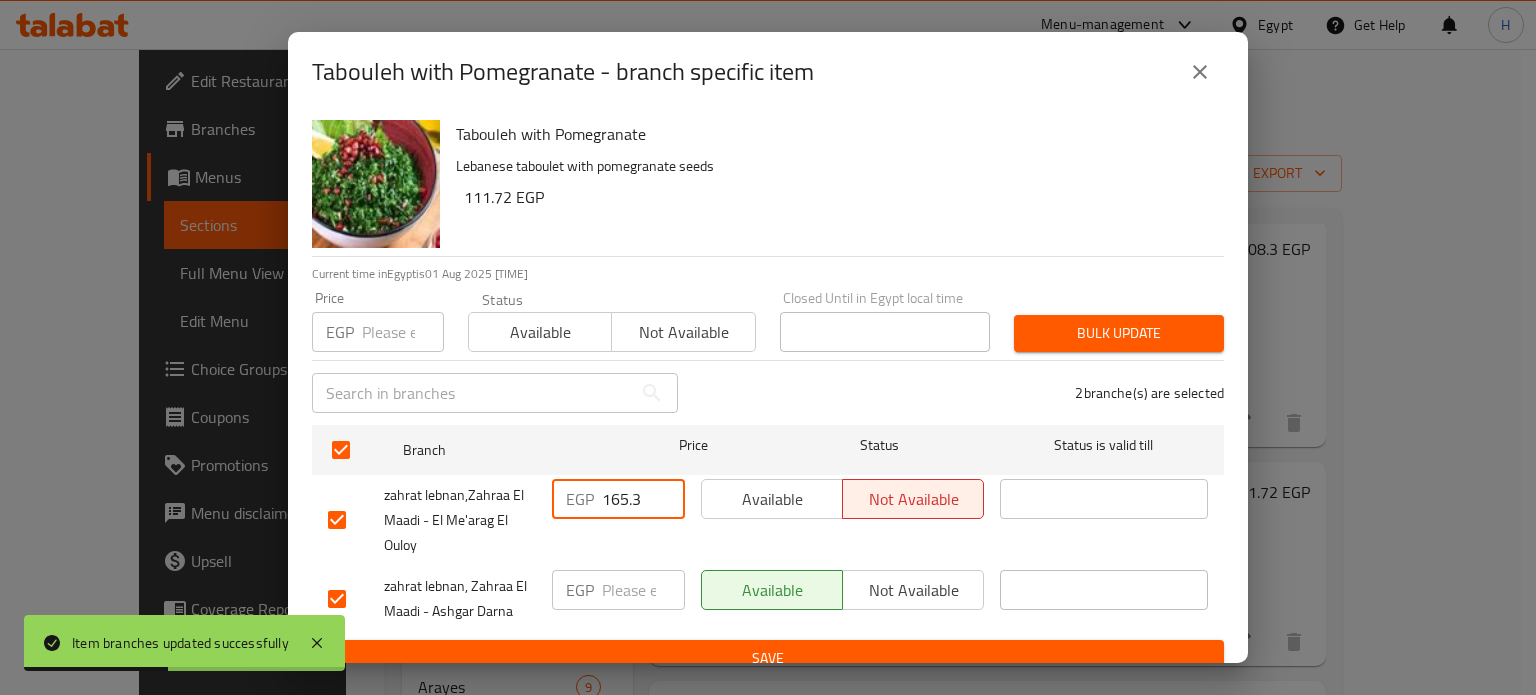 click on "EGP Price" at bounding box center (378, 332) 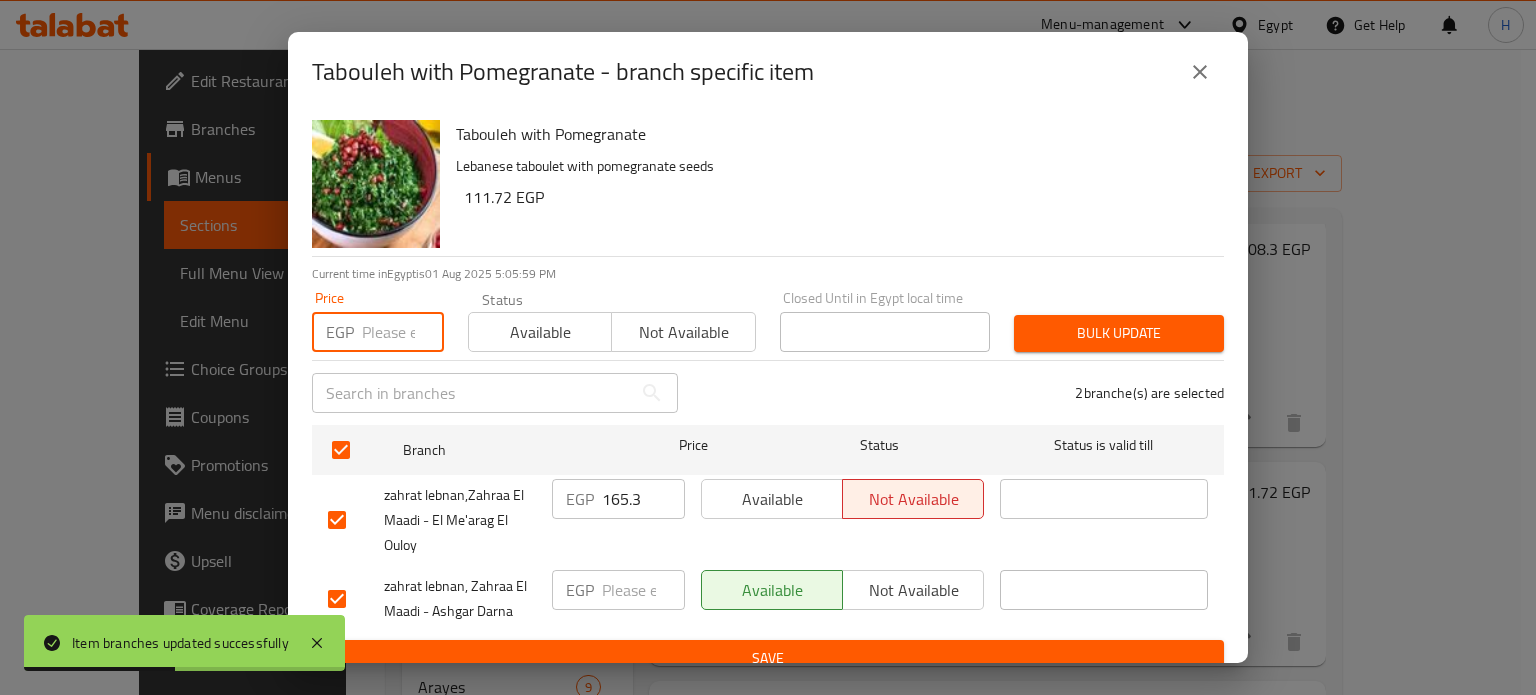 paste on "165.3" 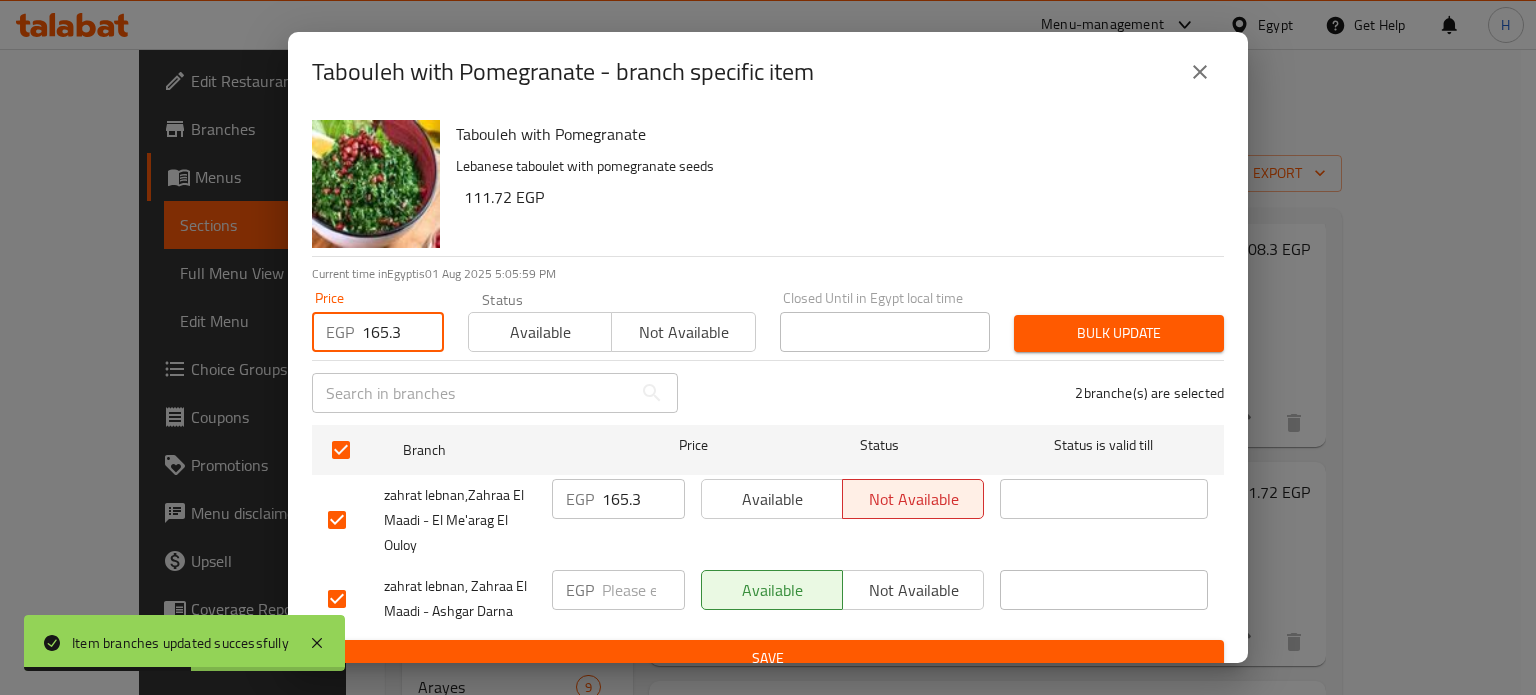 type on "165.3" 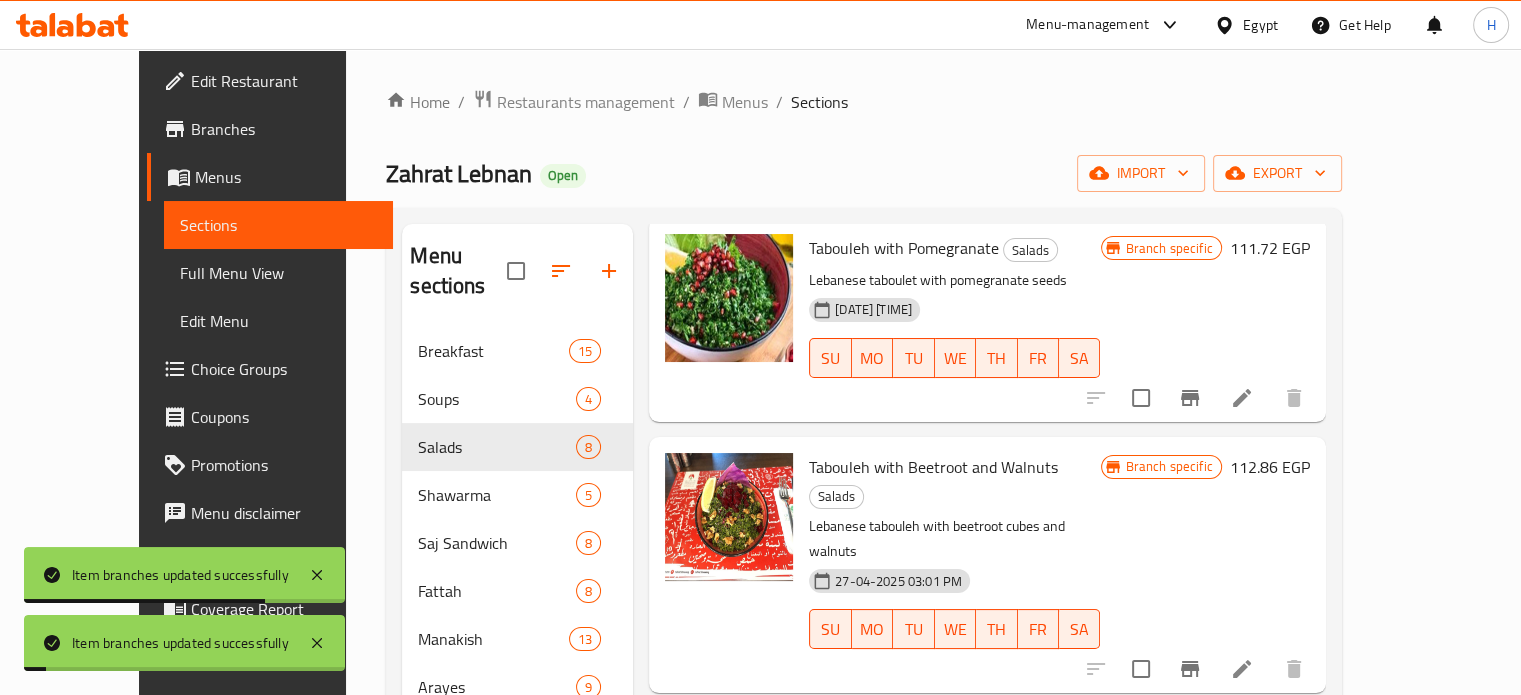 scroll, scrollTop: 400, scrollLeft: 0, axis: vertical 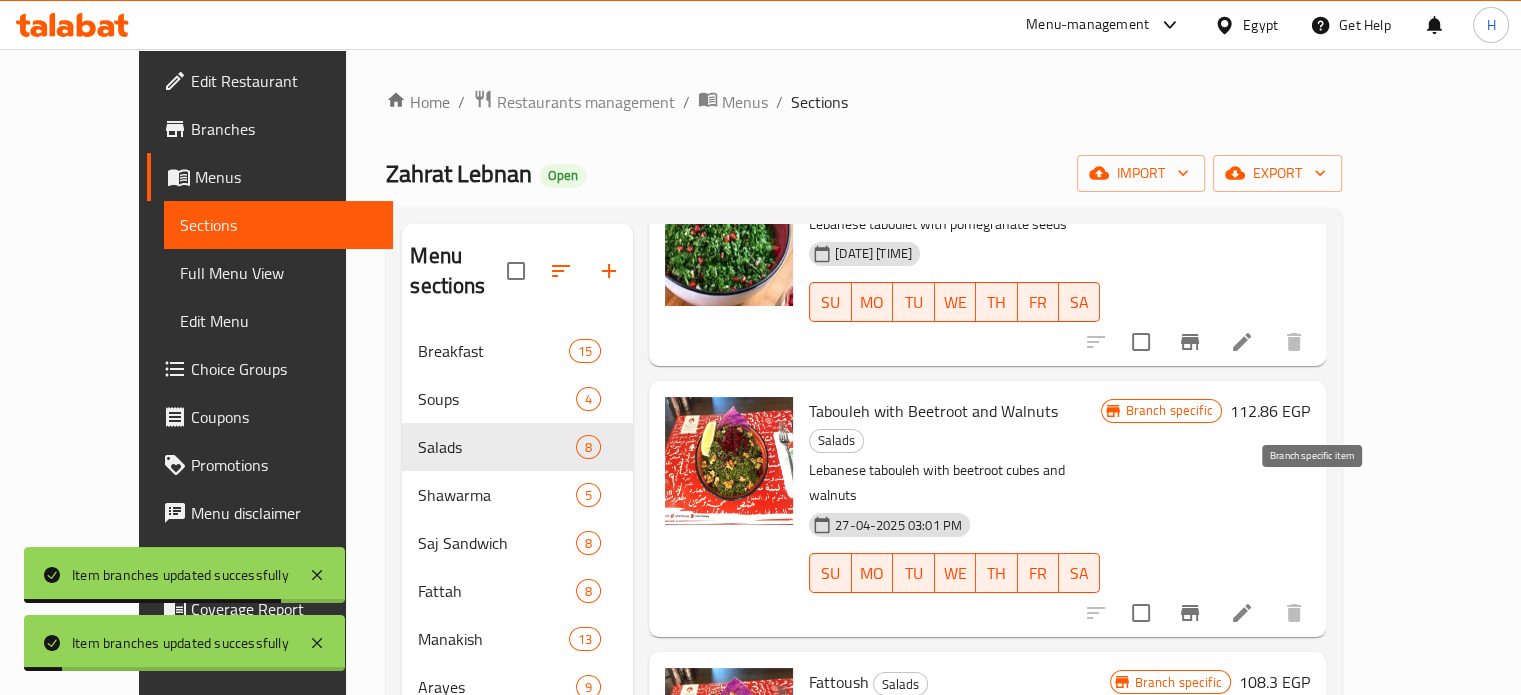 click 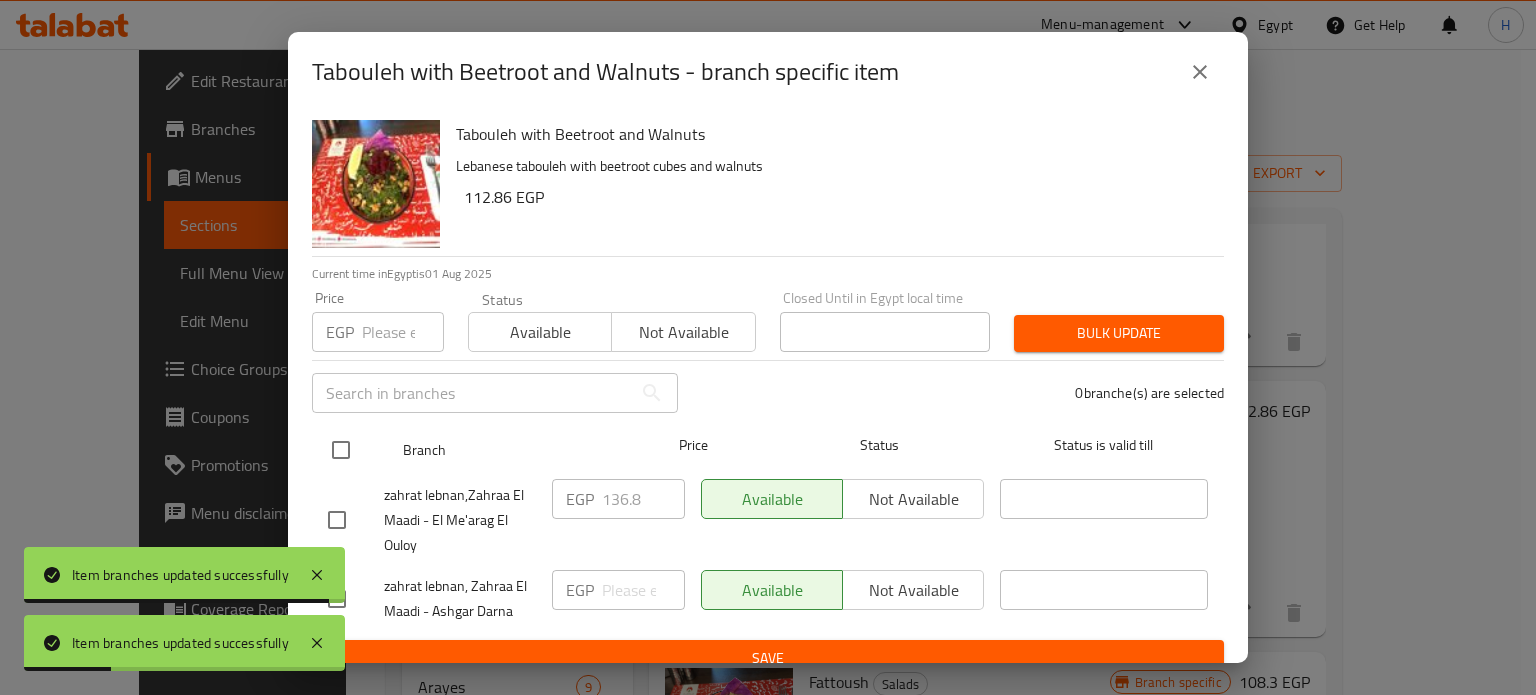 click at bounding box center (341, 450) 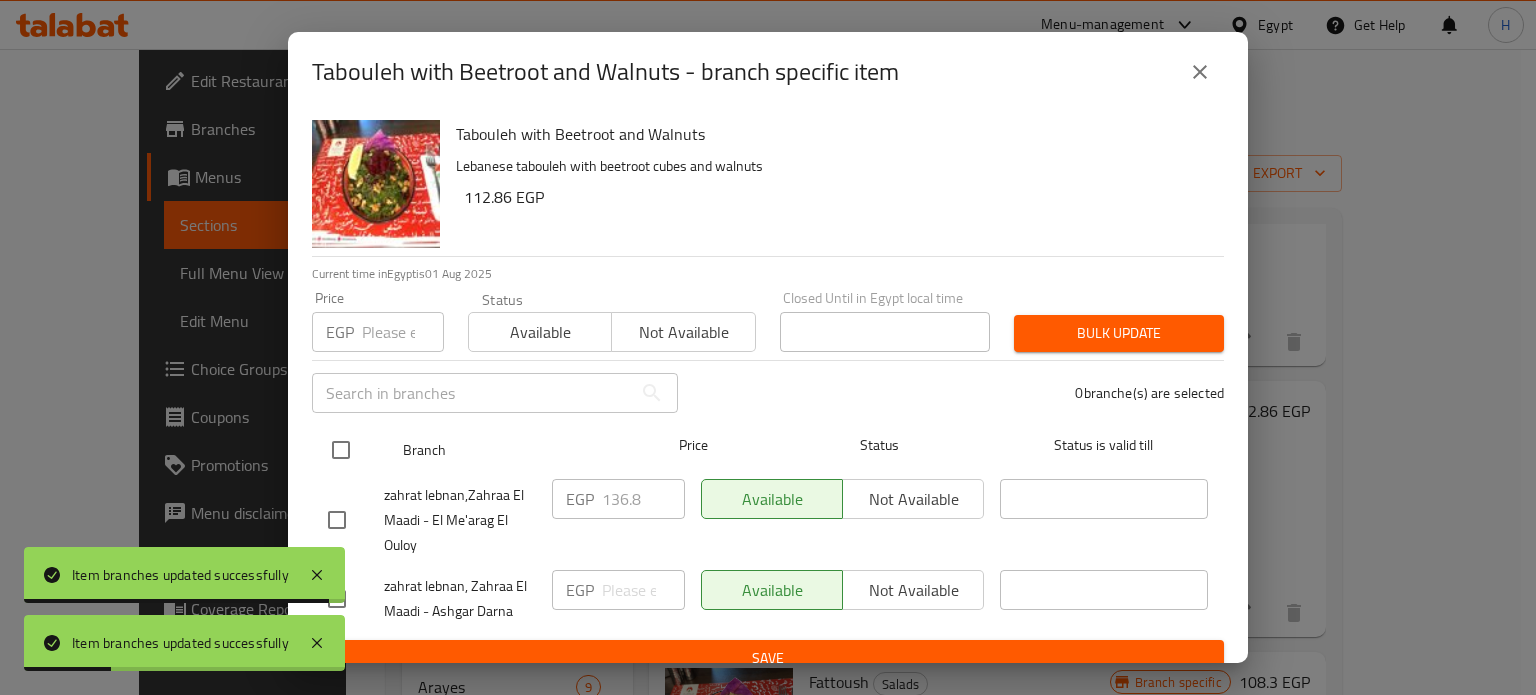 checkbox on "true" 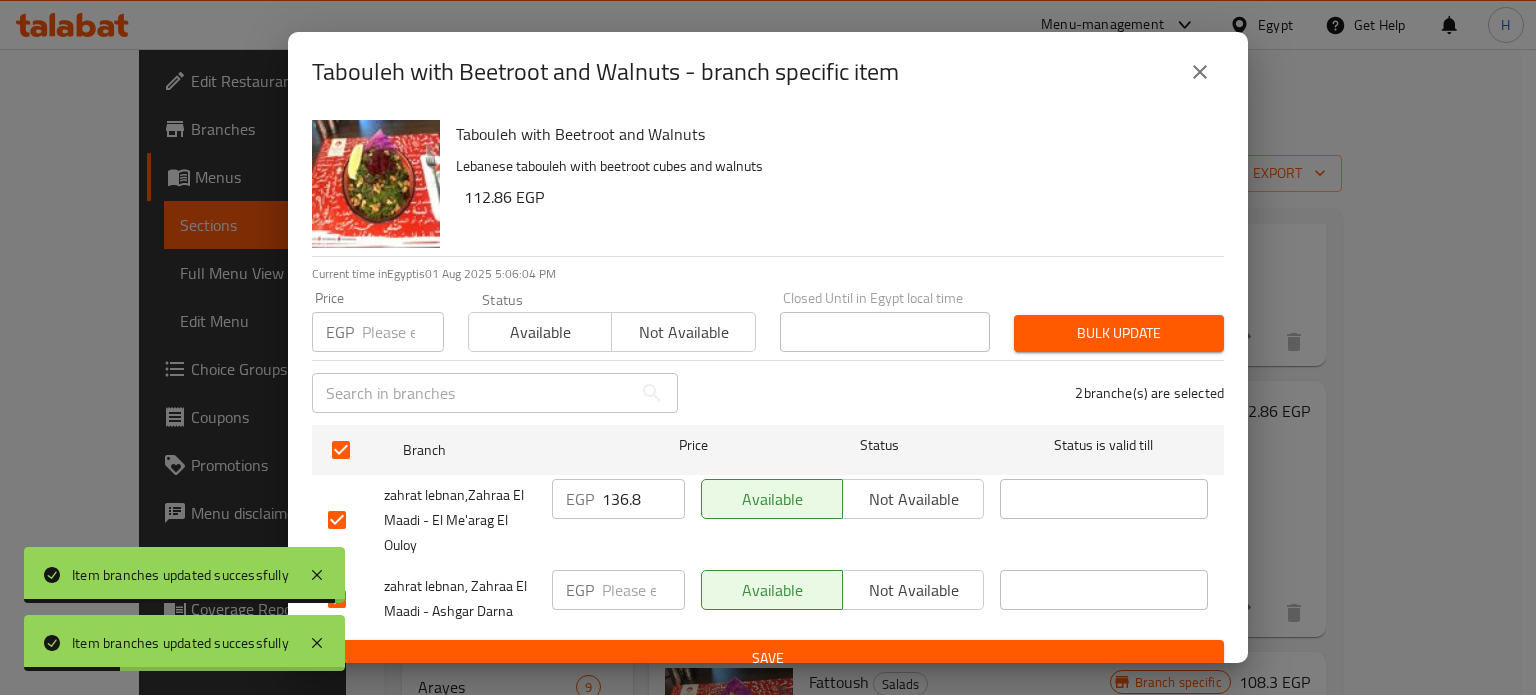 click at bounding box center (403, 332) 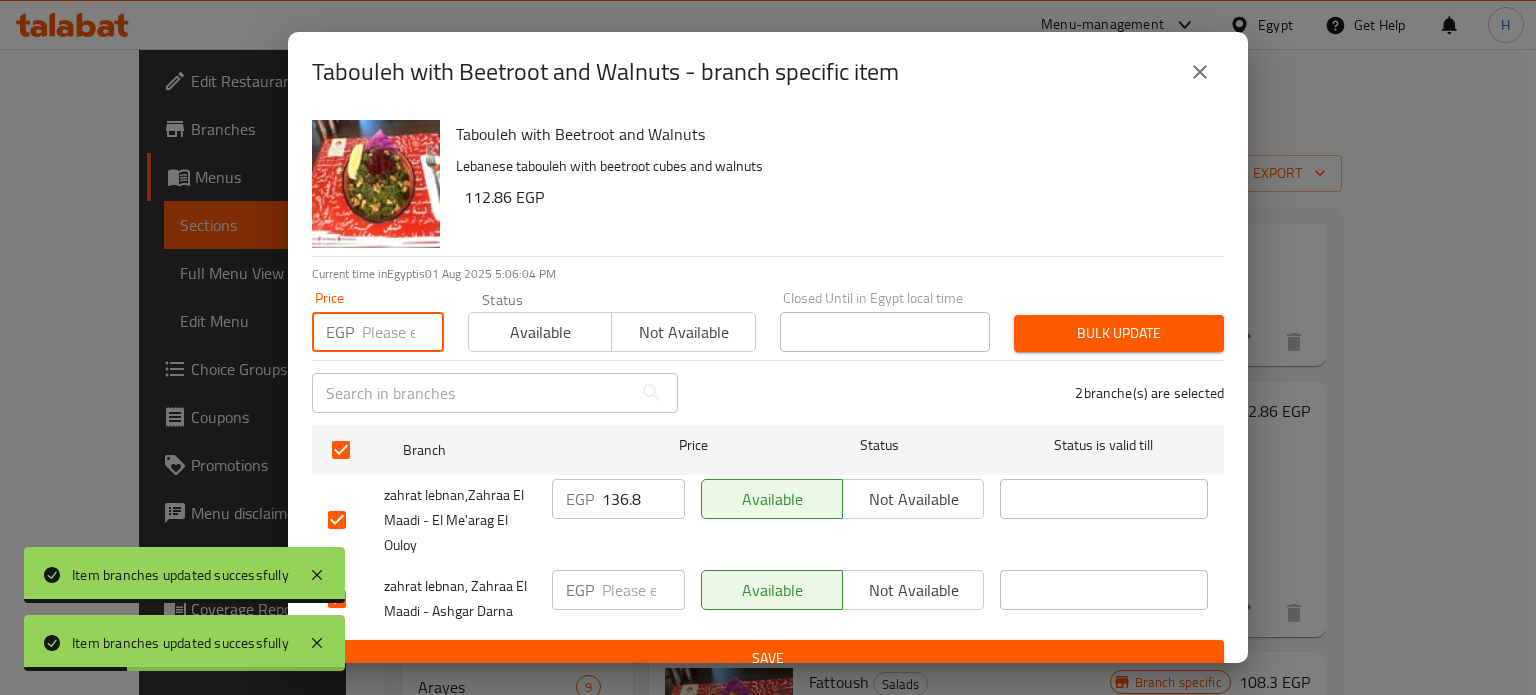 paste on "165.3" 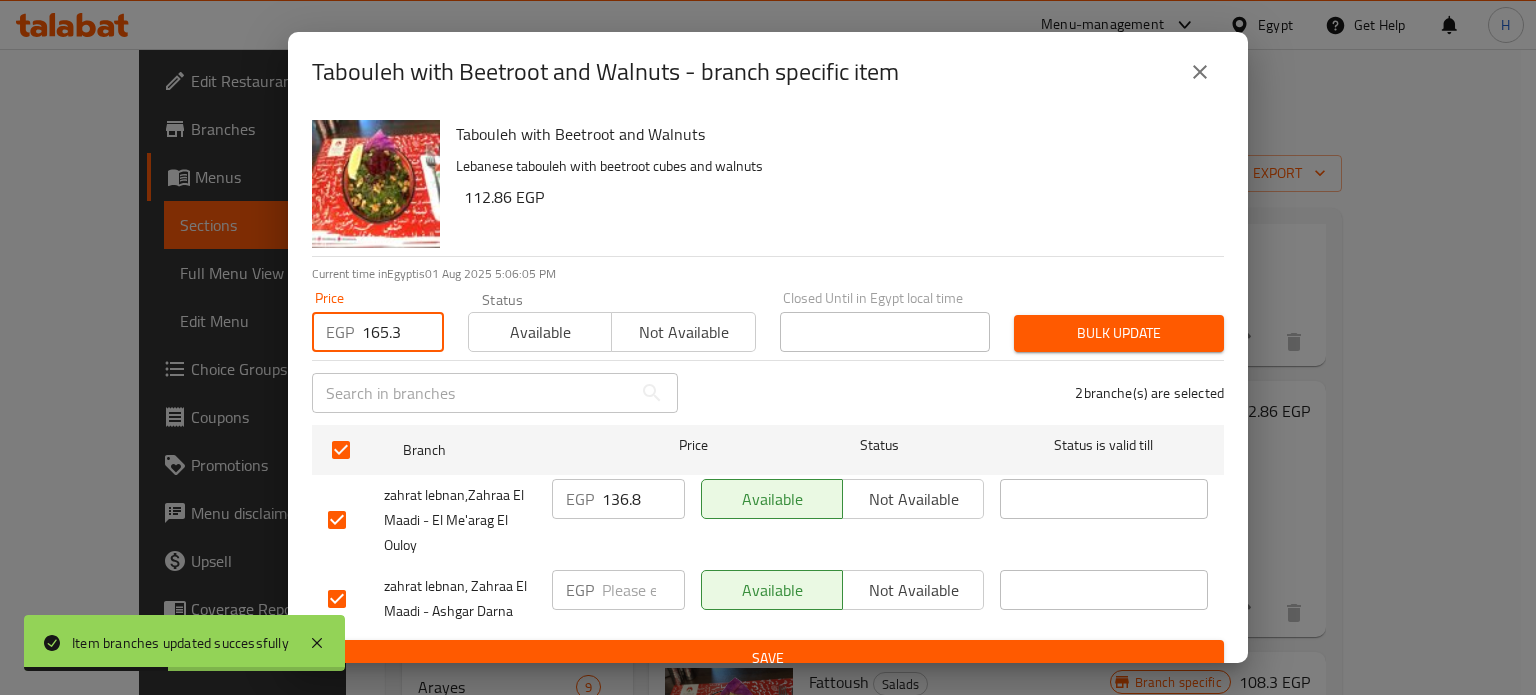 type on "165.3" 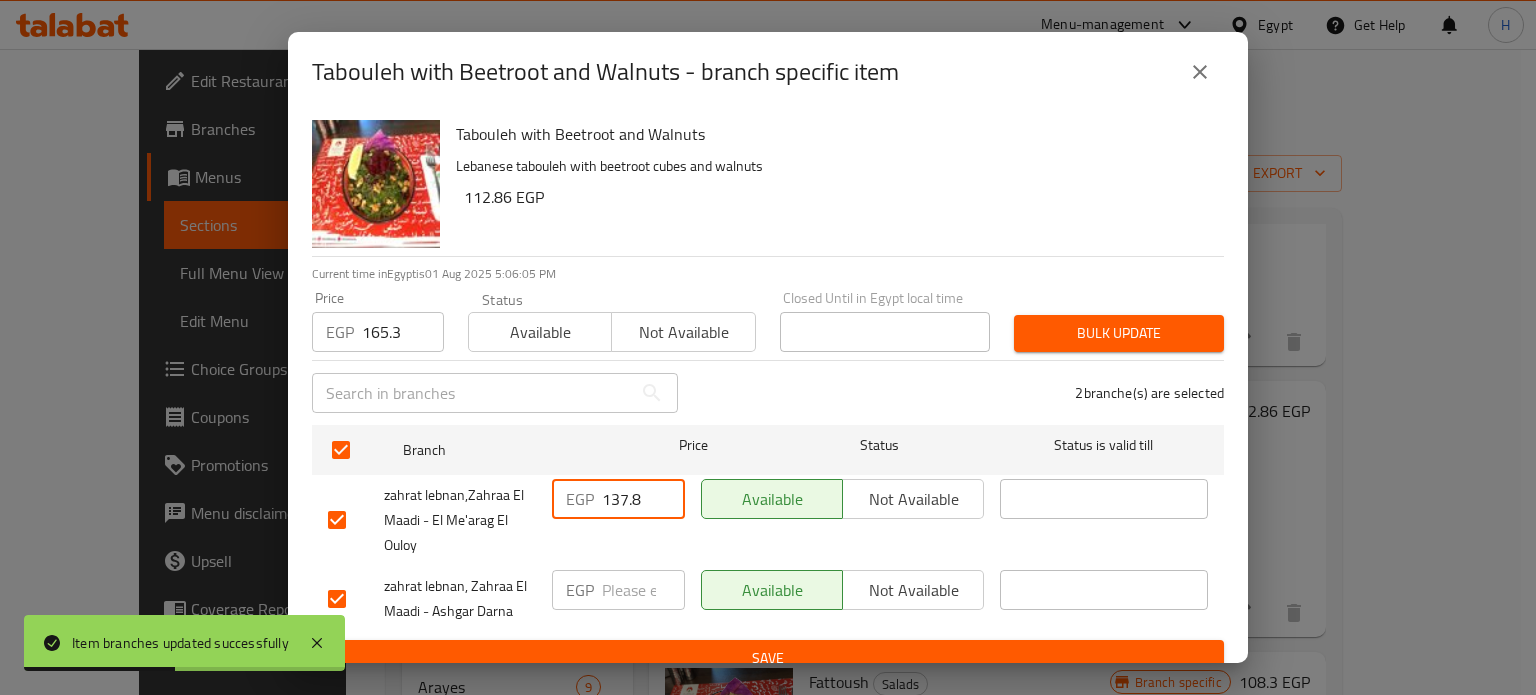 click on "137.8" at bounding box center [643, 499] 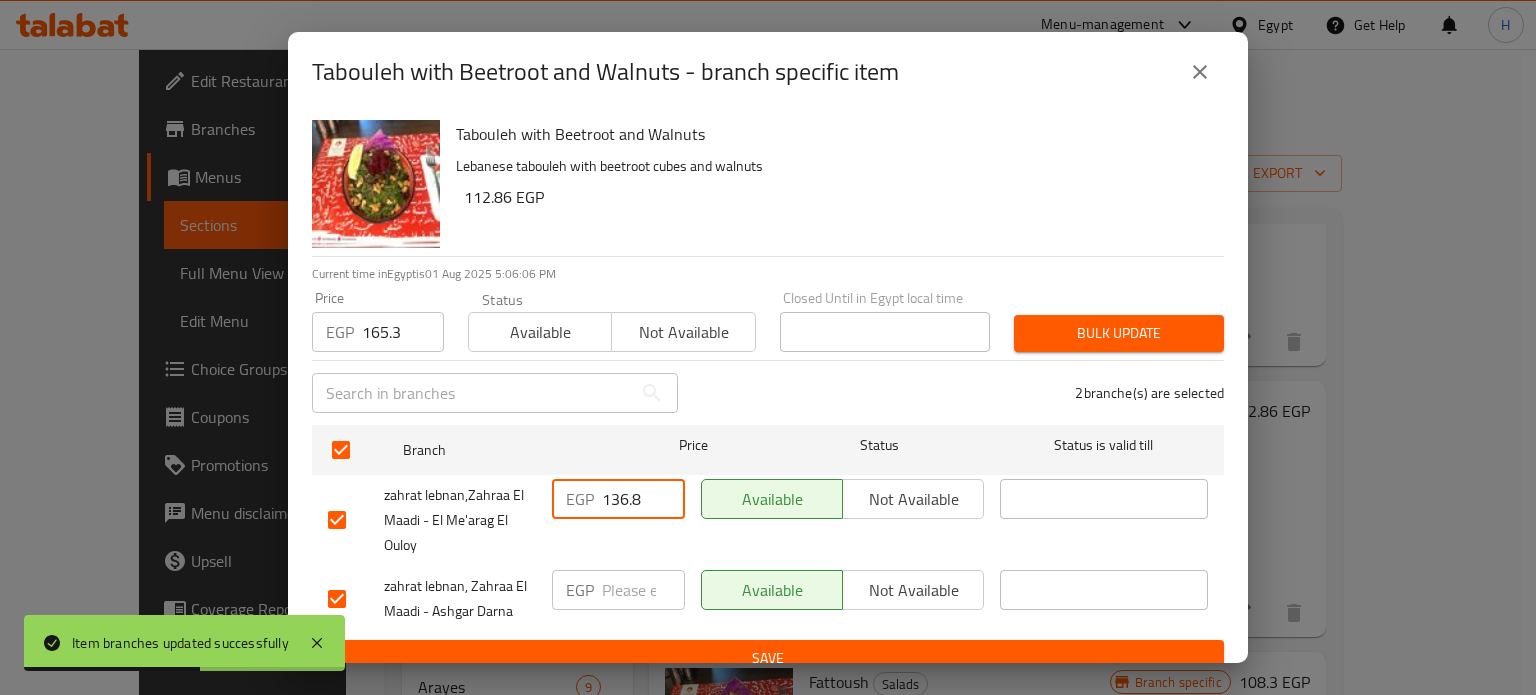 type on "136.8" 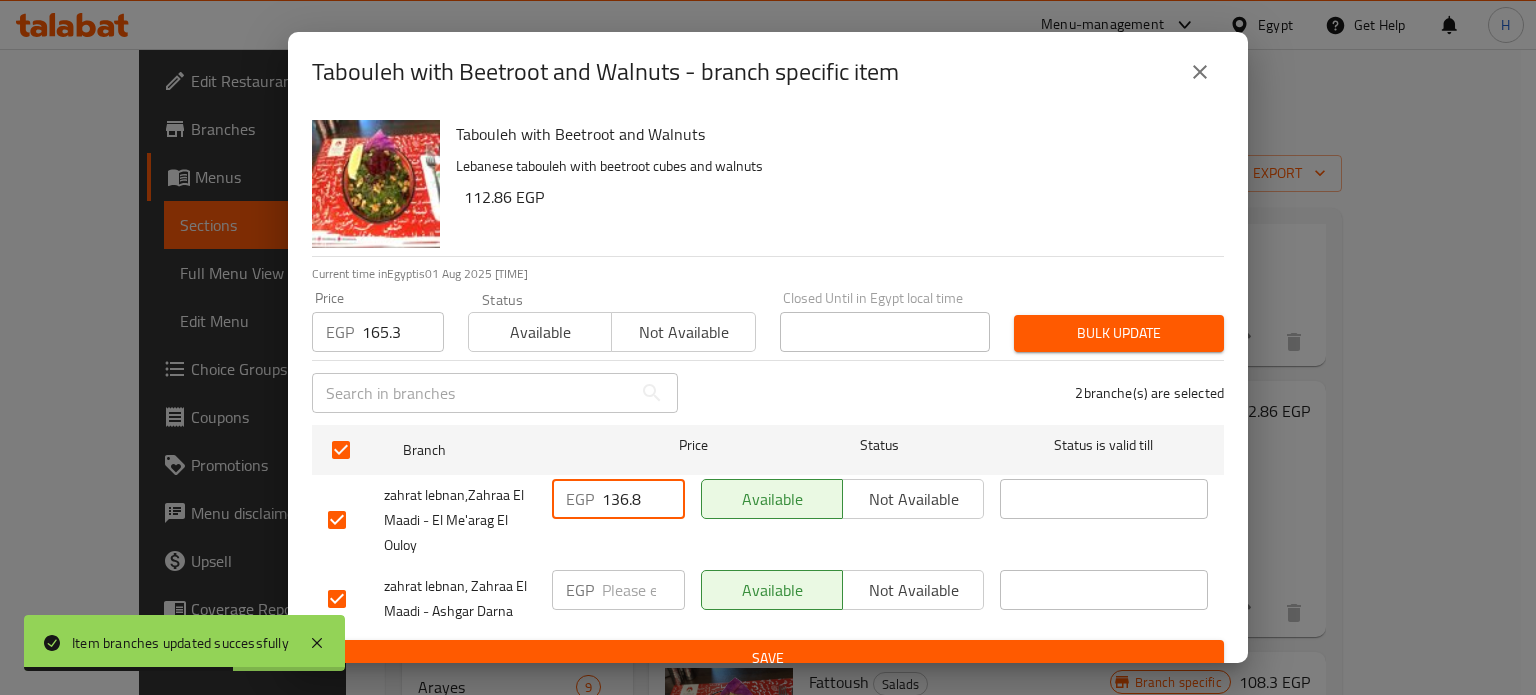 drag, startPoint x: 639, startPoint y: 499, endPoint x: 536, endPoint y: 491, distance: 103.31021 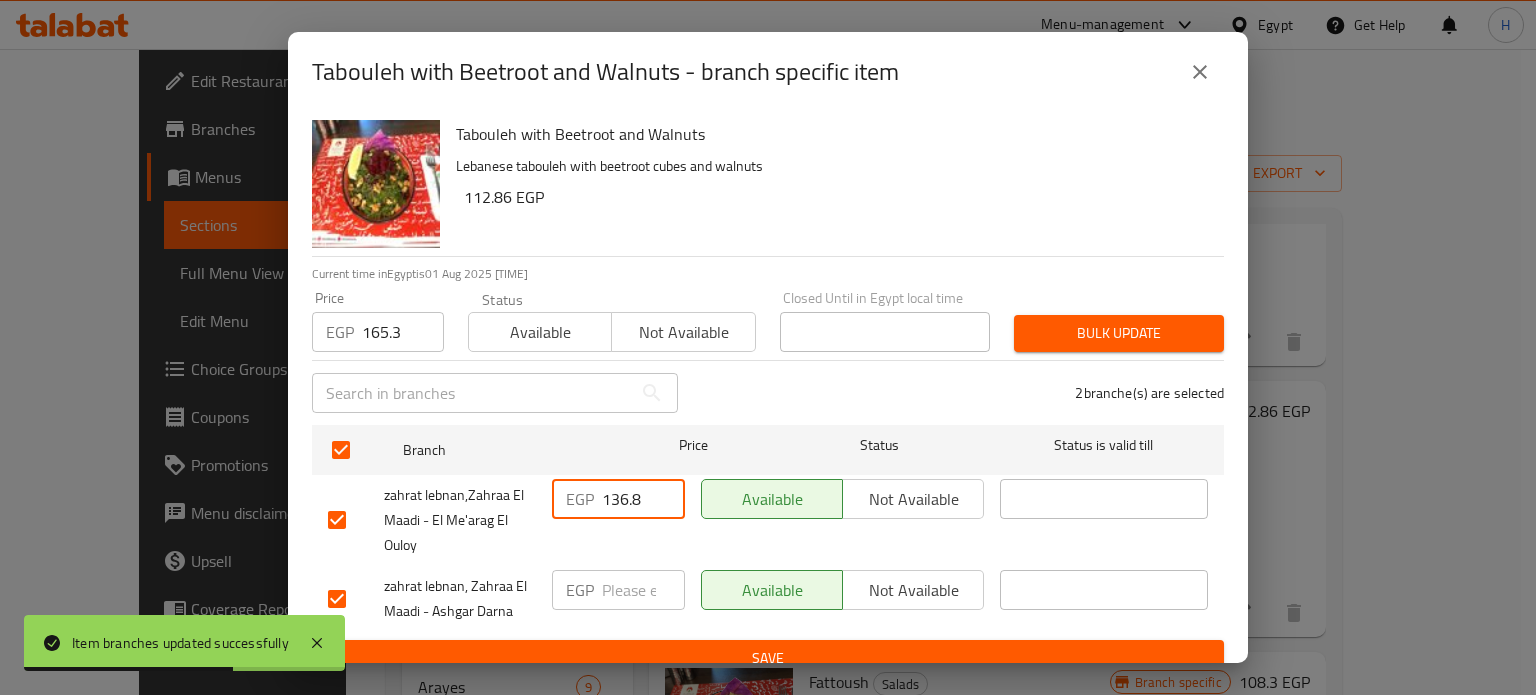 click on "zahrat lebnan,Zahraa El Maadi - El Me'arag El Ouloy EGP 136.8 ​ Available Not available ​" at bounding box center (768, 520) 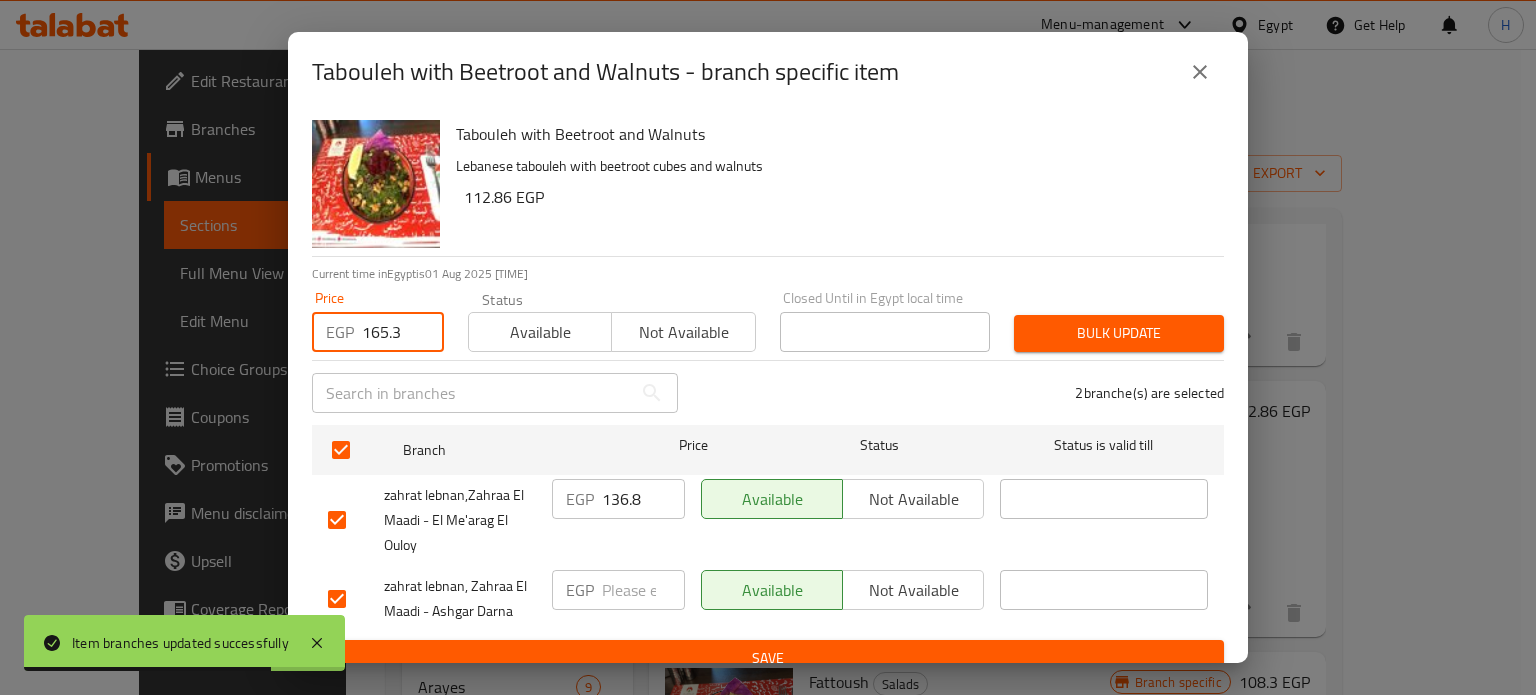 click on "165.3" at bounding box center [403, 332] 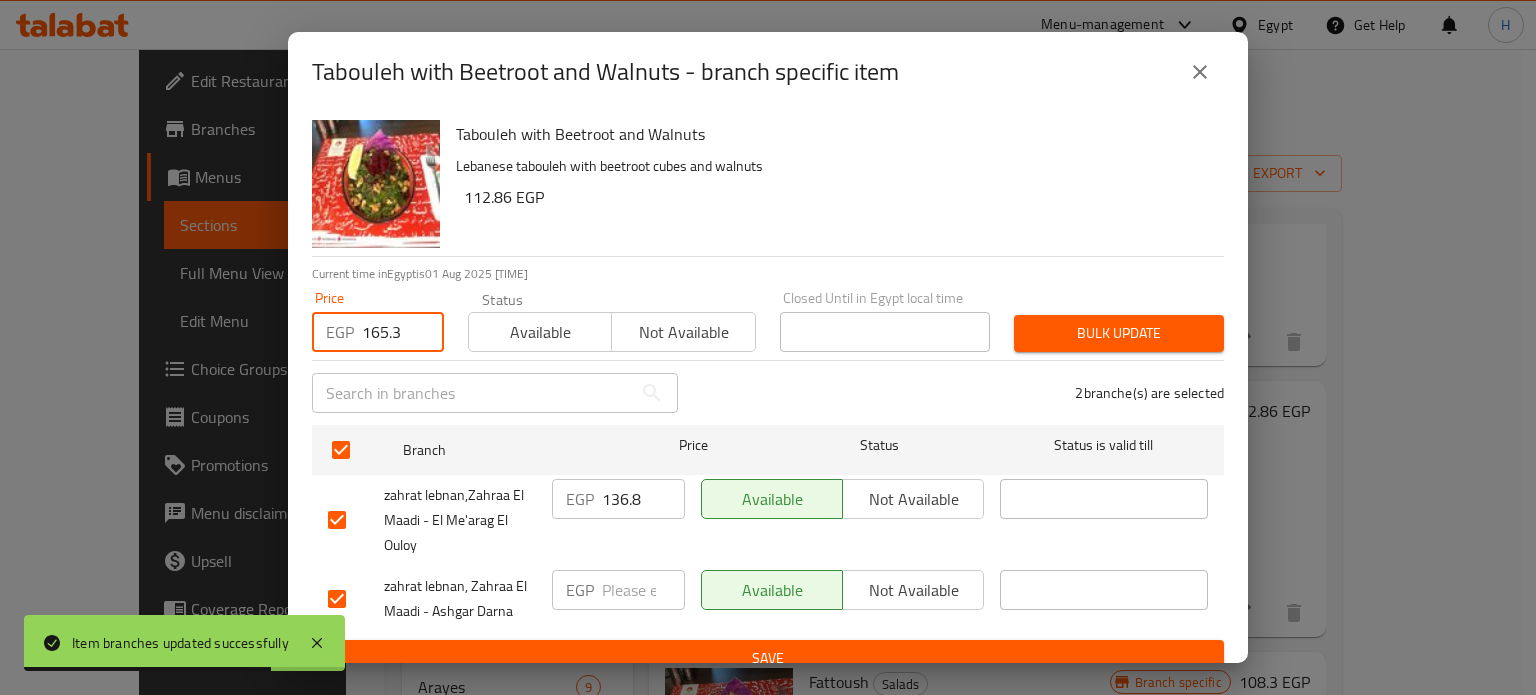 click on "165.3" at bounding box center [403, 332] 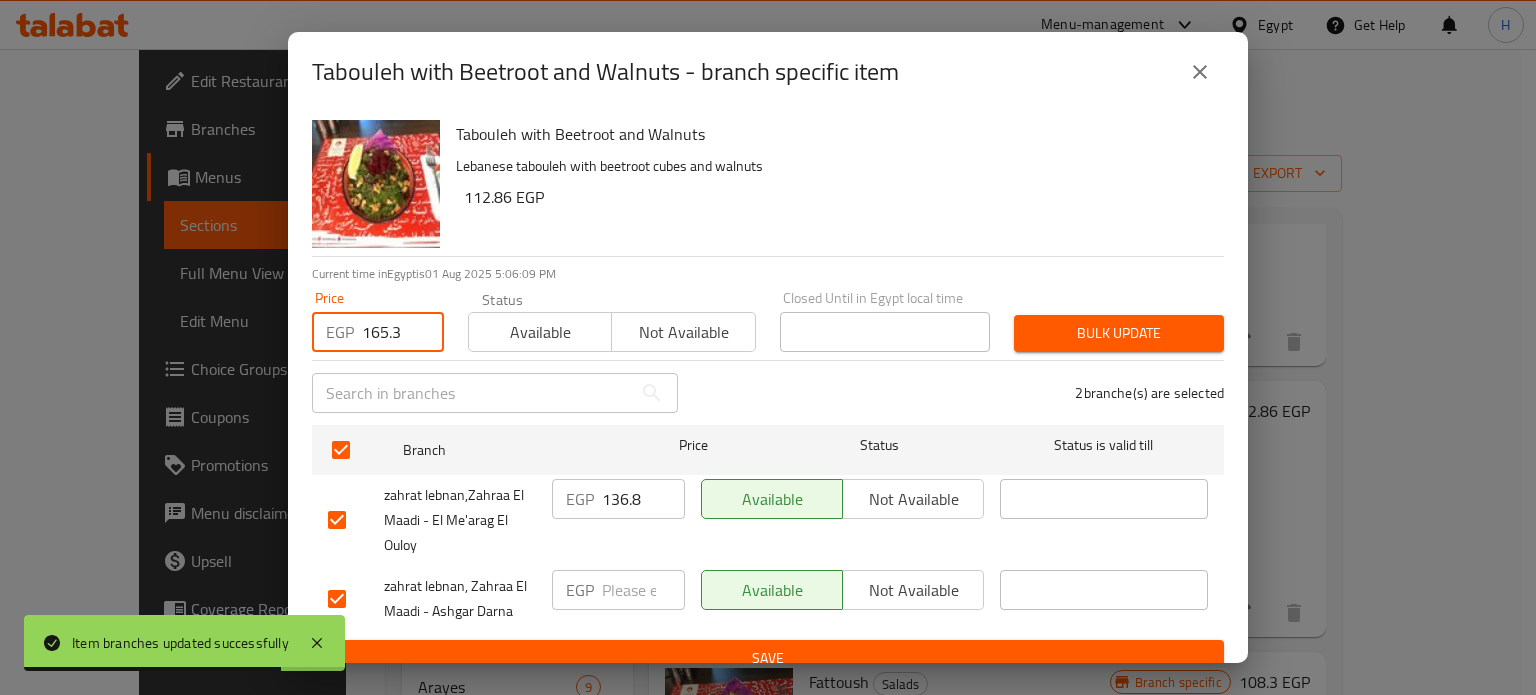 paste on "36.8" 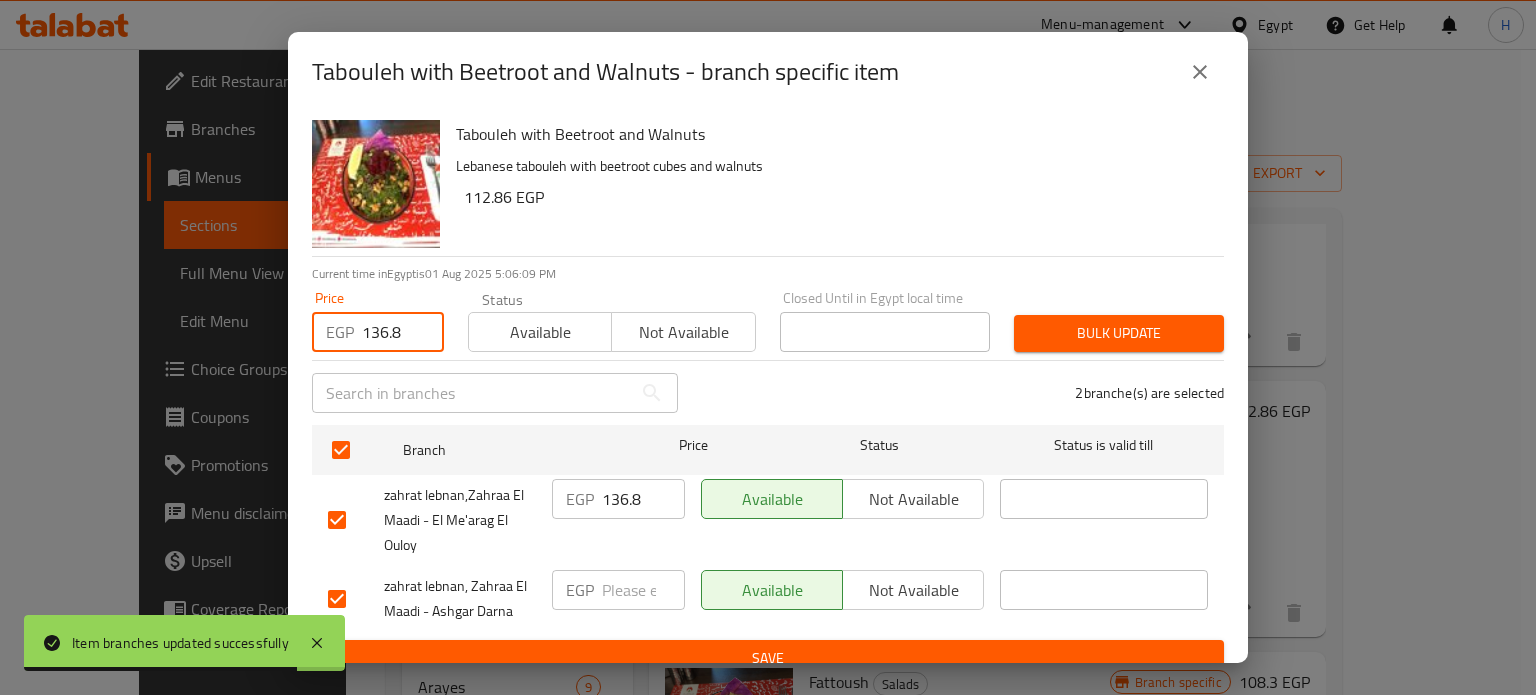 type on "136.8" 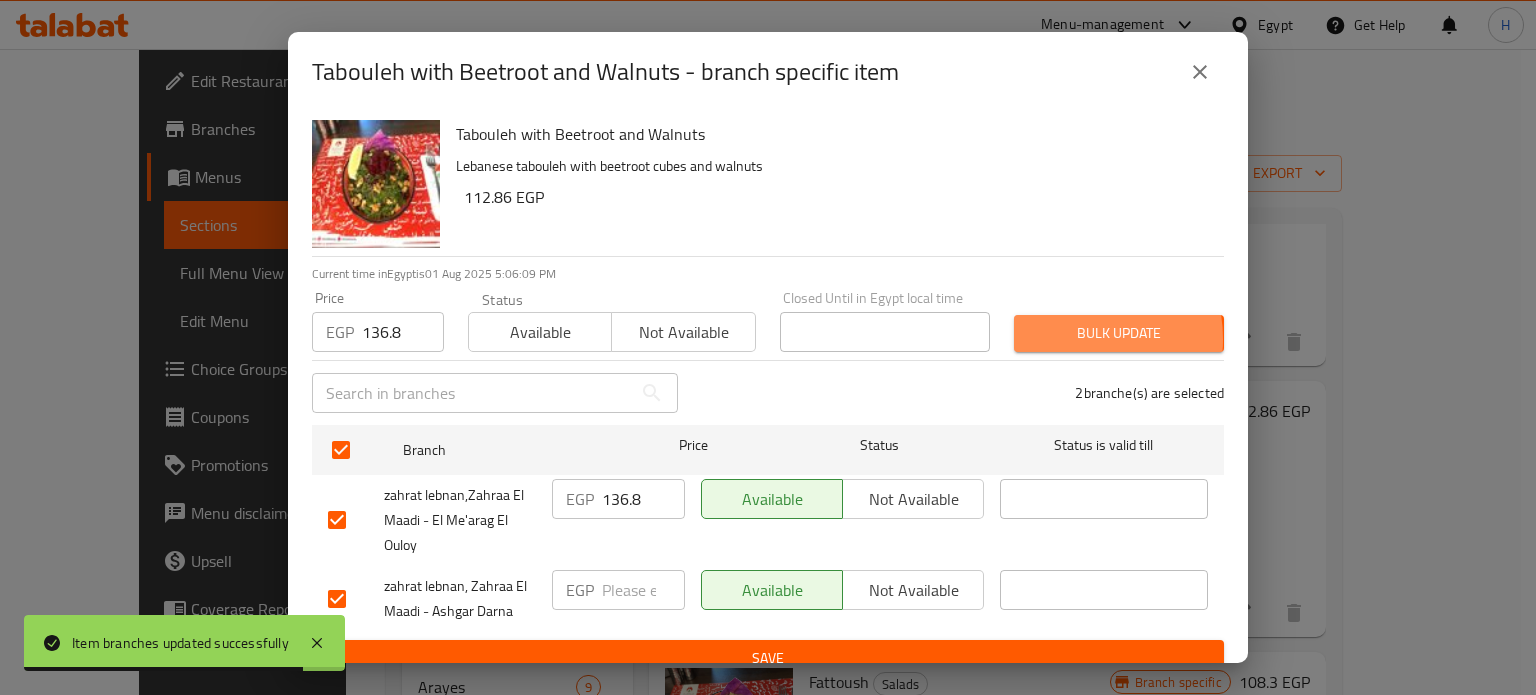 click on "Bulk update" at bounding box center [1119, 333] 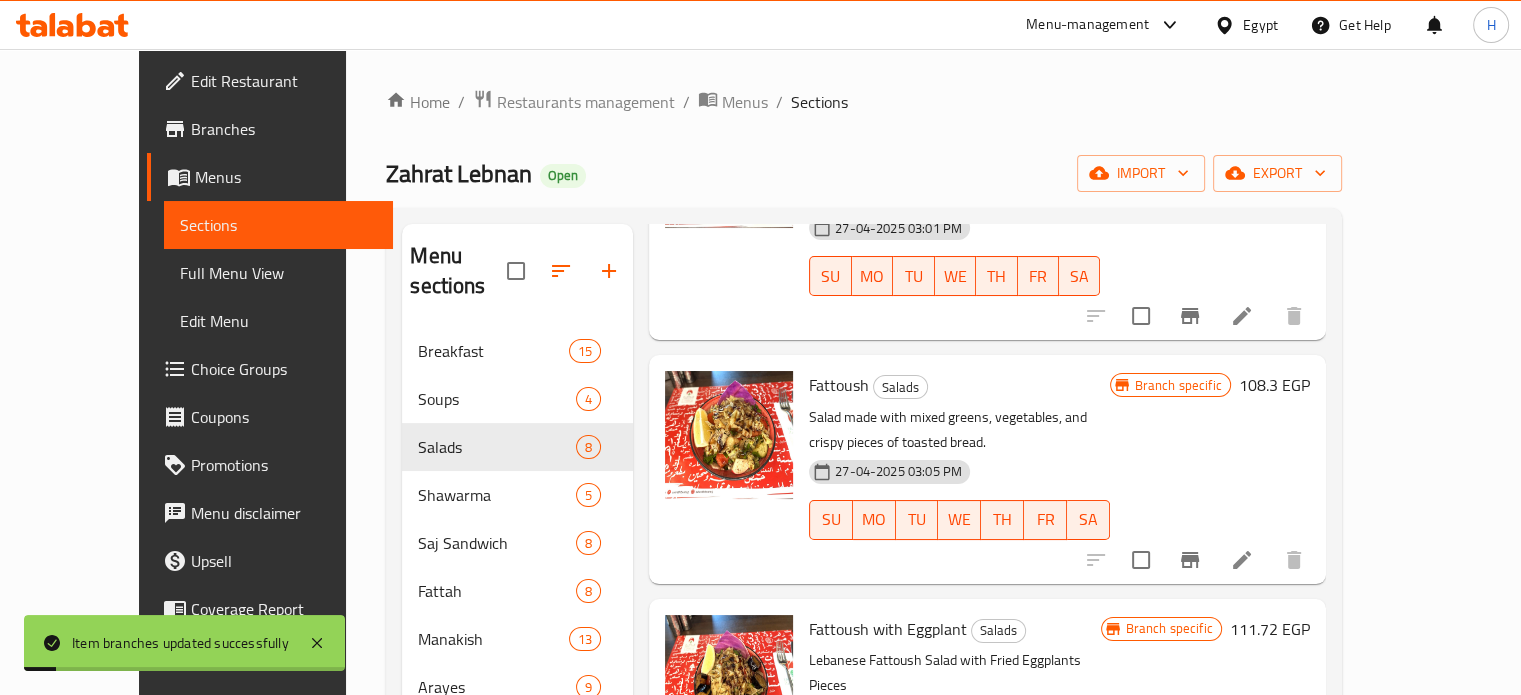 scroll, scrollTop: 700, scrollLeft: 0, axis: vertical 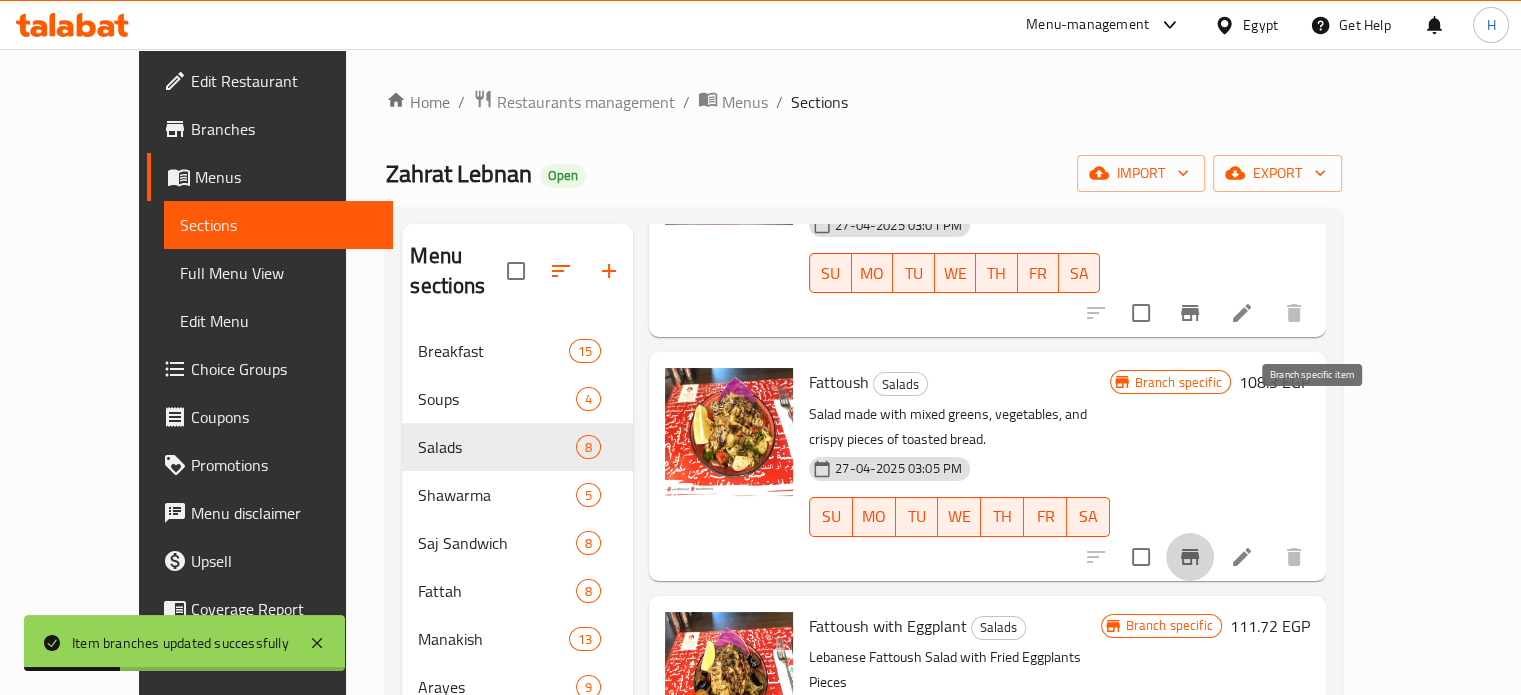 click 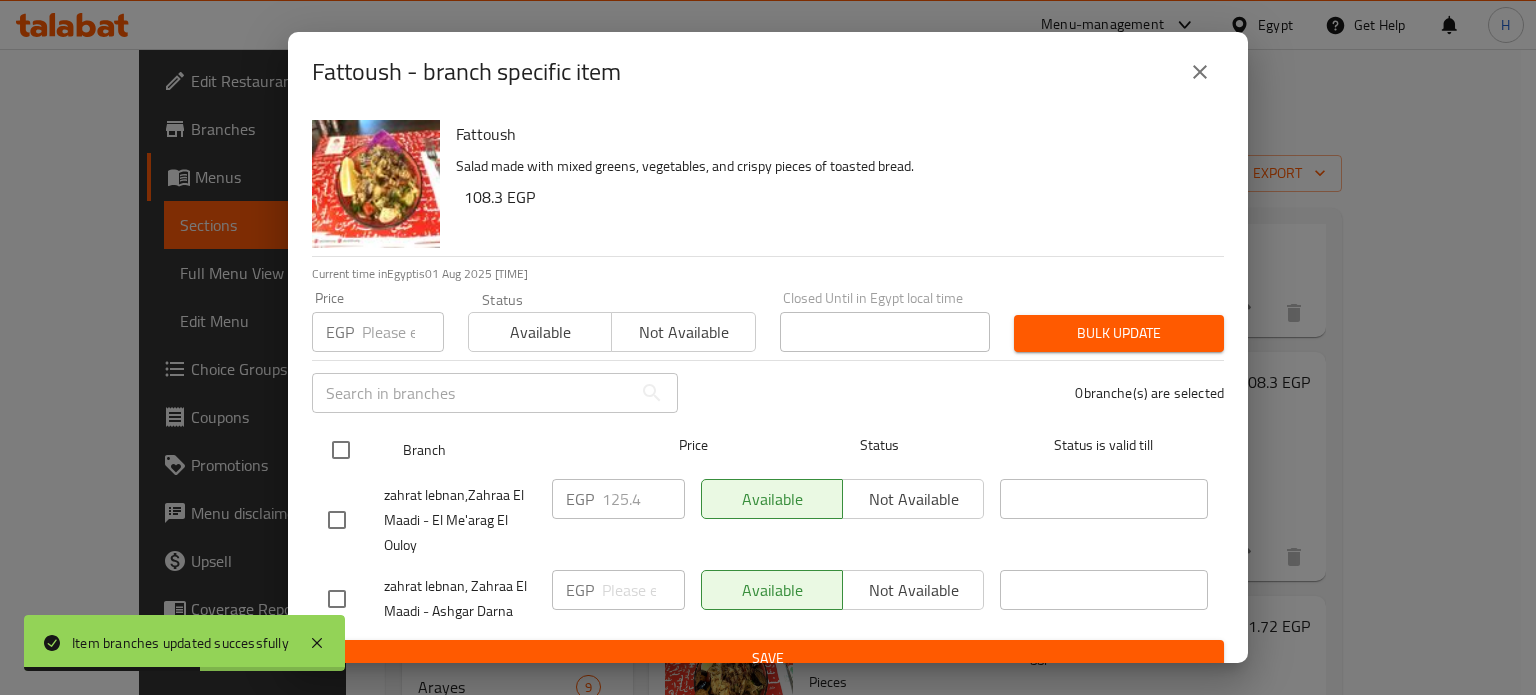 click at bounding box center [341, 450] 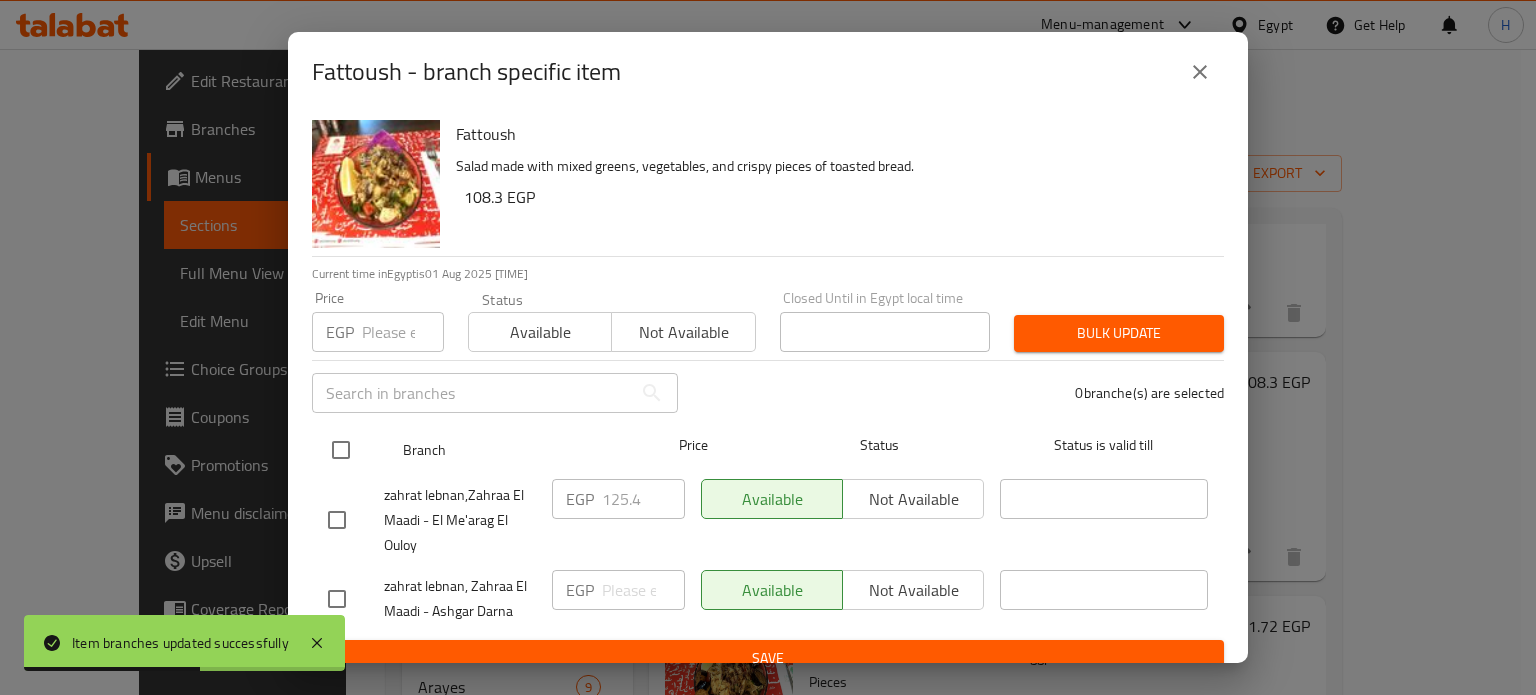checkbox on "true" 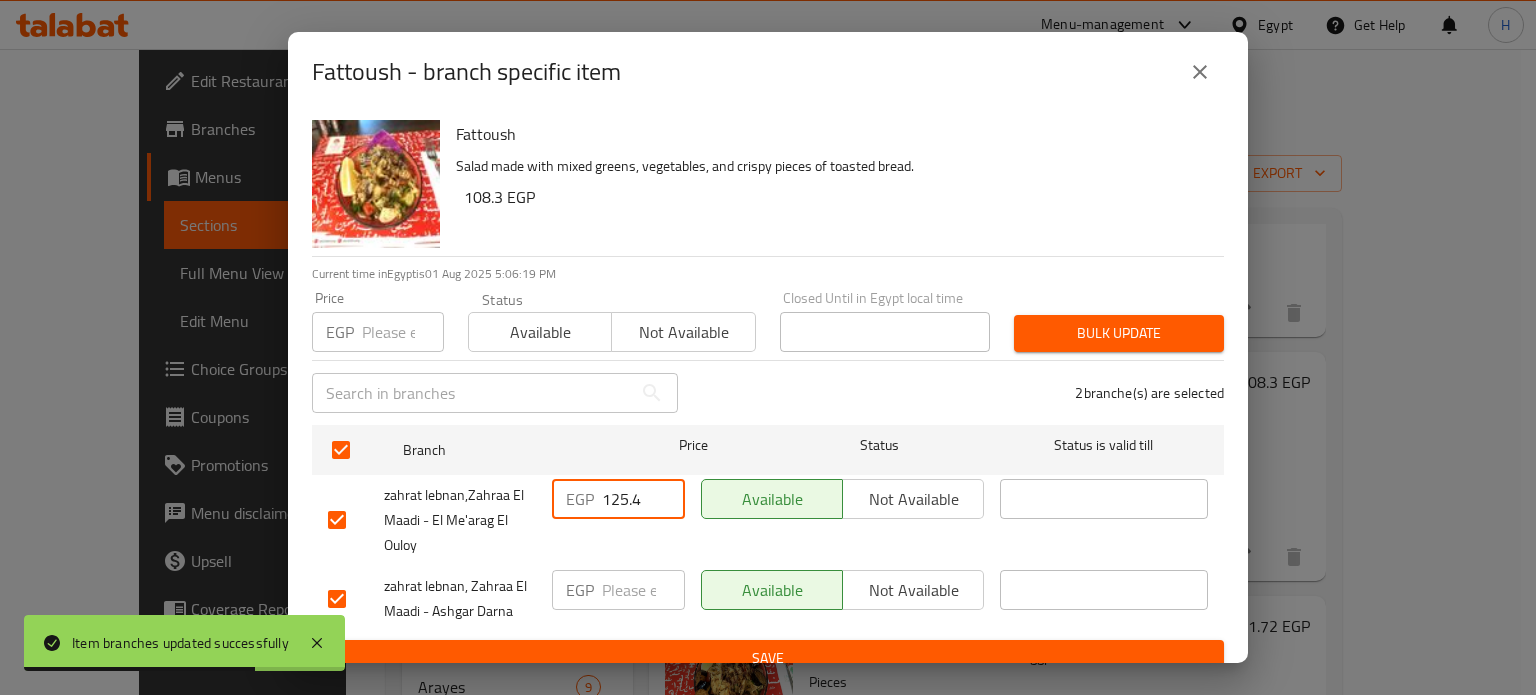 drag, startPoint x: 642, startPoint y: 503, endPoint x: 560, endPoint y: 503, distance: 82 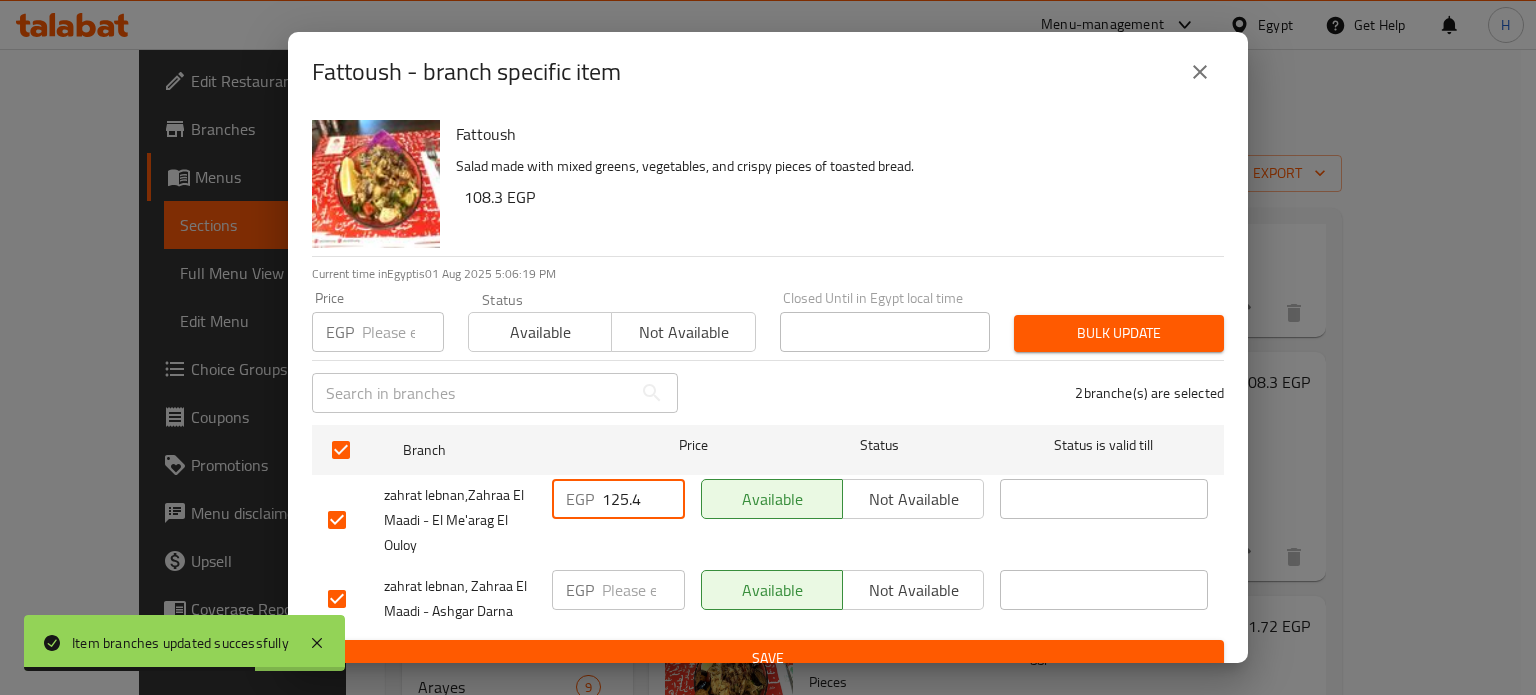 click on "EGP 125.4 ​" at bounding box center (618, 499) 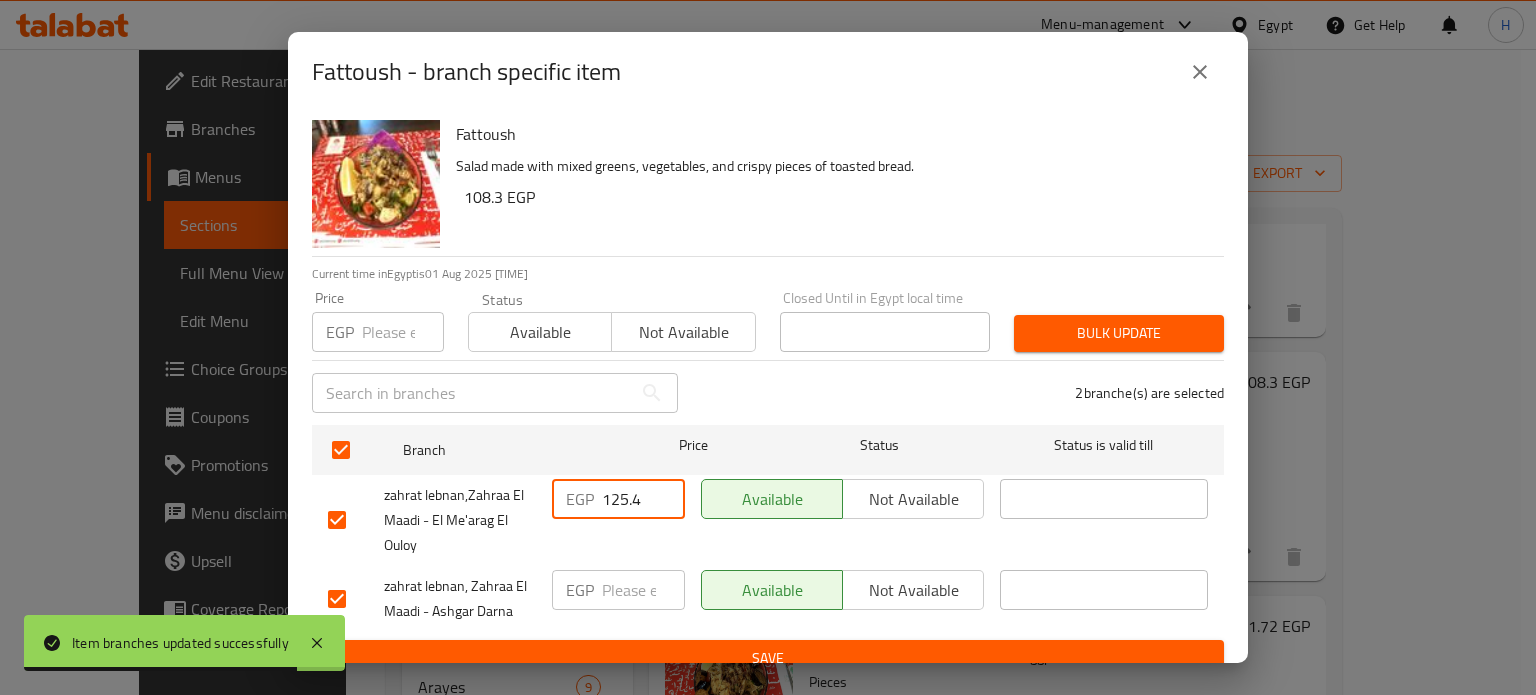 click on "EGP Price" at bounding box center (378, 332) 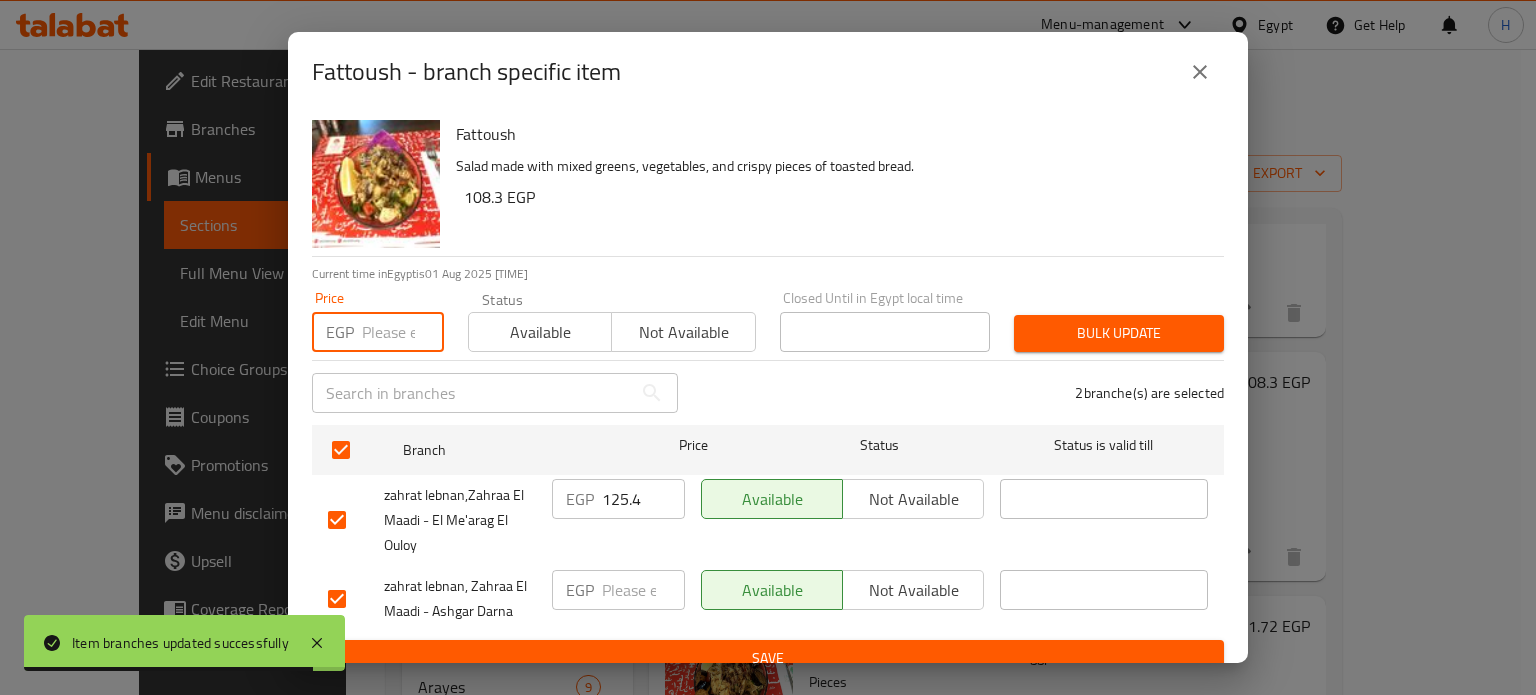 paste on "125.4" 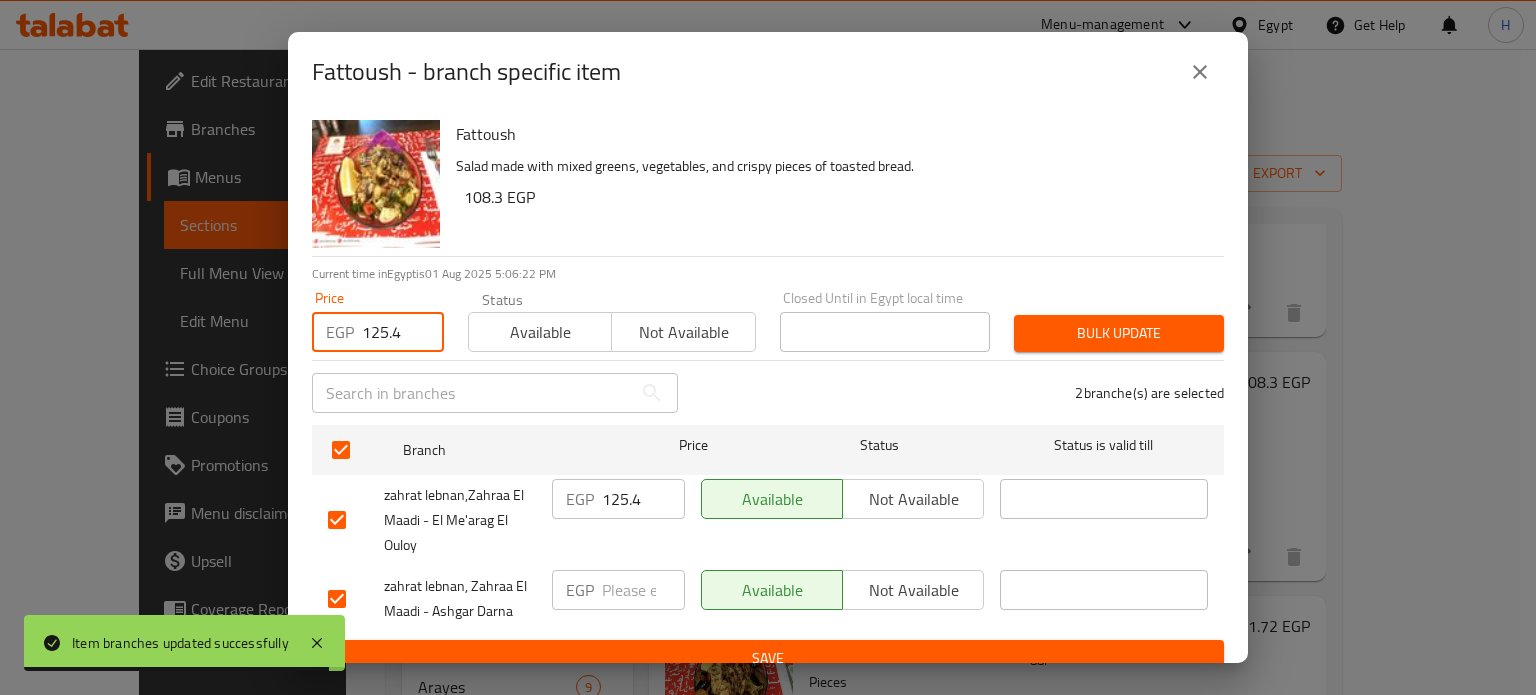 type on "125.4" 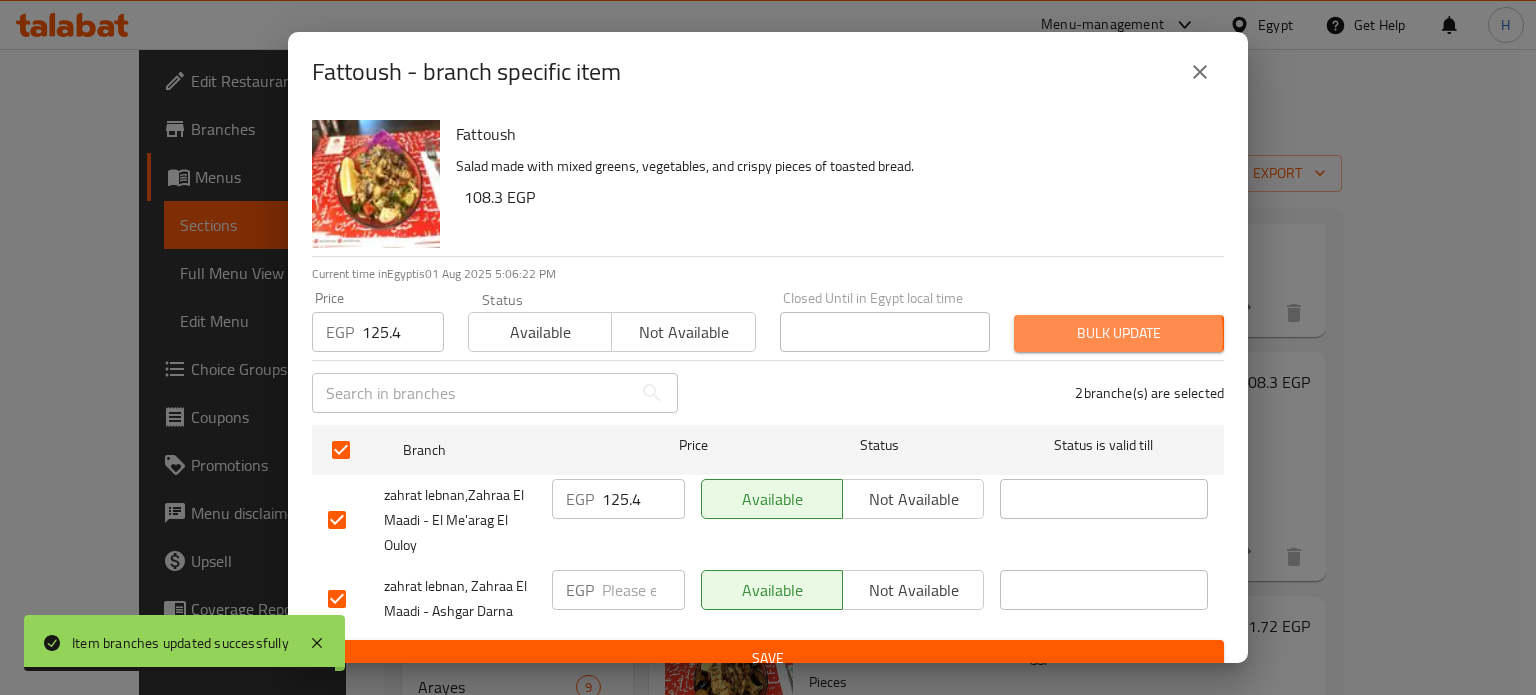 click on "Bulk update" at bounding box center [1119, 333] 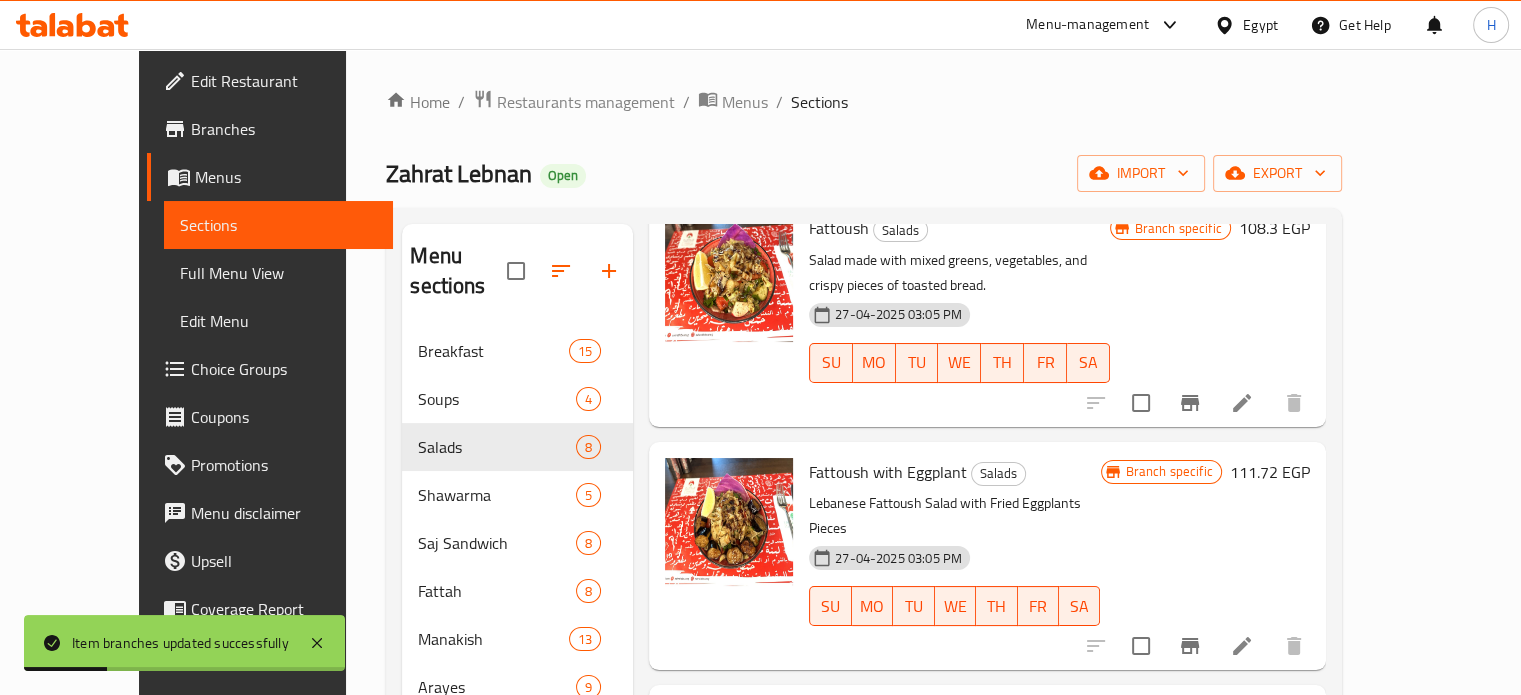 scroll, scrollTop: 900, scrollLeft: 0, axis: vertical 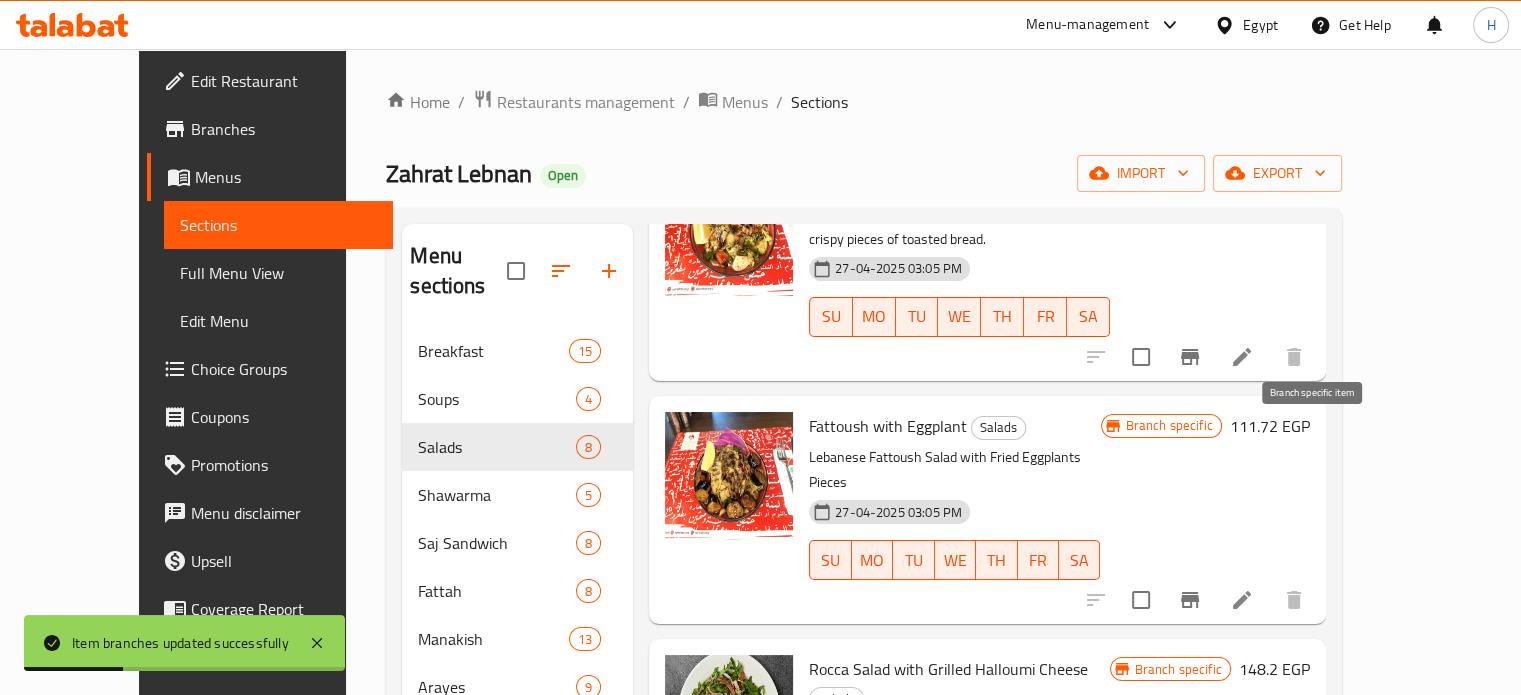 click 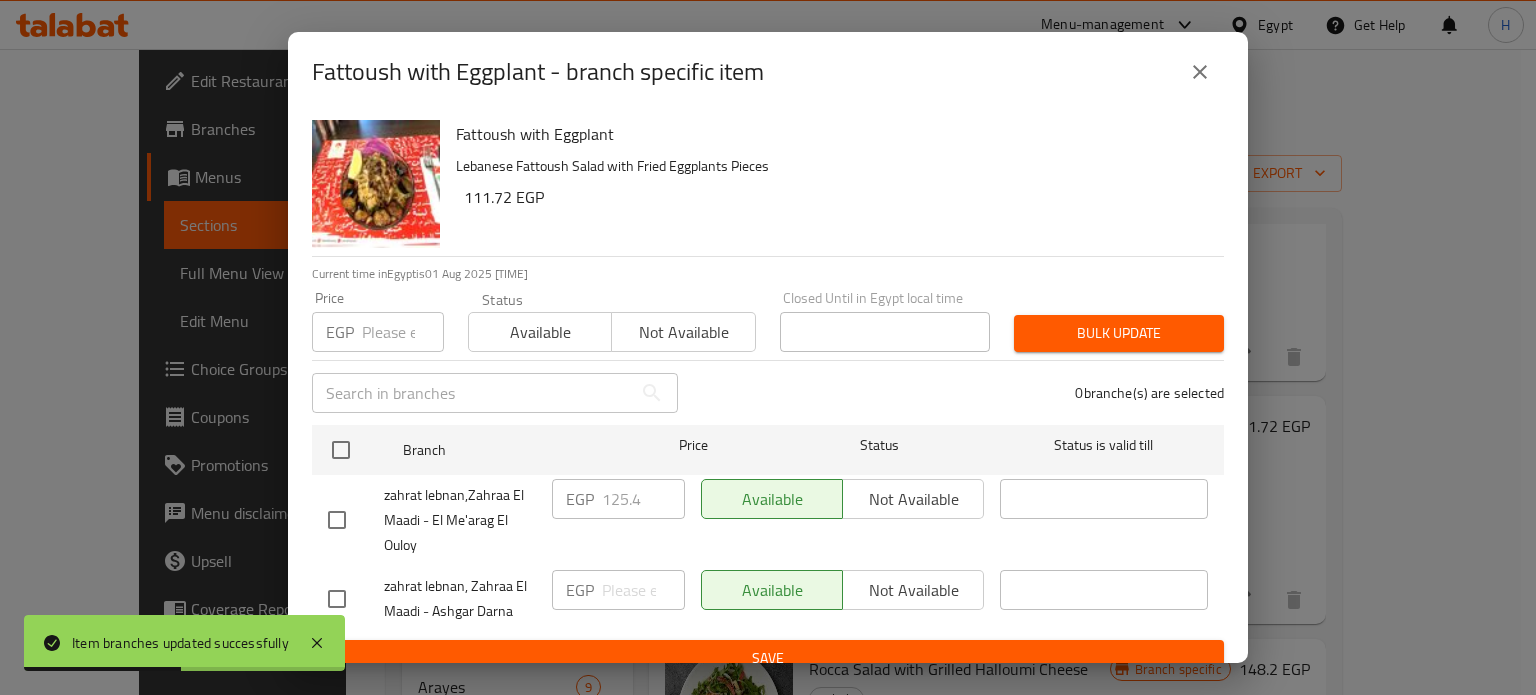 click at bounding box center (403, 332) 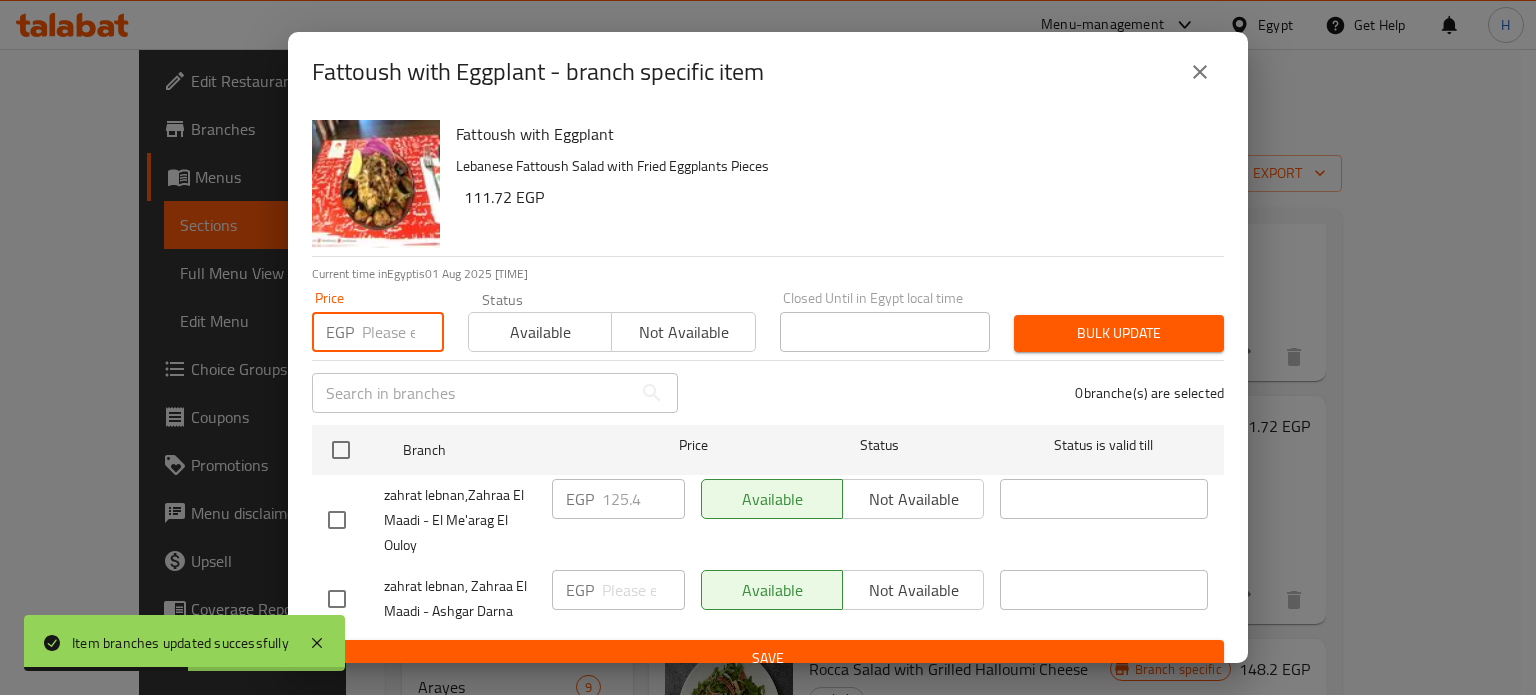 paste on "125.4" 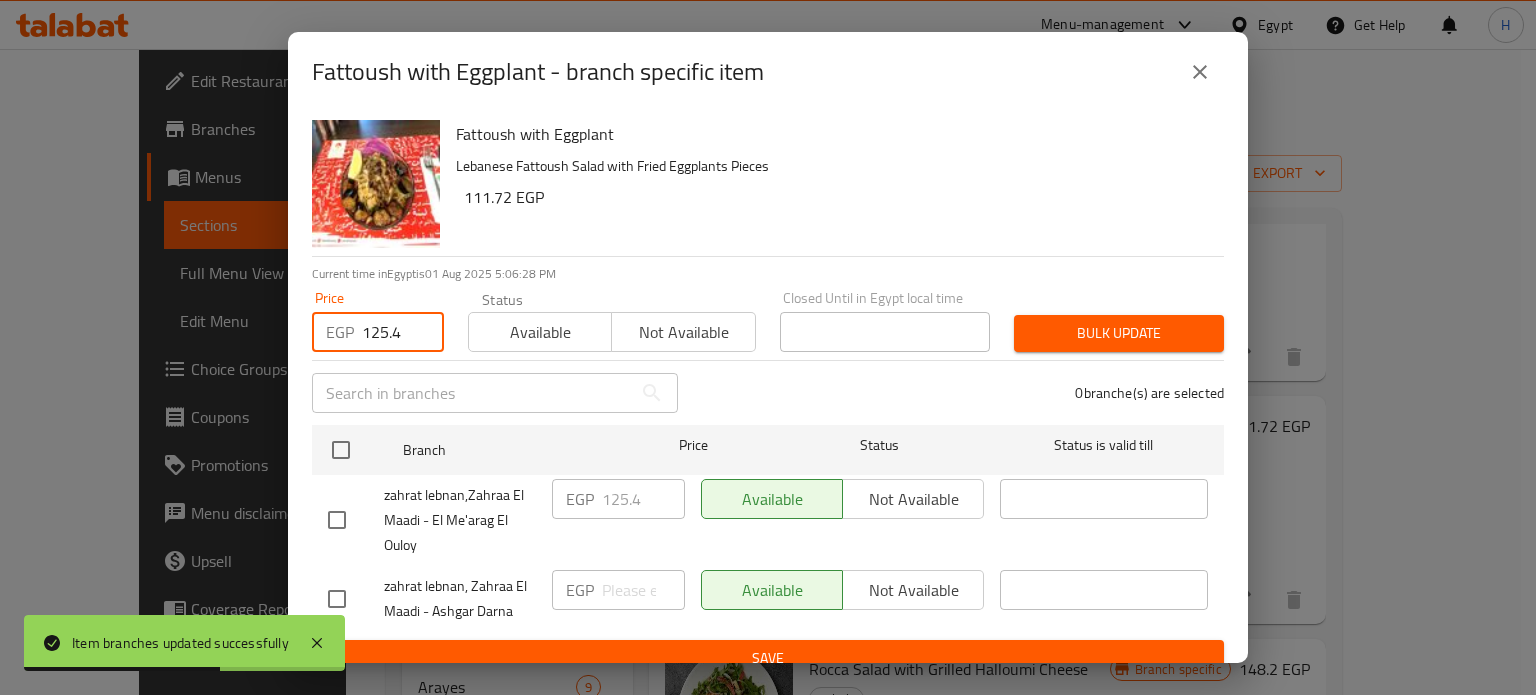 type on "125.4" 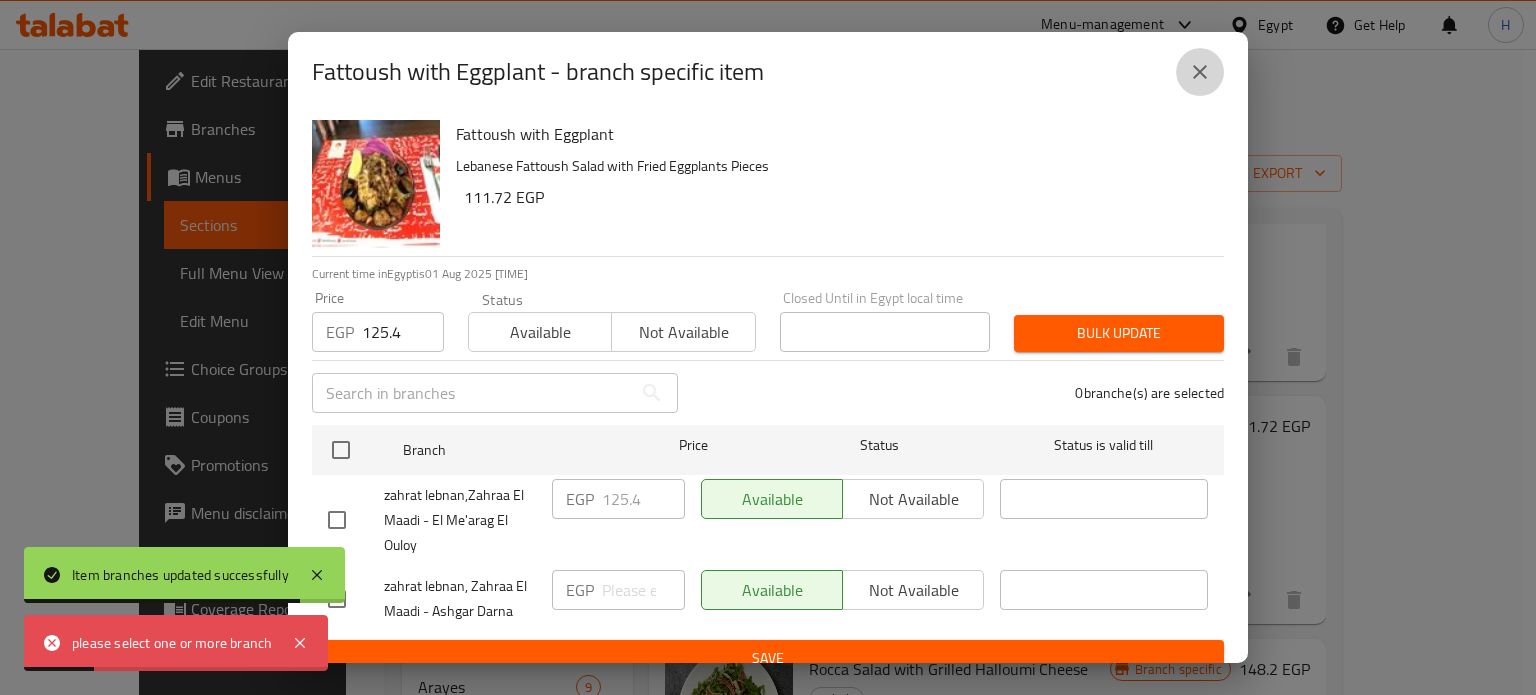 click at bounding box center [1200, 72] 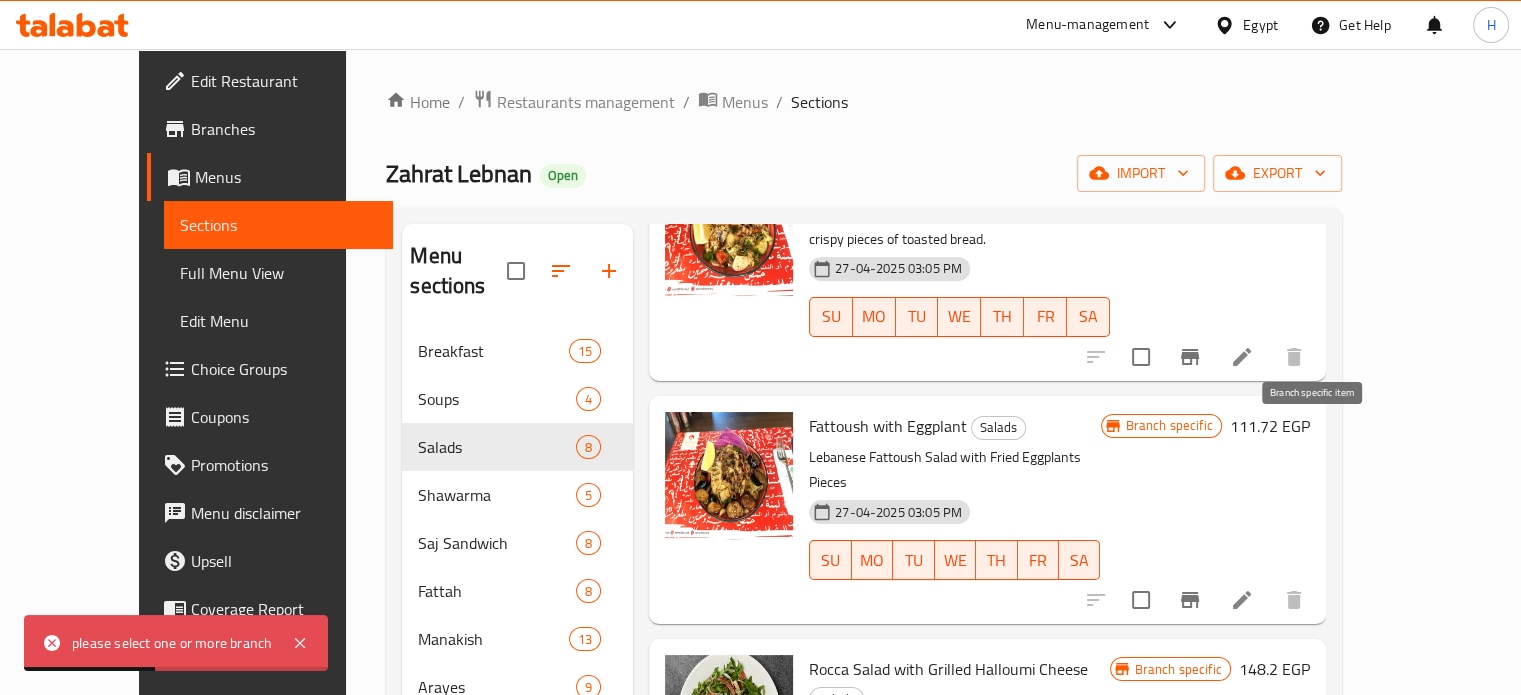 click 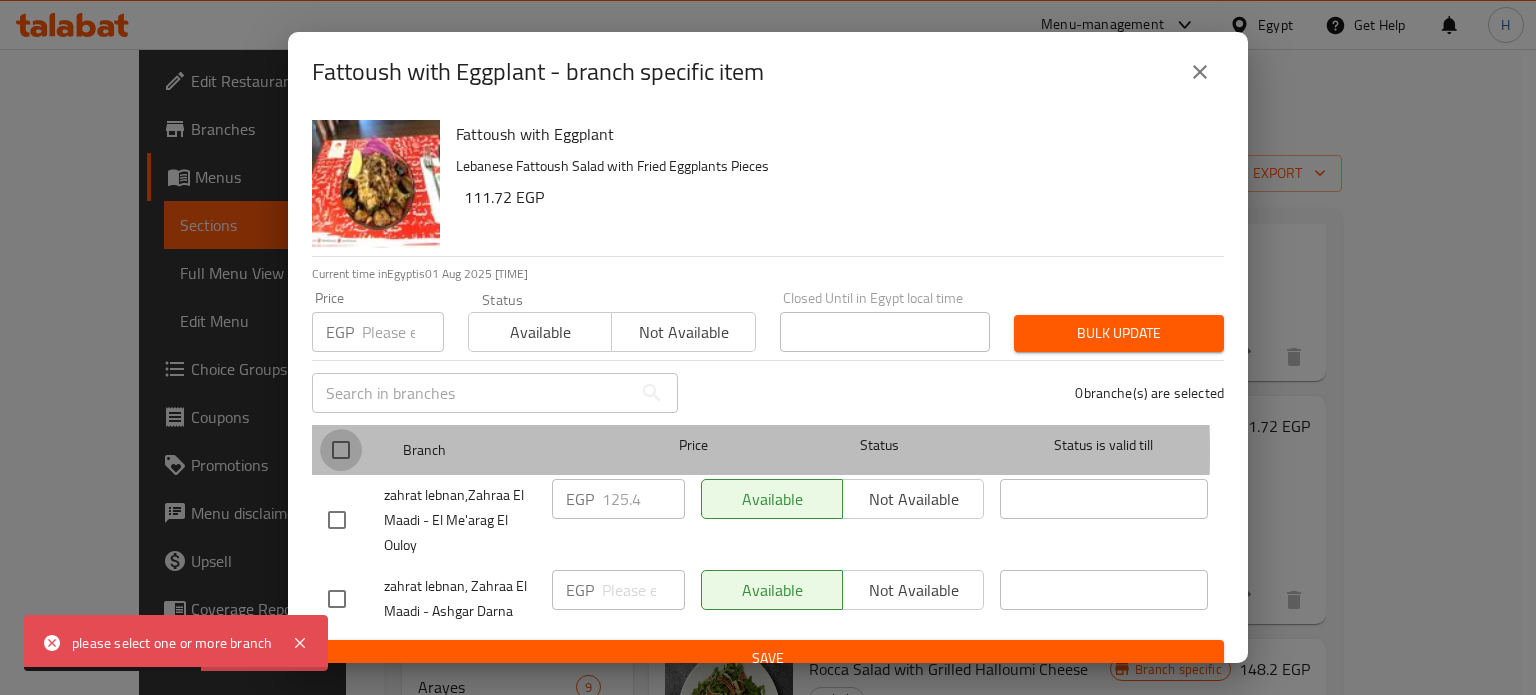 click at bounding box center [341, 450] 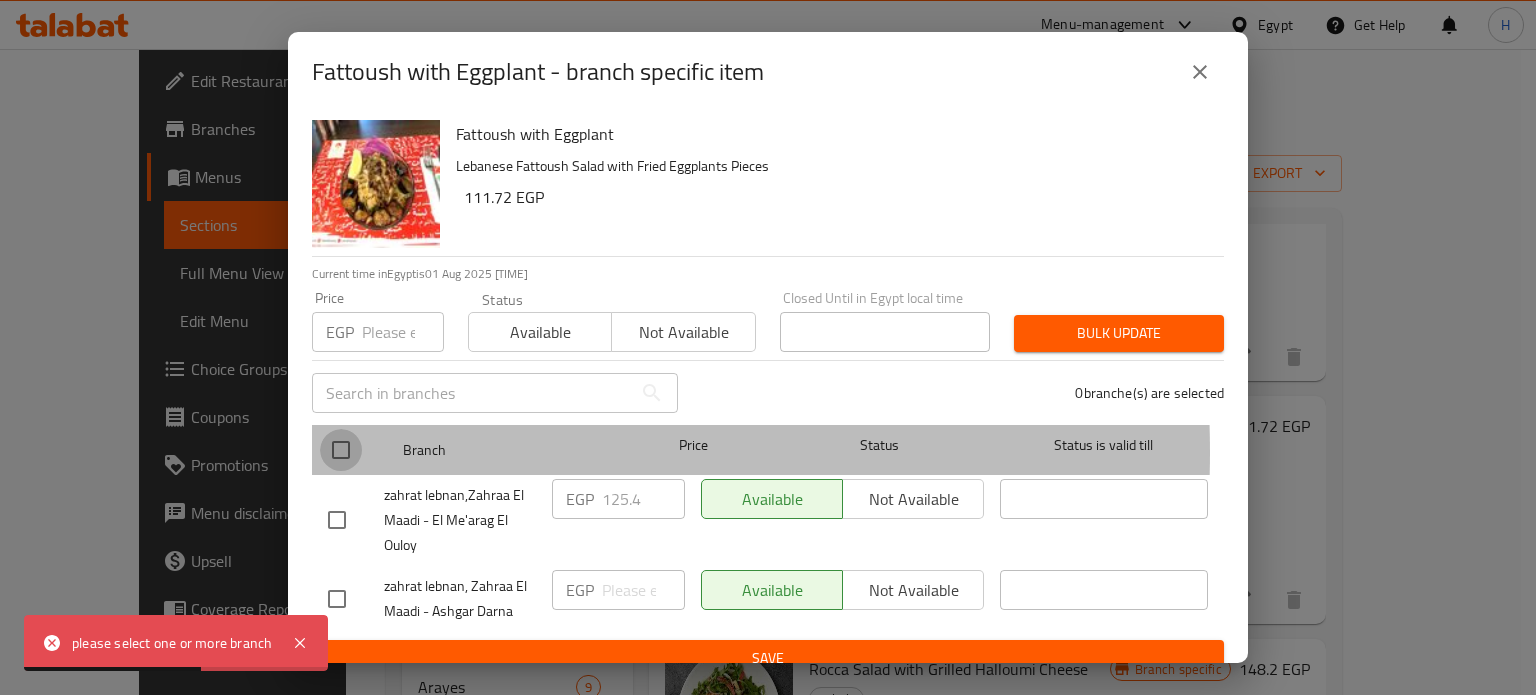 checkbox on "true" 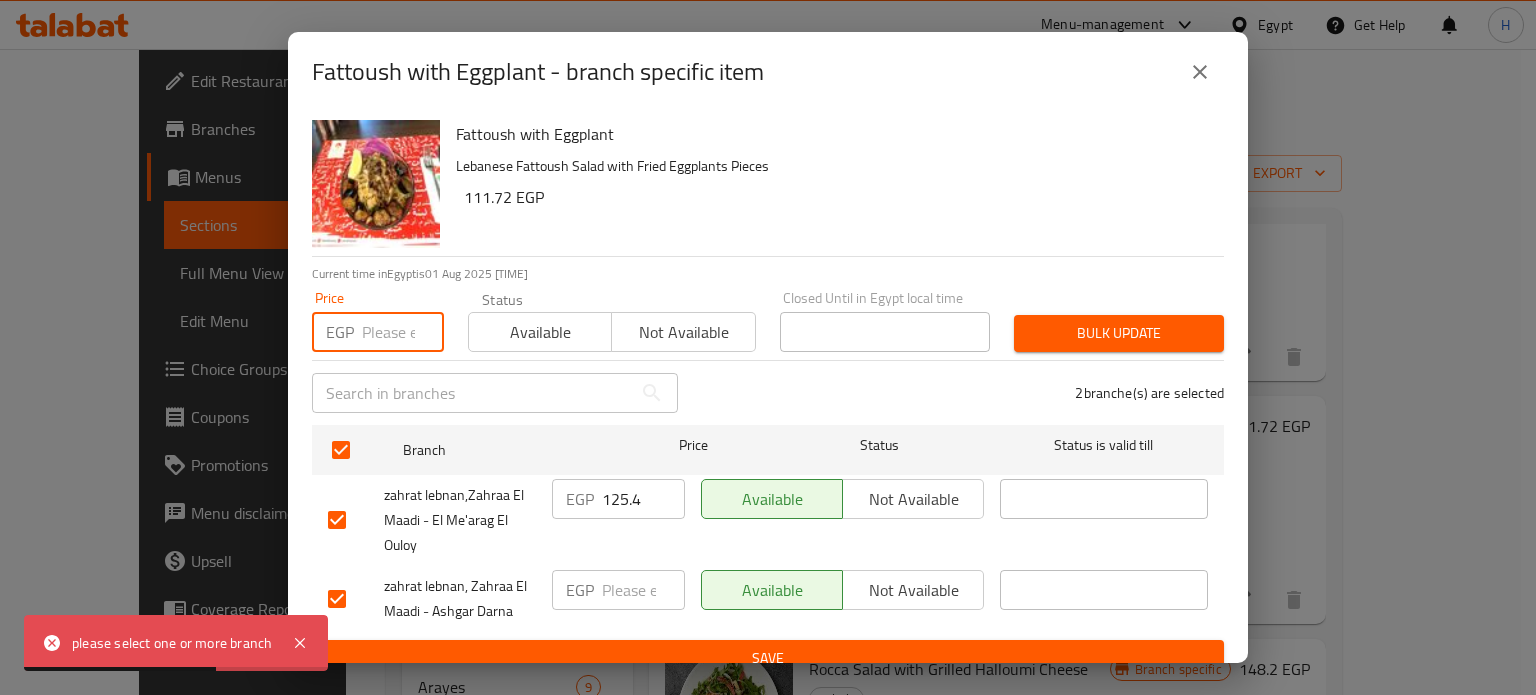 click at bounding box center (403, 332) 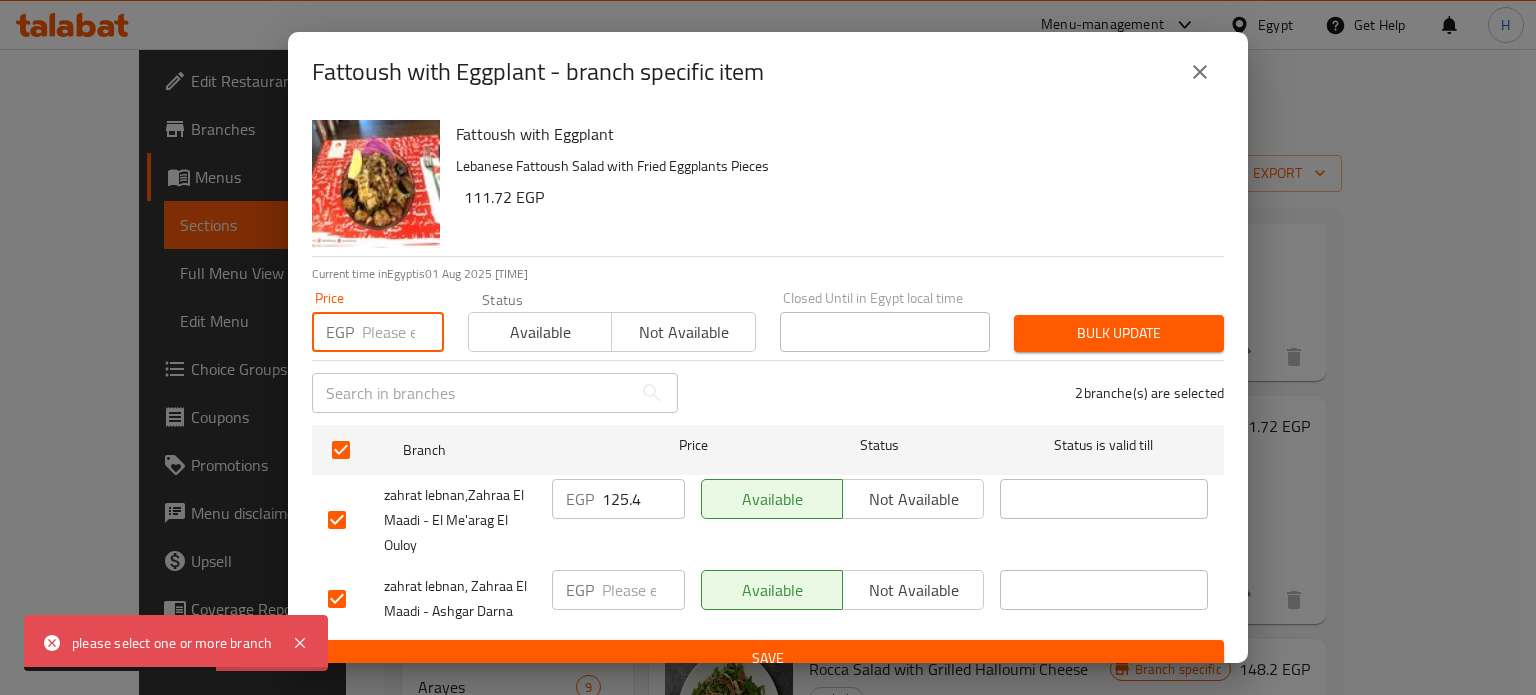paste on "125.4" 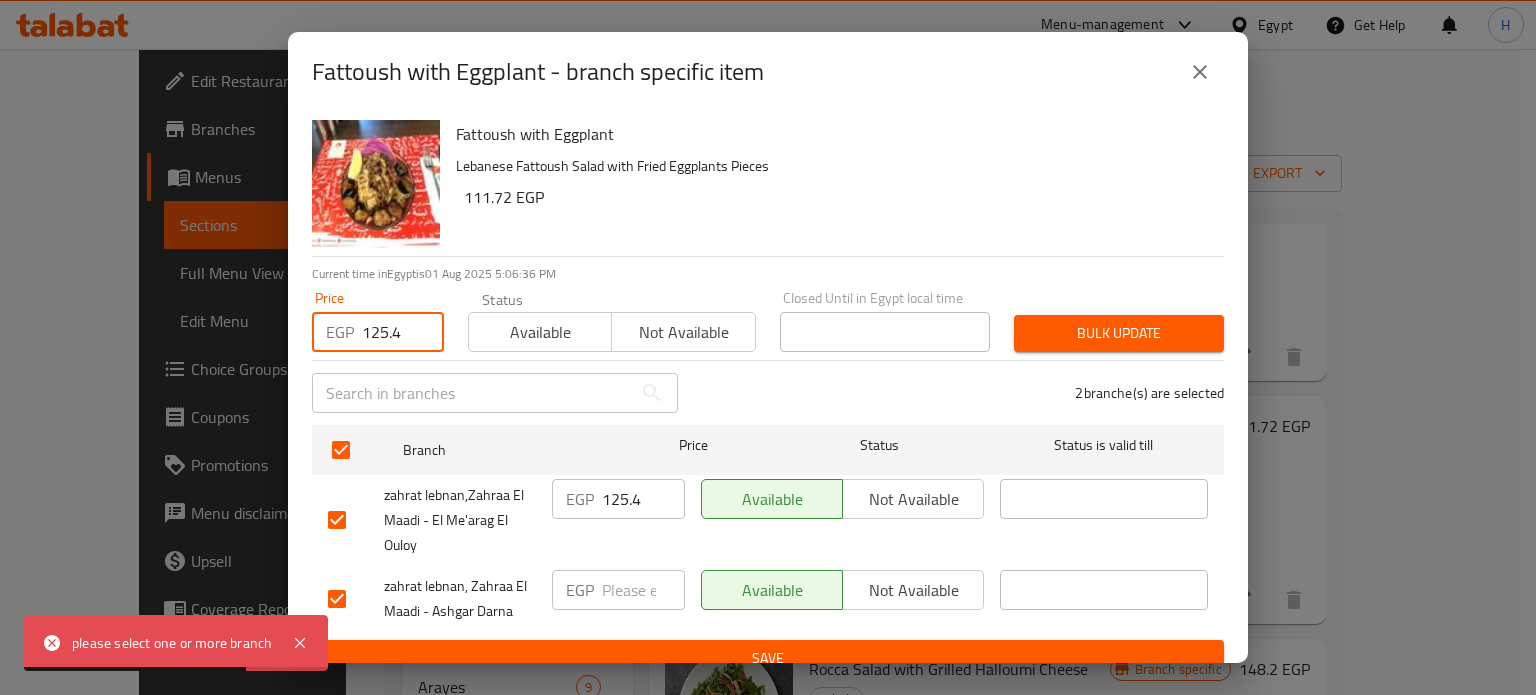 type on "125.4" 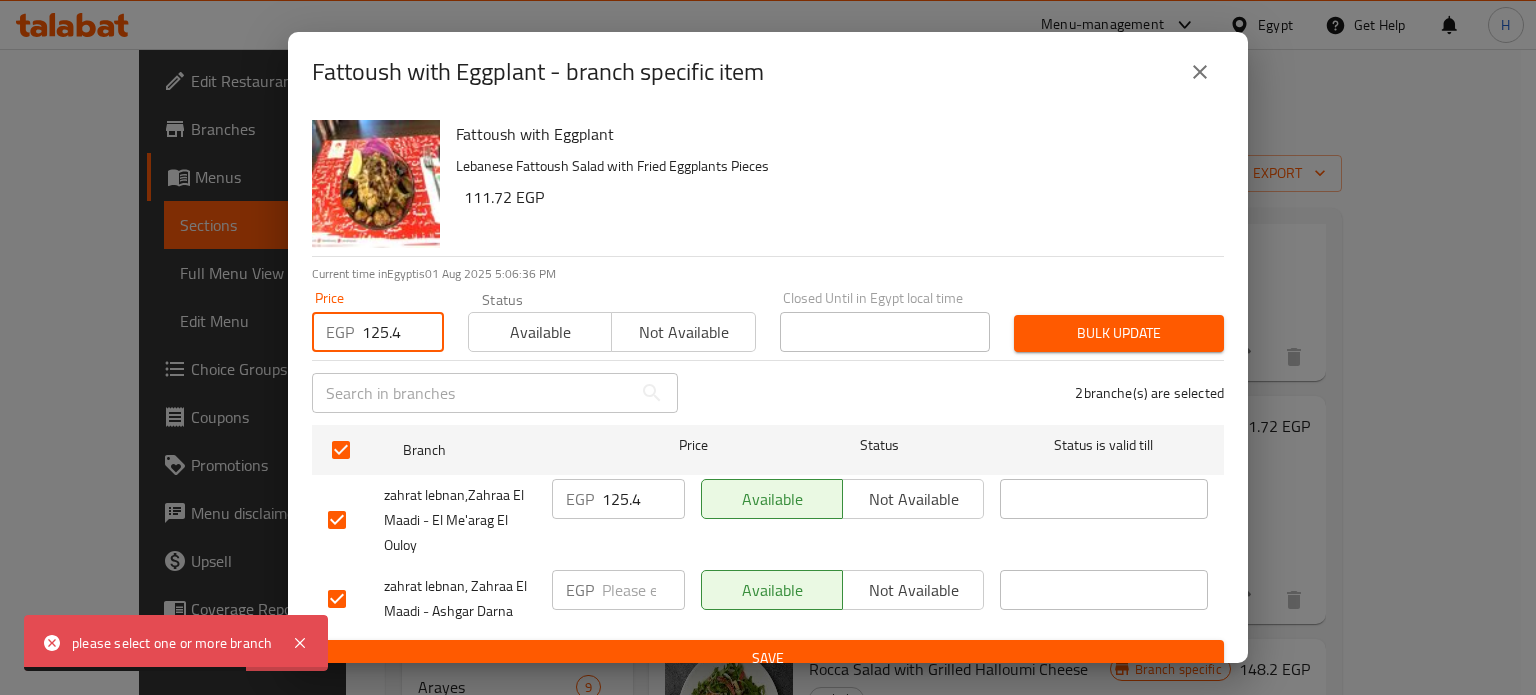 click on "Bulk update" at bounding box center (1119, 333) 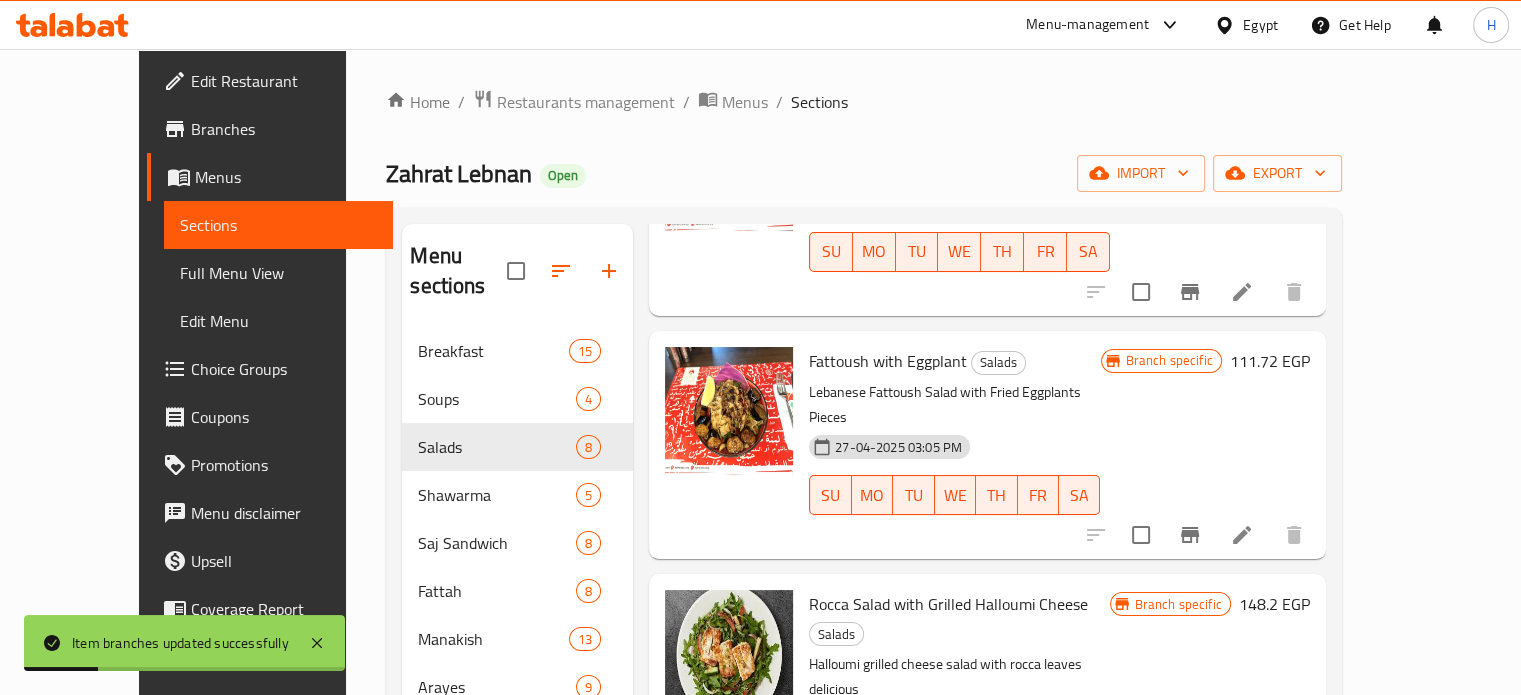 scroll, scrollTop: 996, scrollLeft: 0, axis: vertical 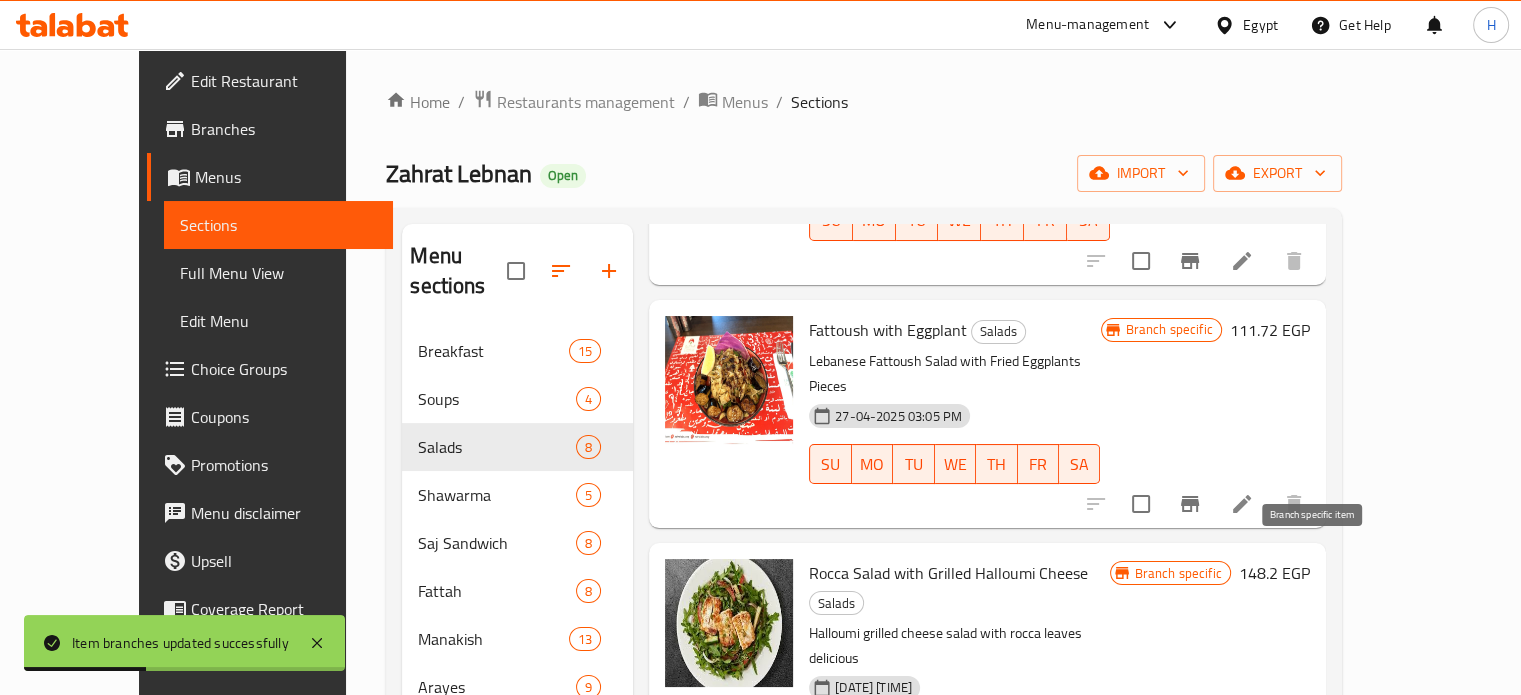 click 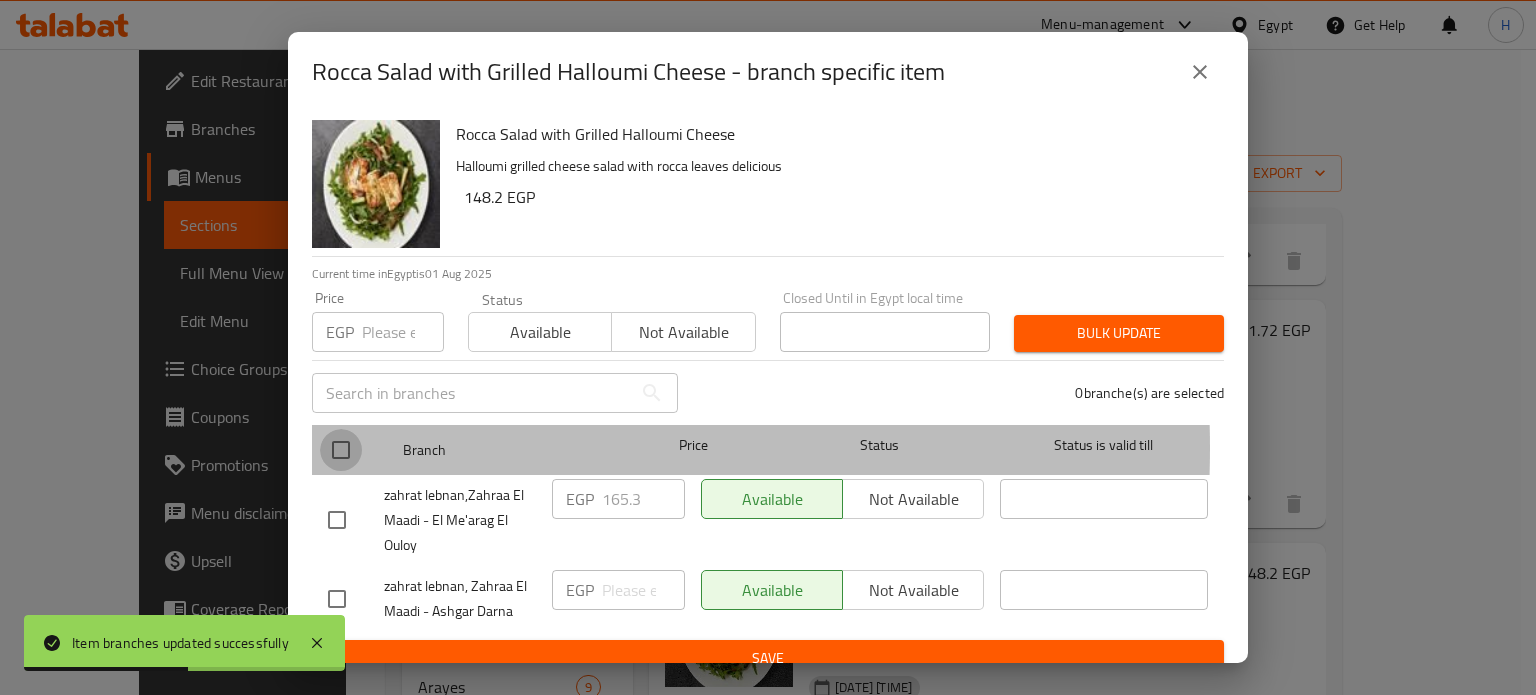 click at bounding box center (341, 450) 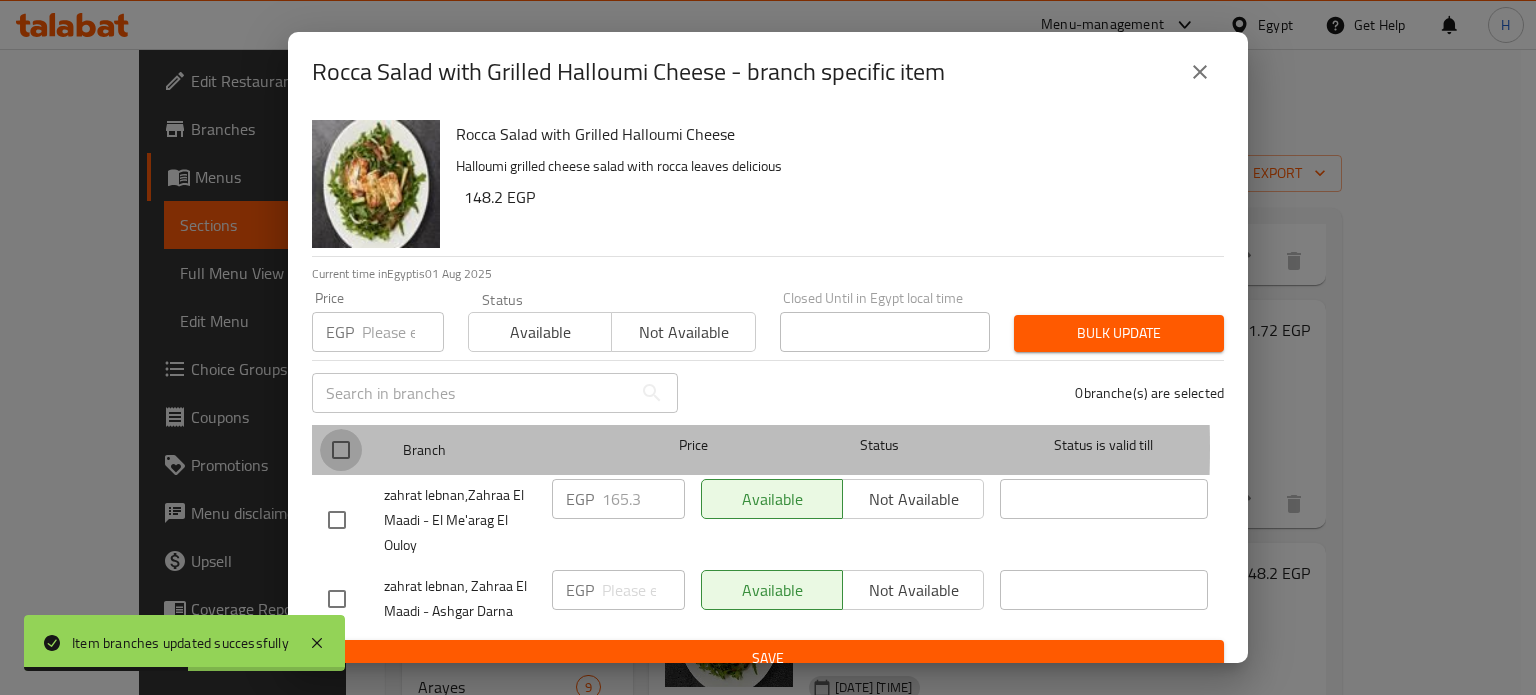 checkbox on "true" 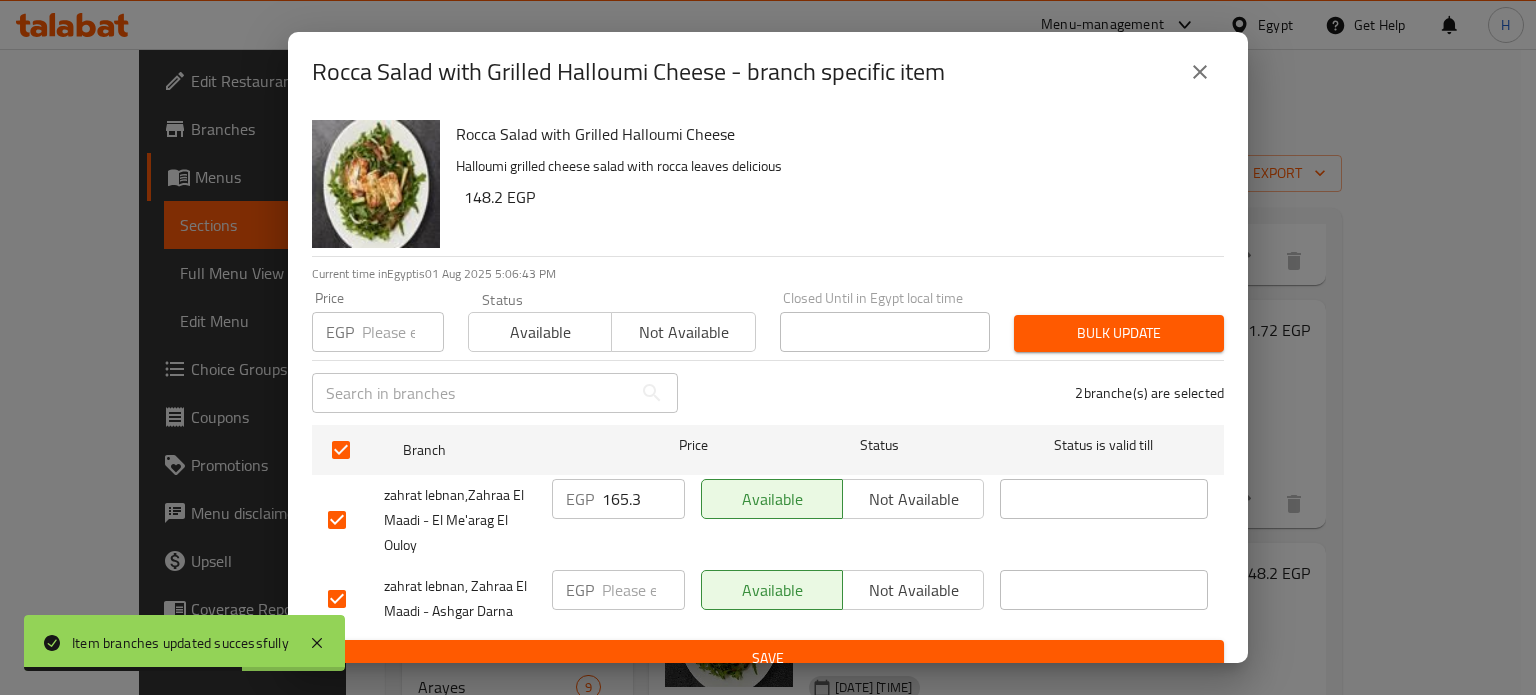 click 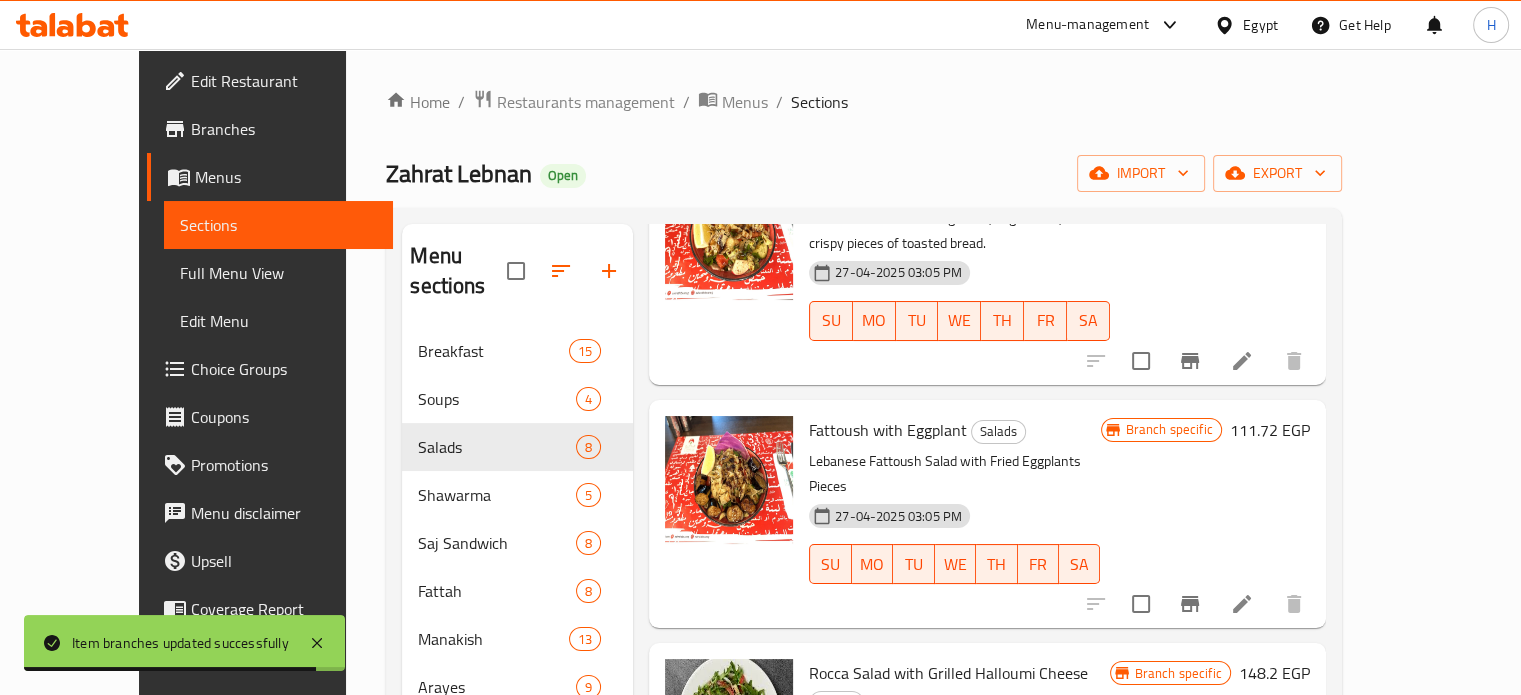 scroll, scrollTop: 996, scrollLeft: 0, axis: vertical 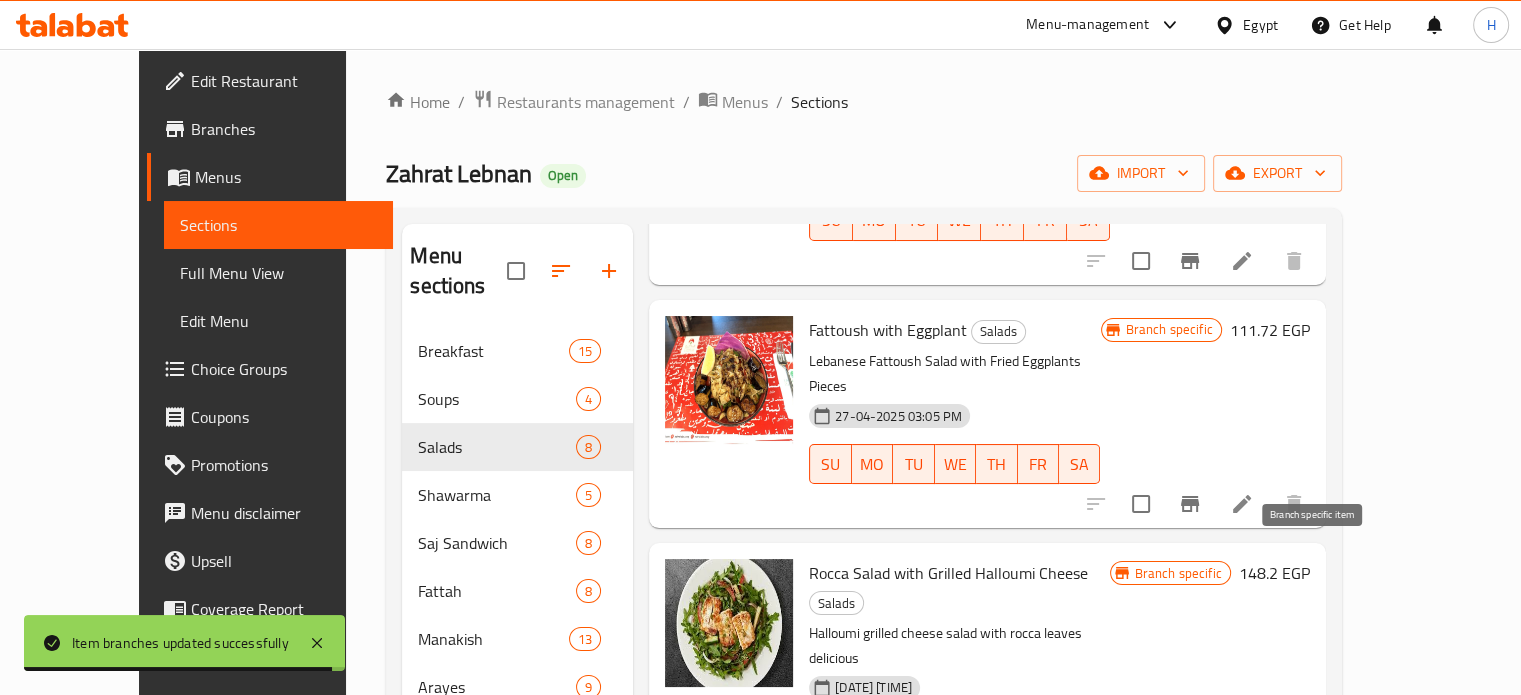 click 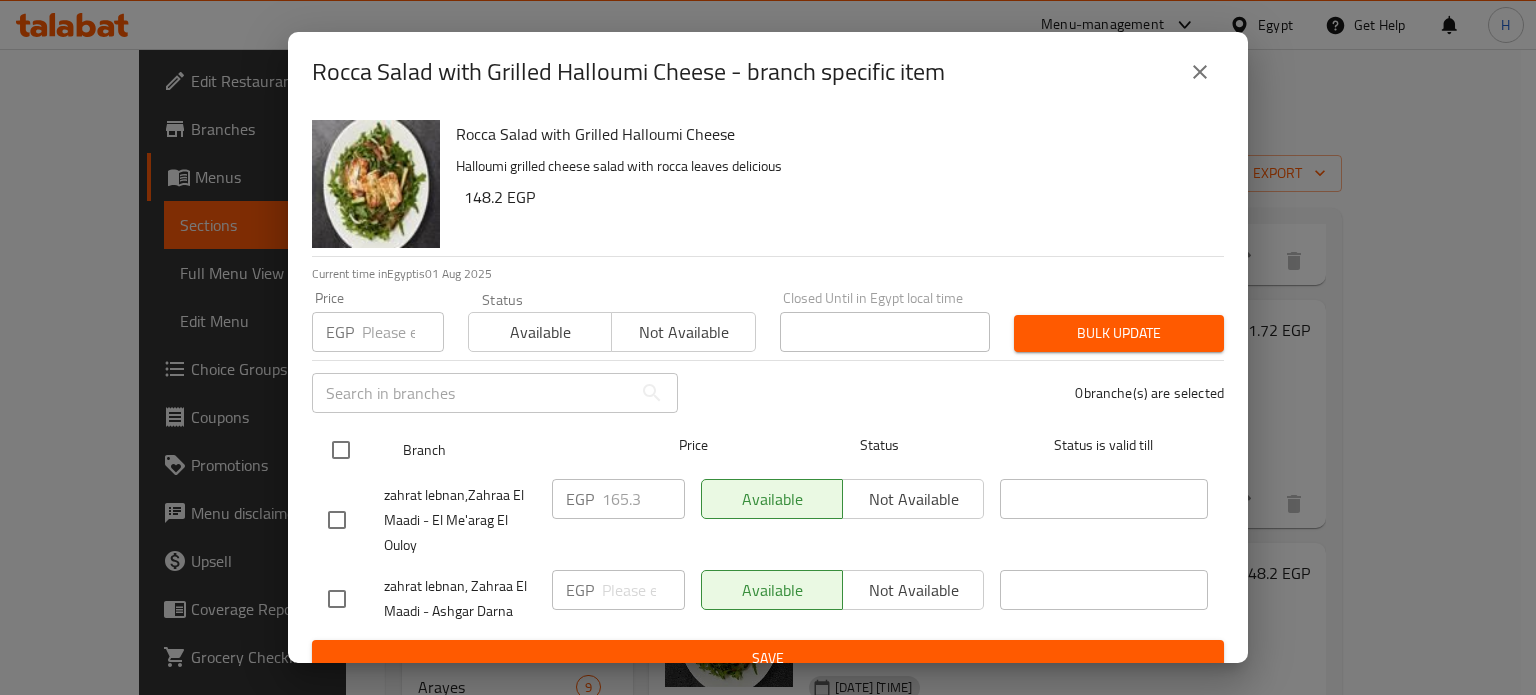click at bounding box center [357, 450] 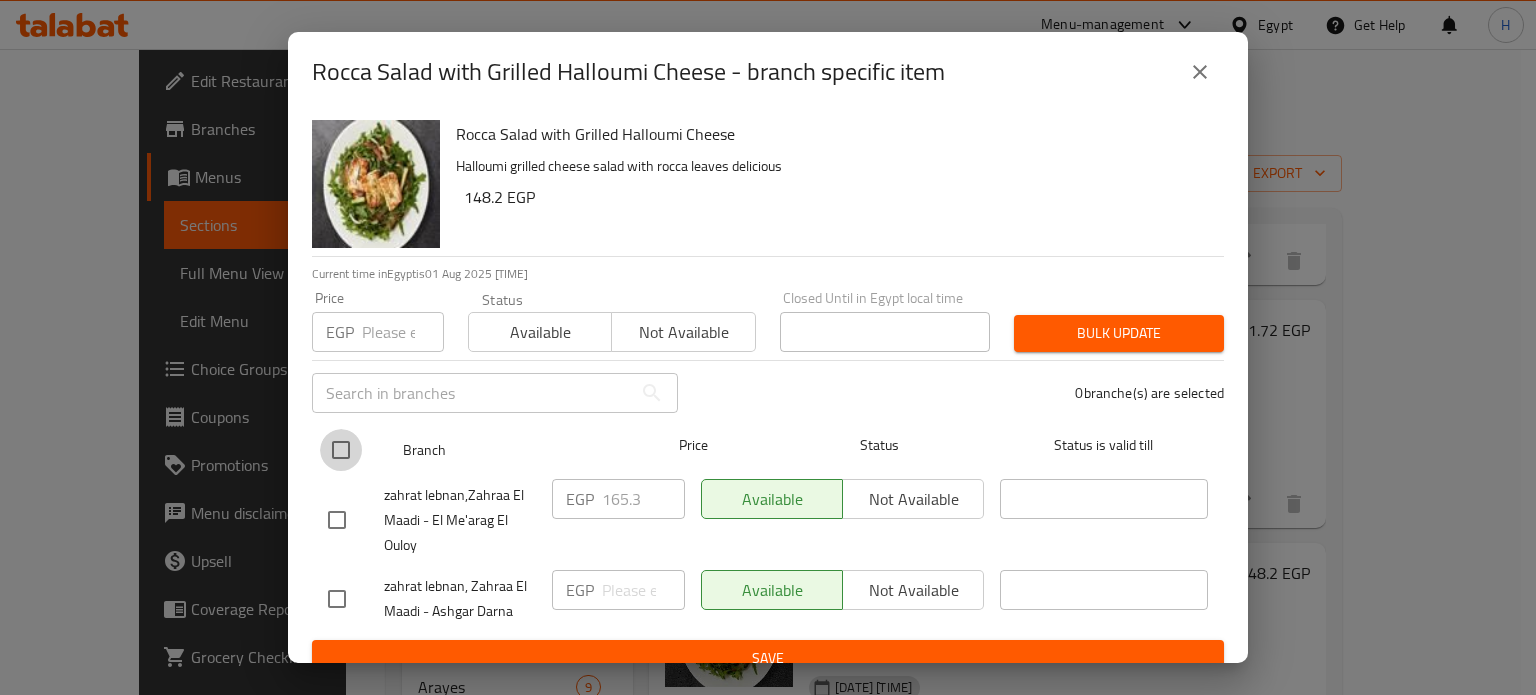 click at bounding box center (341, 450) 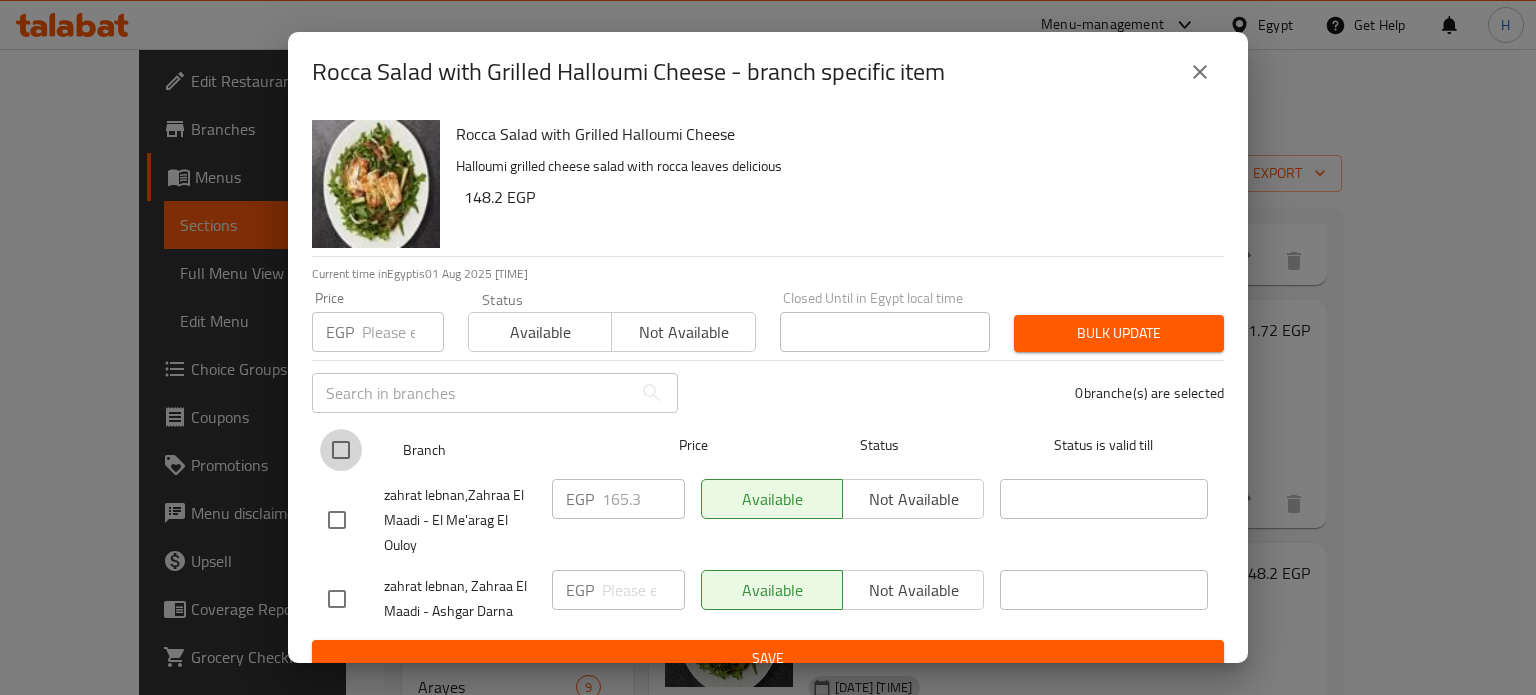 checkbox on "true" 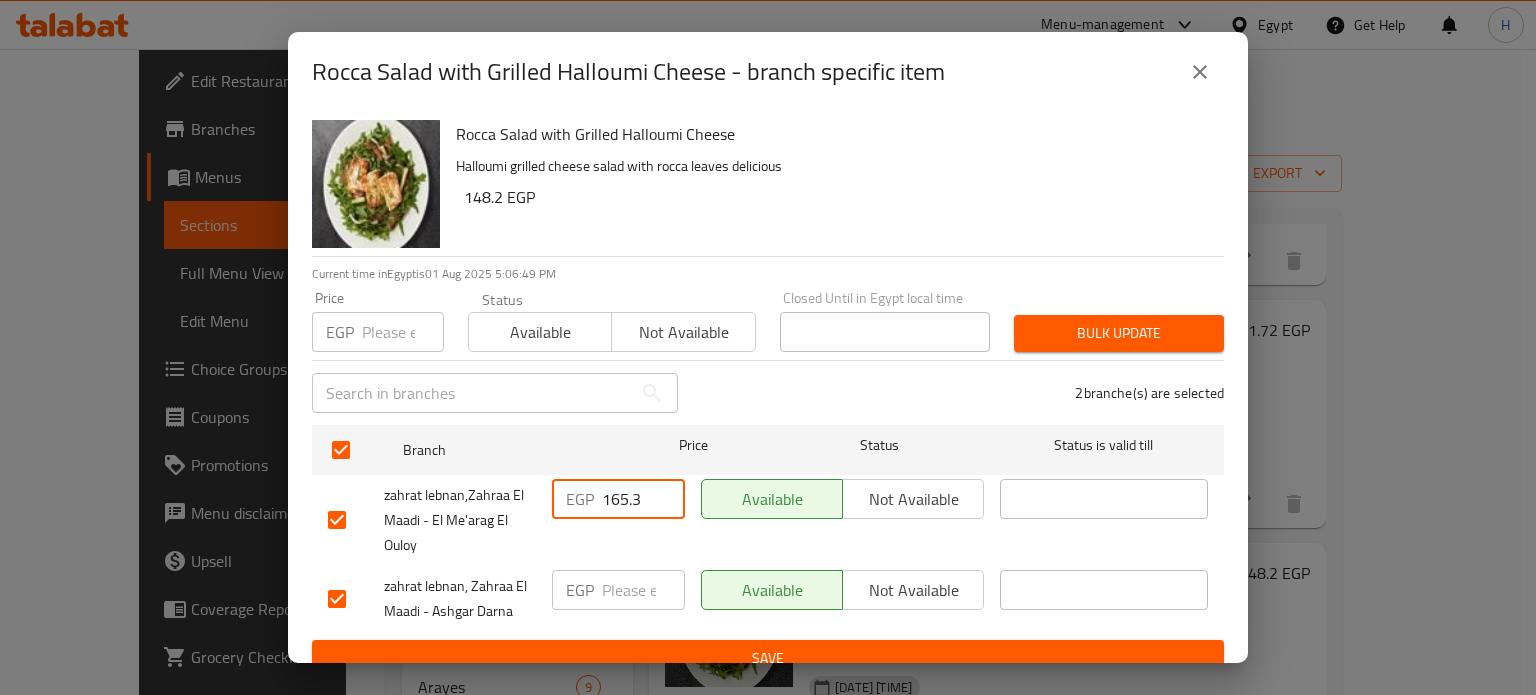 drag, startPoint x: 636, startPoint y: 502, endPoint x: 484, endPoint y: 502, distance: 152 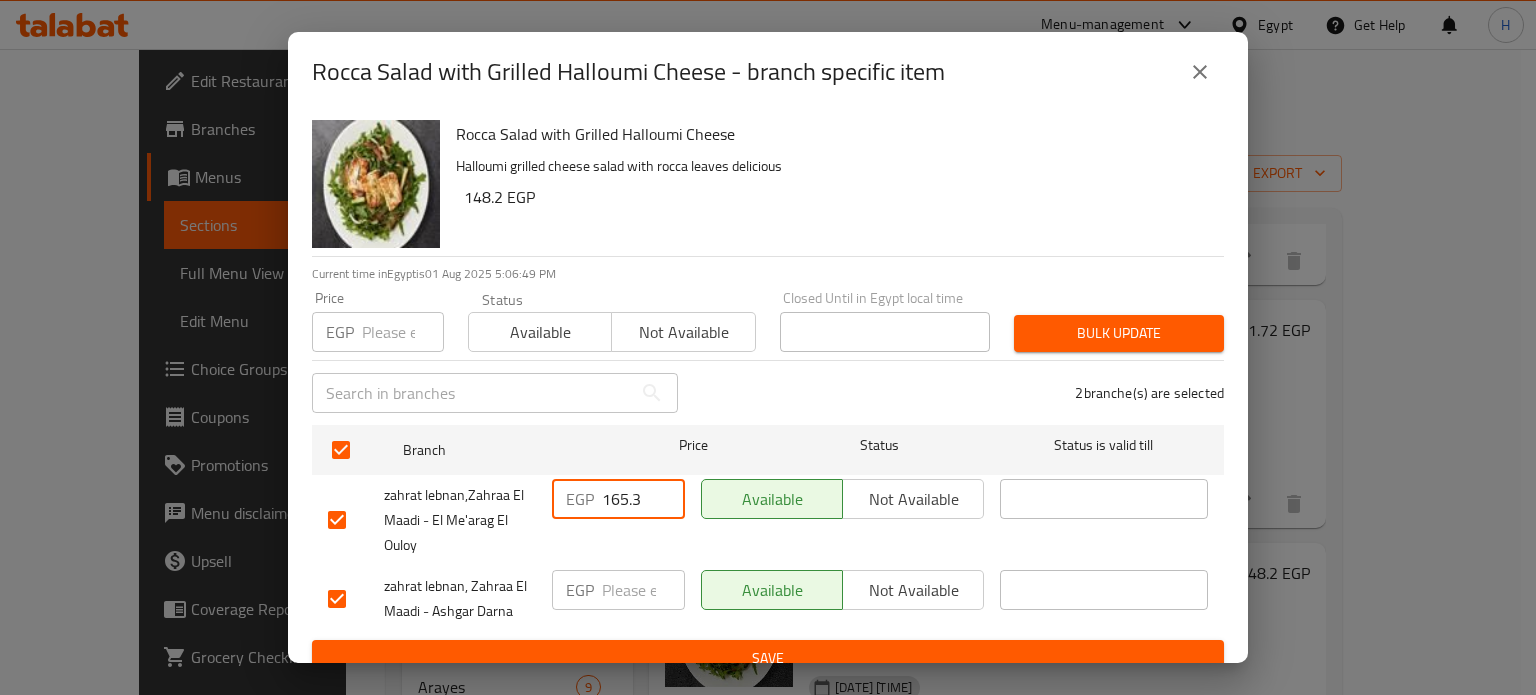 click on "zahrat lebnan,Zahraa El Maadi - El Me'arag El Ouloy EGP 165.3 ​ Available Not available ​" at bounding box center (768, 520) 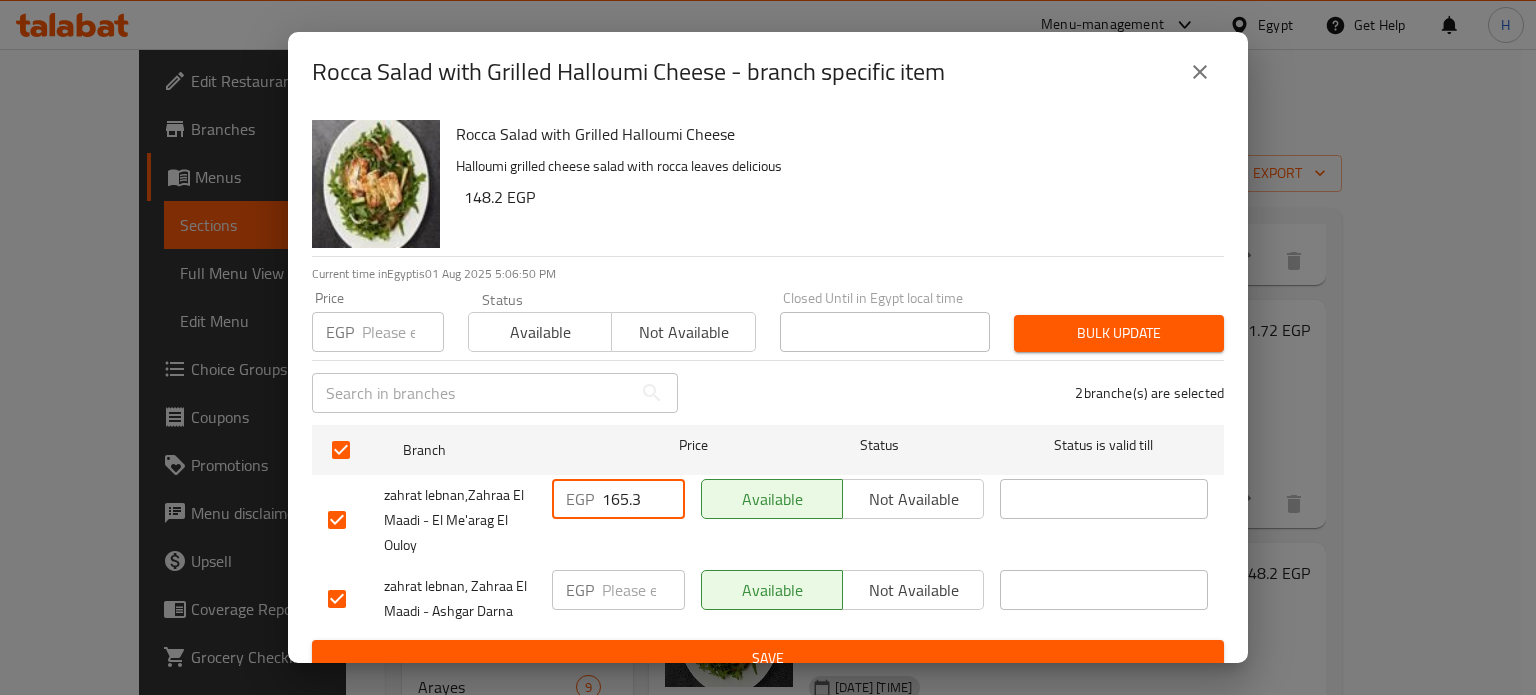click at bounding box center [403, 332] 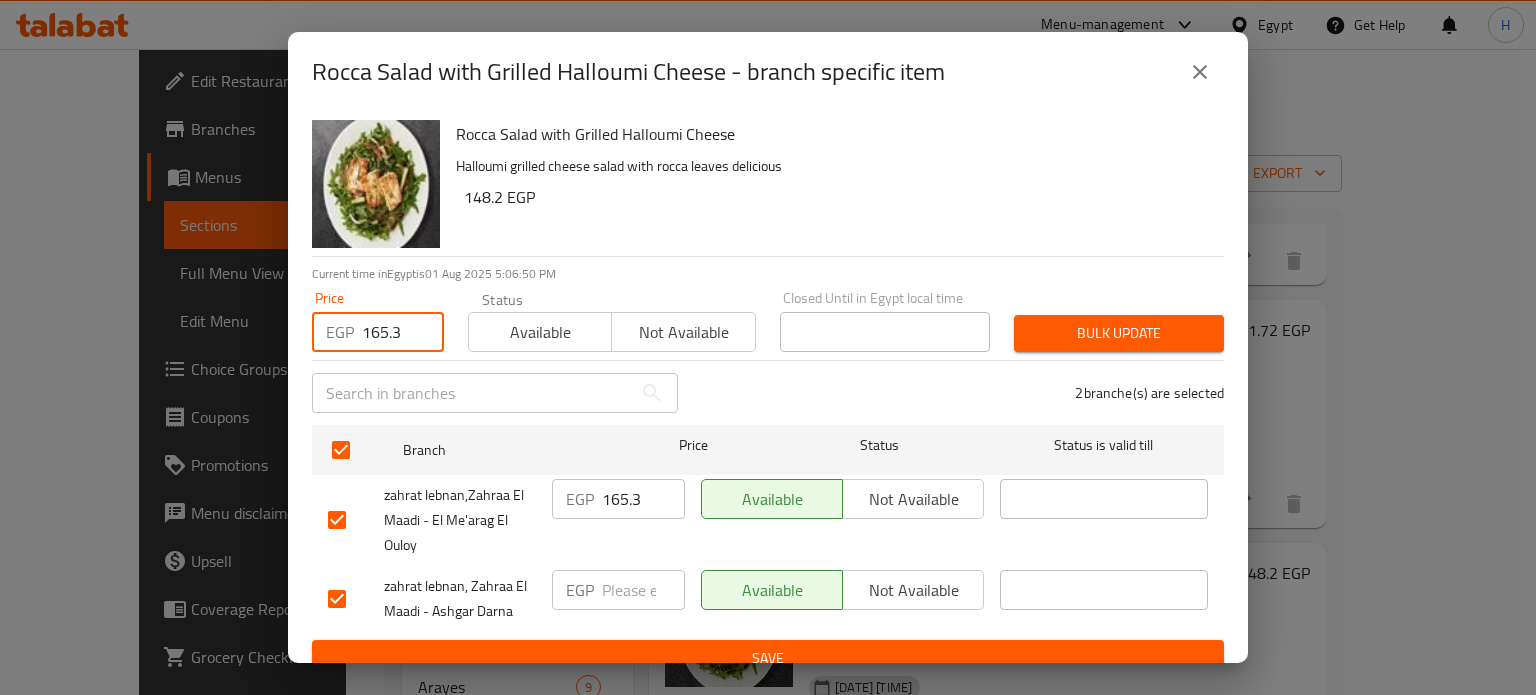type on "165.3" 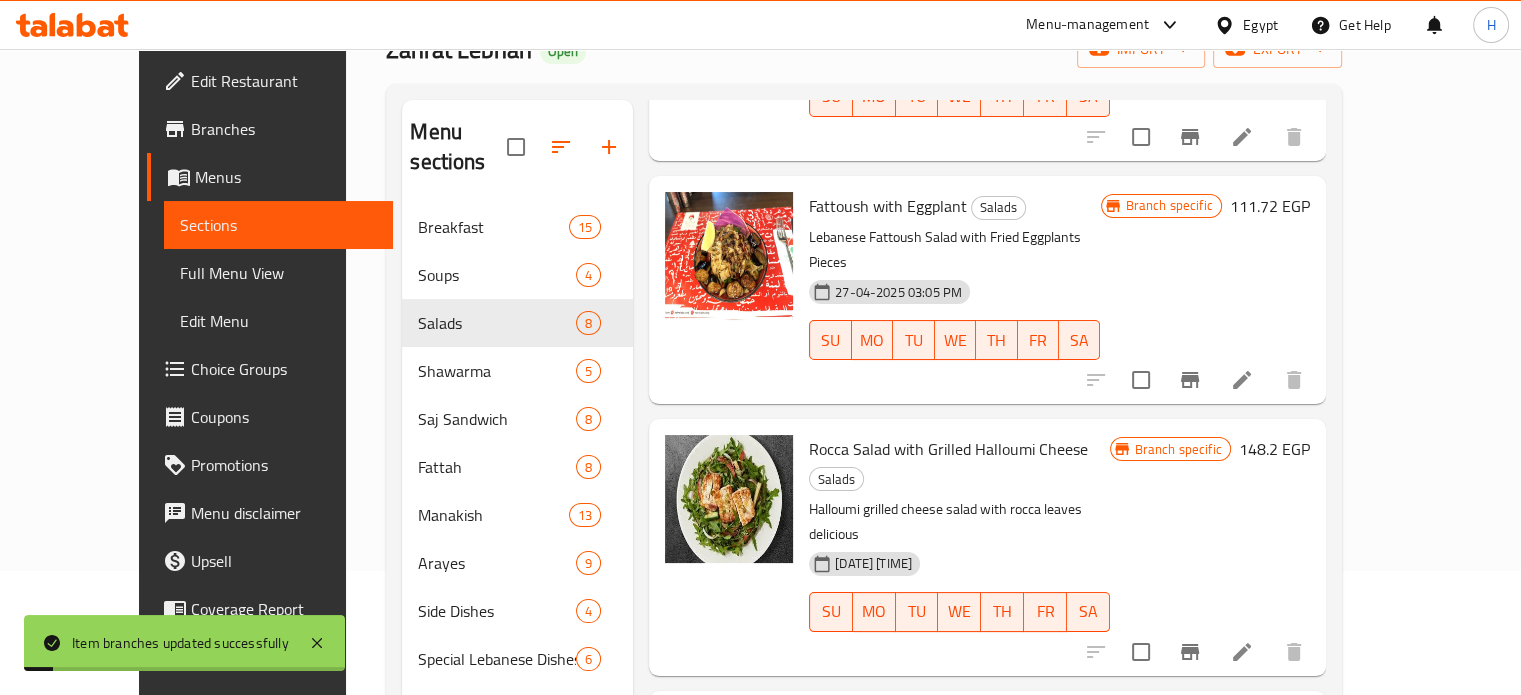 scroll, scrollTop: 200, scrollLeft: 0, axis: vertical 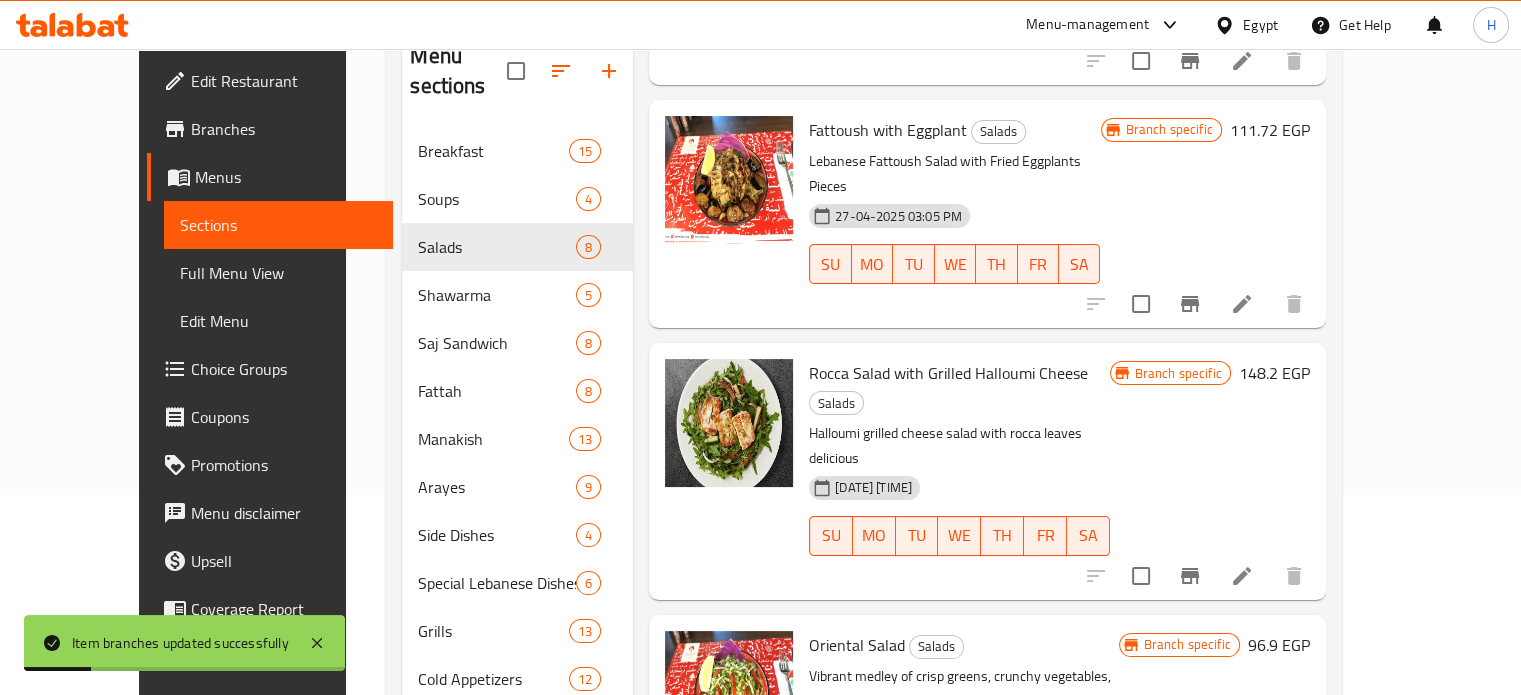 click 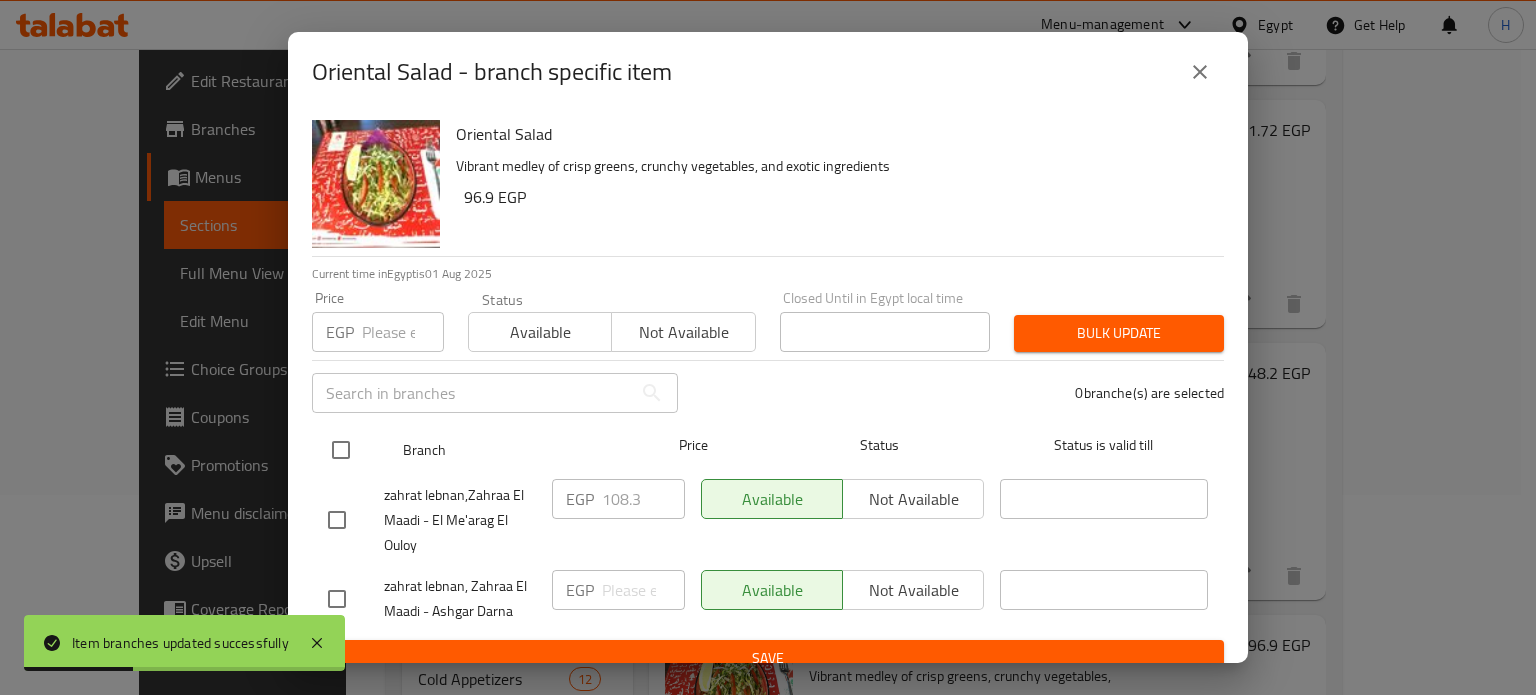 click at bounding box center (341, 450) 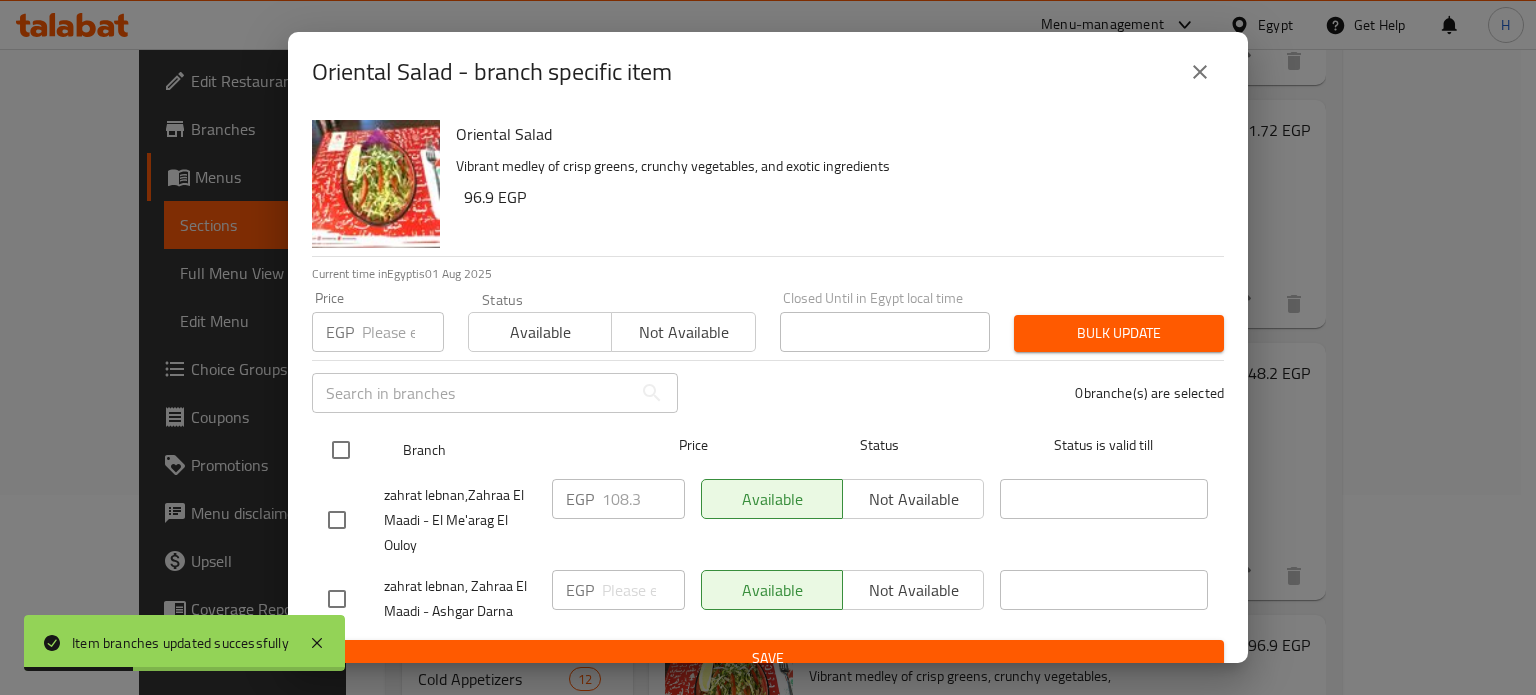 checkbox on "true" 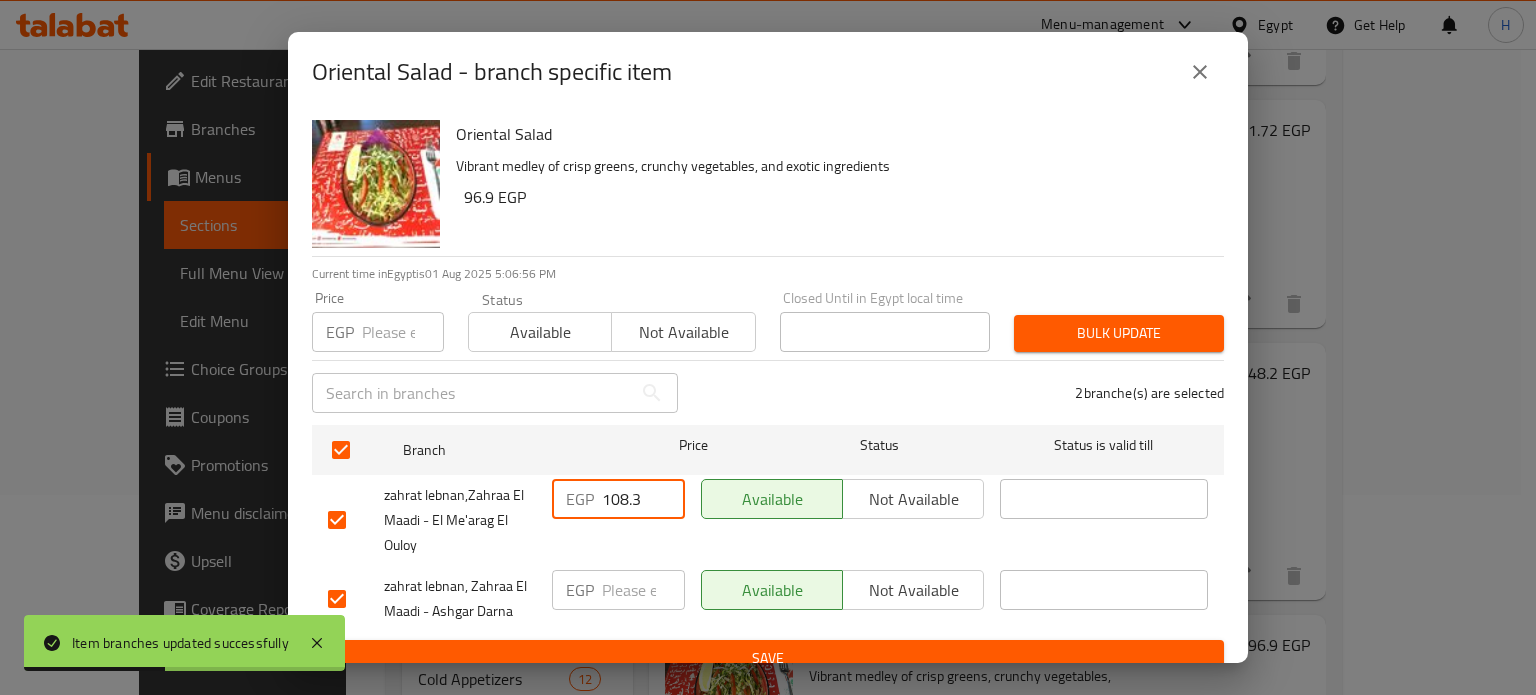 drag, startPoint x: 642, startPoint y: 495, endPoint x: 508, endPoint y: 495, distance: 134 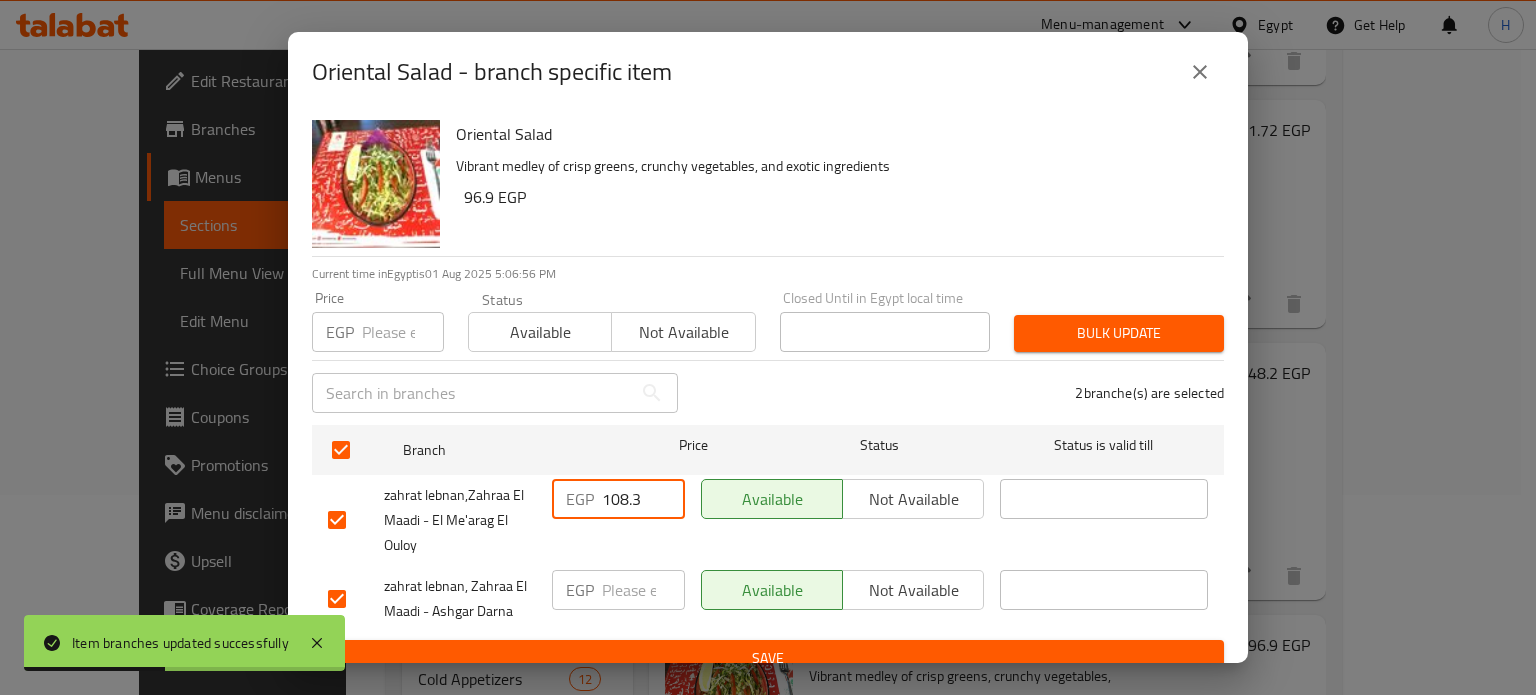 click on "zahrat lebnan,Zahraa El Maadi - El Me'arag El Ouloy EGP 108.3 ​ Available Not available ​" at bounding box center (768, 520) 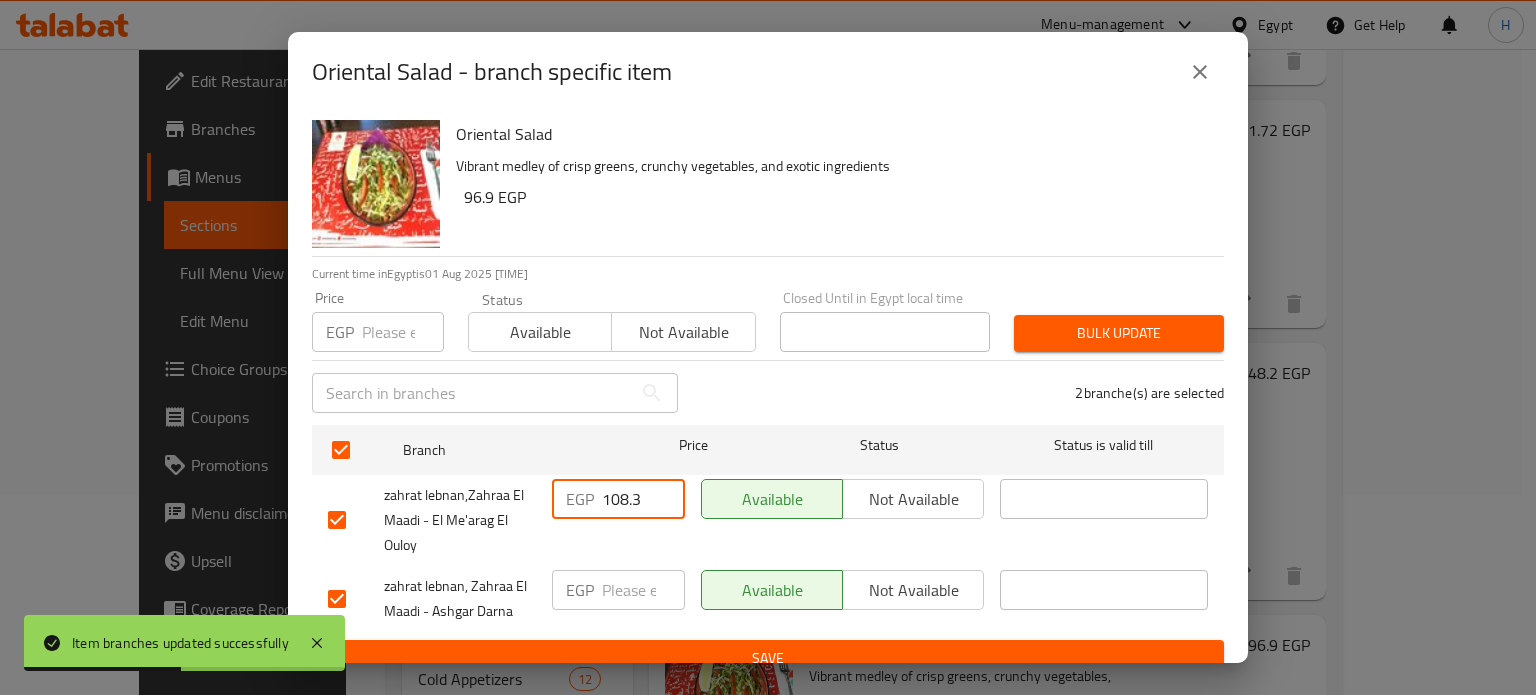 click at bounding box center (403, 332) 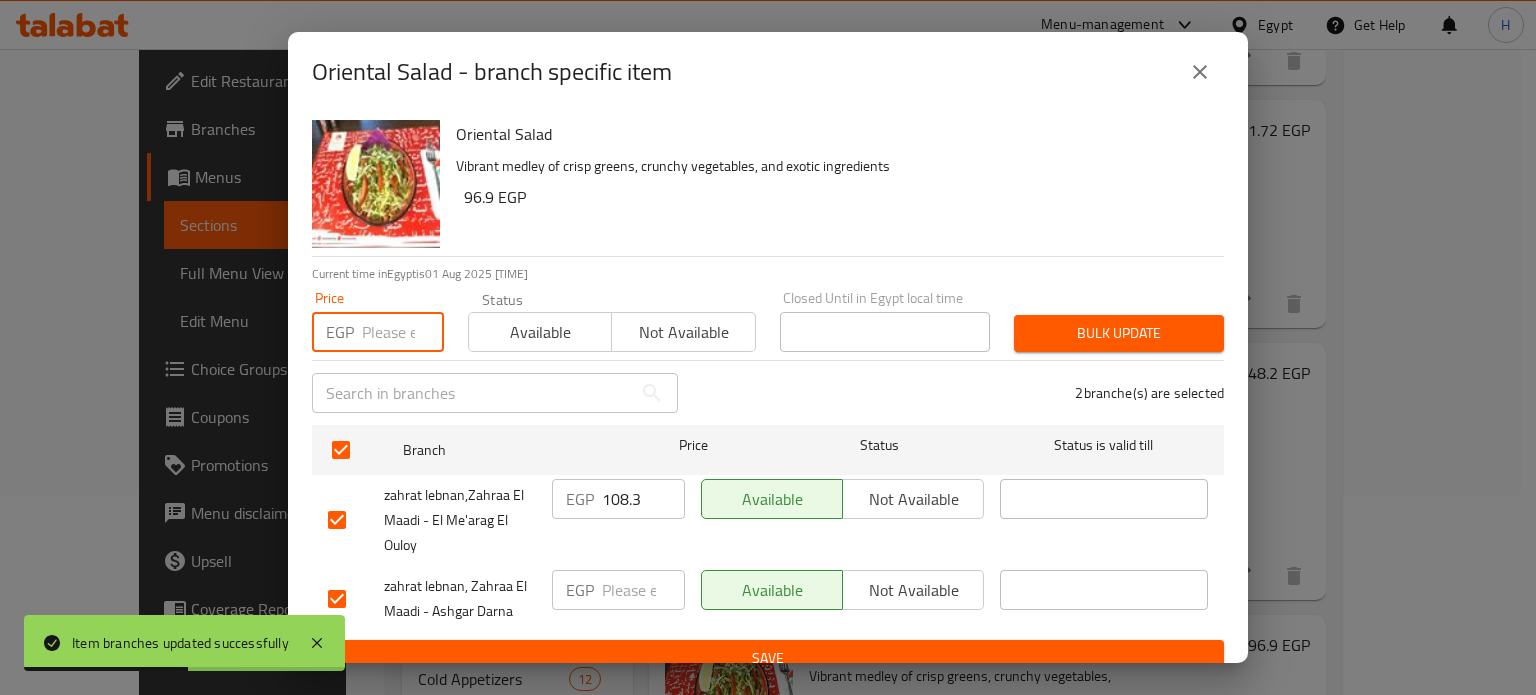 paste on "108.3" 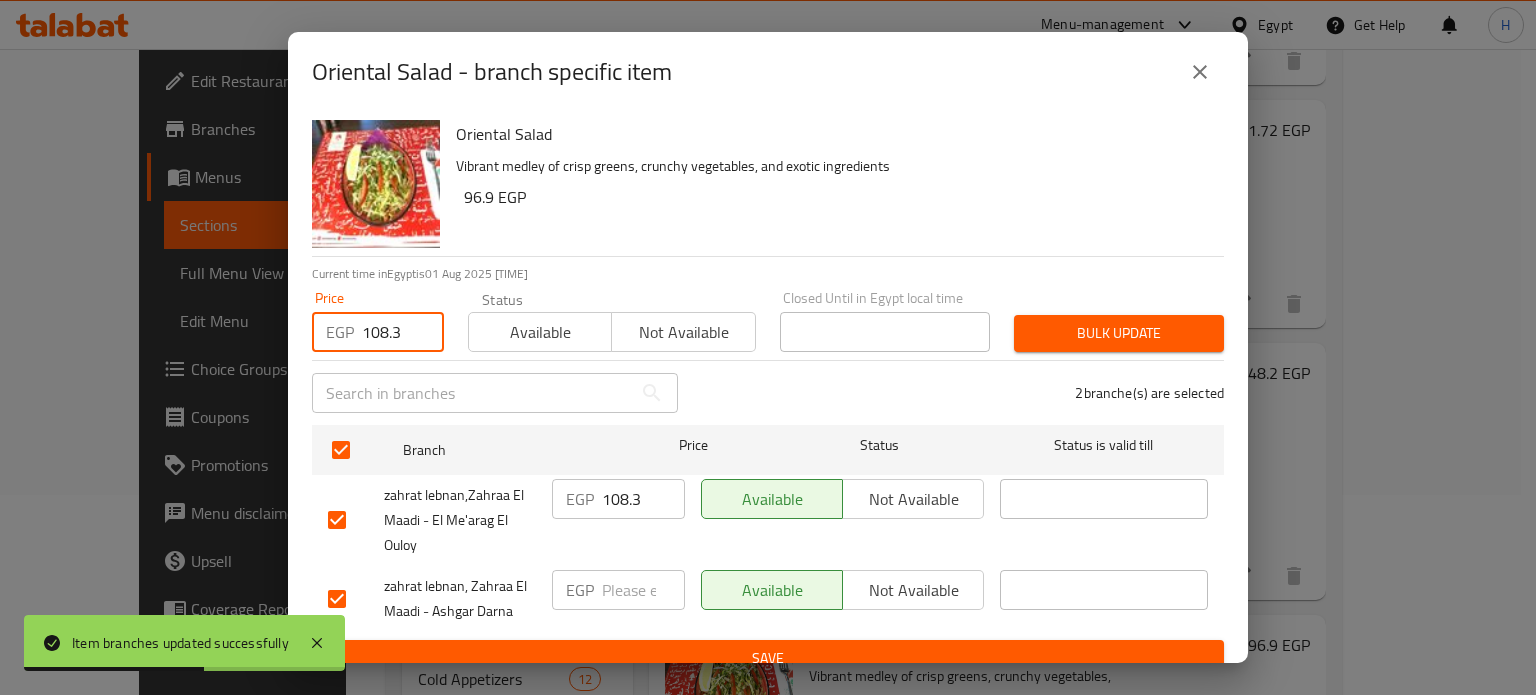 type on "108.3" 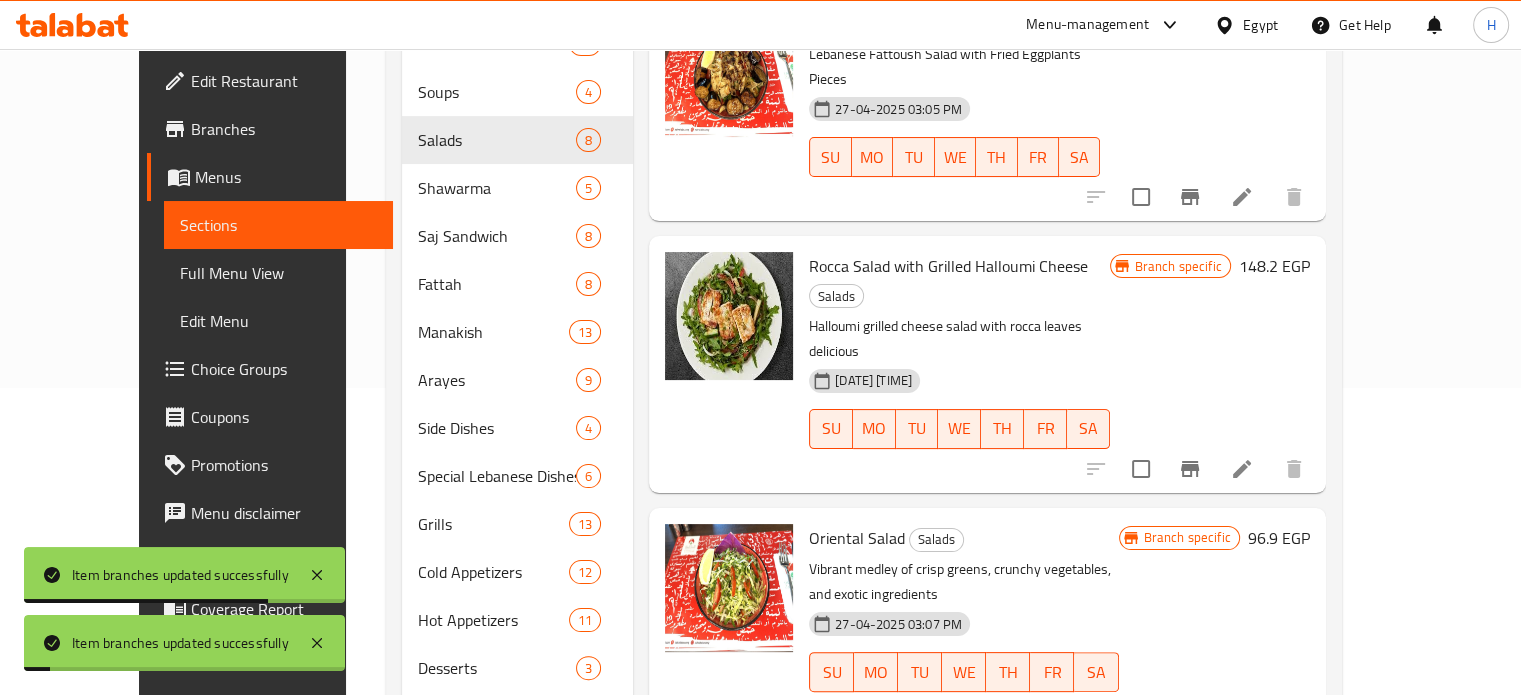 scroll, scrollTop: 385, scrollLeft: 0, axis: vertical 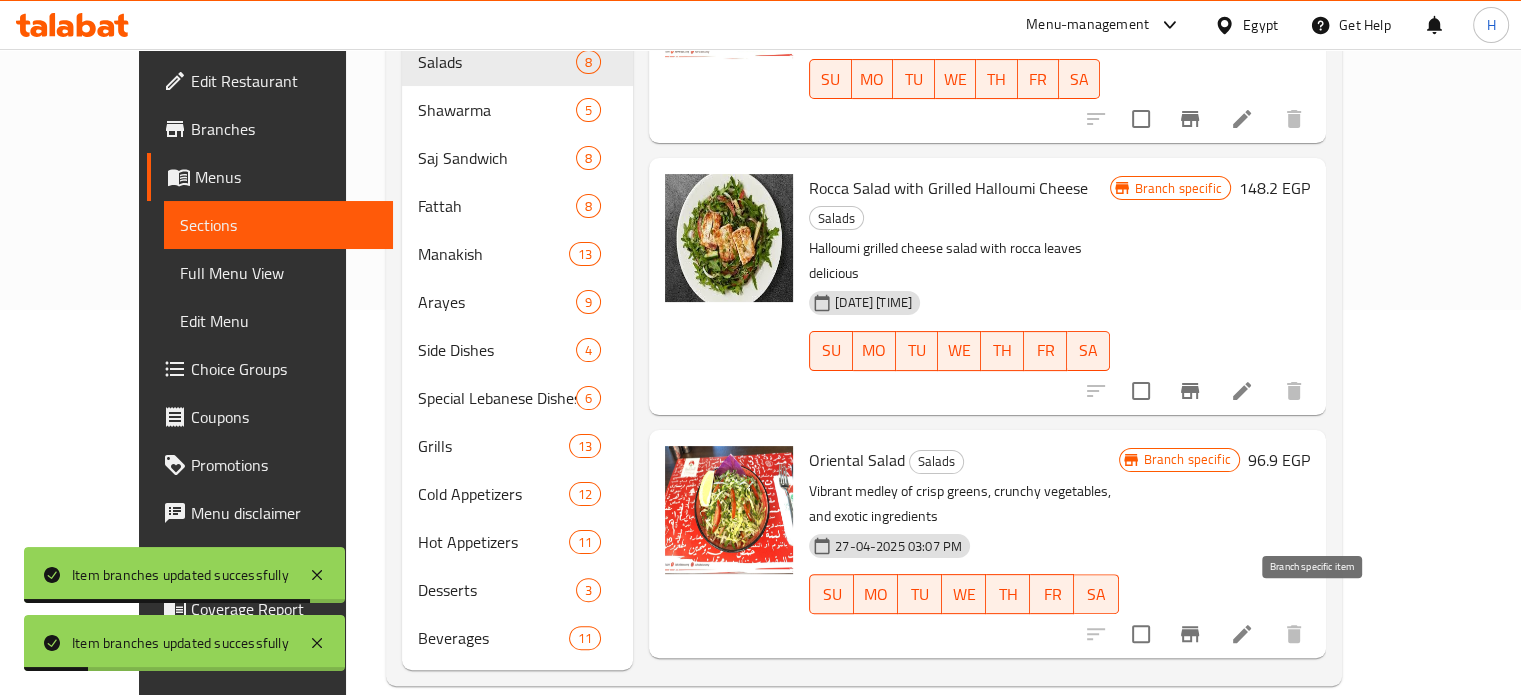 click 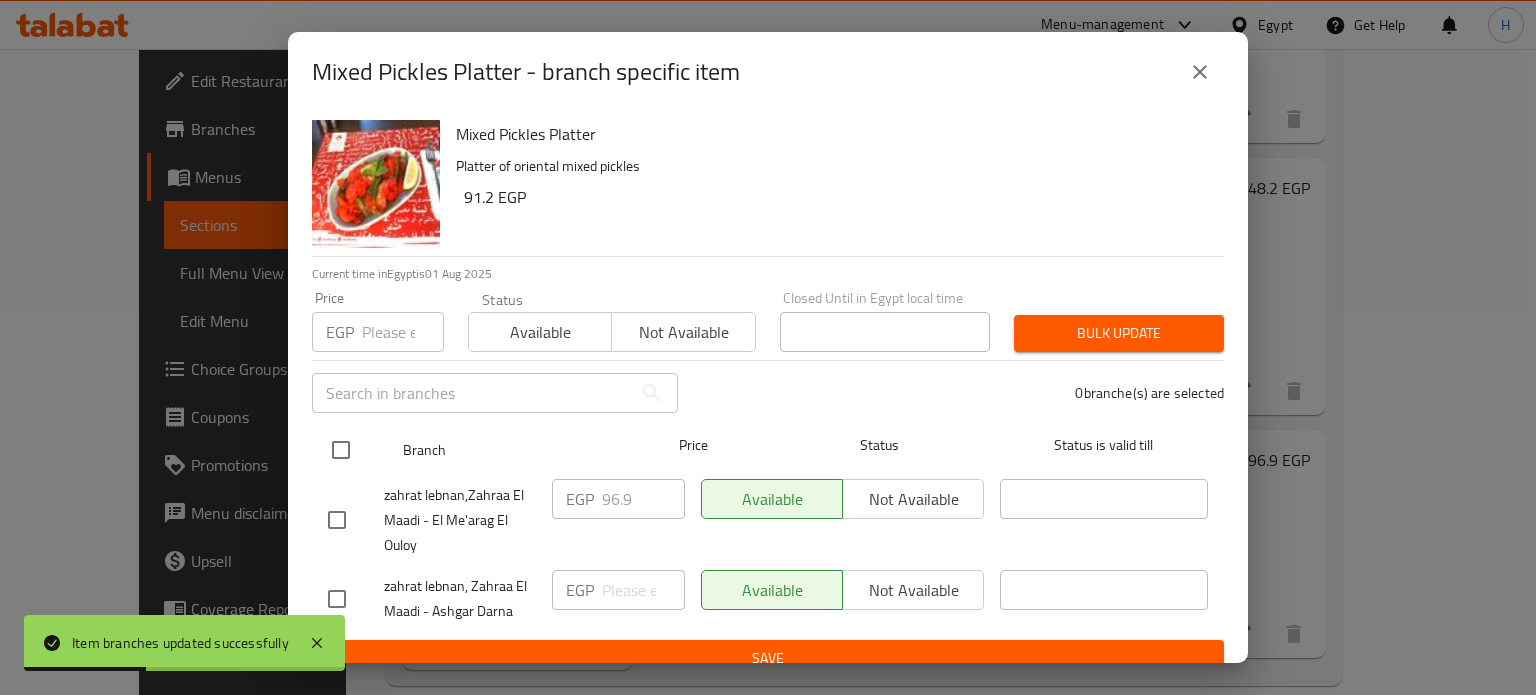 click at bounding box center (341, 450) 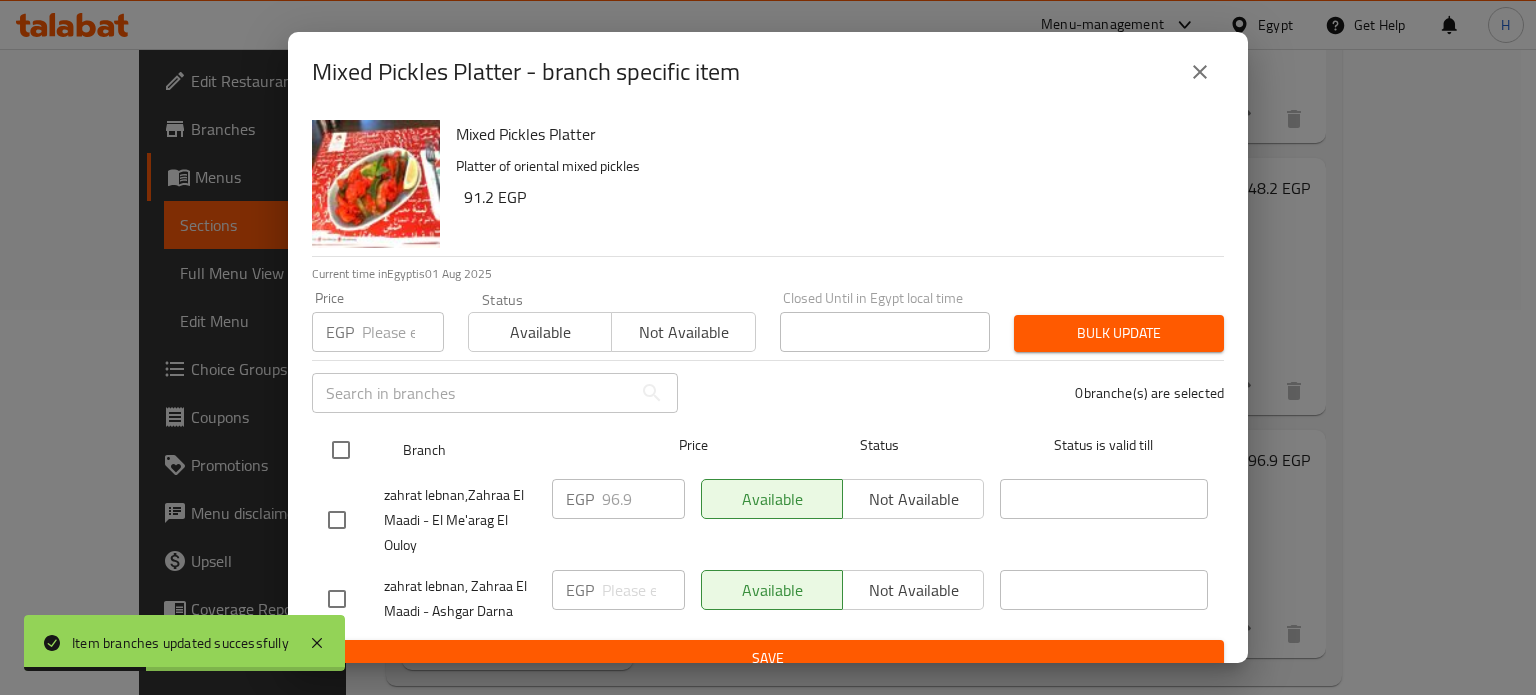 checkbox on "true" 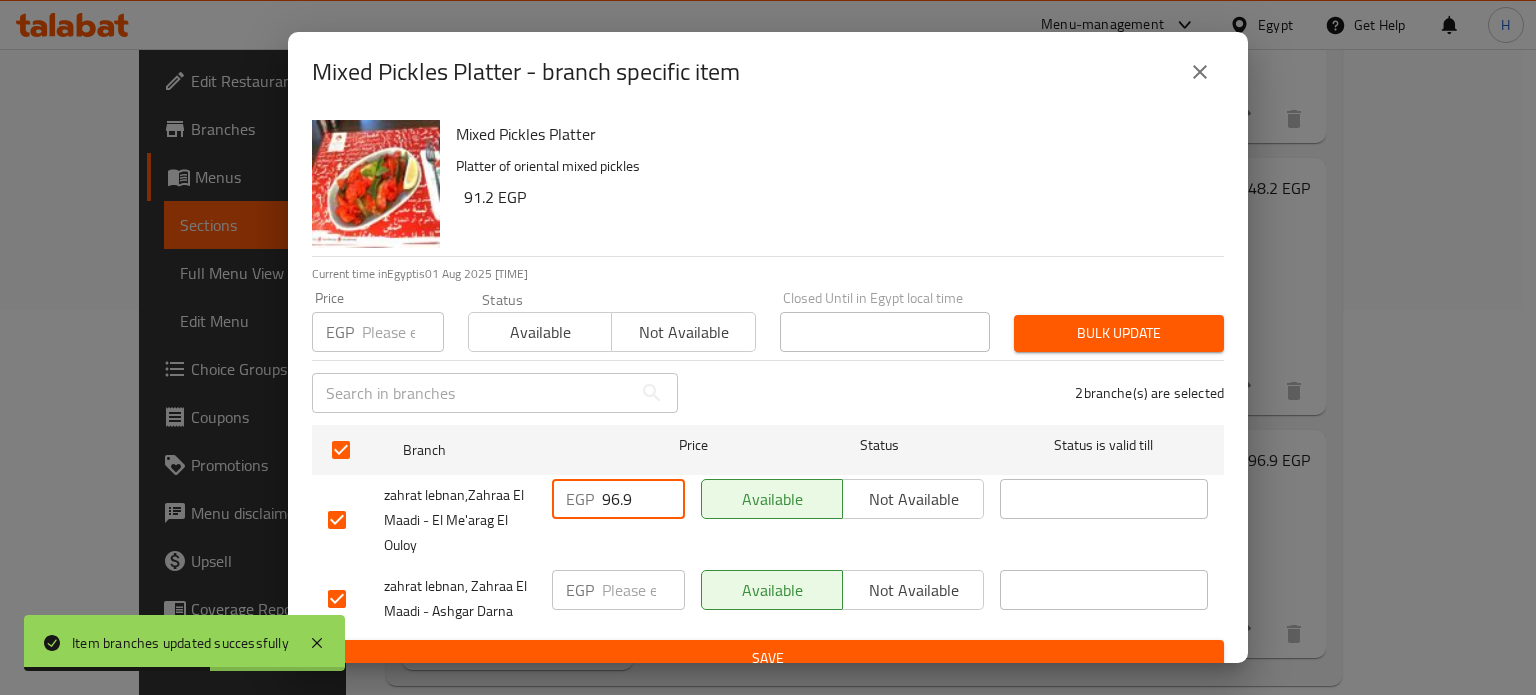 drag, startPoint x: 639, startPoint y: 503, endPoint x: 549, endPoint y: 501, distance: 90.02222 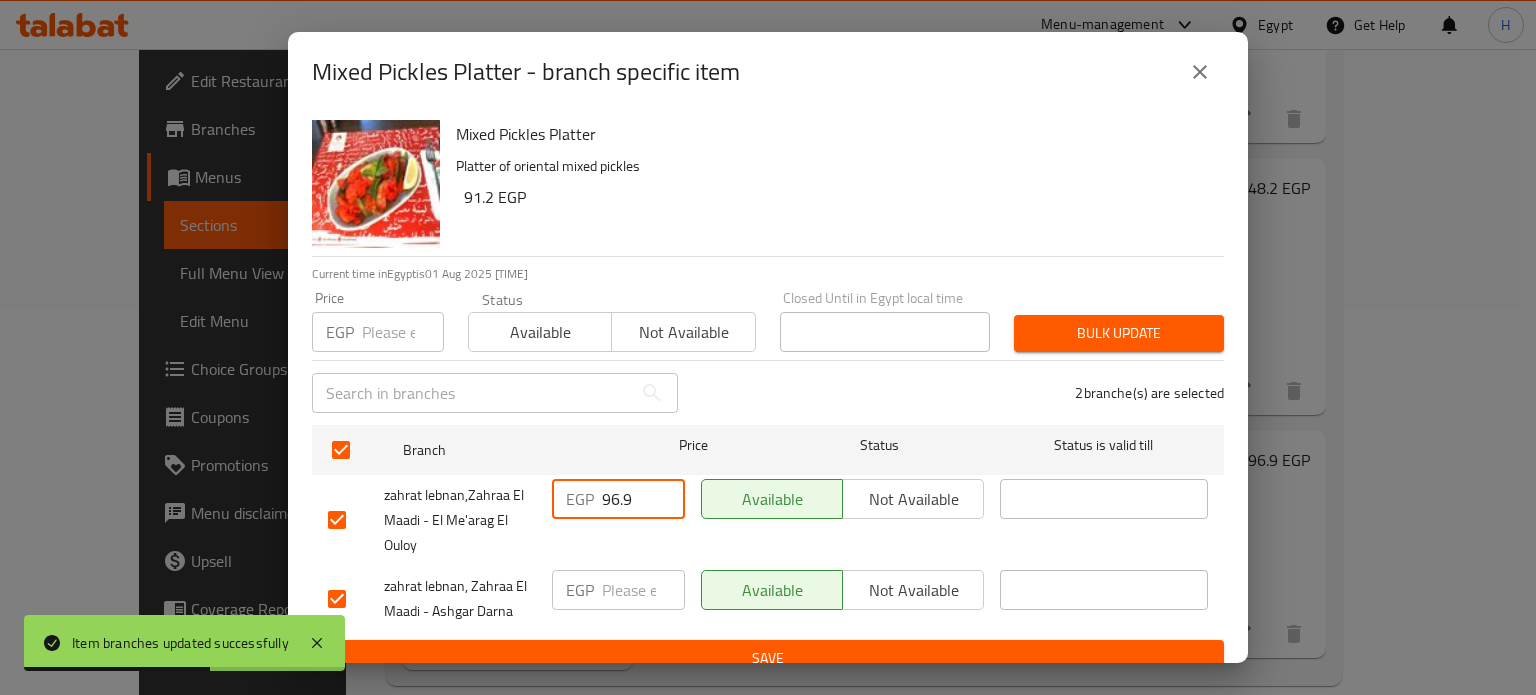 click on "EGP 96.9 ​" at bounding box center [618, 499] 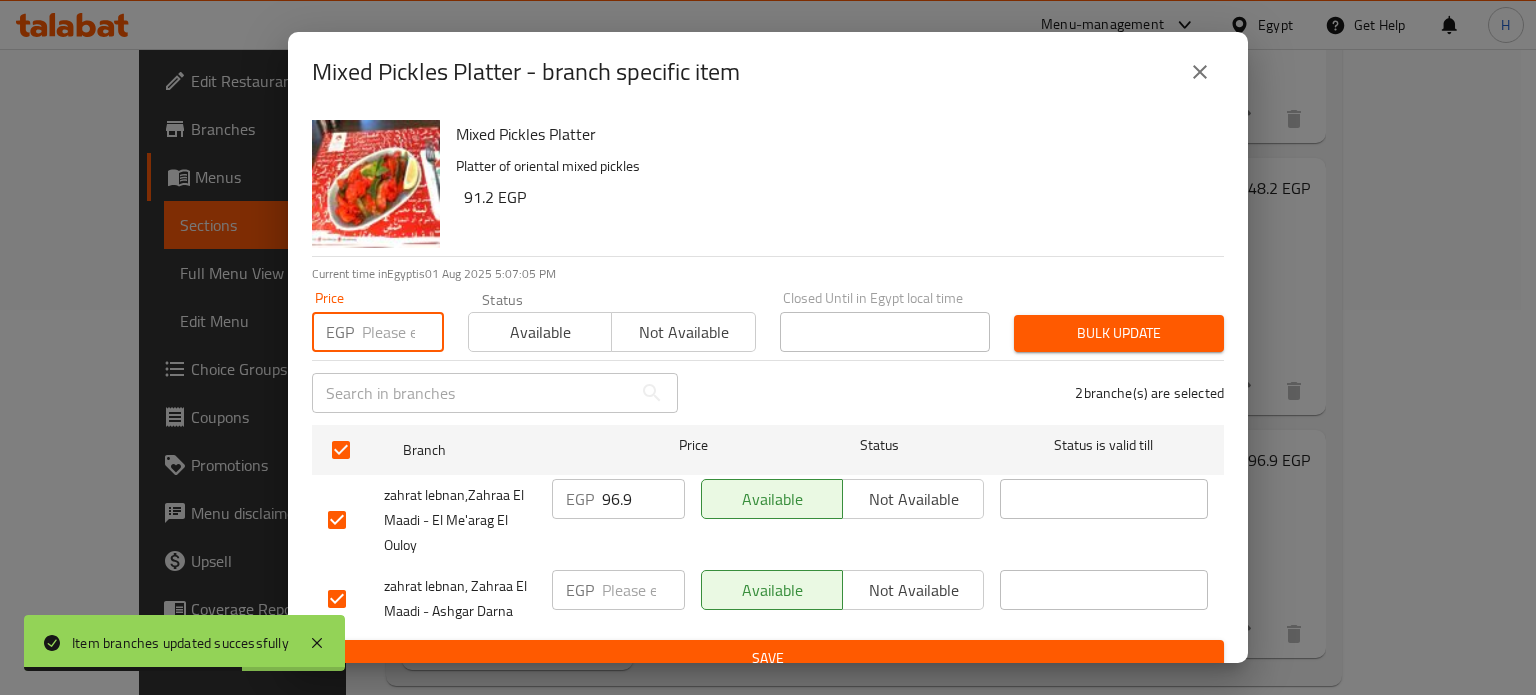 click at bounding box center [403, 332] 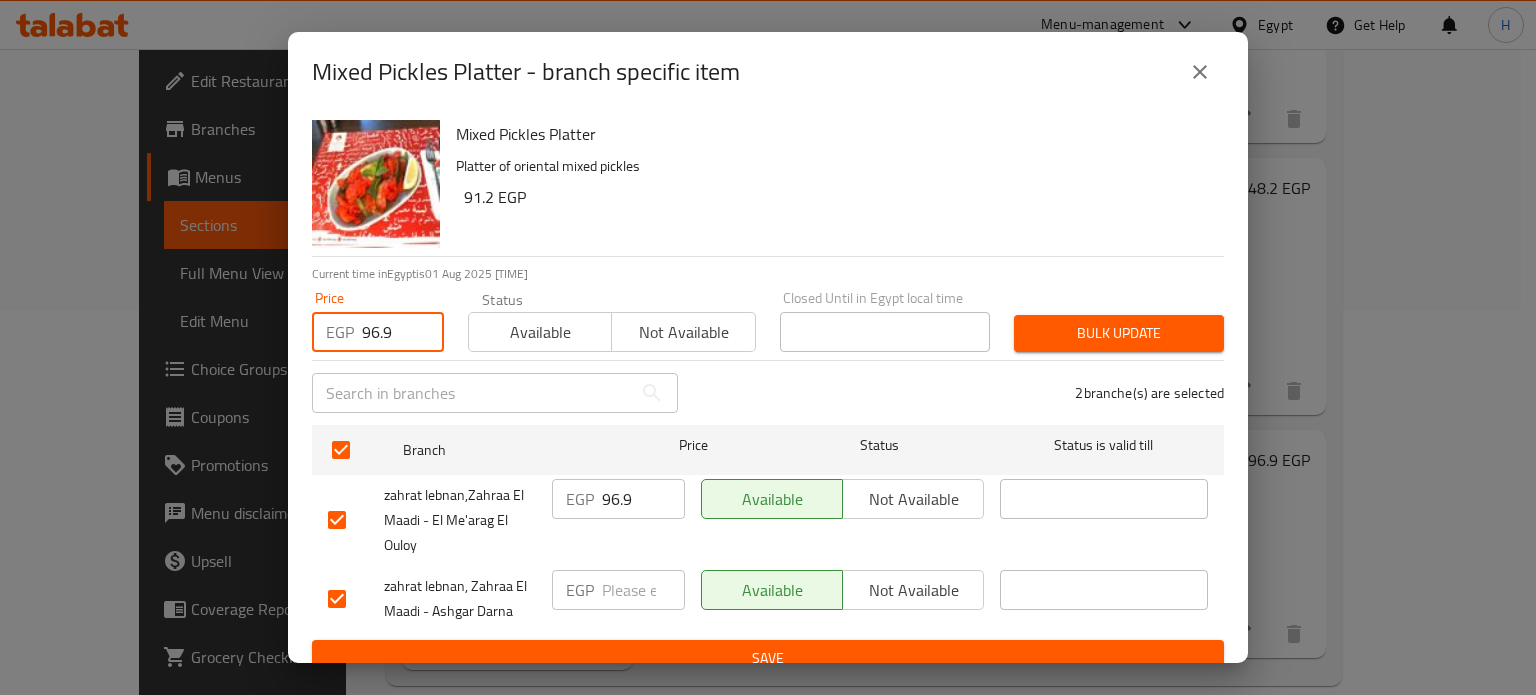 type on "96.9" 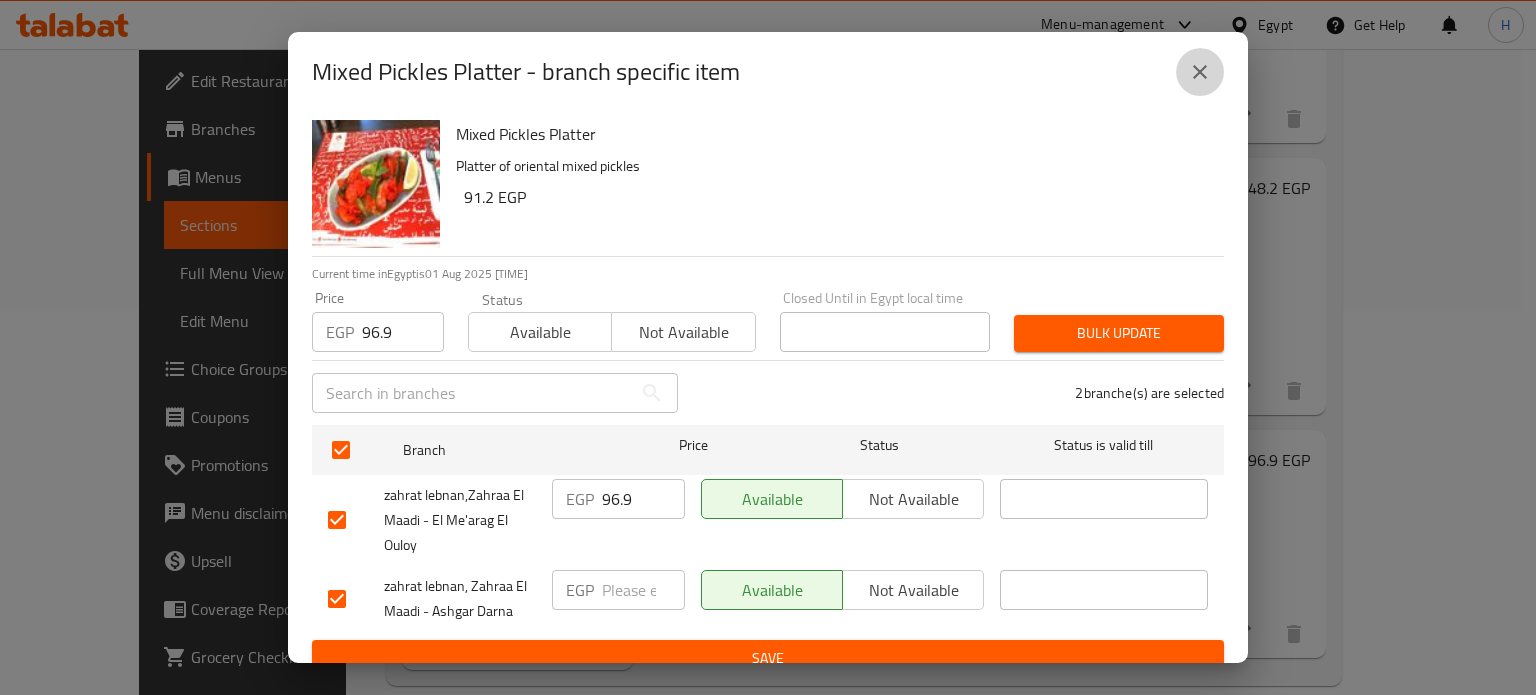 click at bounding box center [1200, 72] 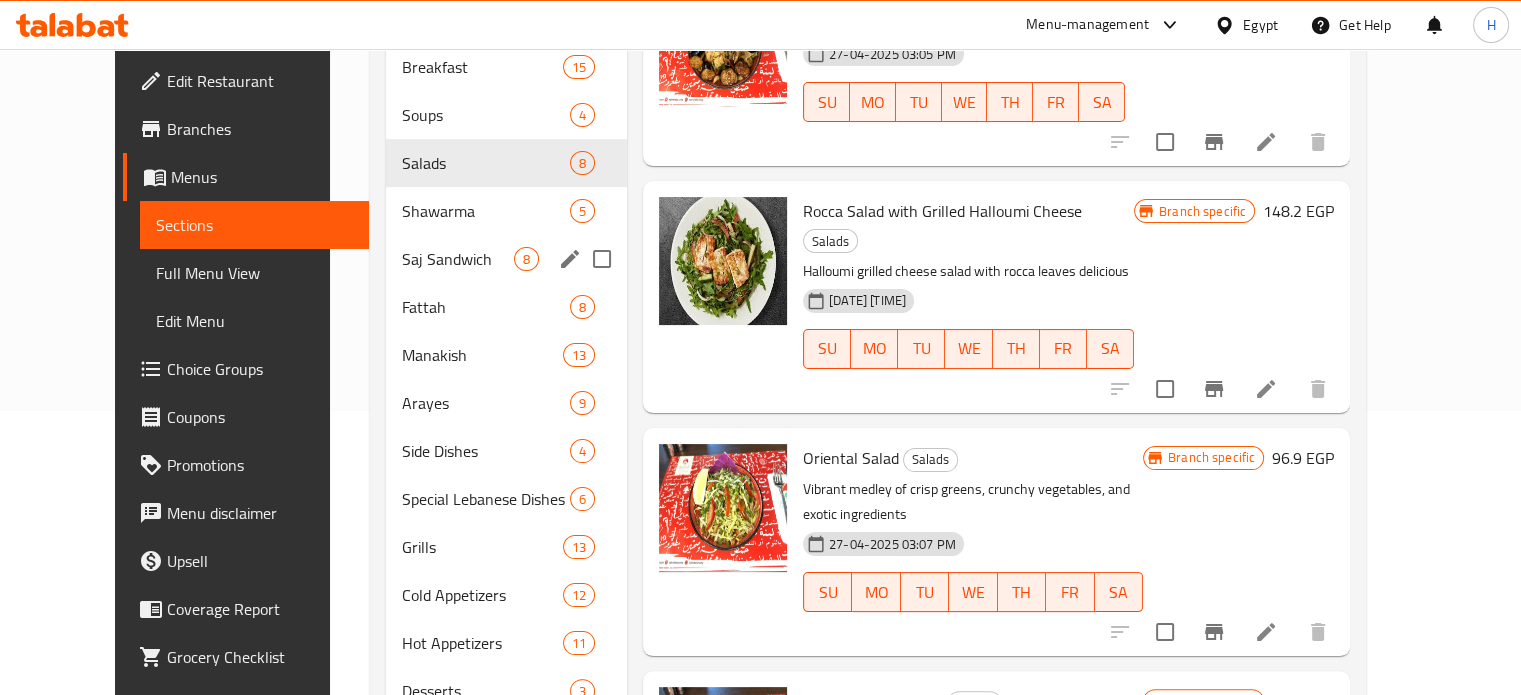 scroll, scrollTop: 385, scrollLeft: 0, axis: vertical 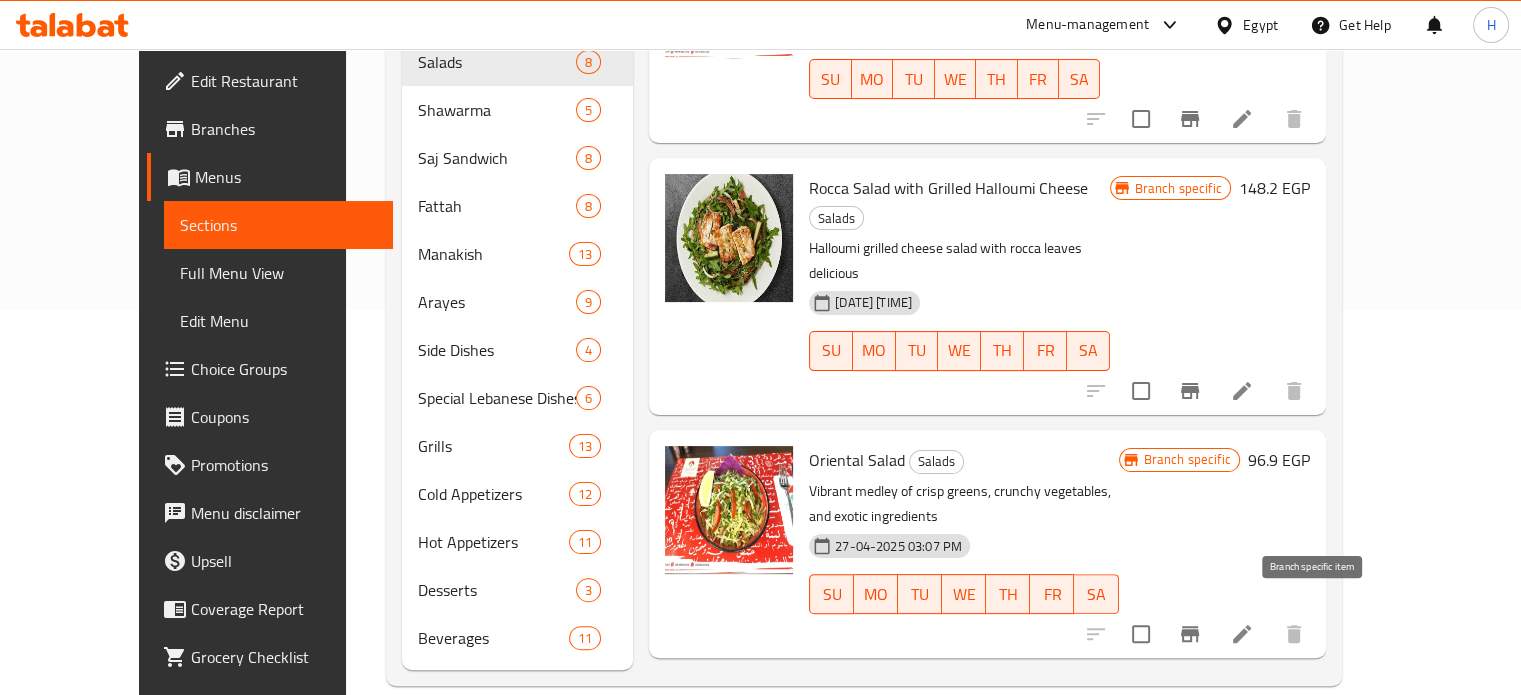 click 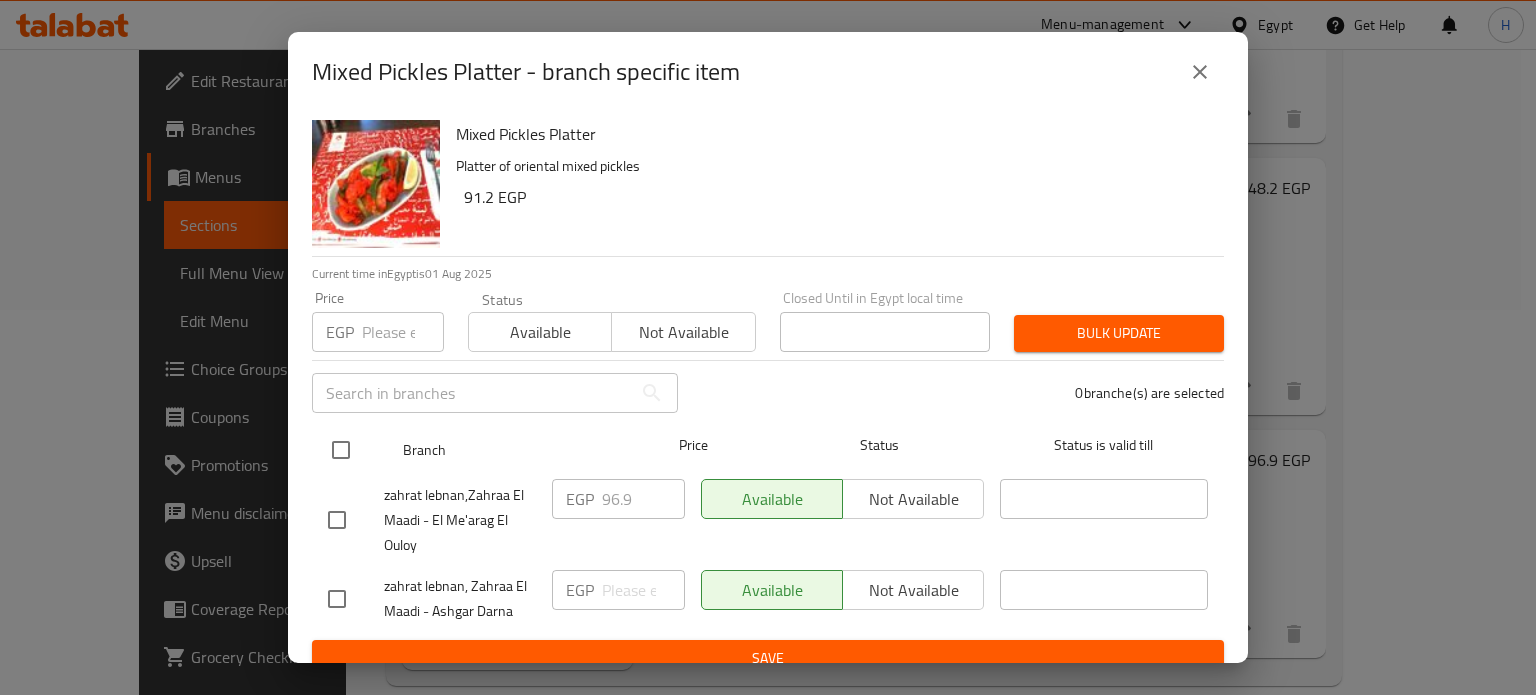 click at bounding box center [341, 450] 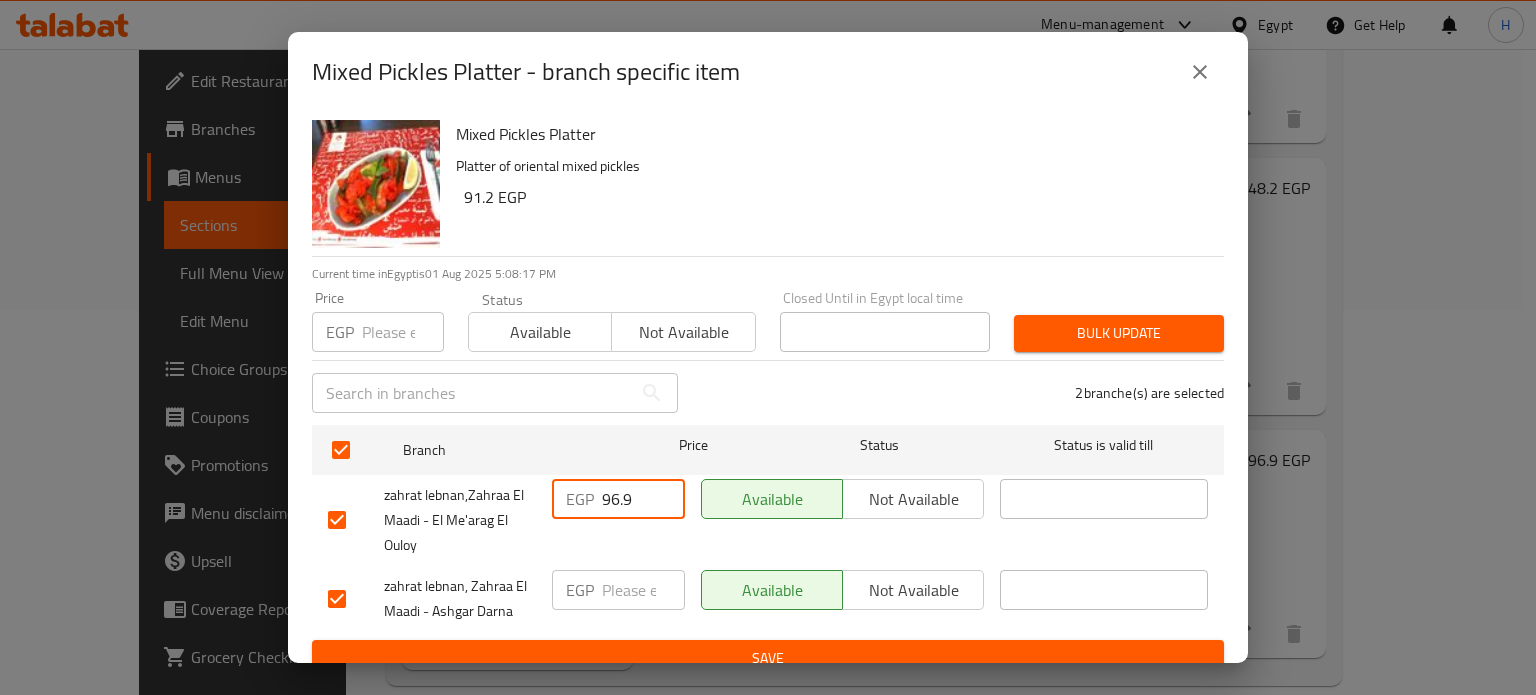 drag, startPoint x: 632, startPoint y: 504, endPoint x: 544, endPoint y: 496, distance: 88.362885 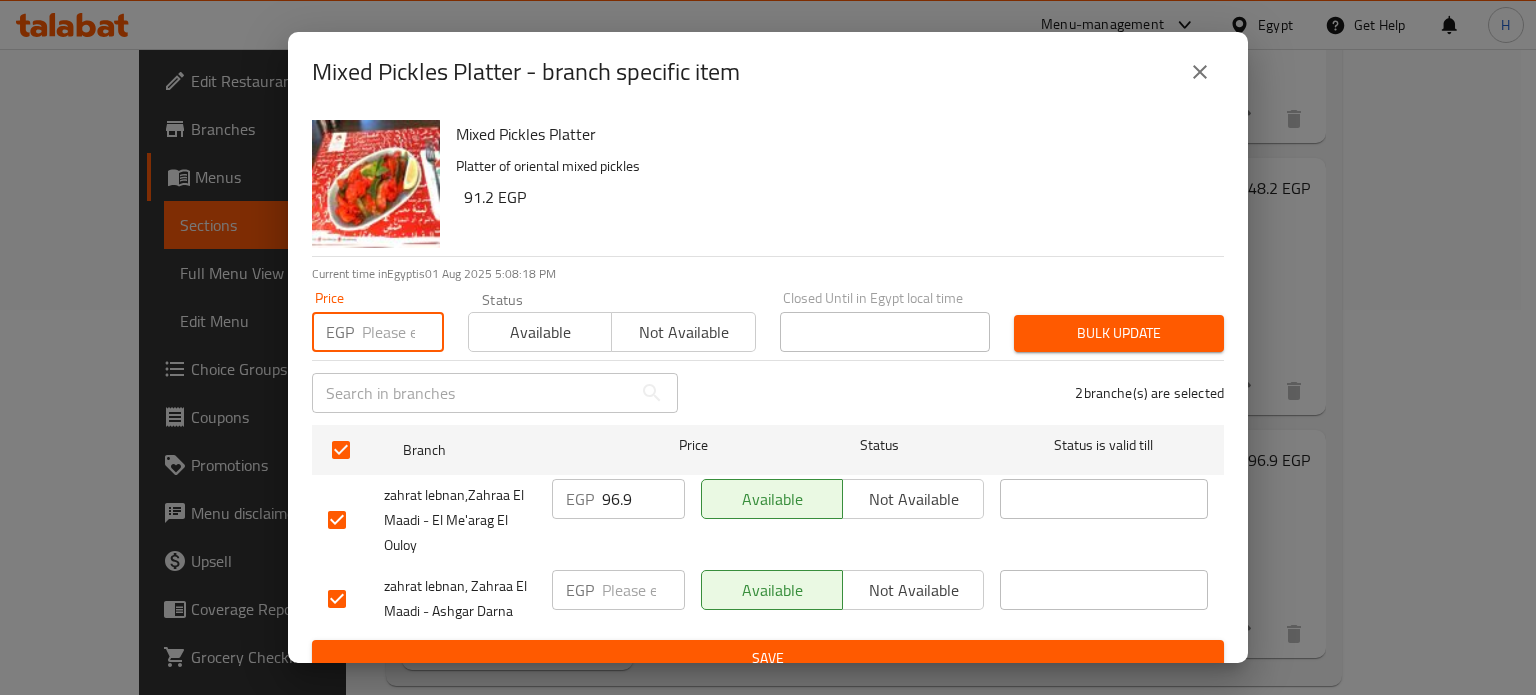 click at bounding box center (403, 332) 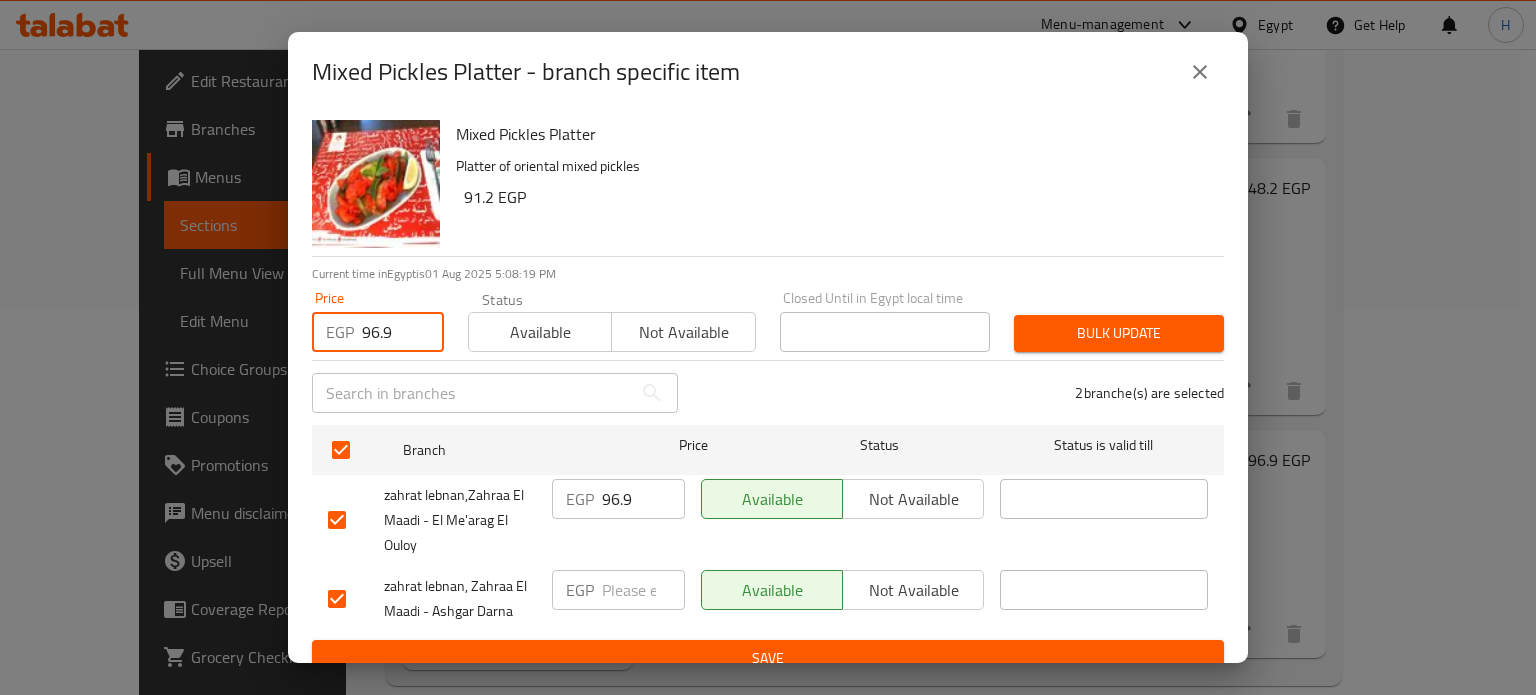 type on "96.9" 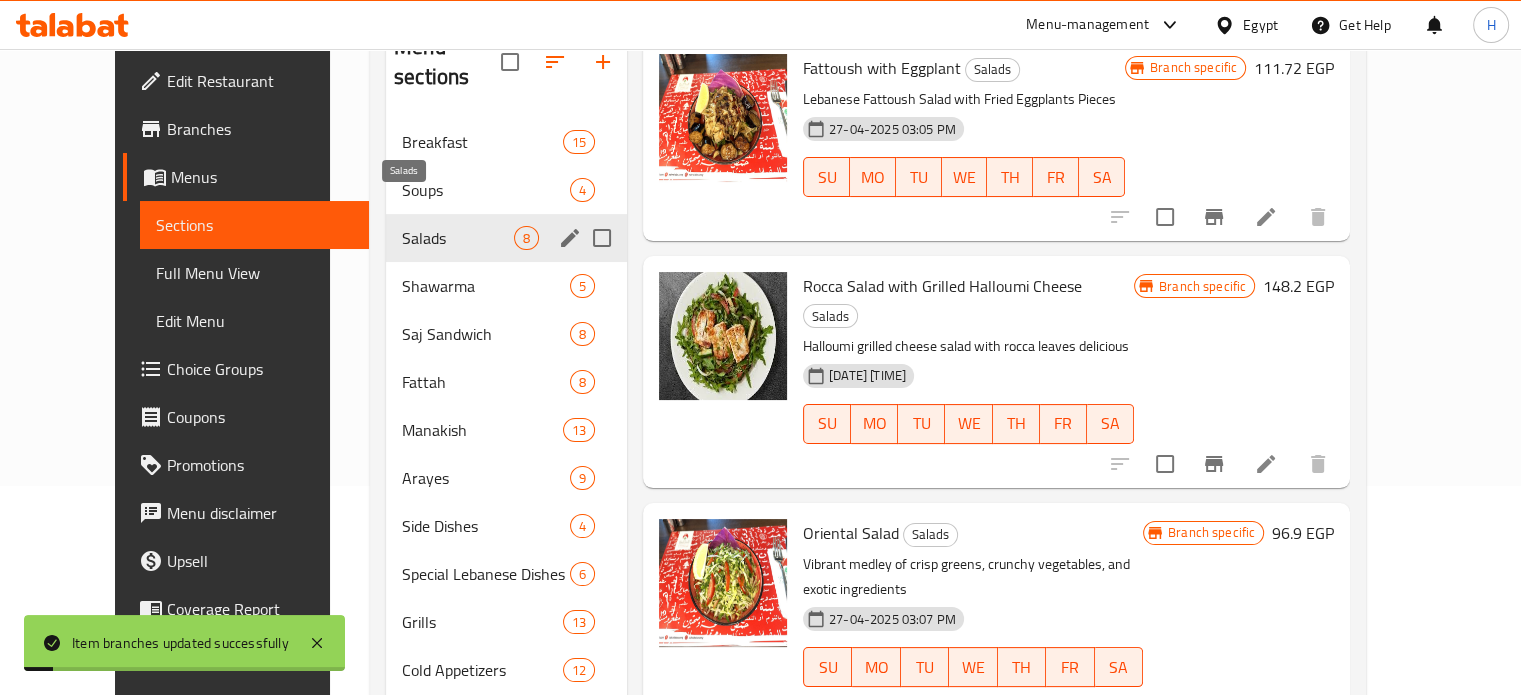 scroll, scrollTop: 85, scrollLeft: 0, axis: vertical 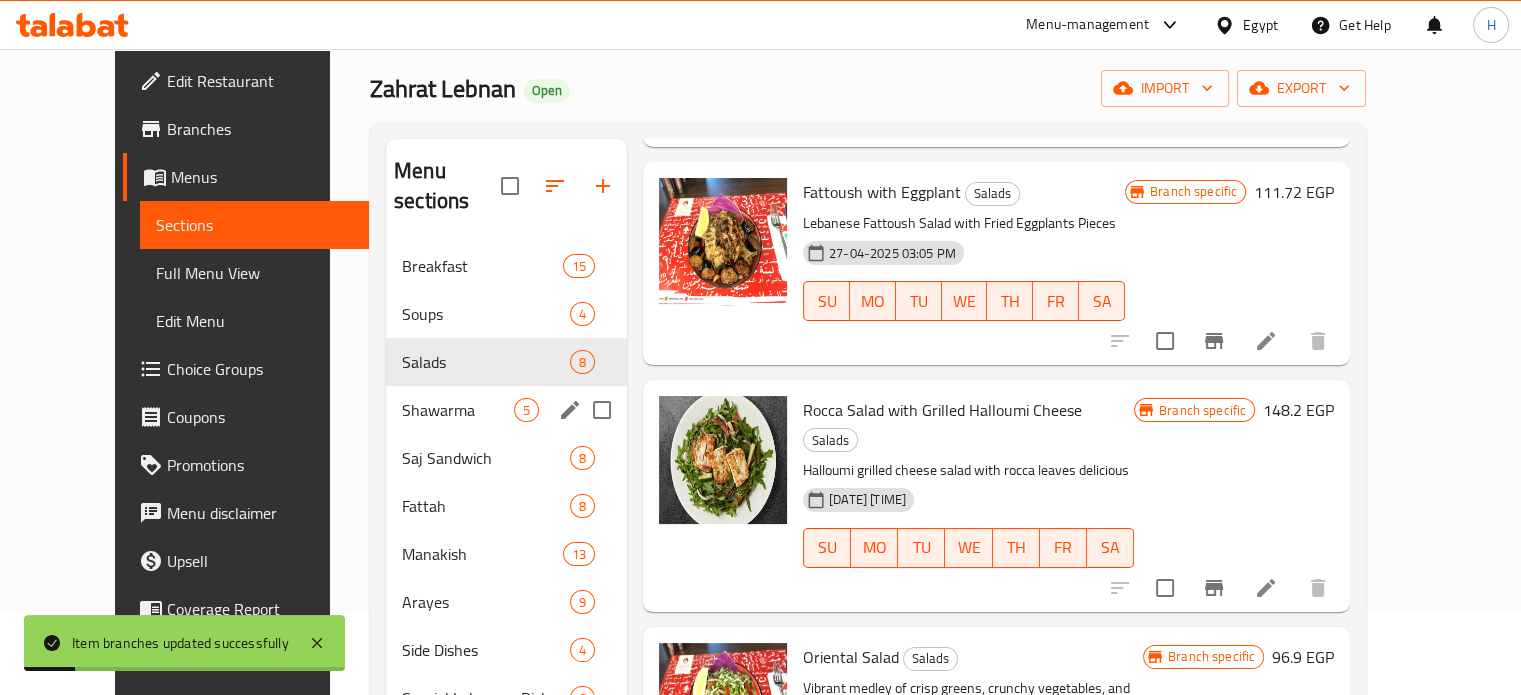 click on "Shawarma" at bounding box center (458, 410) 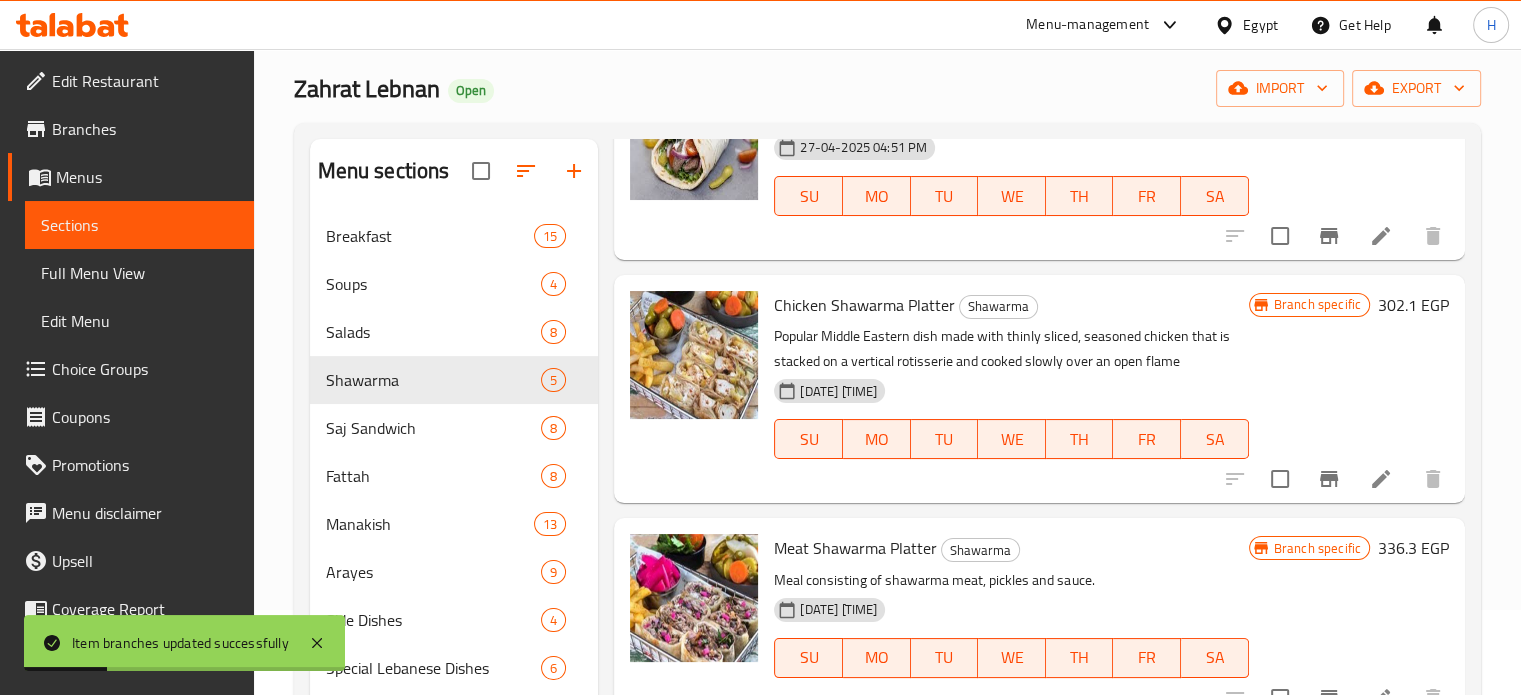 scroll, scrollTop: 0, scrollLeft: 0, axis: both 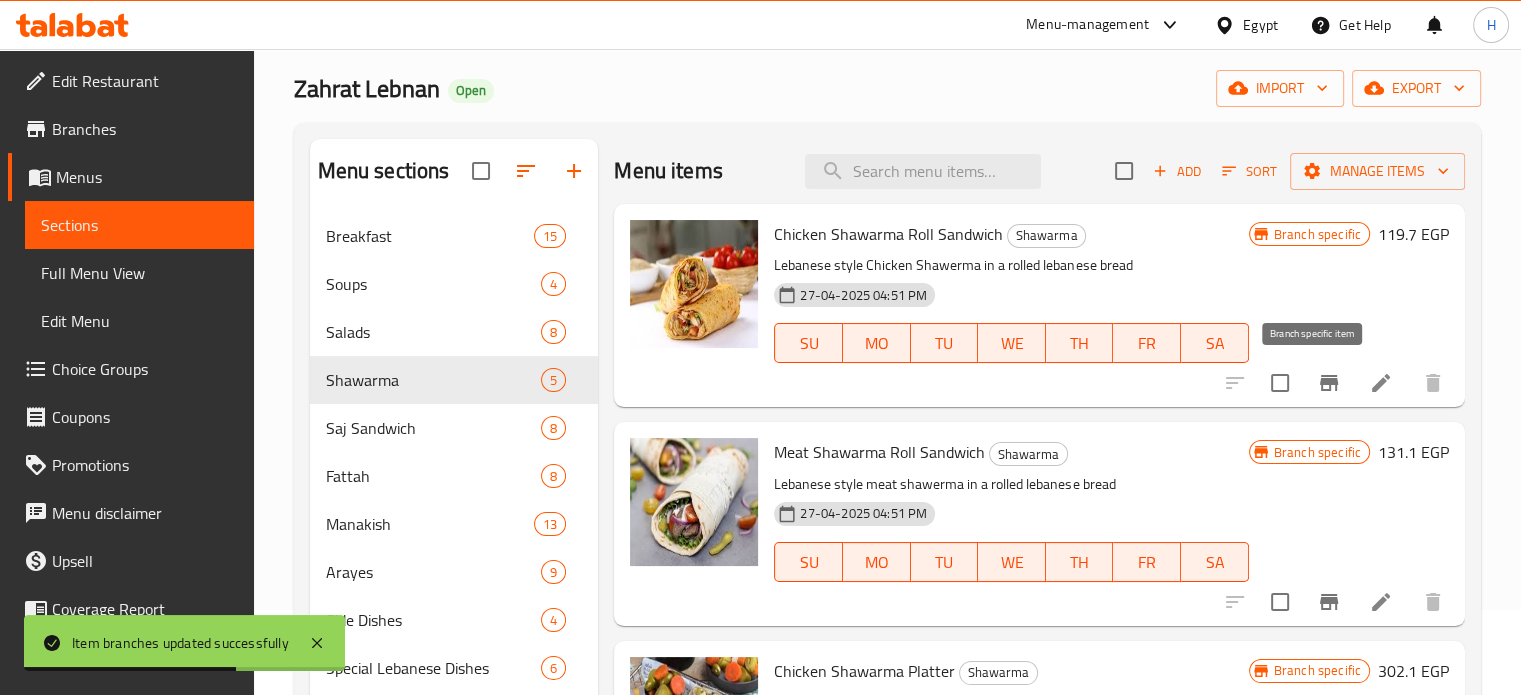 click 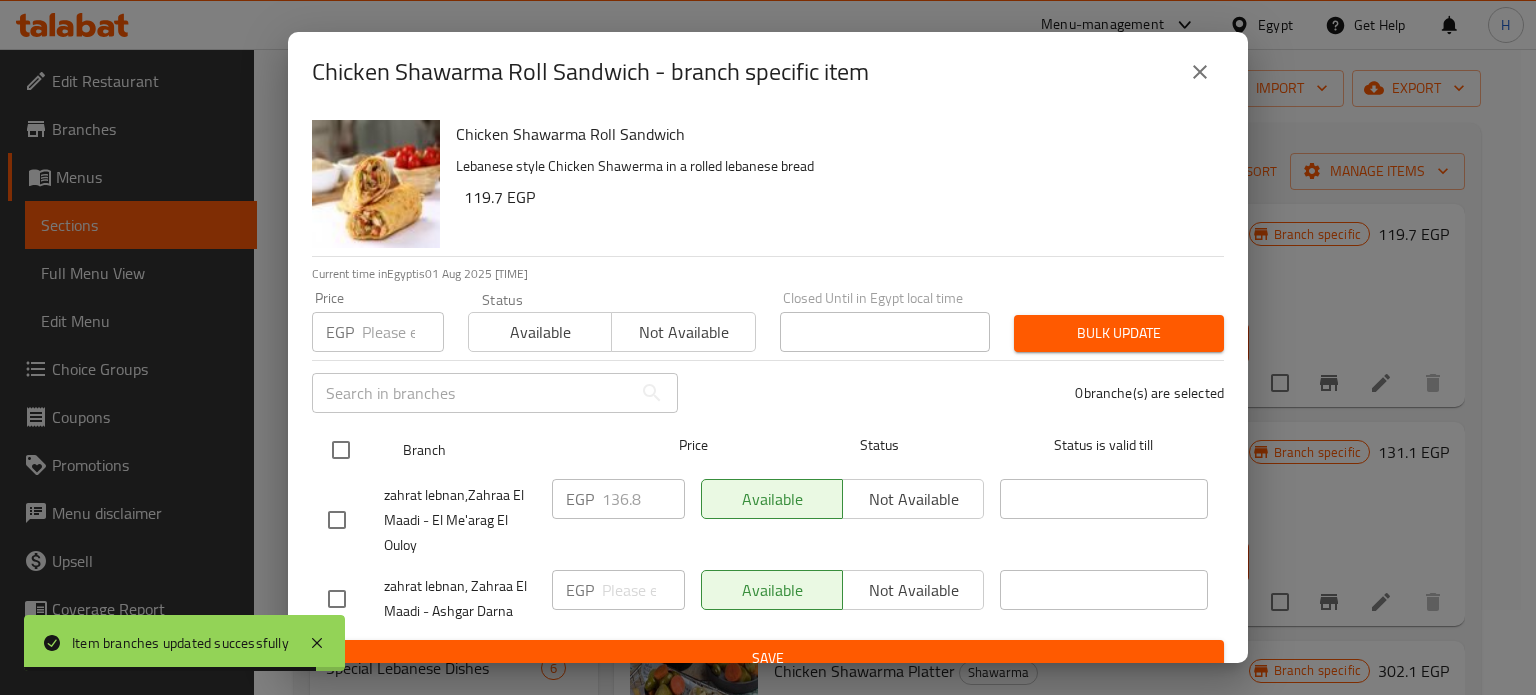 click at bounding box center [341, 450] 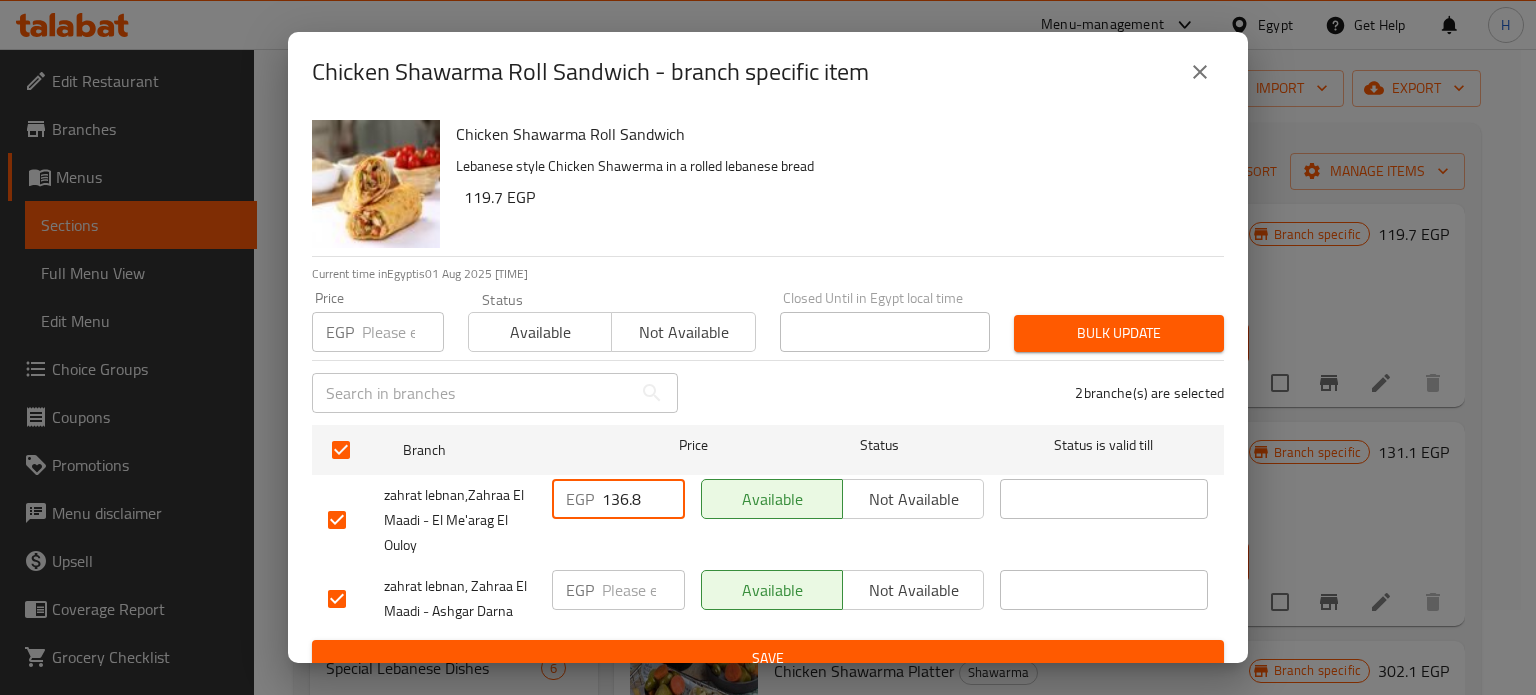 drag, startPoint x: 638, startPoint y: 496, endPoint x: 593, endPoint y: 496, distance: 45 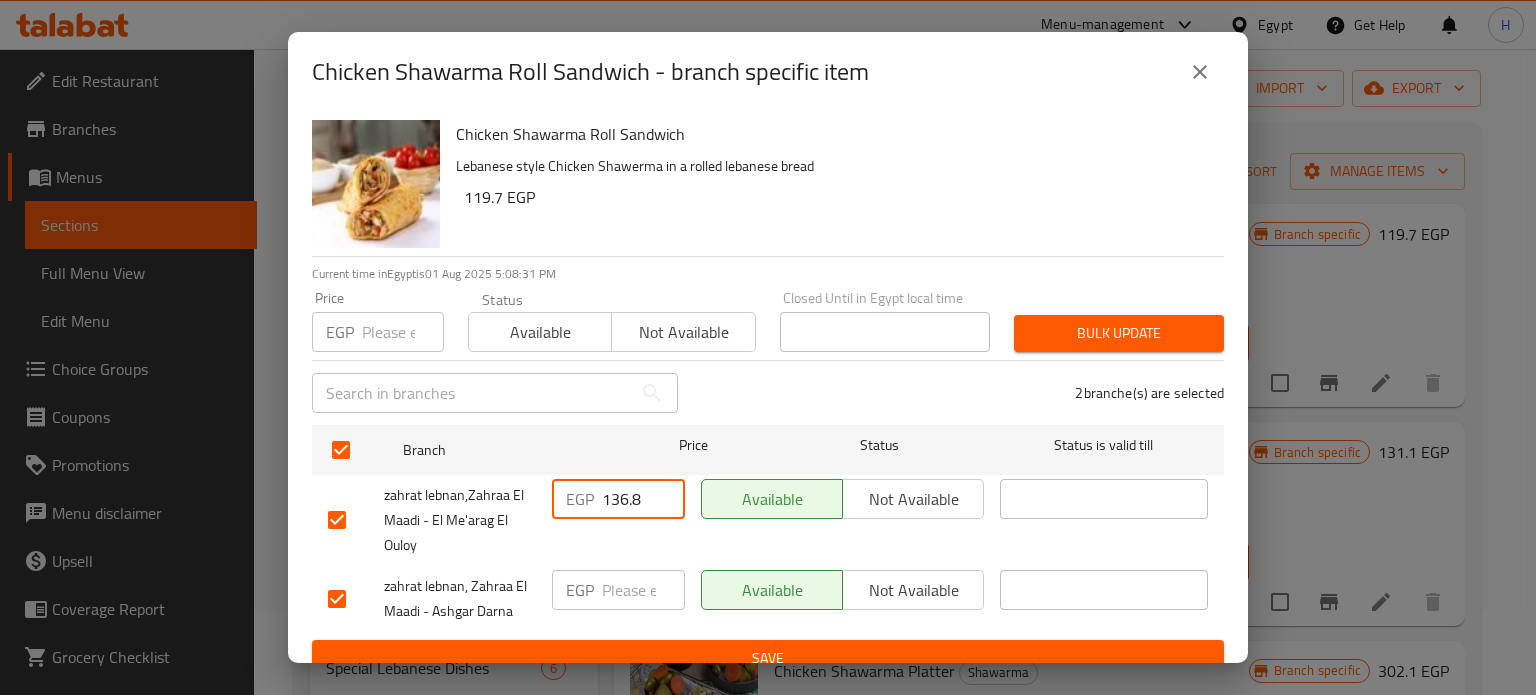 click at bounding box center [403, 332] 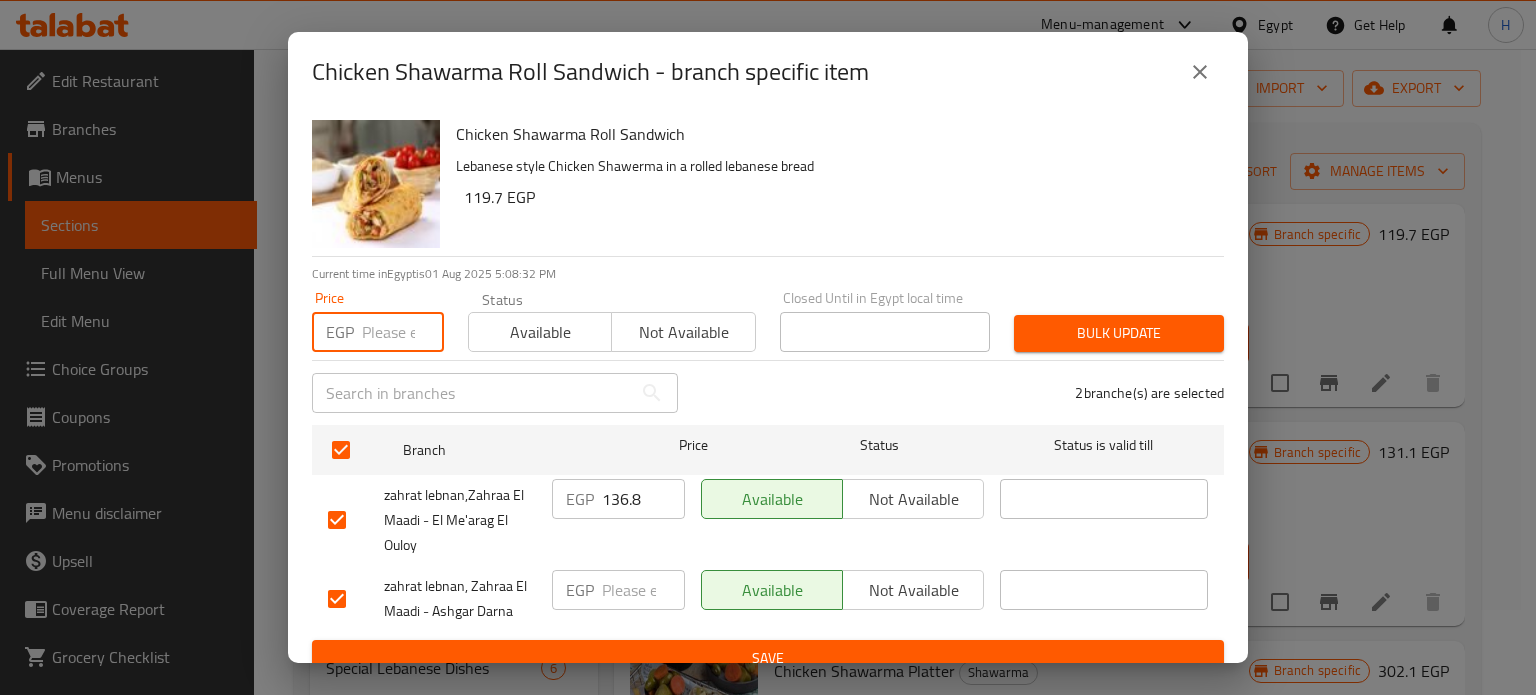 paste on "136.8" 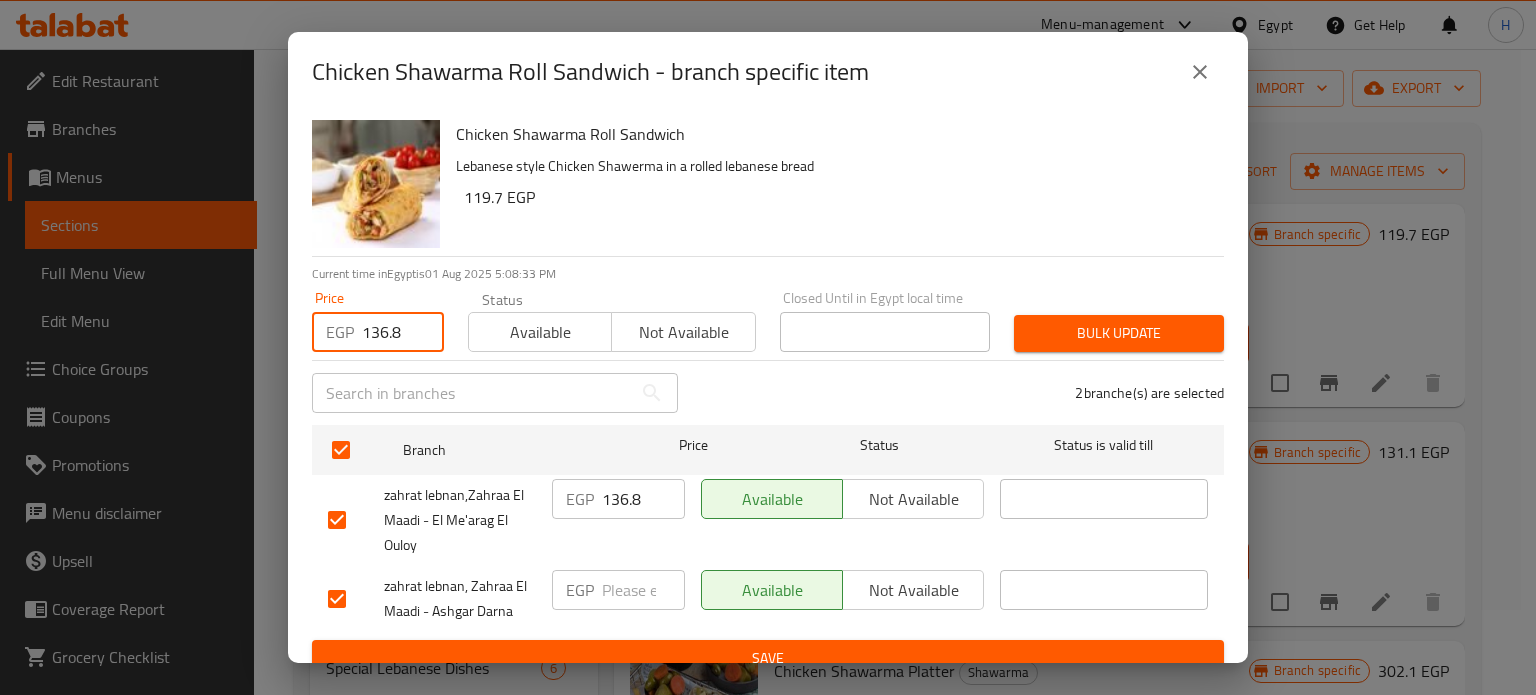 type on "136.8" 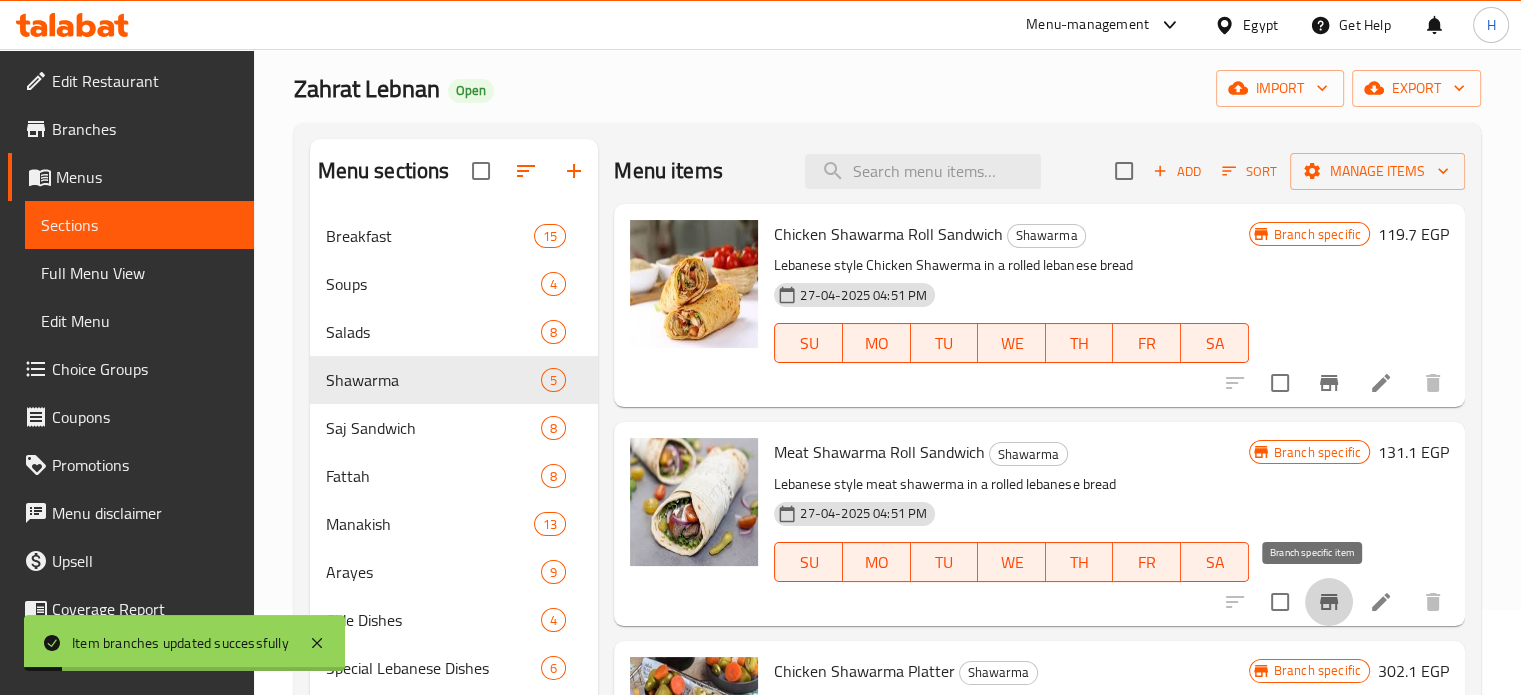 click 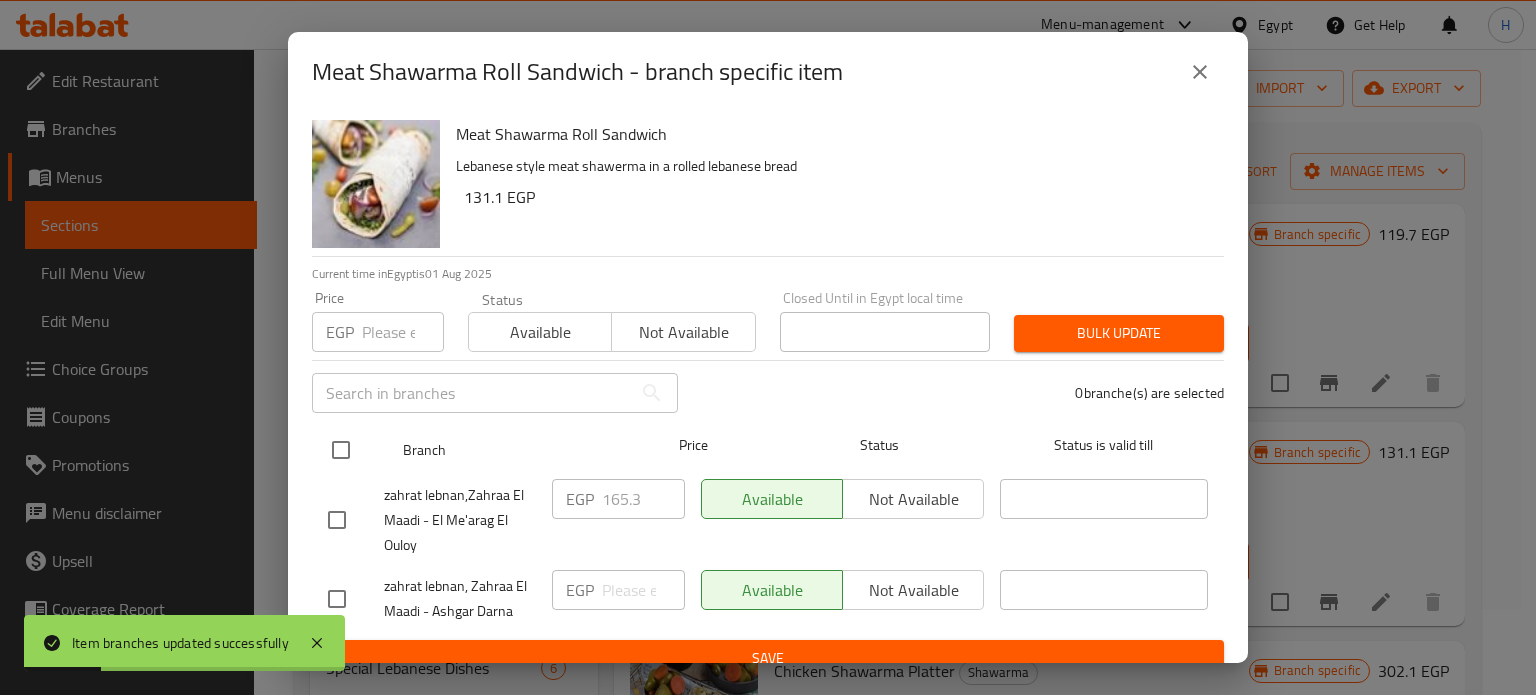 click at bounding box center (341, 450) 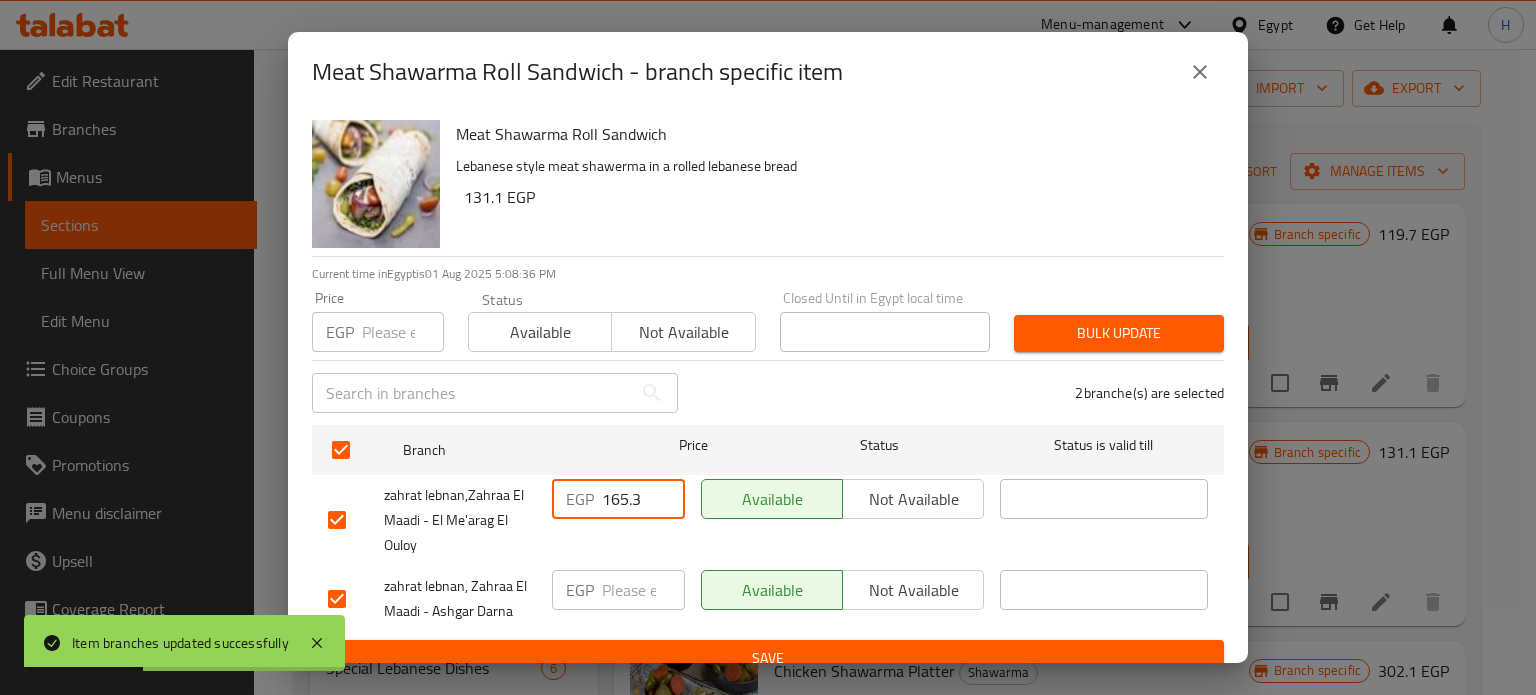 drag, startPoint x: 643, startPoint y: 499, endPoint x: 540, endPoint y: 496, distance: 103.04368 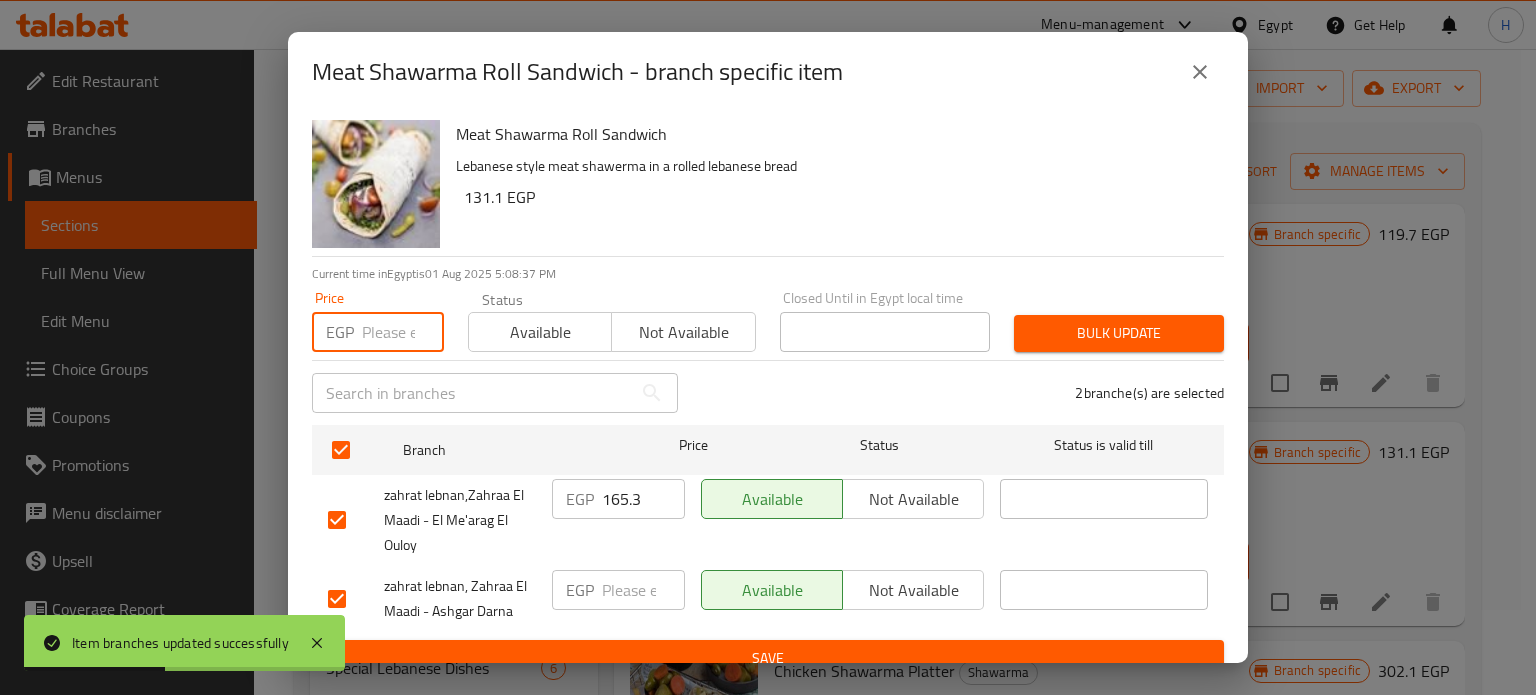 click at bounding box center [403, 332] 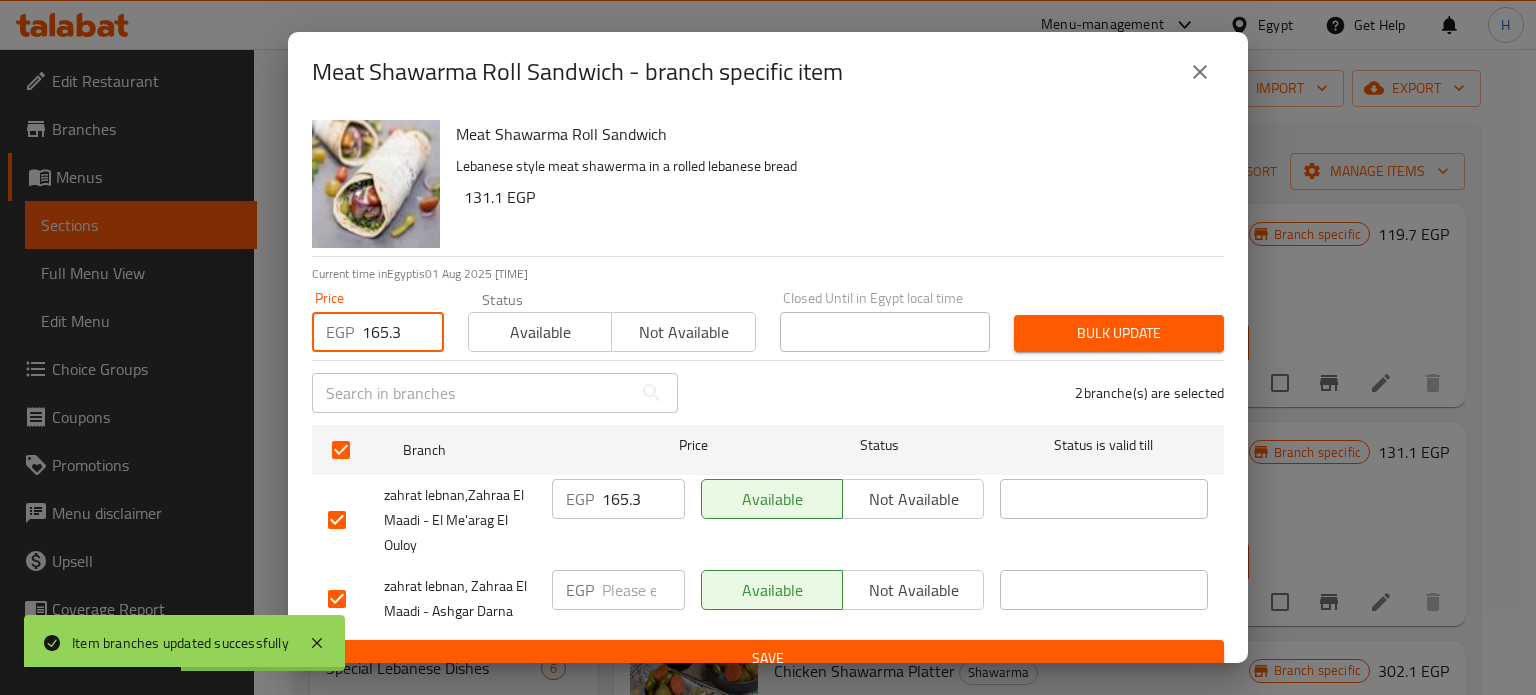 type on "165.3" 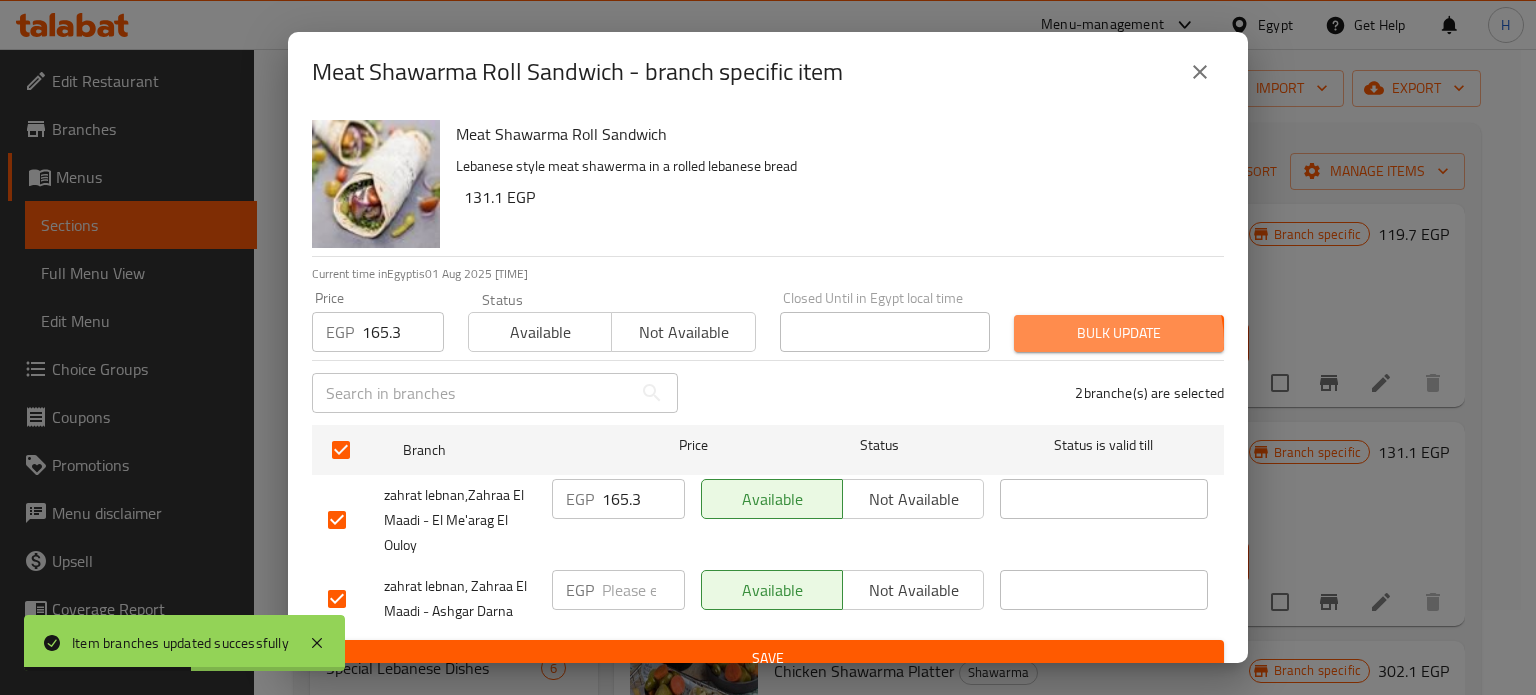 click on "Bulk update" at bounding box center (1119, 333) 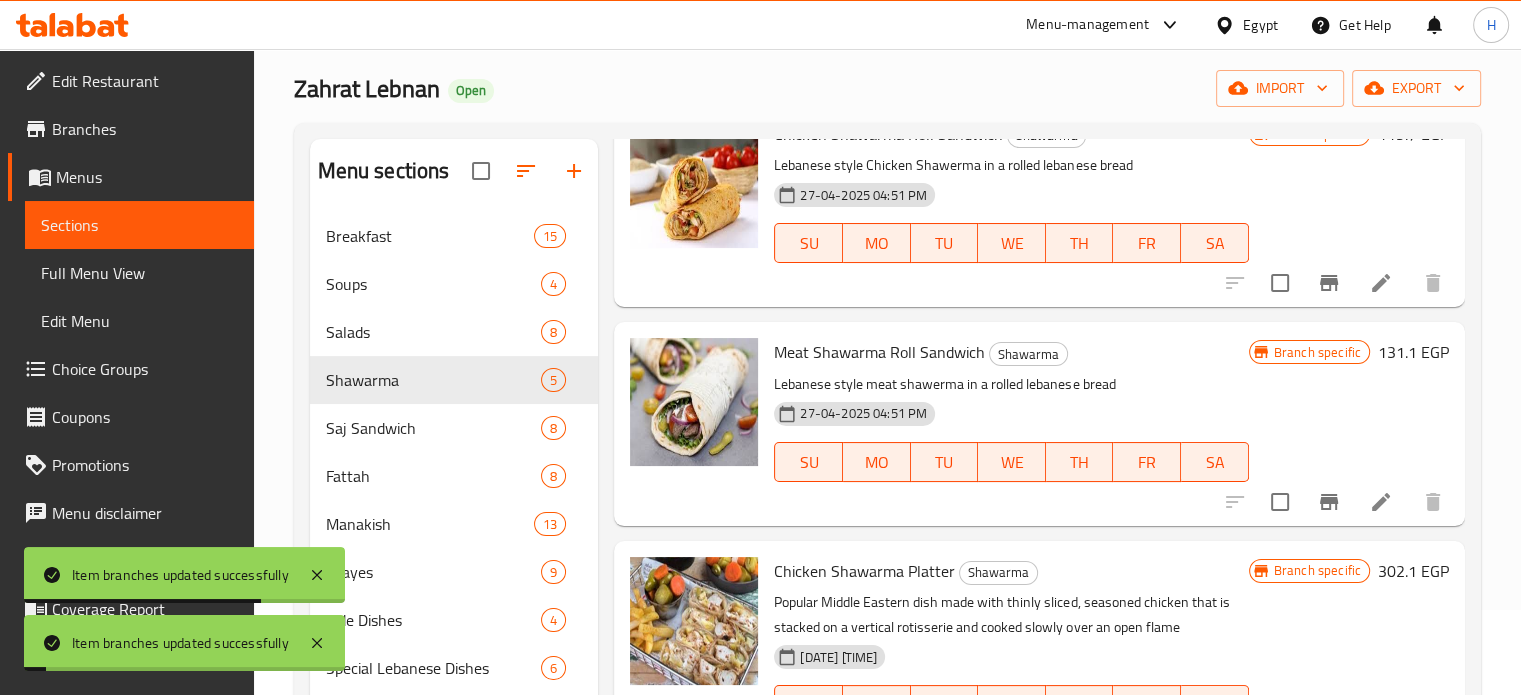 scroll, scrollTop: 200, scrollLeft: 0, axis: vertical 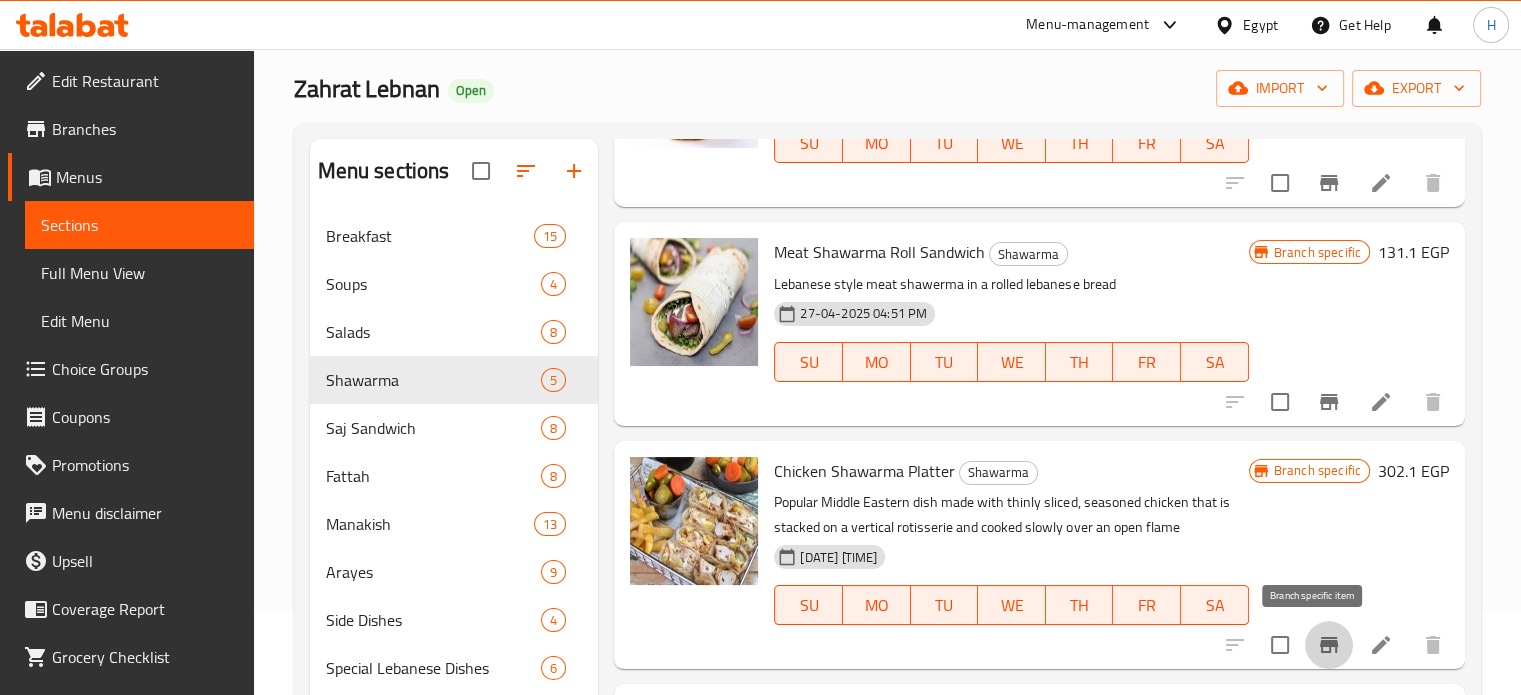 click at bounding box center [1329, 645] 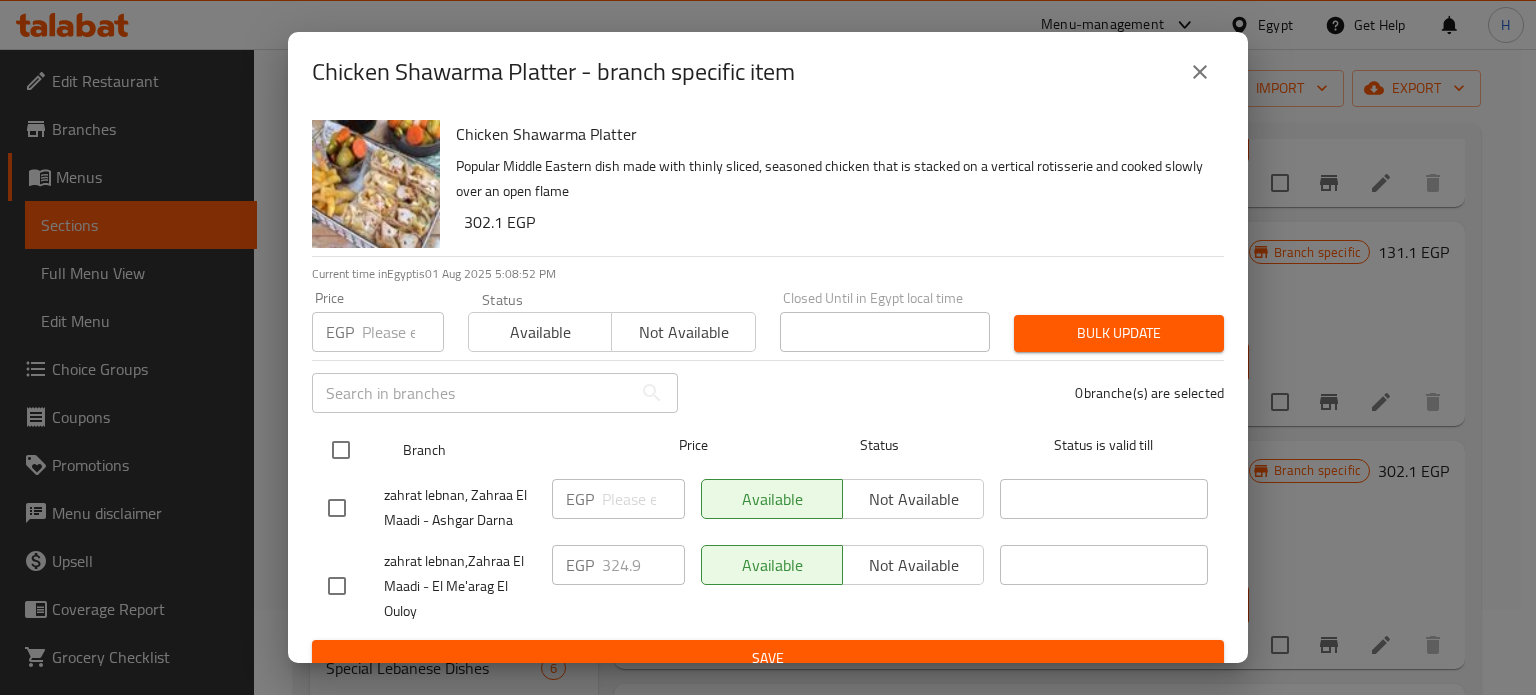 click at bounding box center [341, 450] 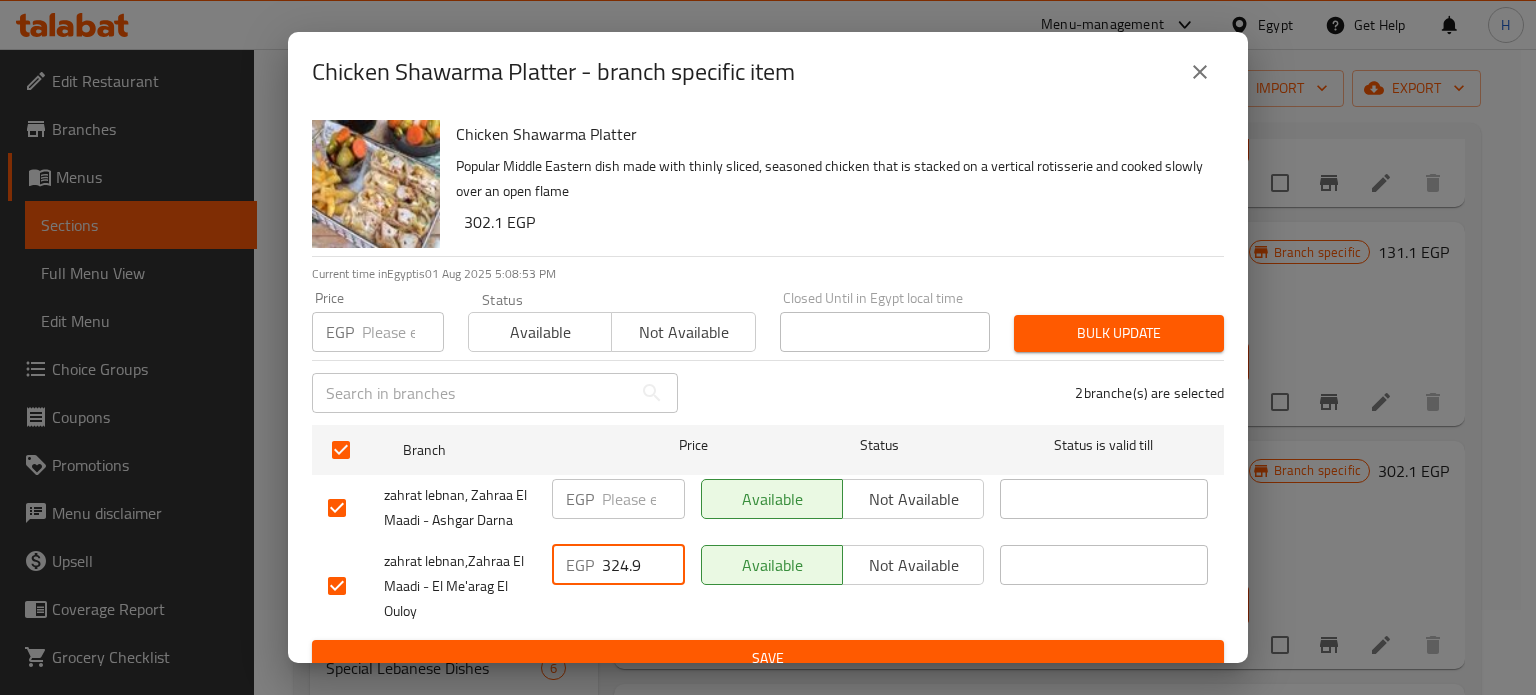 drag, startPoint x: 640, startPoint y: 561, endPoint x: 554, endPoint y: 565, distance: 86.09297 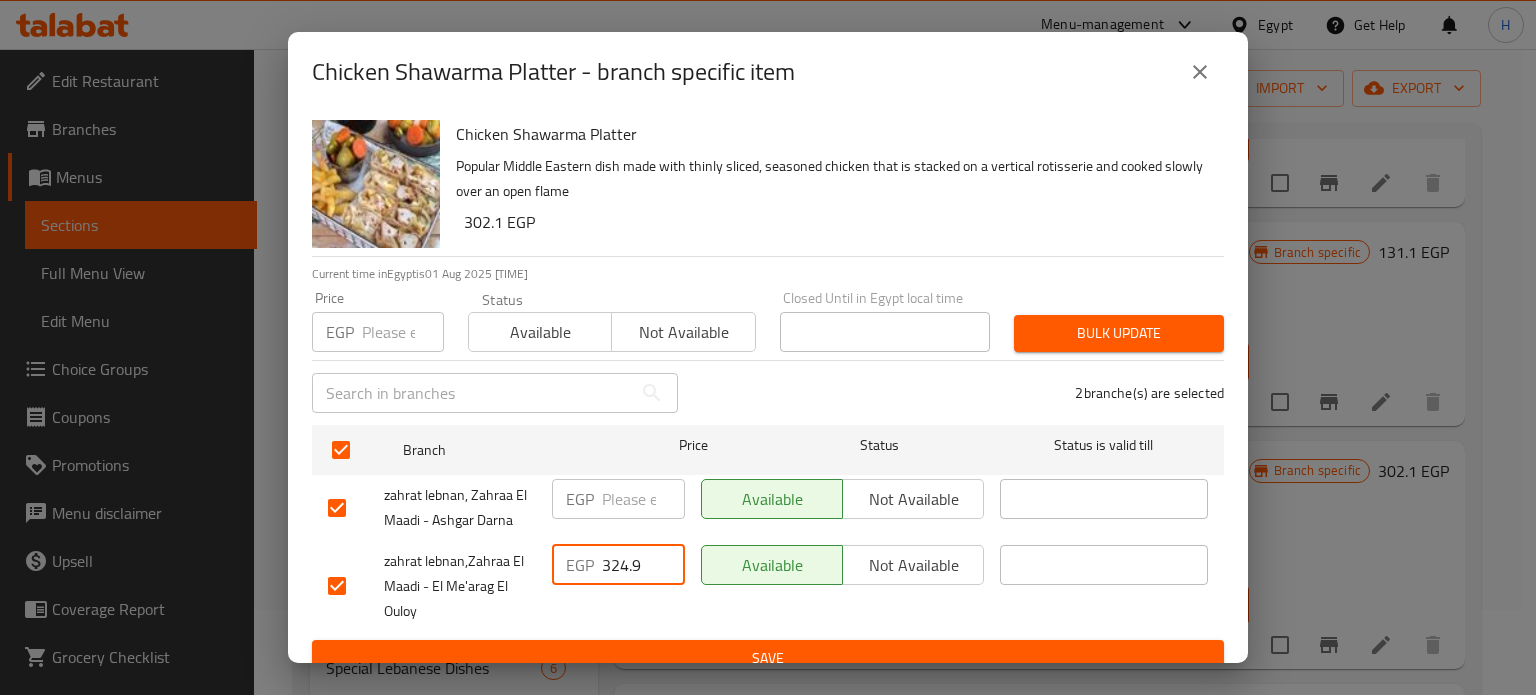 click at bounding box center (403, 332) 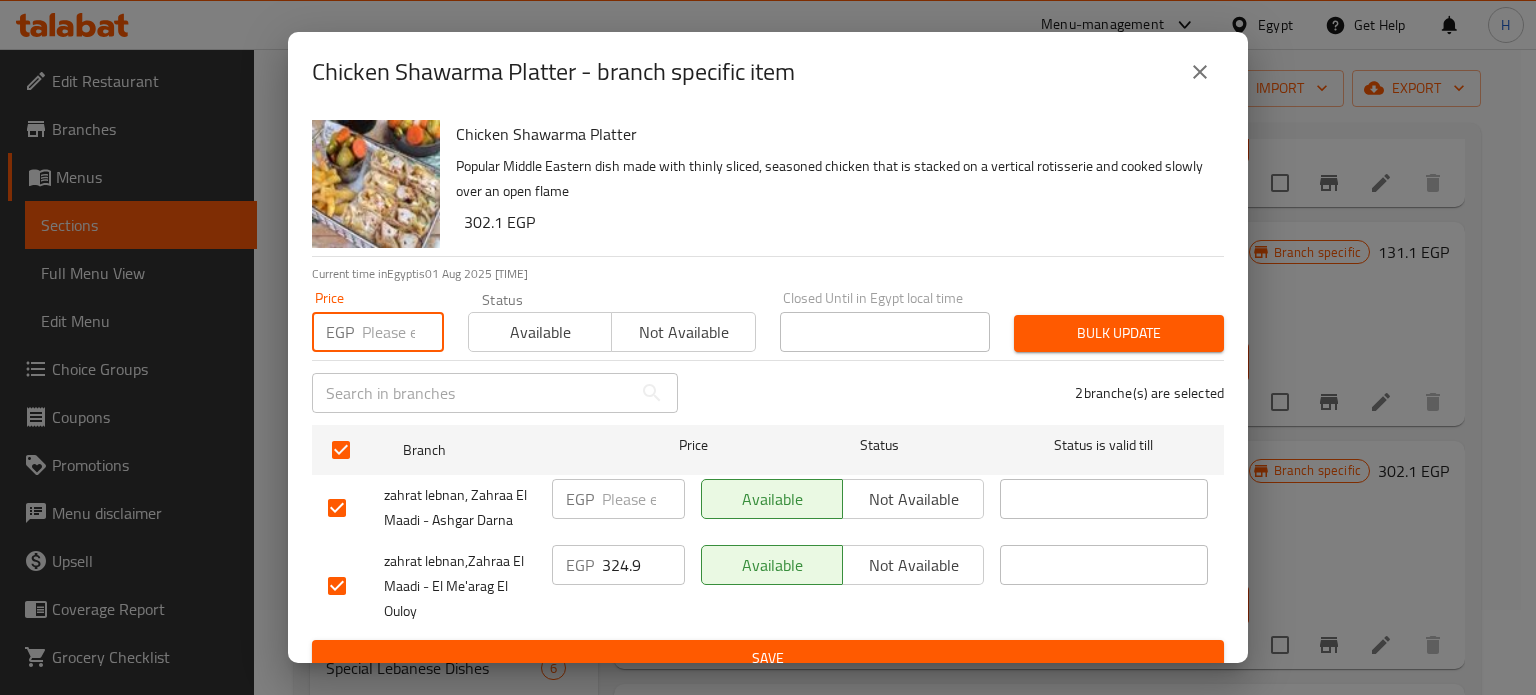 paste on "324.9" 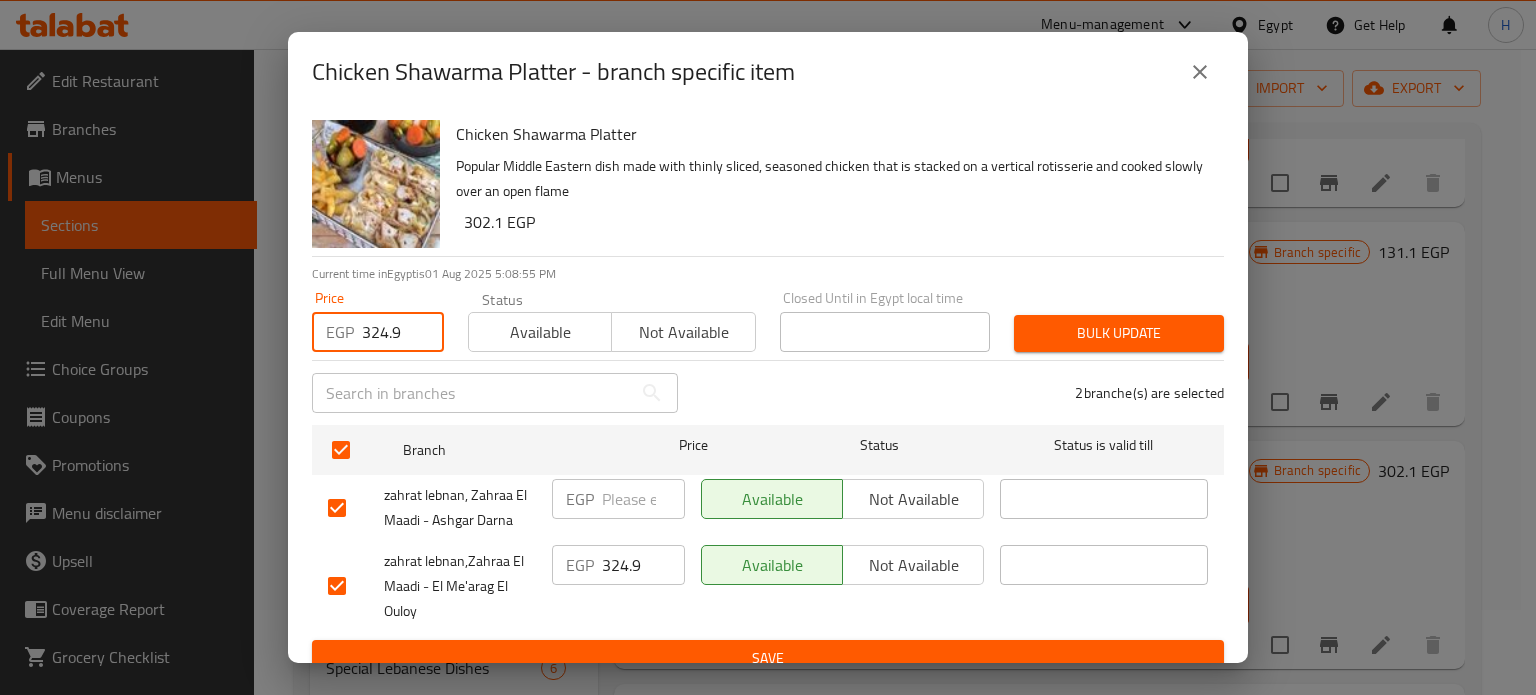 type on "324.9" 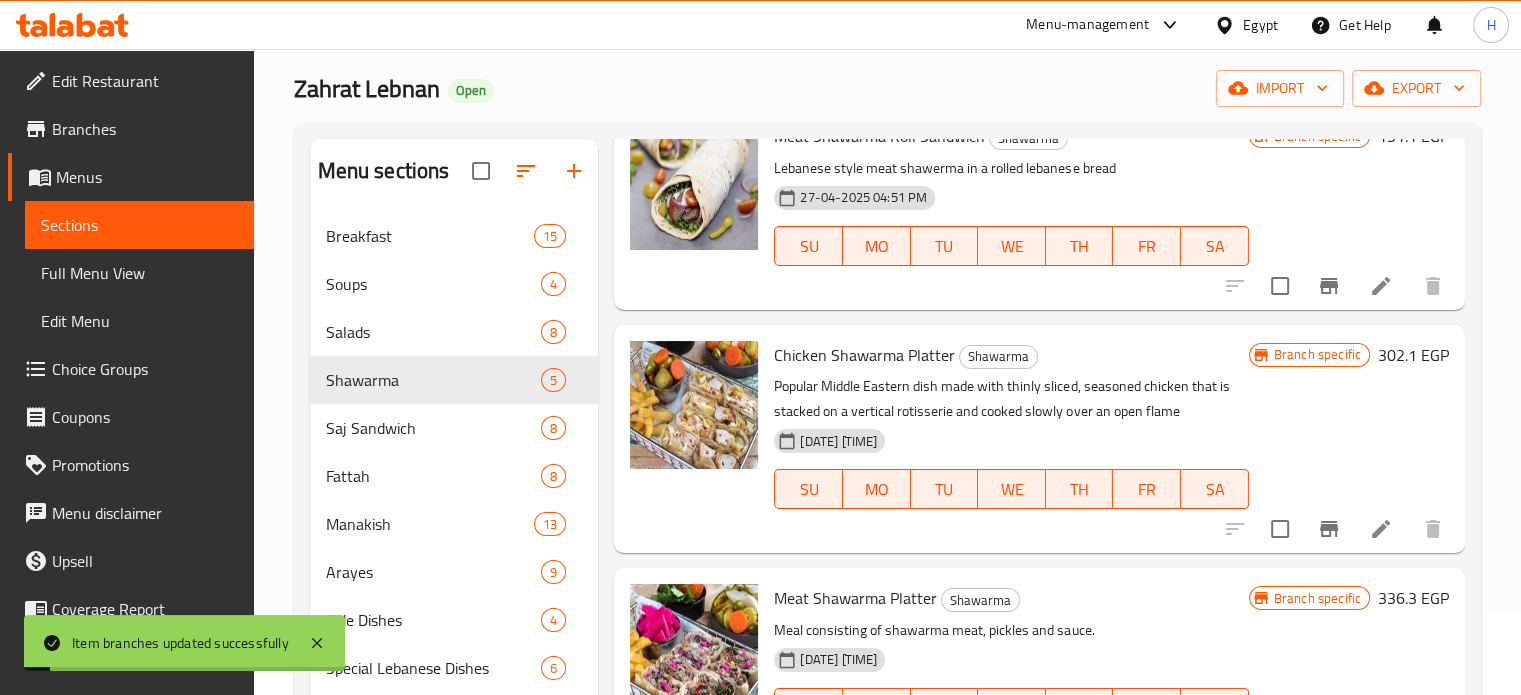 scroll, scrollTop: 366, scrollLeft: 0, axis: vertical 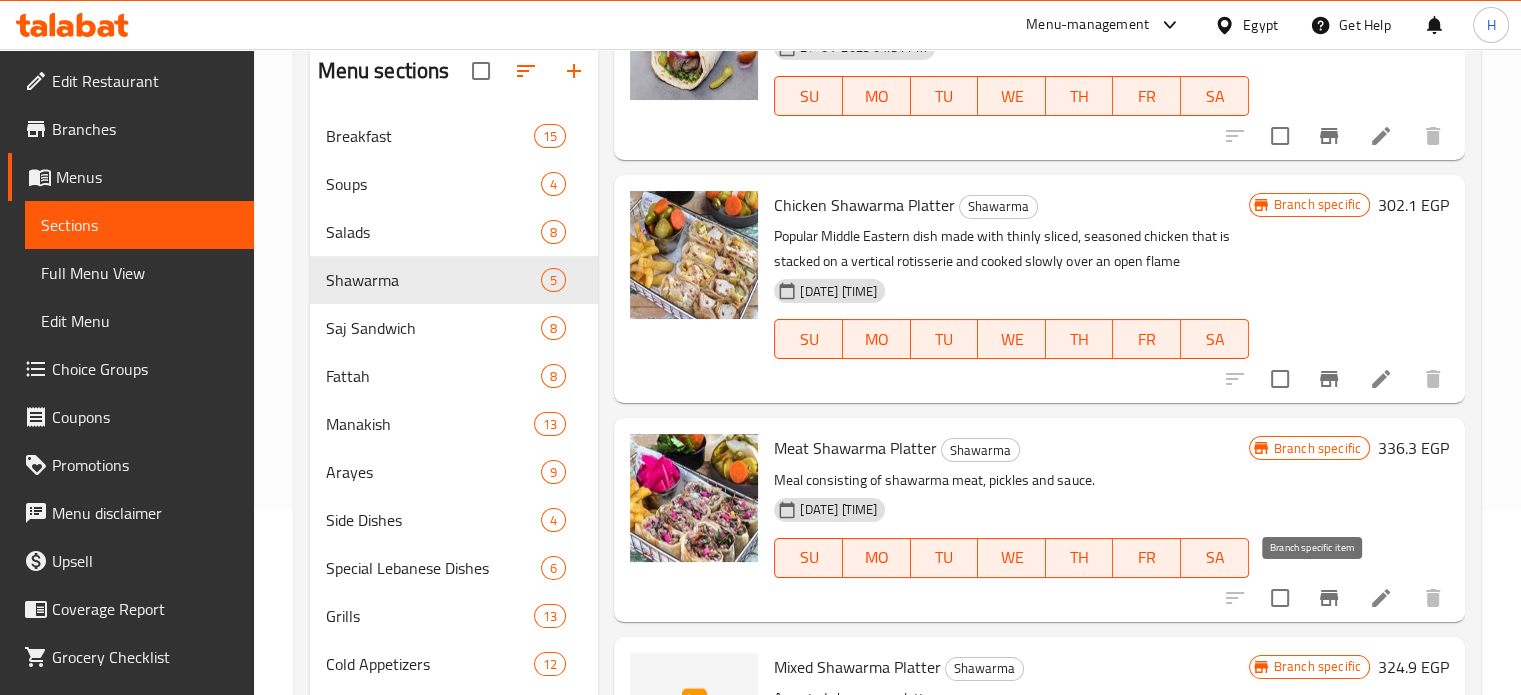 click 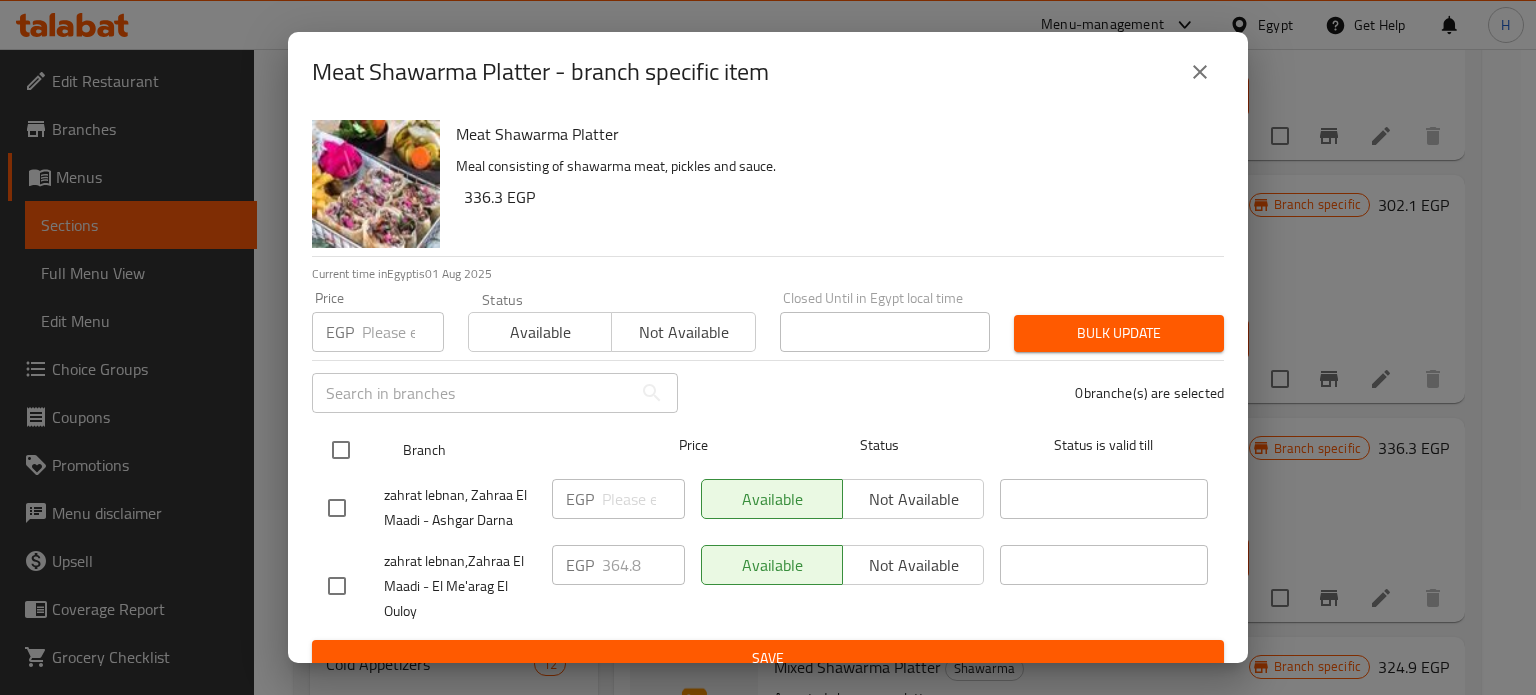 click at bounding box center (341, 450) 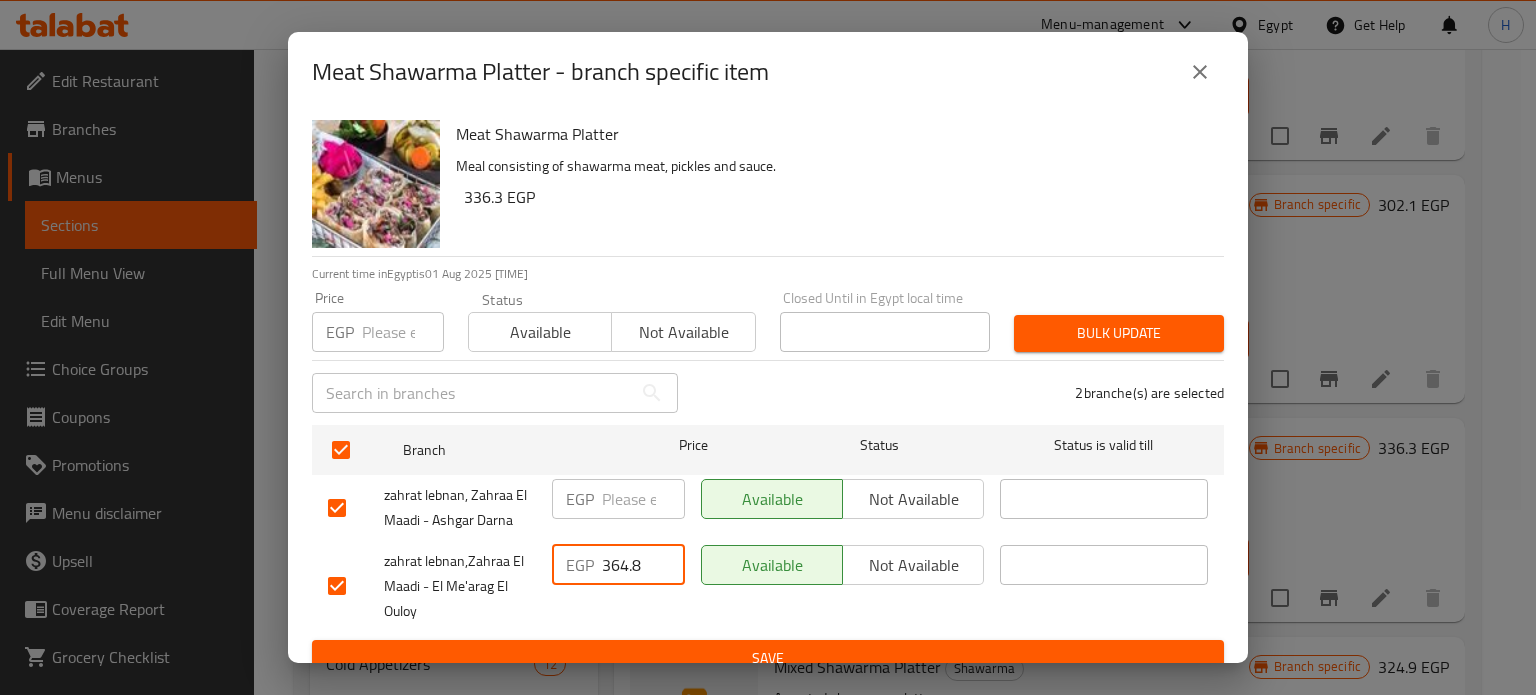 drag, startPoint x: 641, startPoint y: 564, endPoint x: 569, endPoint y: 566, distance: 72.02777 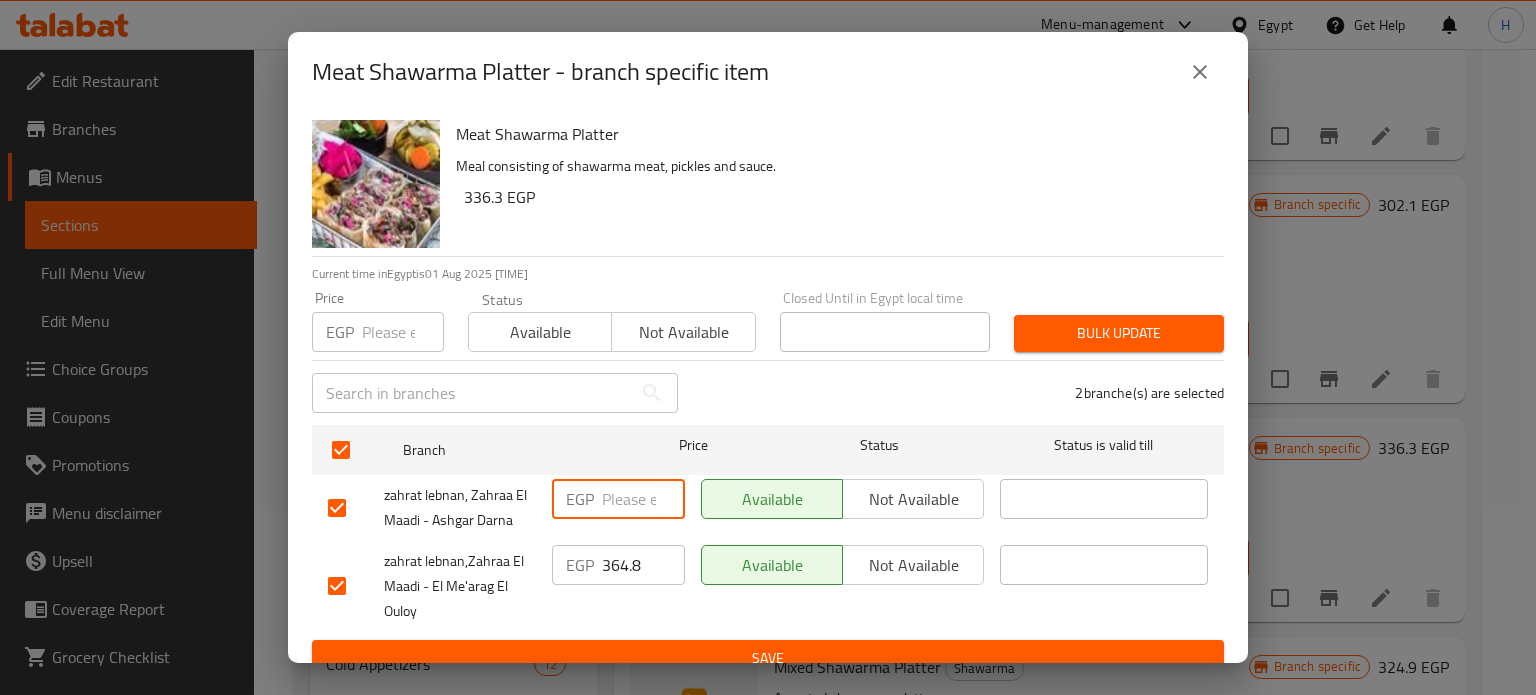 paste on "364.8" 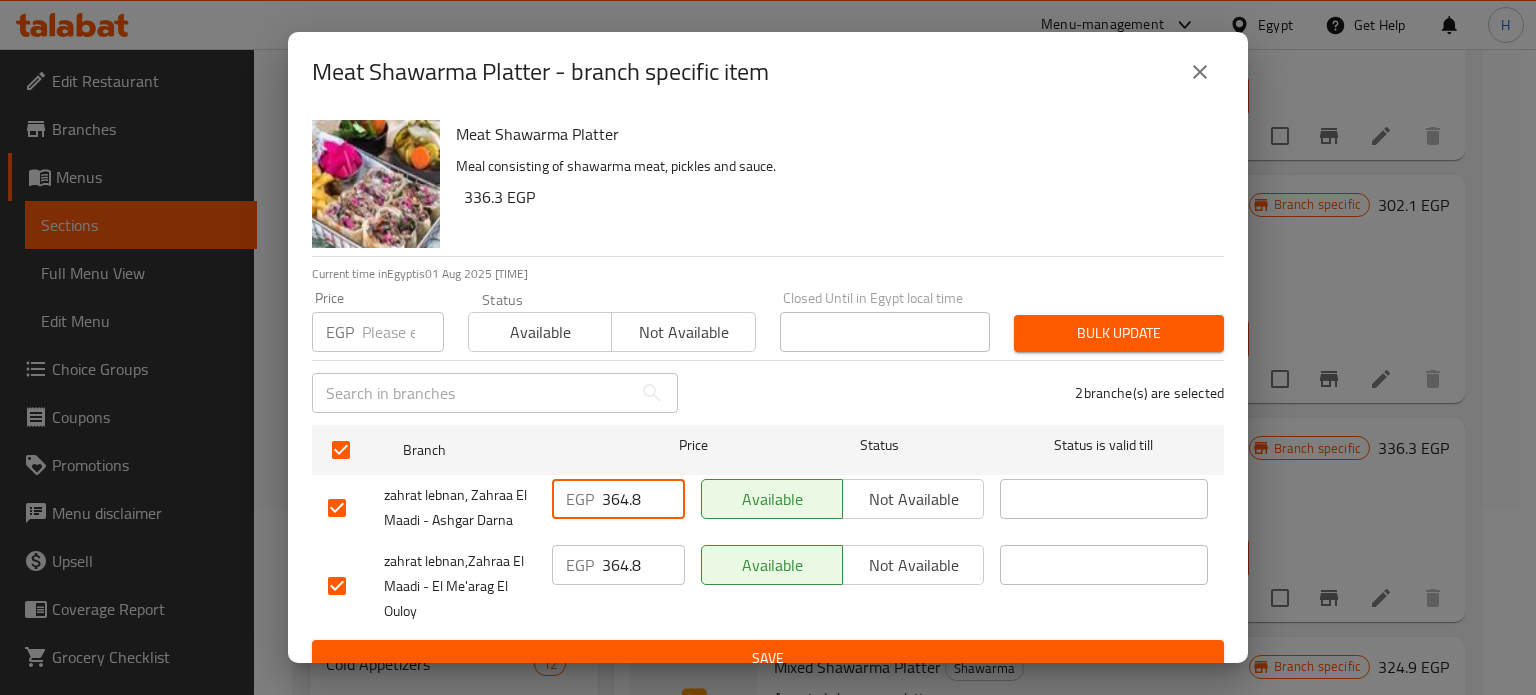 type on "364.8" 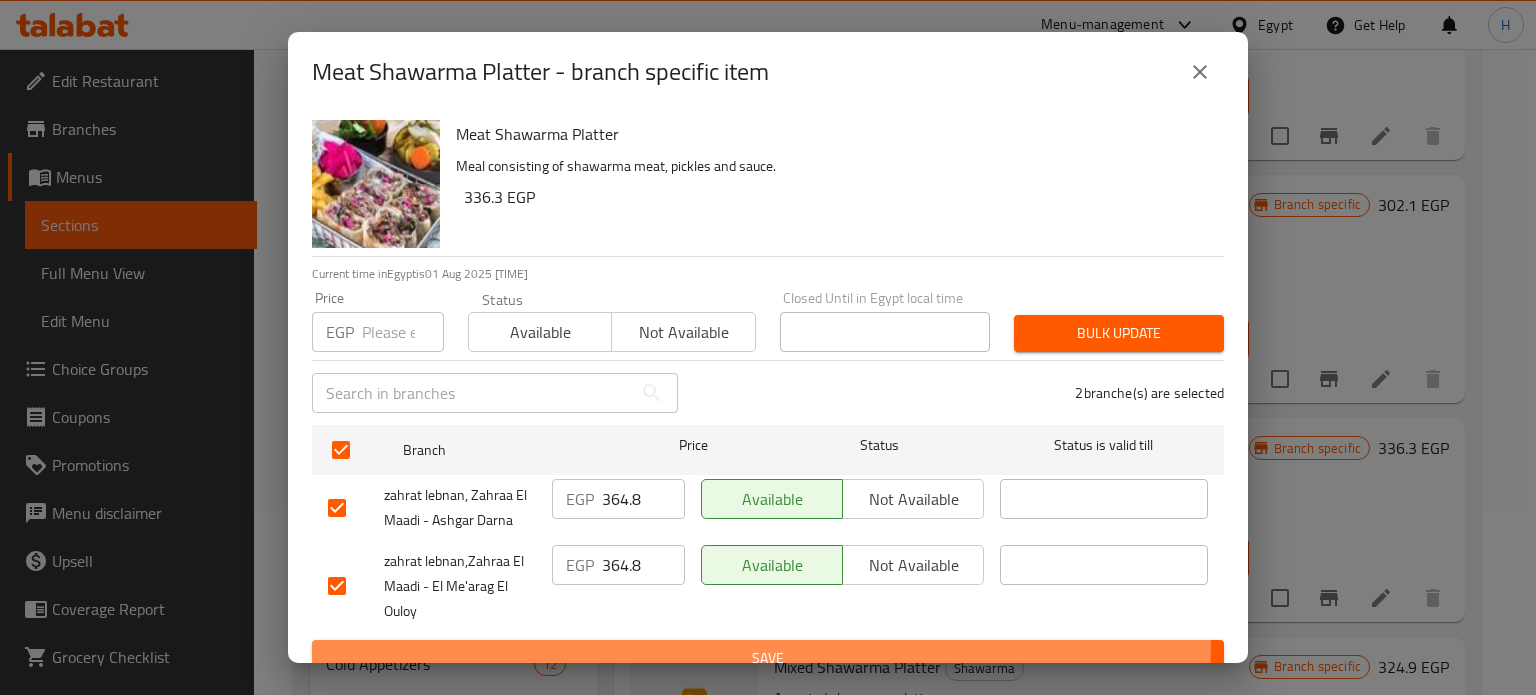 click on "Save" at bounding box center (768, 658) 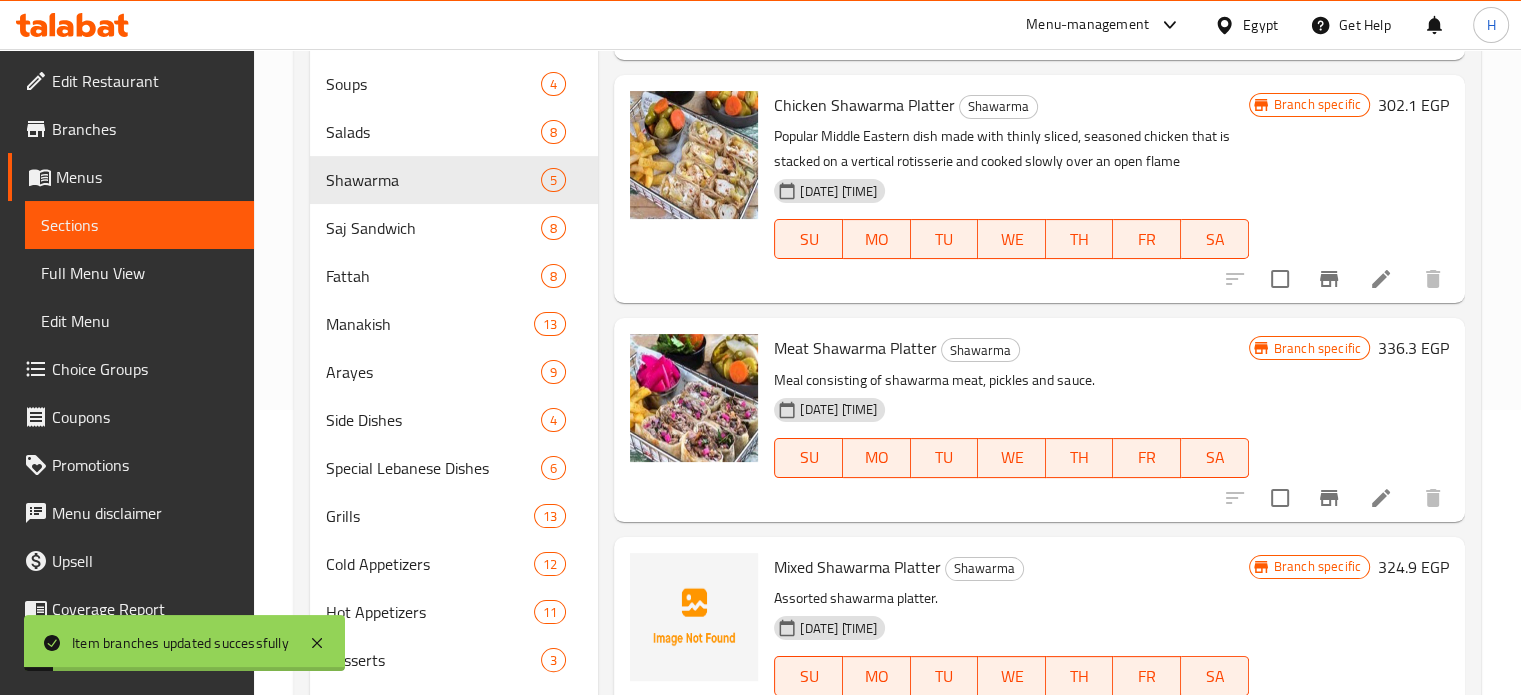 scroll, scrollTop: 385, scrollLeft: 0, axis: vertical 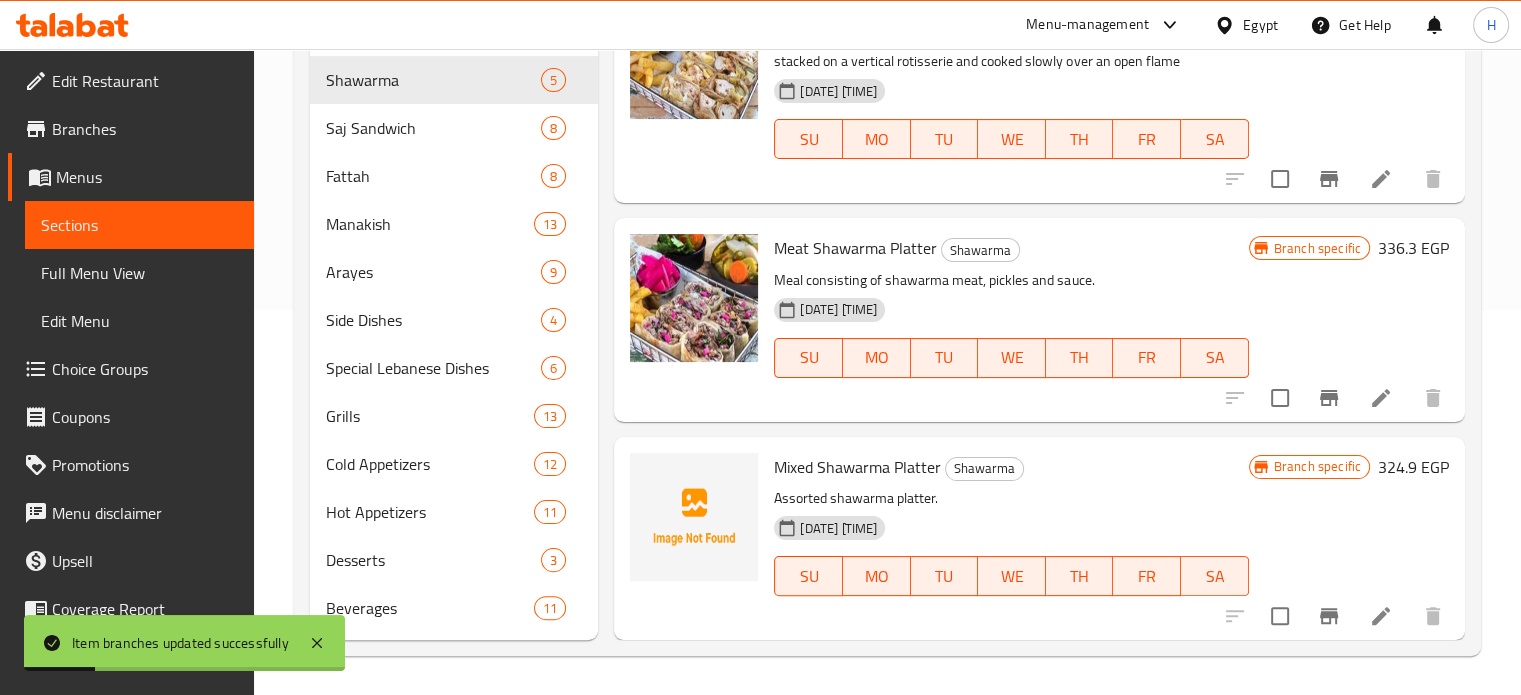 click 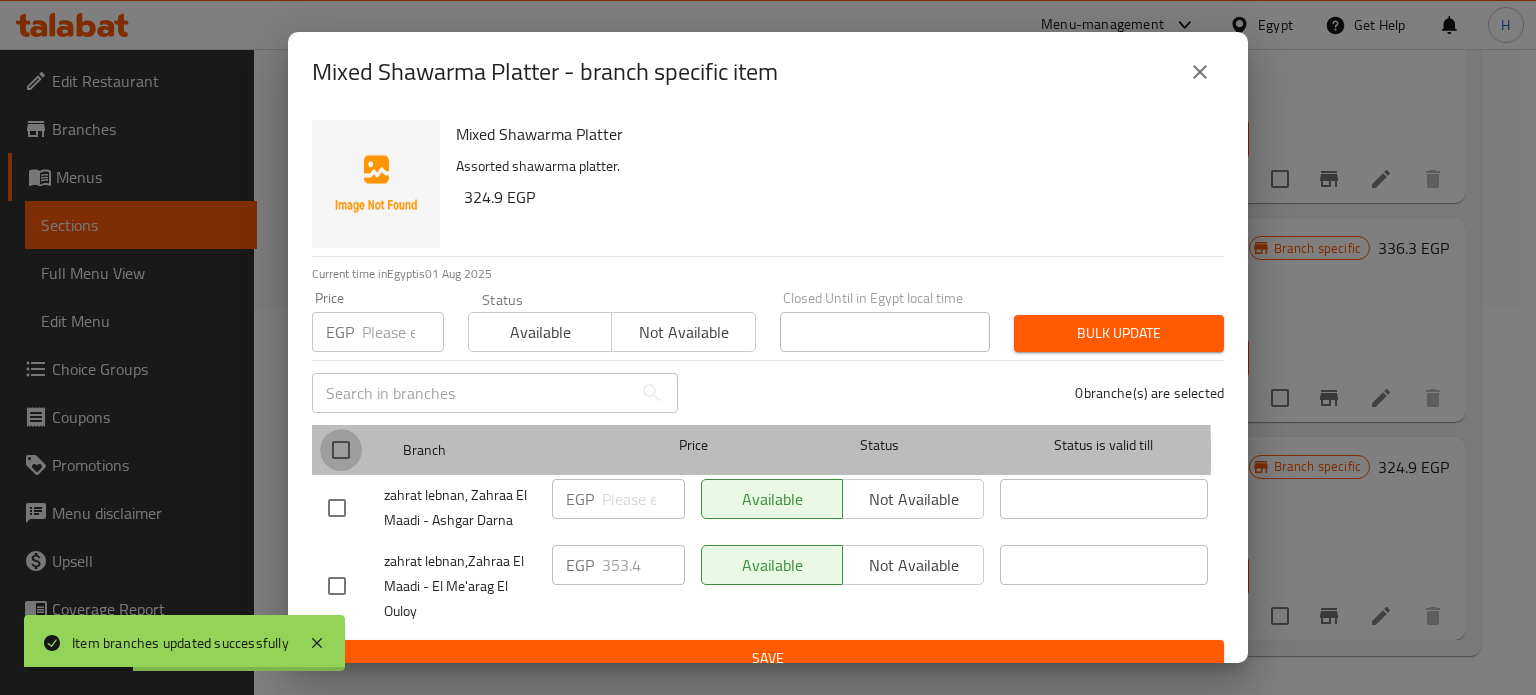click at bounding box center (341, 450) 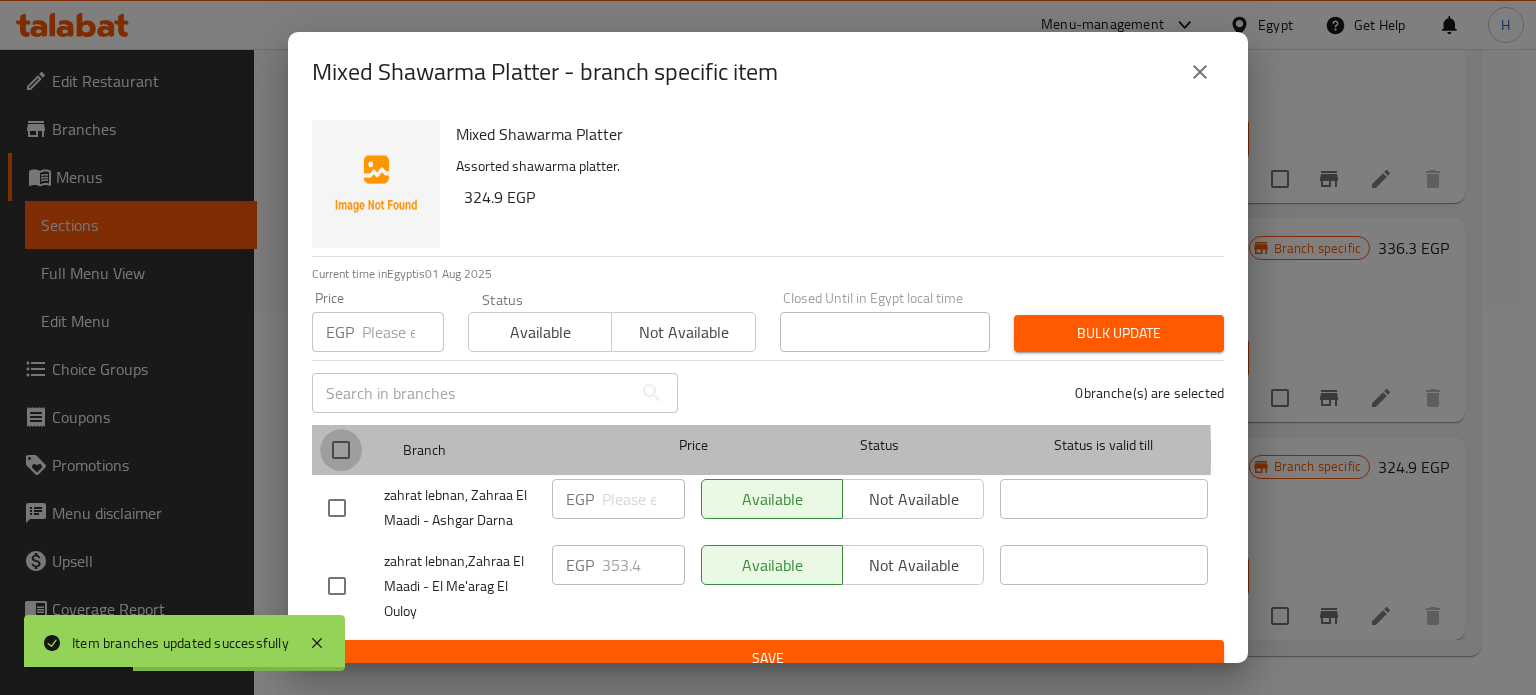 checkbox on "true" 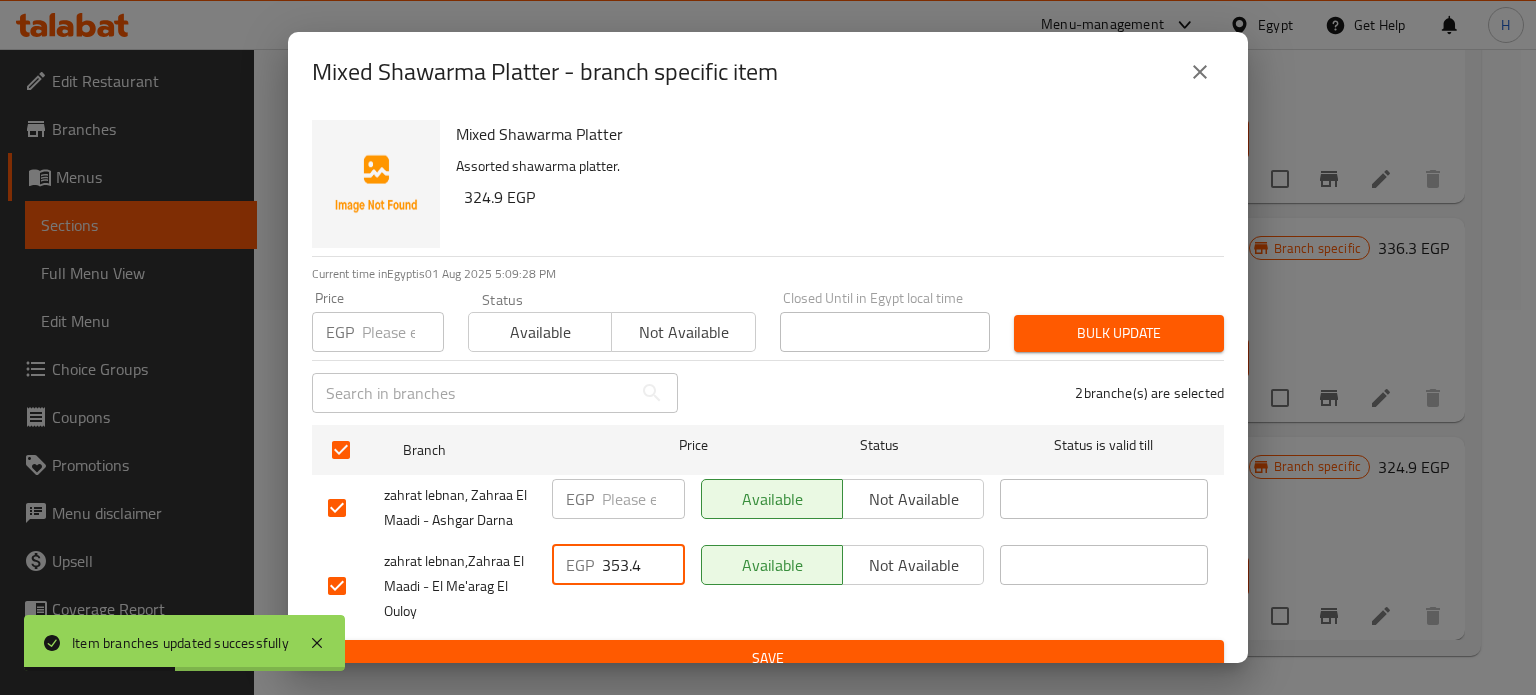 drag, startPoint x: 641, startPoint y: 567, endPoint x: 560, endPoint y: 567, distance: 81 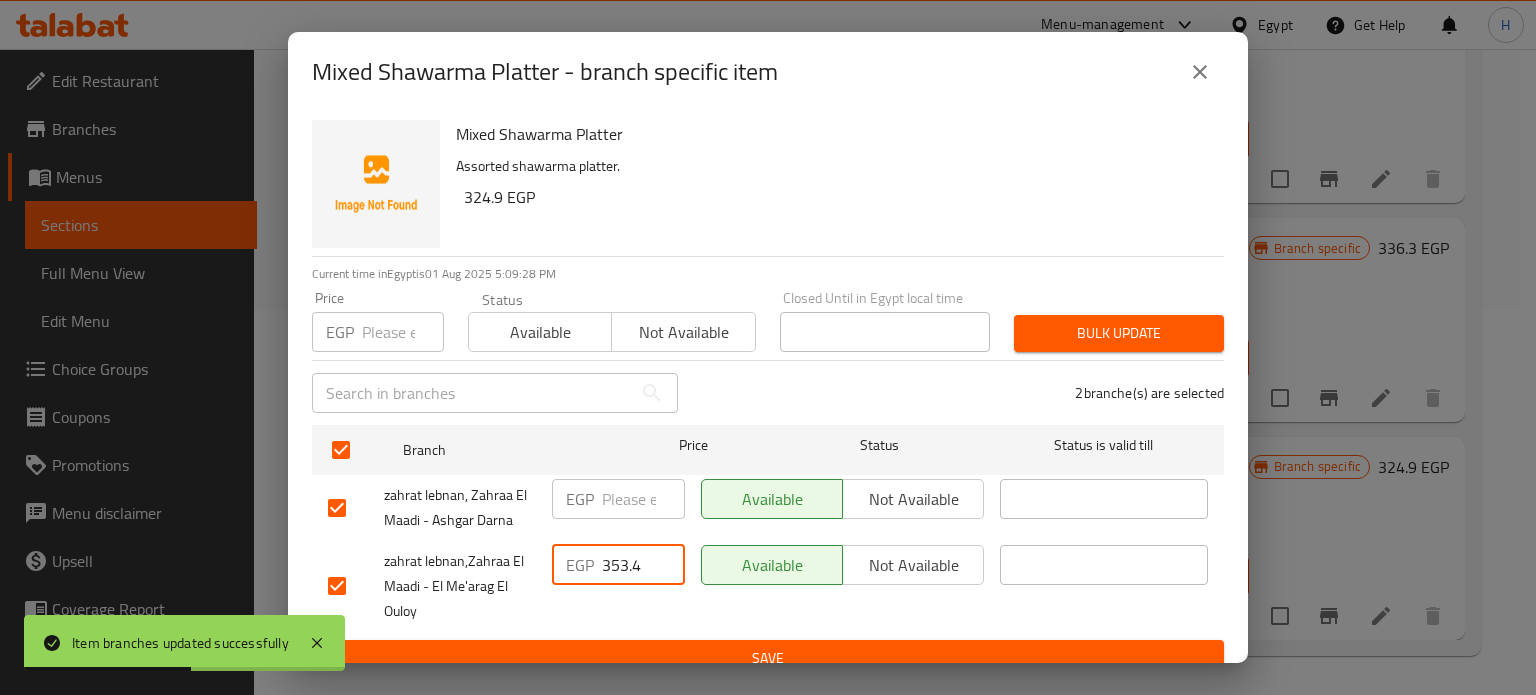 click at bounding box center (643, 499) 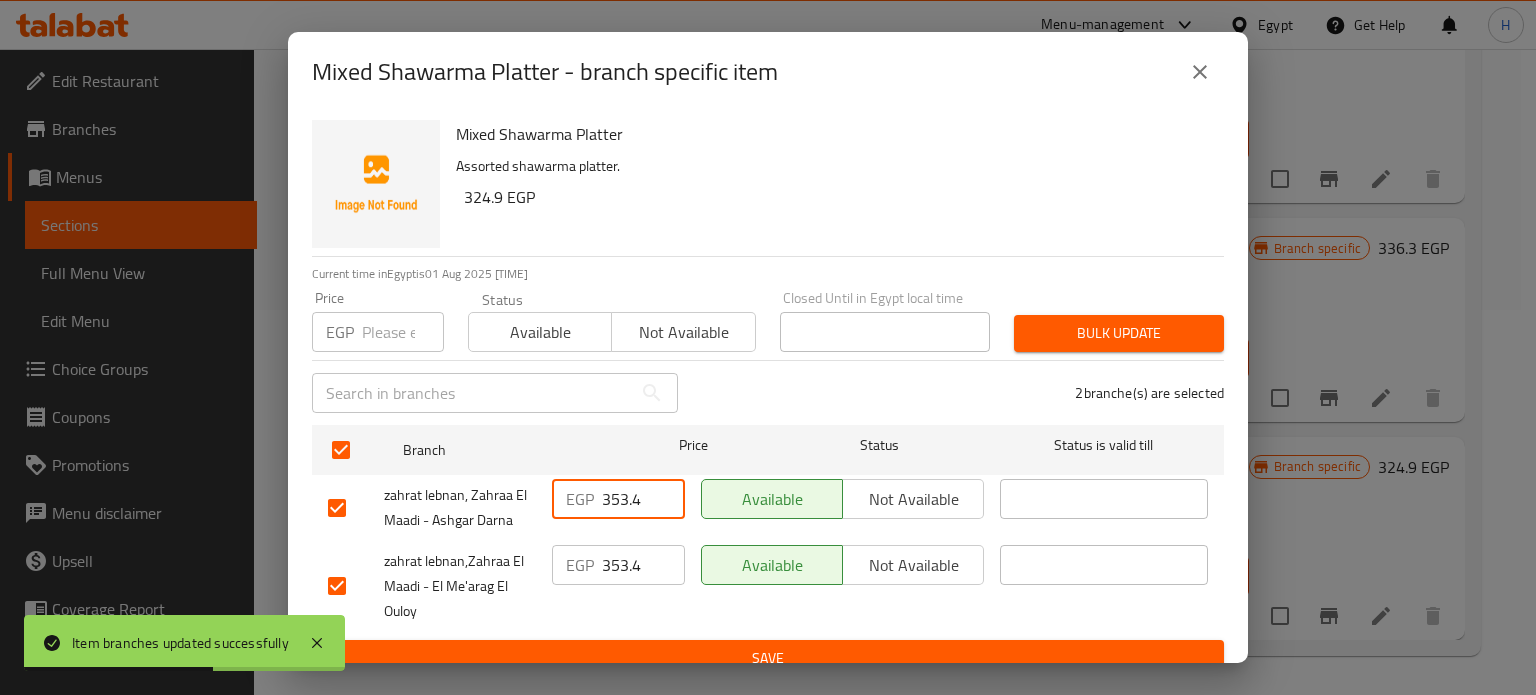 type on "353.4" 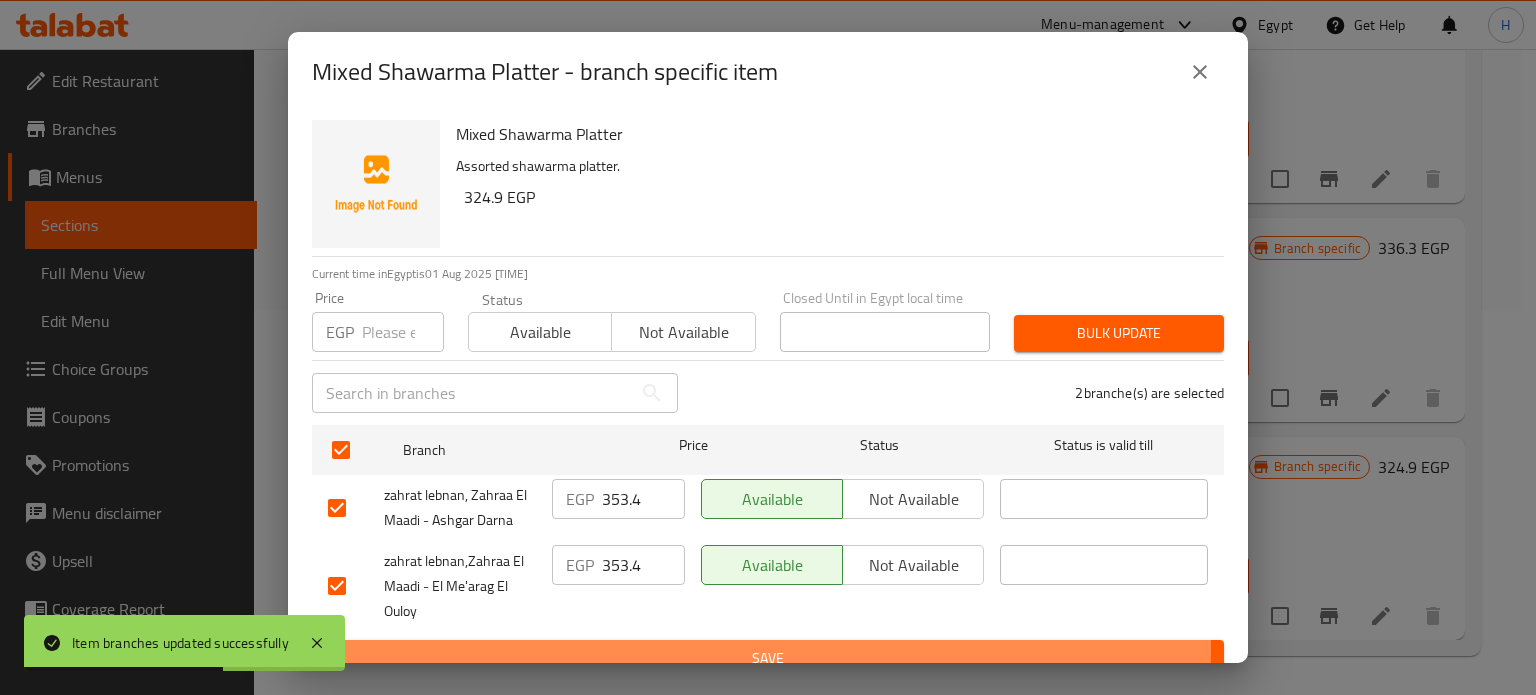 click on "Save" at bounding box center [768, 658] 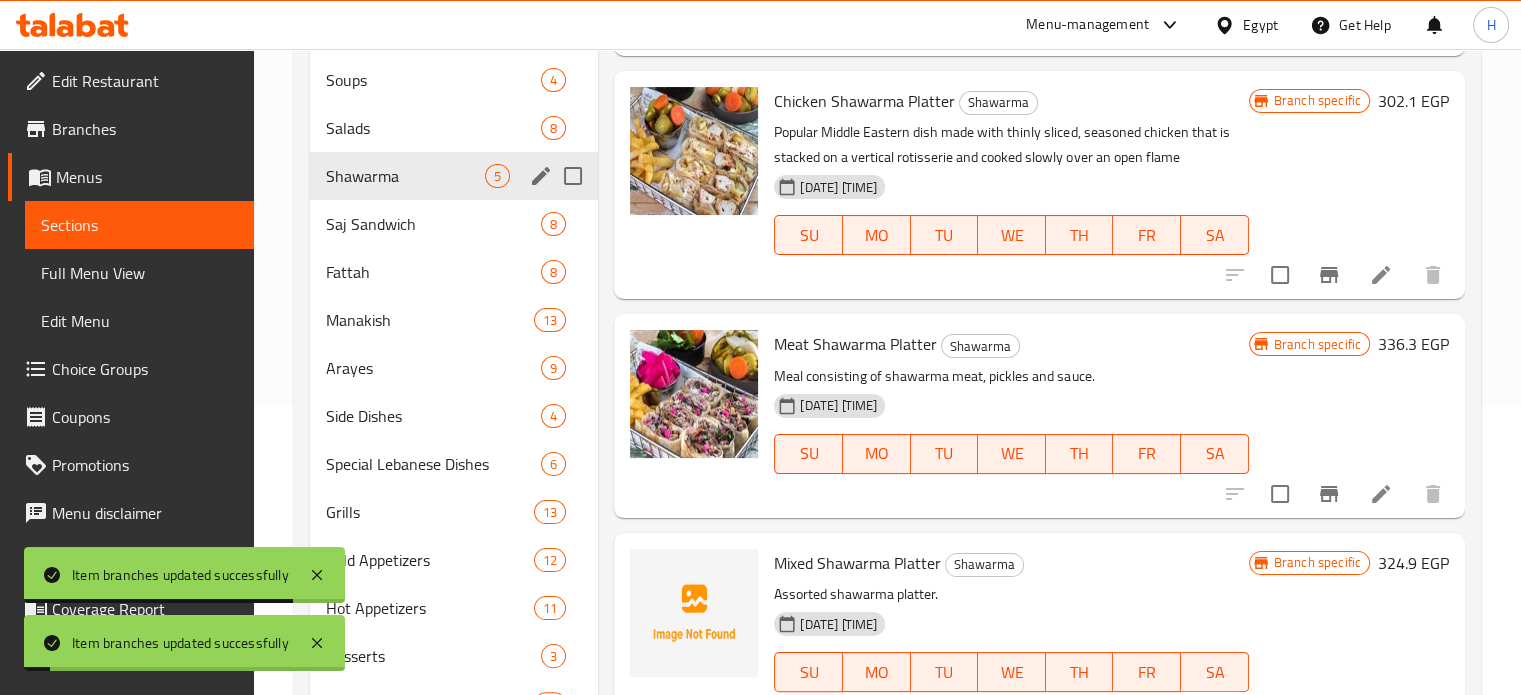 scroll, scrollTop: 185, scrollLeft: 0, axis: vertical 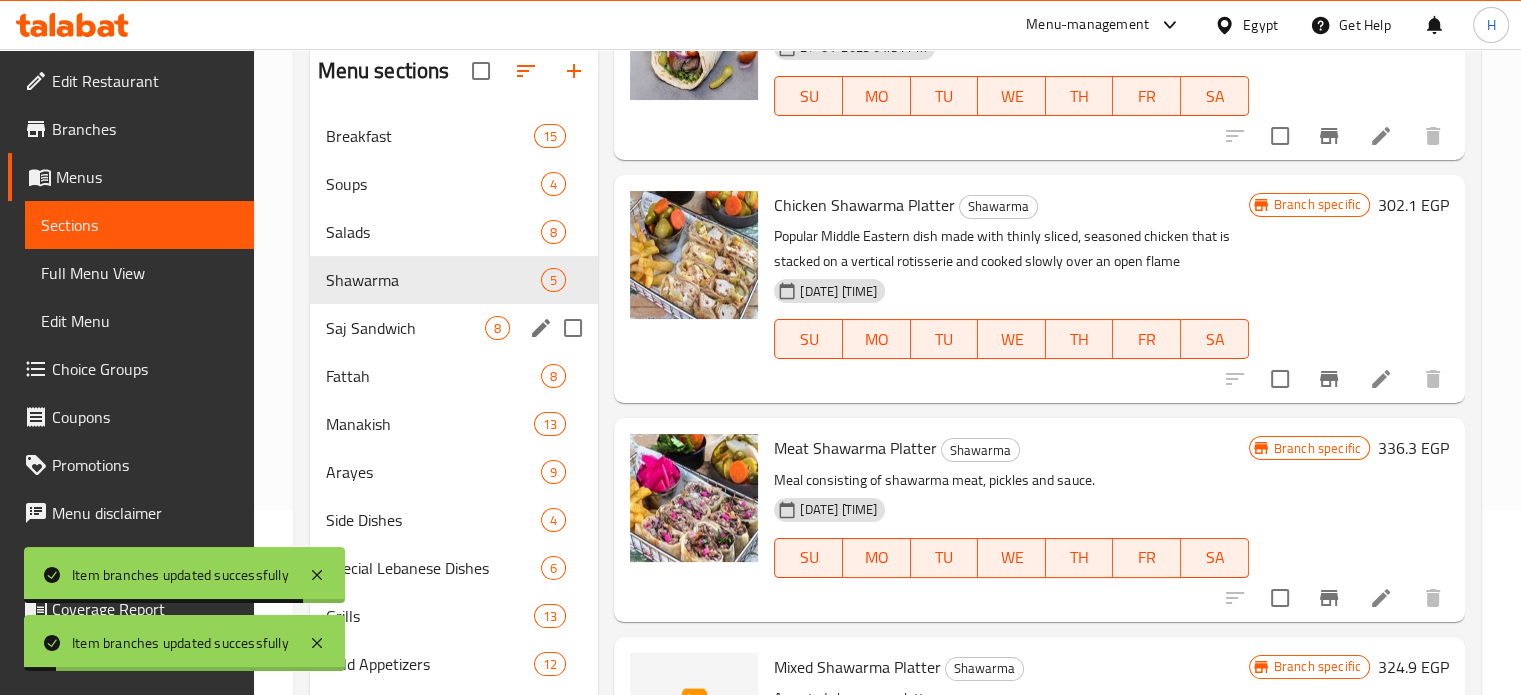 click on "Saj Sandwich" at bounding box center [406, 328] 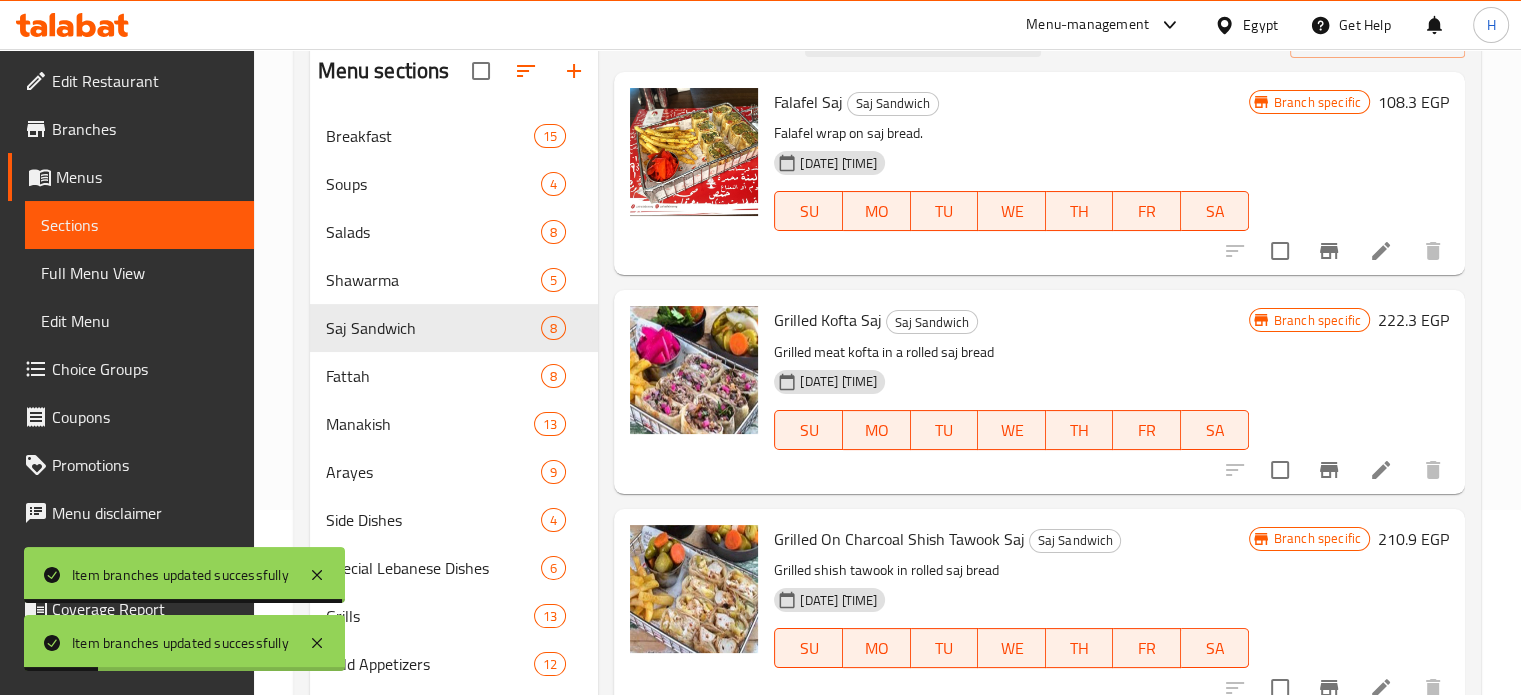 scroll, scrollTop: 0, scrollLeft: 0, axis: both 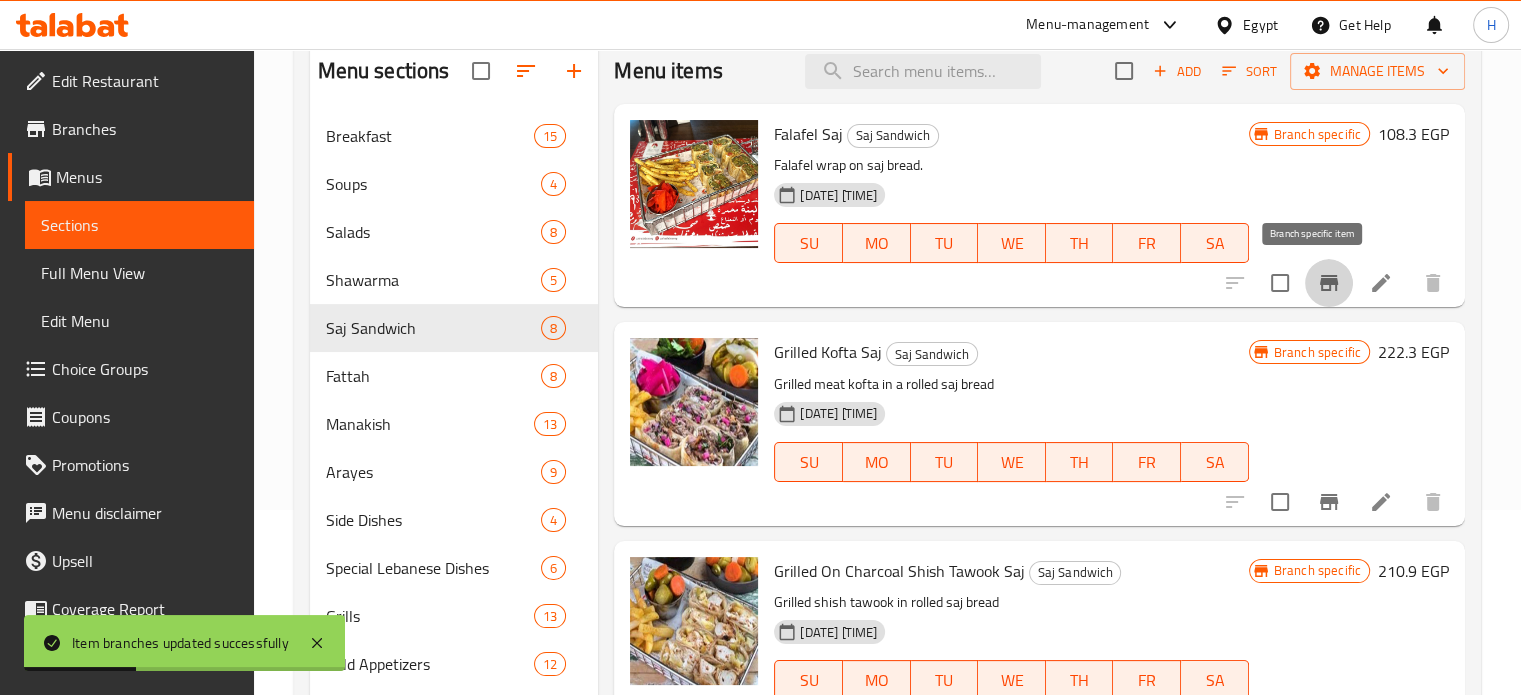 click at bounding box center (1329, 283) 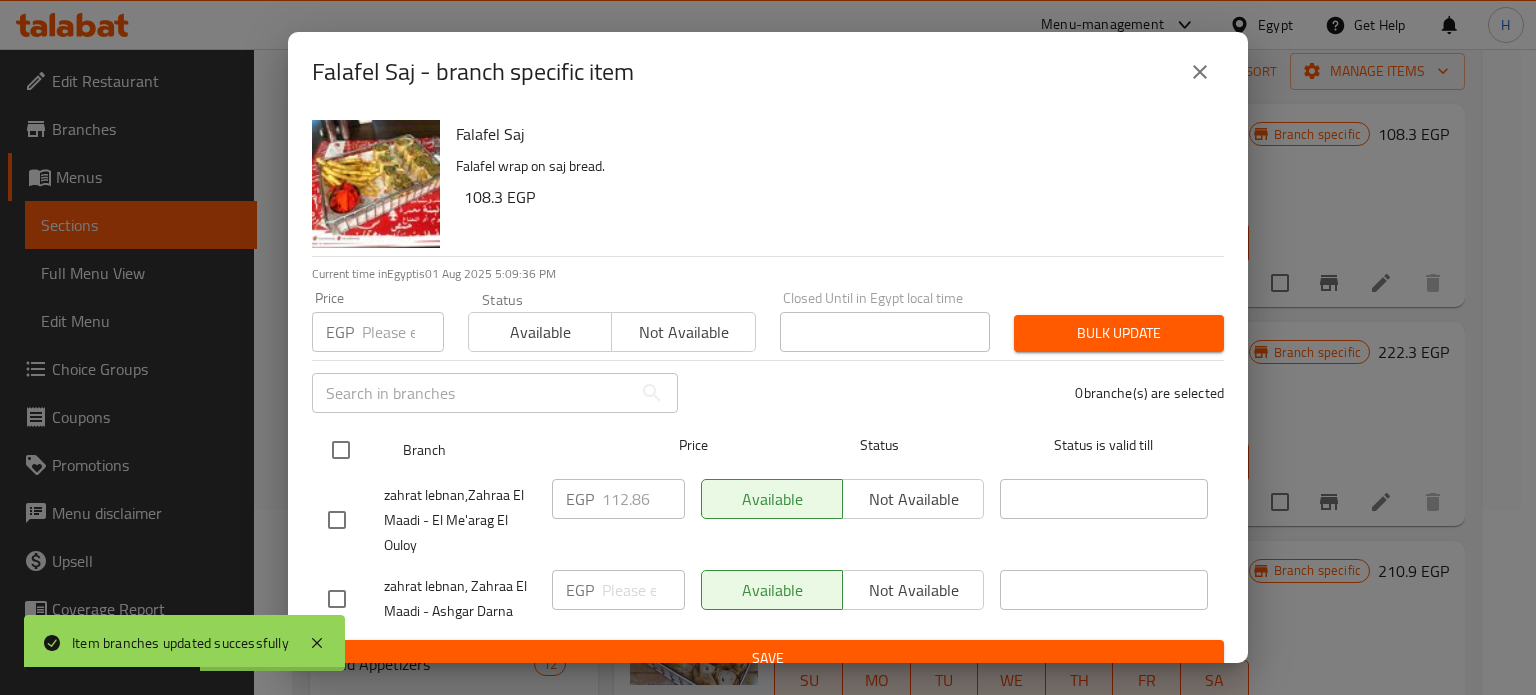 click at bounding box center (341, 450) 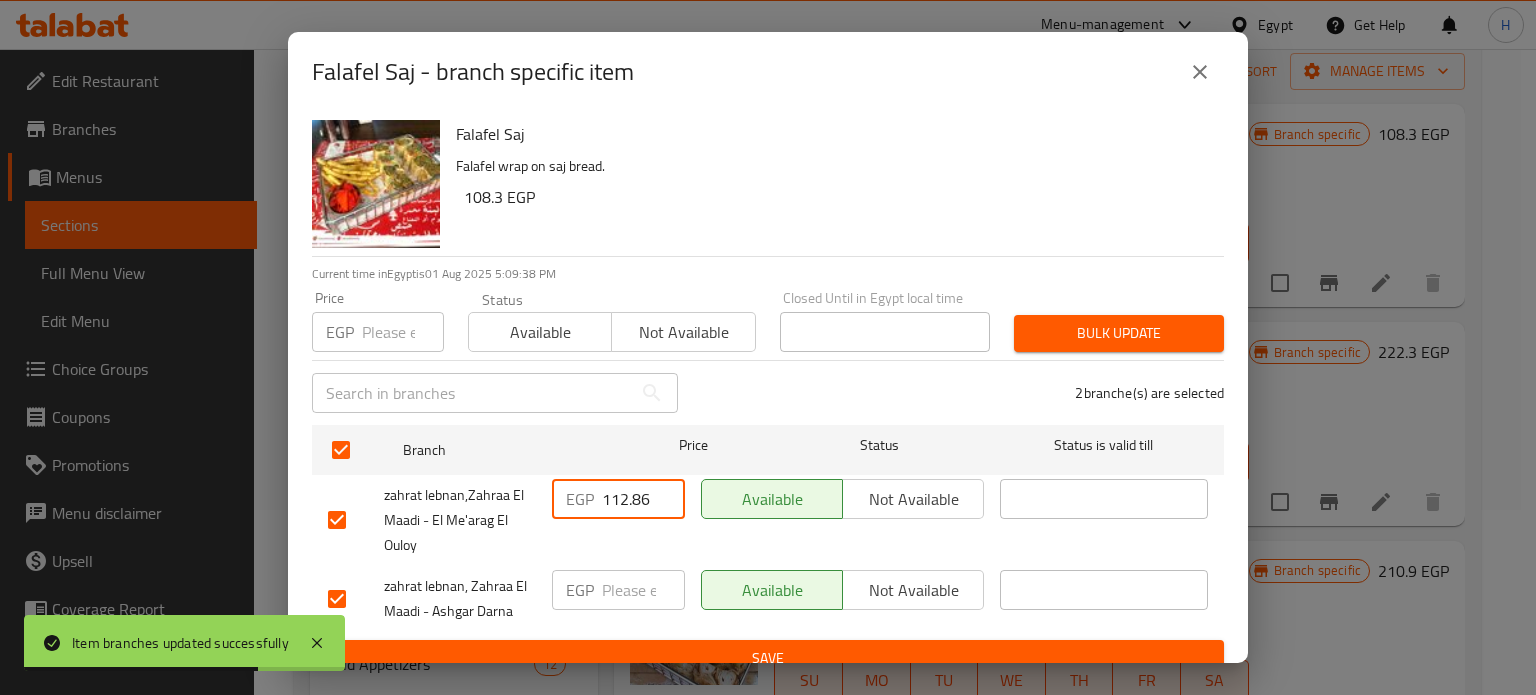 drag, startPoint x: 648, startPoint y: 496, endPoint x: 572, endPoint y: 504, distance: 76.41989 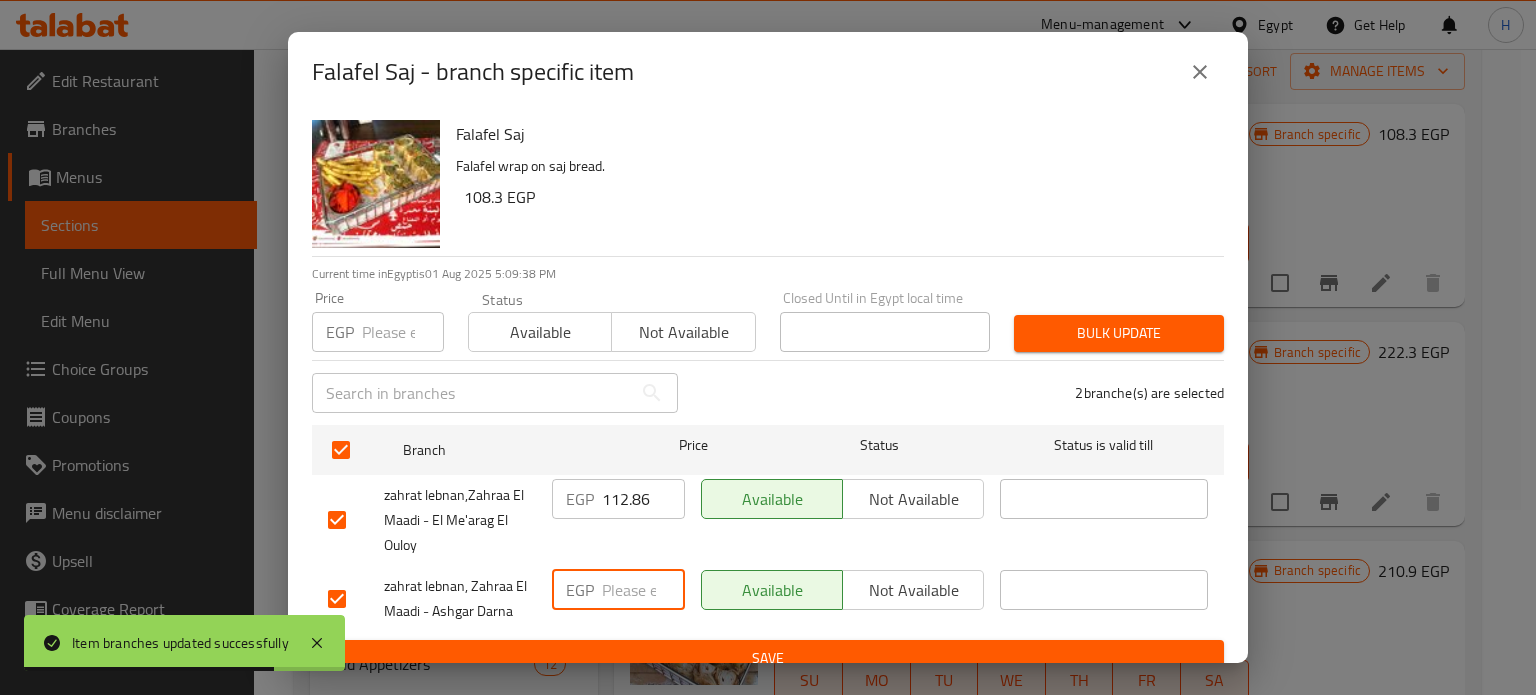 click at bounding box center (643, 590) 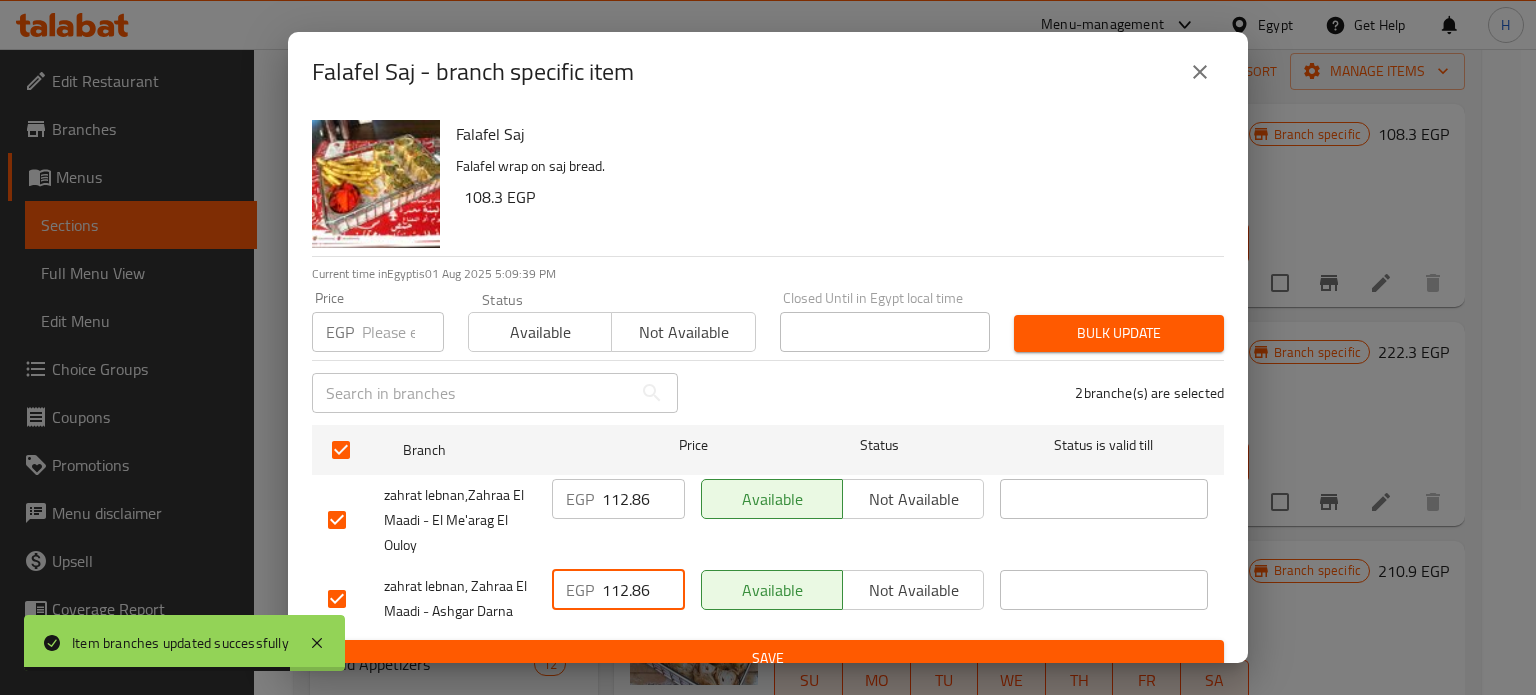 type on "112.86" 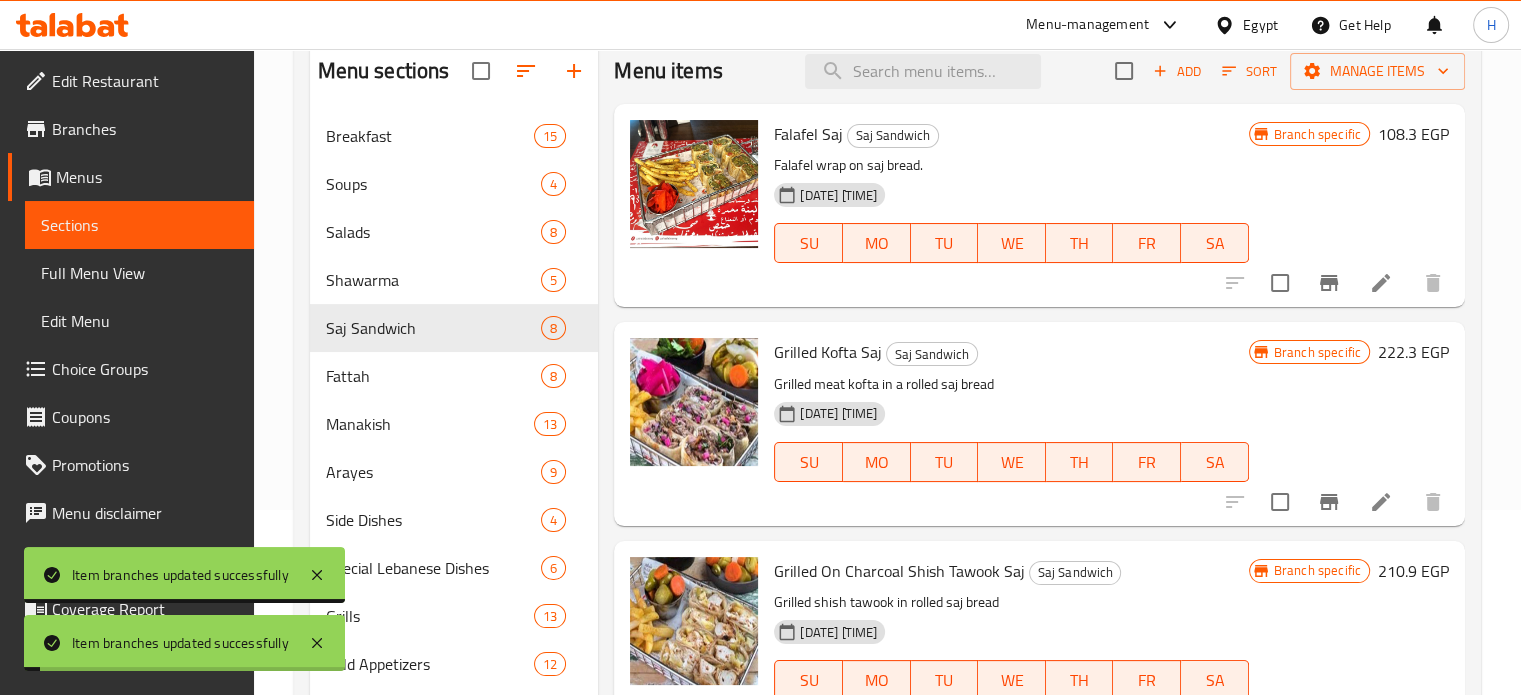 scroll, scrollTop: 85, scrollLeft: 0, axis: vertical 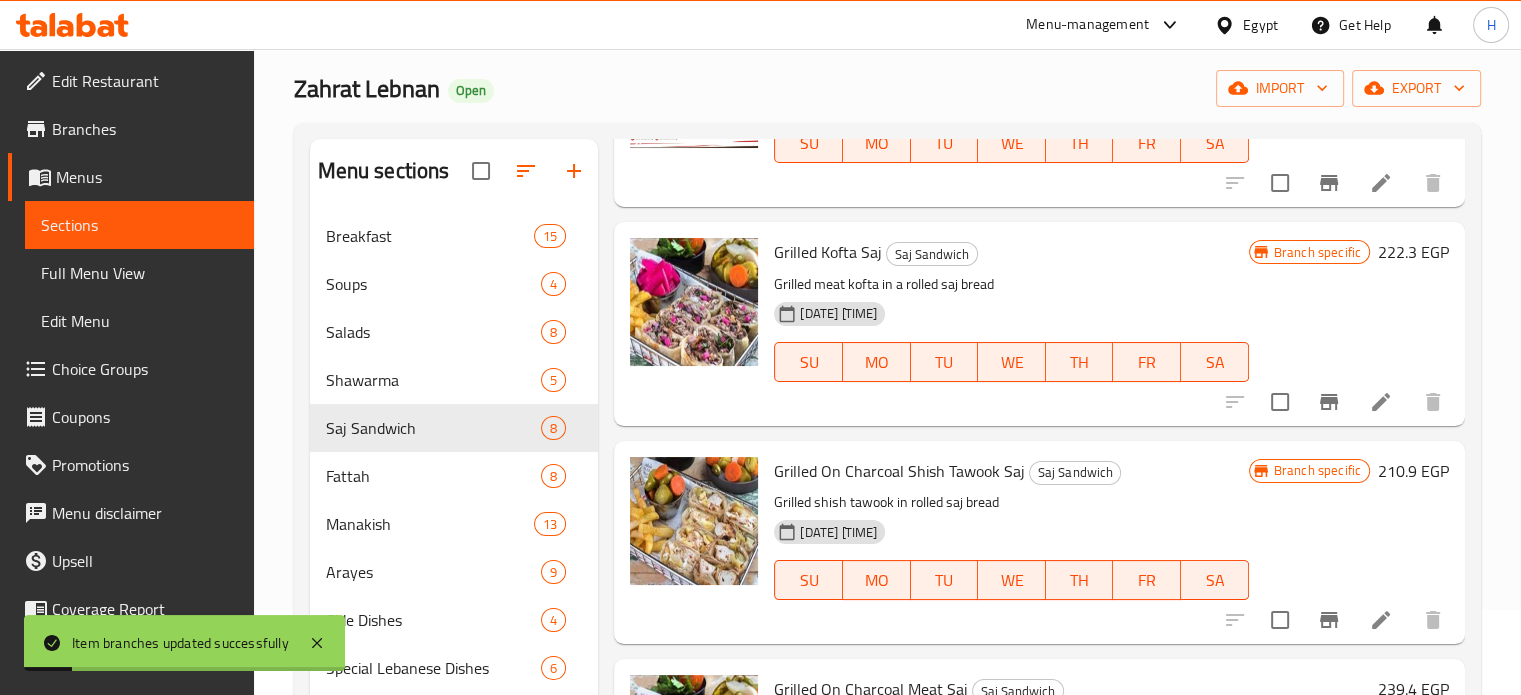 click 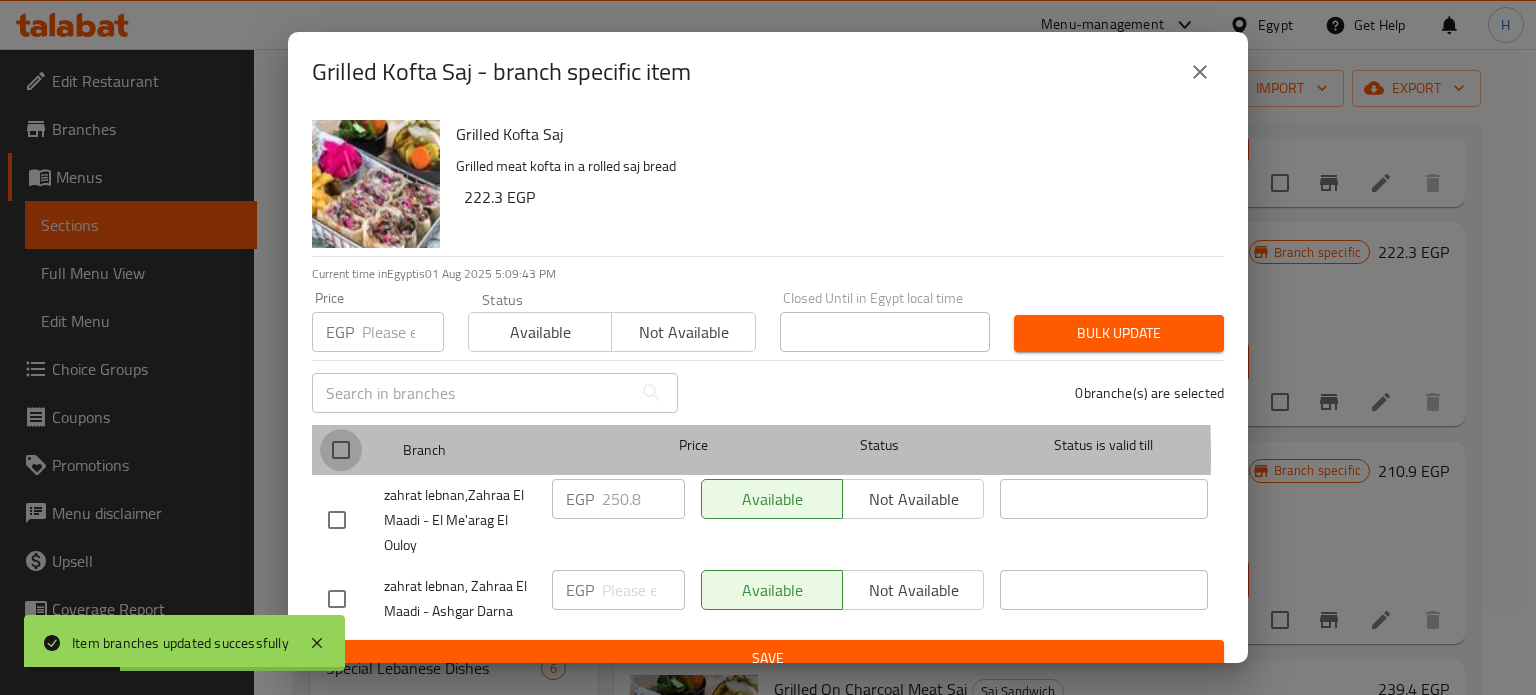click at bounding box center [341, 450] 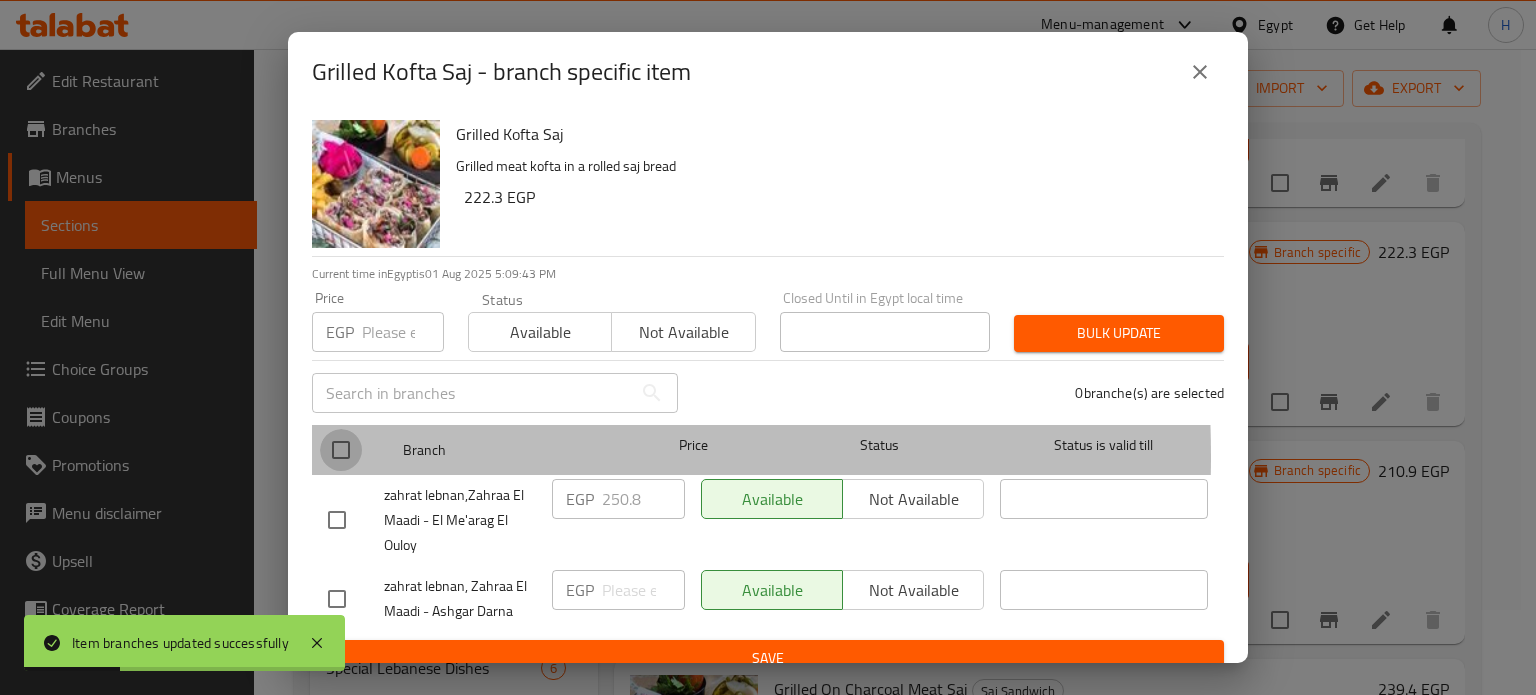 checkbox on "true" 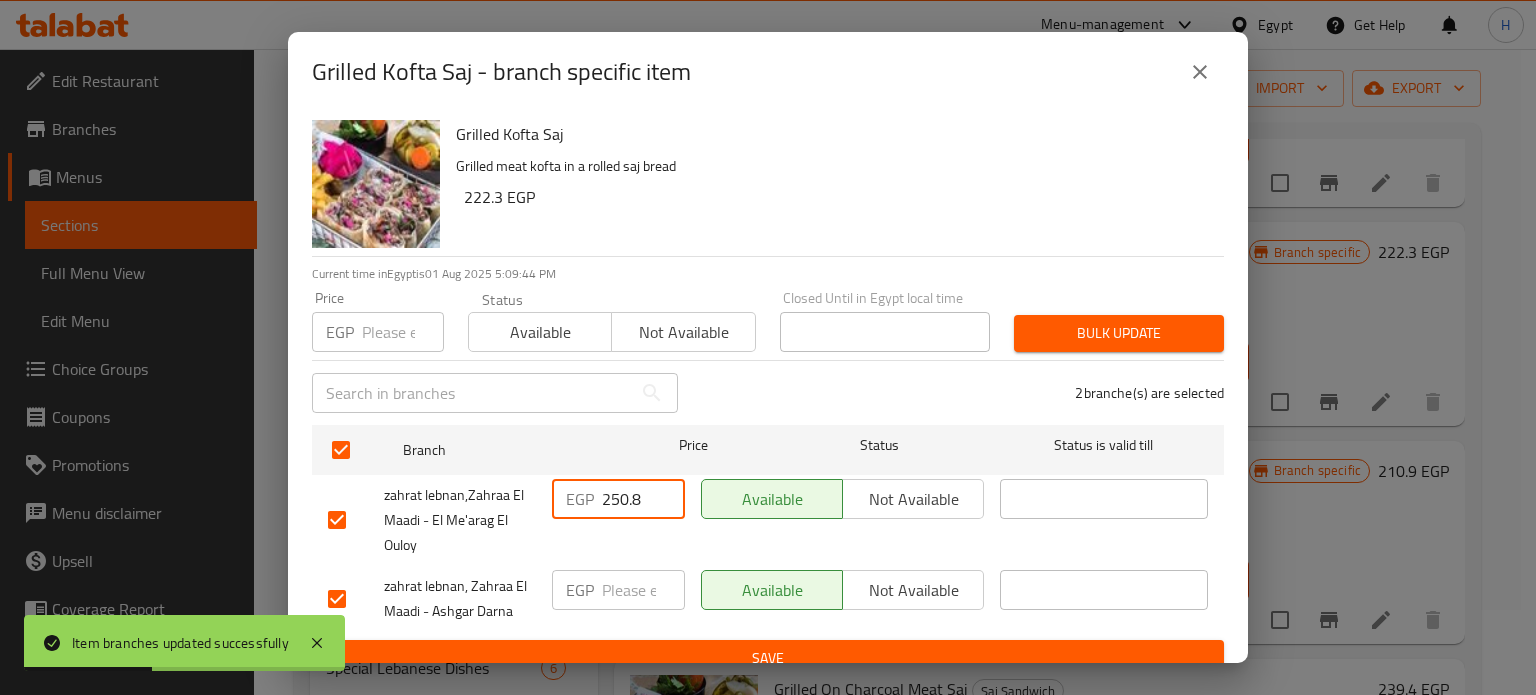 drag, startPoint x: 641, startPoint y: 497, endPoint x: 542, endPoint y: 503, distance: 99.18165 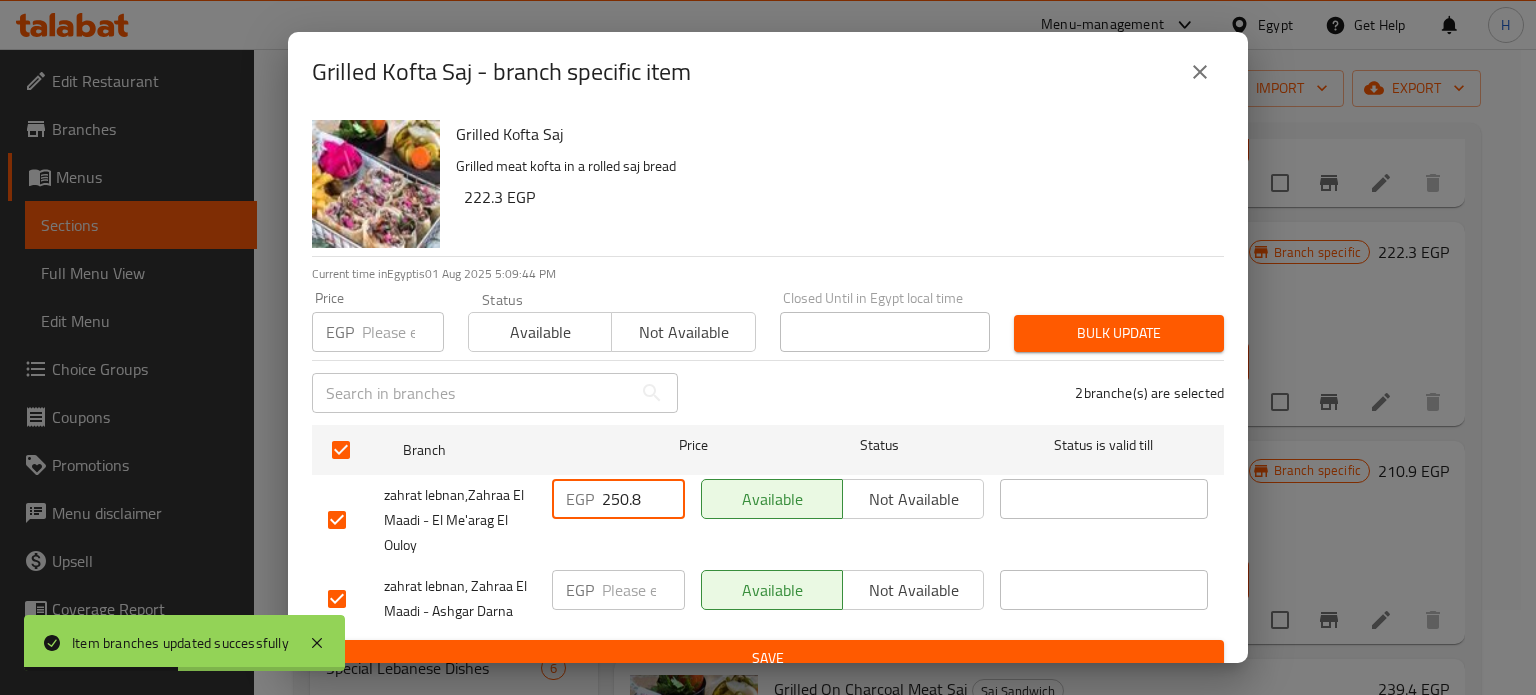 click at bounding box center [403, 332] 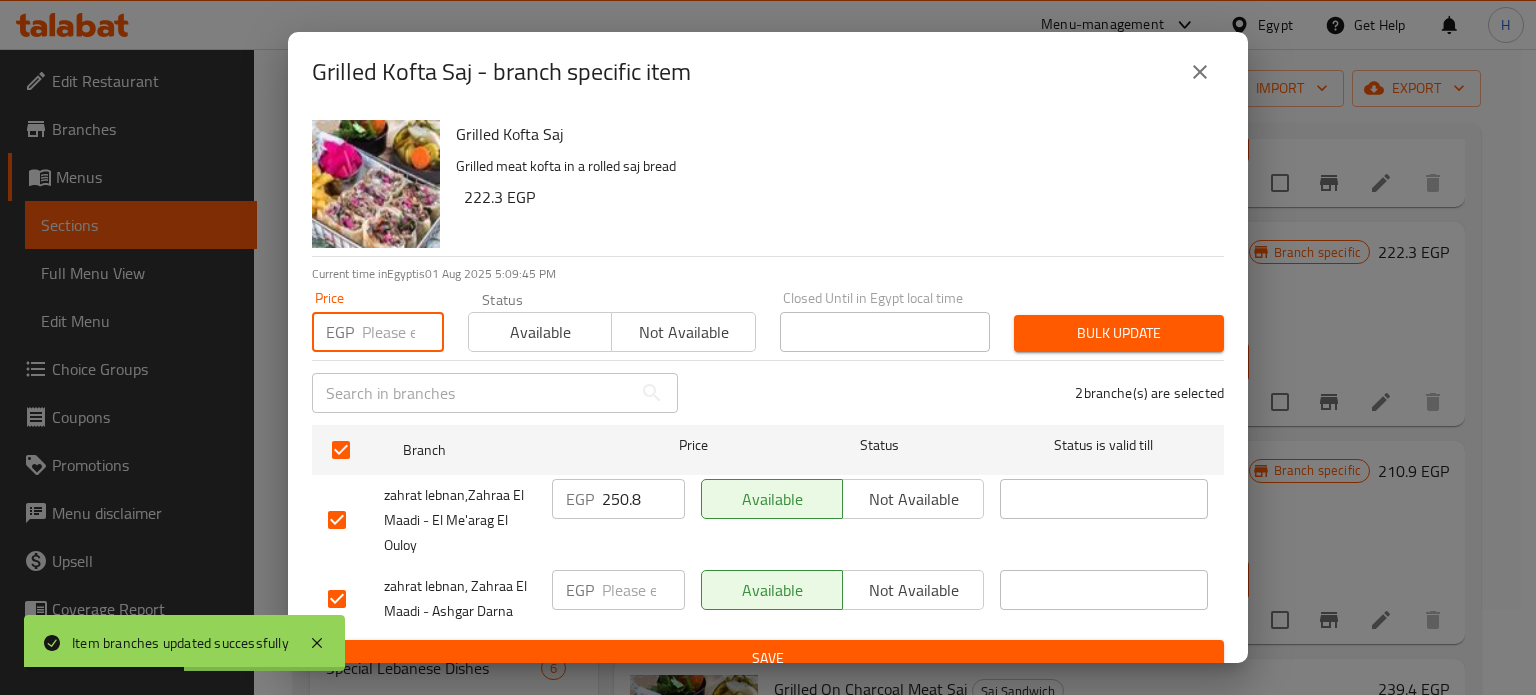 paste on "250.8" 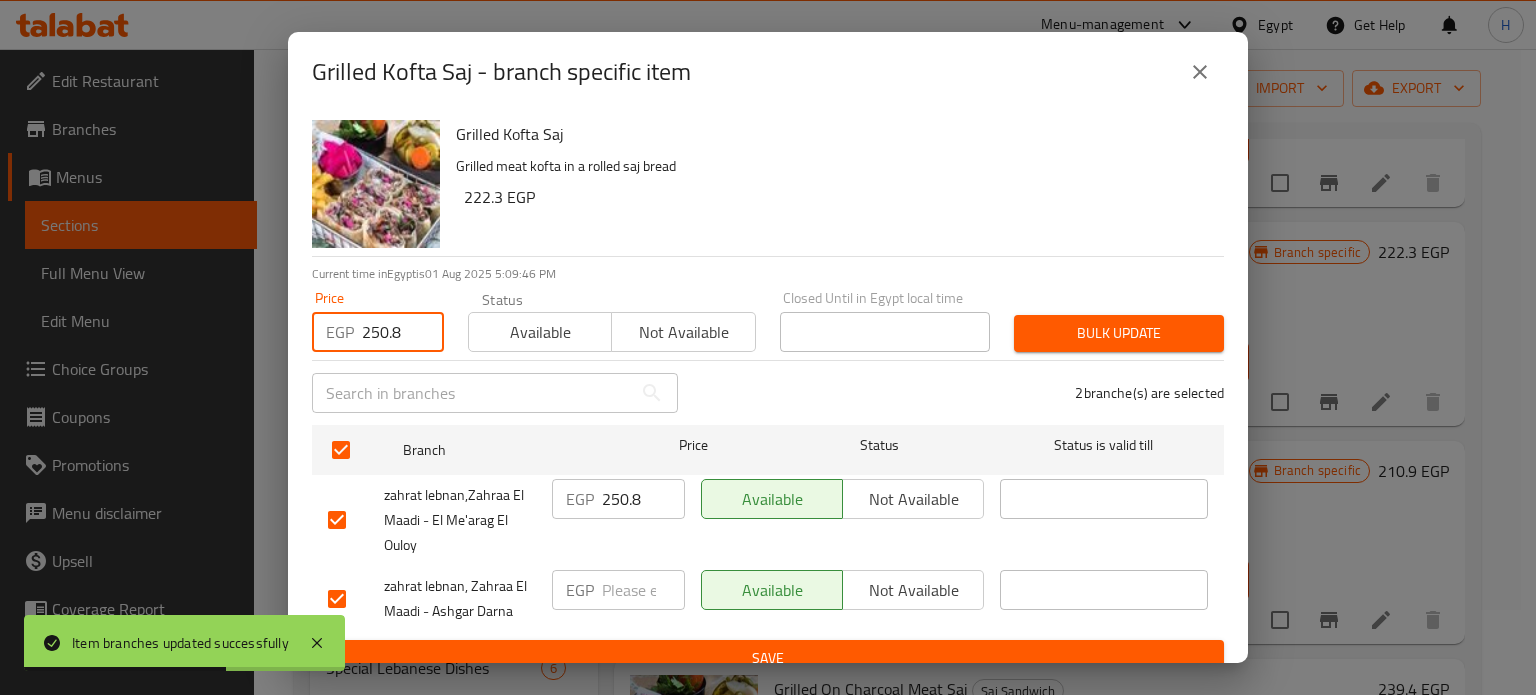 type on "250.8" 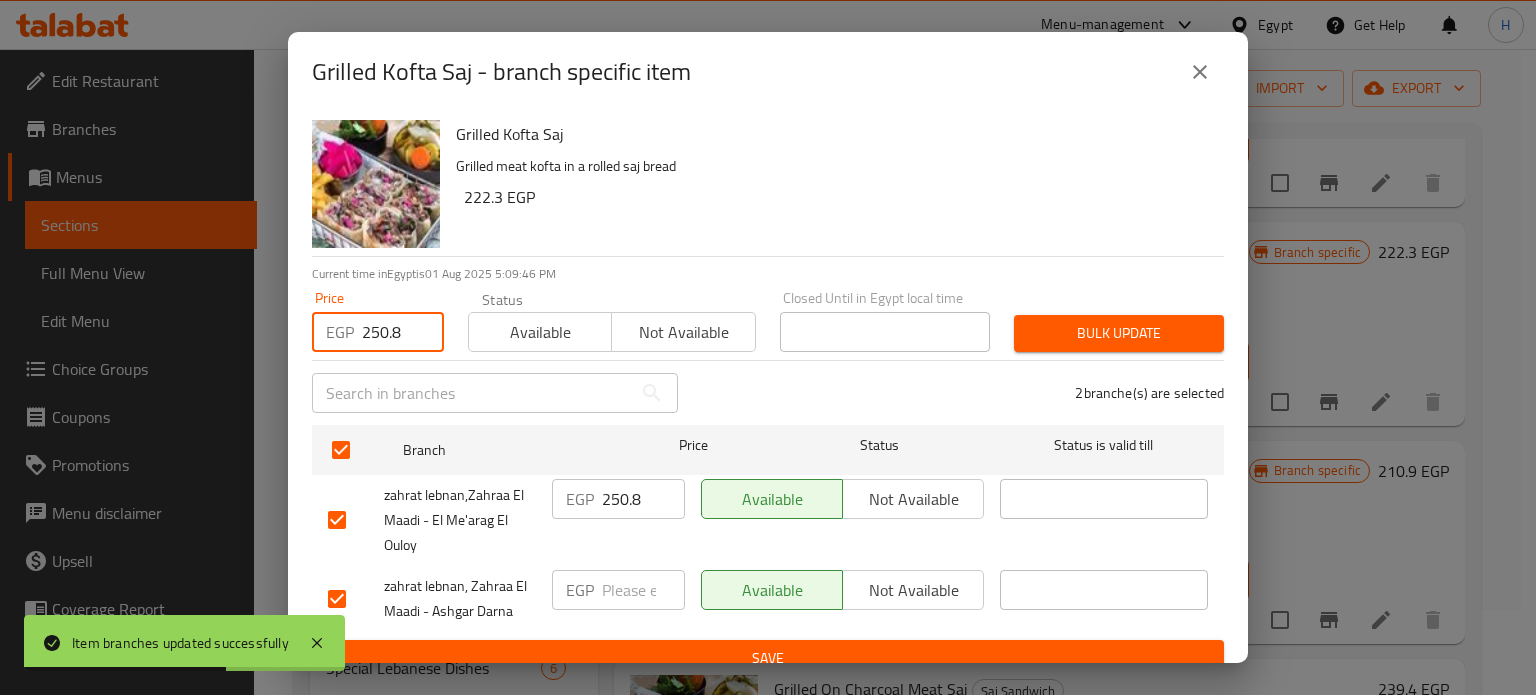 click on "Bulk update" at bounding box center (1119, 333) 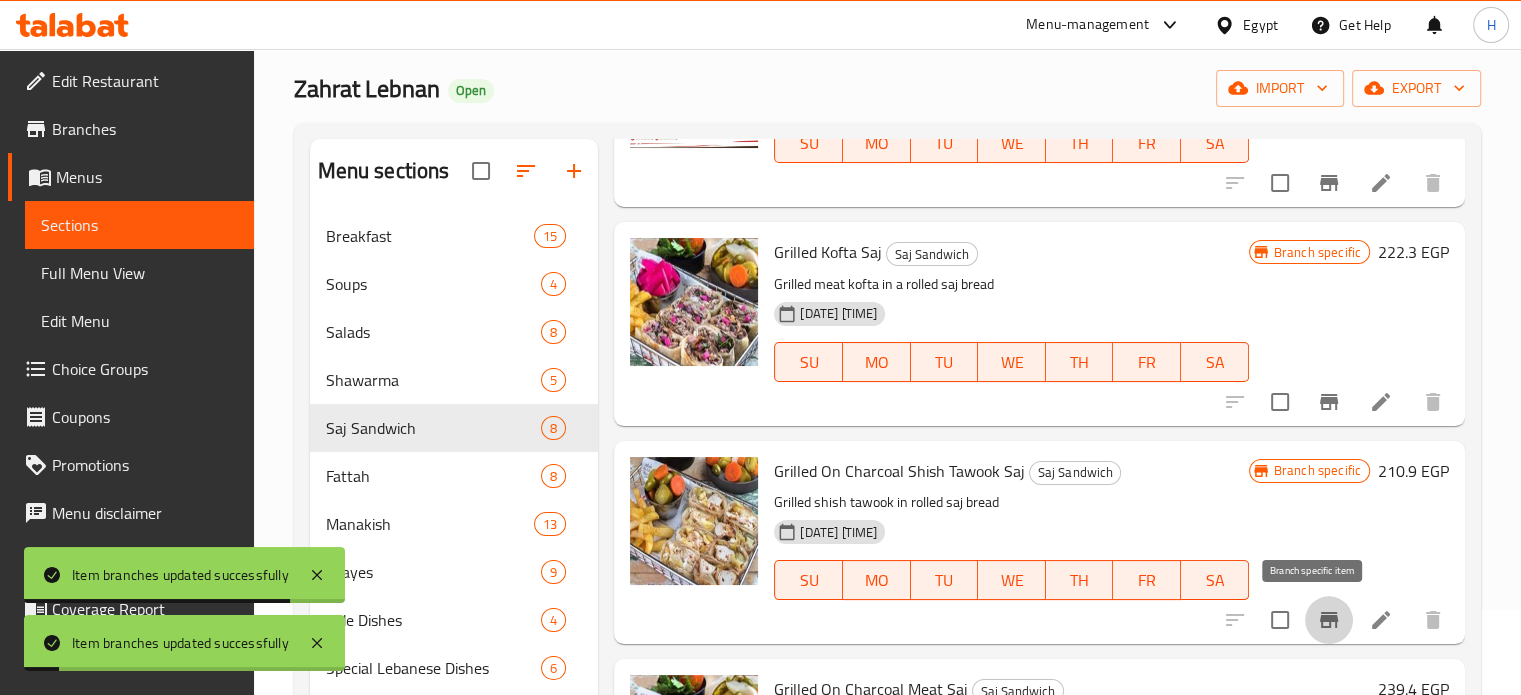 click 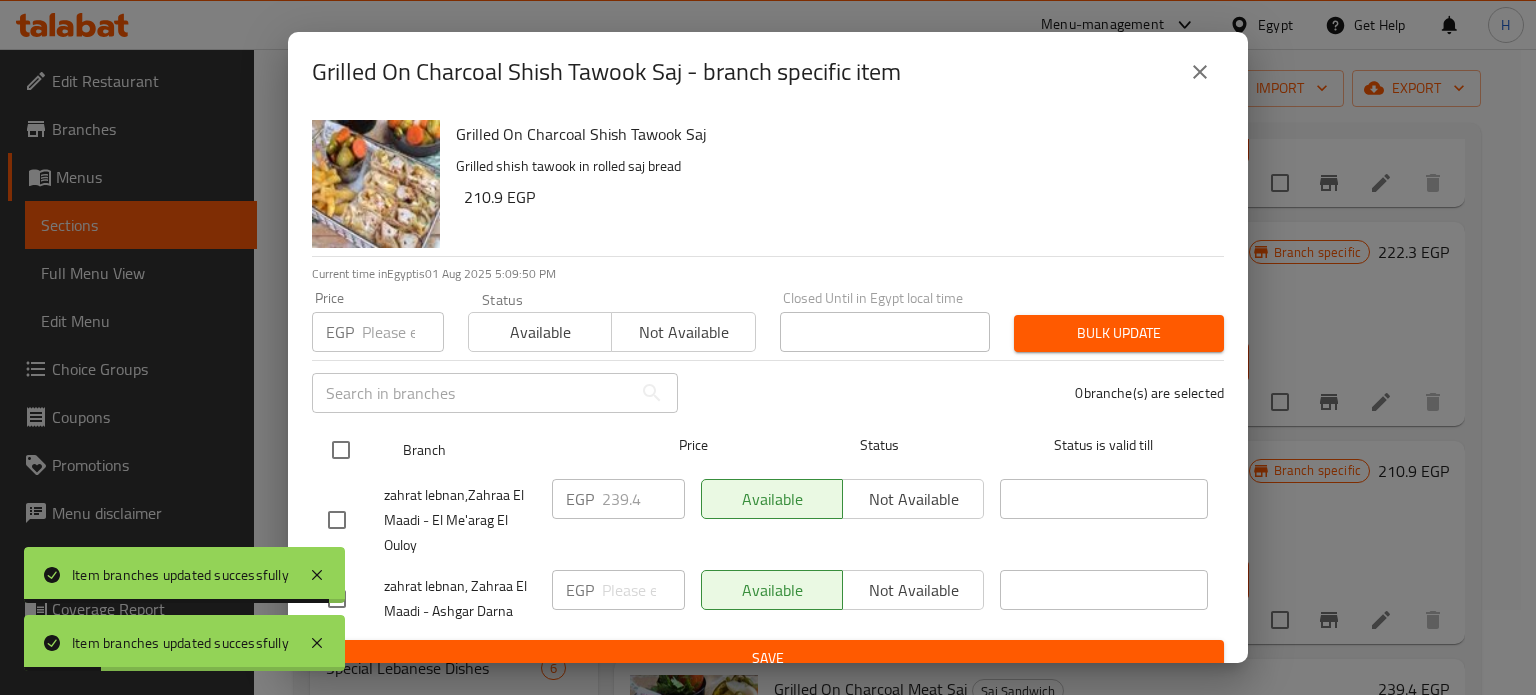 click at bounding box center (341, 450) 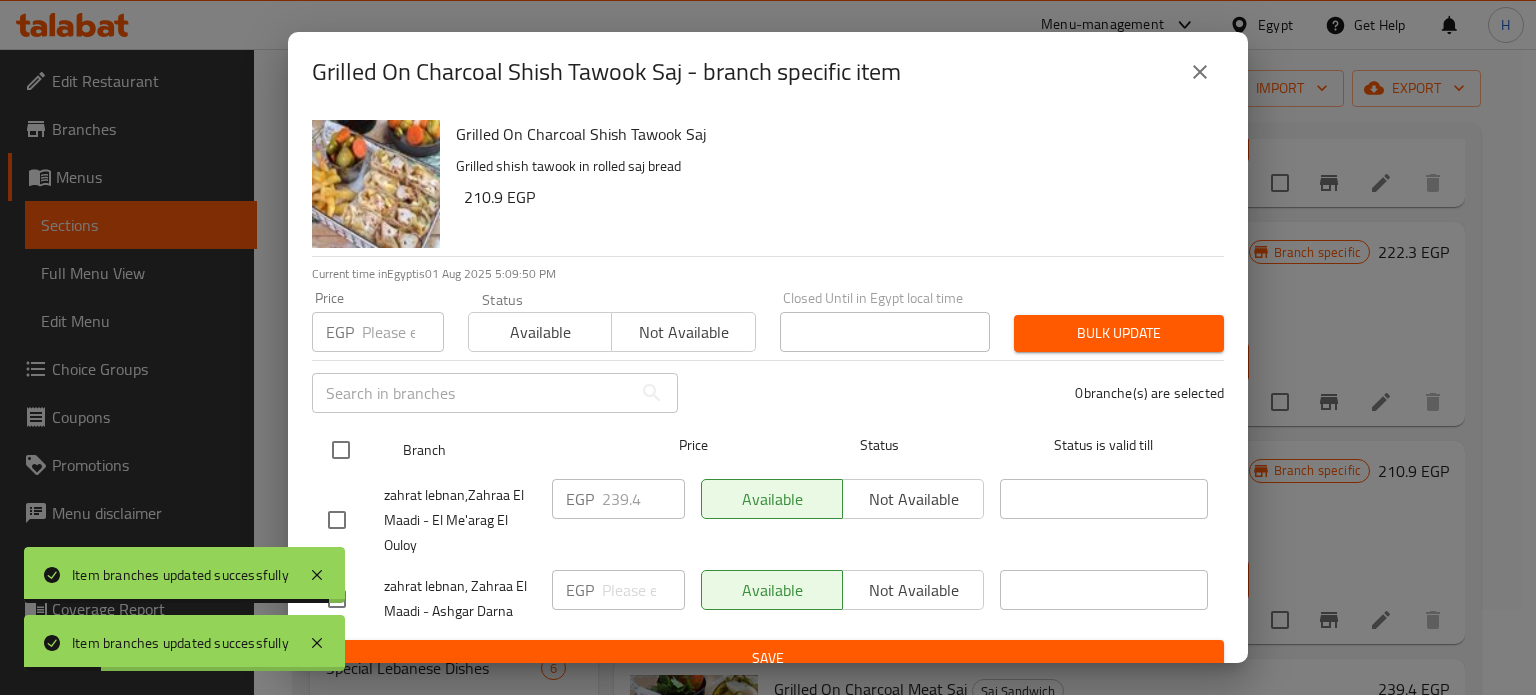 checkbox on "true" 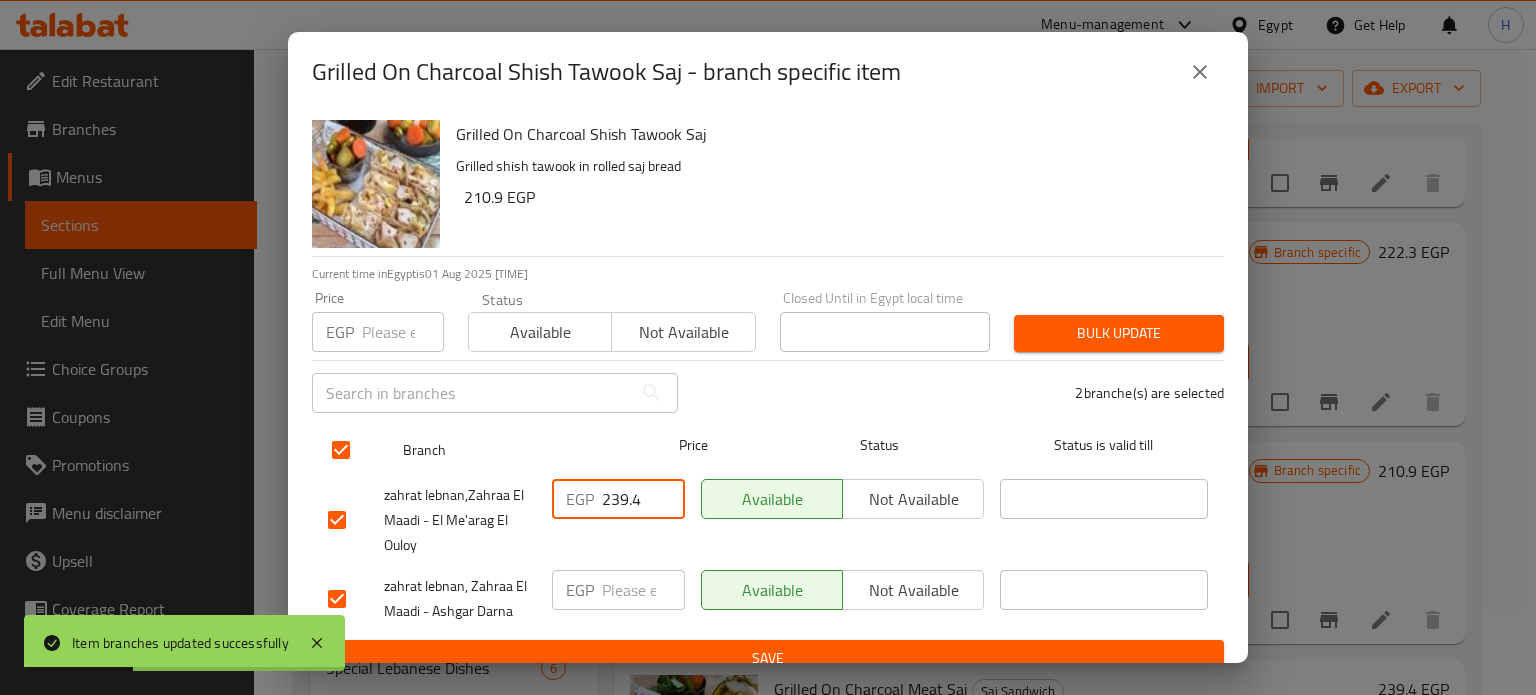 drag, startPoint x: 640, startPoint y: 495, endPoint x: 515, endPoint y: 468, distance: 127.88276 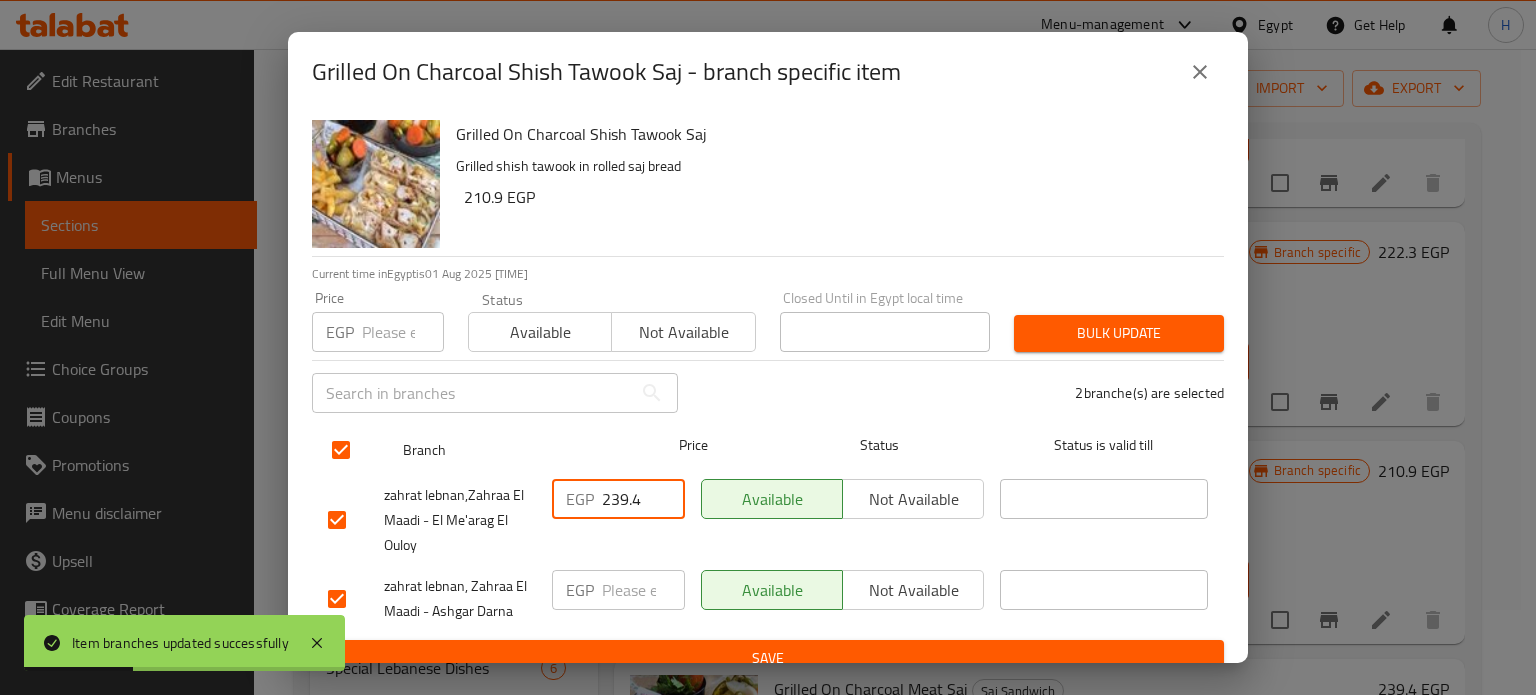 click on "zahrat lebnan,Zahraa El Maadi - El Me'arag El Ouloy EGP 239.4 ​ Available Not available ​" at bounding box center (768, 520) 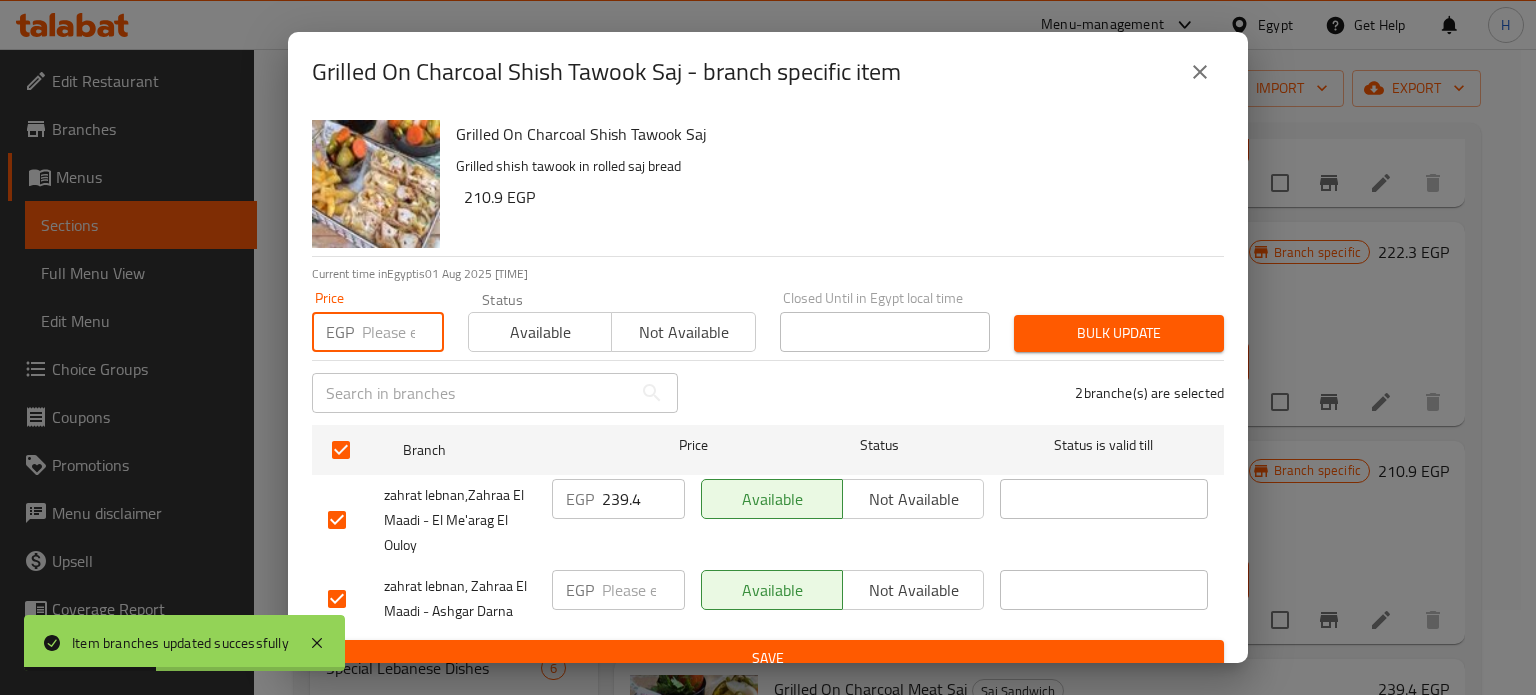 click at bounding box center [403, 332] 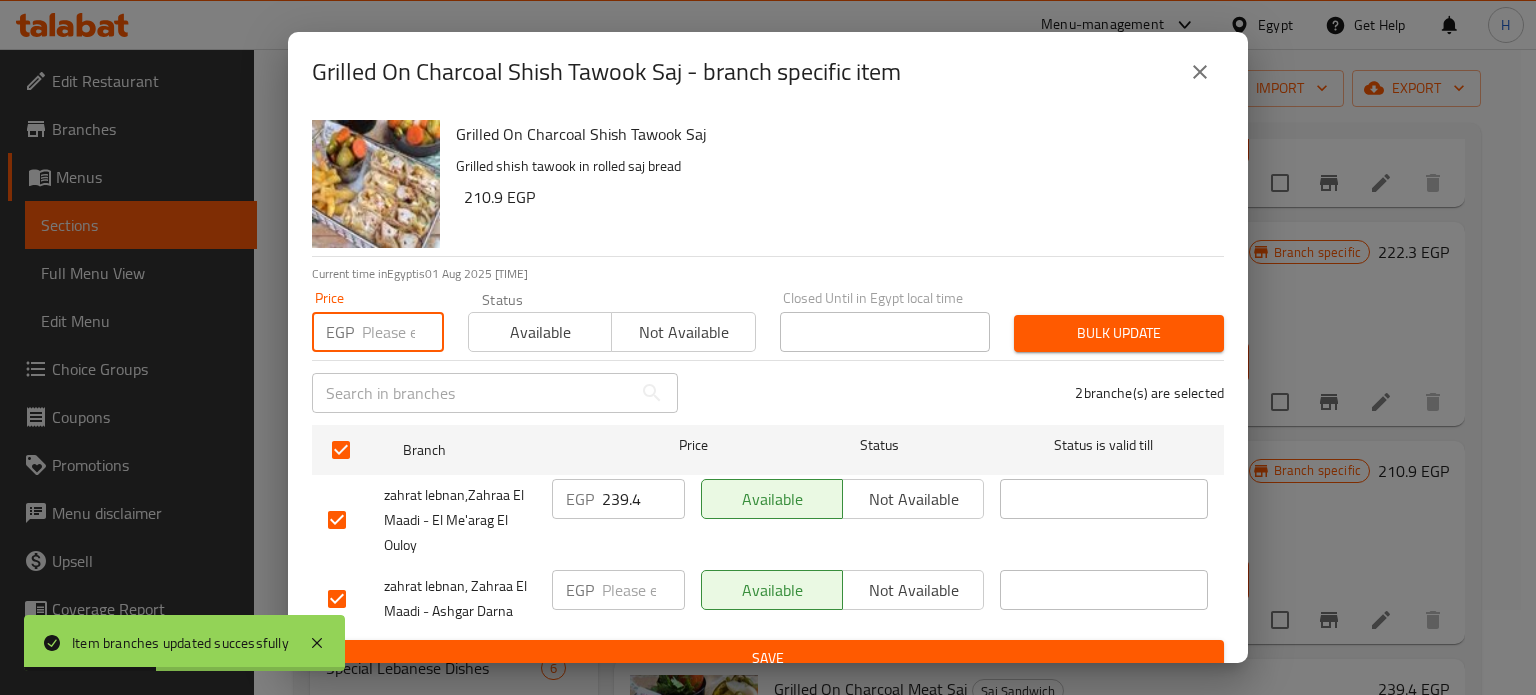 paste on "239.4" 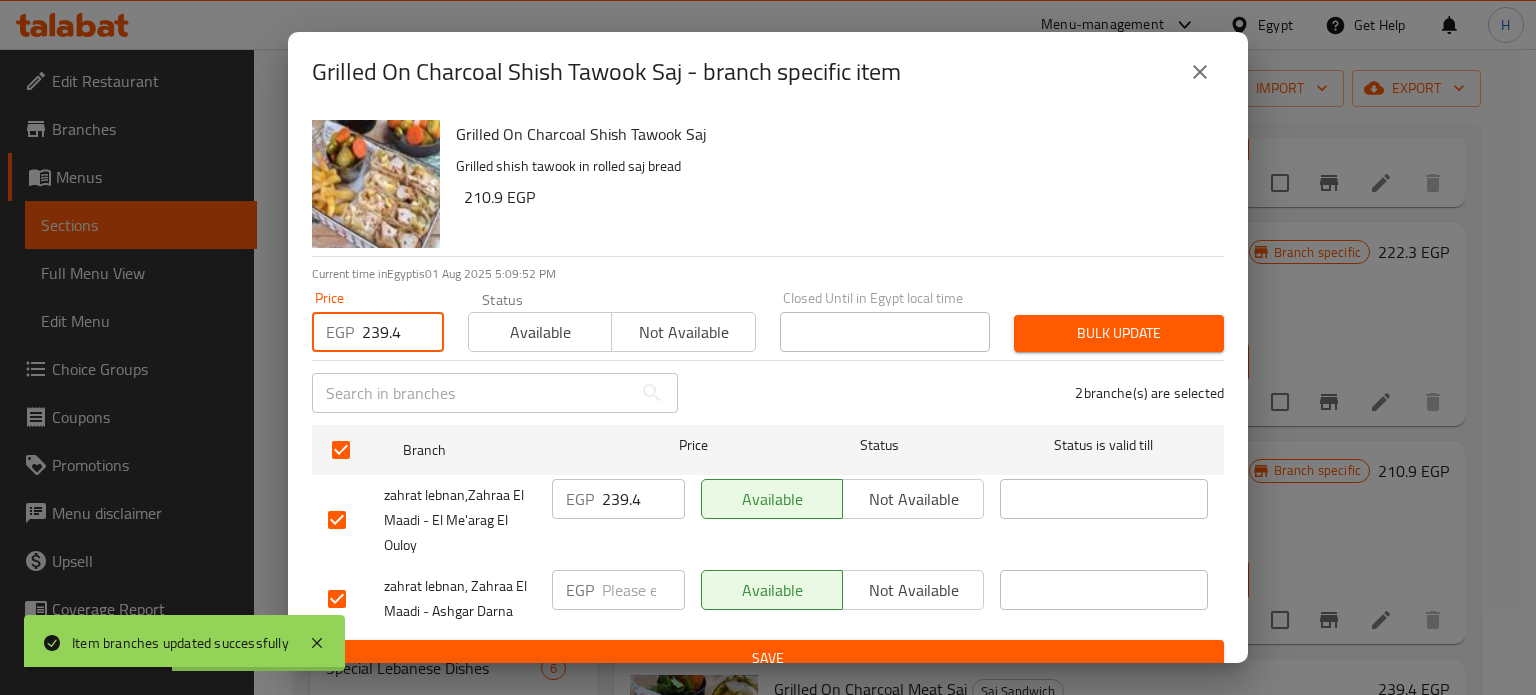 type on "239.4" 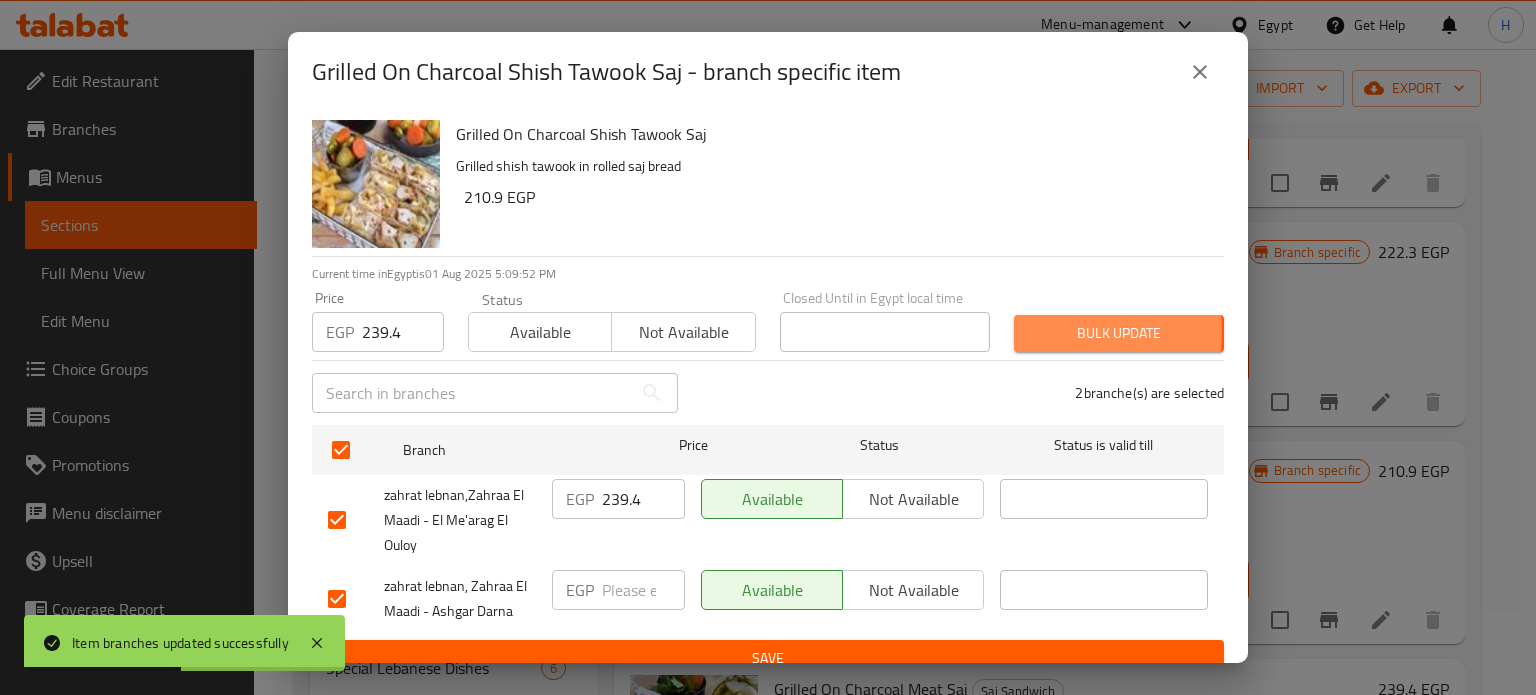 click on "Bulk update" at bounding box center (1119, 333) 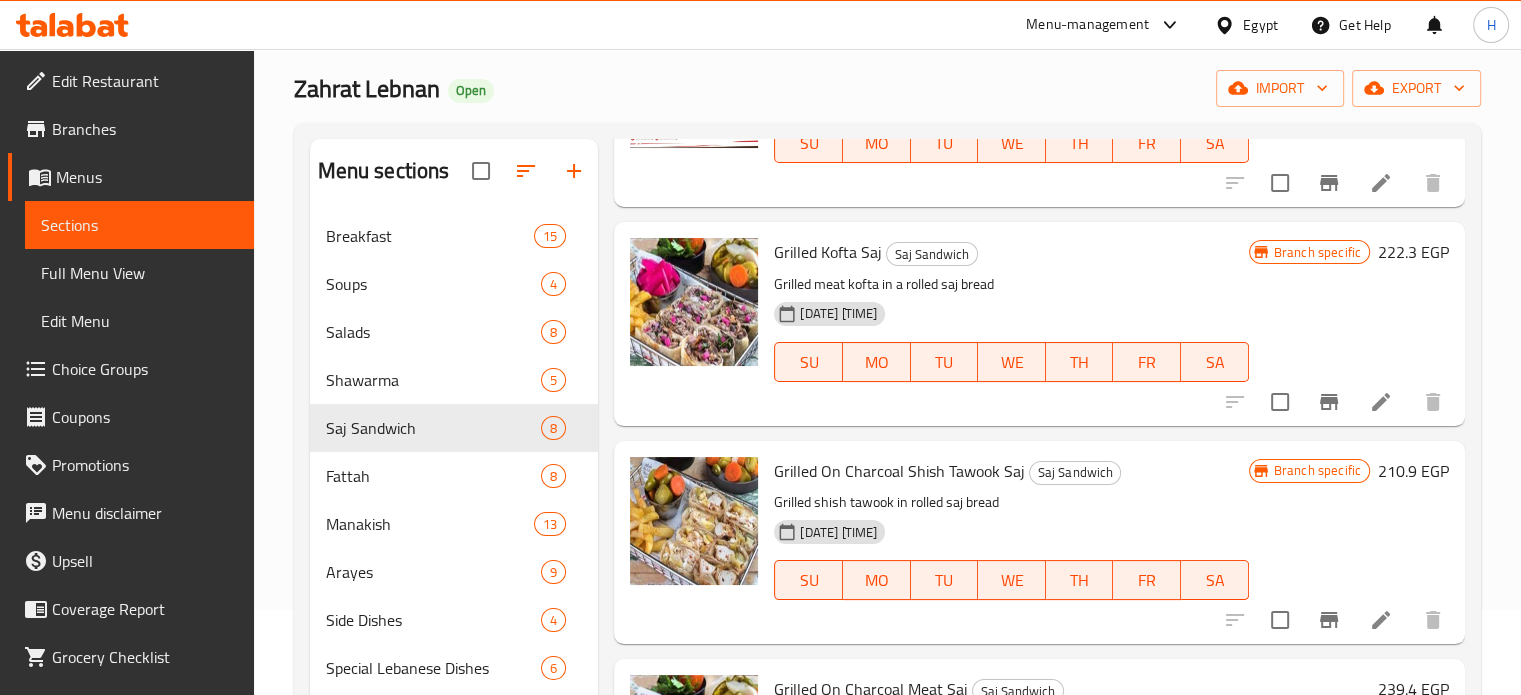scroll, scrollTop: 0, scrollLeft: 0, axis: both 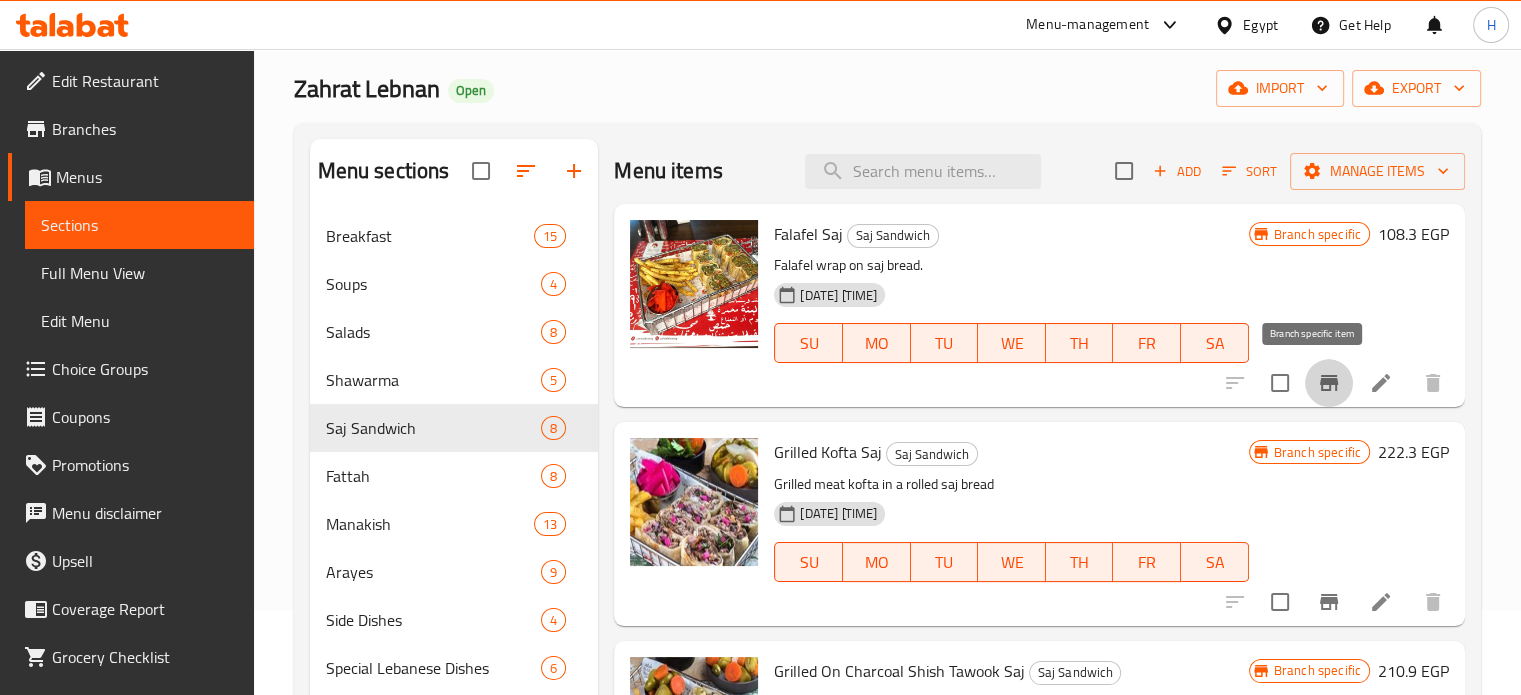 click 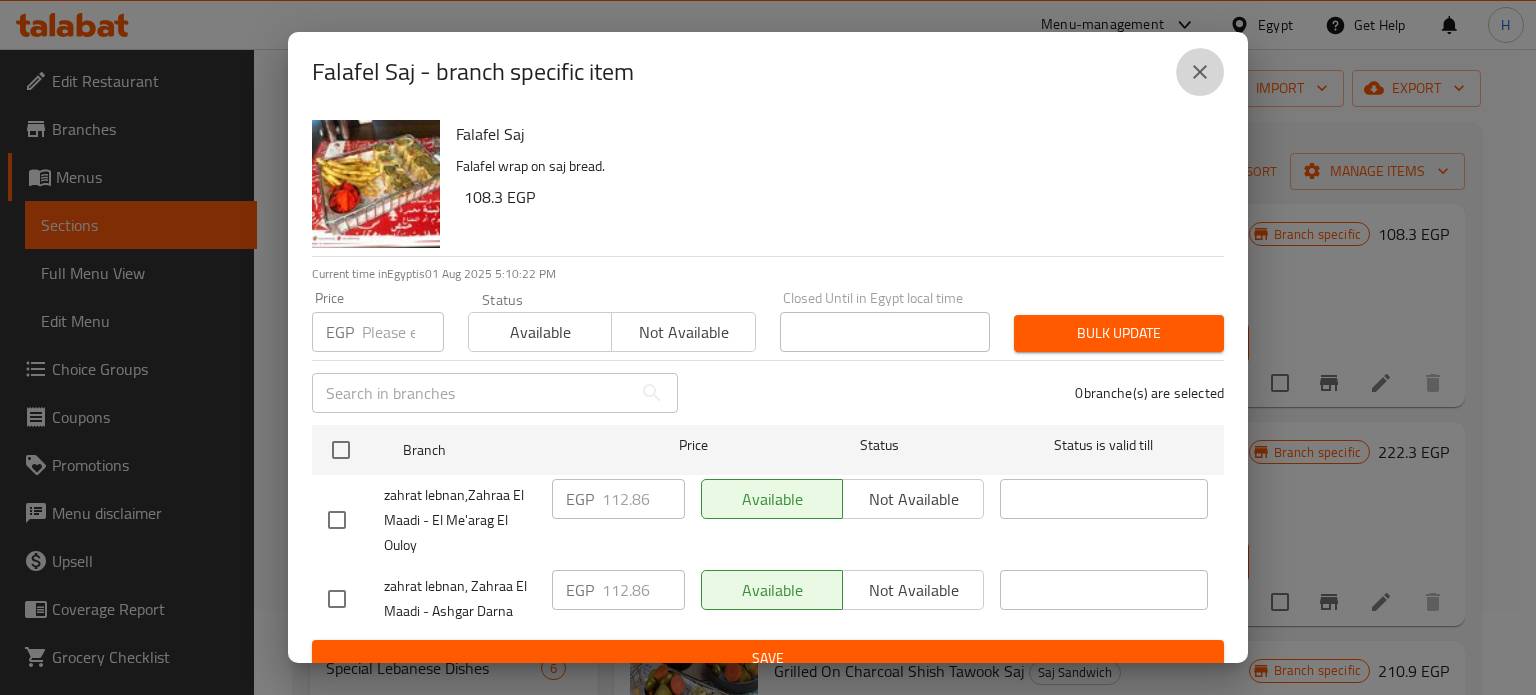 click 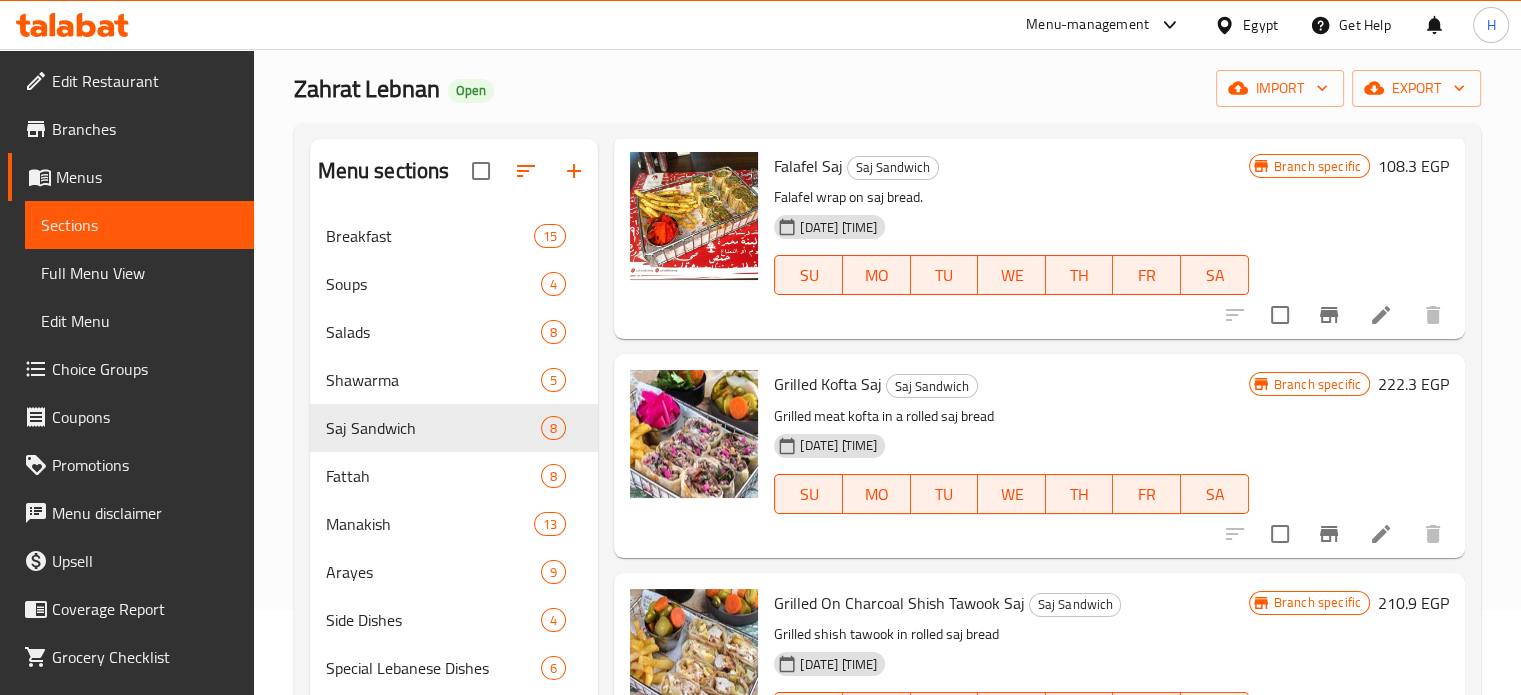 scroll, scrollTop: 100, scrollLeft: 0, axis: vertical 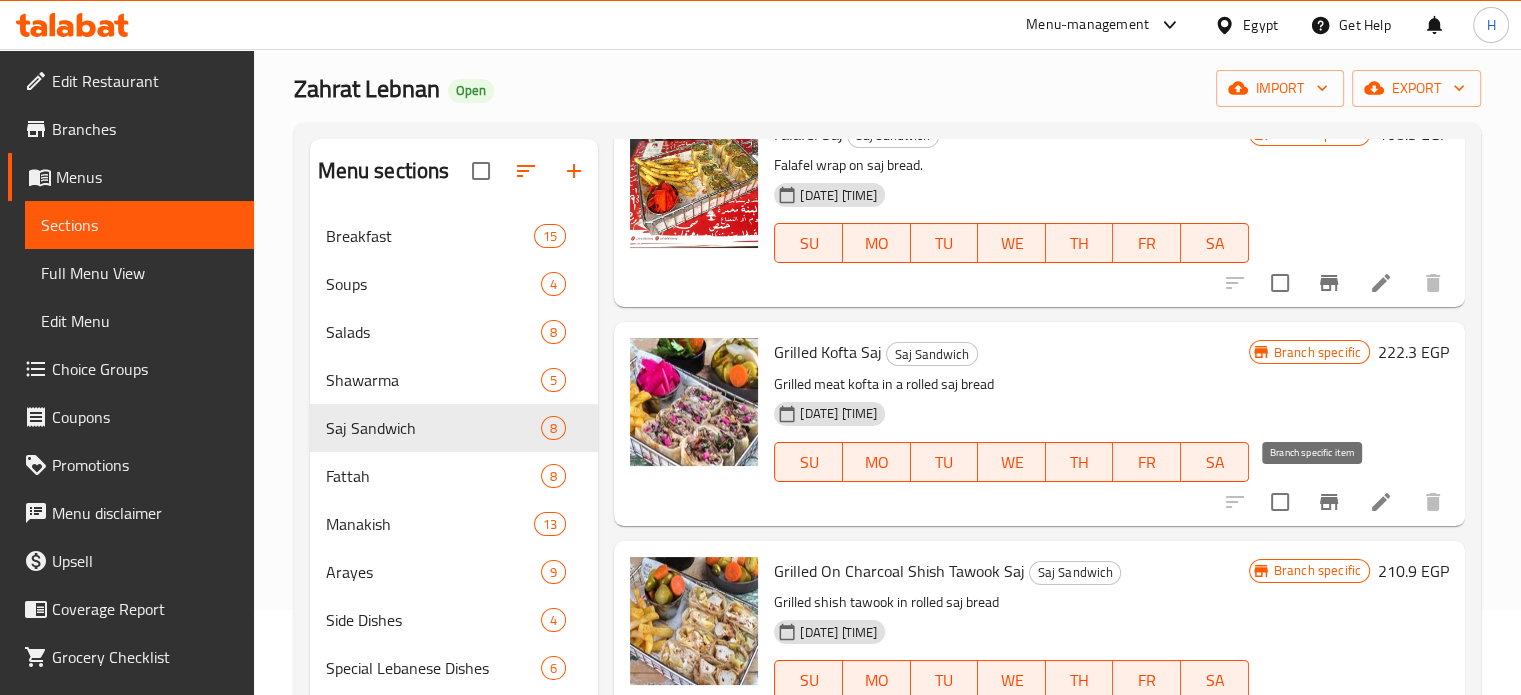 click 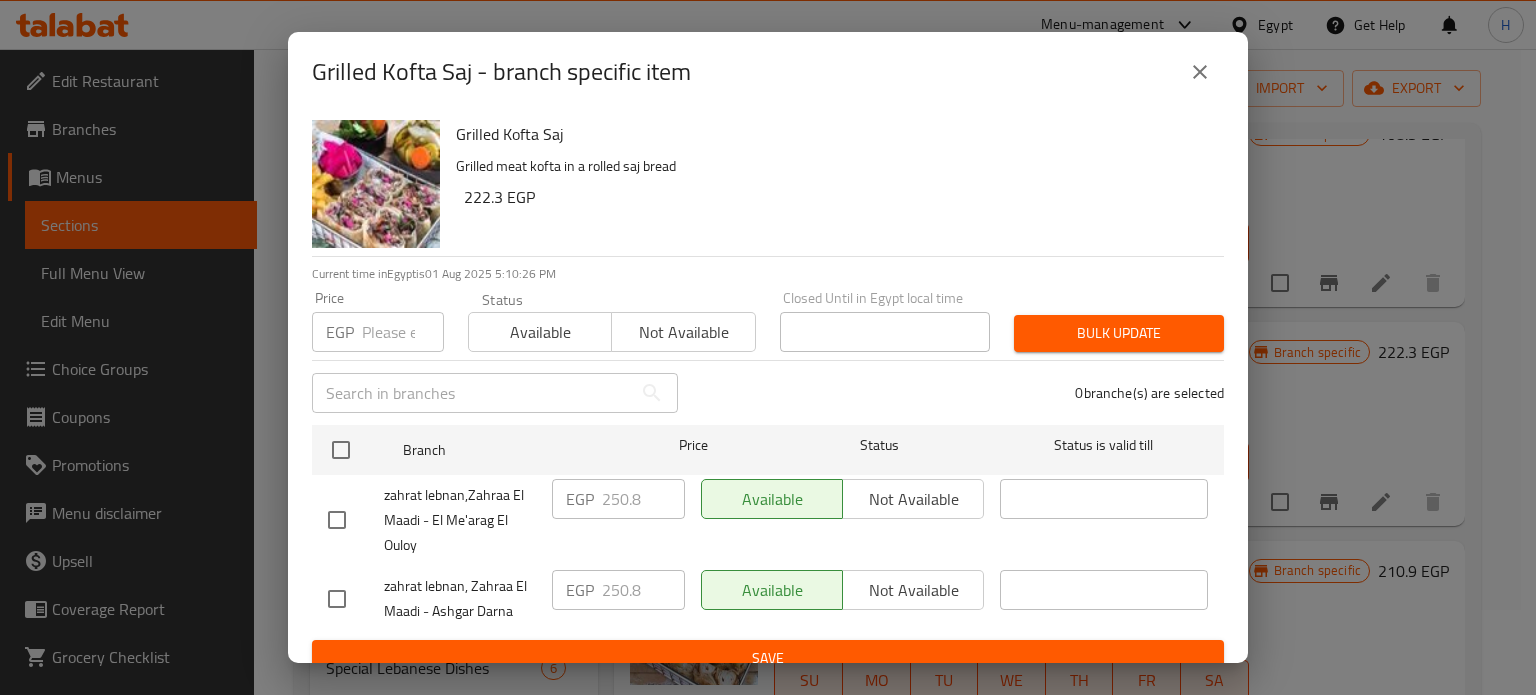 click at bounding box center [1200, 72] 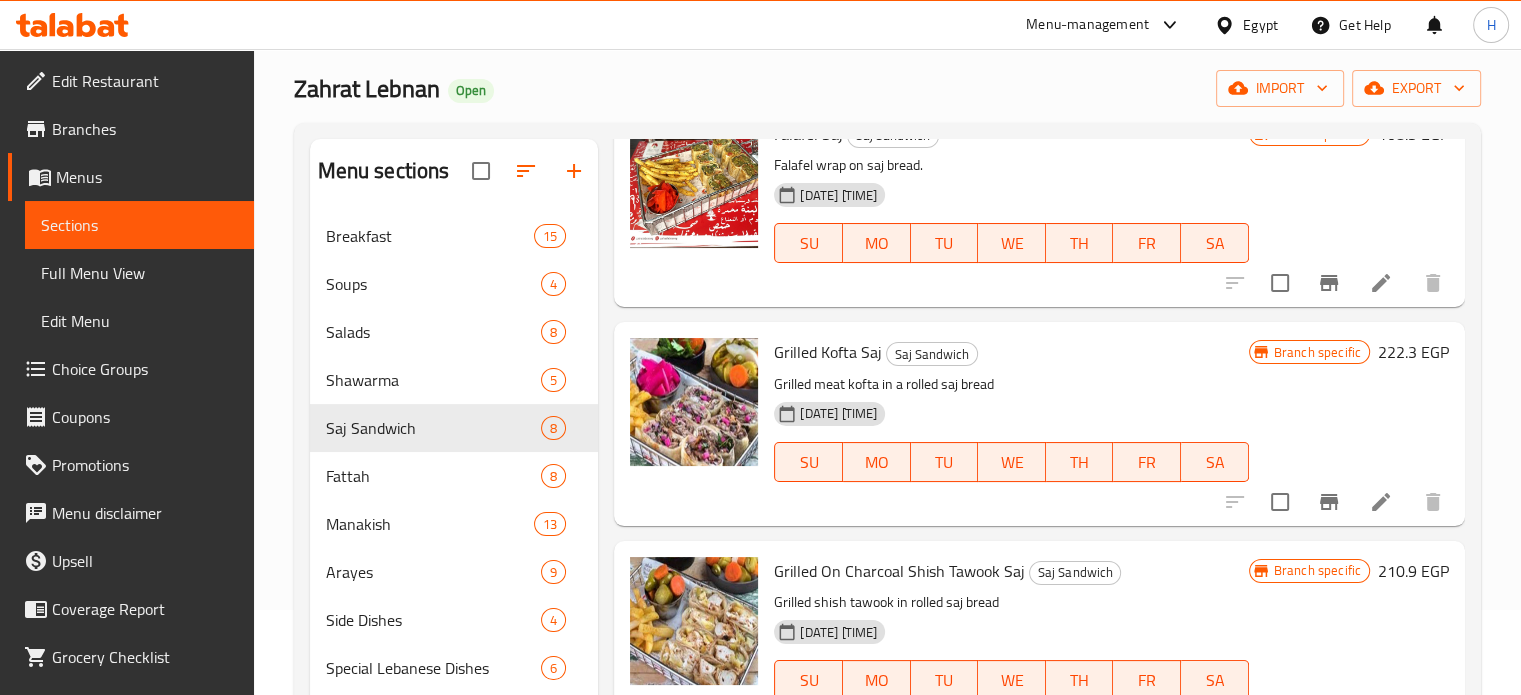 scroll, scrollTop: 200, scrollLeft: 0, axis: vertical 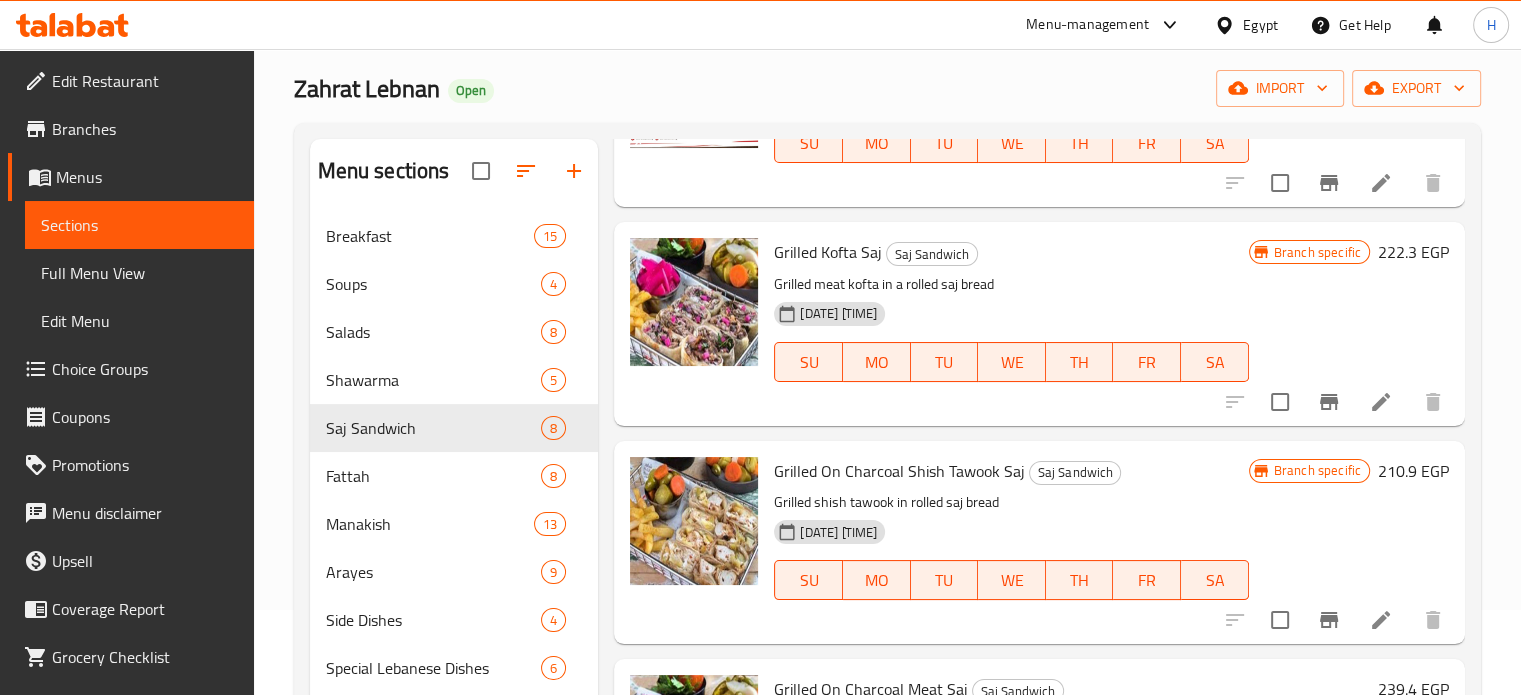 click 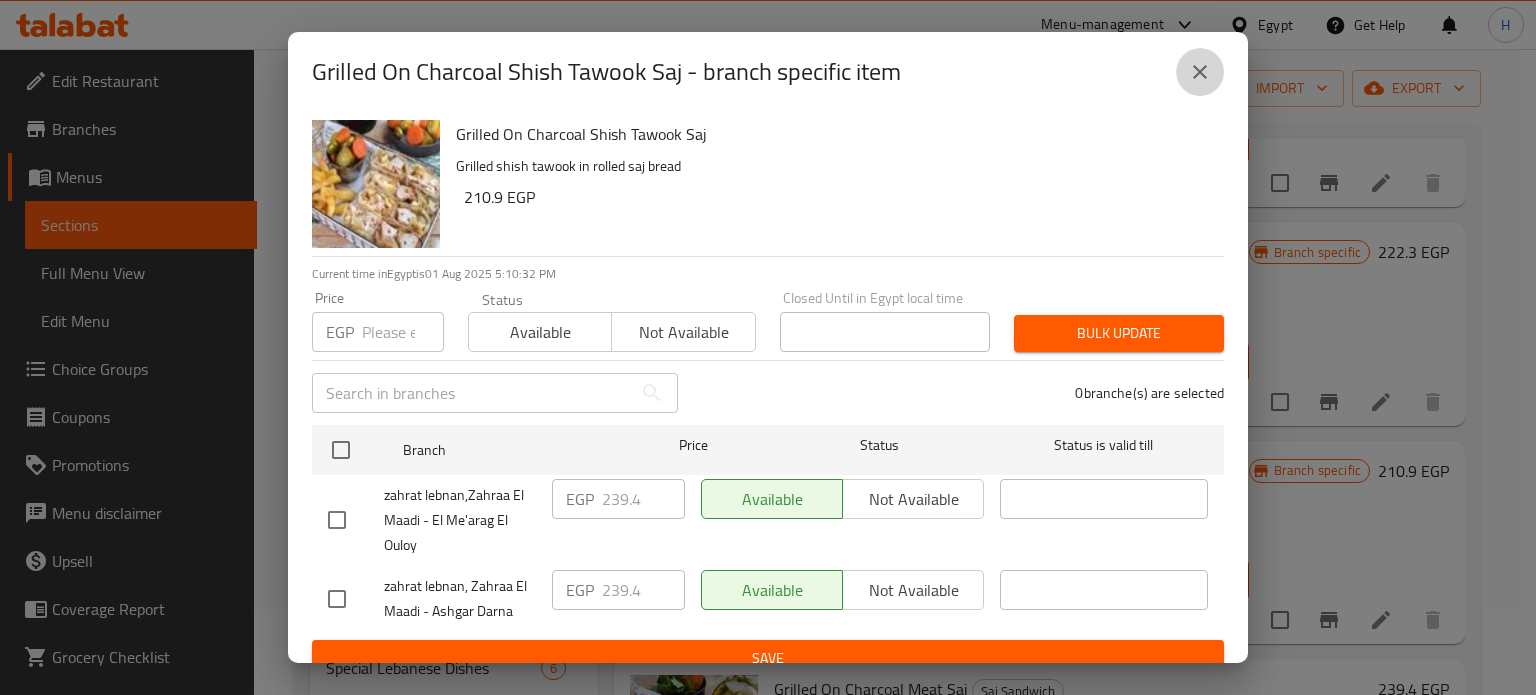 click 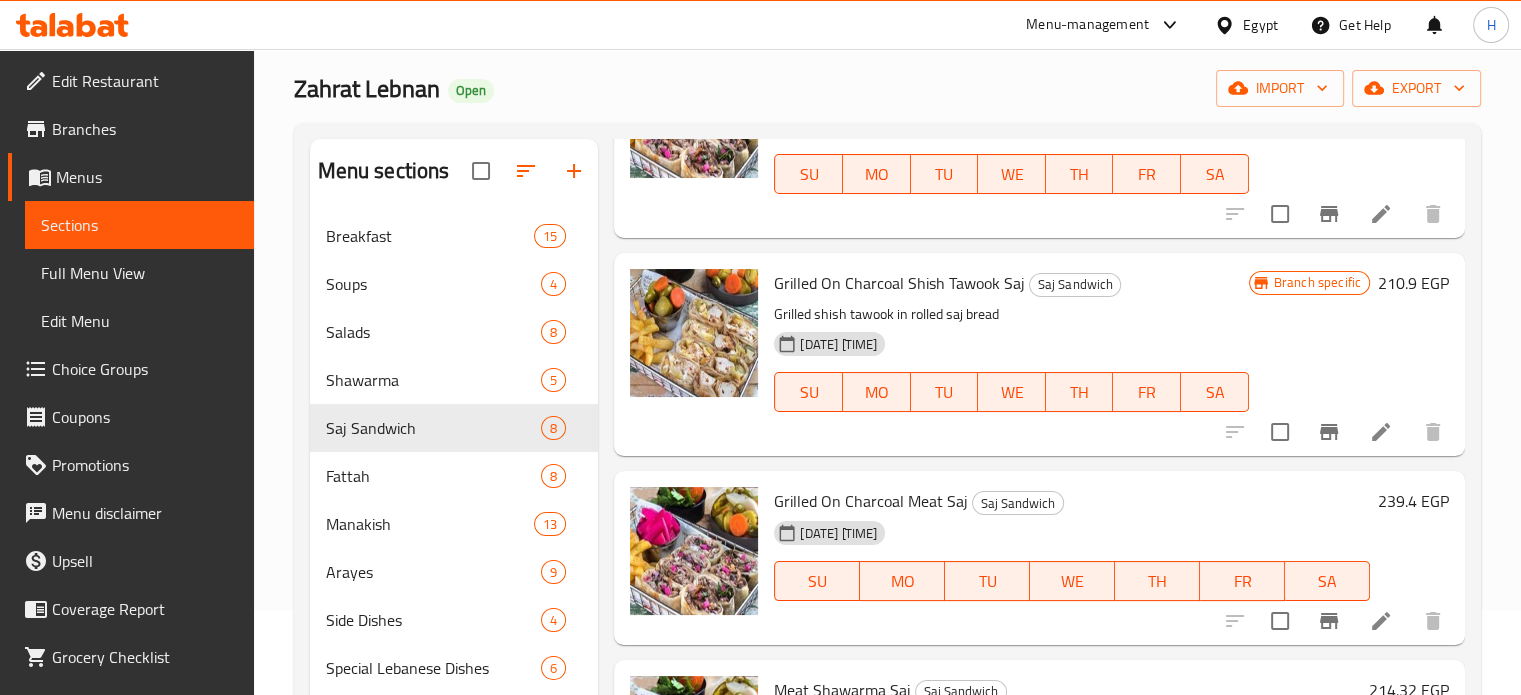 scroll, scrollTop: 400, scrollLeft: 0, axis: vertical 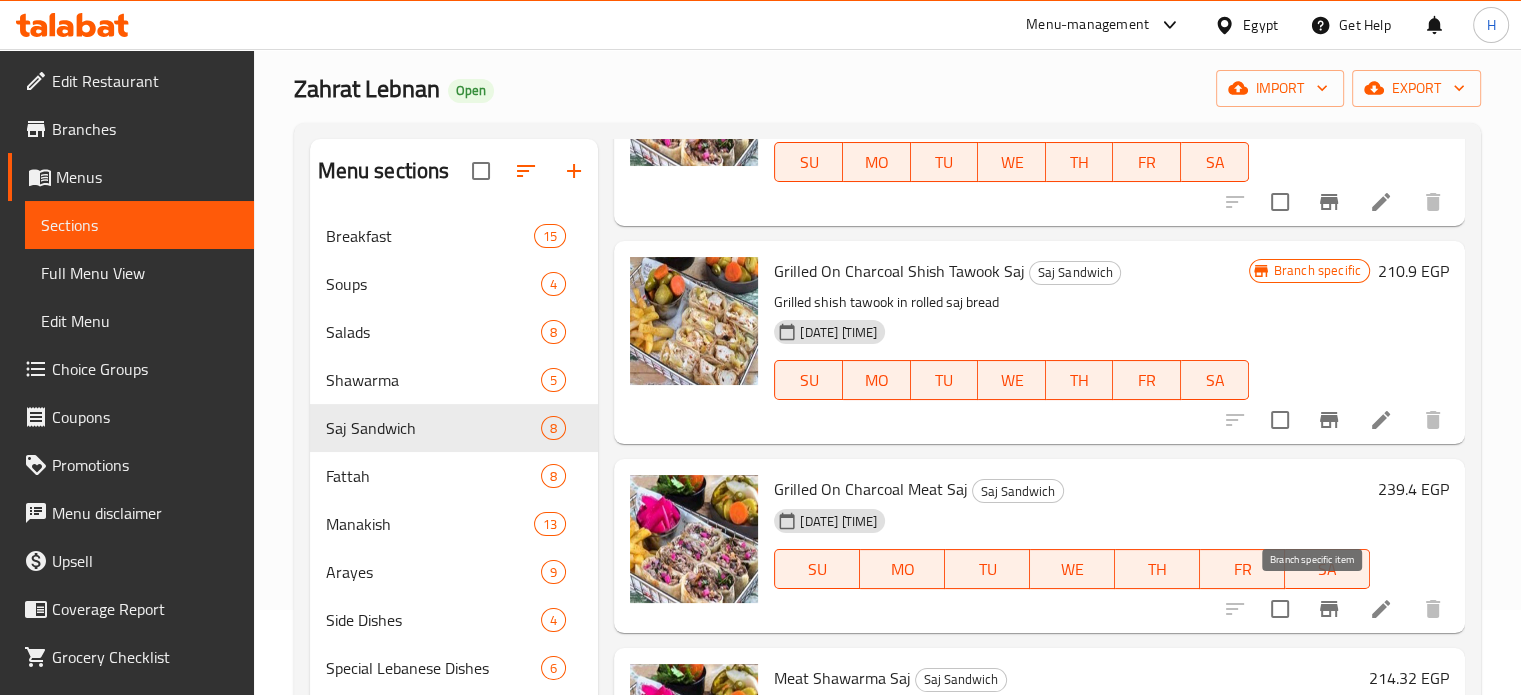 click 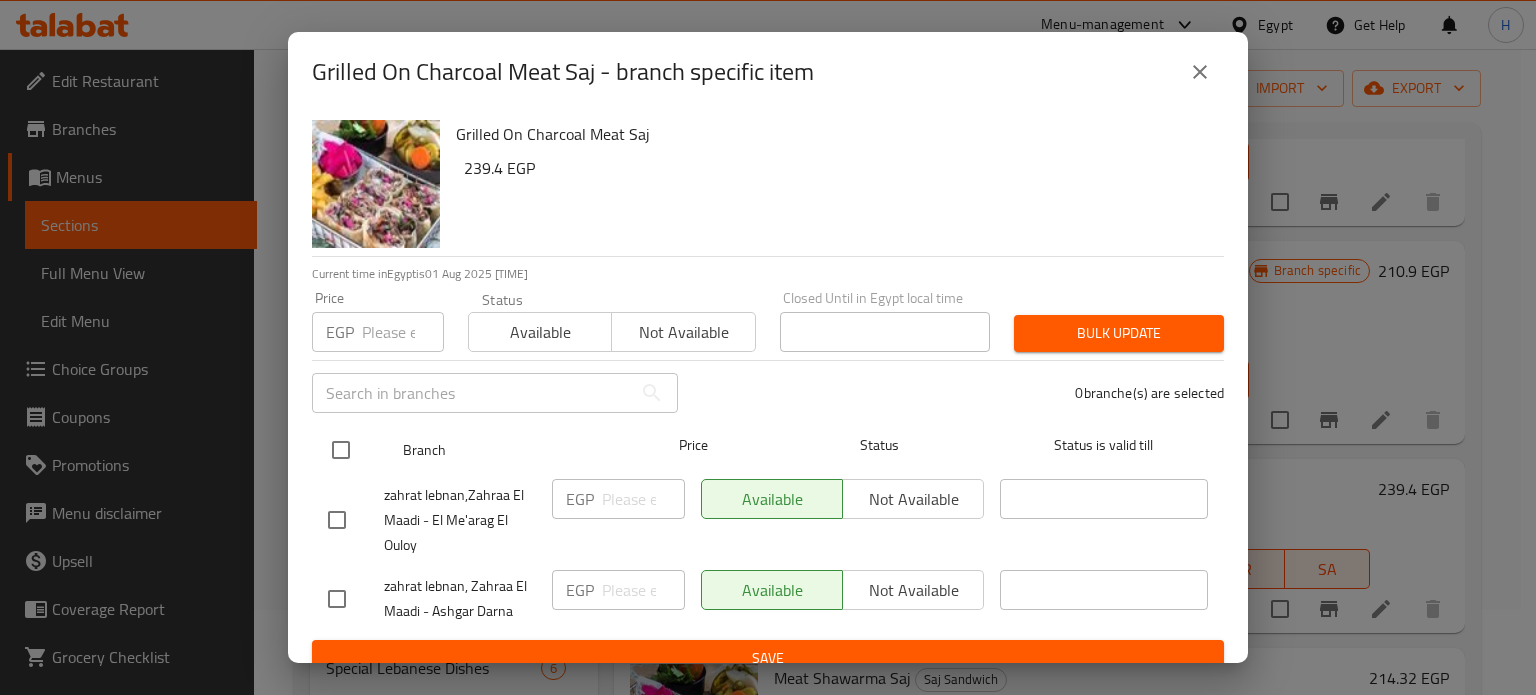 click at bounding box center [341, 450] 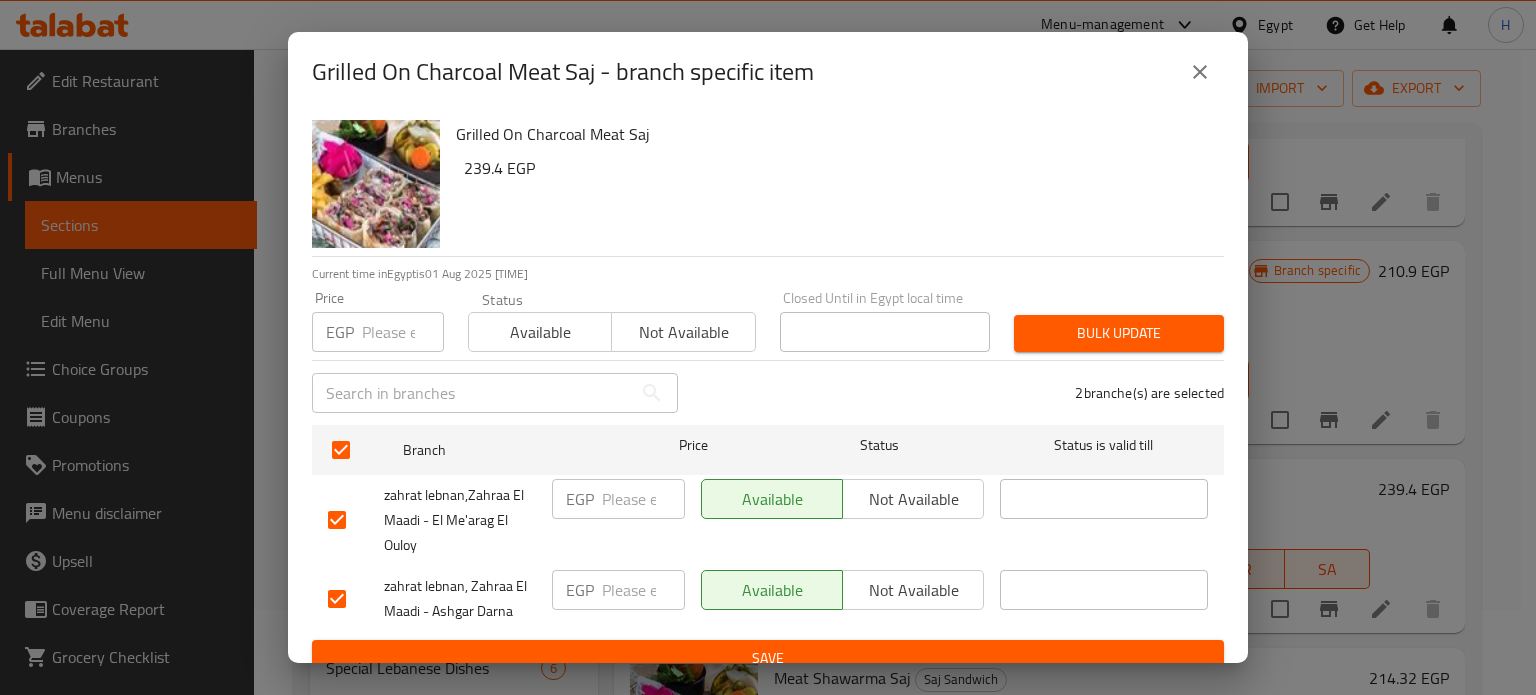 click at bounding box center [403, 332] 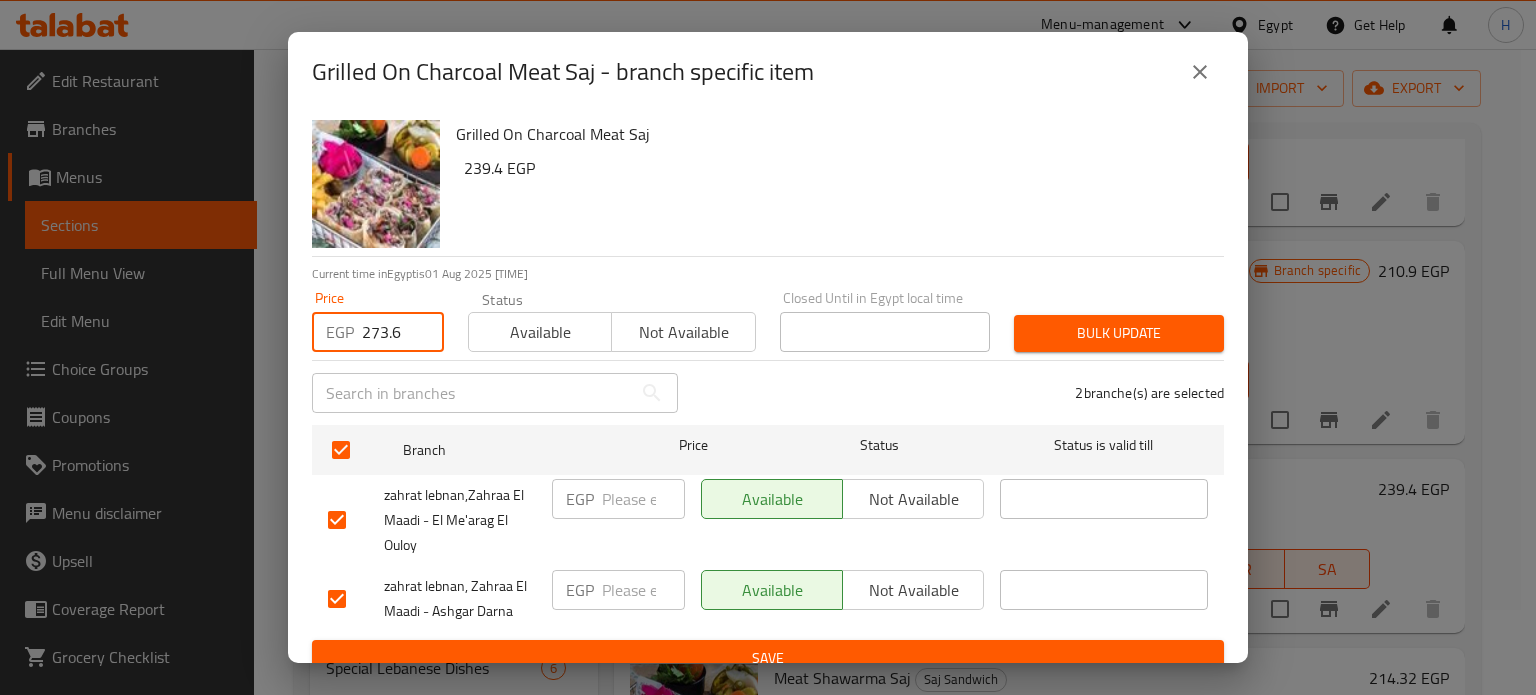 type on "273.6" 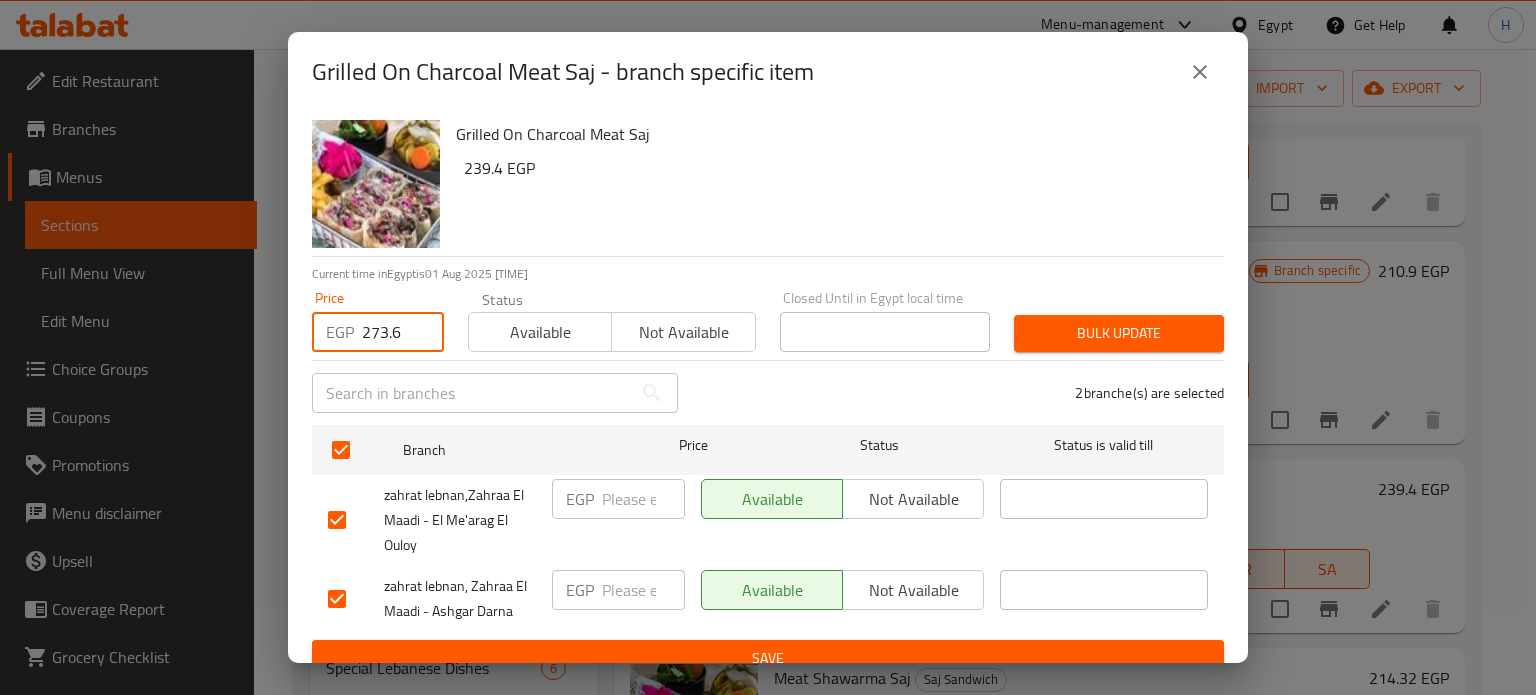click on "Bulk update" at bounding box center [1119, 333] 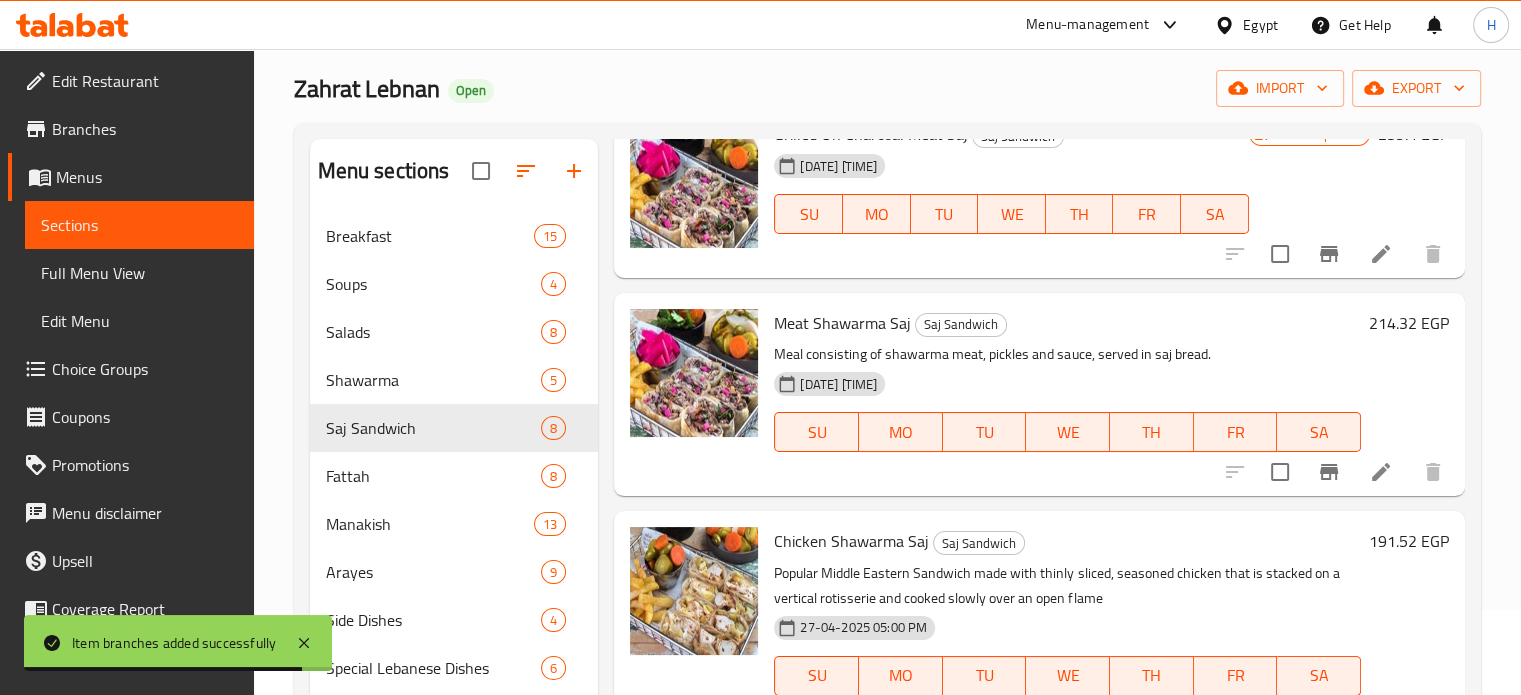 scroll, scrollTop: 800, scrollLeft: 0, axis: vertical 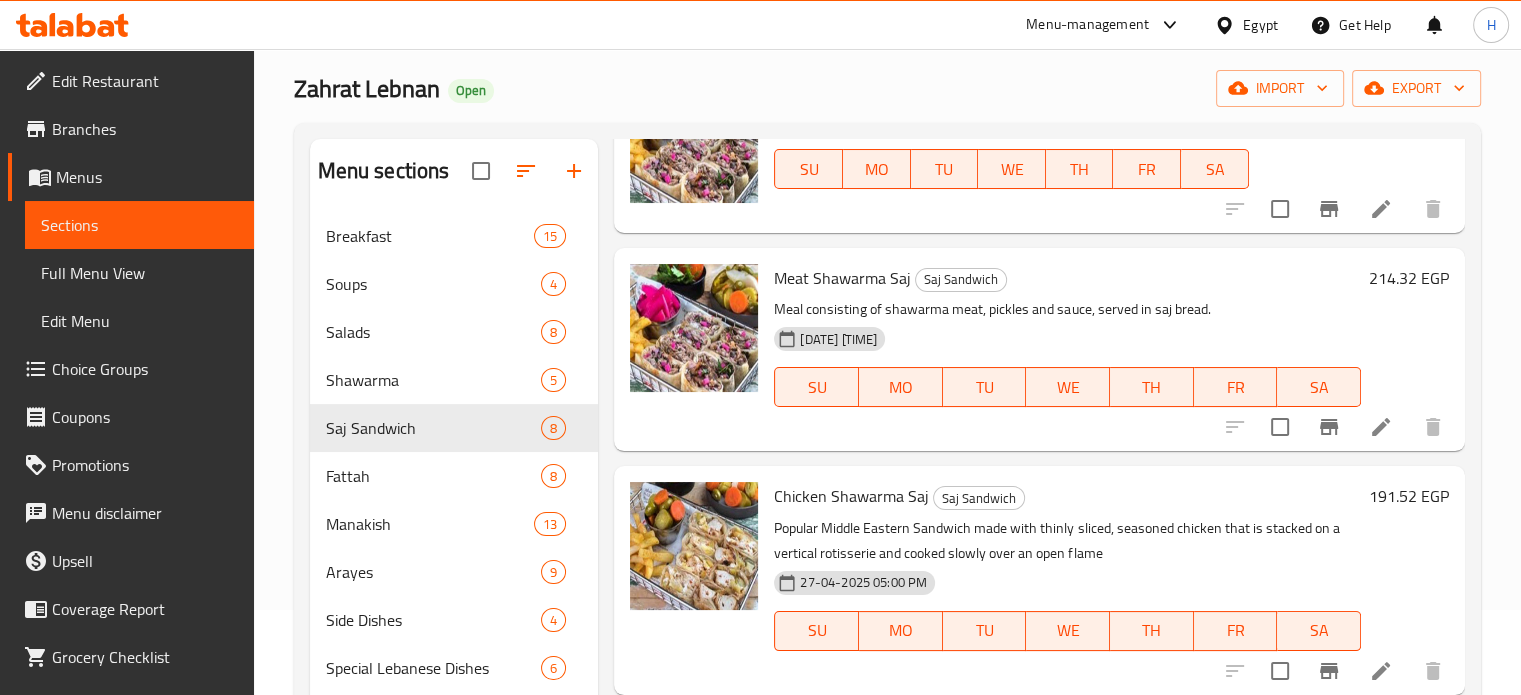 click on "214.32   EGP" at bounding box center (1409, 278) 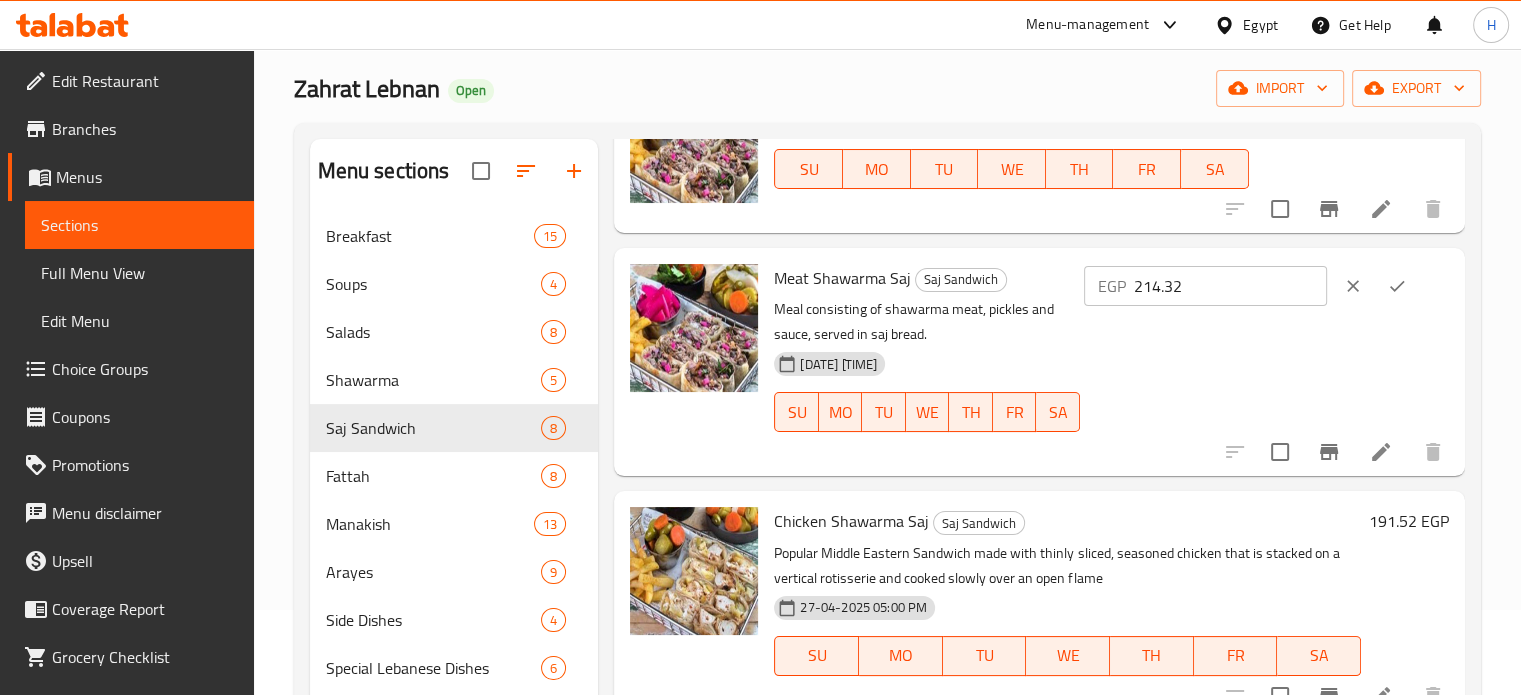 drag, startPoint x: 1240, startPoint y: 291, endPoint x: 1052, endPoint y: 276, distance: 188.59746 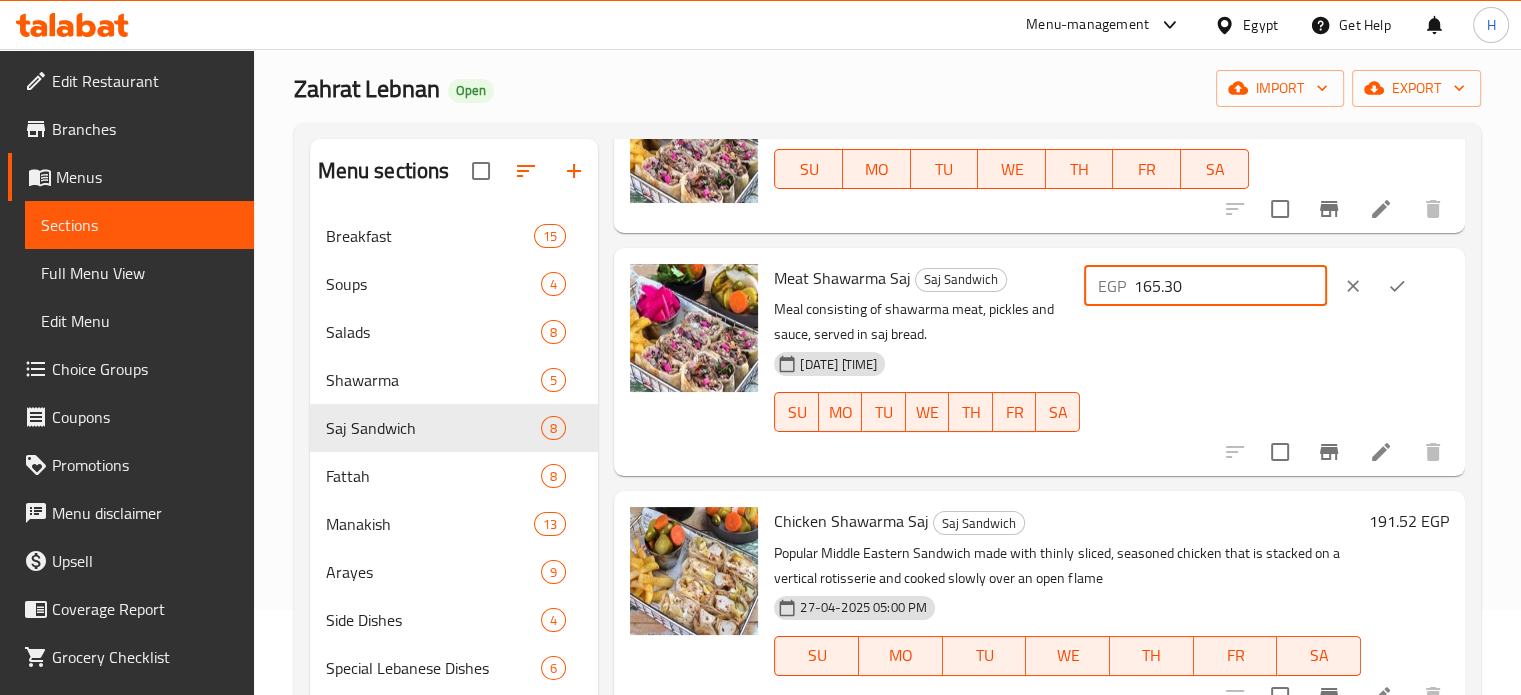type on "165.30" 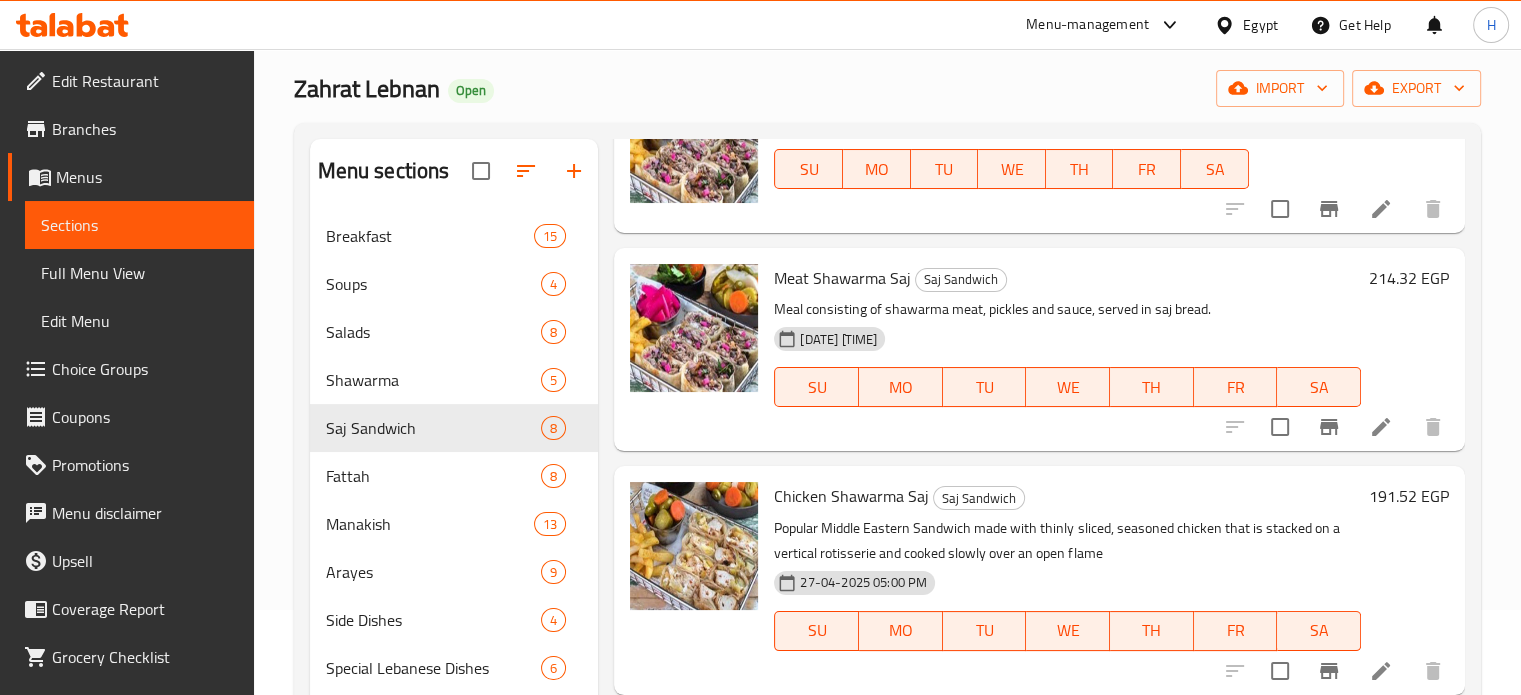 click on "214.32   EGP" at bounding box center [1409, 278] 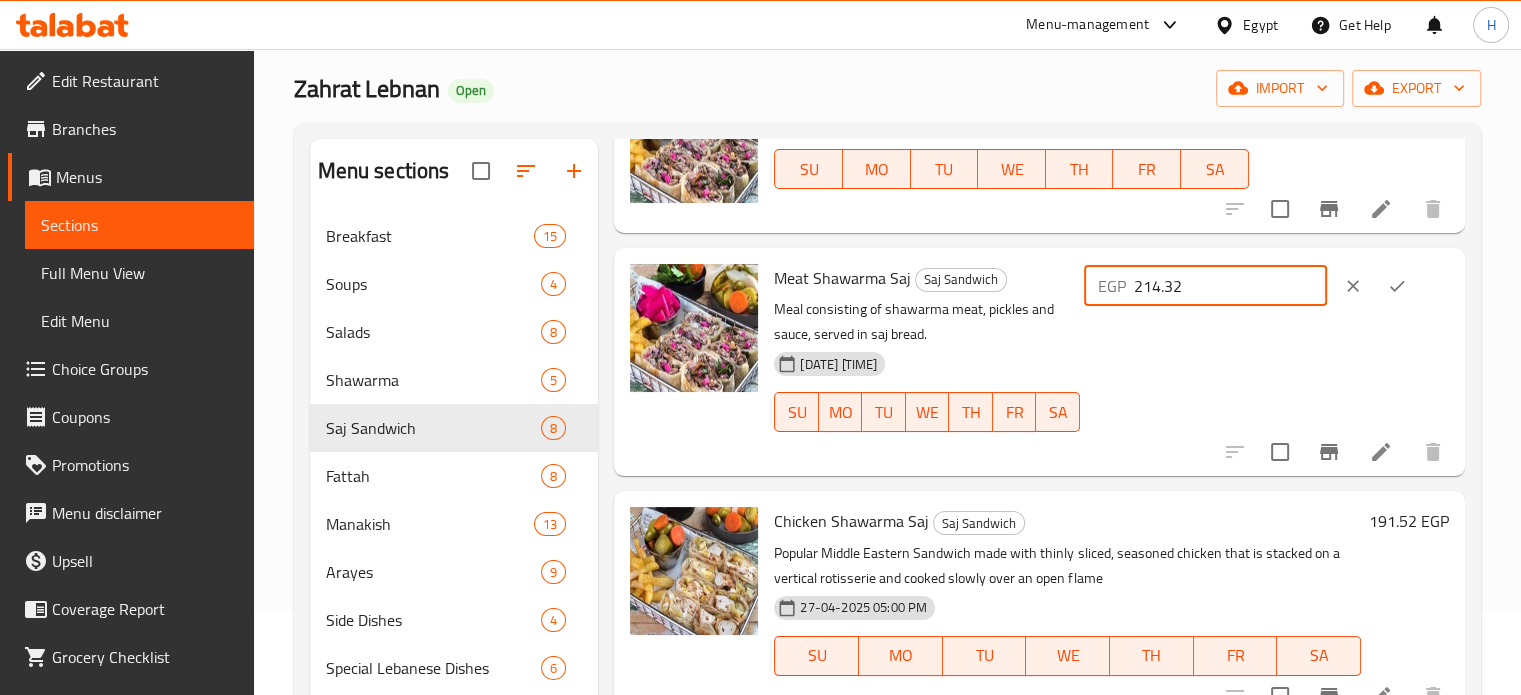 drag, startPoint x: 1215, startPoint y: 282, endPoint x: 1103, endPoint y: 287, distance: 112.11155 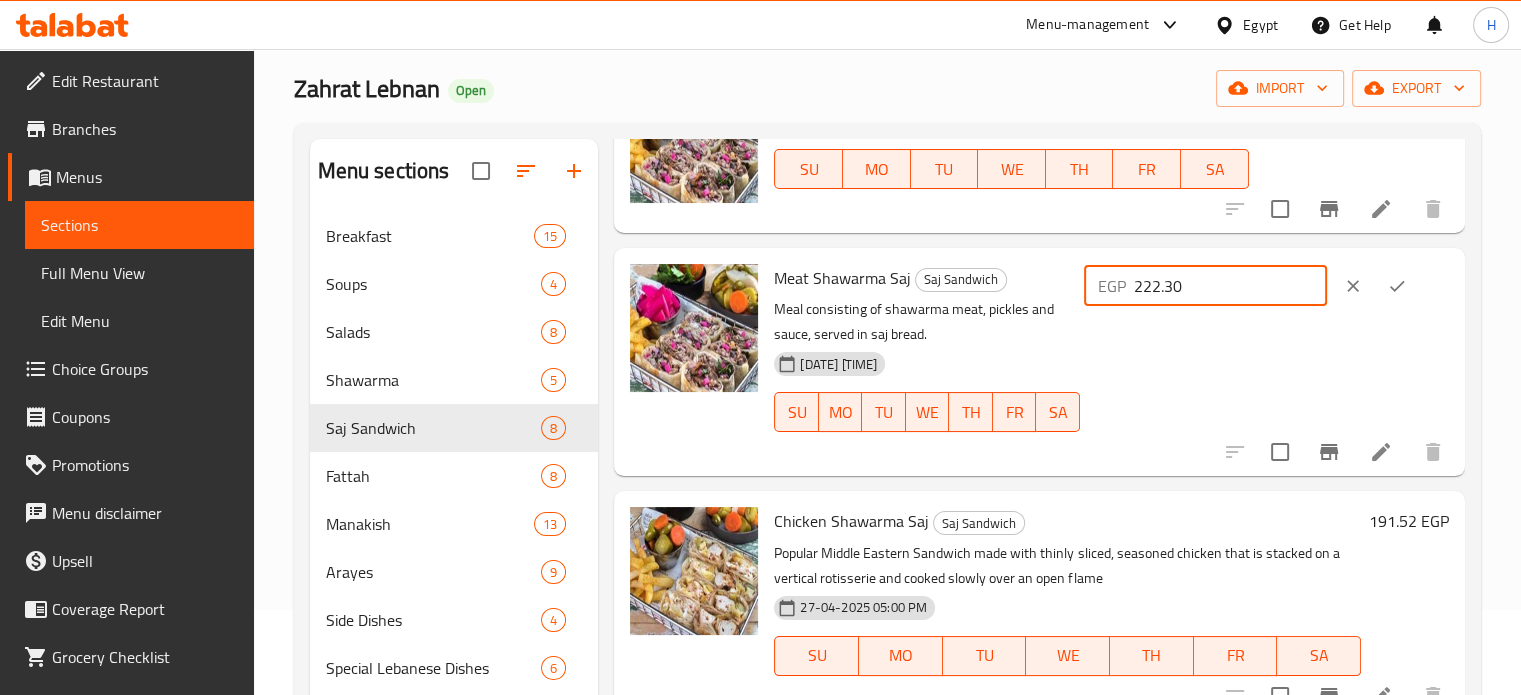 type on "222.30" 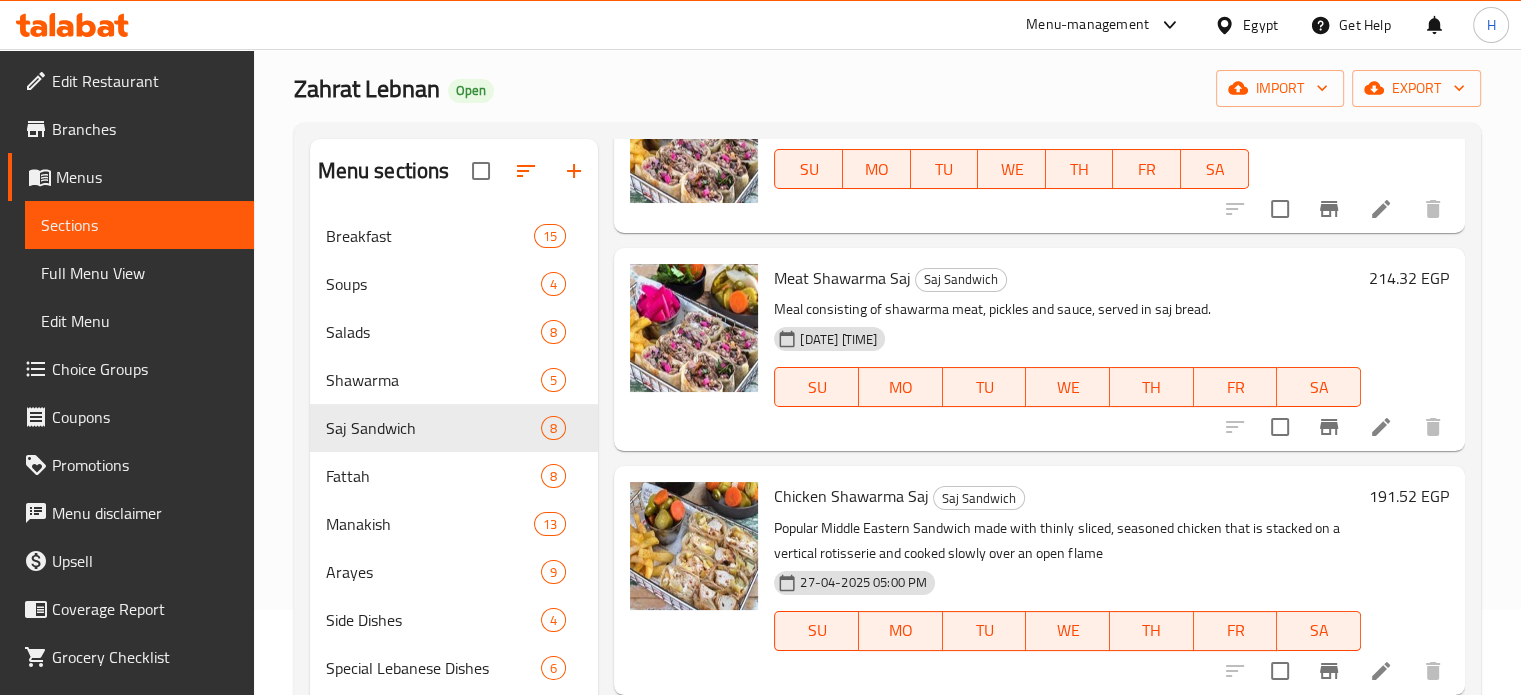 click on "214.32   EGP" at bounding box center [1409, 278] 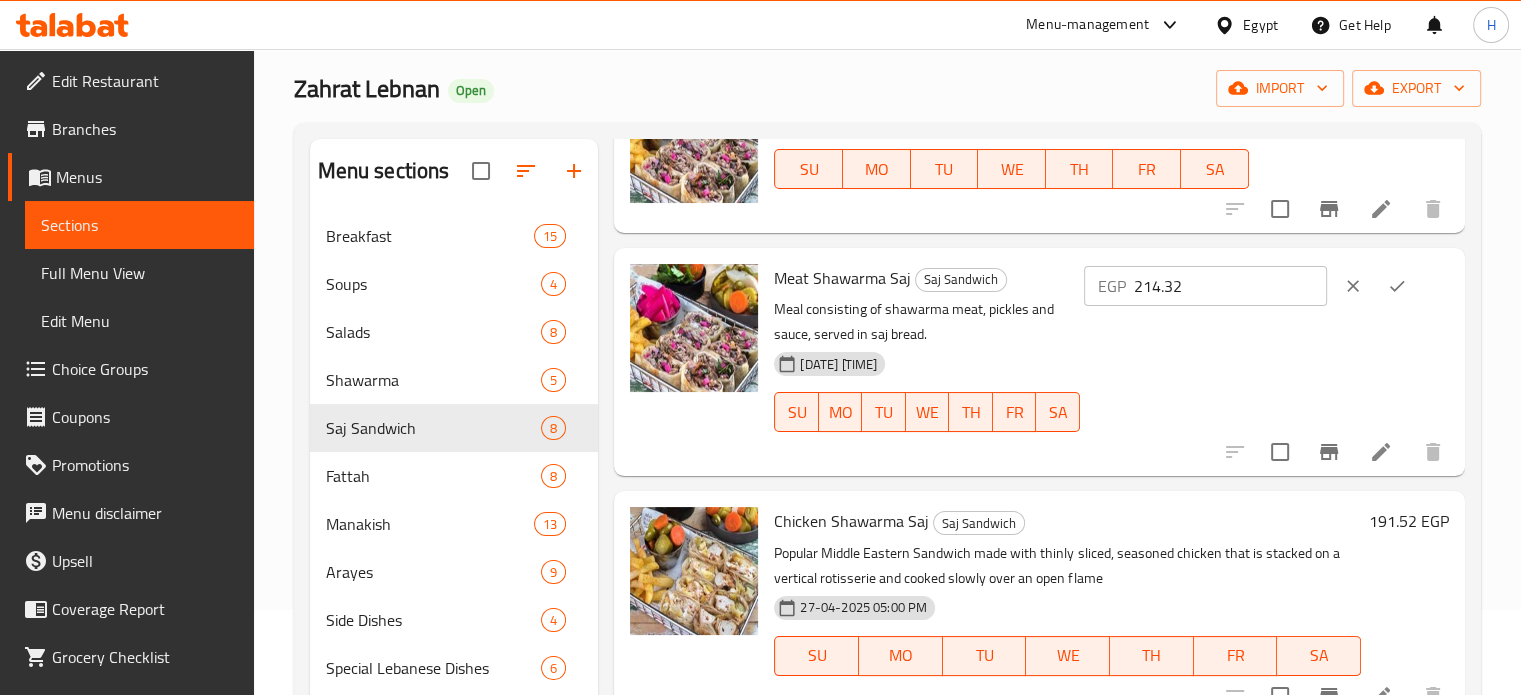 drag, startPoint x: 1238, startPoint y: 291, endPoint x: 1122, endPoint y: 290, distance: 116.00431 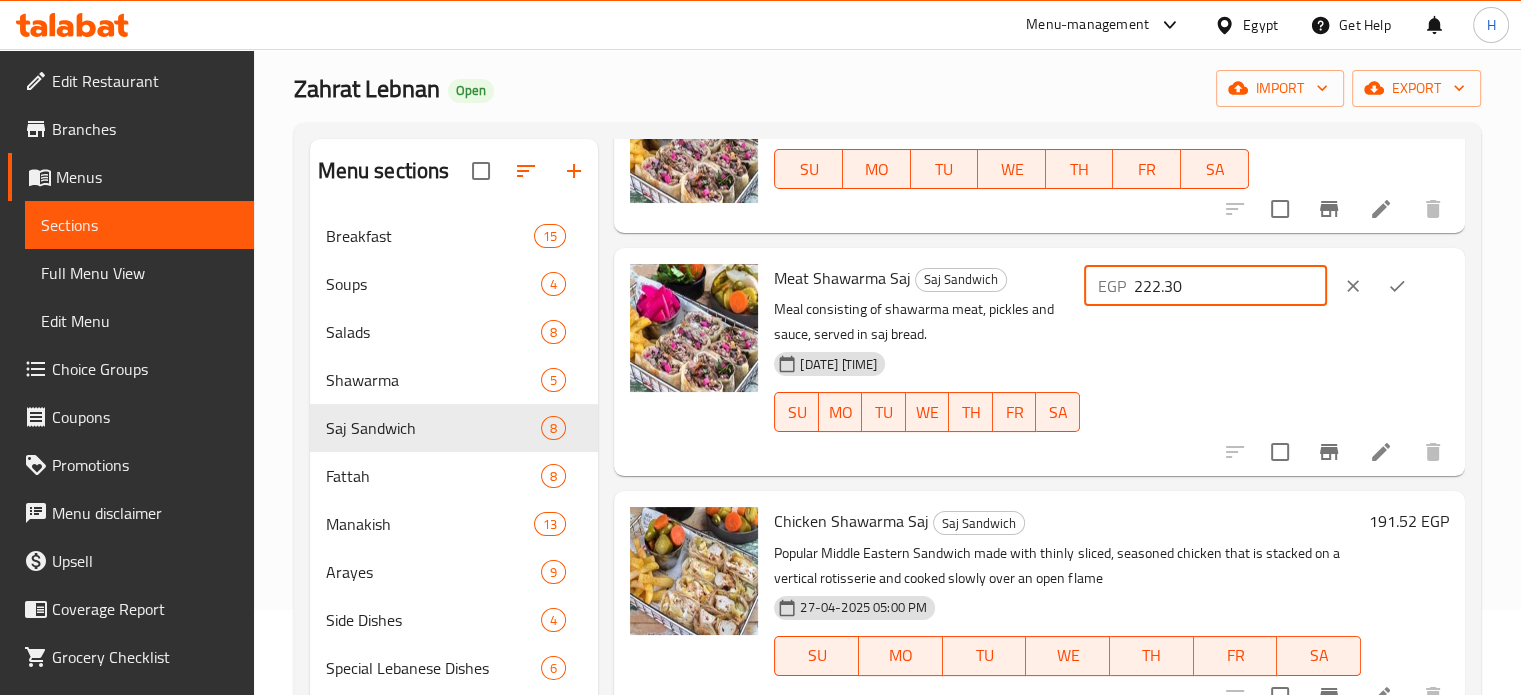 type on "222.30" 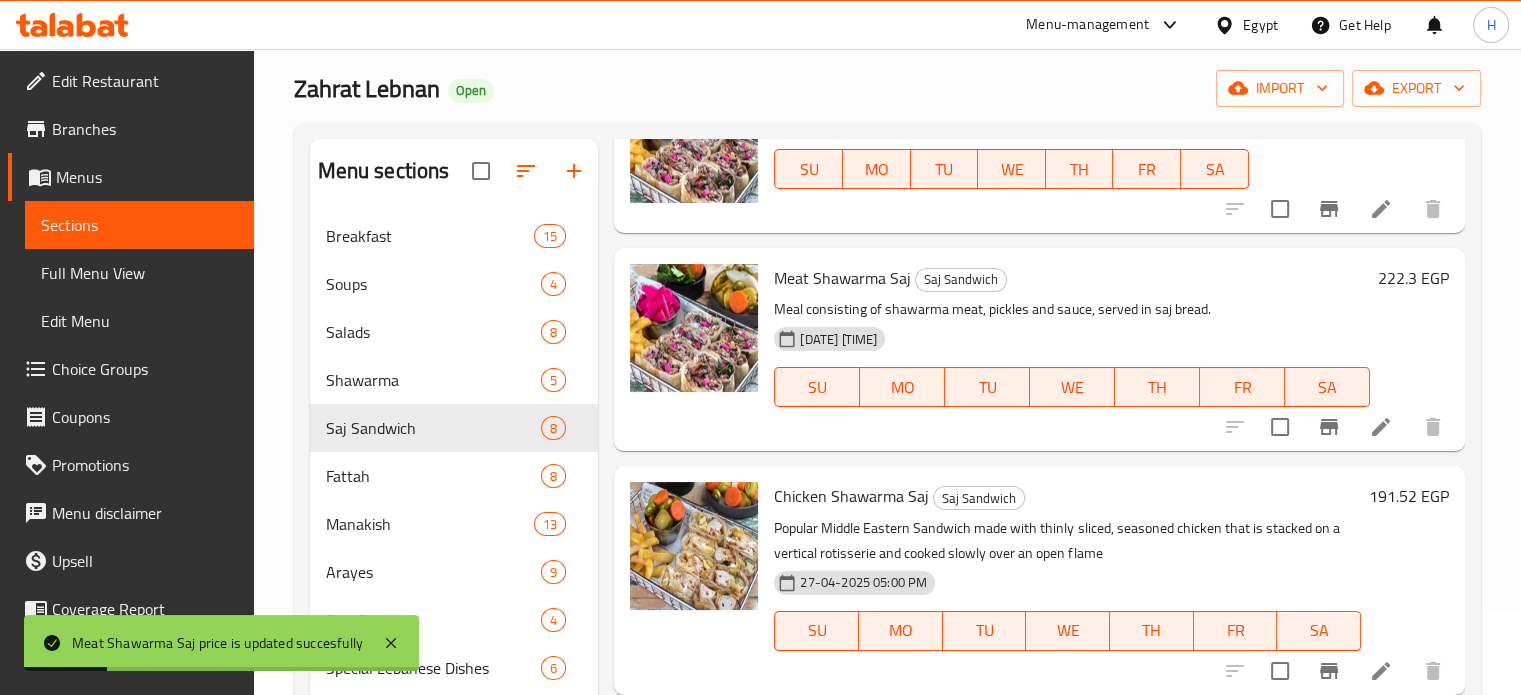 scroll, scrollTop: 744, scrollLeft: 0, axis: vertical 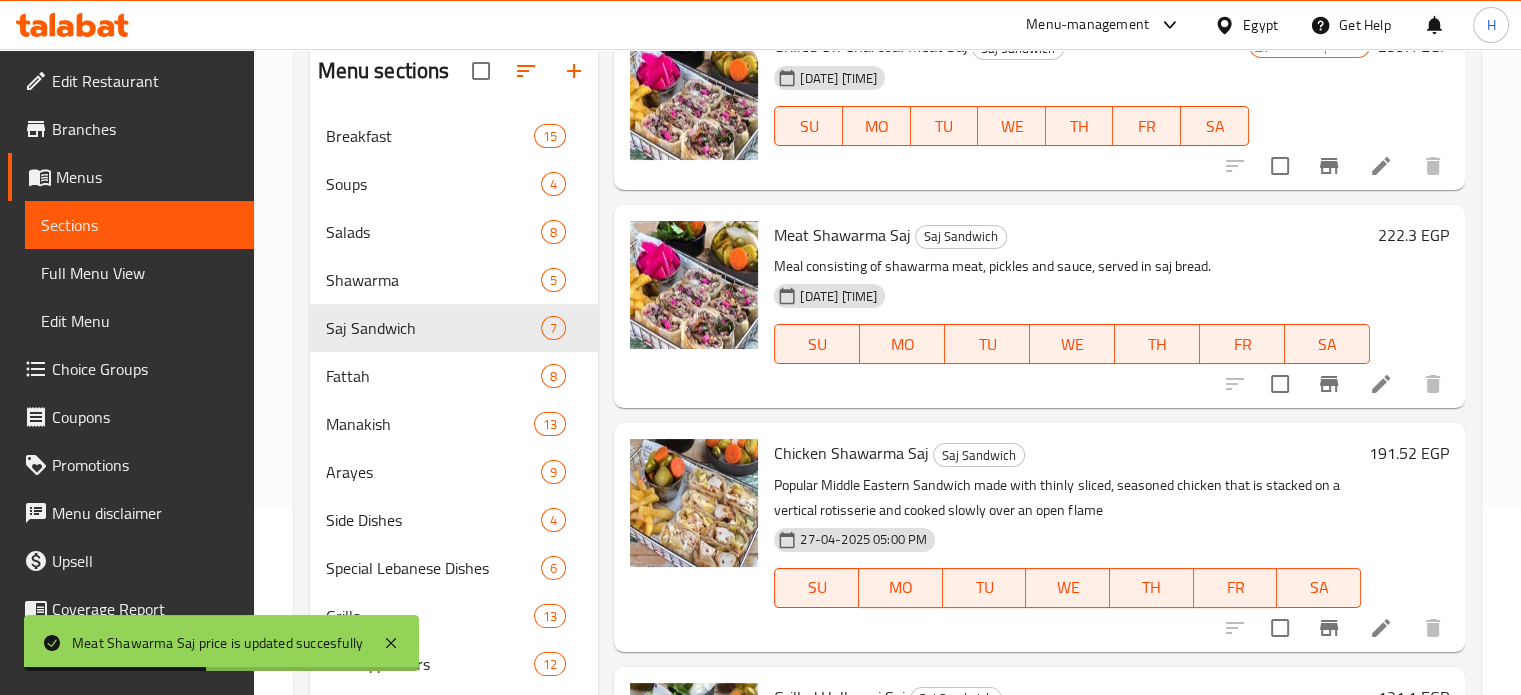click on "222.3   EGP" at bounding box center (1413, 235) 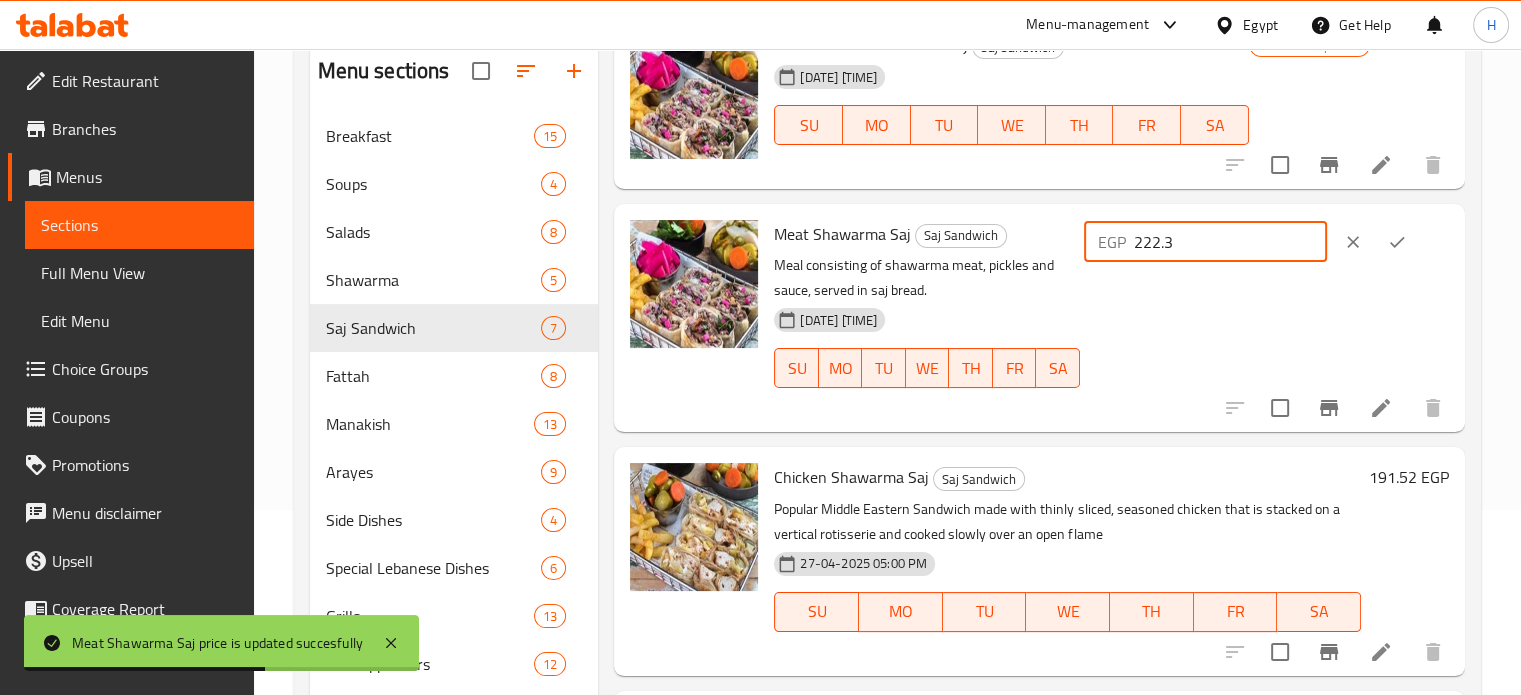 drag, startPoint x: 1220, startPoint y: 241, endPoint x: 1132, endPoint y: 242, distance: 88.005684 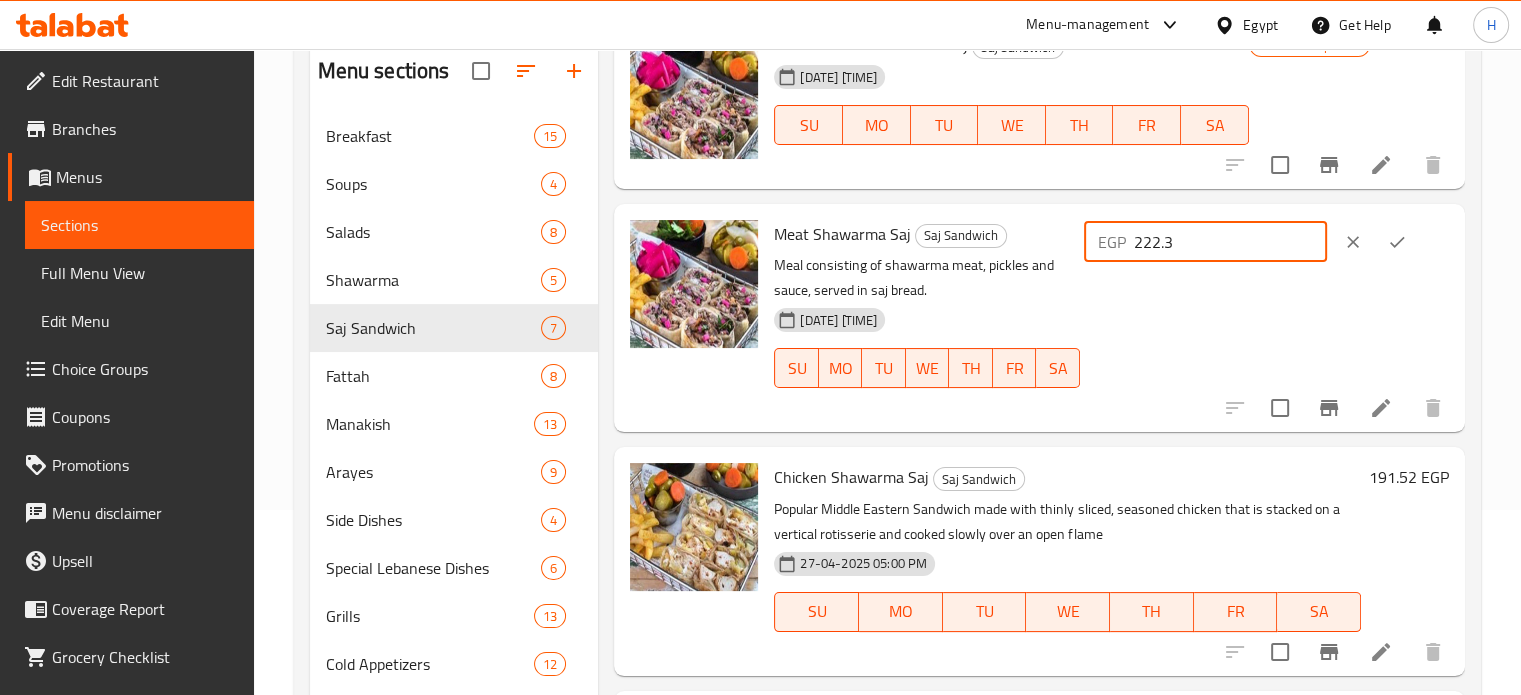click on "191.52   EGP" at bounding box center [1409, 477] 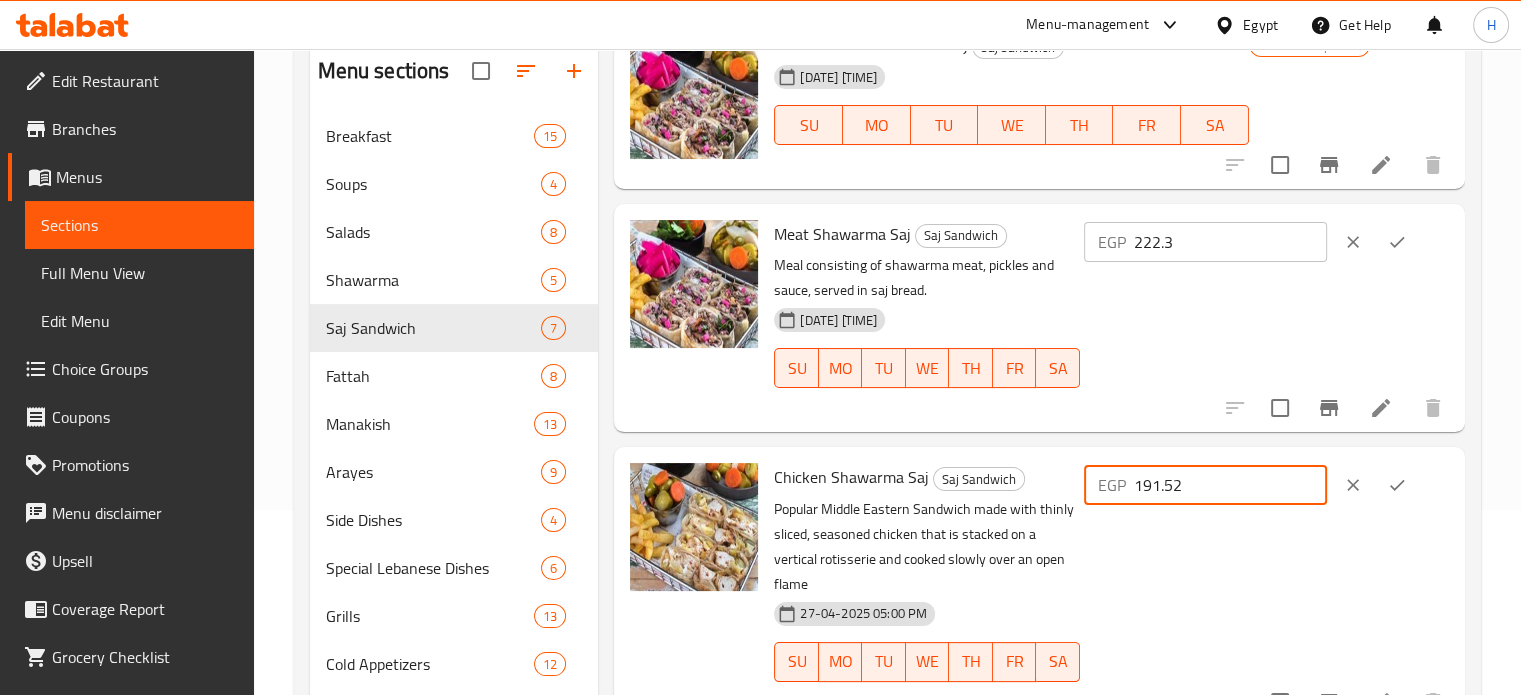 drag, startPoint x: 1230, startPoint y: 487, endPoint x: 1141, endPoint y: 487, distance: 89 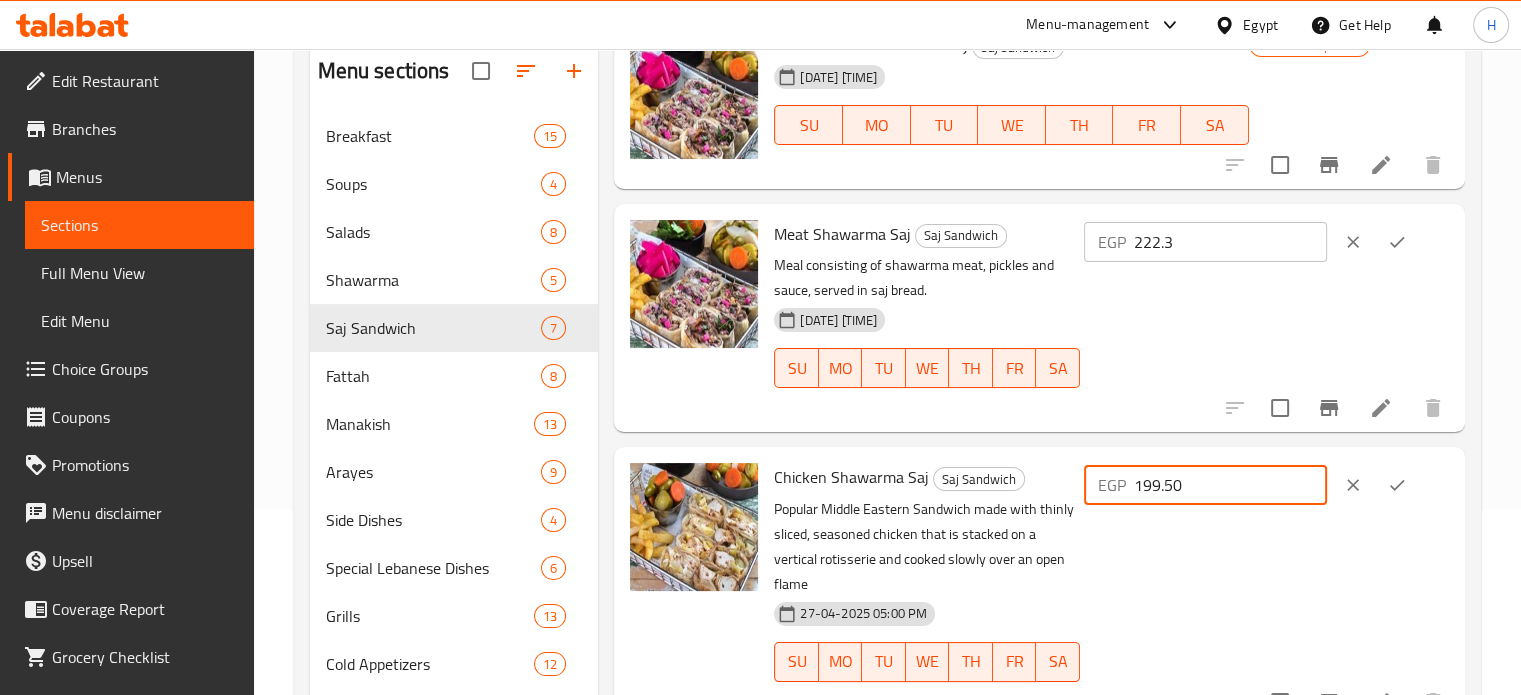 type on "199.50" 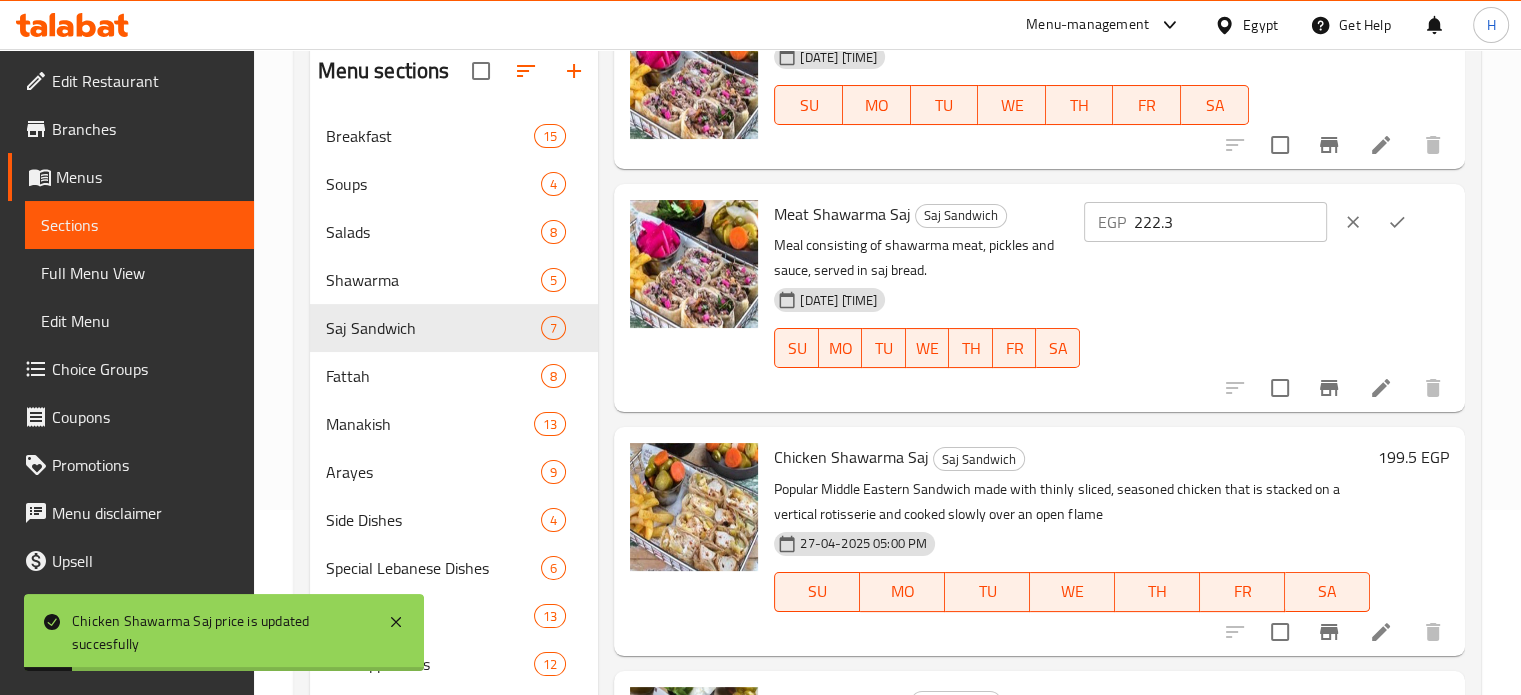 scroll, scrollTop: 768, scrollLeft: 0, axis: vertical 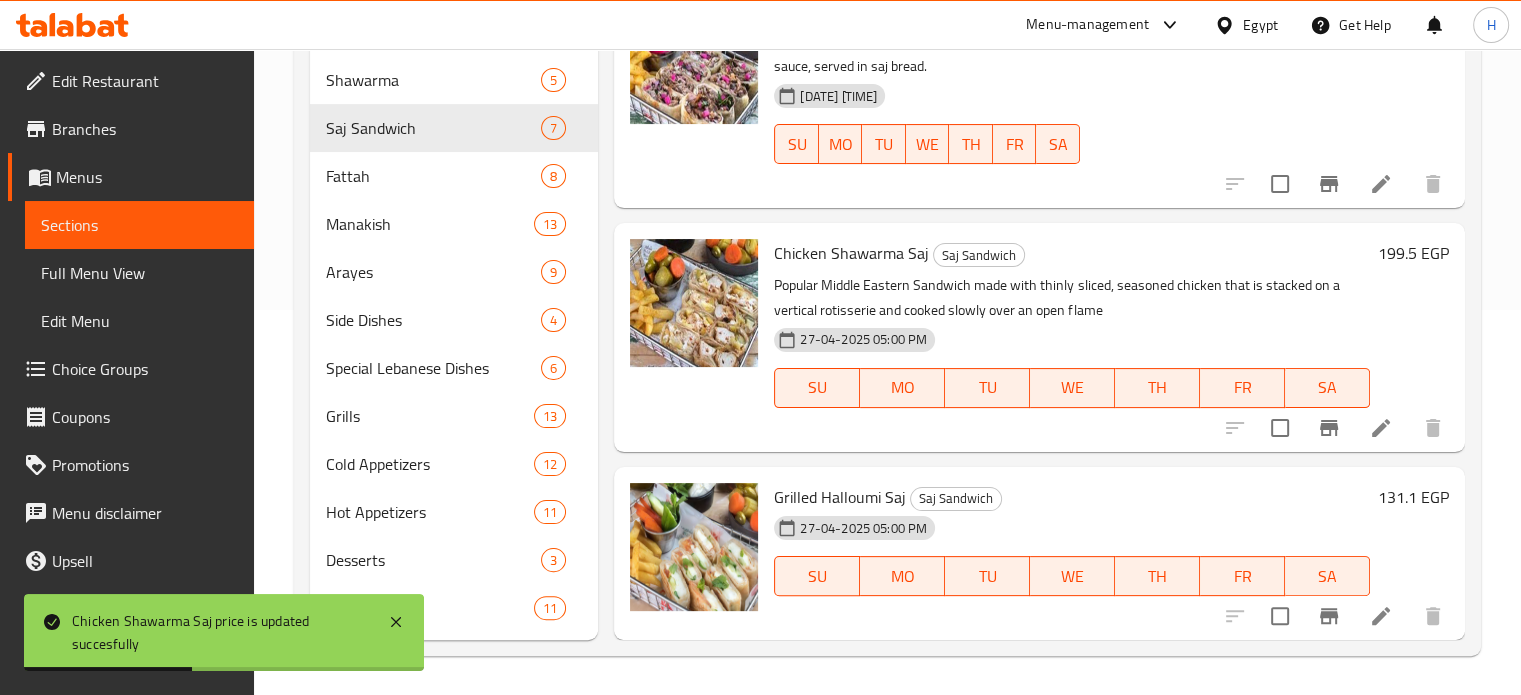 click on "131.1   EGP" at bounding box center (1413, 497) 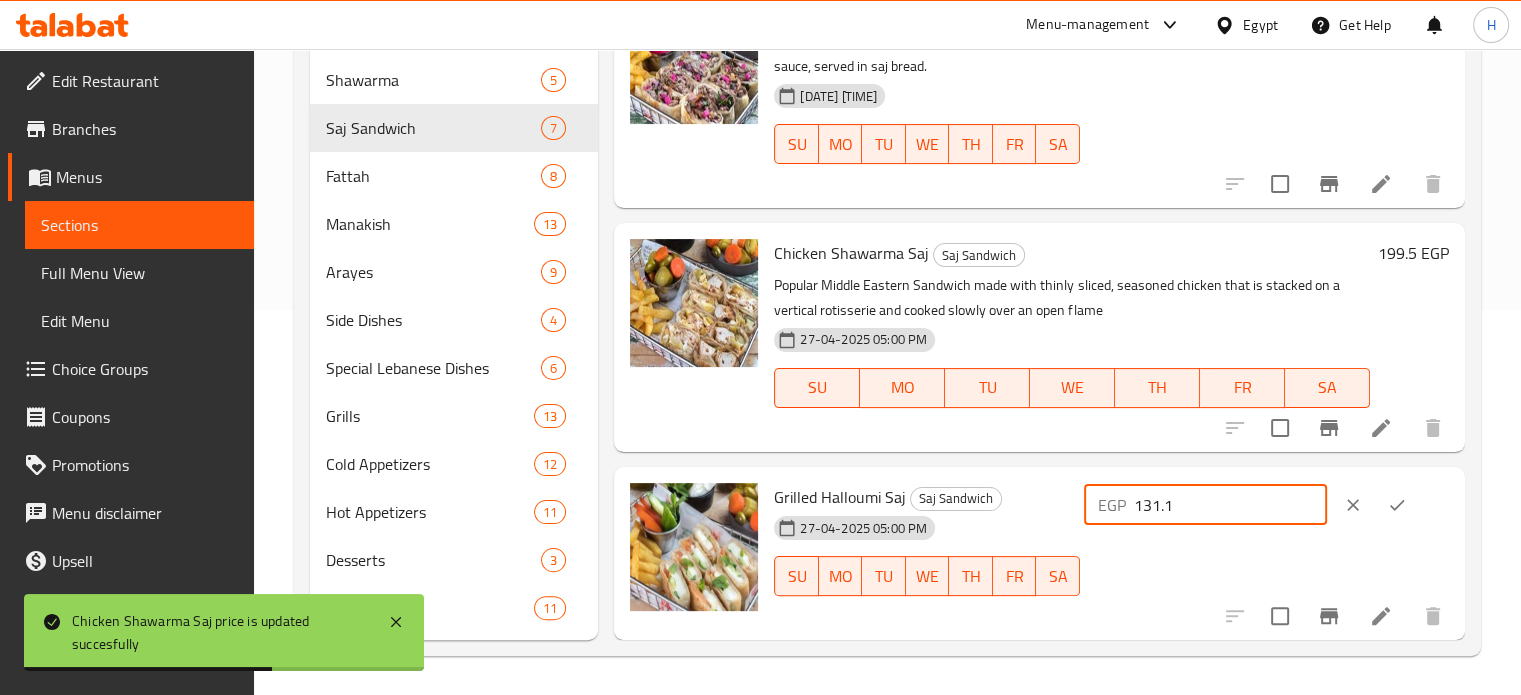 drag, startPoint x: 1218, startPoint y: 499, endPoint x: 1136, endPoint y: 503, distance: 82.0975 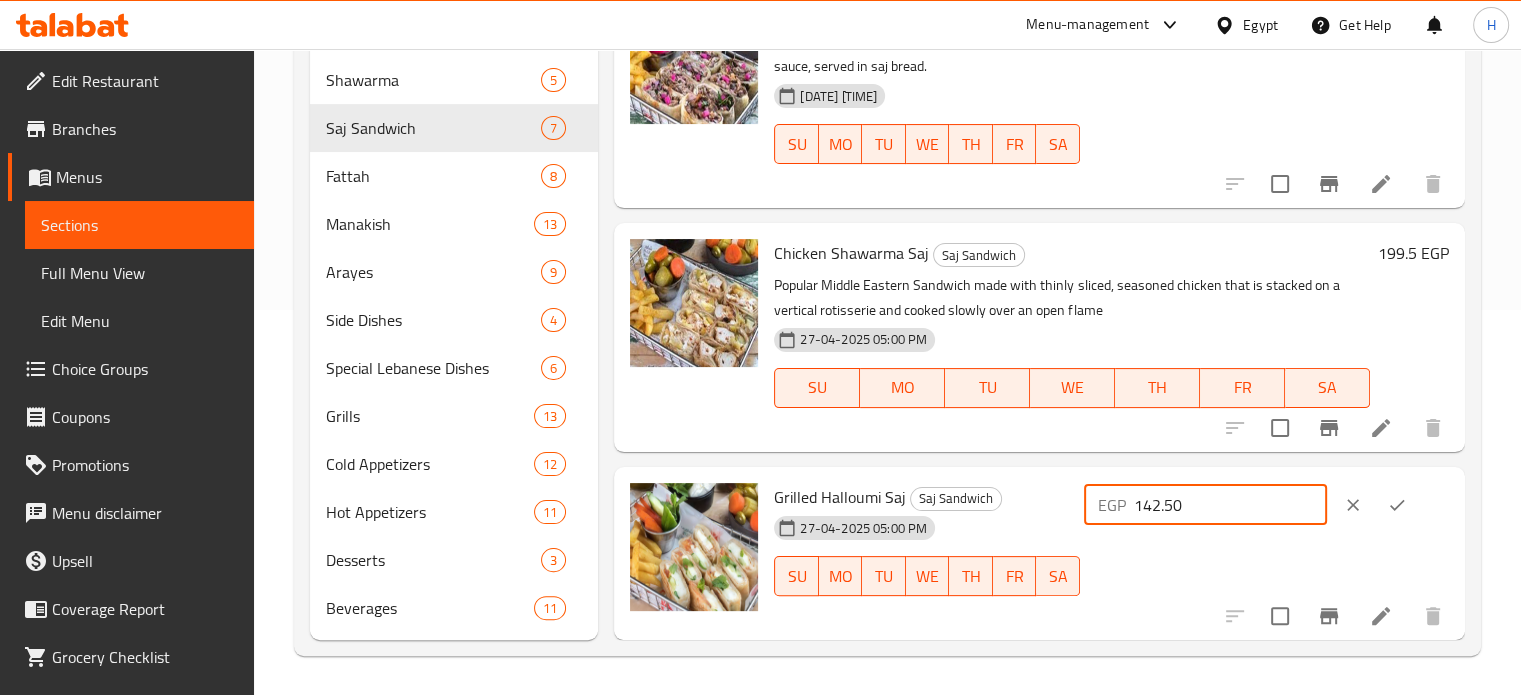 type on "142.50" 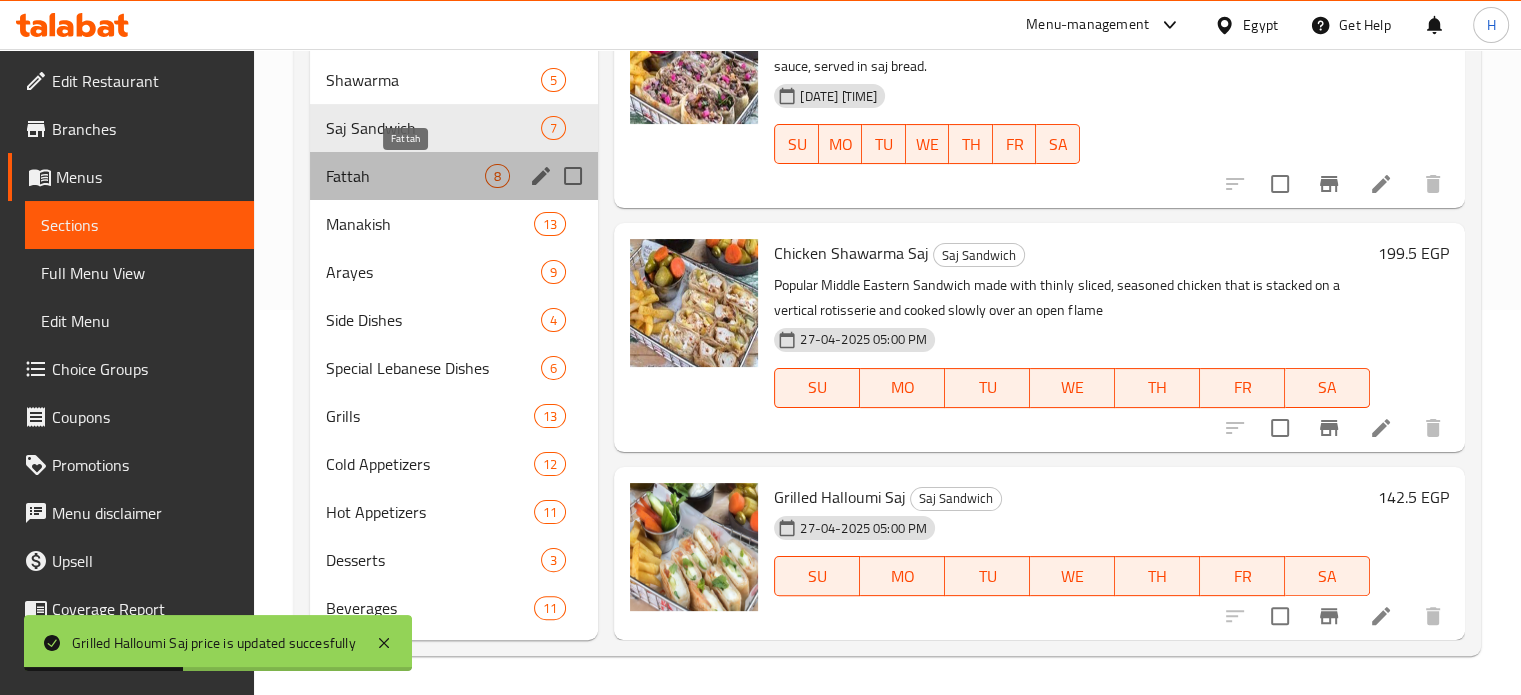 click on "Fattah" at bounding box center (406, 176) 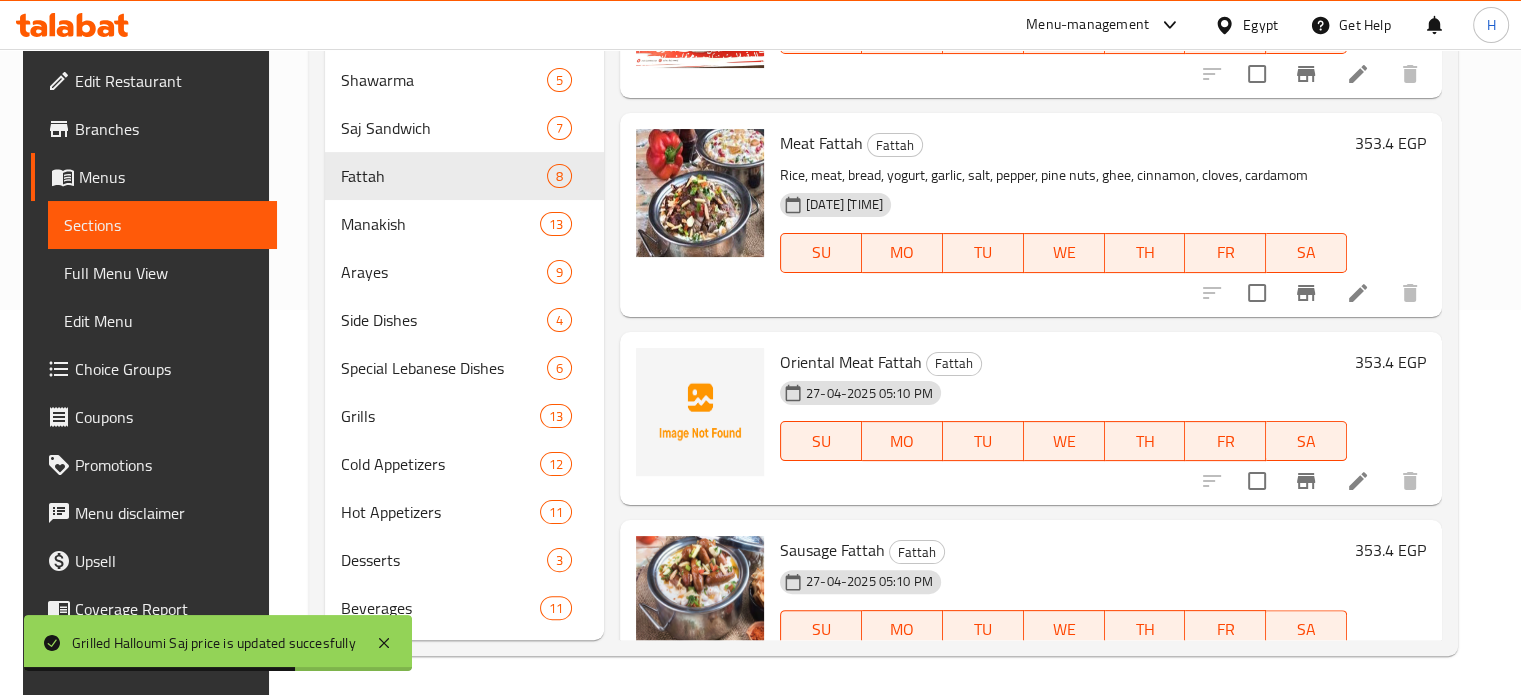 scroll, scrollTop: 0, scrollLeft: 0, axis: both 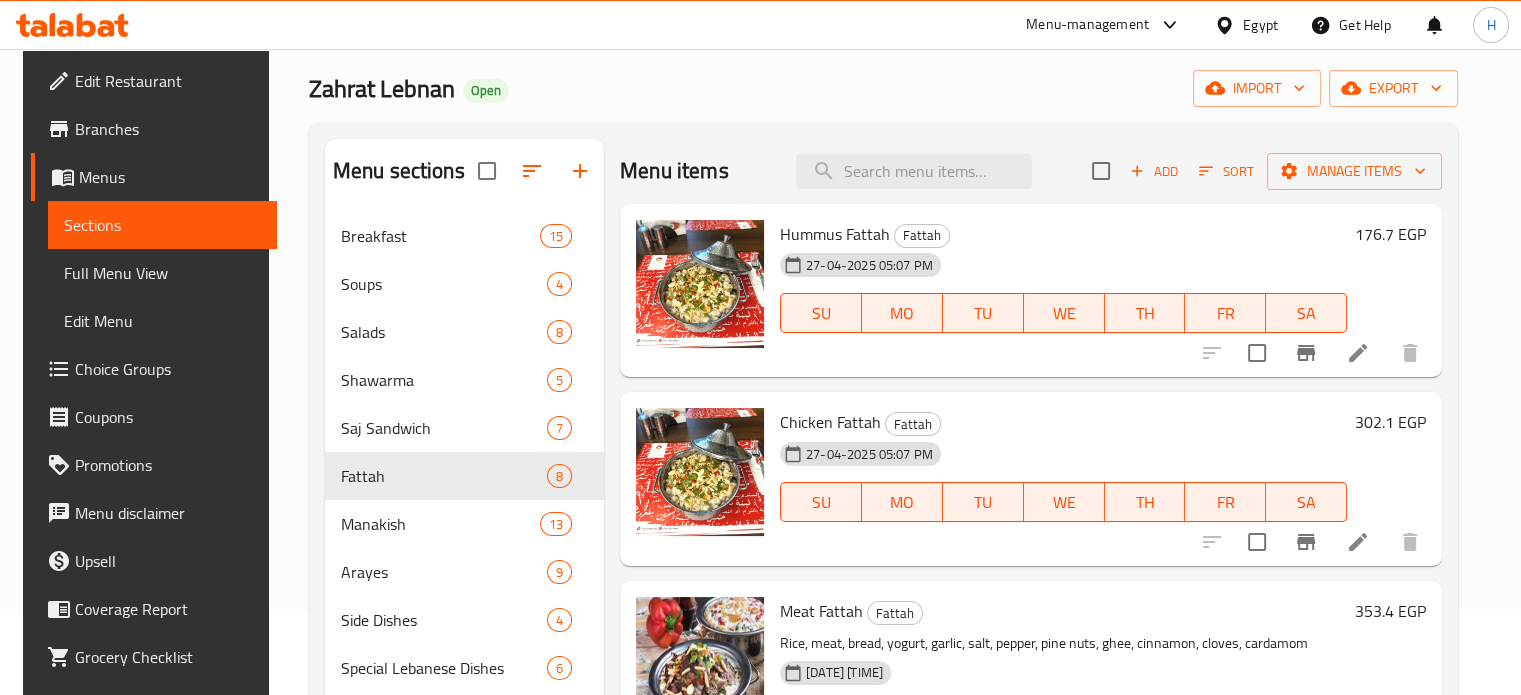 click on "176.7   EGP" at bounding box center [1390, 234] 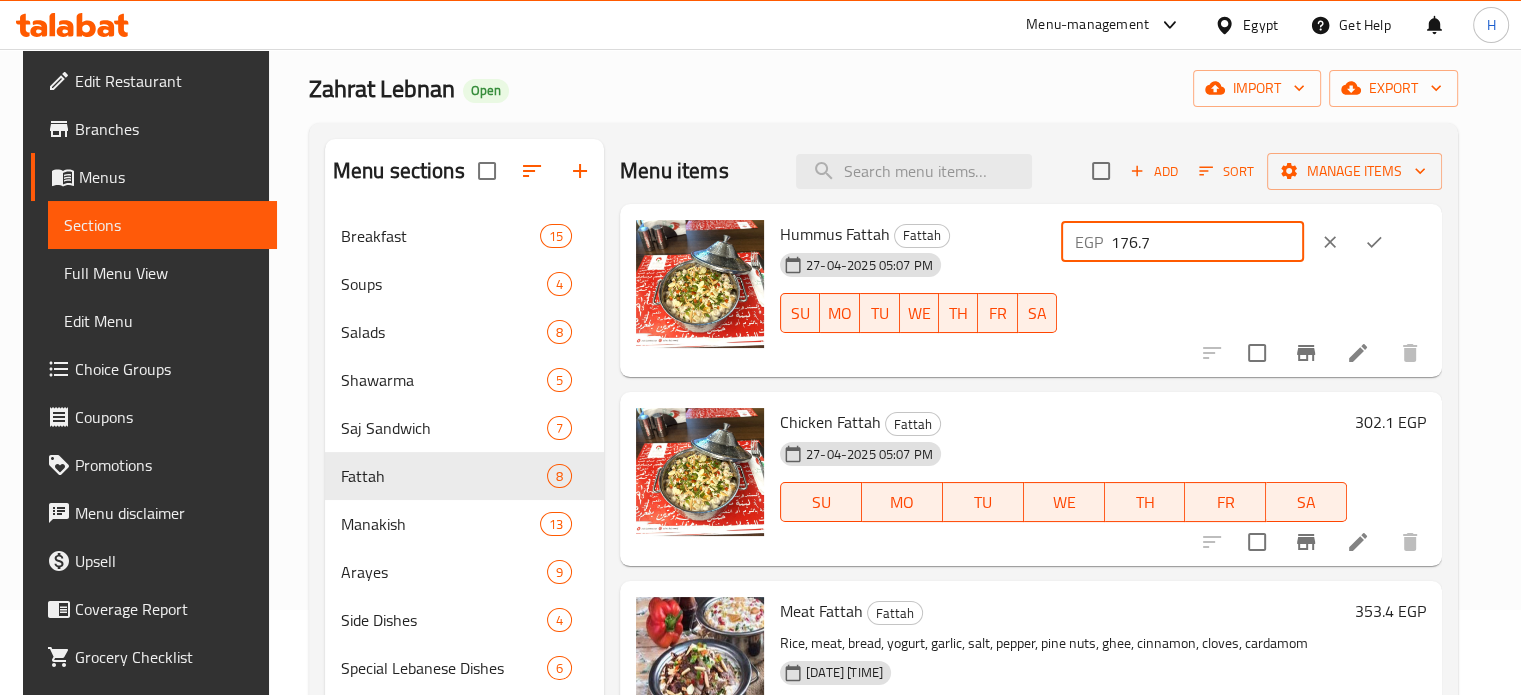 drag, startPoint x: 1217, startPoint y: 247, endPoint x: 1124, endPoint y: 249, distance: 93.0215 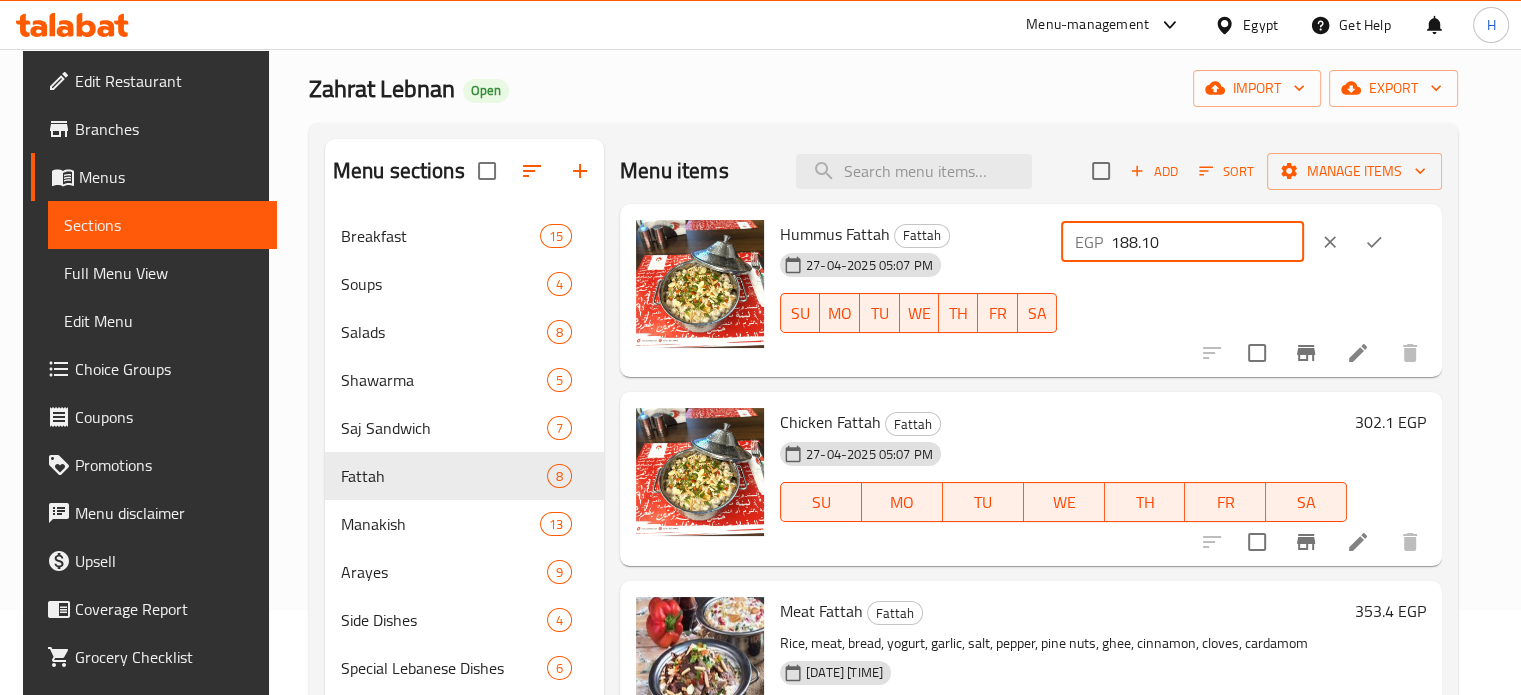 type on "188.10" 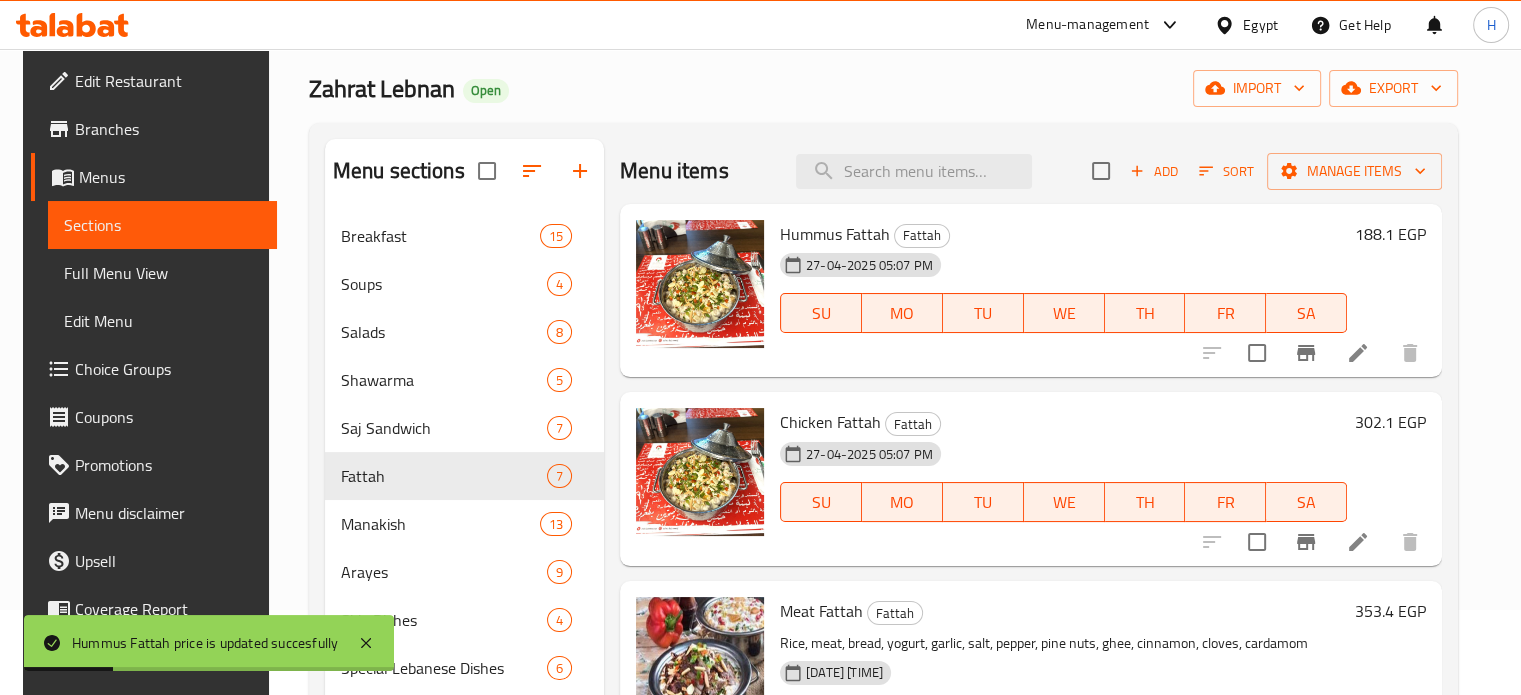 click on "302.1   EGP" at bounding box center (1390, 422) 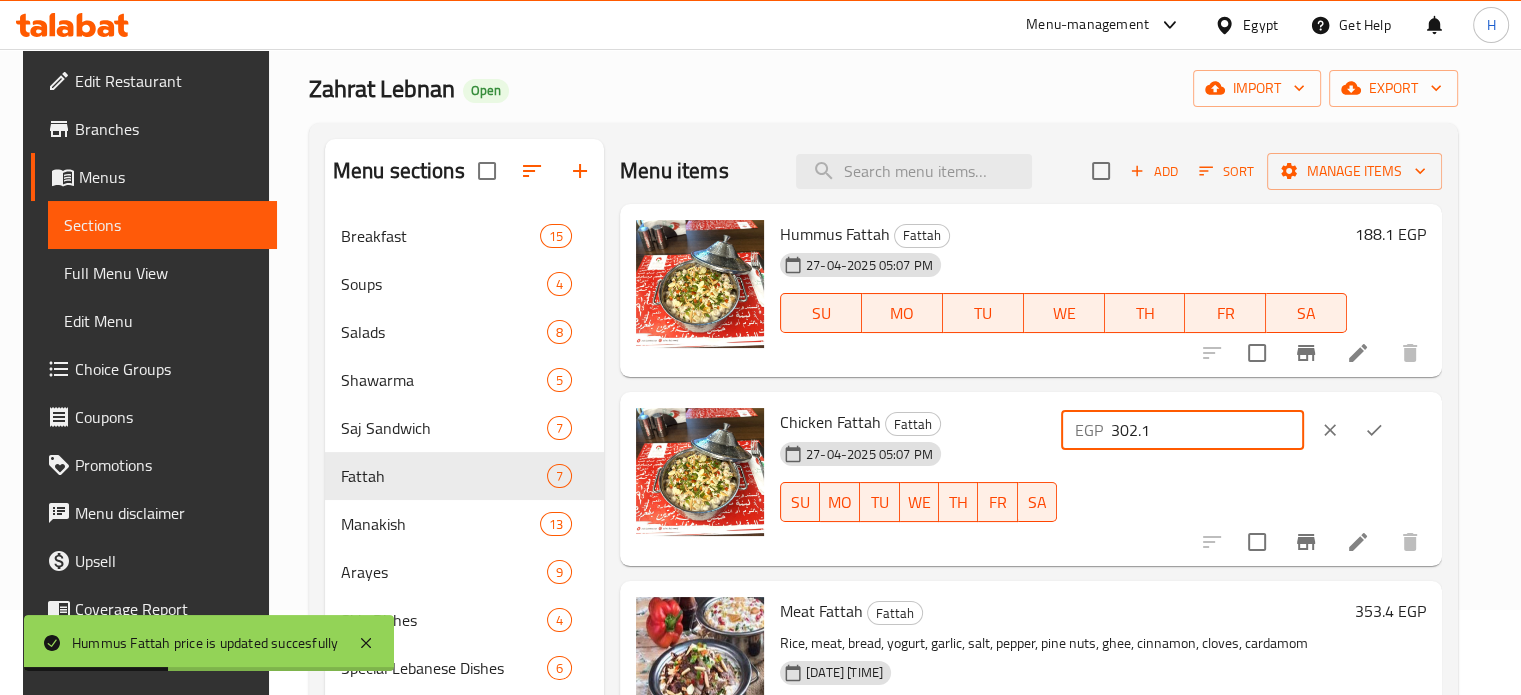 drag, startPoint x: 1232, startPoint y: 427, endPoint x: 1183, endPoint y: 431, distance: 49.162994 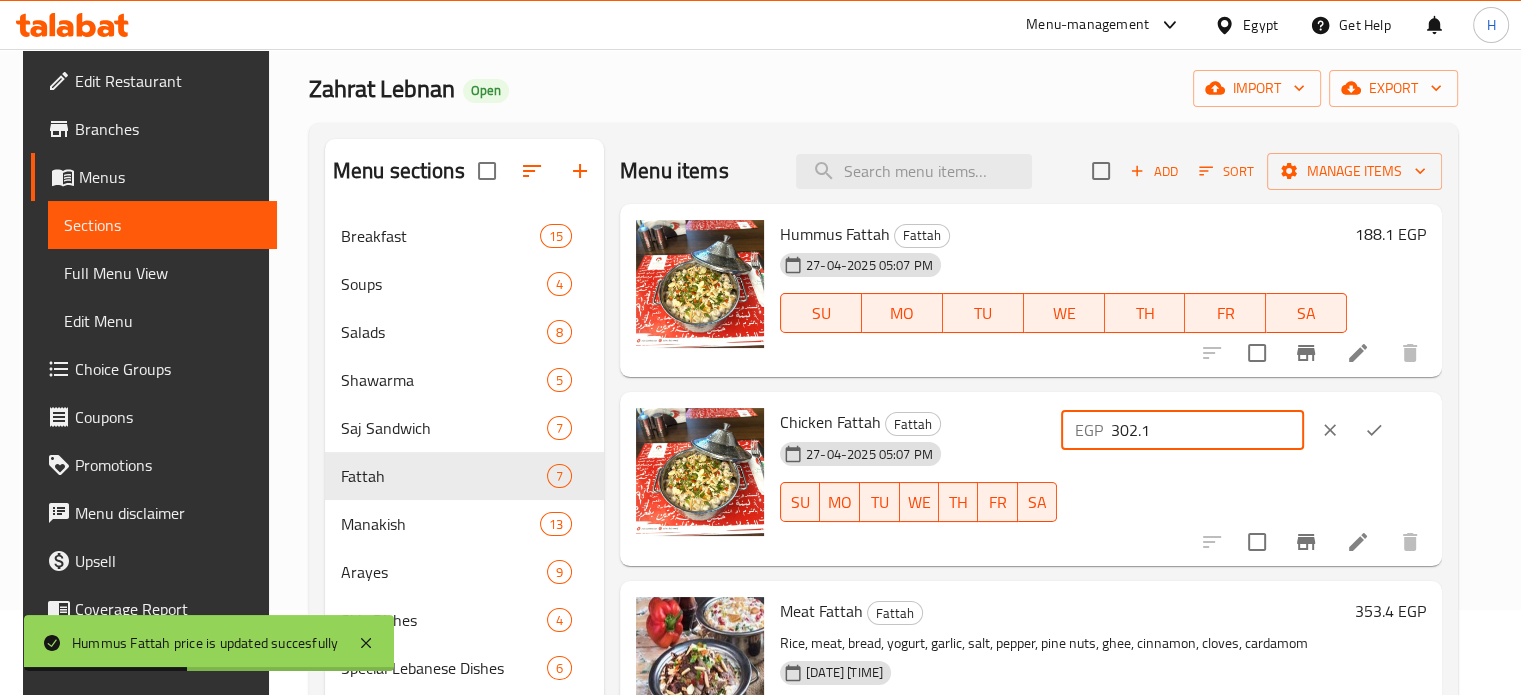 click on "302.1" at bounding box center (1207, 430) 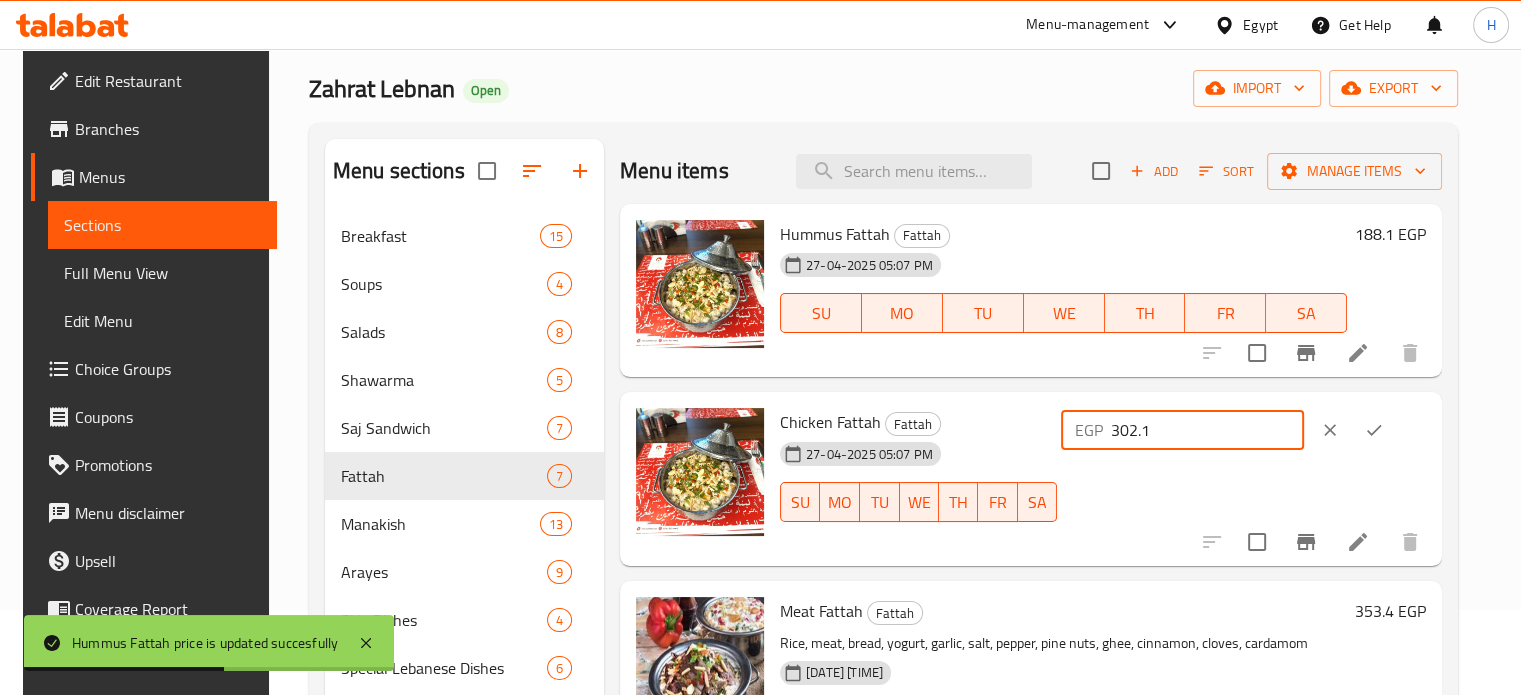 click on "302.1" at bounding box center (1207, 430) 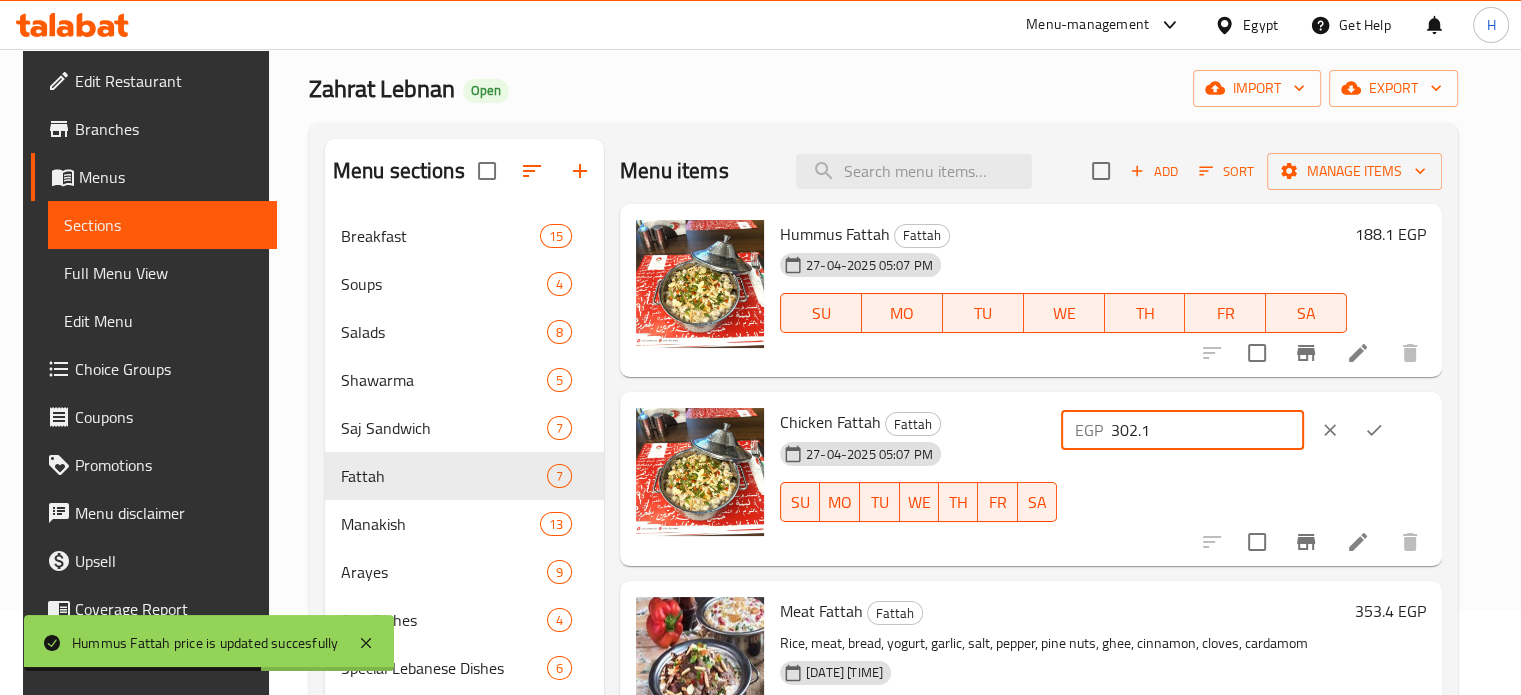 click on "302.1" at bounding box center [1207, 430] 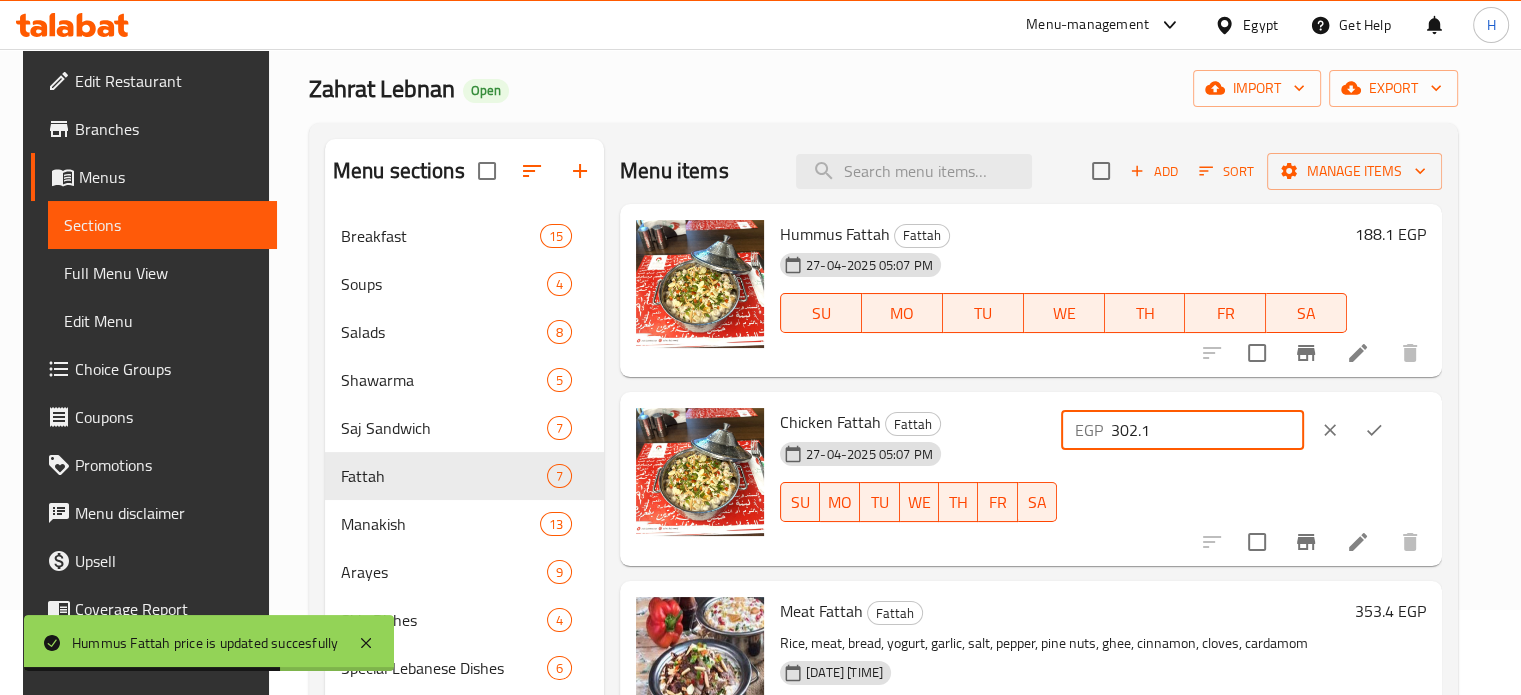 click on "302.1" at bounding box center [1207, 430] 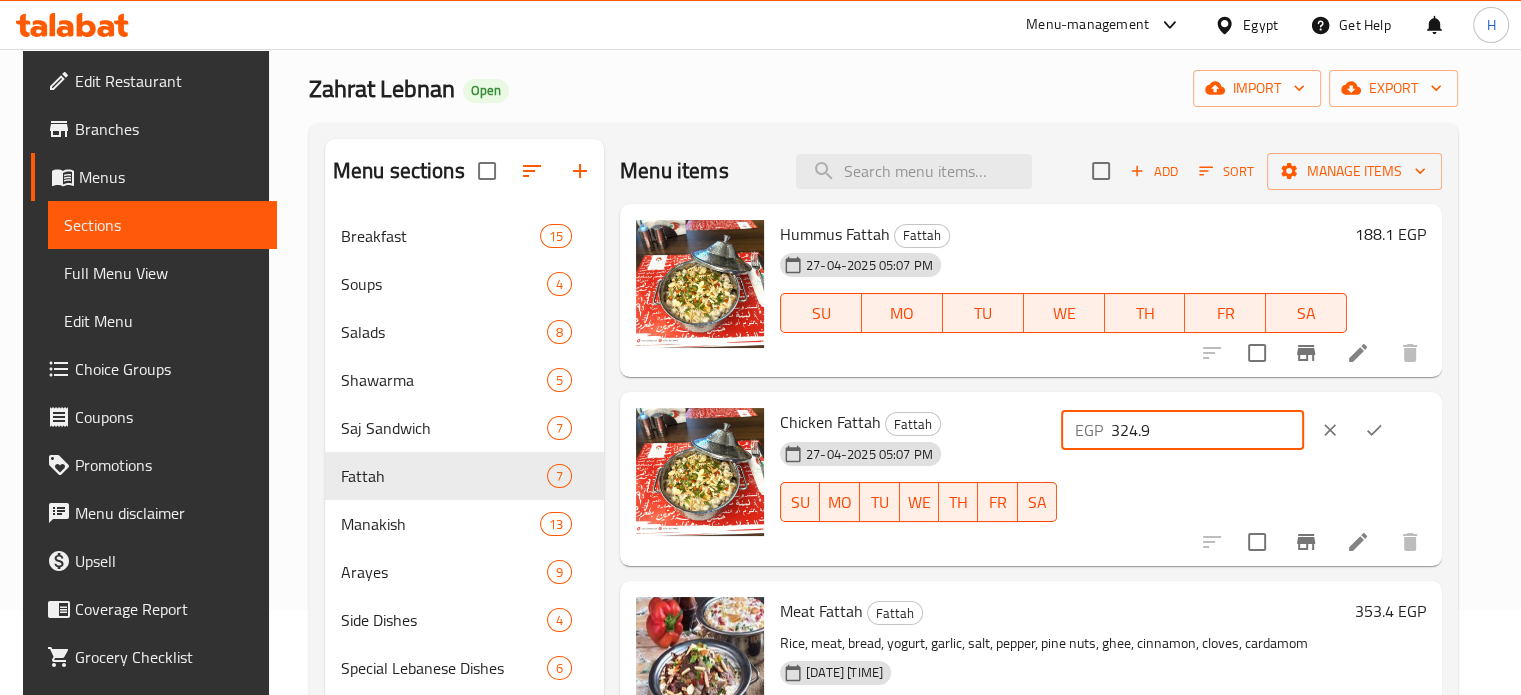 type on "324.9" 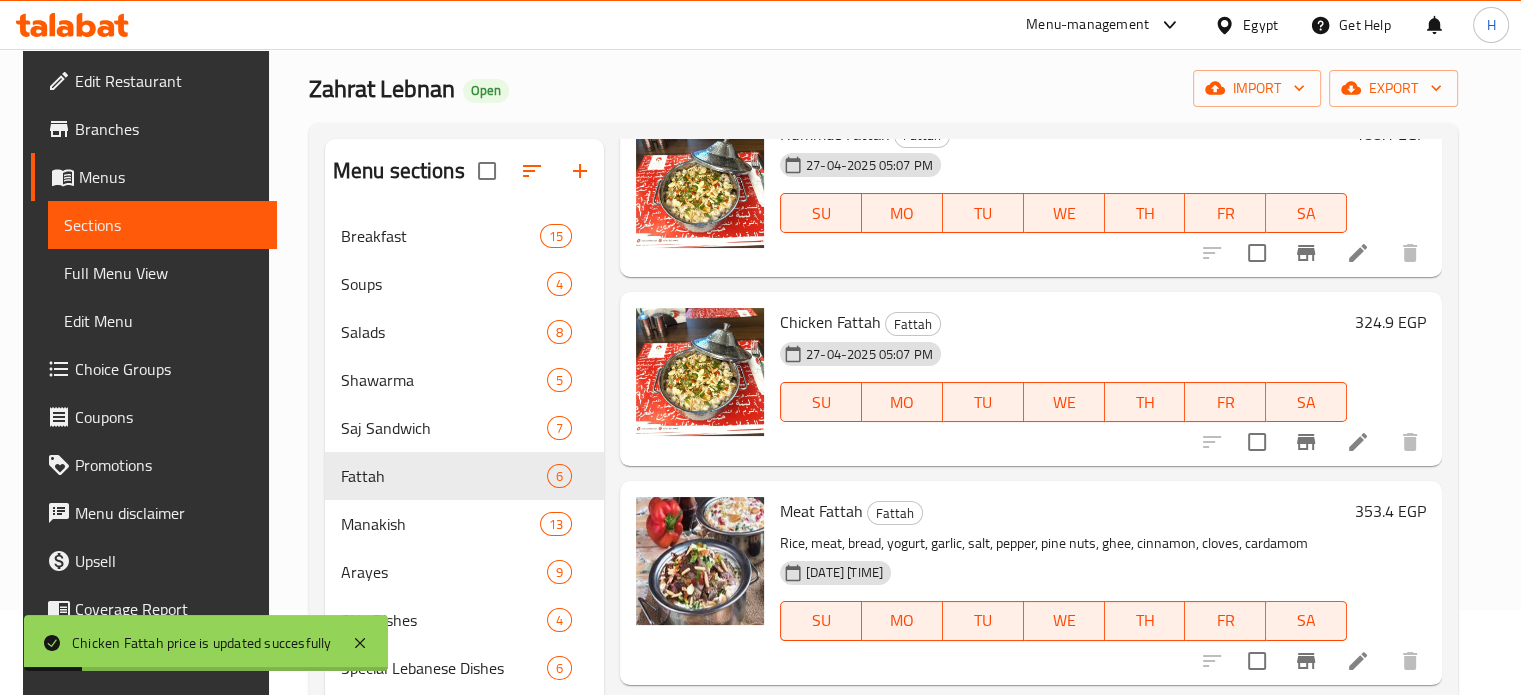 scroll, scrollTop: 200, scrollLeft: 0, axis: vertical 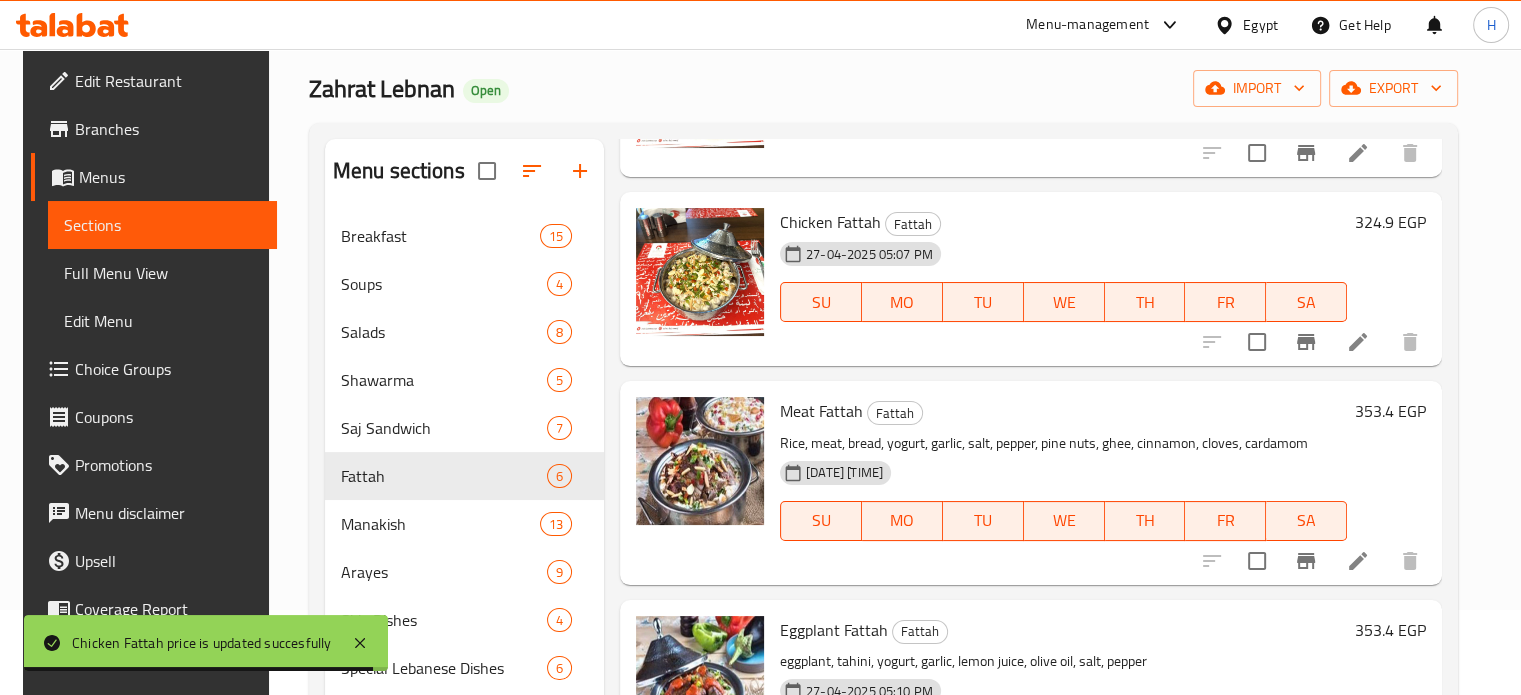 click on "353.4   EGP" at bounding box center [1390, 411] 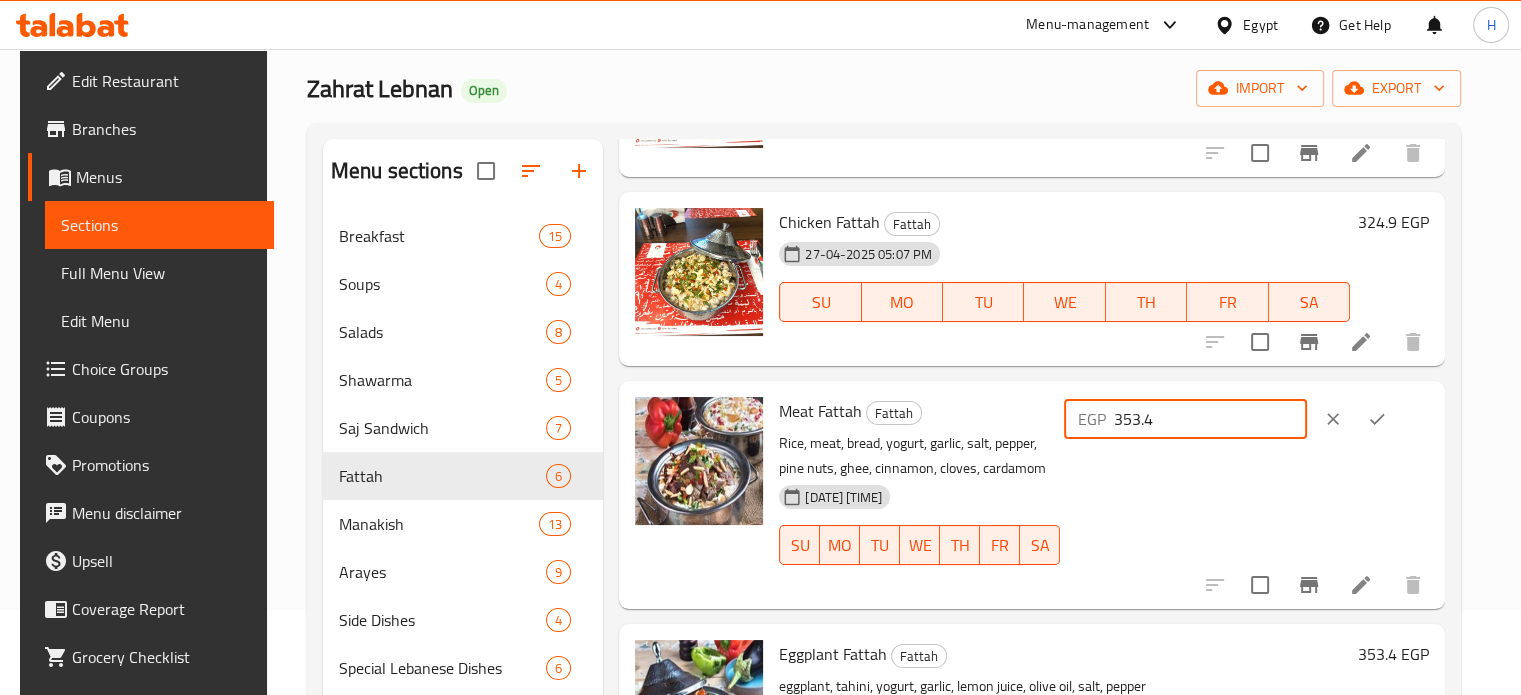 drag, startPoint x: 1209, startPoint y: 422, endPoint x: 1086, endPoint y: 427, distance: 123.101585 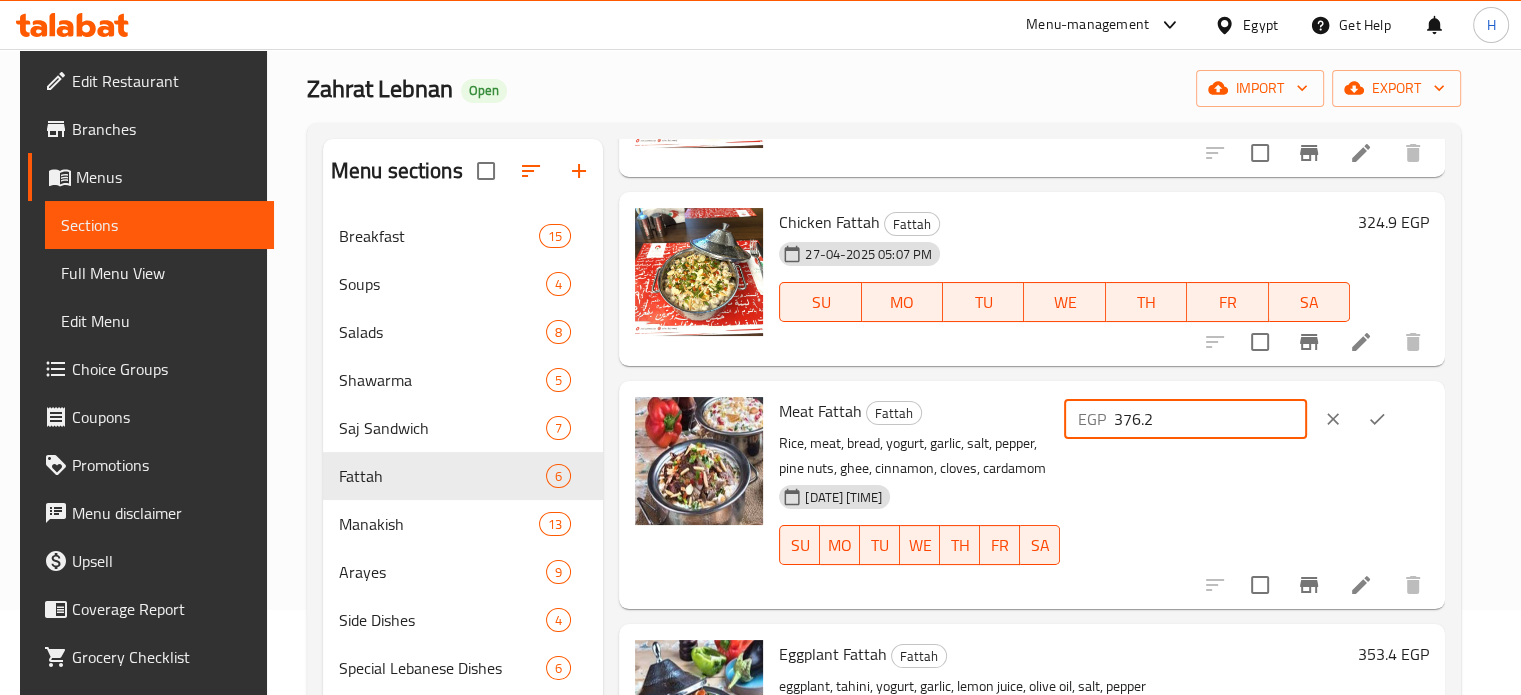 type on "376.2" 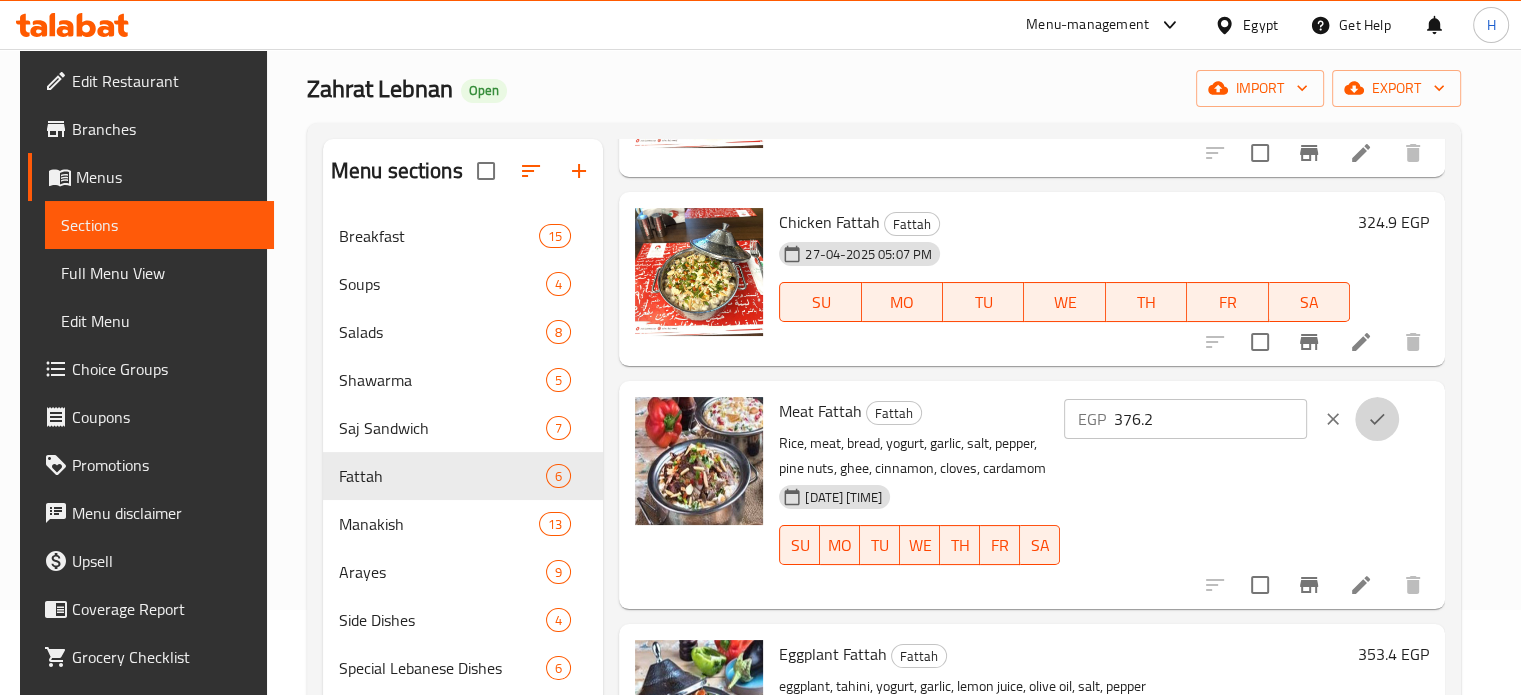 click 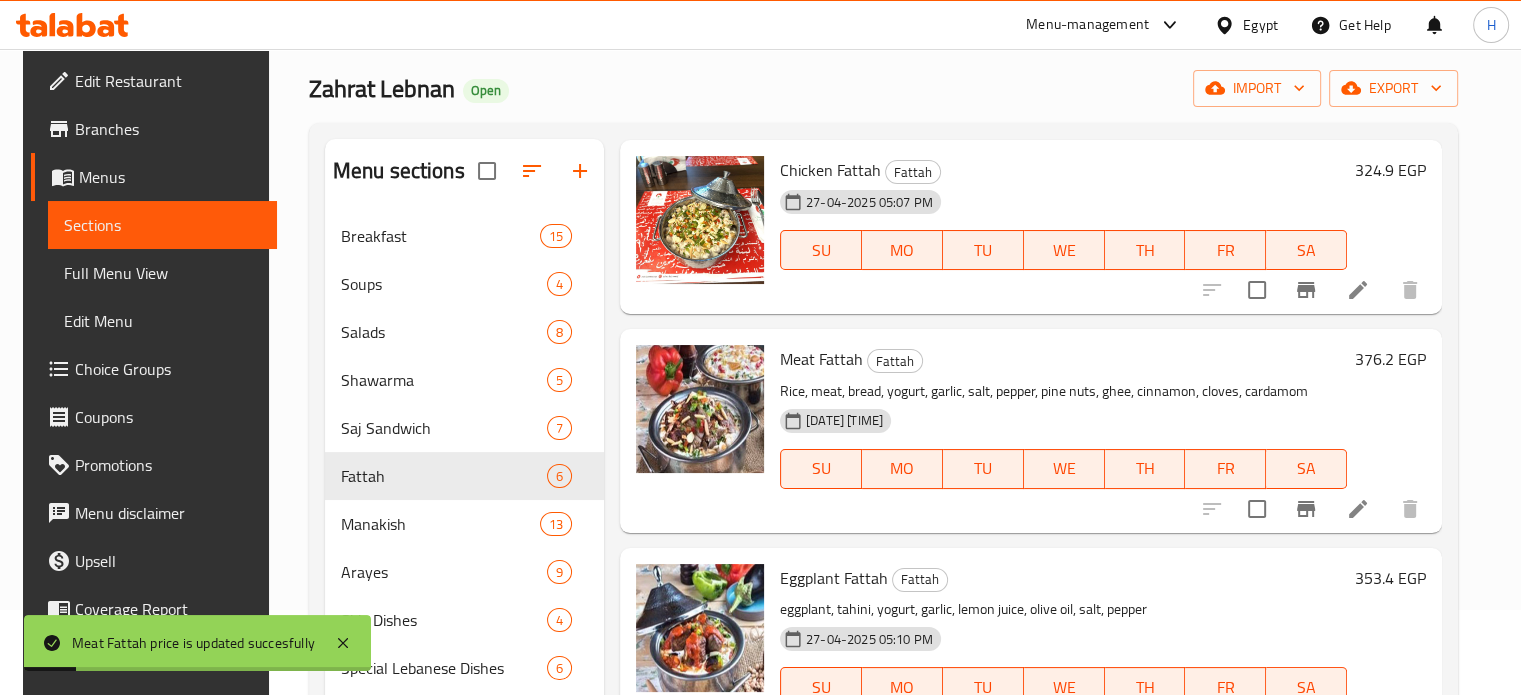 scroll, scrollTop: 300, scrollLeft: 0, axis: vertical 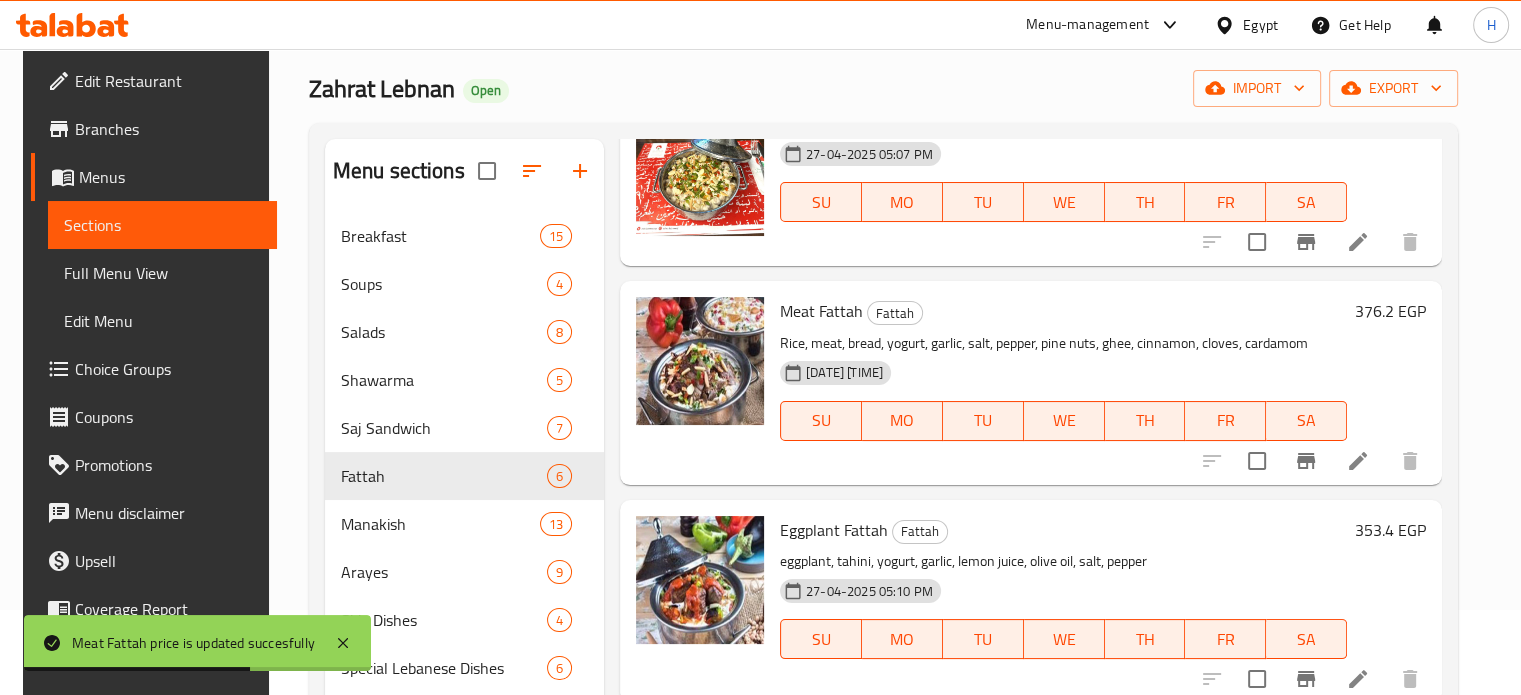 click on "353.4   EGP" at bounding box center [1390, 530] 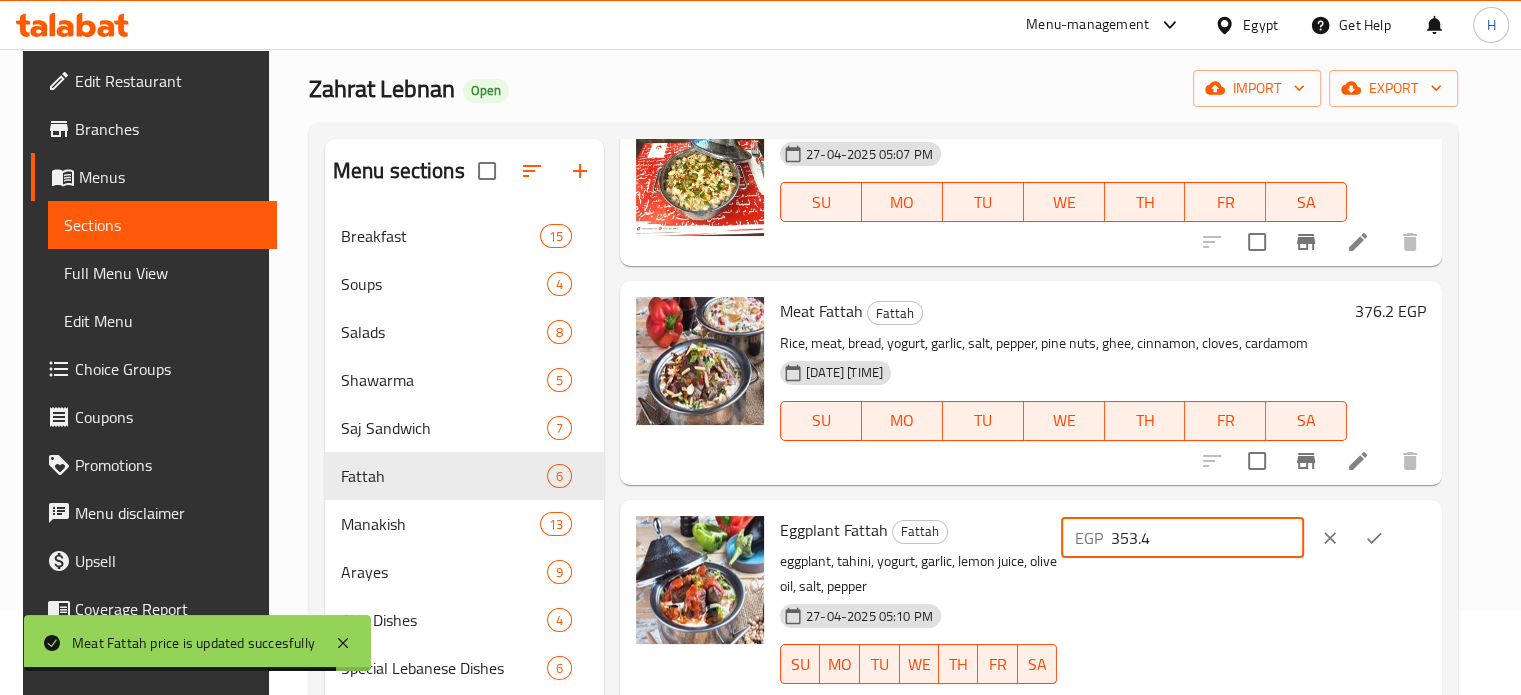 drag, startPoint x: 1282, startPoint y: 541, endPoint x: 1142, endPoint y: 533, distance: 140.22838 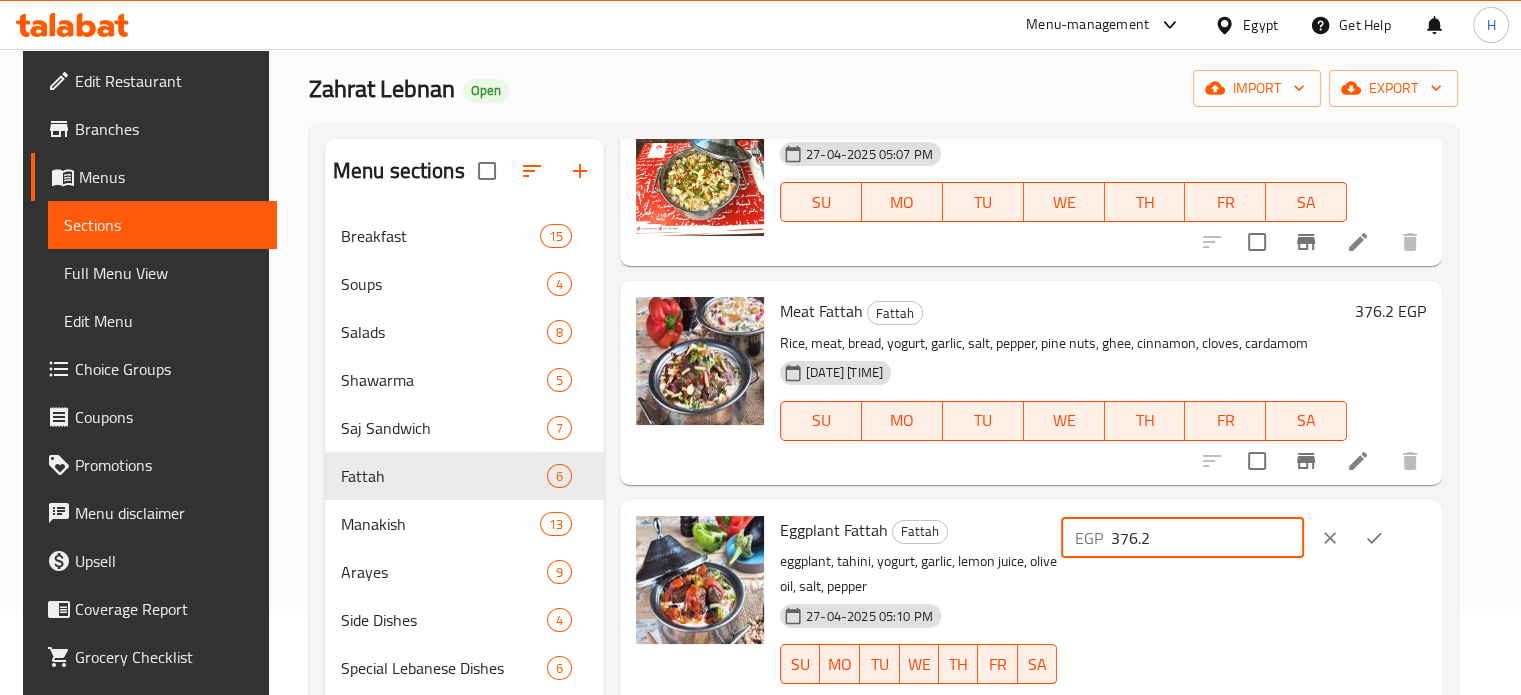type on "376.2" 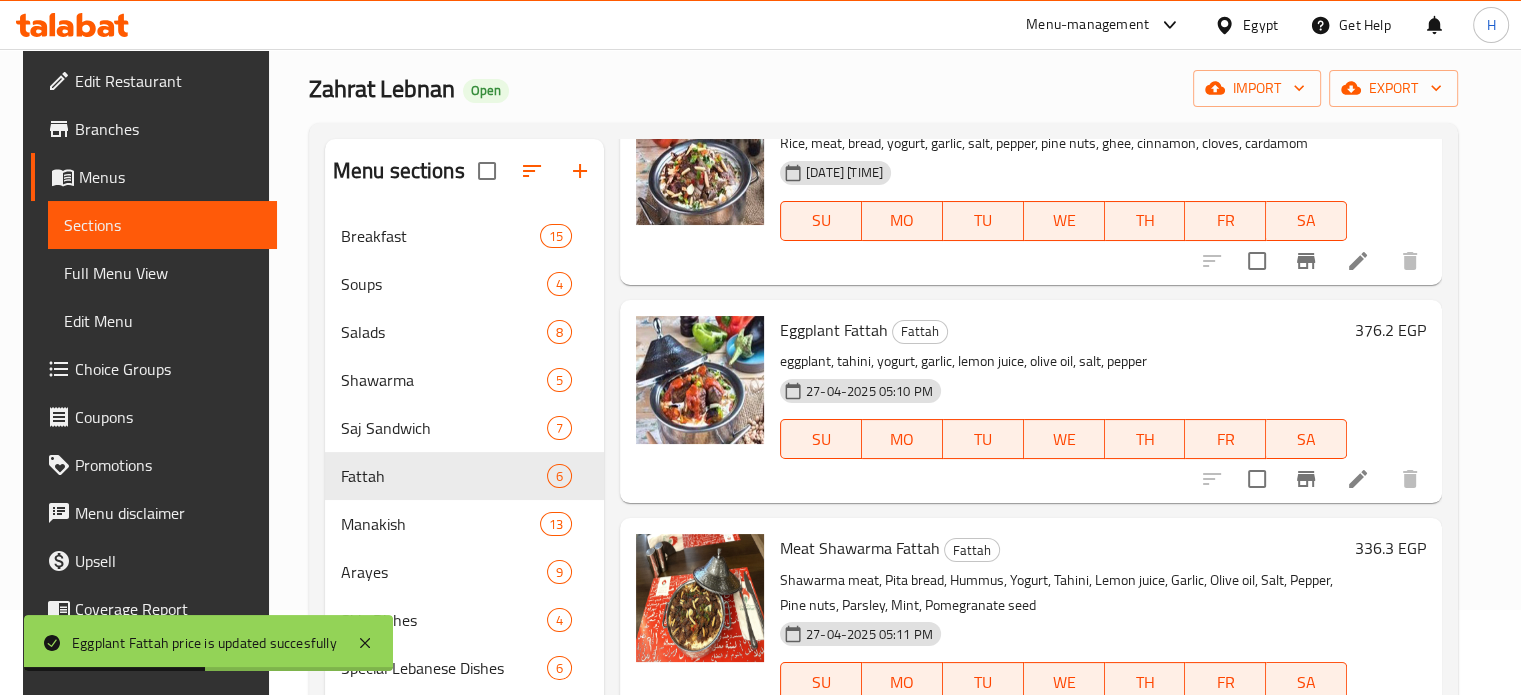 scroll, scrollTop: 525, scrollLeft: 0, axis: vertical 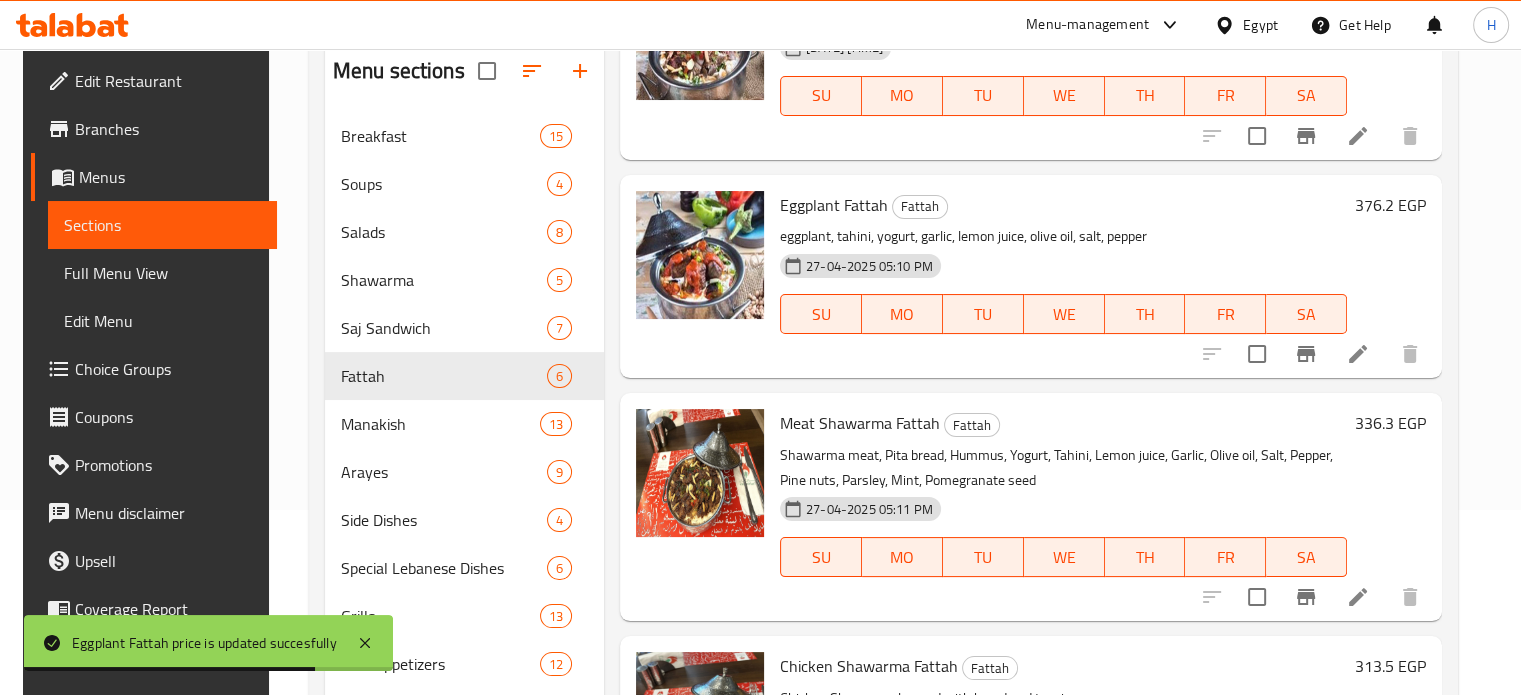 click on "336.3   EGP" at bounding box center (1390, 423) 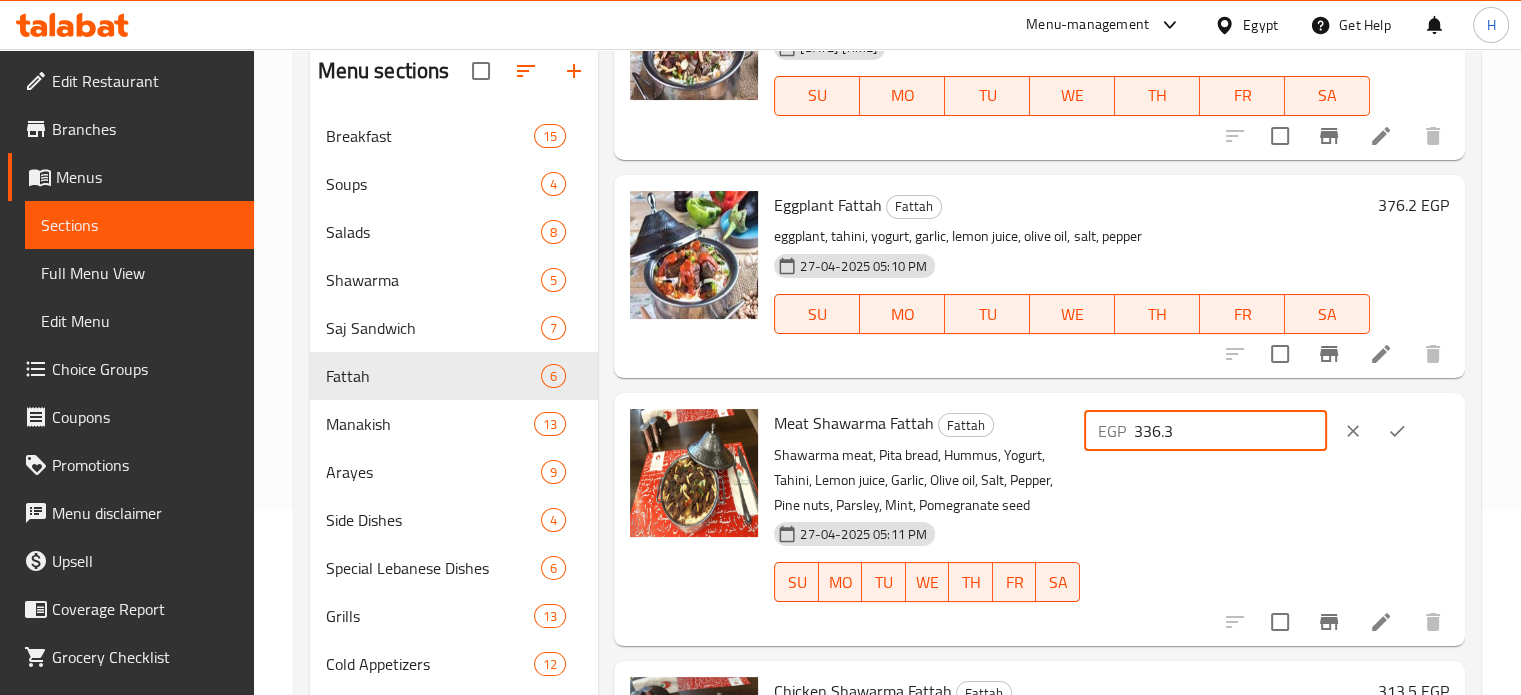 drag, startPoint x: 1252, startPoint y: 434, endPoint x: 1148, endPoint y: 443, distance: 104.388695 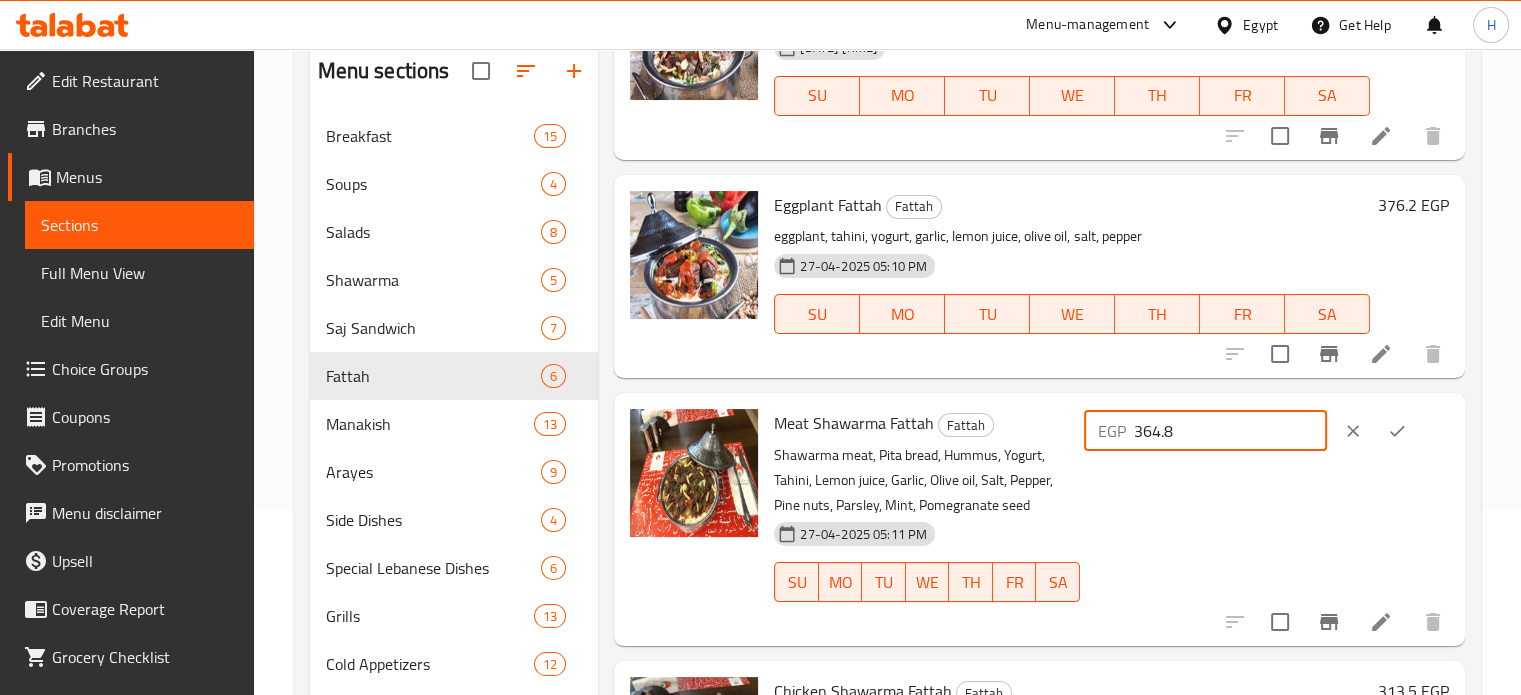 type on "364.8" 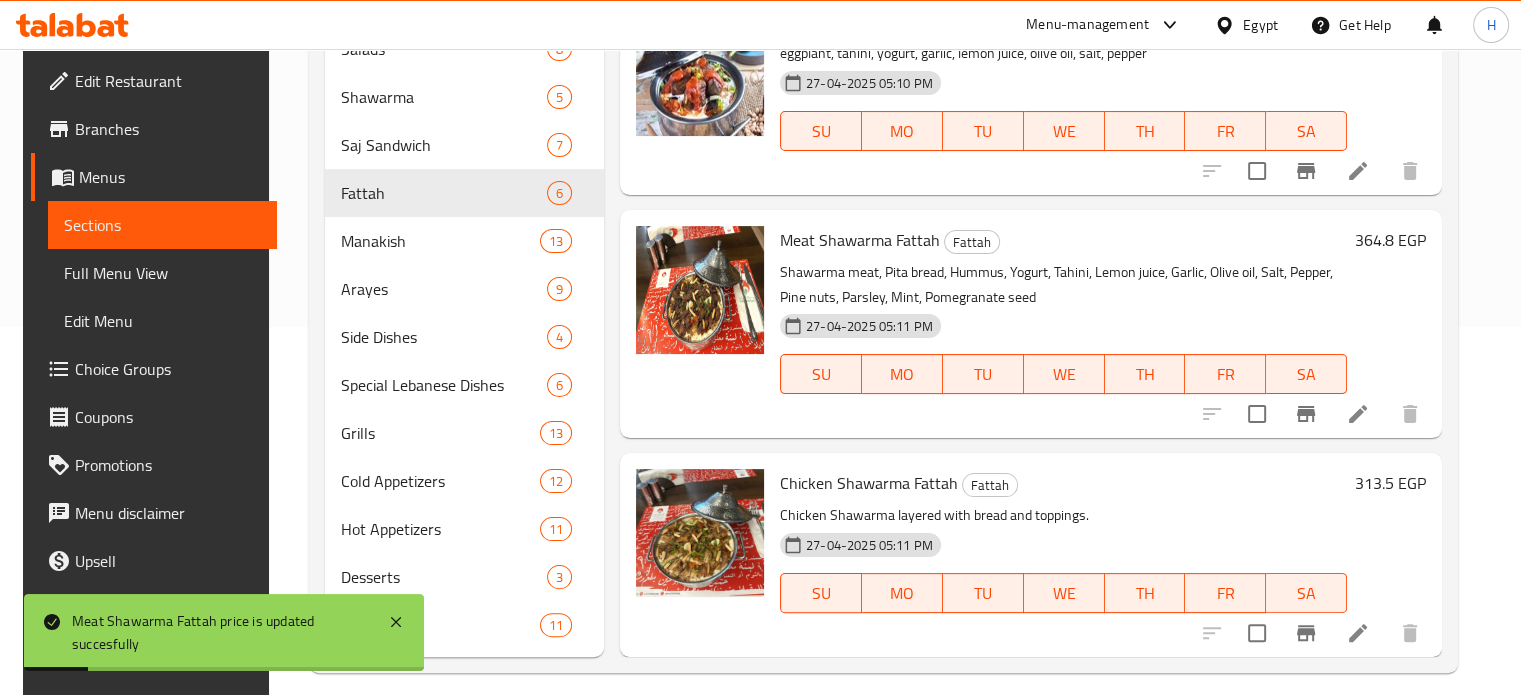 scroll, scrollTop: 385, scrollLeft: 0, axis: vertical 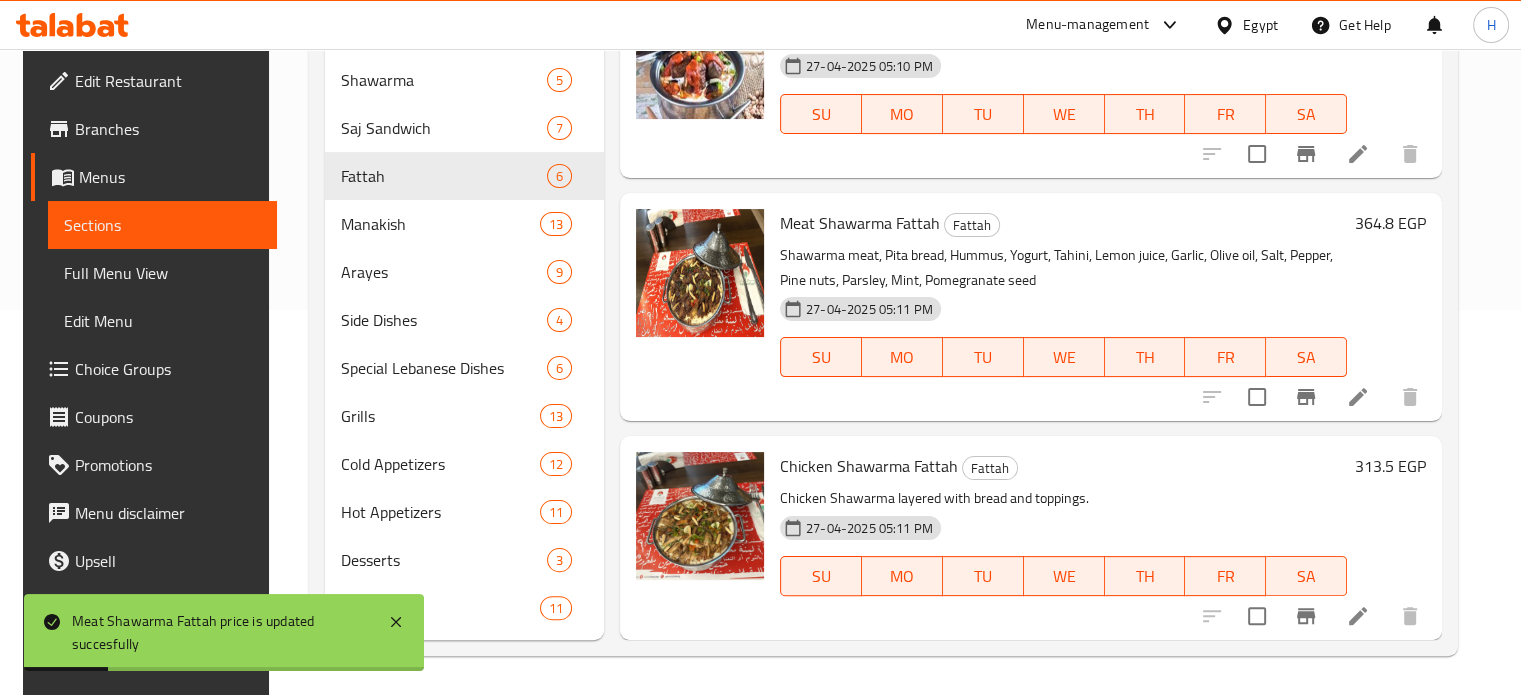 click on "313.5   EGP" at bounding box center [1390, 466] 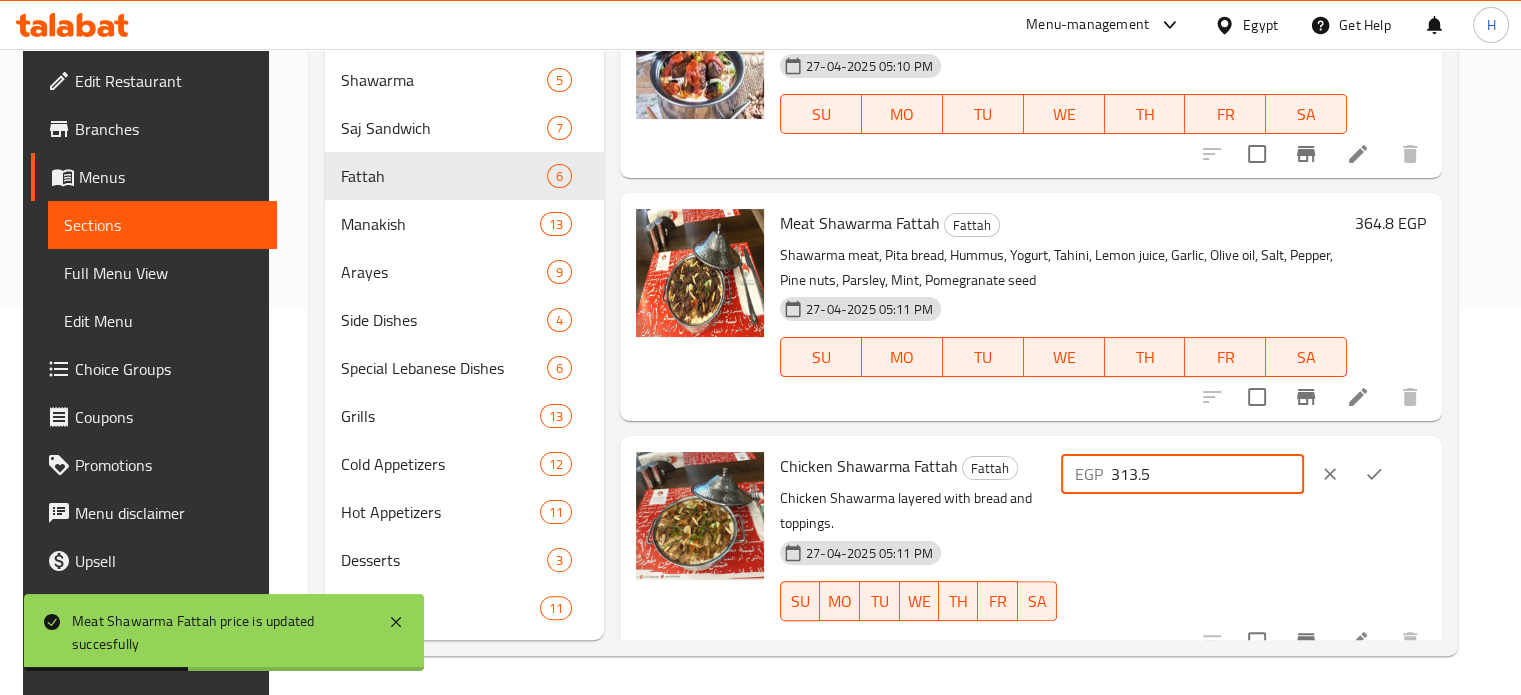 drag, startPoint x: 1210, startPoint y: 475, endPoint x: 1136, endPoint y: 475, distance: 74 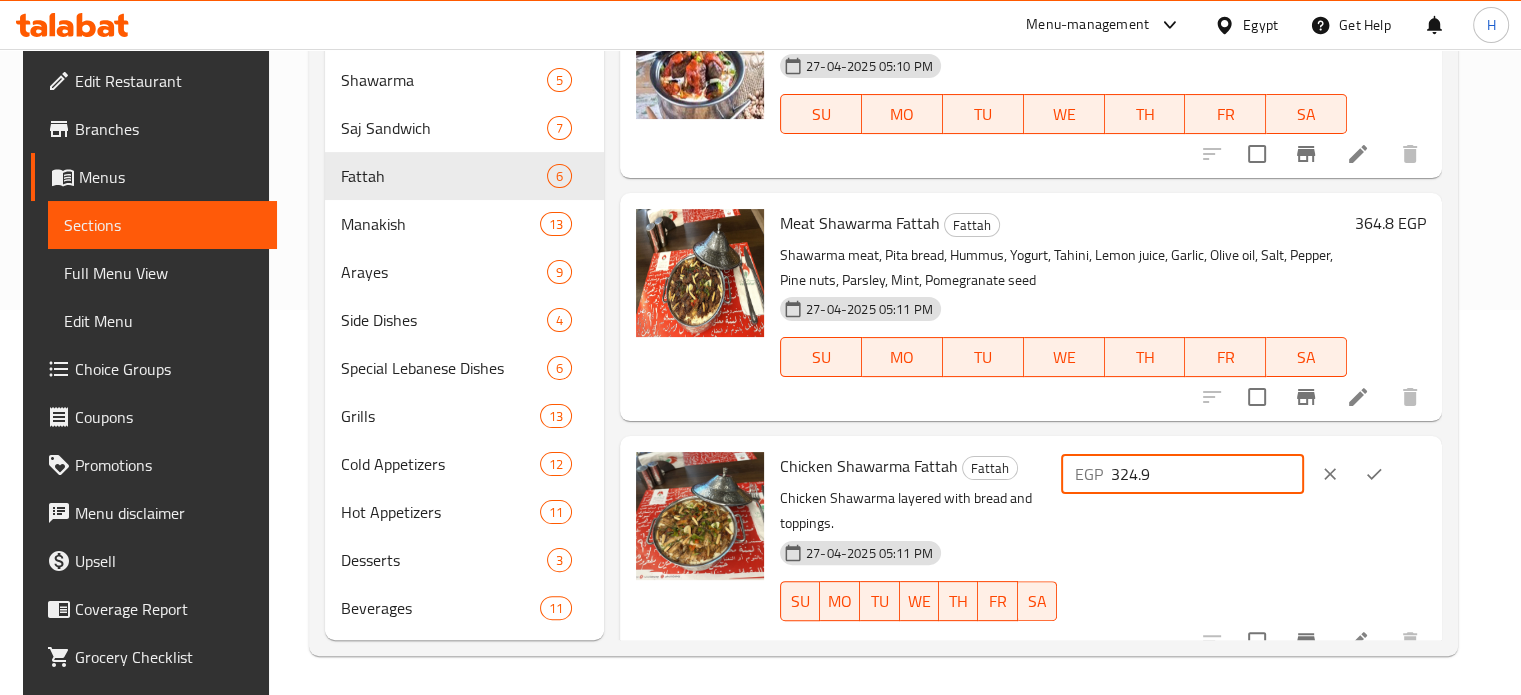 type on "324.9" 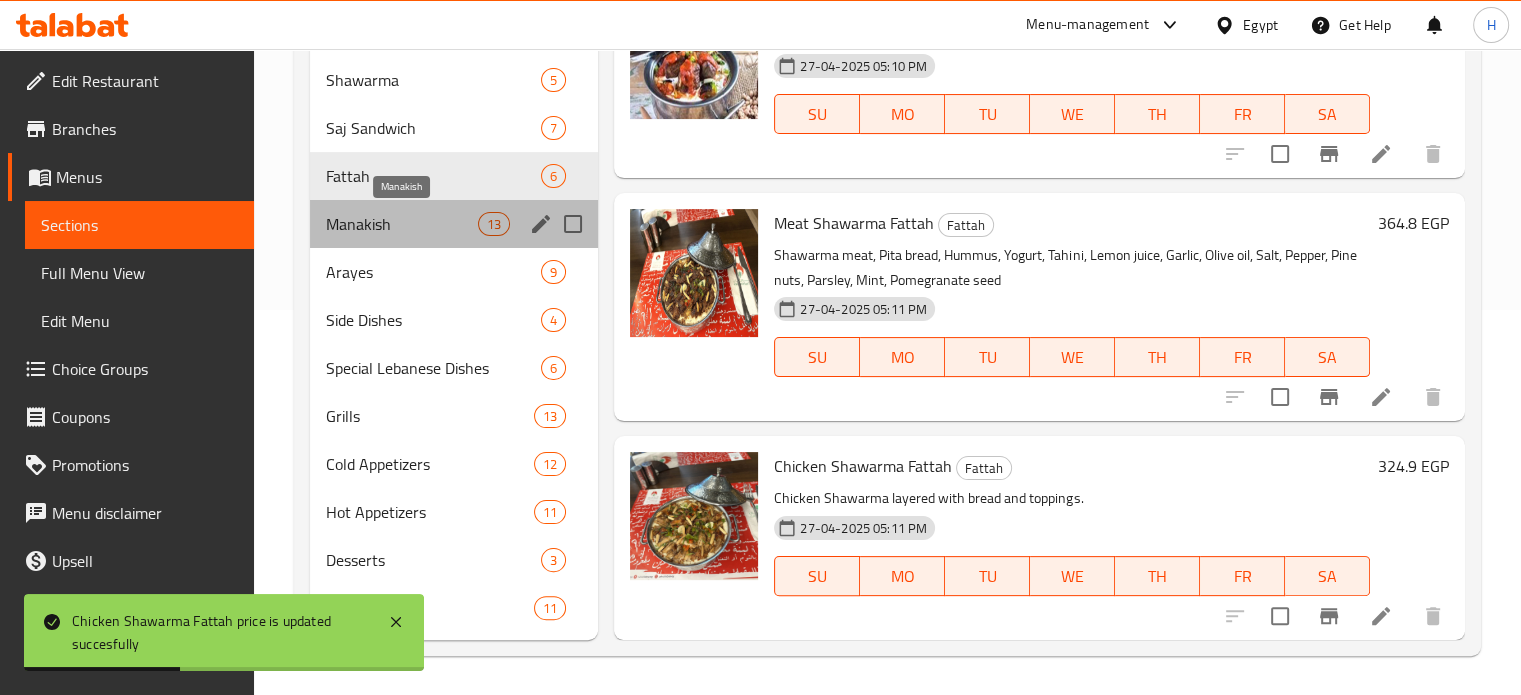 click on "Manakish" at bounding box center [402, 224] 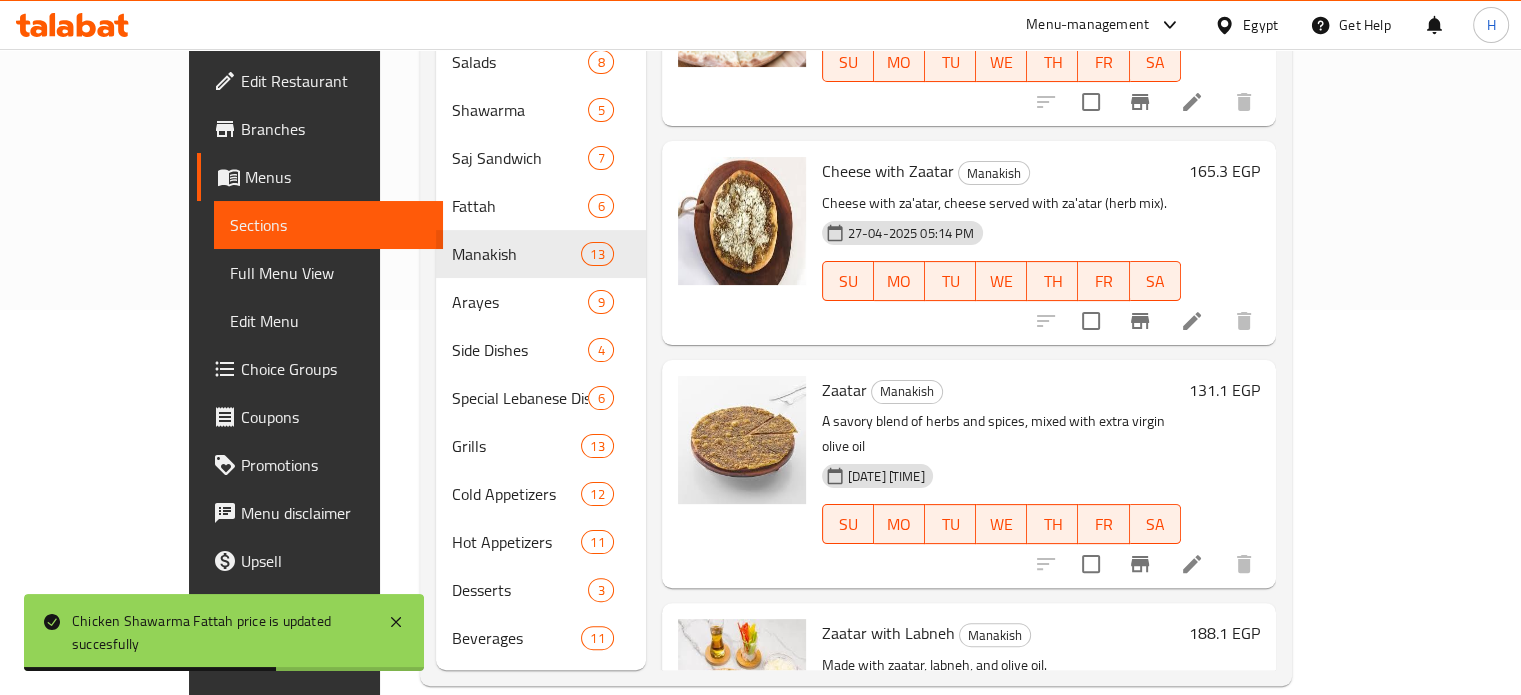 scroll, scrollTop: 0, scrollLeft: 0, axis: both 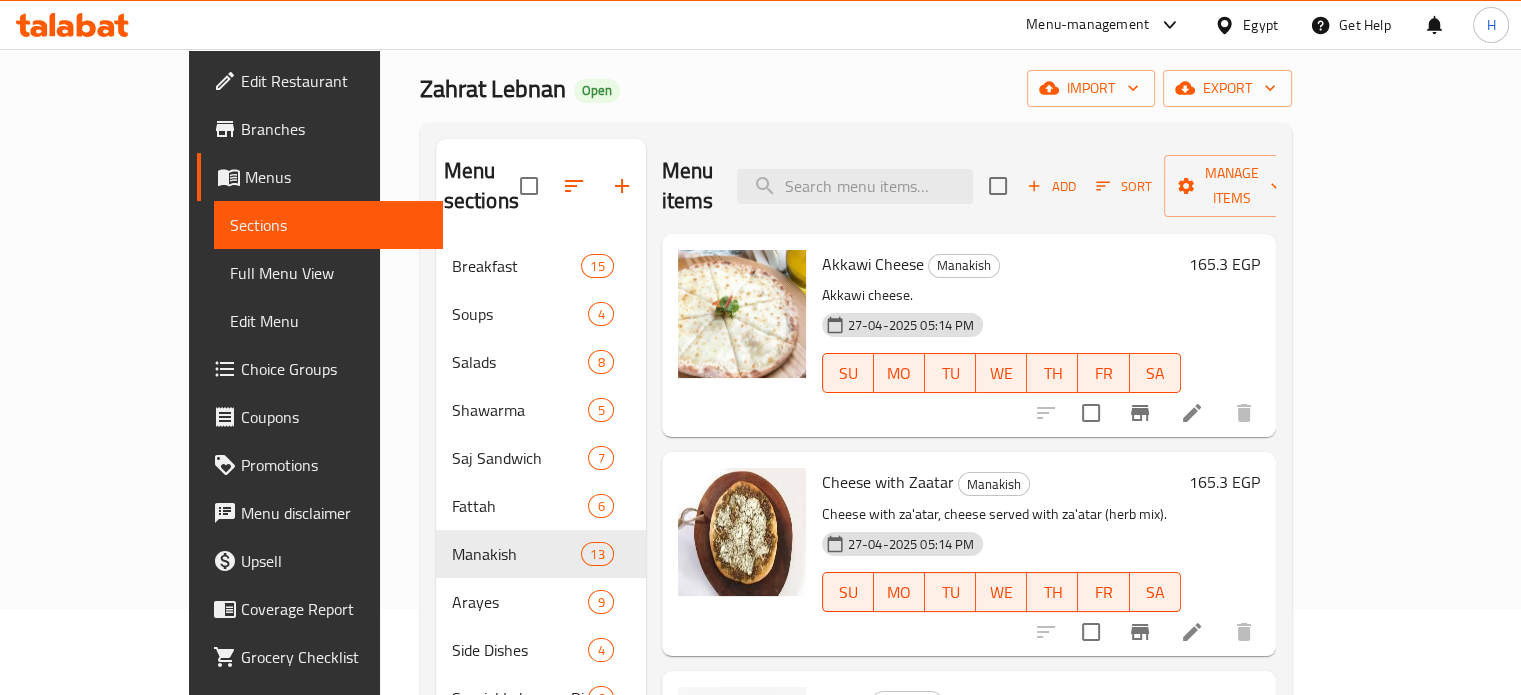 click on "165.3   EGP" at bounding box center (1224, 264) 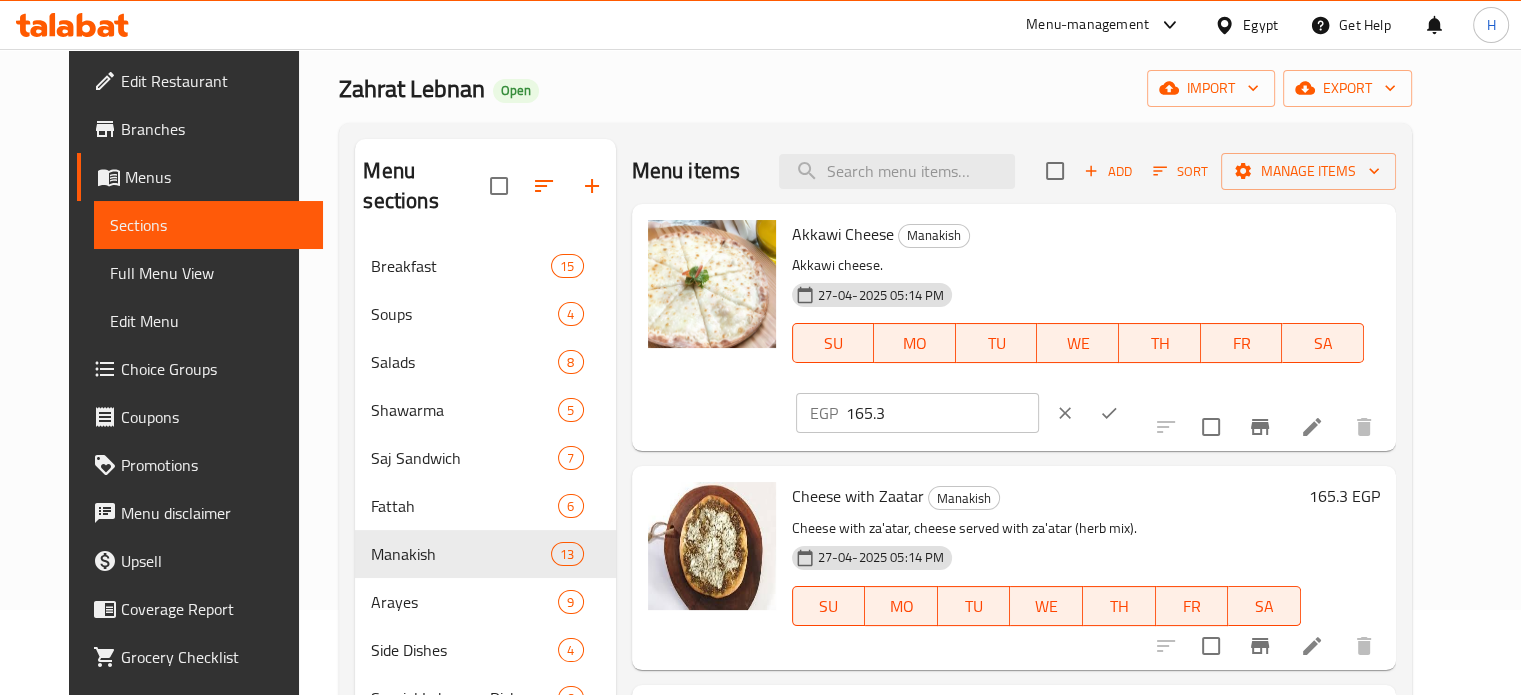 drag, startPoint x: 1232, startPoint y: 238, endPoint x: 1095, endPoint y: 249, distance: 137.4409 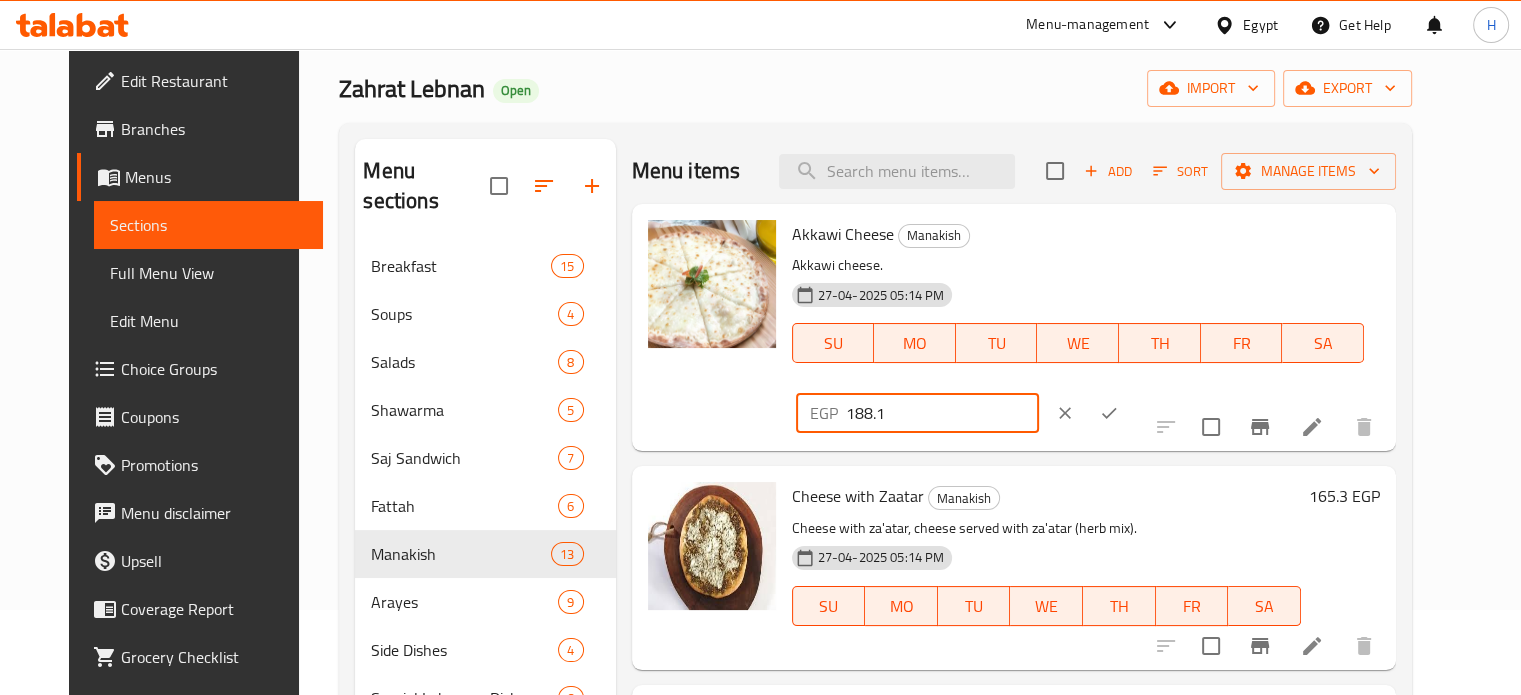 type on "188.1" 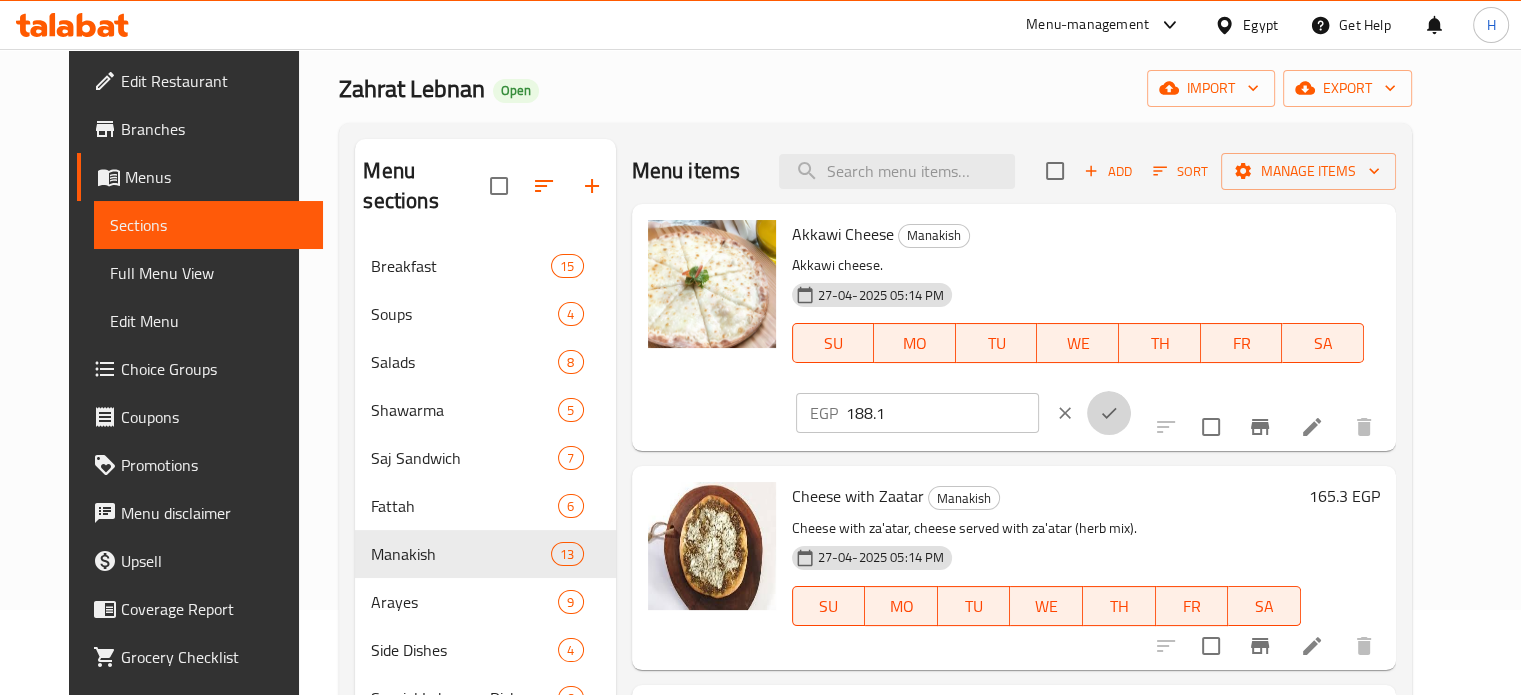 click 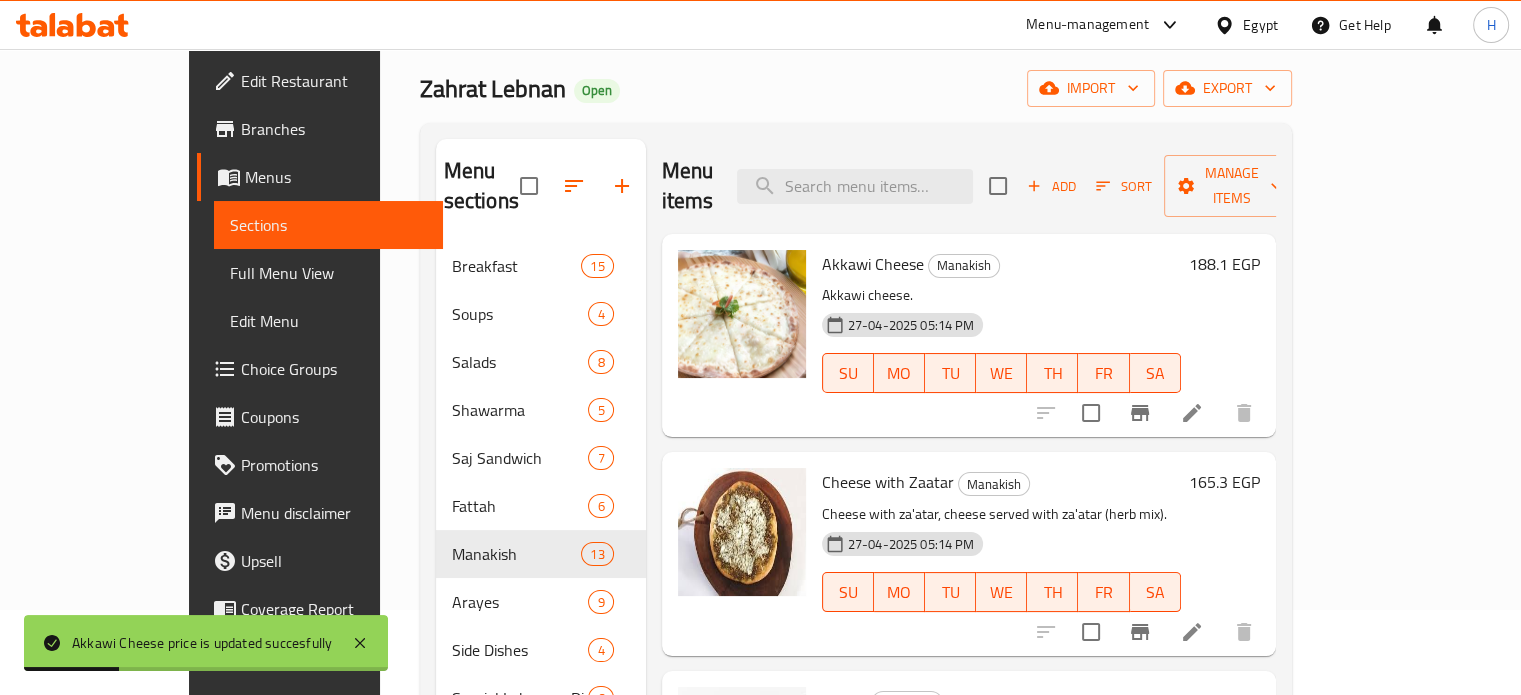 click on "165.3   EGP" at bounding box center (1224, 482) 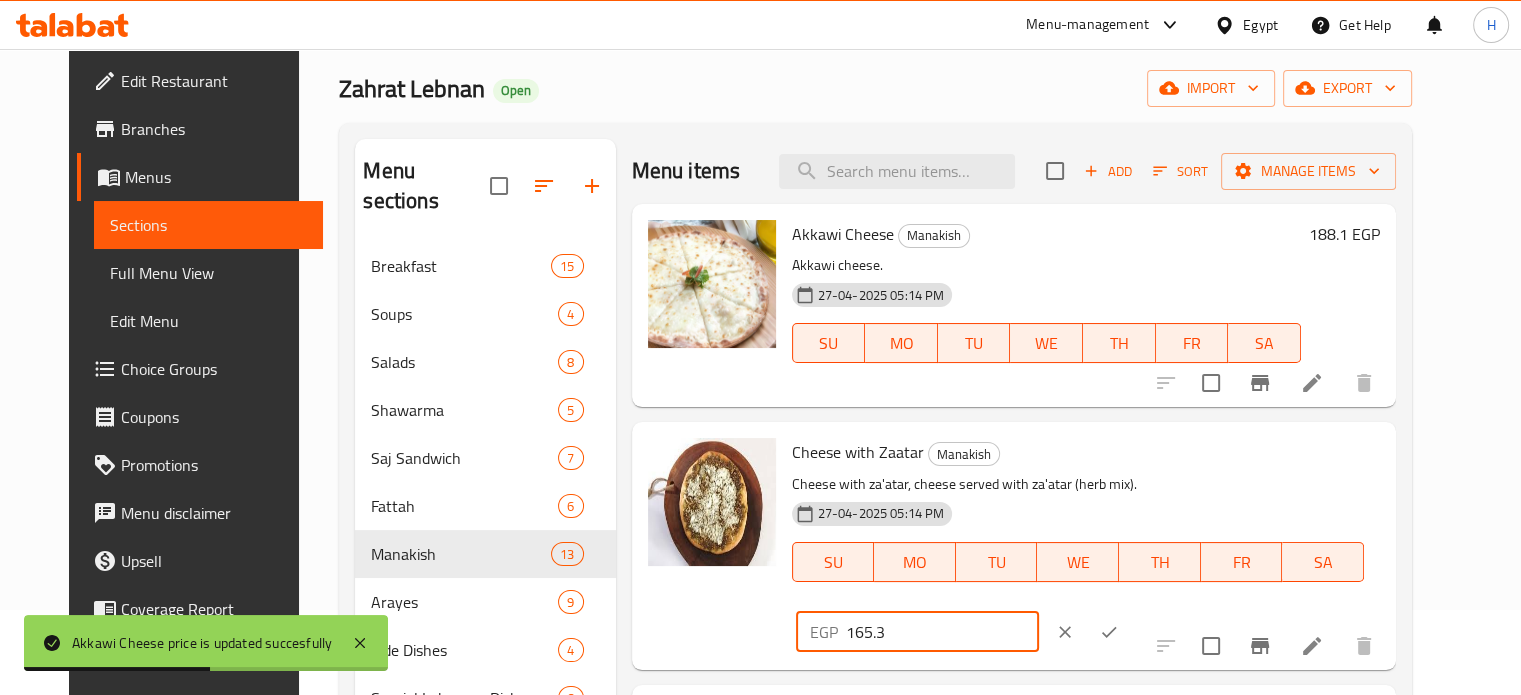 drag, startPoint x: 1252, startPoint y: 460, endPoint x: 1159, endPoint y: 464, distance: 93.08598 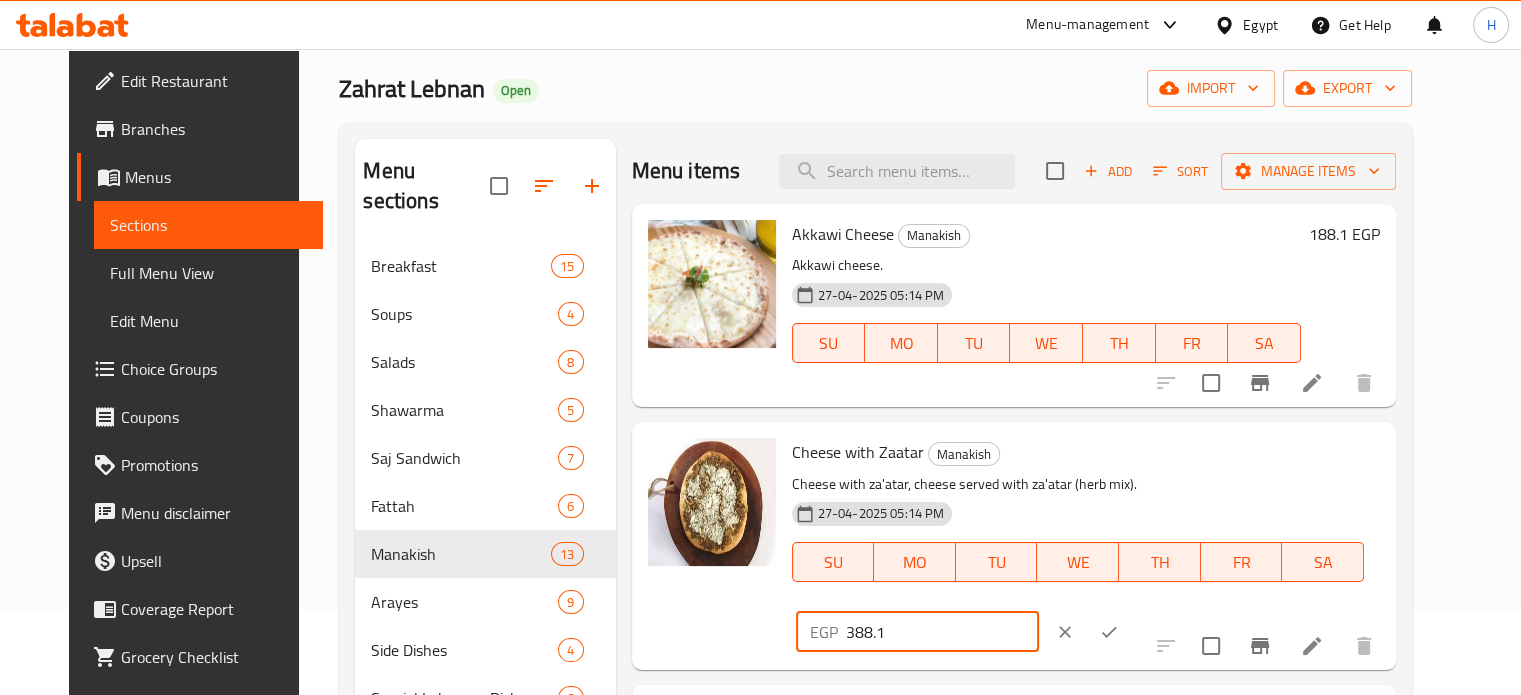 type on "388.1" 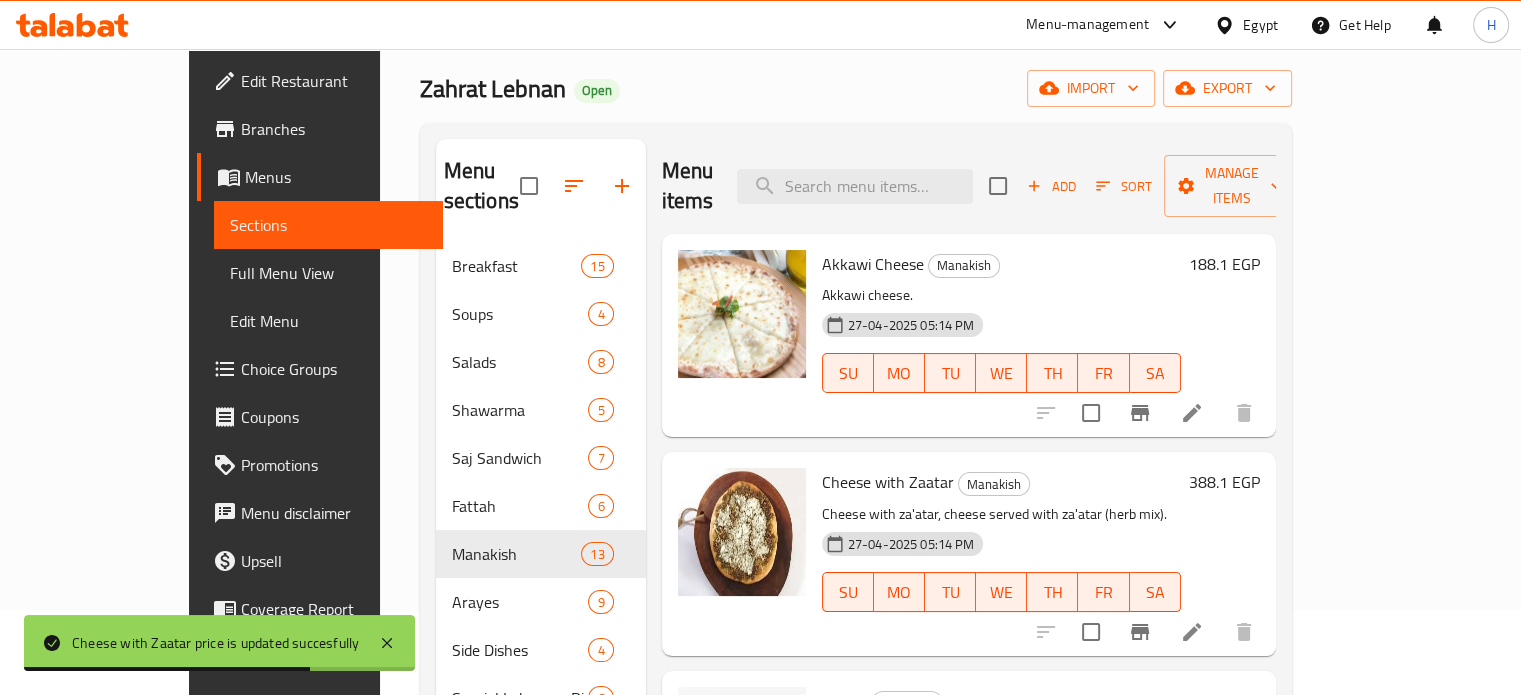 scroll, scrollTop: 100, scrollLeft: 0, axis: vertical 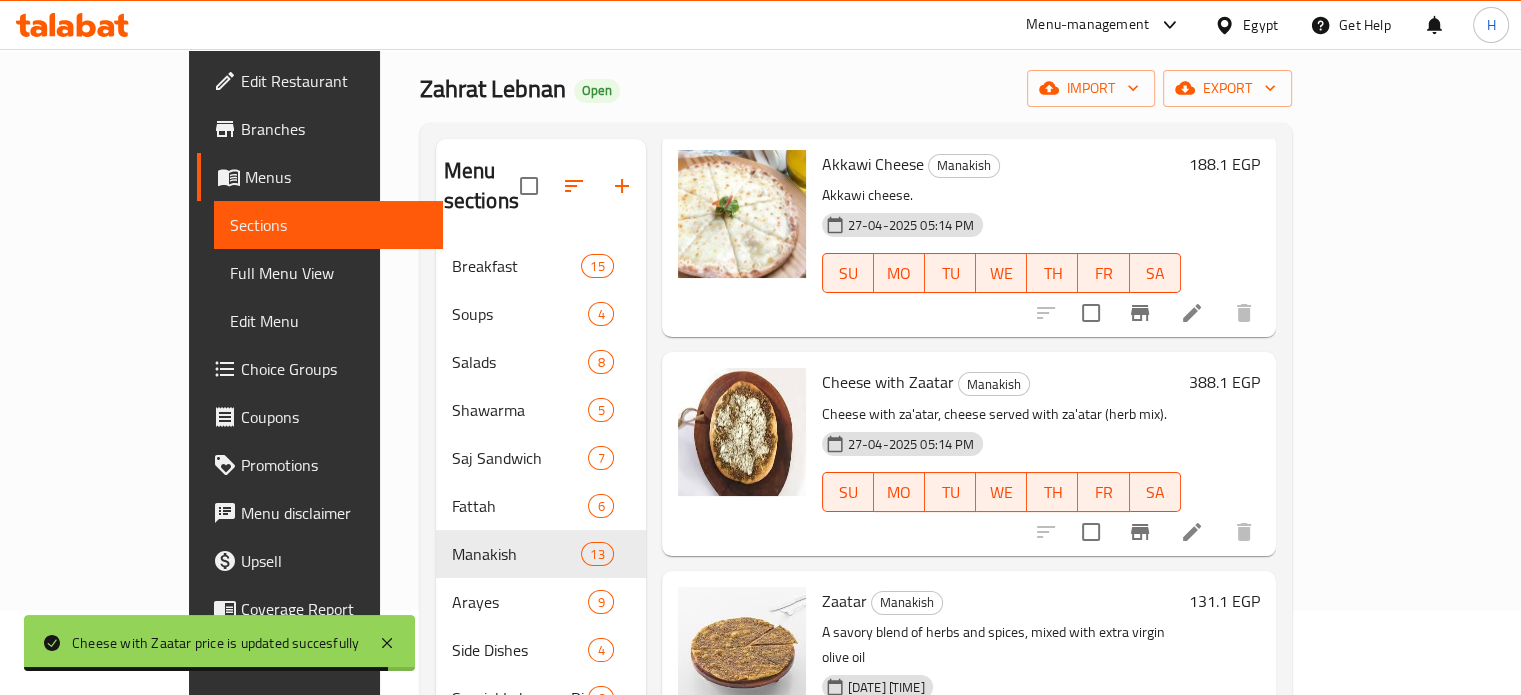 click on "131.1   EGP" at bounding box center (1224, 601) 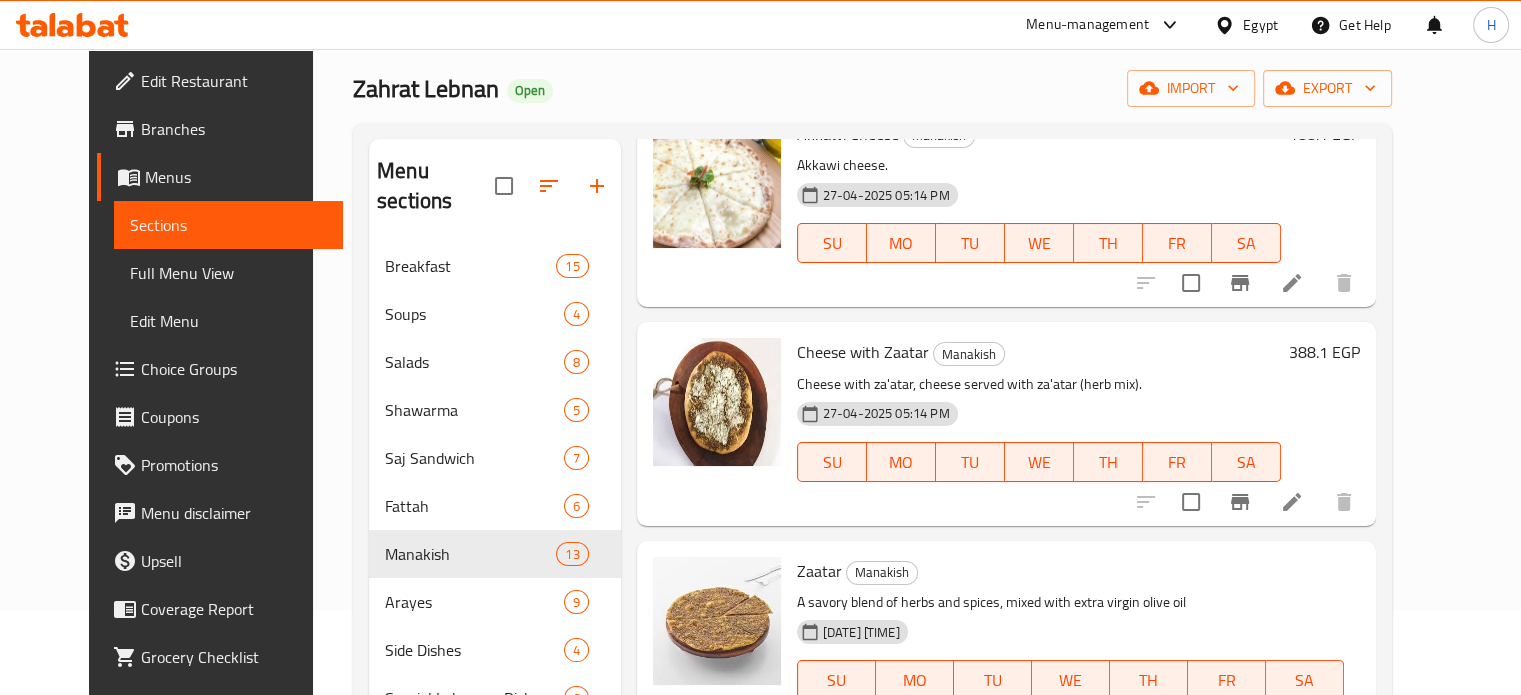 drag, startPoint x: 1256, startPoint y: 567, endPoint x: 1115, endPoint y: 571, distance: 141.05673 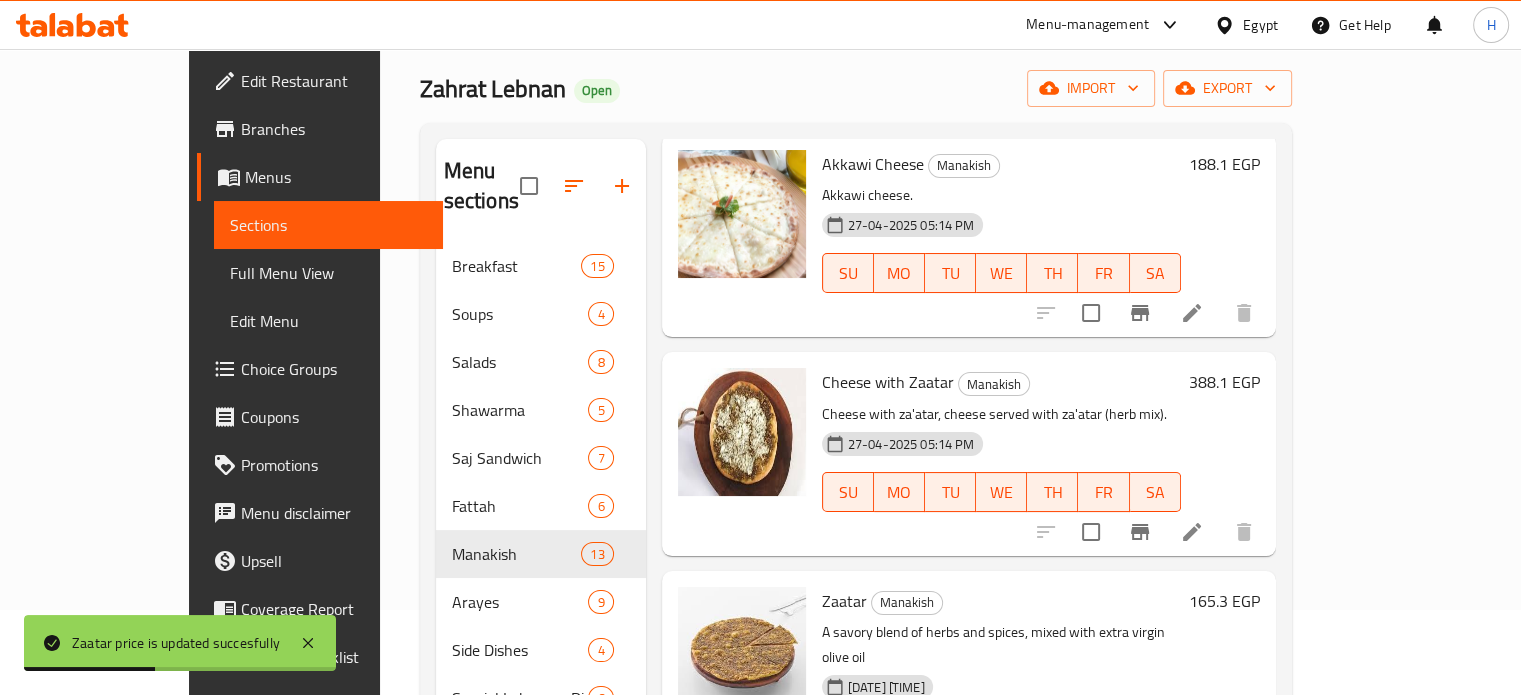click on "388.1   EGP" at bounding box center (1224, 382) 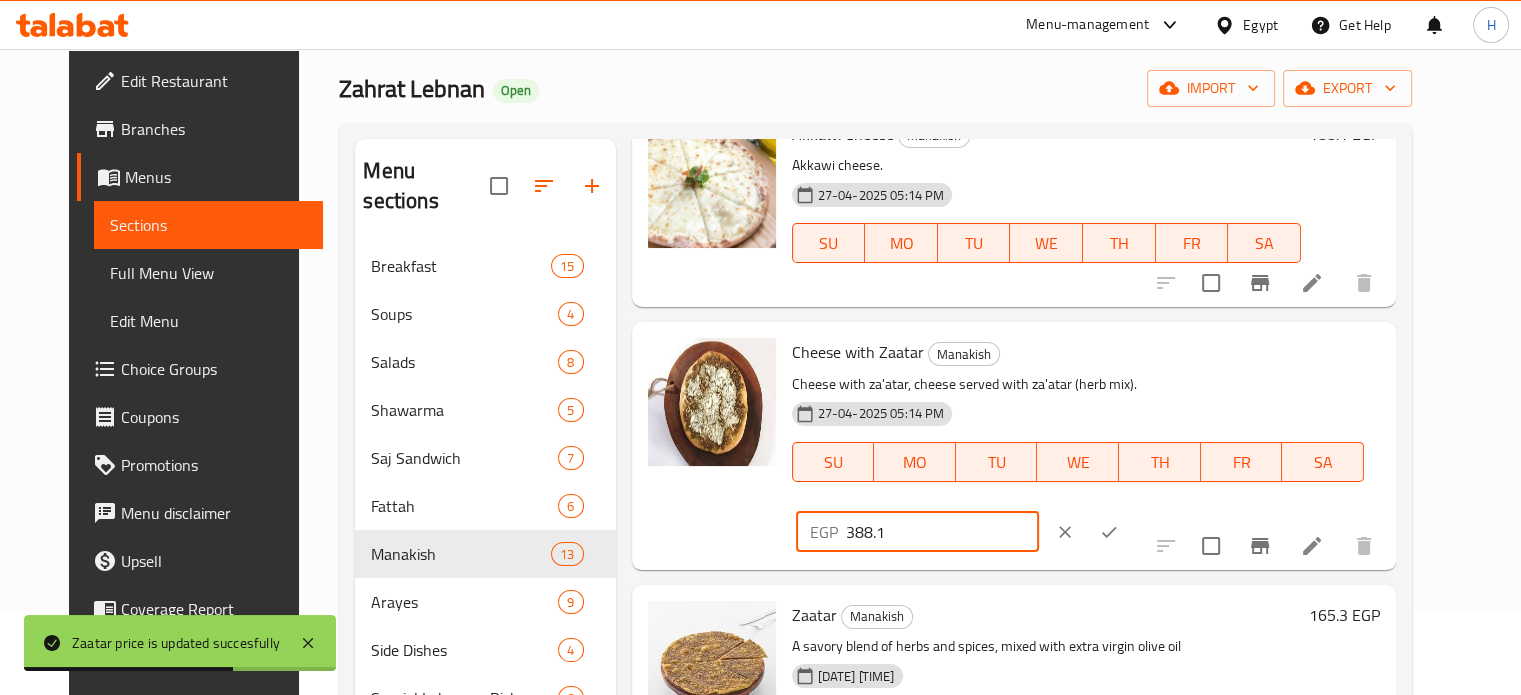 drag, startPoint x: 1172, startPoint y: 359, endPoint x: 1150, endPoint y: 364, distance: 22.561028 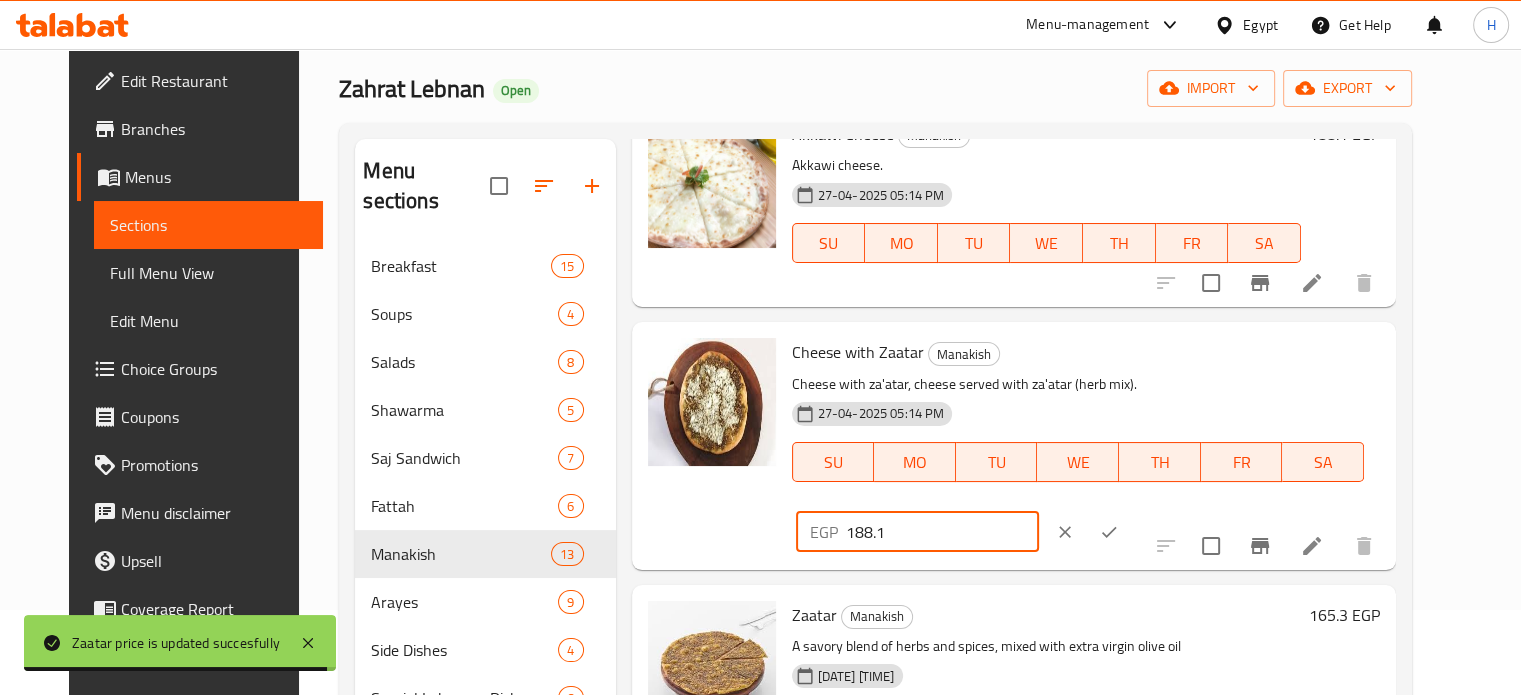 type on "188.1" 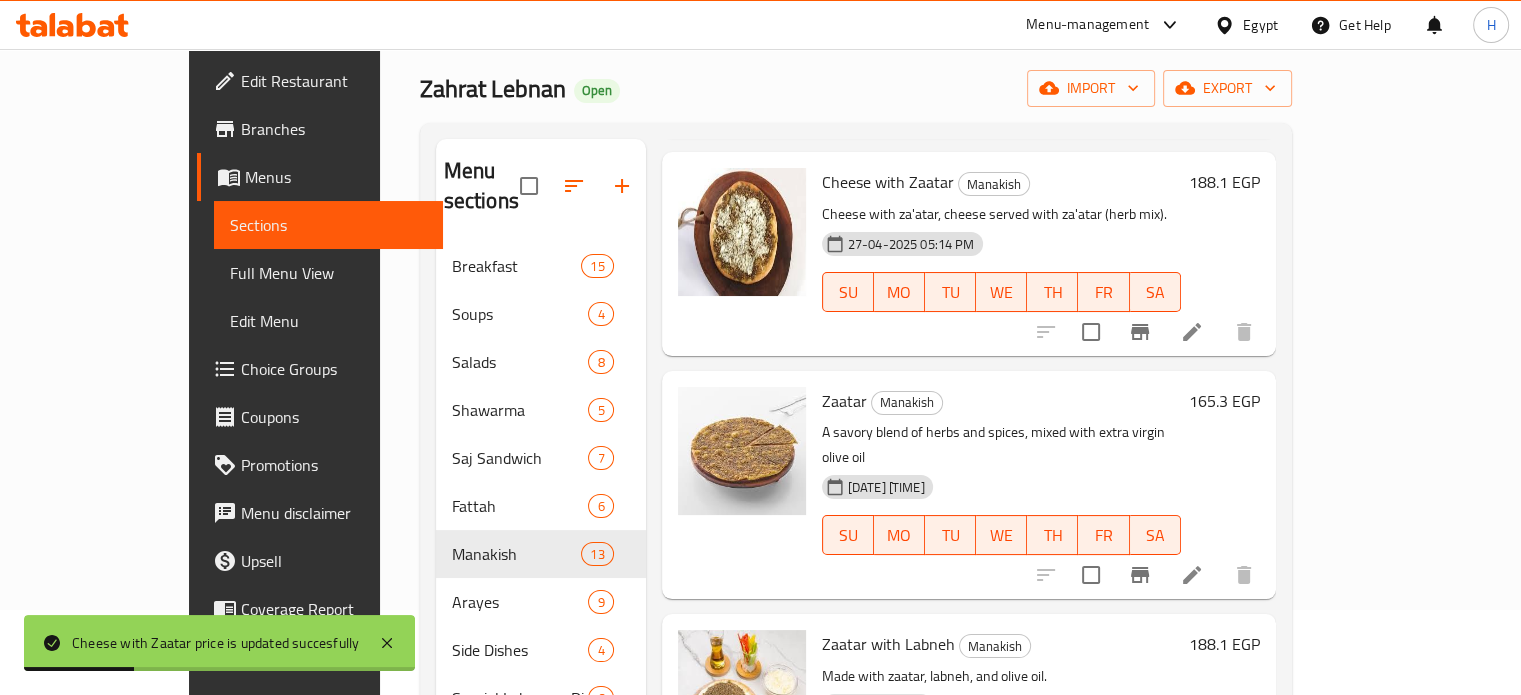scroll, scrollTop: 400, scrollLeft: 0, axis: vertical 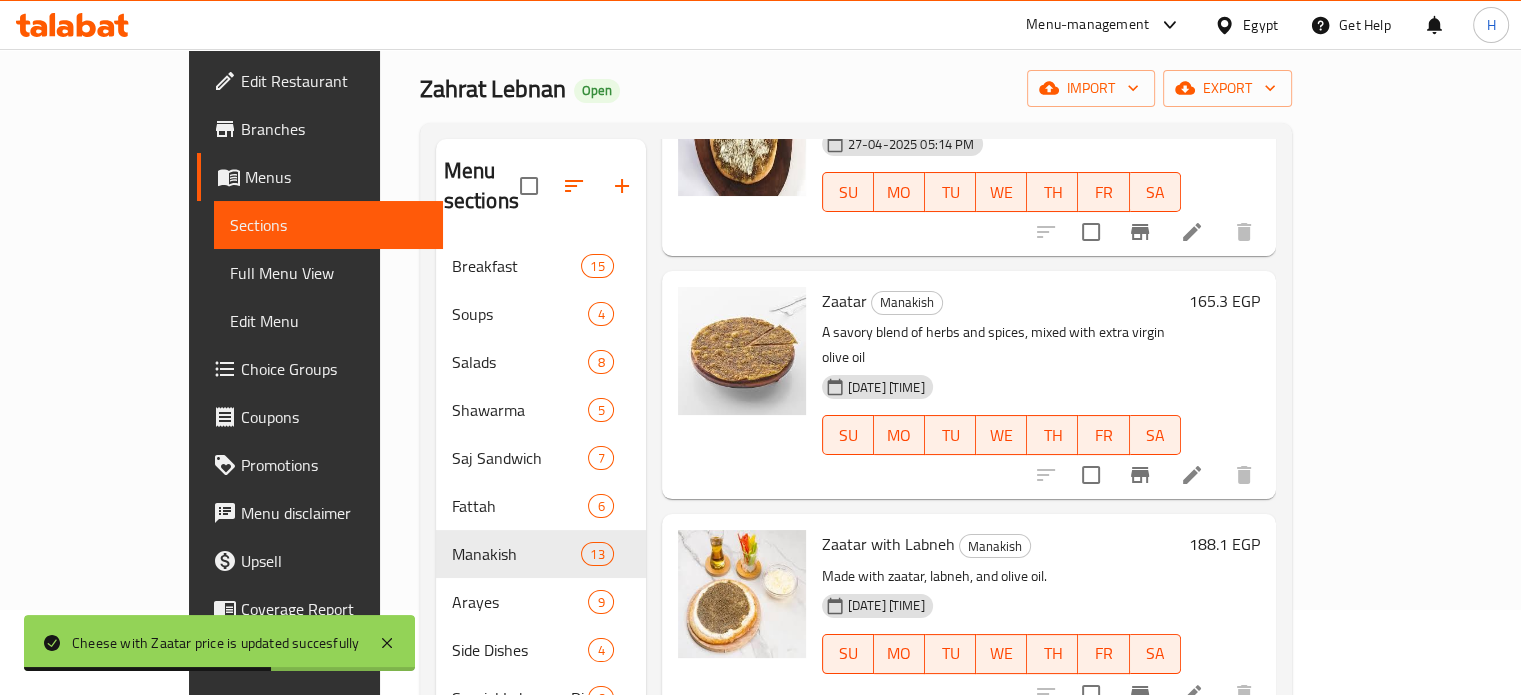 click on "188.1   EGP" at bounding box center [1224, 544] 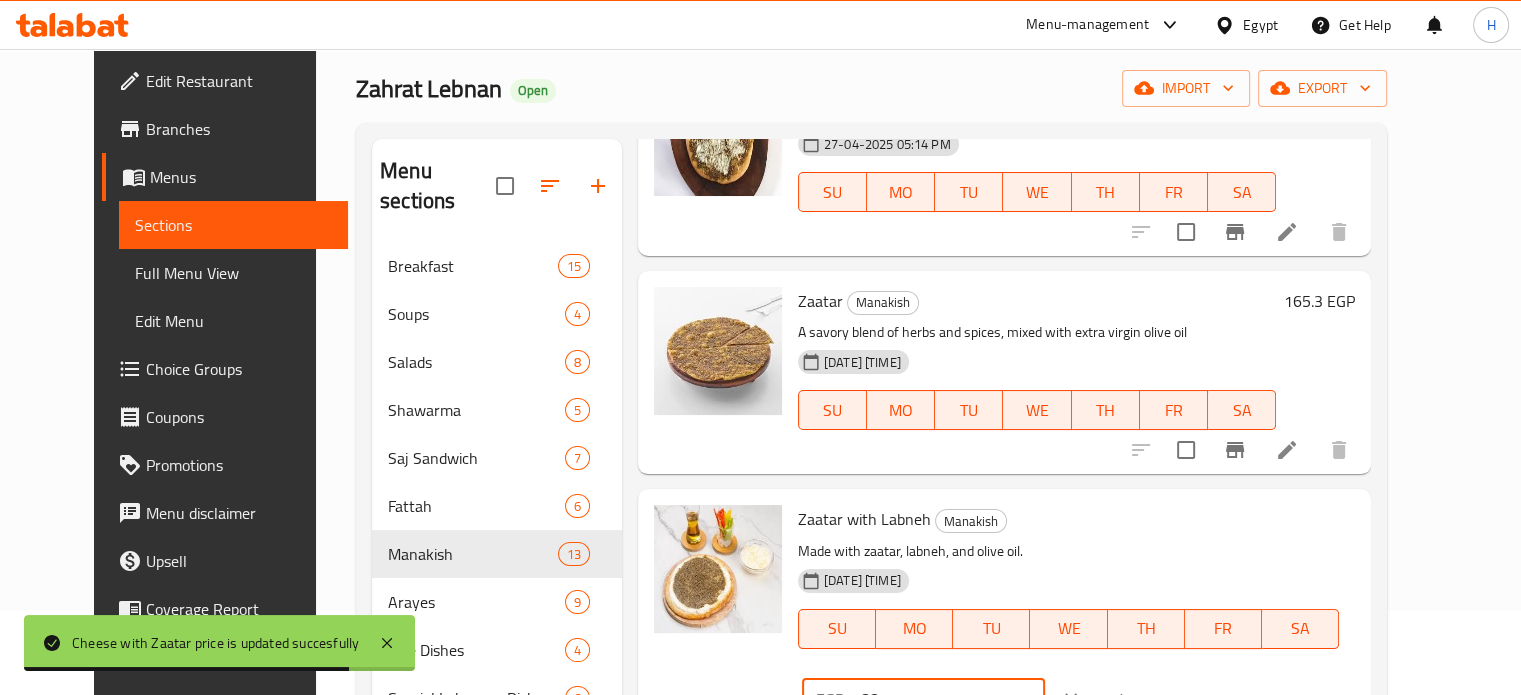 drag, startPoint x: 1260, startPoint y: 496, endPoint x: 1112, endPoint y: 493, distance: 148.0304 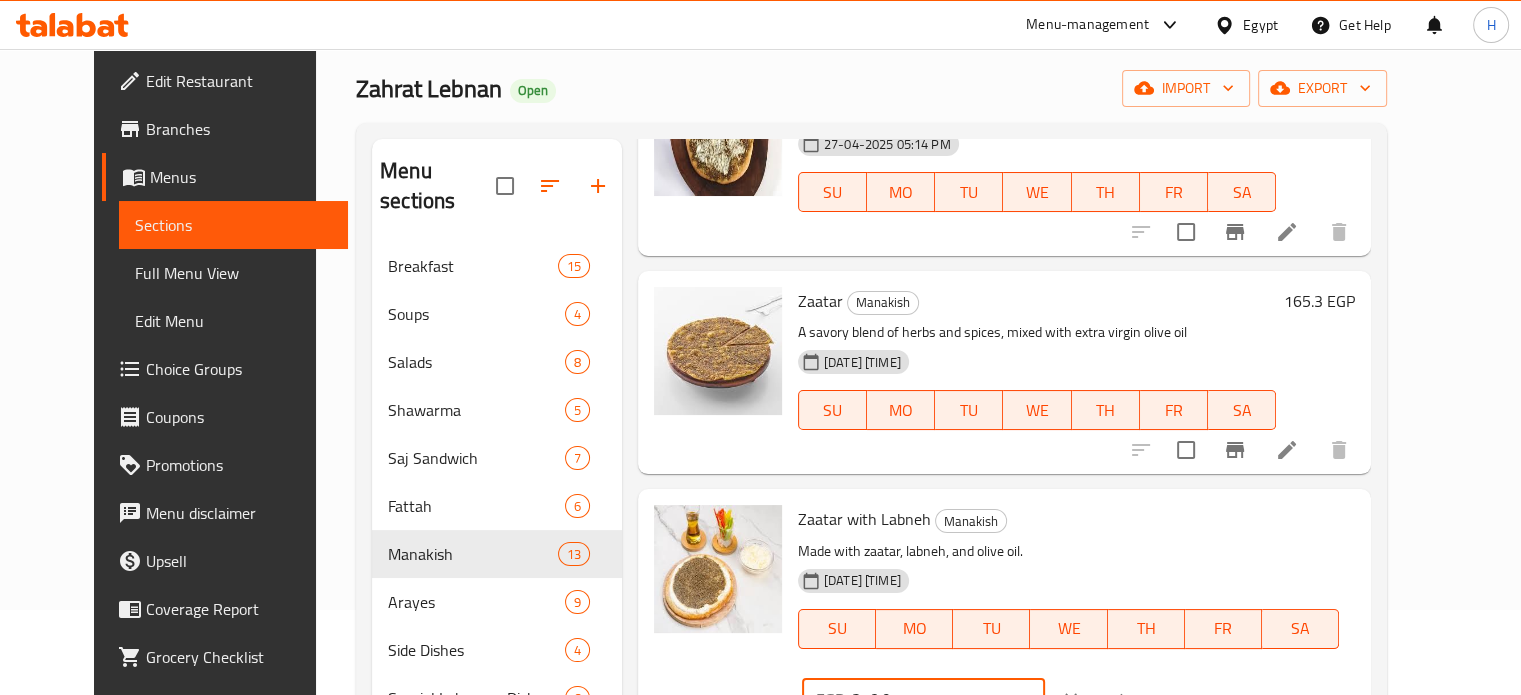 type on "210.9" 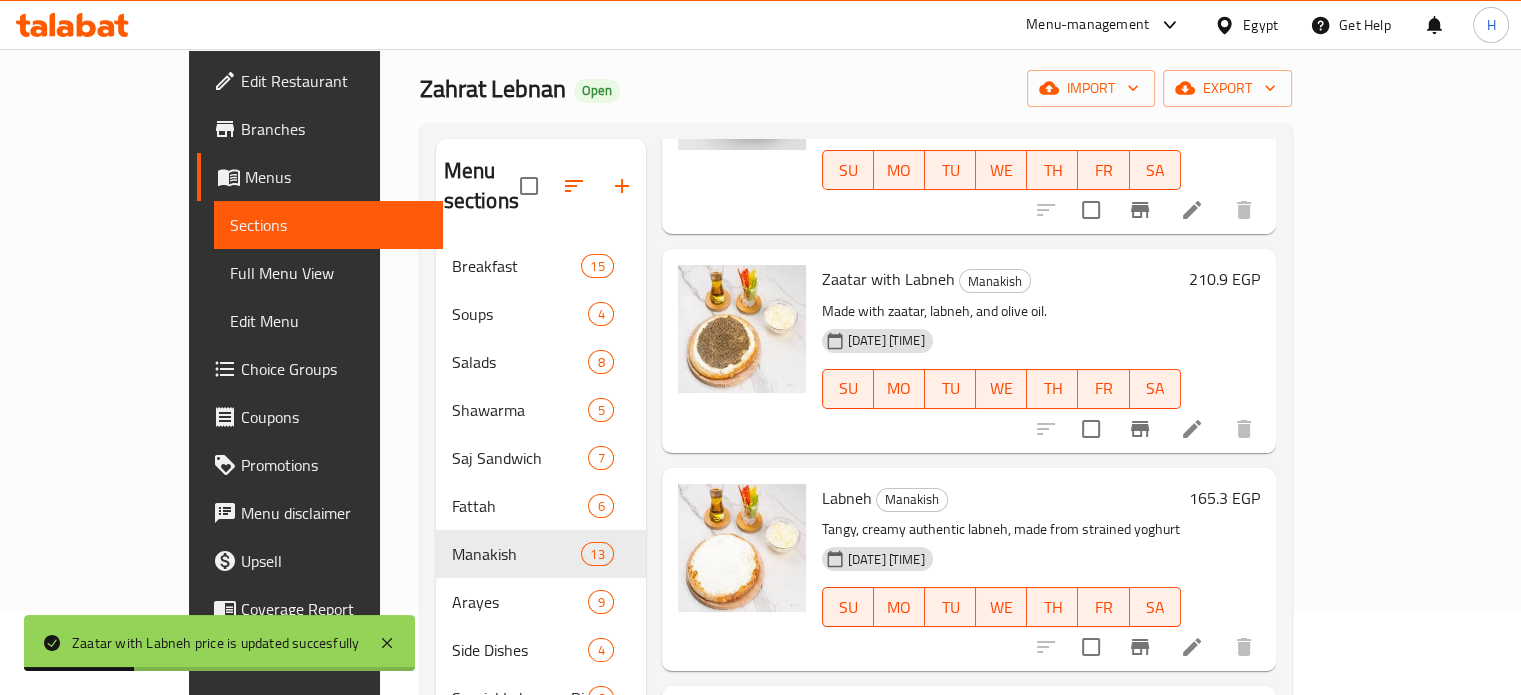 scroll, scrollTop: 700, scrollLeft: 0, axis: vertical 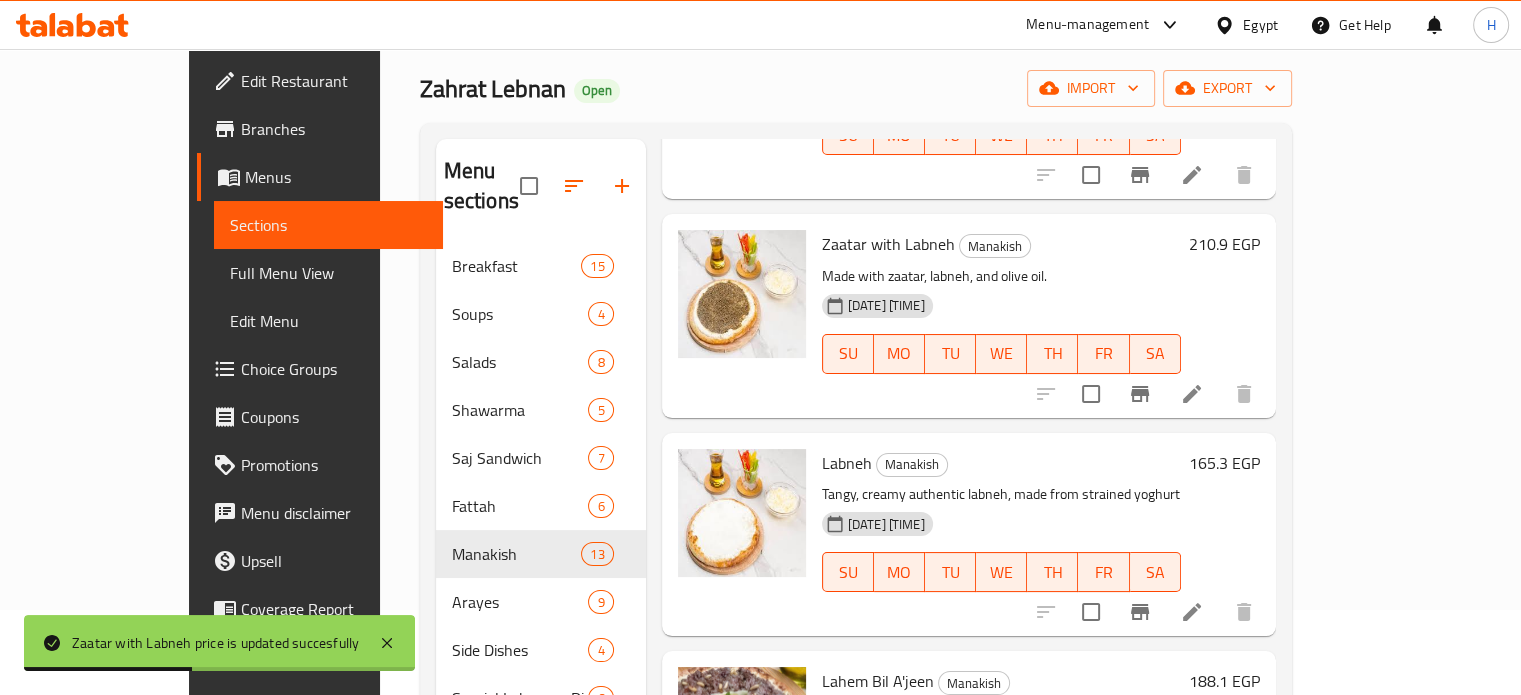 click on "165.3   EGP" at bounding box center (1224, 463) 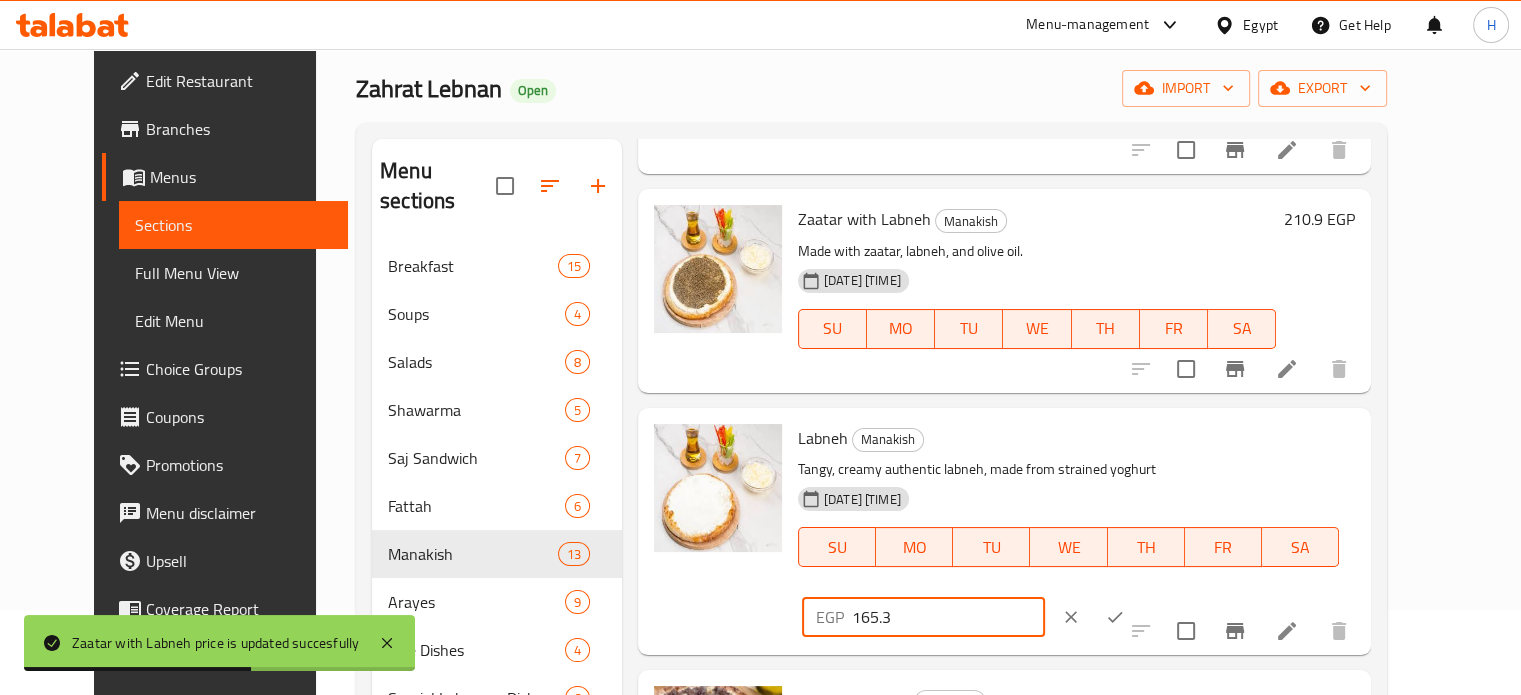 drag, startPoint x: 1257, startPoint y: 414, endPoint x: 1164, endPoint y: 417, distance: 93.04838 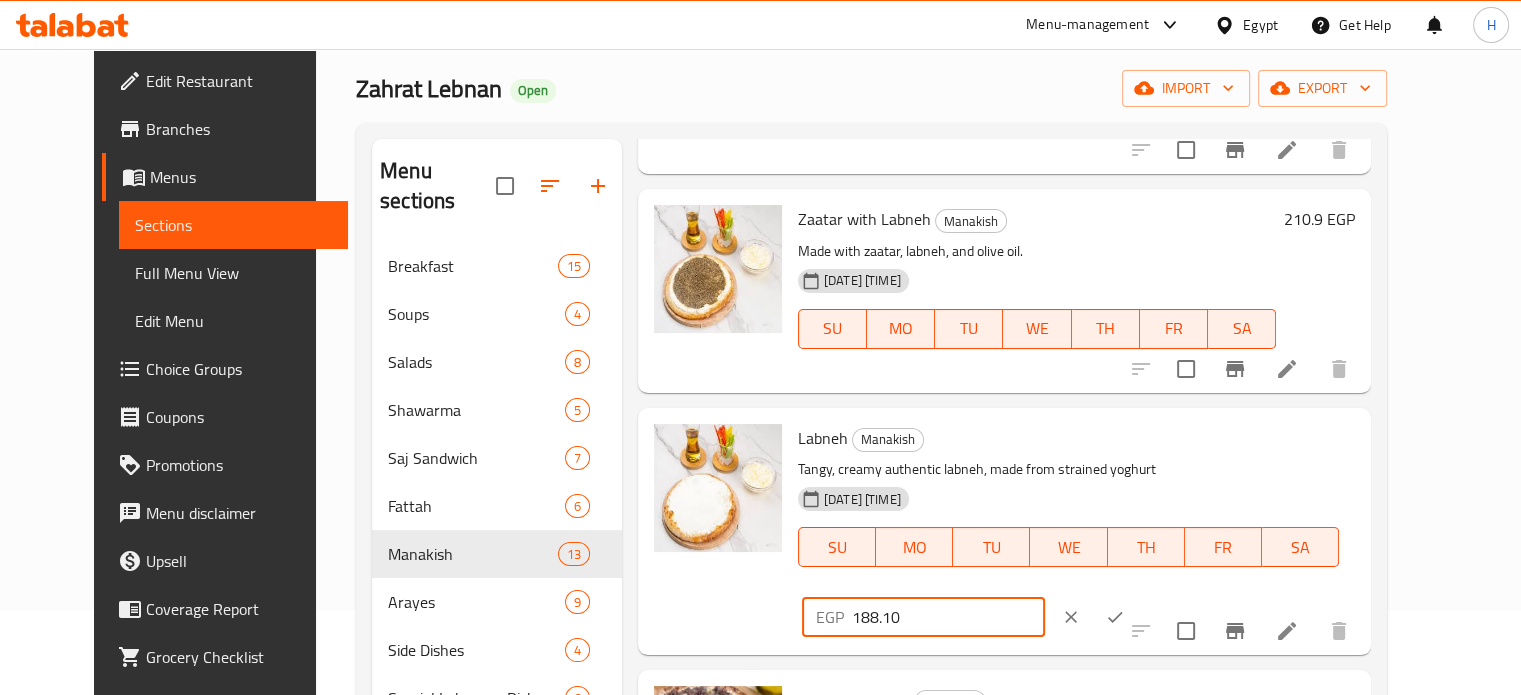 type on "188.10" 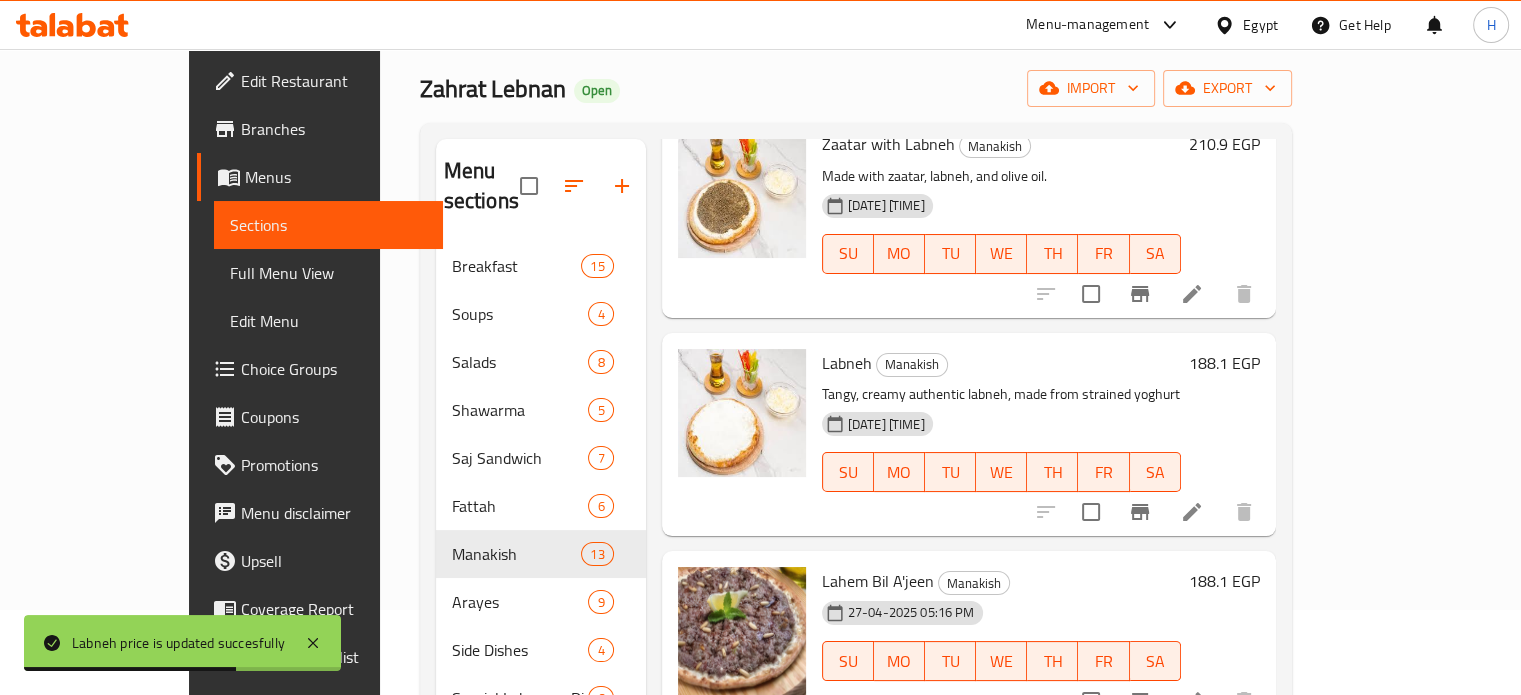 scroll, scrollTop: 900, scrollLeft: 0, axis: vertical 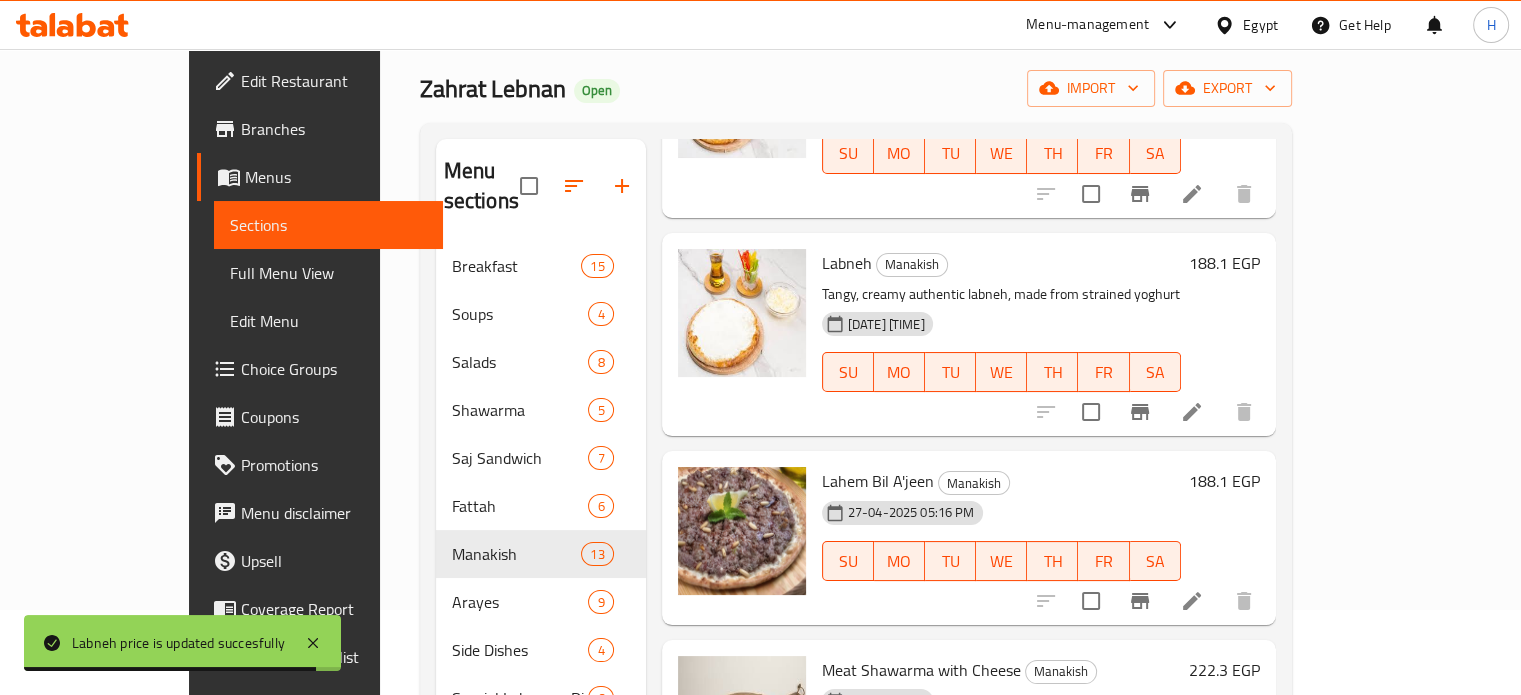 click on "188.1   EGP" at bounding box center (1224, 481) 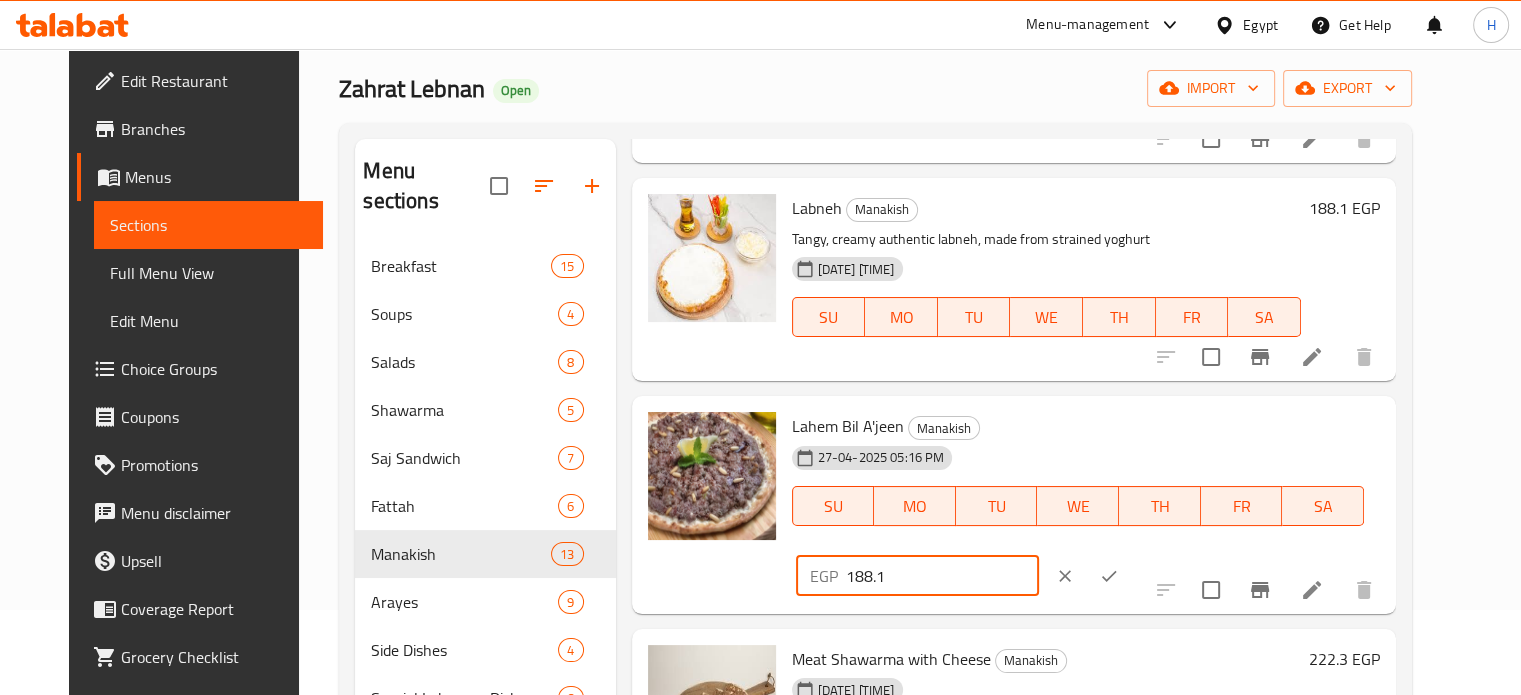 drag, startPoint x: 1230, startPoint y: 447, endPoint x: 1131, endPoint y: 451, distance: 99.08077 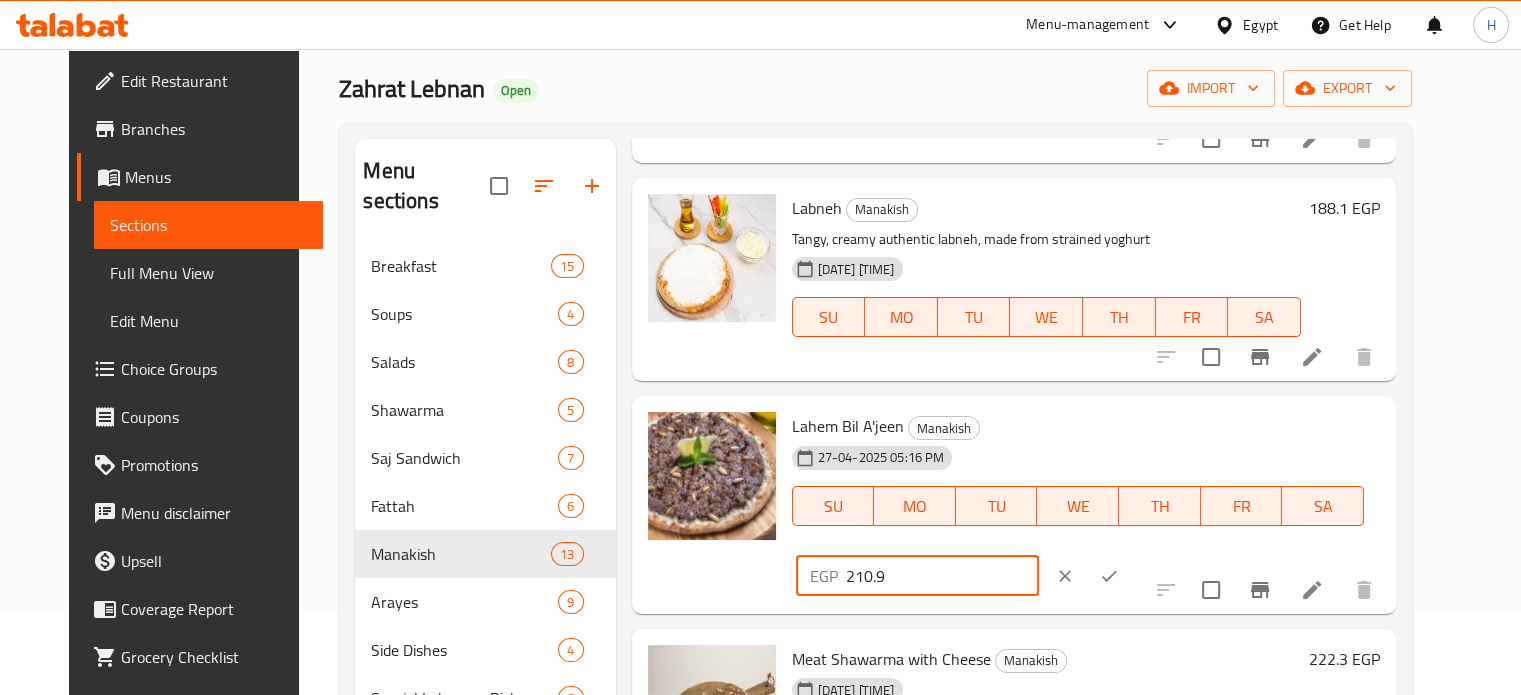 type on "210.9" 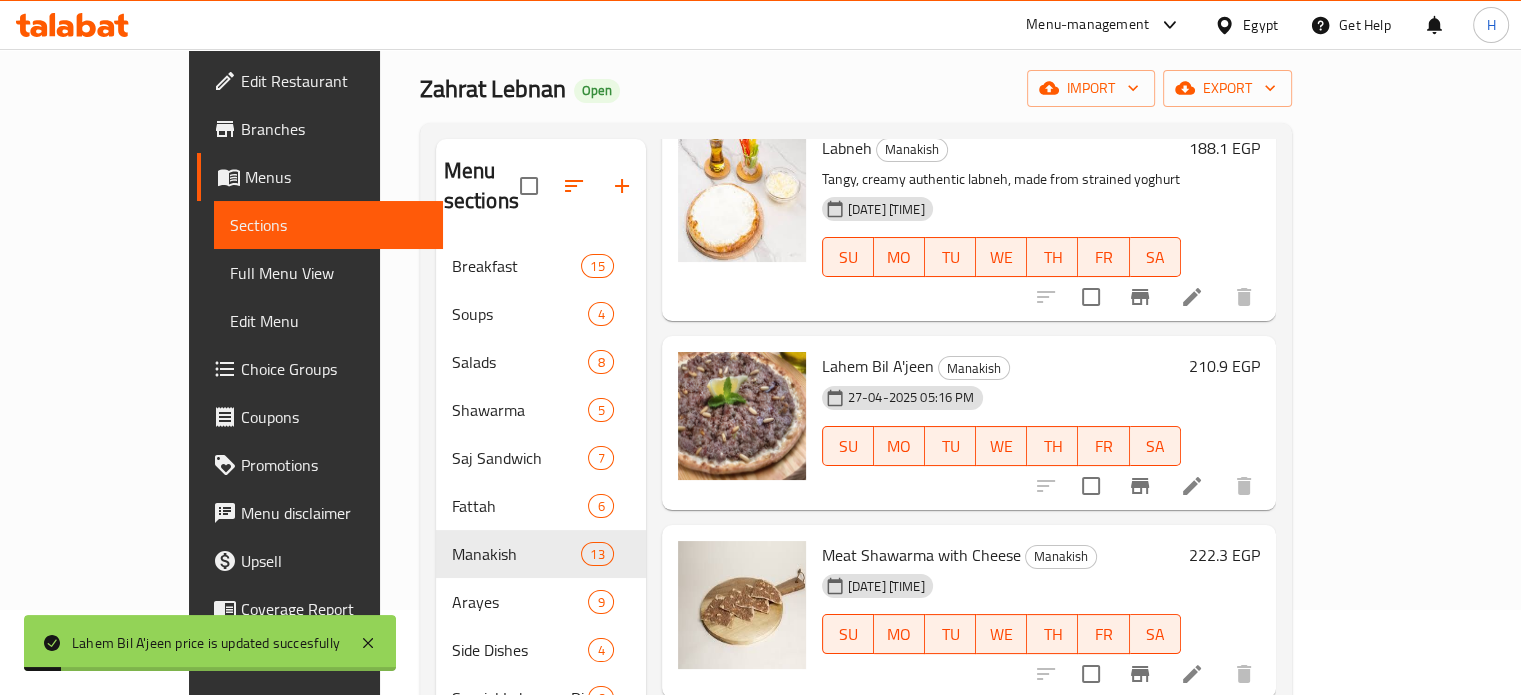 scroll, scrollTop: 1100, scrollLeft: 0, axis: vertical 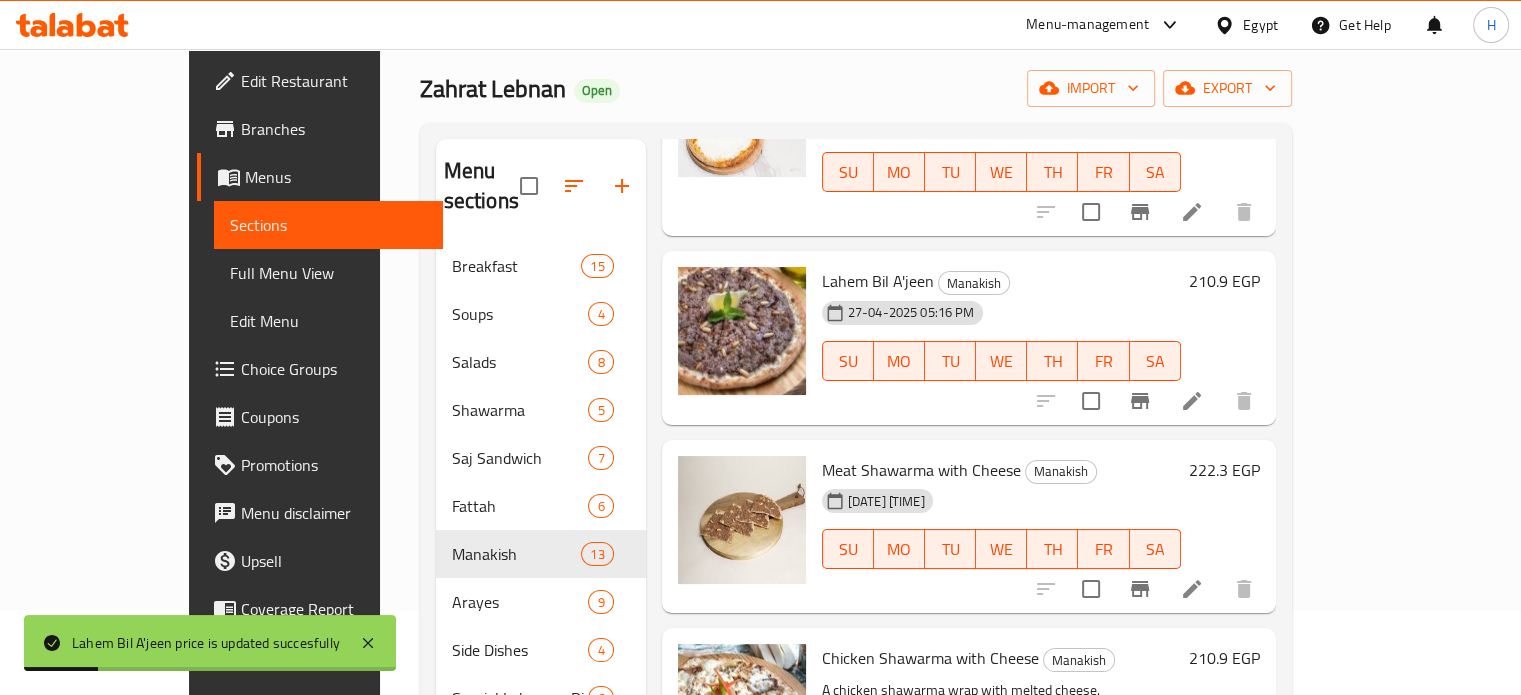 click on "222.3   EGP" at bounding box center (1224, 470) 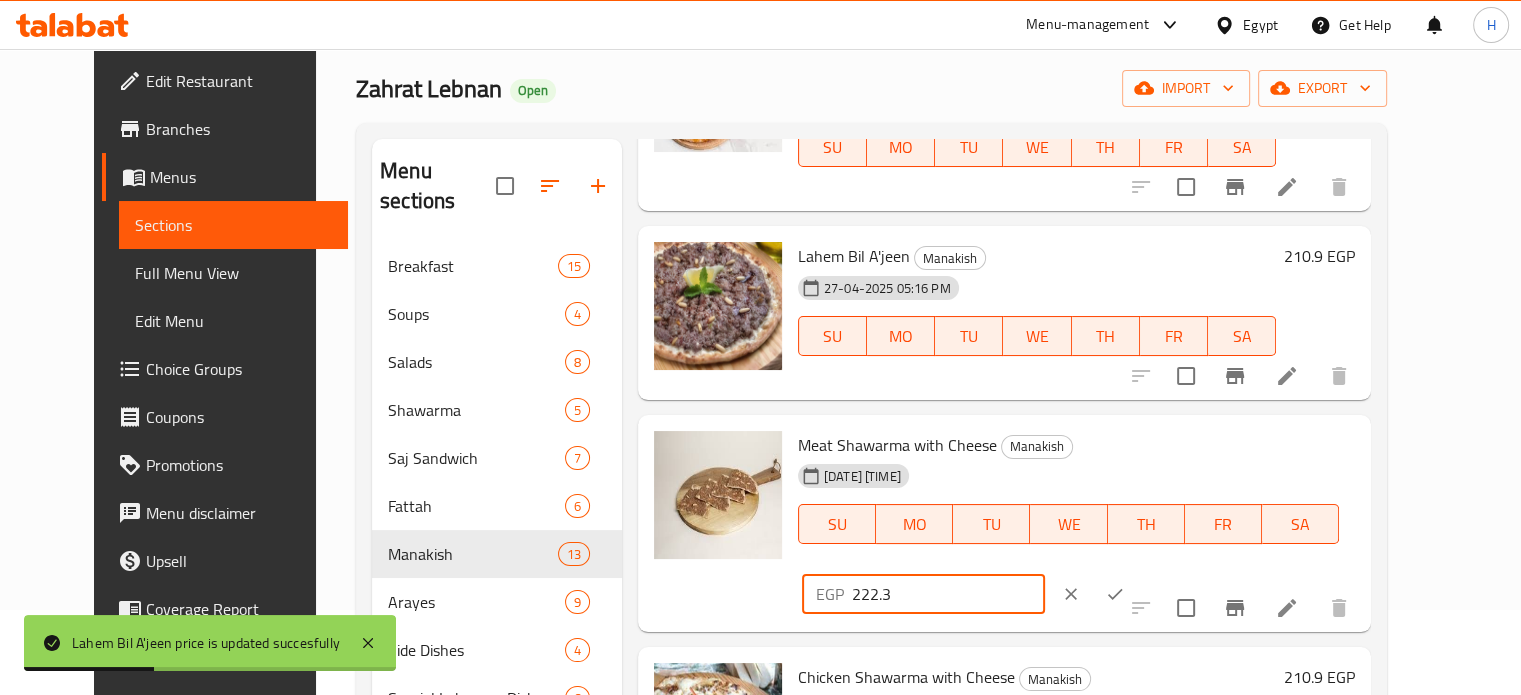 drag, startPoint x: 1244, startPoint y: 429, endPoint x: 1100, endPoint y: 429, distance: 144 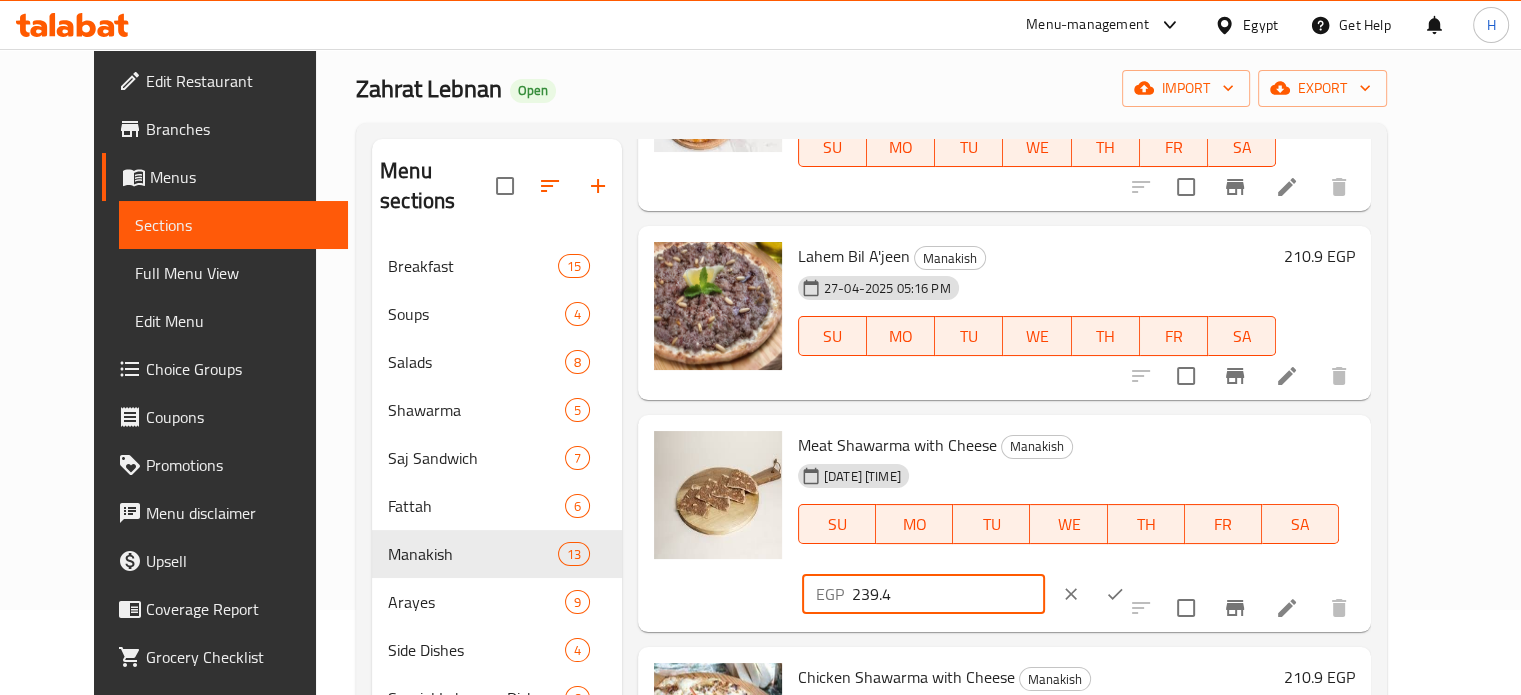 type on "239.4" 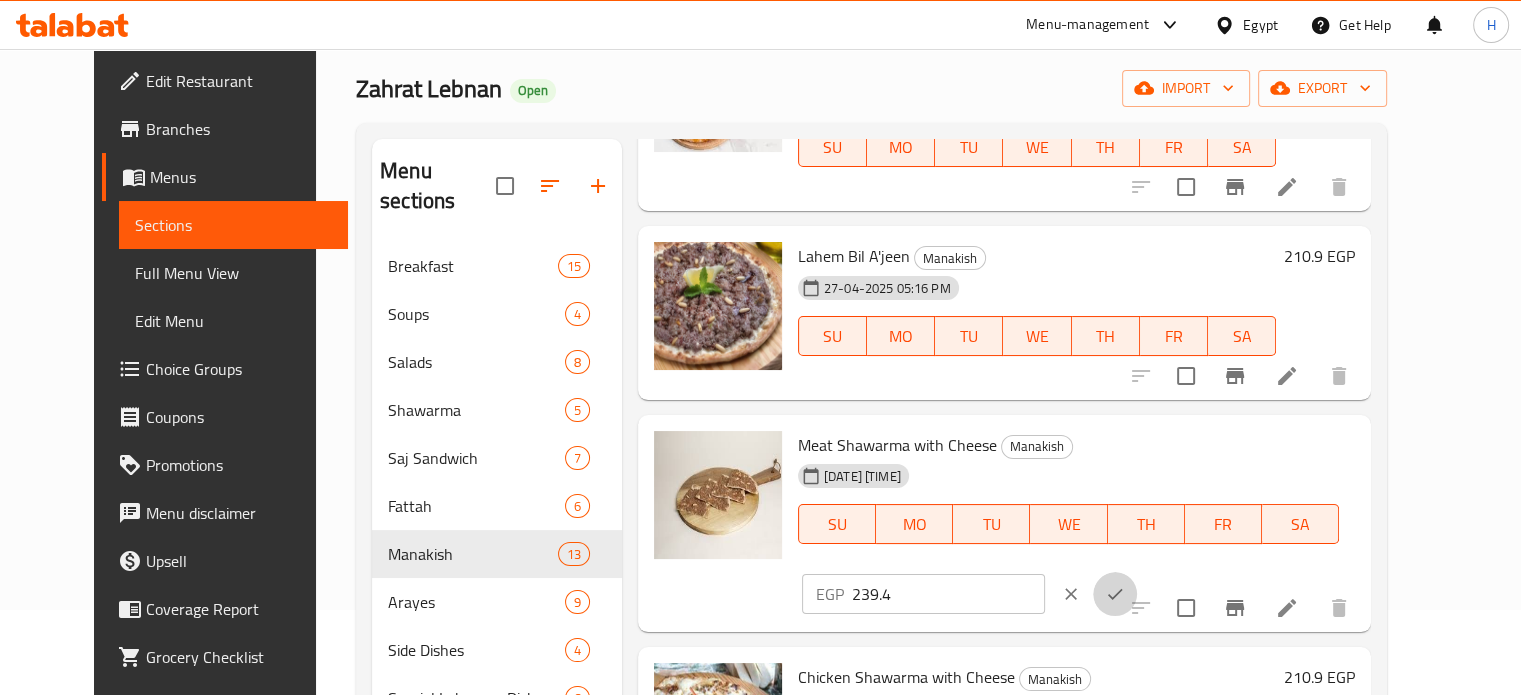 click 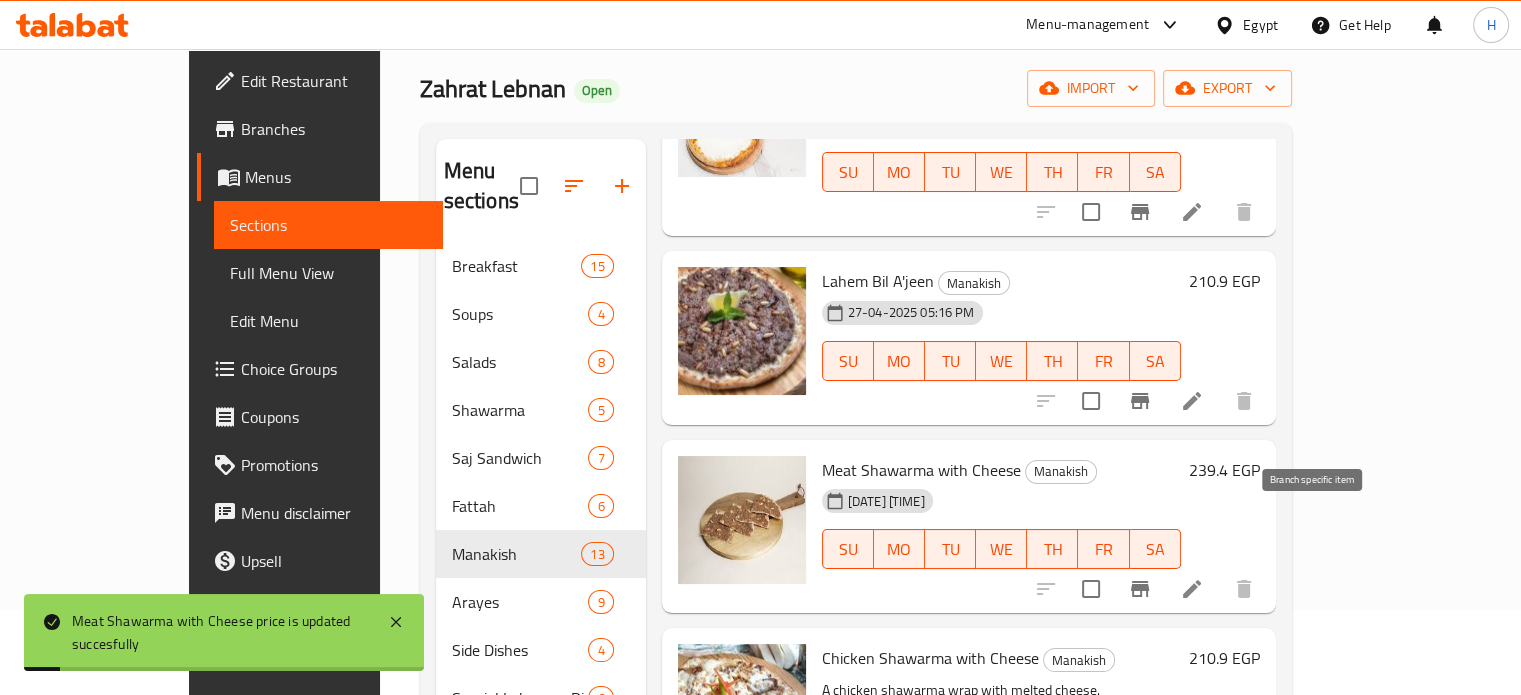 scroll, scrollTop: 1200, scrollLeft: 0, axis: vertical 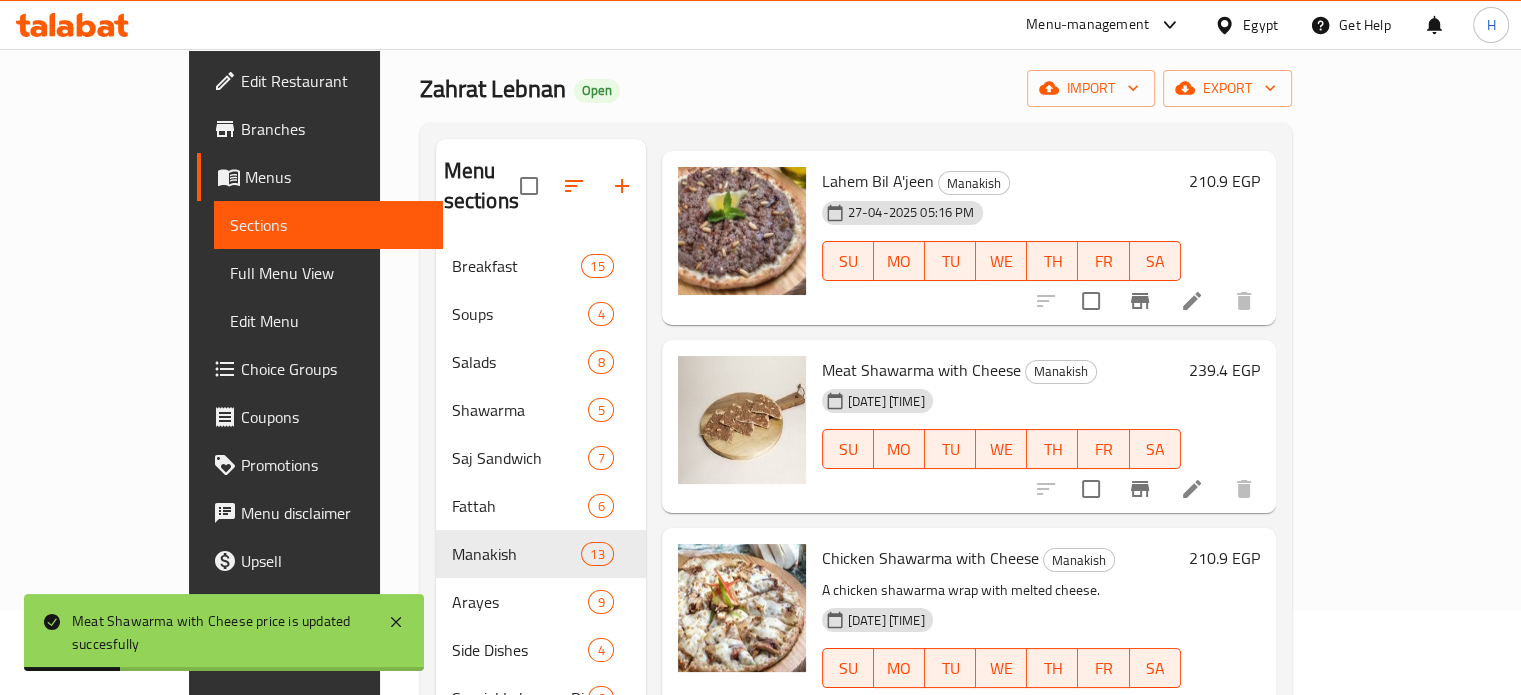 click on "210.9   EGP" at bounding box center [1224, 558] 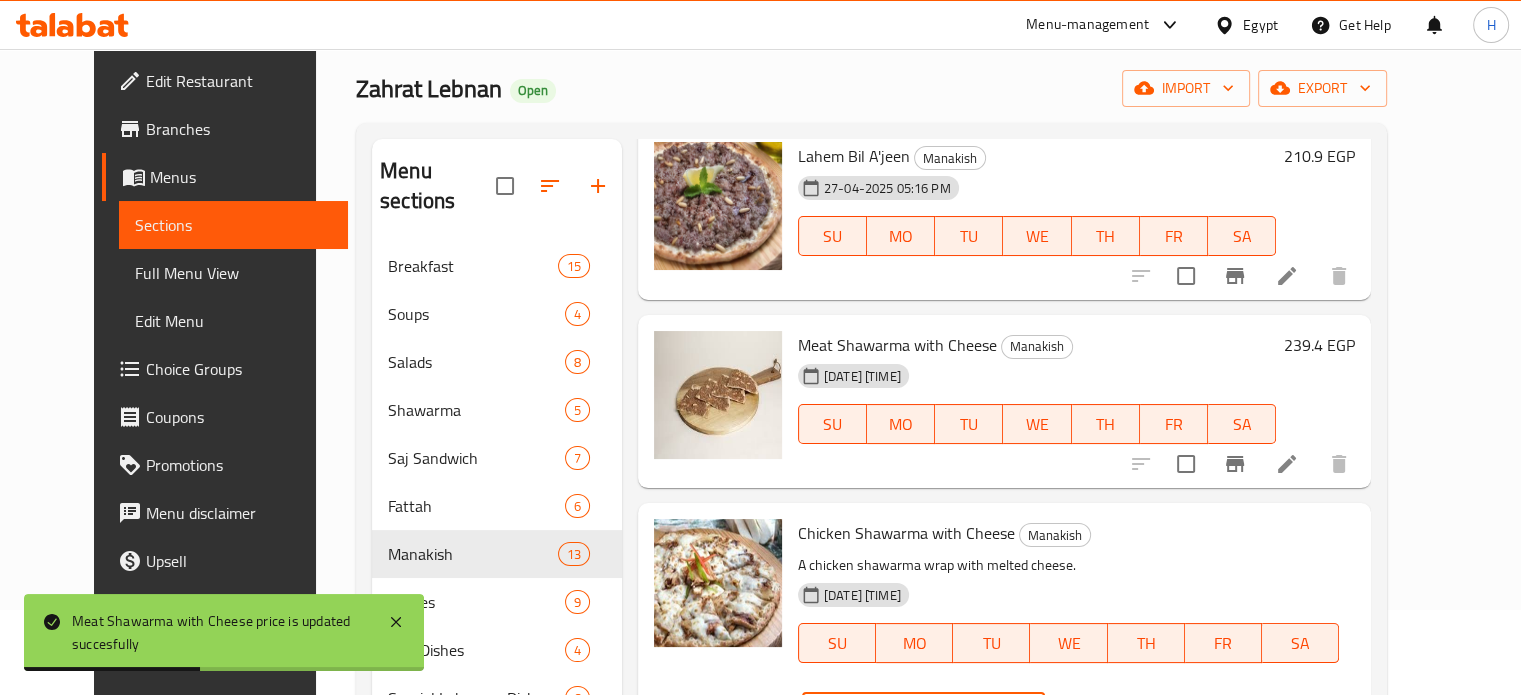 drag, startPoint x: 1264, startPoint y: 503, endPoint x: 1146, endPoint y: 511, distance: 118.270874 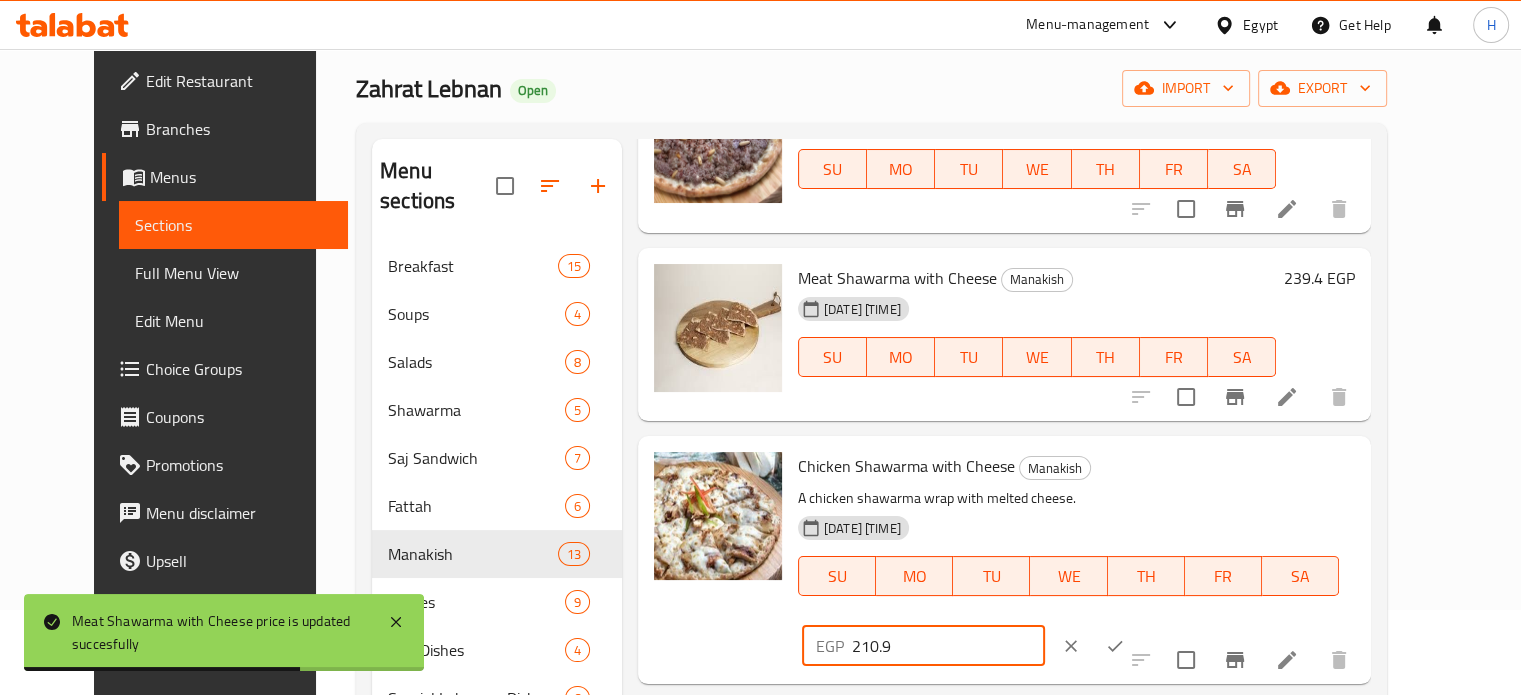 scroll, scrollTop: 1300, scrollLeft: 0, axis: vertical 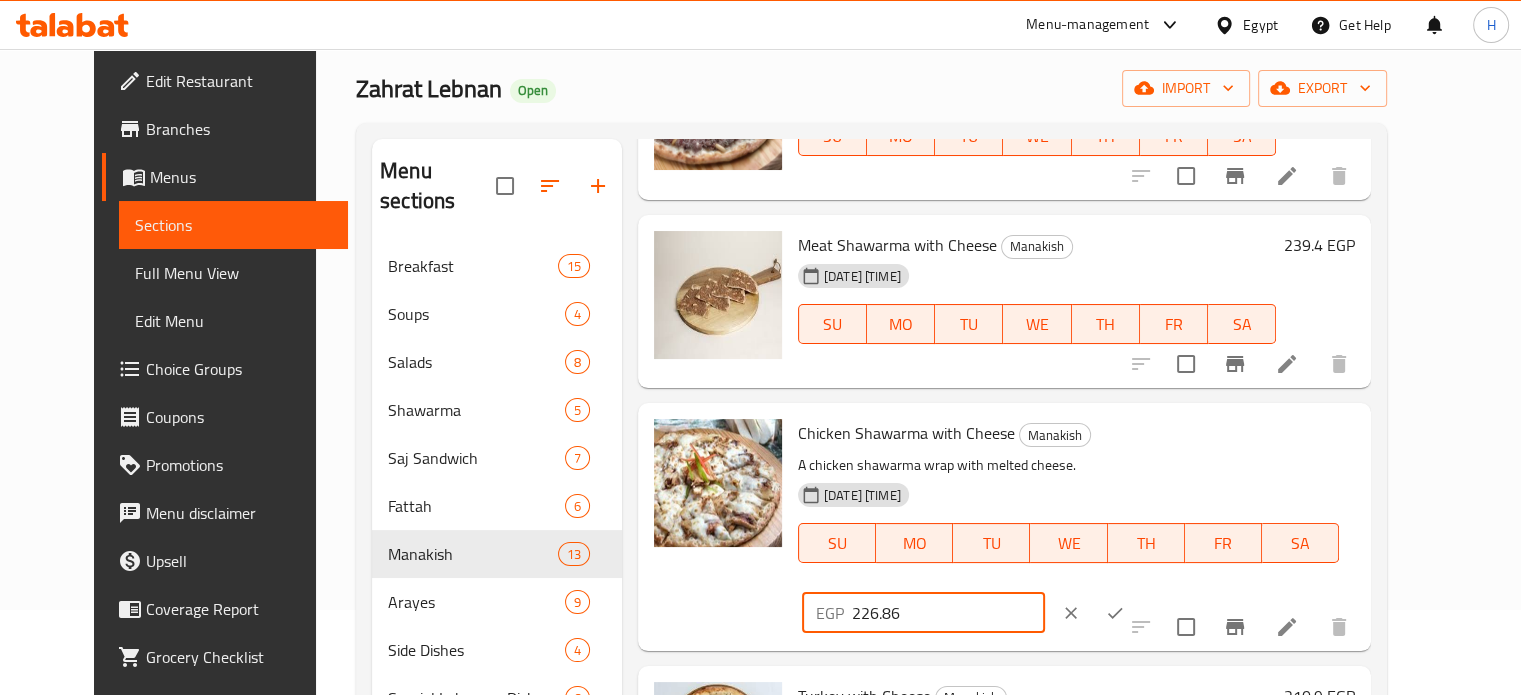type on "226.86" 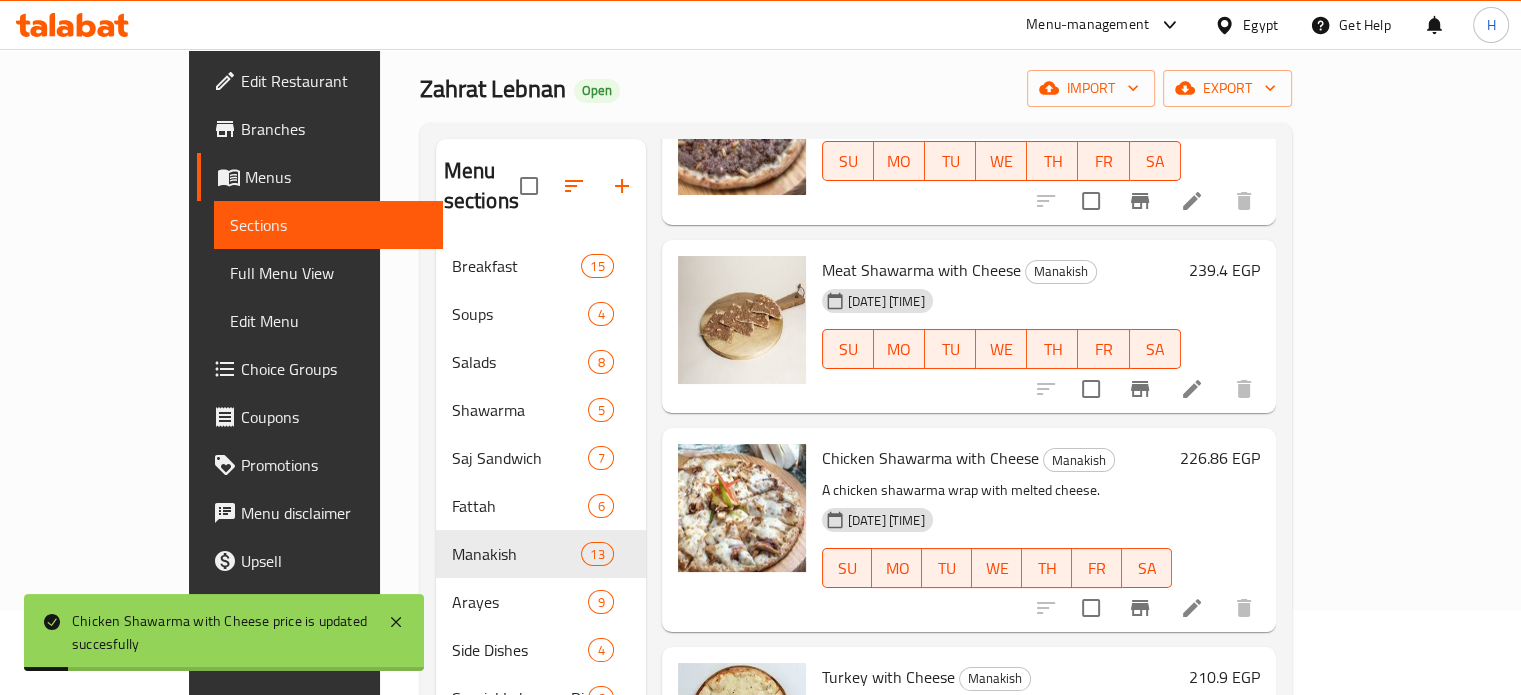 scroll, scrollTop: 1500, scrollLeft: 0, axis: vertical 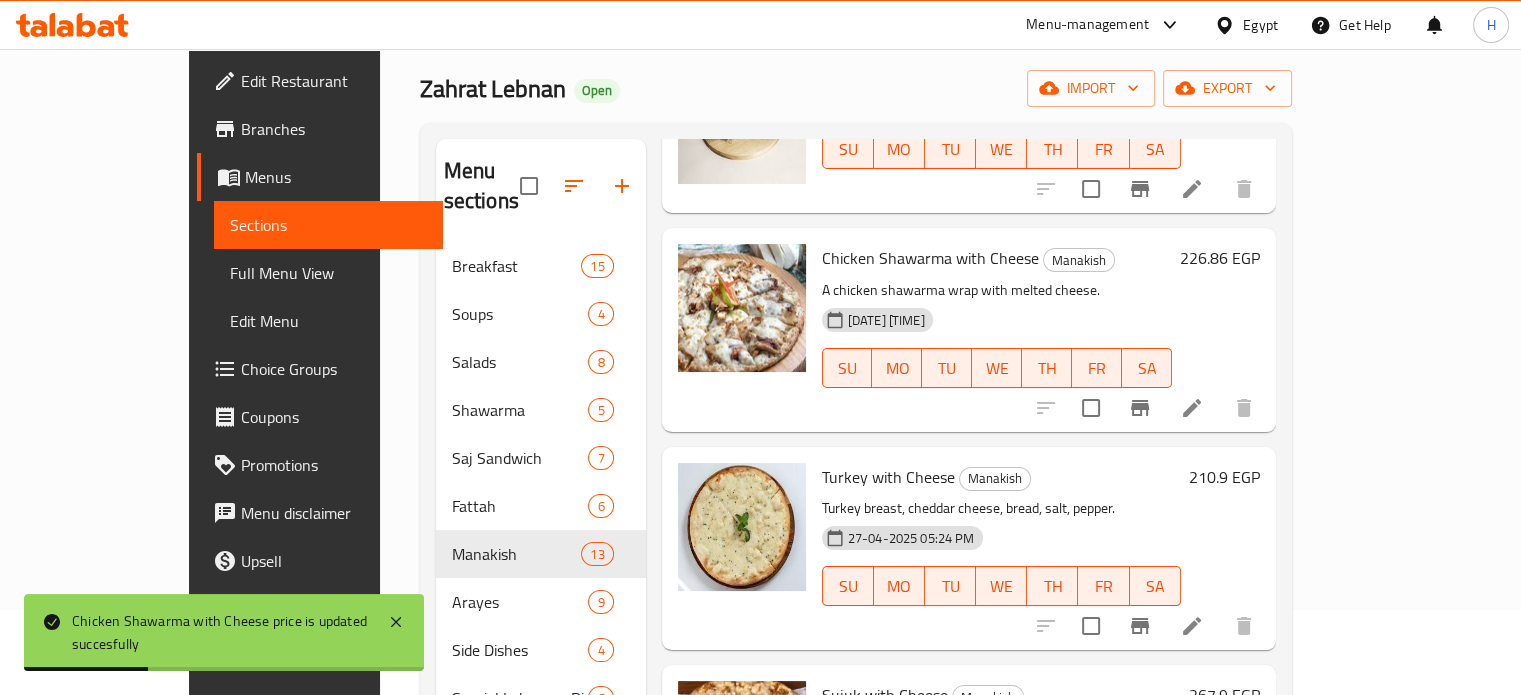 click on "210.9   EGP" at bounding box center (1224, 477) 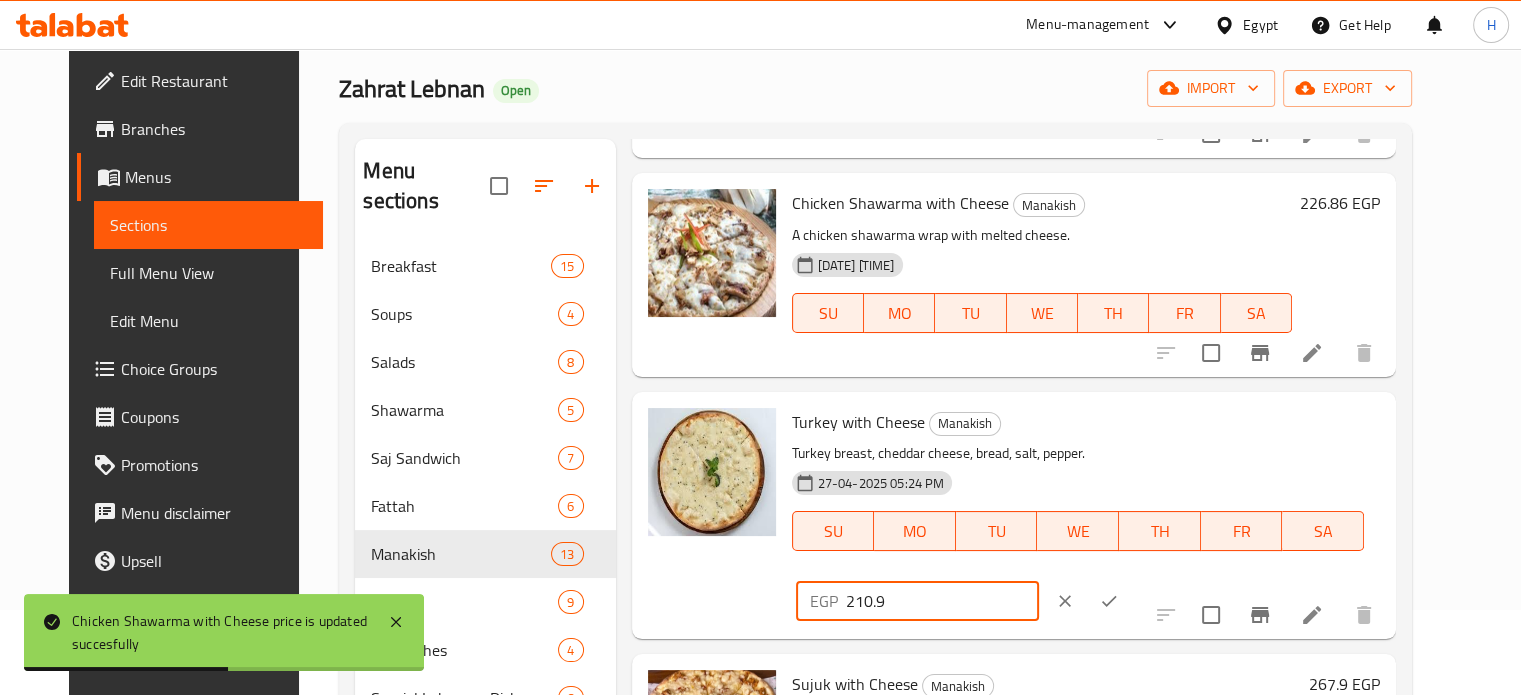 drag, startPoint x: 1220, startPoint y: 439, endPoint x: 1088, endPoint y: 431, distance: 132.2422 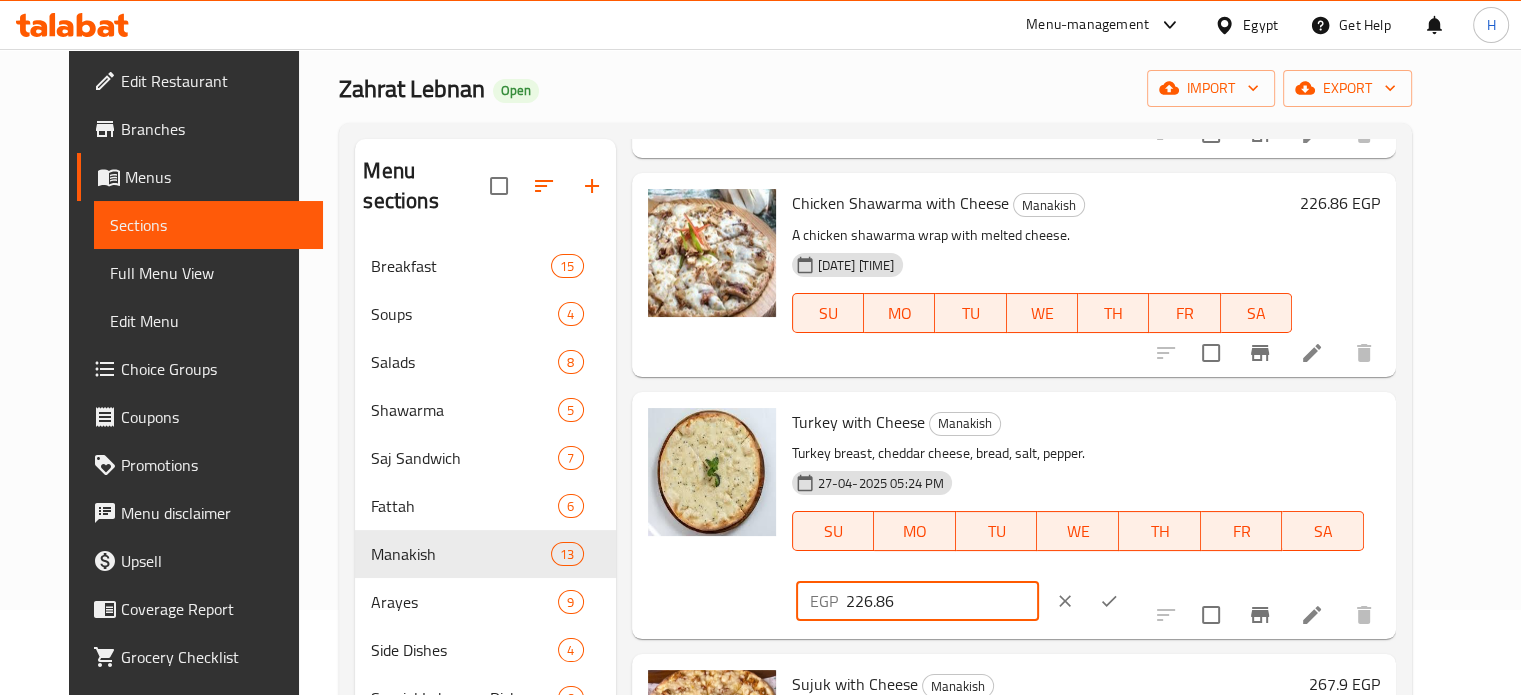 type on "226.86" 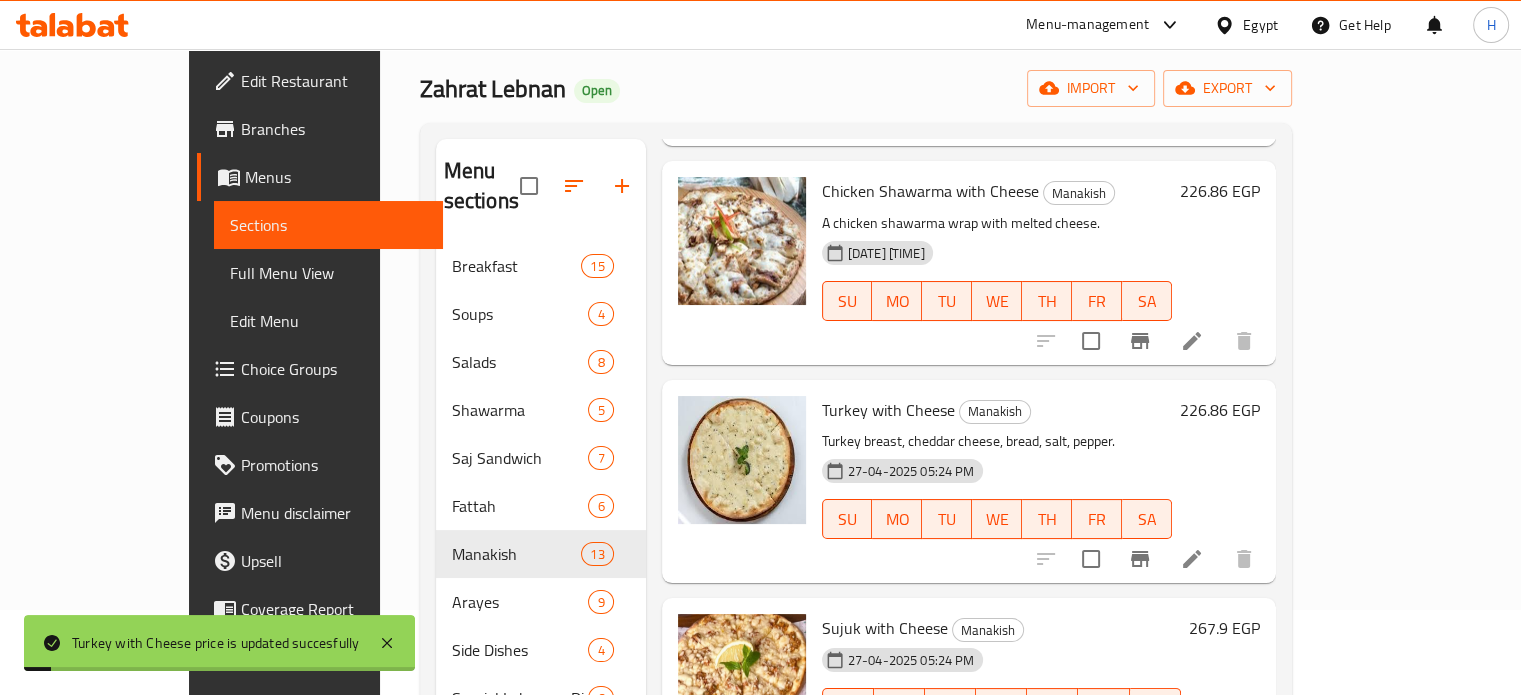 scroll, scrollTop: 1600, scrollLeft: 0, axis: vertical 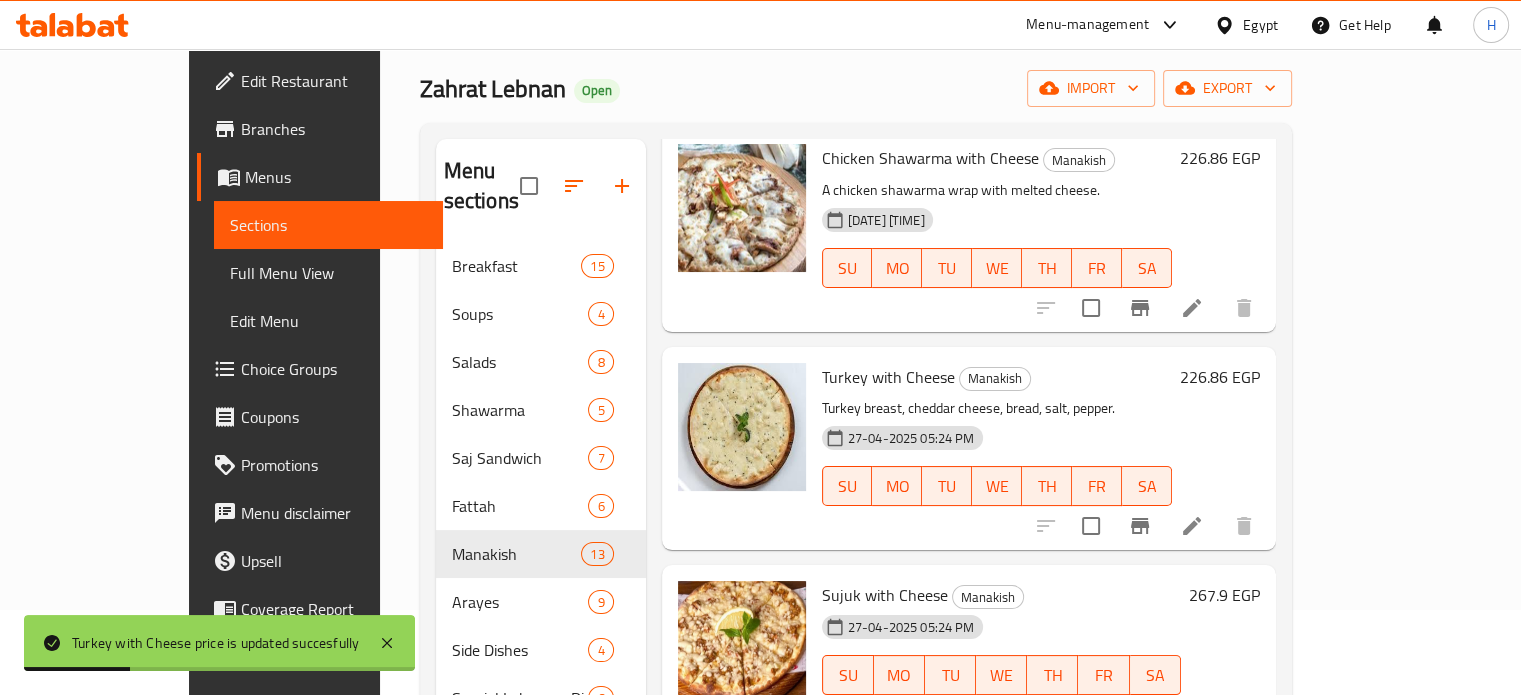 click on "267.9   EGP" at bounding box center (1224, 595) 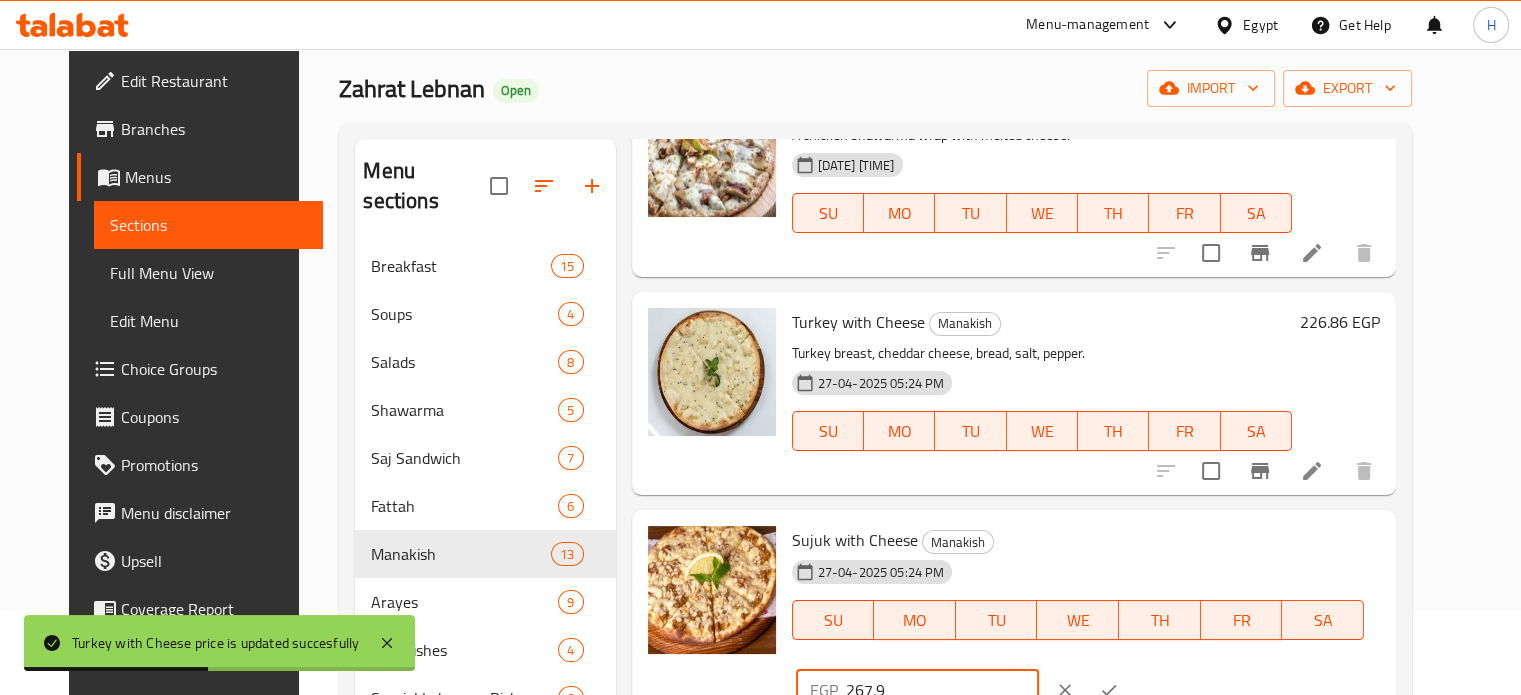 drag, startPoint x: 1229, startPoint y: 541, endPoint x: 1150, endPoint y: 544, distance: 79.05694 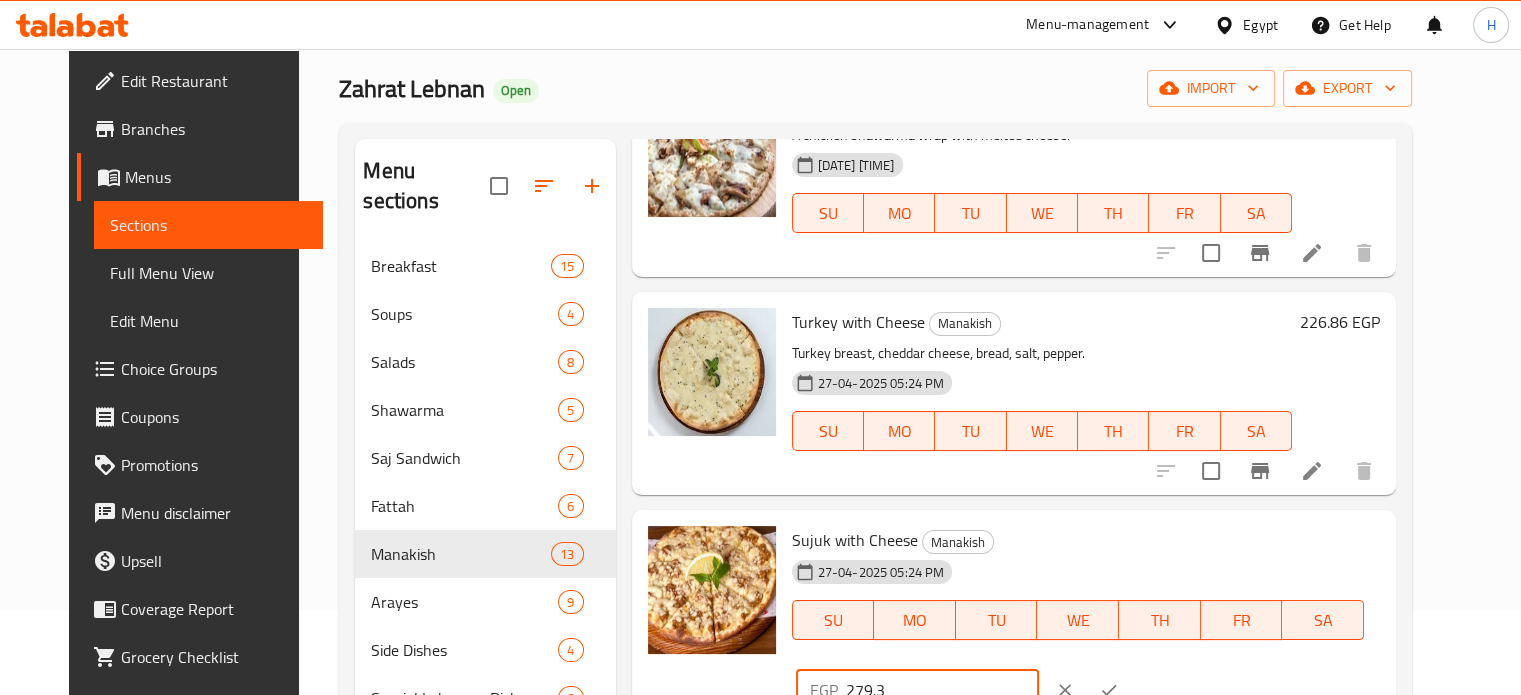 type on "279.3" 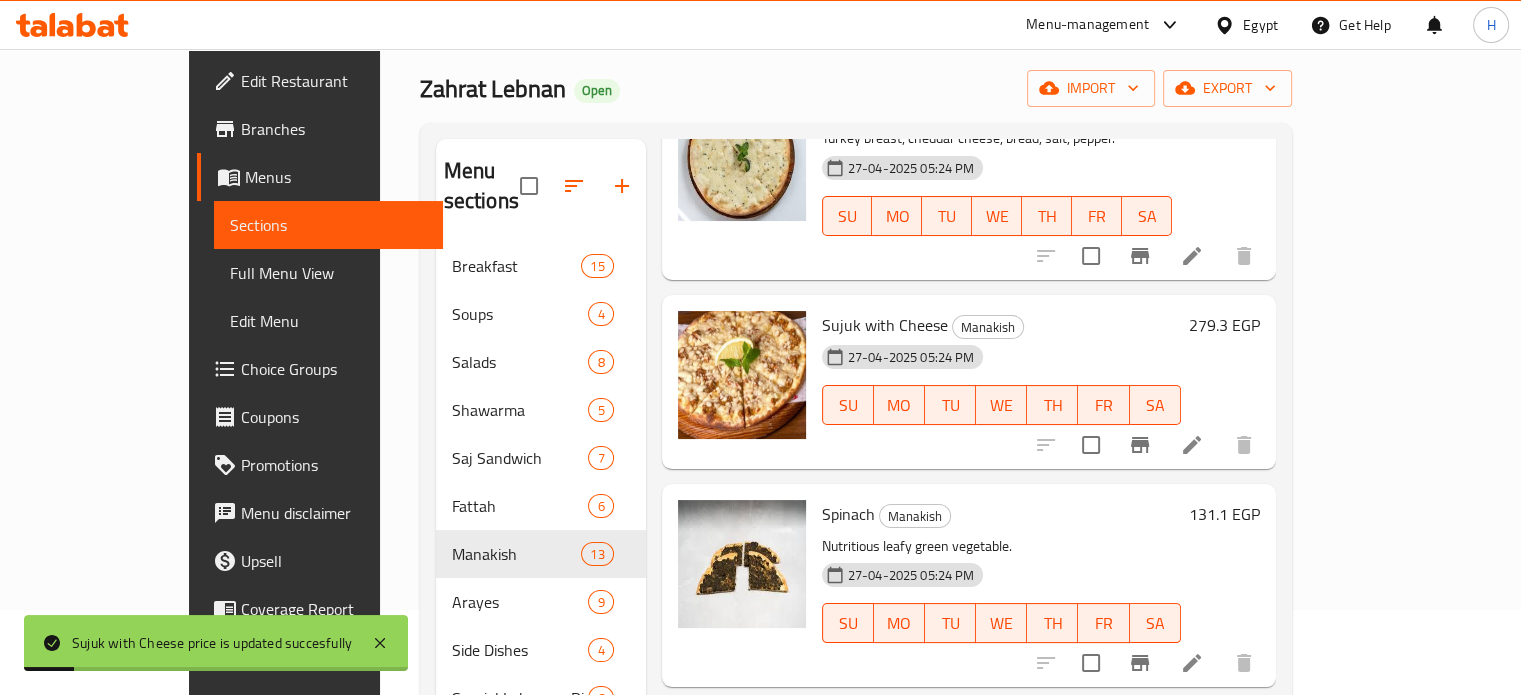 scroll, scrollTop: 1900, scrollLeft: 0, axis: vertical 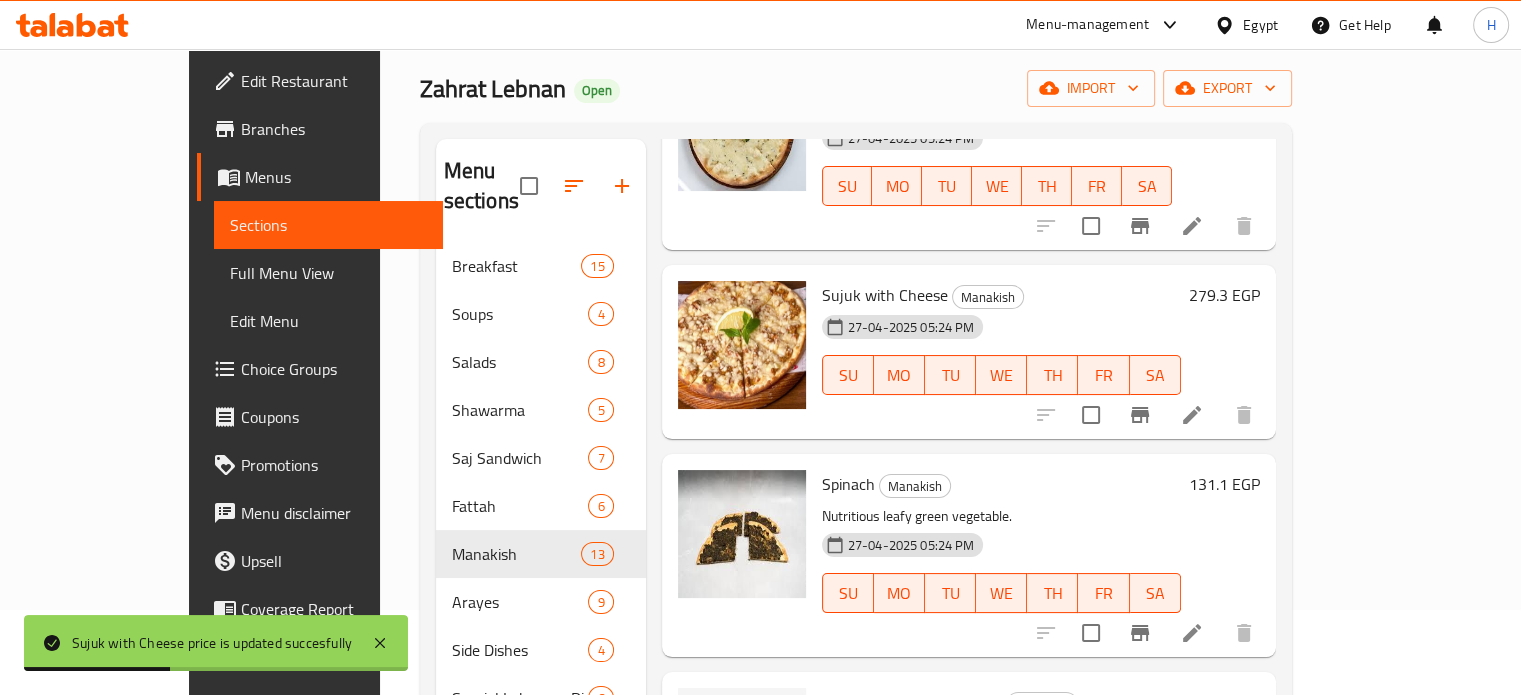 click on "131.1   EGP" at bounding box center [1224, 484] 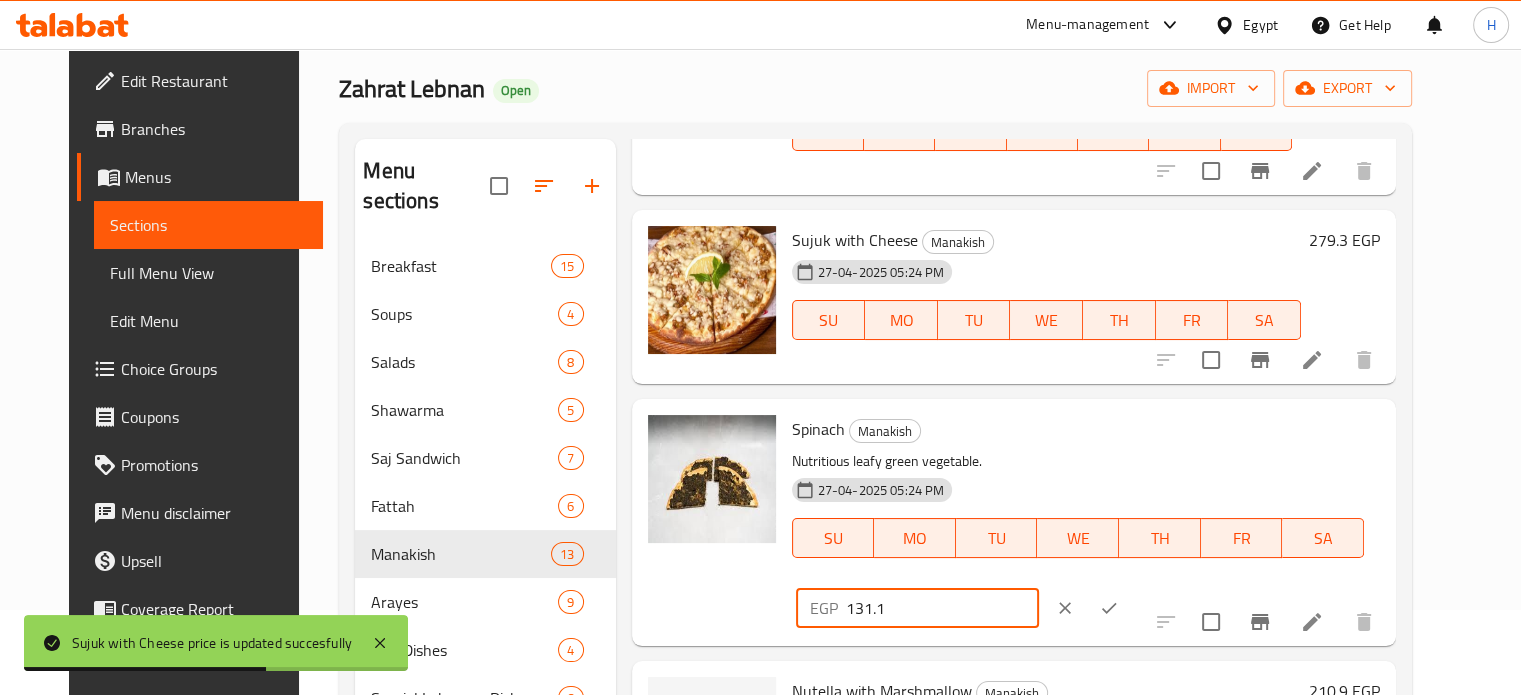 drag, startPoint x: 1222, startPoint y: 437, endPoint x: 1166, endPoint y: 436, distance: 56.008926 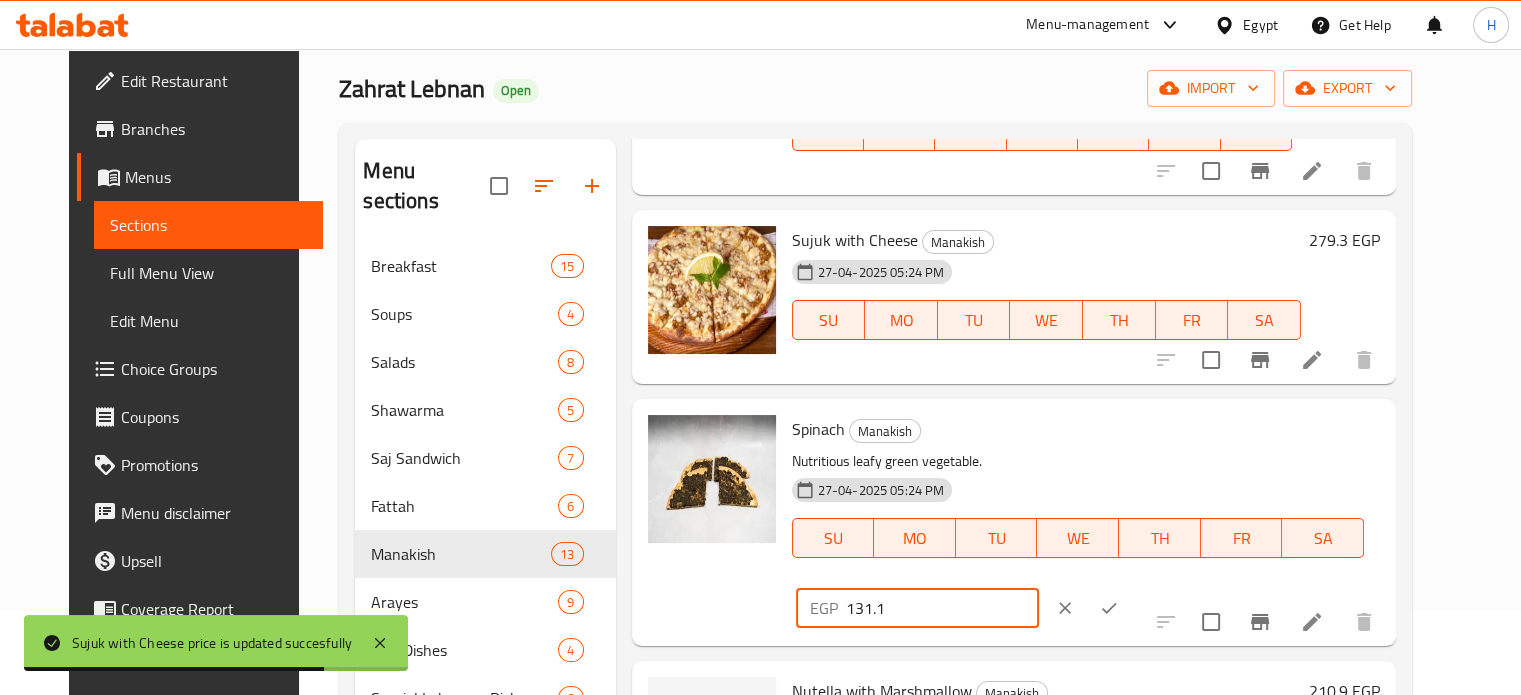 click on "131.1" at bounding box center [942, 608] 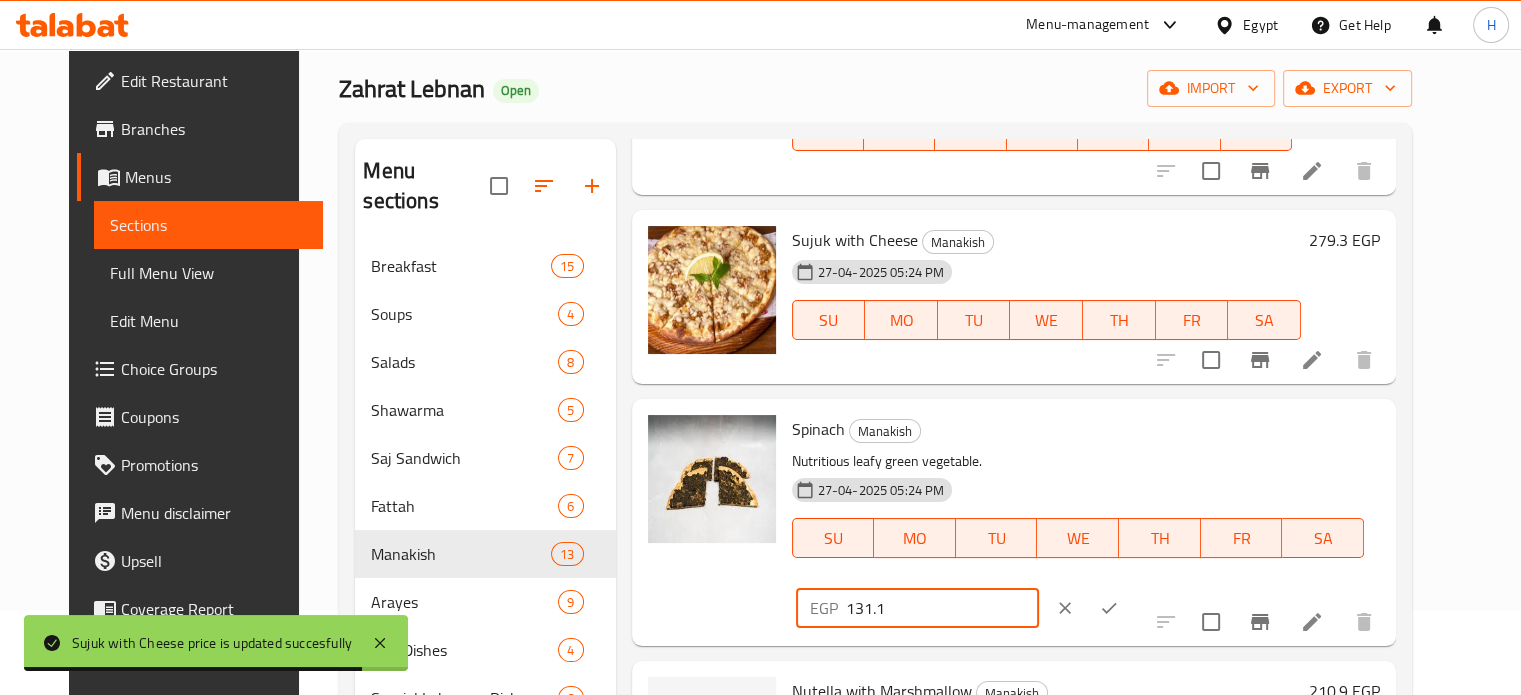drag, startPoint x: 1212, startPoint y: 431, endPoint x: 1124, endPoint y: 431, distance: 88 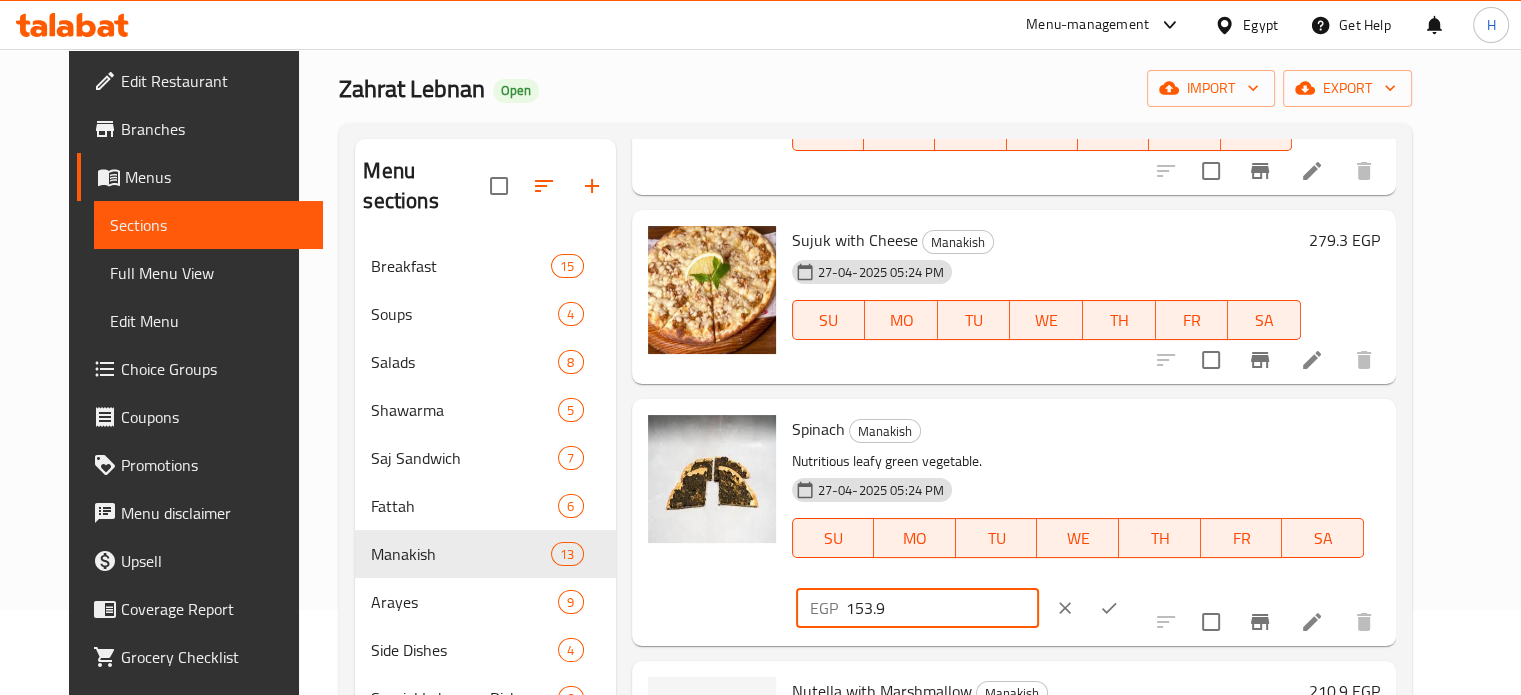 type on "153.9" 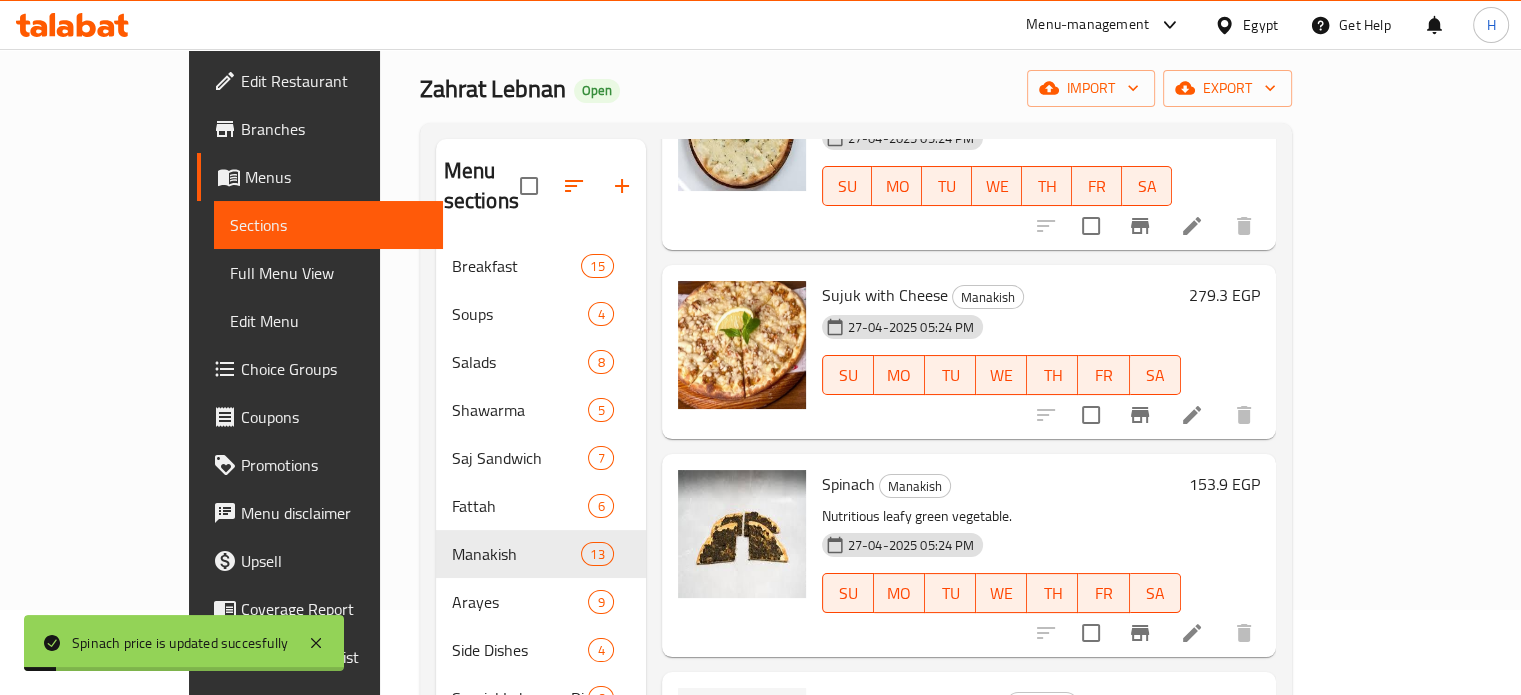 scroll, scrollTop: 1940, scrollLeft: 0, axis: vertical 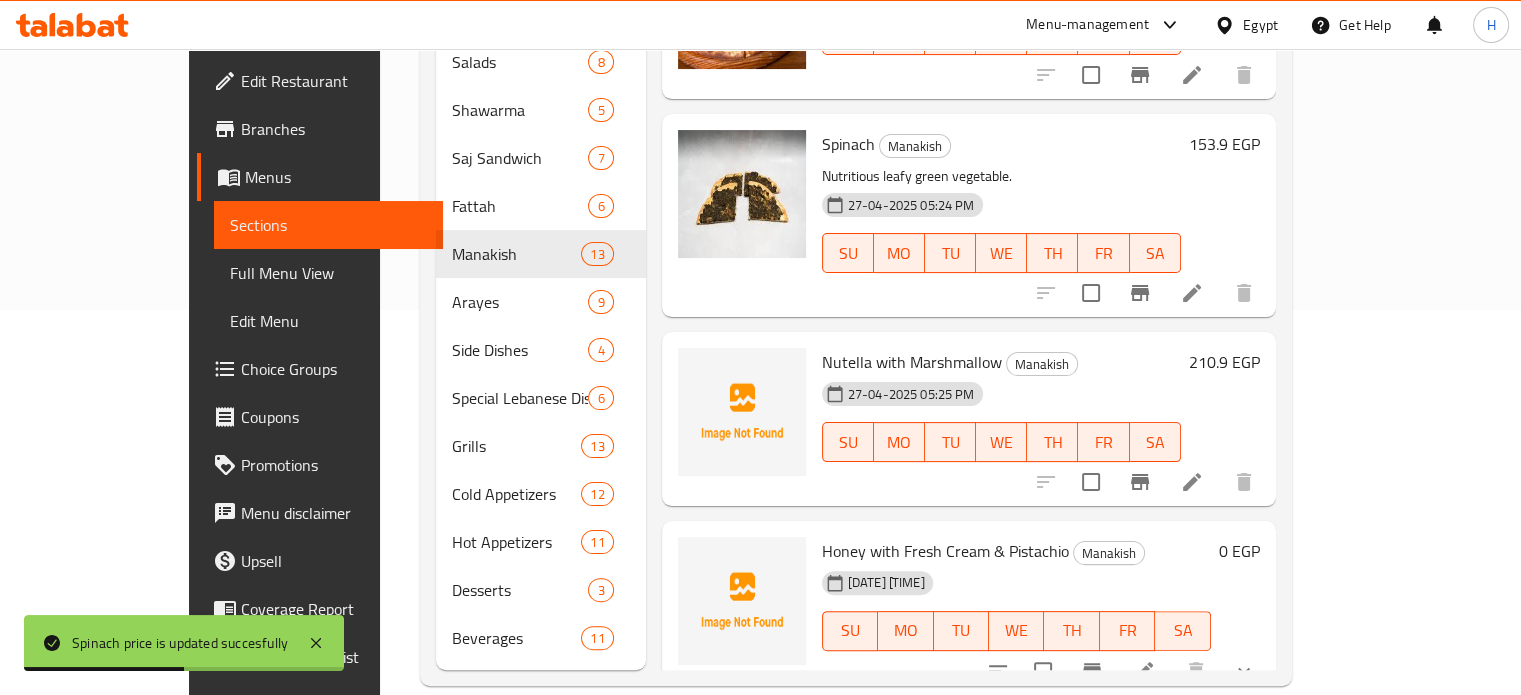 click on "210.9   EGP" at bounding box center [1224, 362] 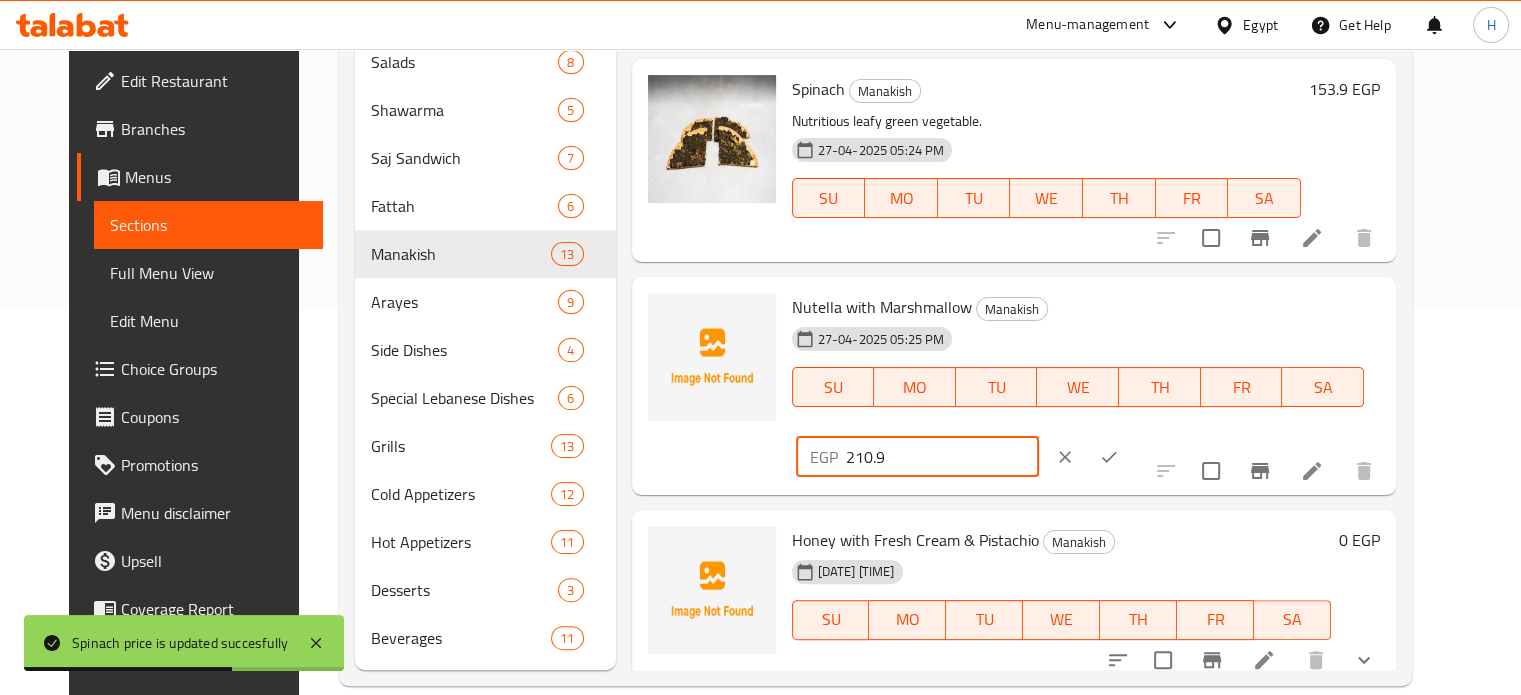 drag, startPoint x: 1256, startPoint y: 322, endPoint x: 1135, endPoint y: 318, distance: 121.0661 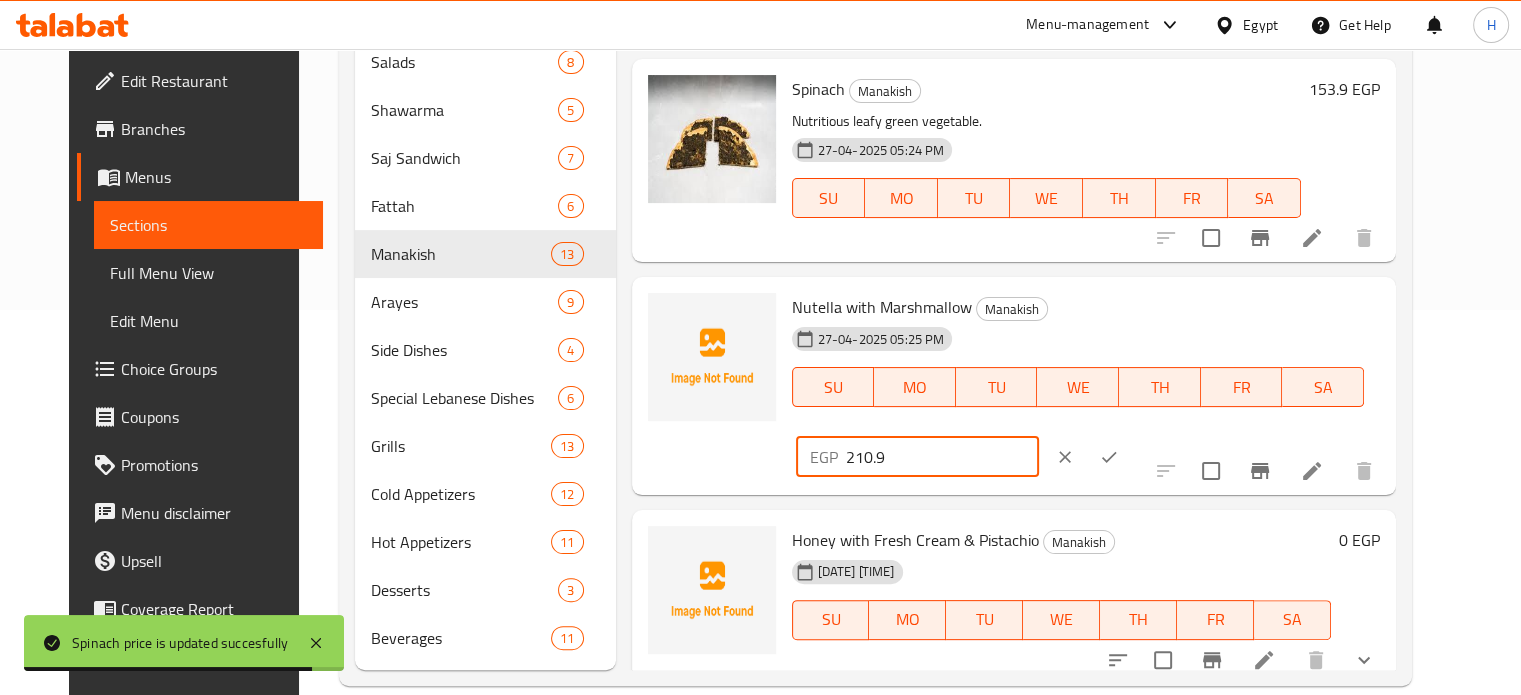 click 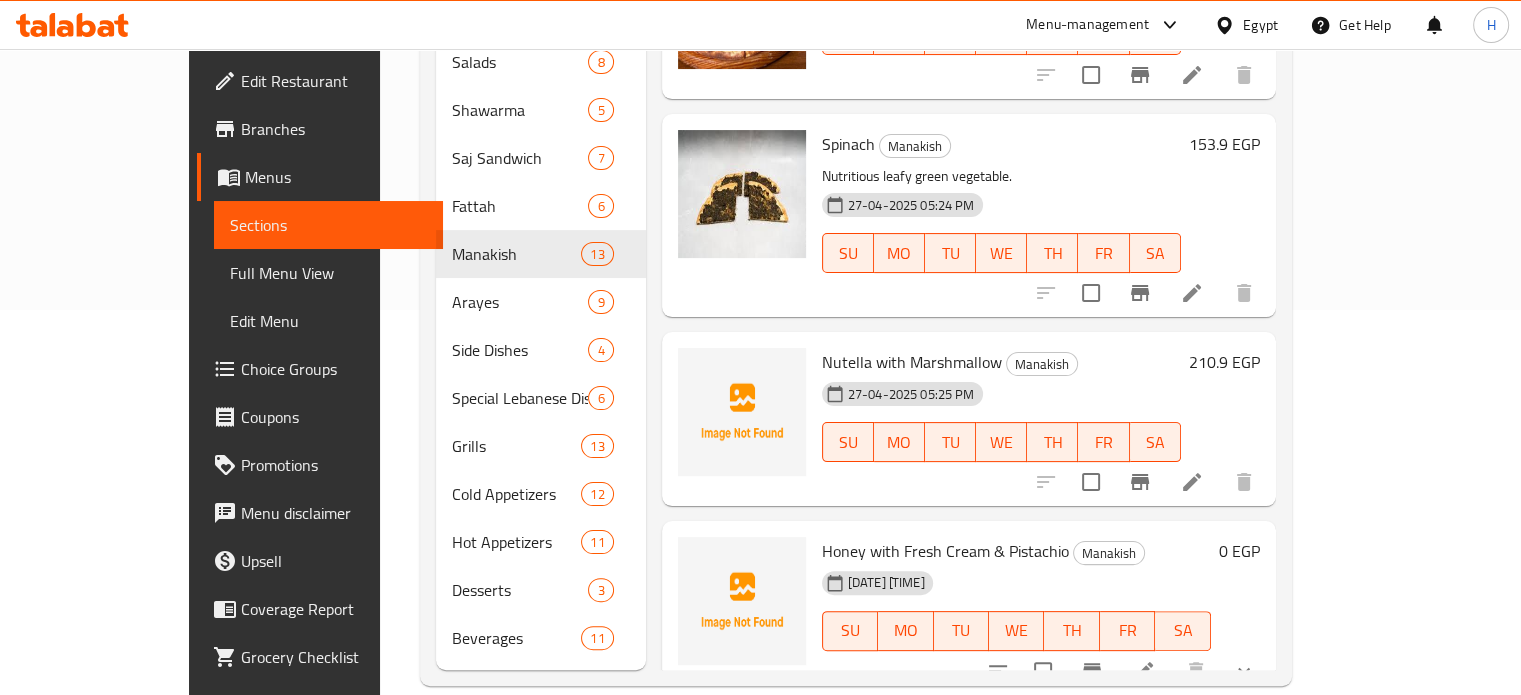 click on "210.9   EGP" at bounding box center (1224, 362) 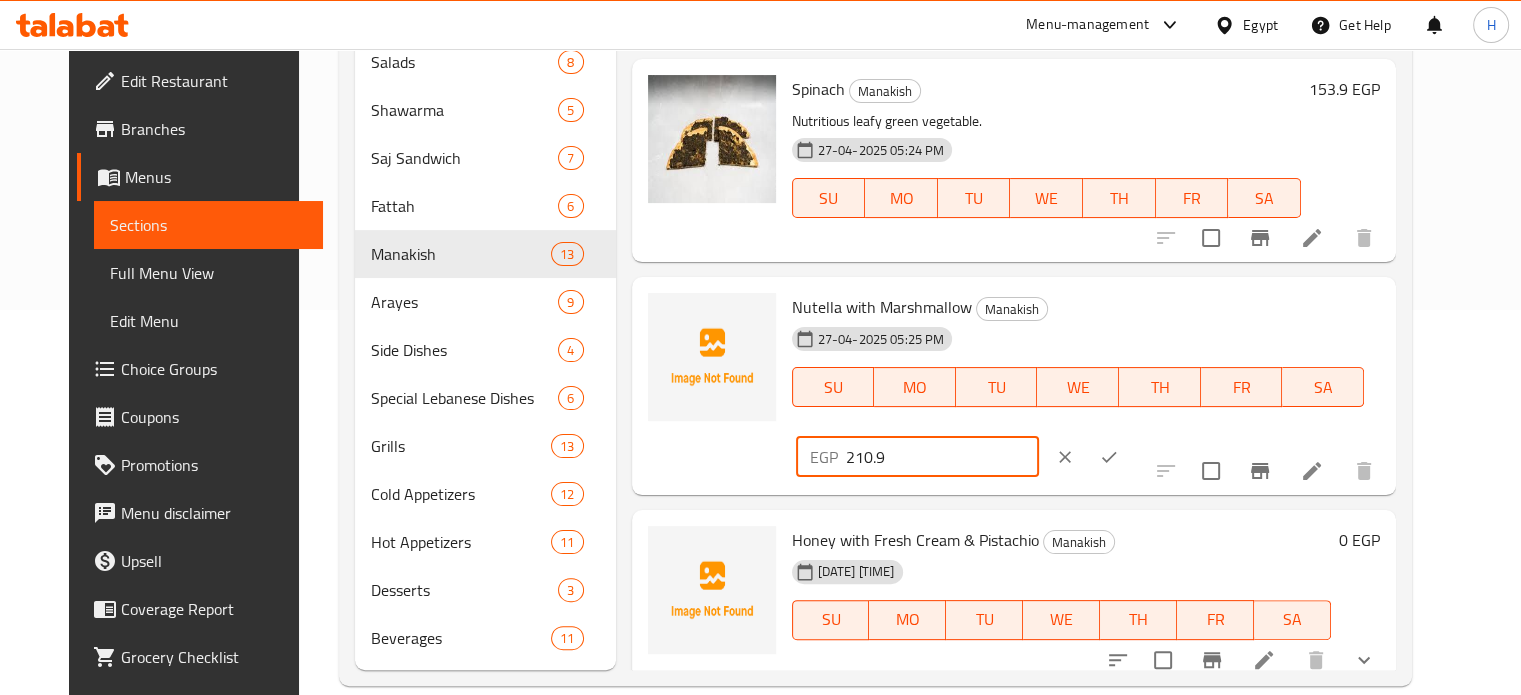 drag, startPoint x: 1232, startPoint y: 309, endPoint x: 1119, endPoint y: 315, distance: 113.15918 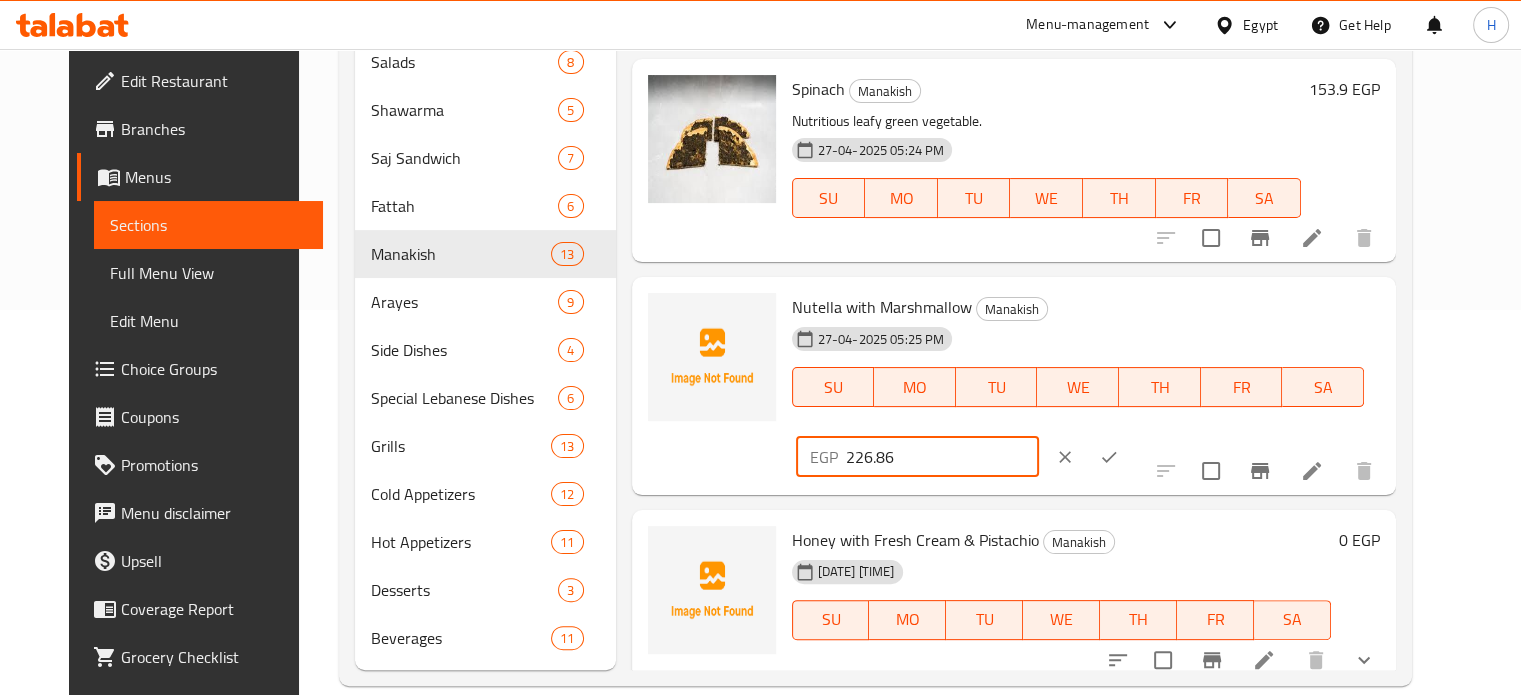 type on "226.86" 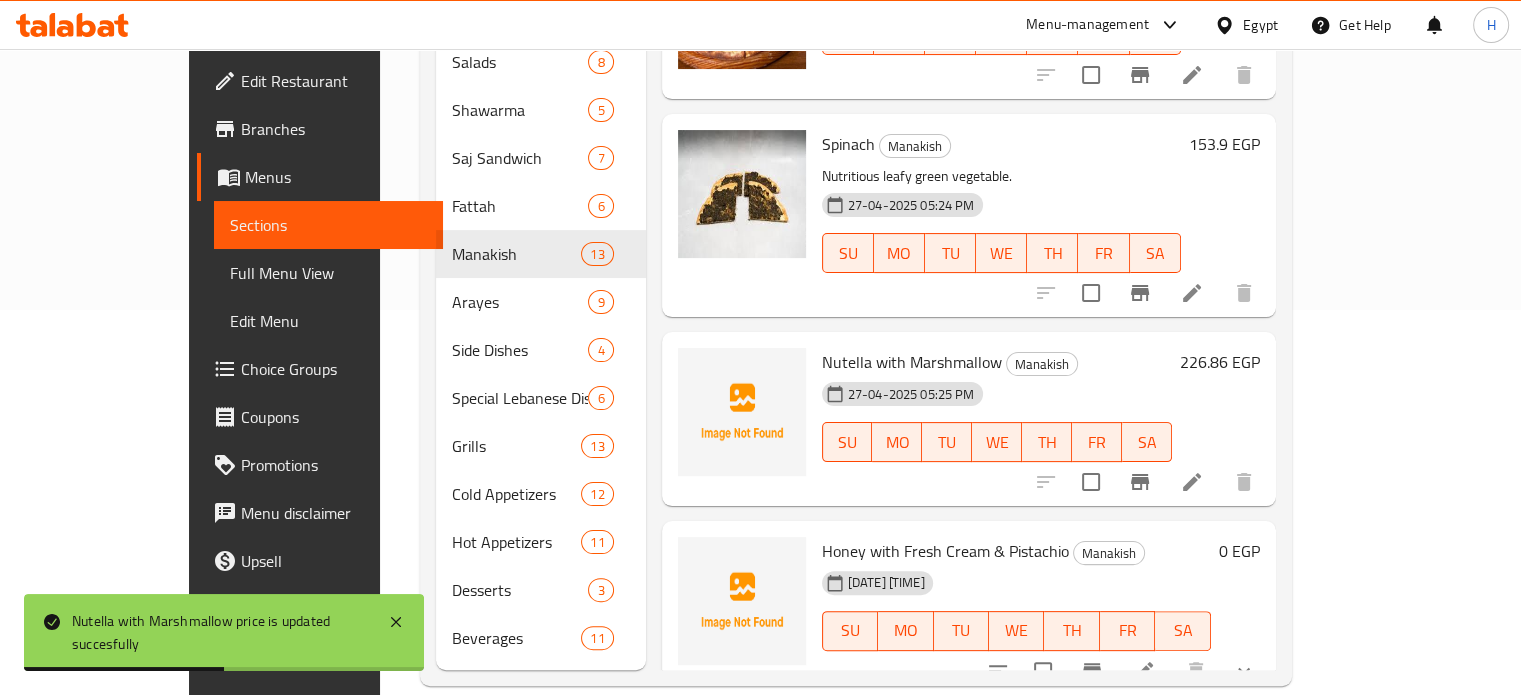 click on "0   EGP" at bounding box center (1239, 551) 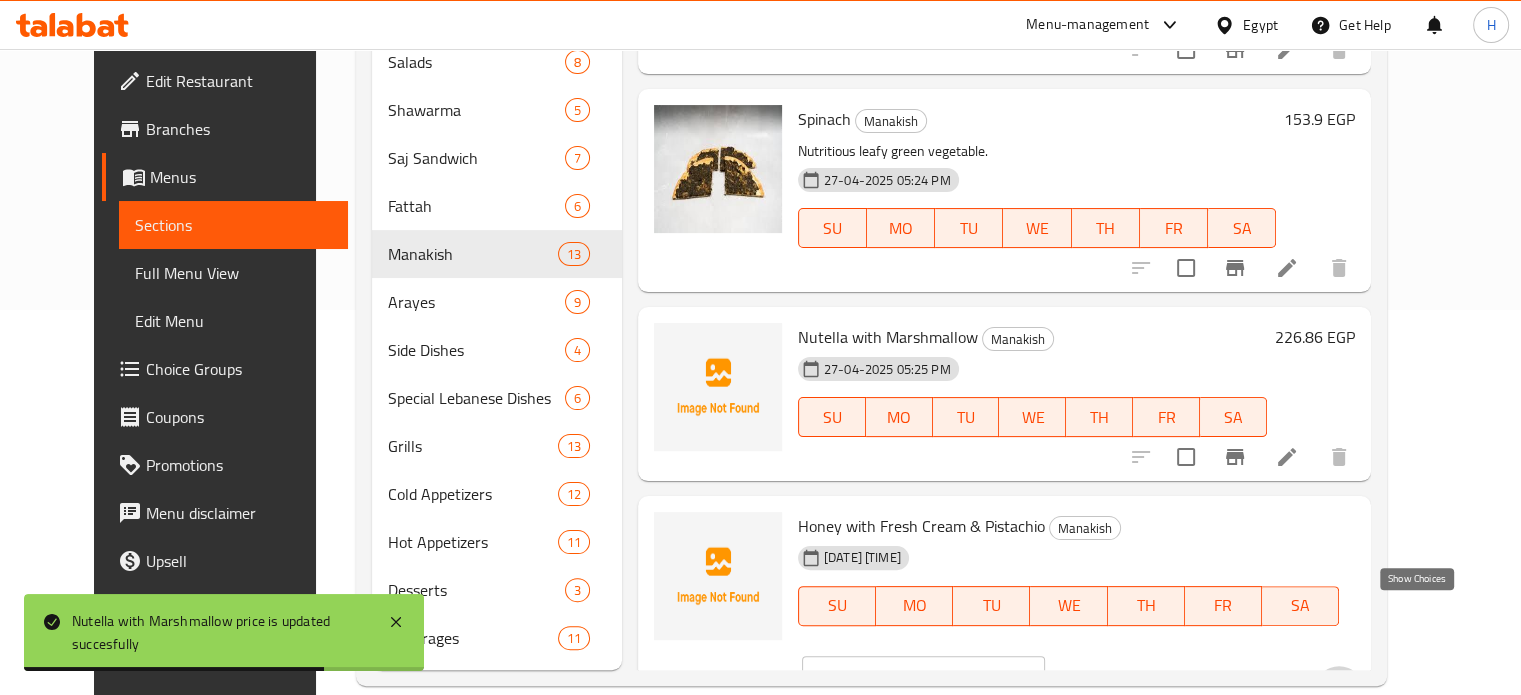 click 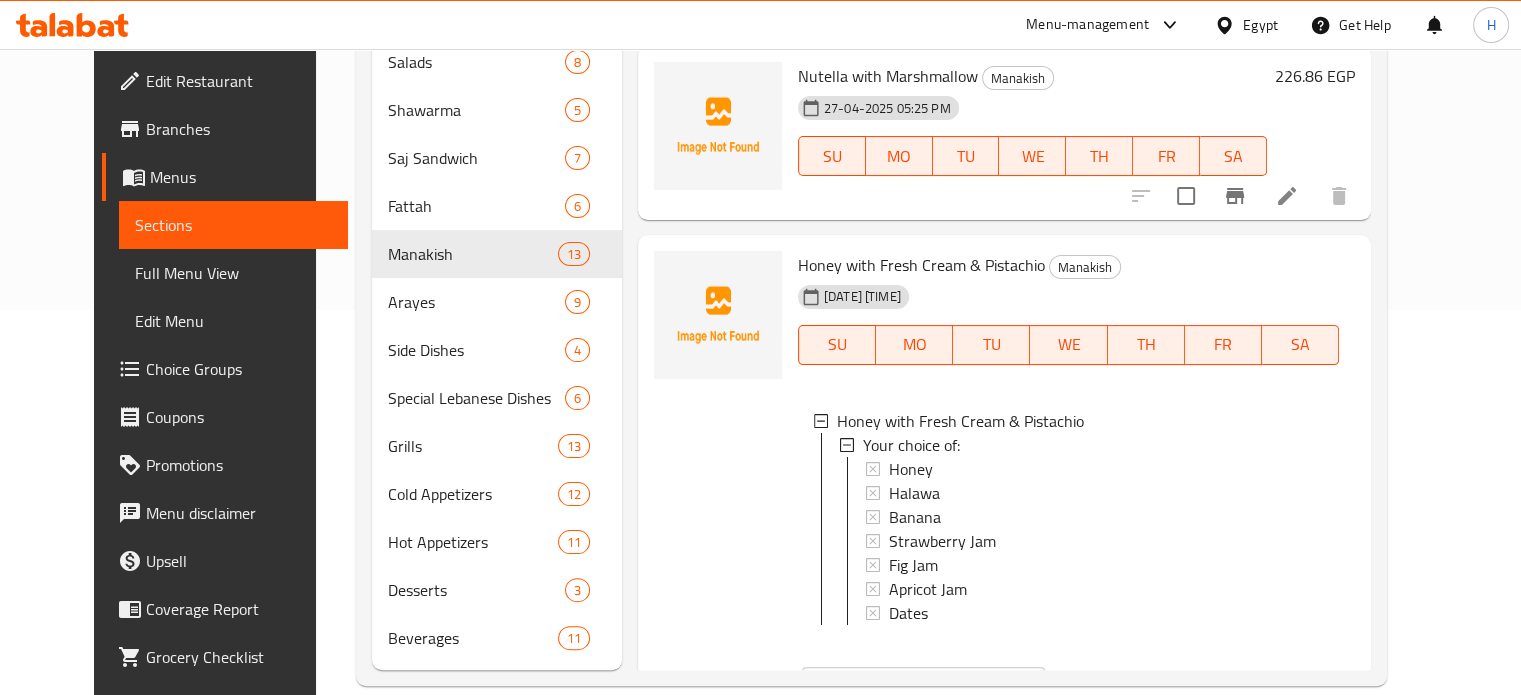 scroll, scrollTop: 2227, scrollLeft: 0, axis: vertical 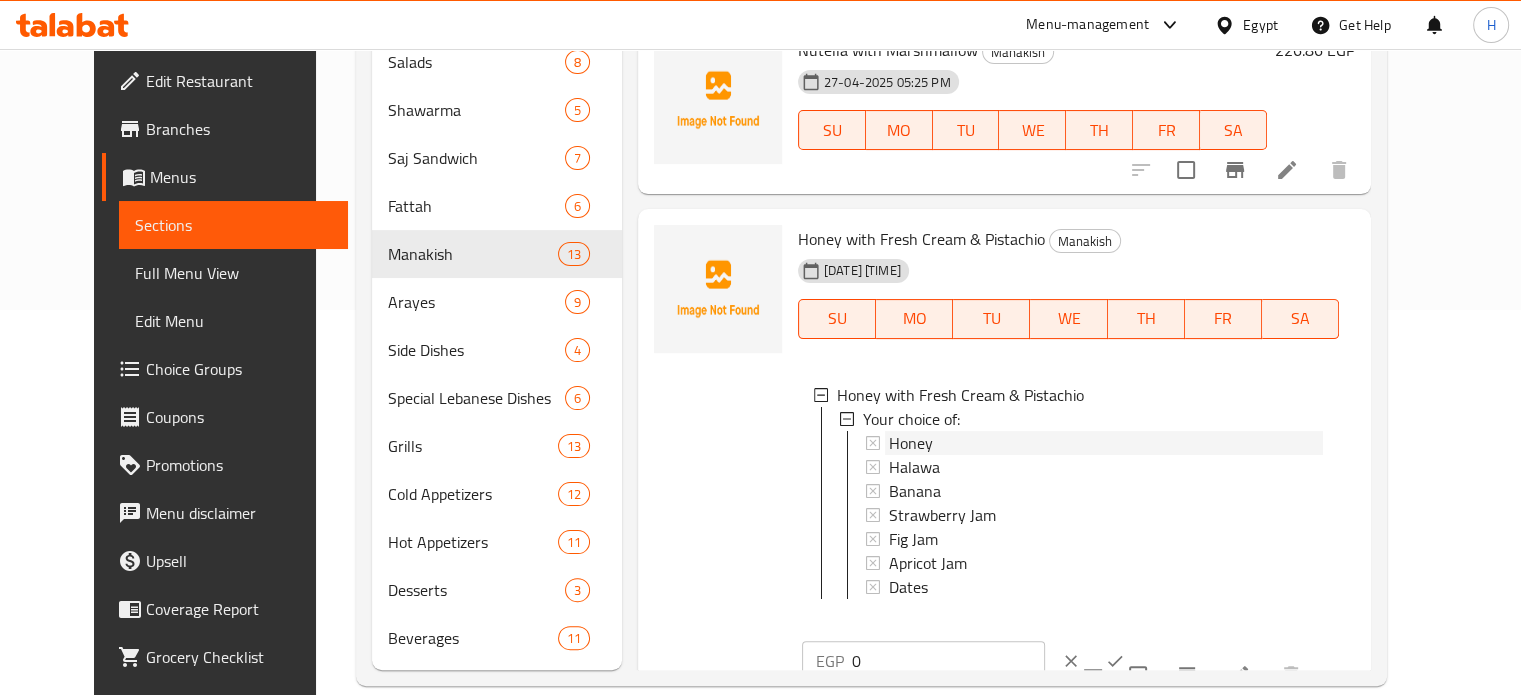 click on "Honey" at bounding box center (911, 443) 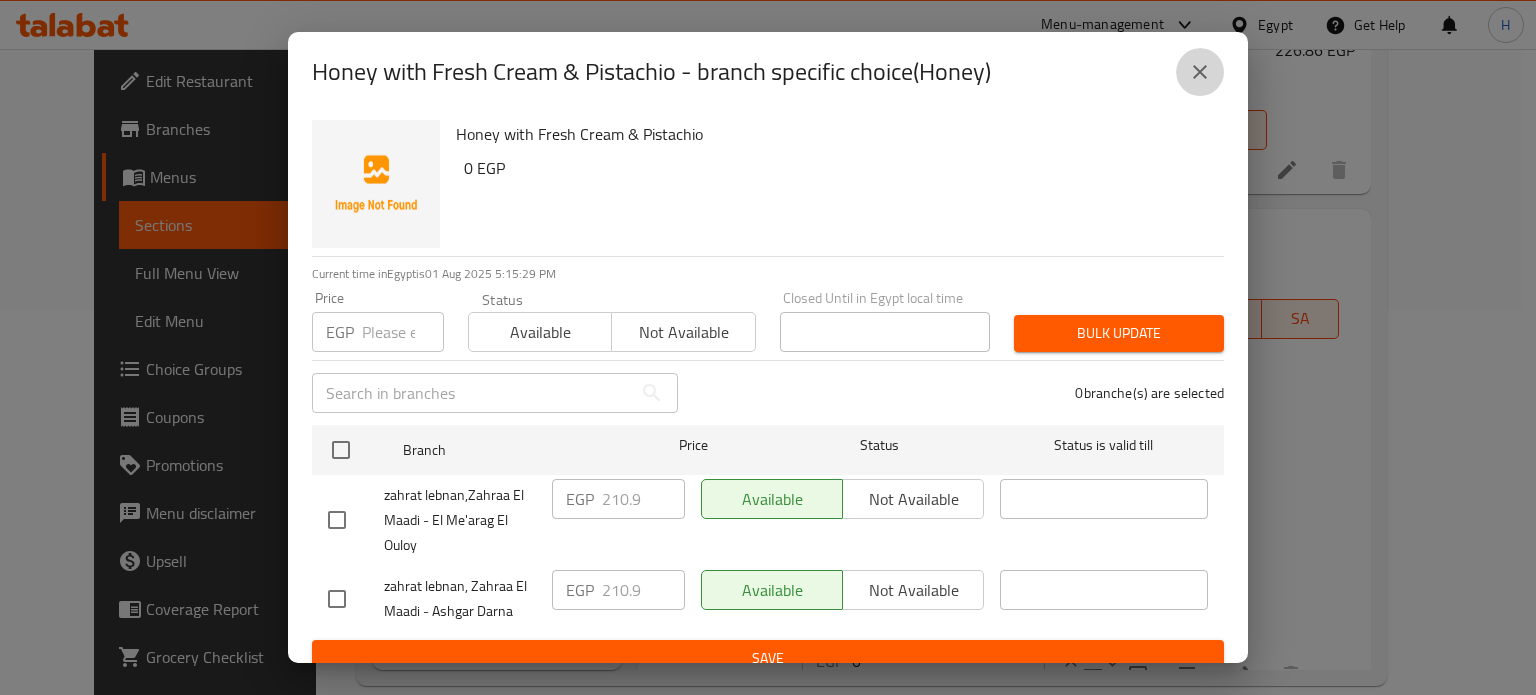 click 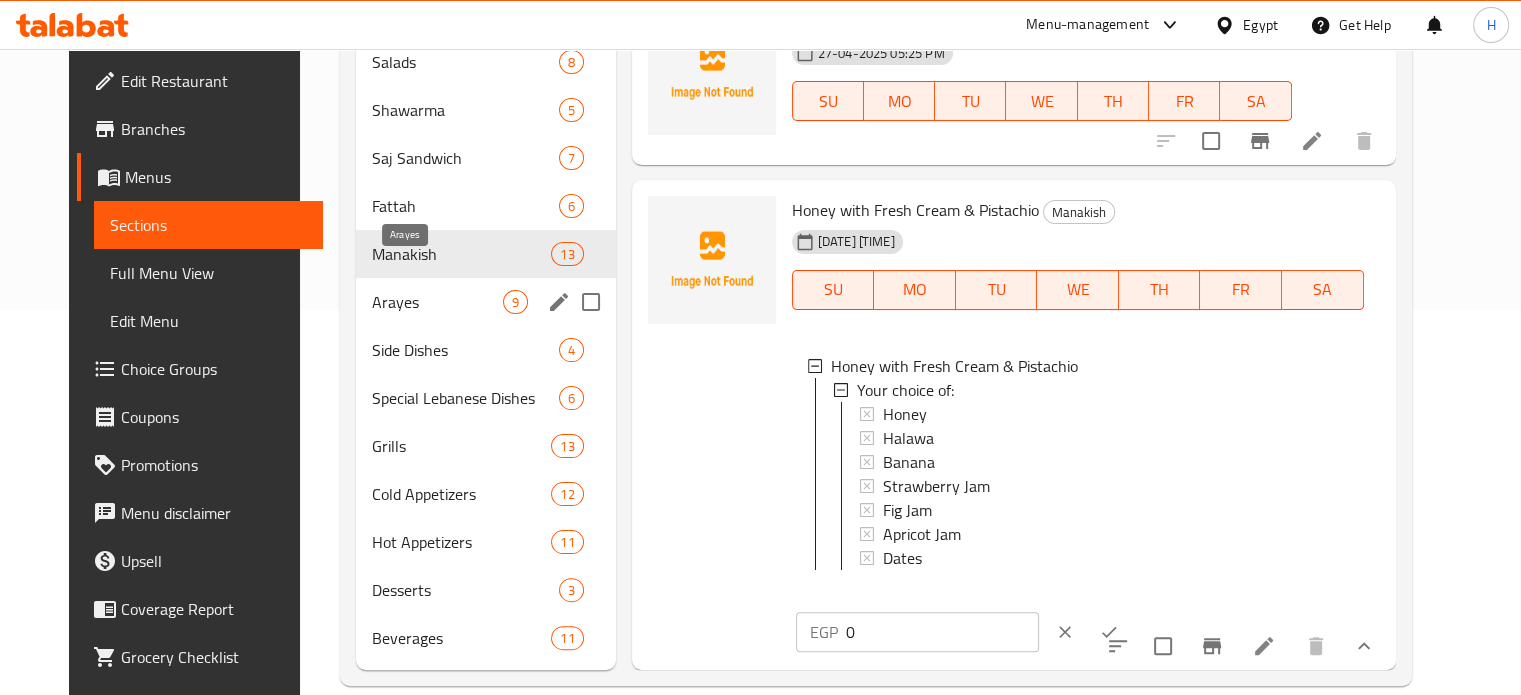 click on "Arayes" at bounding box center (437, 302) 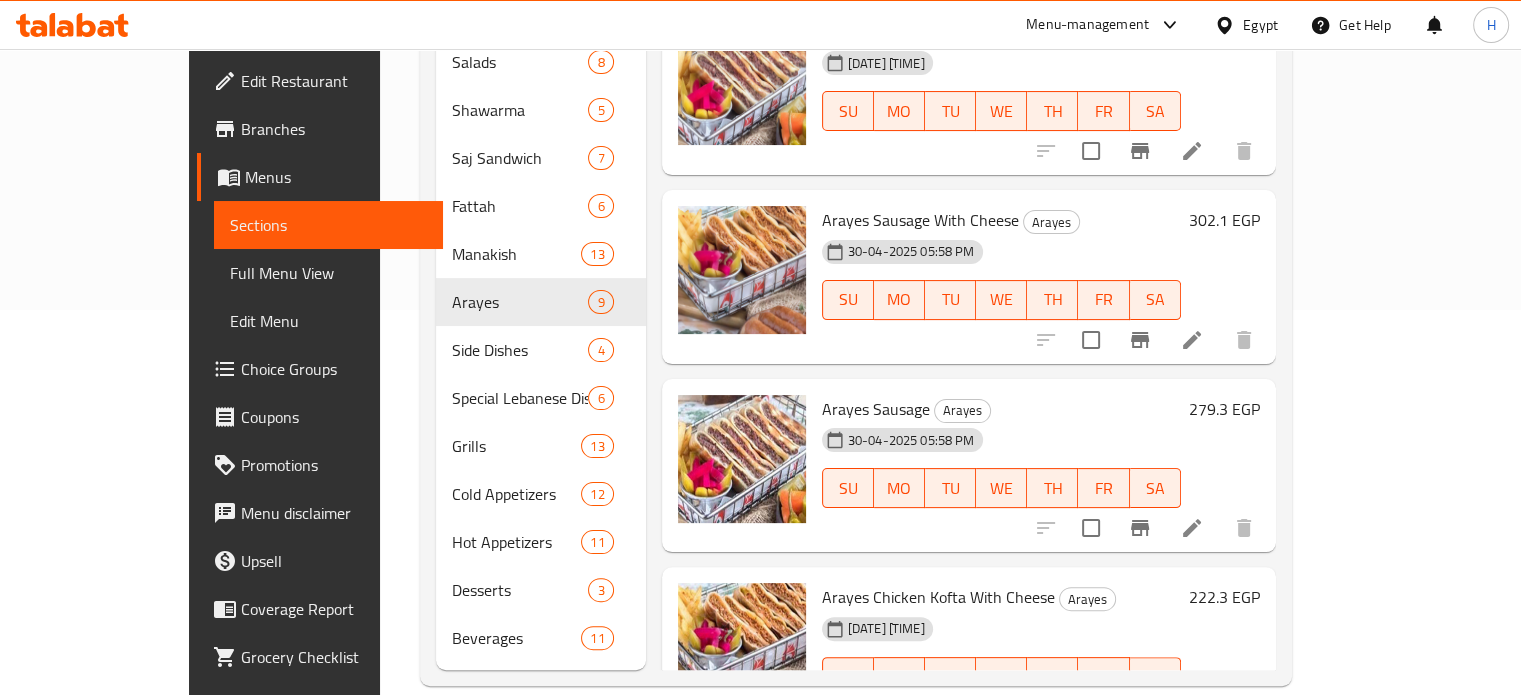 scroll, scrollTop: 0, scrollLeft: 0, axis: both 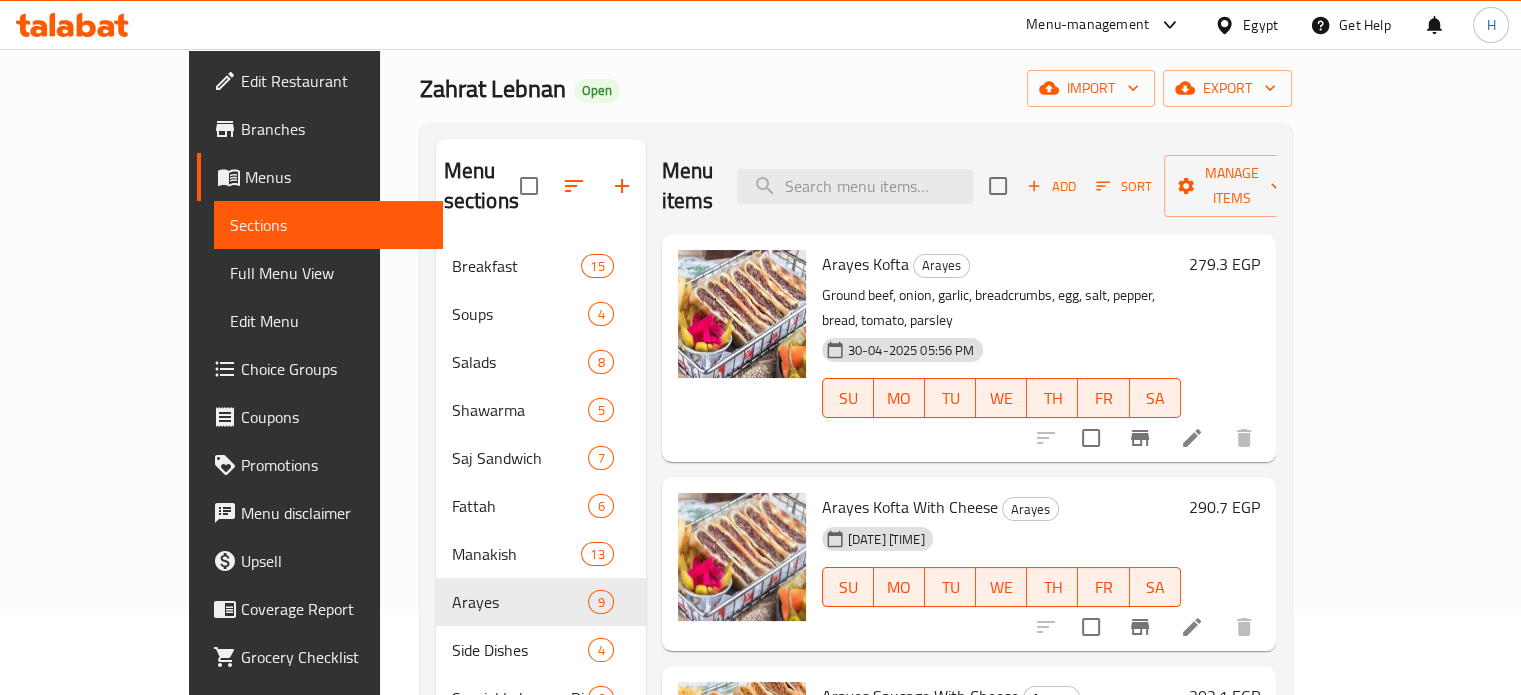 click on "279.3   EGP" at bounding box center [1224, 264] 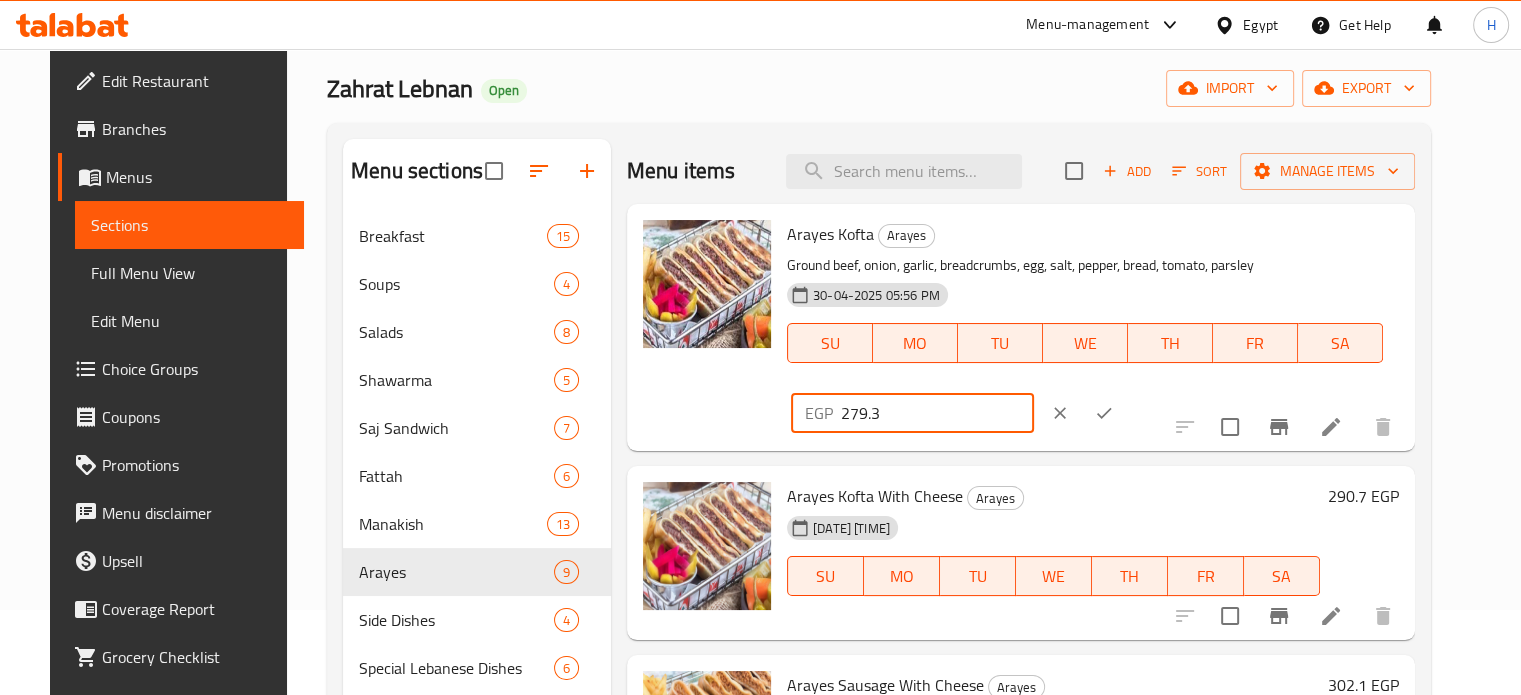 drag, startPoint x: 1224, startPoint y: 240, endPoint x: 1104, endPoint y: 240, distance: 120 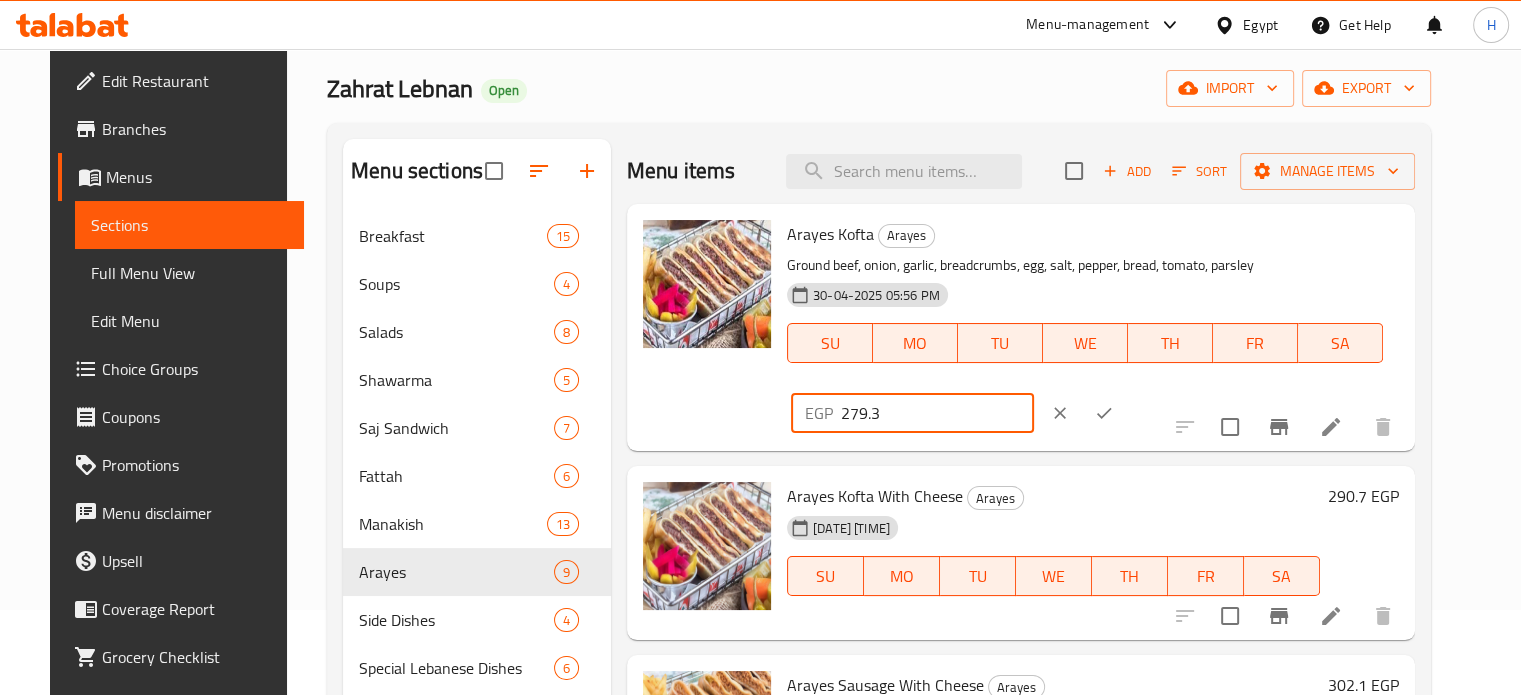 click on "Arayes Kofta   Arayes Ground beef, onion, garlic, breadcrumbs, egg, salt, pepper, bread, tomato, parsley 30-04-2025 05:56 PM SU MO TU WE TH FR SA EGP 279.3 ​" at bounding box center [1093, 327] 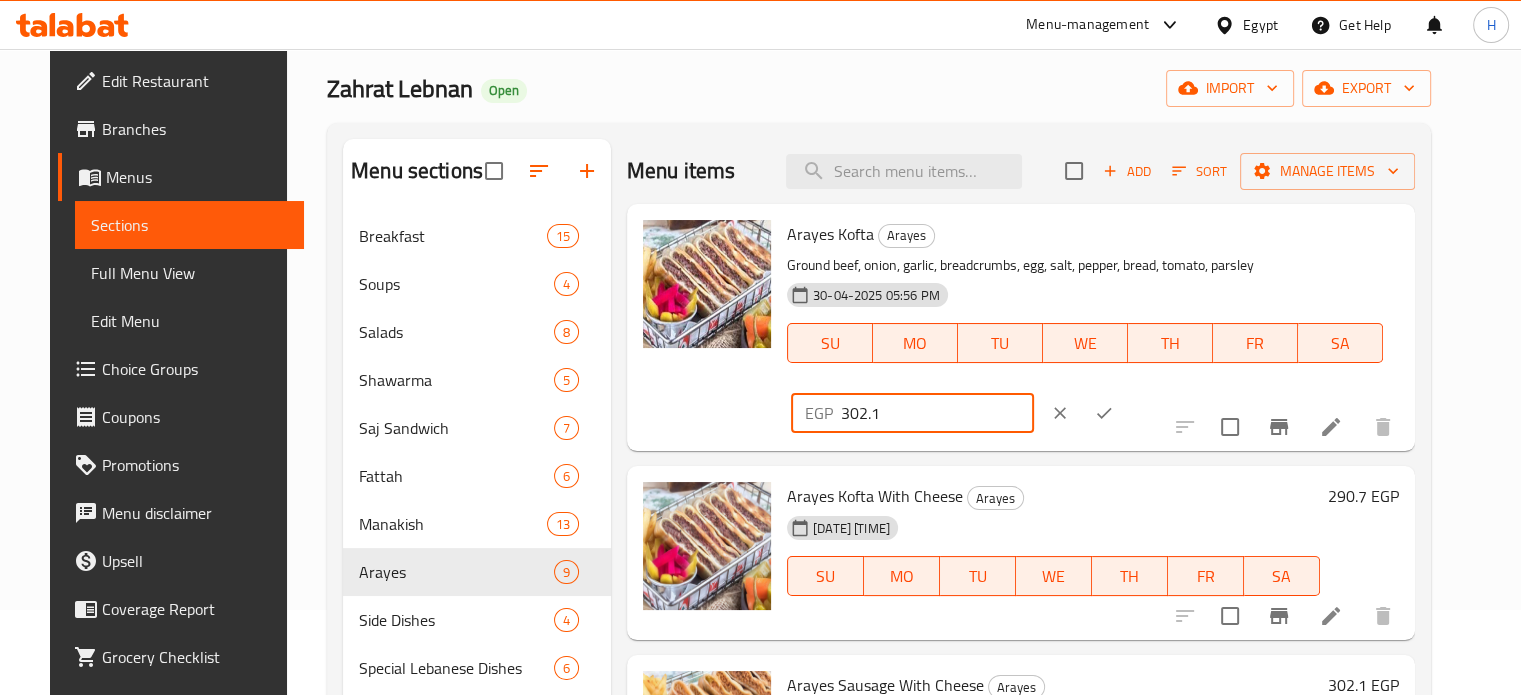 type 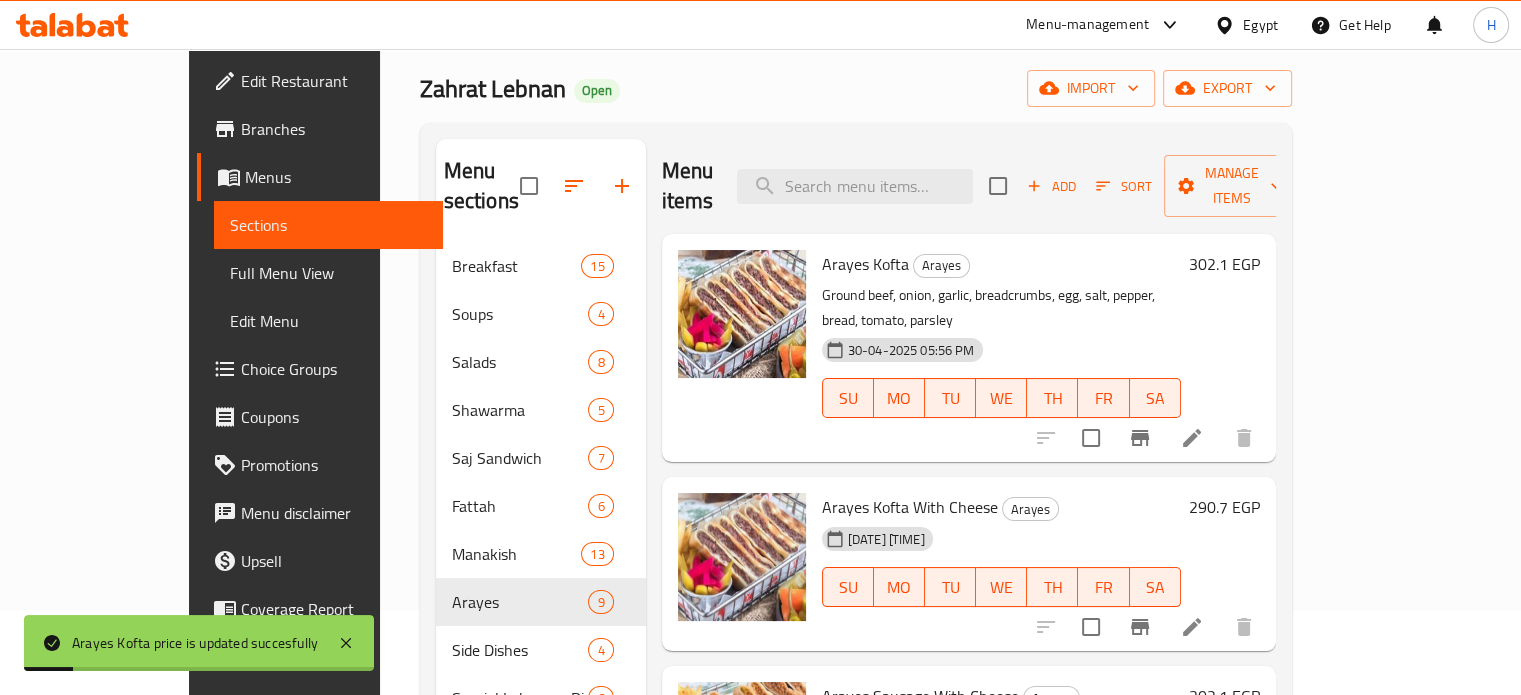 click on "290.7   EGP" at bounding box center (1224, 507) 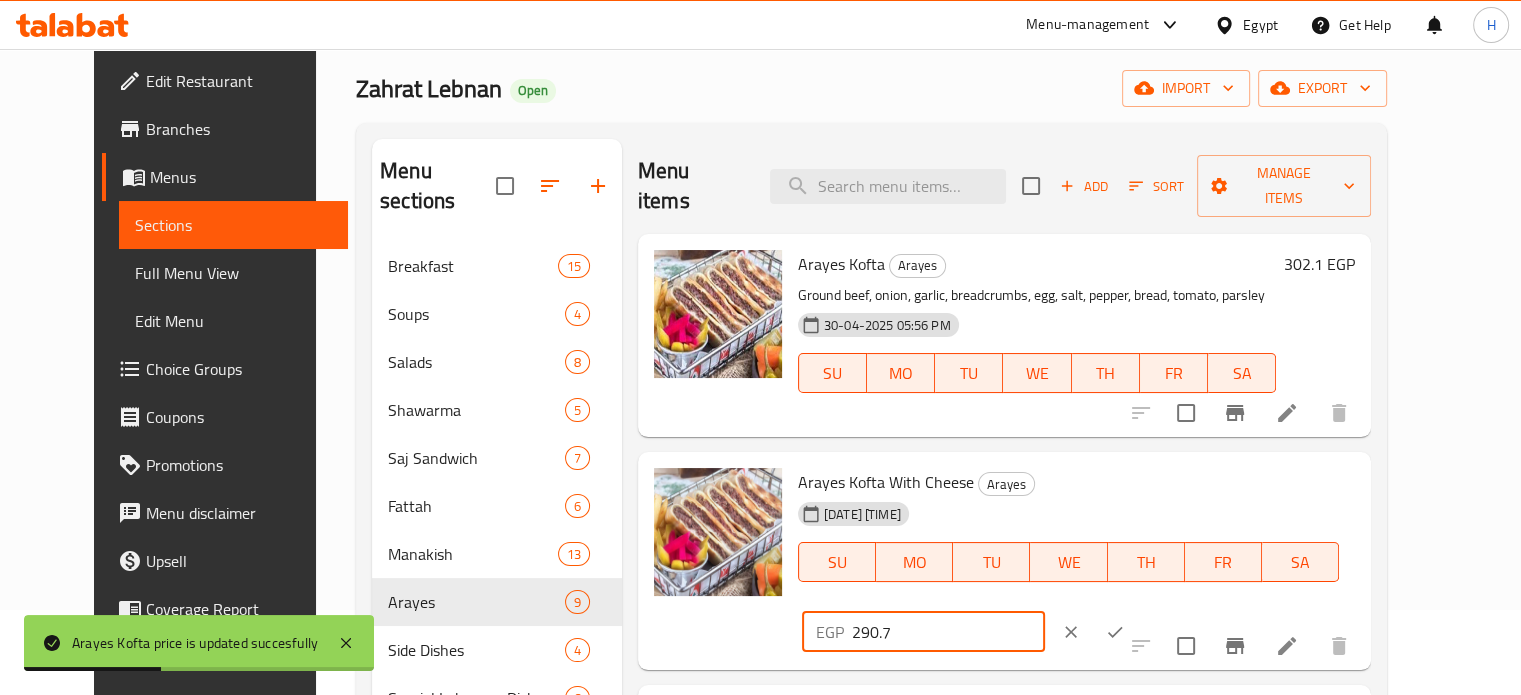 drag, startPoint x: 1247, startPoint y: 452, endPoint x: 1149, endPoint y: 467, distance: 99.14131 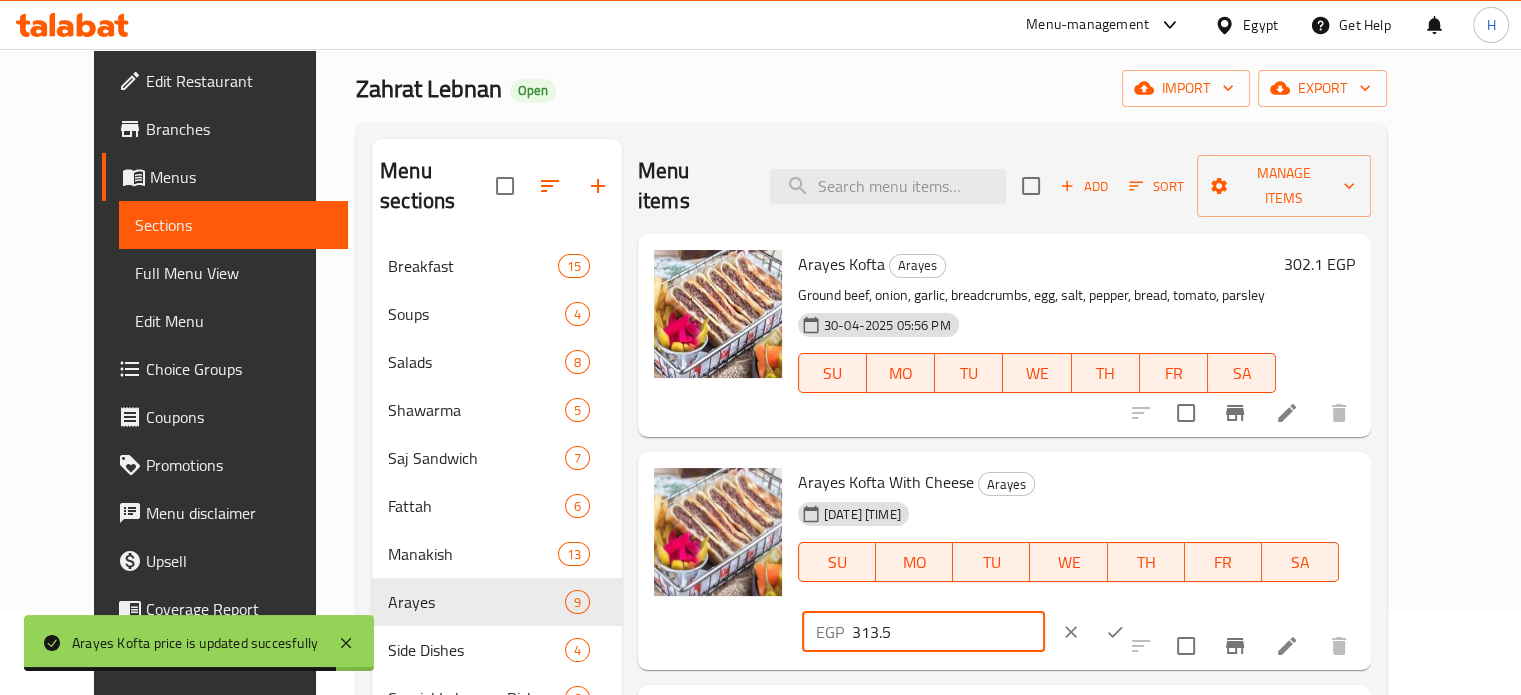click at bounding box center (1115, 632) 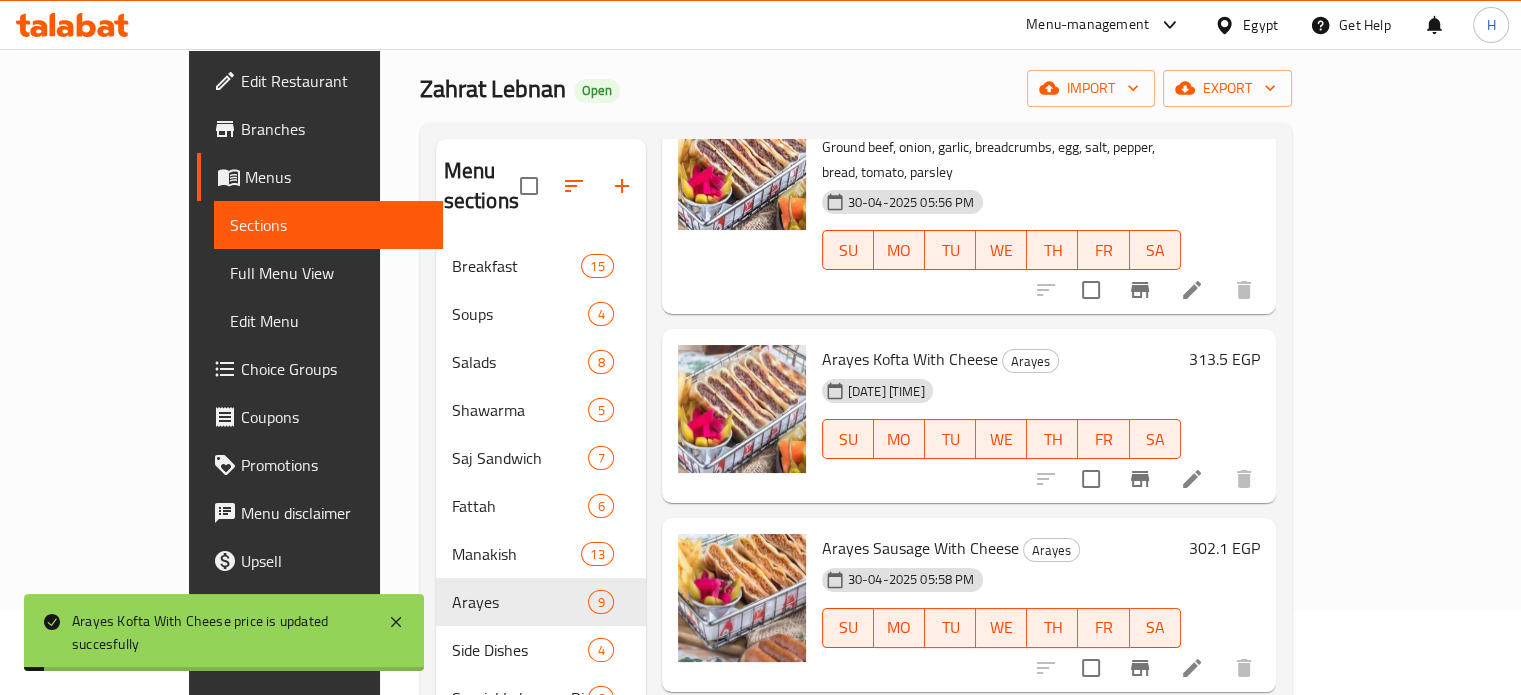scroll, scrollTop: 200, scrollLeft: 0, axis: vertical 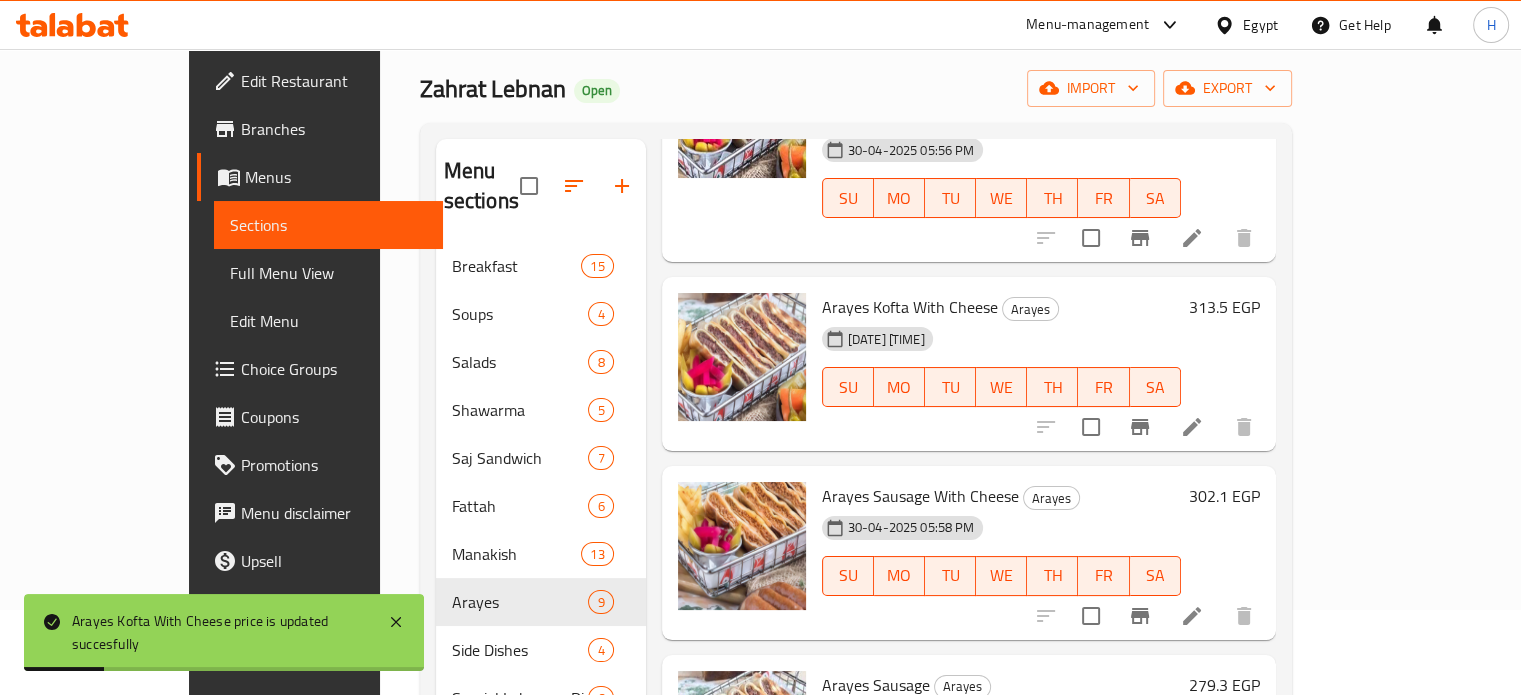 click on "302.1   EGP" at bounding box center [1224, 496] 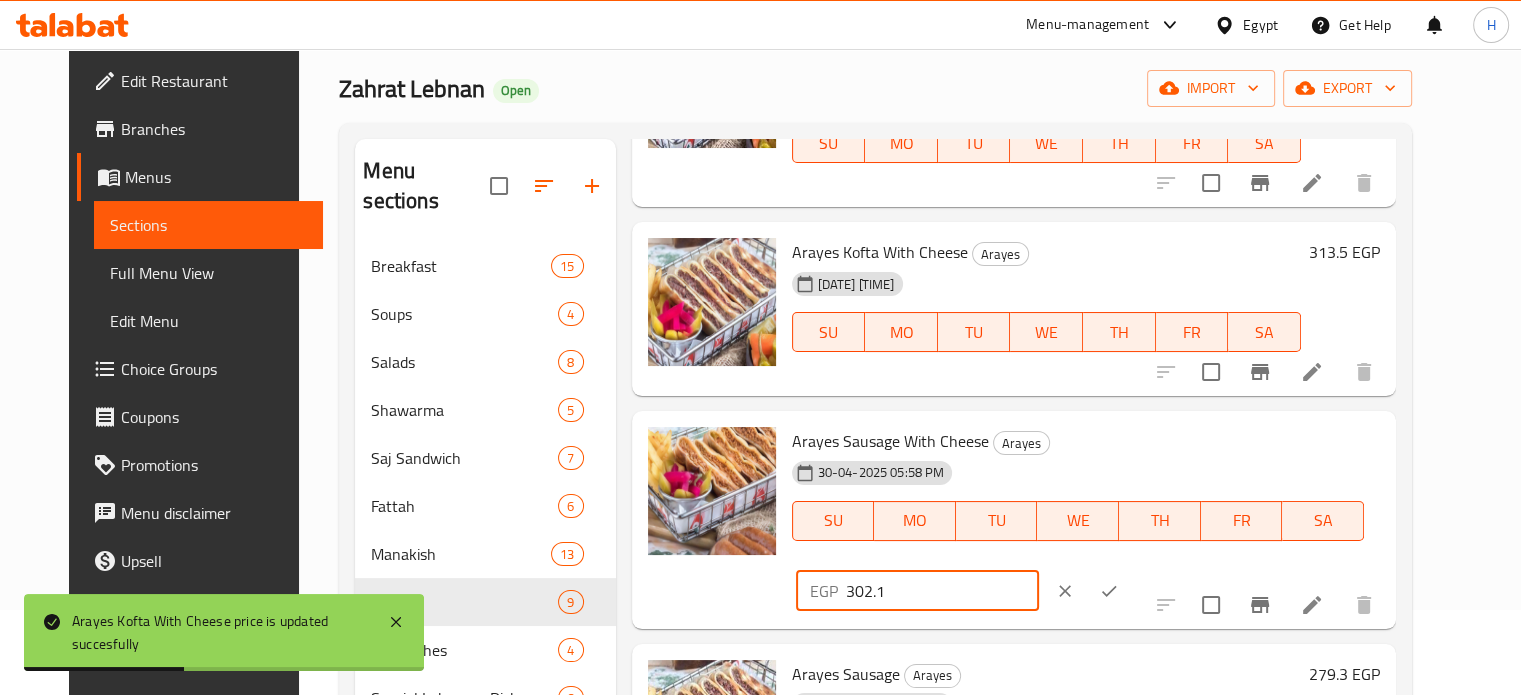 drag, startPoint x: 1231, startPoint y: 452, endPoint x: 1120, endPoint y: 452, distance: 111 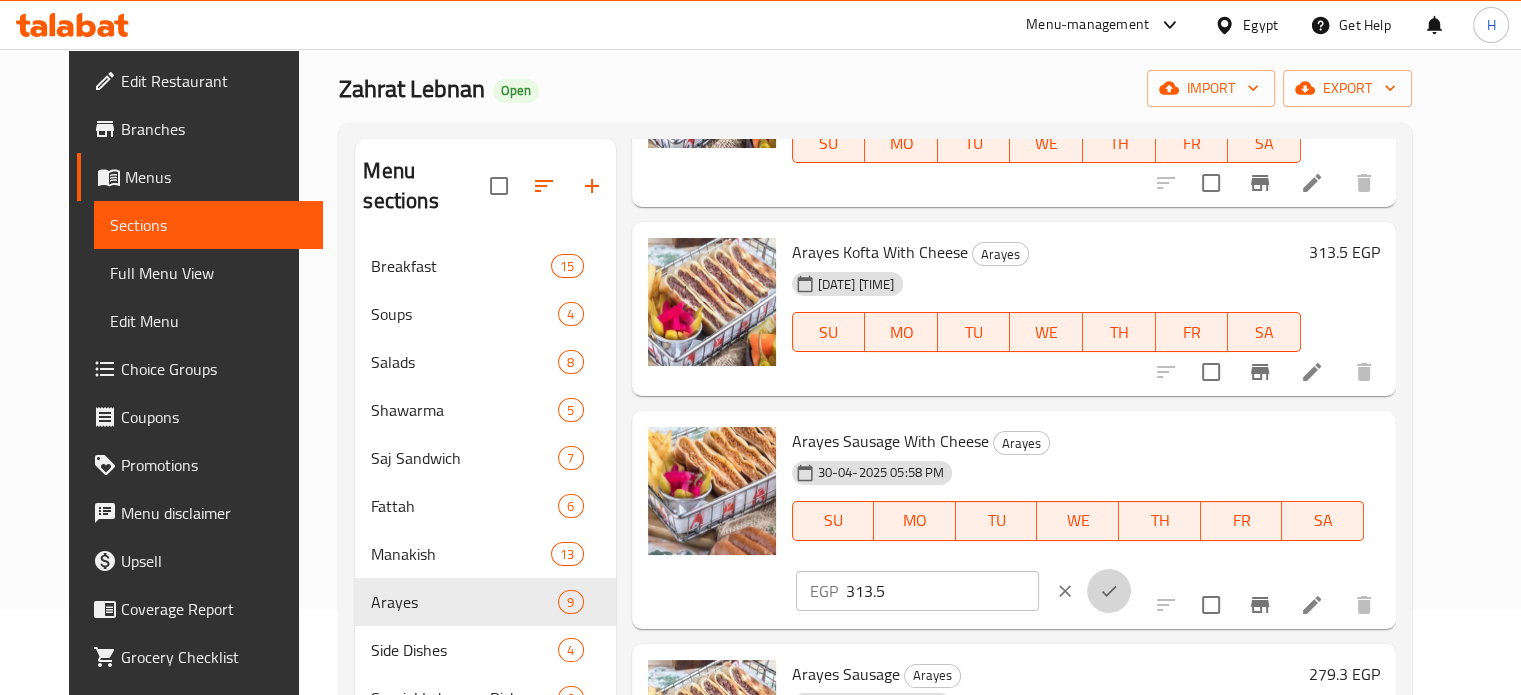 click 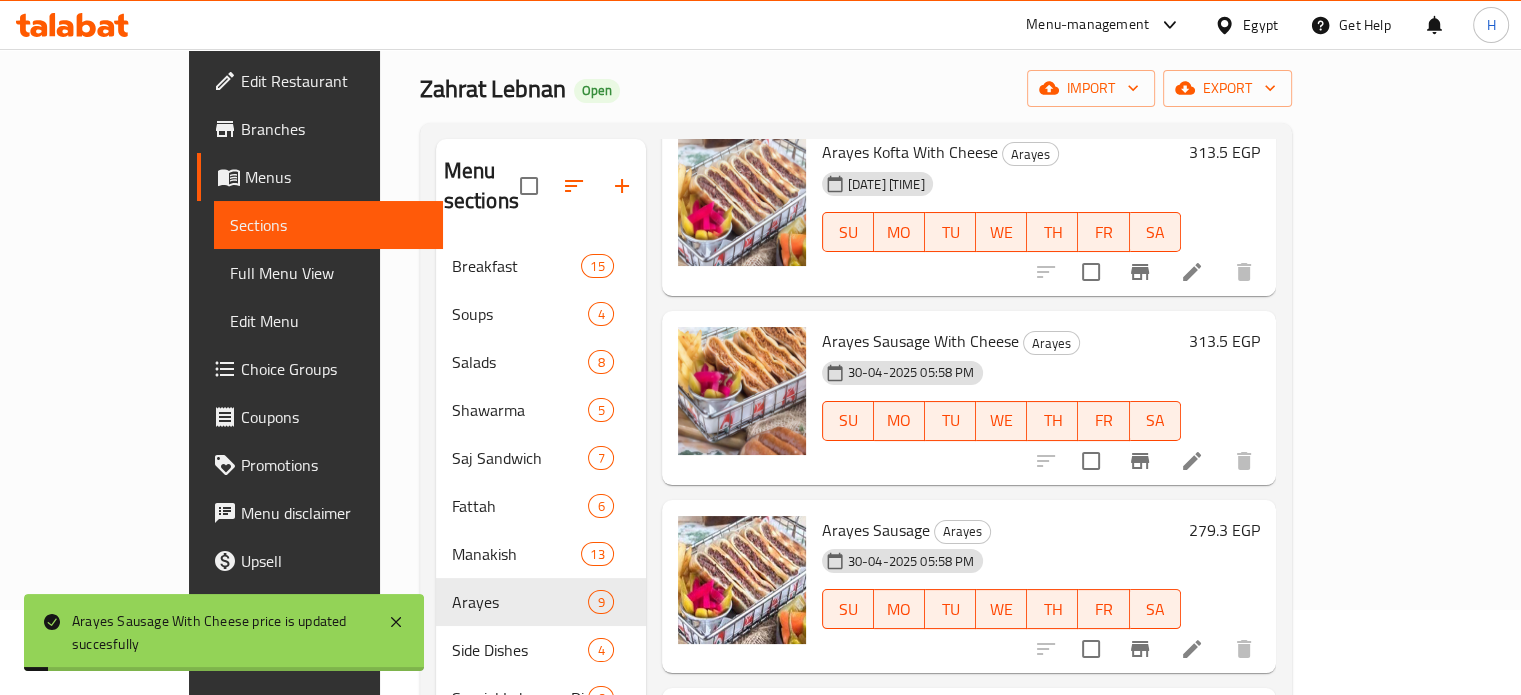 scroll, scrollTop: 400, scrollLeft: 0, axis: vertical 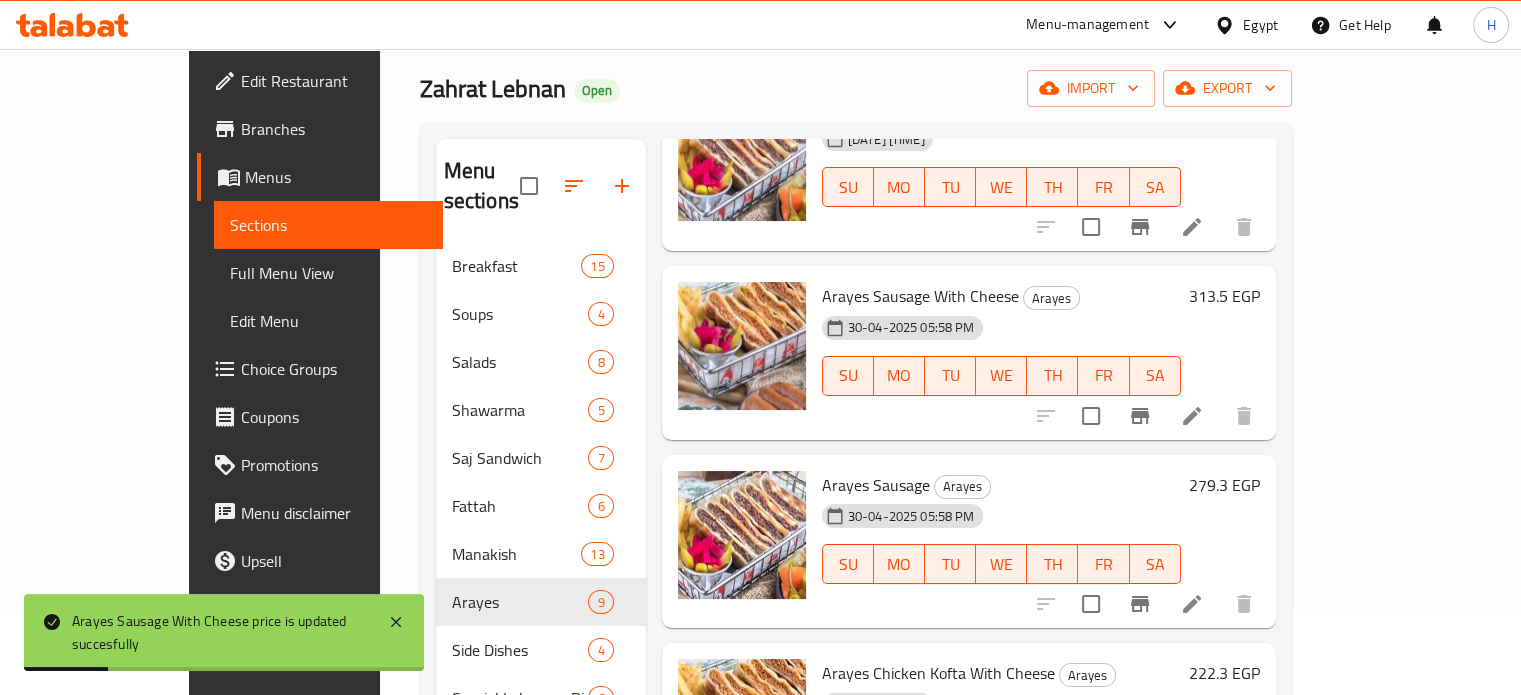 click on "279.3   EGP" at bounding box center (1224, 485) 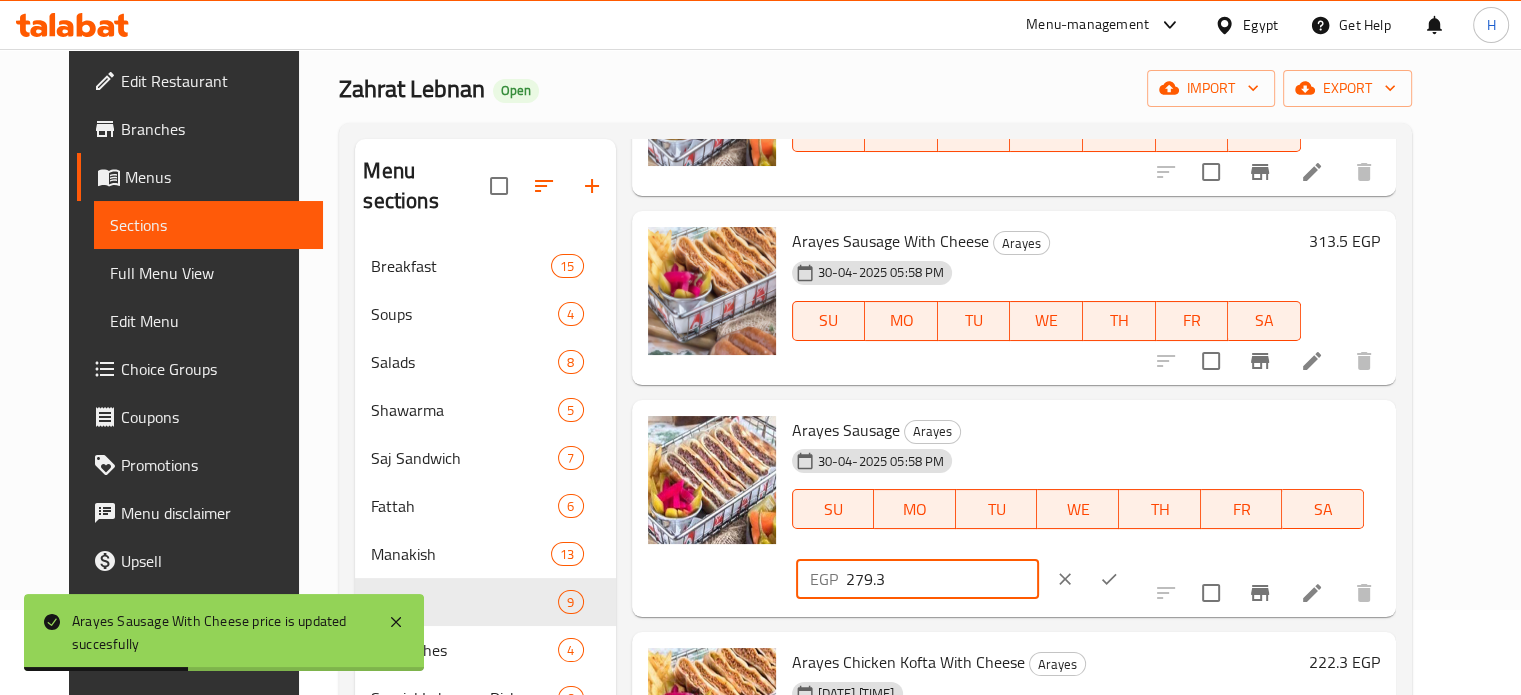 drag, startPoint x: 1237, startPoint y: 440, endPoint x: 1106, endPoint y: 437, distance: 131.03435 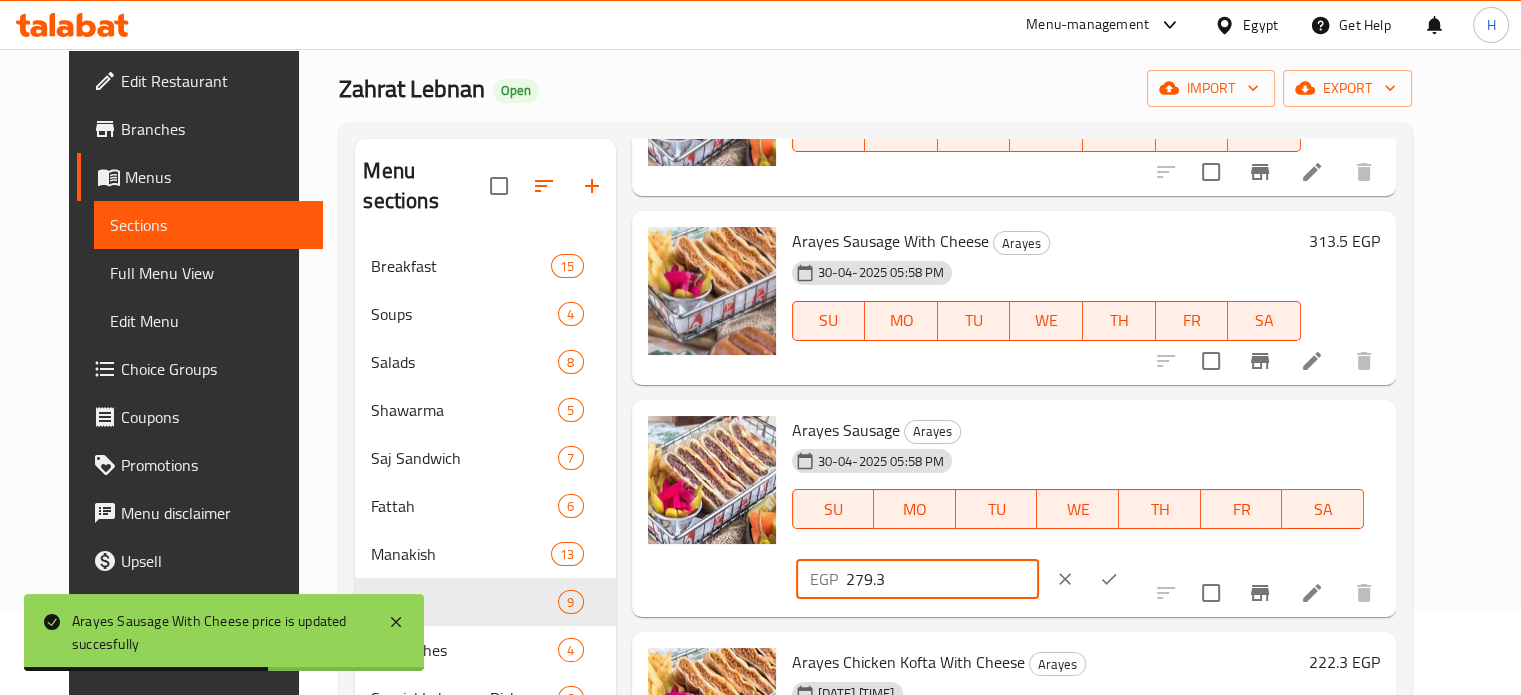 click 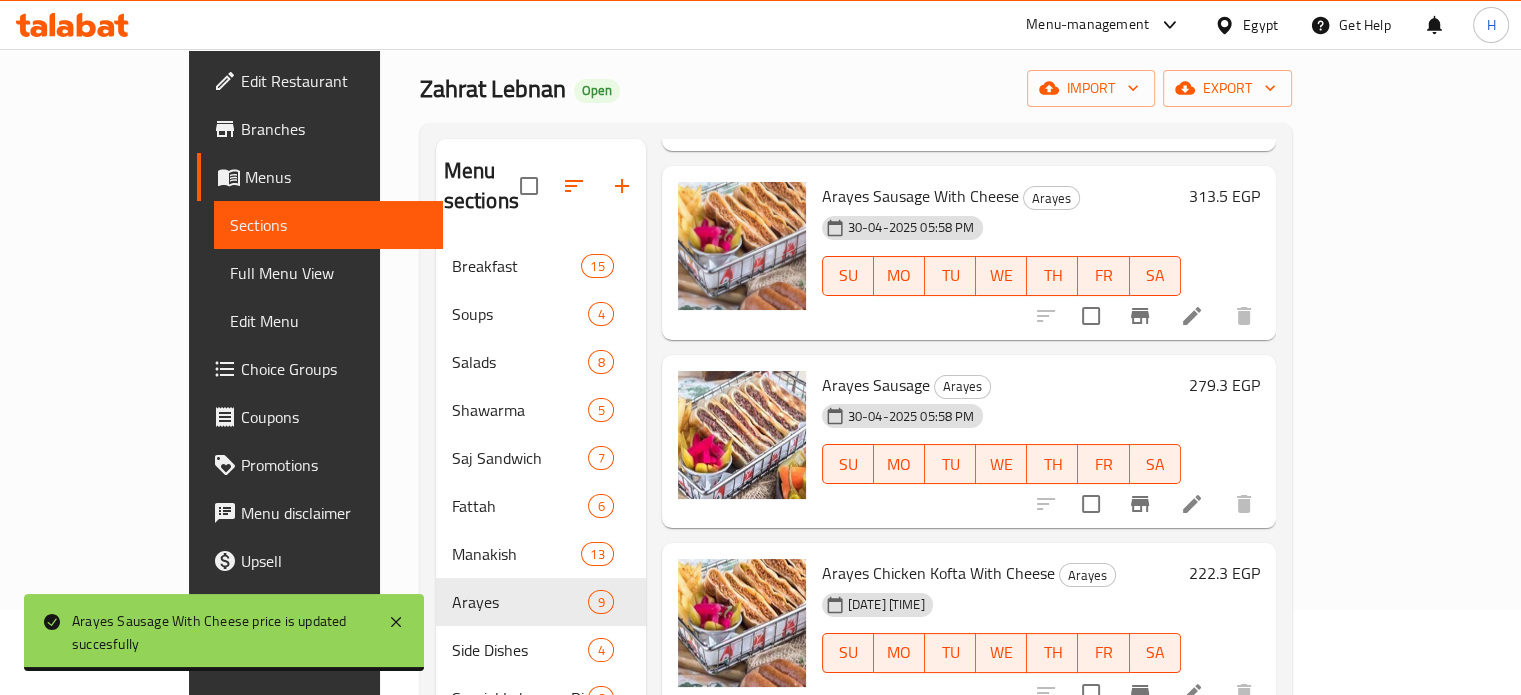 scroll, scrollTop: 600, scrollLeft: 0, axis: vertical 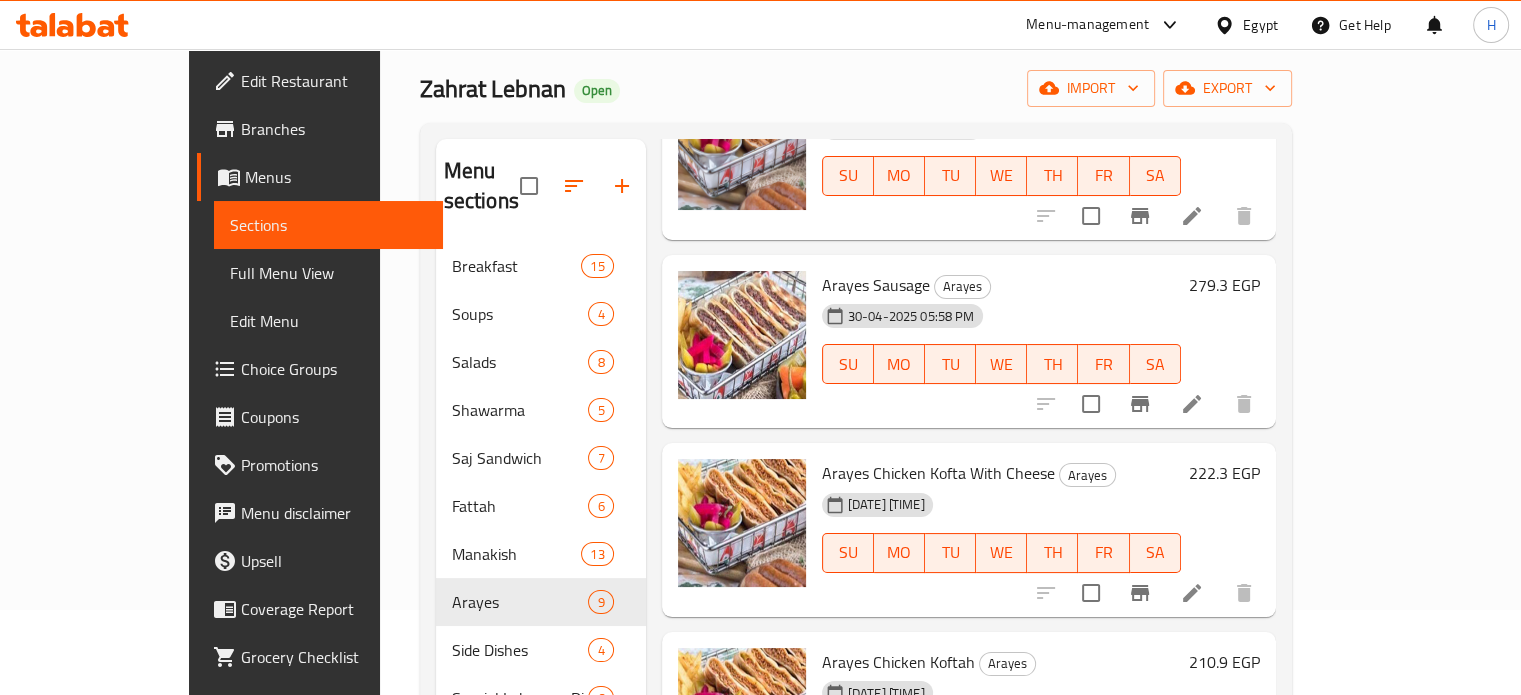 click on "222.3   EGP" at bounding box center (1224, 473) 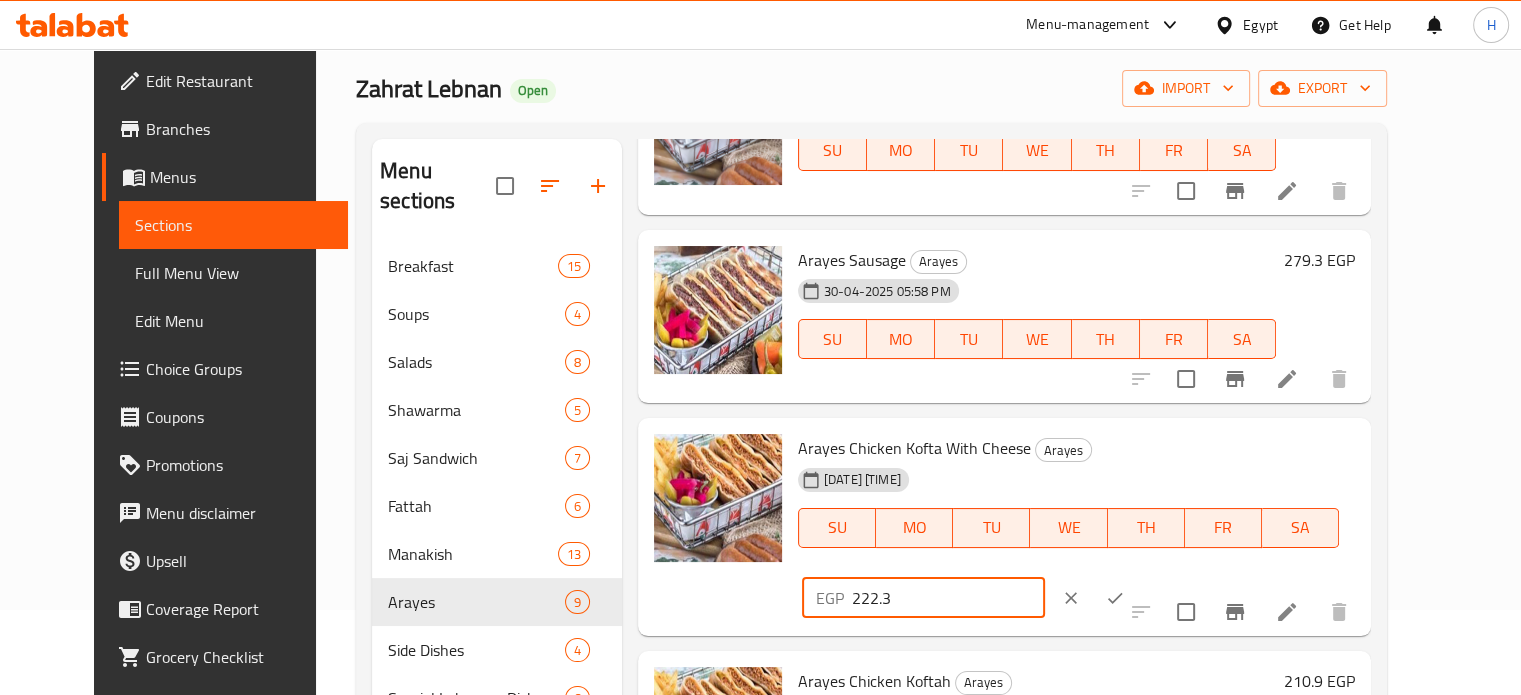 drag, startPoint x: 1245, startPoint y: 431, endPoint x: 1122, endPoint y: 431, distance: 123 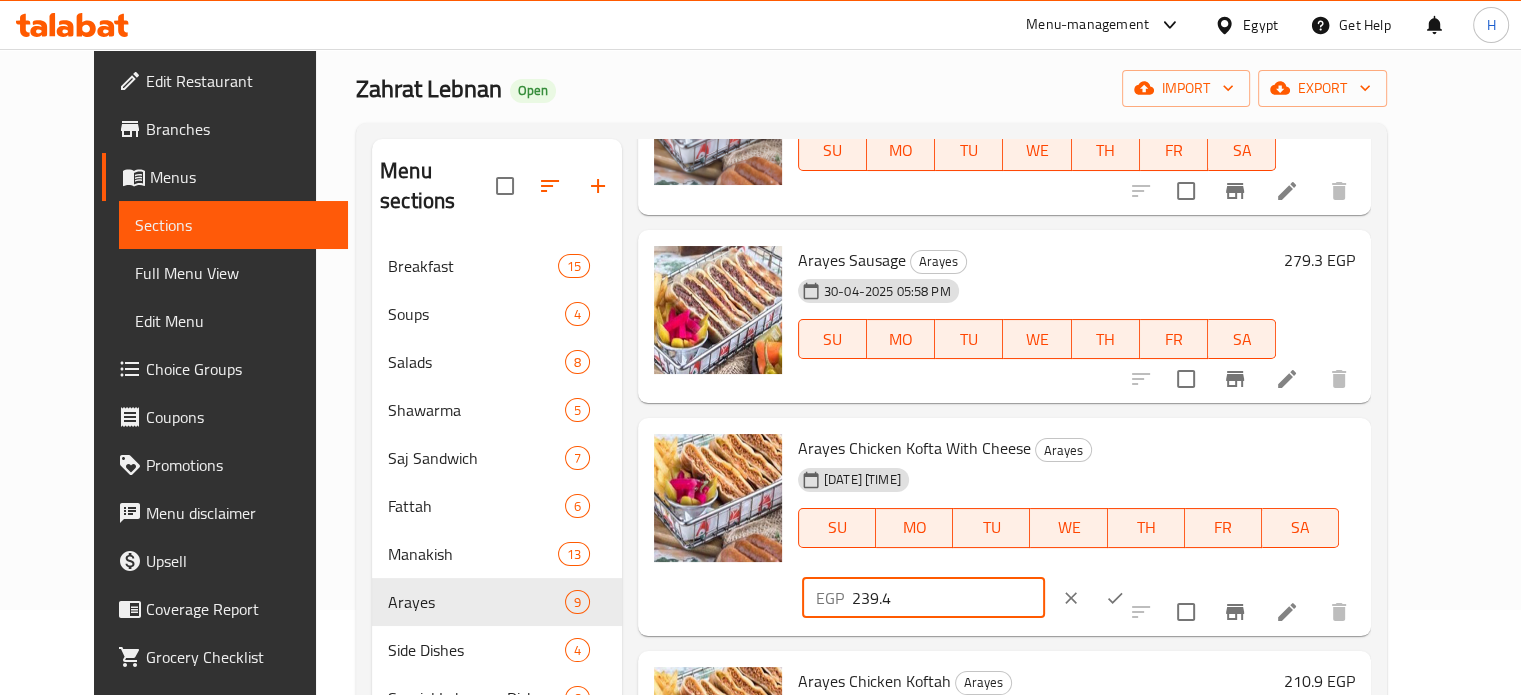 click 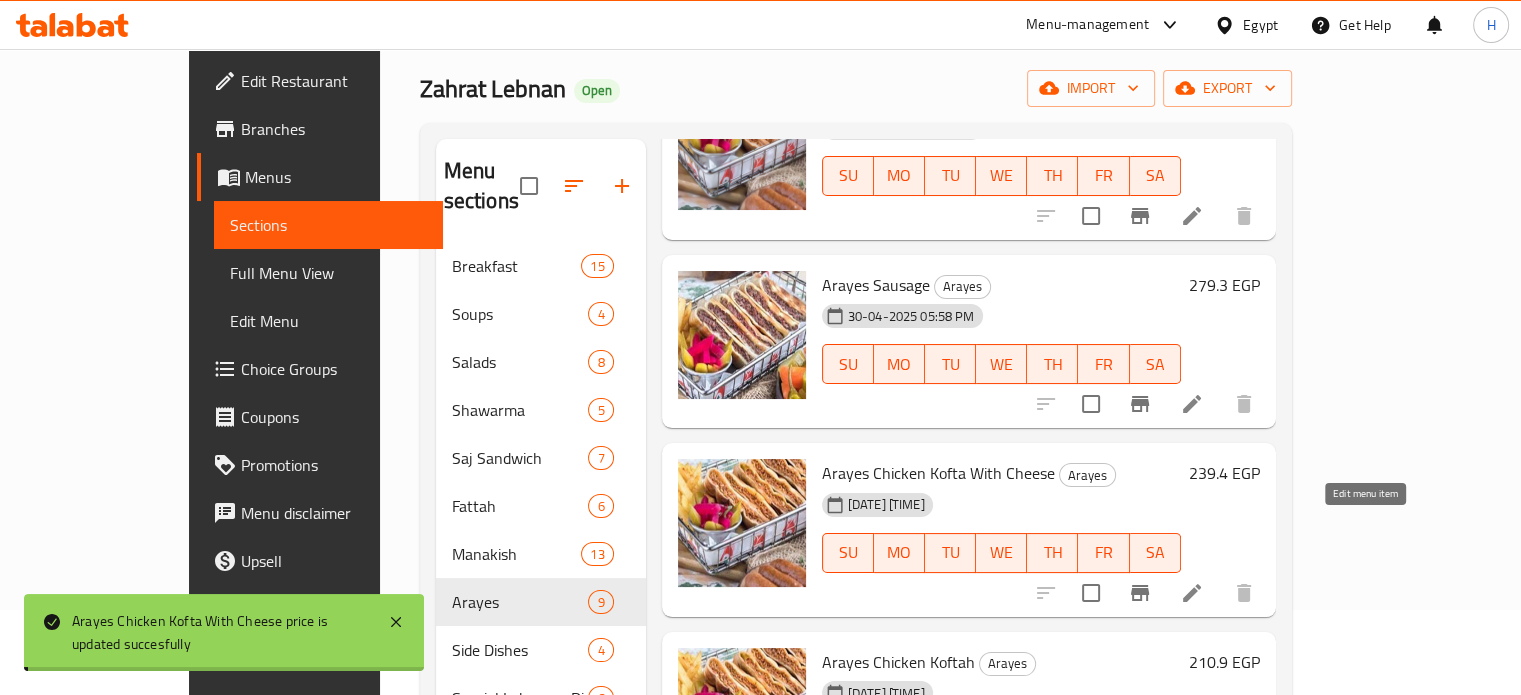 scroll, scrollTop: 700, scrollLeft: 0, axis: vertical 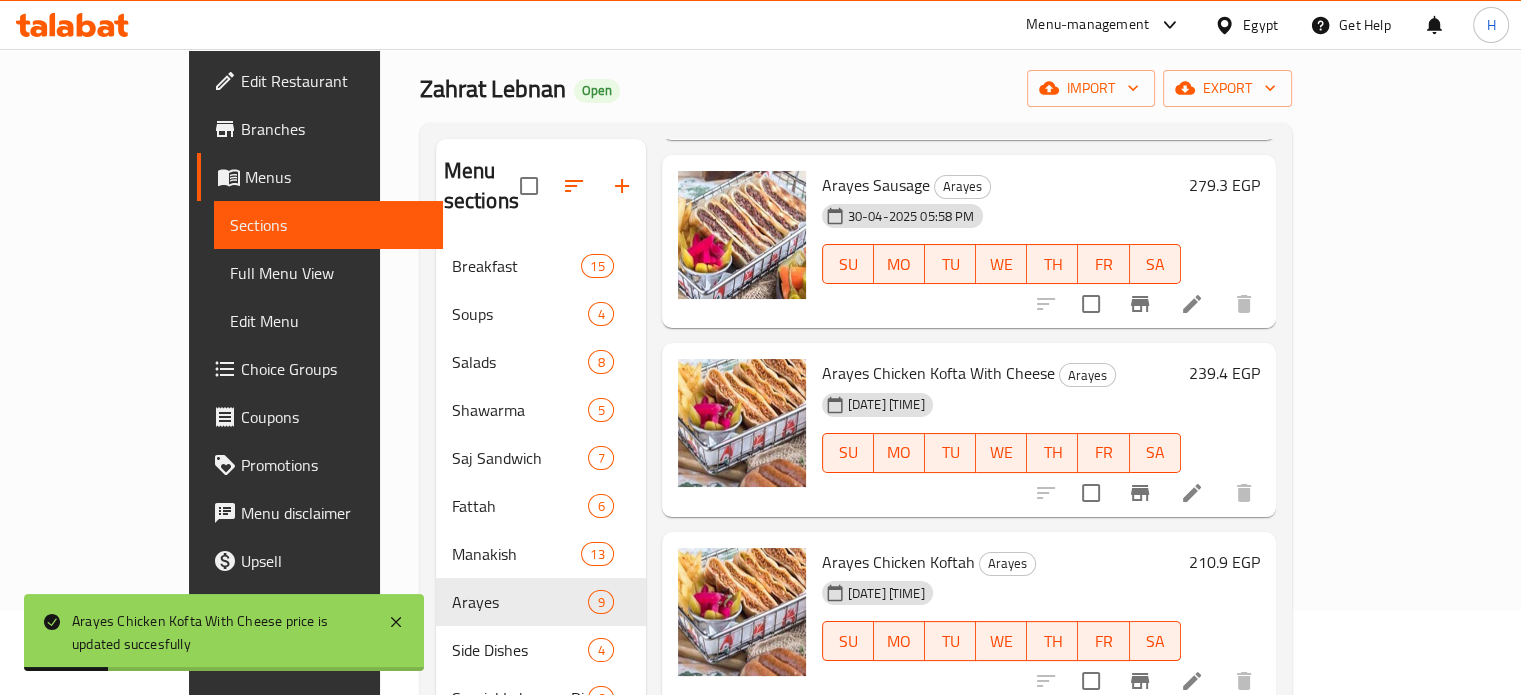 click on "210.9   EGP" at bounding box center [1224, 562] 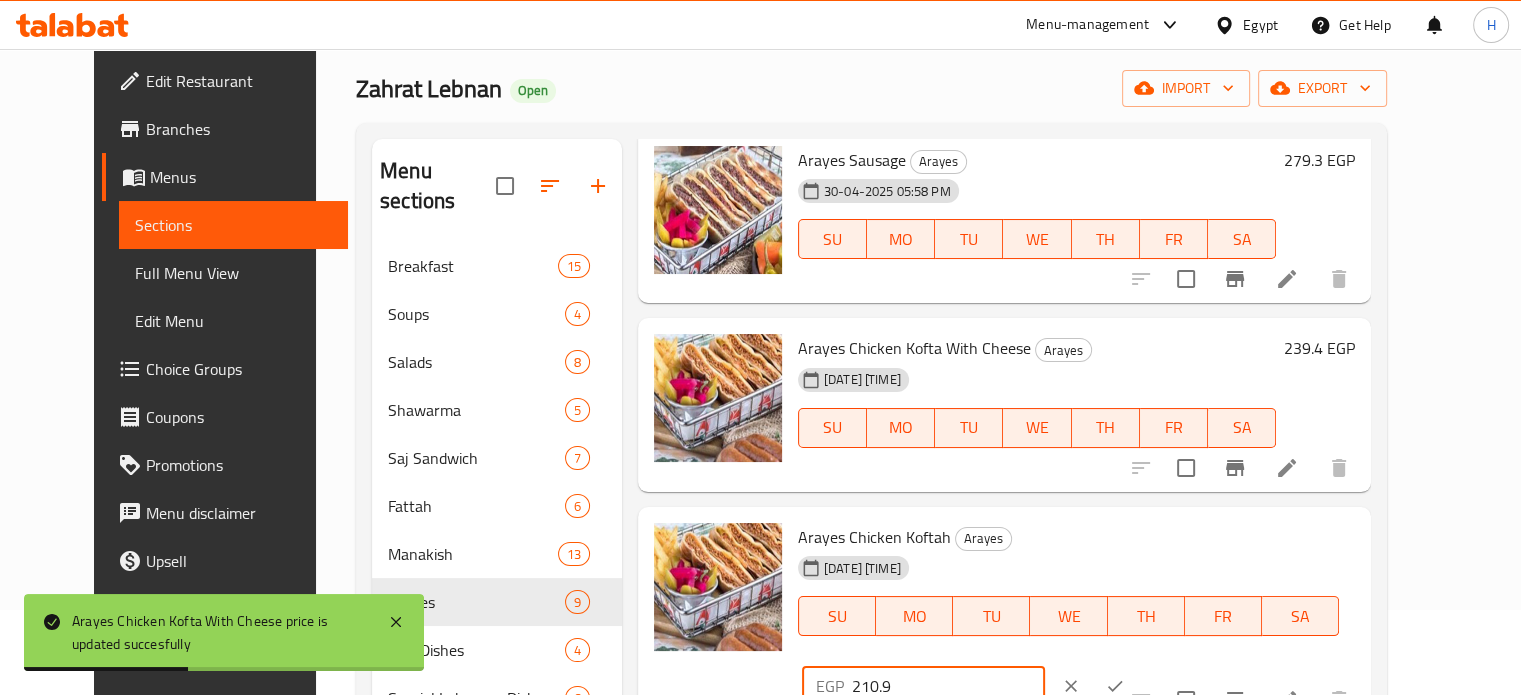drag, startPoint x: 1246, startPoint y: 510, endPoint x: 1133, endPoint y: 516, distance: 113.15918 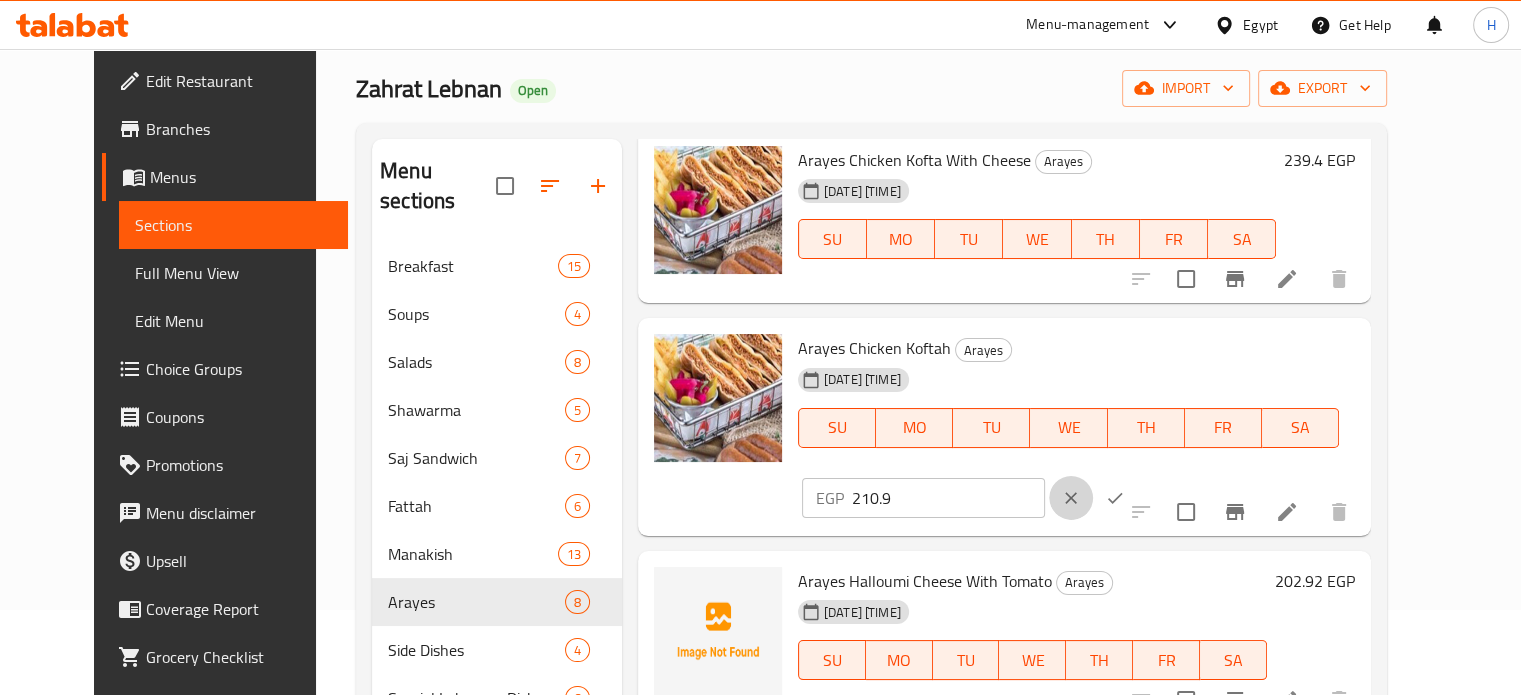 click 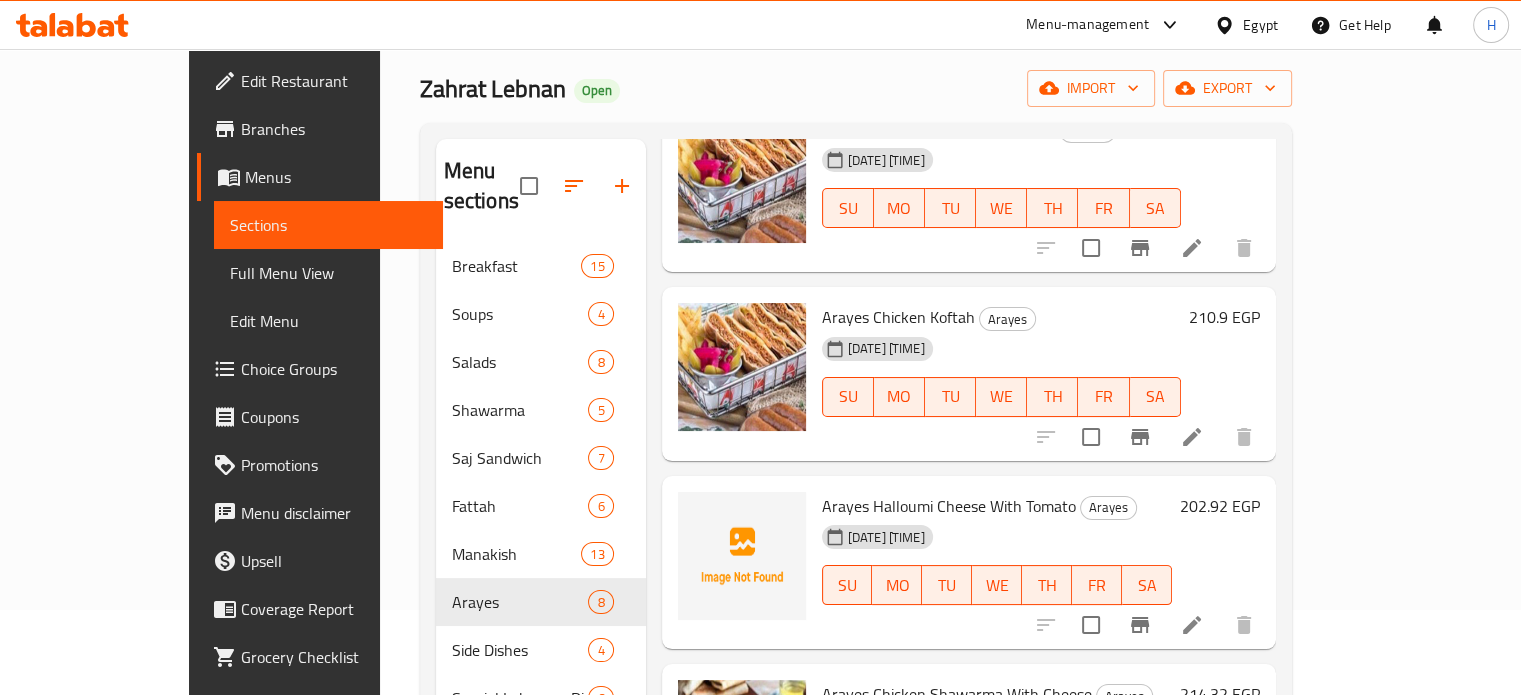 scroll, scrollTop: 788, scrollLeft: 0, axis: vertical 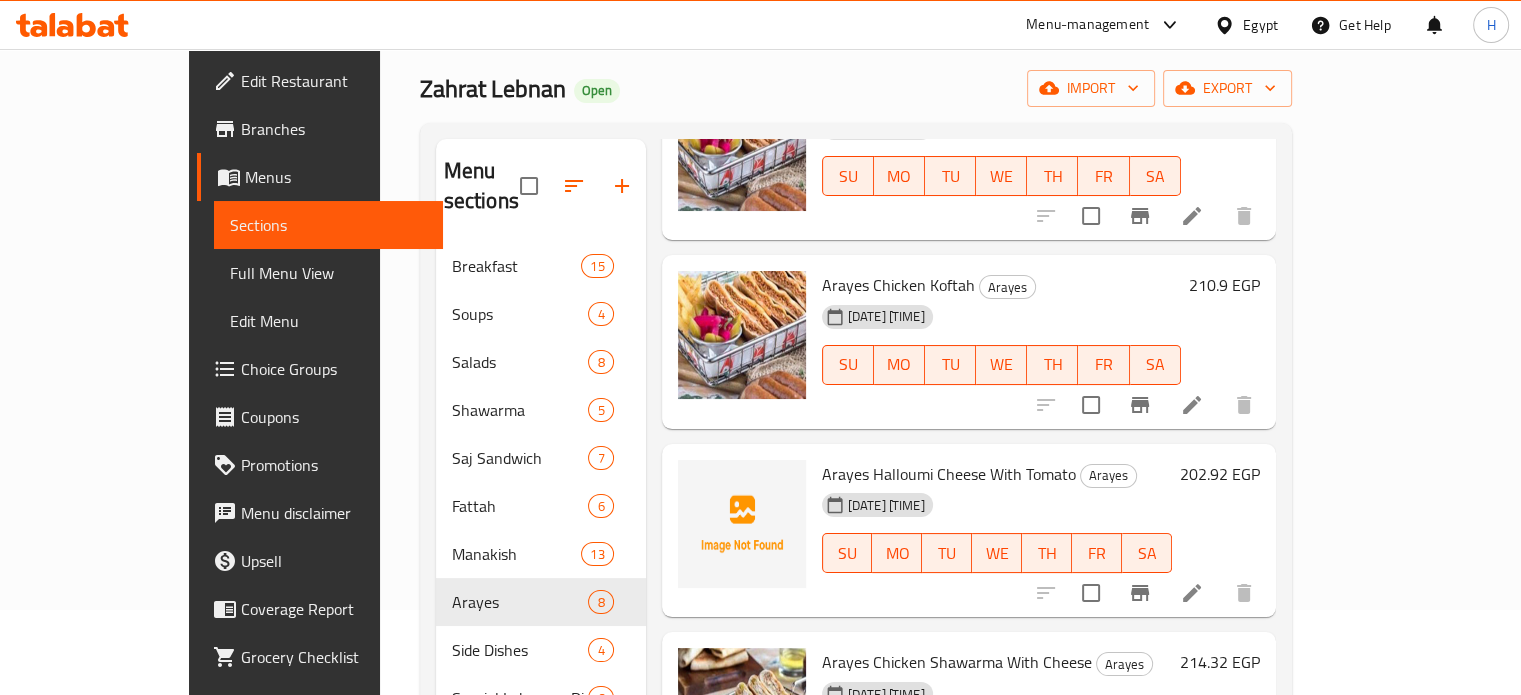 click on "202.92   EGP" at bounding box center [1220, 474] 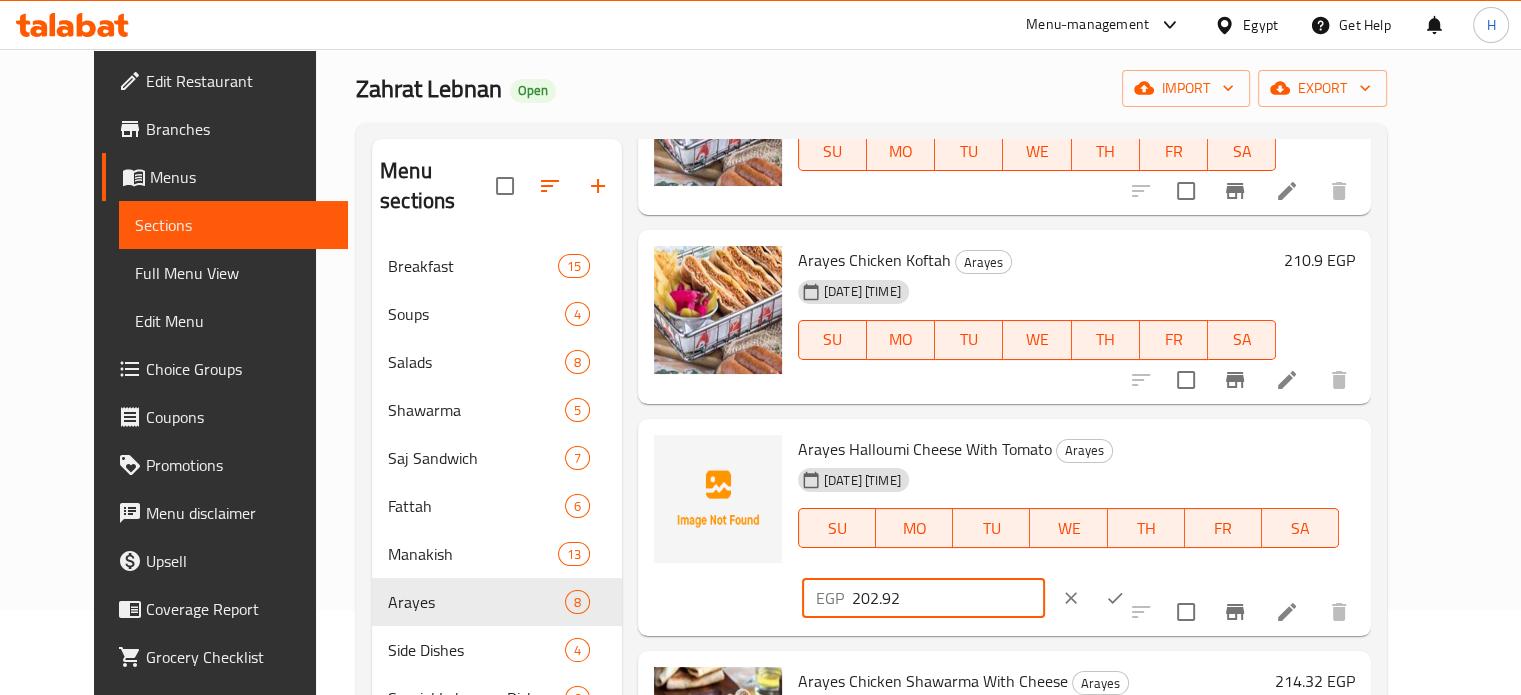 drag, startPoint x: 1229, startPoint y: 426, endPoint x: 1136, endPoint y: 431, distance: 93.13431 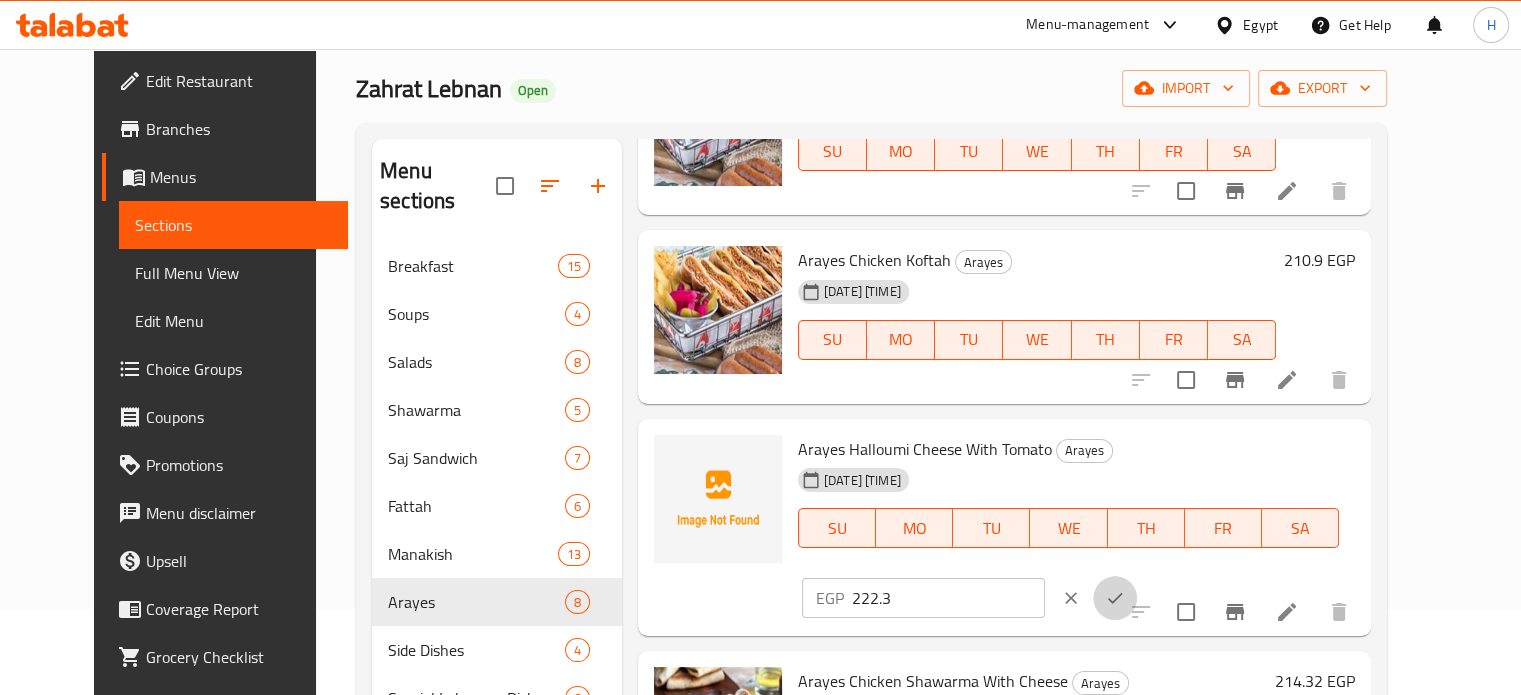 click 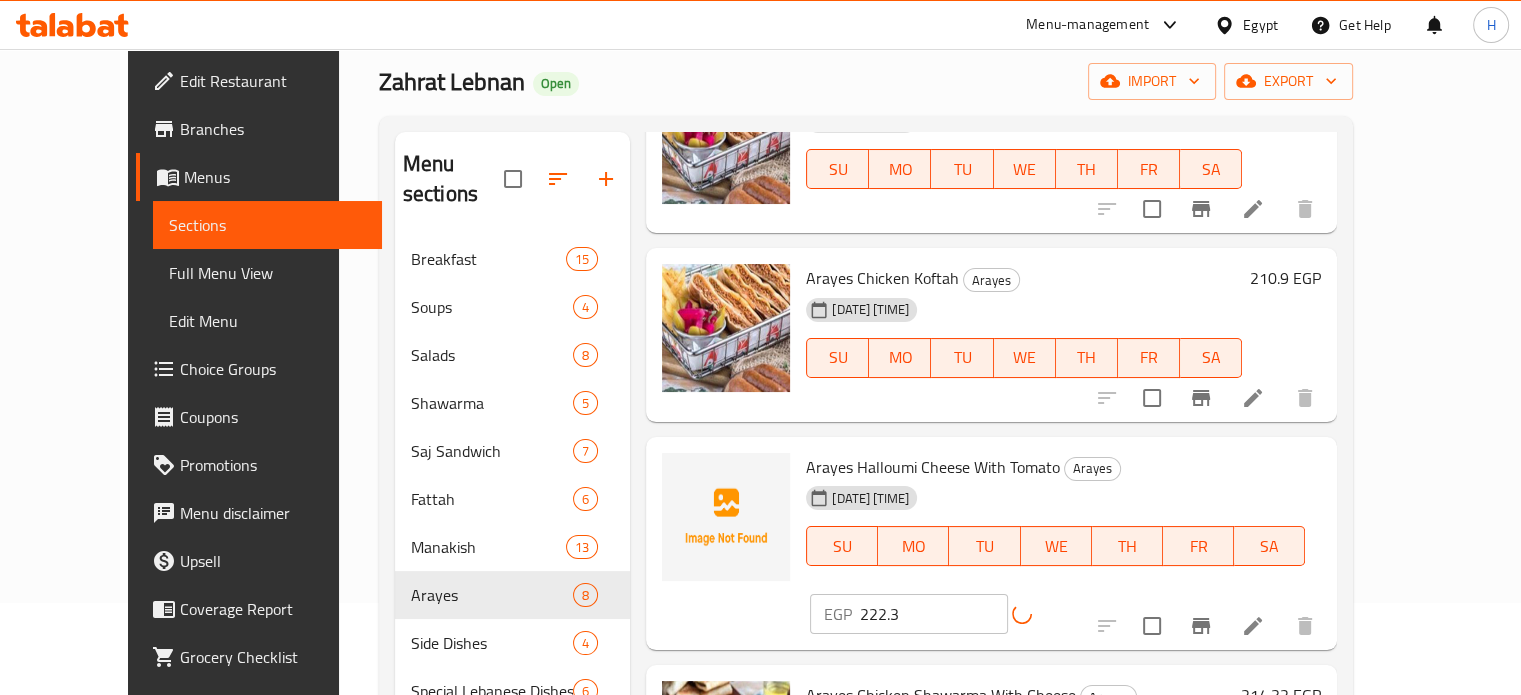scroll, scrollTop: 185, scrollLeft: 0, axis: vertical 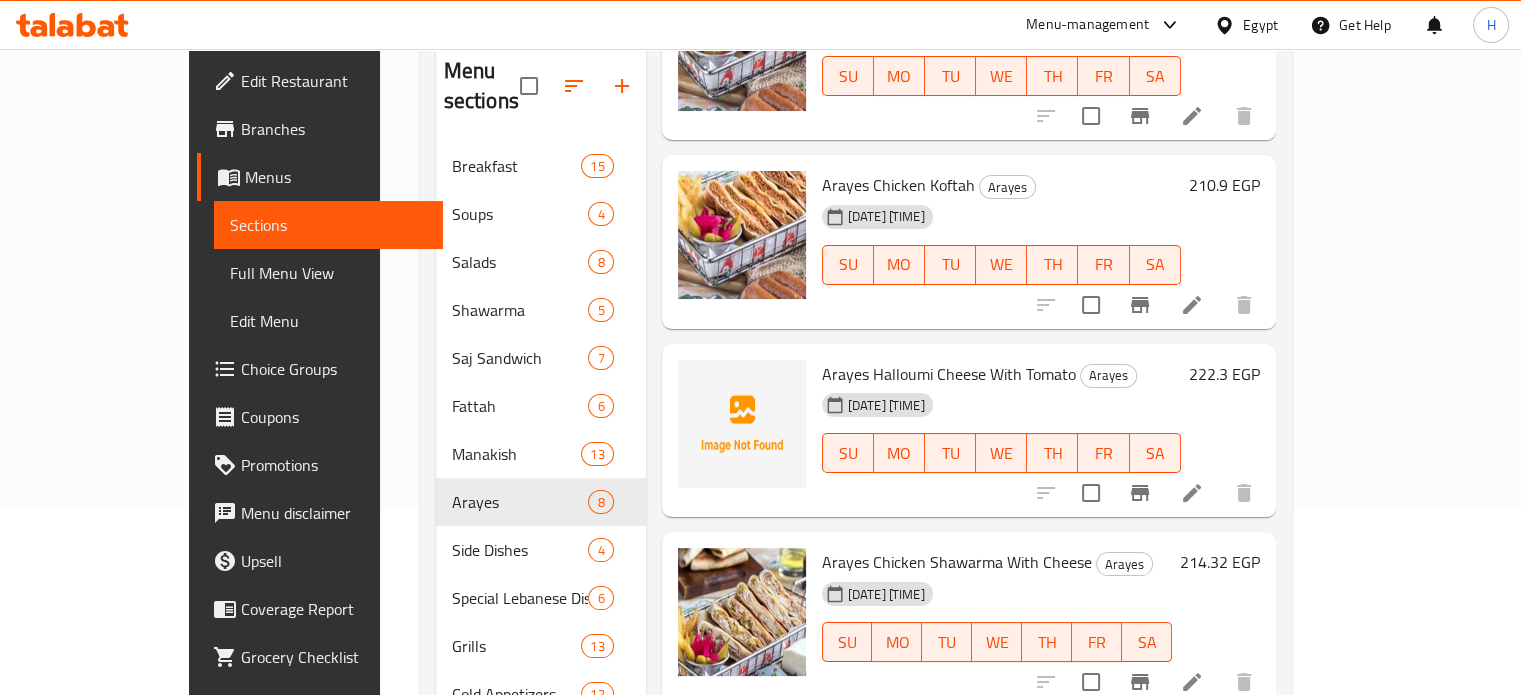 click on "214.32   EGP" at bounding box center [1220, 562] 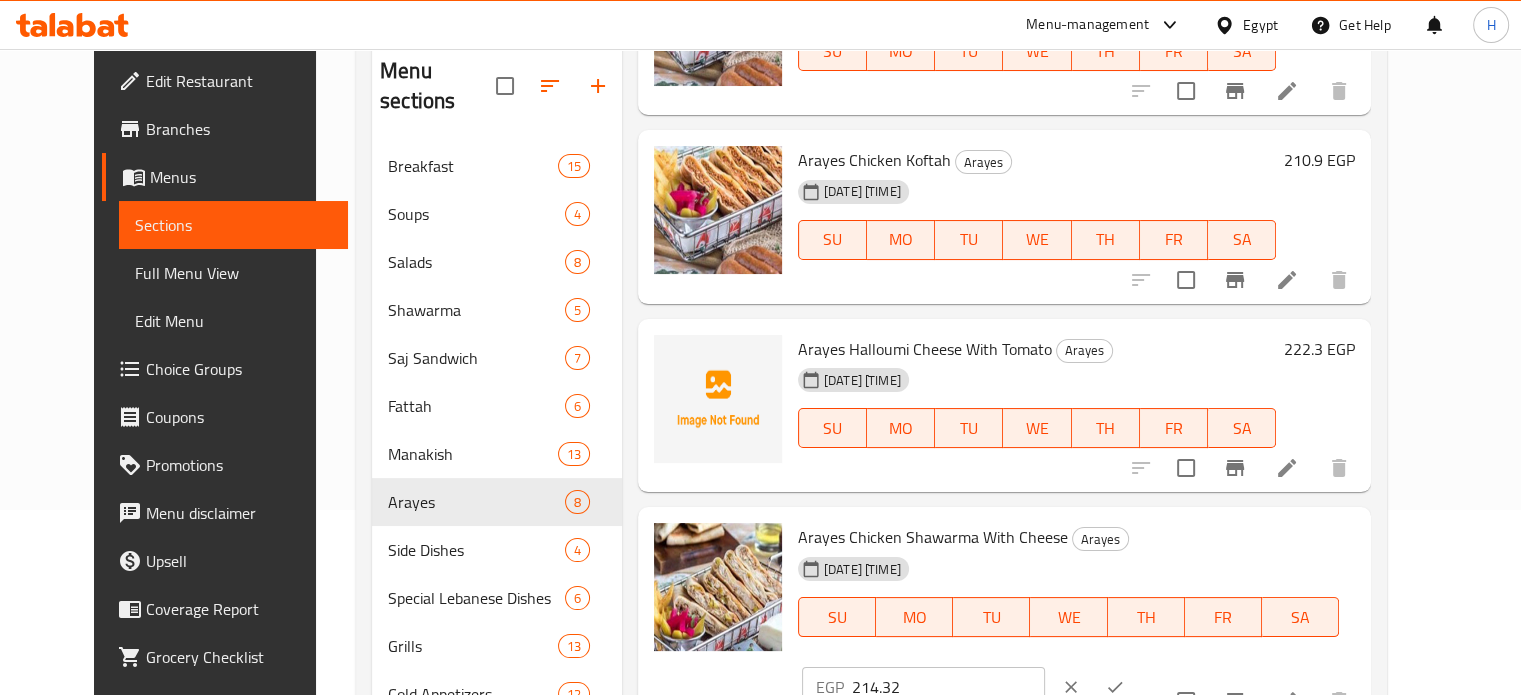 click 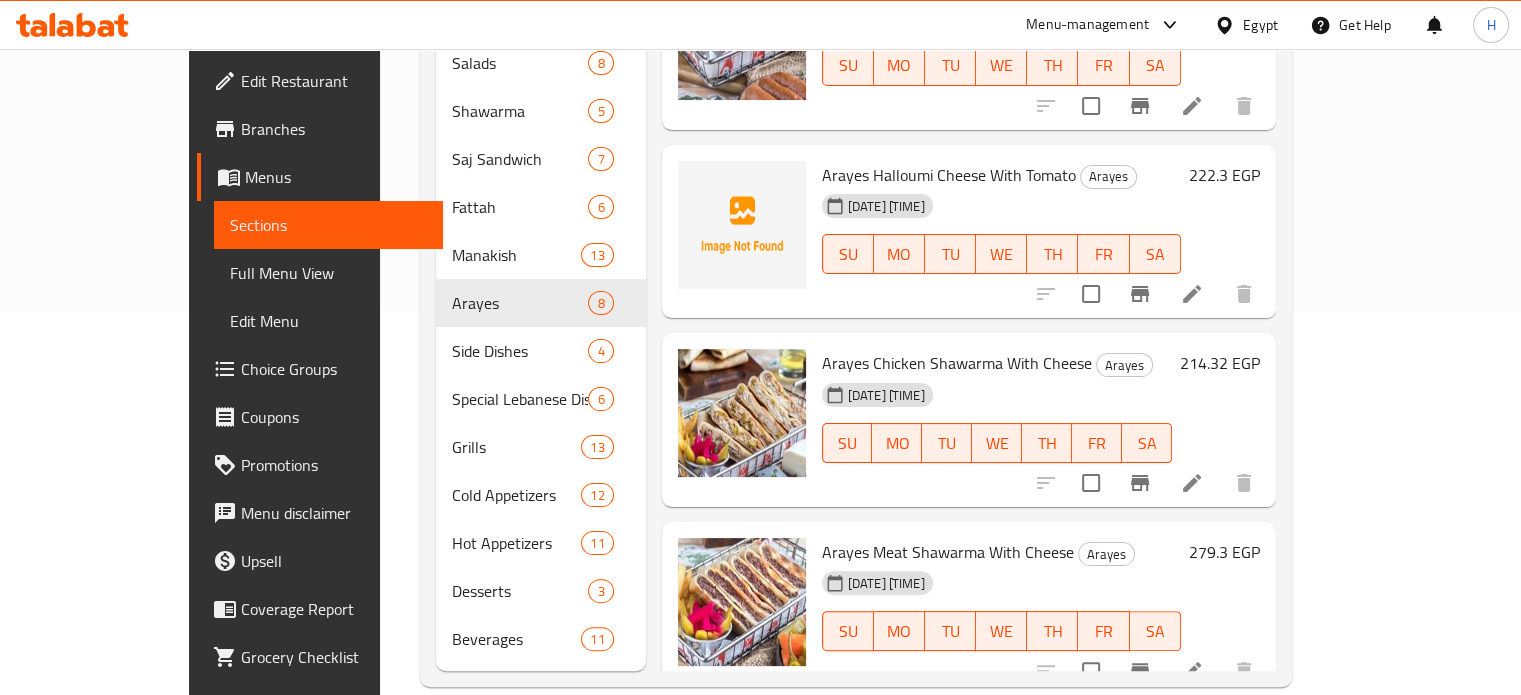 scroll, scrollTop: 385, scrollLeft: 0, axis: vertical 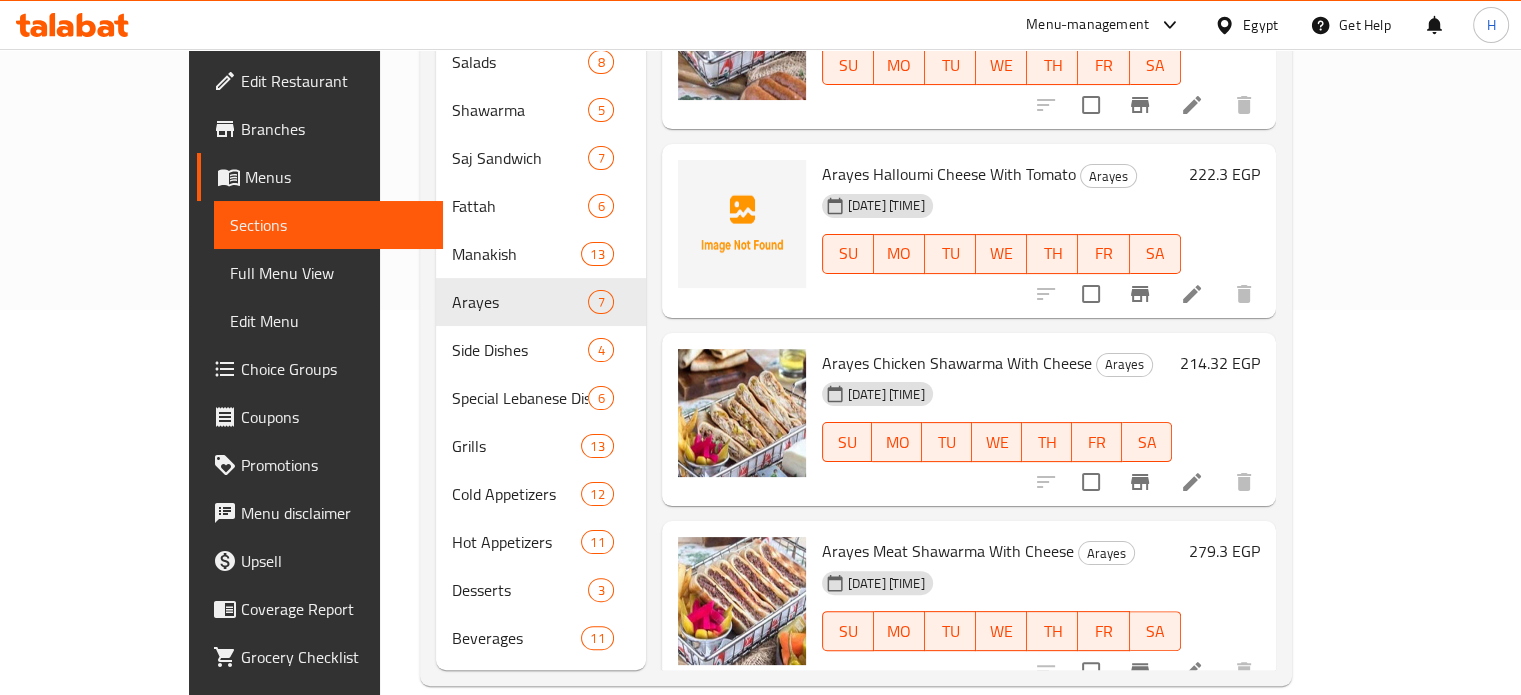 click on "214.32   EGP" at bounding box center [1220, 363] 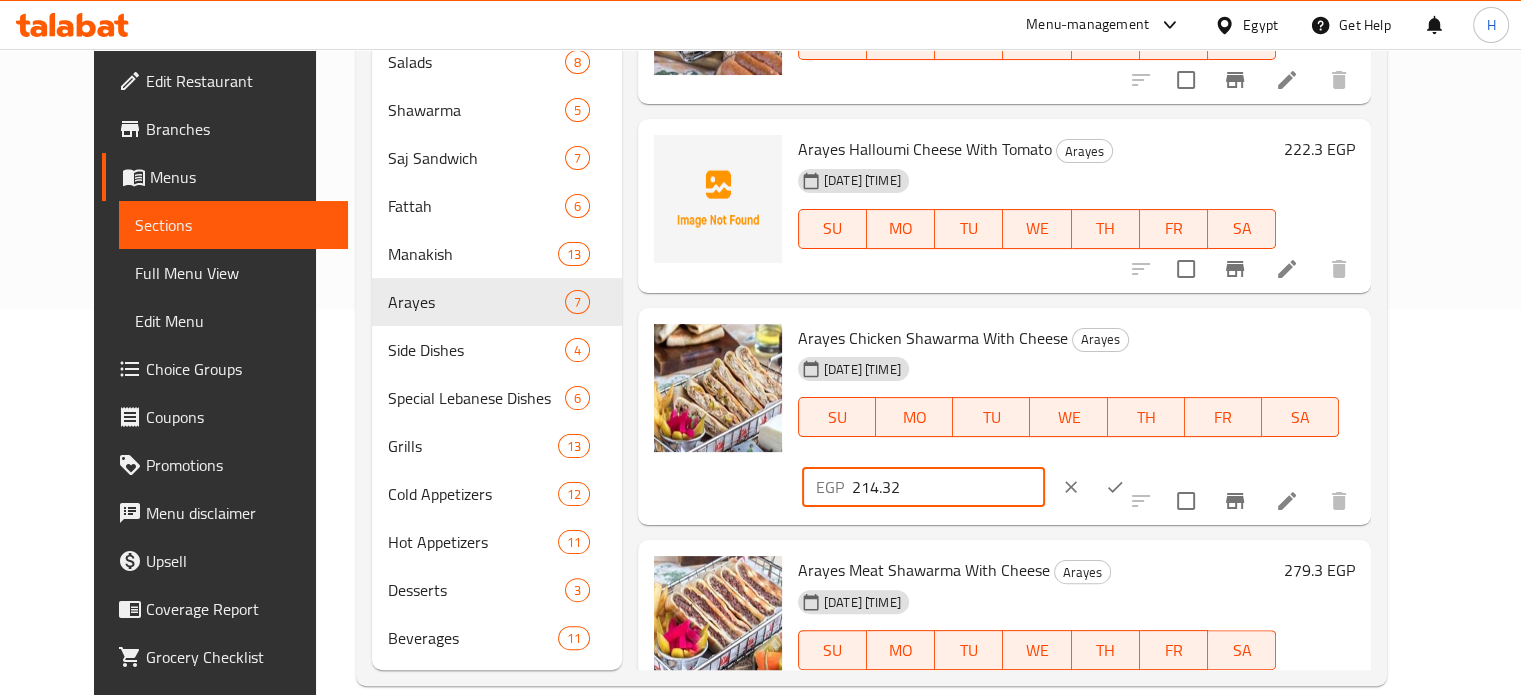 drag, startPoint x: 1232, startPoint y: 324, endPoint x: 1156, endPoint y: 319, distance: 76.1643 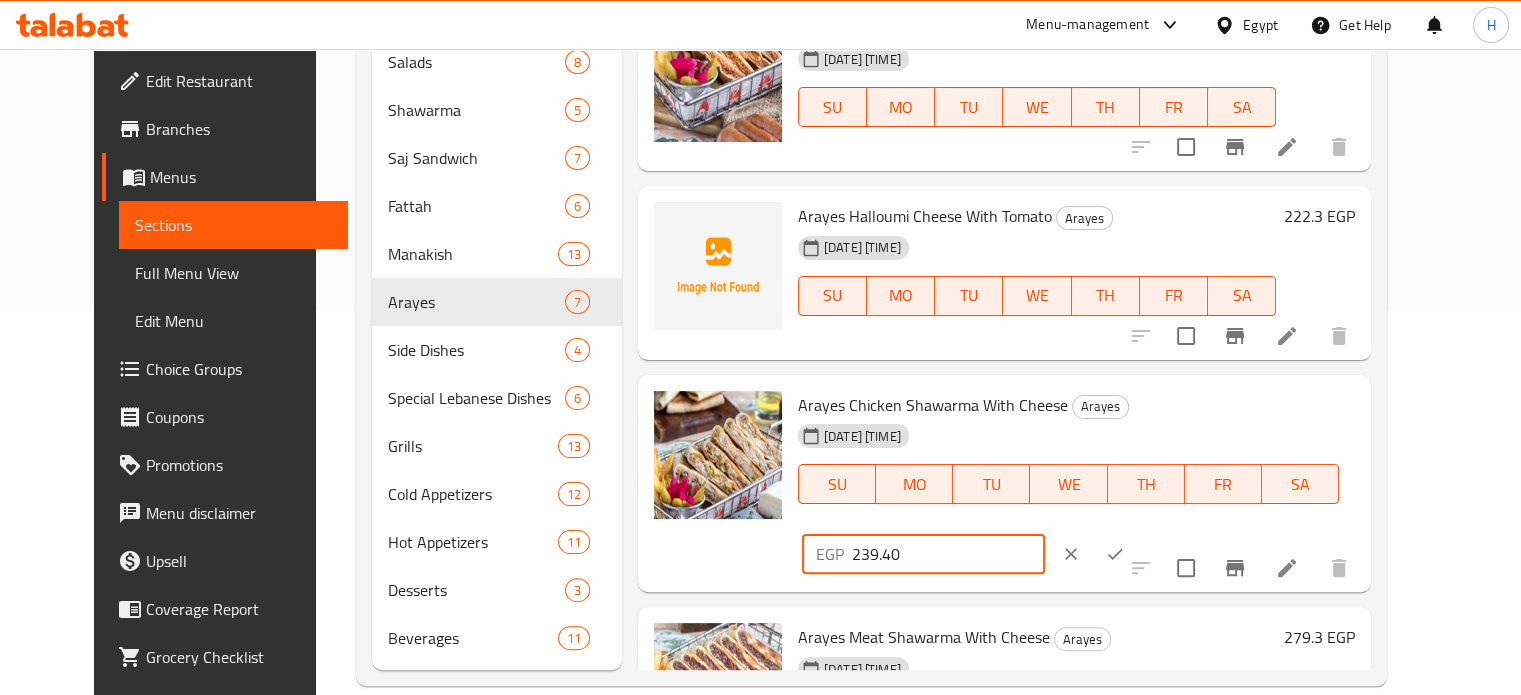 scroll, scrollTop: 499, scrollLeft: 0, axis: vertical 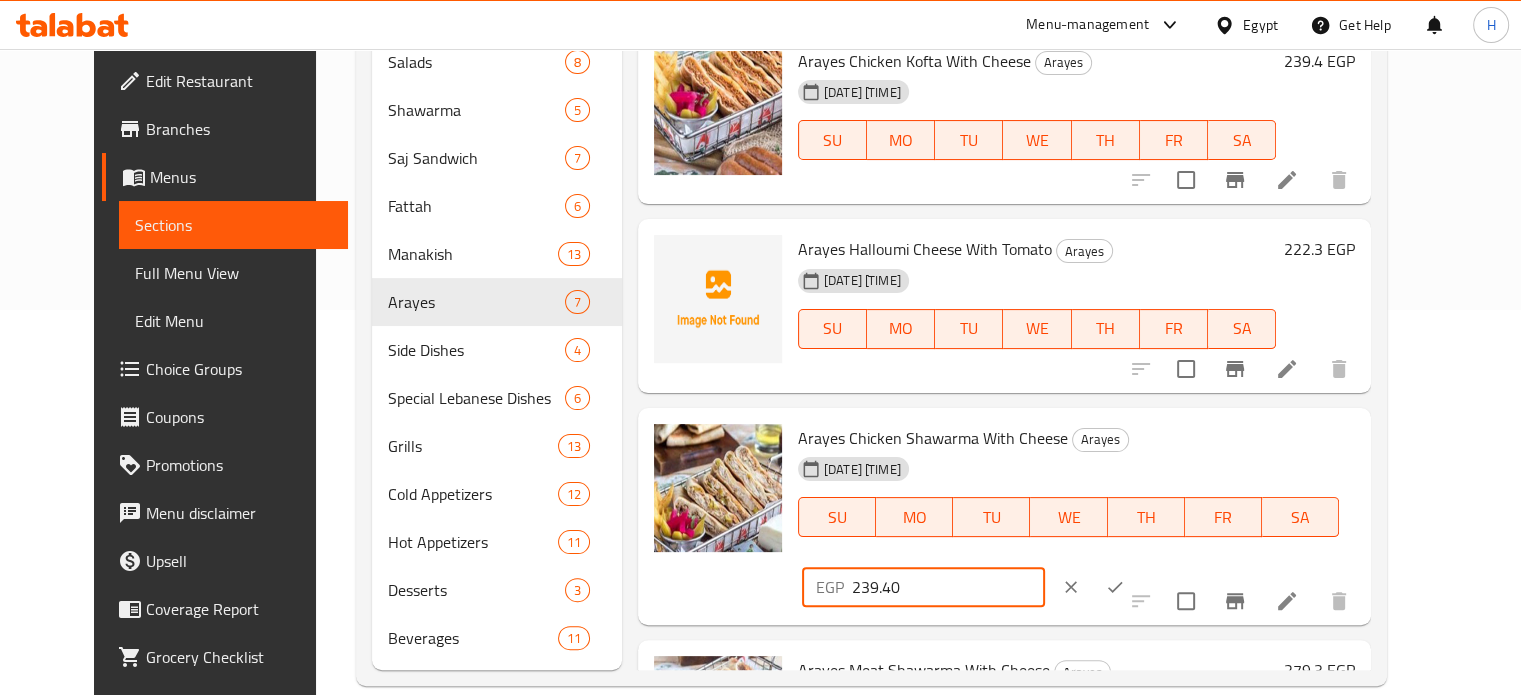 click 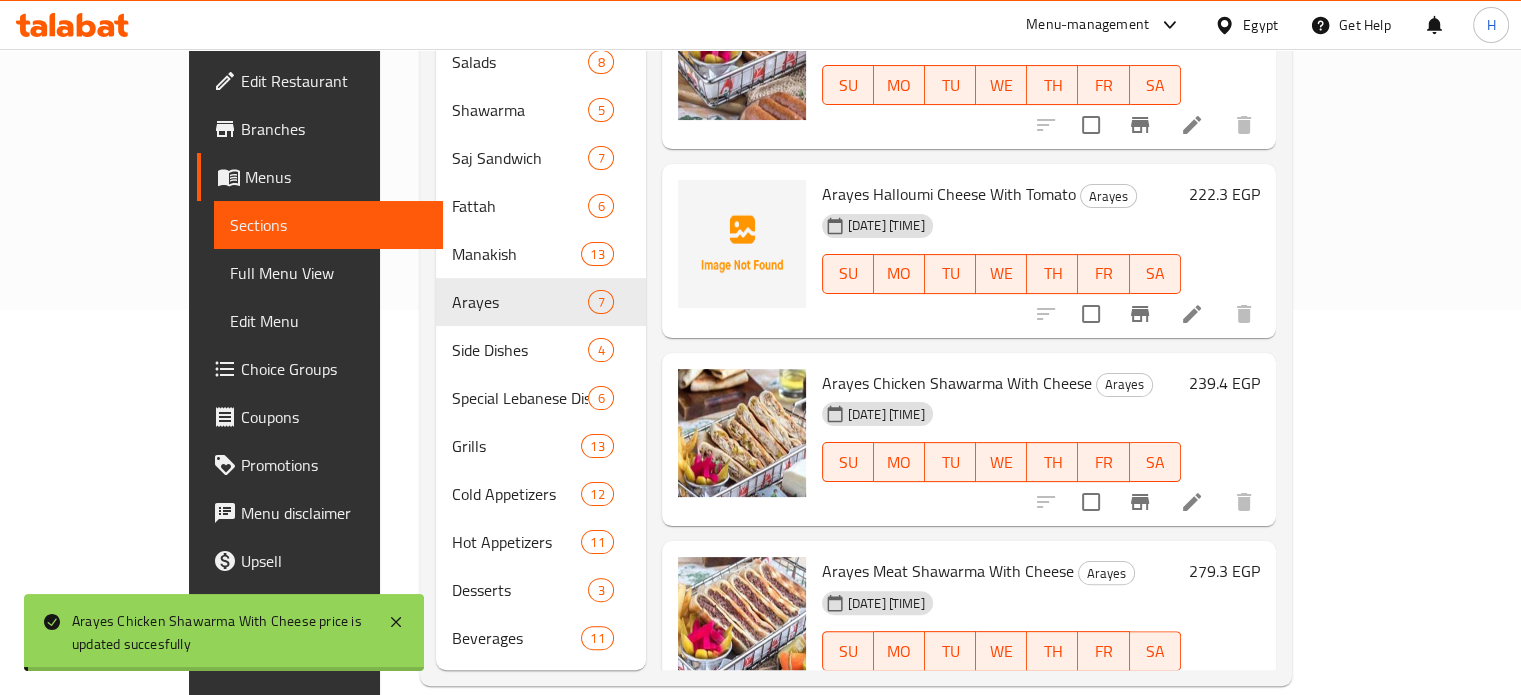 scroll, scrollTop: 599, scrollLeft: 0, axis: vertical 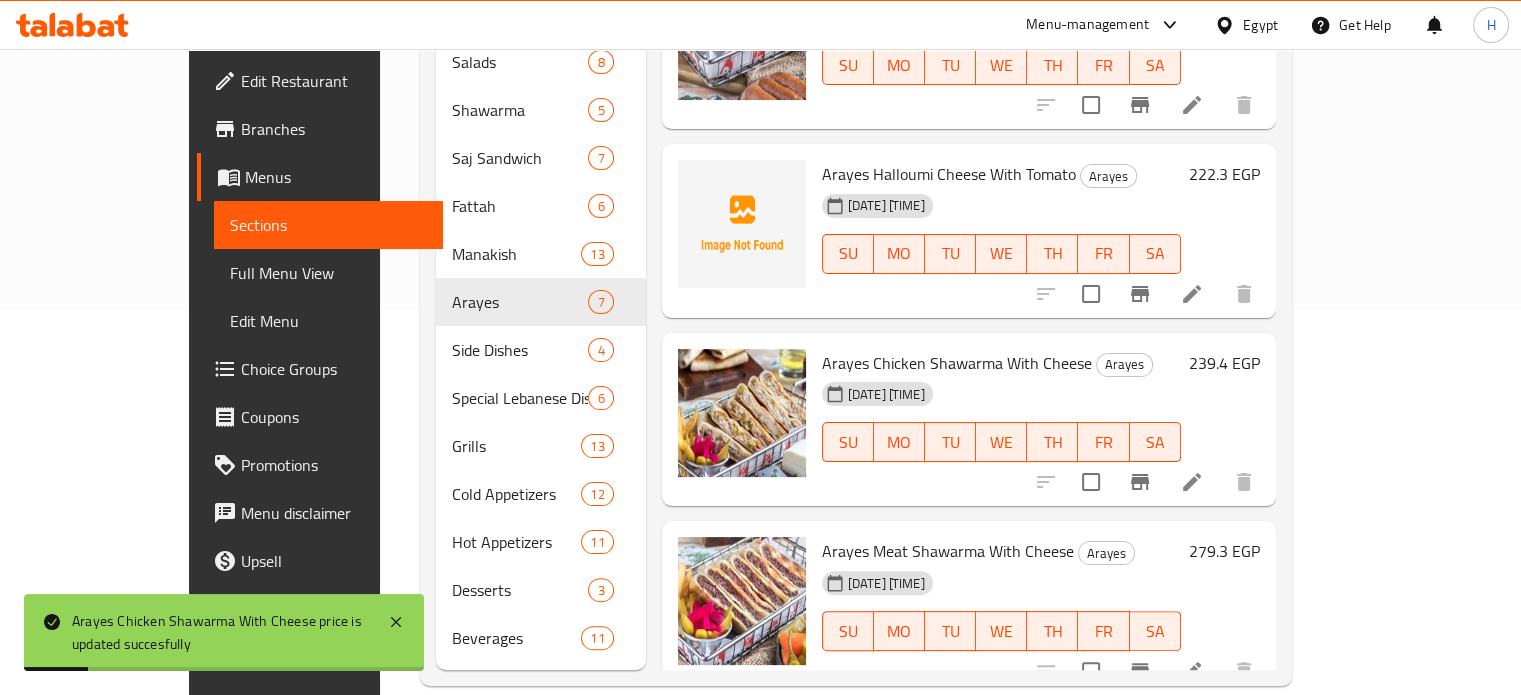 click on "279.3   EGP" at bounding box center (1224, 551) 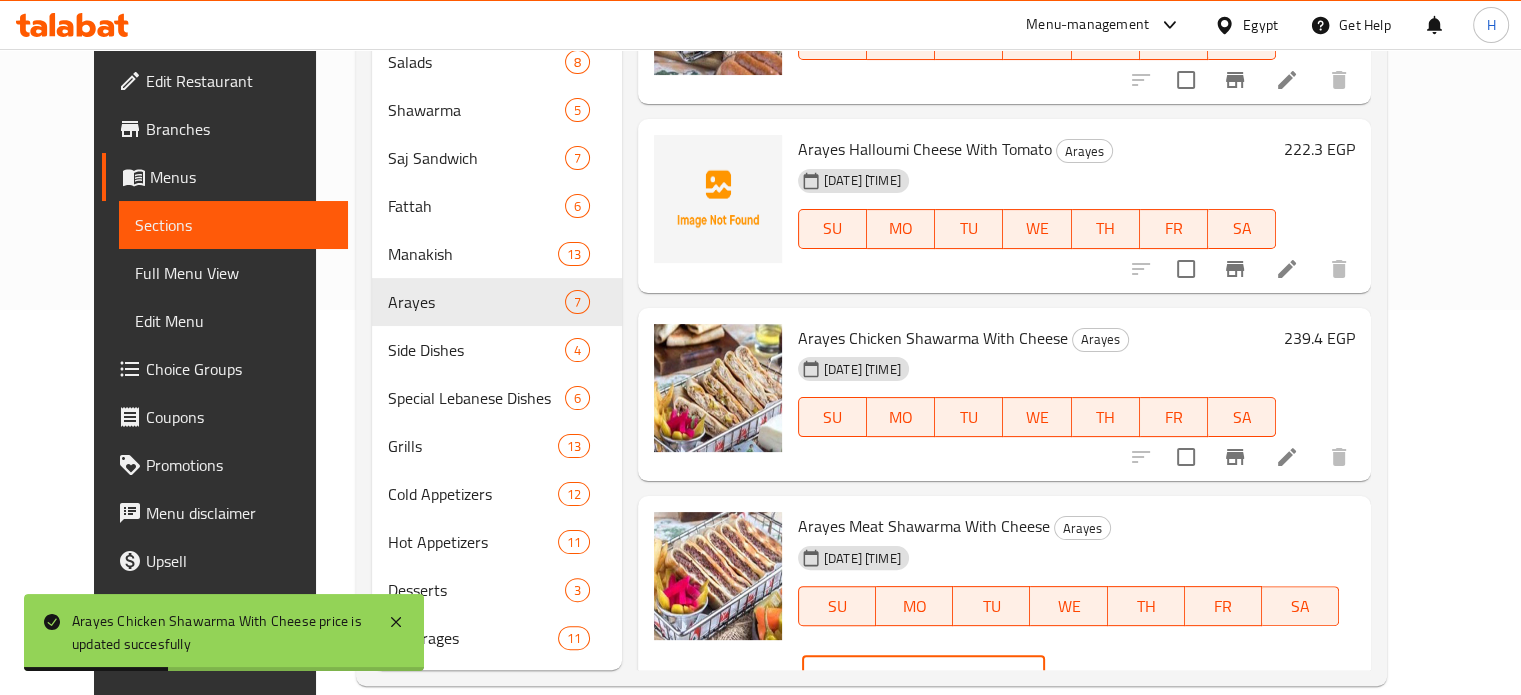 drag, startPoint x: 1244, startPoint y: 499, endPoint x: 1144, endPoint y: 503, distance: 100.07997 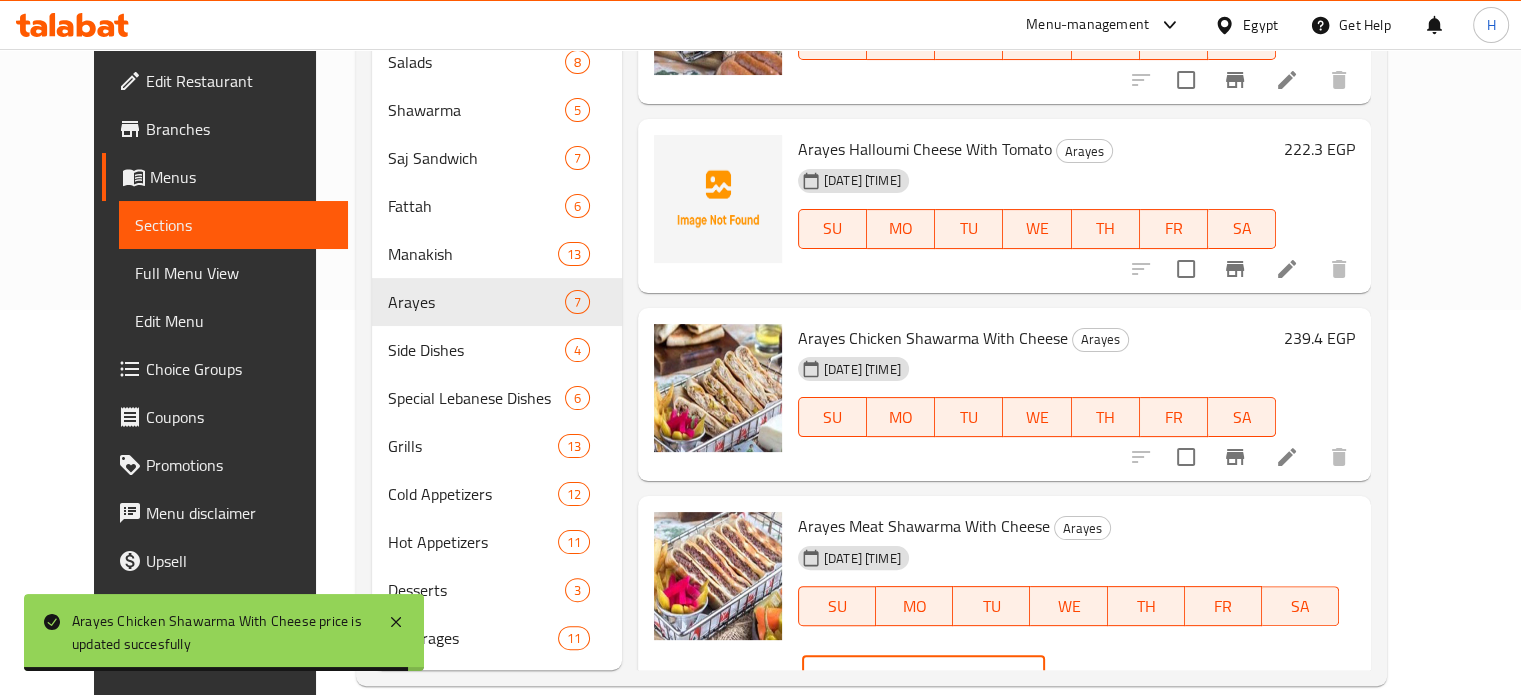 click 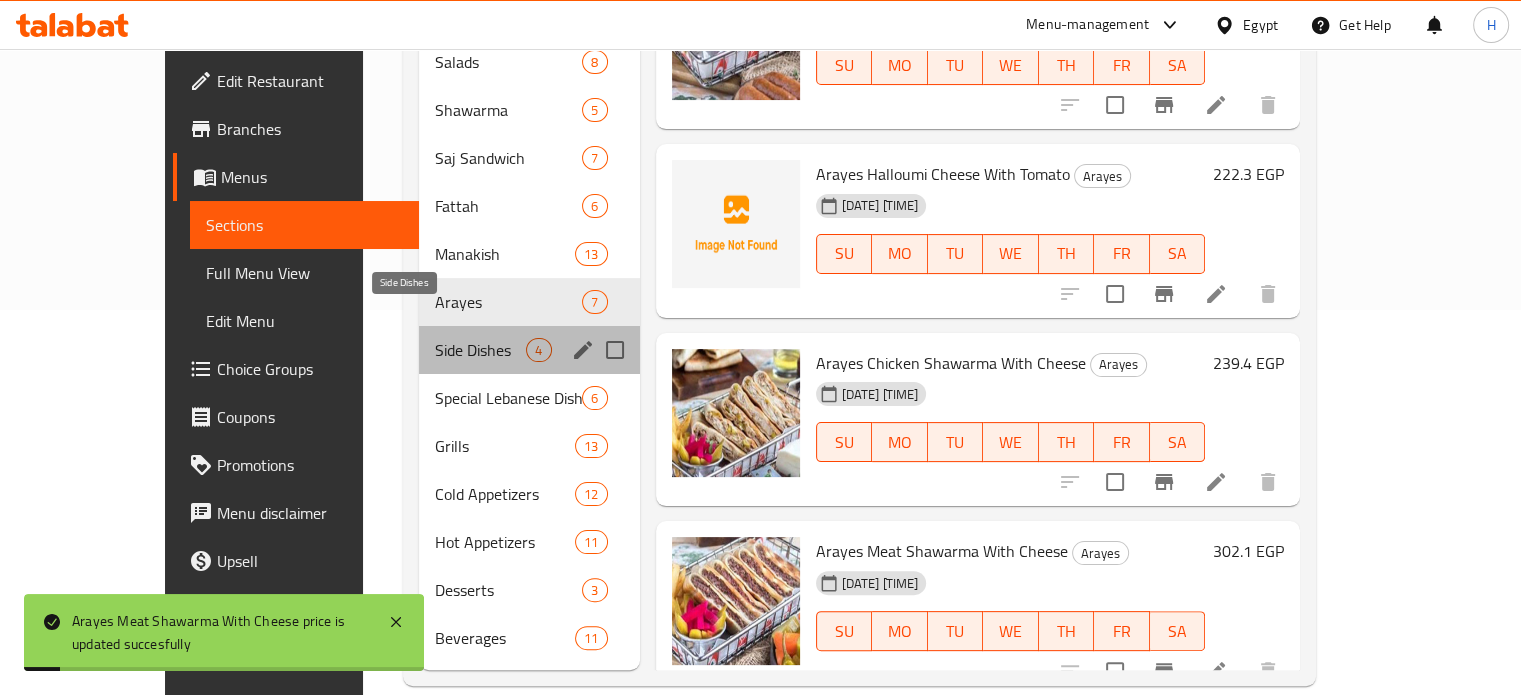 click on "Side Dishes" at bounding box center (480, 350) 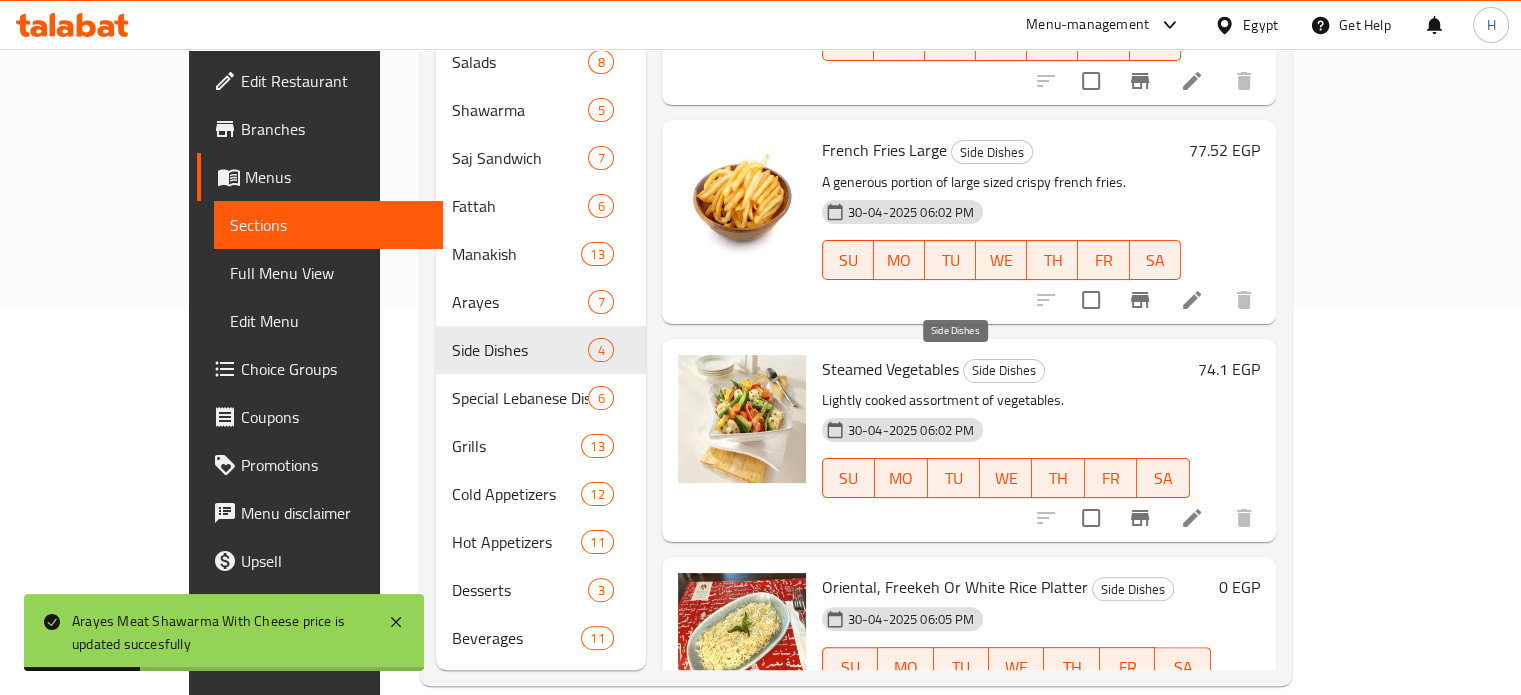 scroll, scrollTop: 0, scrollLeft: 0, axis: both 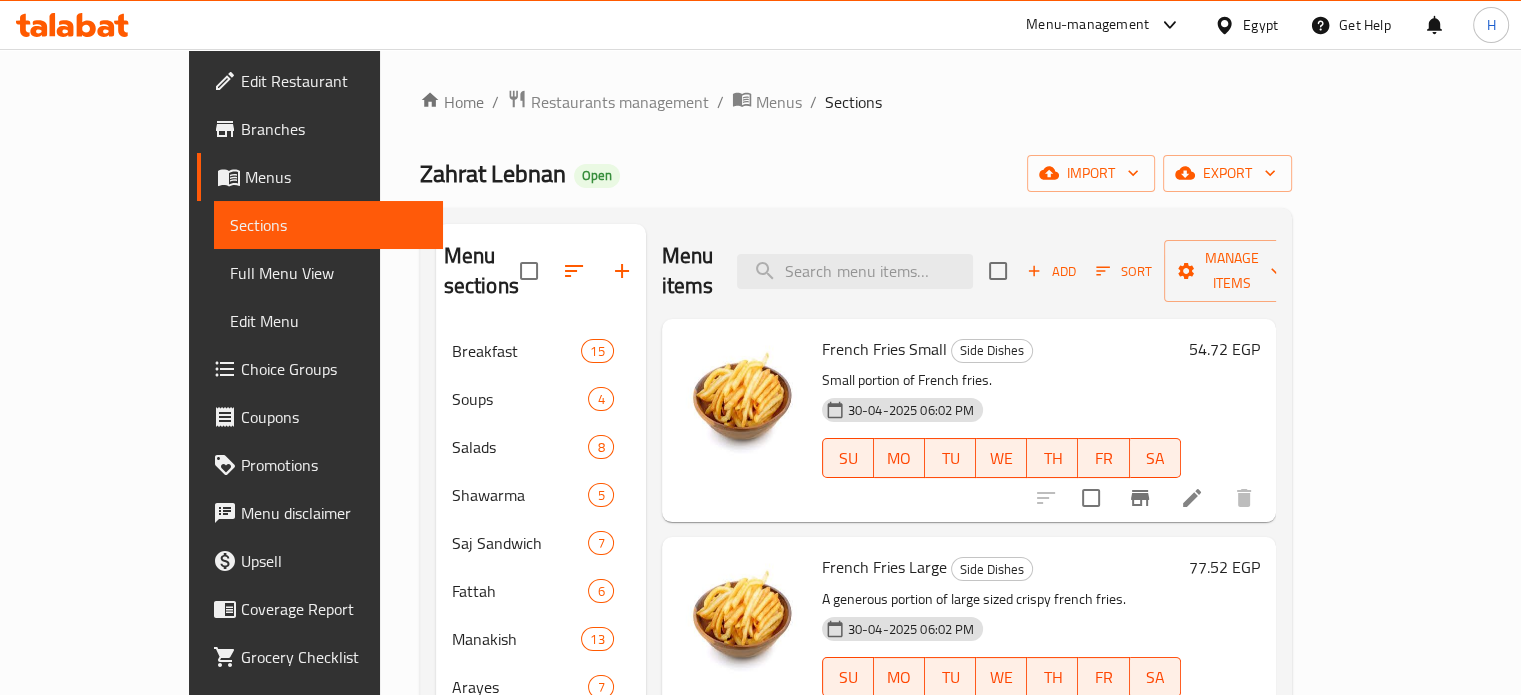 click on "54.72   EGP" at bounding box center [1224, 349] 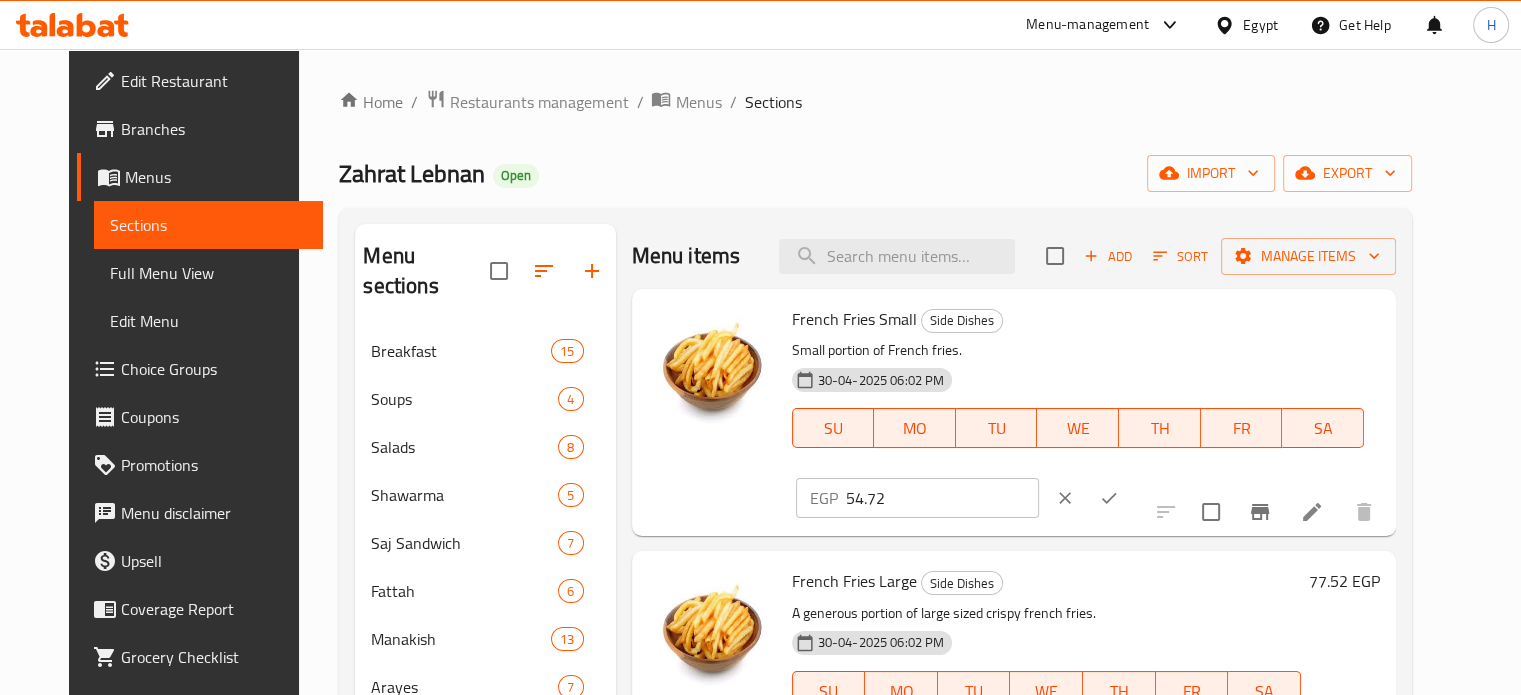 click 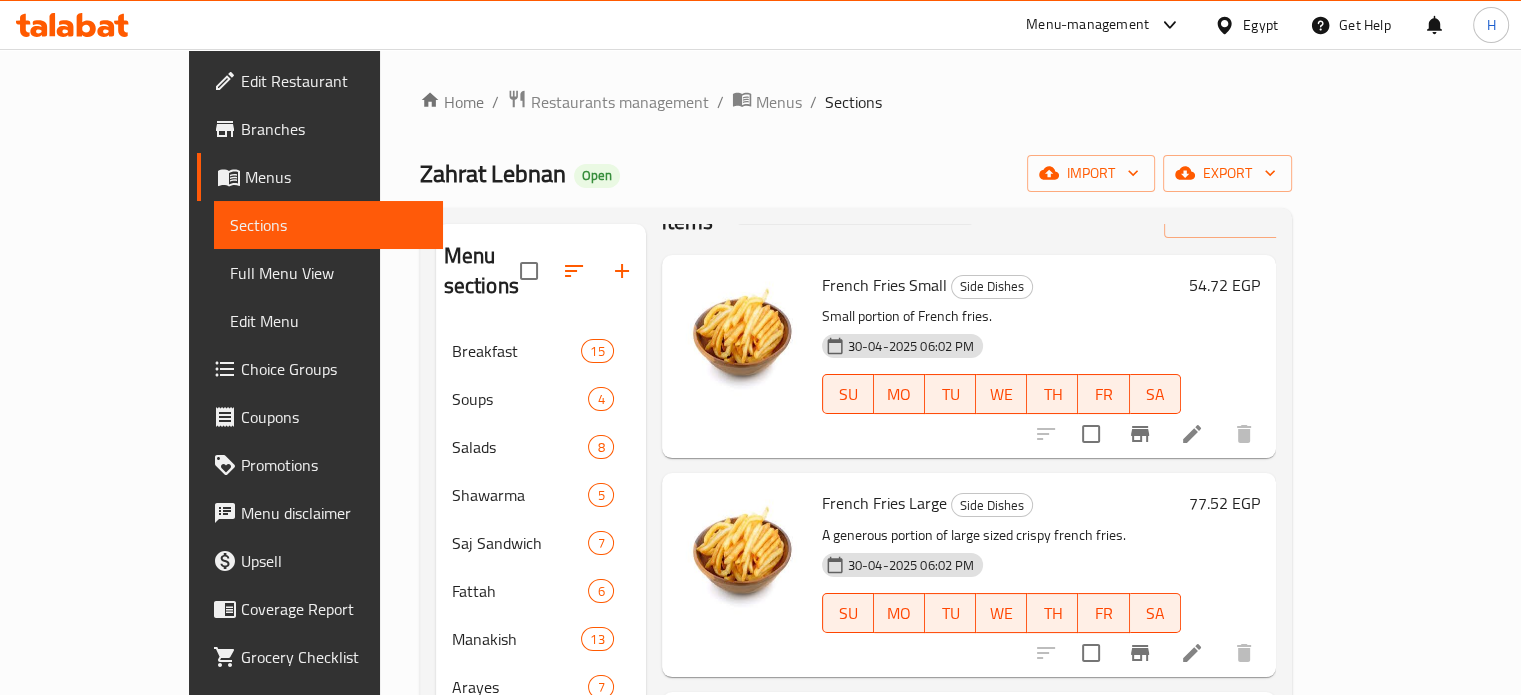 scroll, scrollTop: 92, scrollLeft: 0, axis: vertical 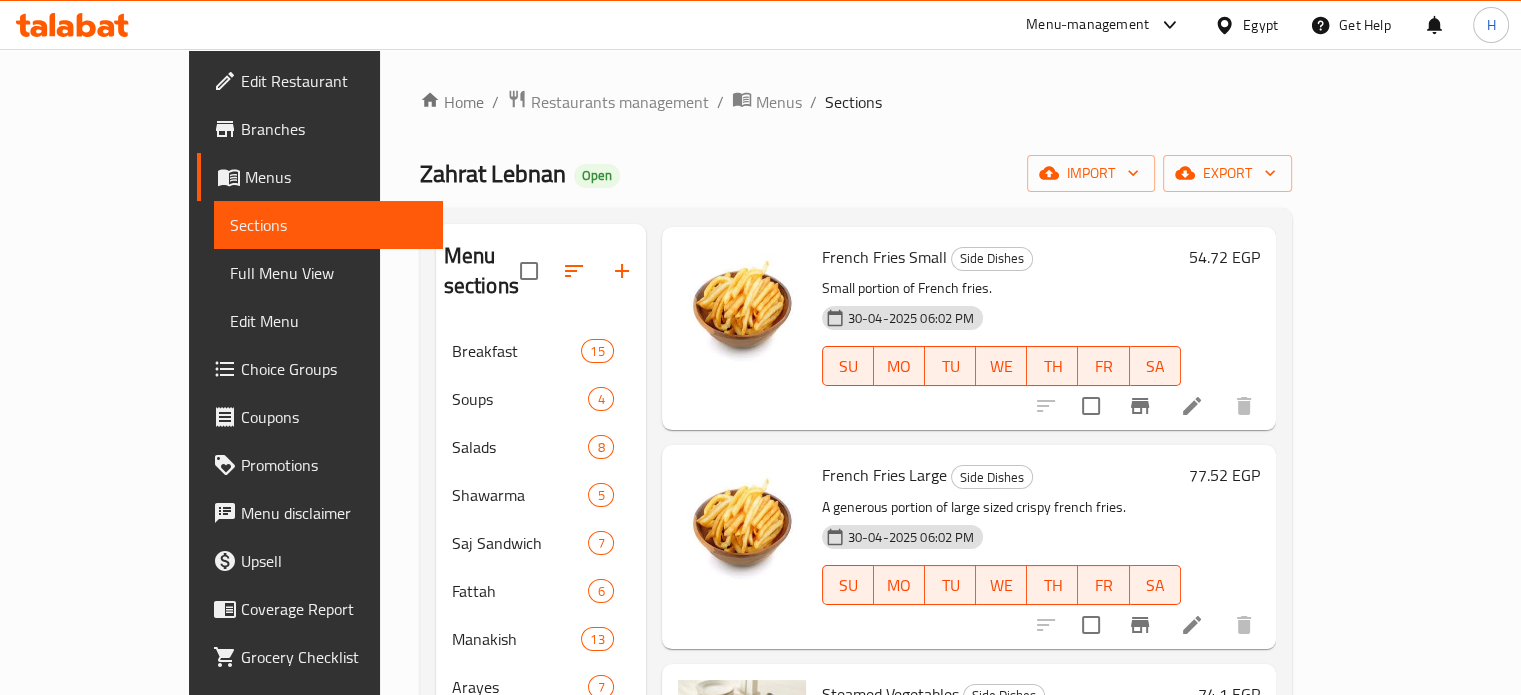 click on "77.52   EGP" at bounding box center [1224, 475] 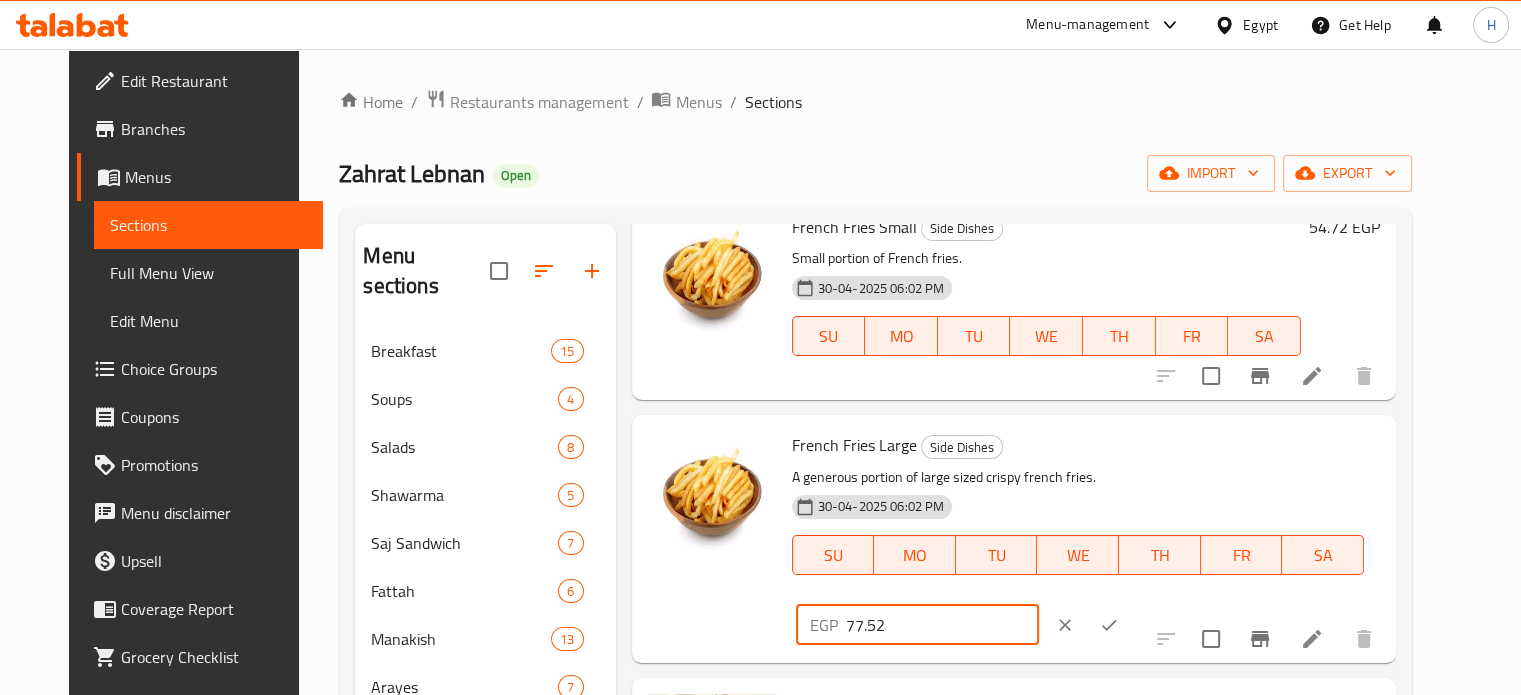 drag, startPoint x: 1271, startPoint y: 450, endPoint x: 1155, endPoint y: 465, distance: 116.965805 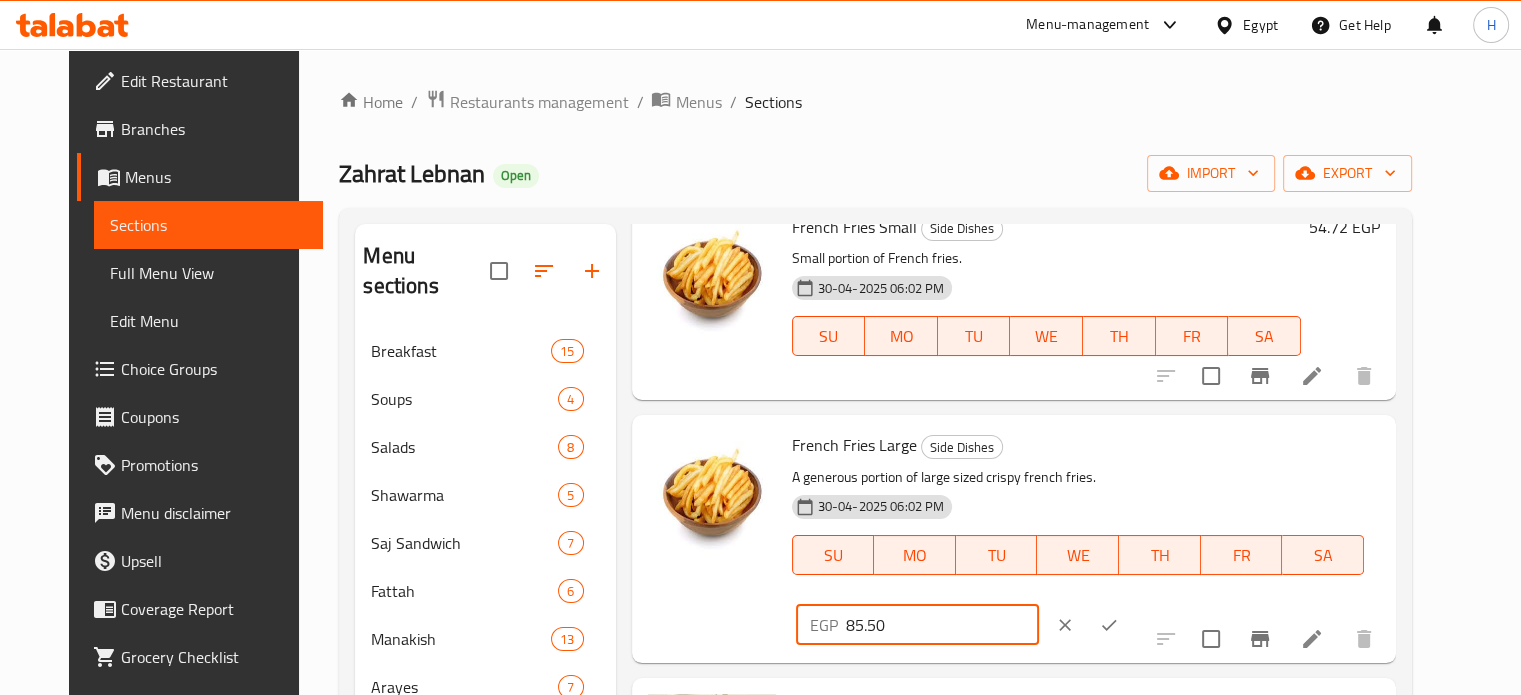 click at bounding box center (1109, 625) 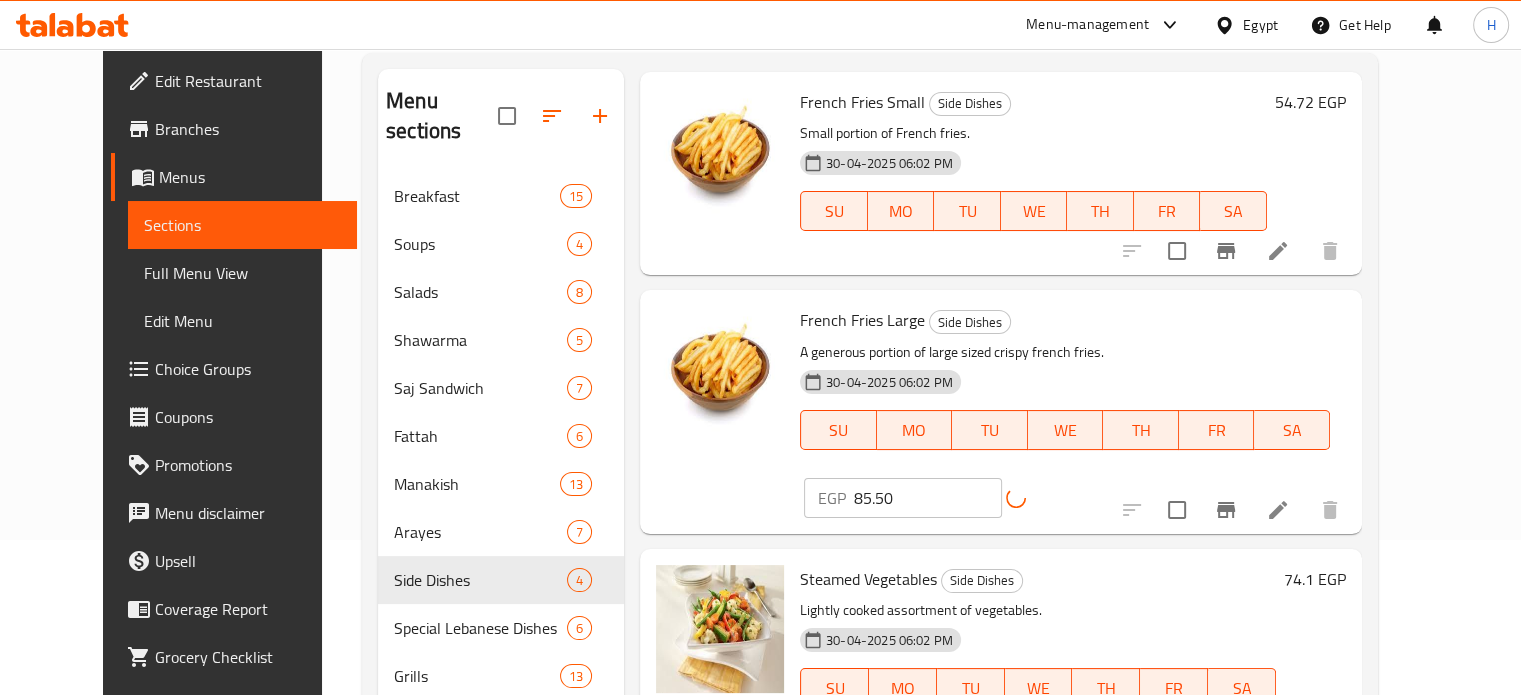 scroll, scrollTop: 200, scrollLeft: 0, axis: vertical 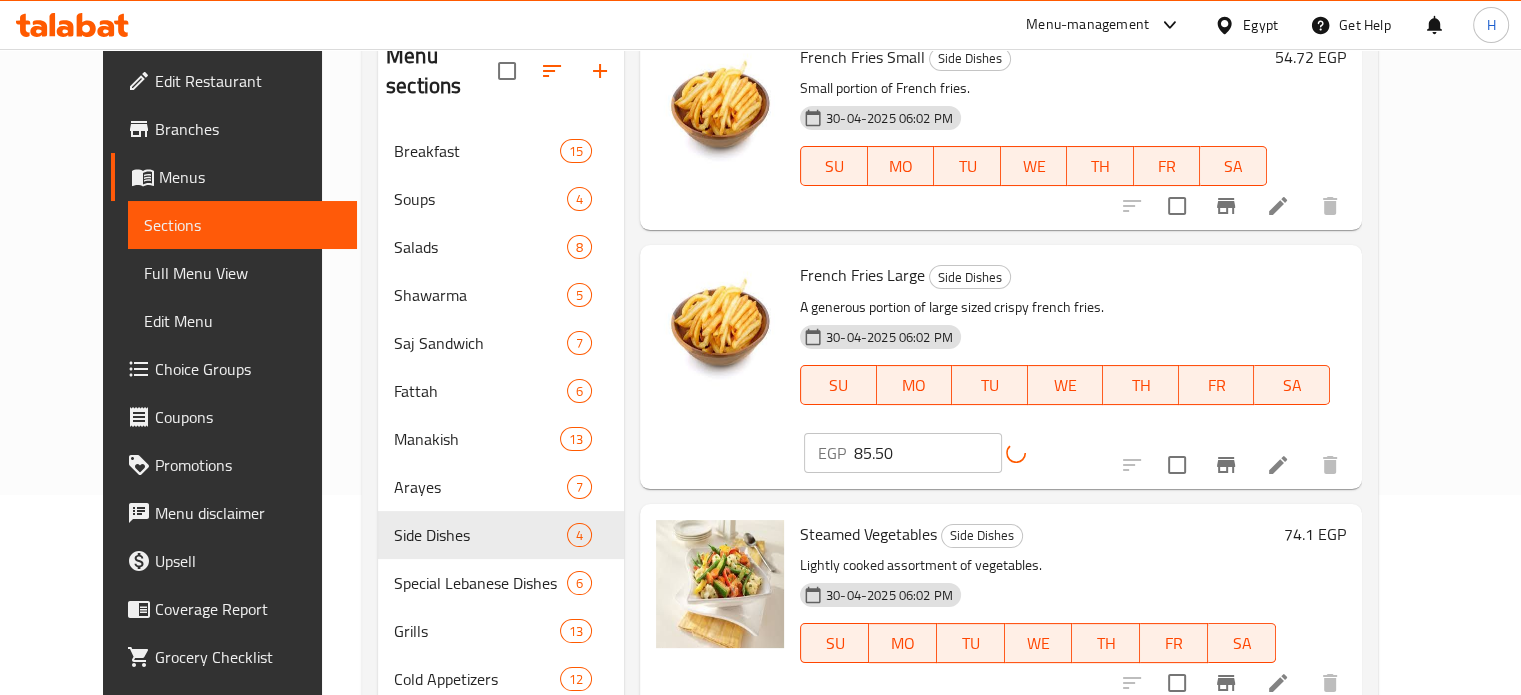 click on "74.1   EGP" at bounding box center (1315, 534) 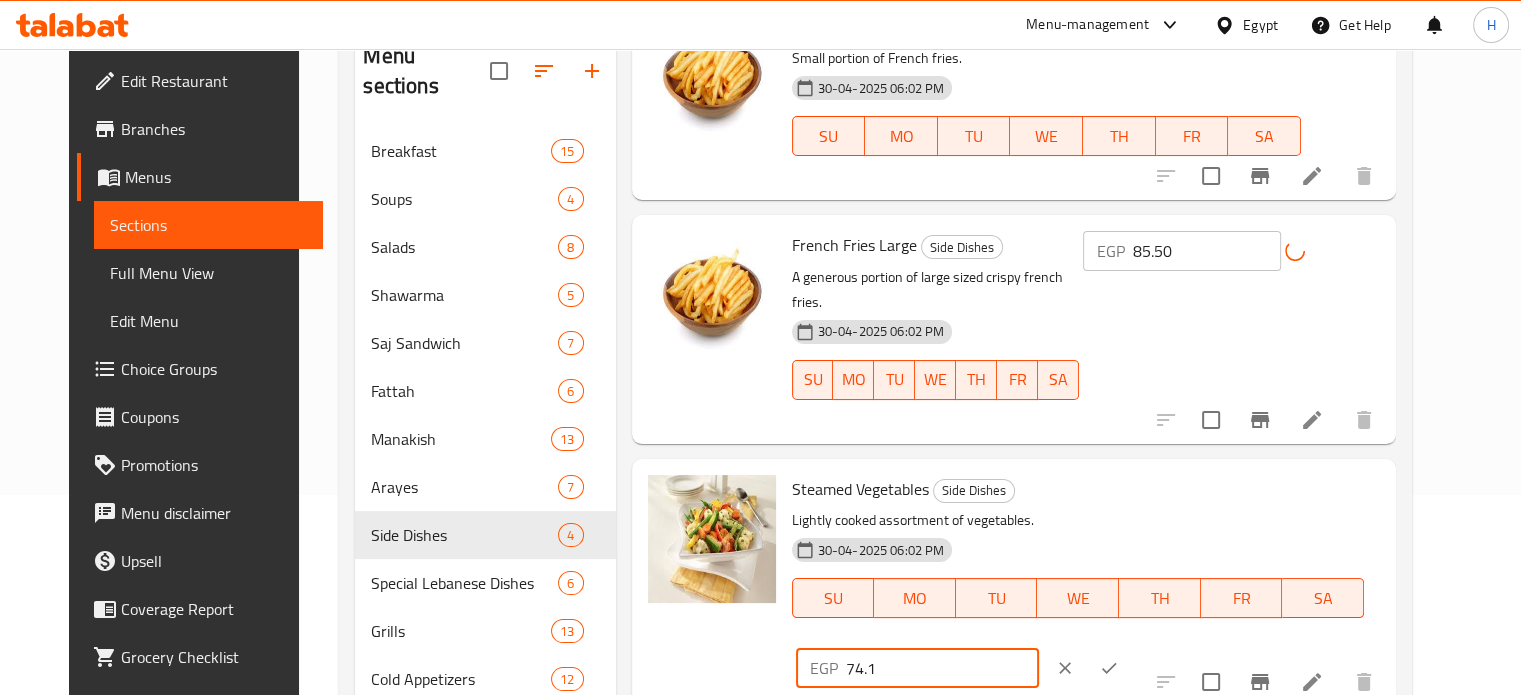 drag, startPoint x: 1230, startPoint y: 467, endPoint x: 1117, endPoint y: 470, distance: 113.03982 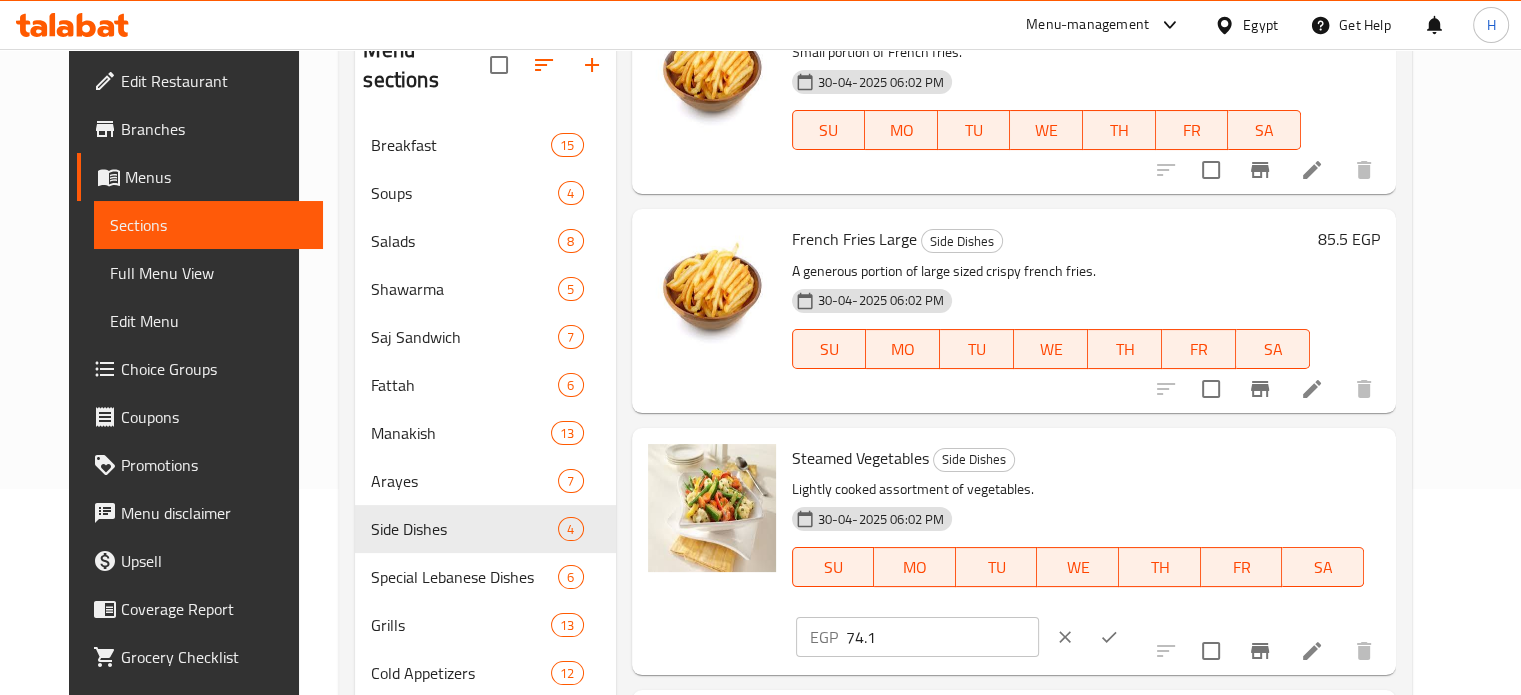 scroll, scrollTop: 385, scrollLeft: 0, axis: vertical 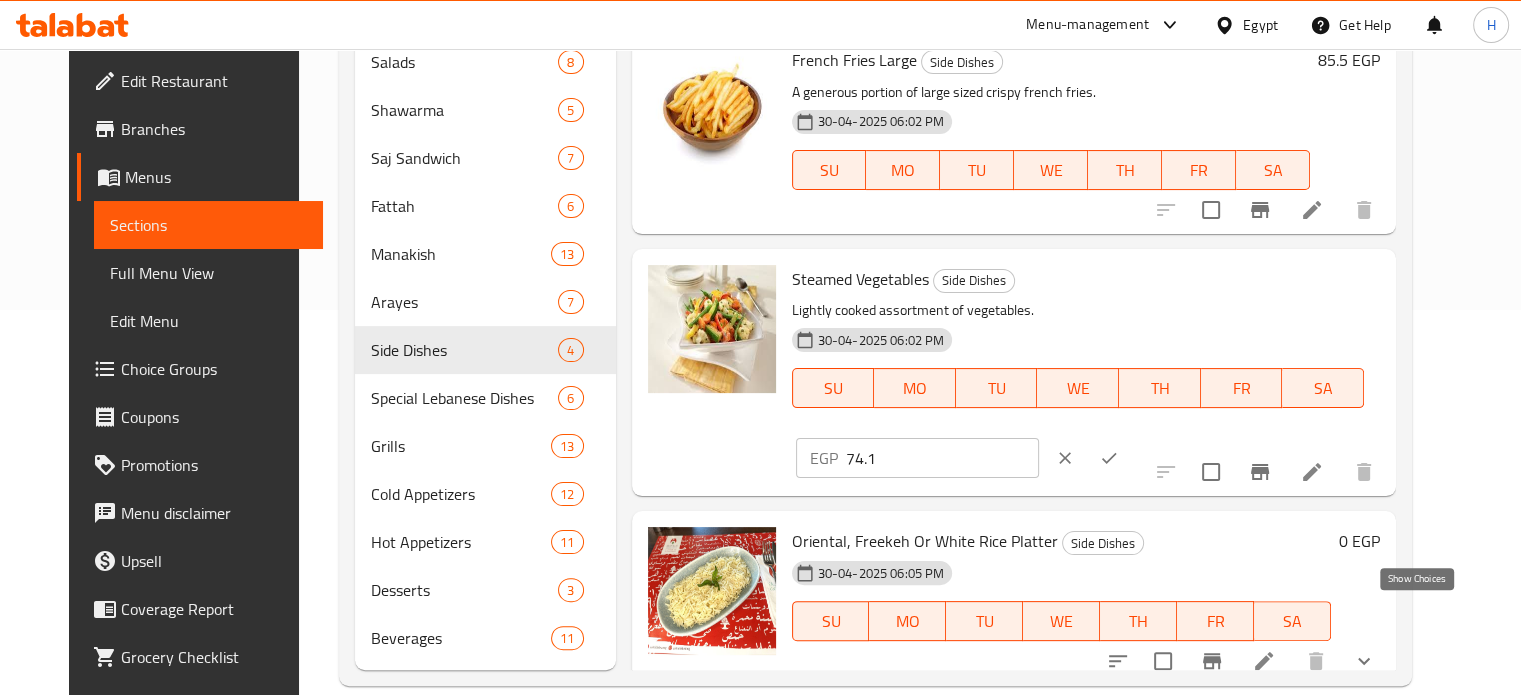 click 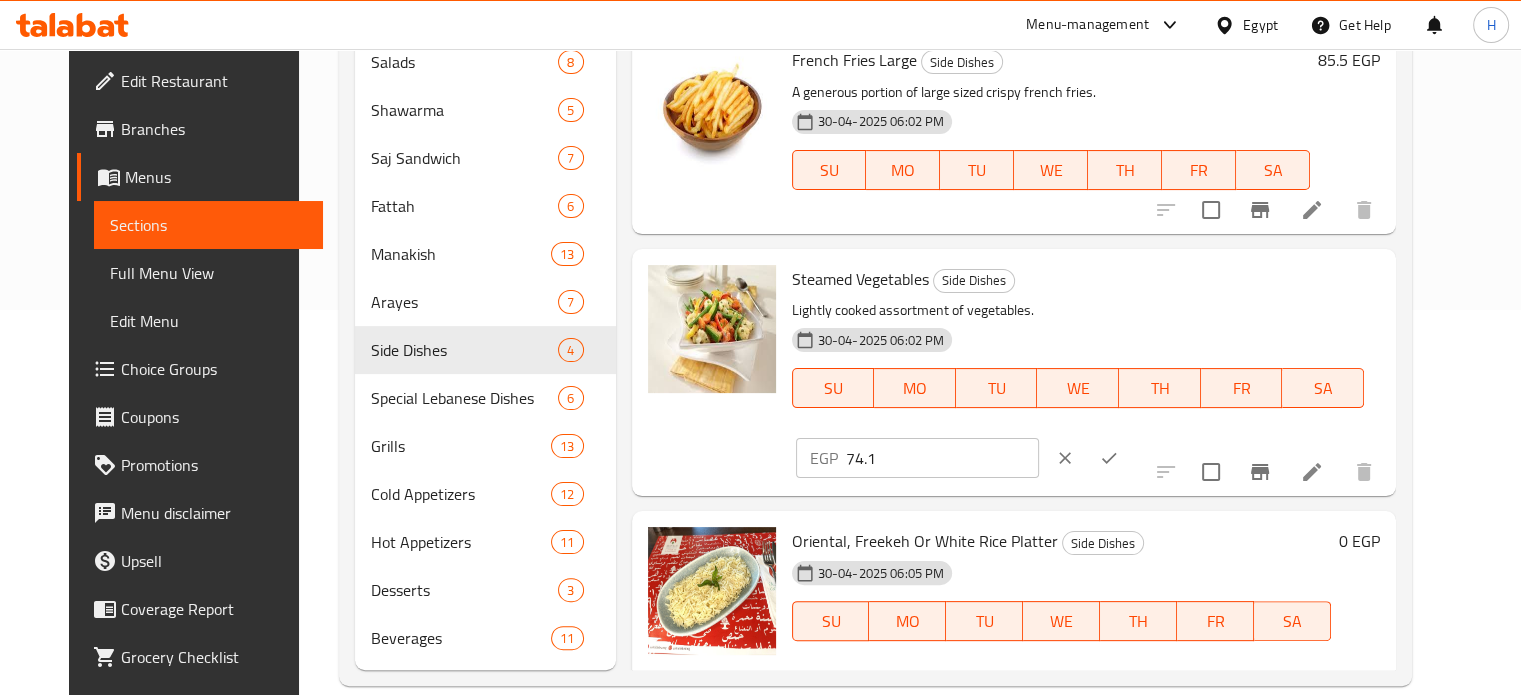 scroll, scrollTop: 284, scrollLeft: 0, axis: vertical 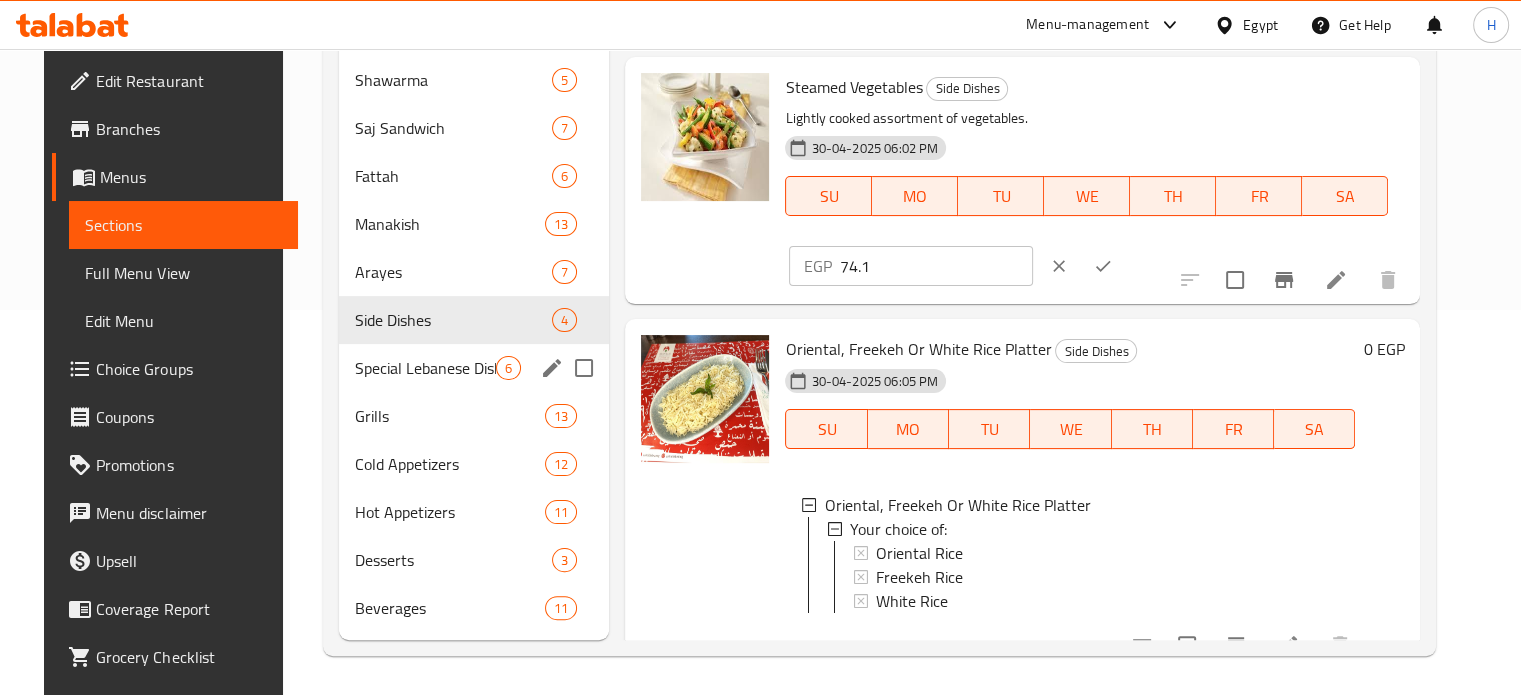 click on "Special Lebanese Dishes" at bounding box center (425, 368) 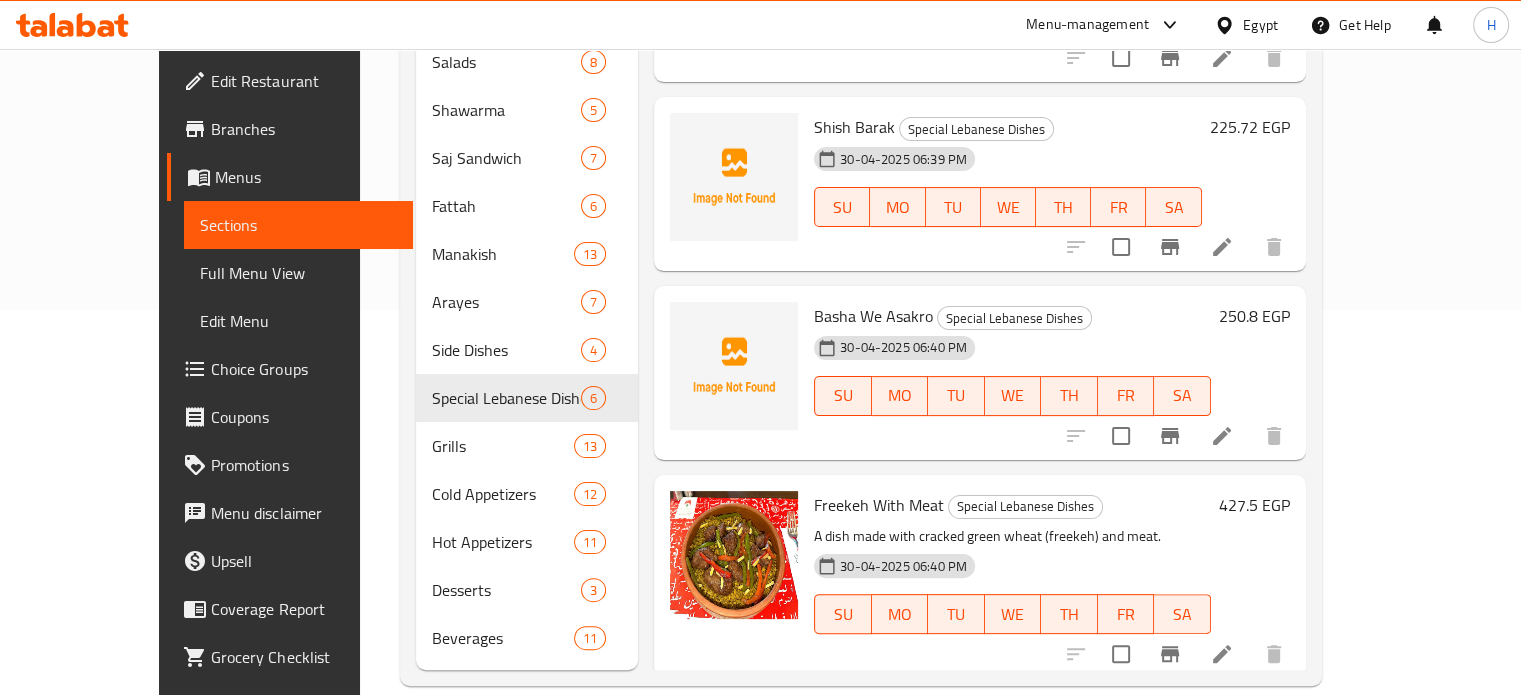 scroll, scrollTop: 0, scrollLeft: 0, axis: both 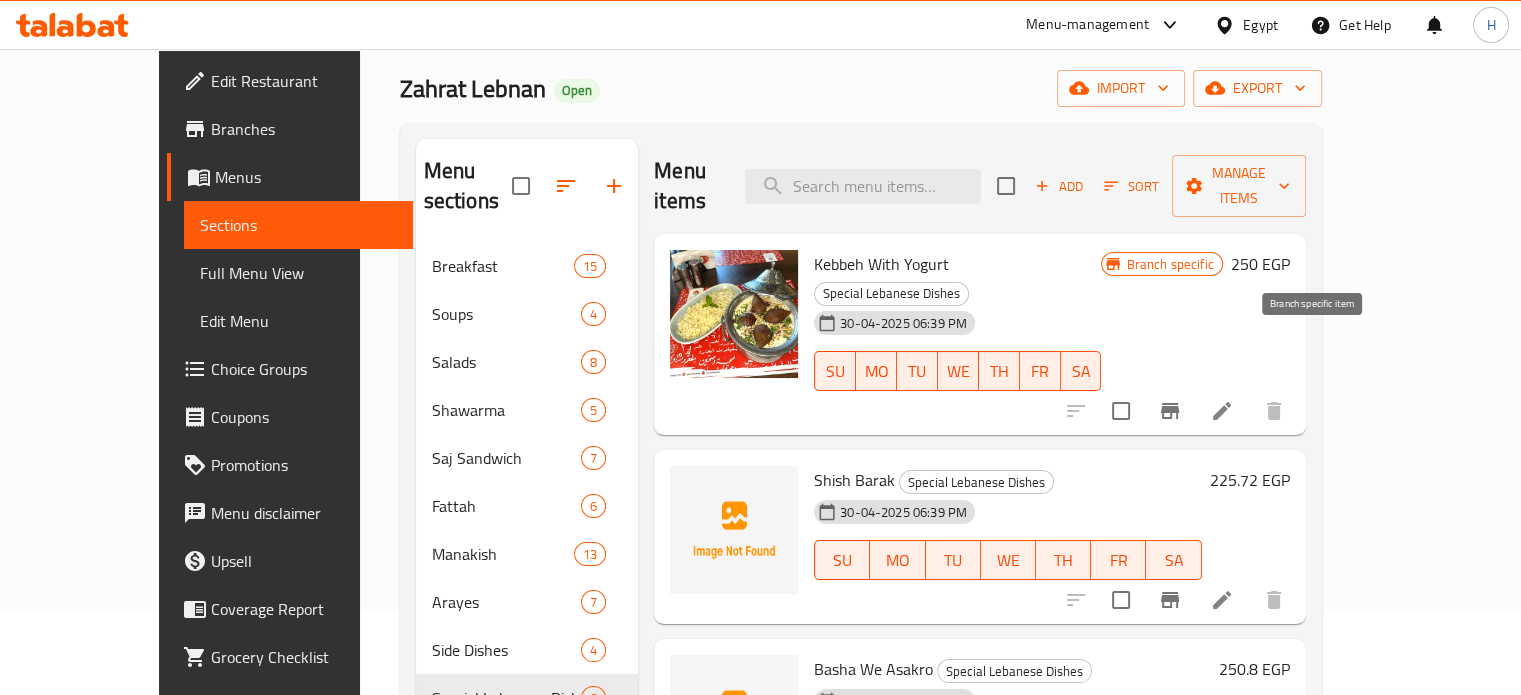 click 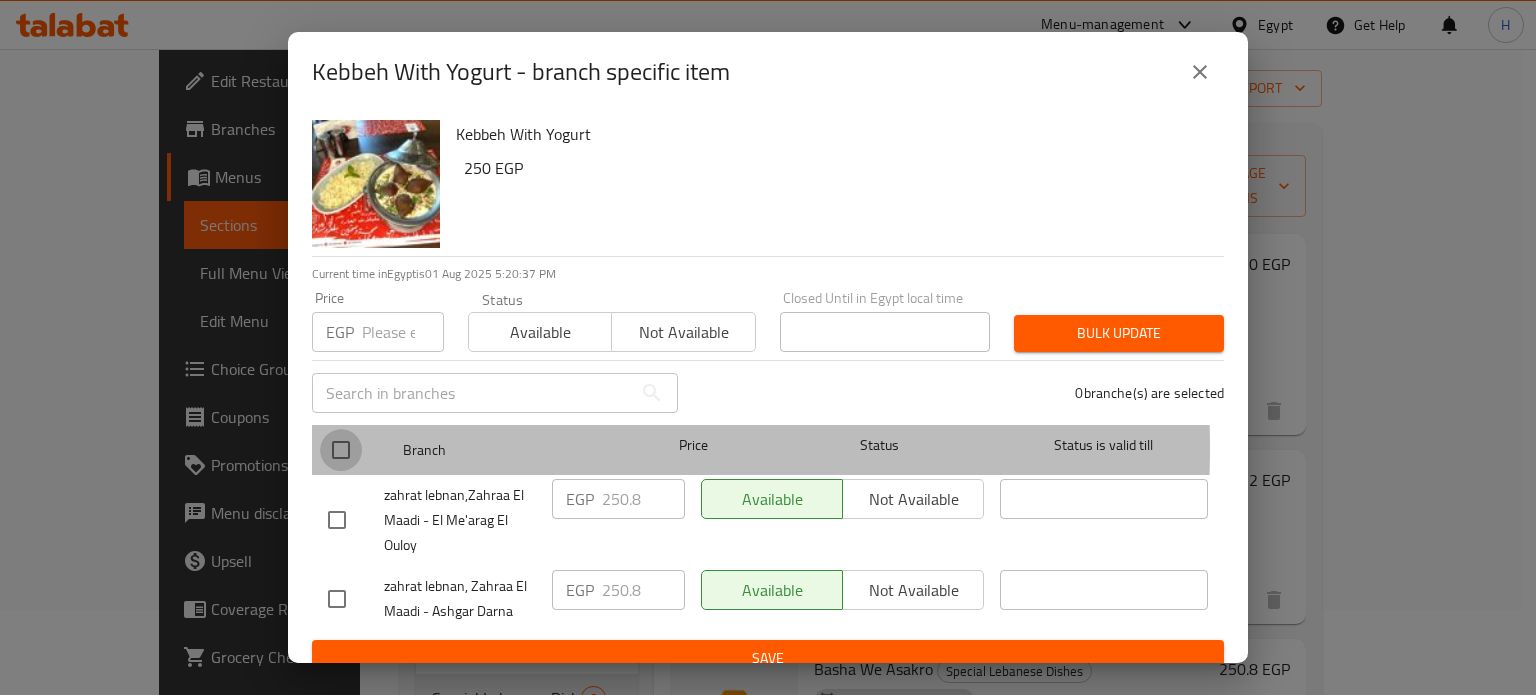click at bounding box center [341, 450] 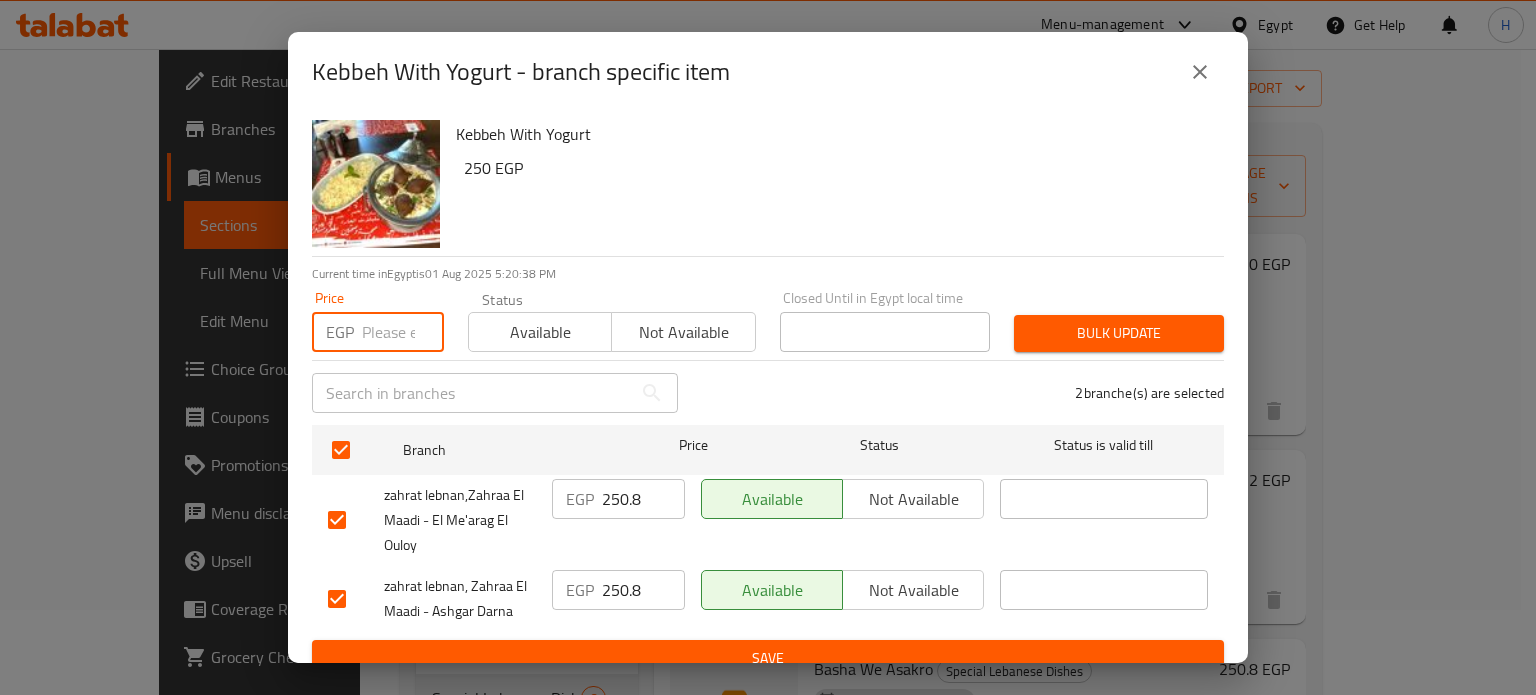 click at bounding box center (403, 332) 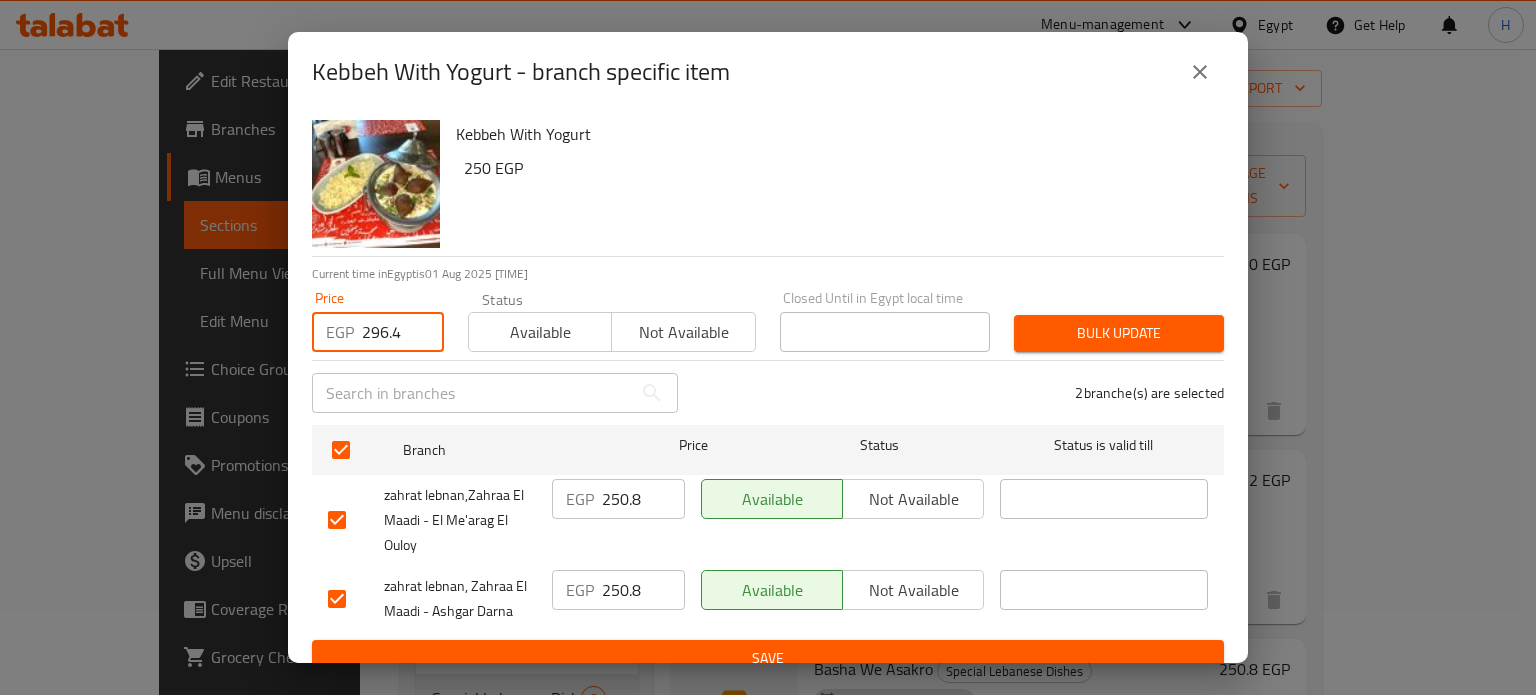 click on "Save" at bounding box center [768, 658] 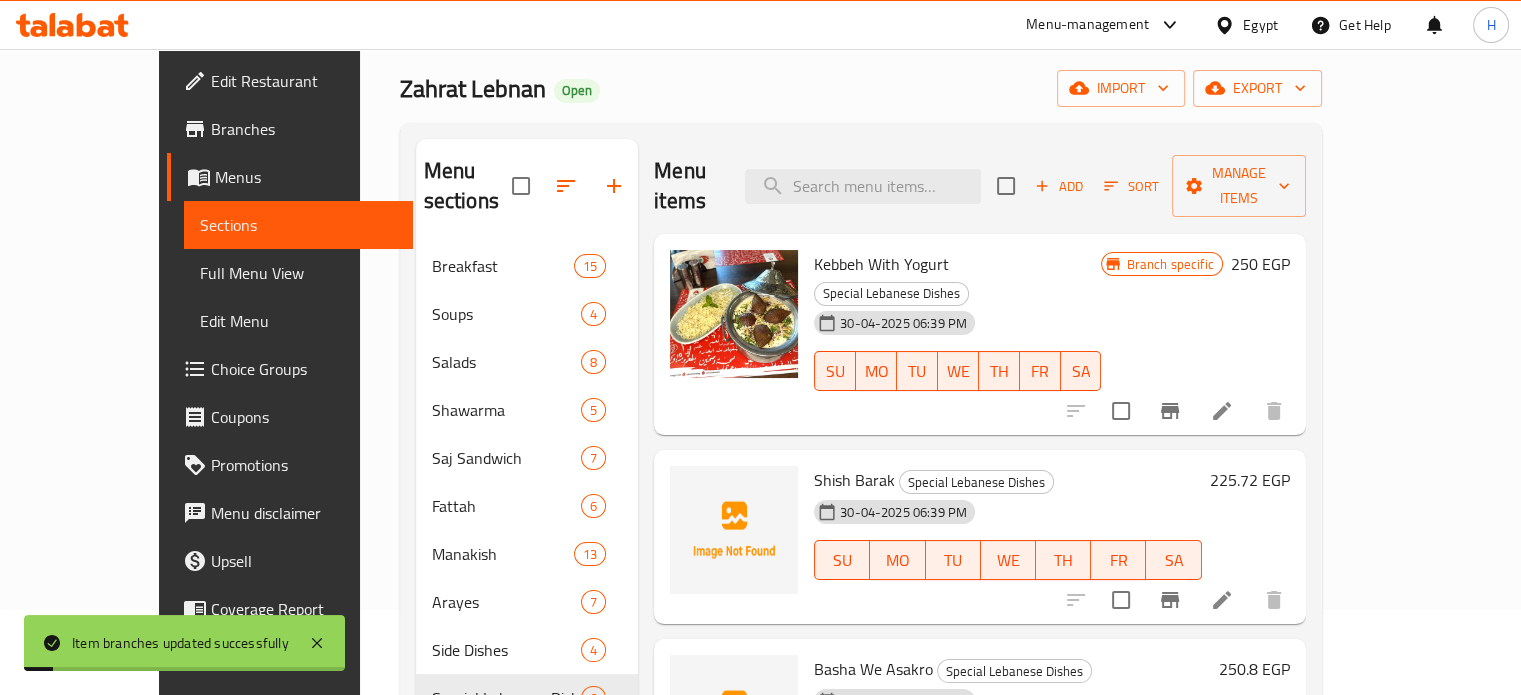 click on "225.72   EGP" at bounding box center [1250, 480] 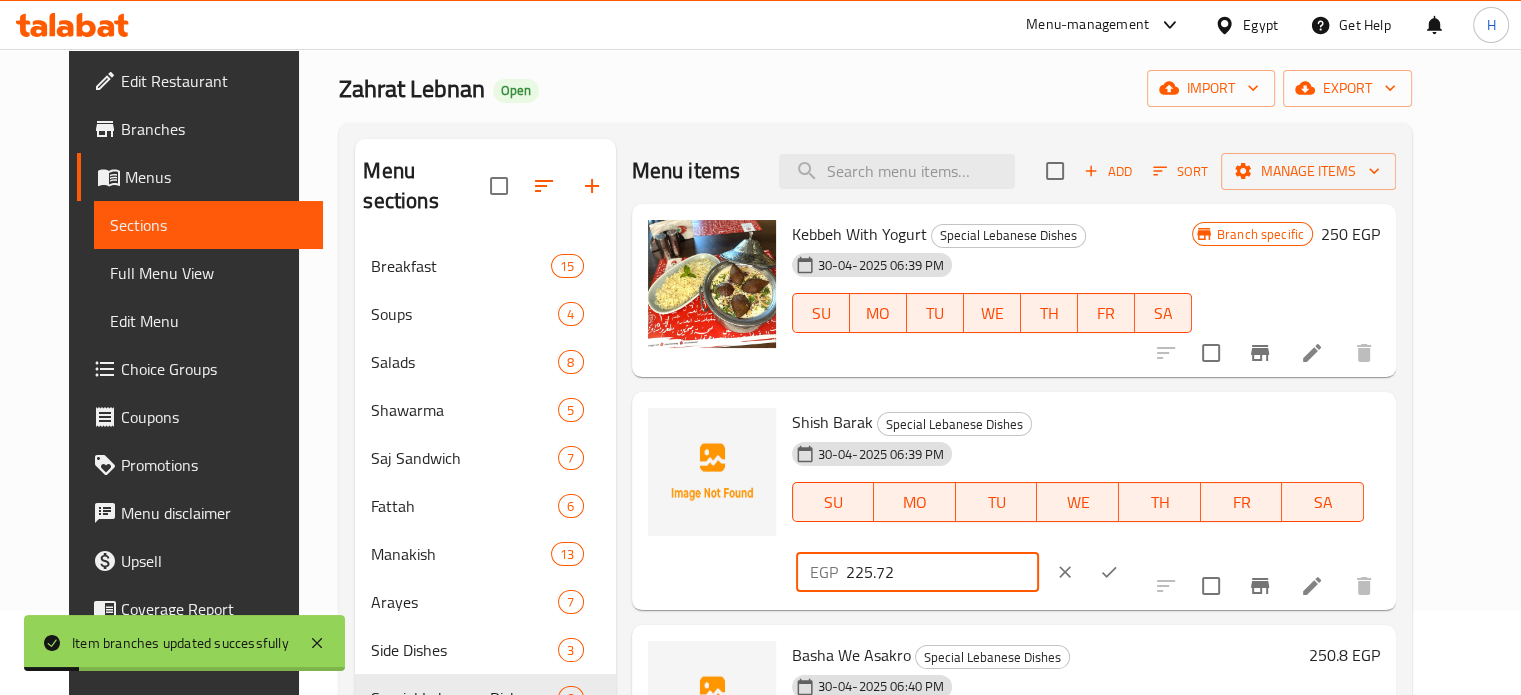 drag, startPoint x: 1209, startPoint y: 439, endPoint x: 1108, endPoint y: 439, distance: 101 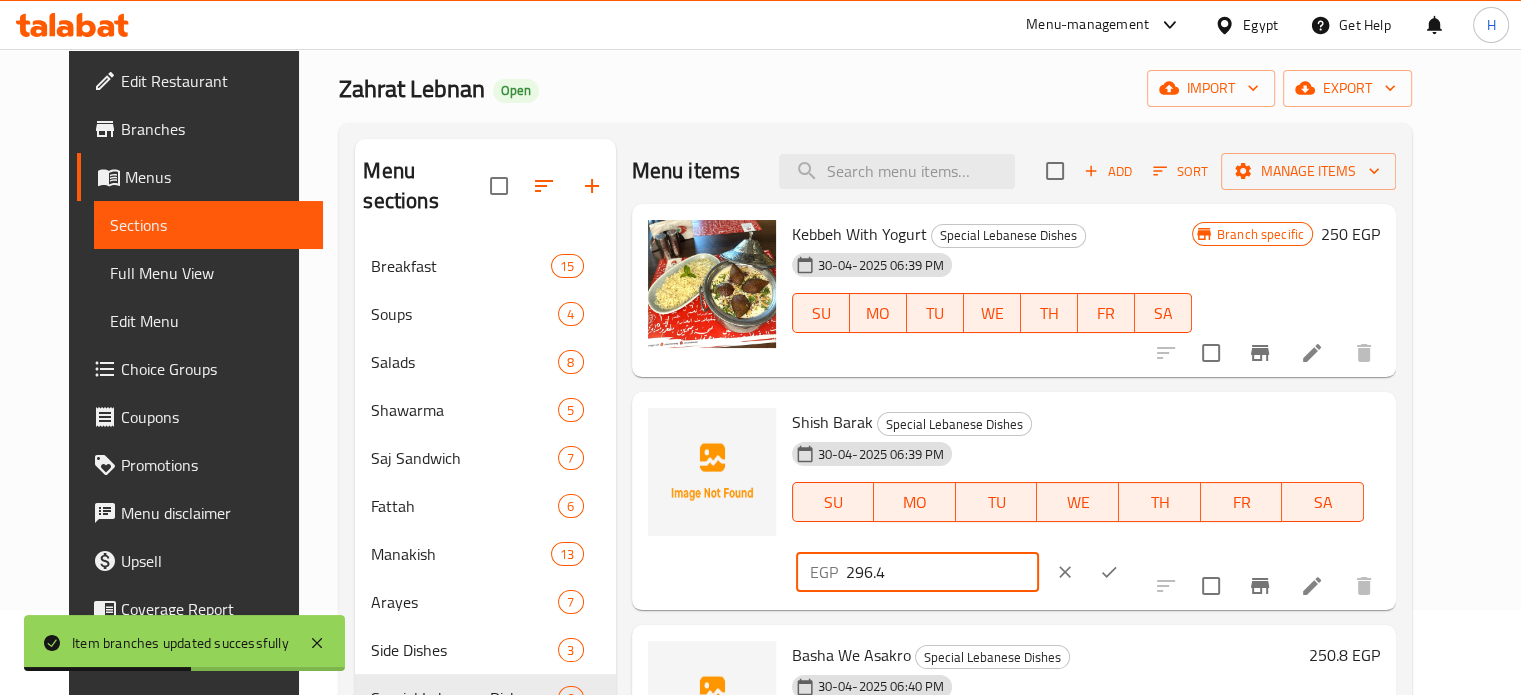 click 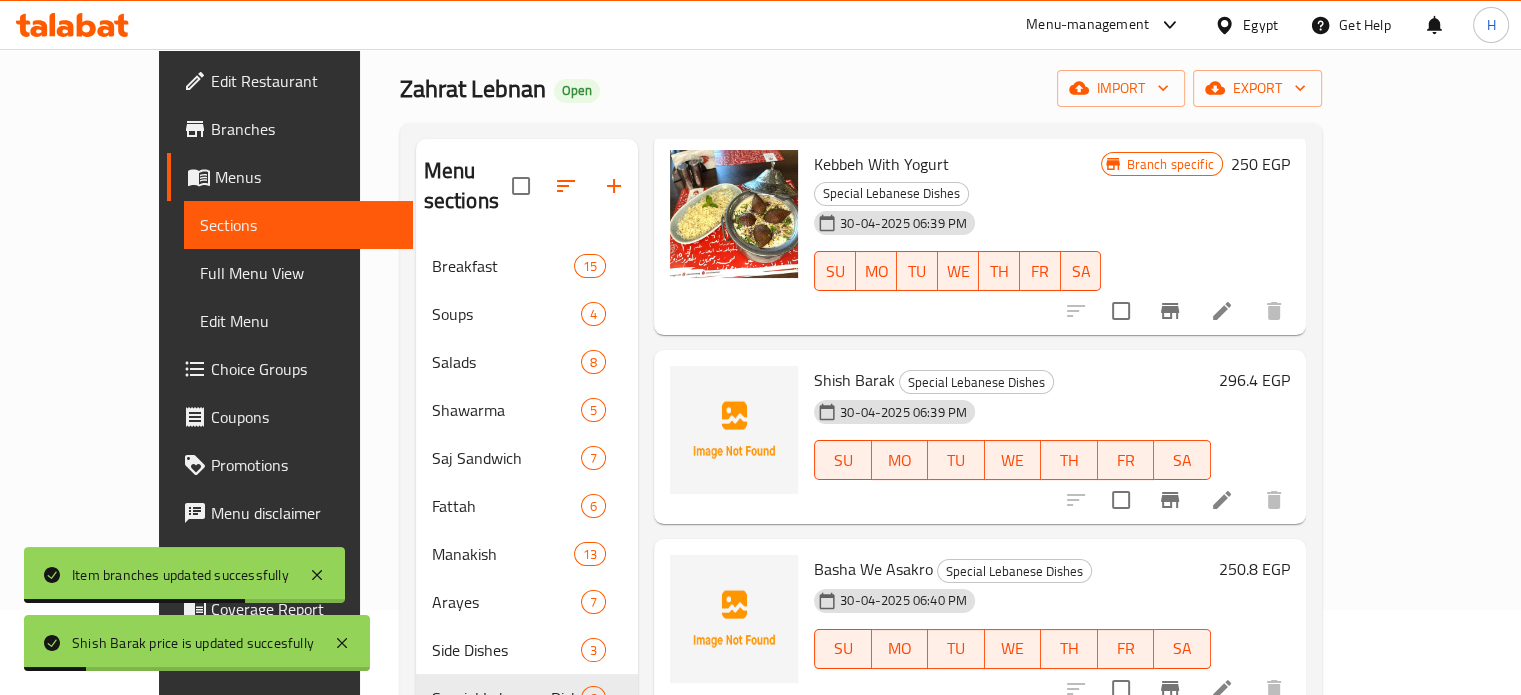 scroll, scrollTop: 200, scrollLeft: 0, axis: vertical 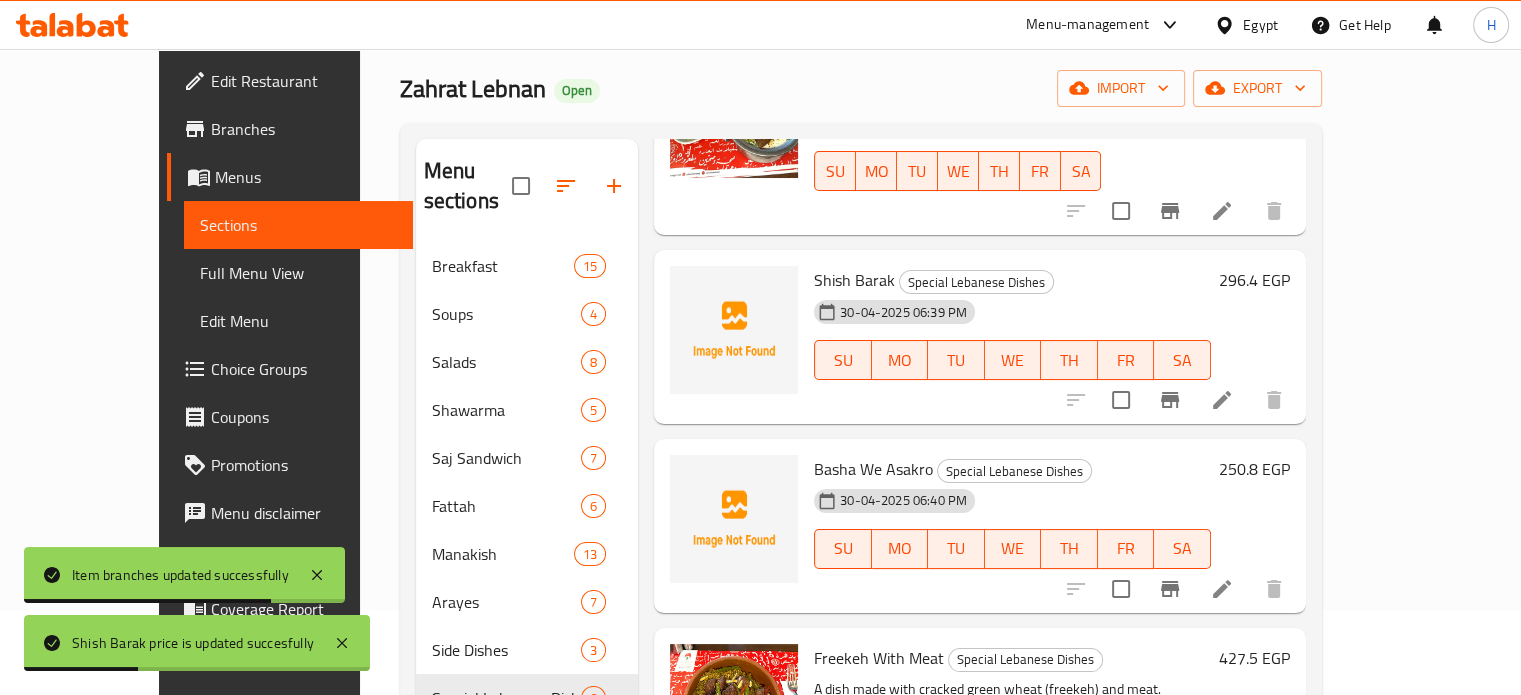 click on "250.8   EGP" at bounding box center [1254, 469] 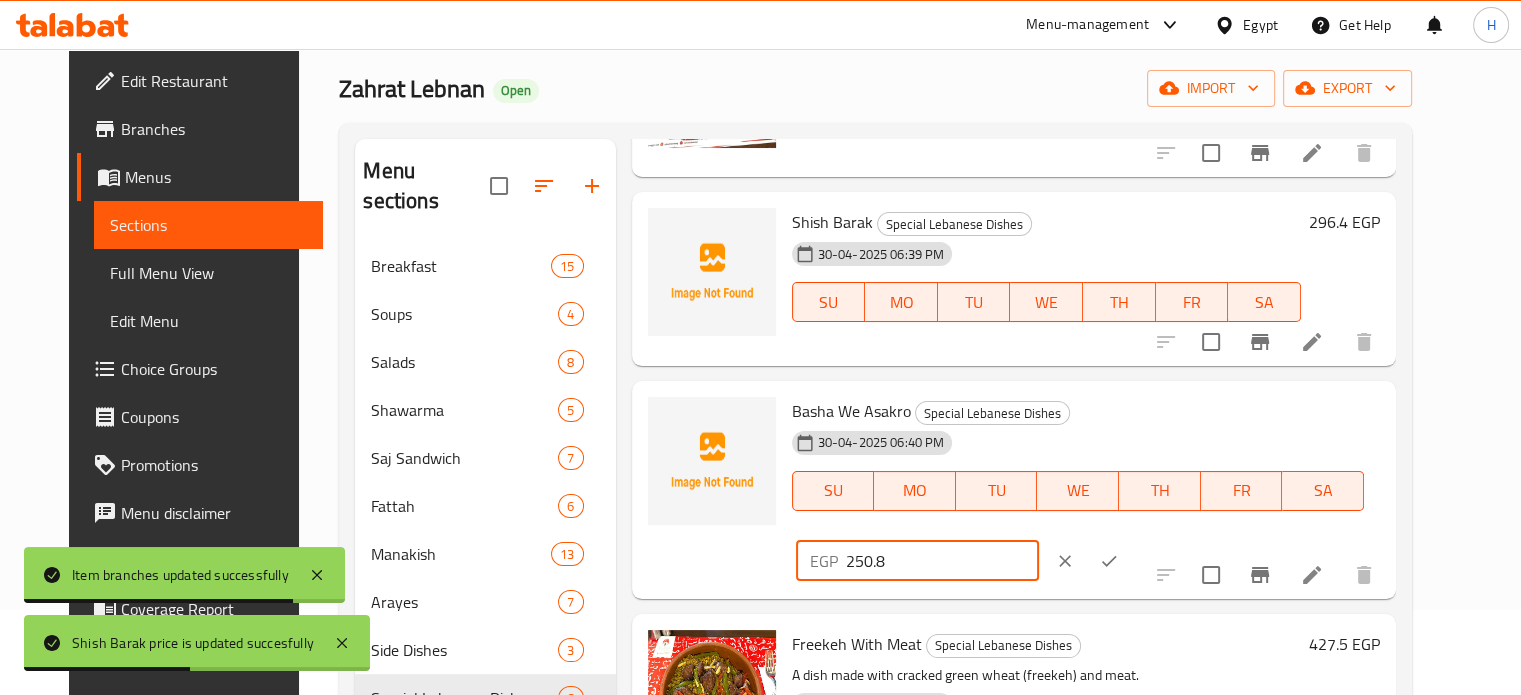 drag, startPoint x: 1252, startPoint y: 427, endPoint x: 1144, endPoint y: 428, distance: 108.00463 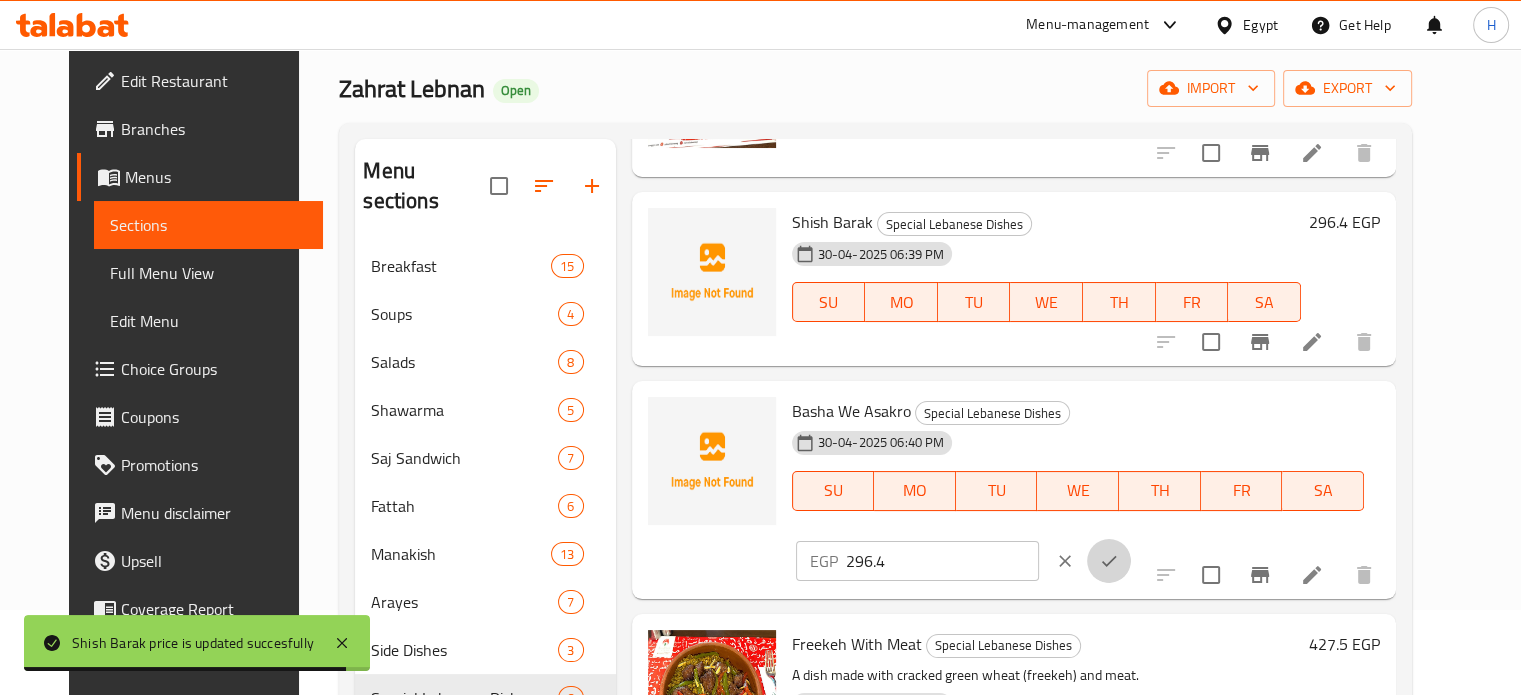 click 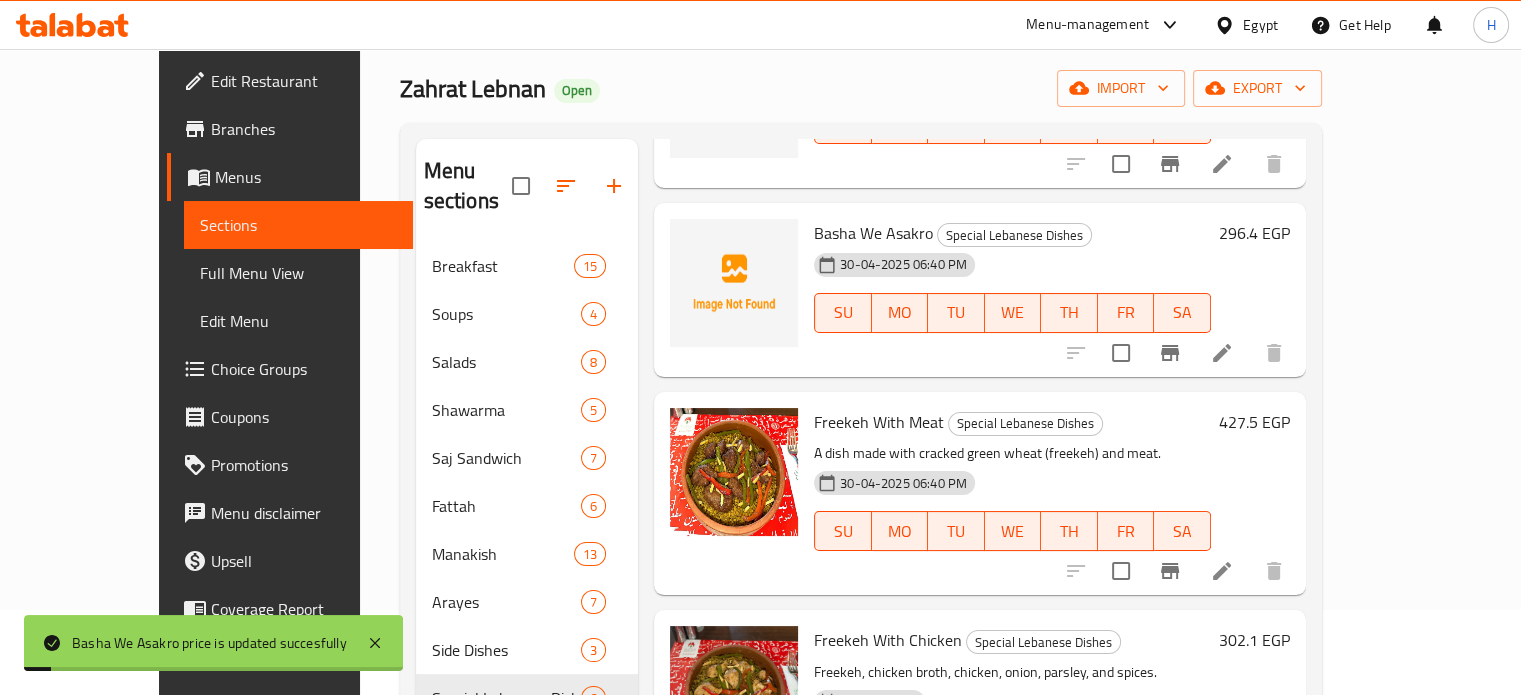 scroll, scrollTop: 440, scrollLeft: 0, axis: vertical 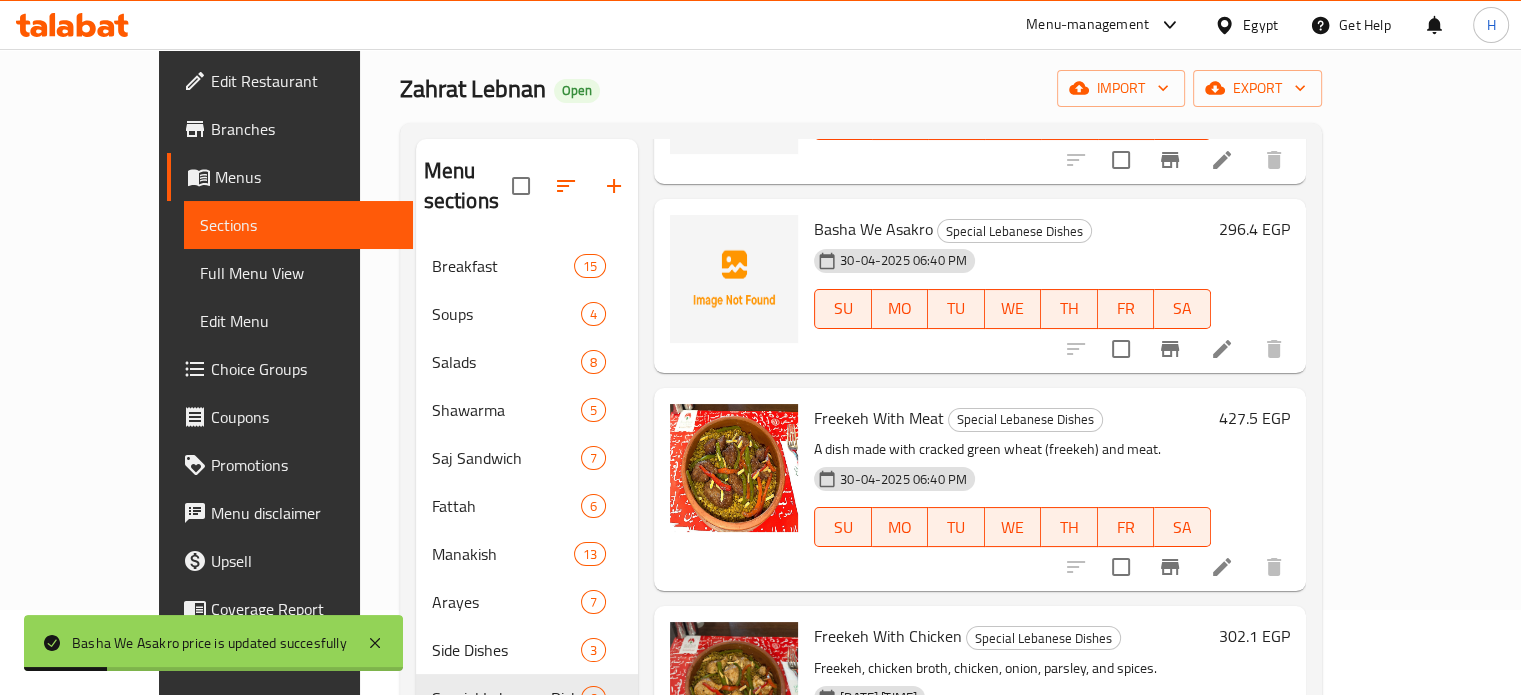 click on "427.5   EGP" at bounding box center [1254, 418] 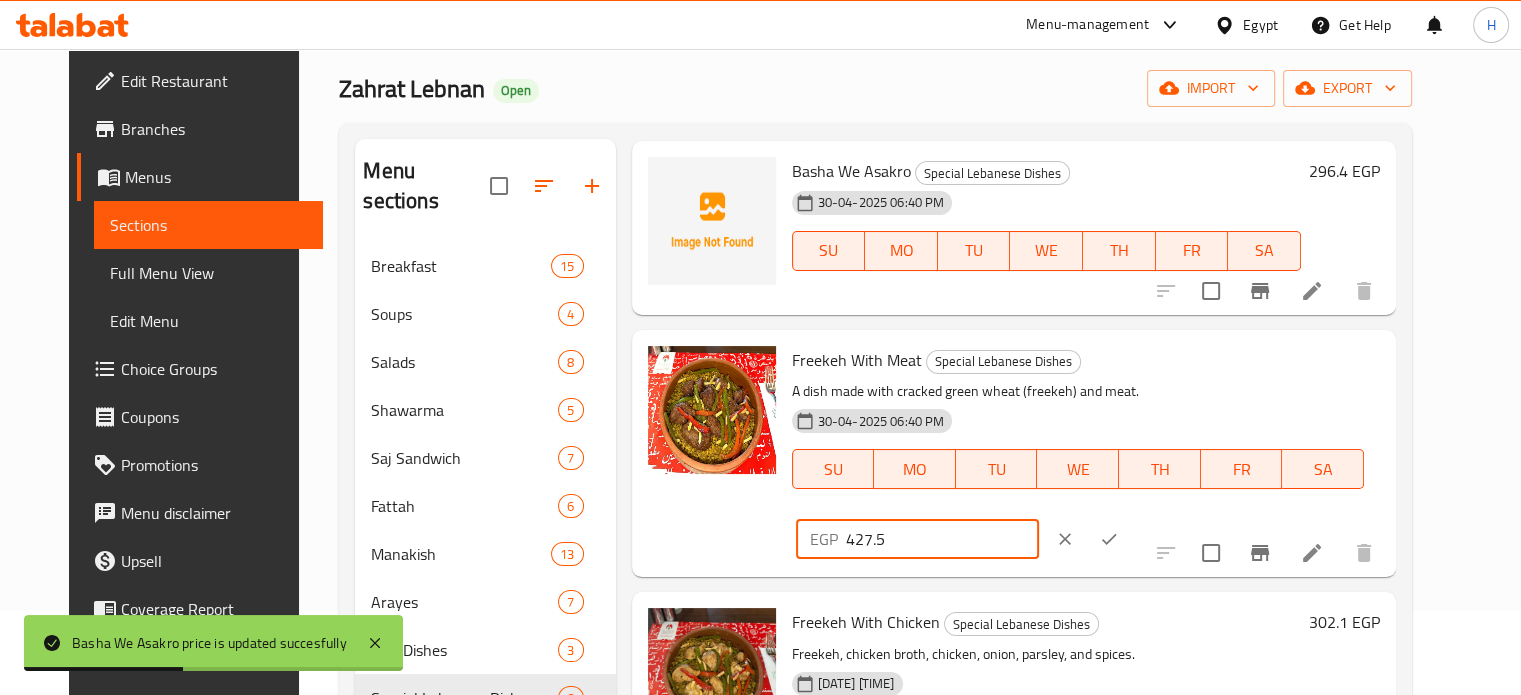 drag, startPoint x: 1226, startPoint y: 374, endPoint x: 1074, endPoint y: 372, distance: 152.01315 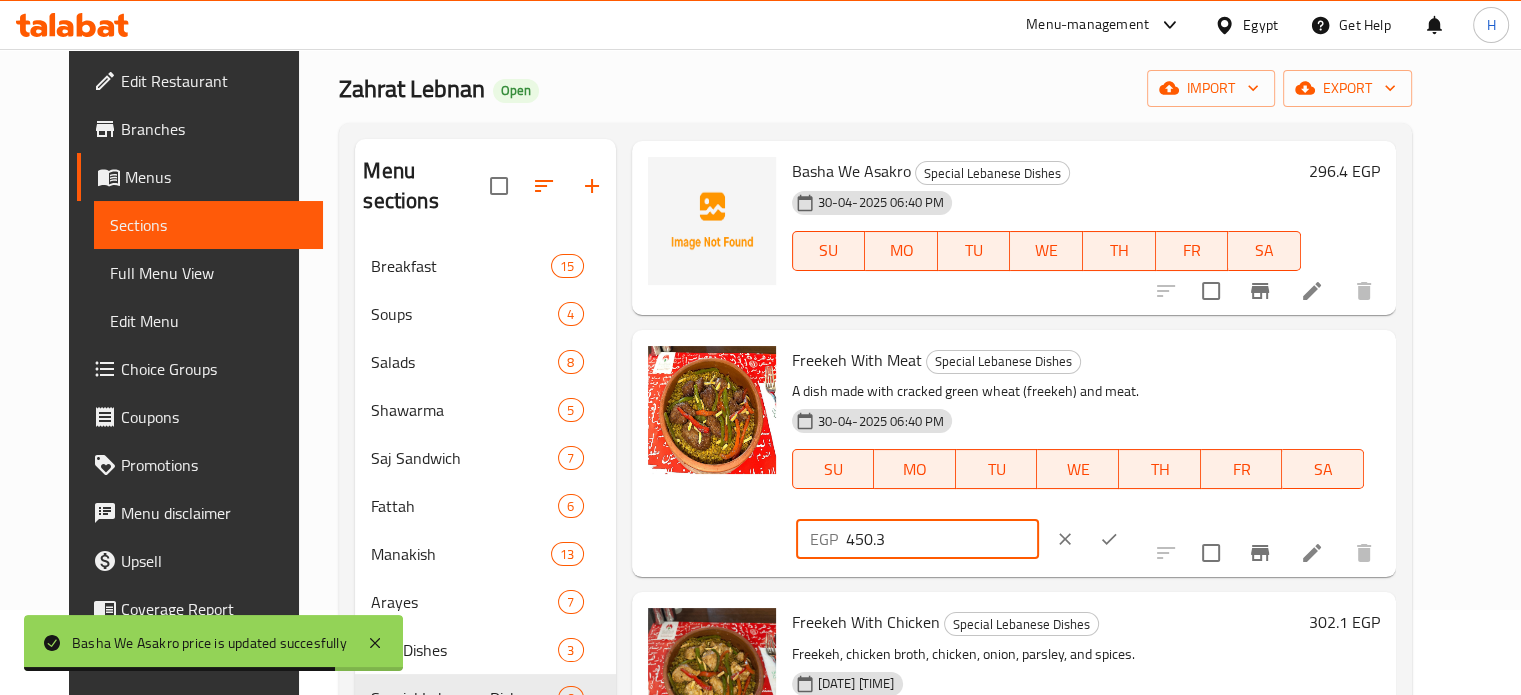 click 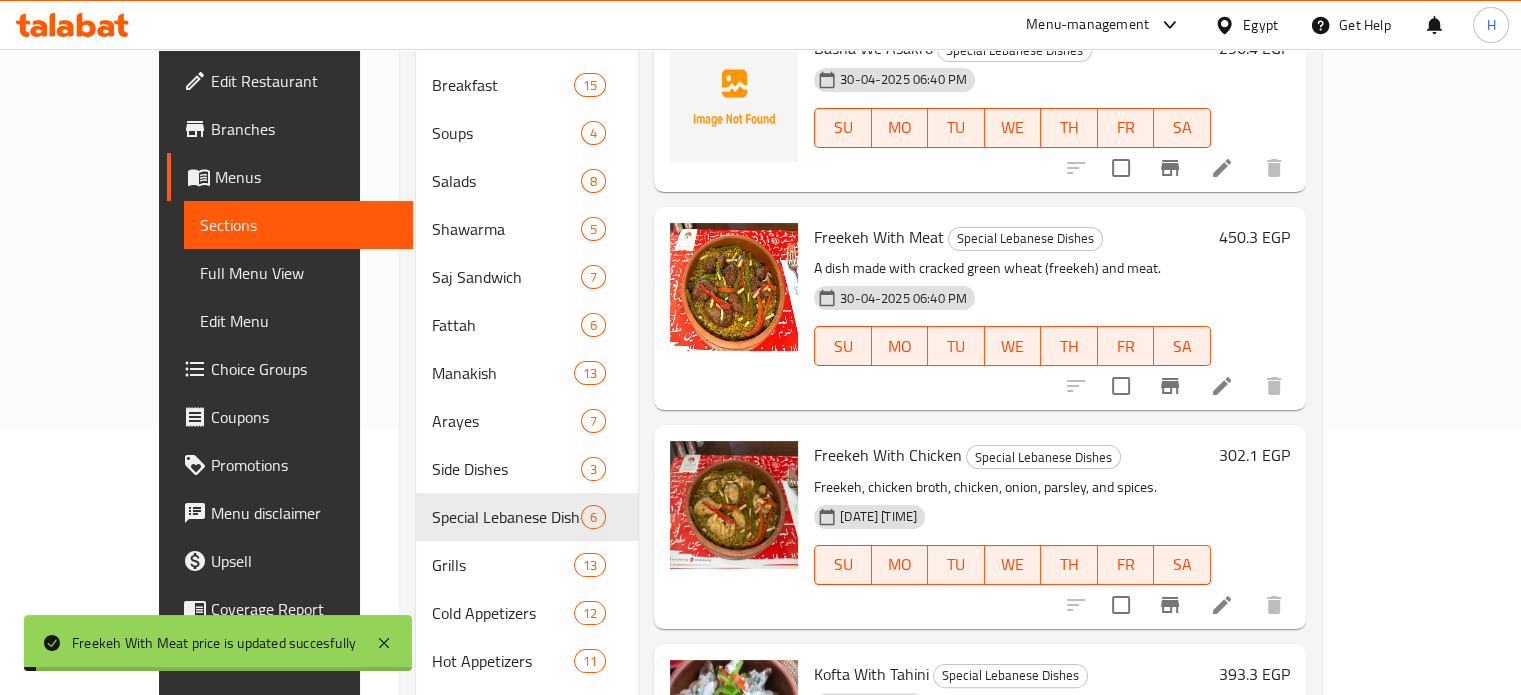scroll, scrollTop: 285, scrollLeft: 0, axis: vertical 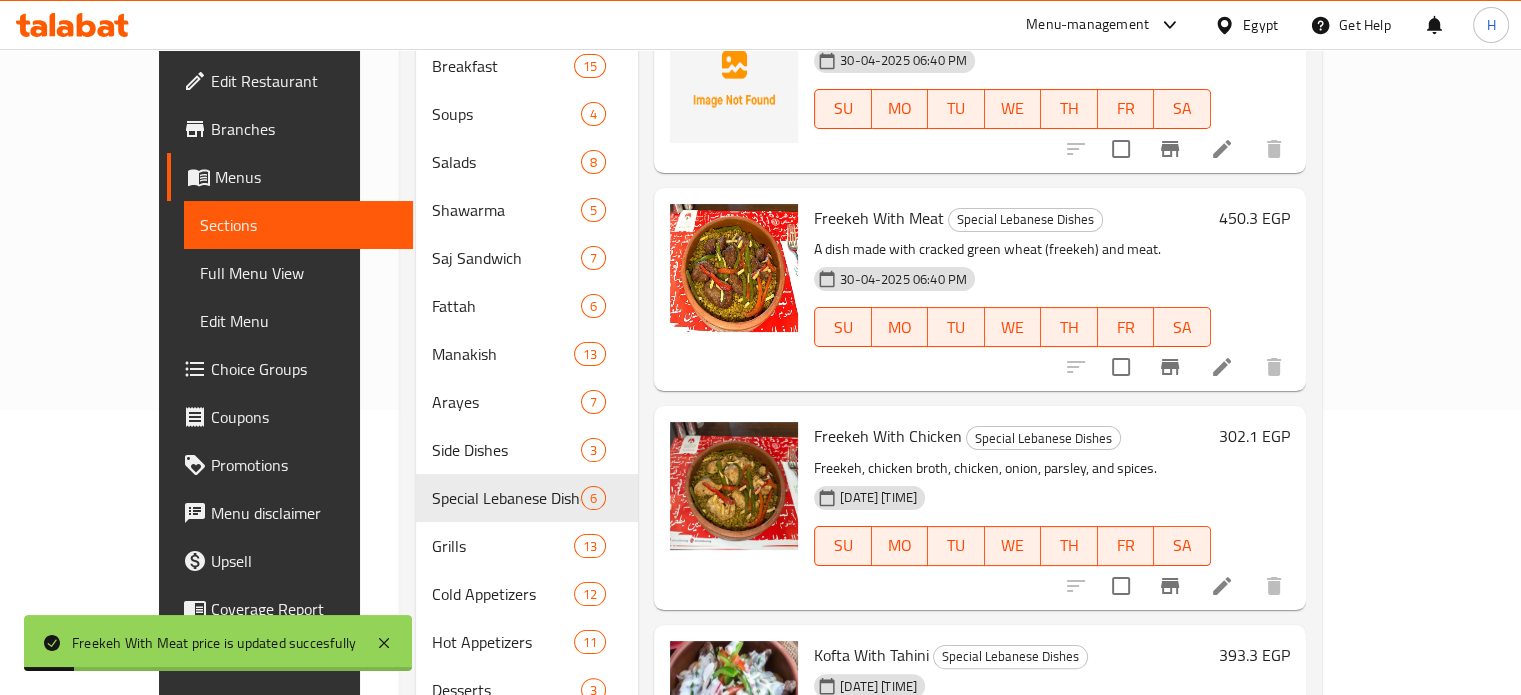 click on "302.1   EGP" at bounding box center (1254, 436) 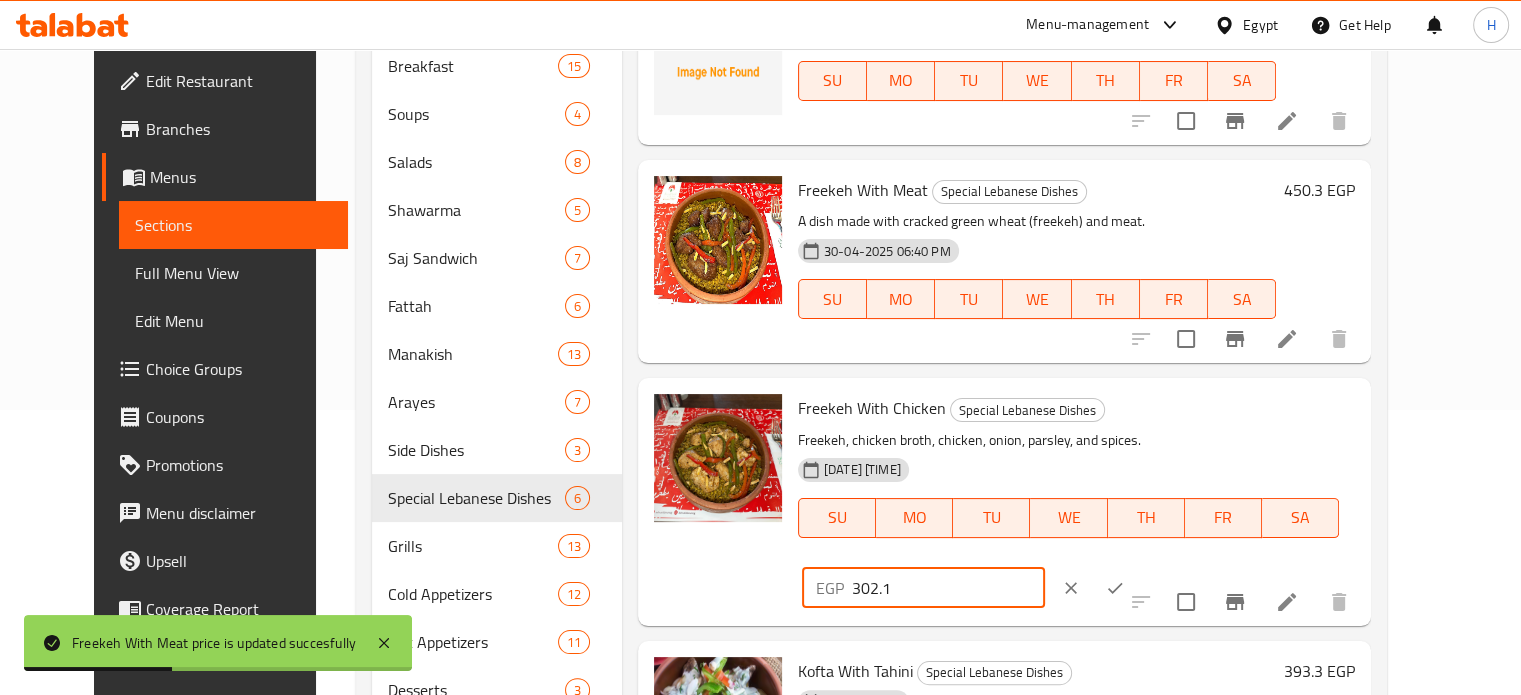 drag, startPoint x: 1220, startPoint y: 391, endPoint x: 1089, endPoint y: 391, distance: 131 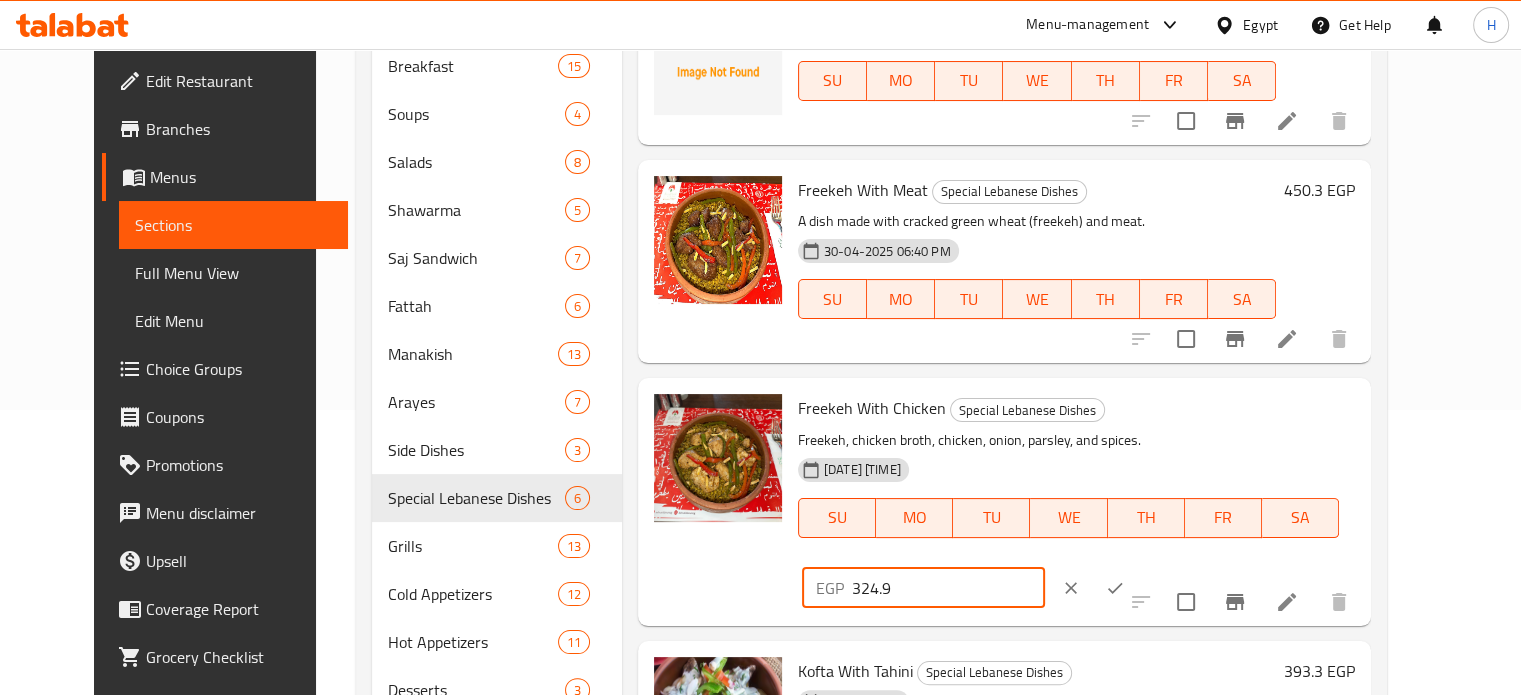 click 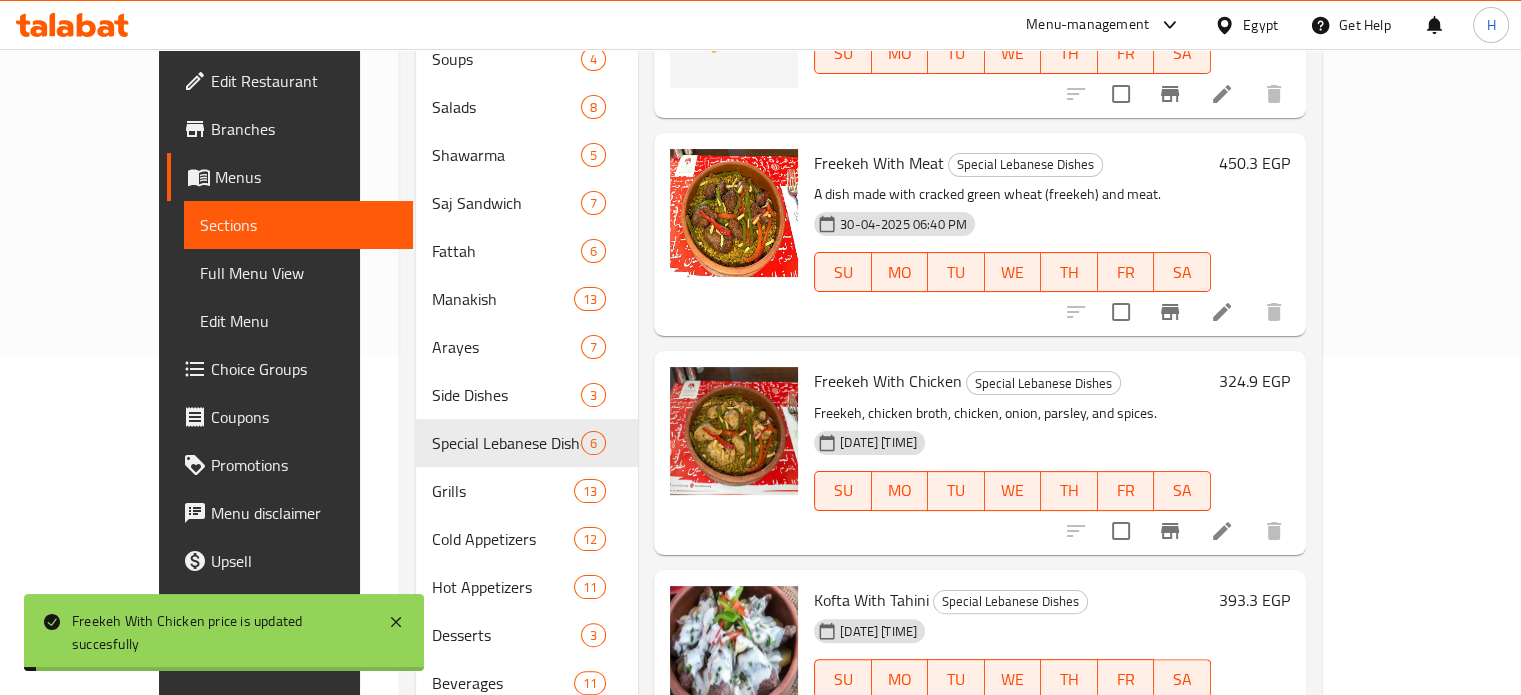 scroll, scrollTop: 385, scrollLeft: 0, axis: vertical 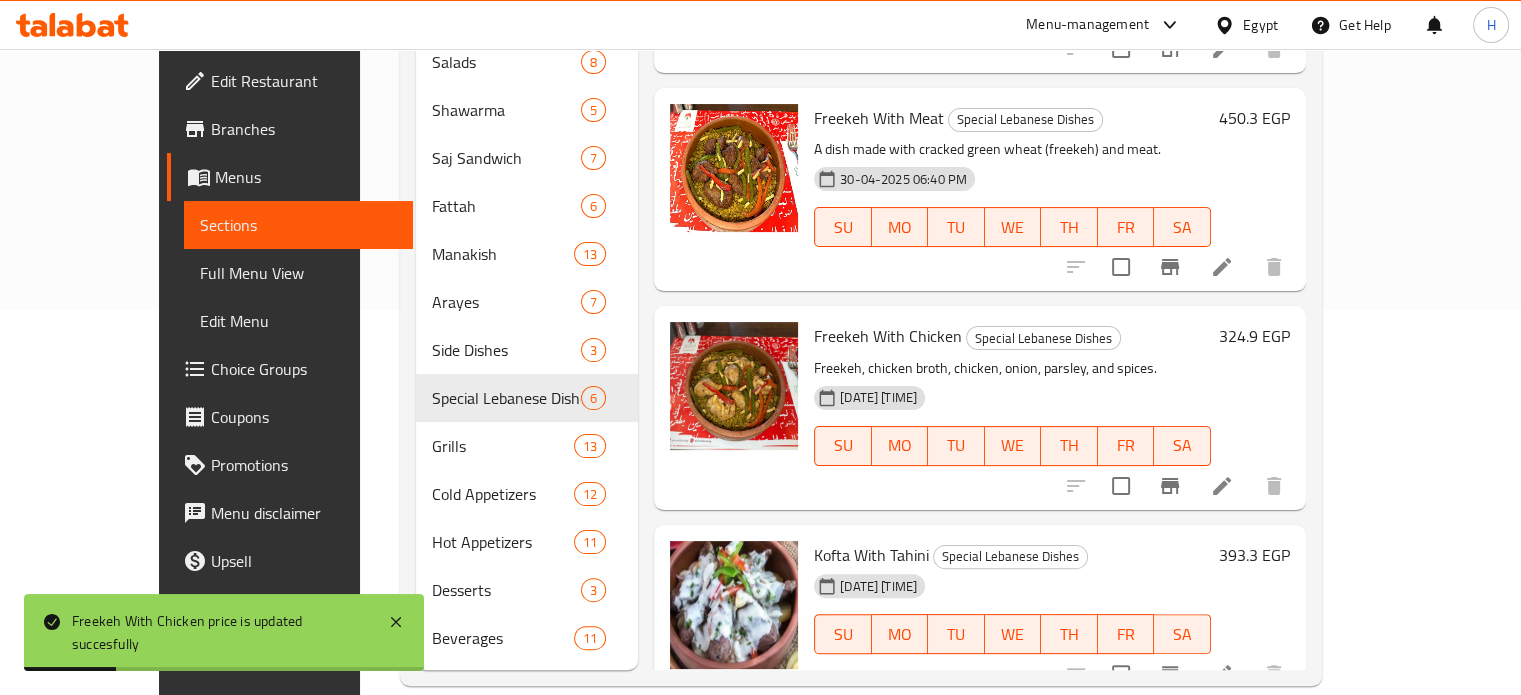 click on "393.3   EGP" at bounding box center (1254, 555) 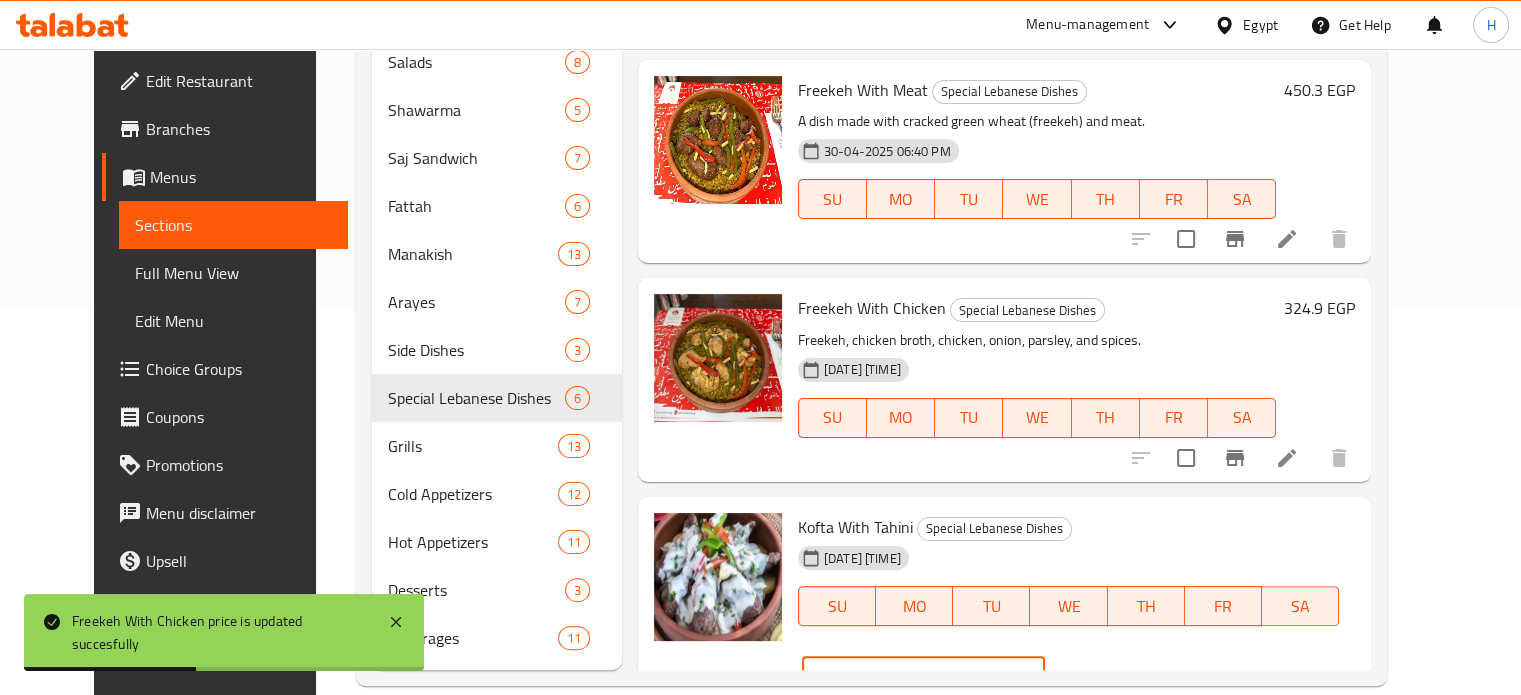 drag, startPoint x: 1222, startPoint y: 505, endPoint x: 1166, endPoint y: 503, distance: 56.0357 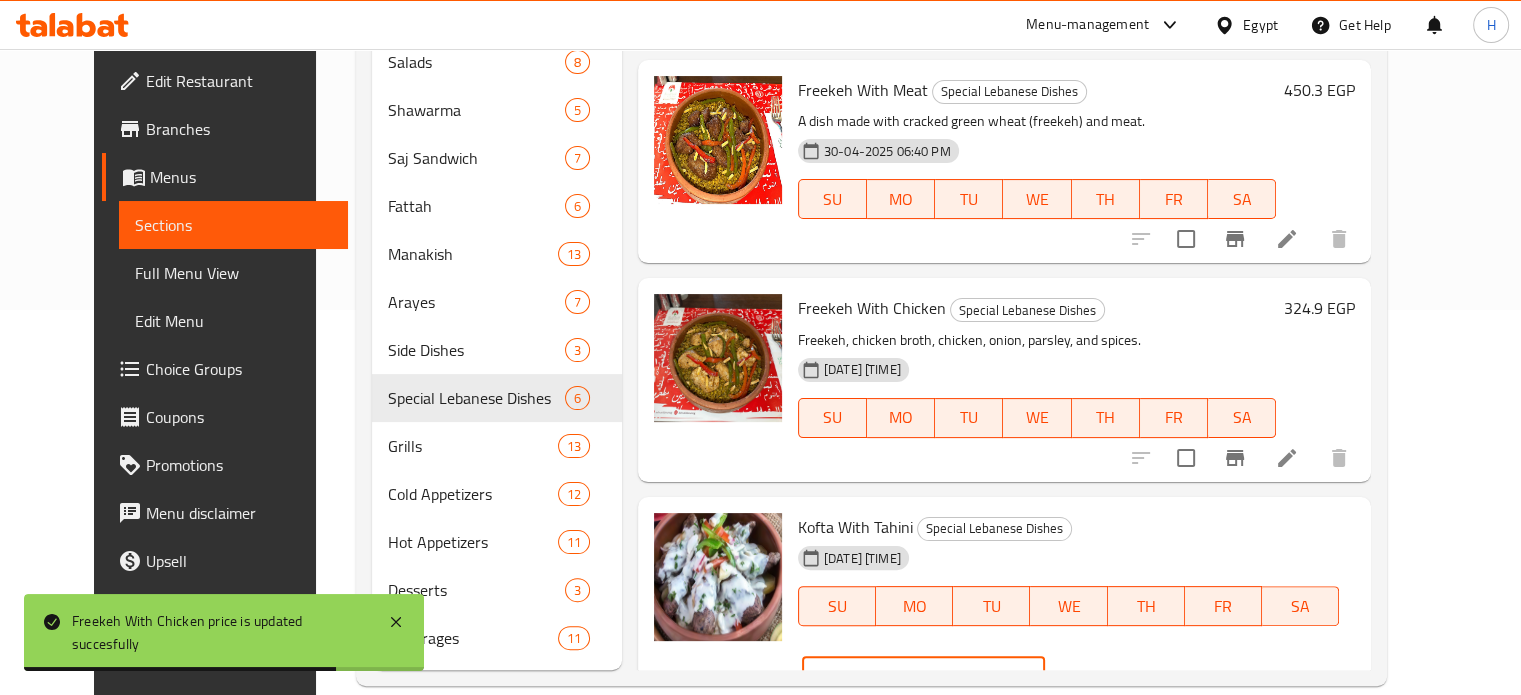 click on "393.3" at bounding box center (948, 676) 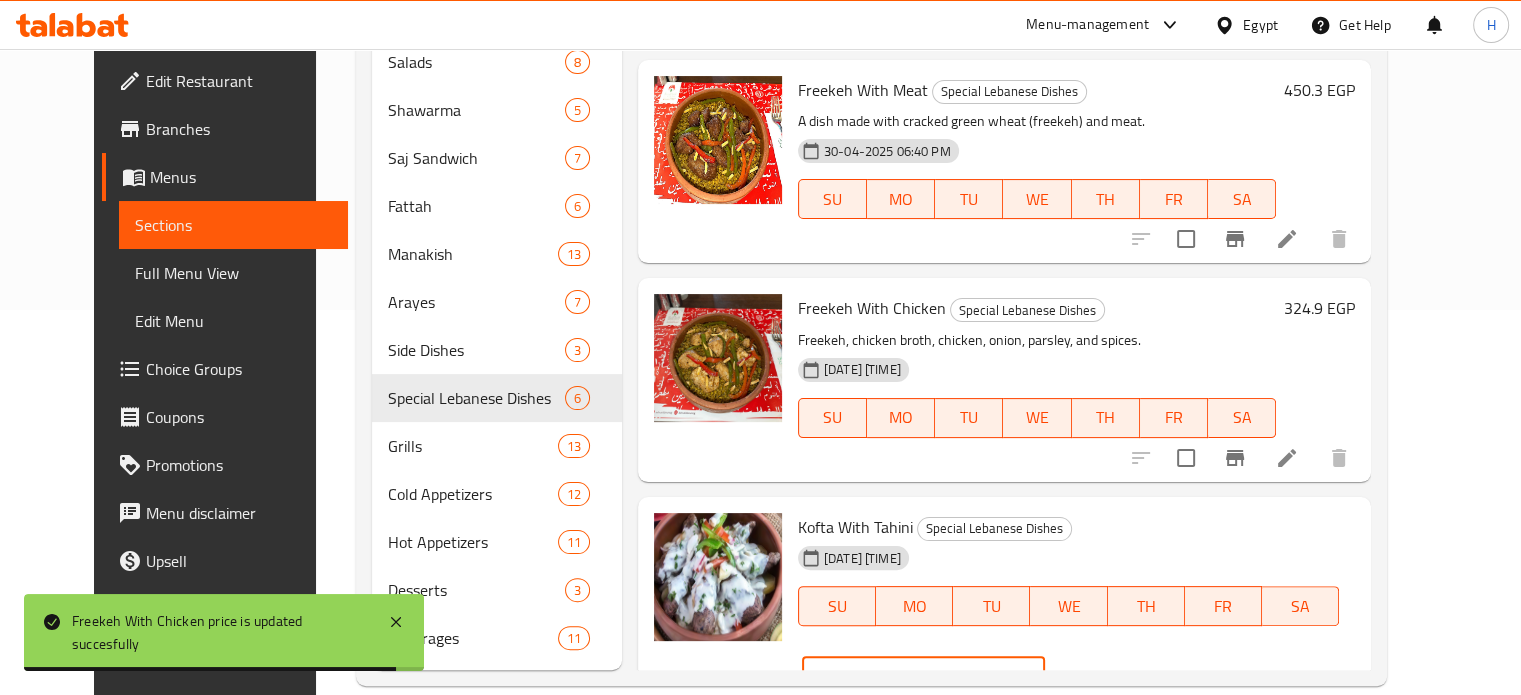 drag, startPoint x: 1230, startPoint y: 507, endPoint x: 1137, endPoint y: 503, distance: 93.08598 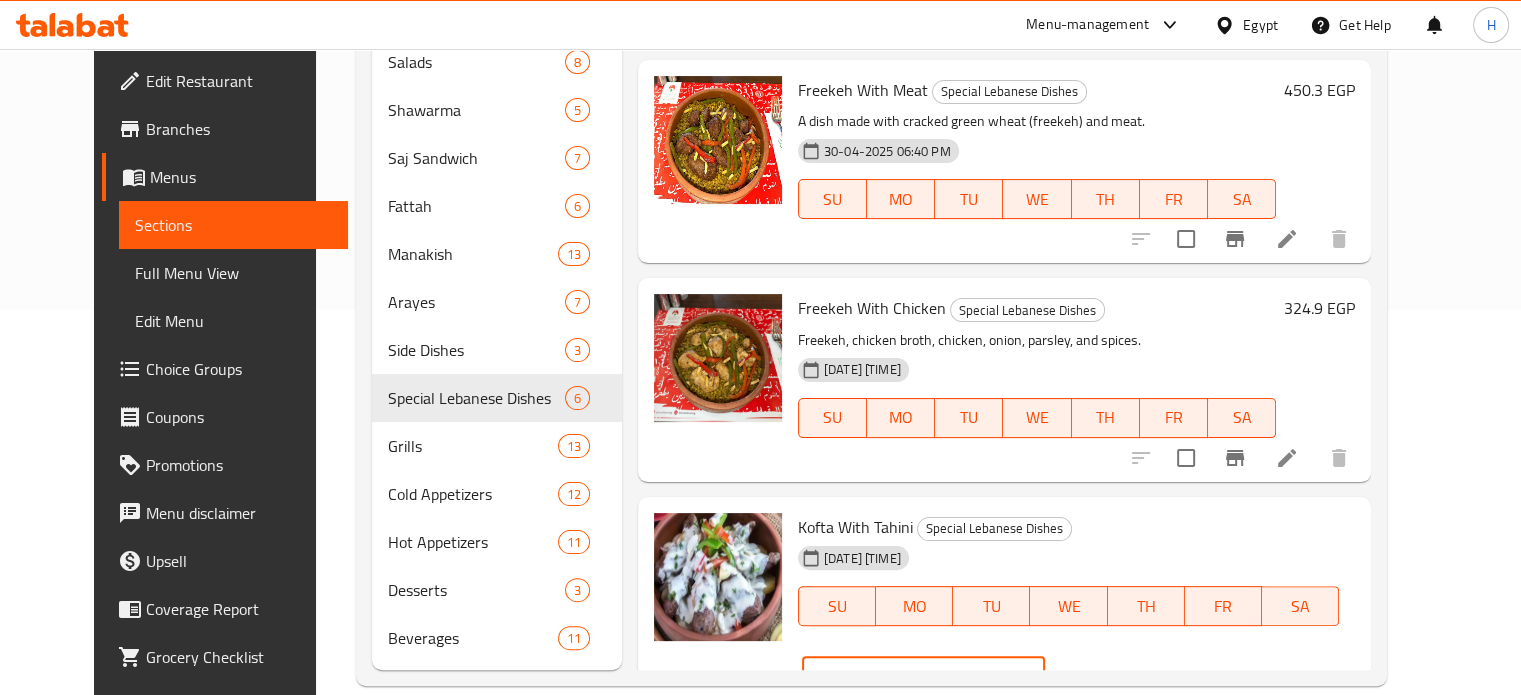 click 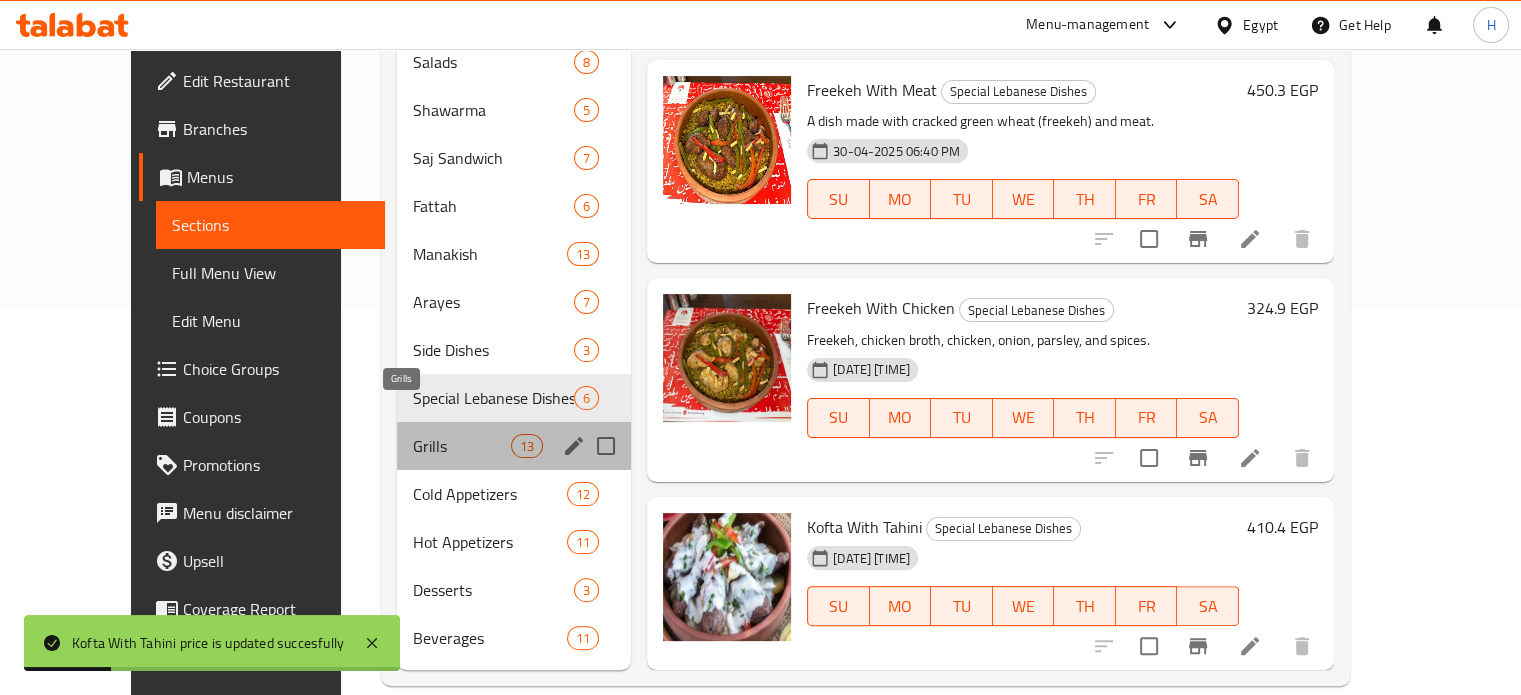 click on "Grills" at bounding box center [462, 446] 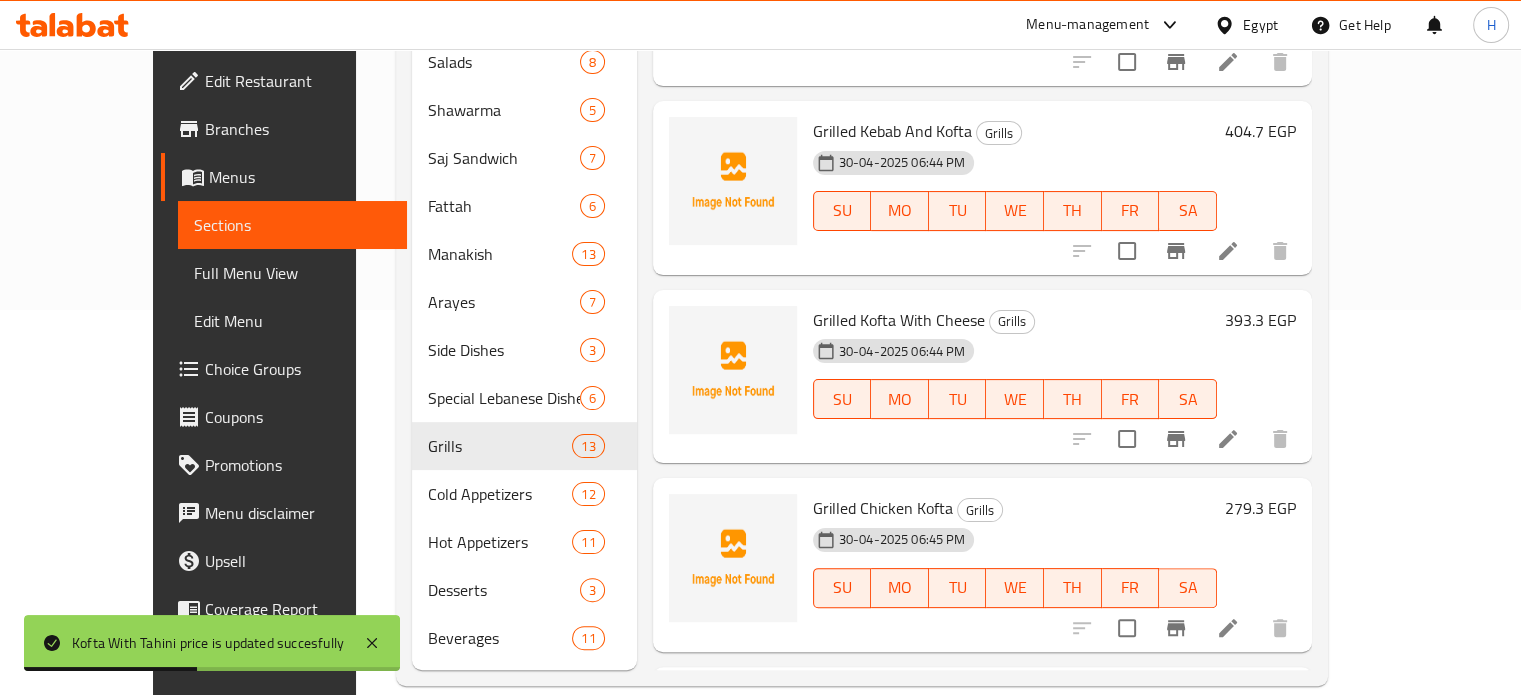 scroll, scrollTop: 0, scrollLeft: 0, axis: both 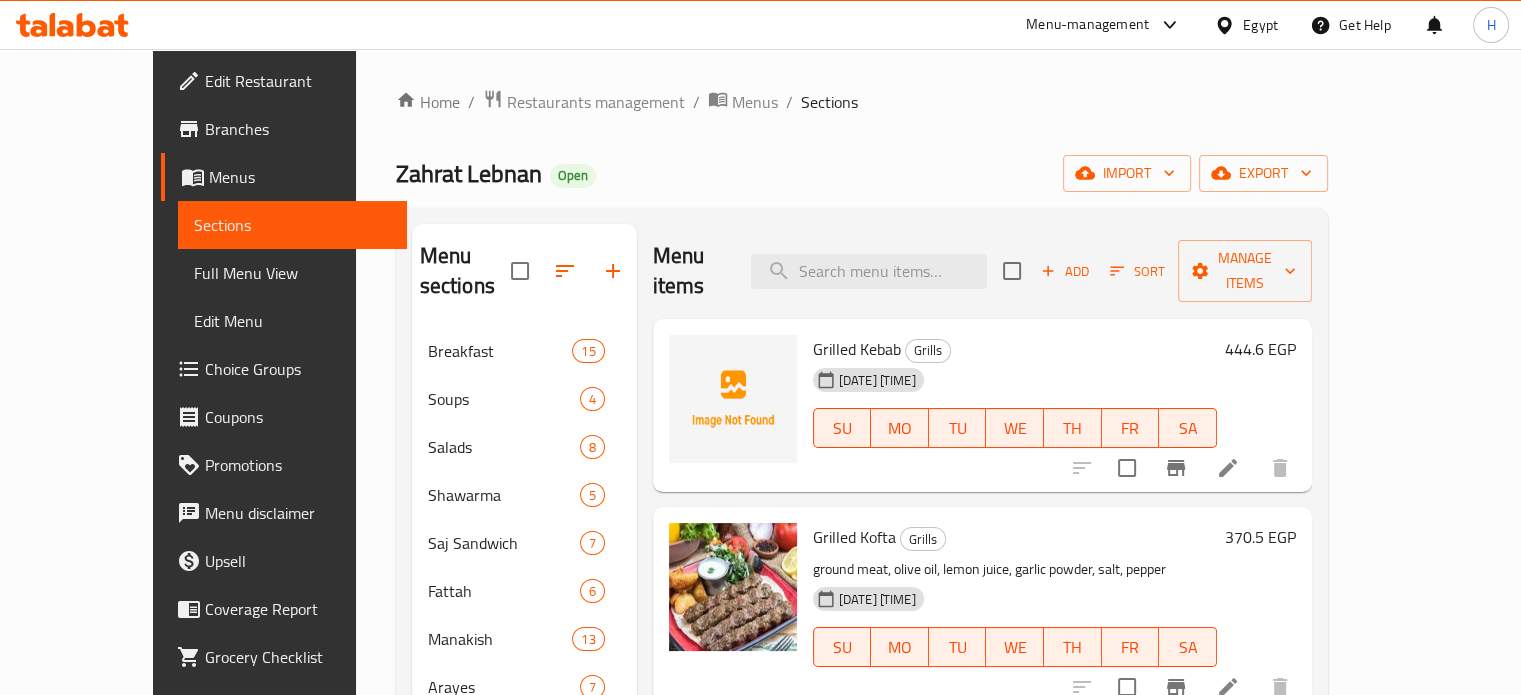 click on "444.6   EGP" at bounding box center [1260, 349] 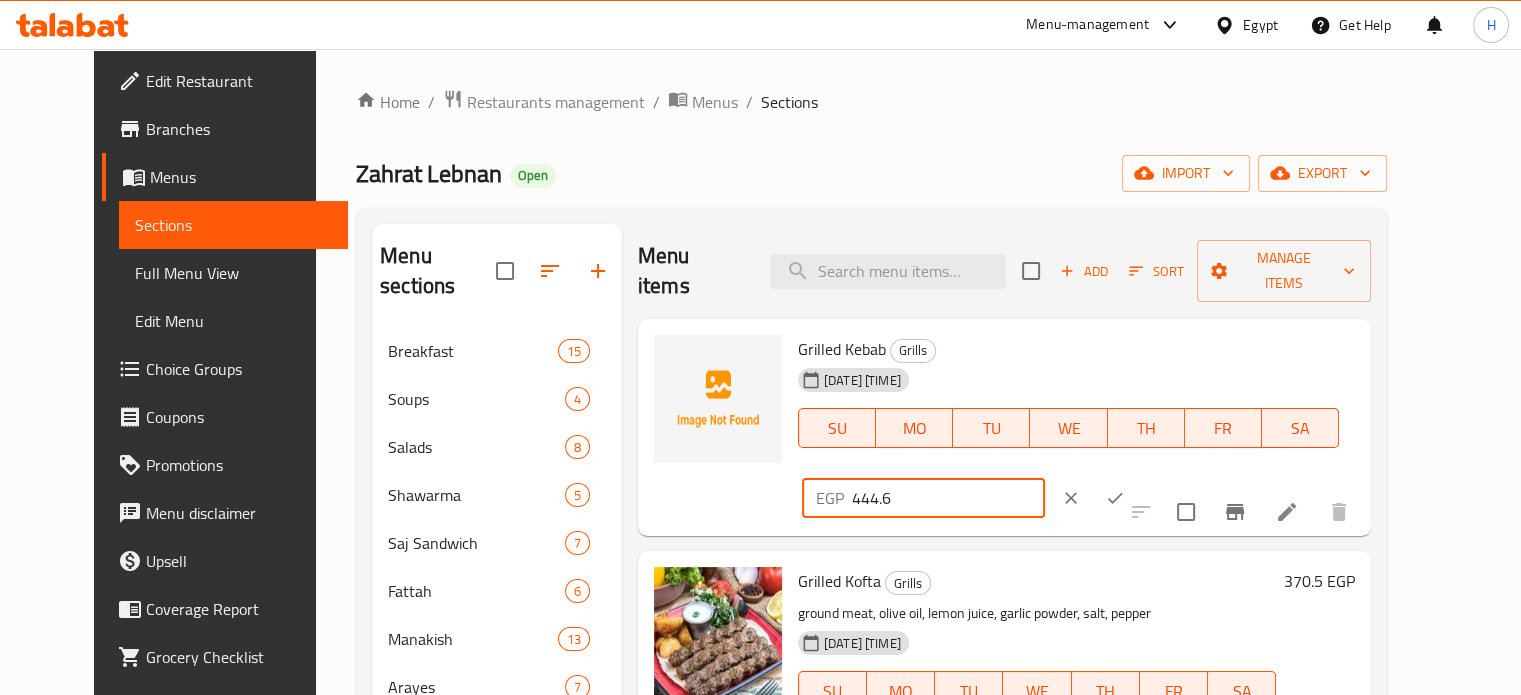 drag, startPoint x: 1248, startPoint y: 322, endPoint x: 1160, endPoint y: 325, distance: 88.051125 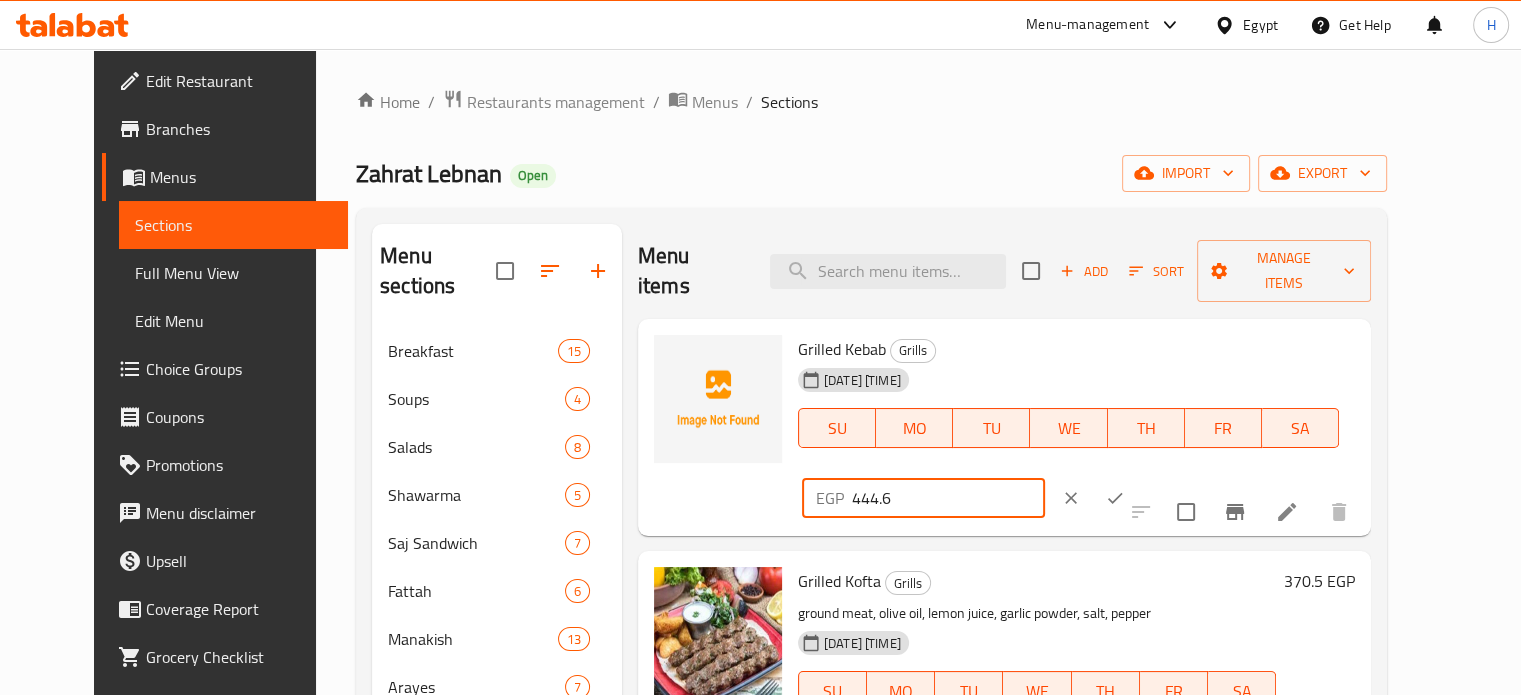 click on "444.6" at bounding box center [948, 498] 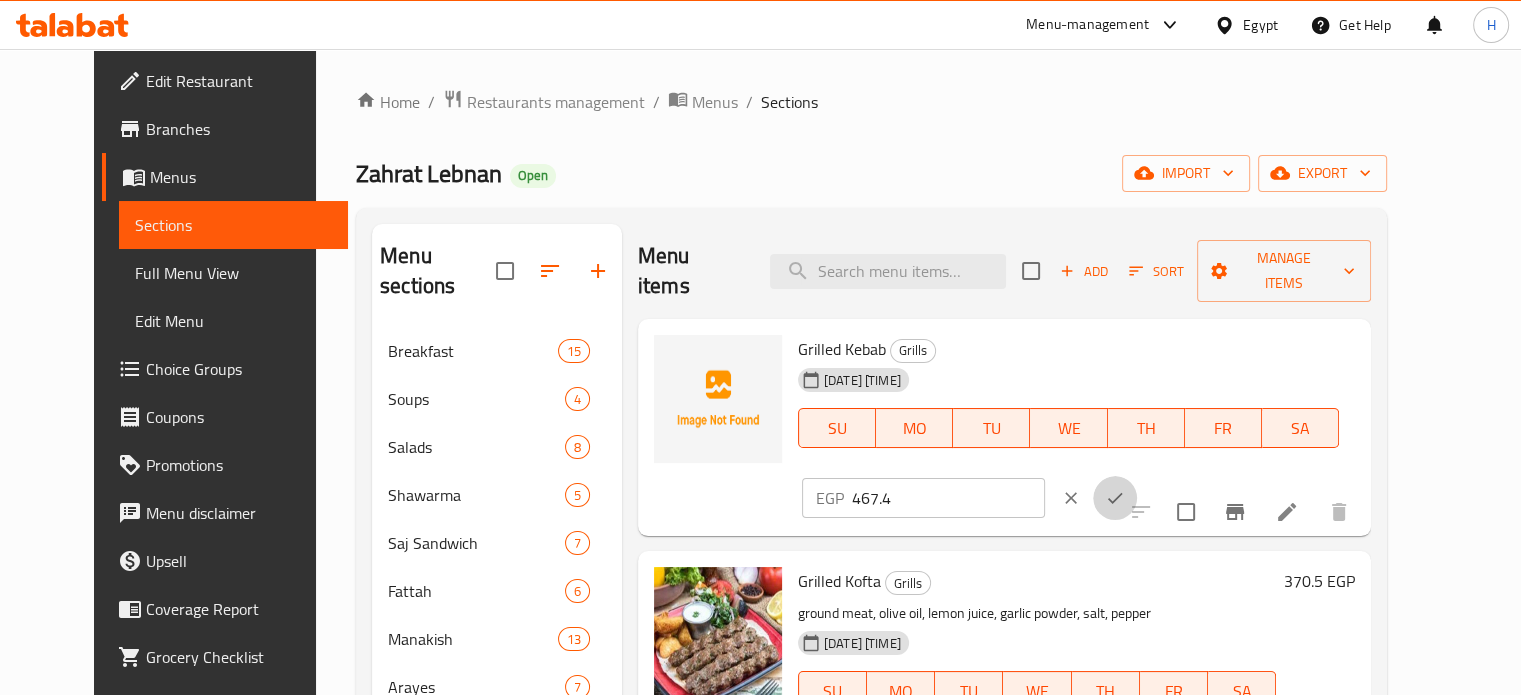 click 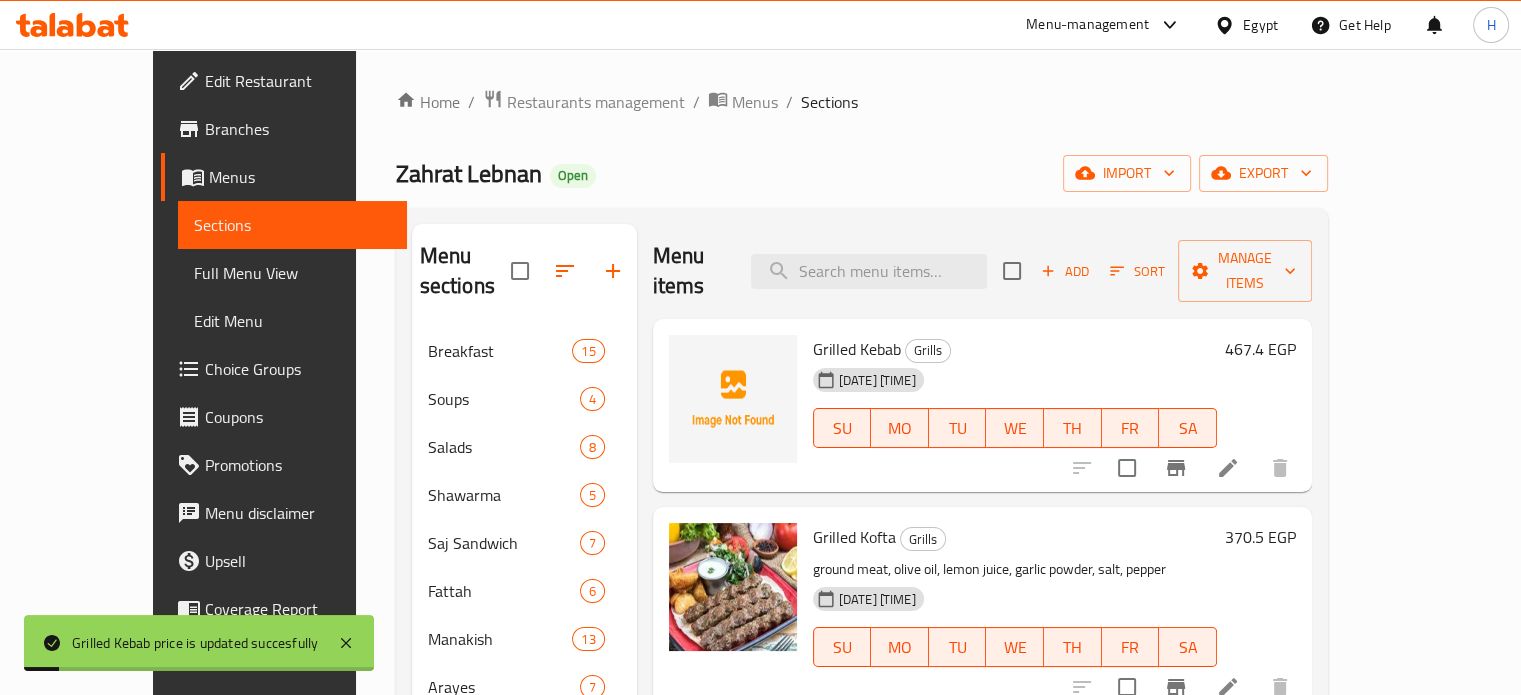 click on "370.5   EGP" at bounding box center (1260, 537) 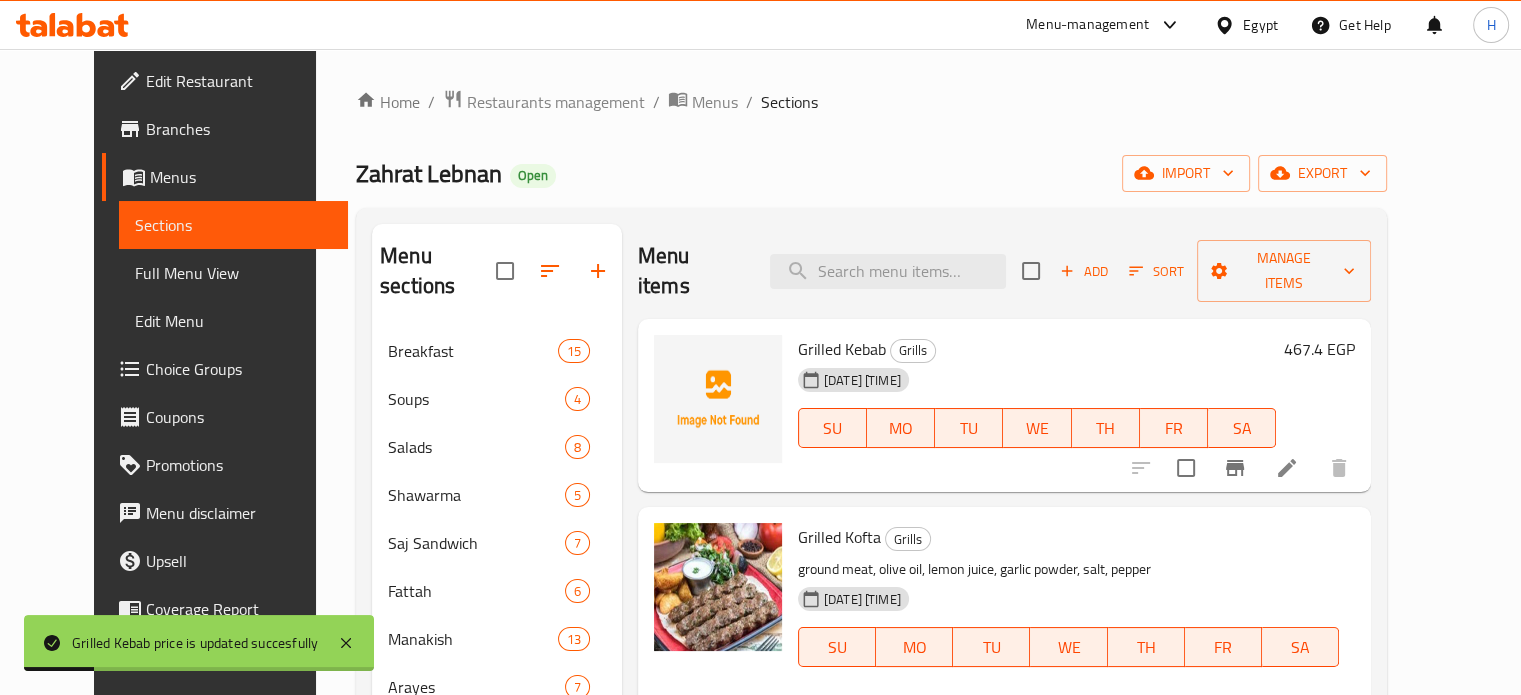 drag, startPoint x: 1235, startPoint y: 520, endPoint x: 1128, endPoint y: 520, distance: 107 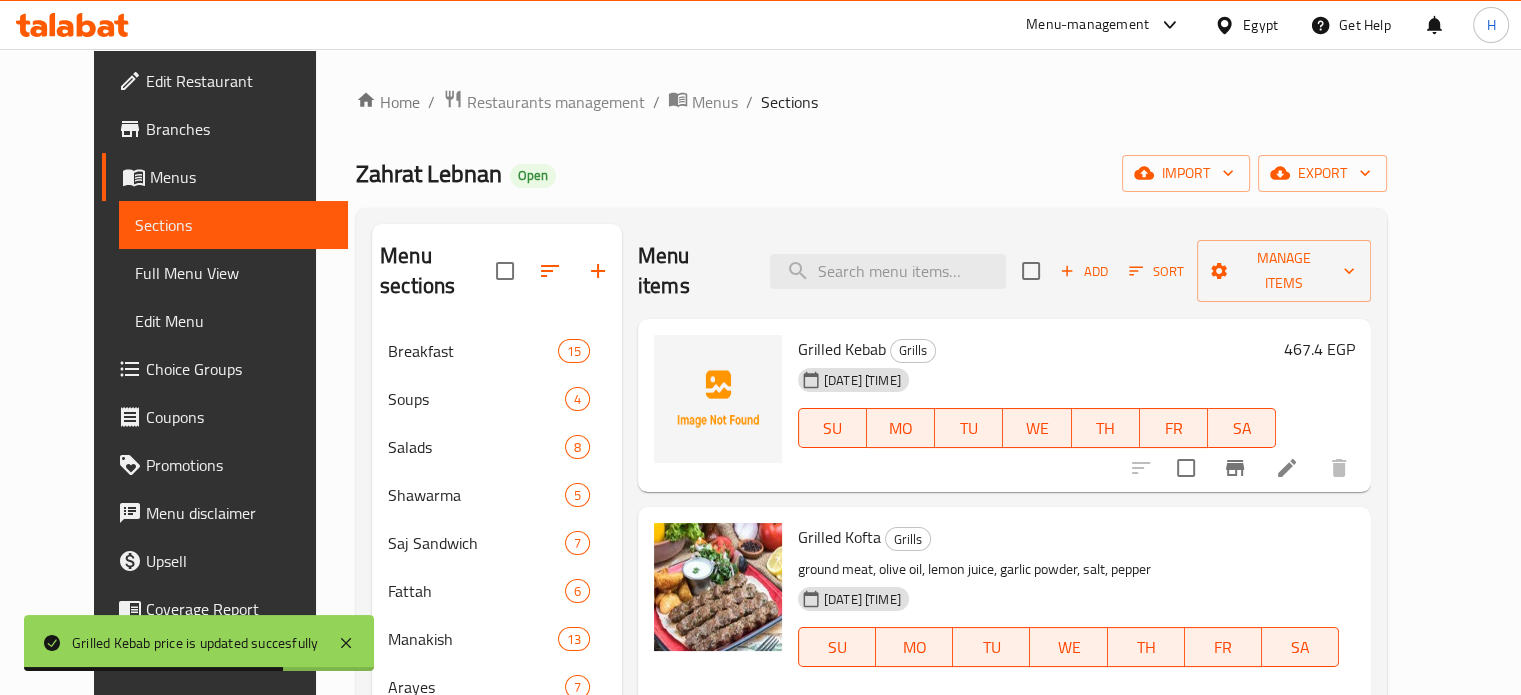 click 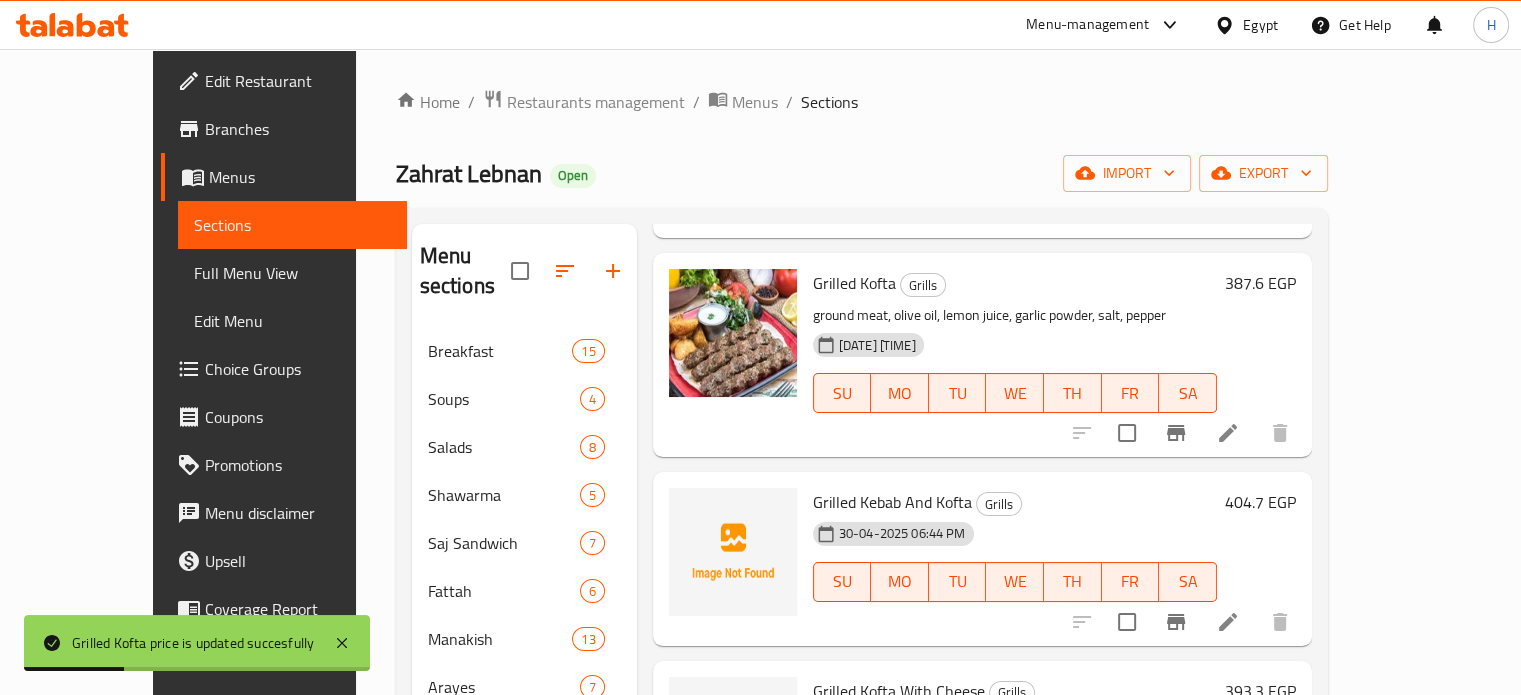scroll, scrollTop: 300, scrollLeft: 0, axis: vertical 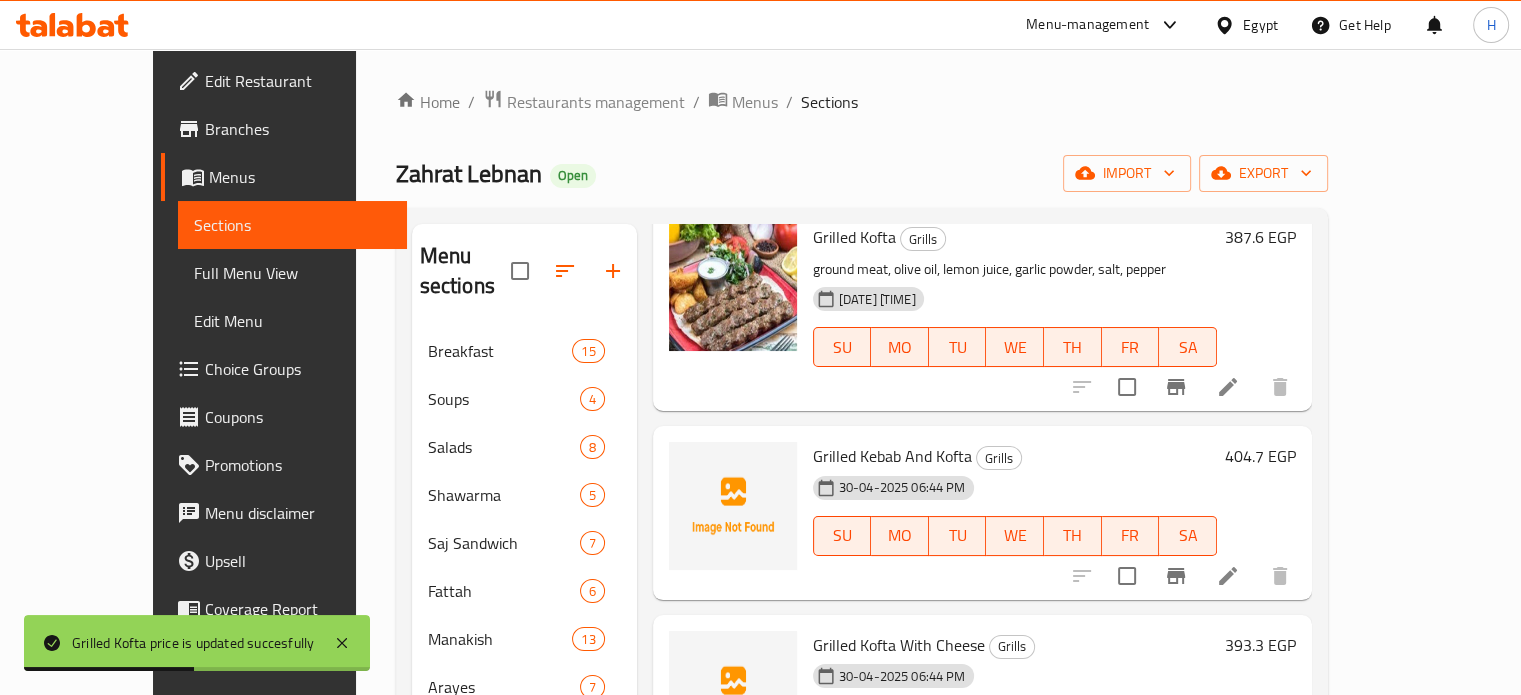 click on "404.7   EGP" at bounding box center [1260, 456] 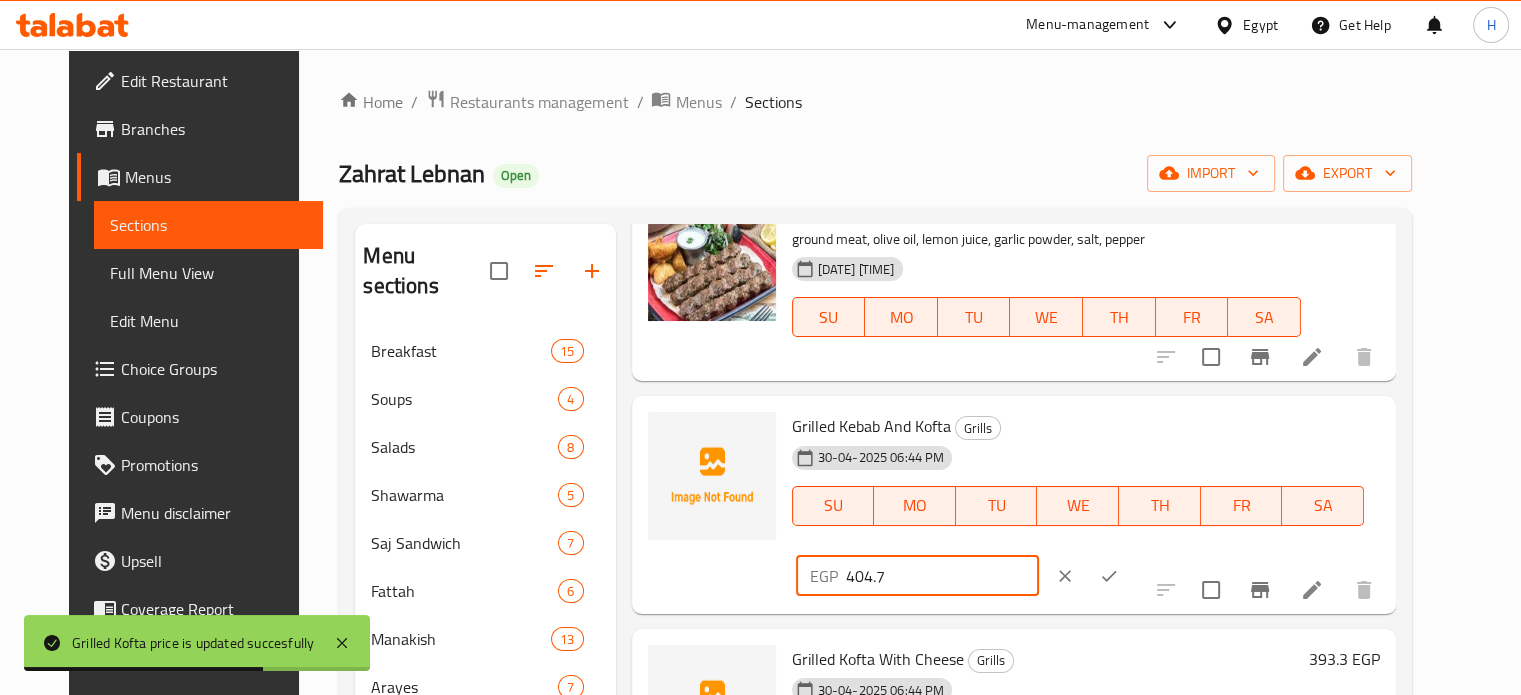 drag, startPoint x: 1245, startPoint y: 445, endPoint x: 1140, endPoint y: 443, distance: 105.01904 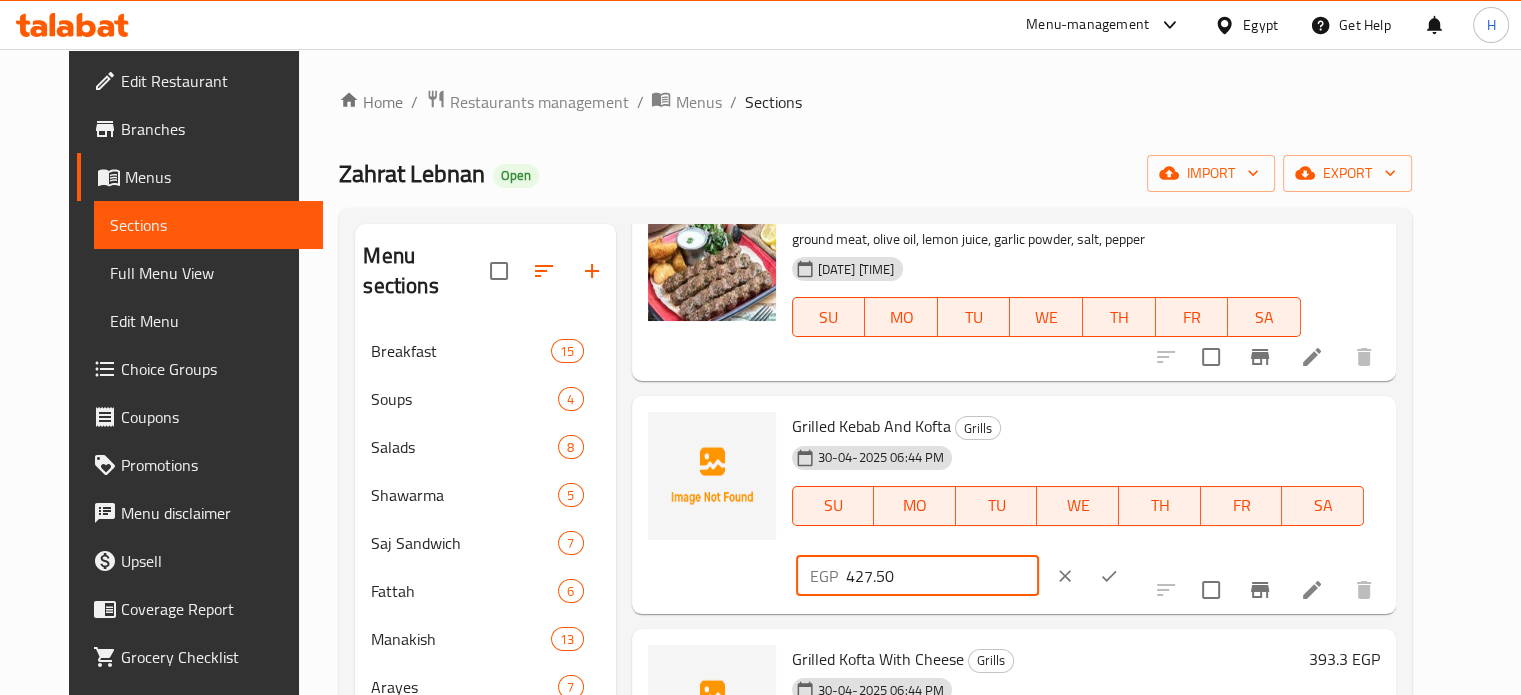 click 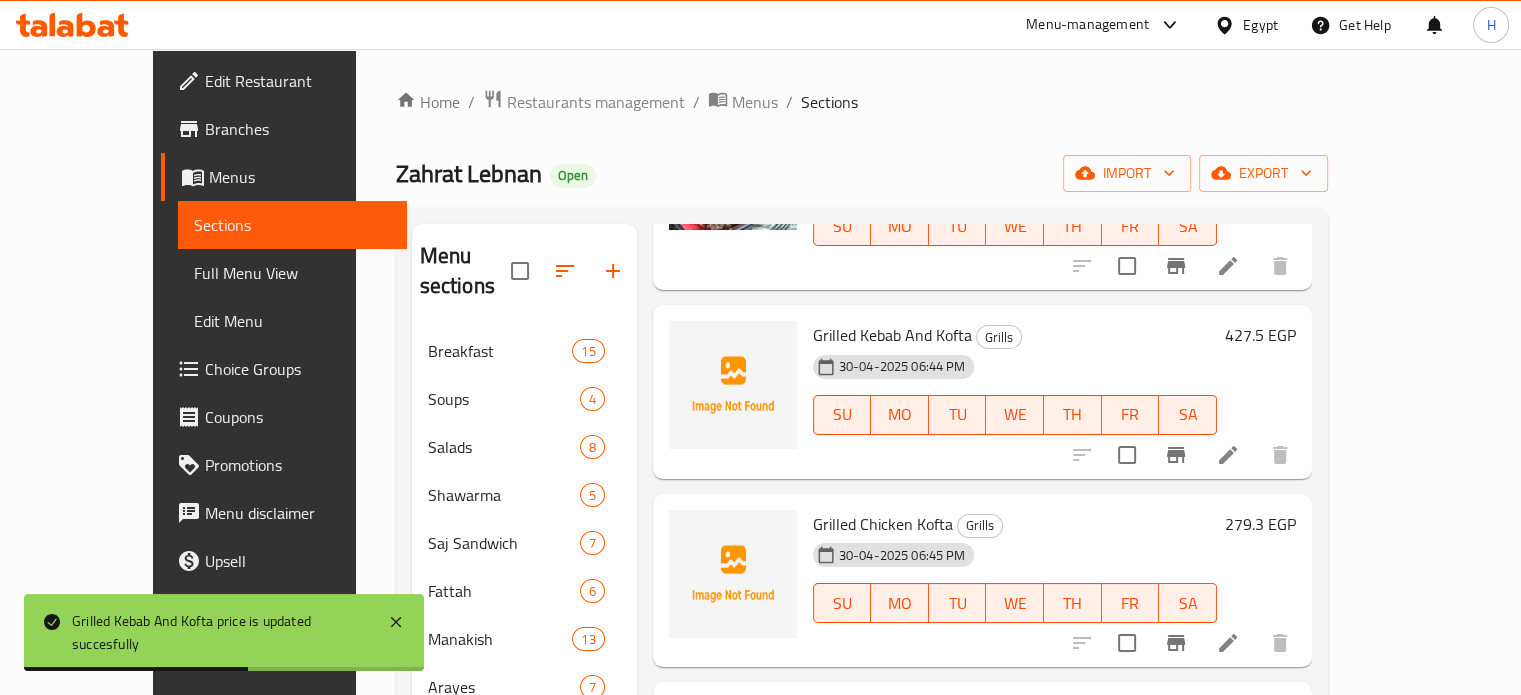 scroll, scrollTop: 400, scrollLeft: 0, axis: vertical 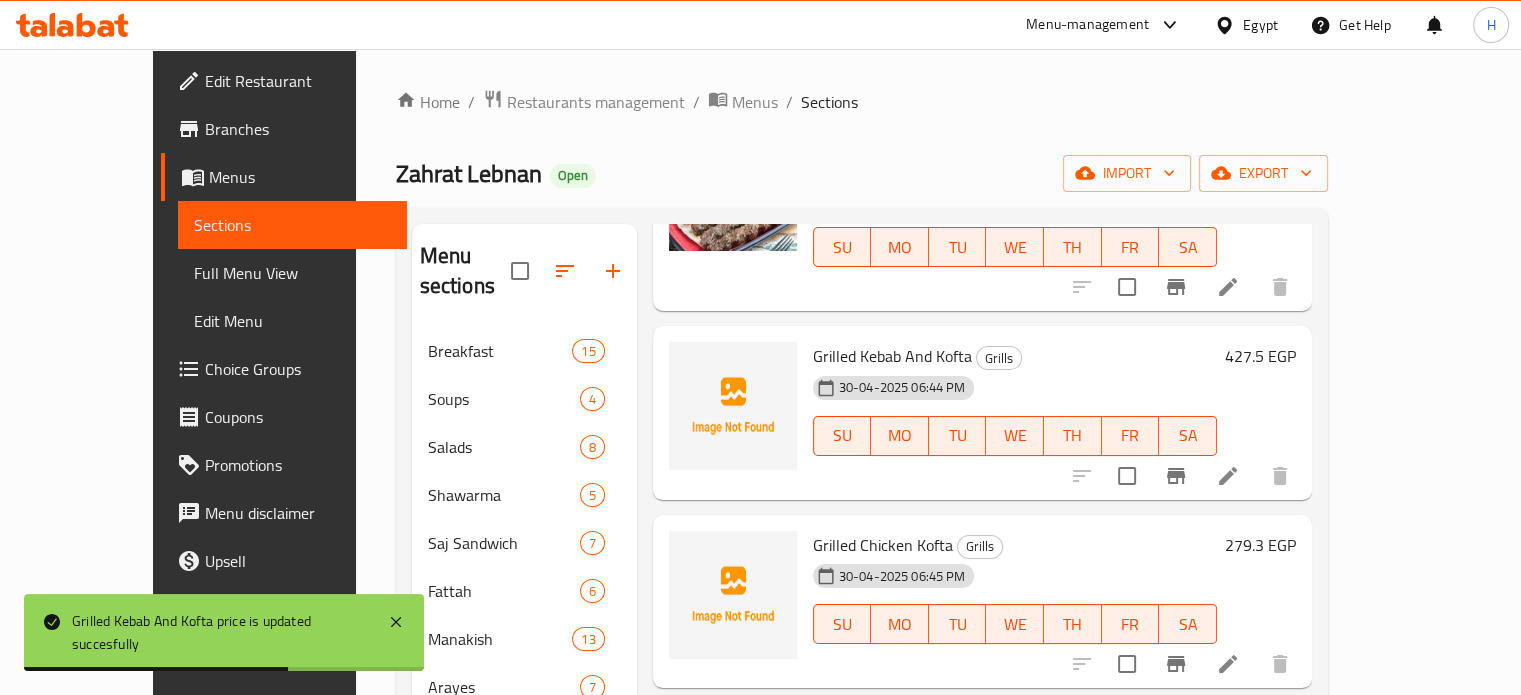 click on "279.3   EGP" at bounding box center [1260, 545] 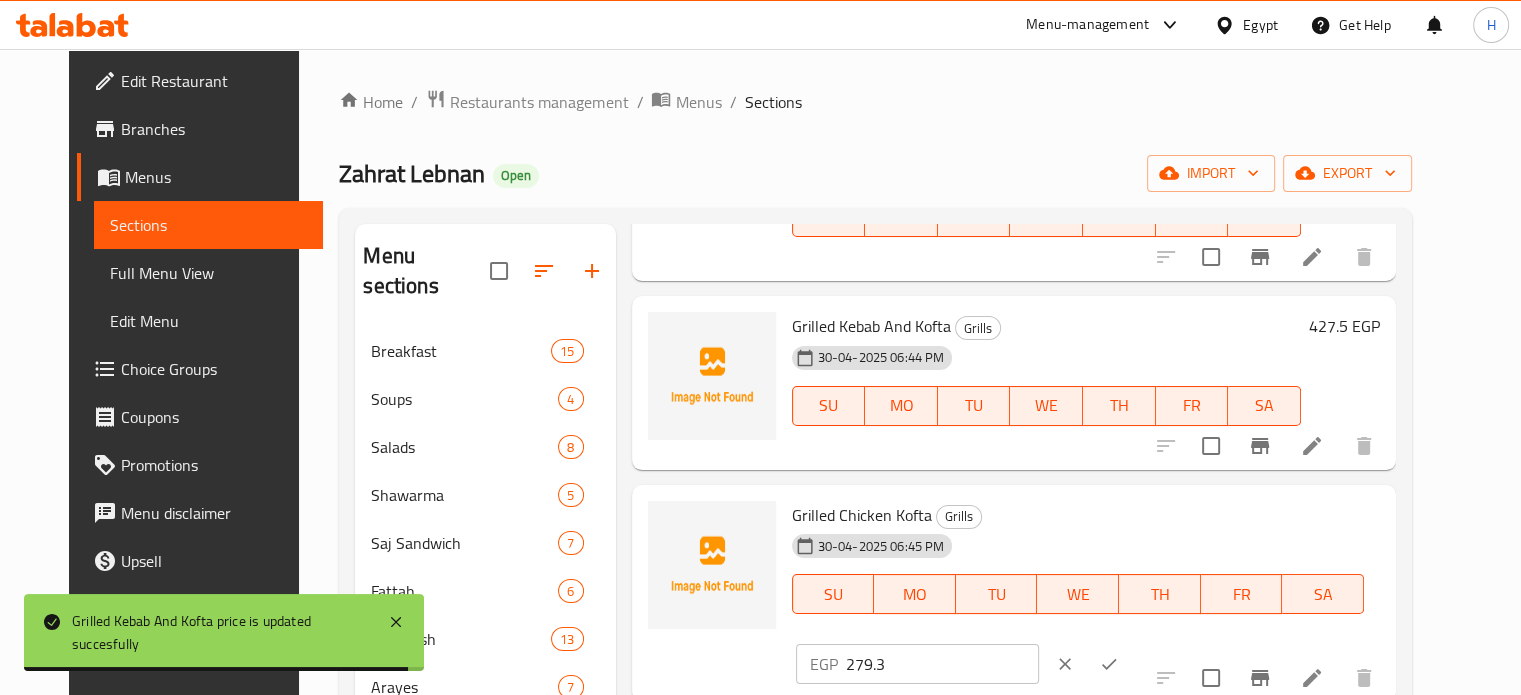 click 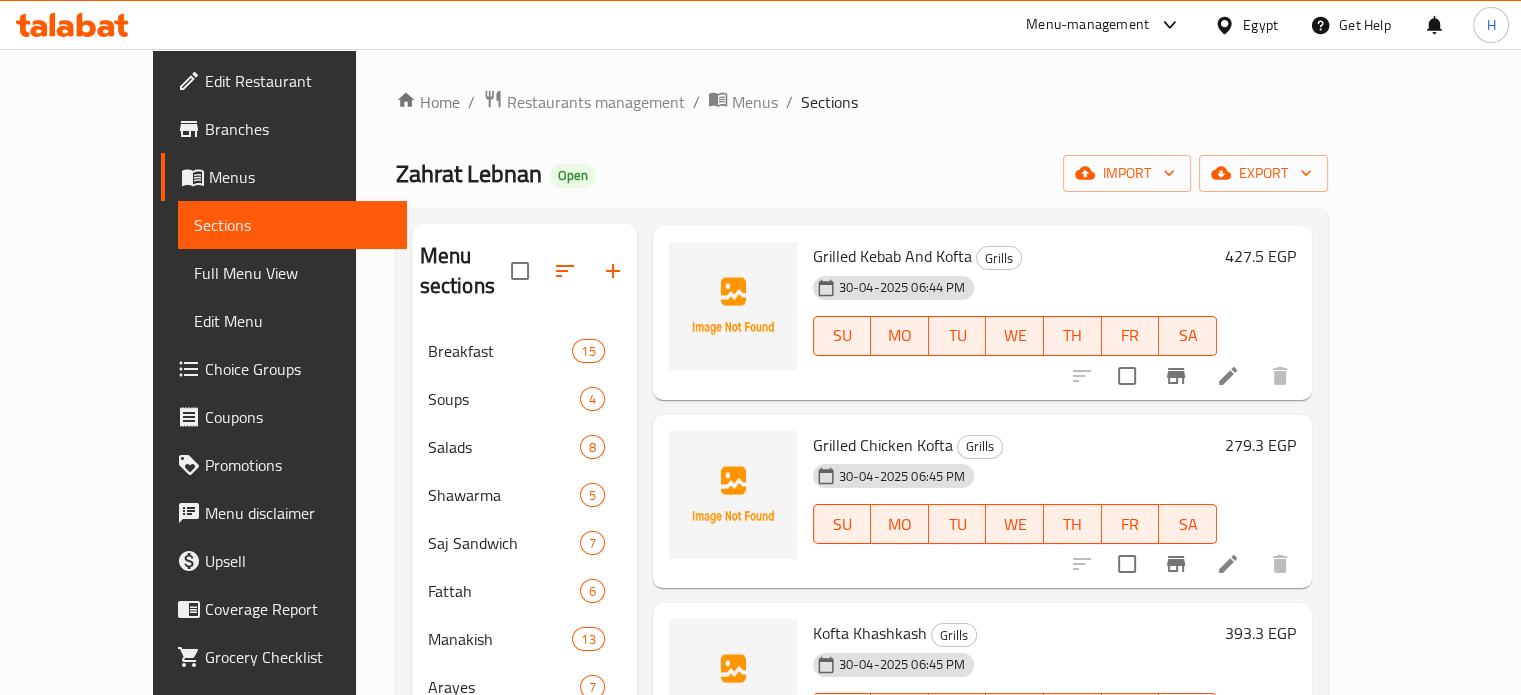 scroll, scrollTop: 400, scrollLeft: 0, axis: vertical 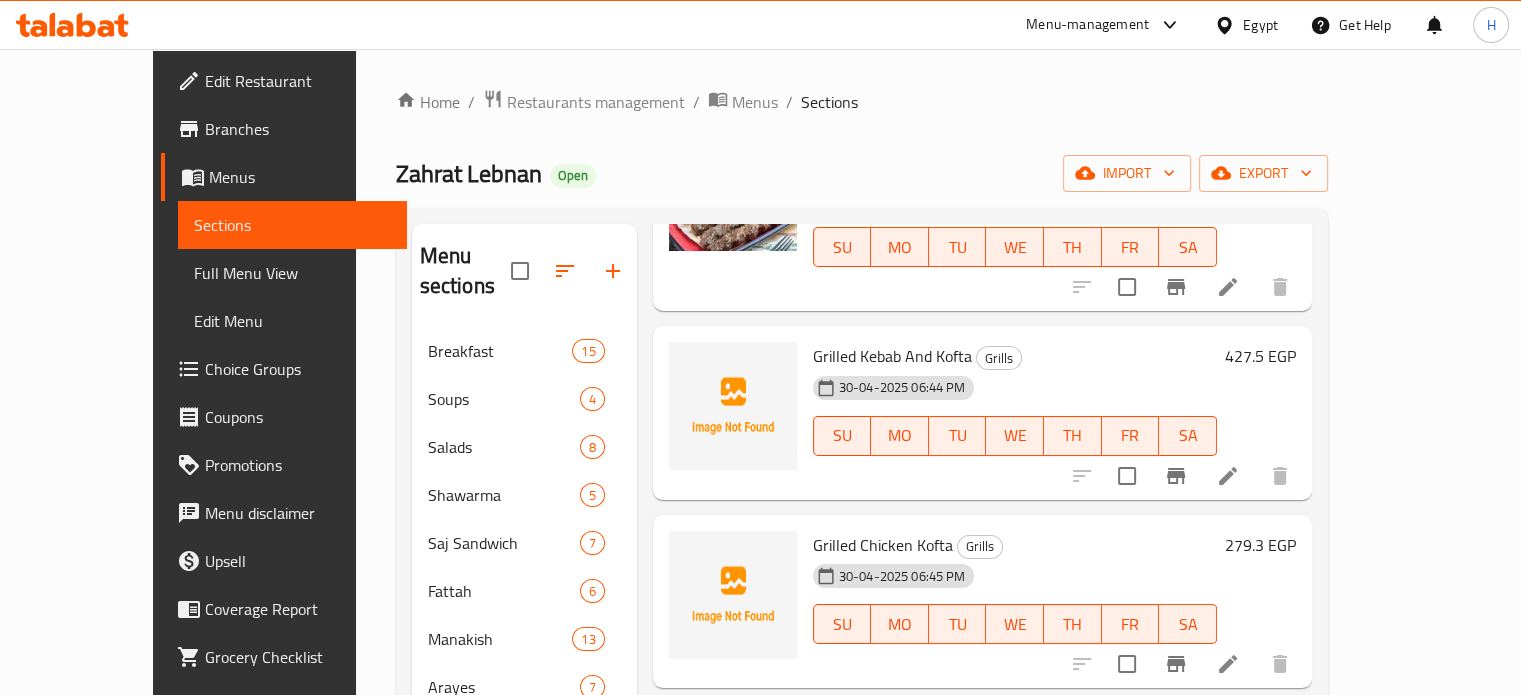 click on "279.3   EGP" at bounding box center (1260, 545) 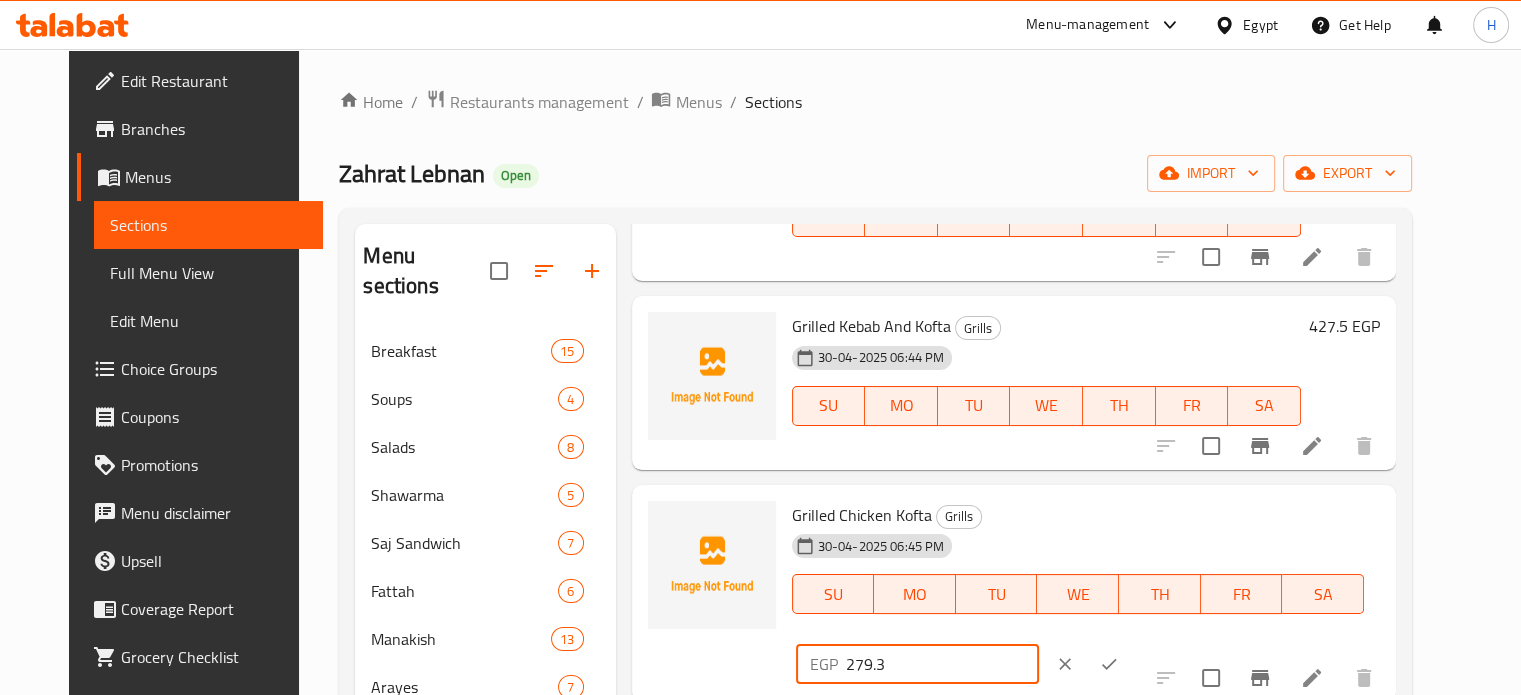 drag, startPoint x: 1236, startPoint y: 532, endPoint x: 1121, endPoint y: 532, distance: 115 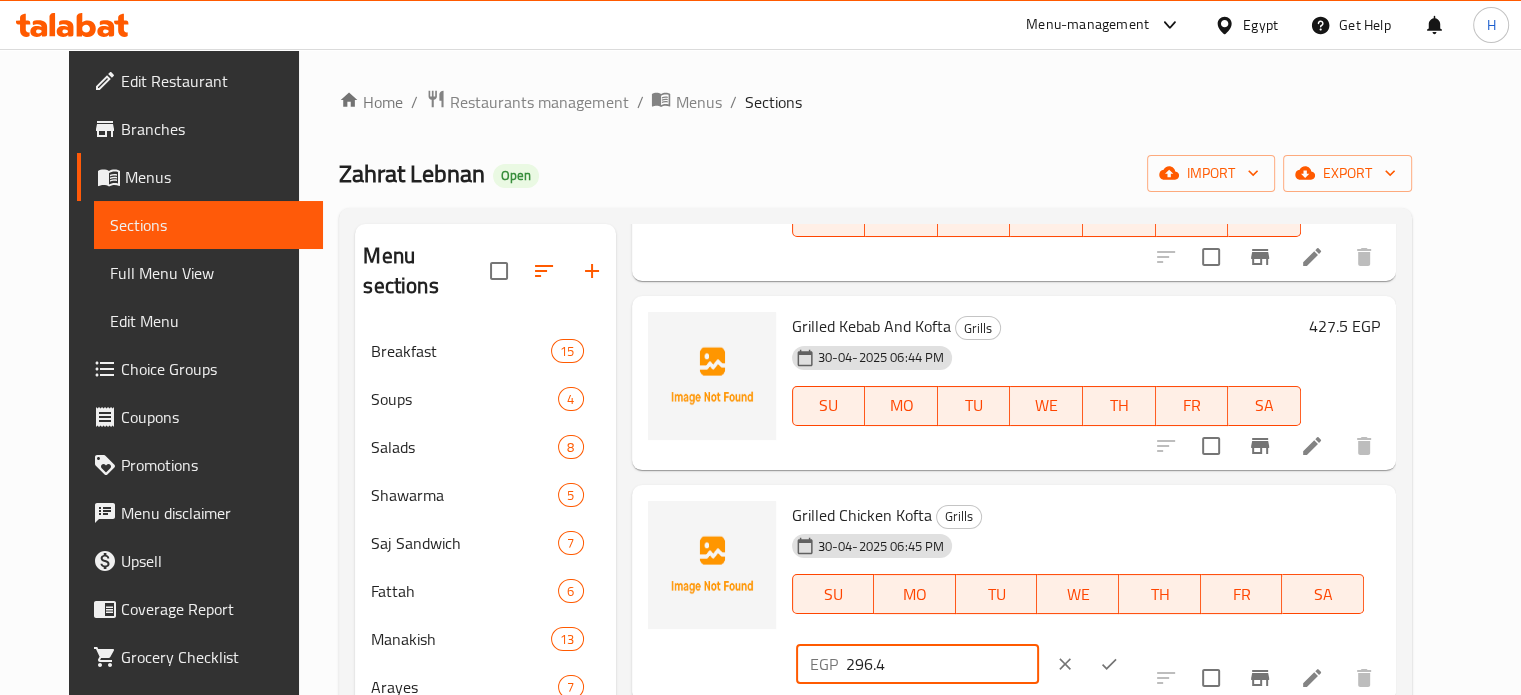 click 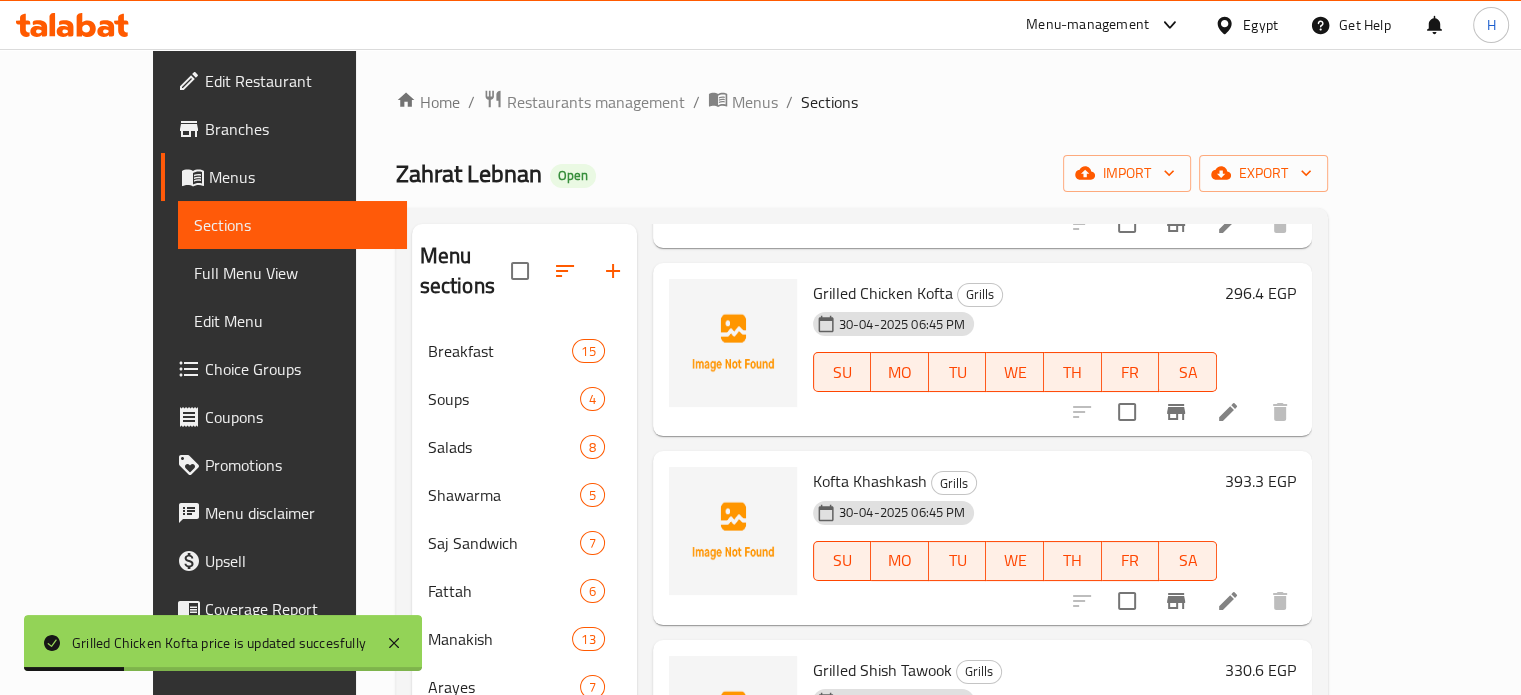 scroll, scrollTop: 700, scrollLeft: 0, axis: vertical 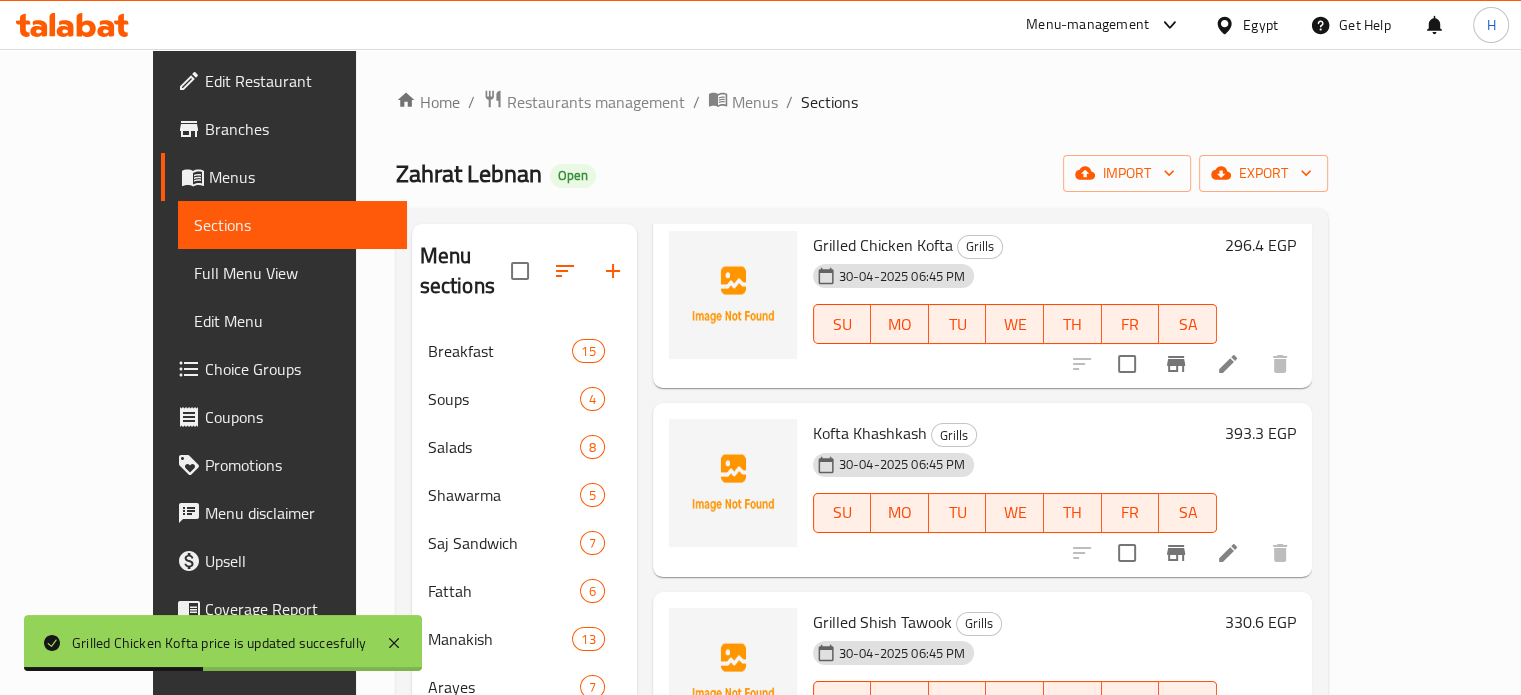click on "393.3   EGP" at bounding box center (1260, 433) 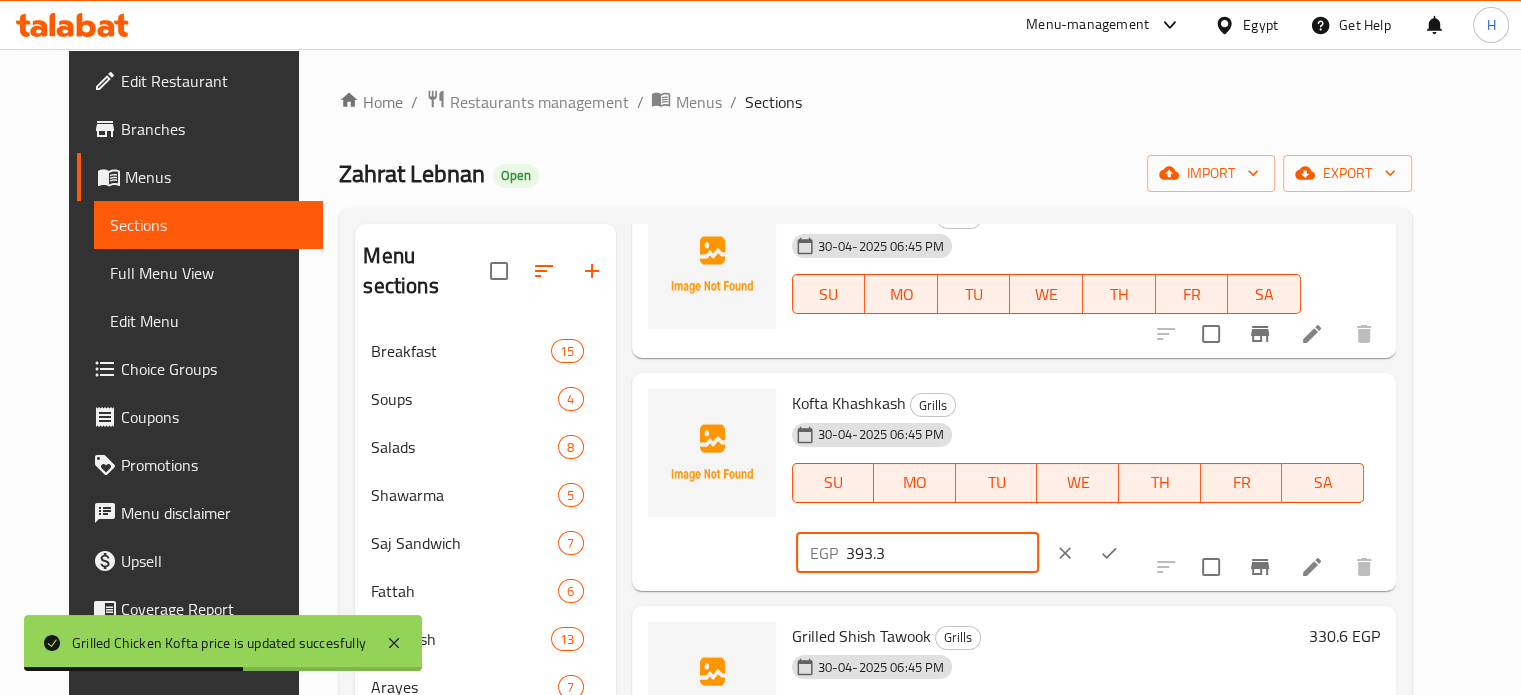 drag, startPoint x: 1247, startPoint y: 411, endPoint x: 1087, endPoint y: 412, distance: 160.00313 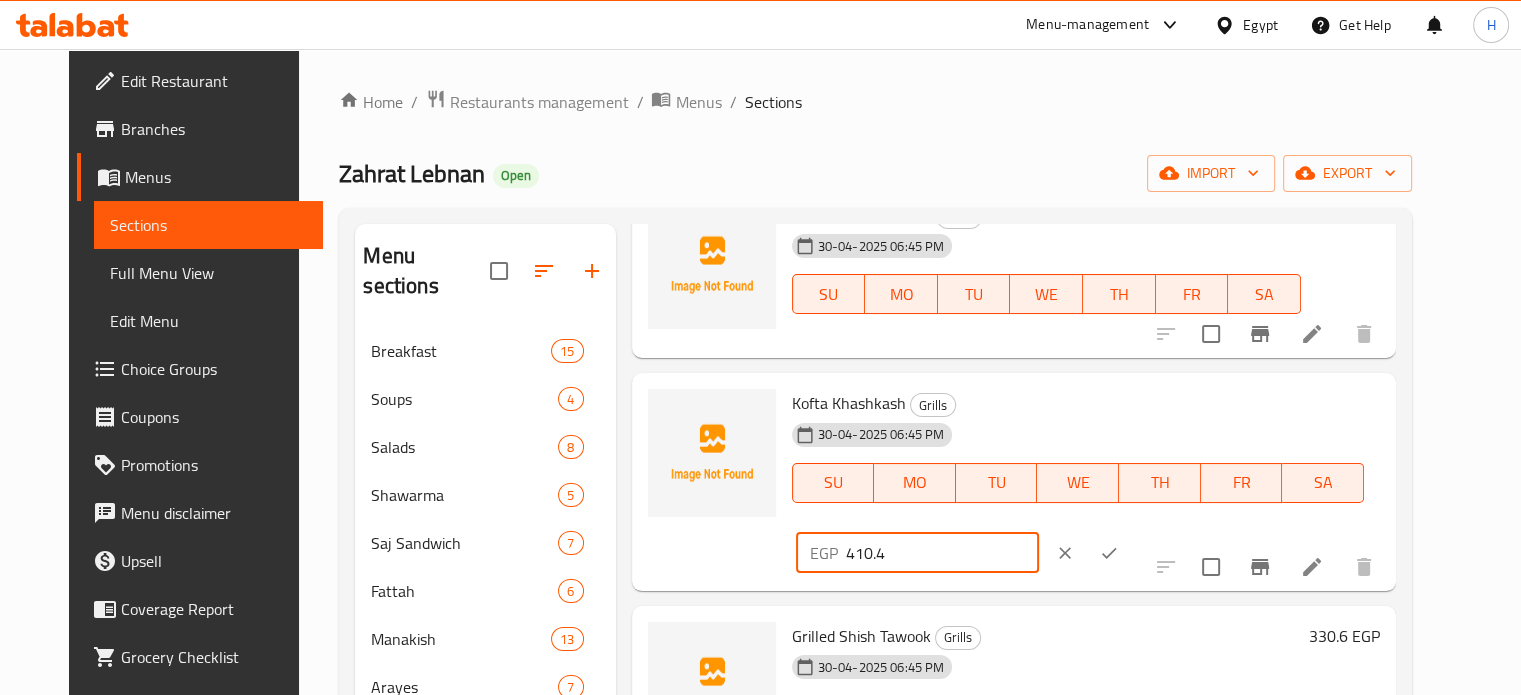 click 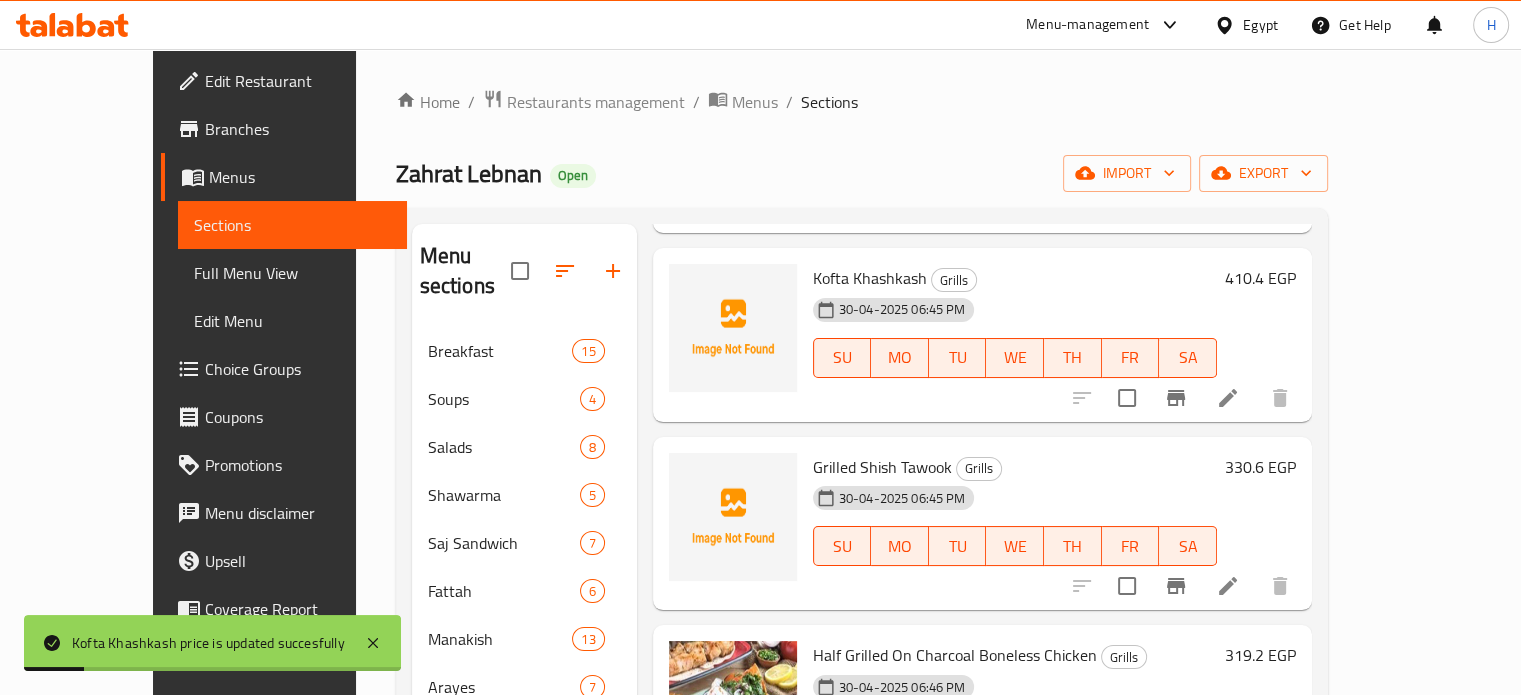scroll, scrollTop: 900, scrollLeft: 0, axis: vertical 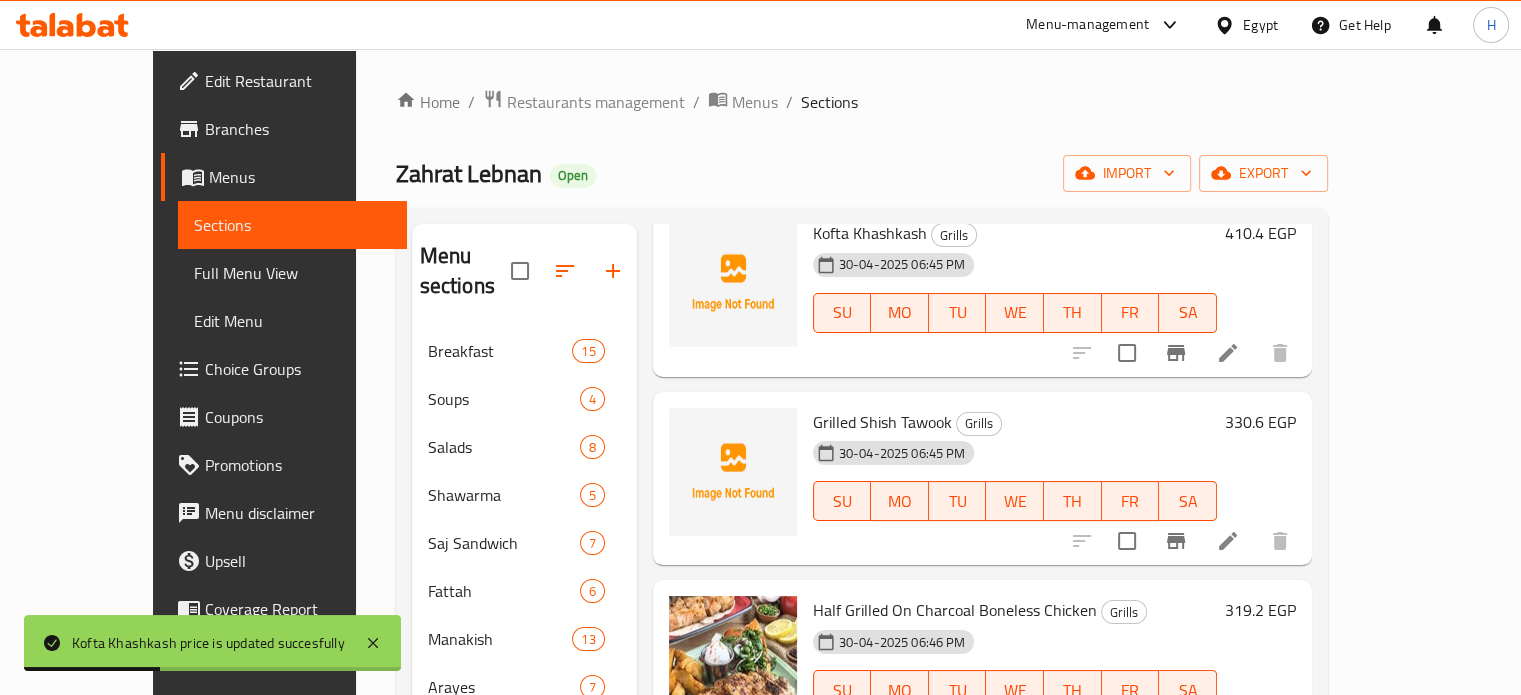 click on "330.6   EGP" at bounding box center [1260, 422] 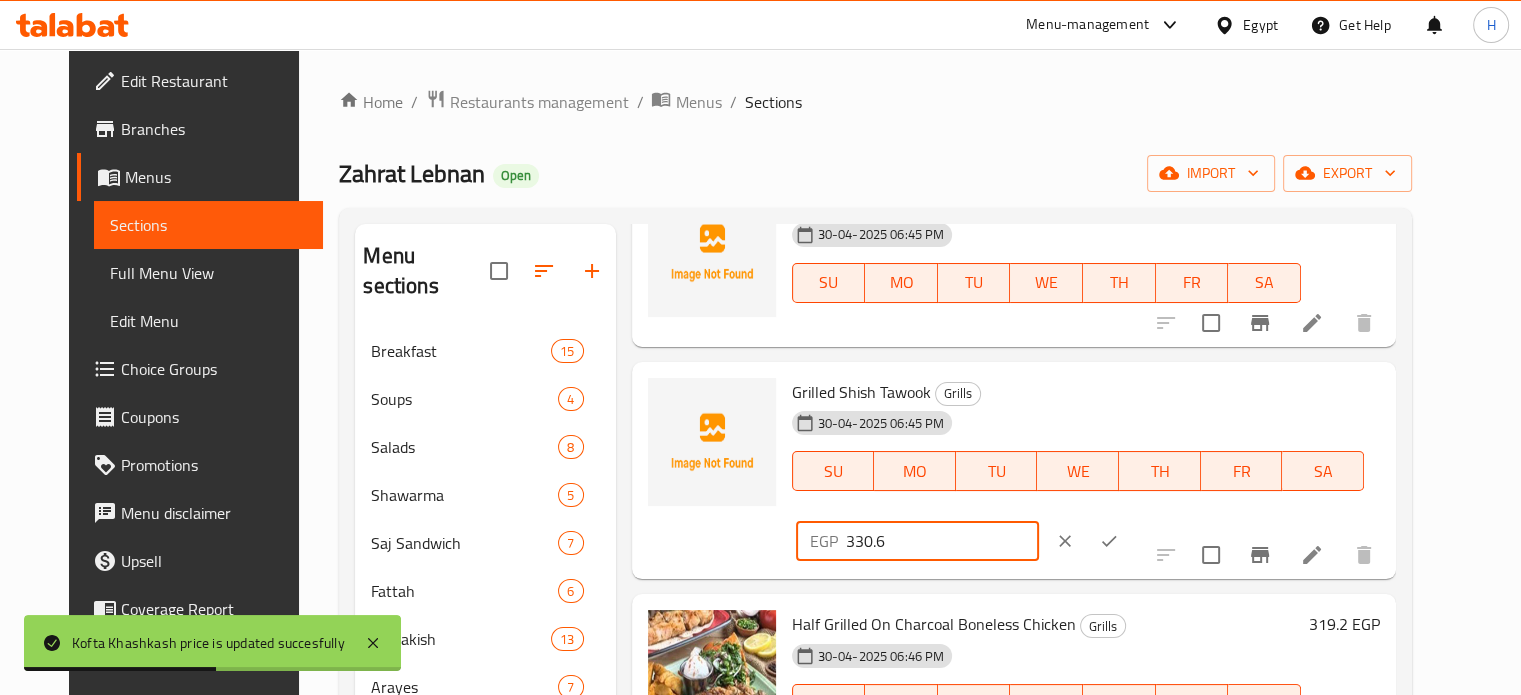 drag, startPoint x: 1257, startPoint y: 399, endPoint x: 1140, endPoint y: 403, distance: 117.06836 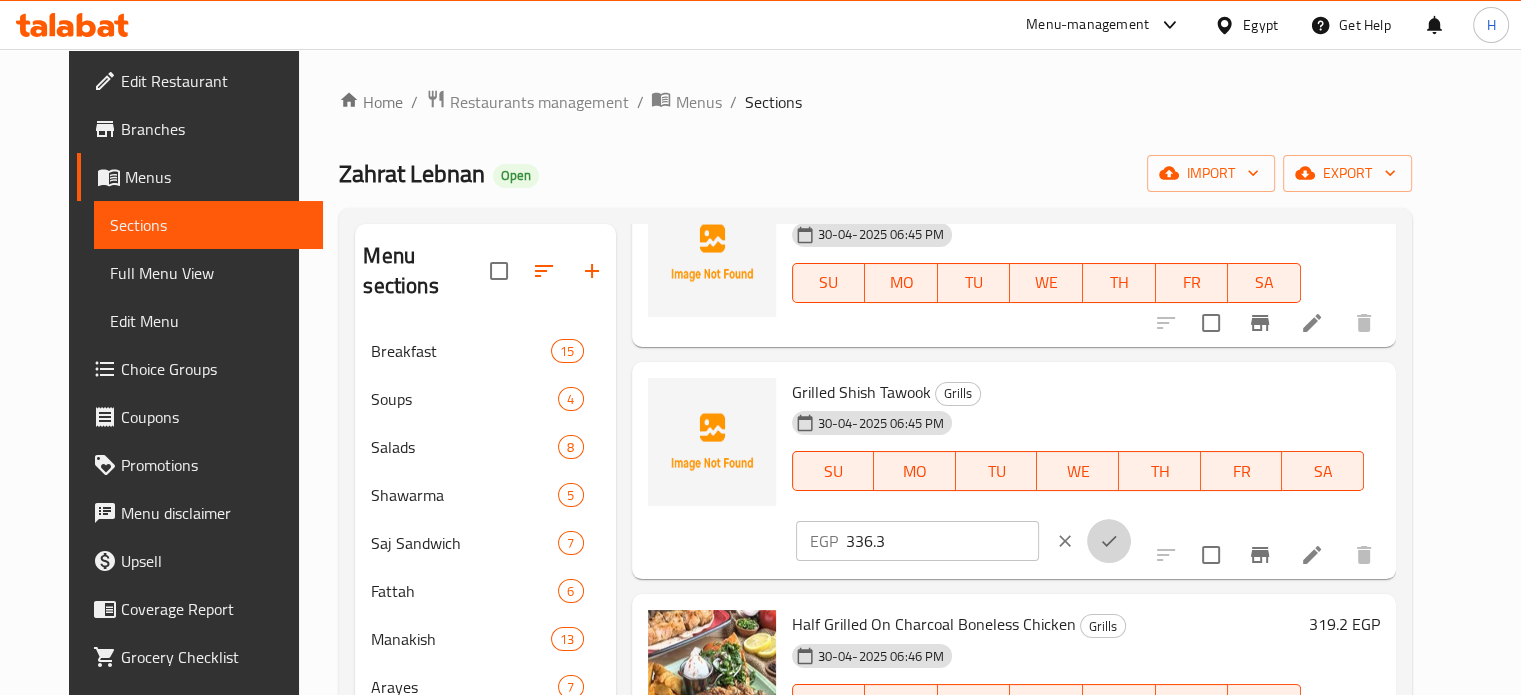 click 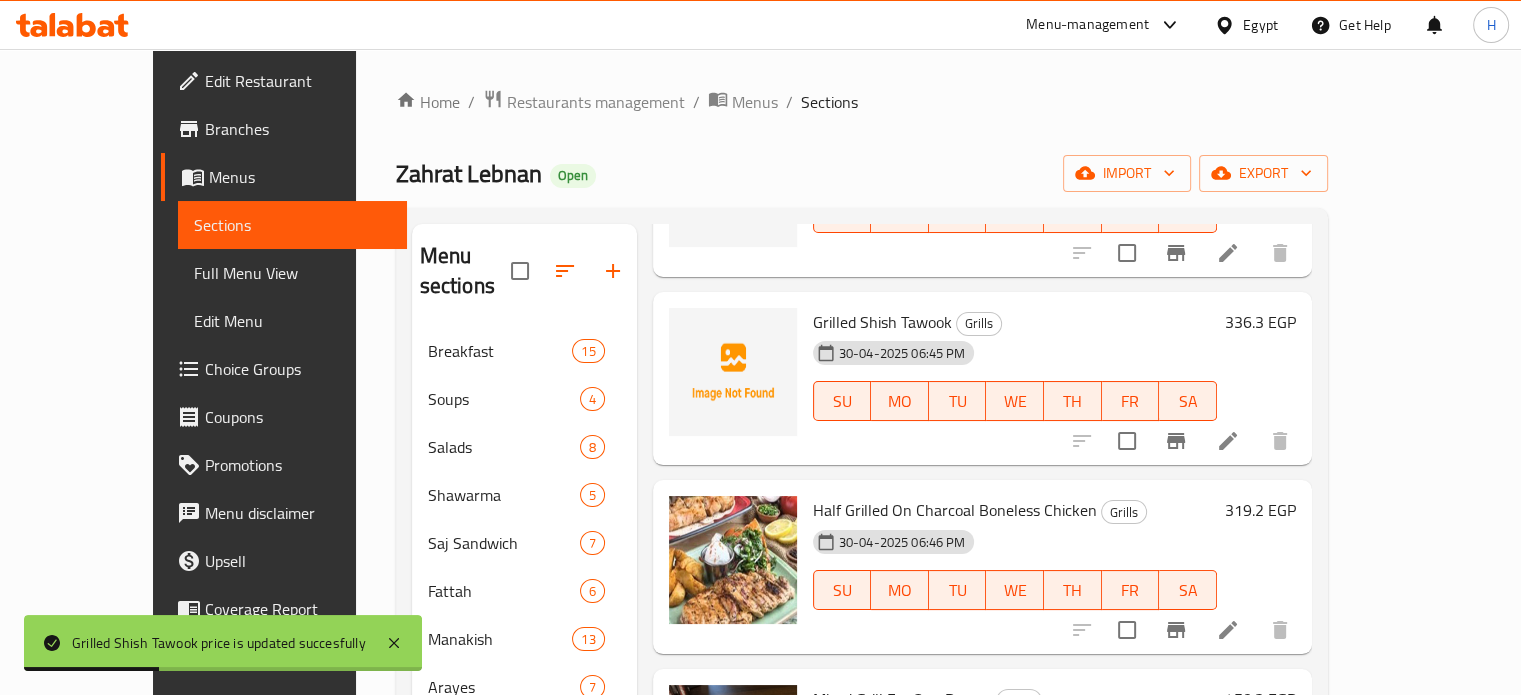 scroll, scrollTop: 1100, scrollLeft: 0, axis: vertical 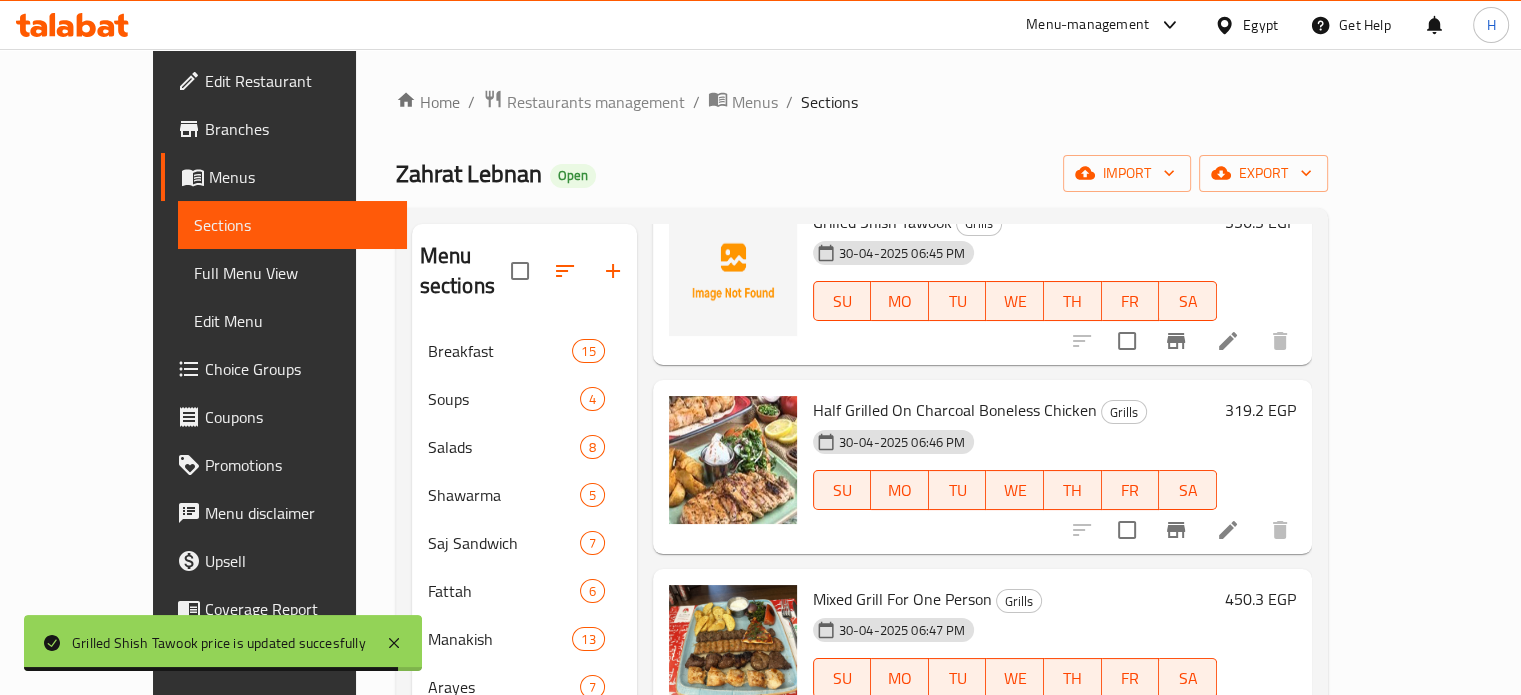 click on "319.2   EGP" at bounding box center [1260, 410] 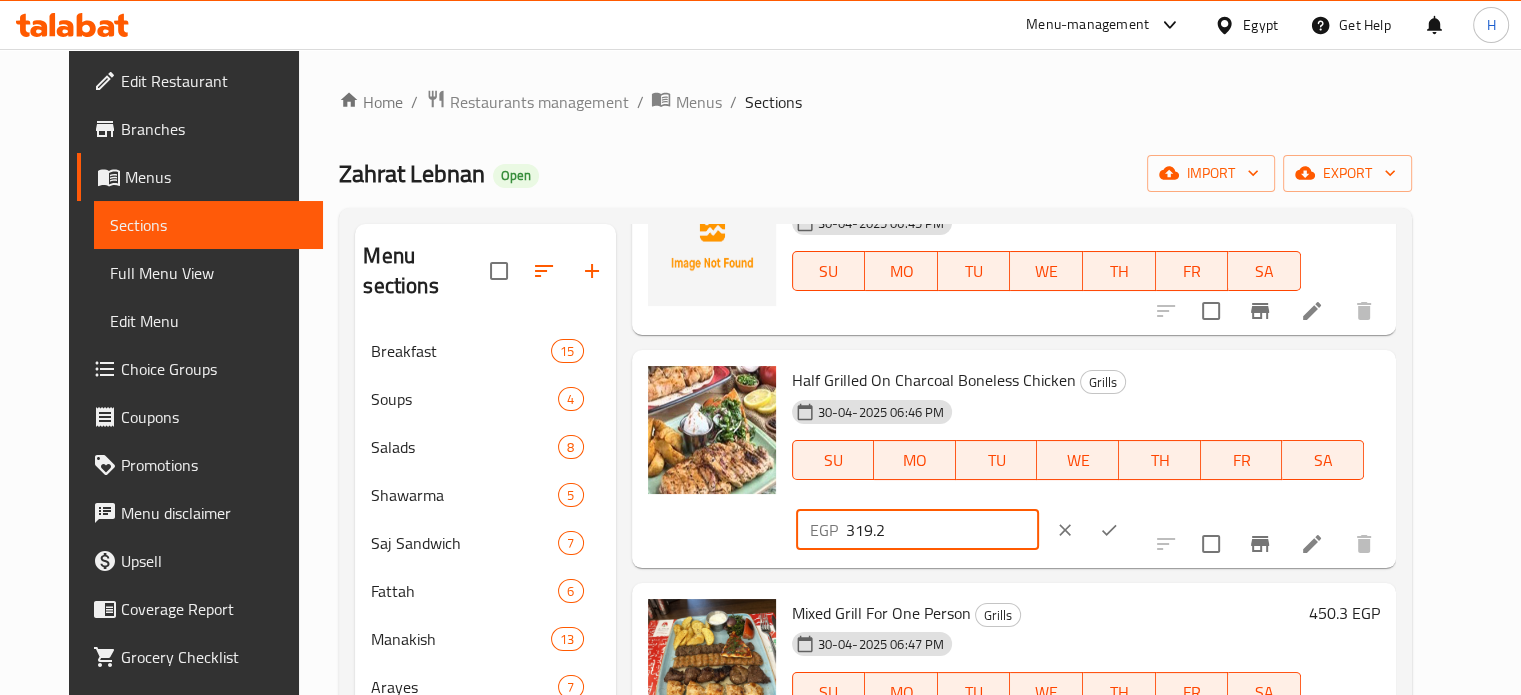 drag, startPoint x: 1235, startPoint y: 388, endPoint x: 1135, endPoint y: 399, distance: 100.60318 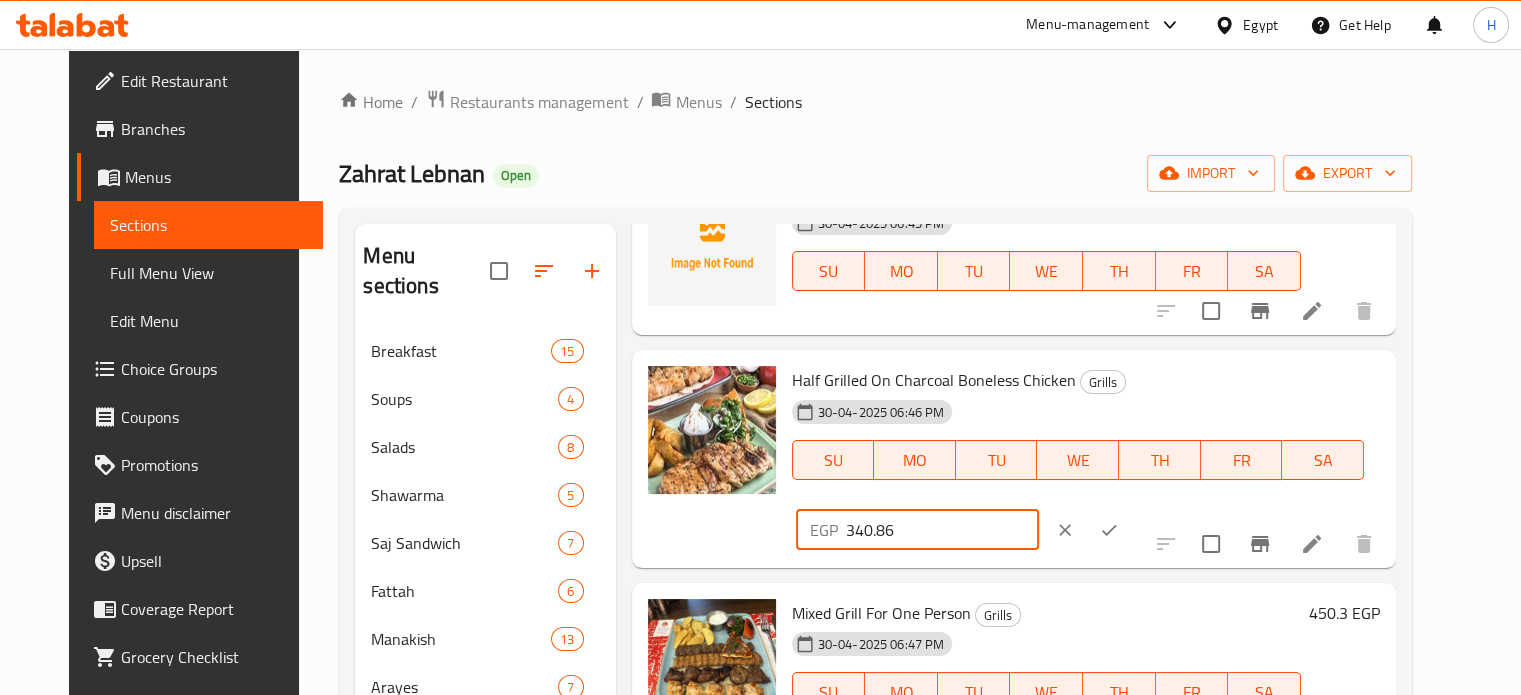 click 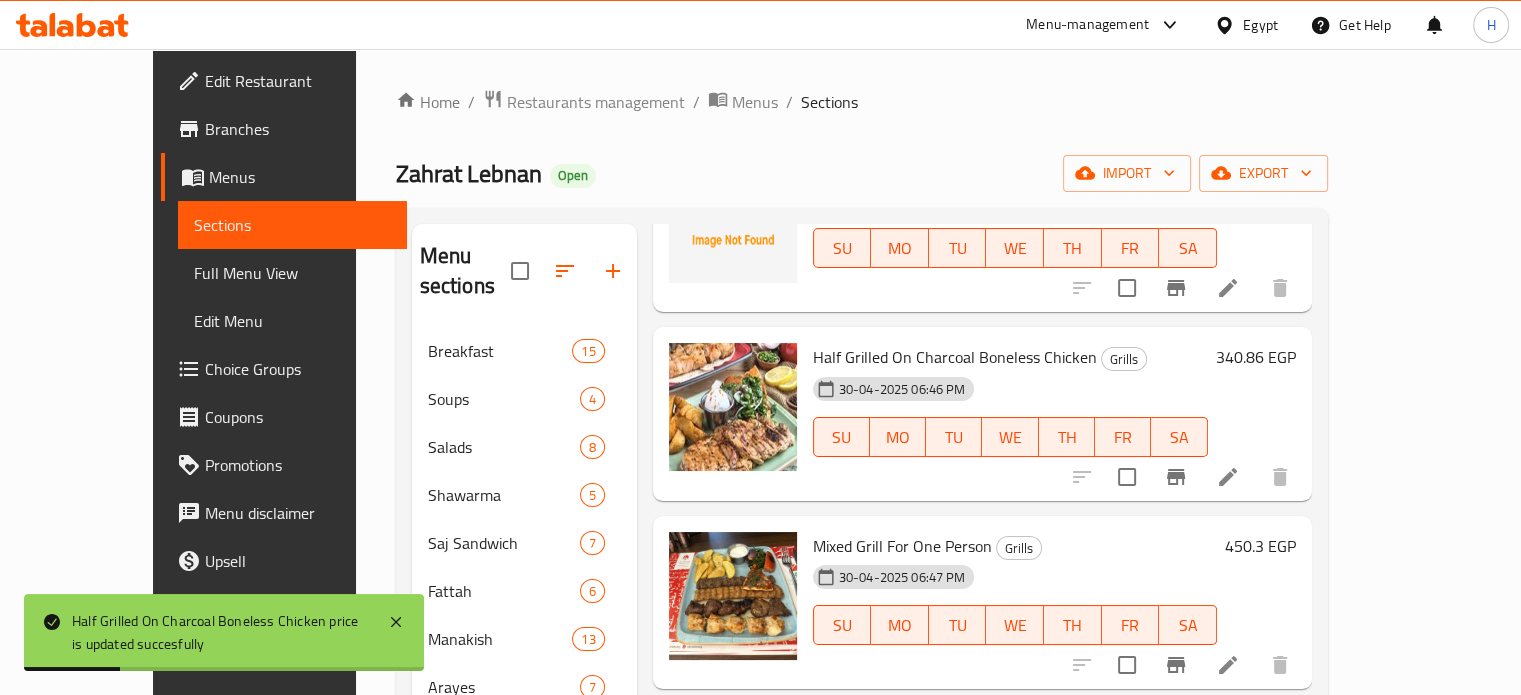 scroll, scrollTop: 1200, scrollLeft: 0, axis: vertical 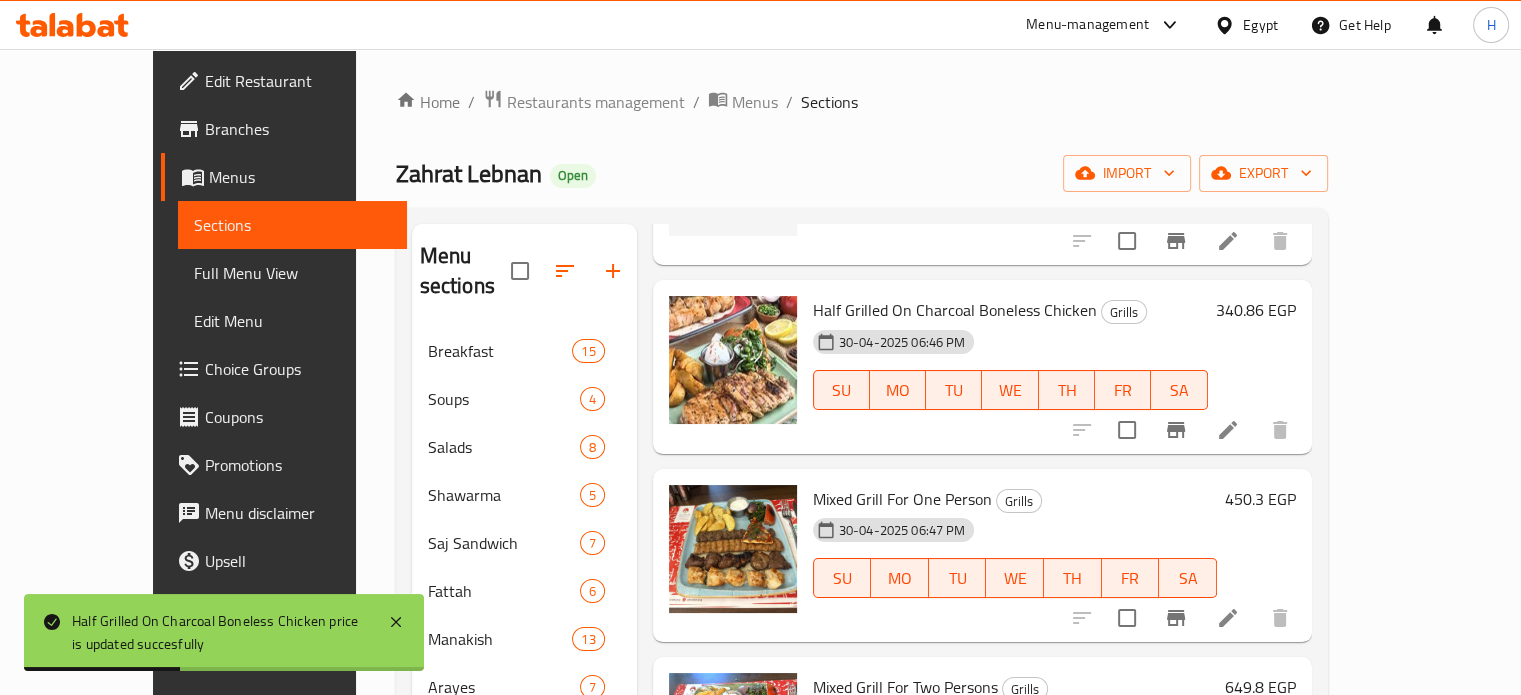 click on "450.3   EGP" at bounding box center [1260, 499] 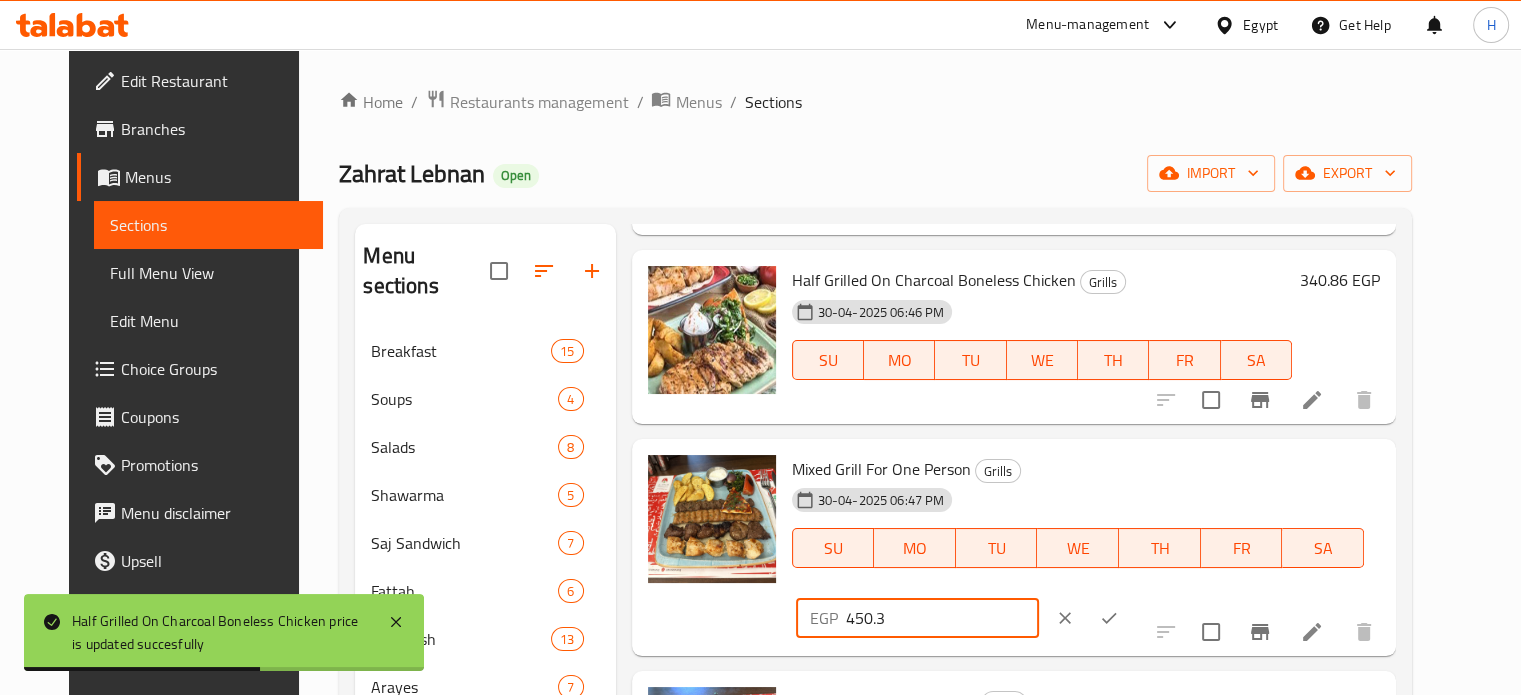 drag, startPoint x: 1232, startPoint y: 474, endPoint x: 1144, endPoint y: 476, distance: 88.02273 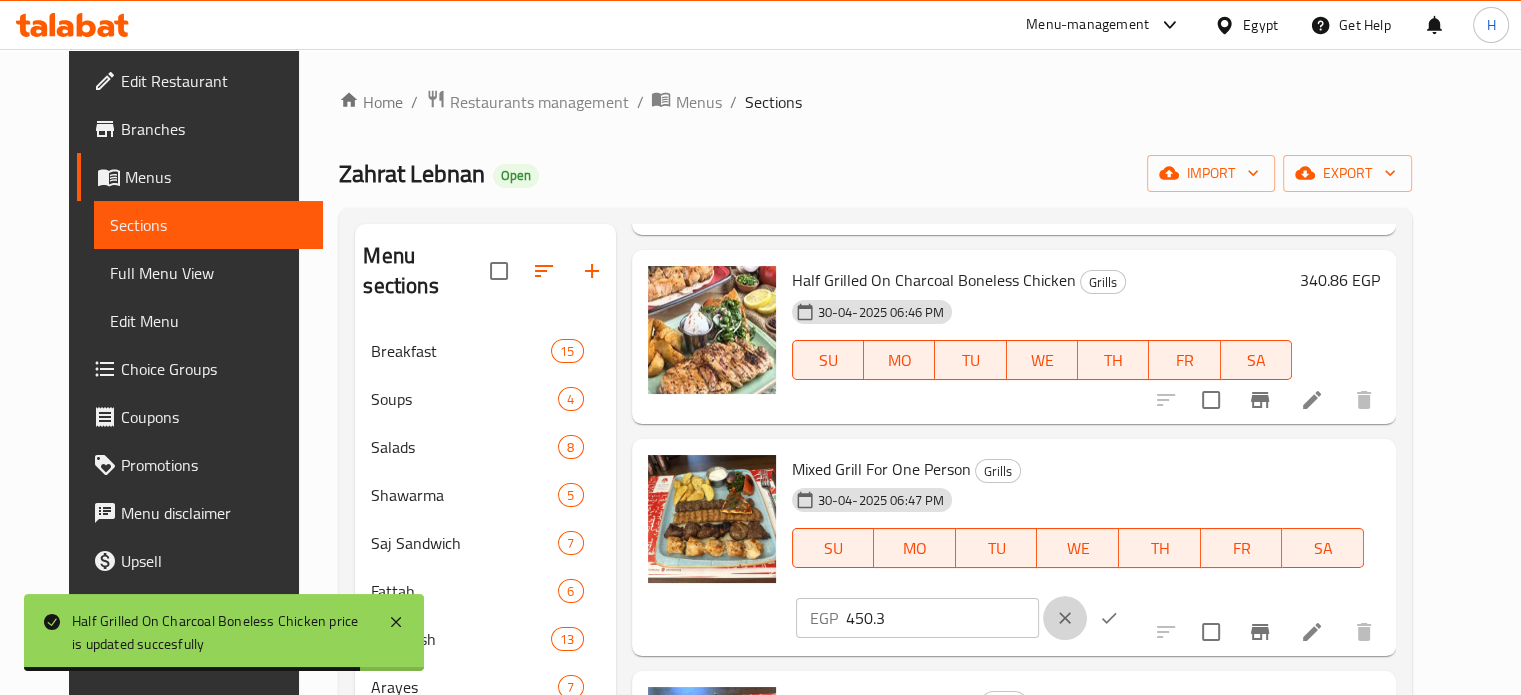 click 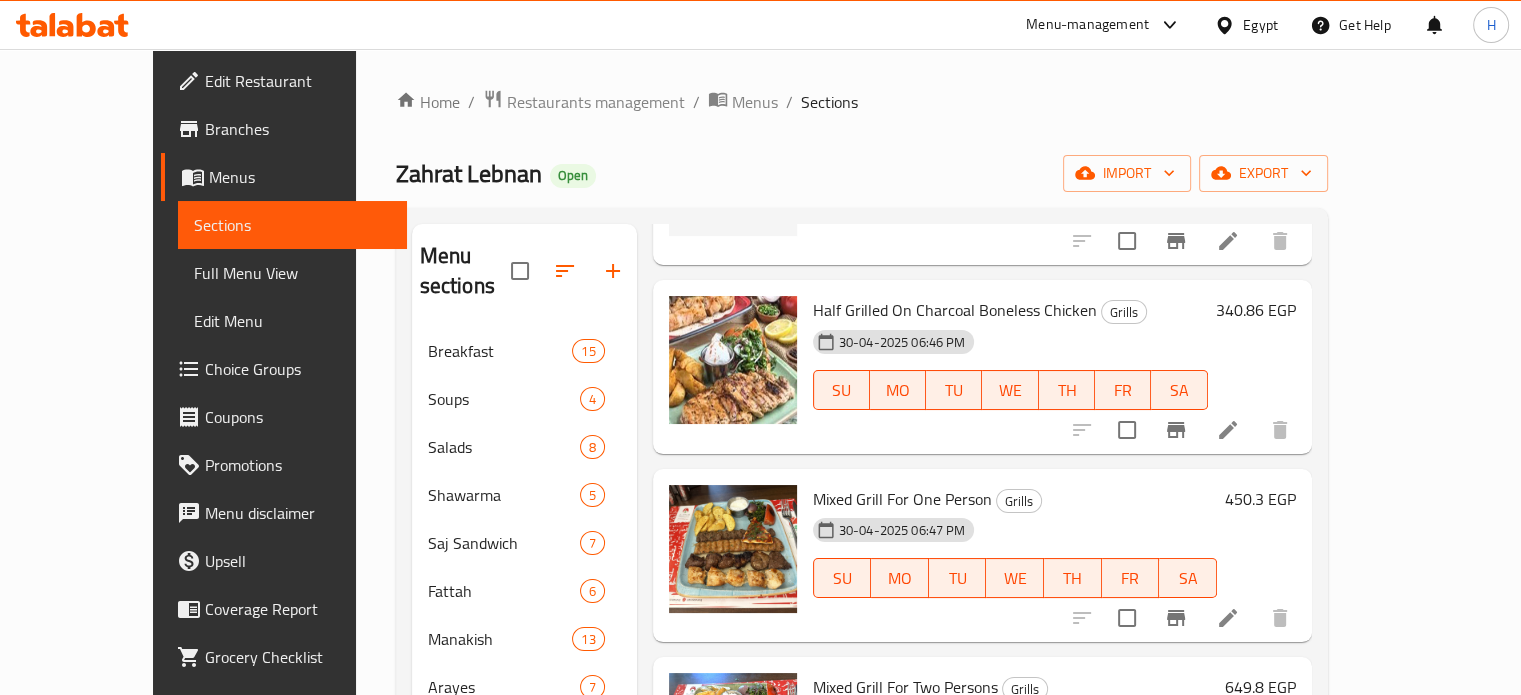 click on "450.3   EGP" at bounding box center (1260, 499) 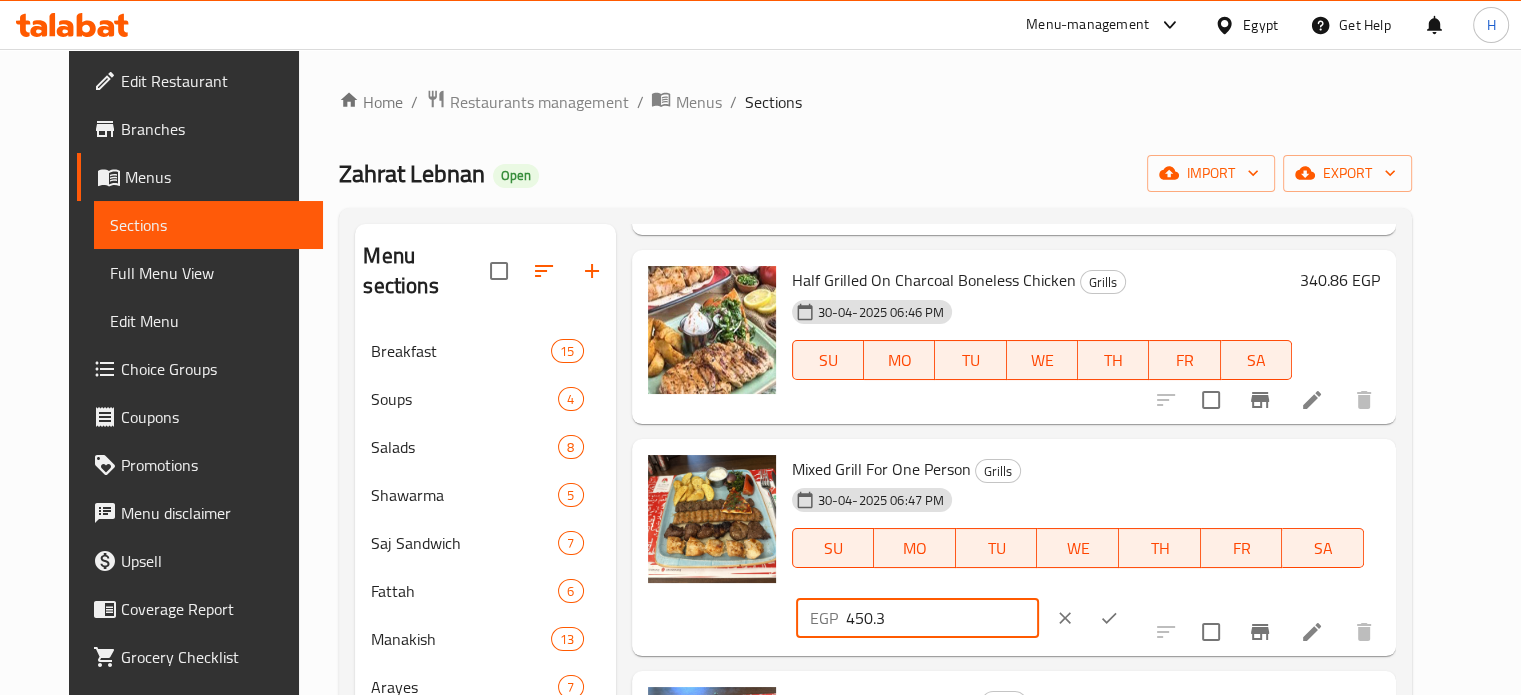 drag, startPoint x: 1257, startPoint y: 473, endPoint x: 1167, endPoint y: 475, distance: 90.02222 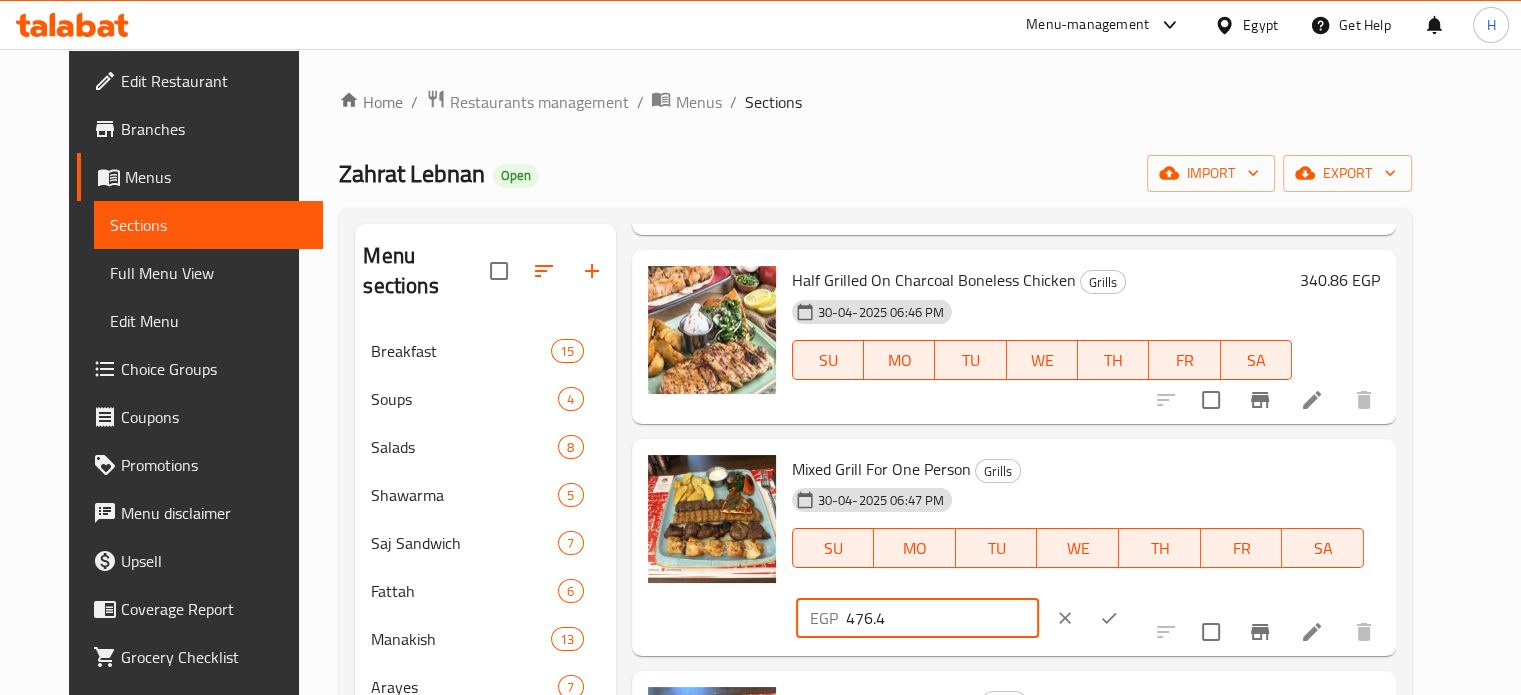 drag, startPoint x: 1186, startPoint y: 481, endPoint x: 1168, endPoint y: 486, distance: 18.681541 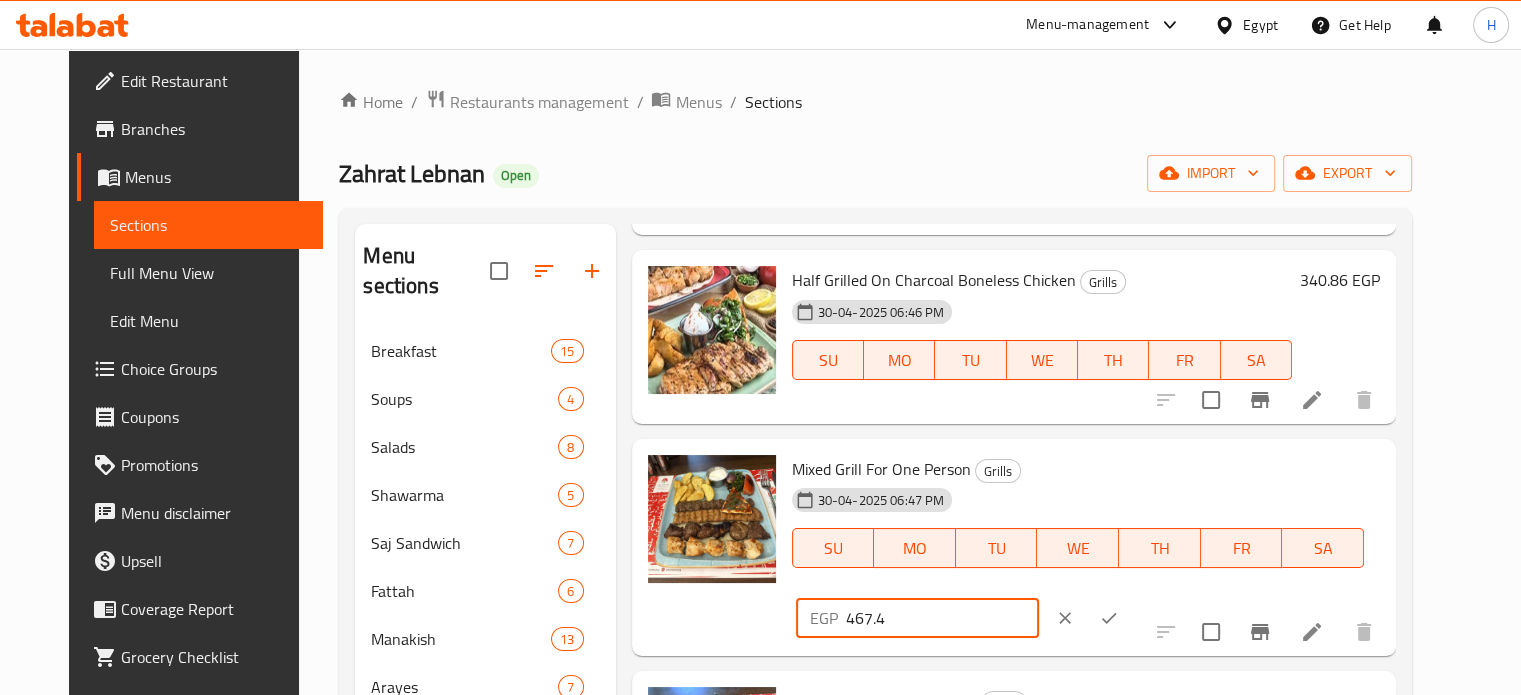 click 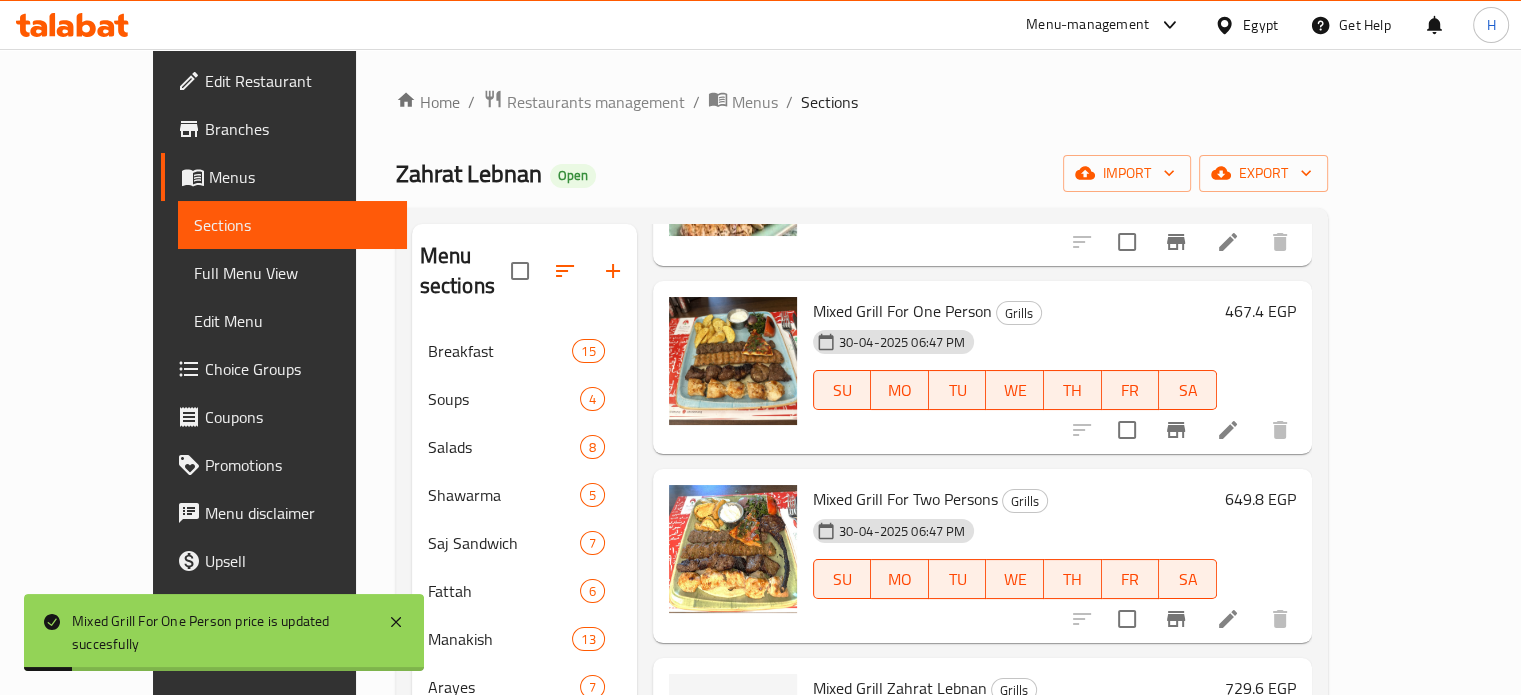 scroll, scrollTop: 1400, scrollLeft: 0, axis: vertical 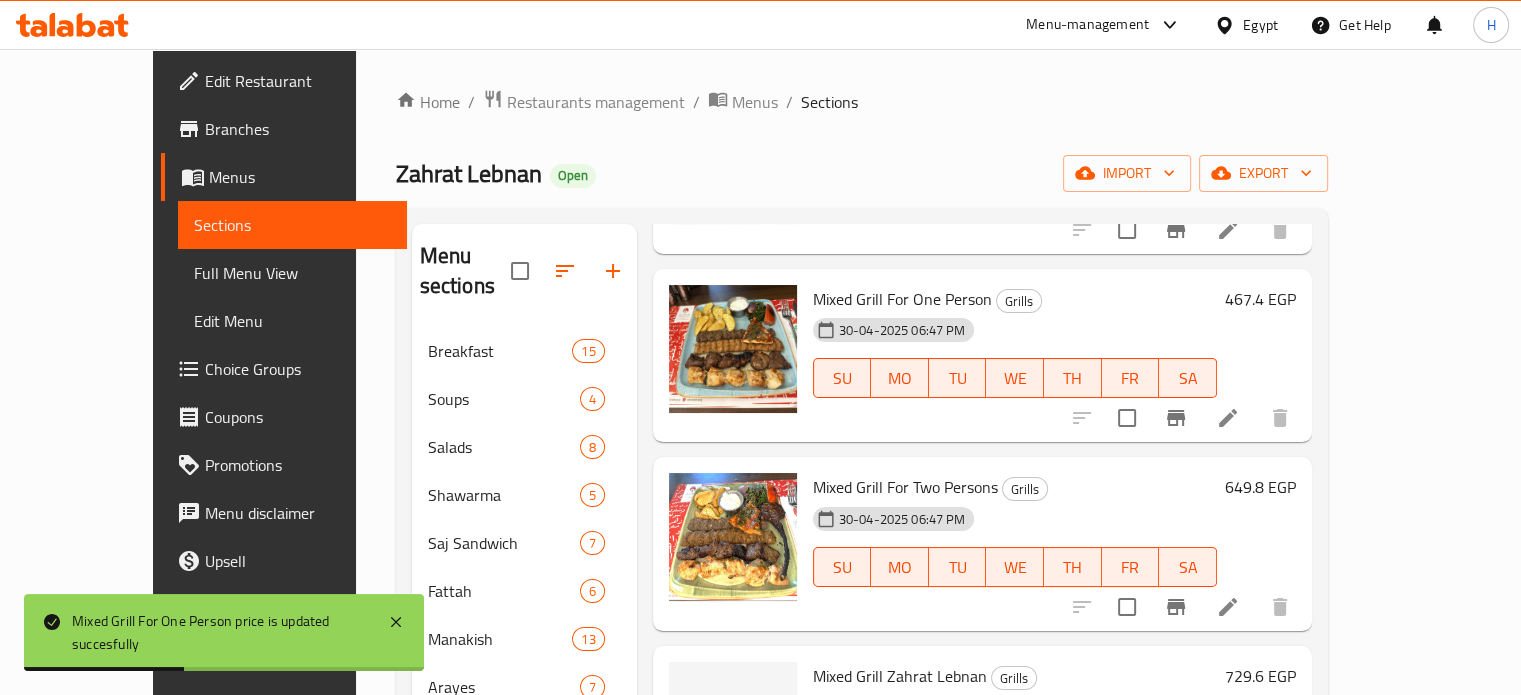 click on "649.8   EGP" at bounding box center (1260, 487) 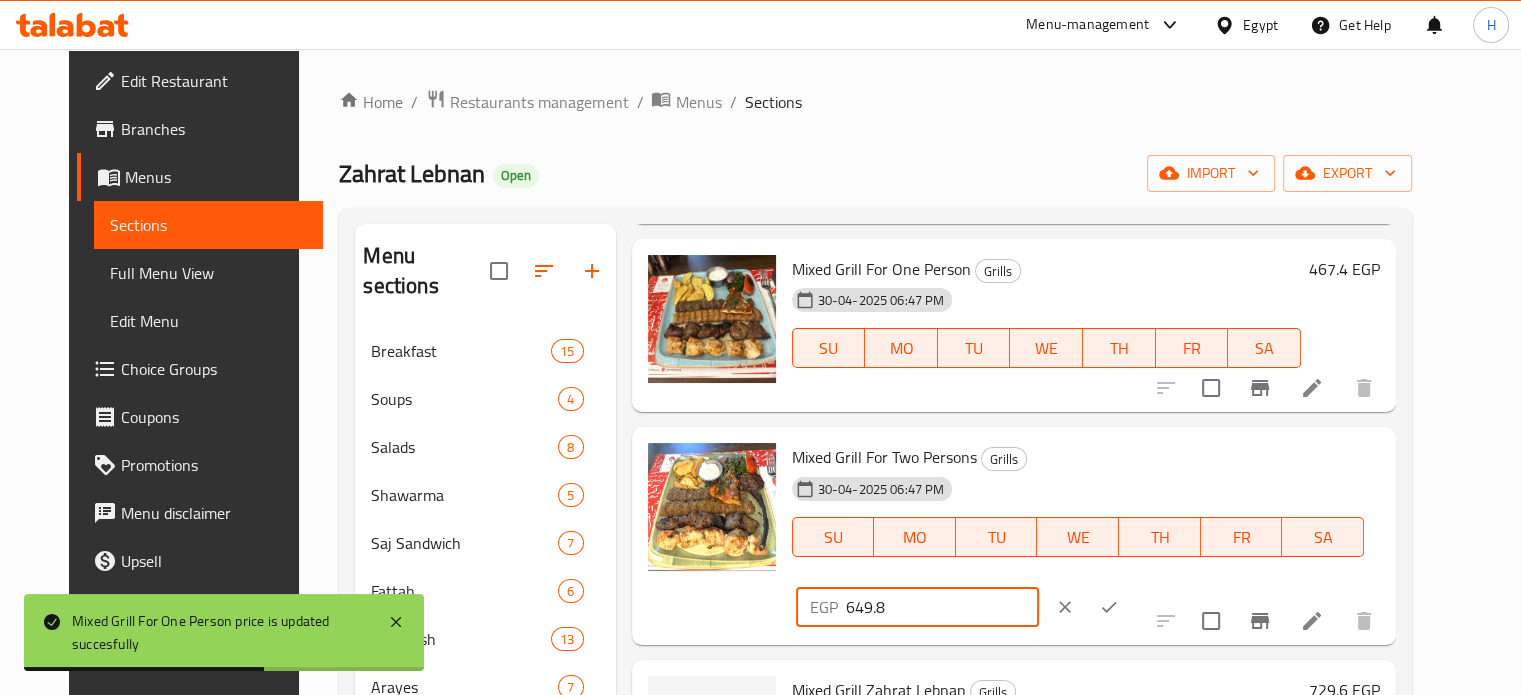 drag, startPoint x: 1248, startPoint y: 469, endPoint x: 1148, endPoint y: 469, distance: 100 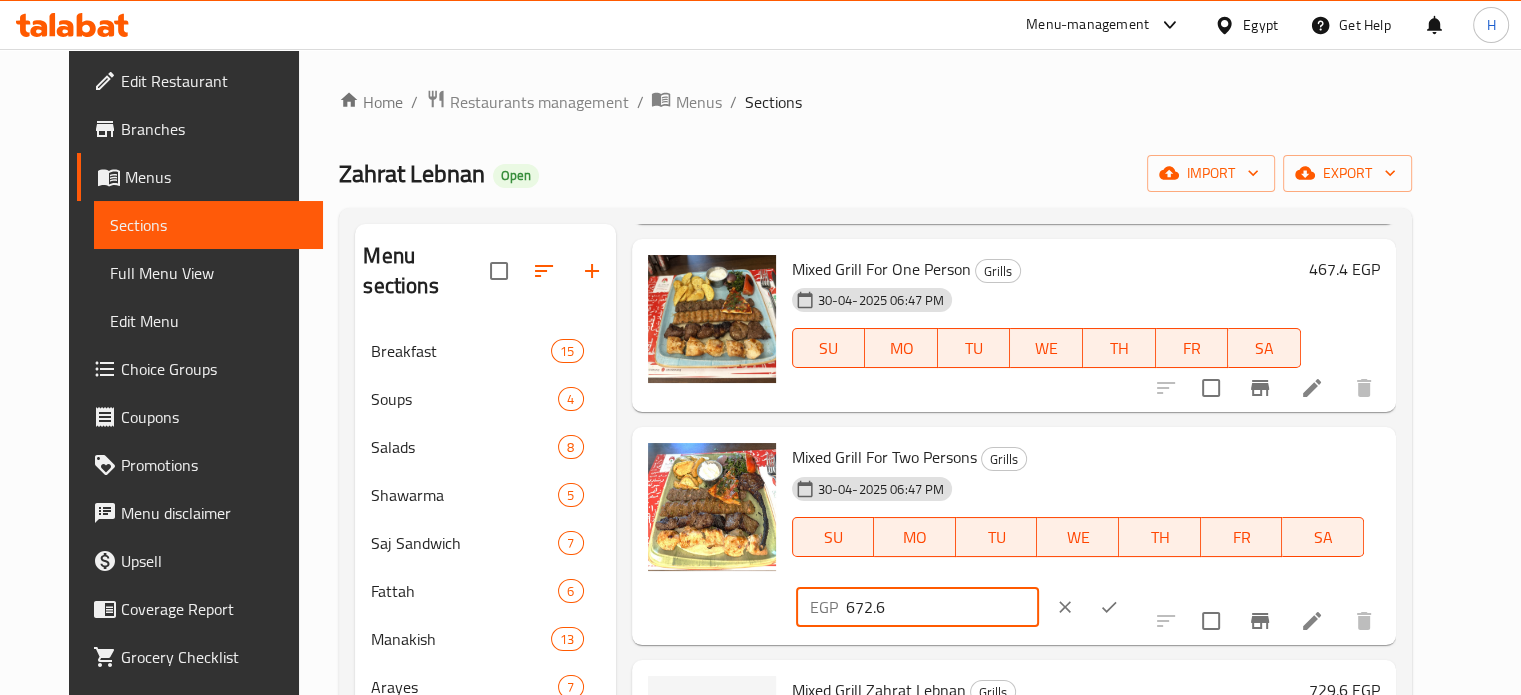 click at bounding box center [1109, 607] 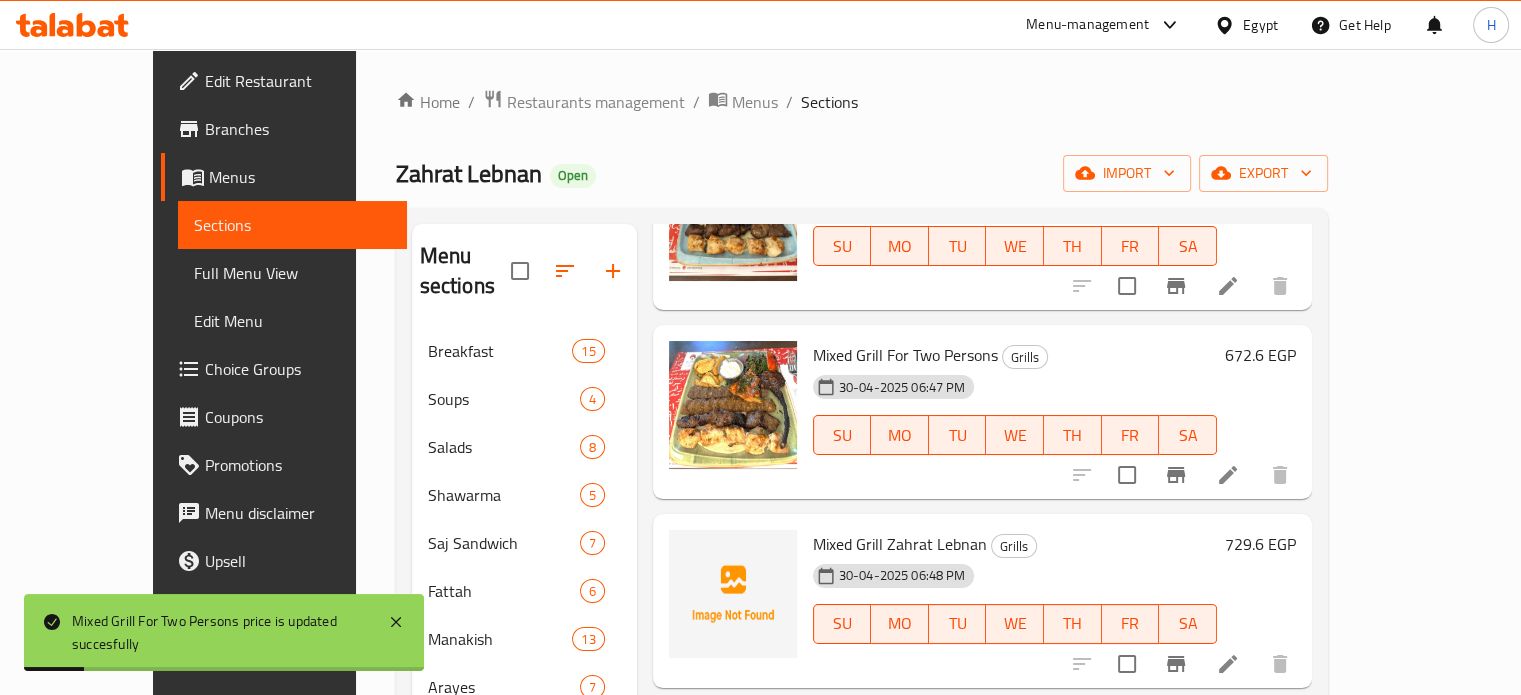 scroll, scrollTop: 1542, scrollLeft: 0, axis: vertical 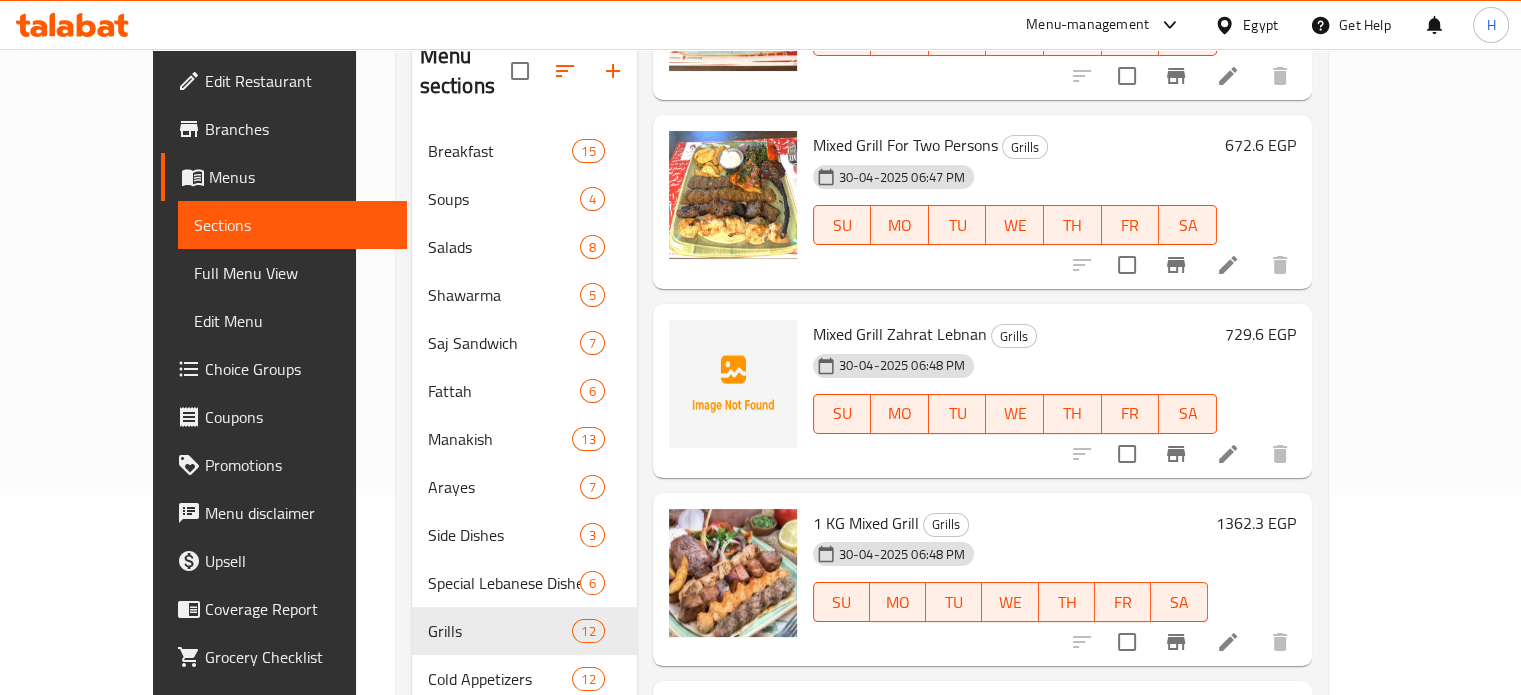 click on "729.6   EGP" at bounding box center (1260, 334) 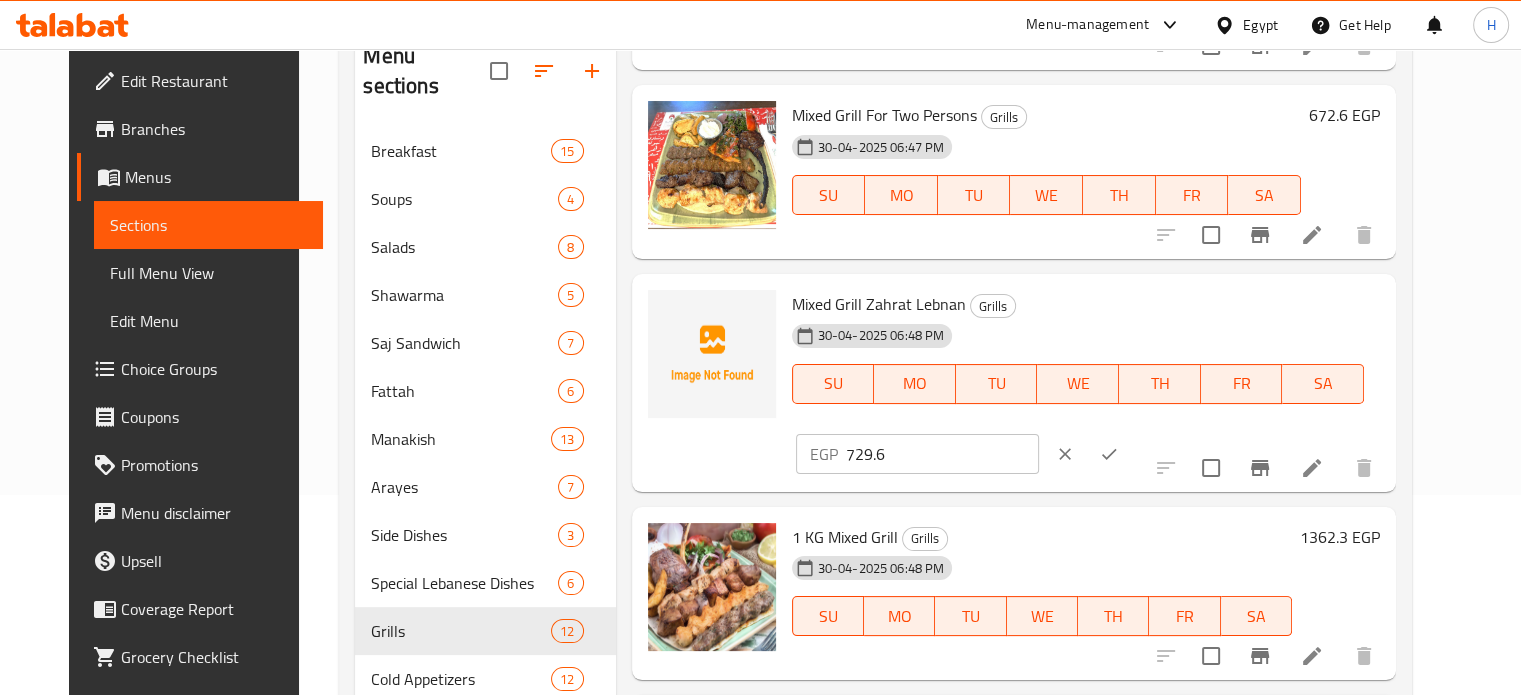 click on "Mixed Grill Zahrat Lebnan   Grills 30-04-2025 06:48 PM SU MO TU WE TH FR SA EGP 729.6 ​" at bounding box center [1014, 383] 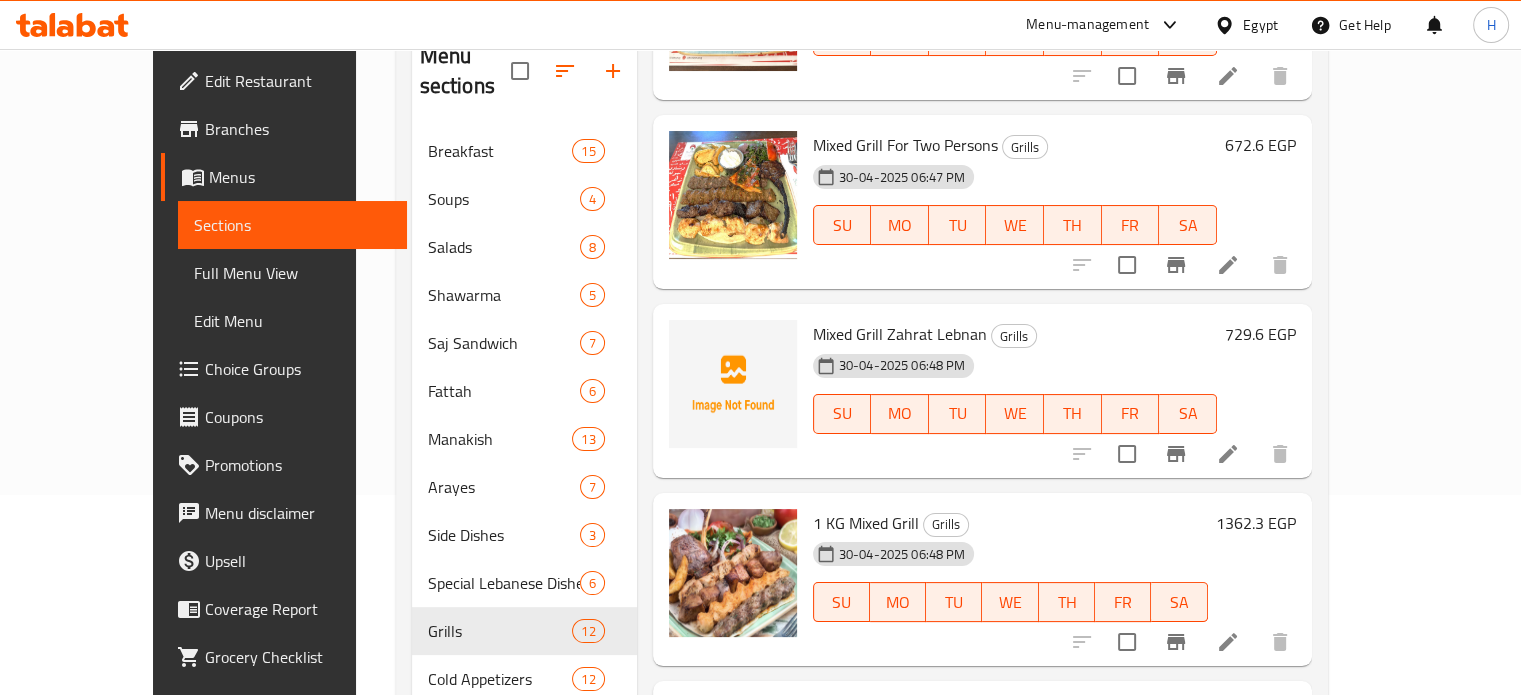 click on "1362.3   EGP" at bounding box center [1256, 523] 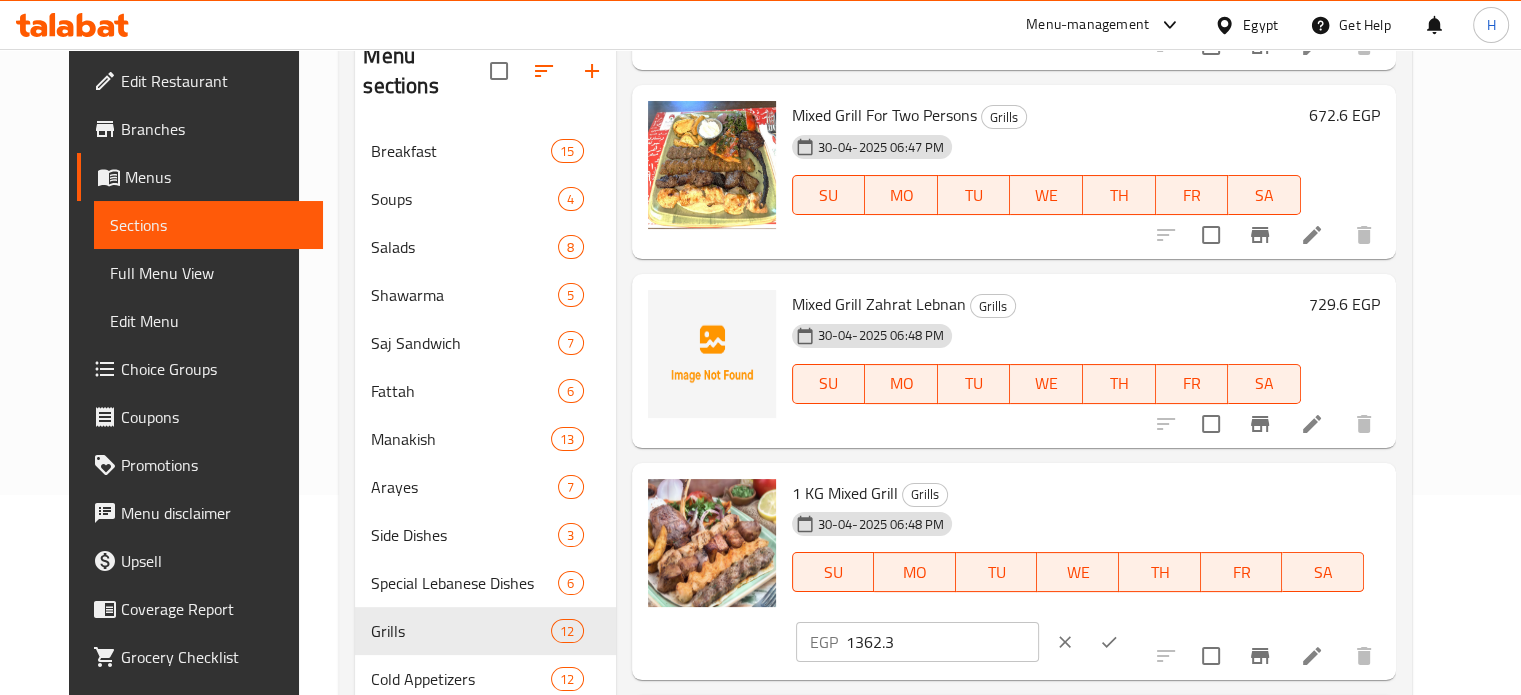 scroll, scrollTop: 300, scrollLeft: 0, axis: vertical 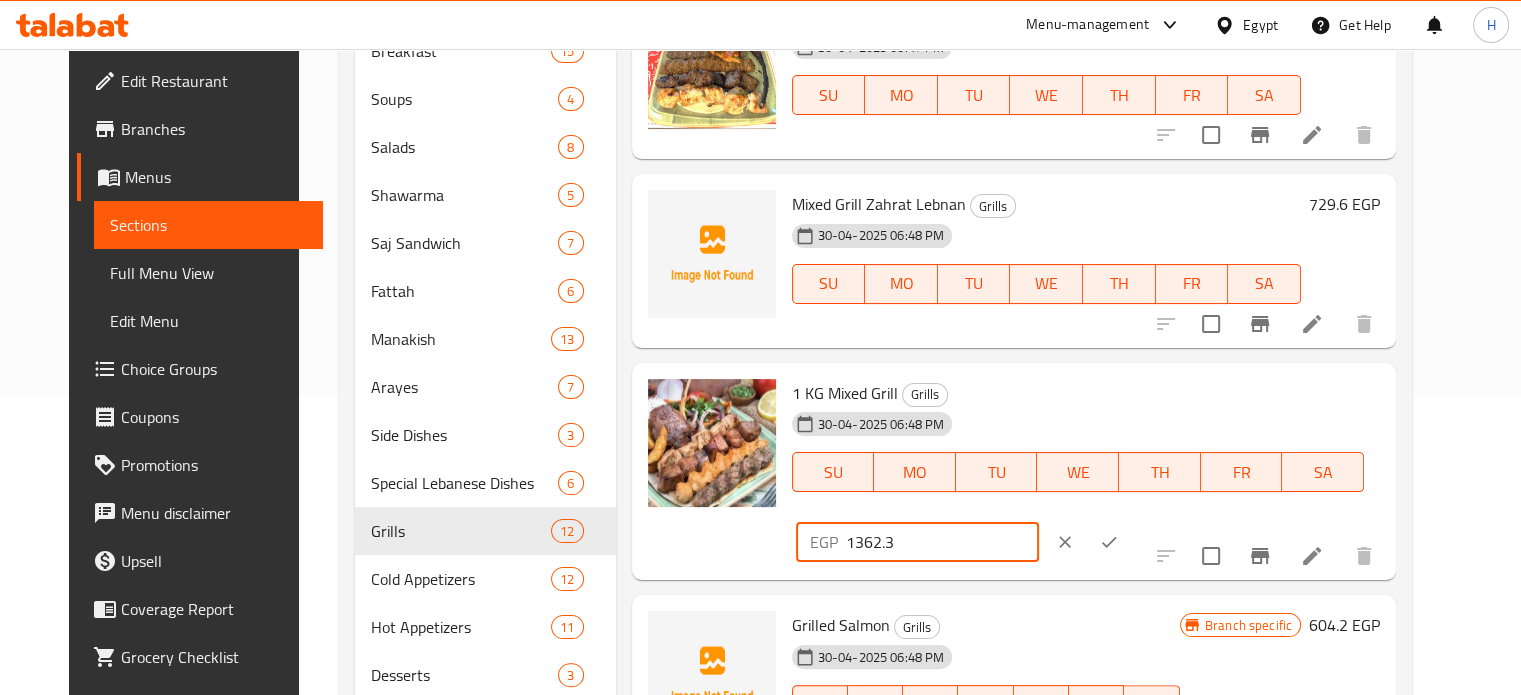 drag, startPoint x: 1222, startPoint y: 395, endPoint x: 1118, endPoint y: 402, distance: 104.23531 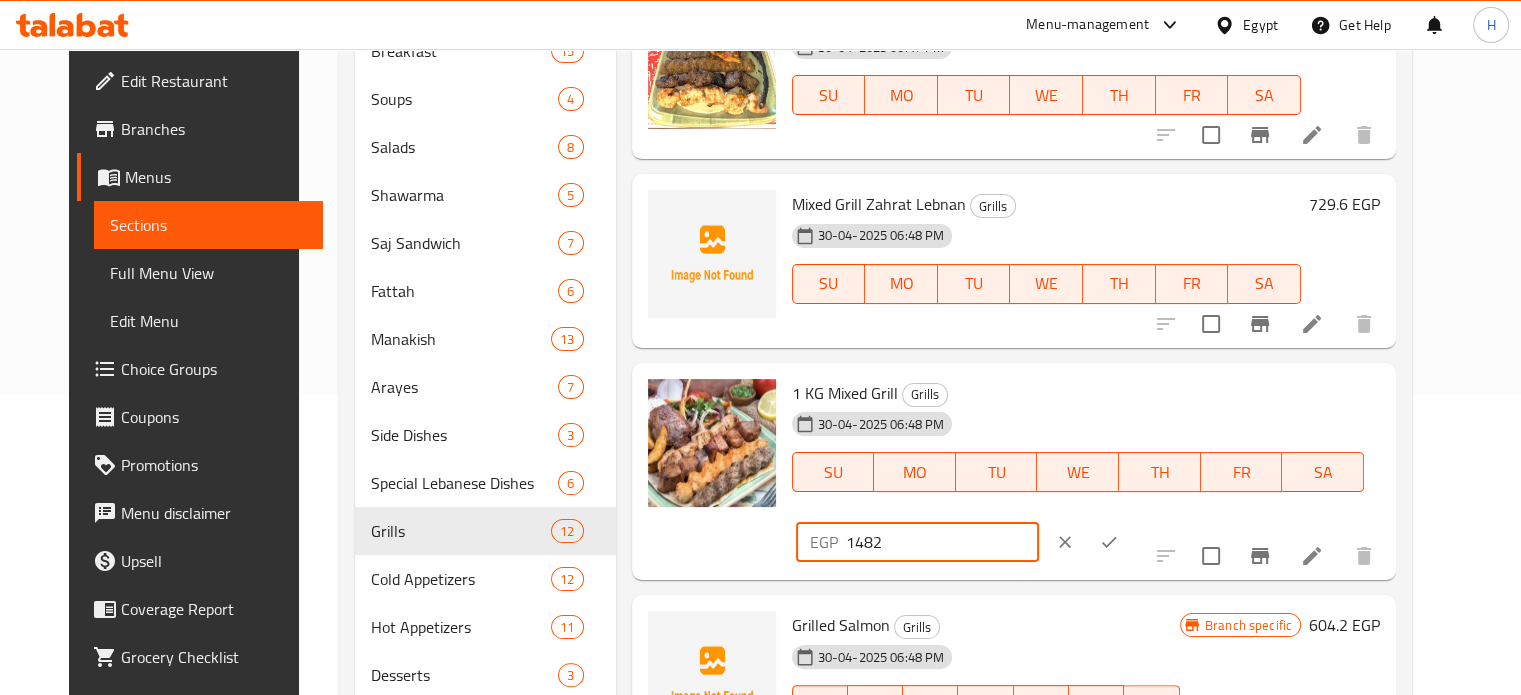 click 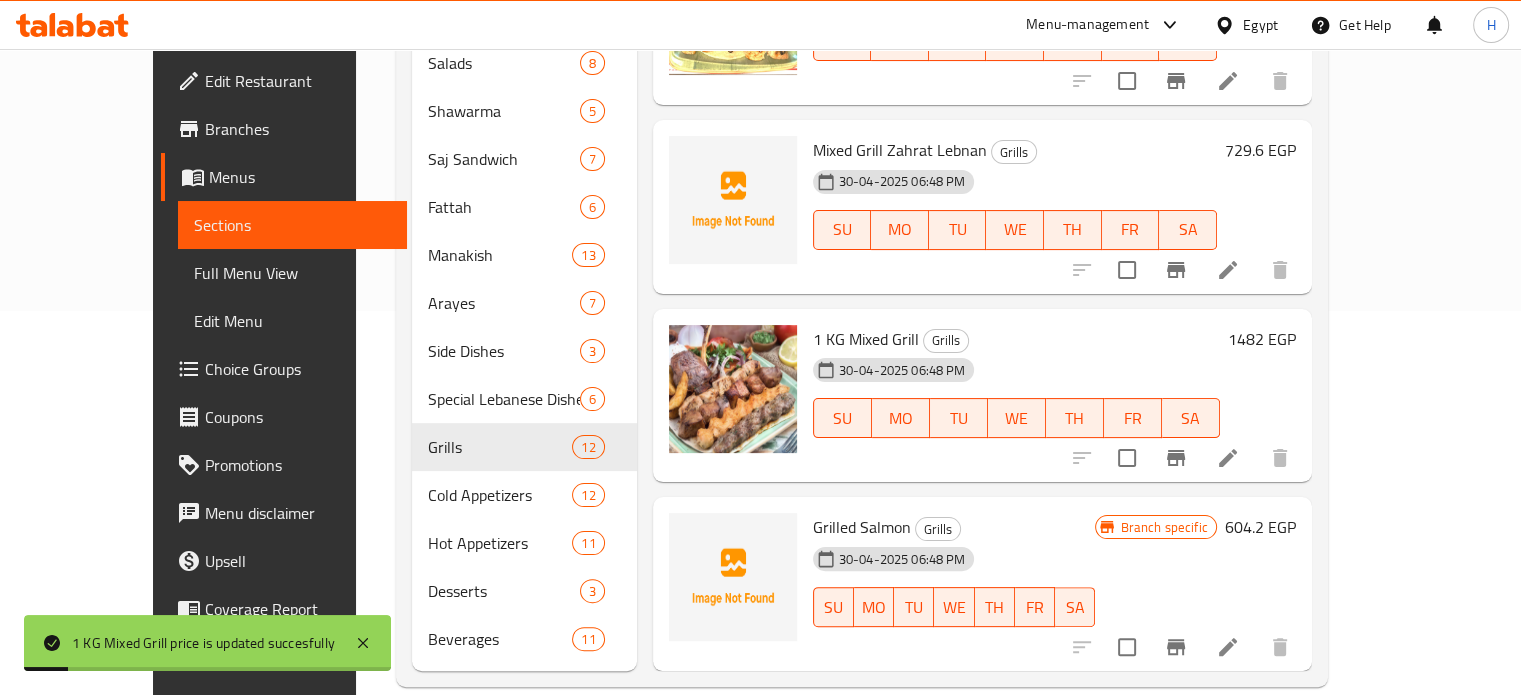 scroll, scrollTop: 385, scrollLeft: 0, axis: vertical 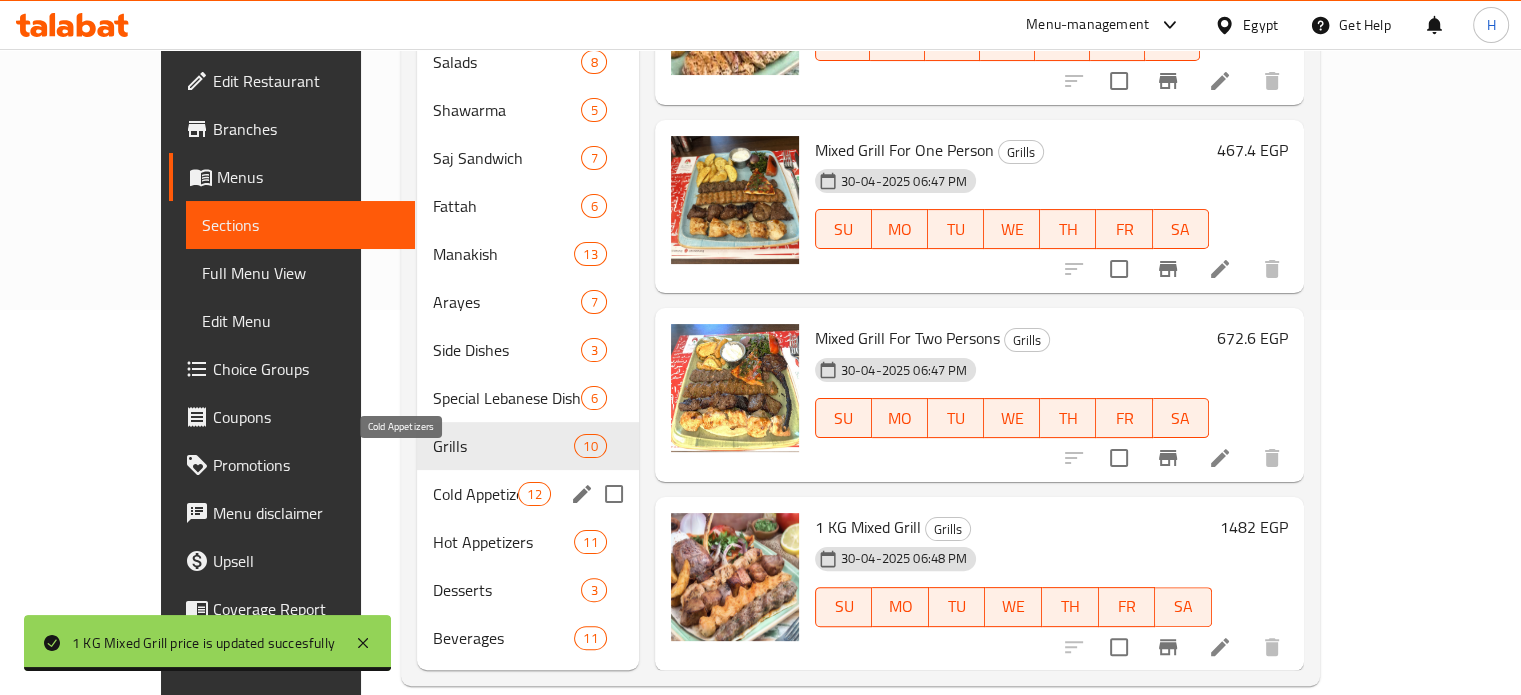 click on "Cold Appetizers" at bounding box center [475, 494] 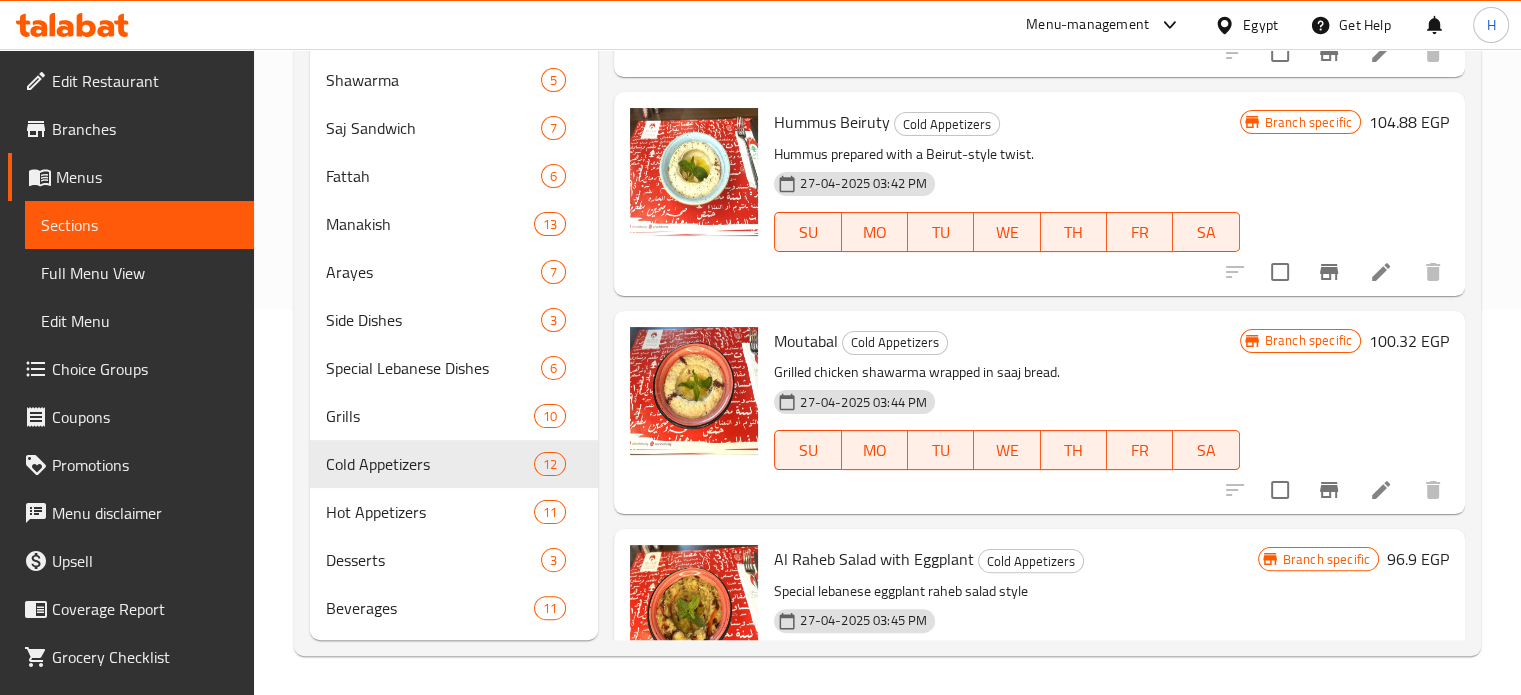 scroll, scrollTop: 0, scrollLeft: 0, axis: both 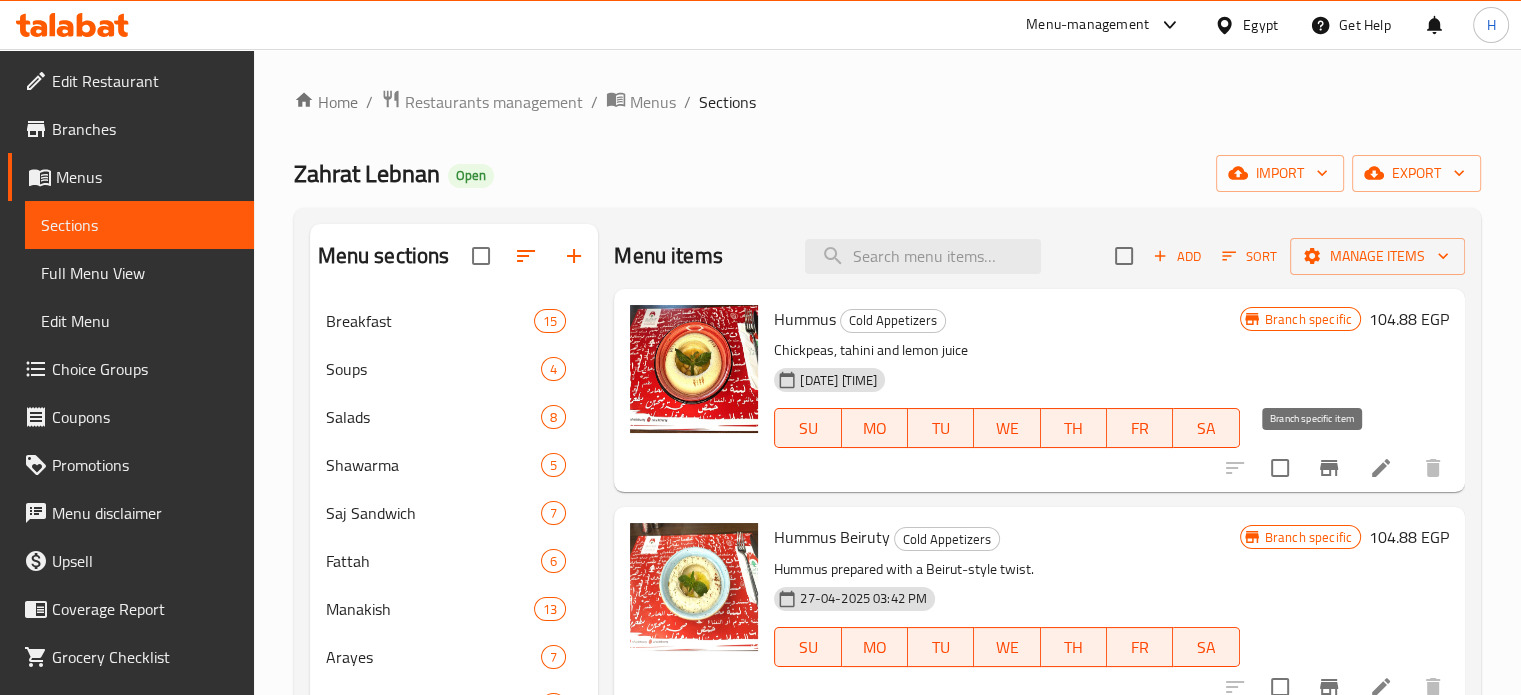 click 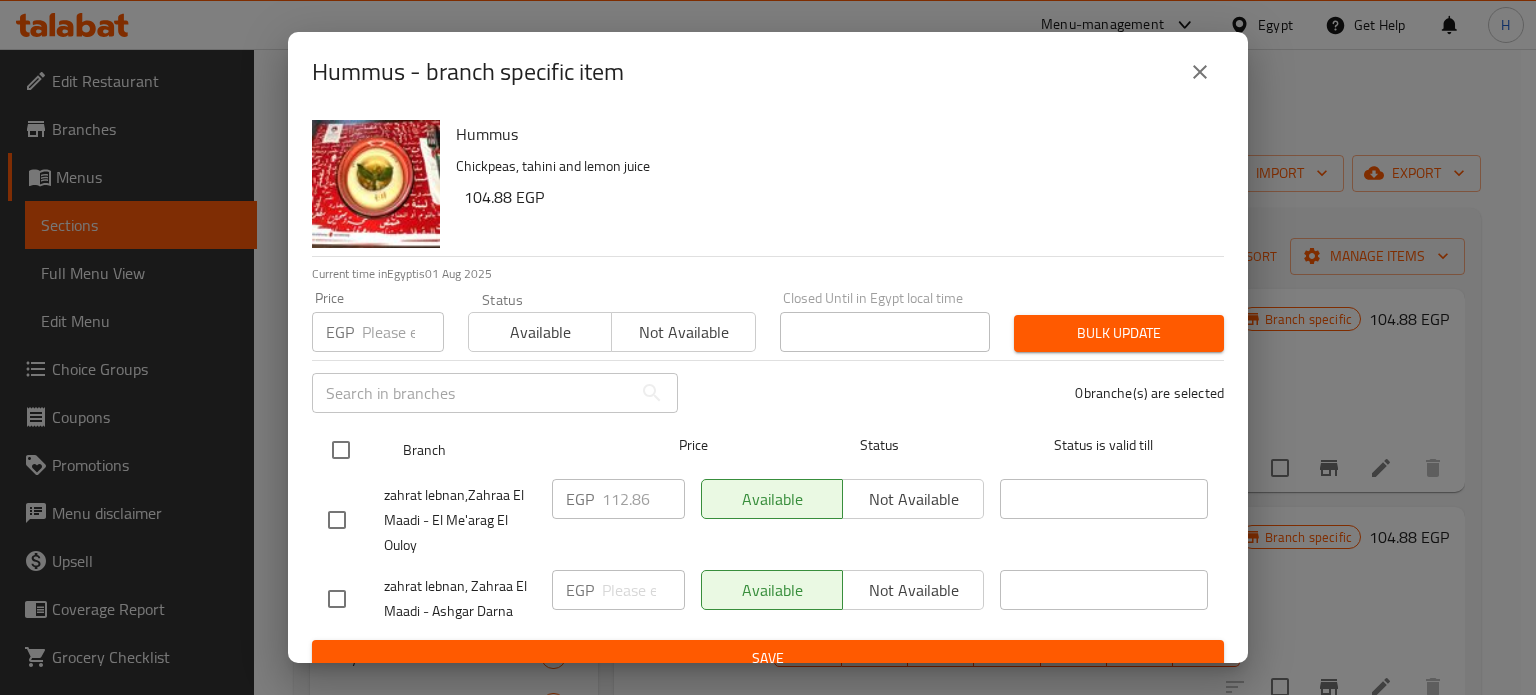 click at bounding box center (341, 450) 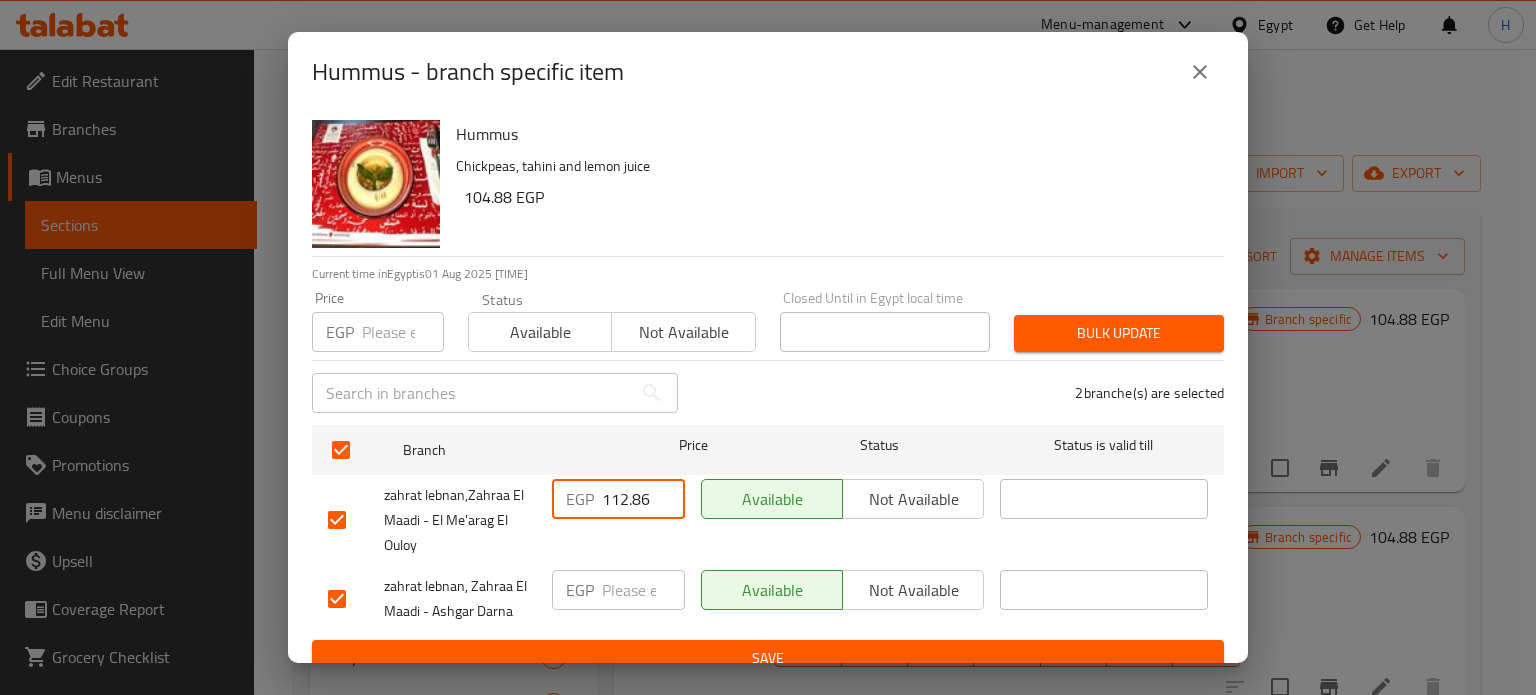 drag, startPoint x: 648, startPoint y: 500, endPoint x: 577, endPoint y: 497, distance: 71.063354 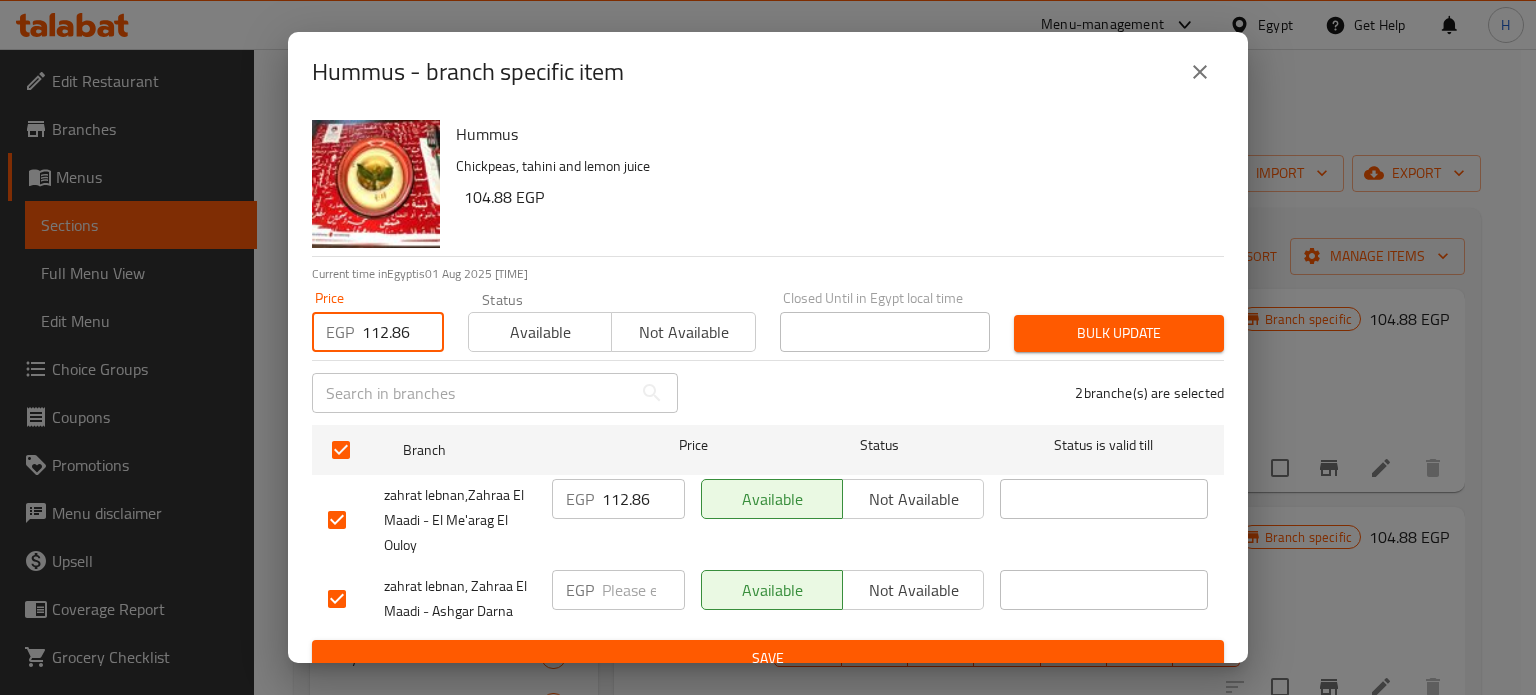 click on "Bulk update" at bounding box center (1119, 333) 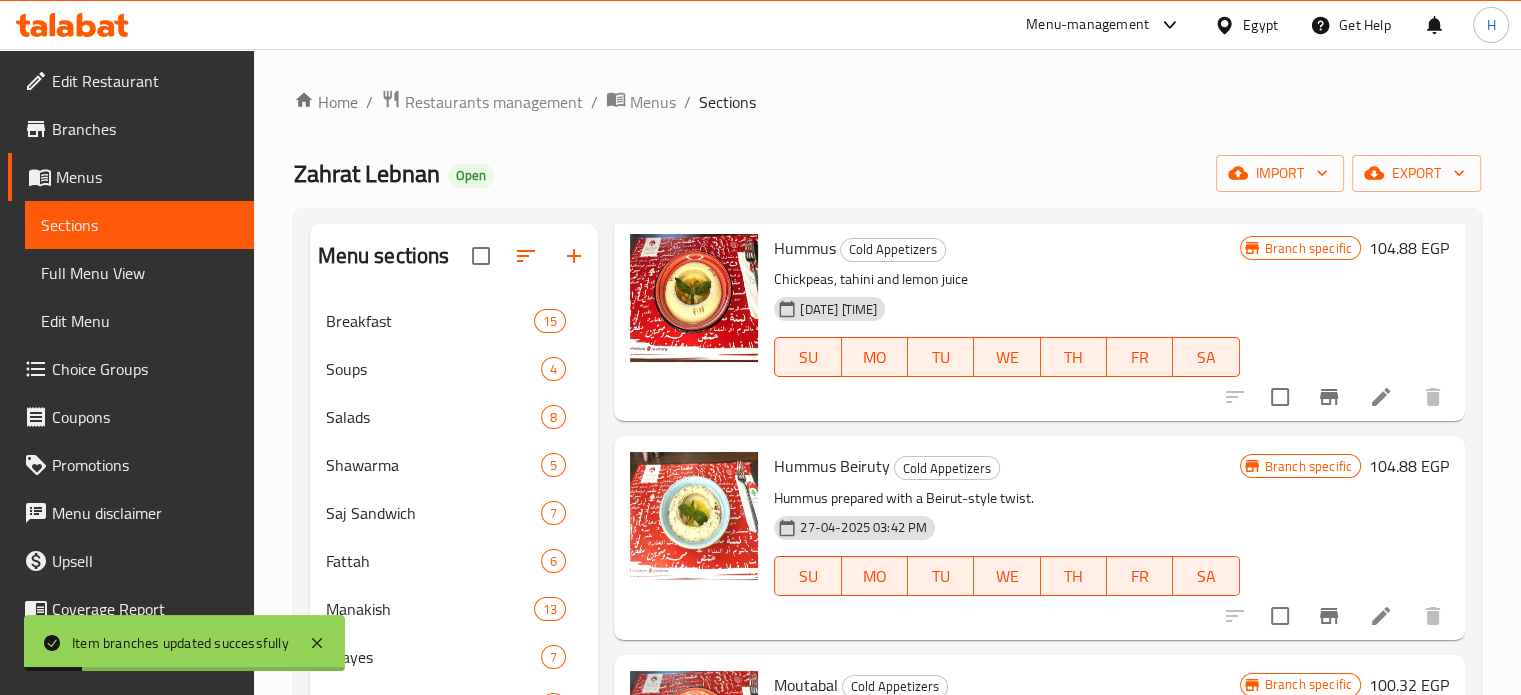 scroll, scrollTop: 200, scrollLeft: 0, axis: vertical 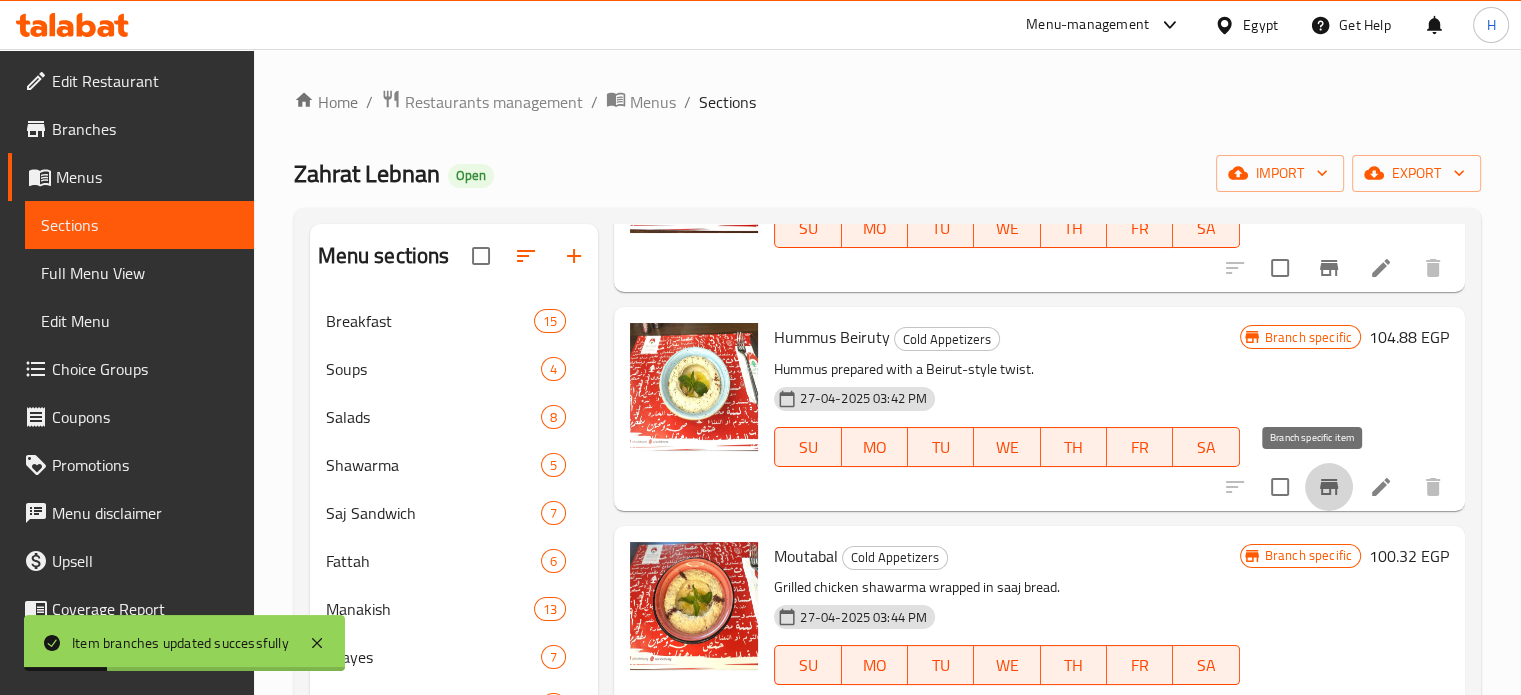 click 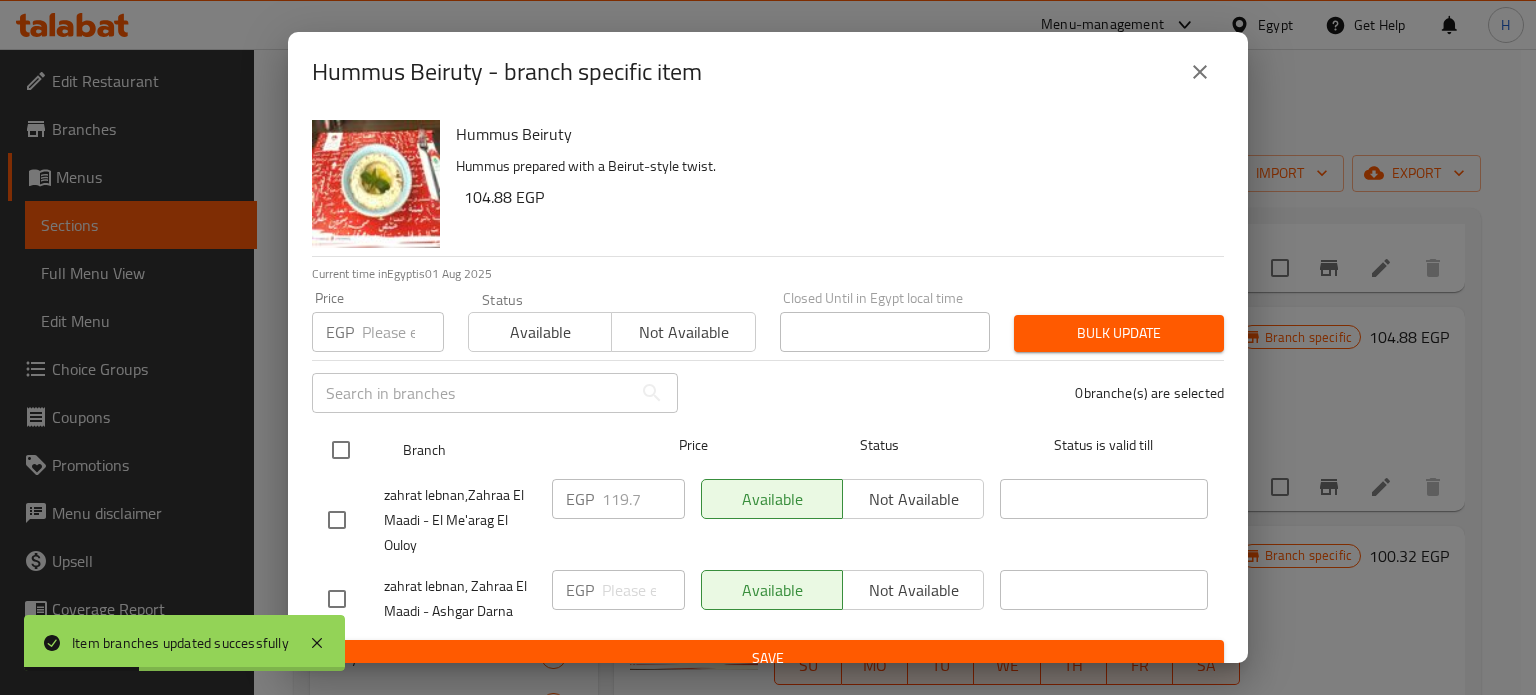 click at bounding box center [341, 450] 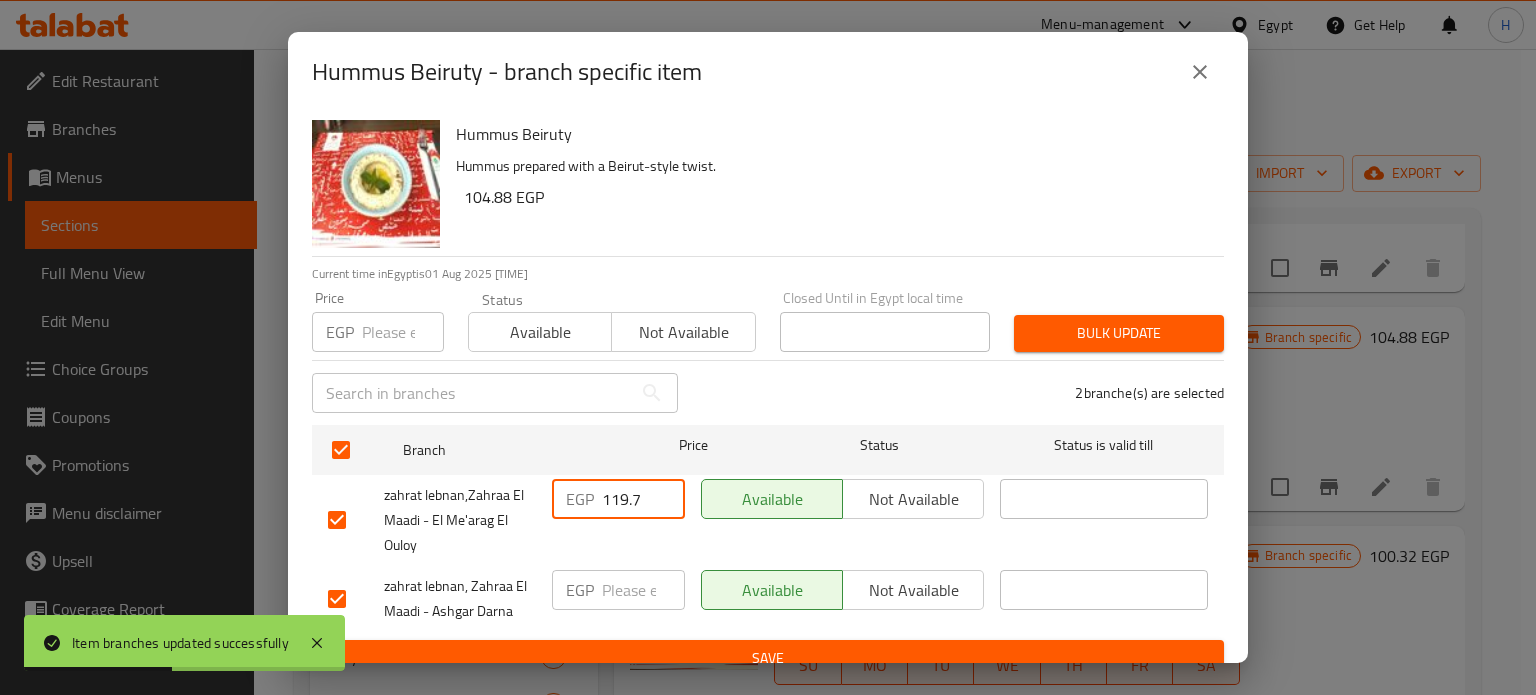 drag, startPoint x: 644, startPoint y: 502, endPoint x: 495, endPoint y: 493, distance: 149.27156 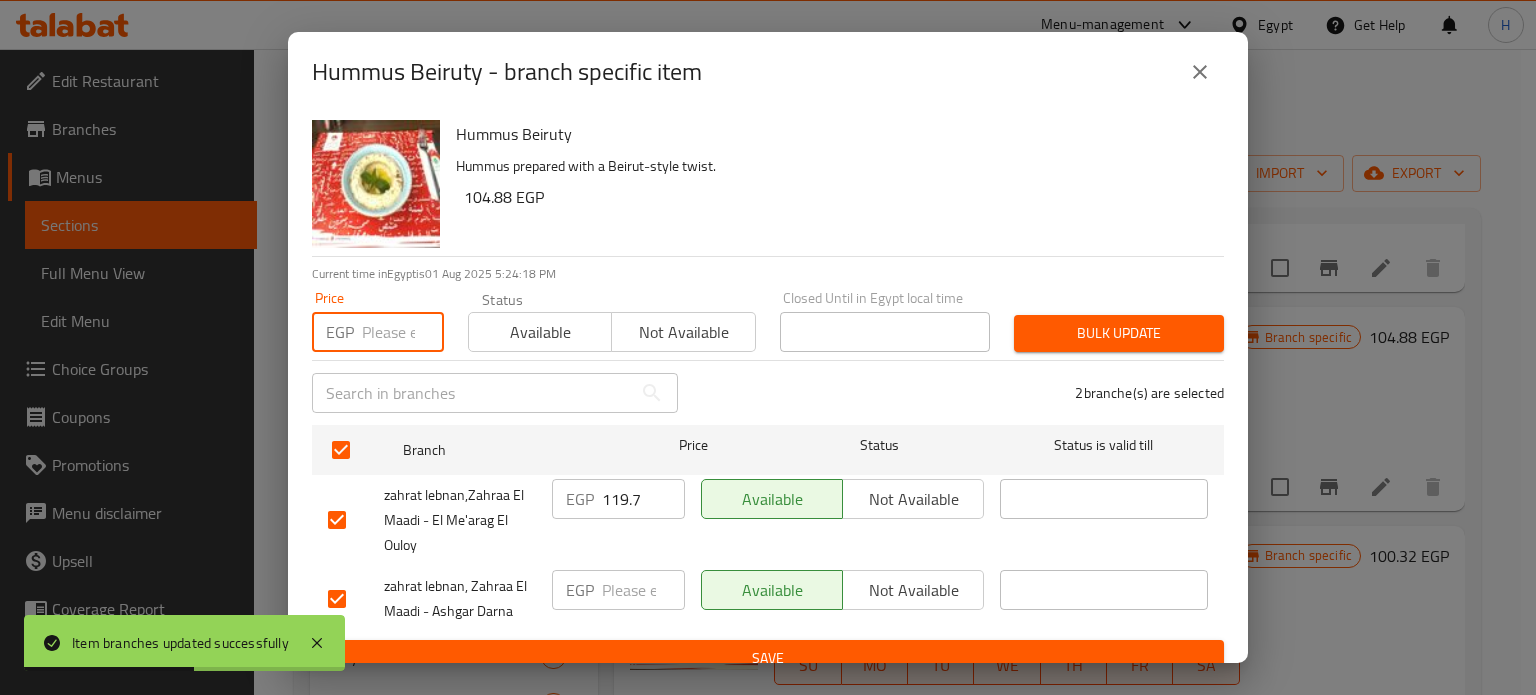 click at bounding box center [403, 332] 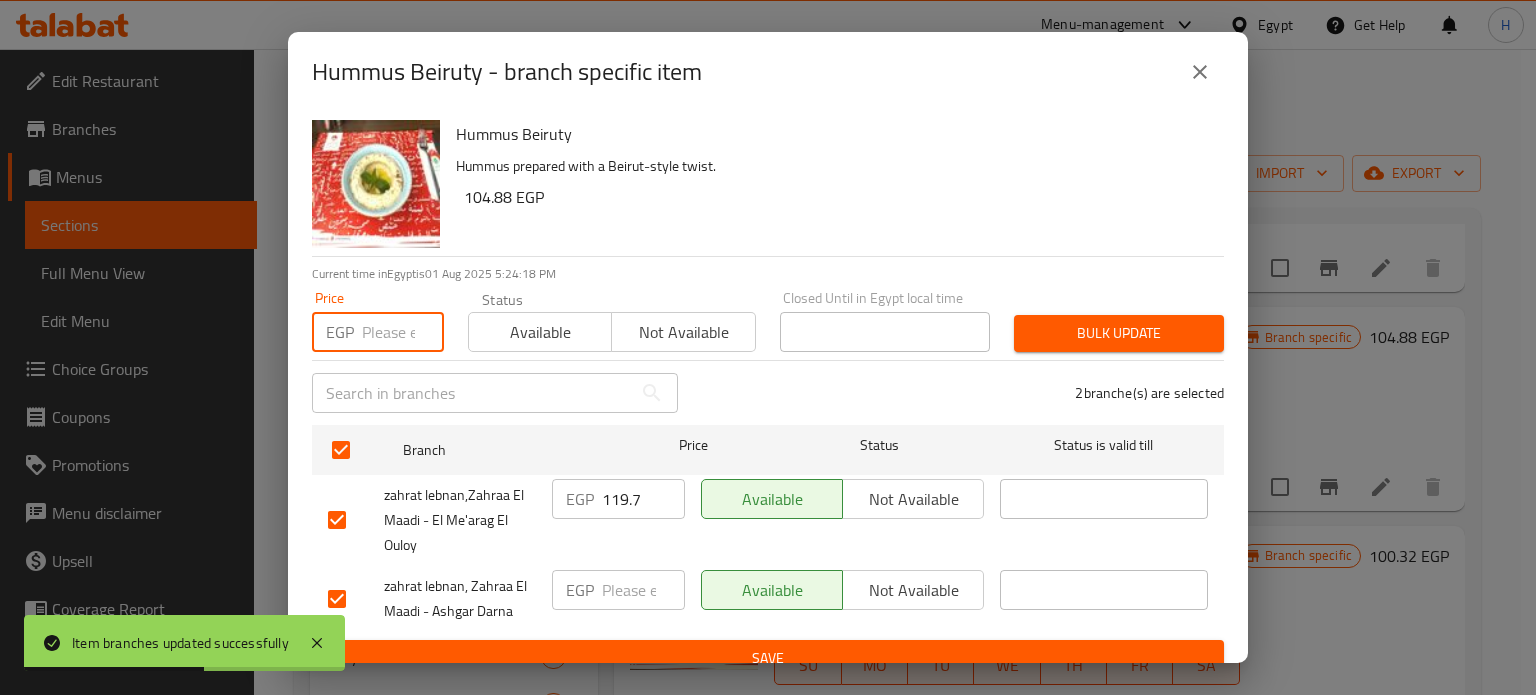 paste on "119.7" 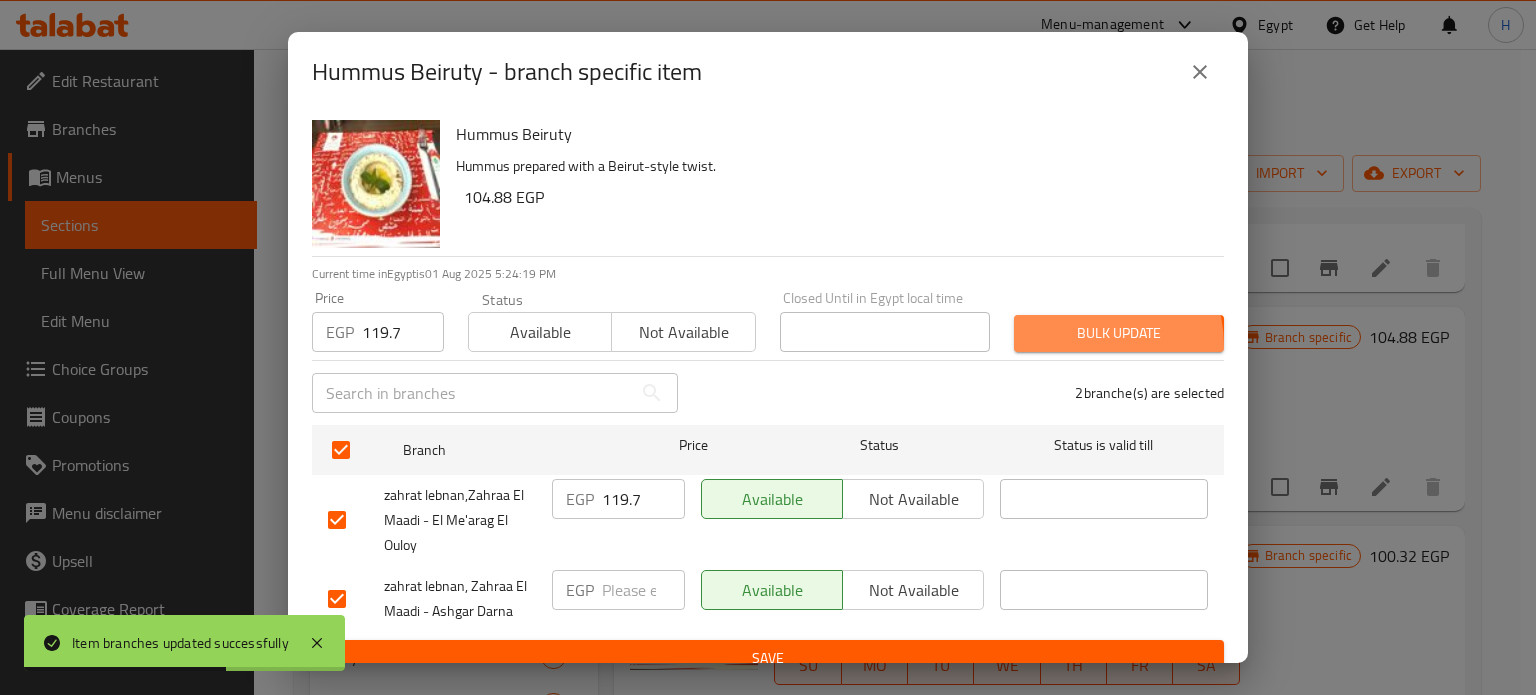 click on "Bulk update" at bounding box center (1119, 333) 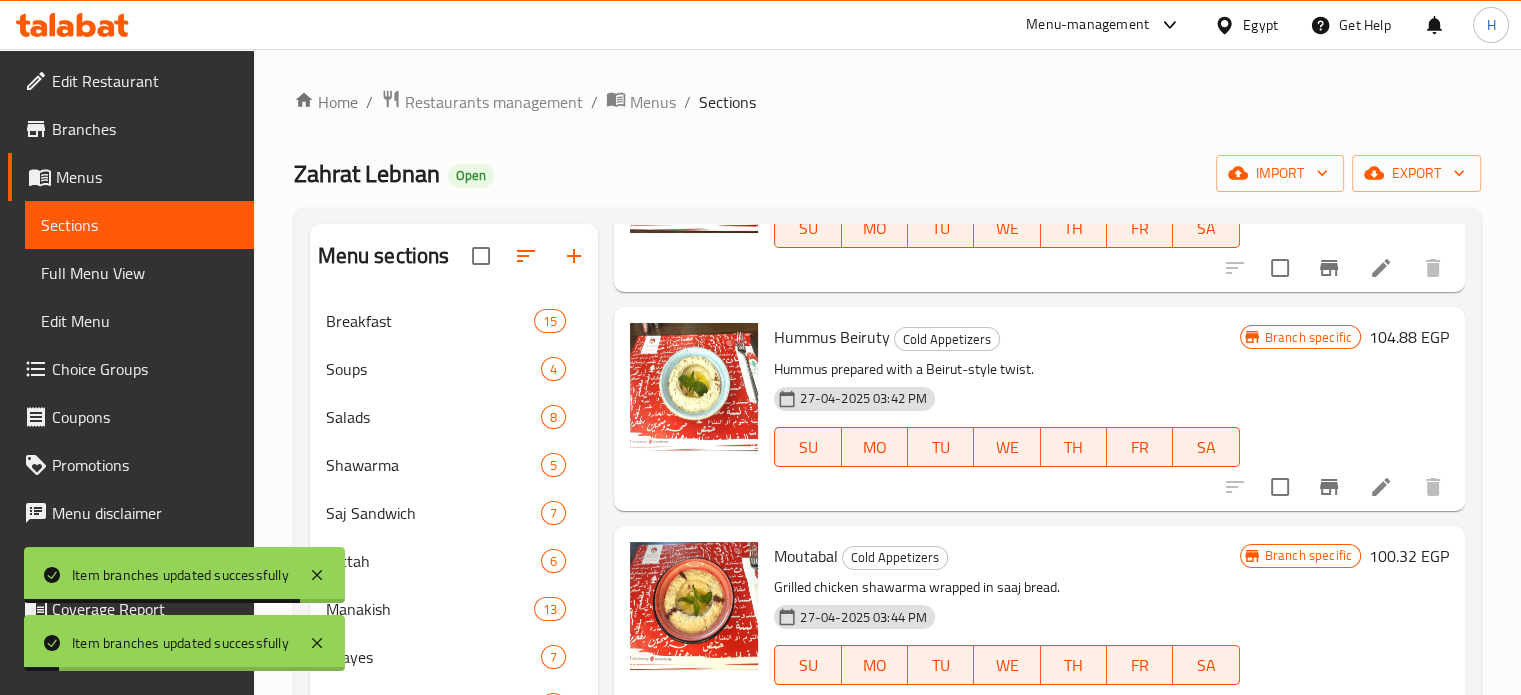 scroll, scrollTop: 400, scrollLeft: 0, axis: vertical 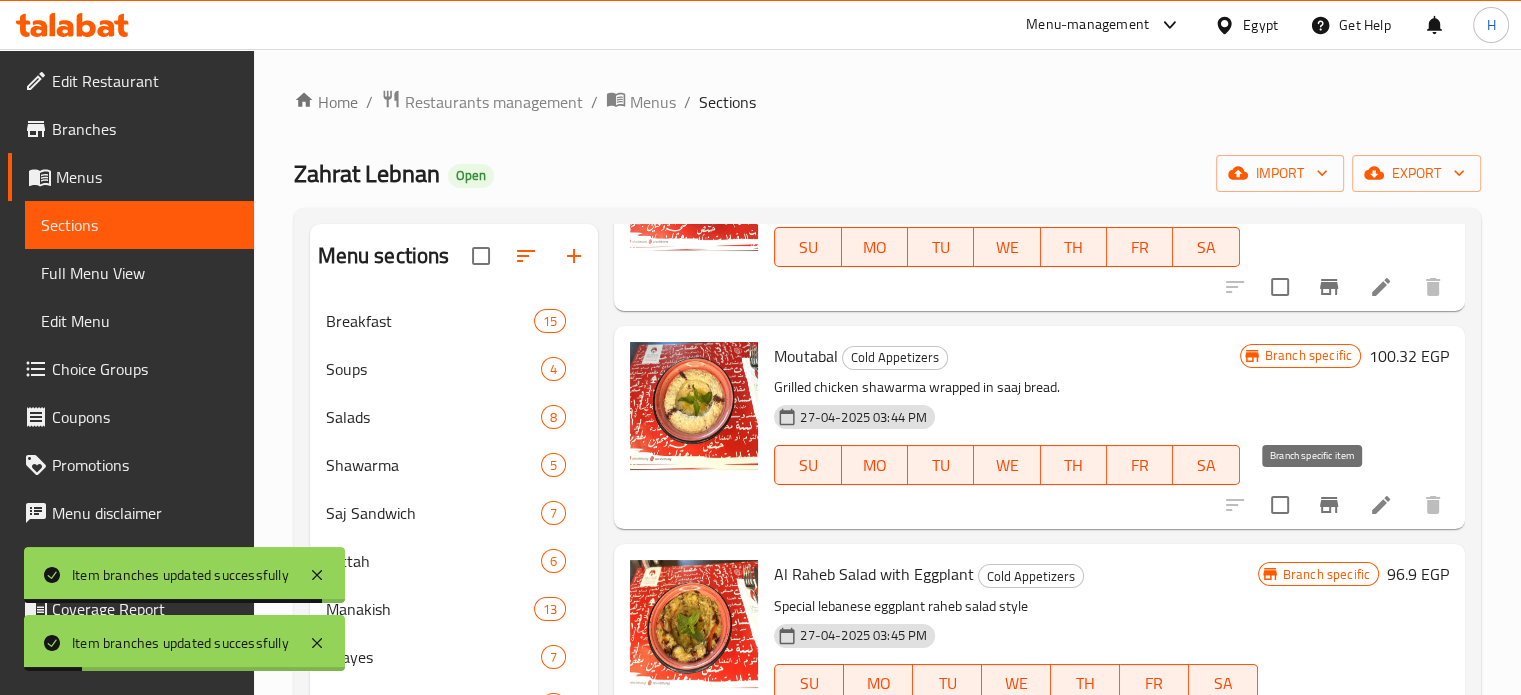 click 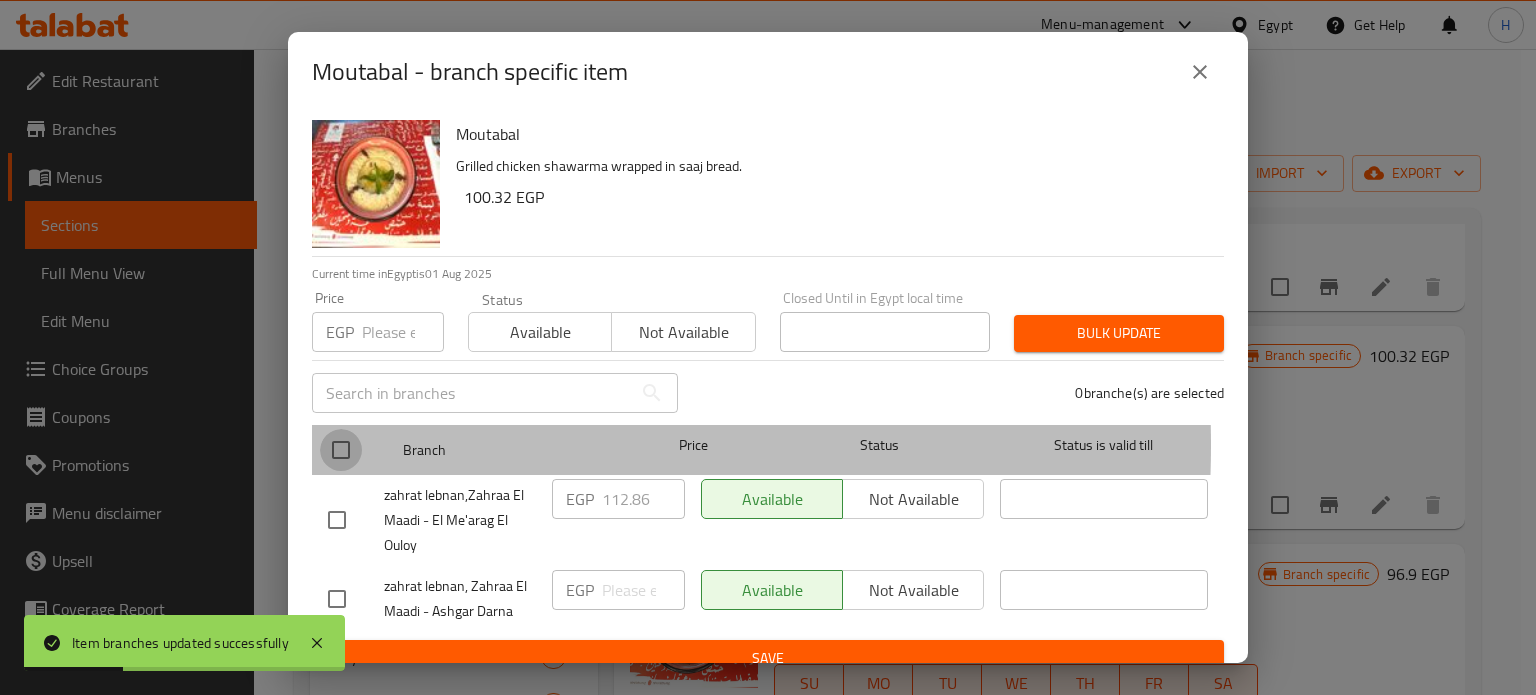 click at bounding box center [341, 450] 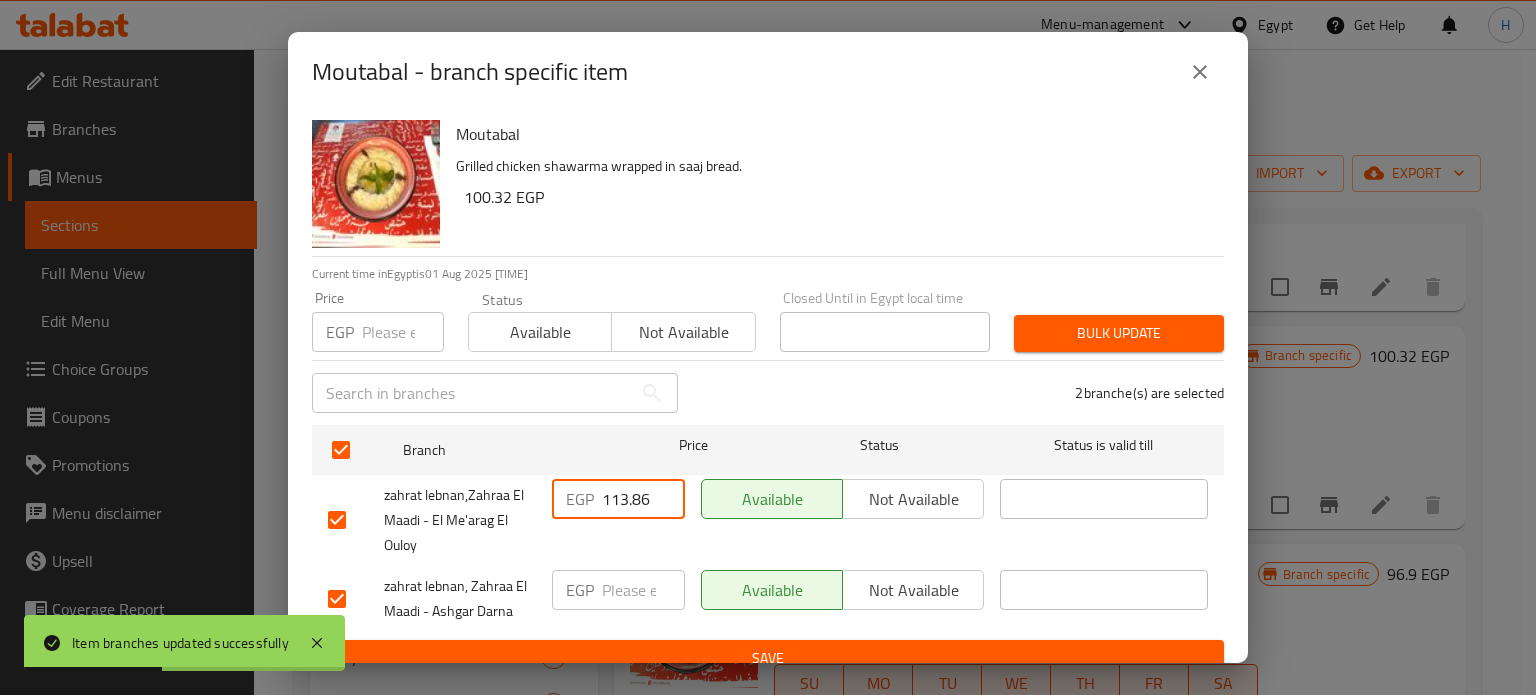 drag, startPoint x: 649, startPoint y: 500, endPoint x: 556, endPoint y: 496, distance: 93.08598 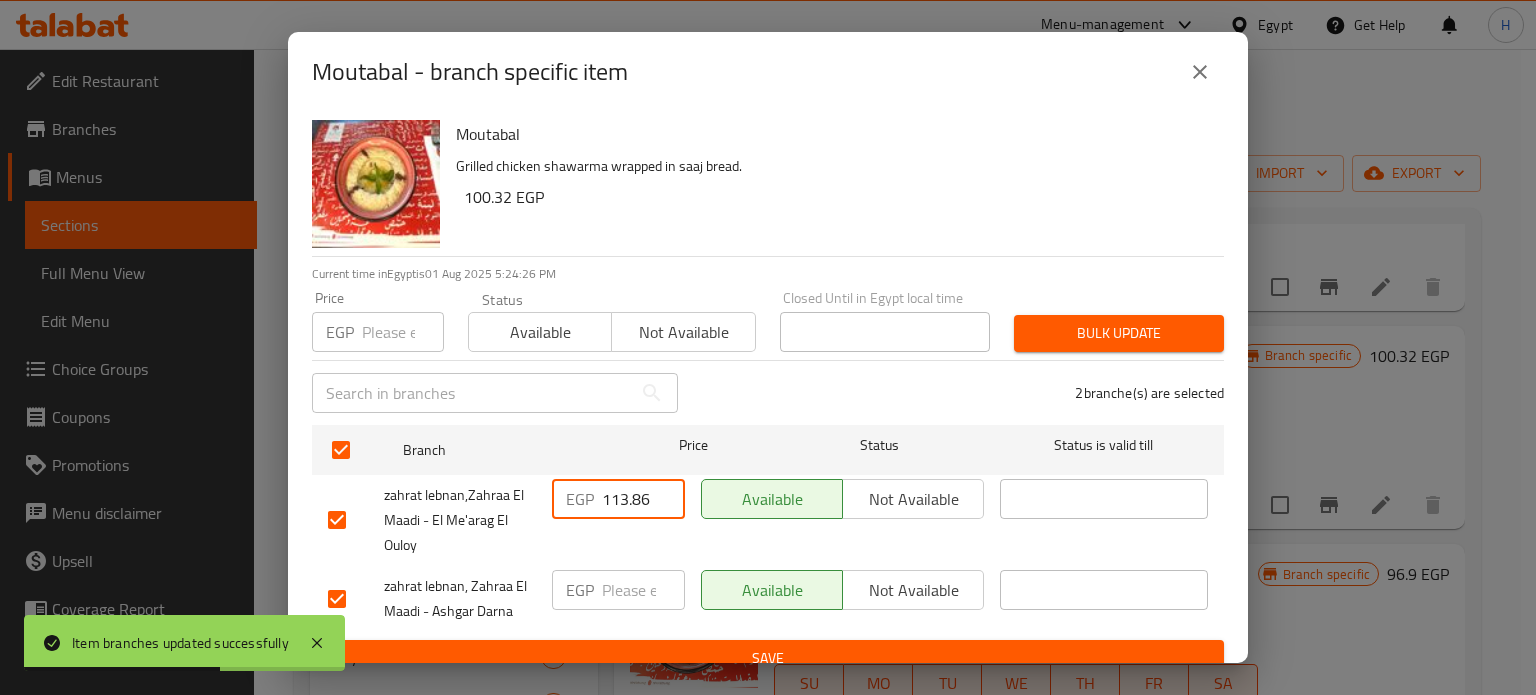 click 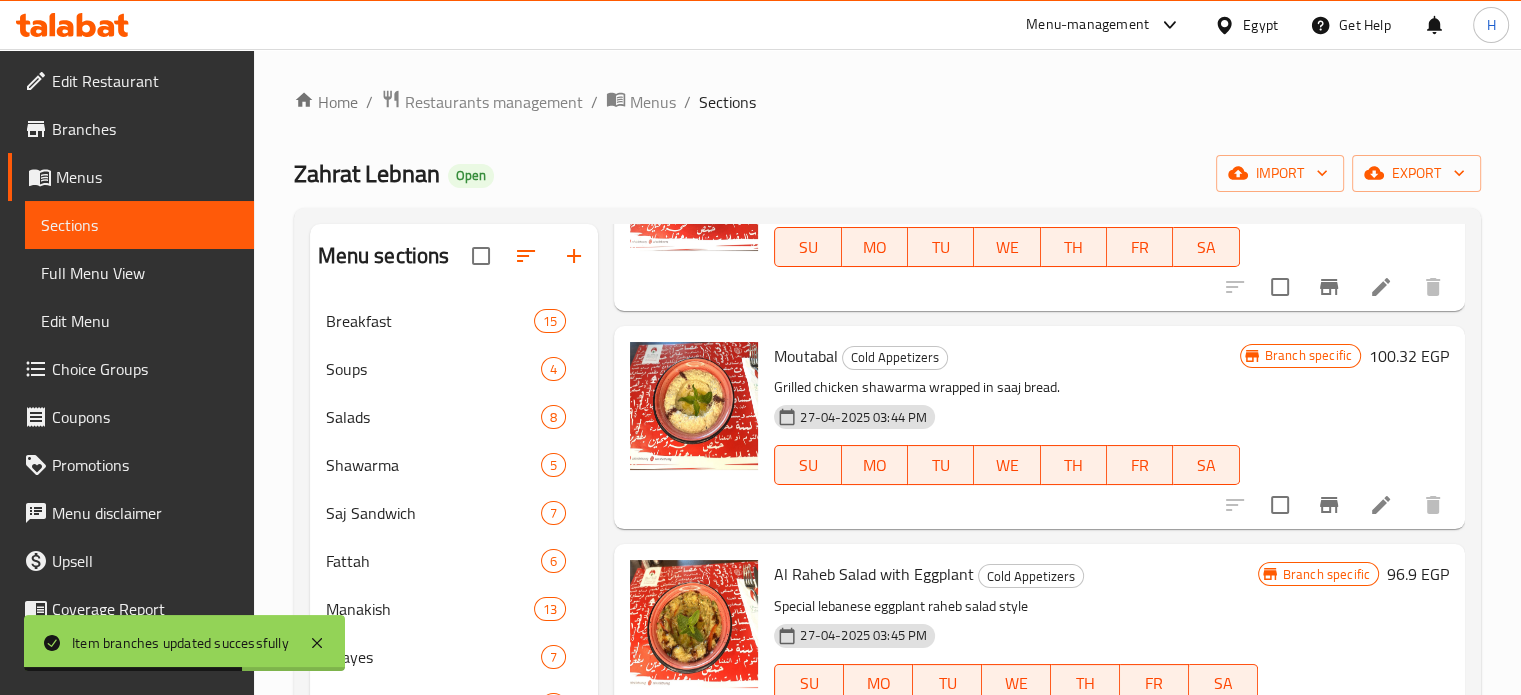 click 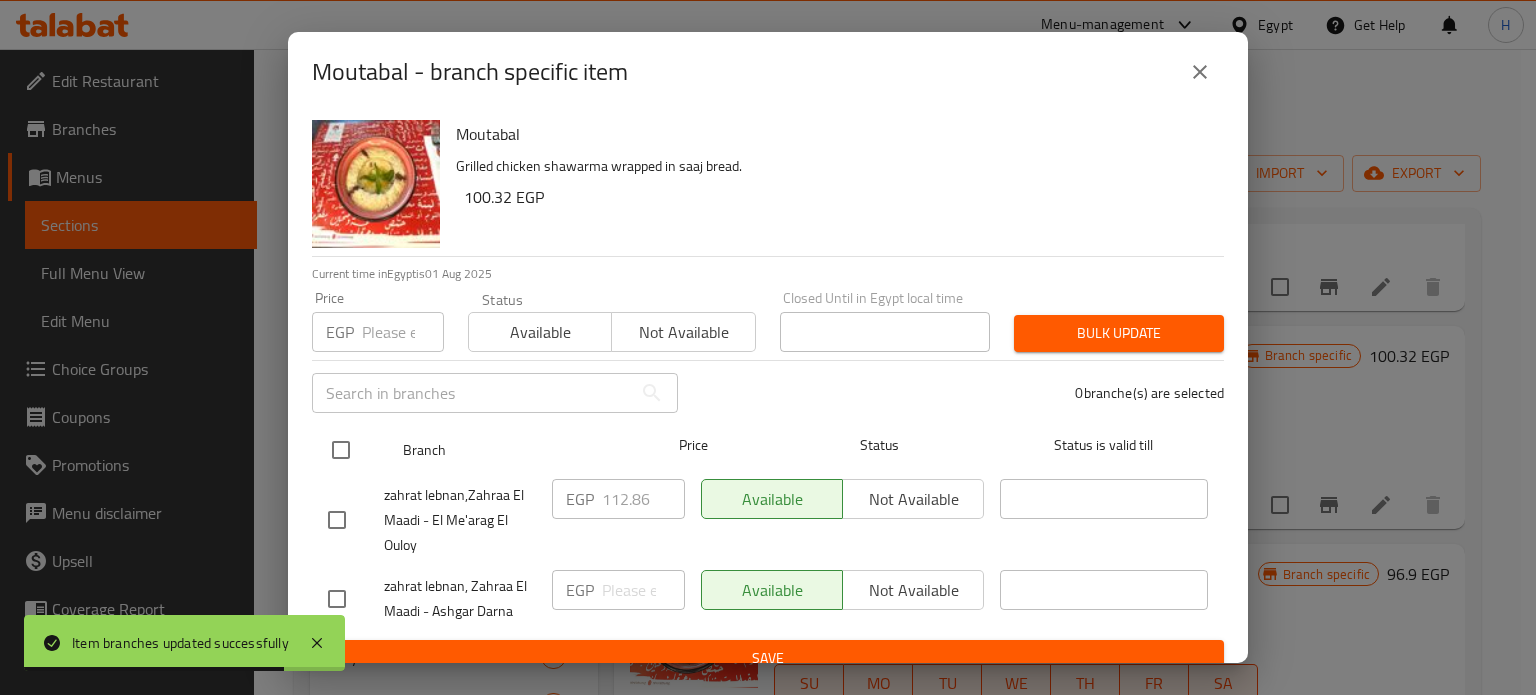click at bounding box center (341, 450) 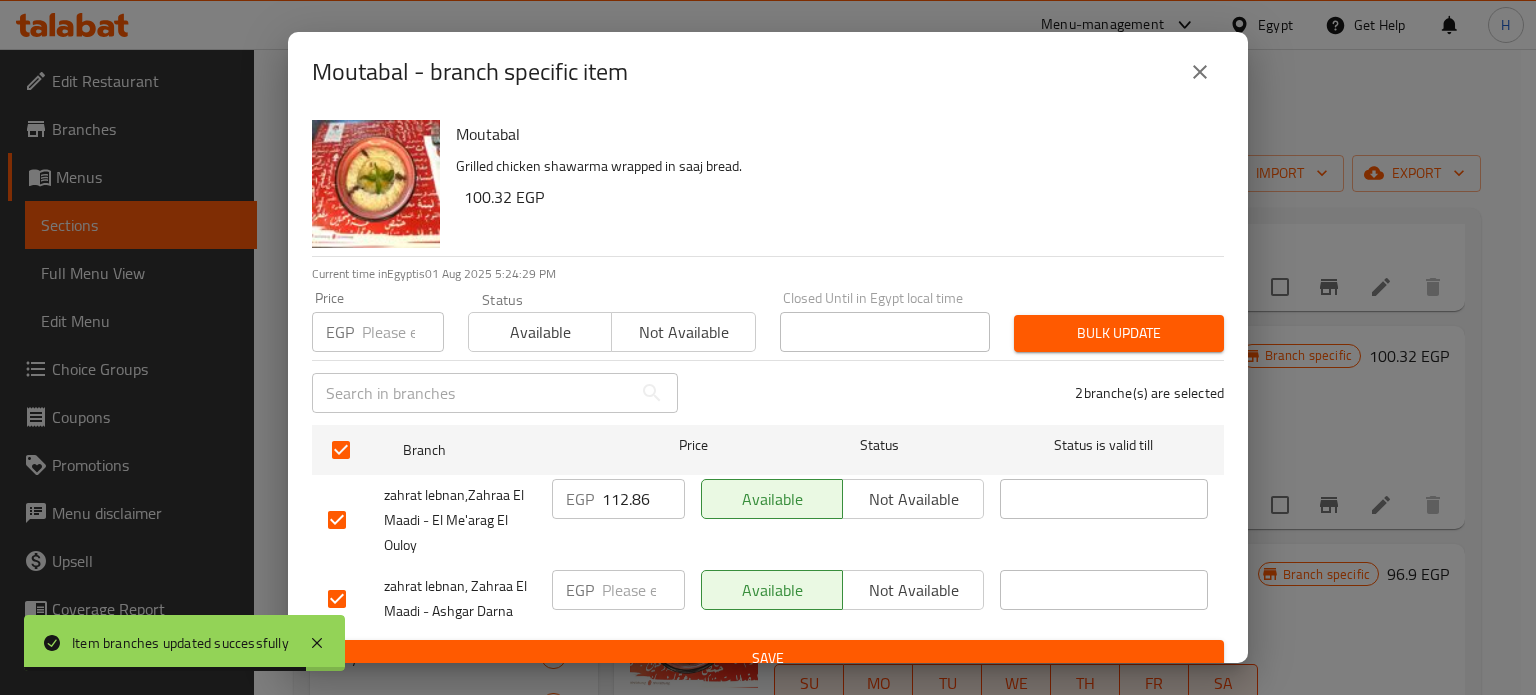 click on "112.86" at bounding box center [643, 499] 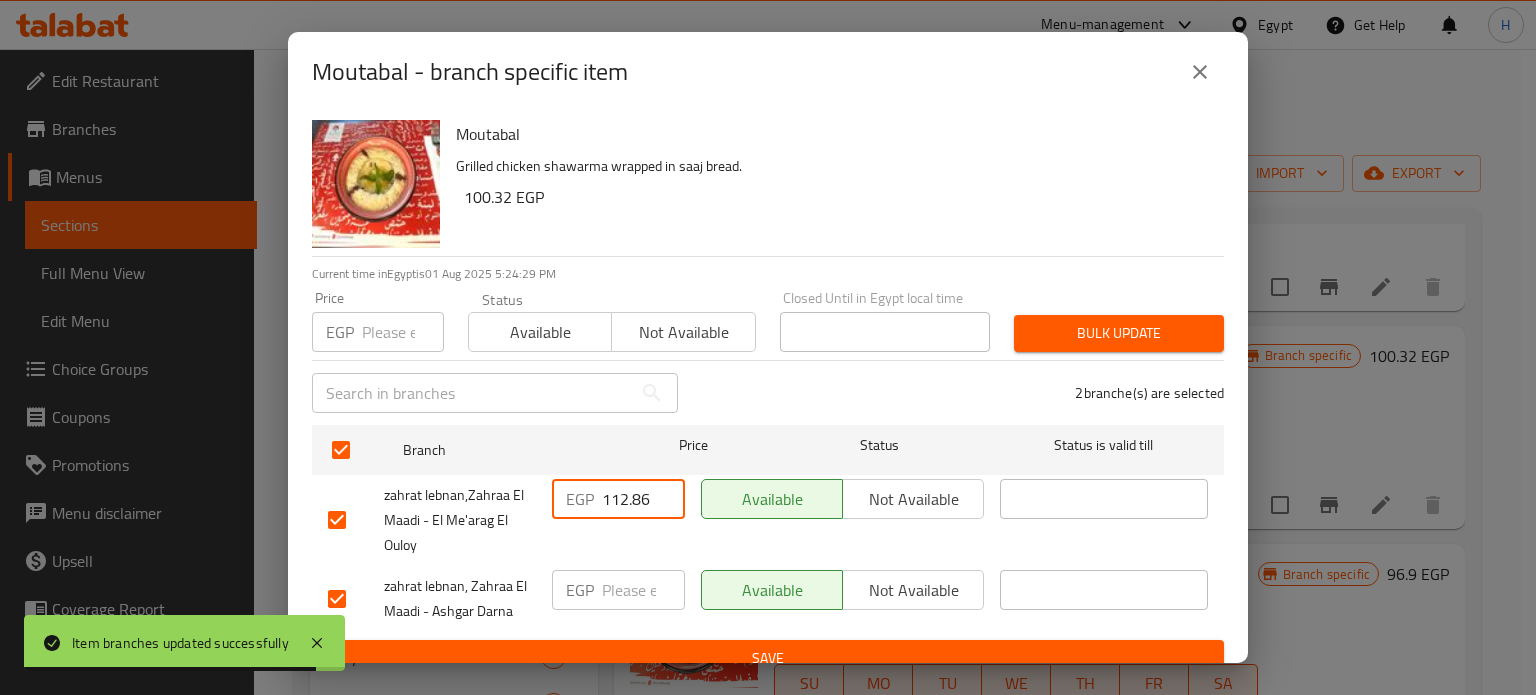 click on "112.86" at bounding box center [643, 499] 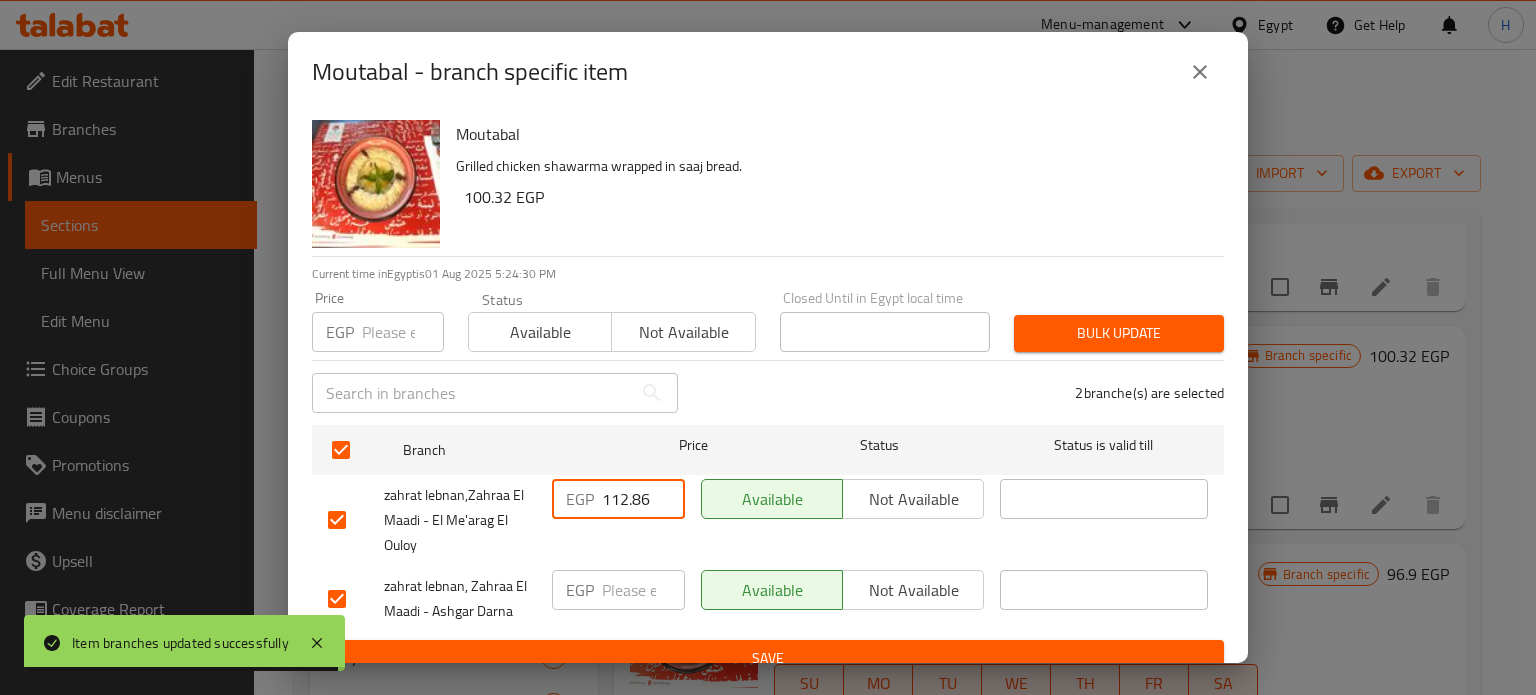 click at bounding box center [403, 332] 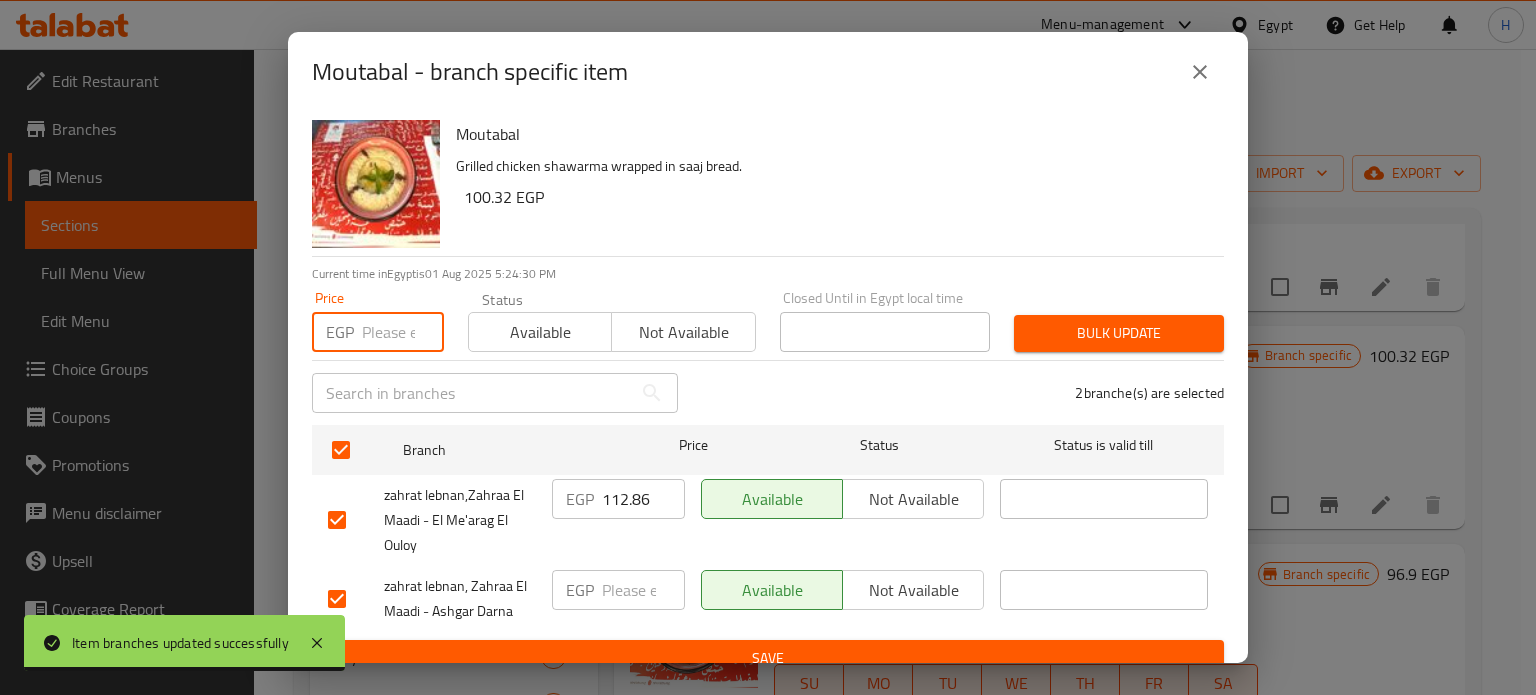 paste on "112.86" 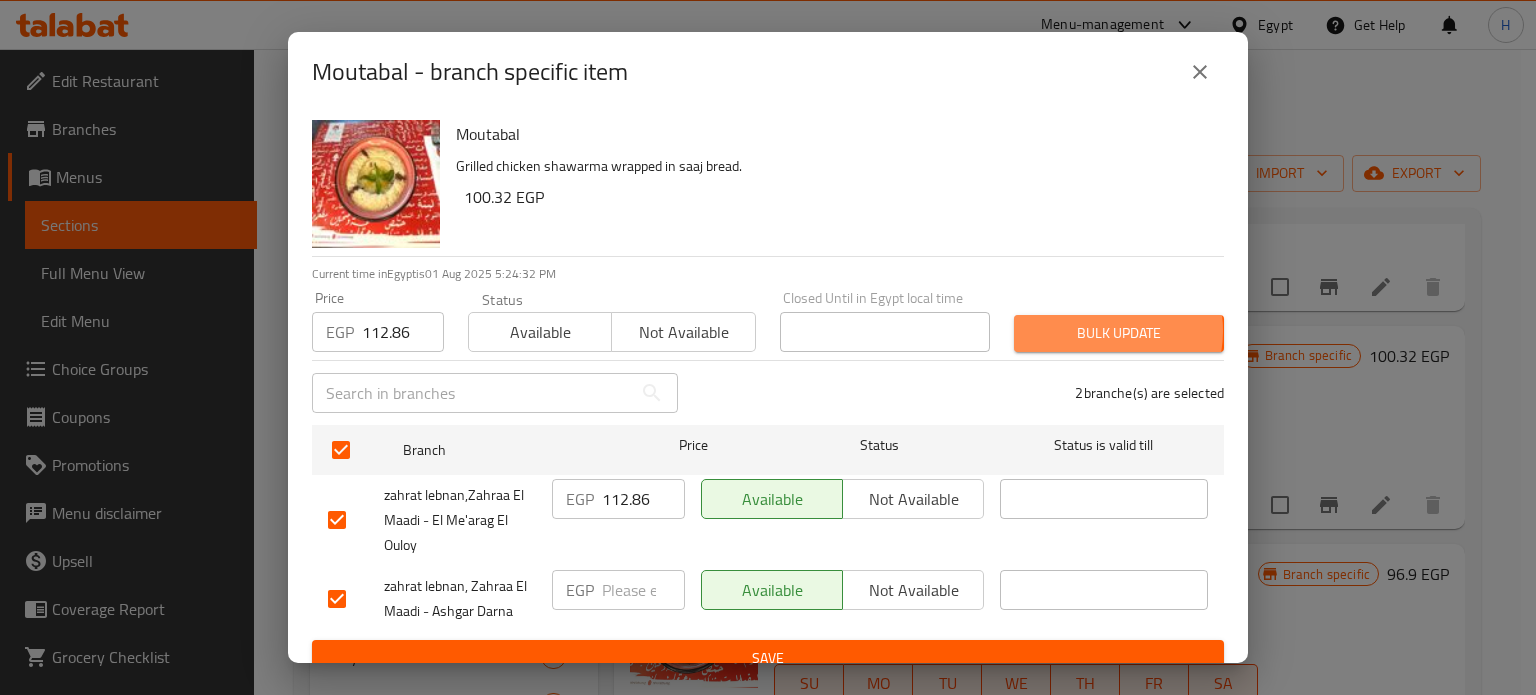 click on "Bulk update" at bounding box center [1119, 333] 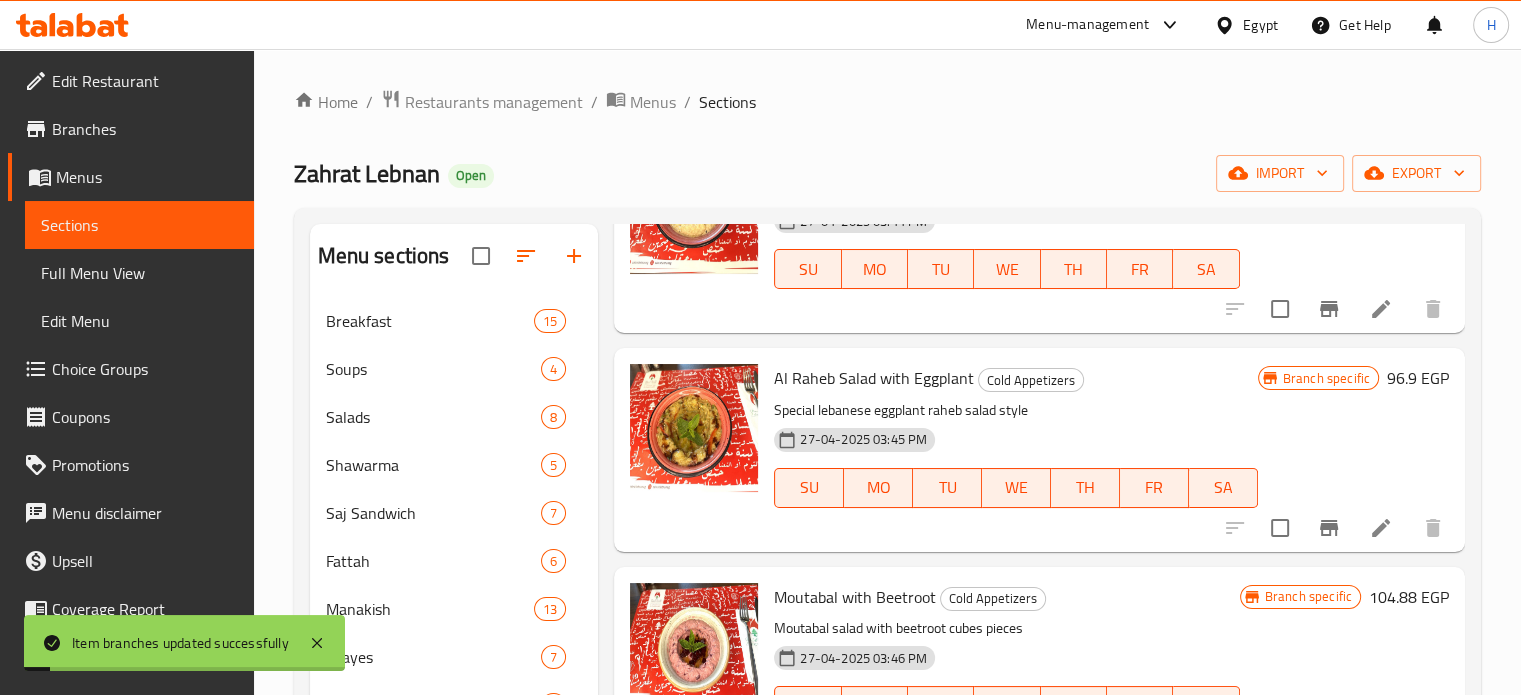 scroll, scrollTop: 600, scrollLeft: 0, axis: vertical 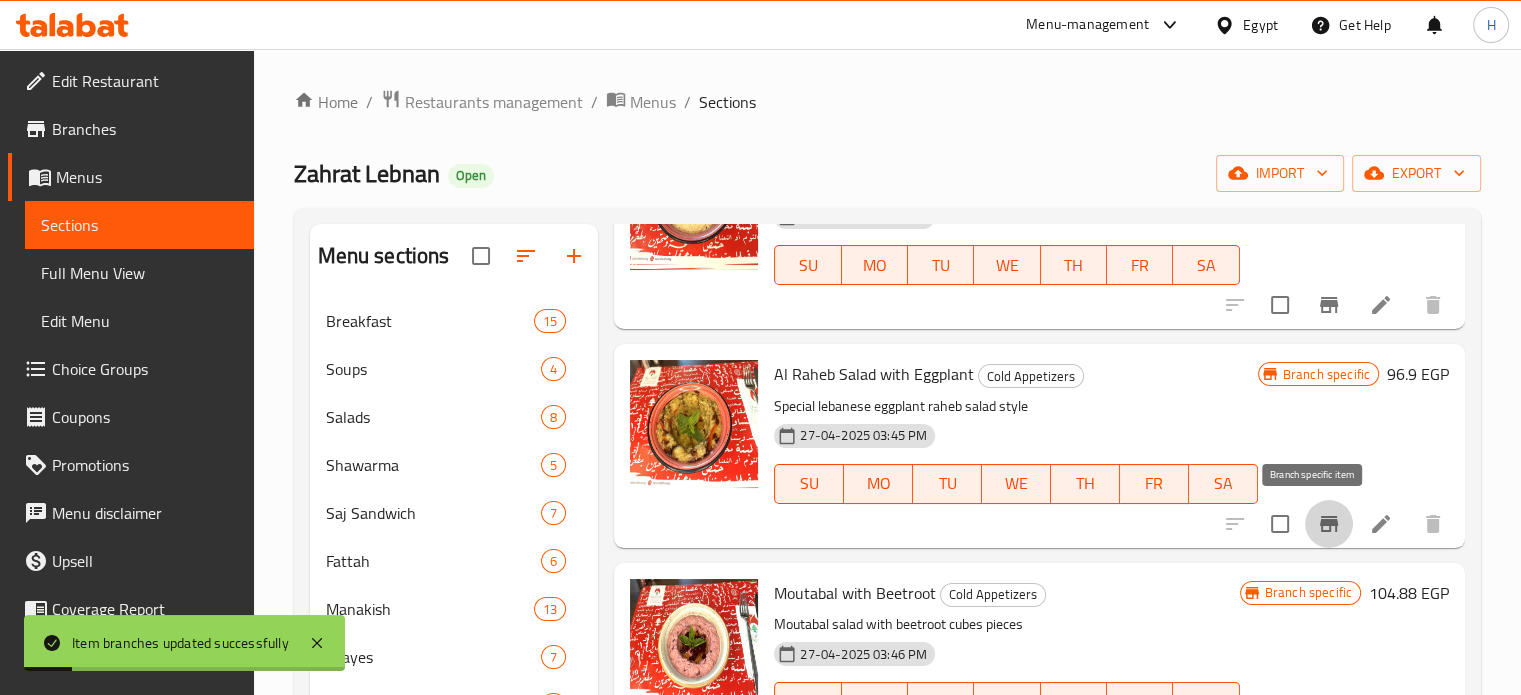 click 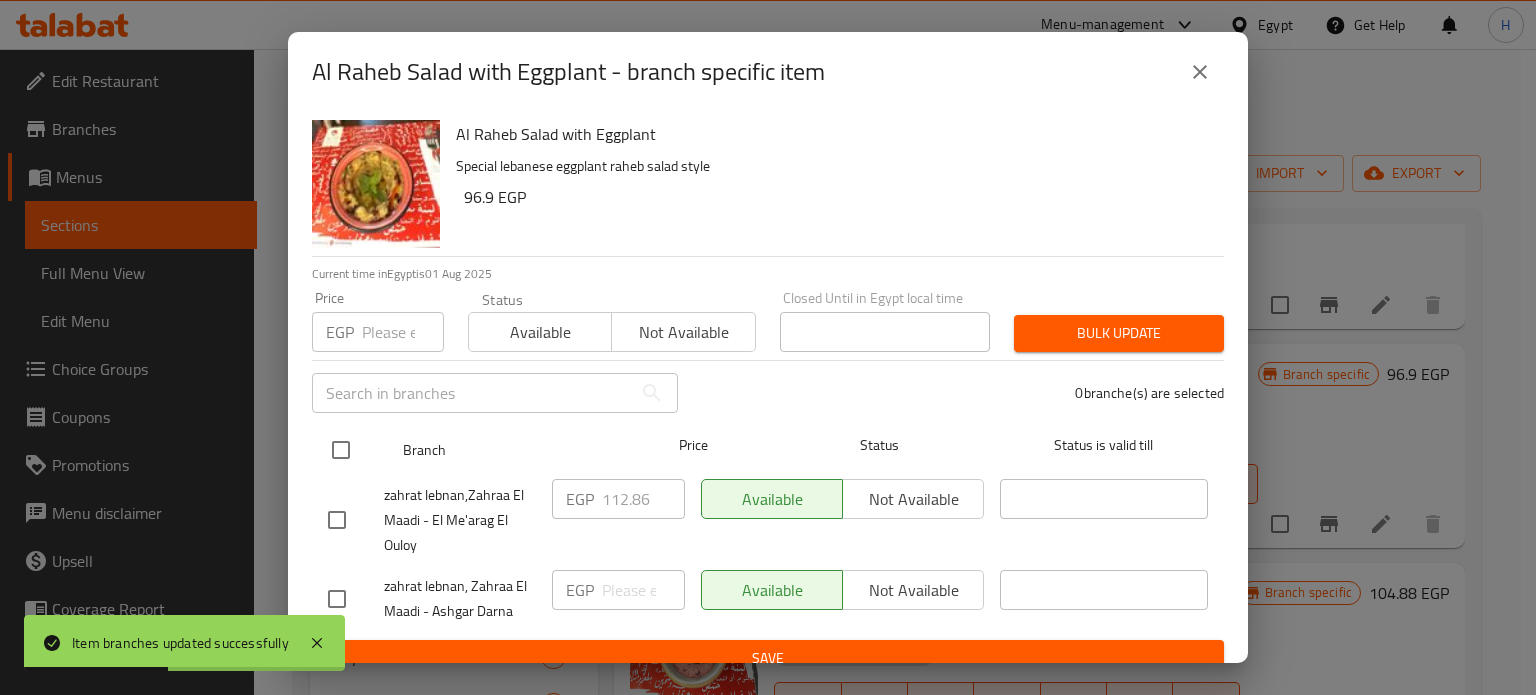 click at bounding box center (341, 450) 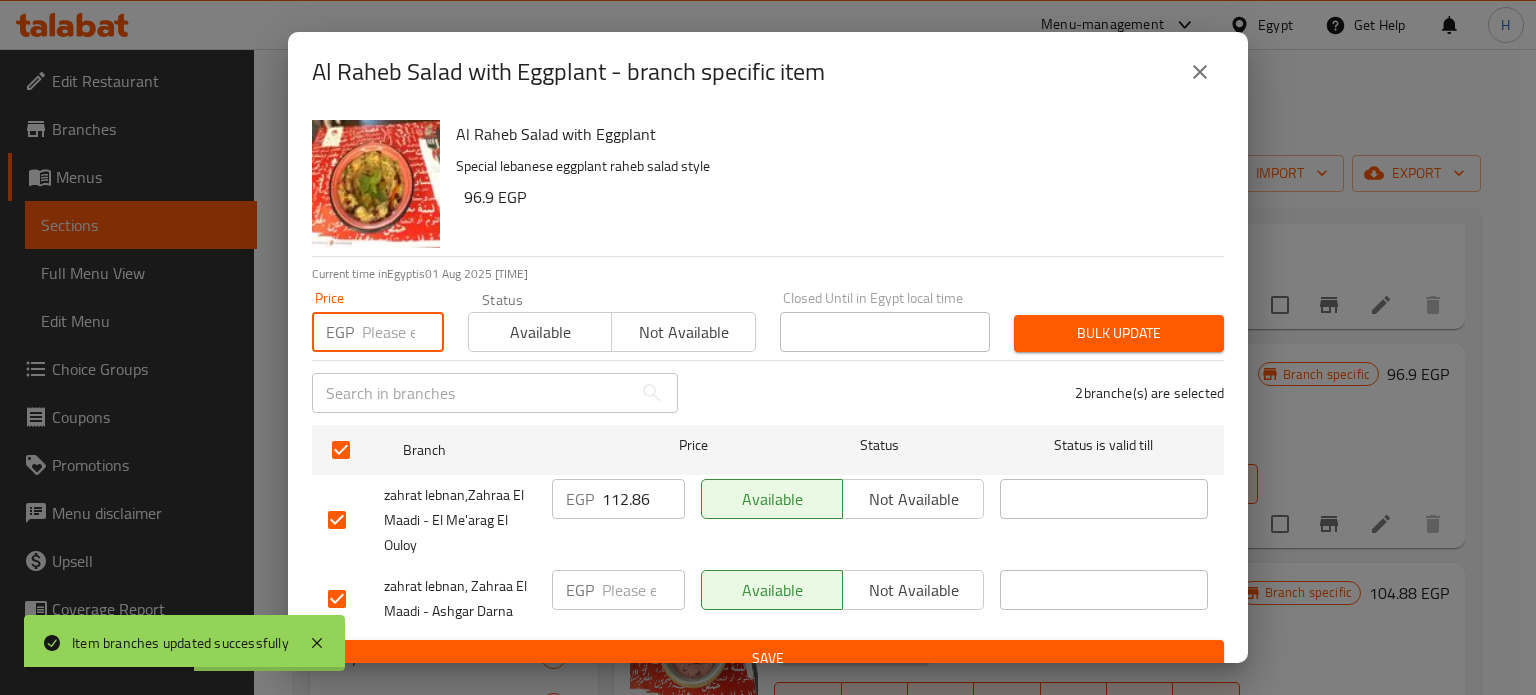click at bounding box center [403, 332] 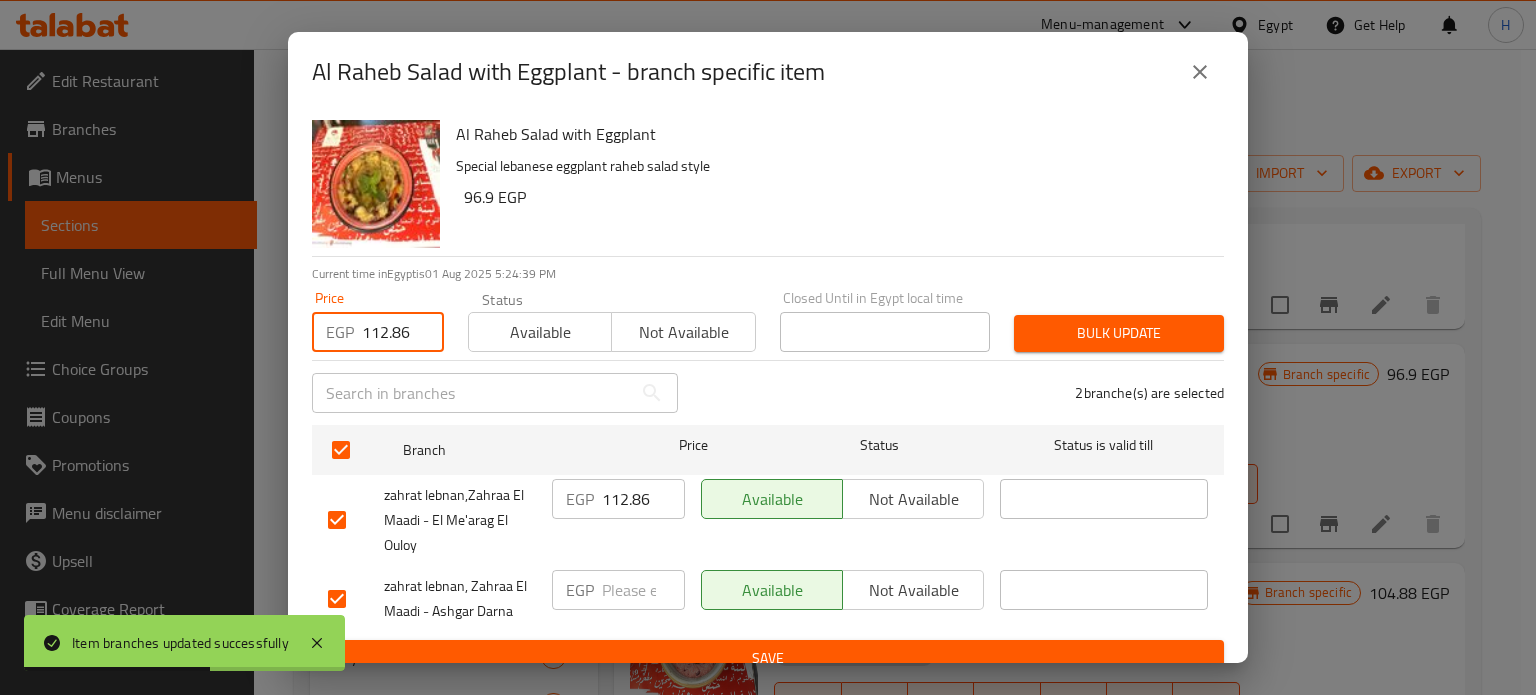 click on "Bulk update" at bounding box center [1119, 333] 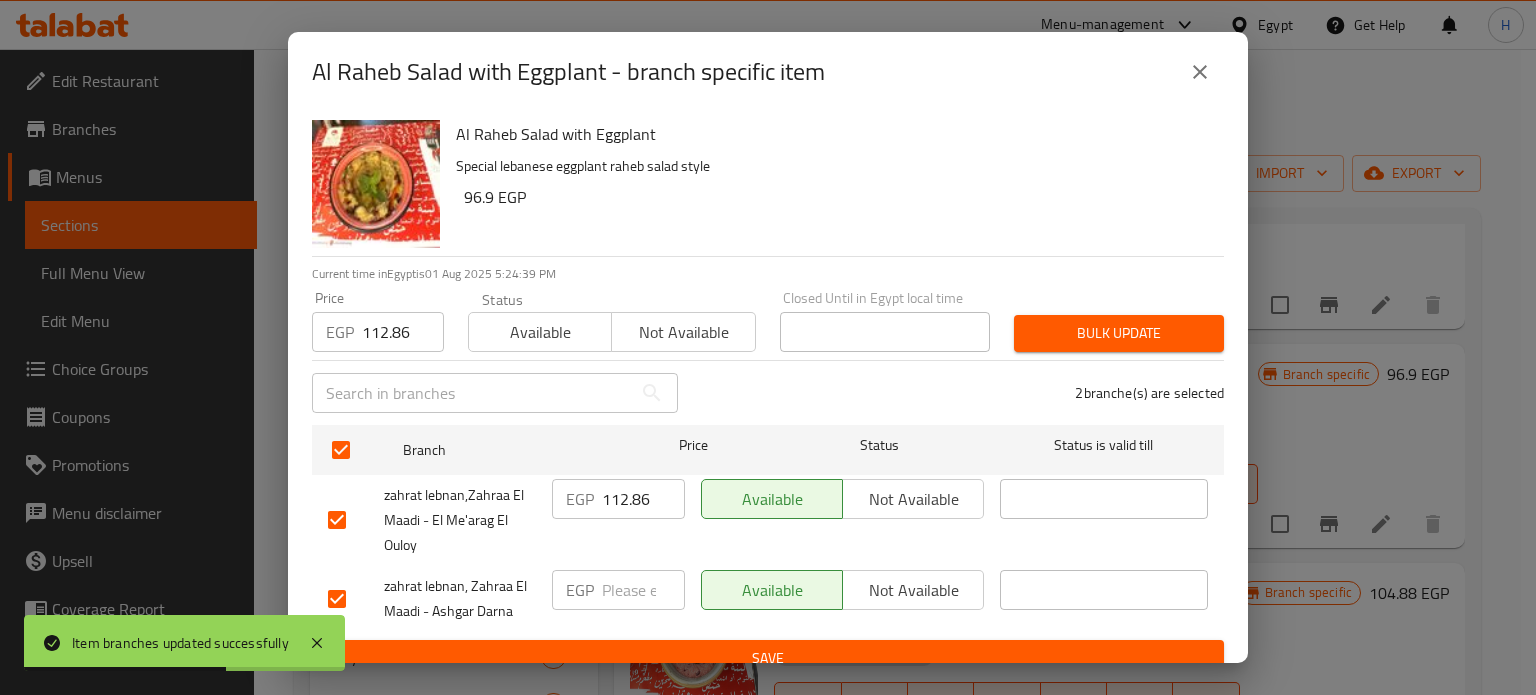 click on "Bulk update" at bounding box center (1119, 333) 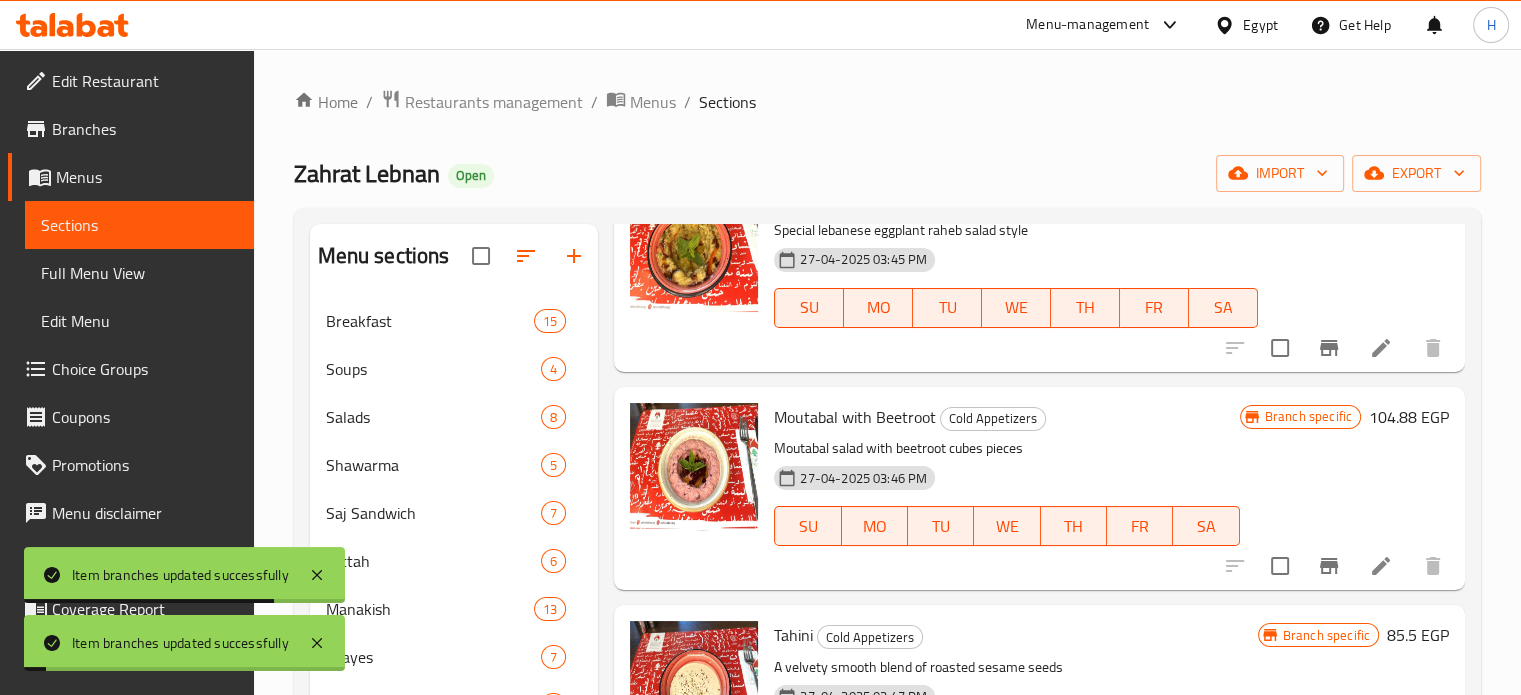 scroll, scrollTop: 800, scrollLeft: 0, axis: vertical 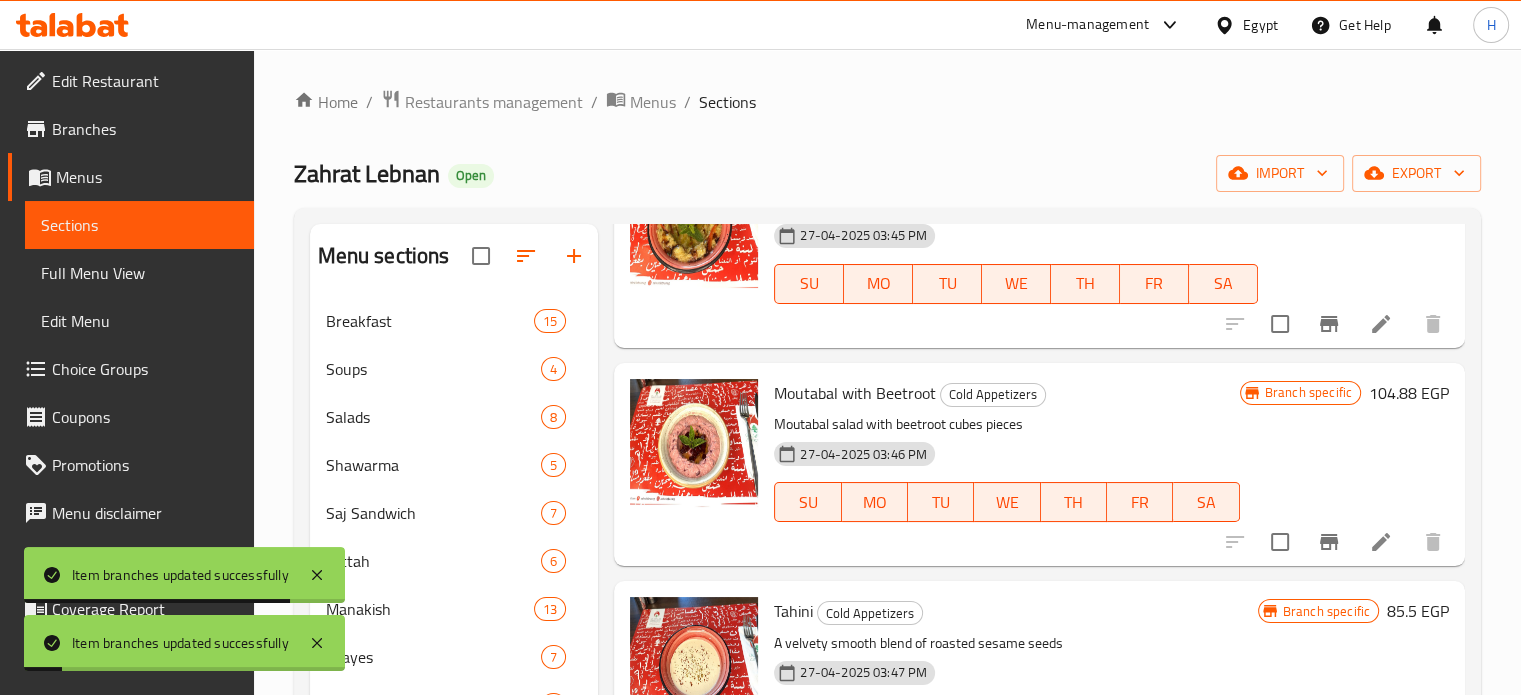 click 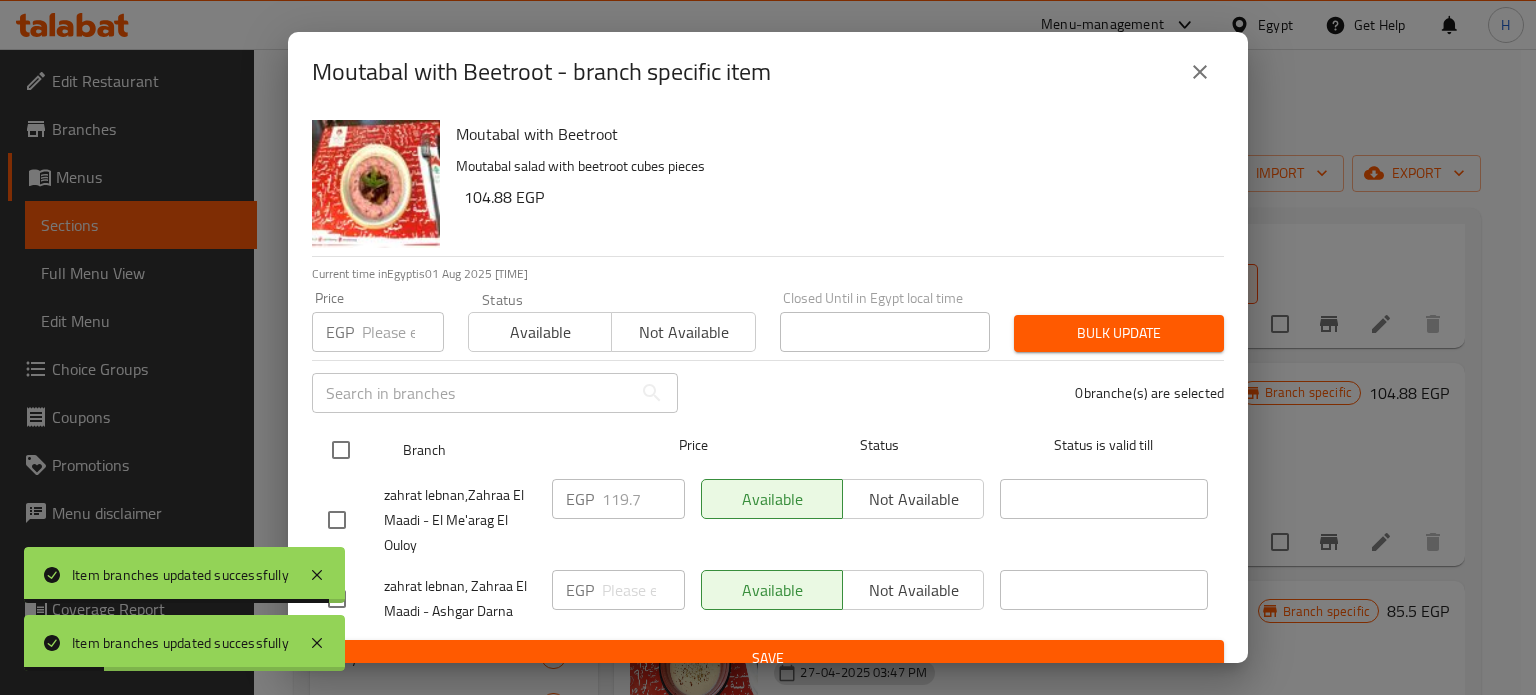click at bounding box center [341, 450] 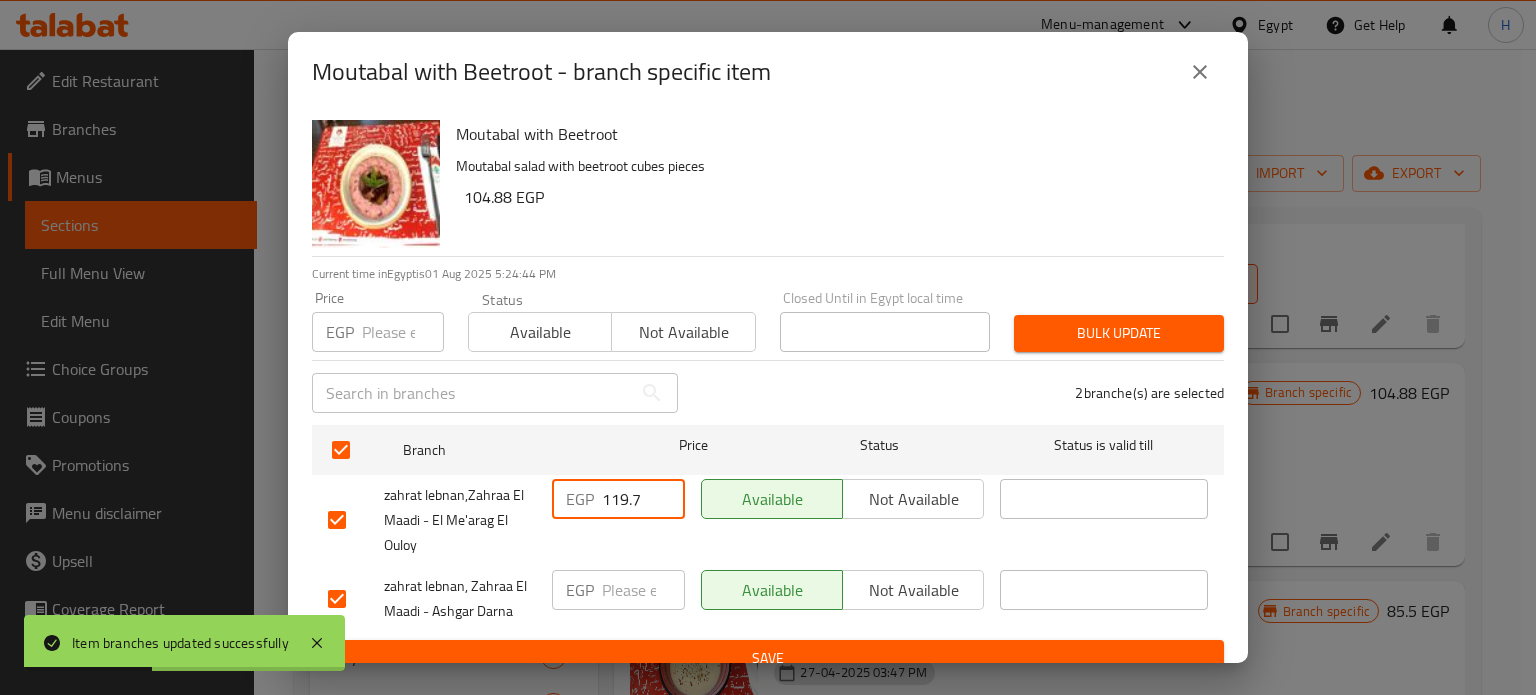 drag, startPoint x: 643, startPoint y: 497, endPoint x: 529, endPoint y: 491, distance: 114.15778 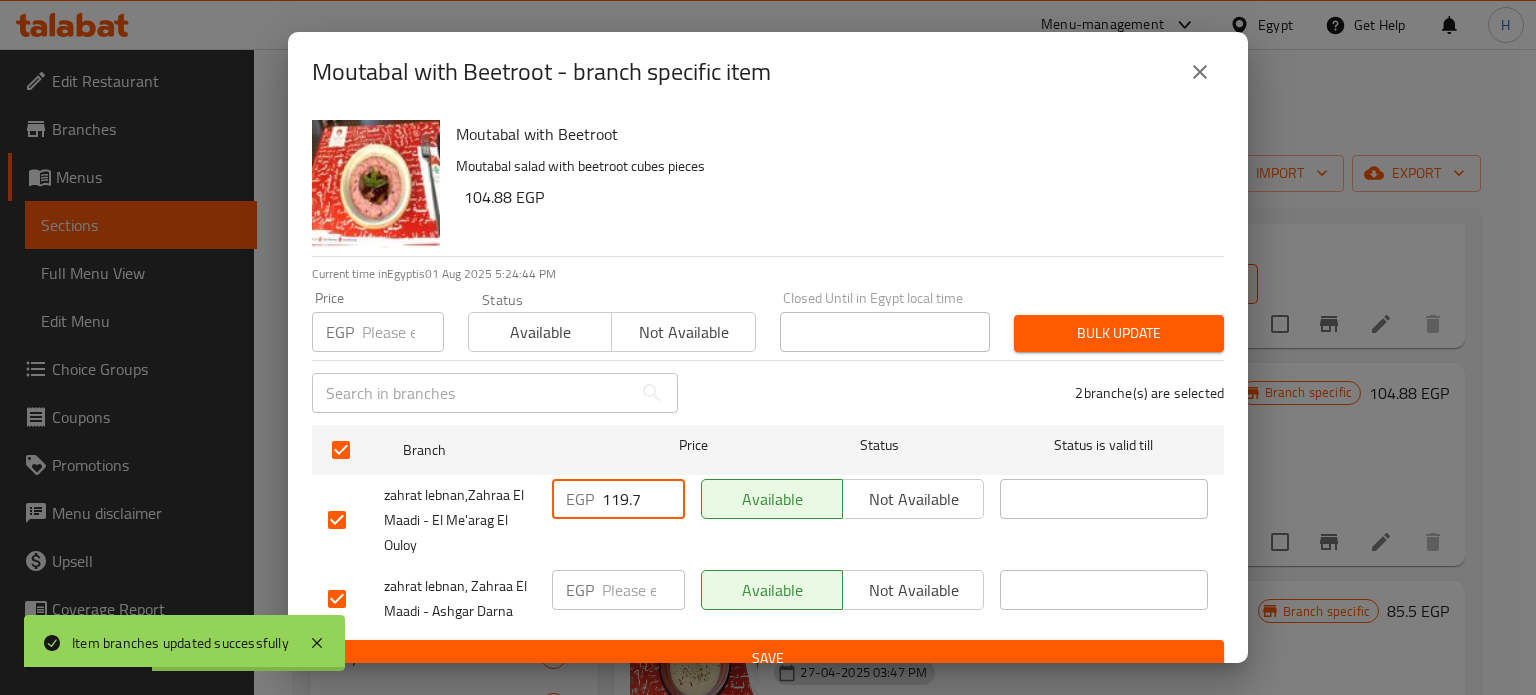 click on "zahrat lebnan,Zahraa El Maadi - El Me'arag El Ouloy EGP 119.7 ​ Available Not available ​" at bounding box center [768, 520] 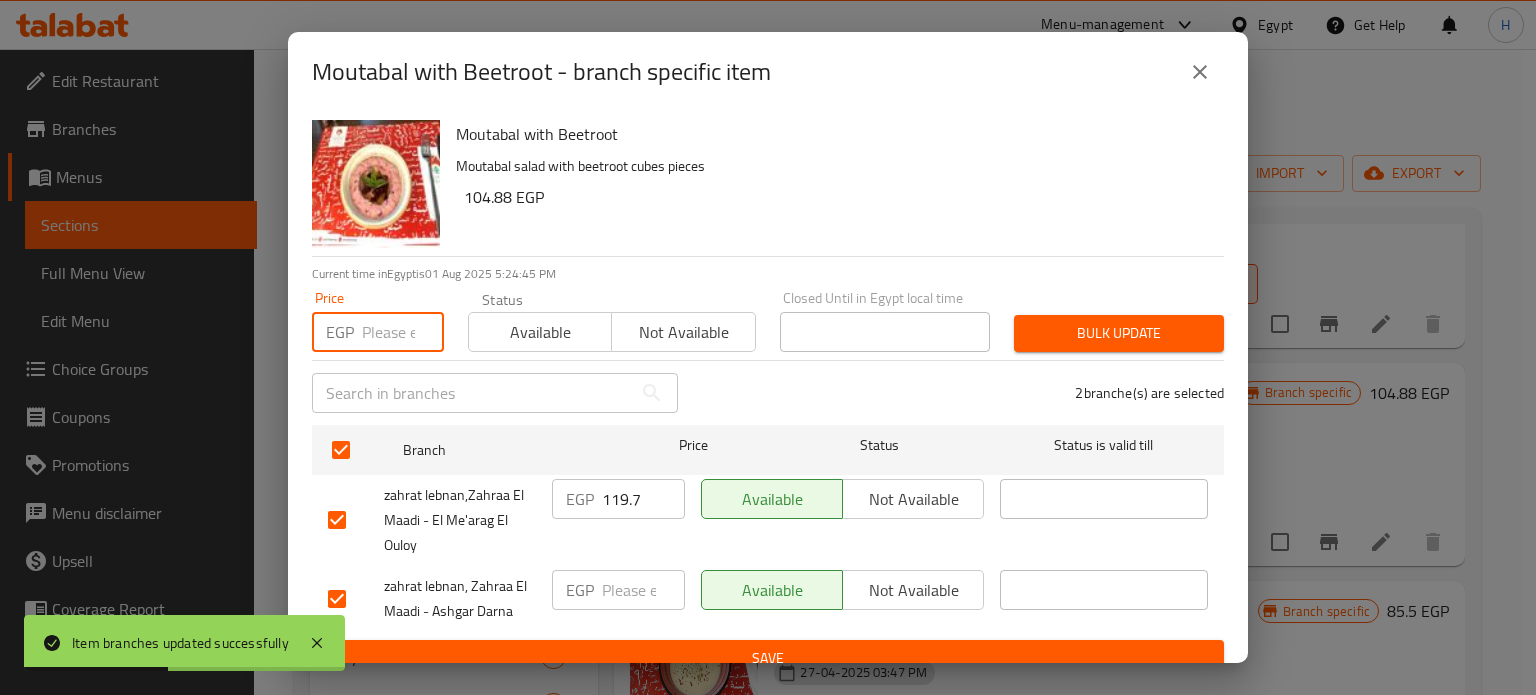 click at bounding box center [403, 332] 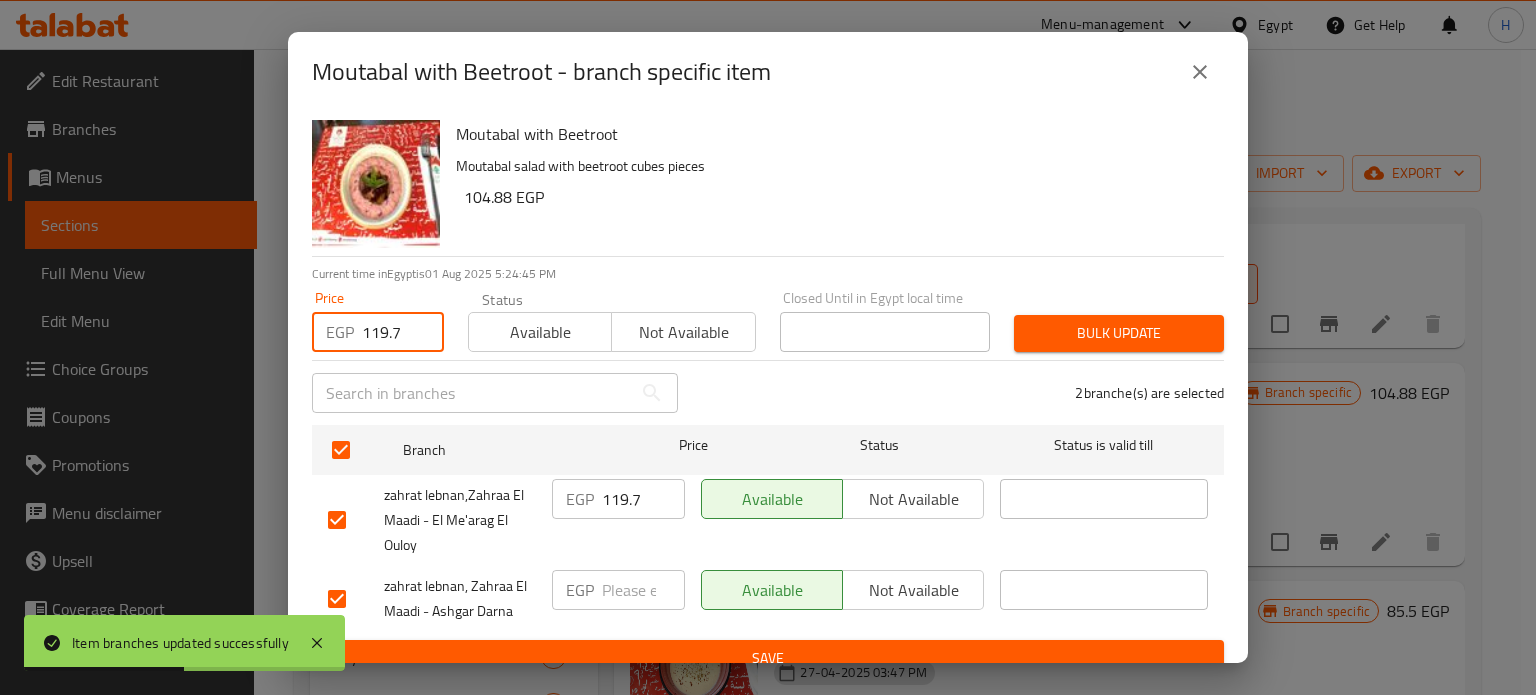 click on "Bulk update" at bounding box center (1119, 333) 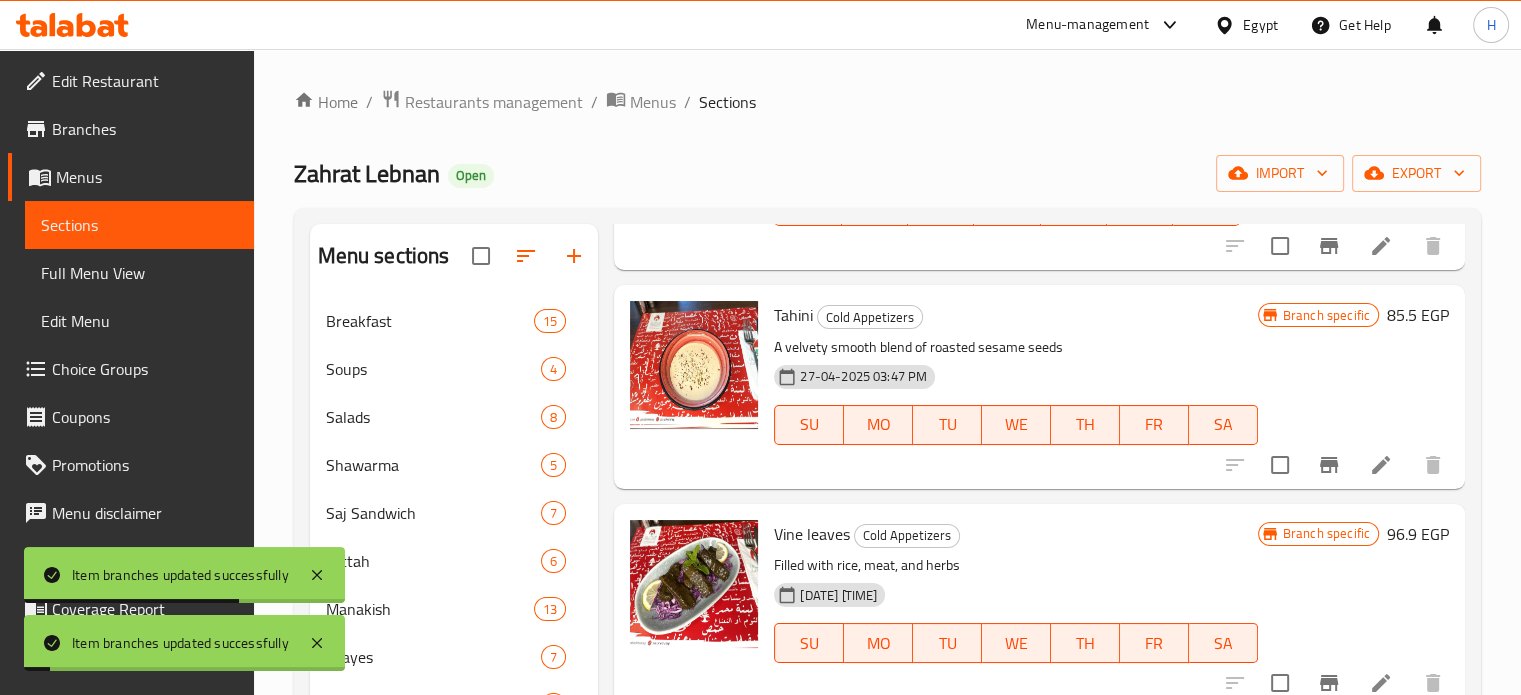 scroll, scrollTop: 1100, scrollLeft: 0, axis: vertical 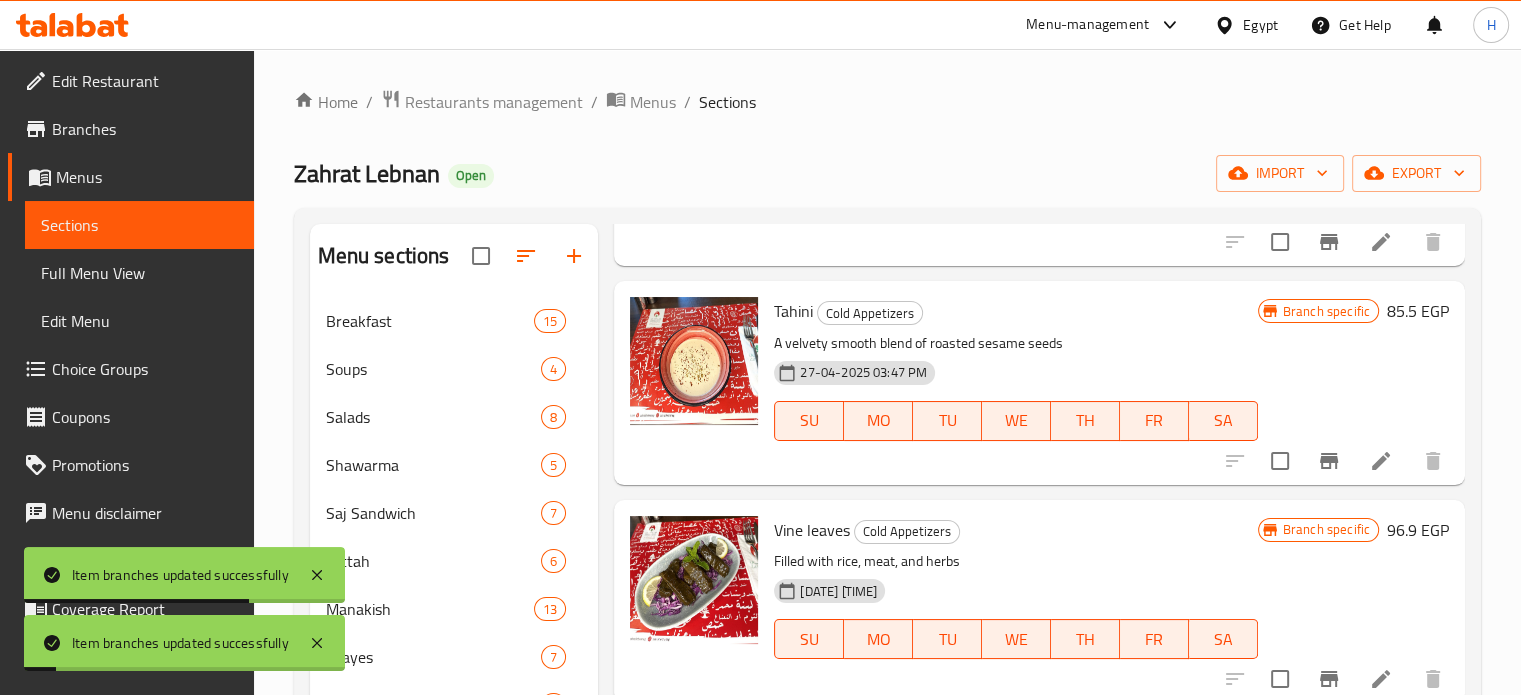 click 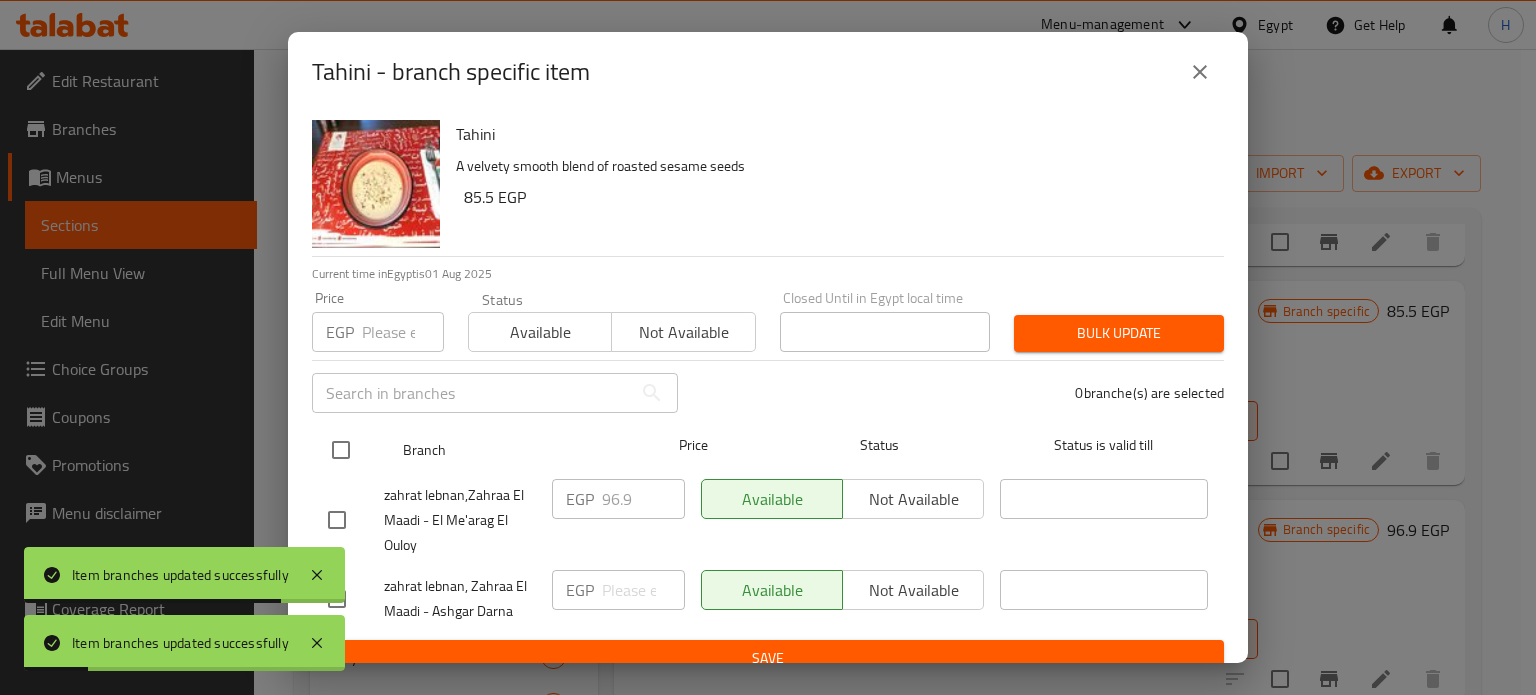 click at bounding box center (341, 450) 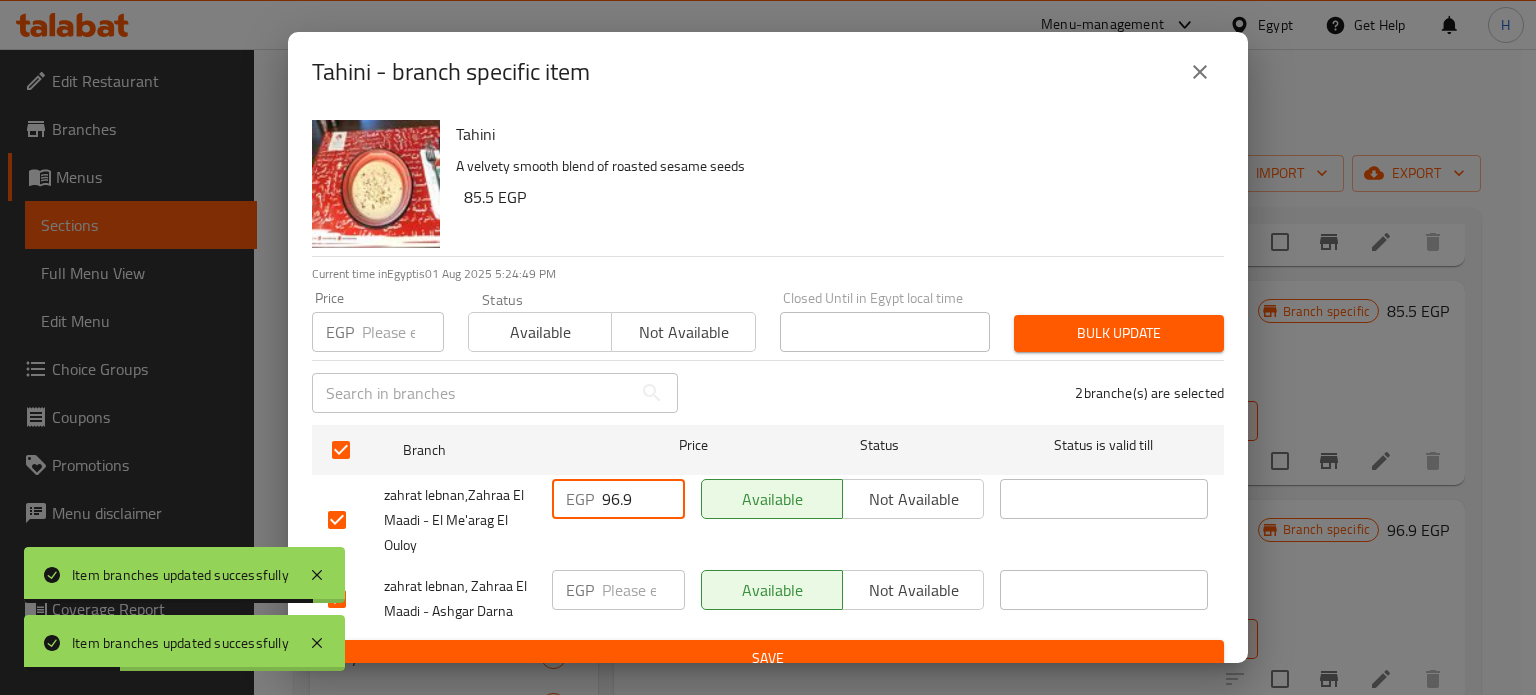 drag, startPoint x: 635, startPoint y: 500, endPoint x: 564, endPoint y: 497, distance: 71.063354 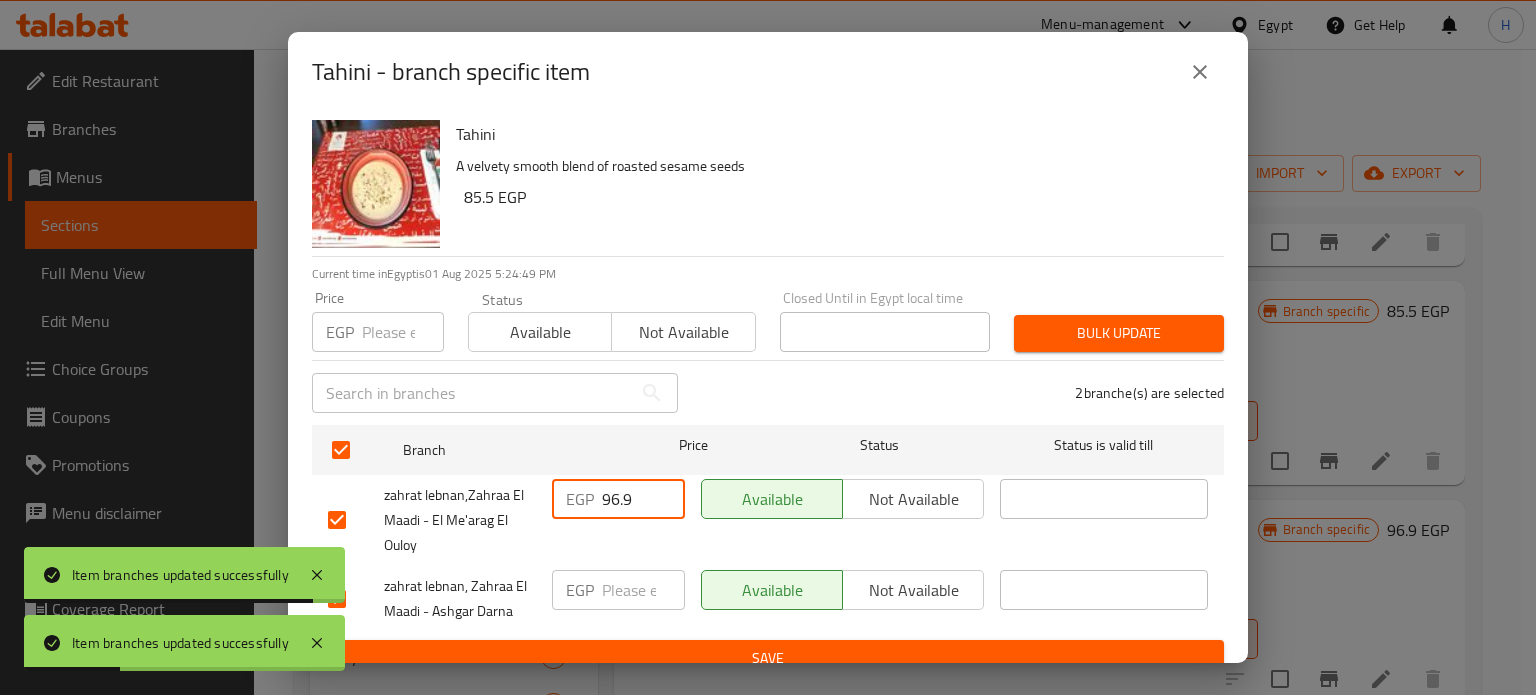 click on "EGP 96.9 ​" at bounding box center (618, 499) 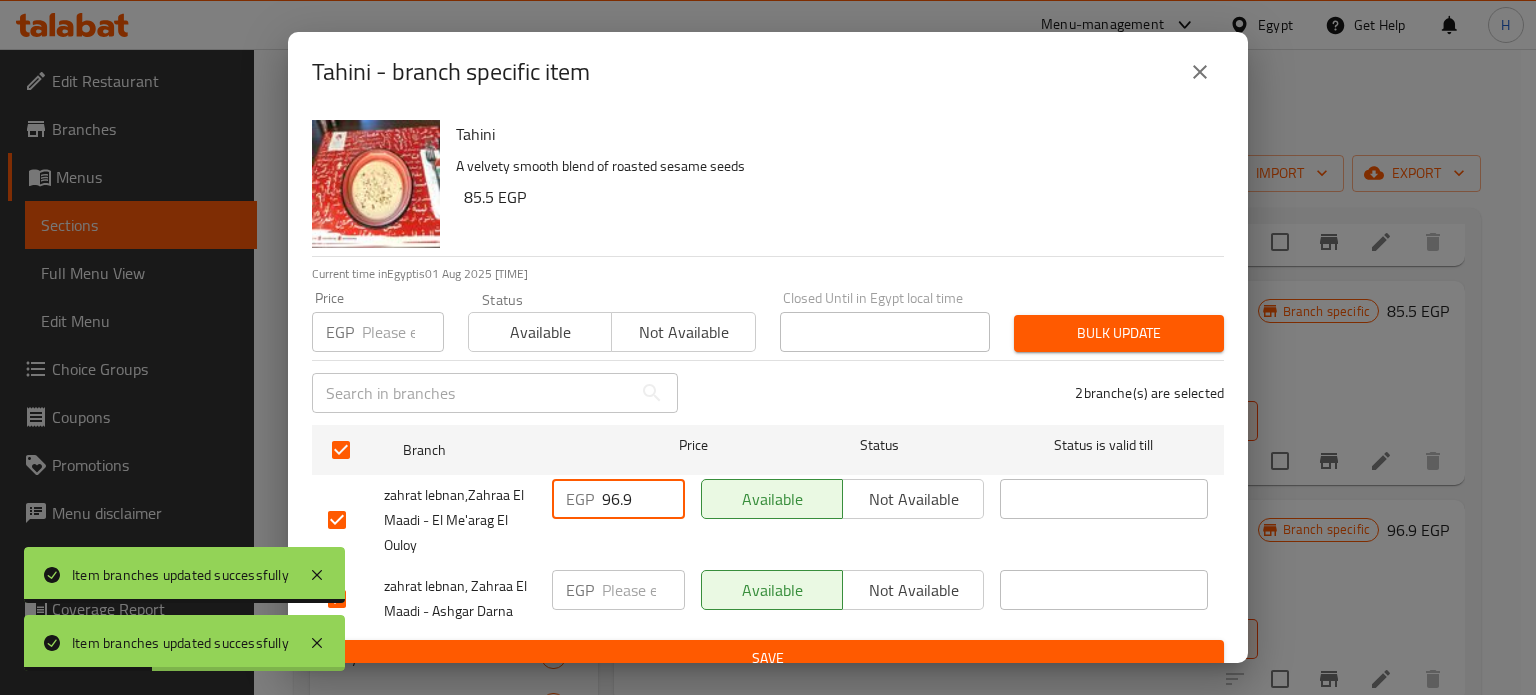 click at bounding box center (403, 332) 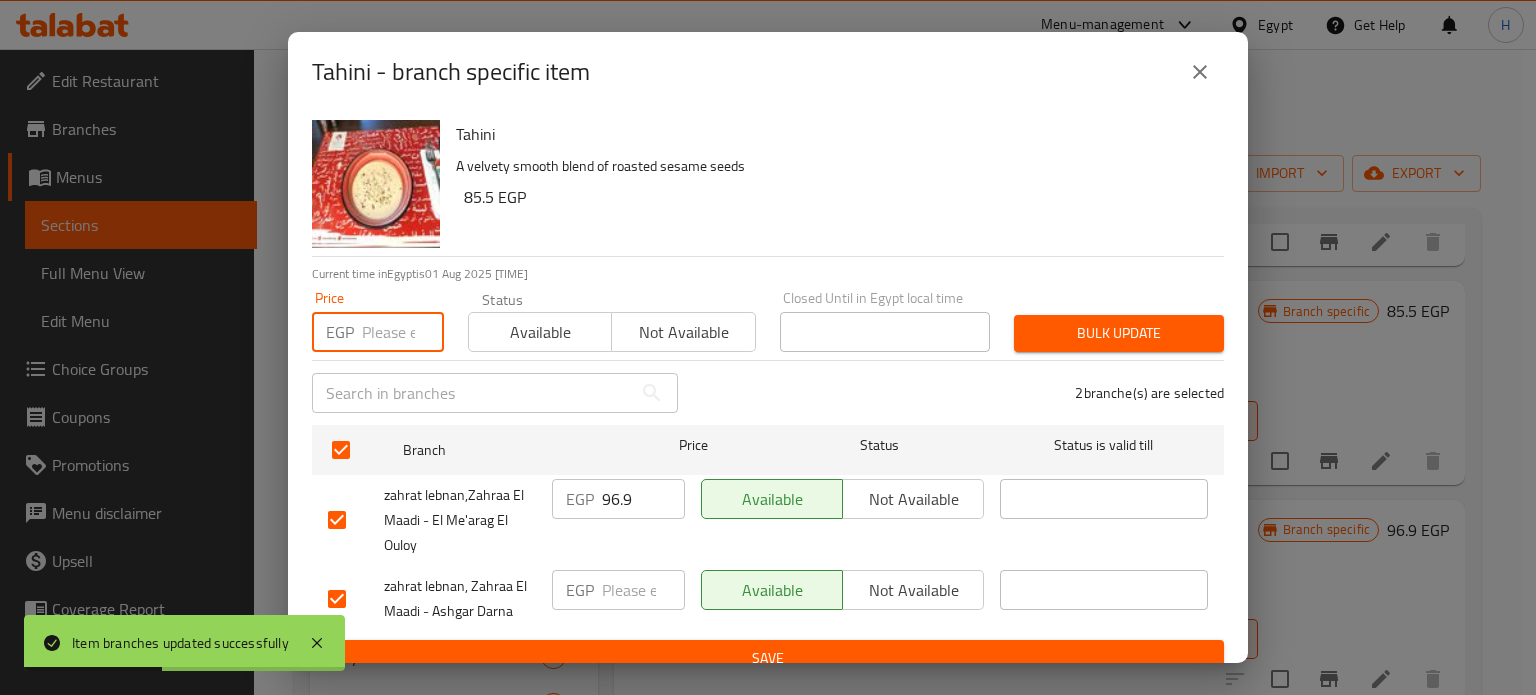 paste on "96.9" 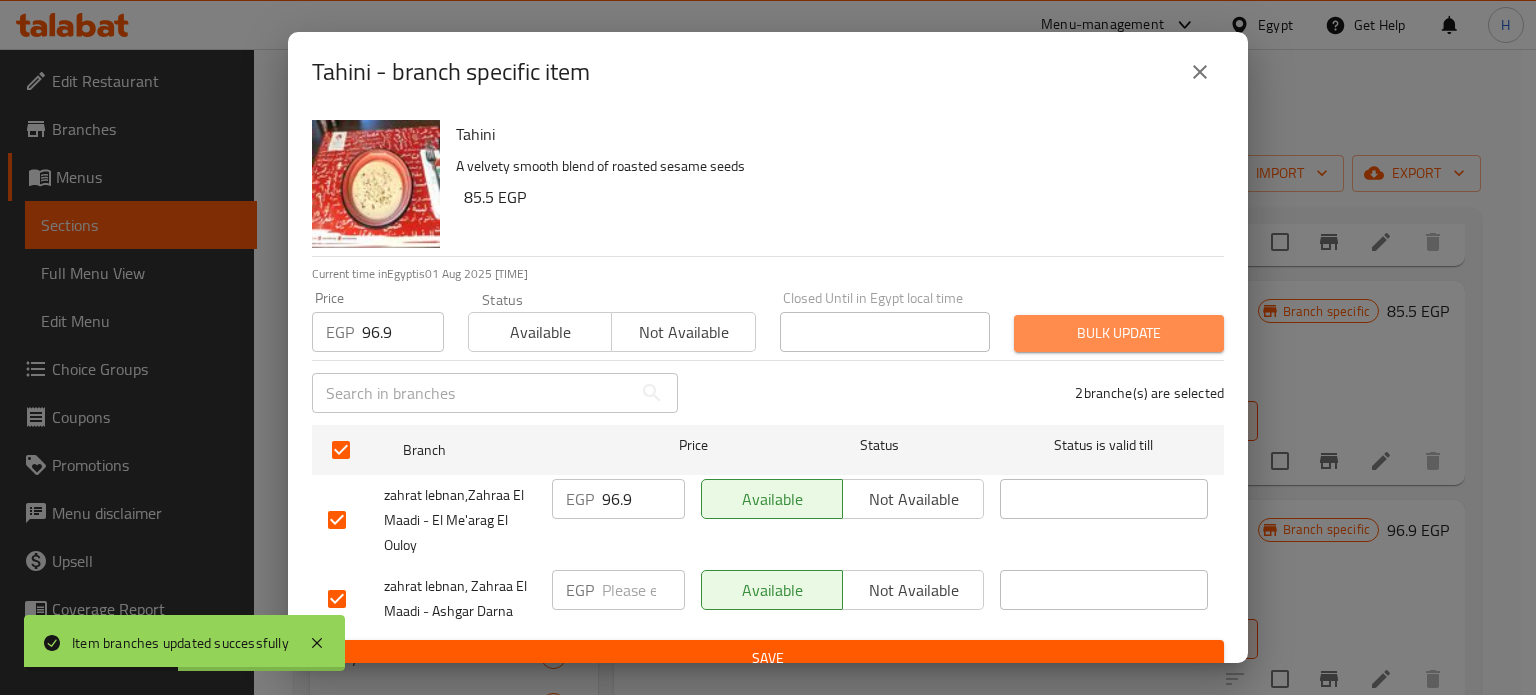 click on "Bulk update" at bounding box center [1119, 333] 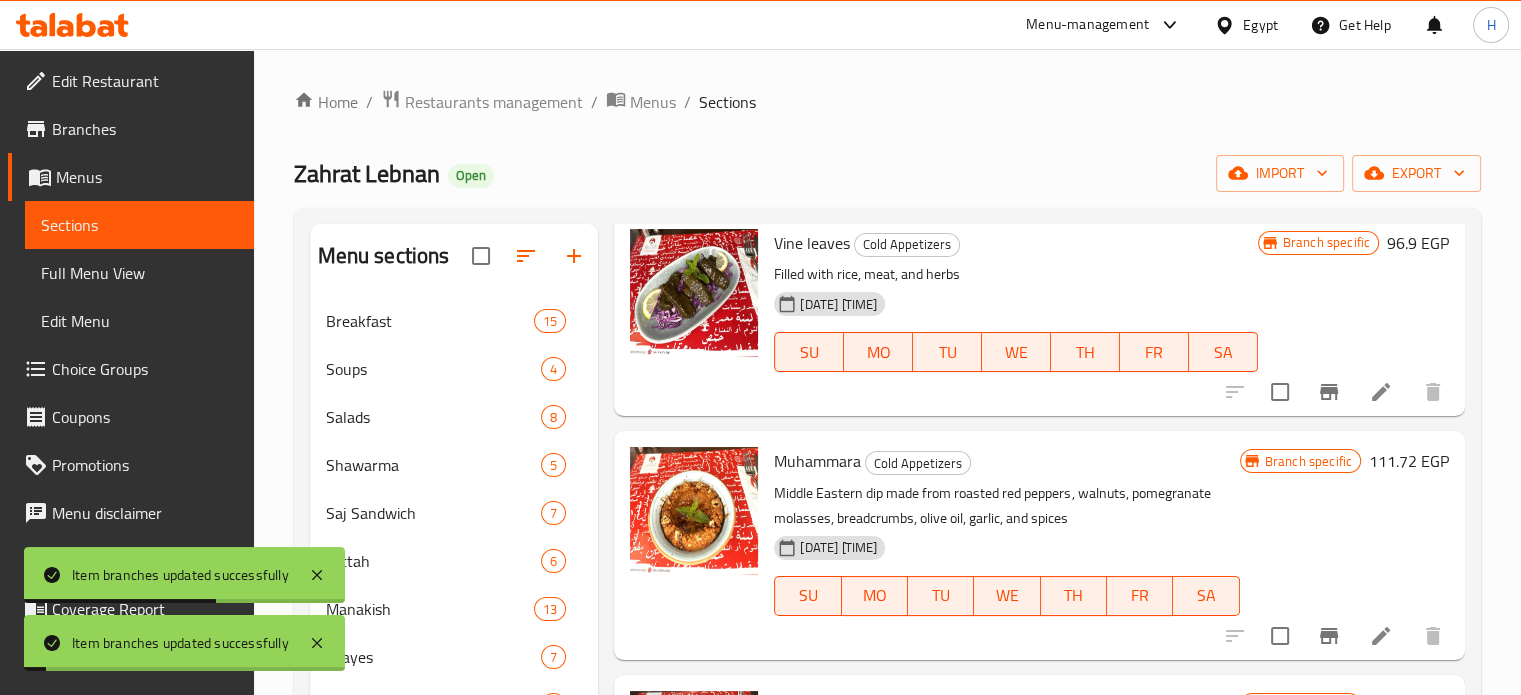scroll, scrollTop: 1400, scrollLeft: 0, axis: vertical 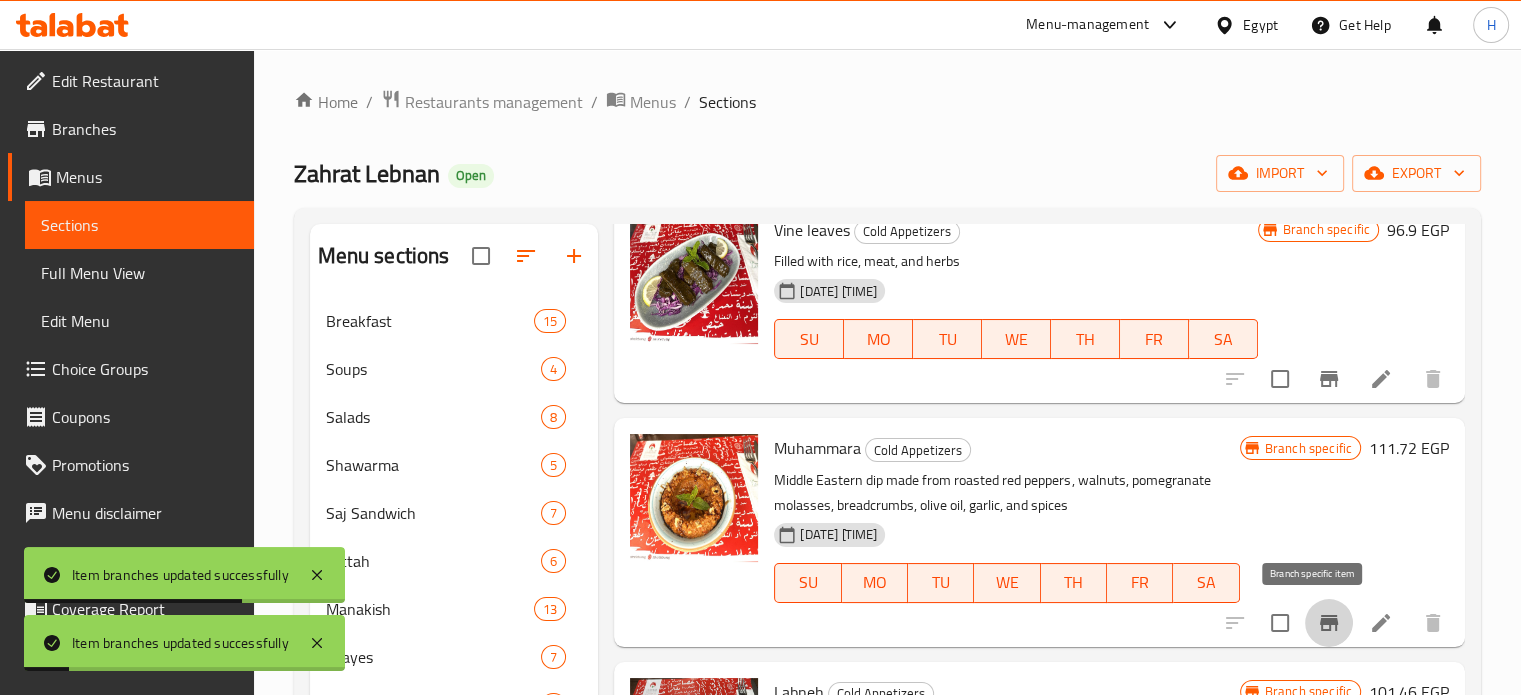 click 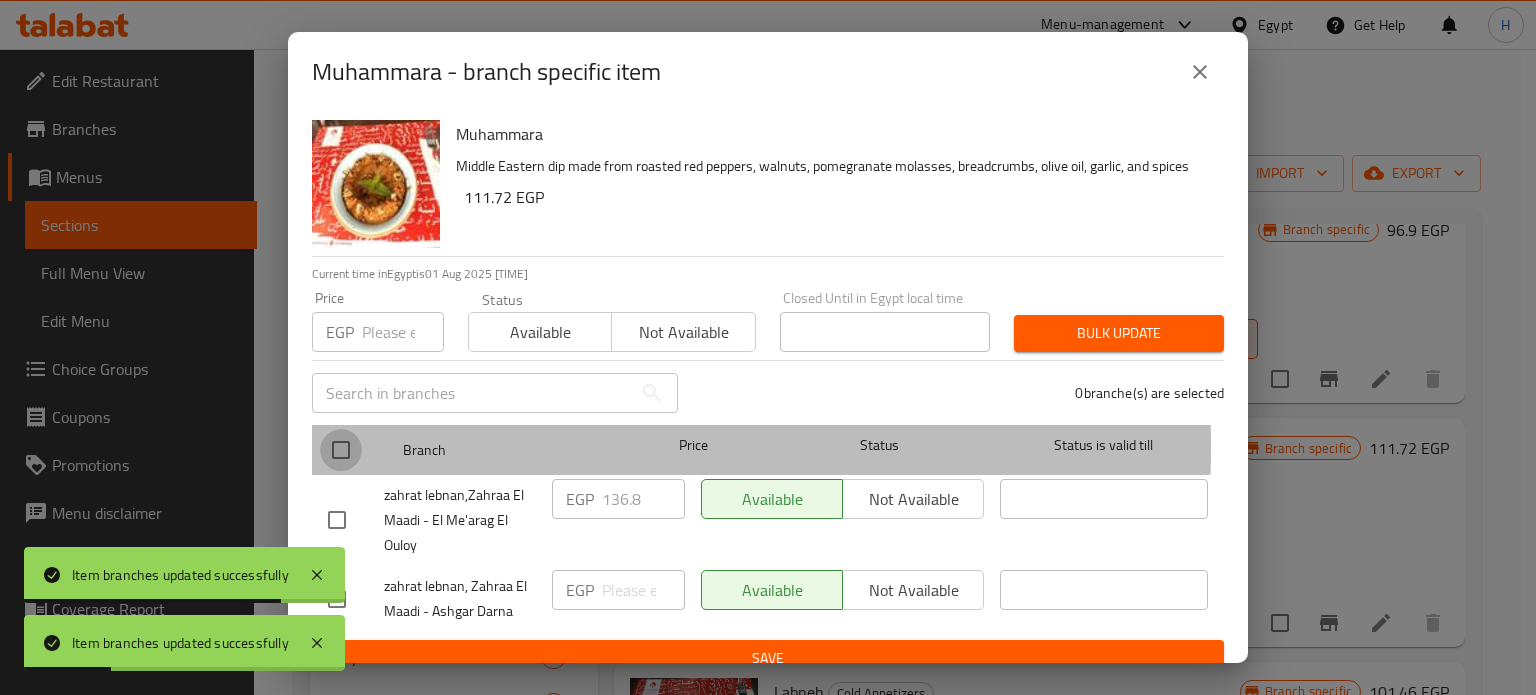 click at bounding box center (341, 450) 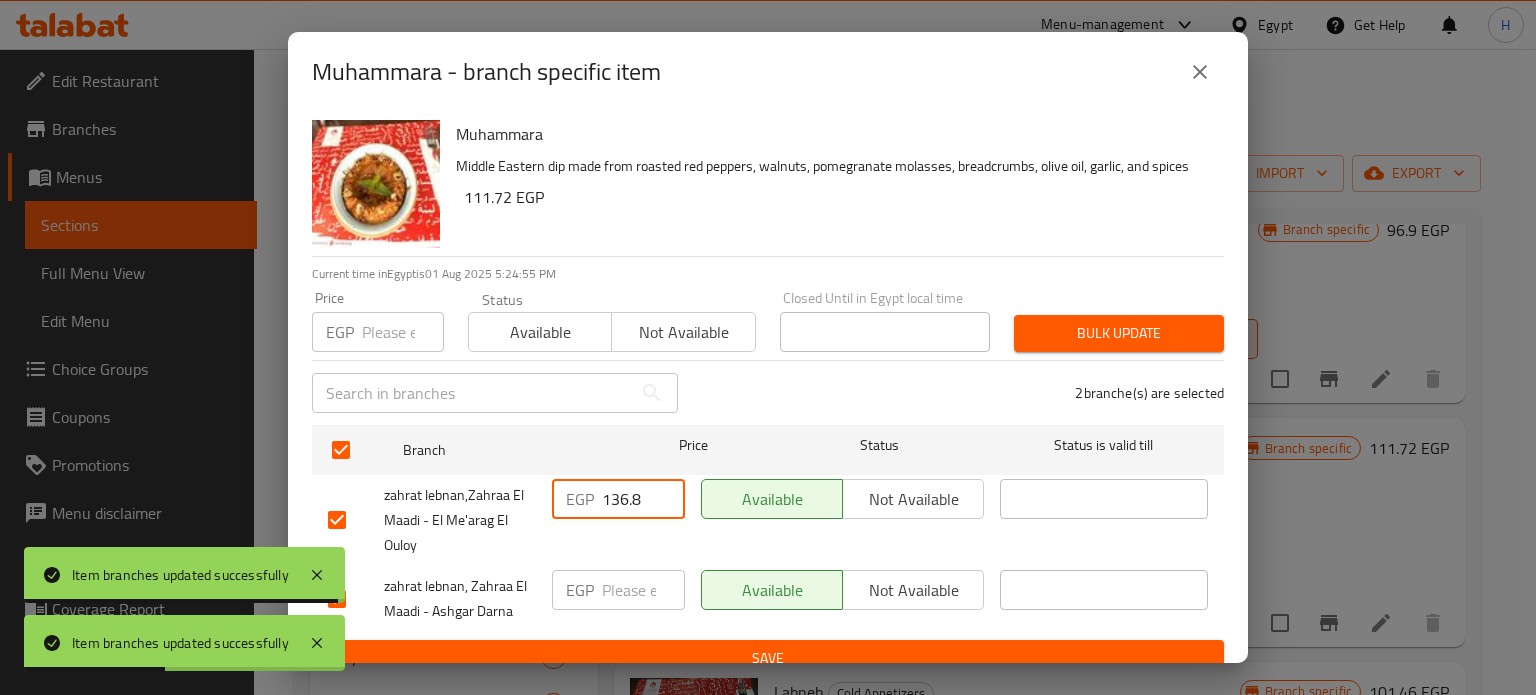 drag, startPoint x: 638, startPoint y: 494, endPoint x: 524, endPoint y: 492, distance: 114.01754 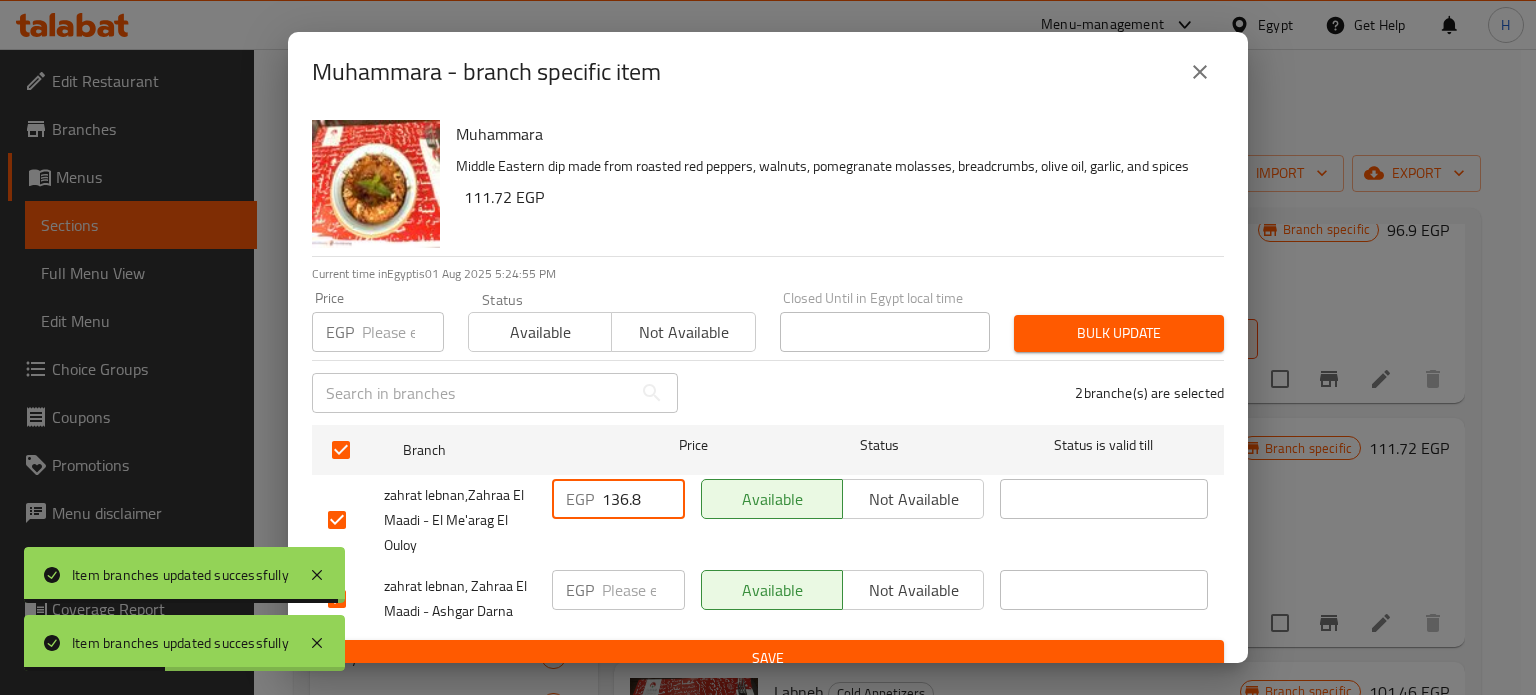click on "zahrat lebnan,Zahraa El Maadi - El Me'arag El Ouloy EGP 136.8 ​ Available Not available ​" at bounding box center (768, 520) 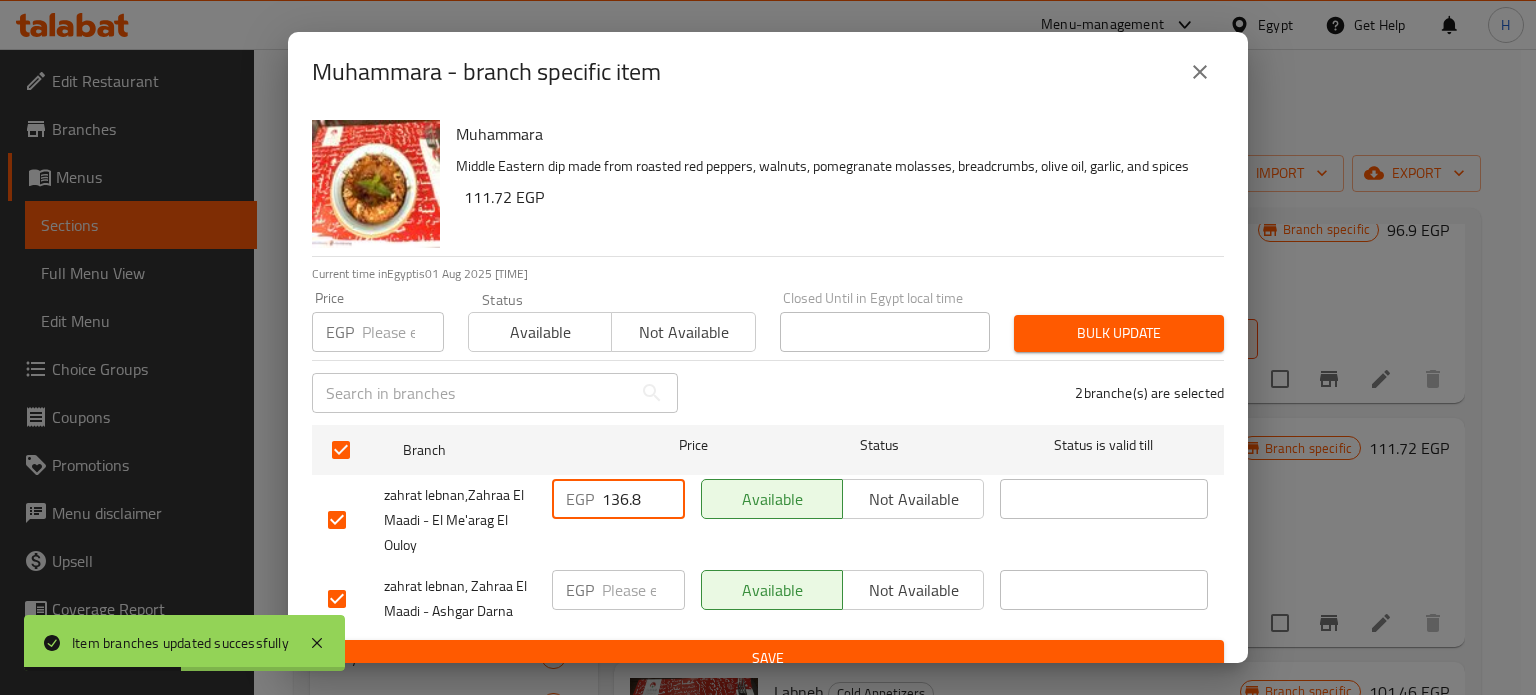 click at bounding box center [403, 332] 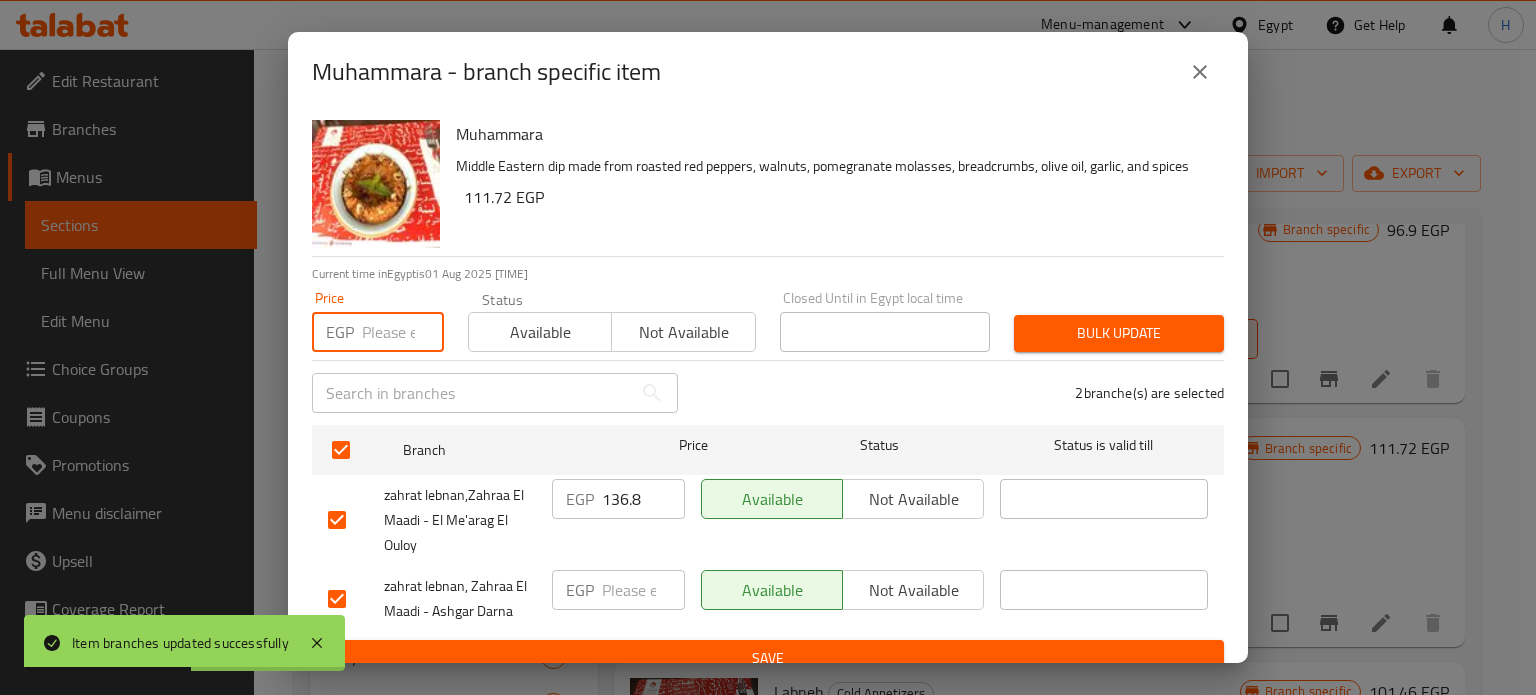 paste on "136.8" 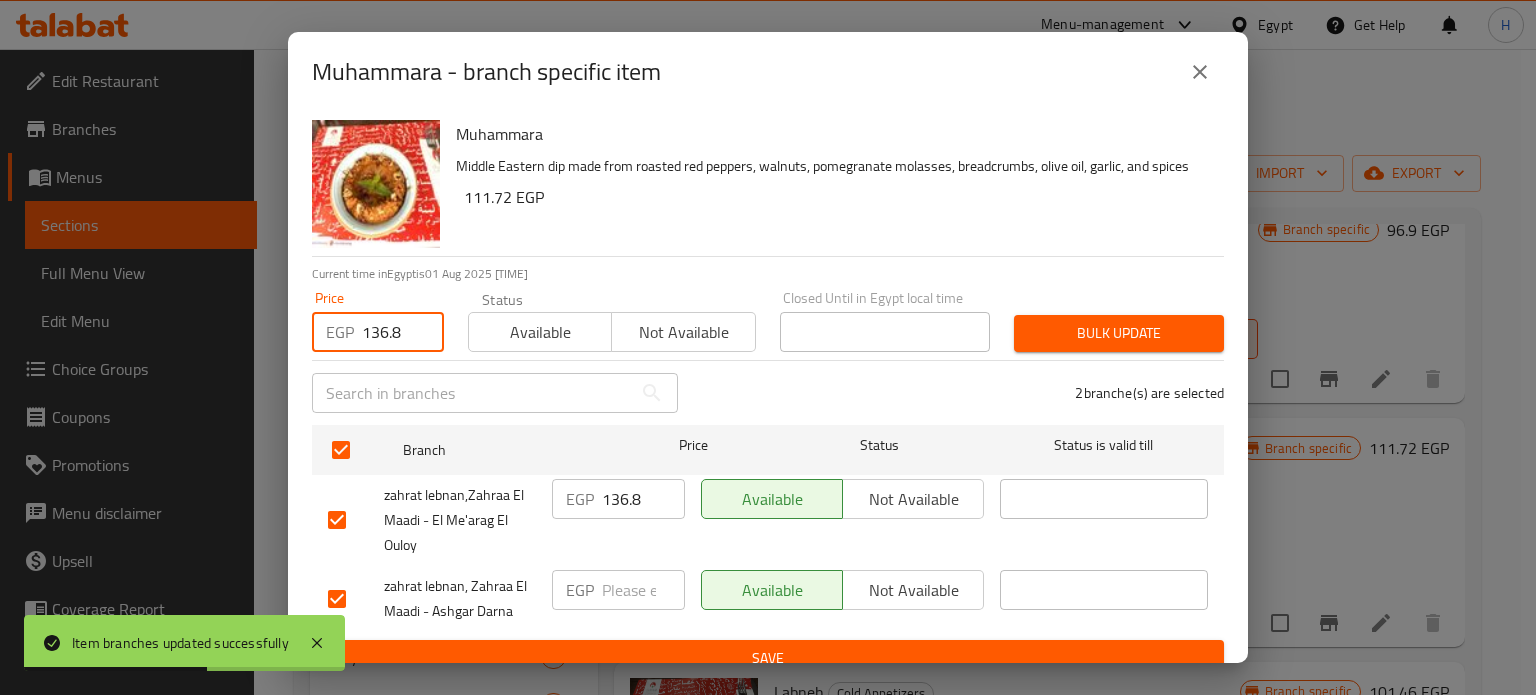 click on "Bulk update" at bounding box center (1119, 333) 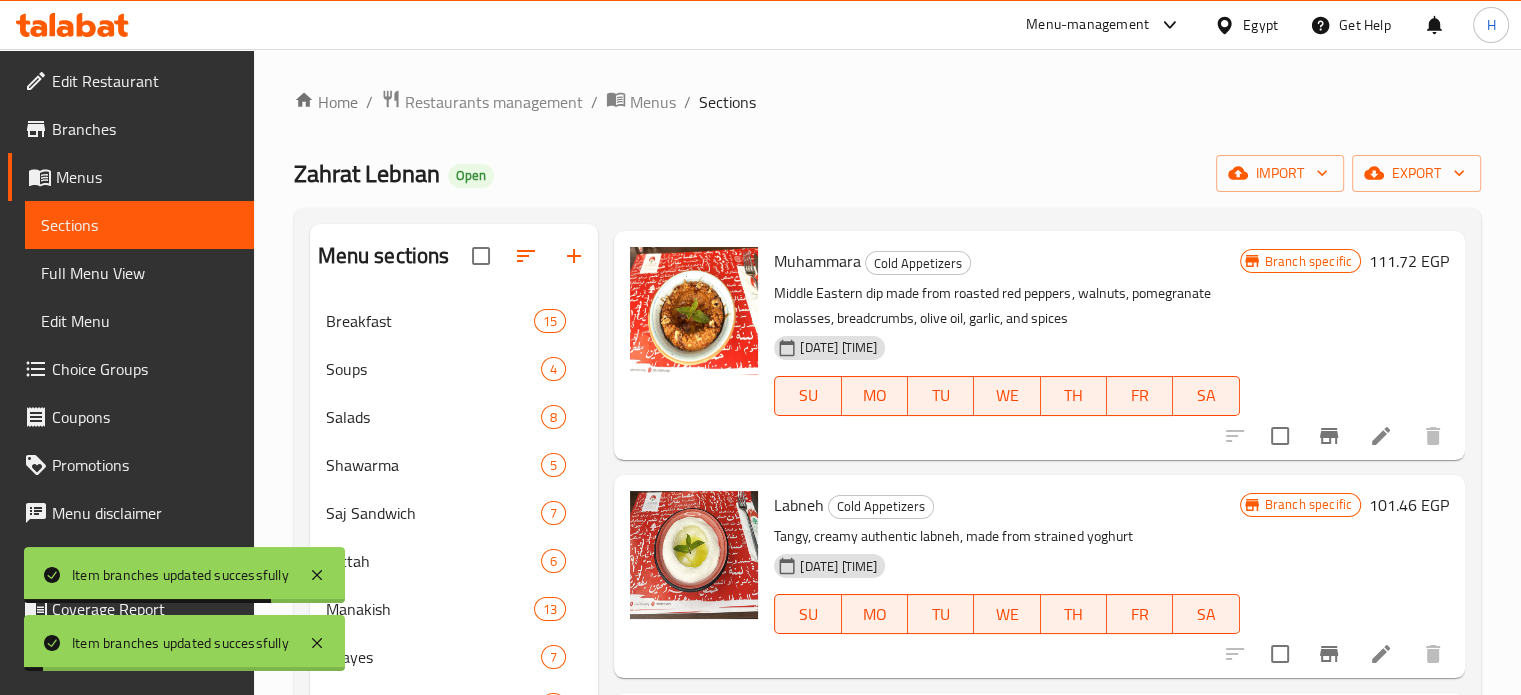 scroll, scrollTop: 1600, scrollLeft: 0, axis: vertical 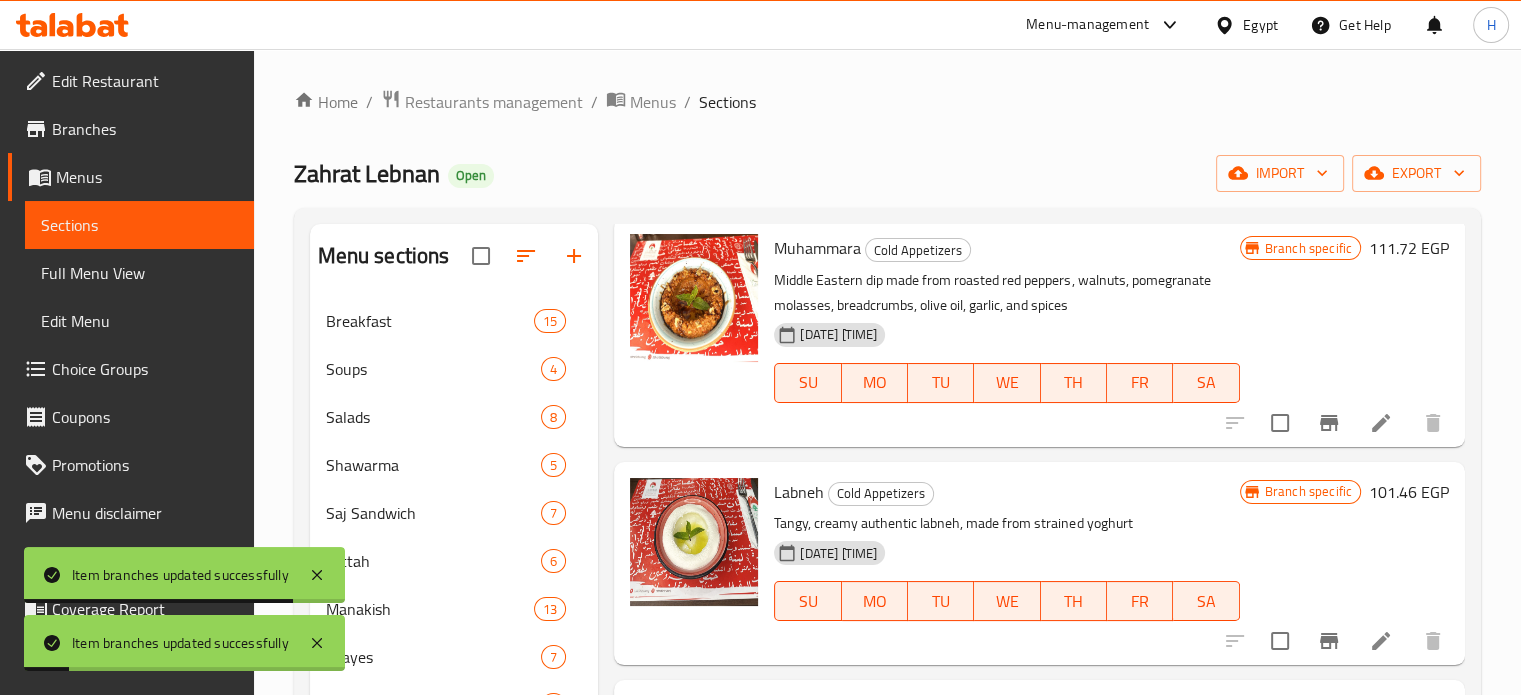click 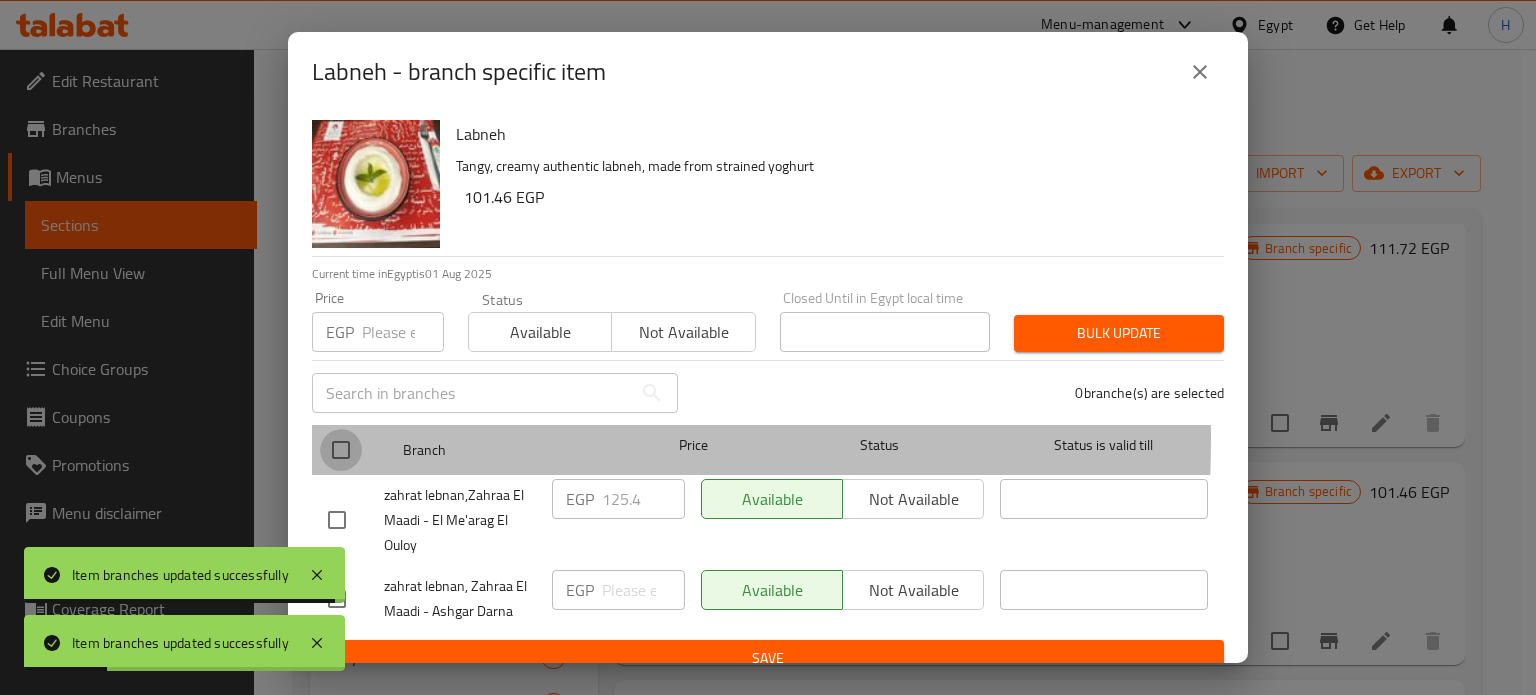 click at bounding box center [341, 450] 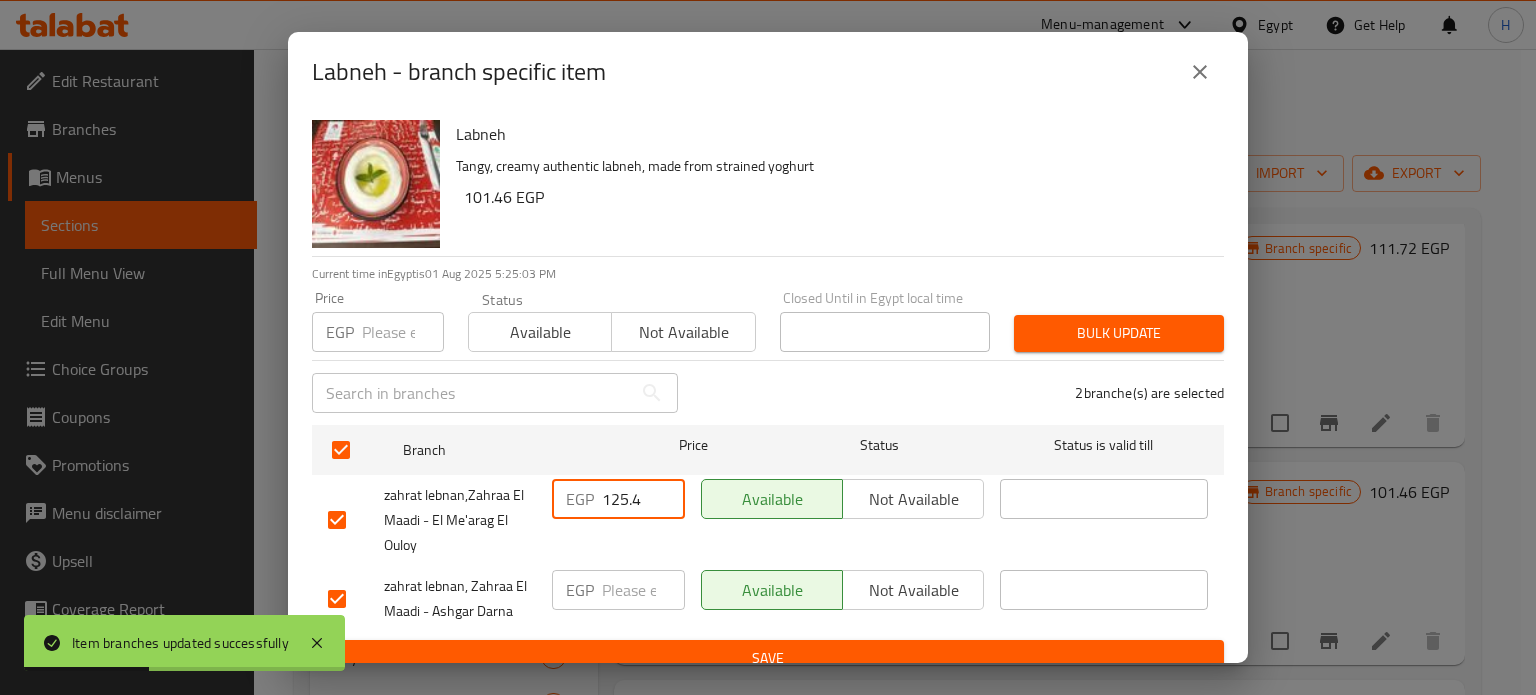 drag, startPoint x: 640, startPoint y: 500, endPoint x: 499, endPoint y: 486, distance: 141.69333 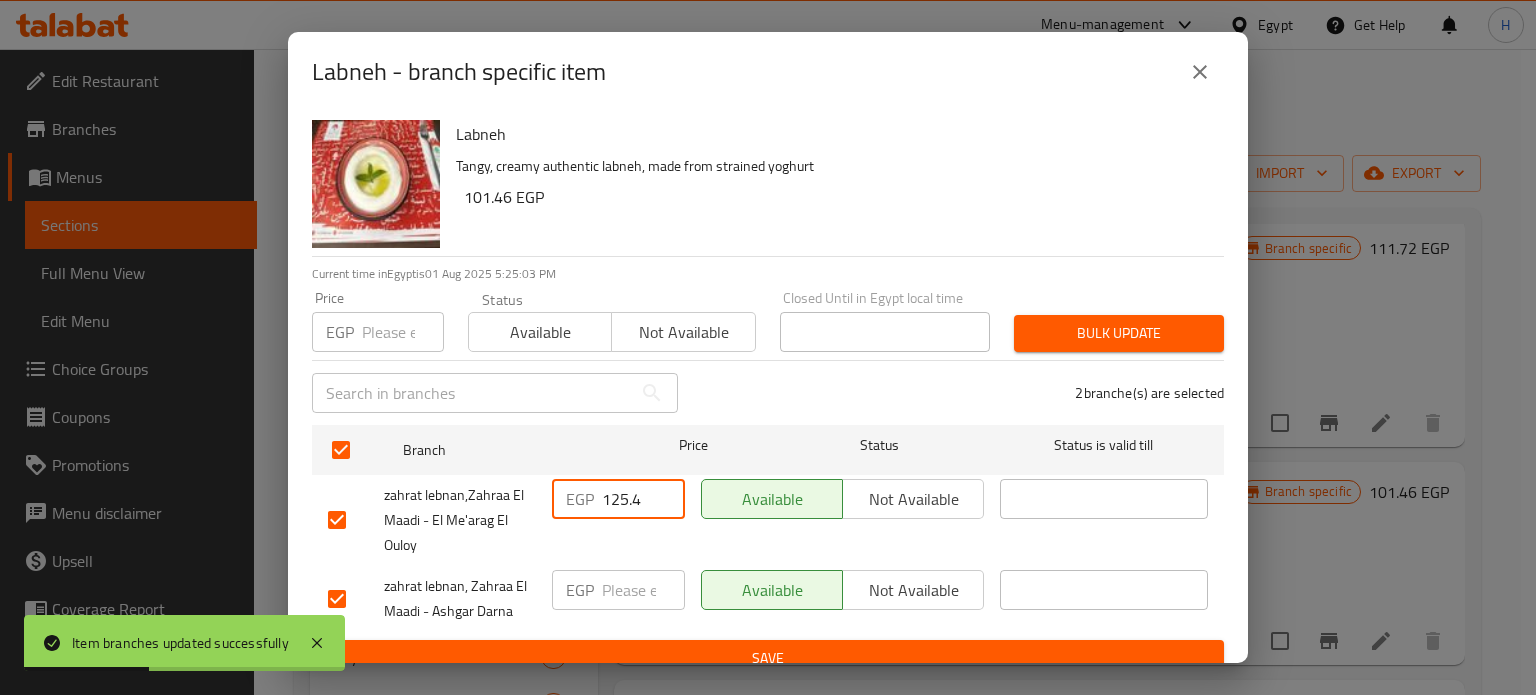 click on "zahrat lebnan,Zahraa El Maadi - El Me'arag El Ouloy EGP 125.4 ​ Available Not available ​" at bounding box center [768, 520] 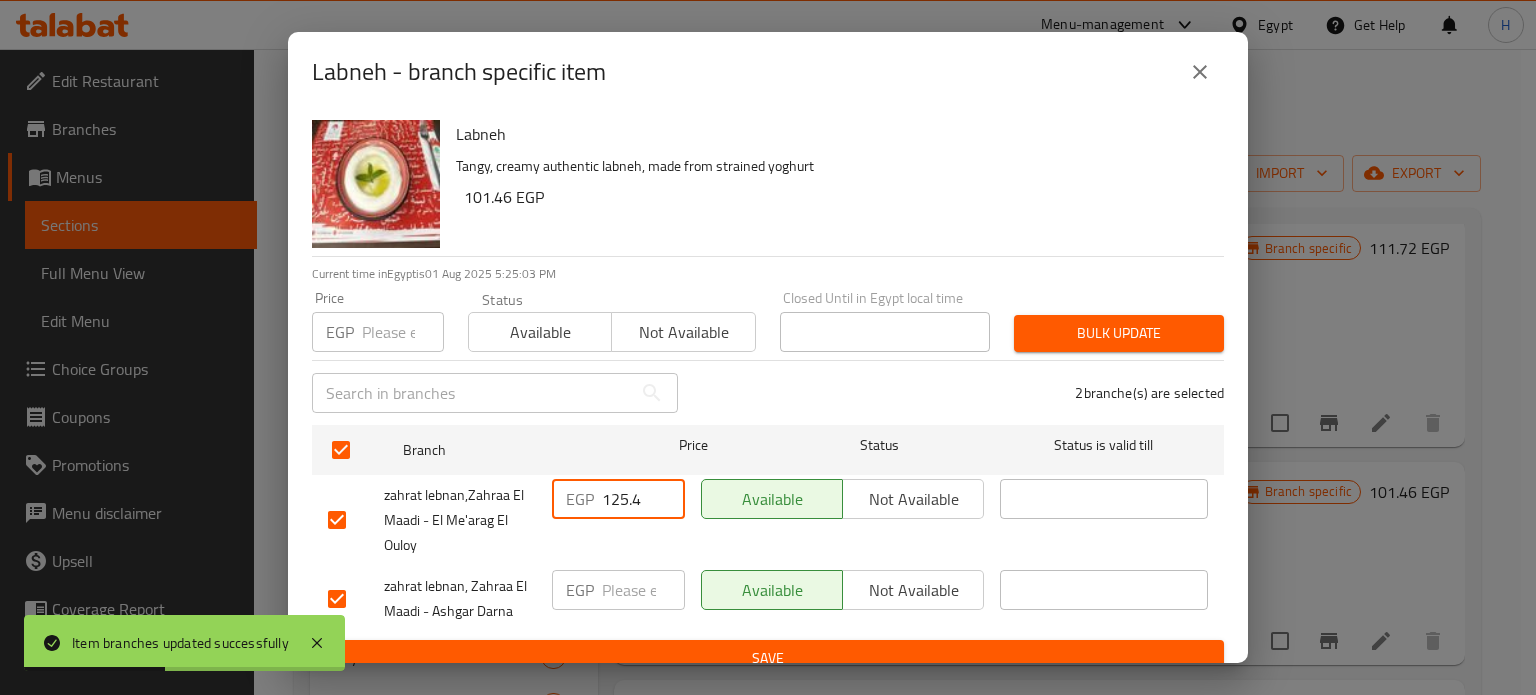click at bounding box center [403, 332] 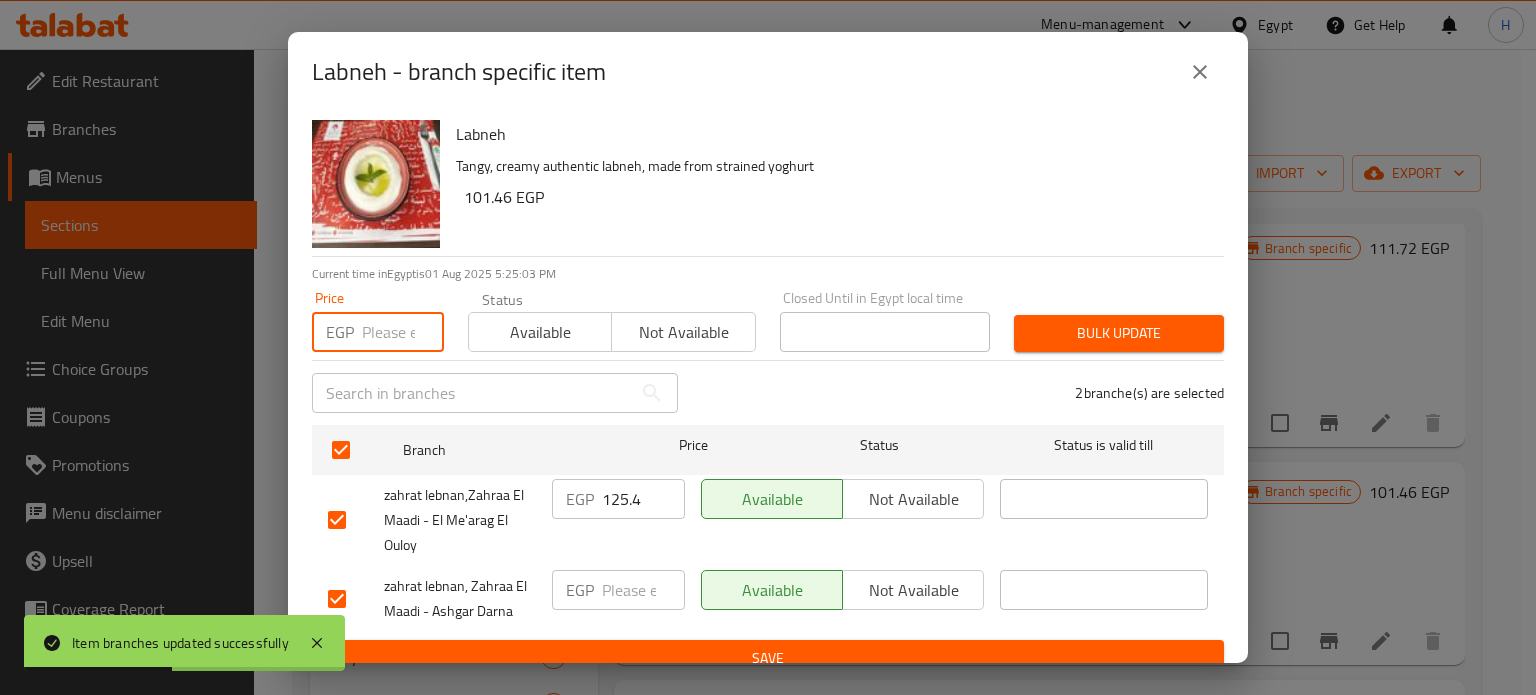 paste on "125.4" 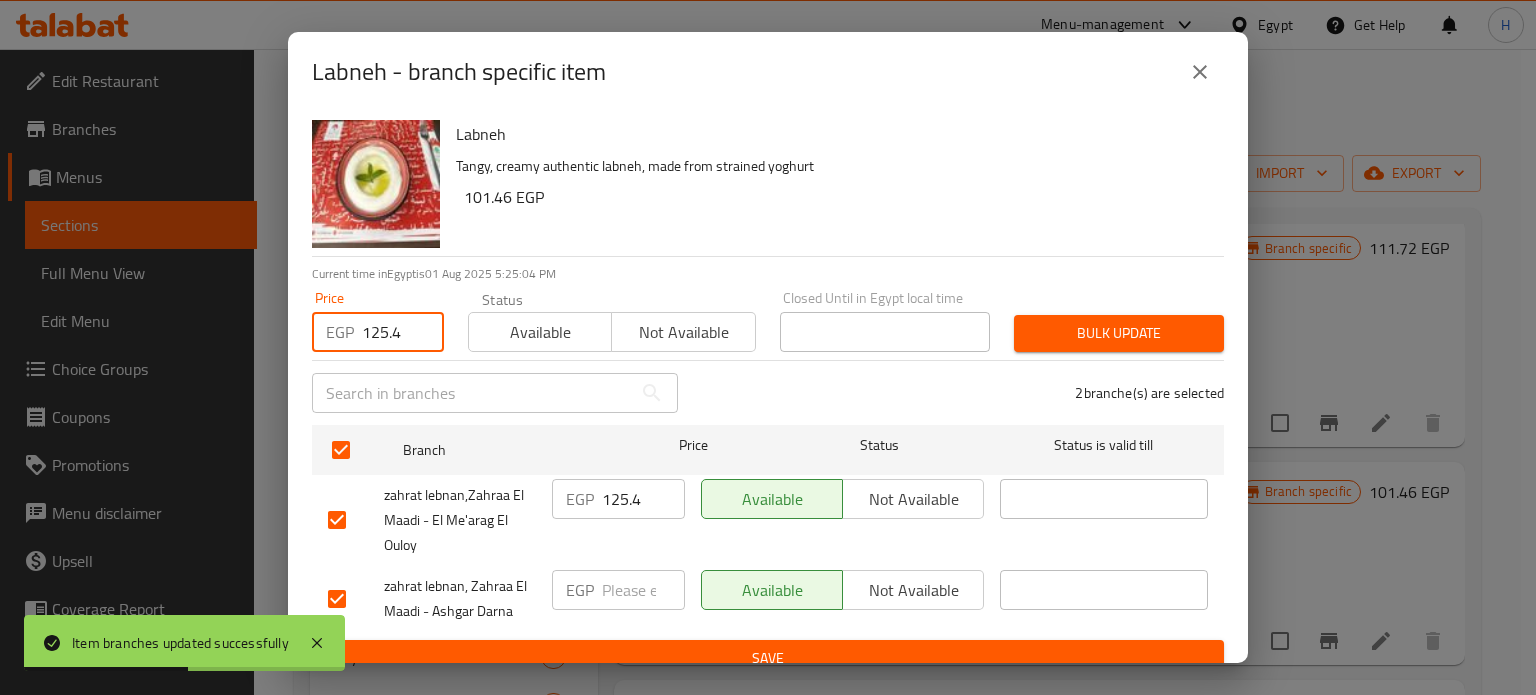 click on "Bulk update" at bounding box center [1119, 333] 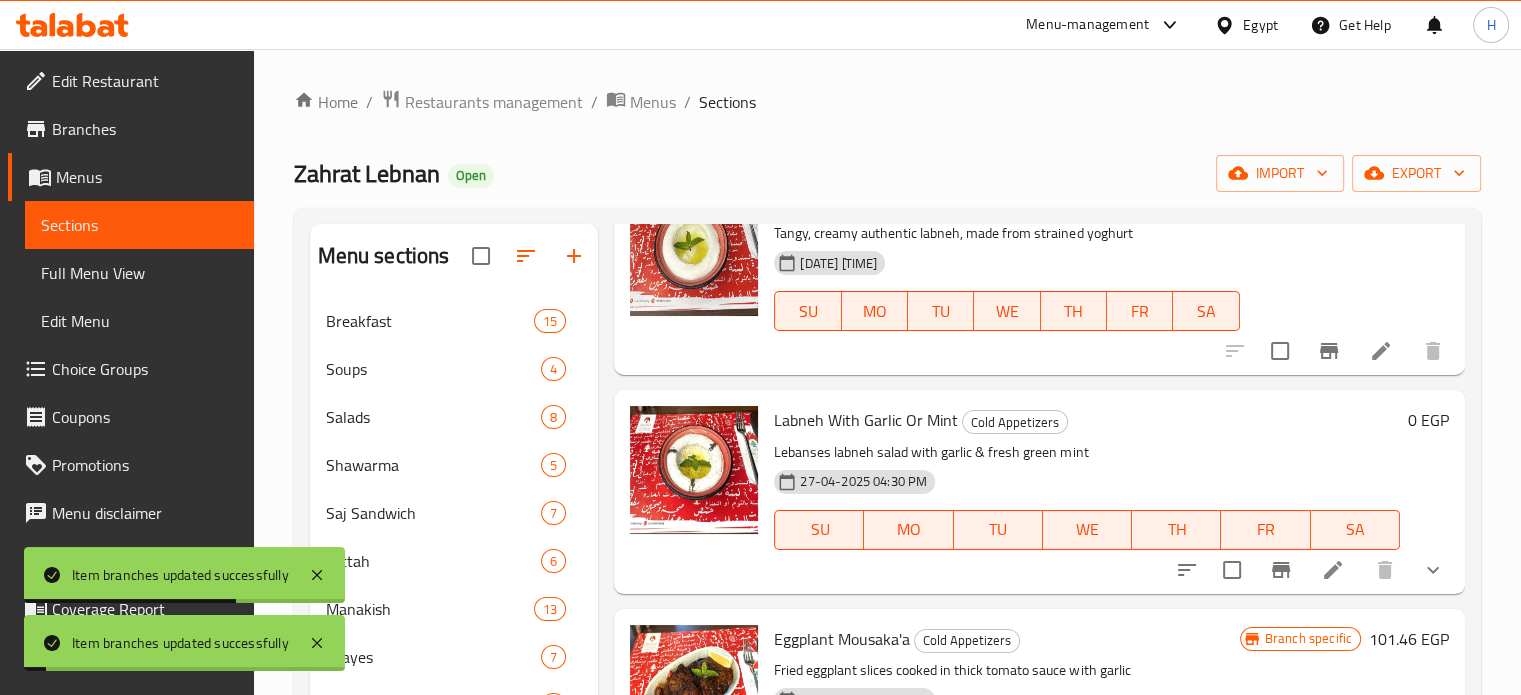 scroll, scrollTop: 1896, scrollLeft: 0, axis: vertical 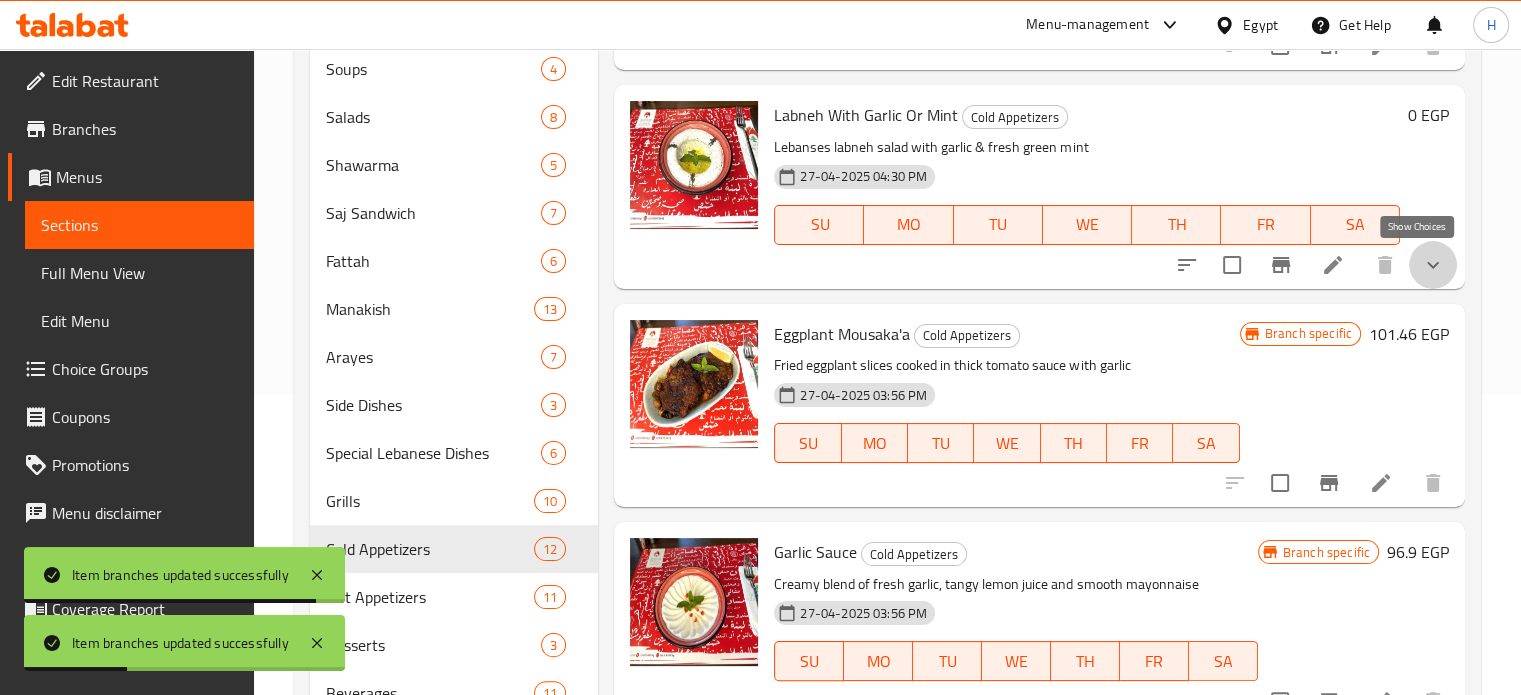 click 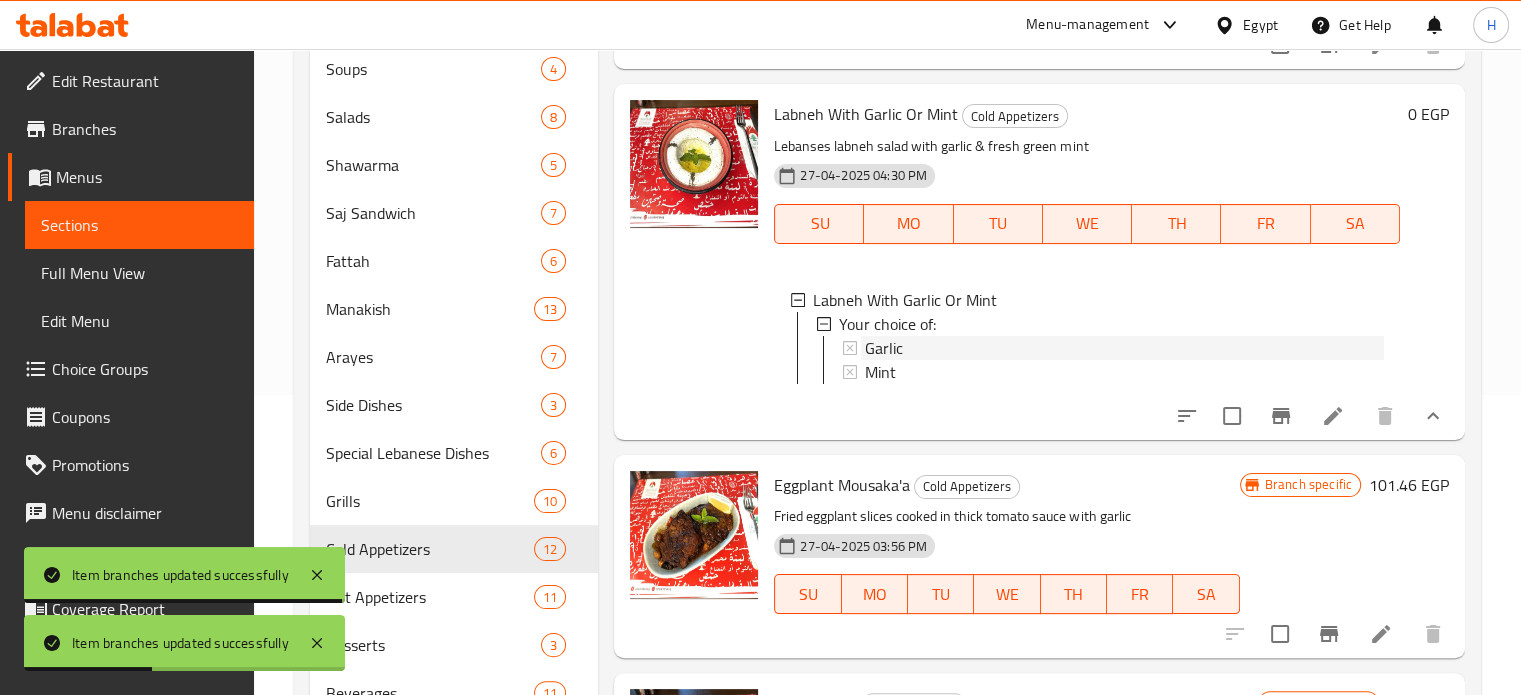 click on "Garlic" at bounding box center [1124, 348] 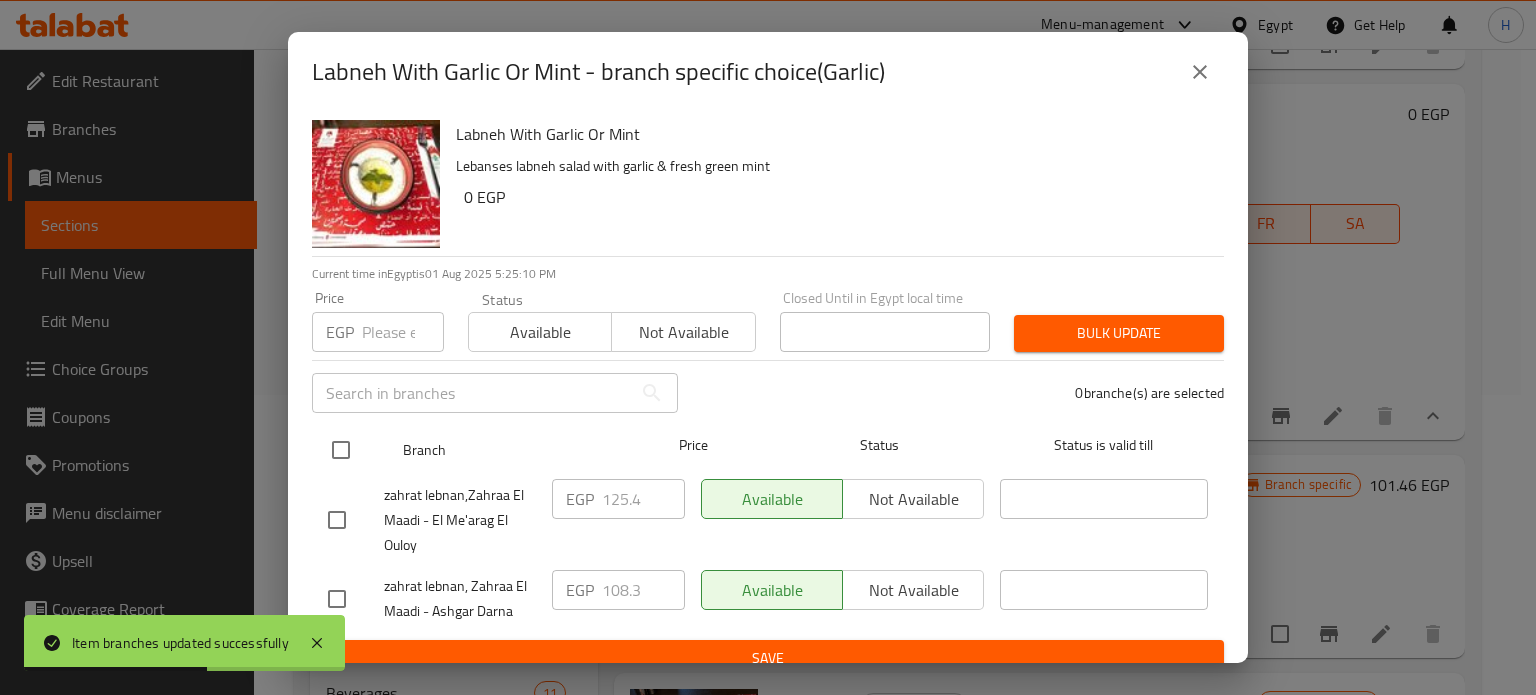 click at bounding box center [341, 450] 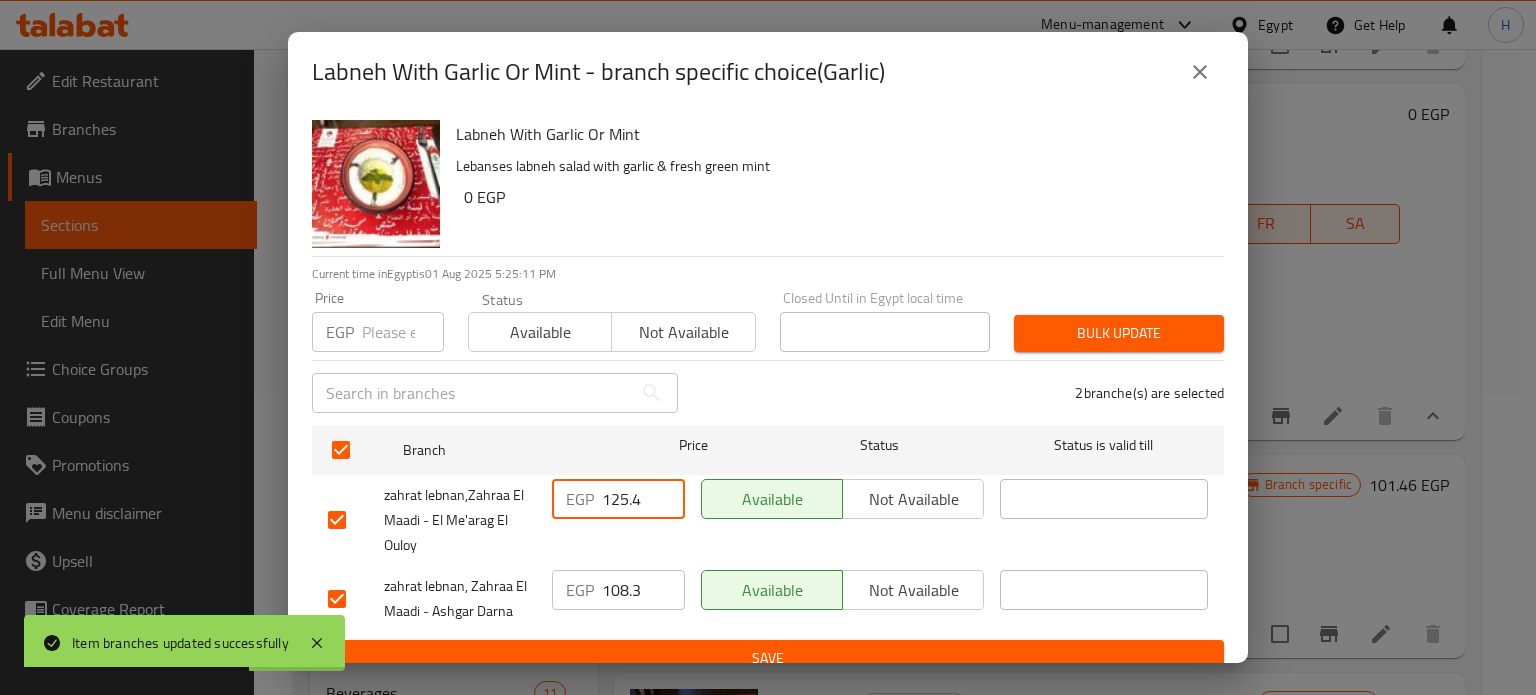 drag, startPoint x: 636, startPoint y: 501, endPoint x: 527, endPoint y: 492, distance: 109.370926 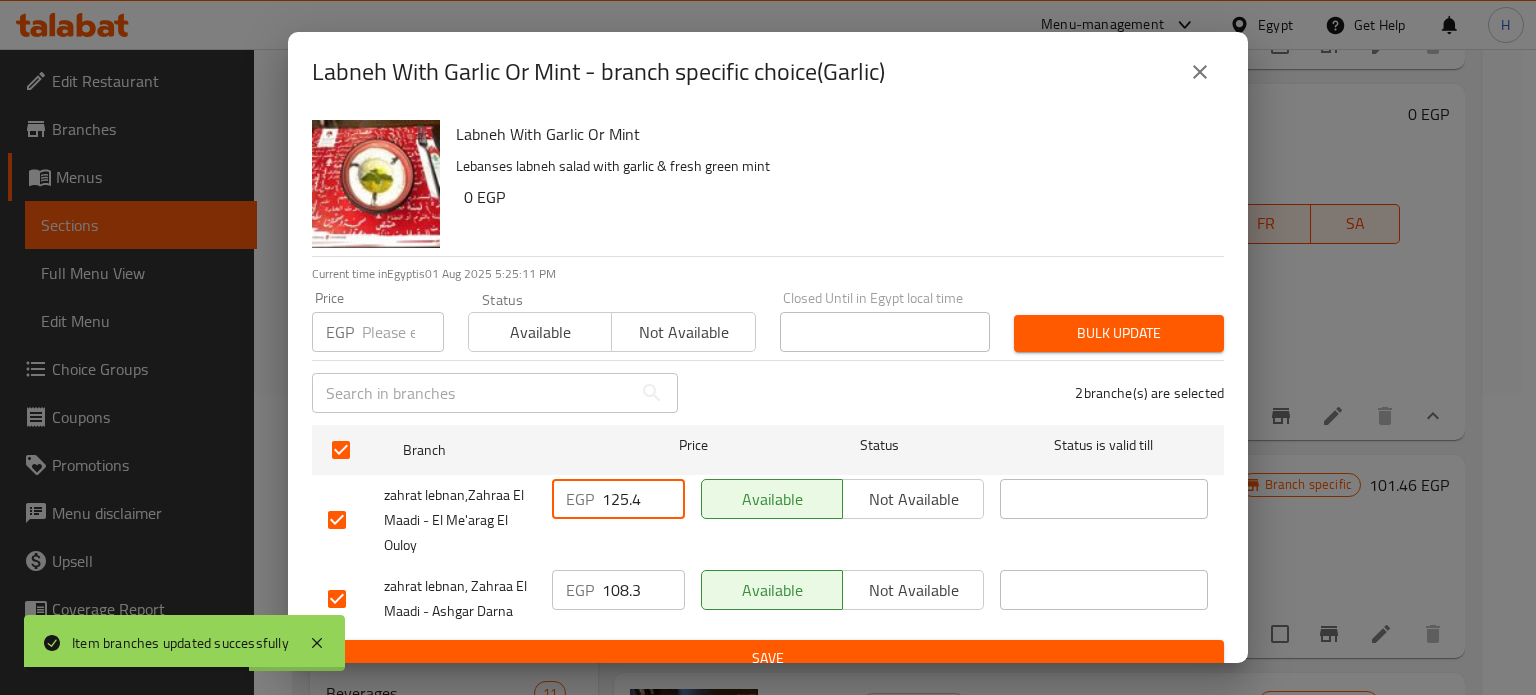 click on "zahrat lebnan,Zahraa El Maadi - El Me'arag El Ouloy EGP 125.4 ​ Available Not available ​" at bounding box center [768, 520] 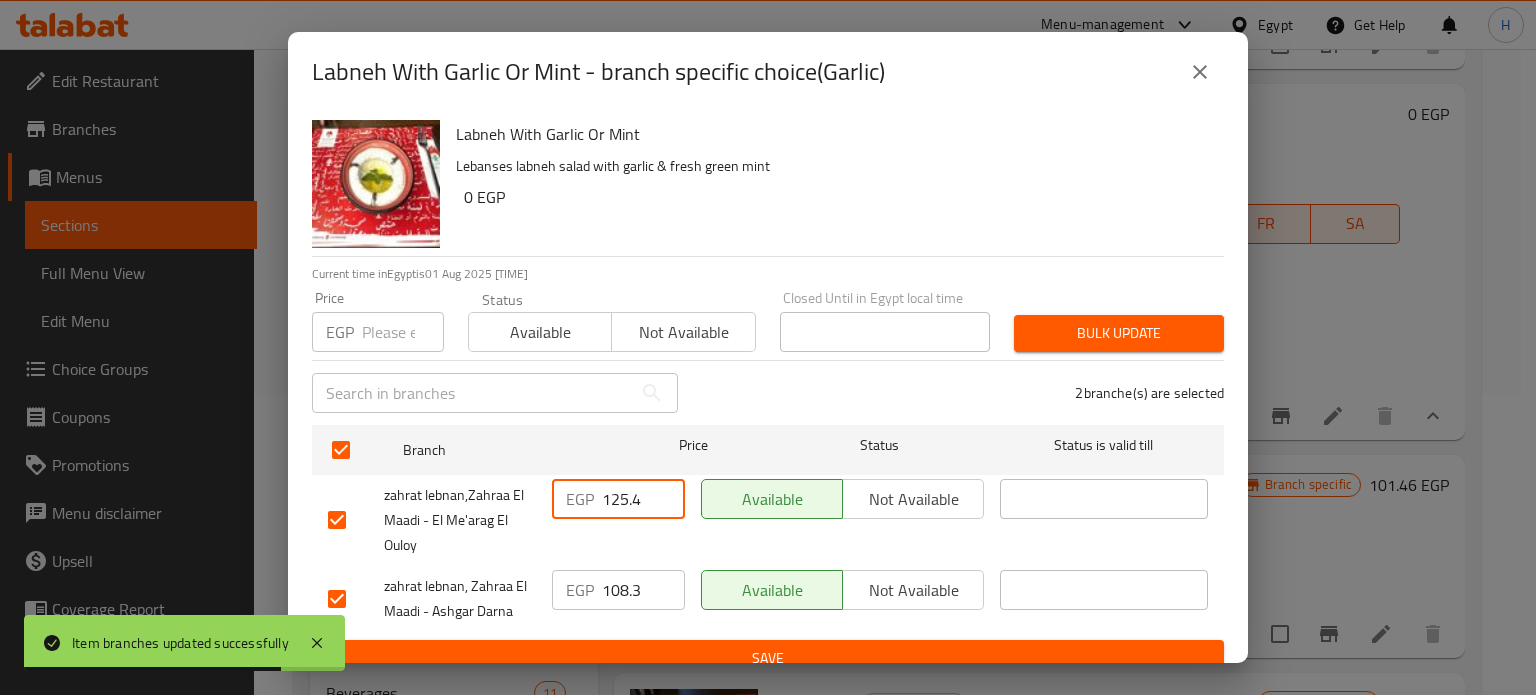 click at bounding box center (403, 332) 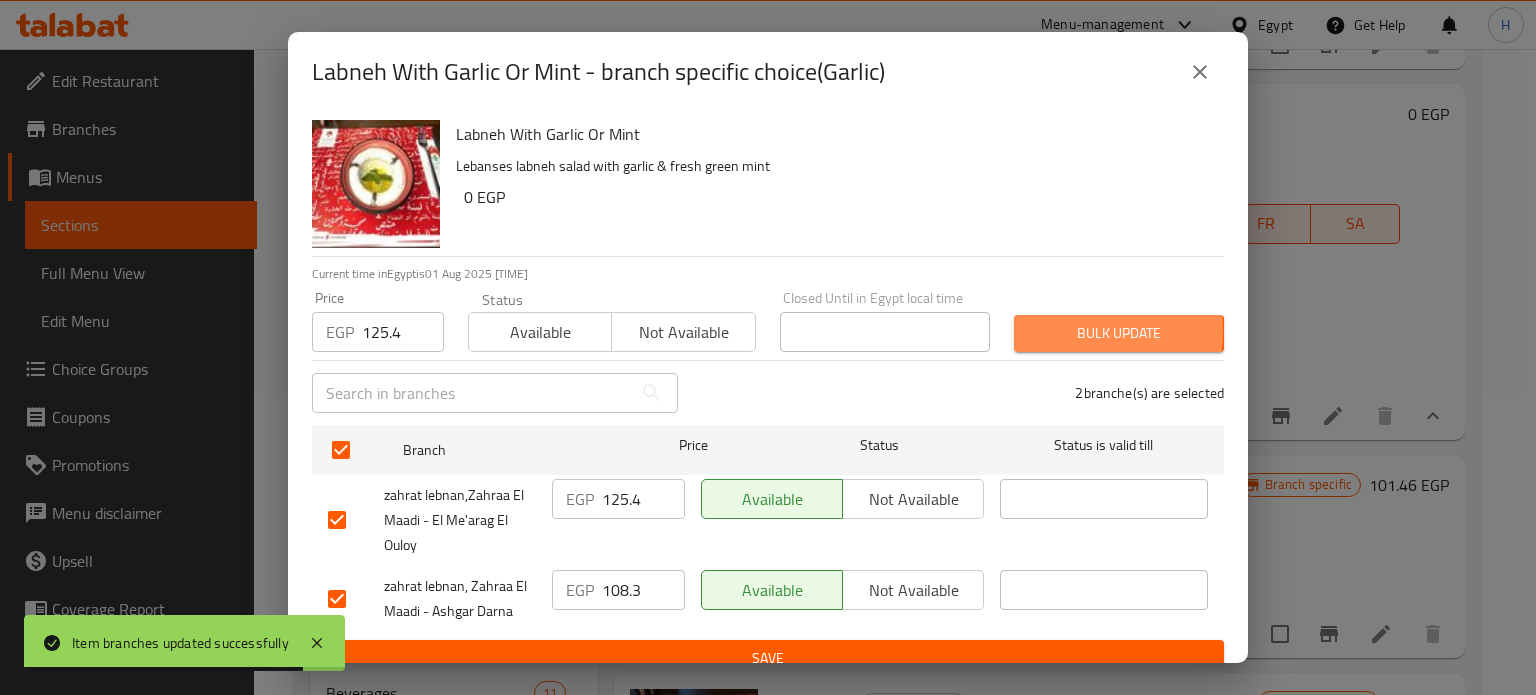 click on "Bulk update" at bounding box center [1119, 333] 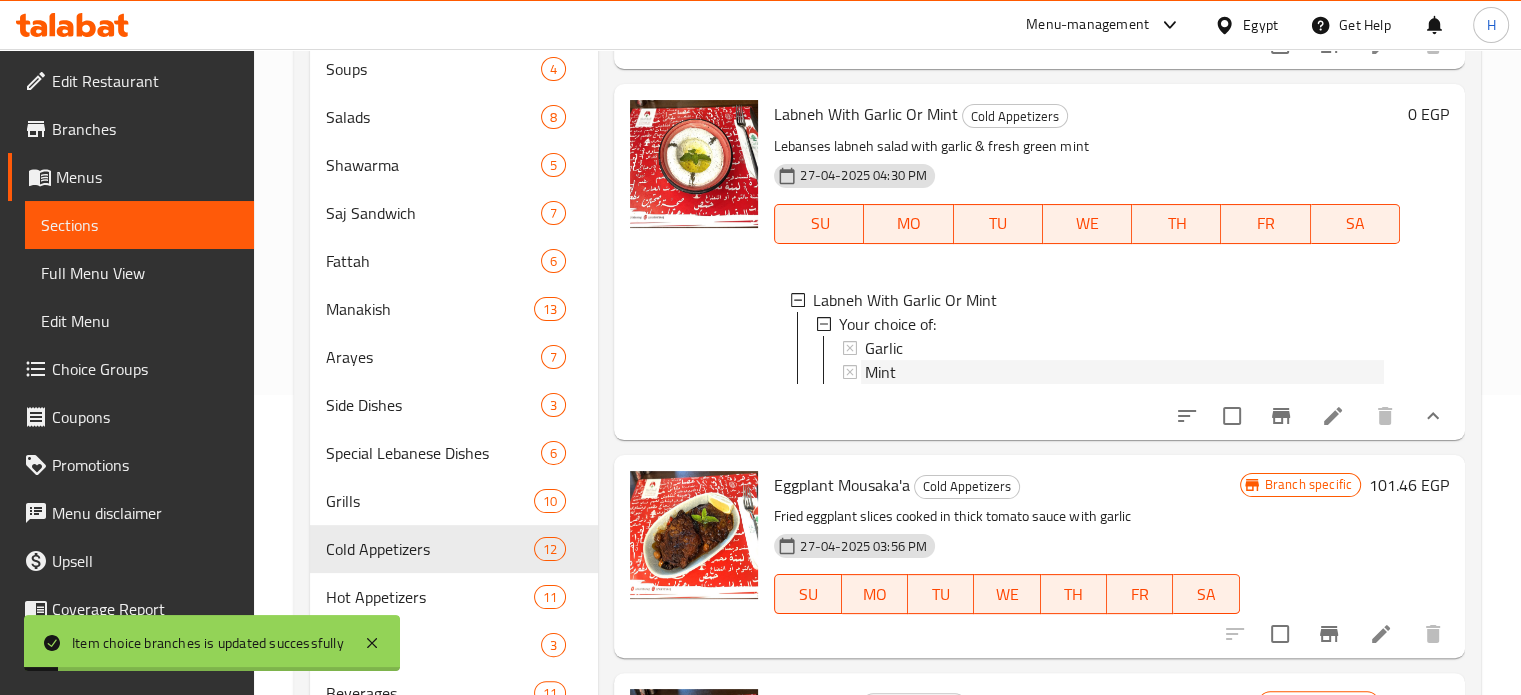 click on "Mint" at bounding box center (1124, 372) 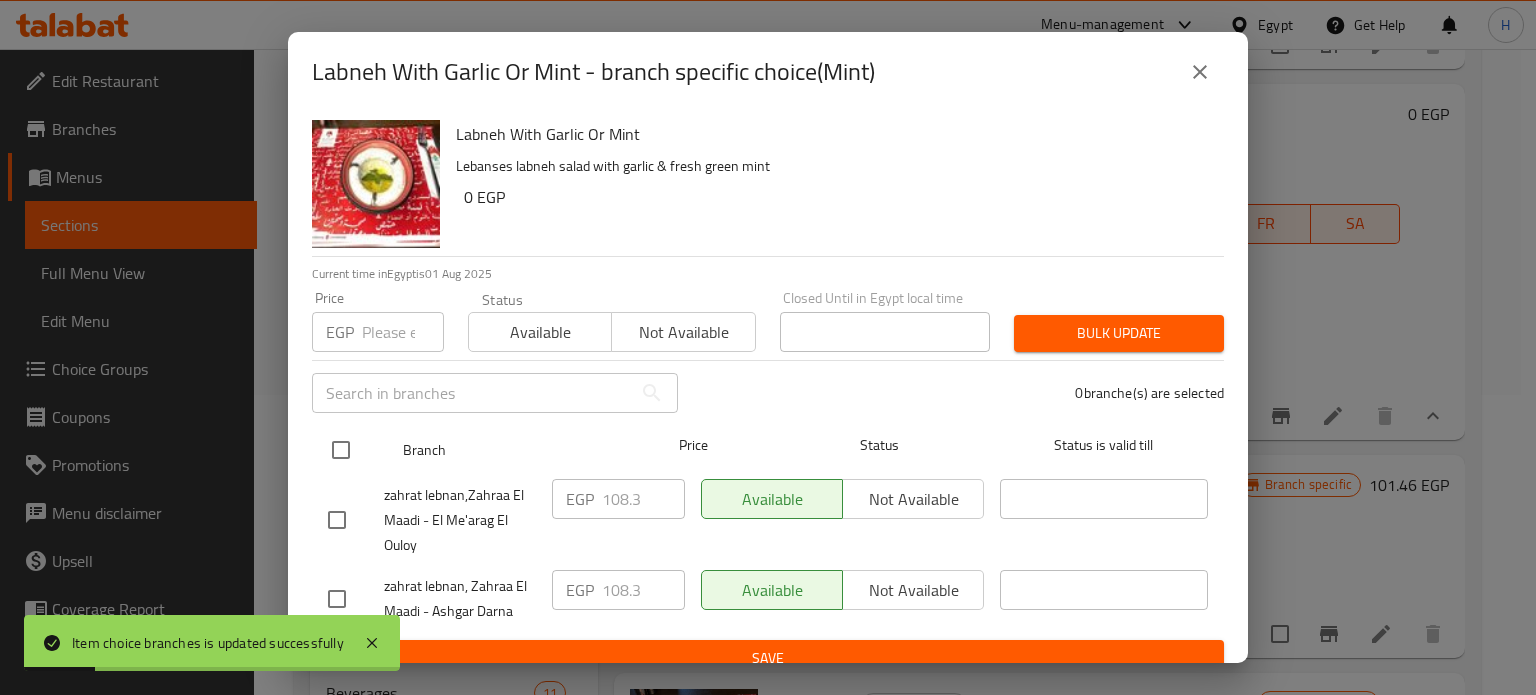 click at bounding box center [341, 450] 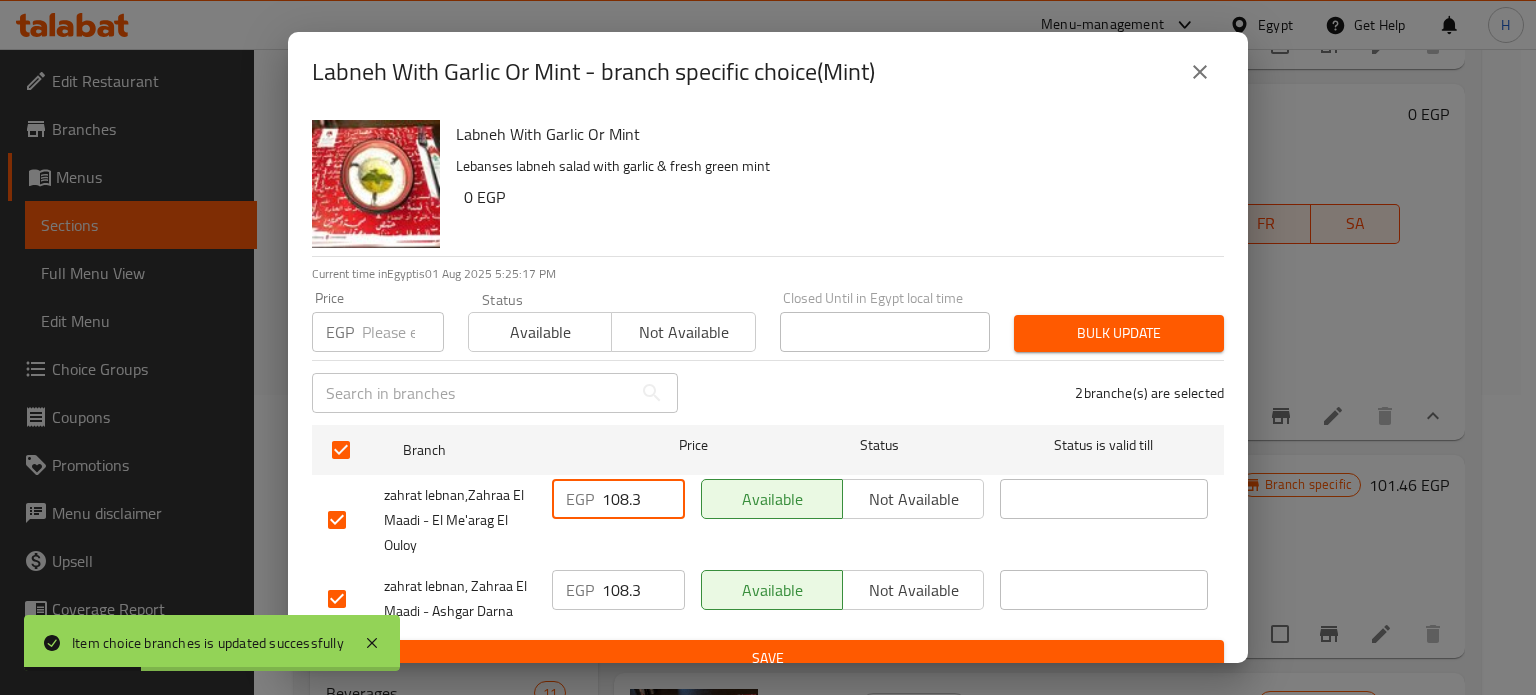 drag, startPoint x: 639, startPoint y: 502, endPoint x: 561, endPoint y: 496, distance: 78.23043 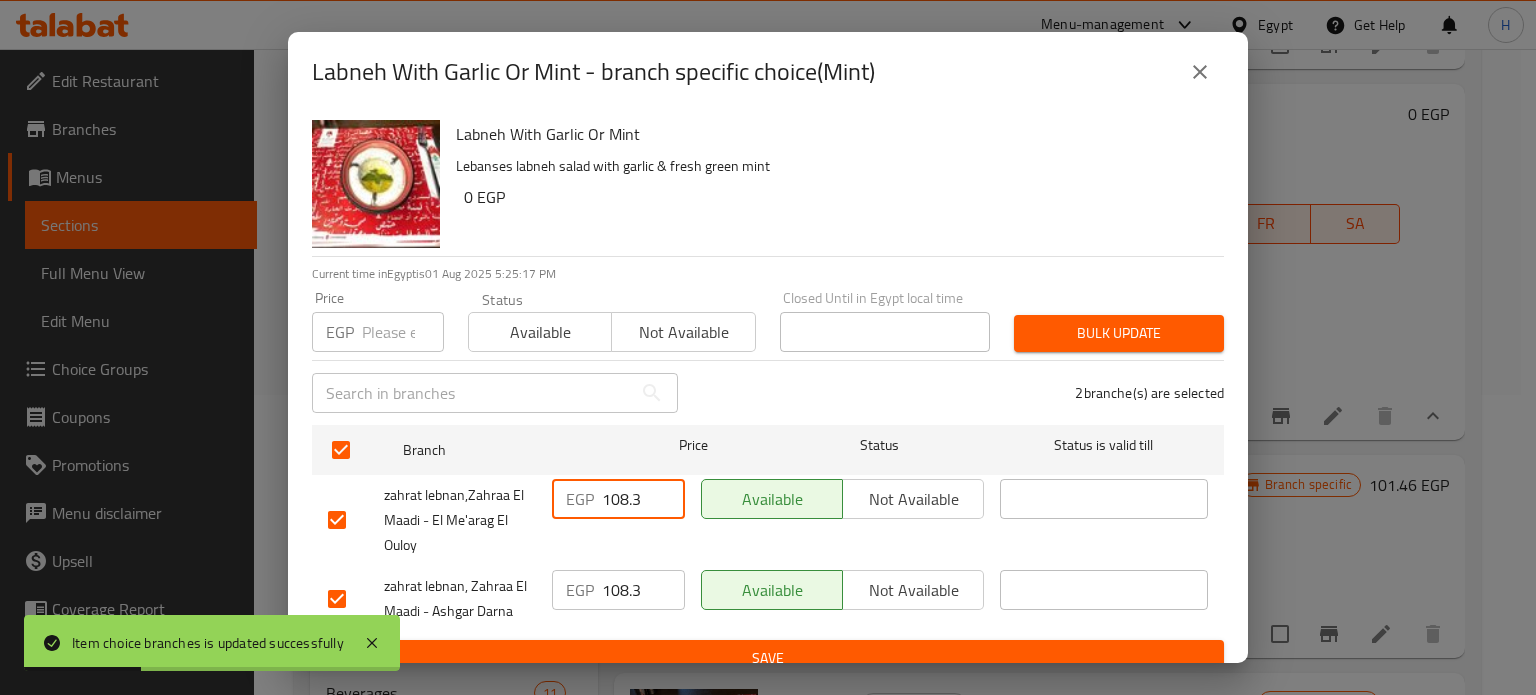 click on "EGP 108.3 ​" at bounding box center (618, 499) 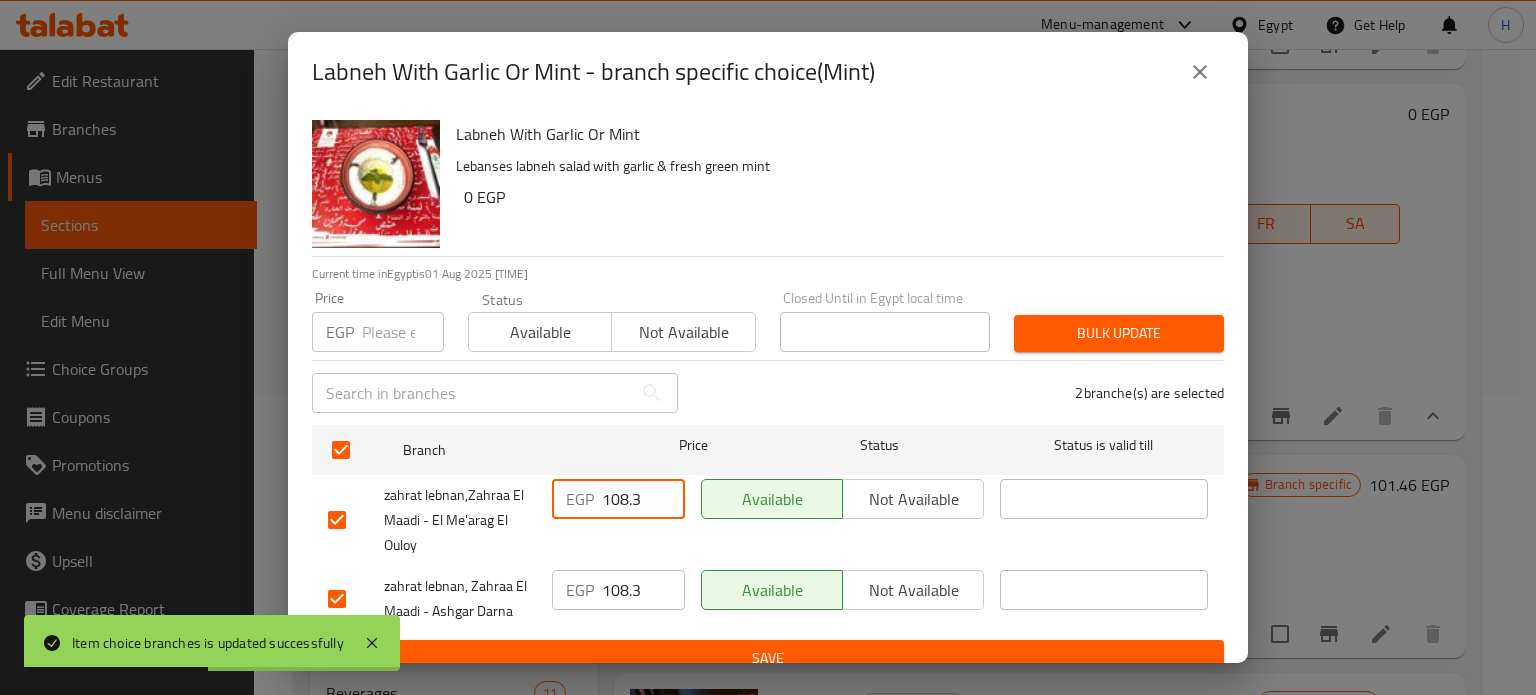 click 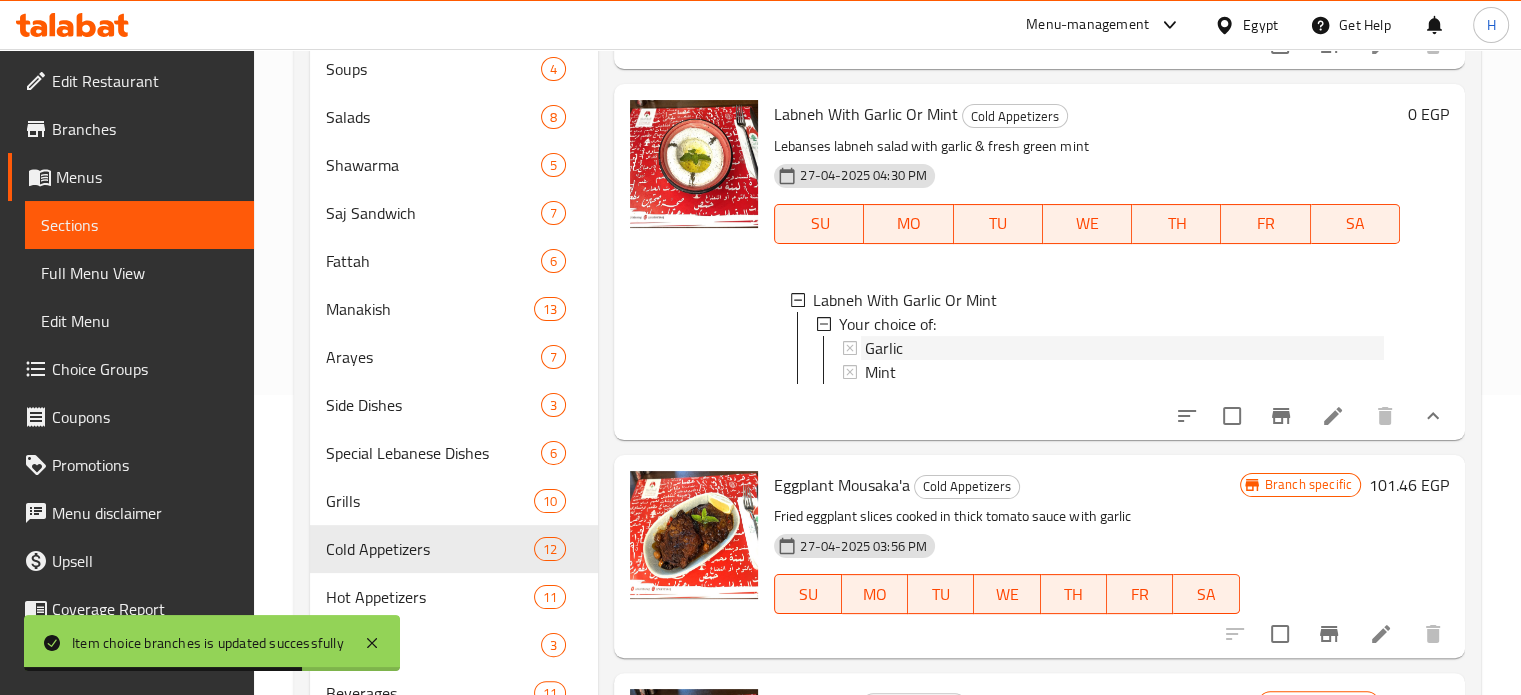 click on "Garlic" at bounding box center (884, 348) 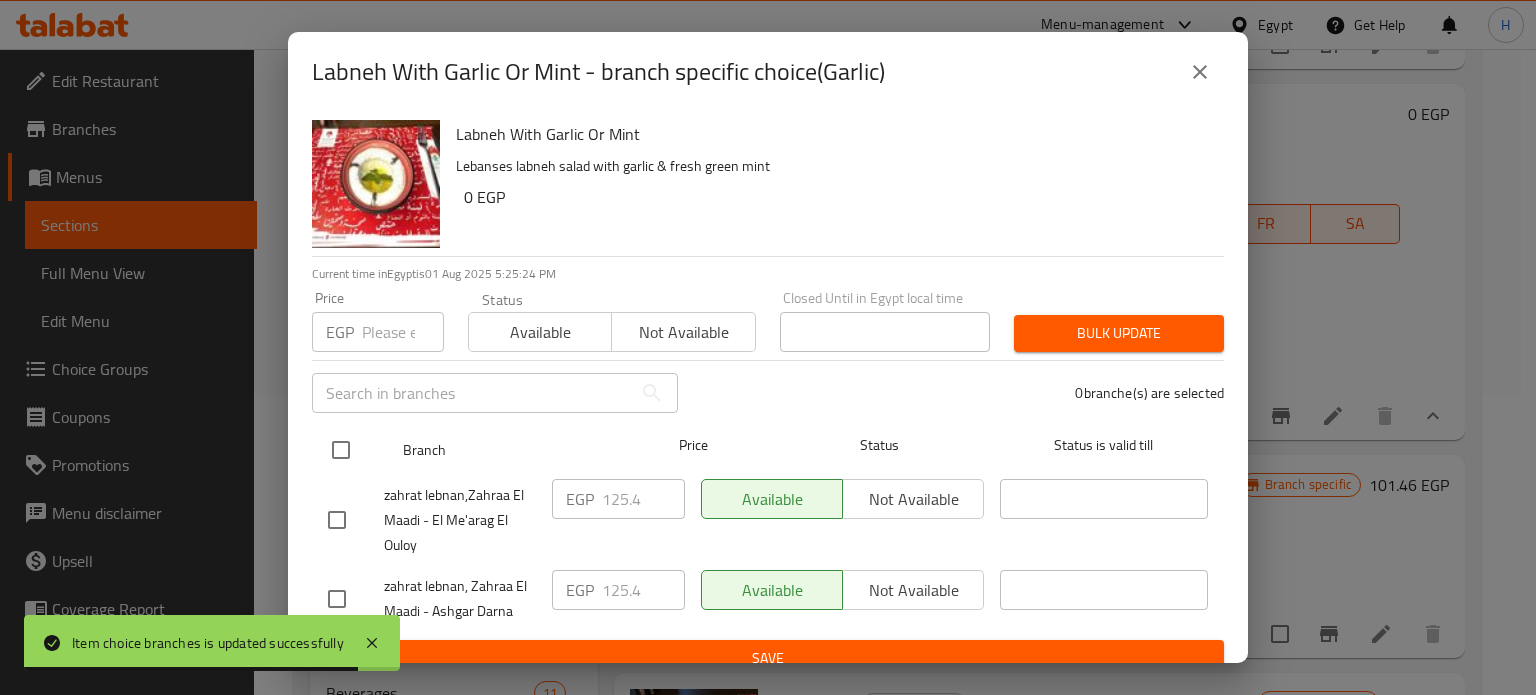 click at bounding box center (341, 450) 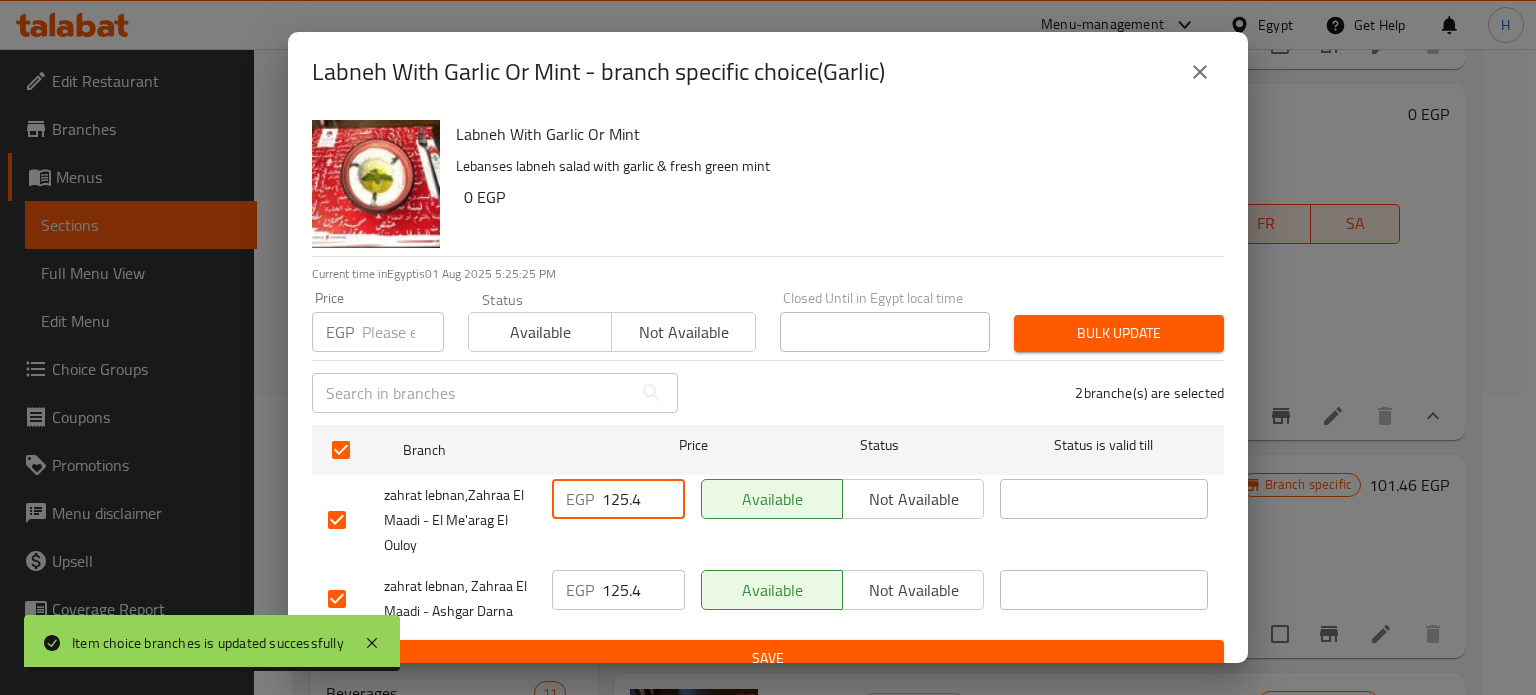 drag, startPoint x: 641, startPoint y: 502, endPoint x: 536, endPoint y: 497, distance: 105.11898 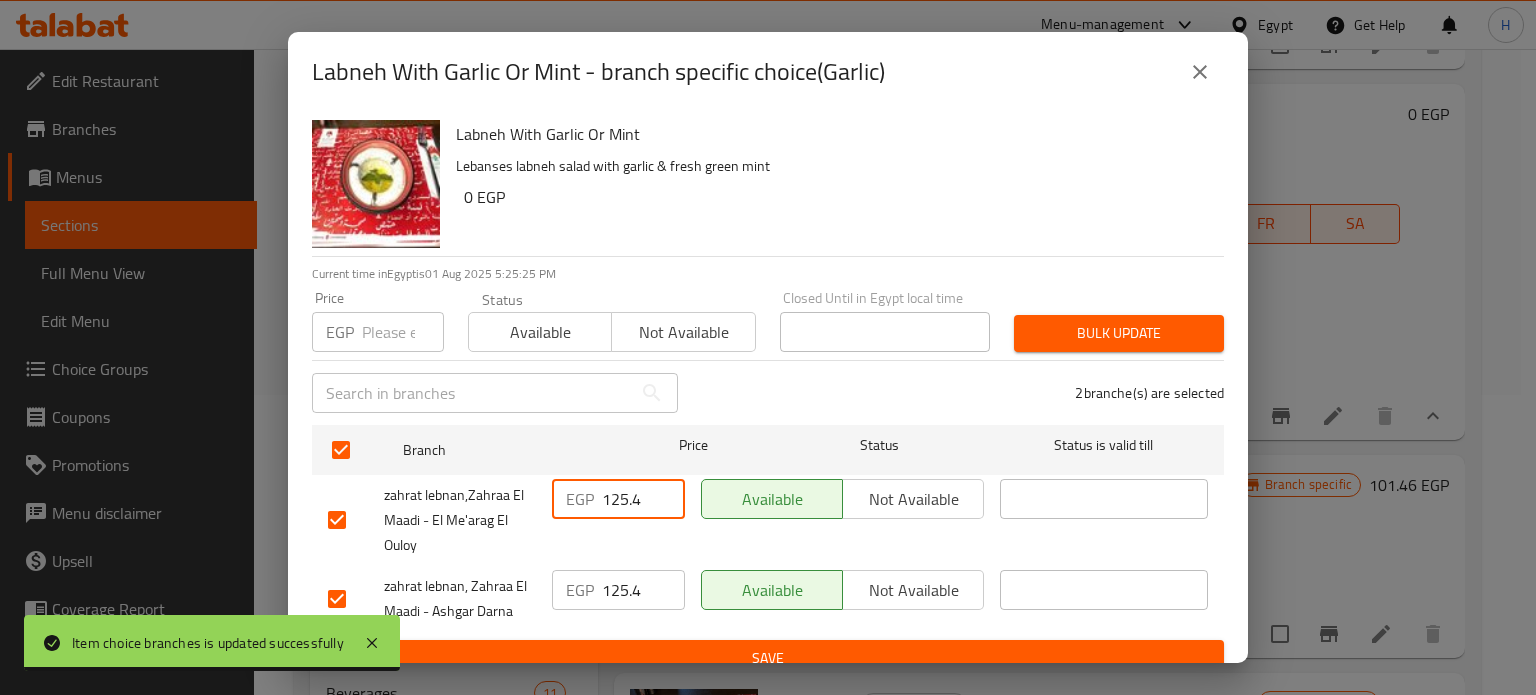 click on "zahrat lebnan,Zahraa El Maadi - El Me'arag El Ouloy EGP 125.4 ​ Available Not available ​" at bounding box center [768, 520] 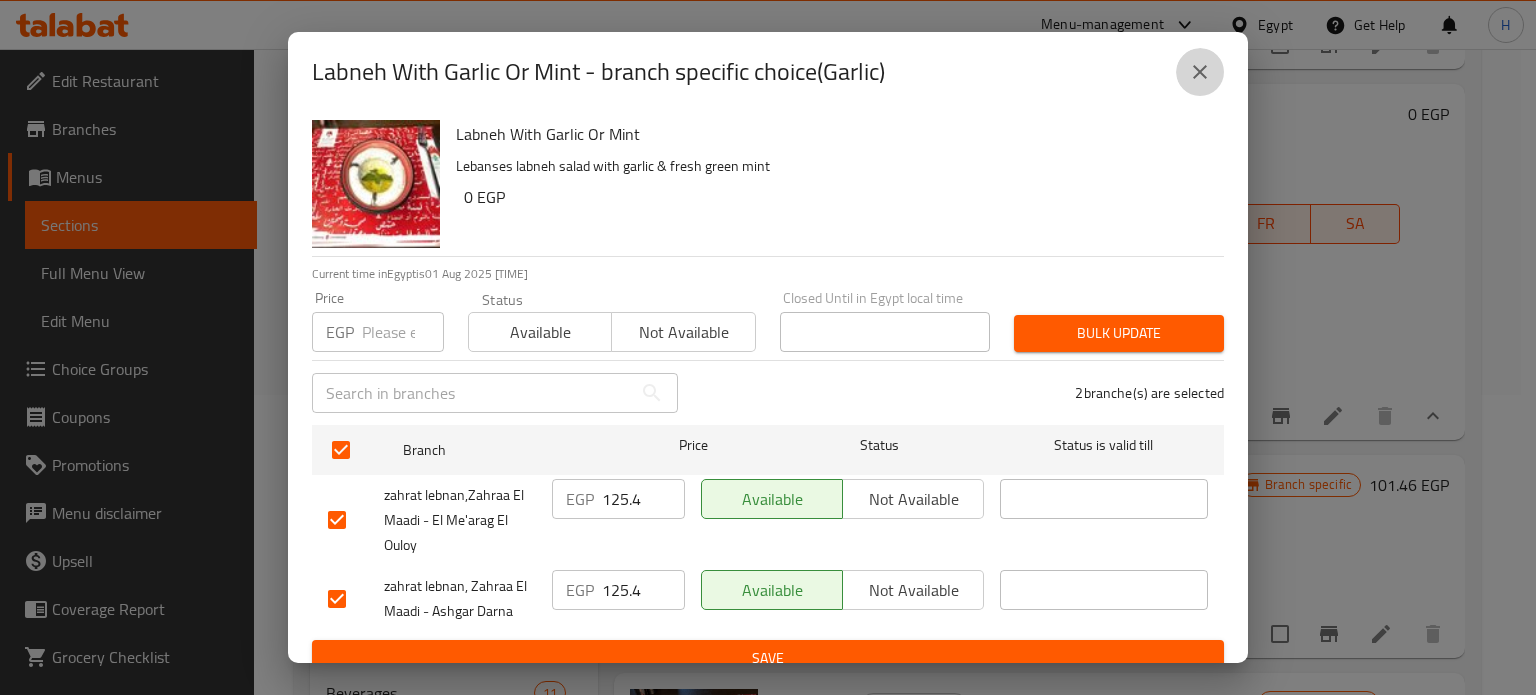 click at bounding box center (1200, 72) 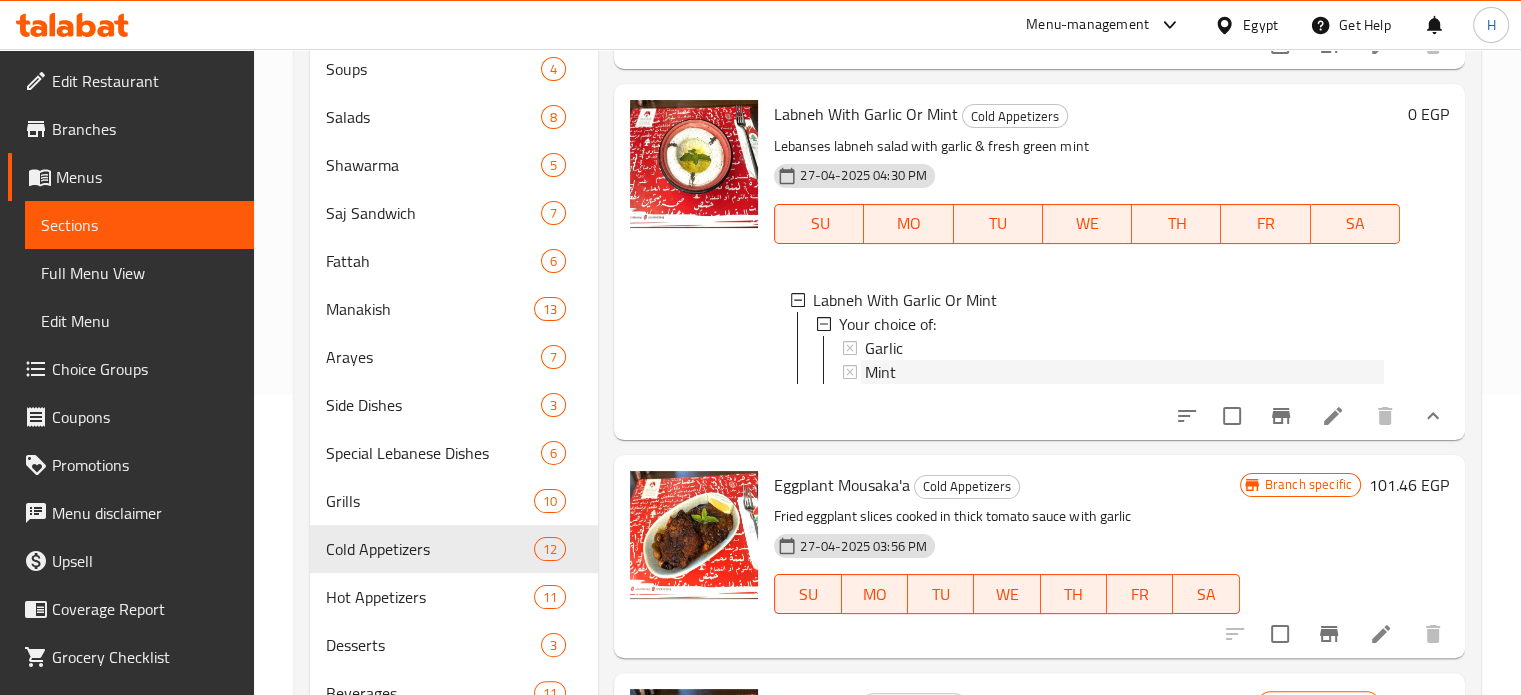 click on "Mint" at bounding box center (880, 372) 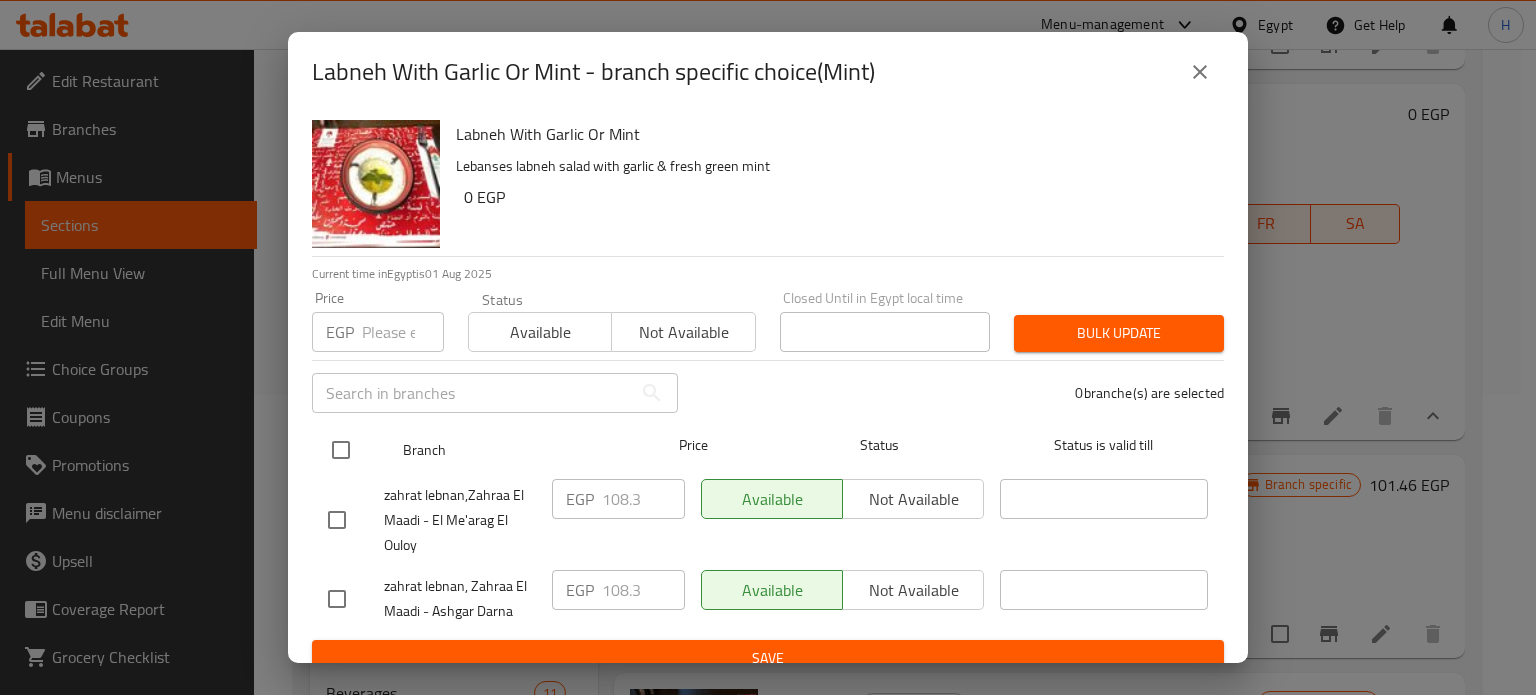 click at bounding box center (341, 450) 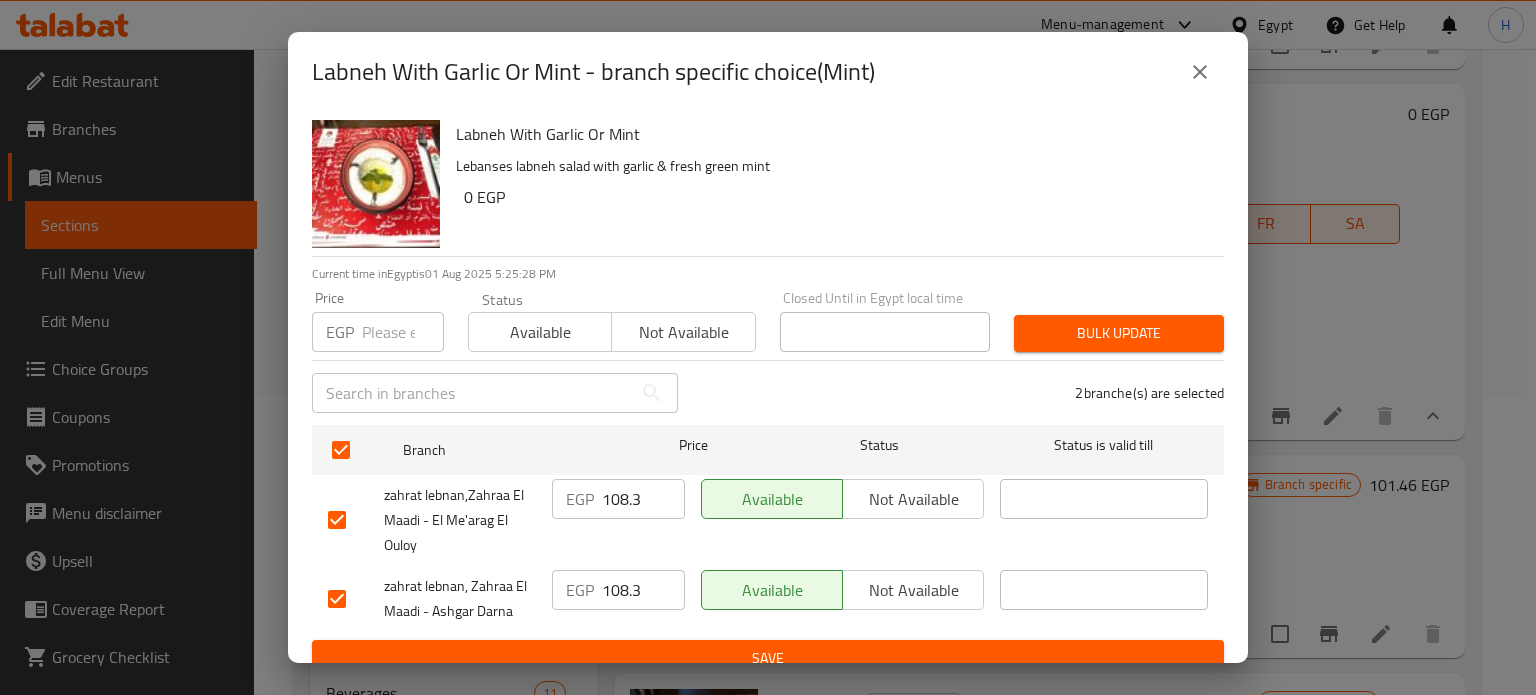 click at bounding box center (403, 332) 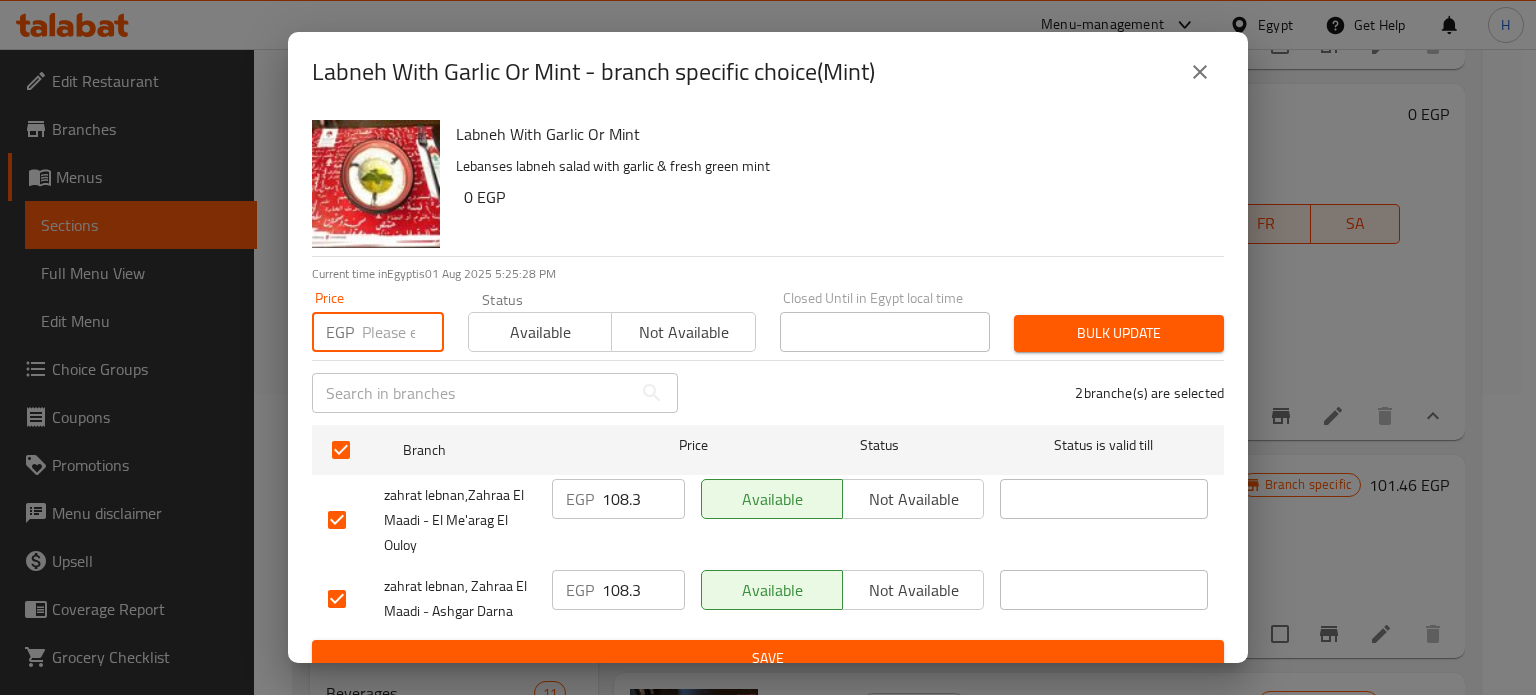 paste on "125.4" 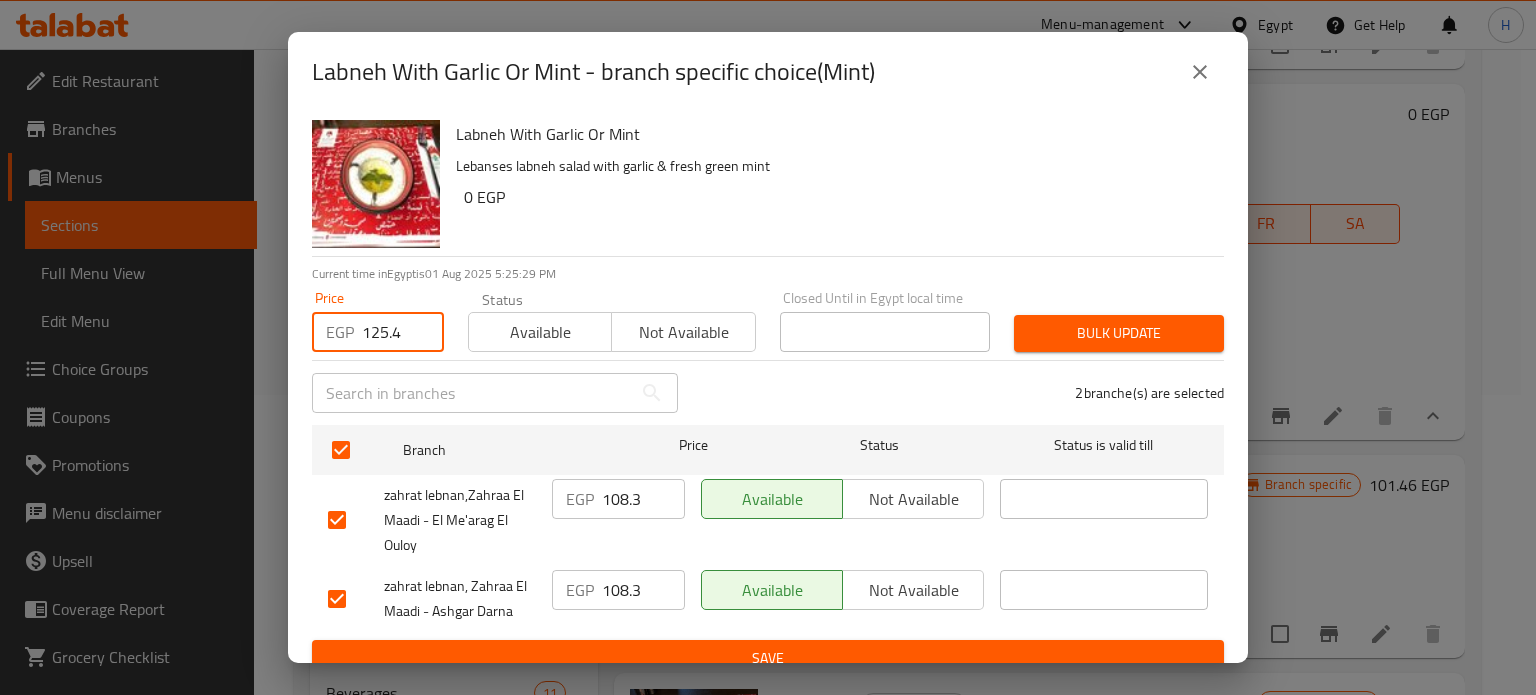 click on "Bulk update" at bounding box center (1119, 333) 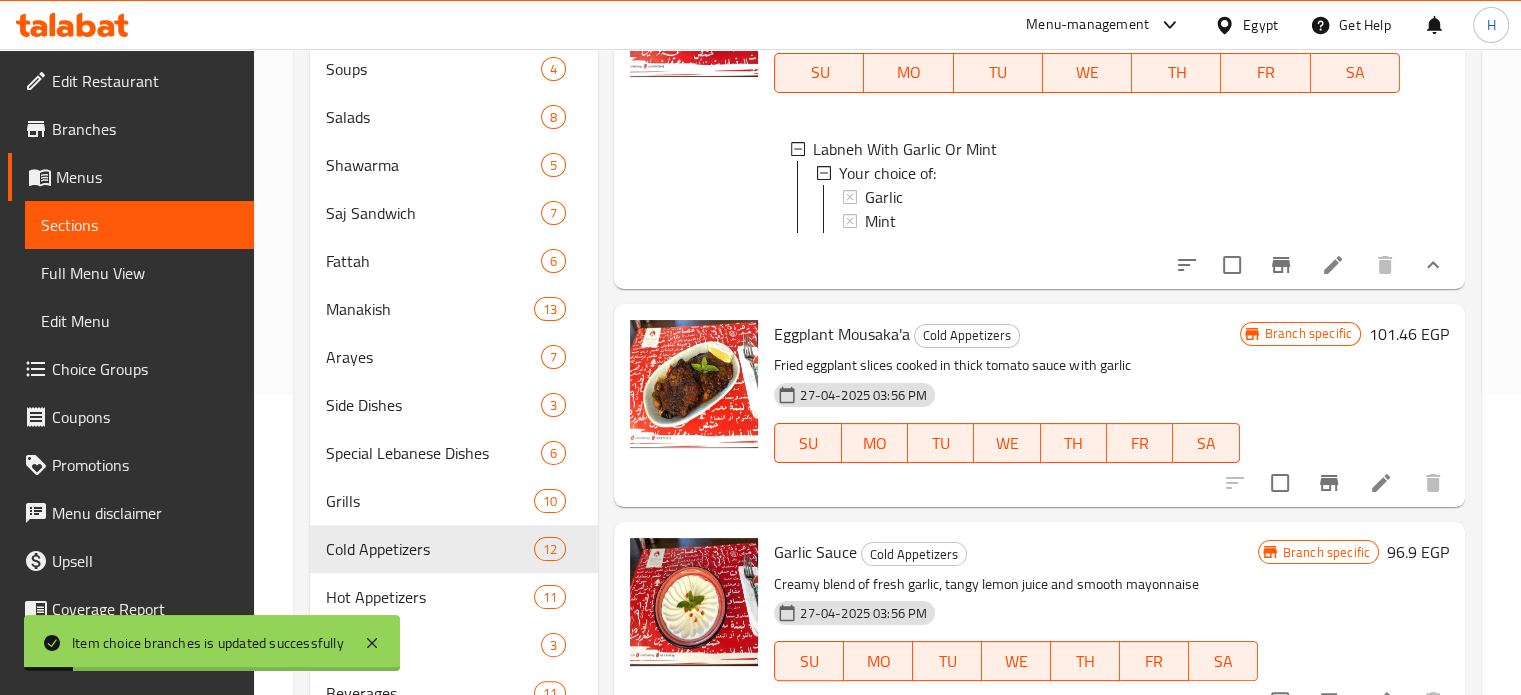 scroll, scrollTop: 2063, scrollLeft: 0, axis: vertical 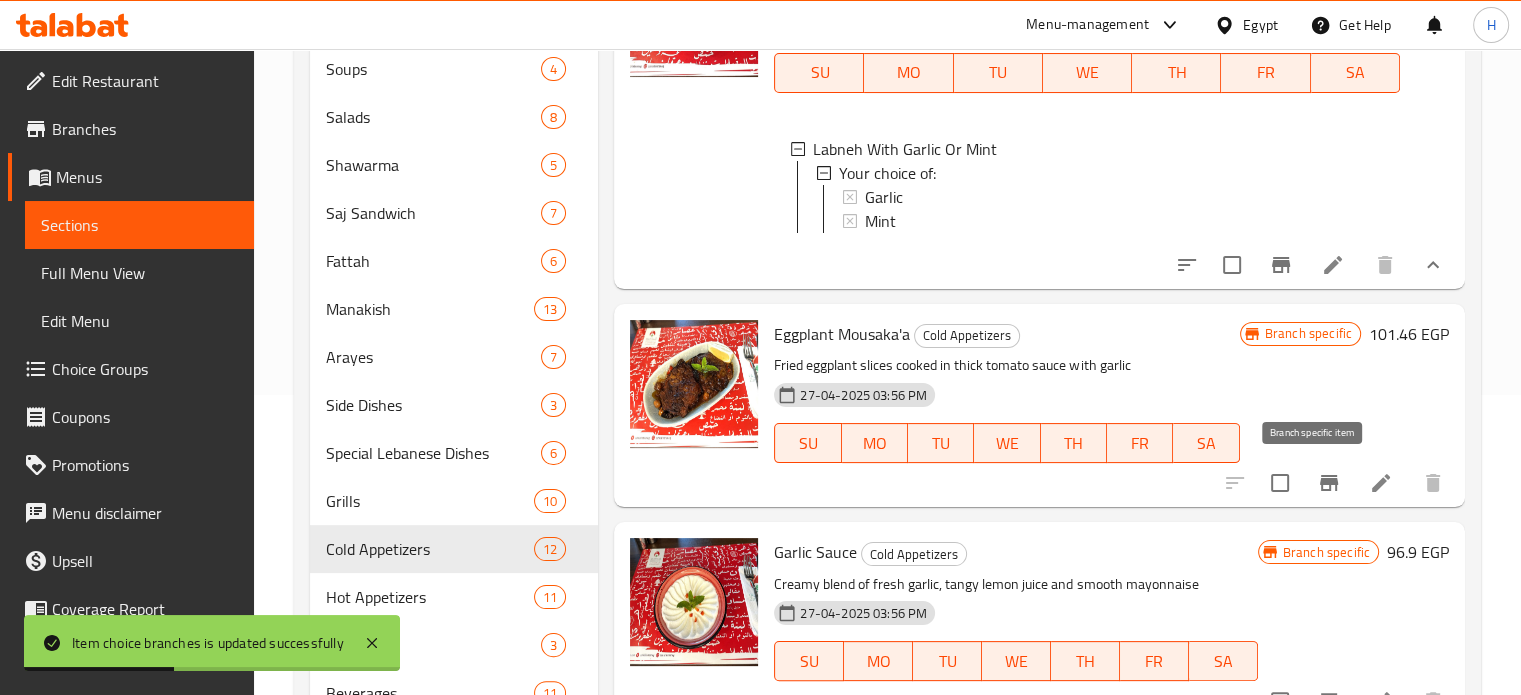 click 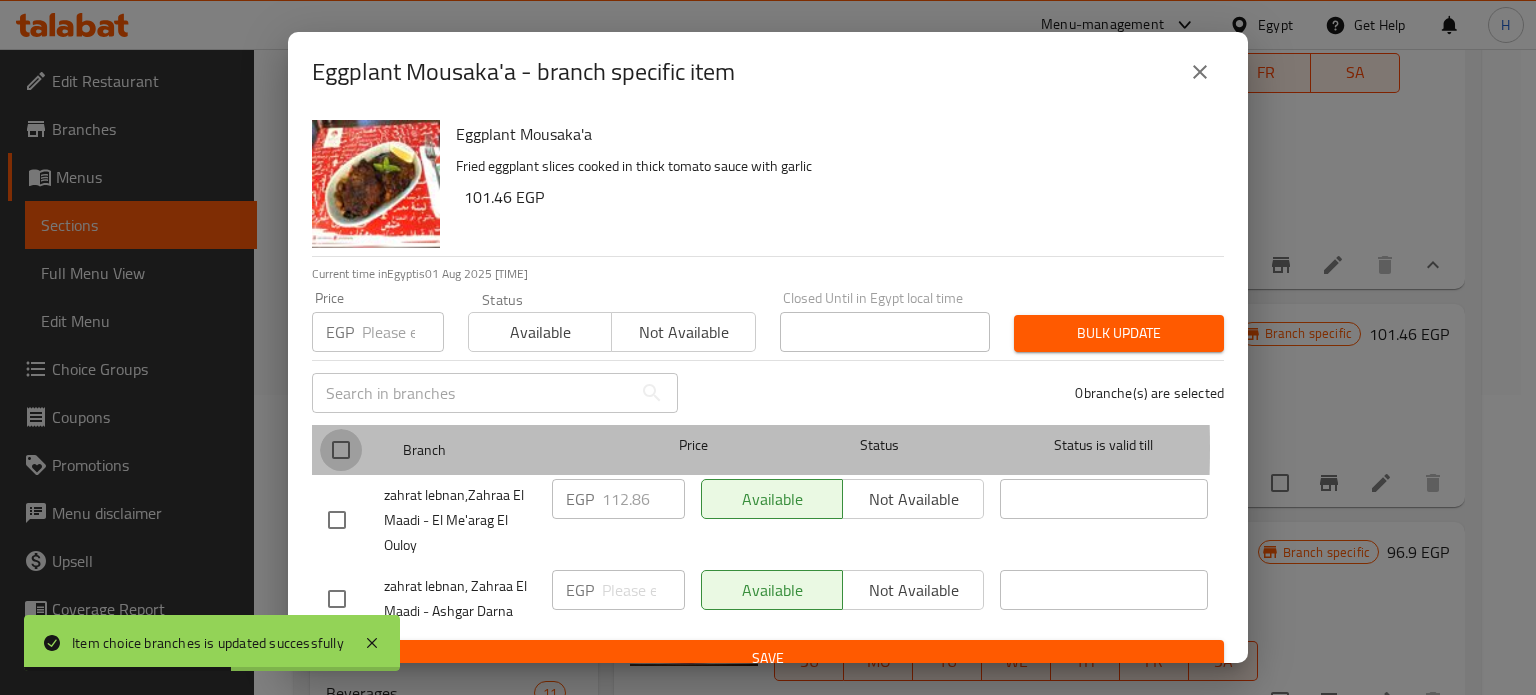 click at bounding box center (341, 450) 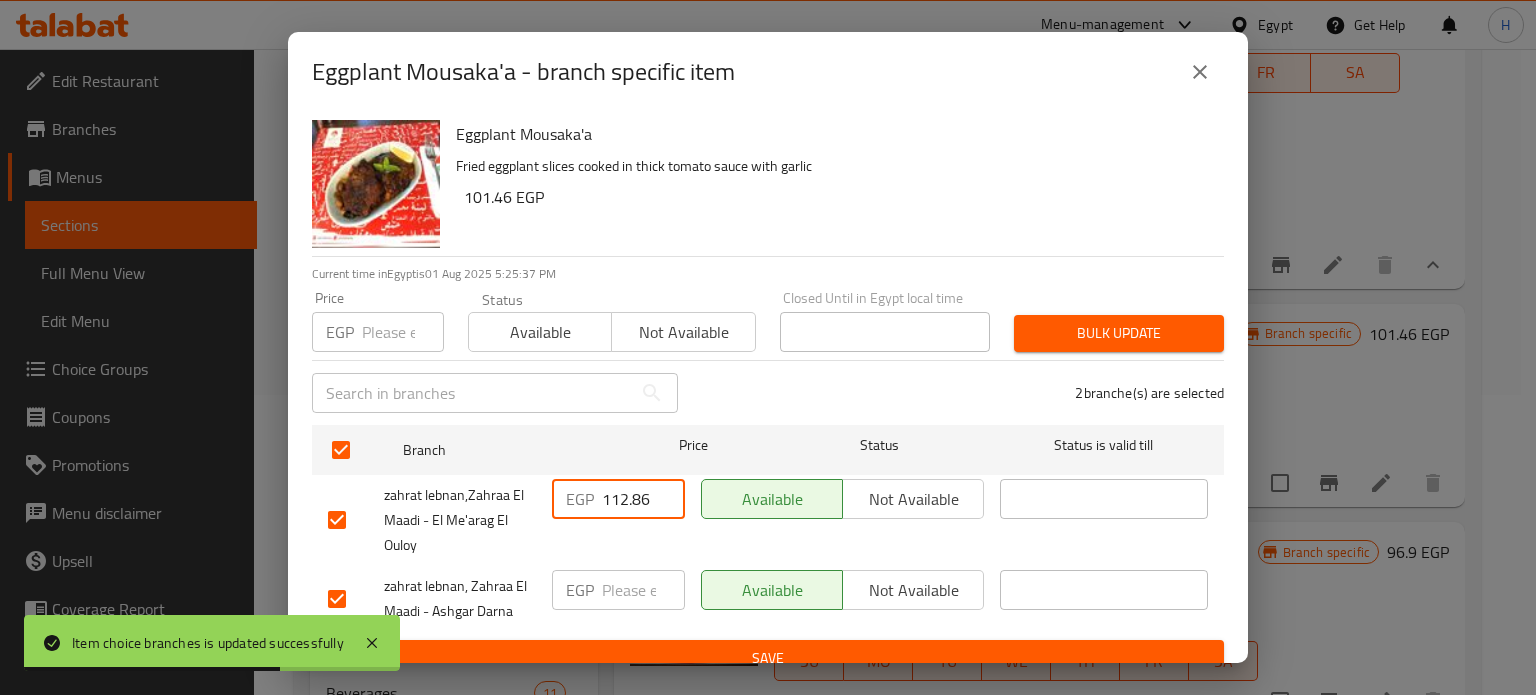 drag, startPoint x: 649, startPoint y: 500, endPoint x: 489, endPoint y: 489, distance: 160.37769 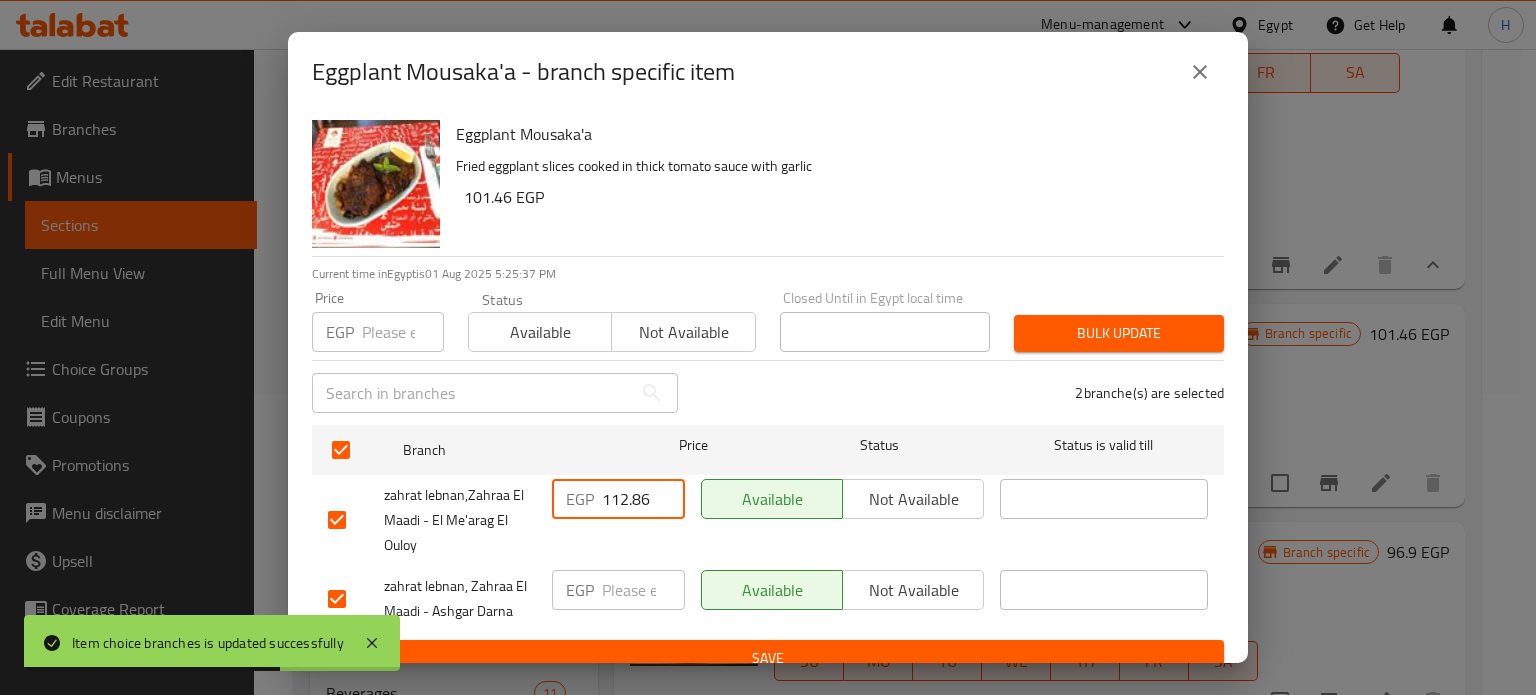 click on "112.86" at bounding box center (643, 499) 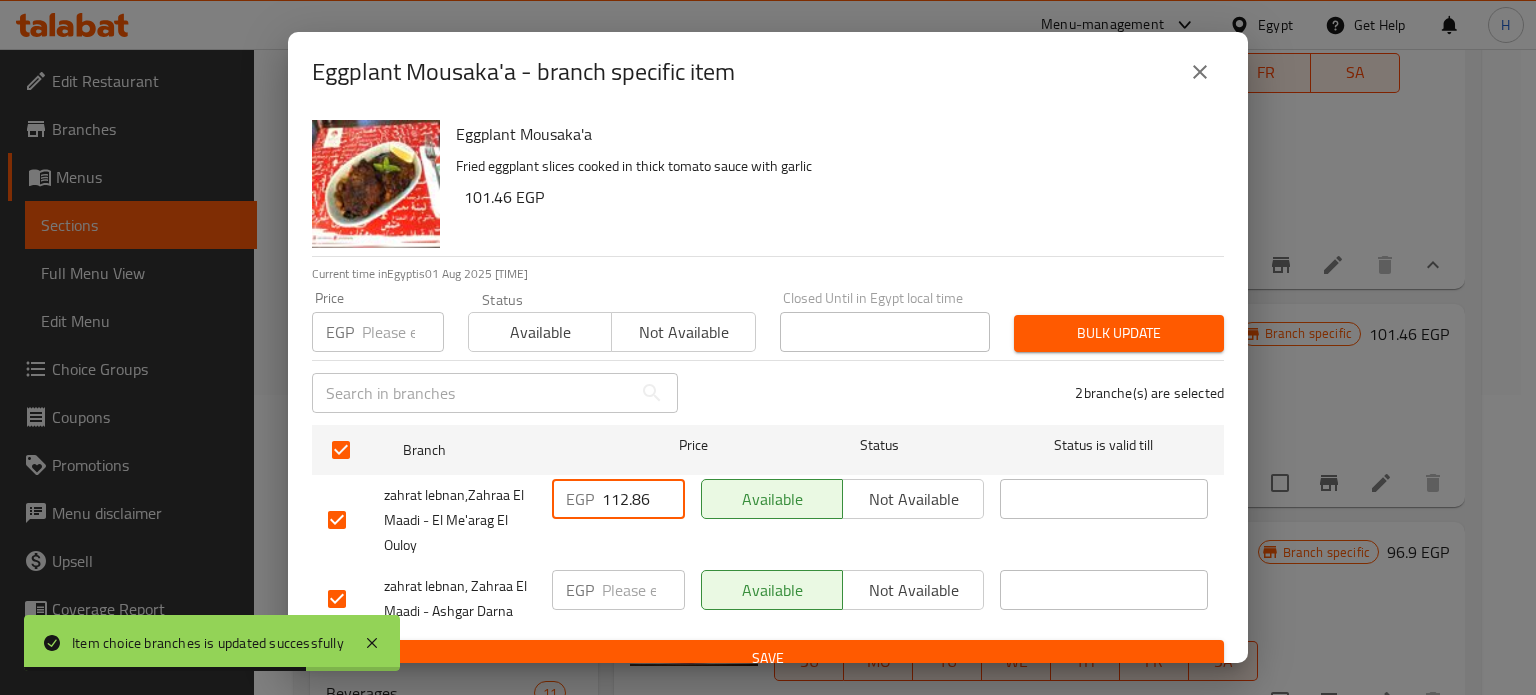 click on "112.86" at bounding box center [643, 499] 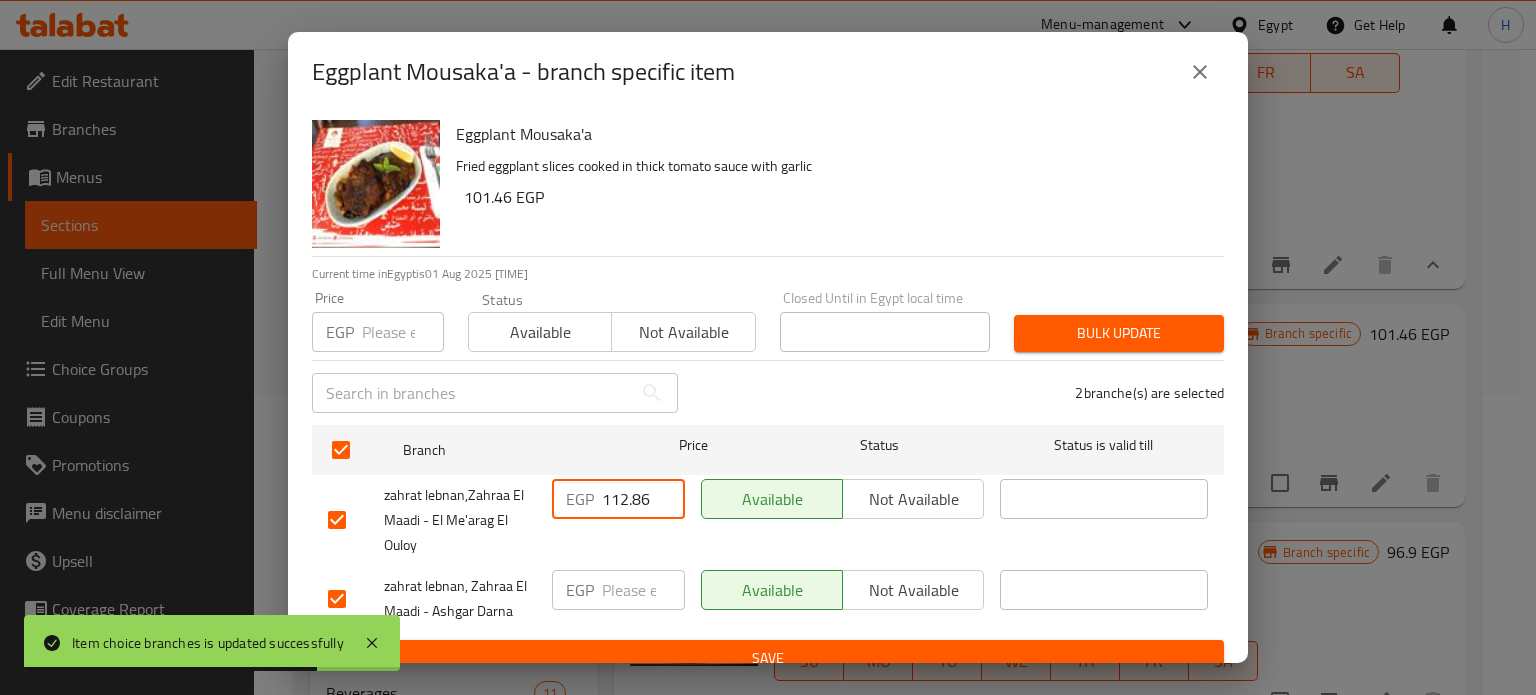 click on "112.86" at bounding box center [643, 499] 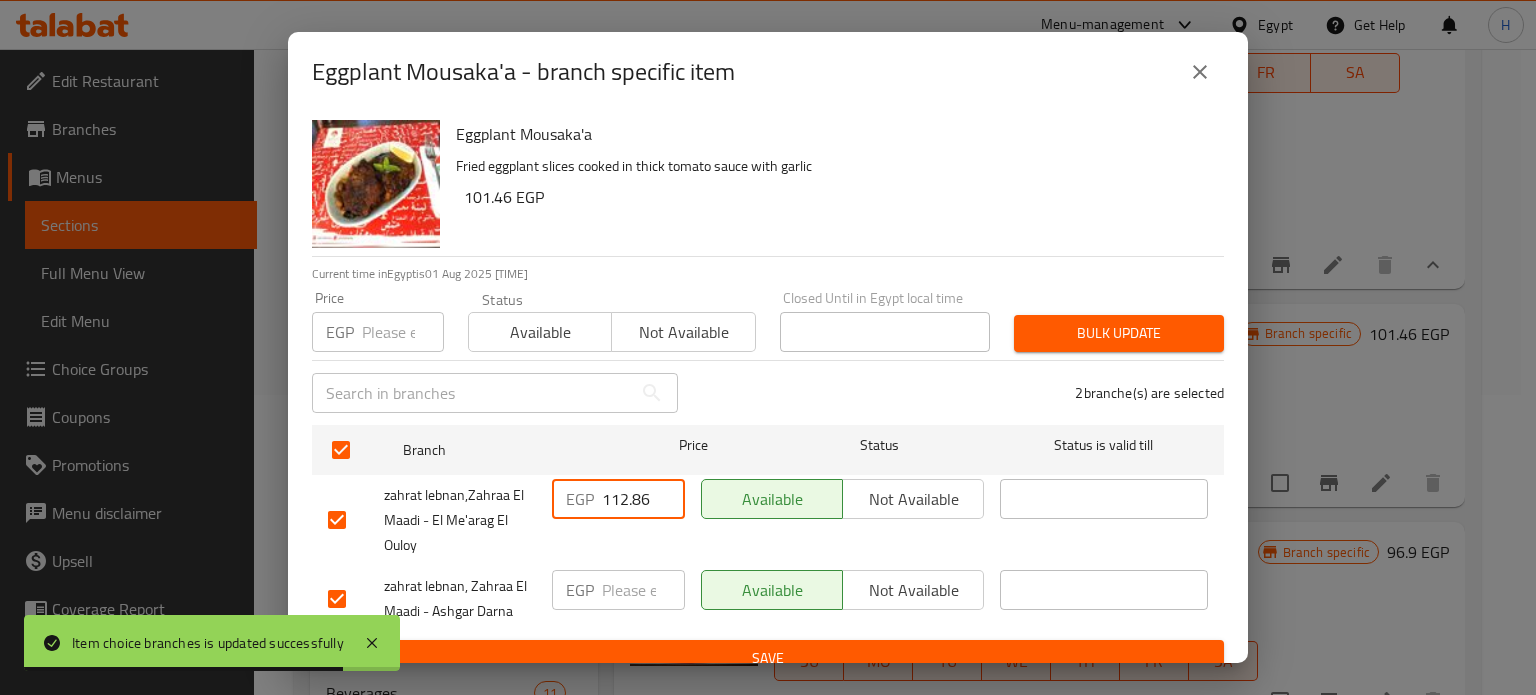 click at bounding box center (403, 332) 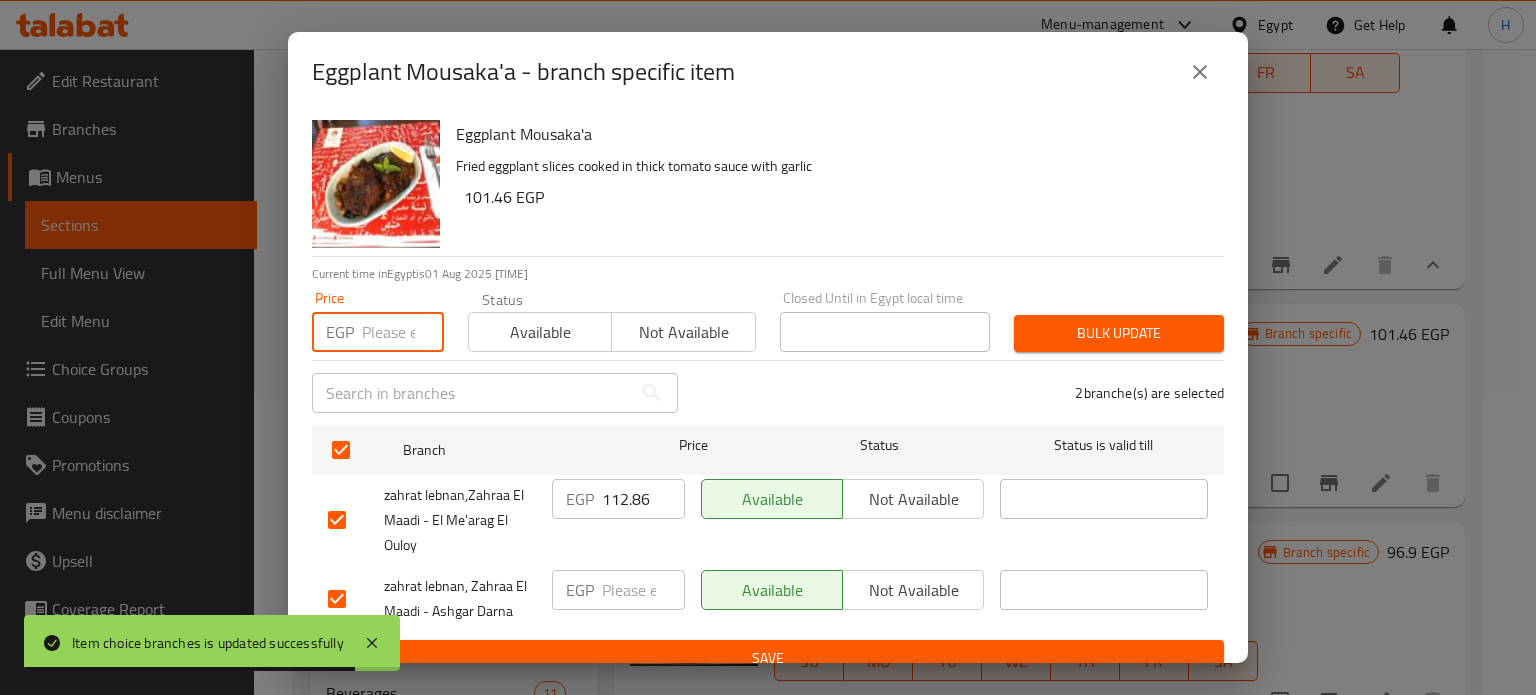 paste on "112.86" 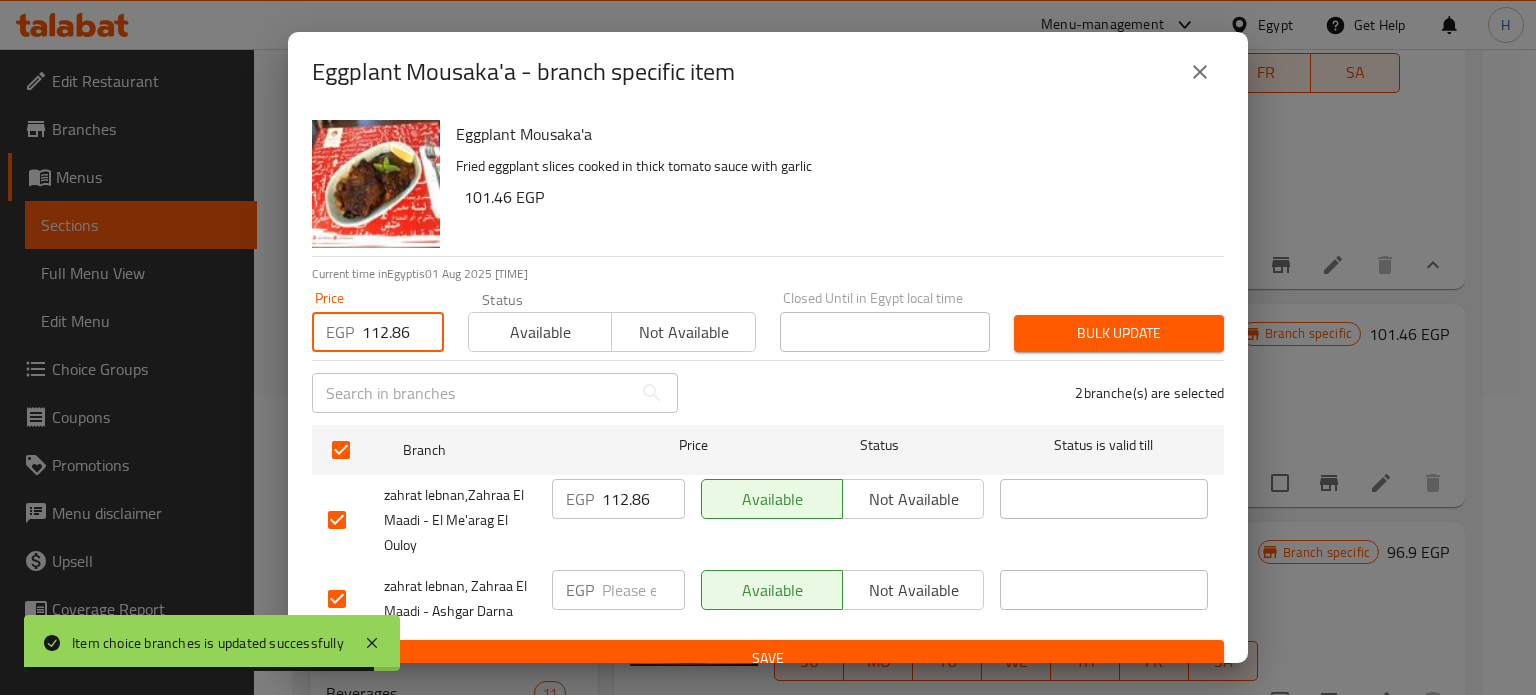 click on "Bulk update" at bounding box center (1119, 333) 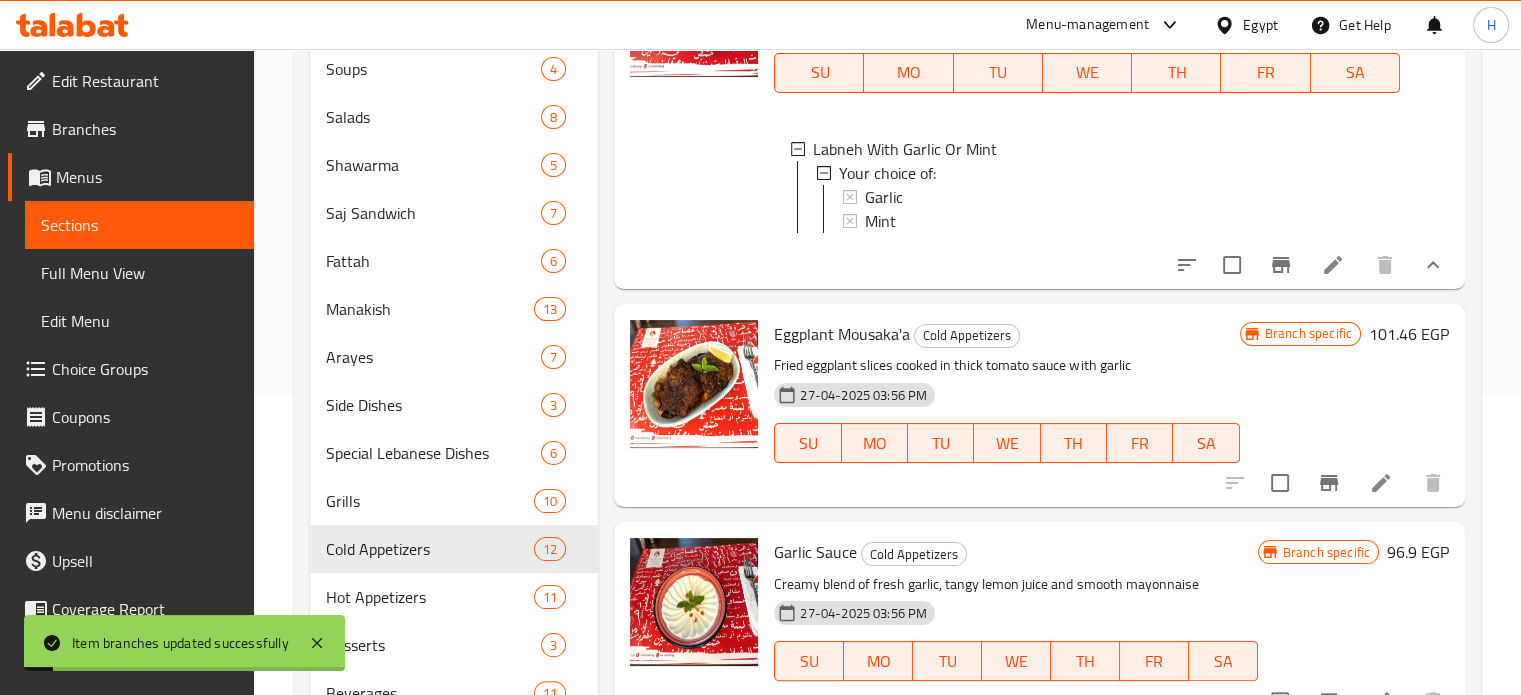 scroll, scrollTop: 385, scrollLeft: 0, axis: vertical 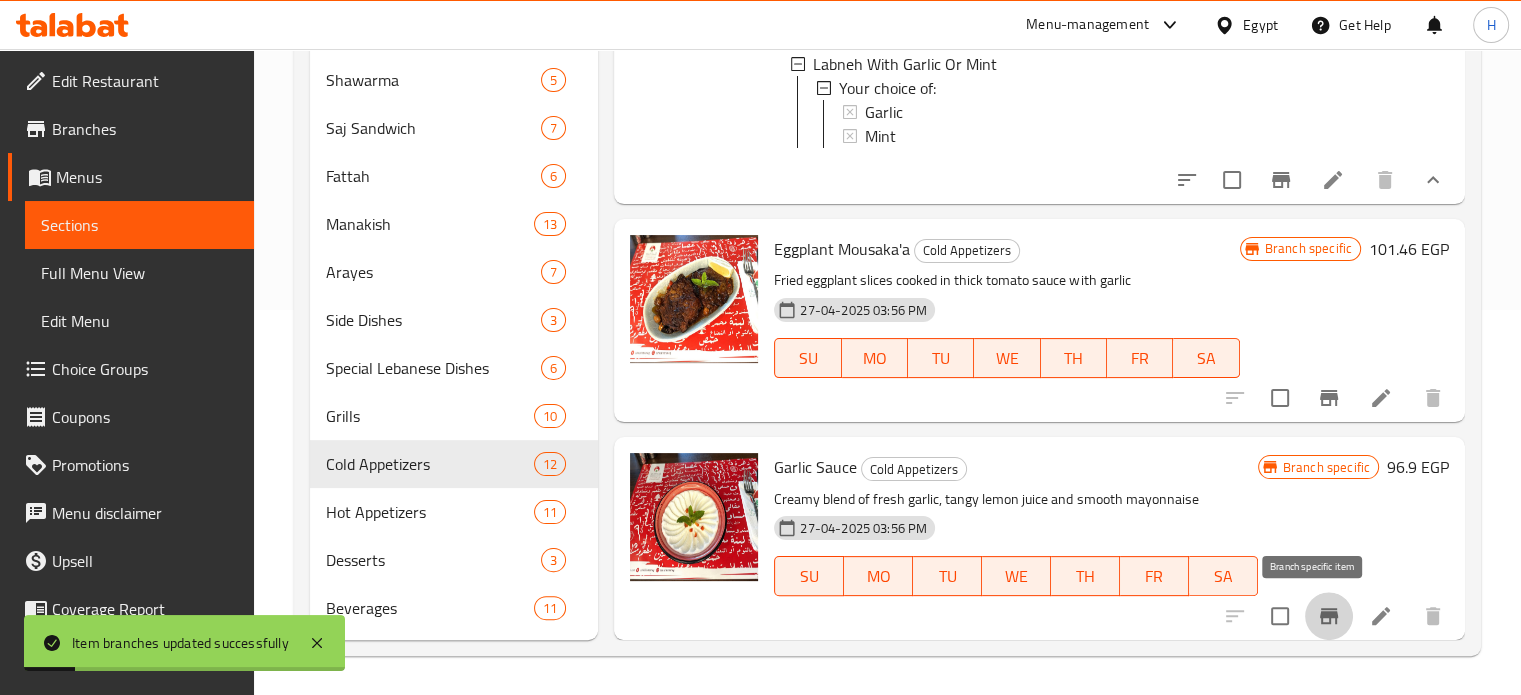click 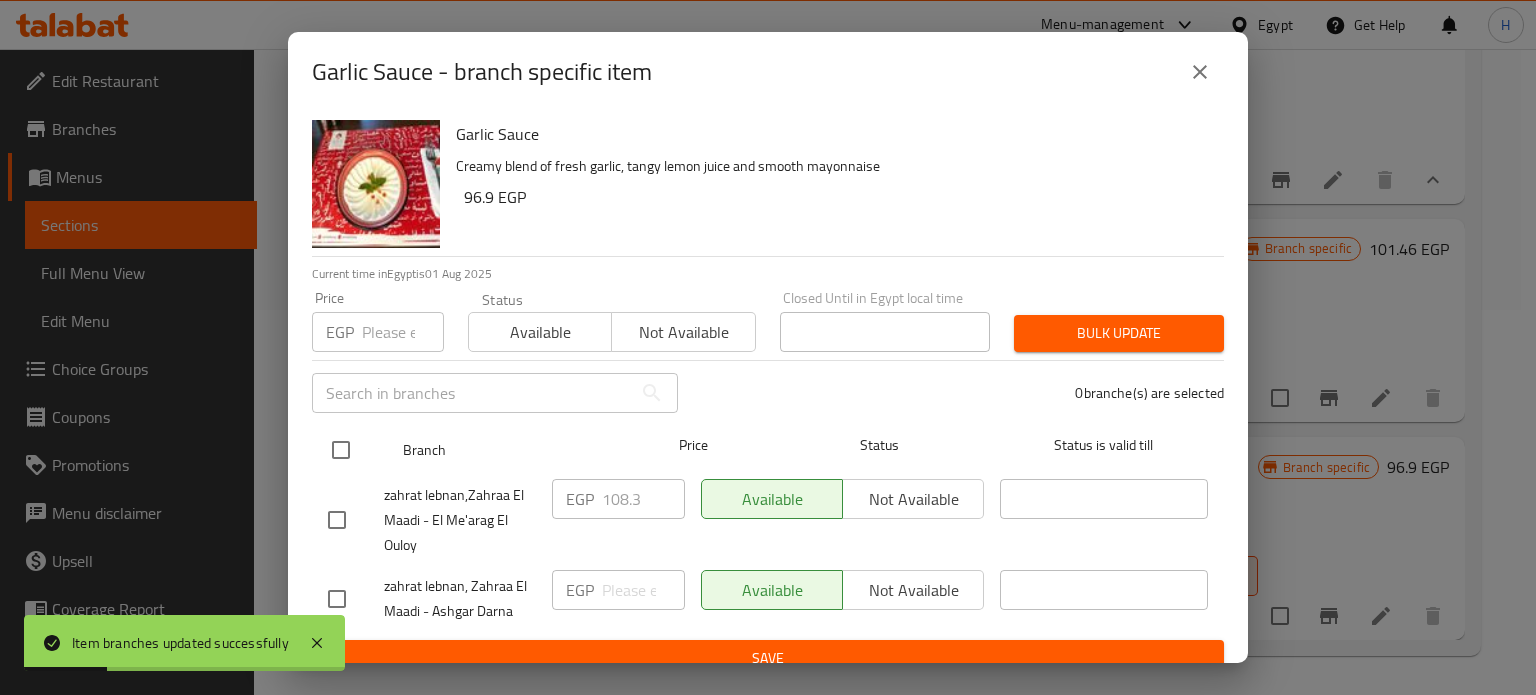 click at bounding box center [341, 450] 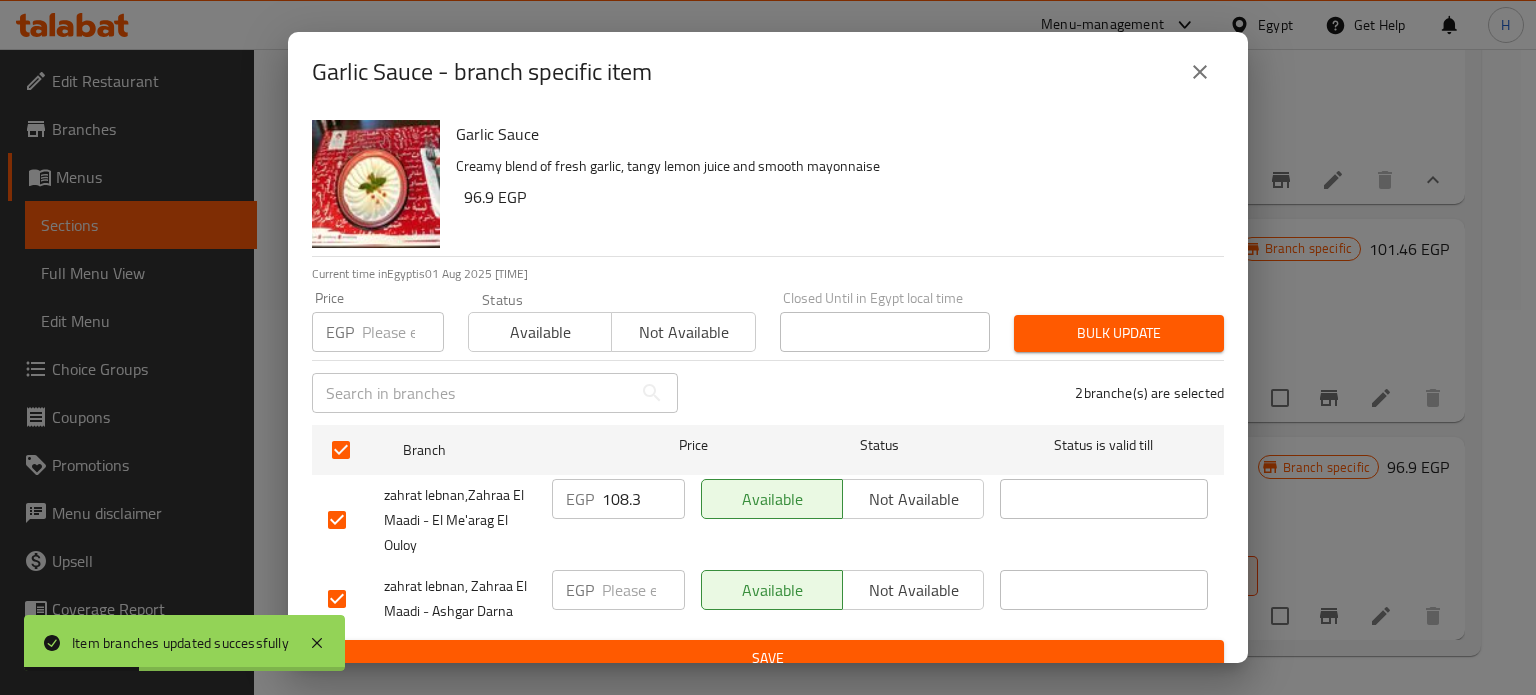 click on "108.3" at bounding box center [643, 499] 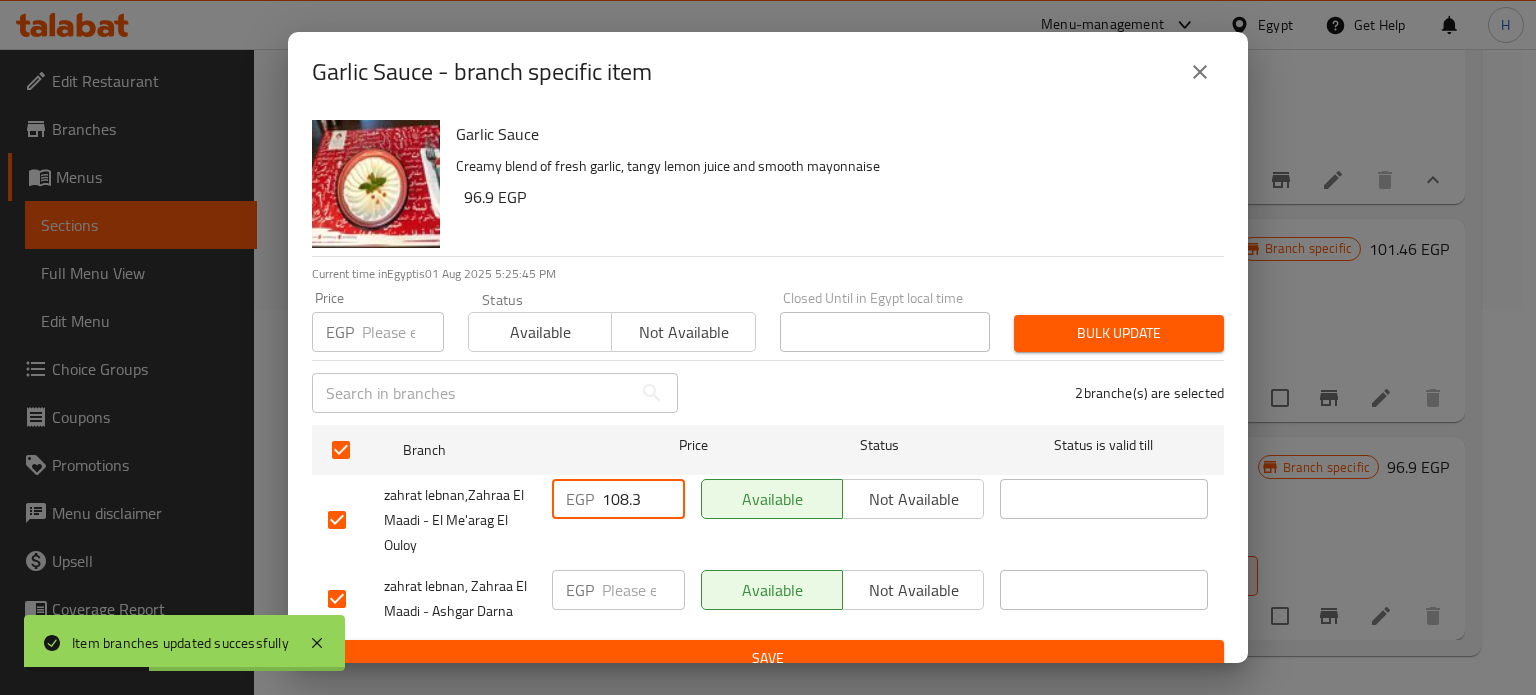 click on "108.3" at bounding box center [643, 499] 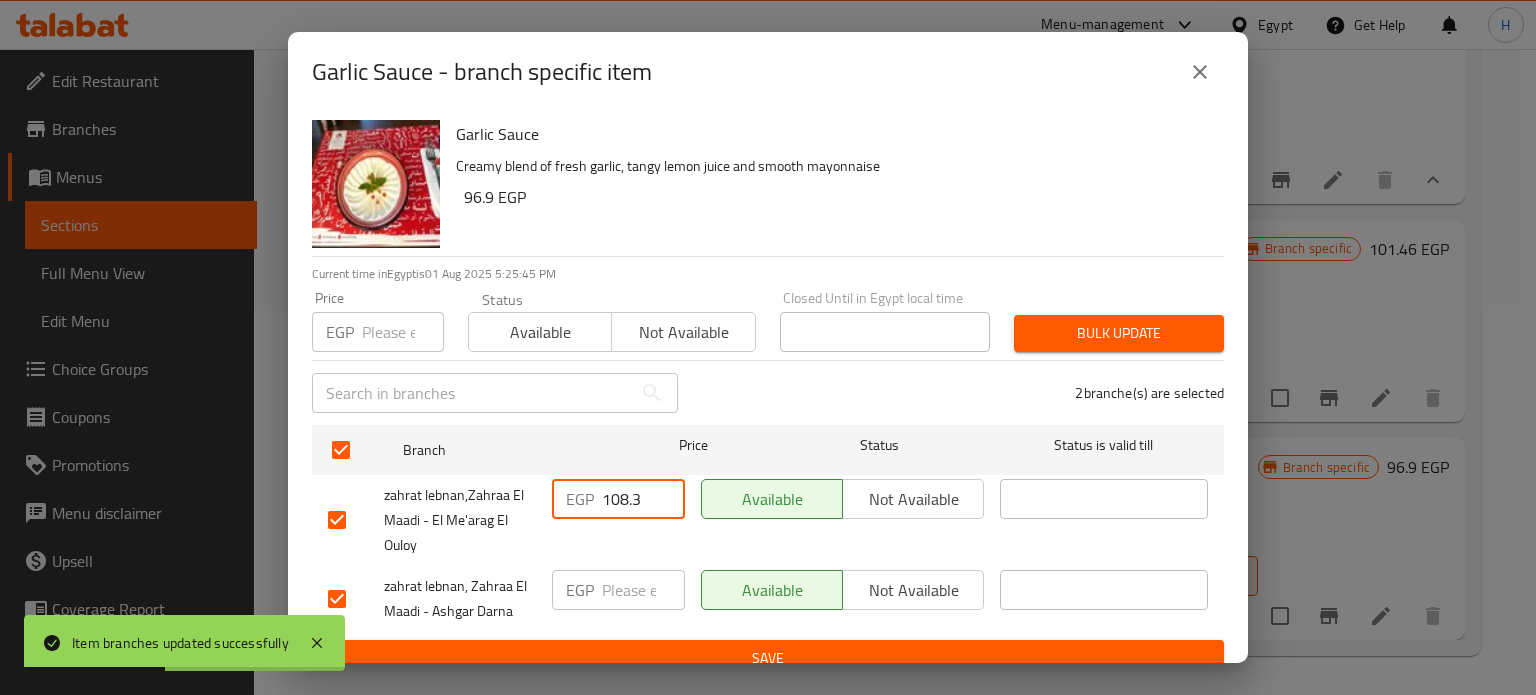 click at bounding box center (403, 332) 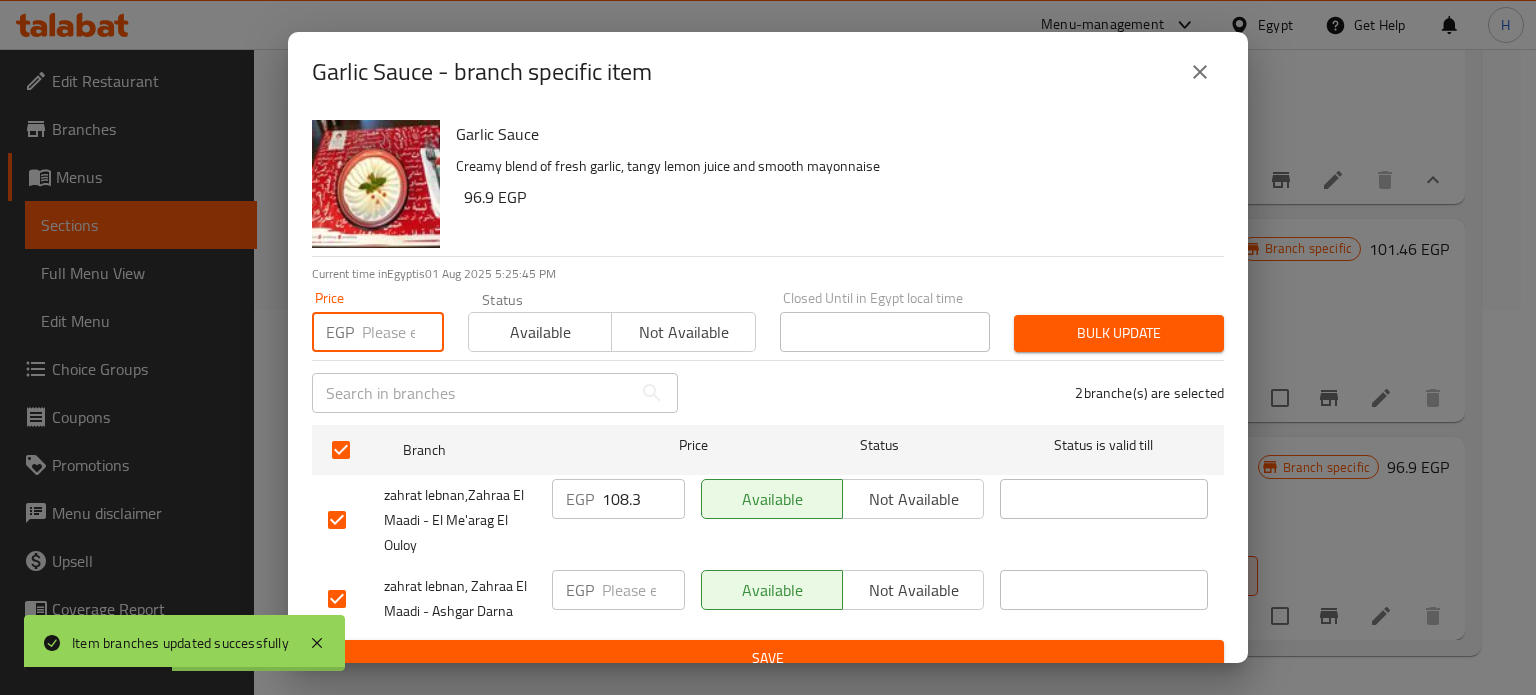 paste on "108.3" 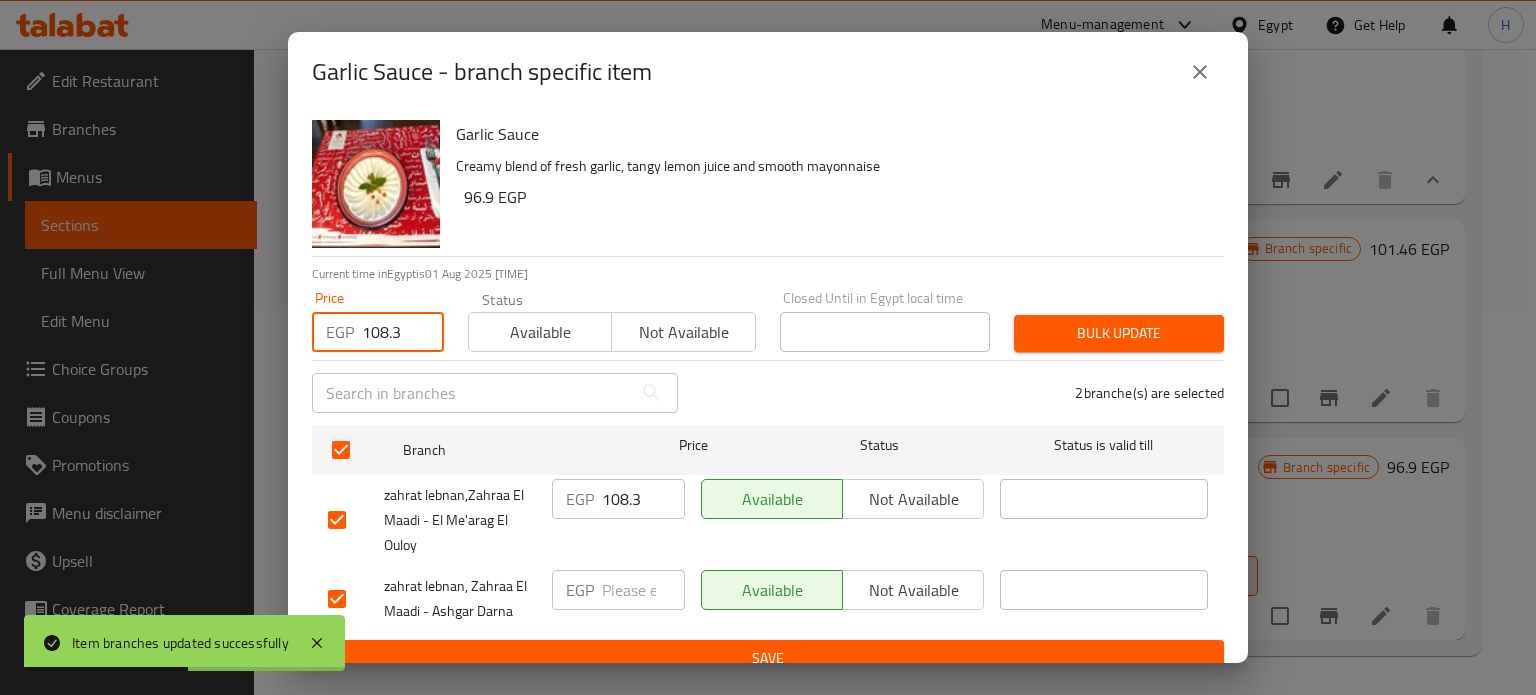 click on "Bulk update" at bounding box center (1119, 333) 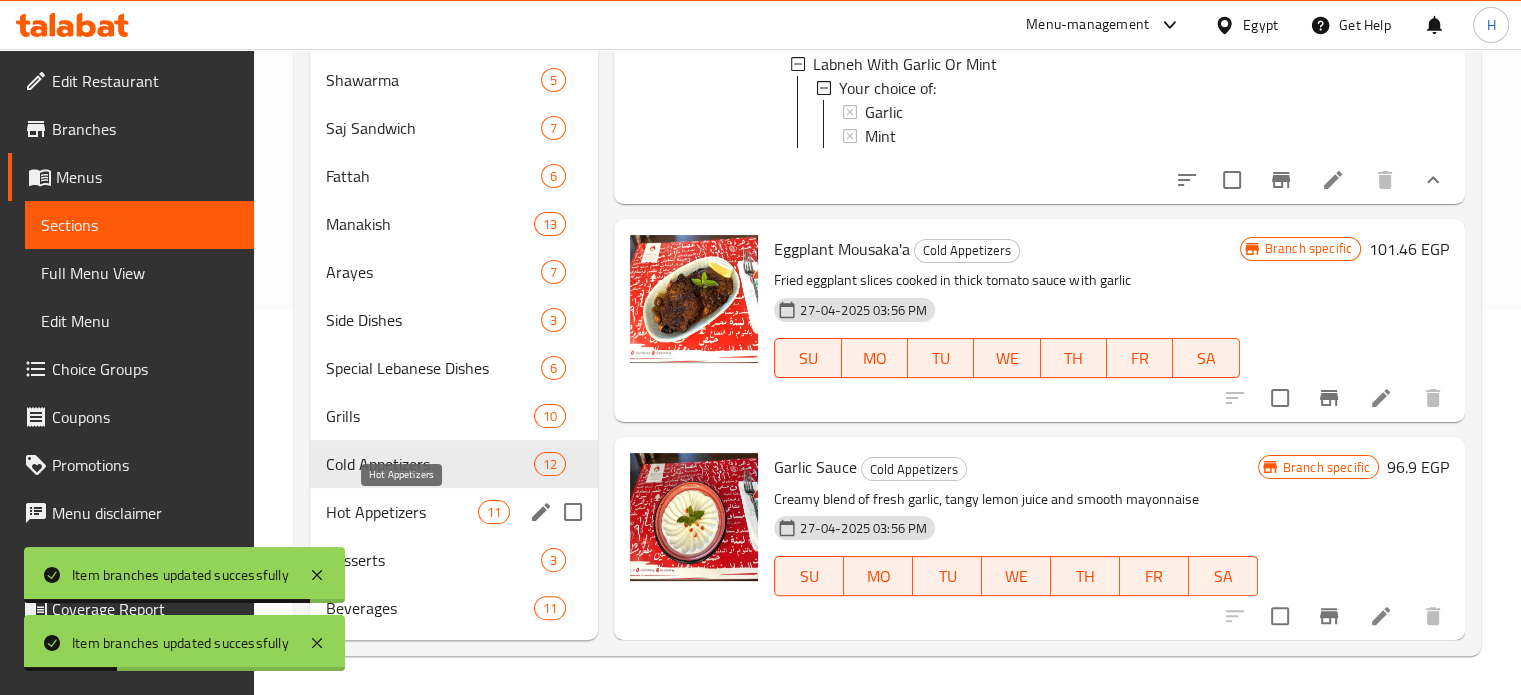 click on "Hot Appetizers" at bounding box center [402, 512] 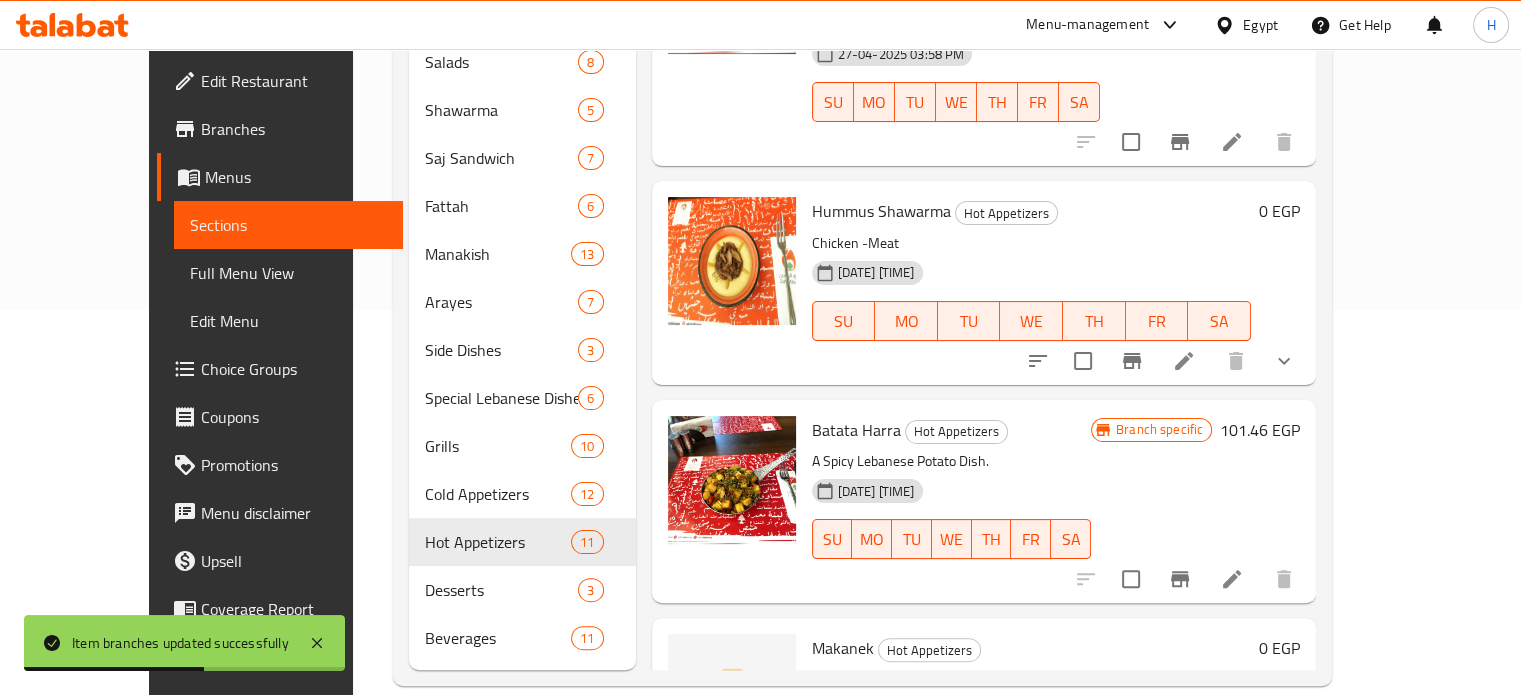 scroll, scrollTop: 0, scrollLeft: 0, axis: both 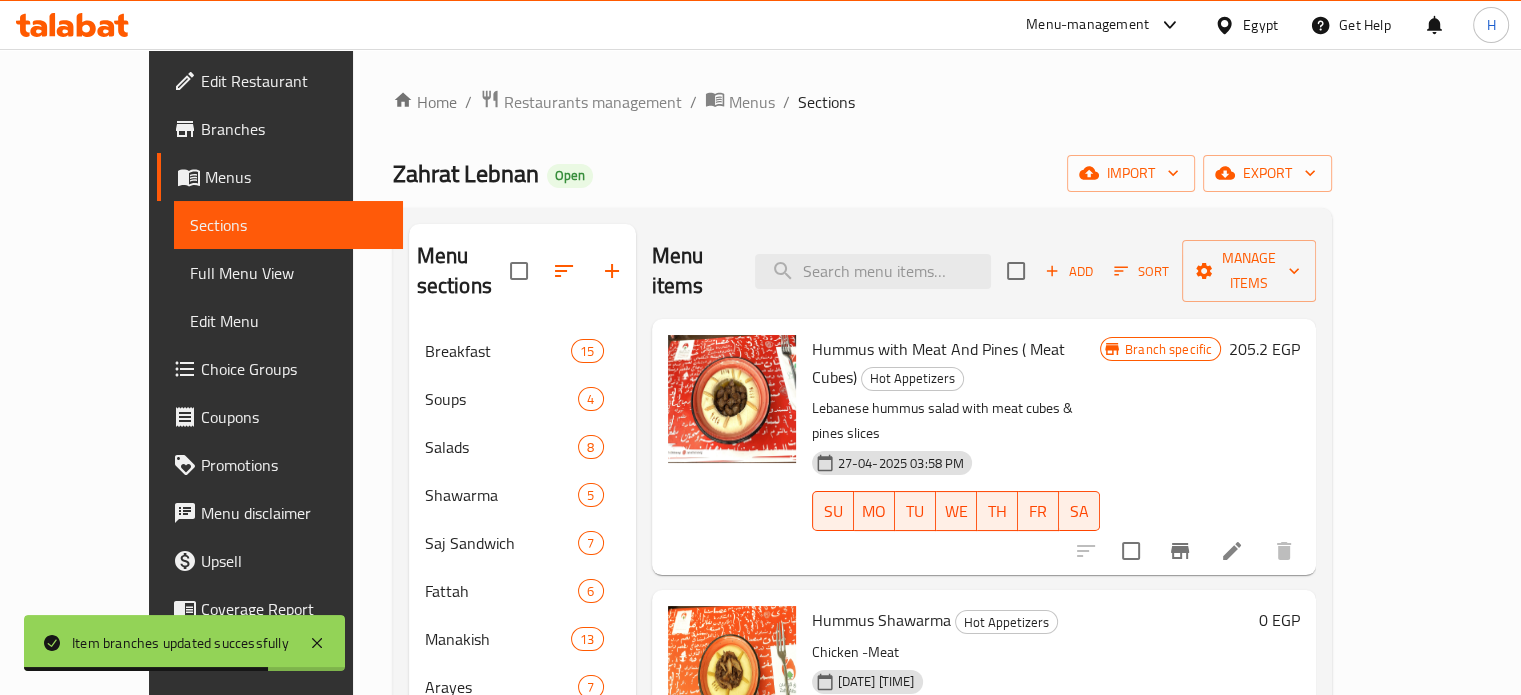 click 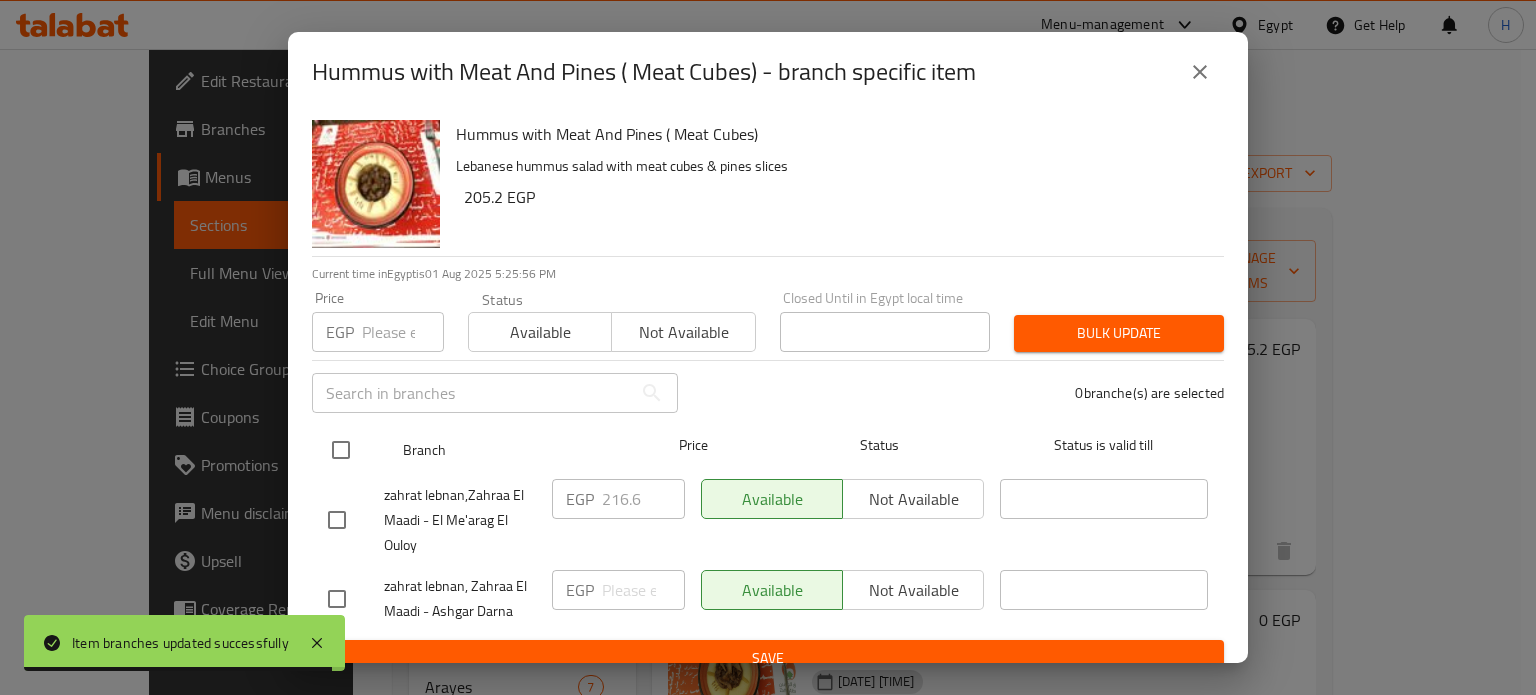 click at bounding box center [341, 450] 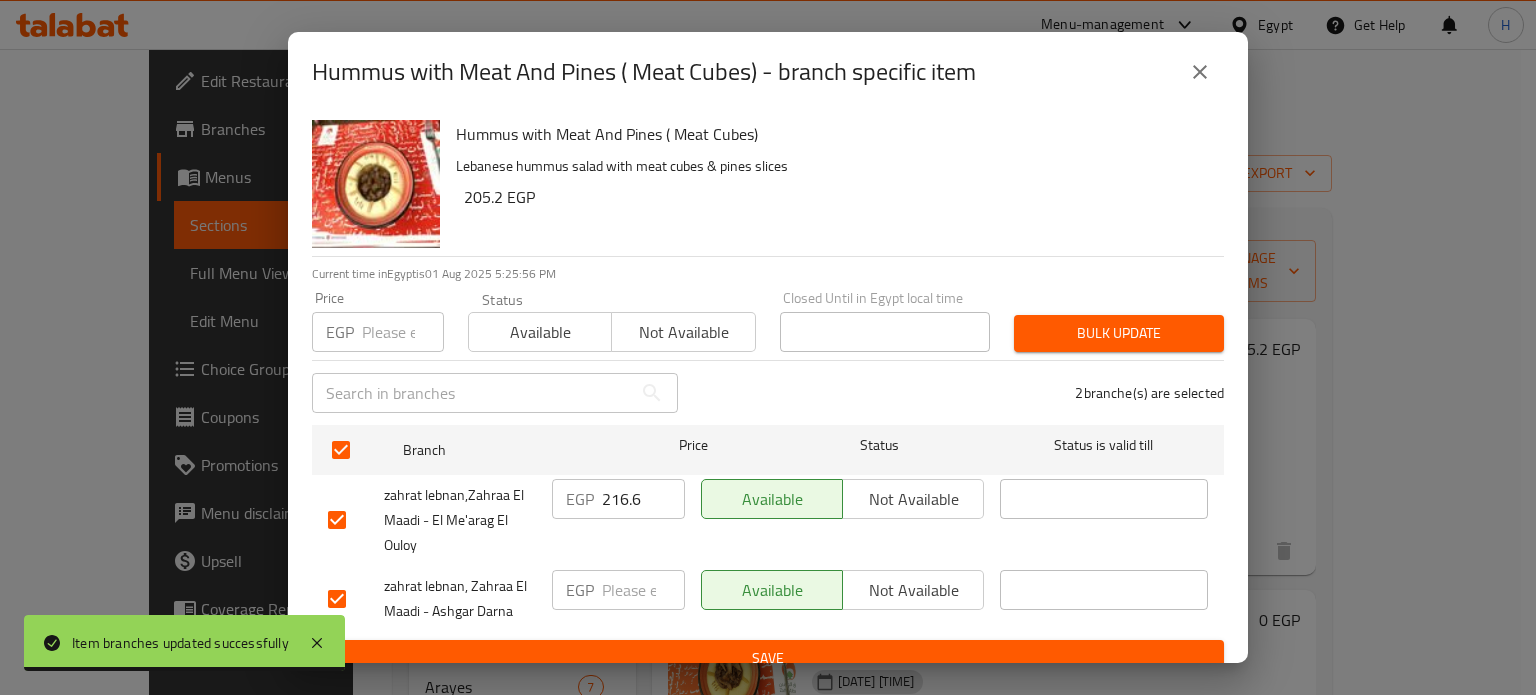 click on "216.6" at bounding box center [643, 499] 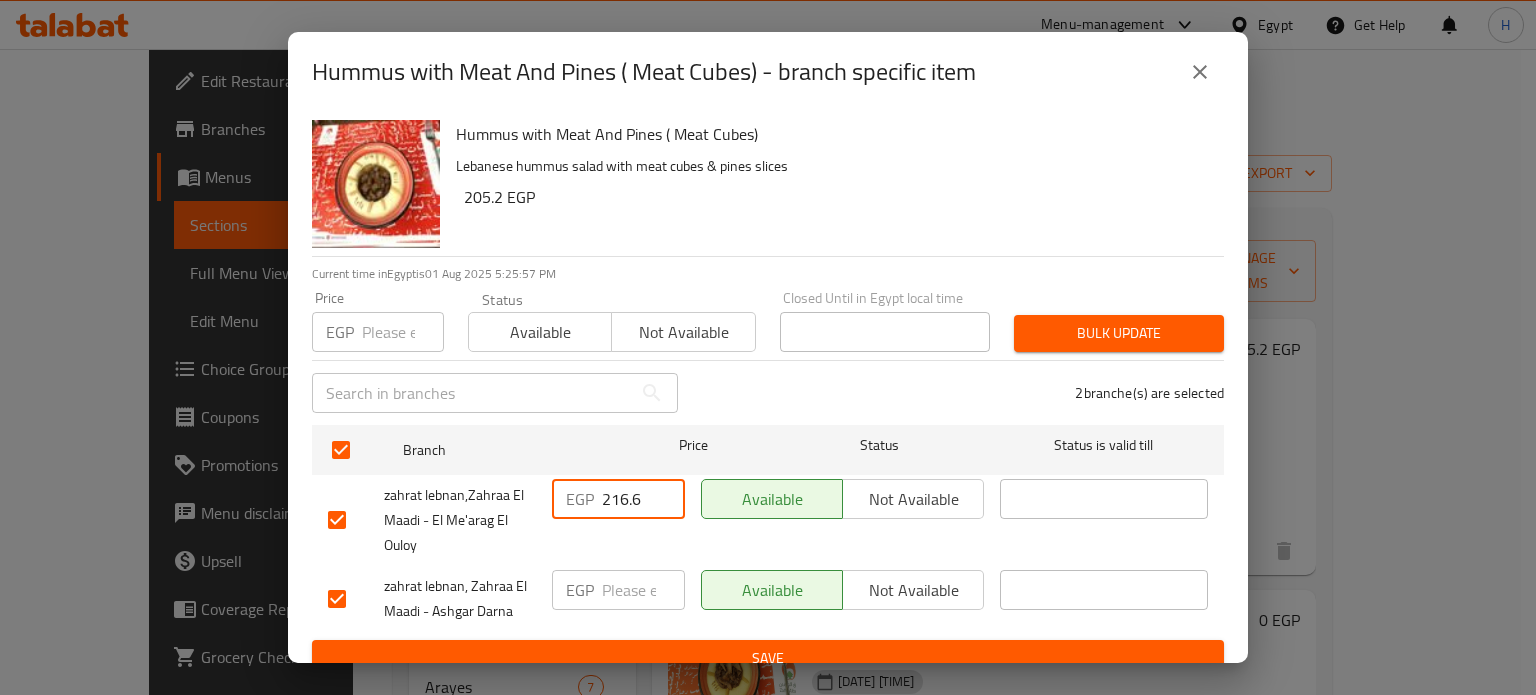 click on "216.6" at bounding box center [643, 499] 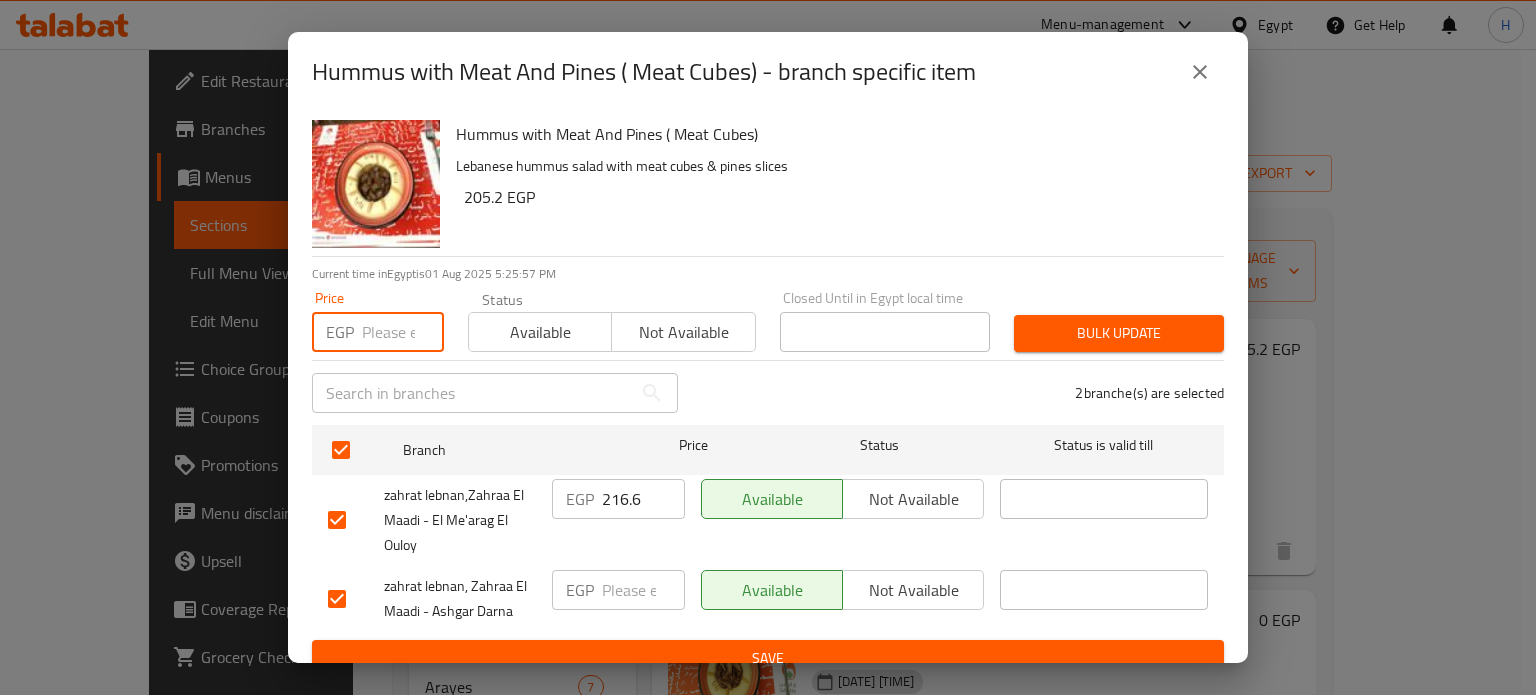 click at bounding box center [403, 332] 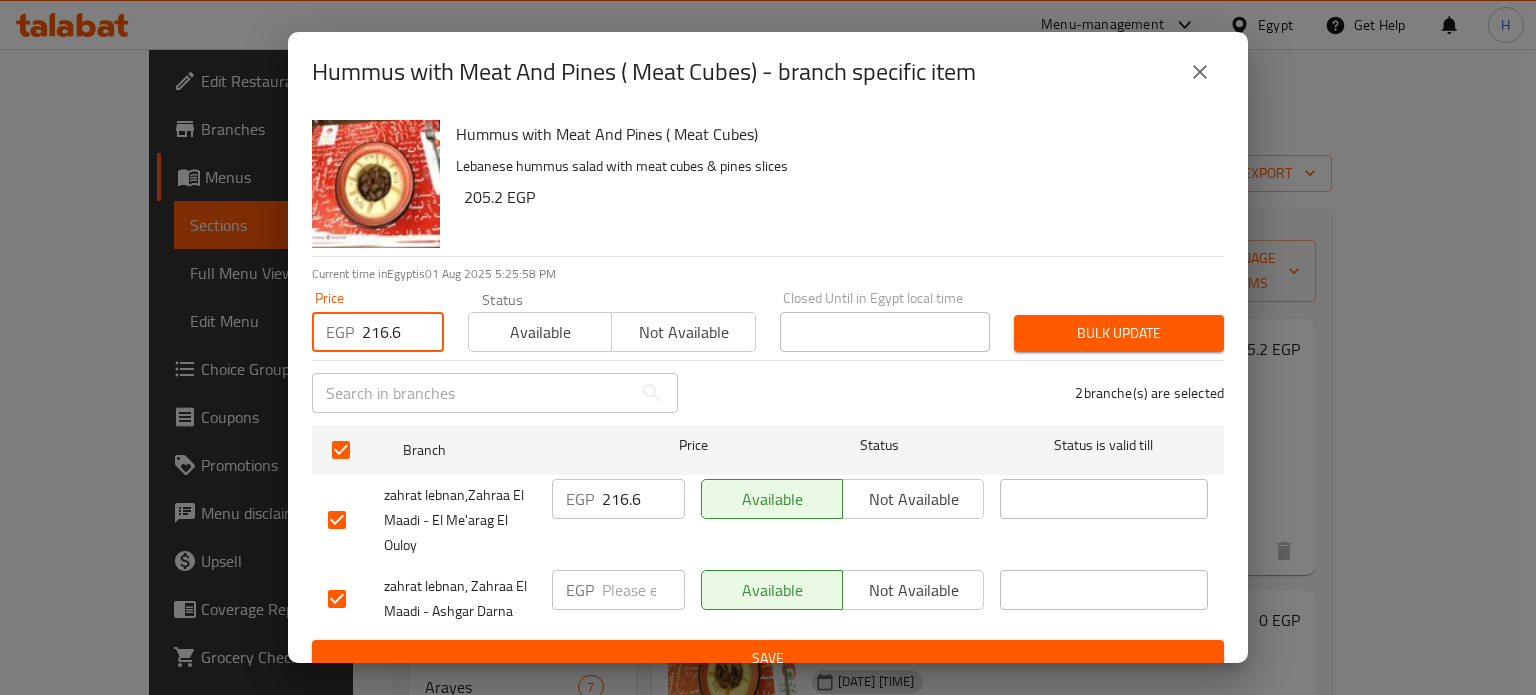 click on "Bulk update" at bounding box center (1119, 333) 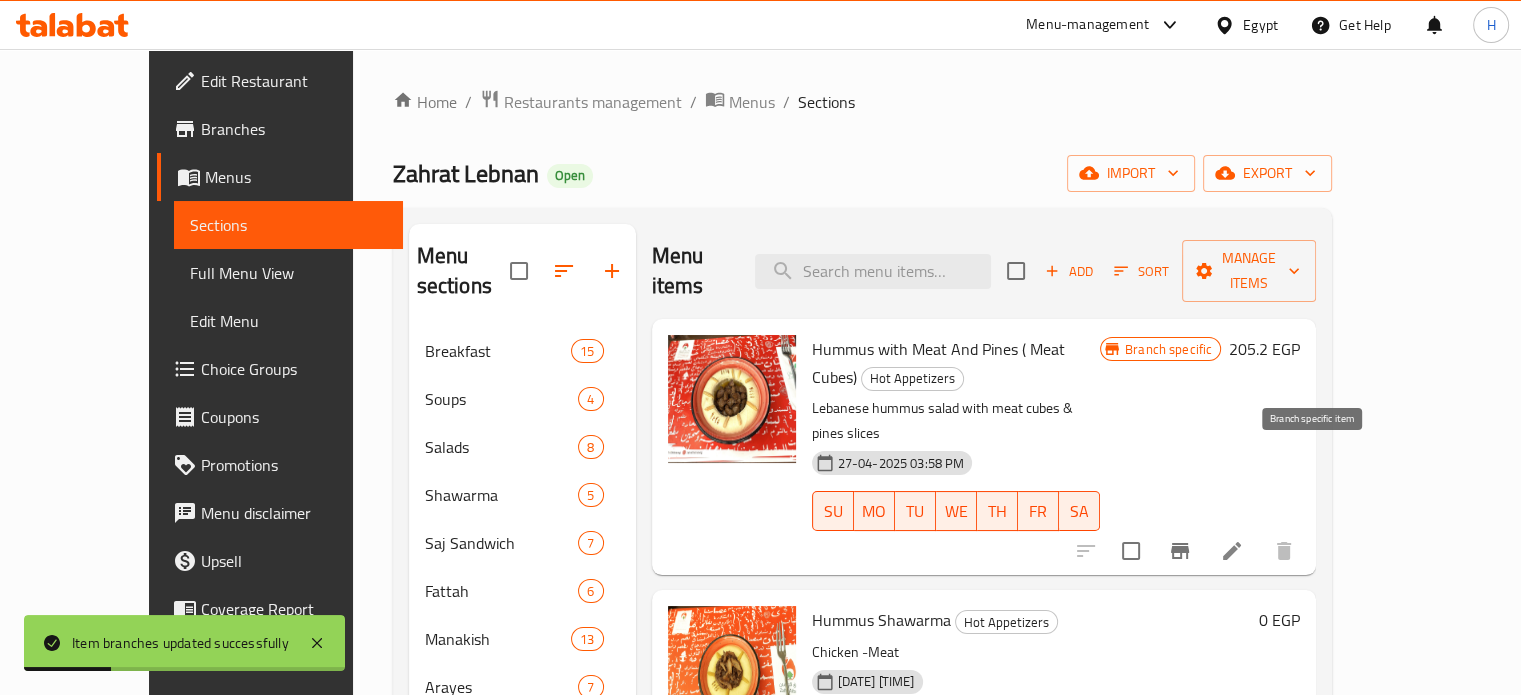 click 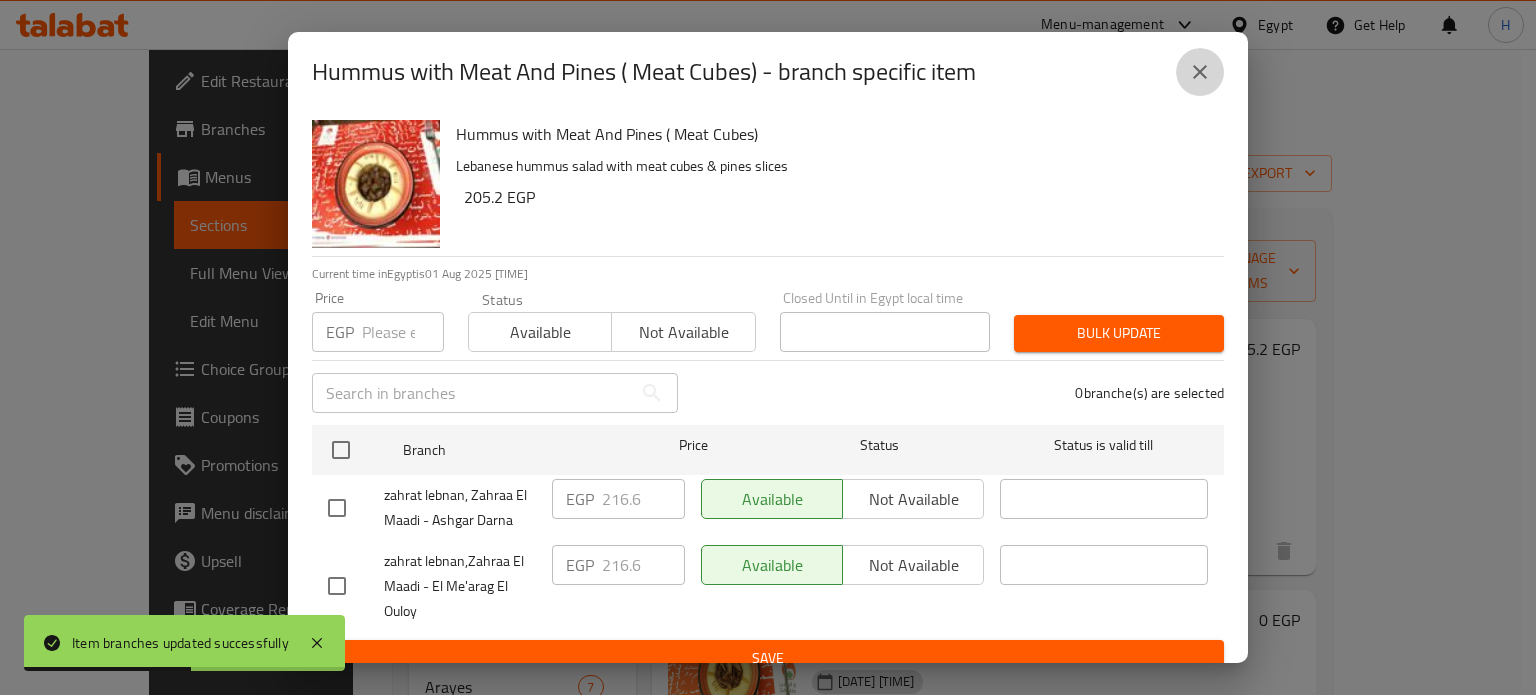 click at bounding box center [1200, 72] 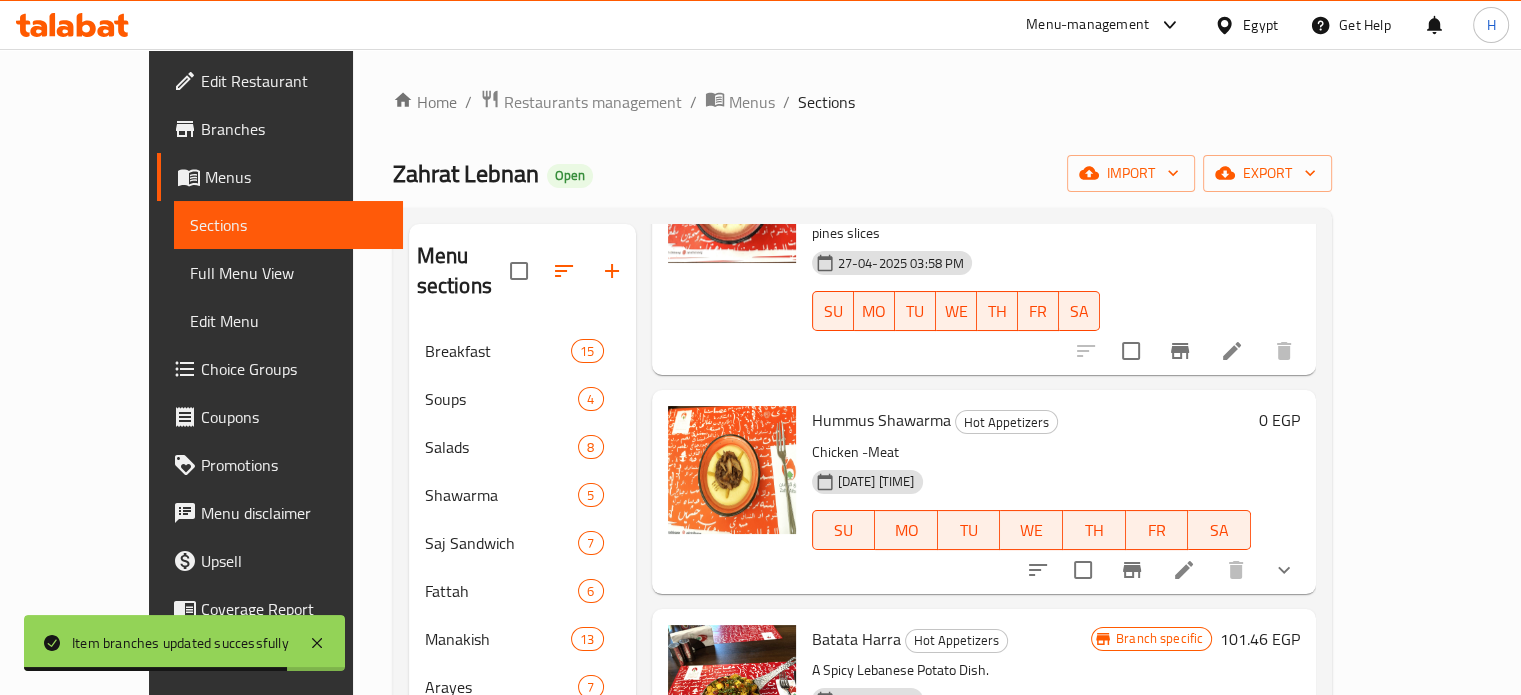 click 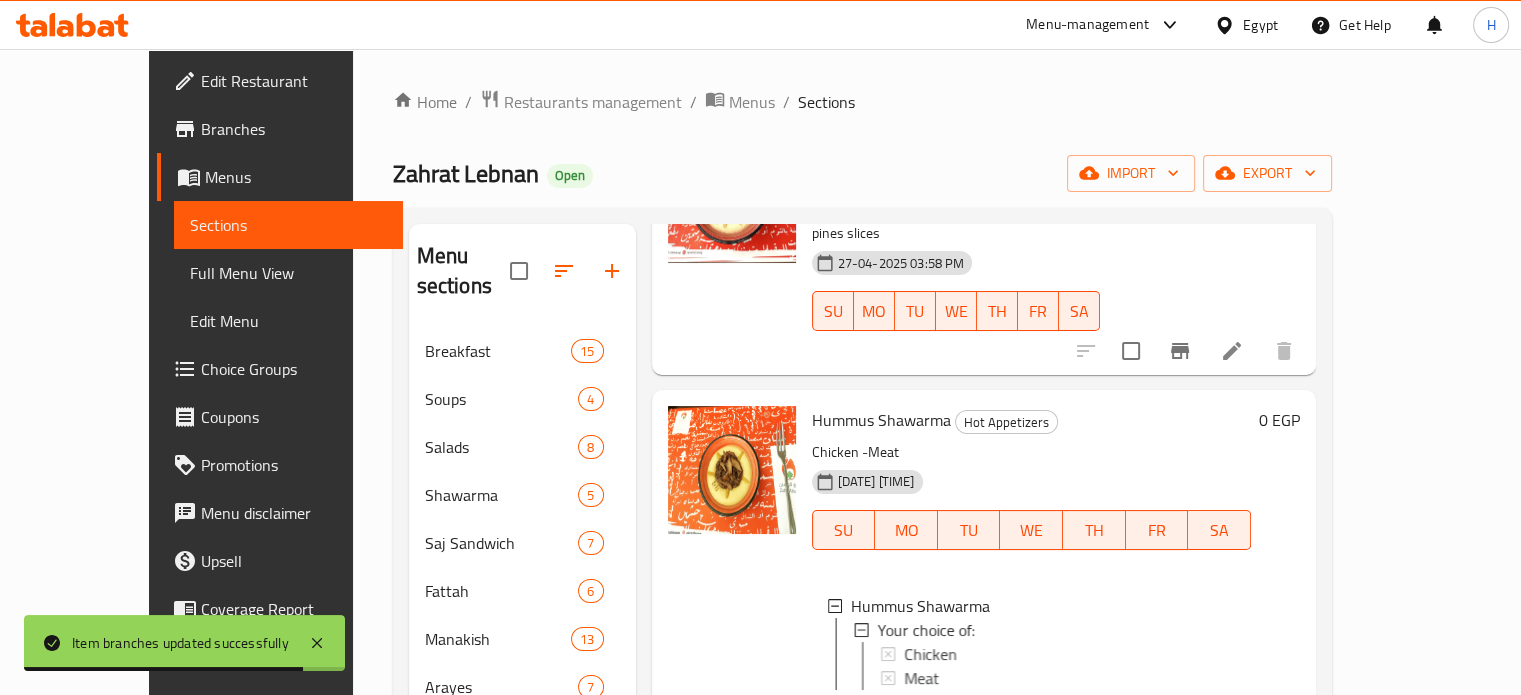 scroll, scrollTop: 300, scrollLeft: 0, axis: vertical 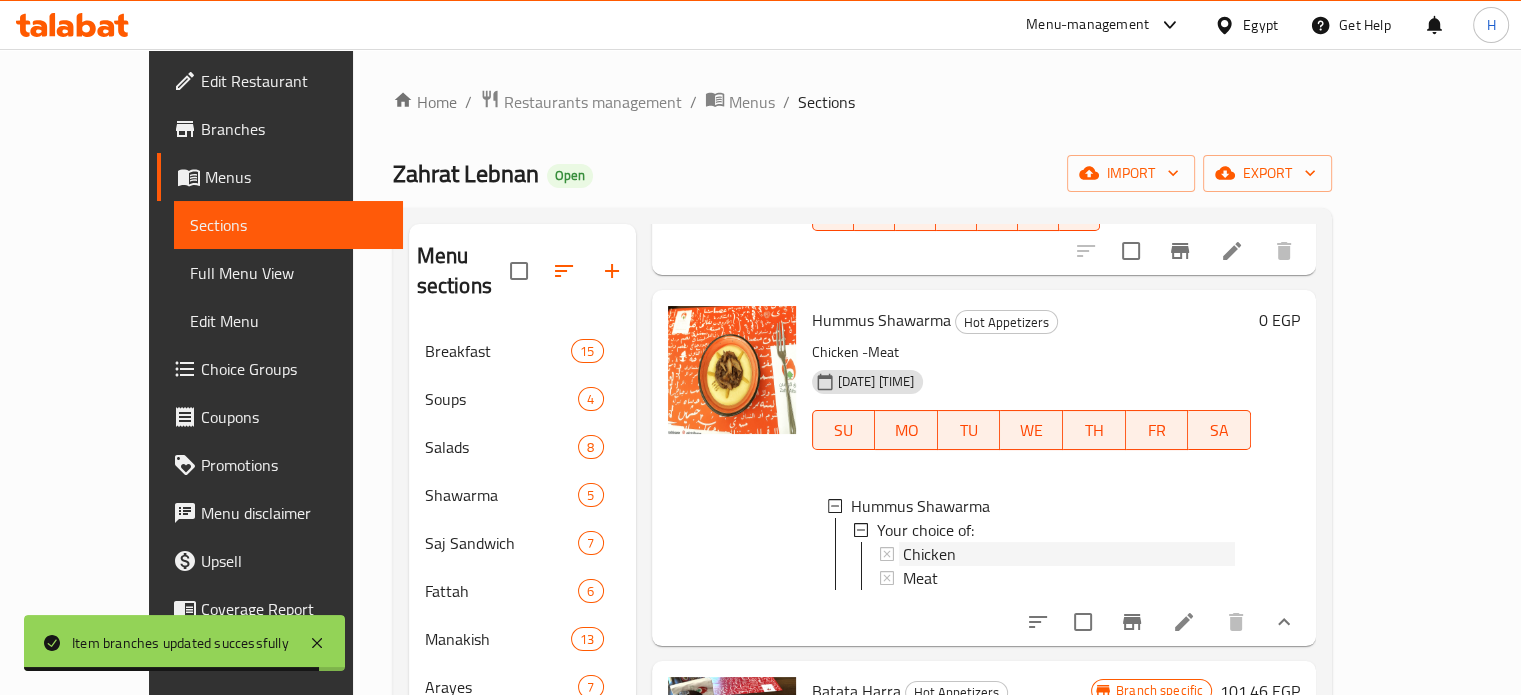 click on "Chicken" at bounding box center (929, 554) 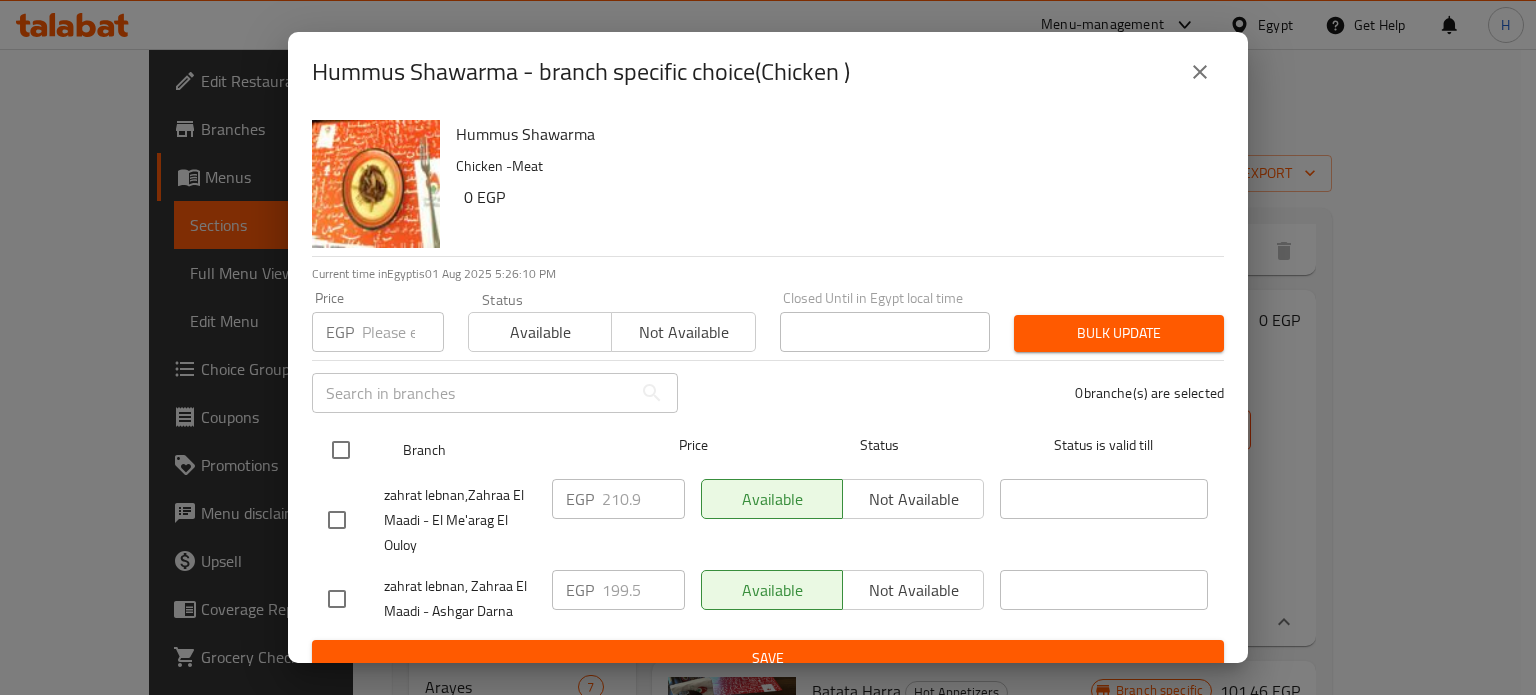 click at bounding box center [341, 450] 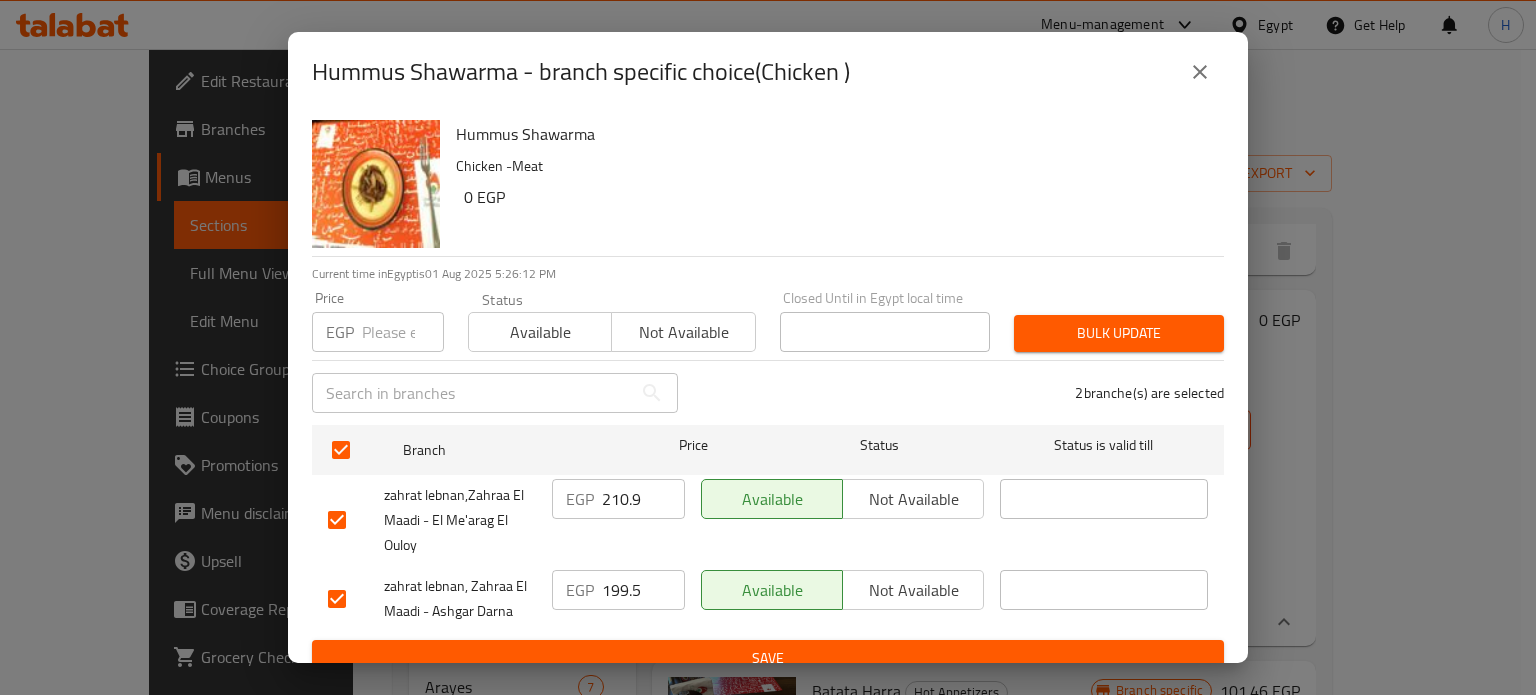 click at bounding box center (403, 332) 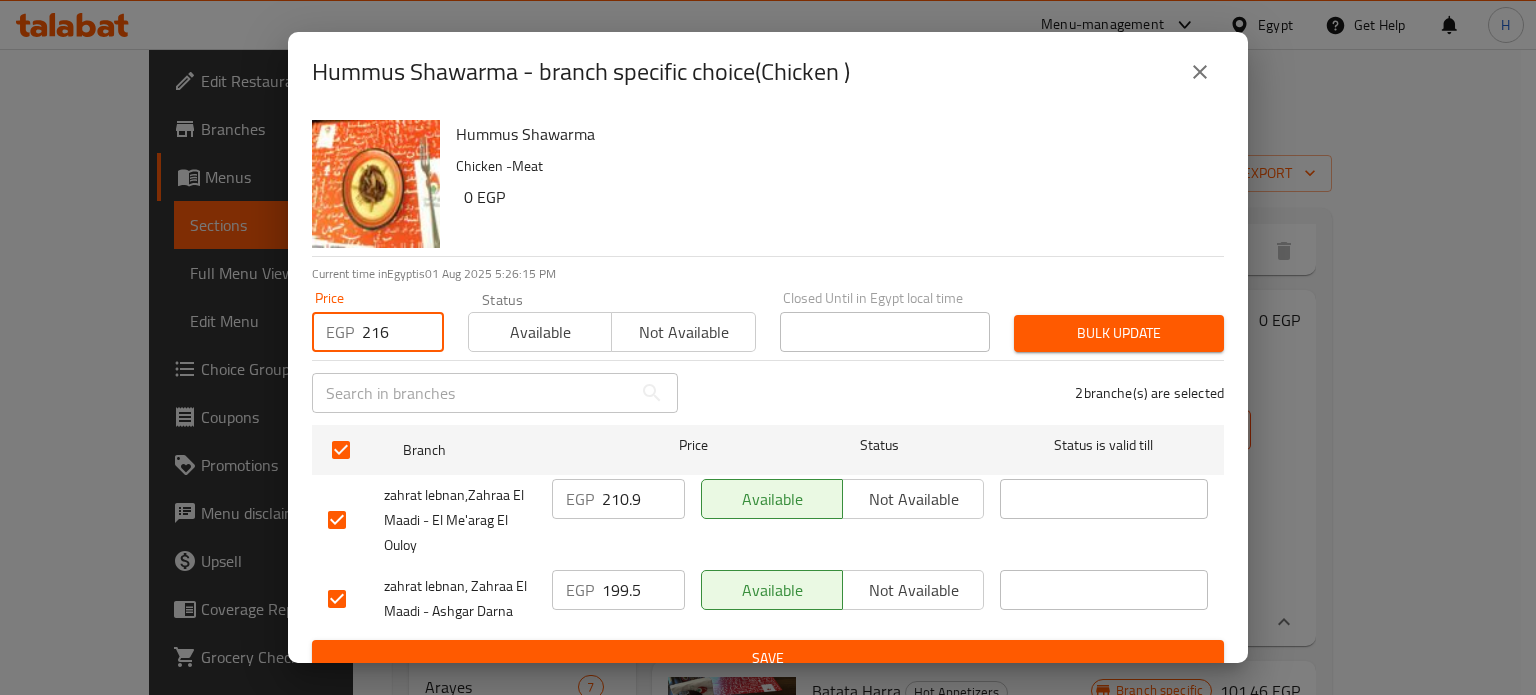click 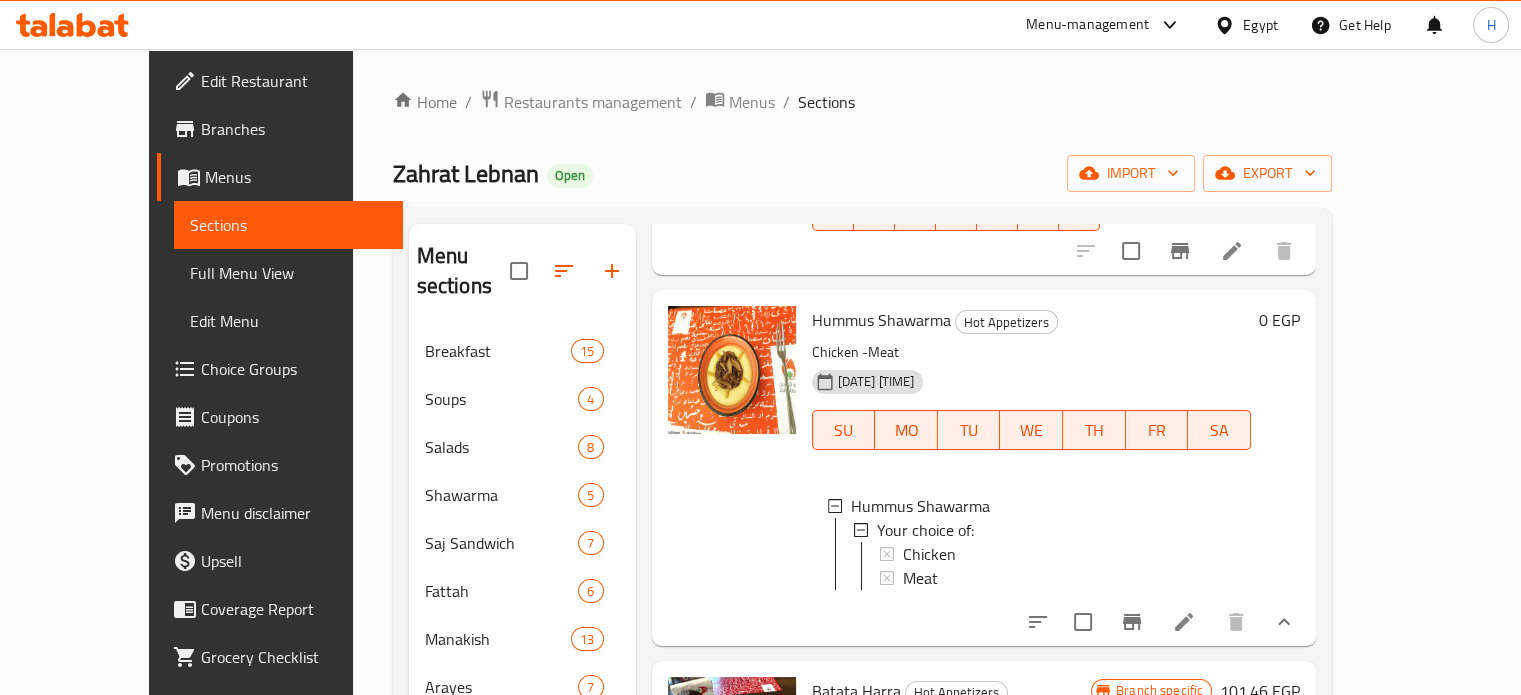 click on "Chicken" at bounding box center [929, 554] 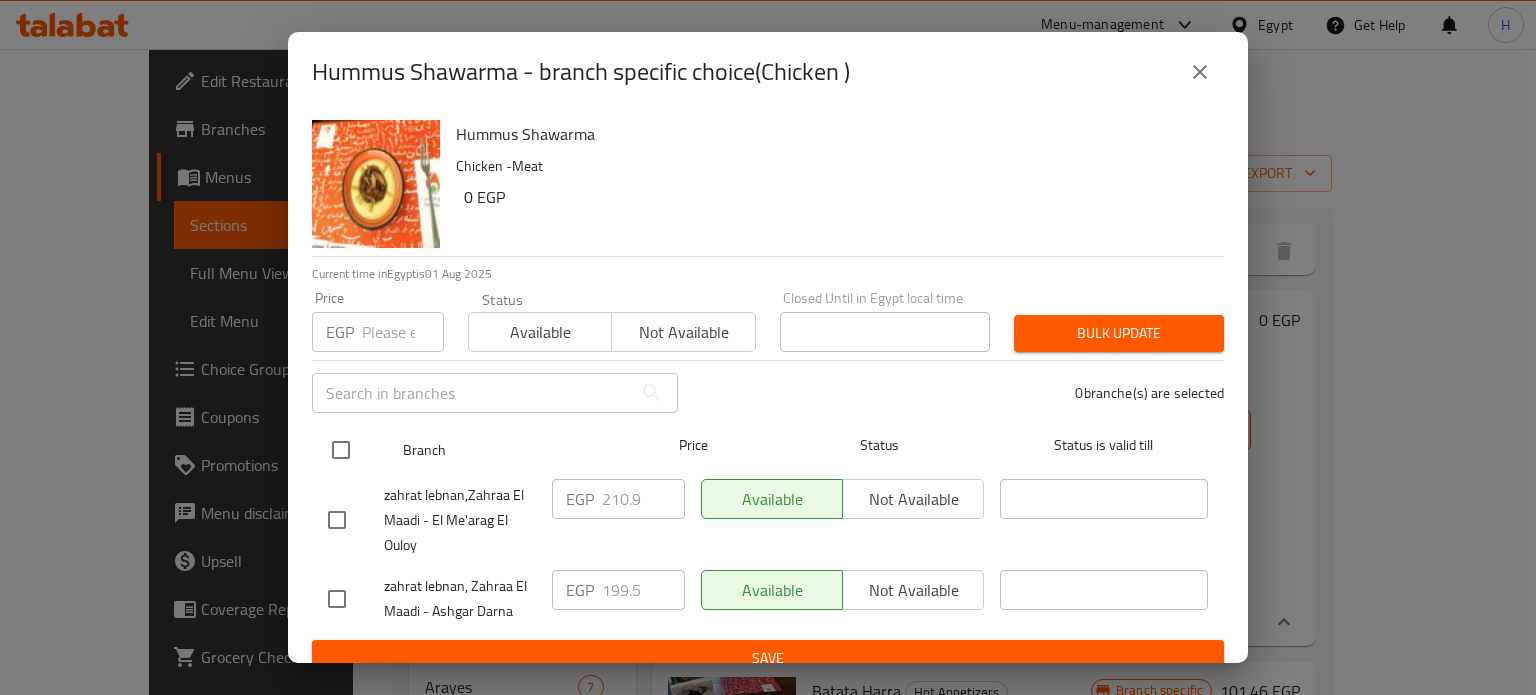 click at bounding box center [341, 450] 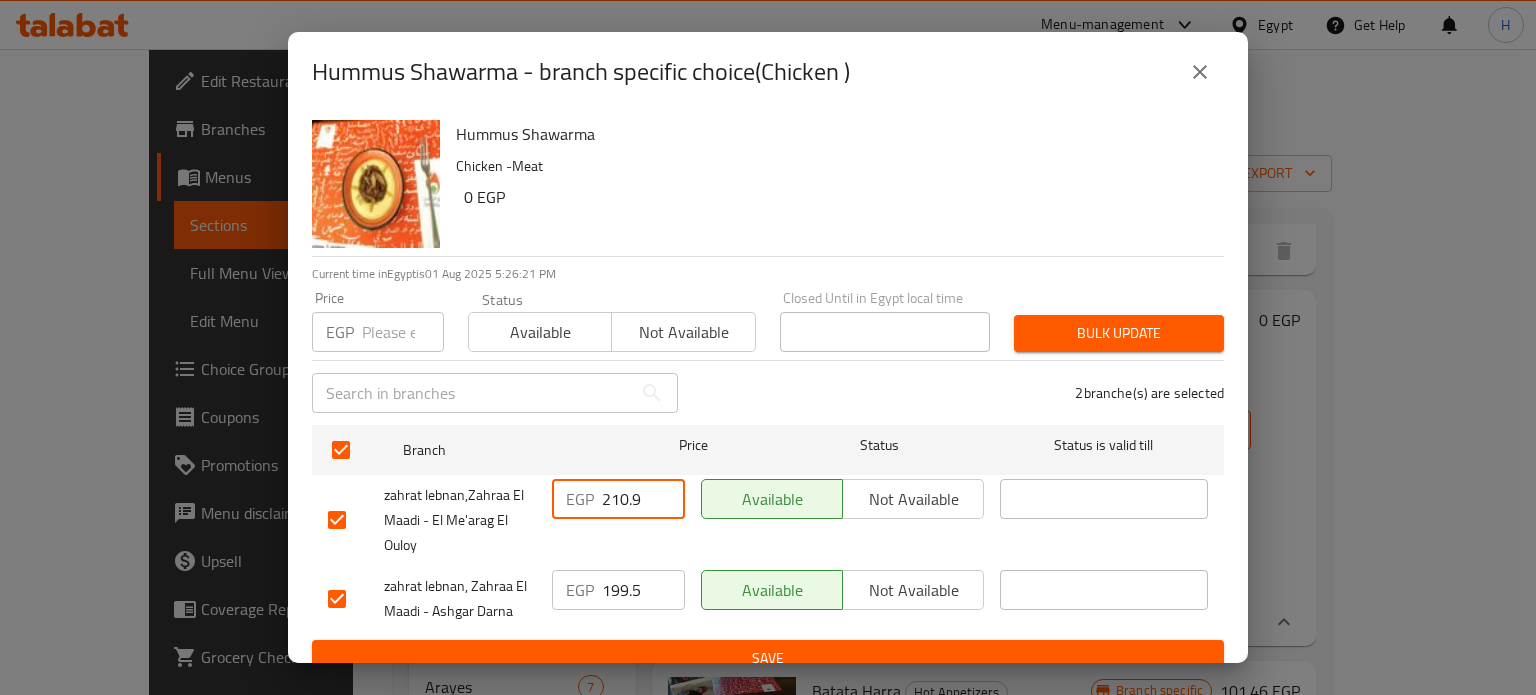 click on "210.9" at bounding box center [643, 499] 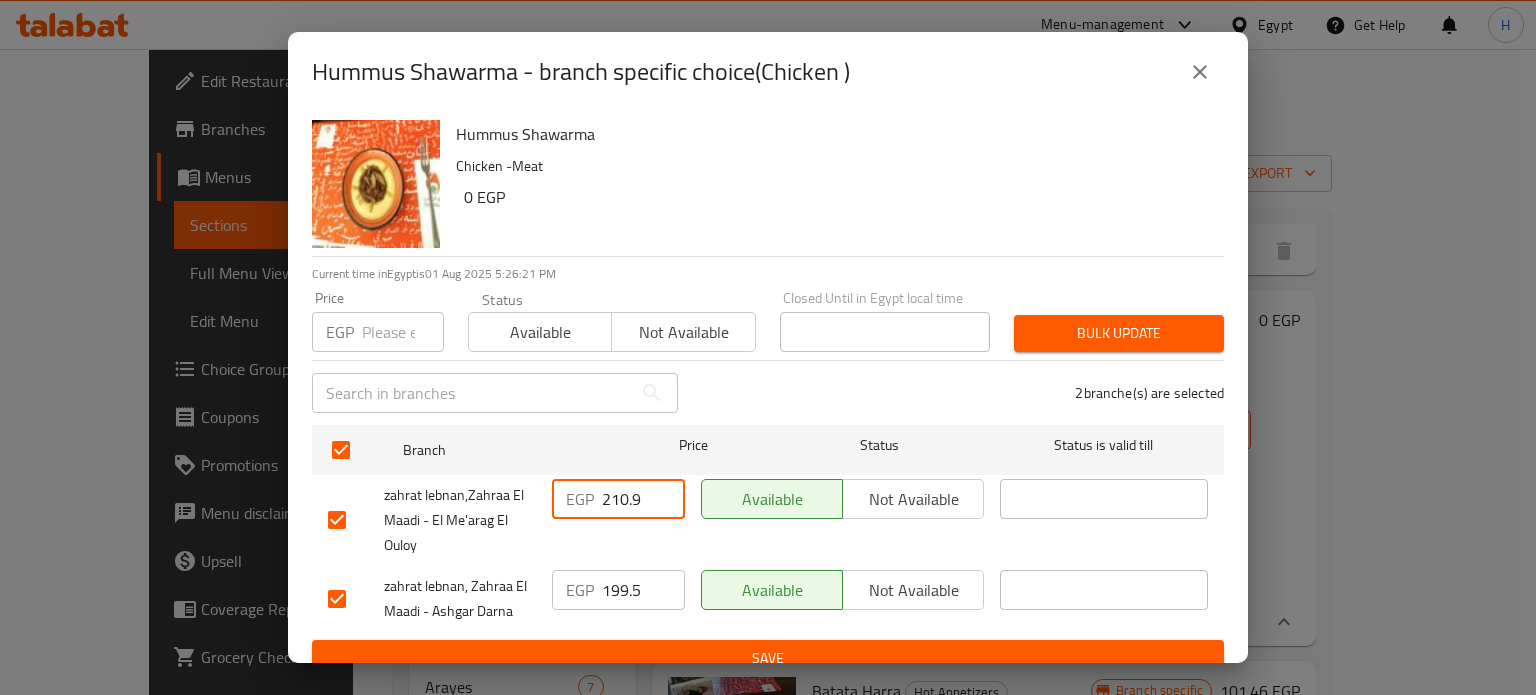 click on "210.9" at bounding box center [643, 499] 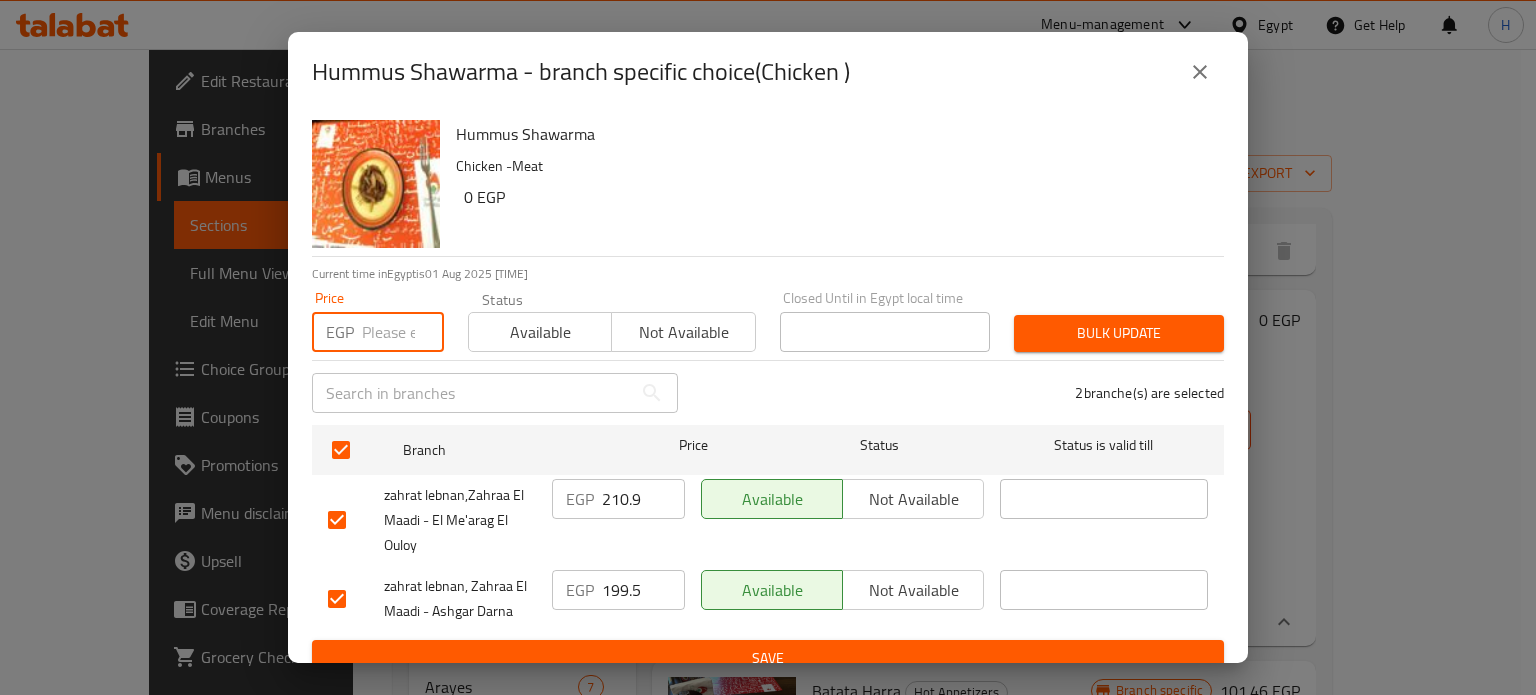 click at bounding box center (403, 332) 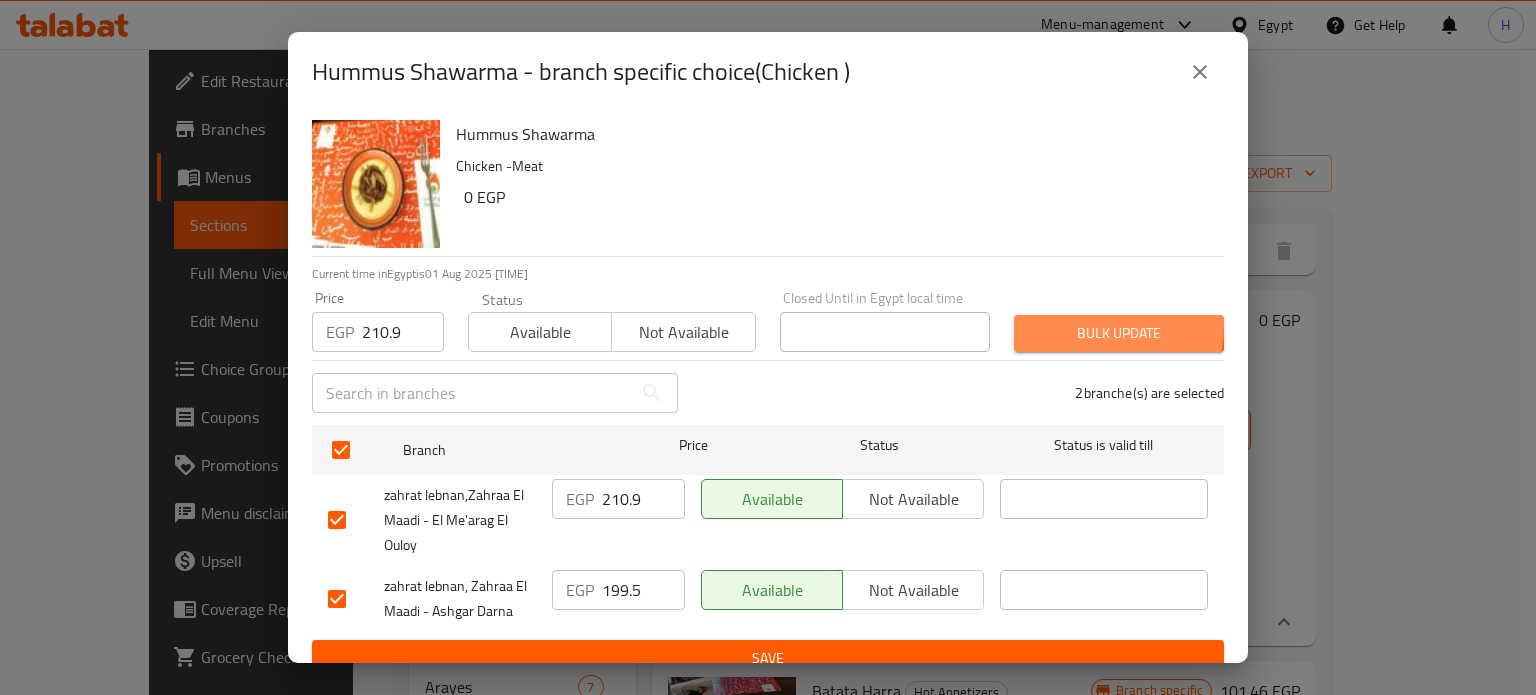 click on "Bulk update" at bounding box center (1119, 333) 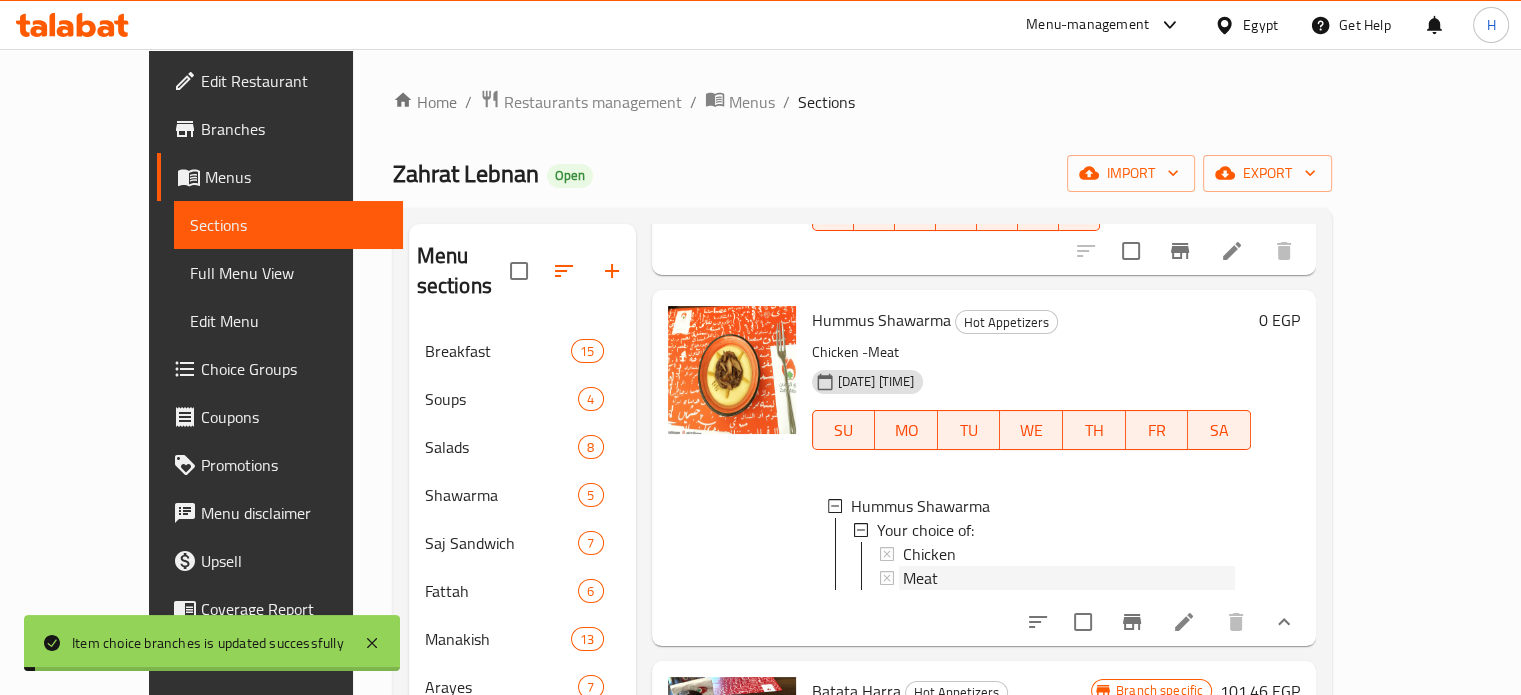 click on "Meat" at bounding box center (1069, 578) 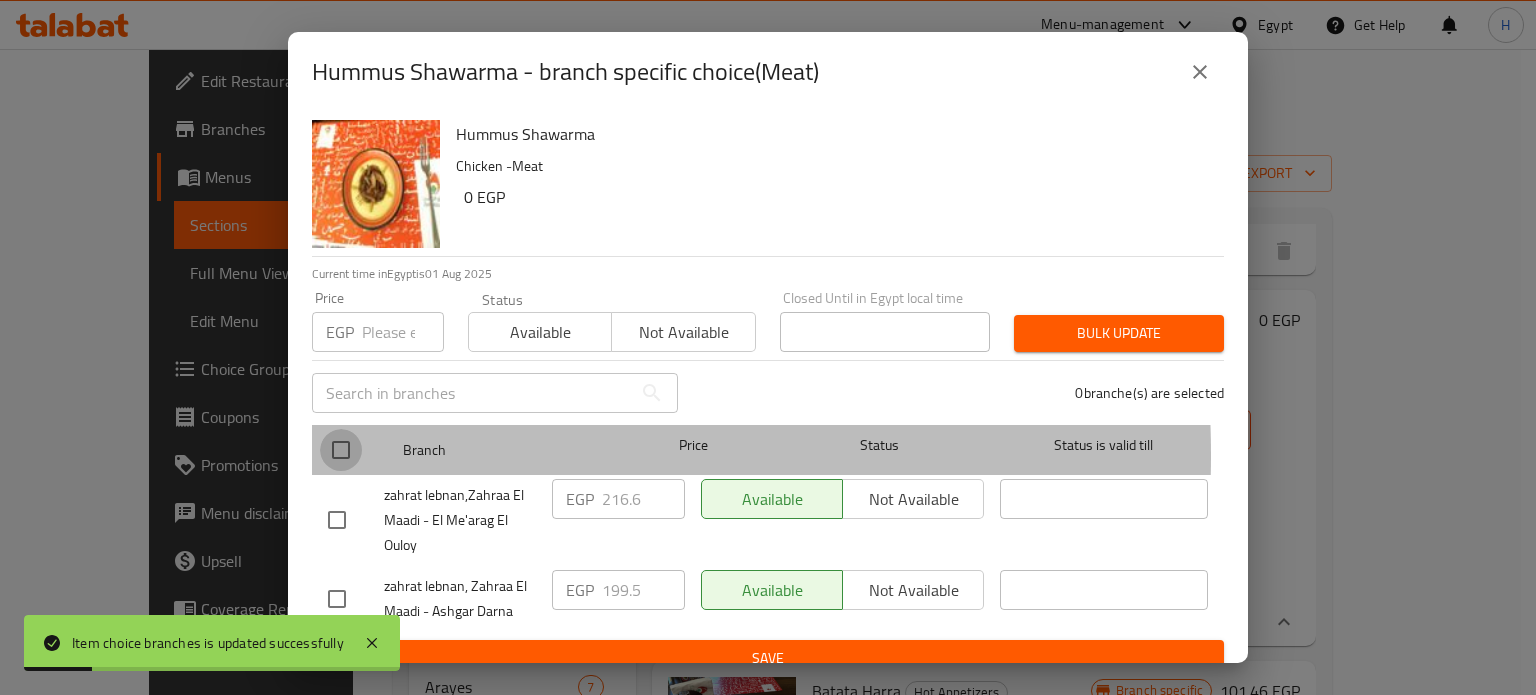 click at bounding box center (341, 450) 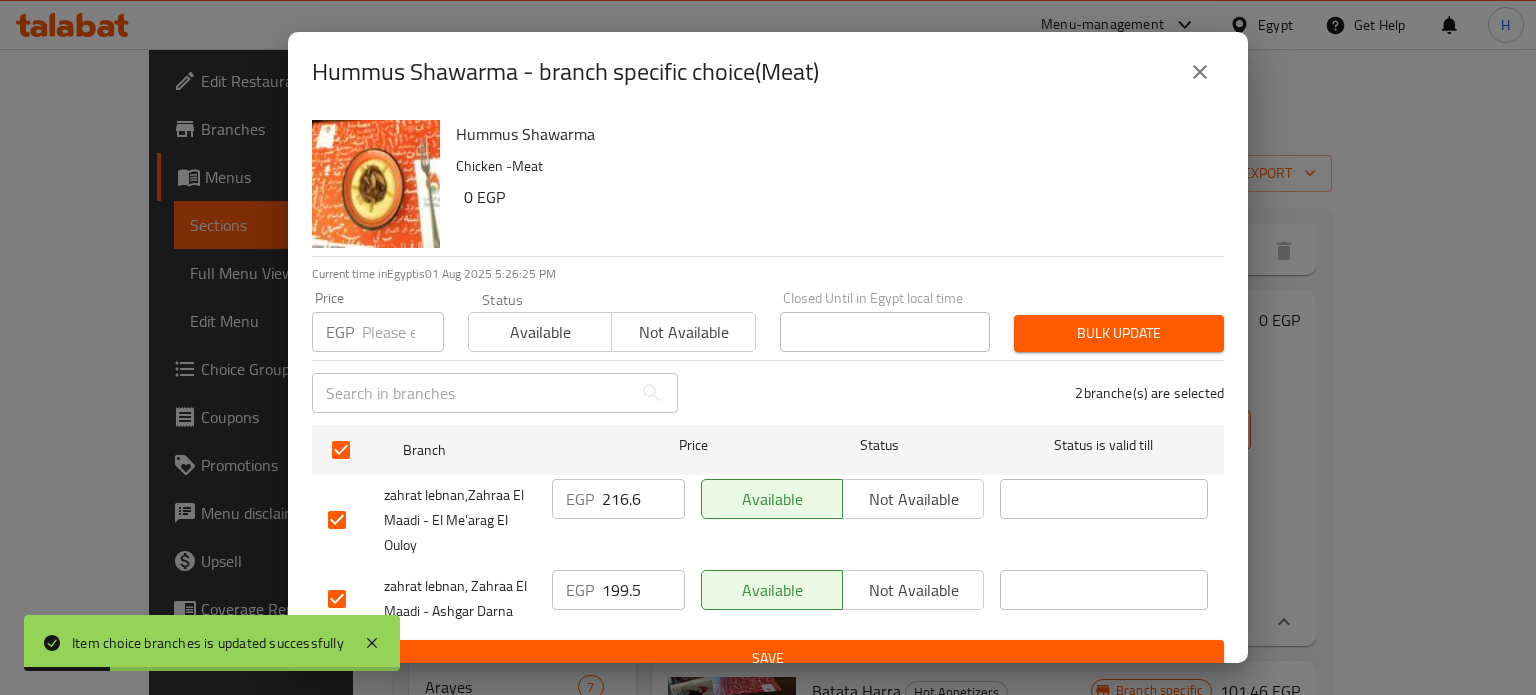 click on "216.6" at bounding box center [643, 499] 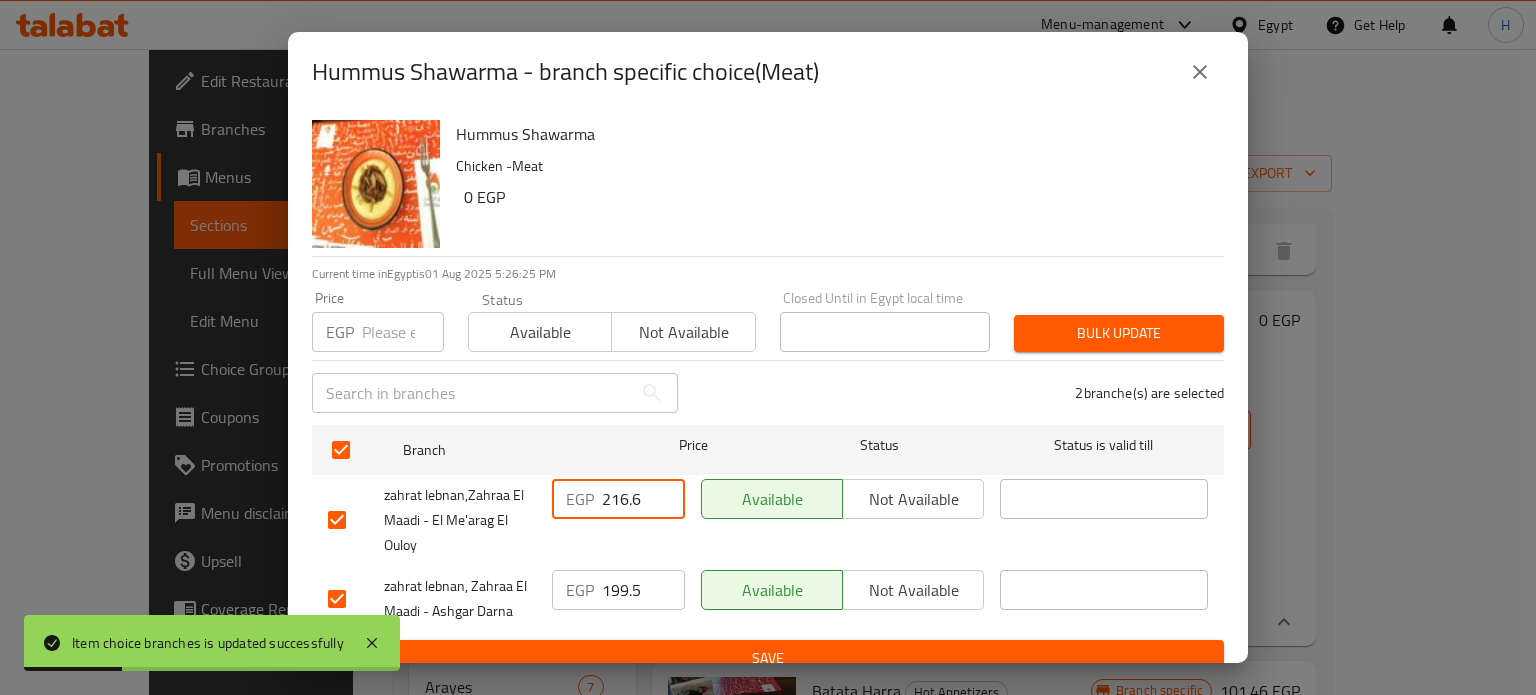 click on "216.6" at bounding box center (643, 499) 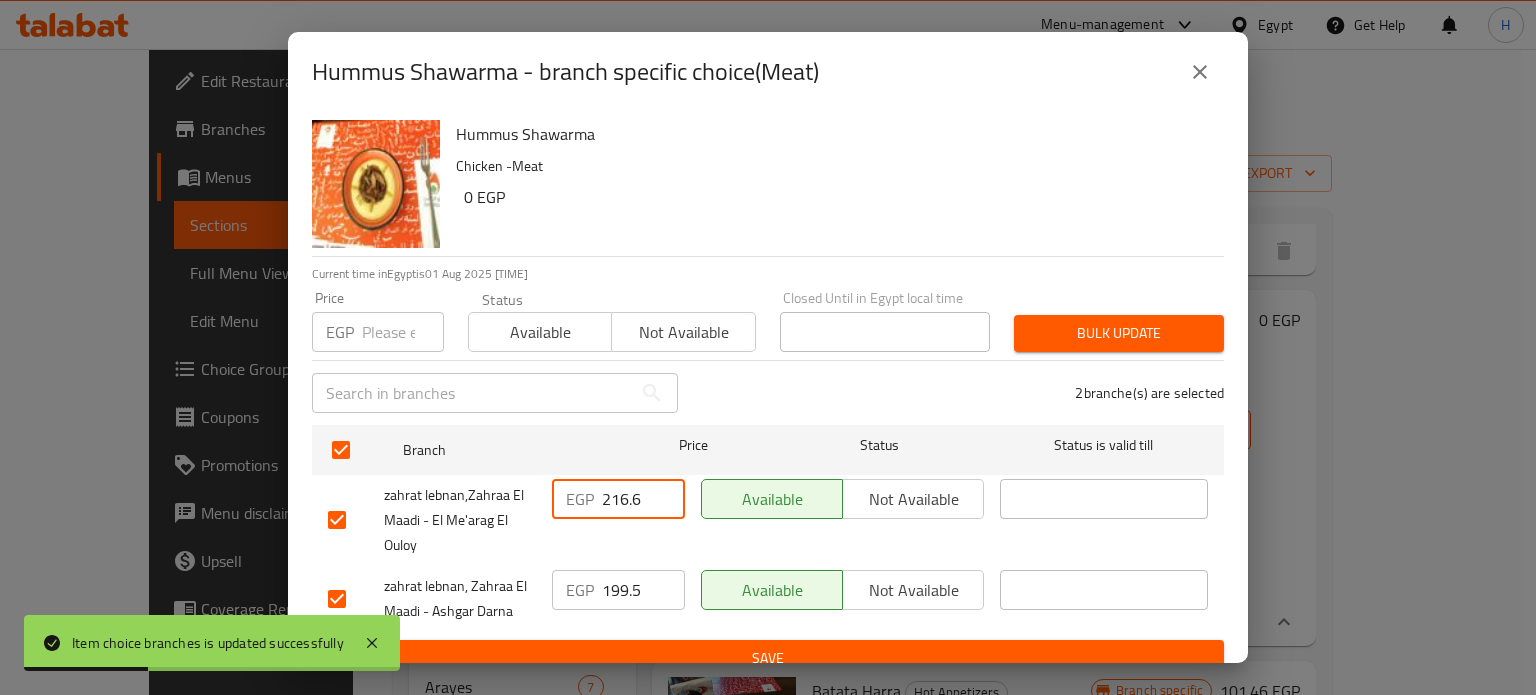 click on "EGP Price" at bounding box center (378, 332) 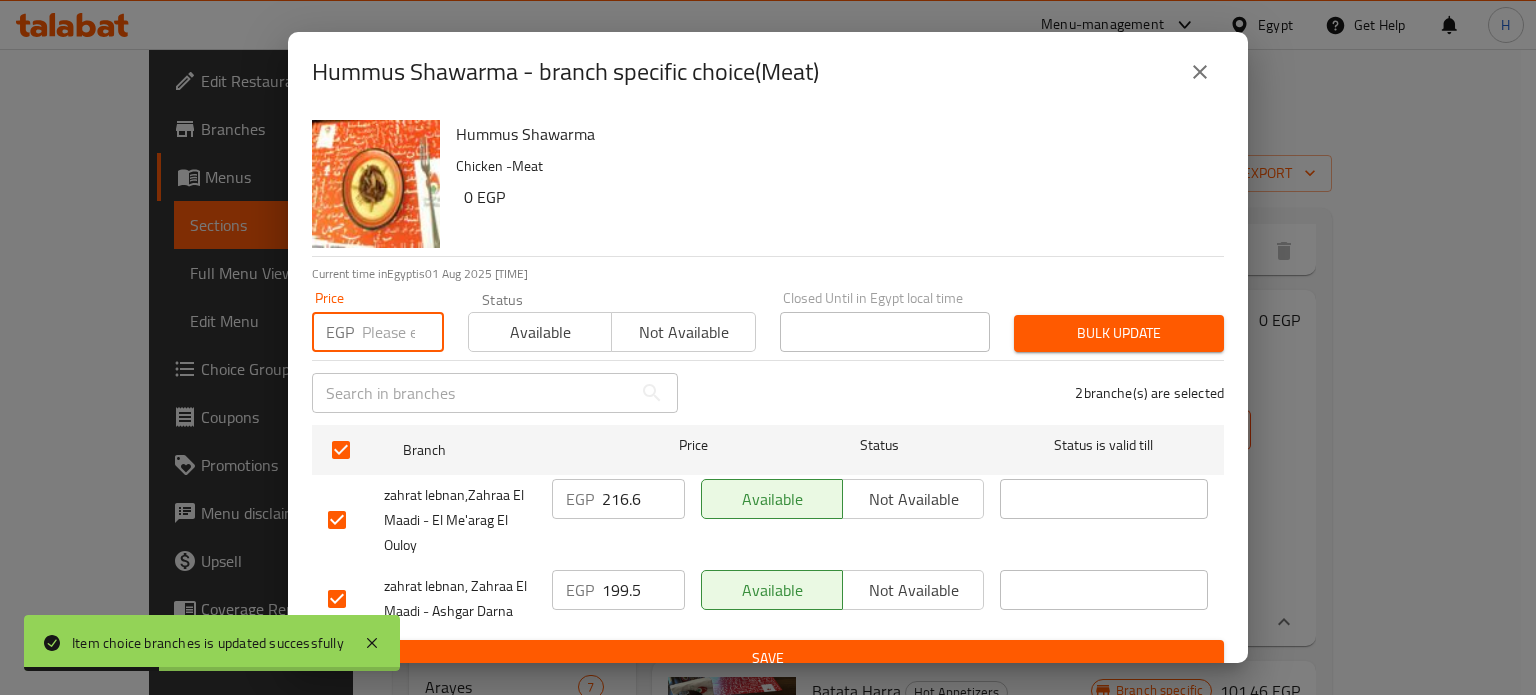 paste on "216.6" 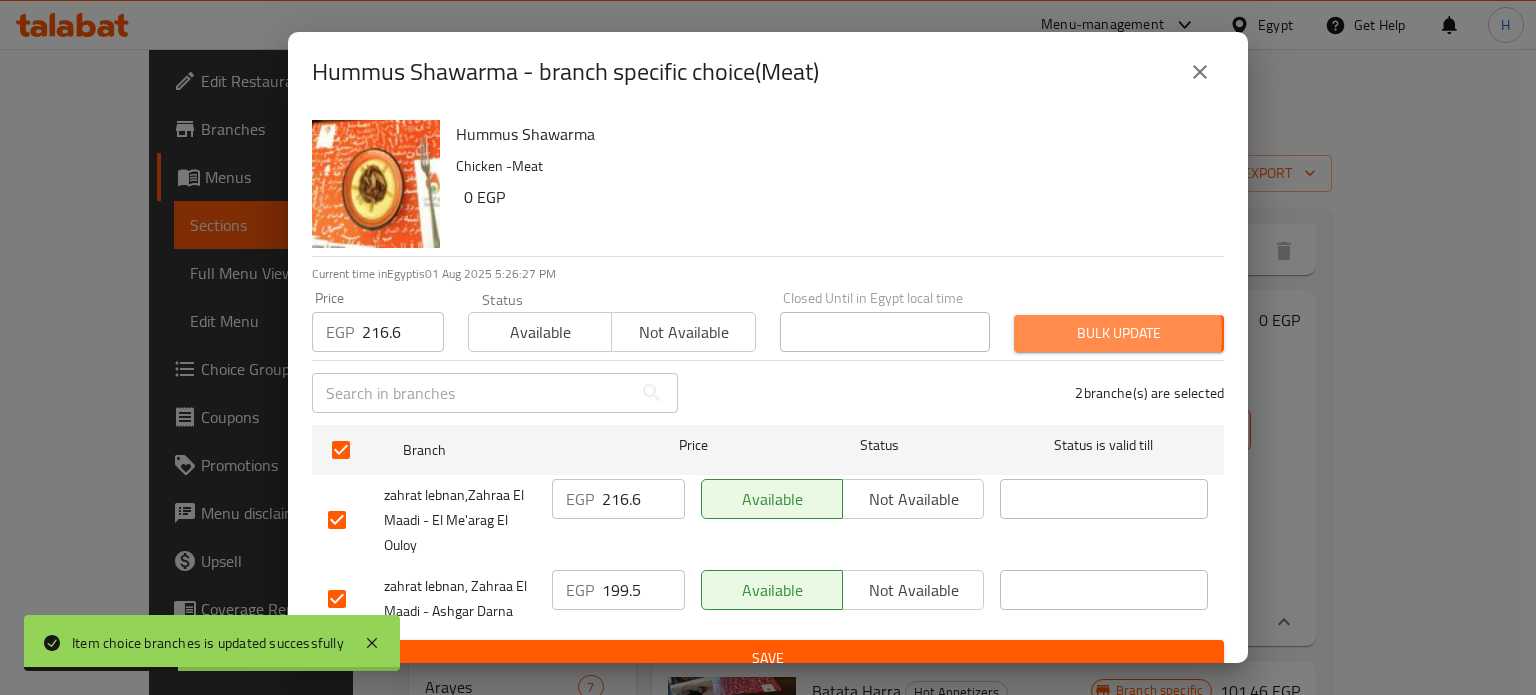 click on "Bulk update" at bounding box center [1119, 333] 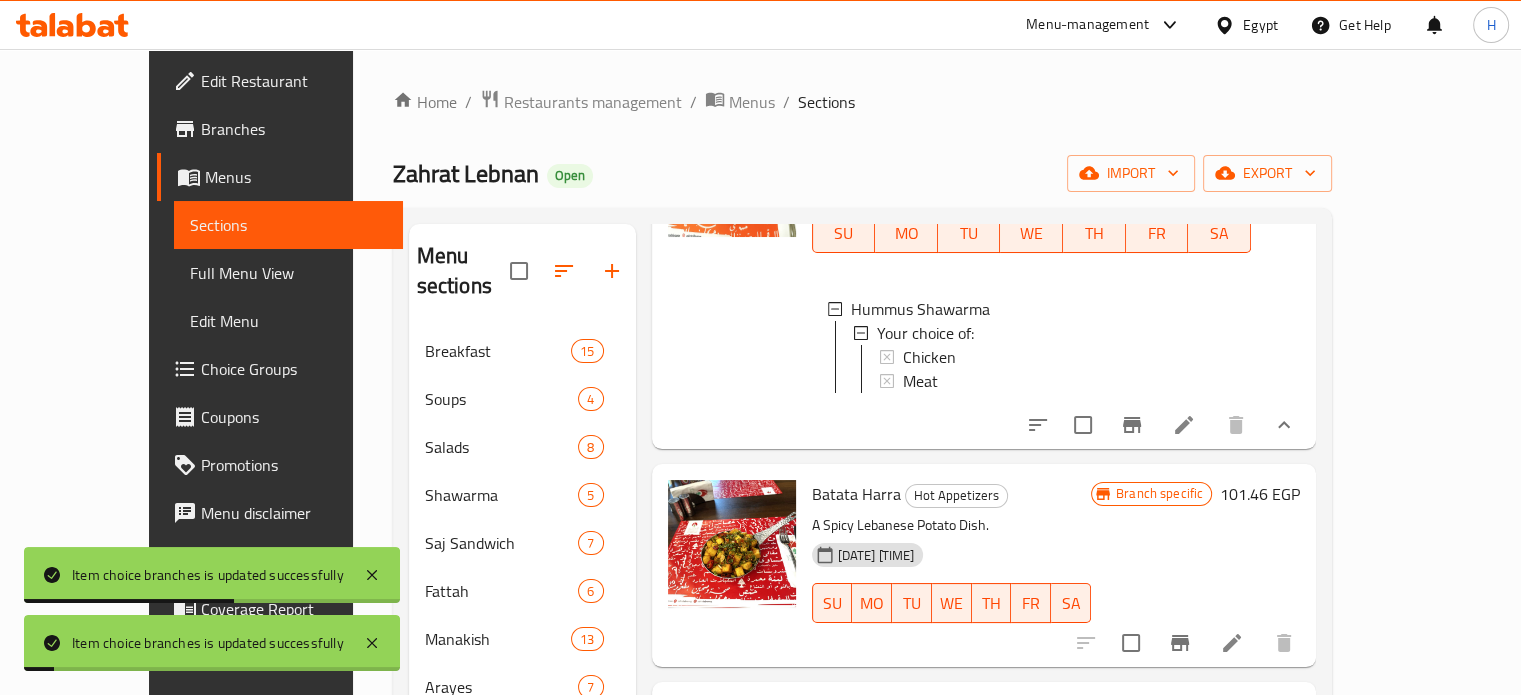 scroll, scrollTop: 500, scrollLeft: 0, axis: vertical 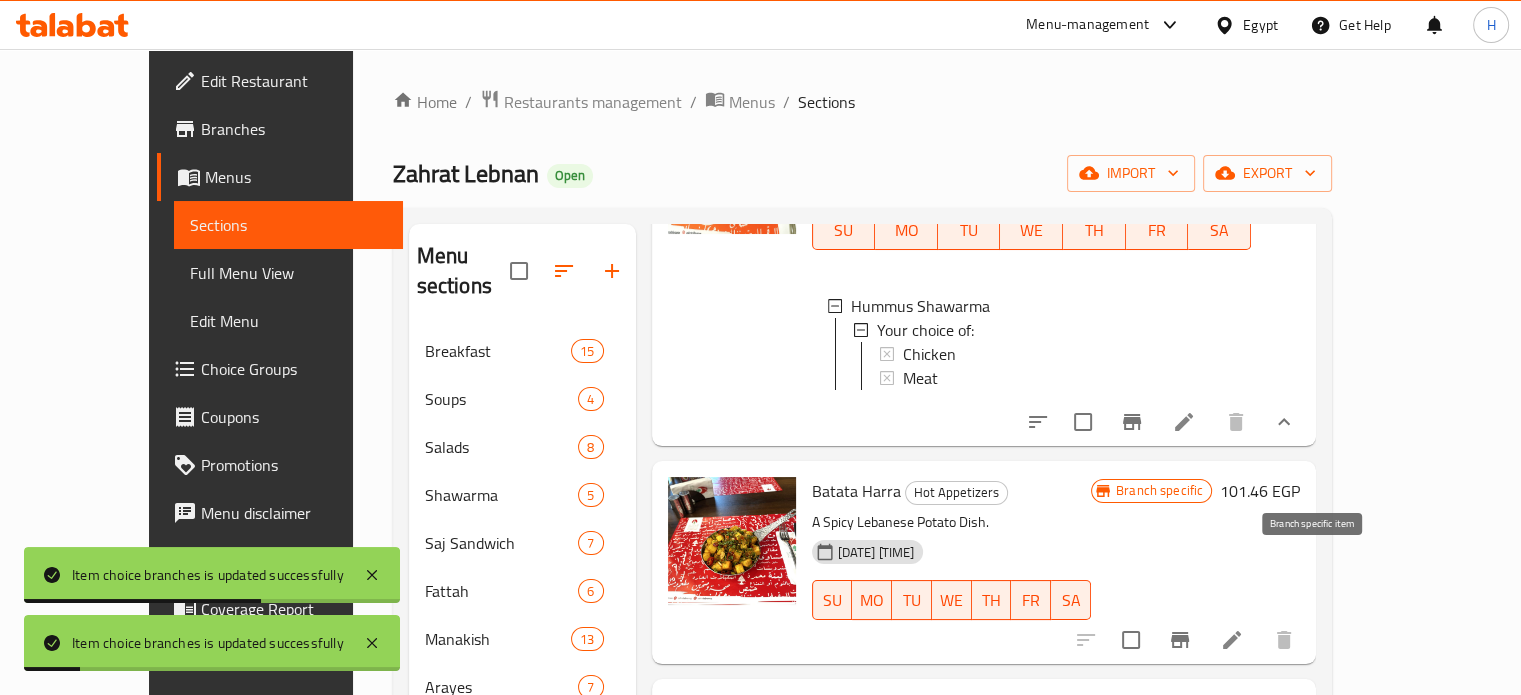 click 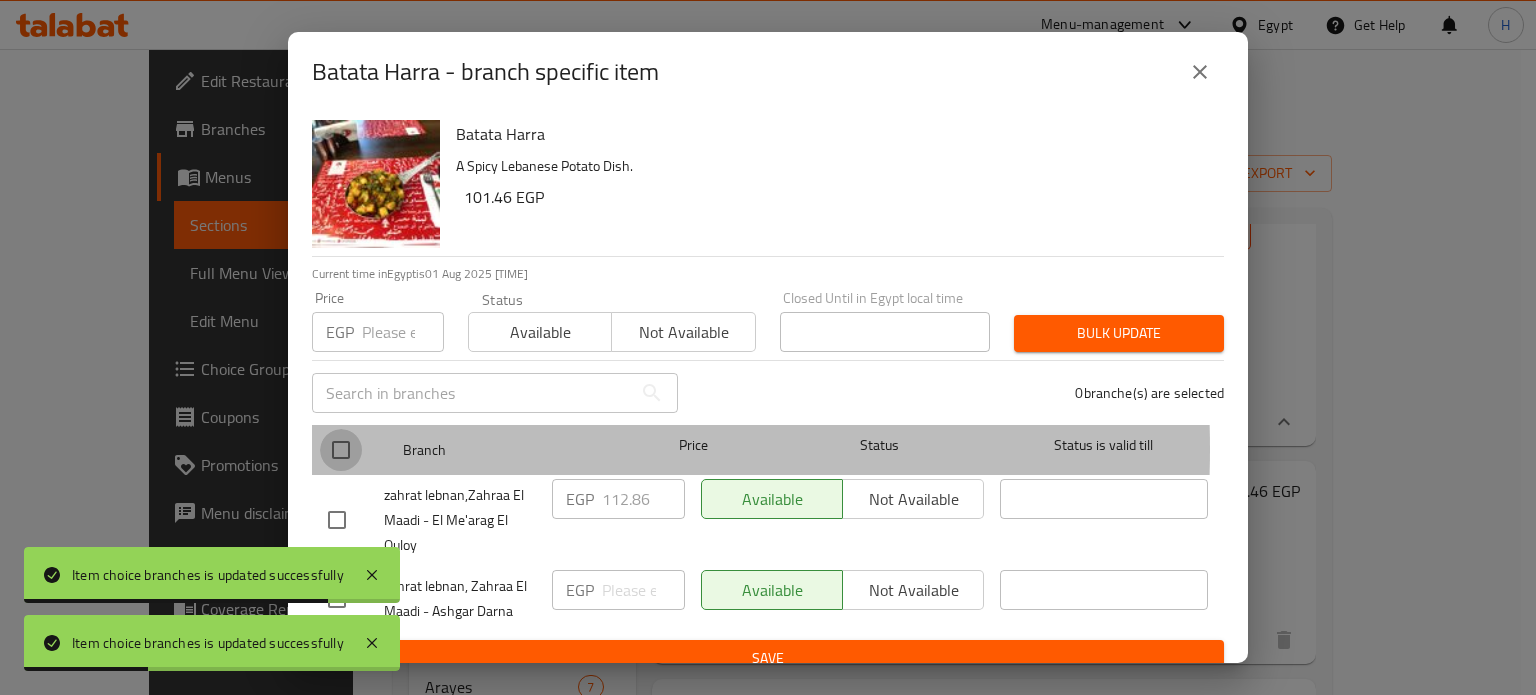 click at bounding box center (341, 450) 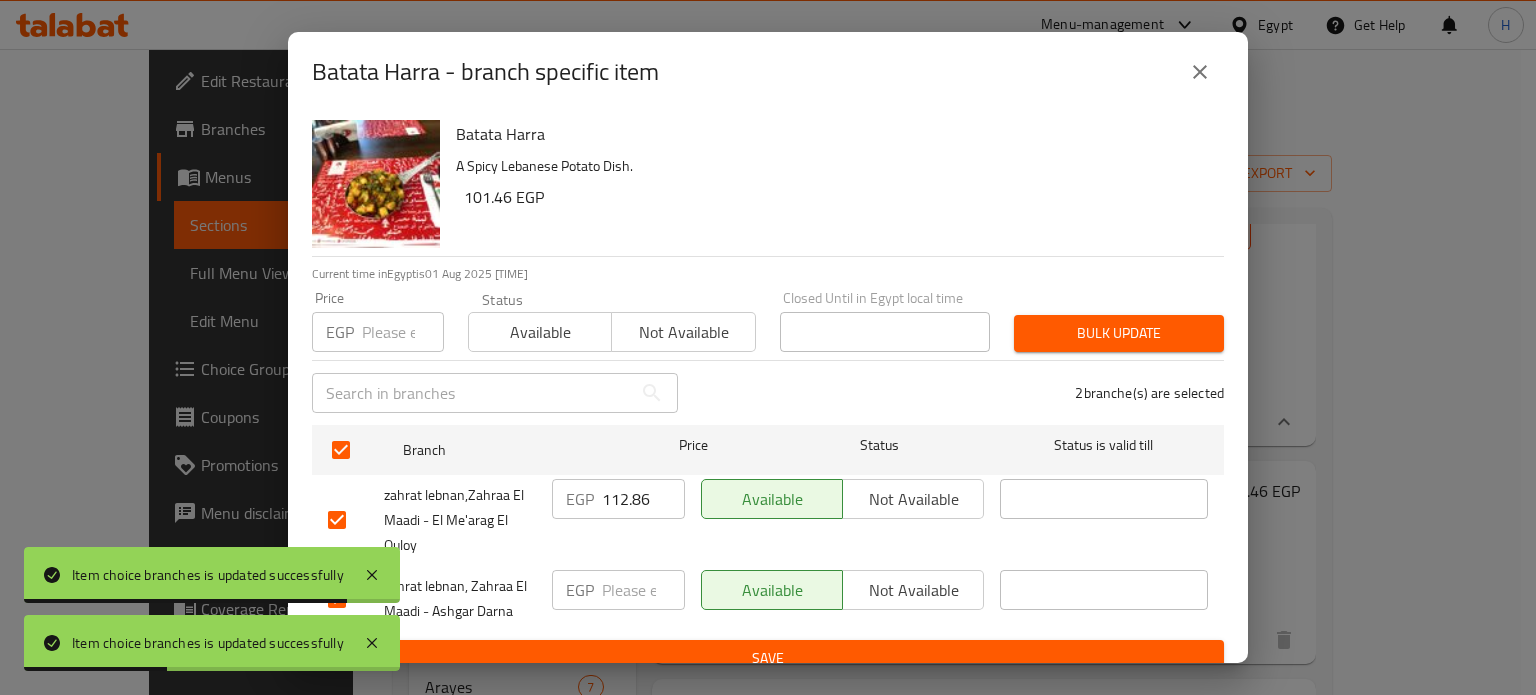 click on "112.86" at bounding box center (643, 499) 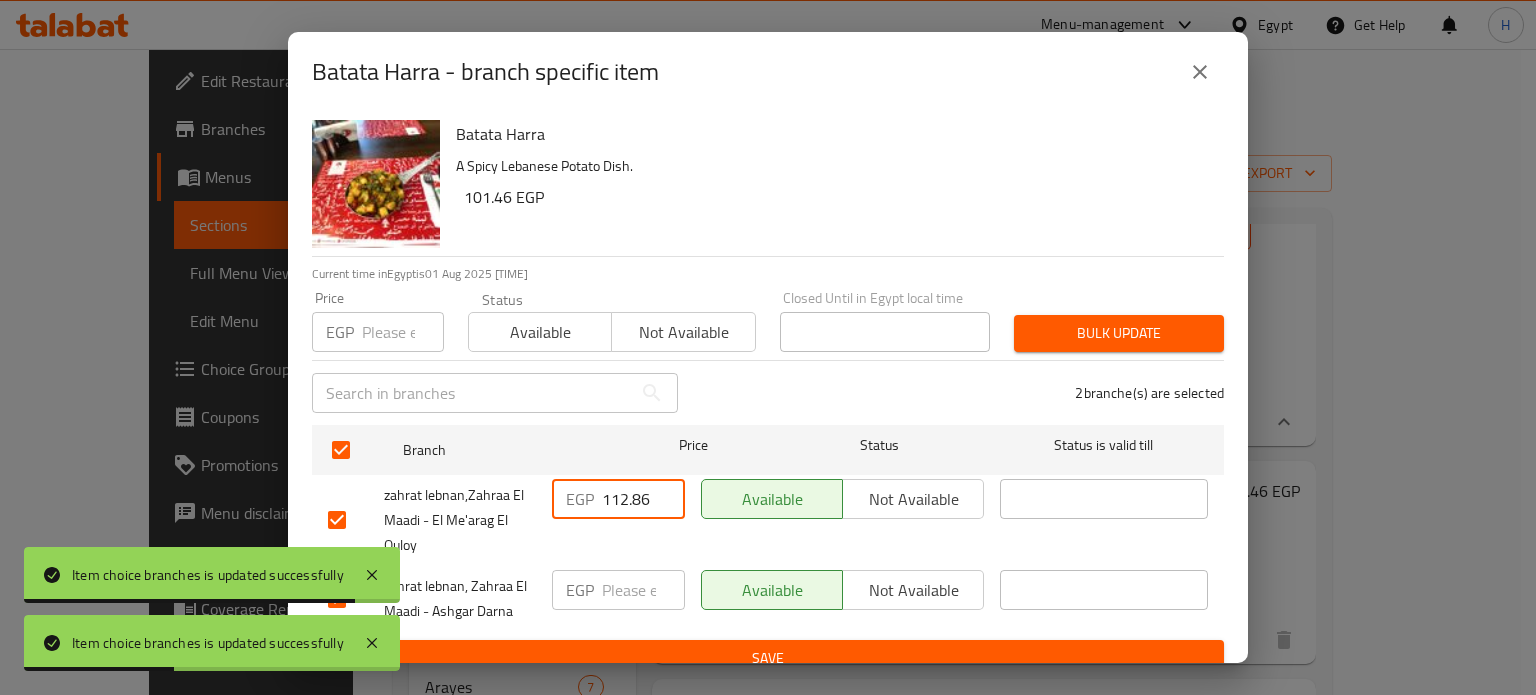 click on "112.86" at bounding box center (643, 499) 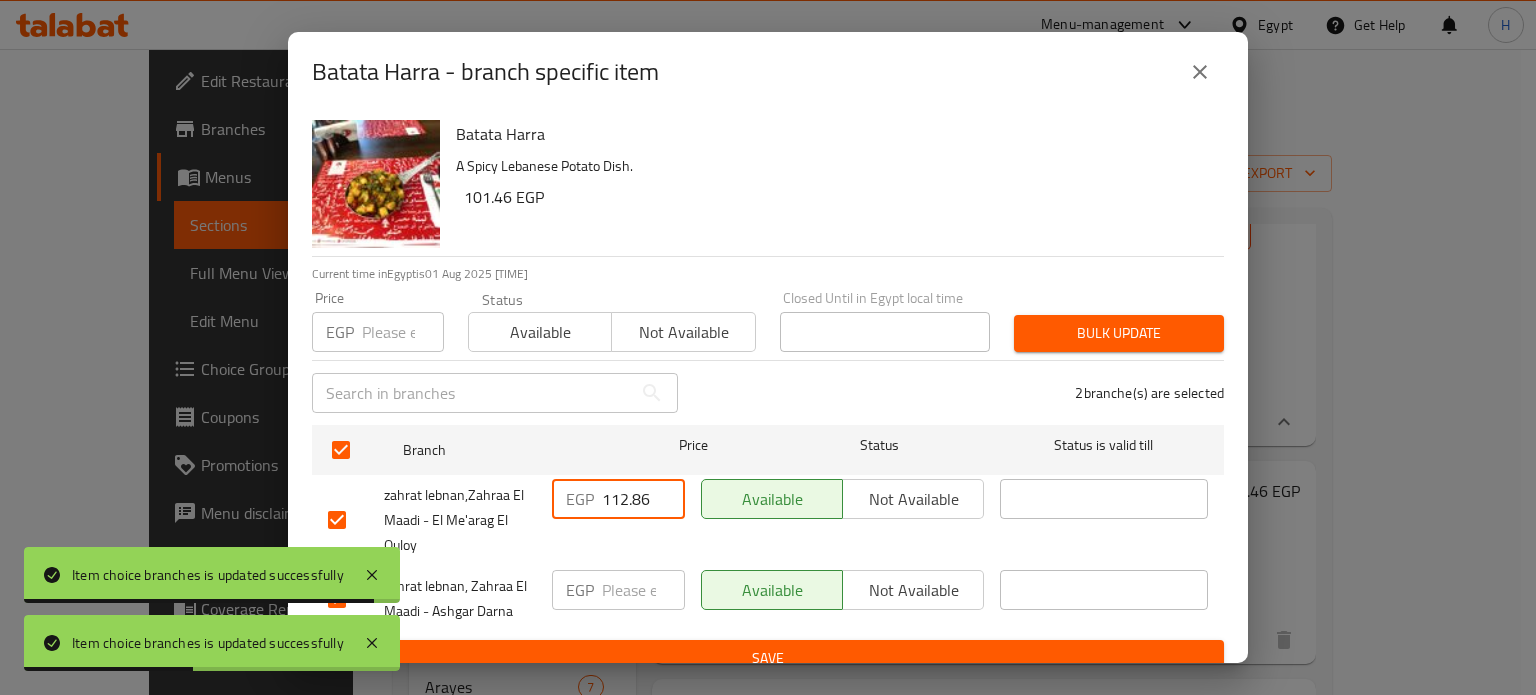 click at bounding box center [403, 332] 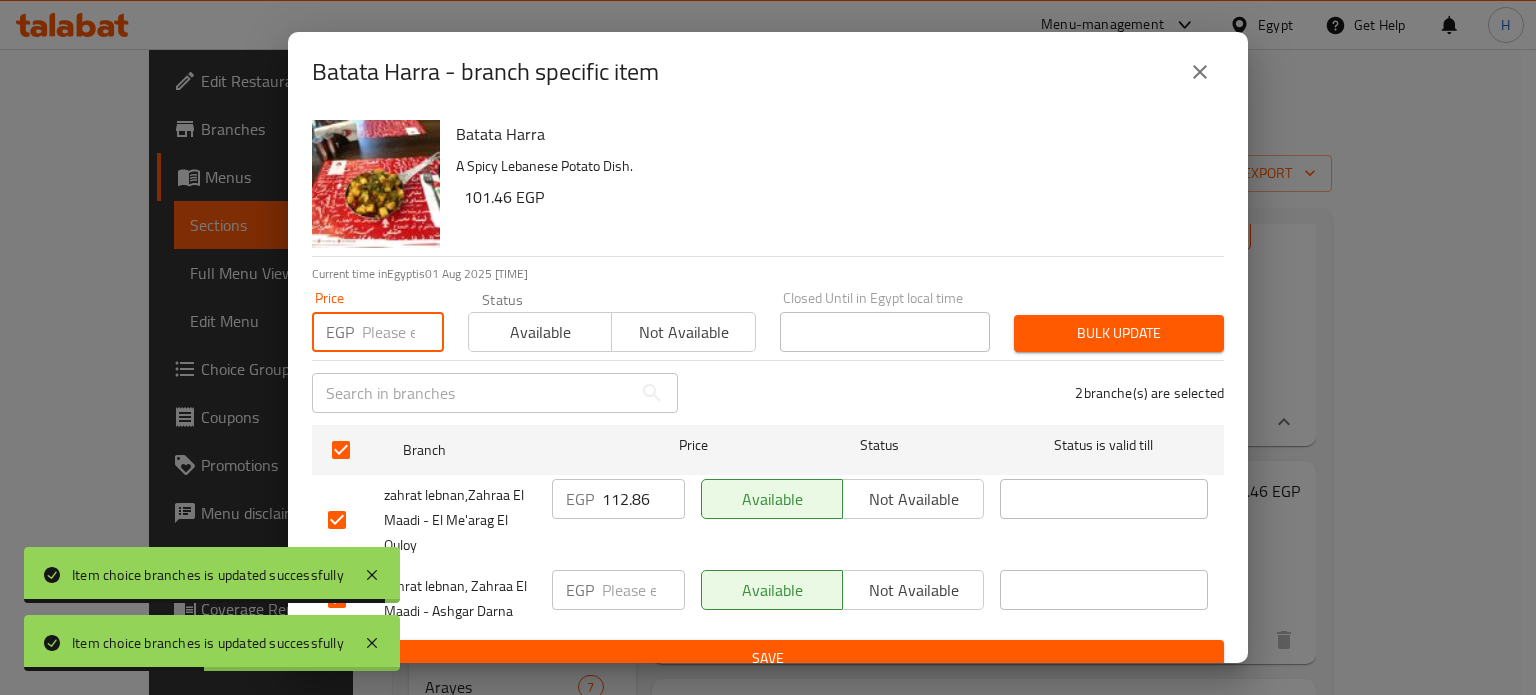 paste on "112.86" 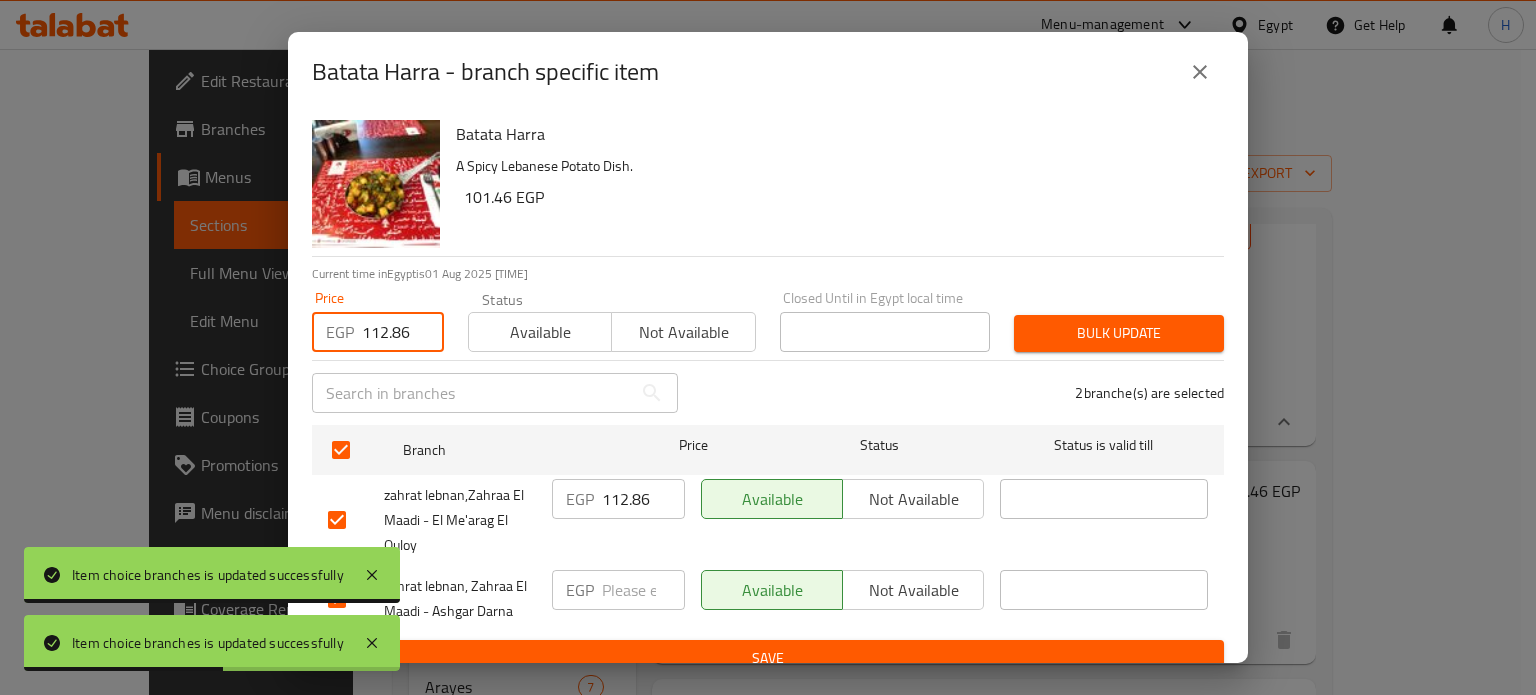 click on "Bulk update" at bounding box center (1119, 333) 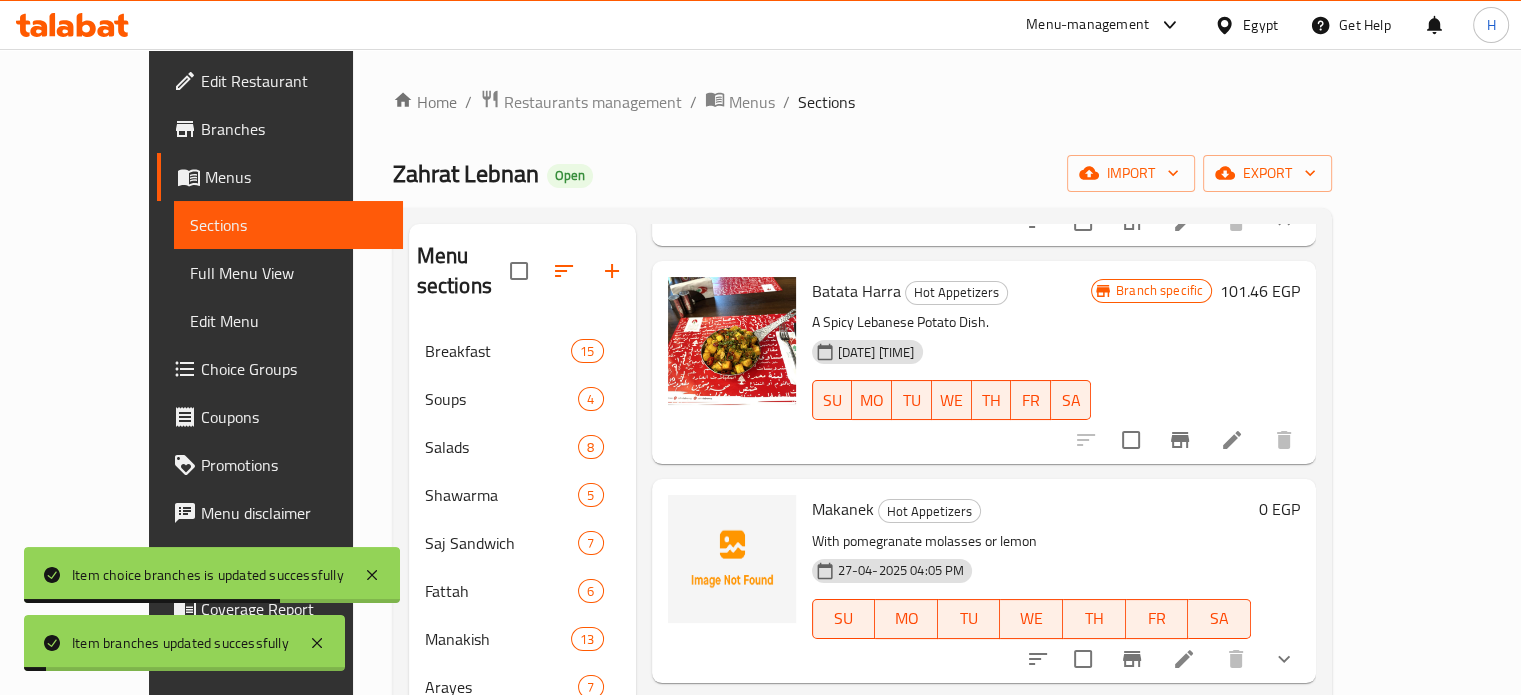 scroll, scrollTop: 800, scrollLeft: 0, axis: vertical 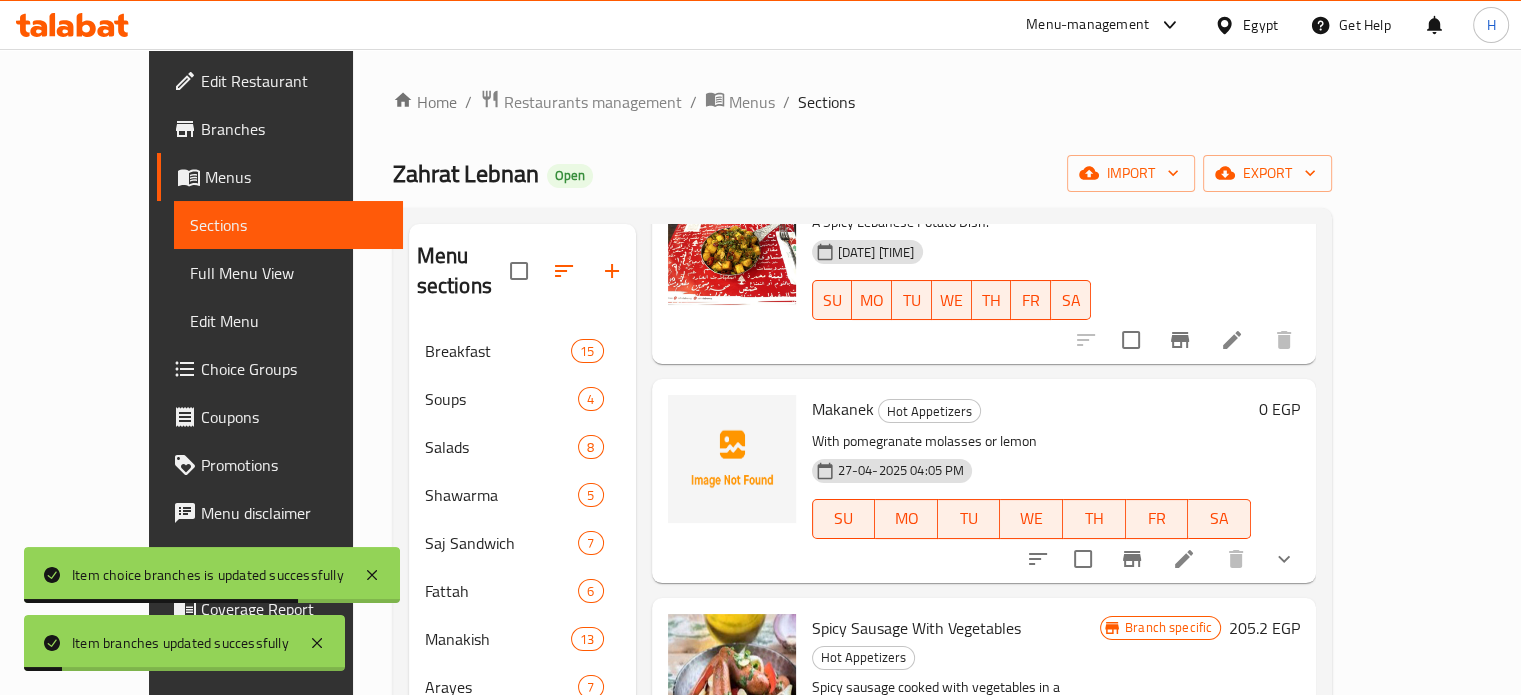 click 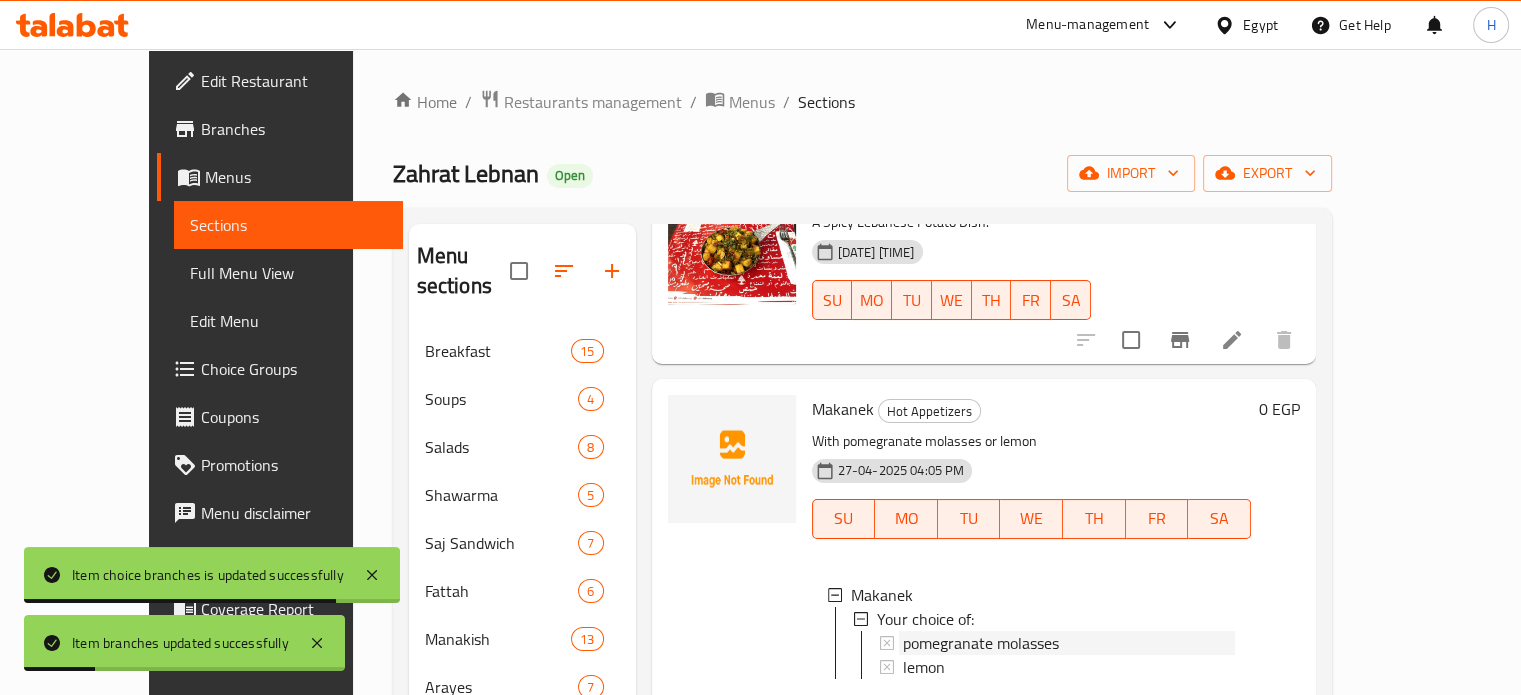 click on "pomegranate molasses" at bounding box center (981, 643) 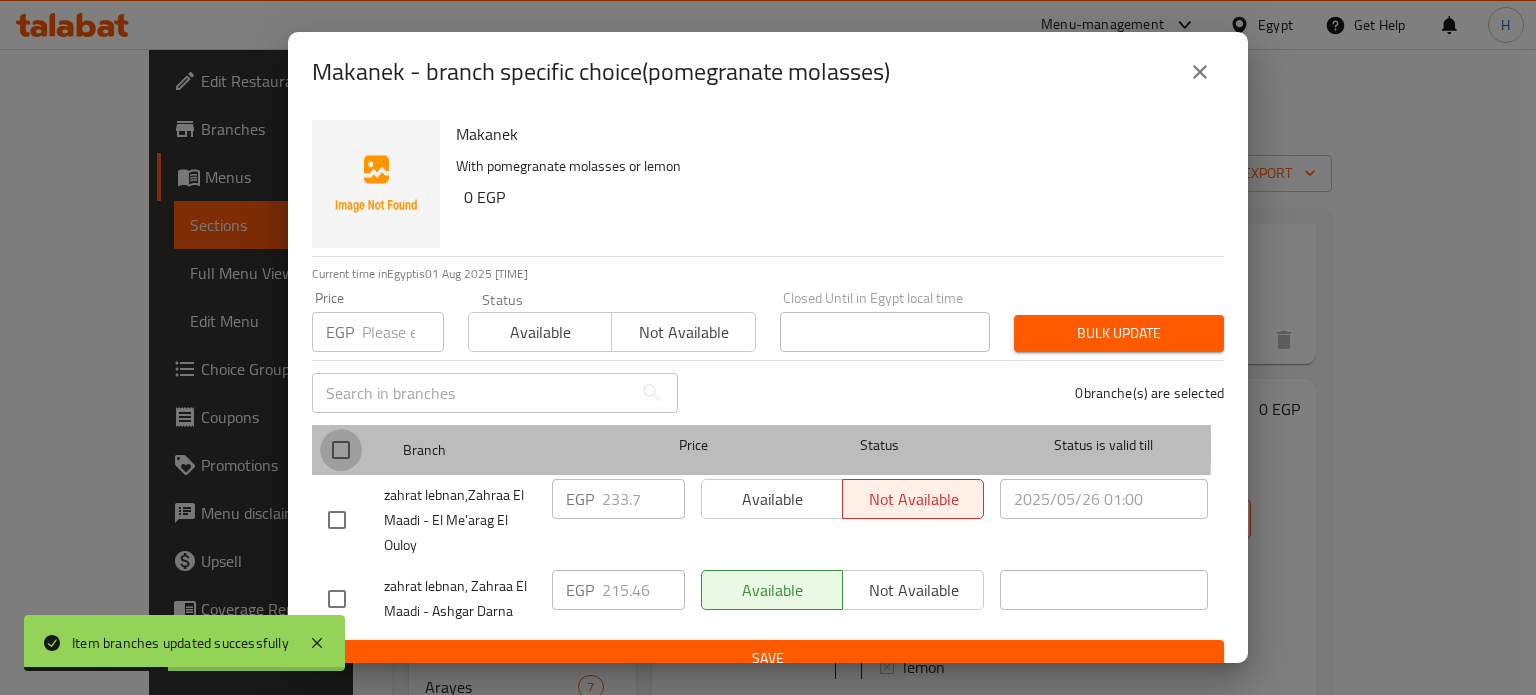click at bounding box center (341, 450) 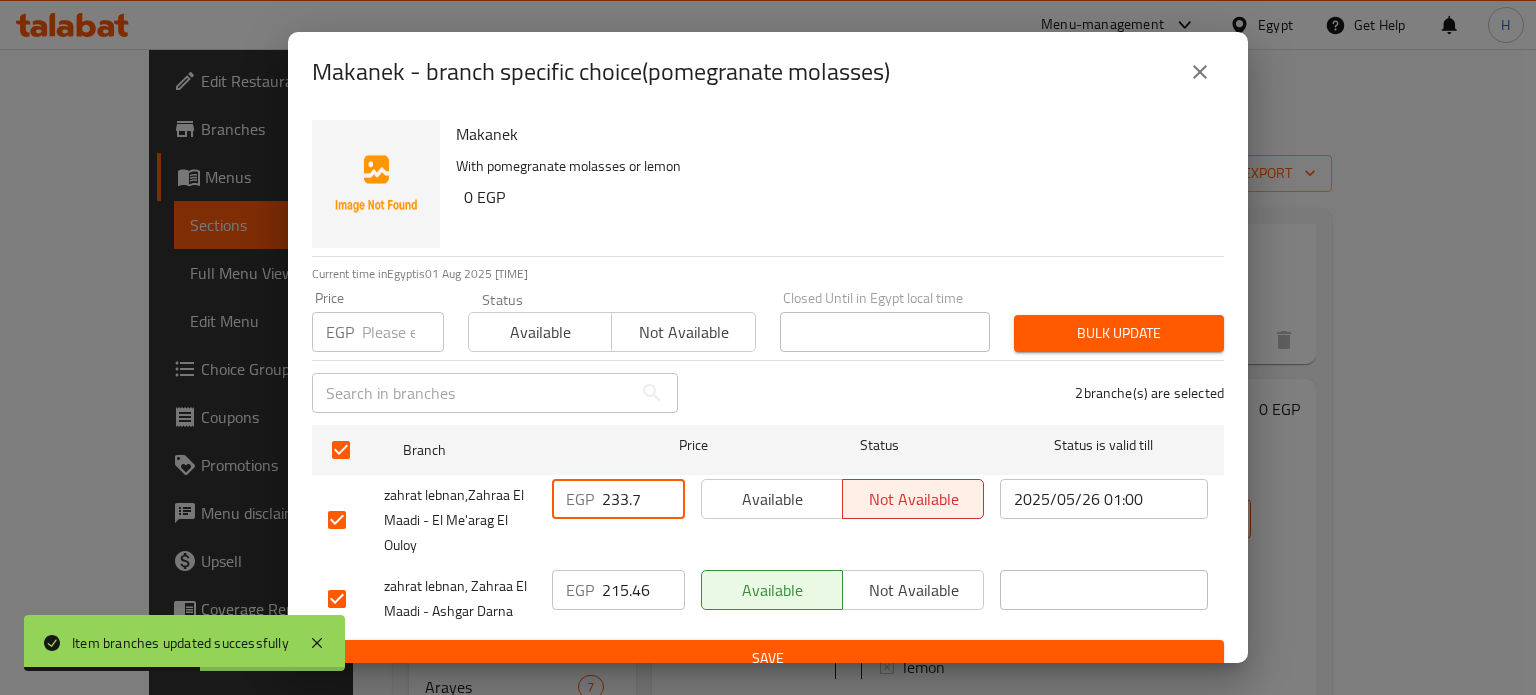 drag, startPoint x: 641, startPoint y: 495, endPoint x: 528, endPoint y: 495, distance: 113 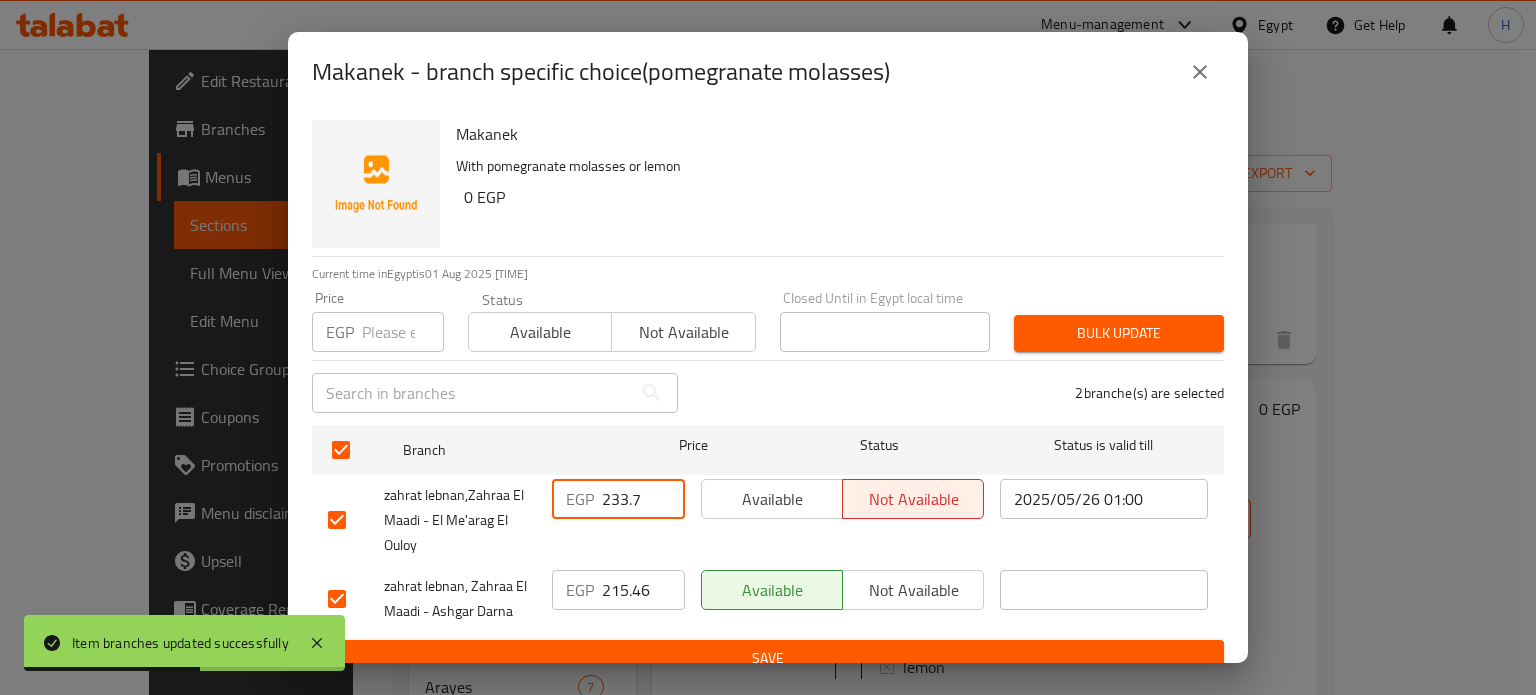 click on "zahrat lebnan,Zahraa El Maadi - El Me'arag El Ouloy EGP 233.7 ​ Available Not available 2025/05/26 01:00 ​" at bounding box center (768, 520) 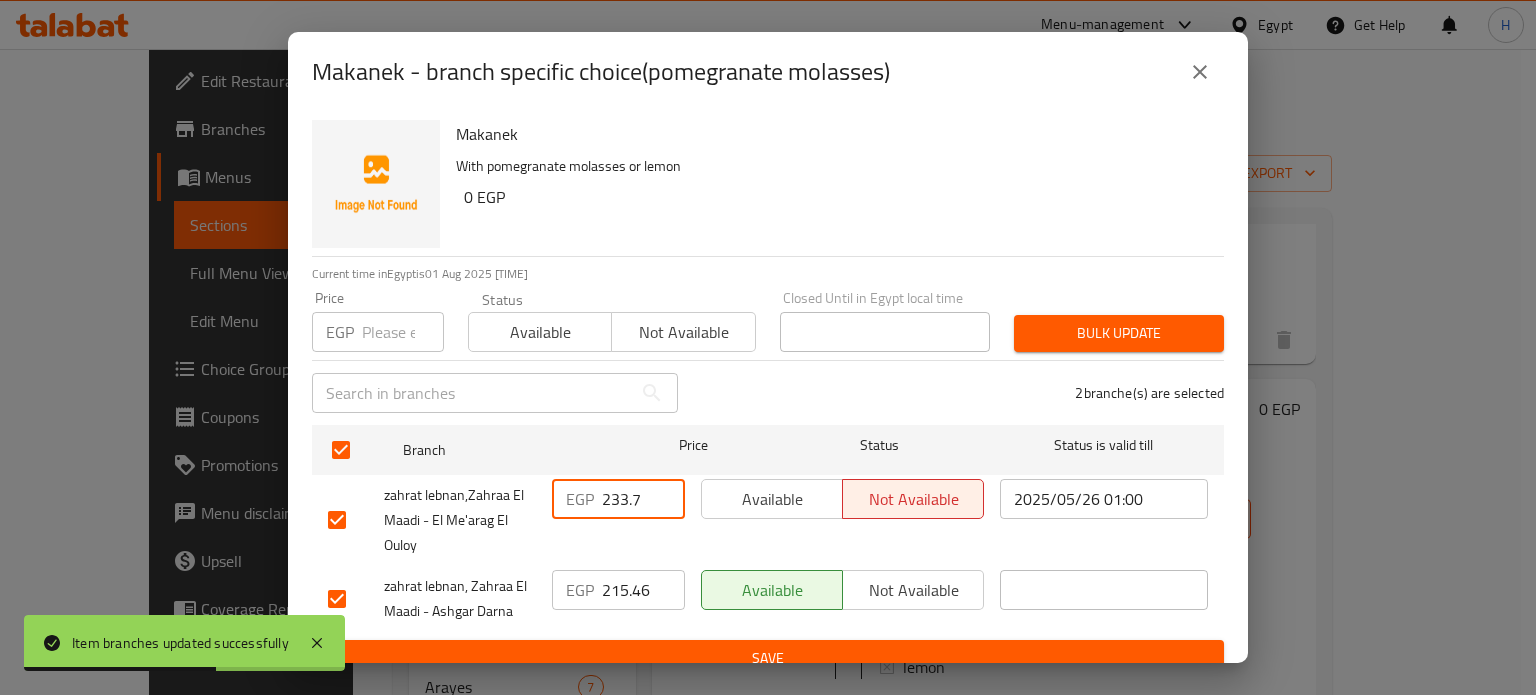 click at bounding box center (403, 332) 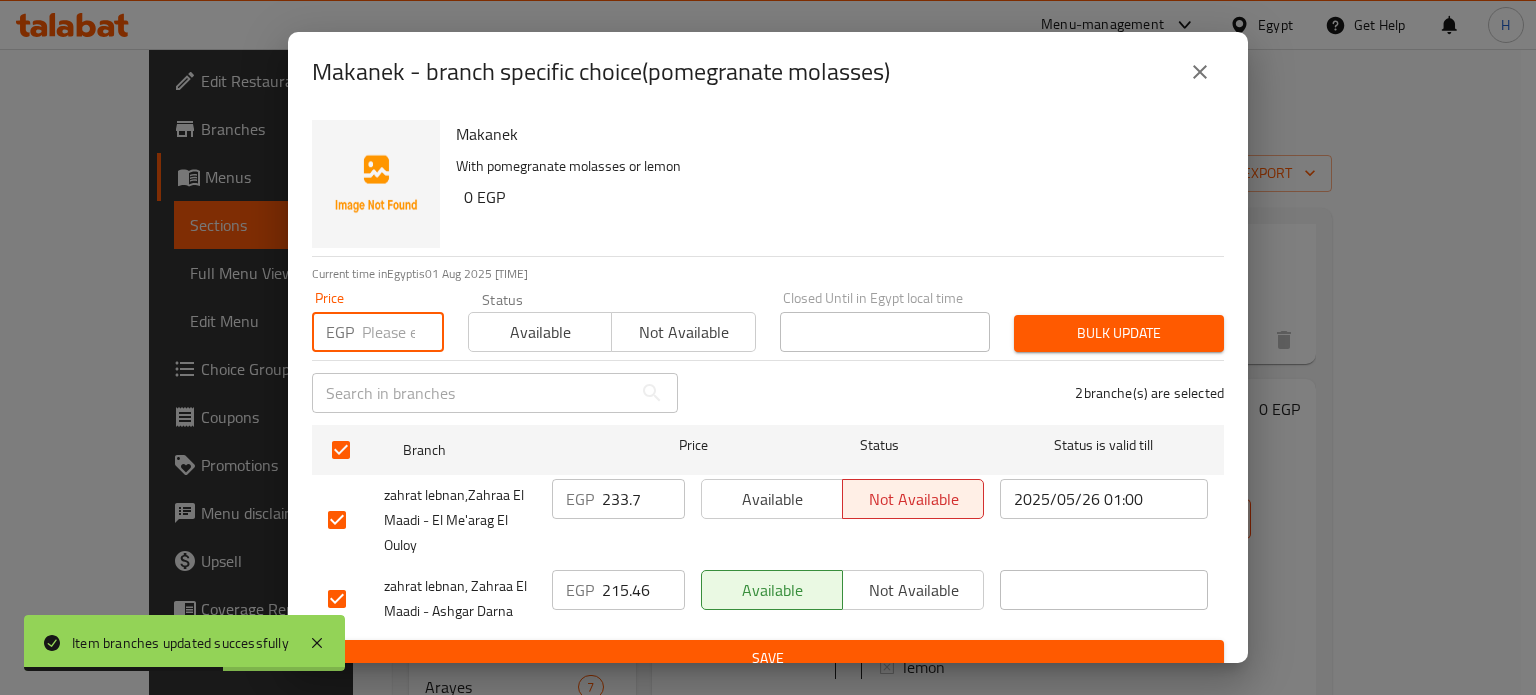 paste on "233.7" 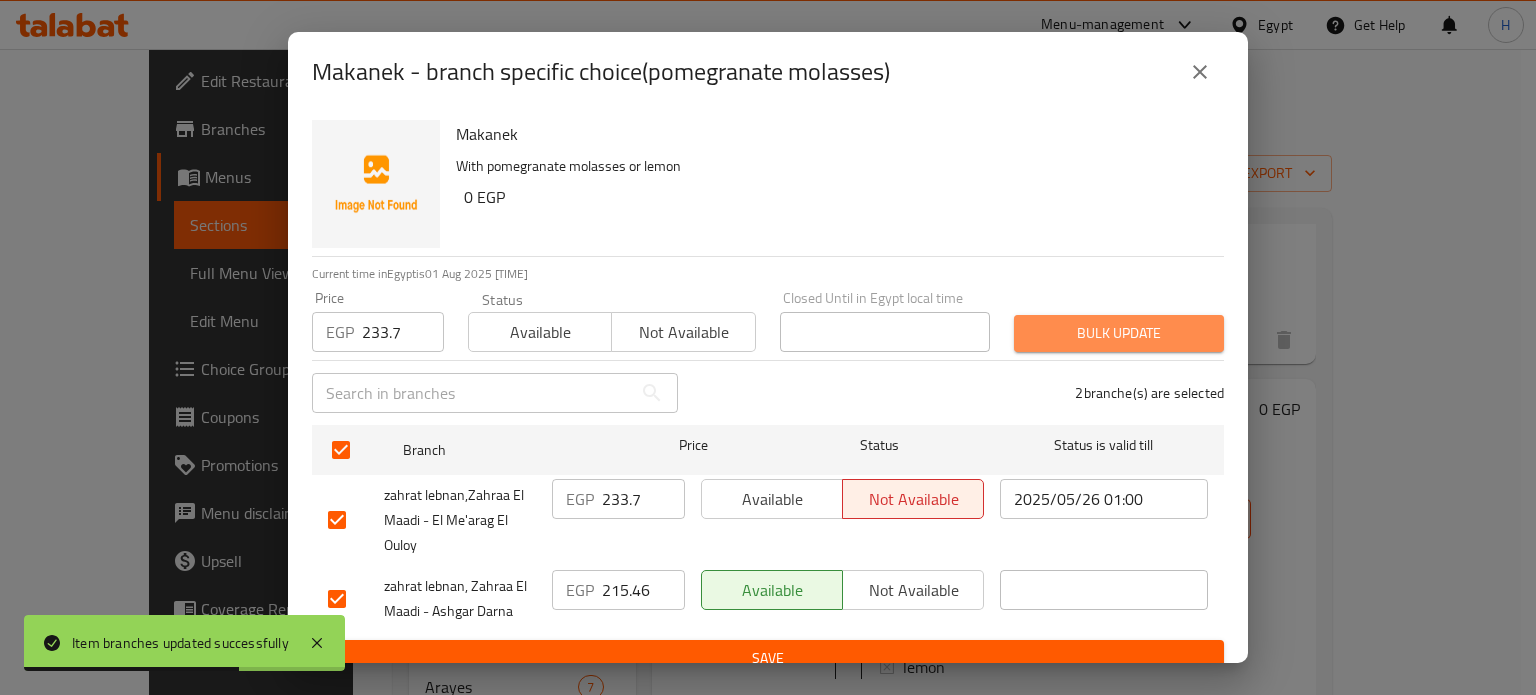 click on "Bulk update" at bounding box center (1119, 333) 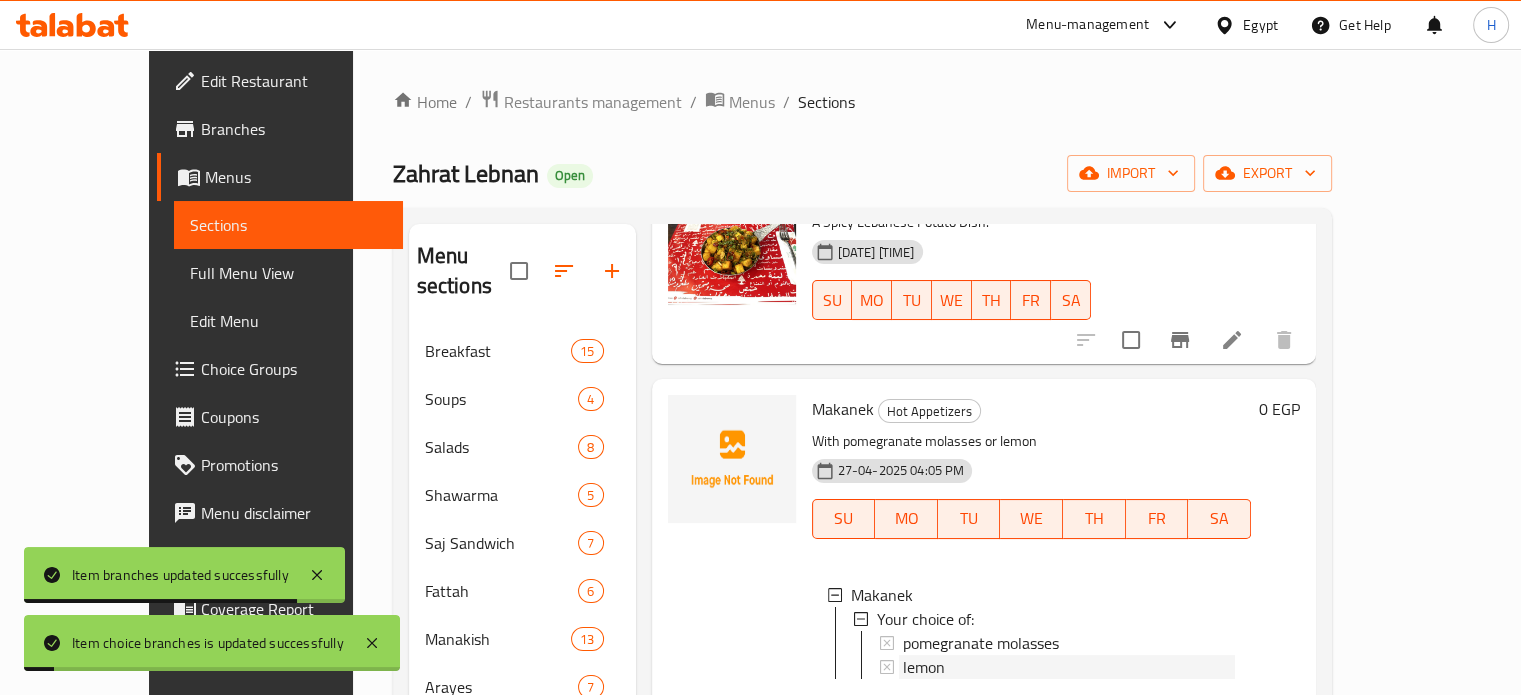 click on "lemon" at bounding box center (1069, 667) 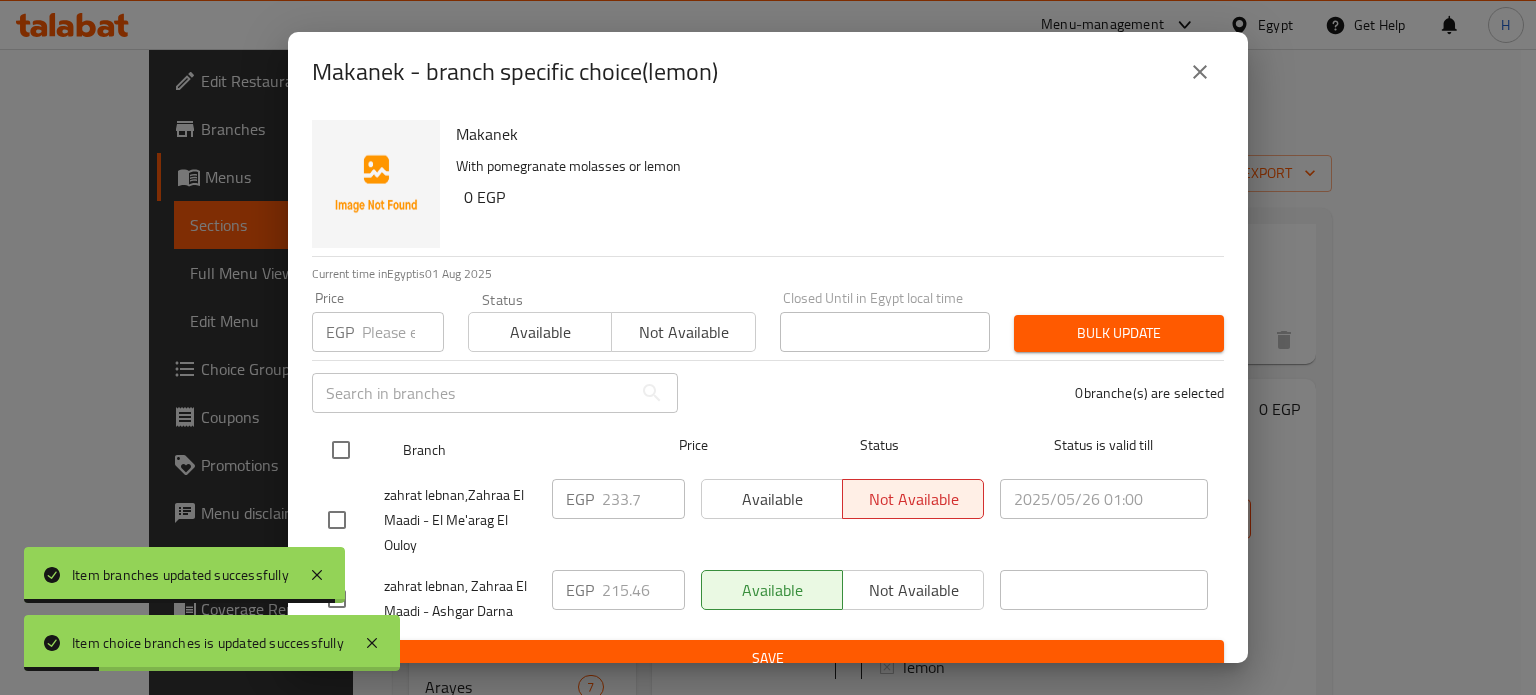 click at bounding box center (341, 450) 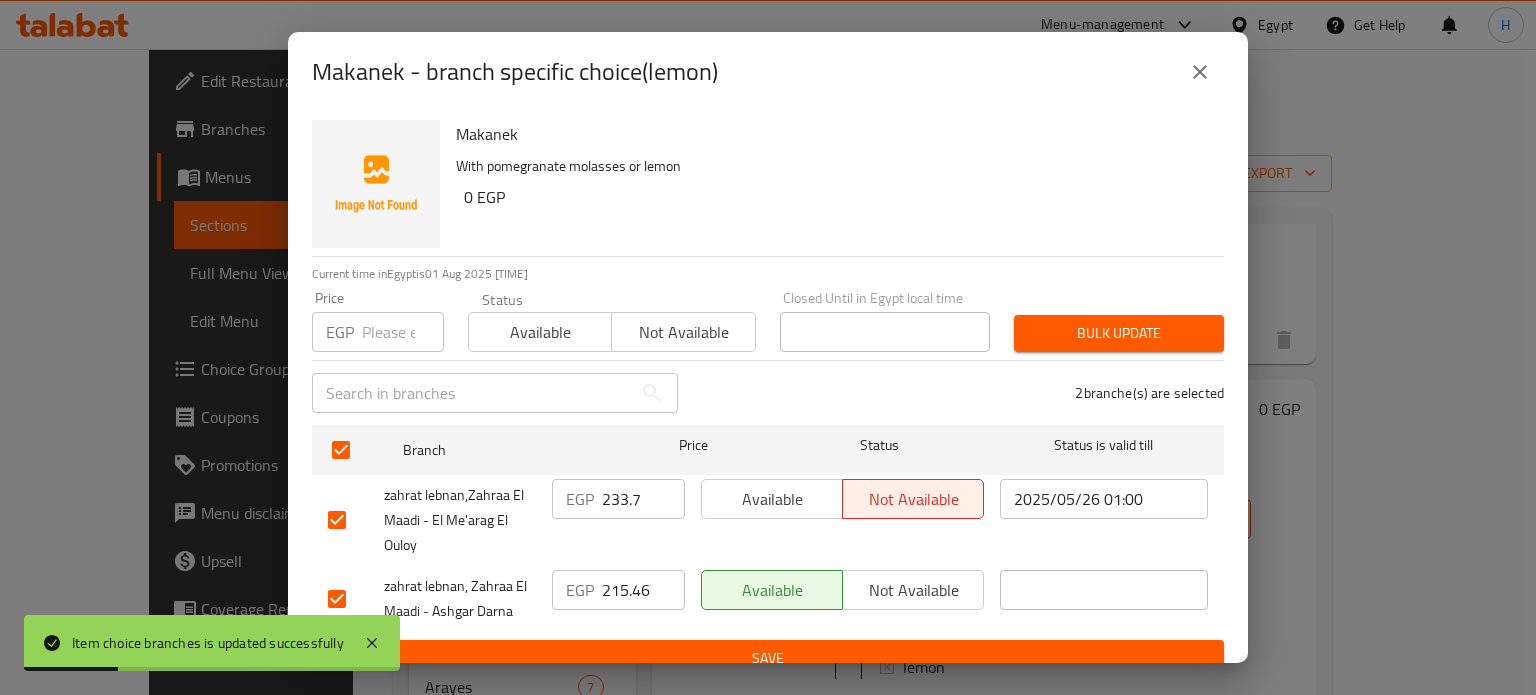 click at bounding box center [403, 332] 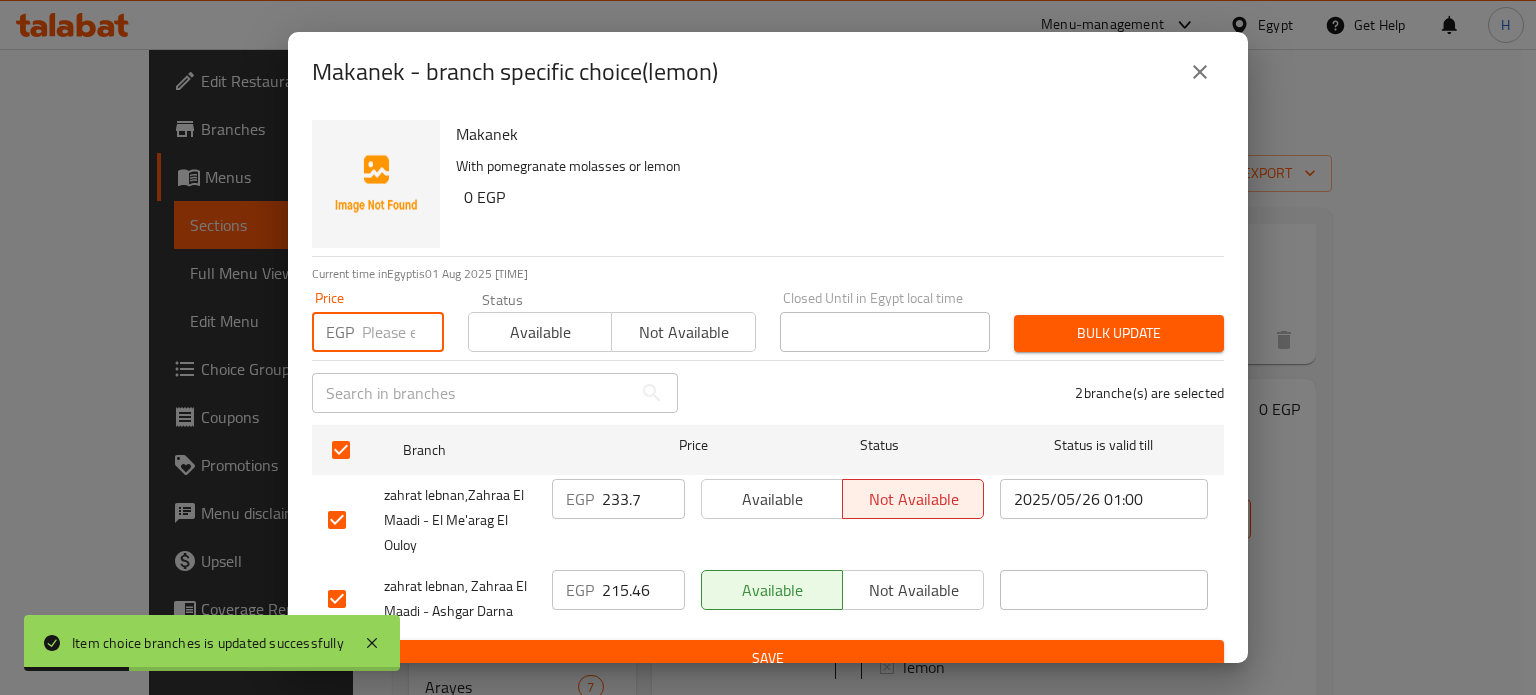 paste on "233.7" 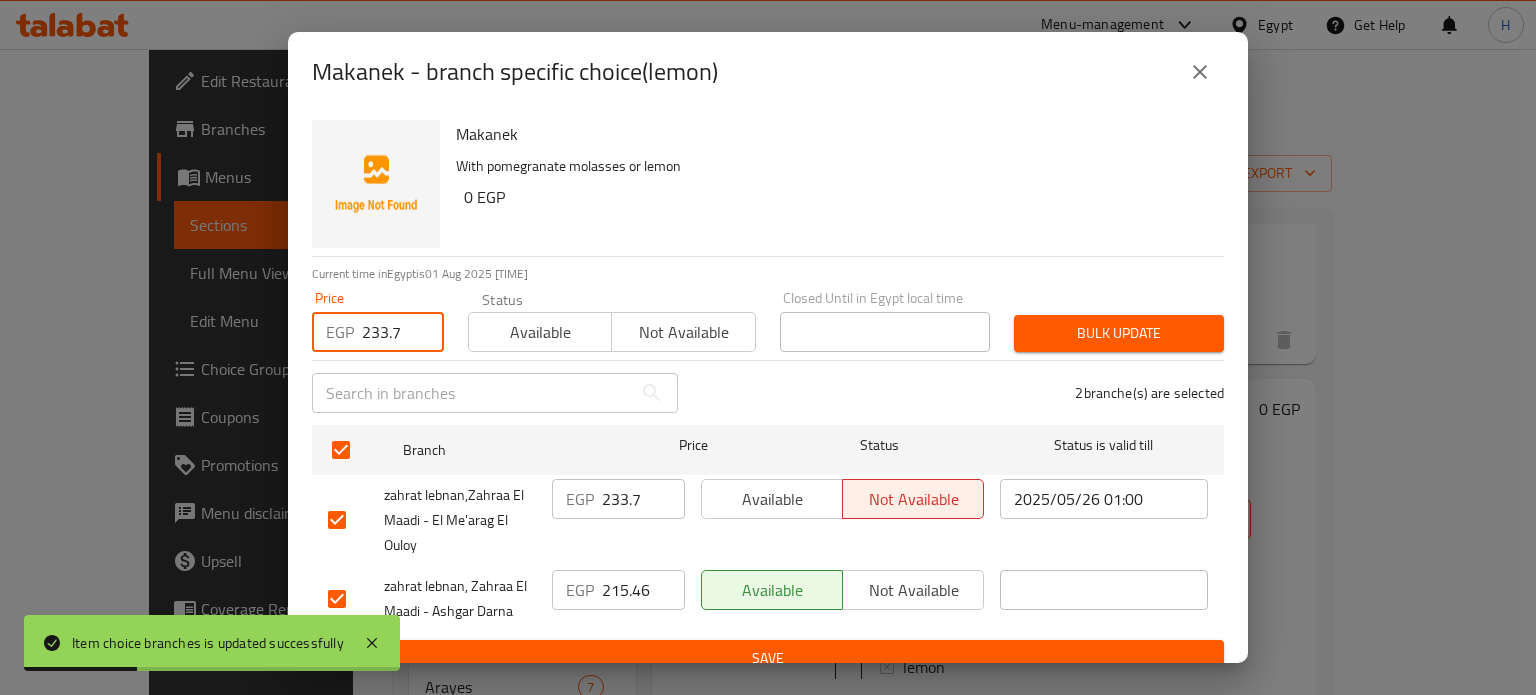 click on "Bulk update" at bounding box center (1119, 333) 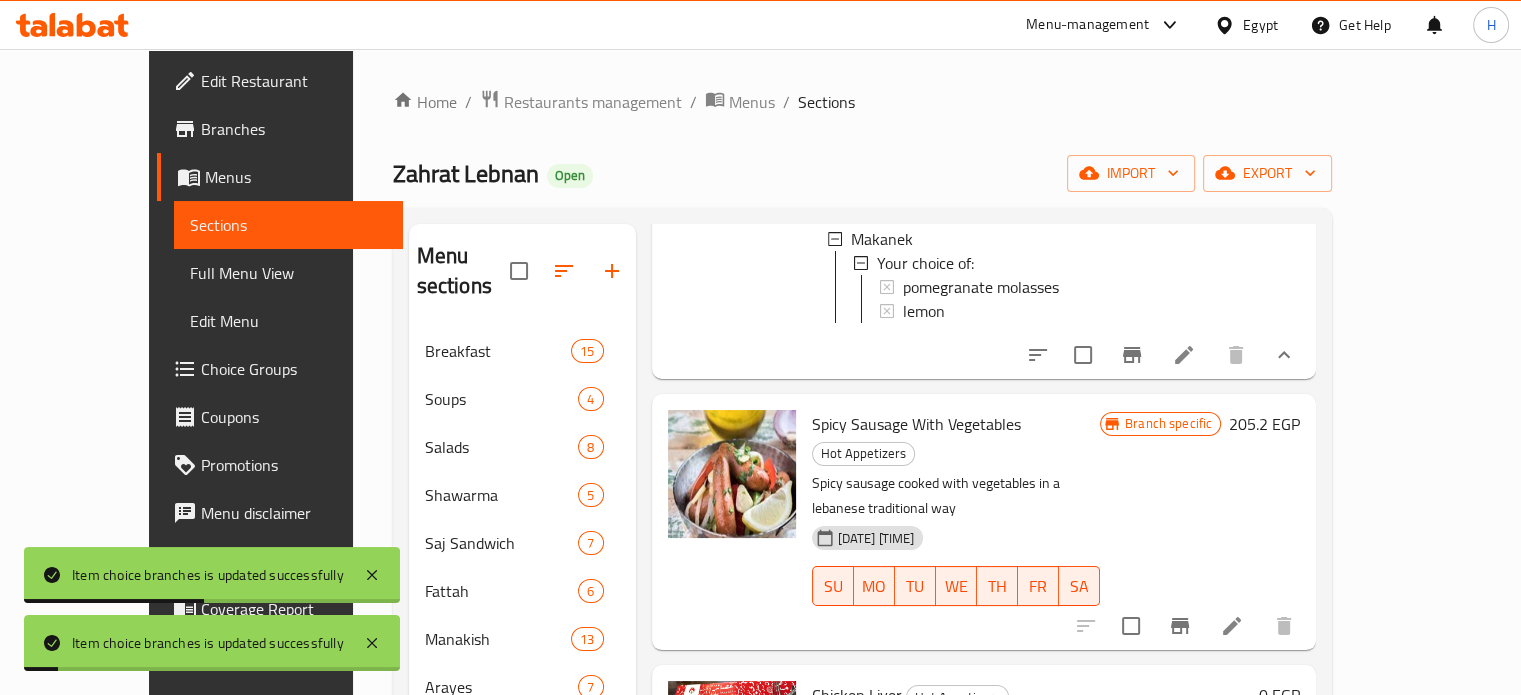 scroll, scrollTop: 1200, scrollLeft: 0, axis: vertical 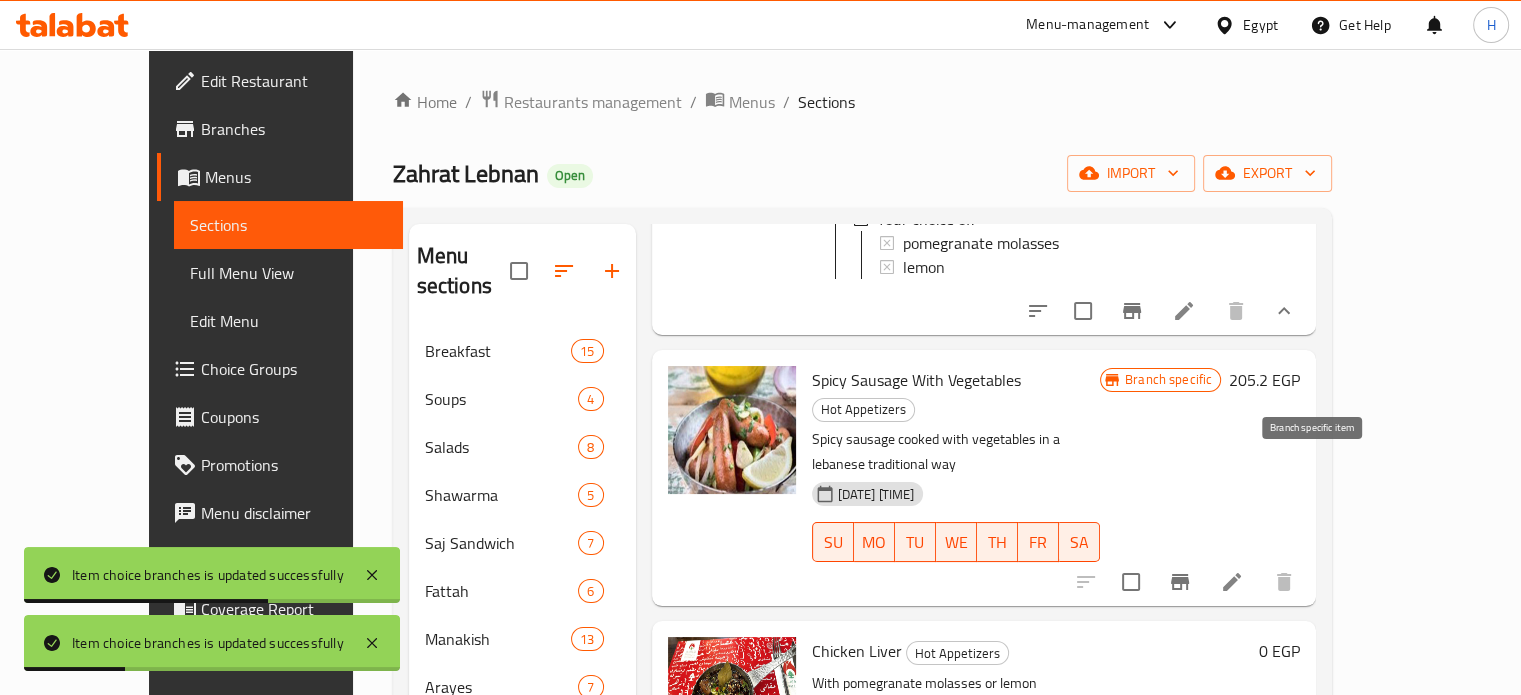 click 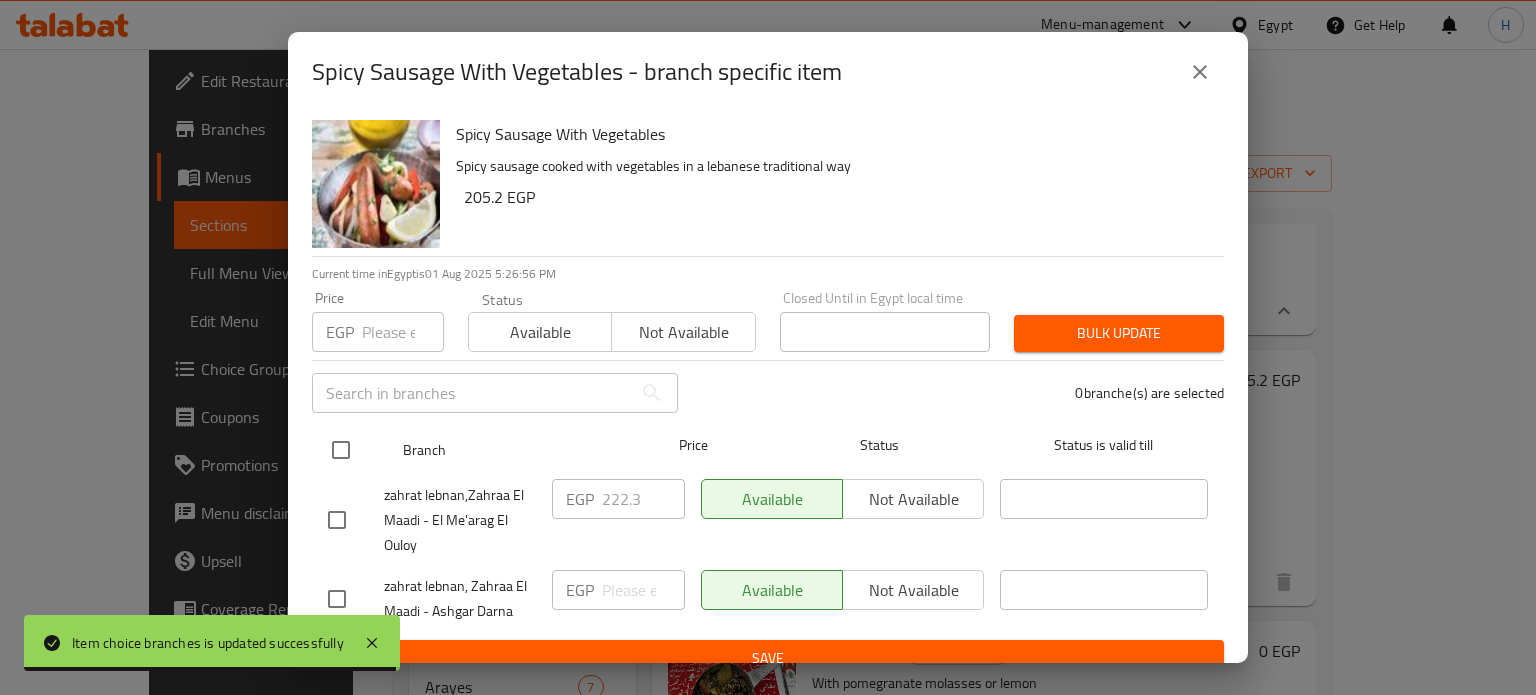 click at bounding box center [341, 450] 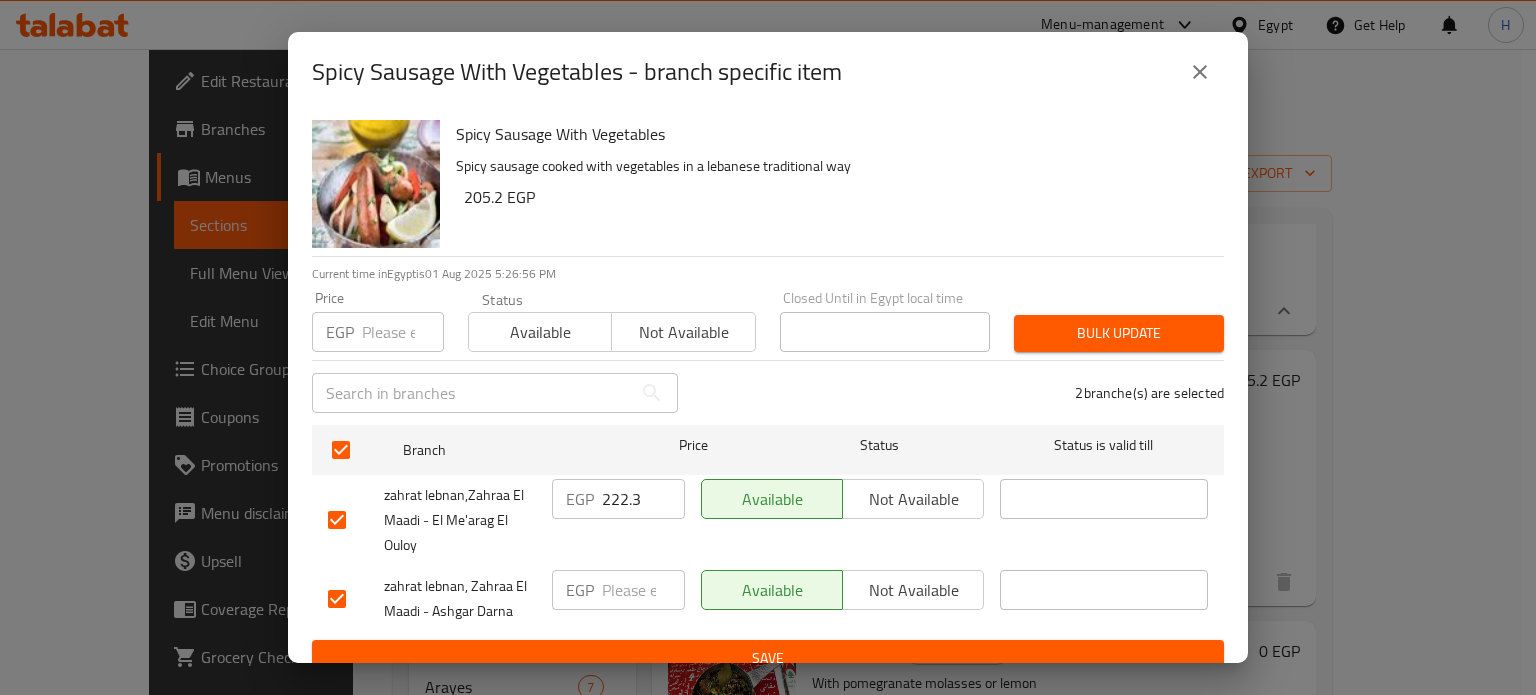 click on "222.3" at bounding box center (643, 499) 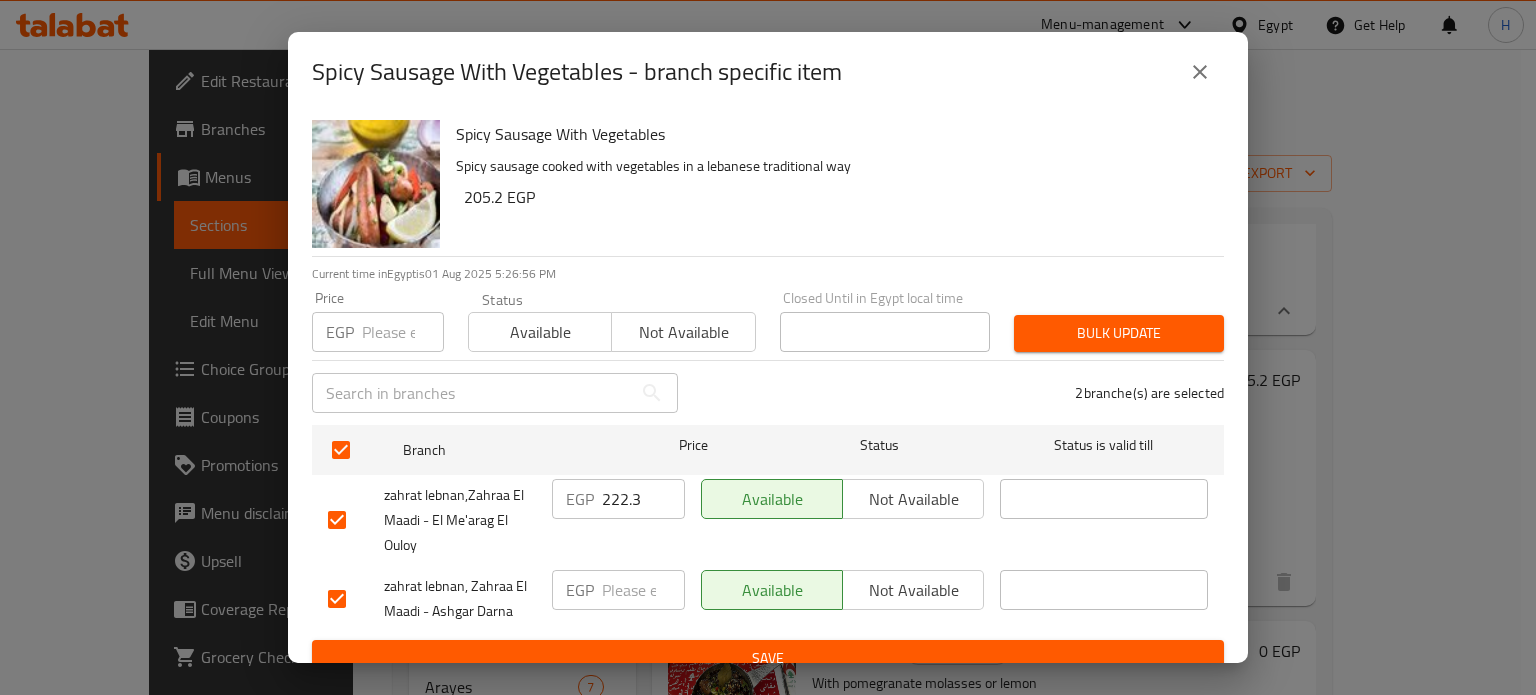 click on "222.3" at bounding box center (643, 499) 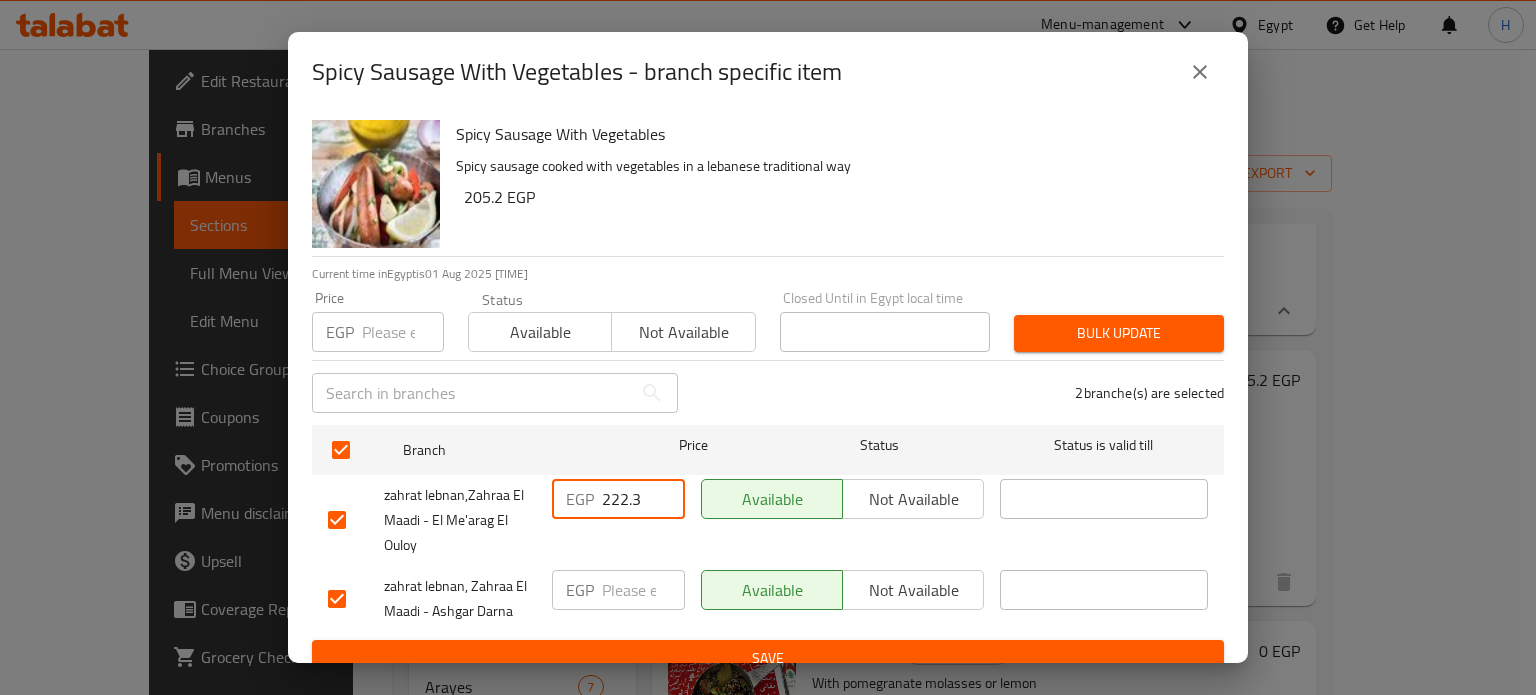click at bounding box center (403, 332) 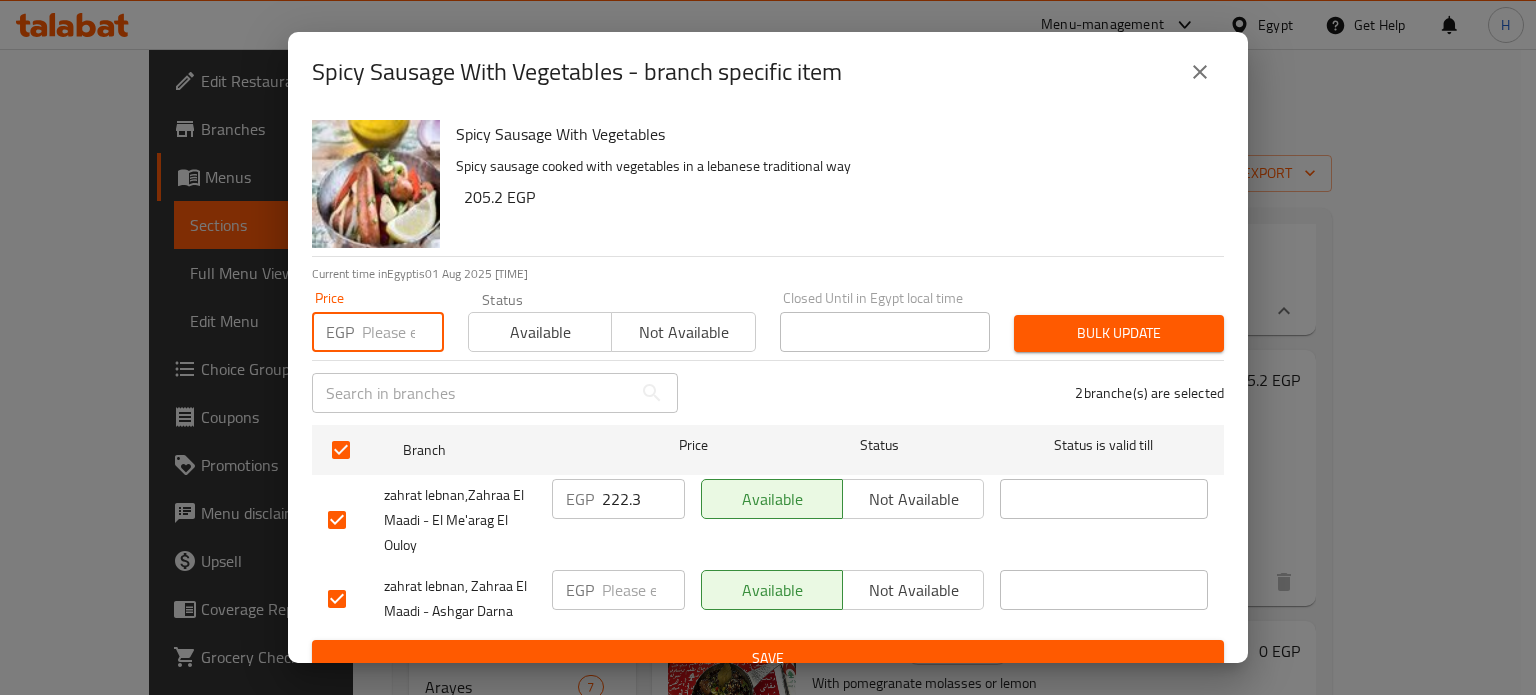 paste on "222.3" 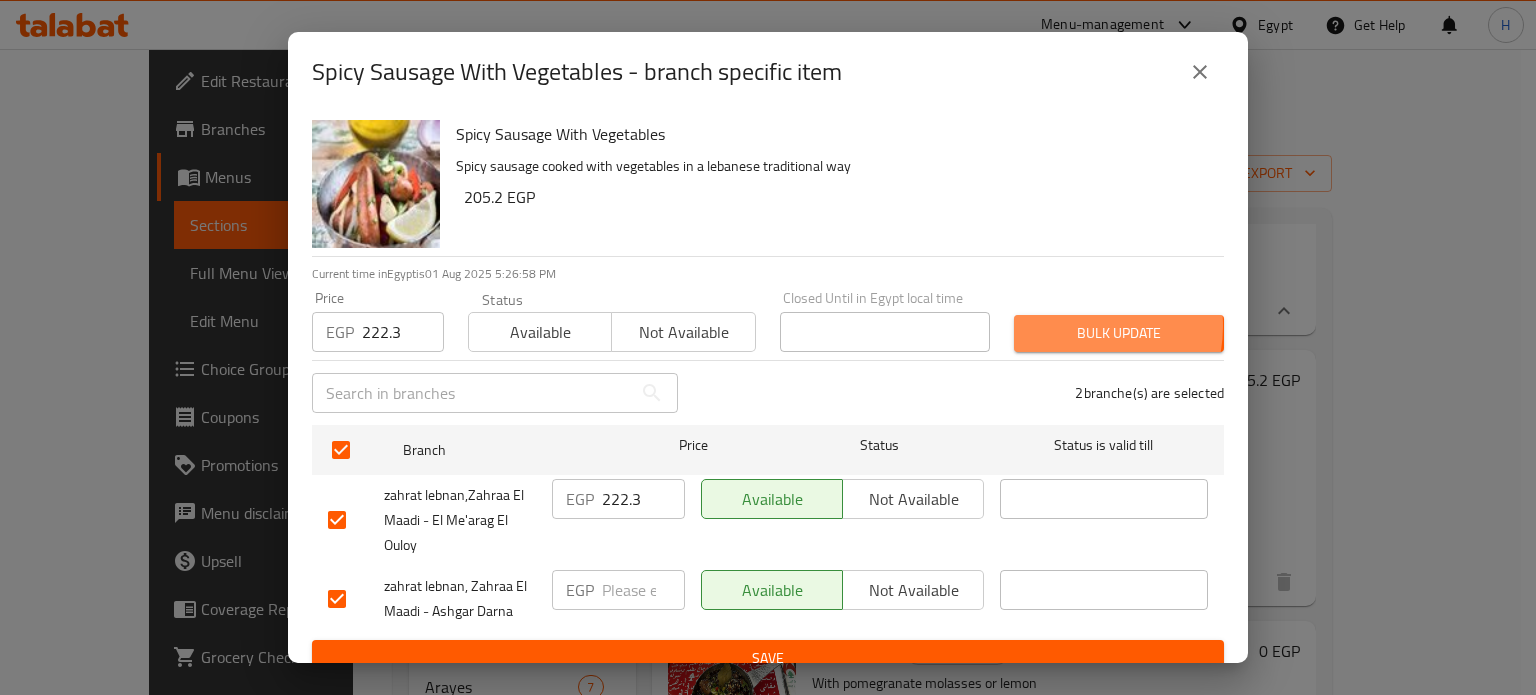 click on "Bulk update" at bounding box center [1119, 333] 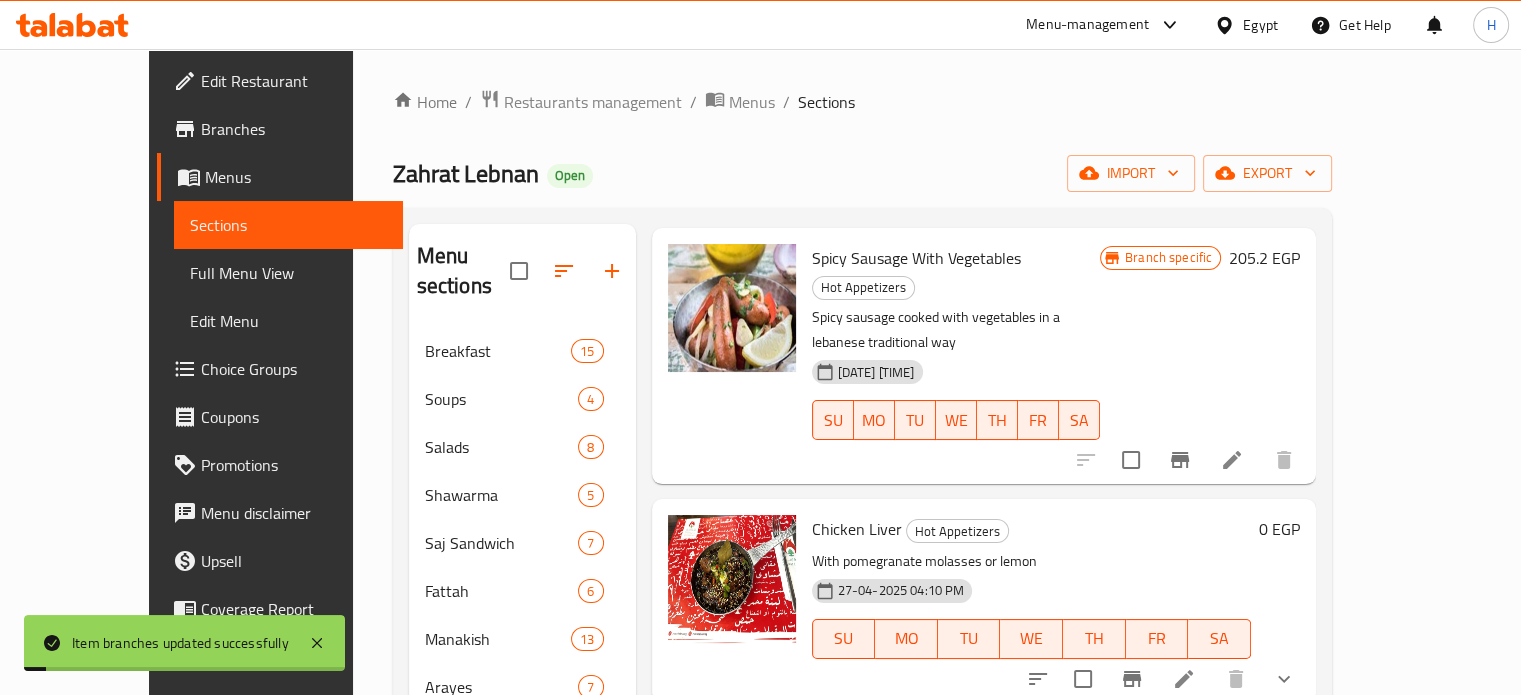 scroll, scrollTop: 1400, scrollLeft: 0, axis: vertical 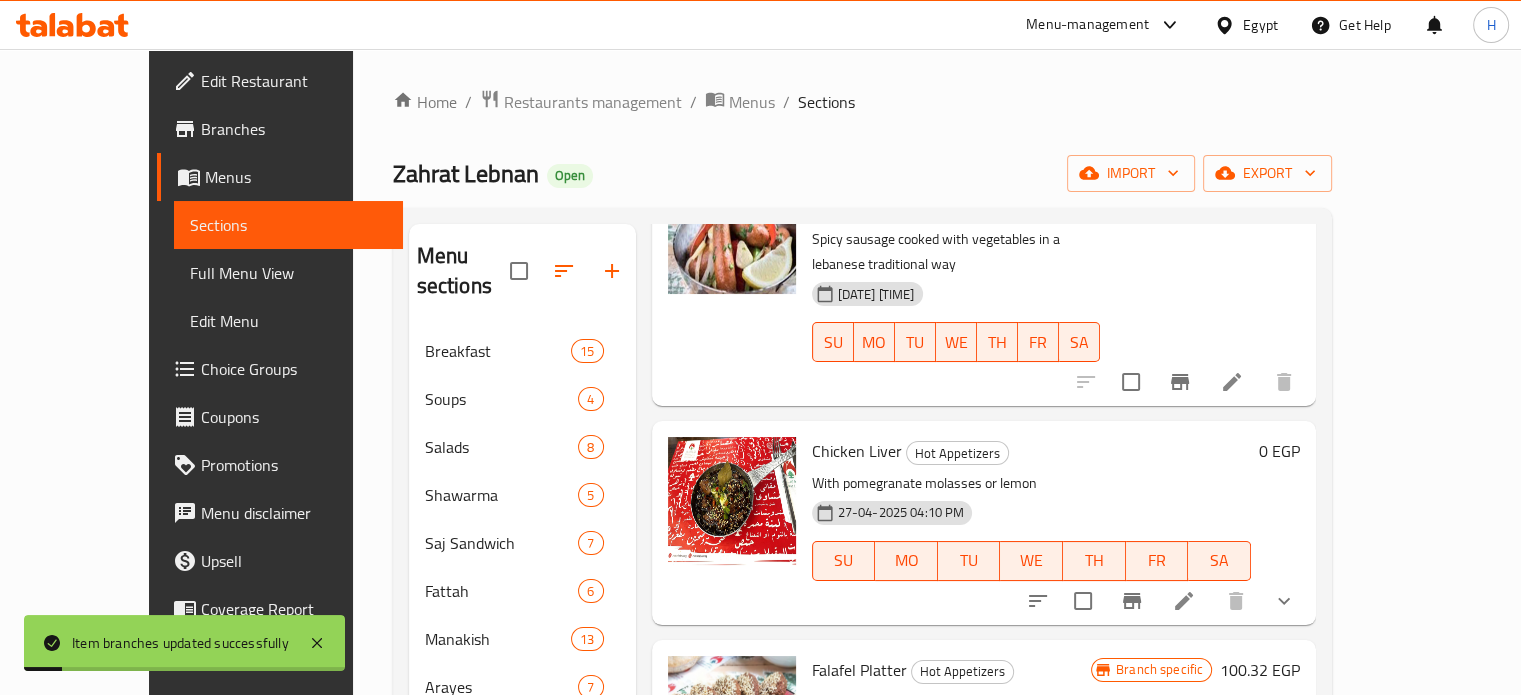 click at bounding box center [1284, 601] 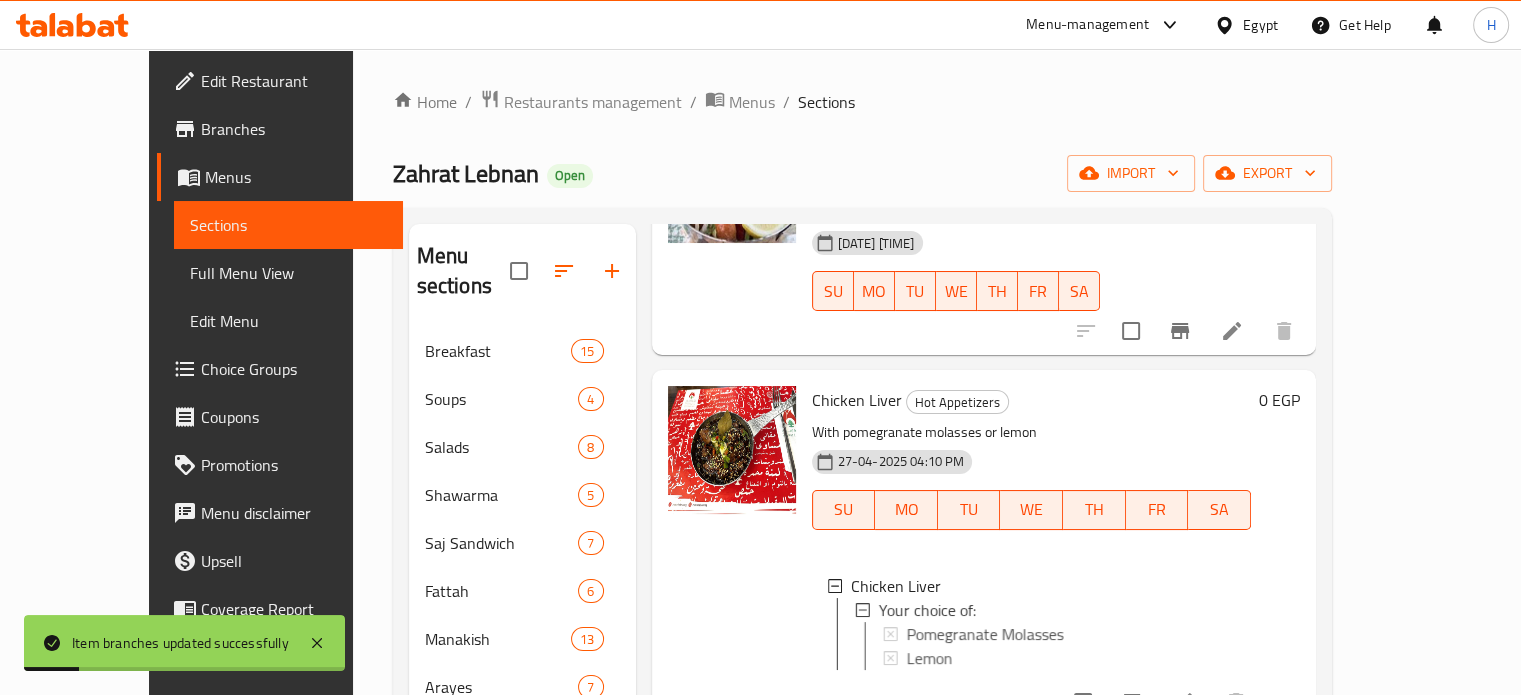scroll, scrollTop: 1500, scrollLeft: 0, axis: vertical 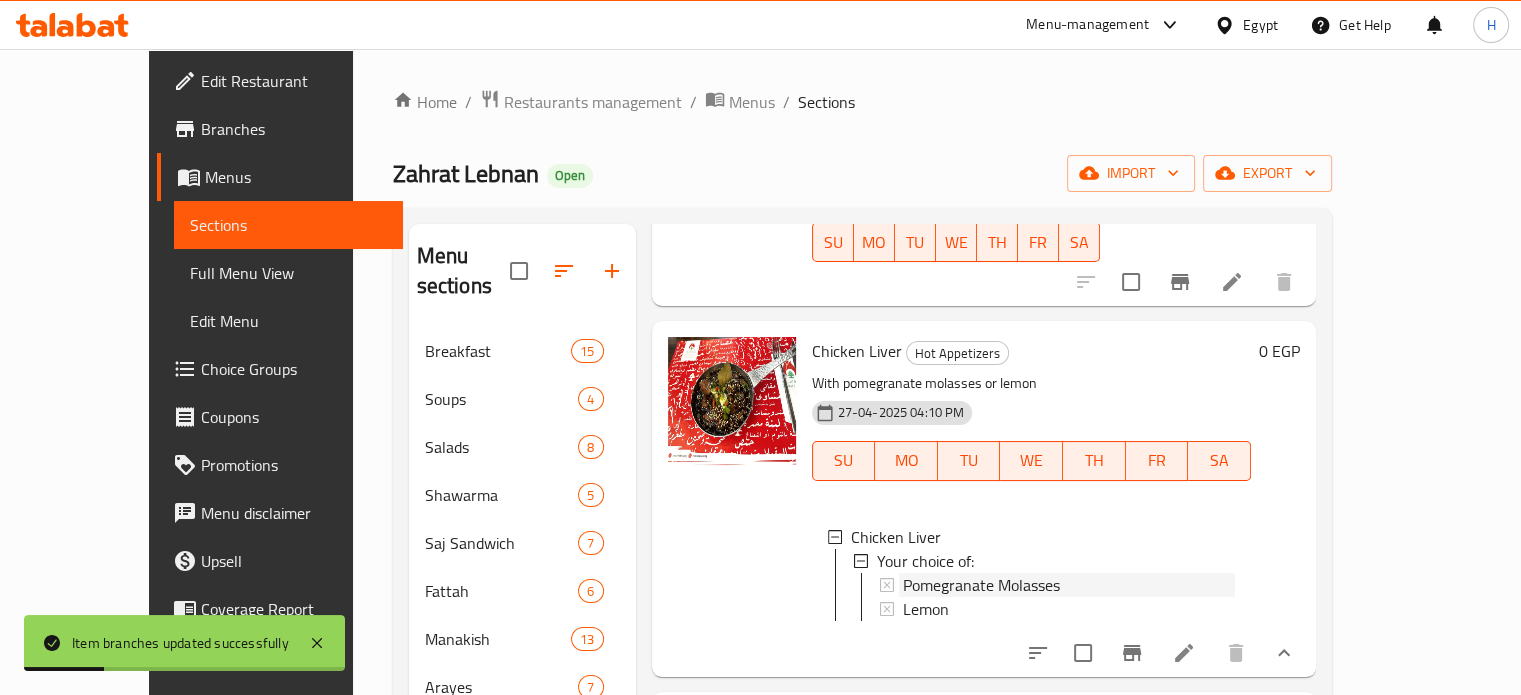 click on "Pomegranate Molasses" at bounding box center [981, 585] 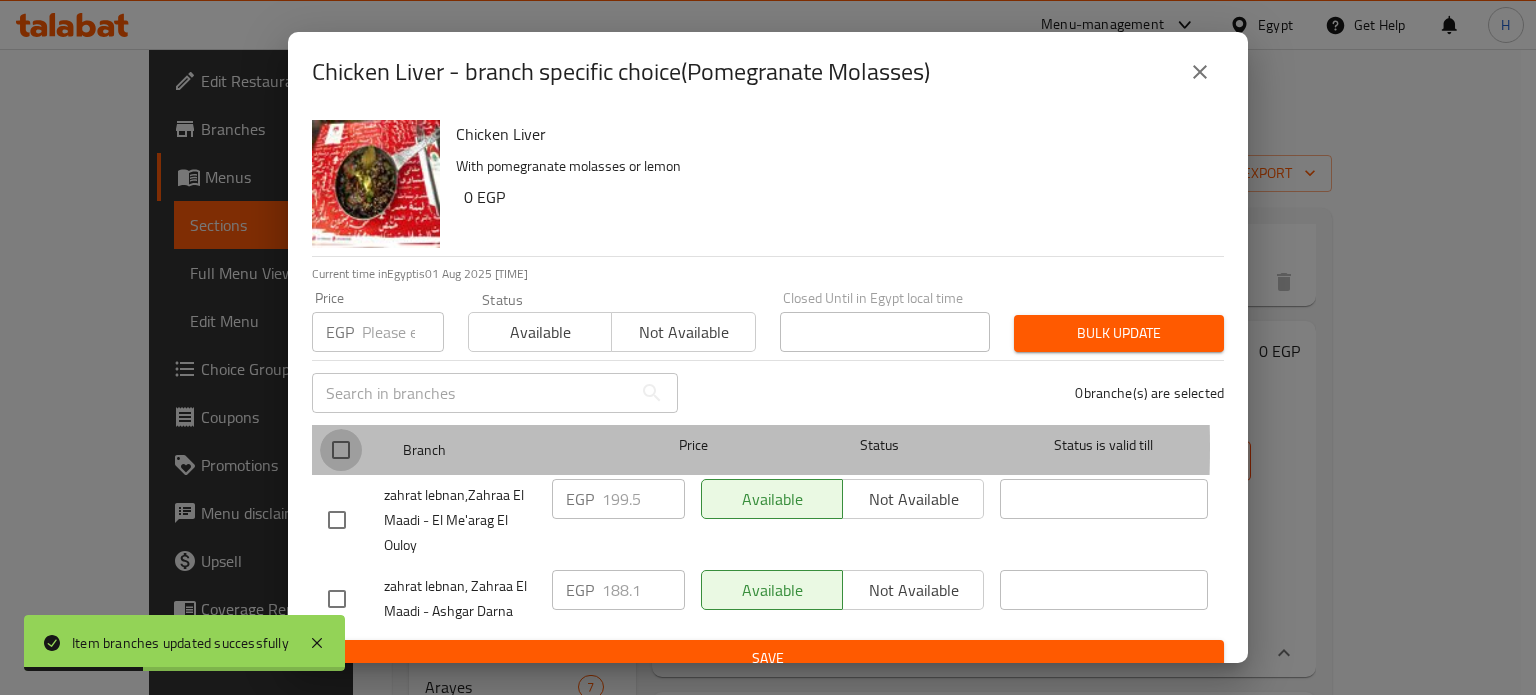 click at bounding box center [341, 450] 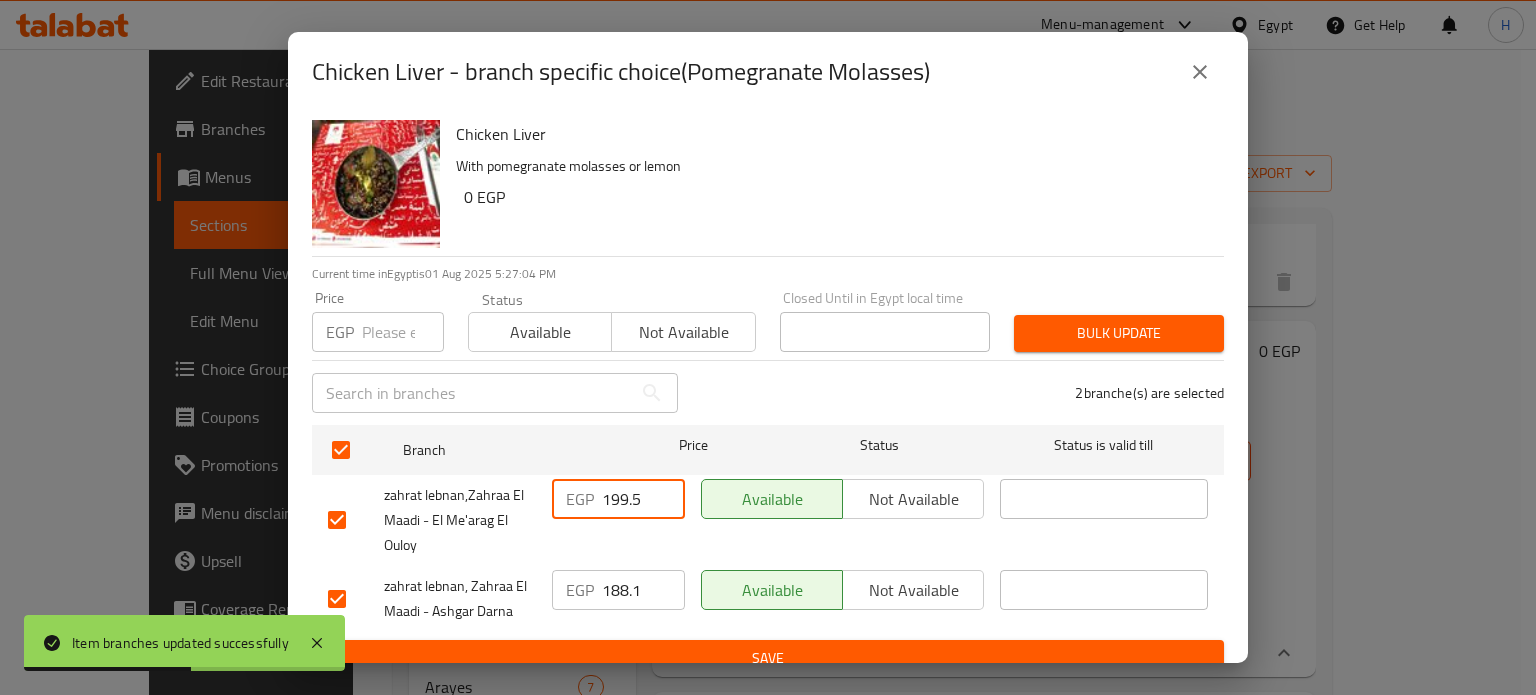 drag, startPoint x: 640, startPoint y: 499, endPoint x: 559, endPoint y: 495, distance: 81.09871 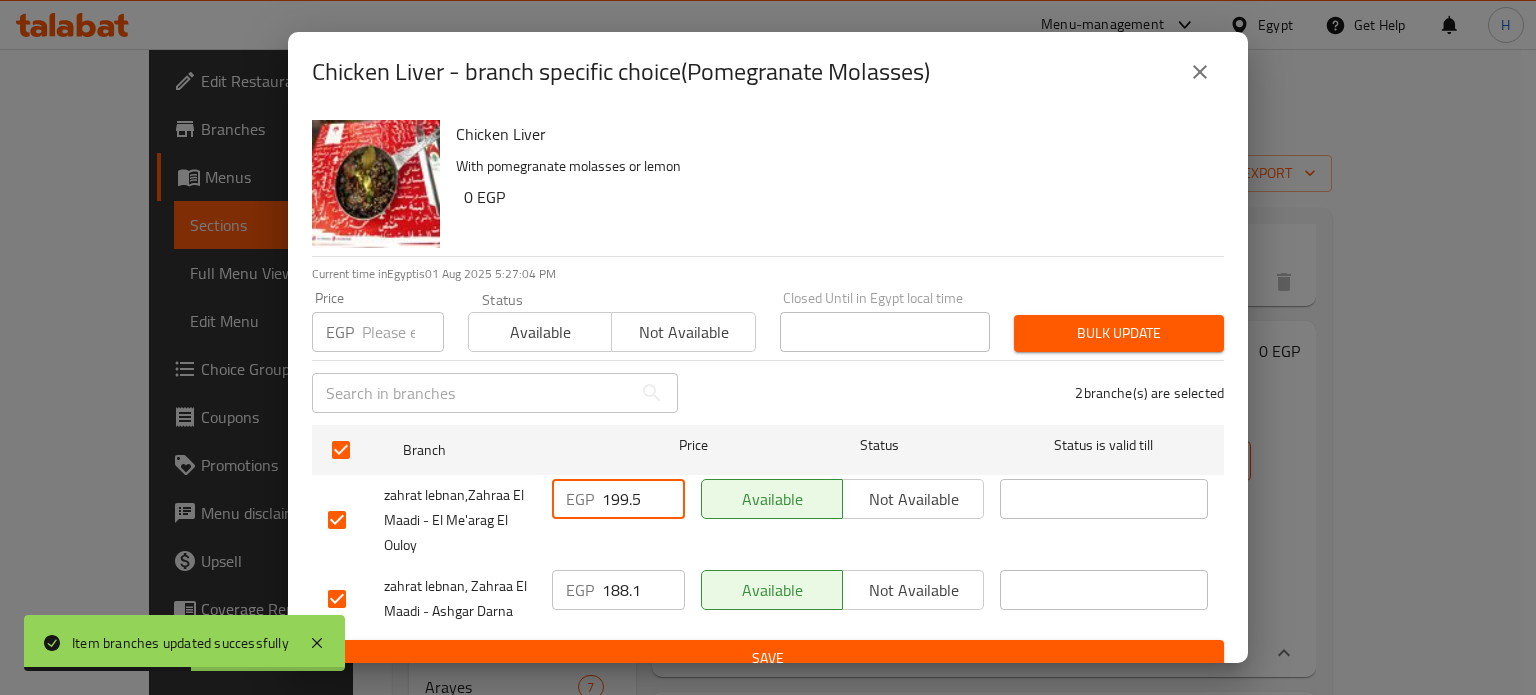 click on "EGP 199.5 ​" at bounding box center (618, 499) 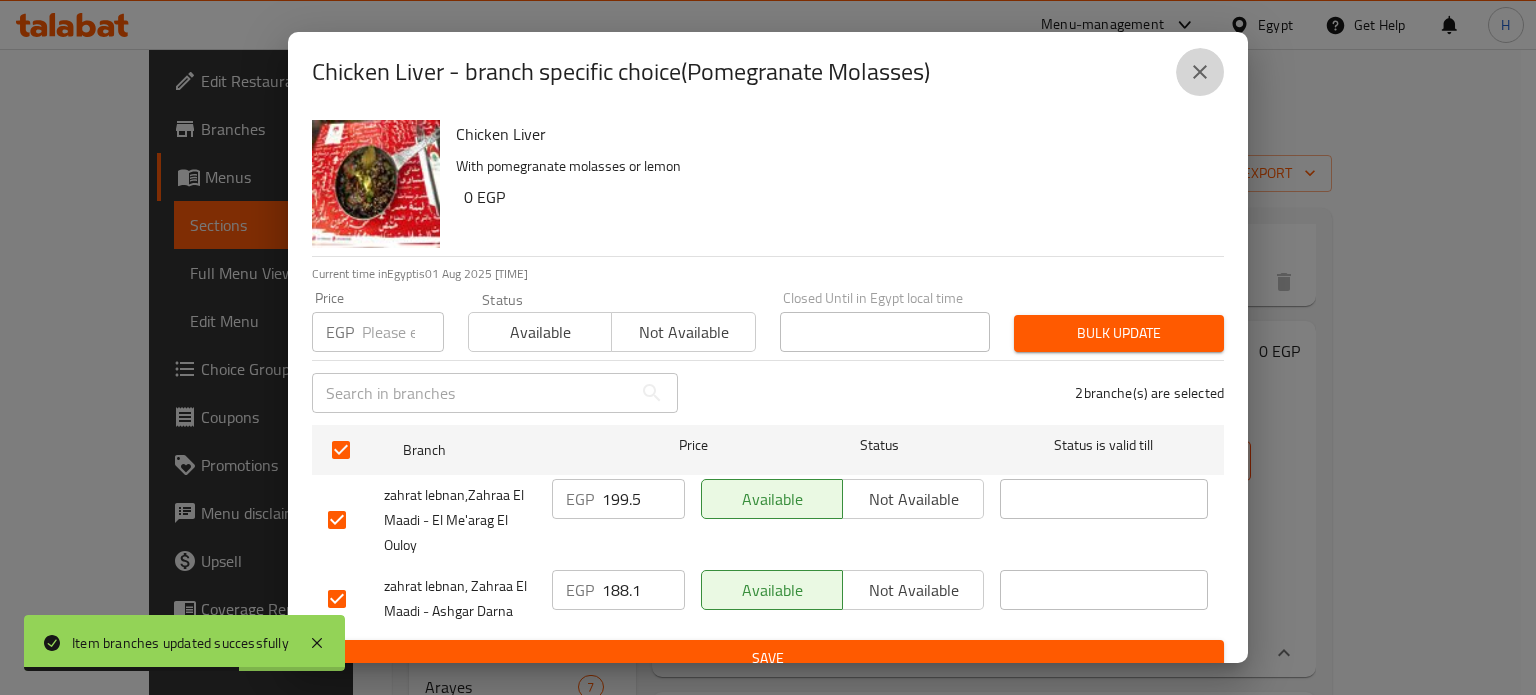 click at bounding box center [1200, 72] 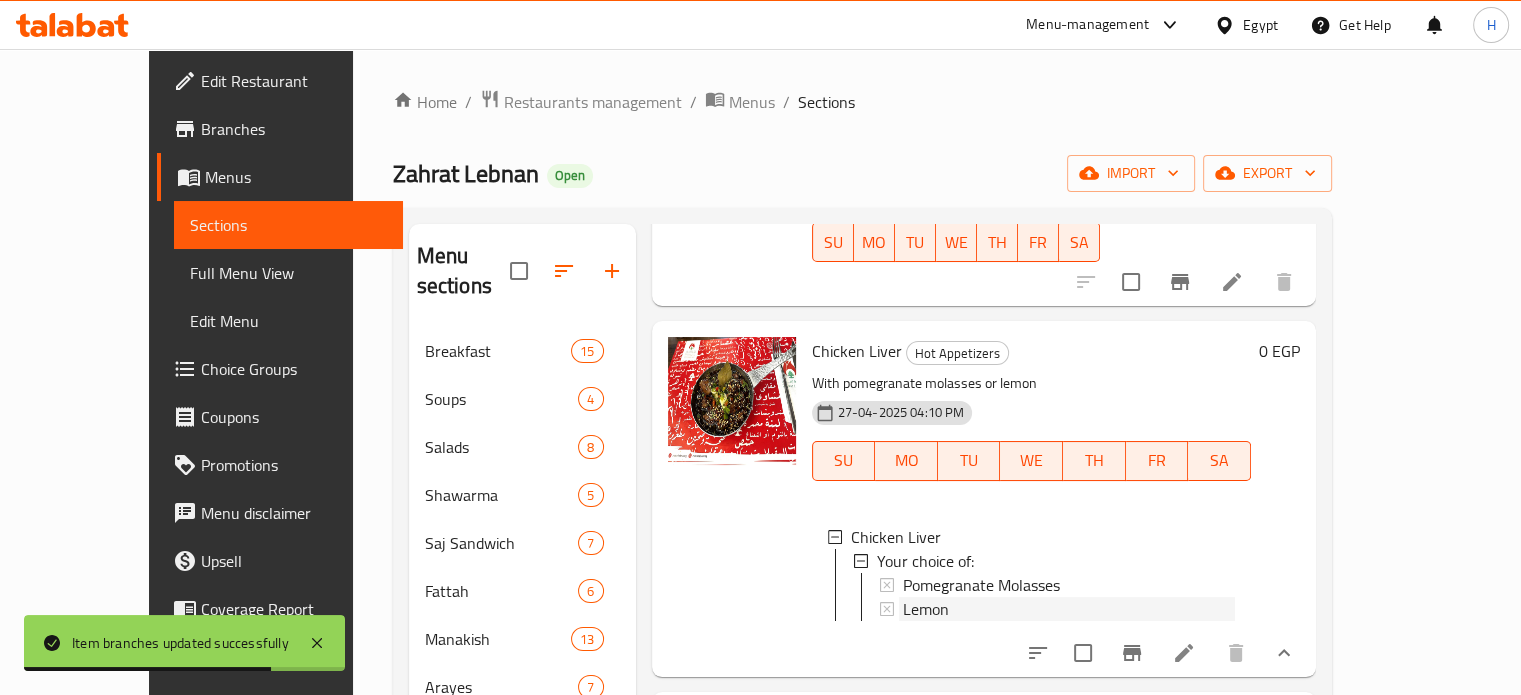 click on "Lemon" at bounding box center [1069, 609] 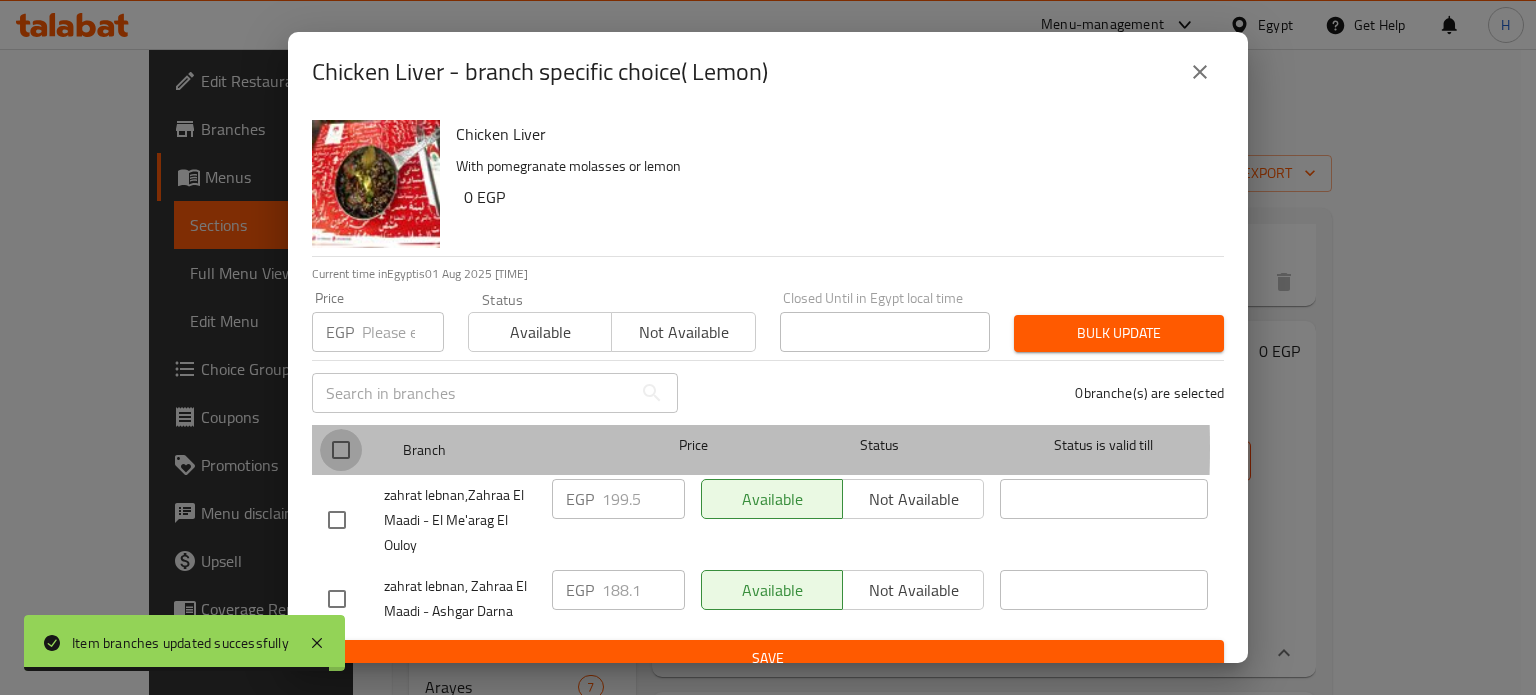 click at bounding box center (341, 450) 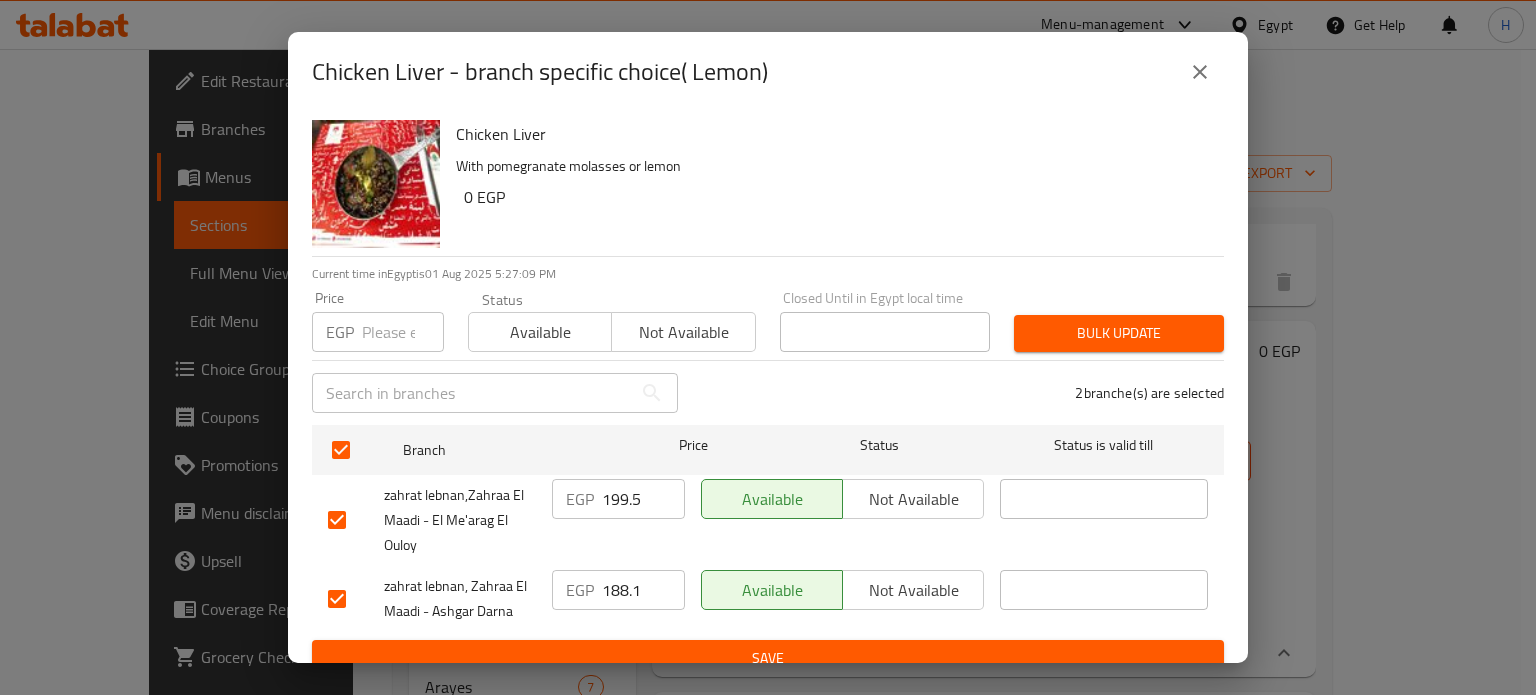 click on "199.5" at bounding box center (643, 499) 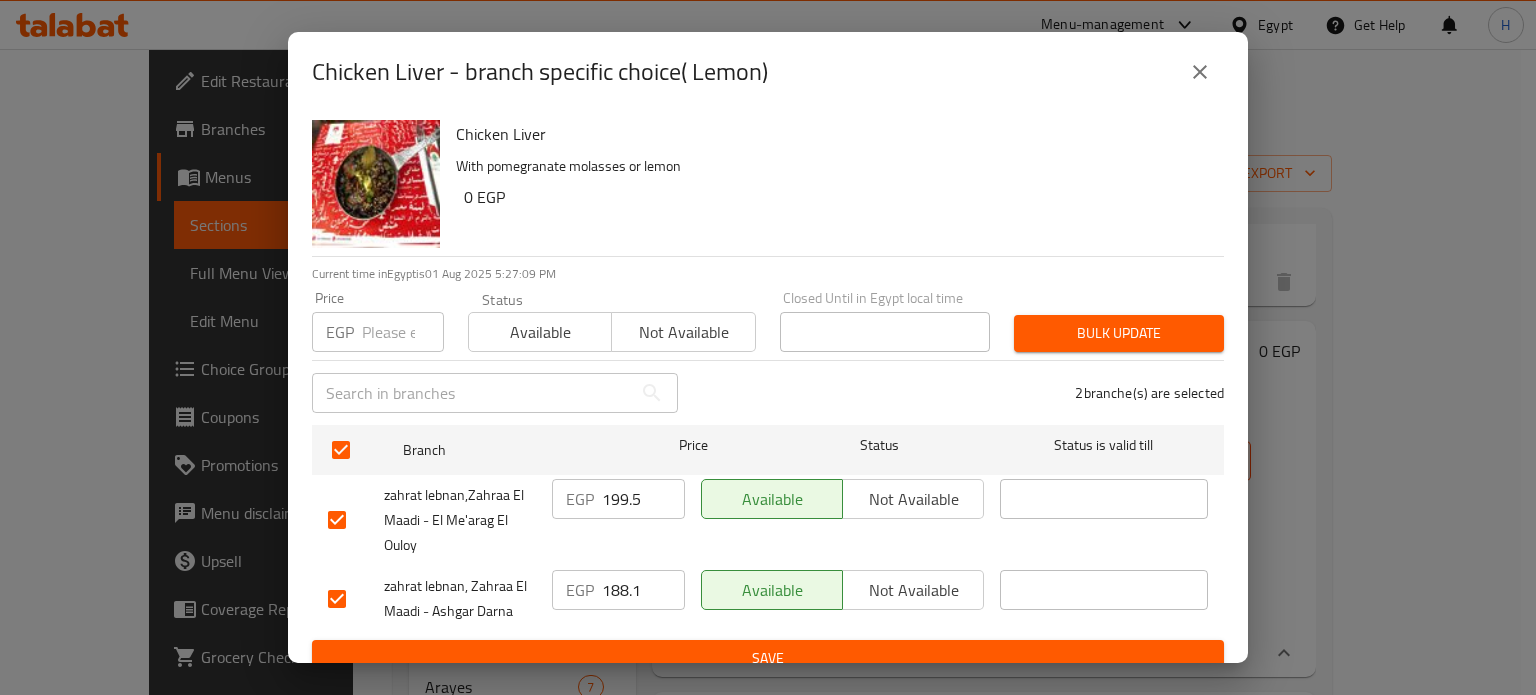 click on "199.5" at bounding box center (643, 499) 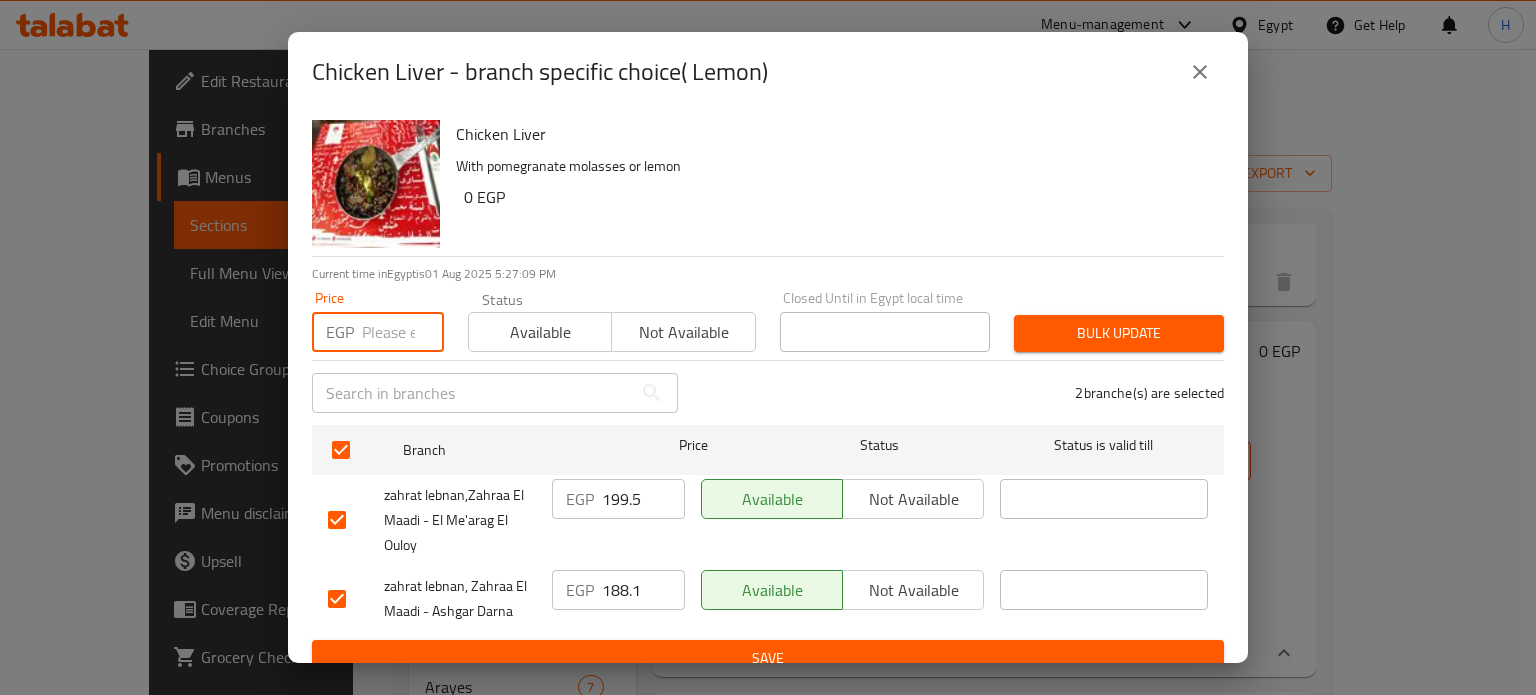click at bounding box center [403, 332] 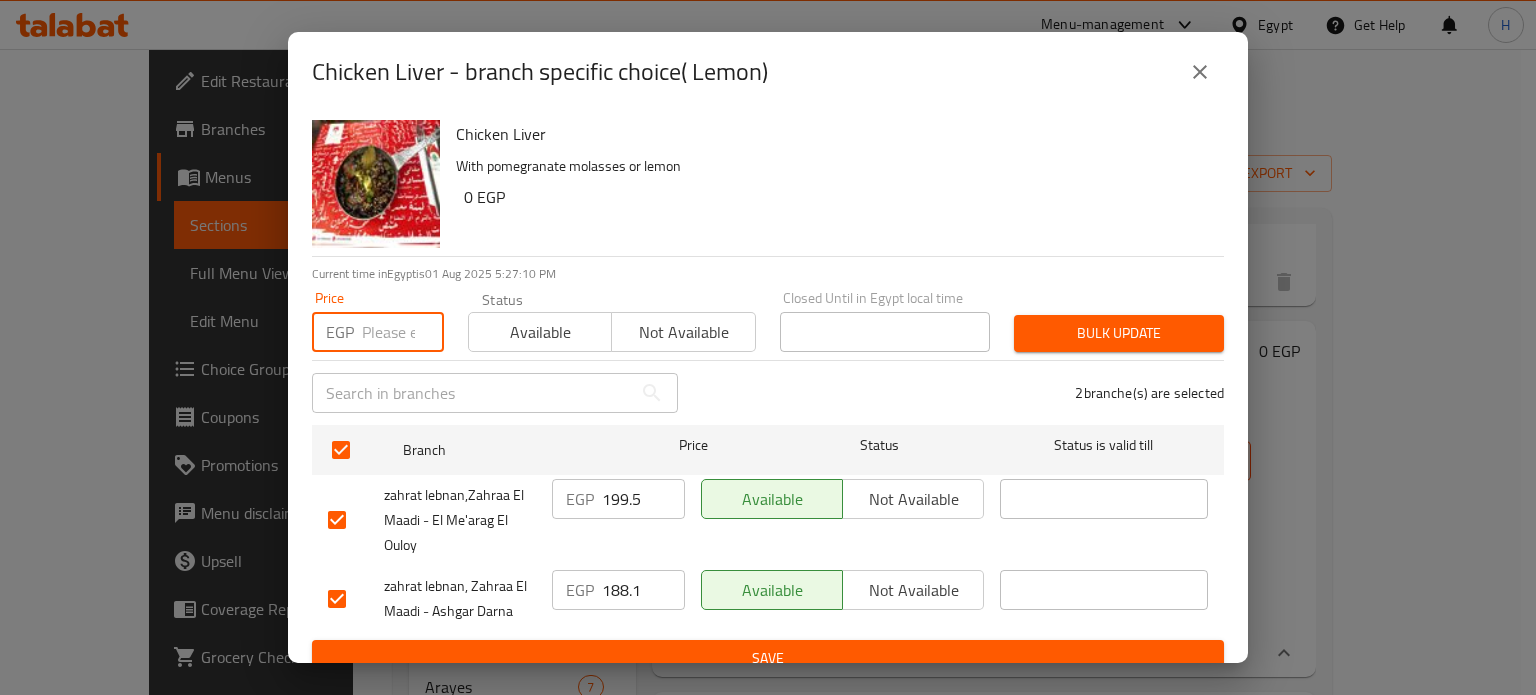 paste on "199.5" 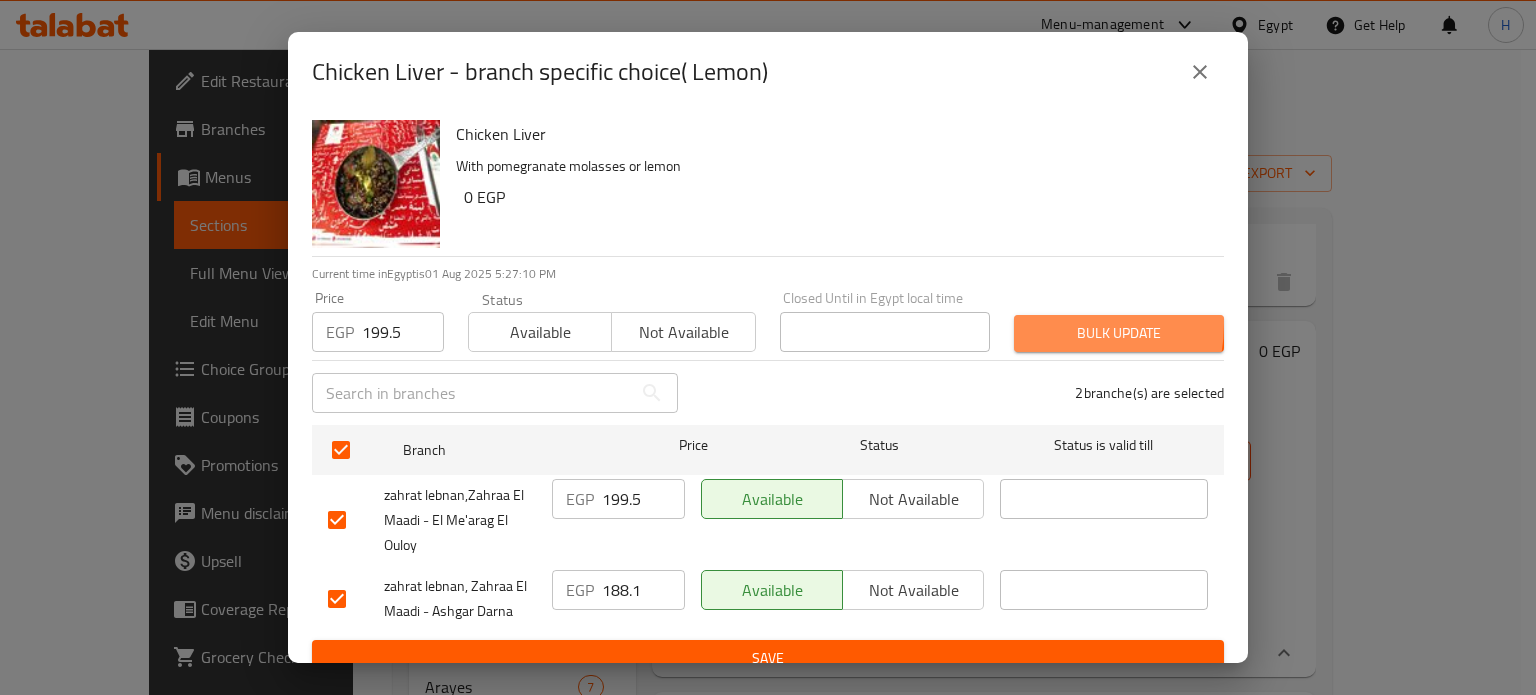 click on "Bulk update" at bounding box center (1119, 333) 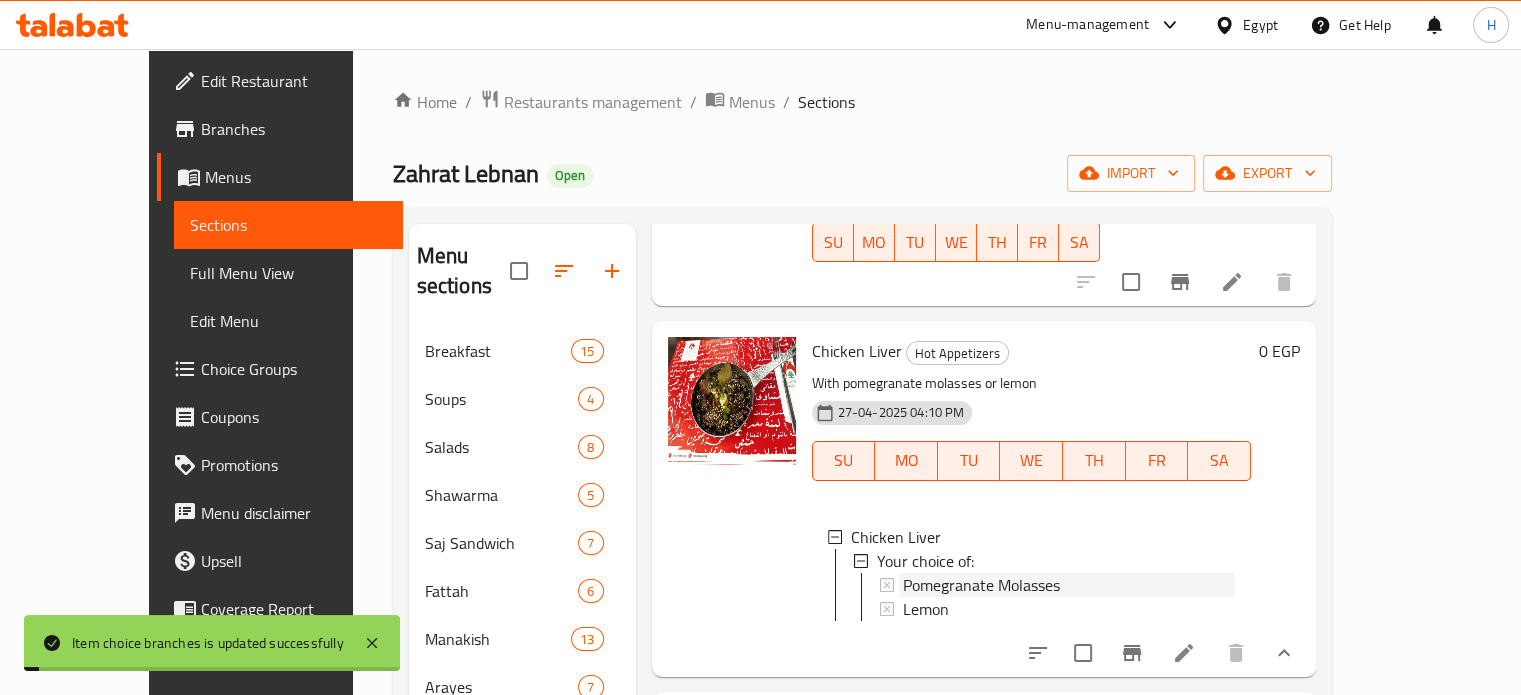 click on "Pomegranate Molasses" at bounding box center [981, 585] 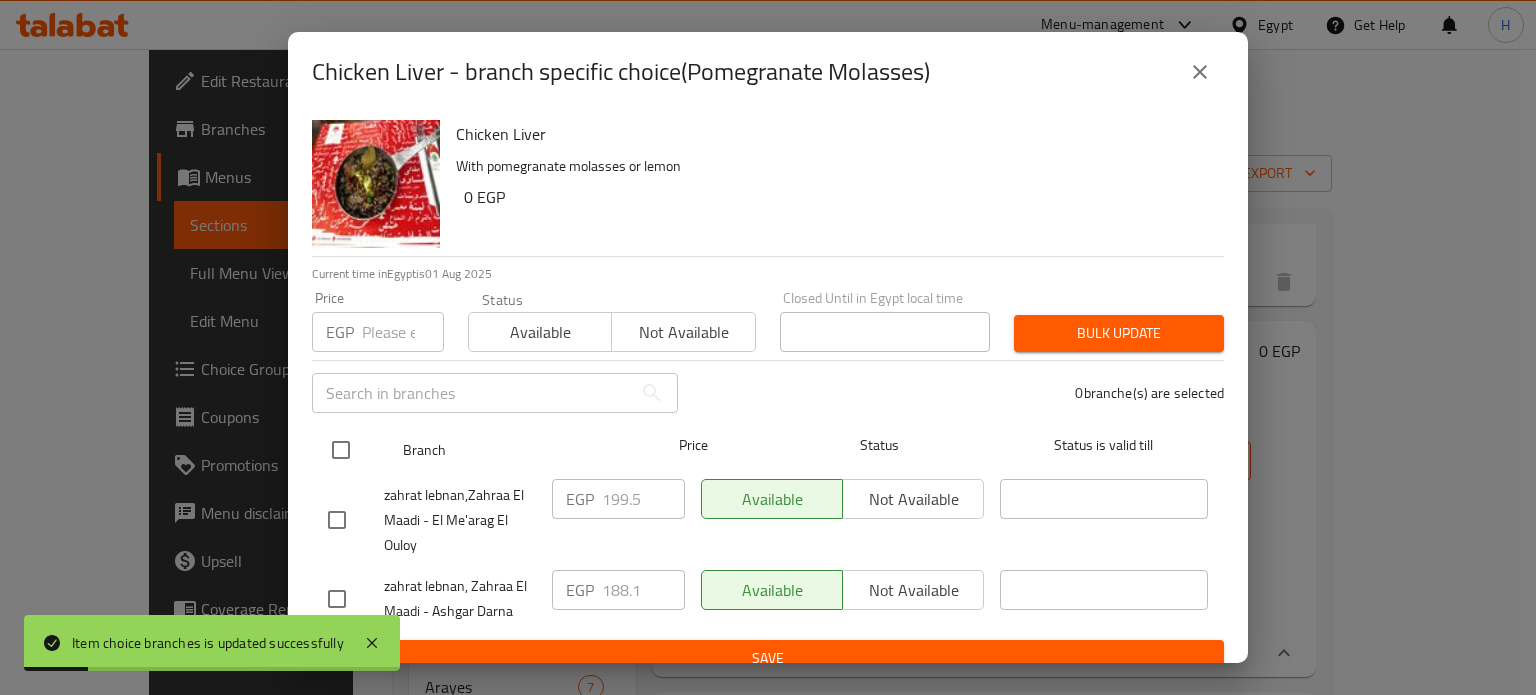 click at bounding box center (341, 450) 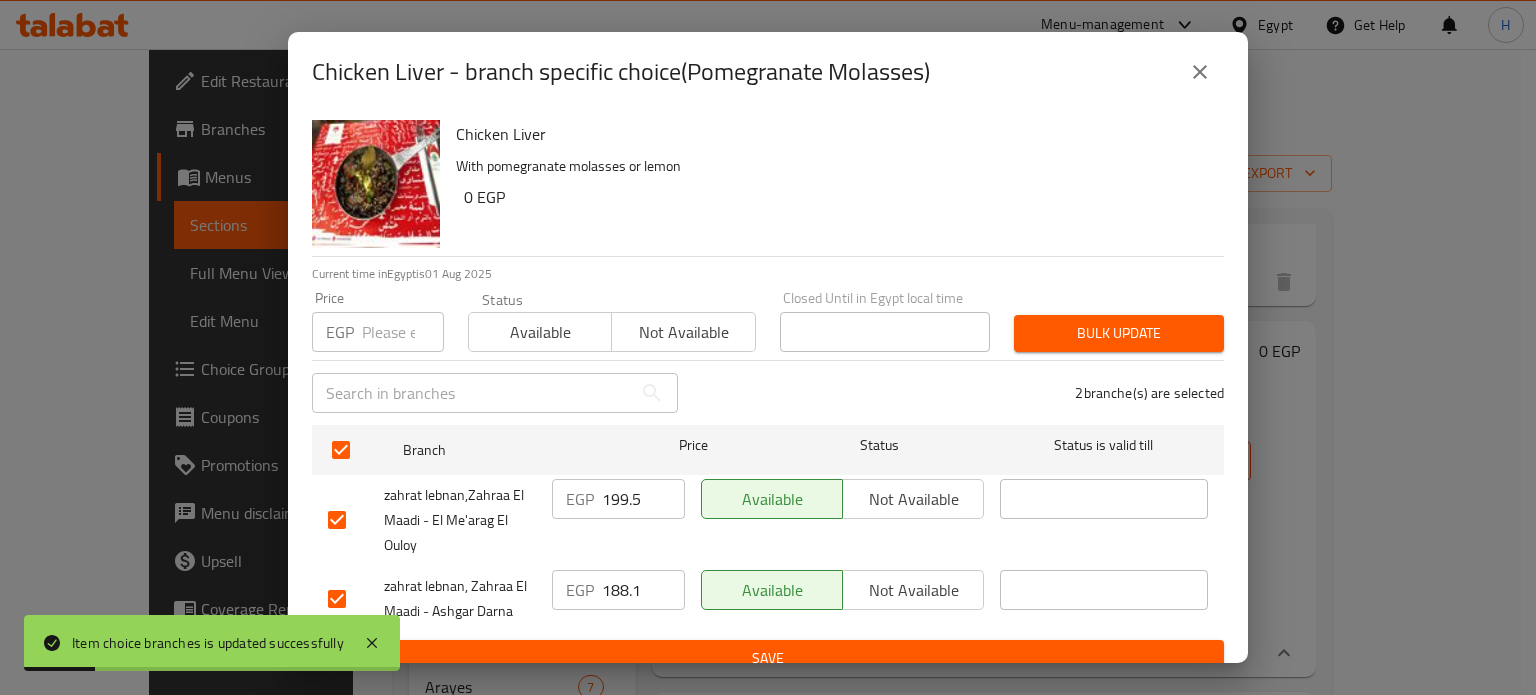 click at bounding box center [403, 332] 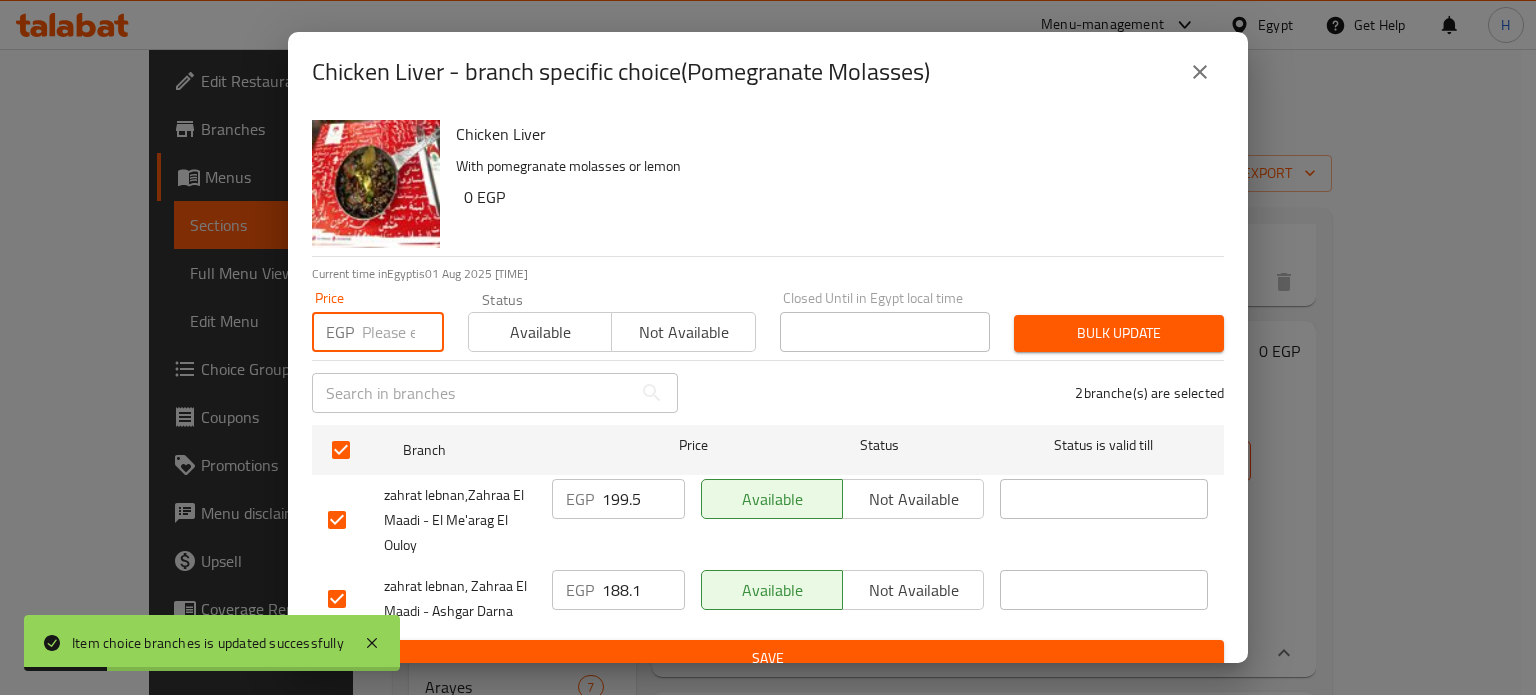 paste on "199.5" 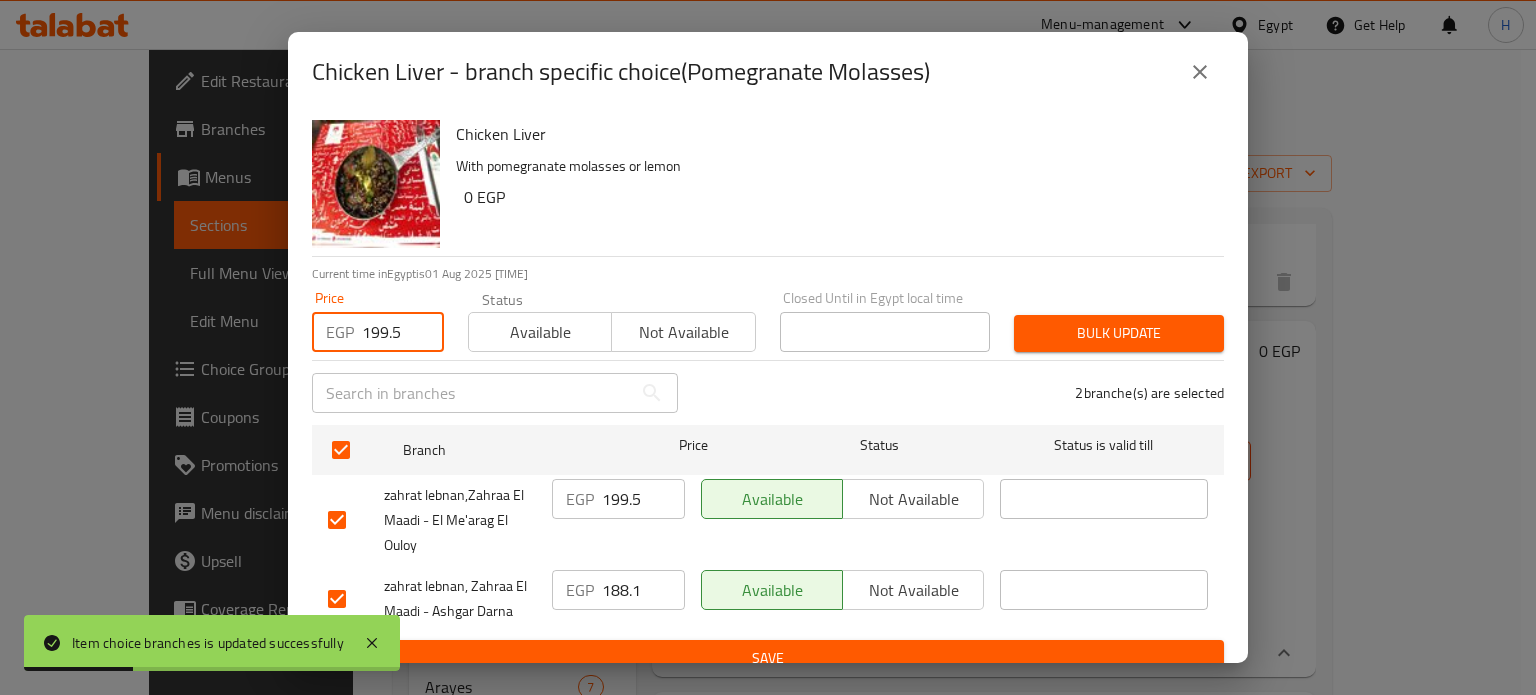 click on "Bulk update" at bounding box center [1119, 333] 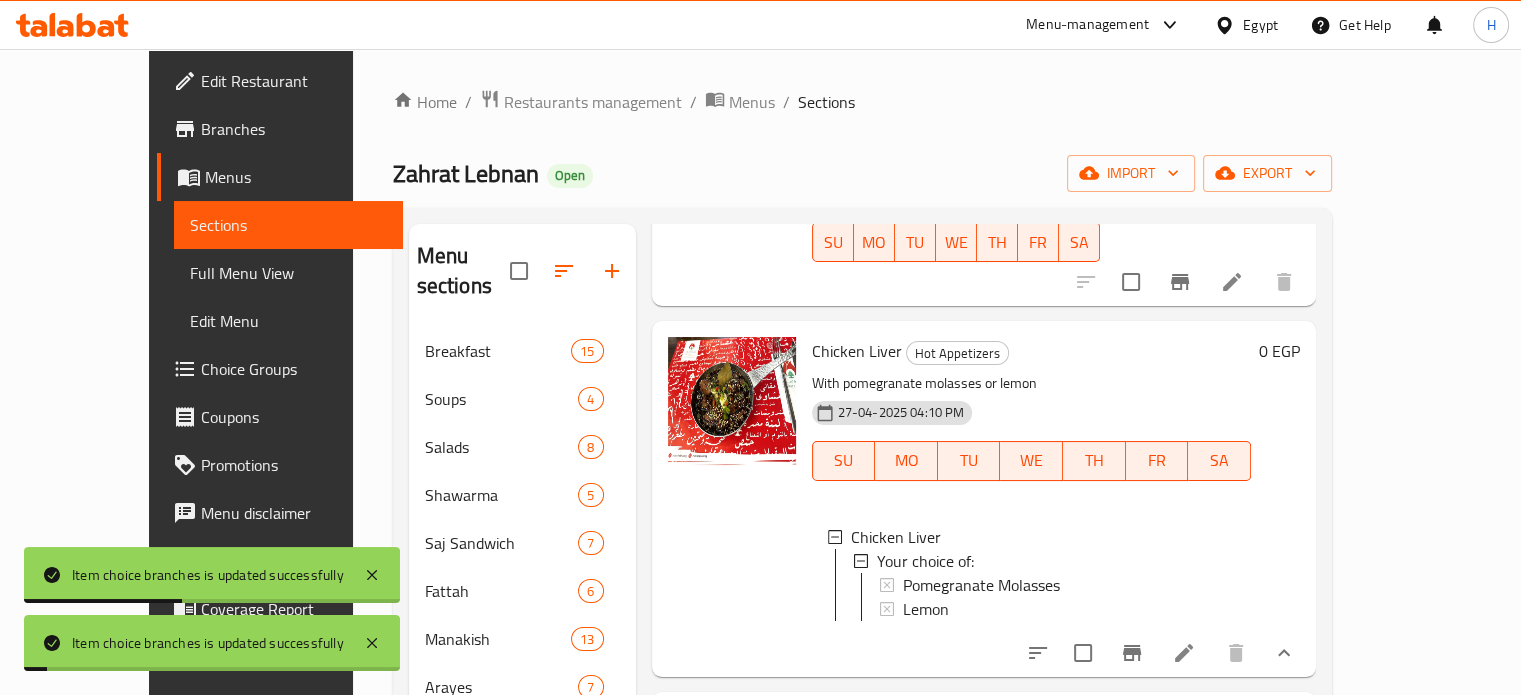 scroll, scrollTop: 2, scrollLeft: 0, axis: vertical 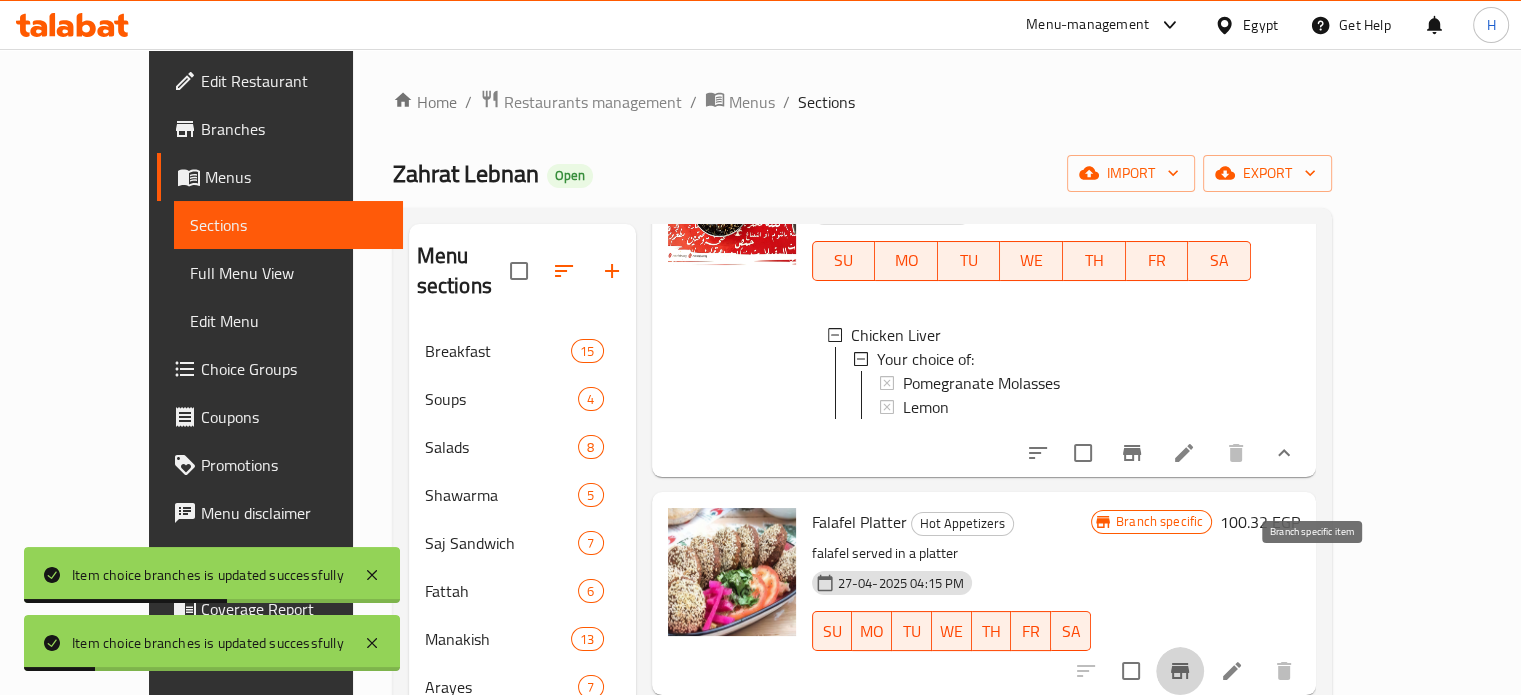 click 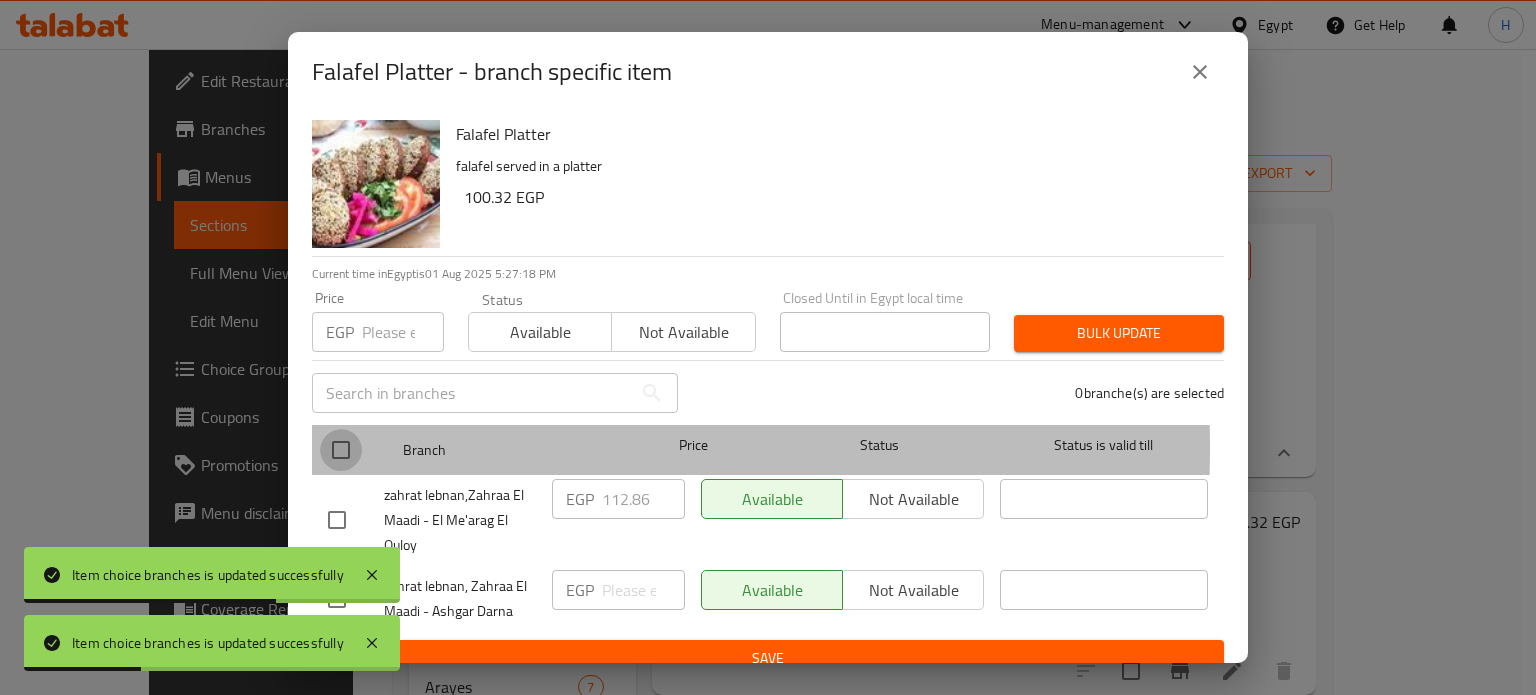 click at bounding box center [341, 450] 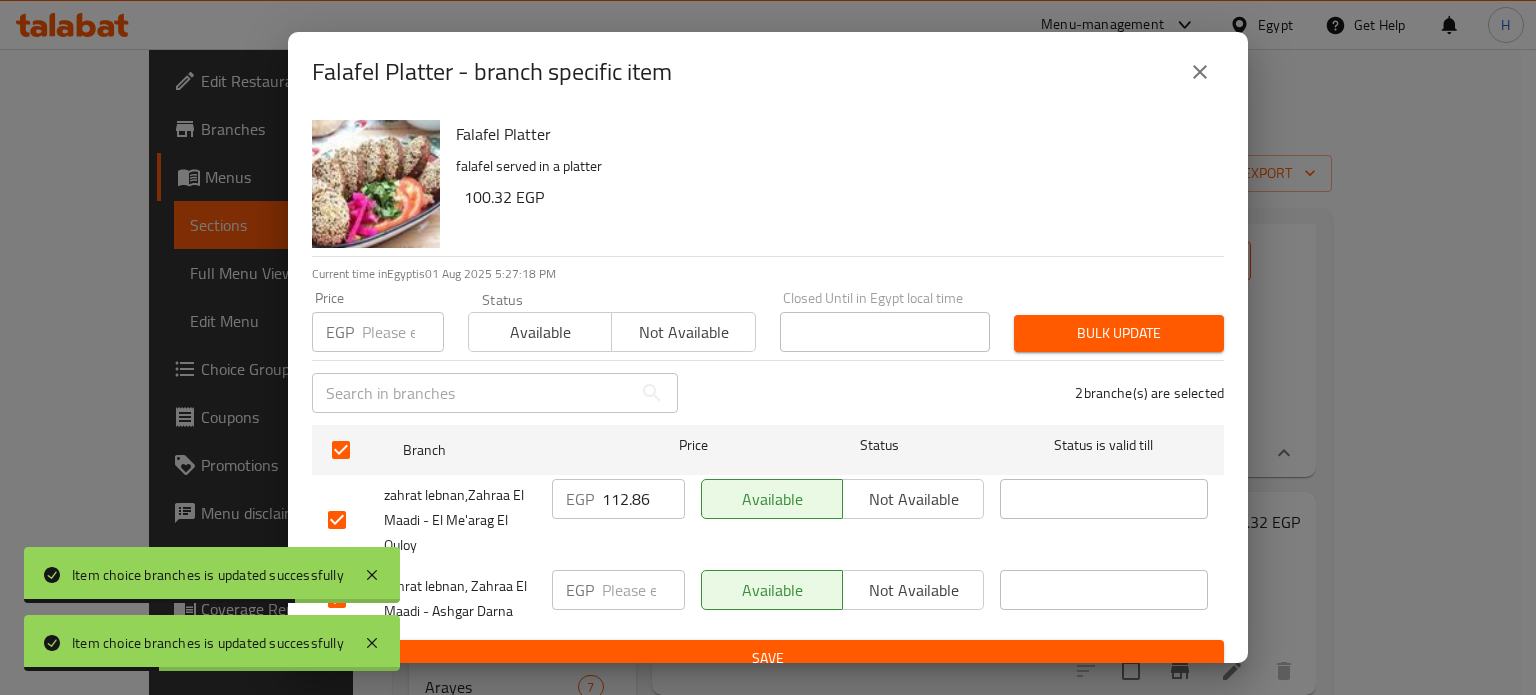click on "112.86" at bounding box center (643, 499) 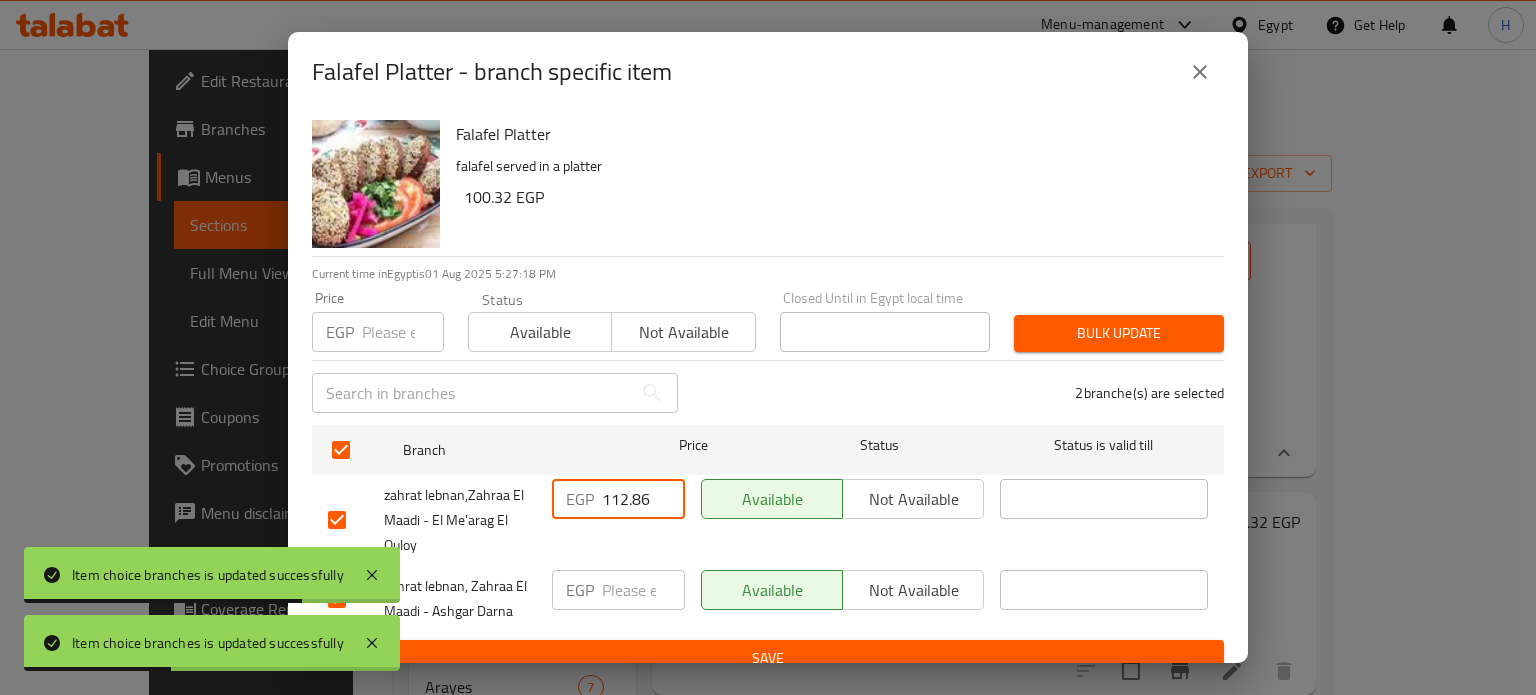 click on "112.86" at bounding box center (643, 499) 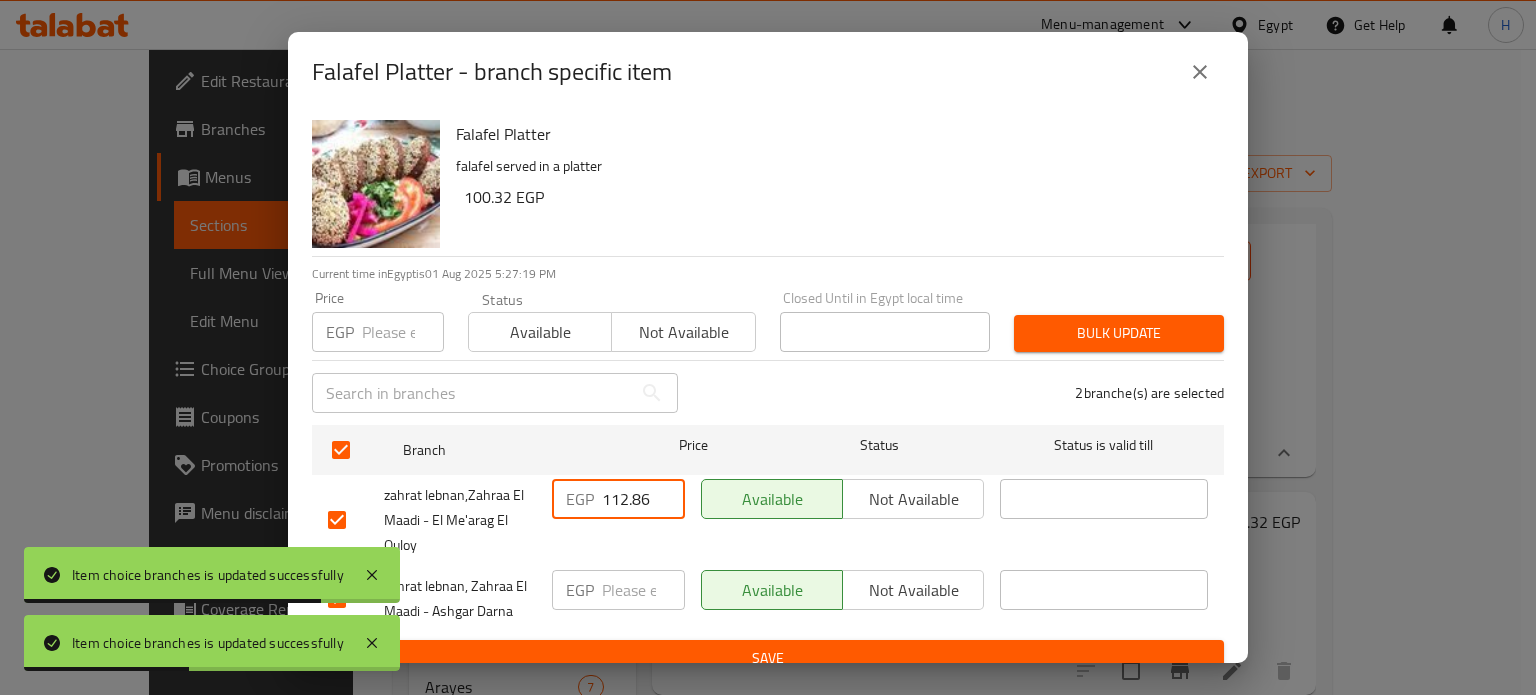 click at bounding box center (403, 332) 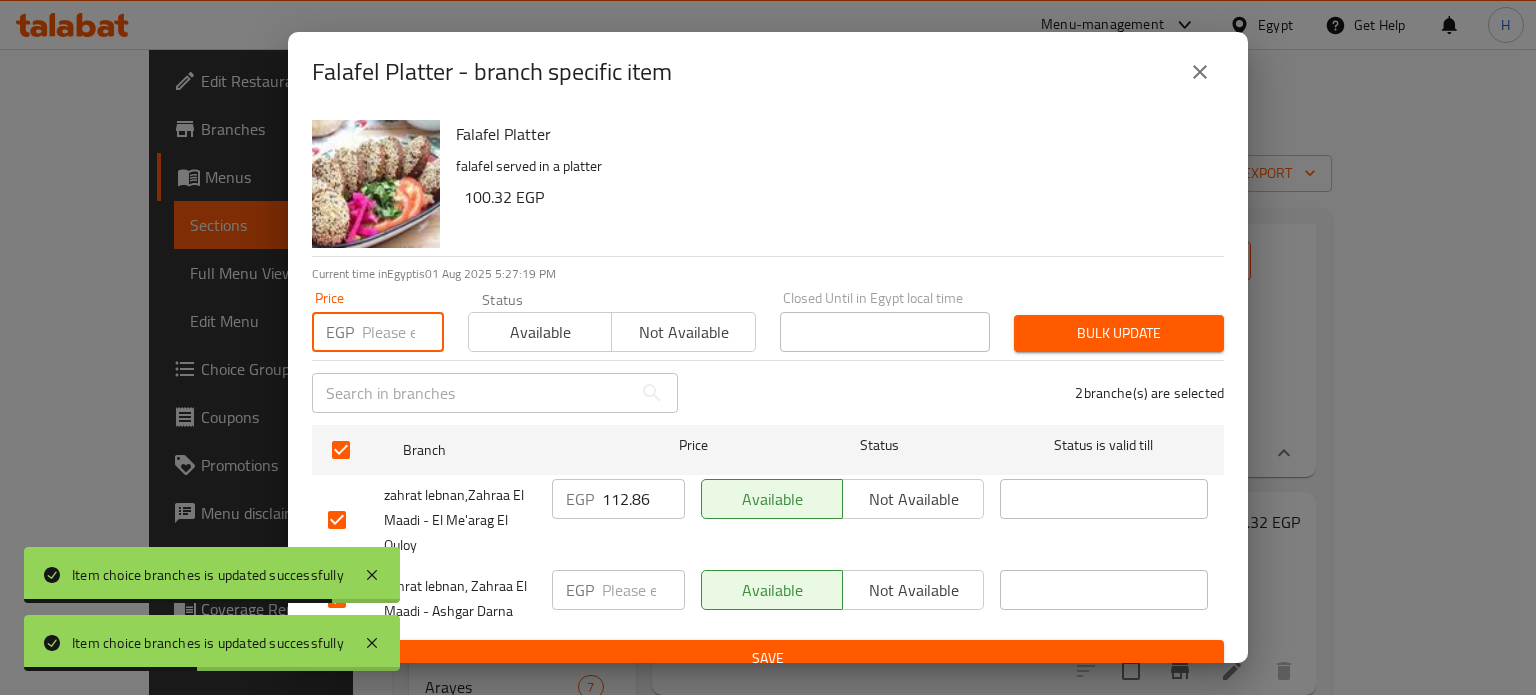 paste on "112.86" 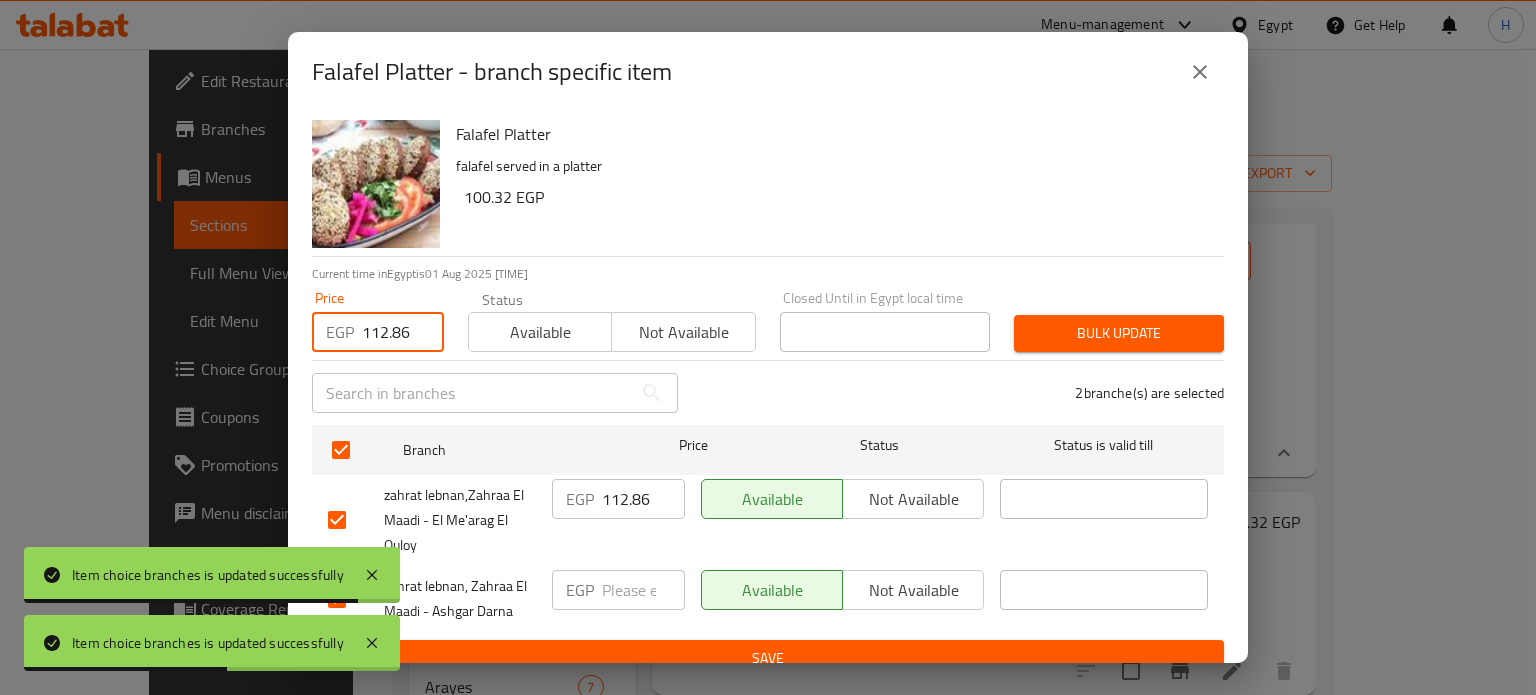 click on "Bulk update" at bounding box center (1119, 333) 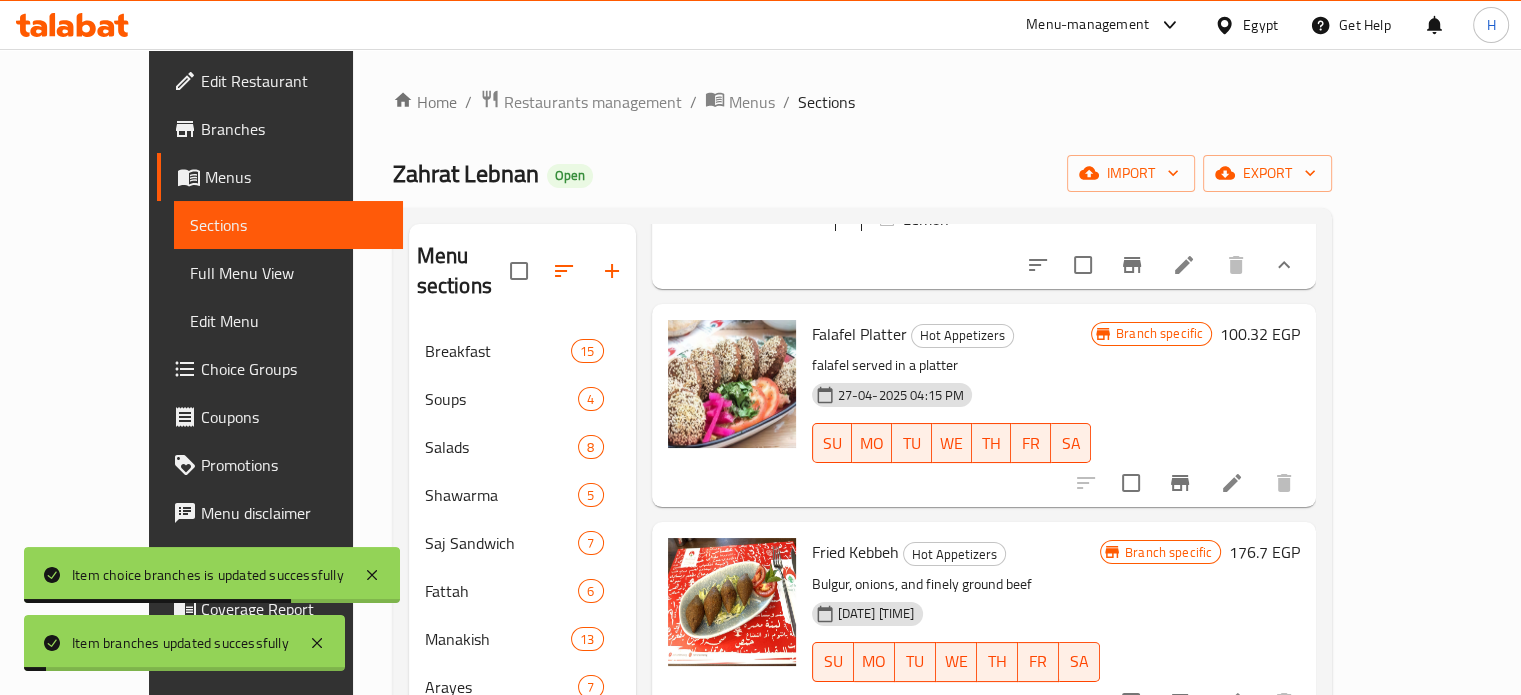 scroll, scrollTop: 2000, scrollLeft: 0, axis: vertical 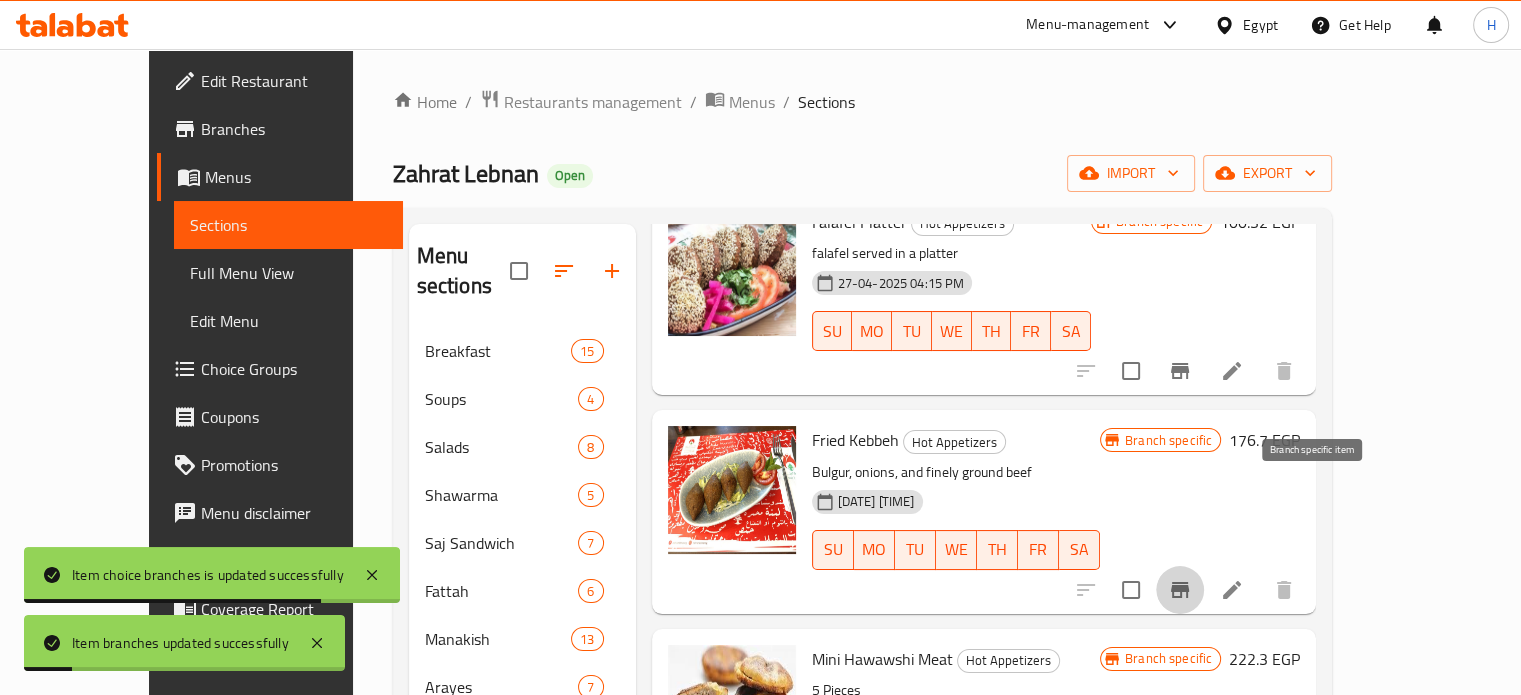 click 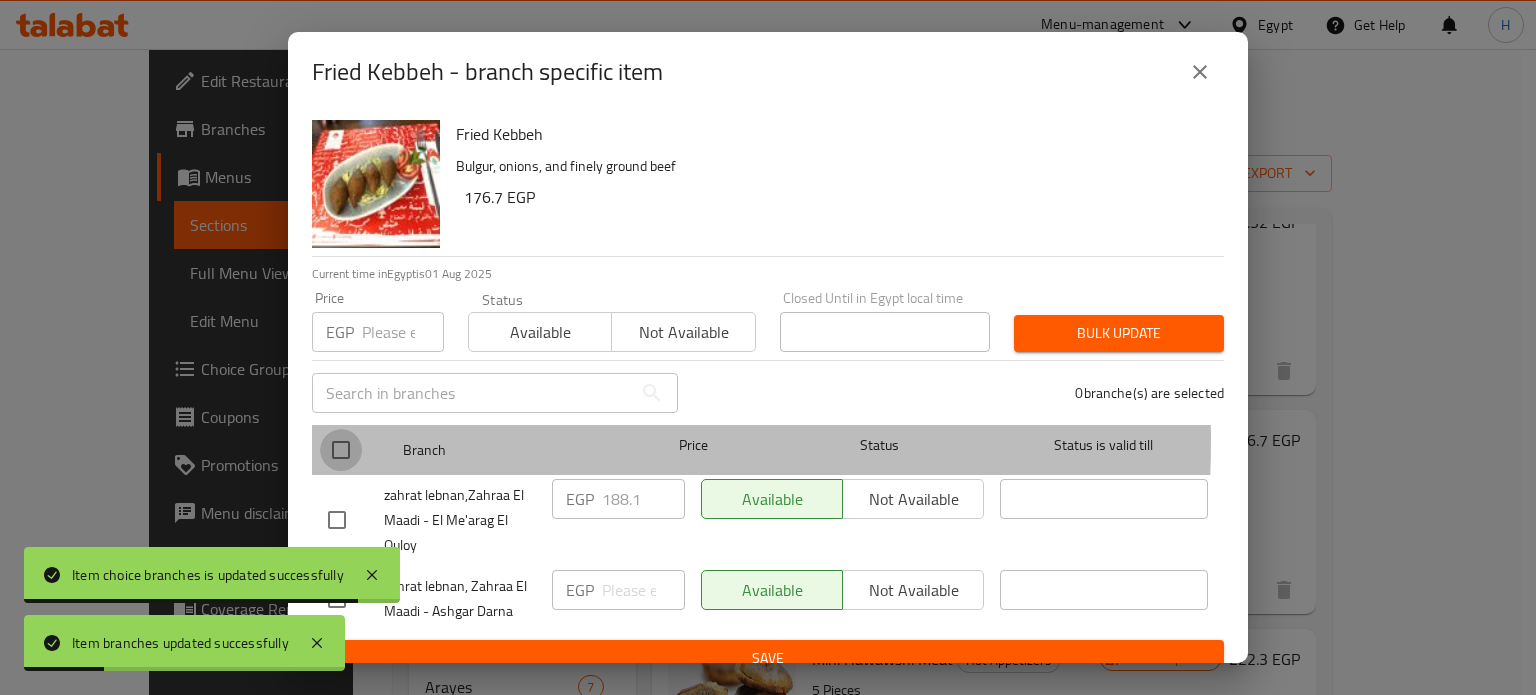 click at bounding box center (341, 450) 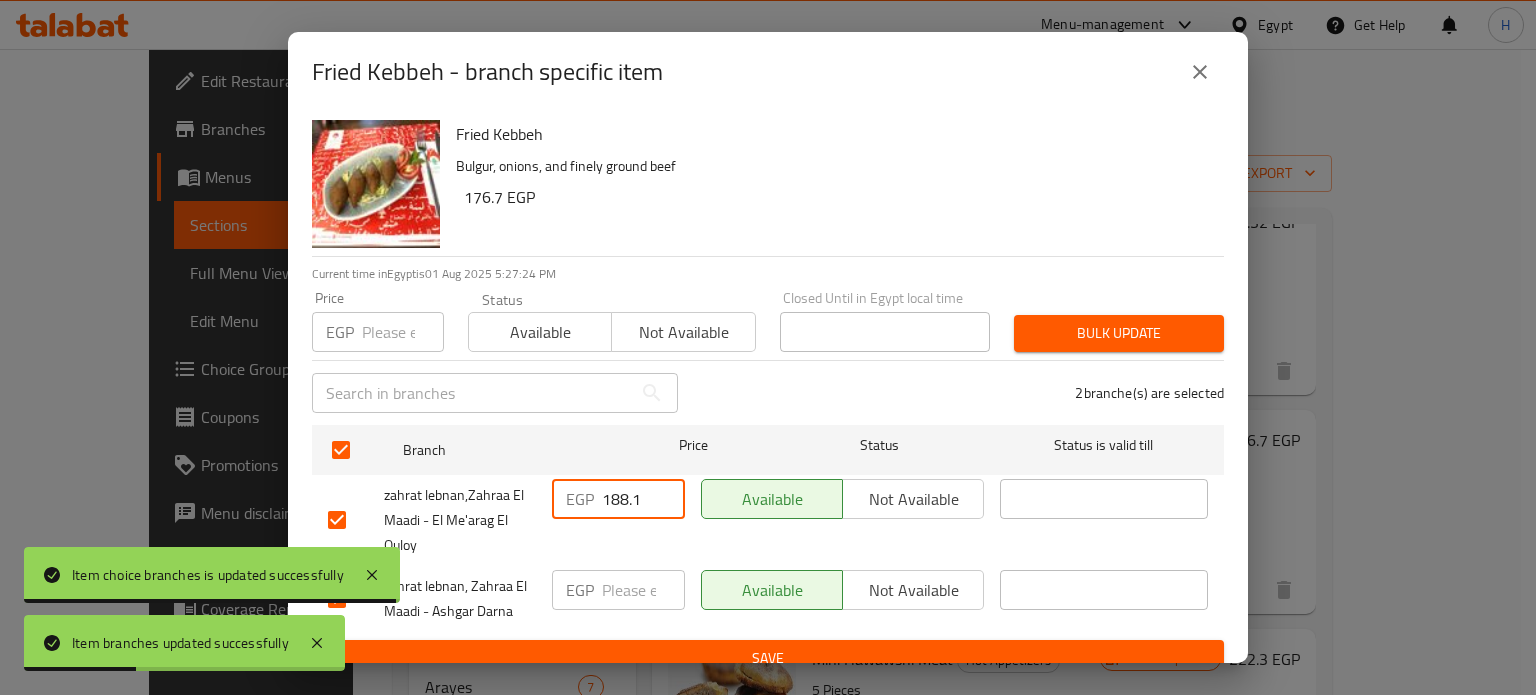 click on "188.1" at bounding box center [643, 499] 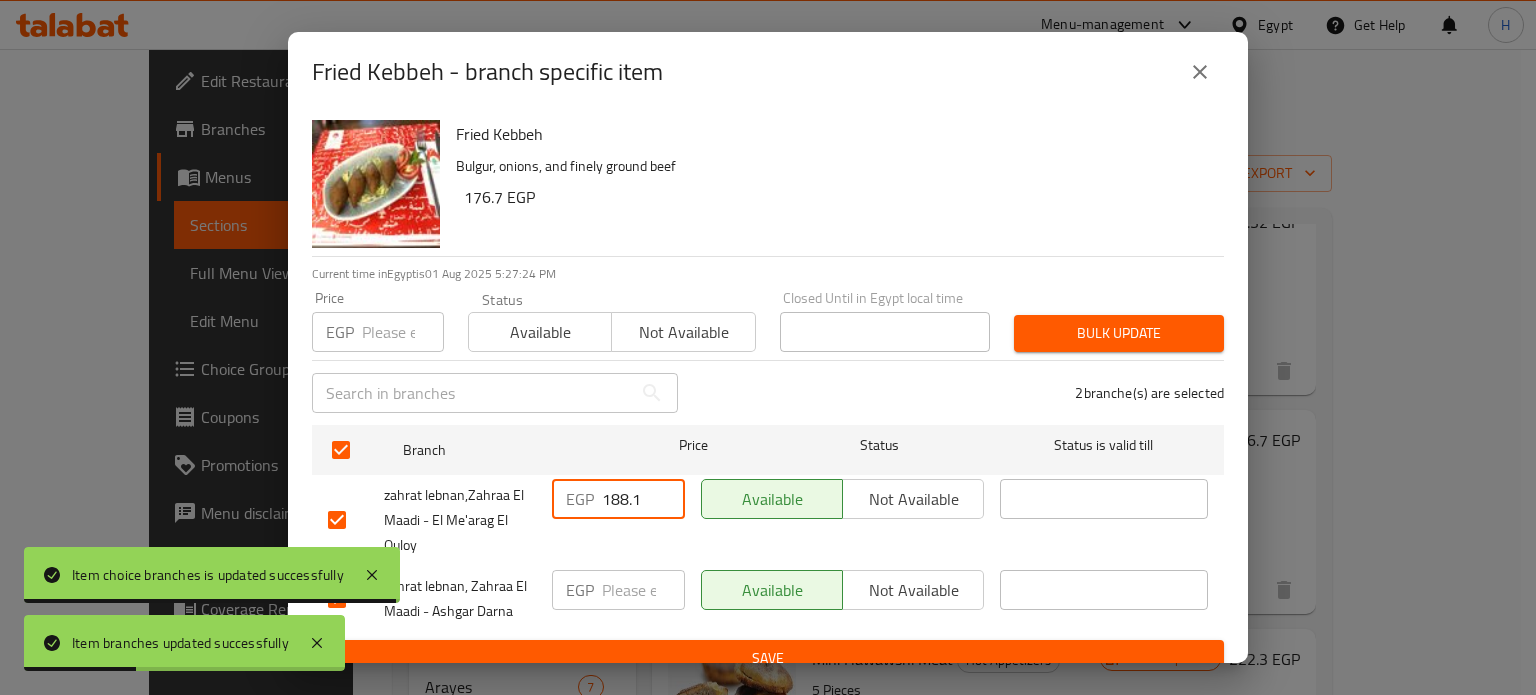 click on "188.1" at bounding box center [643, 499] 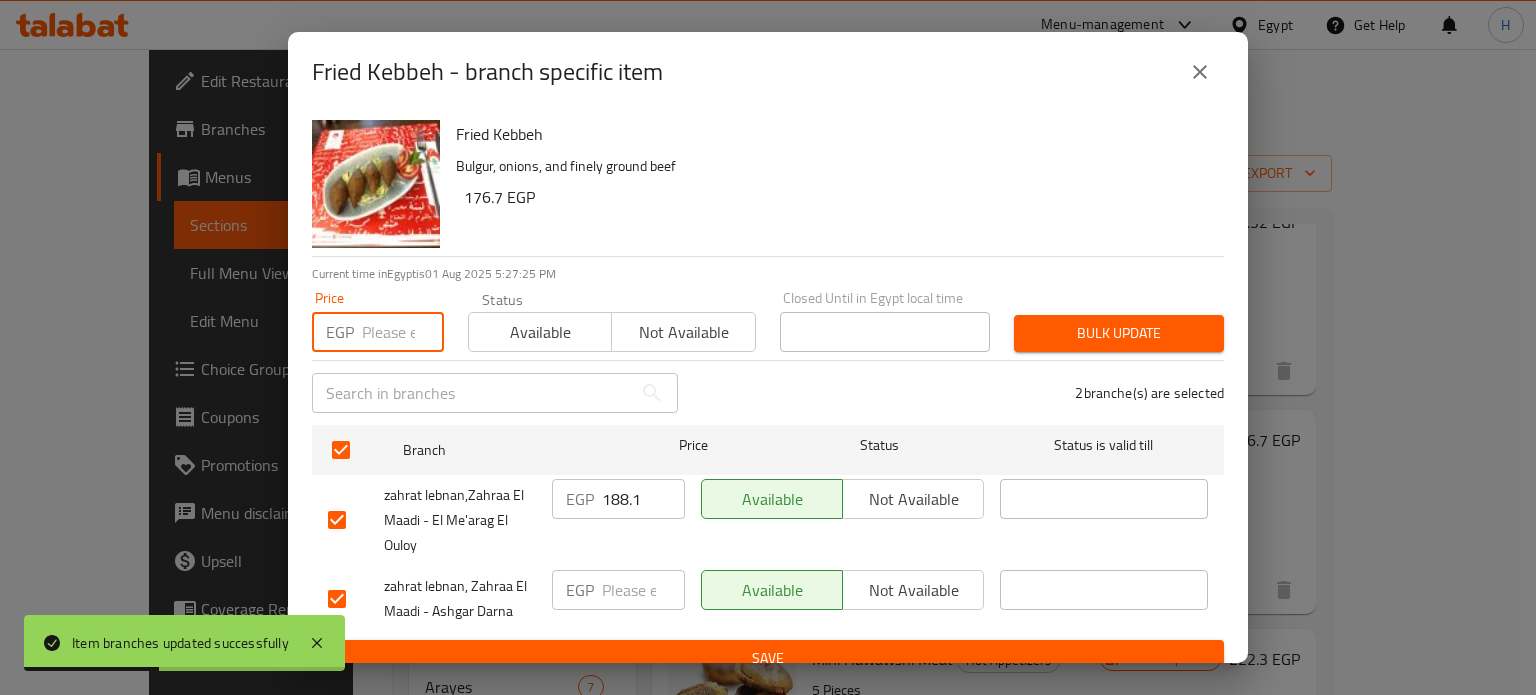 click at bounding box center (403, 332) 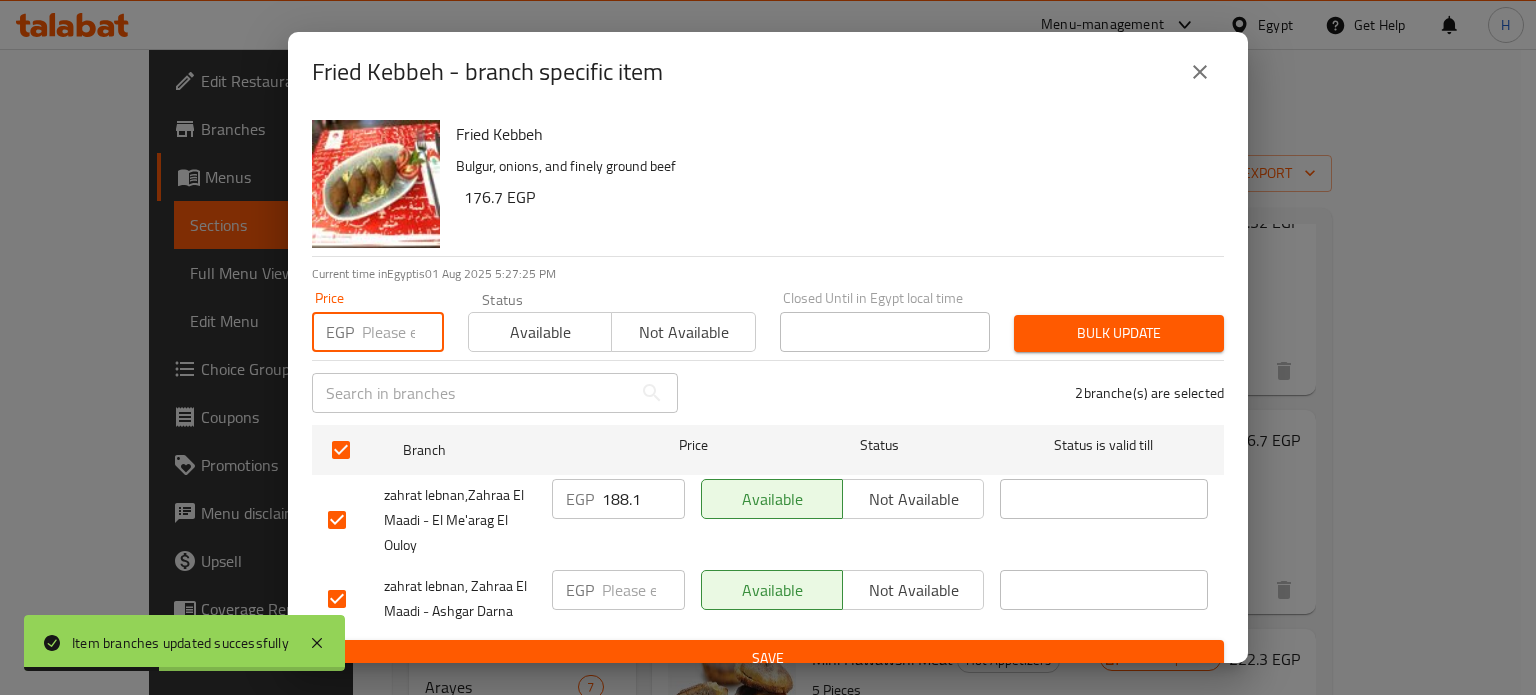 paste on "188.1" 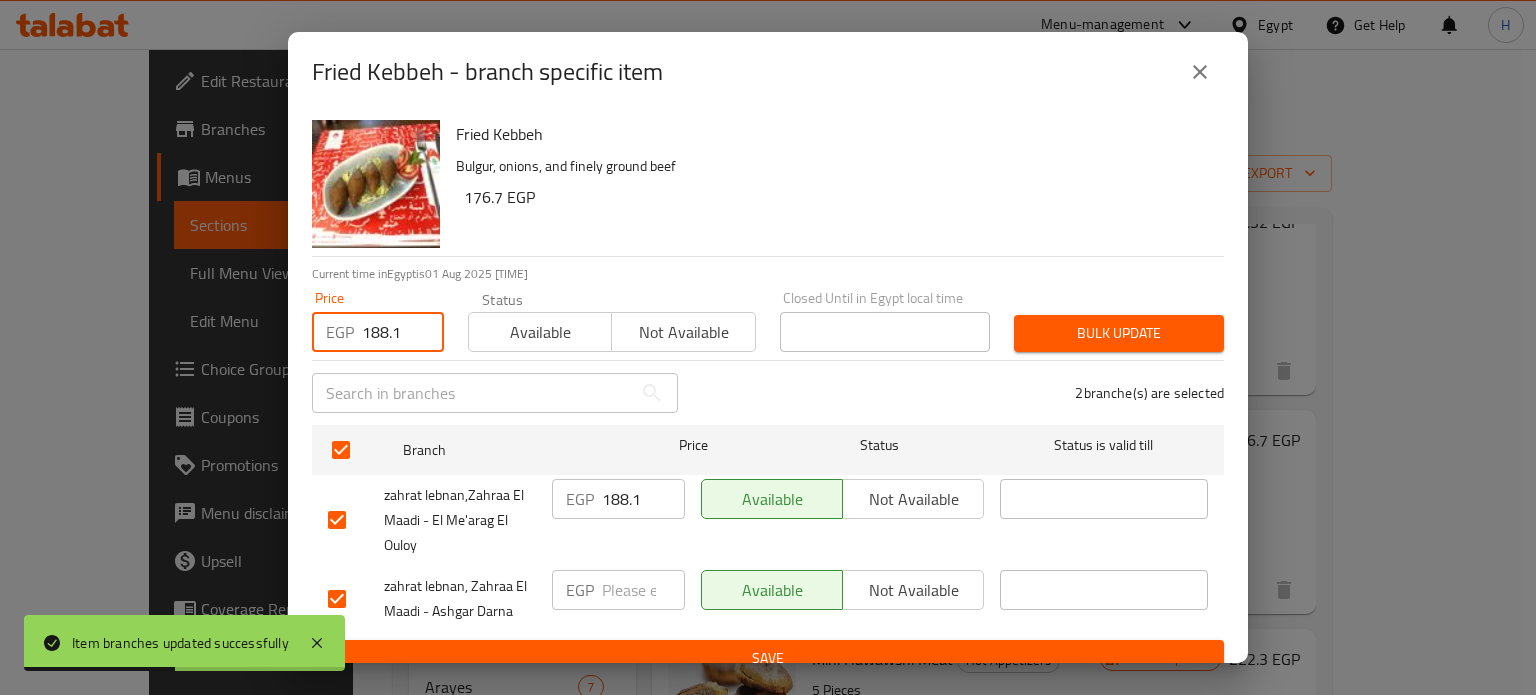 click on "Bulk update" at bounding box center [1119, 333] 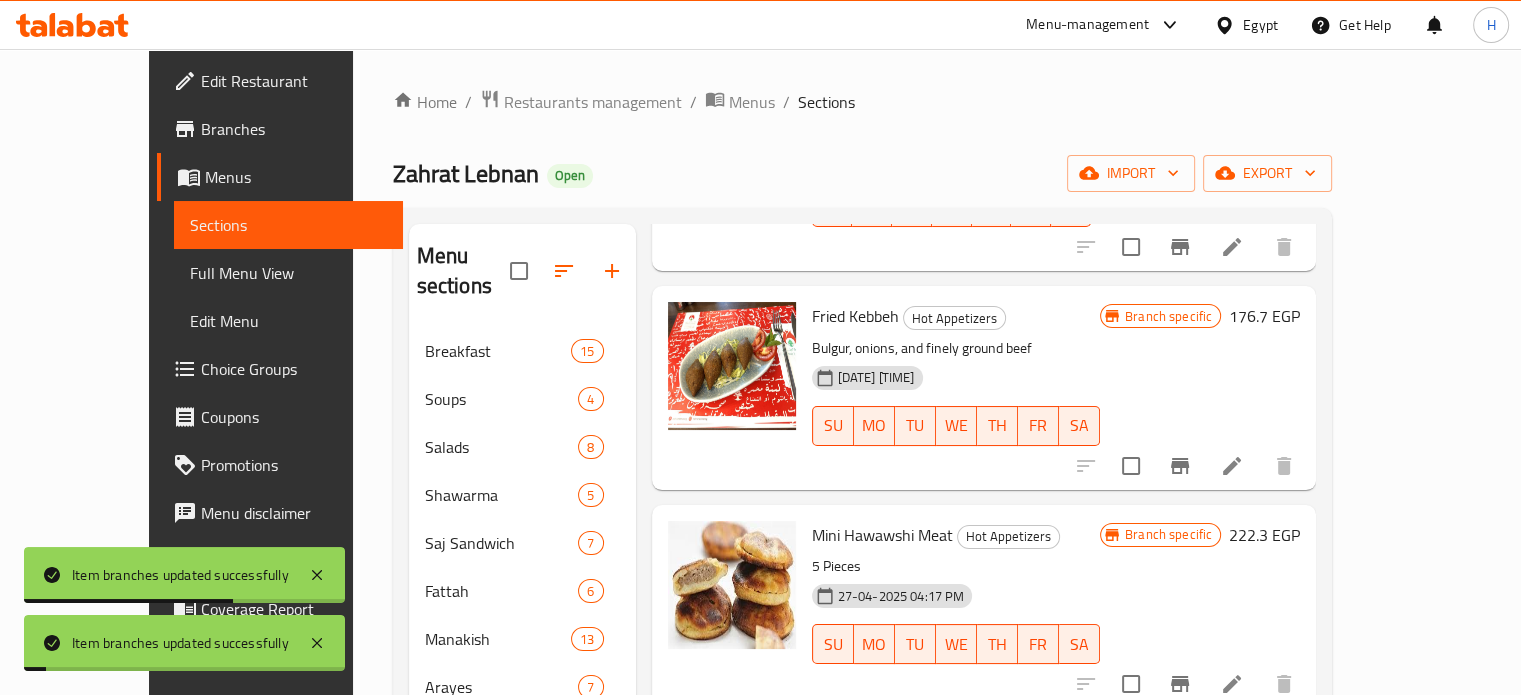 scroll, scrollTop: 2154, scrollLeft: 0, axis: vertical 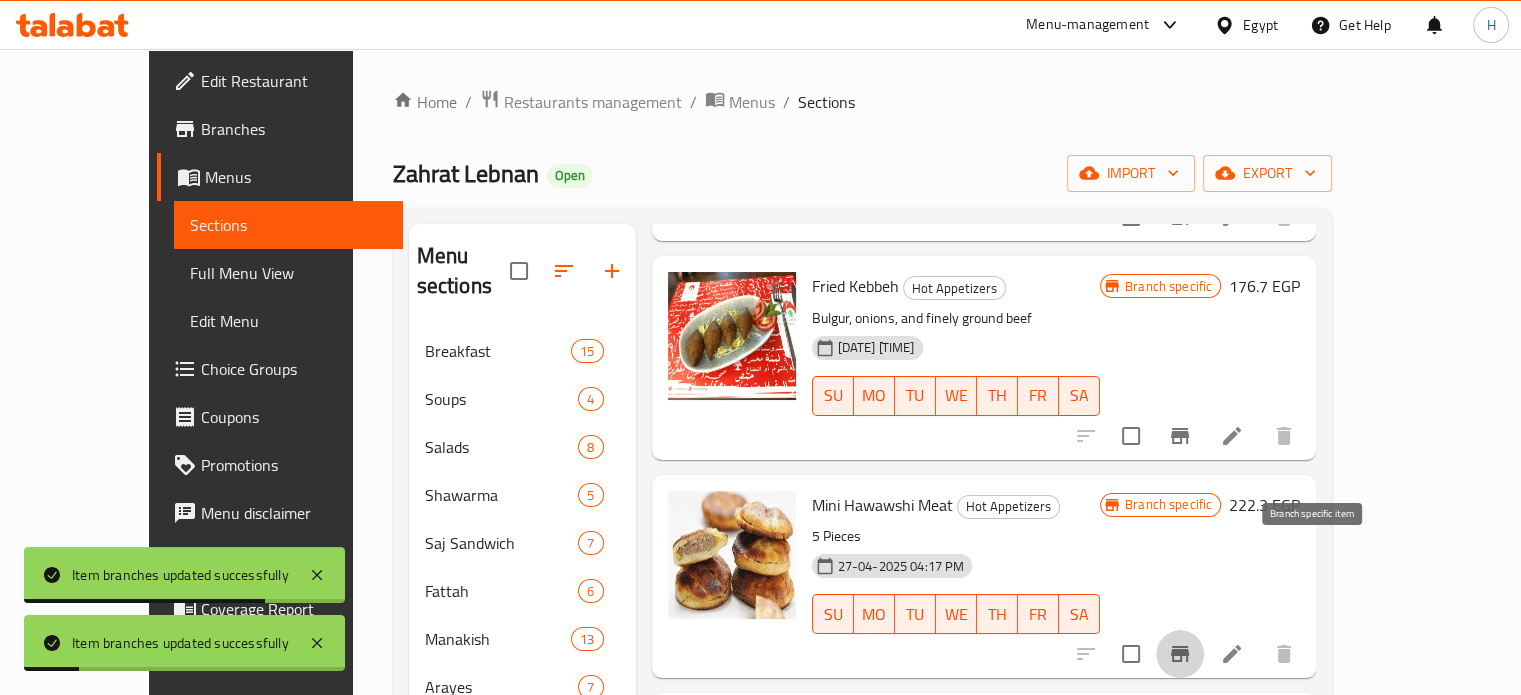 click 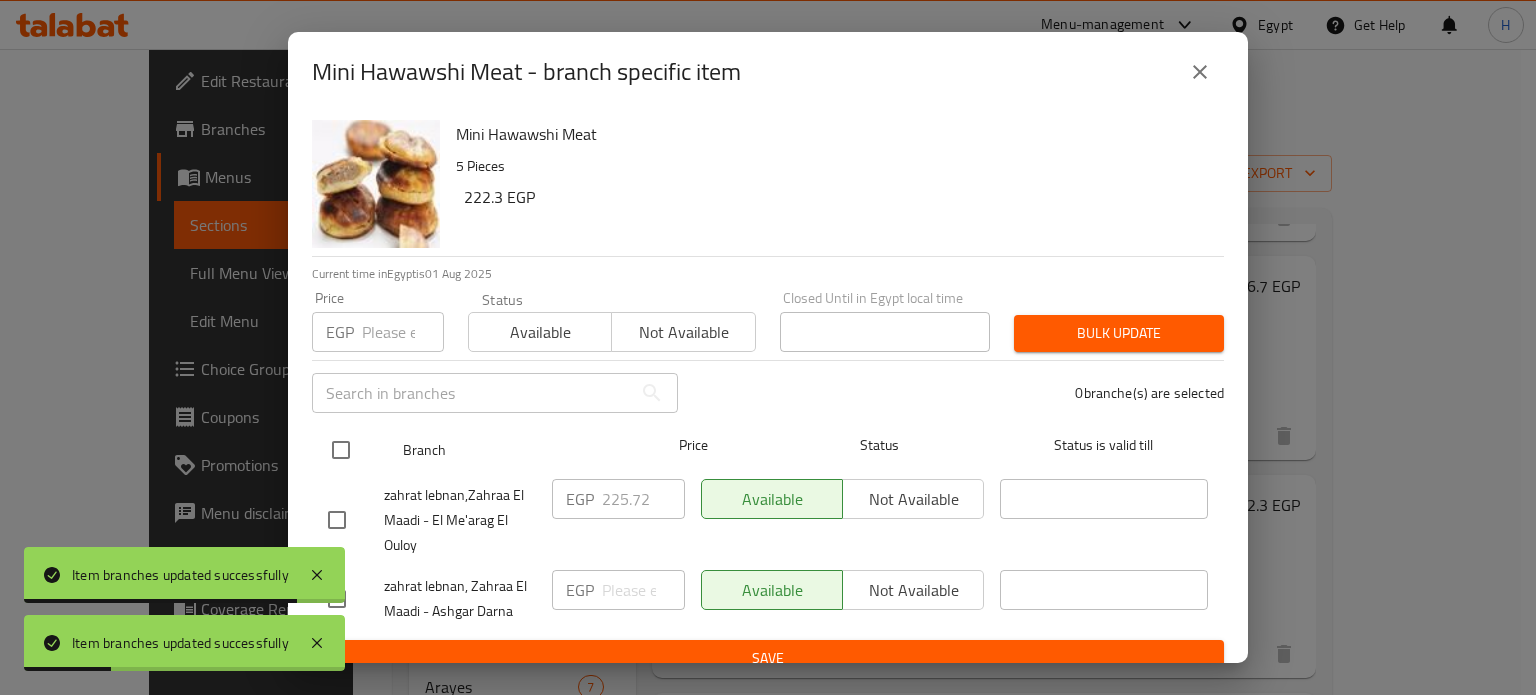 click at bounding box center (341, 450) 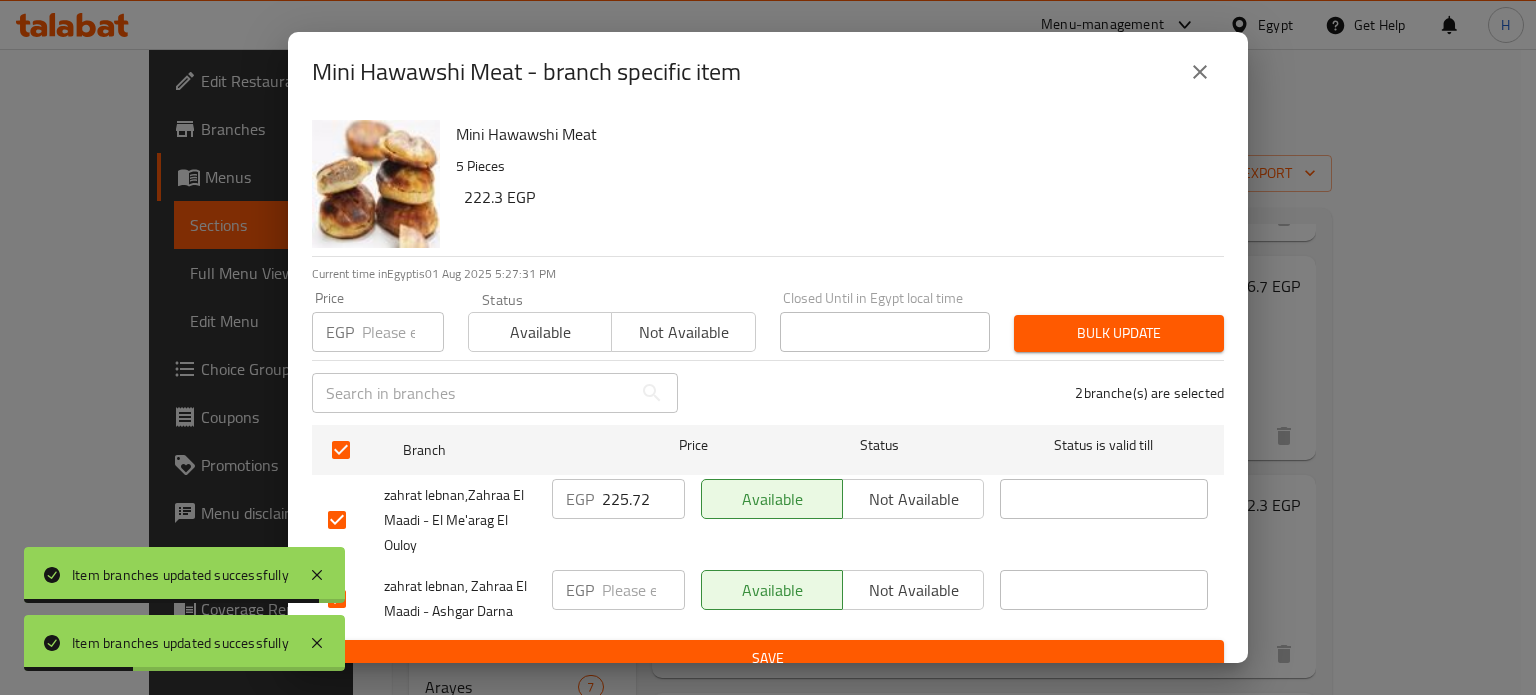 click on "225.72" at bounding box center (643, 499) 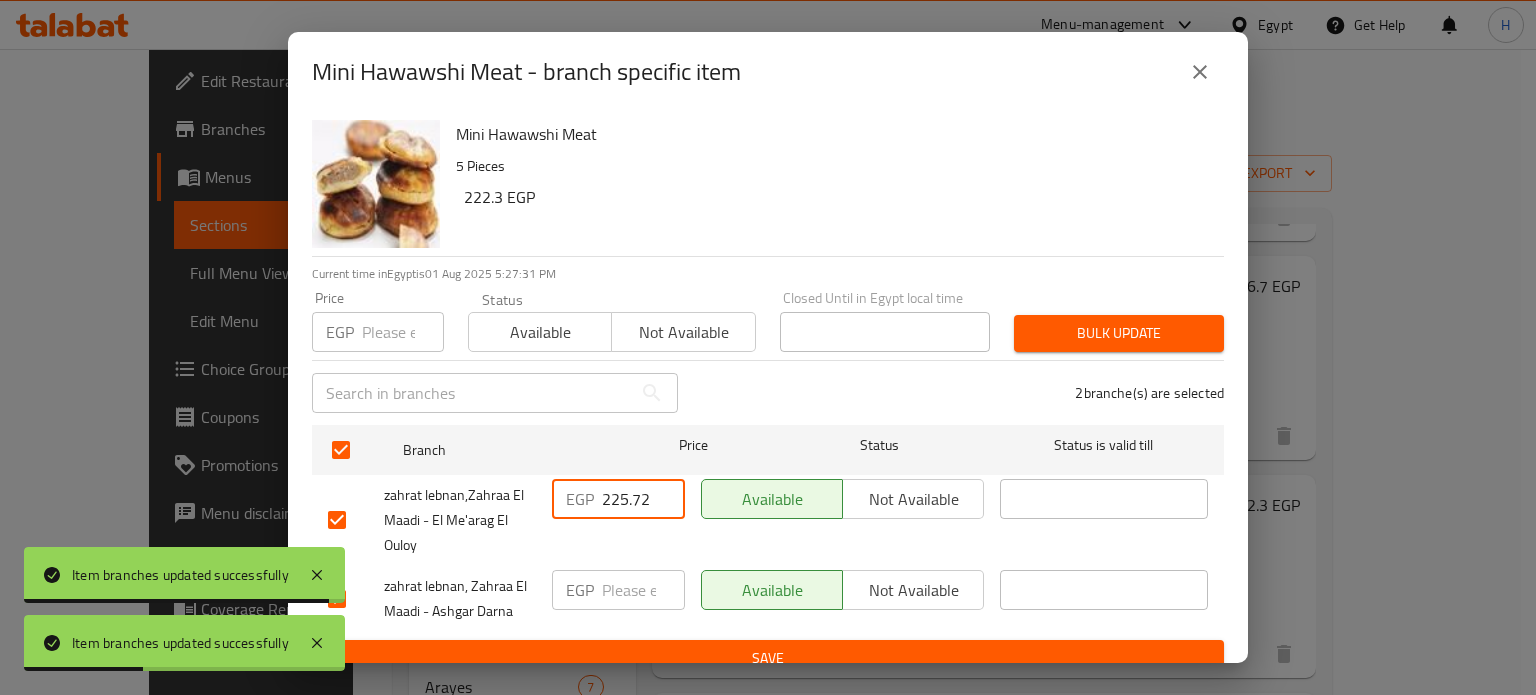 click on "225.72" at bounding box center [643, 499] 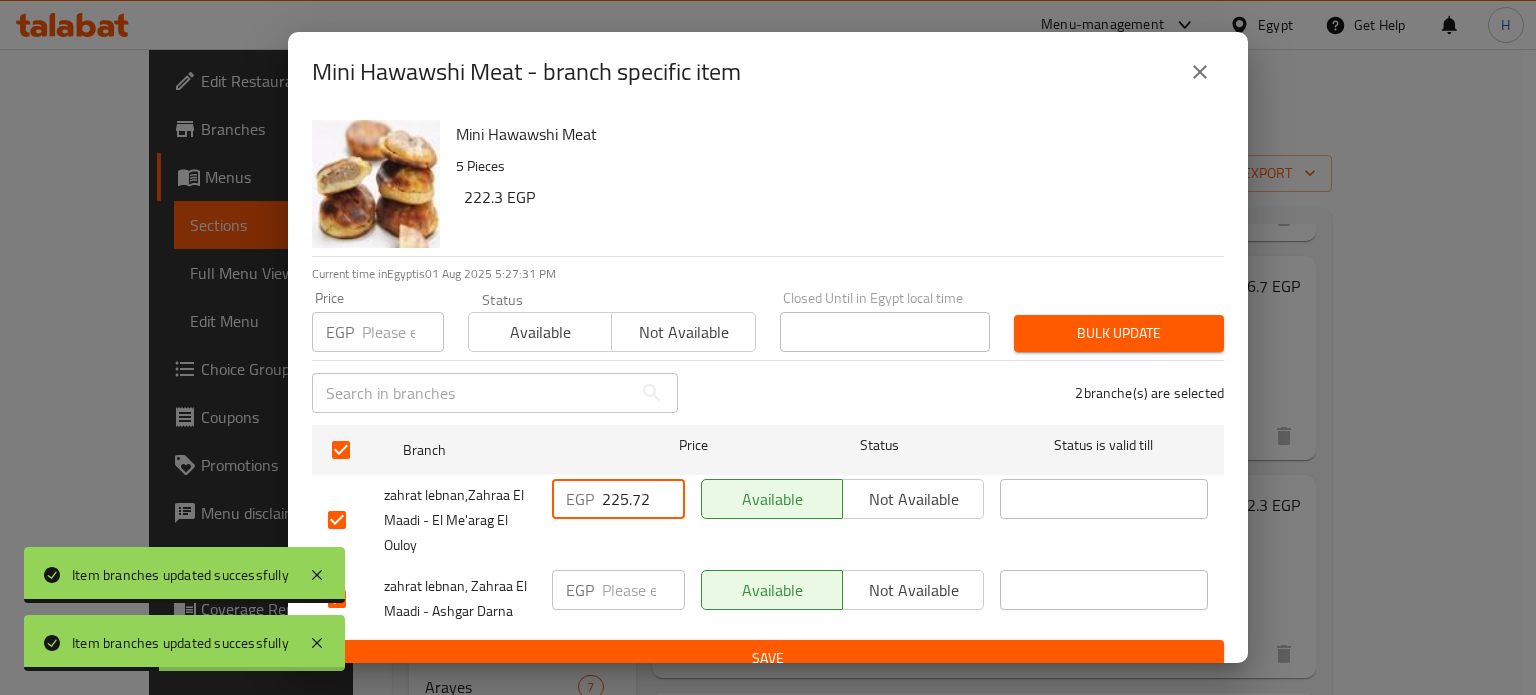 click at bounding box center (403, 332) 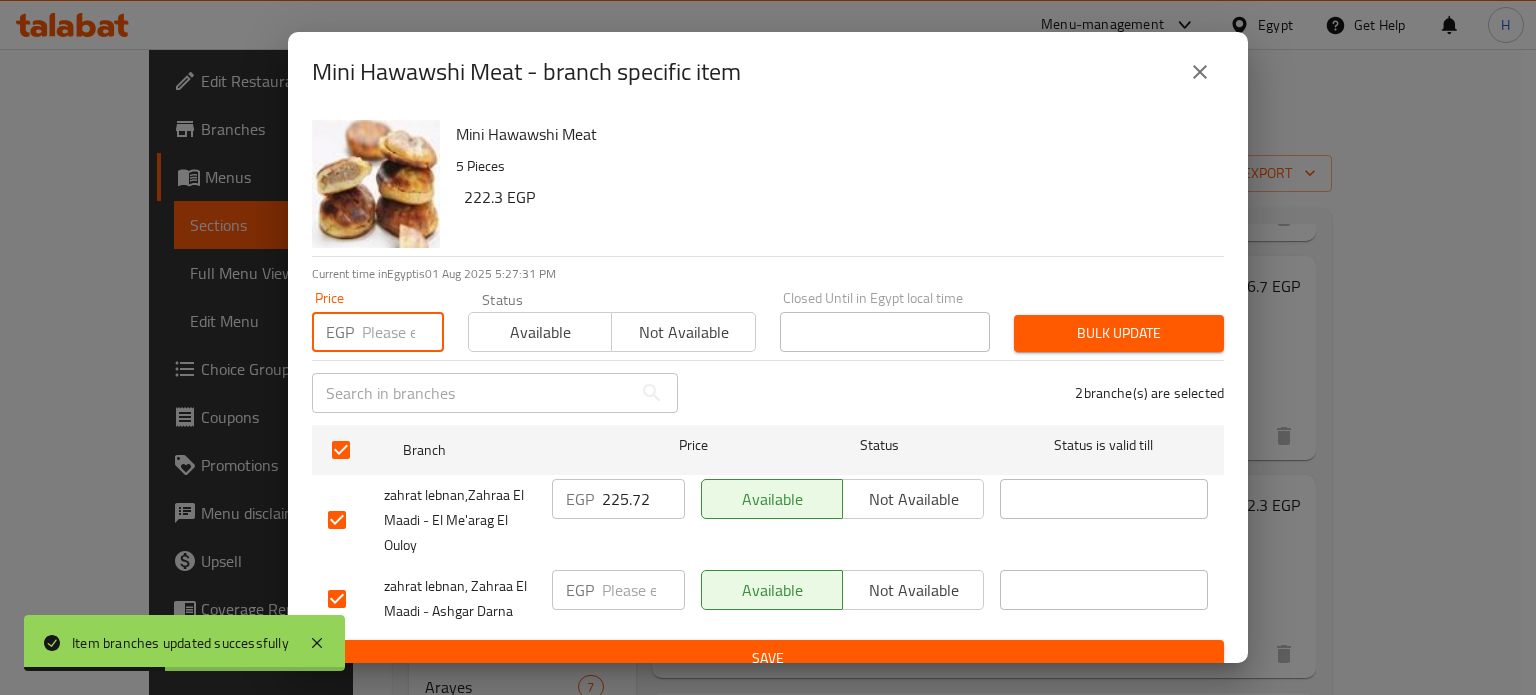 paste on "225.72" 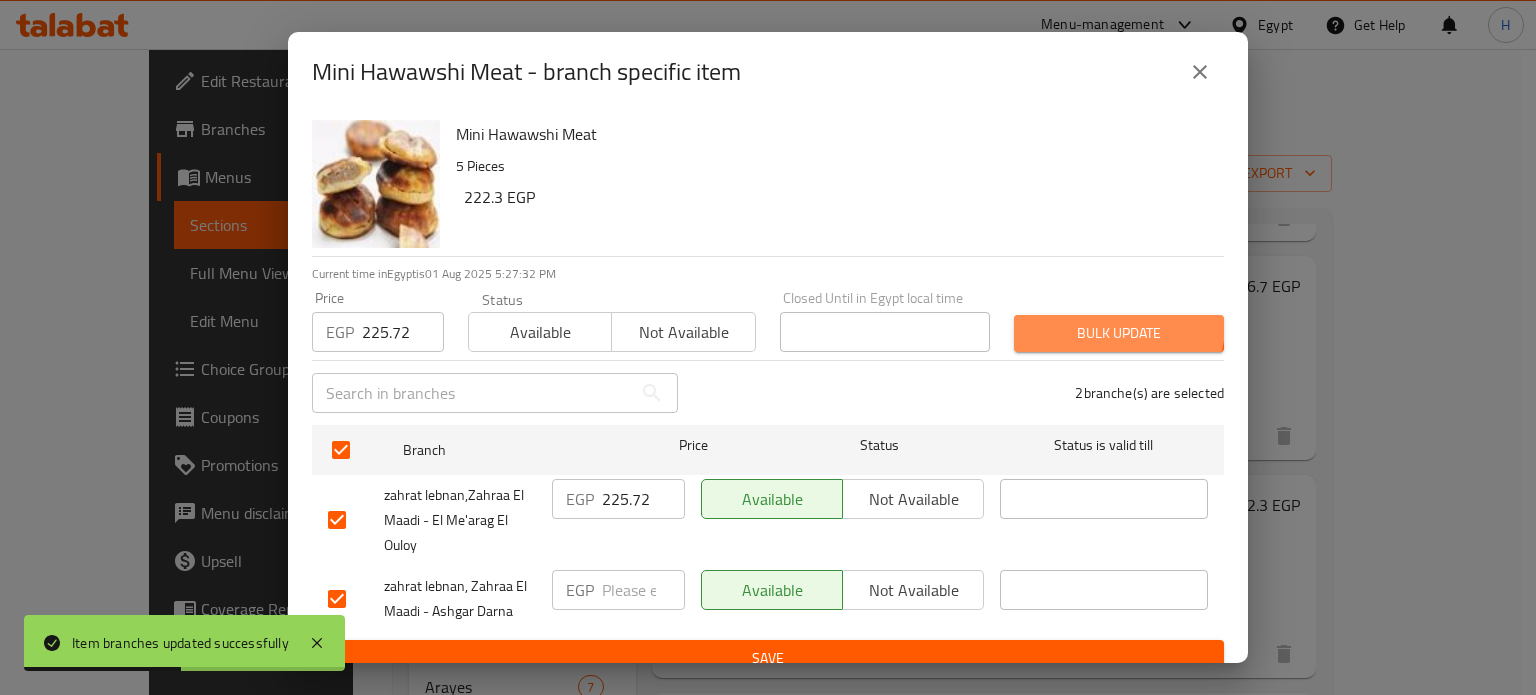 click on "Bulk update" at bounding box center (1119, 333) 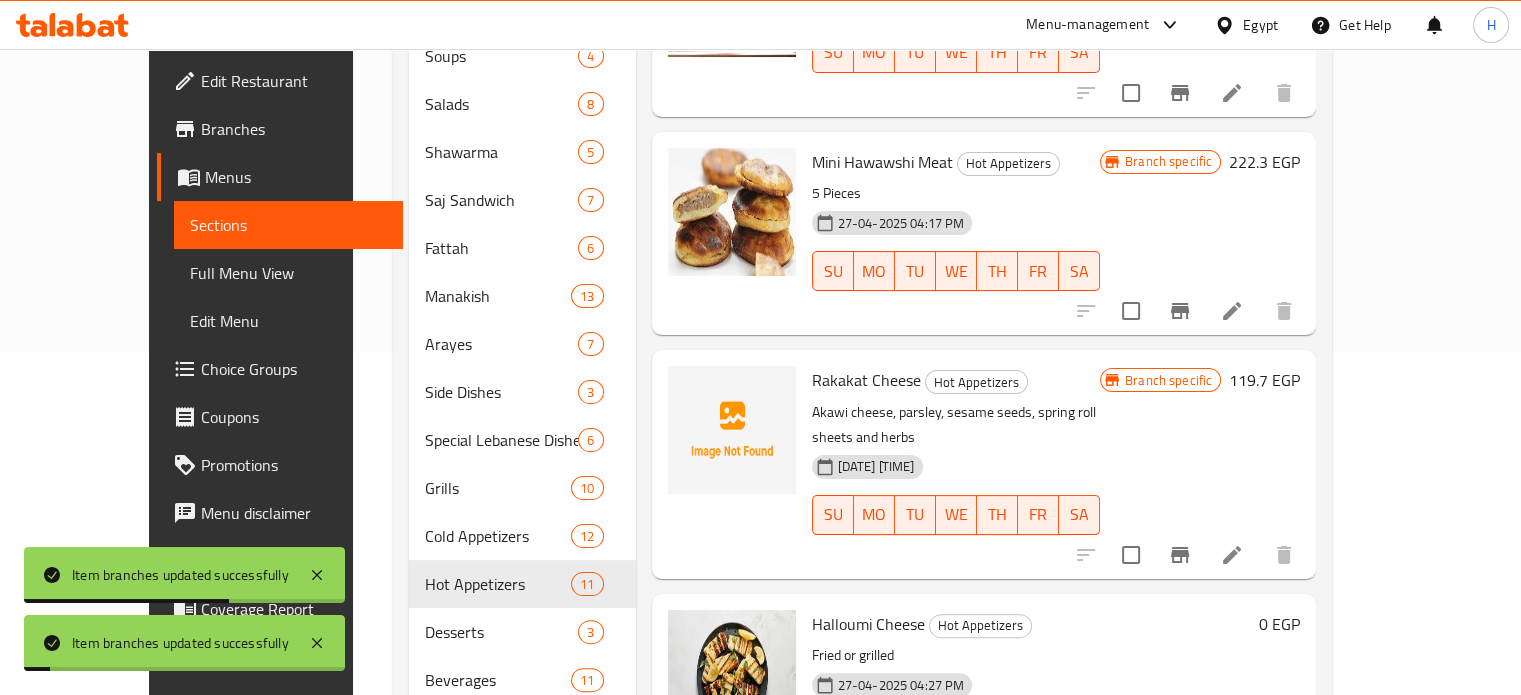 scroll, scrollTop: 385, scrollLeft: 0, axis: vertical 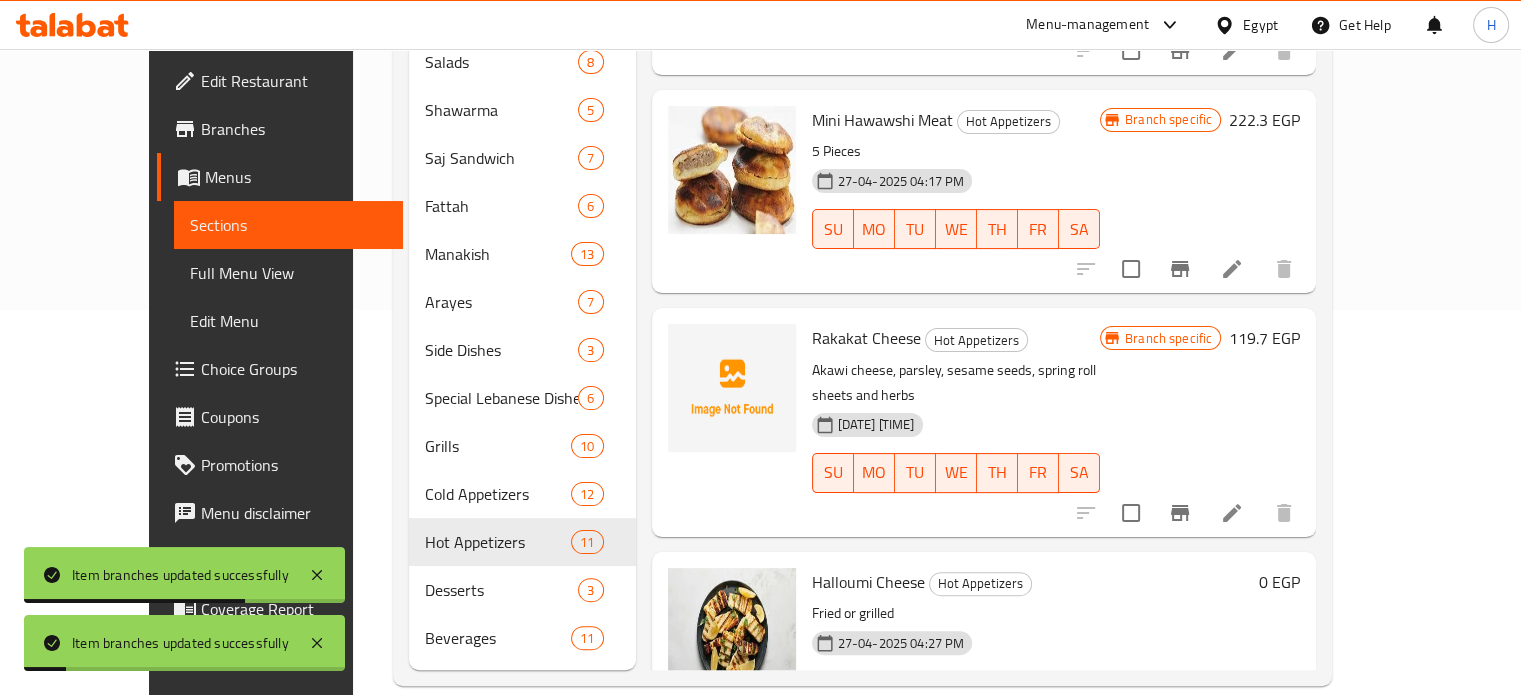 click 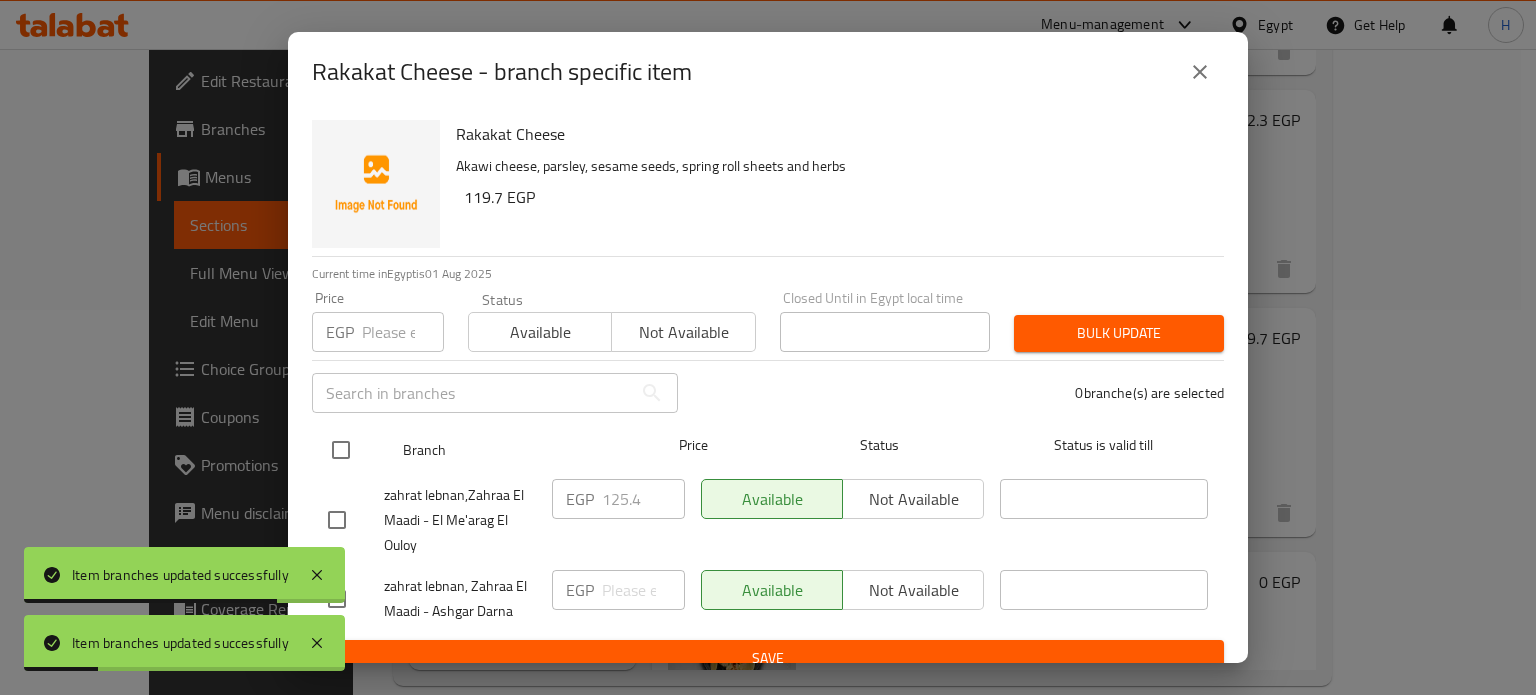 click at bounding box center (341, 450) 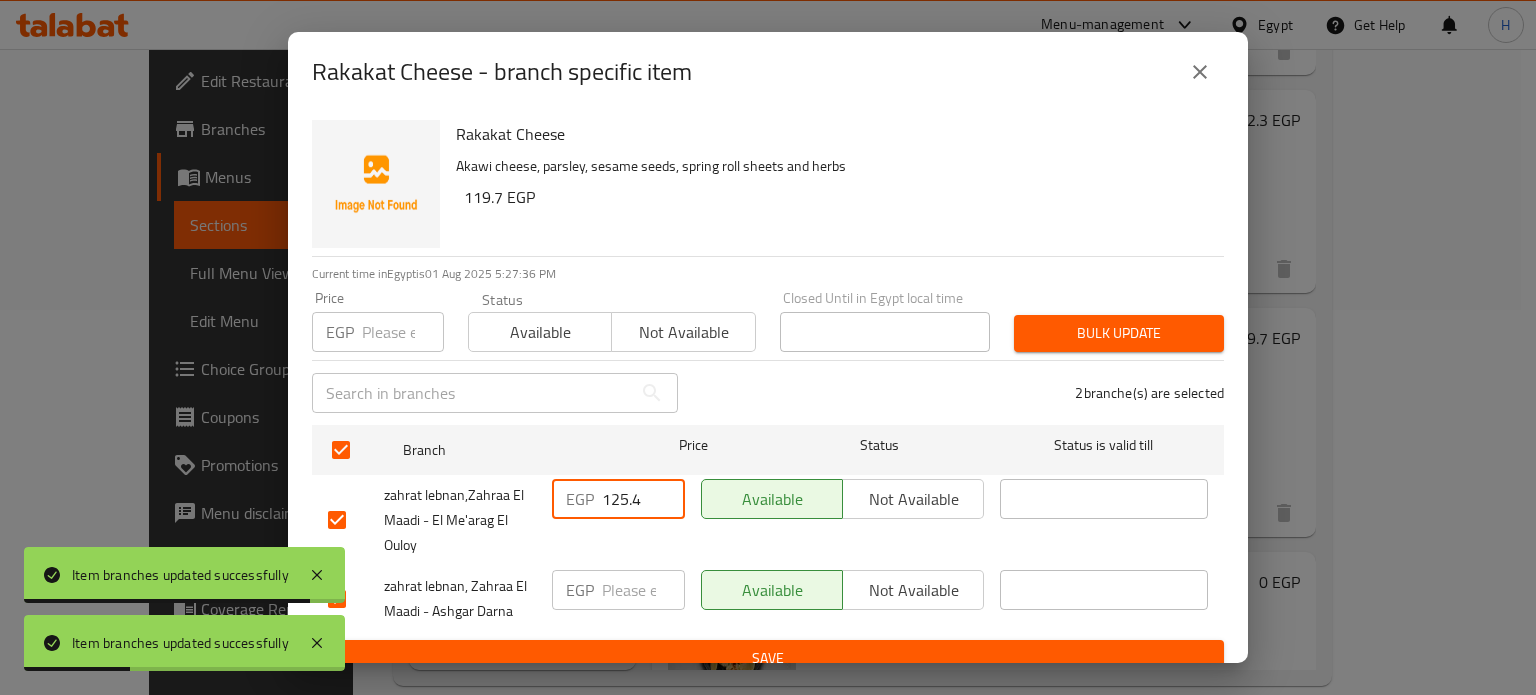 click on "125.4" at bounding box center (643, 499) 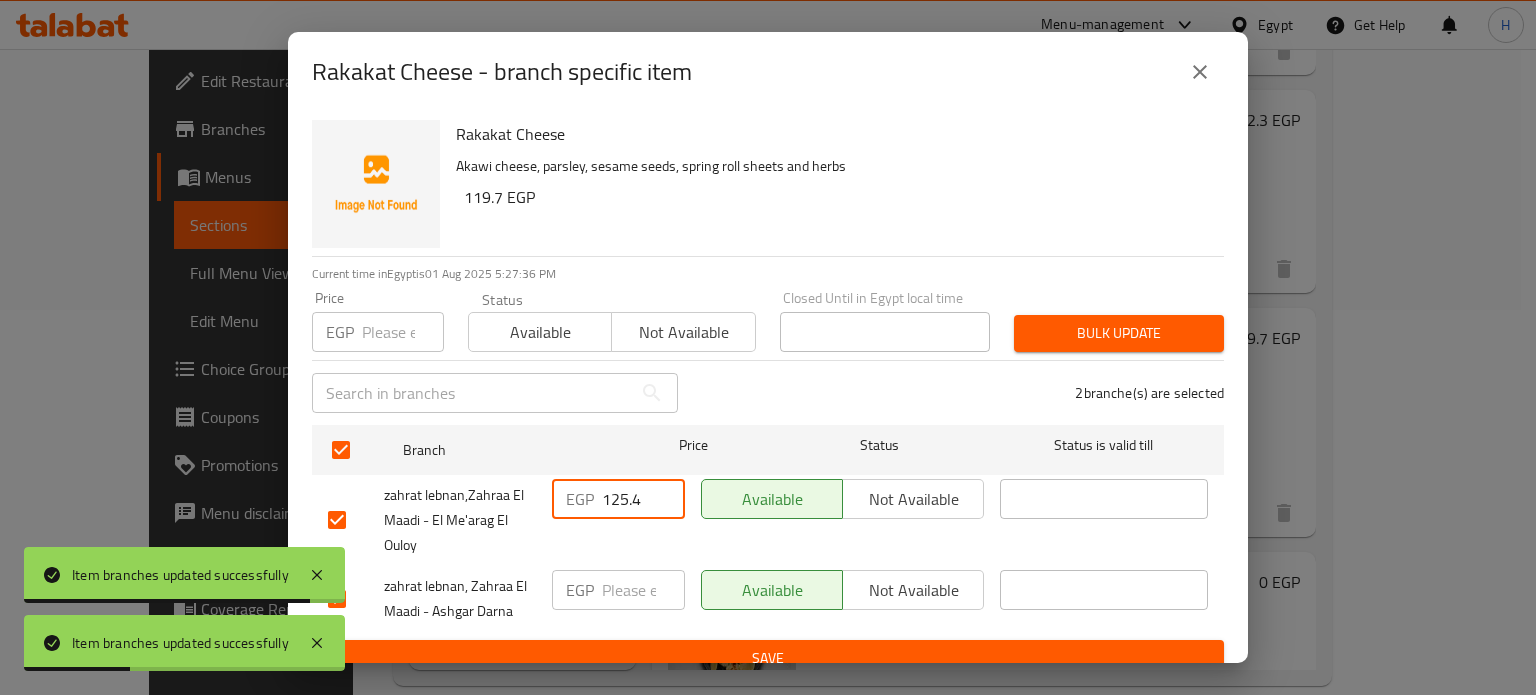 click on "125.4" at bounding box center (643, 499) 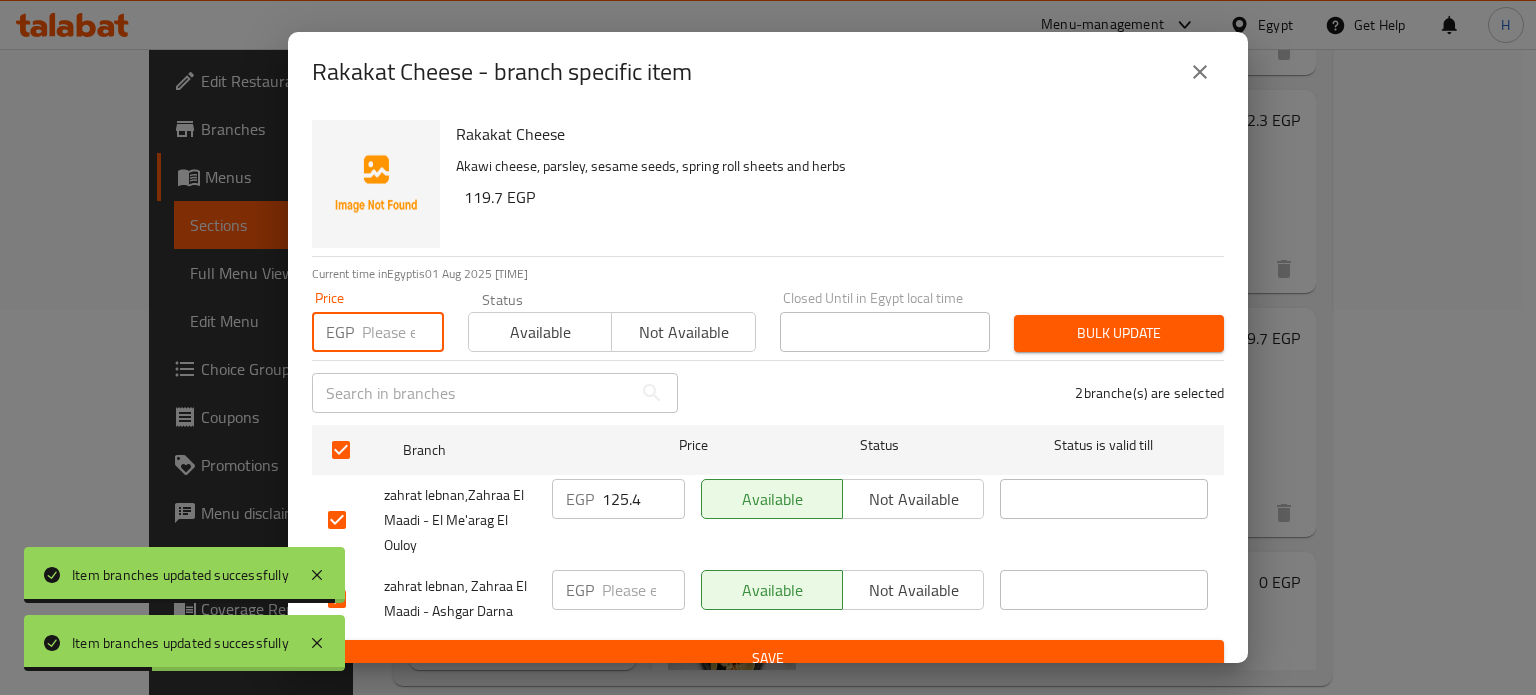 click at bounding box center [403, 332] 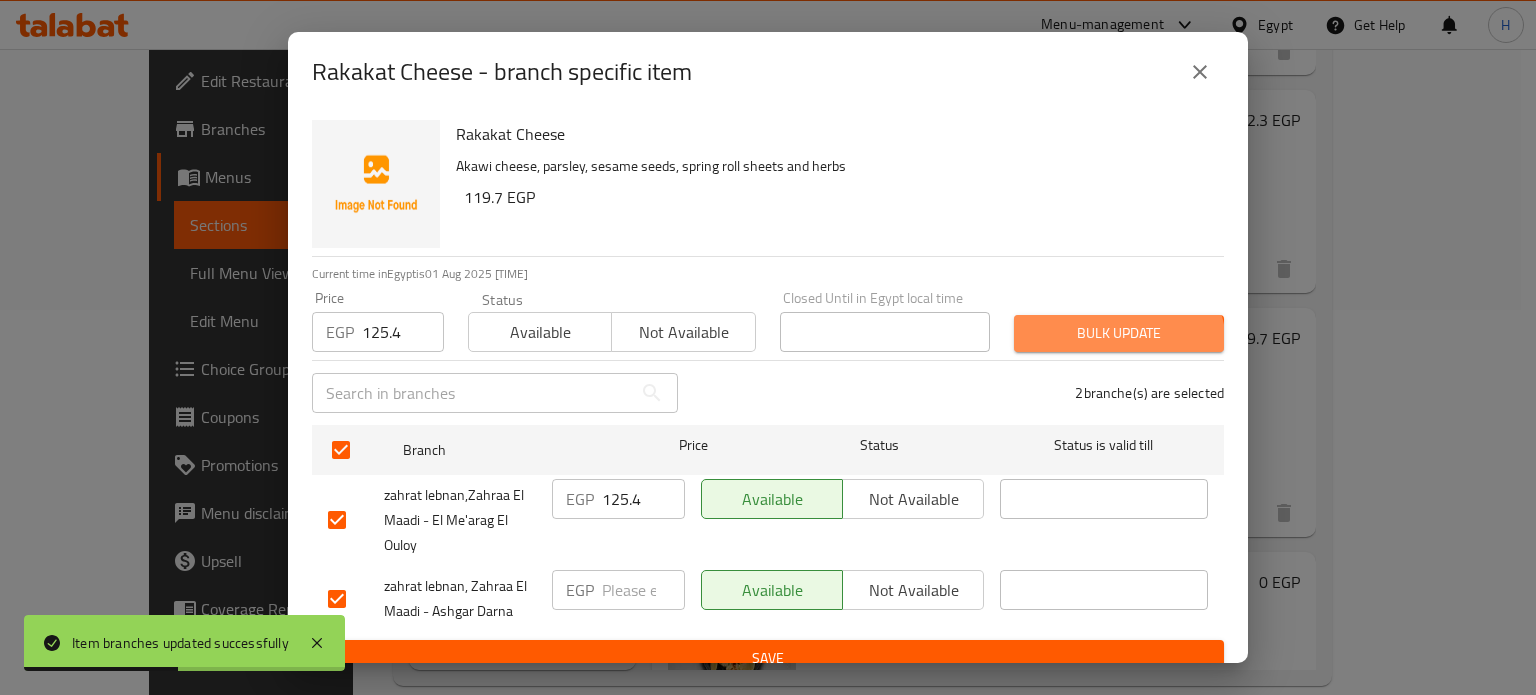 click on "Bulk update" at bounding box center [1119, 333] 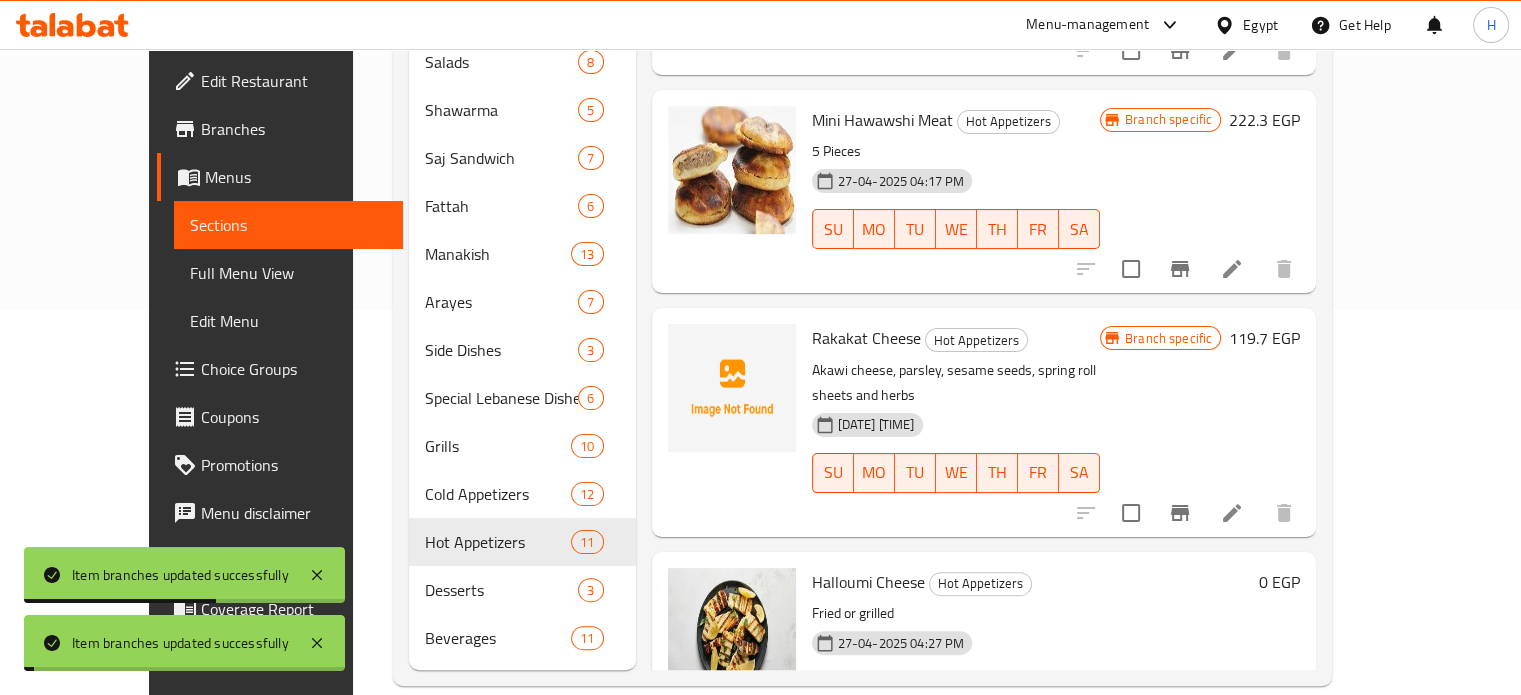 click 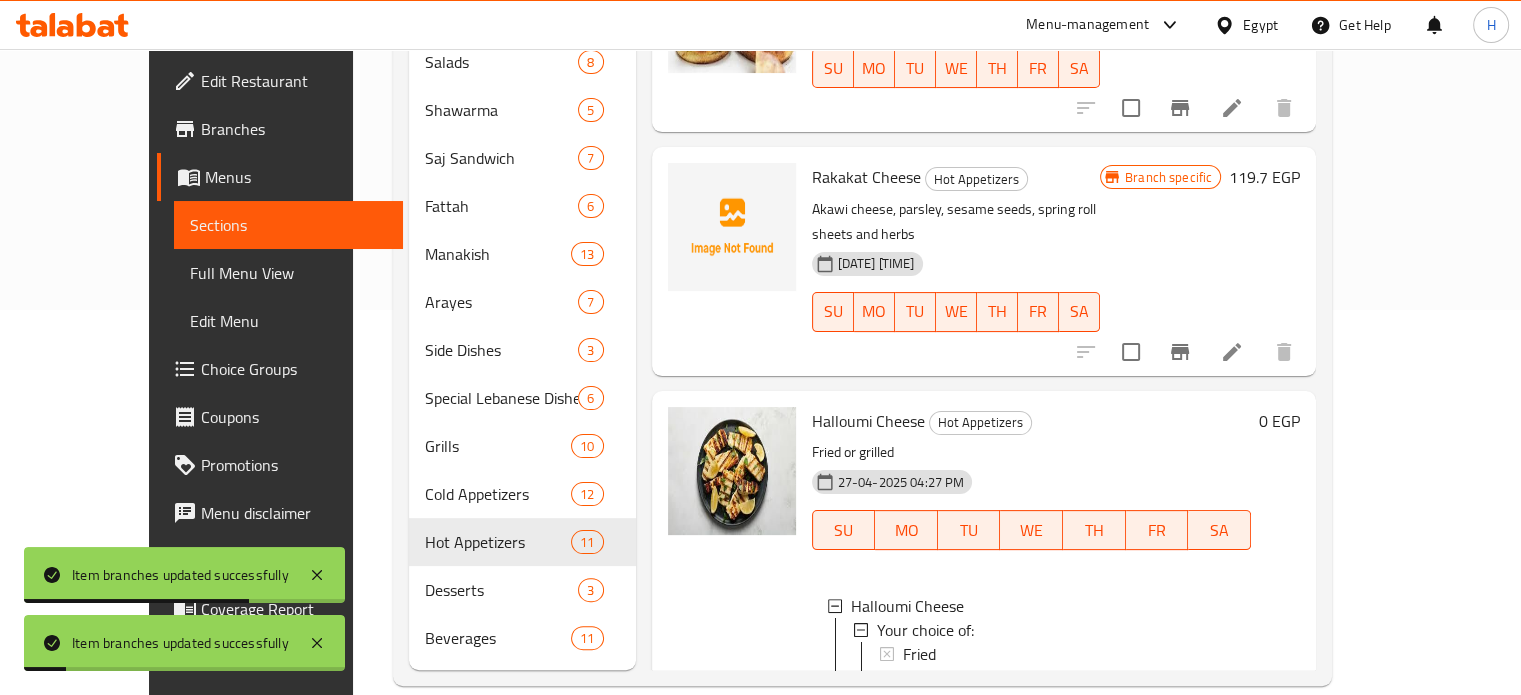 scroll, scrollTop: 2321, scrollLeft: 0, axis: vertical 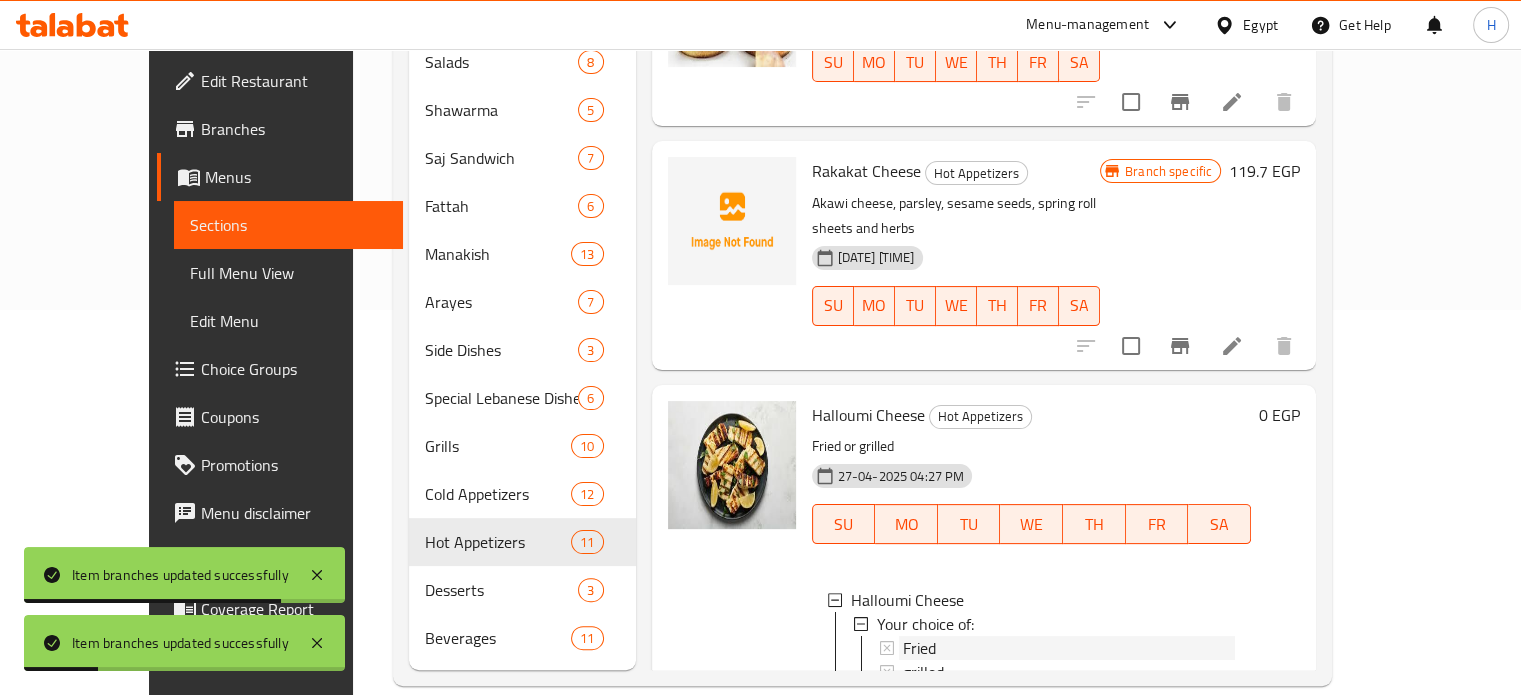 click on "Fried" at bounding box center [919, 648] 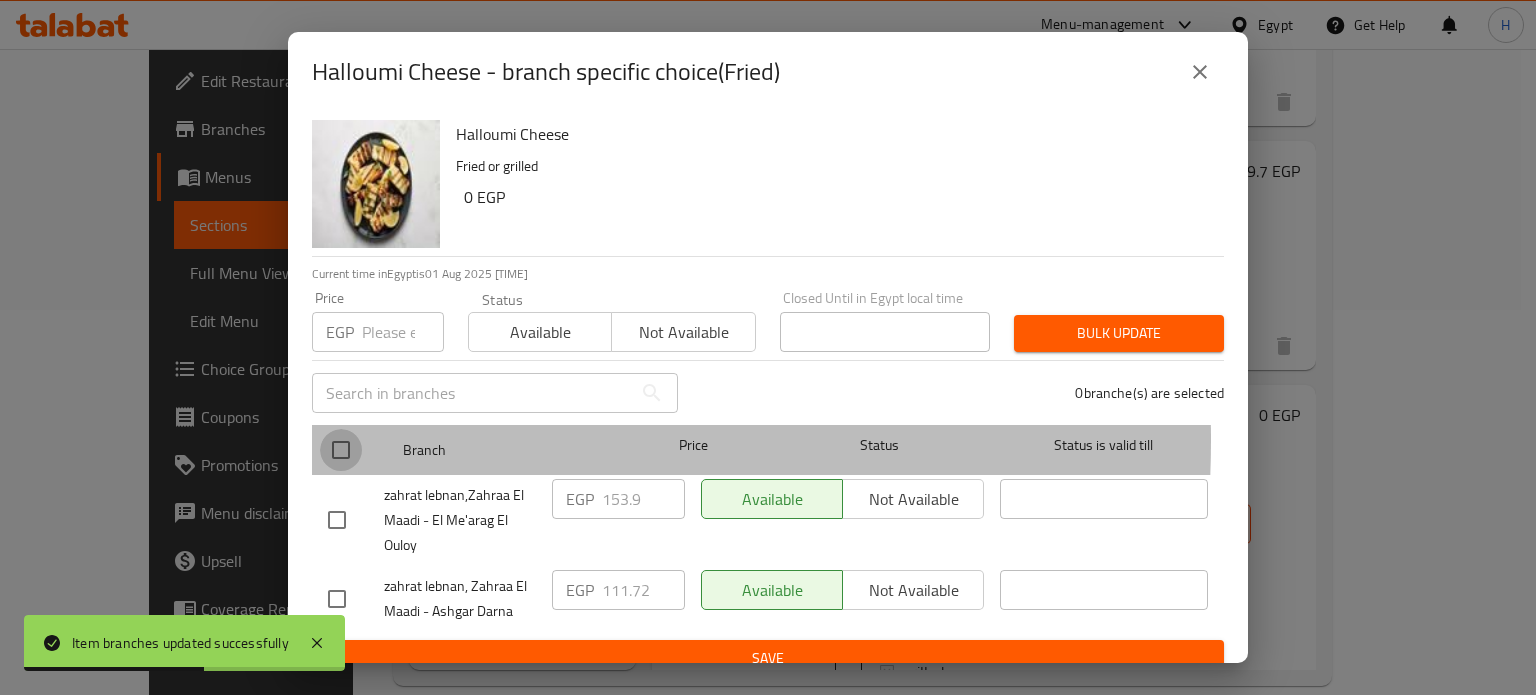 click at bounding box center [341, 450] 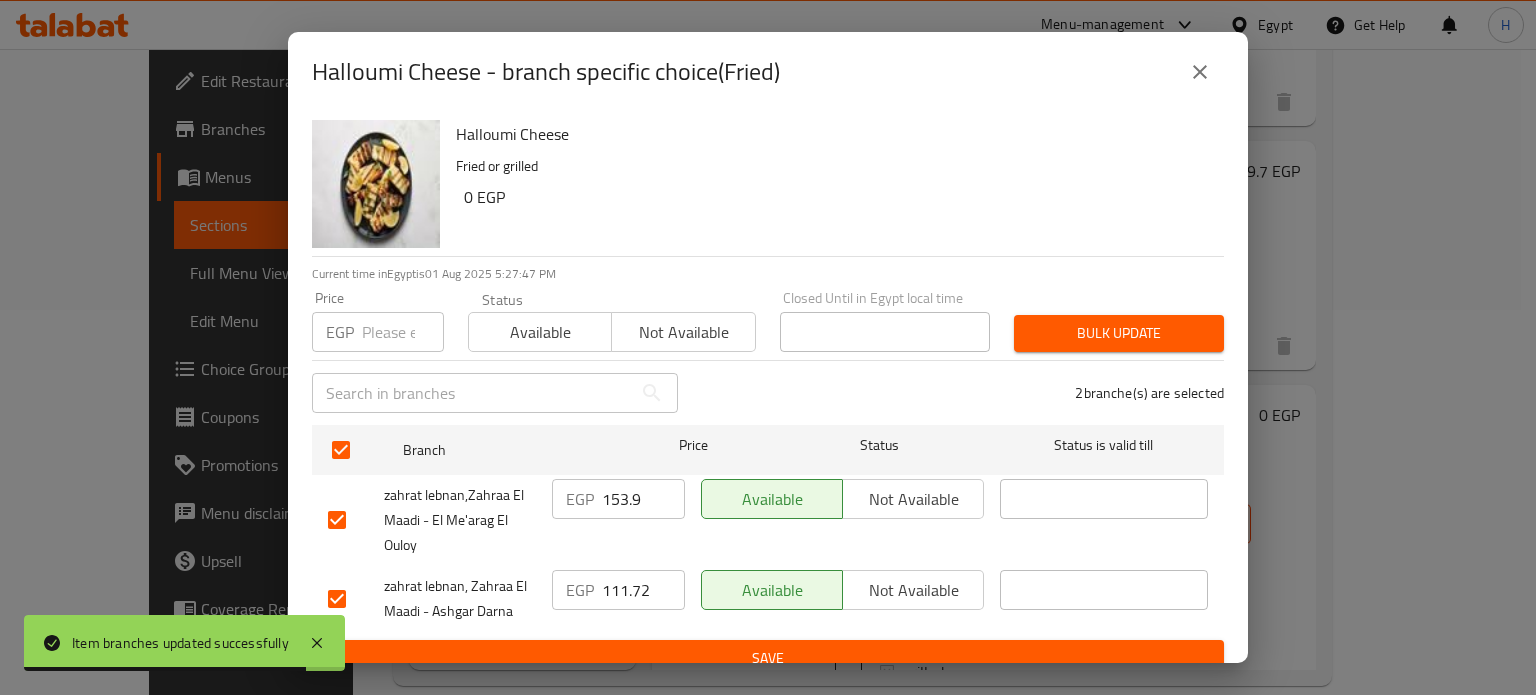 click on "153.9" at bounding box center (643, 499) 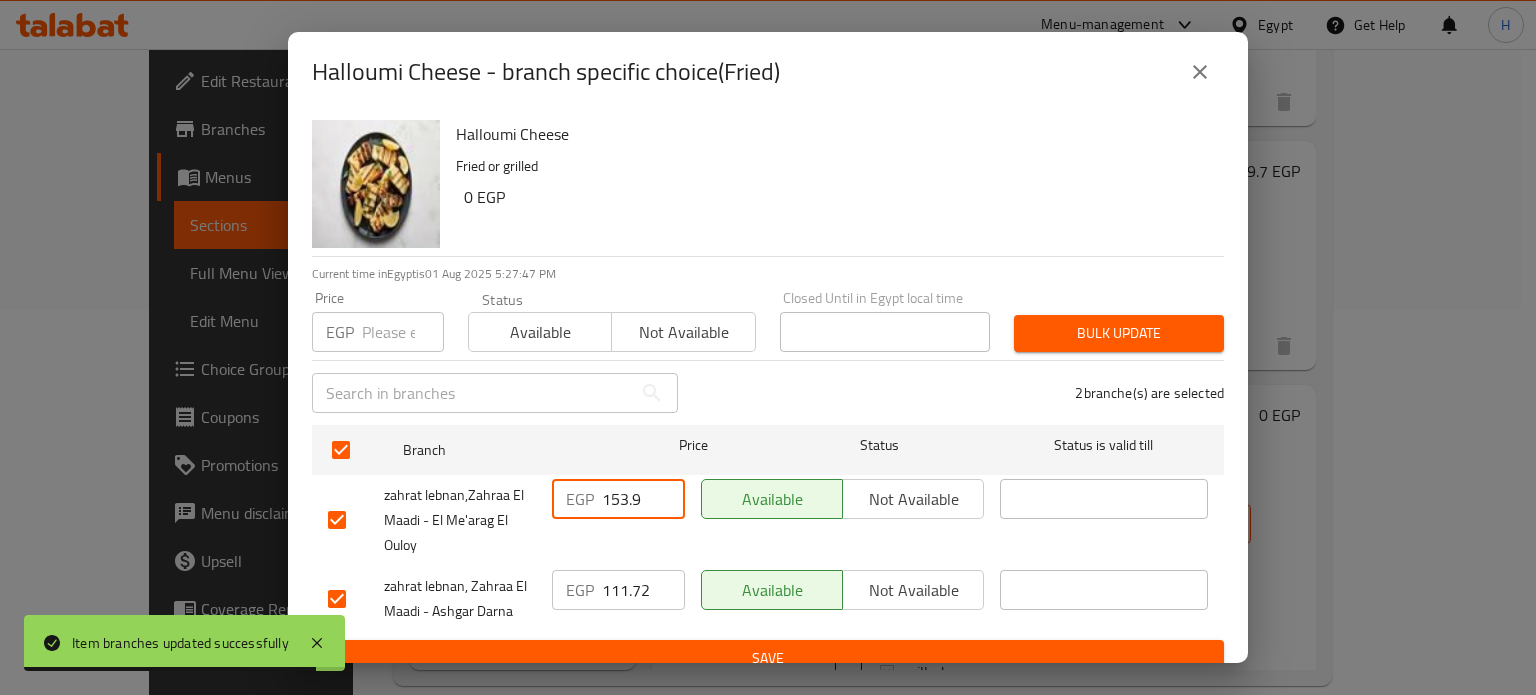 click on "153.9" at bounding box center (643, 499) 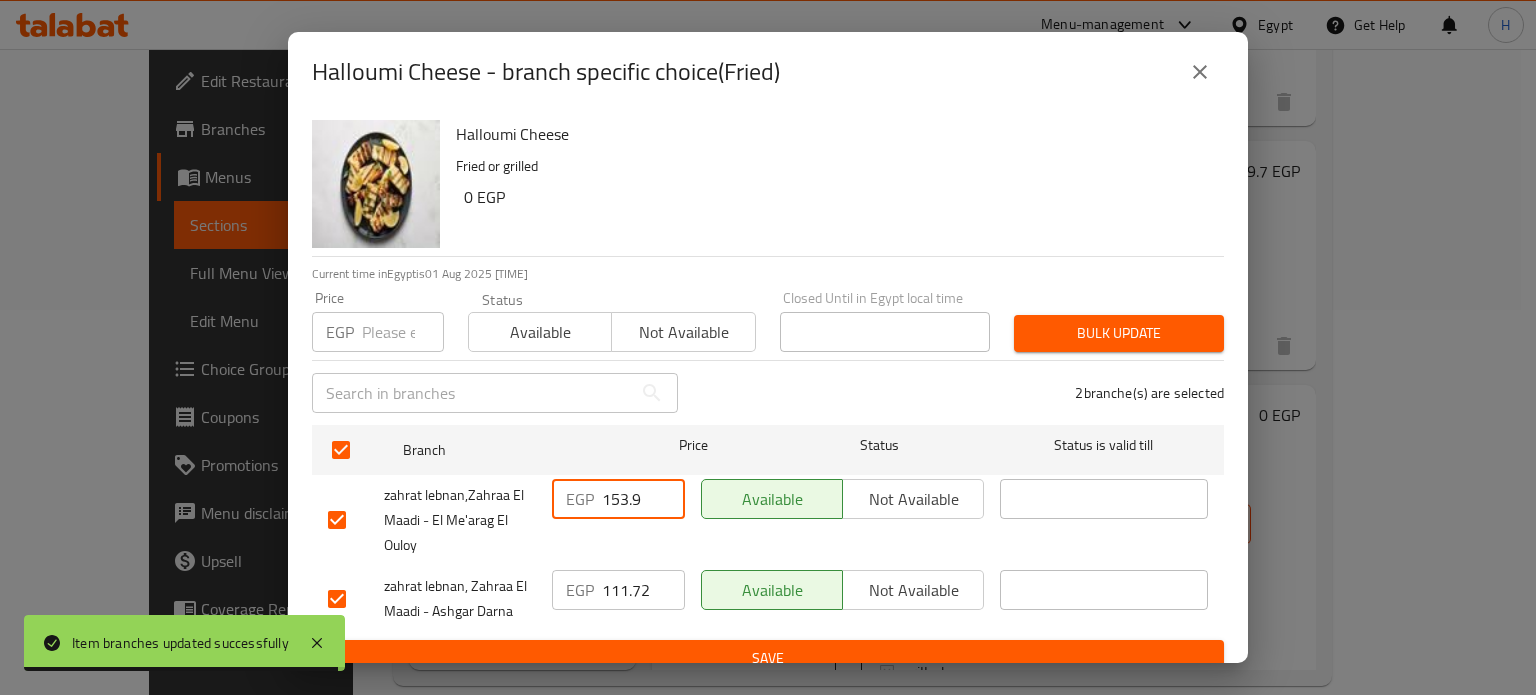 click at bounding box center [403, 332] 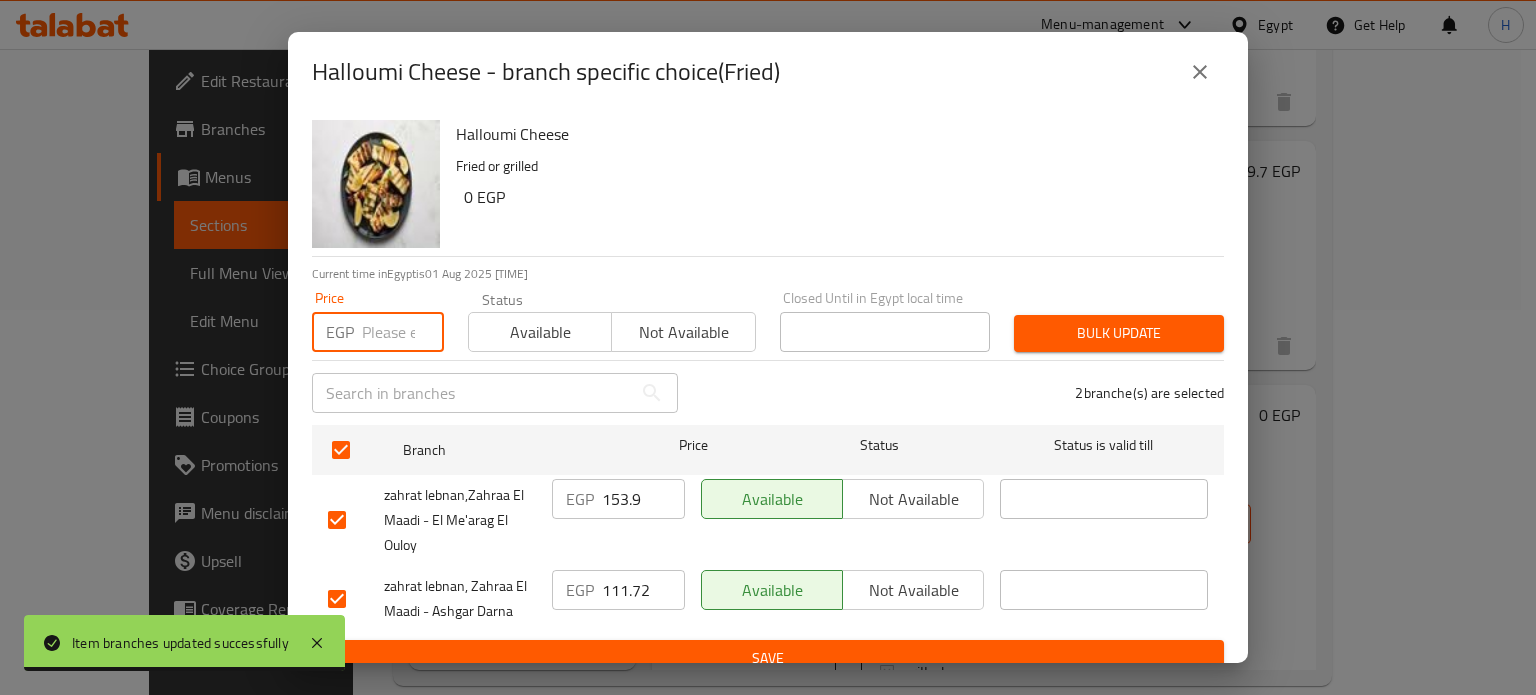 paste on "153.9" 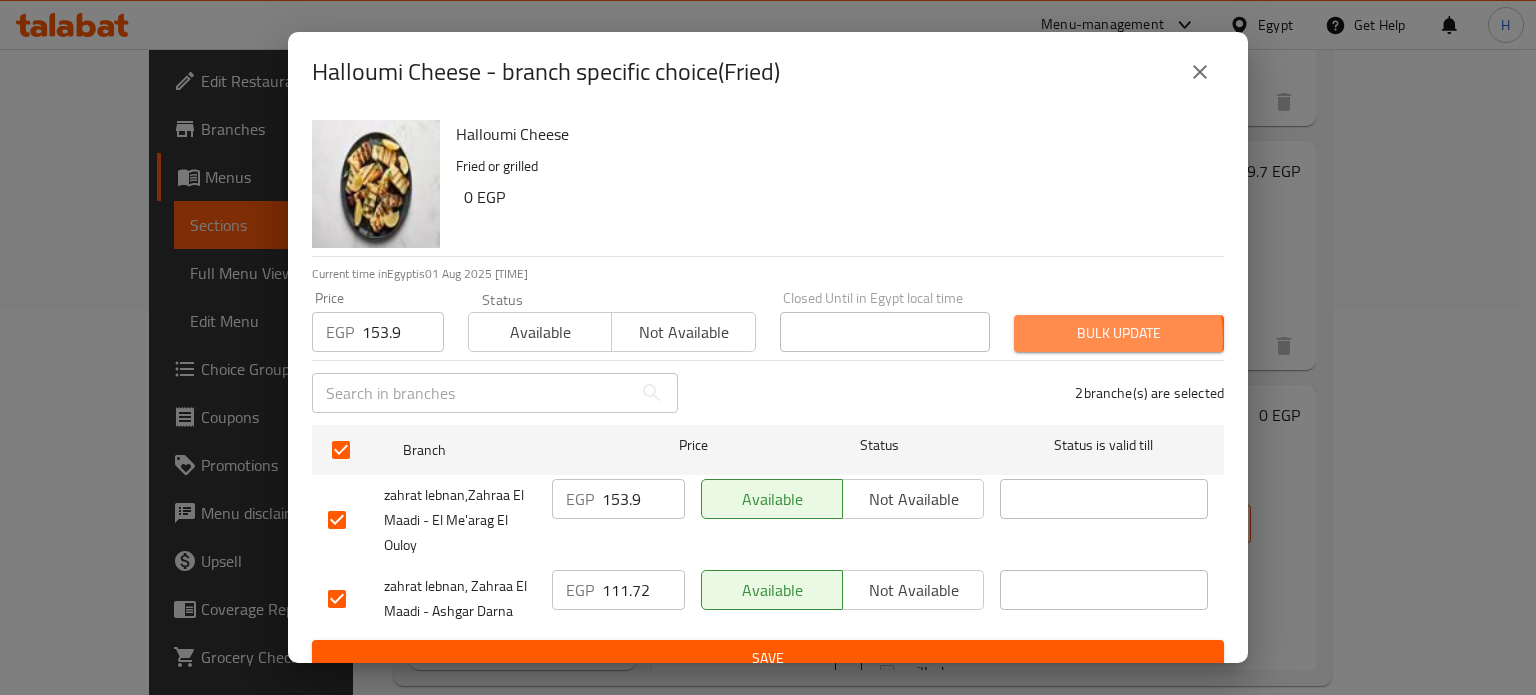 click on "Bulk update" at bounding box center (1119, 333) 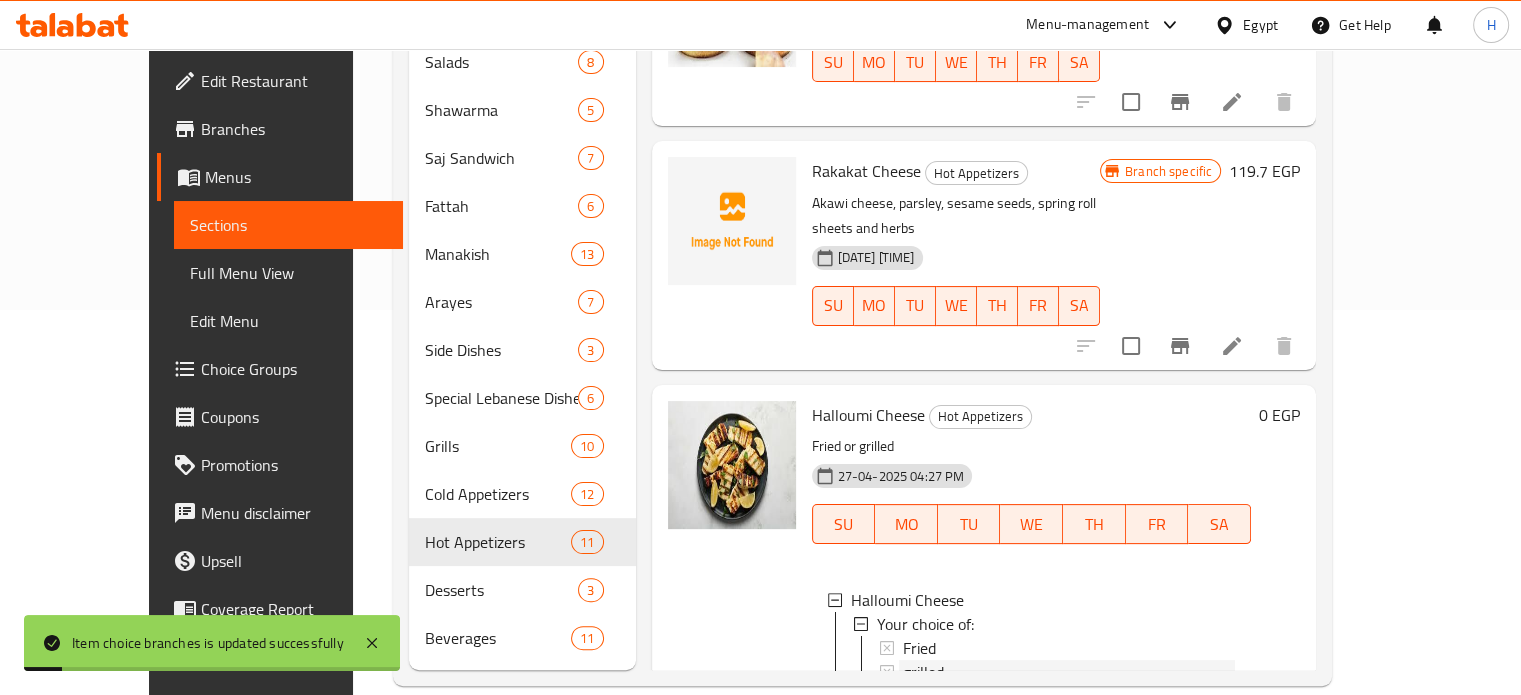 click on "grilled" at bounding box center (923, 672) 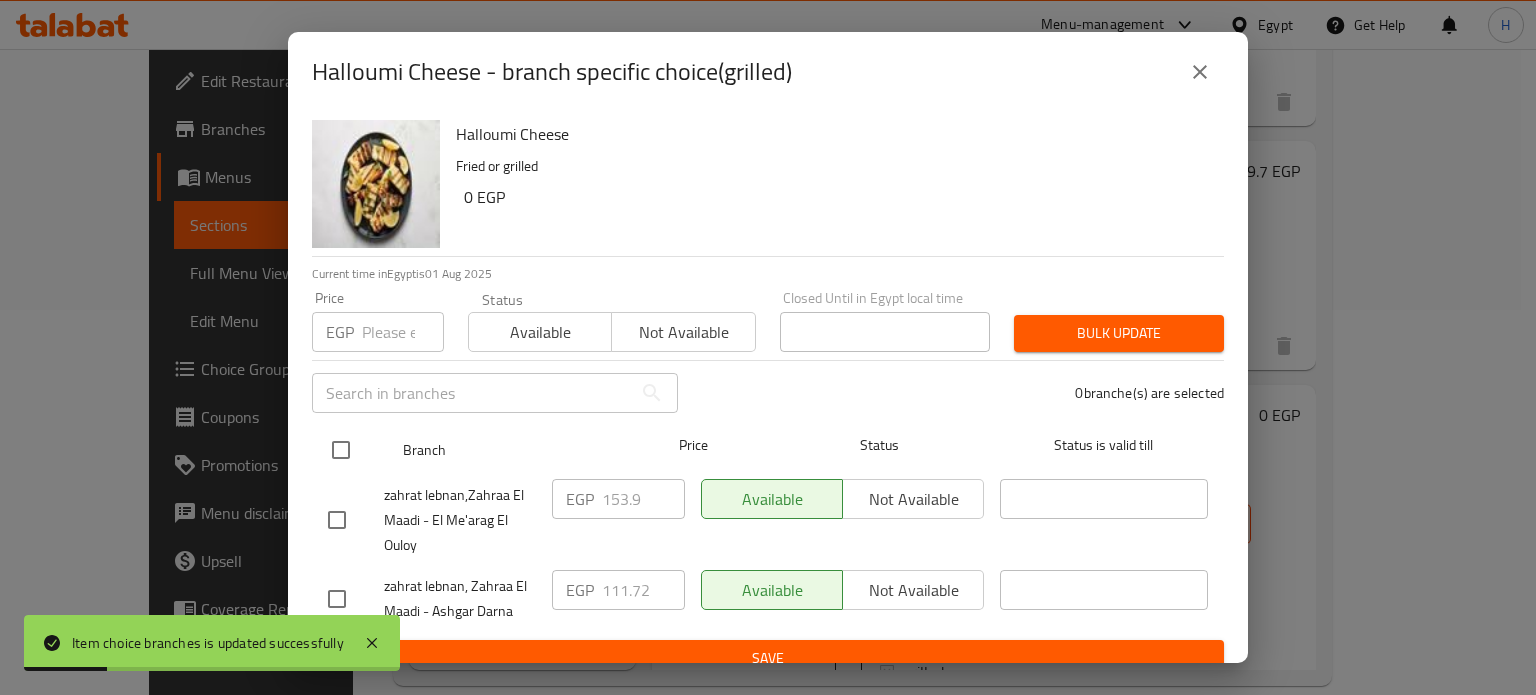 click at bounding box center [341, 450] 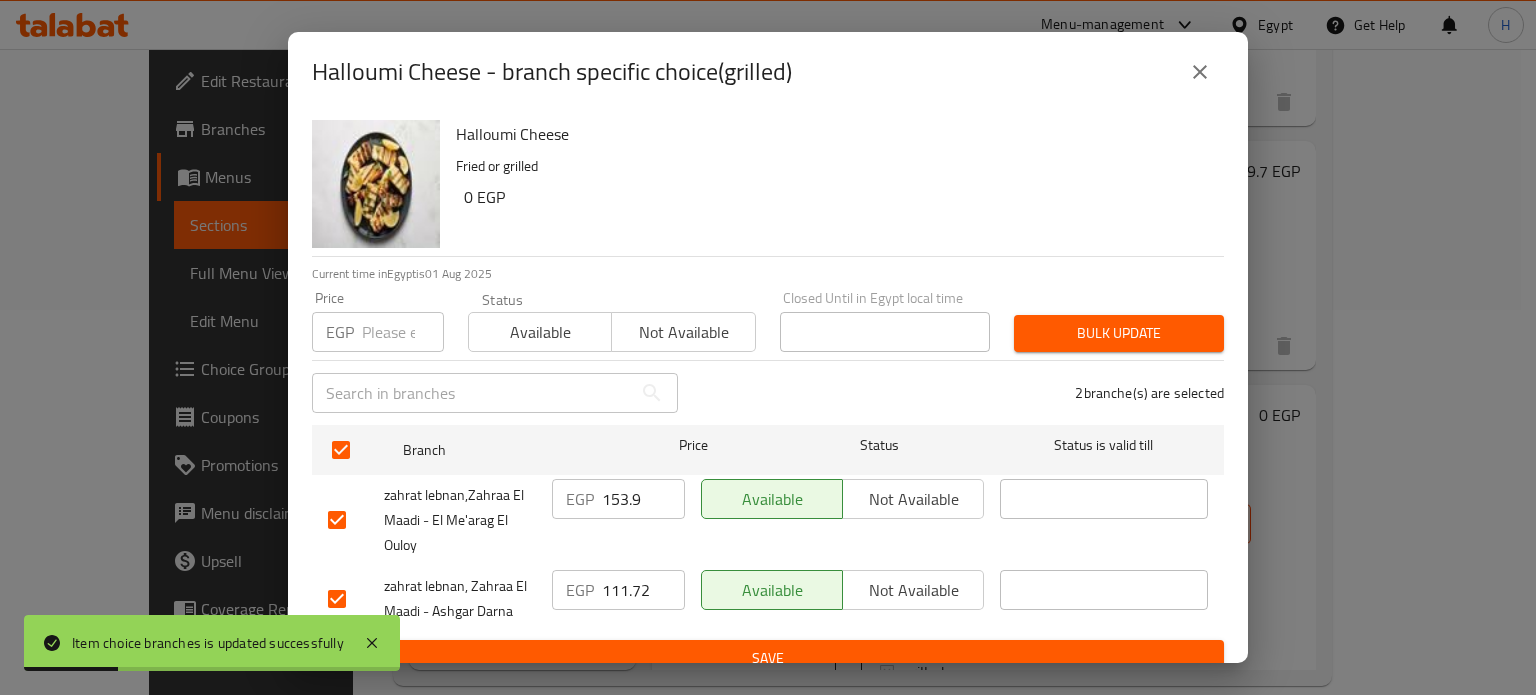 click at bounding box center (403, 332) 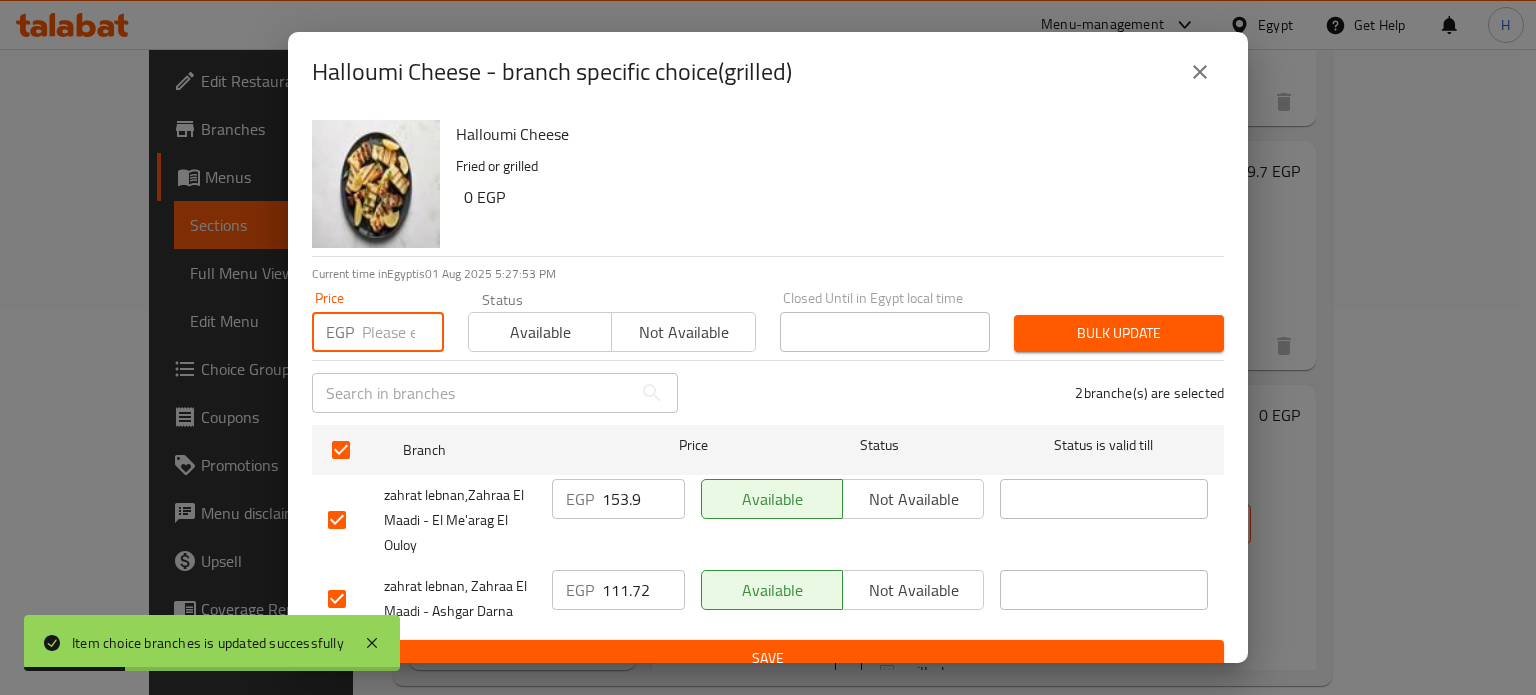 paste on "153.9" 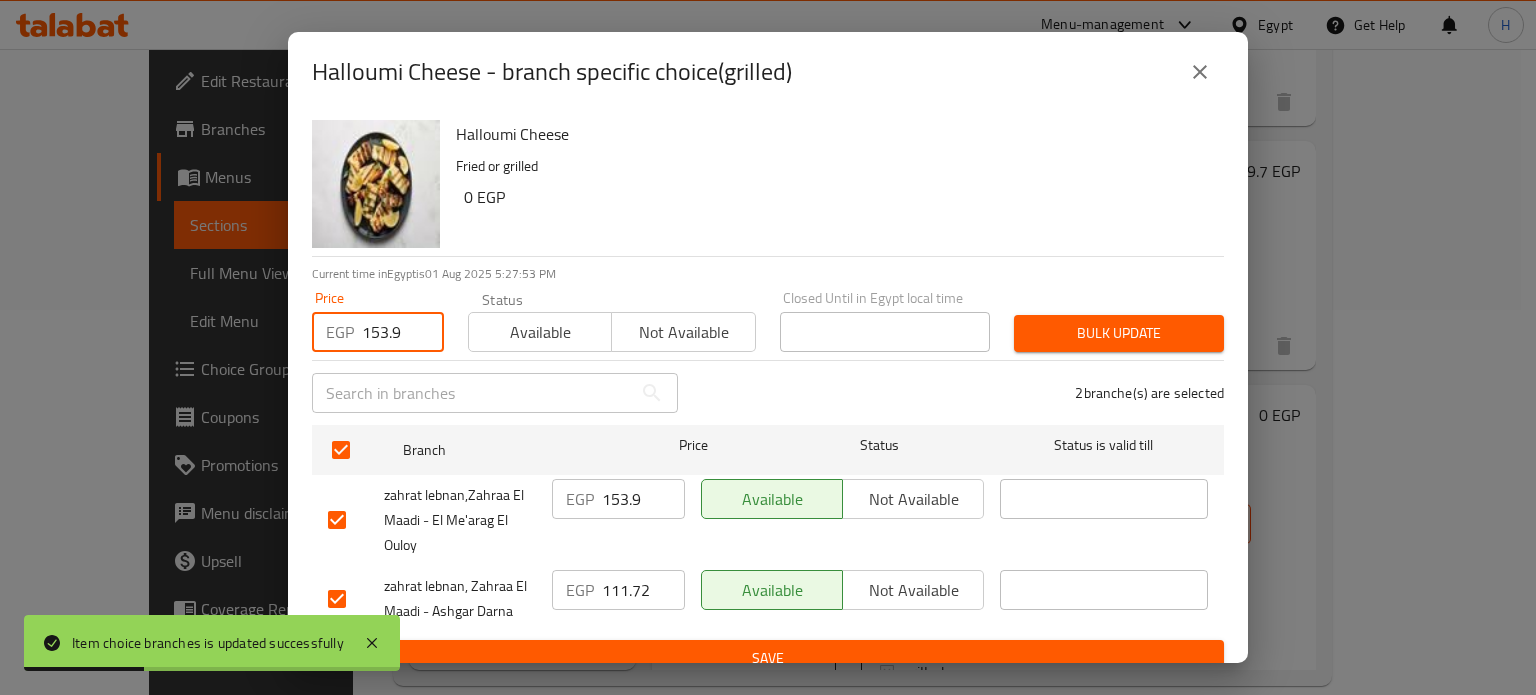 click on "Bulk update" at bounding box center [1119, 333] 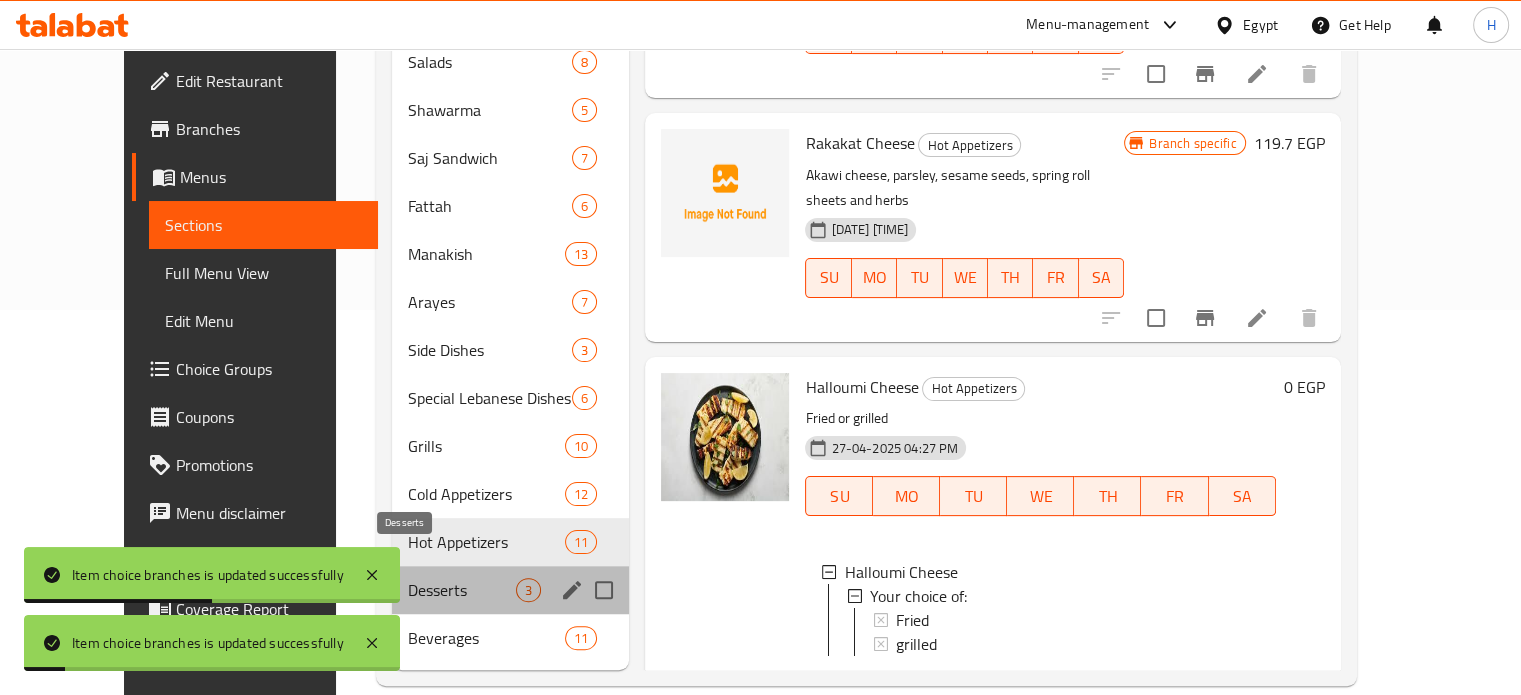 click on "Desserts" at bounding box center (462, 590) 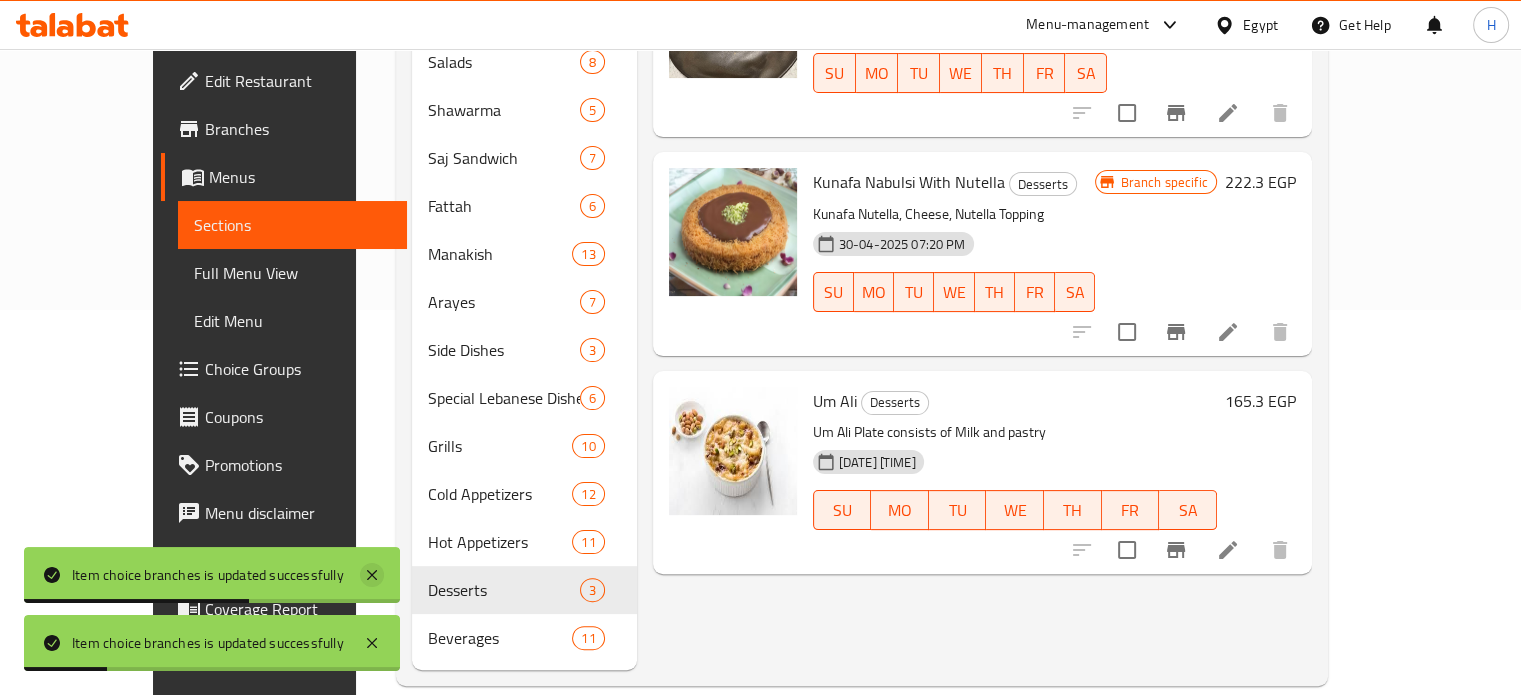 click 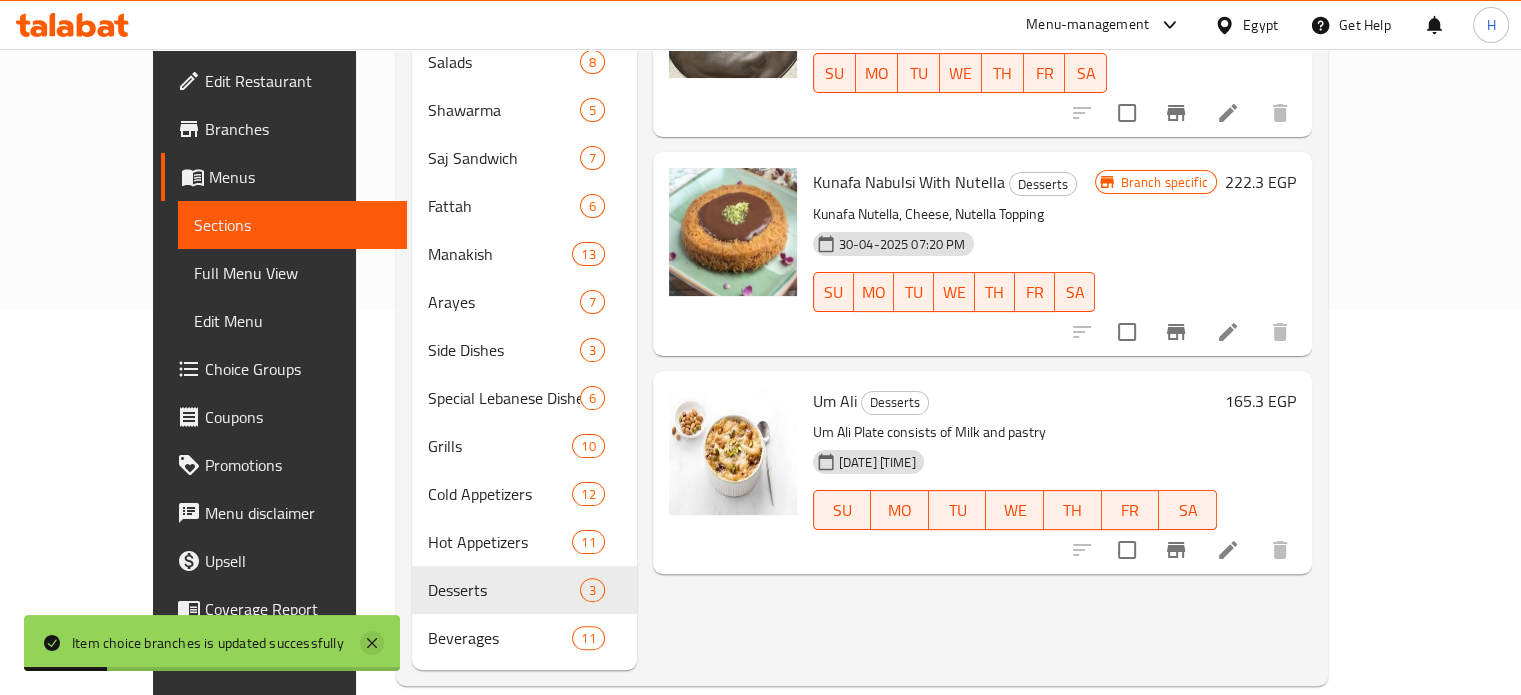 click 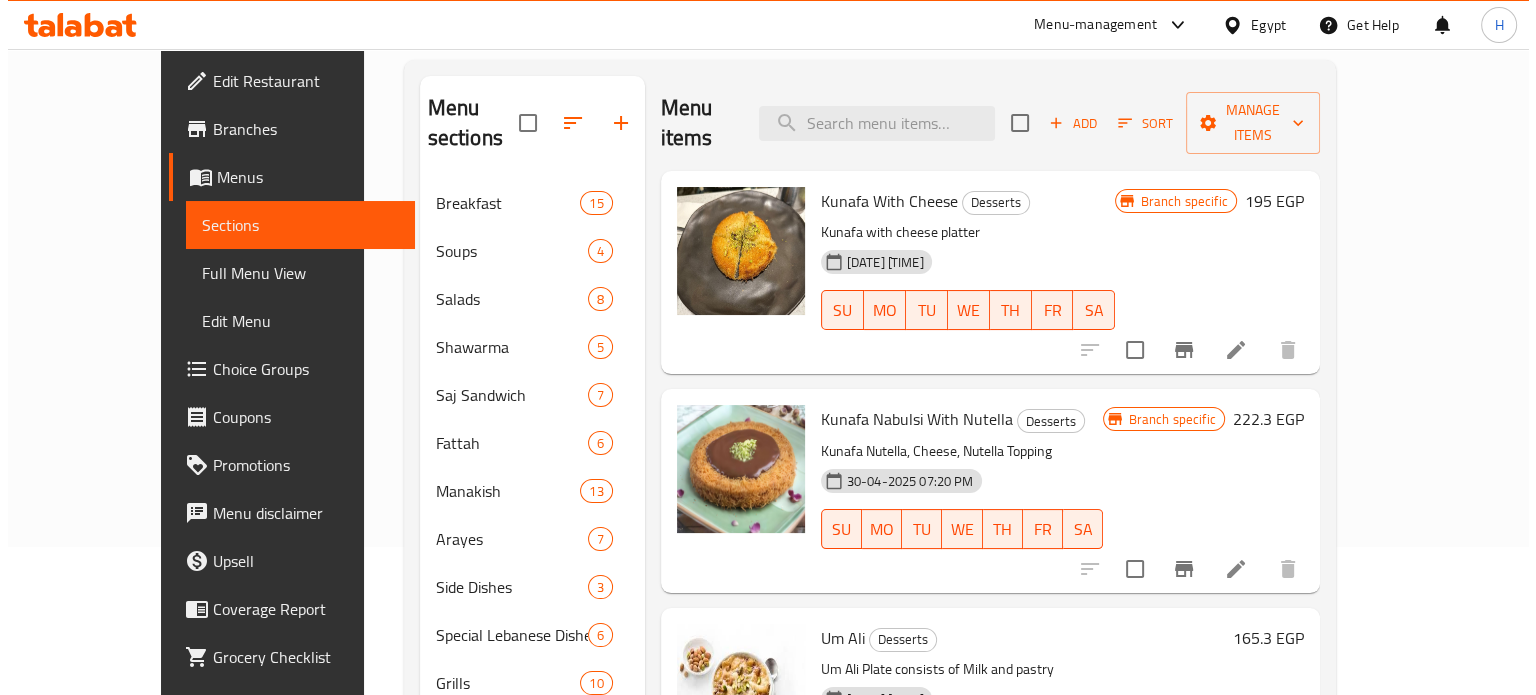 scroll, scrollTop: 0, scrollLeft: 0, axis: both 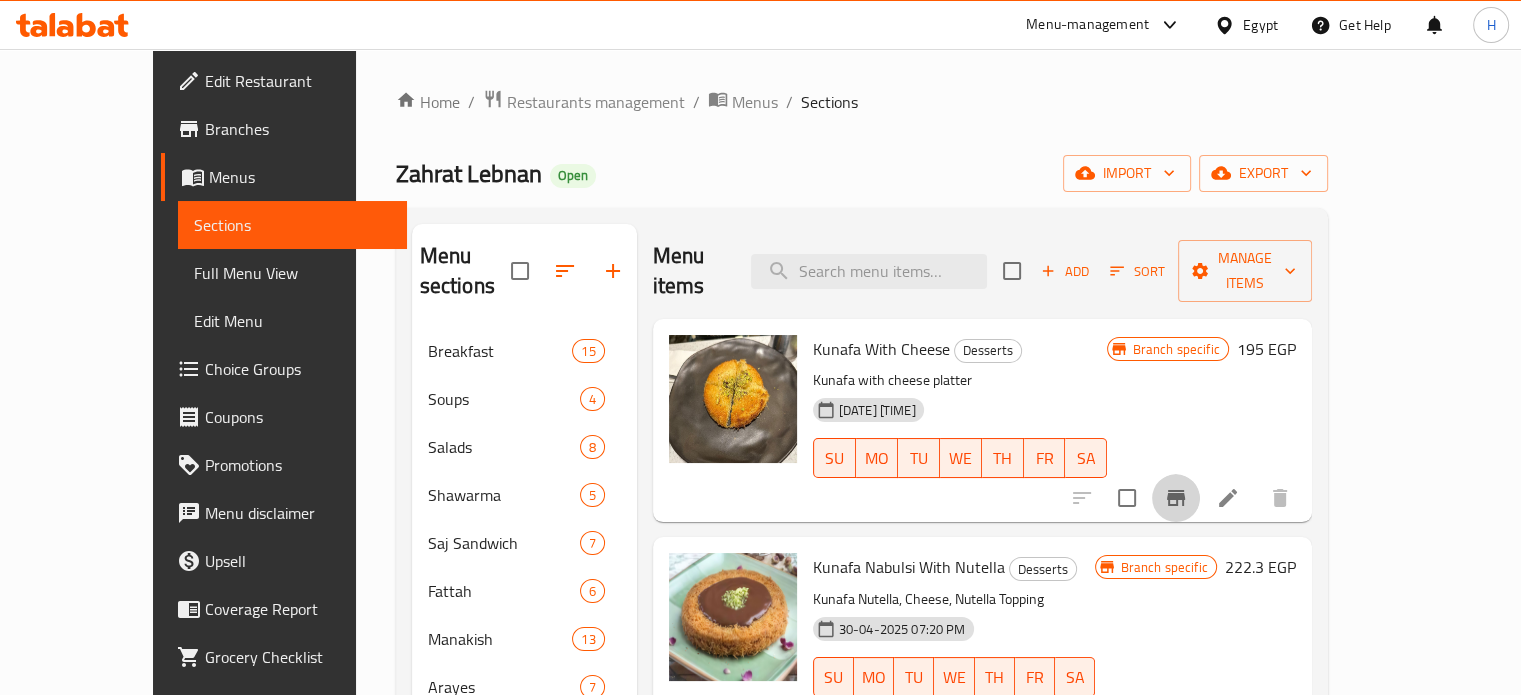click 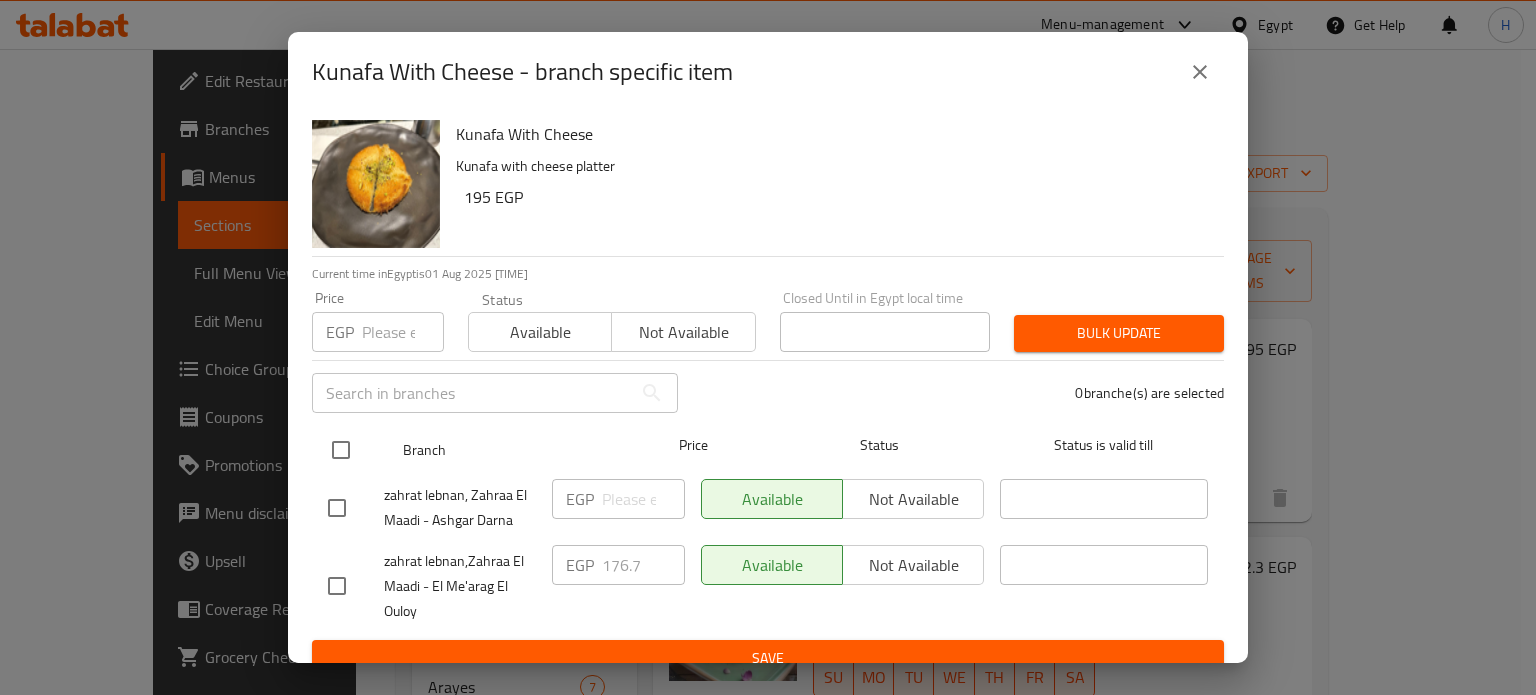 click at bounding box center (341, 450) 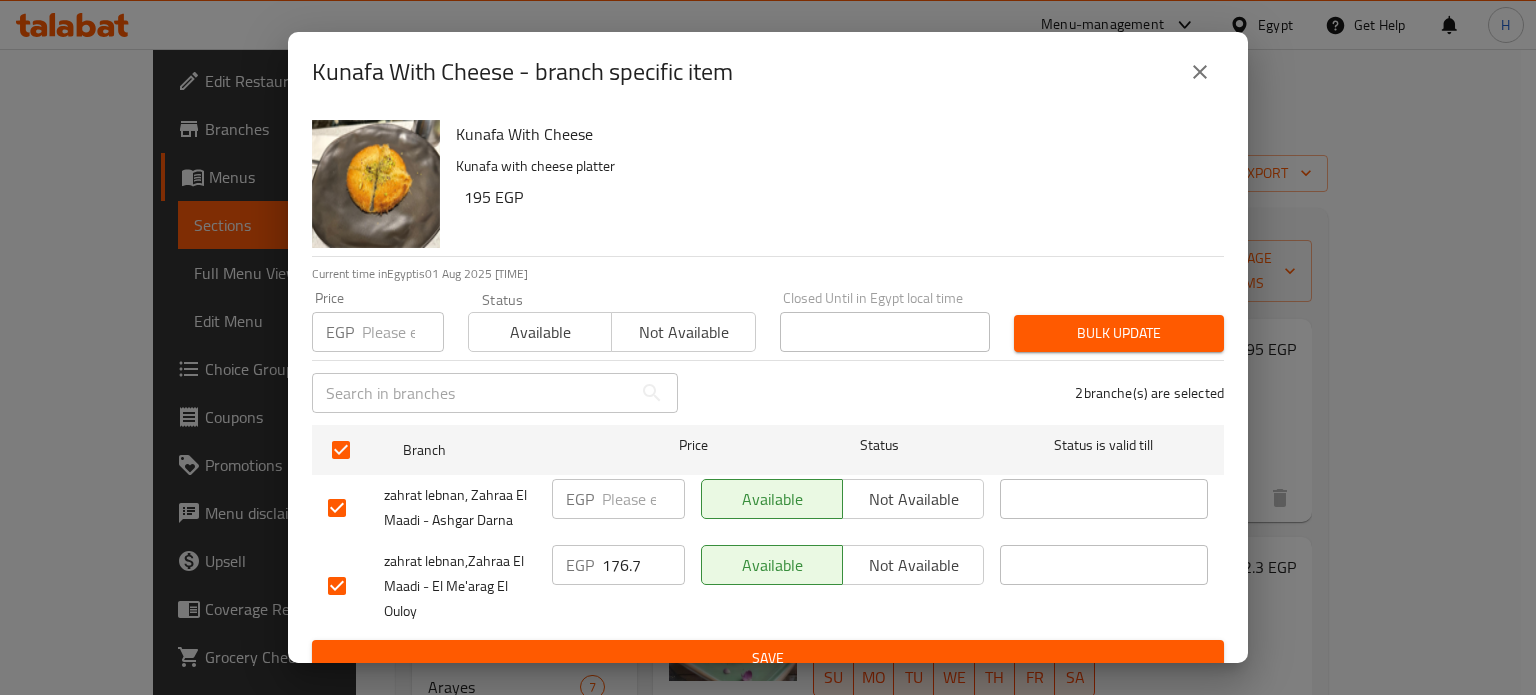 click on "176.7" at bounding box center (643, 565) 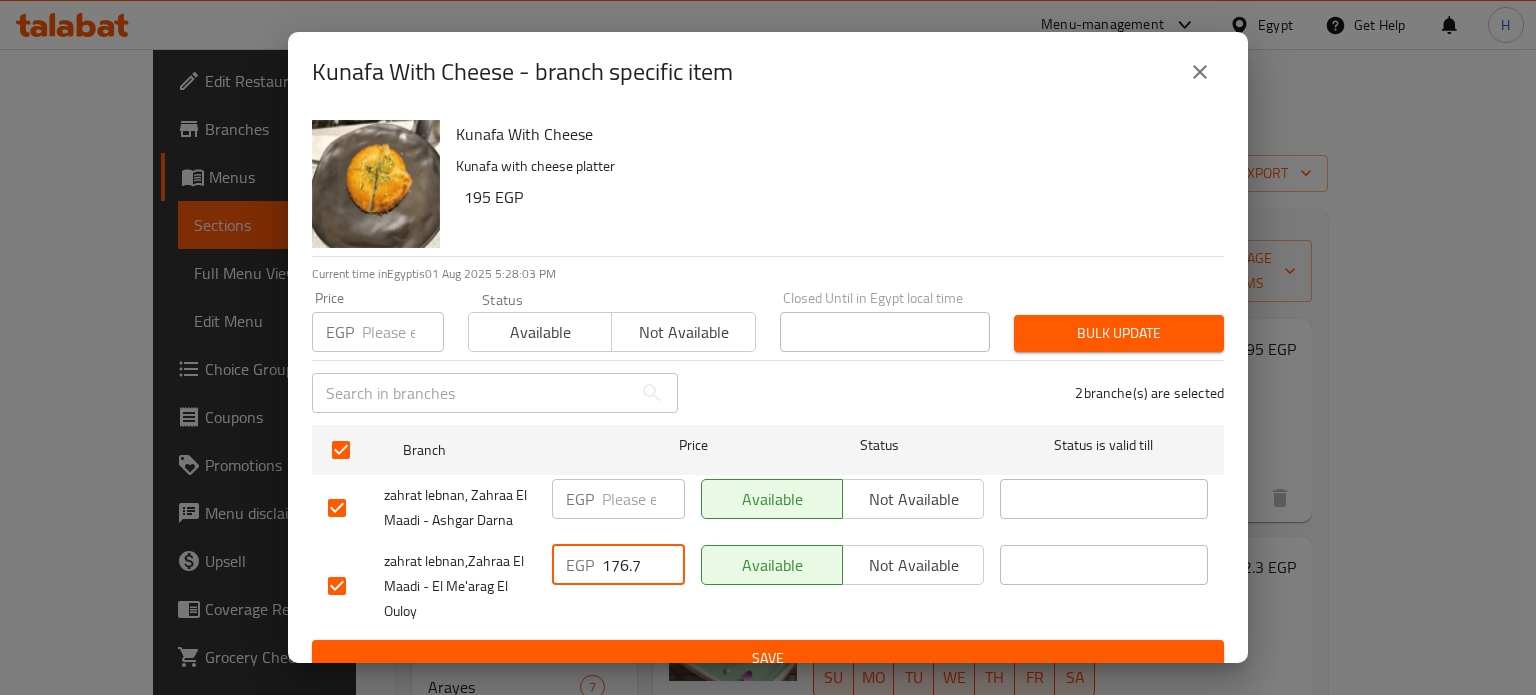 click on "176.7" at bounding box center [643, 565] 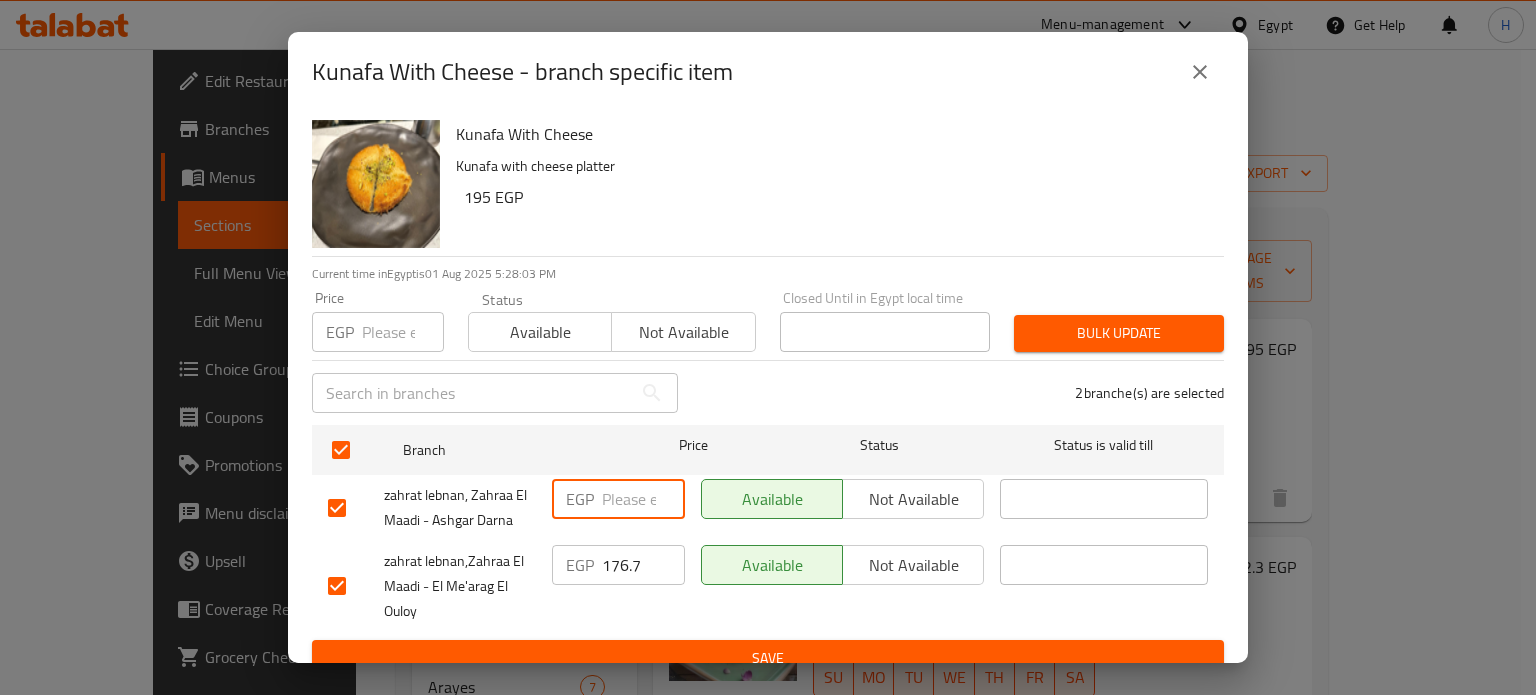 paste on "176.7" 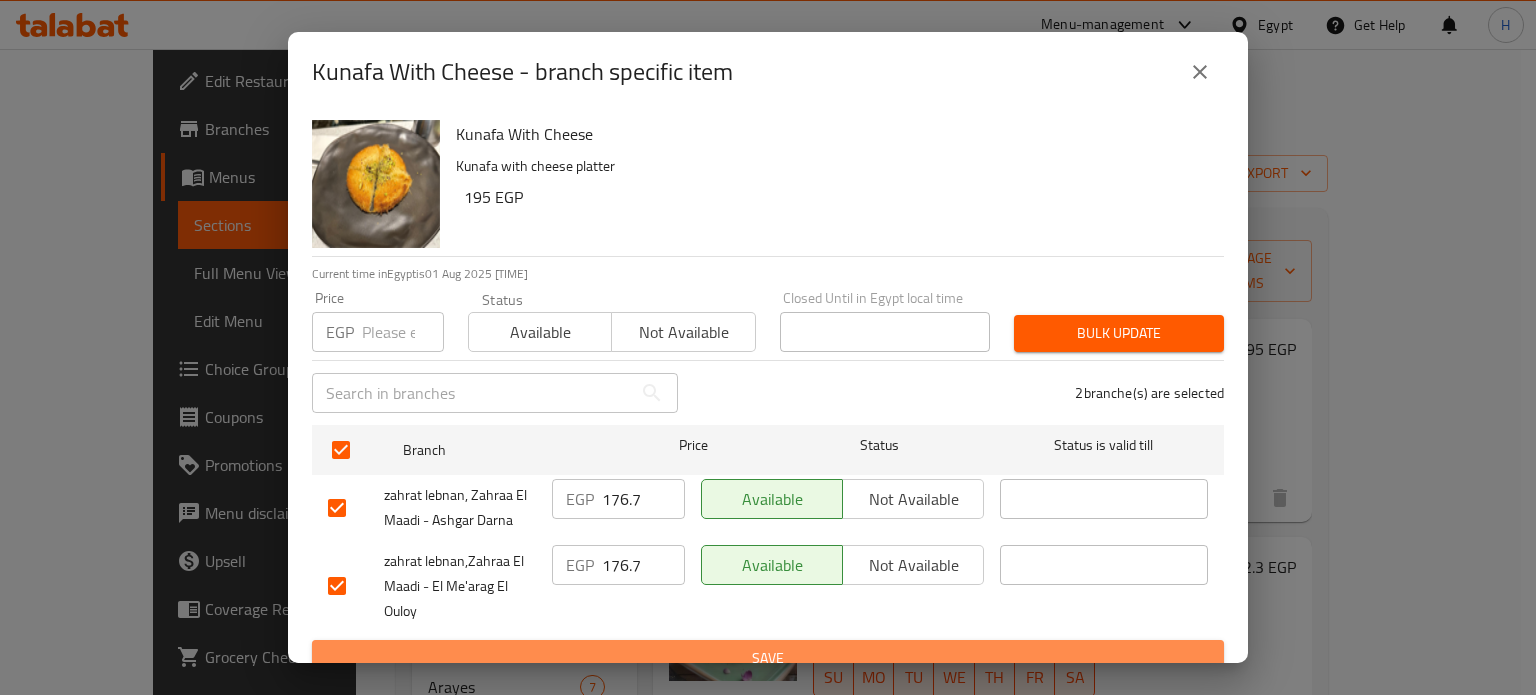 click on "Save" at bounding box center (768, 658) 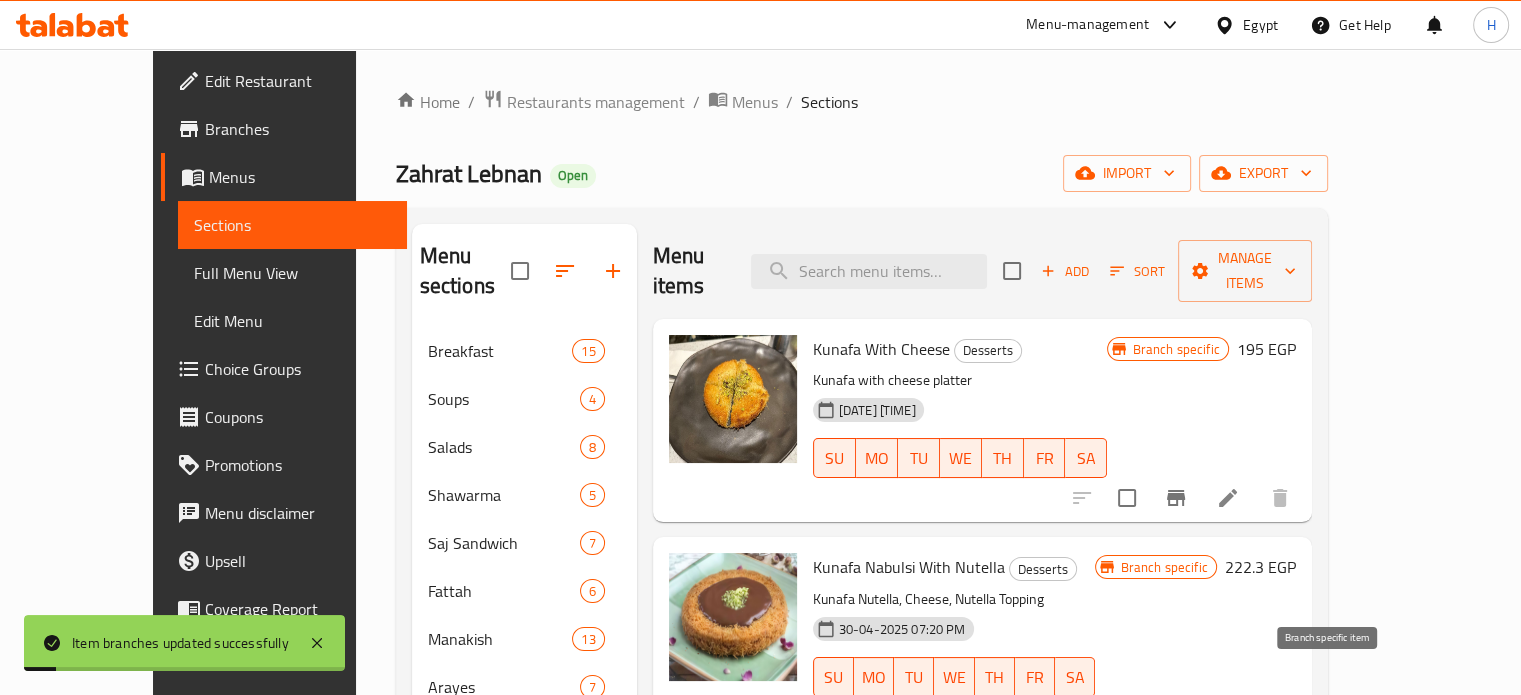 click 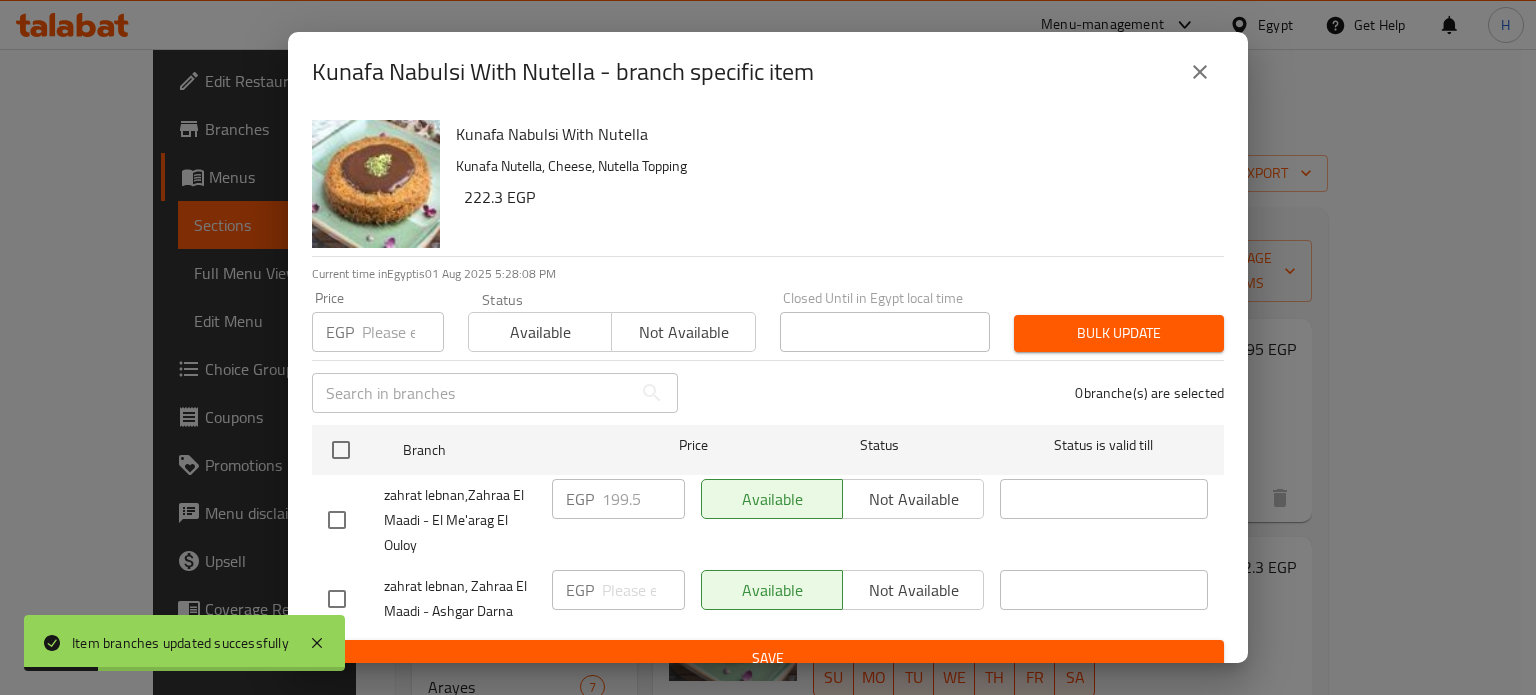 click 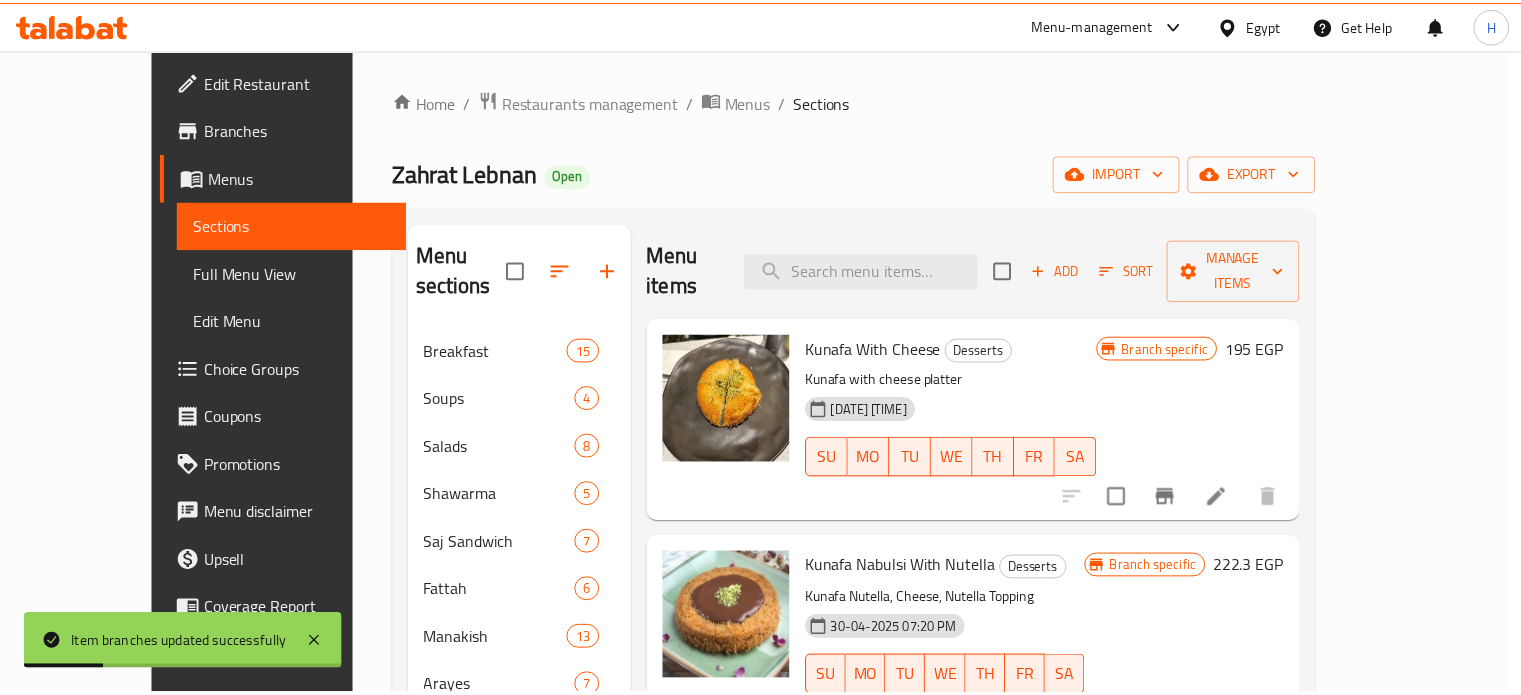 scroll, scrollTop: 16, scrollLeft: 0, axis: vertical 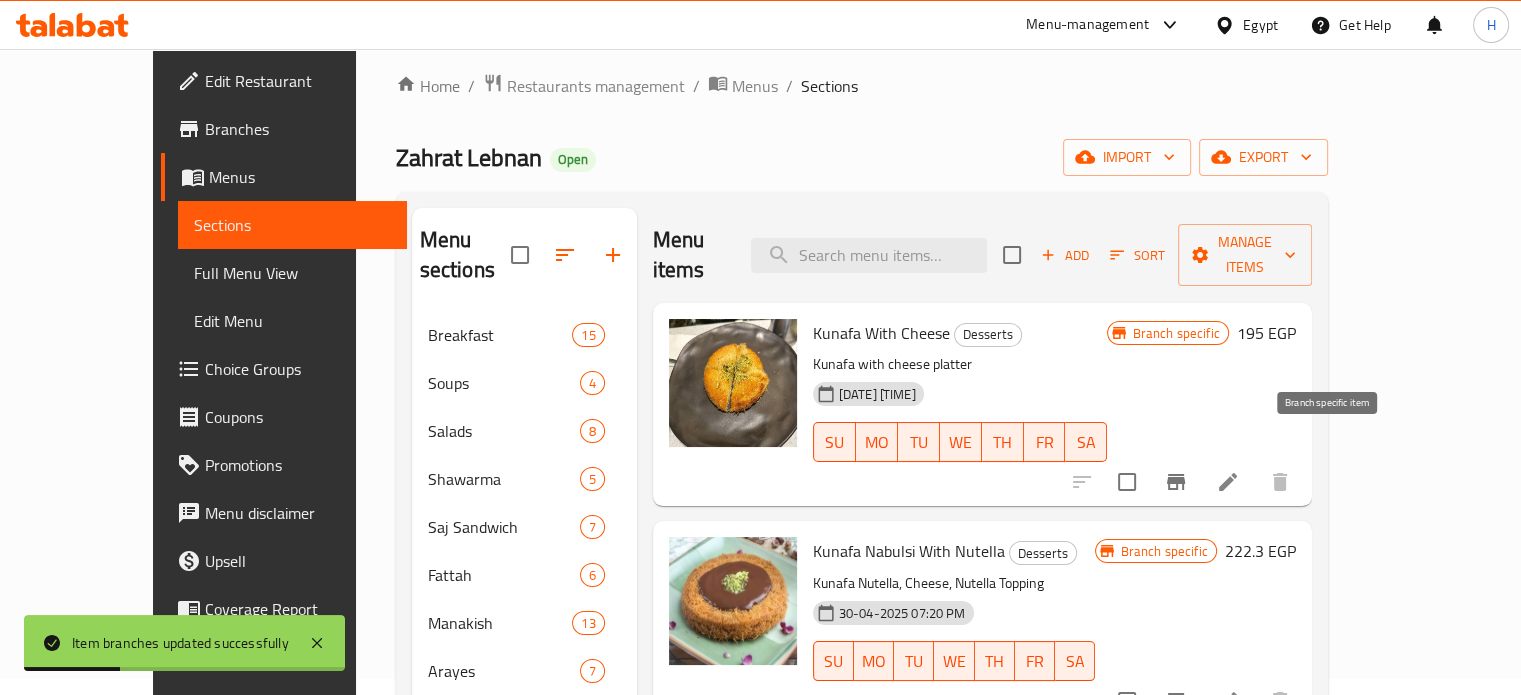 click 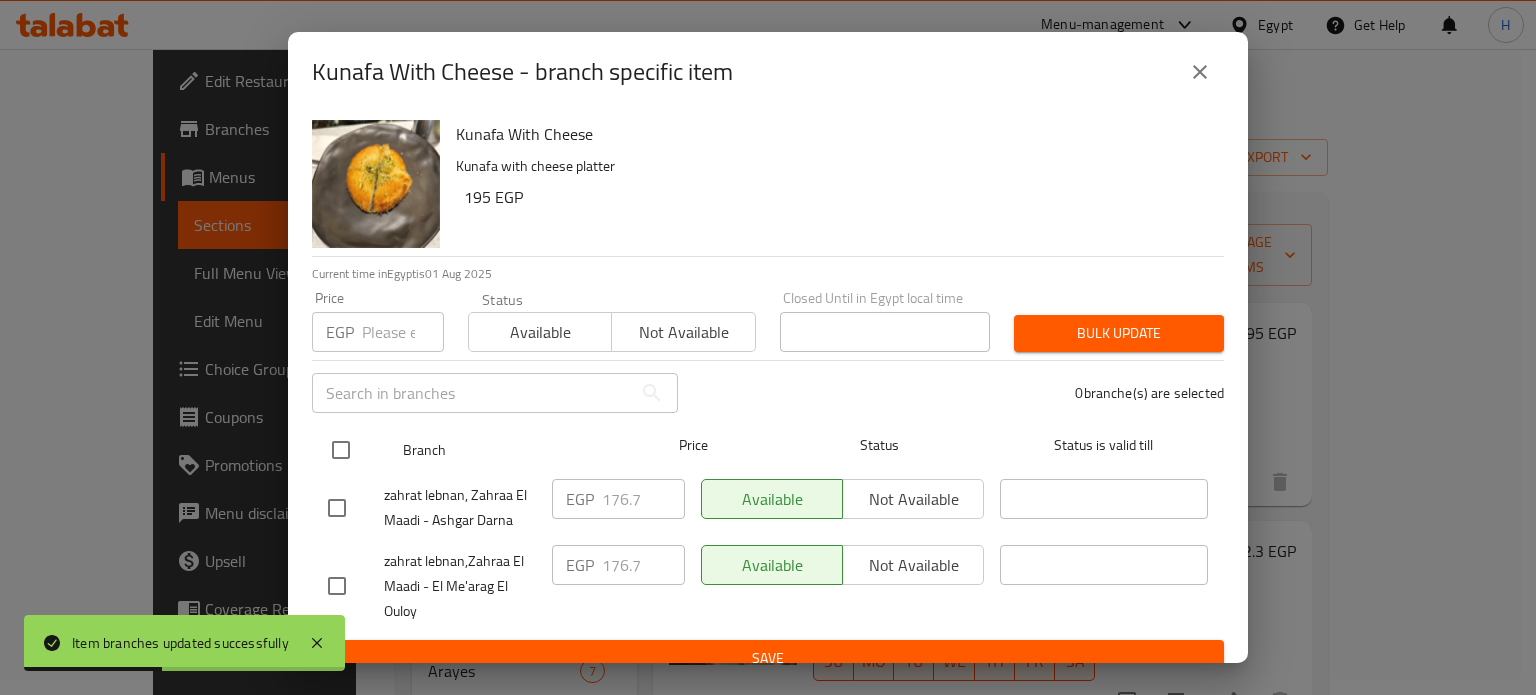 click at bounding box center (341, 450) 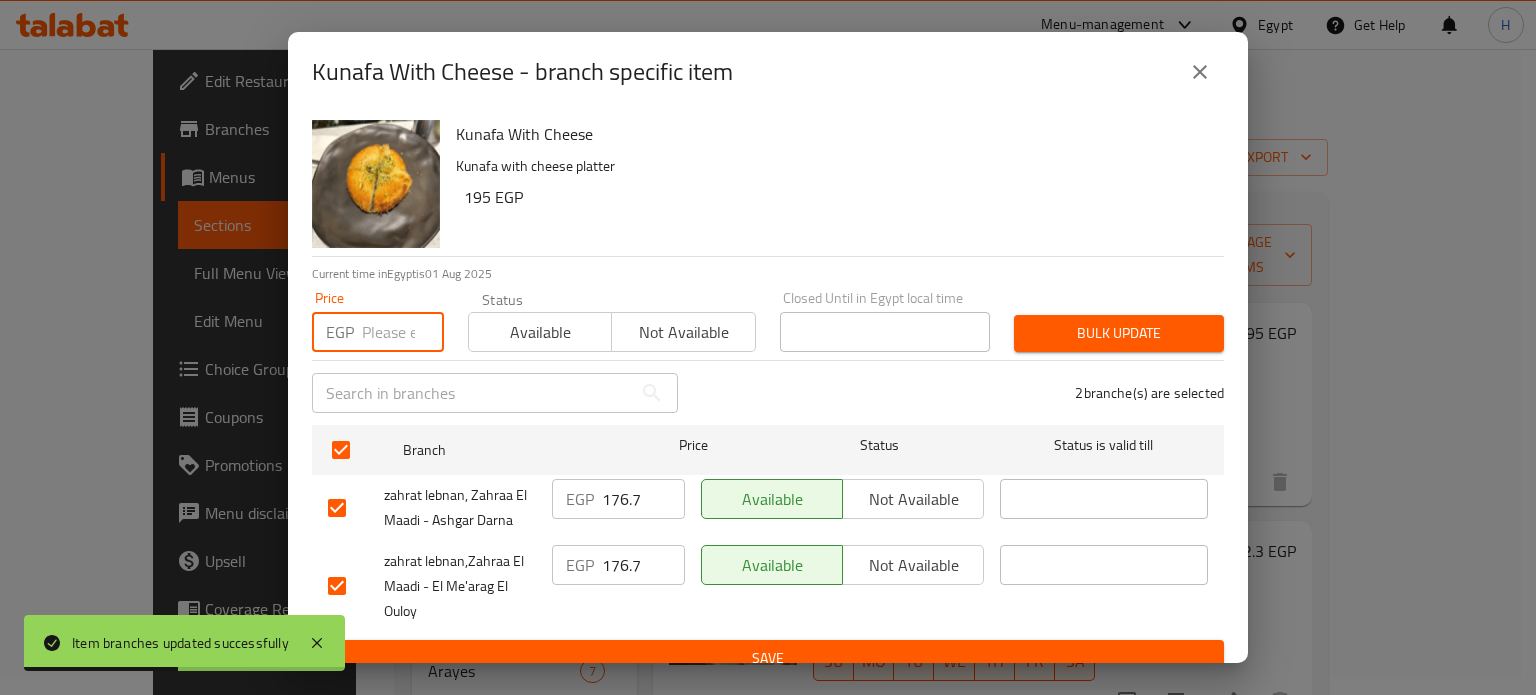 click at bounding box center (403, 332) 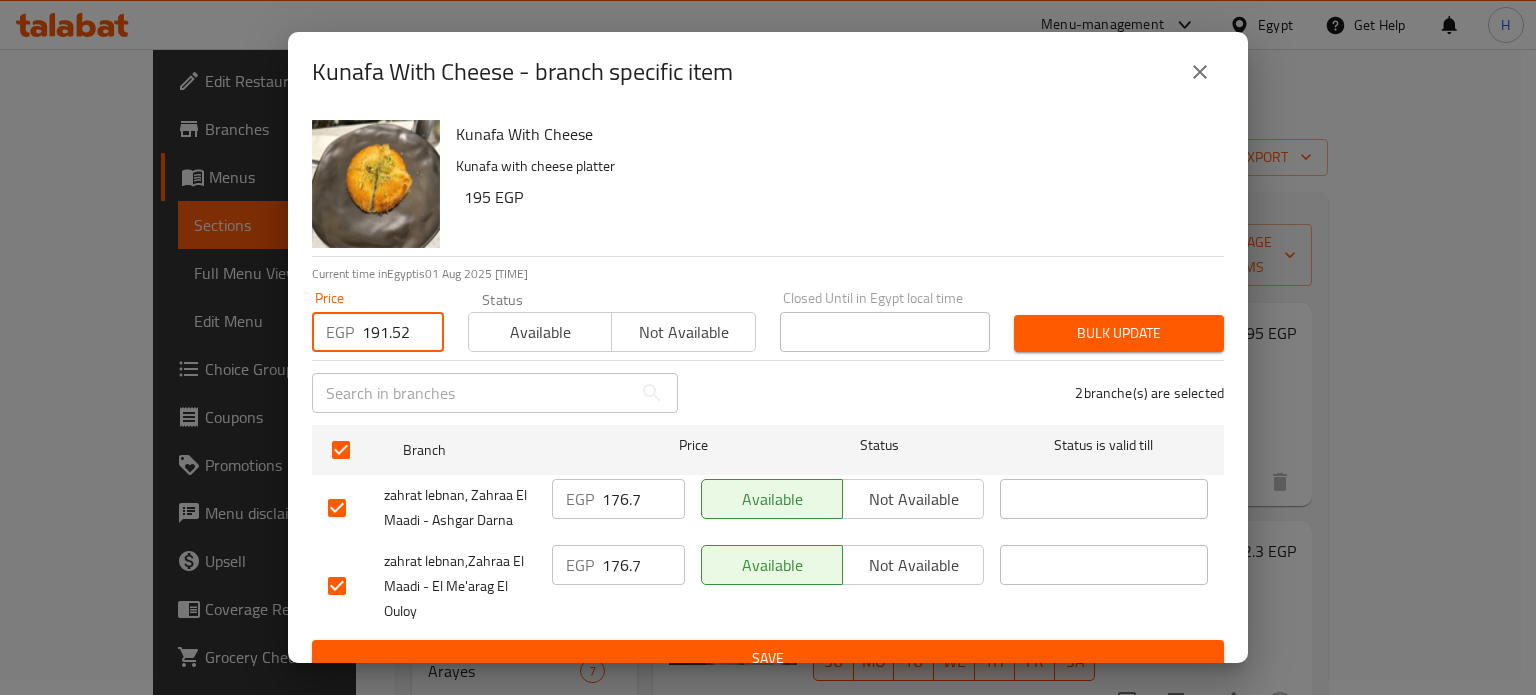 click on "Bulk update" at bounding box center (1119, 333) 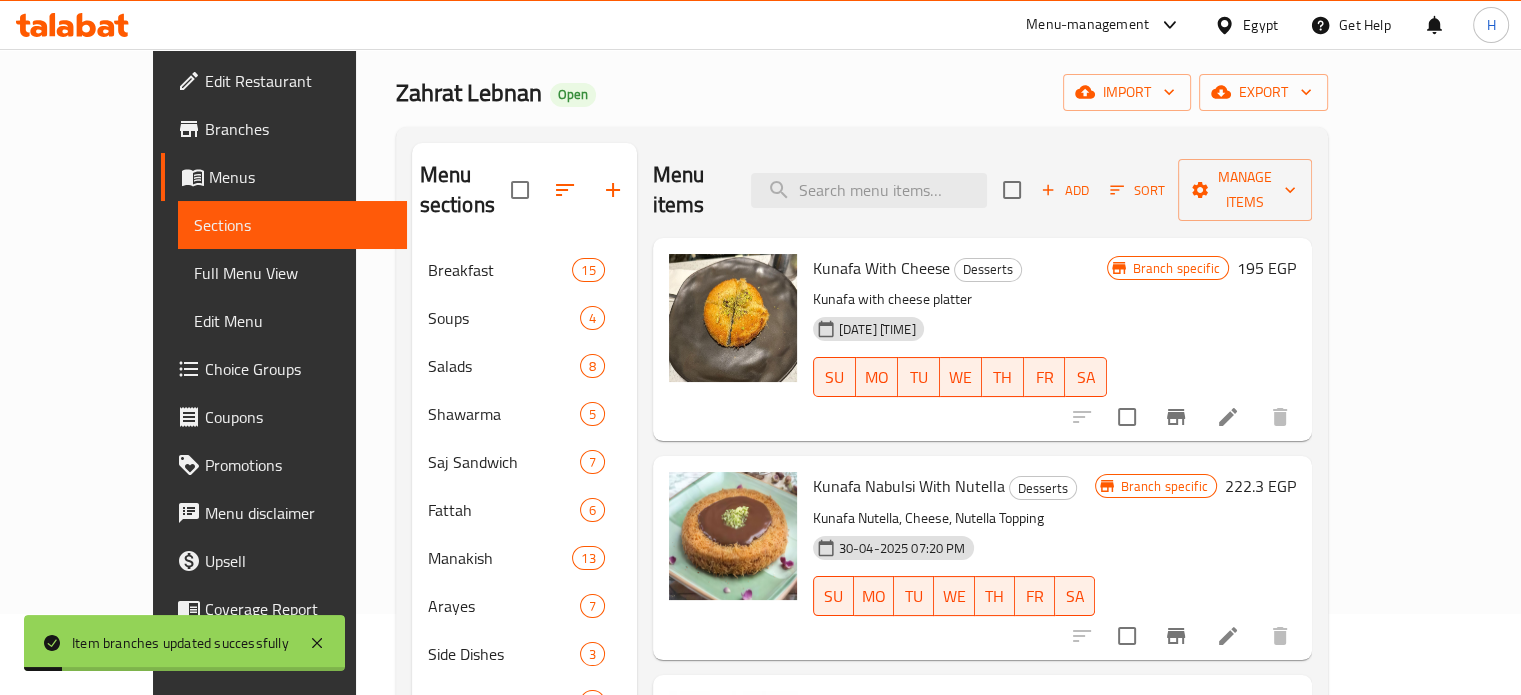 scroll, scrollTop: 116, scrollLeft: 0, axis: vertical 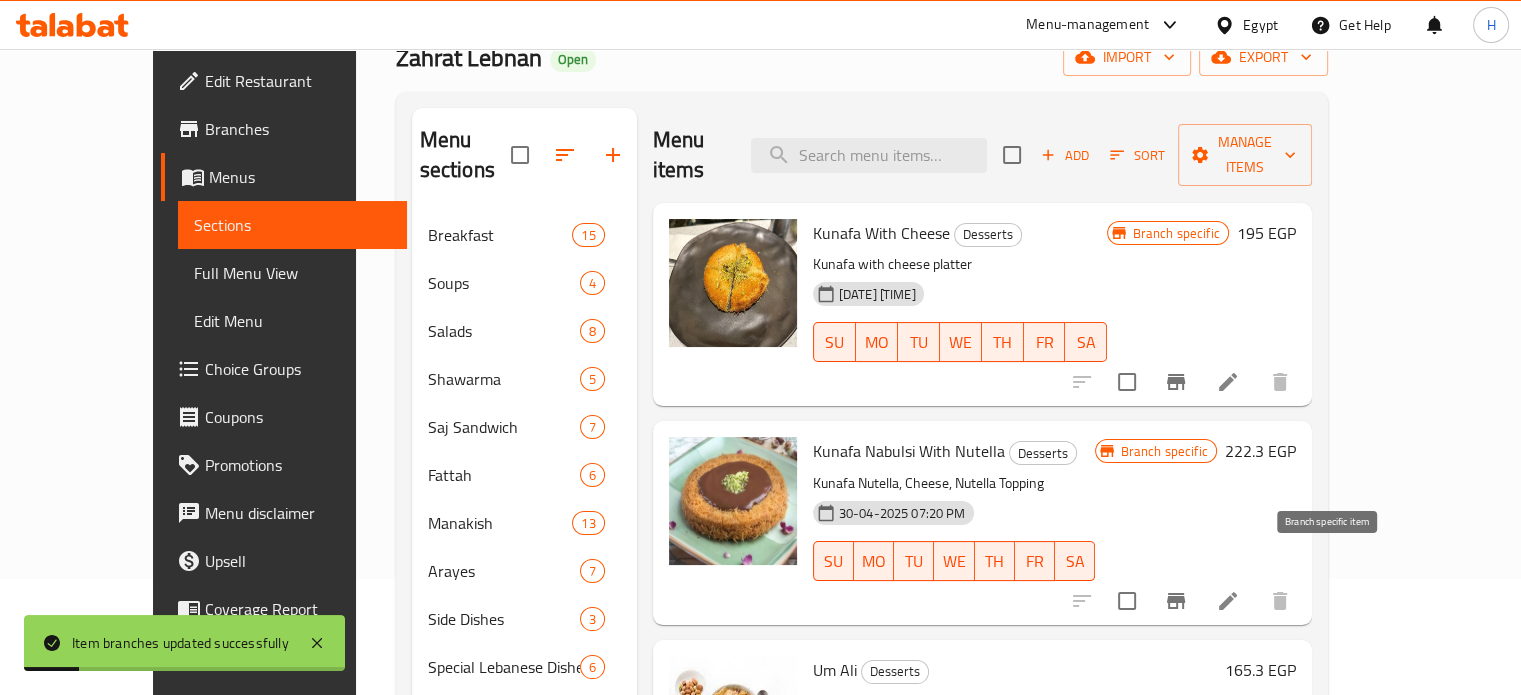 click 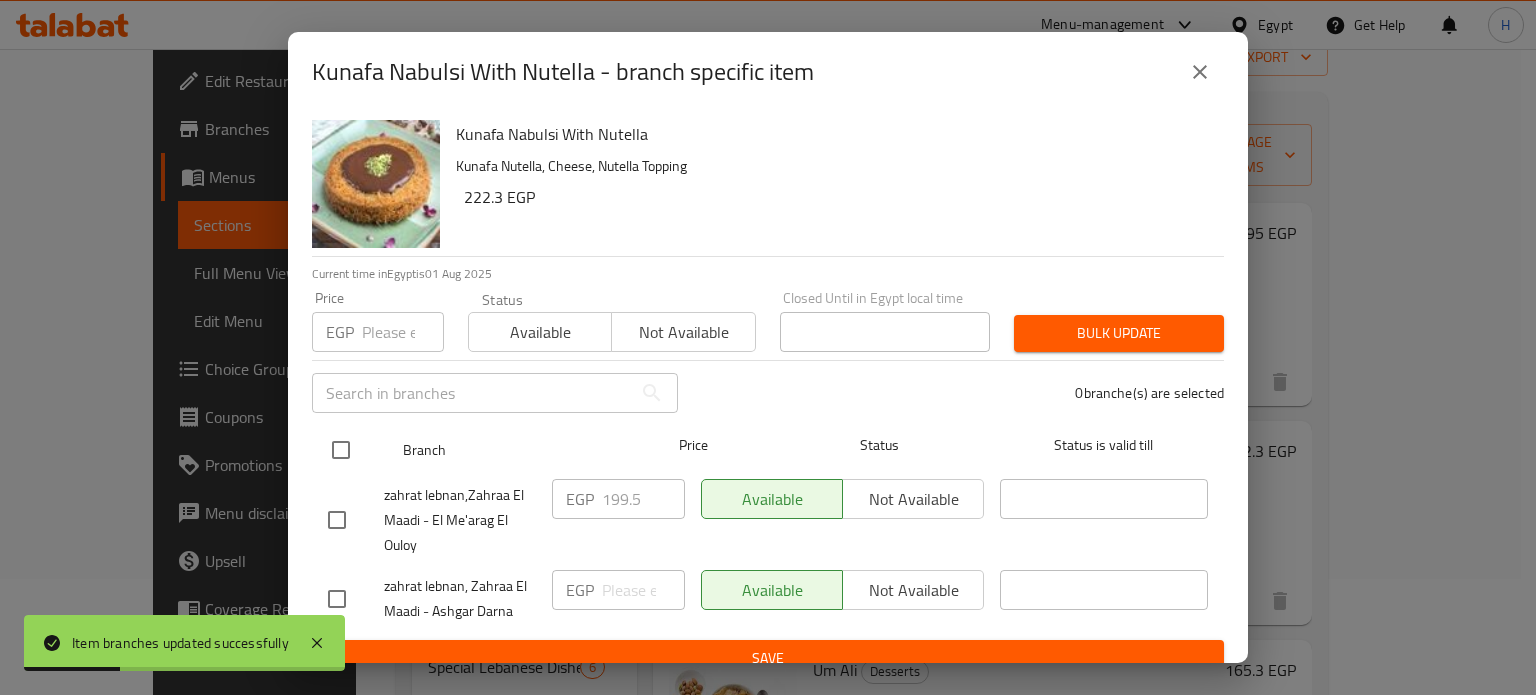 click at bounding box center [341, 450] 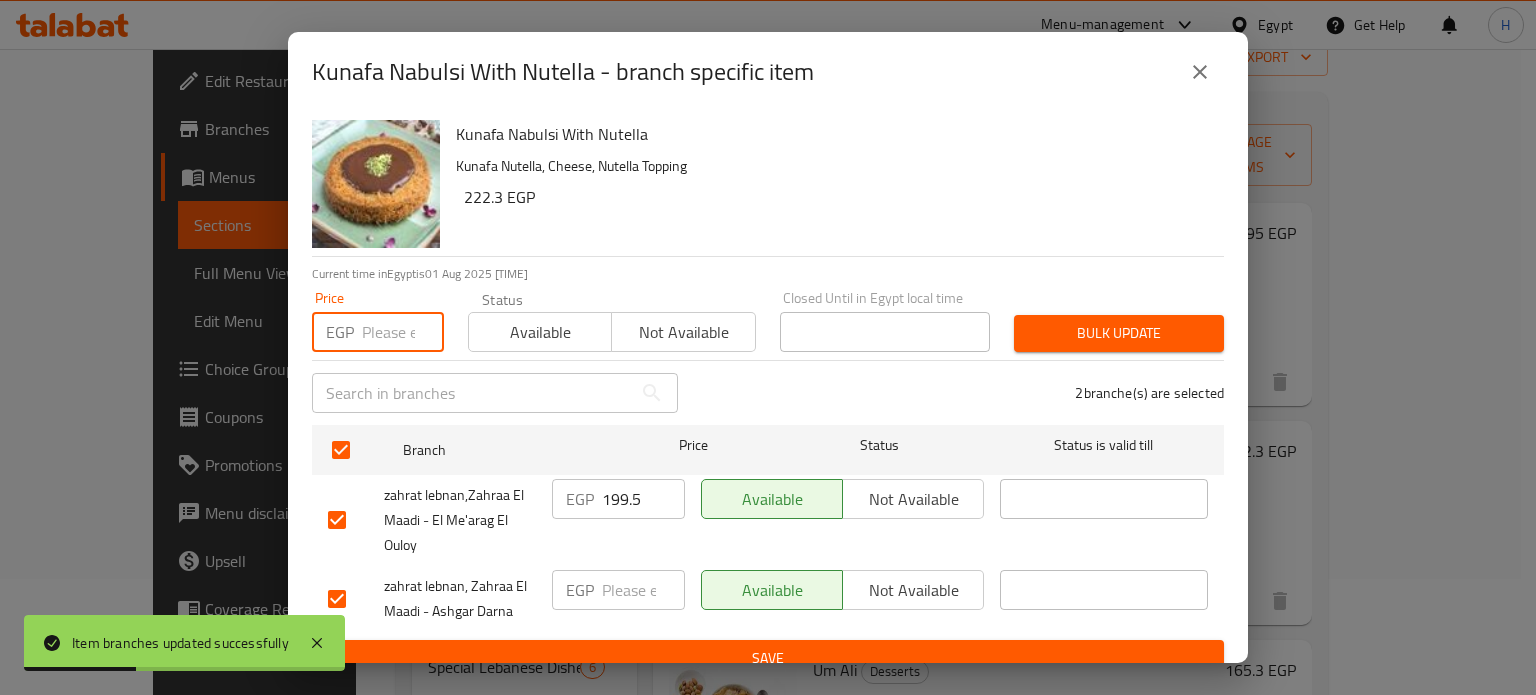 click at bounding box center [403, 332] 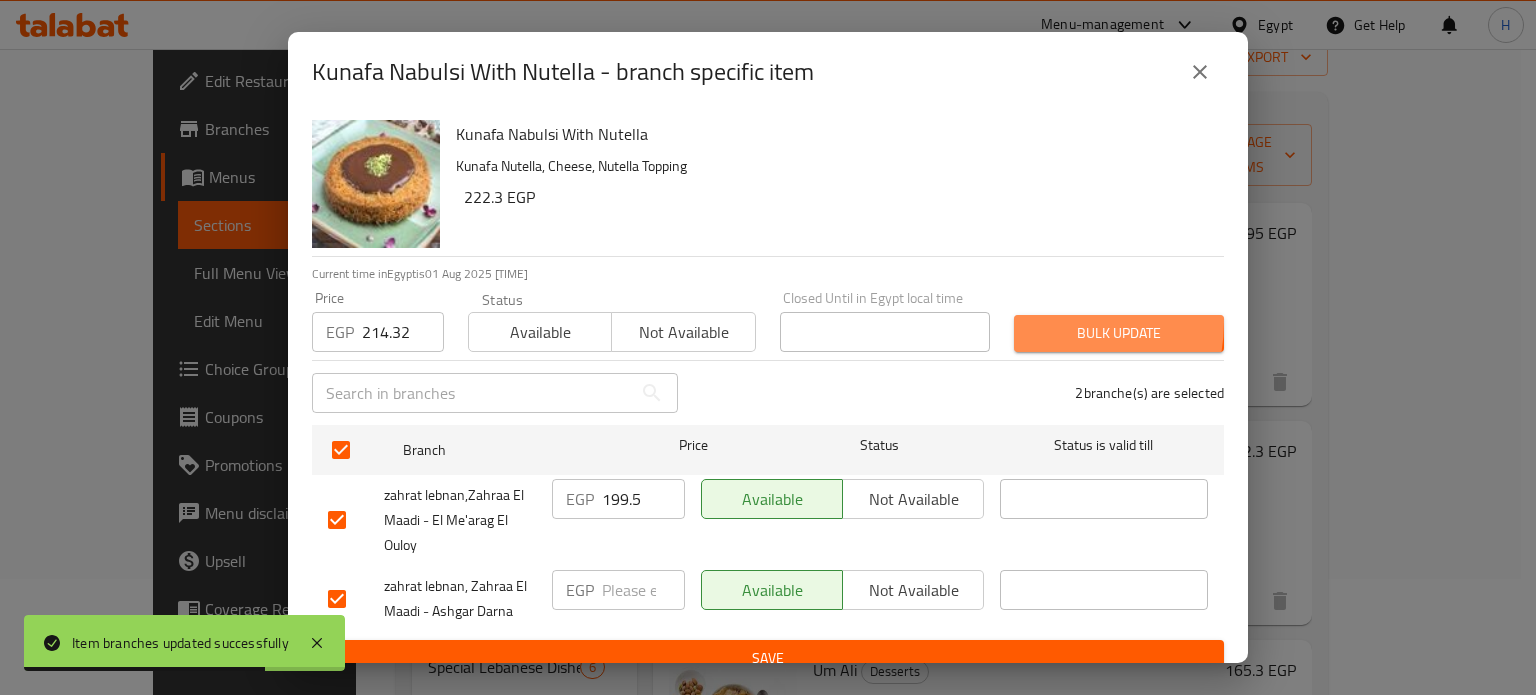 click on "Bulk update" at bounding box center [1119, 333] 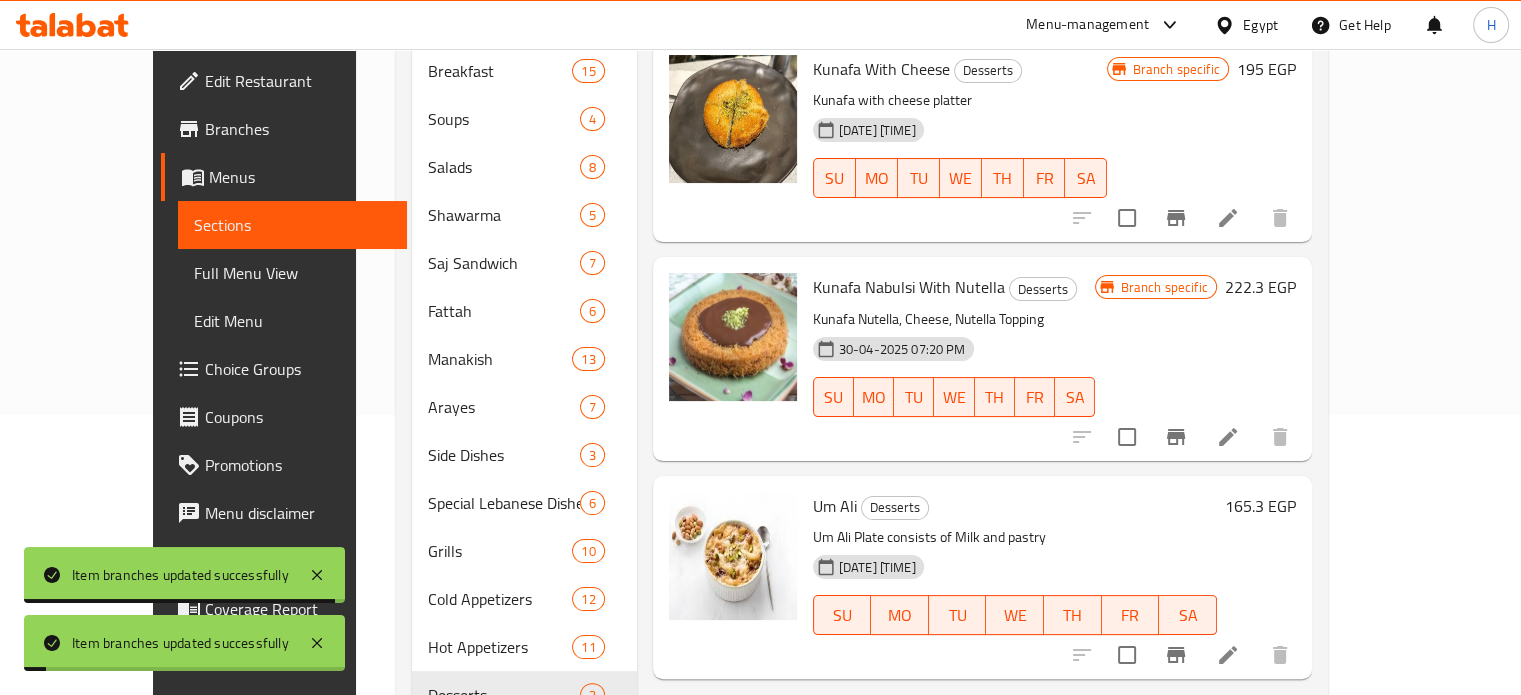 scroll, scrollTop: 316, scrollLeft: 0, axis: vertical 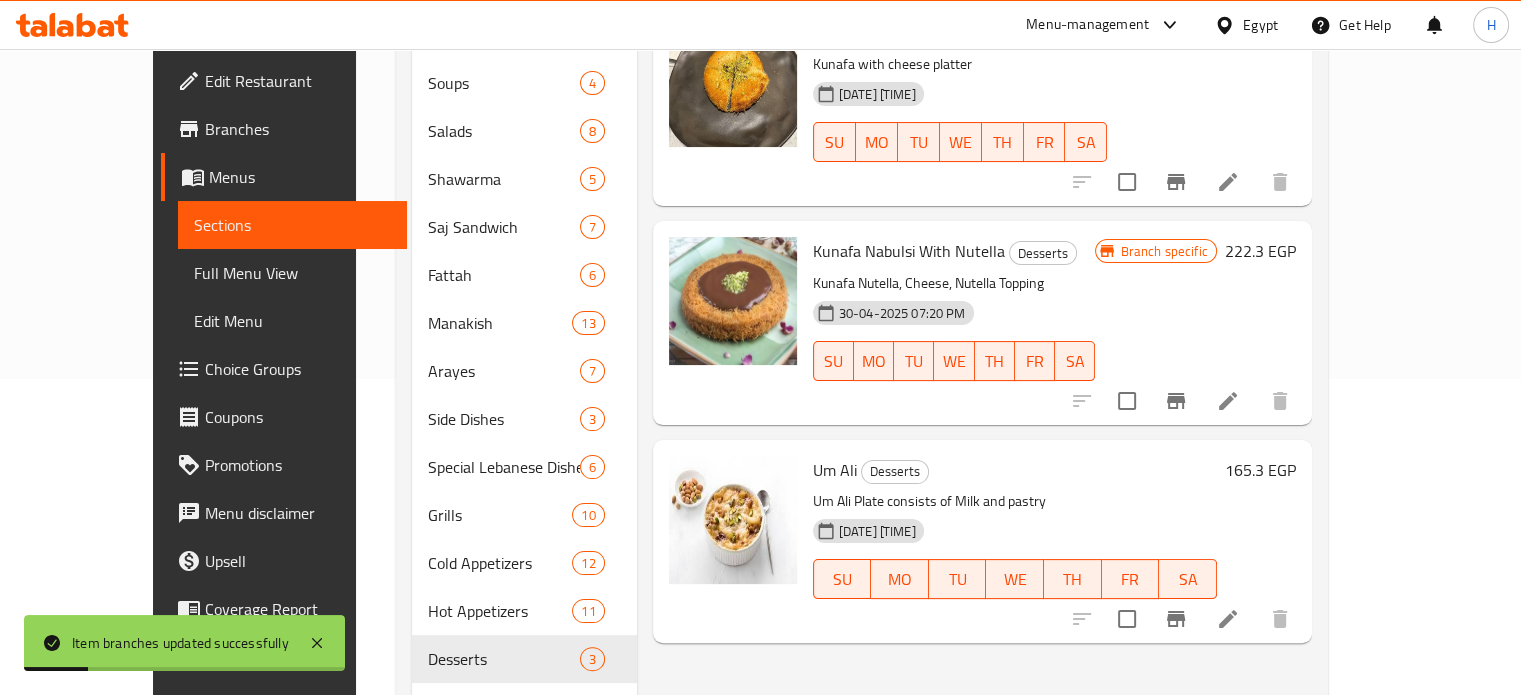 click on "165.3   EGP" at bounding box center (1260, 470) 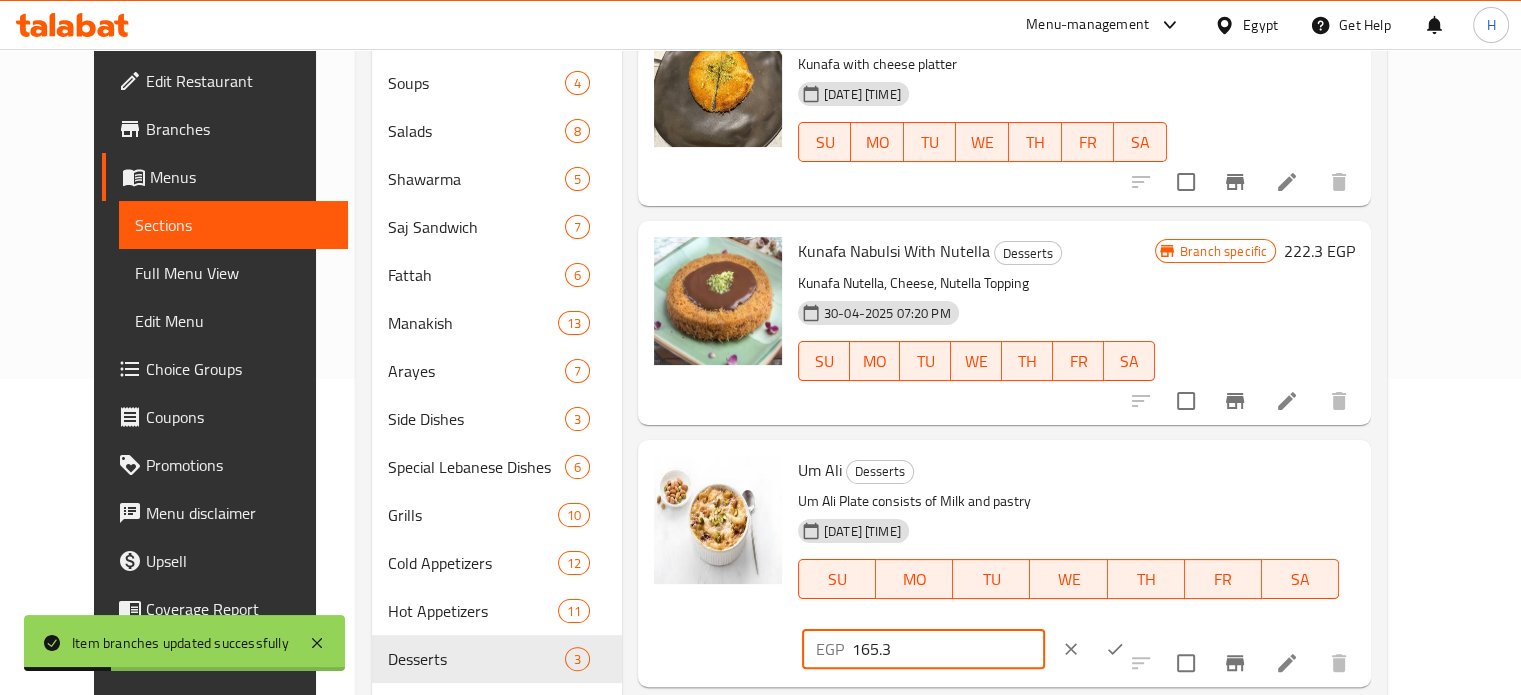 drag, startPoint x: 1235, startPoint y: 449, endPoint x: 1133, endPoint y: 445, distance: 102.0784 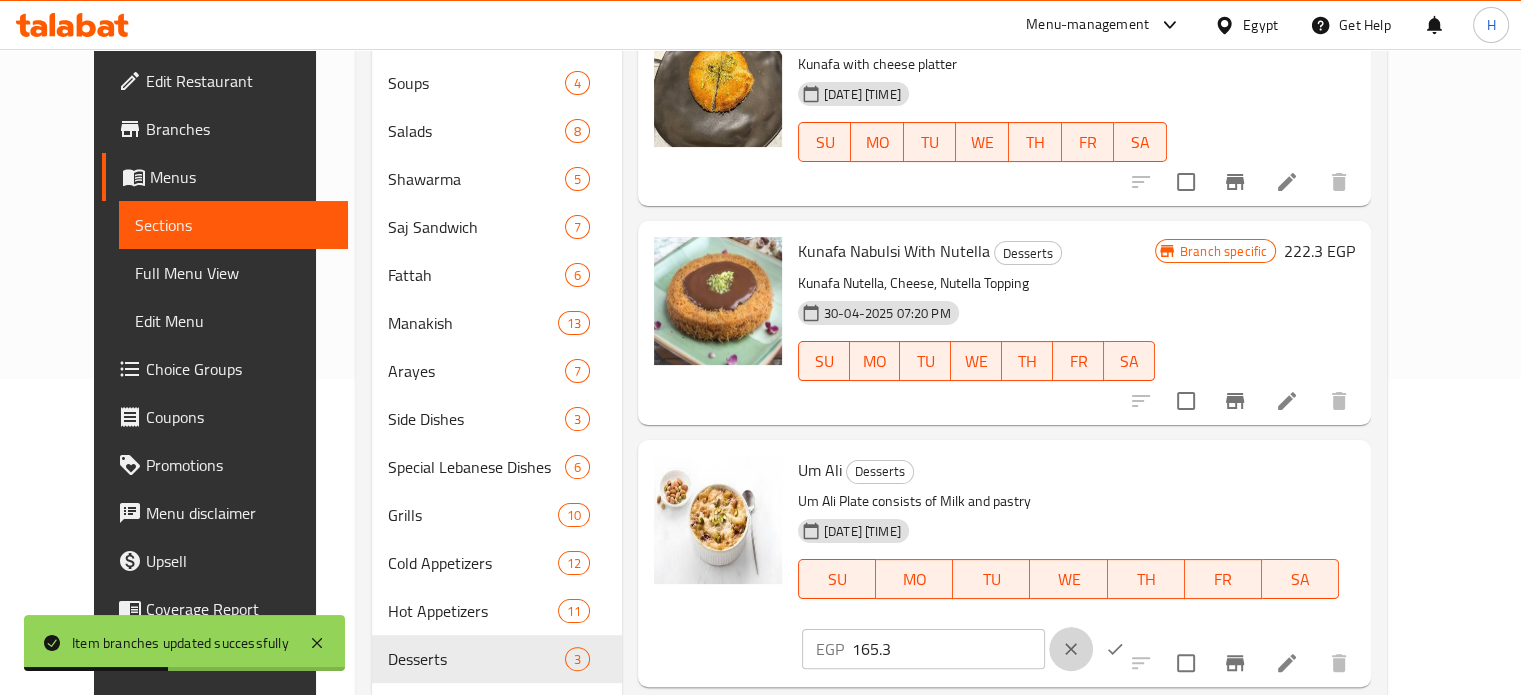 click 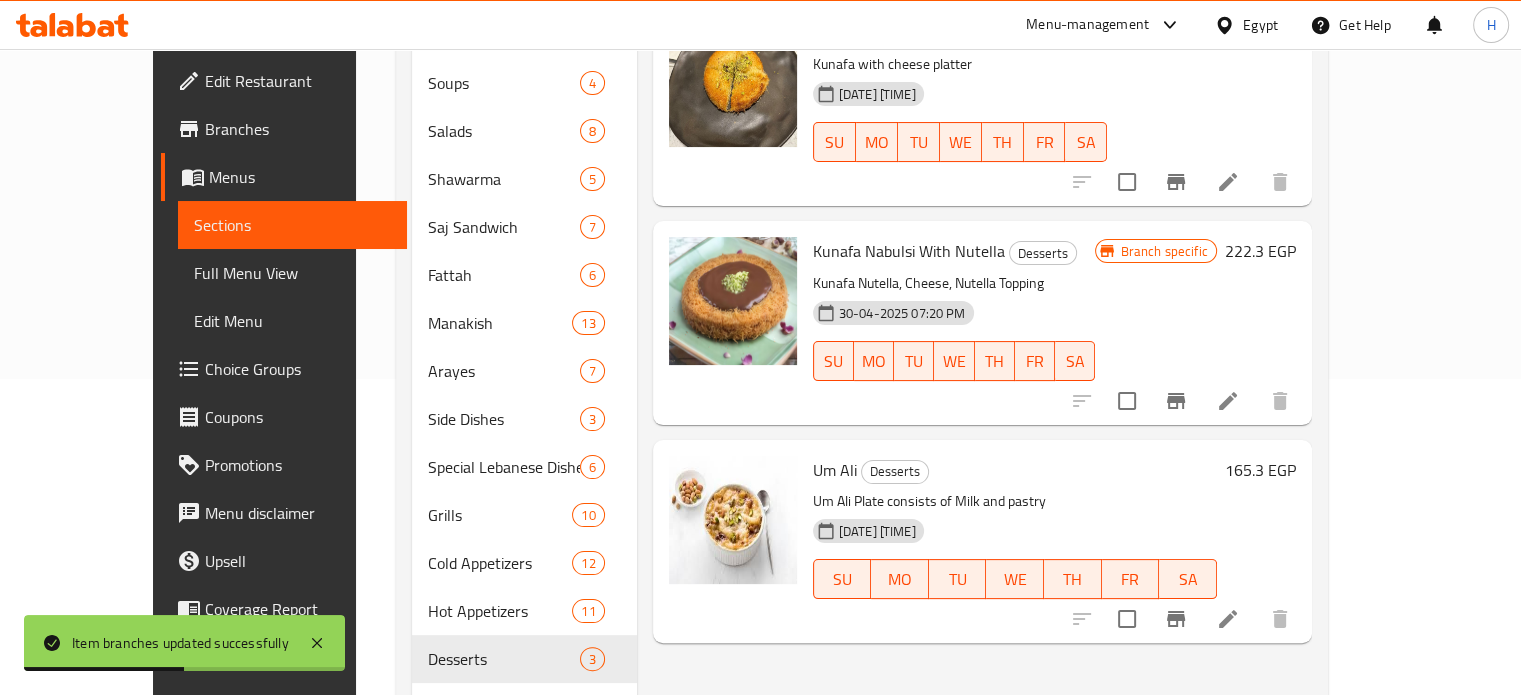 click on "165.3   EGP" at bounding box center (1260, 470) 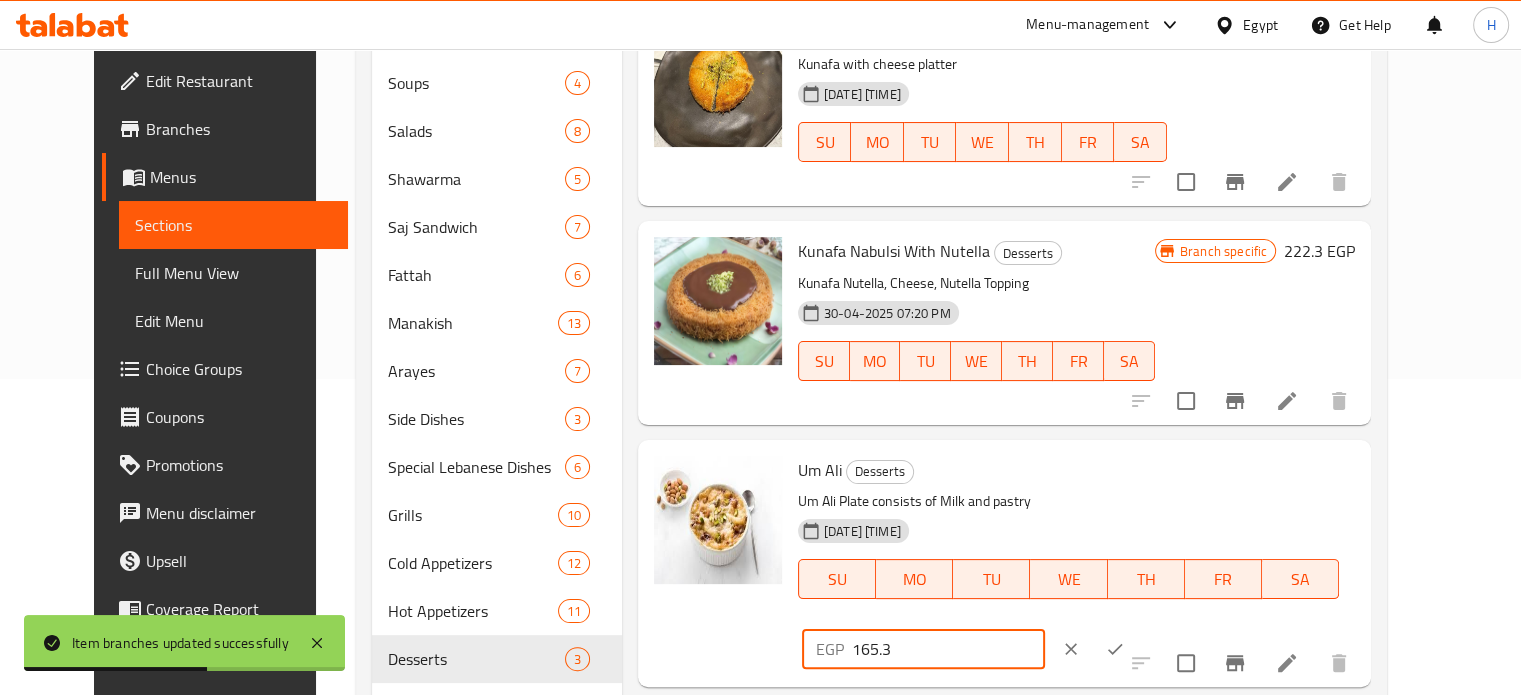 drag, startPoint x: 1256, startPoint y: 453, endPoint x: 1131, endPoint y: 451, distance: 125.016 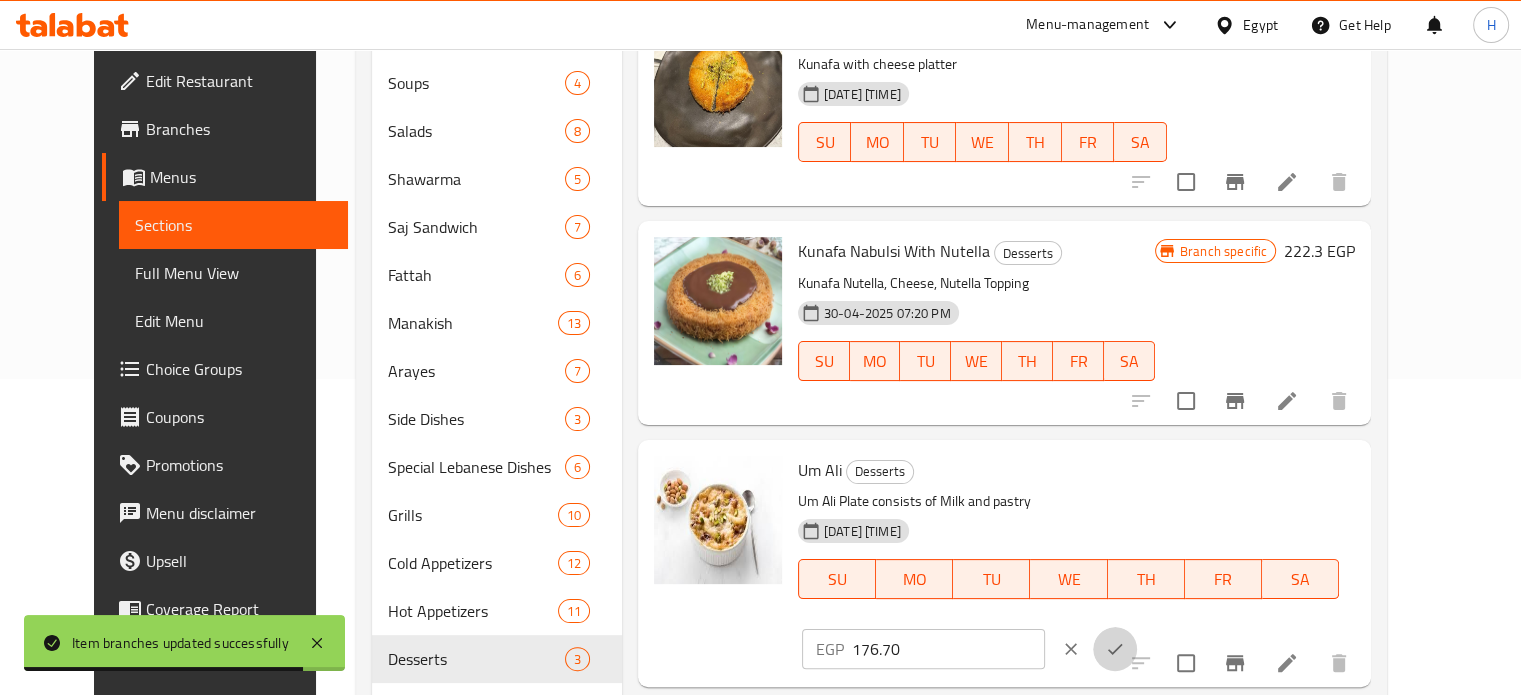 click at bounding box center (1115, 649) 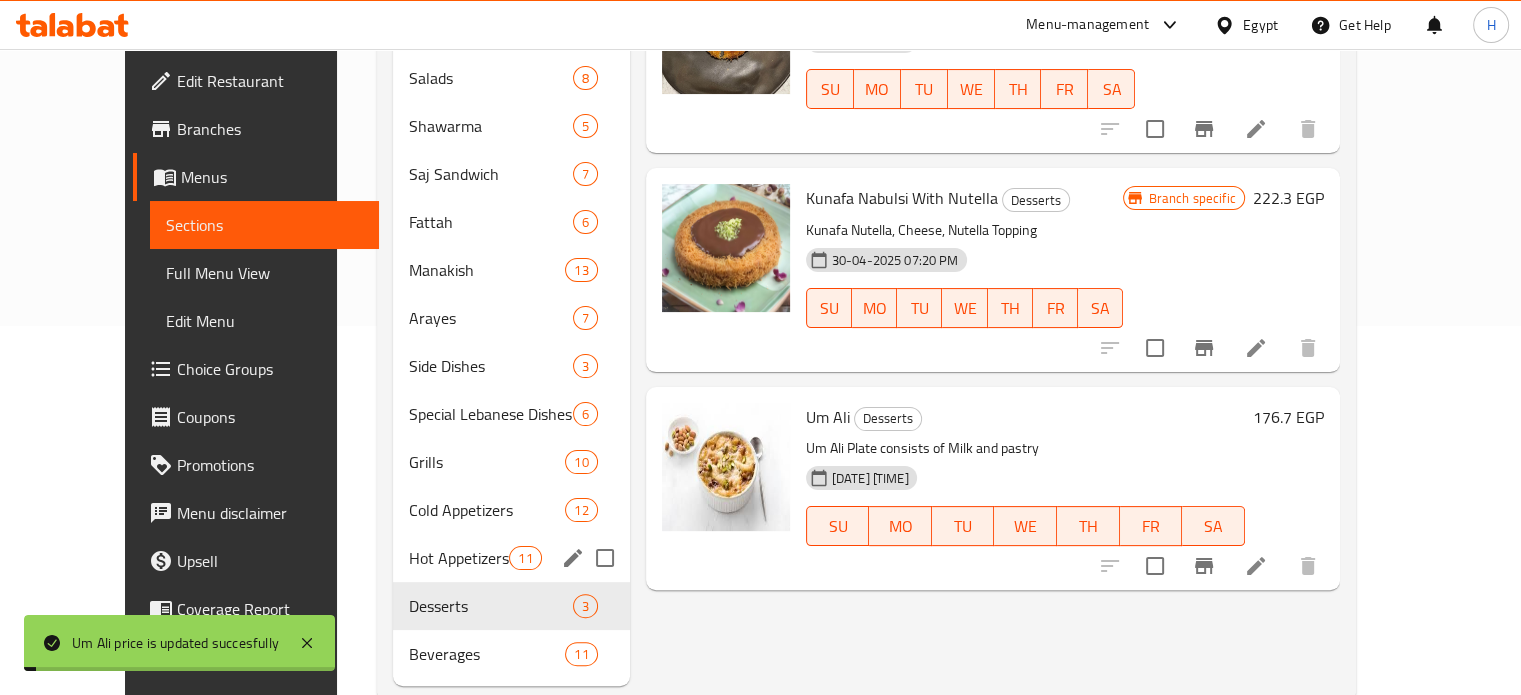 scroll, scrollTop: 385, scrollLeft: 0, axis: vertical 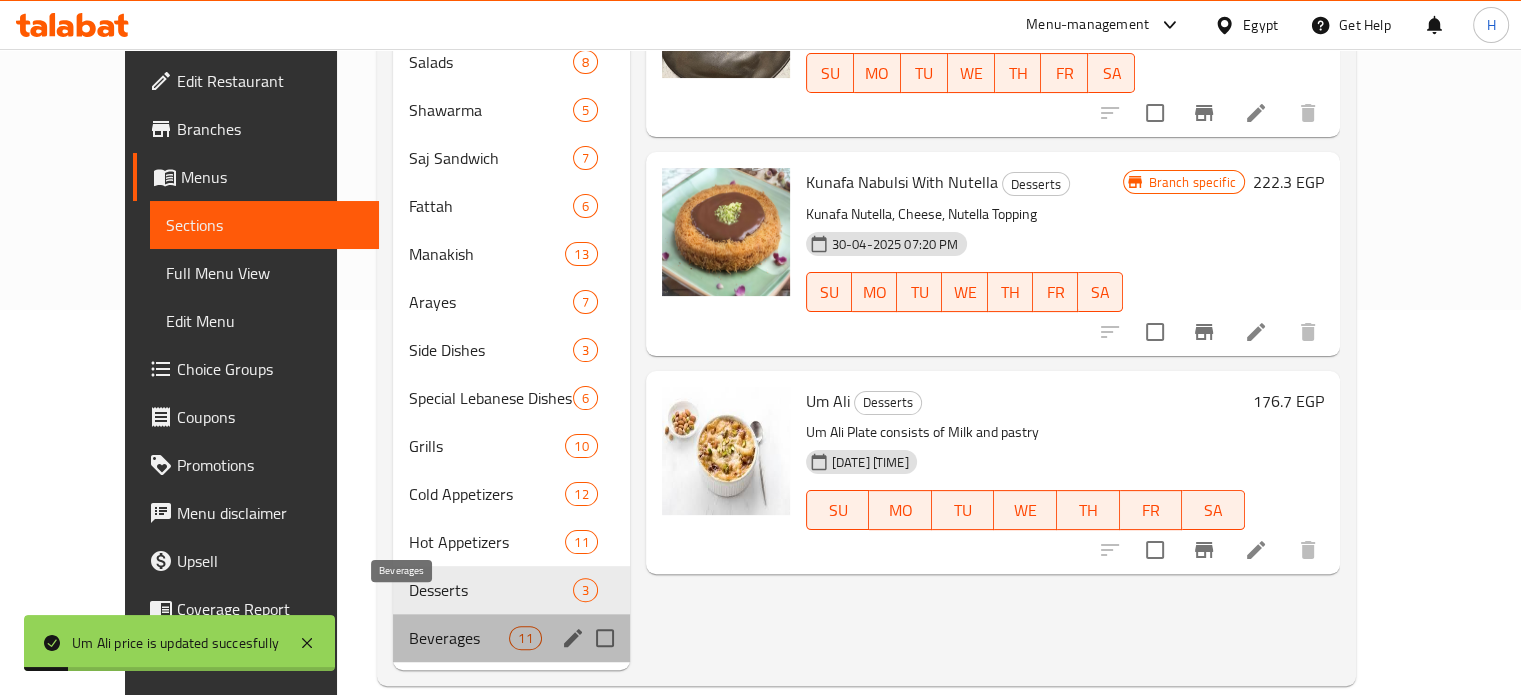 click on "Beverages" at bounding box center (459, 638) 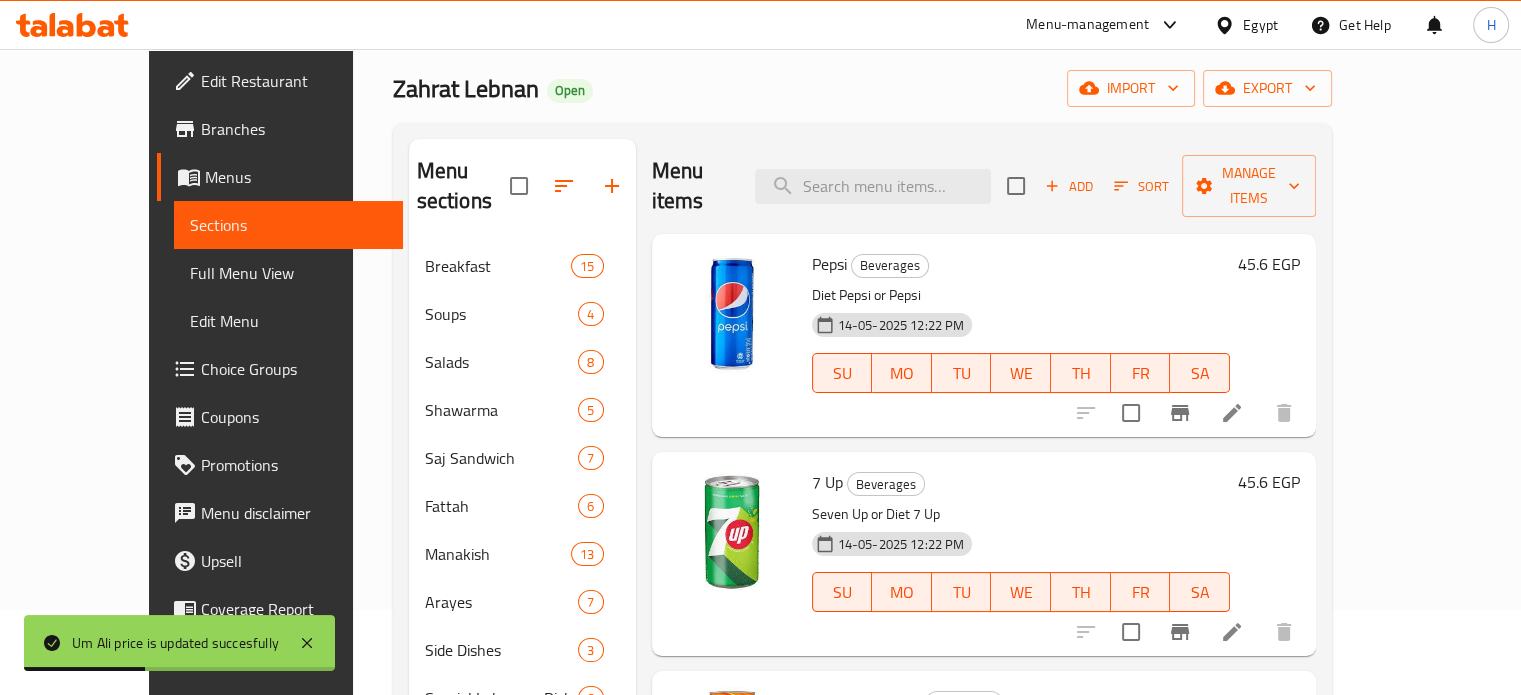 scroll, scrollTop: 0, scrollLeft: 0, axis: both 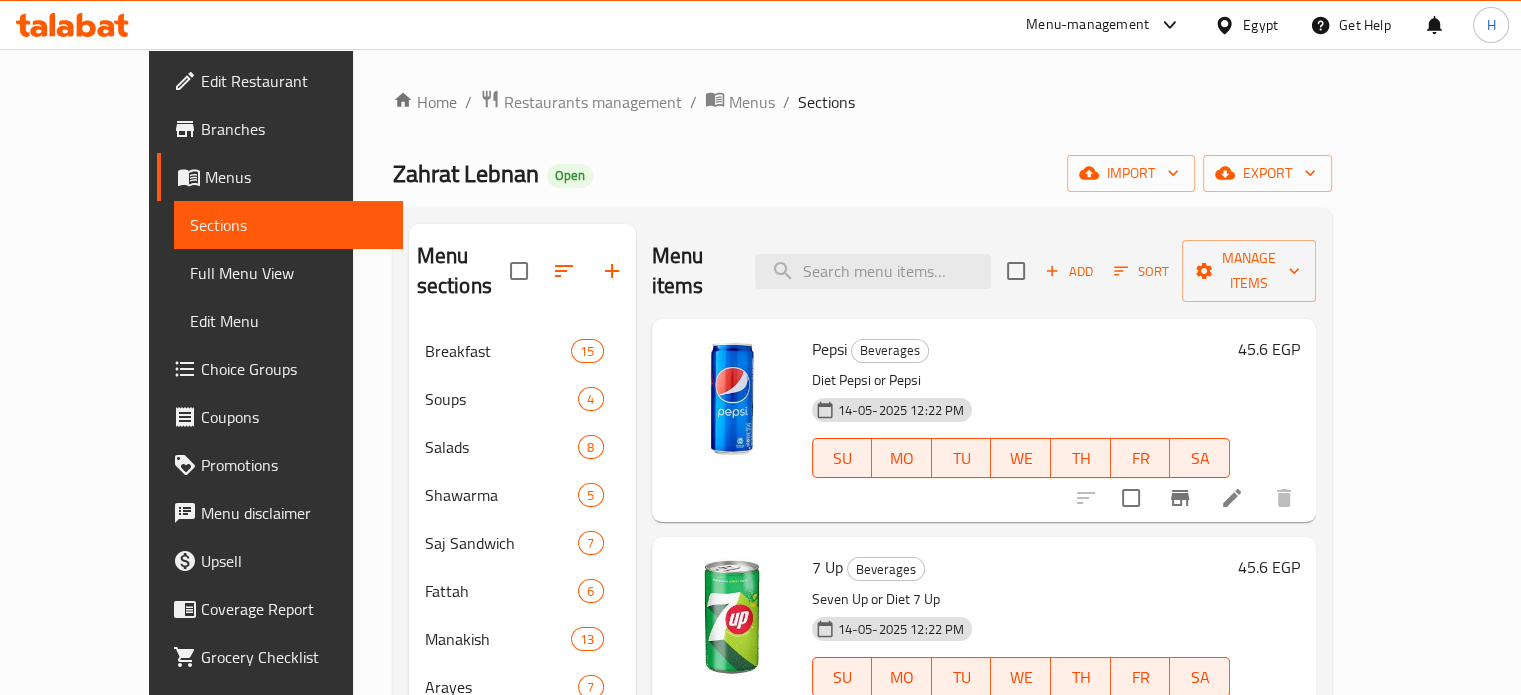 click on "45.6   EGP" at bounding box center (1269, 349) 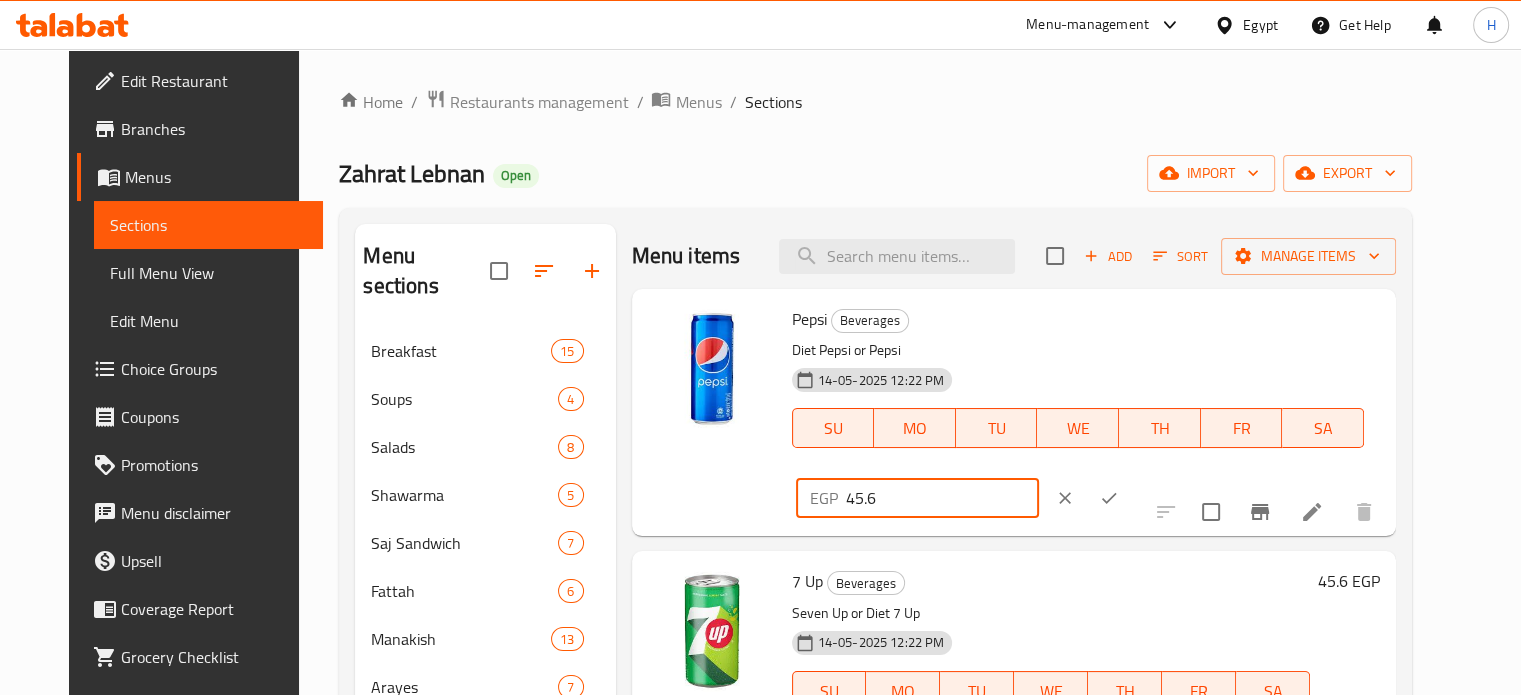 drag, startPoint x: 1234, startPoint y: 335, endPoint x: 1131, endPoint y: 335, distance: 103 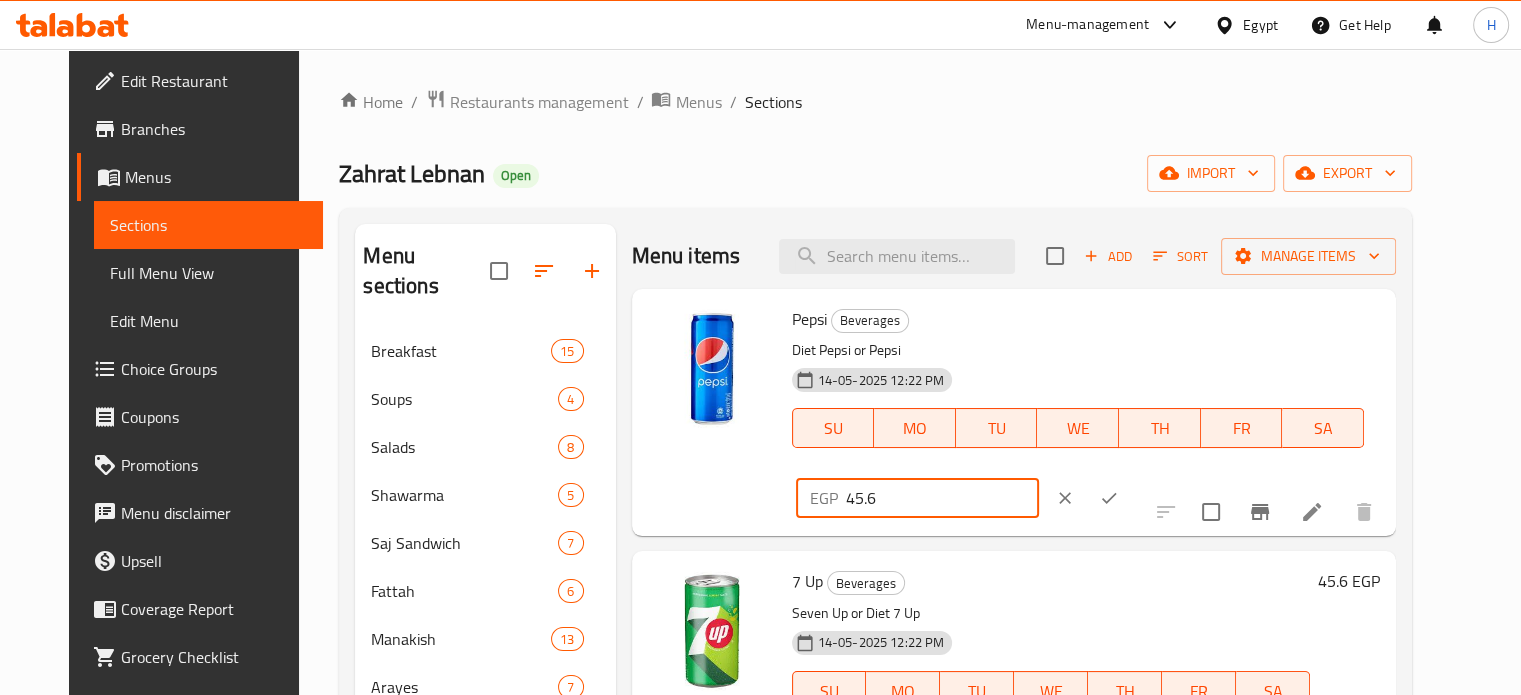 click on "EGP 45.6 ​" at bounding box center (917, 498) 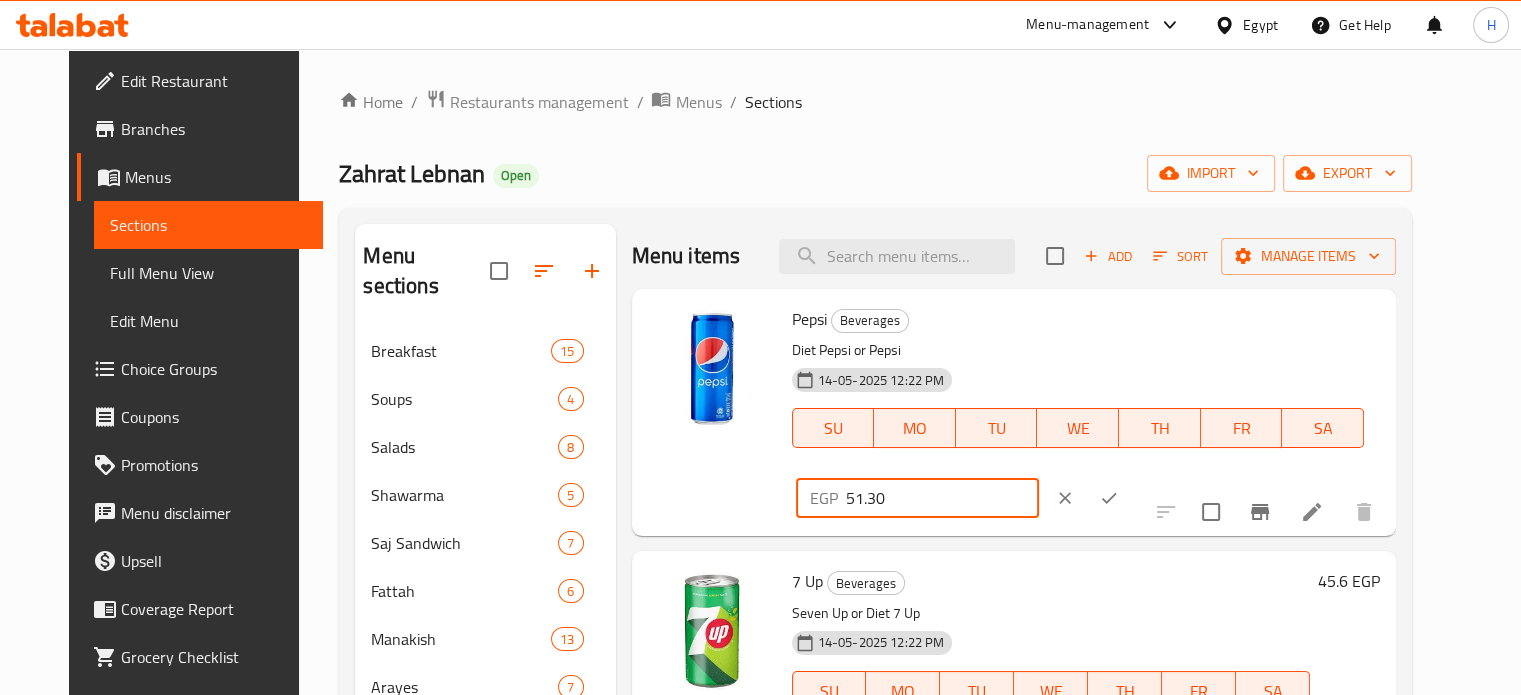 drag, startPoint x: 1209, startPoint y: 318, endPoint x: 1109, endPoint y: 327, distance: 100.40418 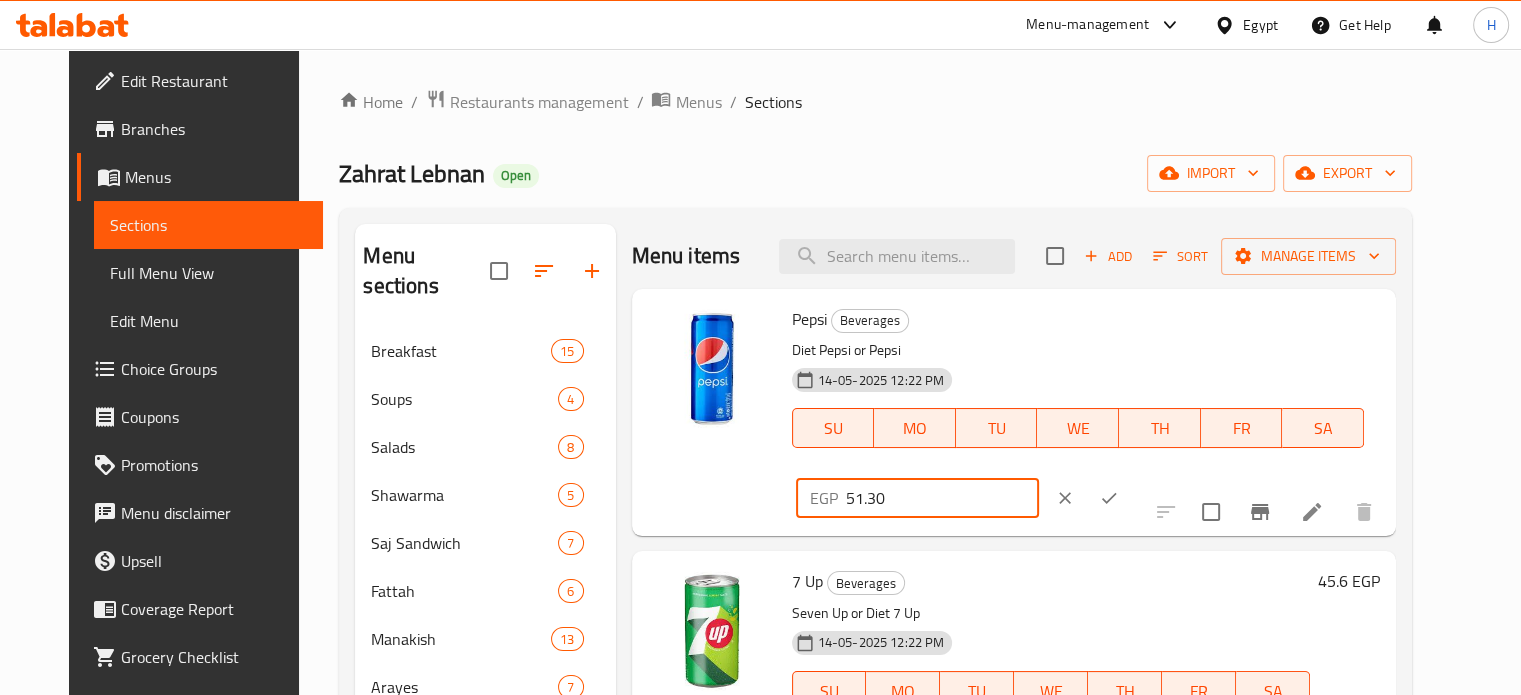 click on "EGP 51.30 ​" at bounding box center (917, 498) 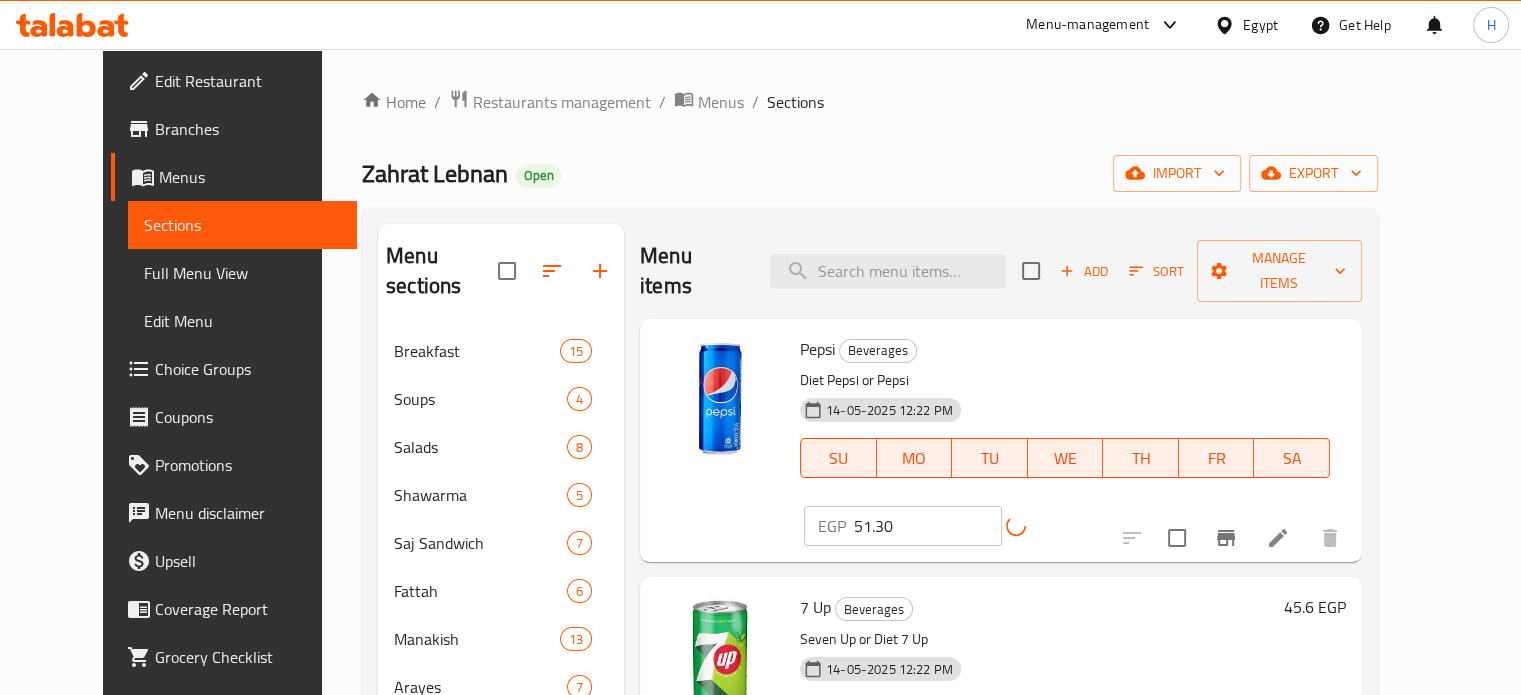 click on "45.6   EGP" at bounding box center (1315, 607) 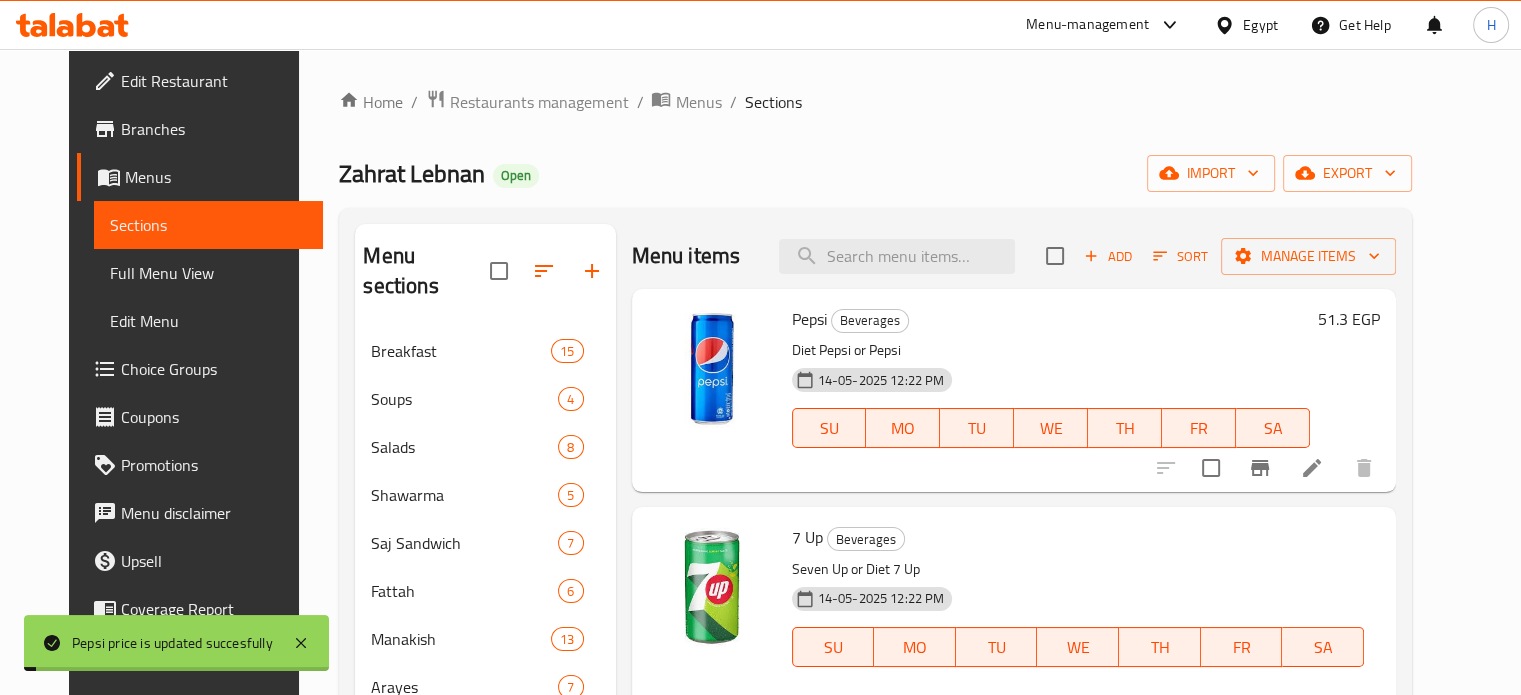 drag, startPoint x: 1240, startPoint y: 551, endPoint x: 1128, endPoint y: 556, distance: 112.11155 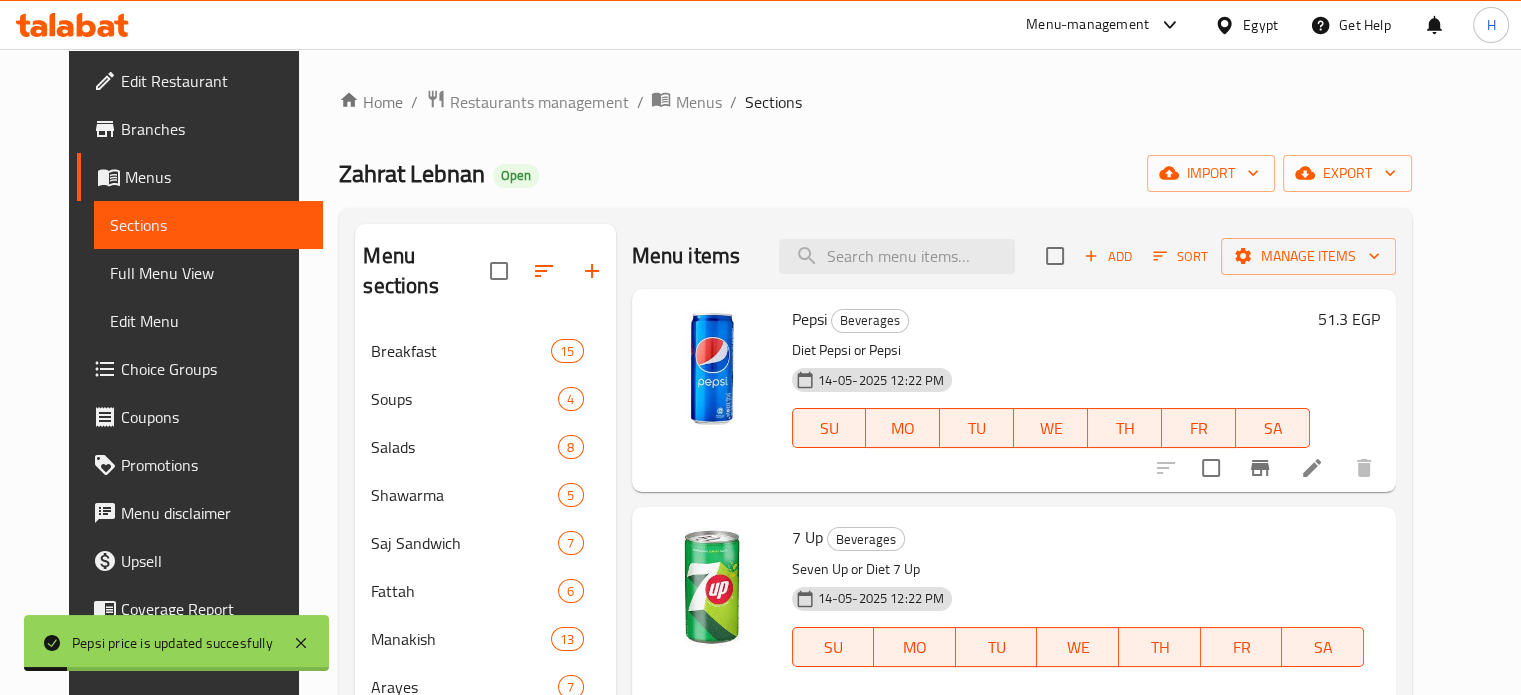 click 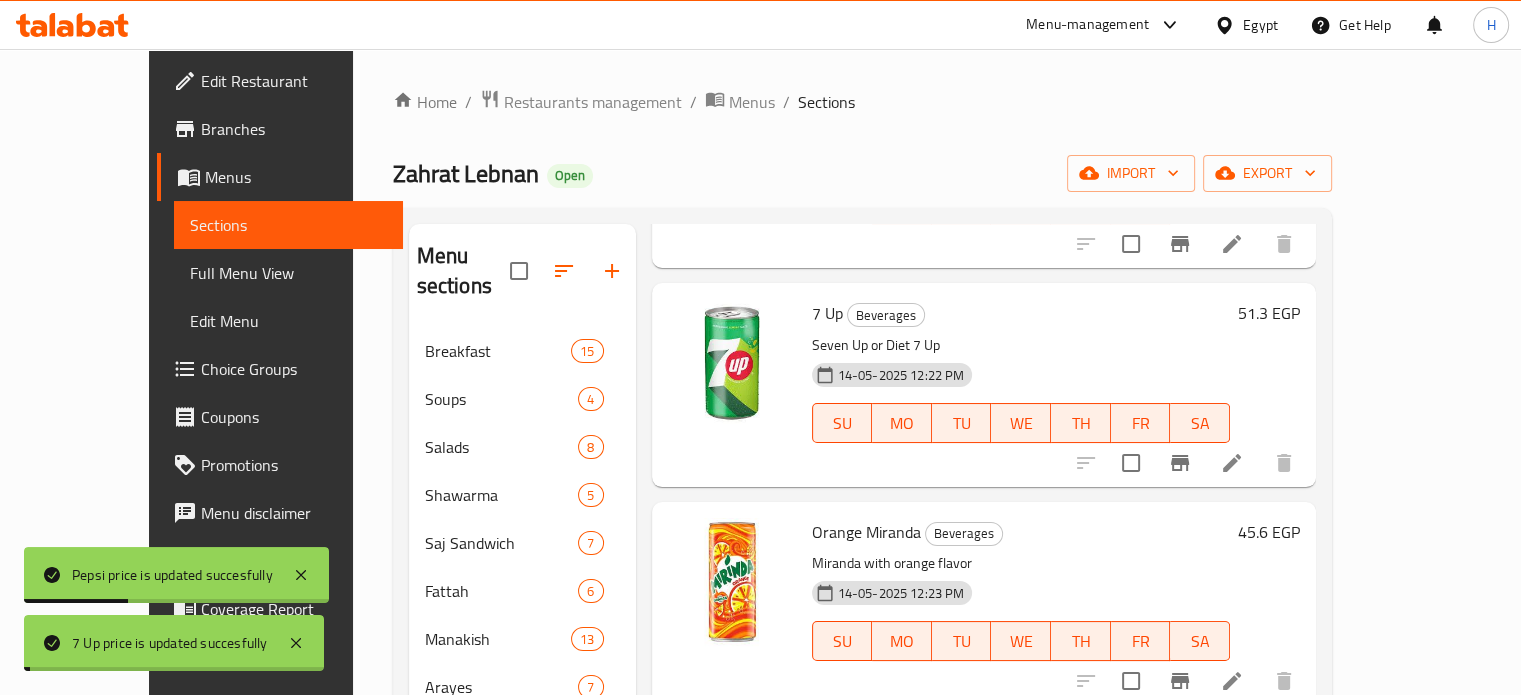 scroll, scrollTop: 300, scrollLeft: 0, axis: vertical 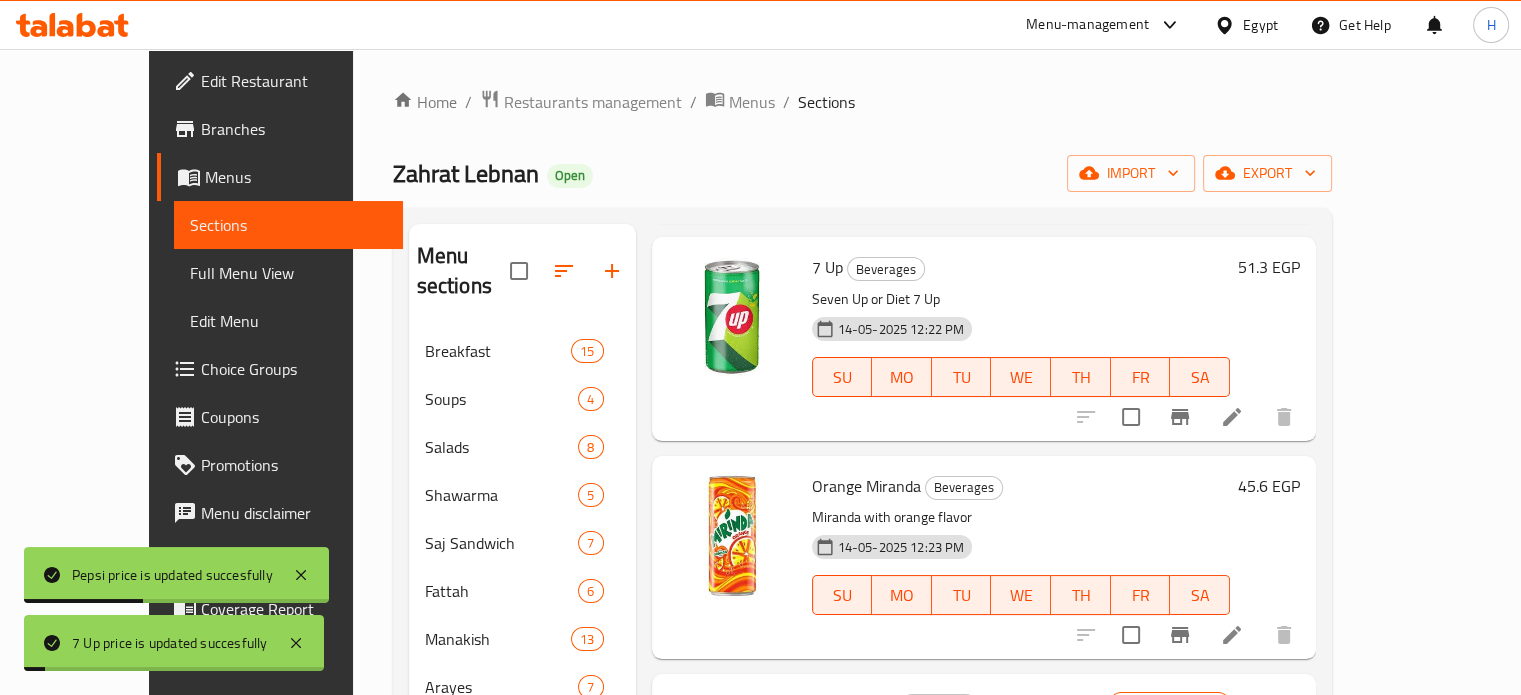 click on "45.6   EGP" at bounding box center [1269, 486] 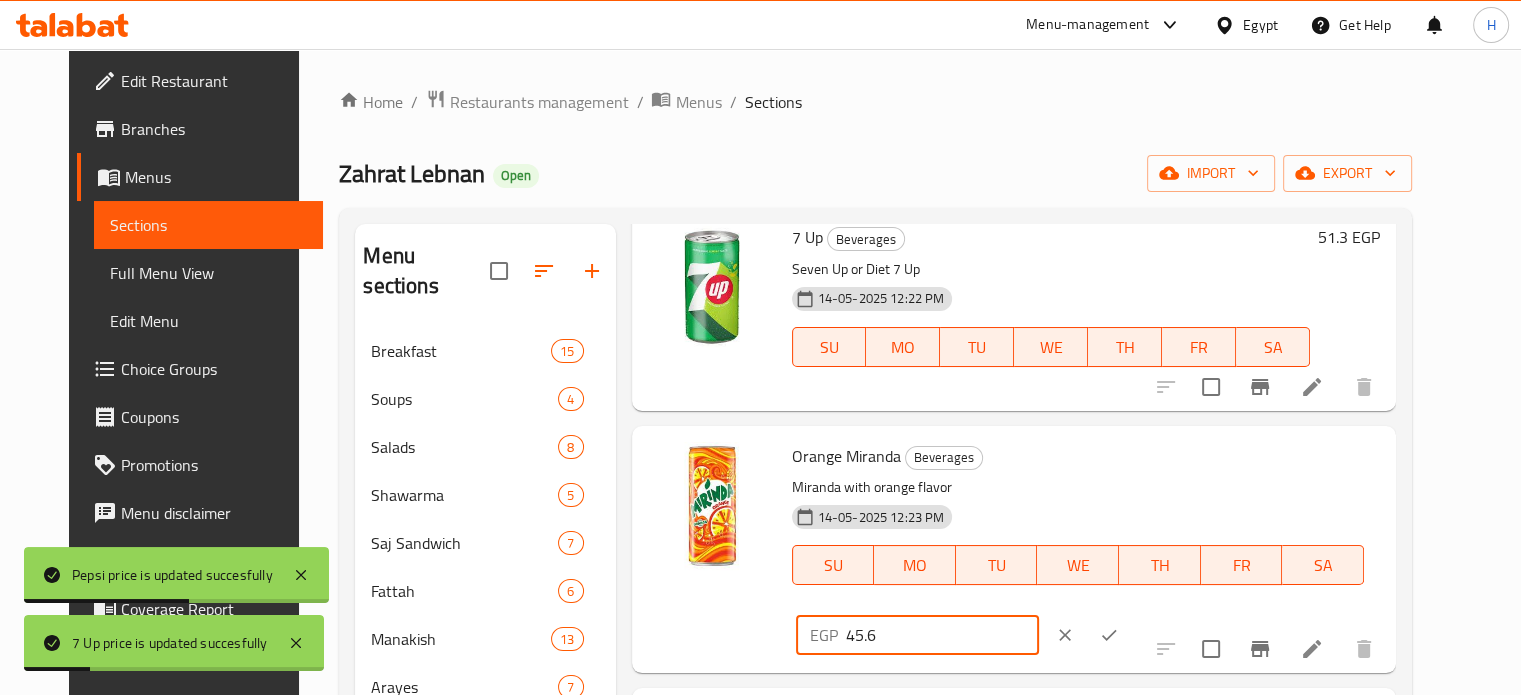 drag, startPoint x: 1224, startPoint y: 466, endPoint x: 1114, endPoint y: 475, distance: 110.36757 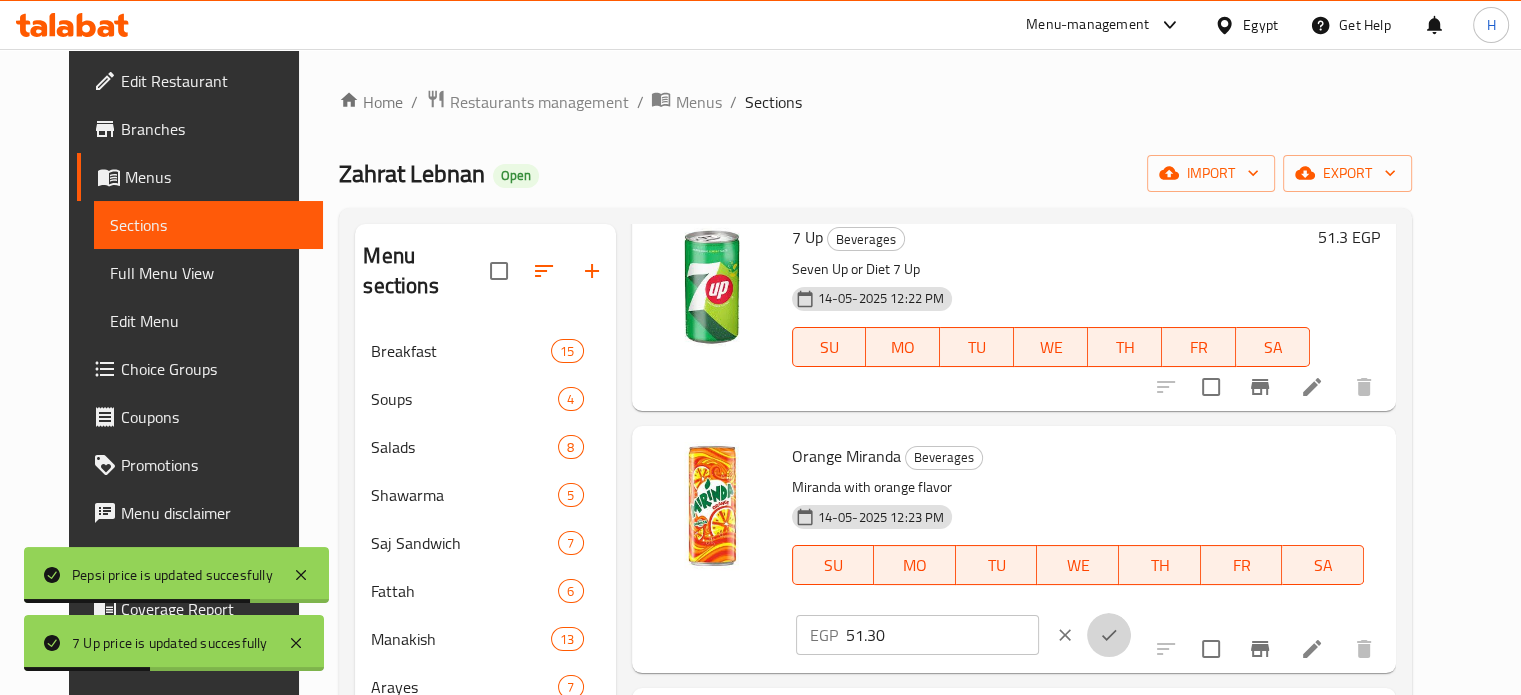 click 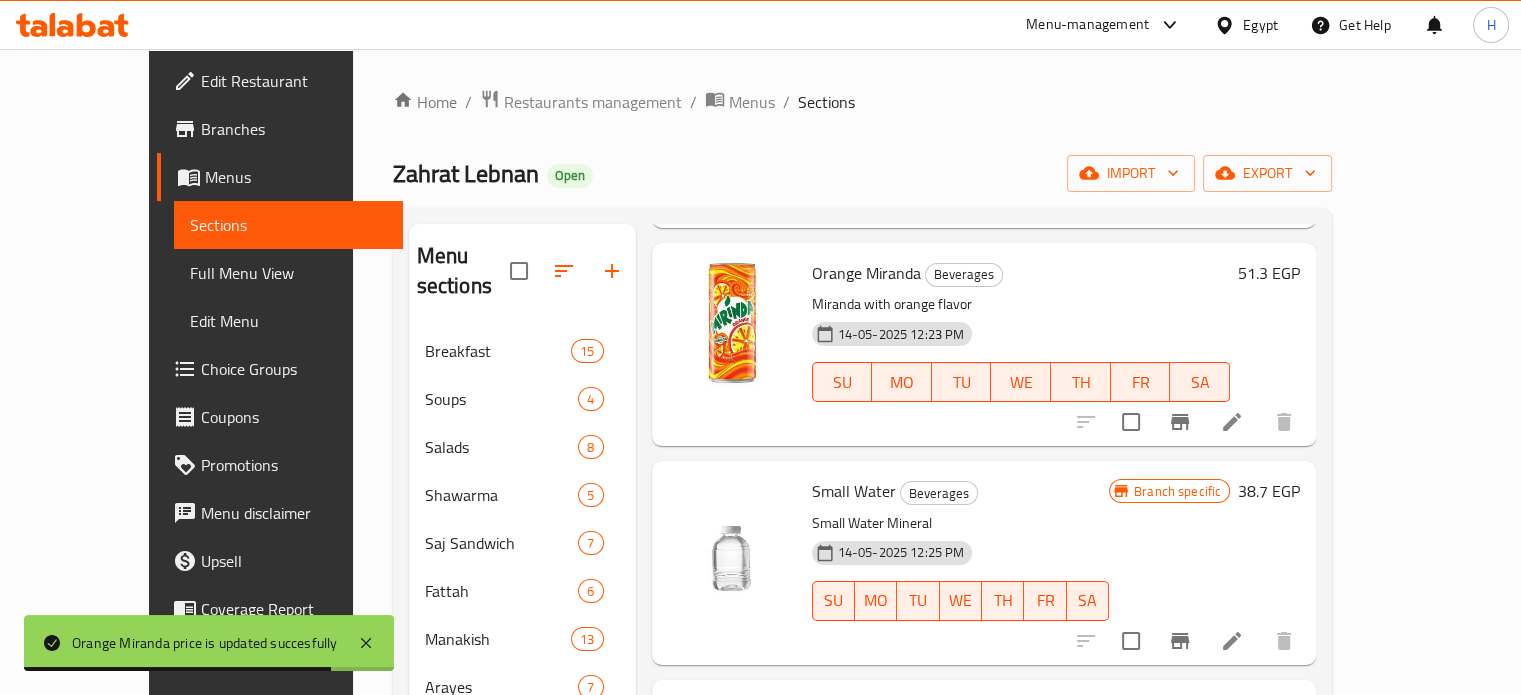 scroll, scrollTop: 500, scrollLeft: 0, axis: vertical 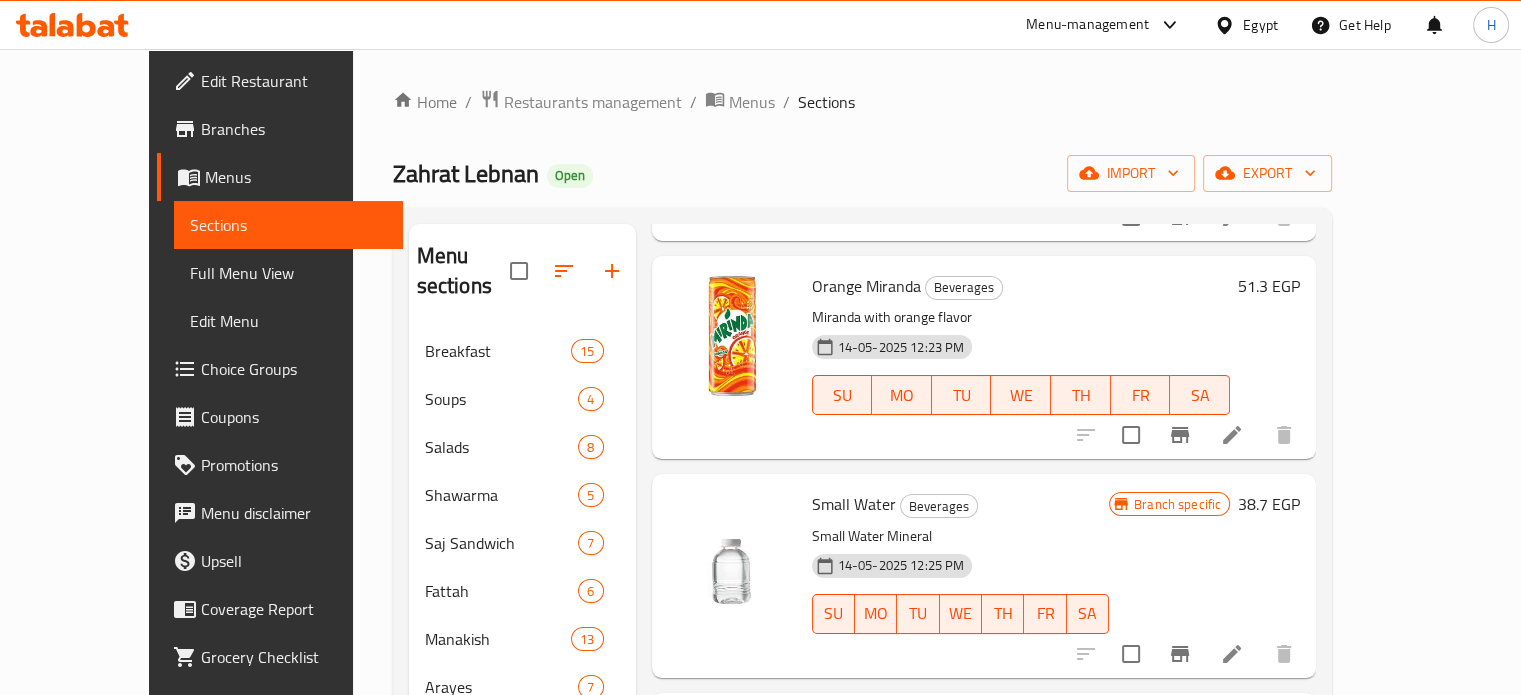 click 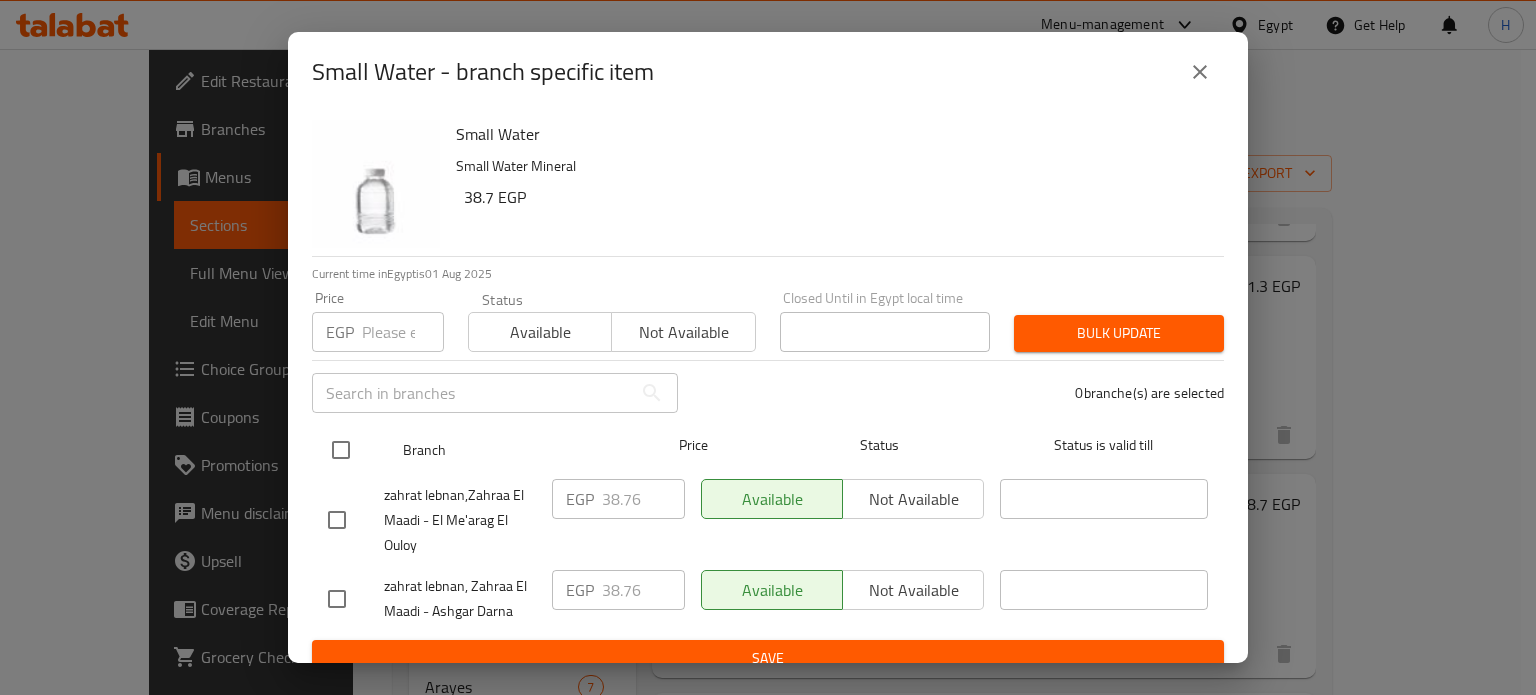 click at bounding box center [341, 450] 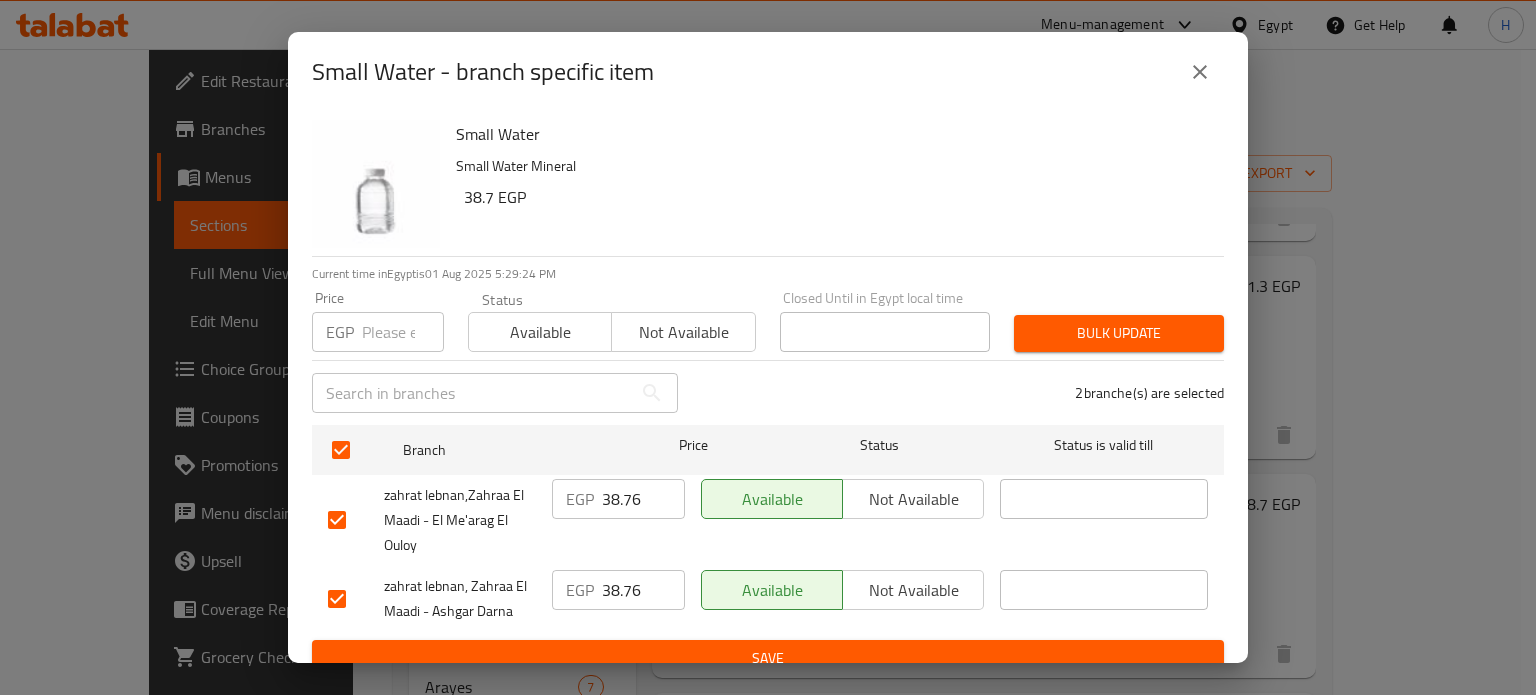 click at bounding box center [403, 332] 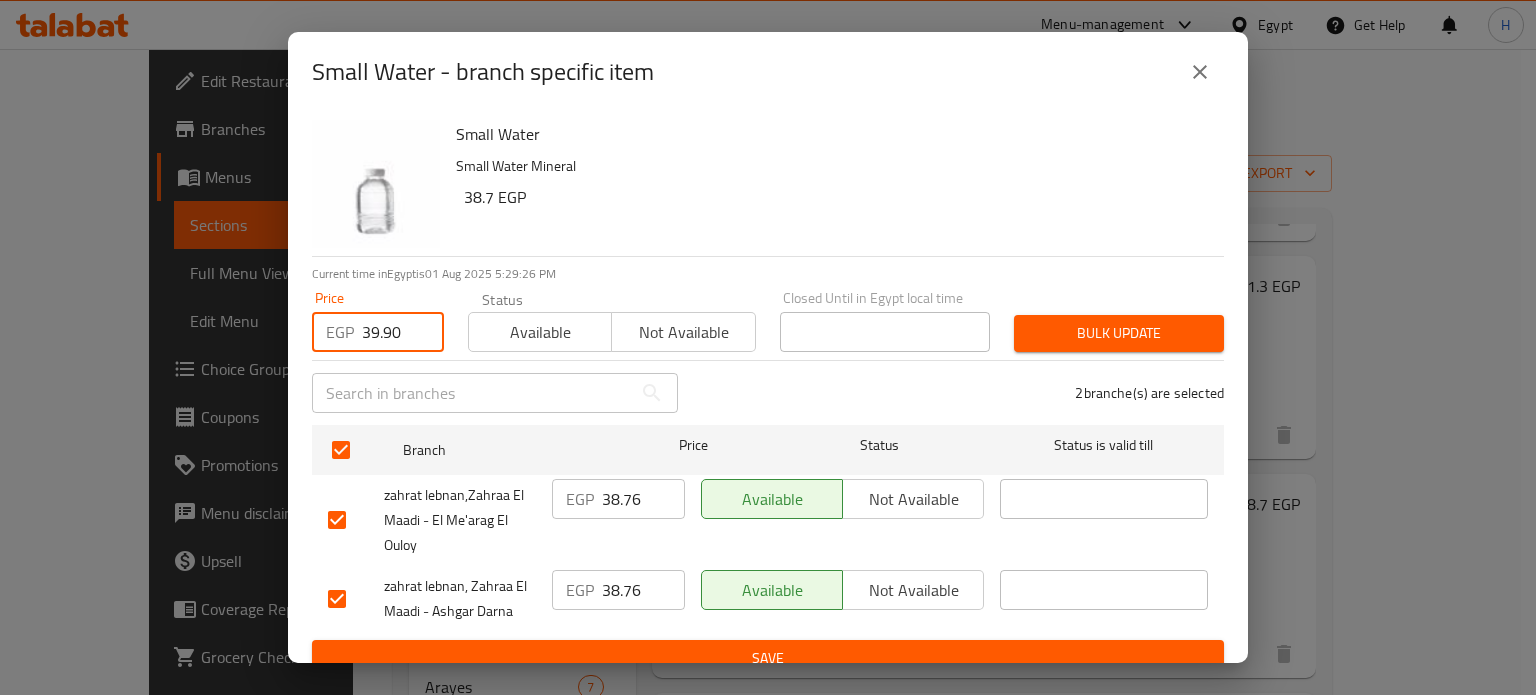 click on "Bulk update" at bounding box center [1119, 333] 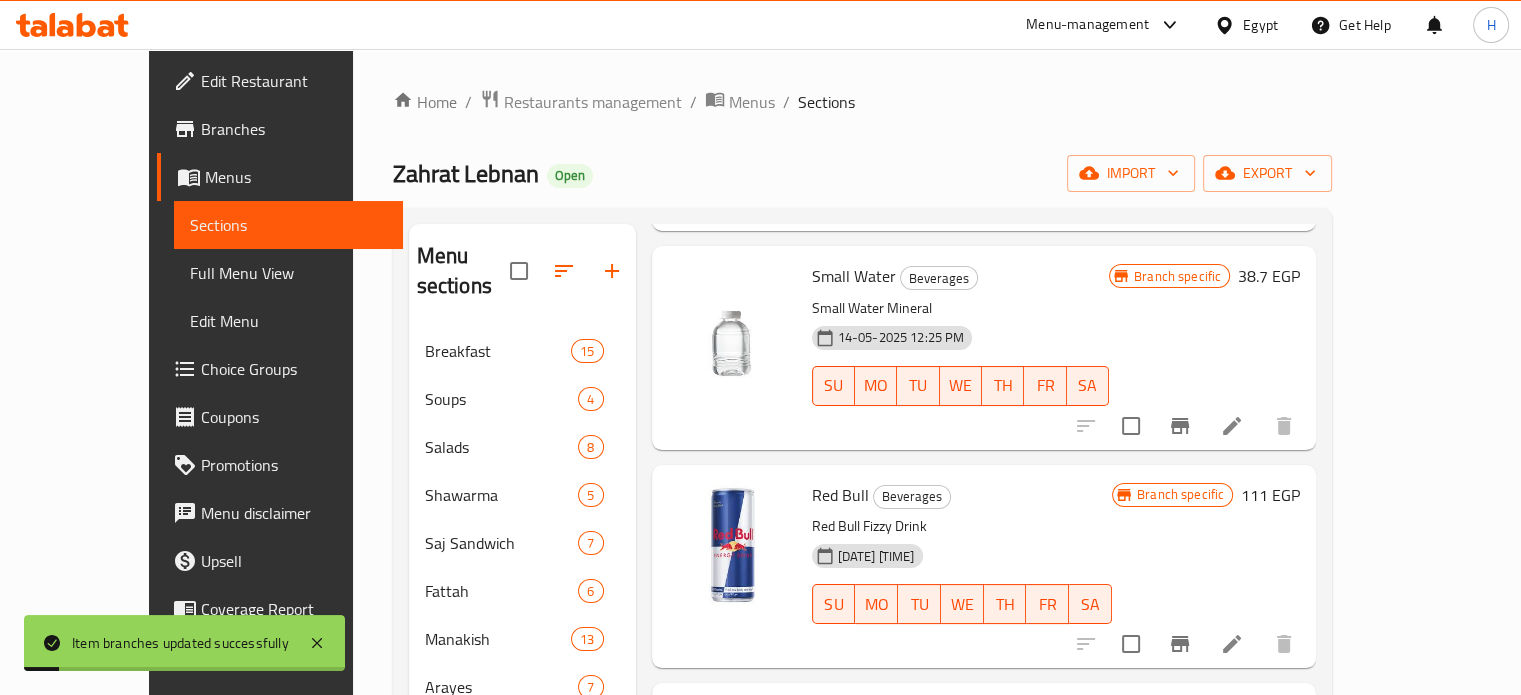 scroll, scrollTop: 800, scrollLeft: 0, axis: vertical 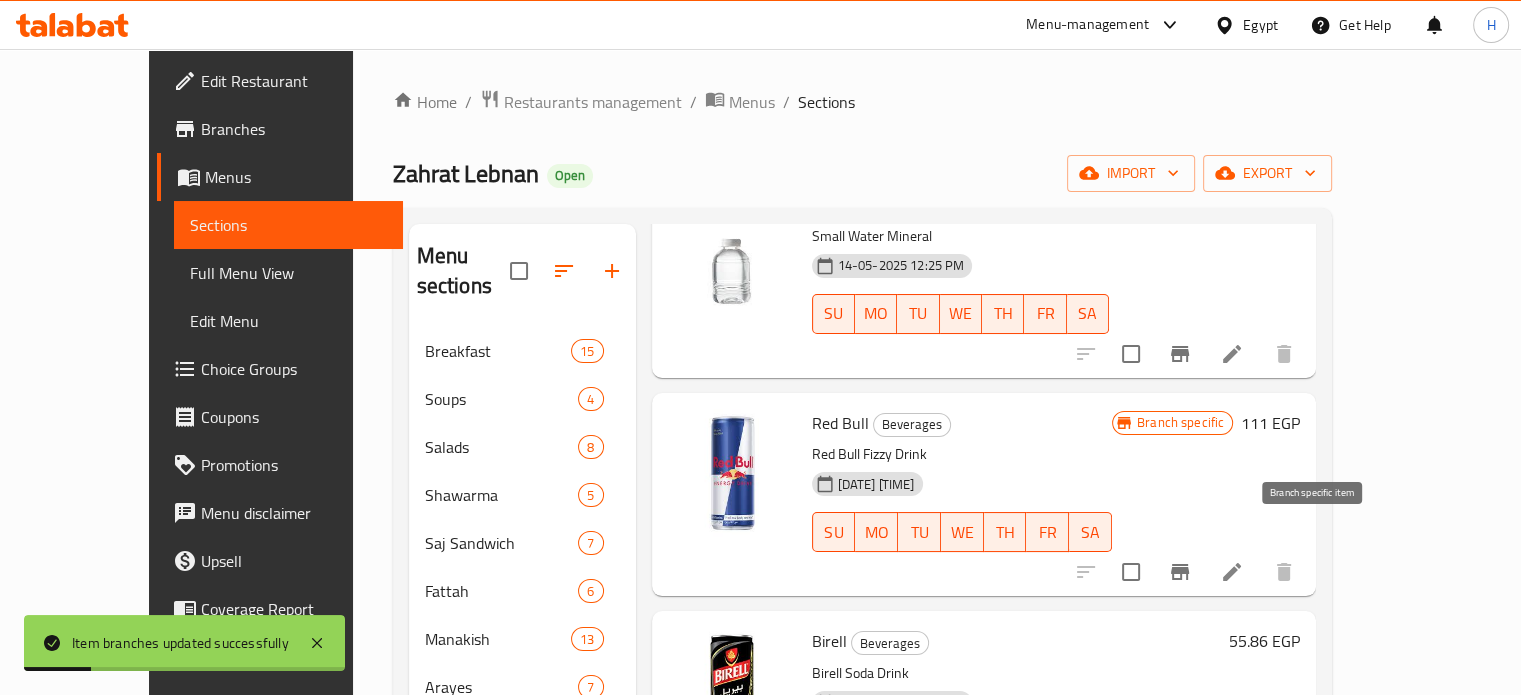 click 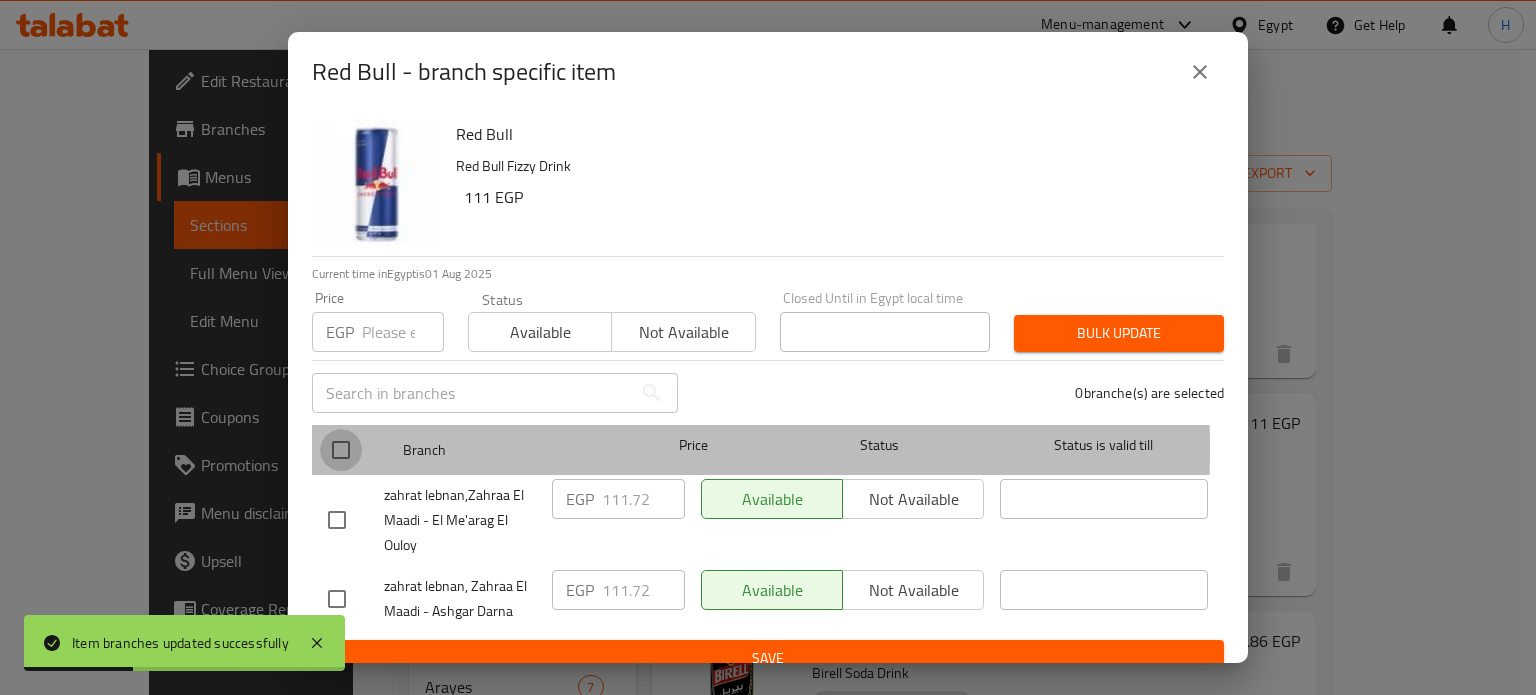 click at bounding box center [341, 450] 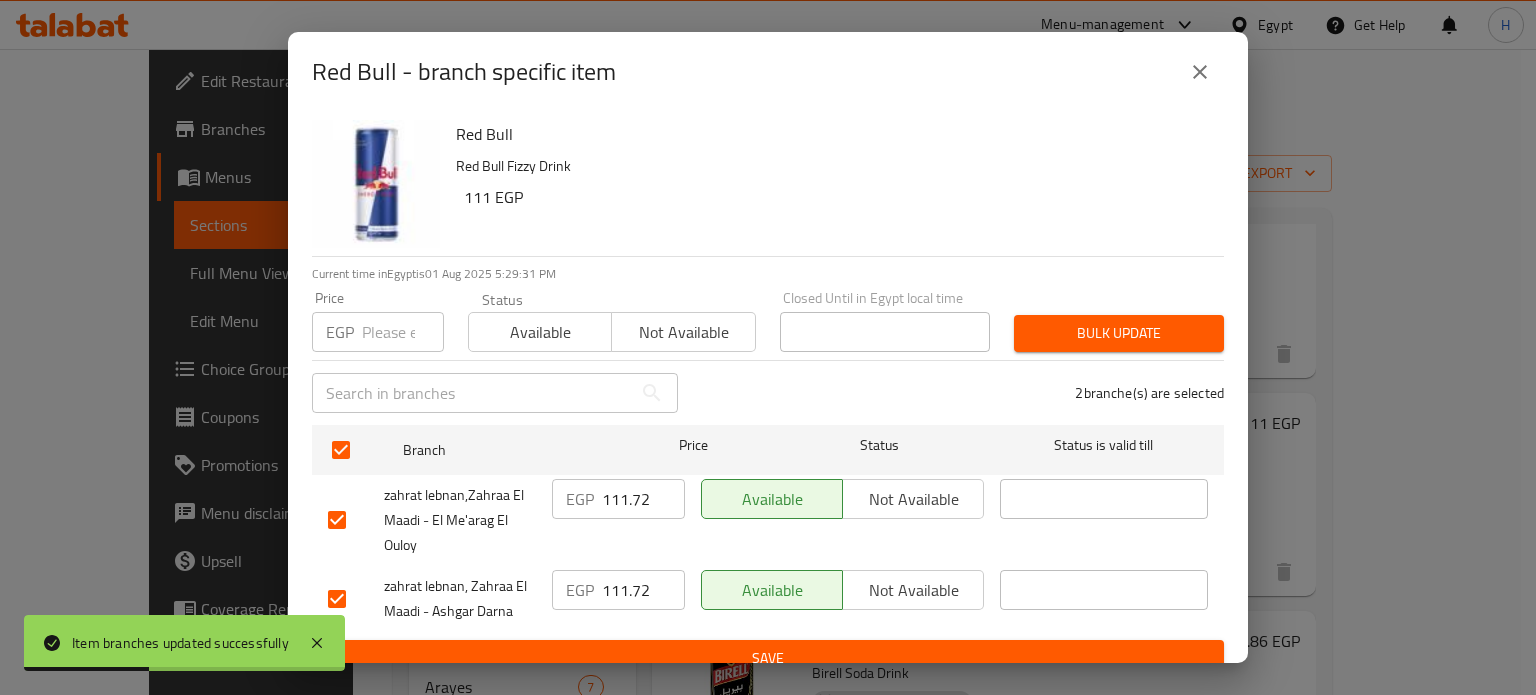 click at bounding box center (403, 332) 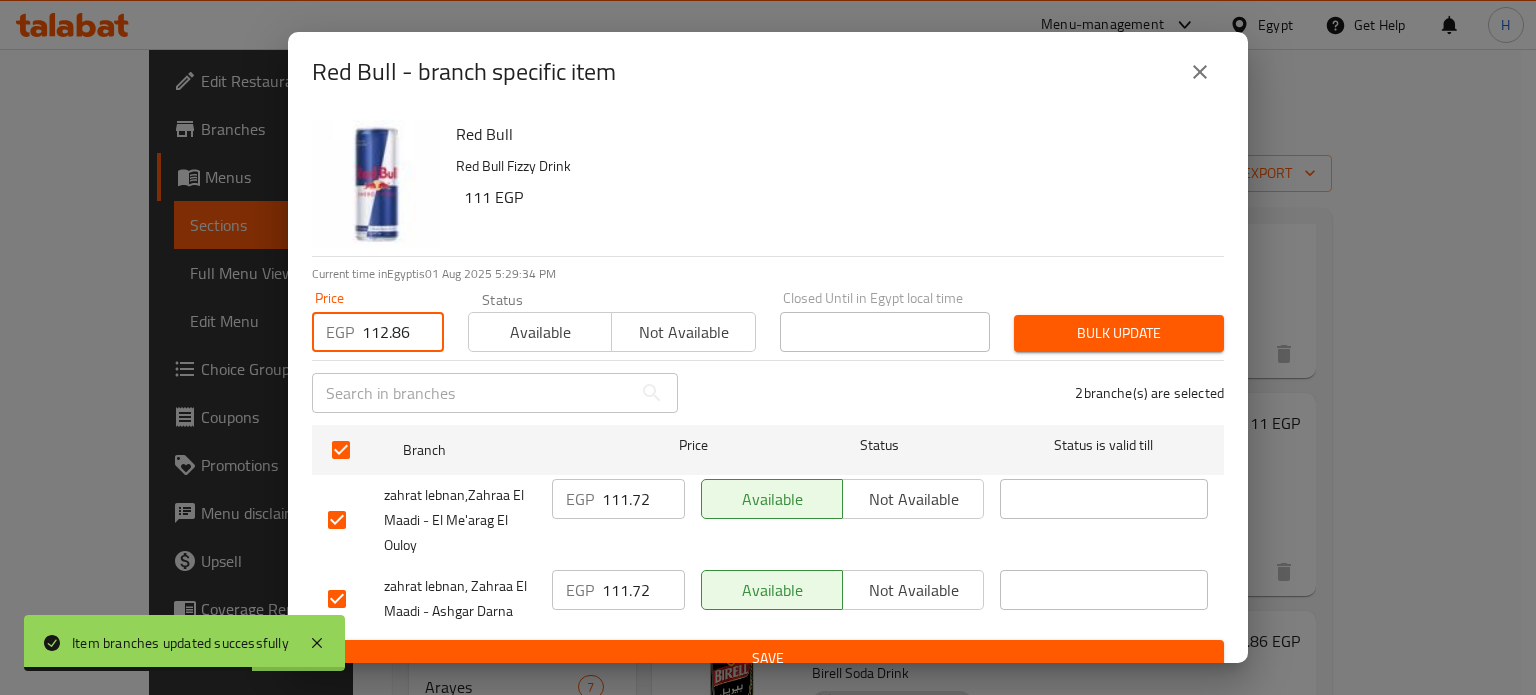click on "Bulk update" at bounding box center (1119, 333) 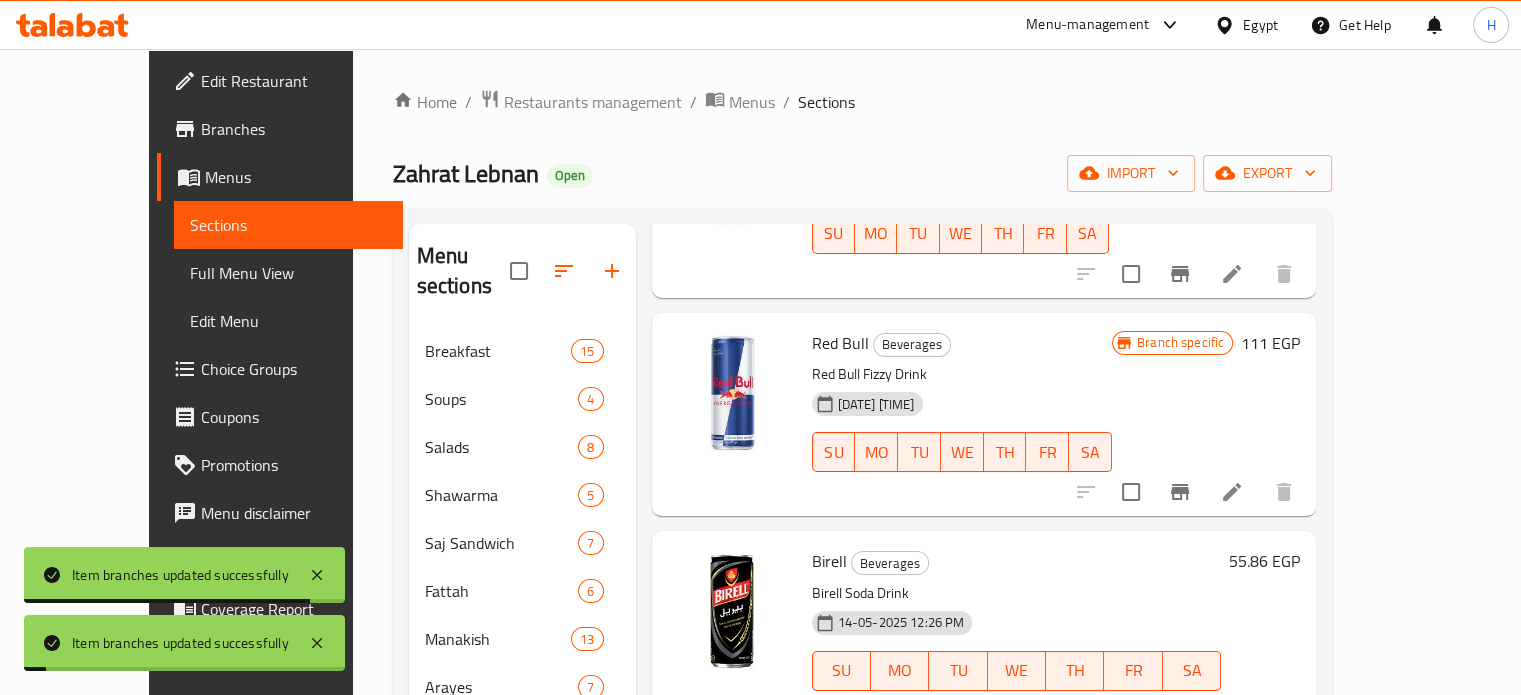 scroll, scrollTop: 1000, scrollLeft: 0, axis: vertical 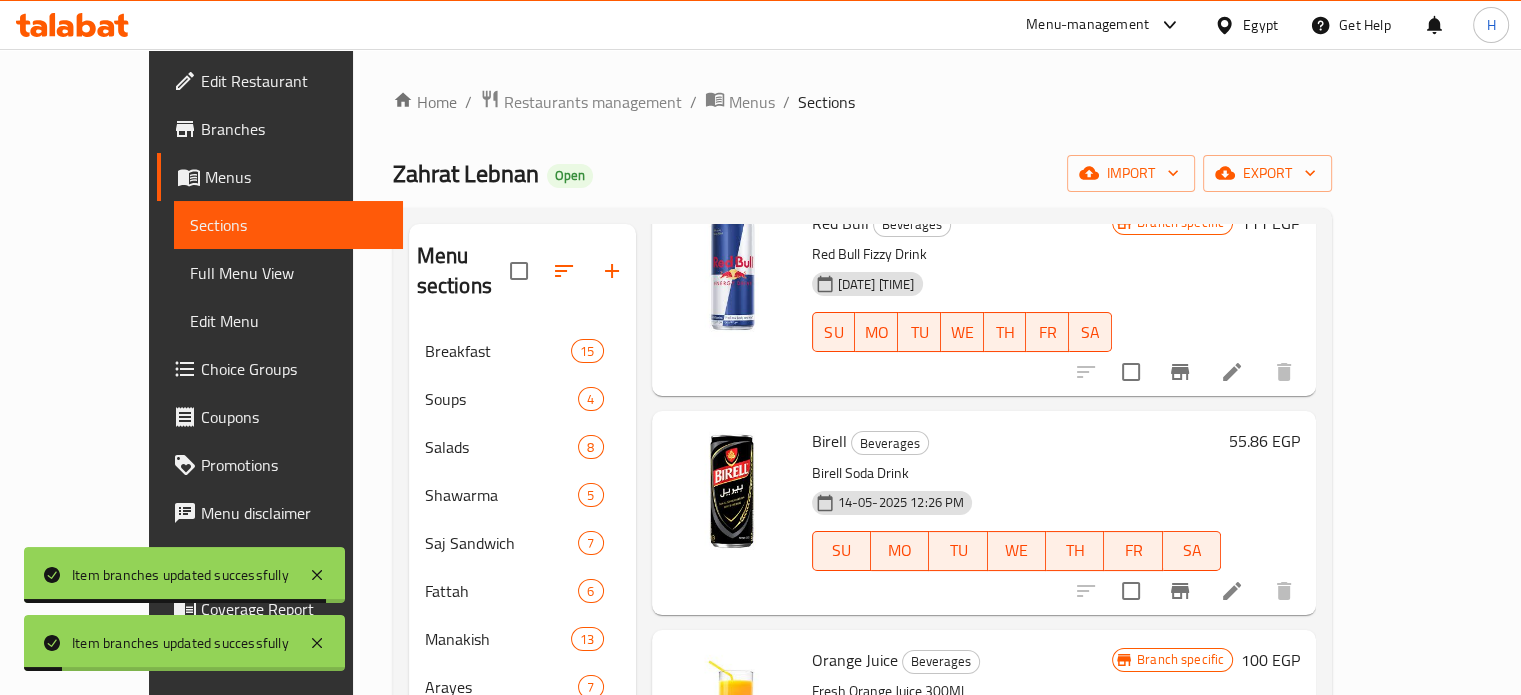 click at bounding box center [1180, 591] 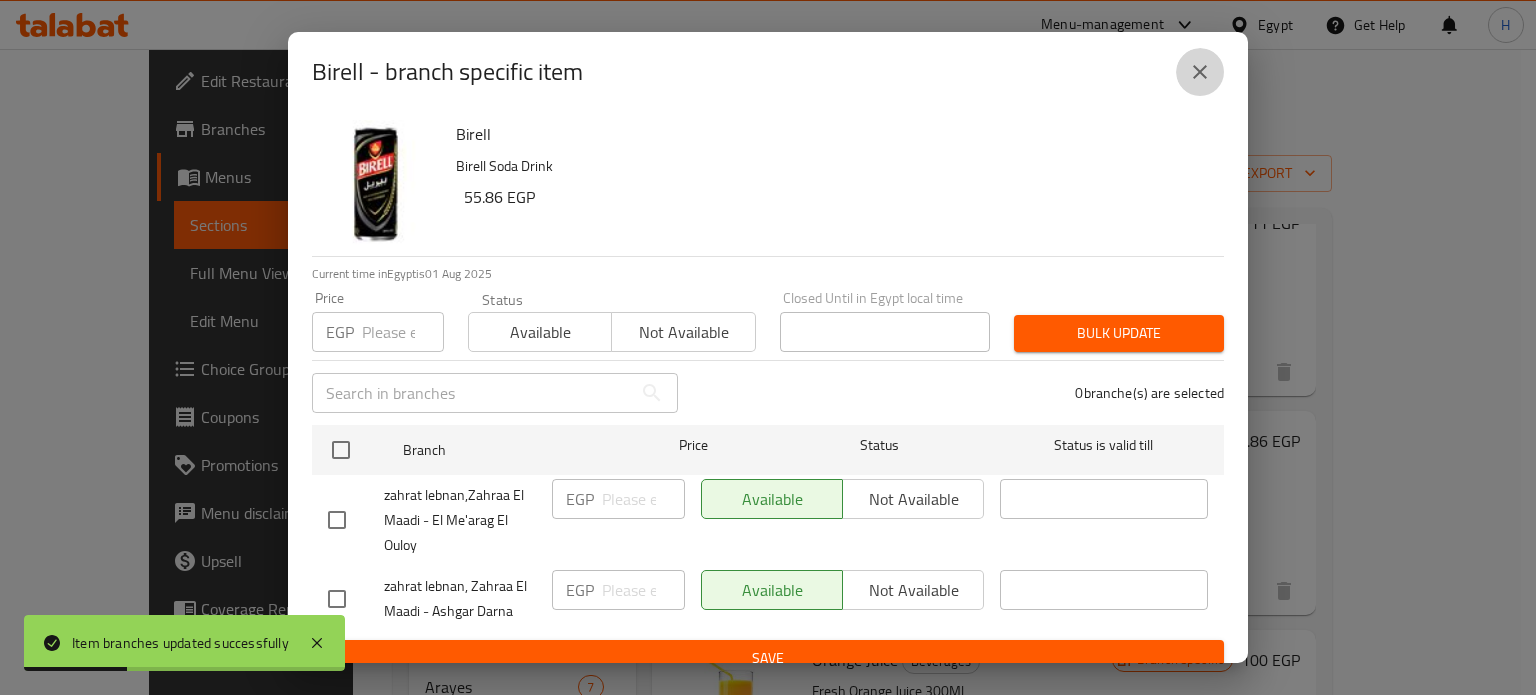 click 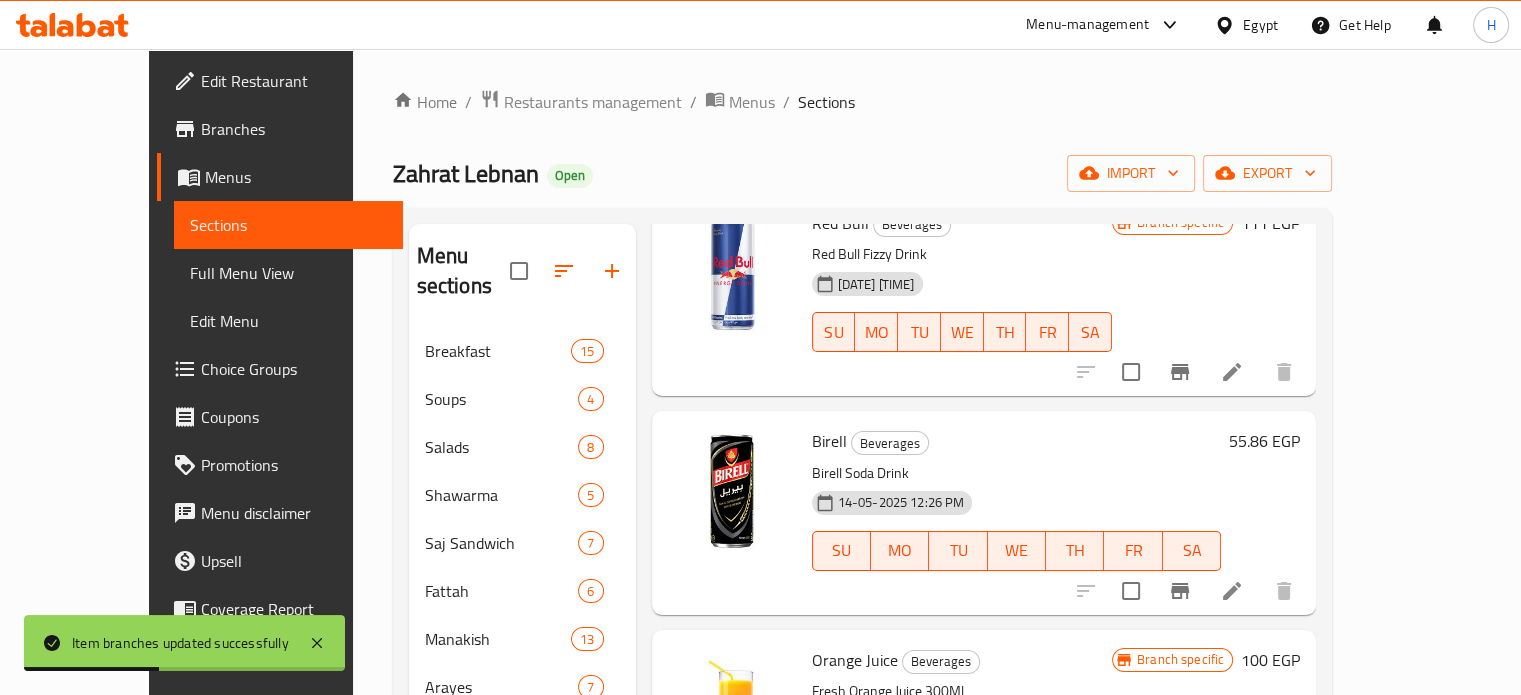 click on "55.86   EGP" at bounding box center (1264, 441) 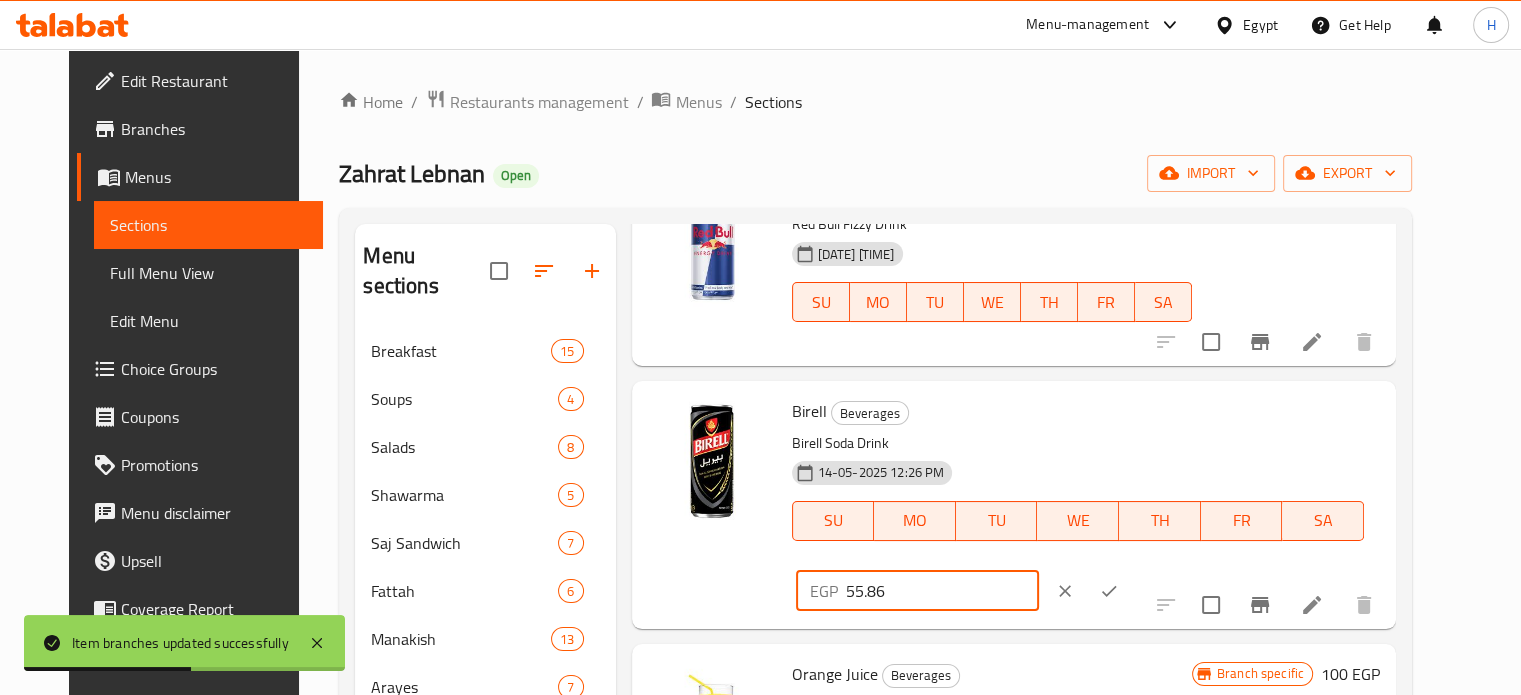 drag, startPoint x: 1213, startPoint y: 430, endPoint x: 1136, endPoint y: 429, distance: 77.00649 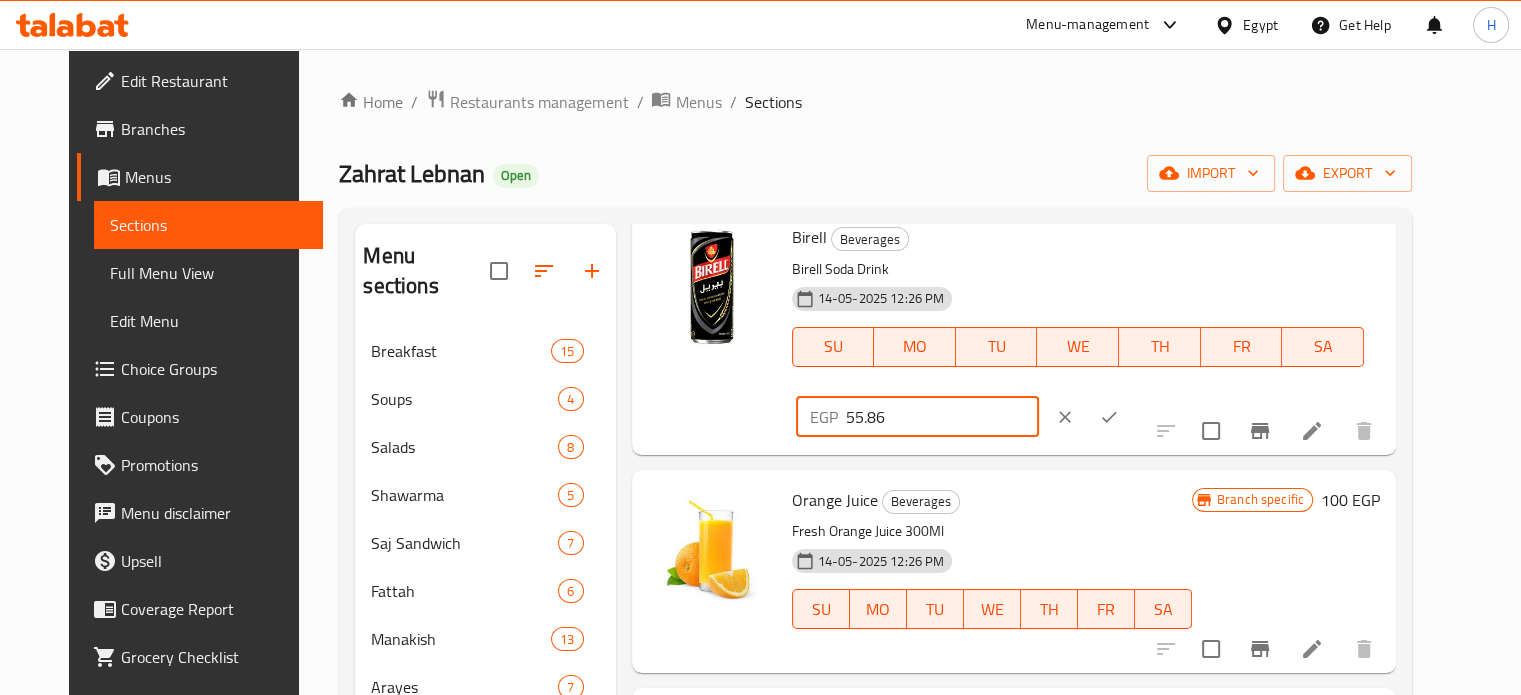 scroll, scrollTop: 1200, scrollLeft: 0, axis: vertical 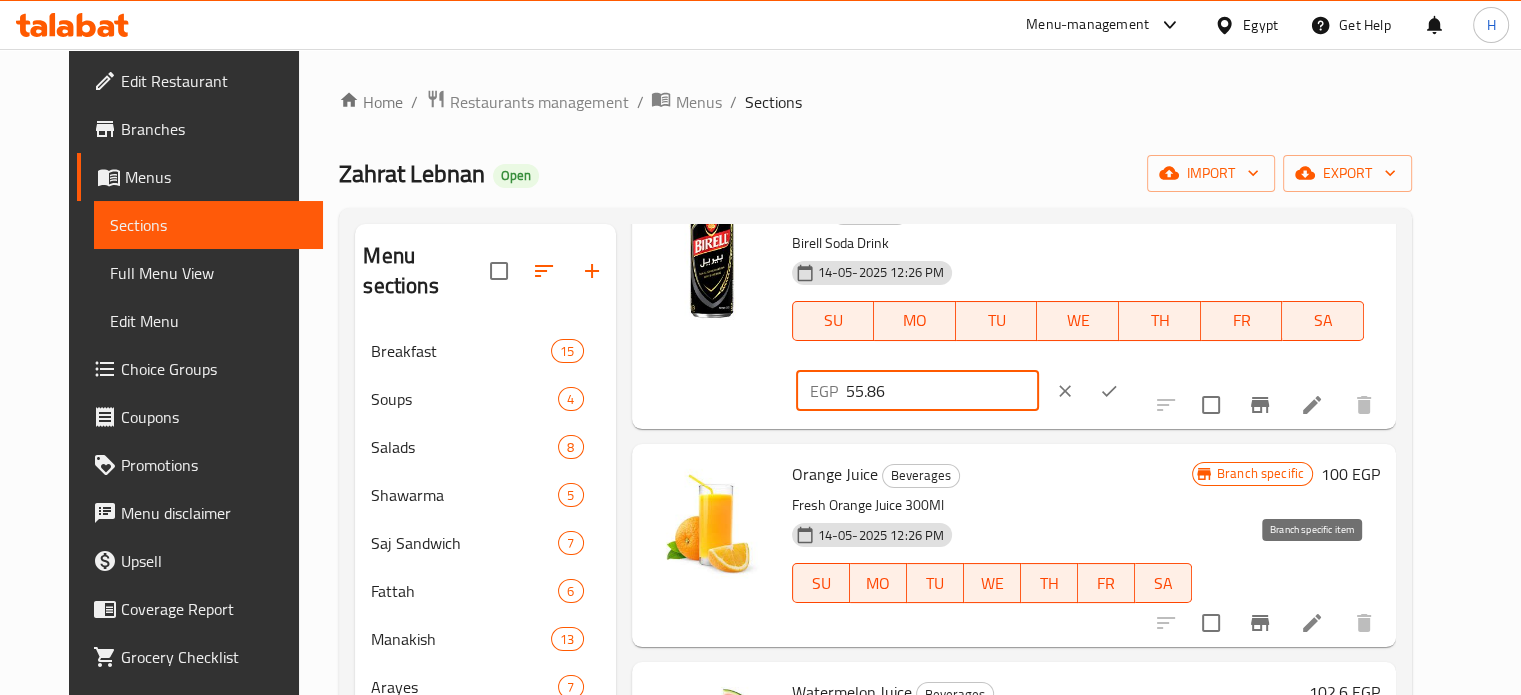 click 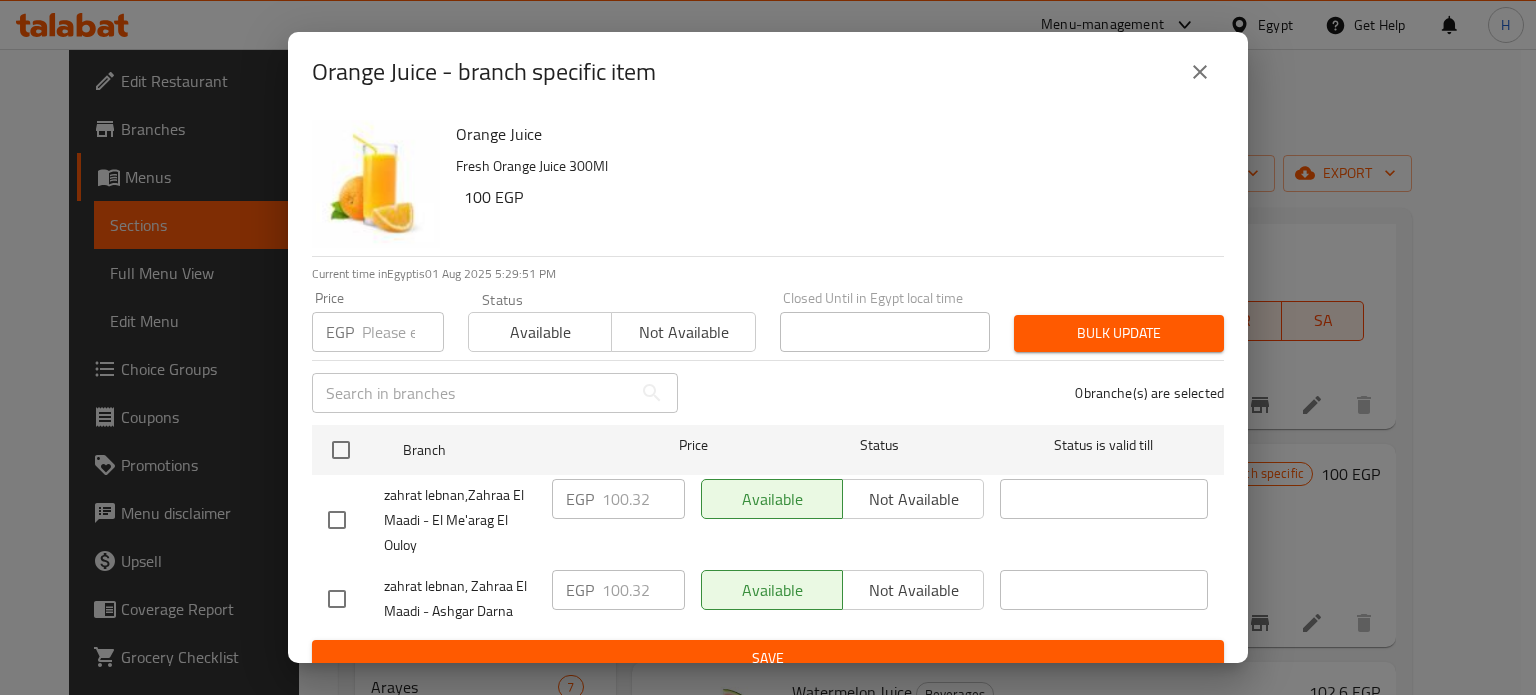 click 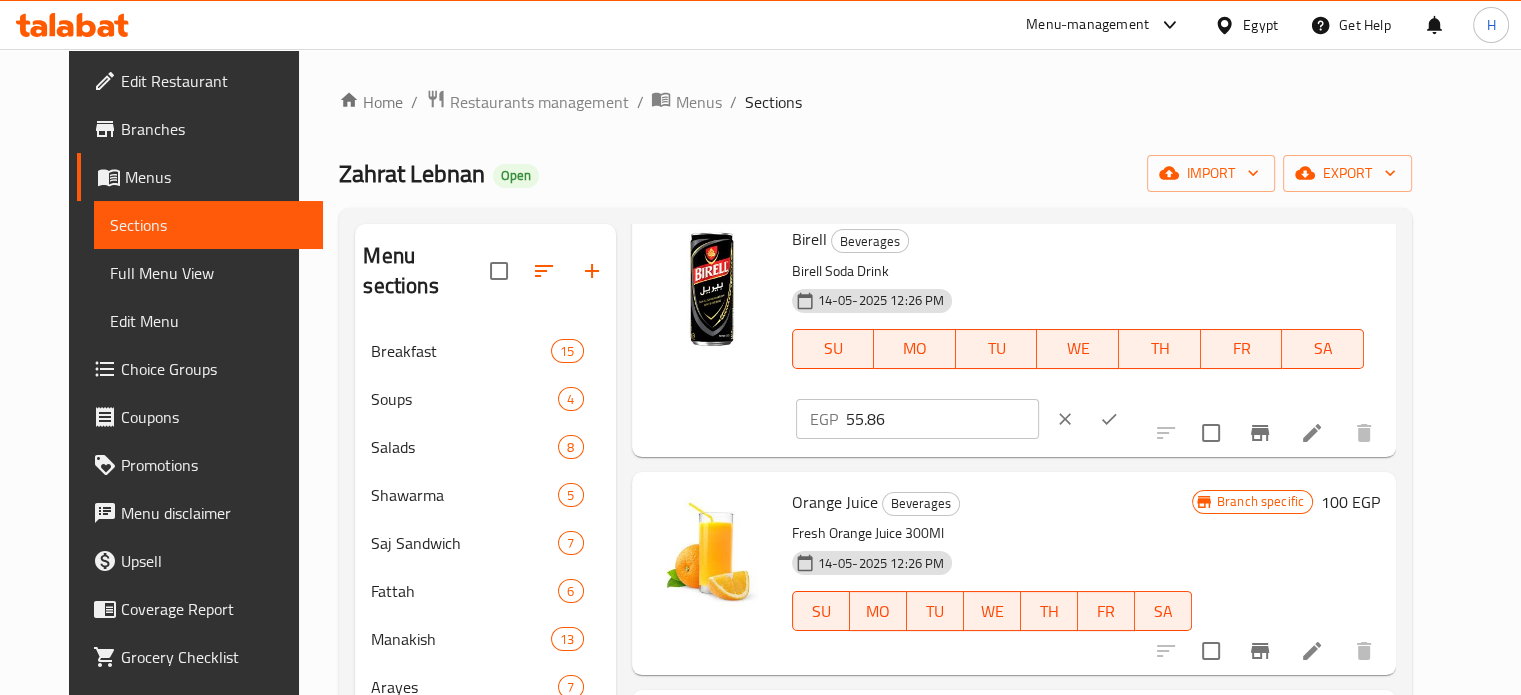 scroll, scrollTop: 1200, scrollLeft: 0, axis: vertical 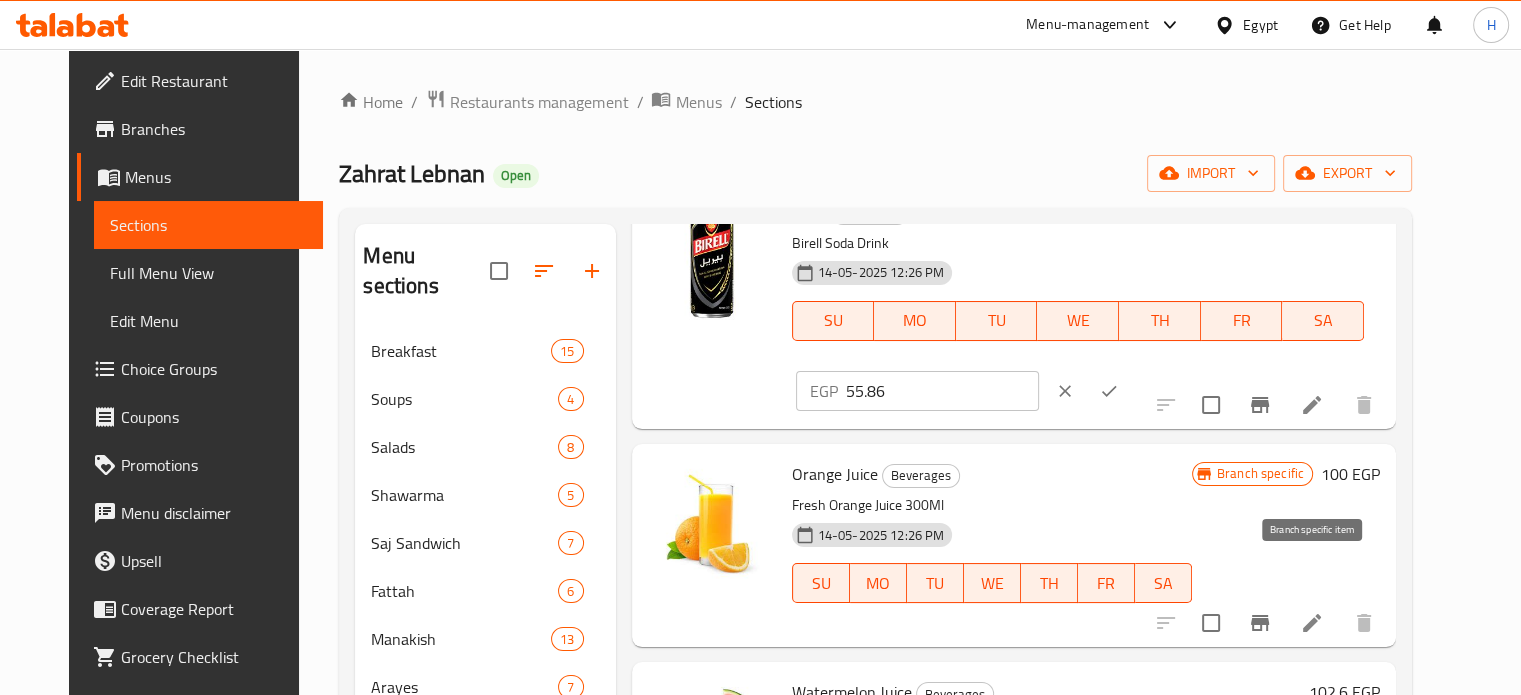 click 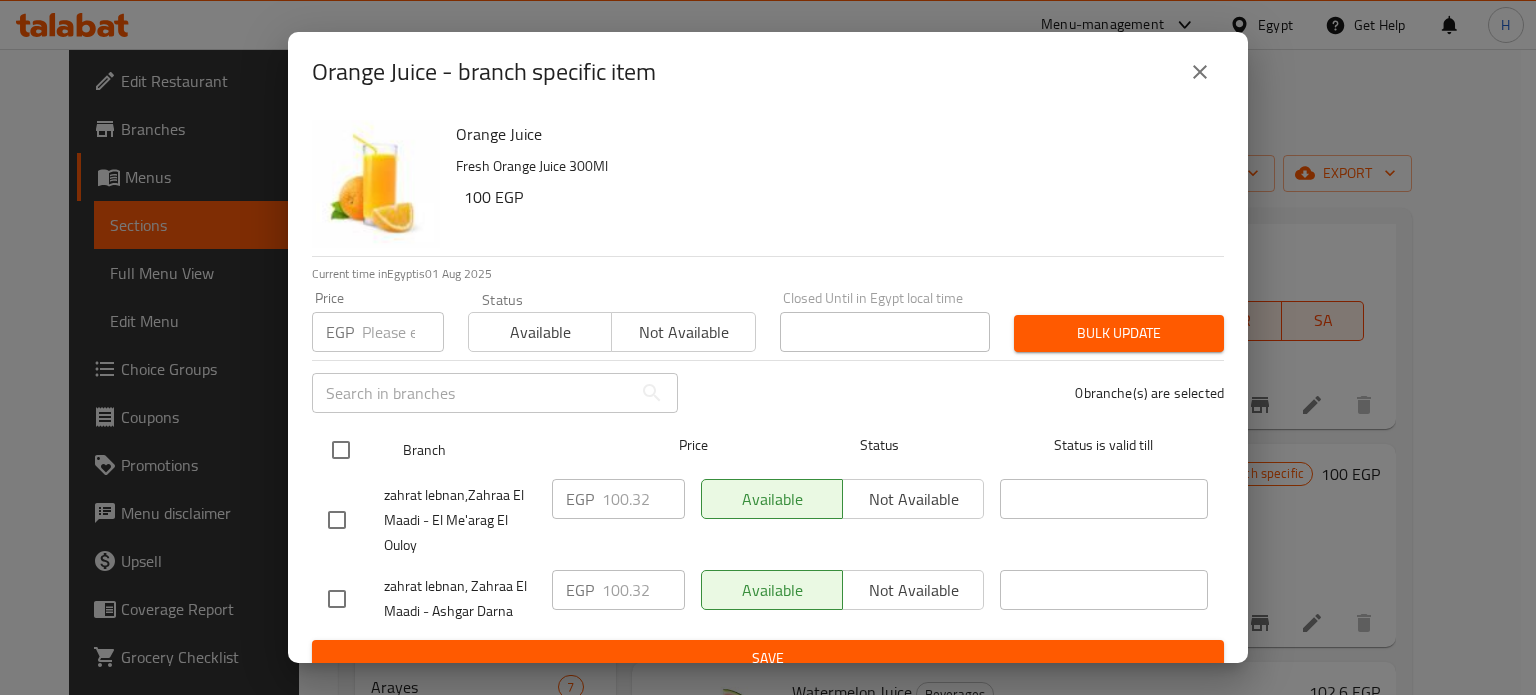 click at bounding box center (341, 450) 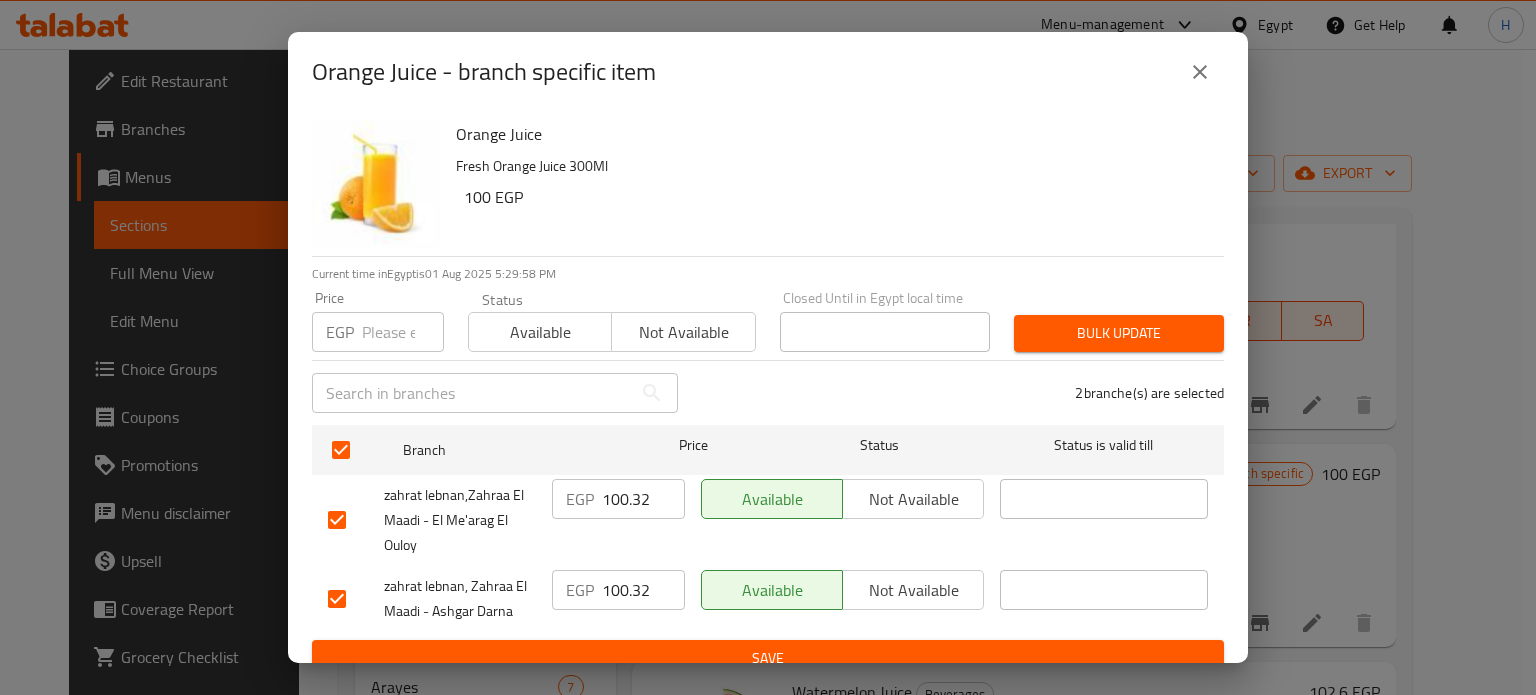 click on "100.32" at bounding box center [643, 499] 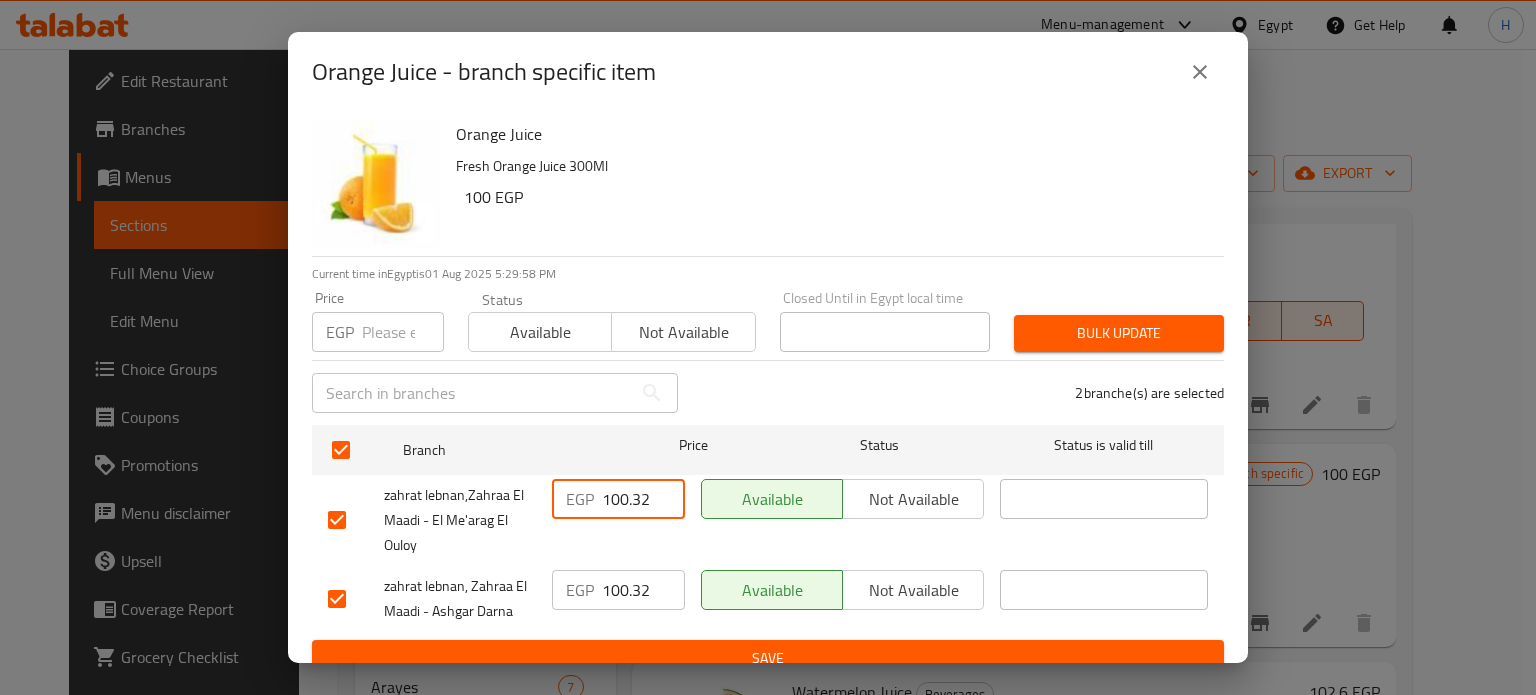 click on "100.32" at bounding box center [643, 499] 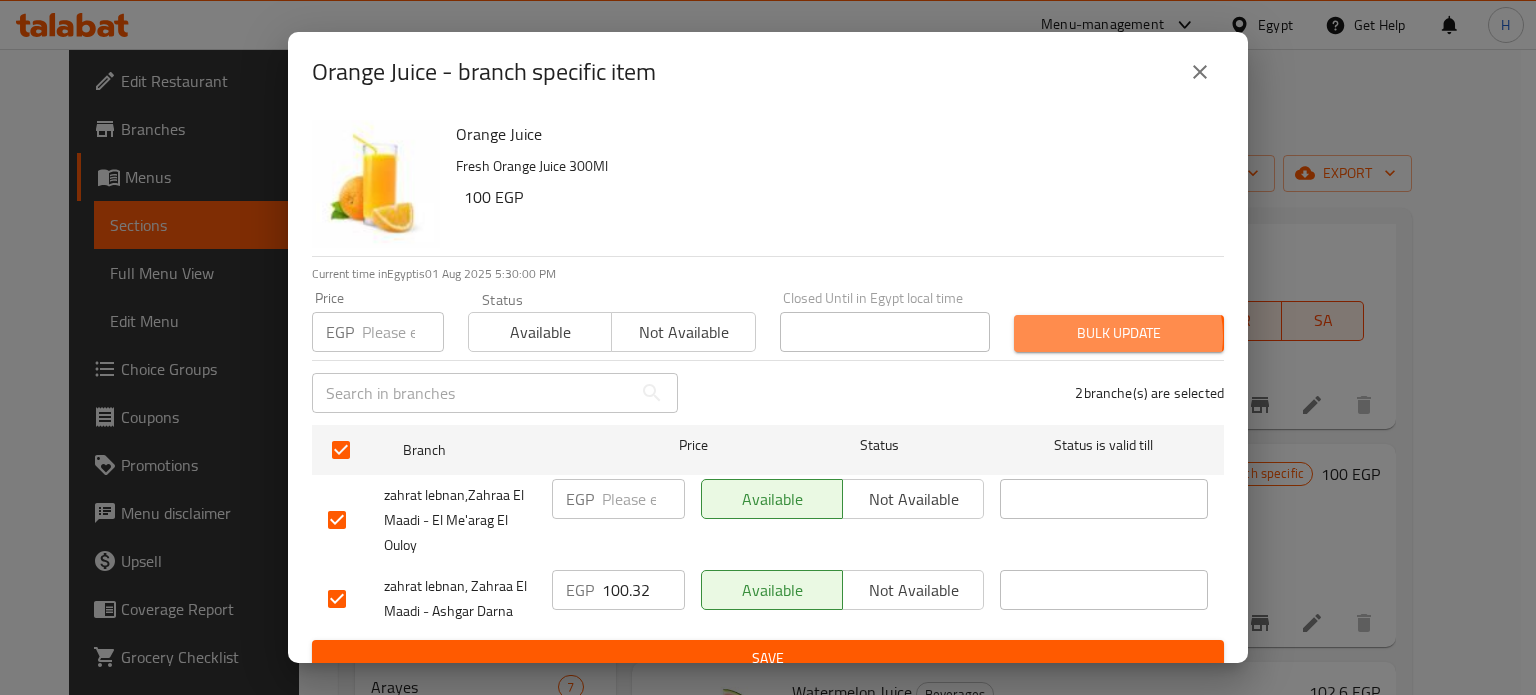click on "Bulk update" at bounding box center [1119, 333] 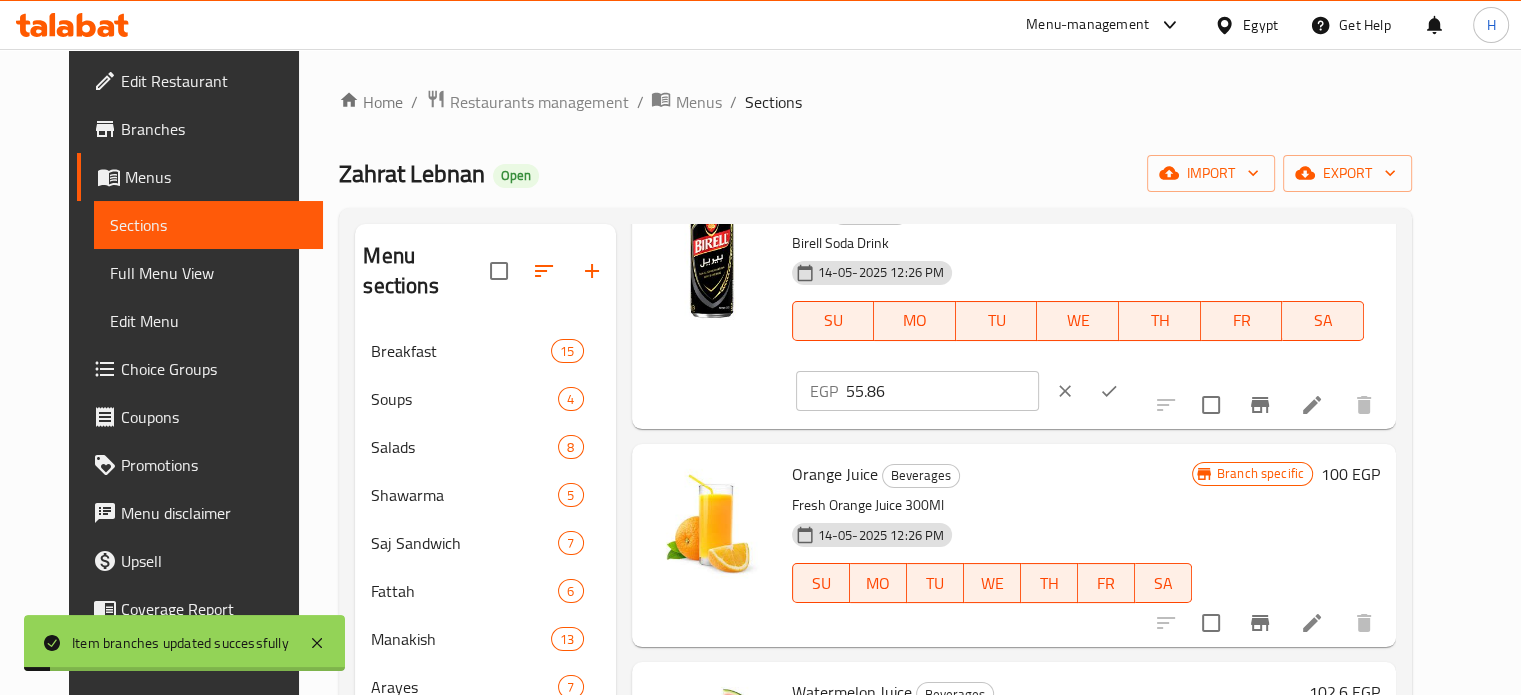 scroll, scrollTop: 1000, scrollLeft: 0, axis: vertical 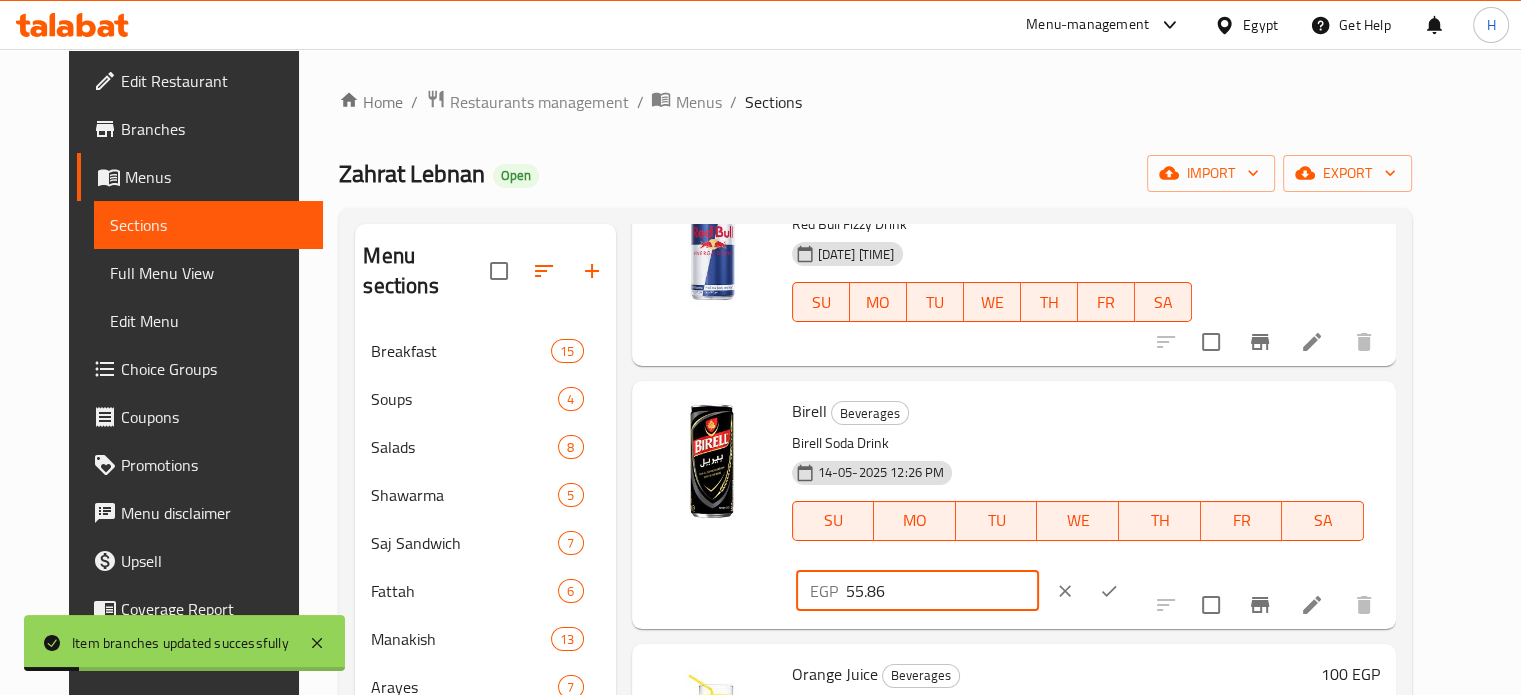 drag, startPoint x: 1232, startPoint y: 423, endPoint x: 1092, endPoint y: 423, distance: 140 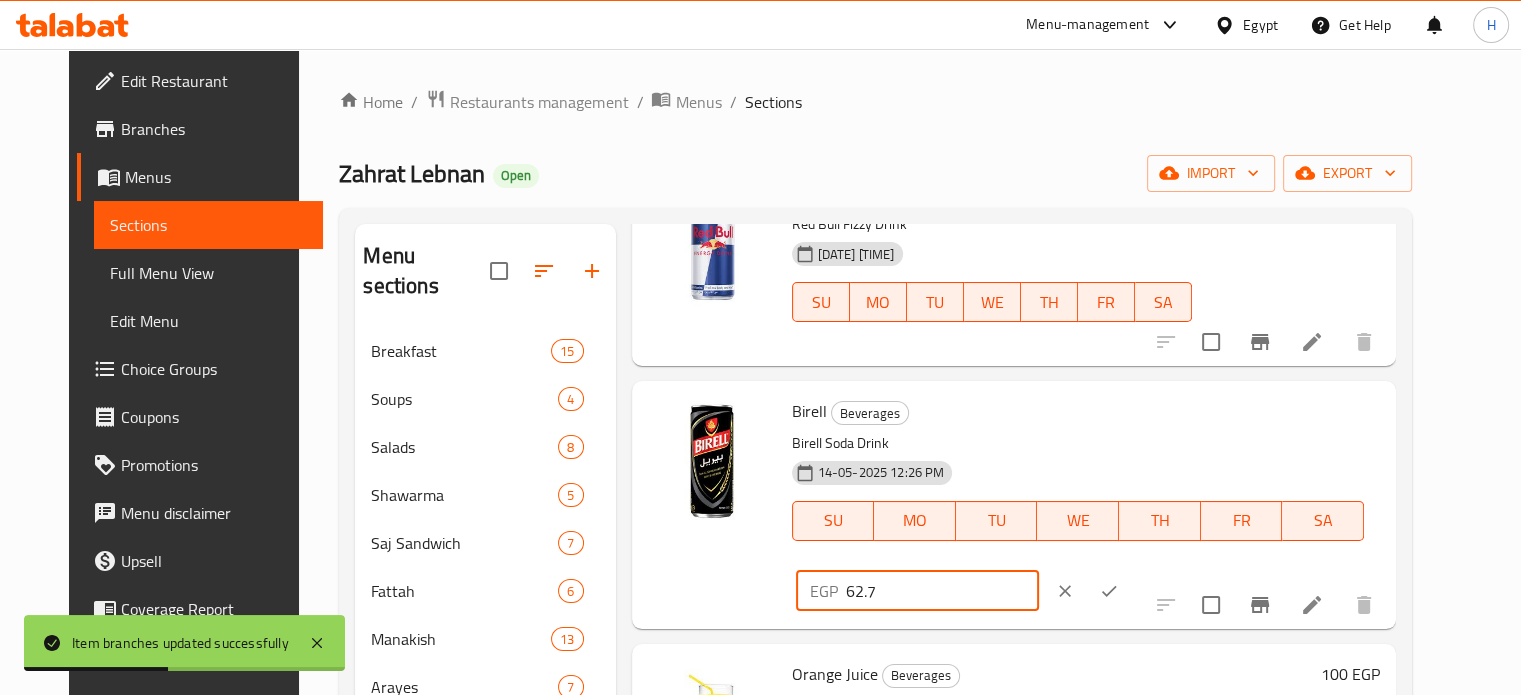 click 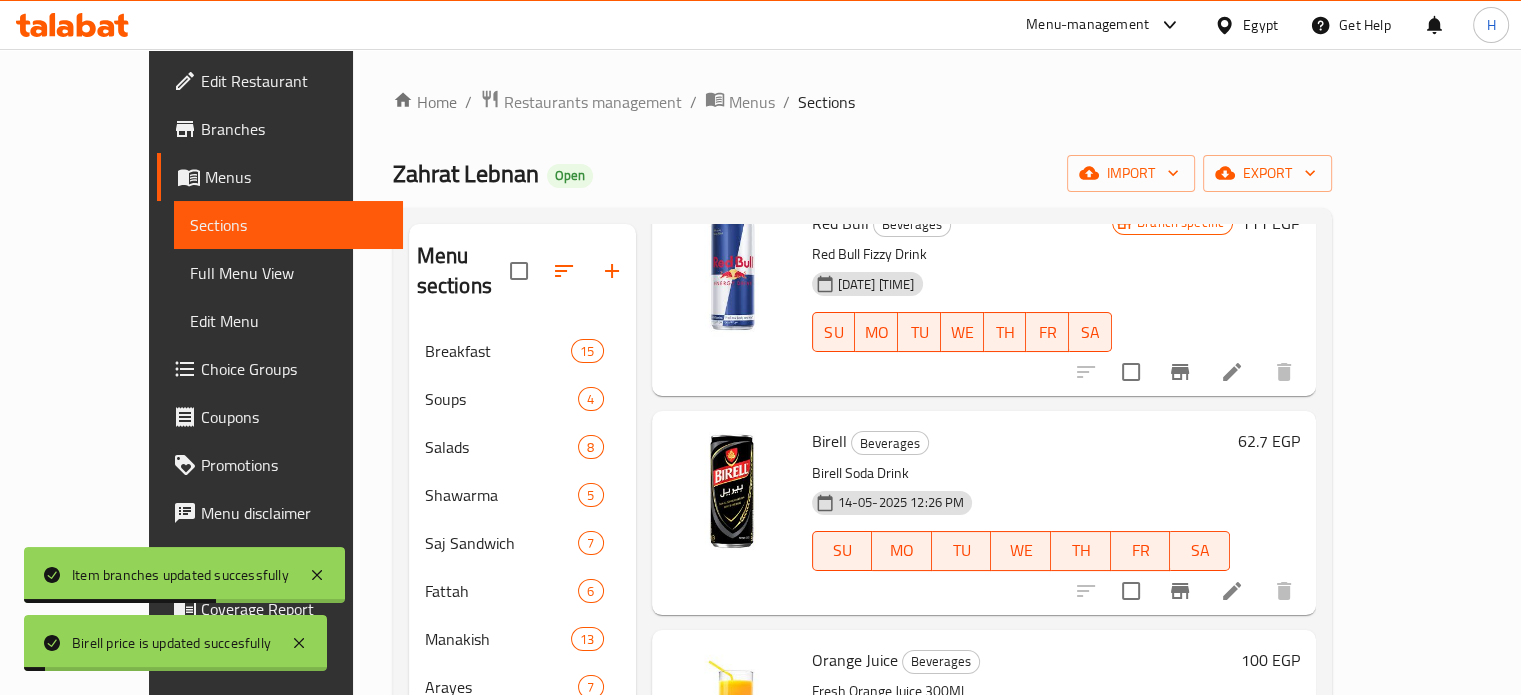 scroll, scrollTop: 1200, scrollLeft: 0, axis: vertical 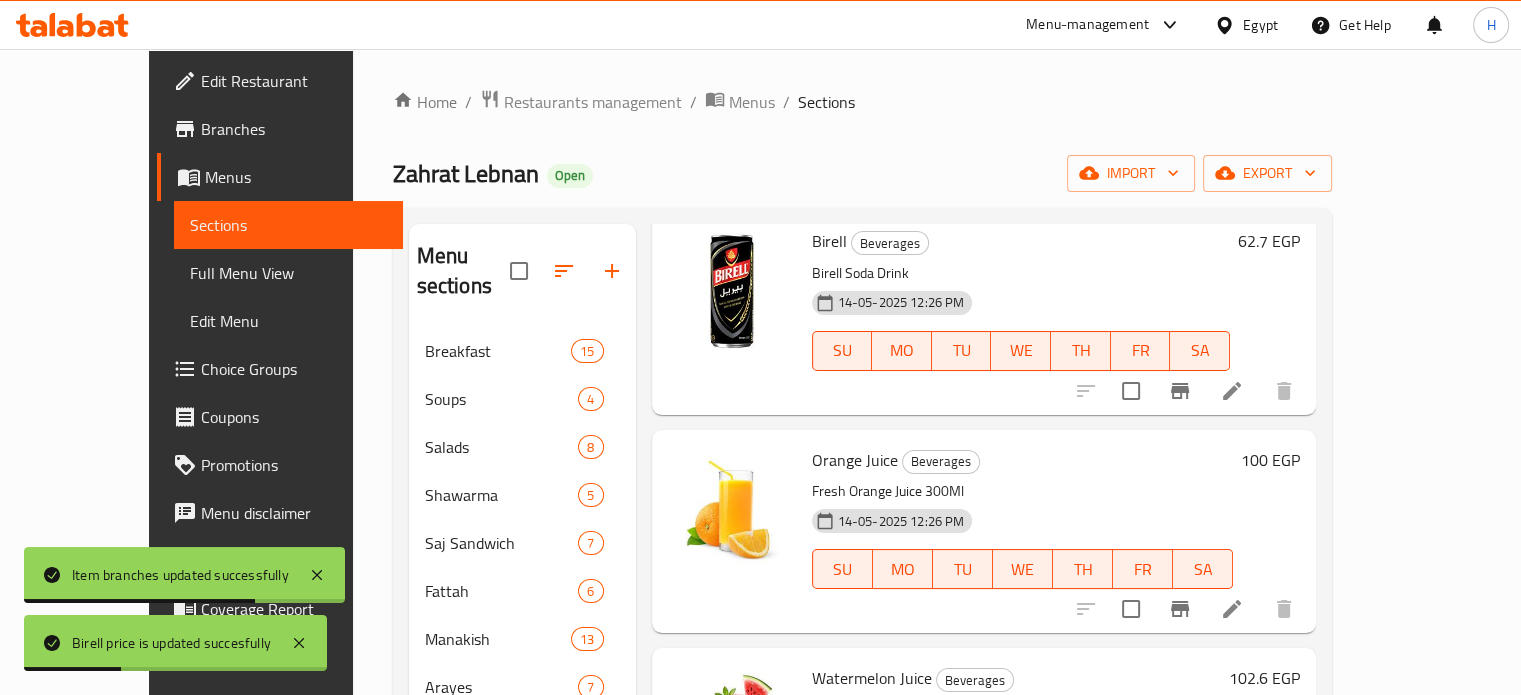 click on "100   EGP" at bounding box center [1270, 460] 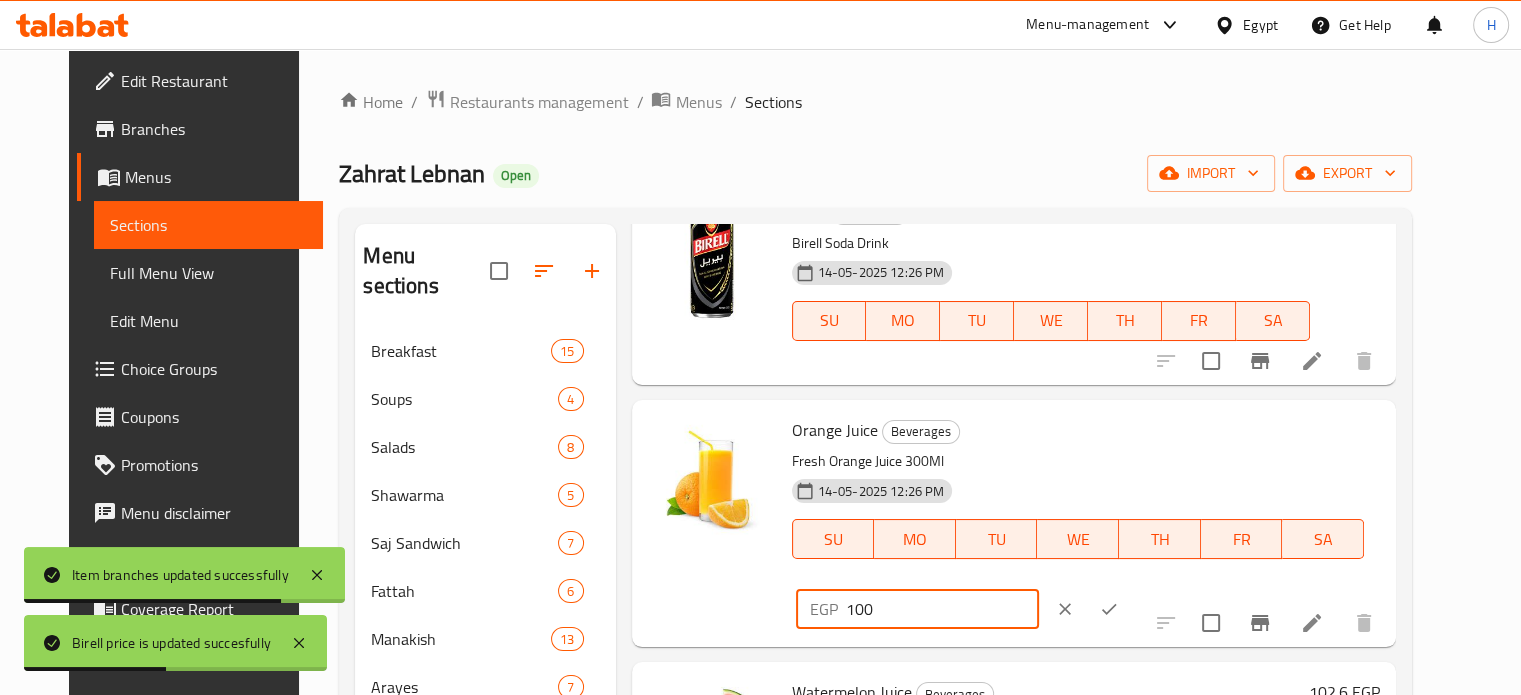 drag, startPoint x: 1220, startPoint y: 432, endPoint x: 1124, endPoint y: 435, distance: 96.04687 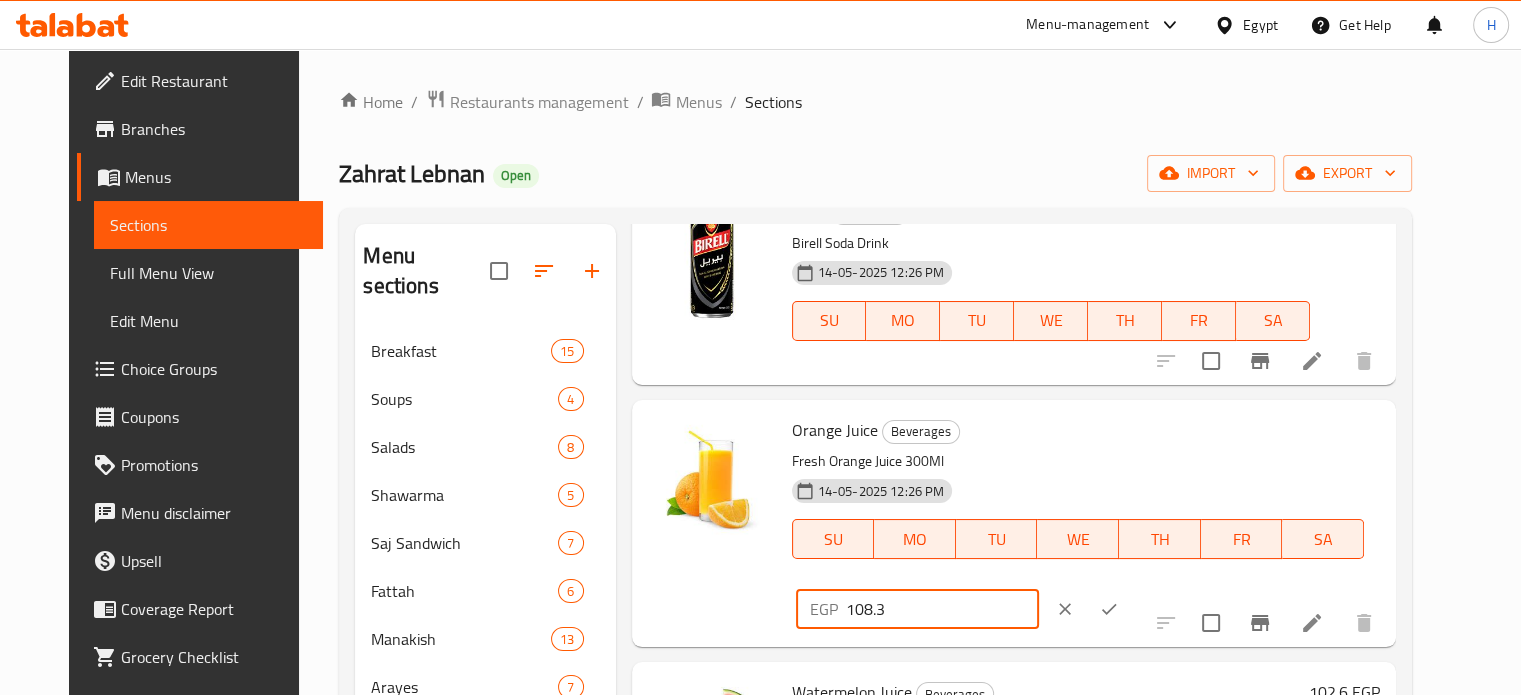 drag, startPoint x: 1197, startPoint y: 443, endPoint x: 1138, endPoint y: 443, distance: 59 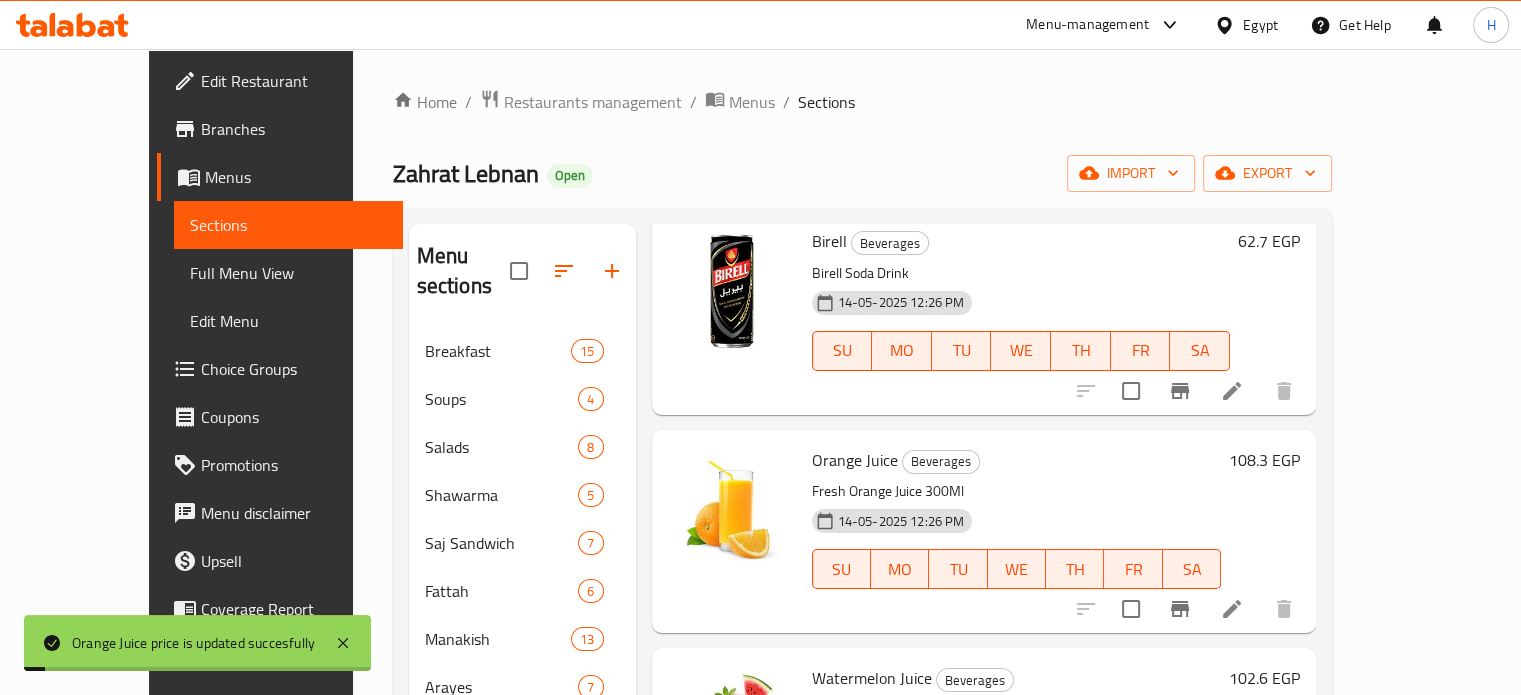 scroll, scrollTop: 1400, scrollLeft: 0, axis: vertical 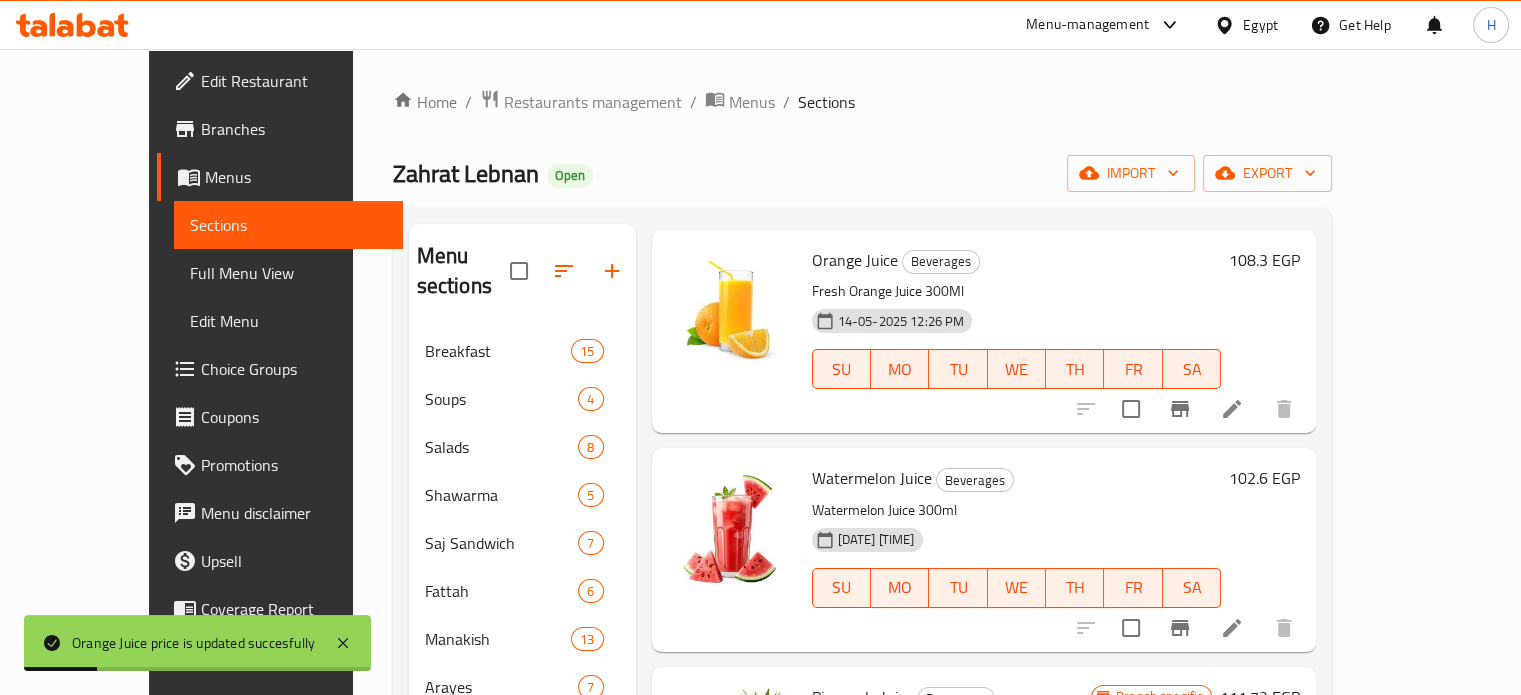 click on "102.6   EGP" at bounding box center [1264, 478] 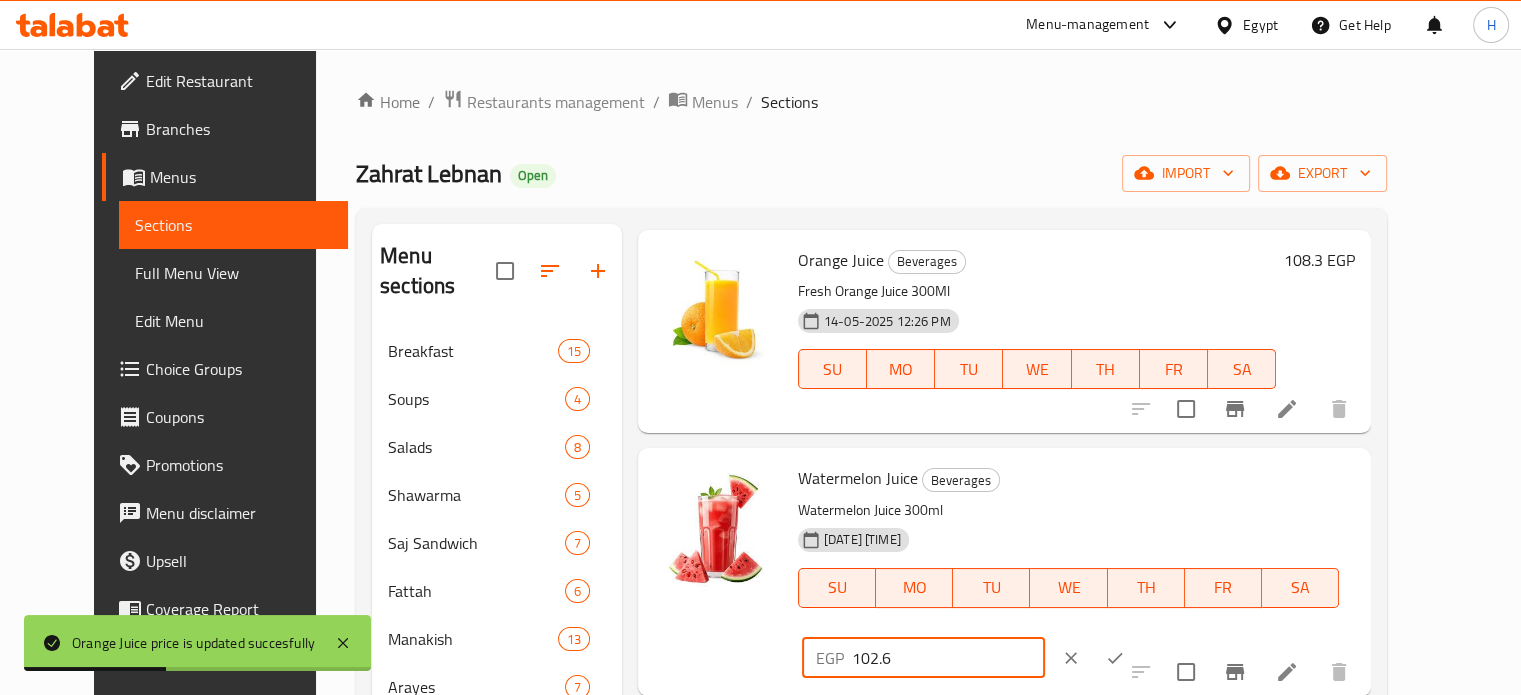 drag, startPoint x: 1208, startPoint y: 460, endPoint x: 1133, endPoint y: 460, distance: 75 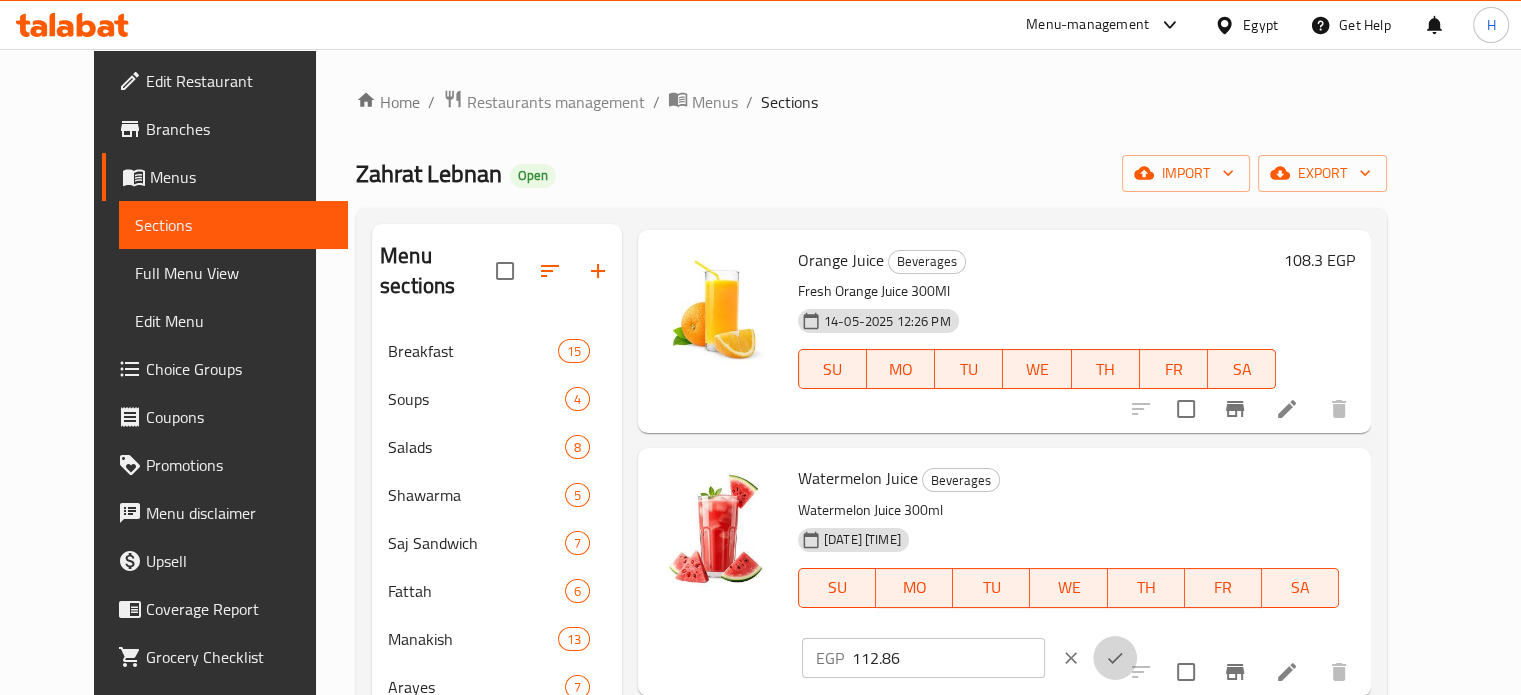 click 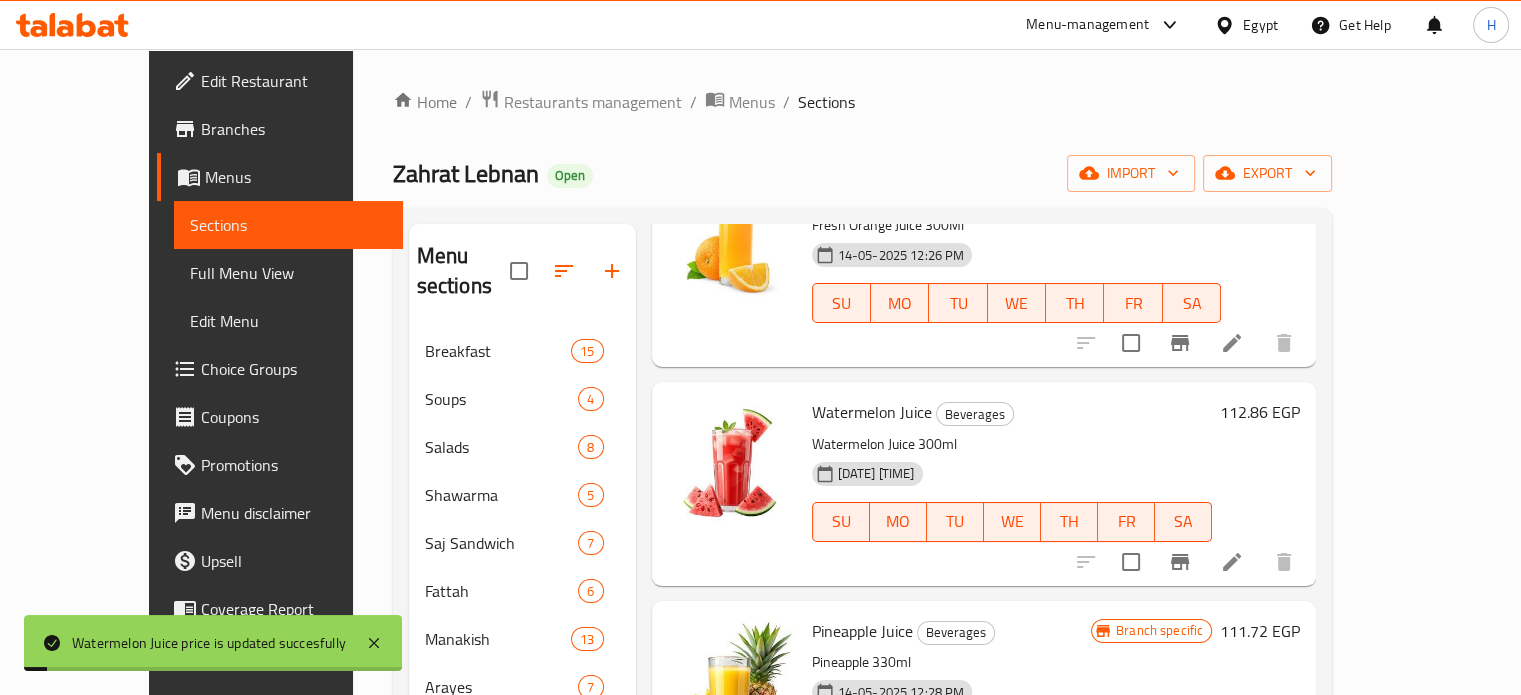 scroll, scrollTop: 1600, scrollLeft: 0, axis: vertical 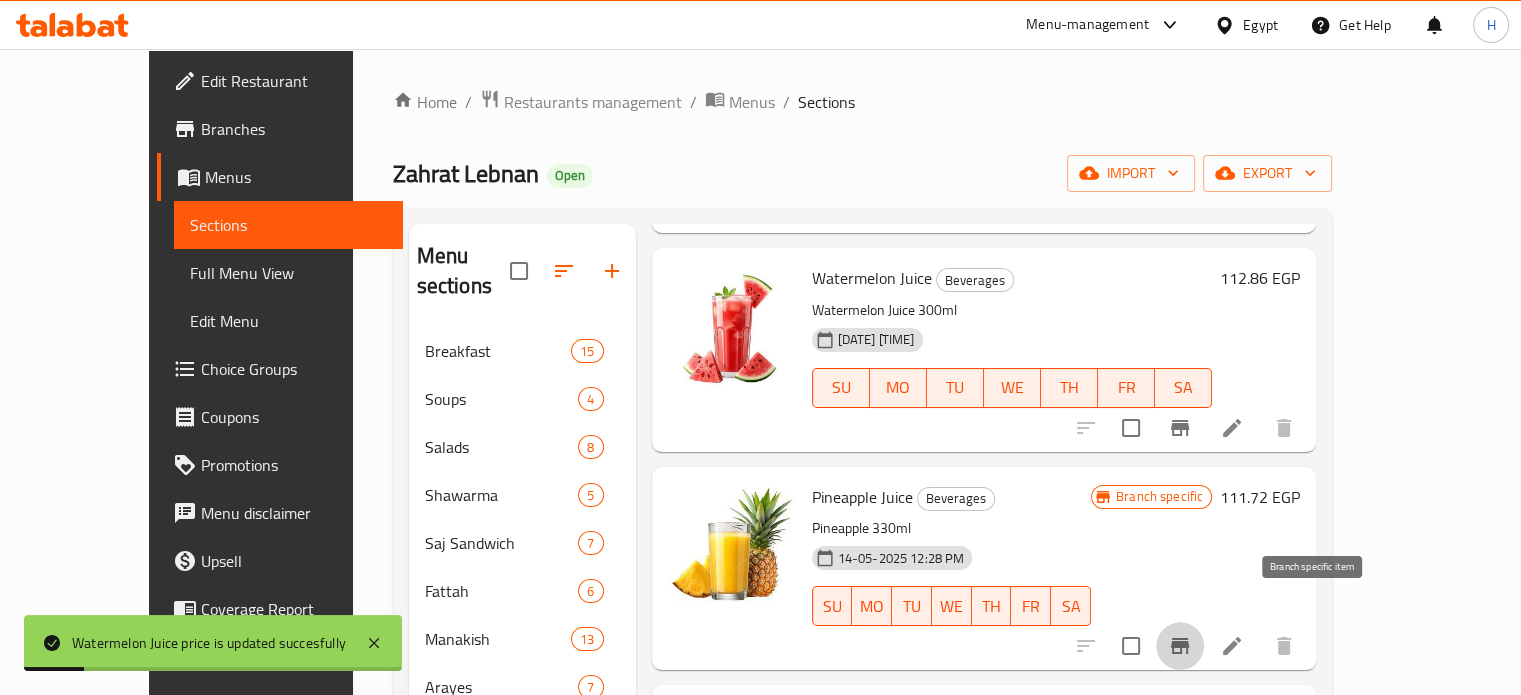 click at bounding box center [1180, 646] 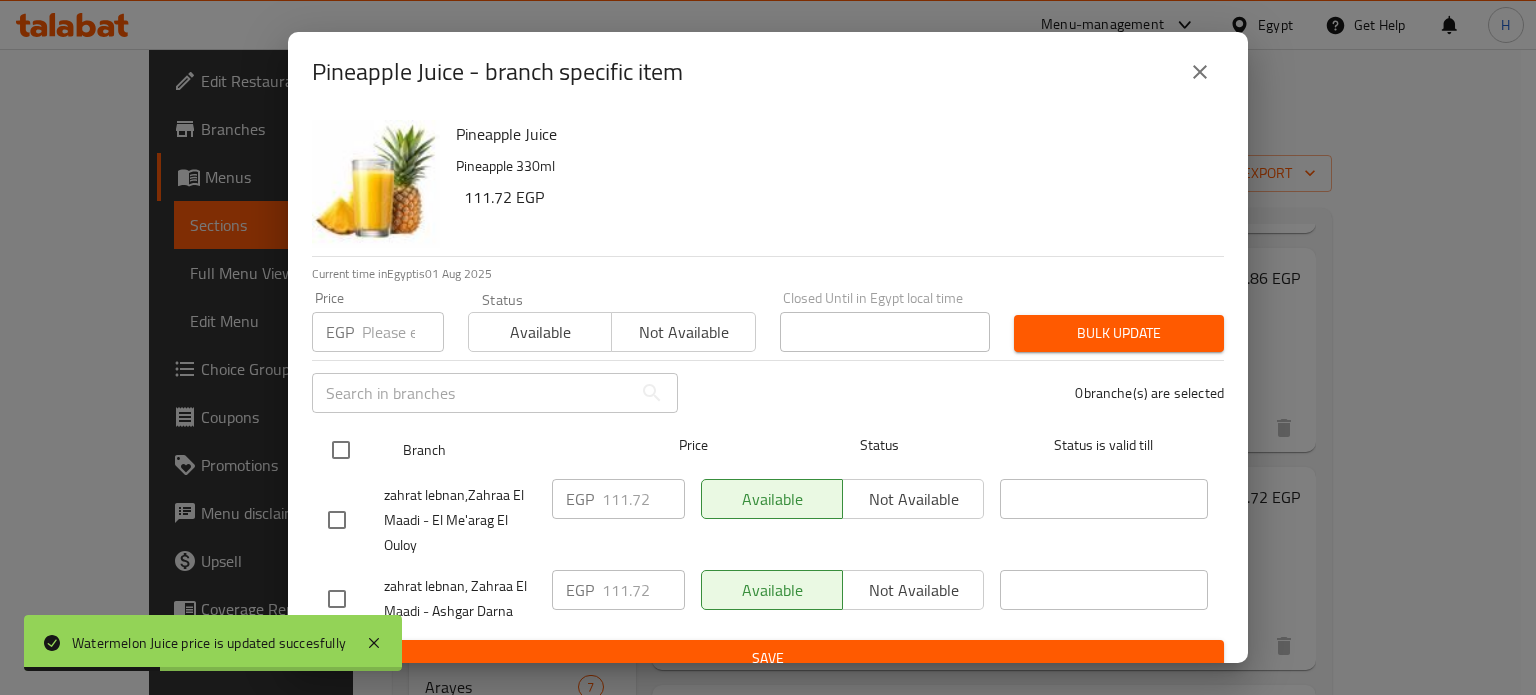 click at bounding box center (341, 450) 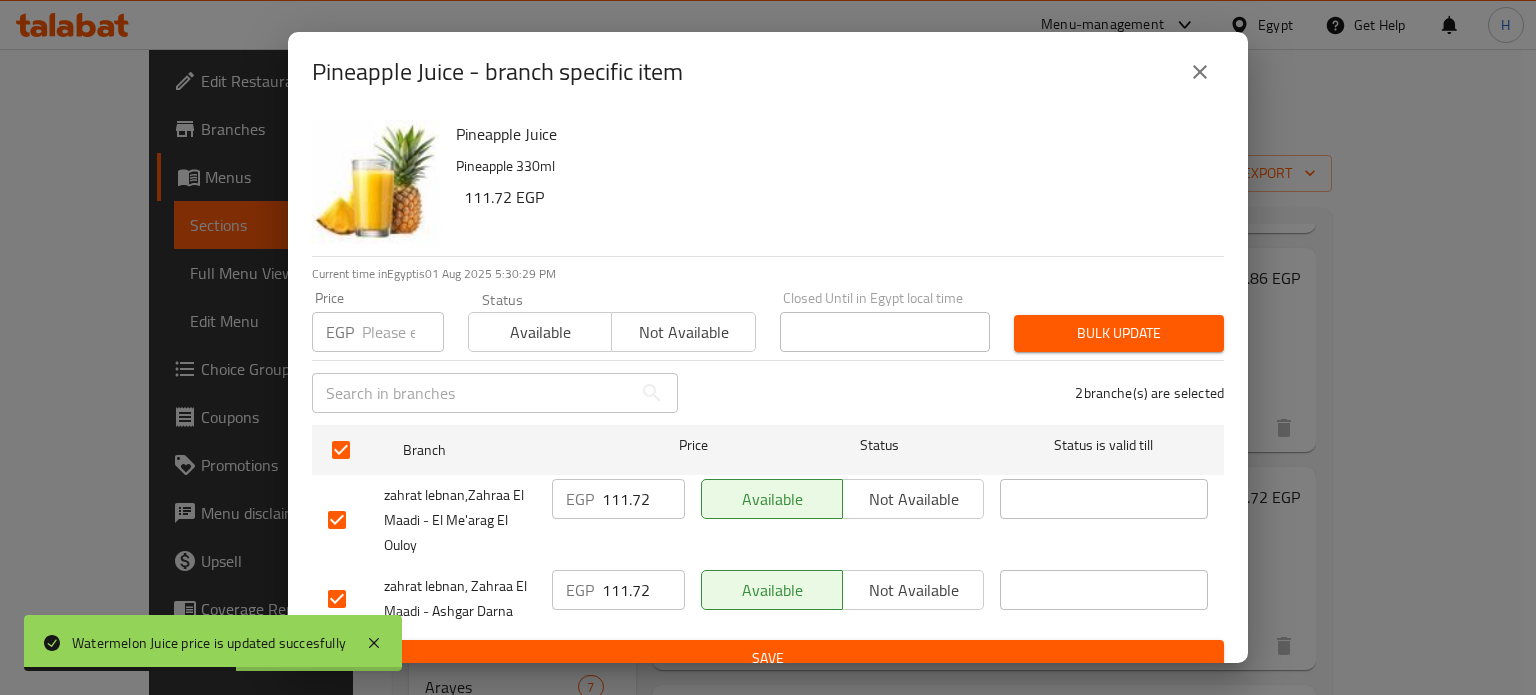 click on "Bulk update" at bounding box center [1119, 333] 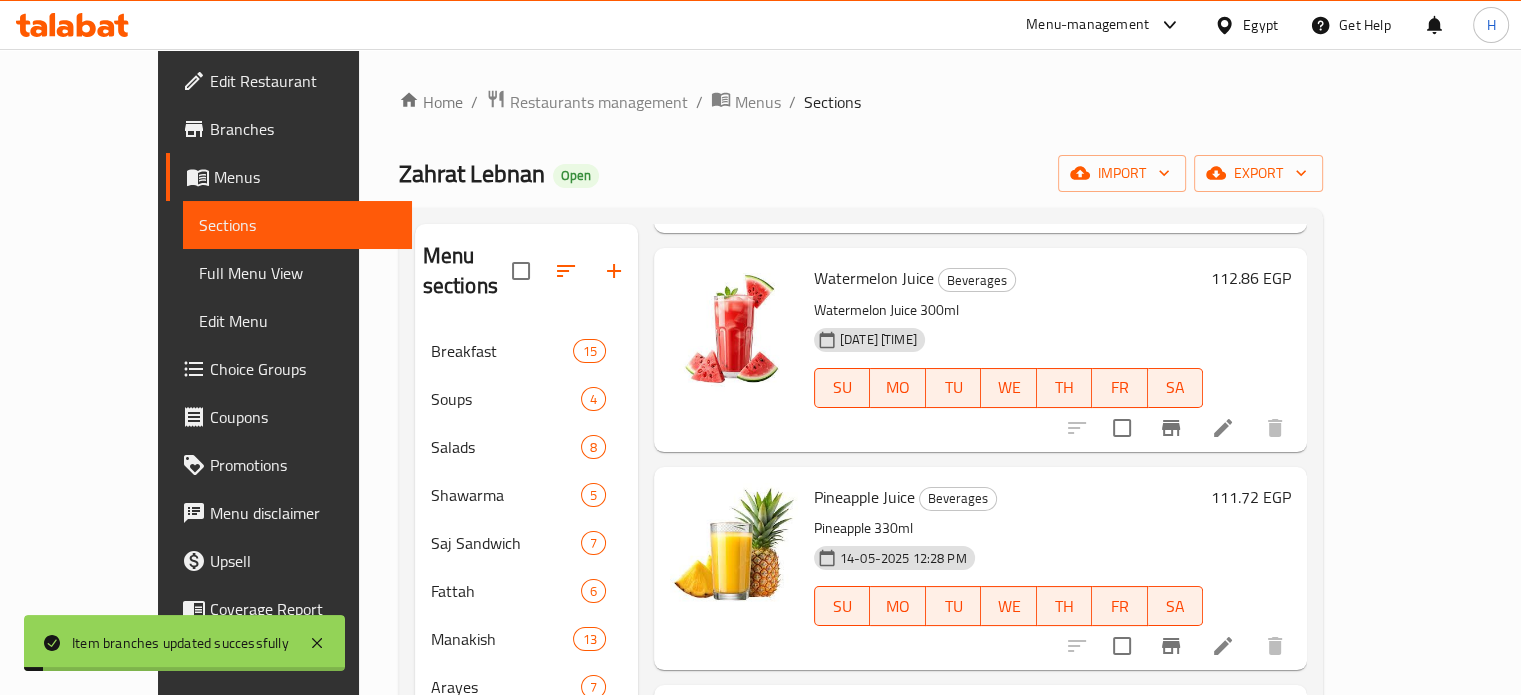 click on "111.72   EGP" at bounding box center [1251, 497] 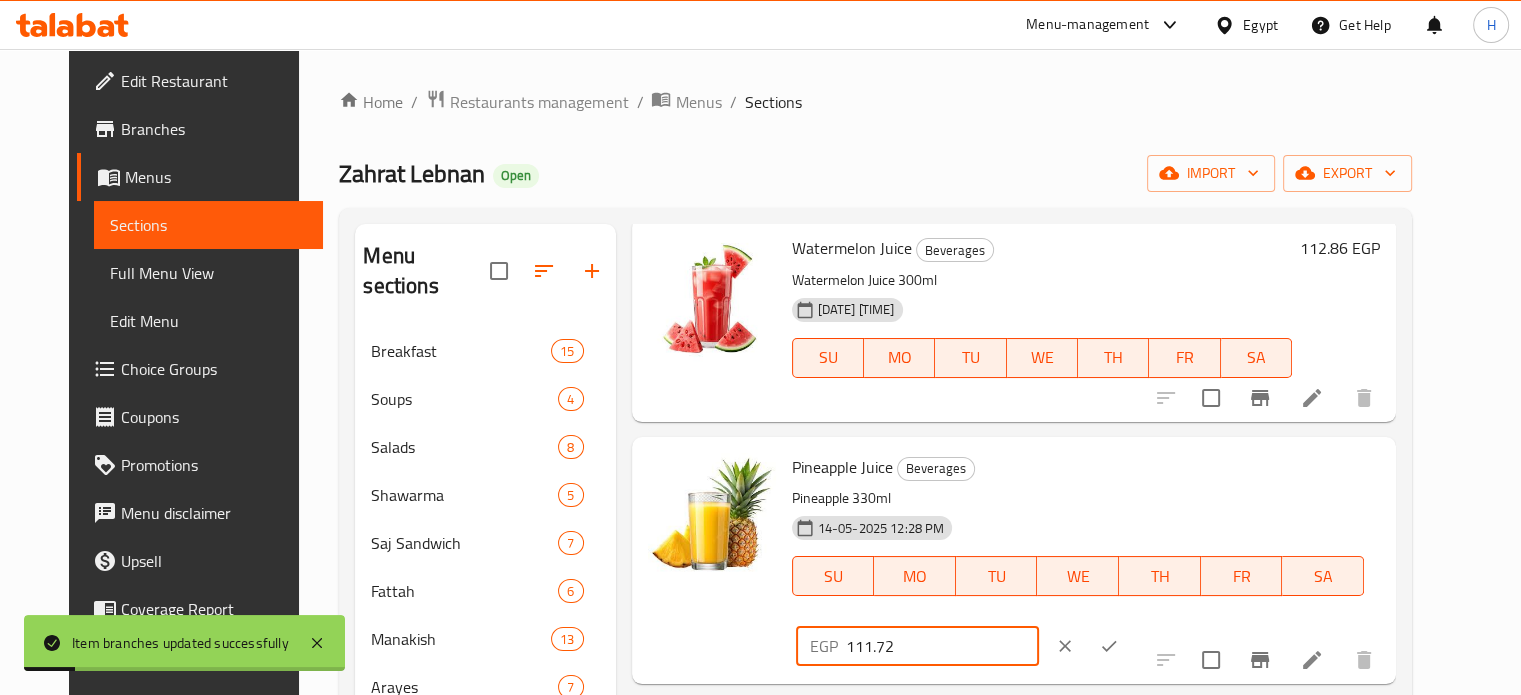 drag, startPoint x: 1208, startPoint y: 471, endPoint x: 1120, endPoint y: 476, distance: 88.14193 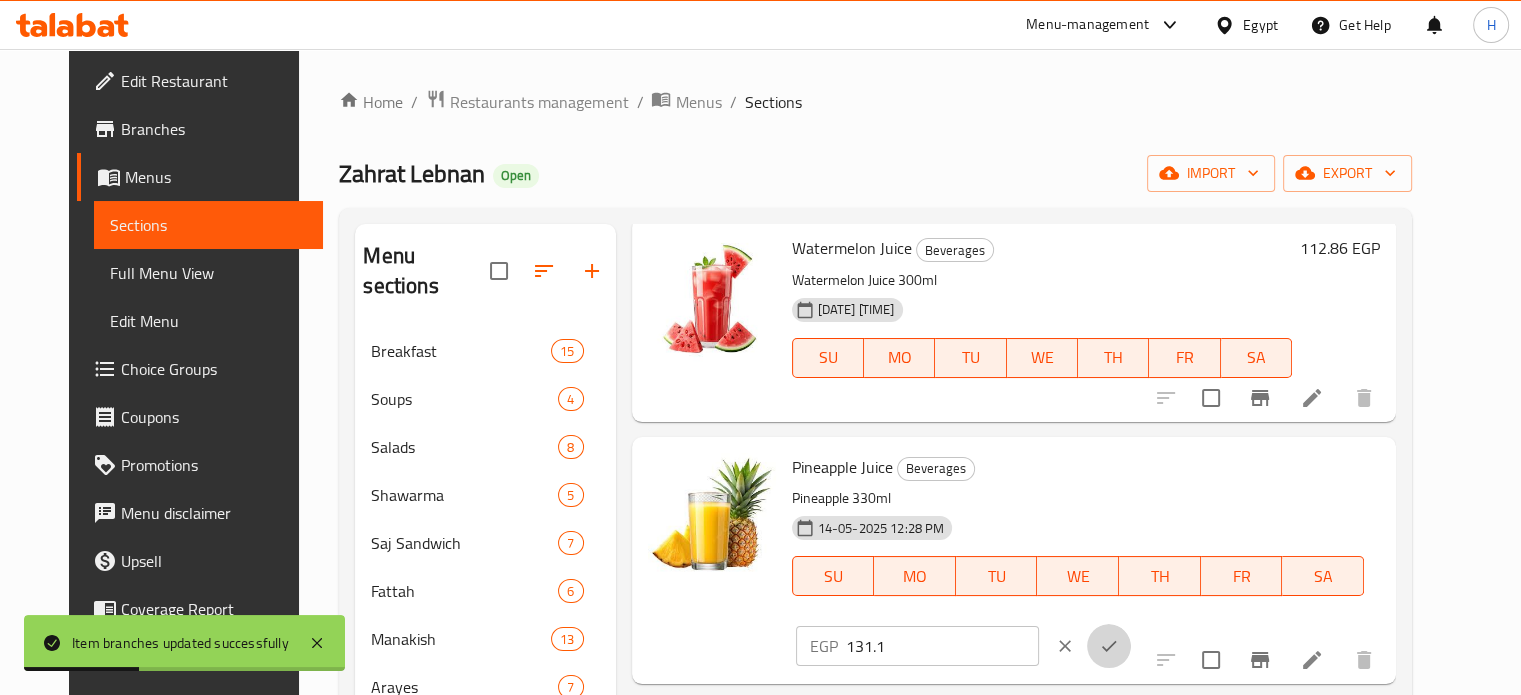 click 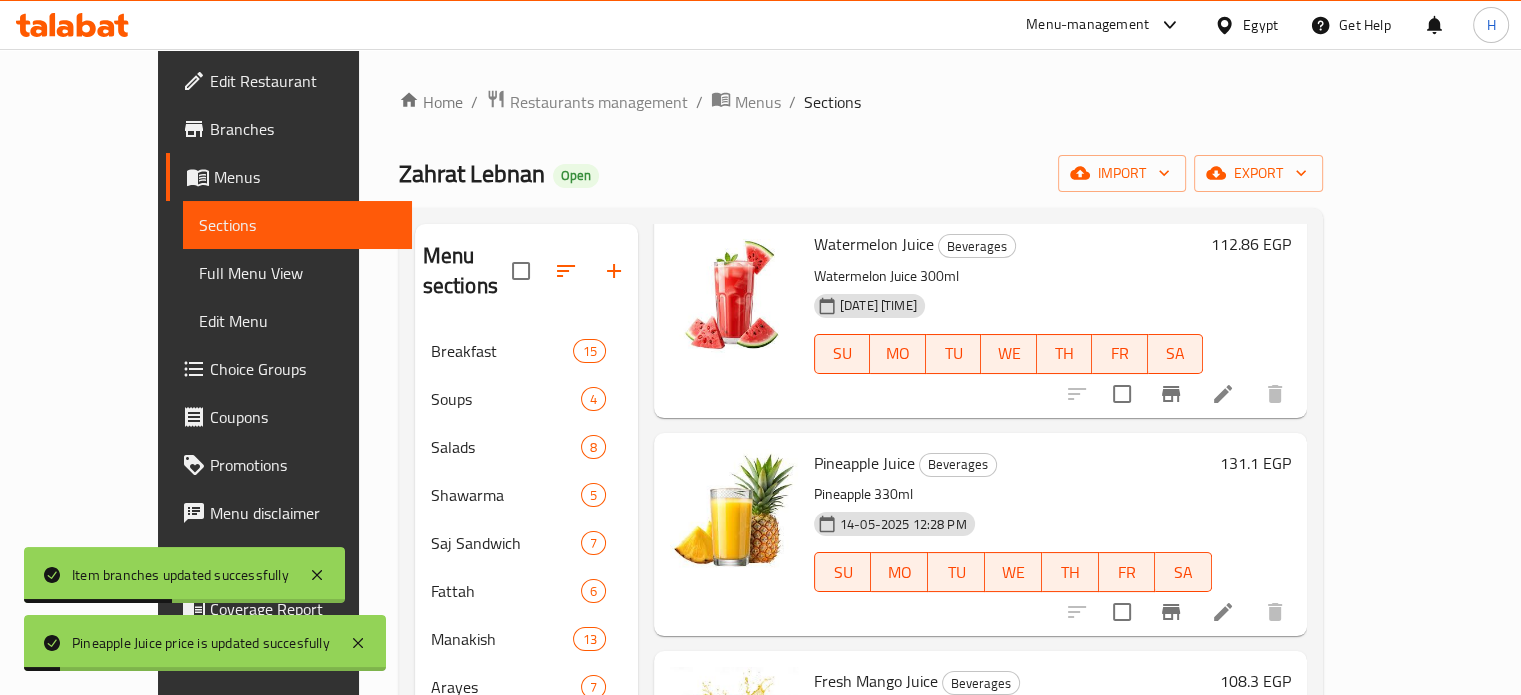 scroll, scrollTop: 1652, scrollLeft: 0, axis: vertical 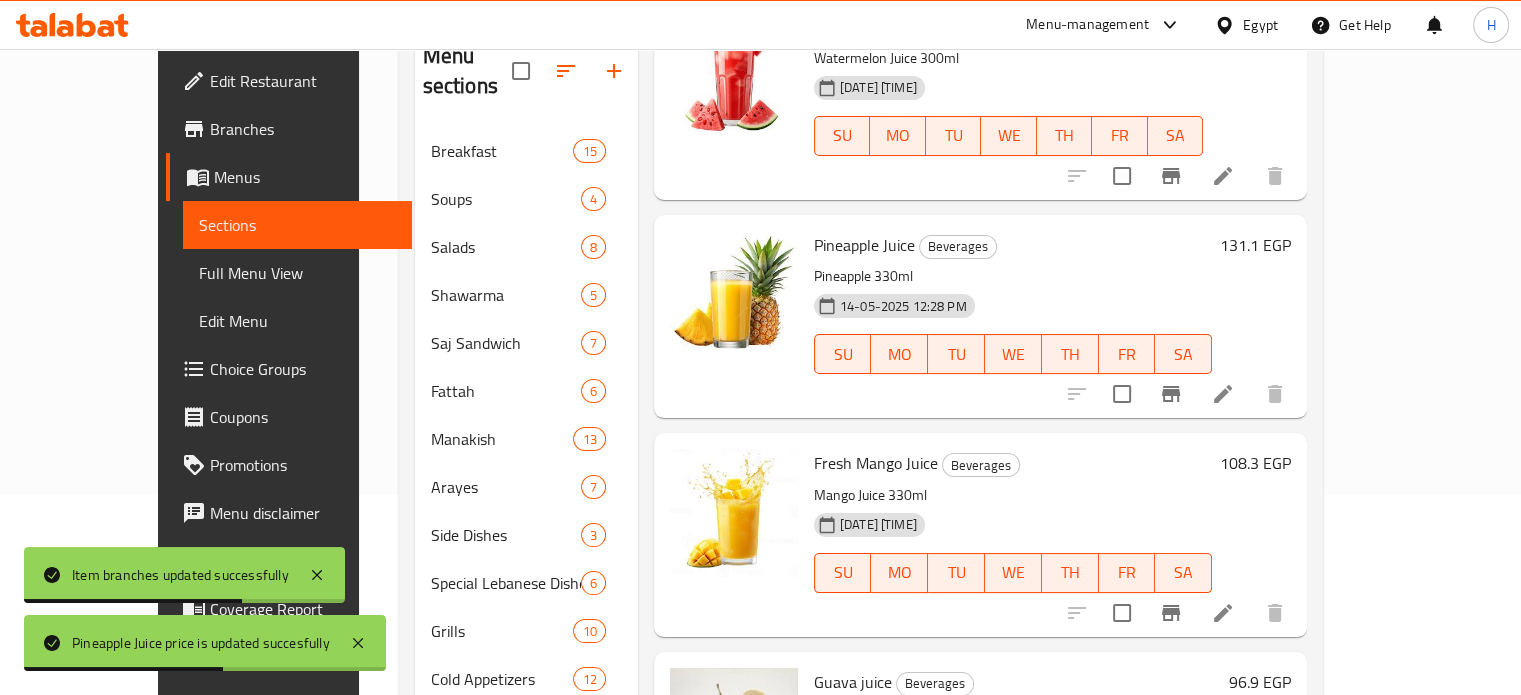 click on "108.3   EGP" at bounding box center [1255, 463] 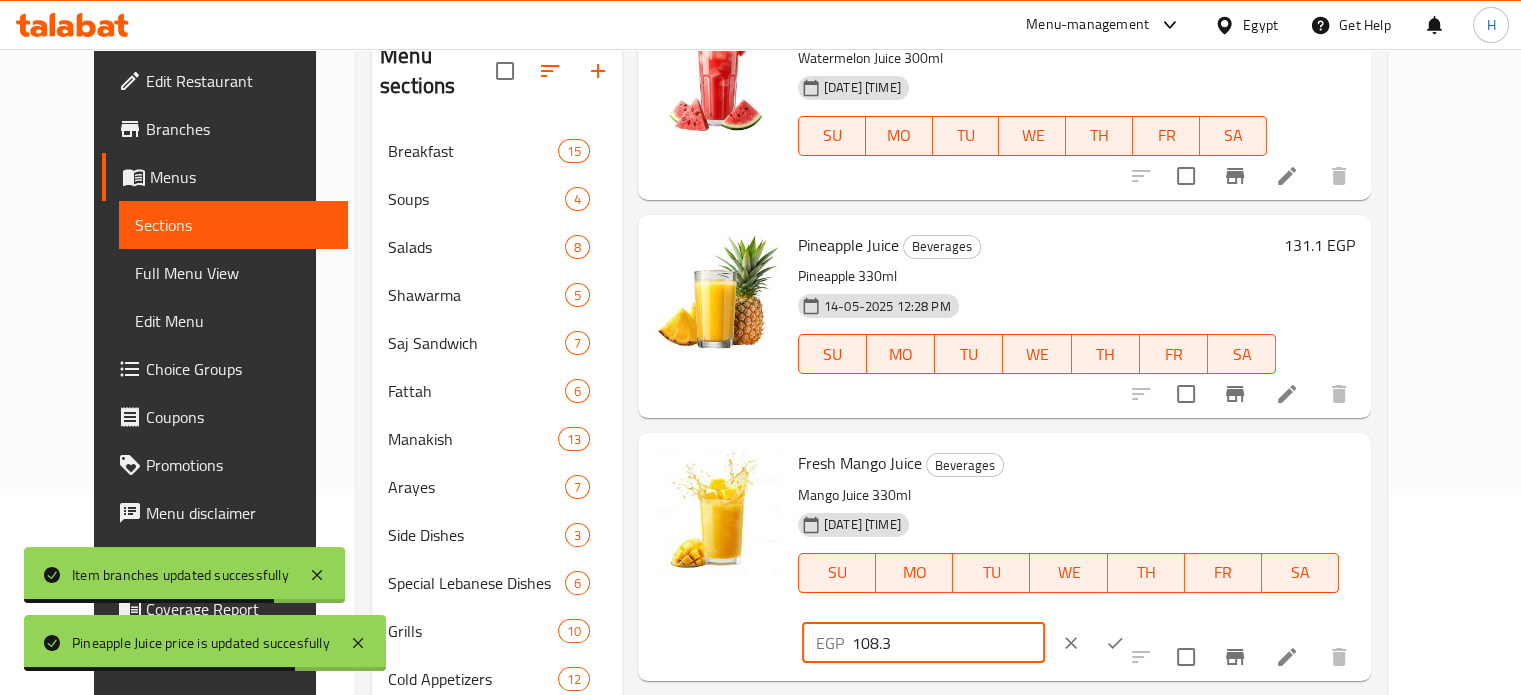 drag, startPoint x: 1224, startPoint y: 440, endPoint x: 1101, endPoint y: 440, distance: 123 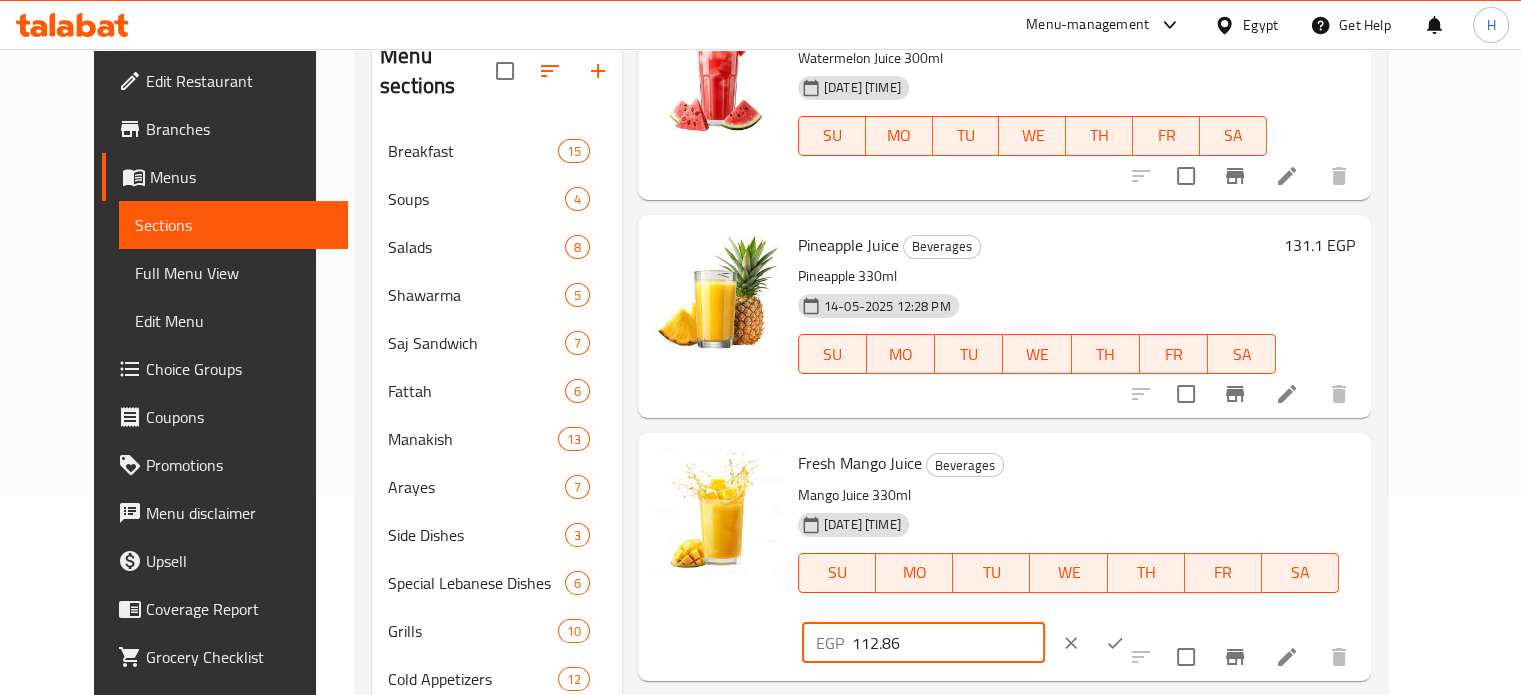 click 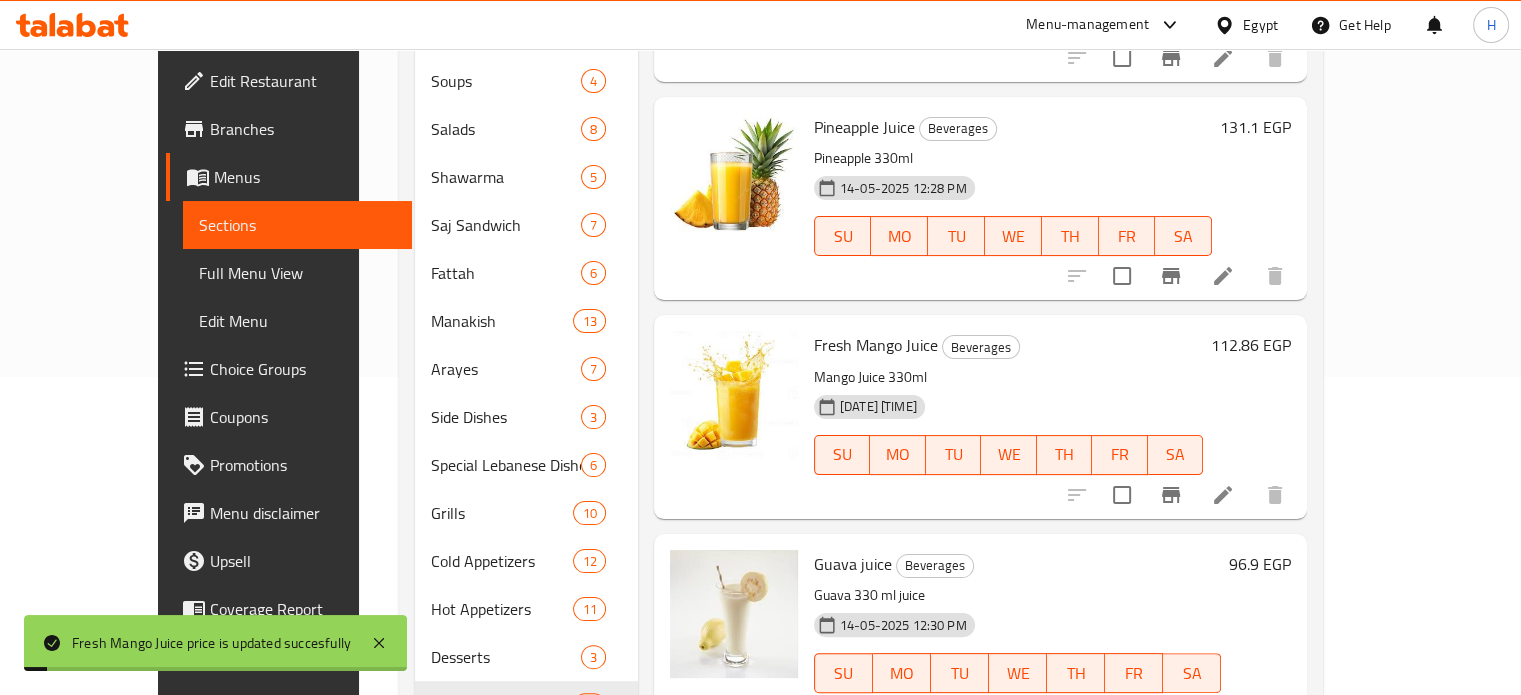 scroll, scrollTop: 385, scrollLeft: 0, axis: vertical 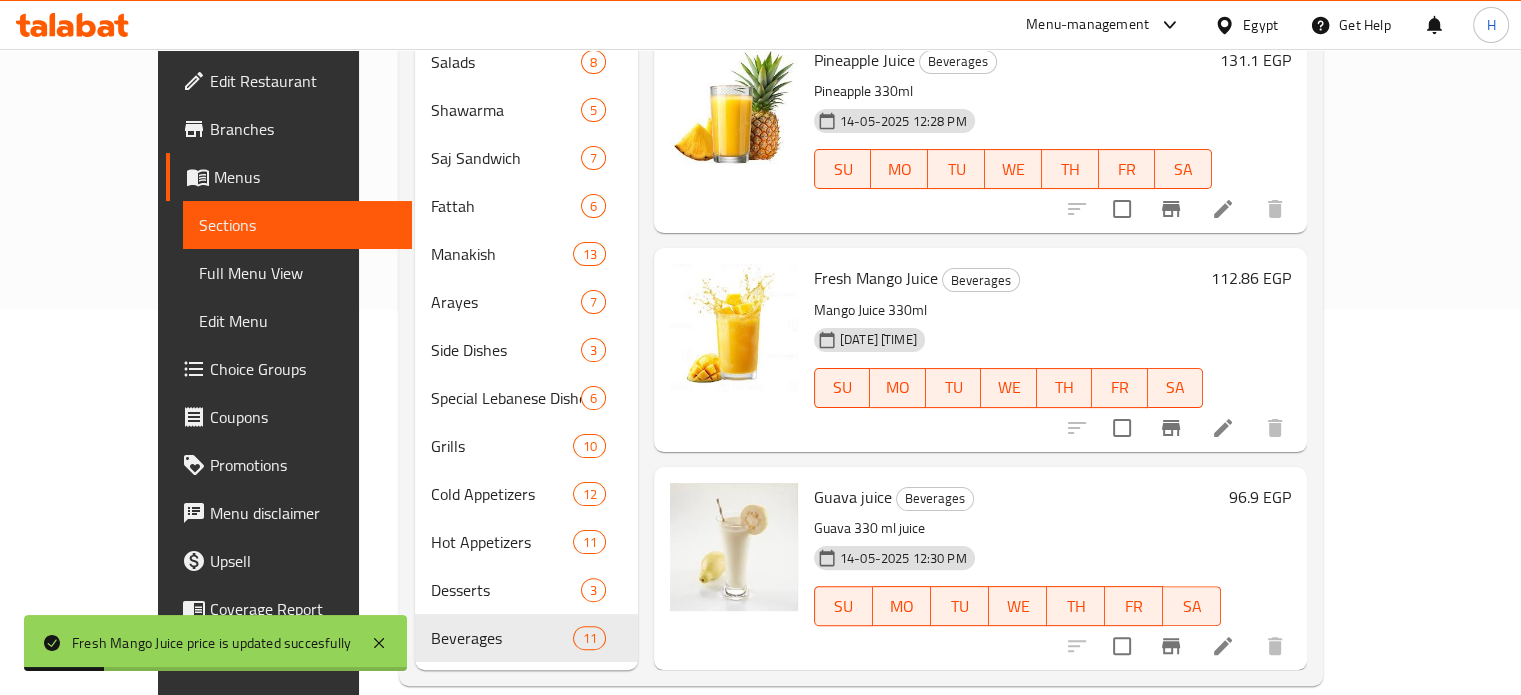 click on "96.9   EGP" at bounding box center [1260, 497] 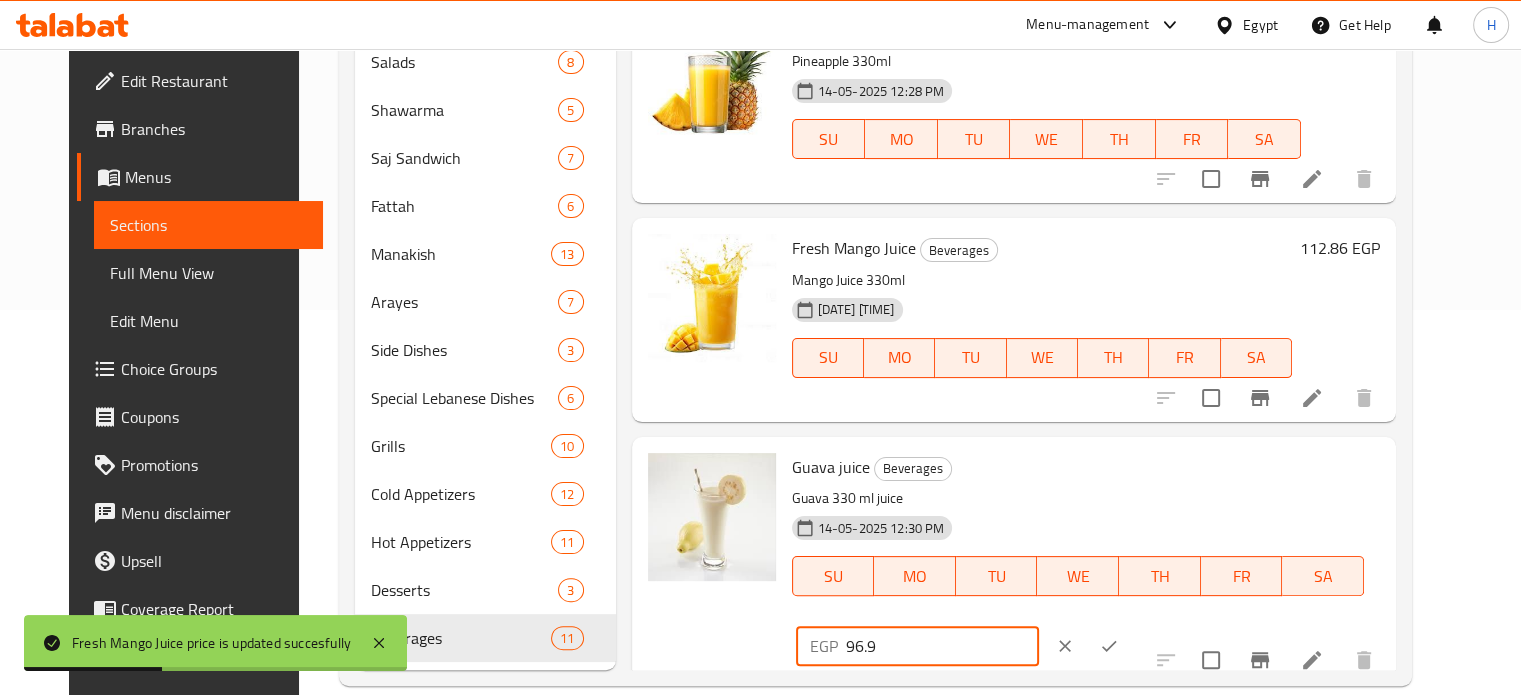 drag, startPoint x: 1207, startPoint y: 475, endPoint x: 1043, endPoint y: 475, distance: 164 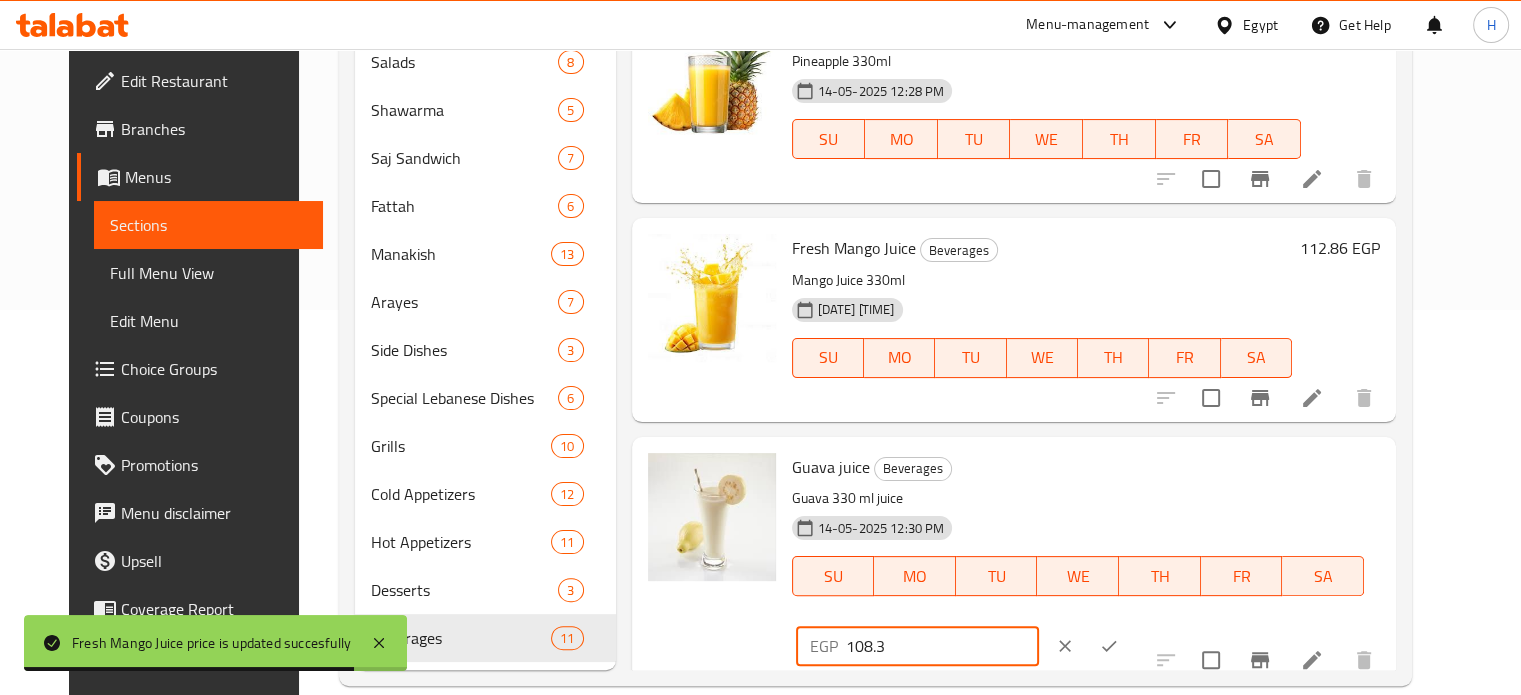 click 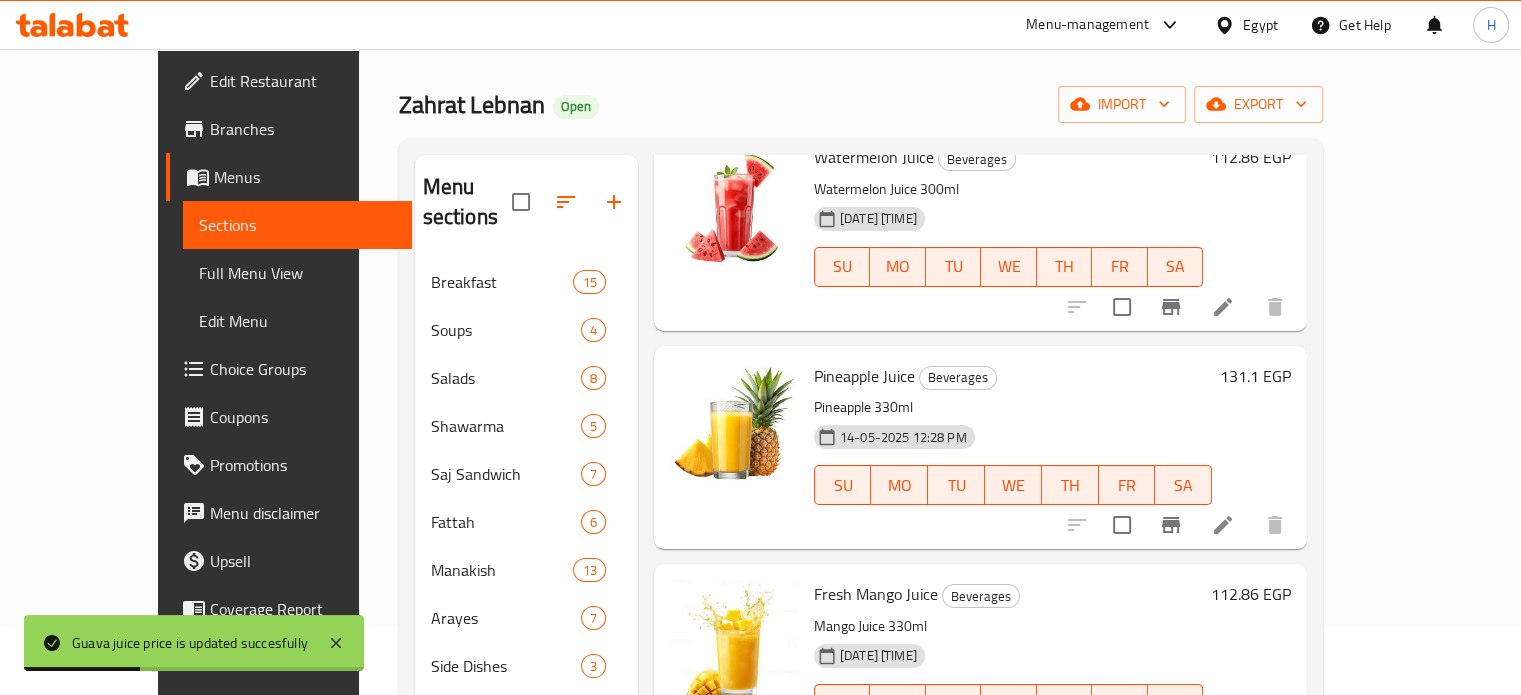 scroll, scrollTop: 0, scrollLeft: 0, axis: both 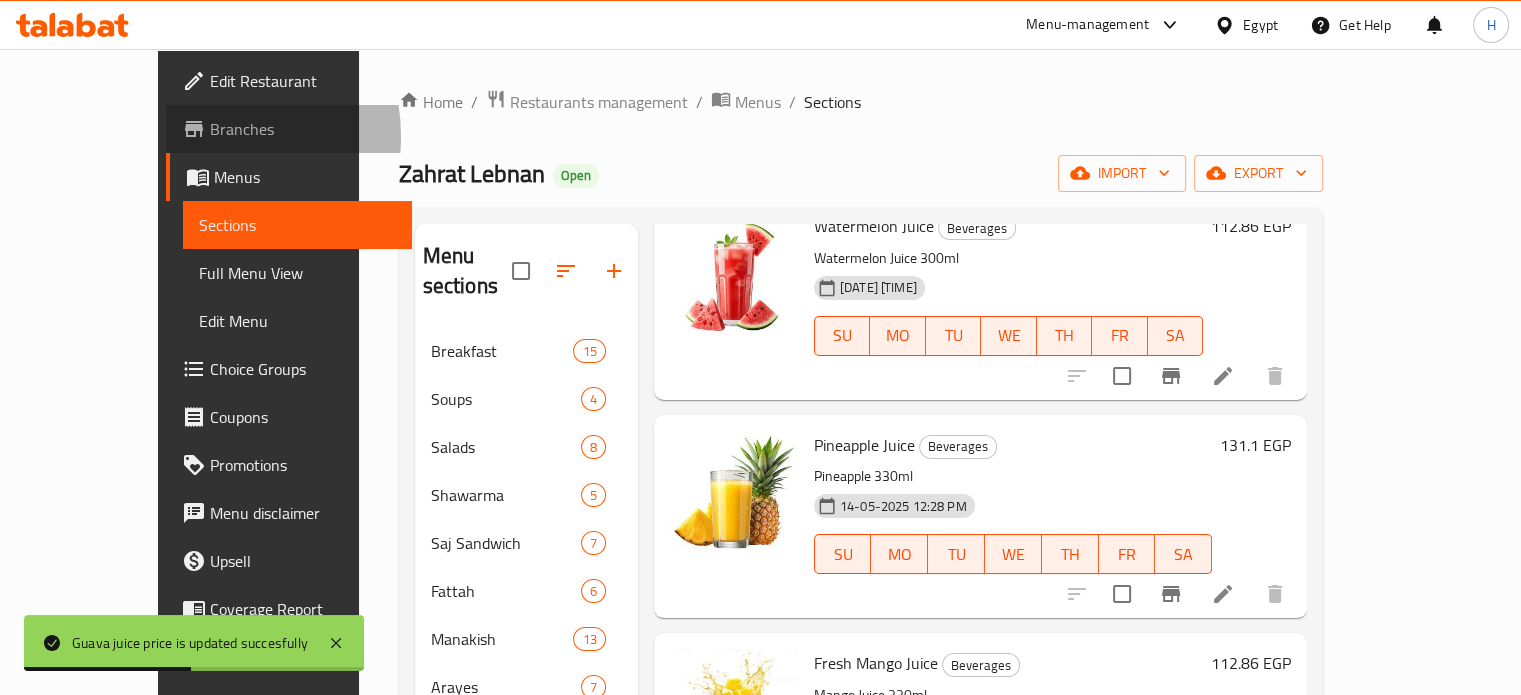 click on "Branches" at bounding box center (303, 129) 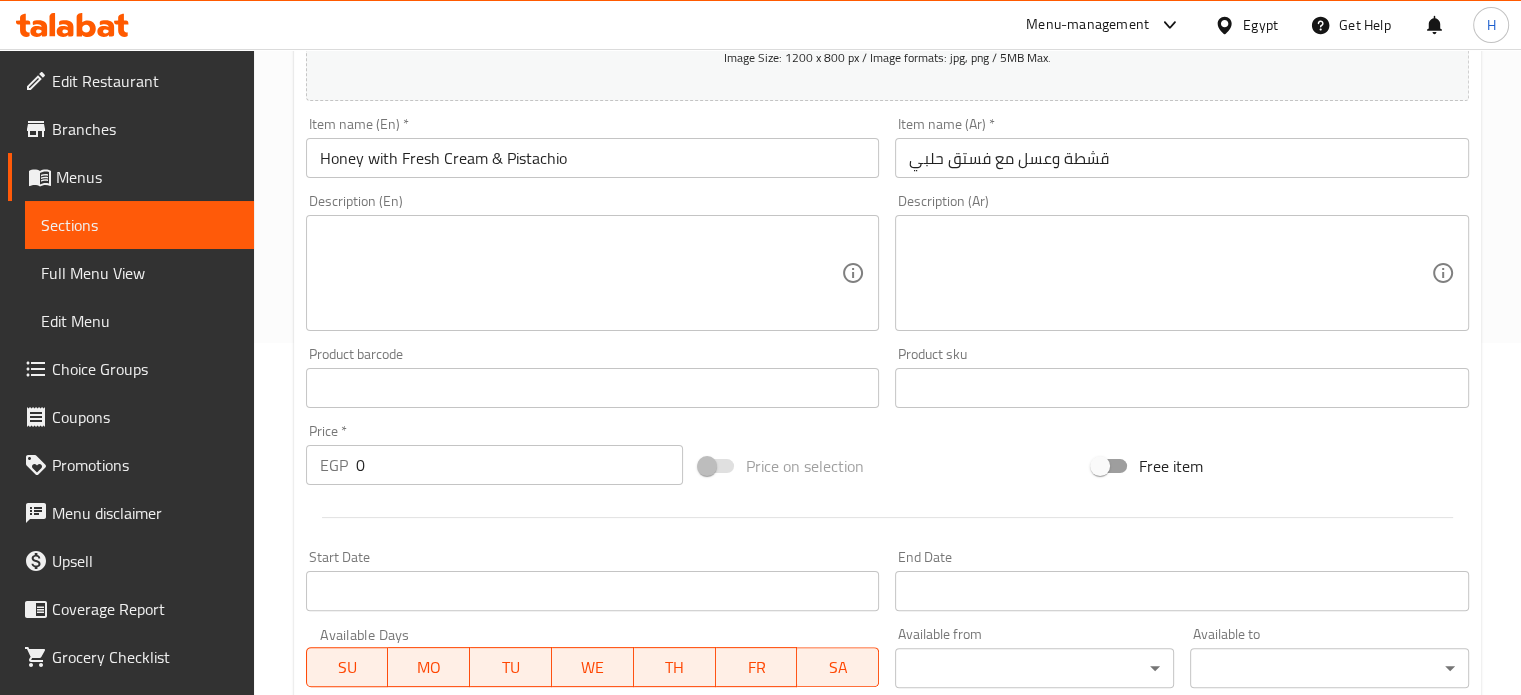scroll, scrollTop: 349, scrollLeft: 0, axis: vertical 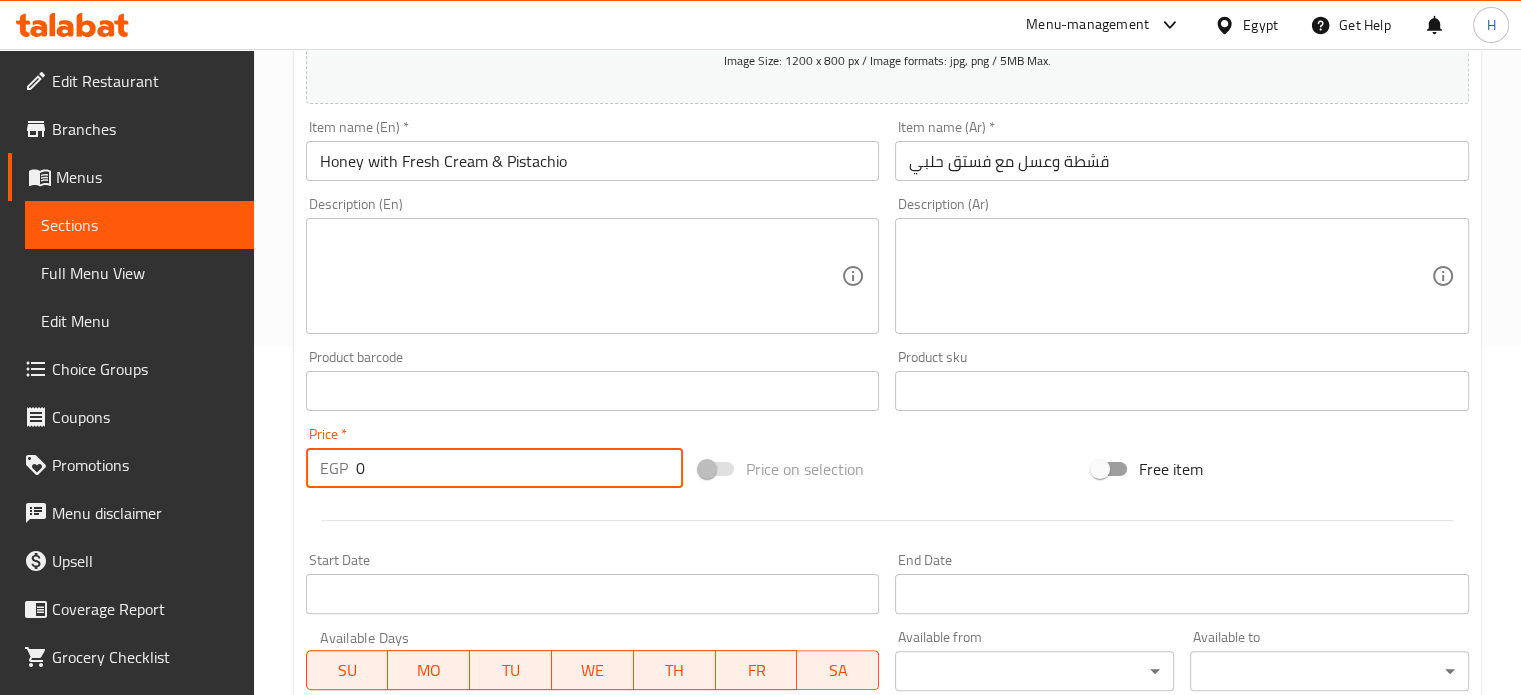 drag, startPoint x: 380, startPoint y: 475, endPoint x: 352, endPoint y: 477, distance: 28.071337 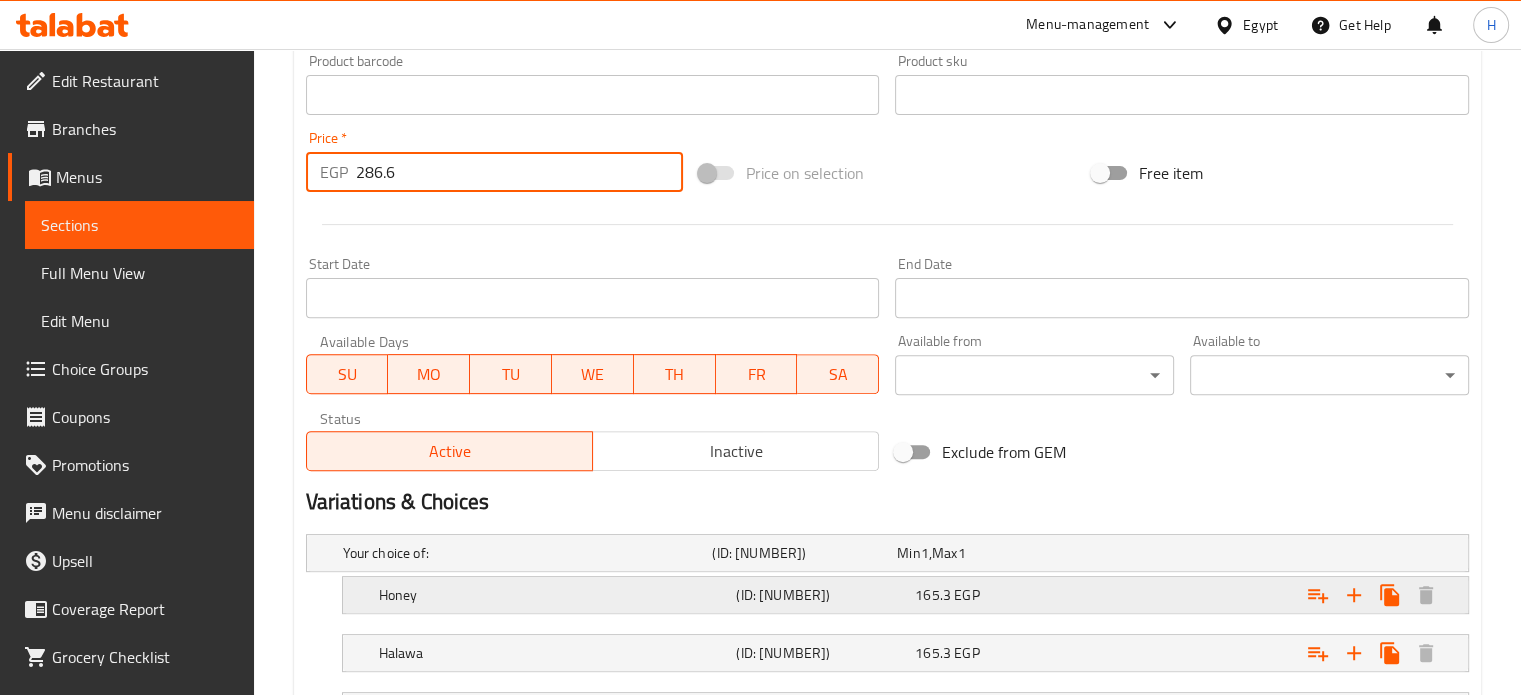 scroll, scrollTop: 949, scrollLeft: 0, axis: vertical 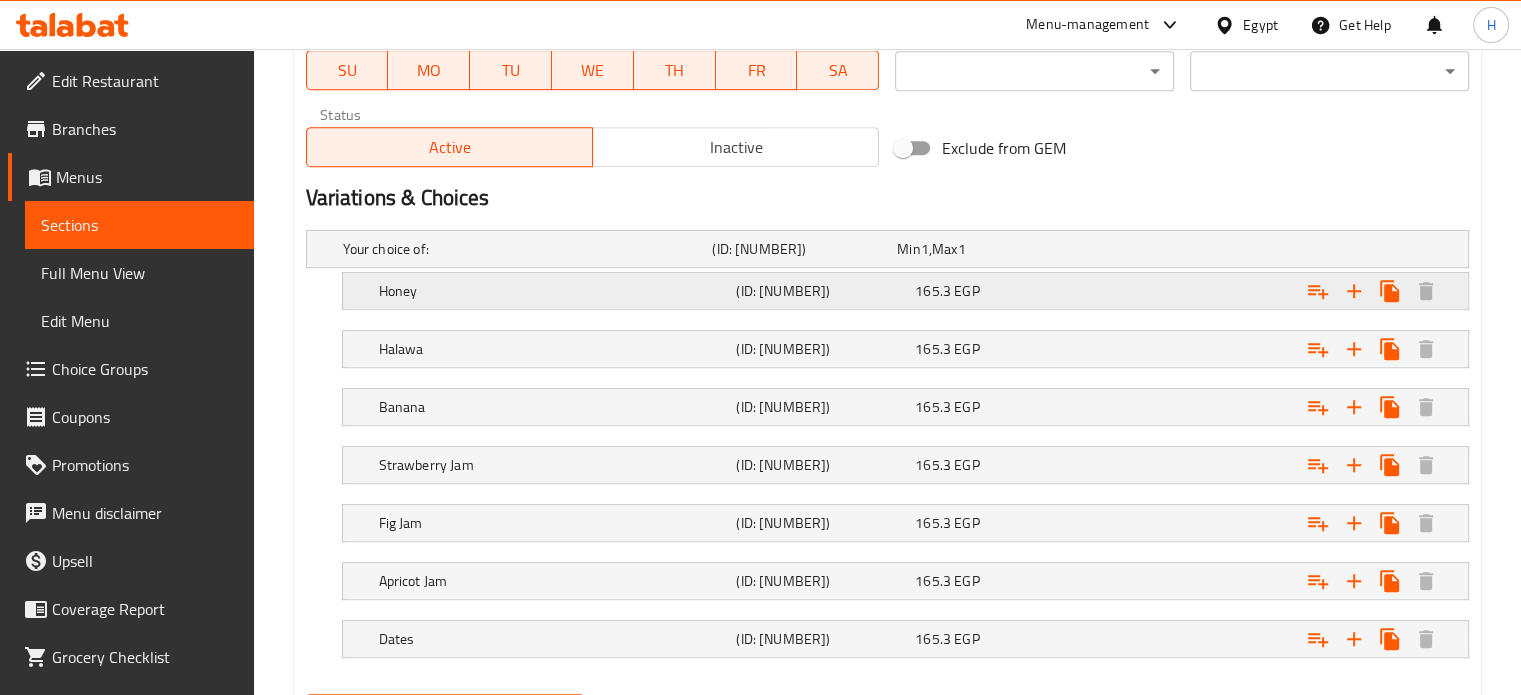 click on "165.3   EGP" at bounding box center (985, 249) 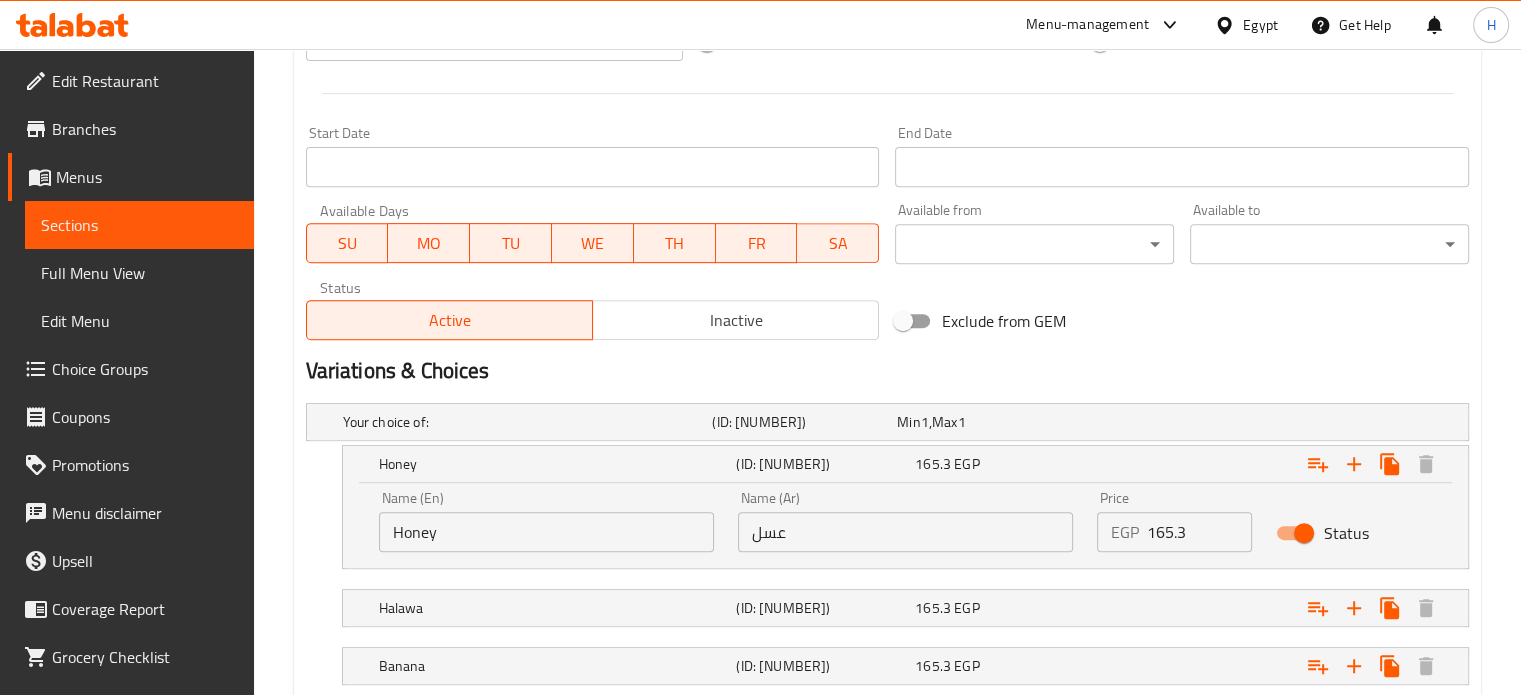 scroll, scrollTop: 749, scrollLeft: 0, axis: vertical 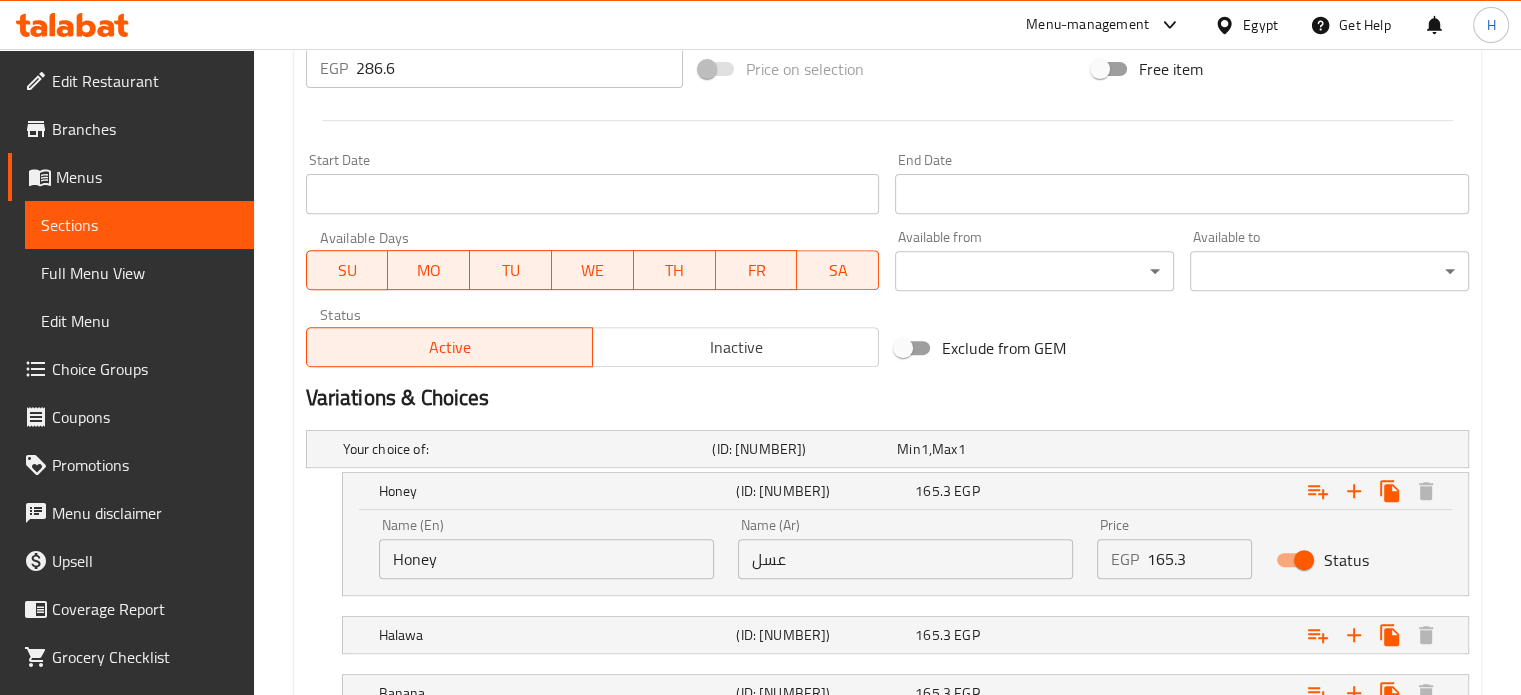 click on "286.6" at bounding box center [519, 68] 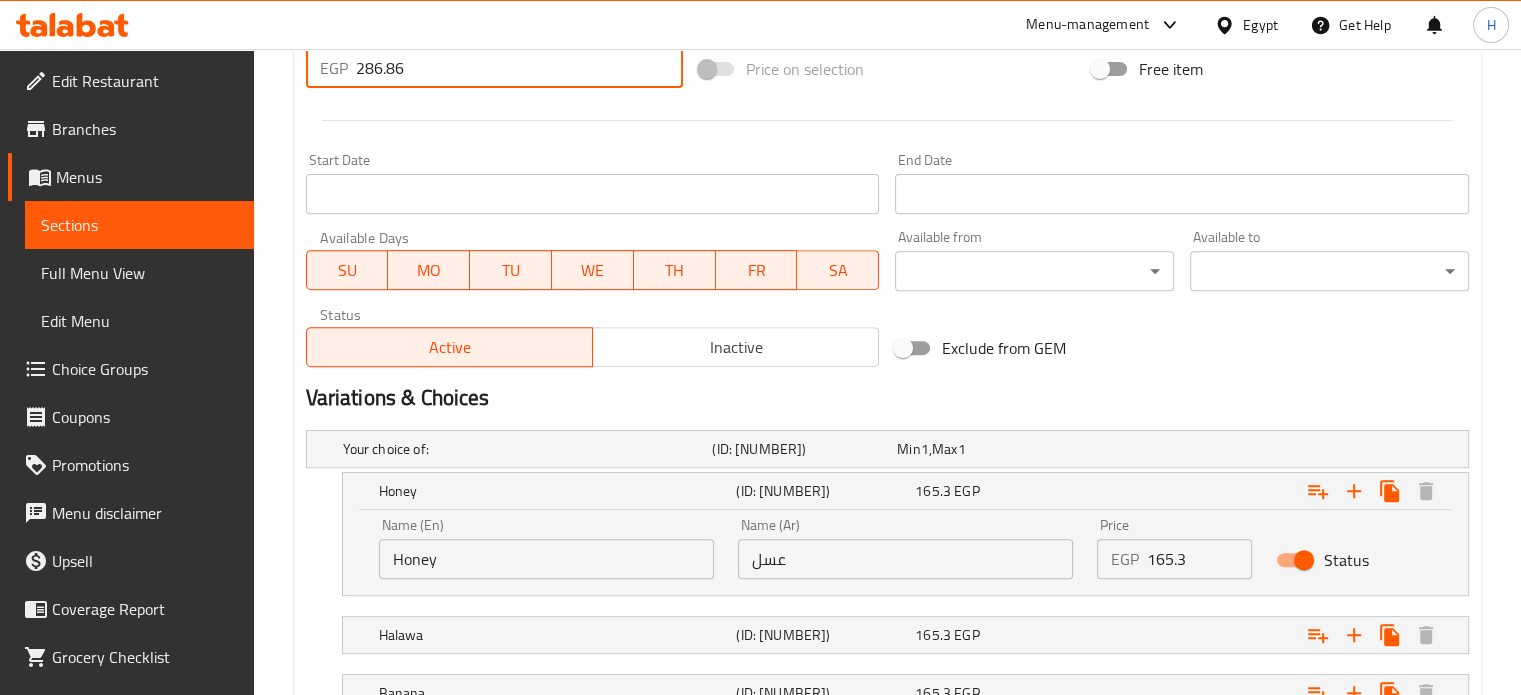 type on "286.86" 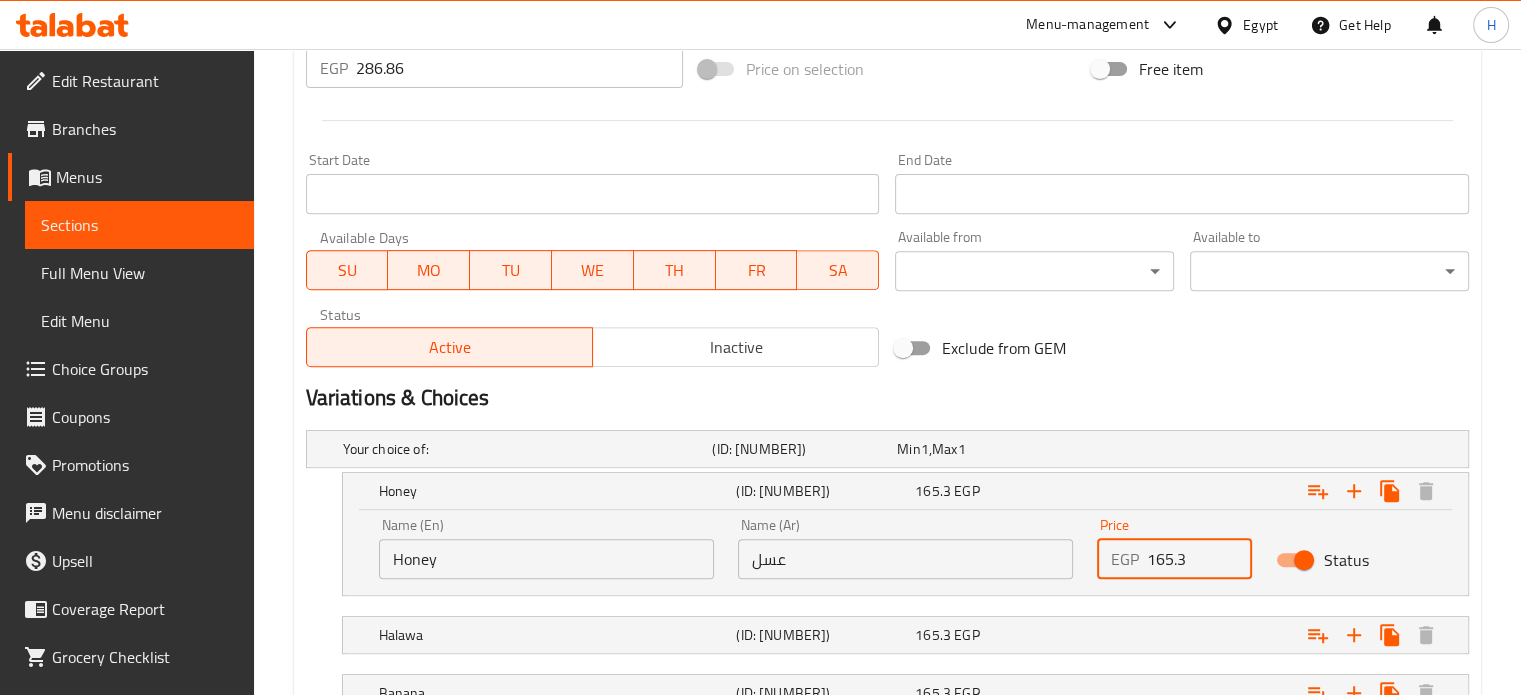 drag, startPoint x: 1190, startPoint y: 563, endPoint x: 1081, endPoint y: 559, distance: 109.07337 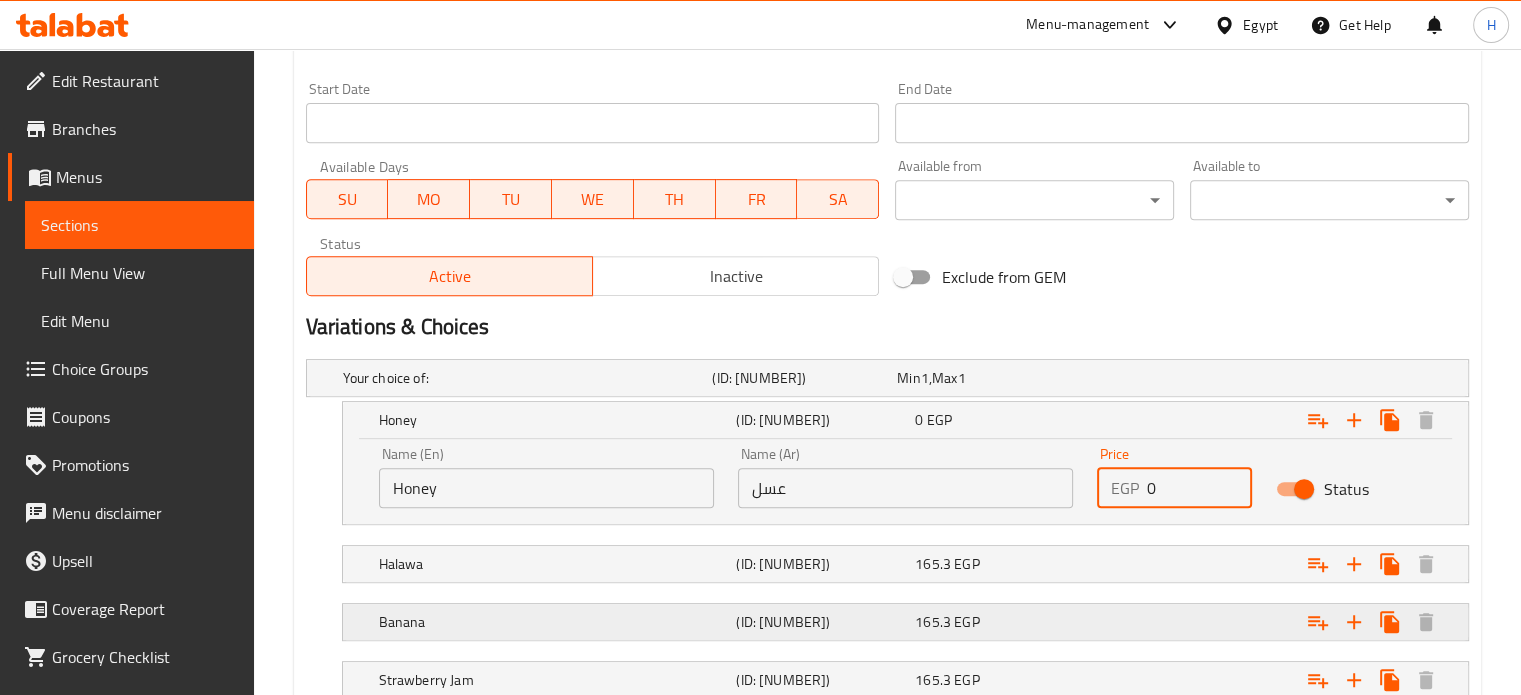 scroll, scrollTop: 949, scrollLeft: 0, axis: vertical 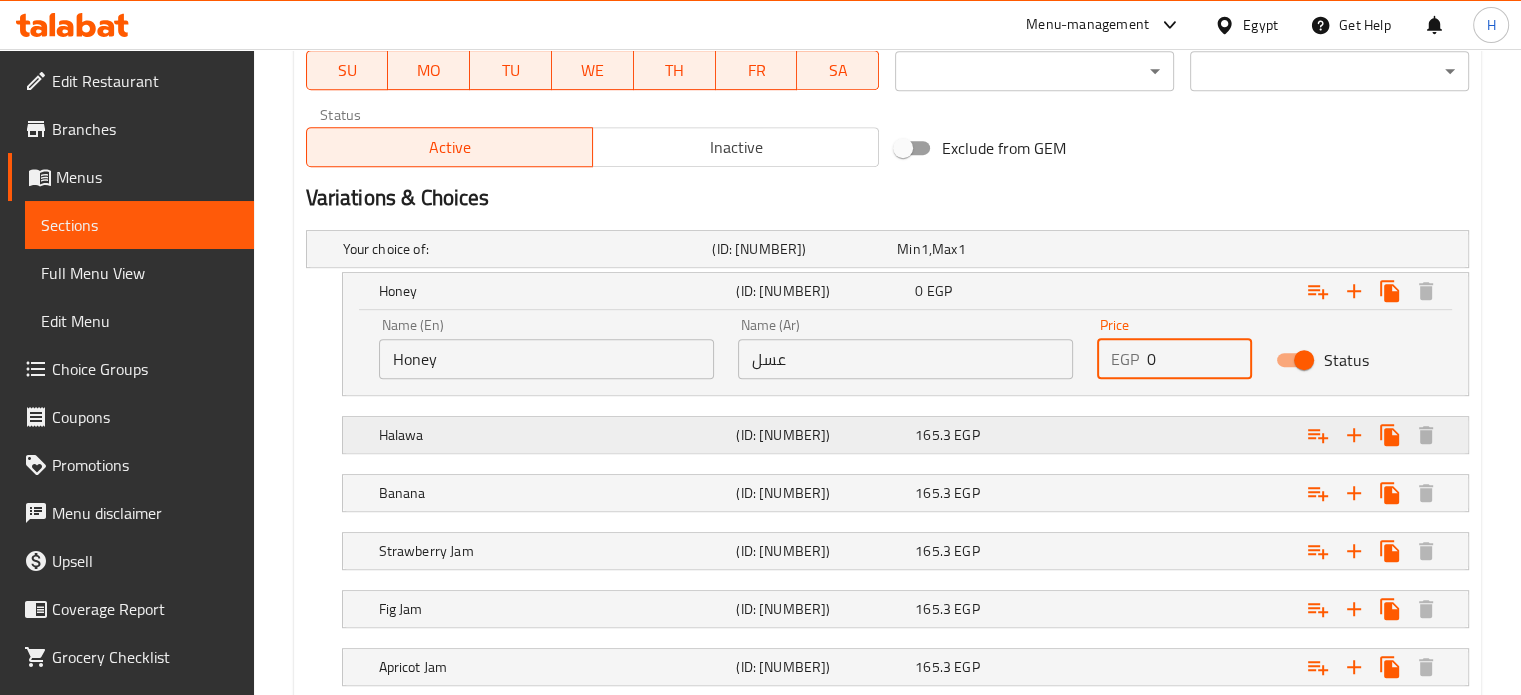 type on "0" 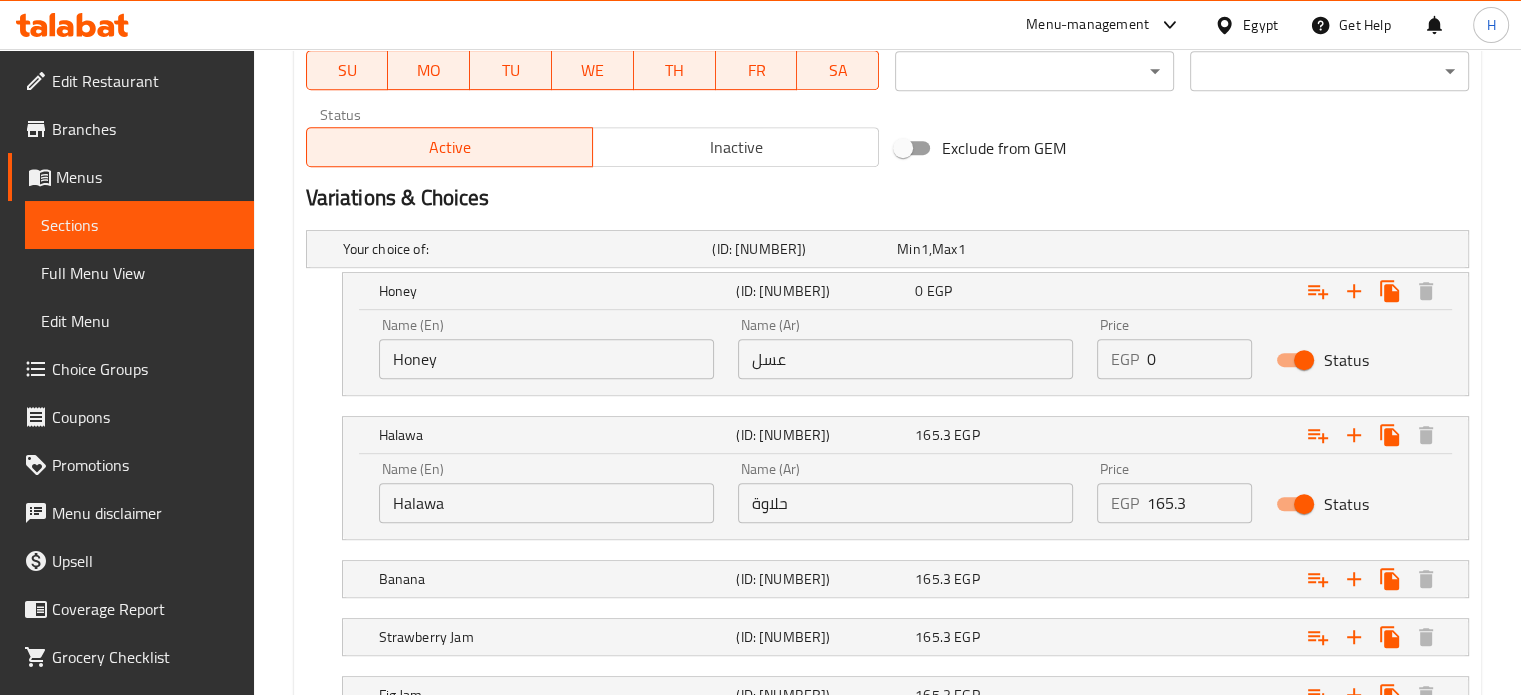 drag, startPoint x: 1192, startPoint y: 503, endPoint x: 1086, endPoint y: 503, distance: 106 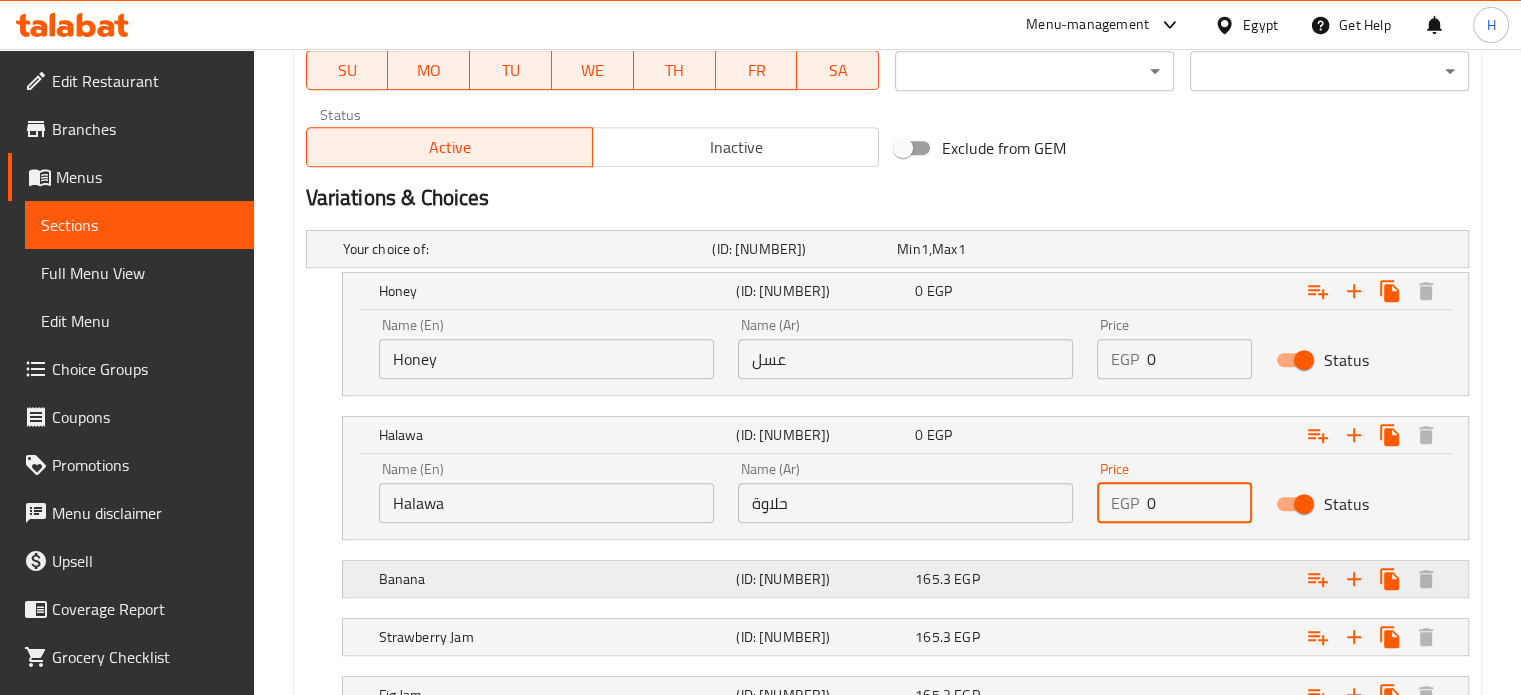 type on "0" 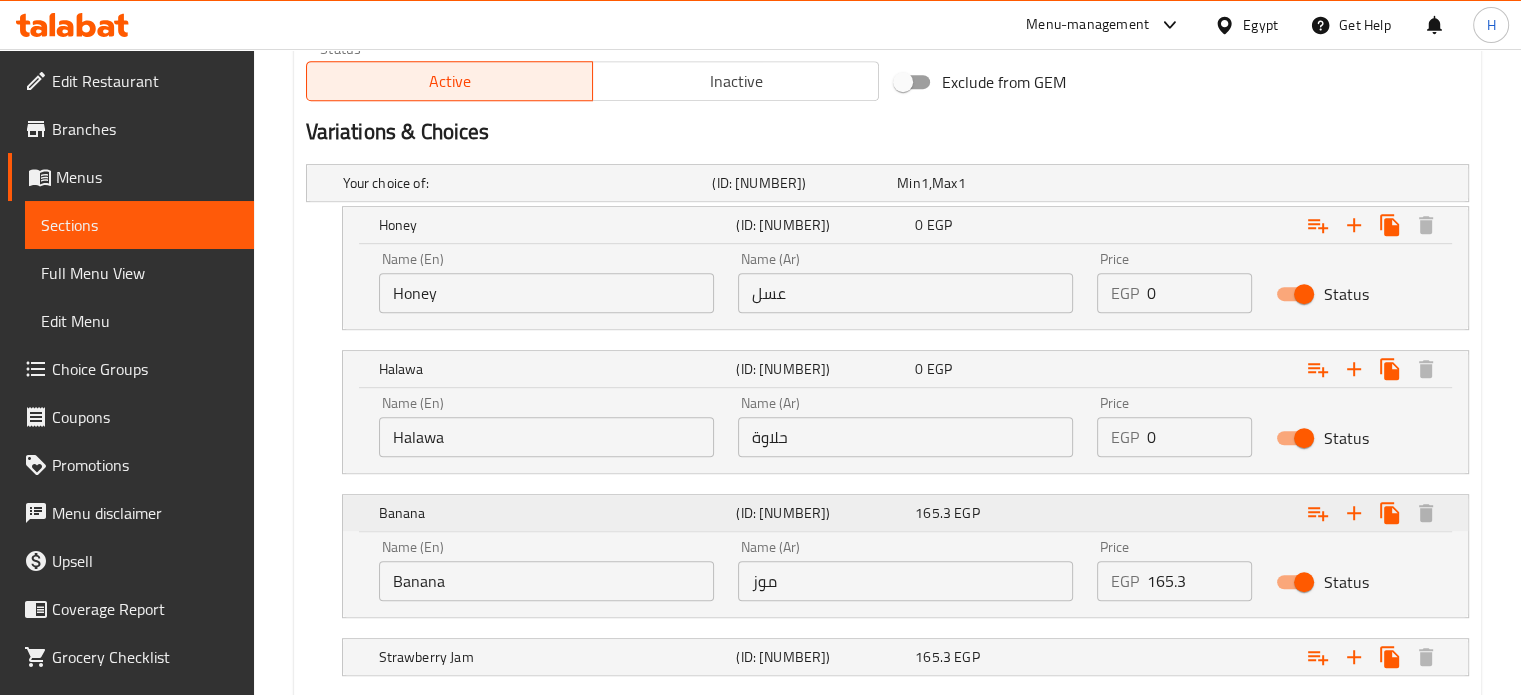 scroll, scrollTop: 1049, scrollLeft: 0, axis: vertical 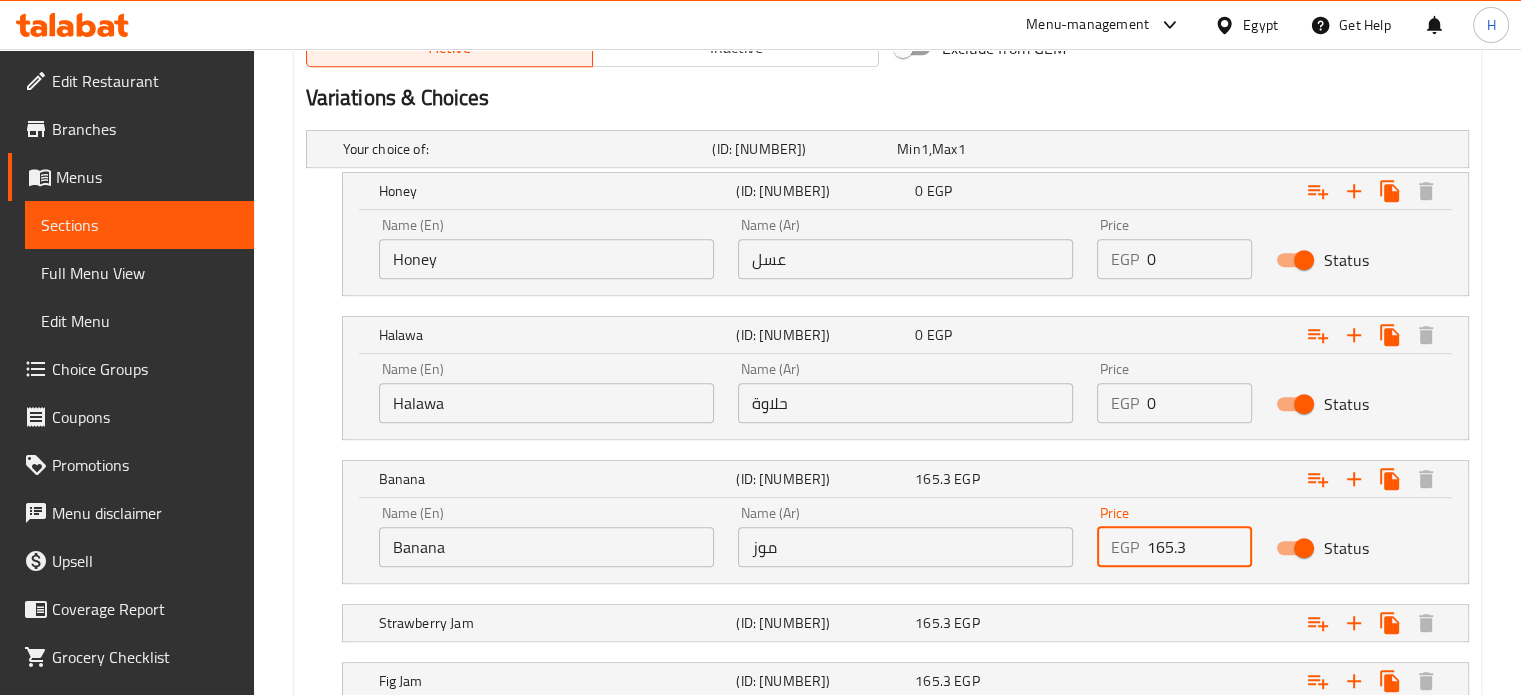 drag, startPoint x: 1188, startPoint y: 543, endPoint x: 1112, endPoint y: 550, distance: 76.321686 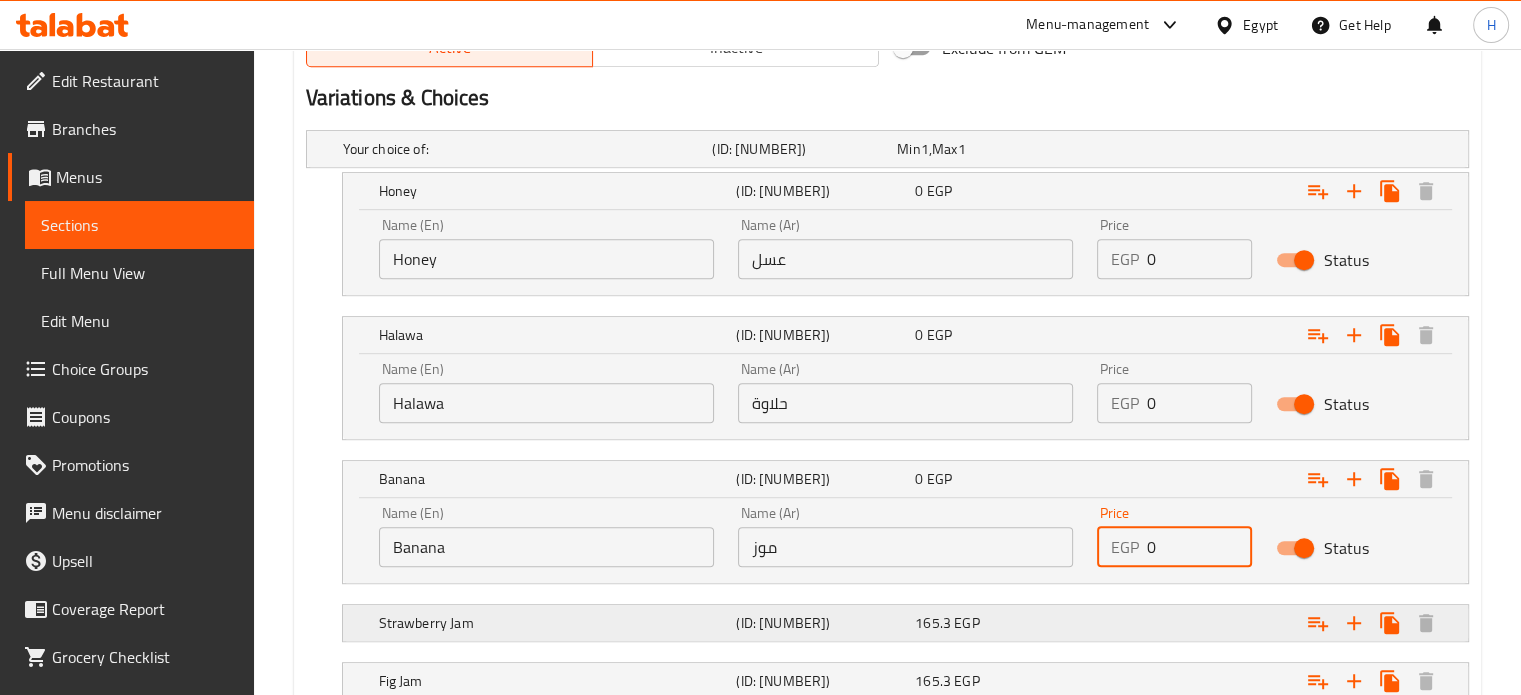 type on "0" 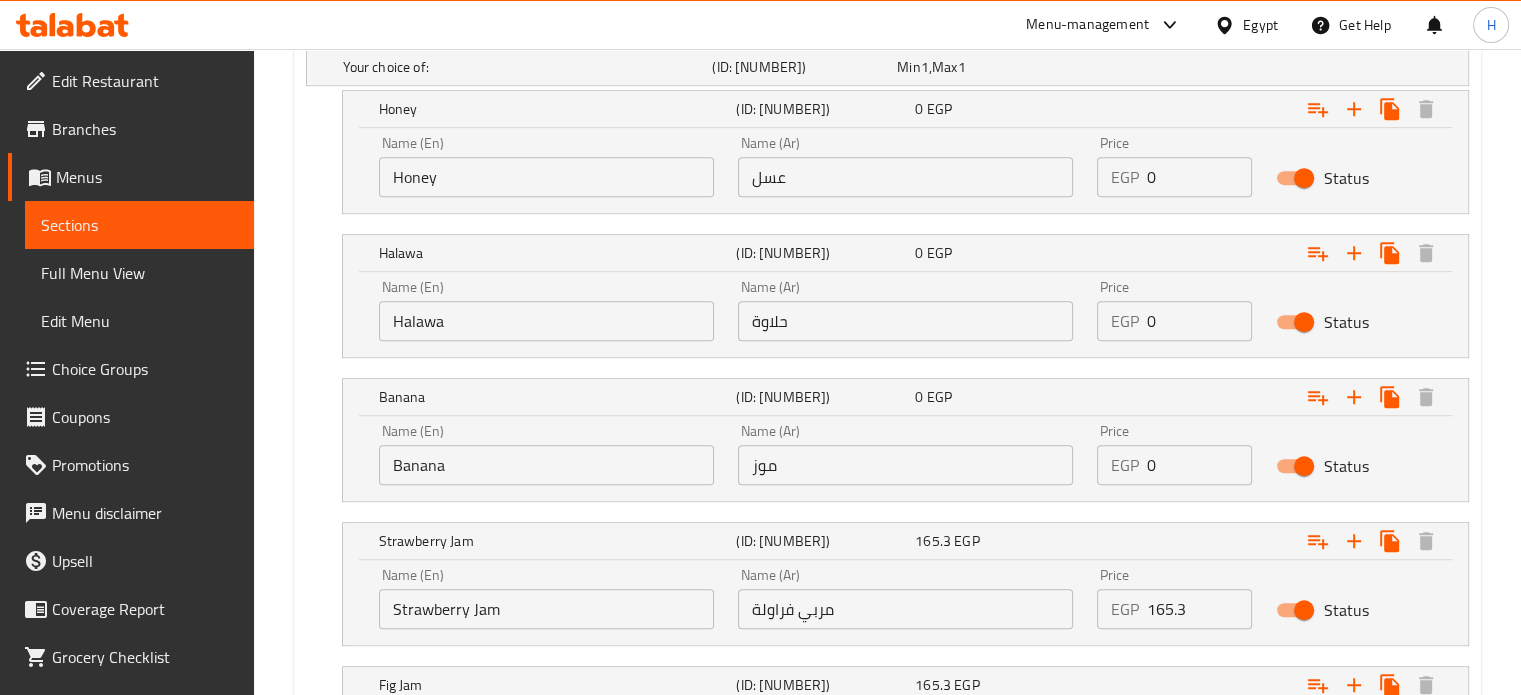 scroll, scrollTop: 1249, scrollLeft: 0, axis: vertical 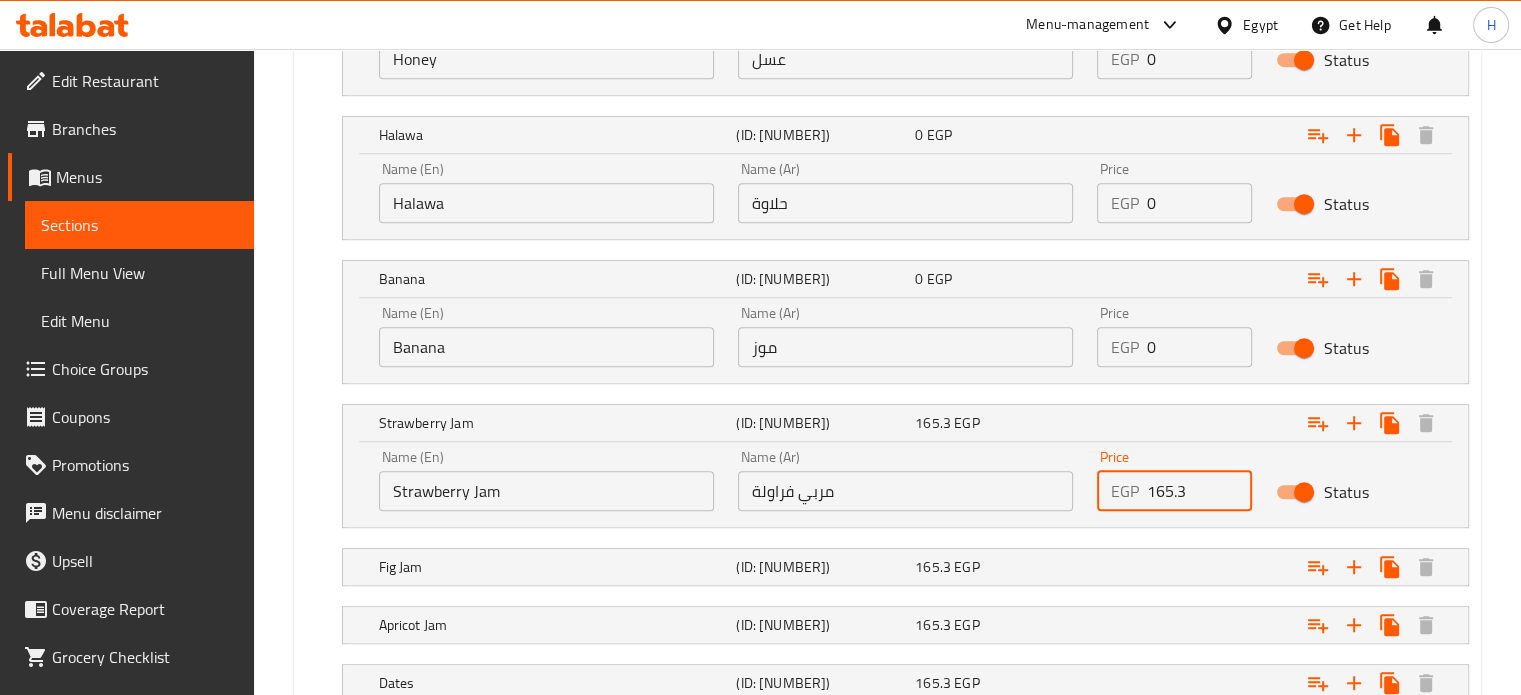 drag, startPoint x: 1192, startPoint y: 497, endPoint x: 1116, endPoint y: 500, distance: 76.05919 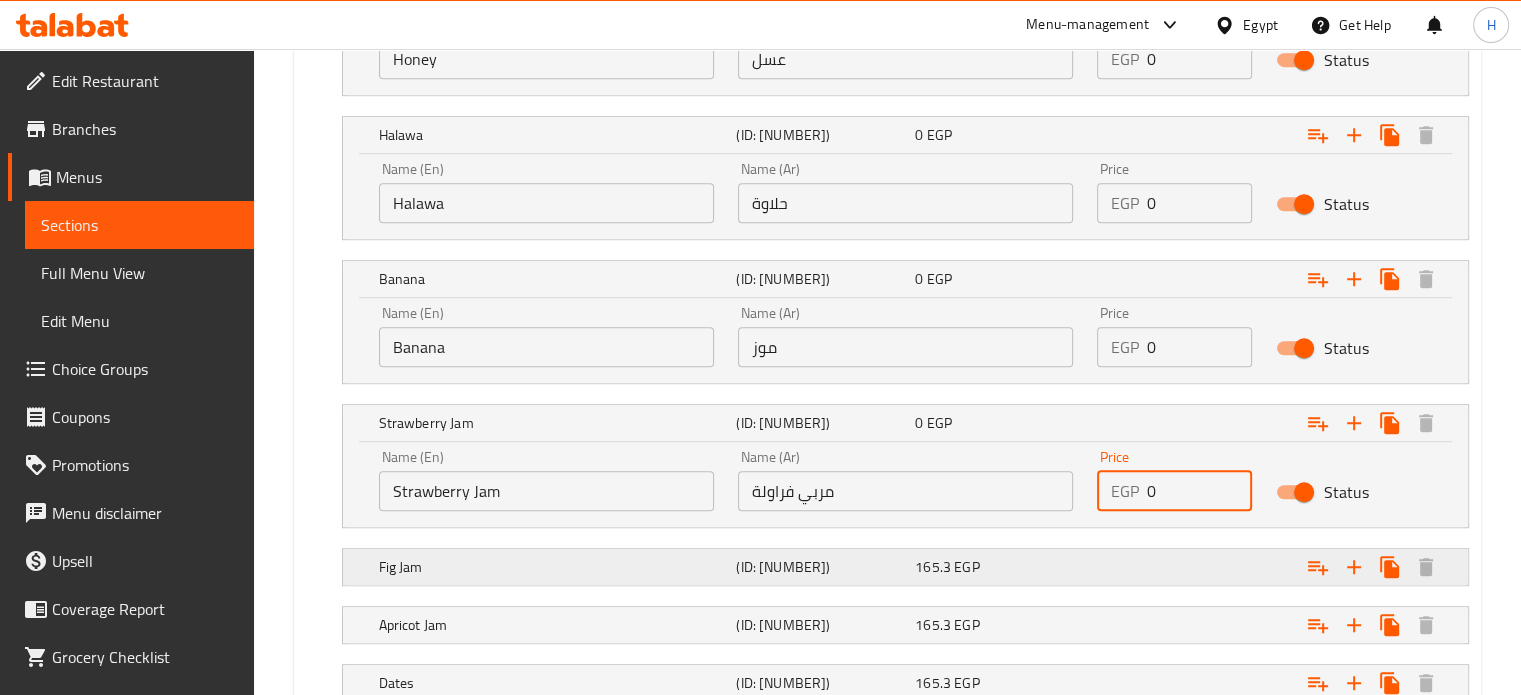 type on "0" 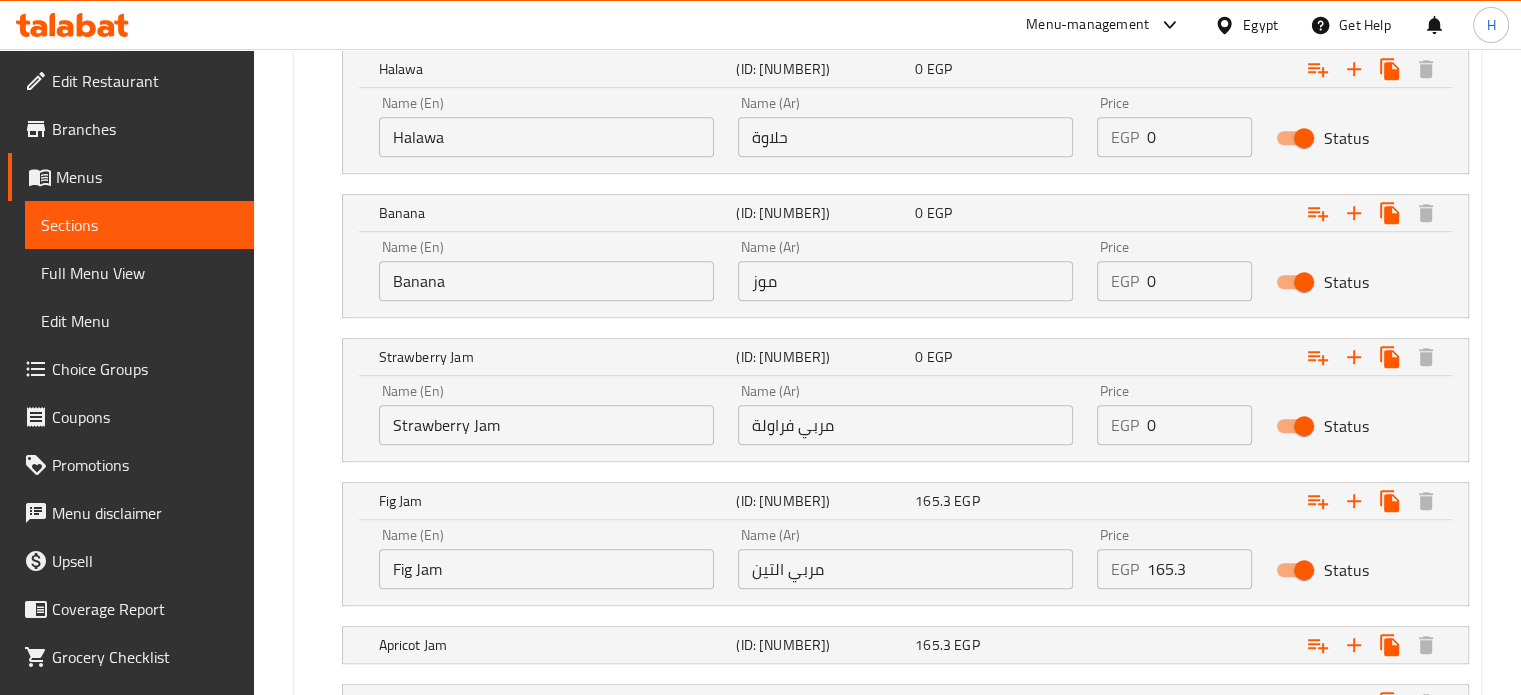 scroll, scrollTop: 1349, scrollLeft: 0, axis: vertical 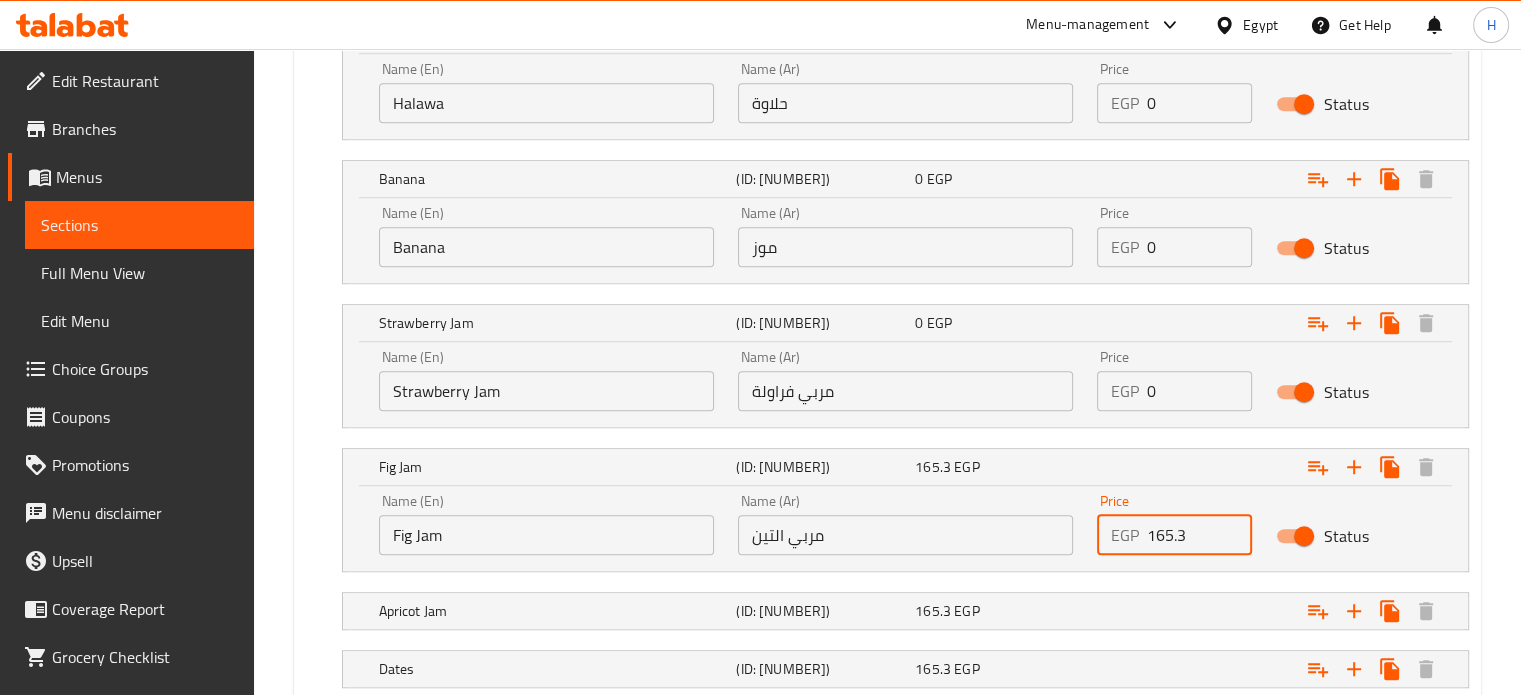 drag, startPoint x: 1198, startPoint y: 528, endPoint x: 1104, endPoint y: 539, distance: 94.641426 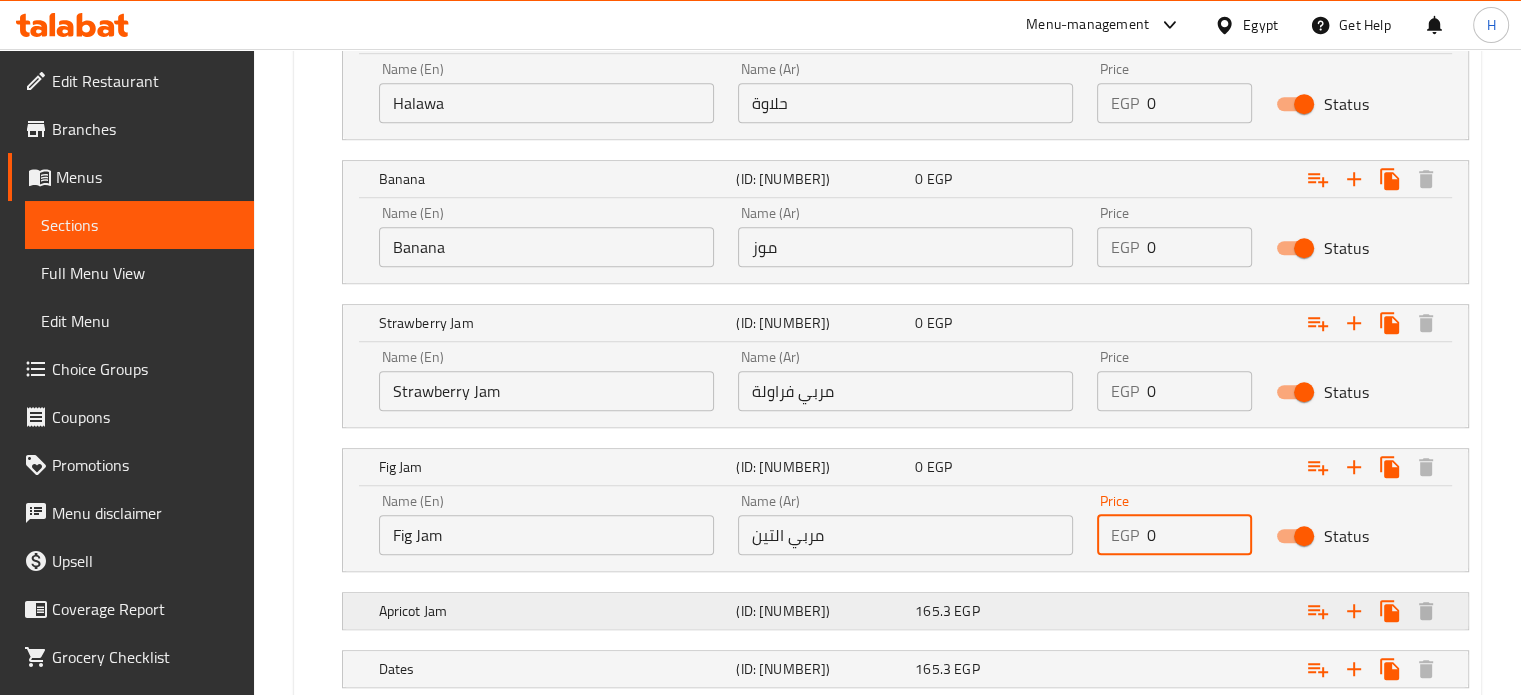type on "0" 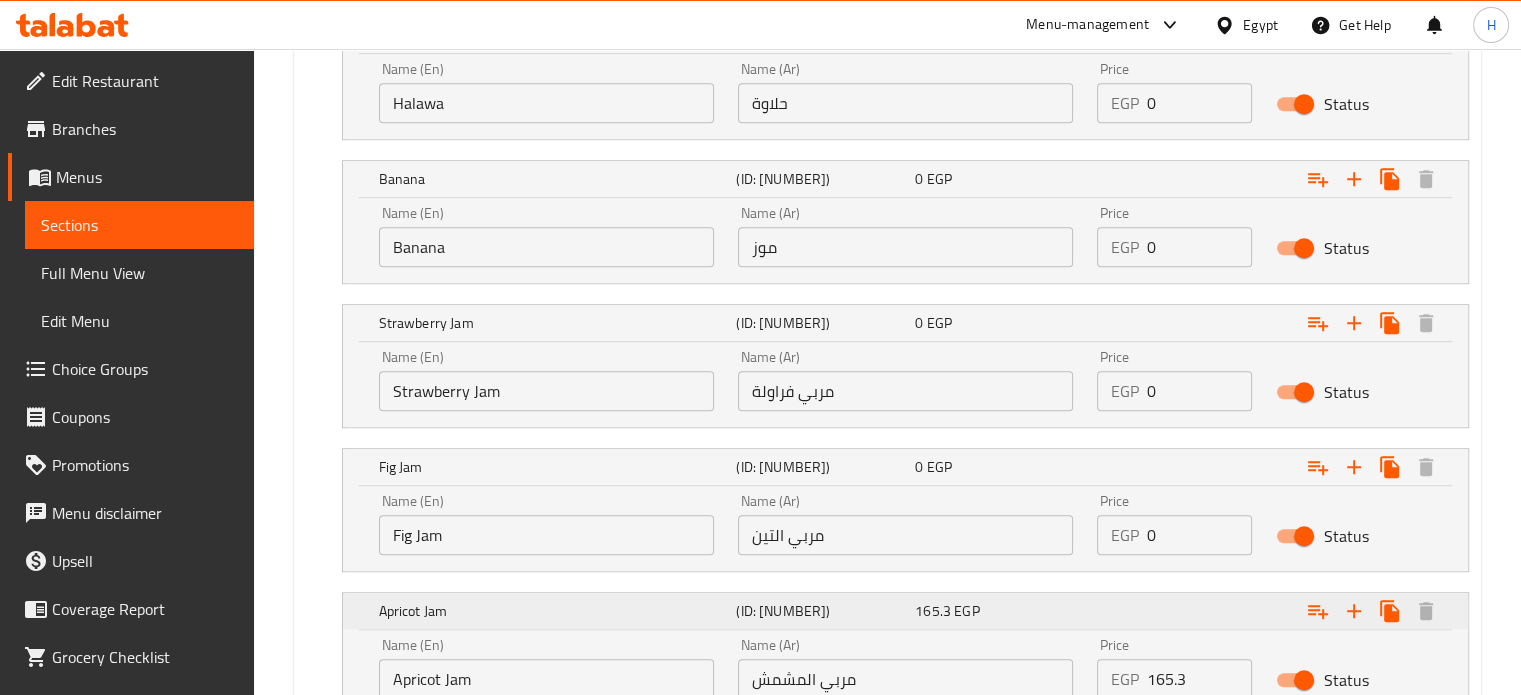 scroll, scrollTop: 1449, scrollLeft: 0, axis: vertical 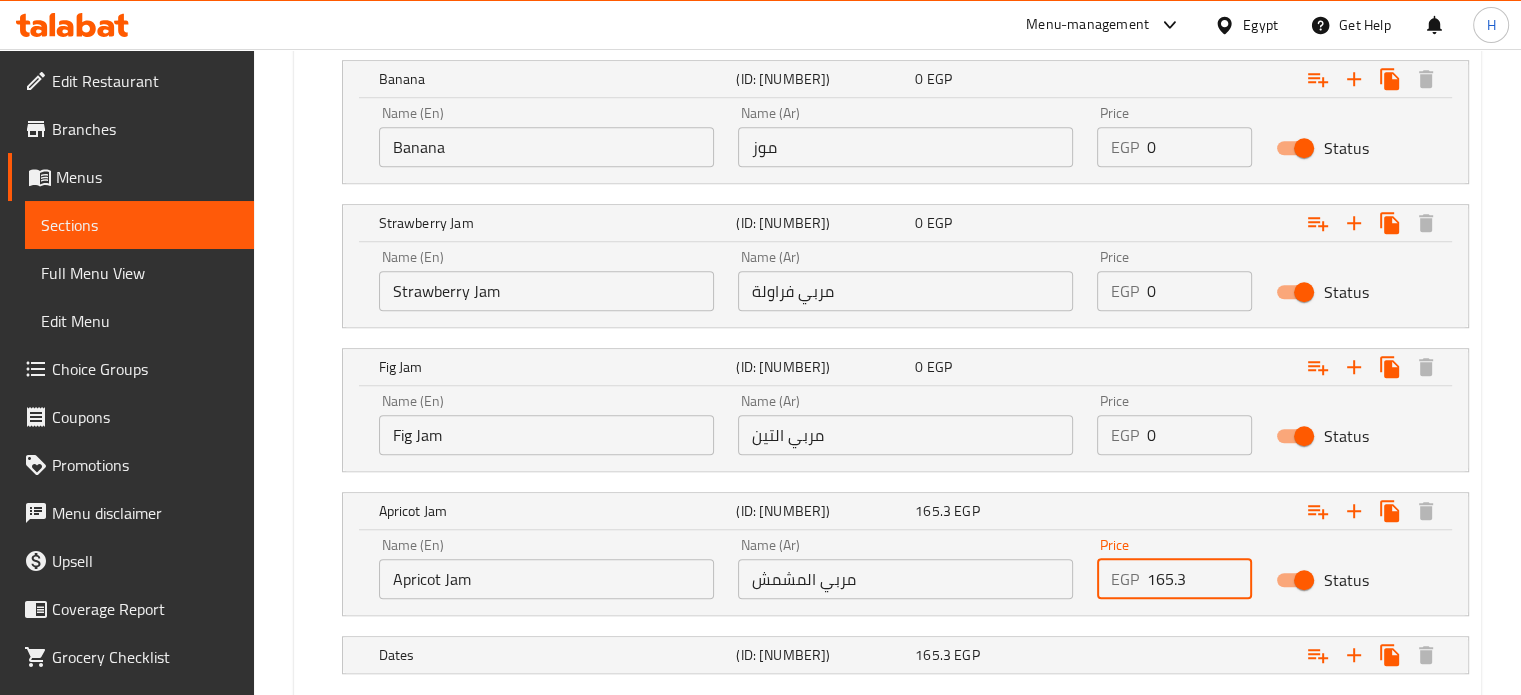 drag, startPoint x: 1186, startPoint y: 581, endPoint x: 1106, endPoint y: 585, distance: 80.09994 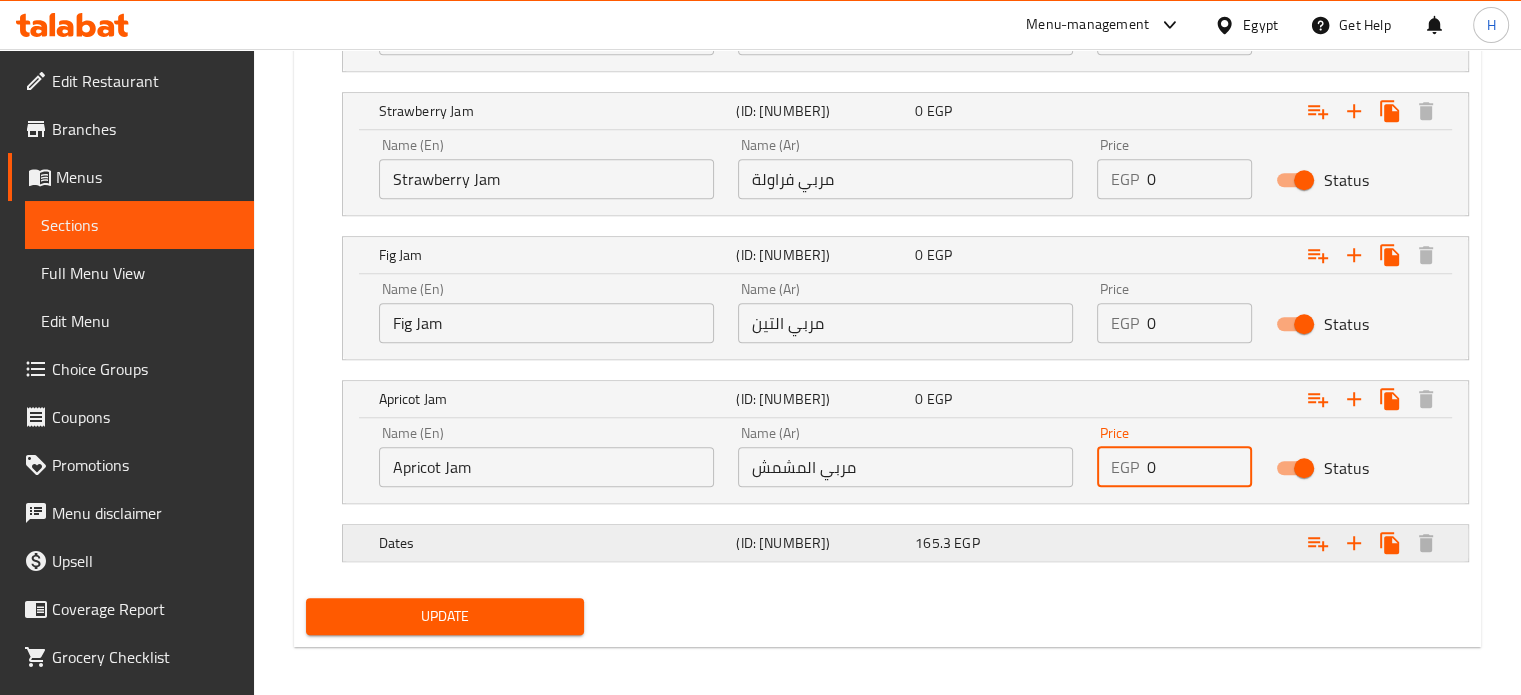 scroll, scrollTop: 1565, scrollLeft: 0, axis: vertical 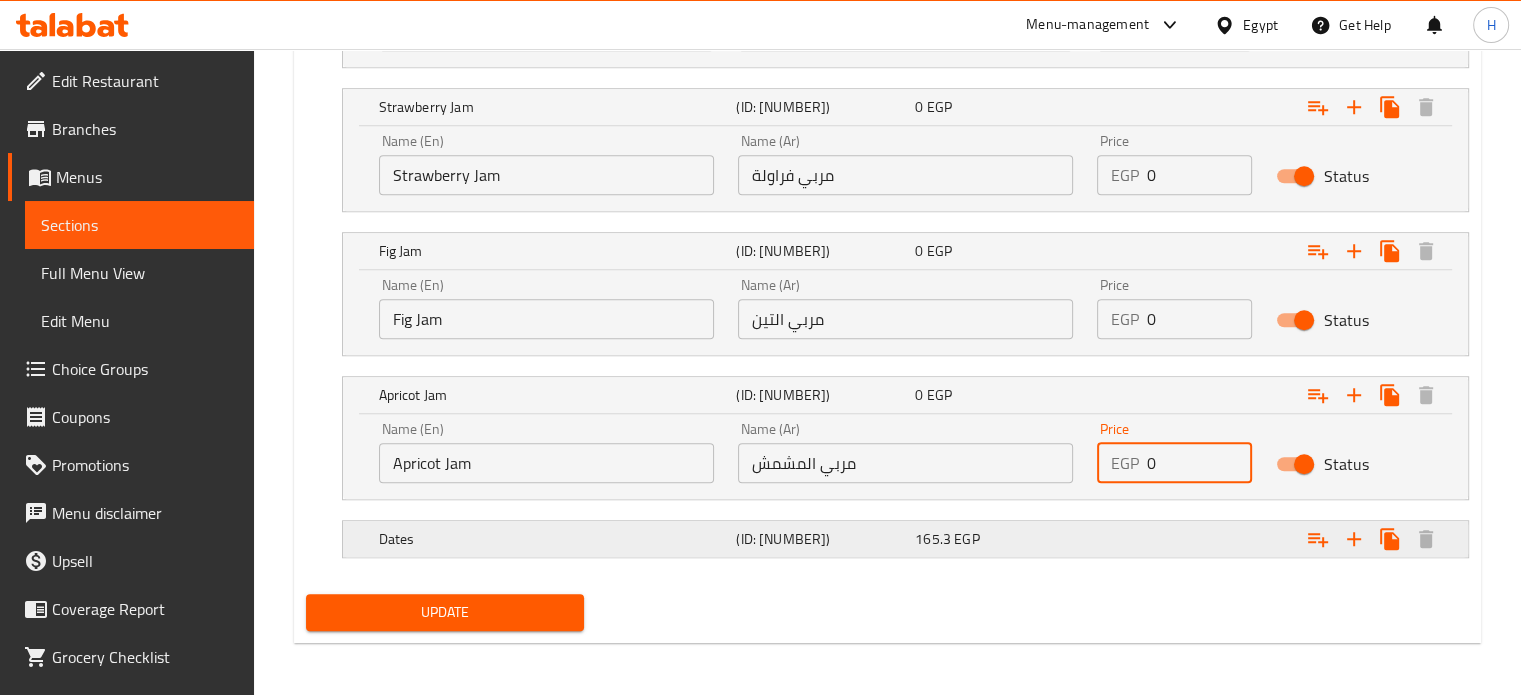 type on "0" 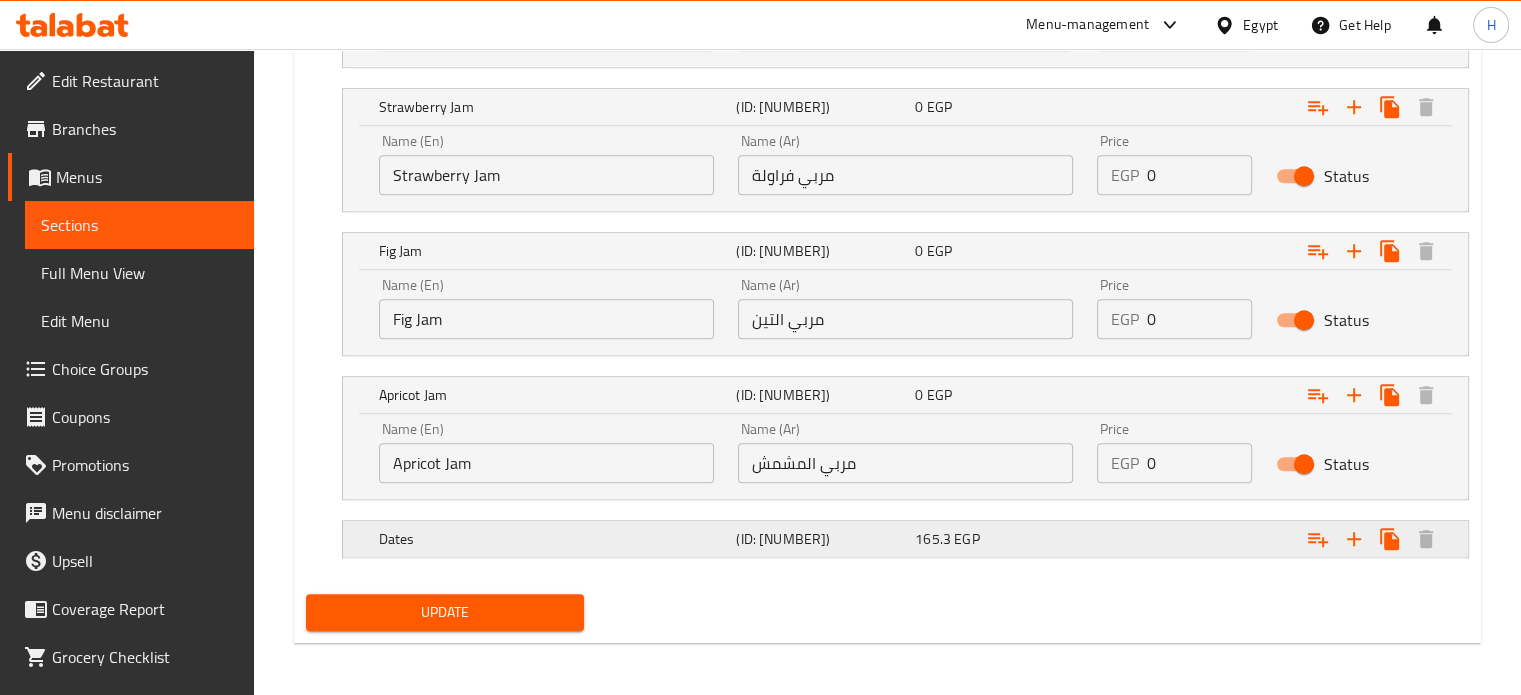 click at bounding box center (1263, -367) 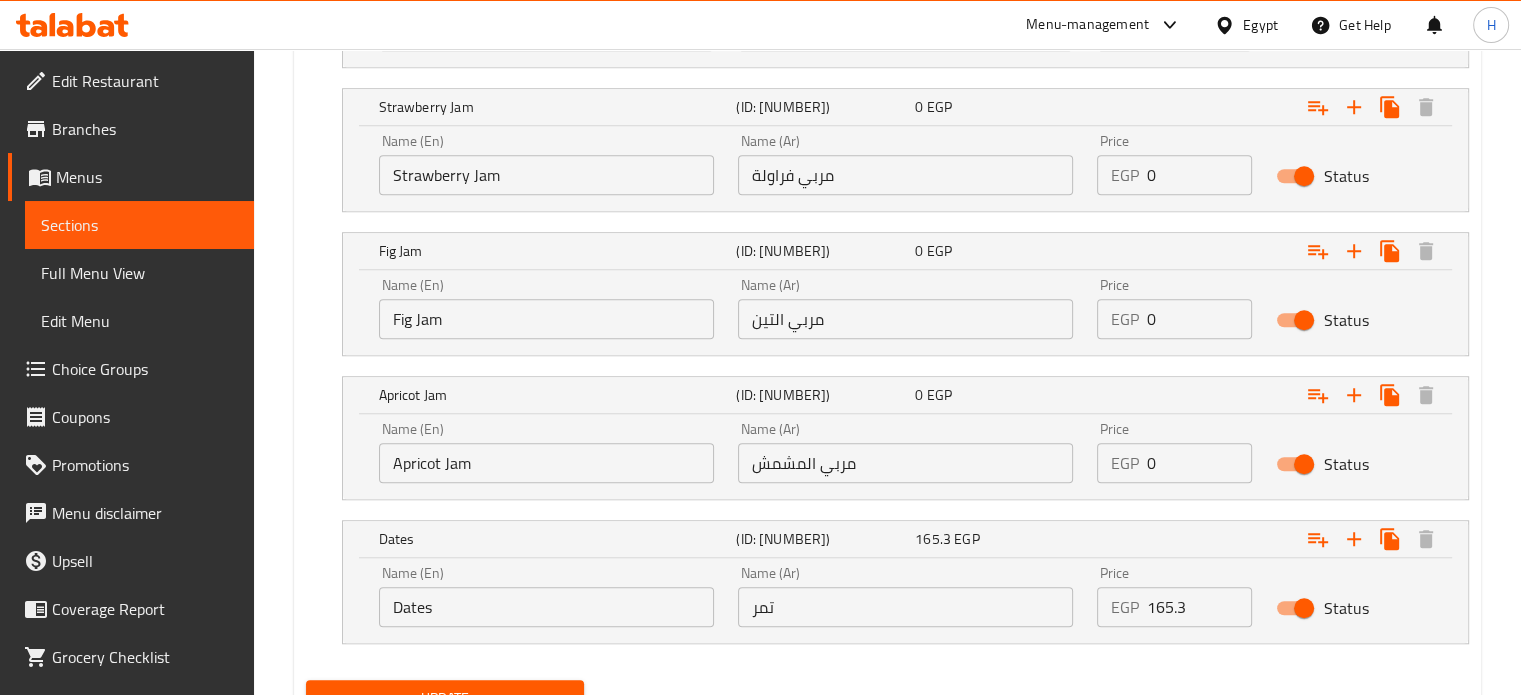 drag, startPoint x: 1195, startPoint y: 612, endPoint x: 1077, endPoint y: 615, distance: 118.03813 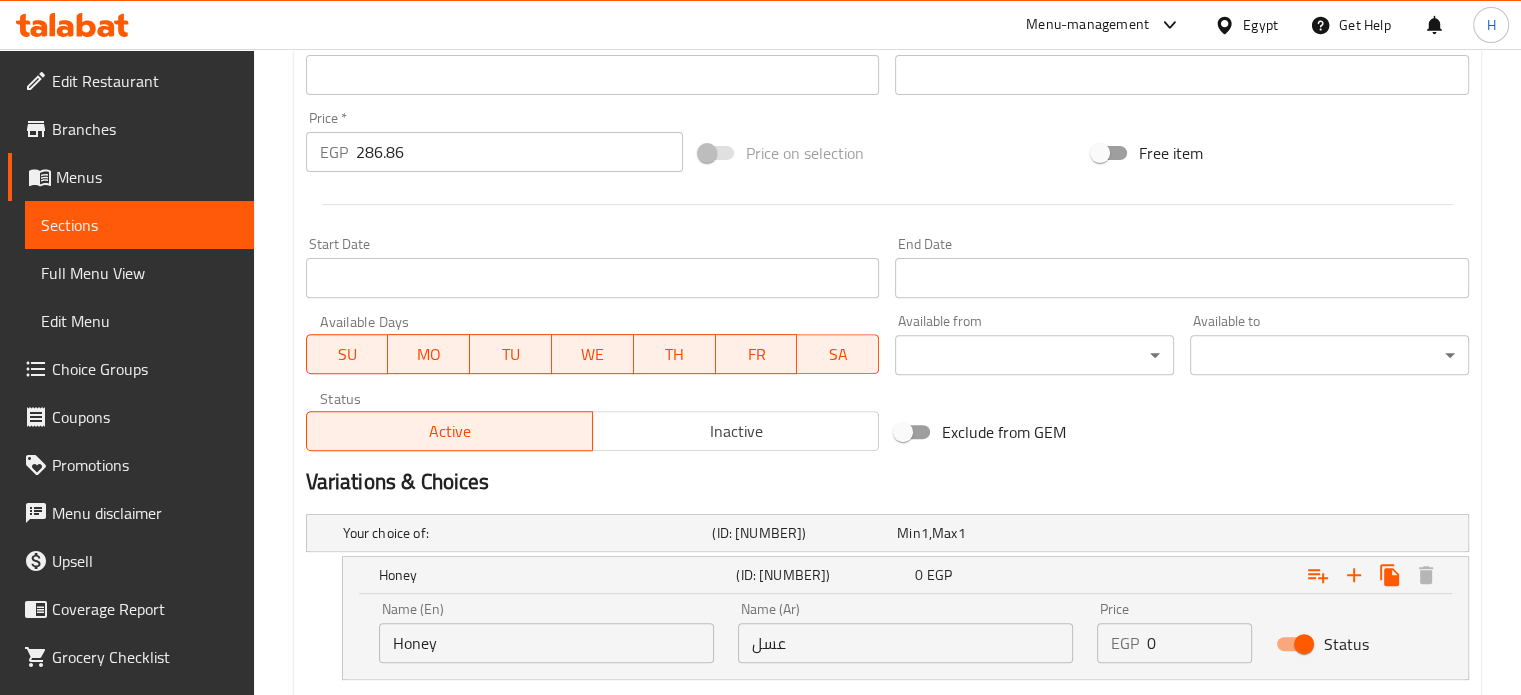 scroll, scrollTop: 465, scrollLeft: 0, axis: vertical 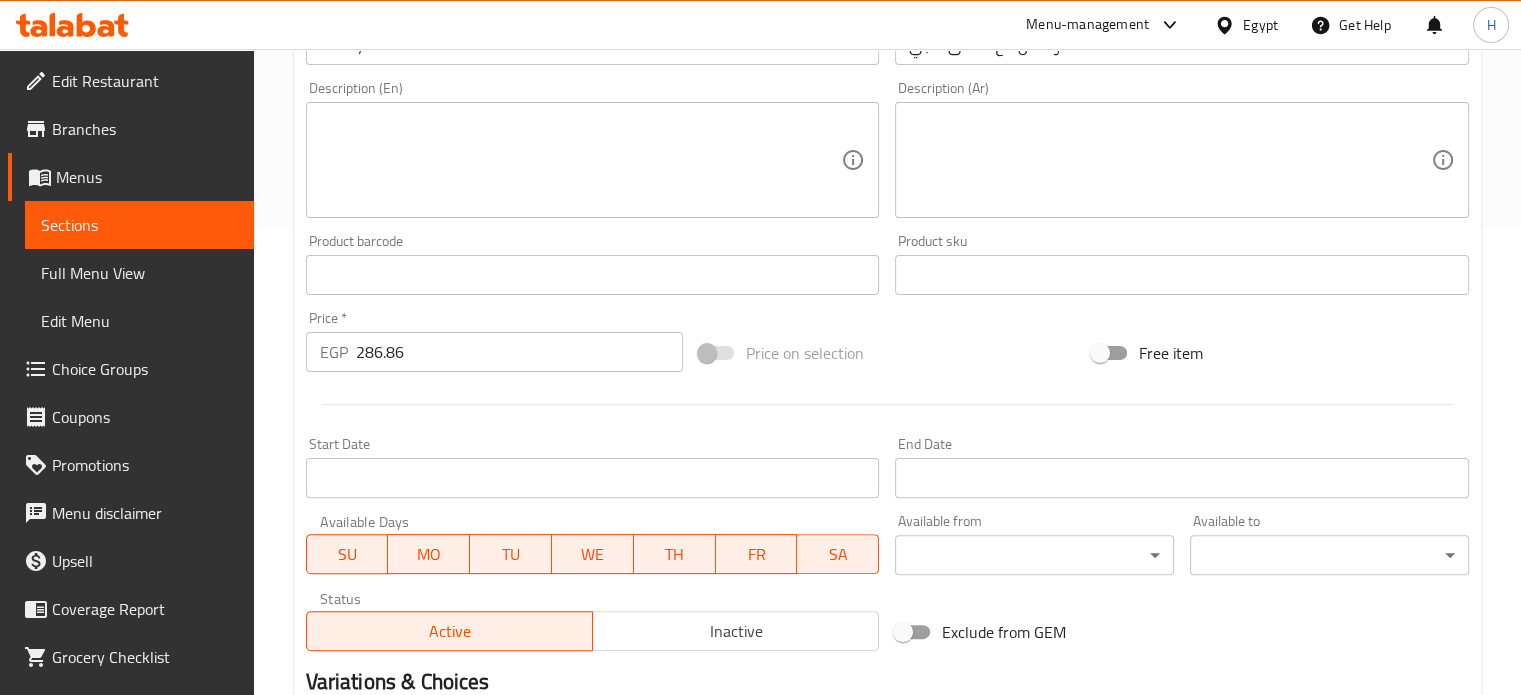 type on "0" 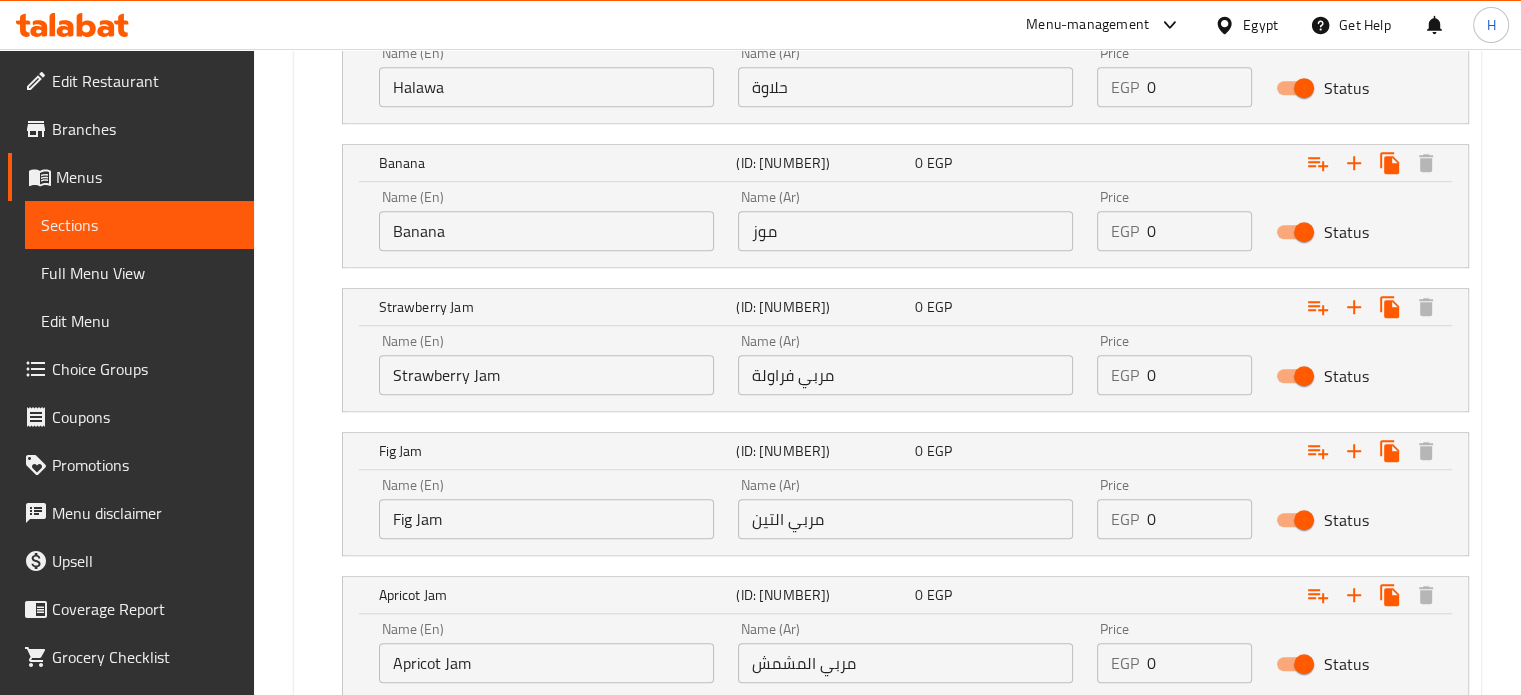 scroll, scrollTop: 1565, scrollLeft: 0, axis: vertical 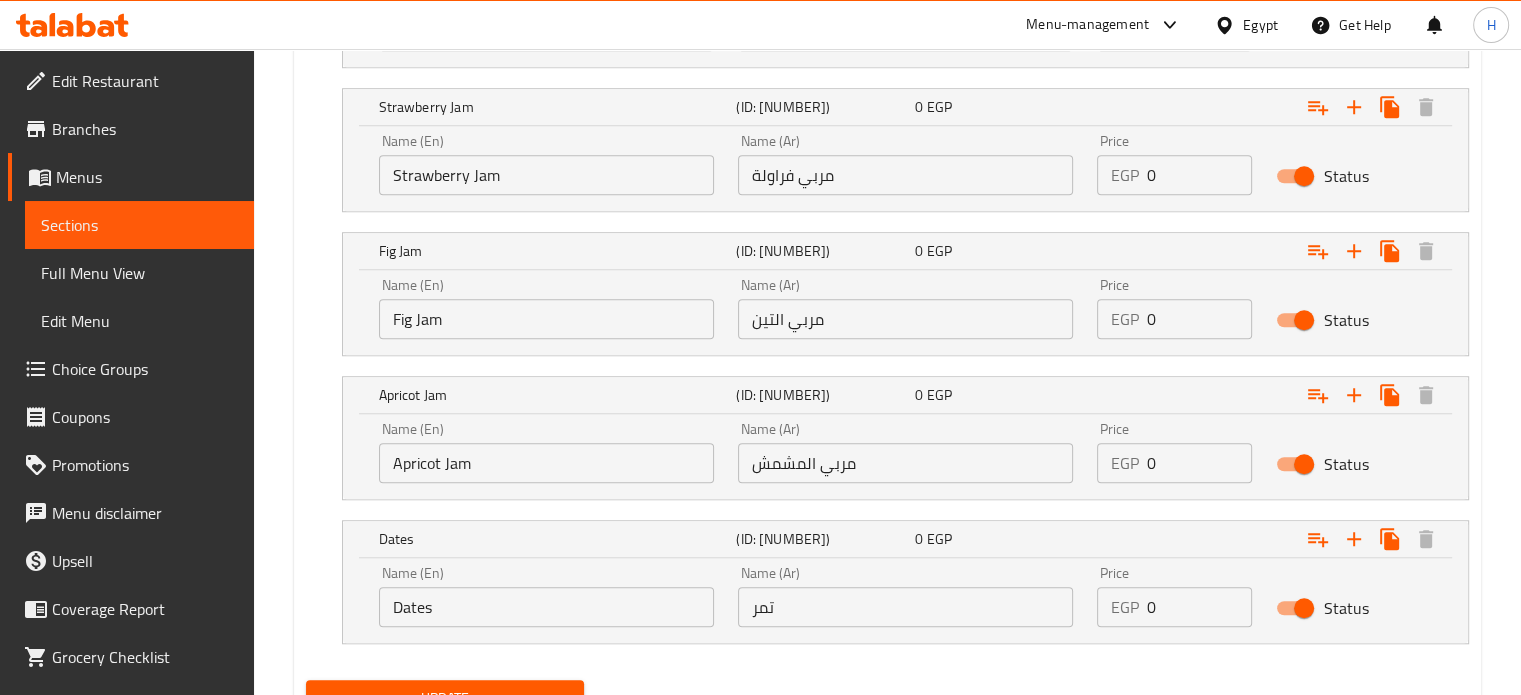 click on "Update" at bounding box center (445, 698) 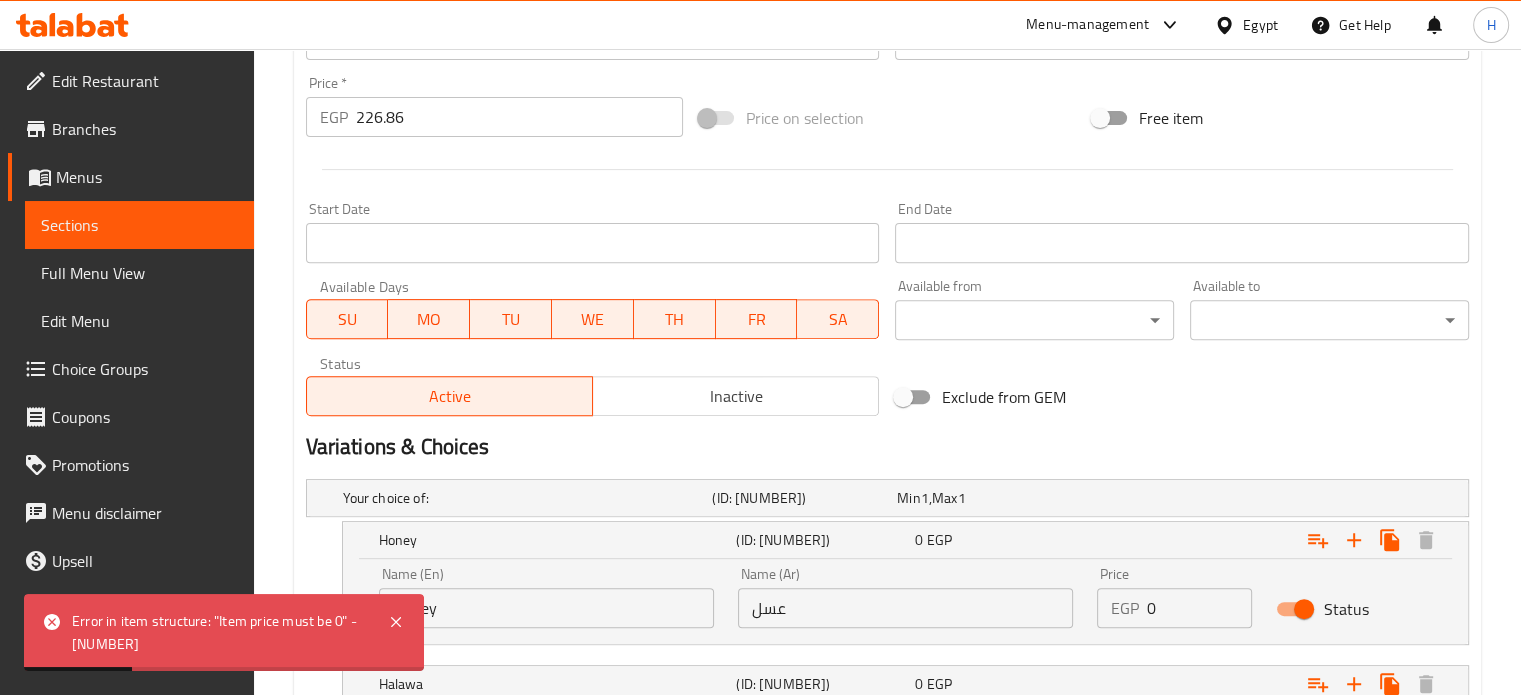 scroll, scrollTop: 665, scrollLeft: 0, axis: vertical 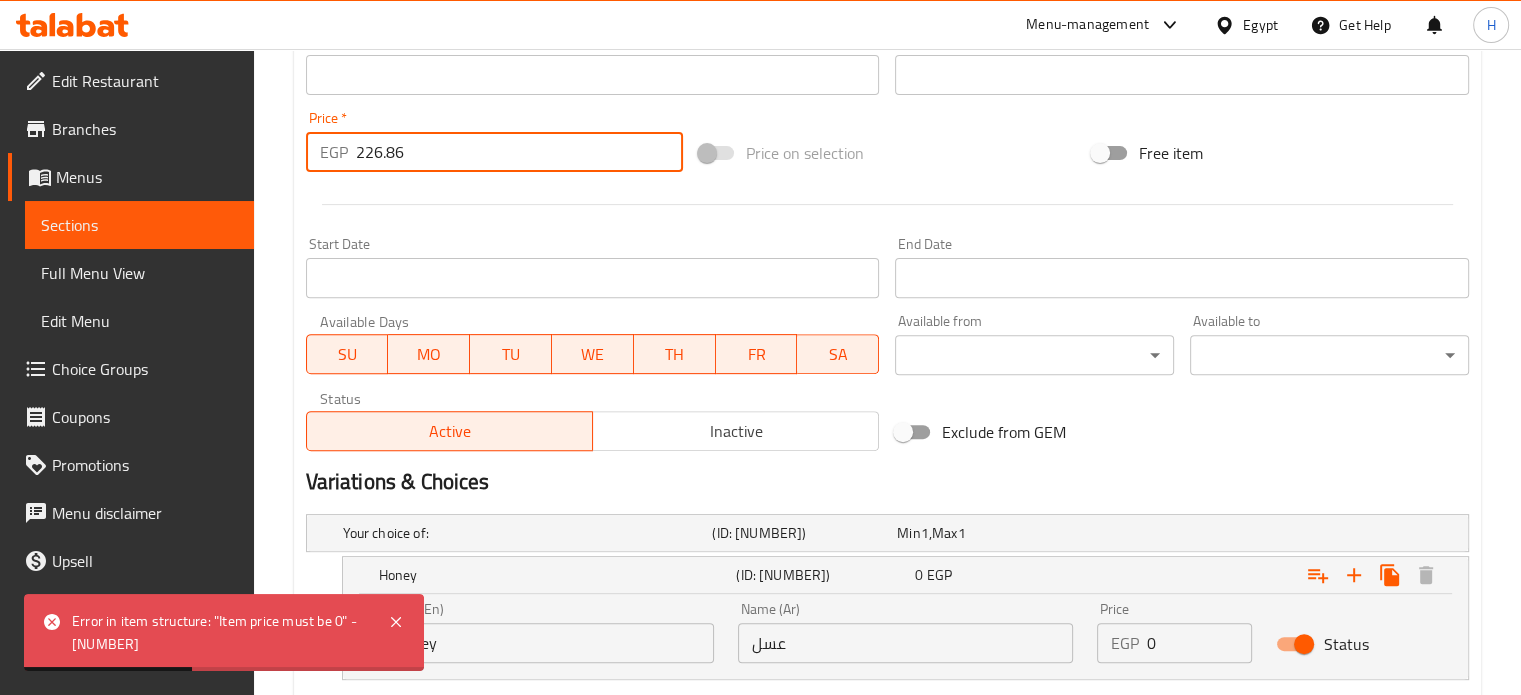 drag, startPoint x: 425, startPoint y: 154, endPoint x: 343, endPoint y: 154, distance: 82 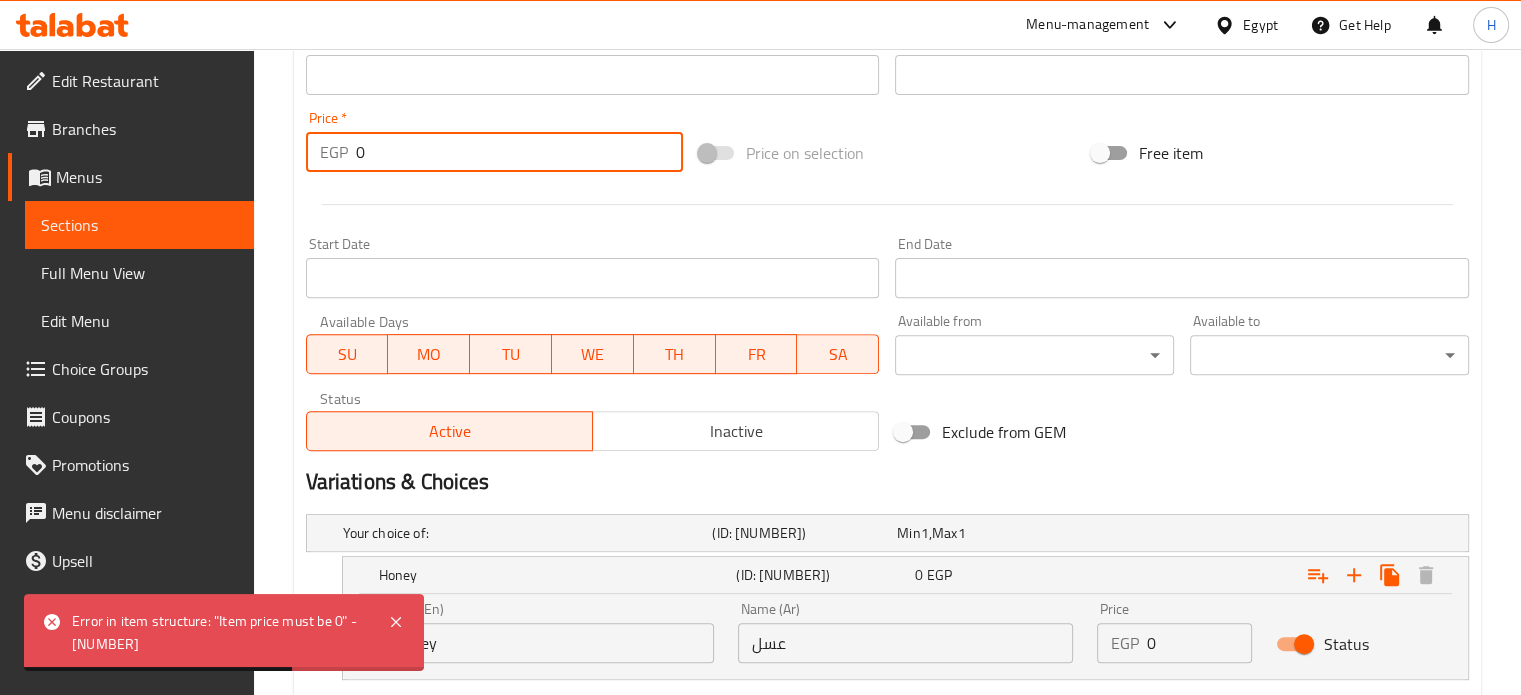 type on "0" 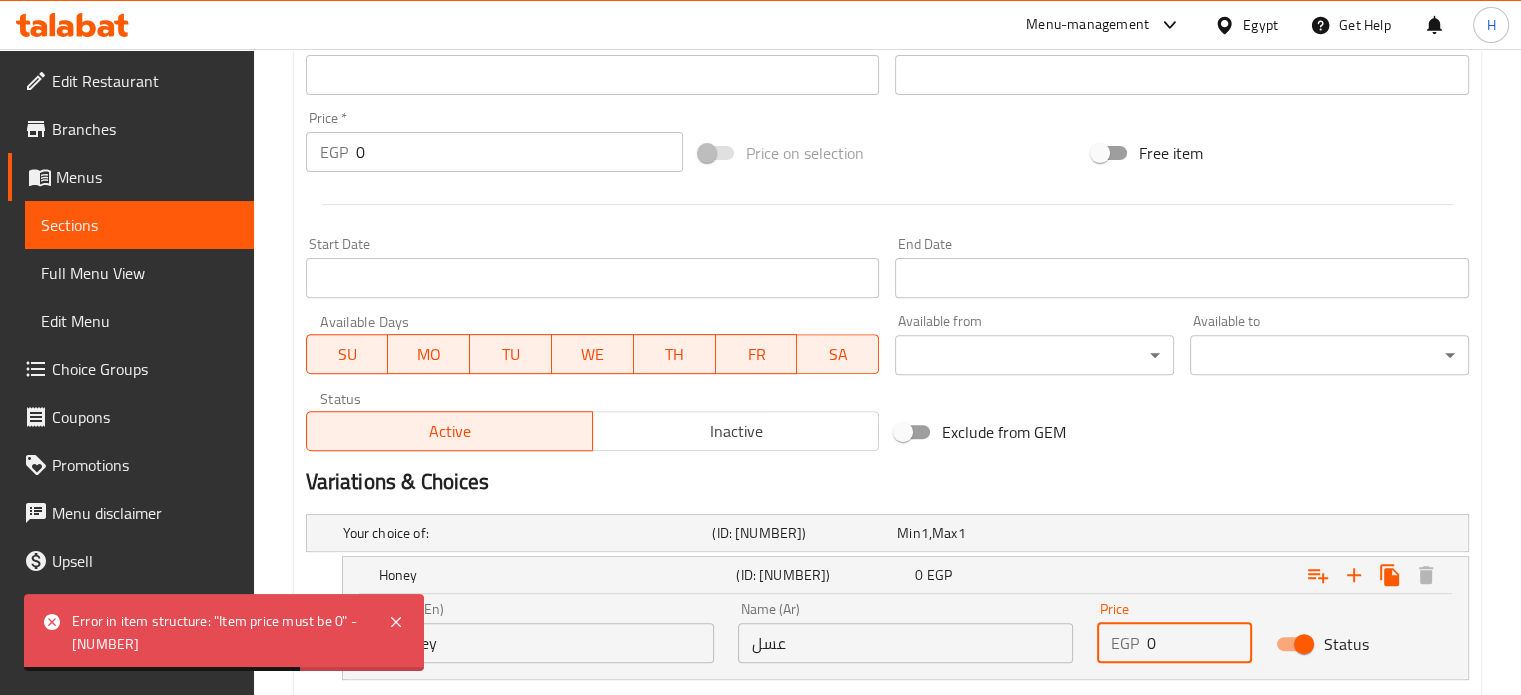 drag, startPoint x: 1160, startPoint y: 644, endPoint x: 1115, endPoint y: 640, distance: 45.17743 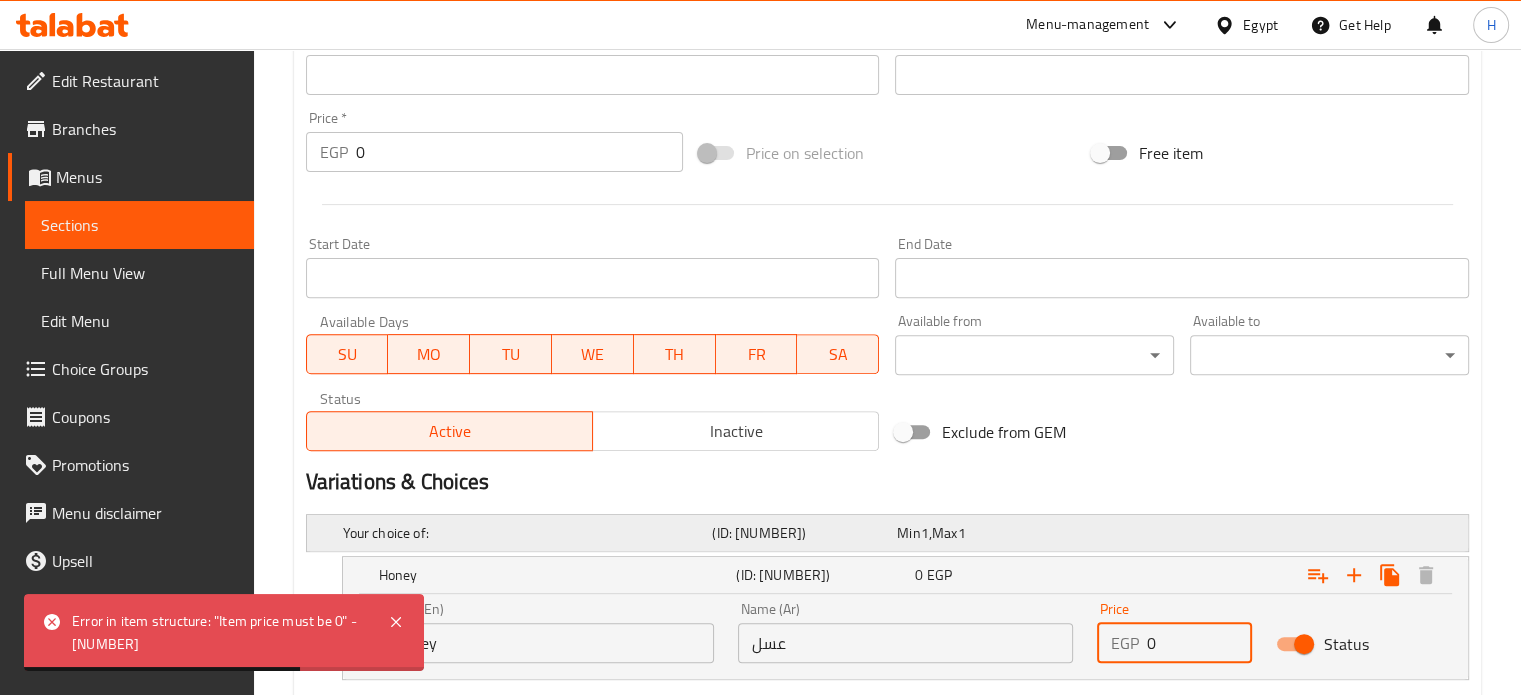 paste on "226.86" 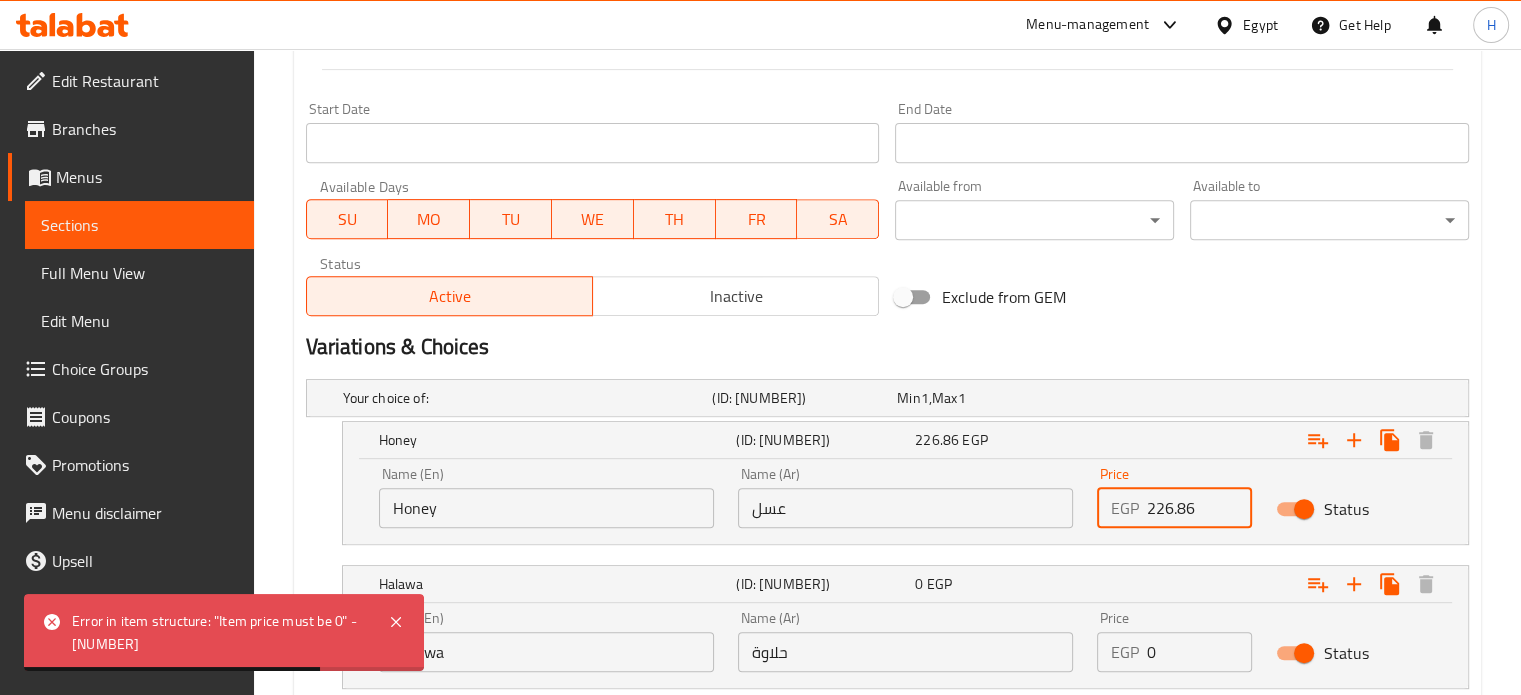 scroll, scrollTop: 1065, scrollLeft: 0, axis: vertical 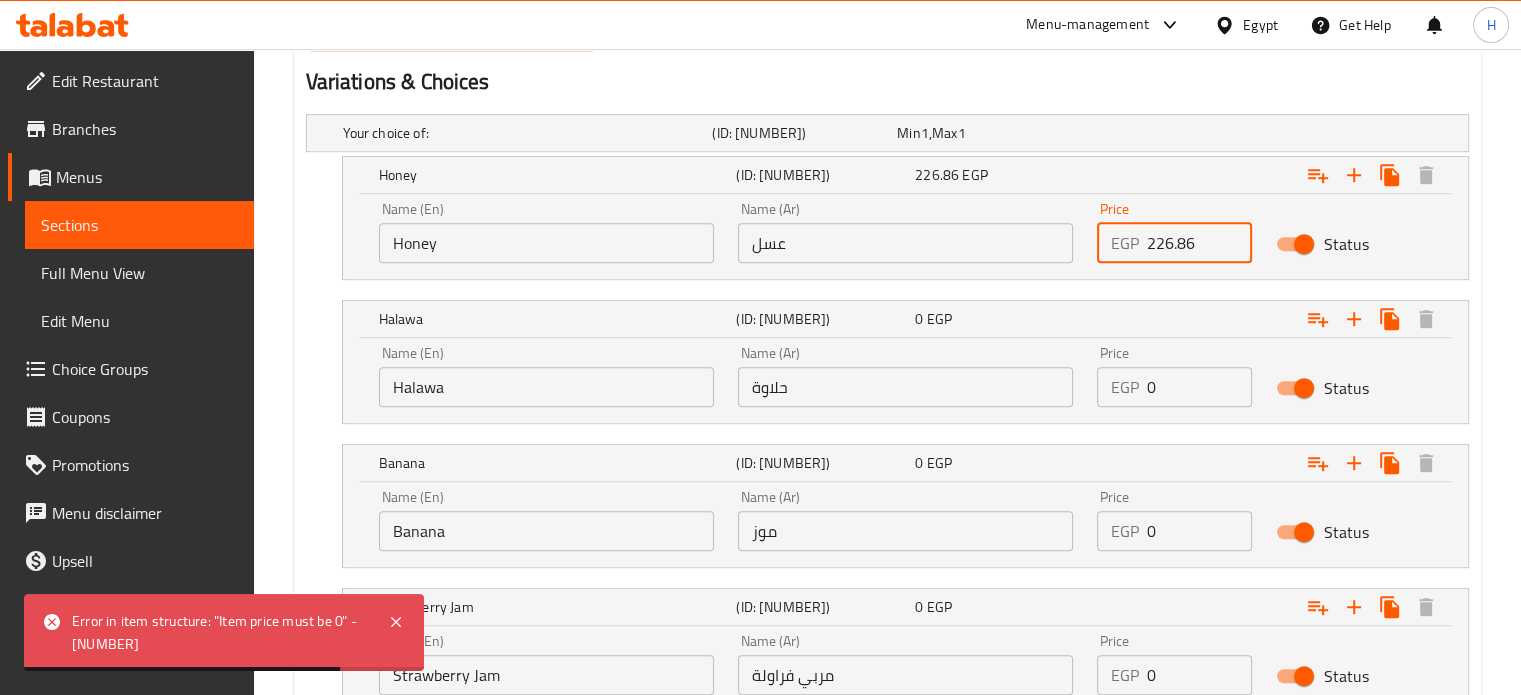 type on "226.86" 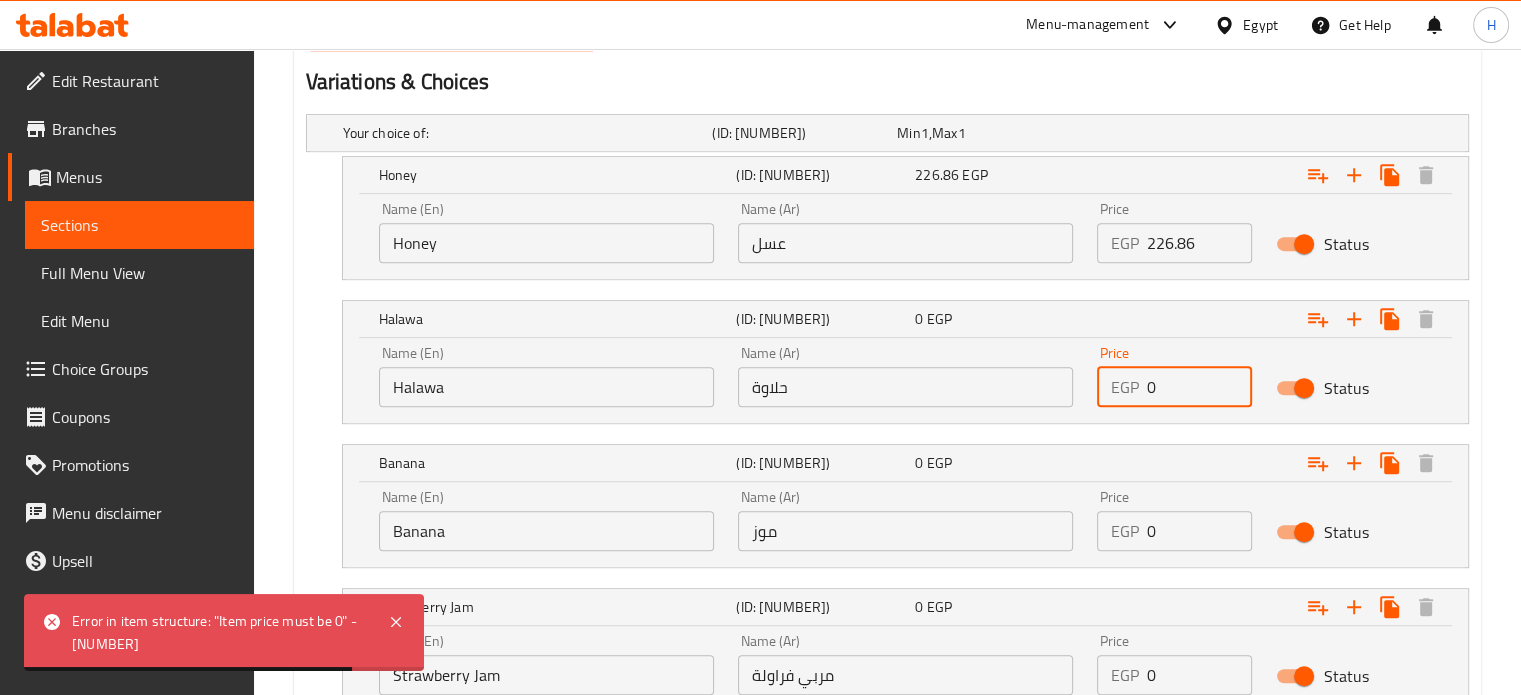 drag, startPoint x: 1181, startPoint y: 386, endPoint x: 1072, endPoint y: 387, distance: 109.004585 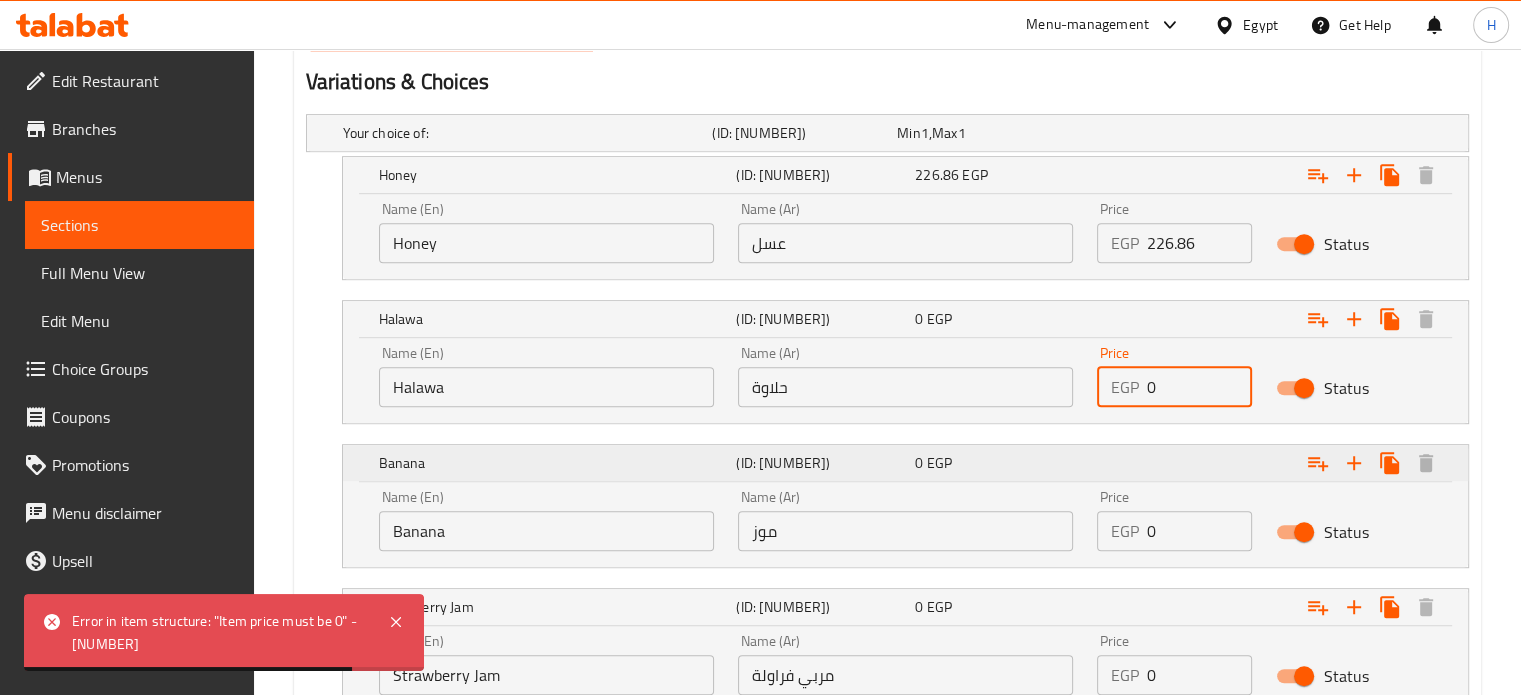 paste on "226.86" 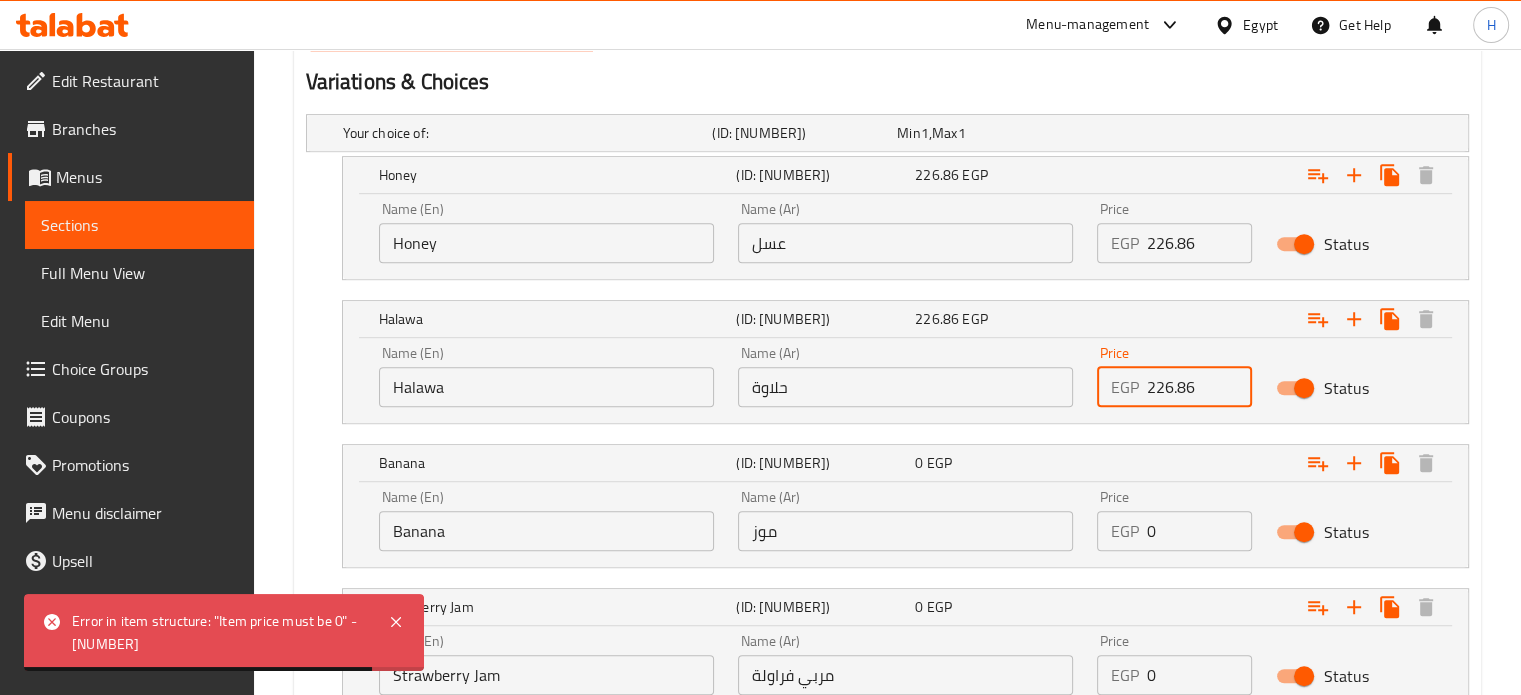 type on "226.86" 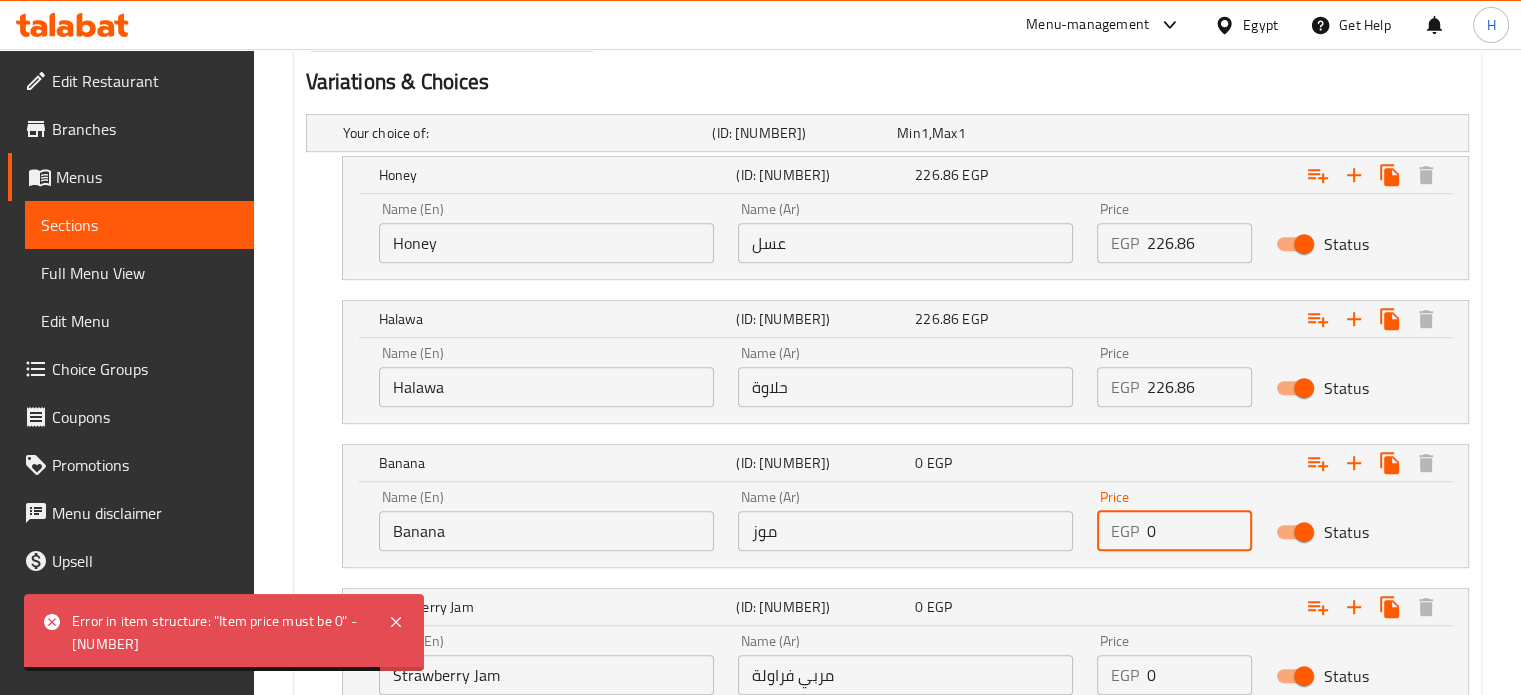 drag, startPoint x: 1178, startPoint y: 529, endPoint x: 1098, endPoint y: 521, distance: 80.399 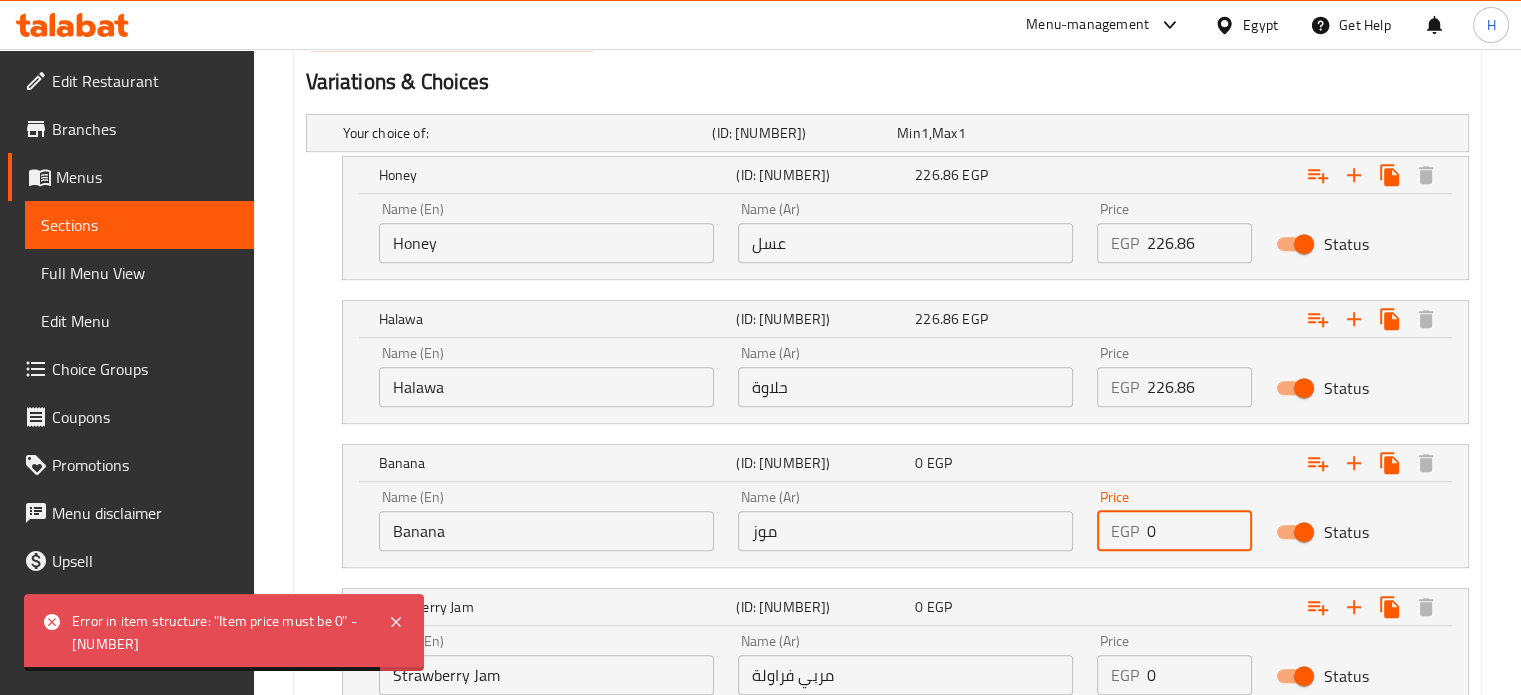 paste on "226.86" 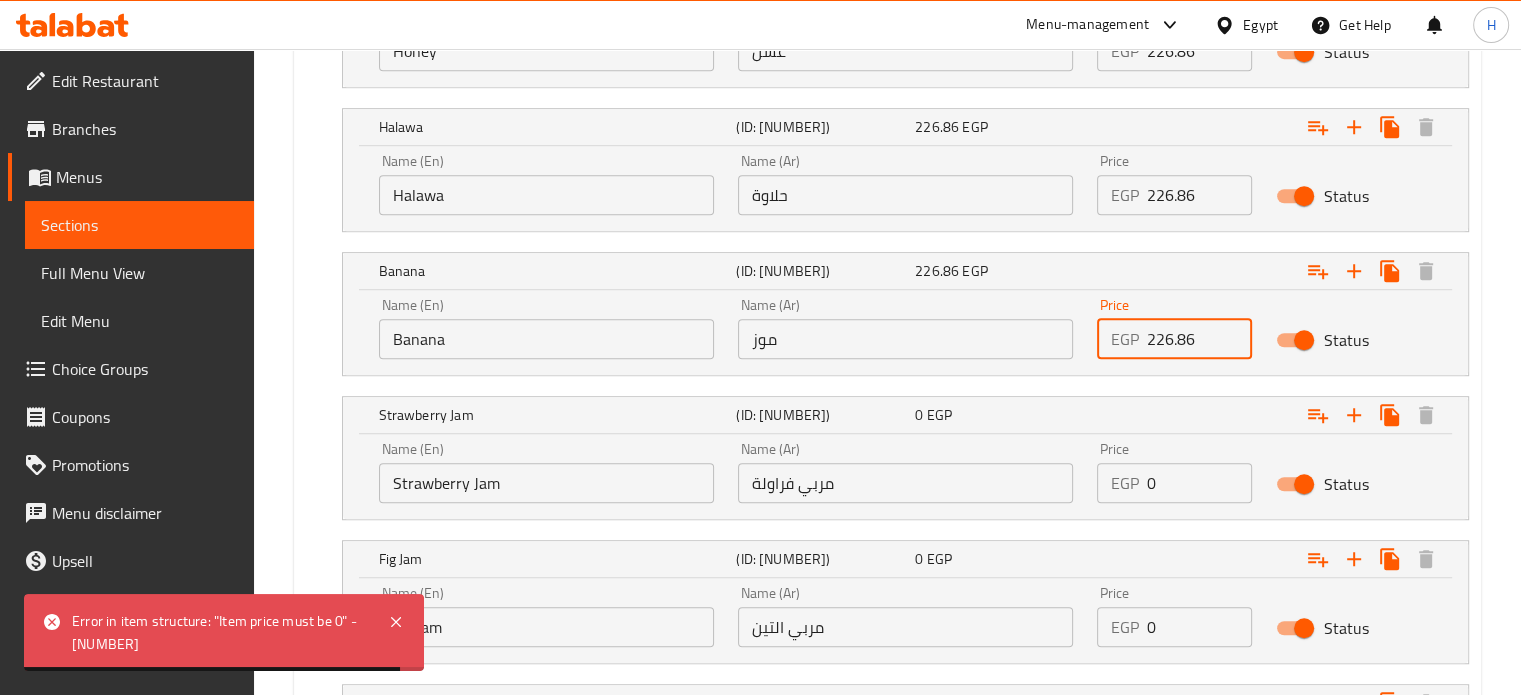 scroll, scrollTop: 1265, scrollLeft: 0, axis: vertical 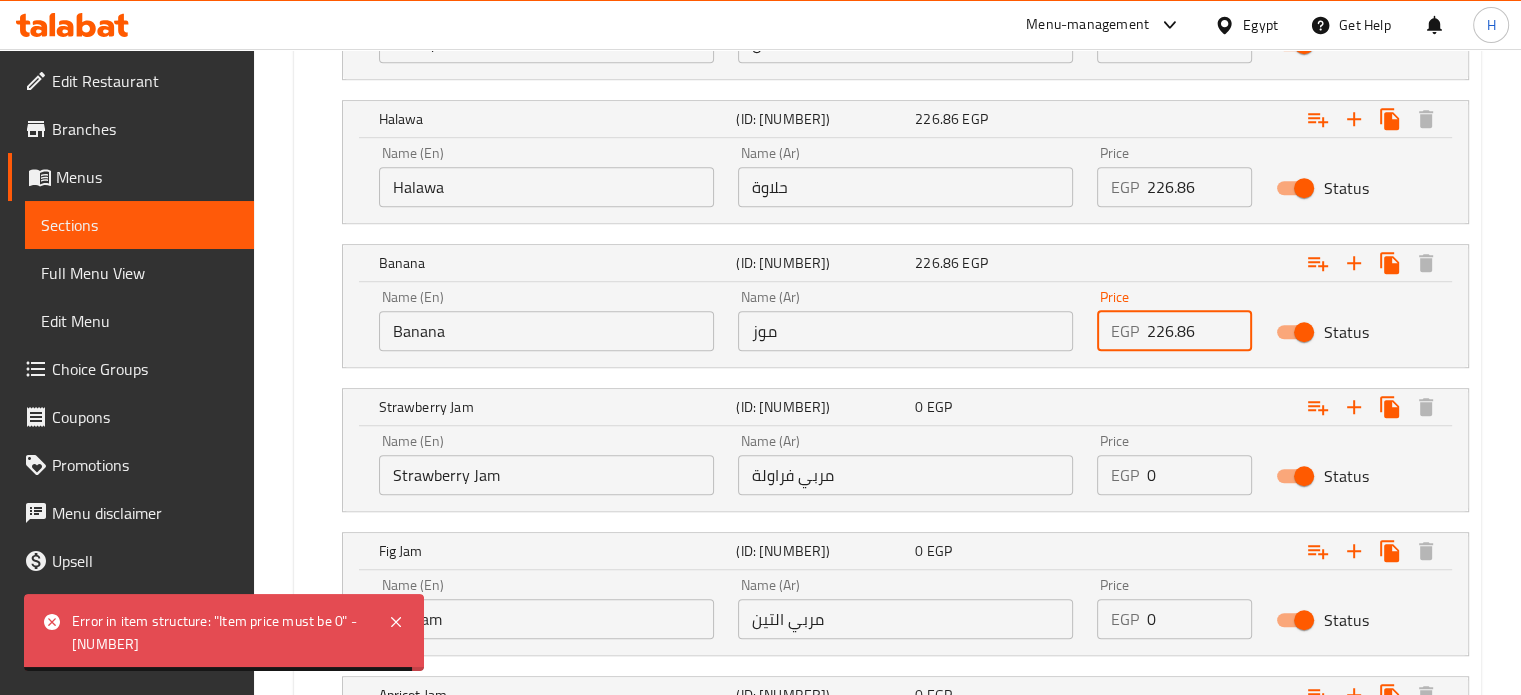 type on "226.86" 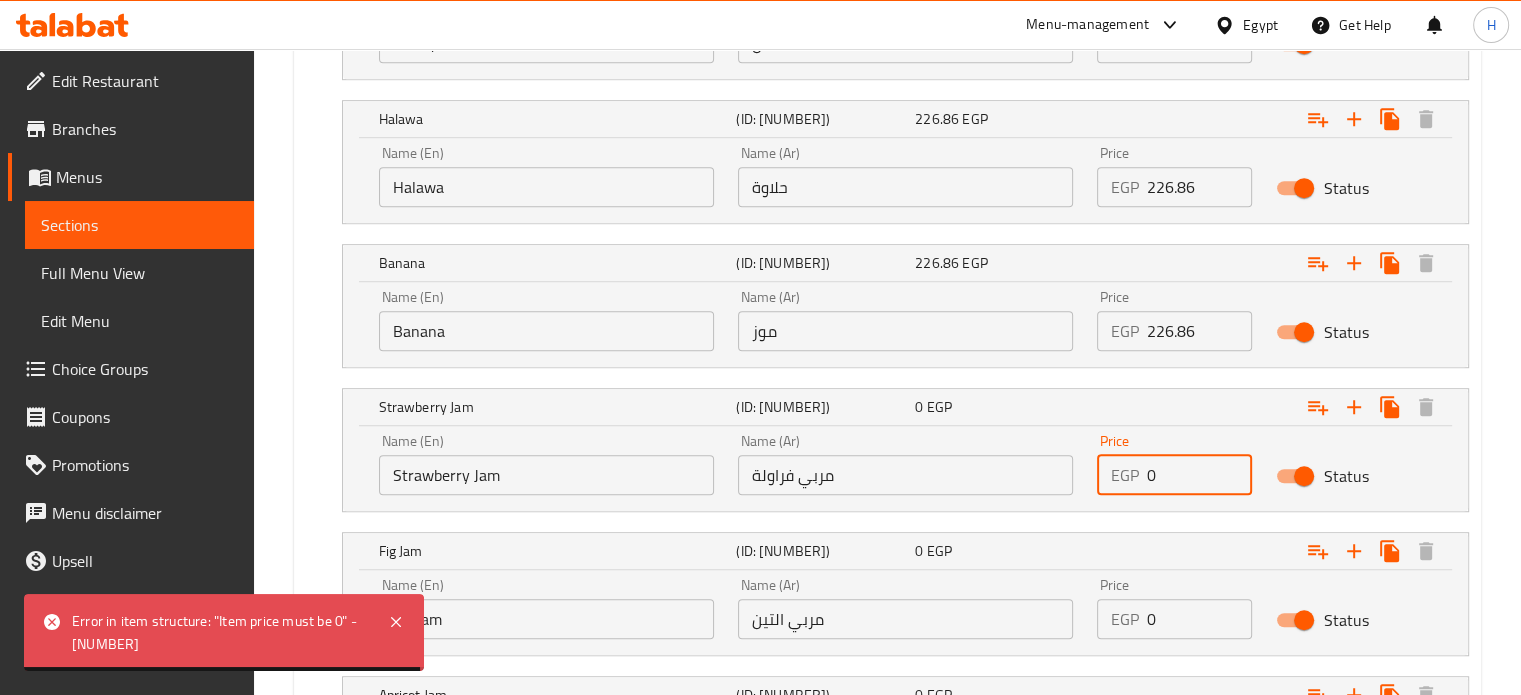 drag, startPoint x: 1106, startPoint y: 477, endPoint x: 1136, endPoint y: 511, distance: 45.343136 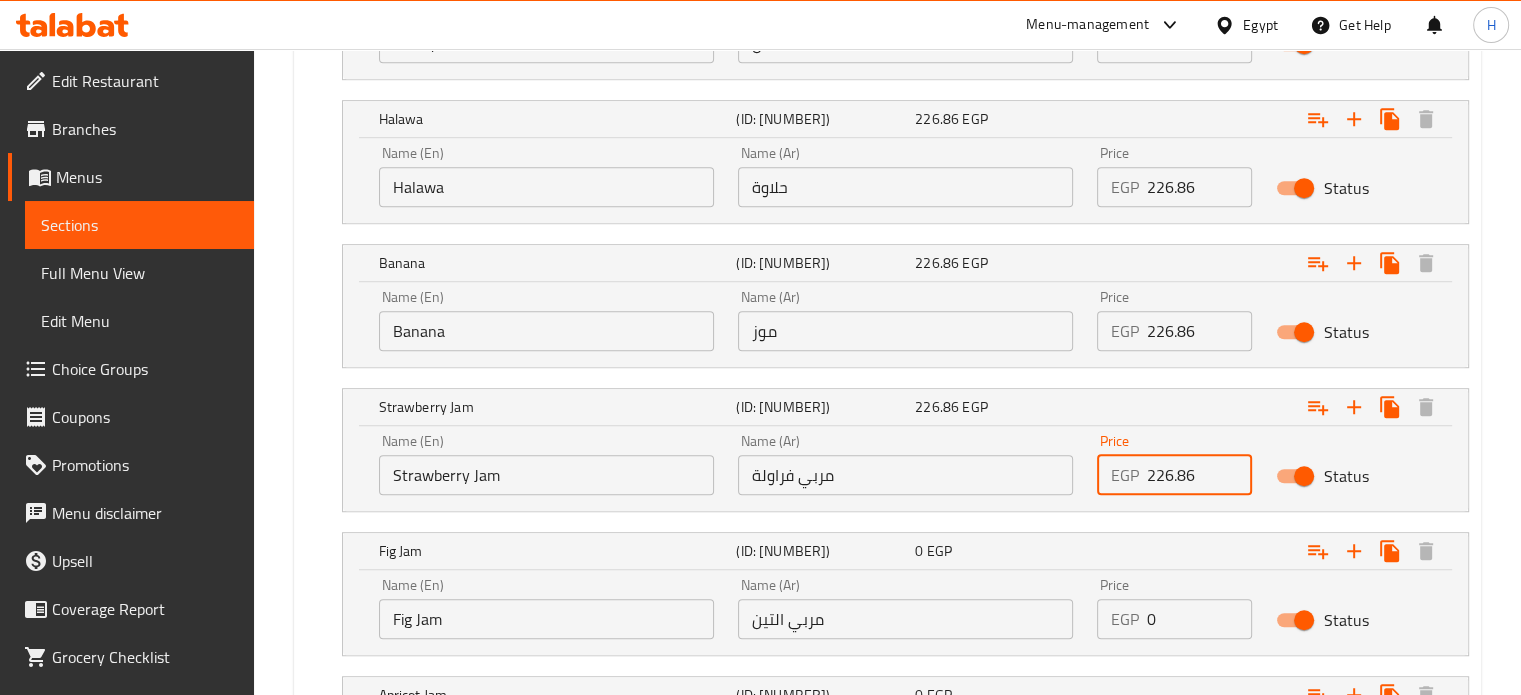 type on "226.86" 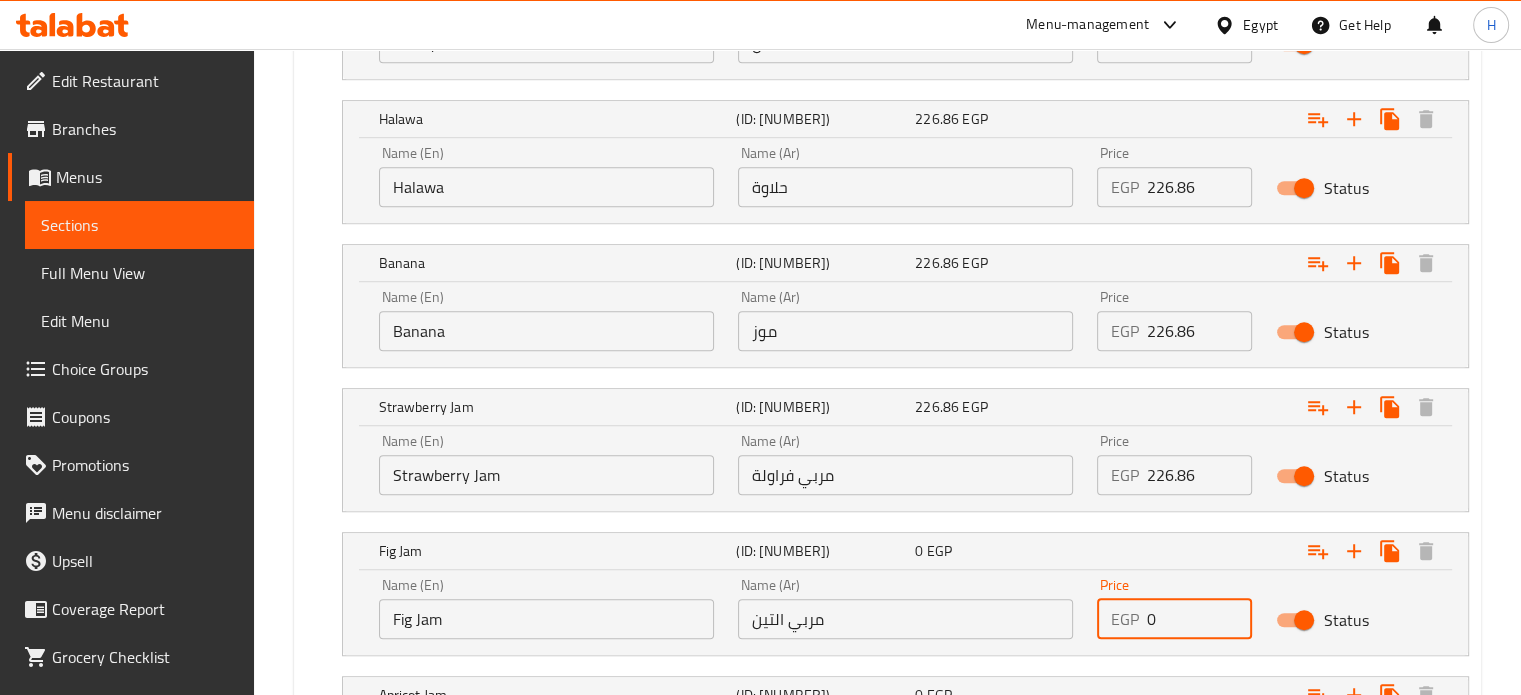 paste on "226.86" 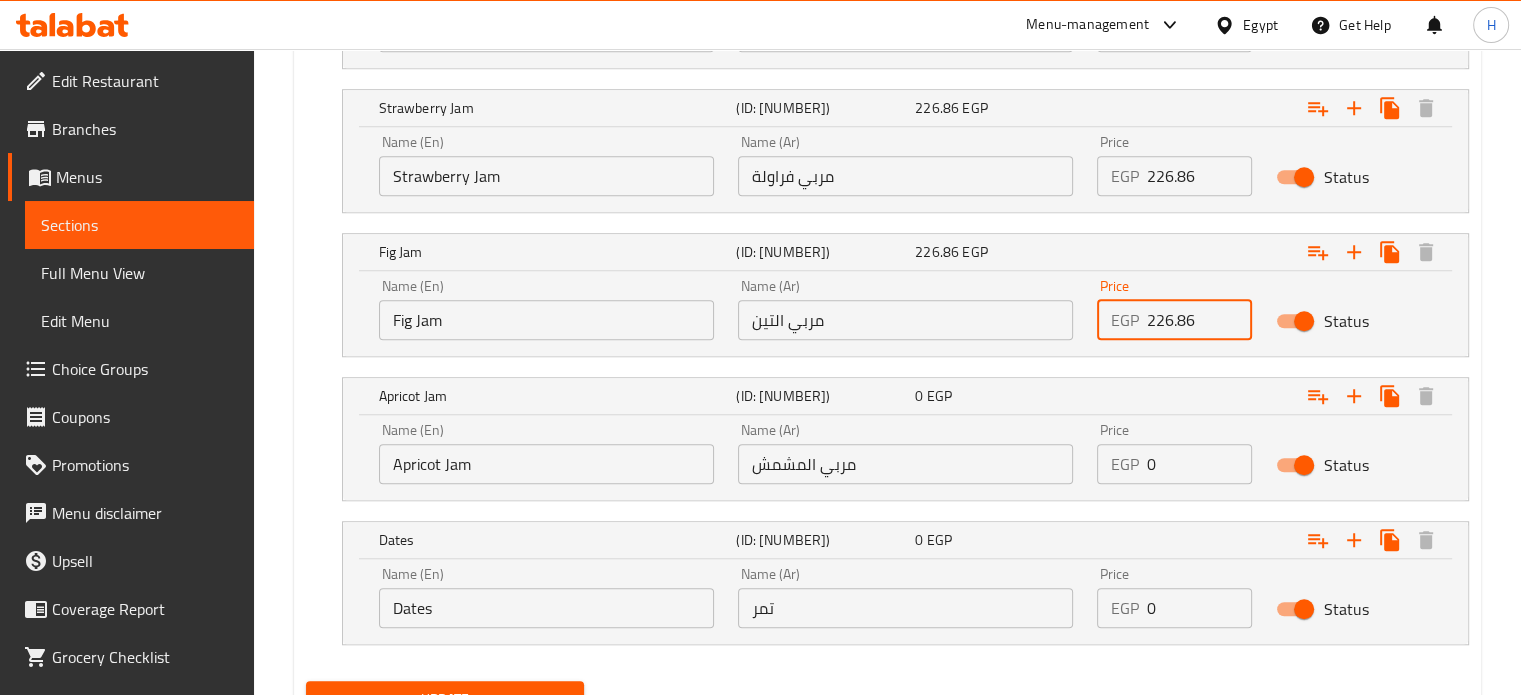 scroll, scrollTop: 1565, scrollLeft: 0, axis: vertical 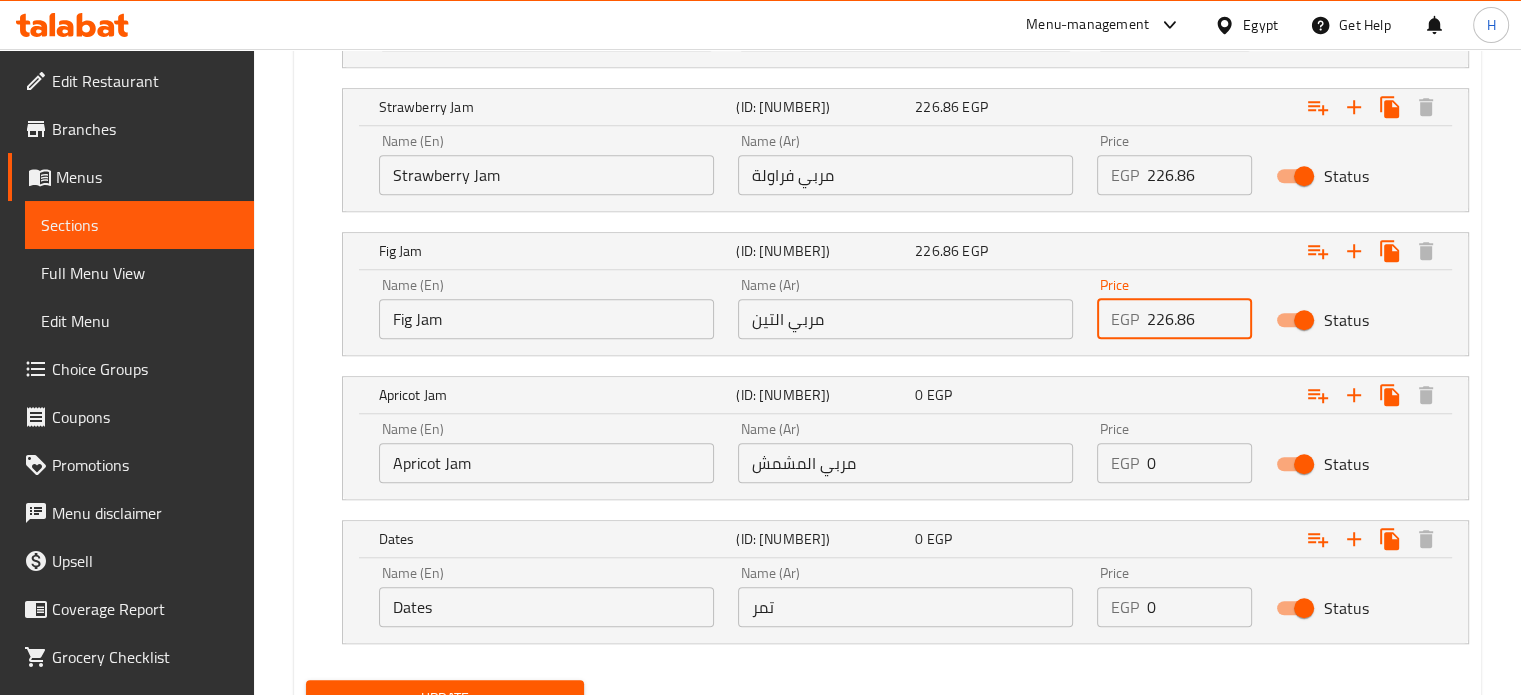 type on "226.86" 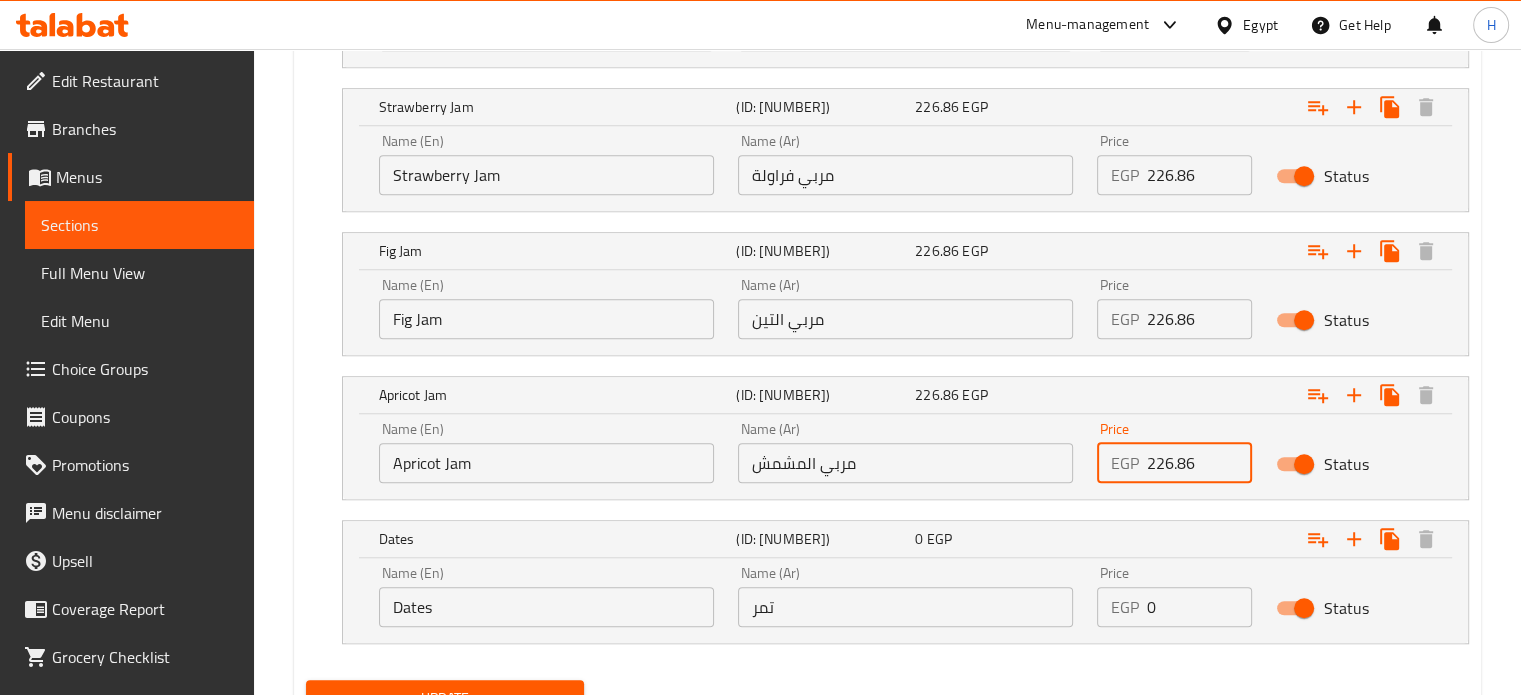 type on "226.86" 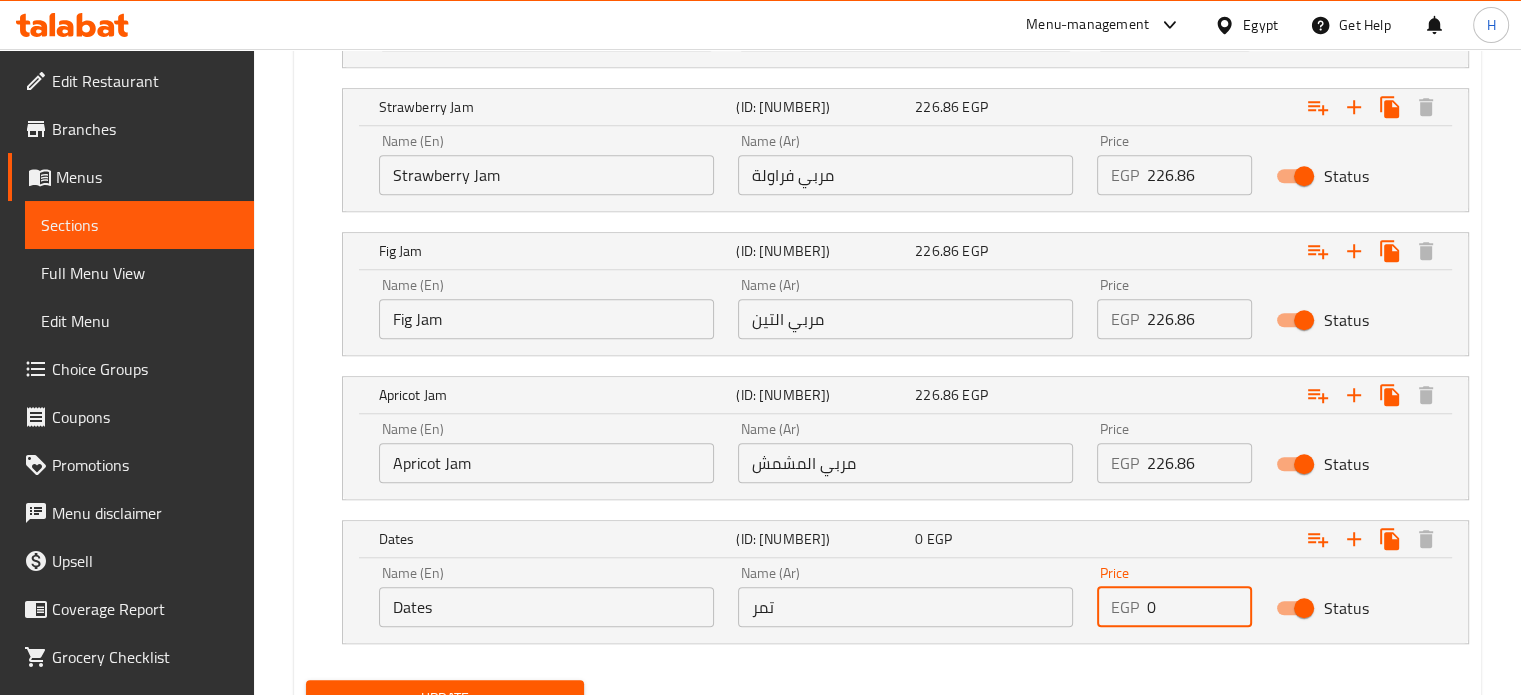 drag, startPoint x: 1182, startPoint y: 590, endPoint x: 1094, endPoint y: 595, distance: 88.14193 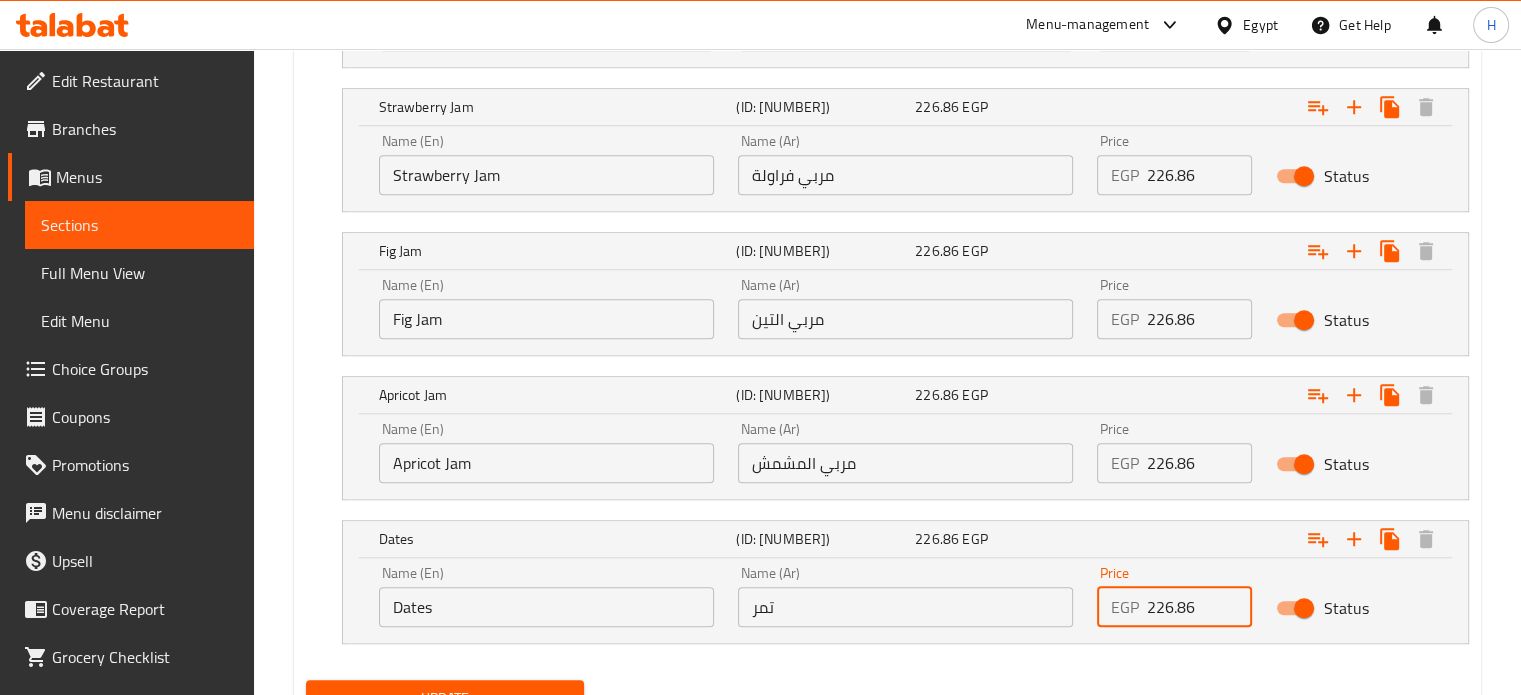 type on "226.86" 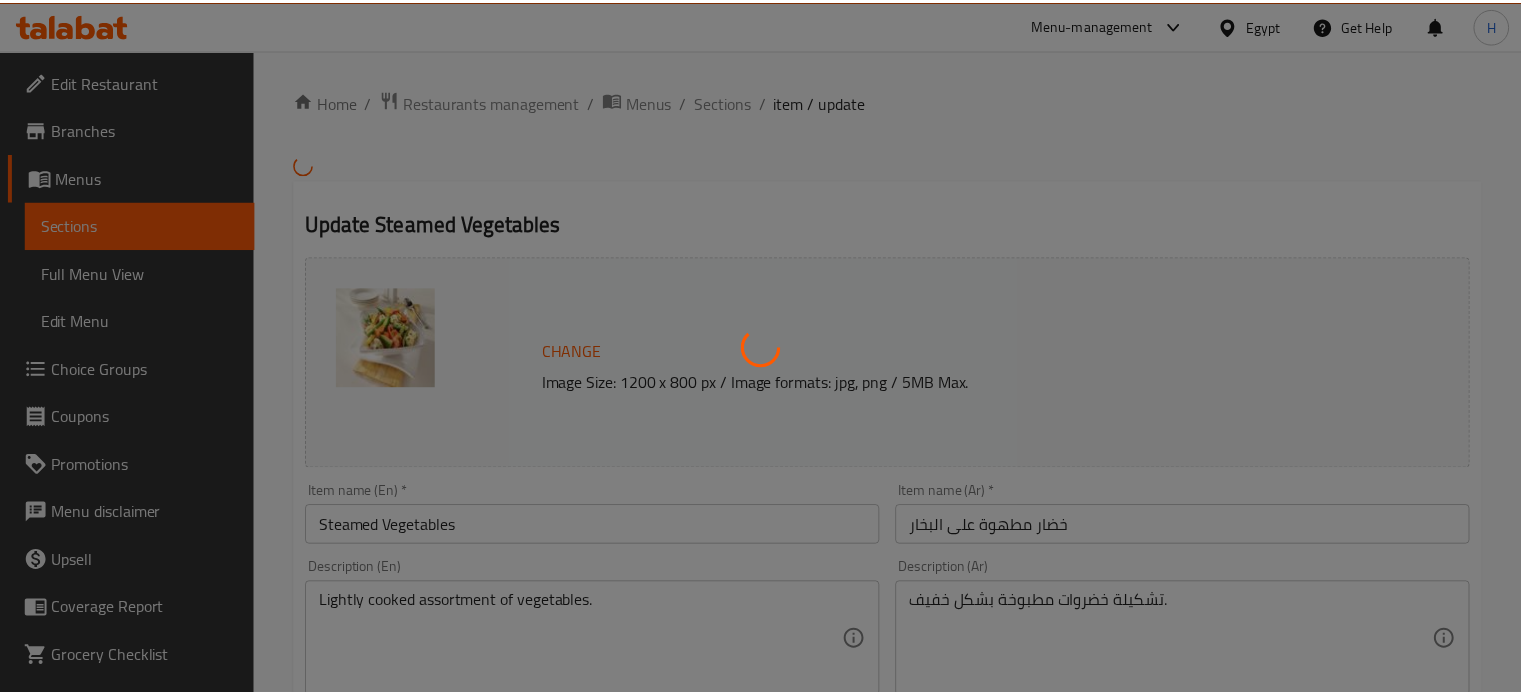 scroll, scrollTop: 0, scrollLeft: 0, axis: both 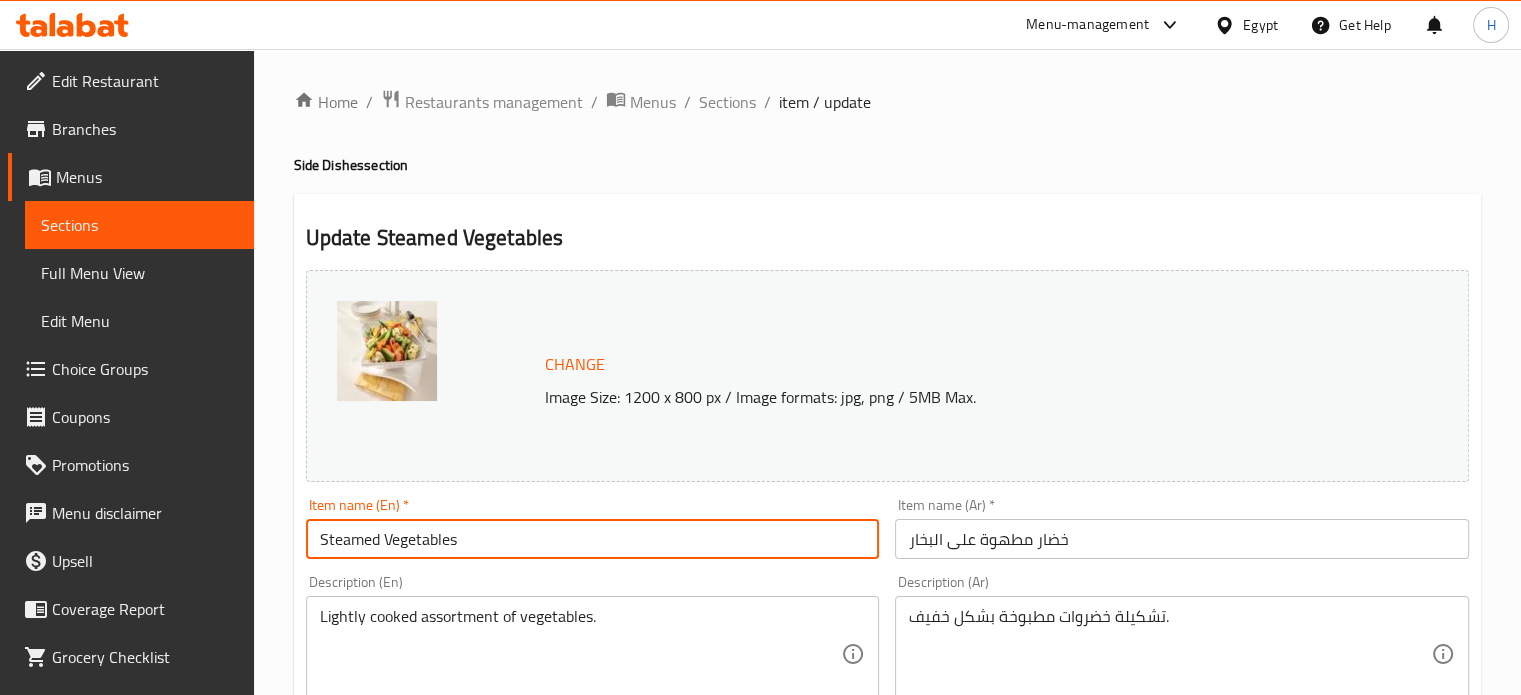 click on "Steamed Vegetables" at bounding box center [593, 539] 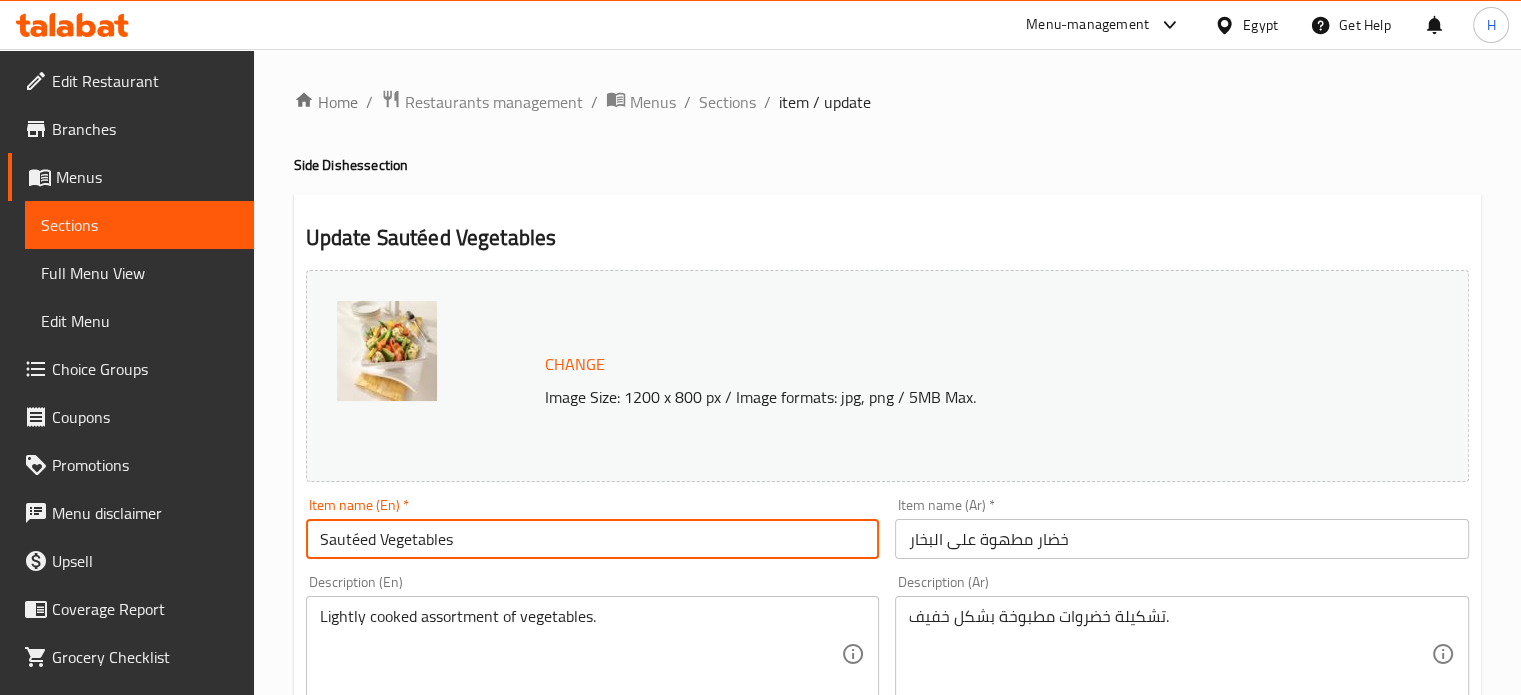type on "Sautéed Vegetables" 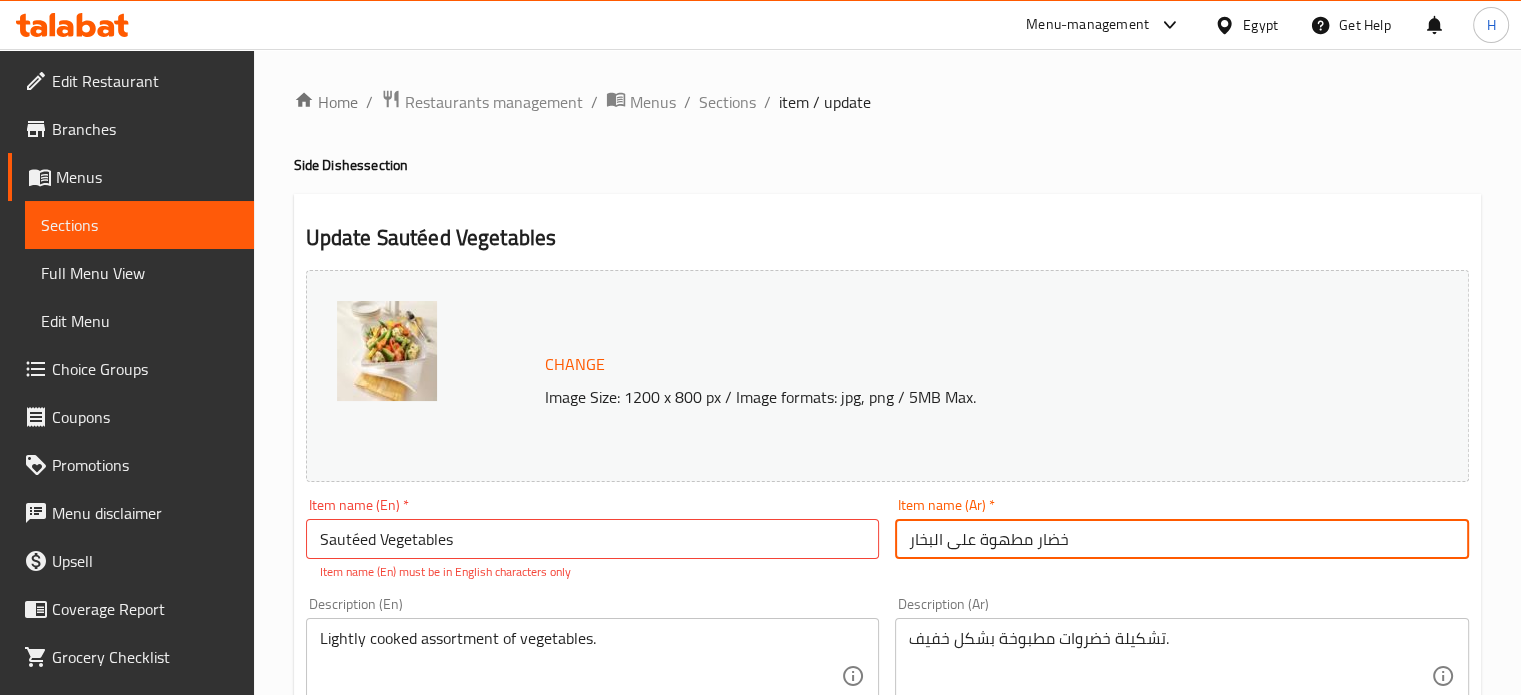 drag, startPoint x: 1032, startPoint y: 538, endPoint x: 889, endPoint y: 539, distance: 143.0035 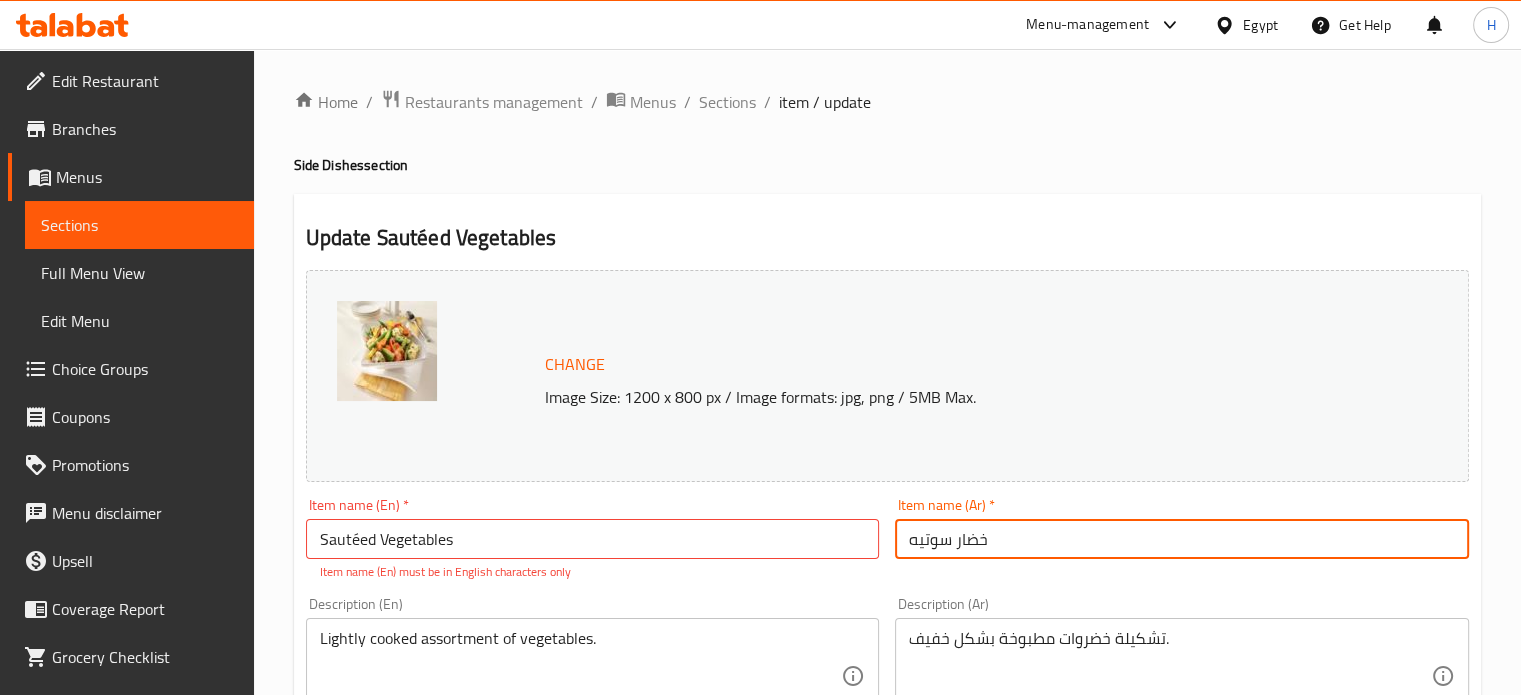 type on "خضار سوتيه" 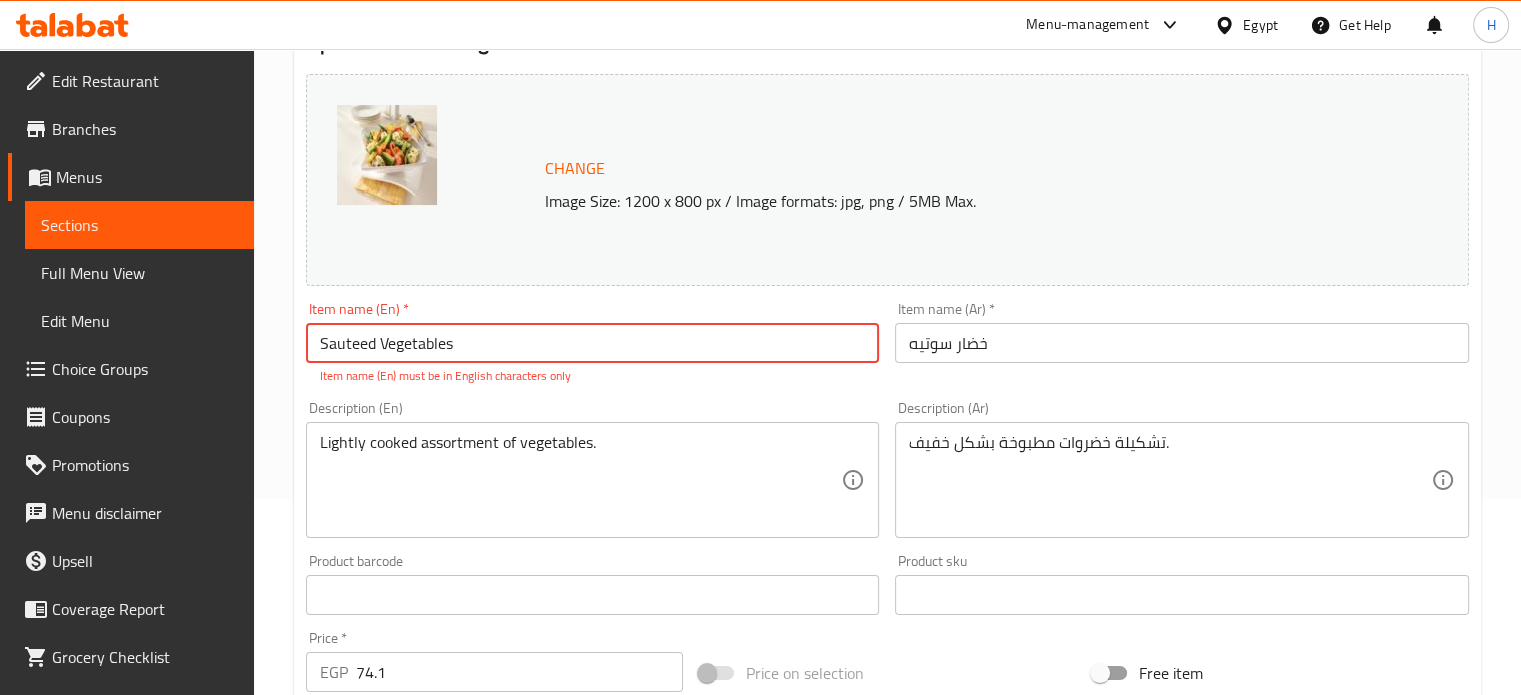 scroll, scrollTop: 200, scrollLeft: 0, axis: vertical 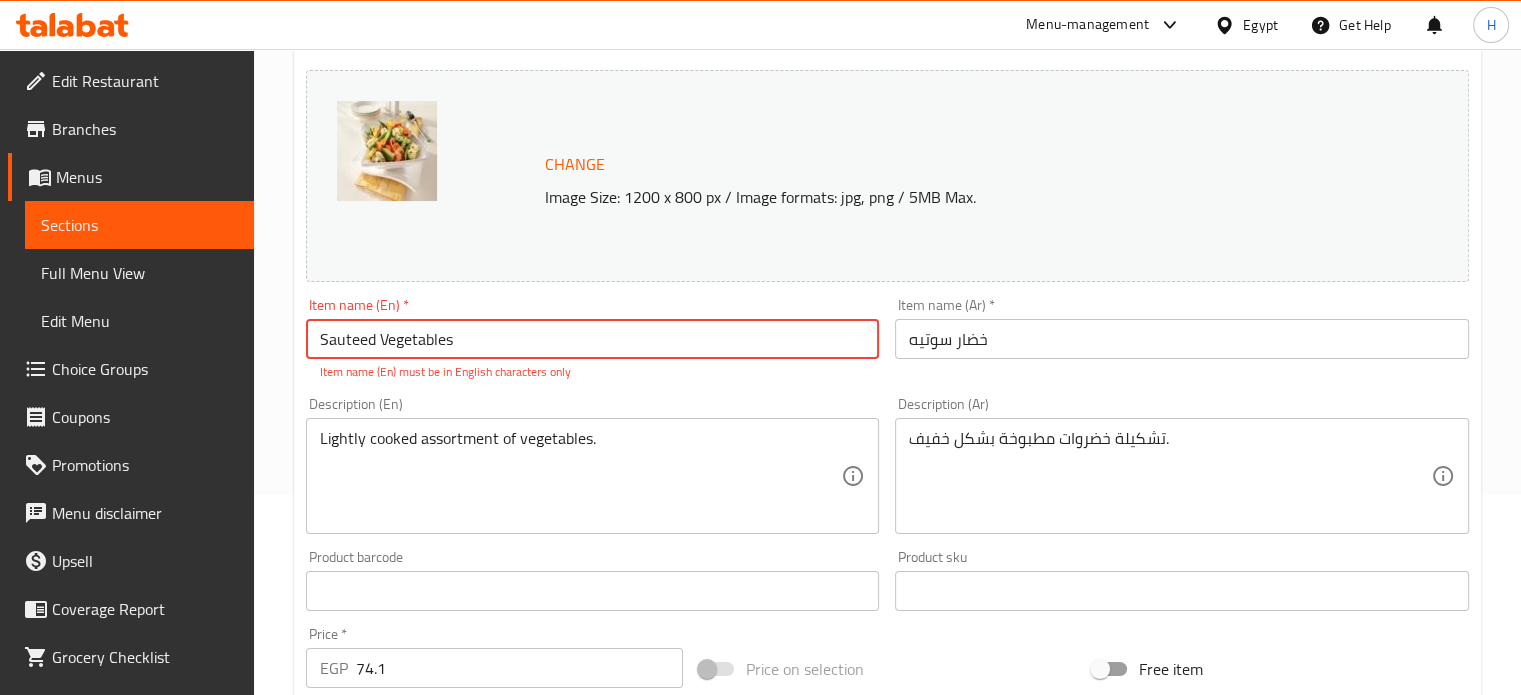 type on "Sauteed Vegetables" 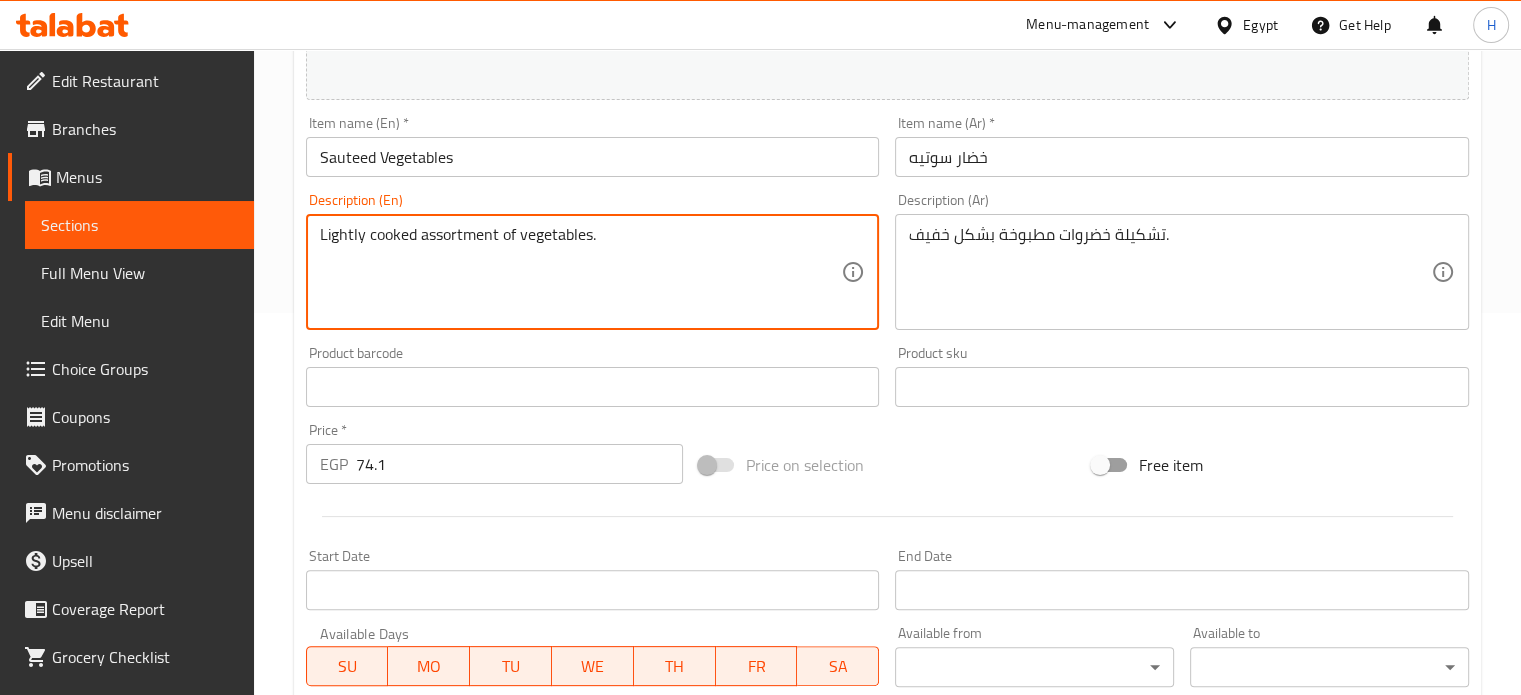 scroll, scrollTop: 700, scrollLeft: 0, axis: vertical 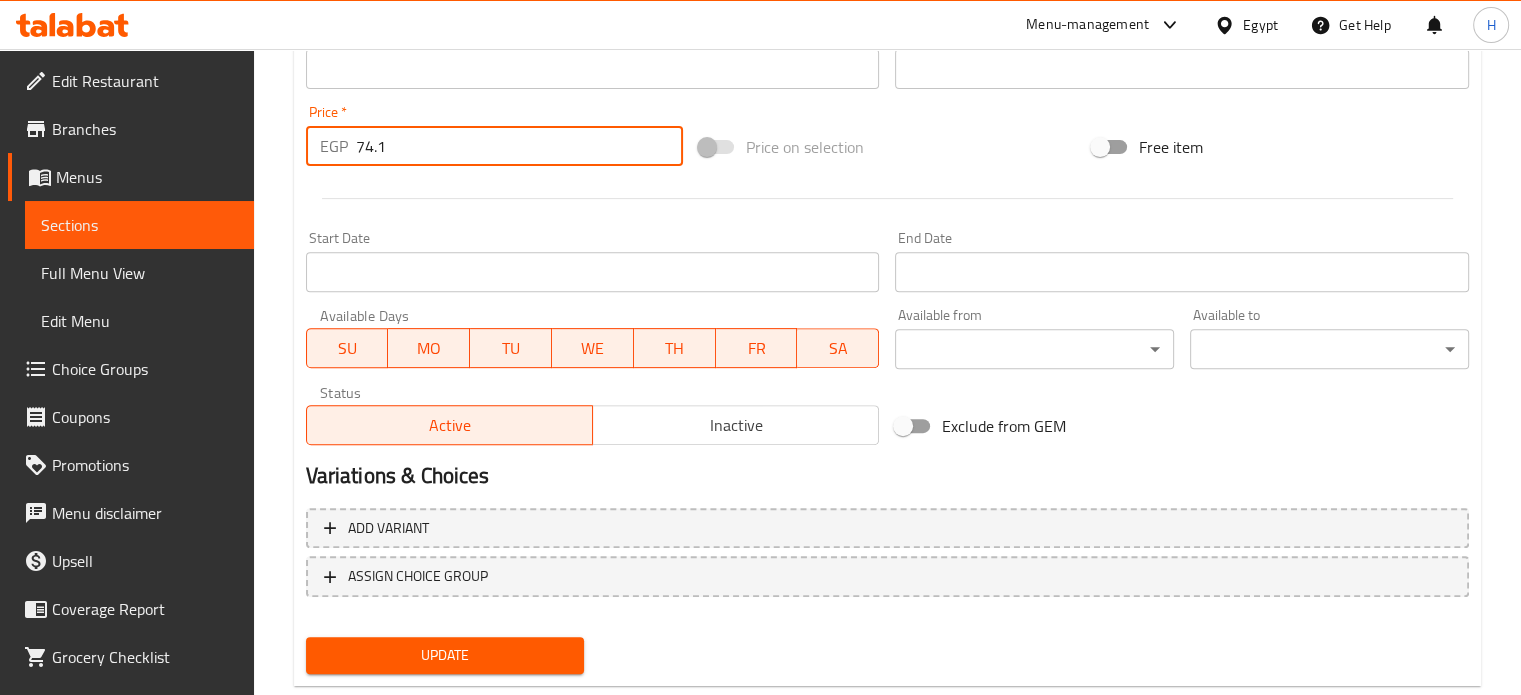 drag, startPoint x: 408, startPoint y: 151, endPoint x: 246, endPoint y: 151, distance: 162 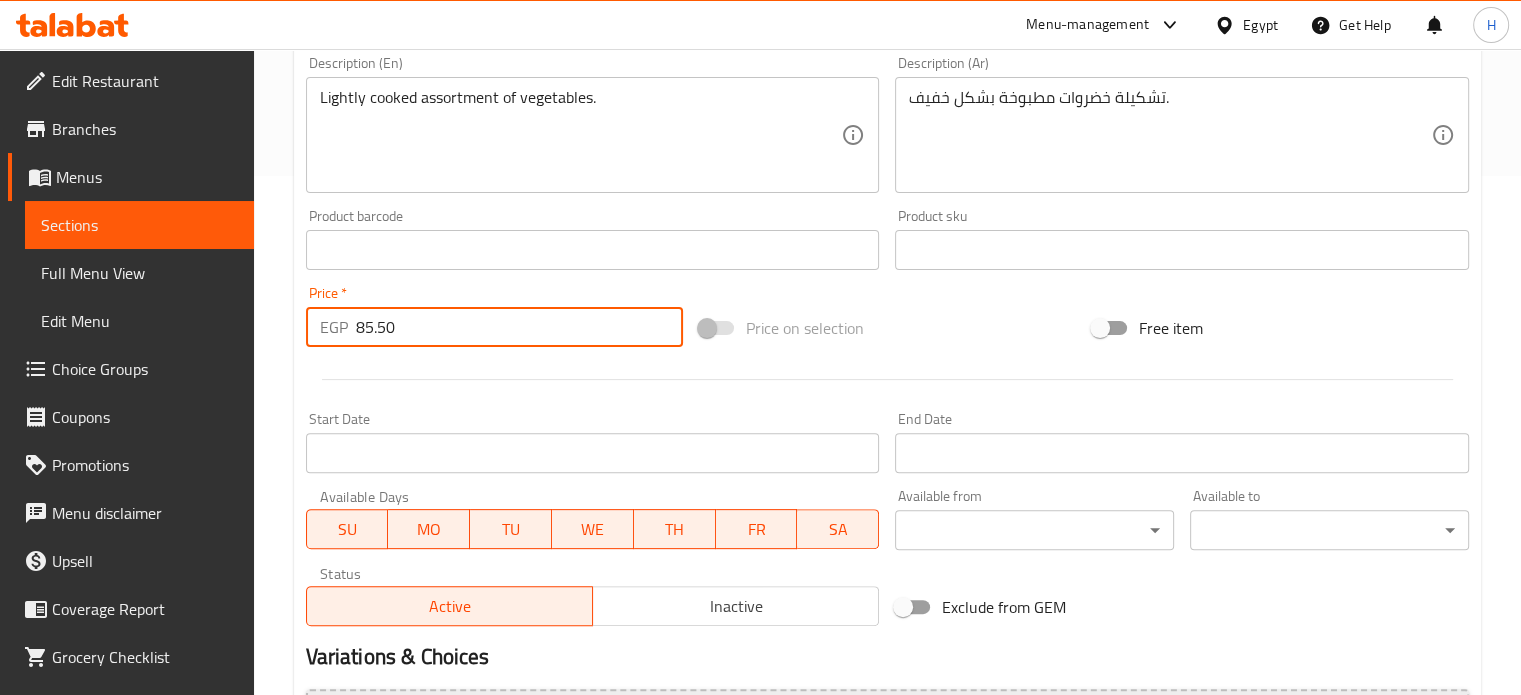 scroll, scrollTop: 700, scrollLeft: 0, axis: vertical 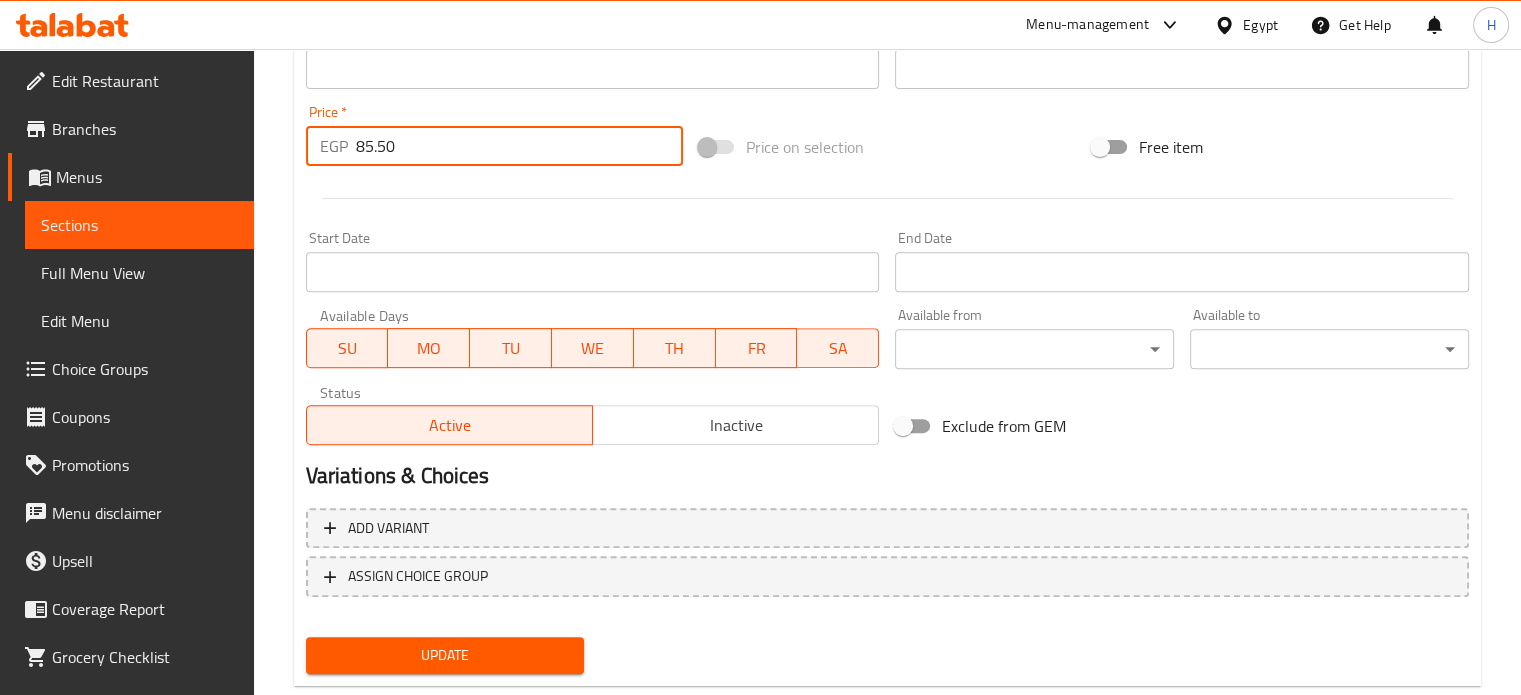 type on "85.50" 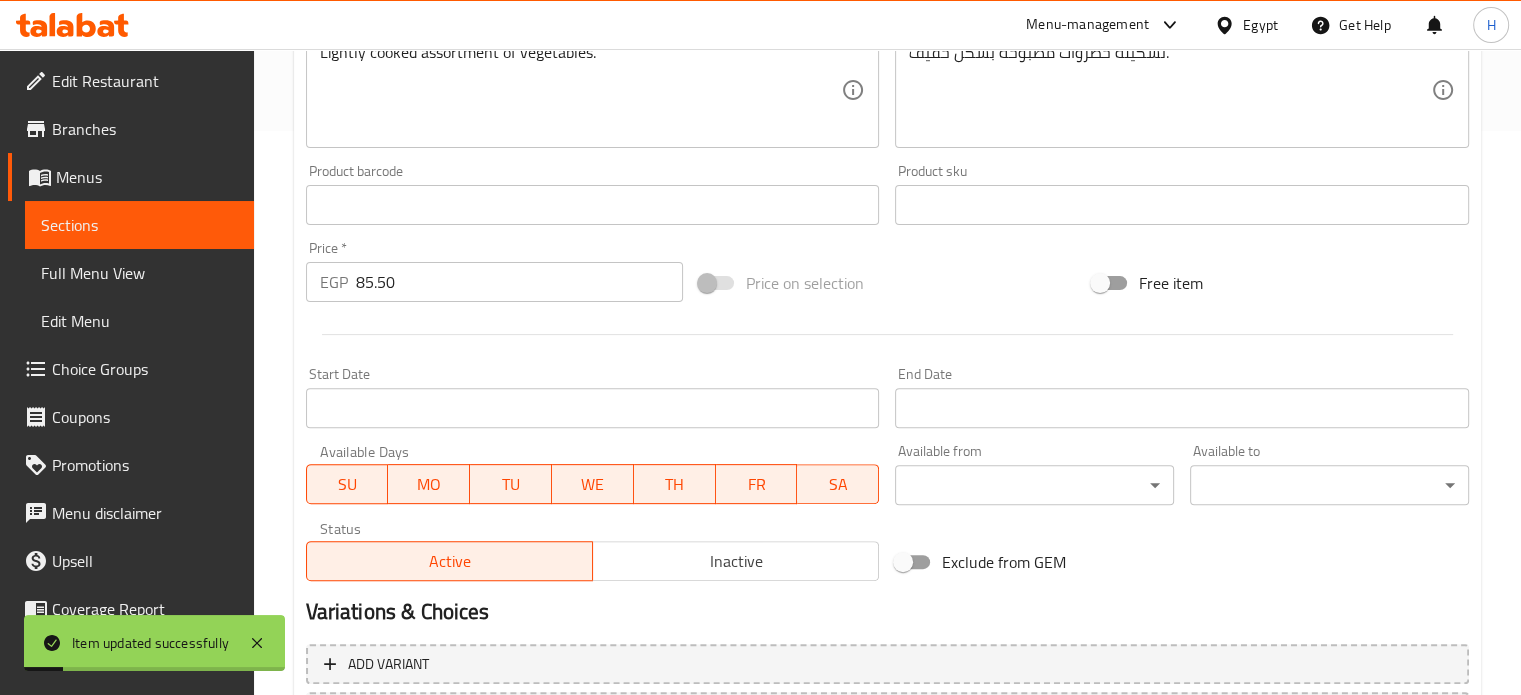scroll, scrollTop: 500, scrollLeft: 0, axis: vertical 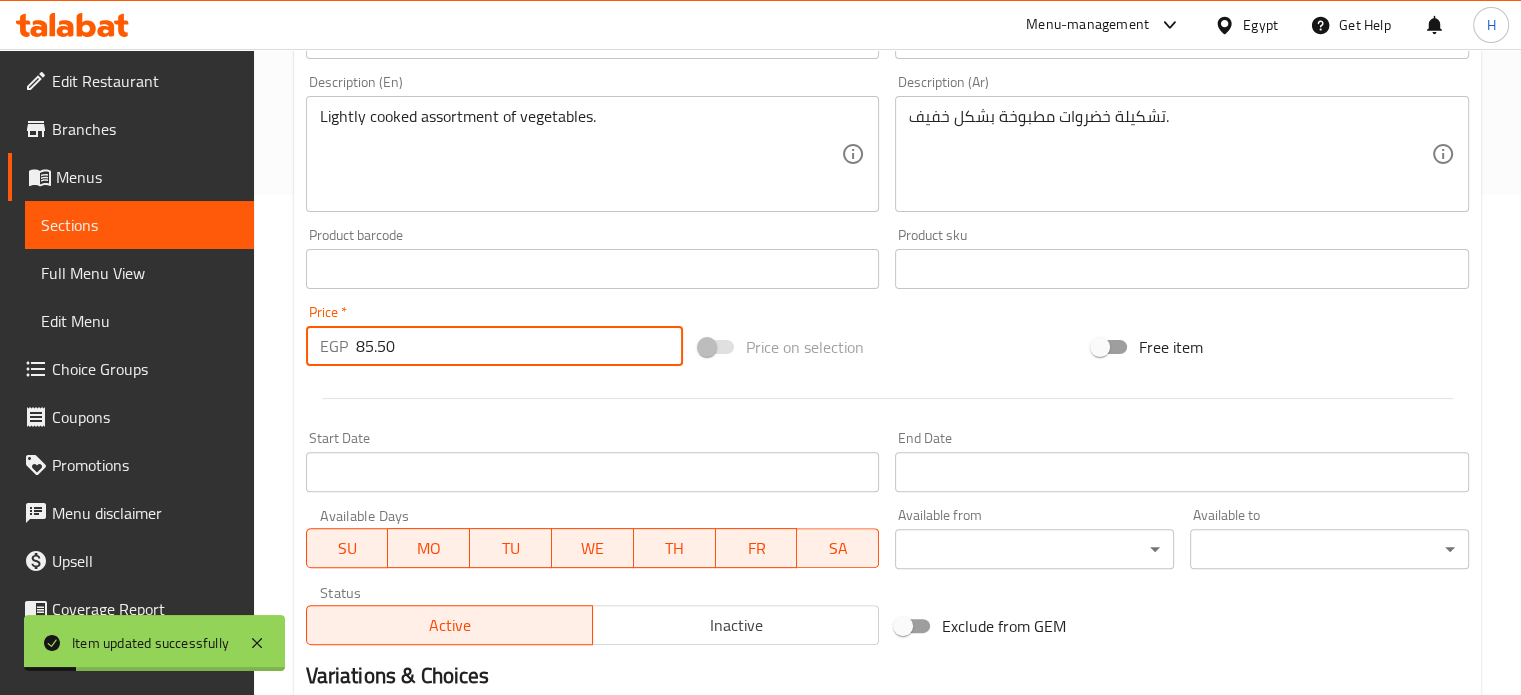 drag, startPoint x: 424, startPoint y: 333, endPoint x: 300, endPoint y: 335, distance: 124.01613 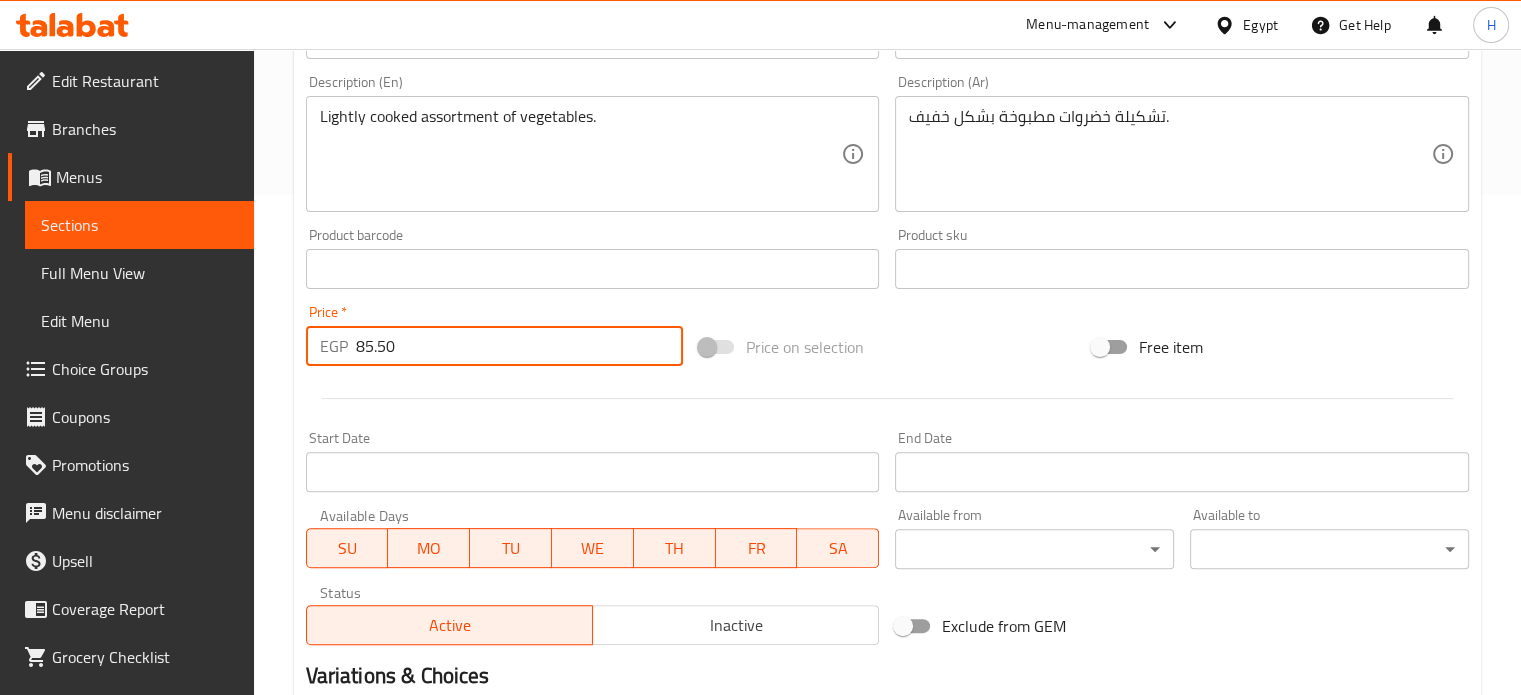 click on "Branches" at bounding box center (145, 129) 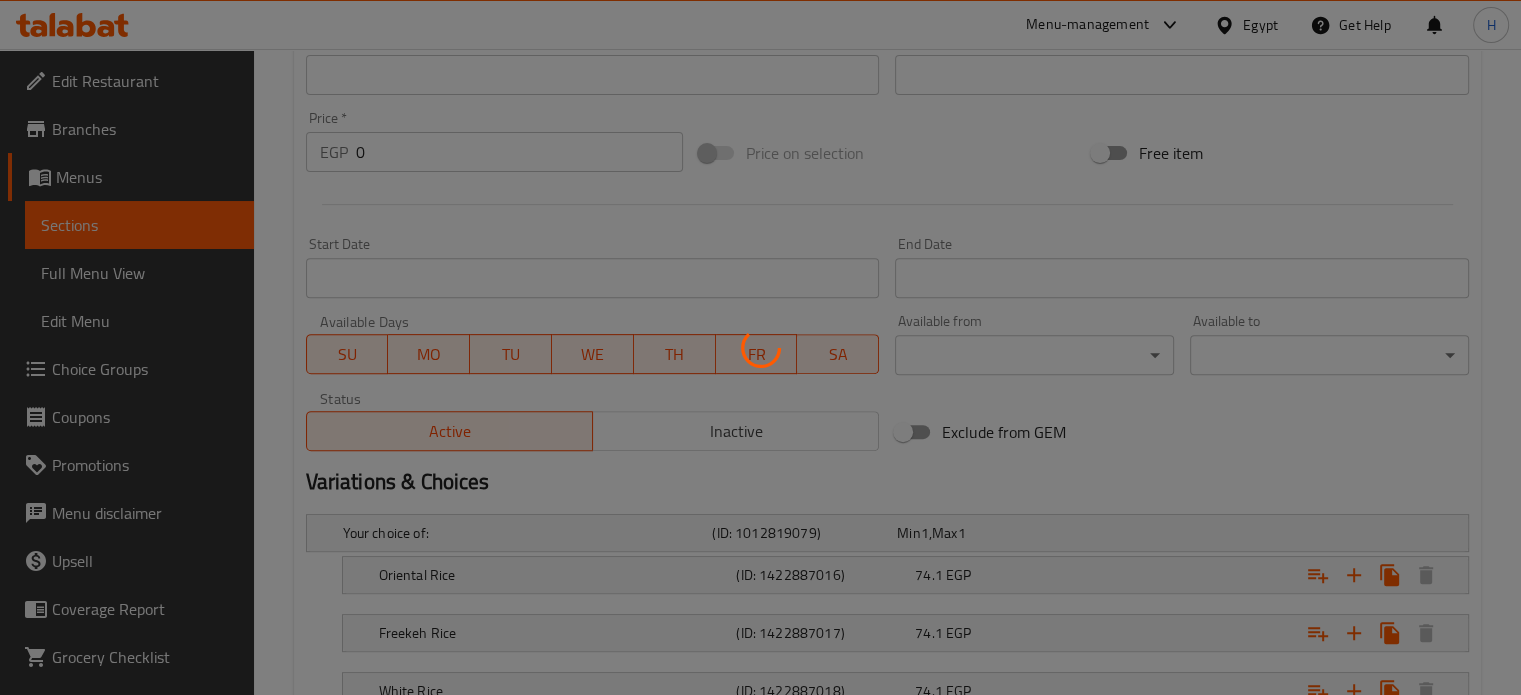 scroll, scrollTop: 848, scrollLeft: 0, axis: vertical 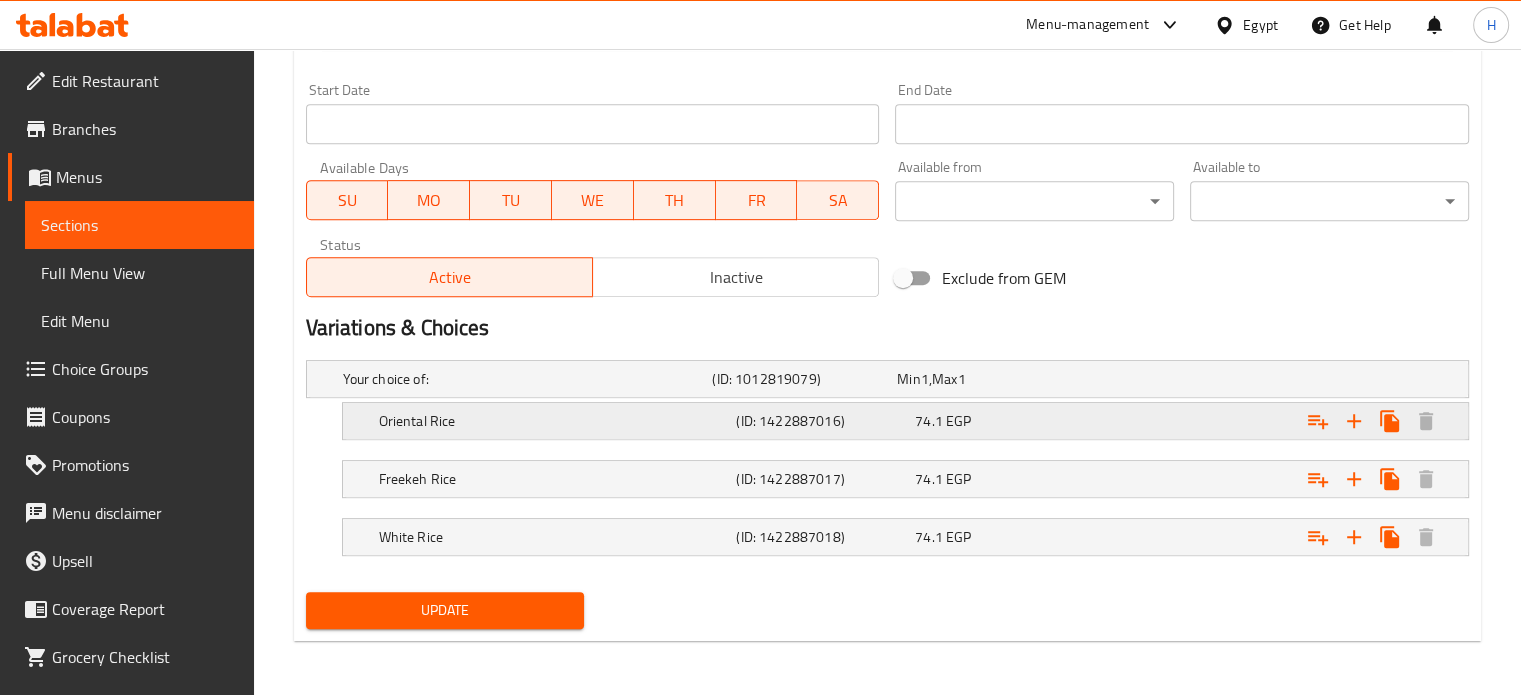 click on "(ID: 1422887016)" at bounding box center (800, 379) 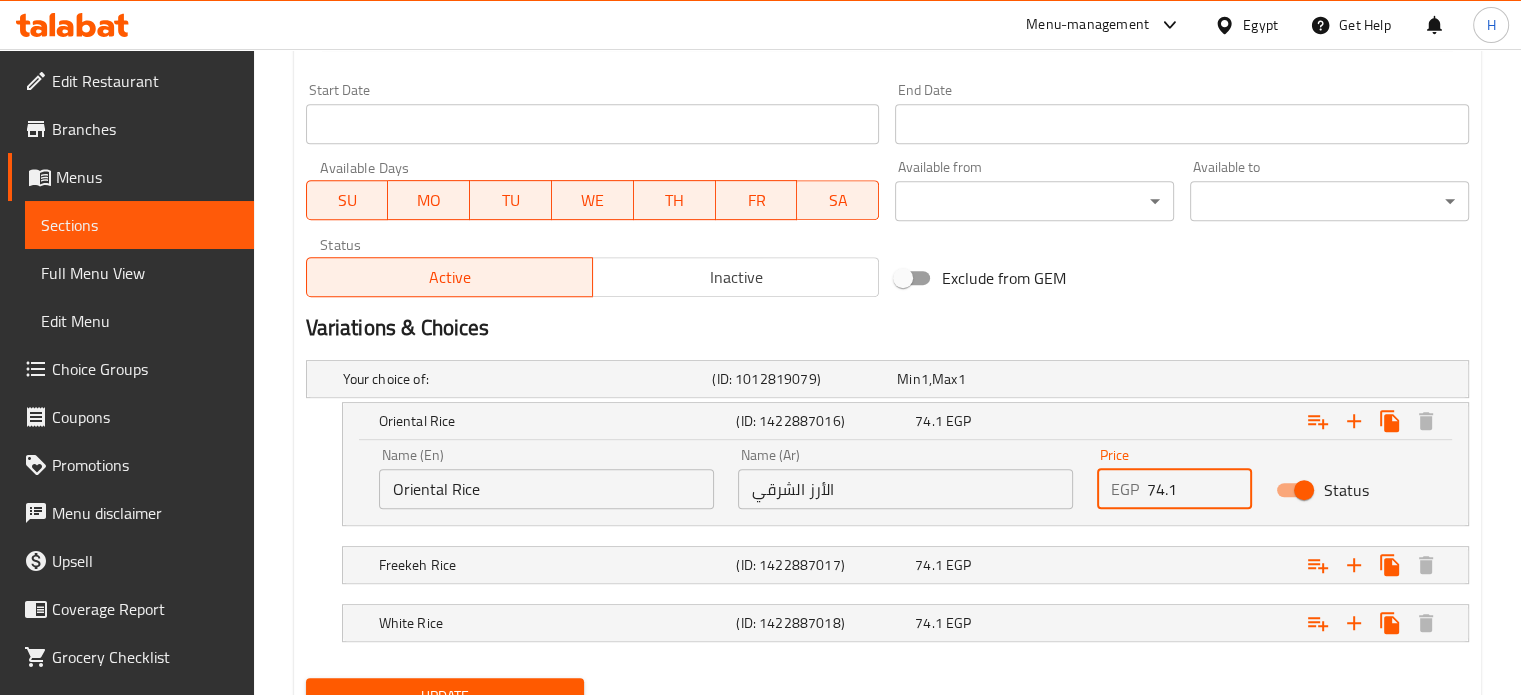 drag, startPoint x: 1188, startPoint y: 487, endPoint x: 1092, endPoint y: 491, distance: 96.0833 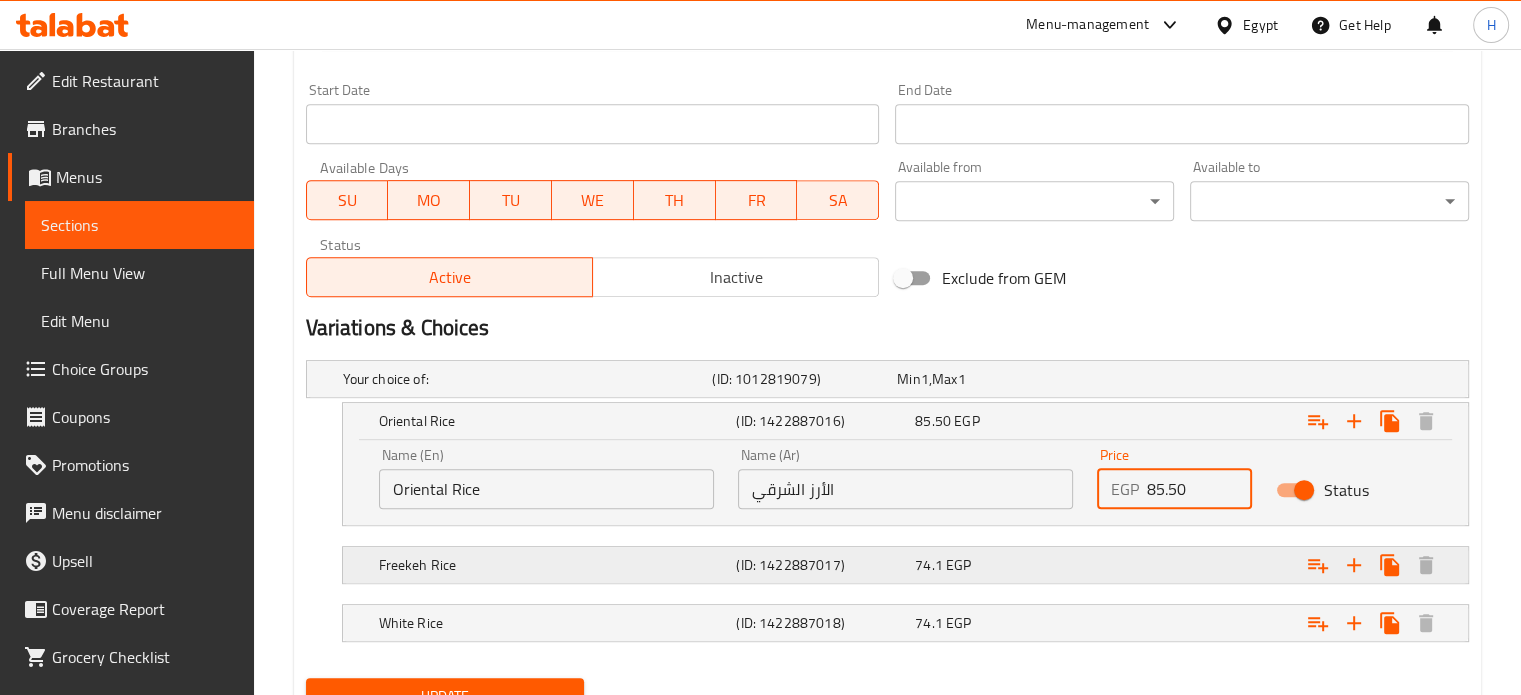 type on "85.50" 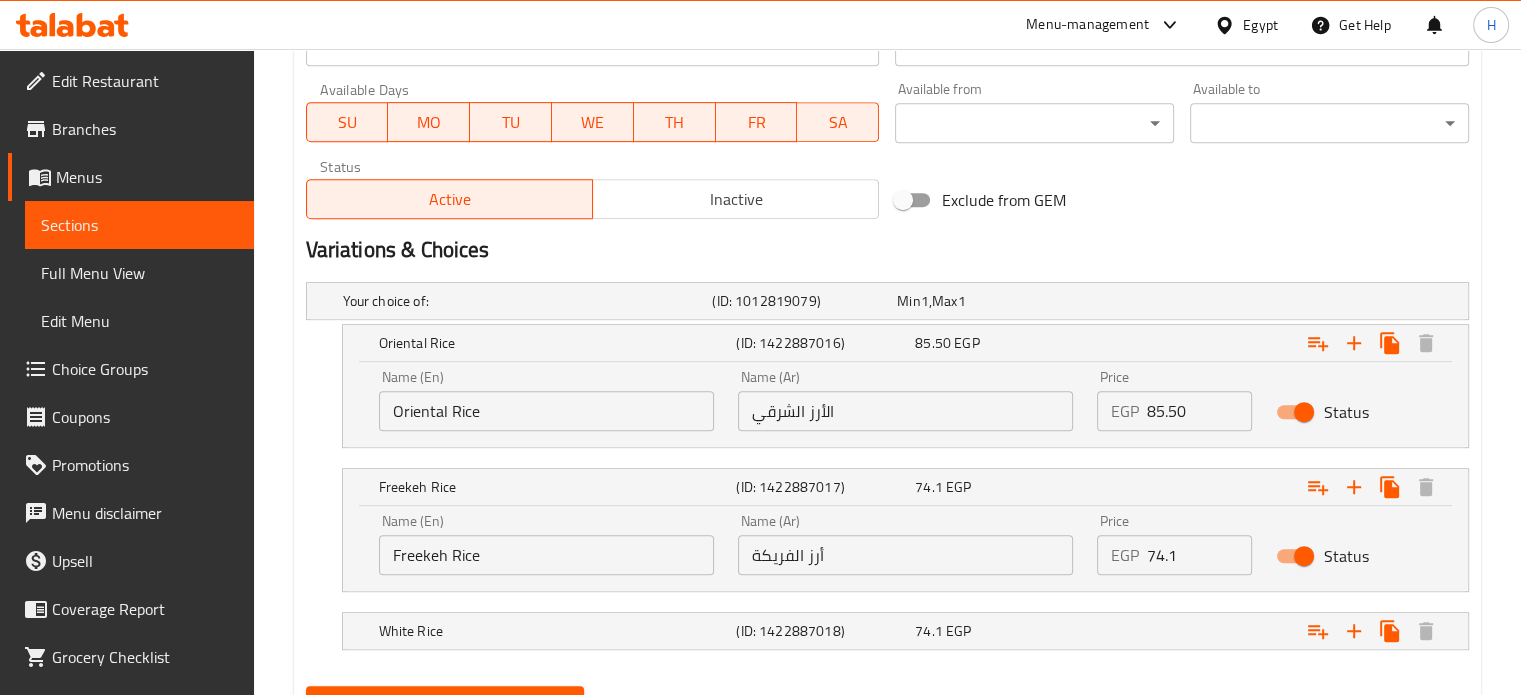 scroll, scrollTop: 1020, scrollLeft: 0, axis: vertical 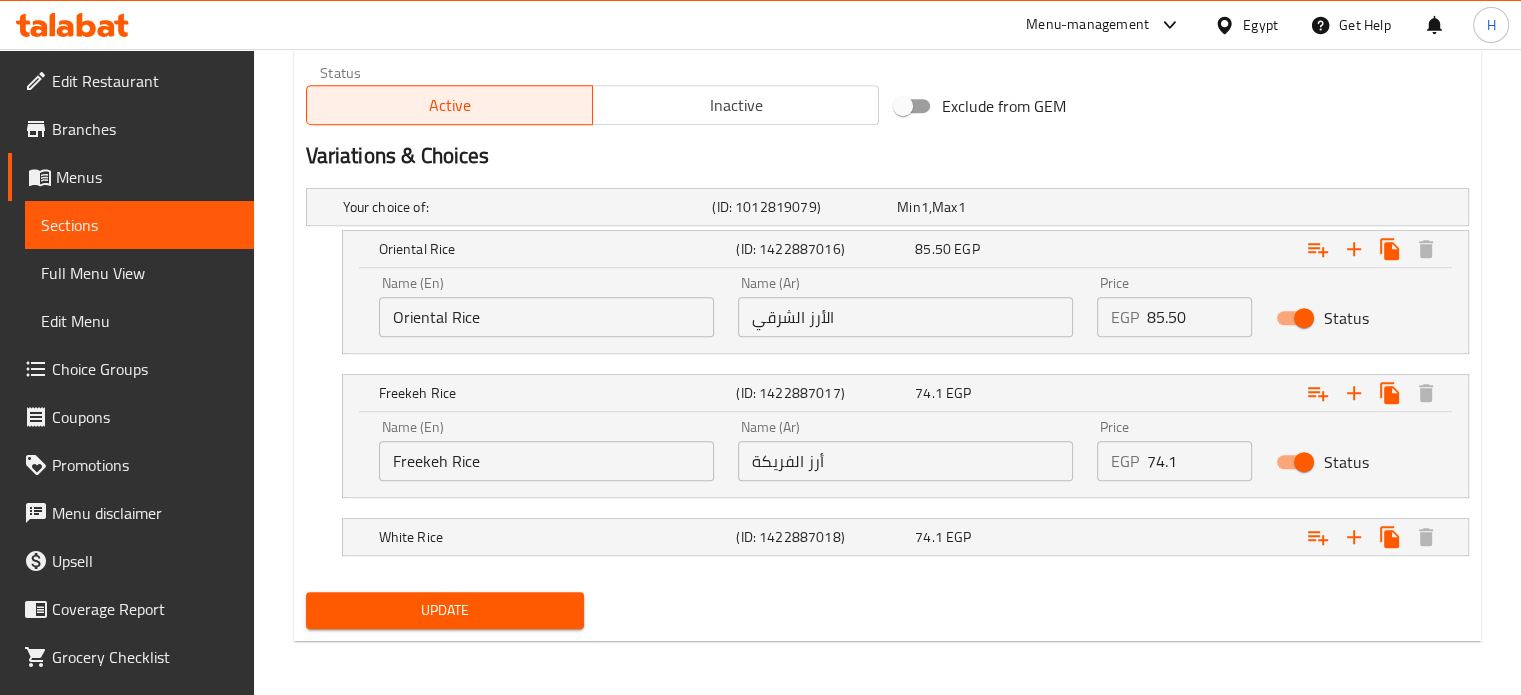 drag, startPoint x: 1196, startPoint y: 465, endPoint x: 1107, endPoint y: 467, distance: 89.02247 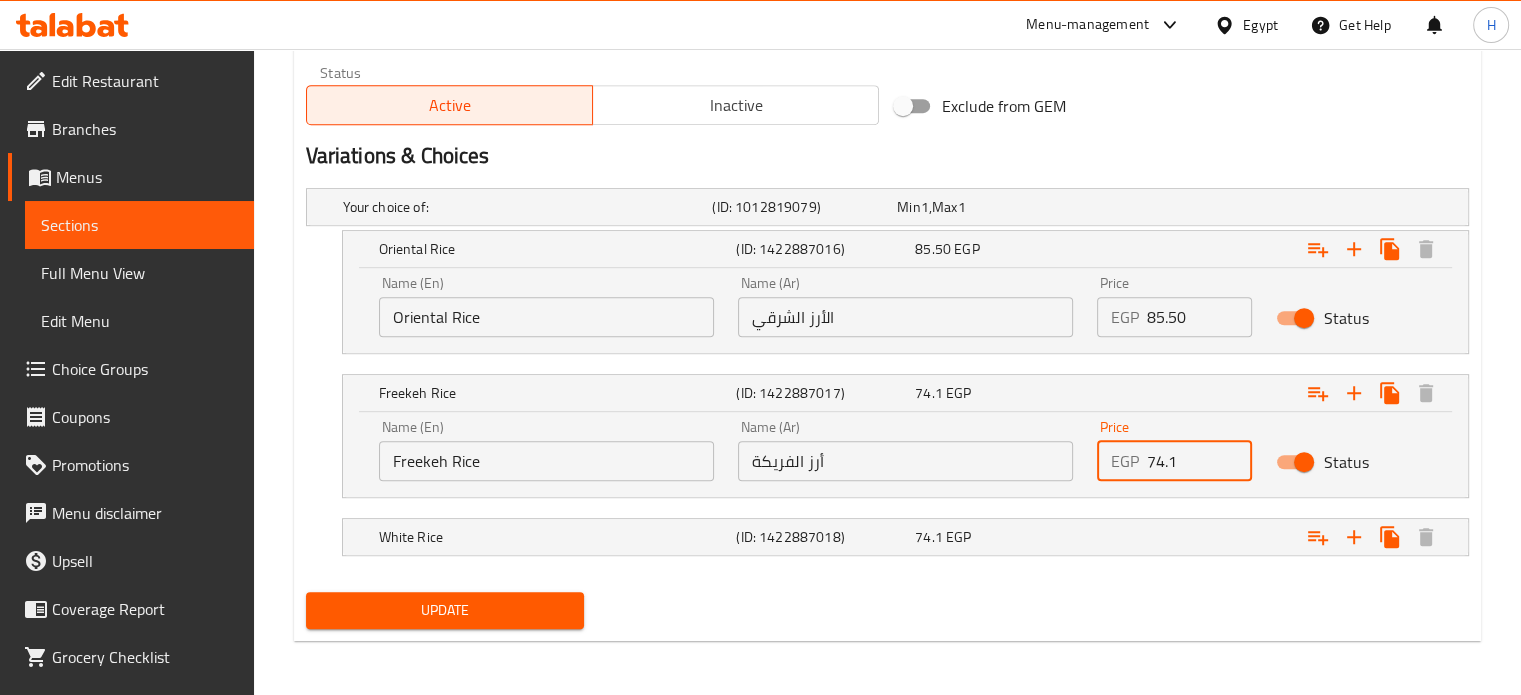 paste on "85.50" 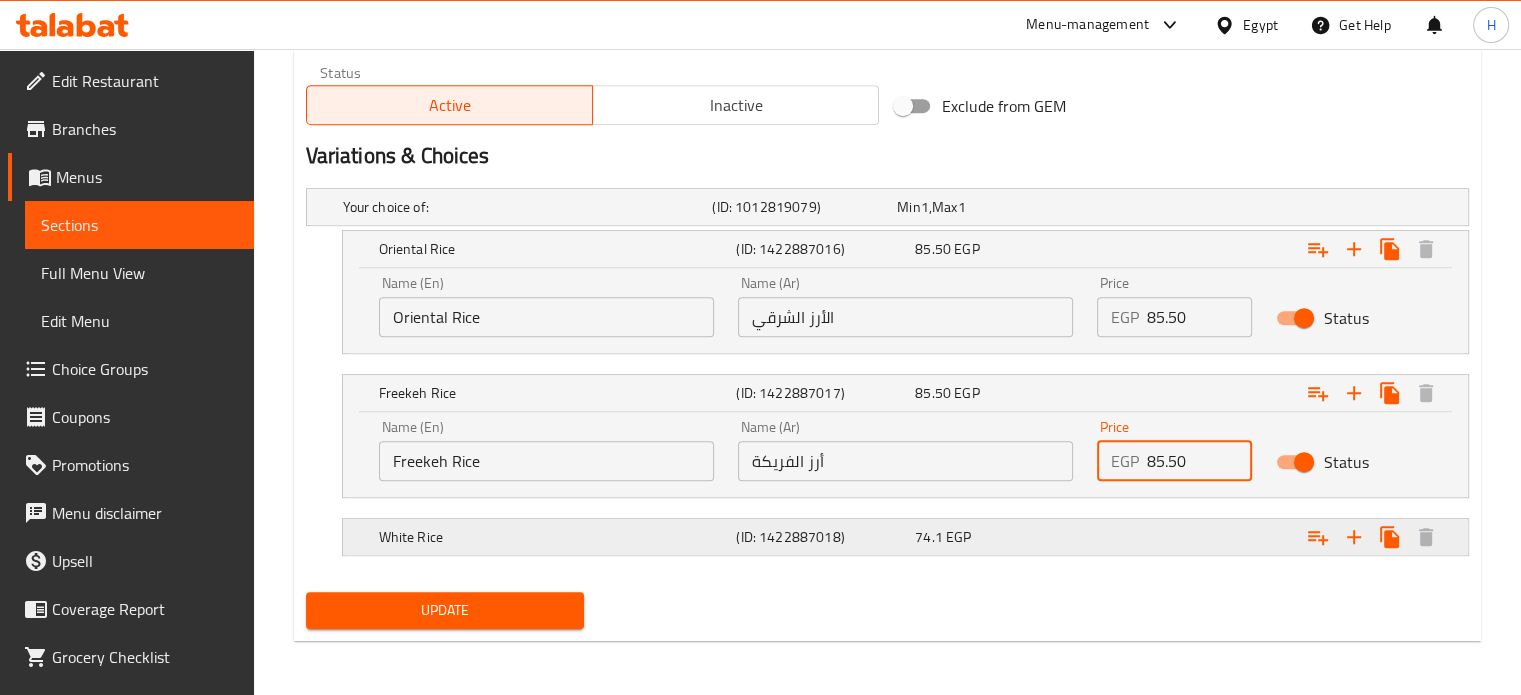 type on "85.50" 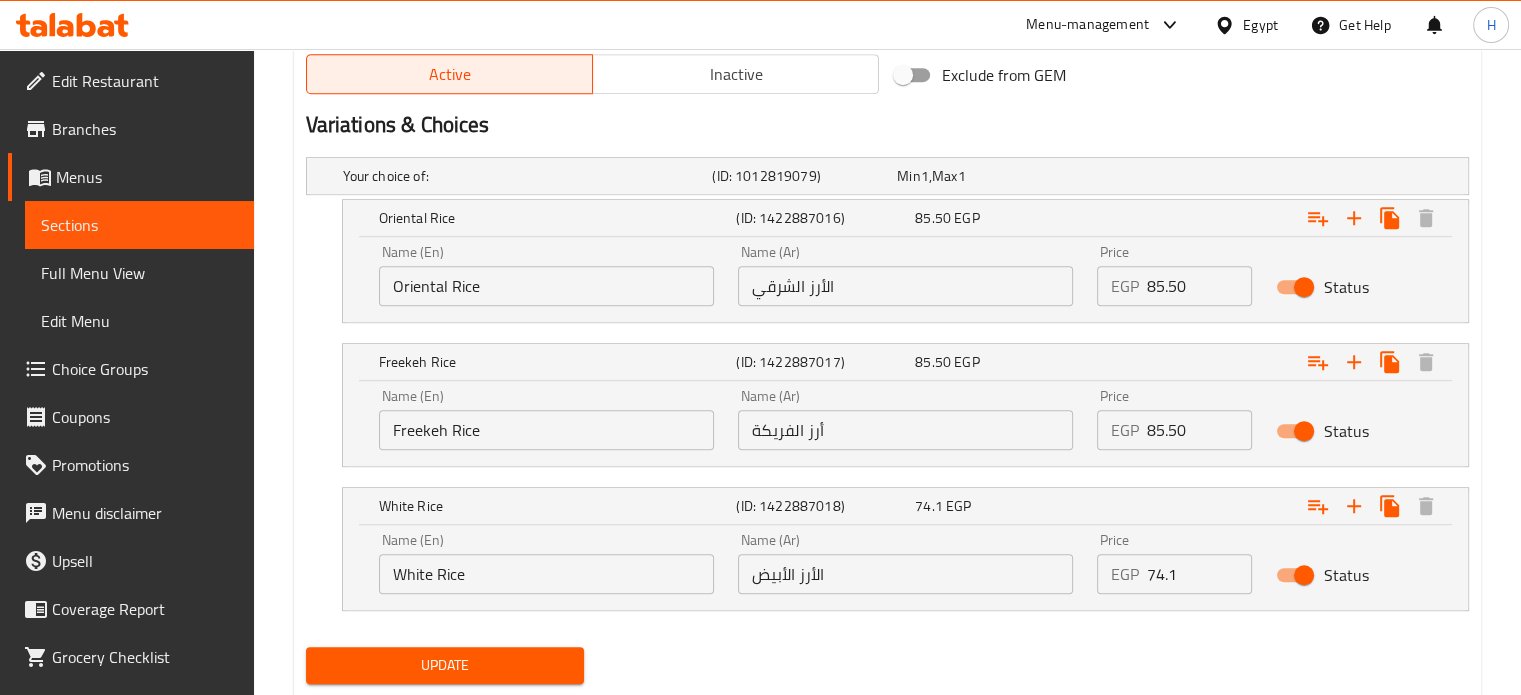scroll, scrollTop: 1105, scrollLeft: 0, axis: vertical 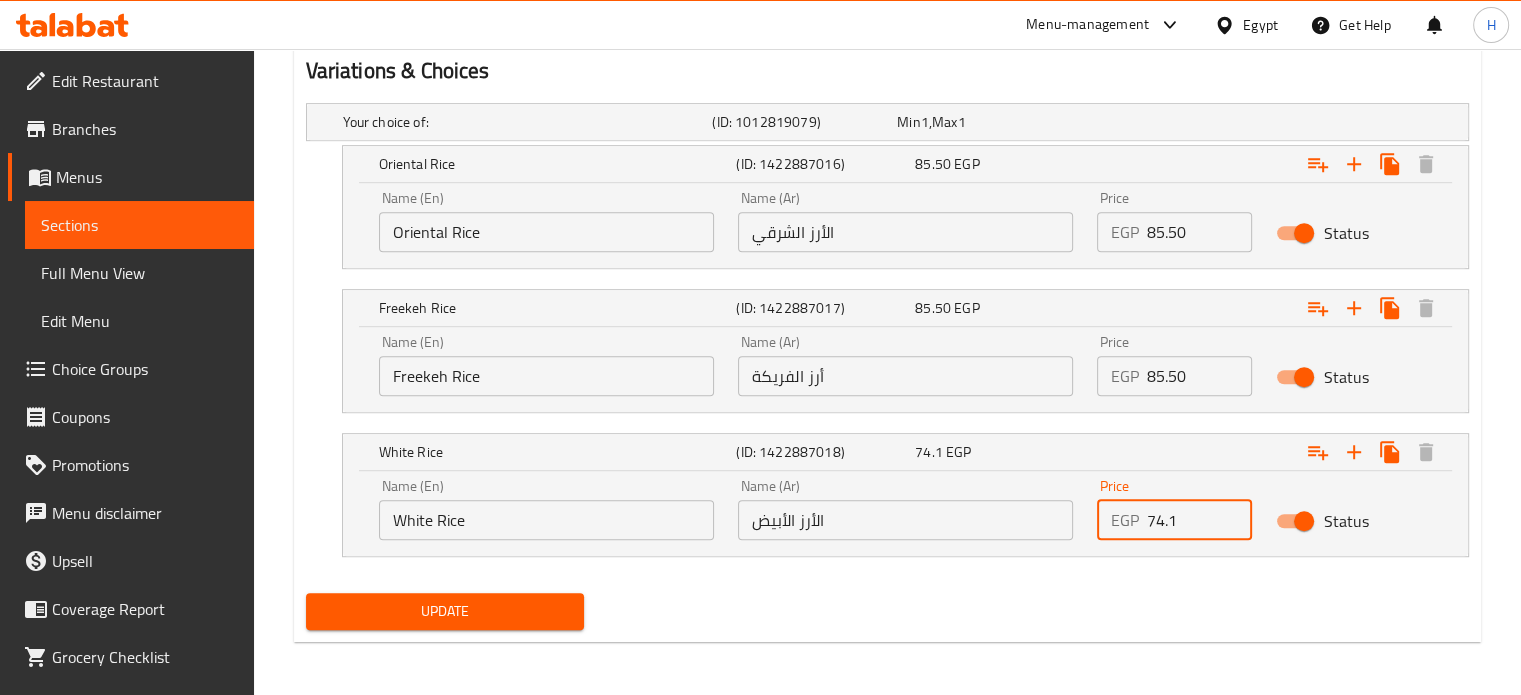 drag, startPoint x: 1185, startPoint y: 515, endPoint x: 1063, endPoint y: 515, distance: 122 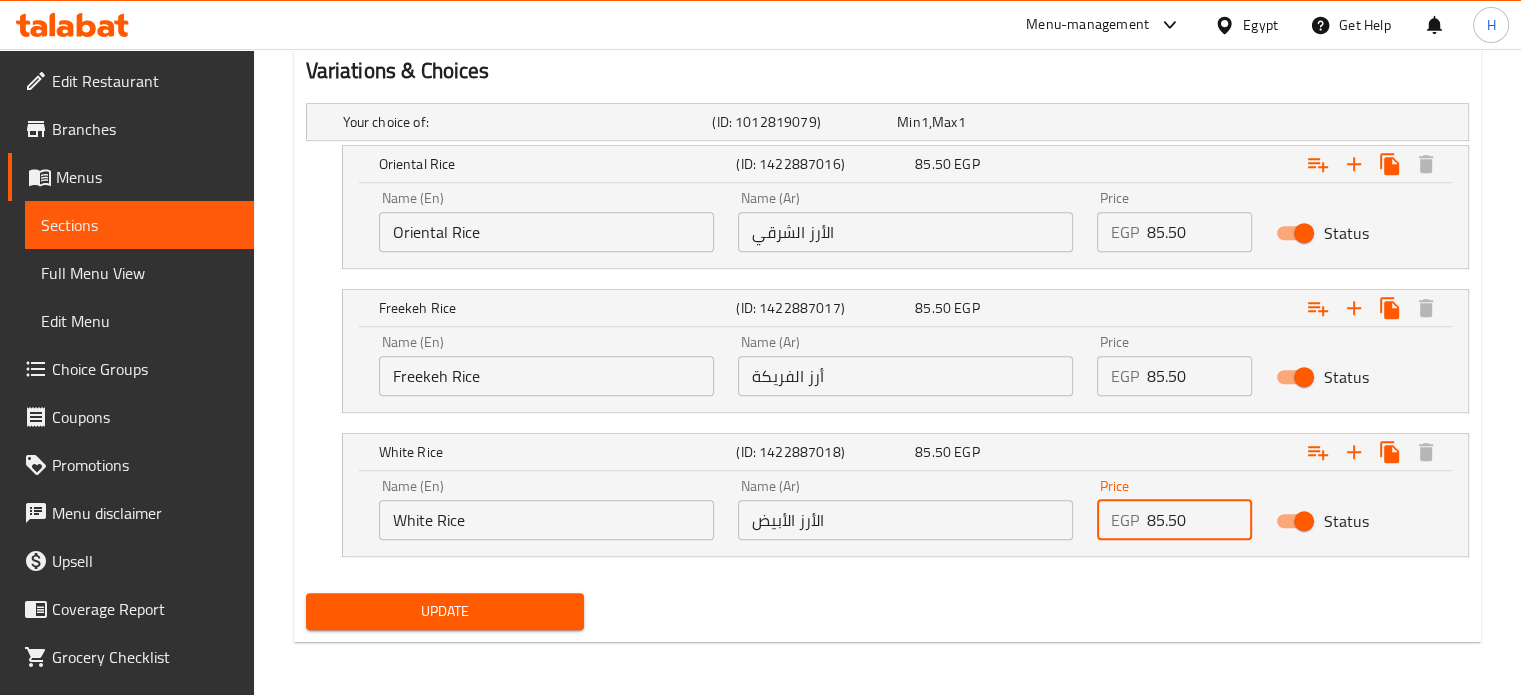 type on "85.50" 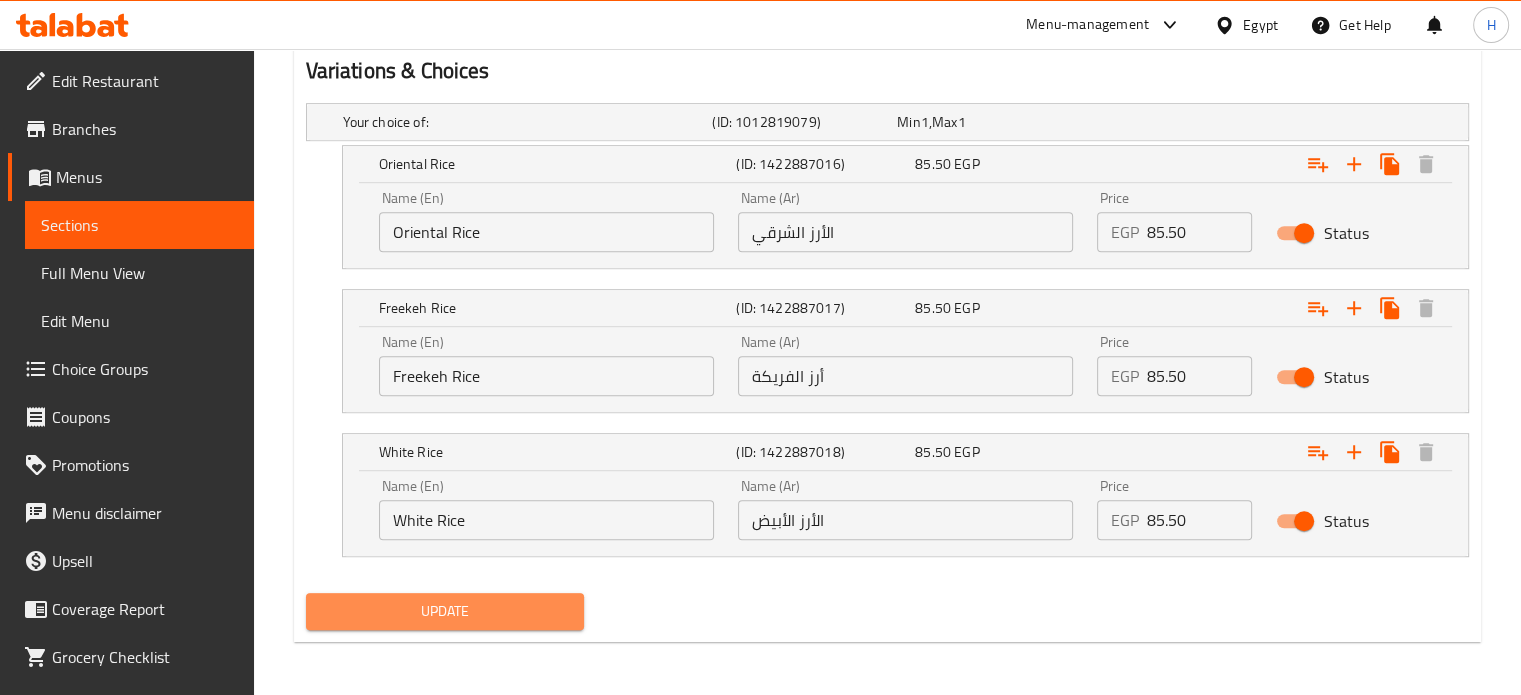 click on "Update" at bounding box center [445, 611] 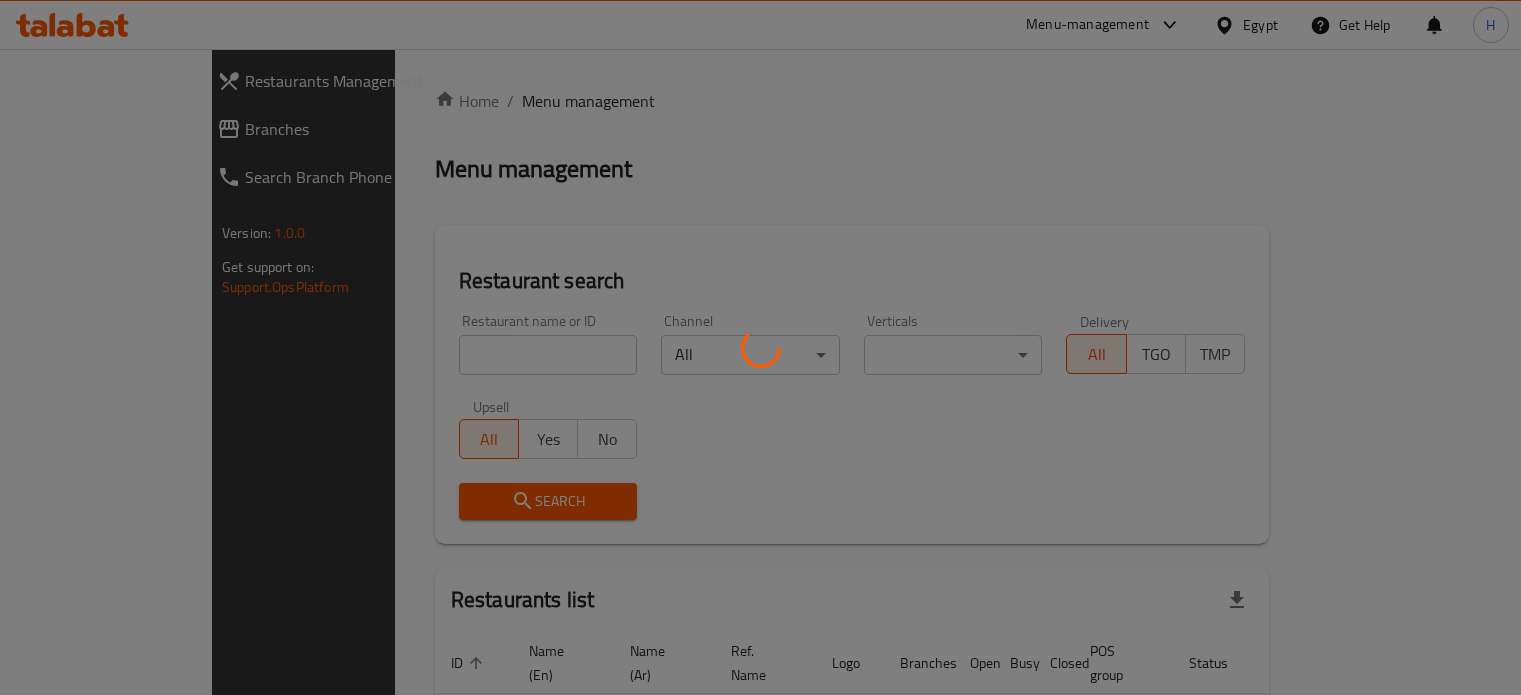 scroll, scrollTop: 0, scrollLeft: 0, axis: both 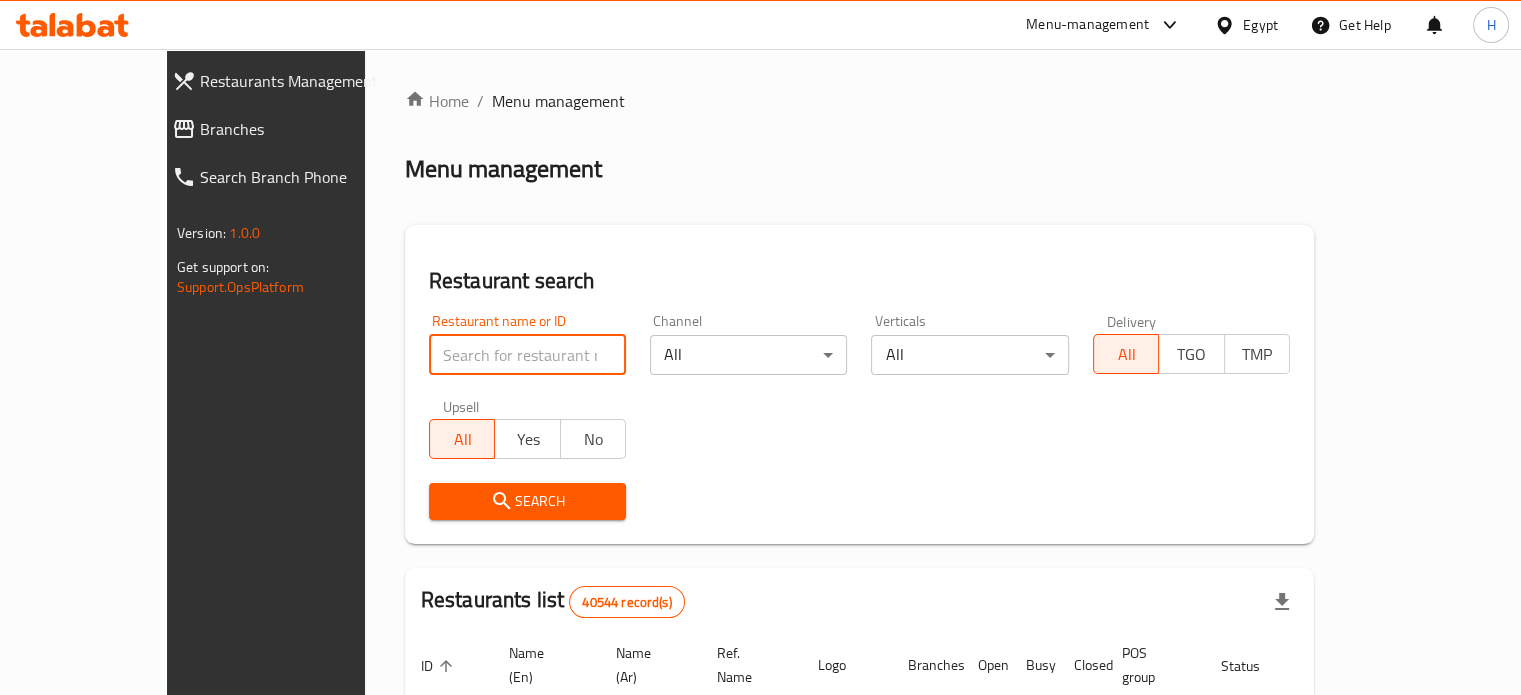 click at bounding box center (527, 355) 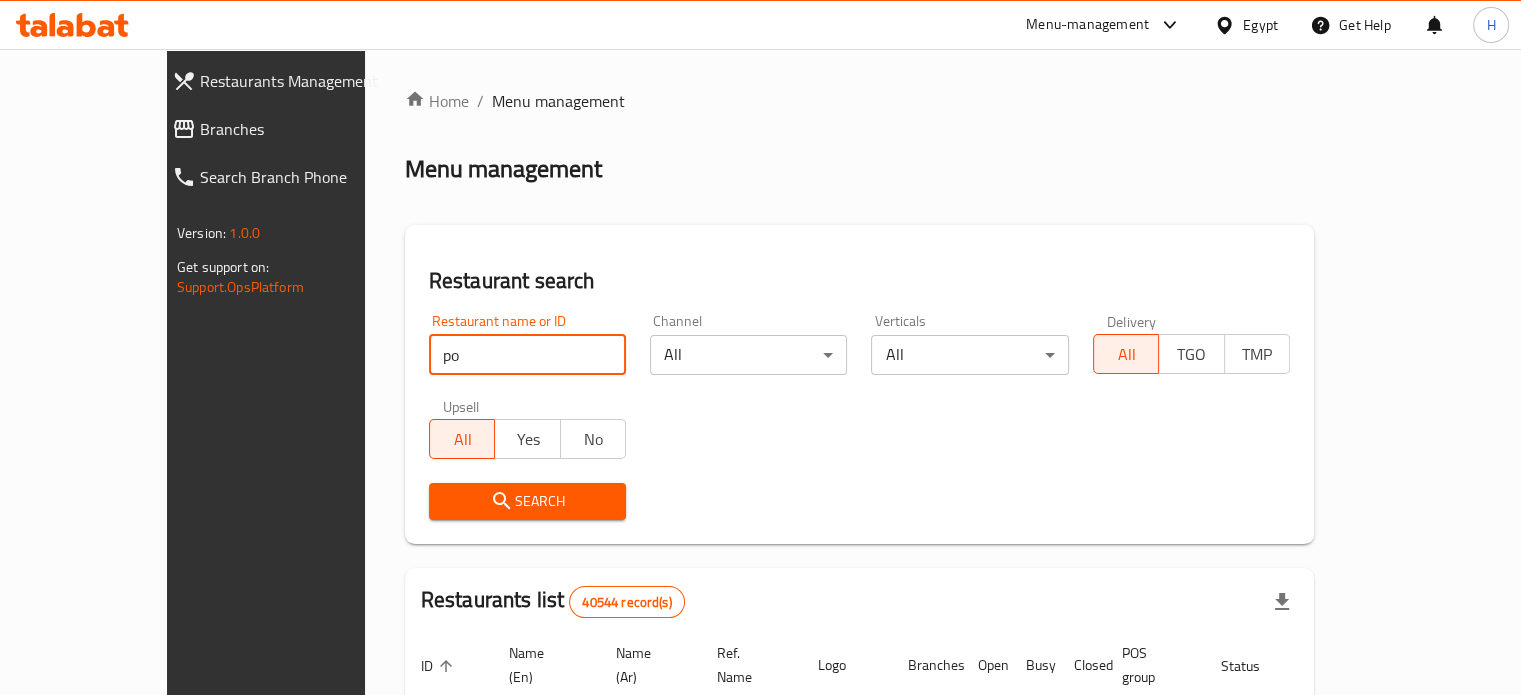 type on "p" 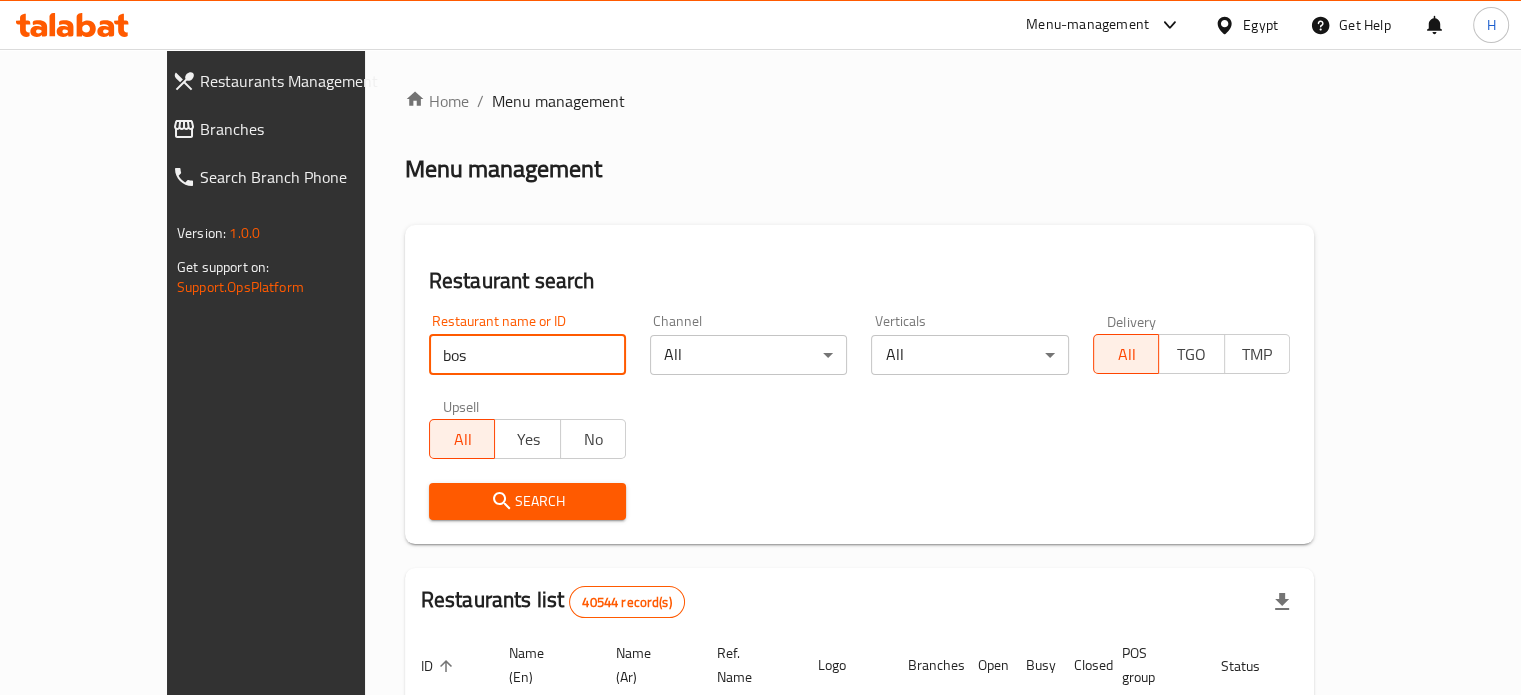 type on "Bosporus" 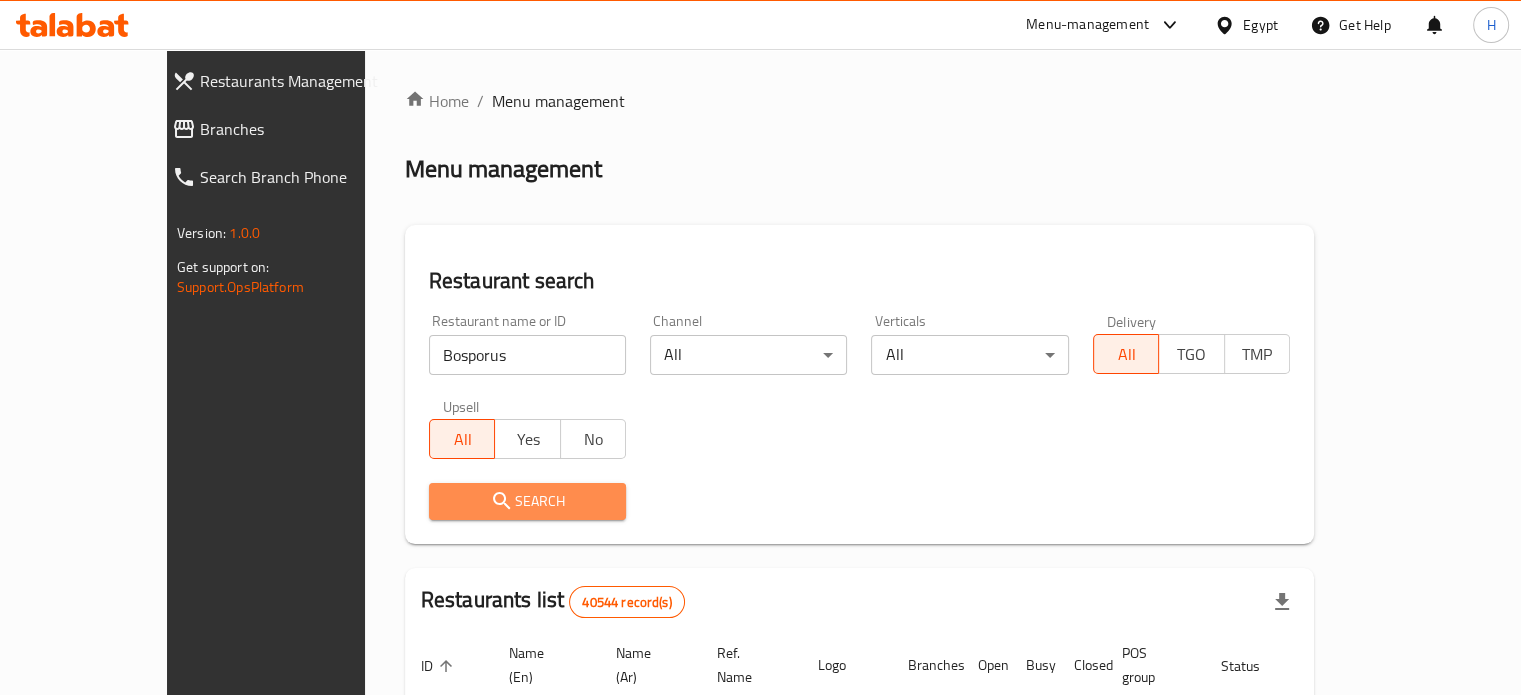 click on "Search" at bounding box center [527, 501] 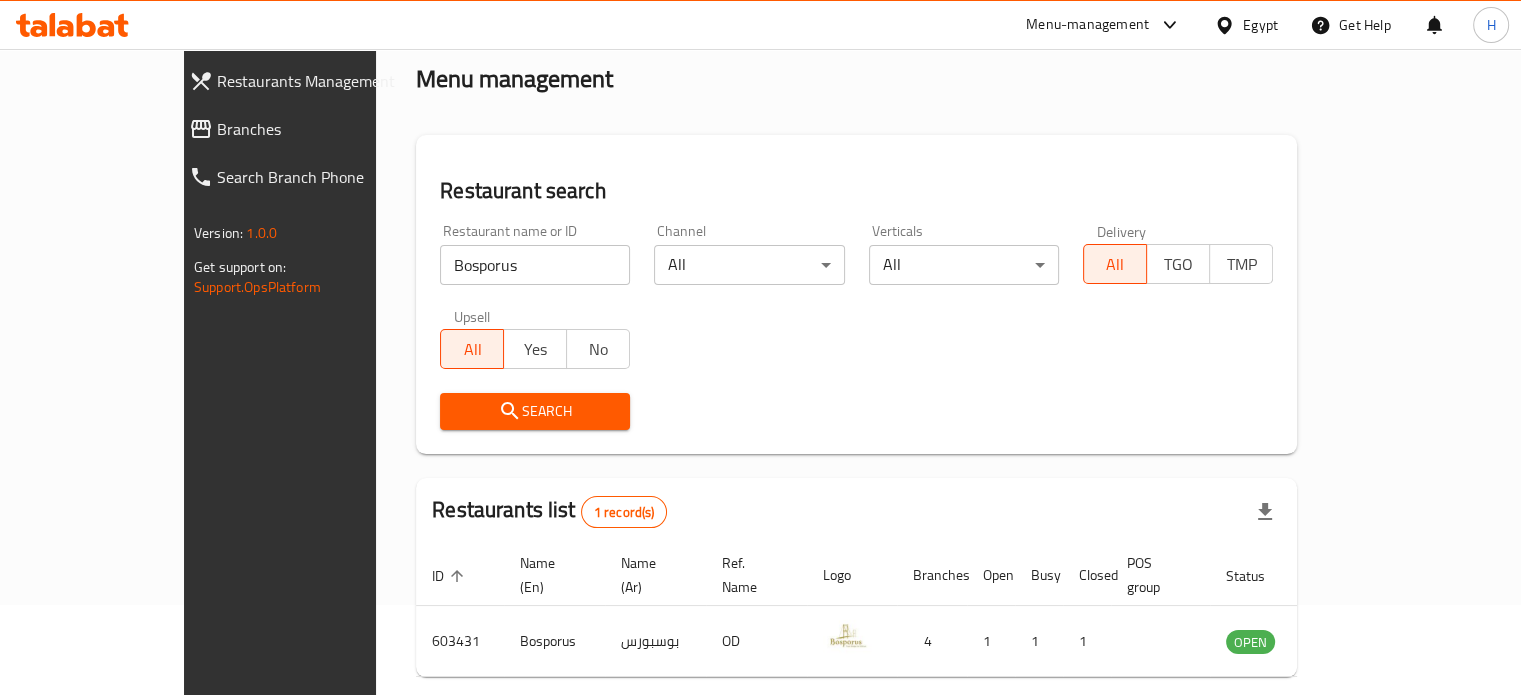 scroll, scrollTop: 156, scrollLeft: 0, axis: vertical 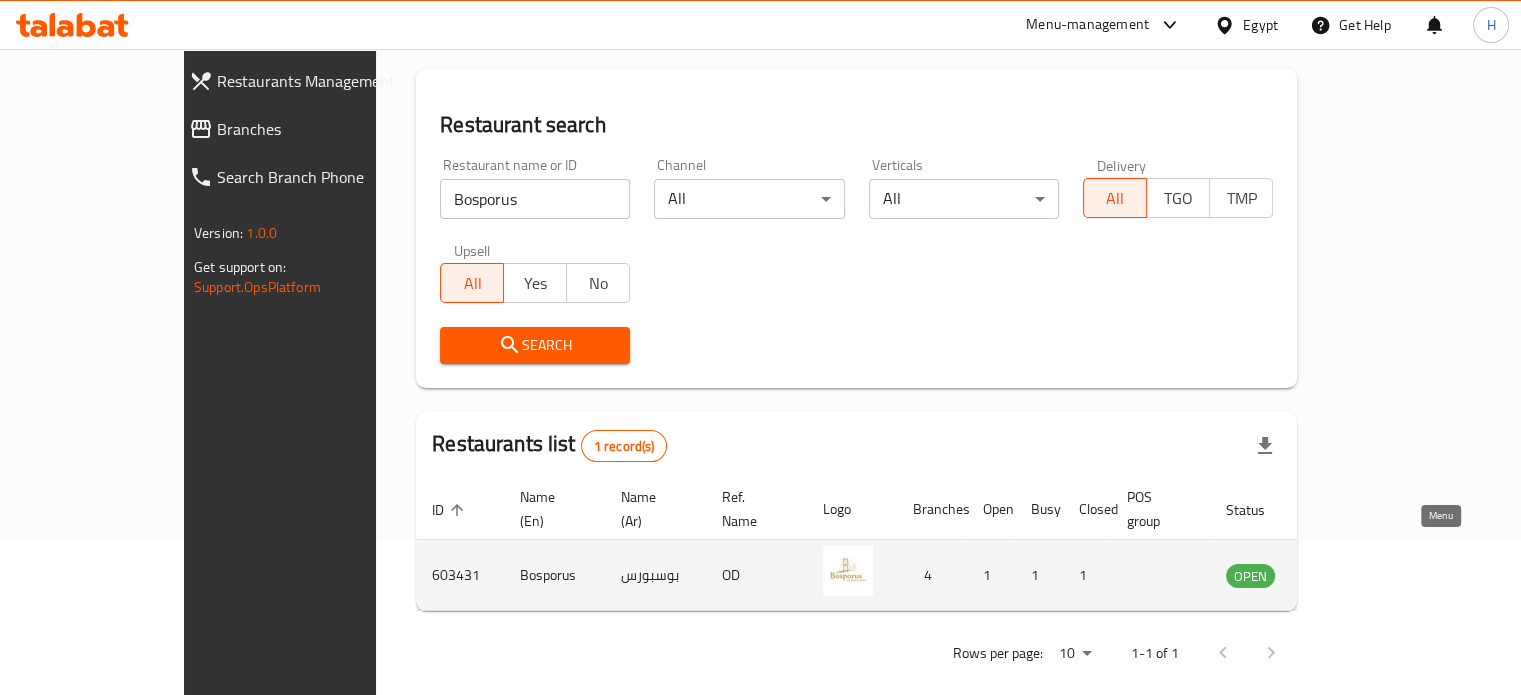 click 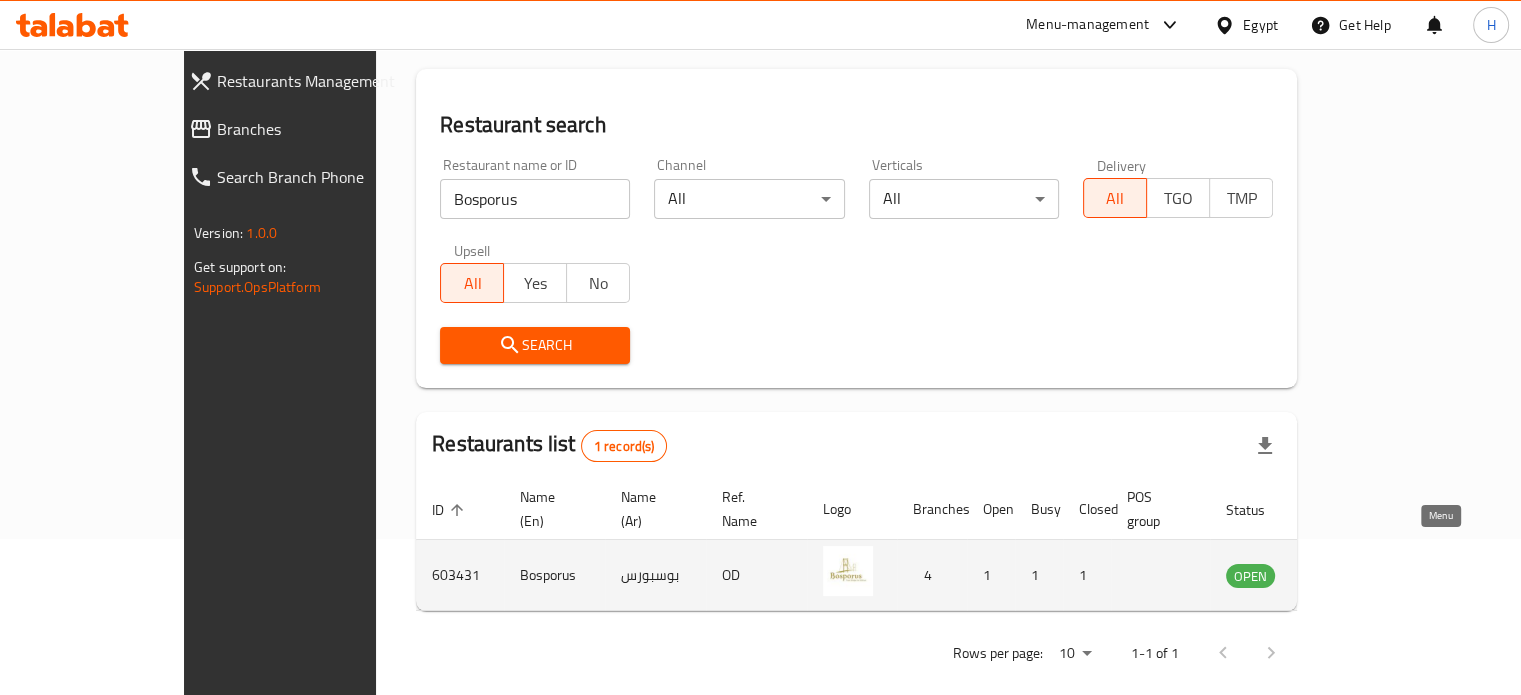 scroll, scrollTop: 0, scrollLeft: 0, axis: both 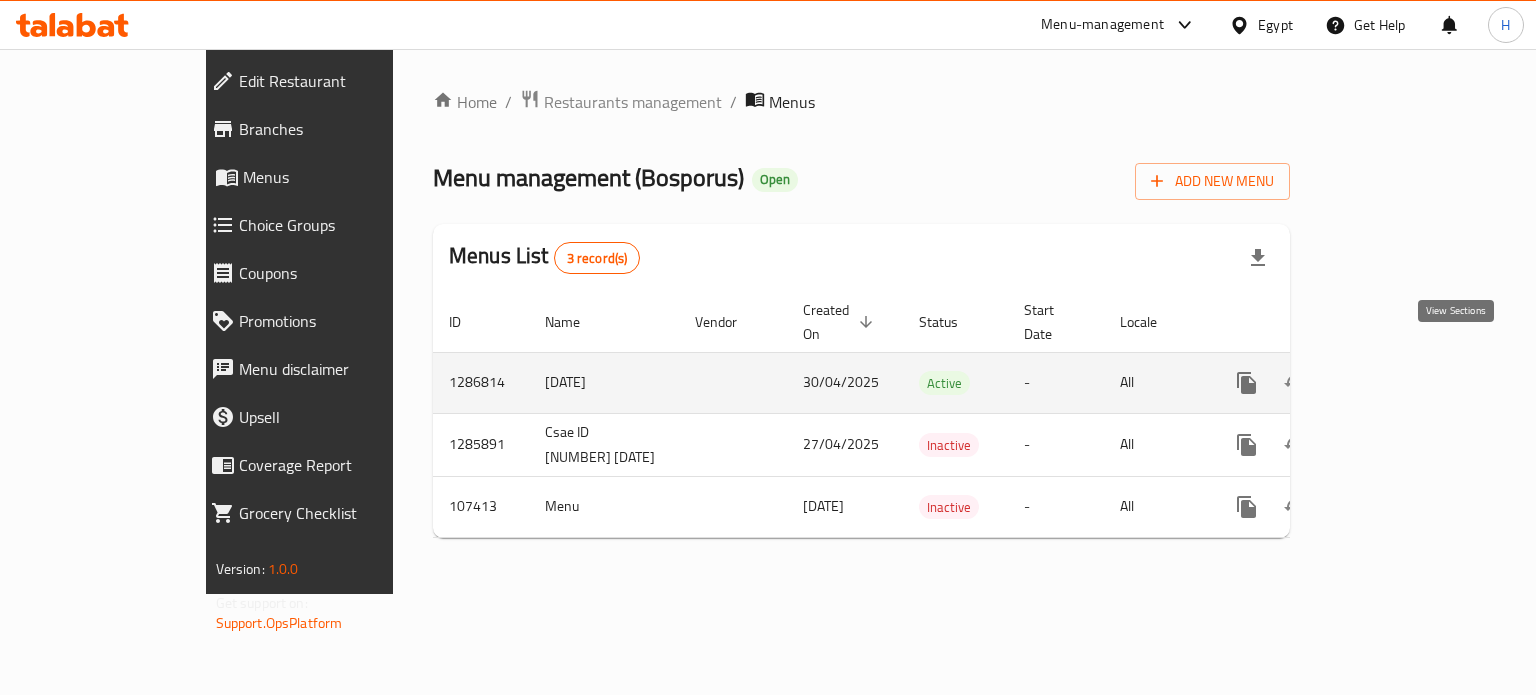 click 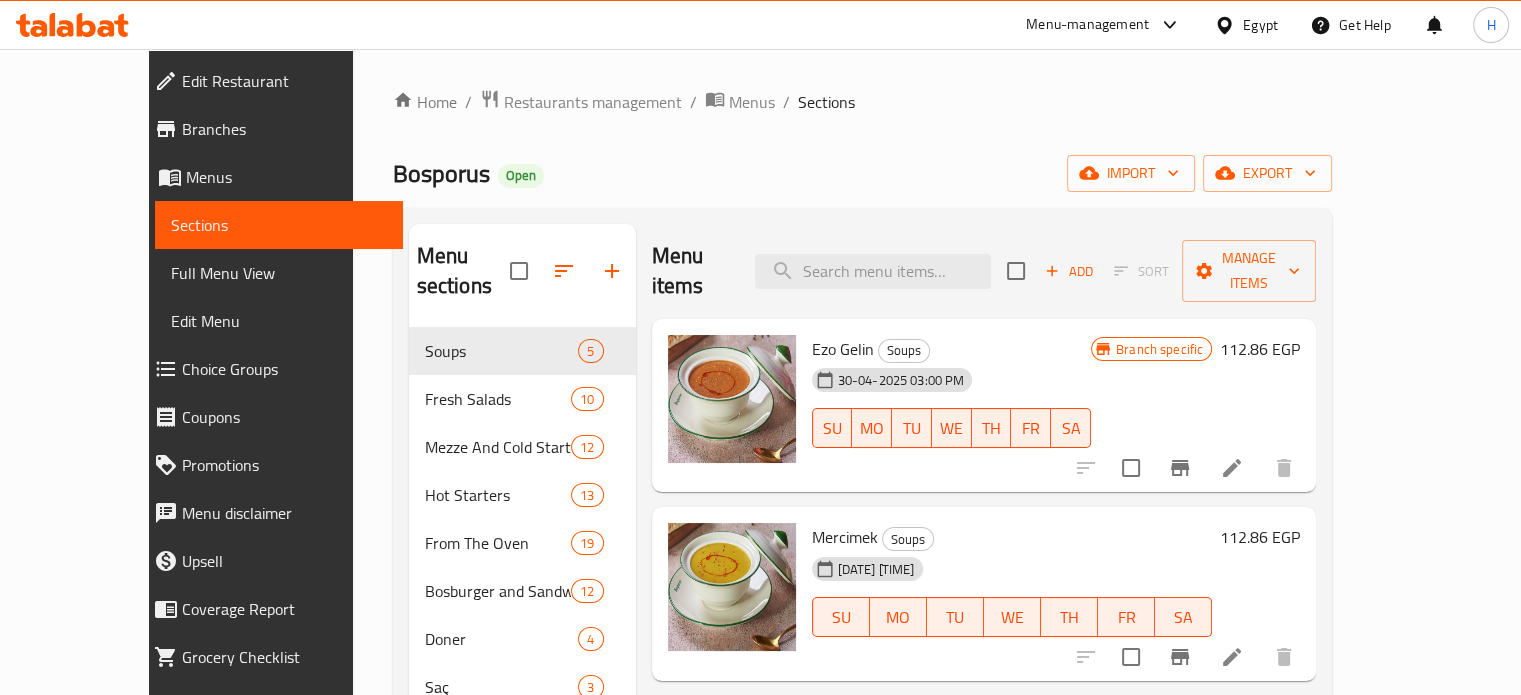scroll, scrollTop: 269, scrollLeft: 0, axis: vertical 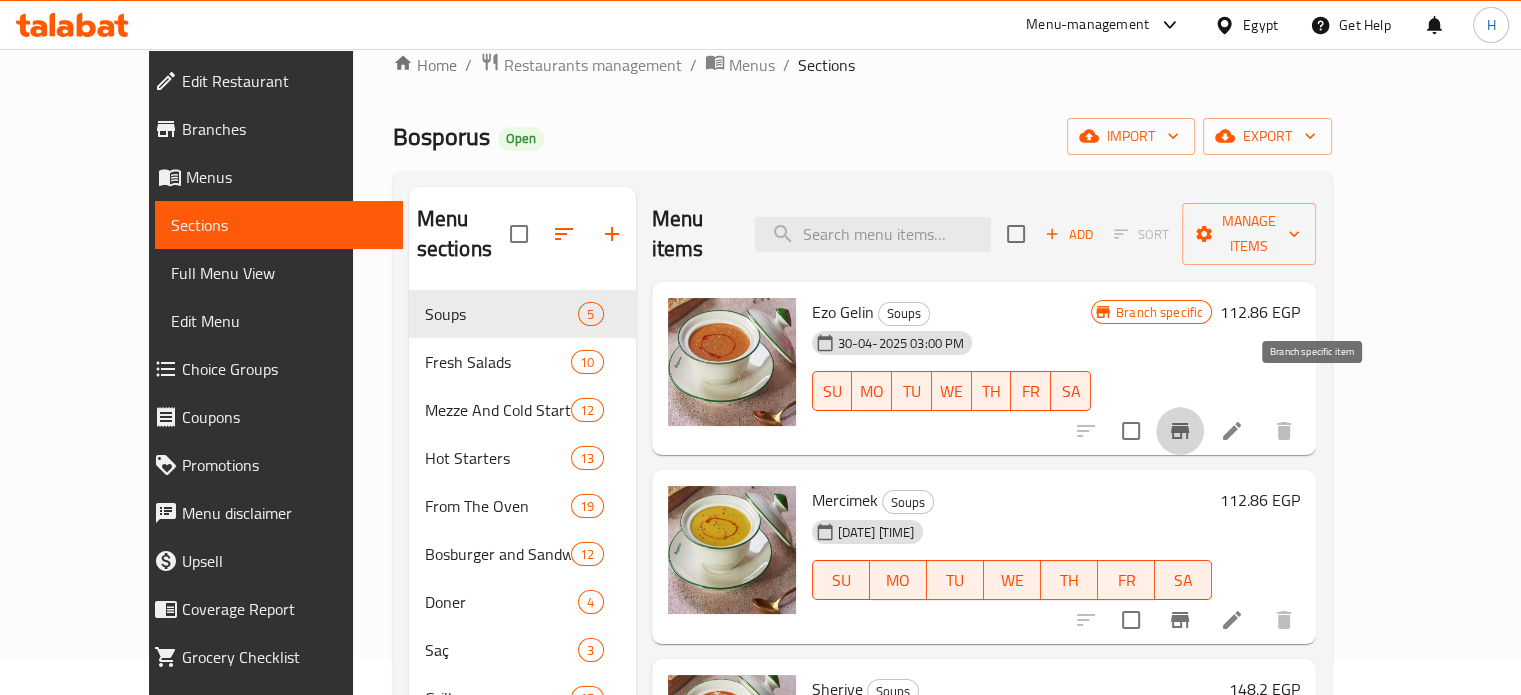 click 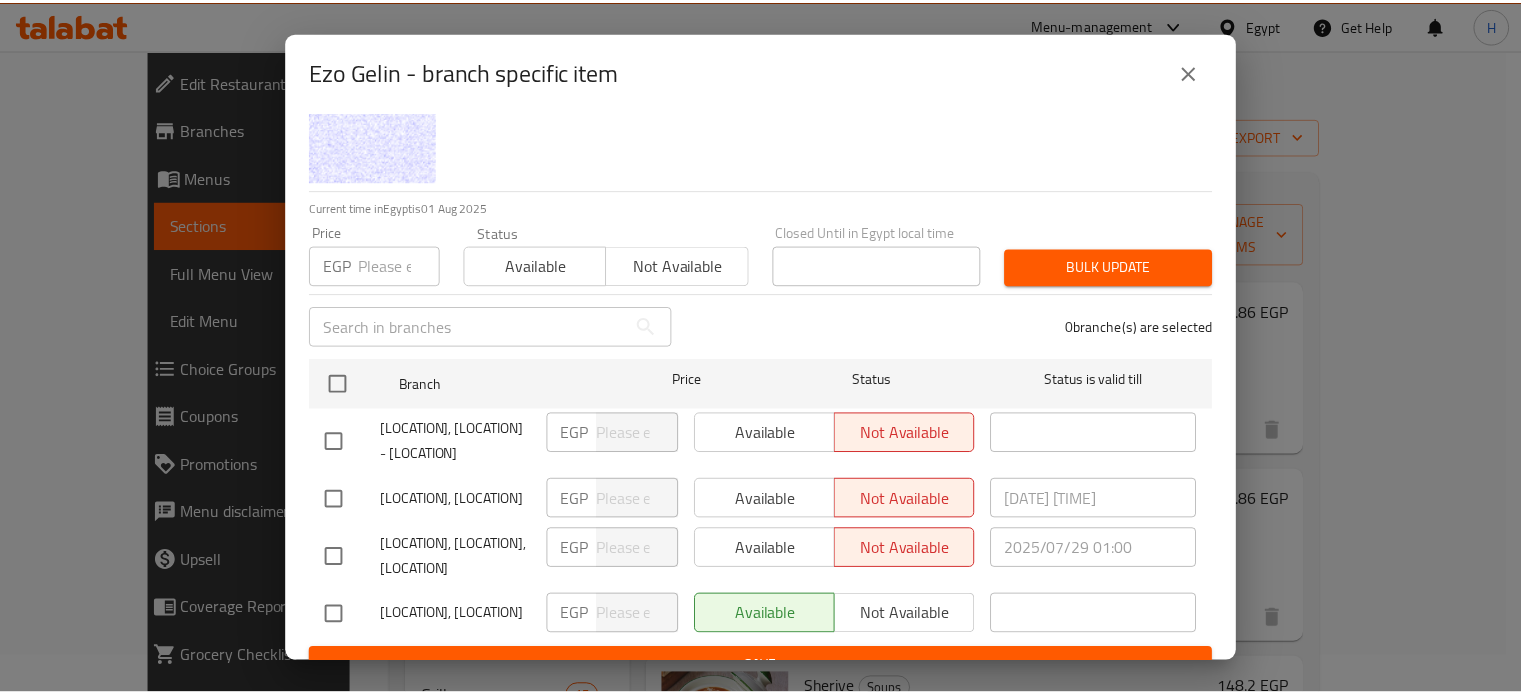 scroll, scrollTop: 153, scrollLeft: 0, axis: vertical 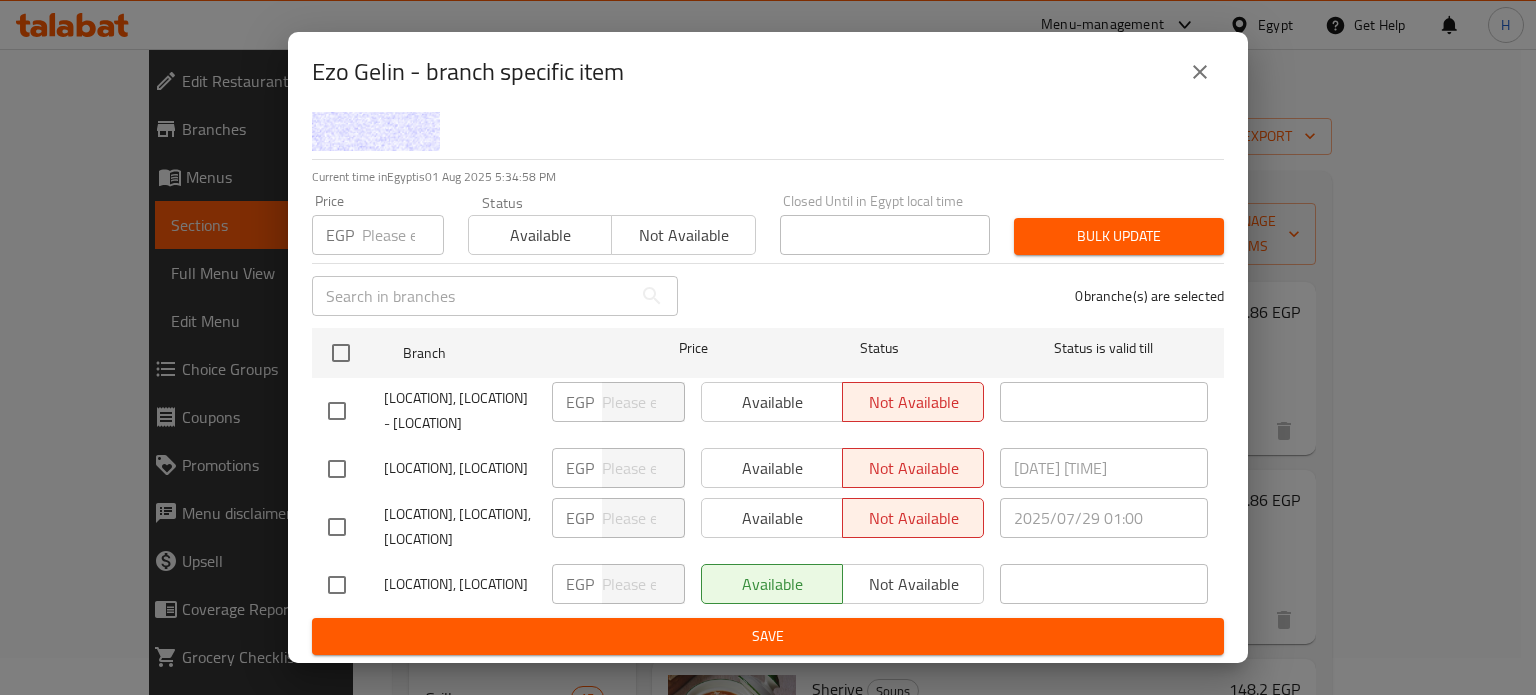 click on "Ezo Gelin - branch specific item" at bounding box center [768, 72] 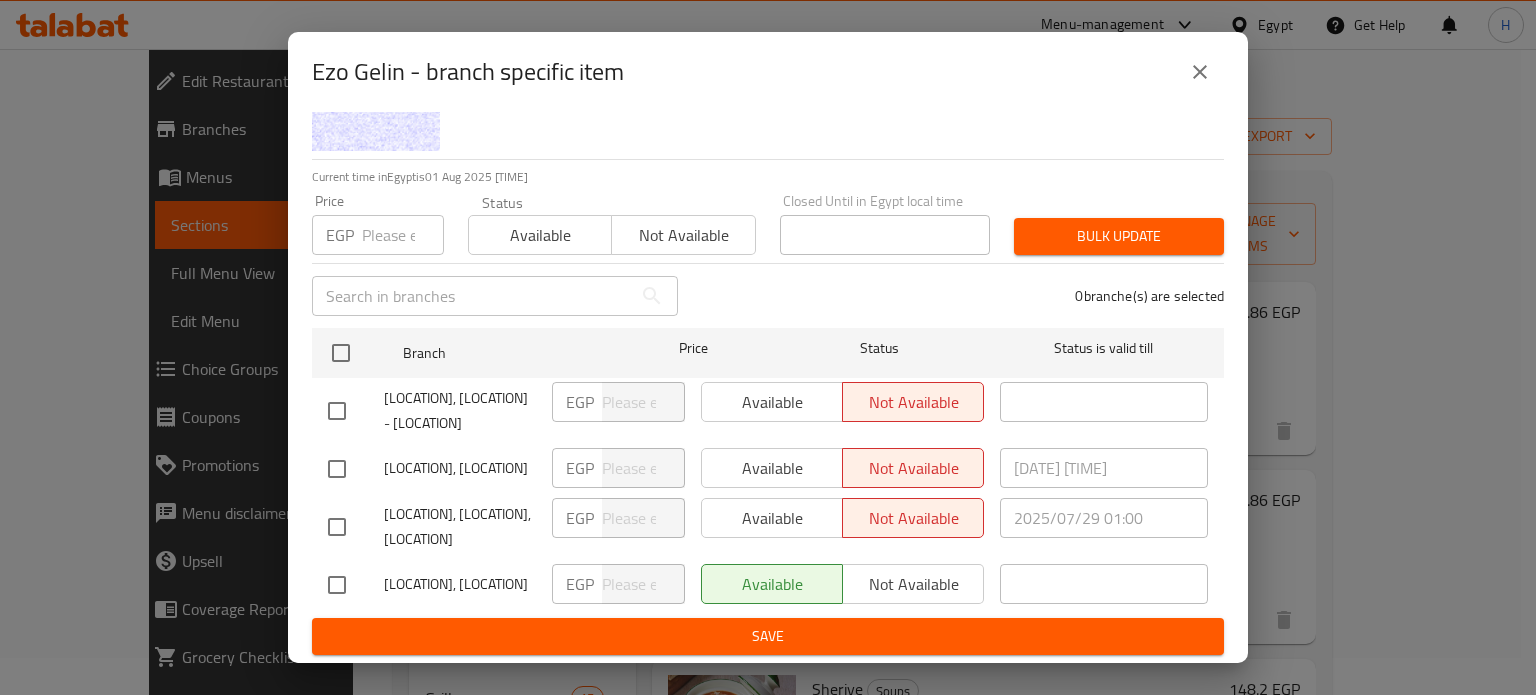 click 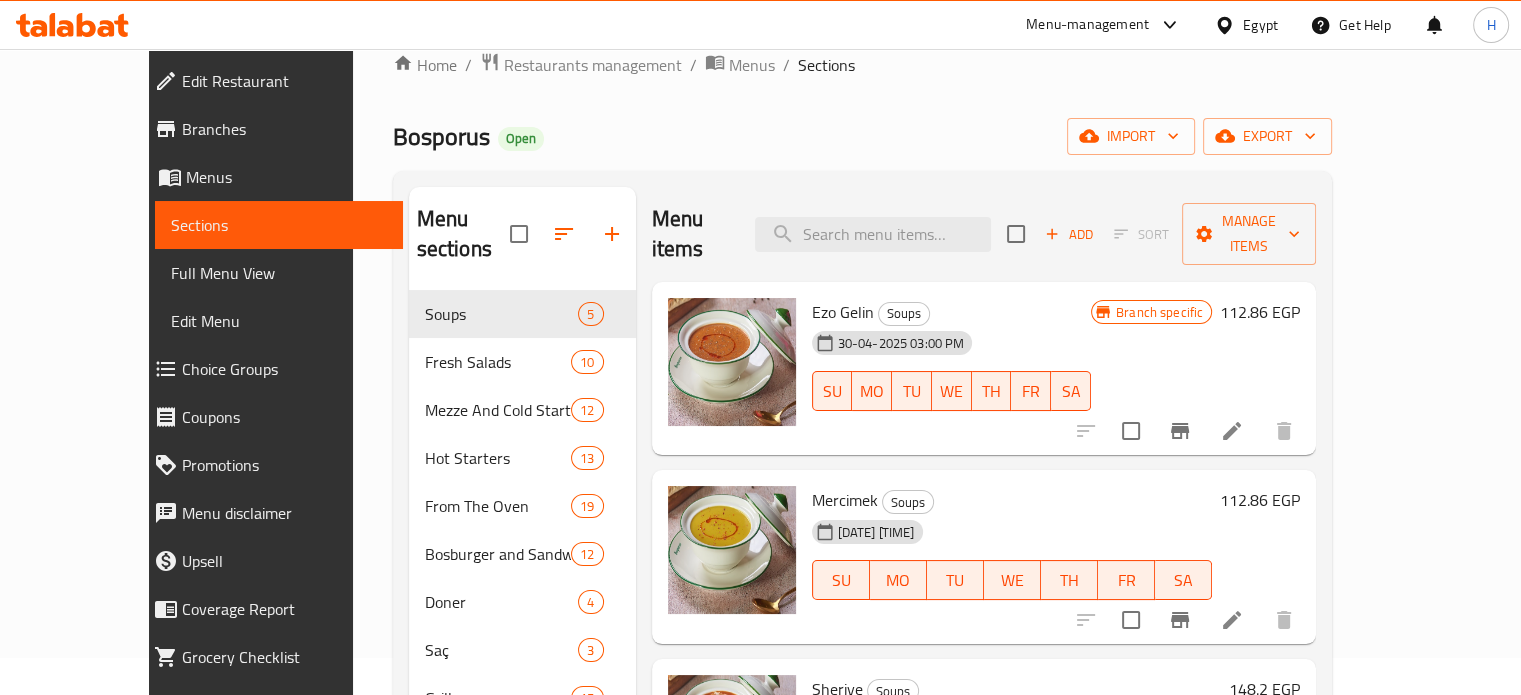 click on "112.86   EGP" at bounding box center (1260, 312) 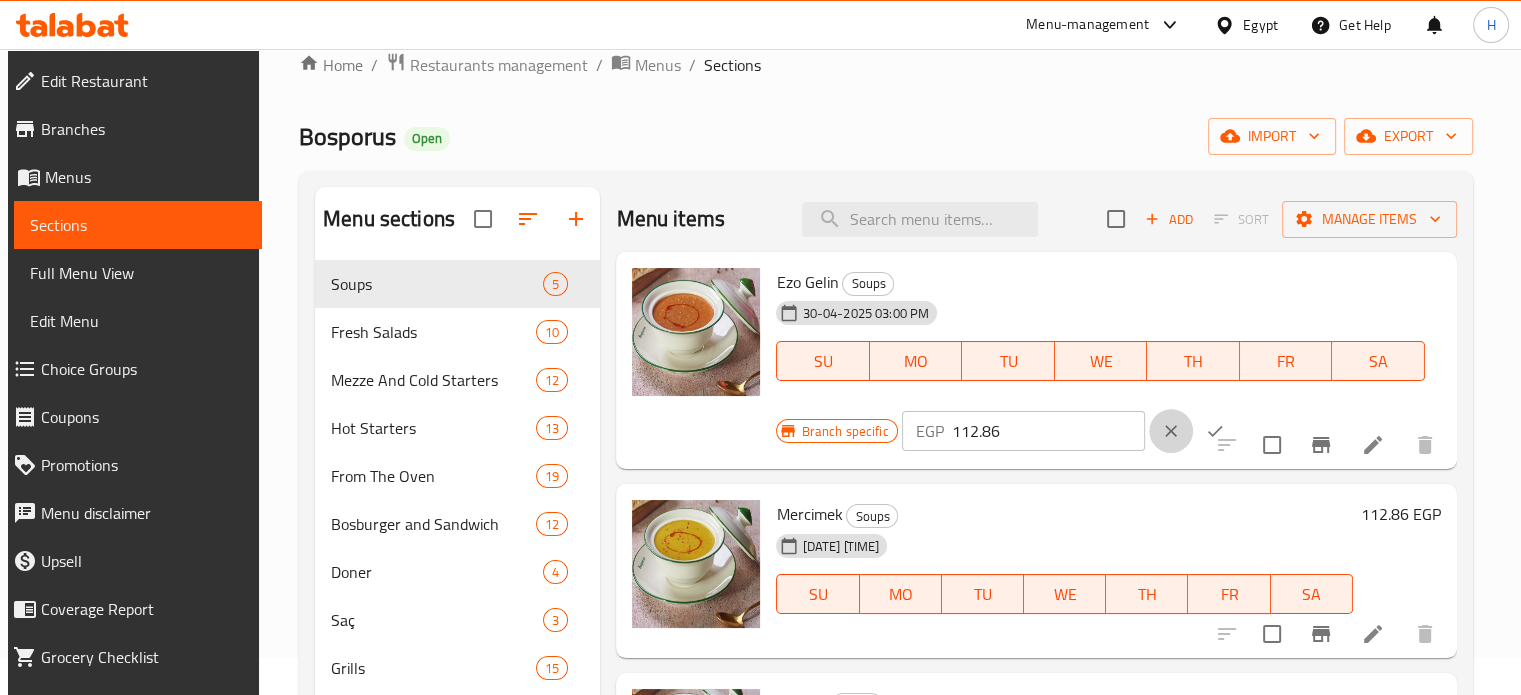 click 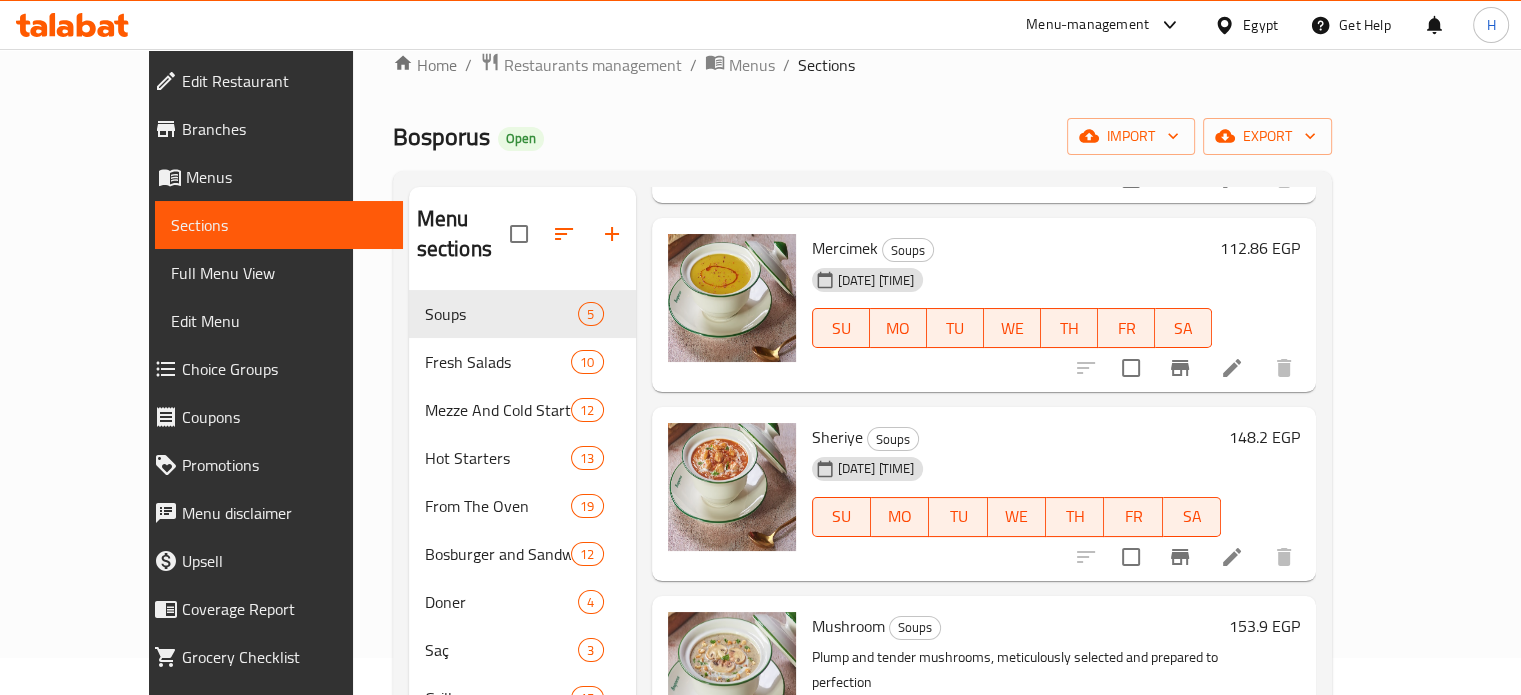 scroll, scrollTop: 269, scrollLeft: 0, axis: vertical 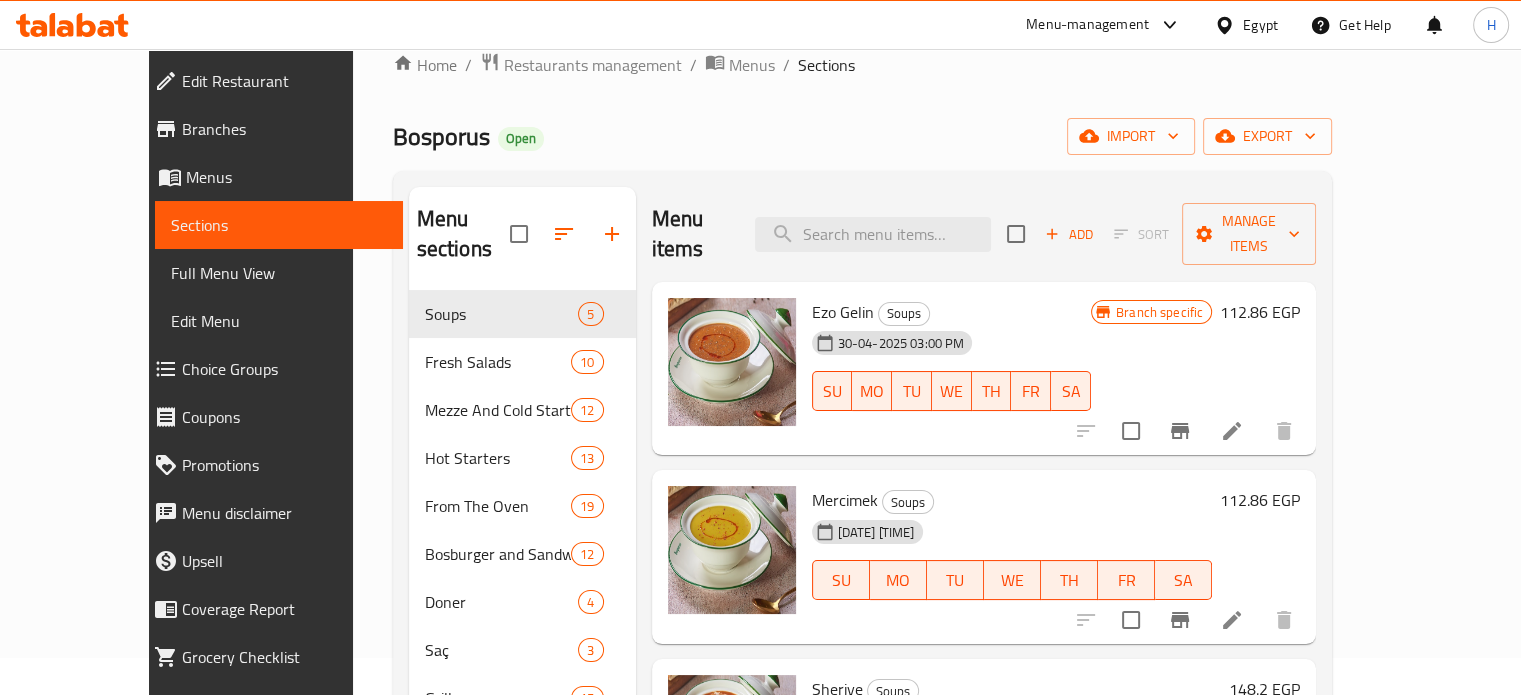 click on "112.86   EGP" at bounding box center (1260, 312) 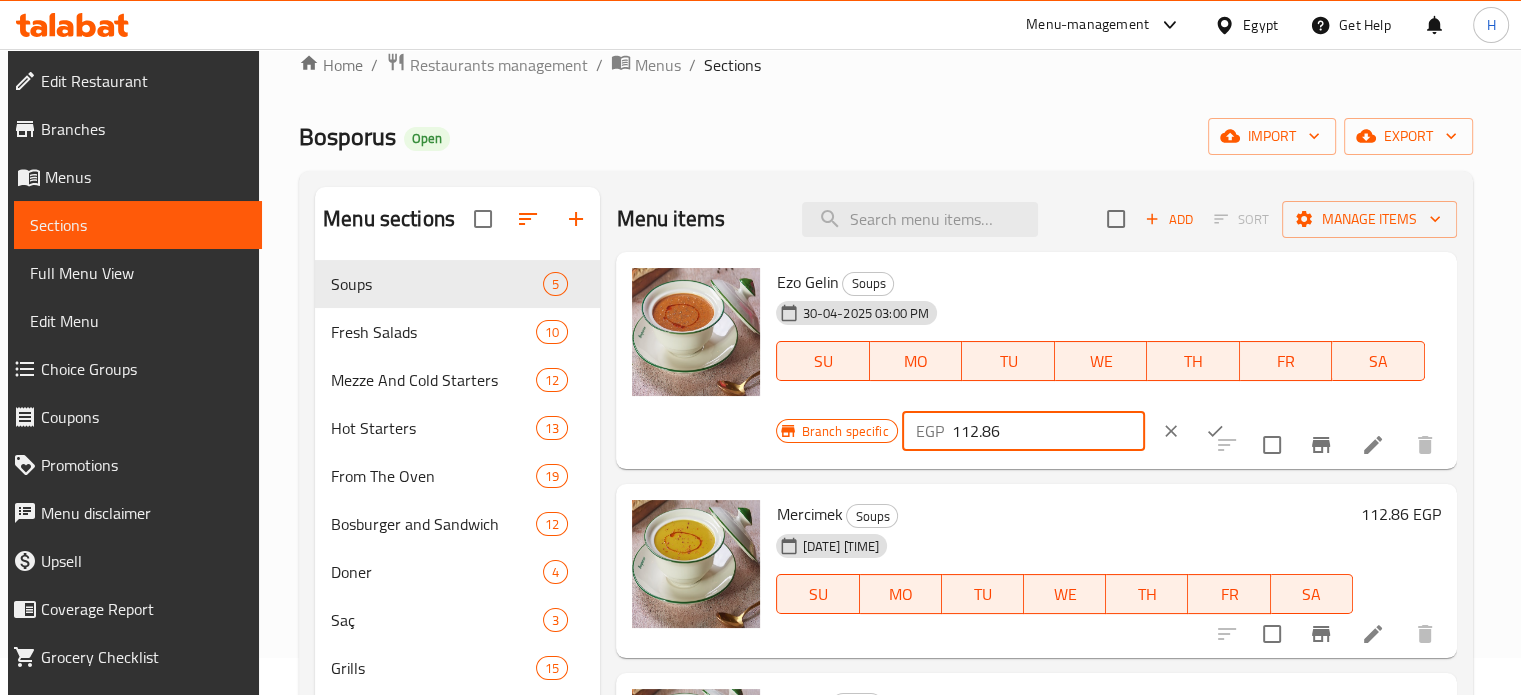 drag, startPoint x: 1008, startPoint y: 423, endPoint x: 908, endPoint y: 433, distance: 100.49876 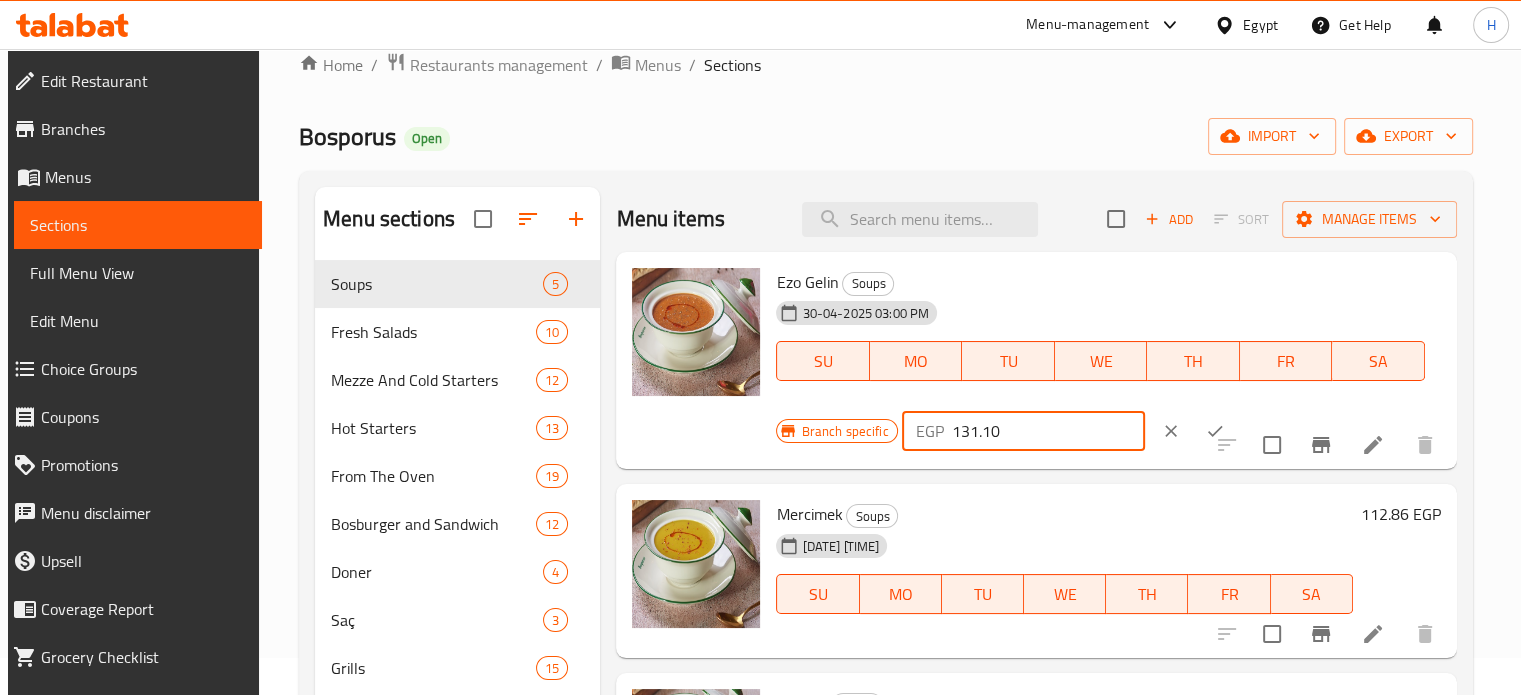 type on "131.10" 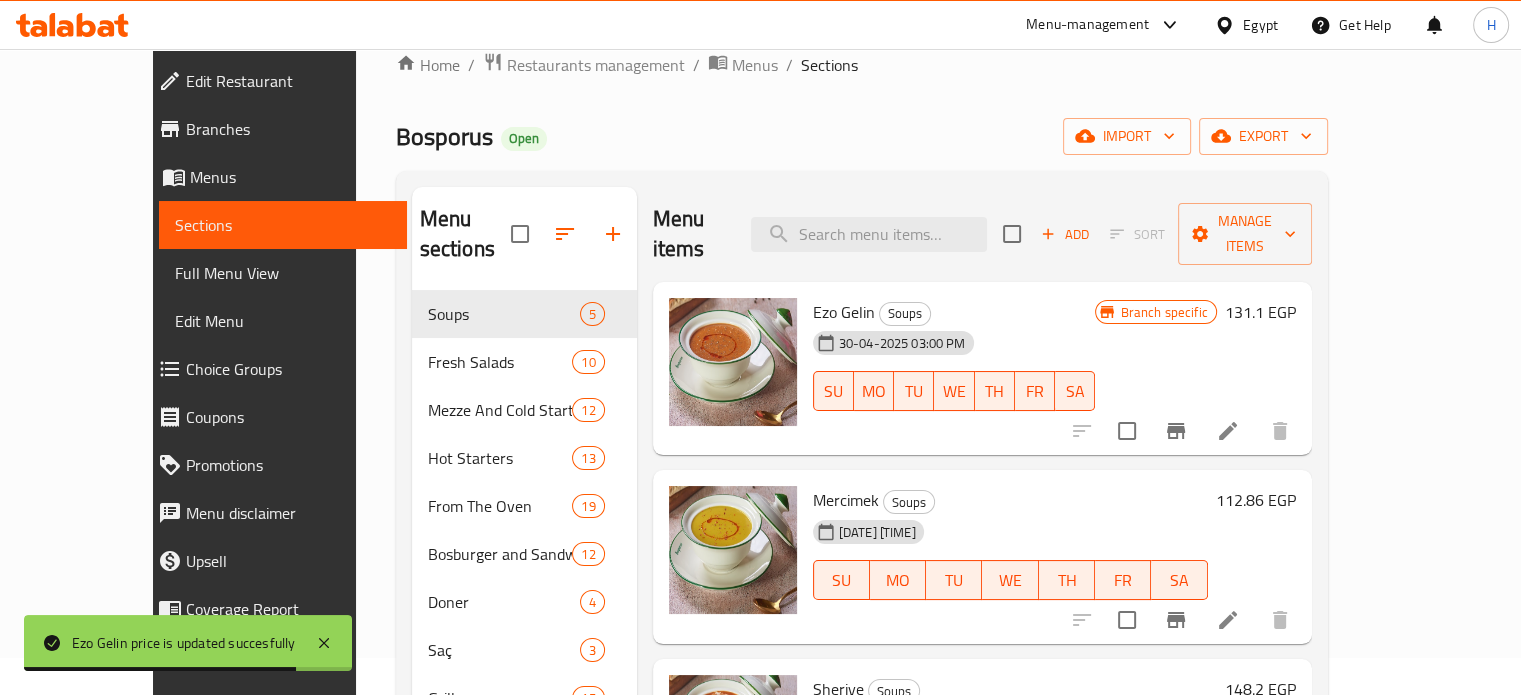 click on "112.86   EGP" at bounding box center [1256, 500] 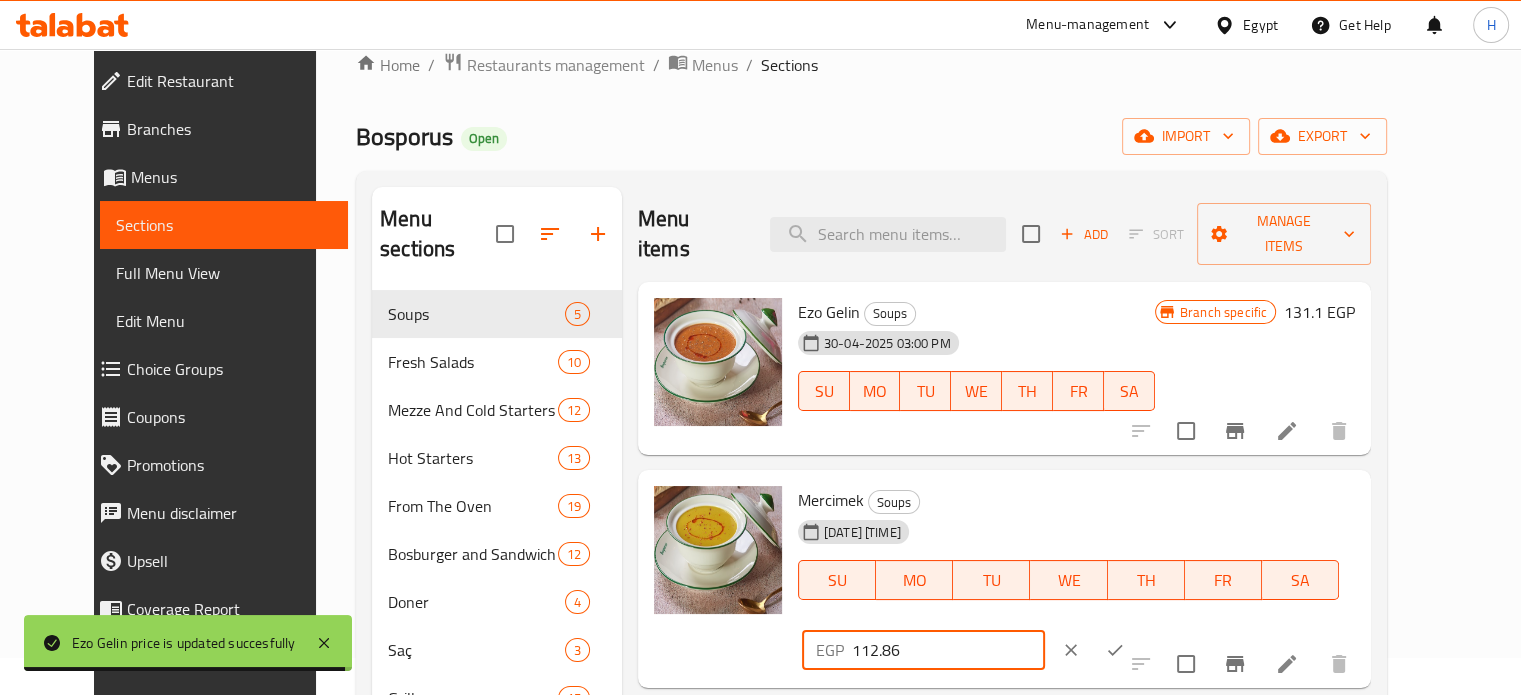 drag, startPoint x: 1237, startPoint y: 475, endPoint x: 1132, endPoint y: 475, distance: 105 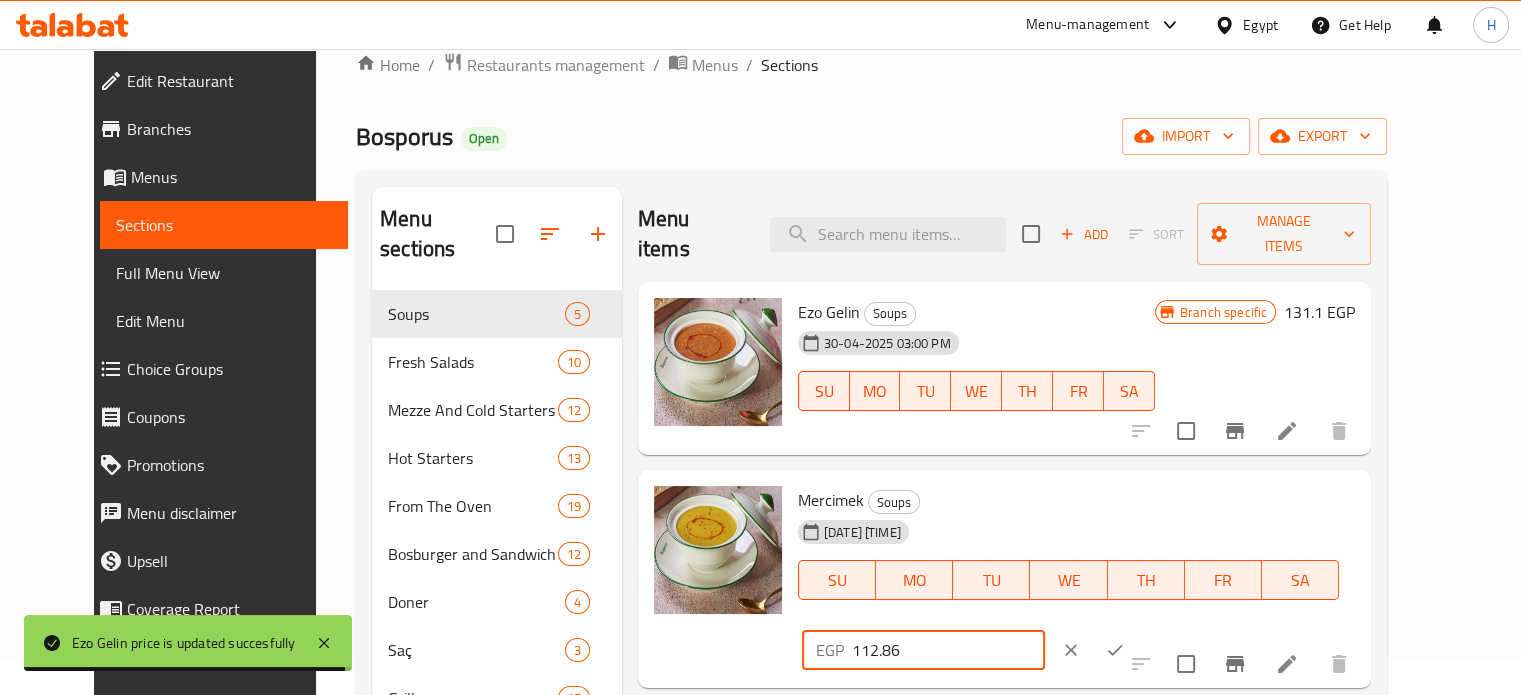 click on "EGP 112.86 ​" at bounding box center (923, 650) 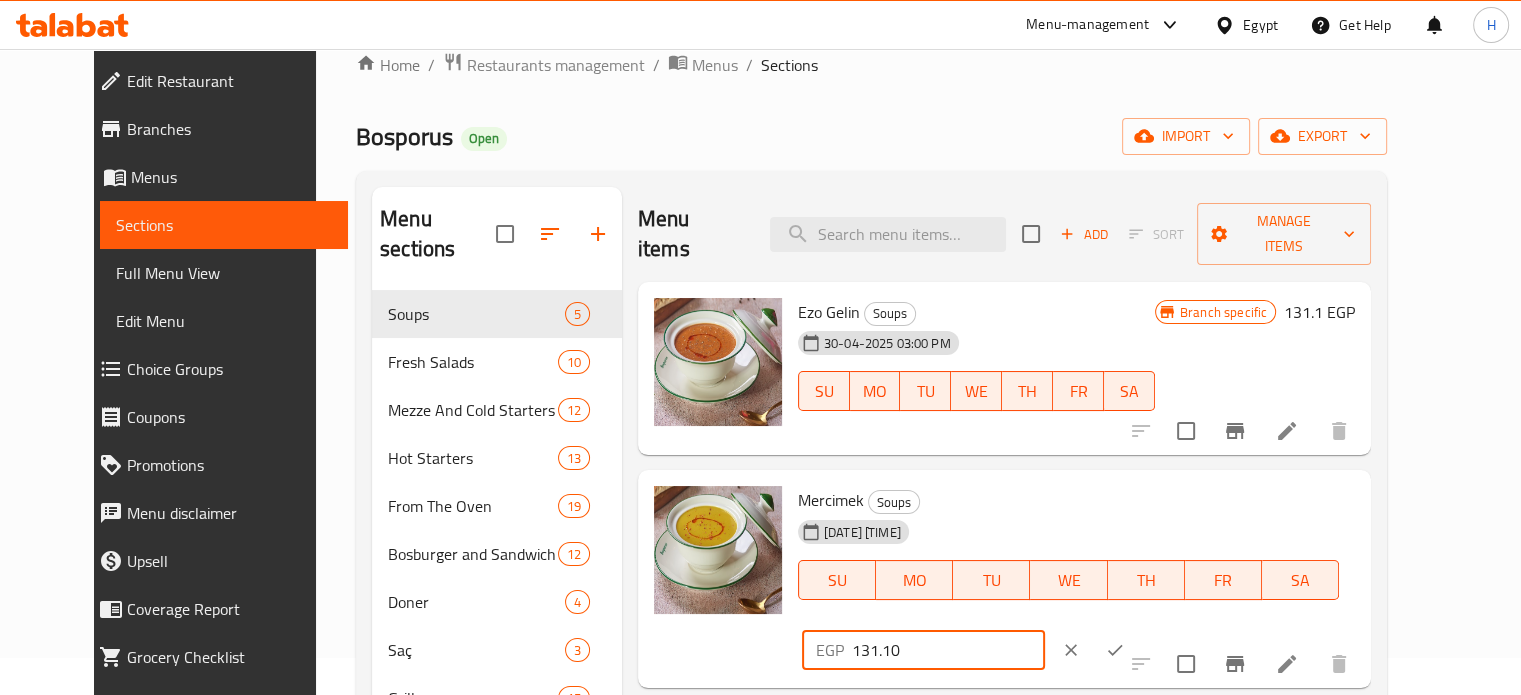 type on "131.10" 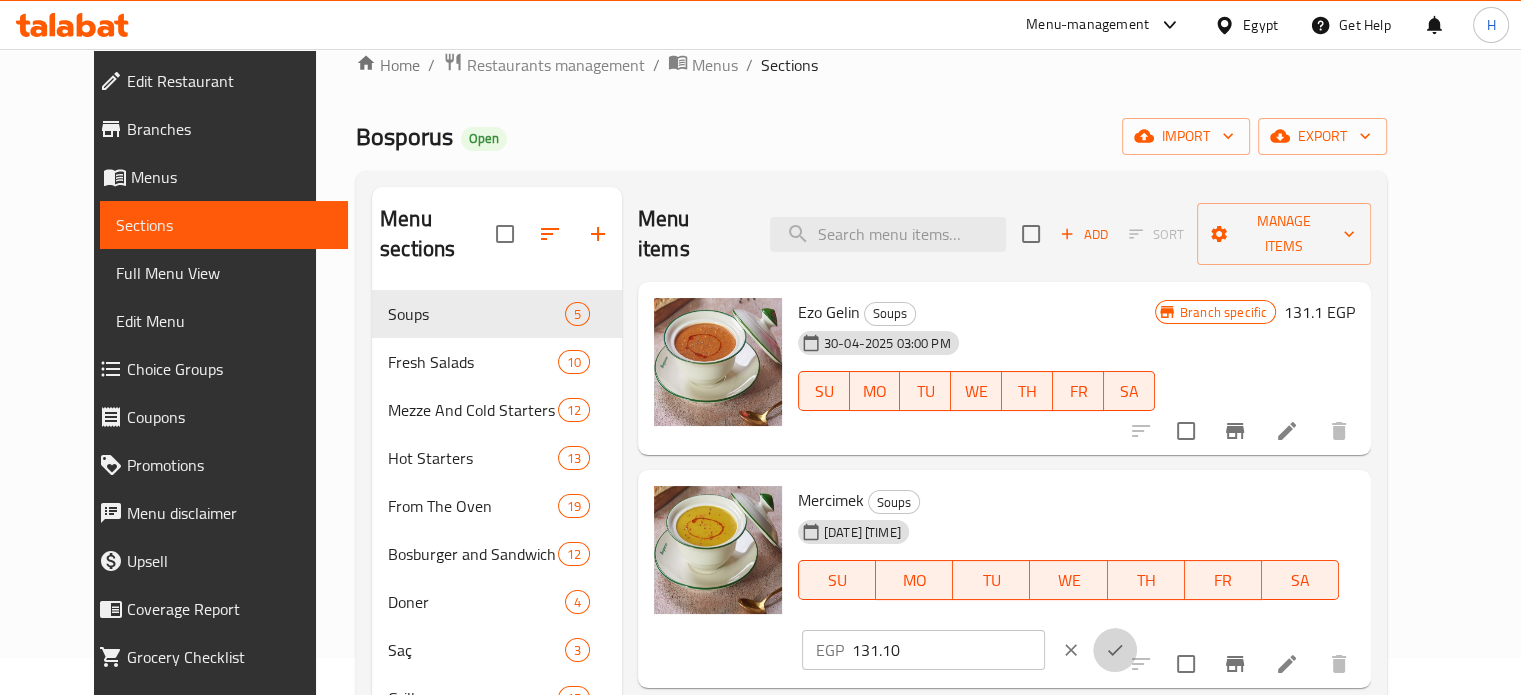 click 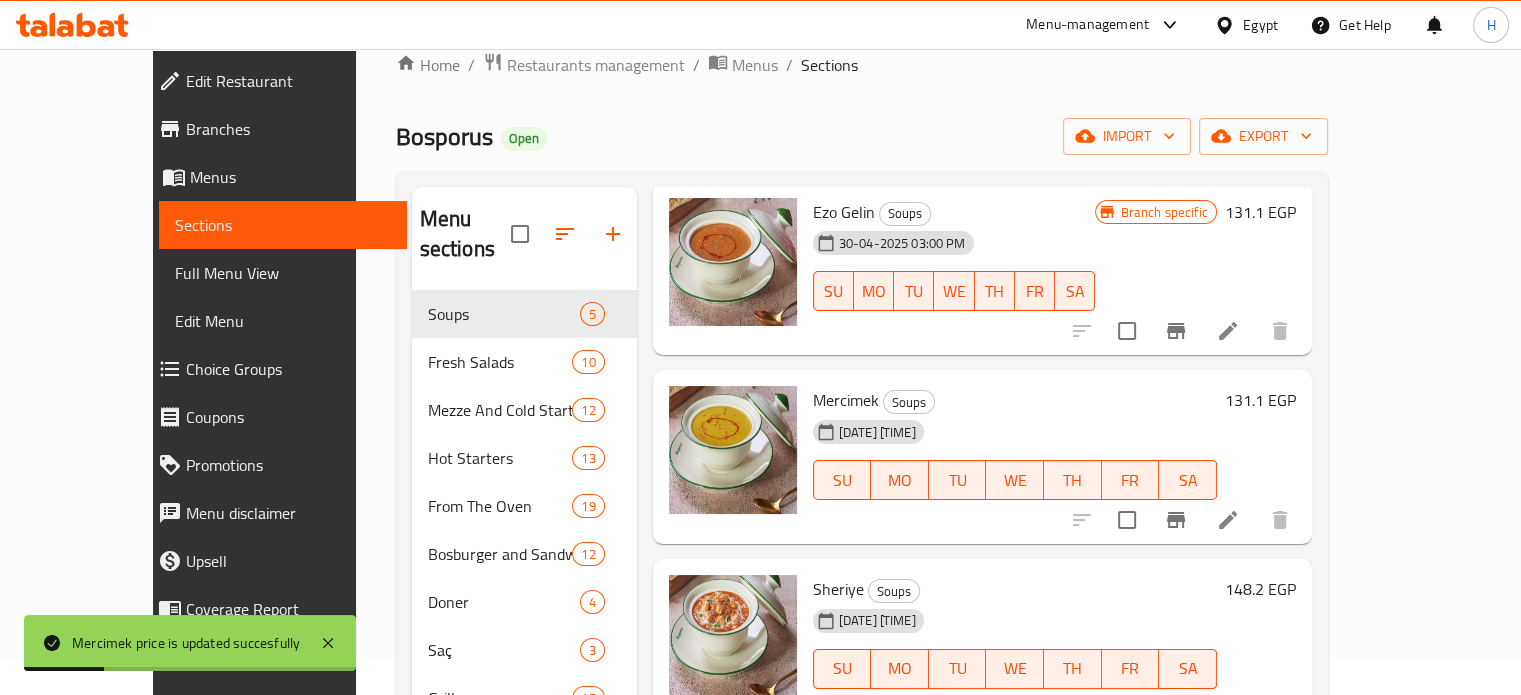 scroll, scrollTop: 200, scrollLeft: 0, axis: vertical 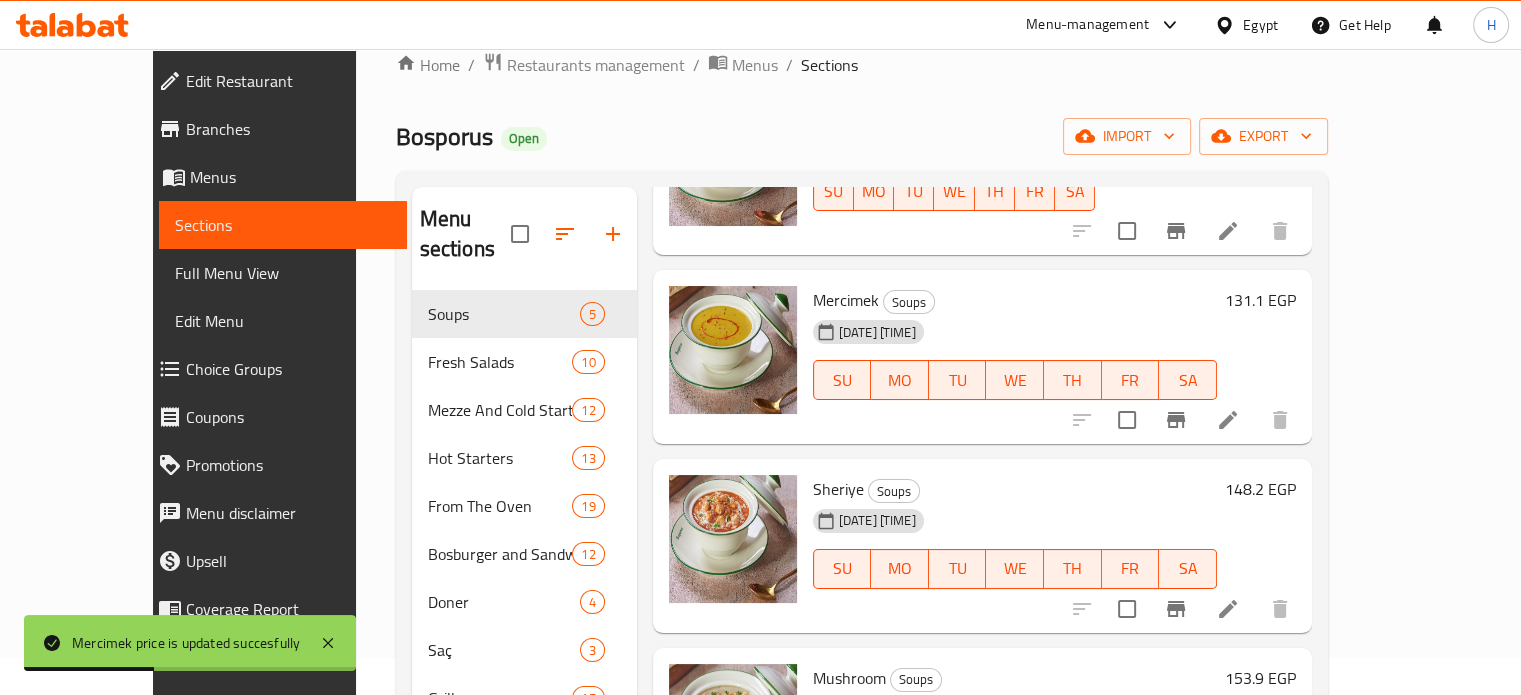 click on "148.2   EGP" at bounding box center (1260, 489) 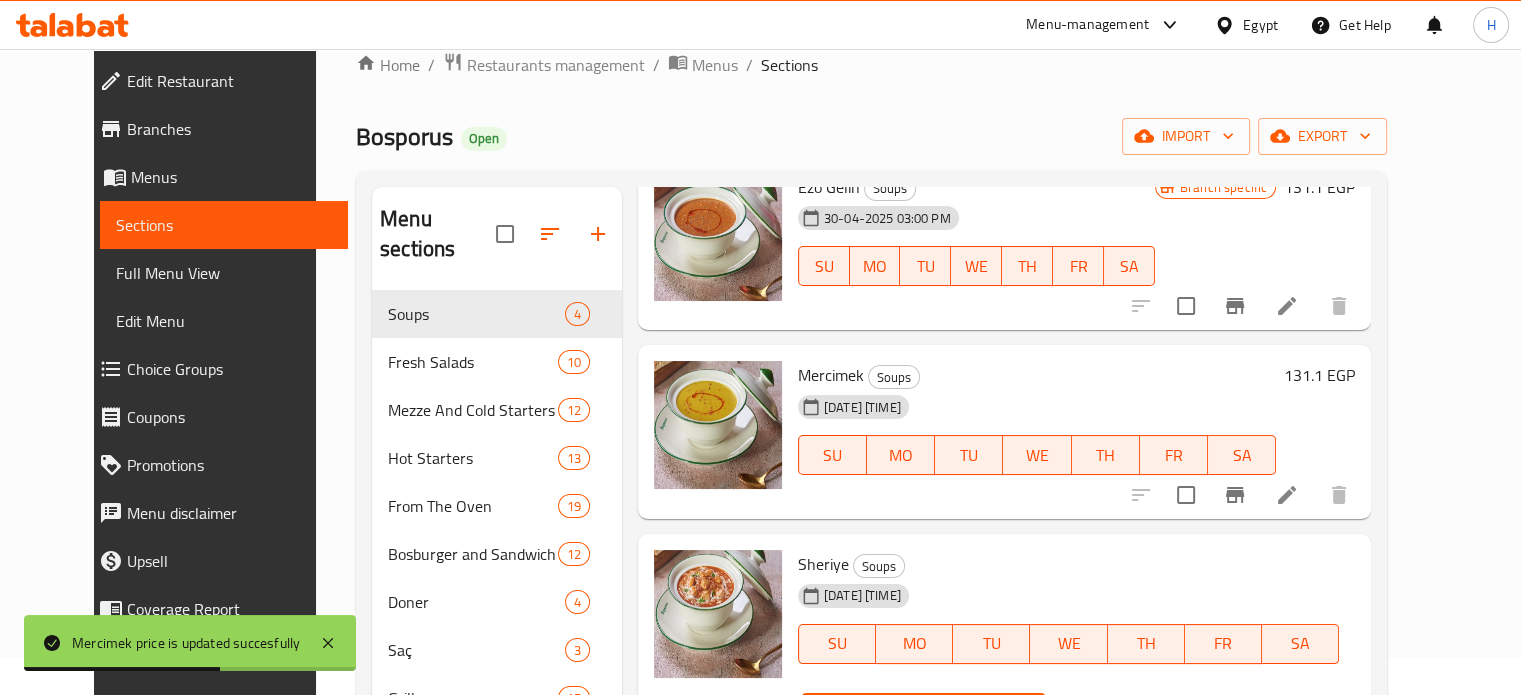 scroll, scrollTop: 81, scrollLeft: 0, axis: vertical 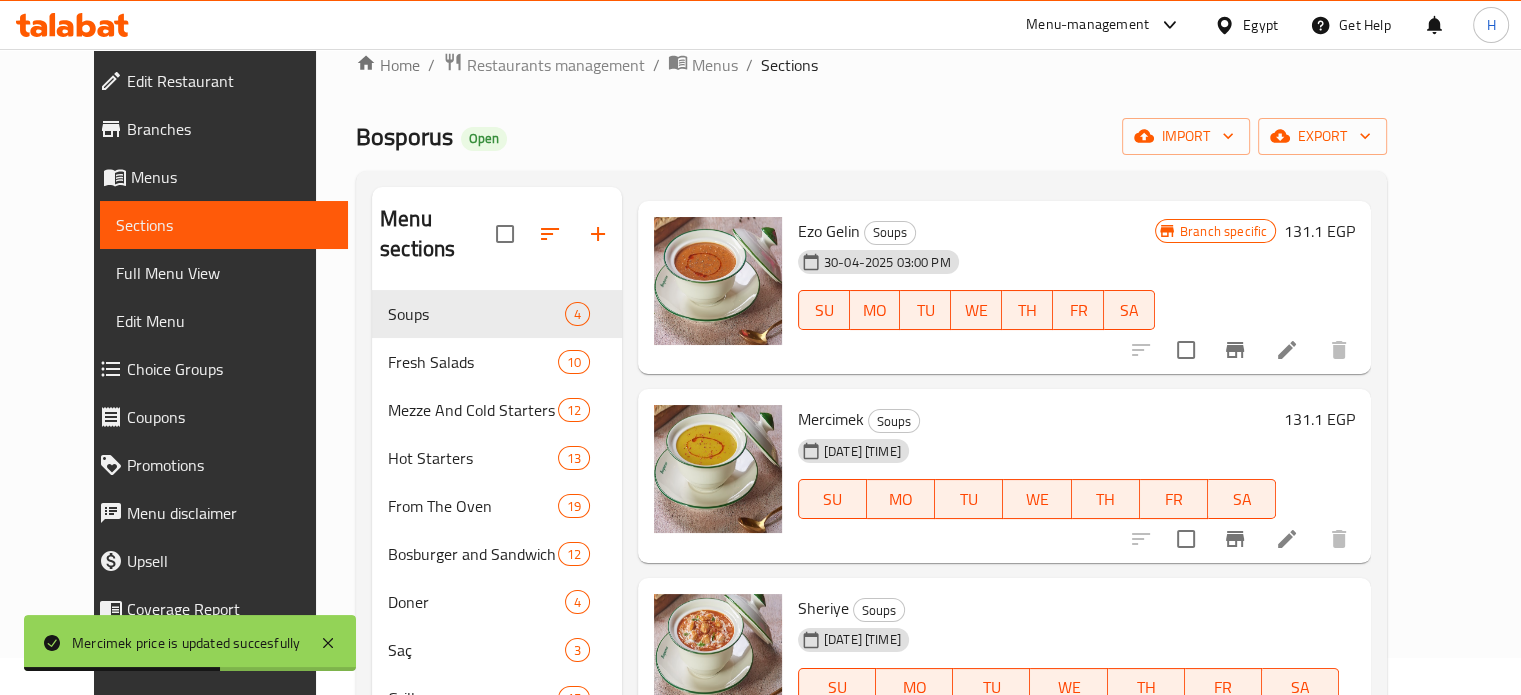 drag, startPoint x: 1223, startPoint y: 455, endPoint x: 1121, endPoint y: 460, distance: 102.122475 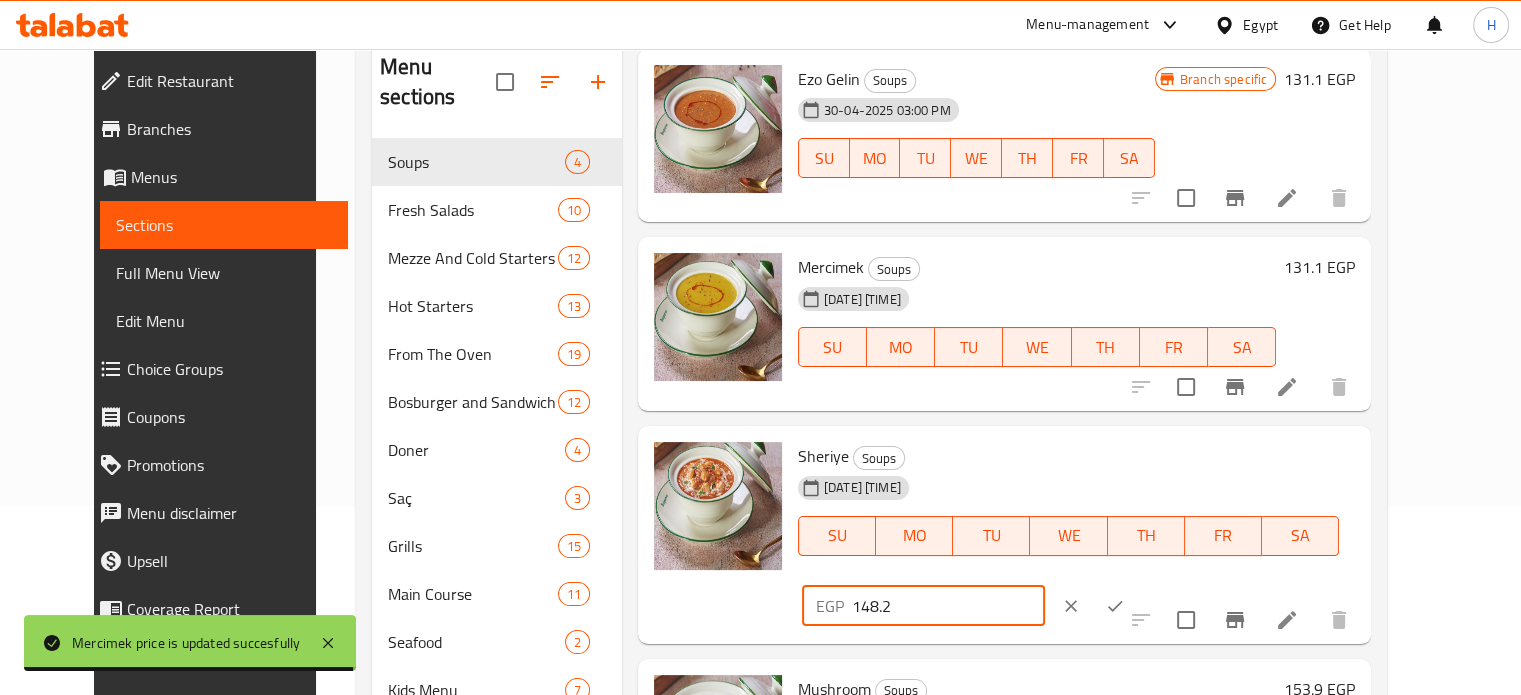scroll, scrollTop: 237, scrollLeft: 0, axis: vertical 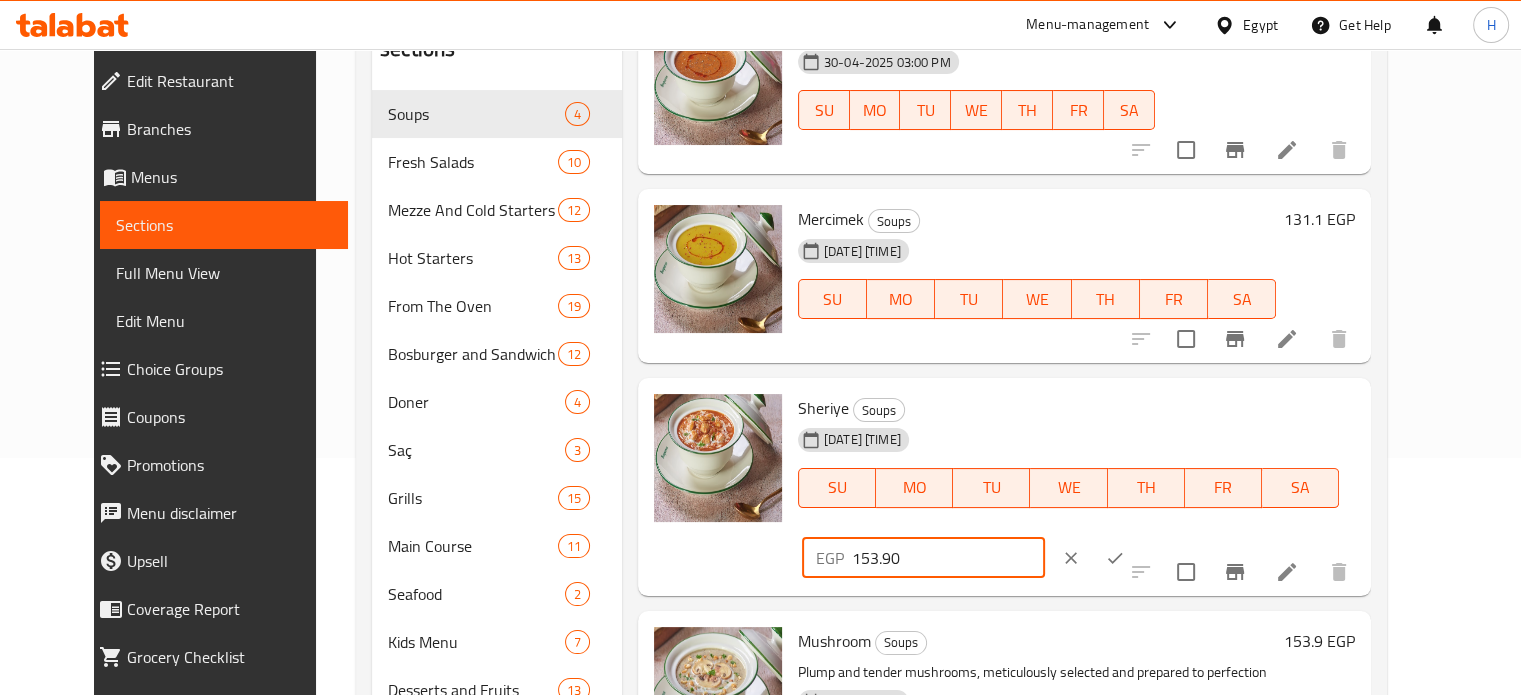 type on "153.90" 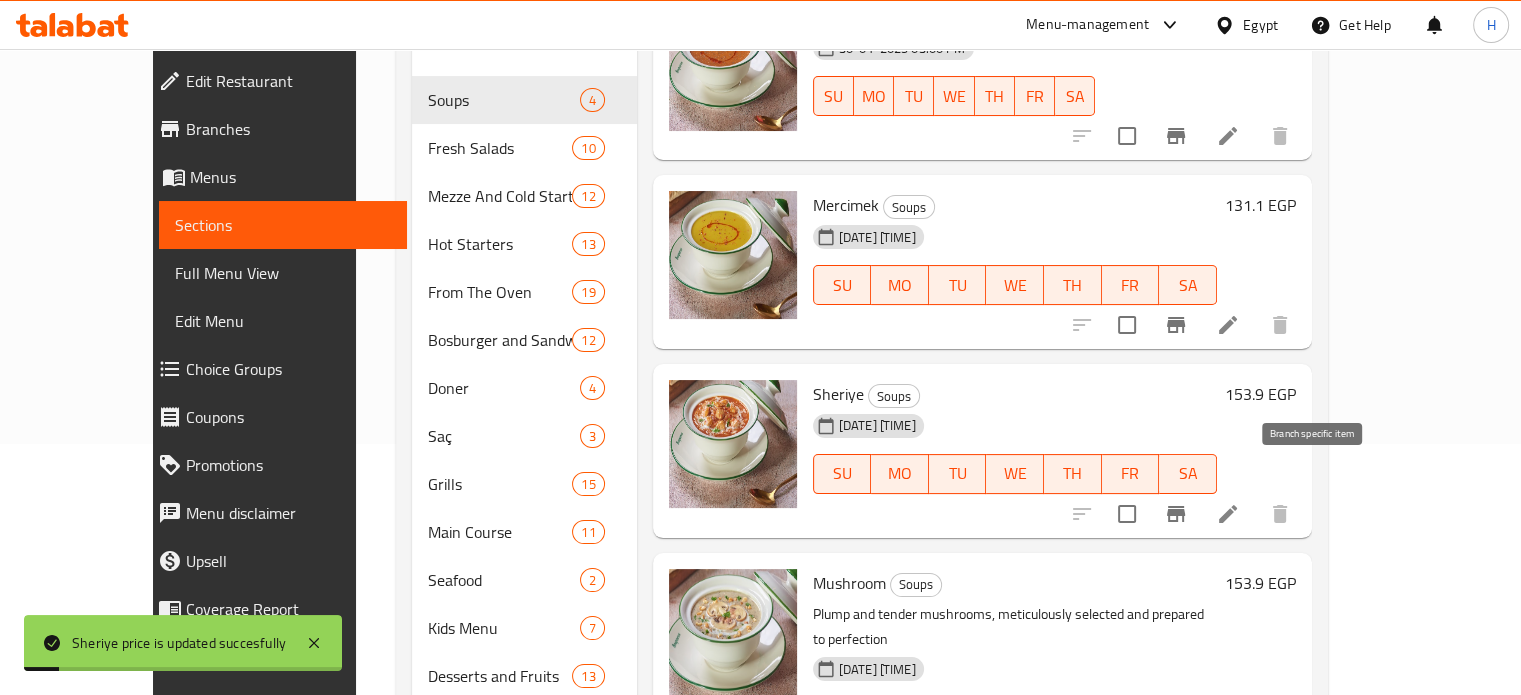 scroll, scrollTop: 337, scrollLeft: 0, axis: vertical 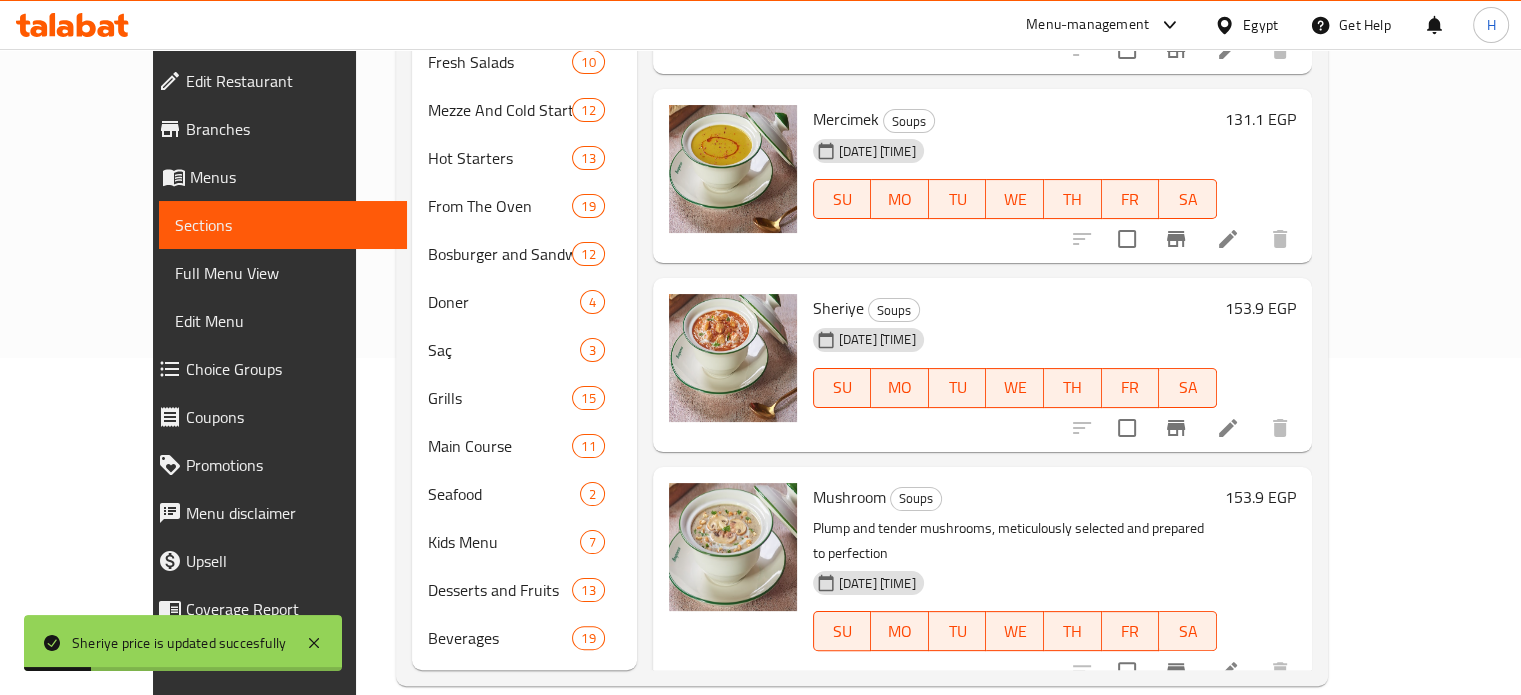 click on "153.9   EGP" at bounding box center [1260, 497] 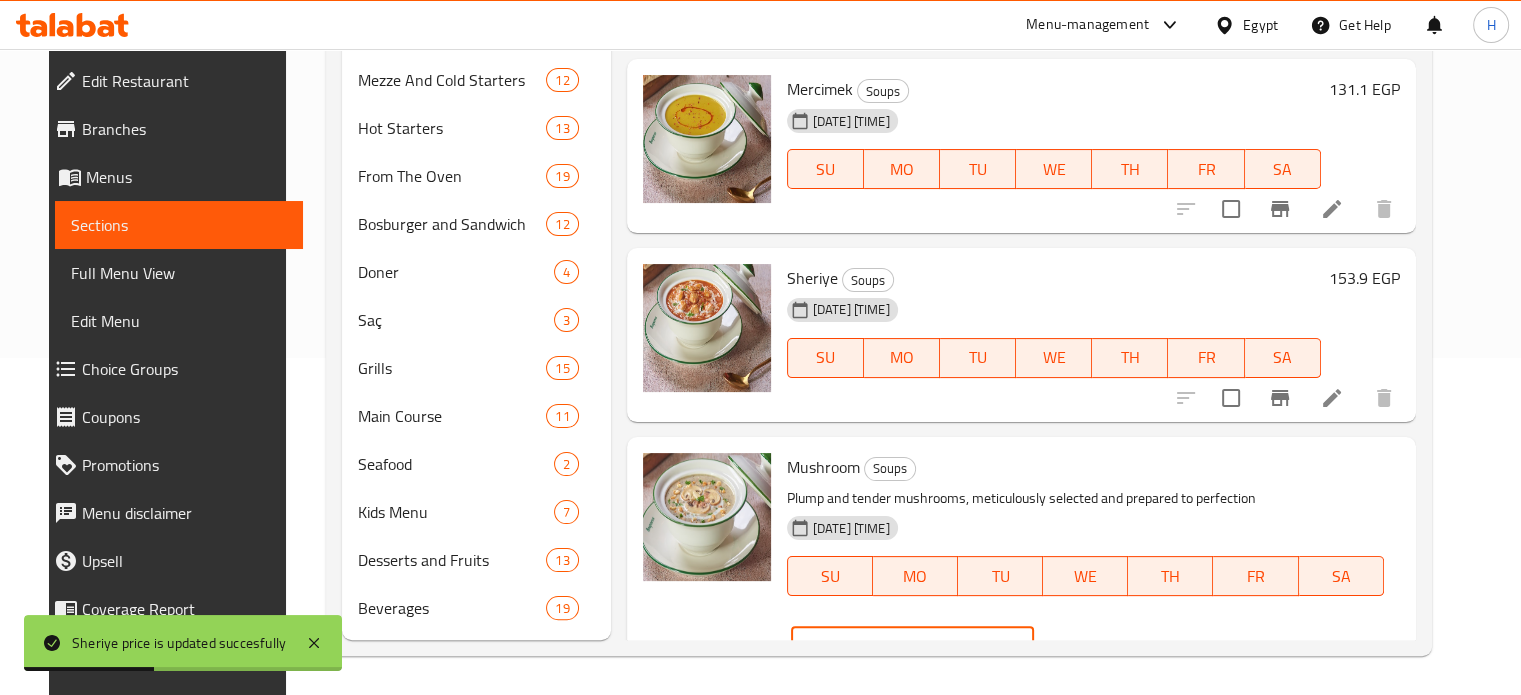 drag, startPoint x: 1248, startPoint y: 475, endPoint x: 1150, endPoint y: 479, distance: 98.0816 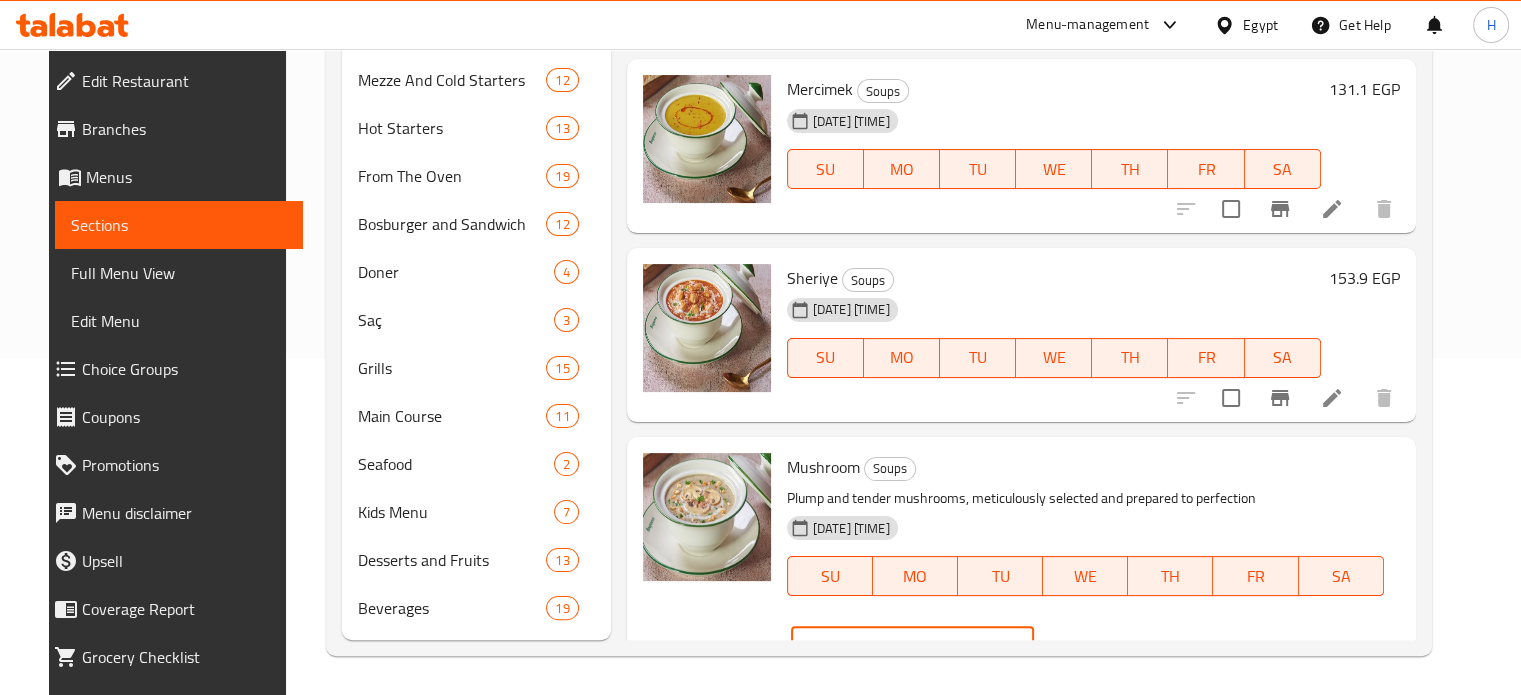 type on "165.30" 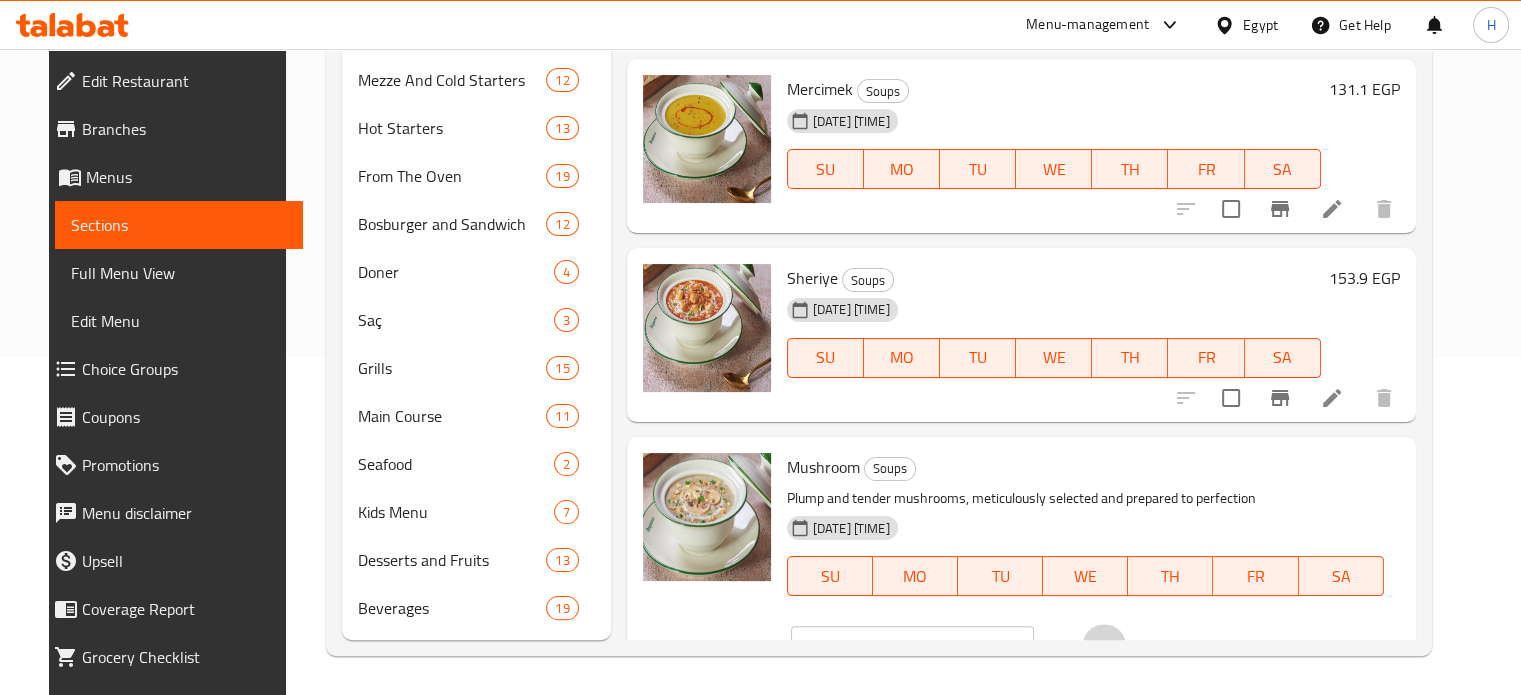 click 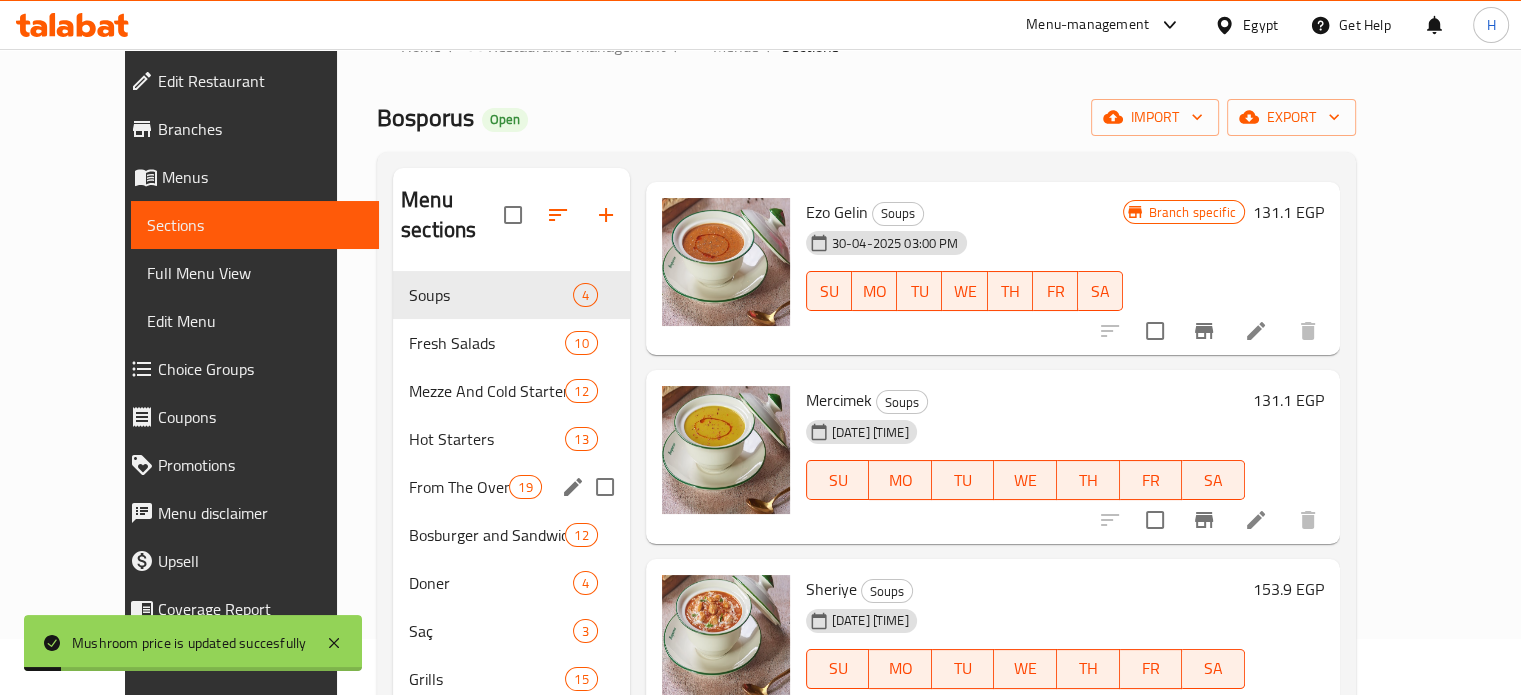scroll, scrollTop: 0, scrollLeft: 0, axis: both 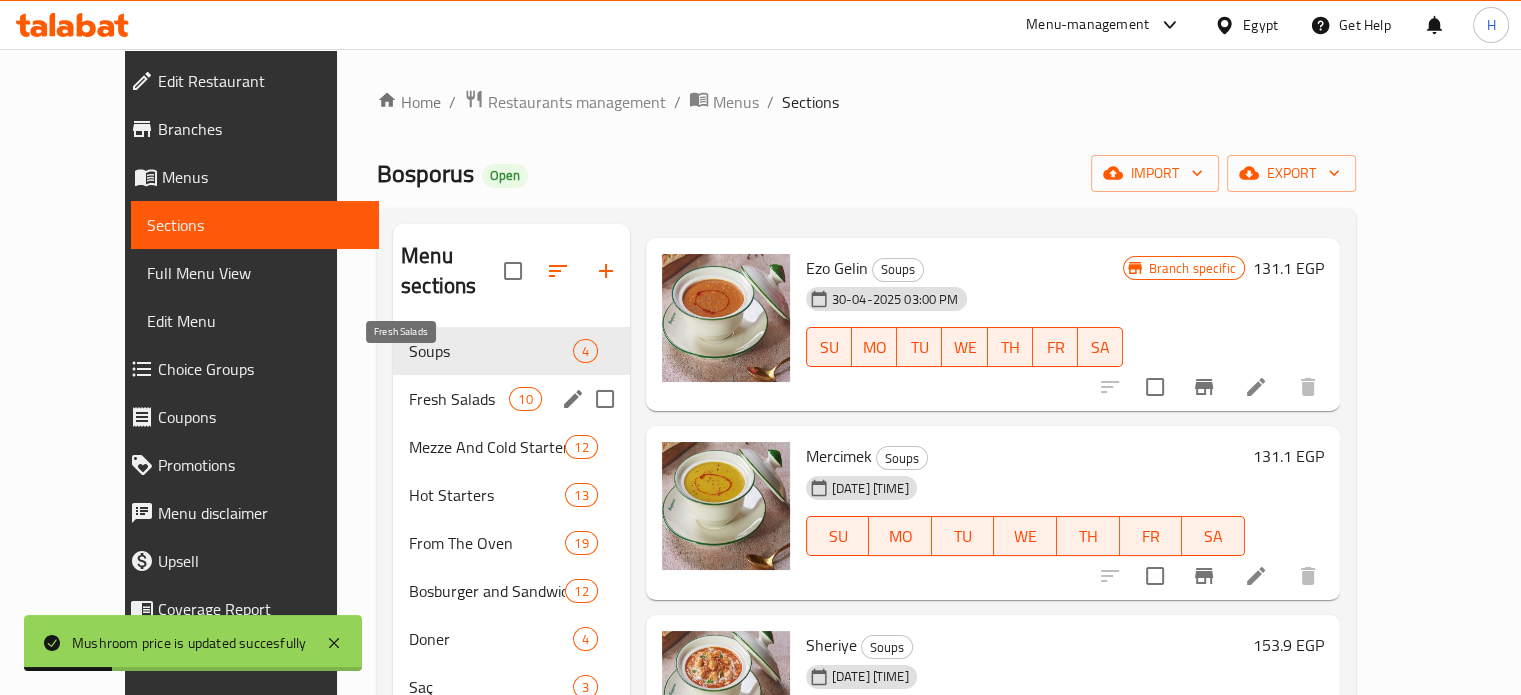 click on "Fresh Salads" at bounding box center (459, 399) 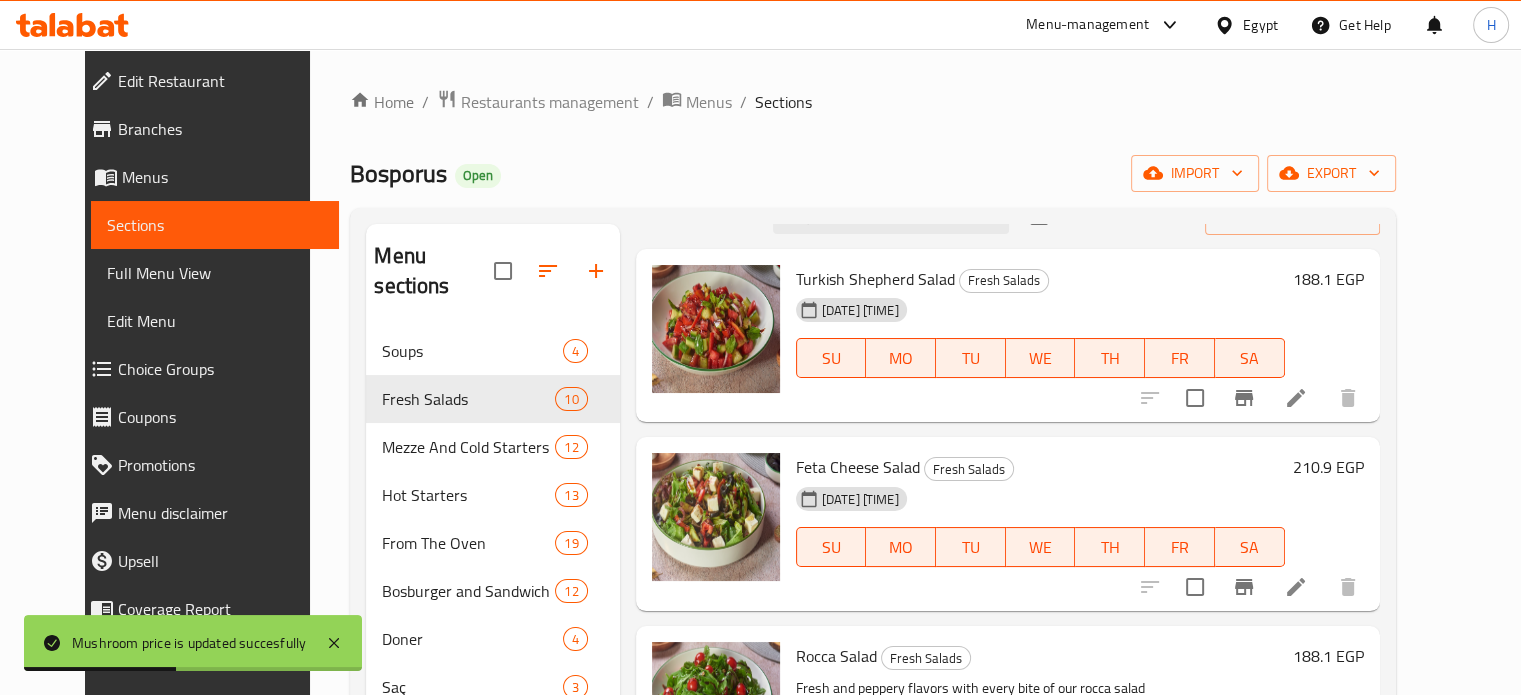 scroll, scrollTop: 0, scrollLeft: 0, axis: both 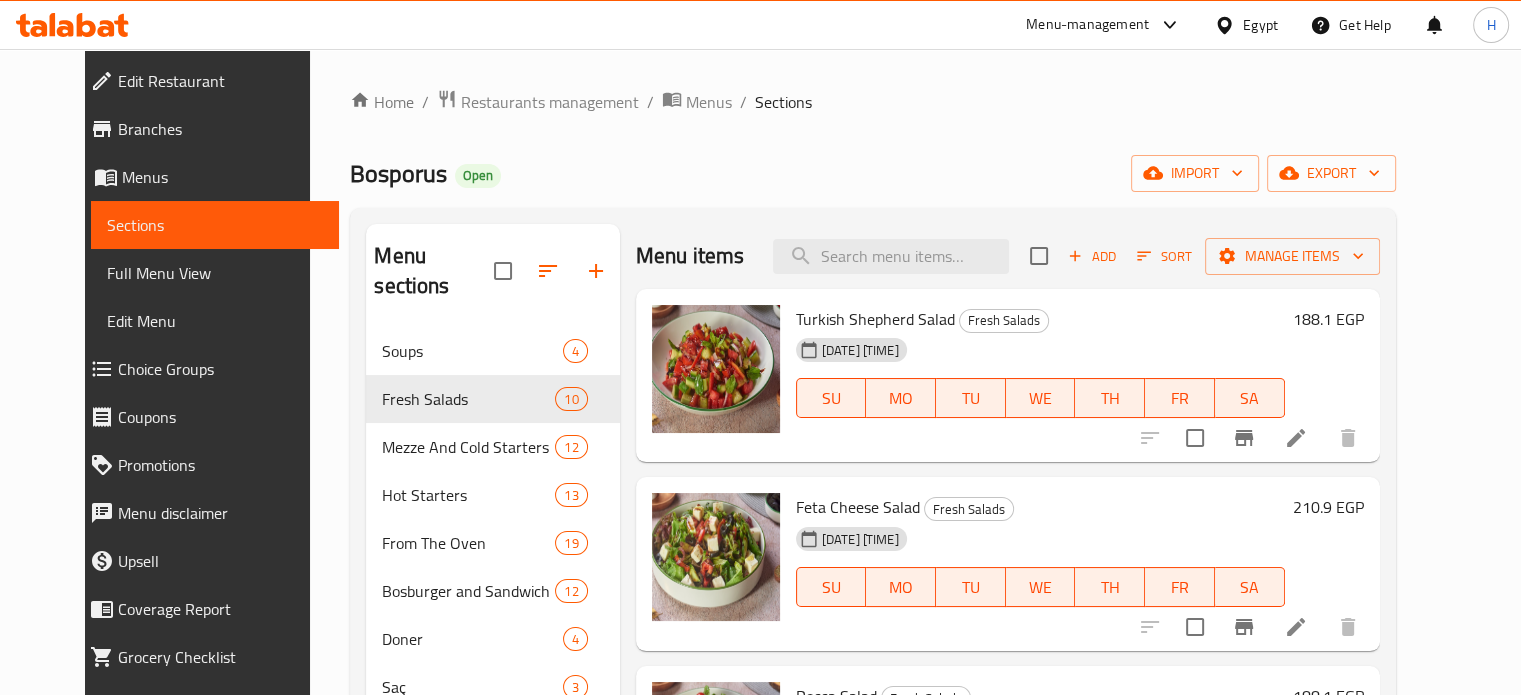 click on "188.1   EGP" at bounding box center [1328, 319] 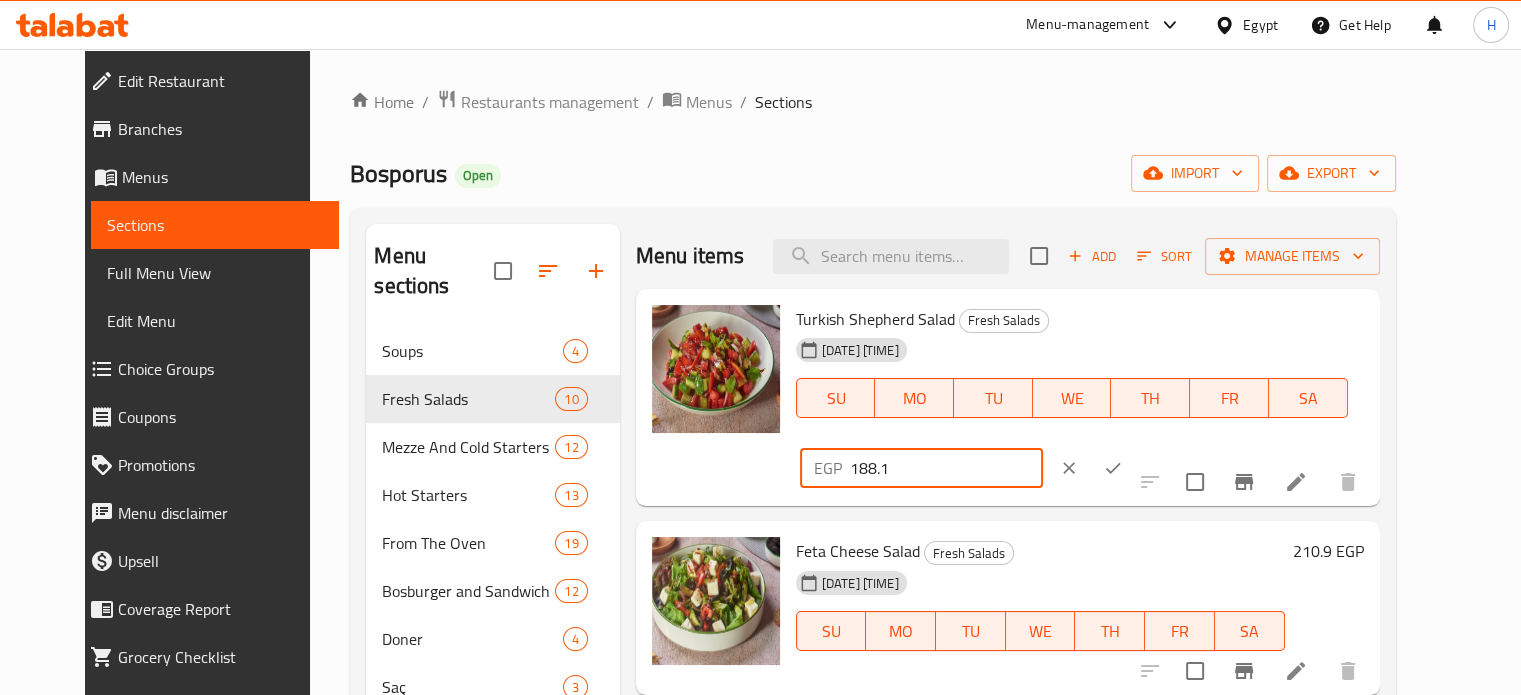 drag, startPoint x: 1229, startPoint y: 332, endPoint x: 1092, endPoint y: 332, distance: 137 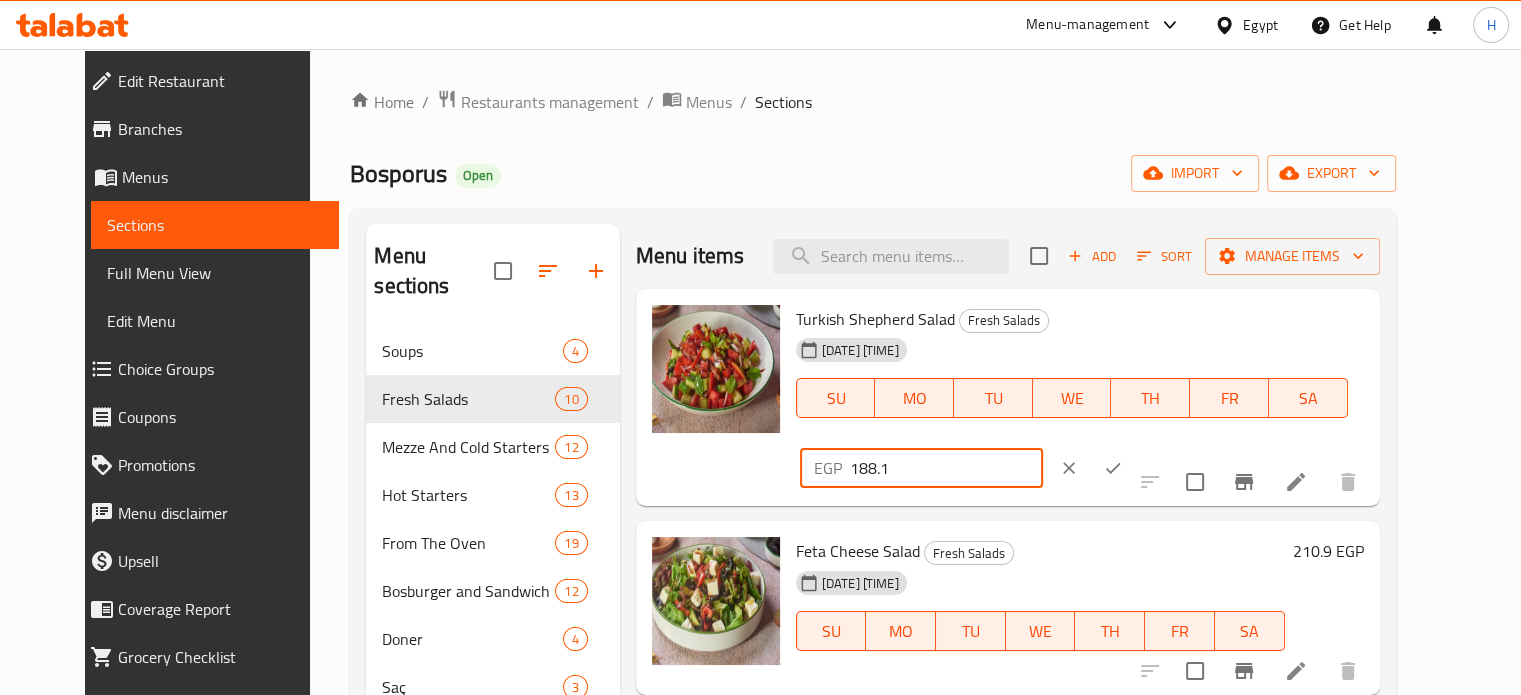 click on "Turkish Shepherd Salad   Fresh Salads 30-04-2025 03:13 PM SU MO TU WE TH FR SA EGP 188.1 ​" at bounding box center [1080, 398] 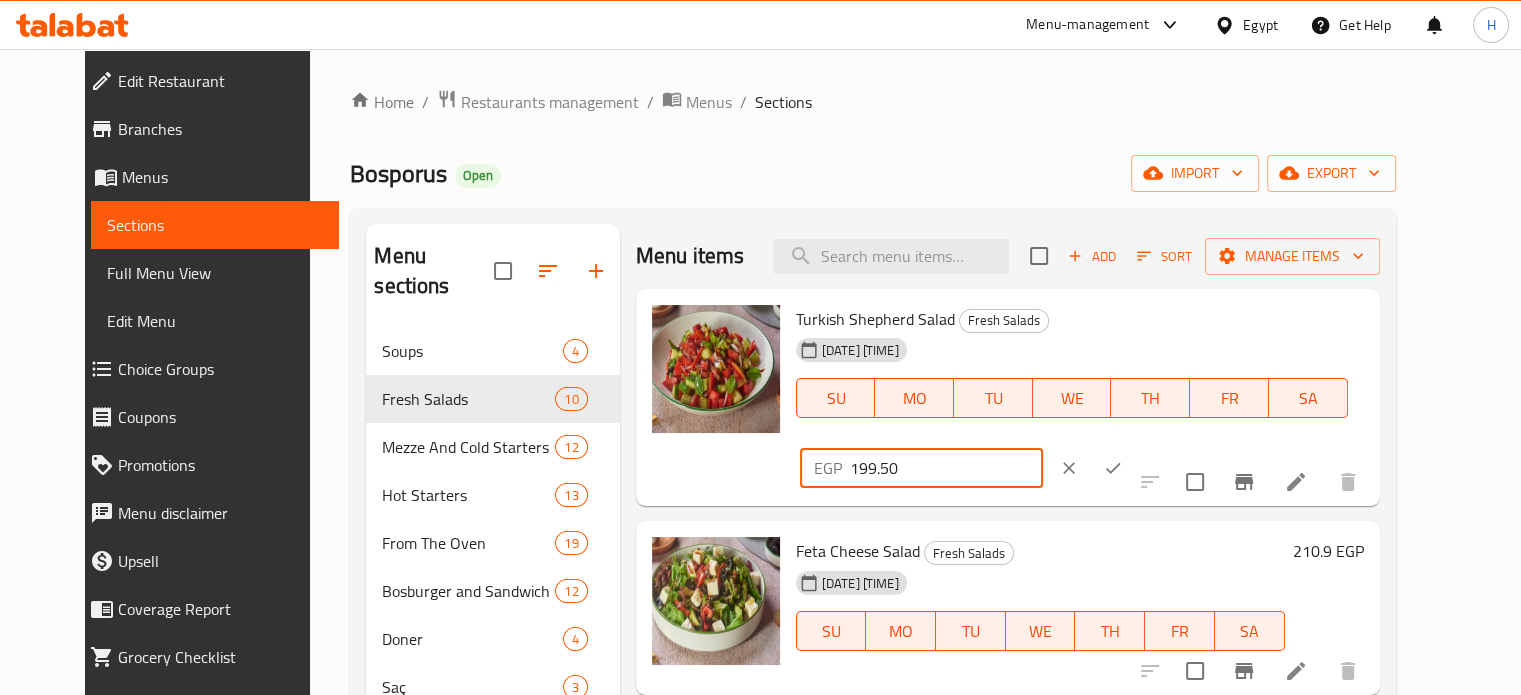 type on "199.50" 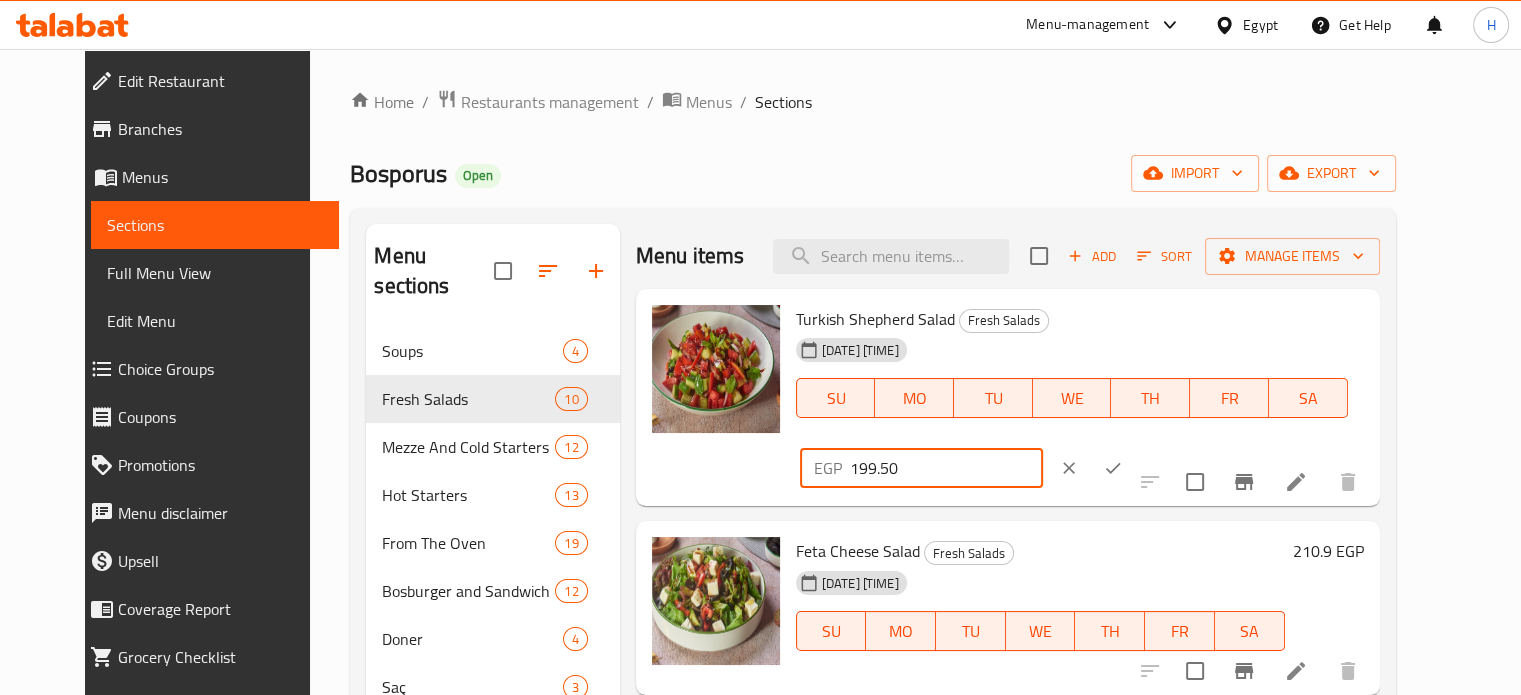 click 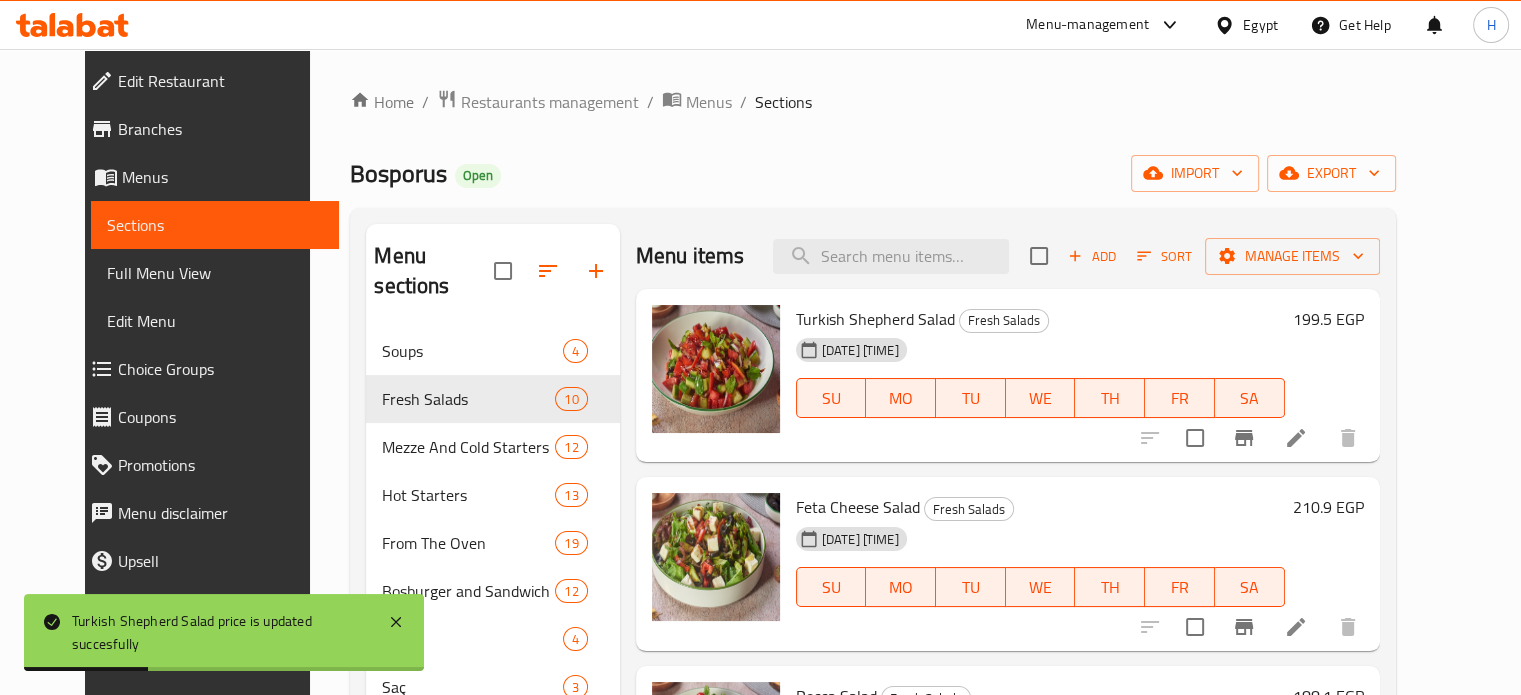 click on "210.9   EGP" at bounding box center (1328, 507) 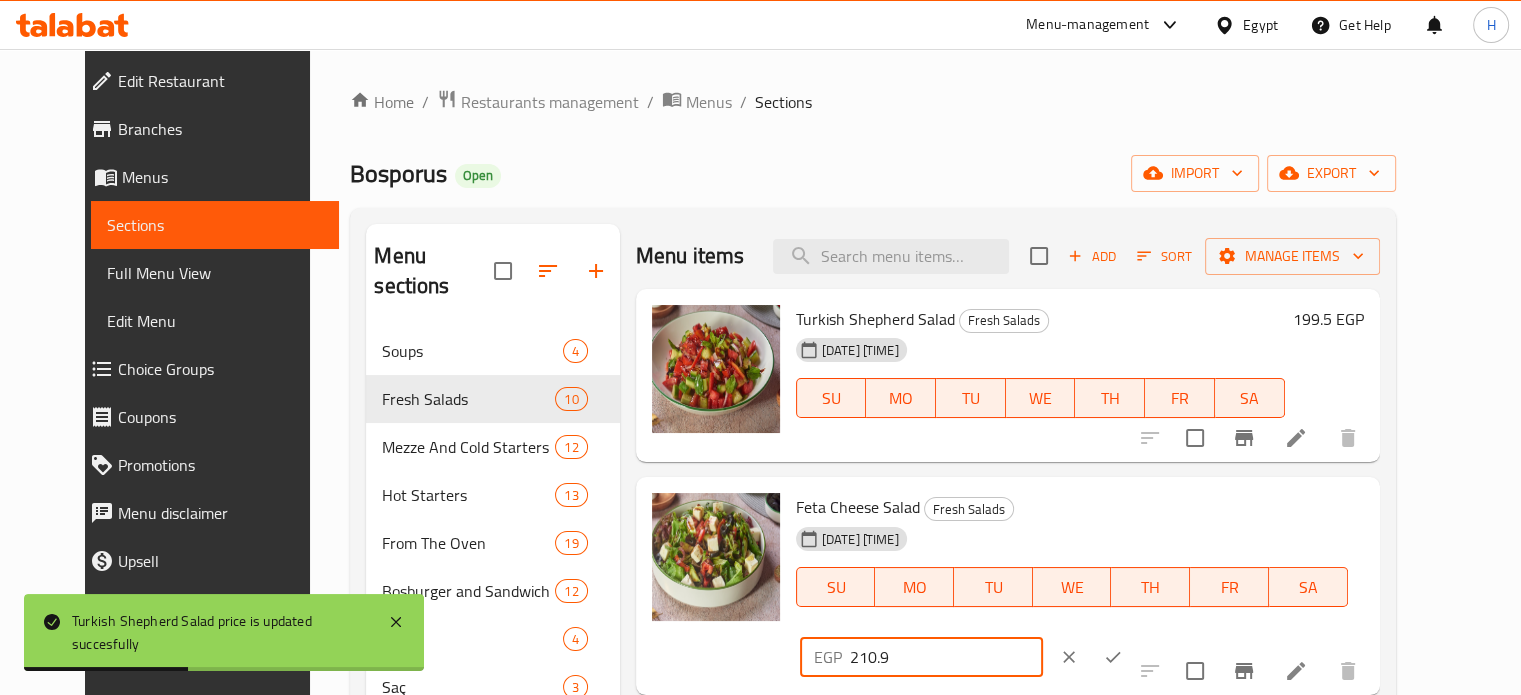 drag, startPoint x: 1240, startPoint y: 518, endPoint x: 1076, endPoint y: 525, distance: 164.14932 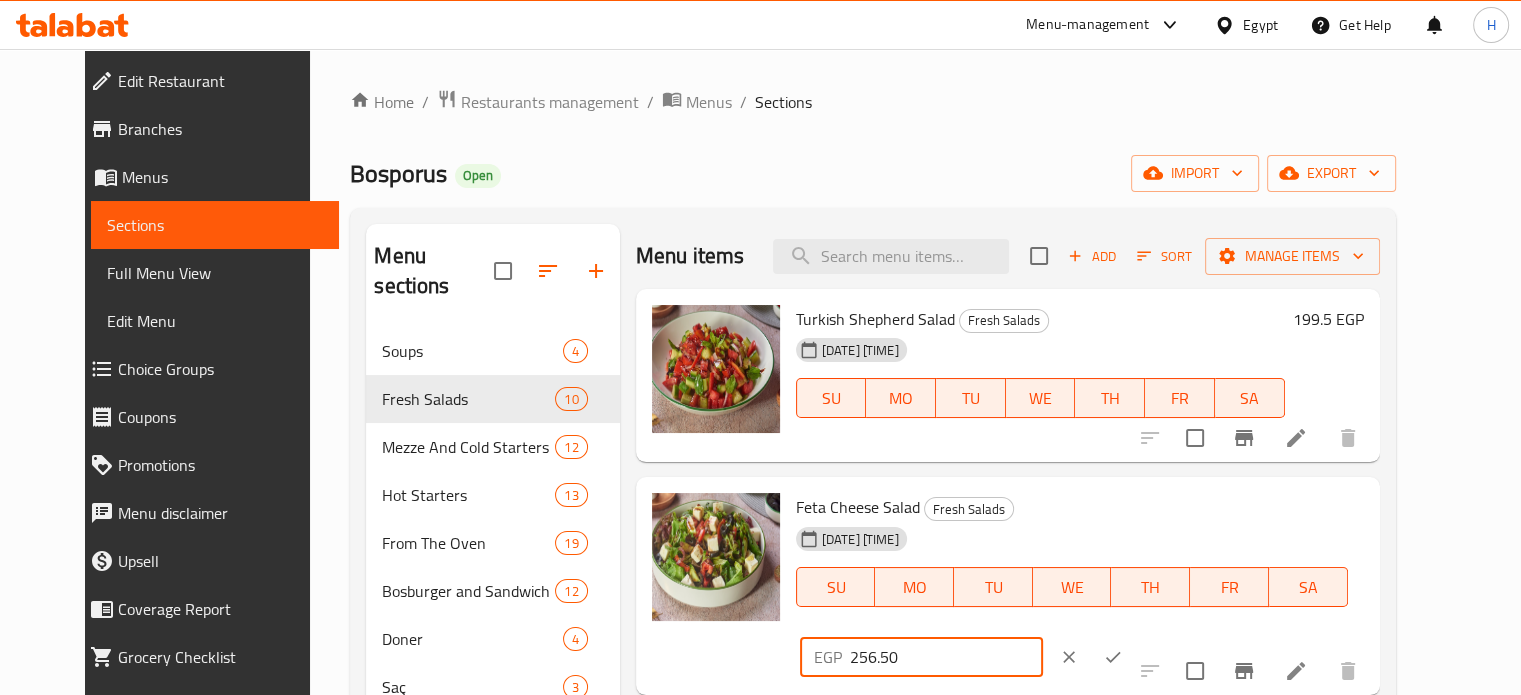 type on "256.50" 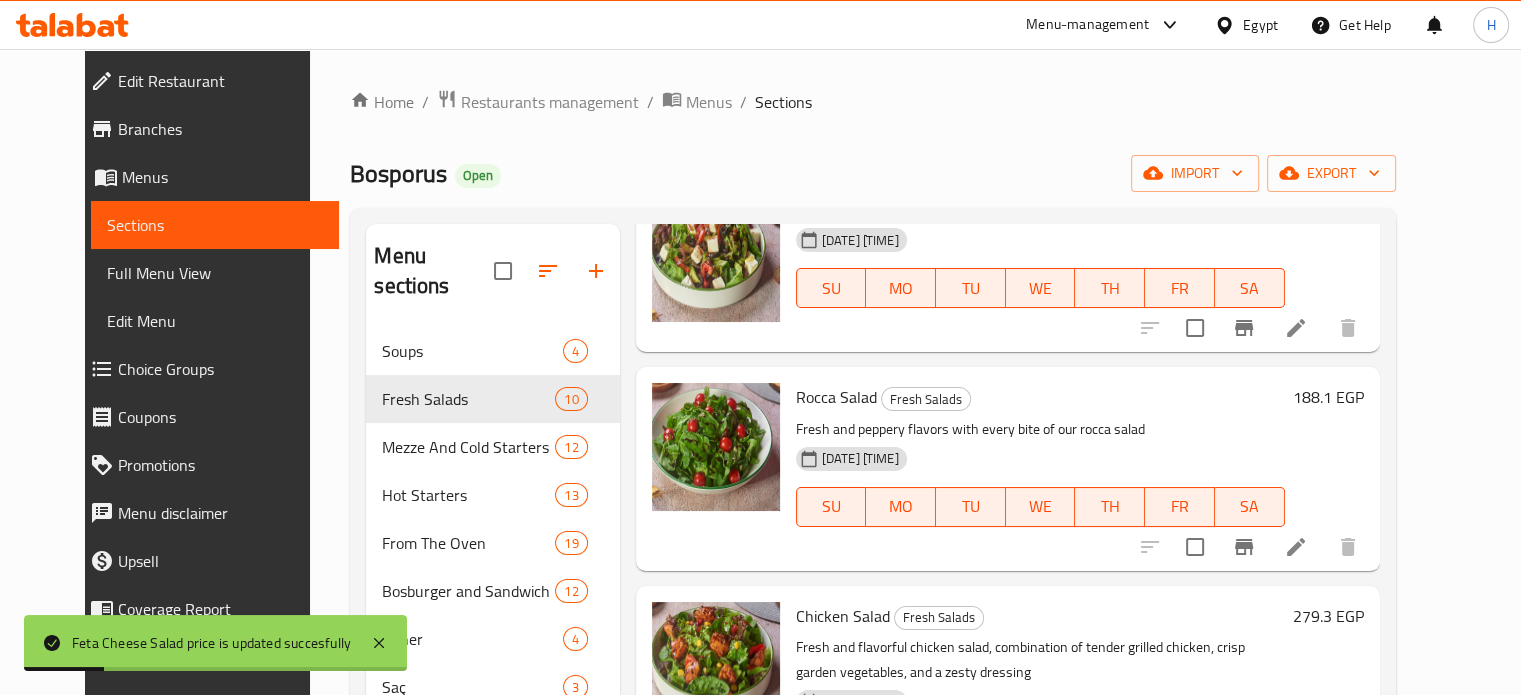 scroll, scrollTop: 300, scrollLeft: 0, axis: vertical 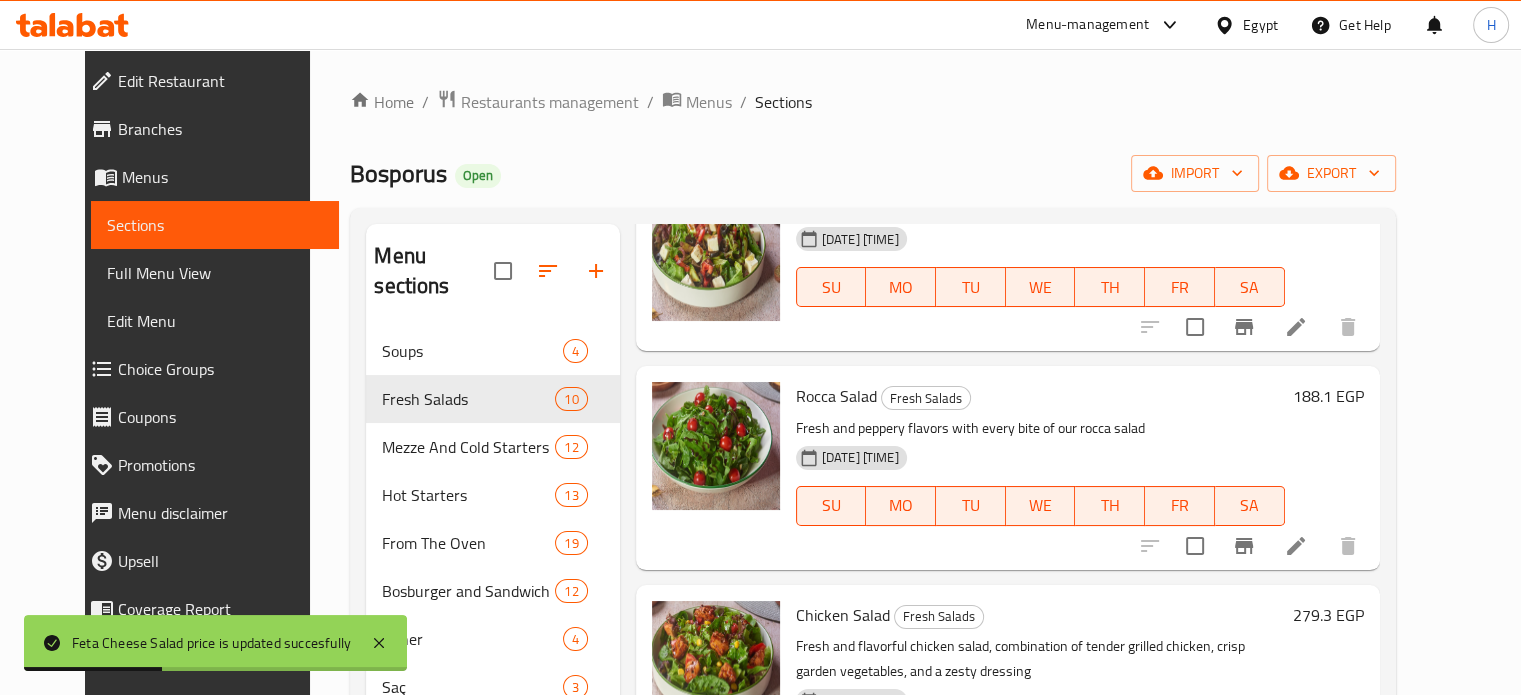 click on "188.1   EGP" at bounding box center (1328, 396) 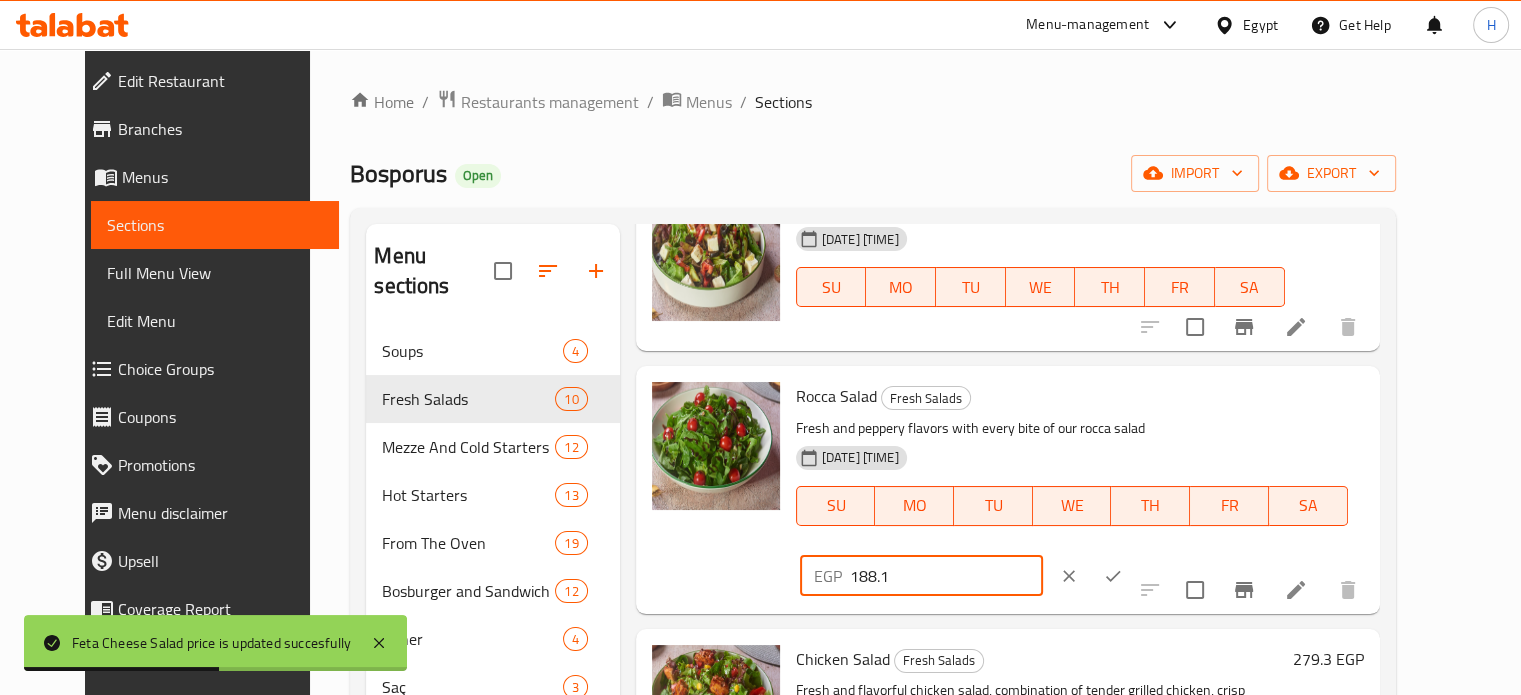 drag, startPoint x: 1223, startPoint y: 407, endPoint x: 1096, endPoint y: 409, distance: 127.01575 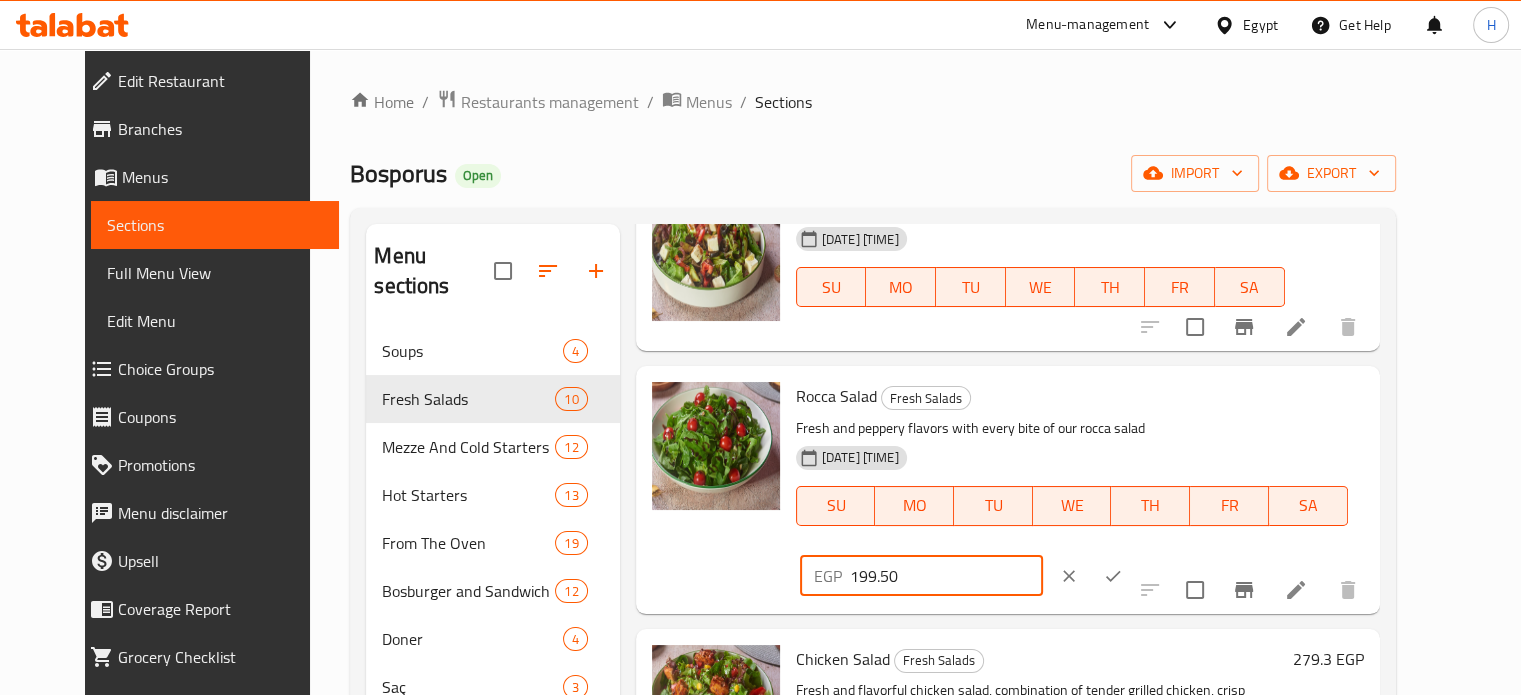 type on "199.50" 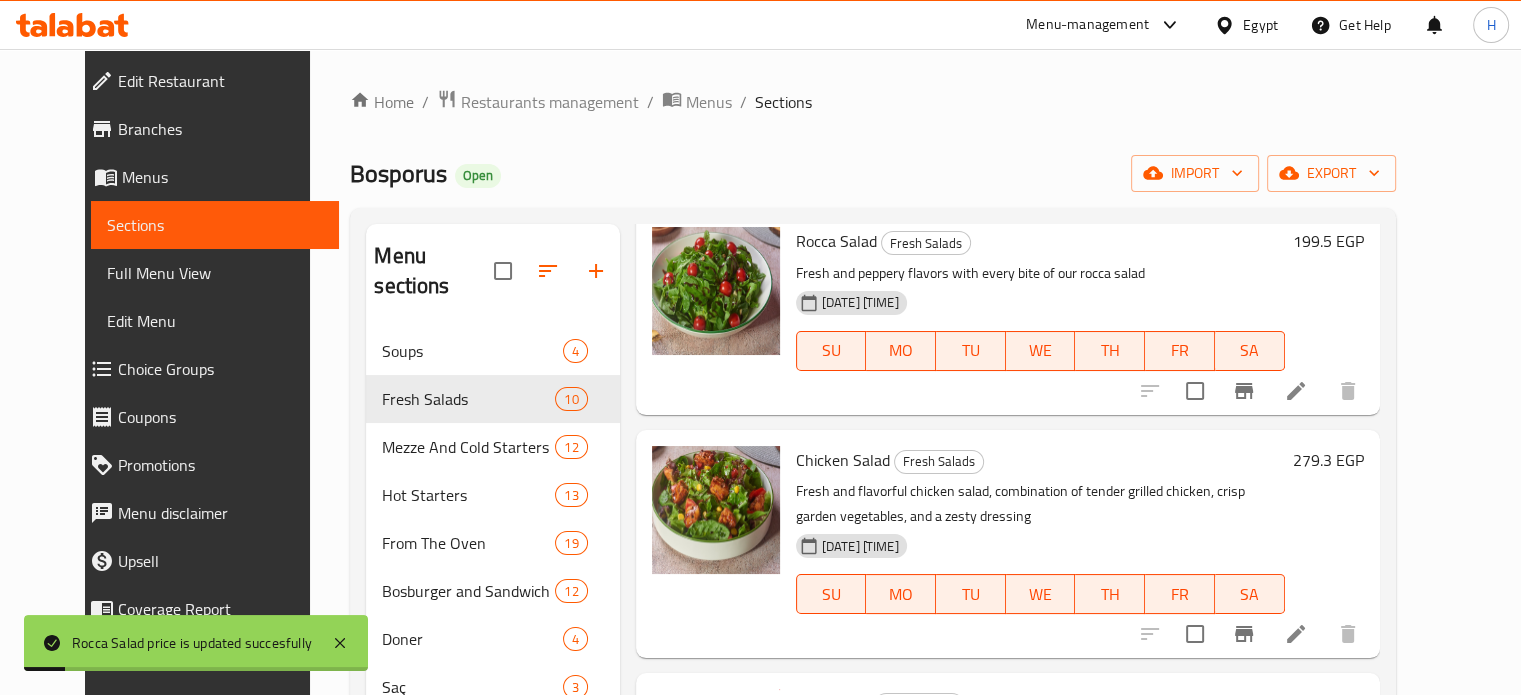 scroll, scrollTop: 500, scrollLeft: 0, axis: vertical 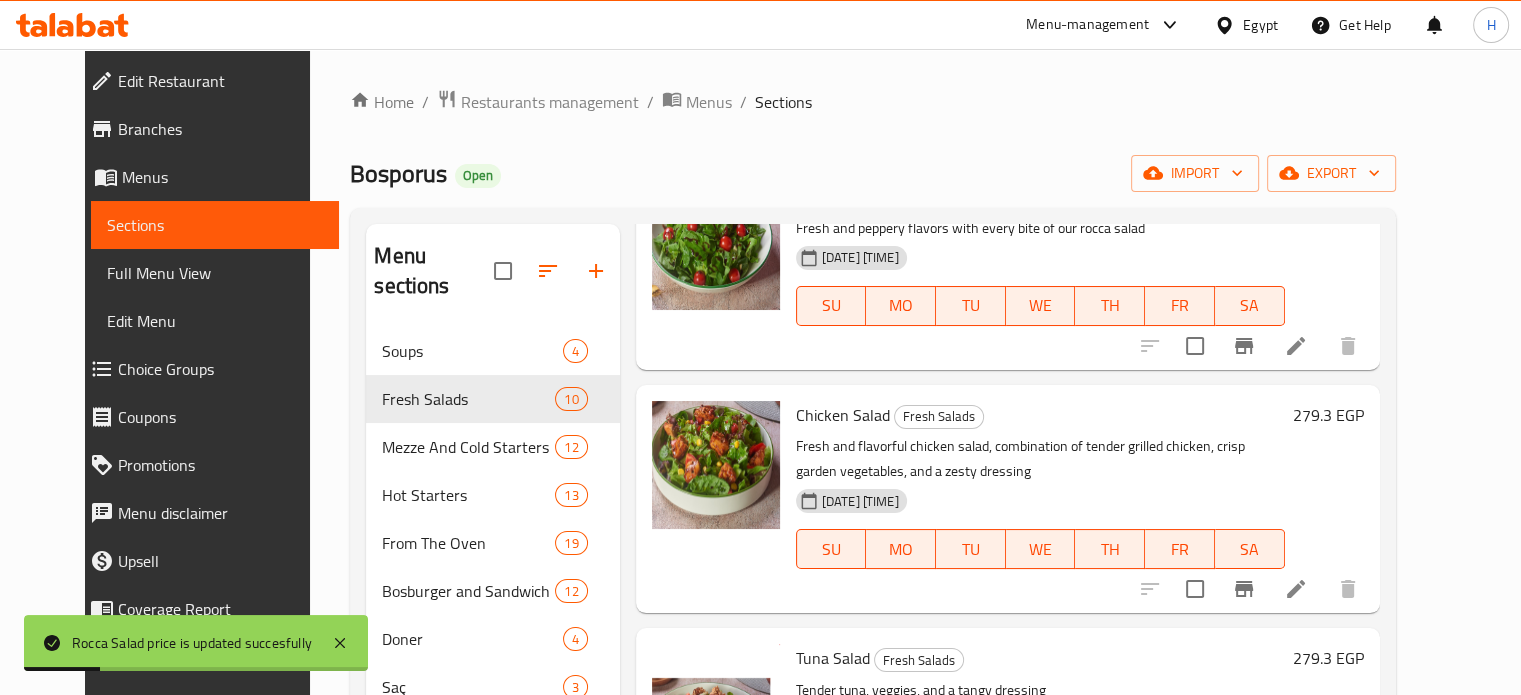 click on "279.3   EGP" at bounding box center [1328, 415] 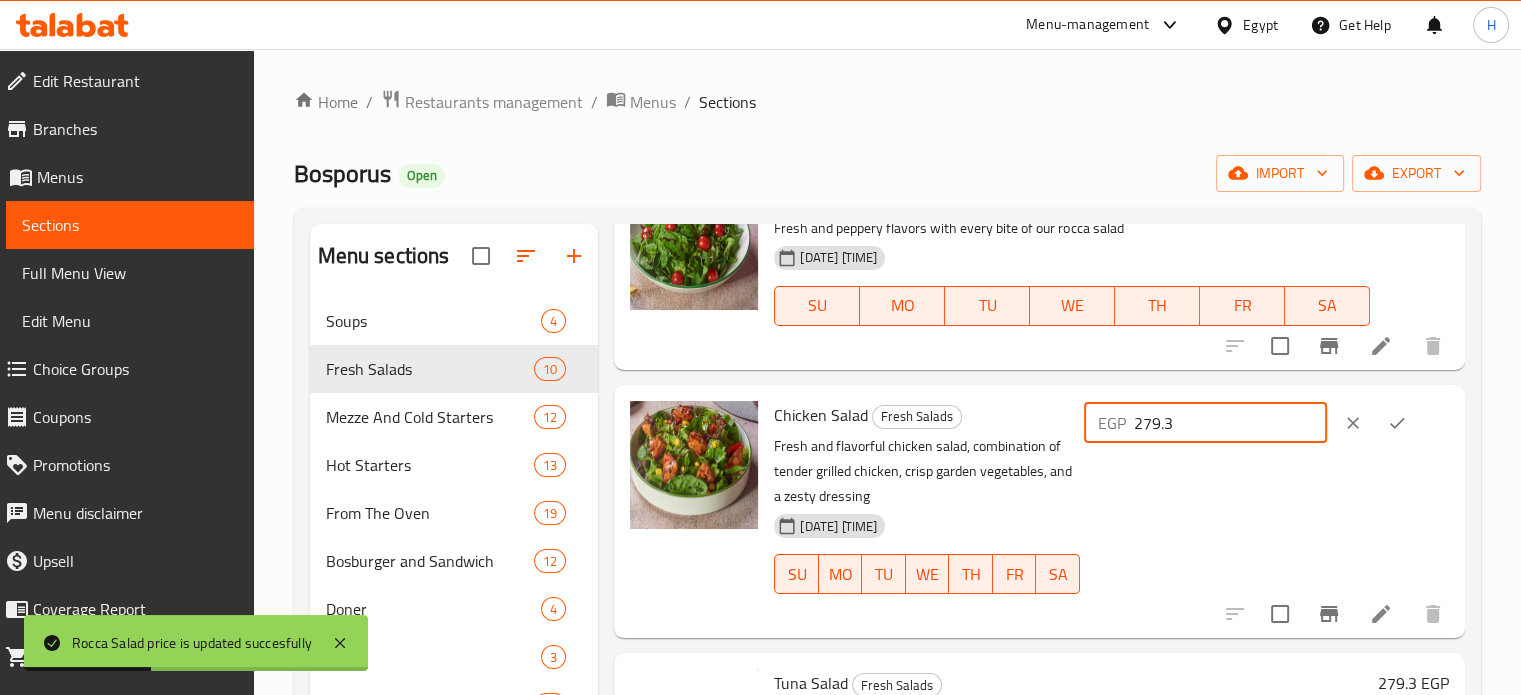 drag, startPoint x: 1226, startPoint y: 426, endPoint x: 1155, endPoint y: 427, distance: 71.00704 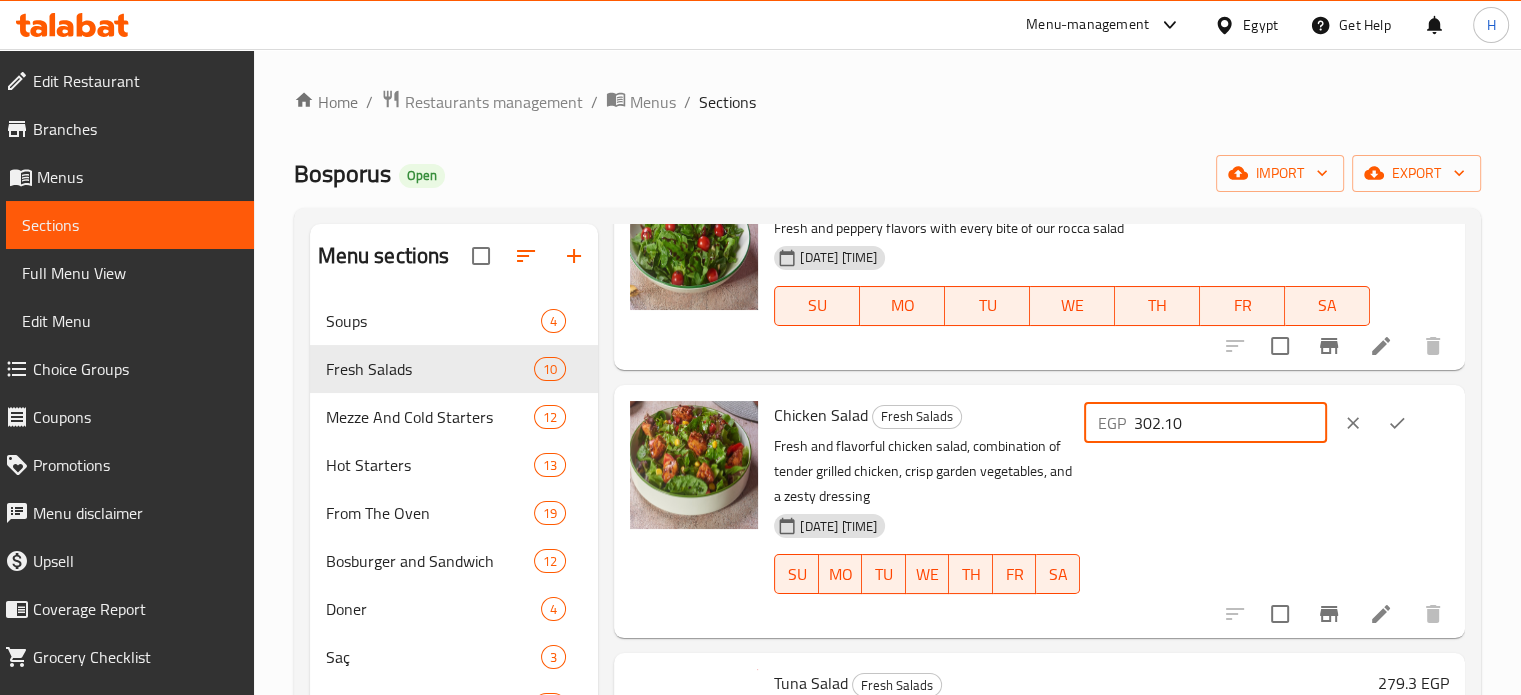 type on "302.10" 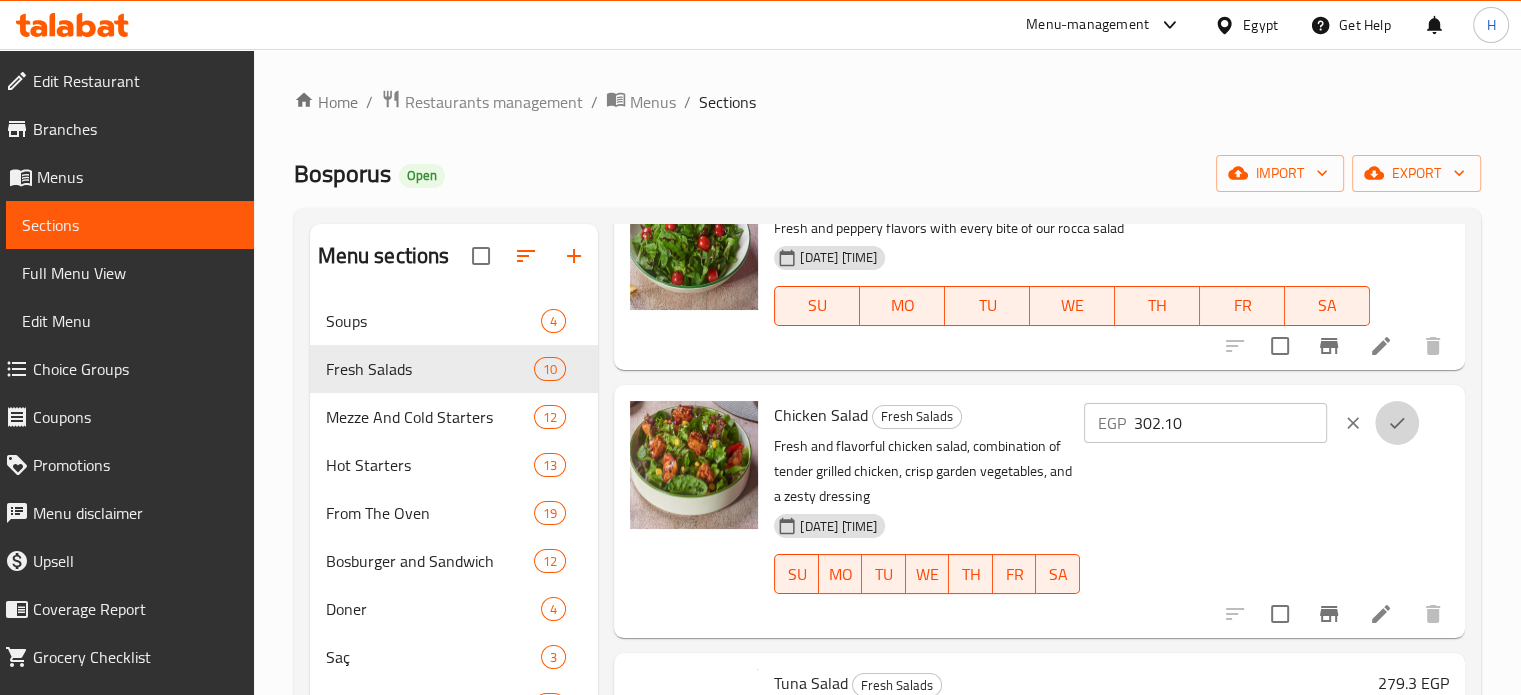 click at bounding box center (1397, 423) 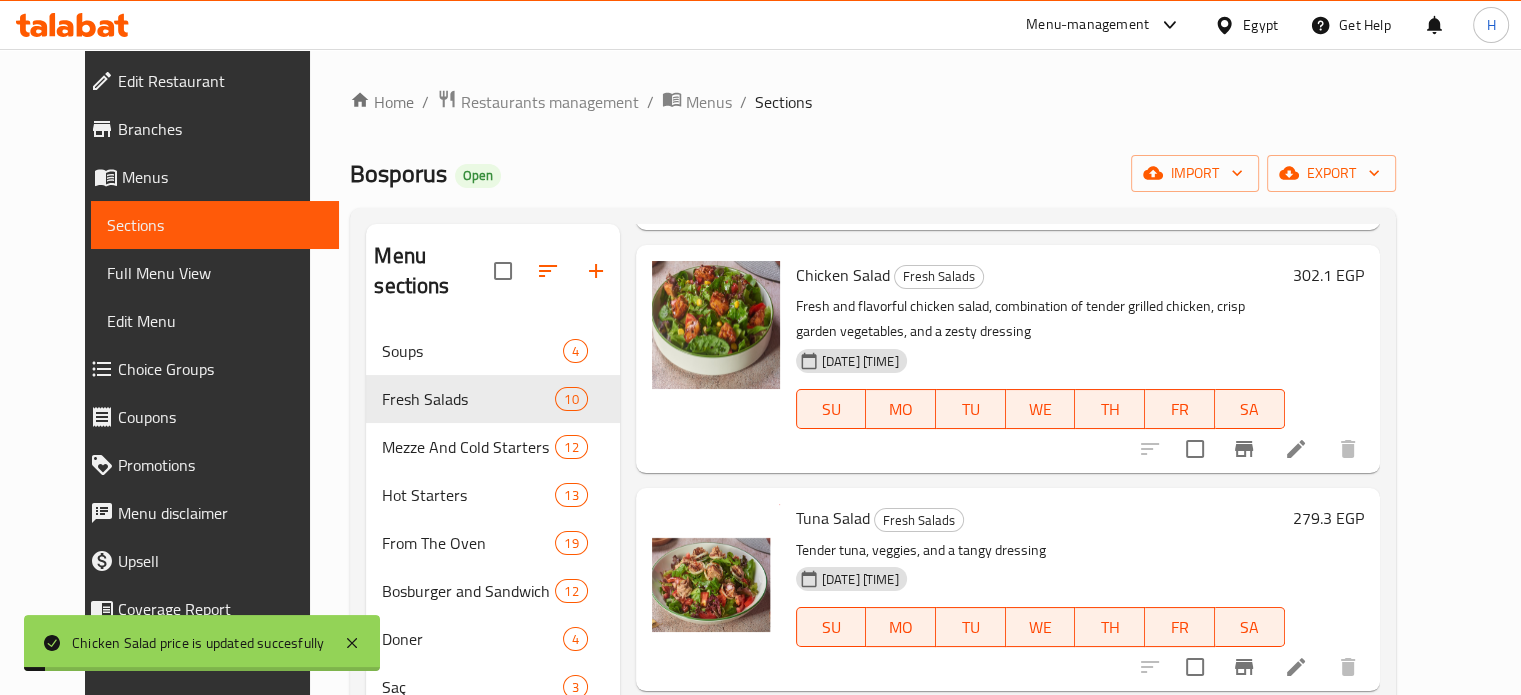 scroll, scrollTop: 700, scrollLeft: 0, axis: vertical 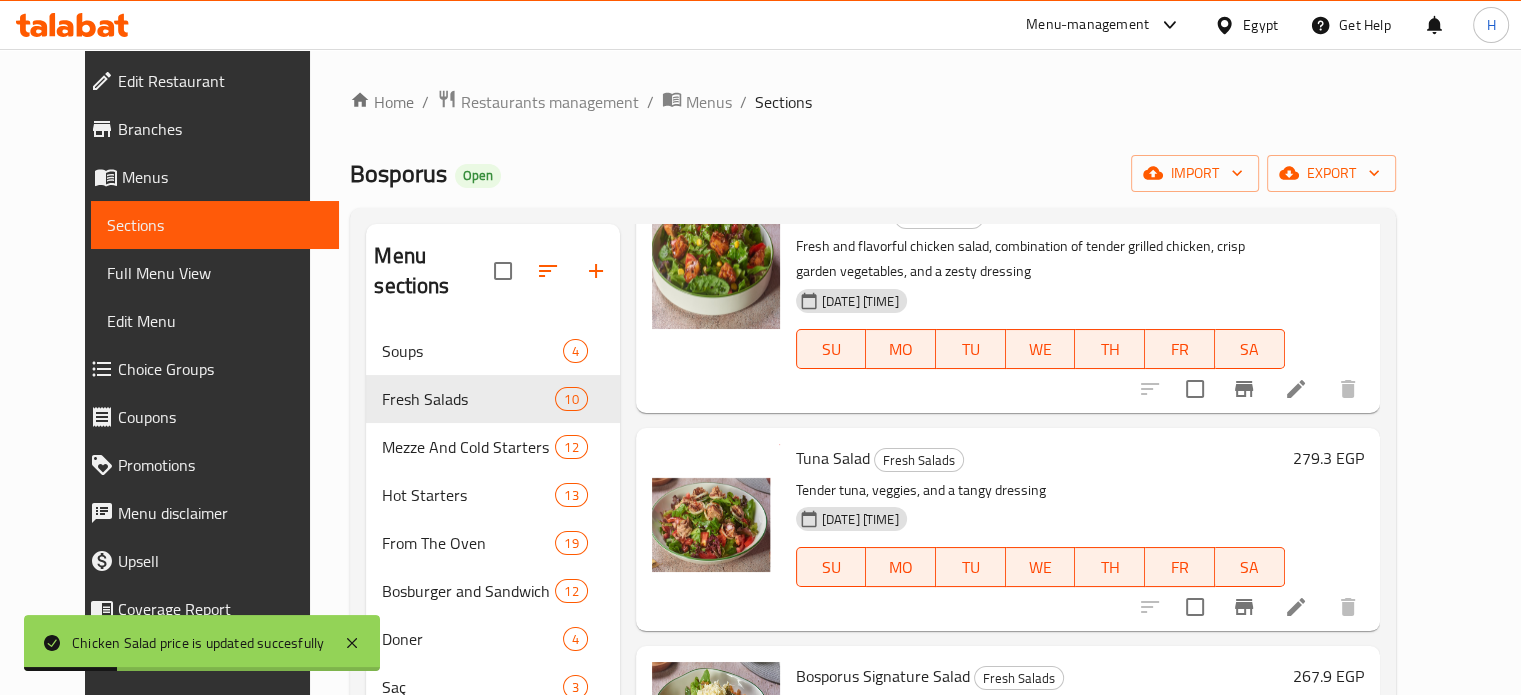 click on "279.3   EGP" at bounding box center (1328, 458) 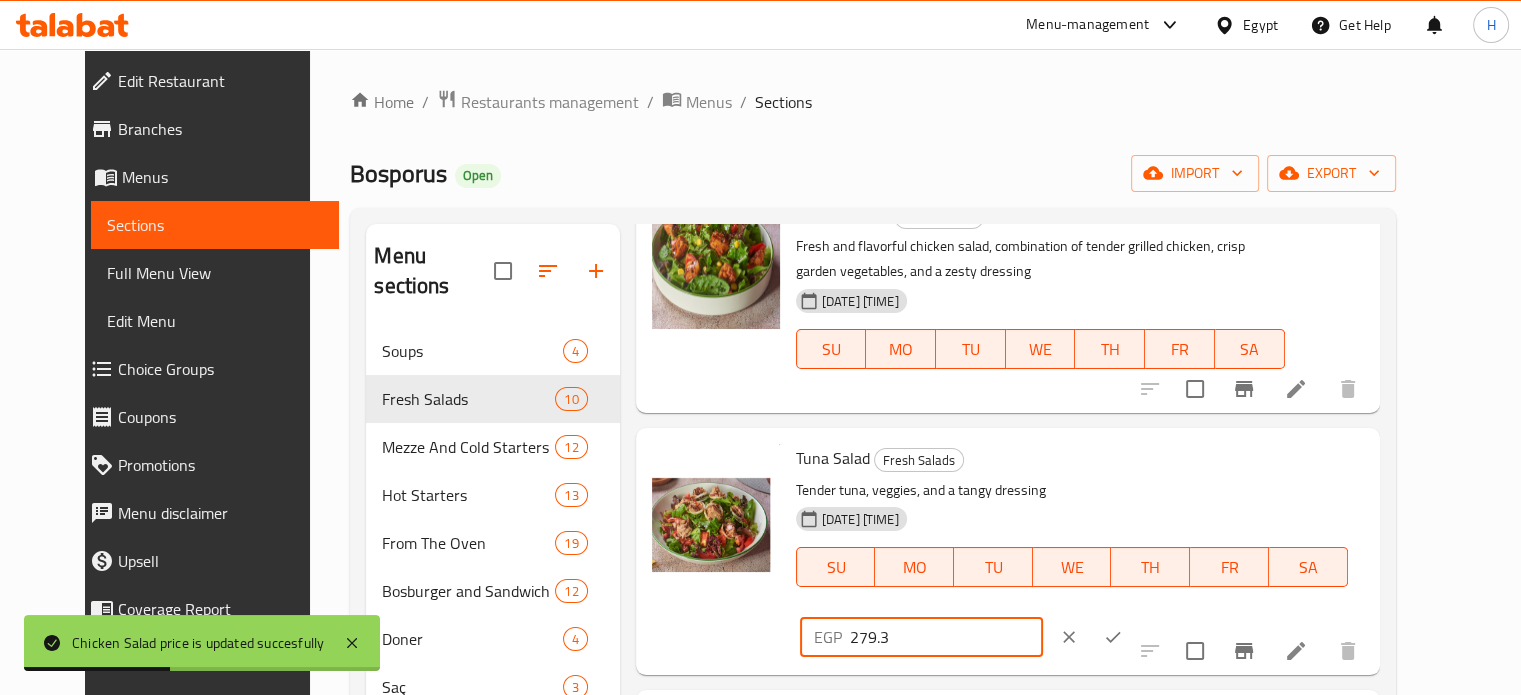 drag, startPoint x: 1209, startPoint y: 460, endPoint x: 1119, endPoint y: 465, distance: 90.13878 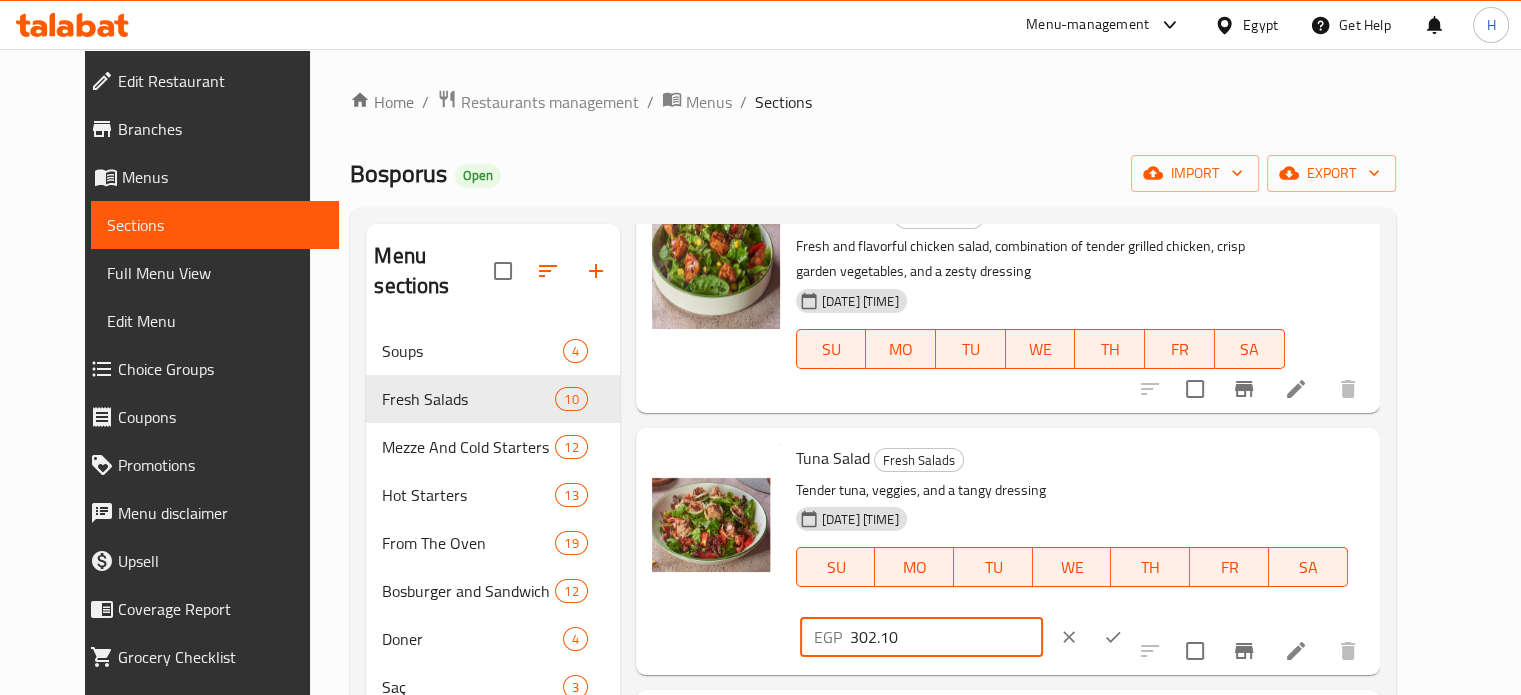 type on "302.10" 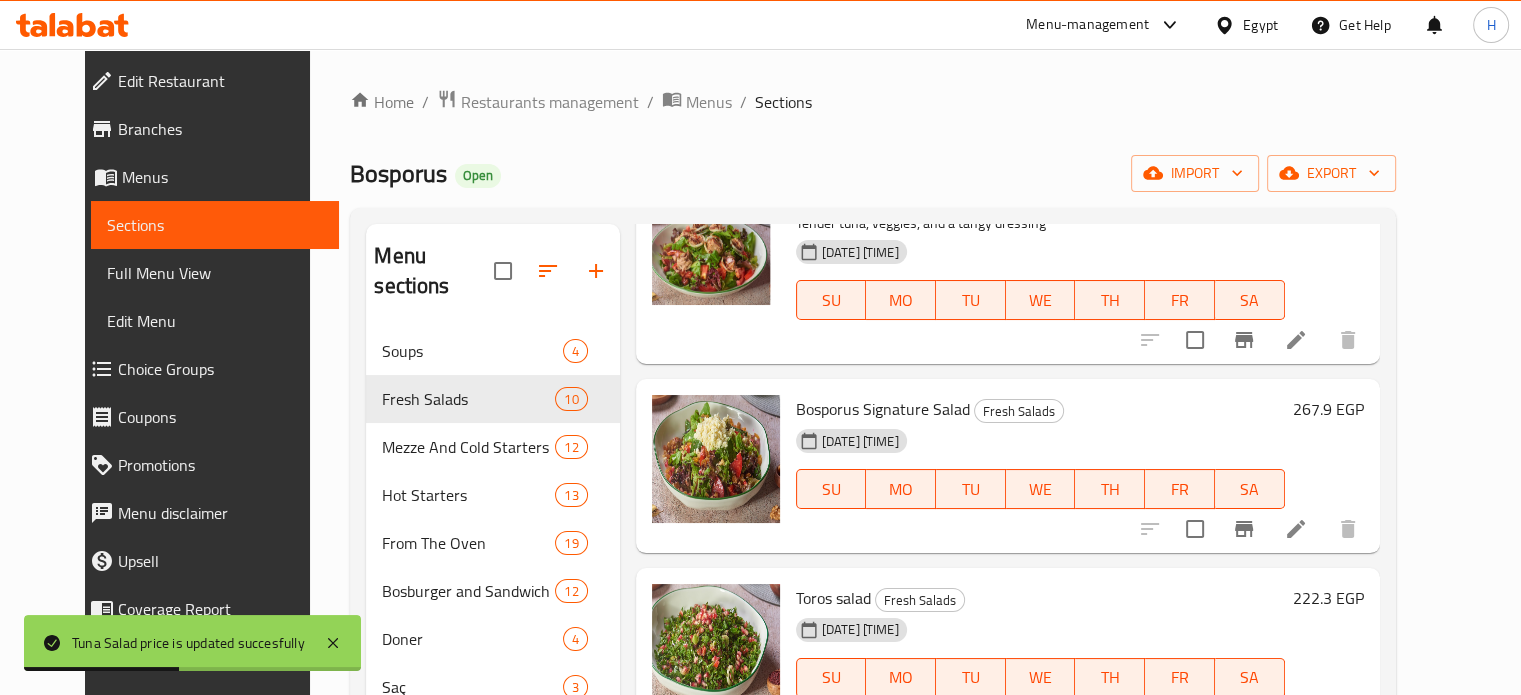 scroll, scrollTop: 1000, scrollLeft: 0, axis: vertical 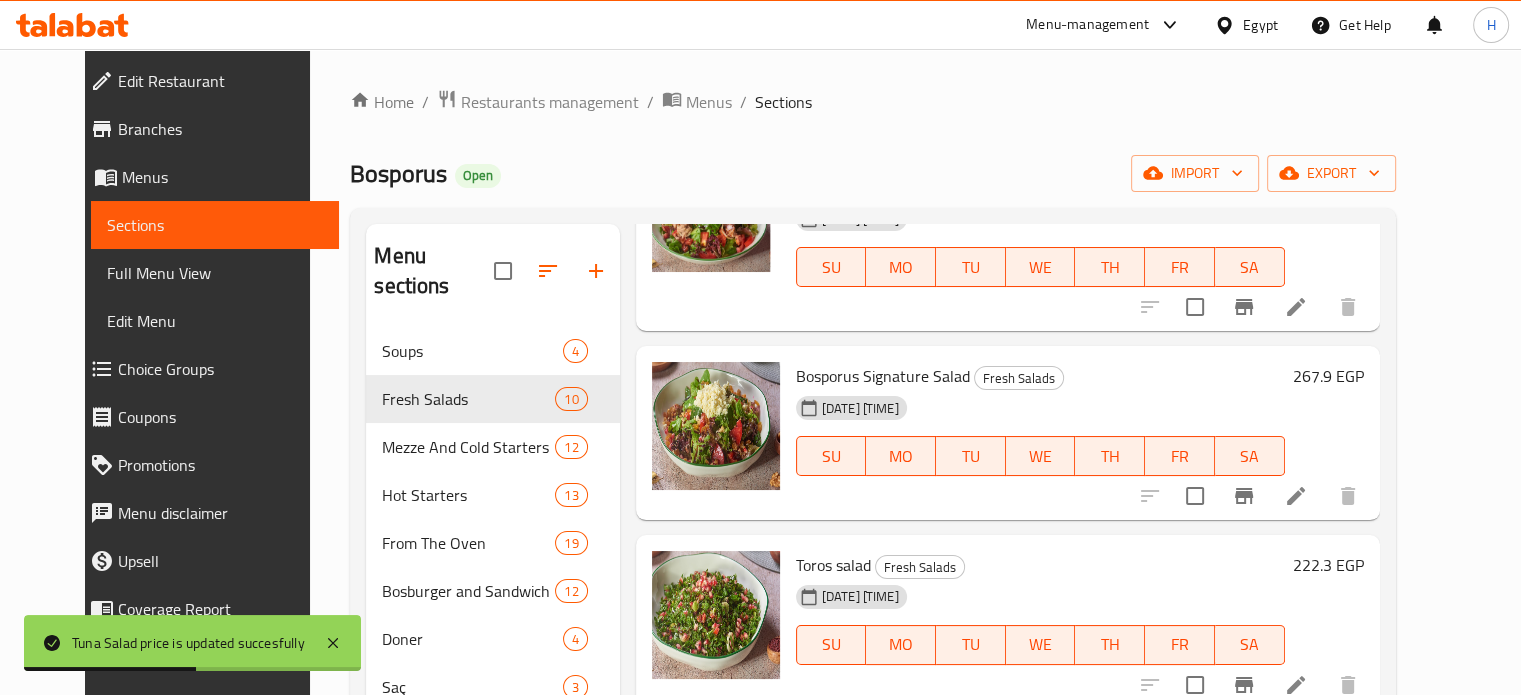 click on "267.9   EGP" at bounding box center (1328, 376) 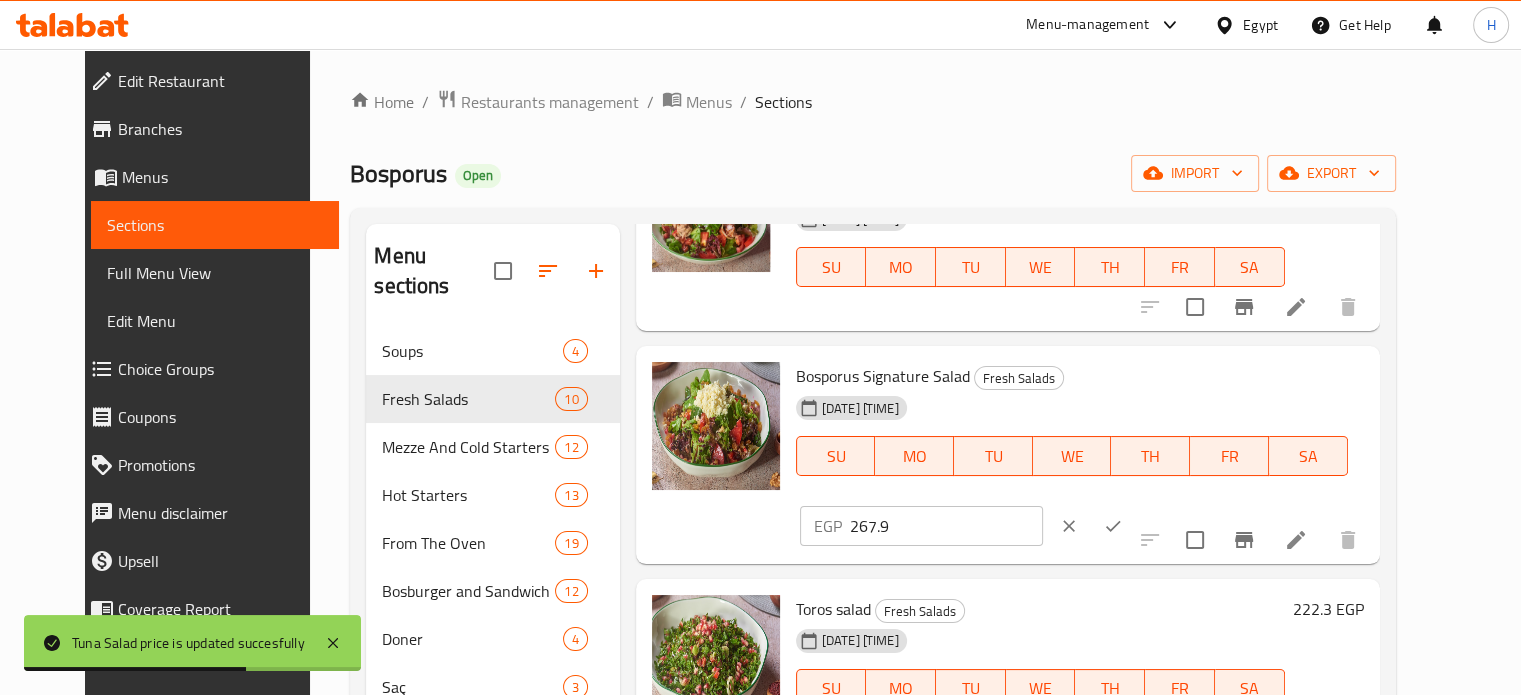 click on "267.9" at bounding box center [946, 526] 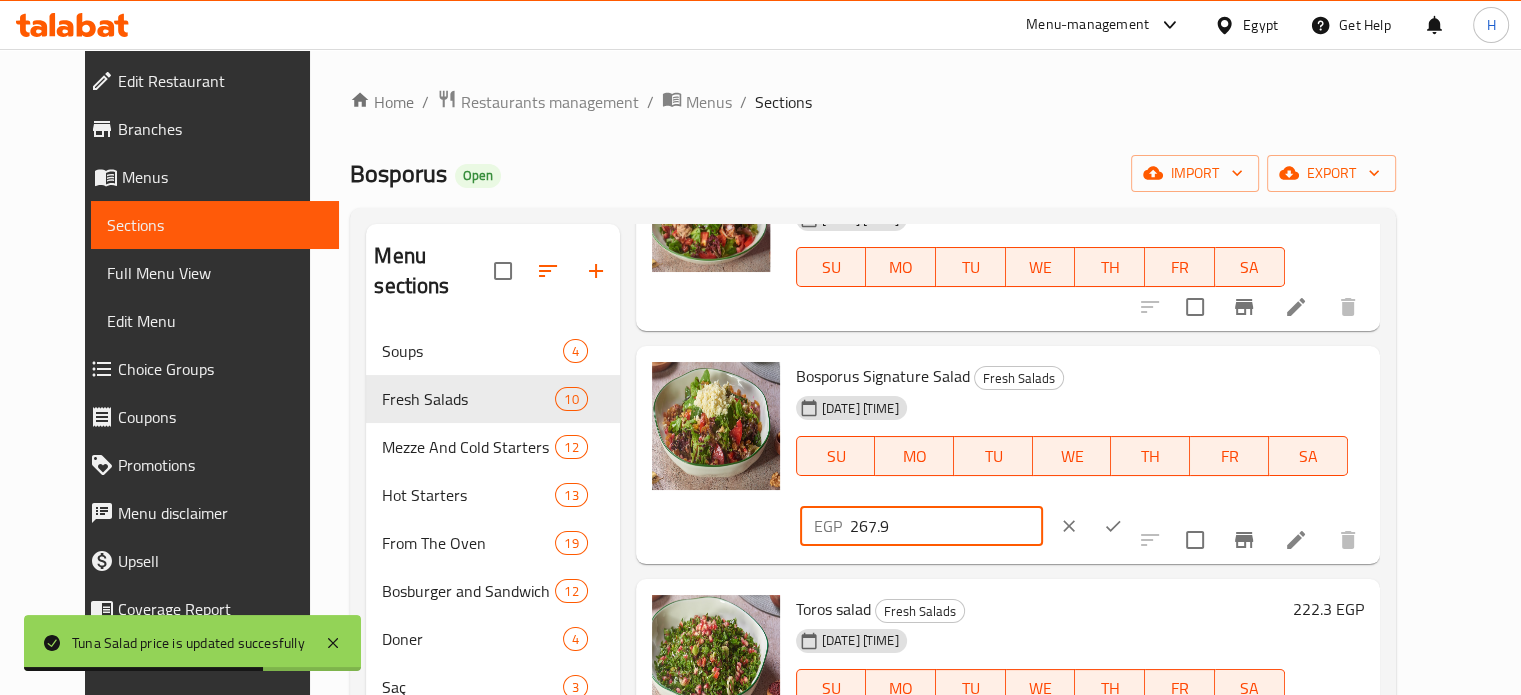 drag, startPoint x: 1207, startPoint y: 390, endPoint x: 1095, endPoint y: 396, distance: 112.1606 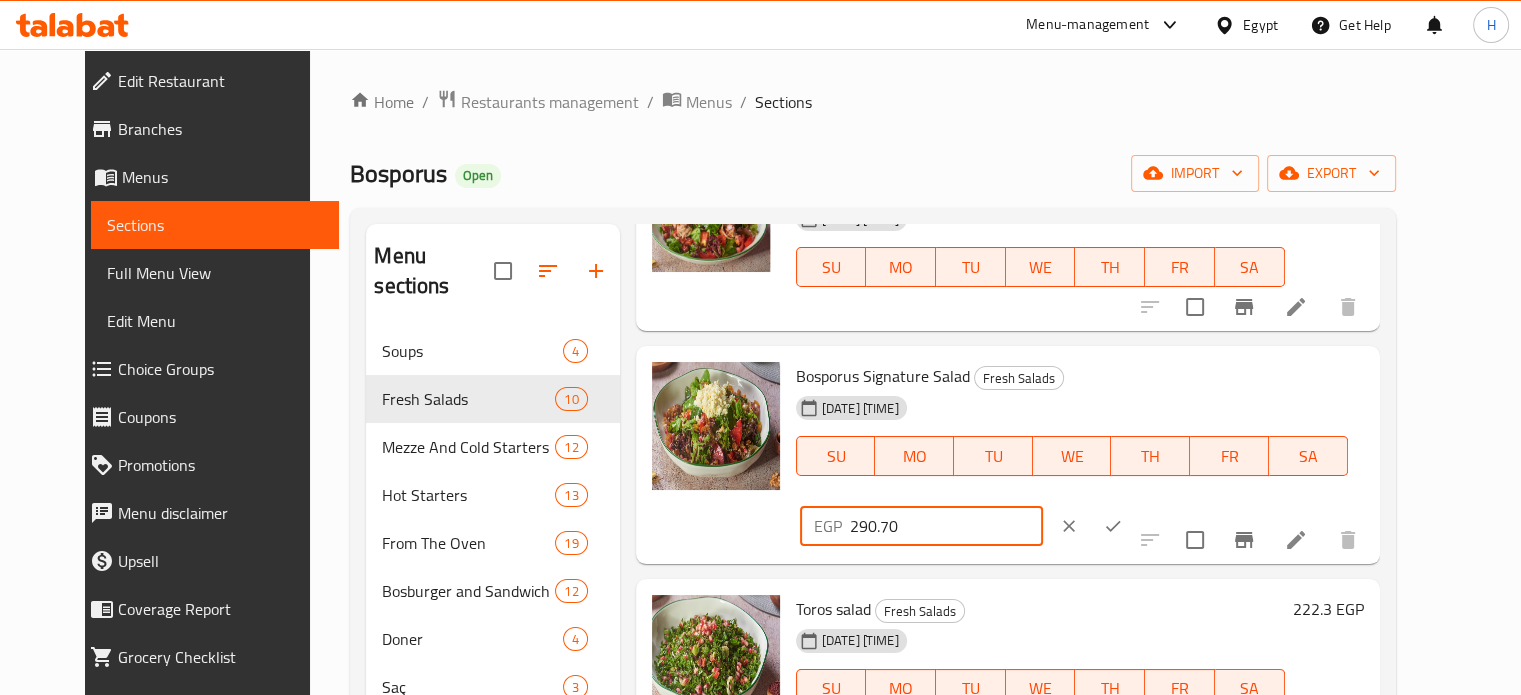 type on "290.70" 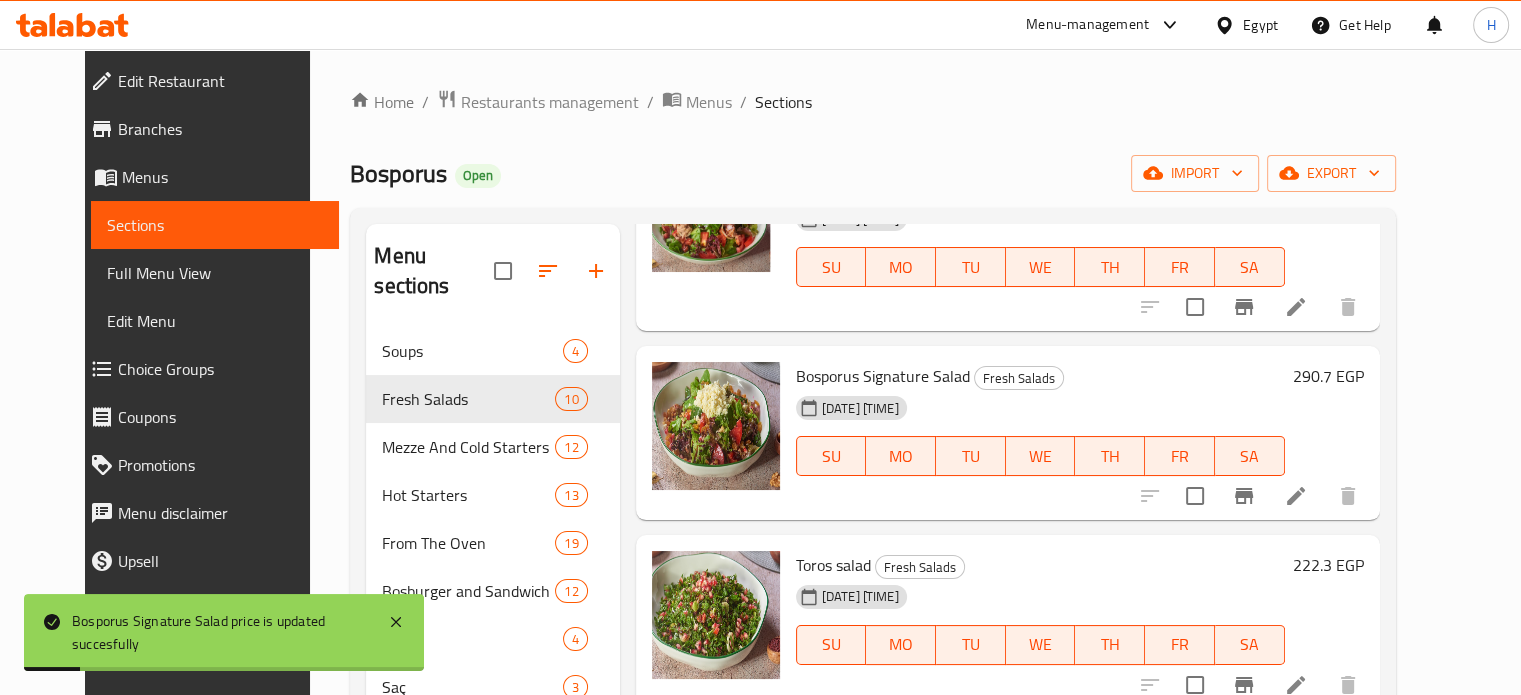 scroll, scrollTop: 1100, scrollLeft: 0, axis: vertical 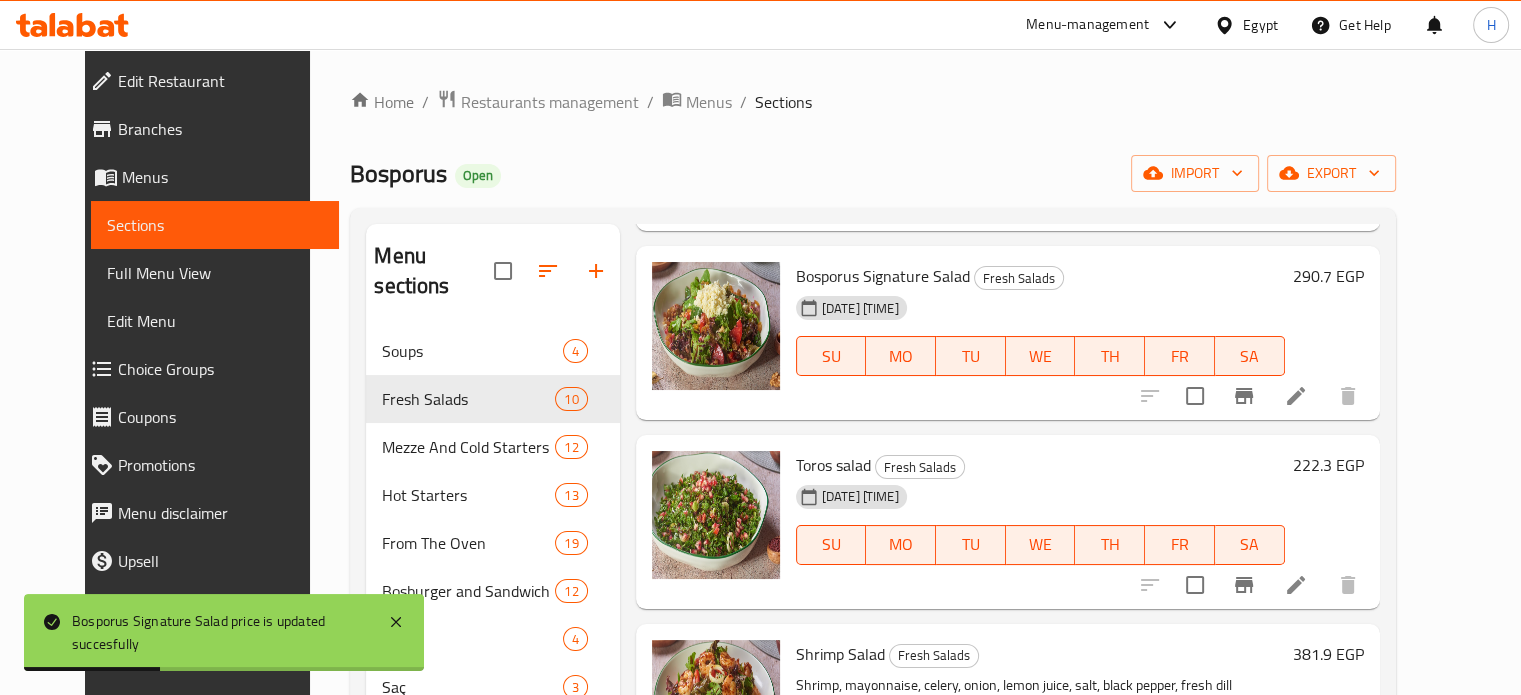 click on "222.3   EGP" at bounding box center [1328, 465] 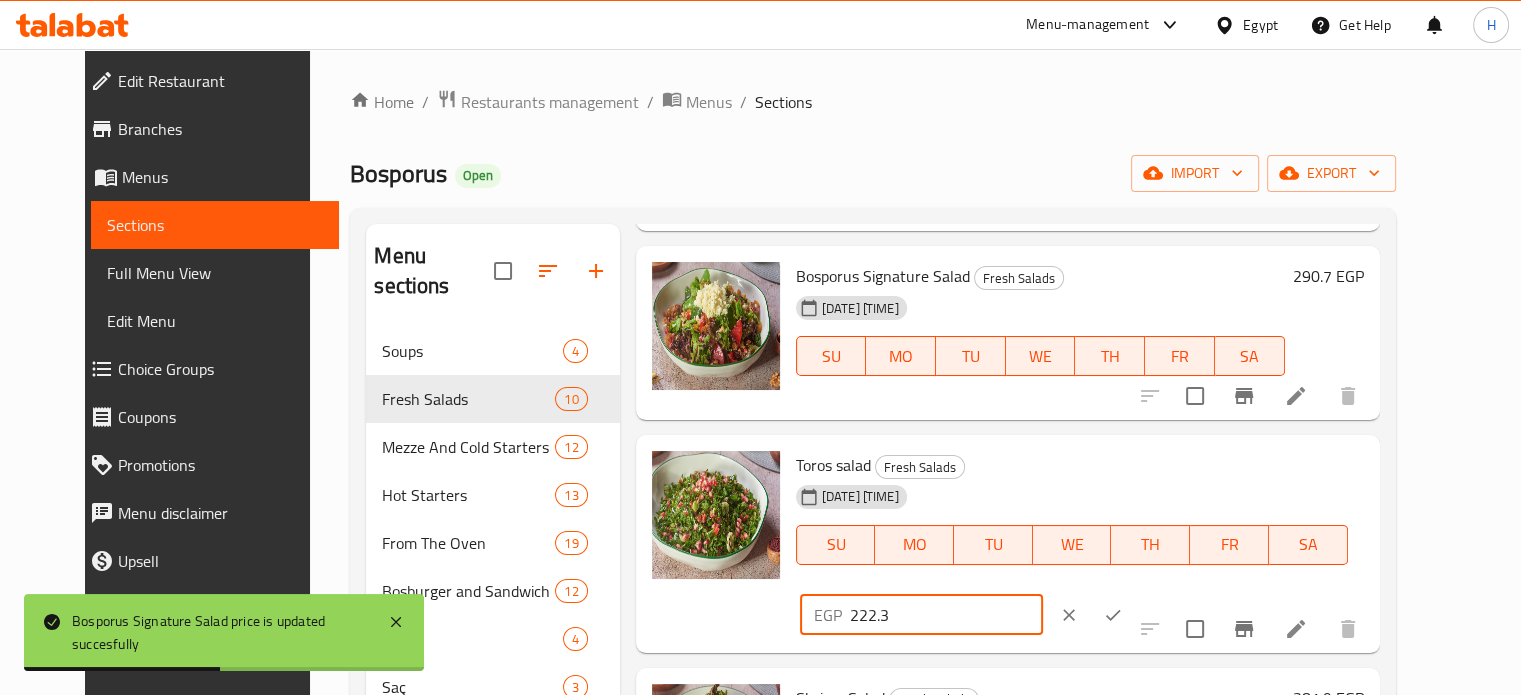 drag, startPoint x: 1248, startPoint y: 479, endPoint x: 1136, endPoint y: 475, distance: 112.0714 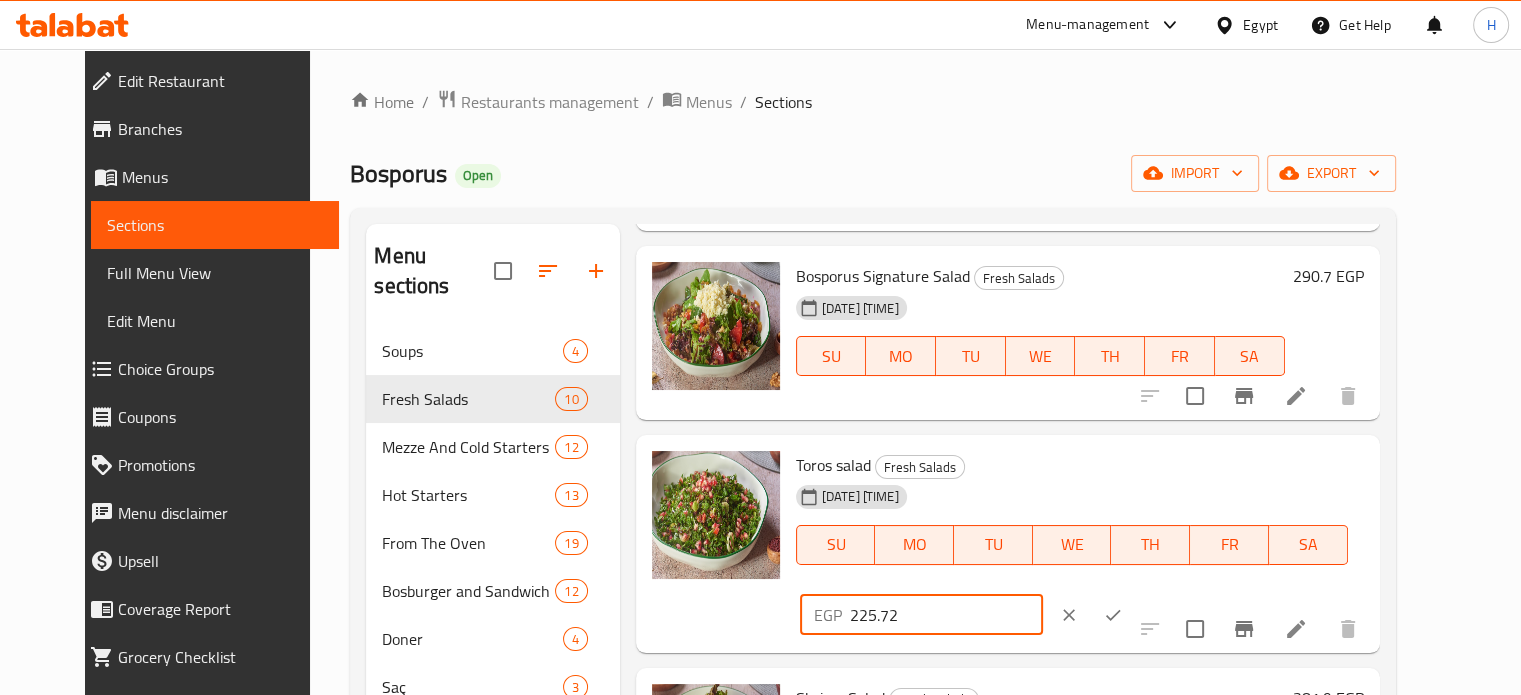 type on "225.72" 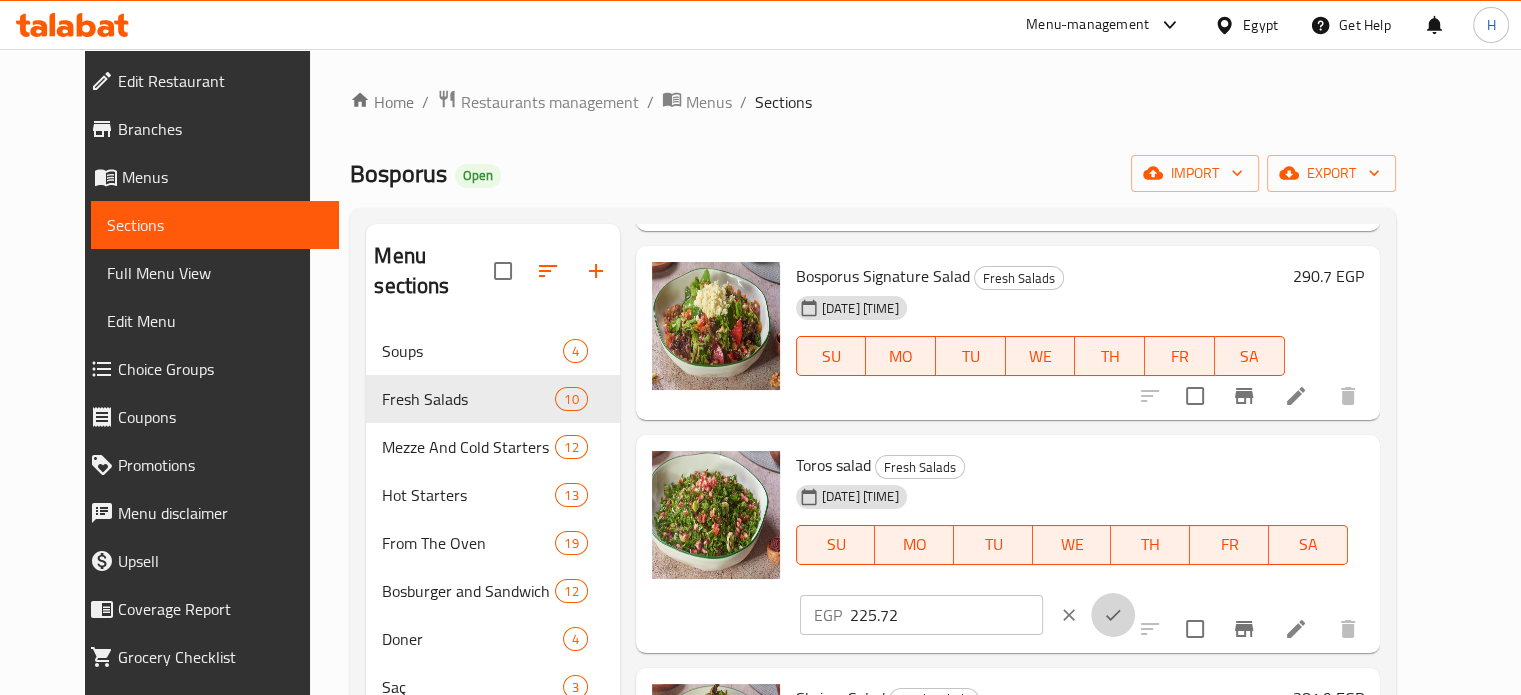 click 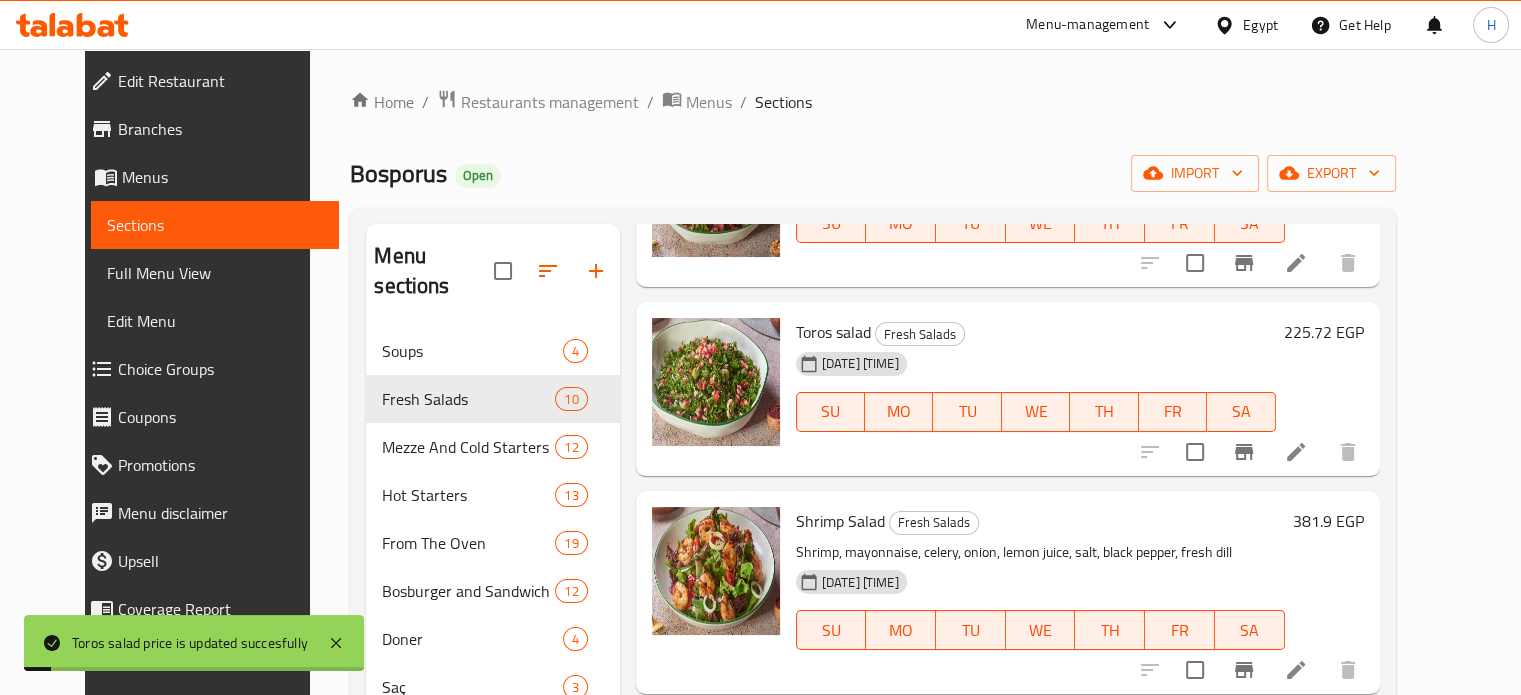scroll, scrollTop: 1300, scrollLeft: 0, axis: vertical 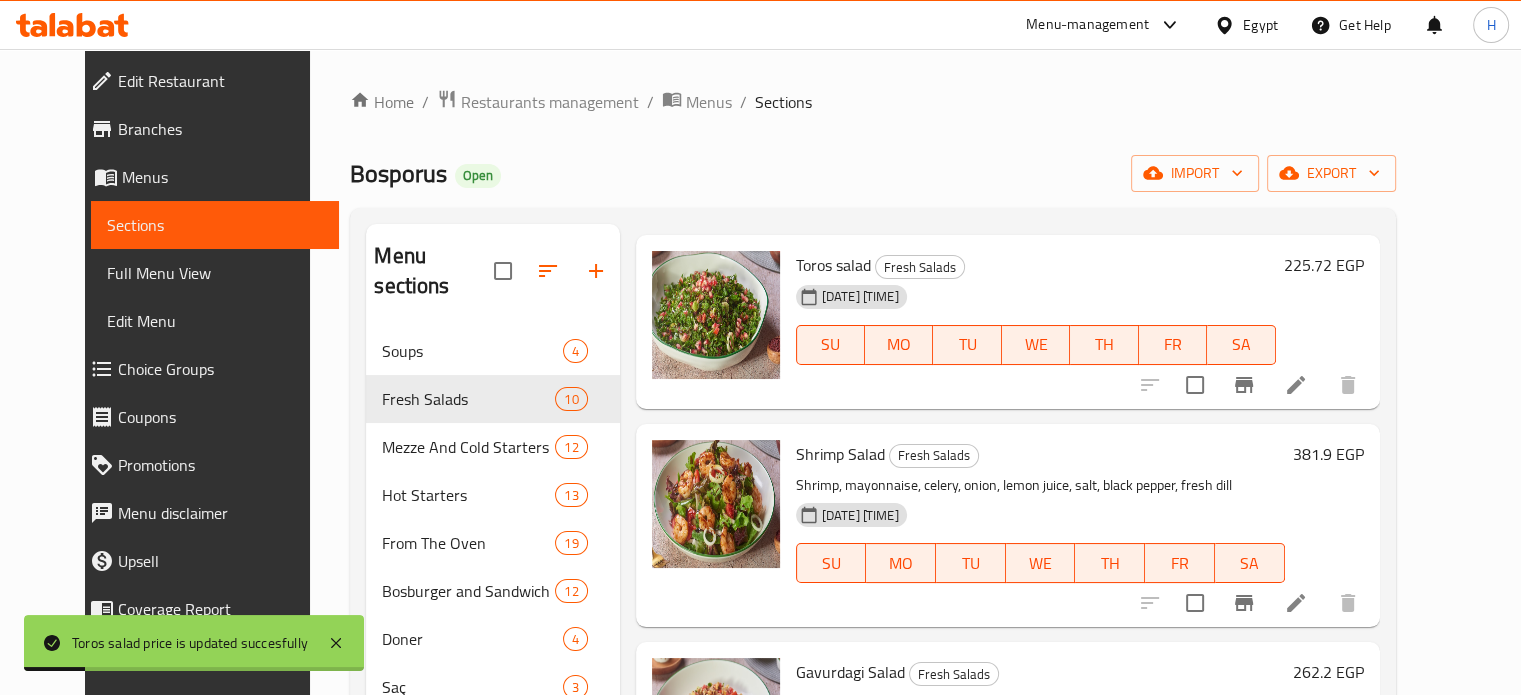 click on "Shrimp Salad   Fresh Salads Shrimp, mayonnaise, celery, onion, lemon juice, salt, black pepper, fresh dill 30-04-2025 03:21 PM SU MO TU WE TH FR SA 381.9   EGP" at bounding box center [1080, 525] 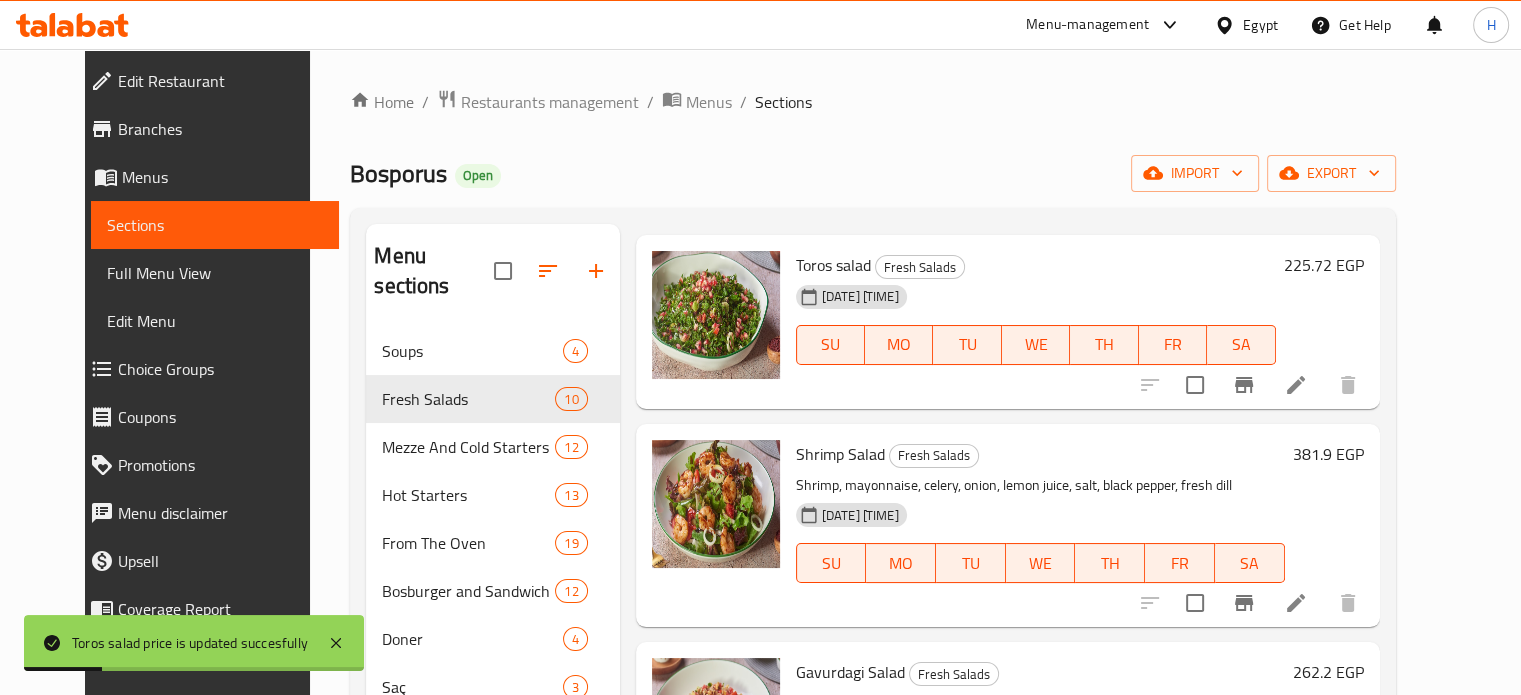 click on "381.9   EGP" at bounding box center [1328, 454] 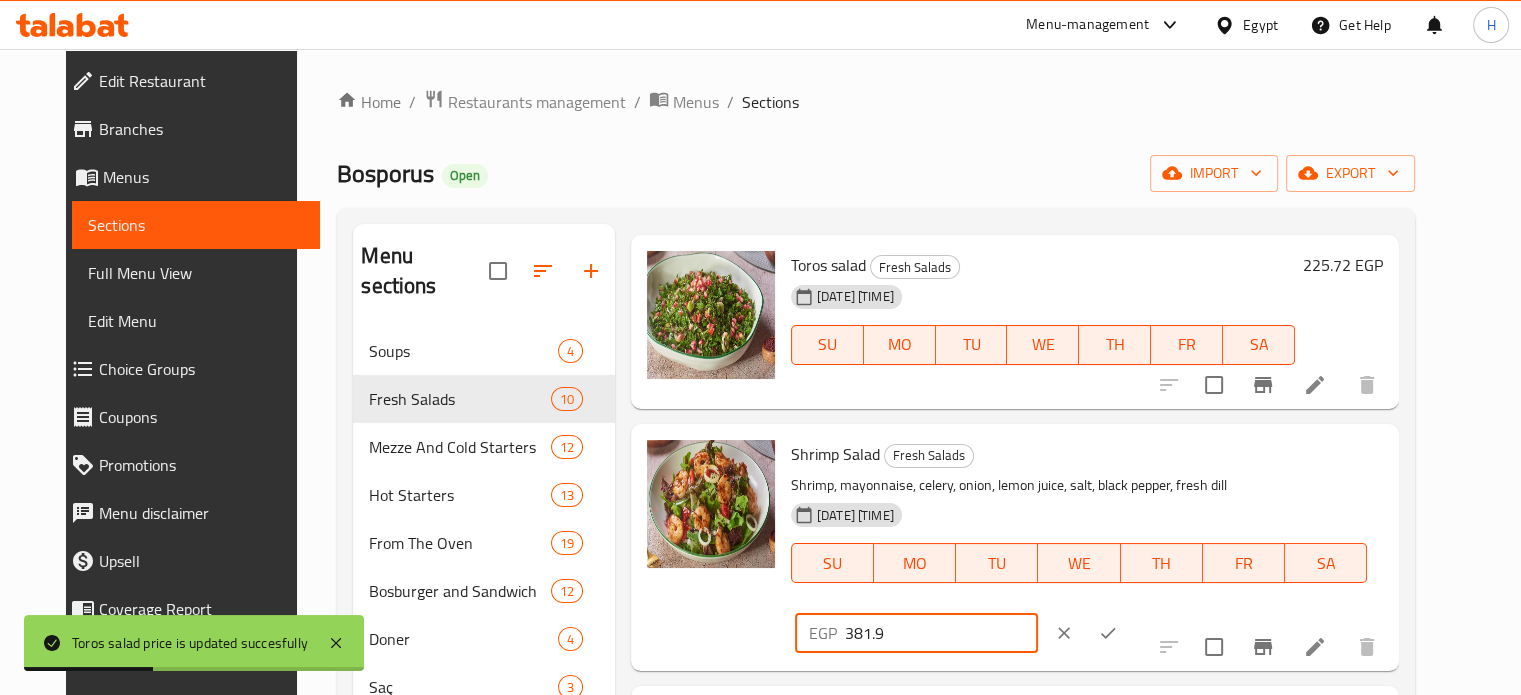 drag, startPoint x: 1240, startPoint y: 460, endPoint x: 1125, endPoint y: 462, distance: 115.01739 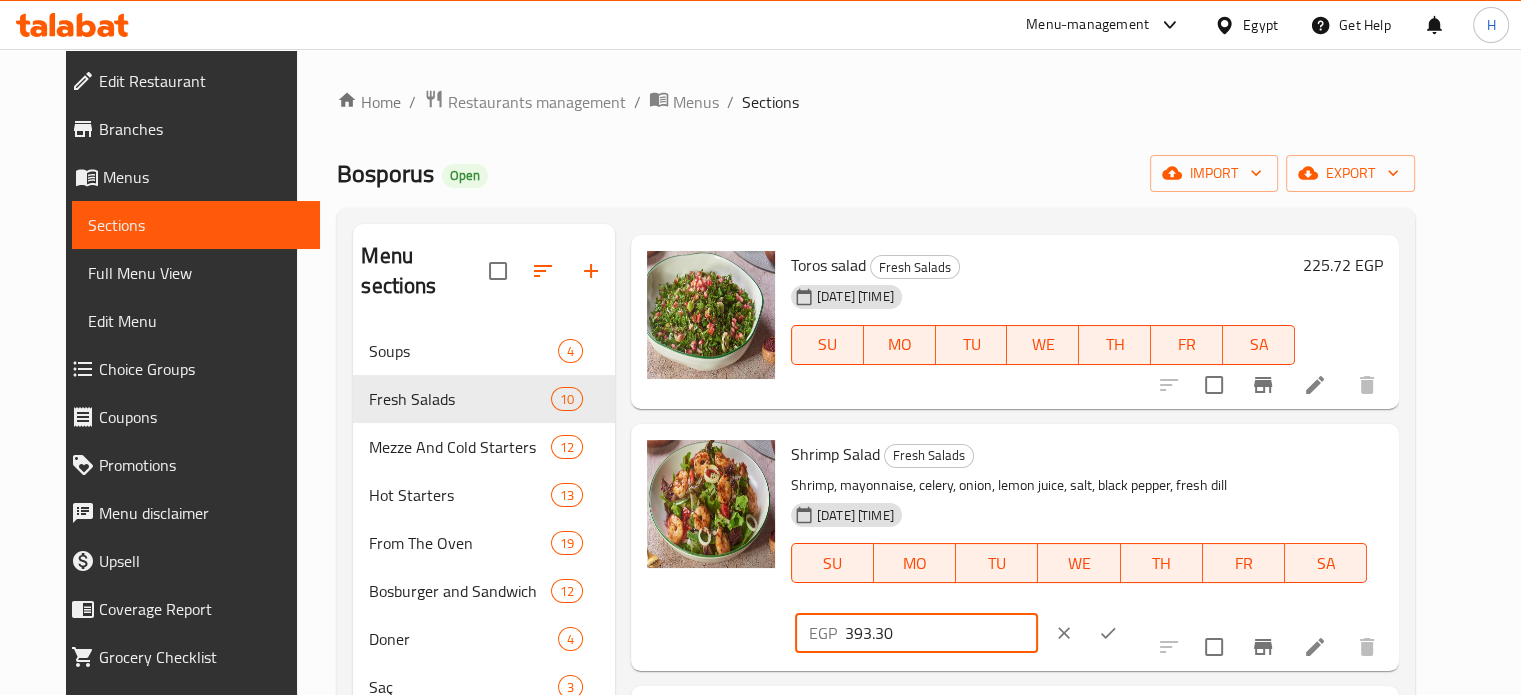 type on "393.30" 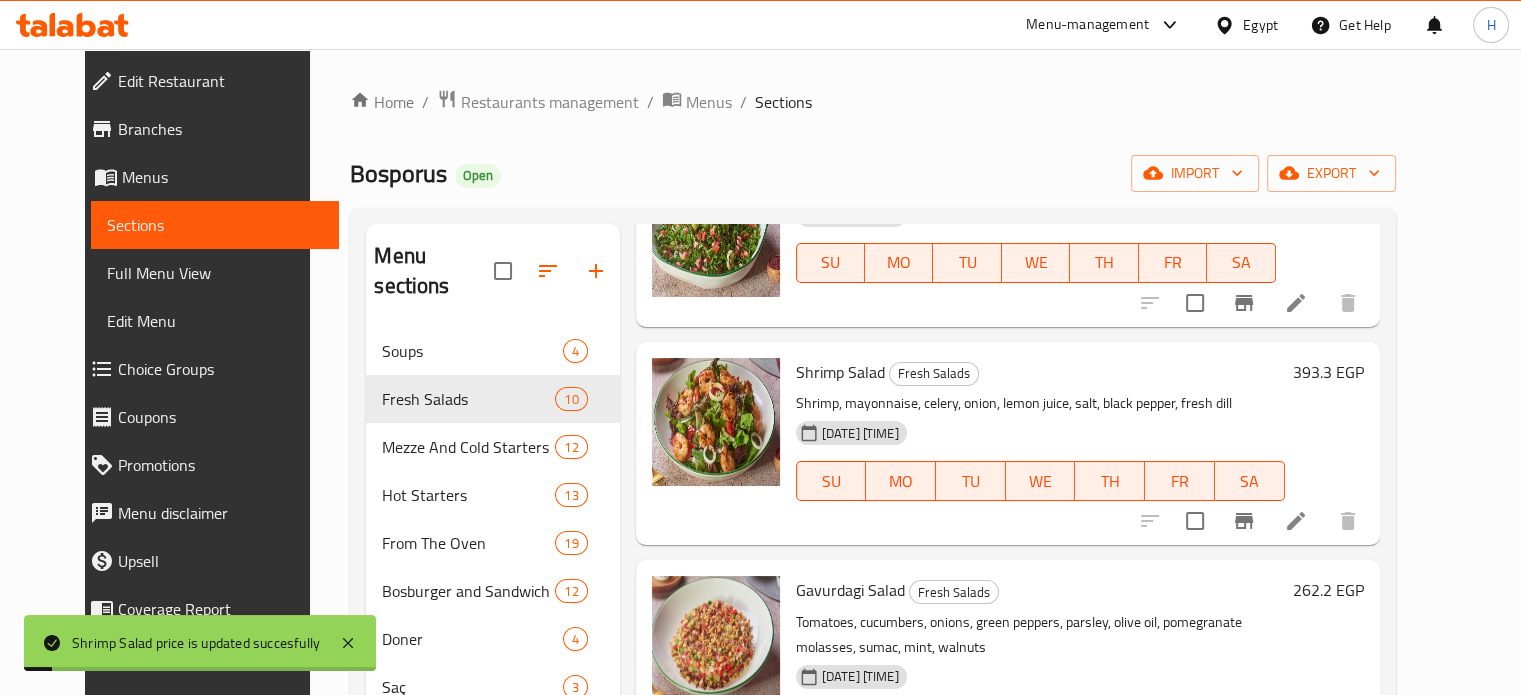 scroll, scrollTop: 1412, scrollLeft: 0, axis: vertical 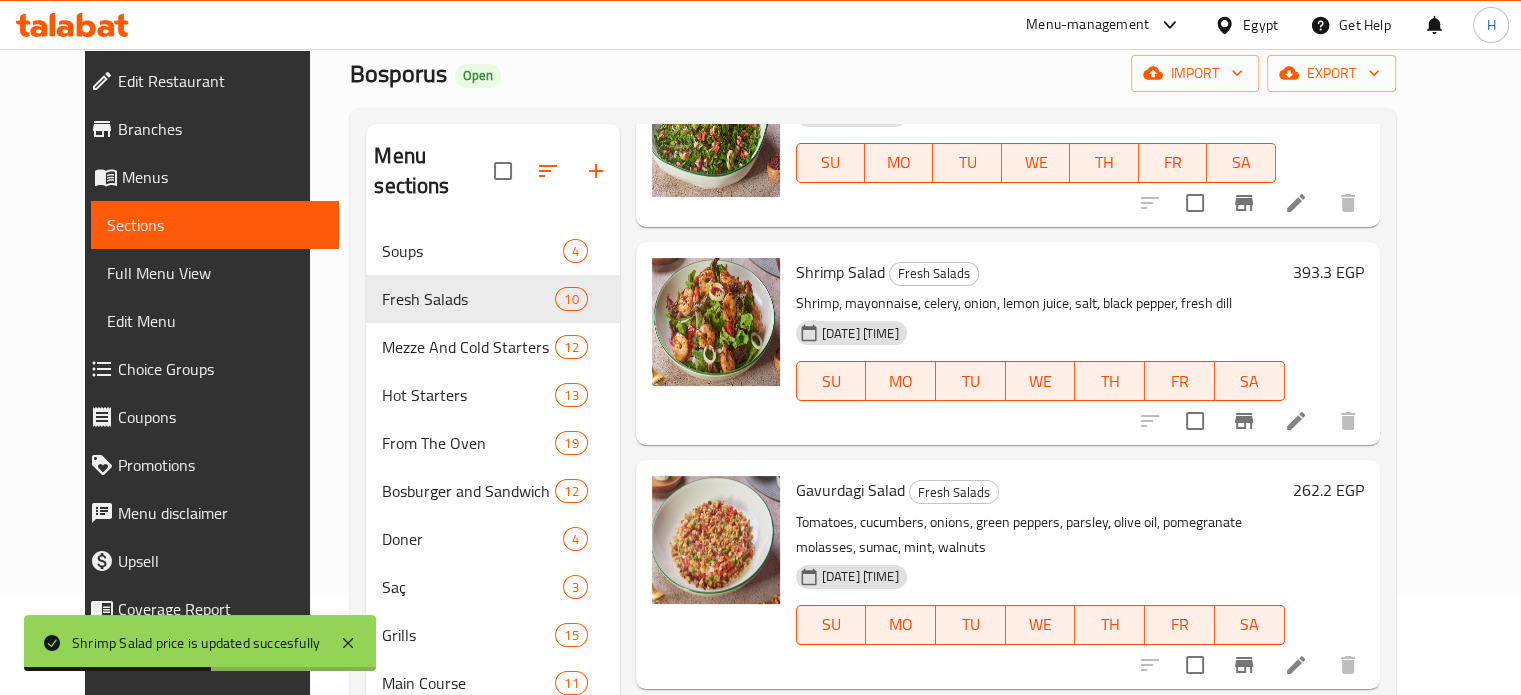 click on "262.2   EGP" at bounding box center (1328, 490) 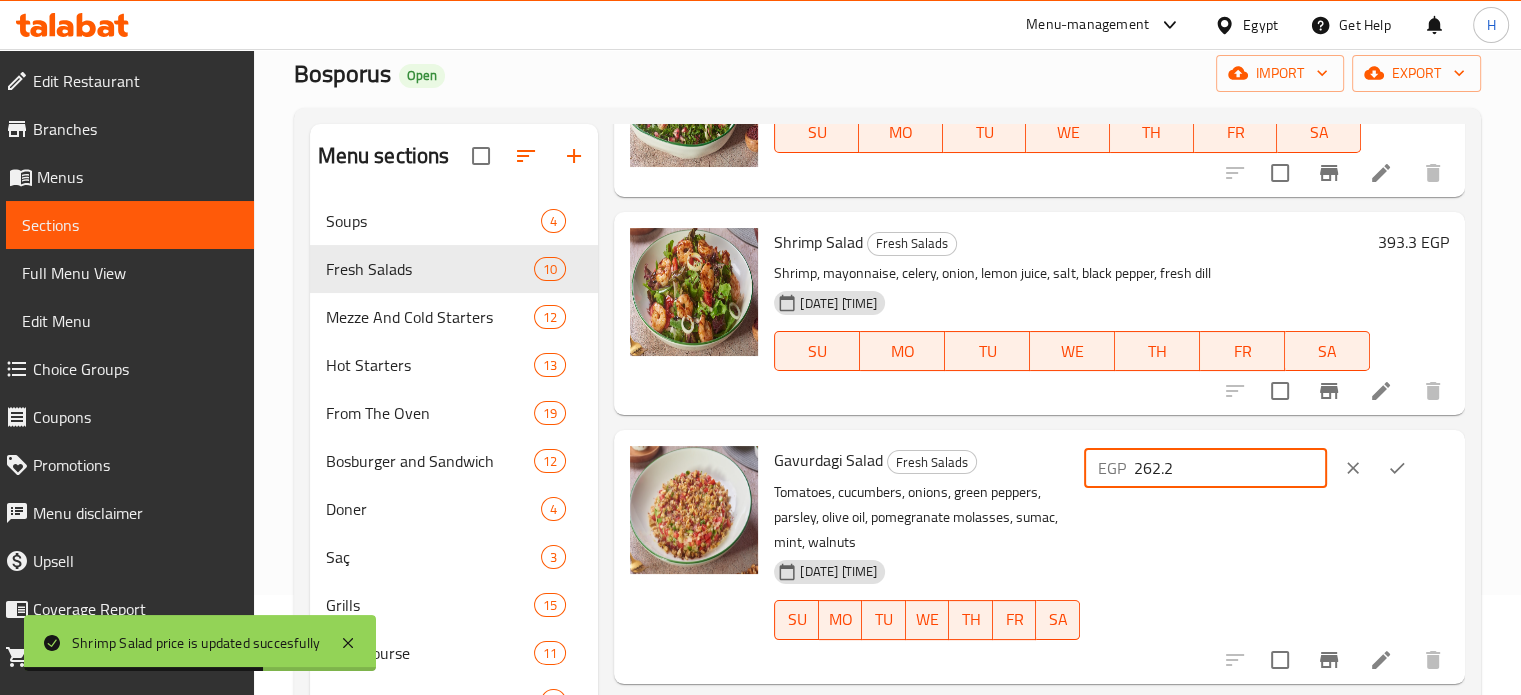 drag, startPoint x: 1220, startPoint y: 475, endPoint x: 1120, endPoint y: 485, distance: 100.49876 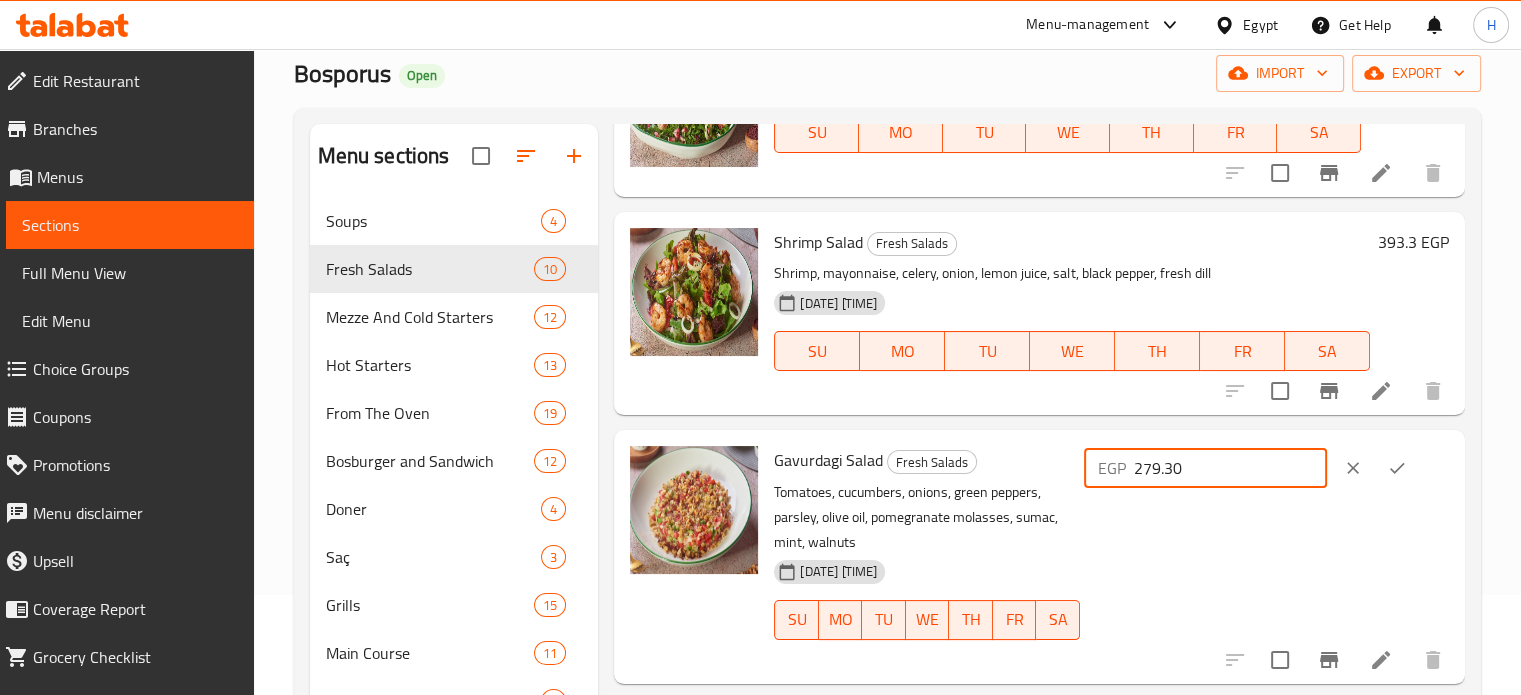 type on "279.30" 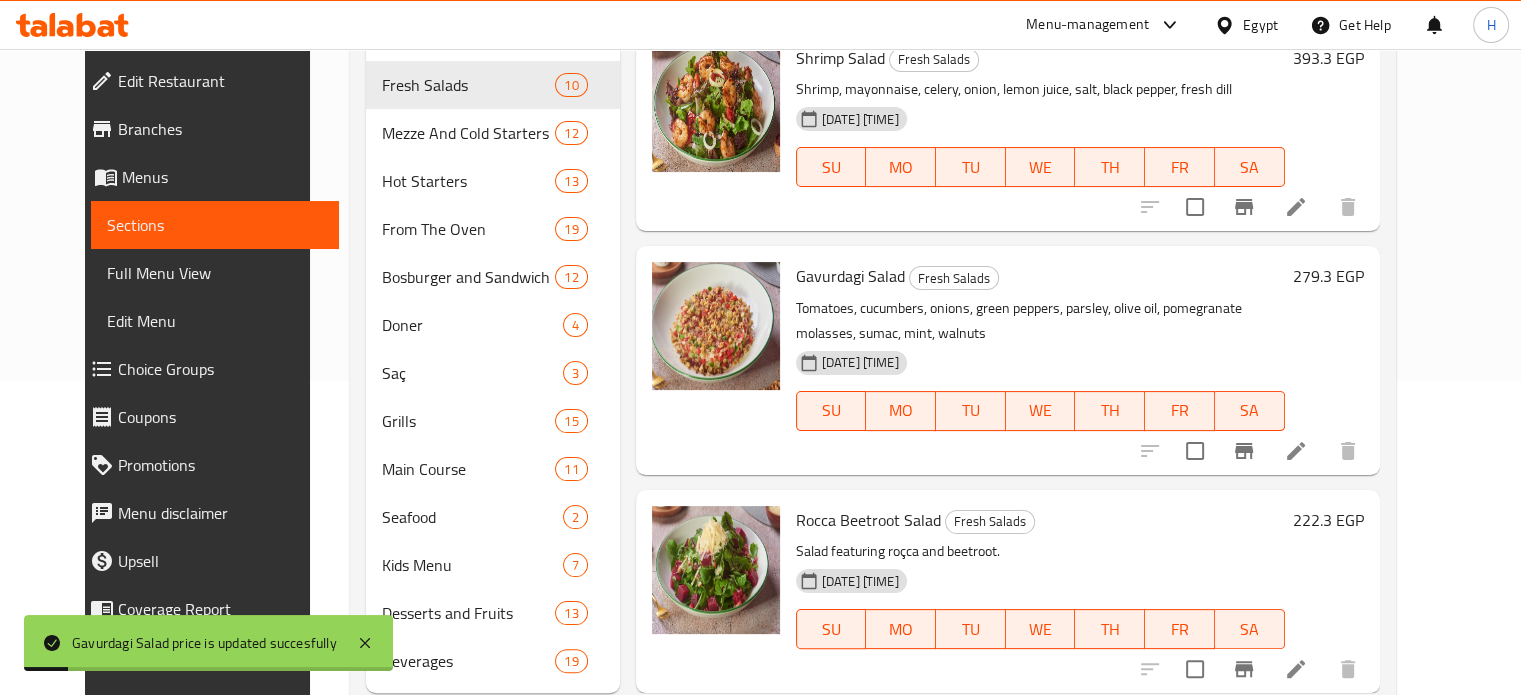scroll, scrollTop: 337, scrollLeft: 0, axis: vertical 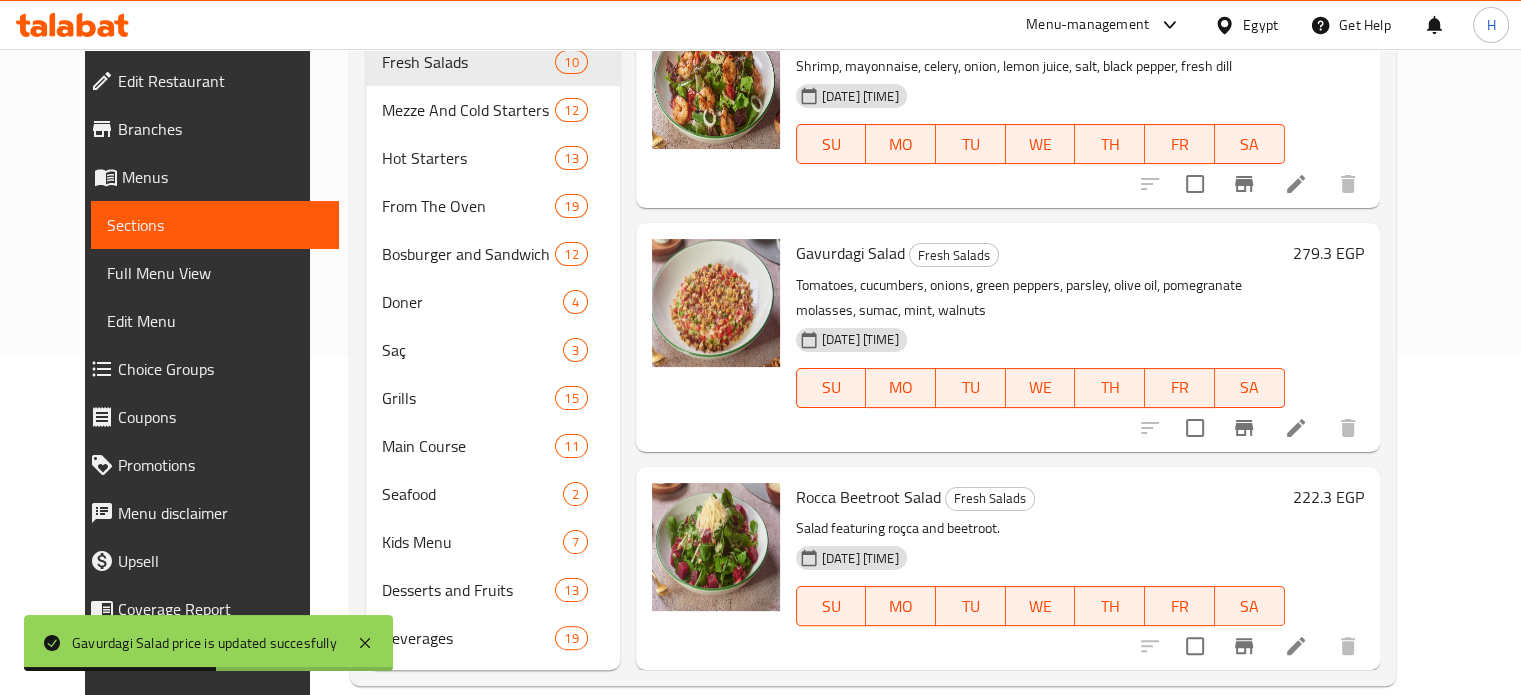 click on "222.3   EGP" at bounding box center [1328, 497] 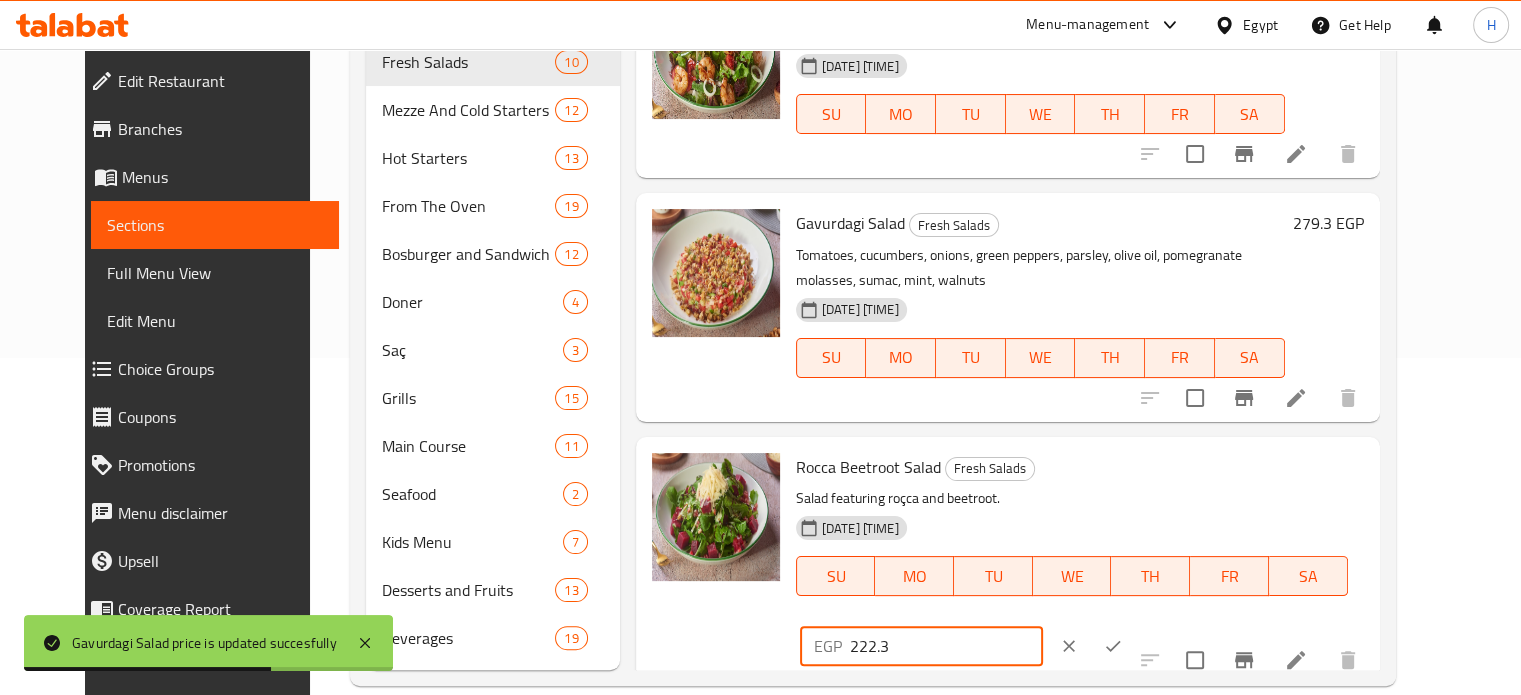 drag, startPoint x: 1257, startPoint y: 469, endPoint x: 1088, endPoint y: 471, distance: 169.01184 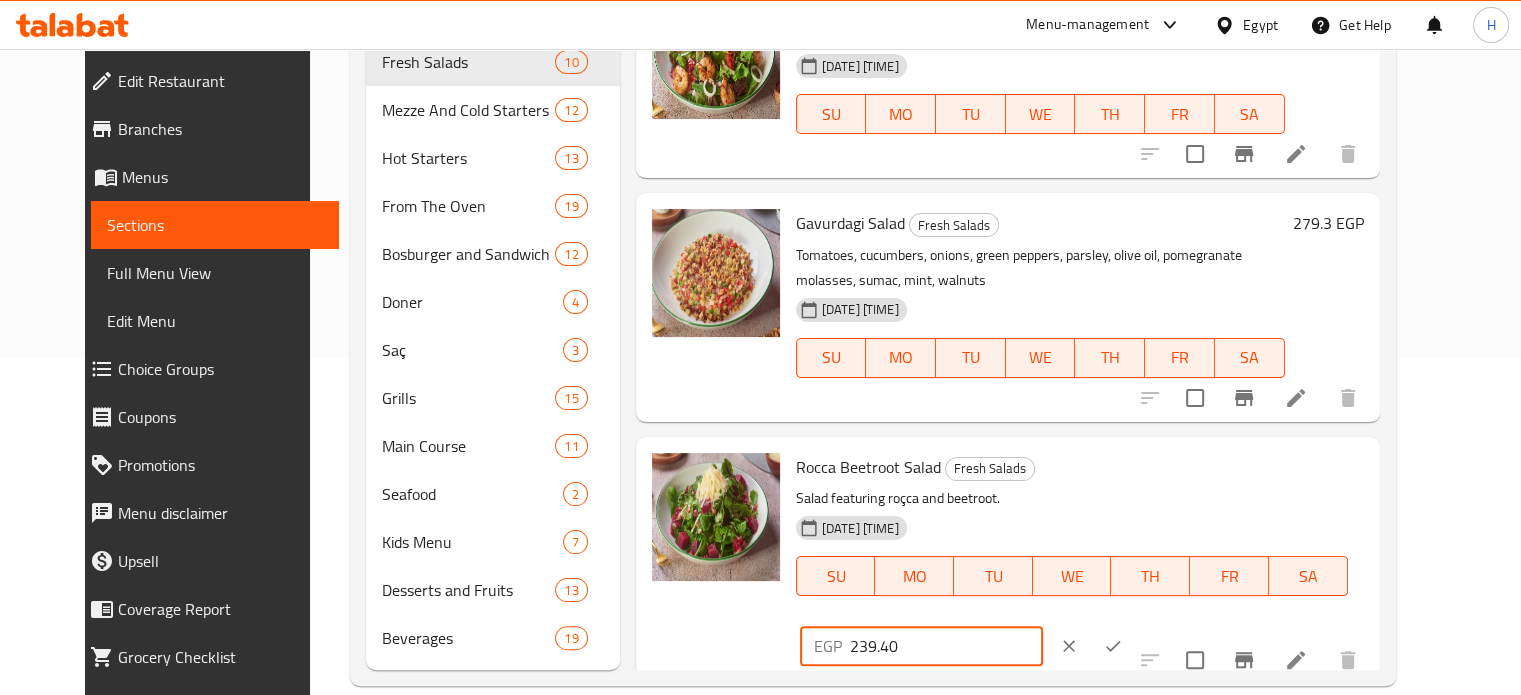 type on "239.40" 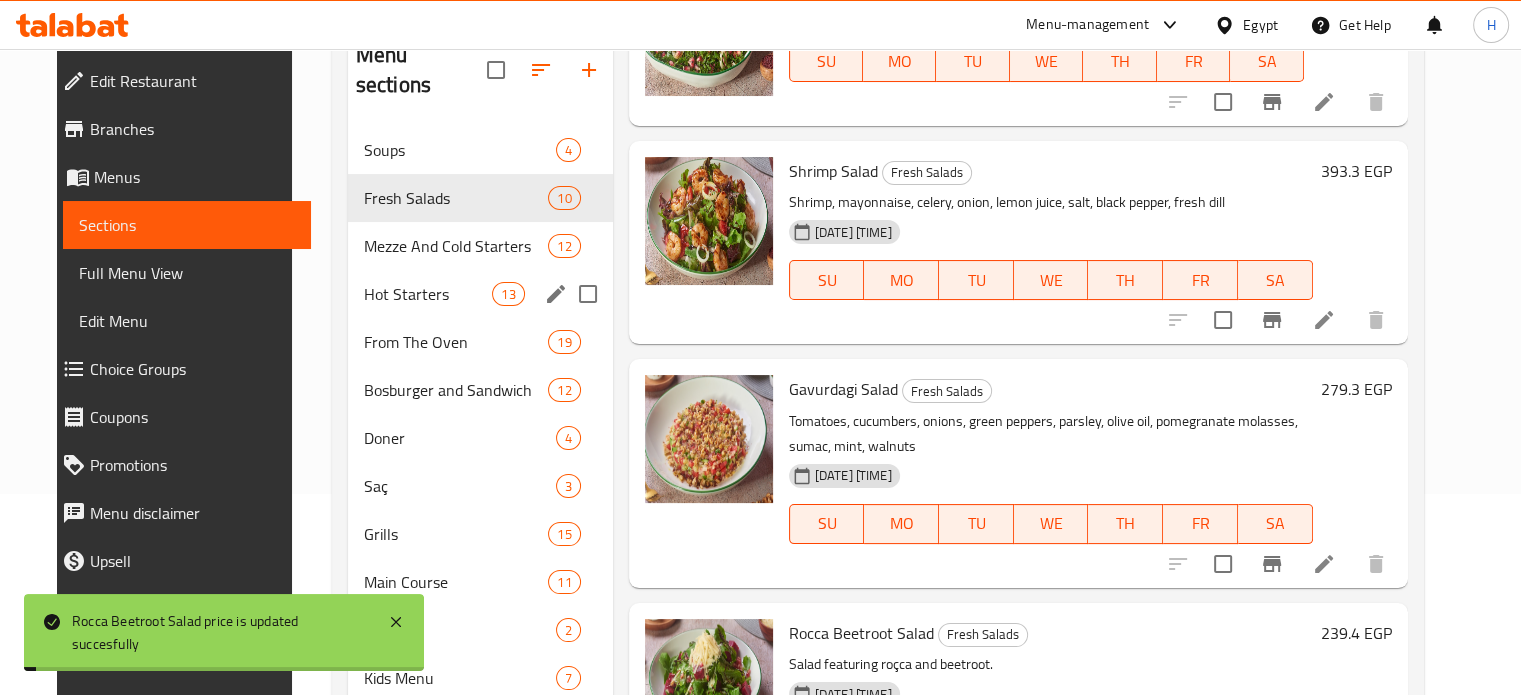 scroll, scrollTop: 37, scrollLeft: 0, axis: vertical 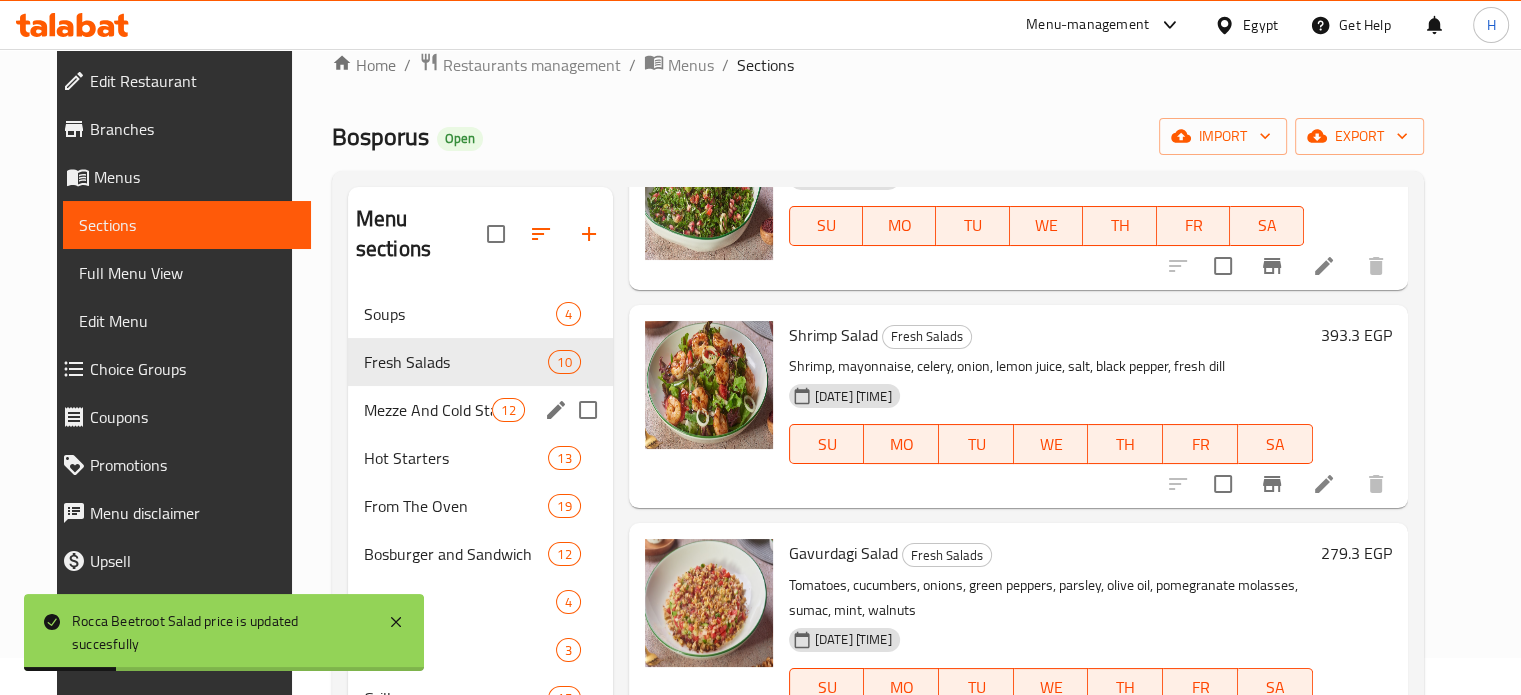 click on "Mezze And Cold Starters 12" at bounding box center (480, 410) 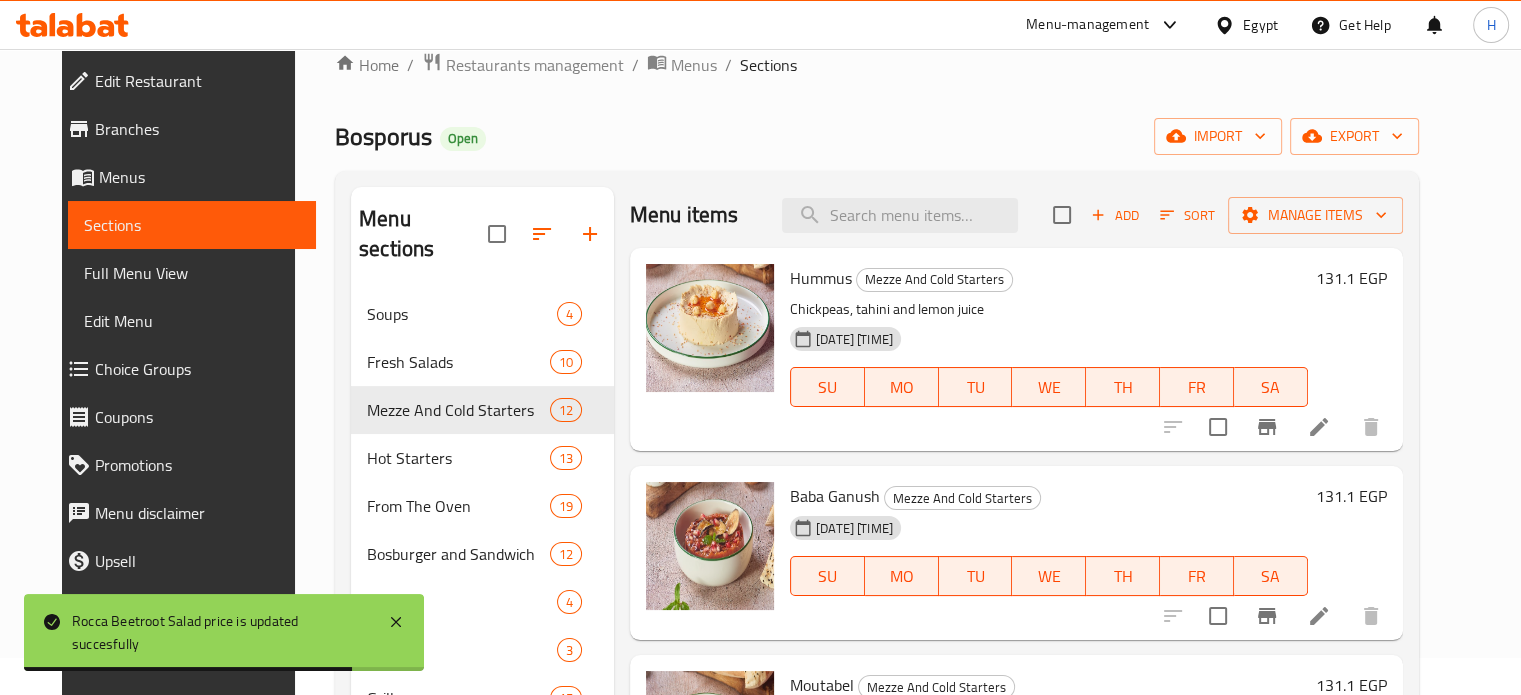 scroll, scrollTop: 0, scrollLeft: 0, axis: both 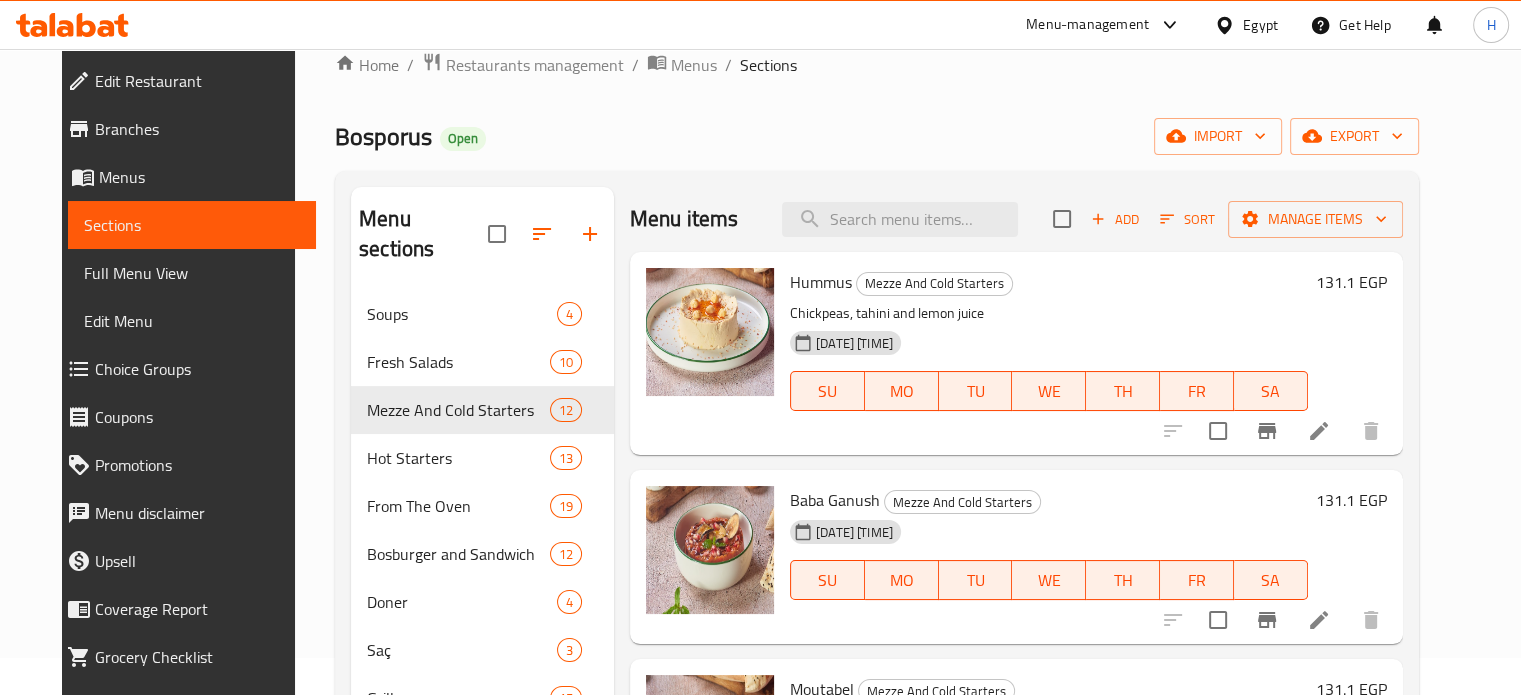 click on "131.1   EGP" at bounding box center (1351, 282) 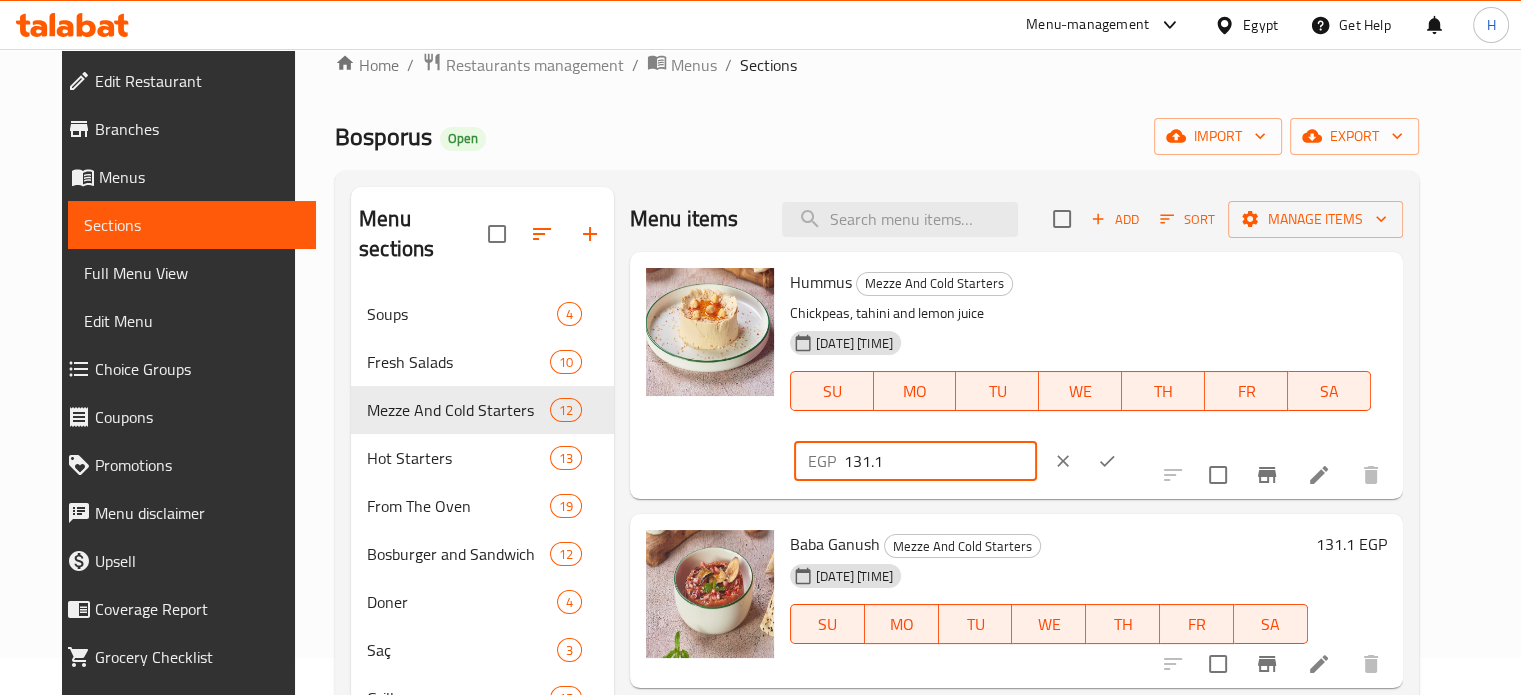 drag, startPoint x: 1218, startPoint y: 288, endPoint x: 1105, endPoint y: 291, distance: 113.03982 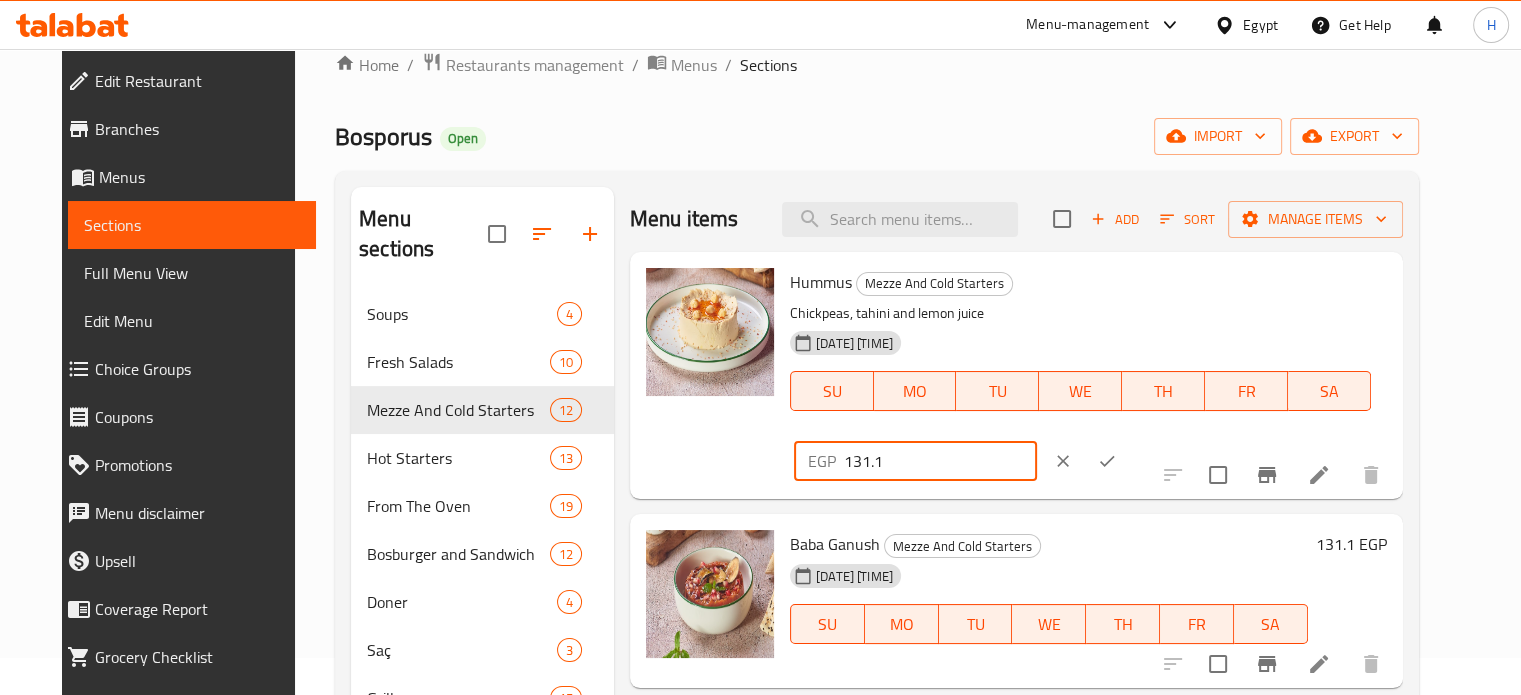 click on "EGP 131.1 ​" at bounding box center (974, 461) 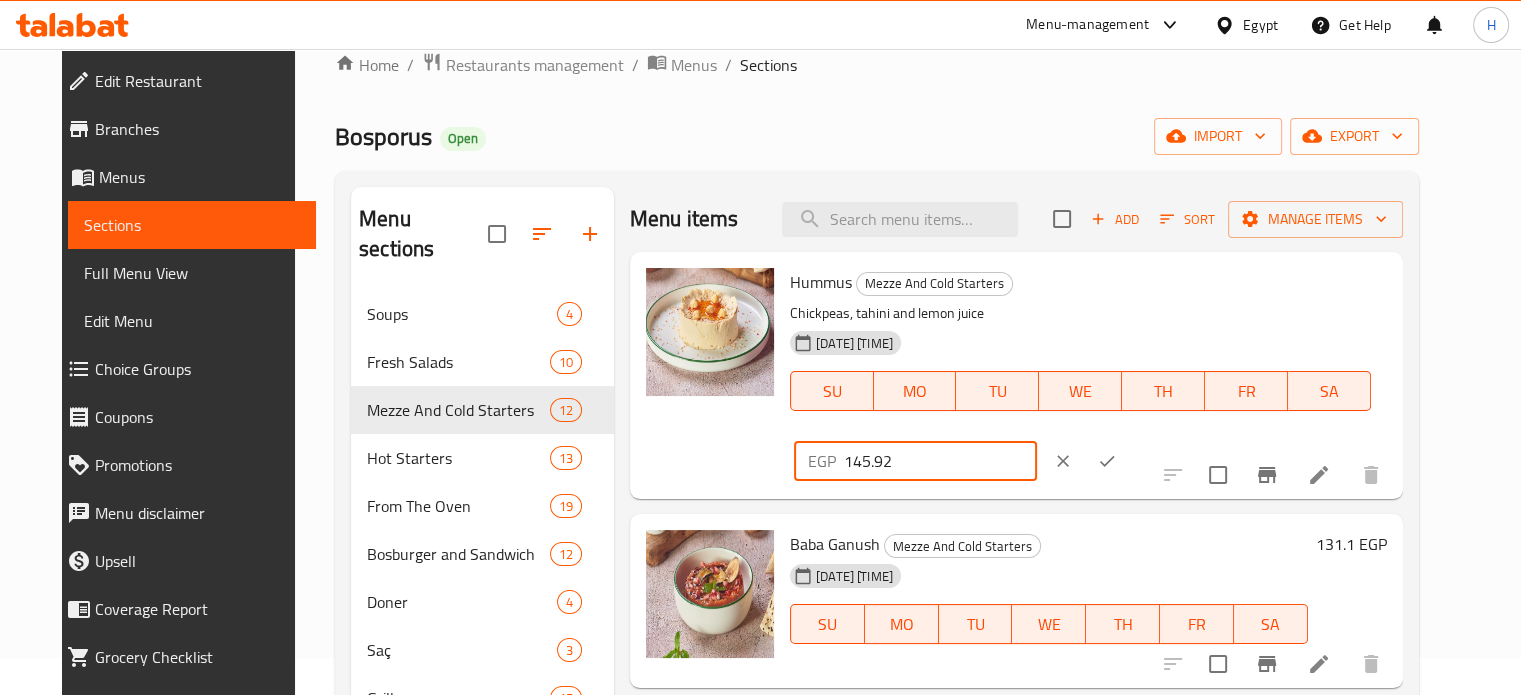 type on "145.92" 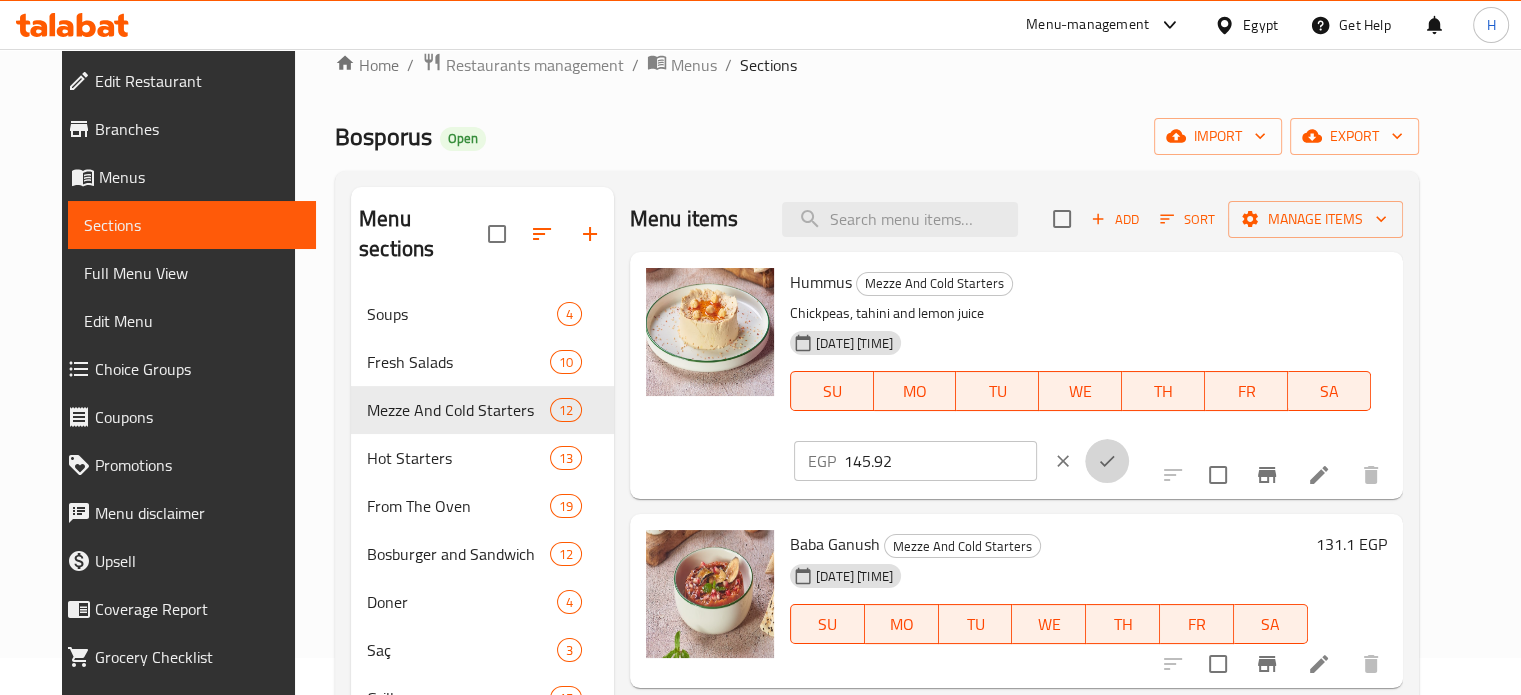 click 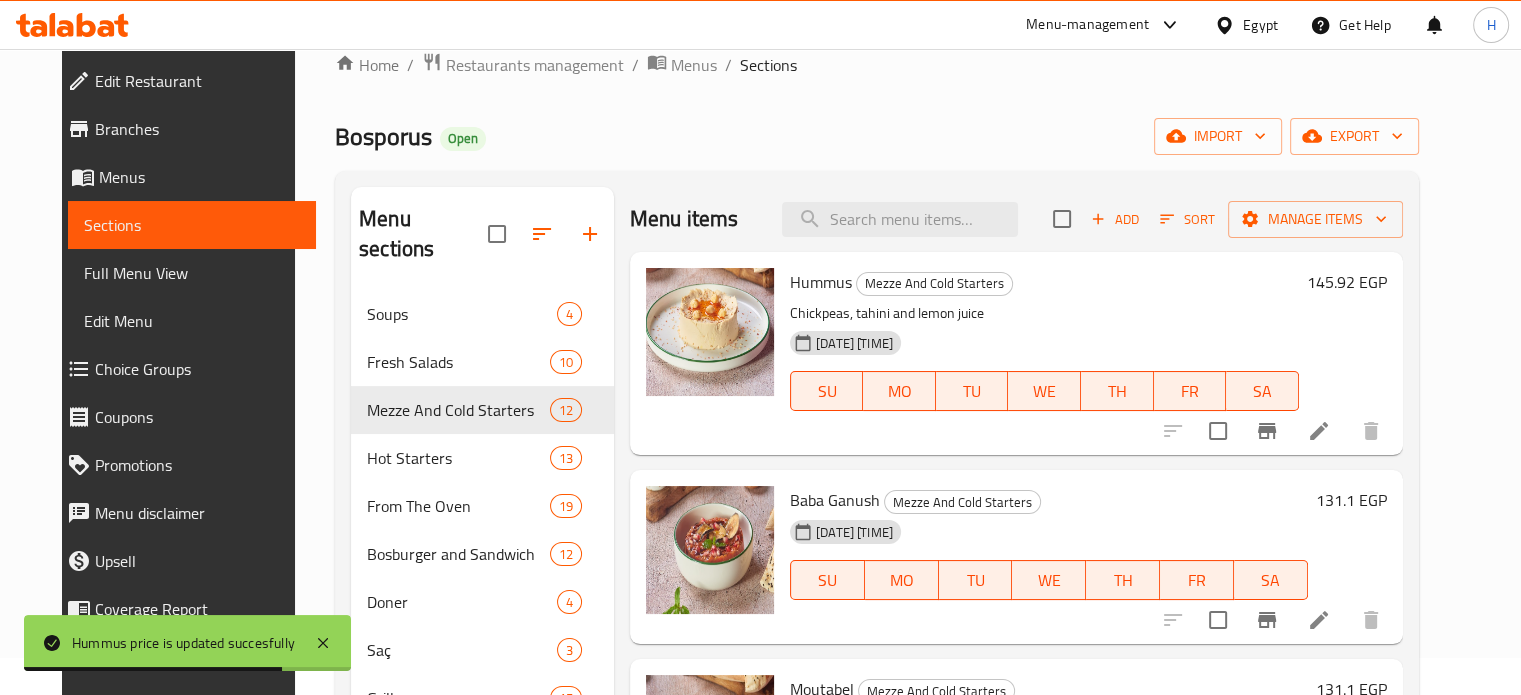 click on "131.1   EGP" at bounding box center [1351, 500] 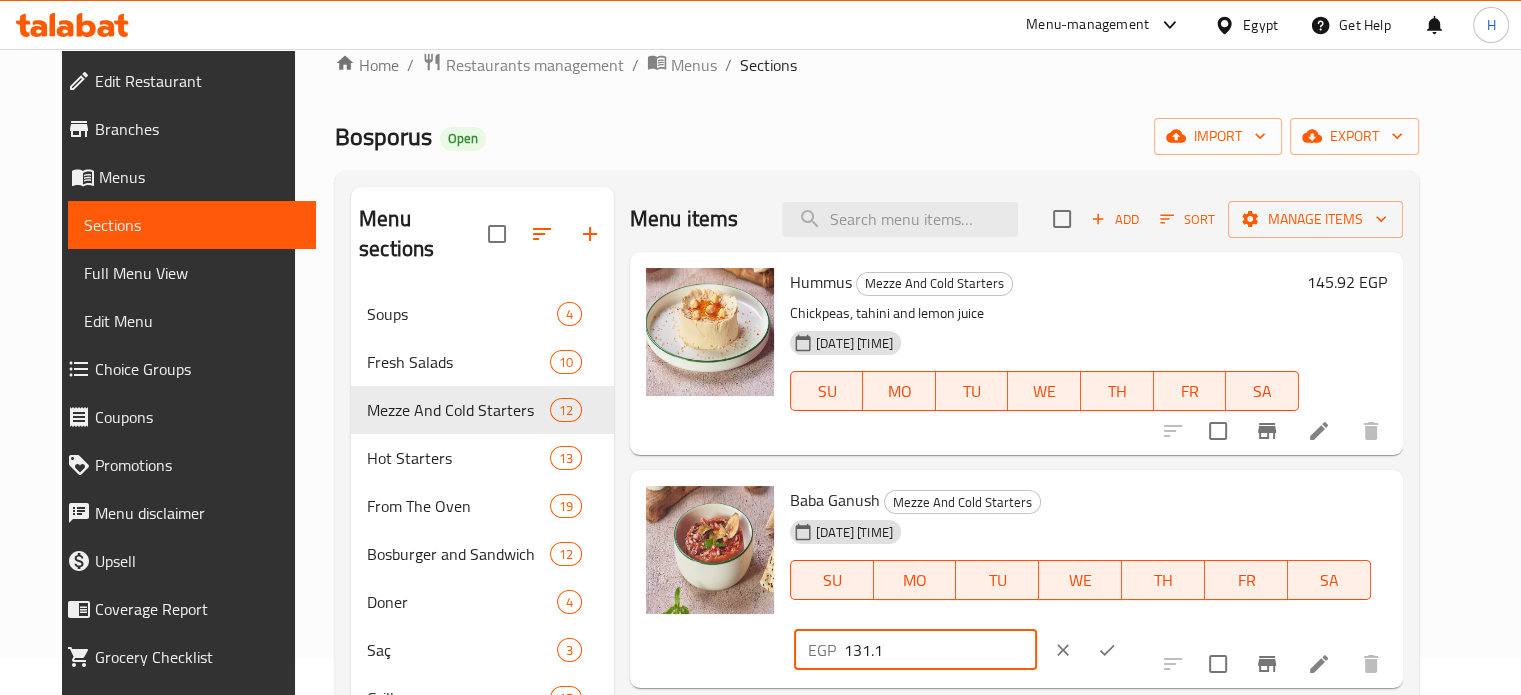 drag, startPoint x: 1211, startPoint y: 506, endPoint x: 1123, endPoint y: 510, distance: 88.09086 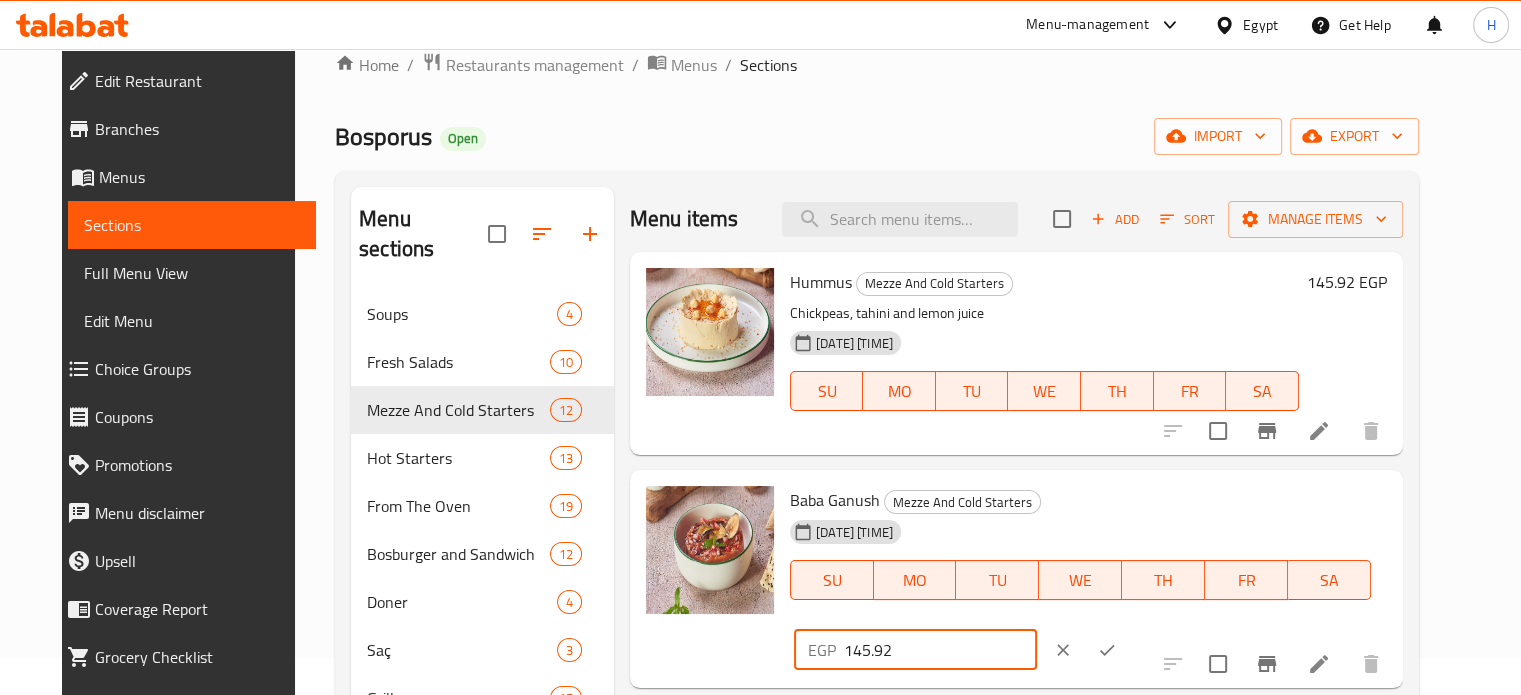 type on "145.92" 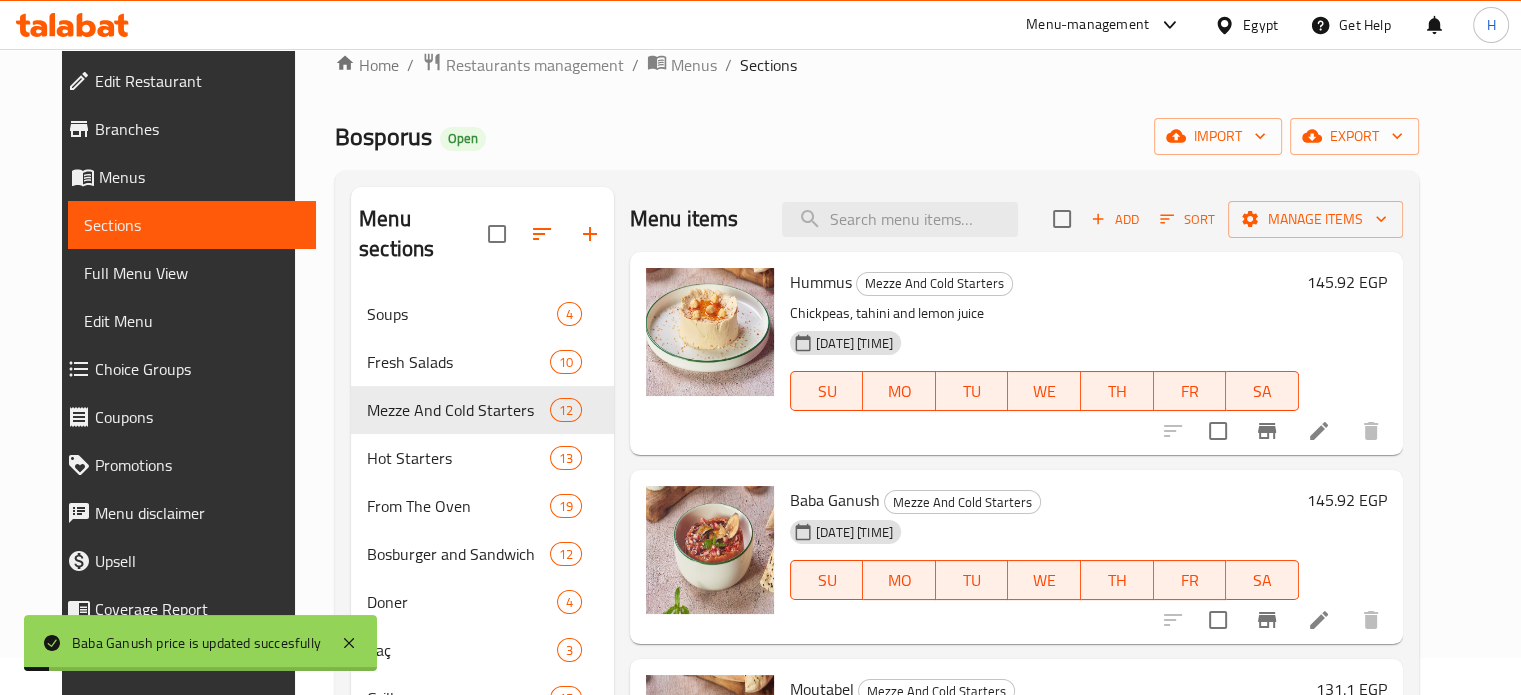 scroll, scrollTop: 200, scrollLeft: 0, axis: vertical 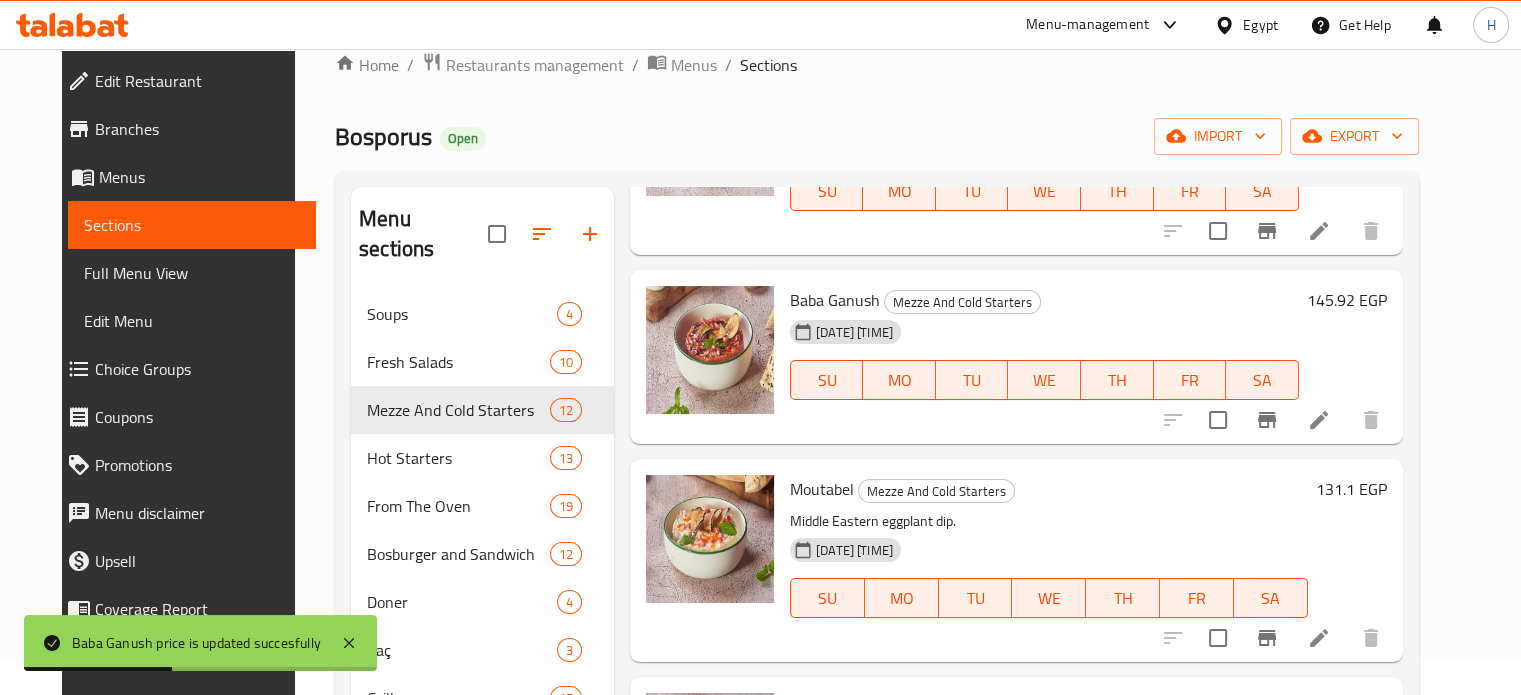 click on "131.1   EGP" at bounding box center [1347, 489] 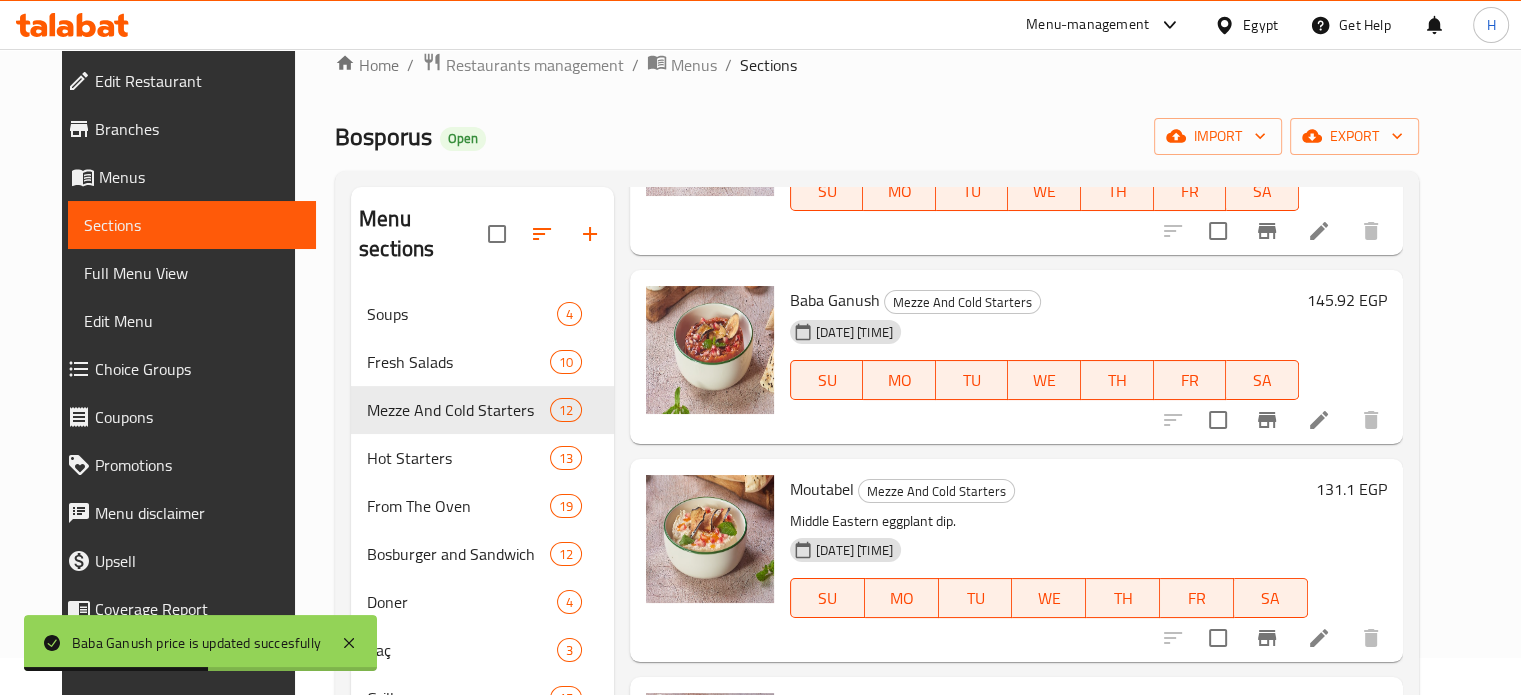 click on "131.1   EGP" at bounding box center [1351, 489] 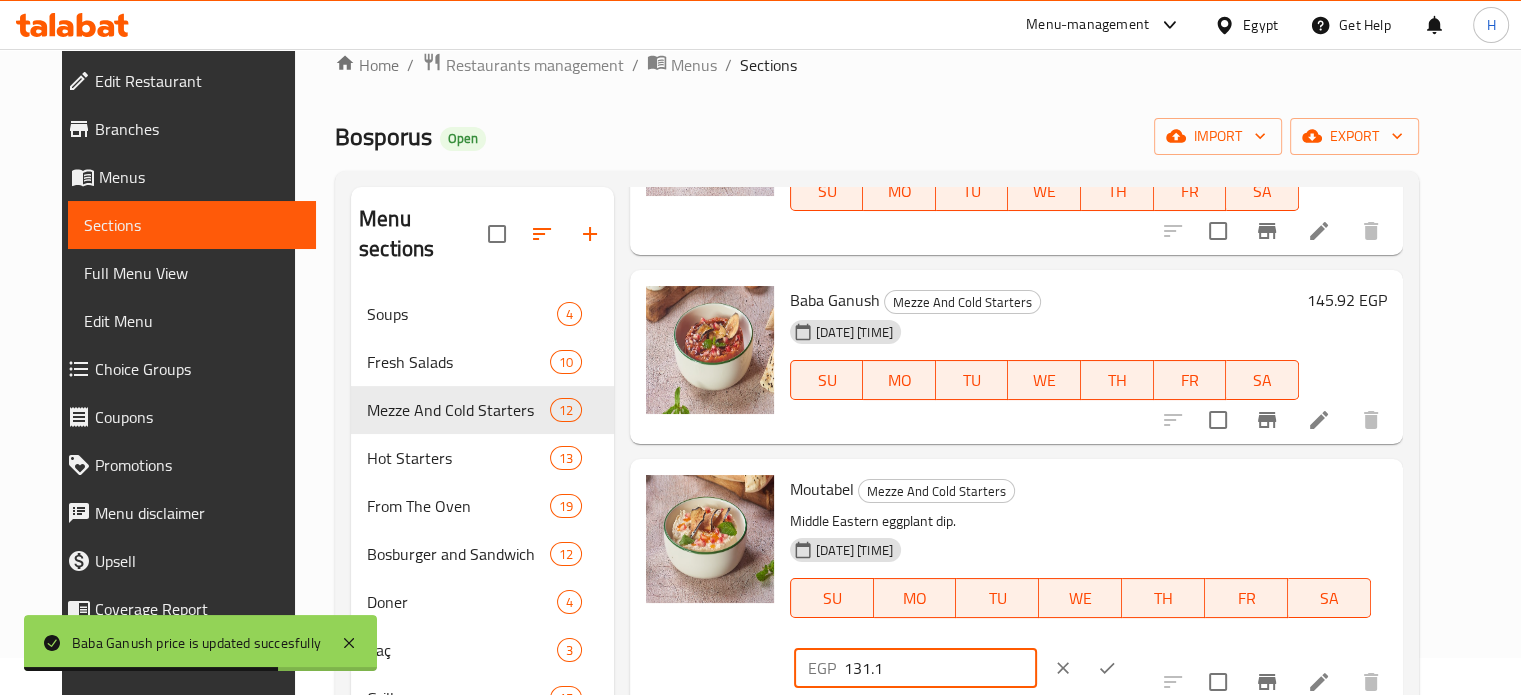 drag, startPoint x: 1244, startPoint y: 503, endPoint x: 1156, endPoint y: 501, distance: 88.02273 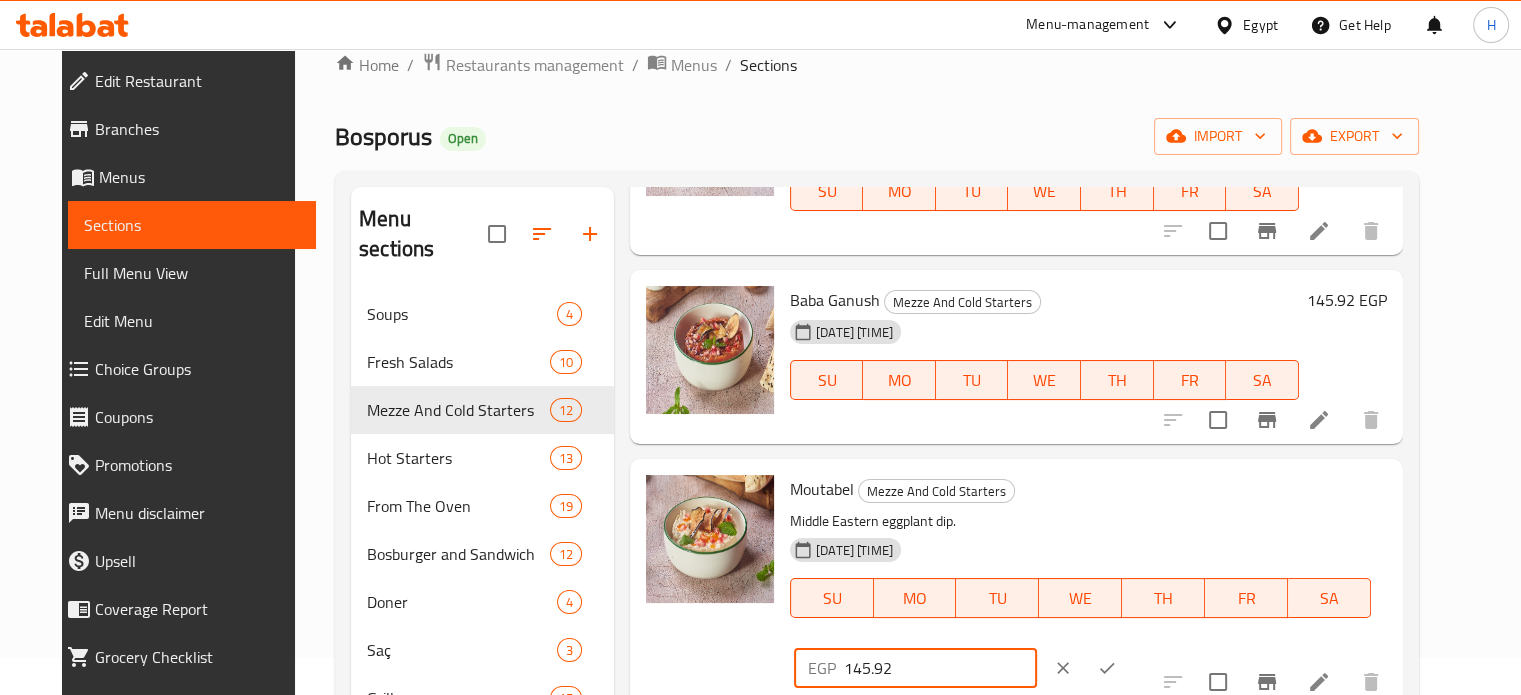 type on "145.92" 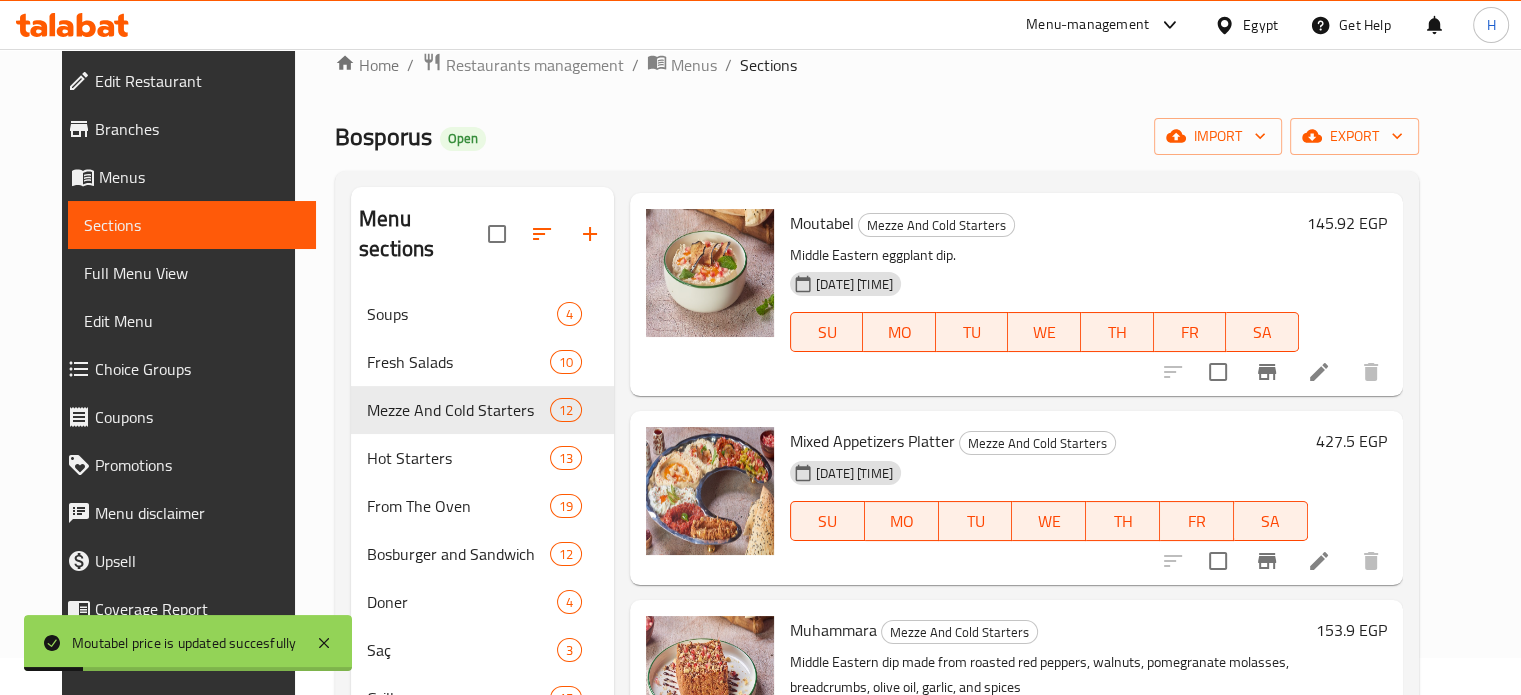 scroll, scrollTop: 500, scrollLeft: 0, axis: vertical 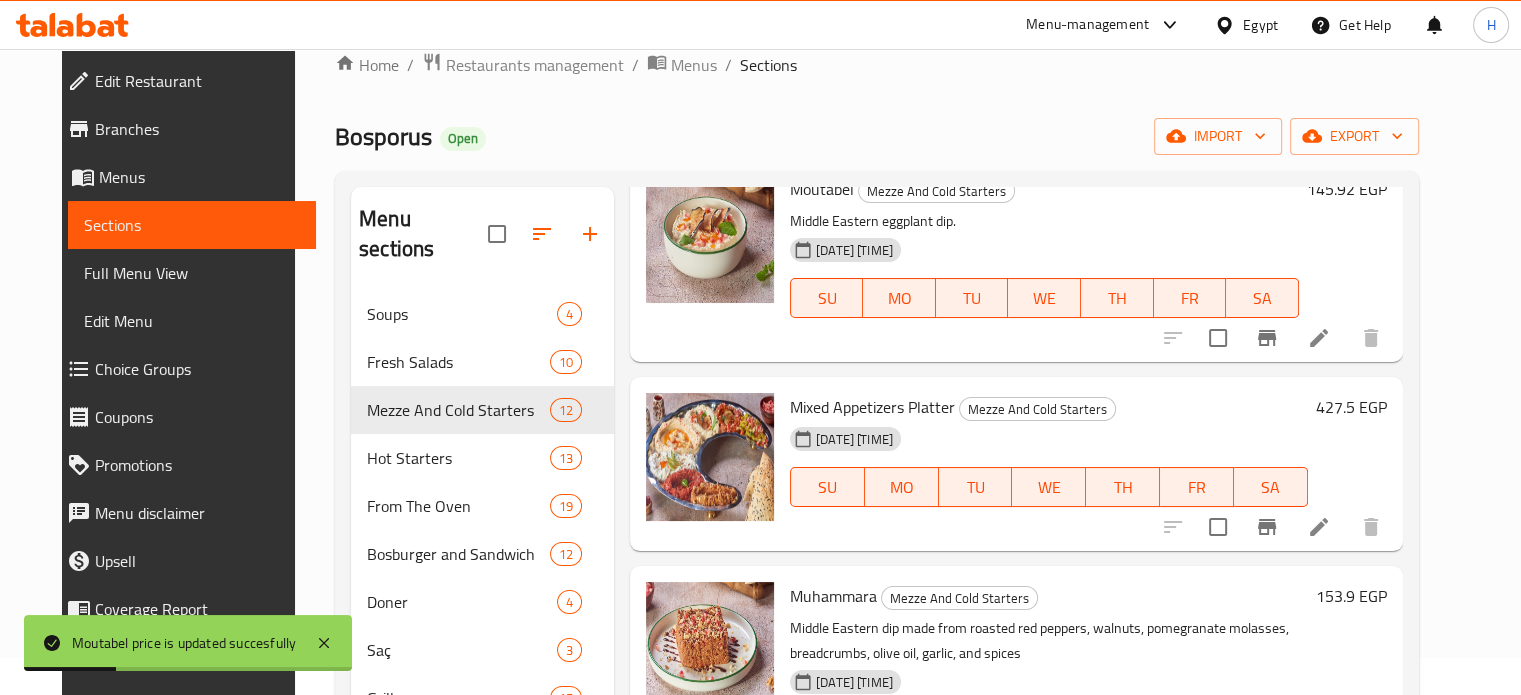 click on "427.5   EGP" at bounding box center (1351, 407) 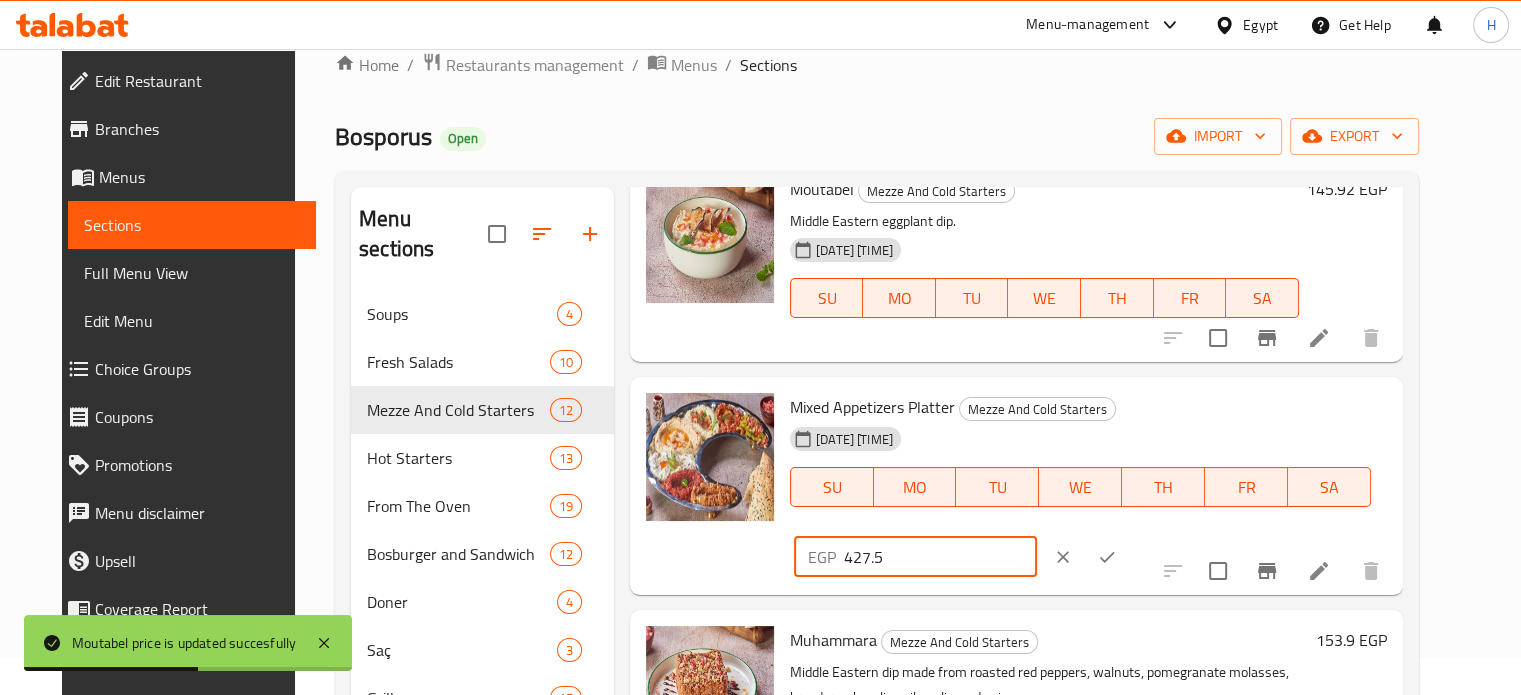 drag, startPoint x: 1229, startPoint y: 423, endPoint x: 1120, endPoint y: 422, distance: 109.004585 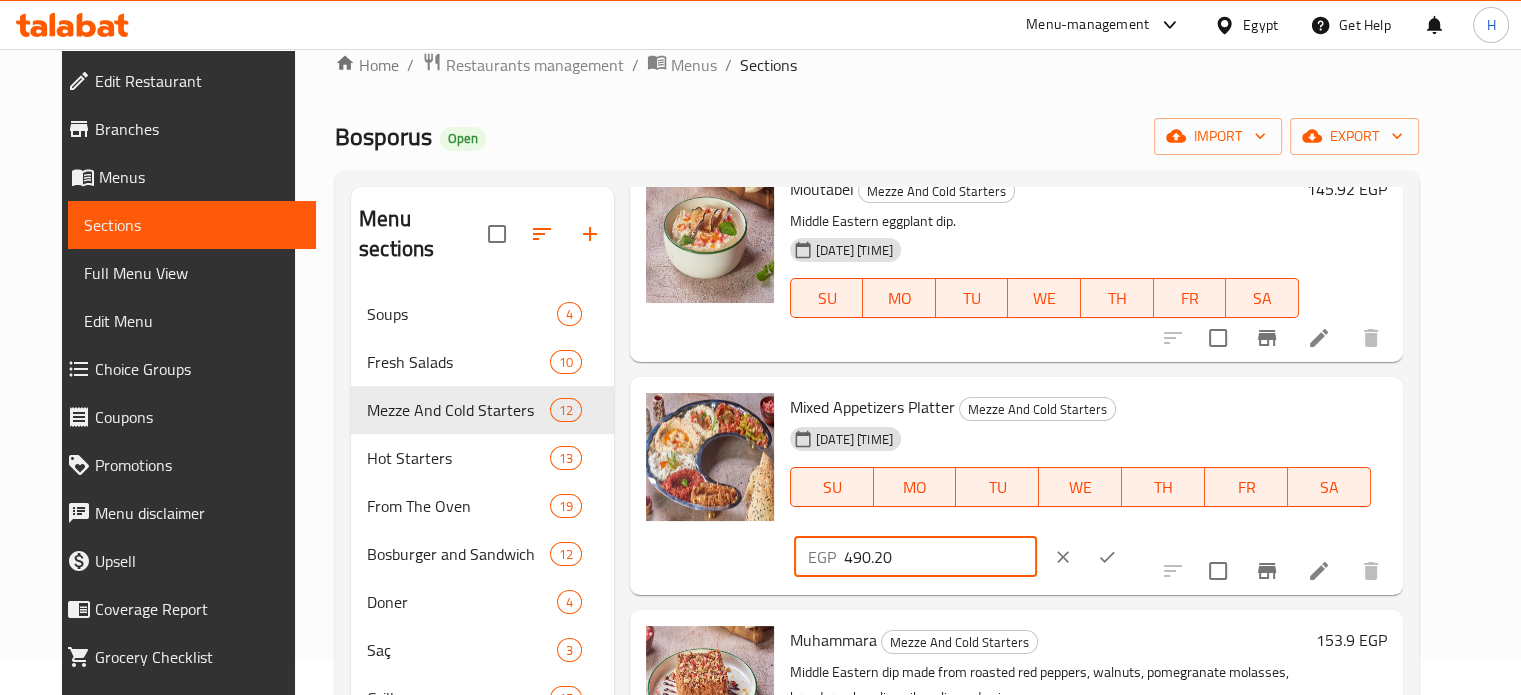 type on "490.20" 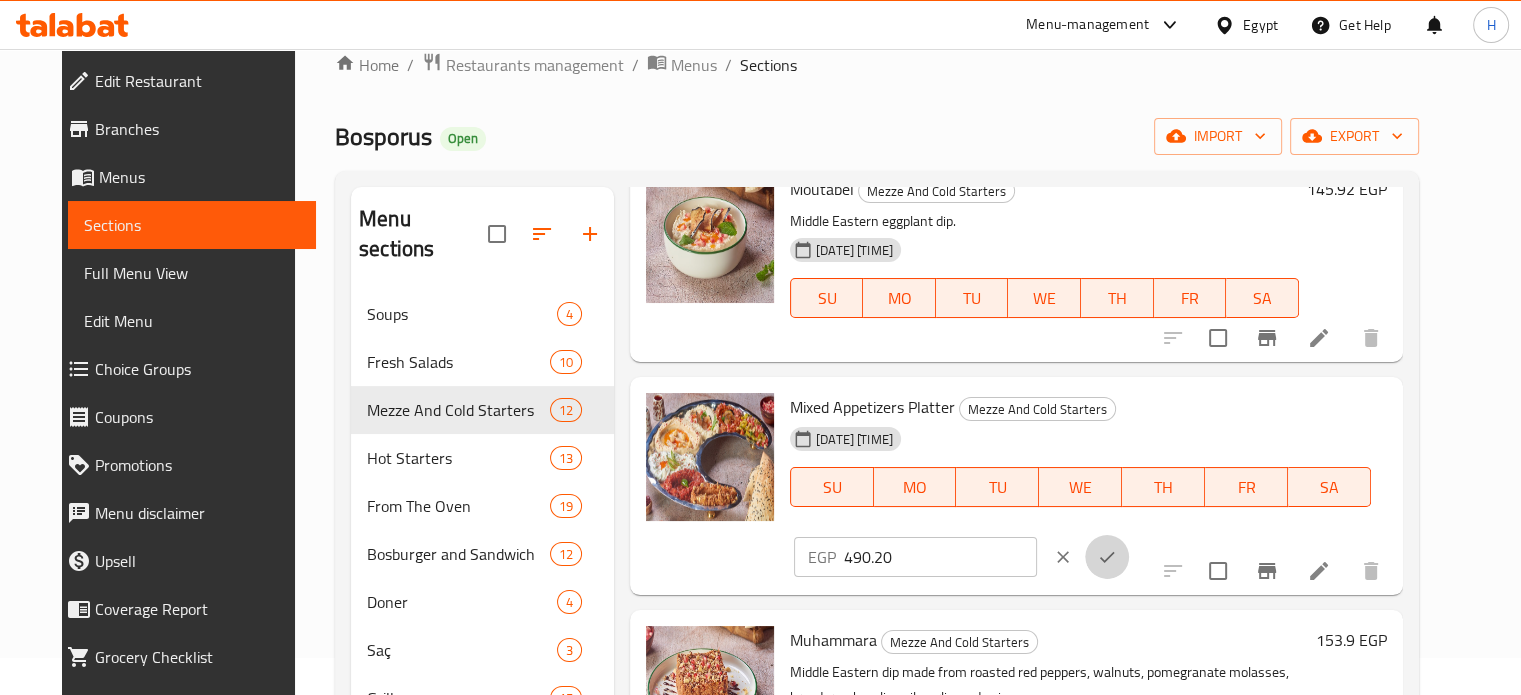 click 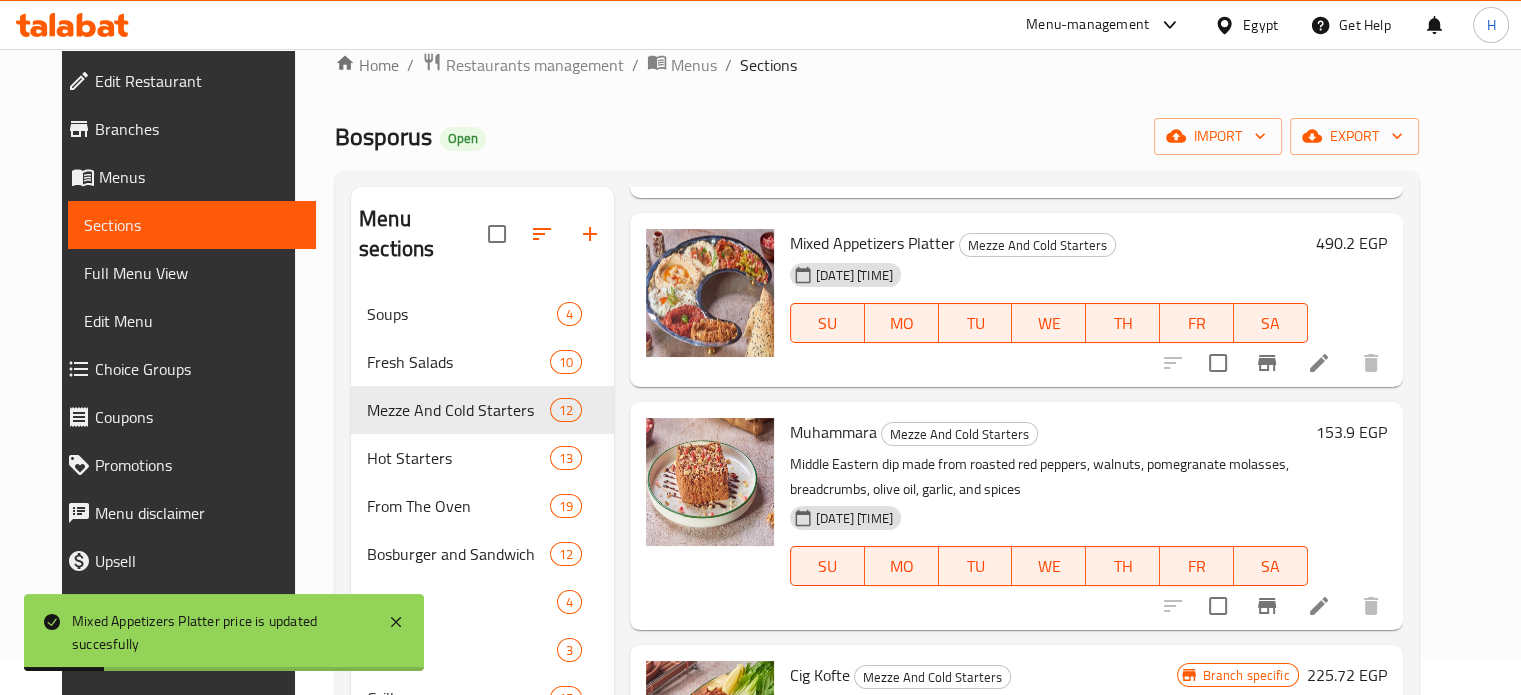 scroll, scrollTop: 700, scrollLeft: 0, axis: vertical 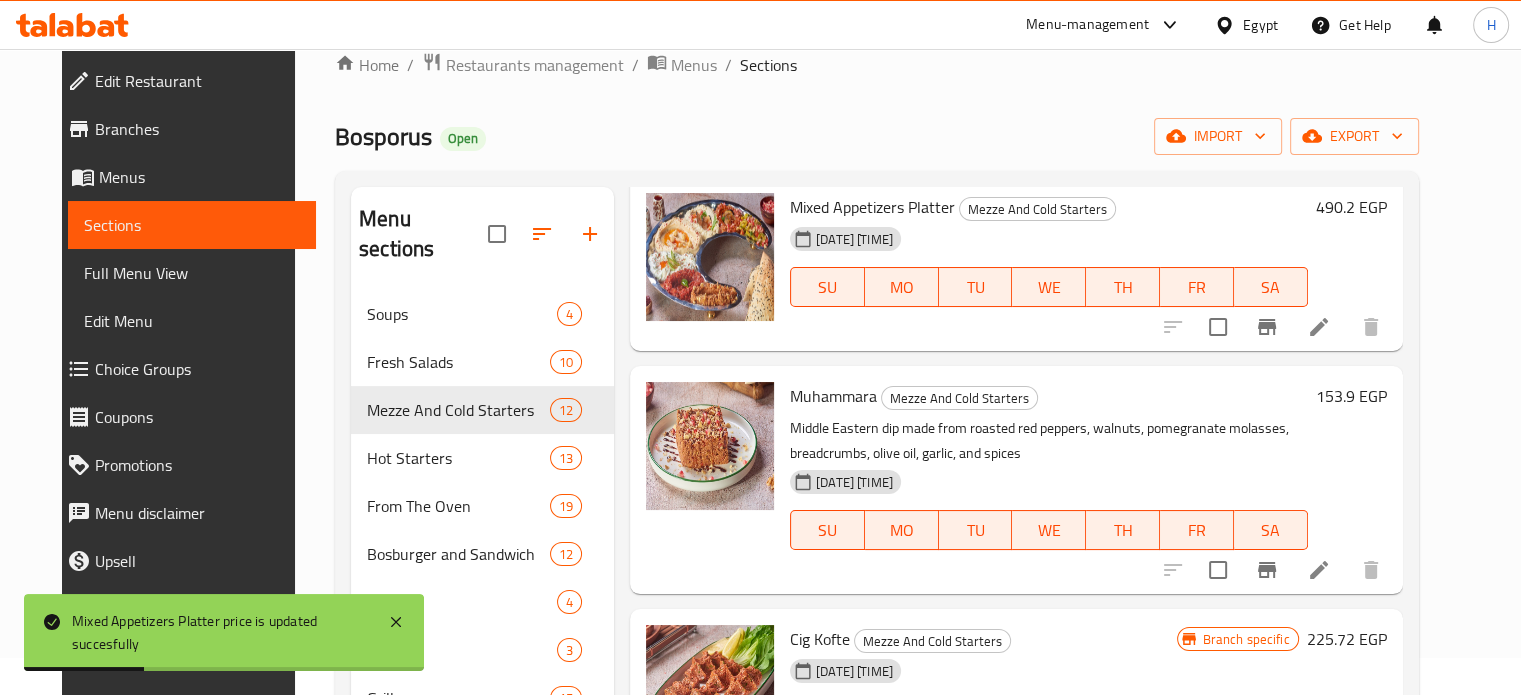 click on "153.9   EGP" at bounding box center [1351, 396] 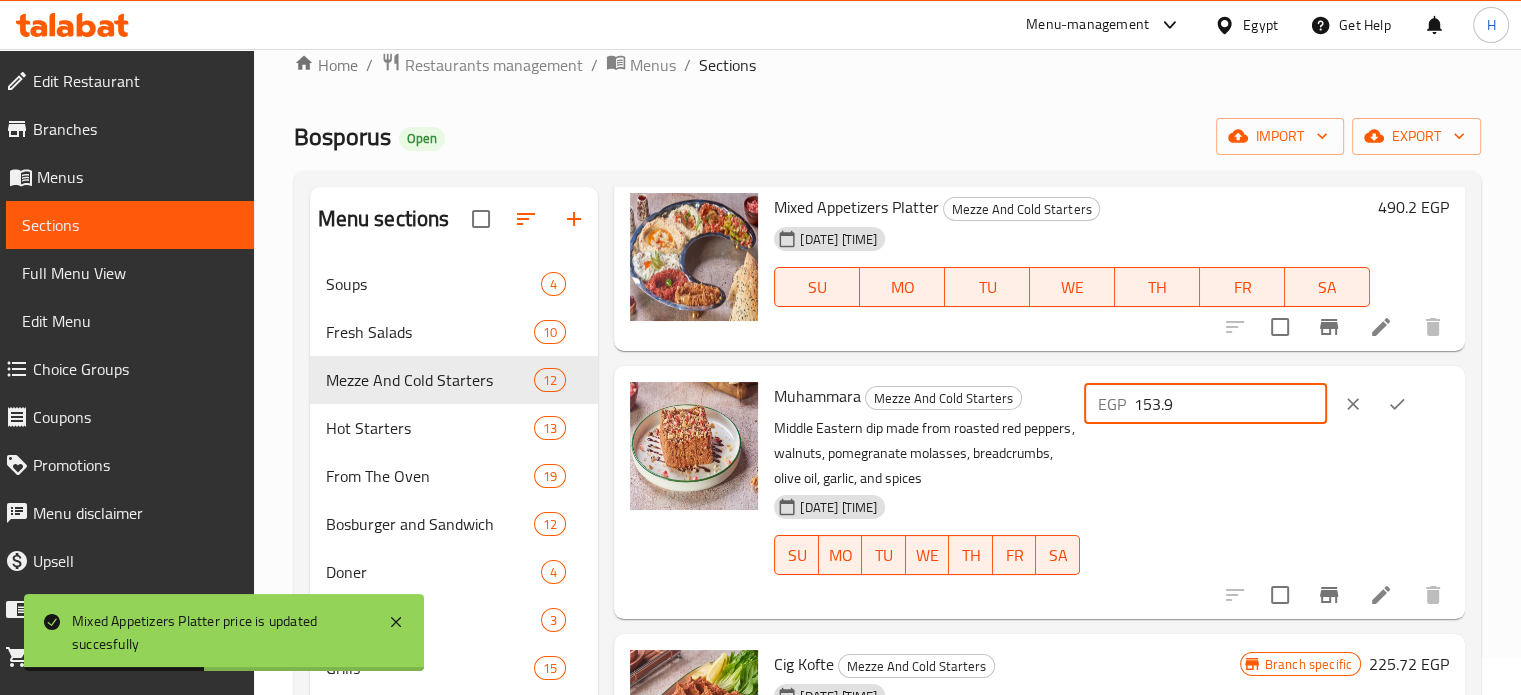 drag, startPoint x: 1225, startPoint y: 393, endPoint x: 1118, endPoint y: 415, distance: 109.23827 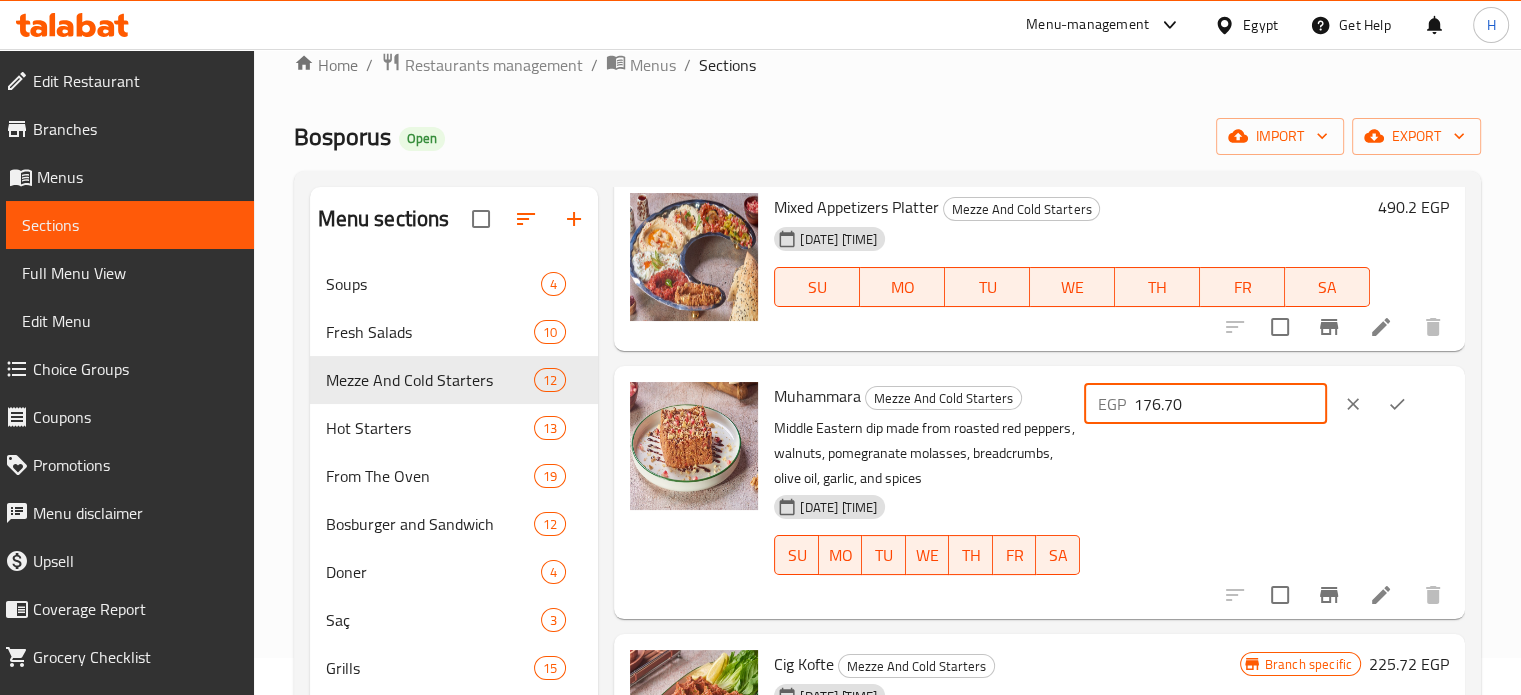 type on "176.70" 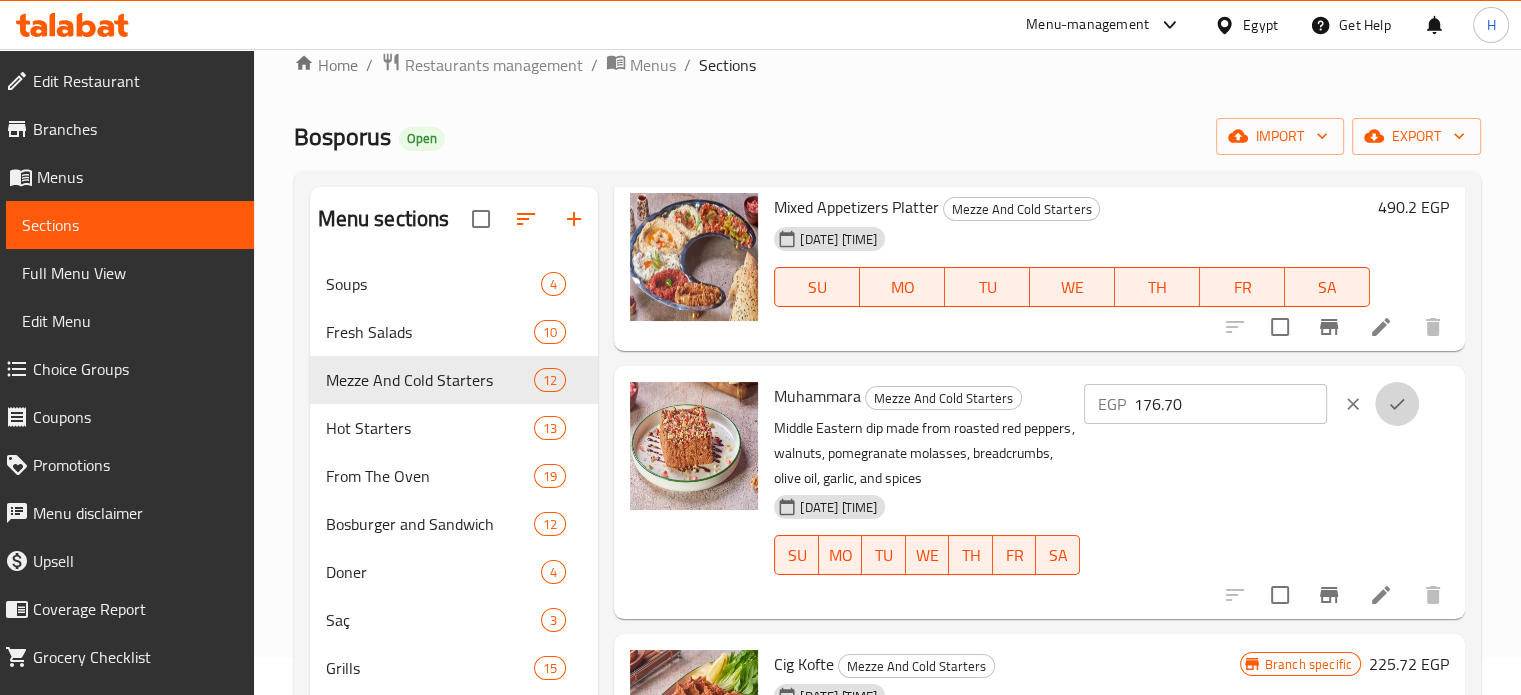 click 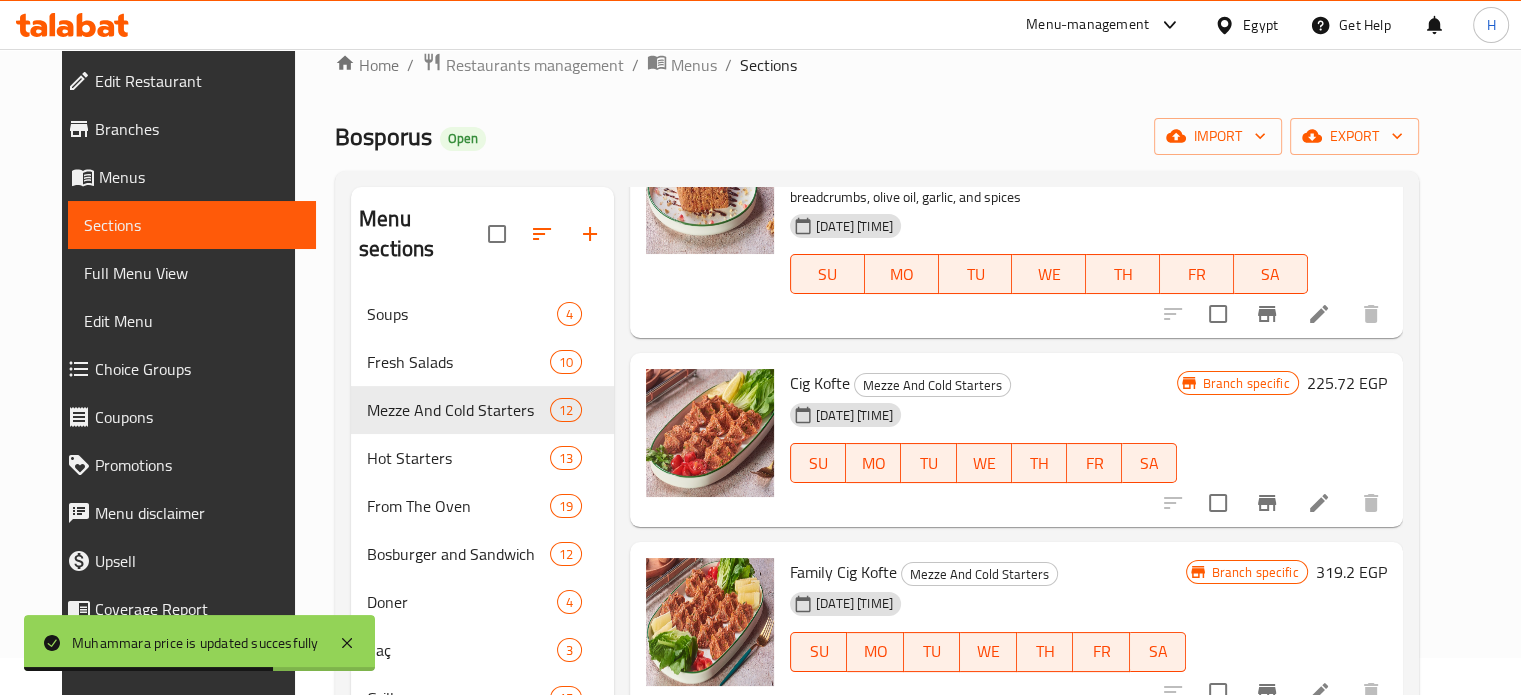 scroll, scrollTop: 1000, scrollLeft: 0, axis: vertical 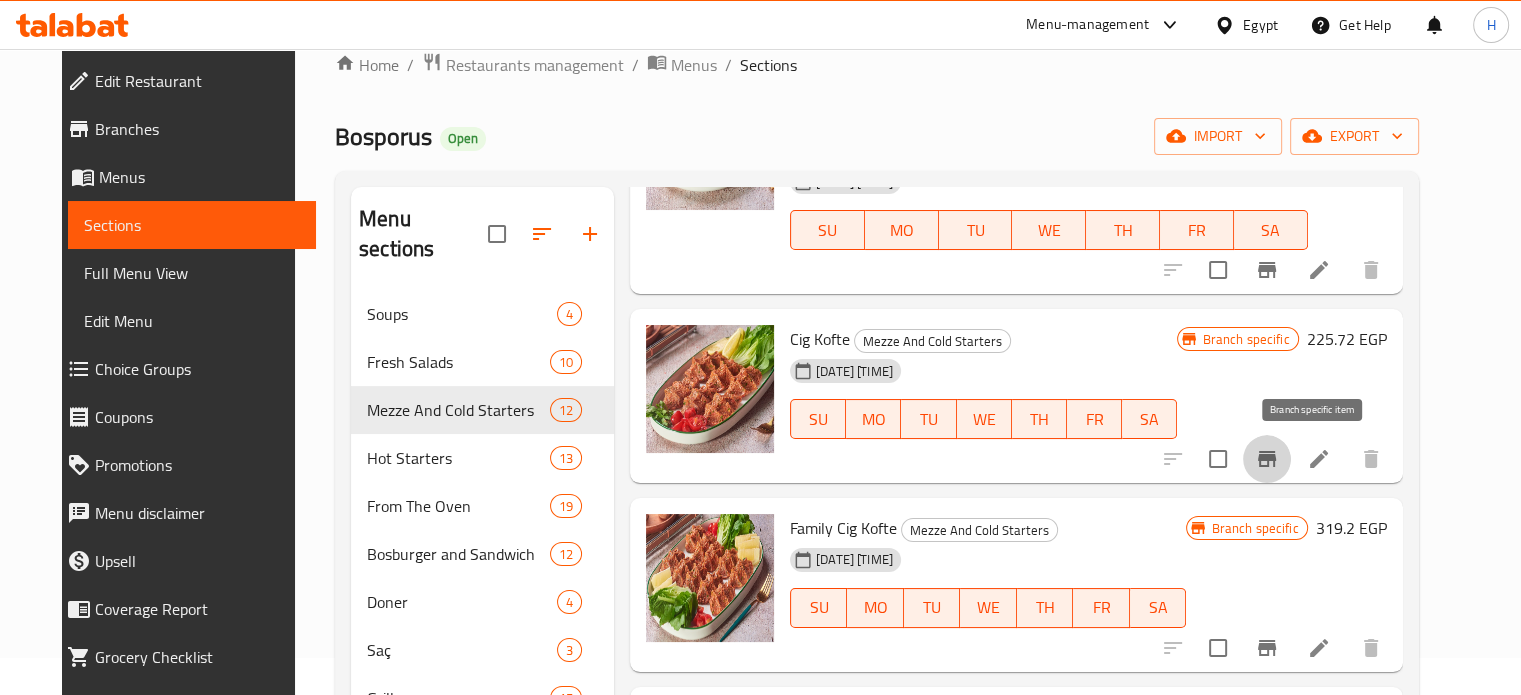 click 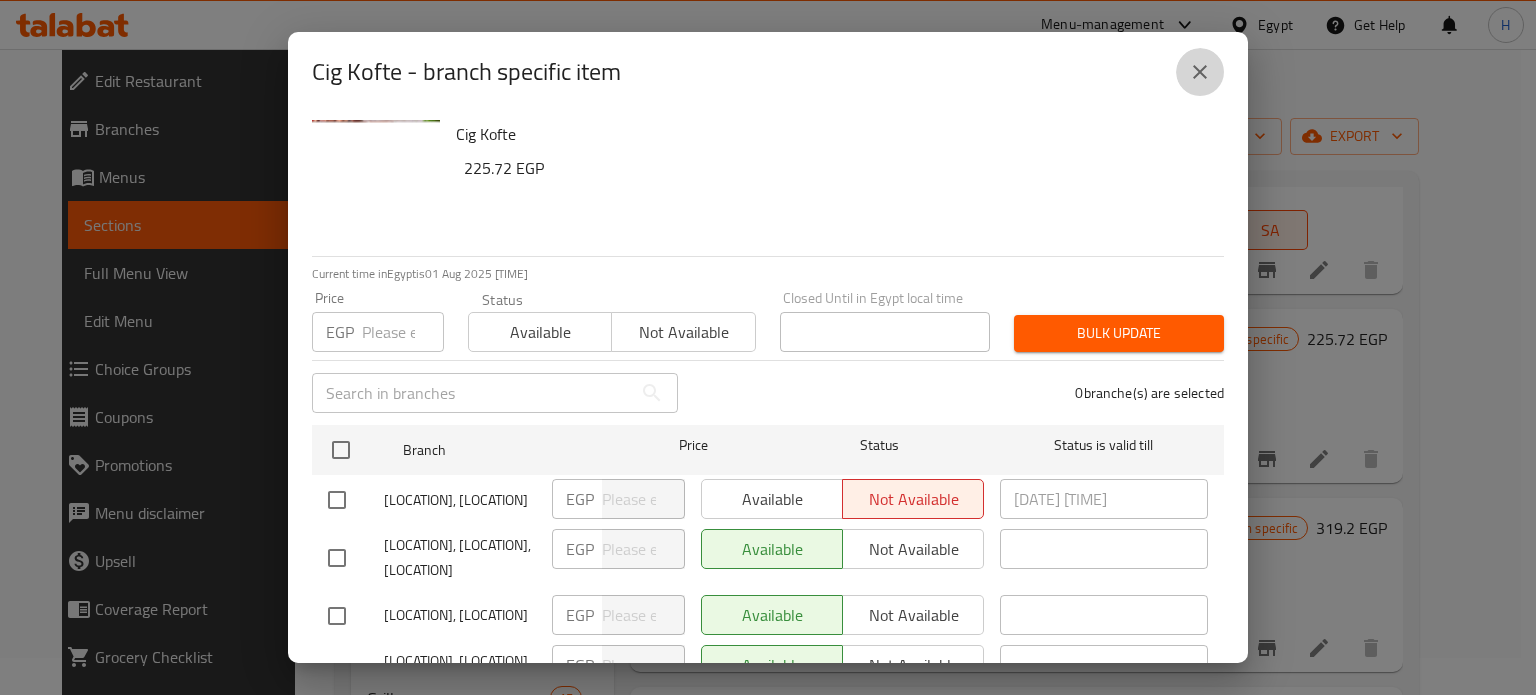 click 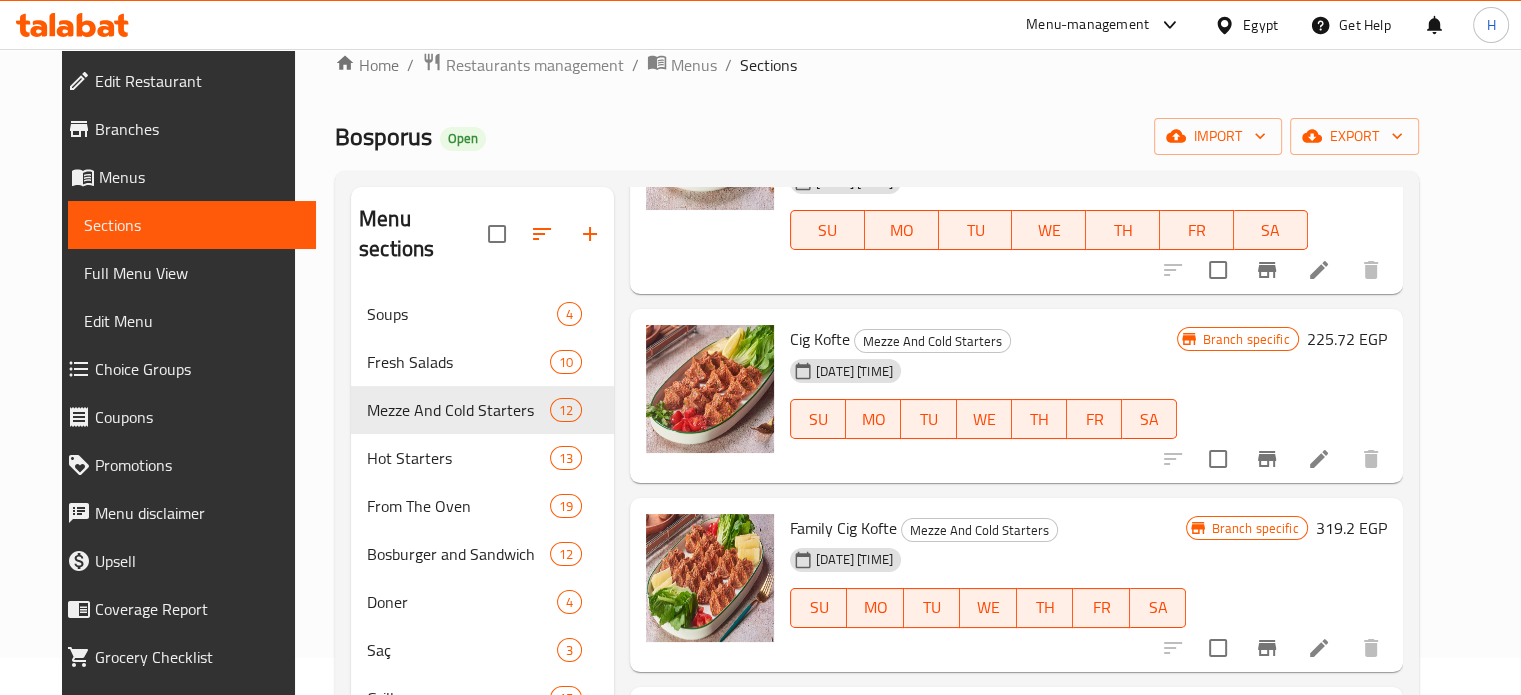 click on "225.72   EGP" at bounding box center (1347, 339) 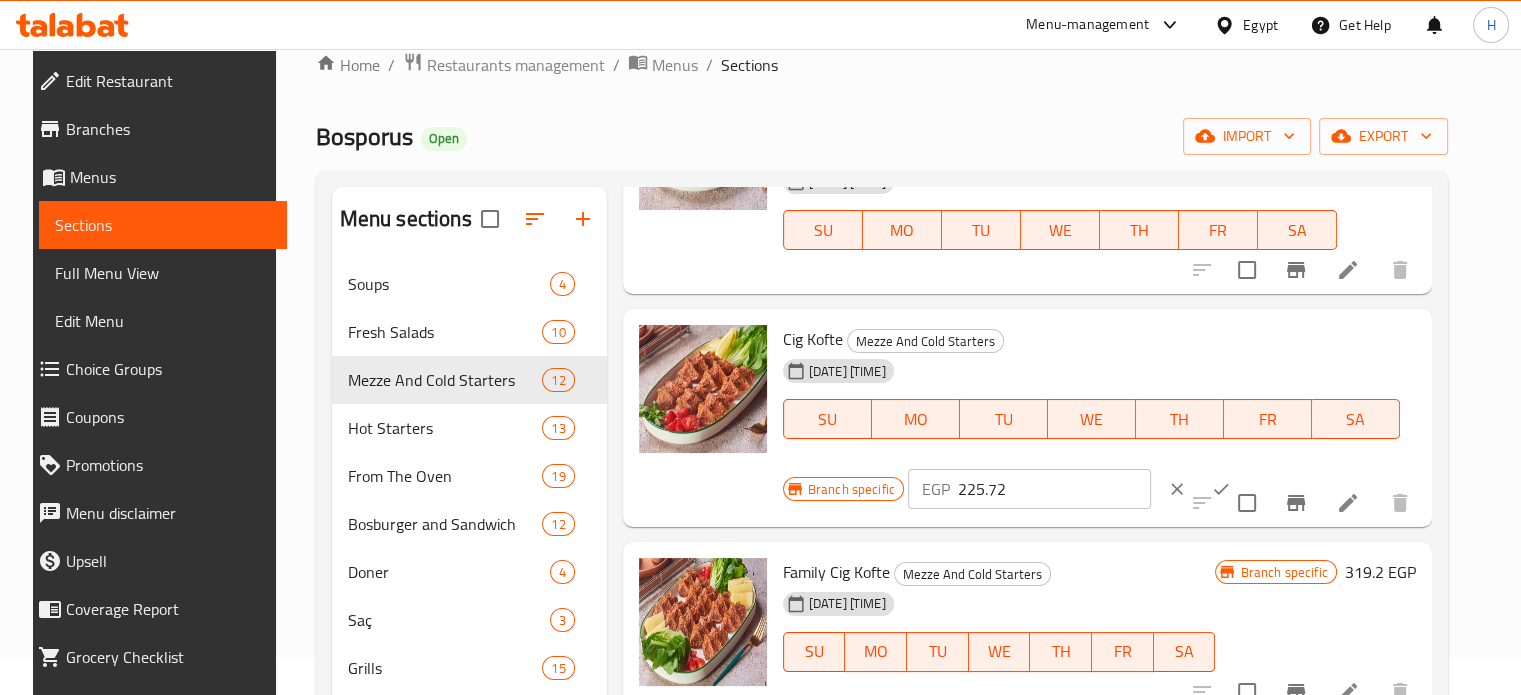 drag, startPoint x: 1025, startPoint y: 491, endPoint x: 904, endPoint y: 500, distance: 121.33425 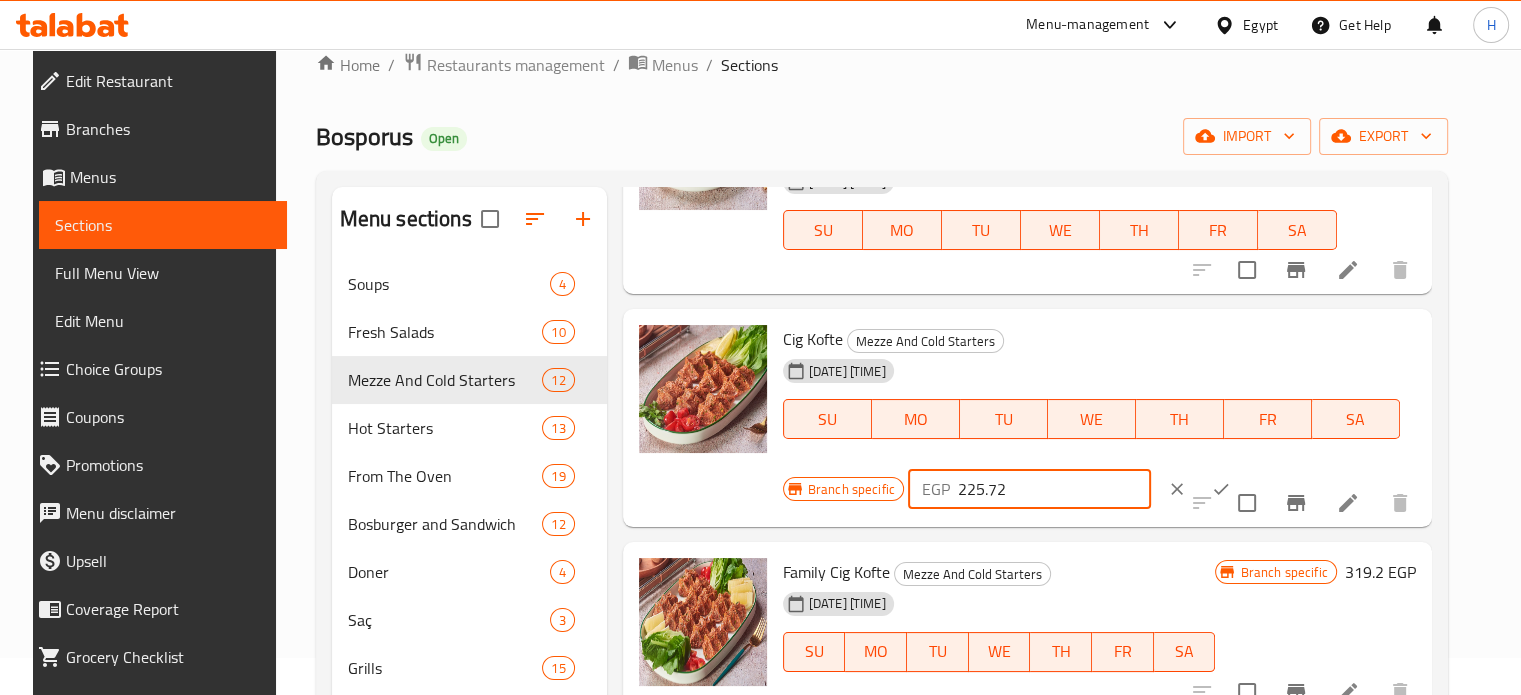 click 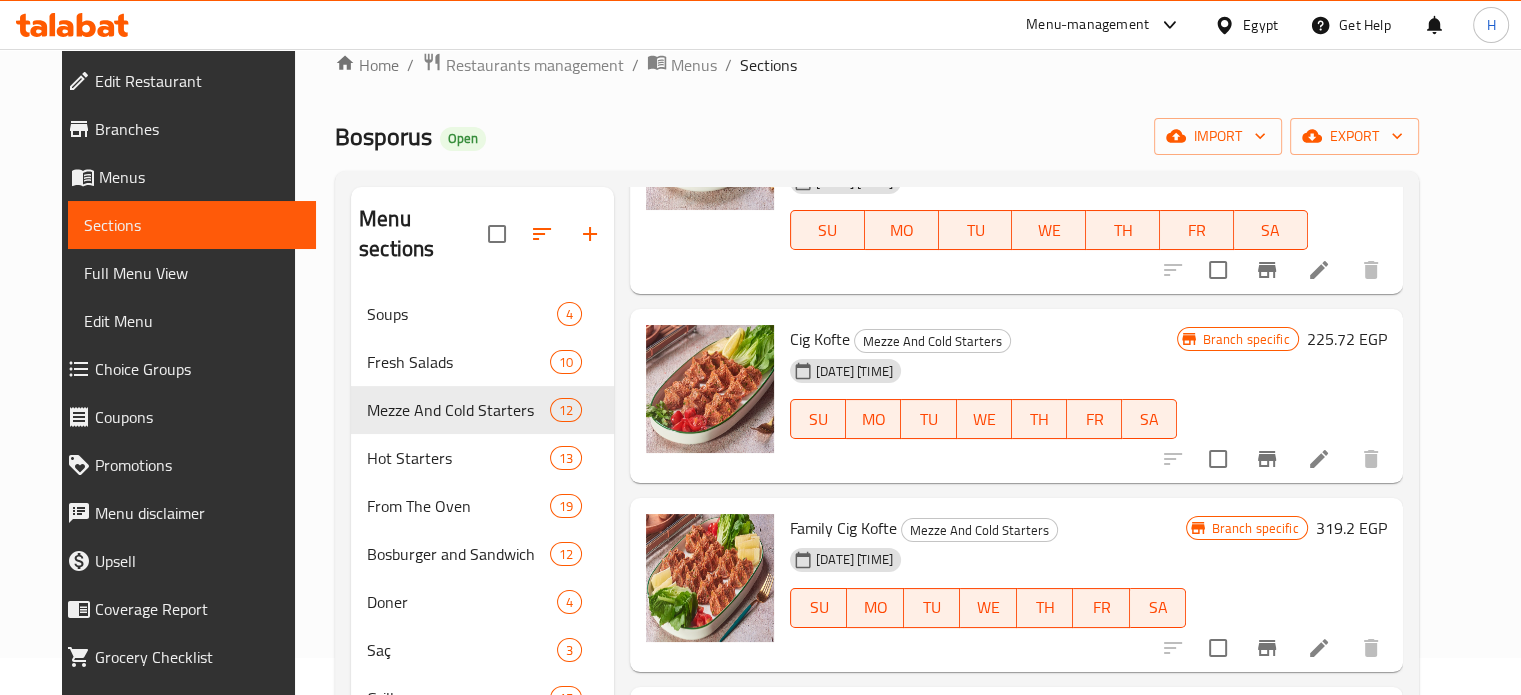 scroll, scrollTop: 1100, scrollLeft: 0, axis: vertical 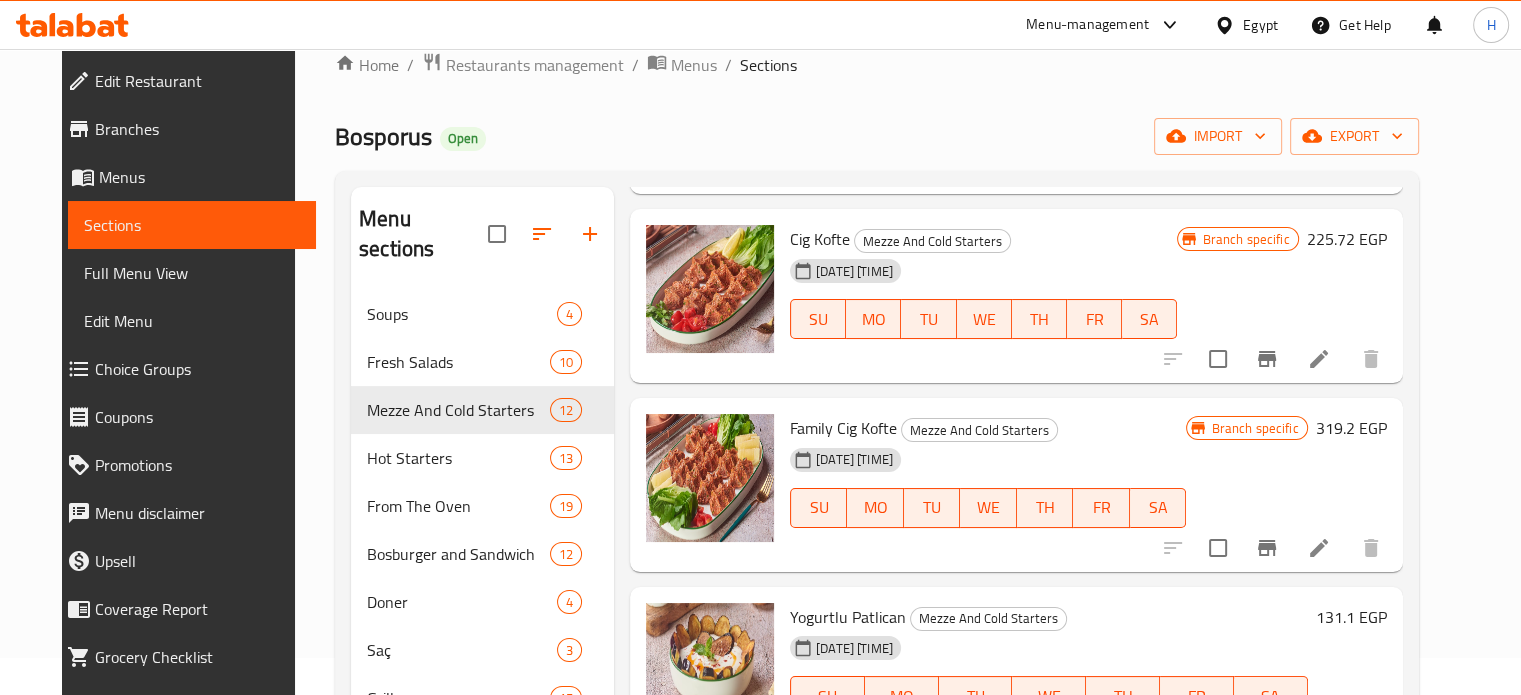 click on "319.2   EGP" at bounding box center (1351, 428) 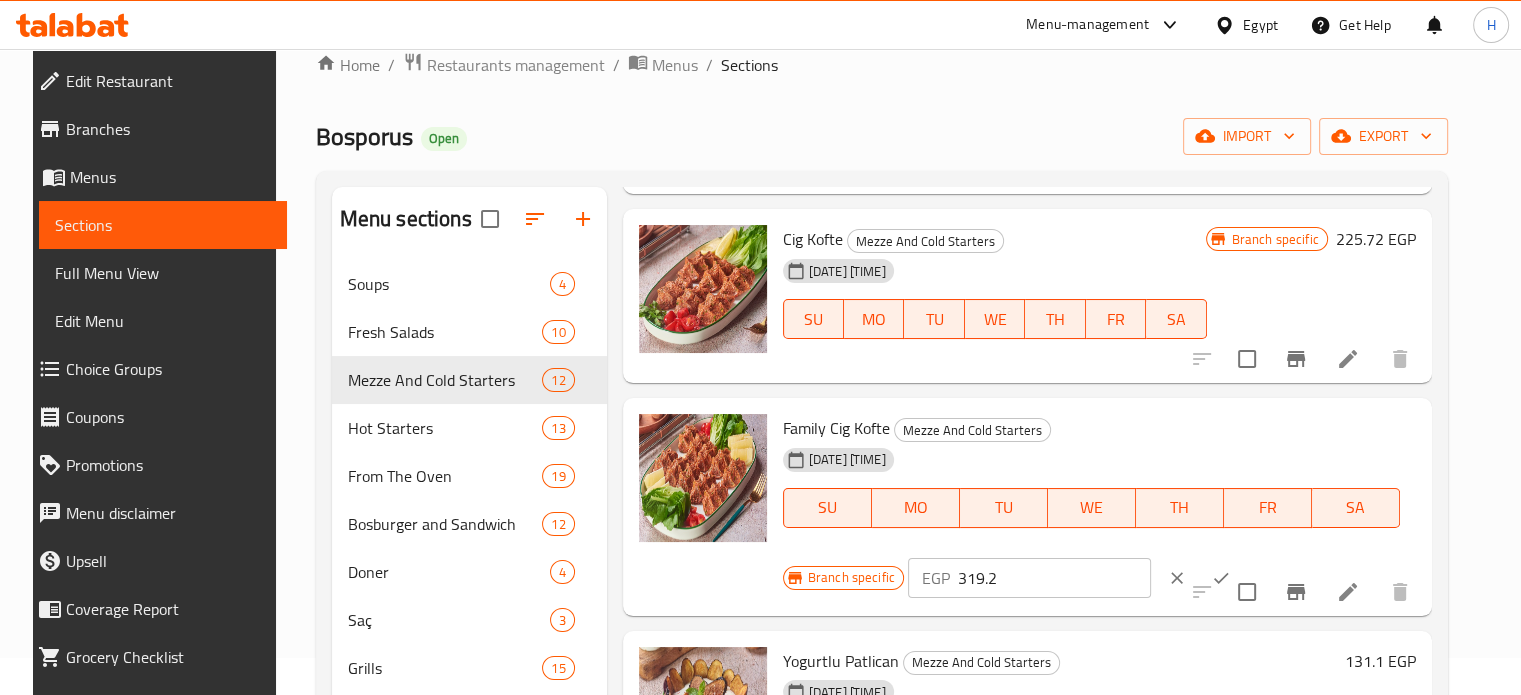 drag, startPoint x: 965, startPoint y: 578, endPoint x: 936, endPoint y: 580, distance: 29.068884 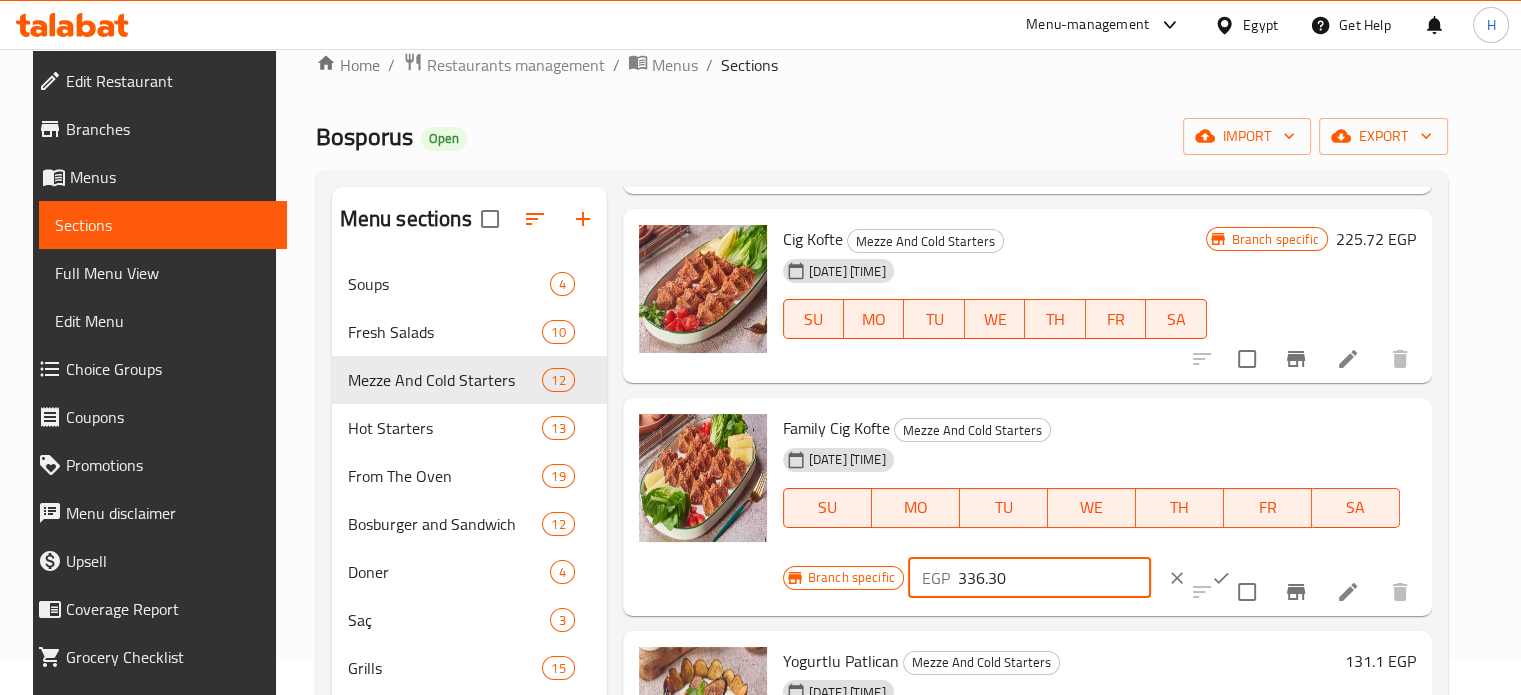 type on "336.30" 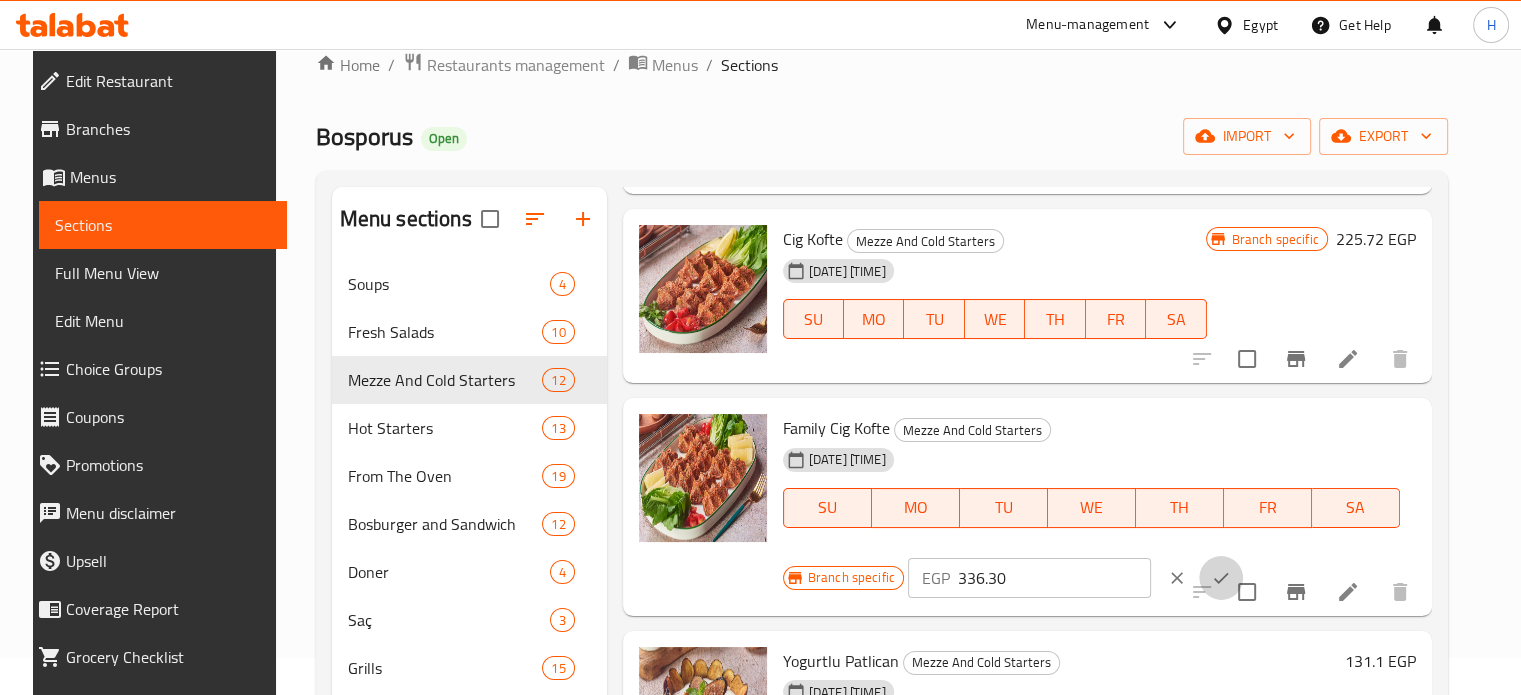 click 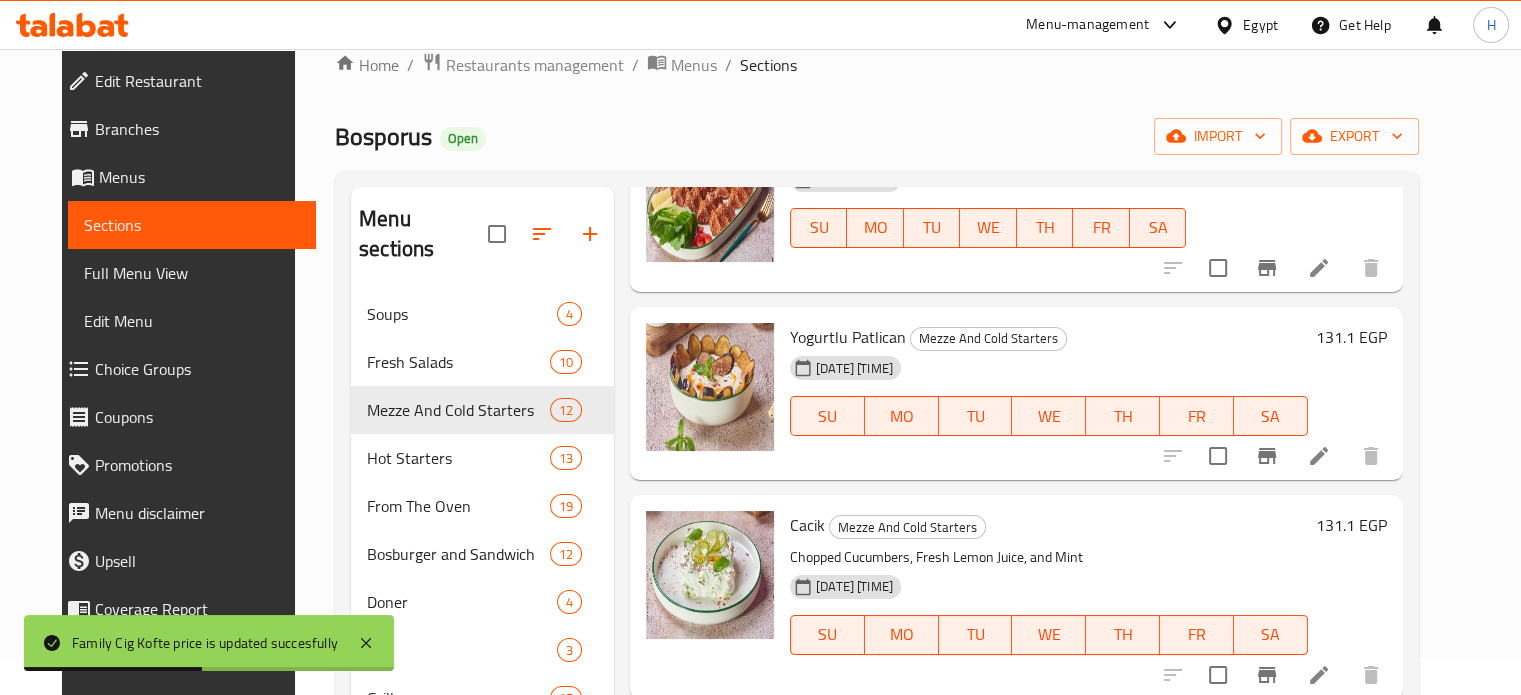 scroll, scrollTop: 1400, scrollLeft: 0, axis: vertical 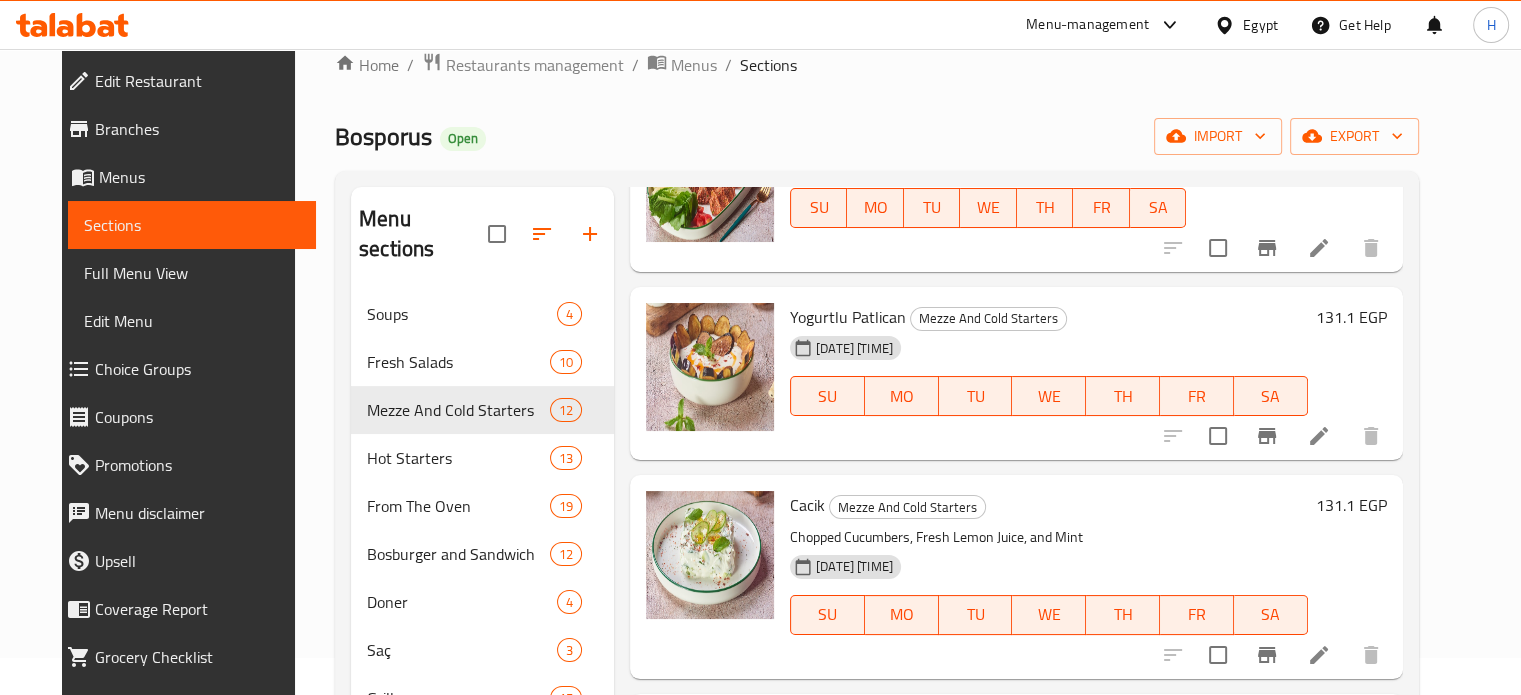 click on "131.1   EGP" at bounding box center [1351, 317] 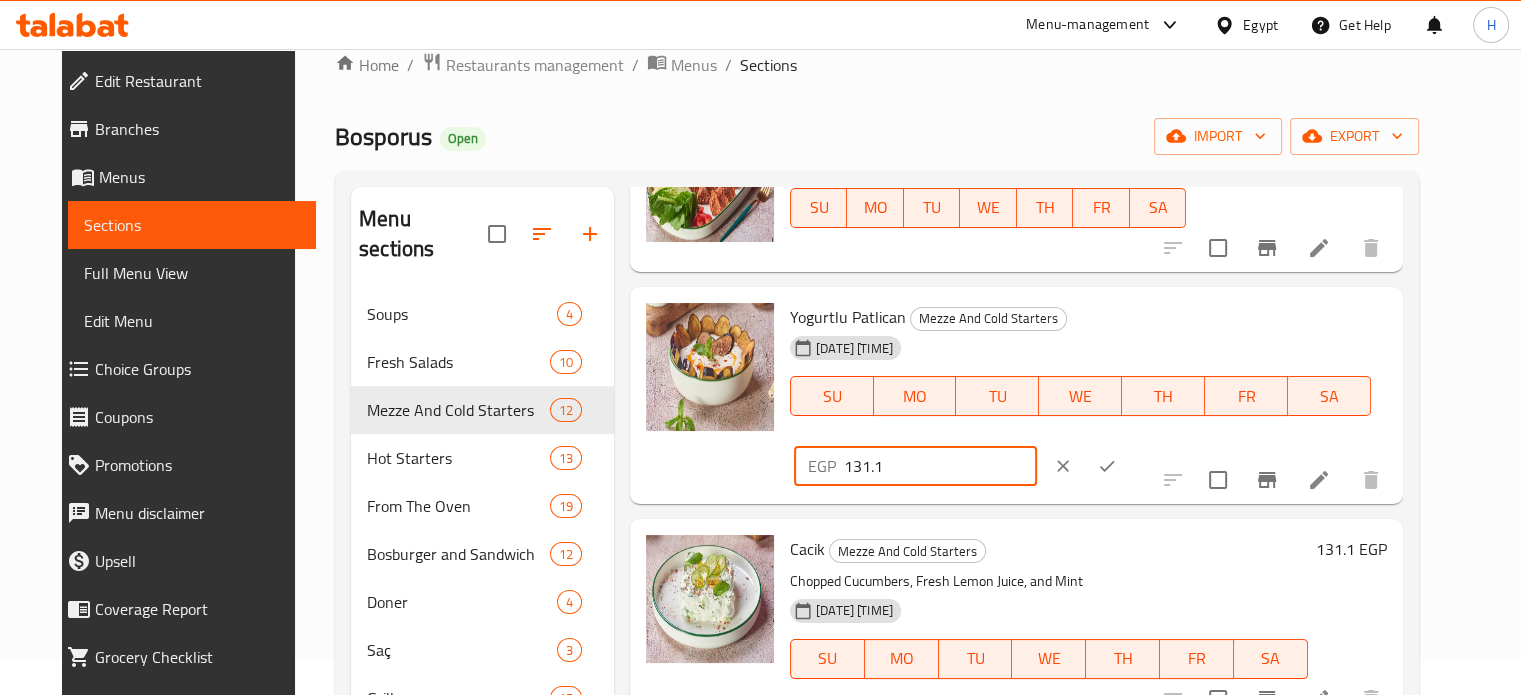 drag, startPoint x: 1236, startPoint y: 327, endPoint x: 1164, endPoint y: 337, distance: 72.691124 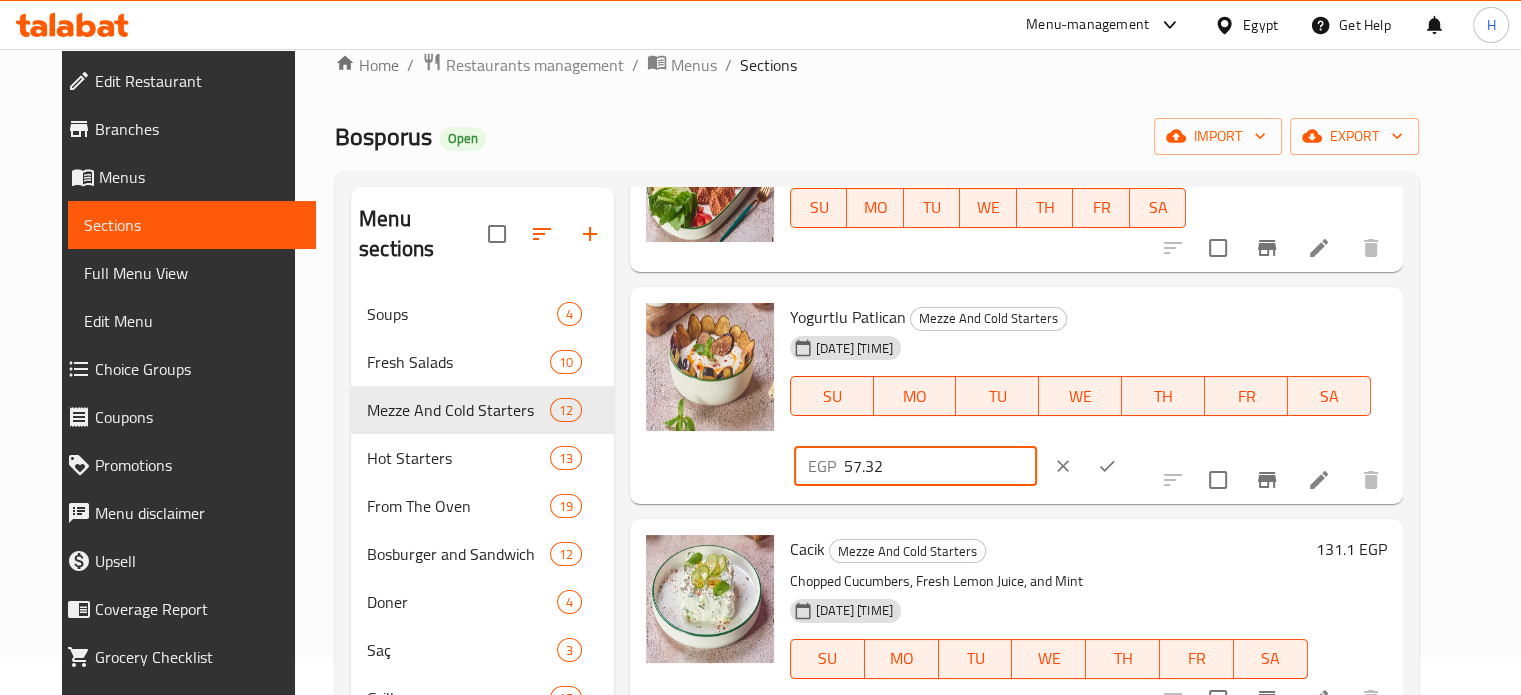 type on "57.32" 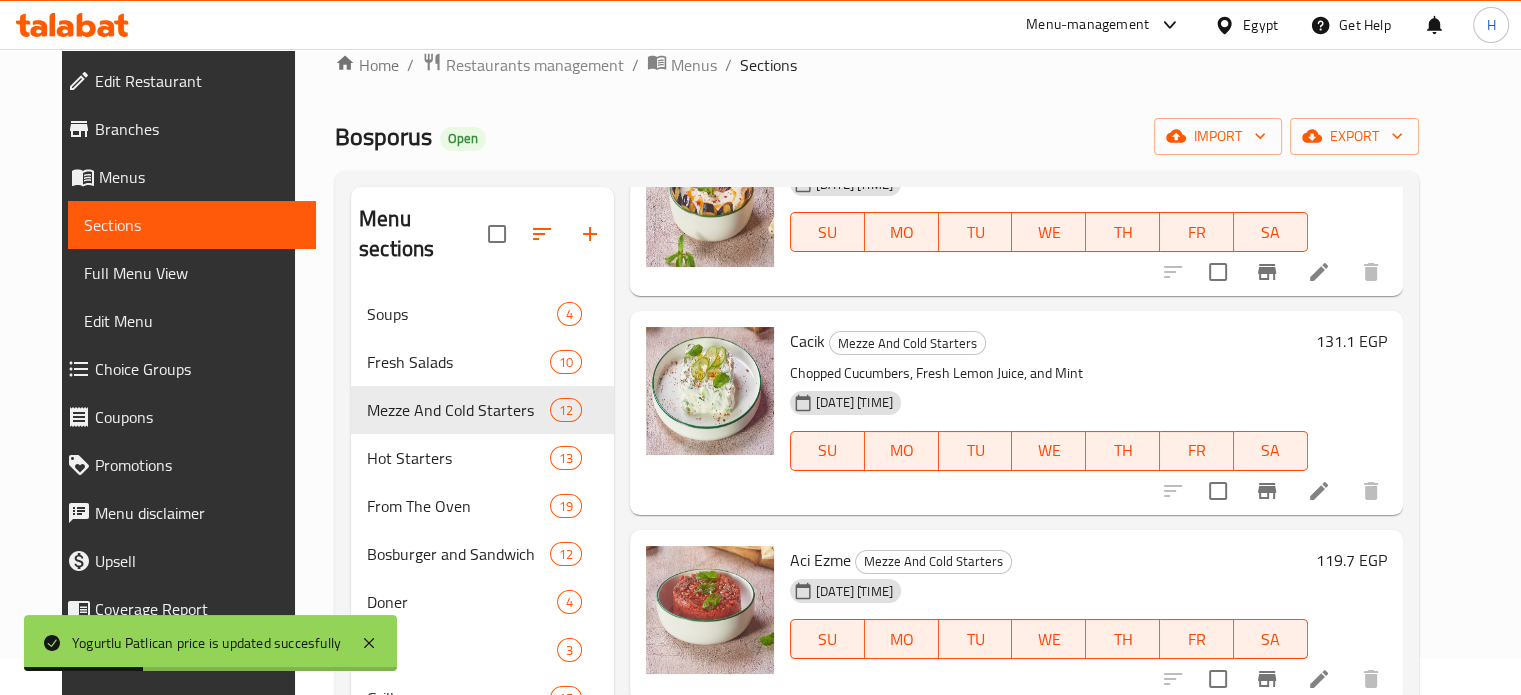 scroll, scrollTop: 1600, scrollLeft: 0, axis: vertical 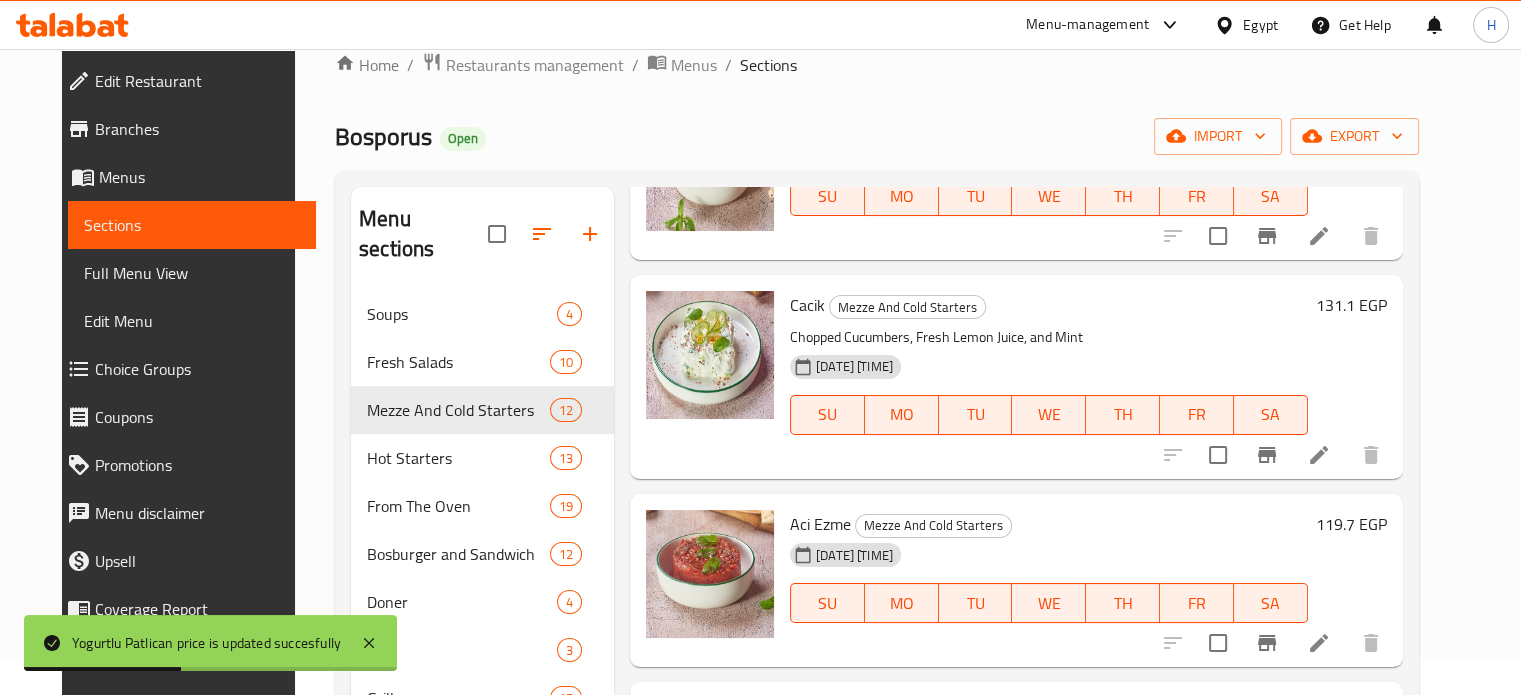 click on "131.1   EGP" at bounding box center [1351, 305] 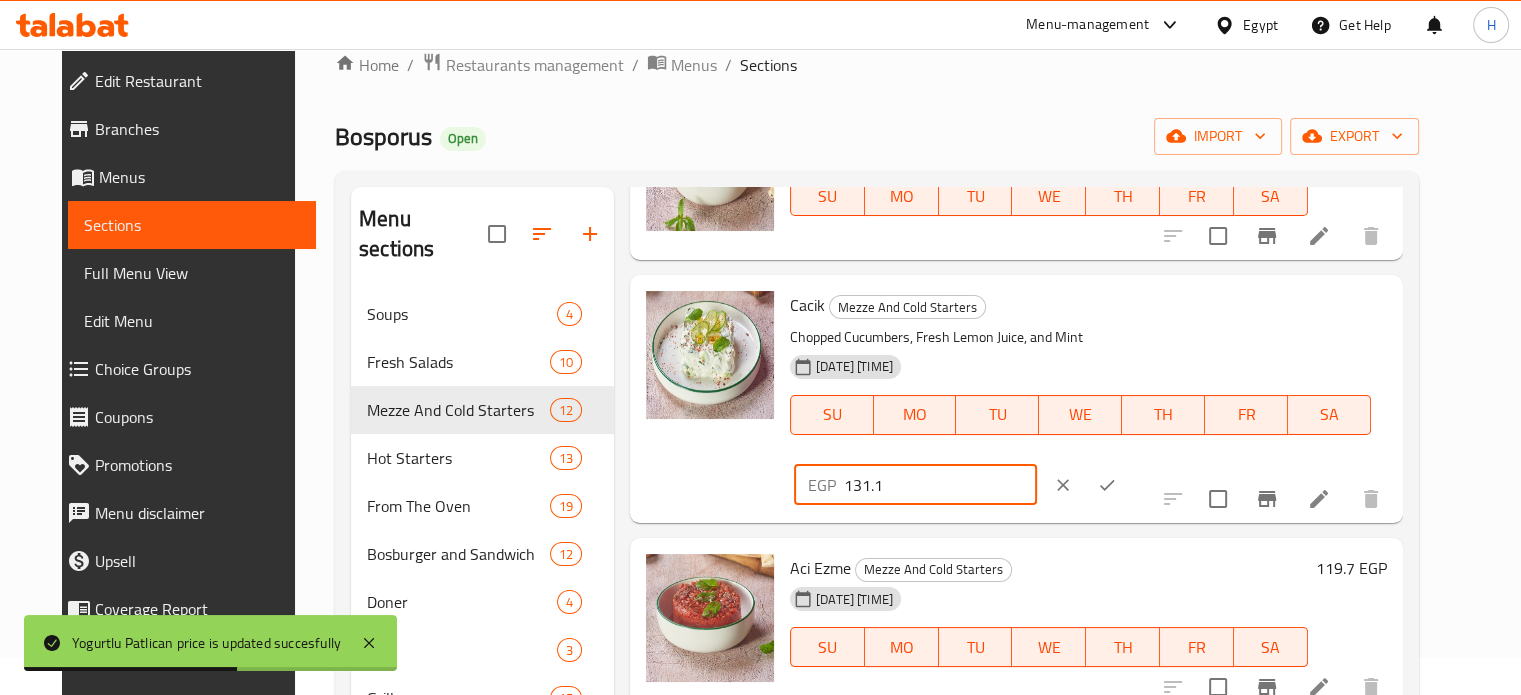 drag, startPoint x: 1222, startPoint y: 318, endPoint x: 1084, endPoint y: 319, distance: 138.00362 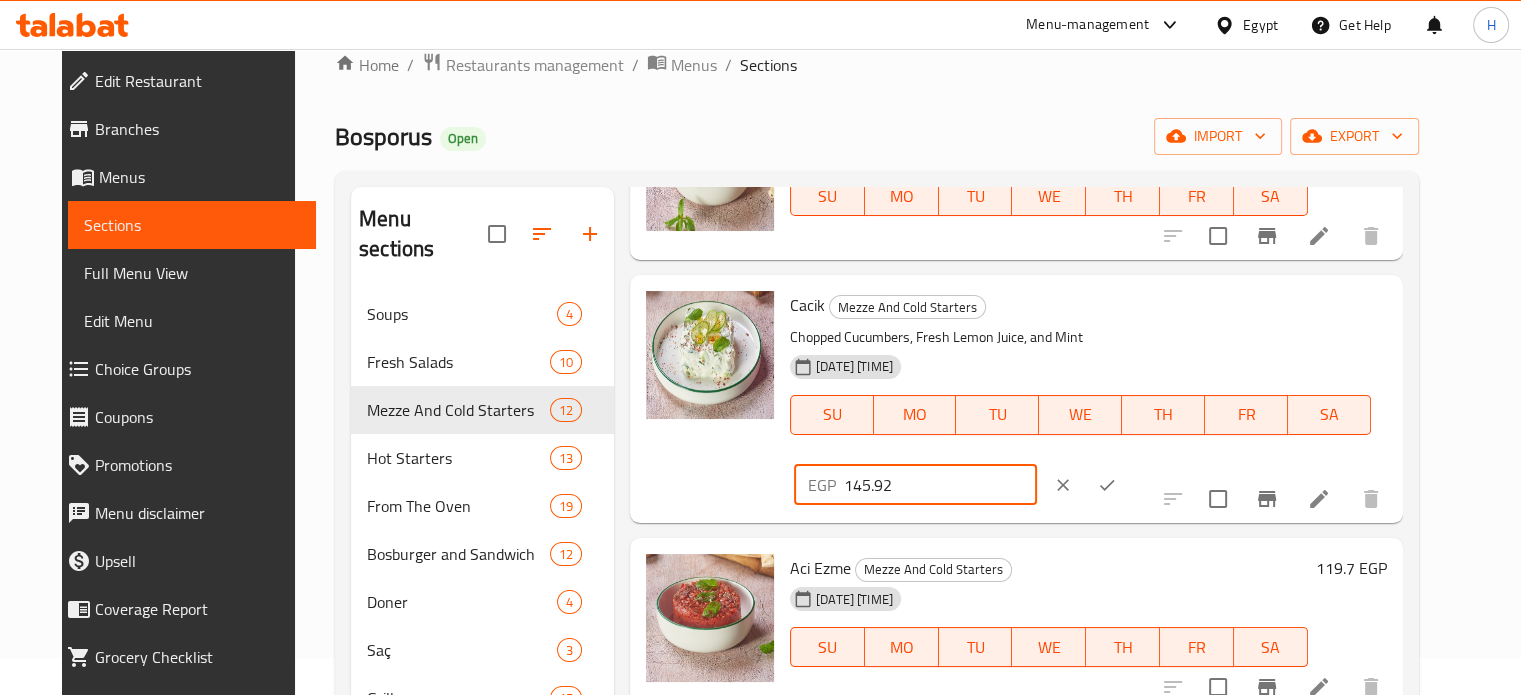 type on "145.92" 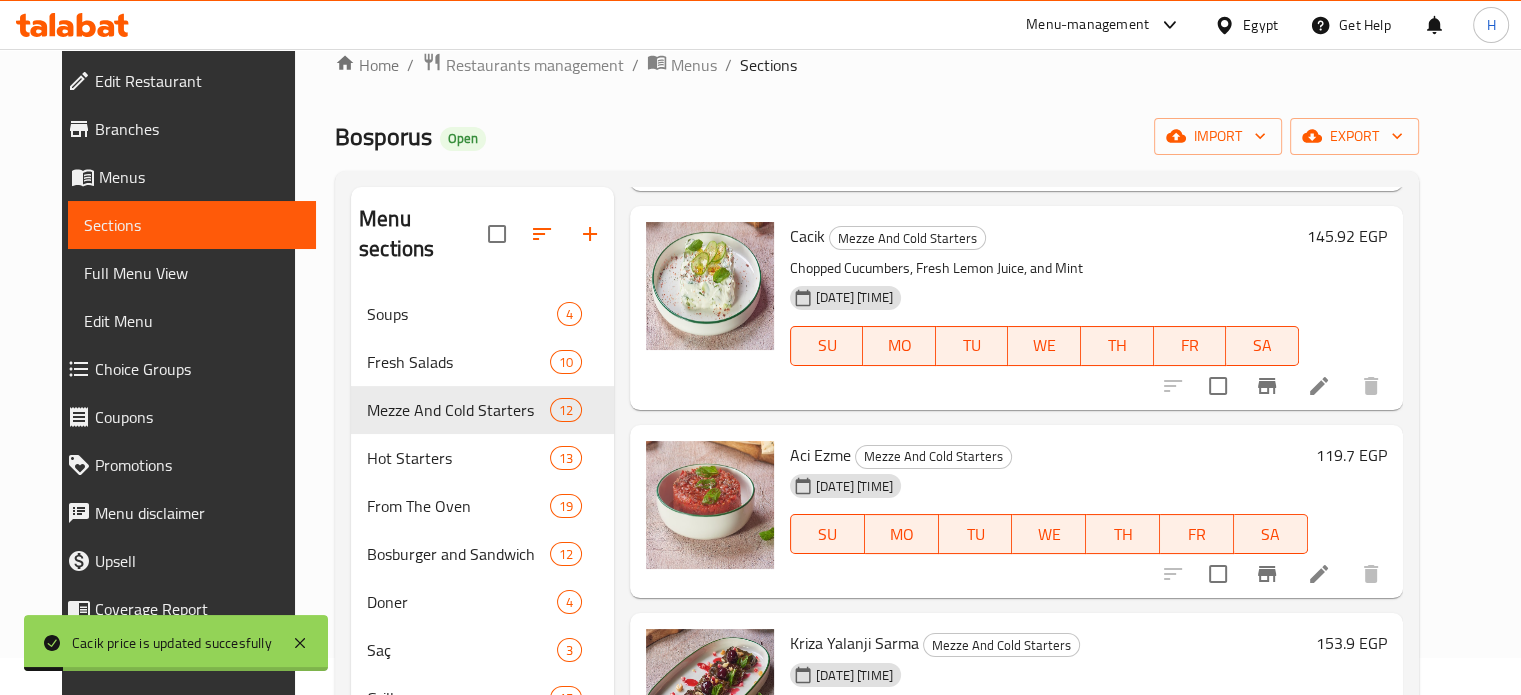 scroll, scrollTop: 1700, scrollLeft: 0, axis: vertical 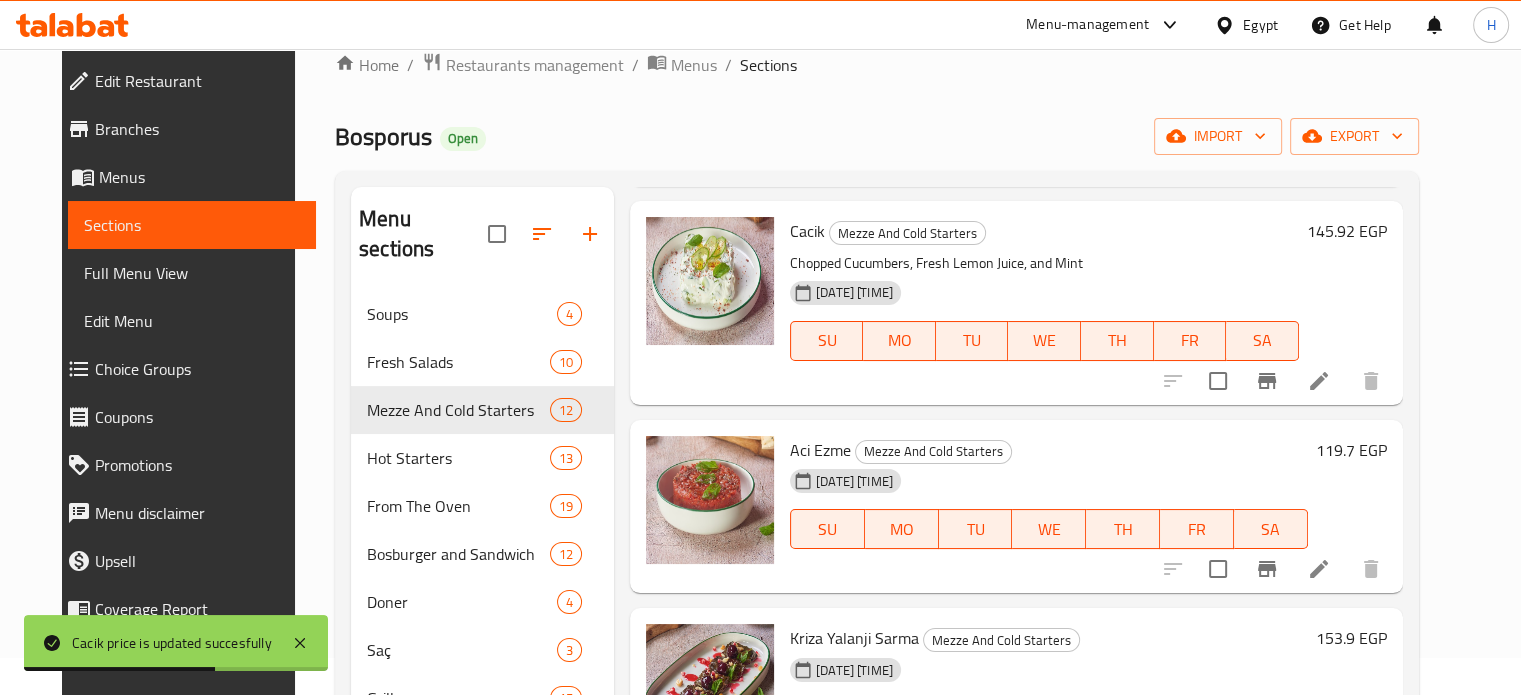 click on "119.7   EGP" at bounding box center (1351, 450) 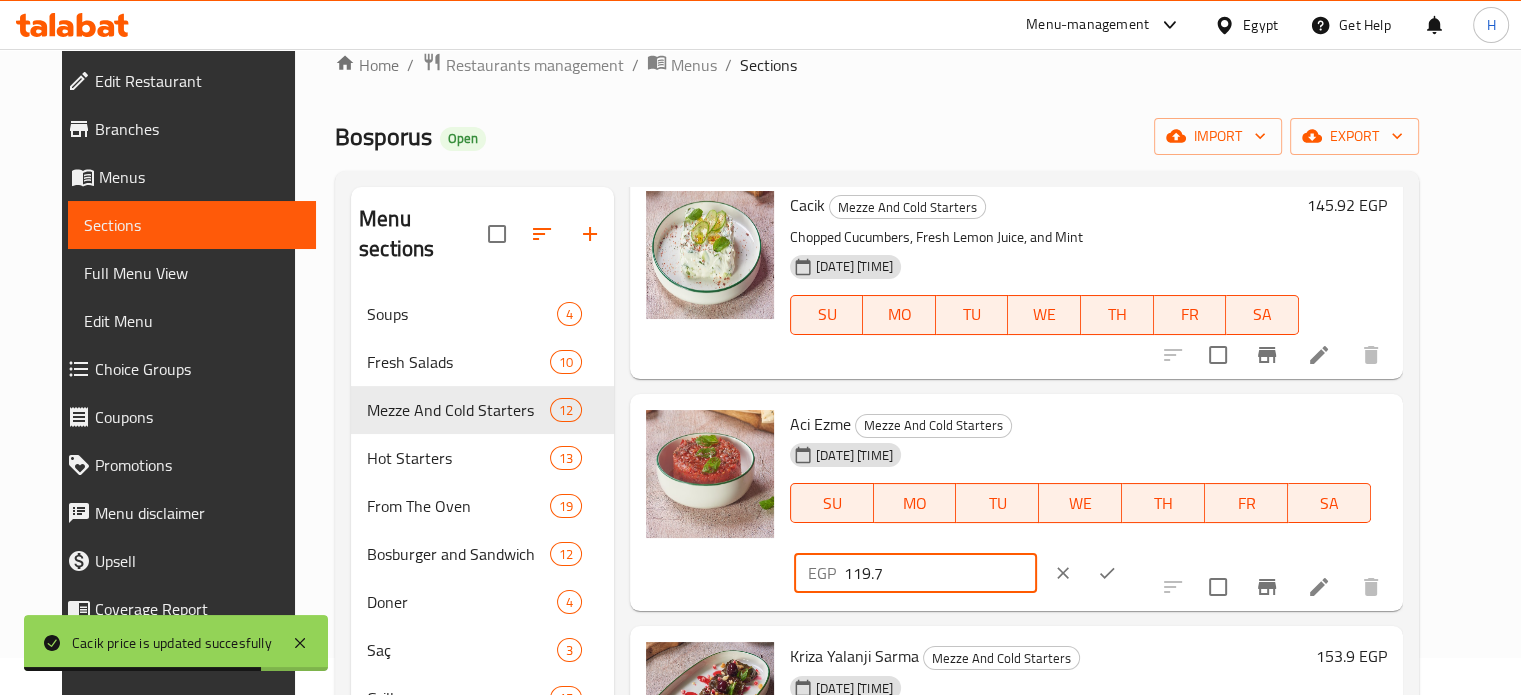 drag, startPoint x: 1247, startPoint y: 424, endPoint x: 1137, endPoint y: 443, distance: 111.62885 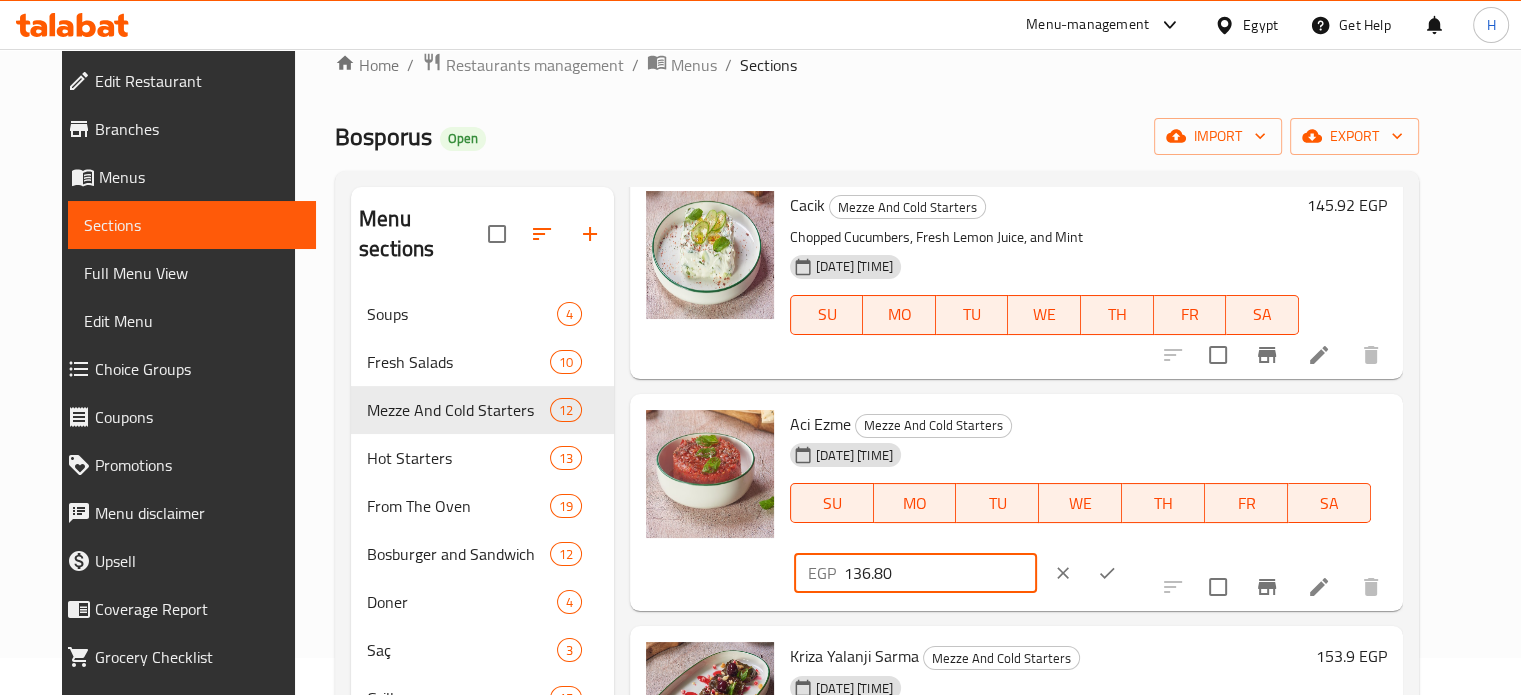 type on "136.80" 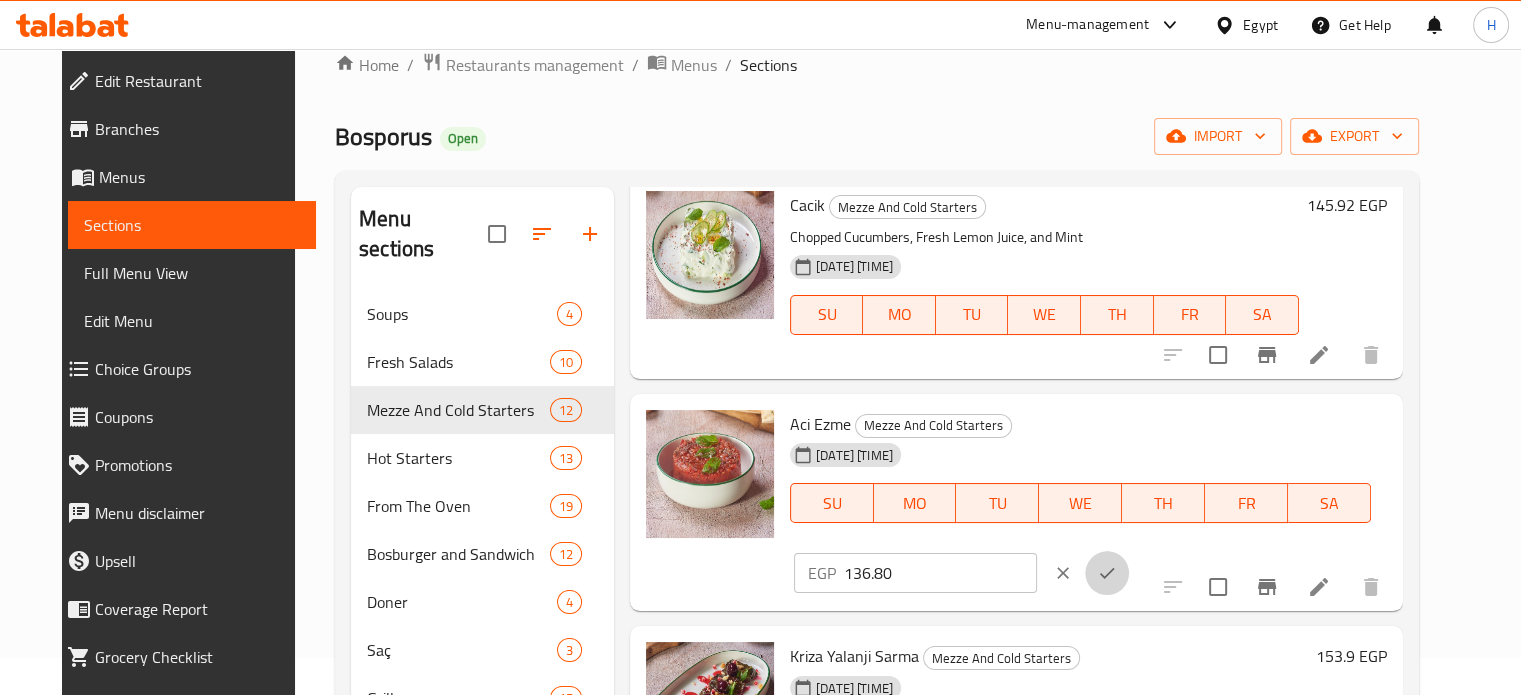 click 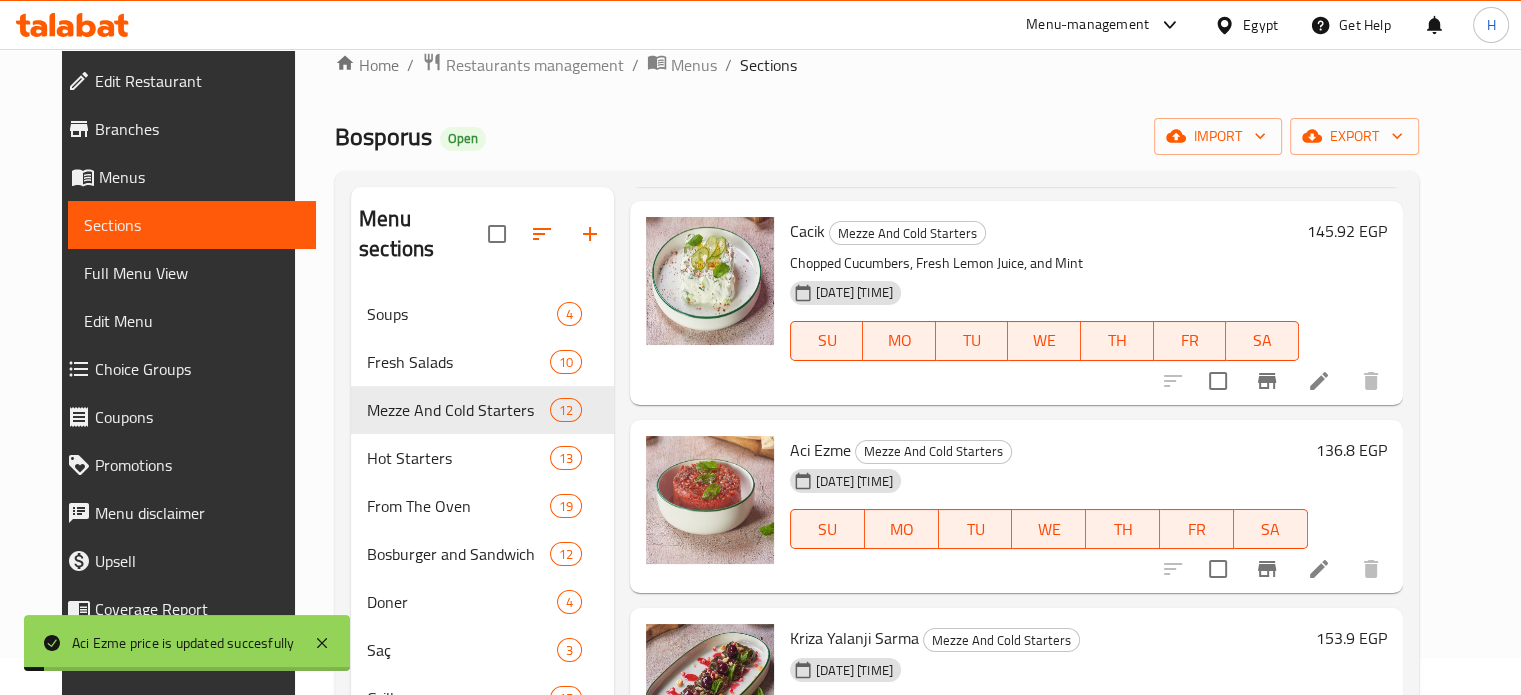scroll, scrollTop: 1704, scrollLeft: 0, axis: vertical 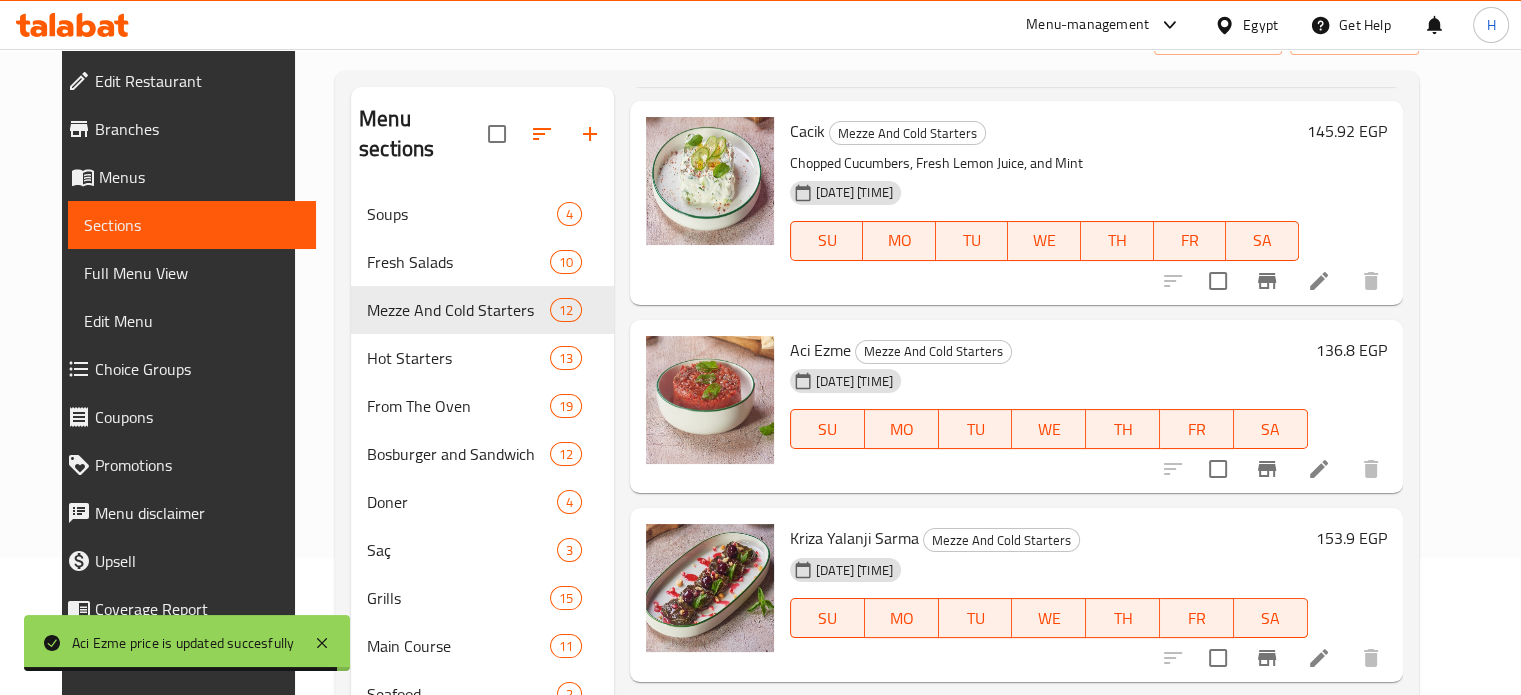 click on "153.9   EGP" at bounding box center (1351, 538) 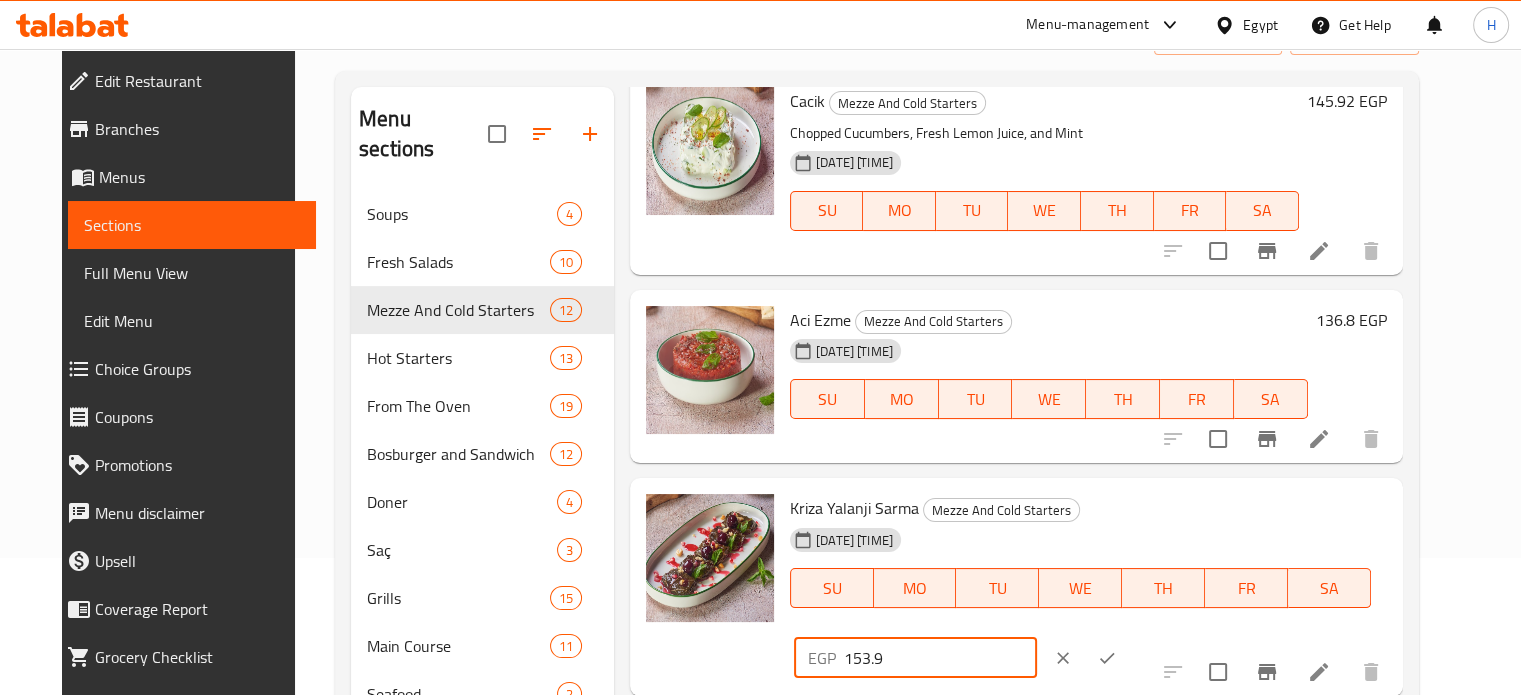 drag, startPoint x: 1253, startPoint y: 511, endPoint x: 1159, endPoint y: 515, distance: 94.08507 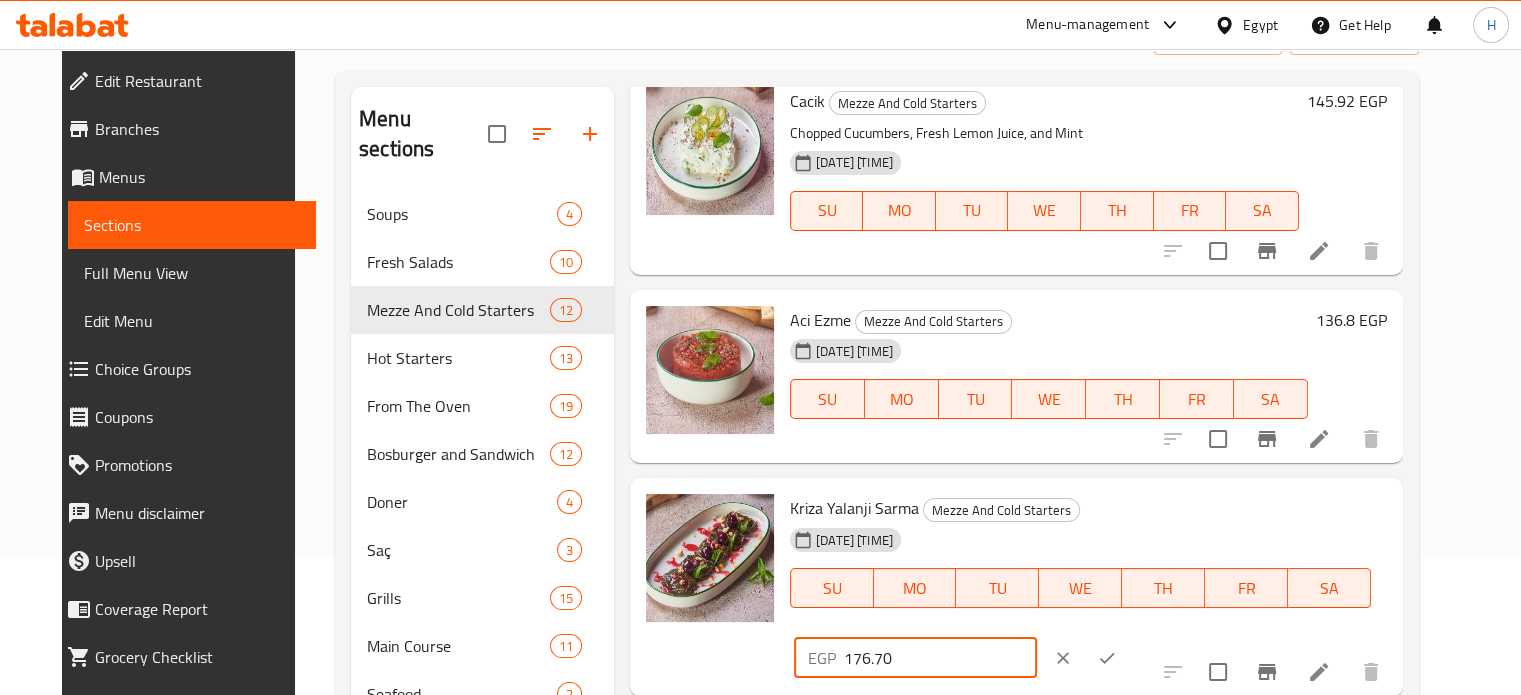type on "176.70" 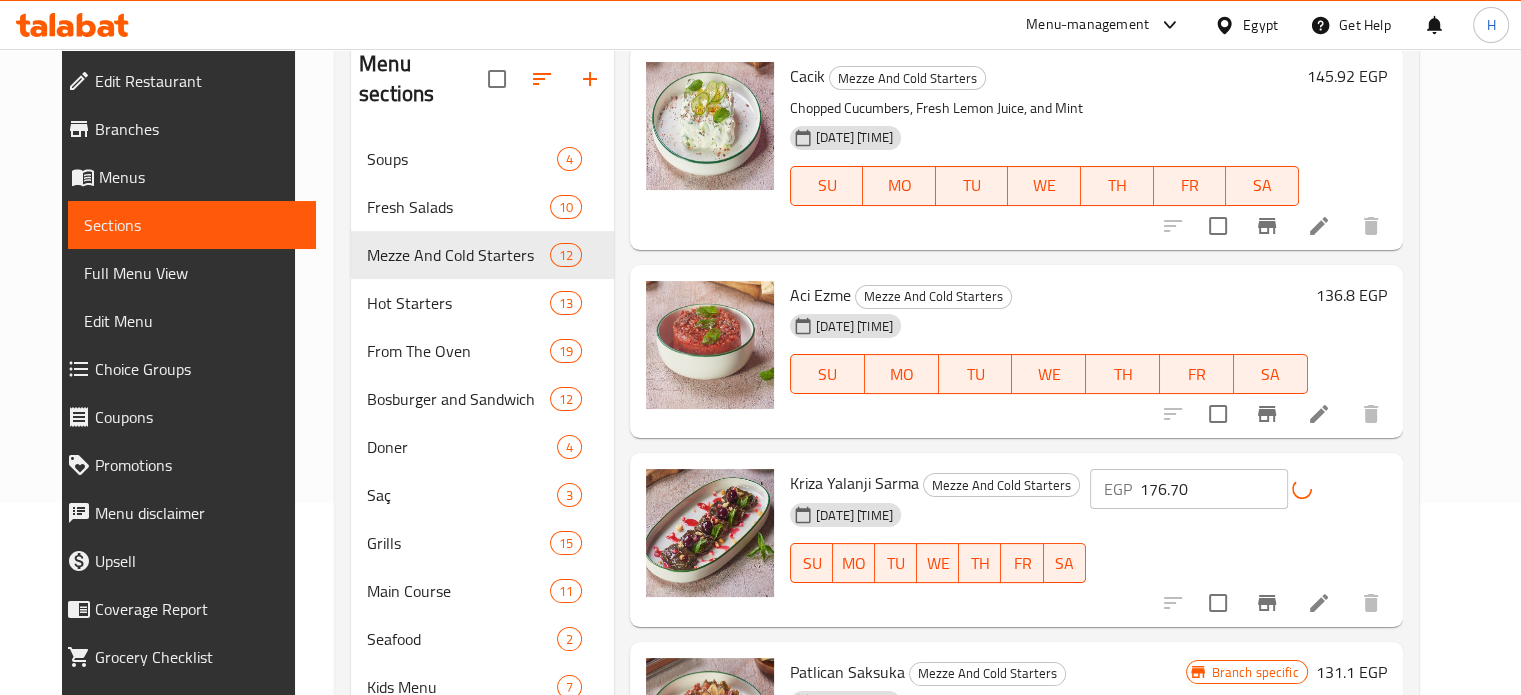scroll, scrollTop: 337, scrollLeft: 0, axis: vertical 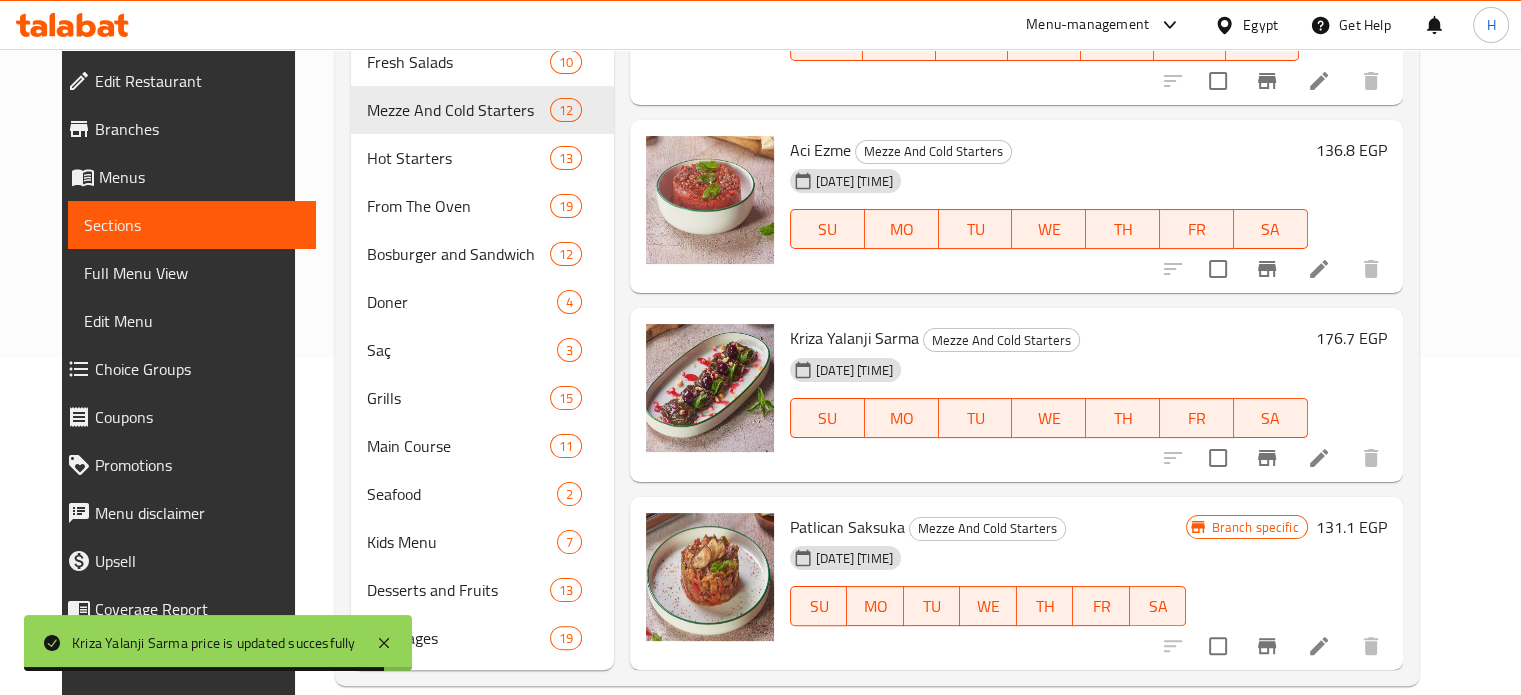 click on "131.1   EGP" at bounding box center [1351, 527] 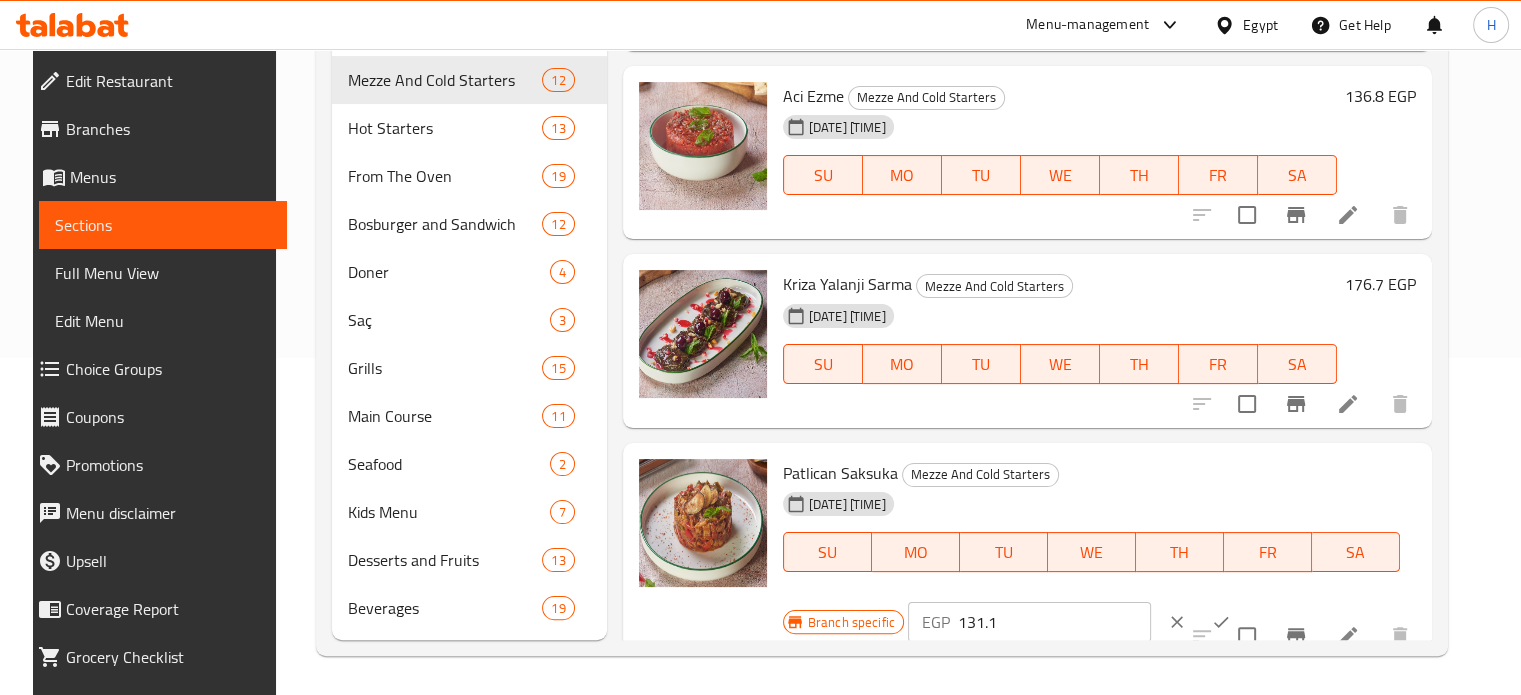 scroll, scrollTop: 1748, scrollLeft: 0, axis: vertical 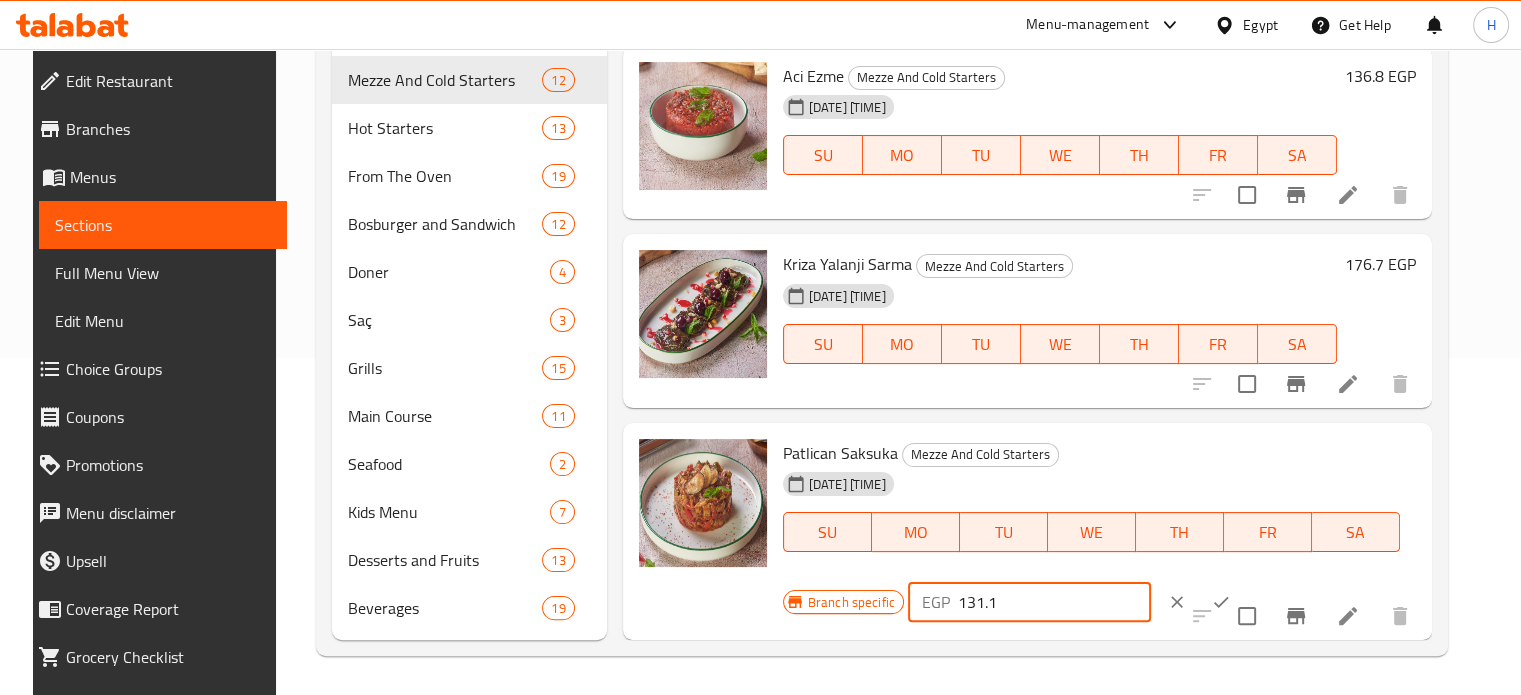 drag, startPoint x: 1013, startPoint y: 610, endPoint x: 926, endPoint y: 619, distance: 87.46428 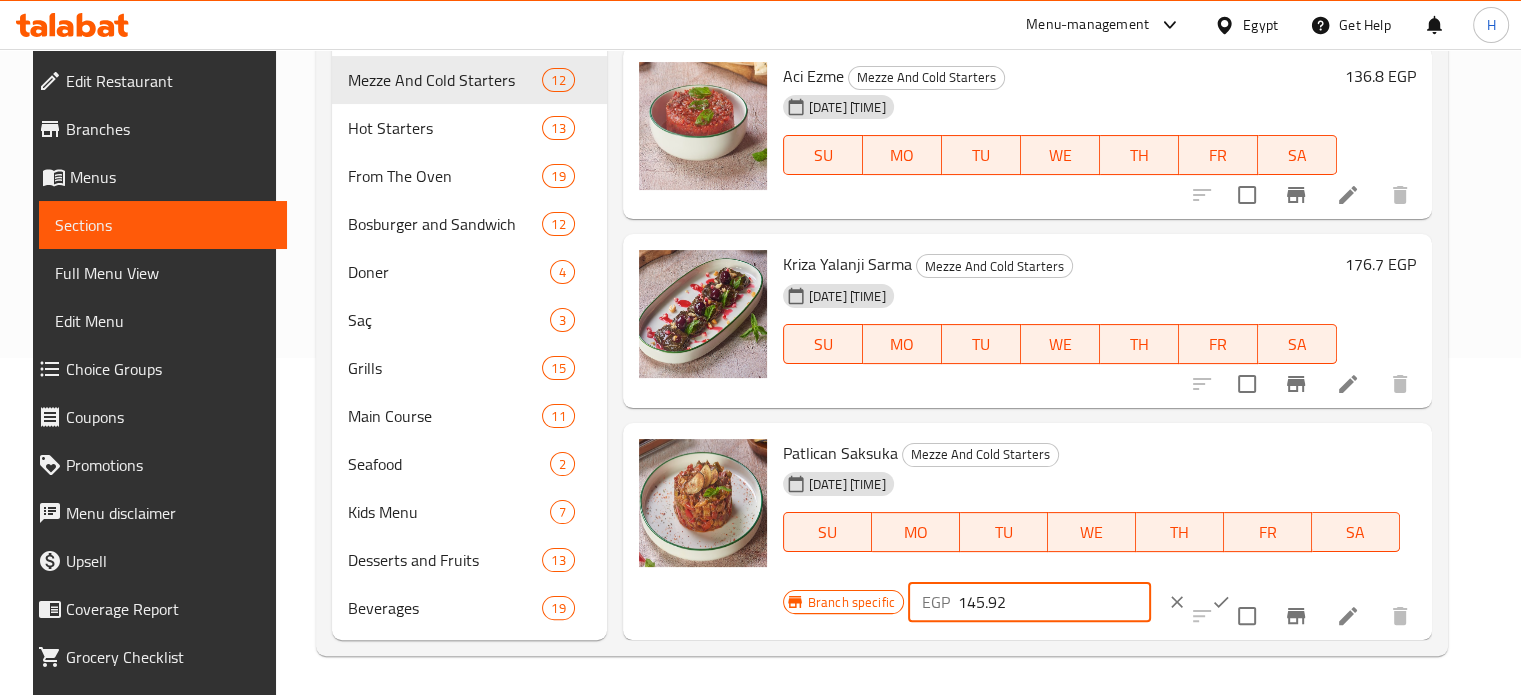 type on "145.92" 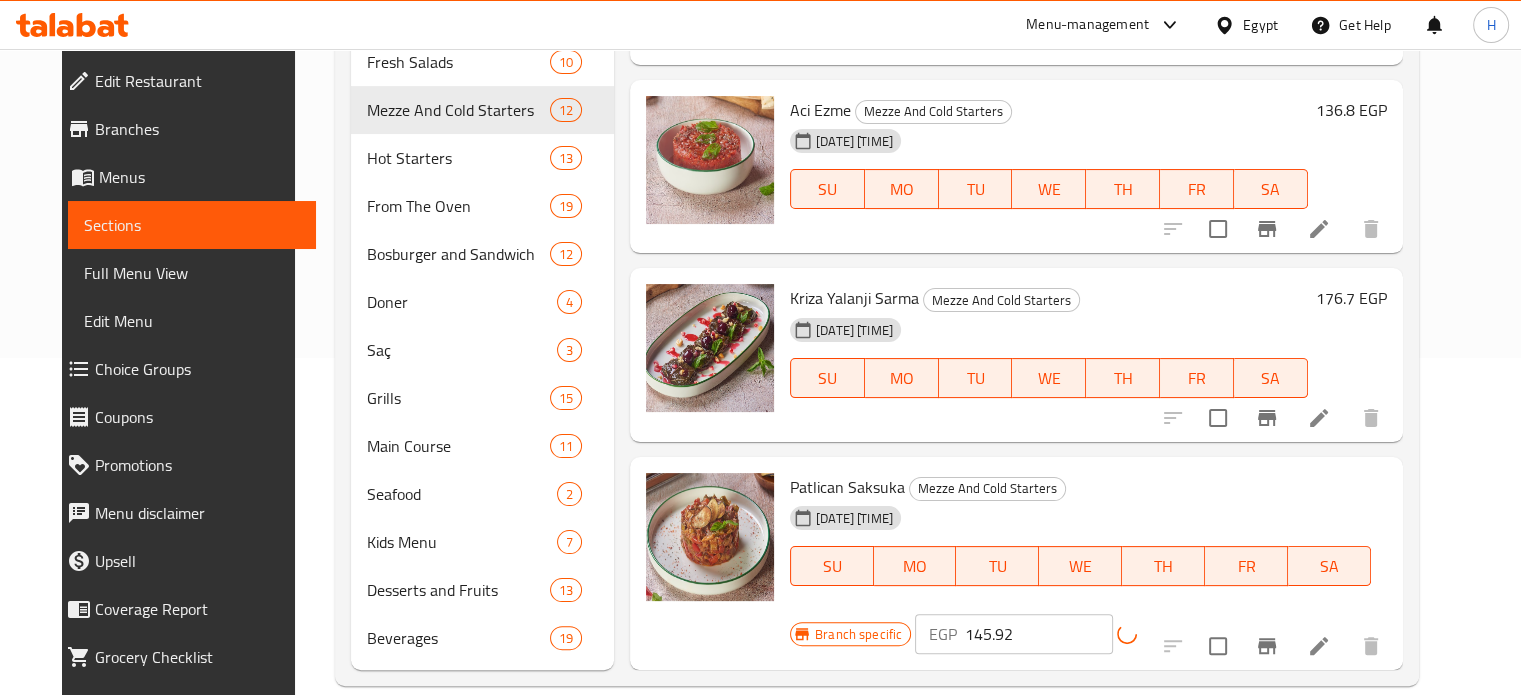 scroll, scrollTop: 1704, scrollLeft: 0, axis: vertical 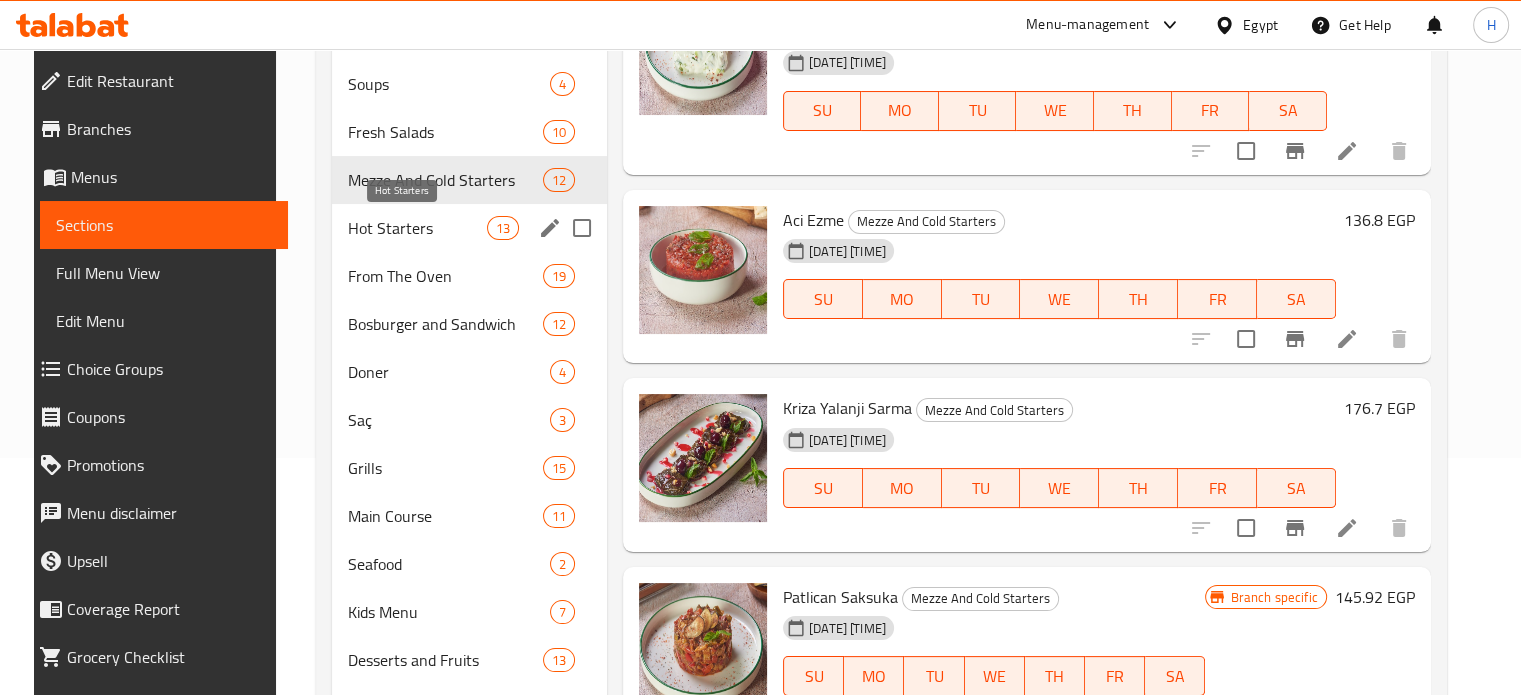 click on "Hot Starters" at bounding box center [417, 228] 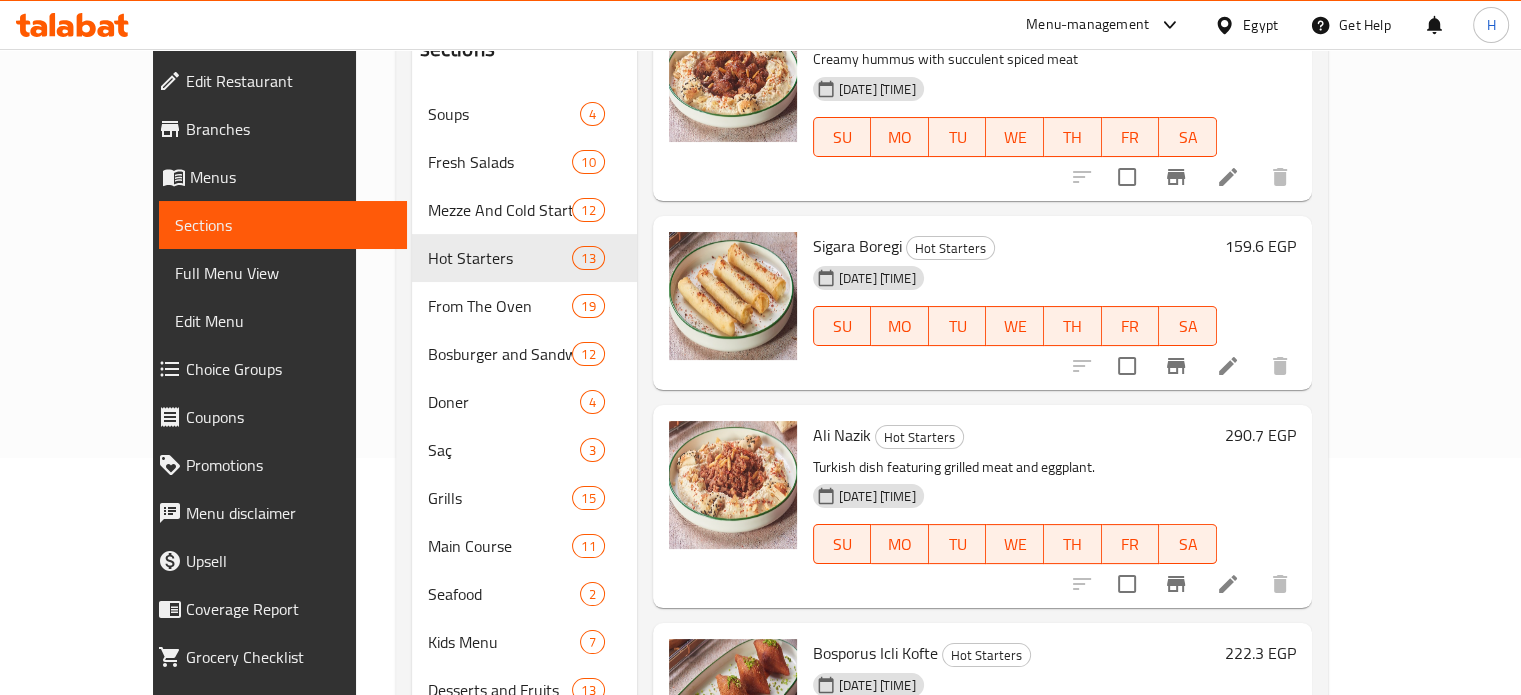 scroll, scrollTop: 0, scrollLeft: 0, axis: both 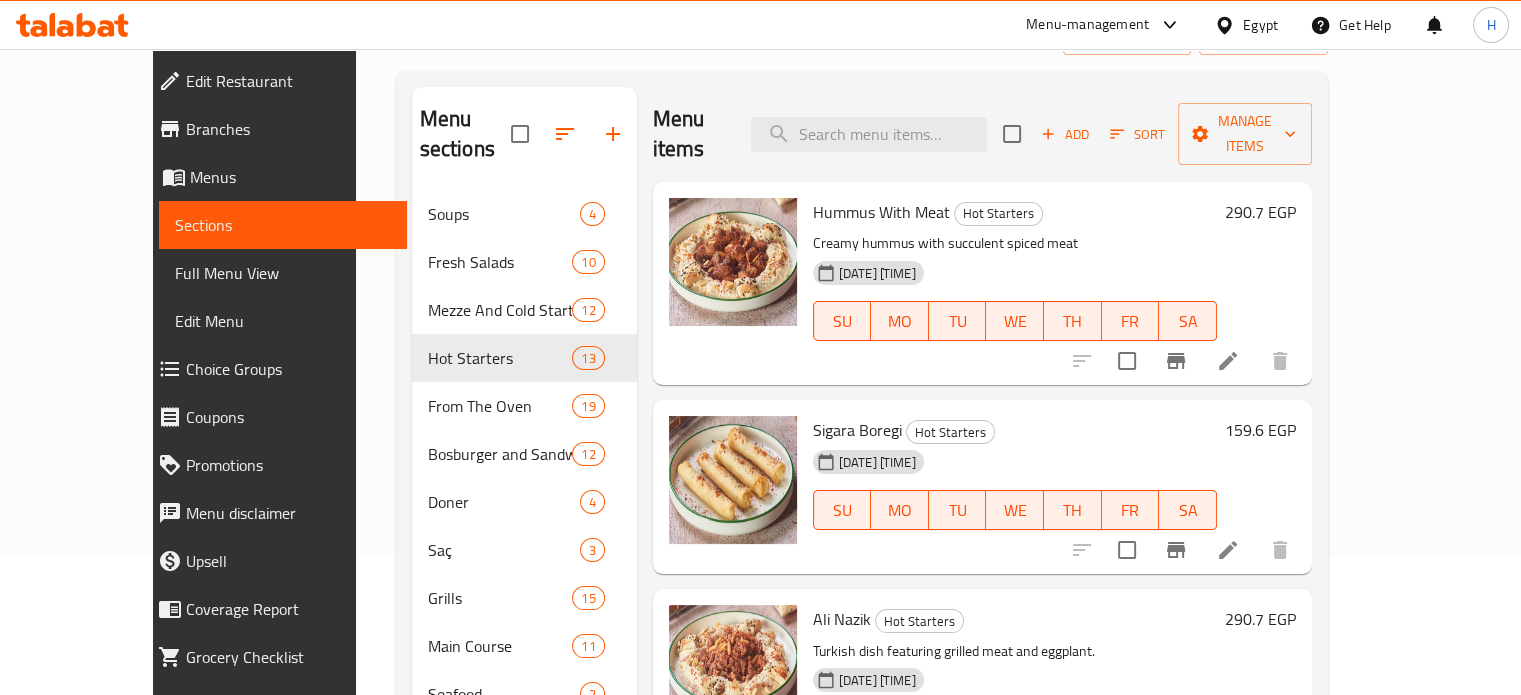 click on "290.7   EGP" at bounding box center (1260, 212) 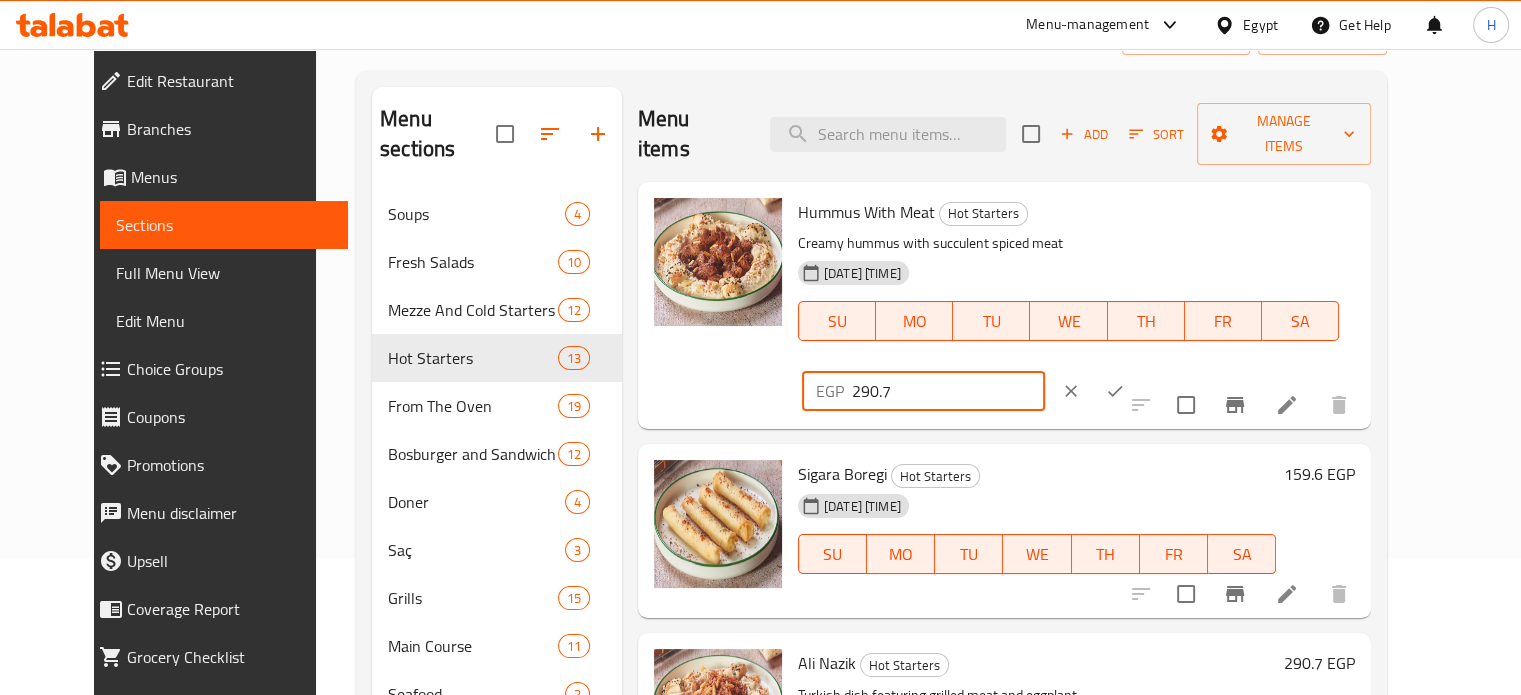 drag, startPoint x: 1211, startPoint y: 184, endPoint x: 1140, endPoint y: 183, distance: 71.00704 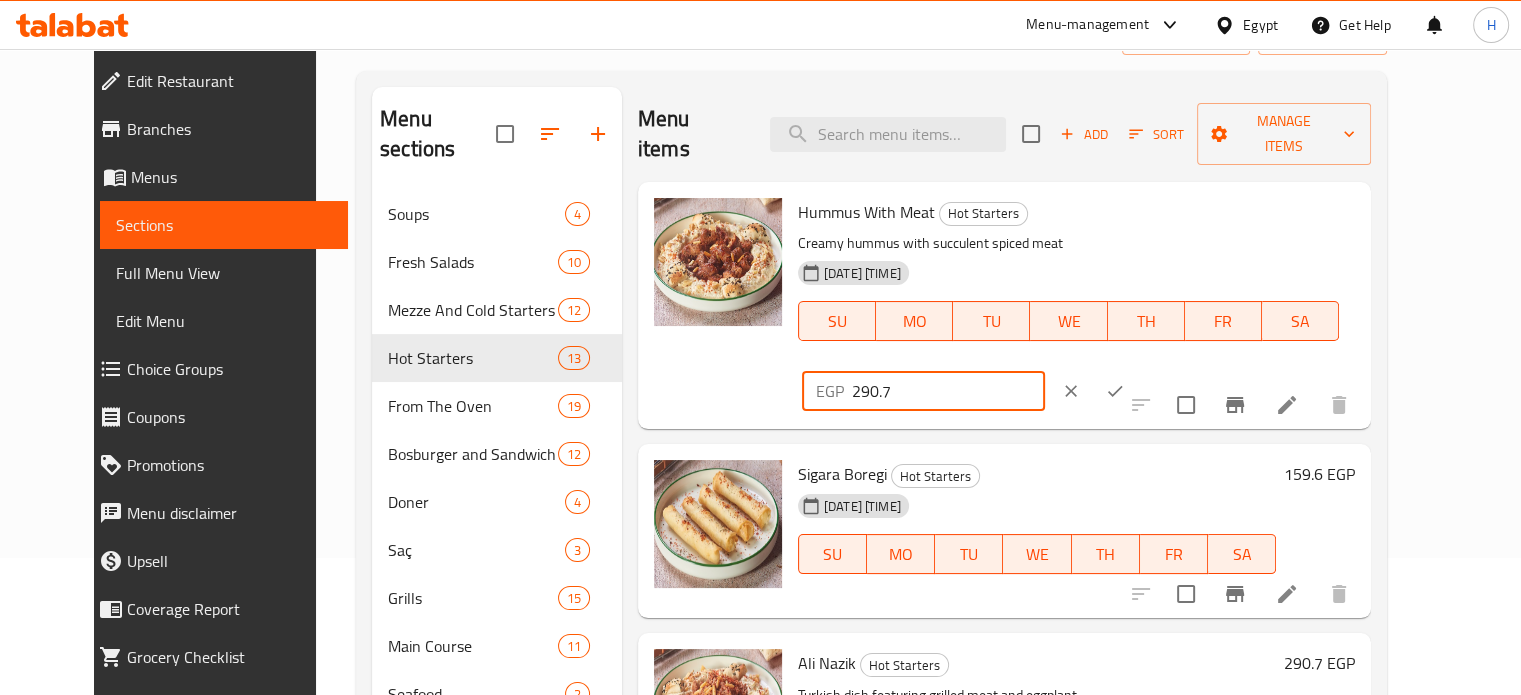 click on "EGP 290.7 ​" at bounding box center [923, 391] 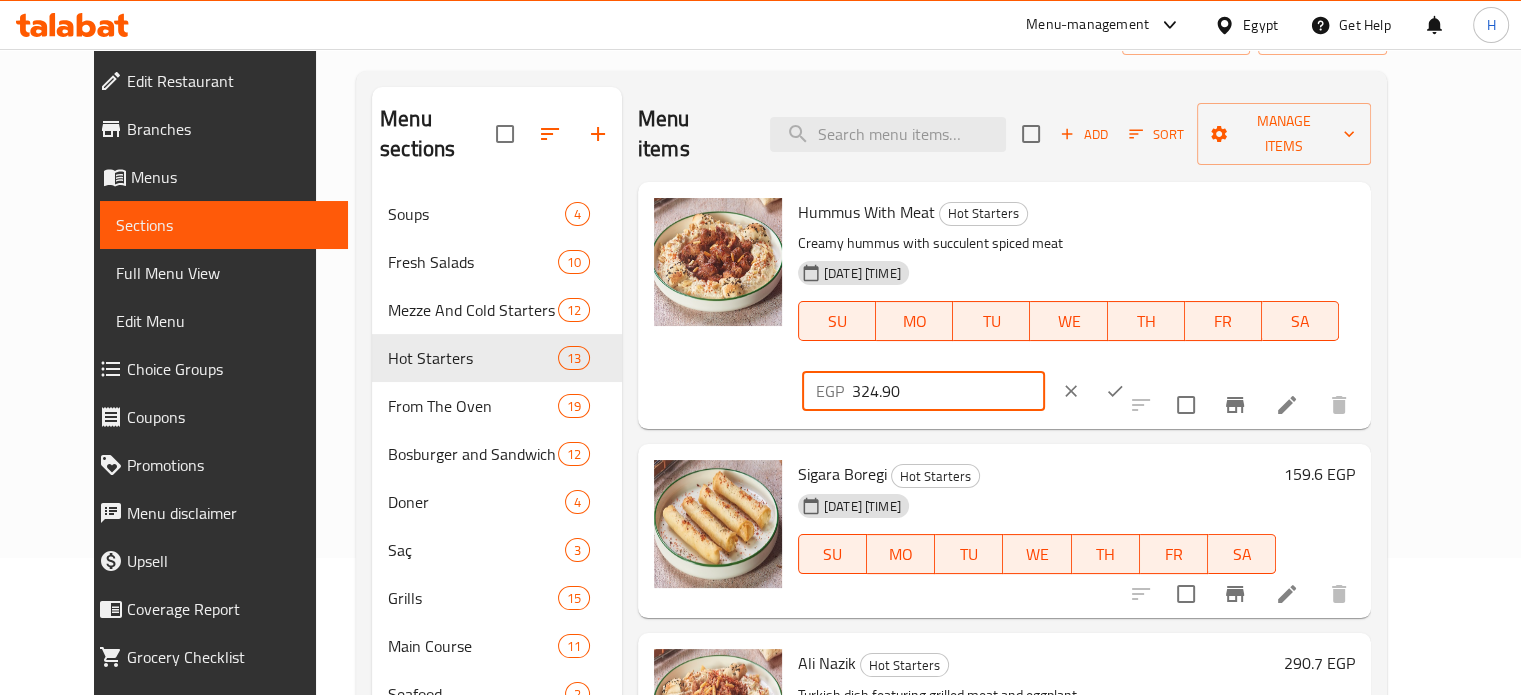 type on "324.90" 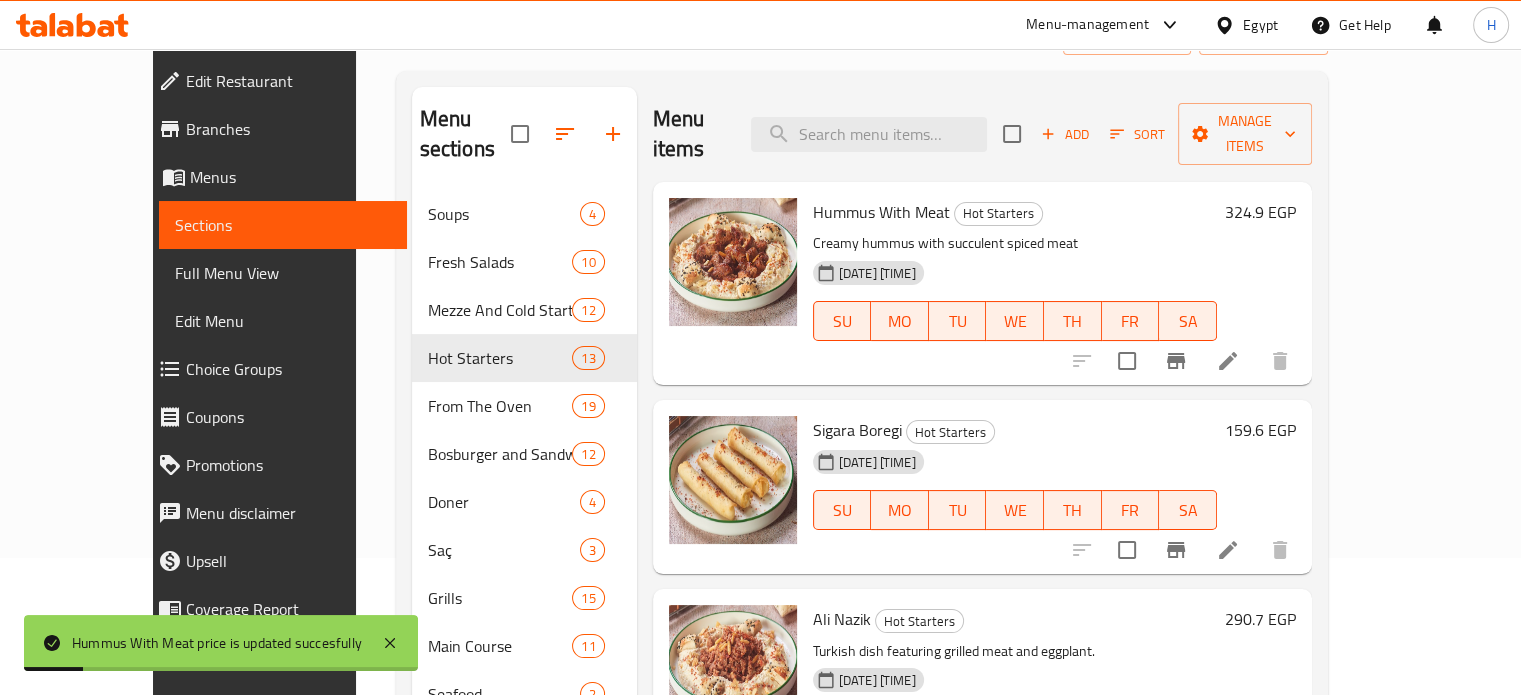 click on "159.6   EGP" at bounding box center [1260, 430] 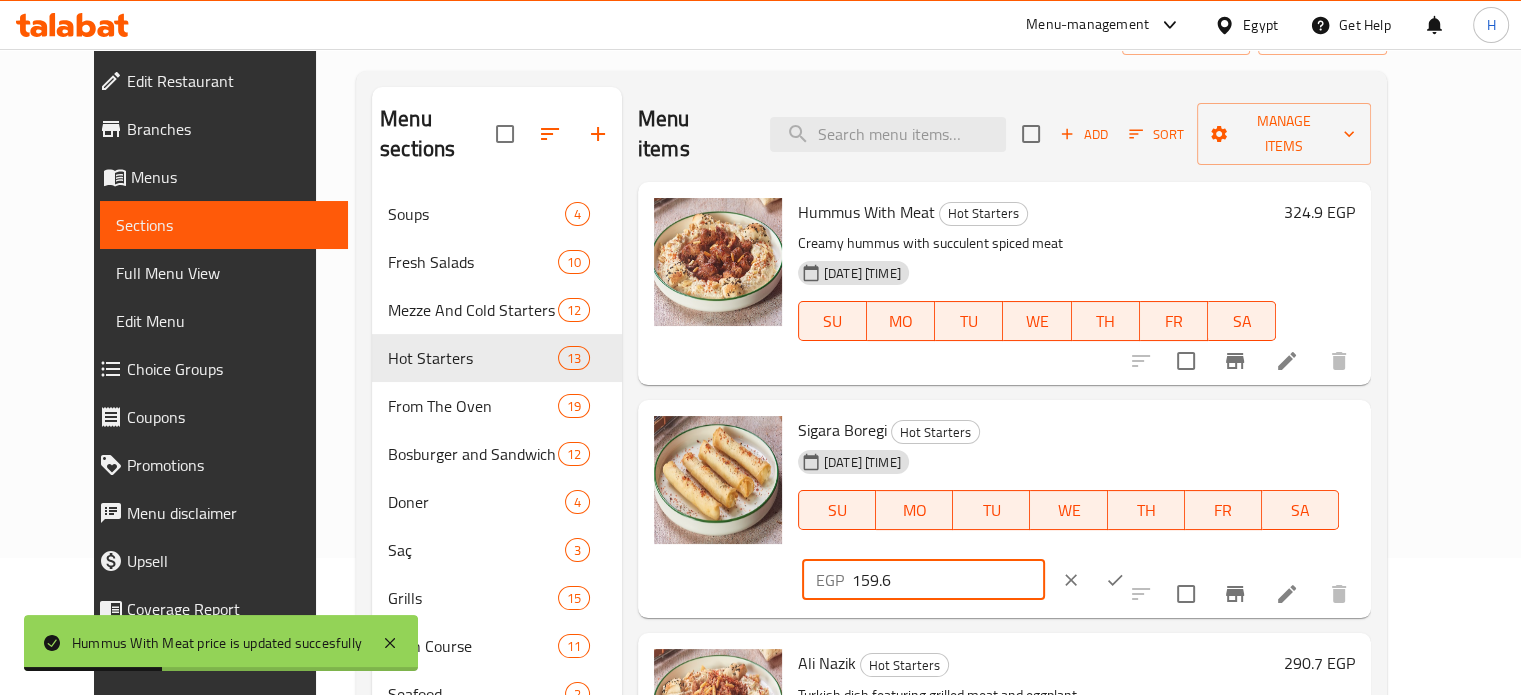 drag, startPoint x: 1180, startPoint y: 411, endPoint x: 1114, endPoint y: 413, distance: 66.0303 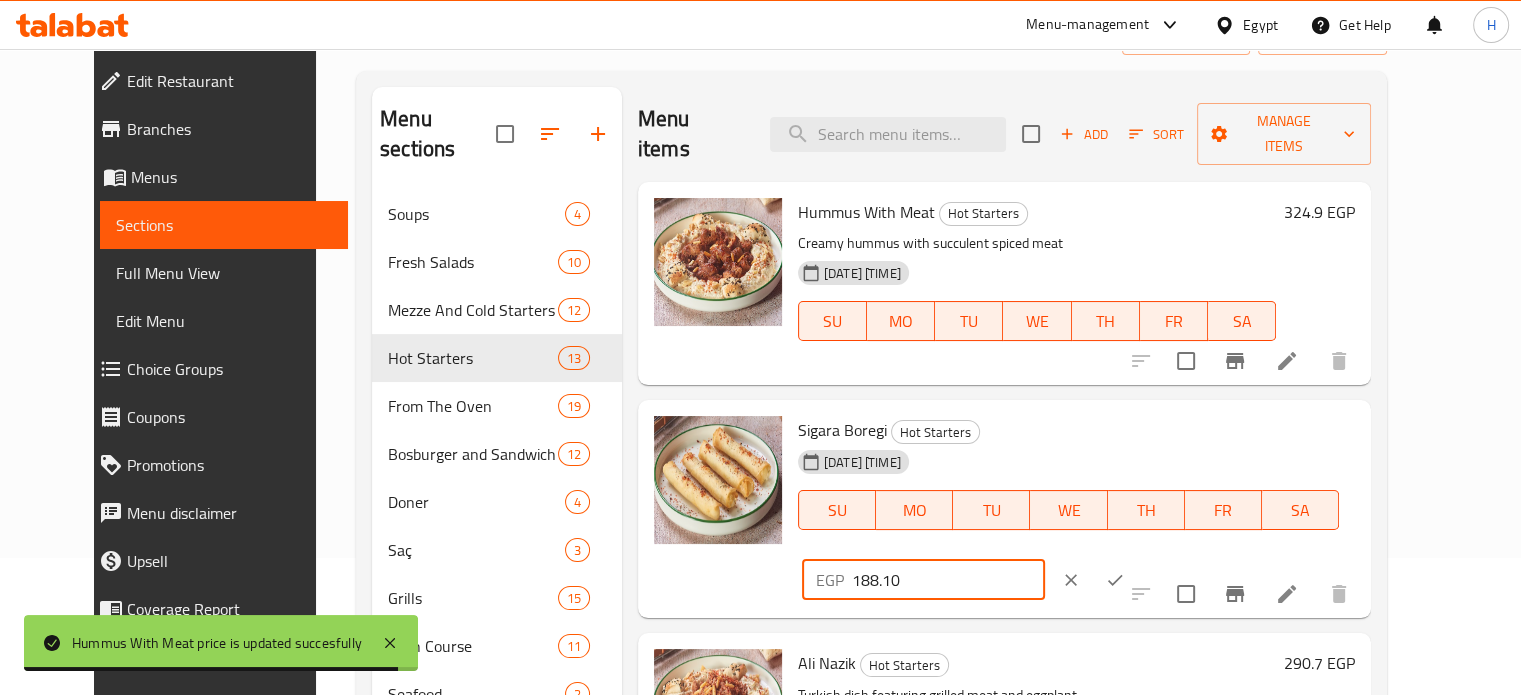 type on "188.10" 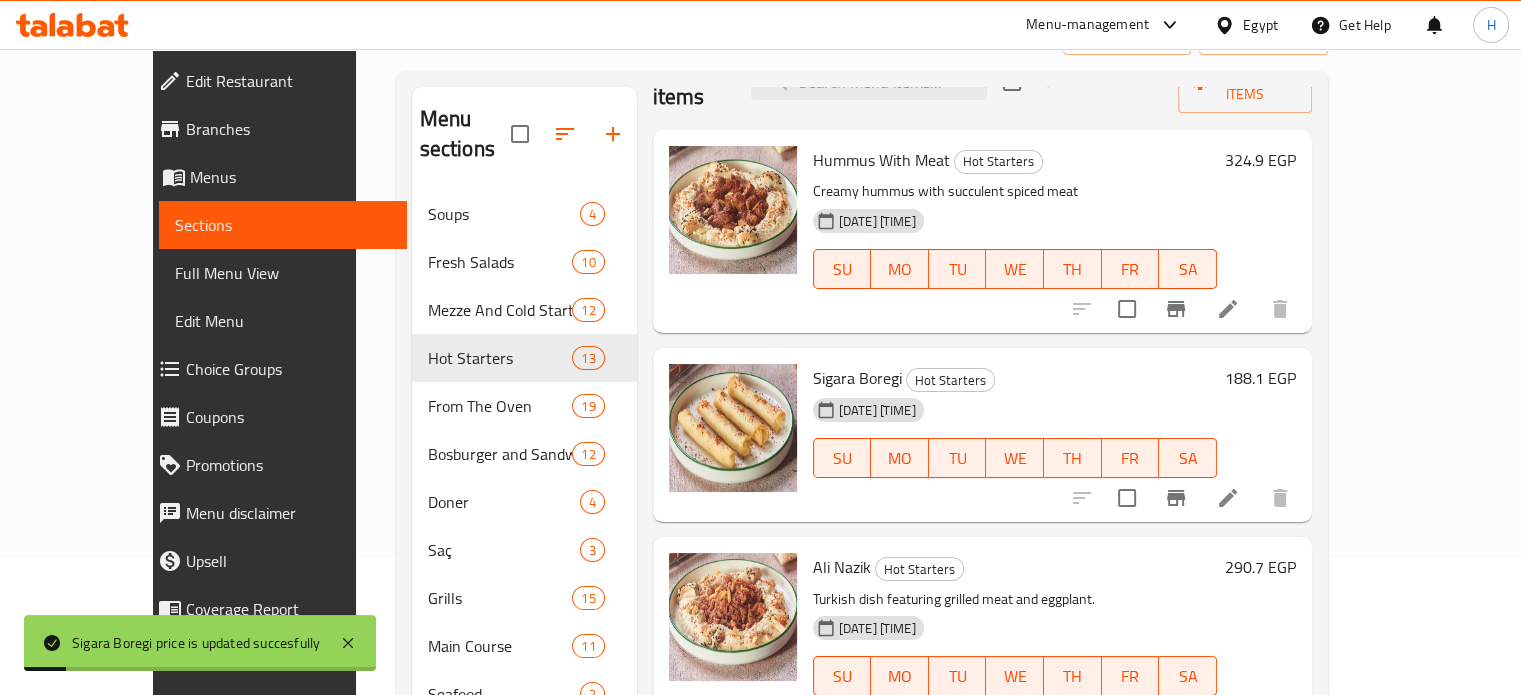 scroll, scrollTop: 100, scrollLeft: 0, axis: vertical 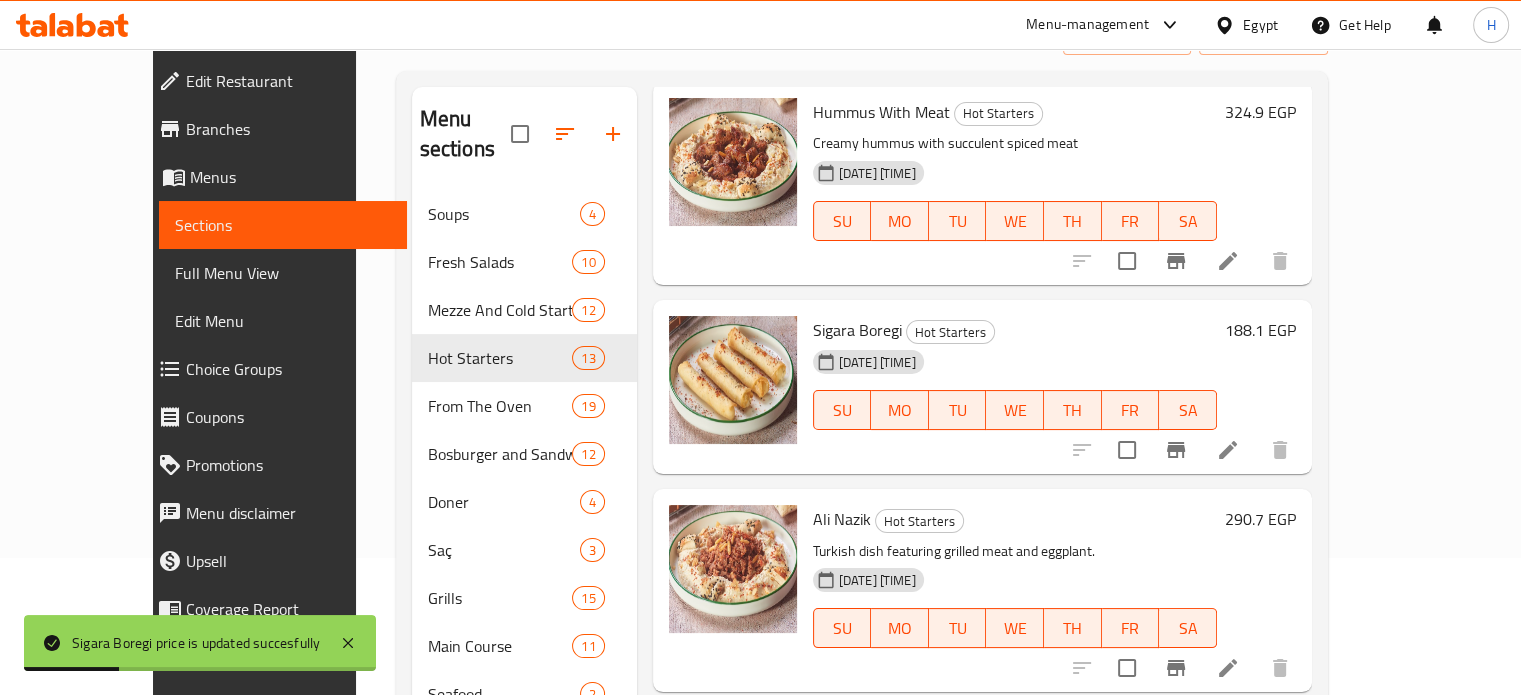 click on "290.7   EGP" at bounding box center [1260, 519] 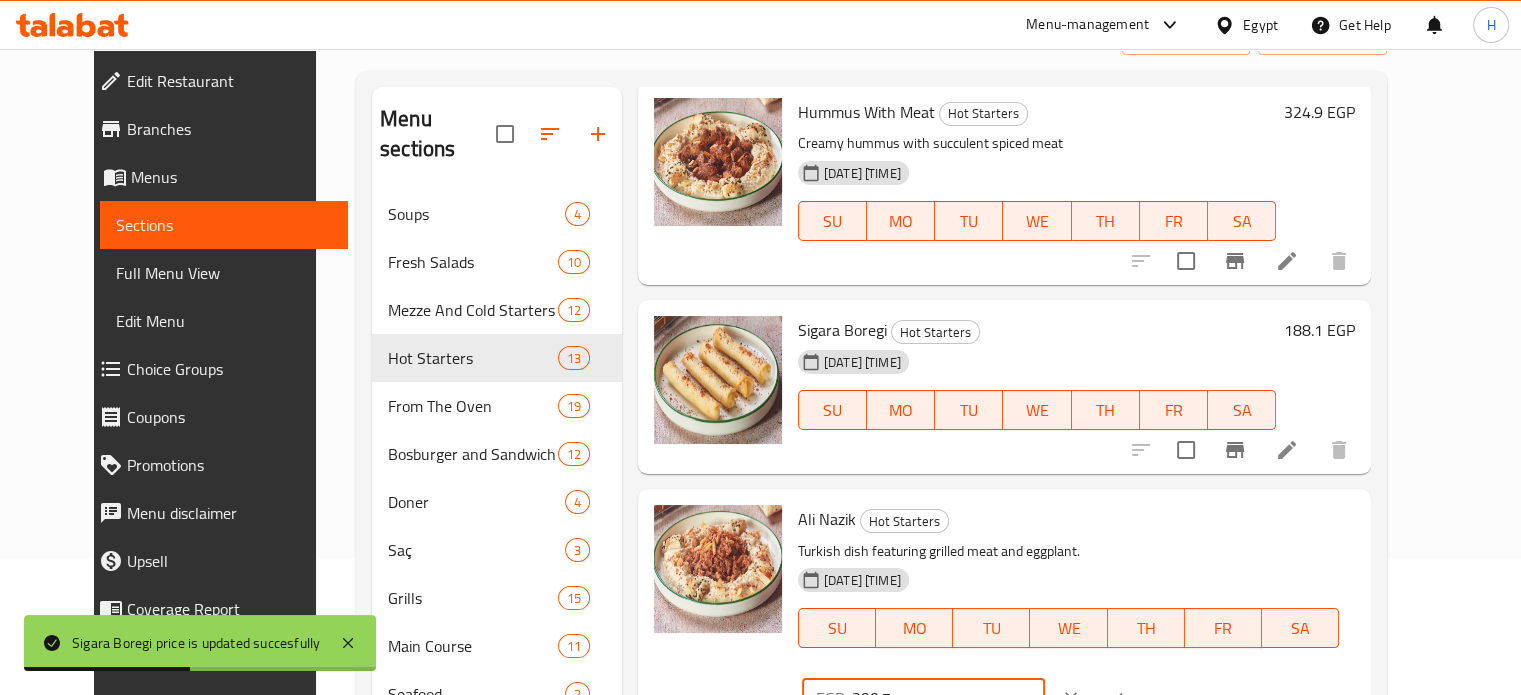 drag, startPoint x: 1224, startPoint y: 499, endPoint x: 1136, endPoint y: 503, distance: 88.09086 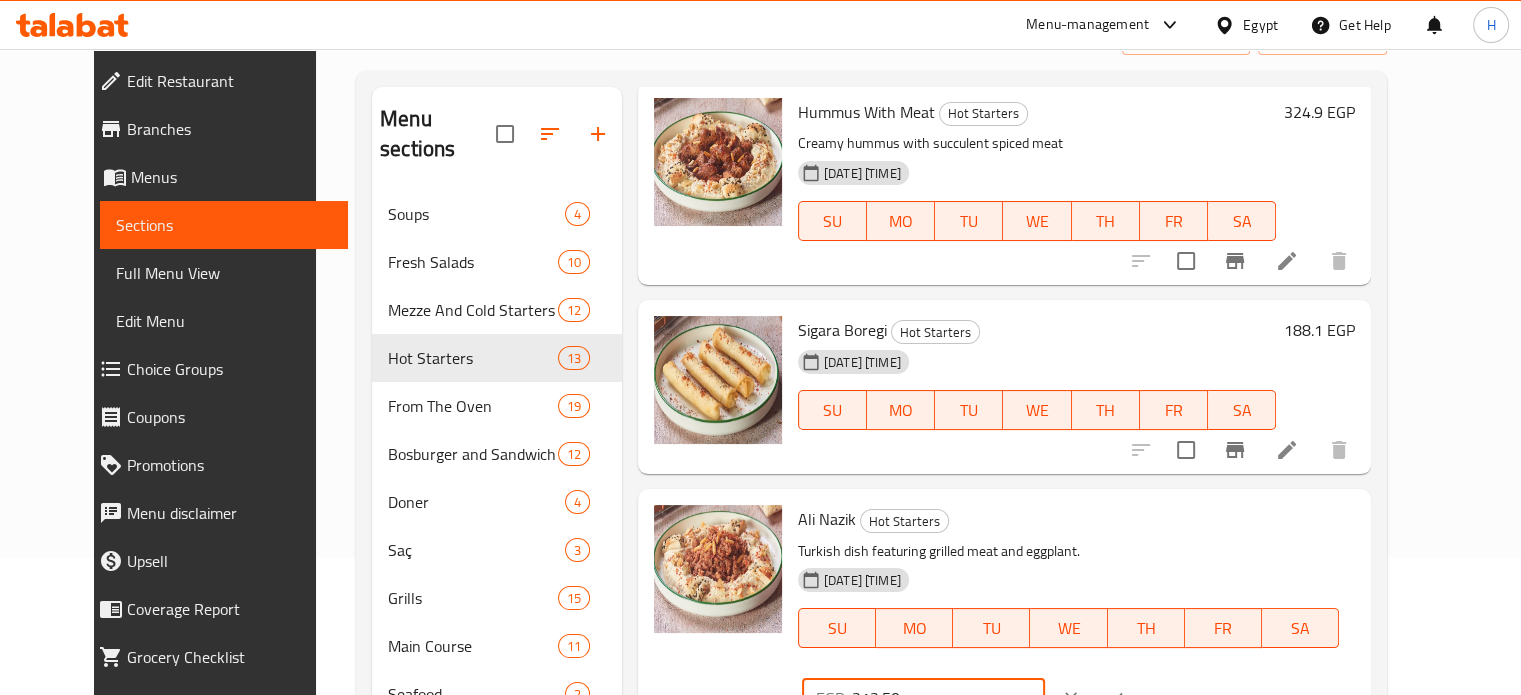 type on "313.50" 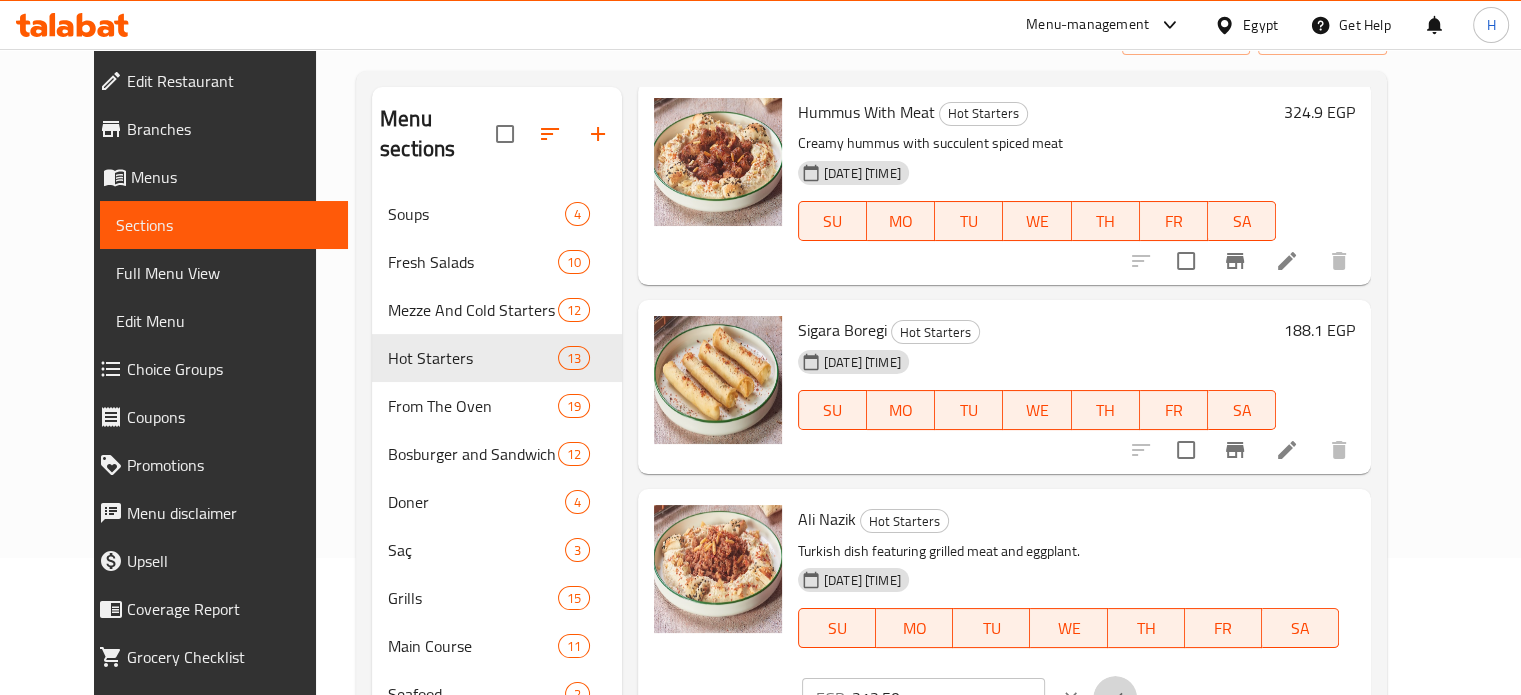 click 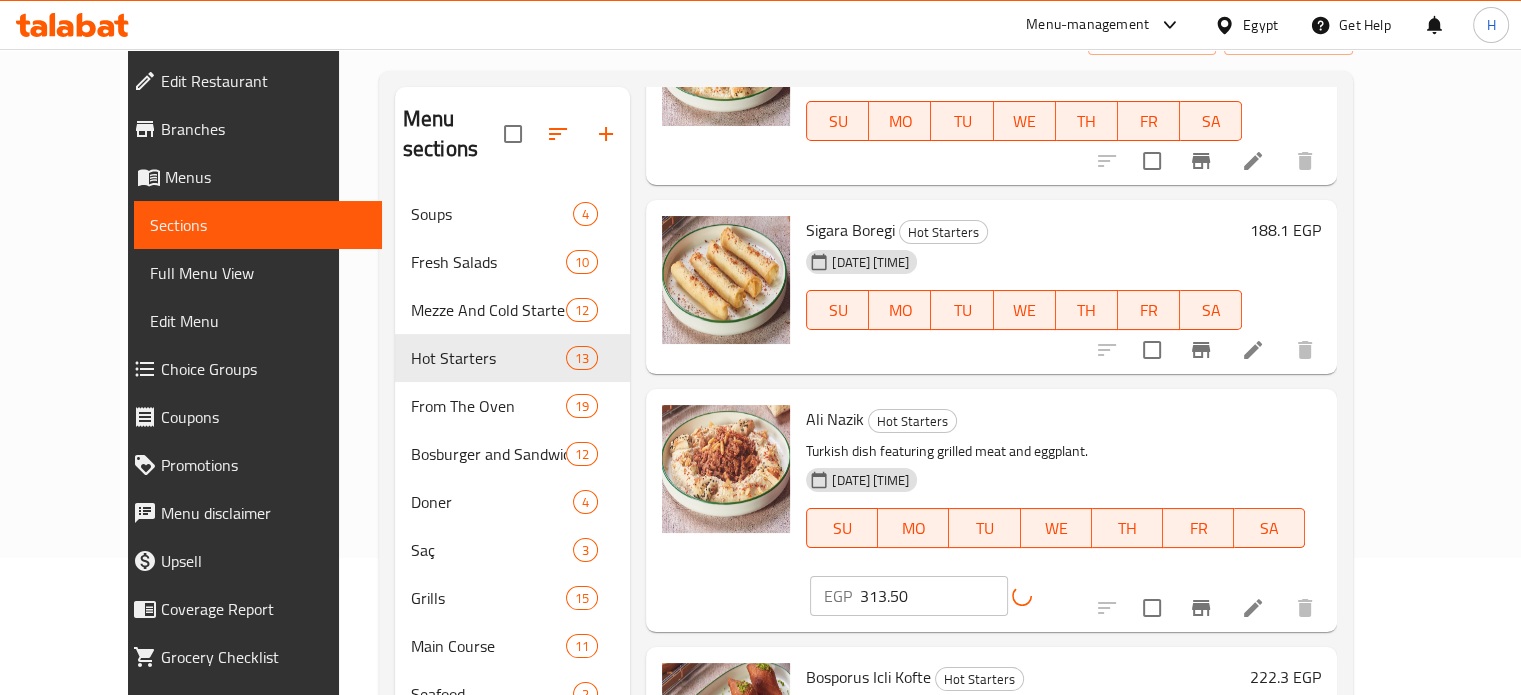 scroll, scrollTop: 500, scrollLeft: 0, axis: vertical 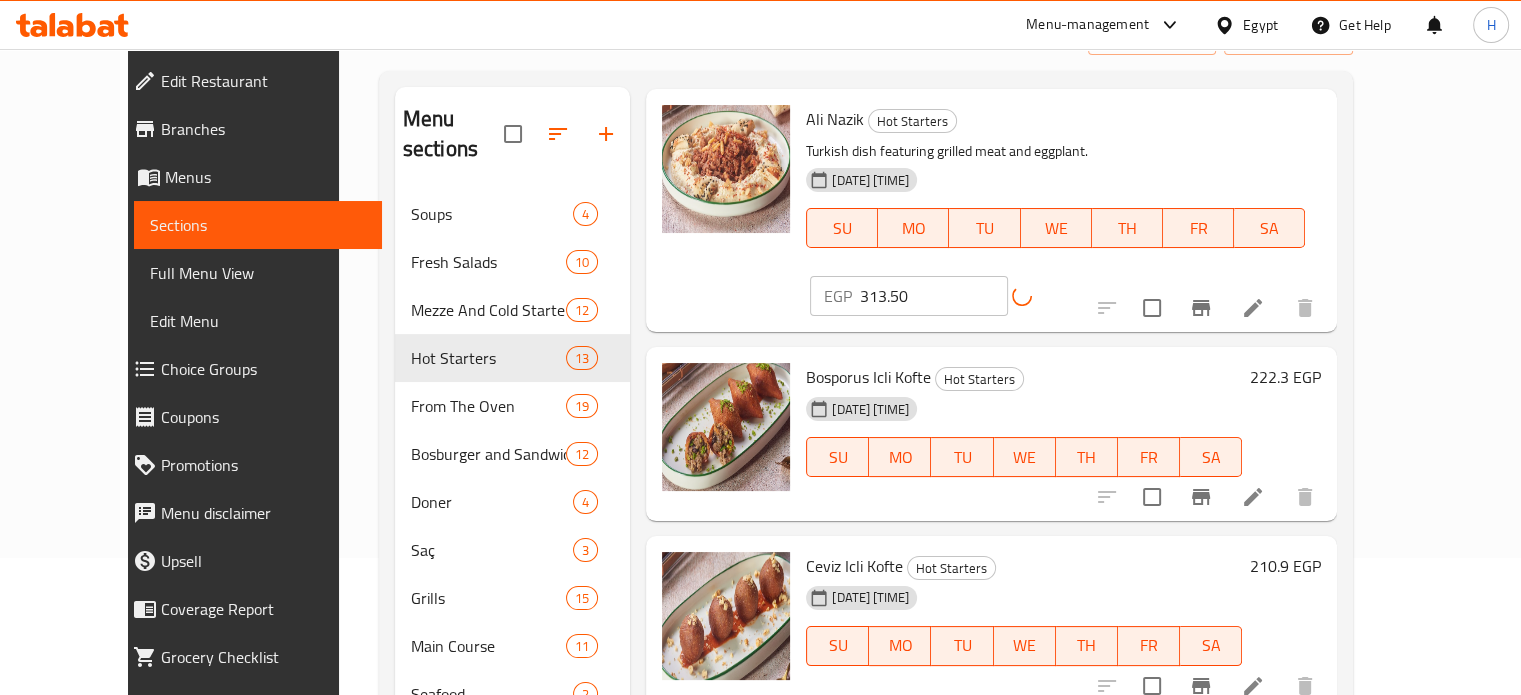 click on "222.3   EGP" at bounding box center (1285, 377) 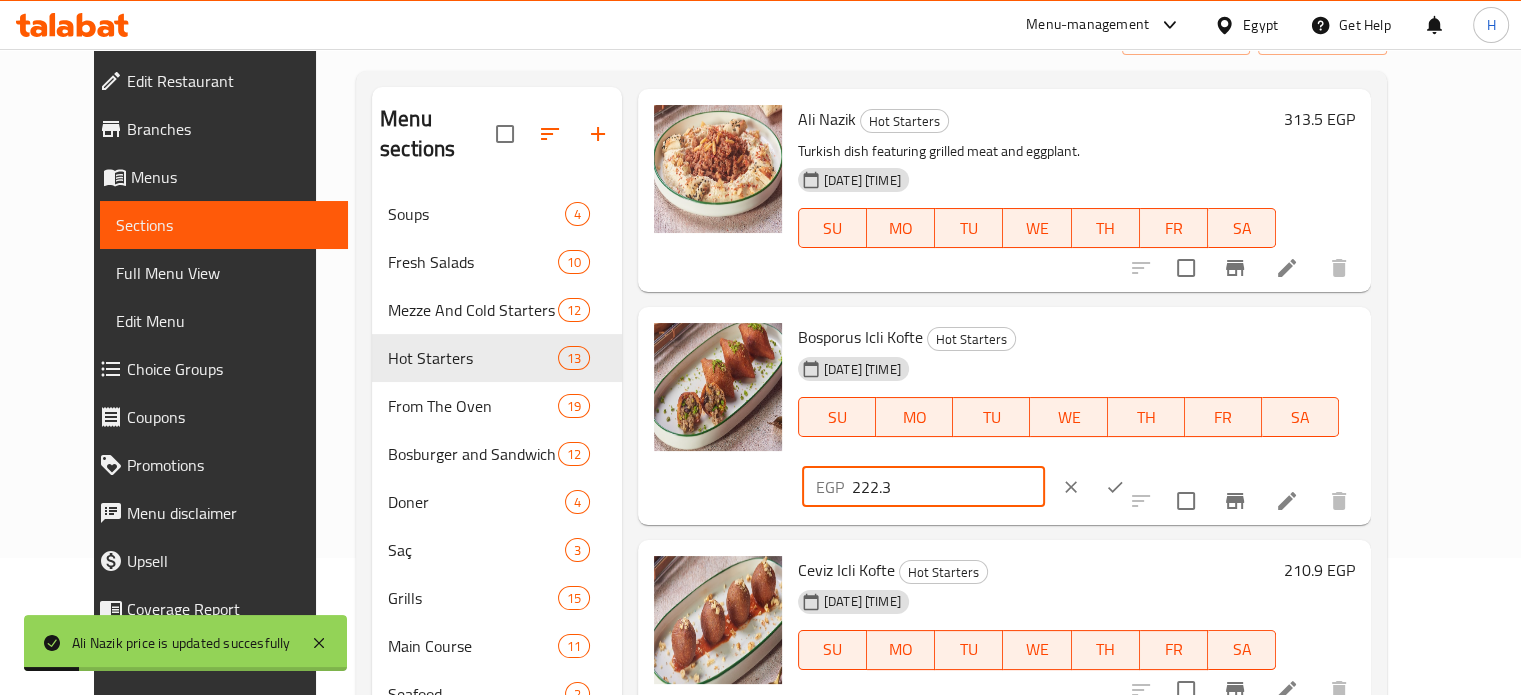 drag, startPoint x: 1246, startPoint y: 319, endPoint x: 1145, endPoint y: 319, distance: 101 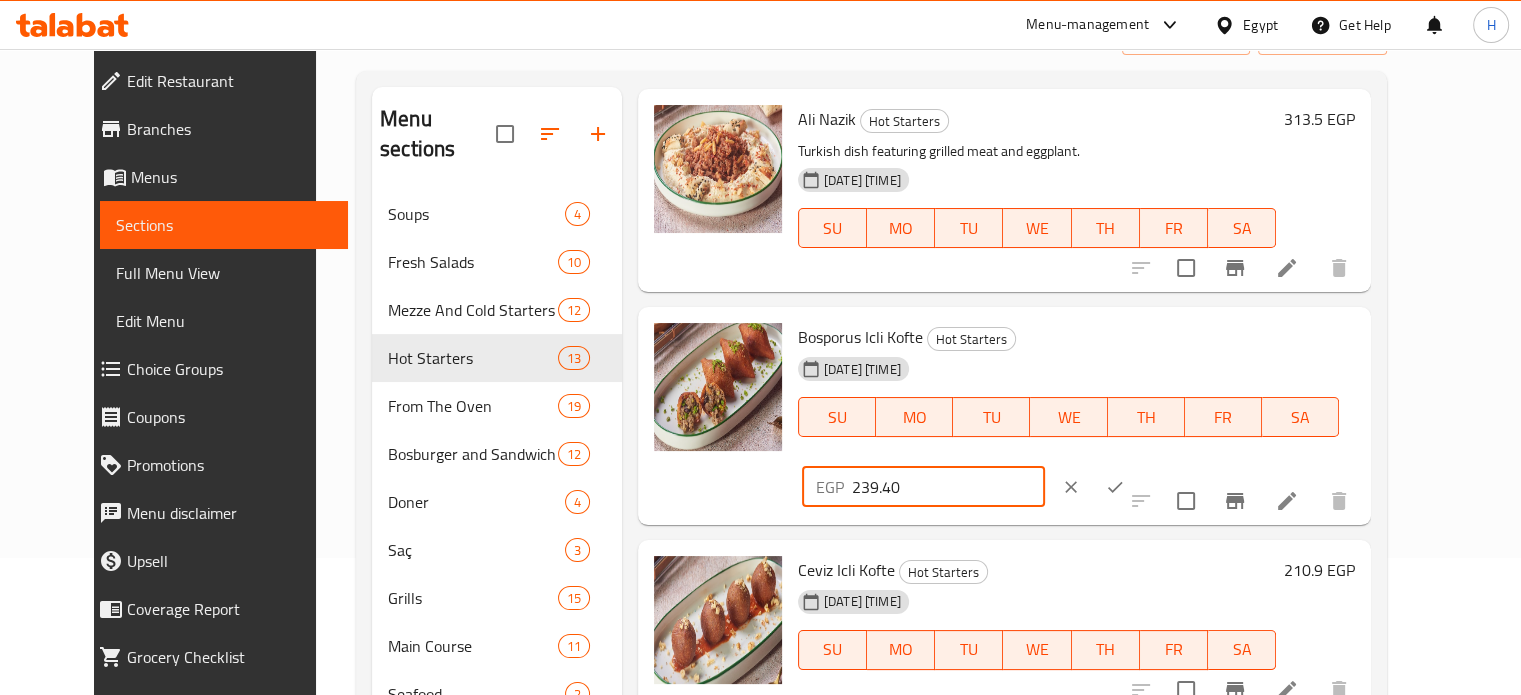 type on "239.40" 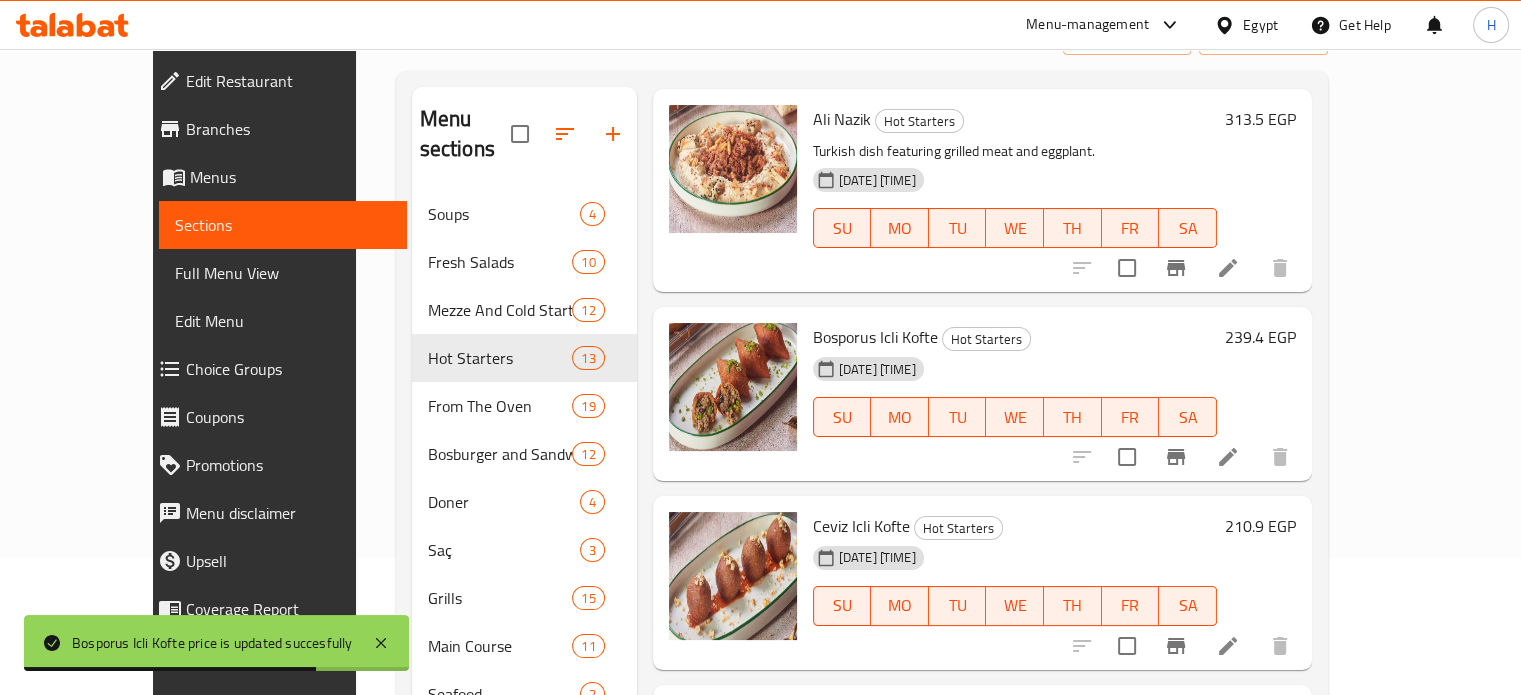 click on "210.9   EGP" at bounding box center [1260, 526] 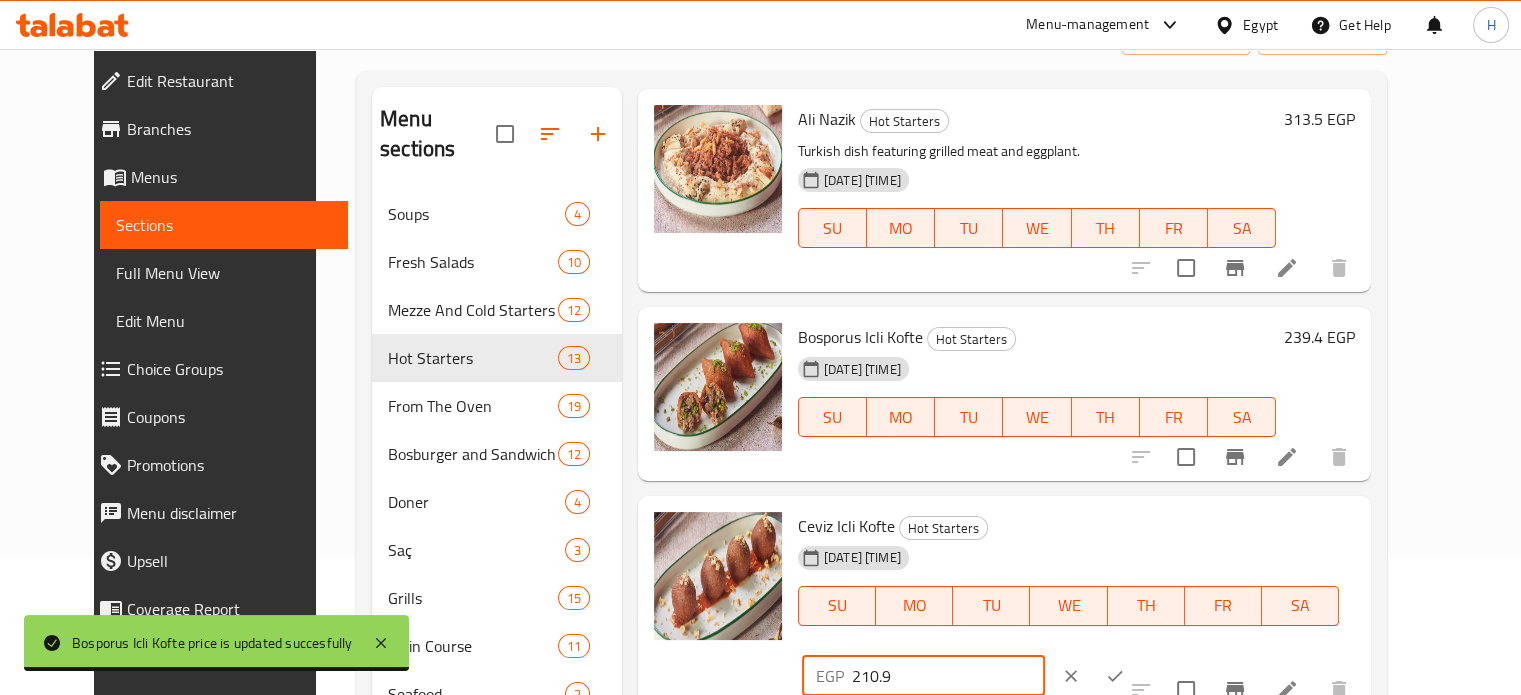 drag, startPoint x: 1253, startPoint y: 495, endPoint x: 1124, endPoint y: 492, distance: 129.03488 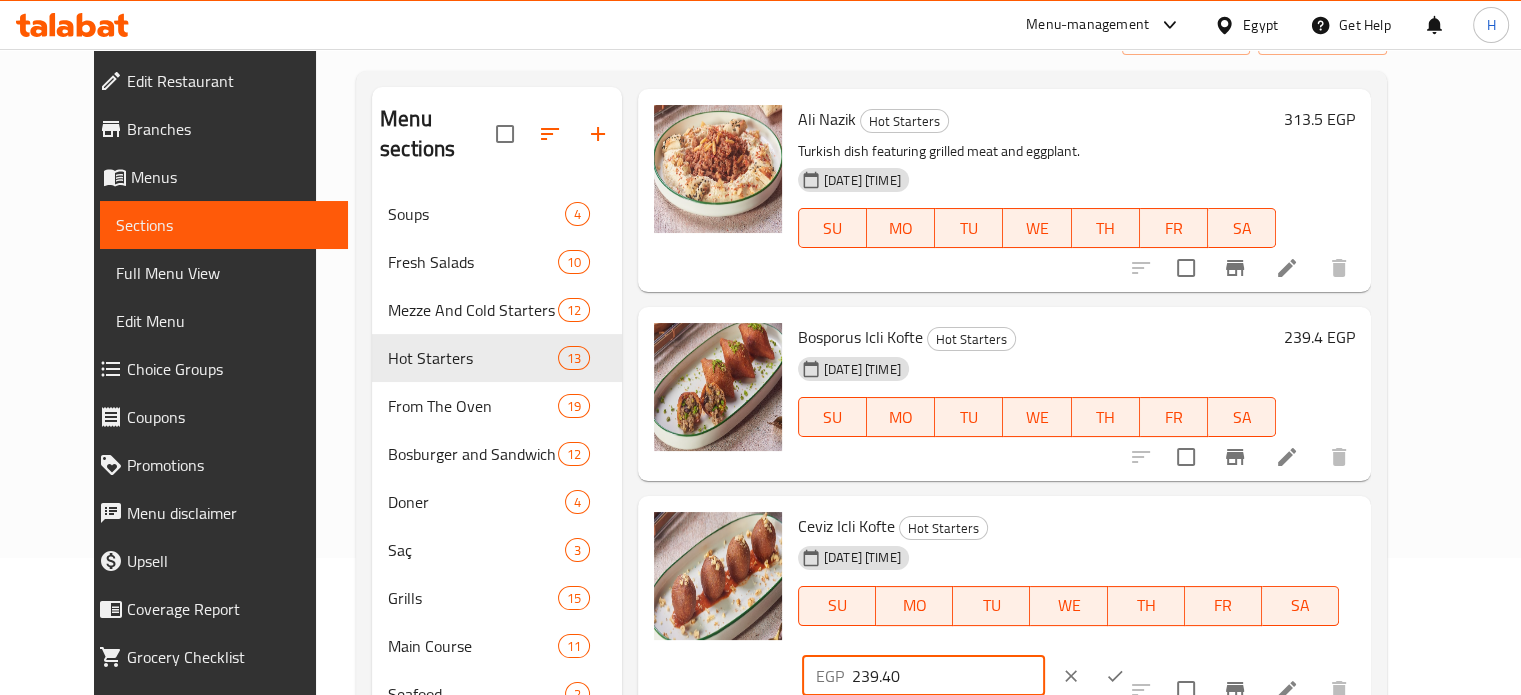 type on "239.40" 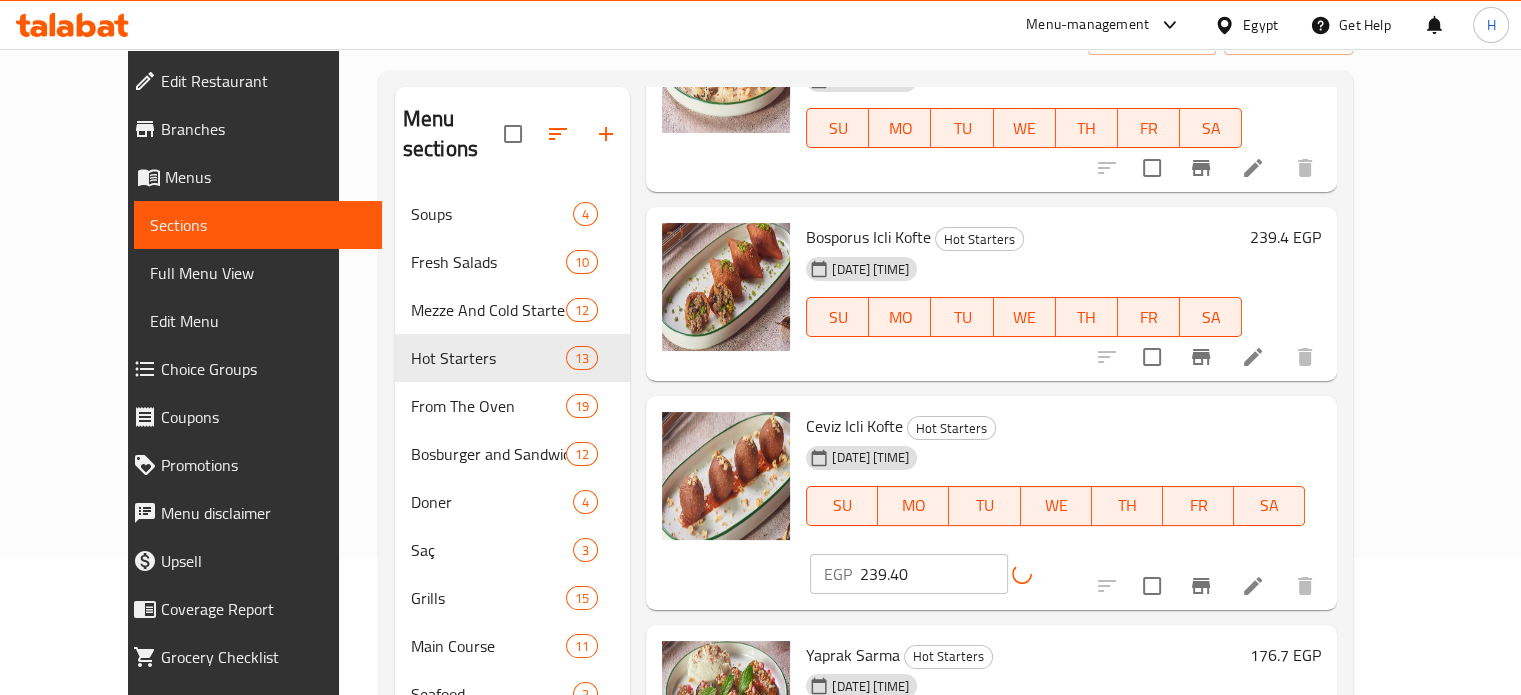 scroll, scrollTop: 700, scrollLeft: 0, axis: vertical 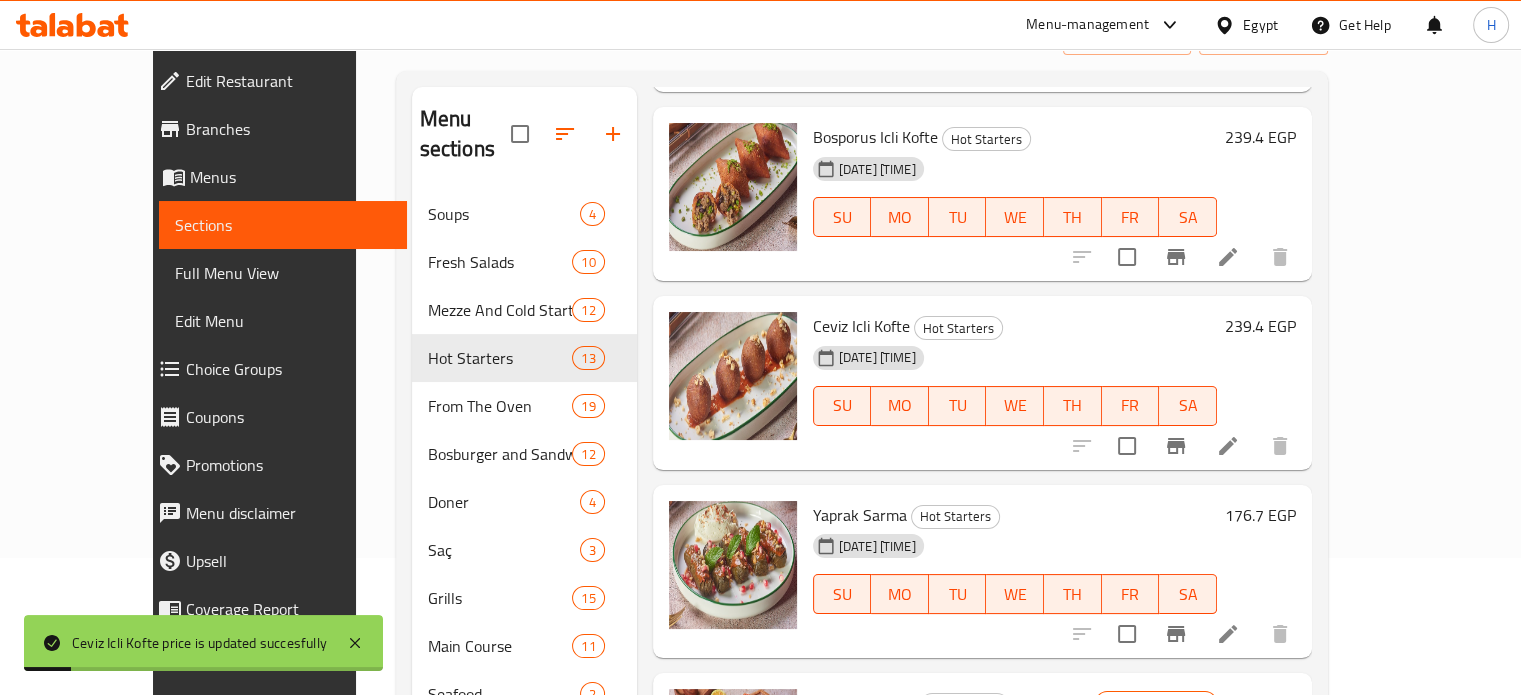 click on "176.7   EGP" at bounding box center (1260, 515) 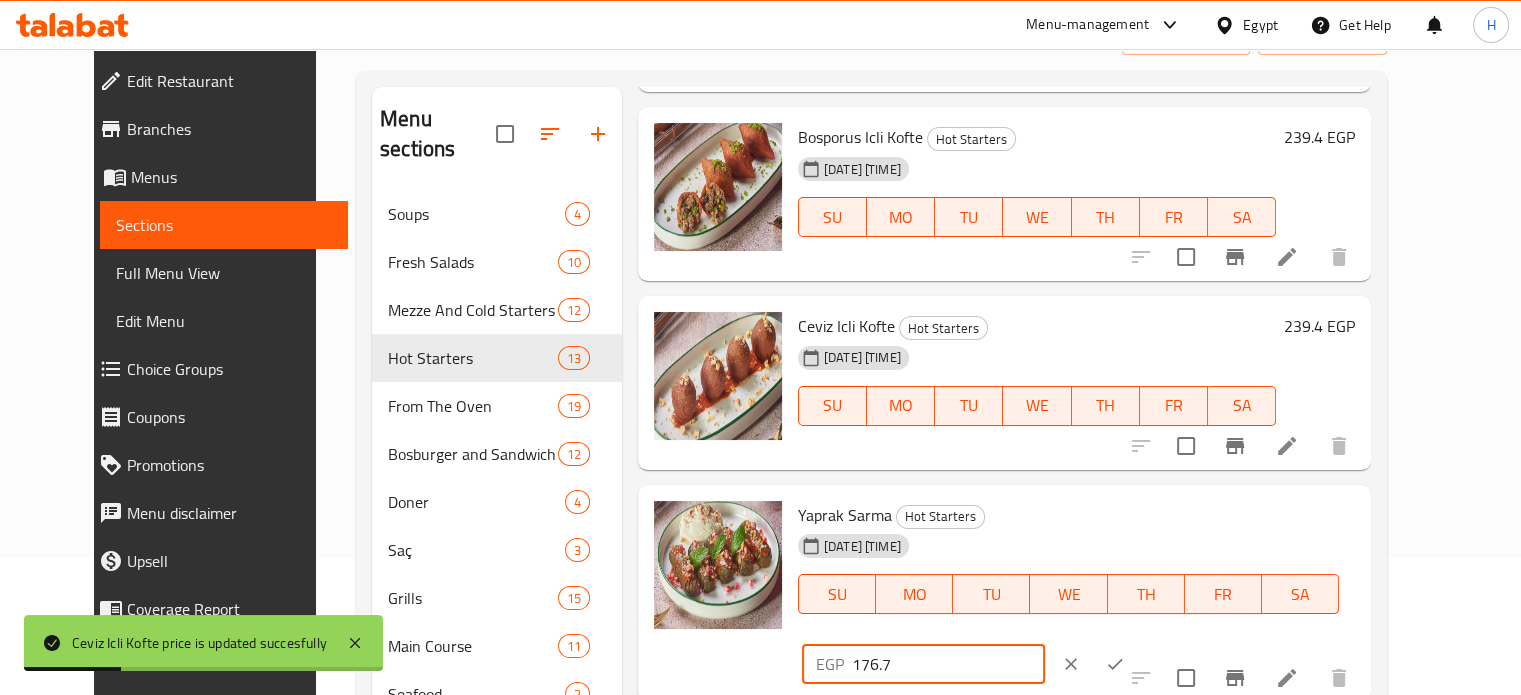 drag, startPoint x: 1246, startPoint y: 501, endPoint x: 1131, endPoint y: 501, distance: 115 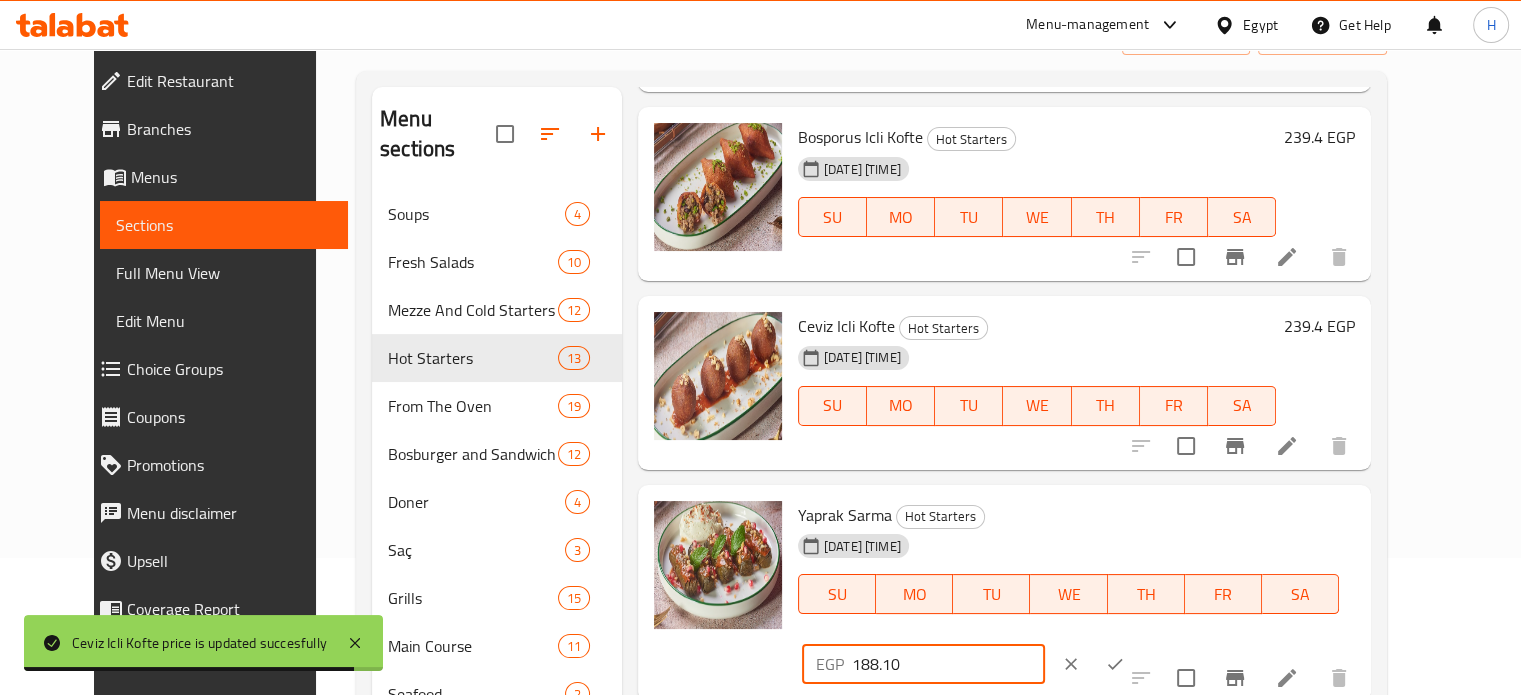 type on "188.10" 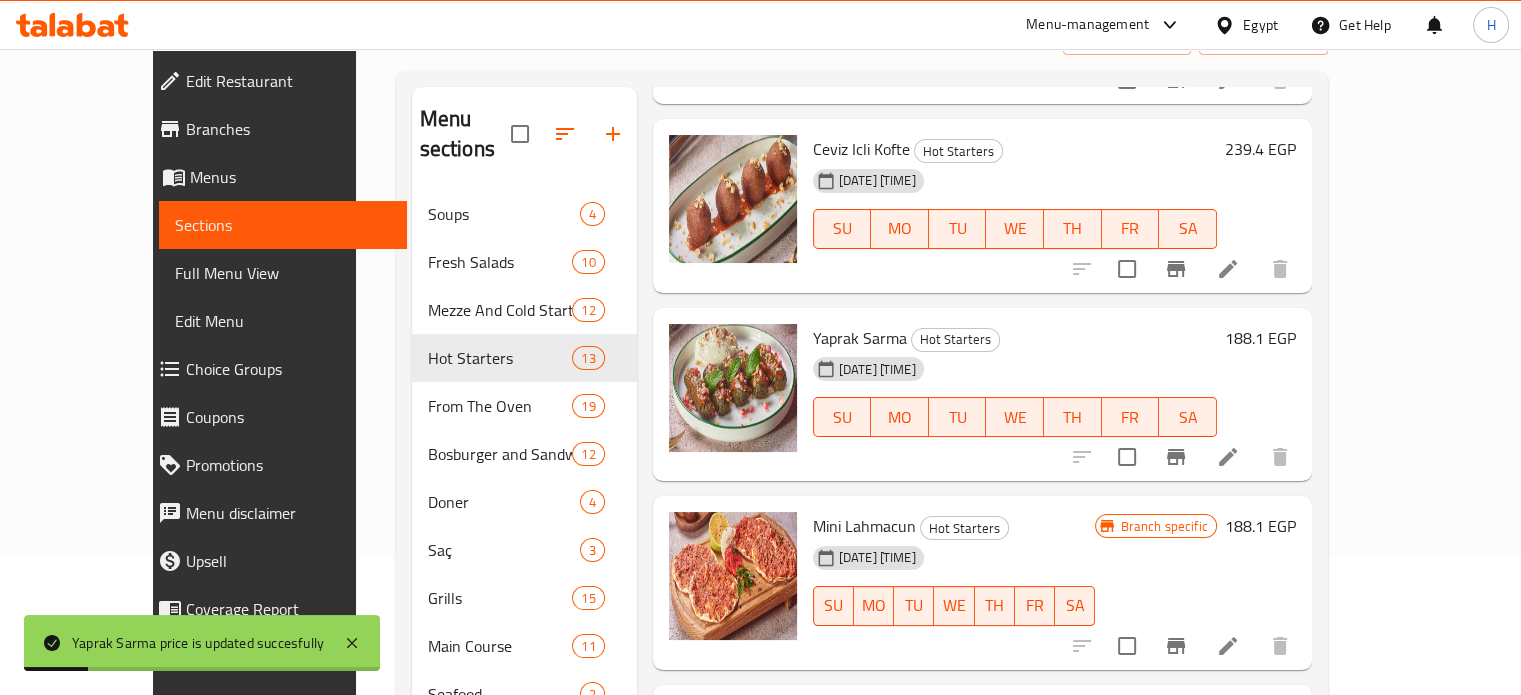 scroll, scrollTop: 900, scrollLeft: 0, axis: vertical 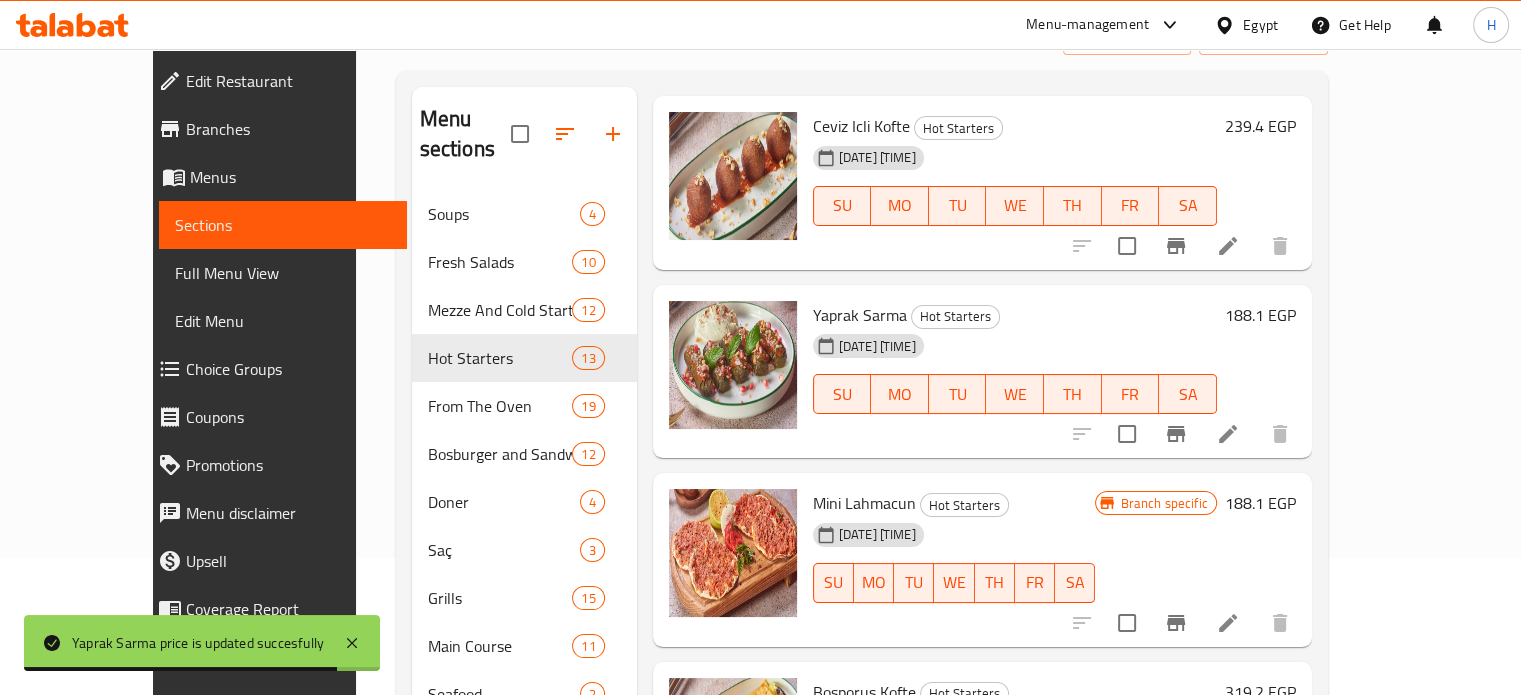 click on "188.1   EGP" at bounding box center (1260, 503) 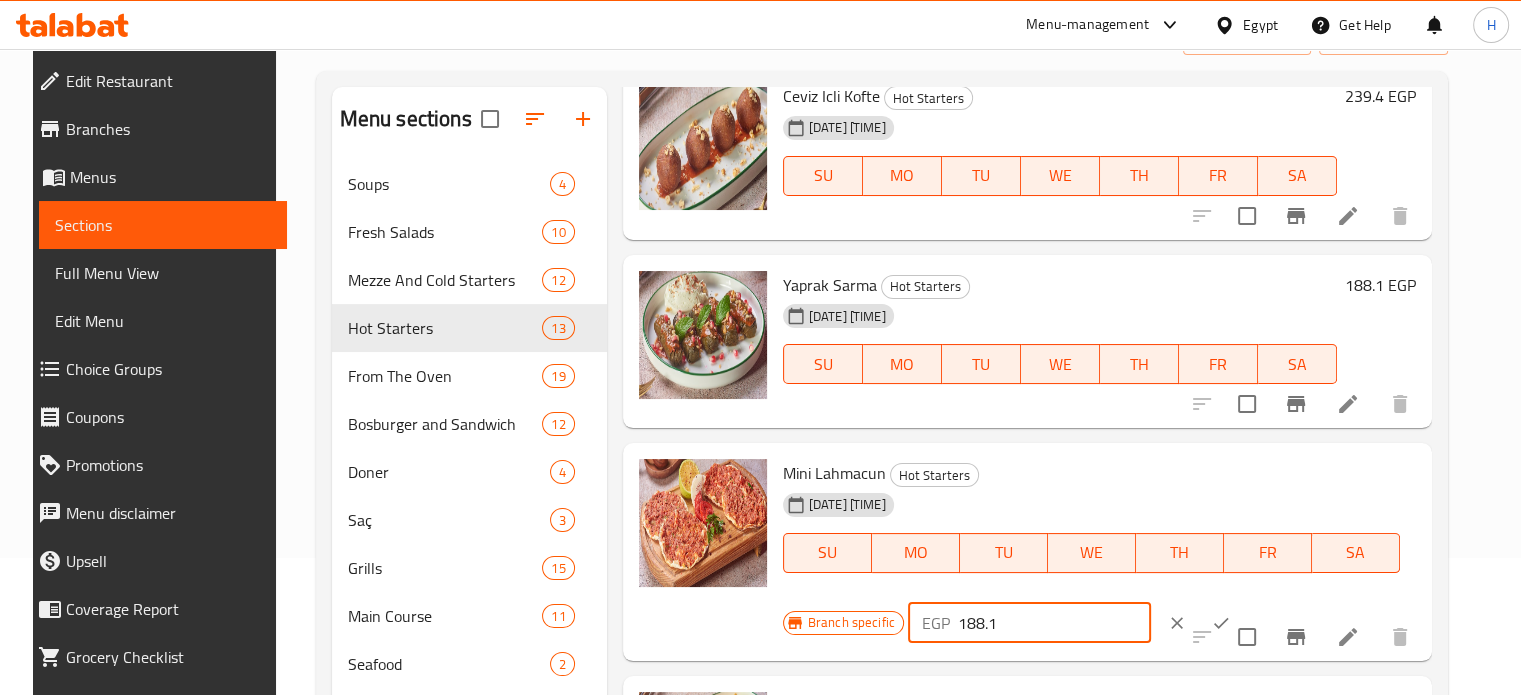 drag, startPoint x: 1021, startPoint y: 616, endPoint x: 949, endPoint y: 622, distance: 72.249565 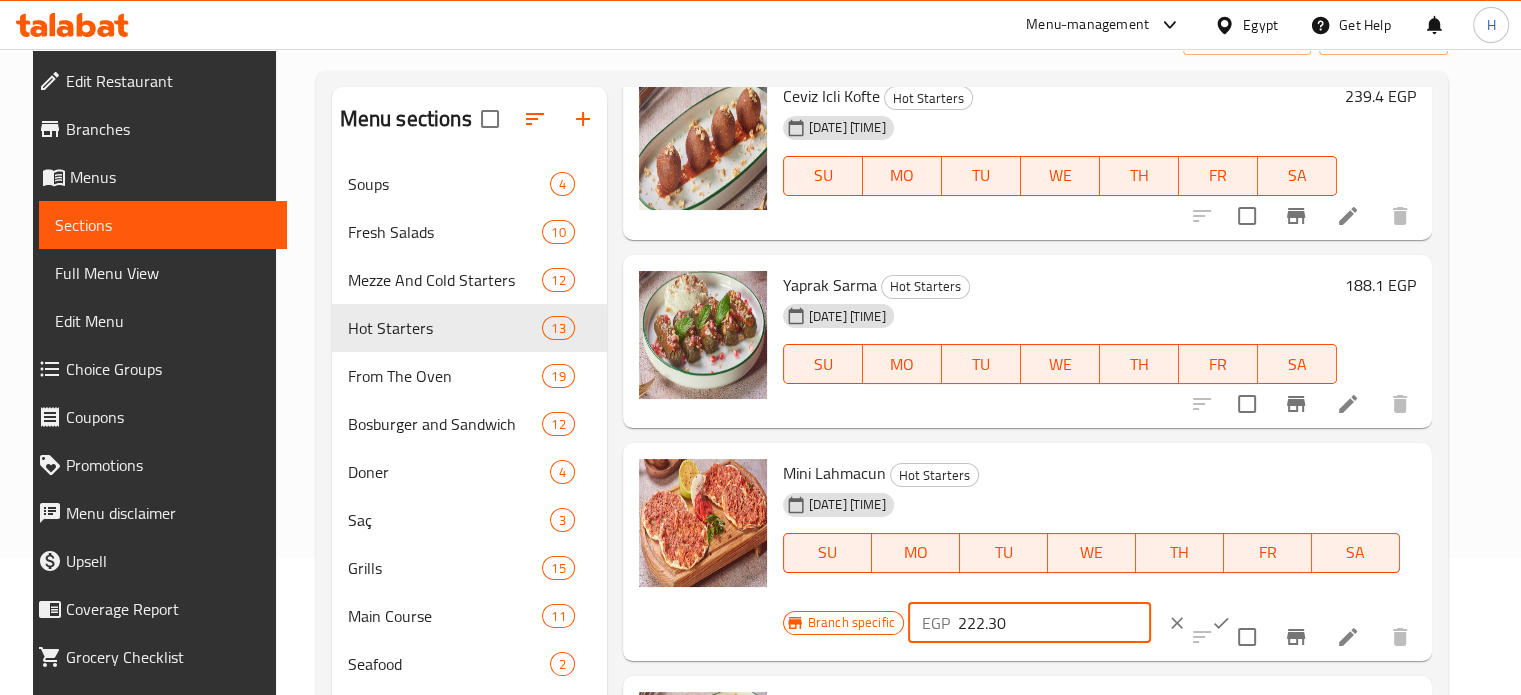 type on "222.30" 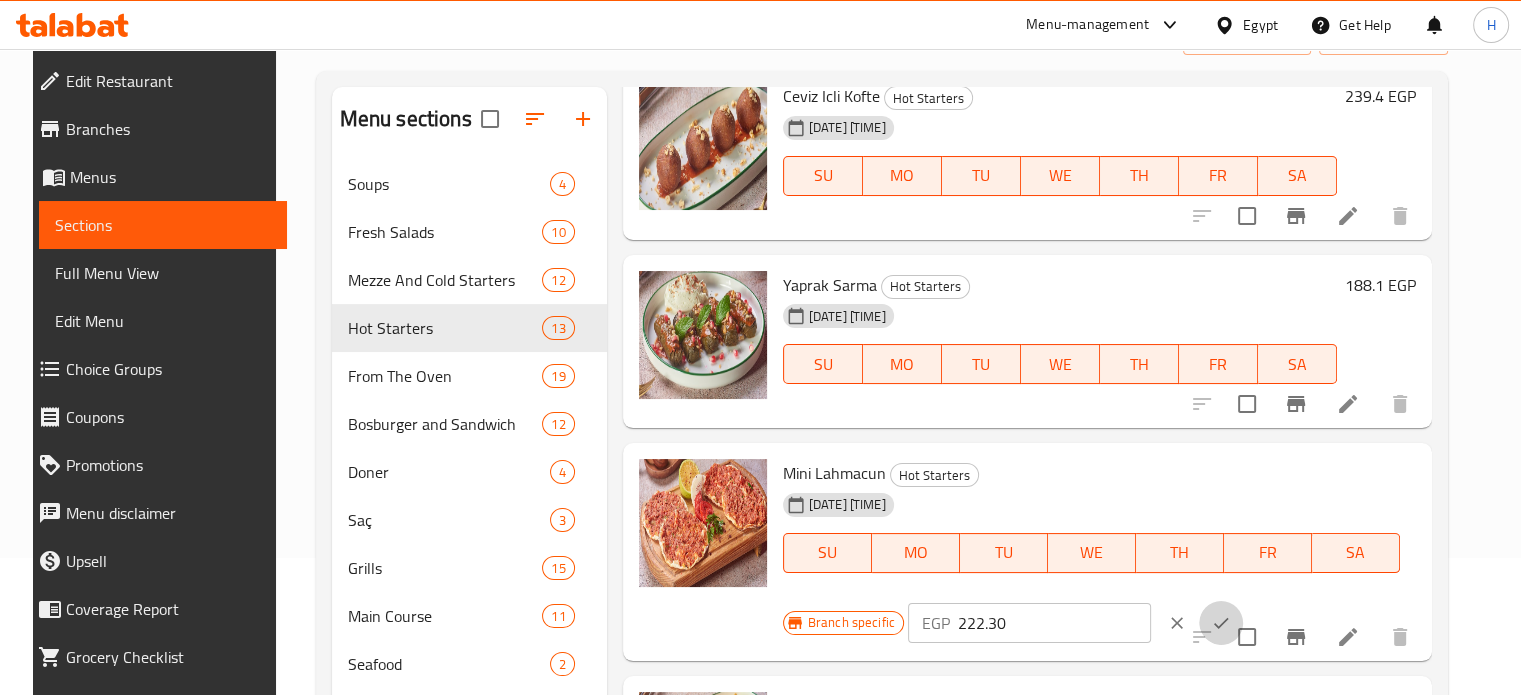 click 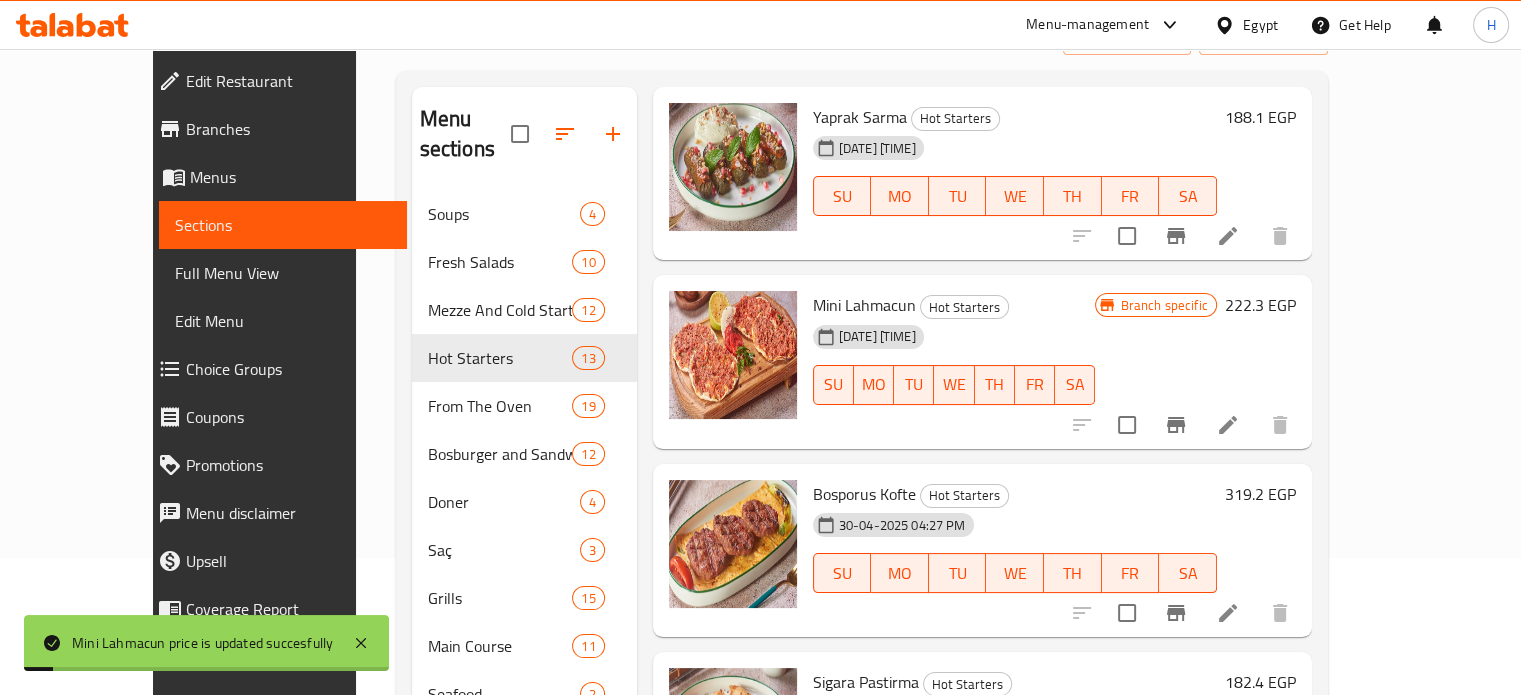 scroll, scrollTop: 1100, scrollLeft: 0, axis: vertical 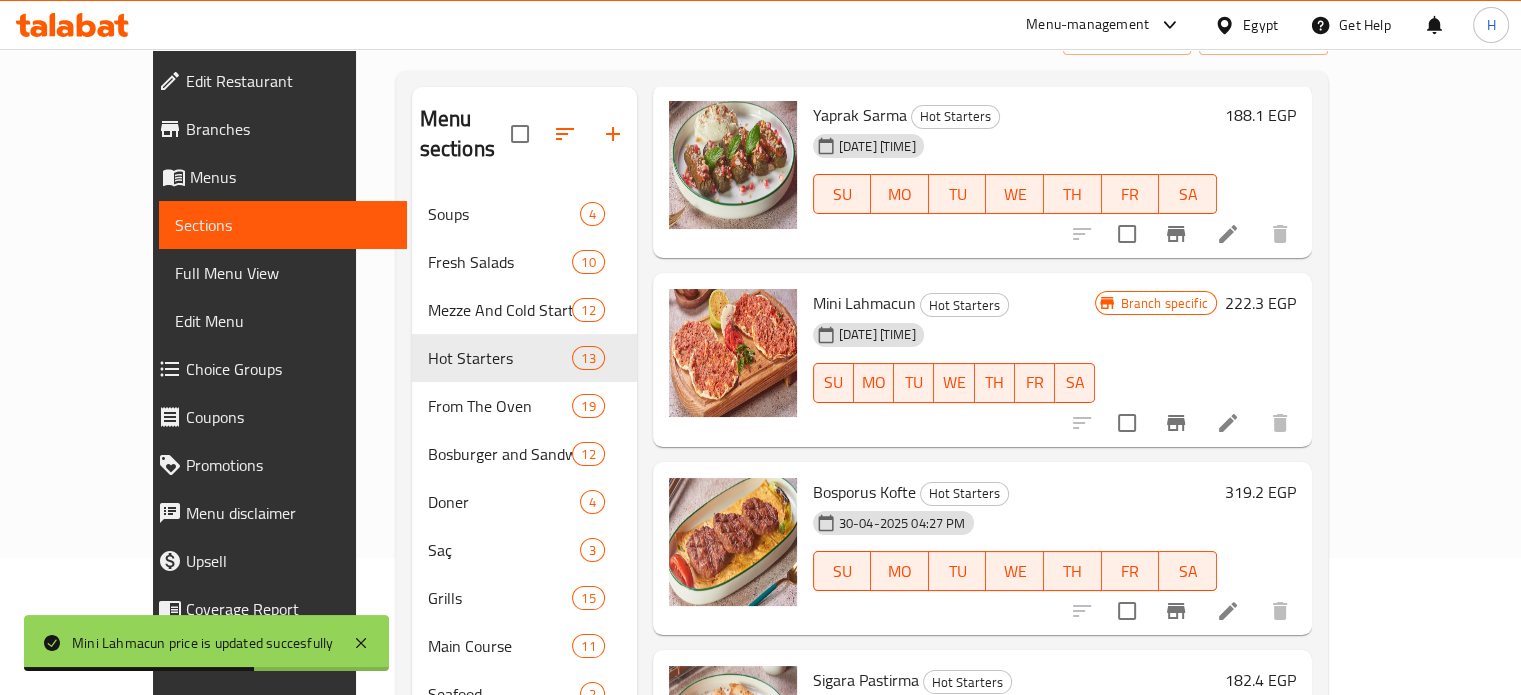 click on "319.2   EGP" at bounding box center [1260, 492] 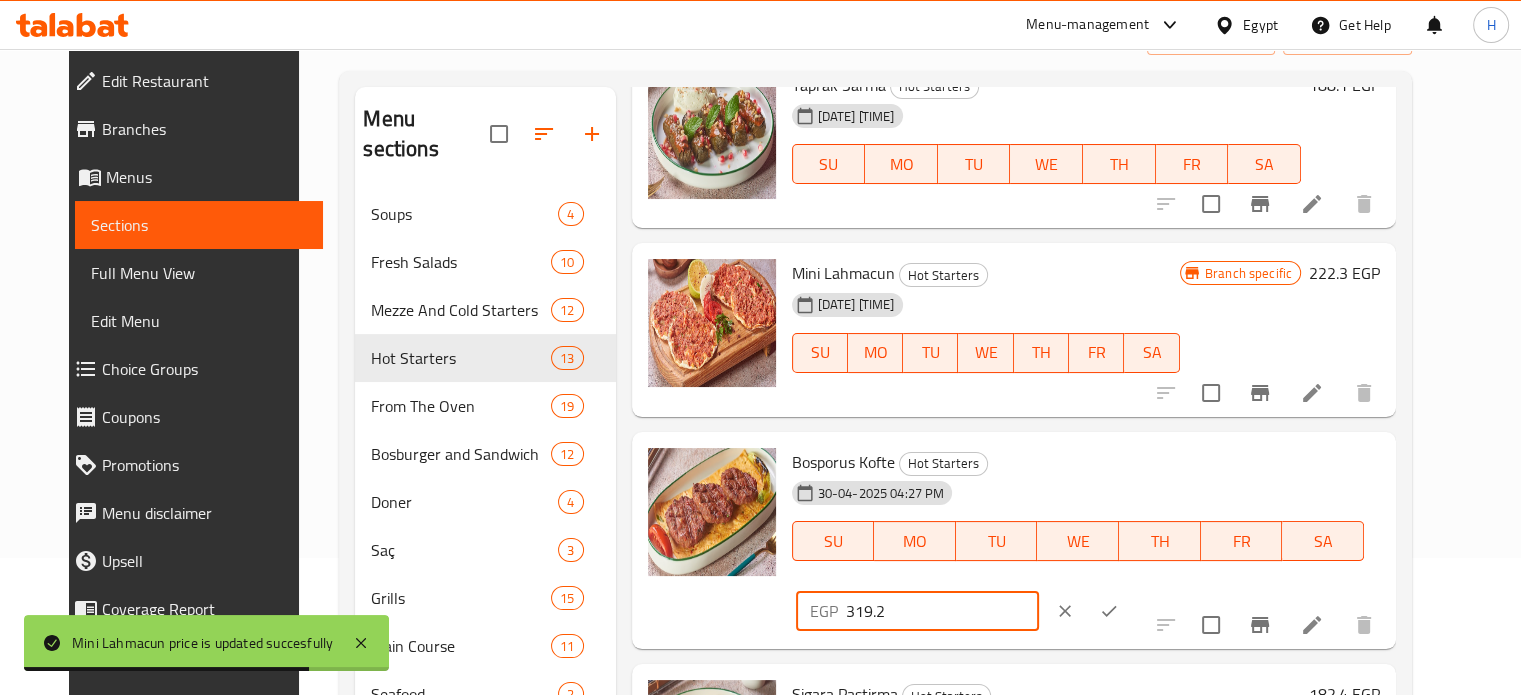 drag, startPoint x: 1241, startPoint y: 476, endPoint x: 1111, endPoint y: 476, distance: 130 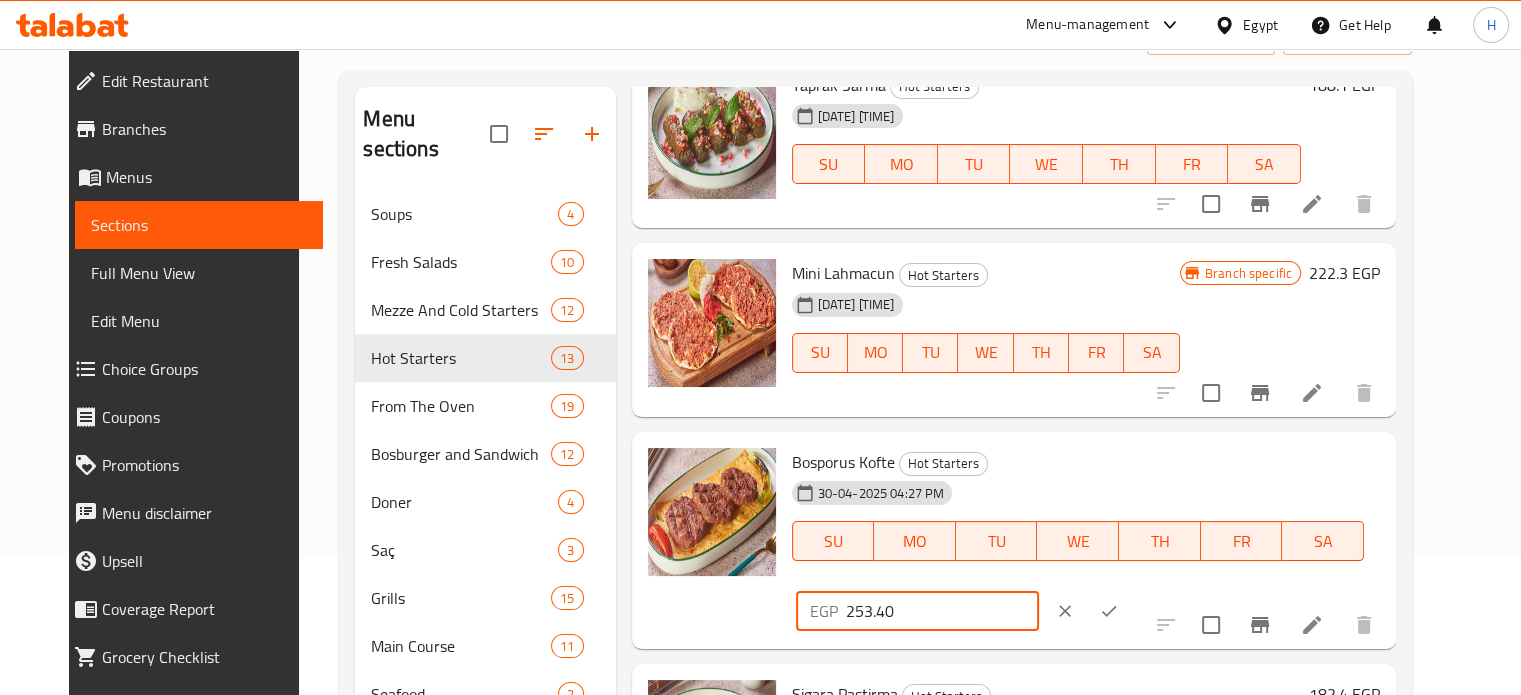 type on "253.40" 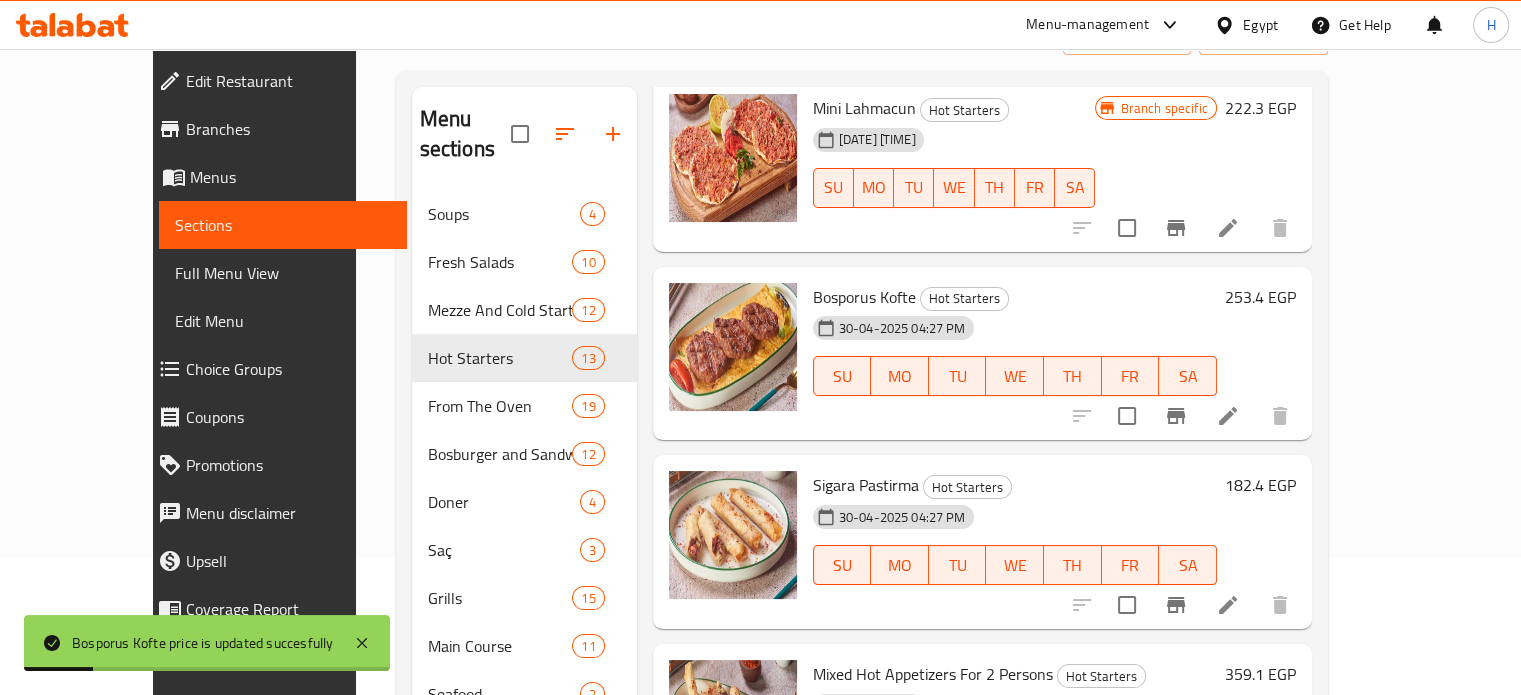 scroll, scrollTop: 1300, scrollLeft: 0, axis: vertical 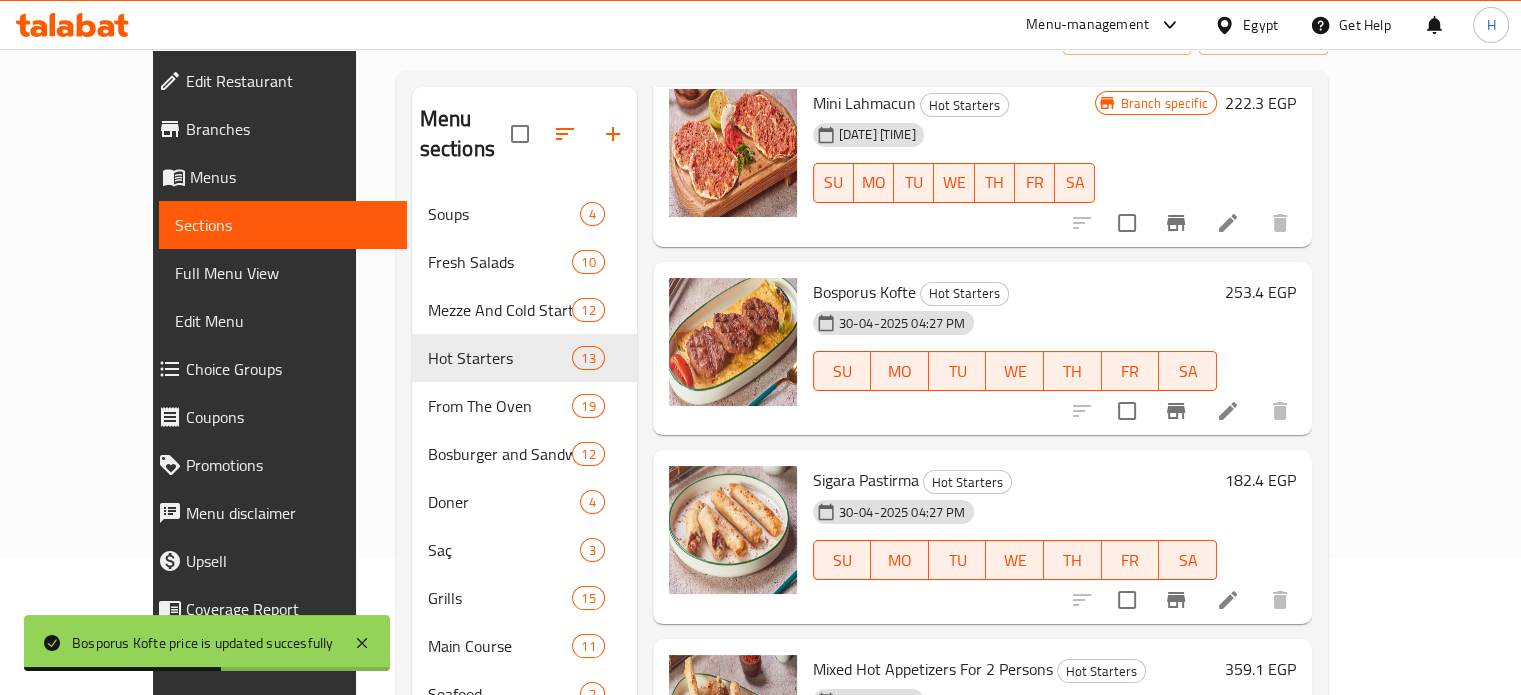 click on "182.4   EGP" at bounding box center (1260, 480) 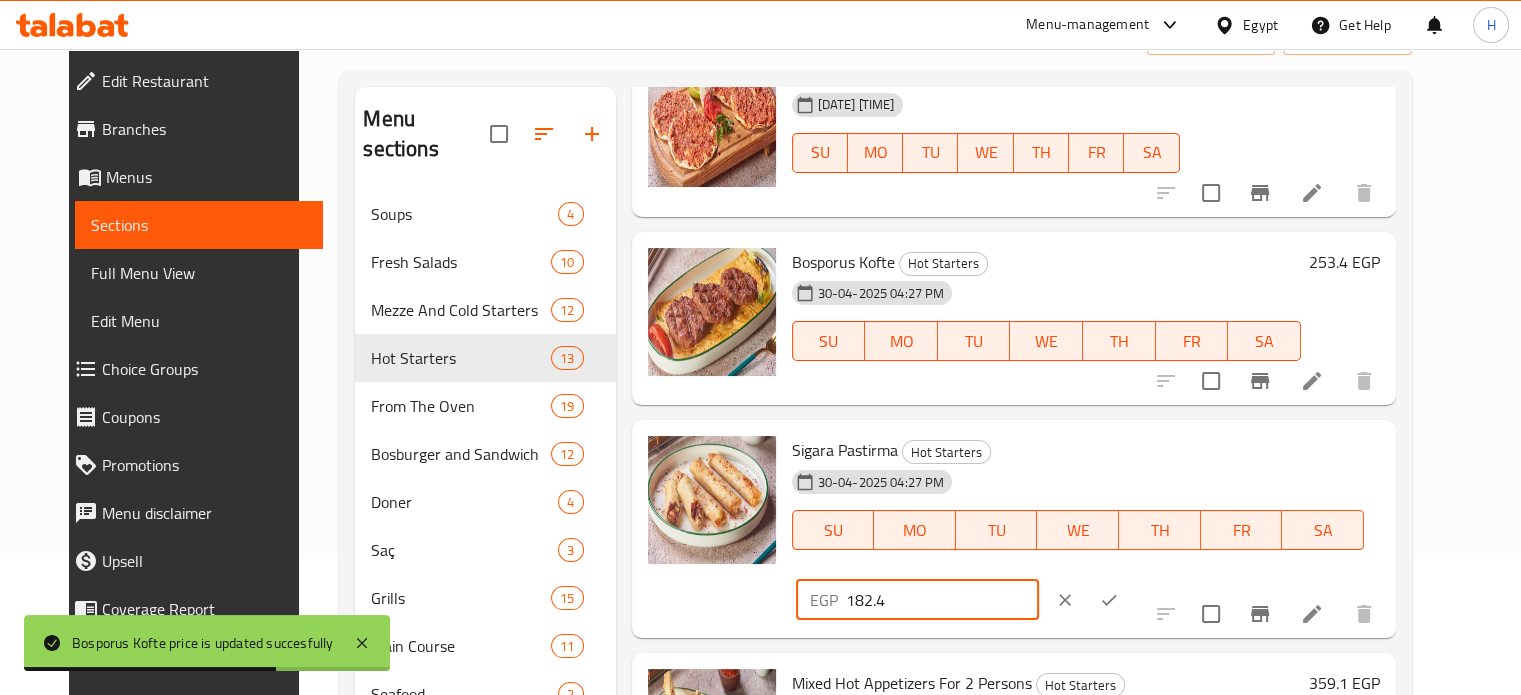 drag, startPoint x: 1226, startPoint y: 465, endPoint x: 1112, endPoint y: 465, distance: 114 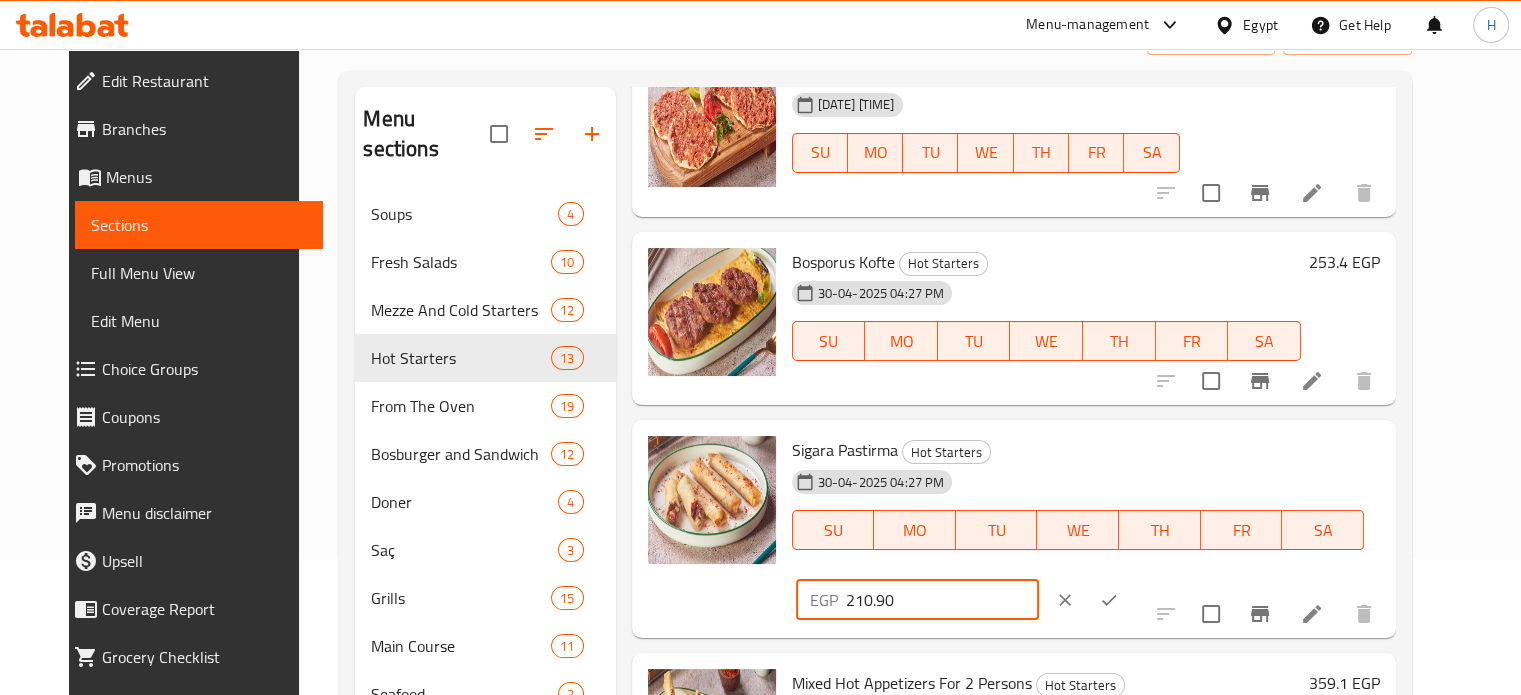 type on "210.90" 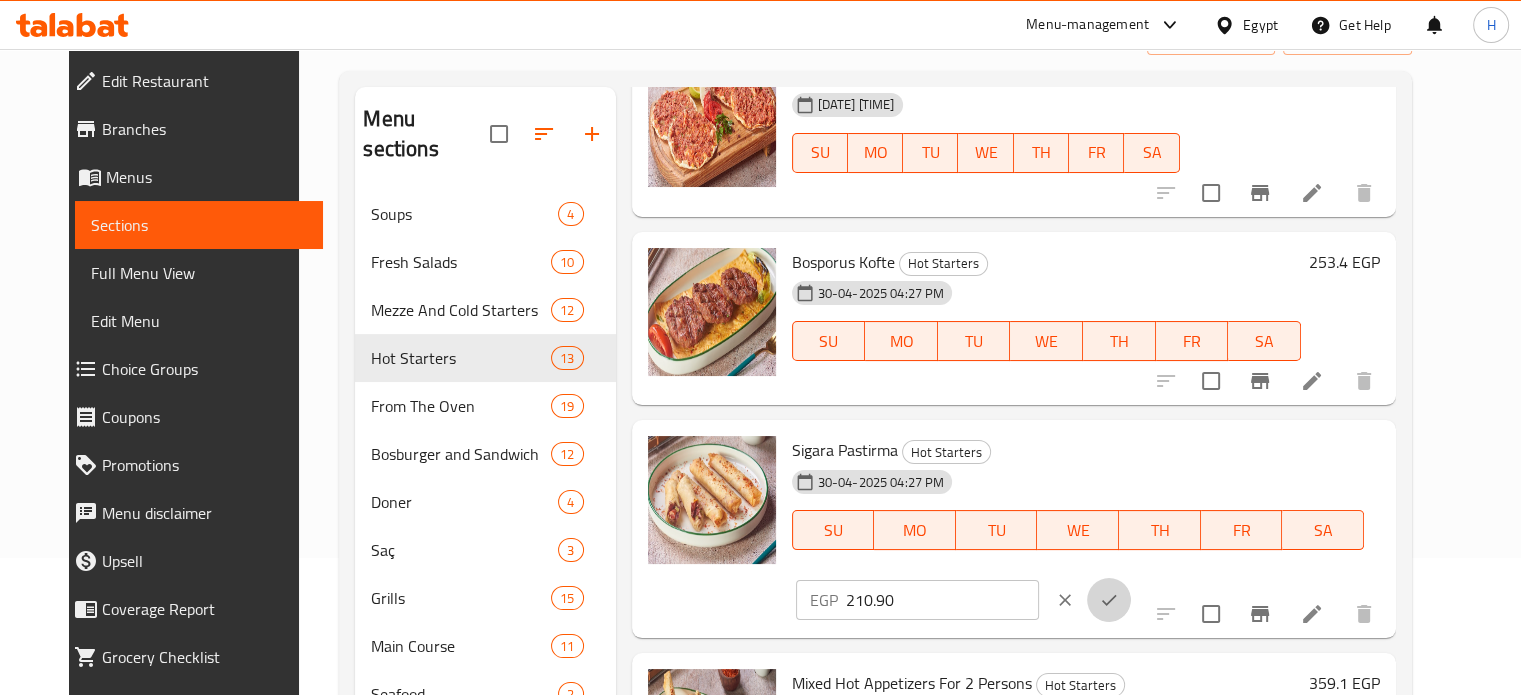 click 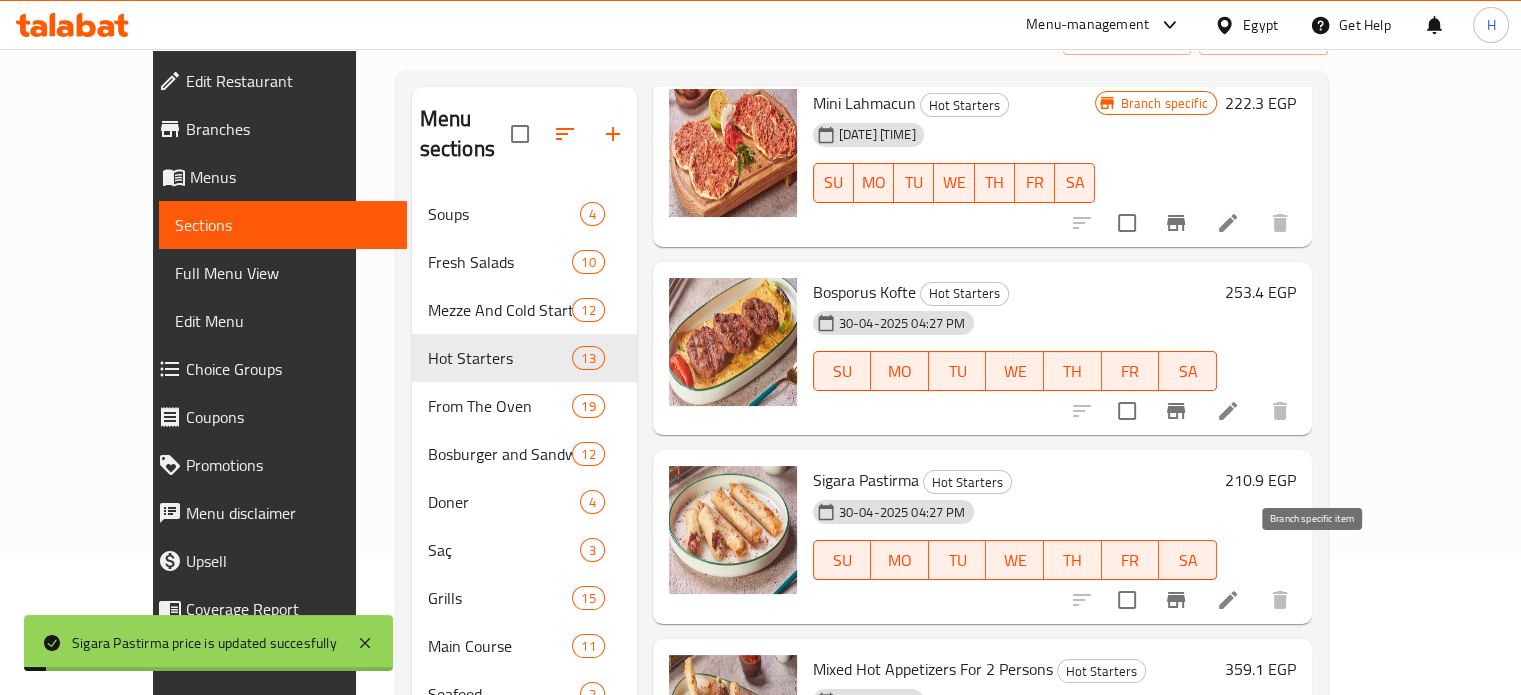 scroll, scrollTop: 1500, scrollLeft: 0, axis: vertical 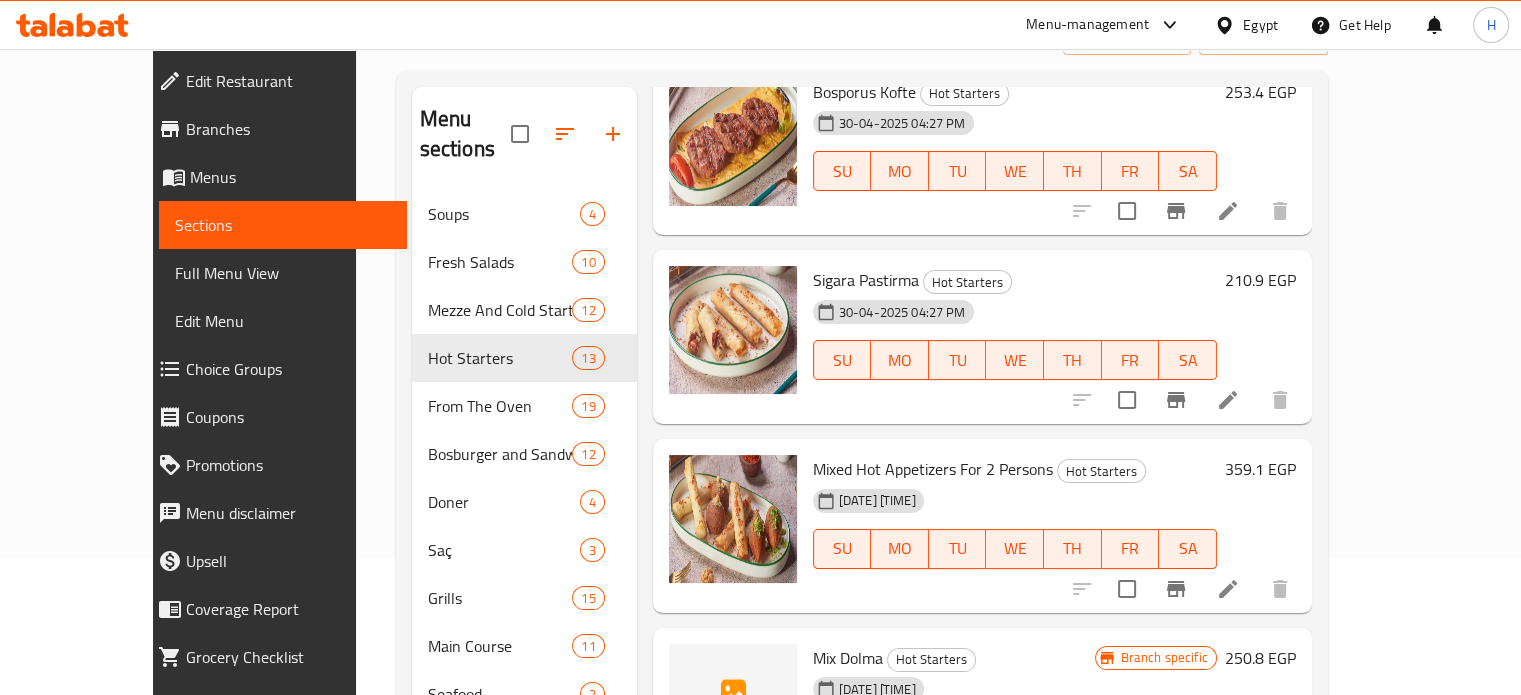 click on "359.1   EGP" at bounding box center [1260, 469] 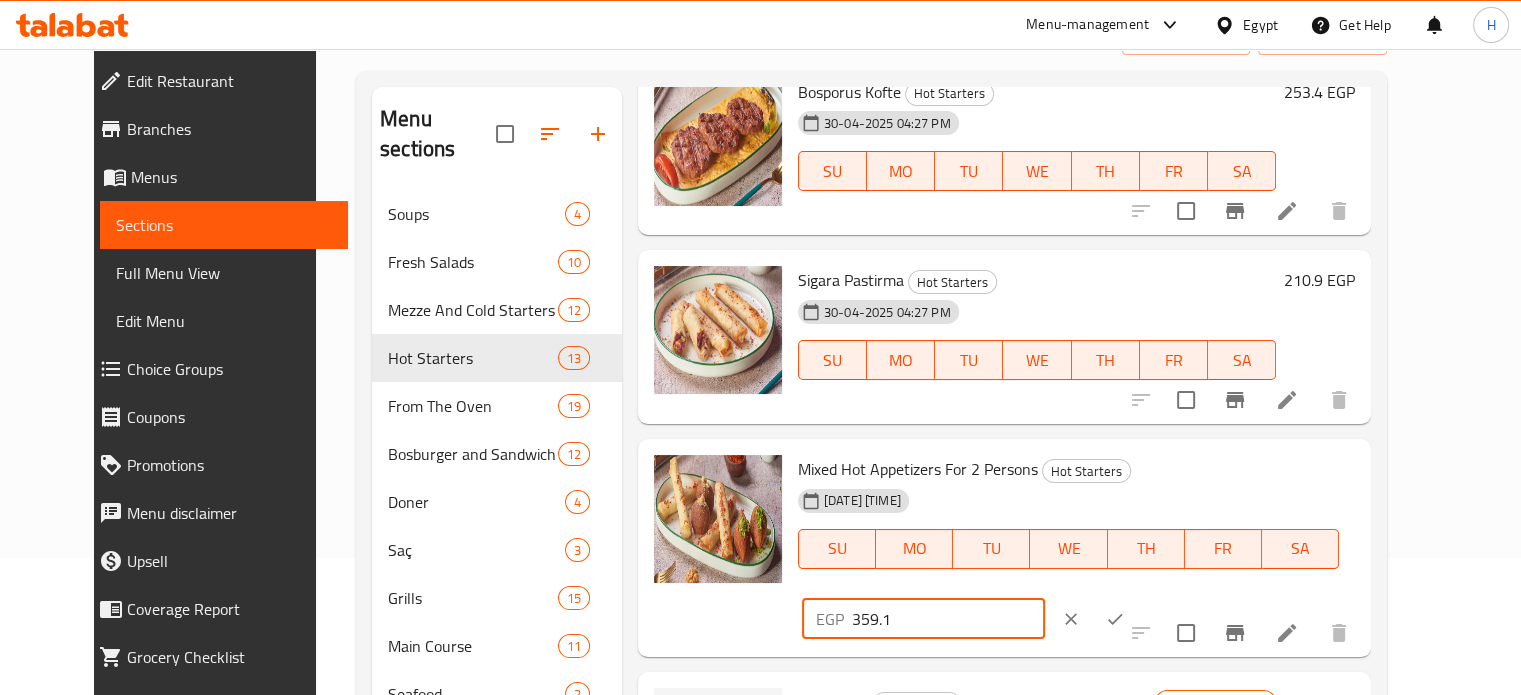 drag, startPoint x: 1186, startPoint y: 447, endPoint x: 1116, endPoint y: 447, distance: 70 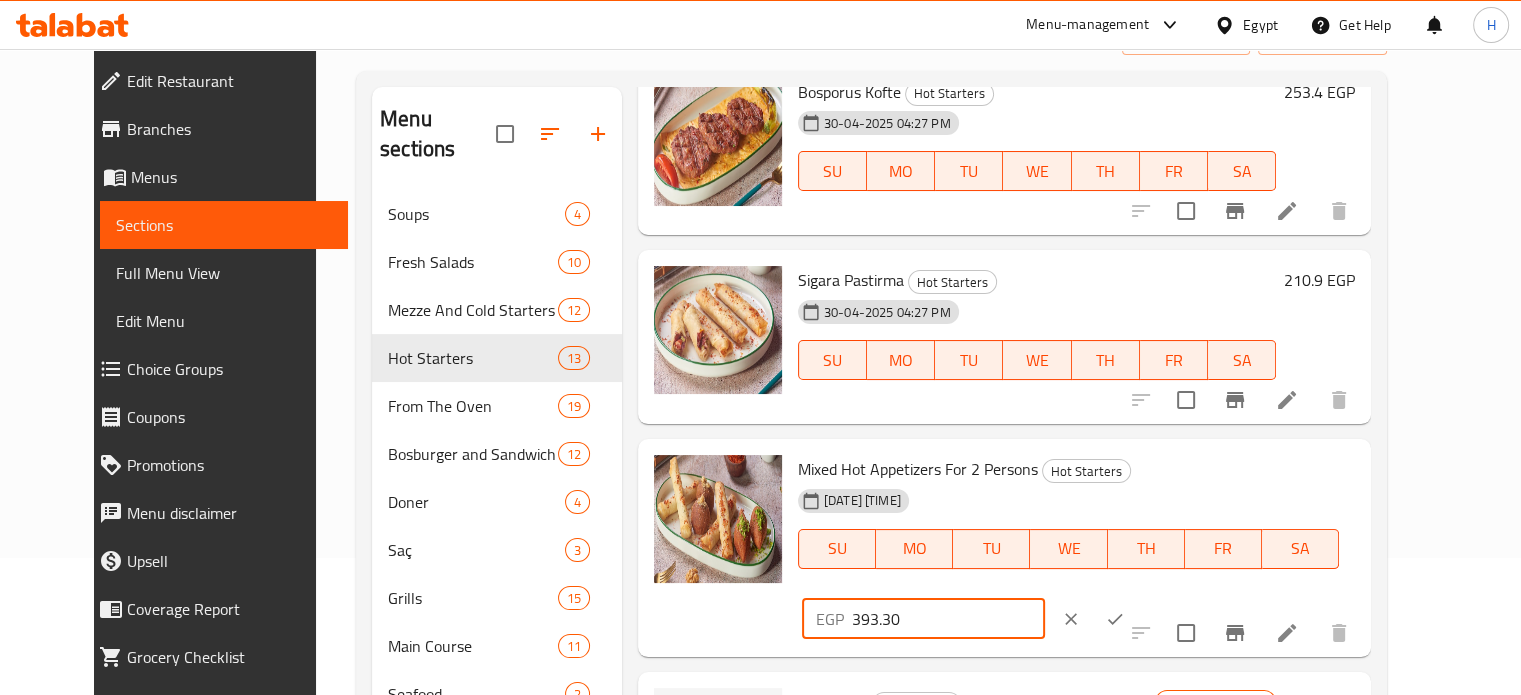 type on "393.30" 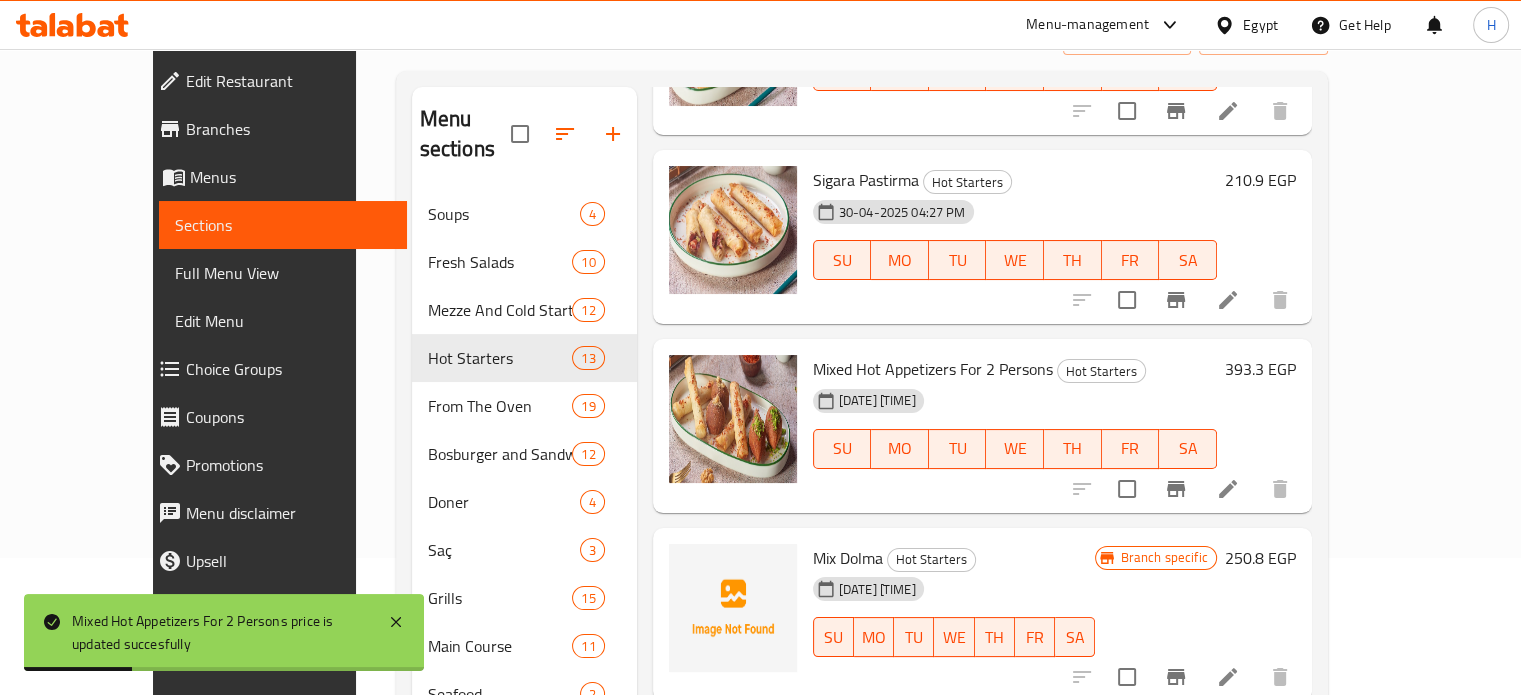 scroll, scrollTop: 1700, scrollLeft: 0, axis: vertical 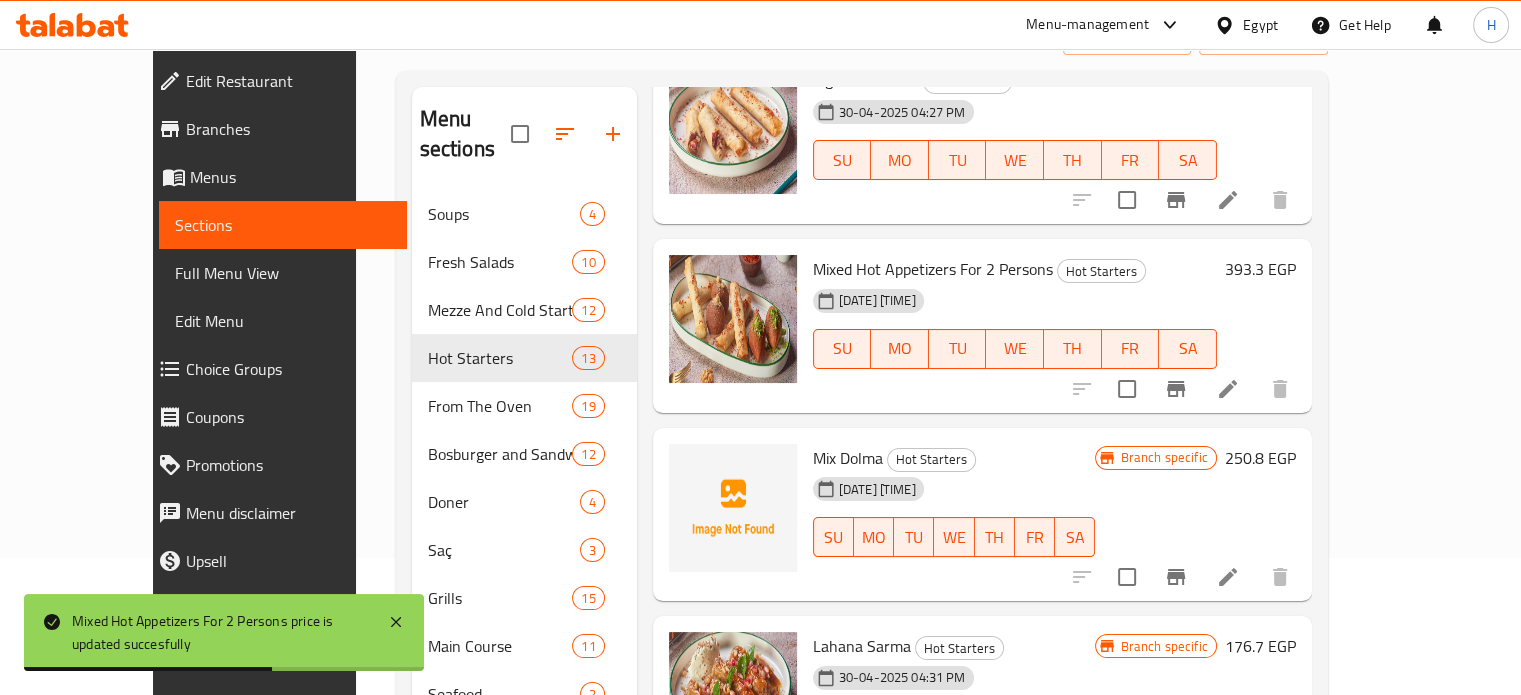 click on "250.8   EGP" at bounding box center (1260, 458) 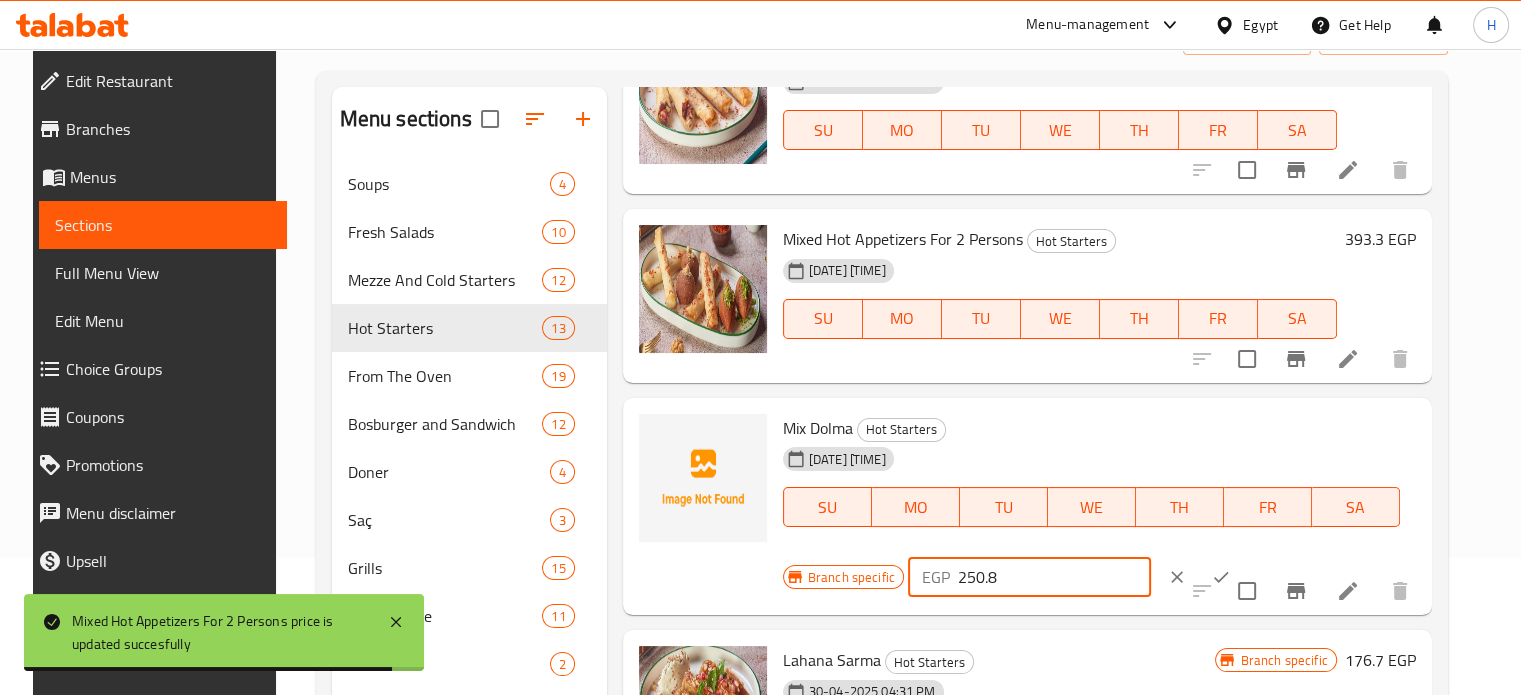 drag, startPoint x: 997, startPoint y: 579, endPoint x: 900, endPoint y: 582, distance: 97.04638 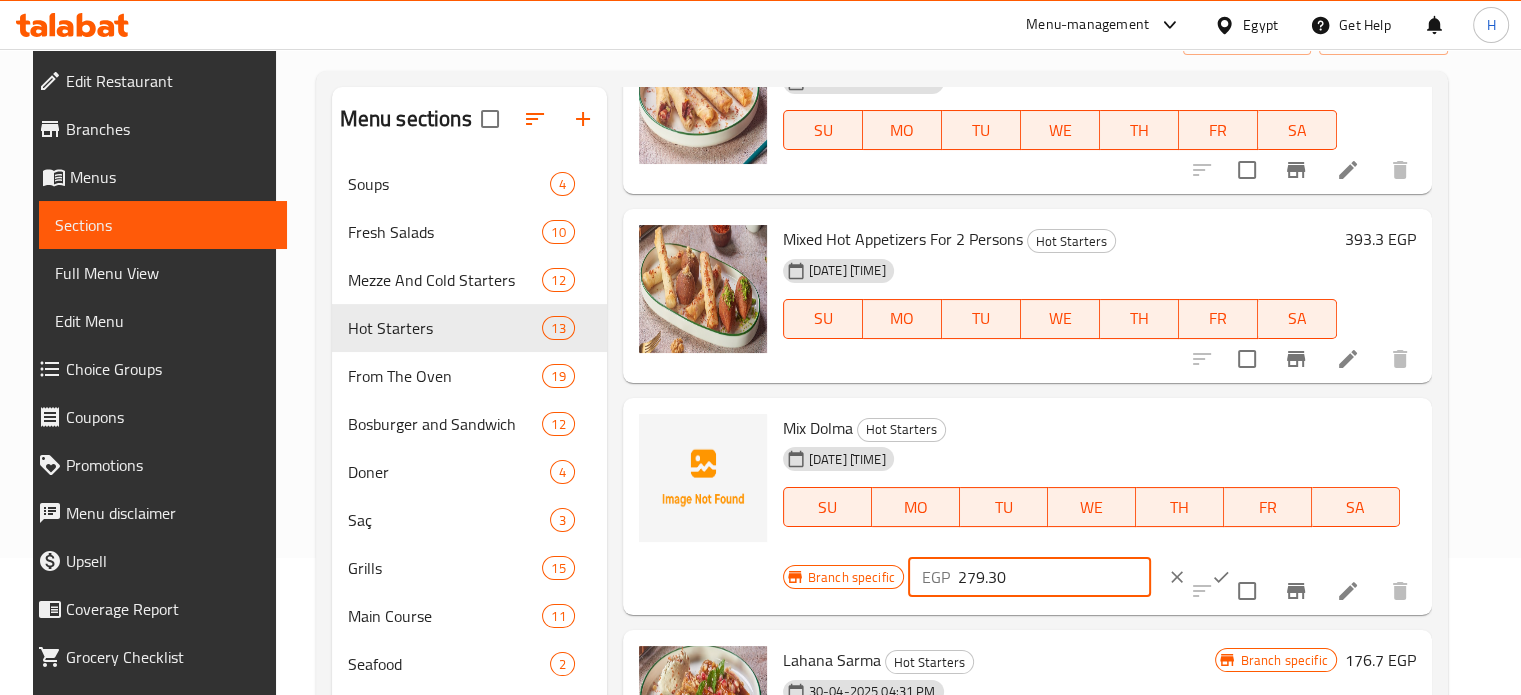 type on "279.30" 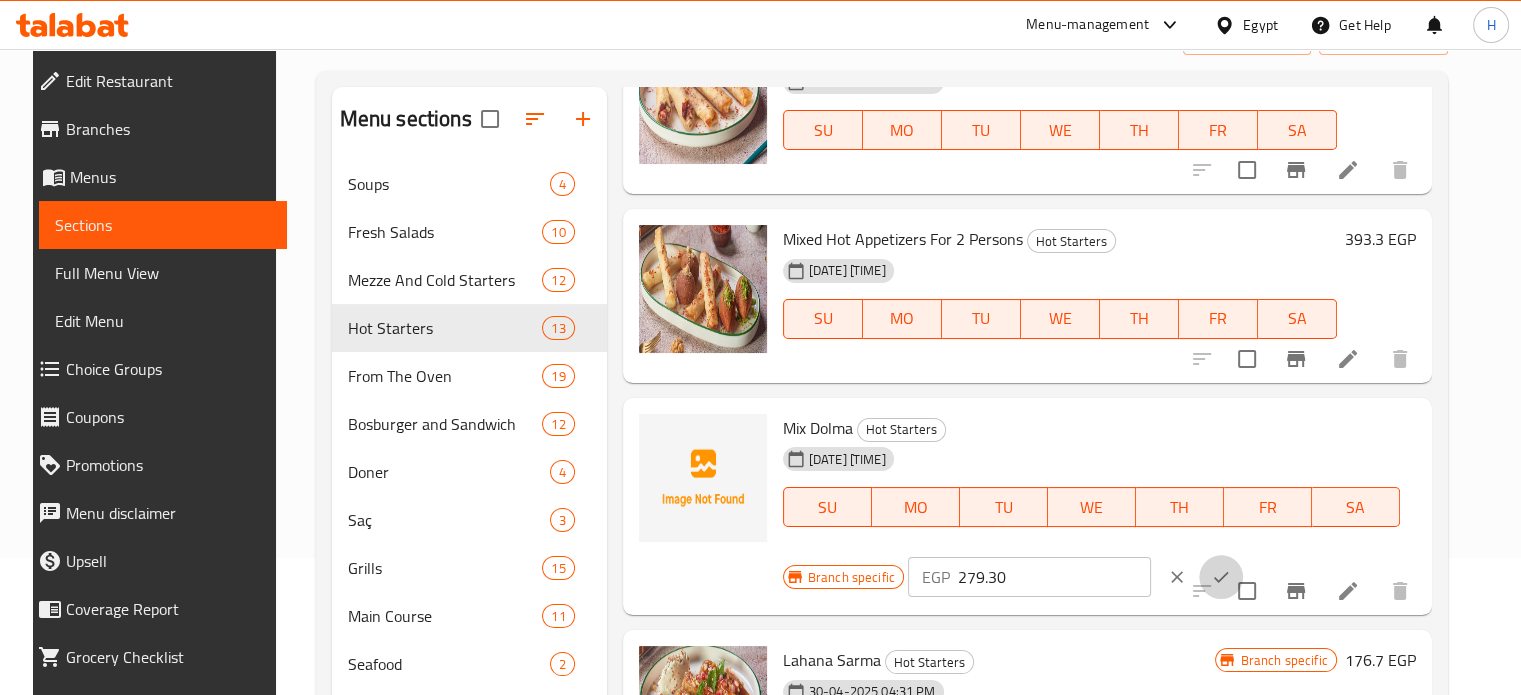 click 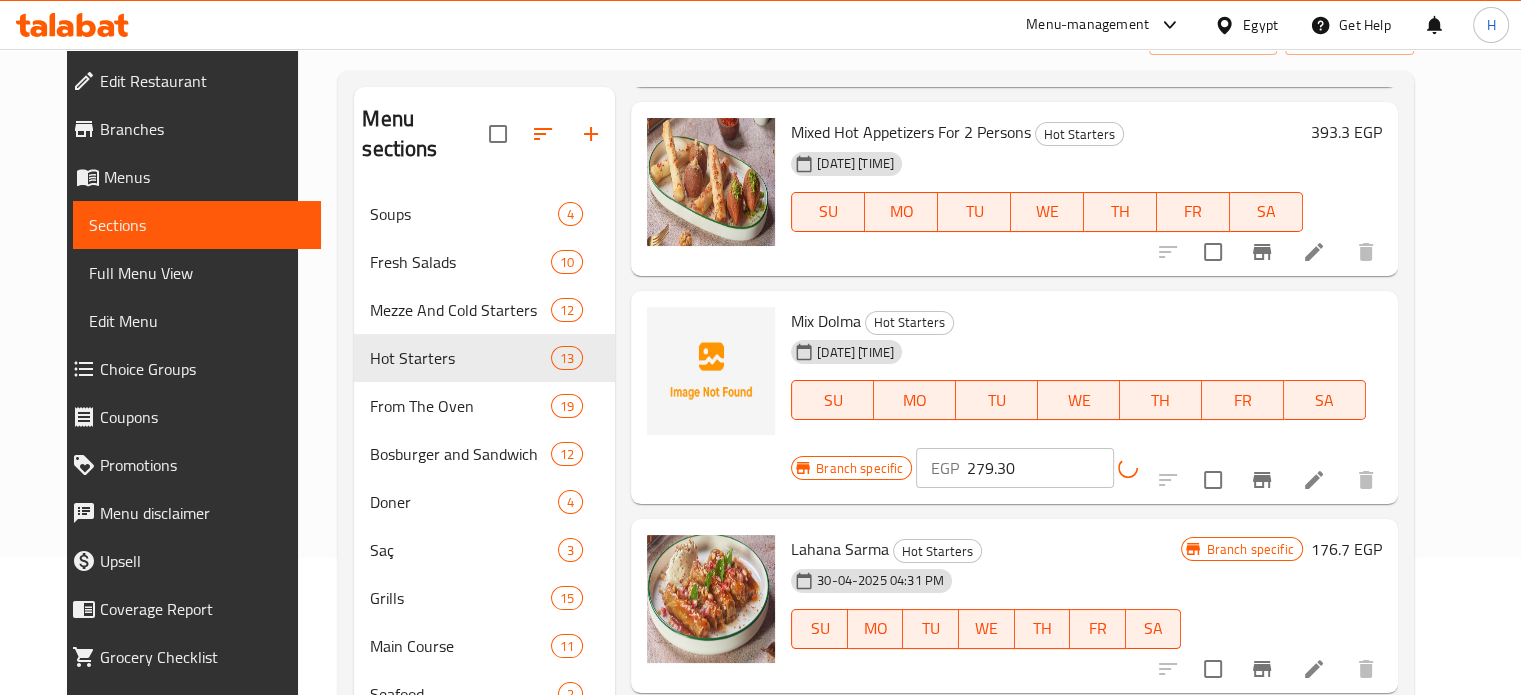 scroll, scrollTop: 1808, scrollLeft: 0, axis: vertical 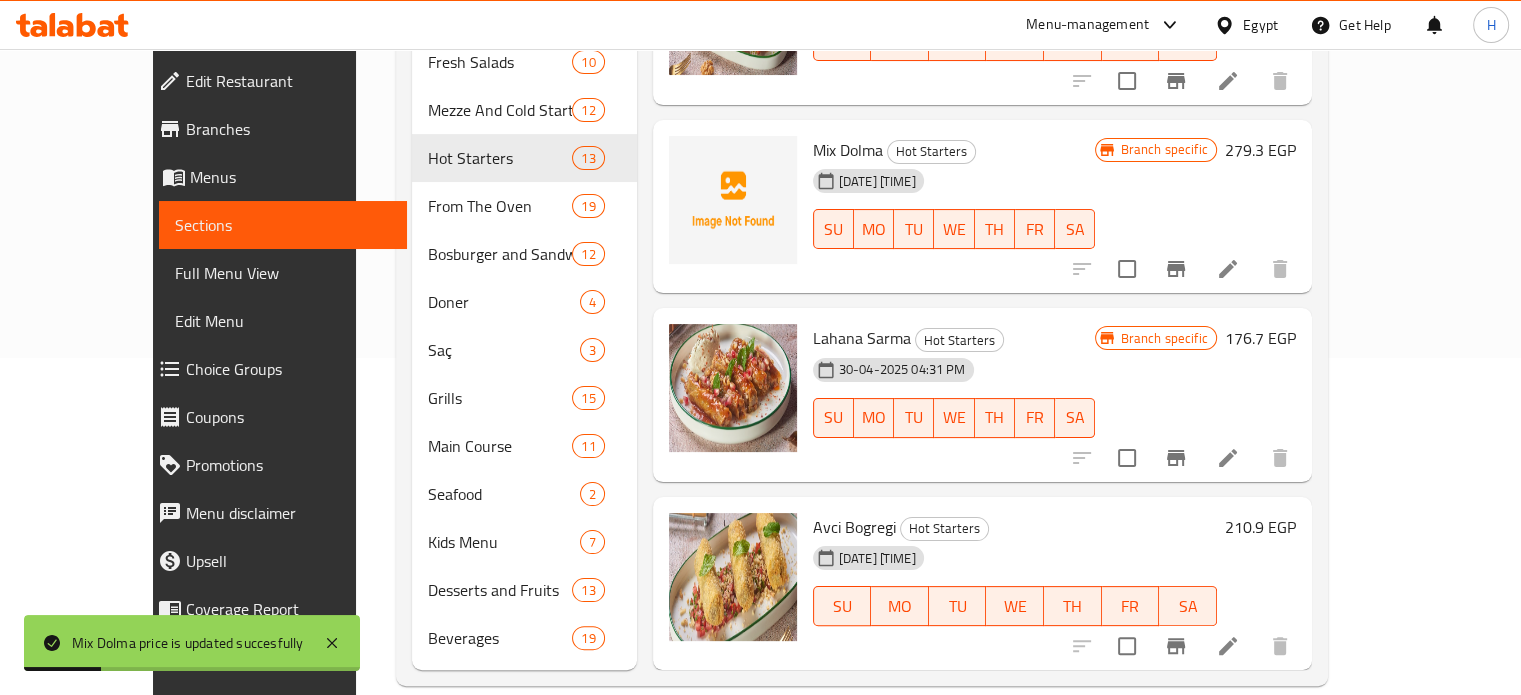 click on "176.7   EGP" at bounding box center [1260, 338] 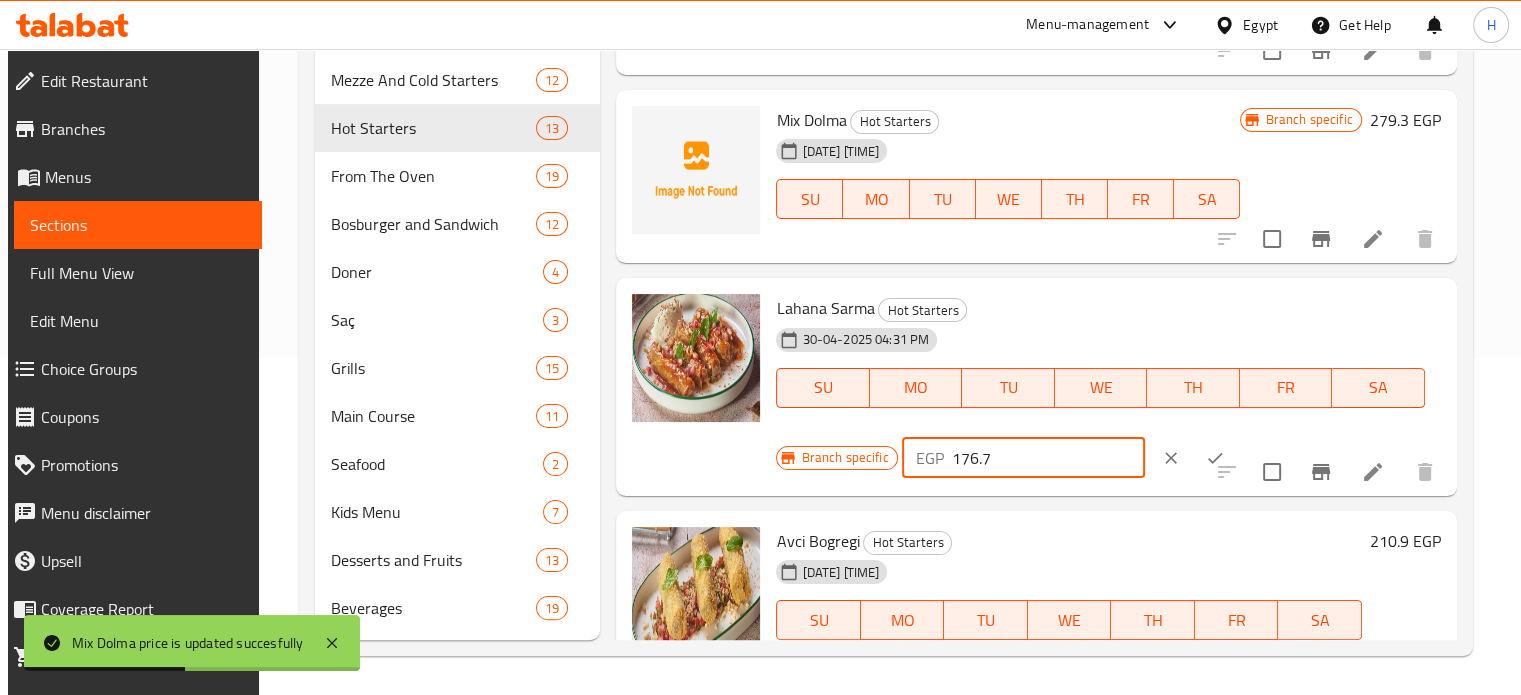 drag, startPoint x: 1008, startPoint y: 460, endPoint x: 910, endPoint y: 459, distance: 98.005104 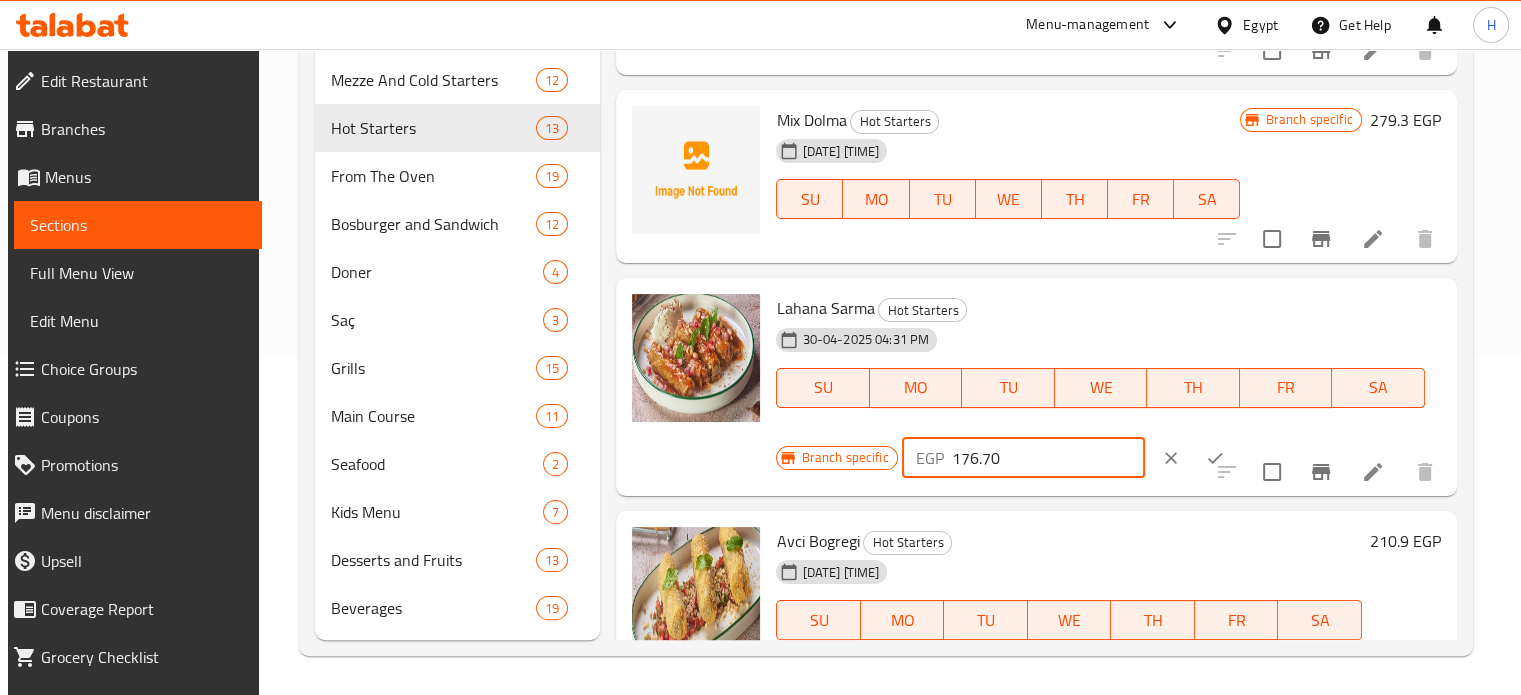 type on "176.70" 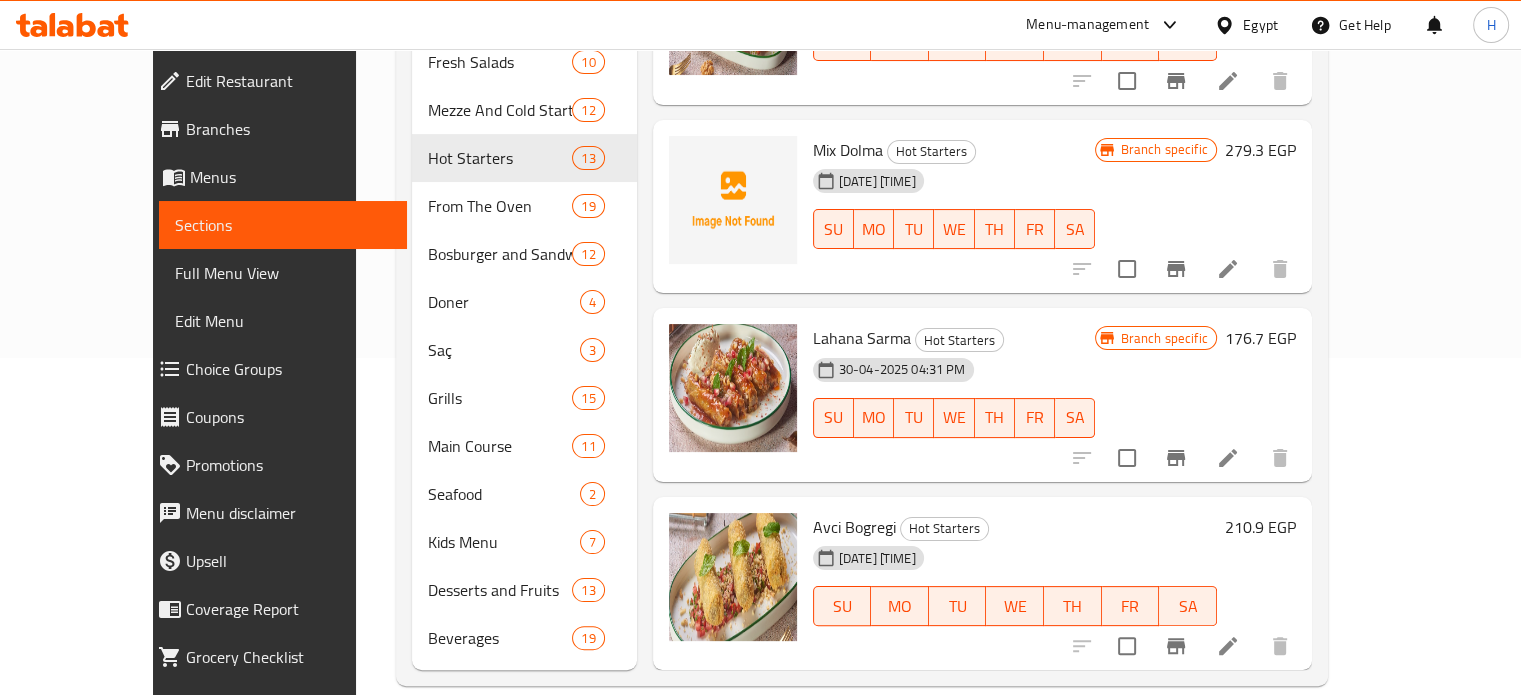 click on "210.9   EGP" at bounding box center [1260, 527] 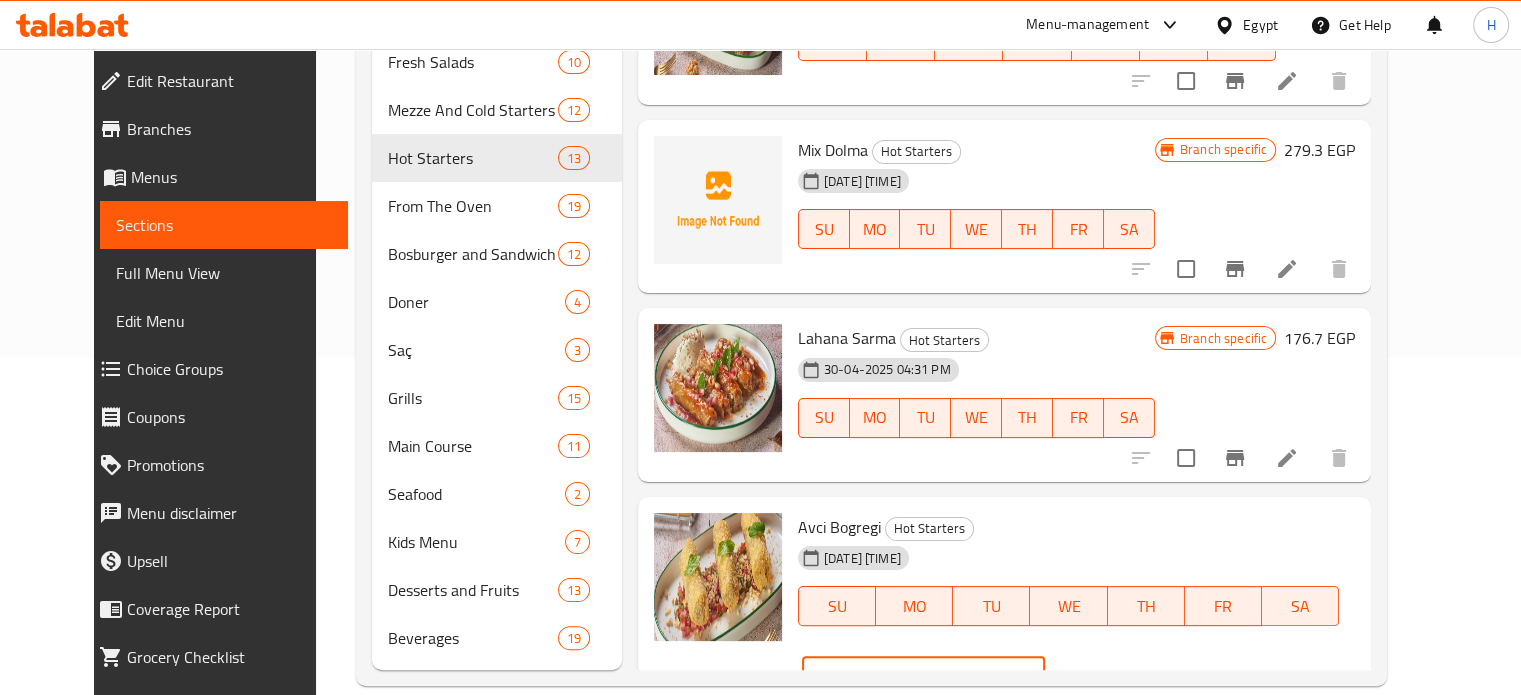 drag, startPoint x: 1220, startPoint y: 507, endPoint x: 1095, endPoint y: 507, distance: 125 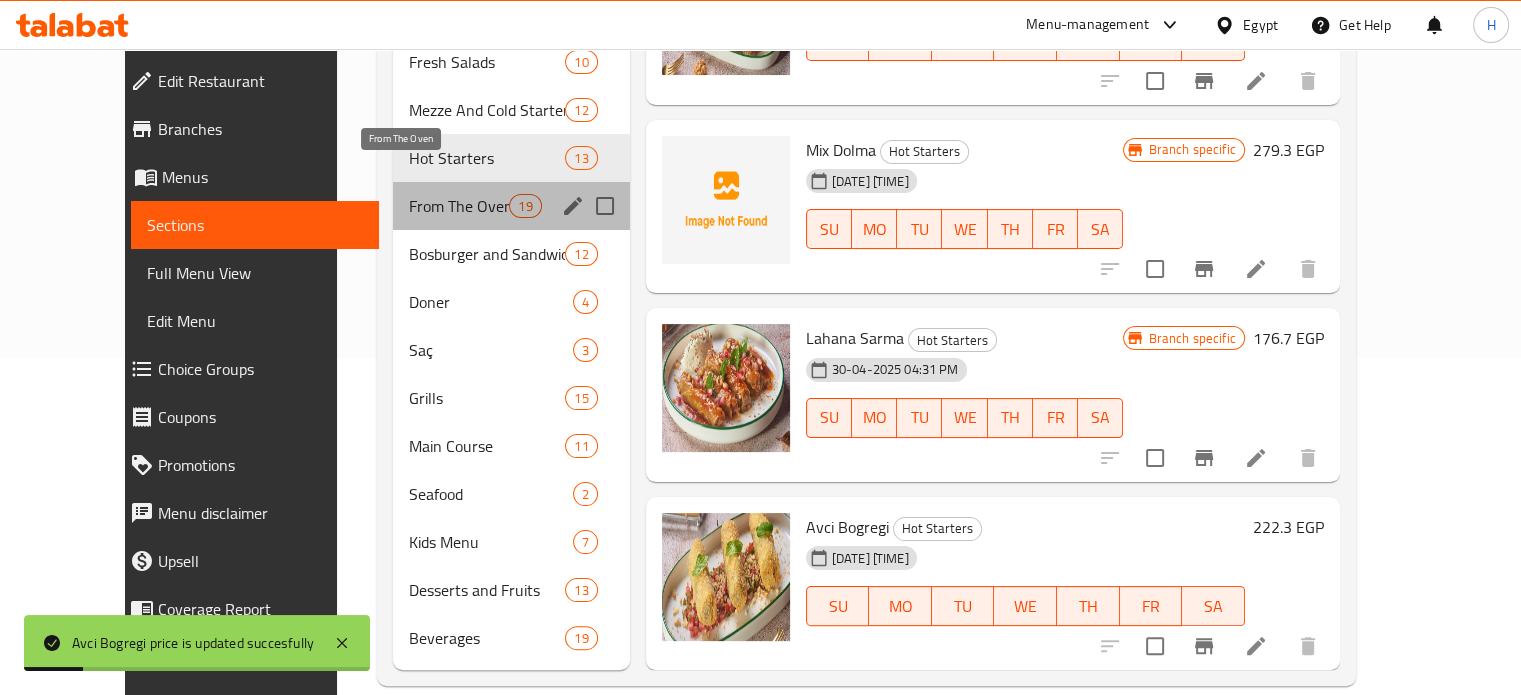 click on "From The Oven" at bounding box center [459, 206] 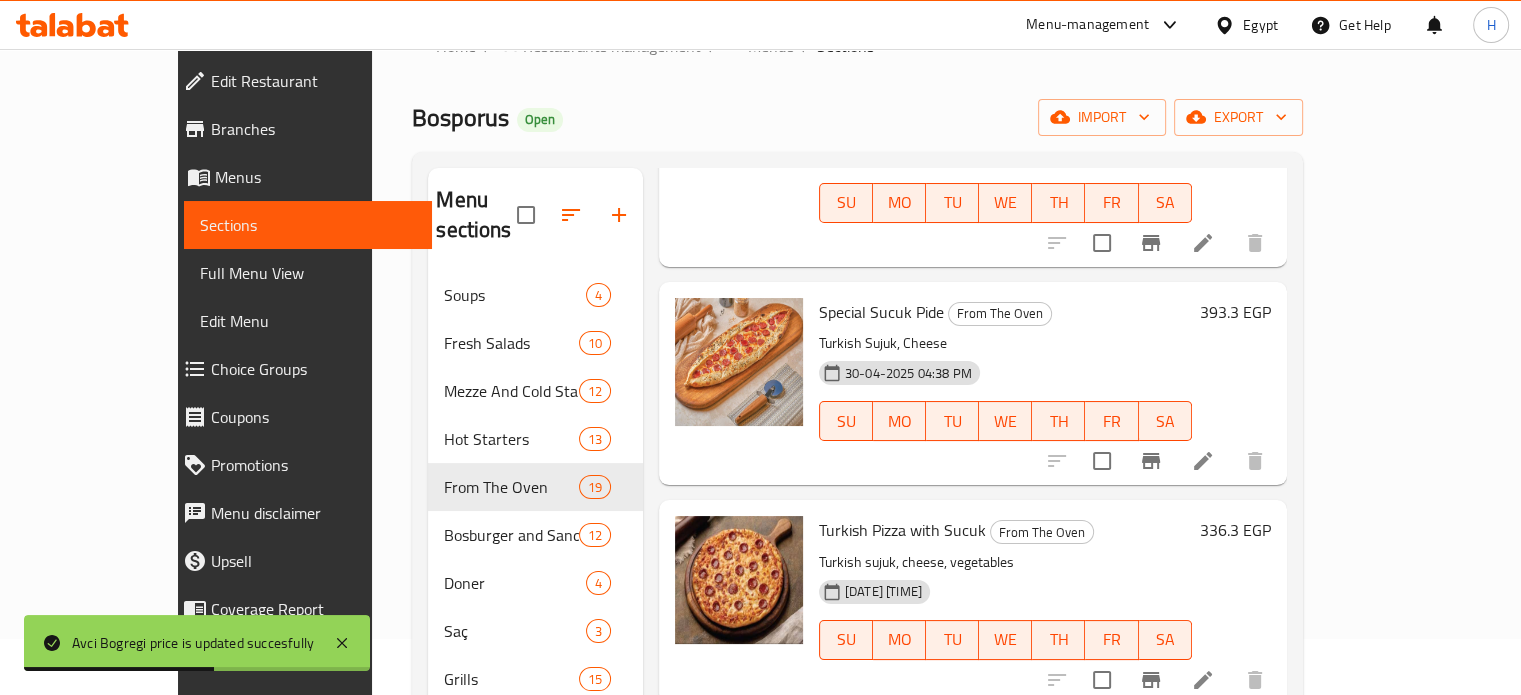 scroll, scrollTop: 0, scrollLeft: 0, axis: both 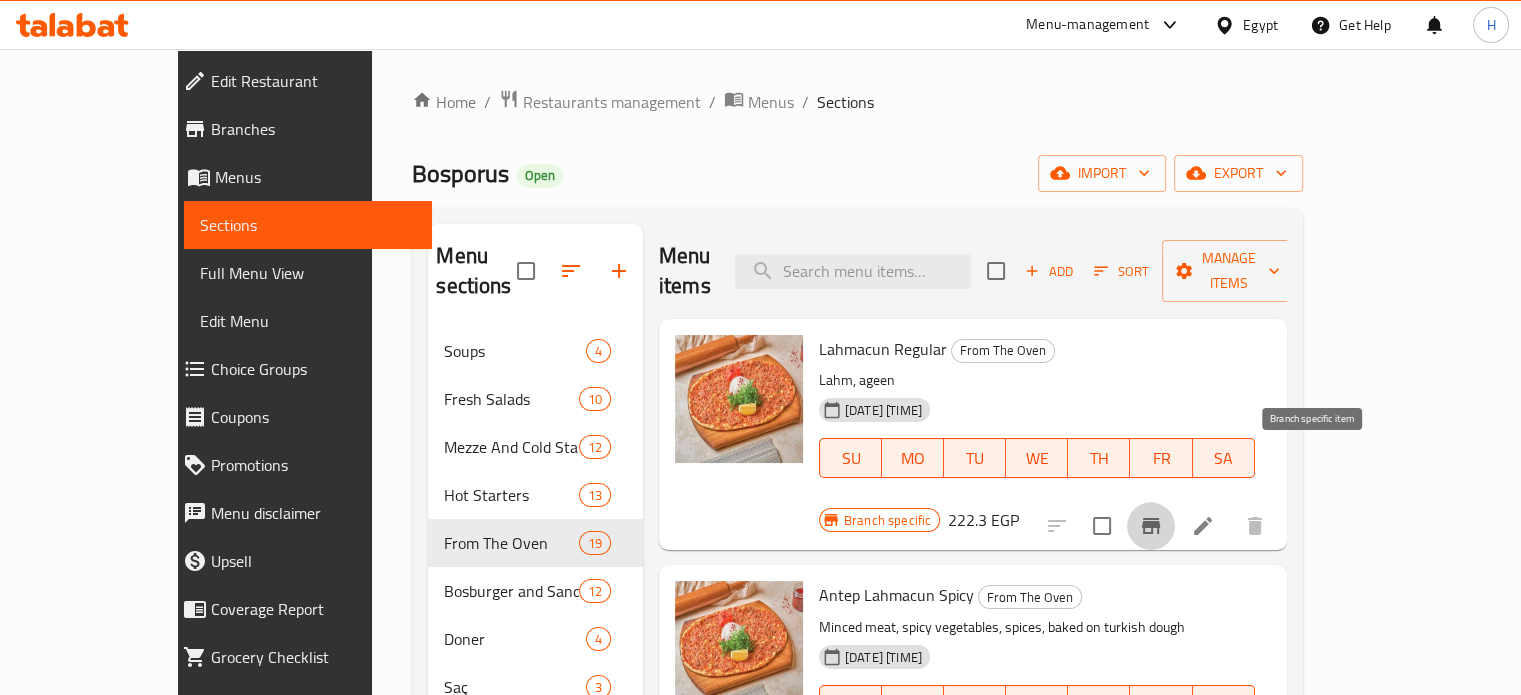 click 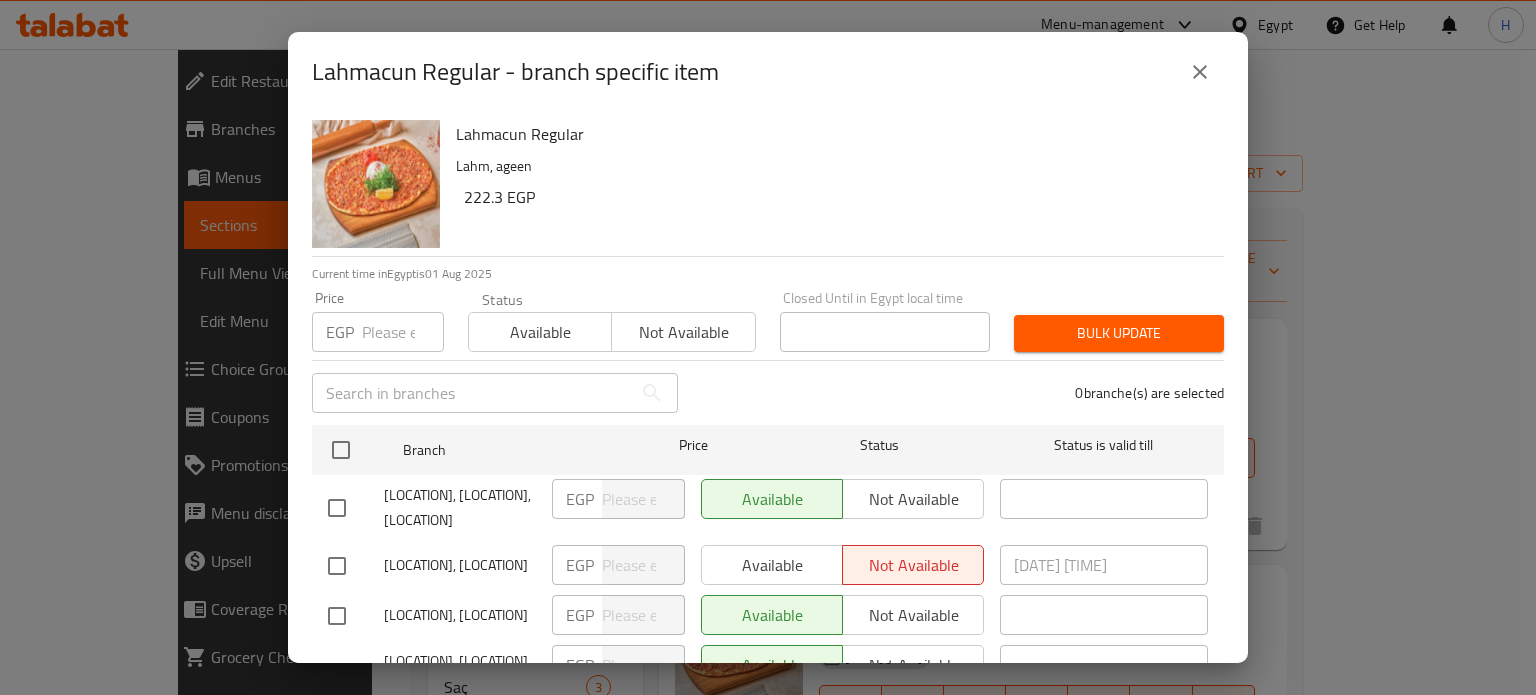 click at bounding box center [1200, 72] 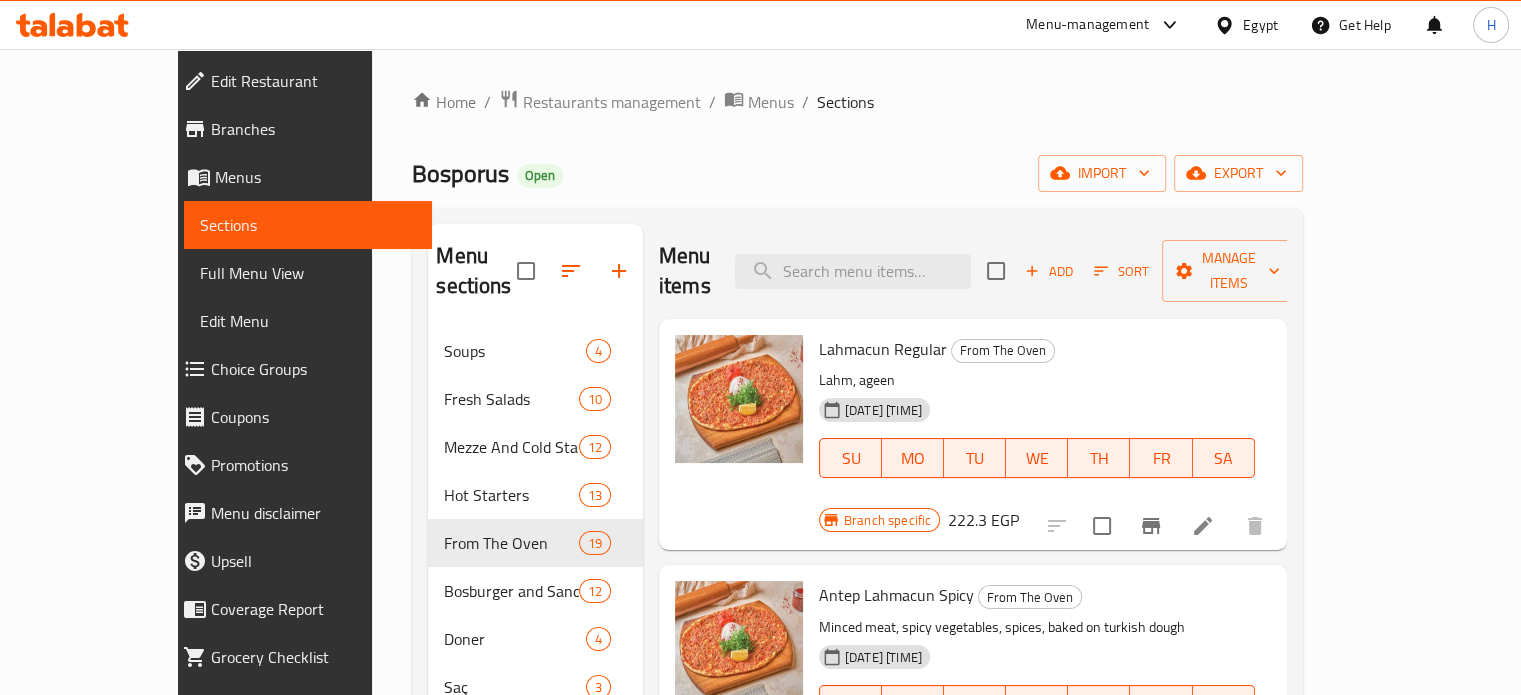 click on "222.3   EGP" at bounding box center [983, 520] 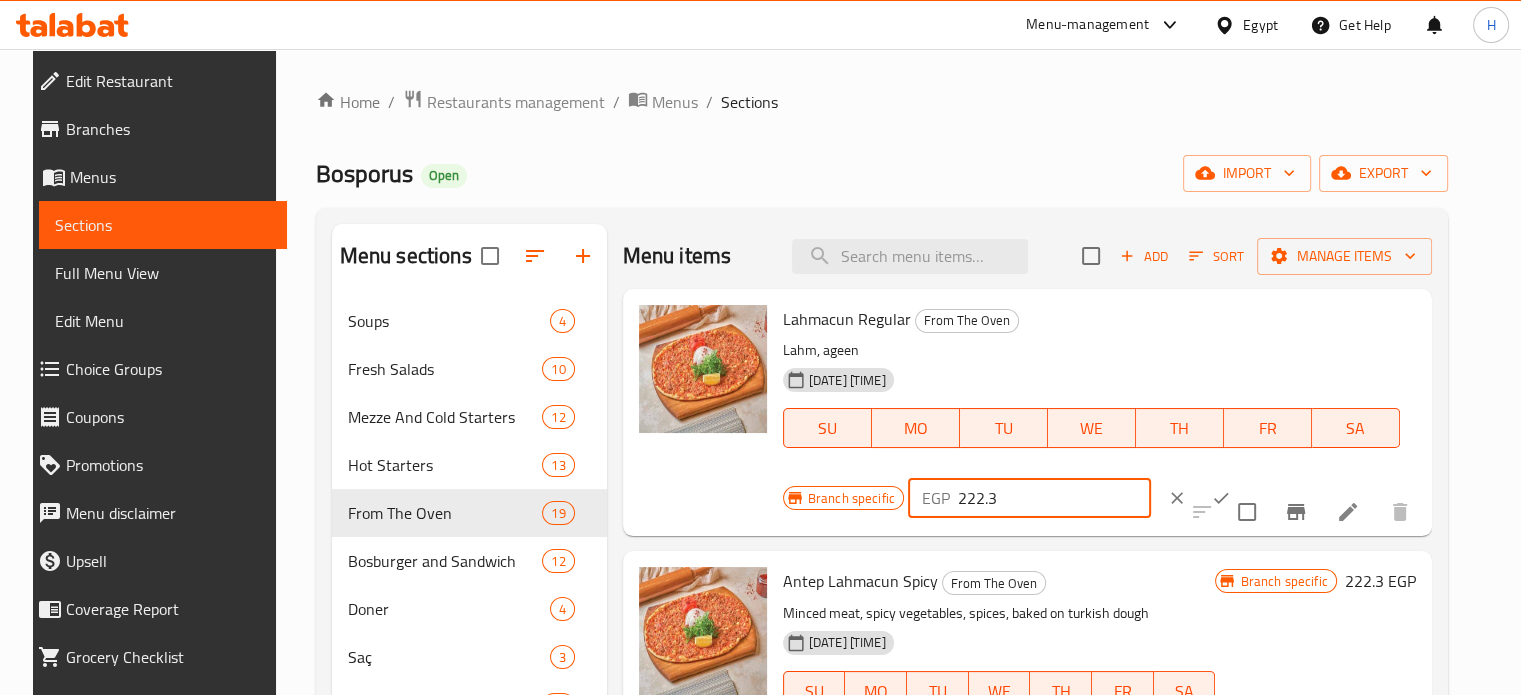 drag, startPoint x: 999, startPoint y: 495, endPoint x: 903, endPoint y: 496, distance: 96.00521 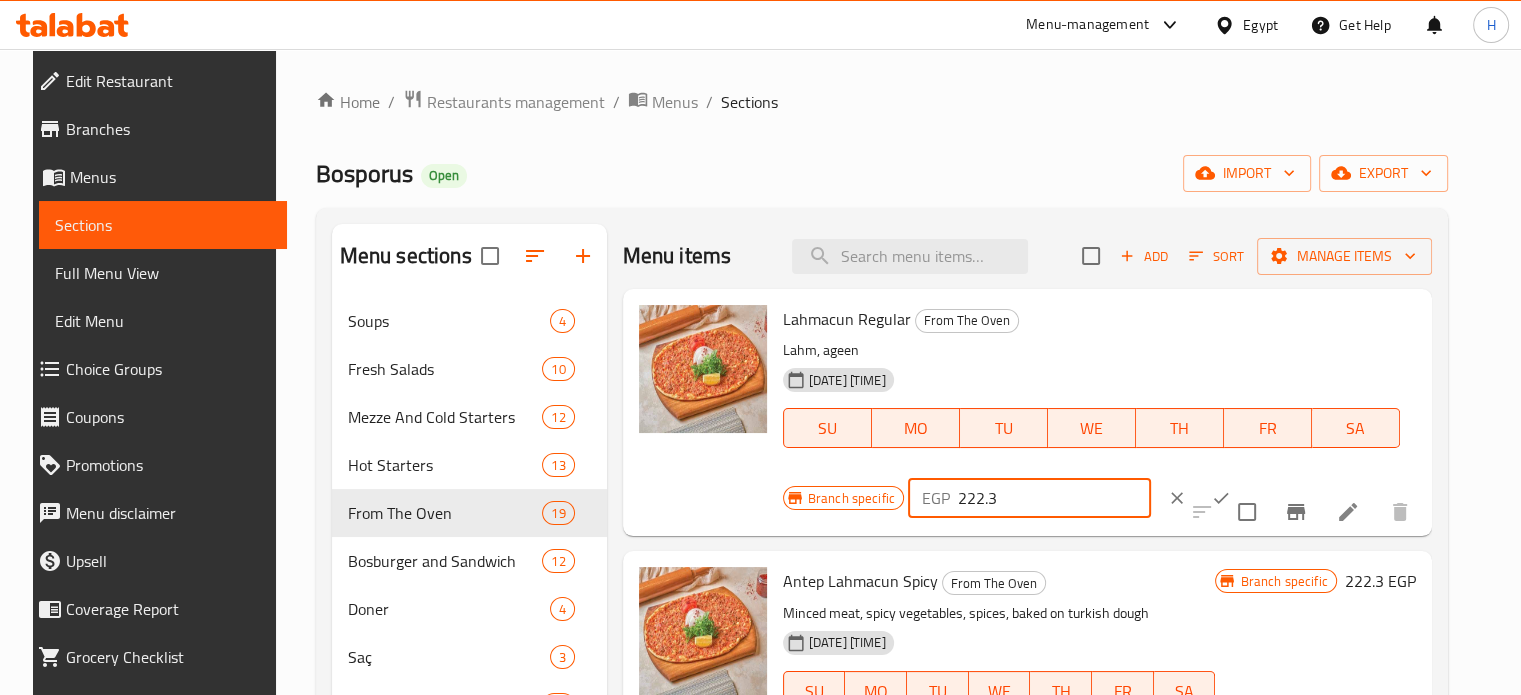 click on "EGP 222.3 ​" at bounding box center [1029, 498] 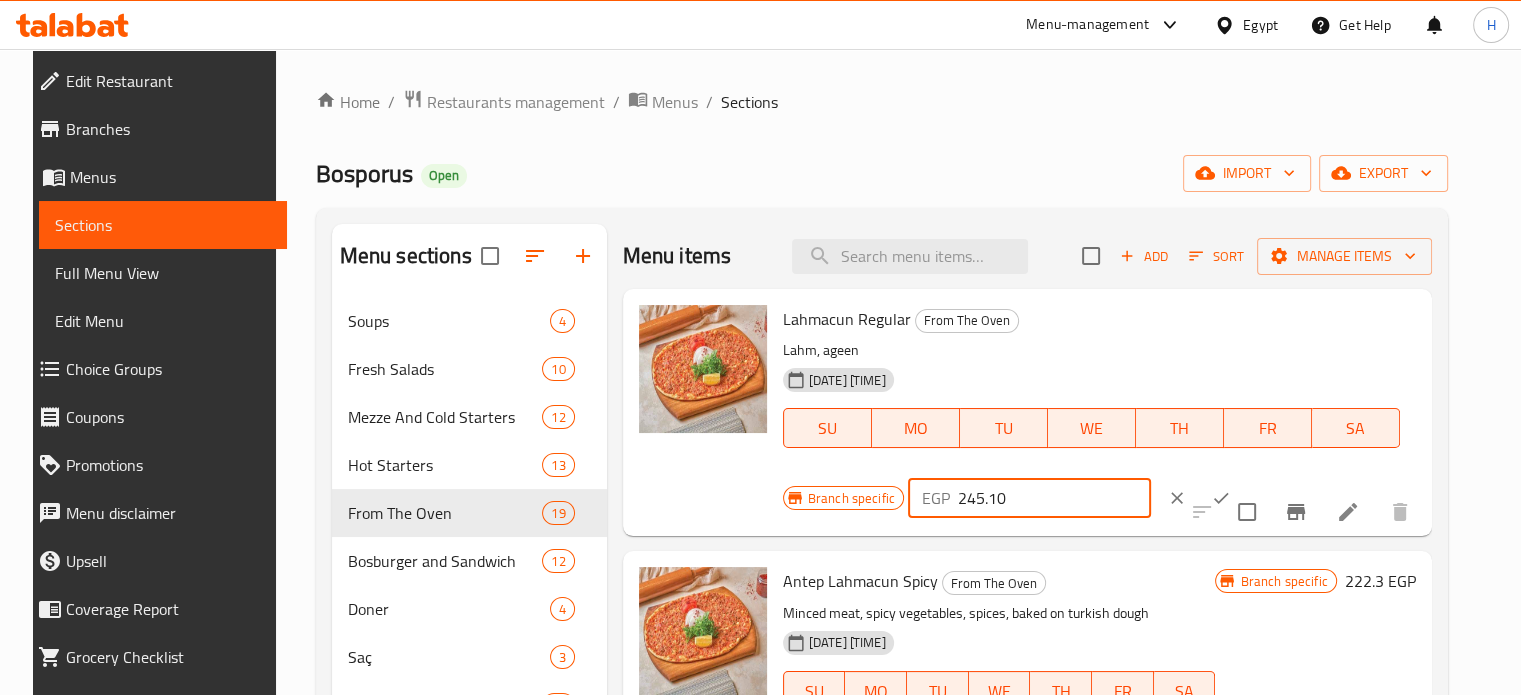 type on "245.10" 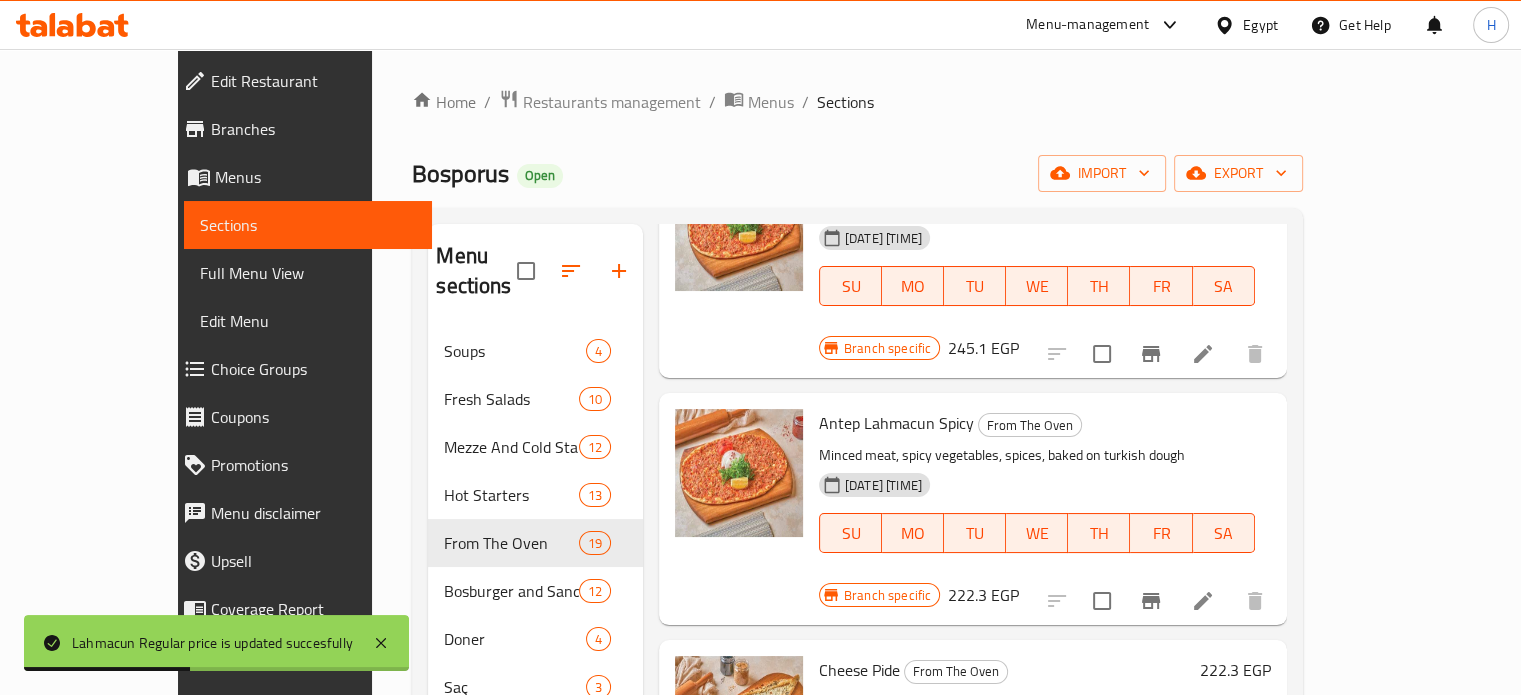 scroll, scrollTop: 200, scrollLeft: 0, axis: vertical 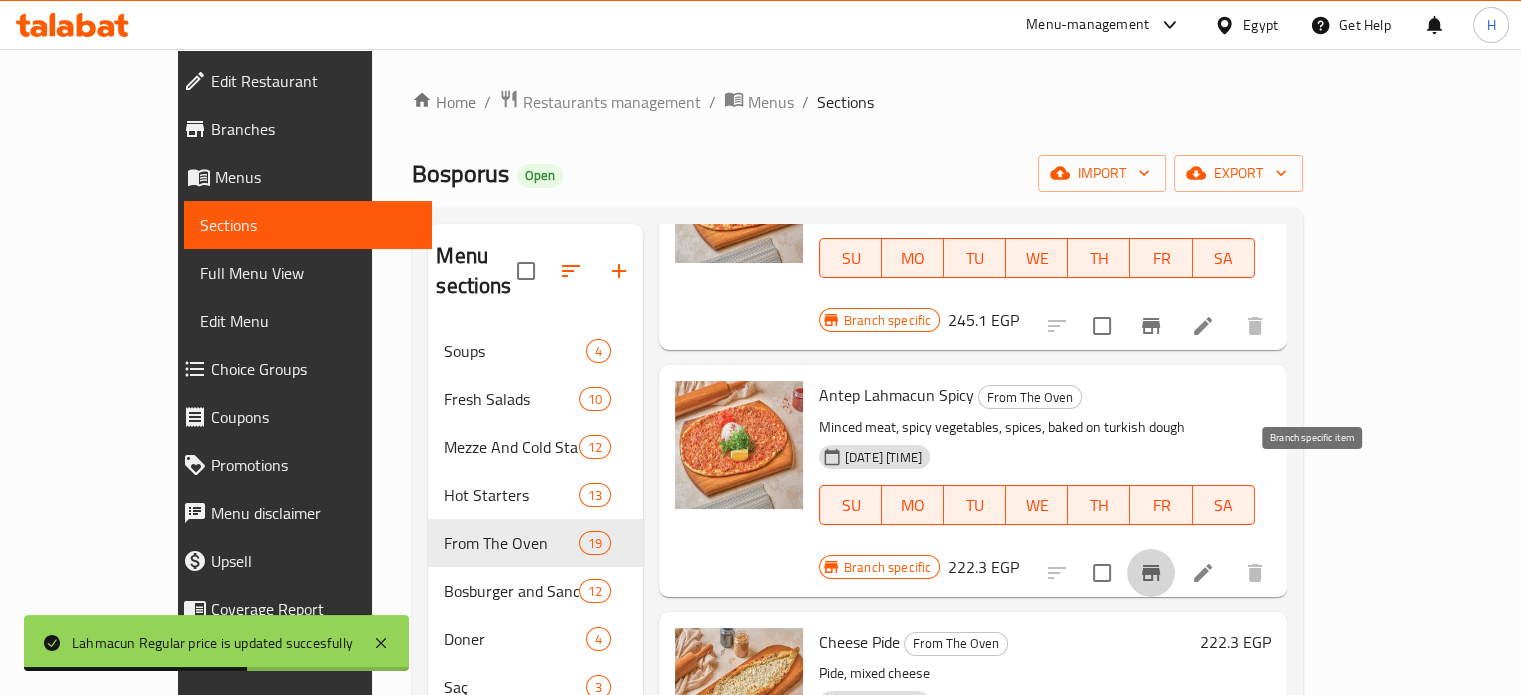 click at bounding box center [1151, 573] 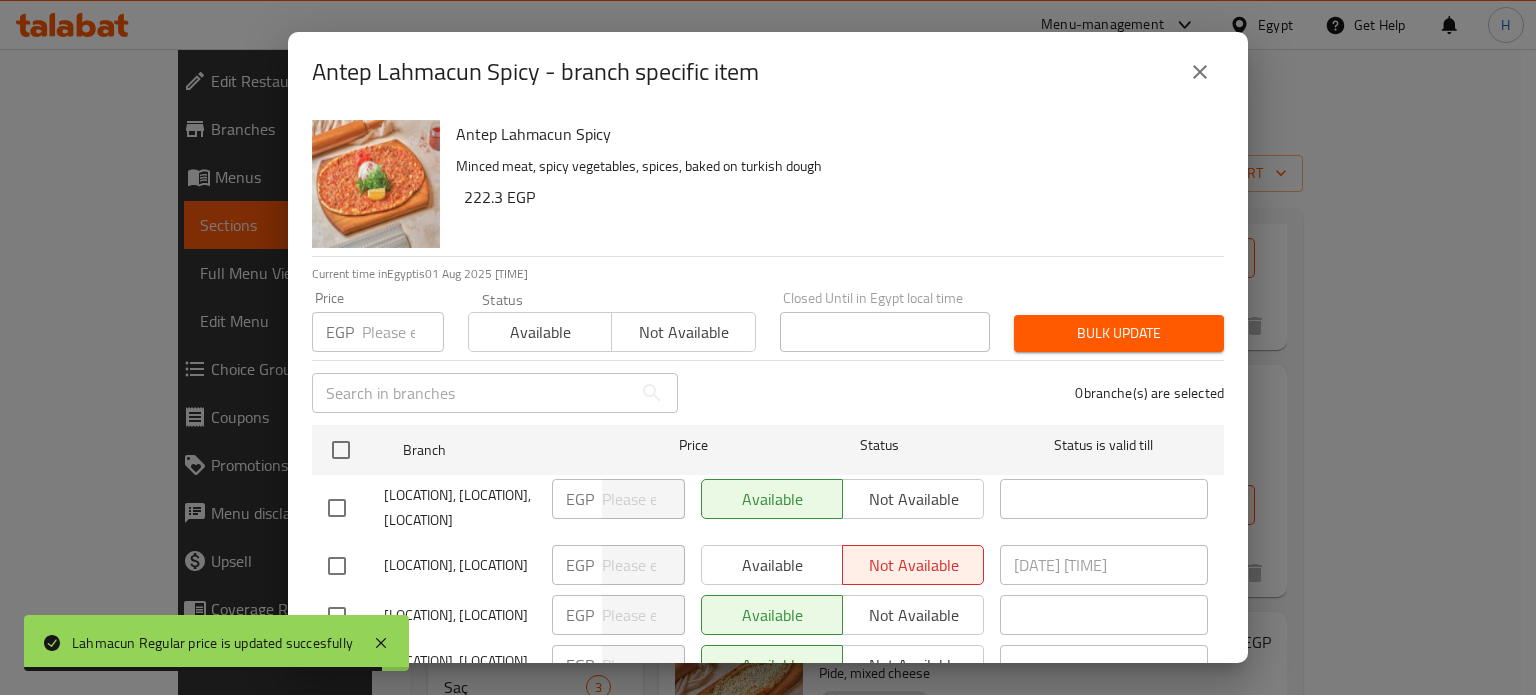 click 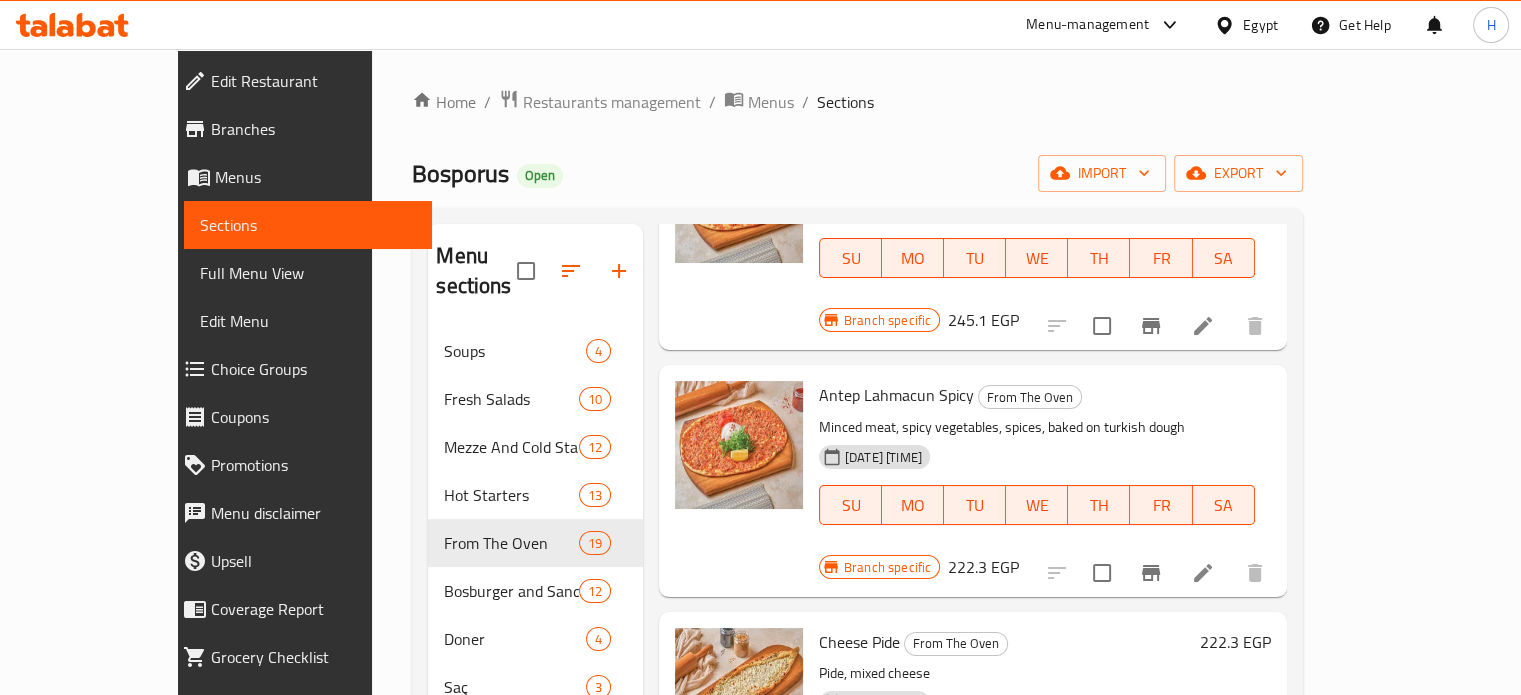 click on "222.3   EGP" at bounding box center [983, 567] 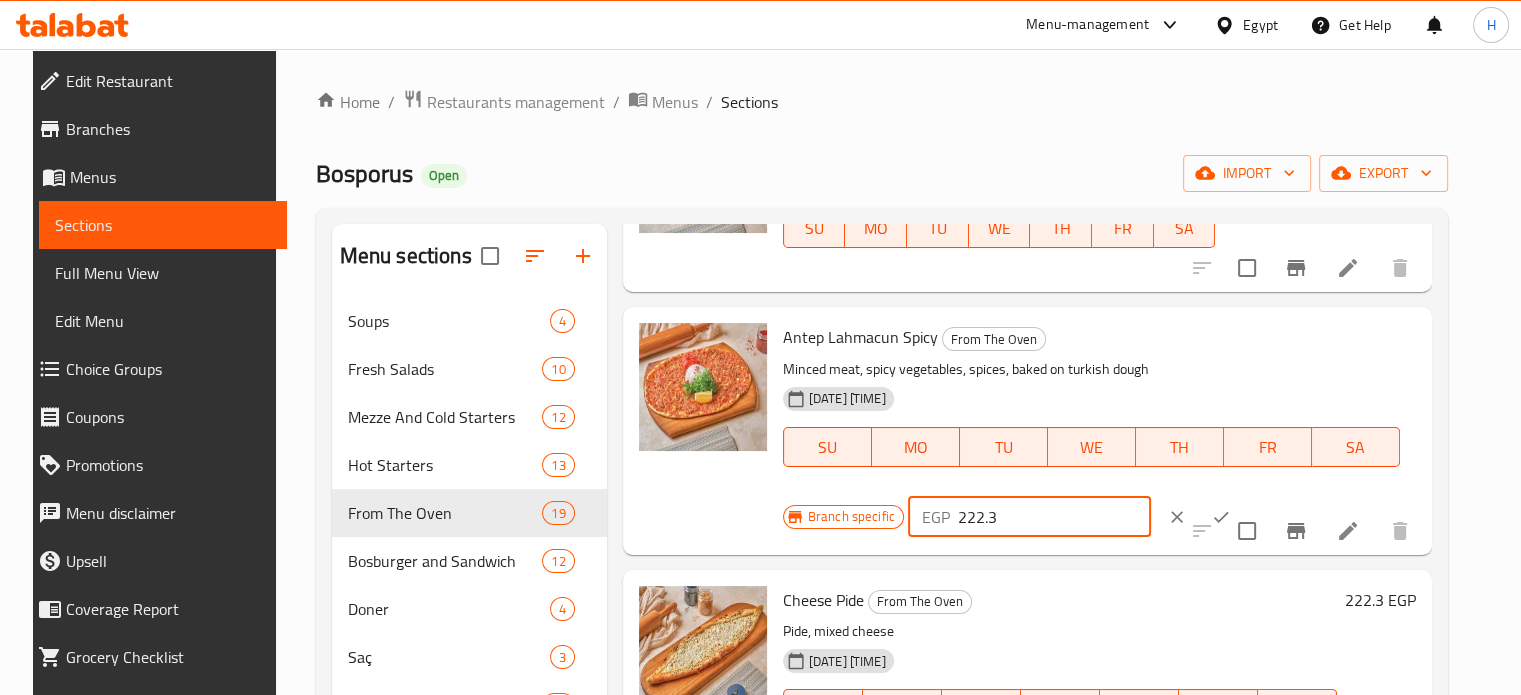 drag, startPoint x: 1000, startPoint y: 520, endPoint x: 918, endPoint y: 520, distance: 82 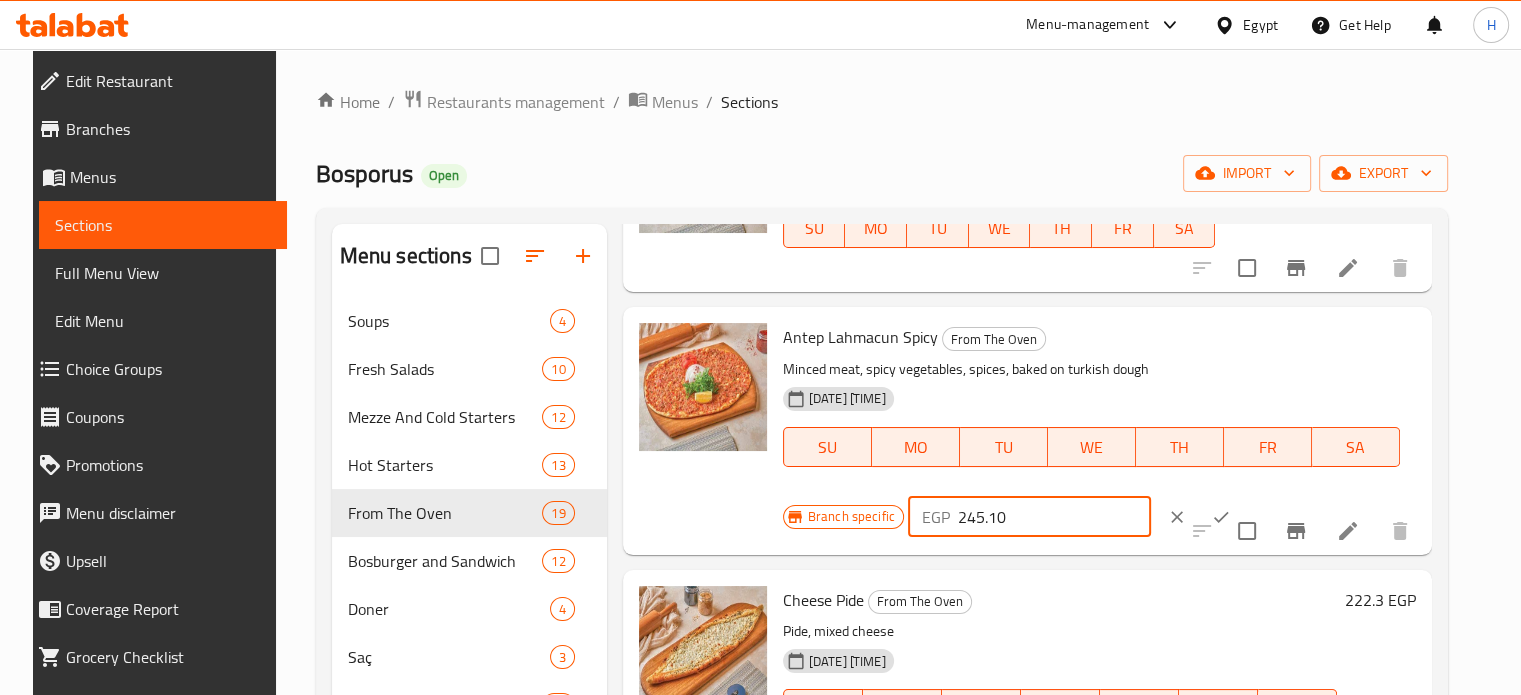type on "245.10" 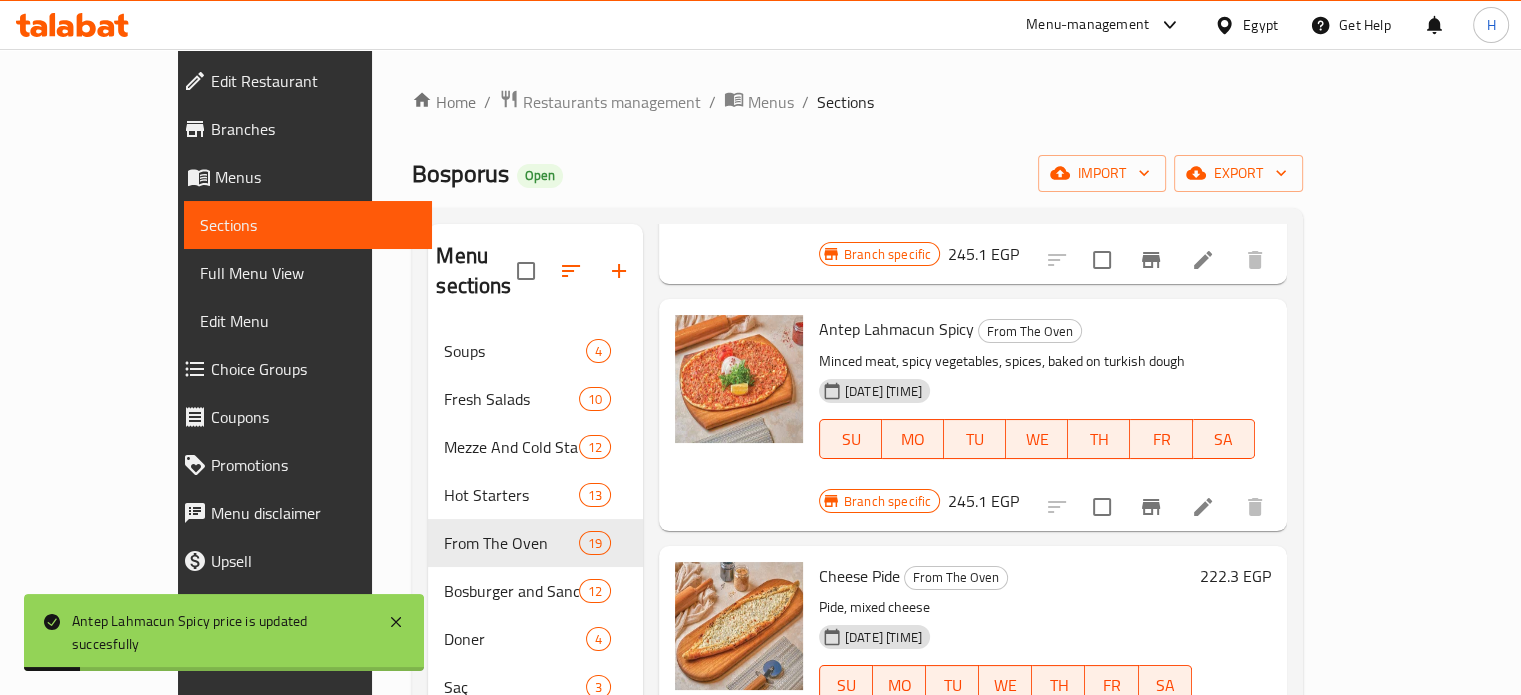 scroll, scrollTop: 300, scrollLeft: 0, axis: vertical 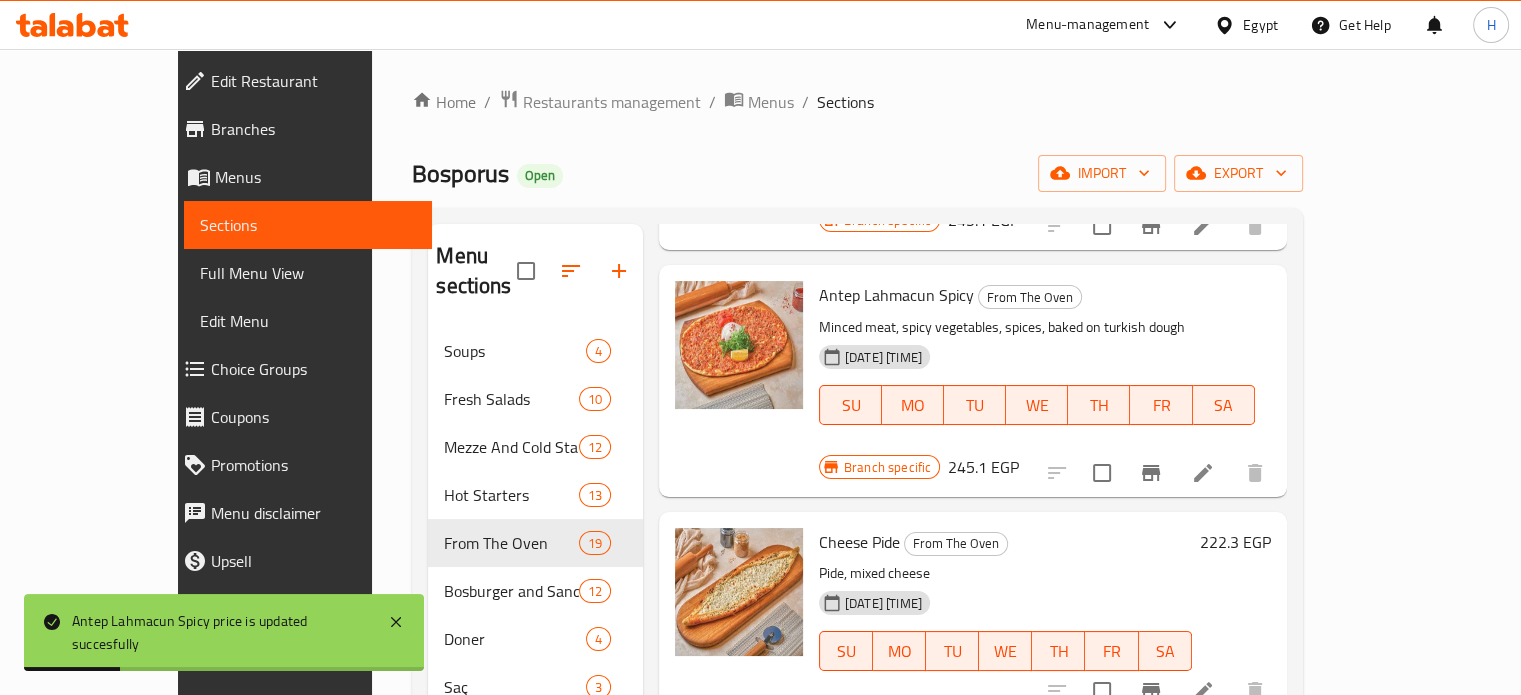 click on "222.3   EGP" at bounding box center [1235, 542] 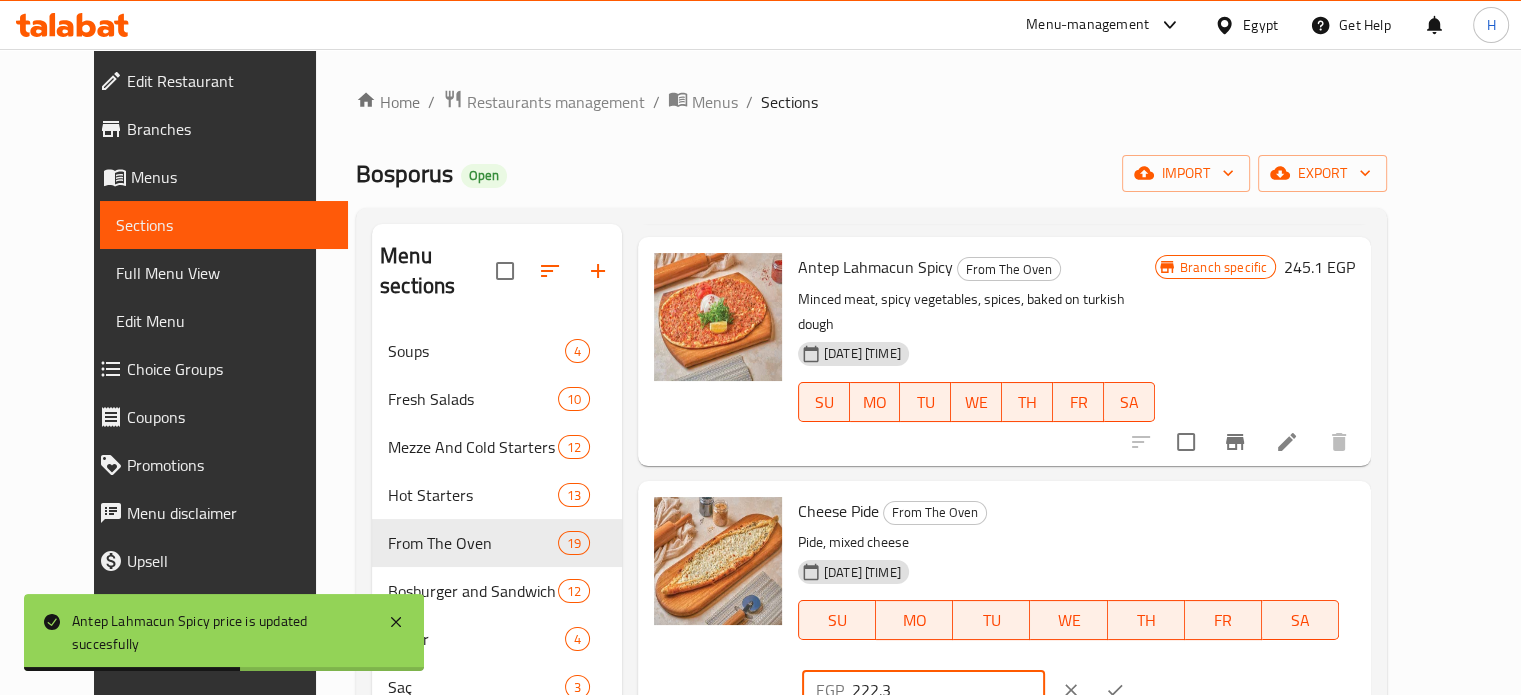 drag, startPoint x: 1202, startPoint y: 463, endPoint x: 1138, endPoint y: 463, distance: 64 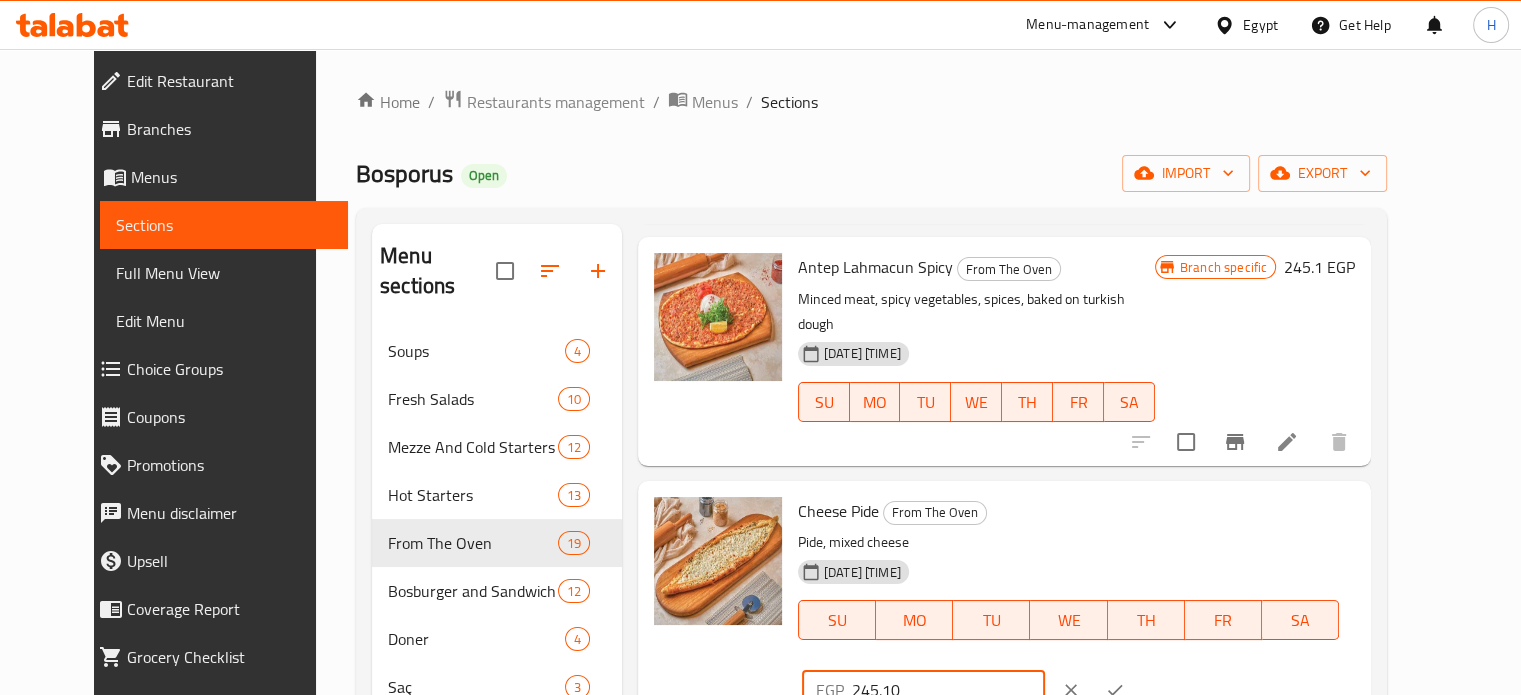 type on "245.10" 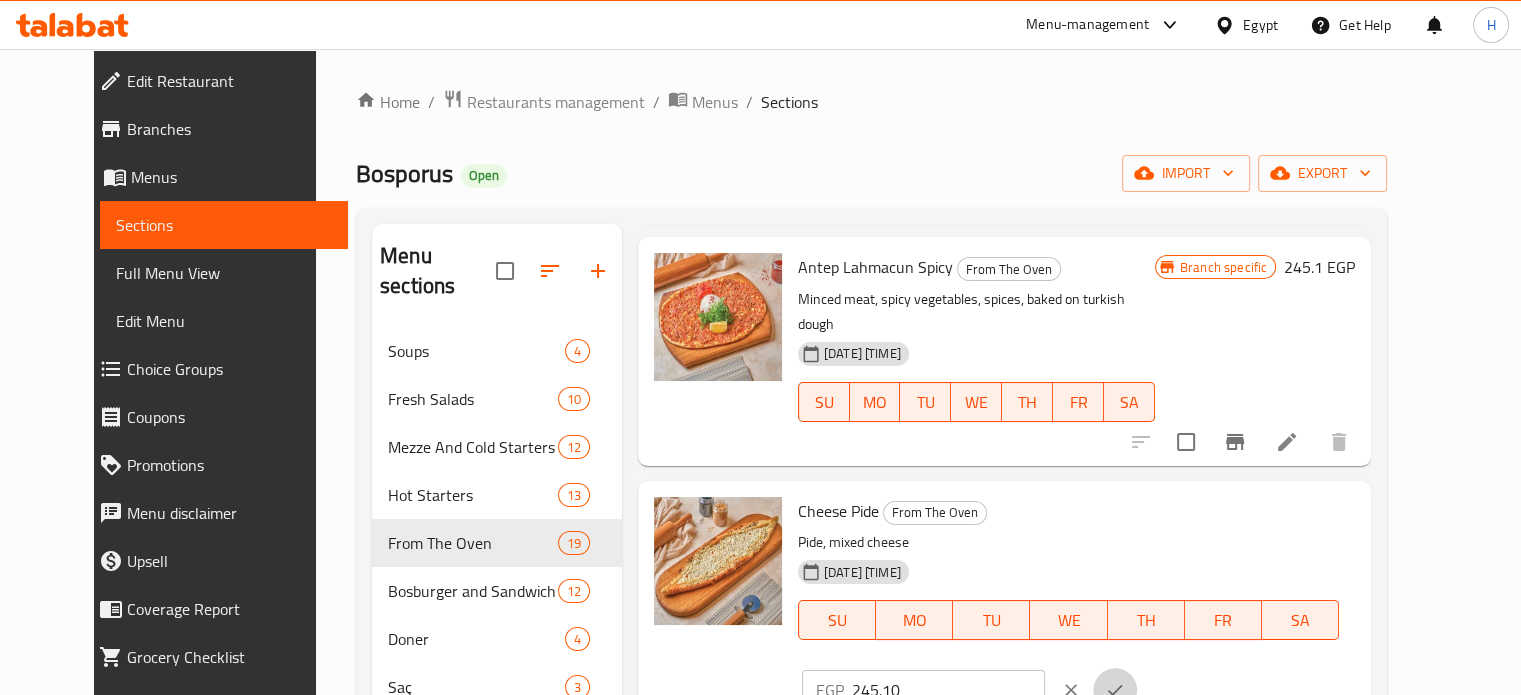 click at bounding box center [1115, 690] 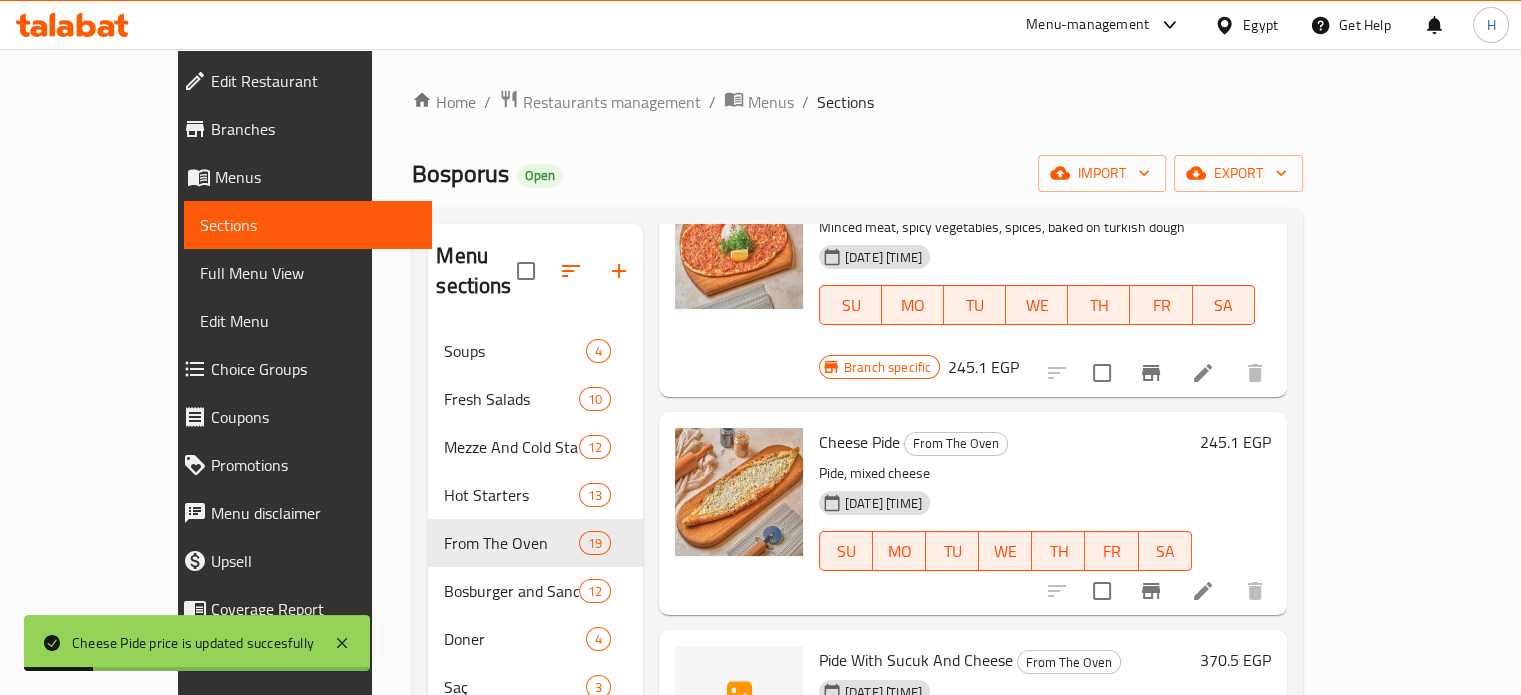 scroll, scrollTop: 500, scrollLeft: 0, axis: vertical 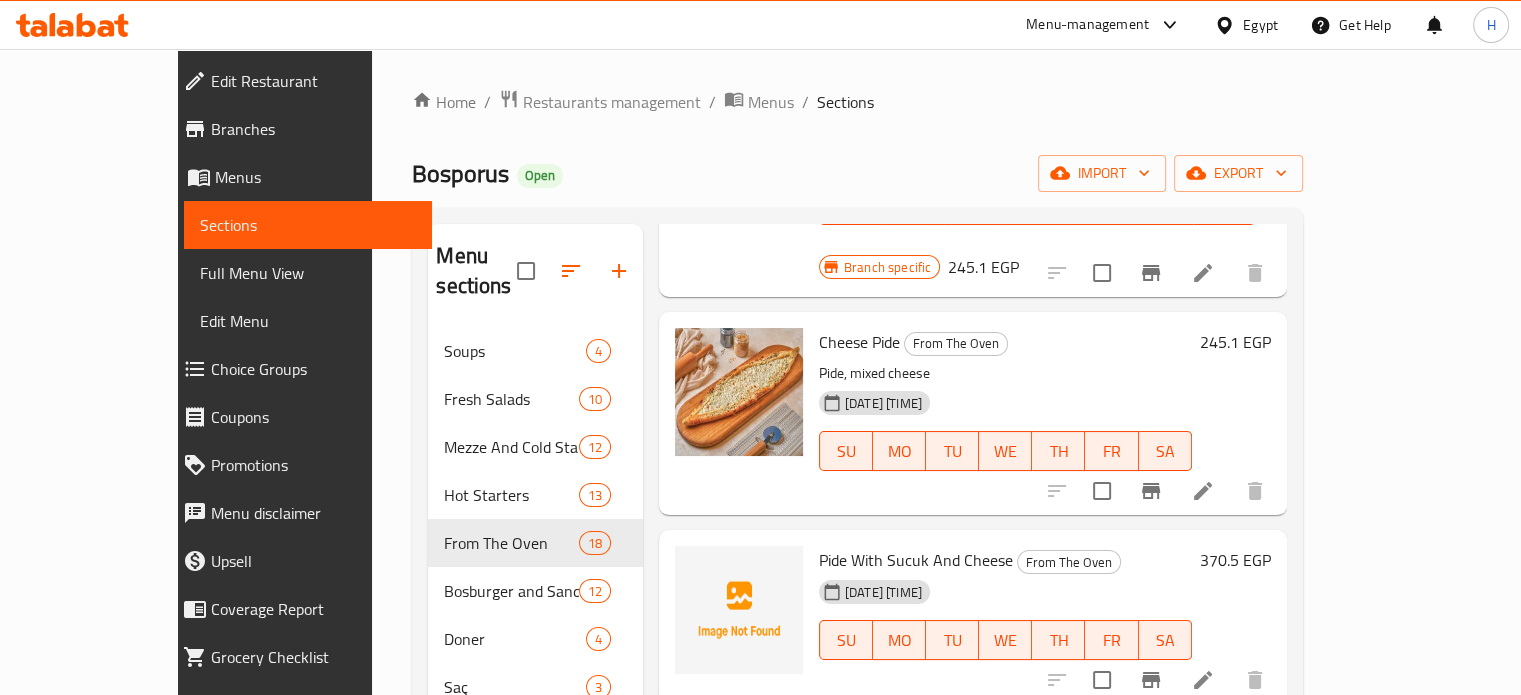 click on "370.5   EGP" at bounding box center [1235, 560] 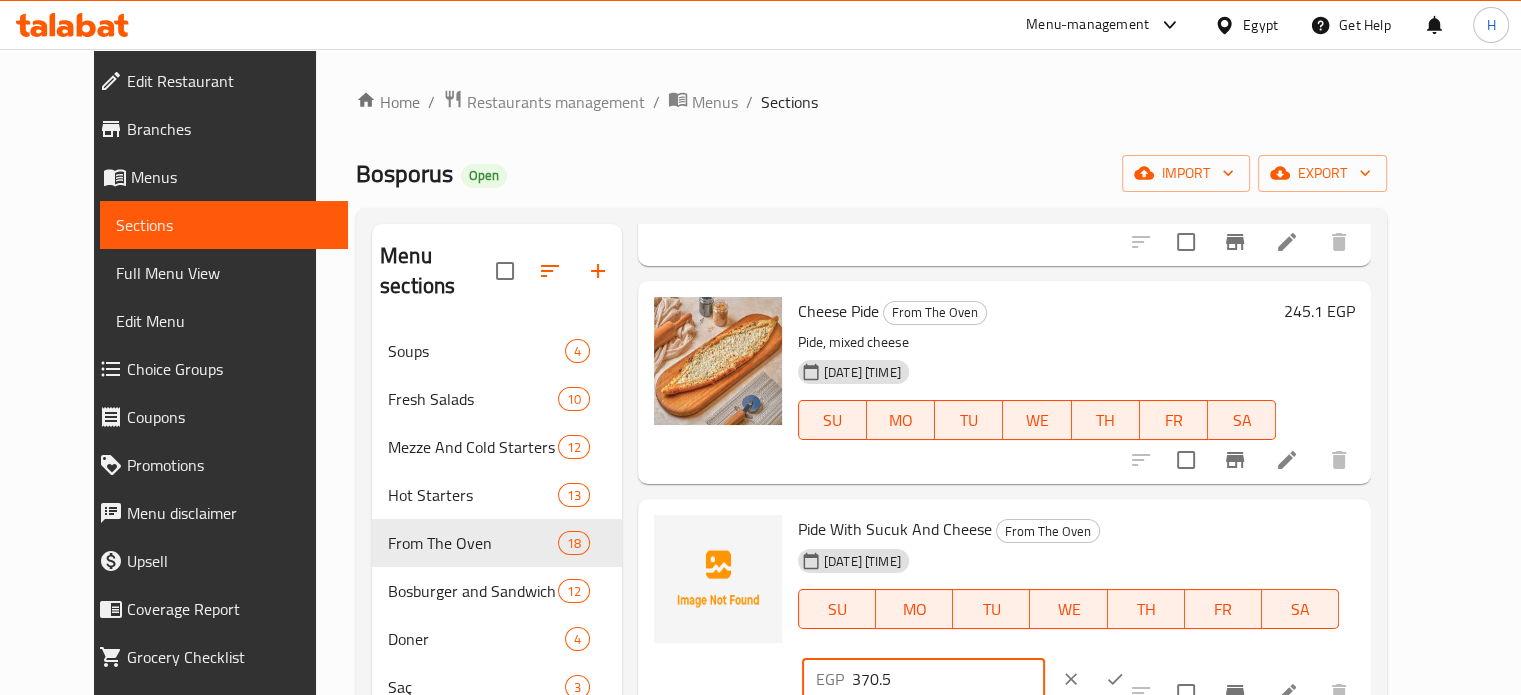 drag, startPoint x: 1193, startPoint y: 483, endPoint x: 1115, endPoint y: 485, distance: 78.025635 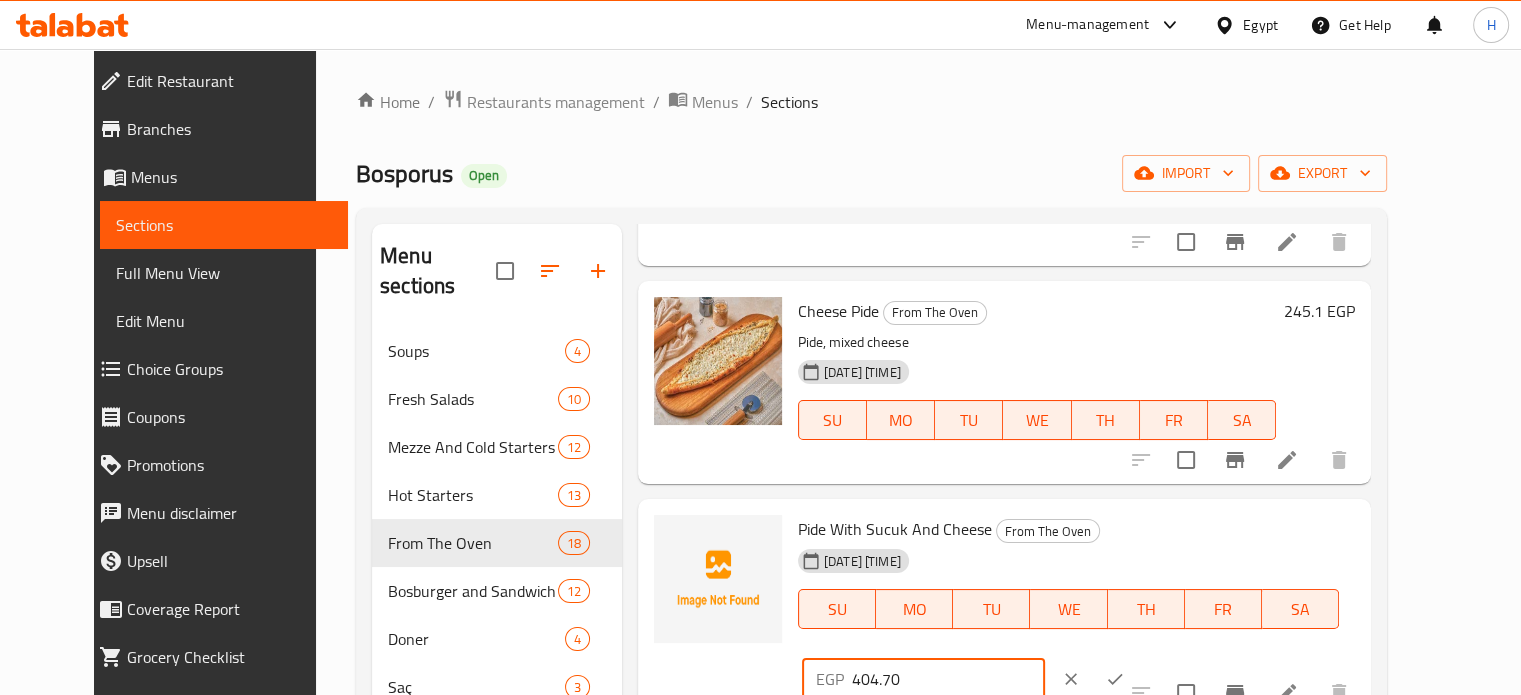 type on "404.70" 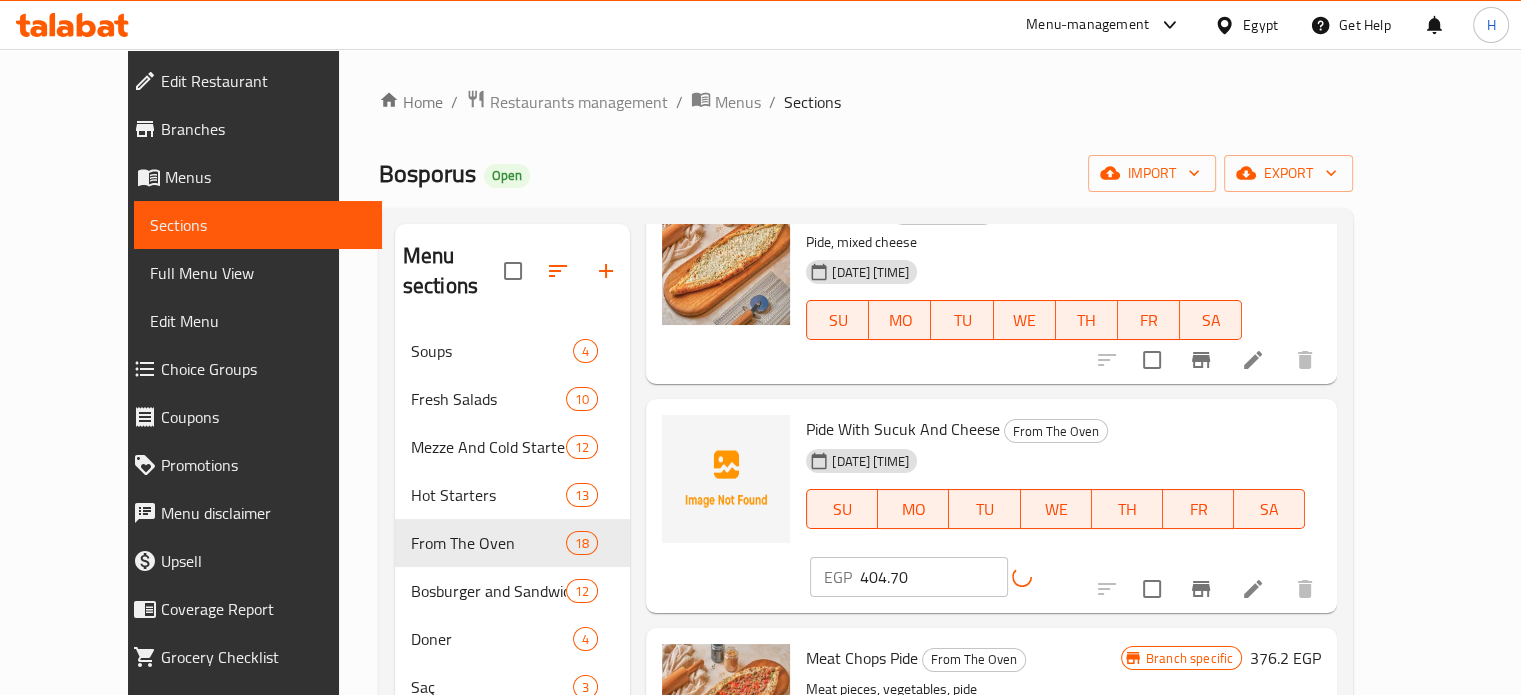 scroll, scrollTop: 700, scrollLeft: 0, axis: vertical 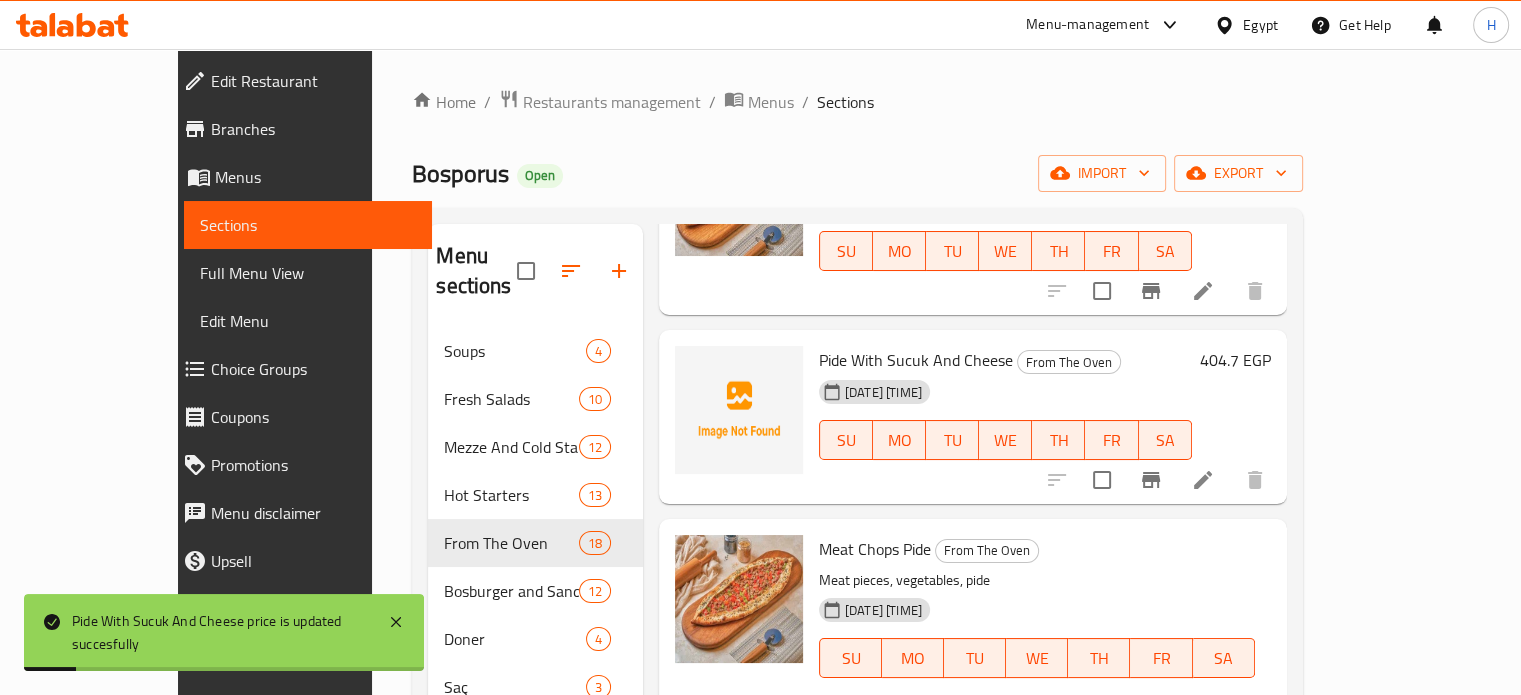 click on "376.2   EGP" at bounding box center (983, 720) 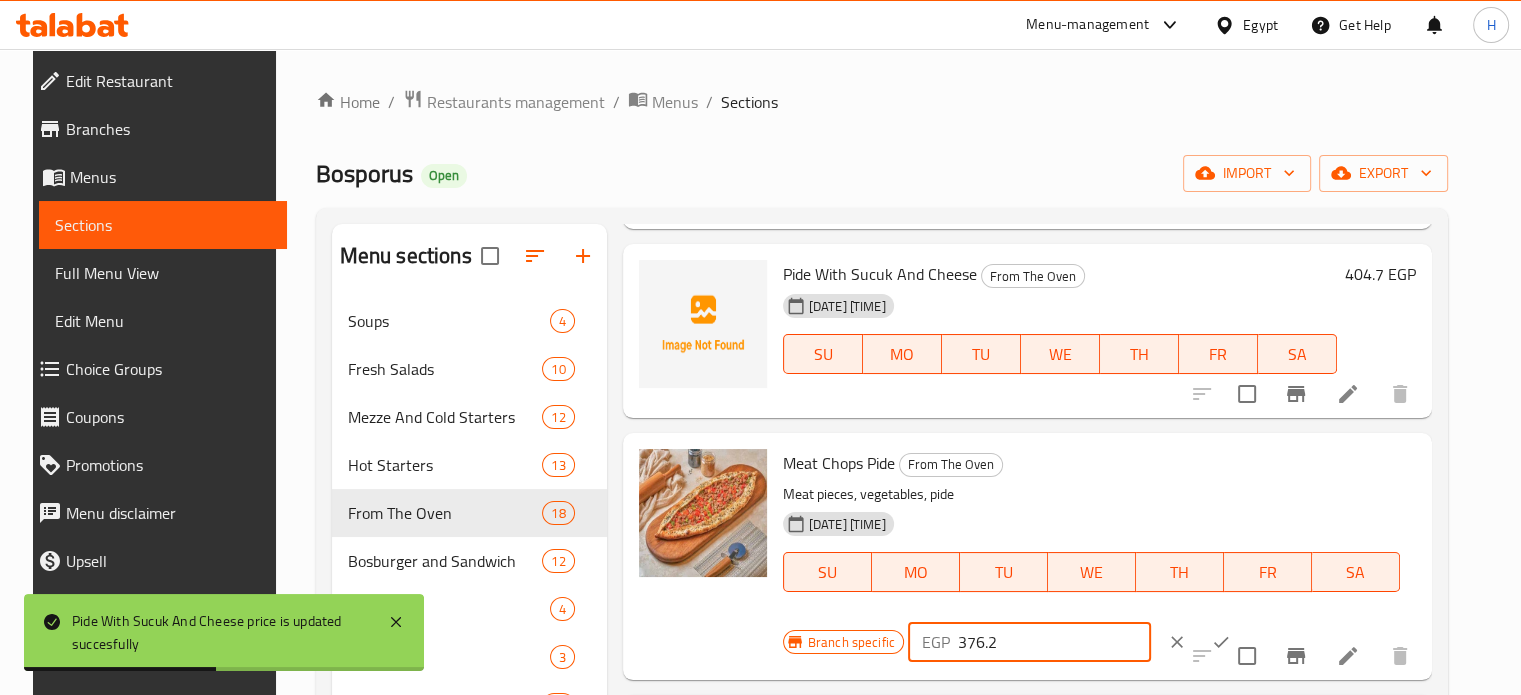 drag, startPoint x: 996, startPoint y: 643, endPoint x: 927, endPoint y: 644, distance: 69.00725 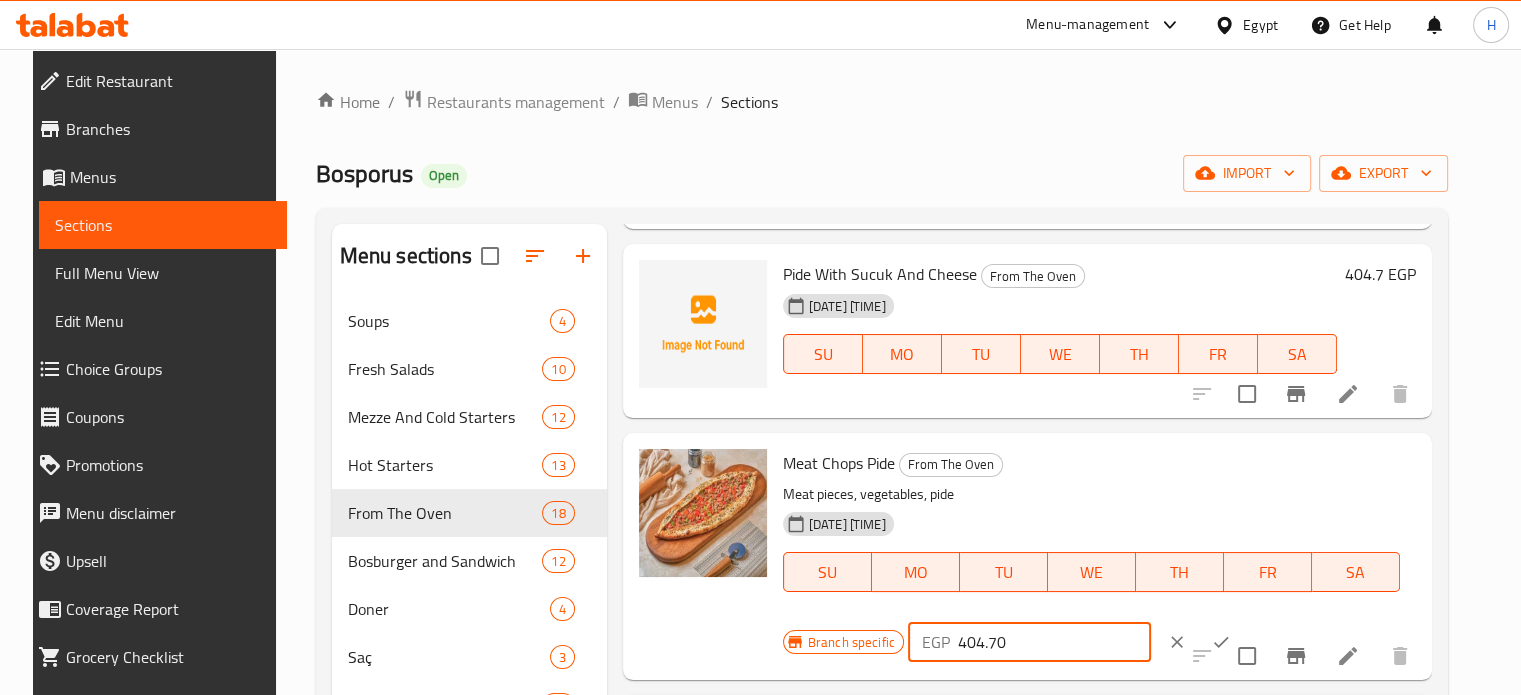 type on "404.70" 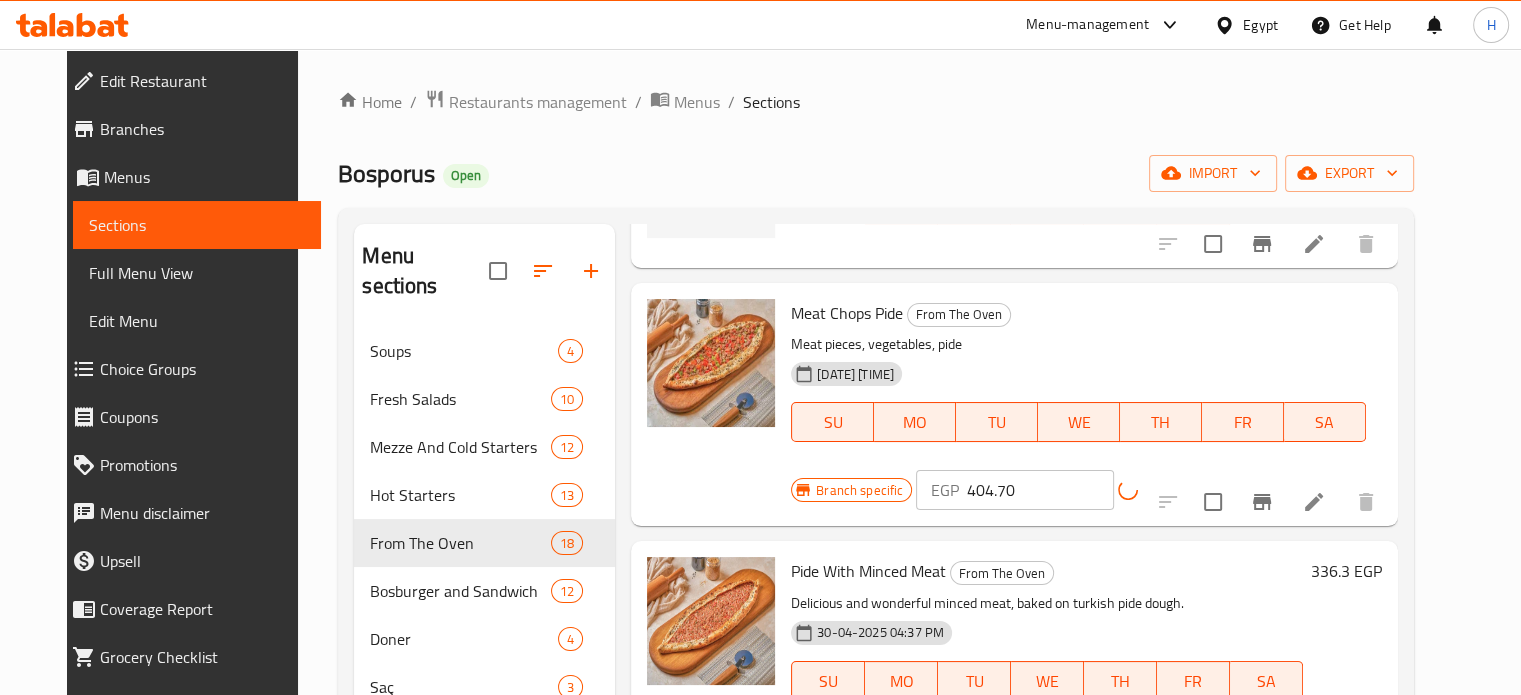 scroll, scrollTop: 900, scrollLeft: 0, axis: vertical 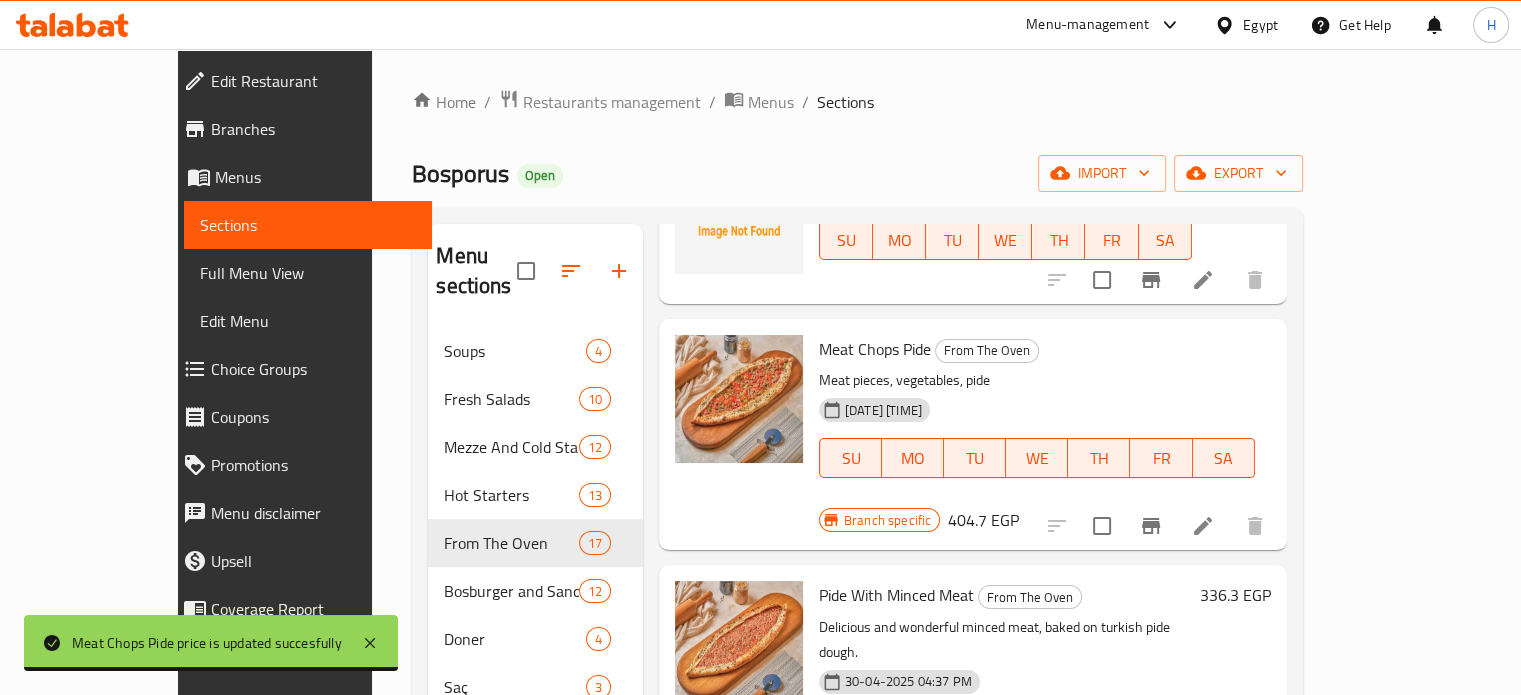 click on "336.3   EGP" at bounding box center (1235, 595) 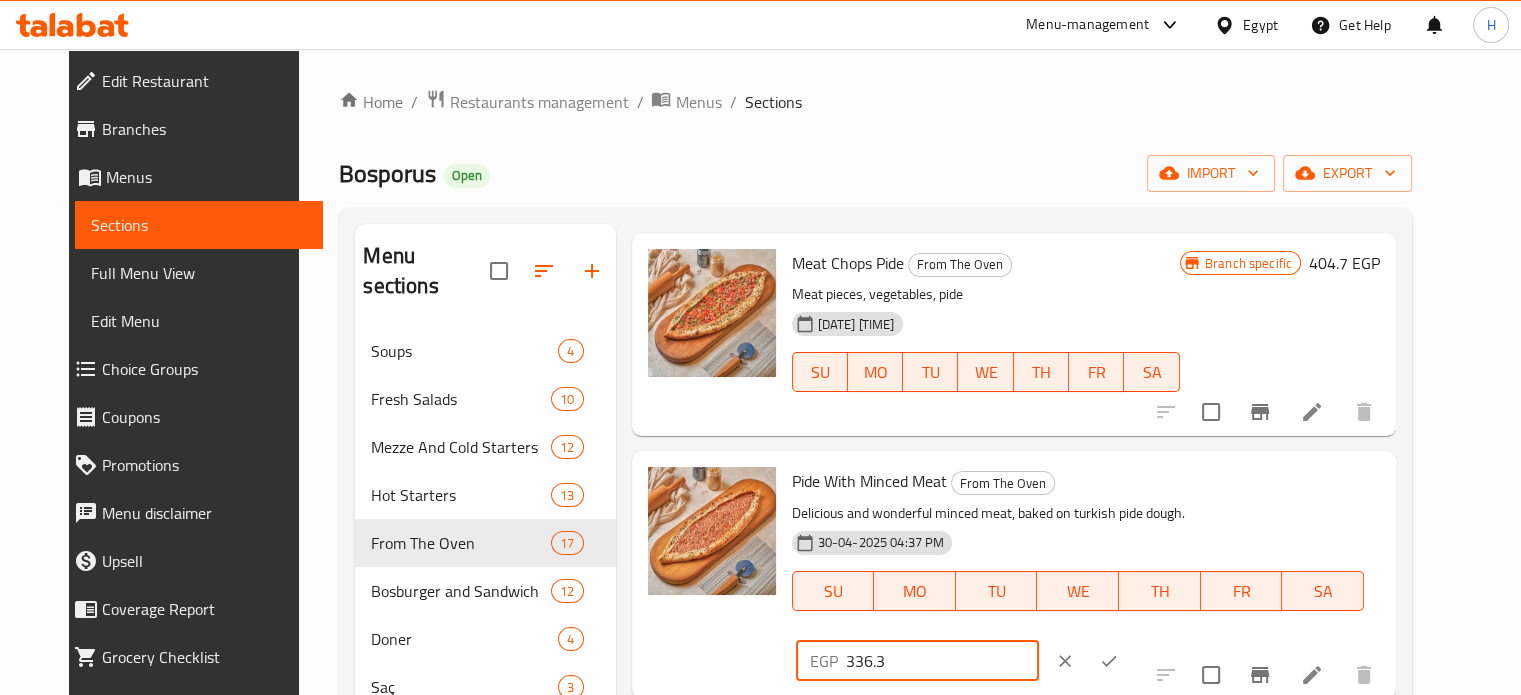 drag, startPoint x: 1204, startPoint y: 484, endPoint x: 1118, endPoint y: 479, distance: 86.145226 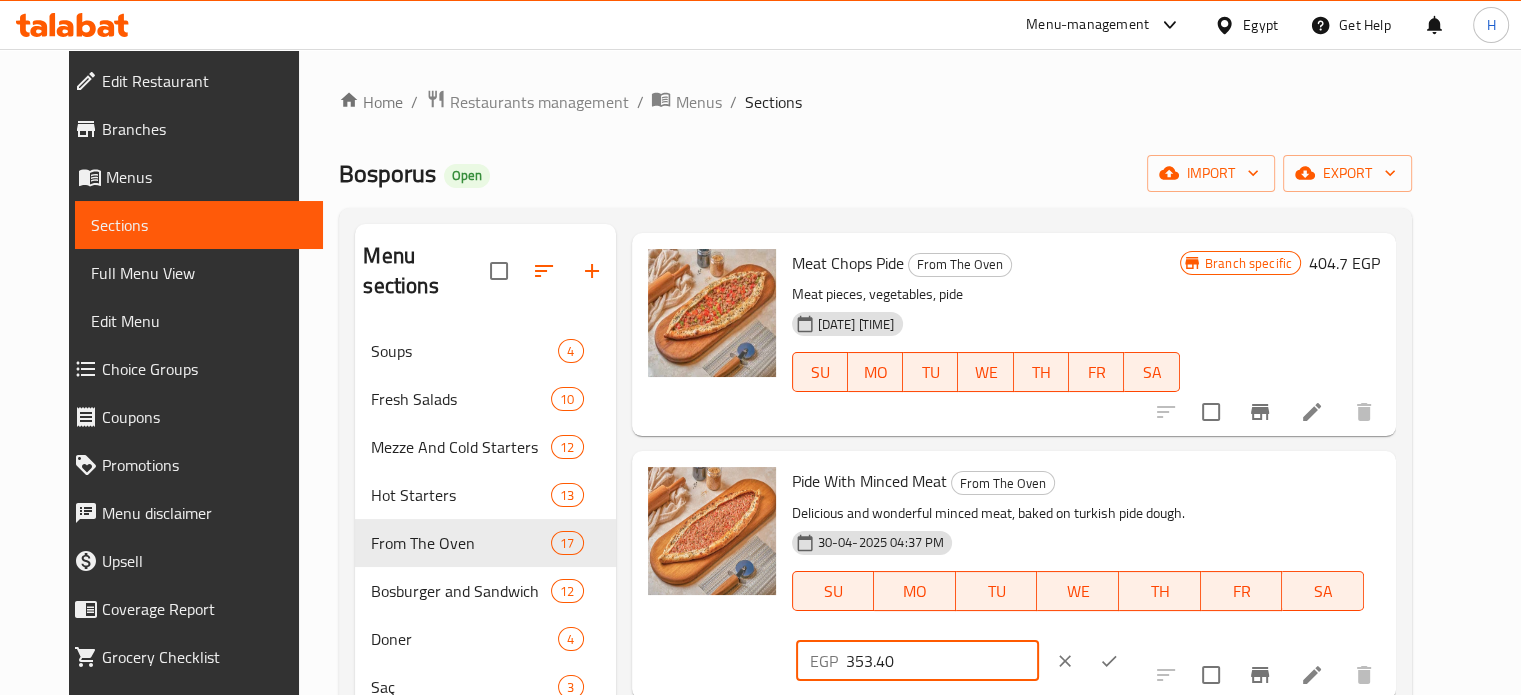 type on "353.40" 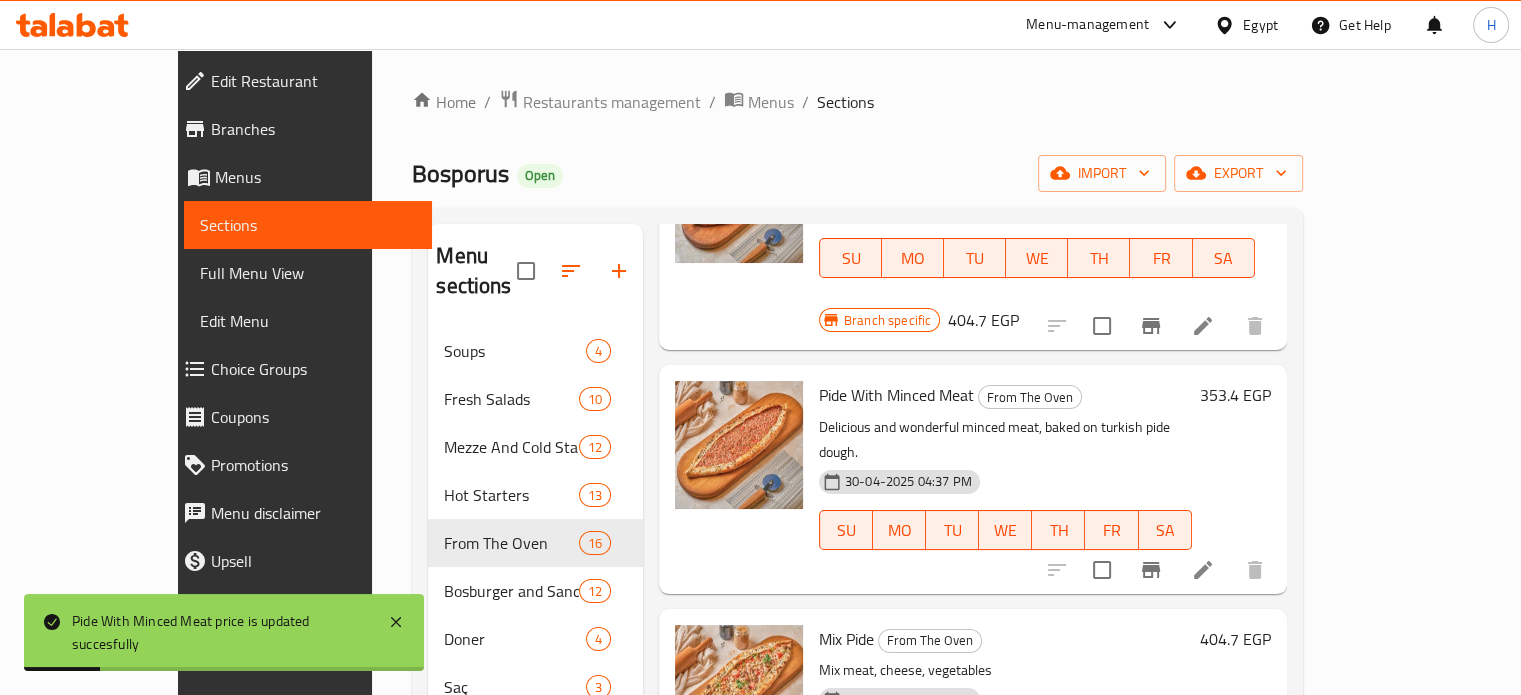scroll, scrollTop: 1200, scrollLeft: 0, axis: vertical 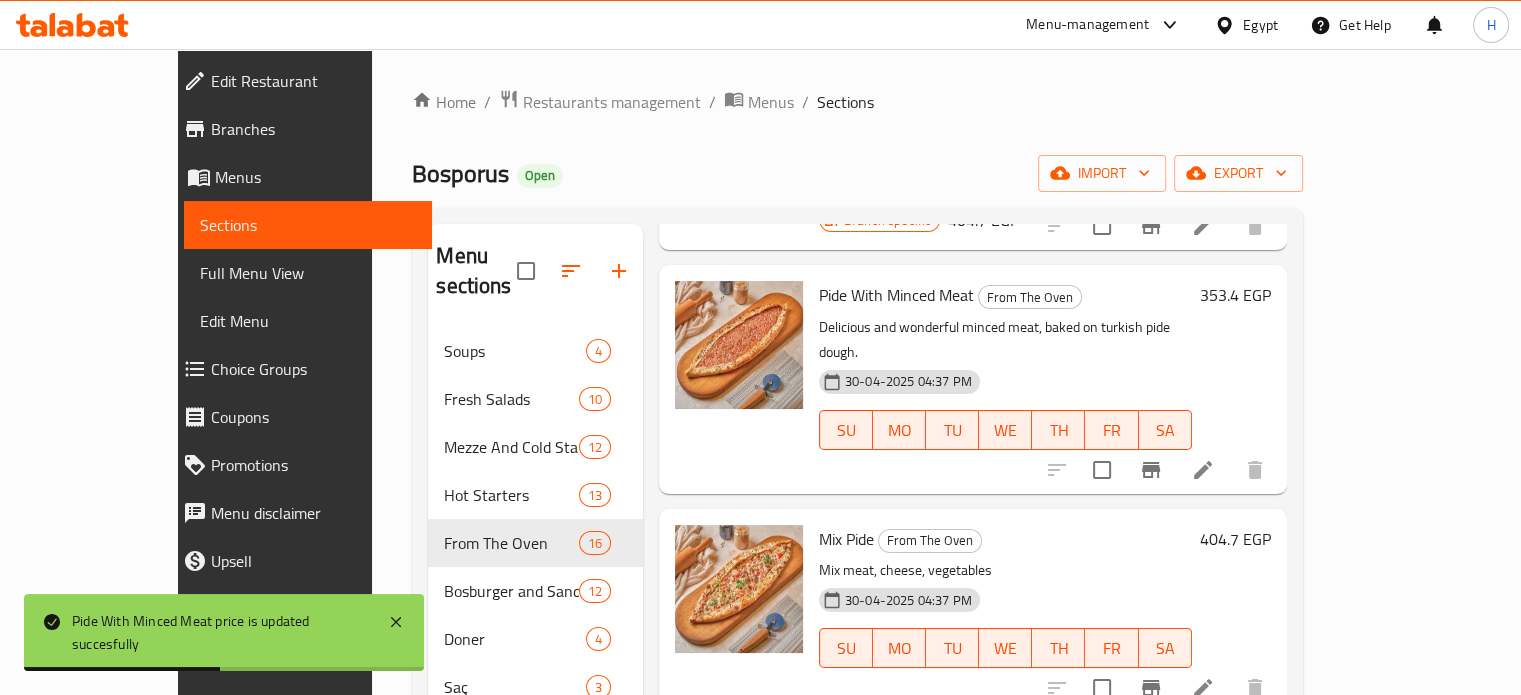 click on "404.7   EGP" at bounding box center [1235, 539] 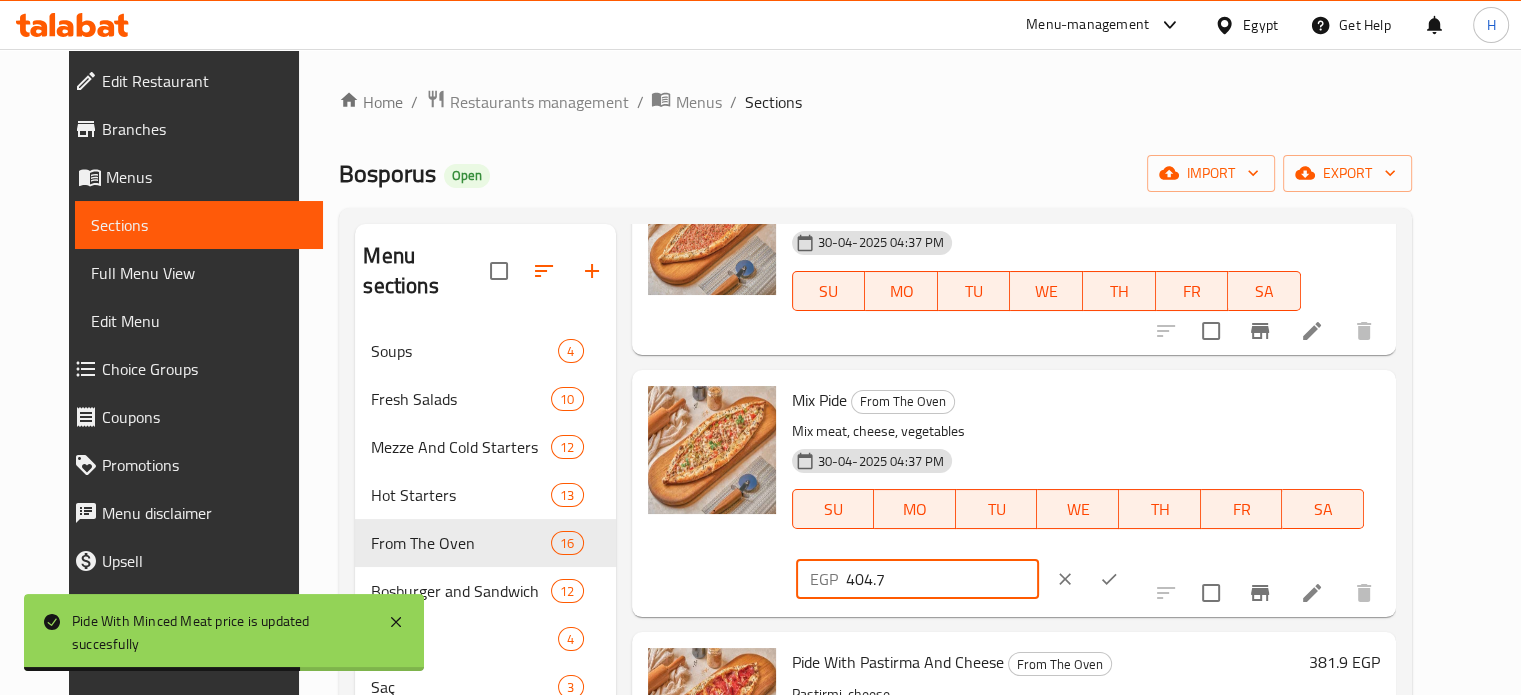 drag, startPoint x: 1282, startPoint y: 405, endPoint x: 1092, endPoint y: 407, distance: 190.01053 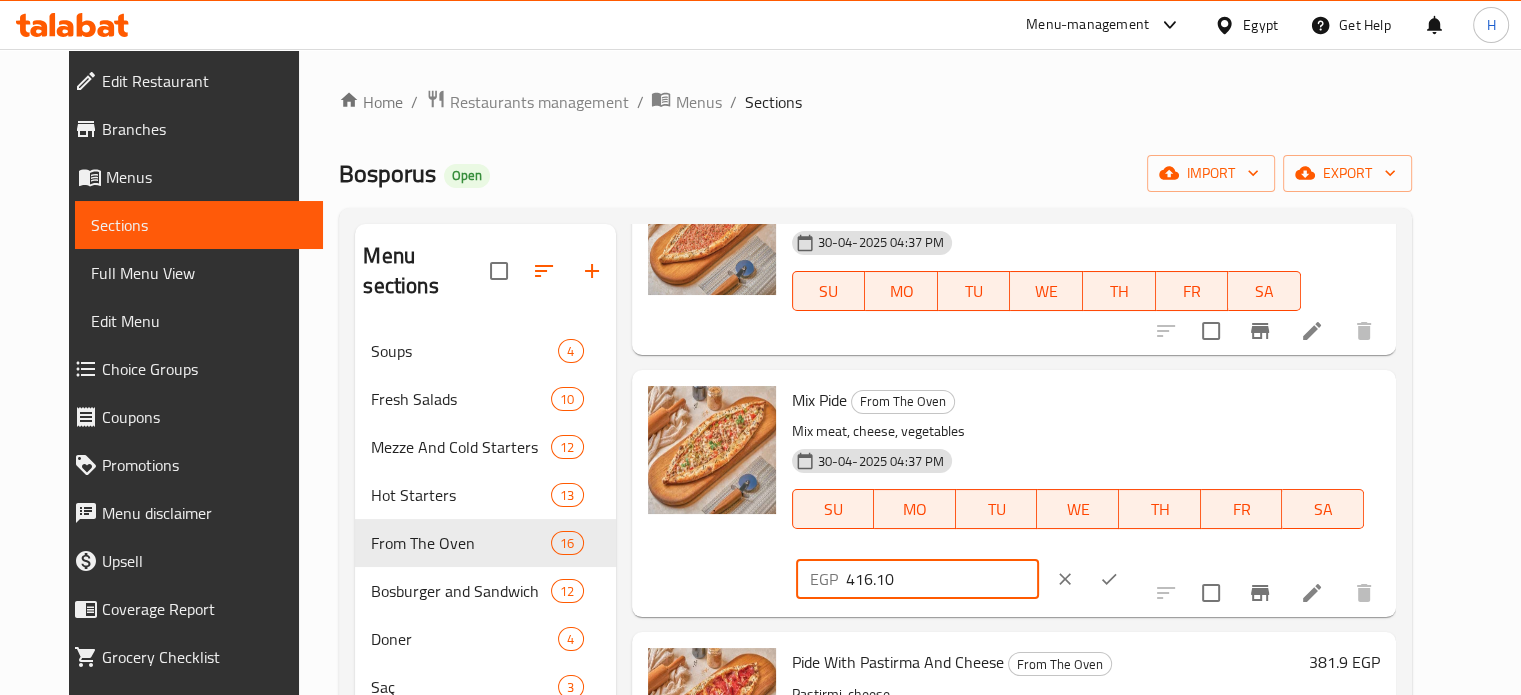 type on "416.10" 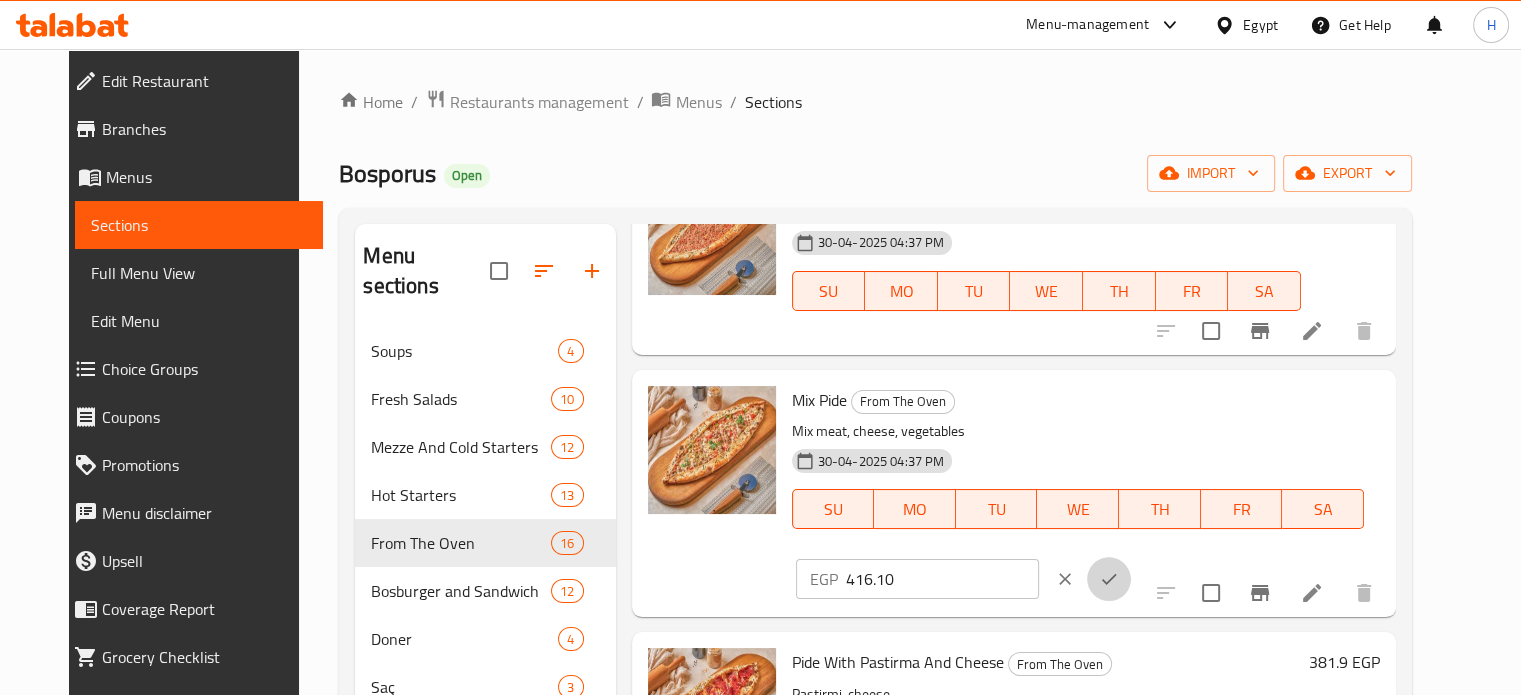 click at bounding box center (1109, 579) 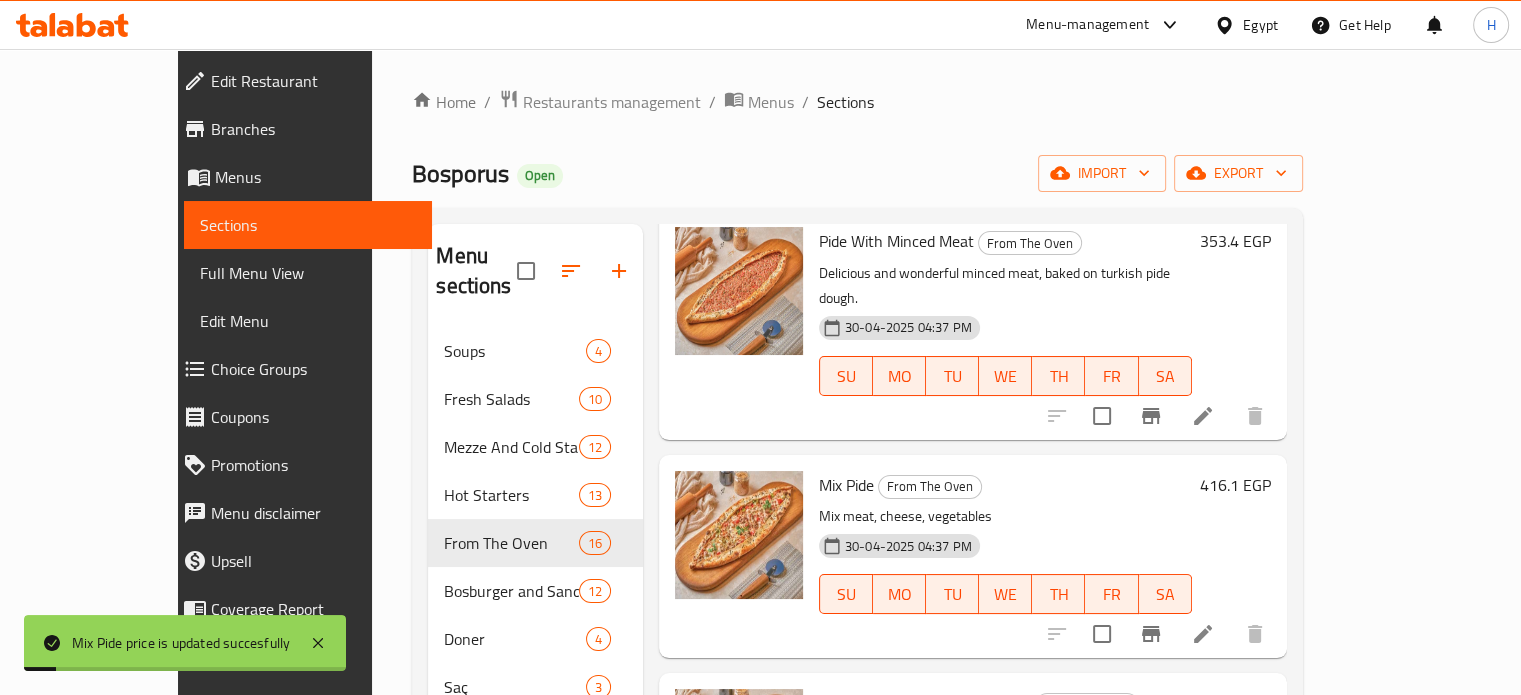 scroll, scrollTop: 1400, scrollLeft: 0, axis: vertical 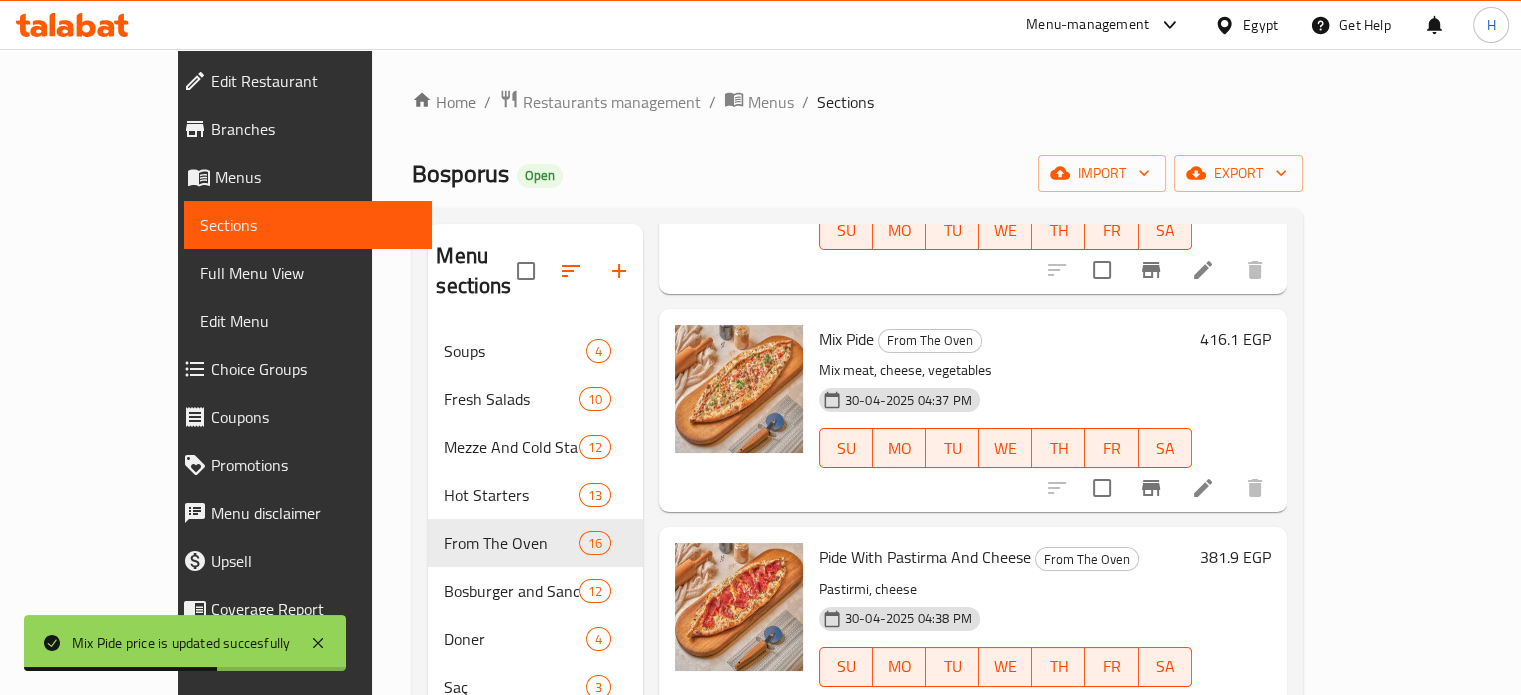 click on "381.9   EGP" at bounding box center (1235, 557) 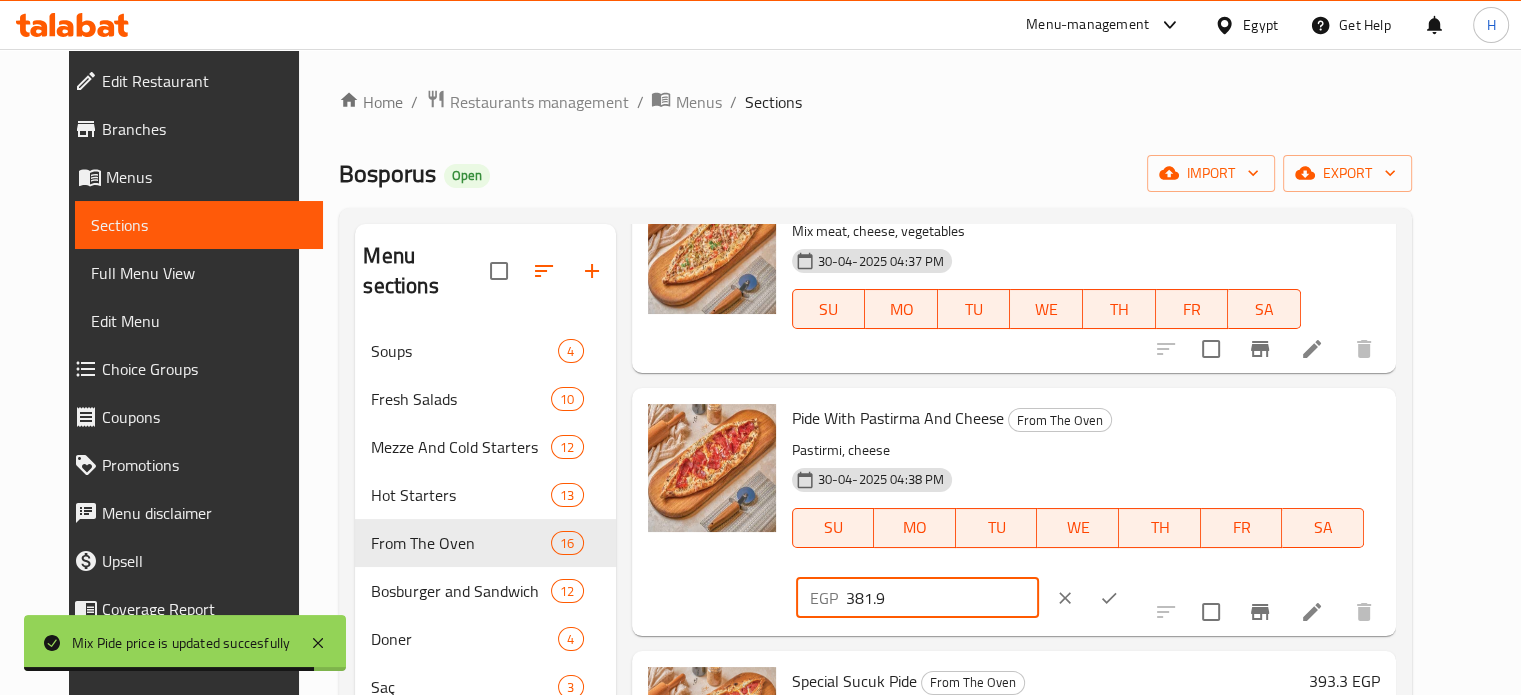 drag, startPoint x: 1212, startPoint y: 425, endPoint x: 1089, endPoint y: 425, distance: 123 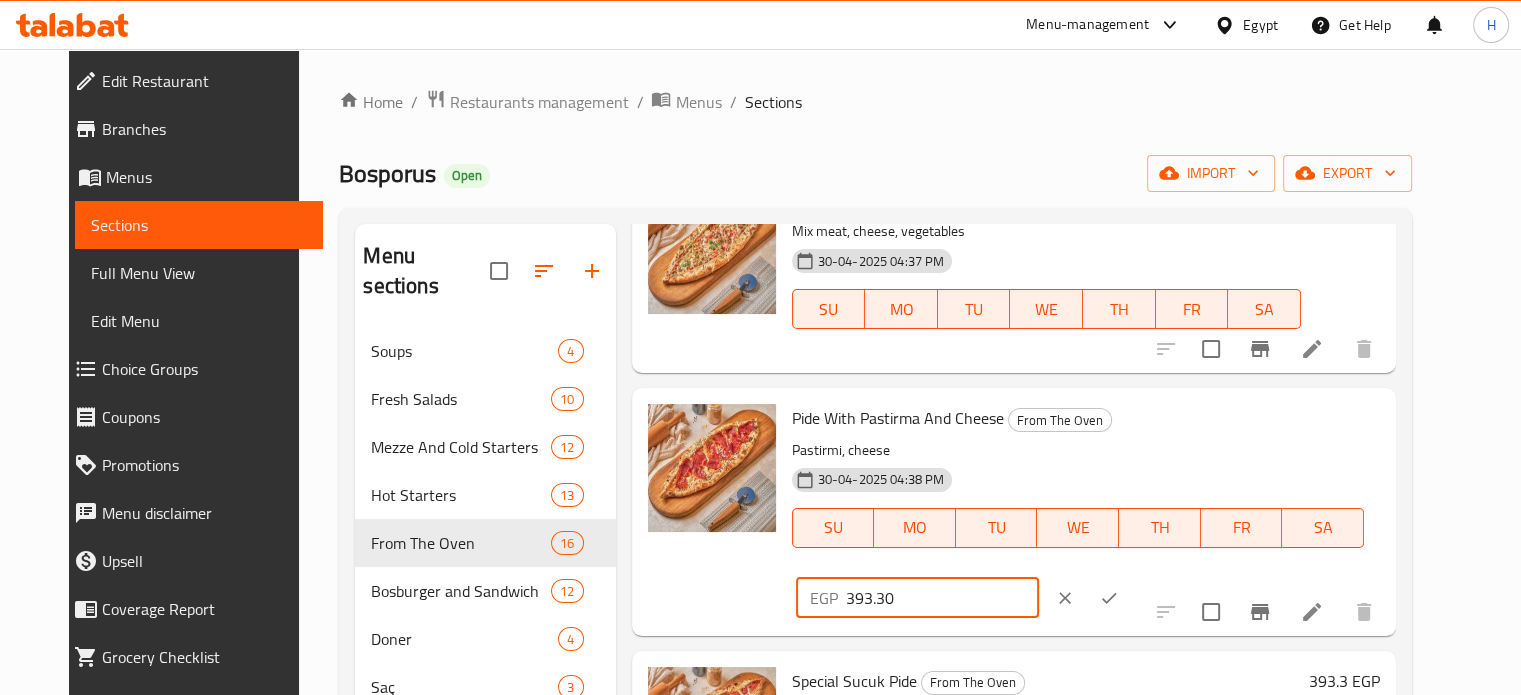 type on "393.30" 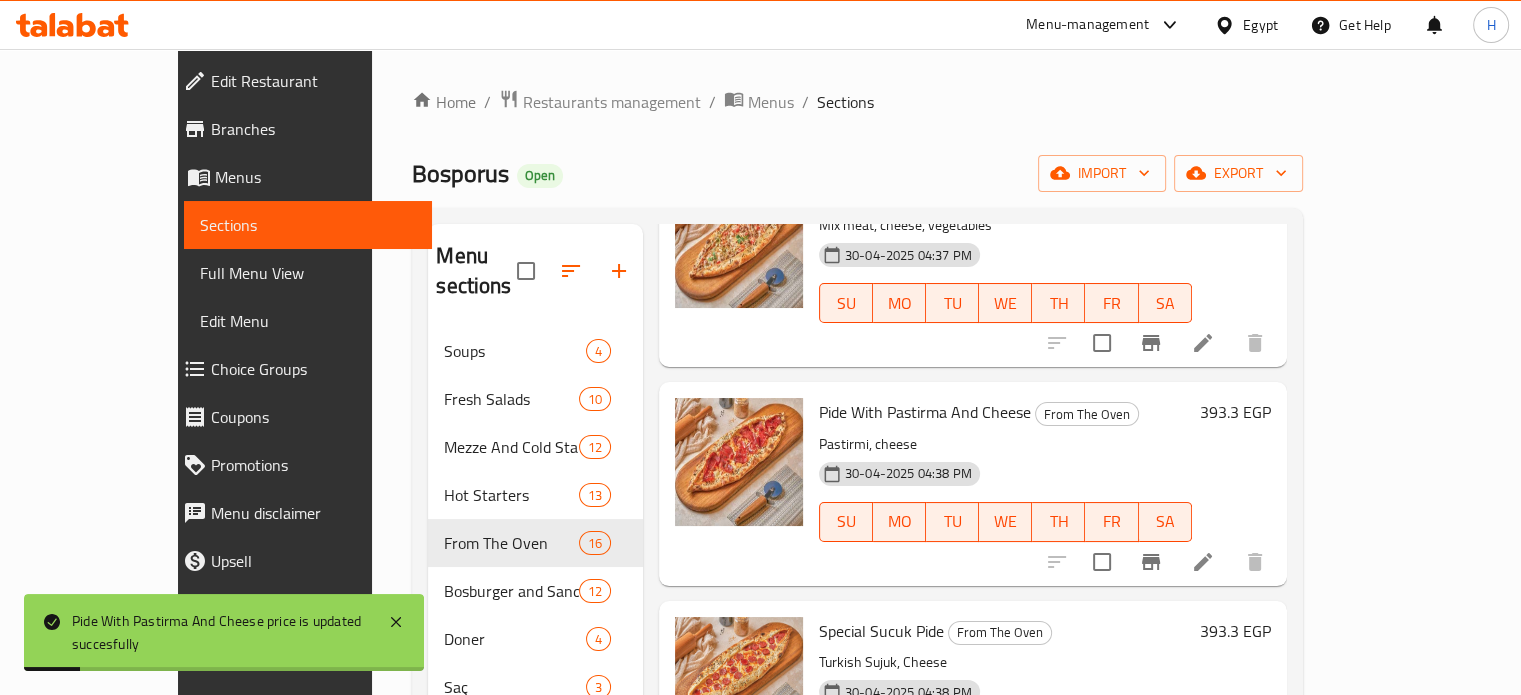 scroll, scrollTop: 1600, scrollLeft: 0, axis: vertical 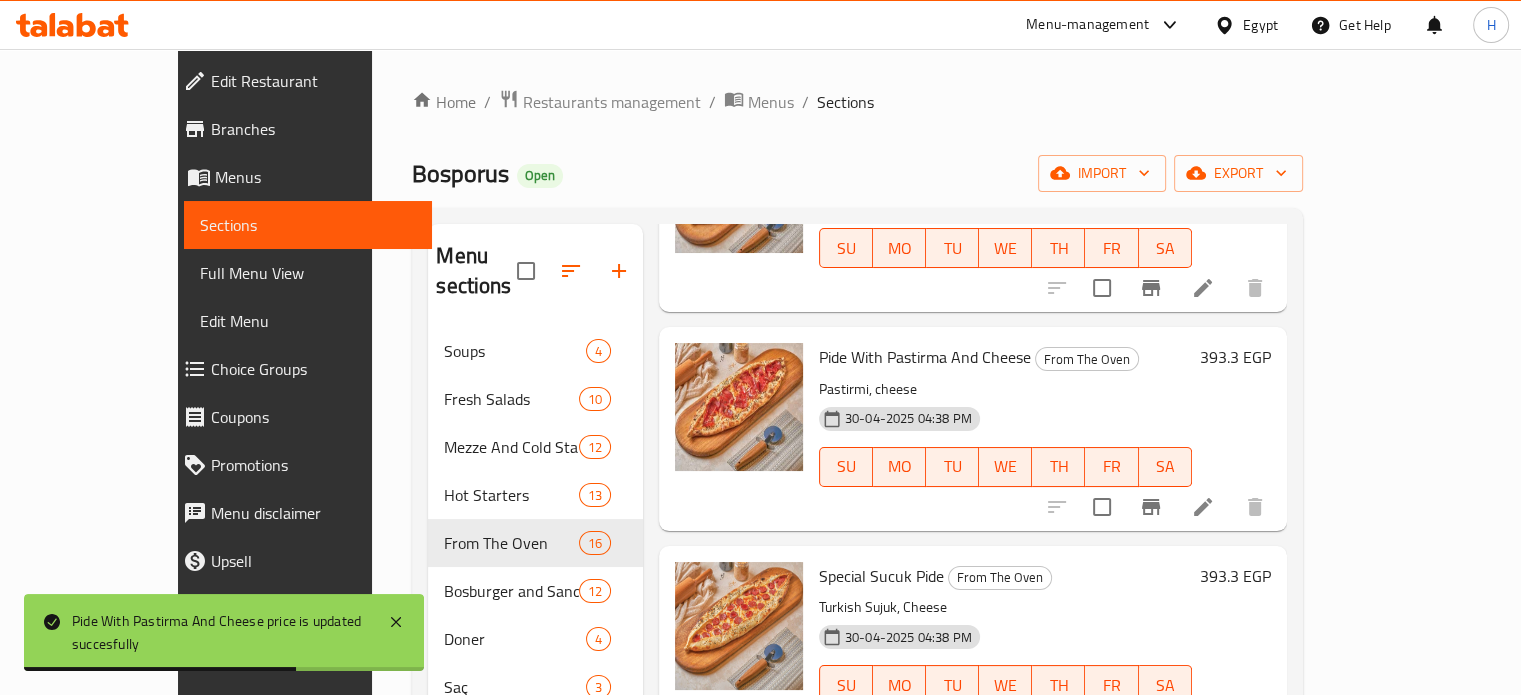click on "393.3   EGP" at bounding box center [1235, 576] 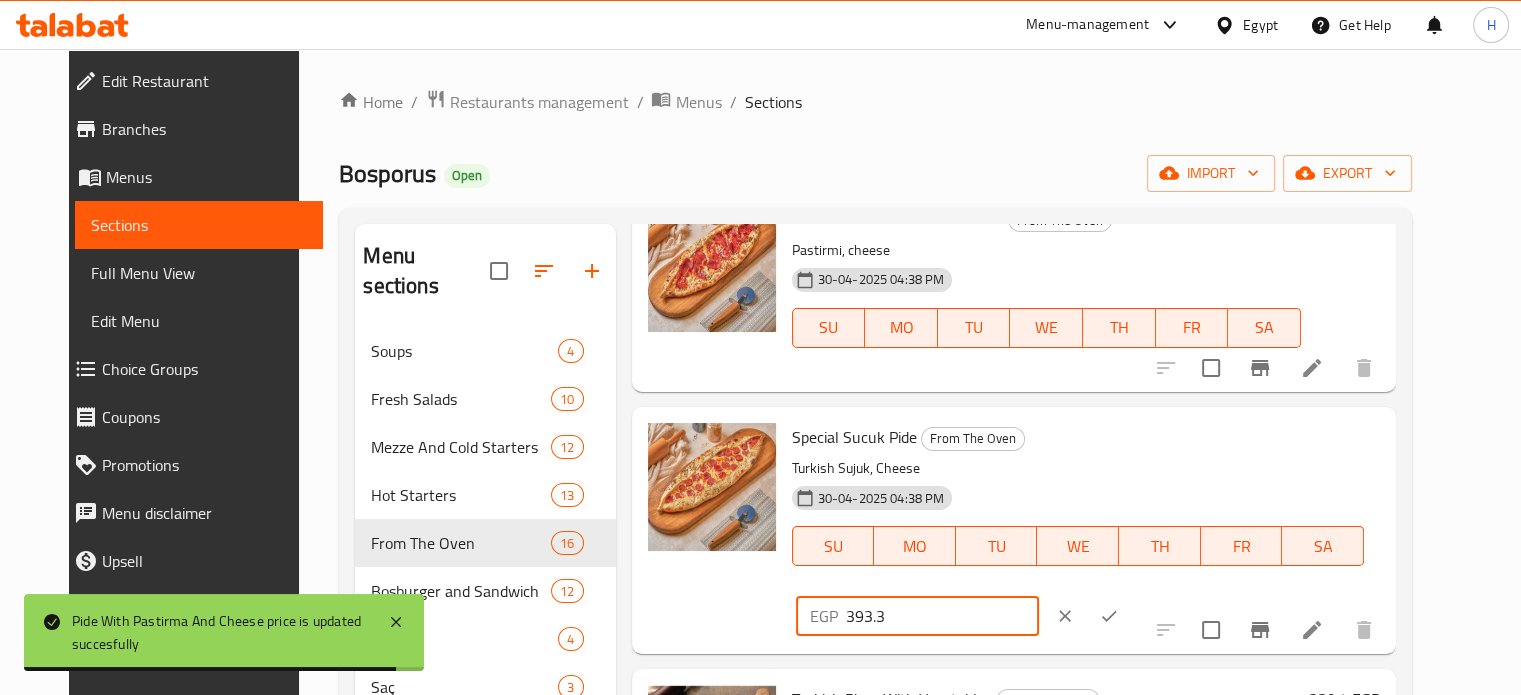 drag, startPoint x: 1240, startPoint y: 443, endPoint x: 1124, endPoint y: 450, distance: 116.21101 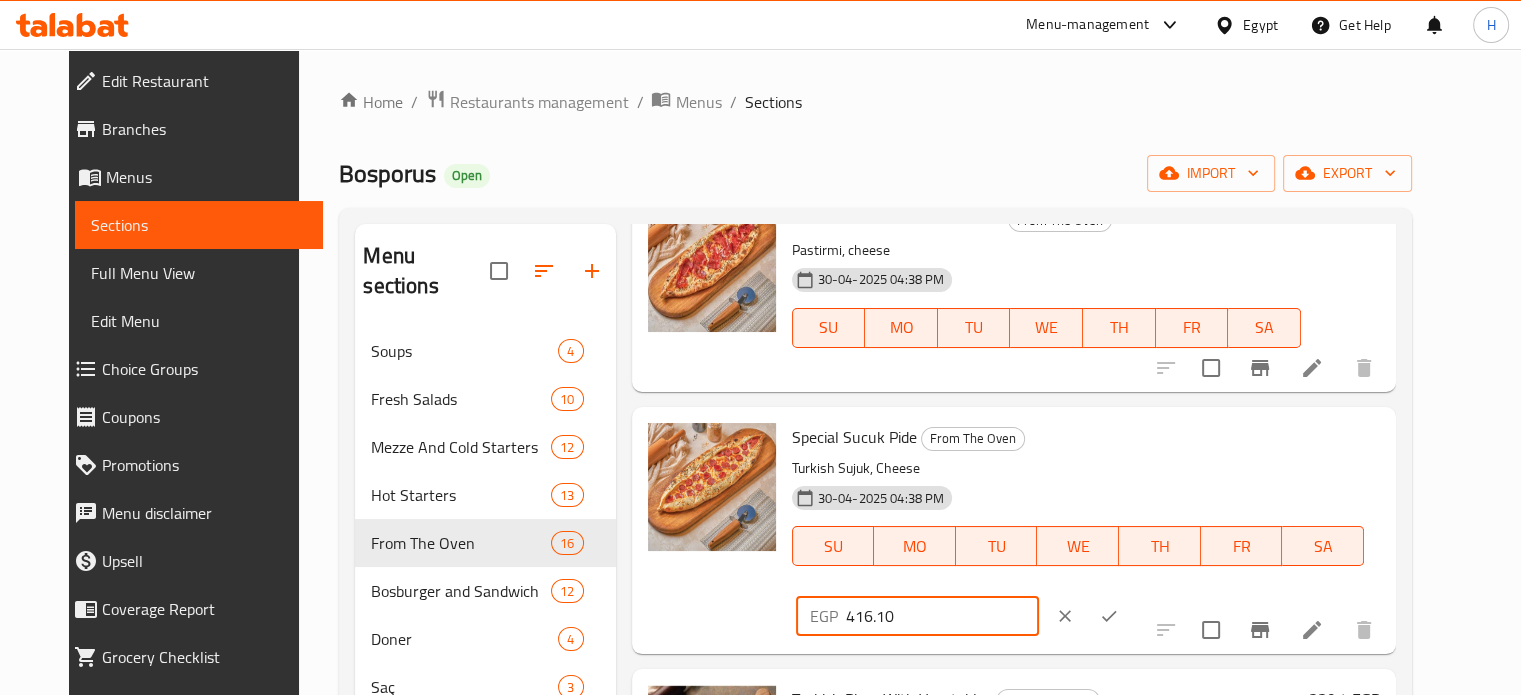 type on "416.10" 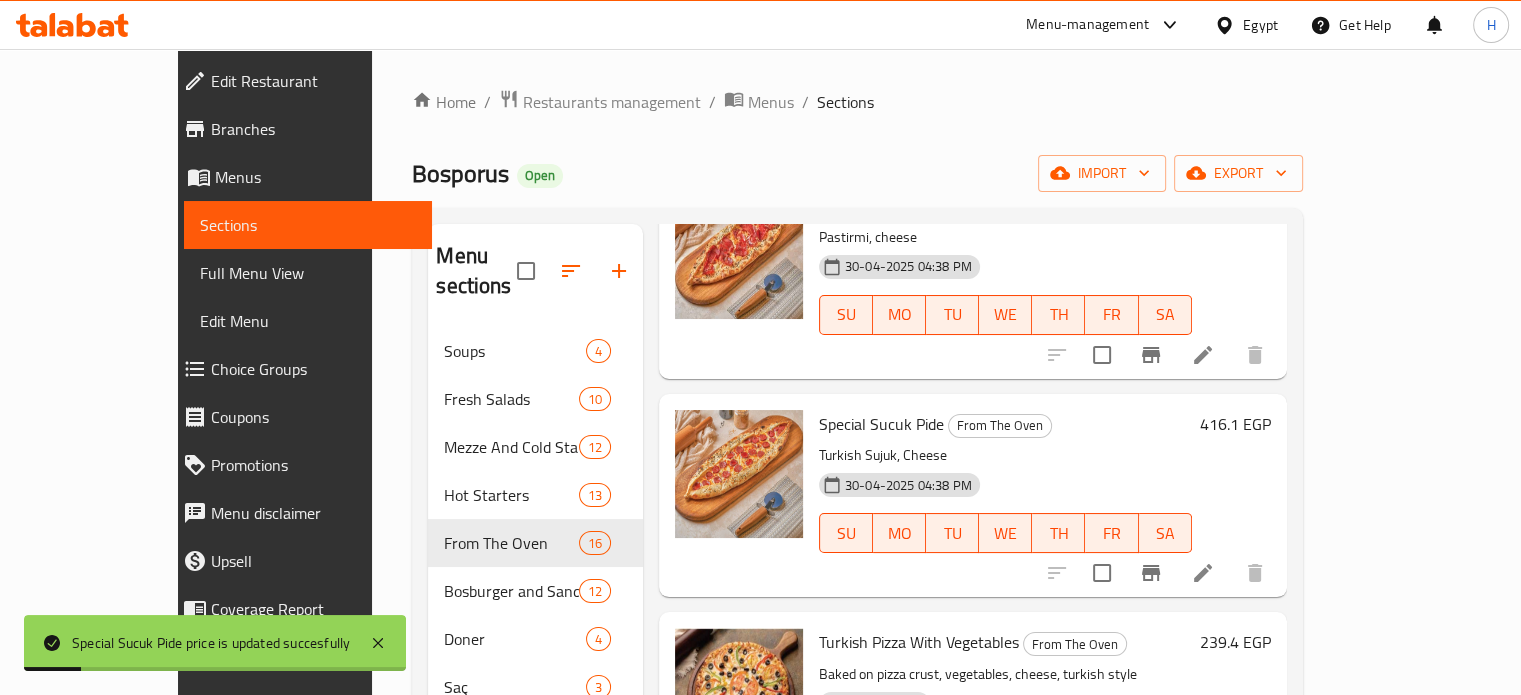 scroll, scrollTop: 1800, scrollLeft: 0, axis: vertical 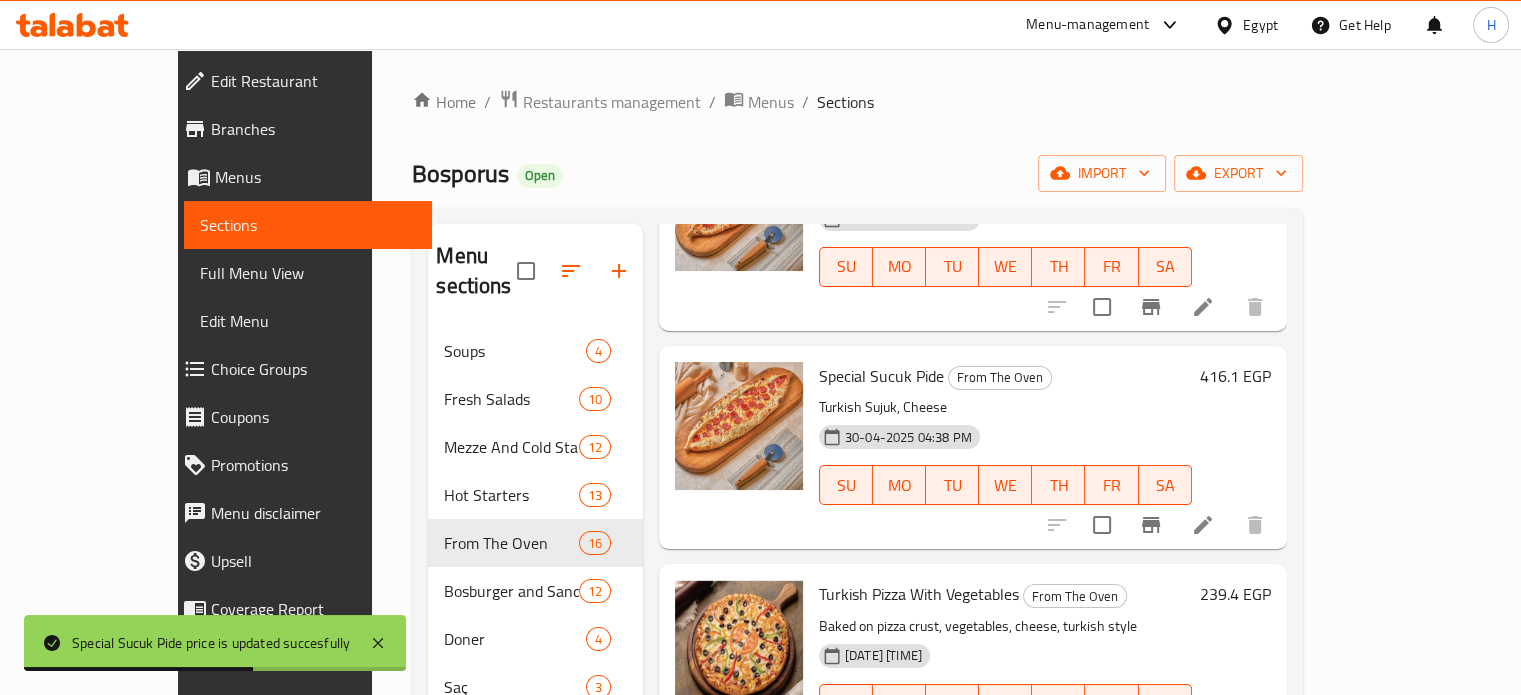 click on "239.4   EGP" at bounding box center [1235, 594] 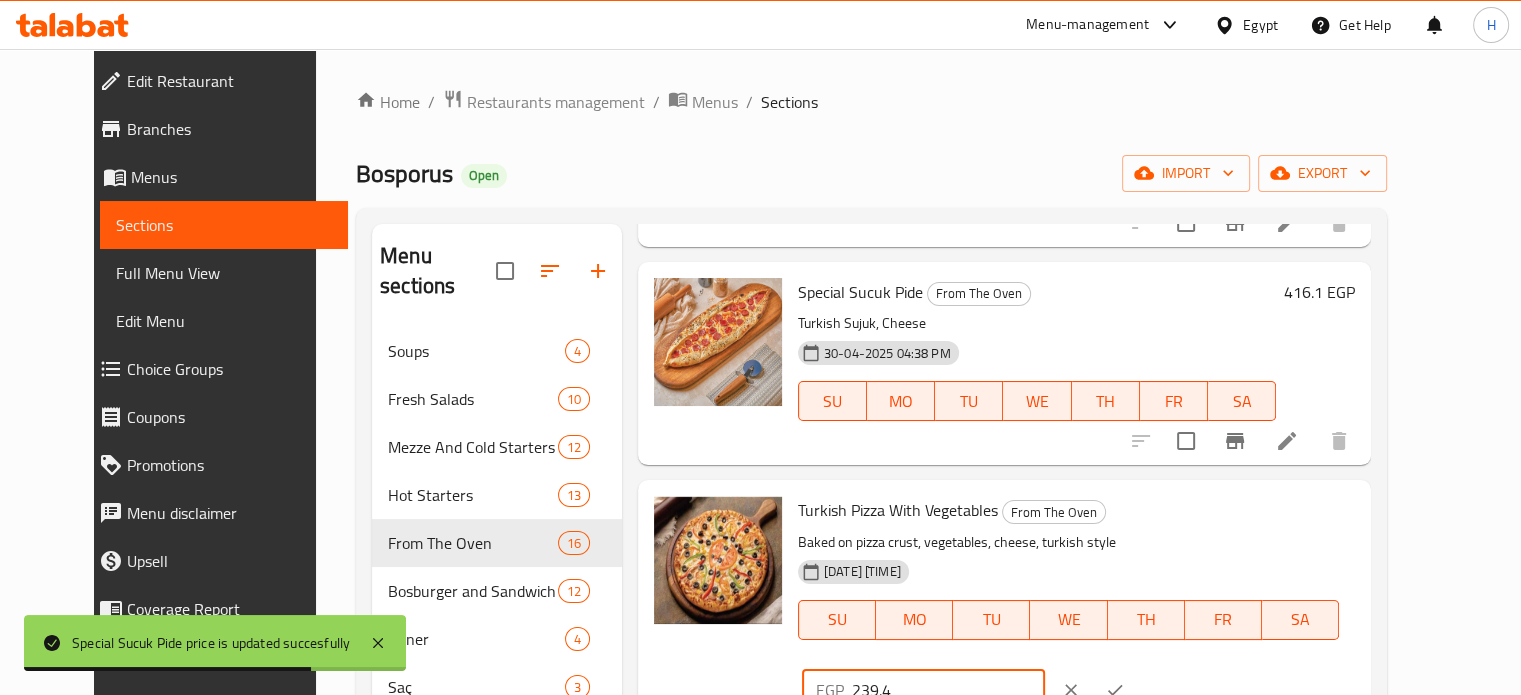 drag, startPoint x: 1210, startPoint y: 463, endPoint x: 1134, endPoint y: 463, distance: 76 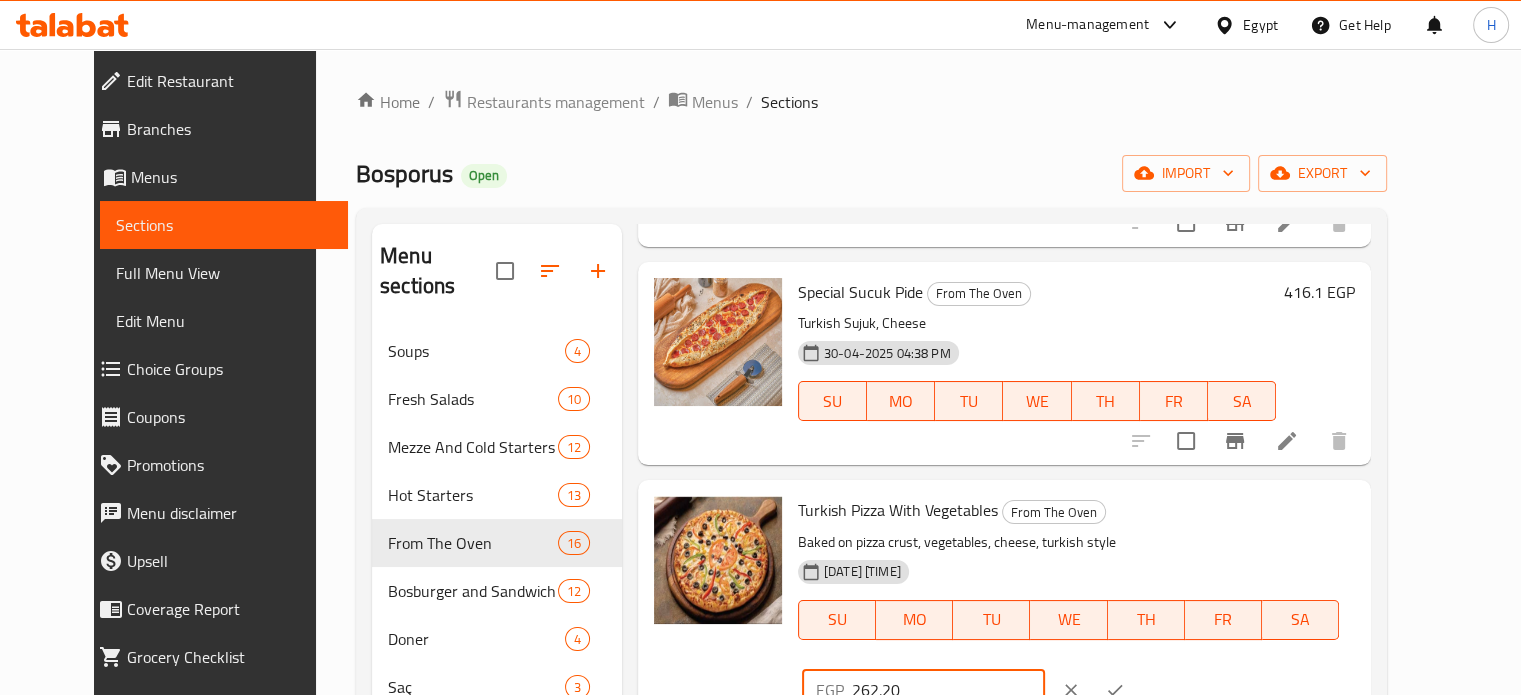 type on "262.20" 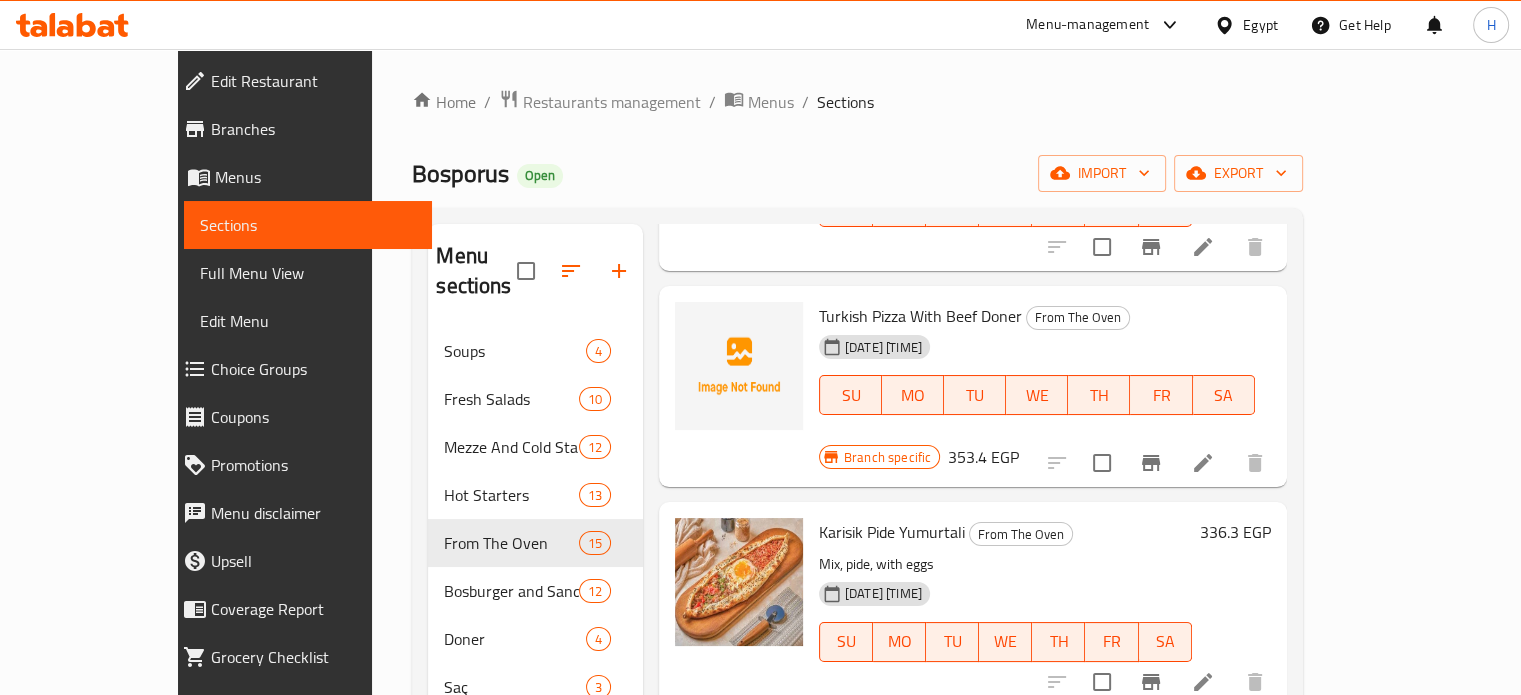 scroll, scrollTop: 2300, scrollLeft: 0, axis: vertical 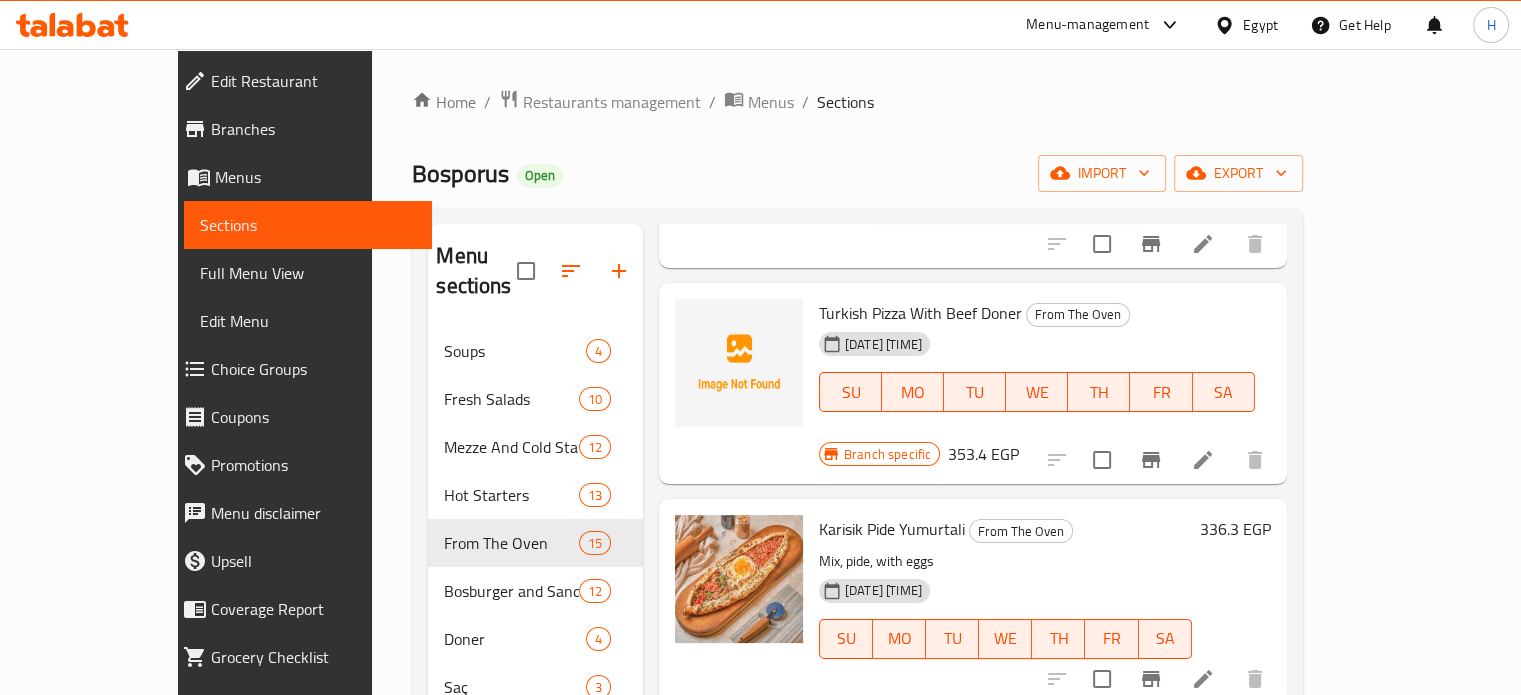 click on "336.3   EGP" at bounding box center (1235, 529) 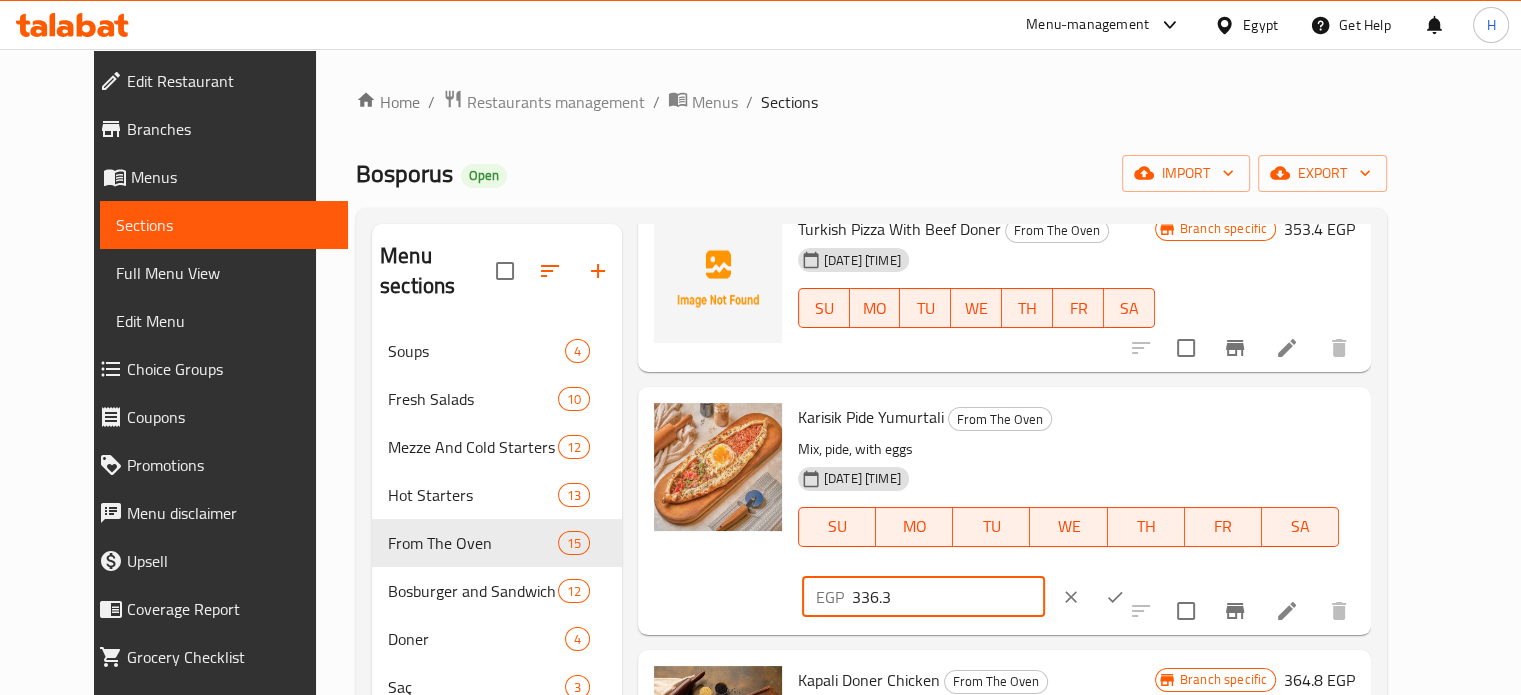 drag, startPoint x: 1187, startPoint y: 377, endPoint x: 1176, endPoint y: 377, distance: 11 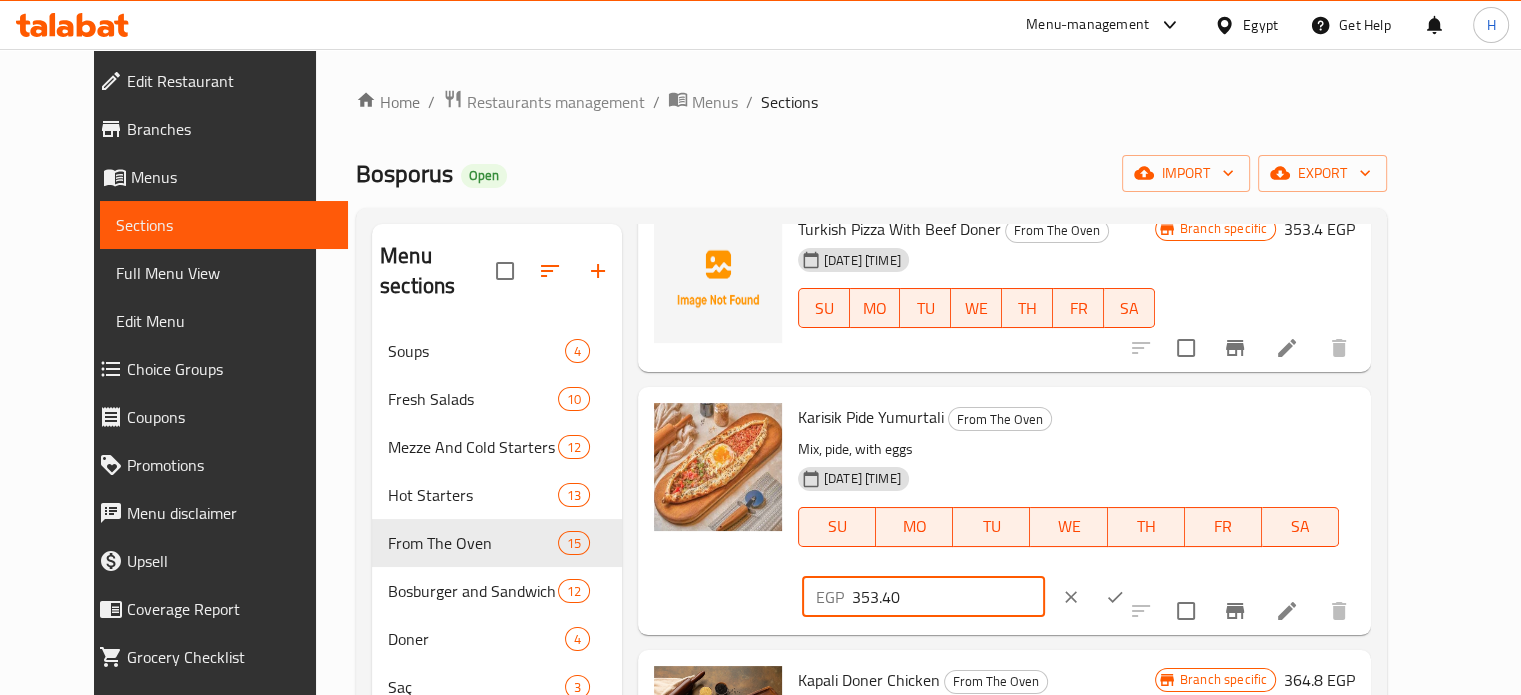 type on "353.40" 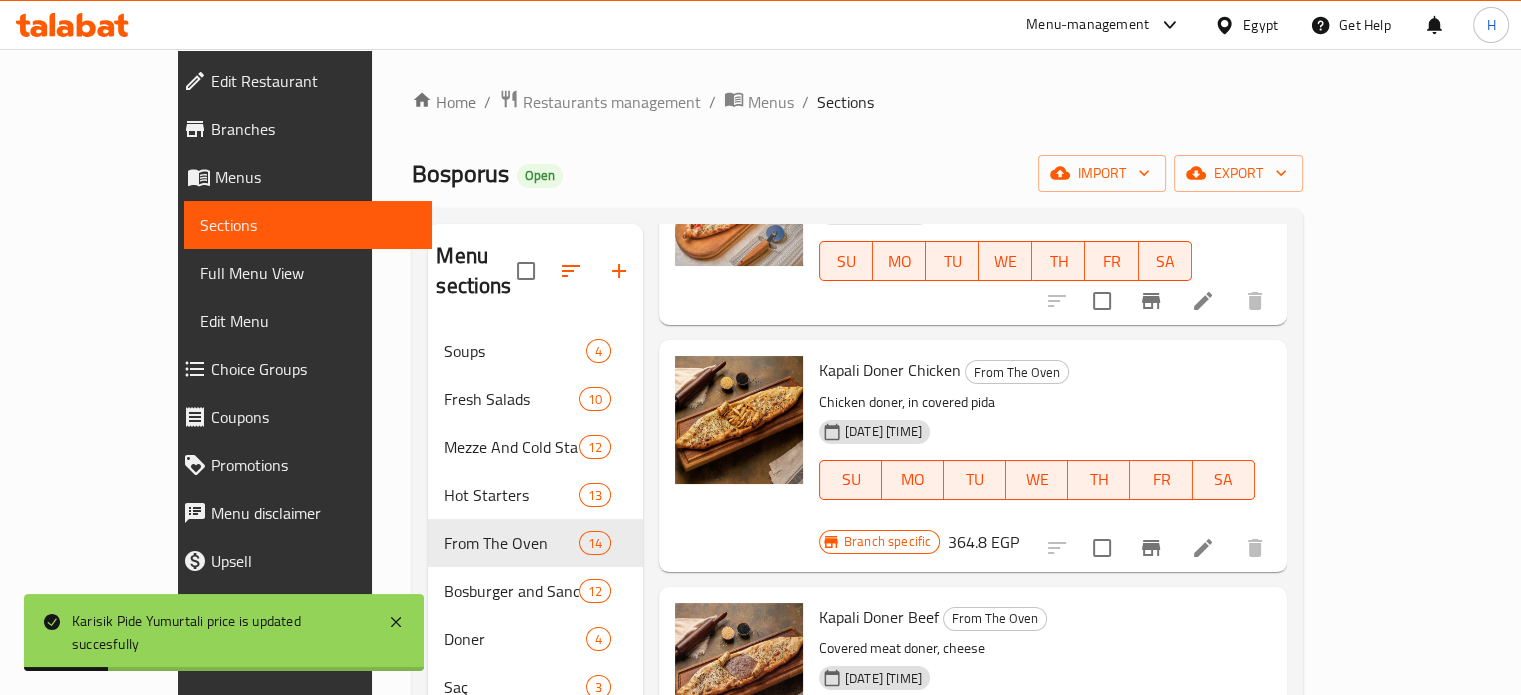 scroll, scrollTop: 2296, scrollLeft: 0, axis: vertical 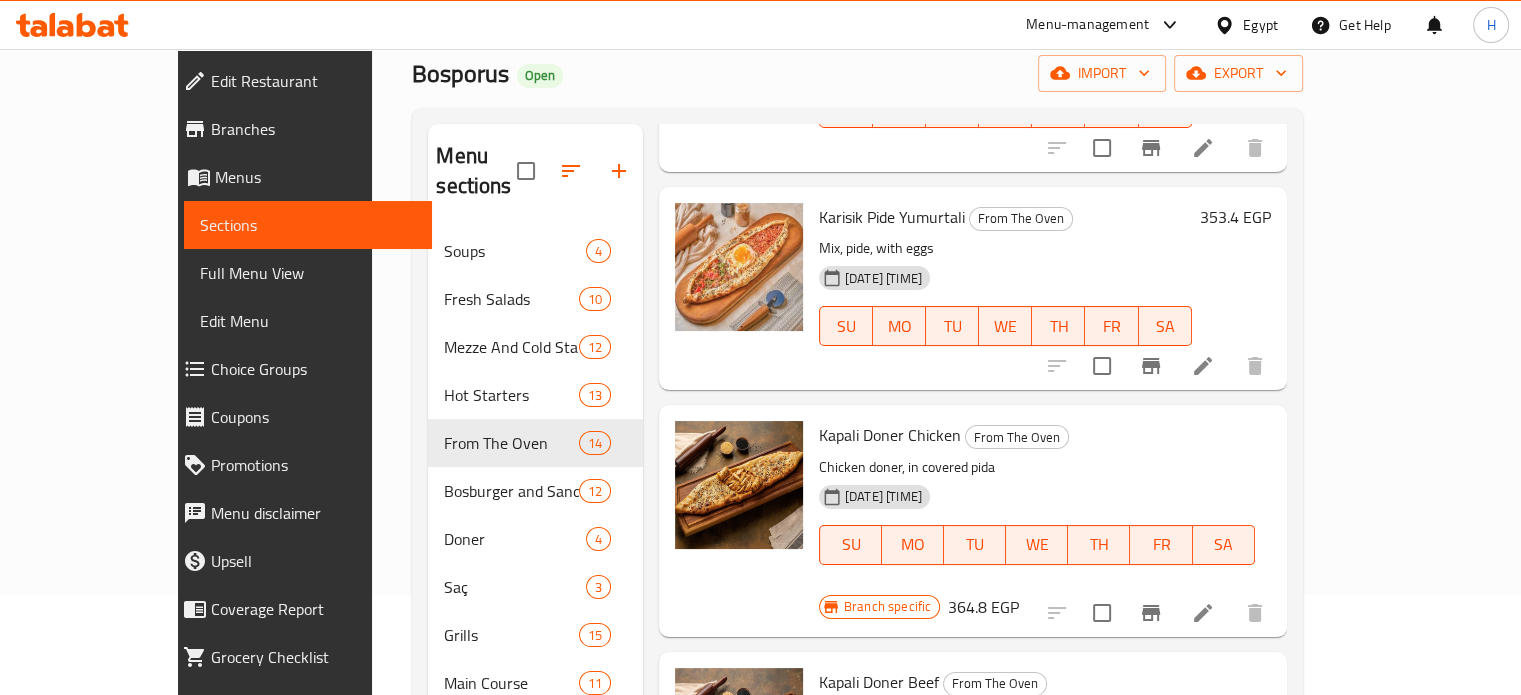click on "364.8   EGP" at bounding box center [983, 607] 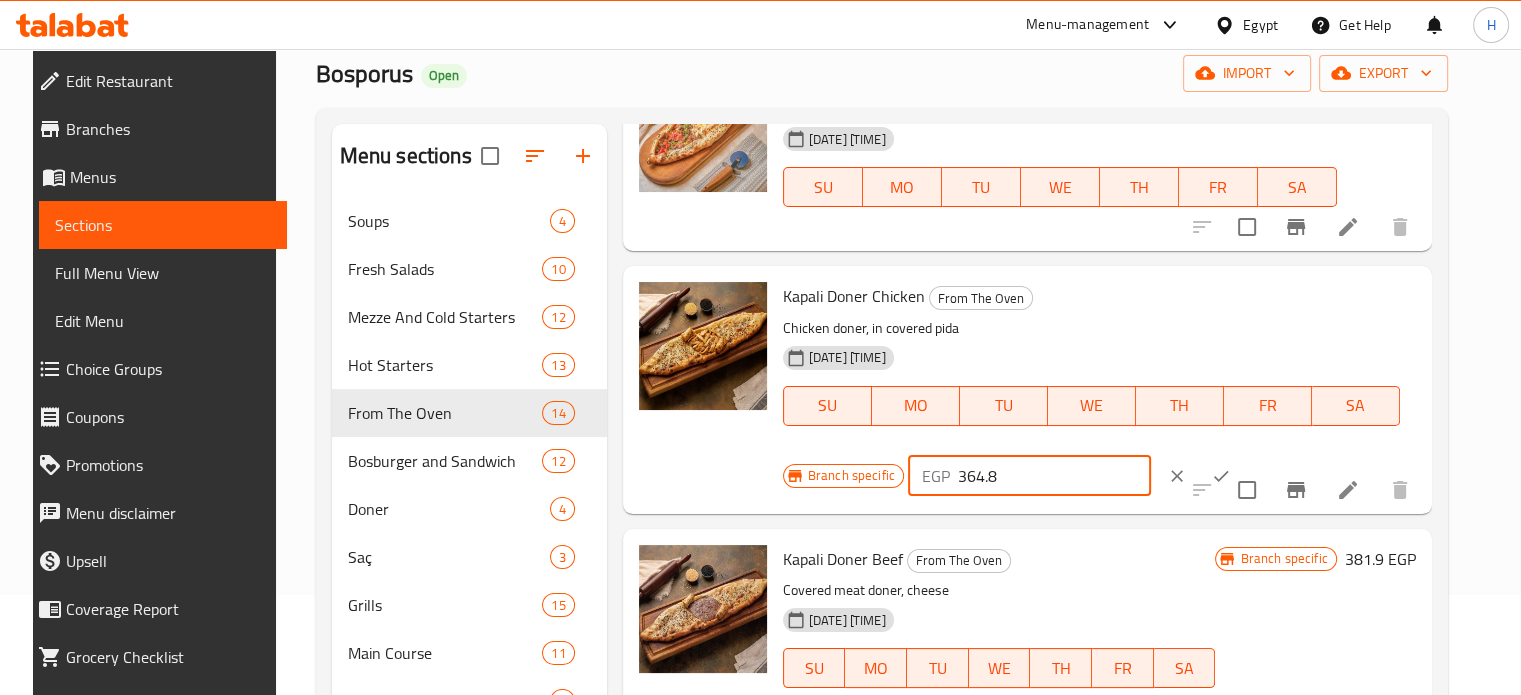 drag, startPoint x: 983, startPoint y: 473, endPoint x: 910, endPoint y: 473, distance: 73 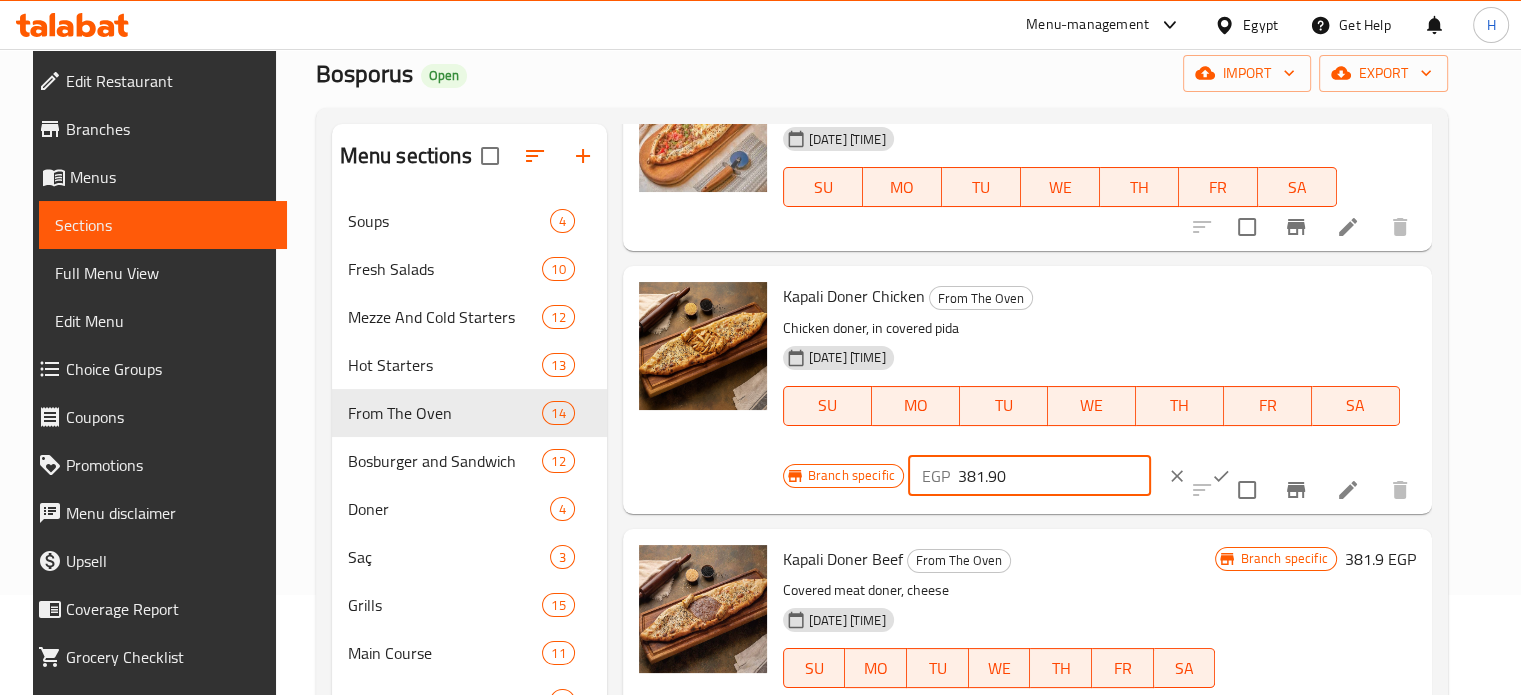 type on "381.90" 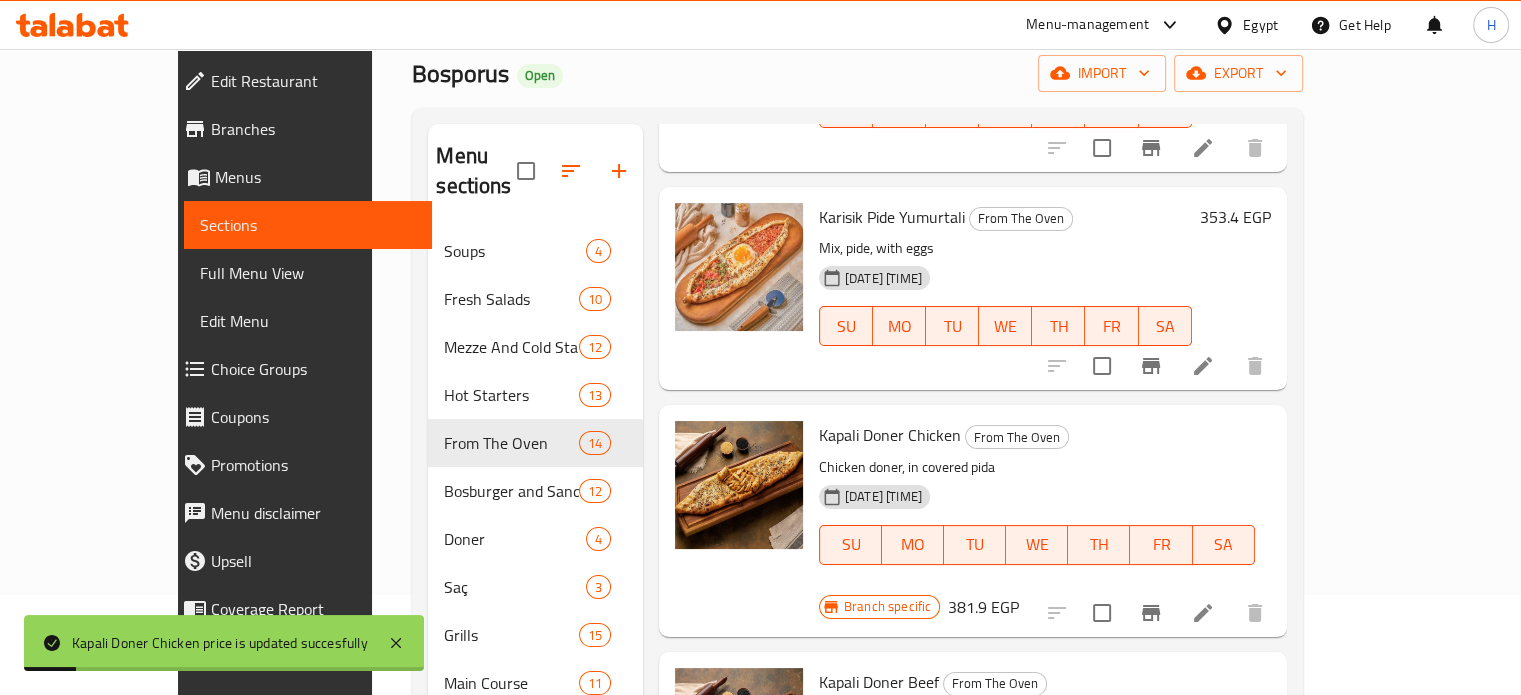 scroll, scrollTop: 300, scrollLeft: 0, axis: vertical 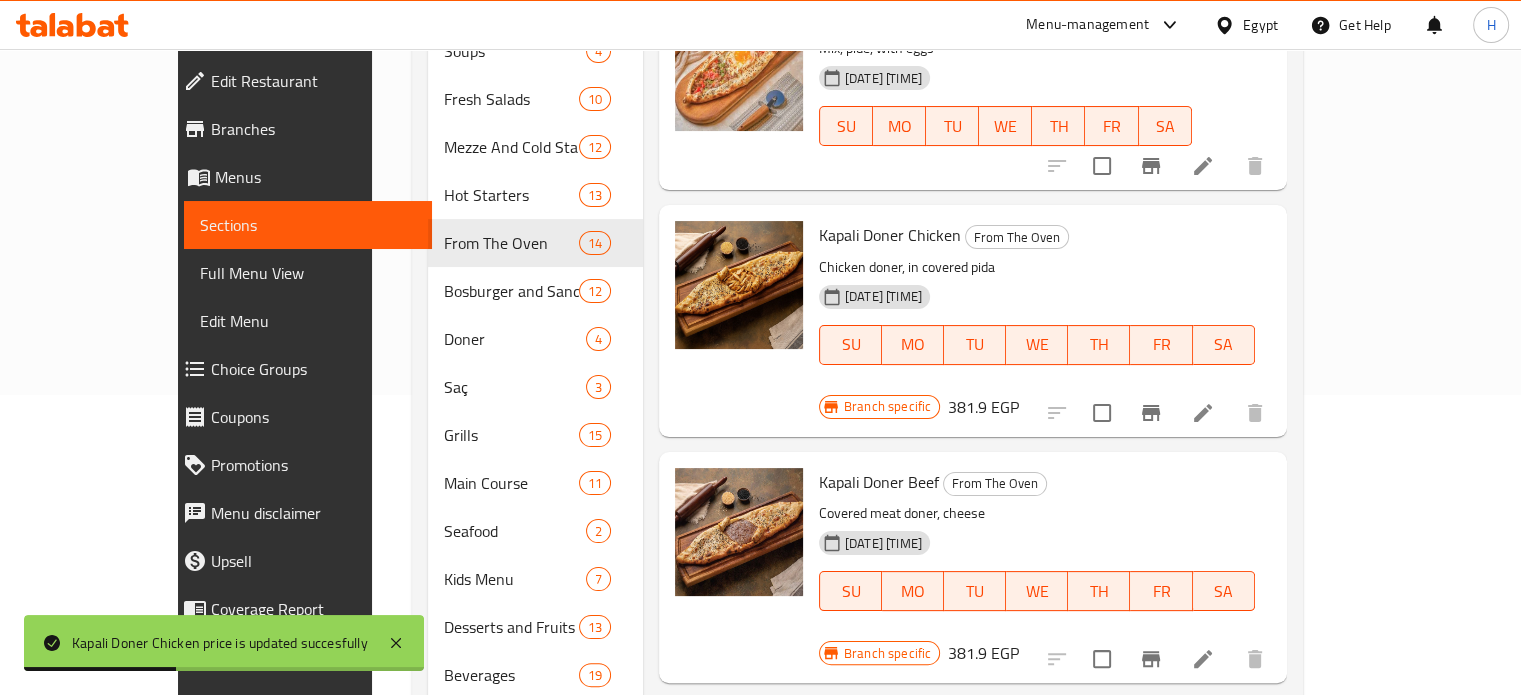 click on "381.9   EGP" at bounding box center (983, 653) 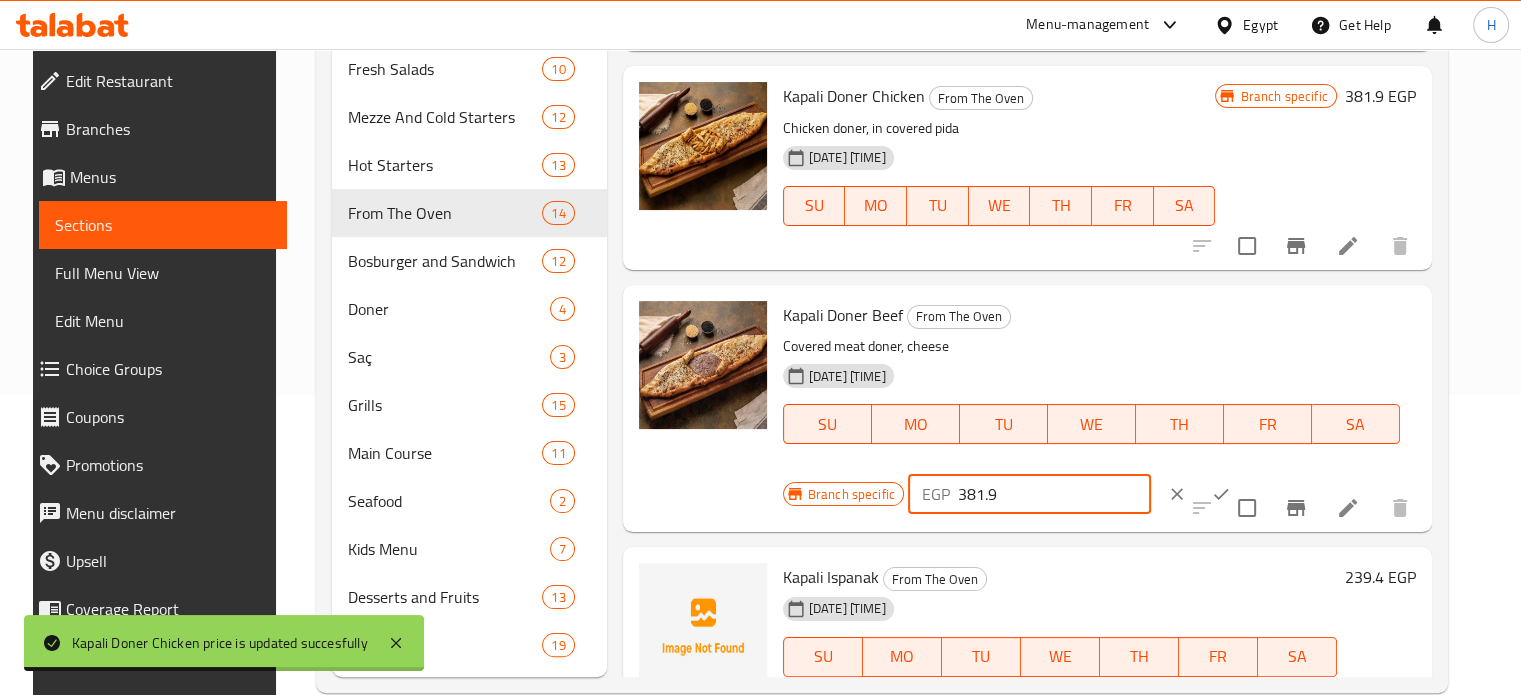 drag, startPoint x: 1019, startPoint y: 490, endPoint x: 921, endPoint y: 491, distance: 98.005104 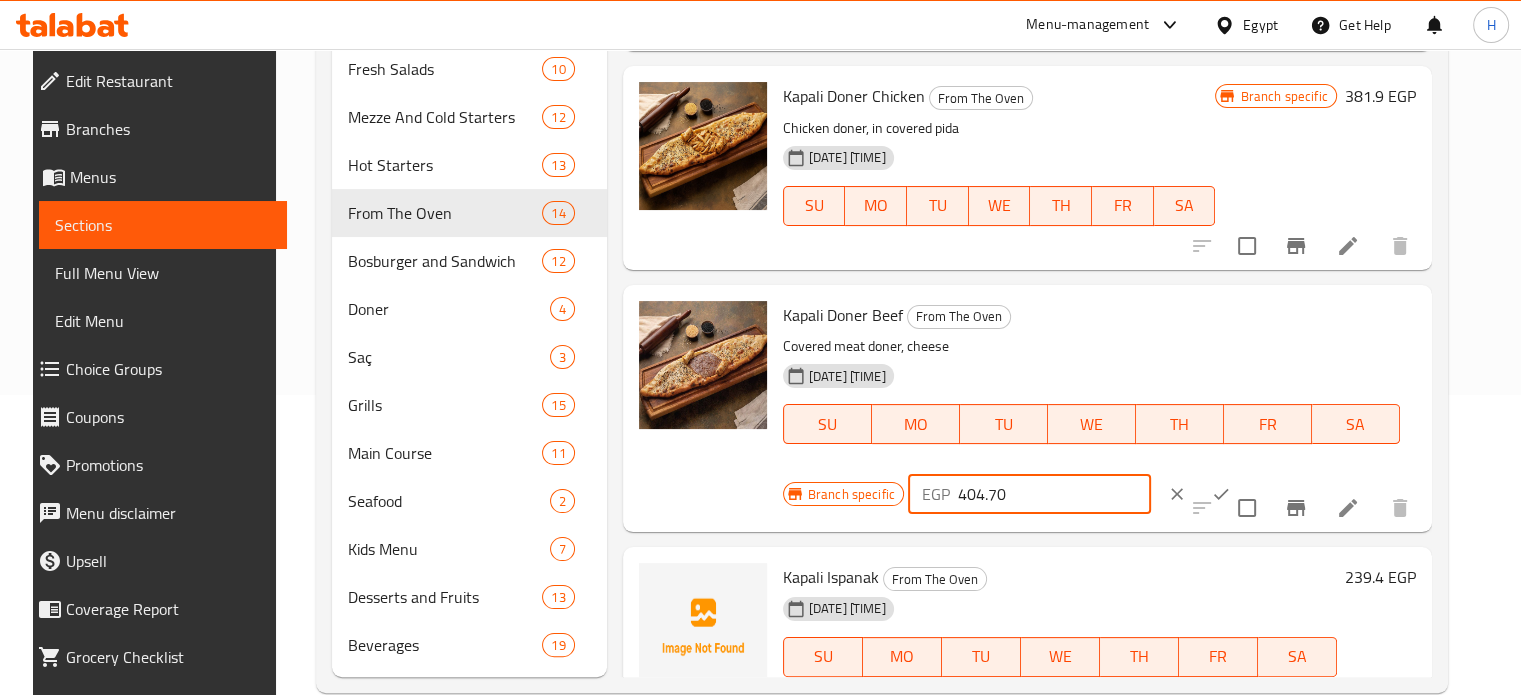 type on "404.70" 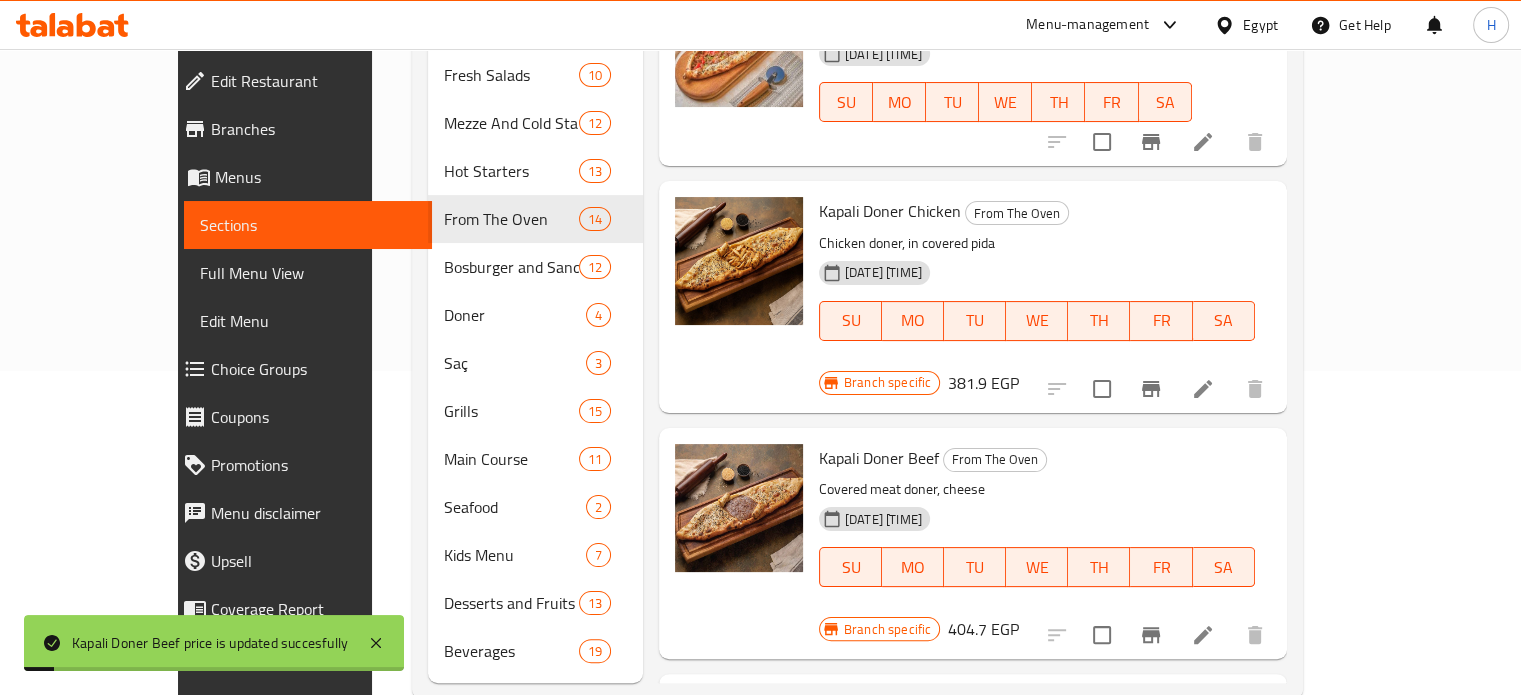 scroll, scrollTop: 337, scrollLeft: 0, axis: vertical 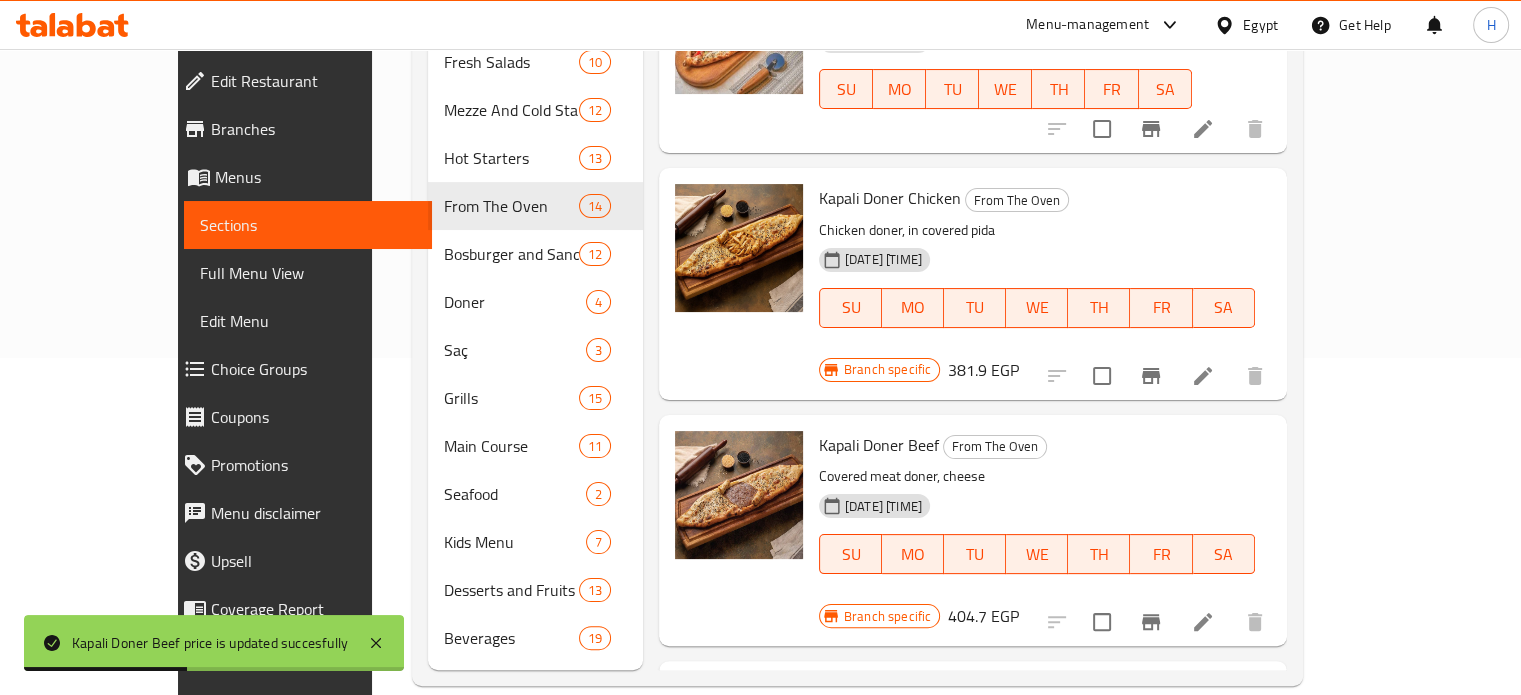 click on "239.4   EGP" at bounding box center [1235, 691] 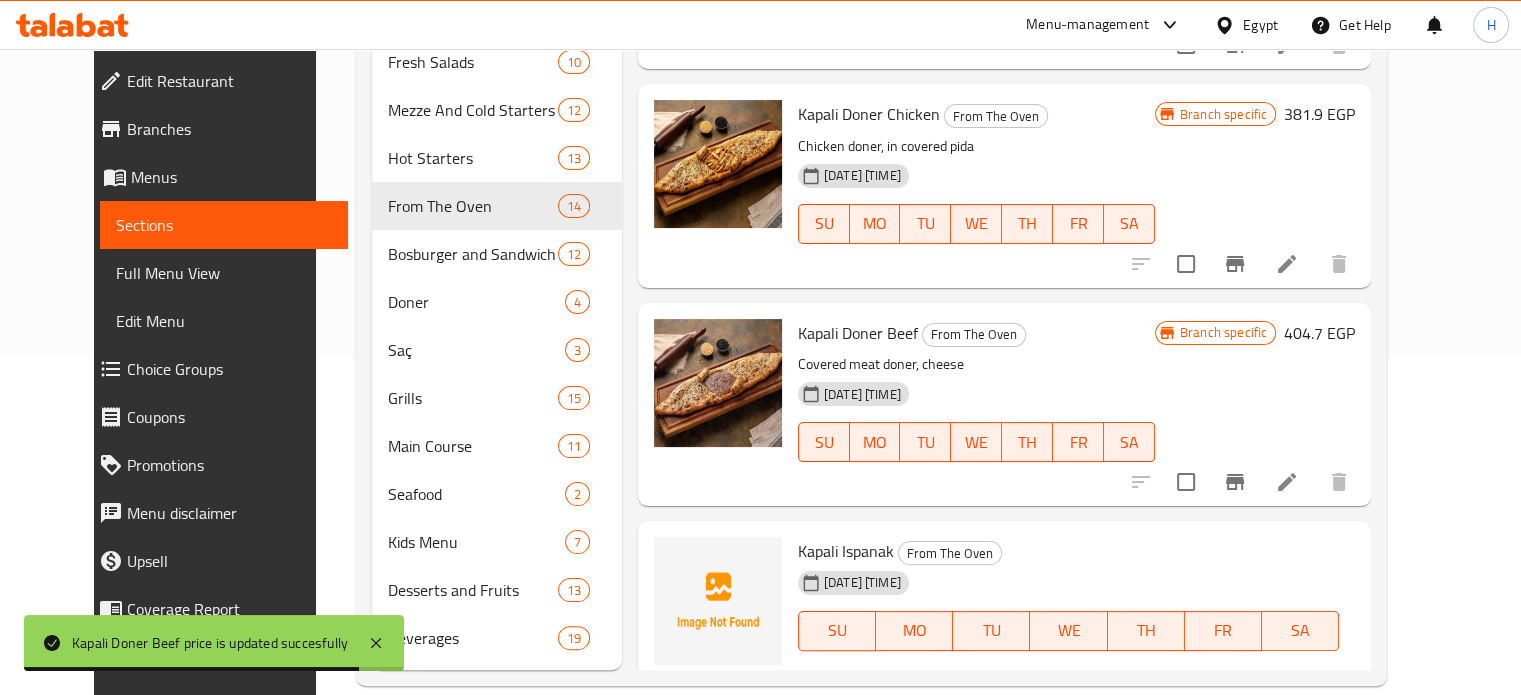 drag, startPoint x: 1221, startPoint y: 511, endPoint x: 1092, endPoint y: 503, distance: 129.24782 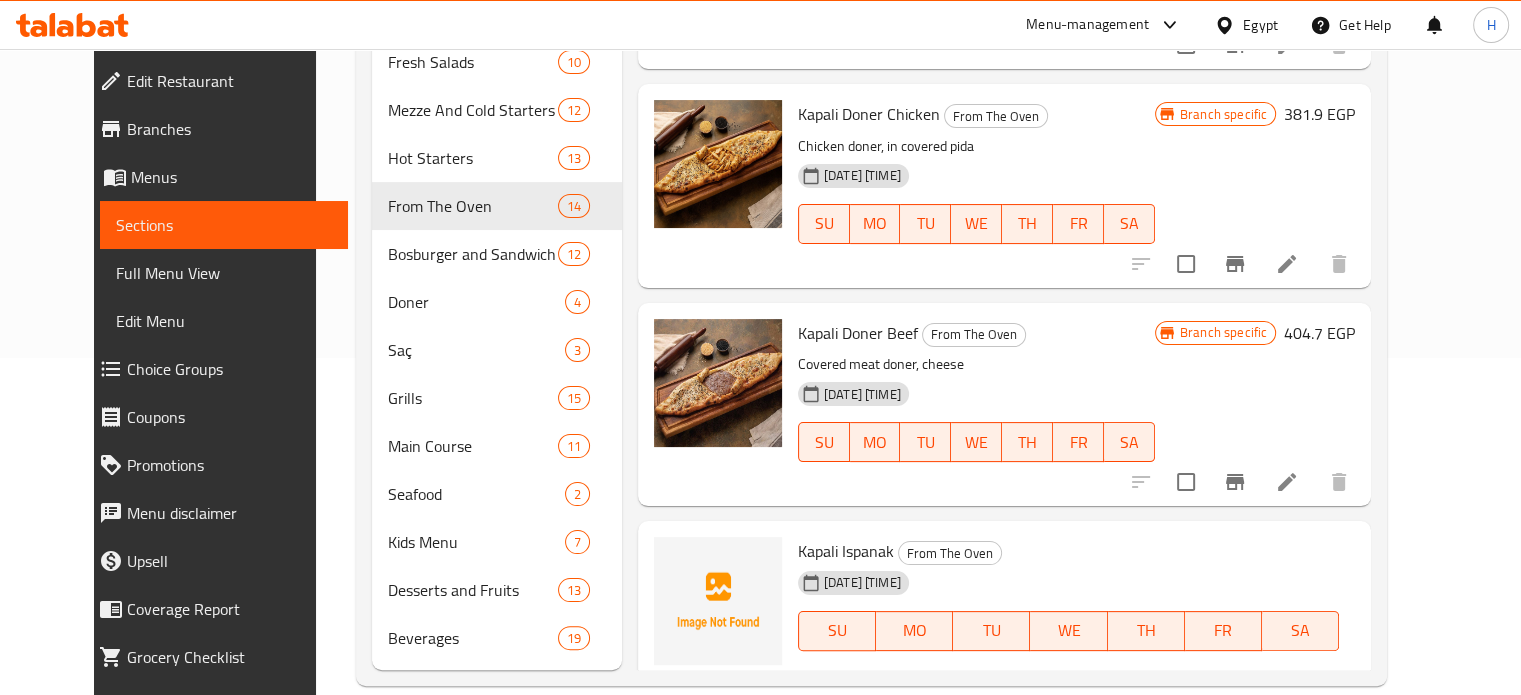 type on "250.80" 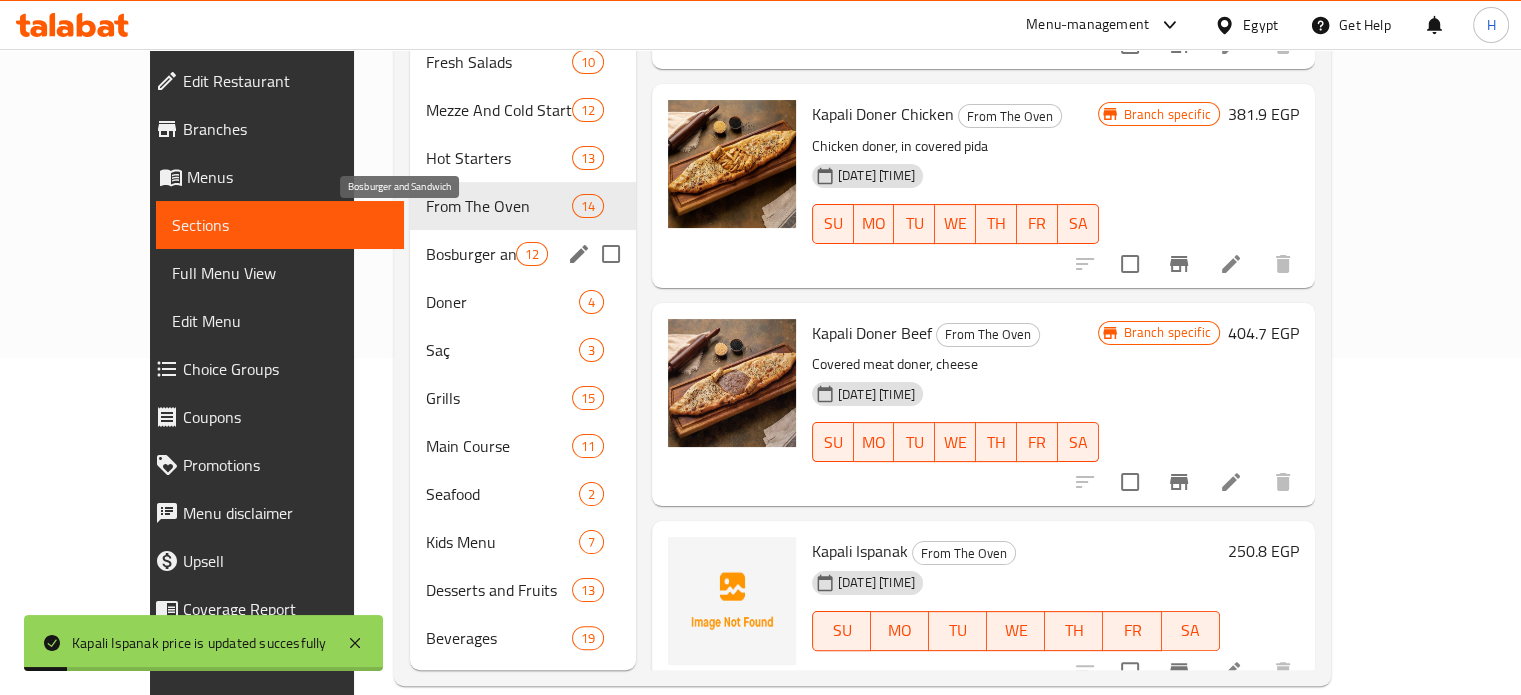 click on "Bosburger and Sandwich" at bounding box center (471, 254) 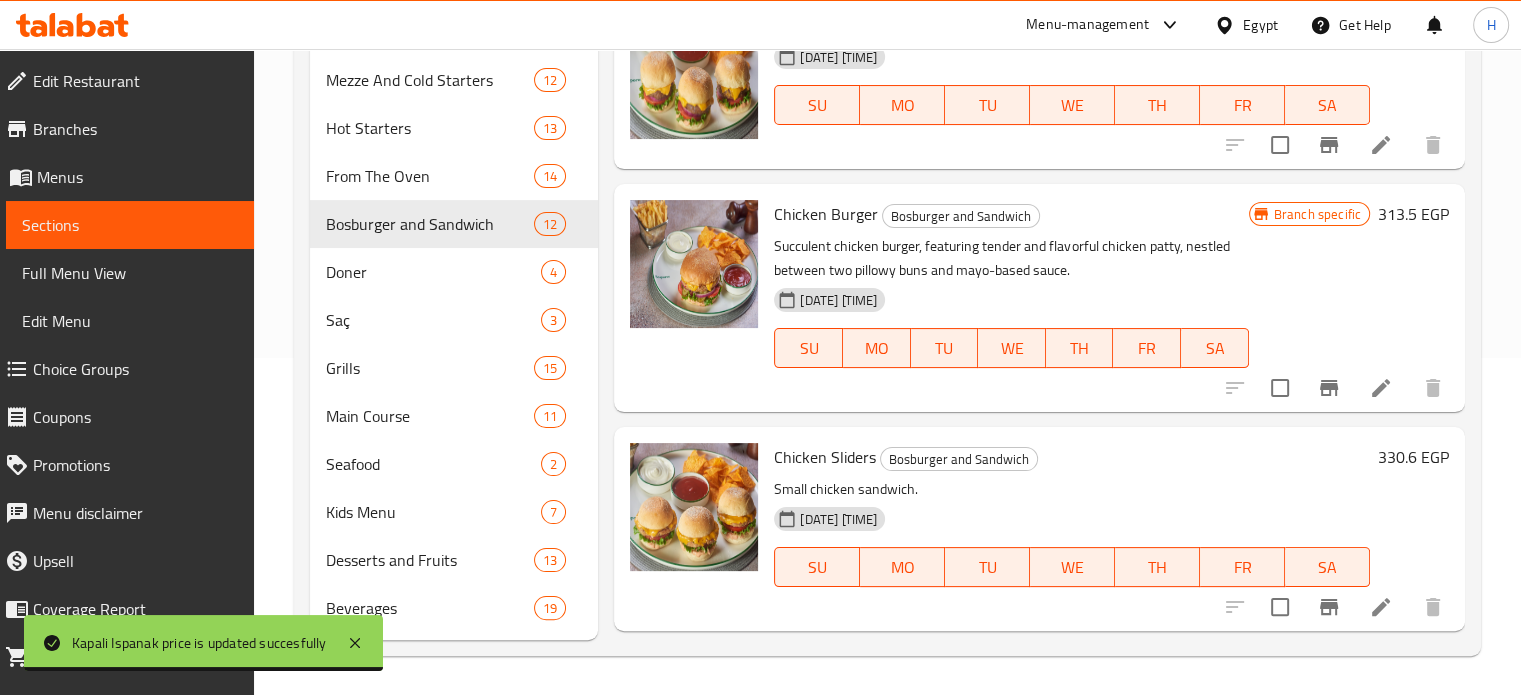 scroll, scrollTop: 0, scrollLeft: 0, axis: both 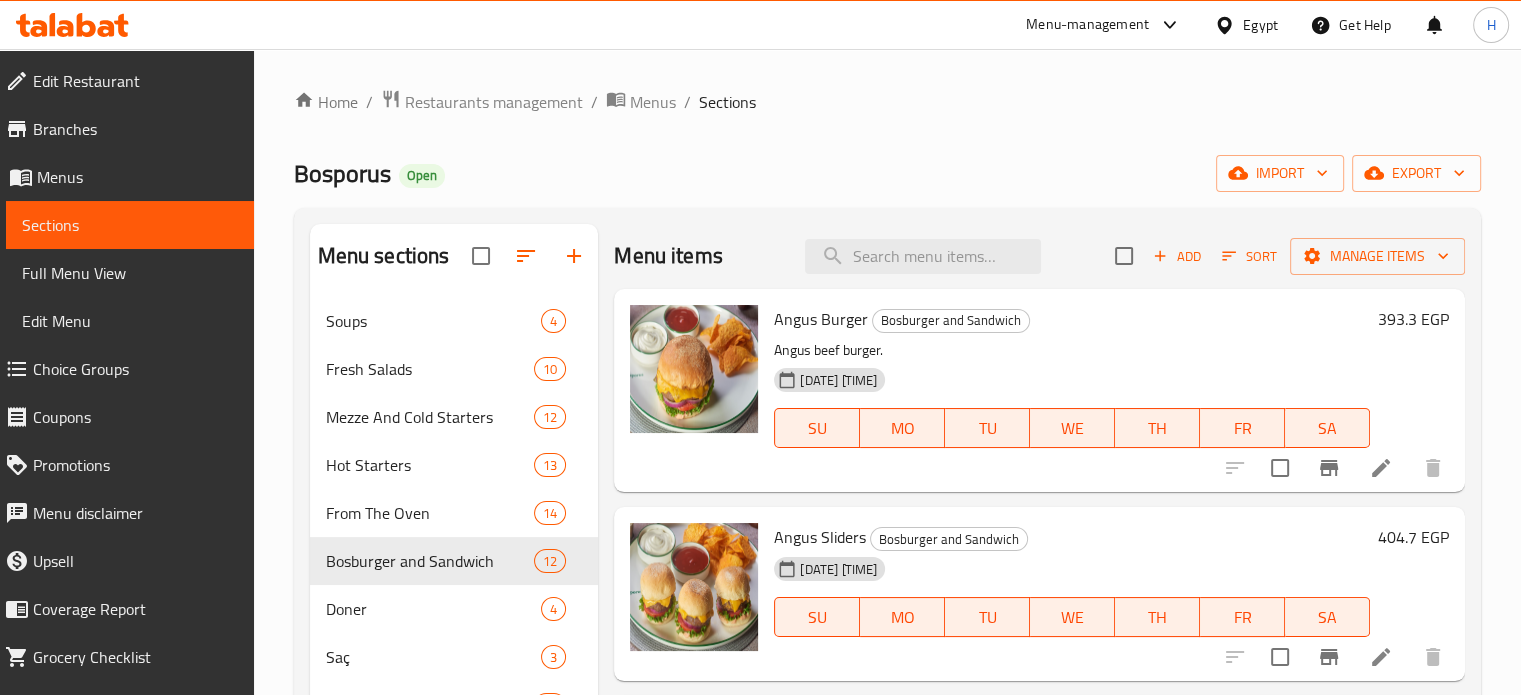 click on "393.3   EGP" at bounding box center [1413, 319] 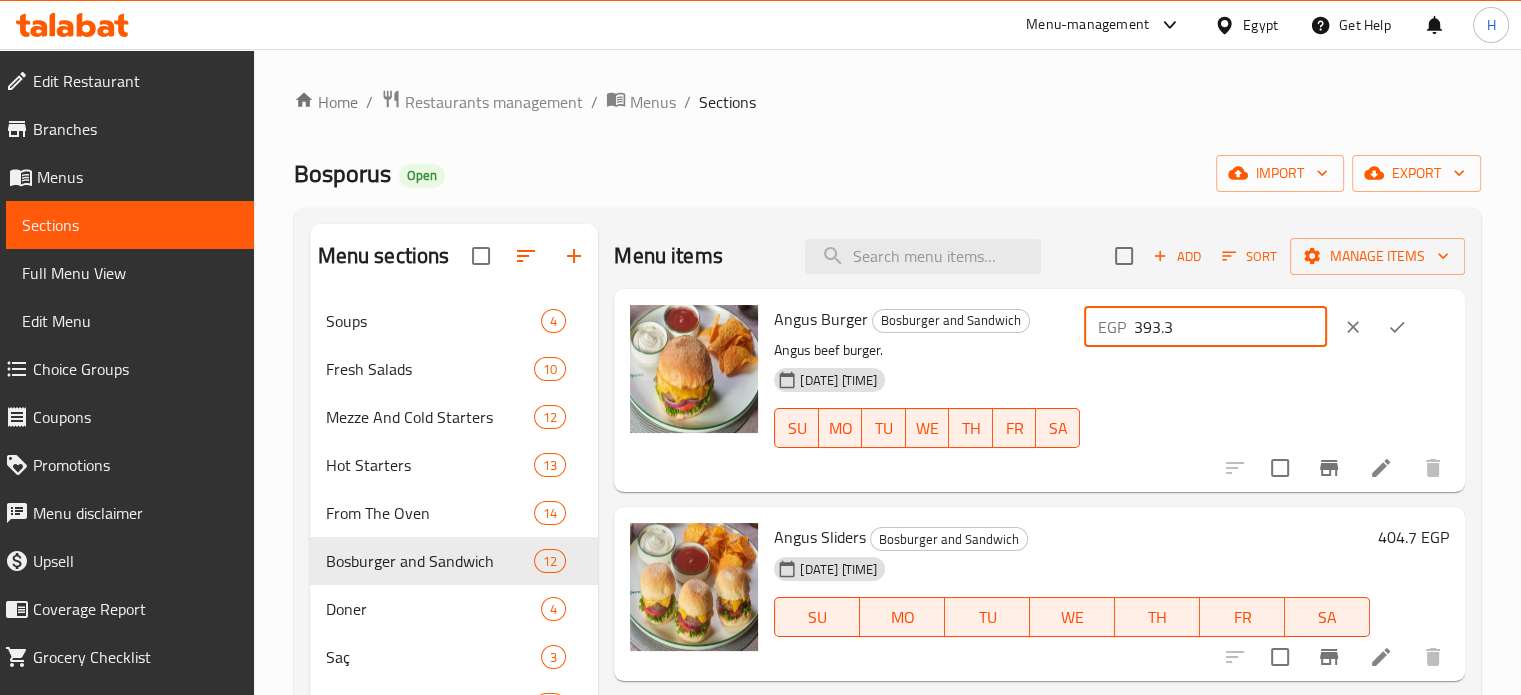 drag, startPoint x: 1252, startPoint y: 326, endPoint x: 1154, endPoint y: 330, distance: 98.0816 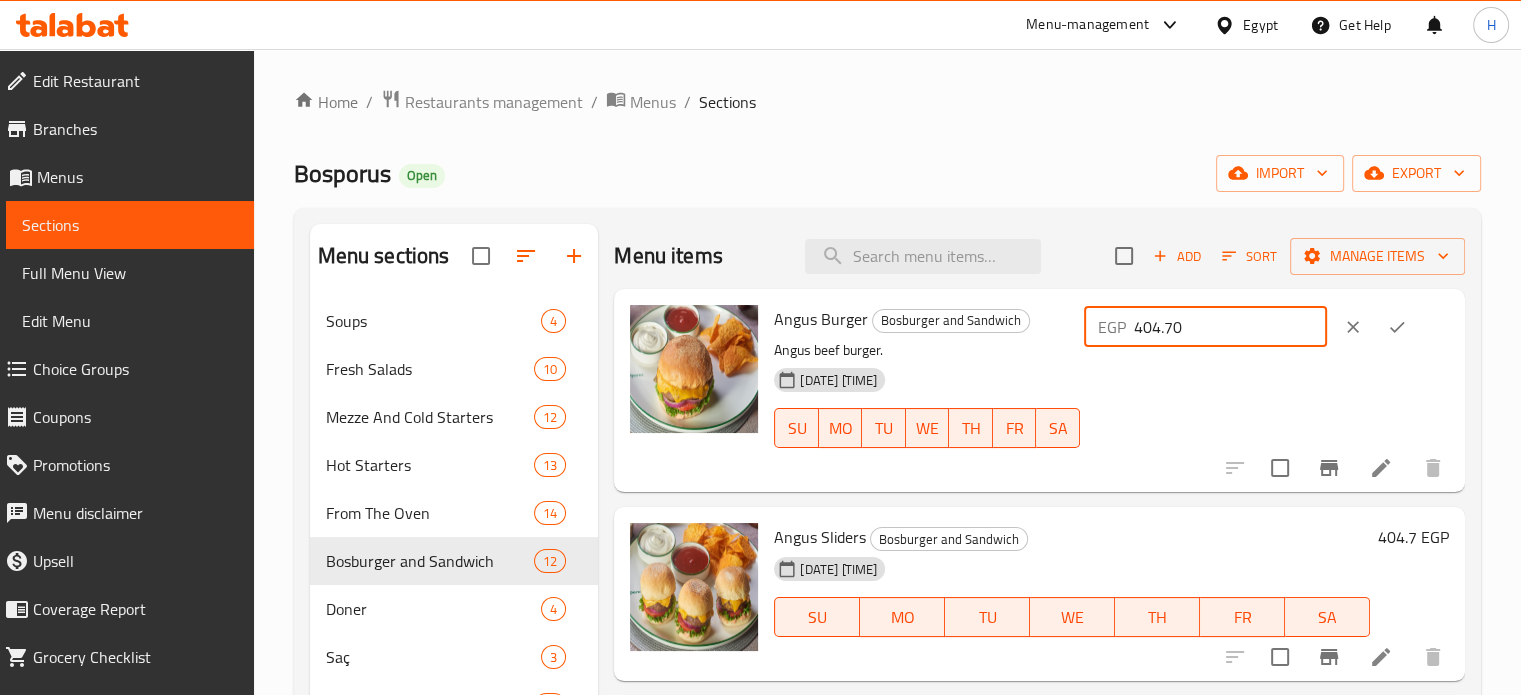 type on "404.70" 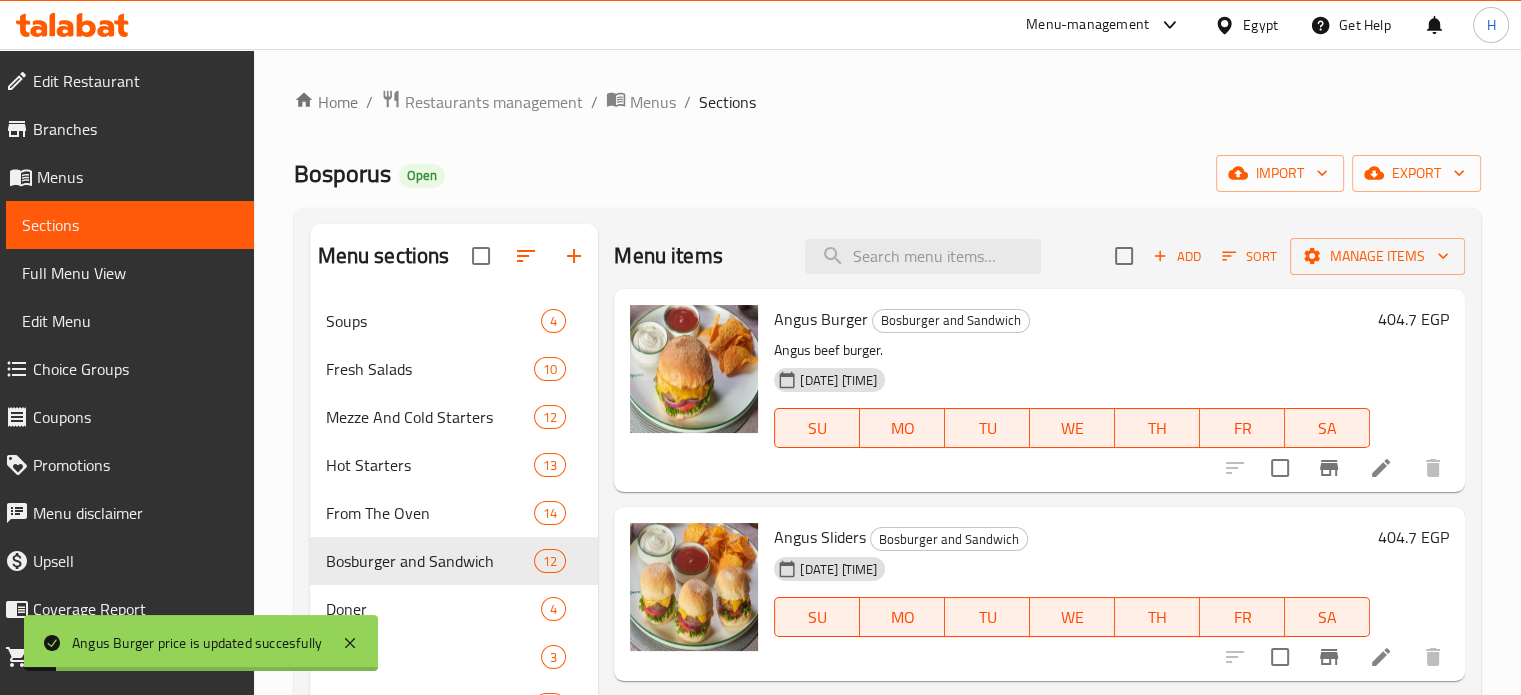 click on "404.7   EGP" at bounding box center [1413, 537] 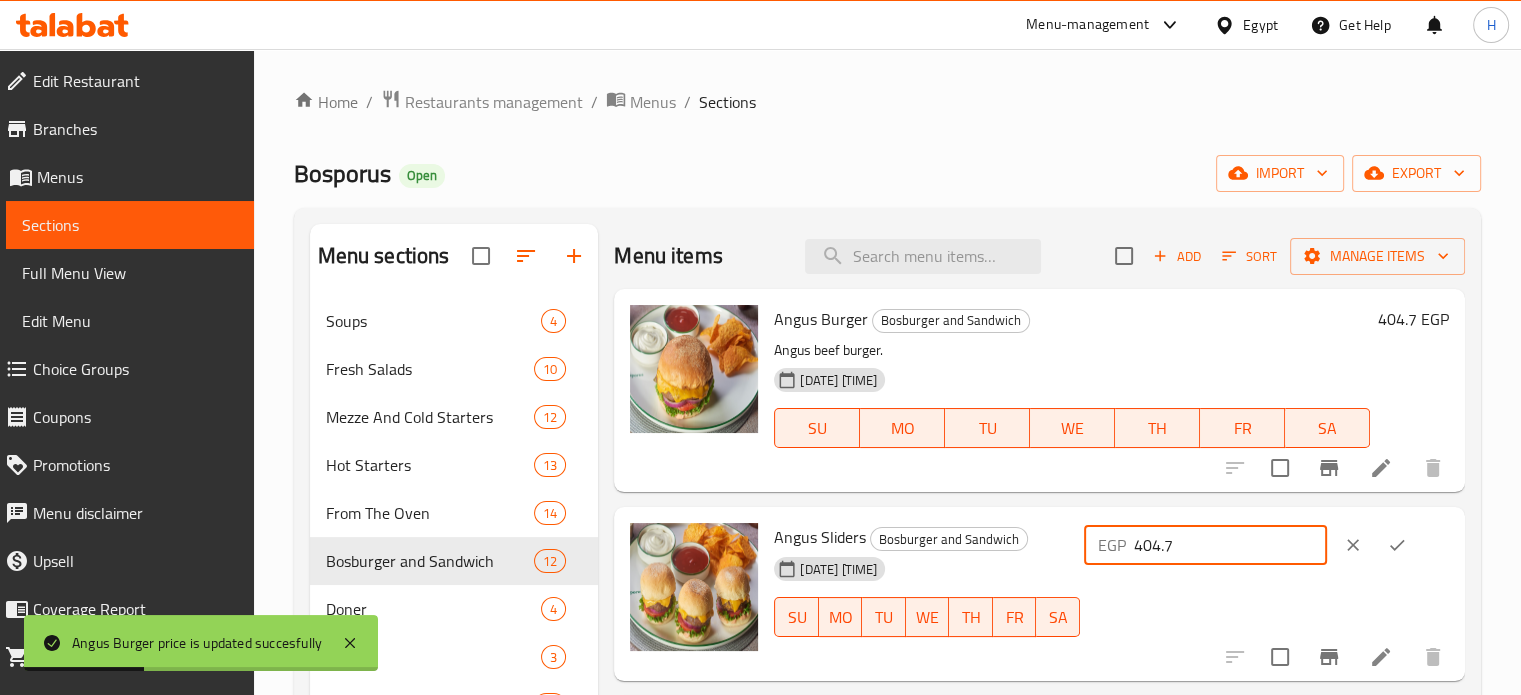 drag, startPoint x: 1160, startPoint y: 543, endPoint x: 1127, endPoint y: 543, distance: 33 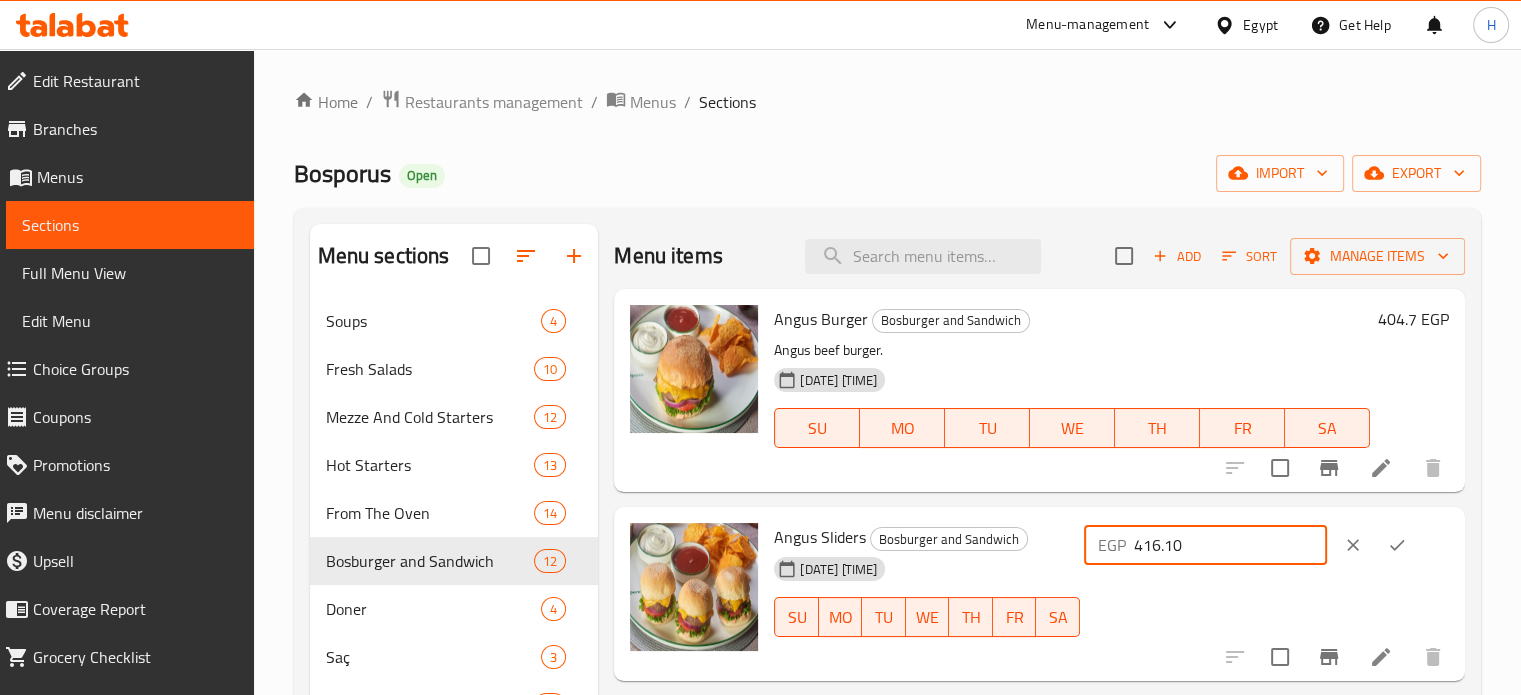 type on "416.10" 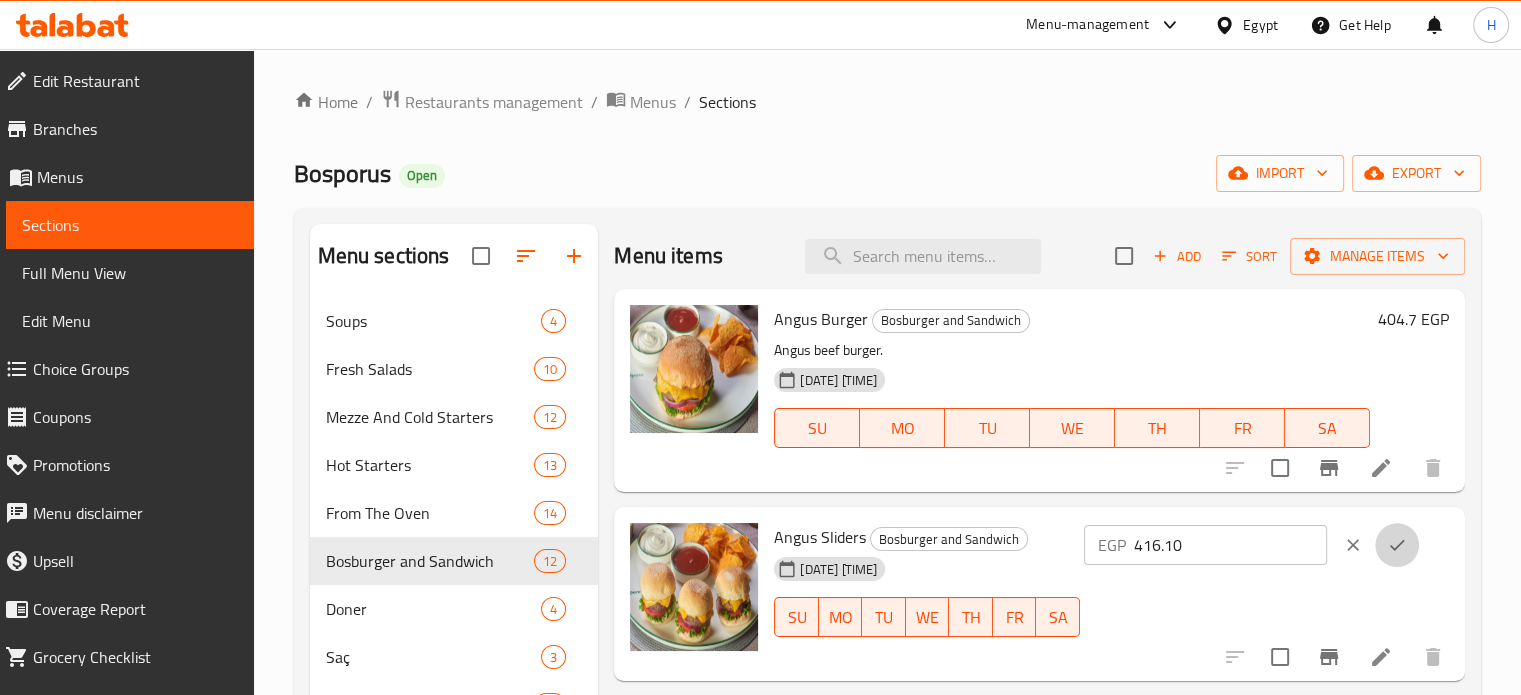 click at bounding box center [1397, 545] 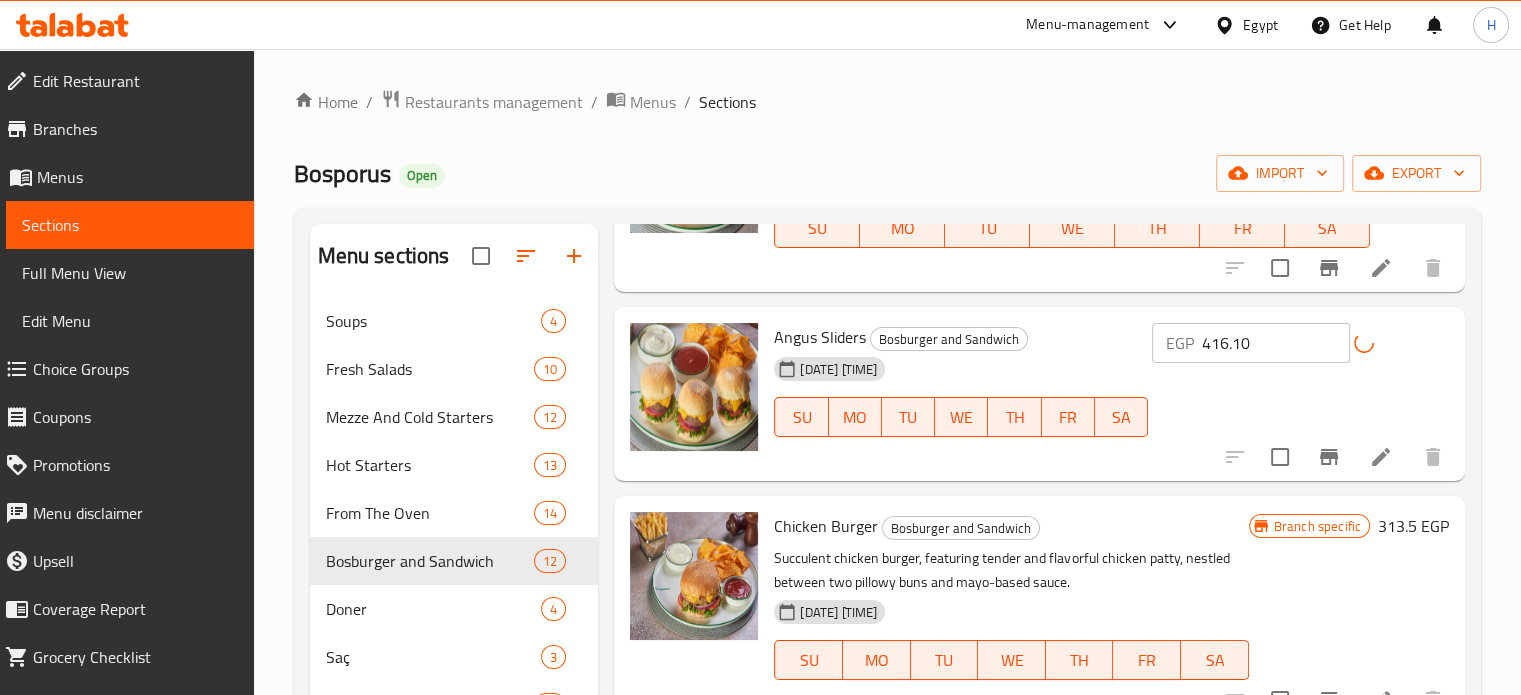 scroll, scrollTop: 300, scrollLeft: 0, axis: vertical 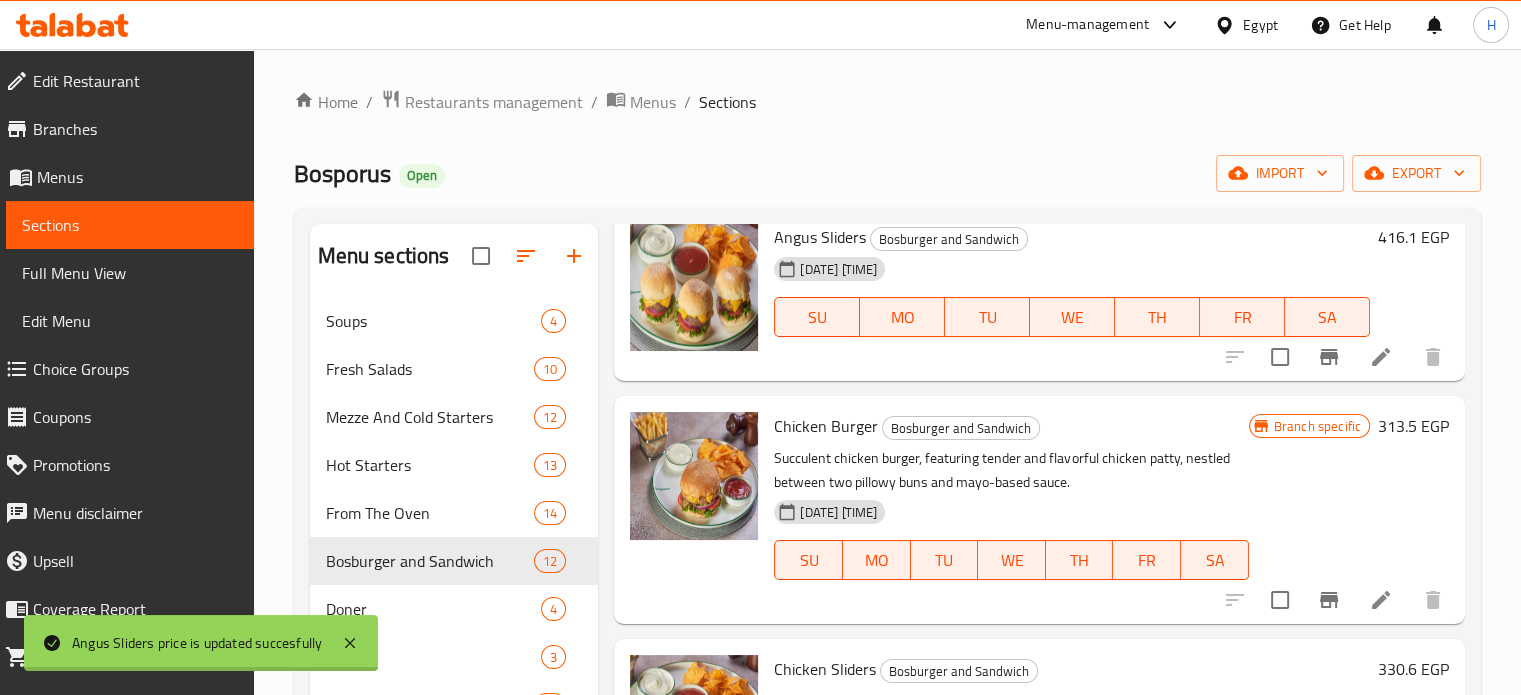 click on "313.5   EGP" at bounding box center [1413, 426] 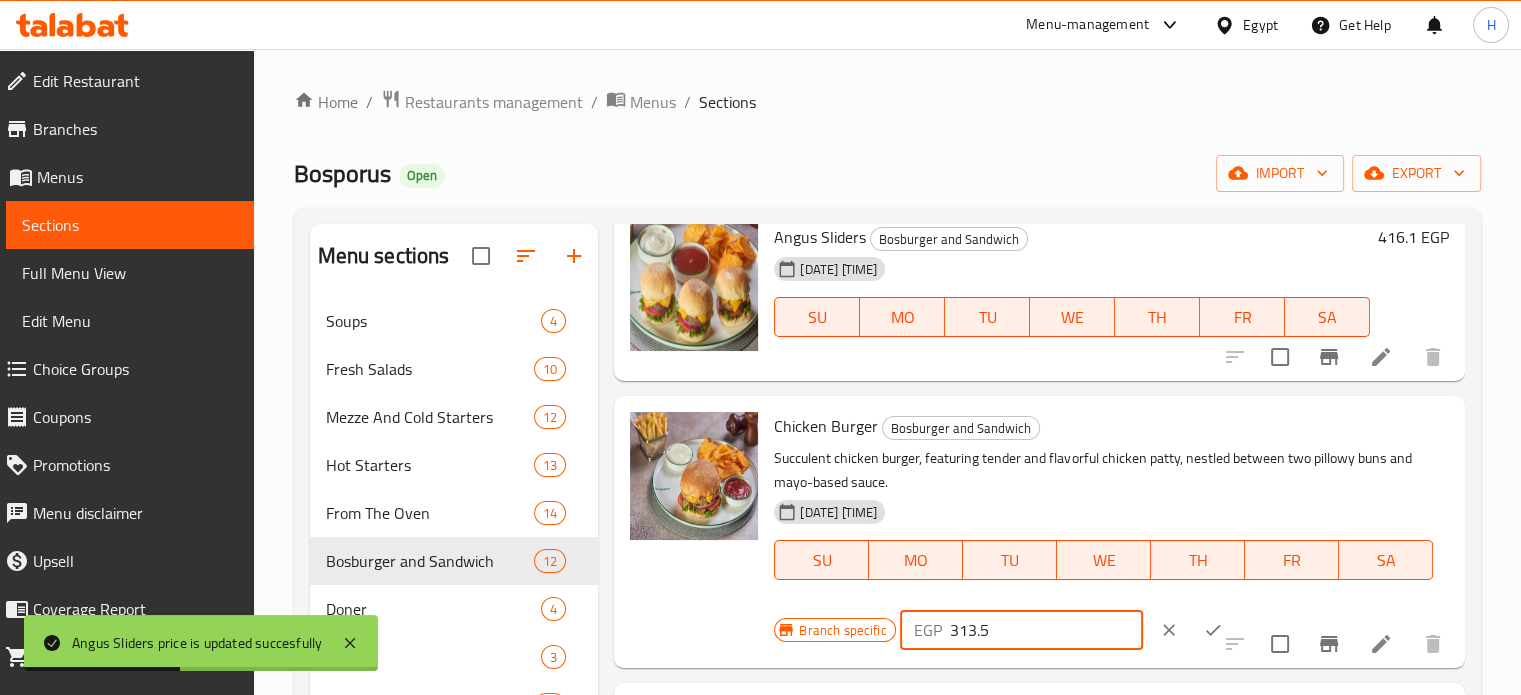 drag, startPoint x: 1013, startPoint y: 628, endPoint x: 922, endPoint y: 630, distance: 91.02197 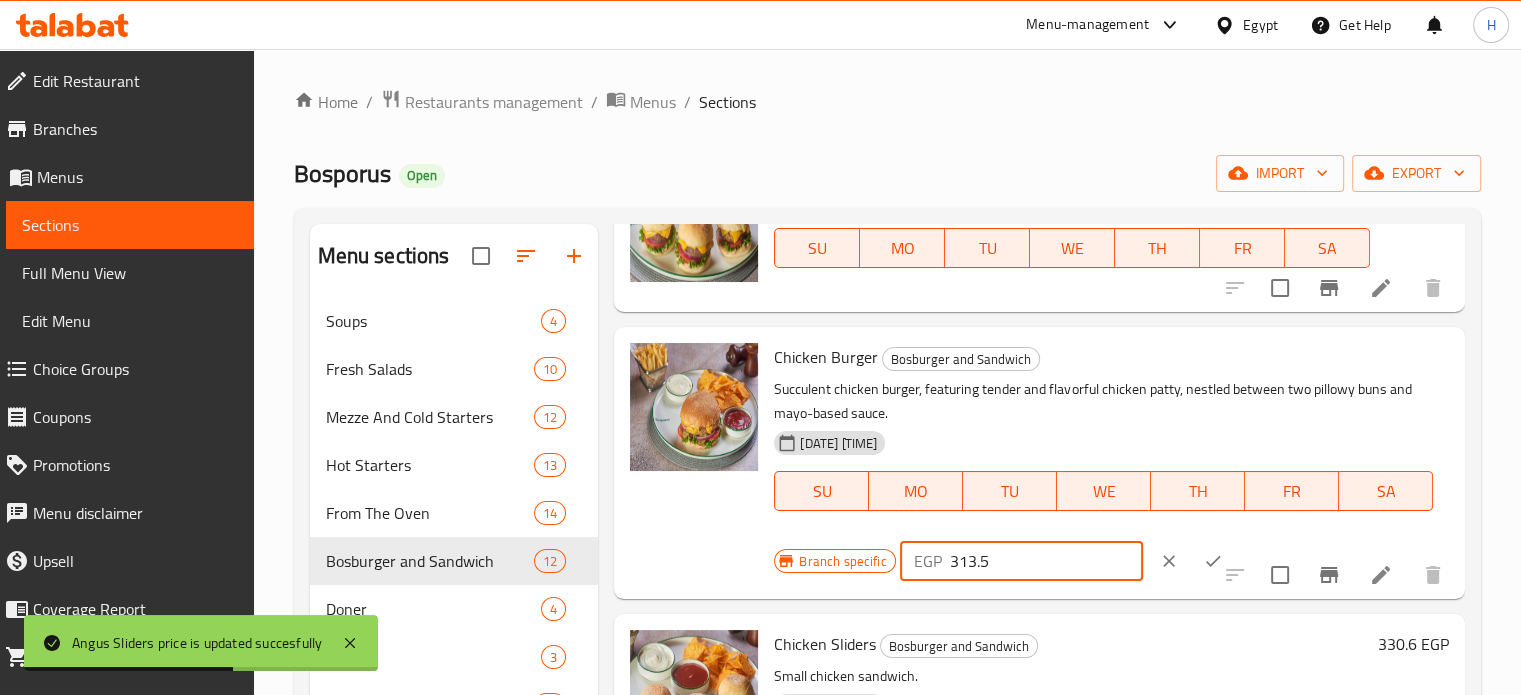 scroll, scrollTop: 400, scrollLeft: 0, axis: vertical 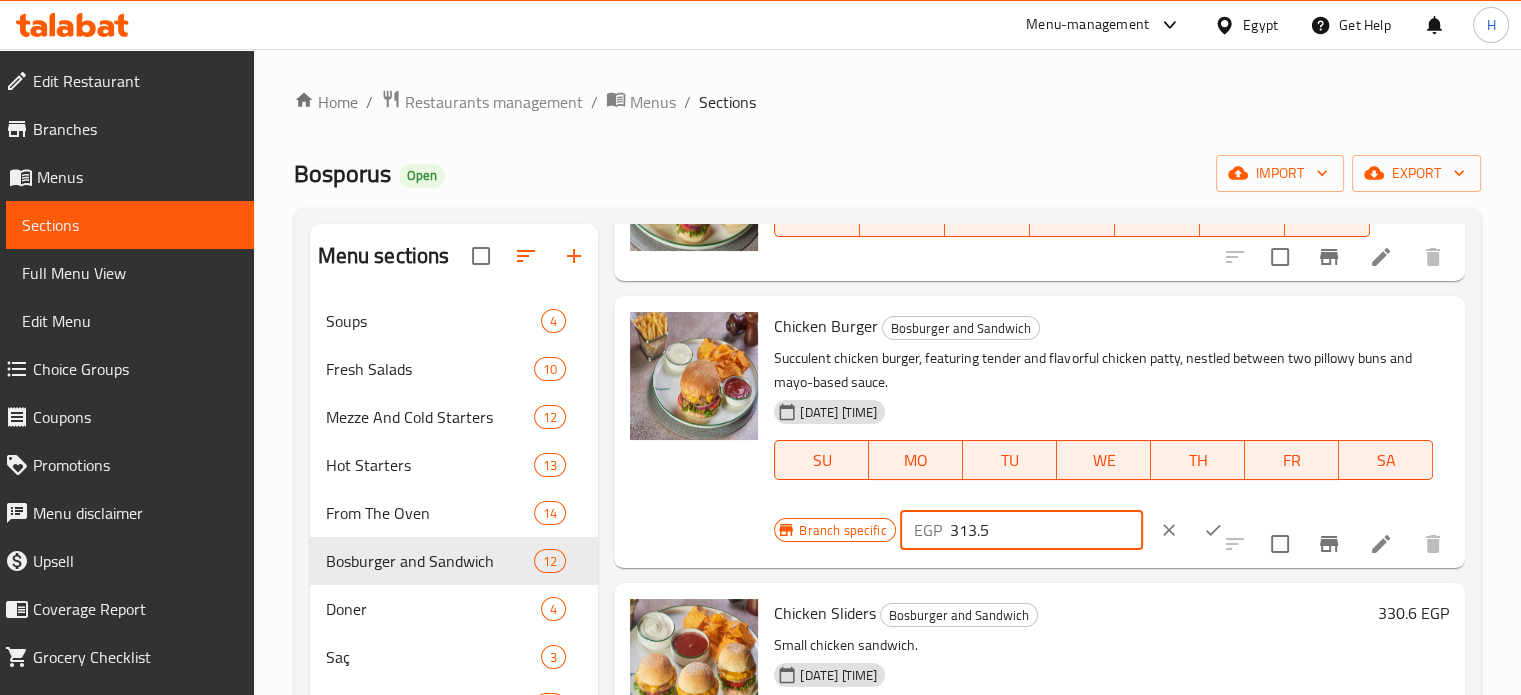 click 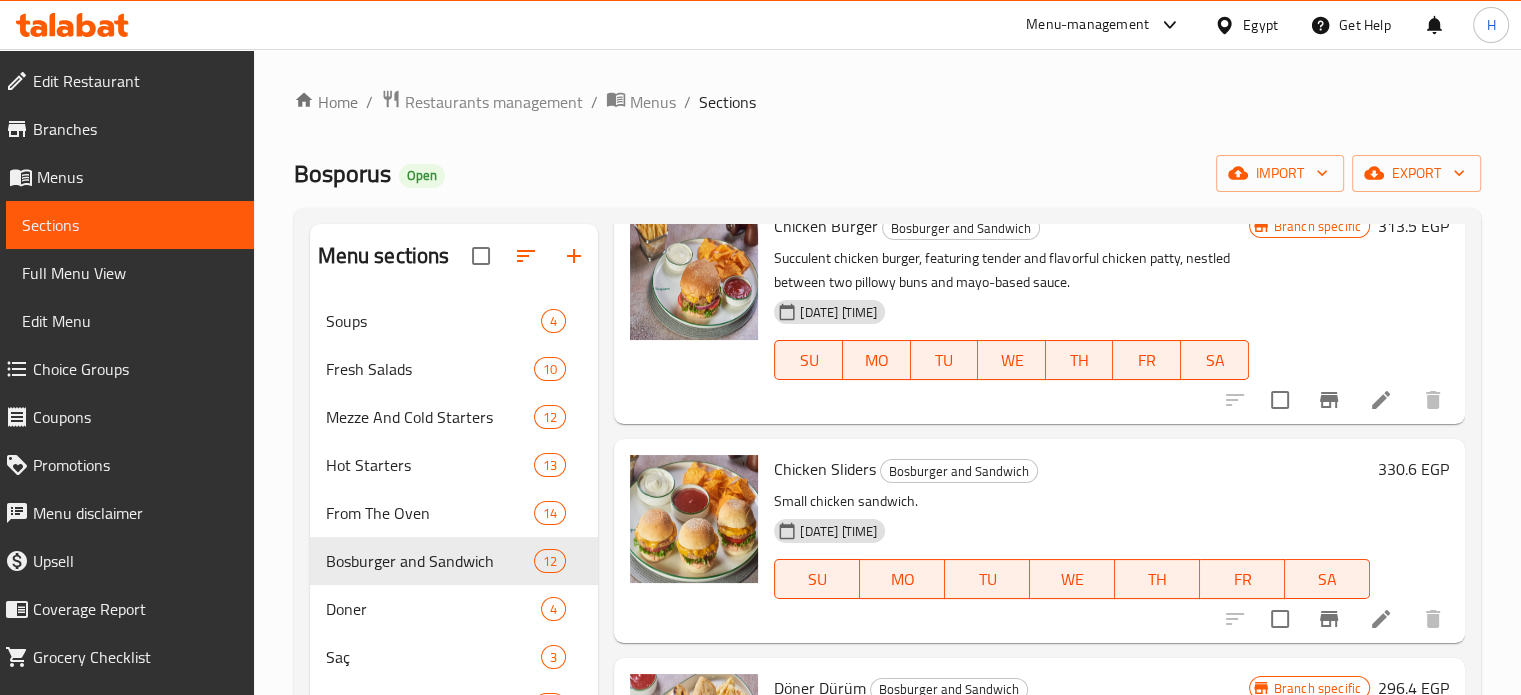 scroll, scrollTop: 400, scrollLeft: 0, axis: vertical 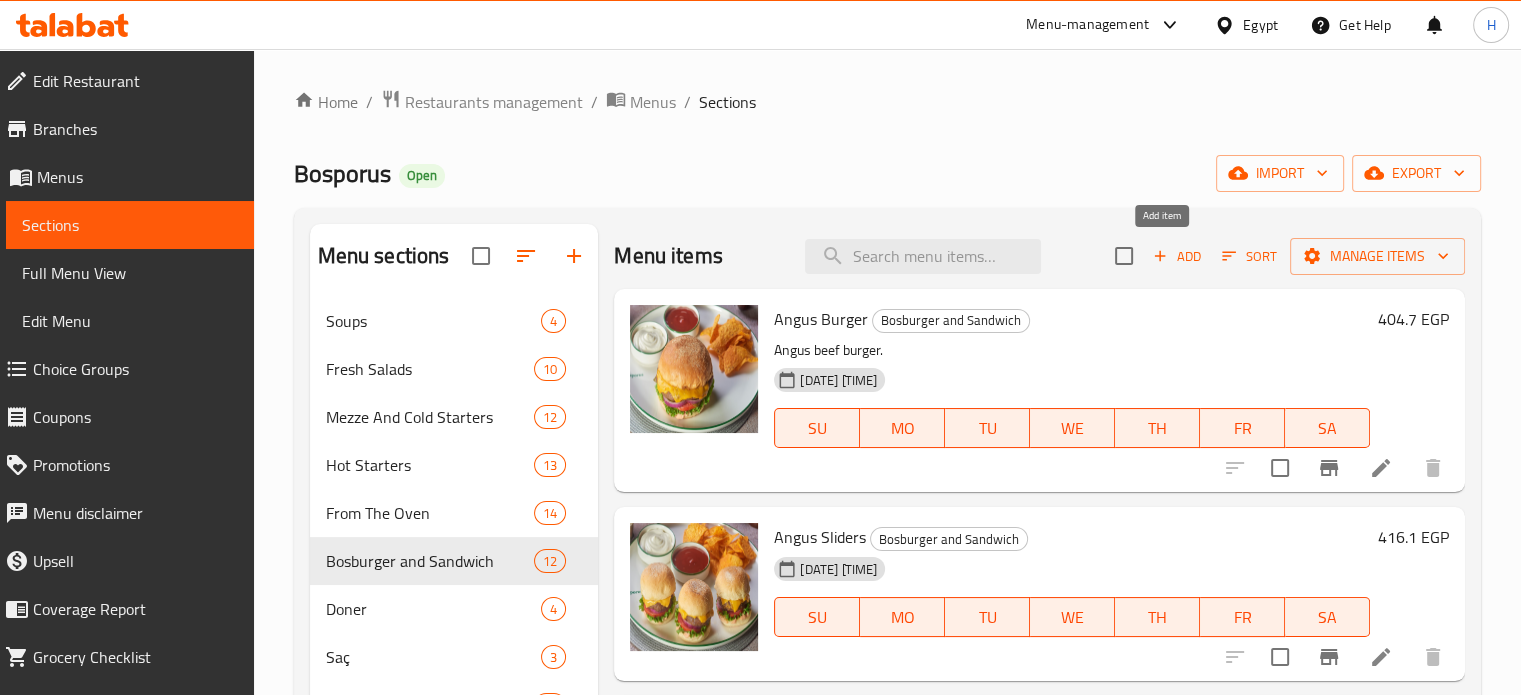 click on "Add" at bounding box center (1177, 256) 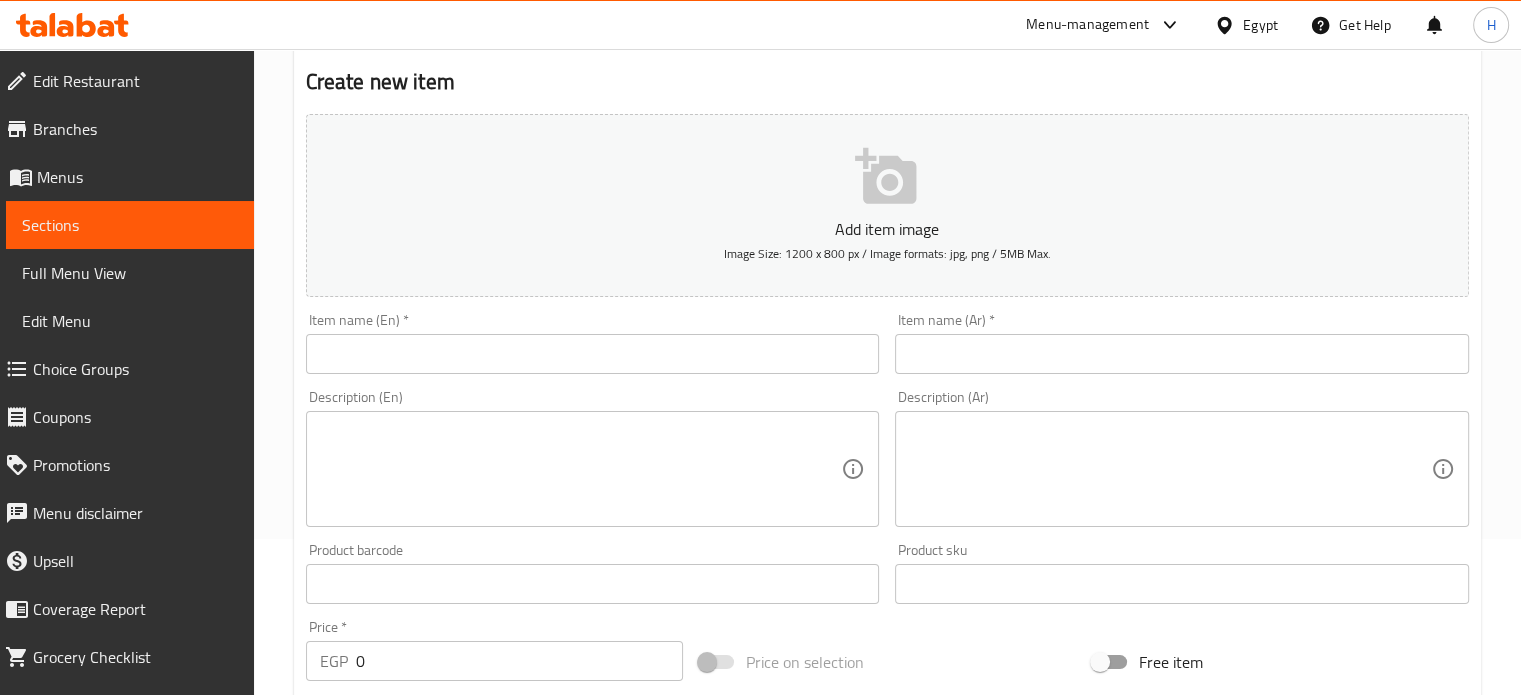scroll, scrollTop: 200, scrollLeft: 0, axis: vertical 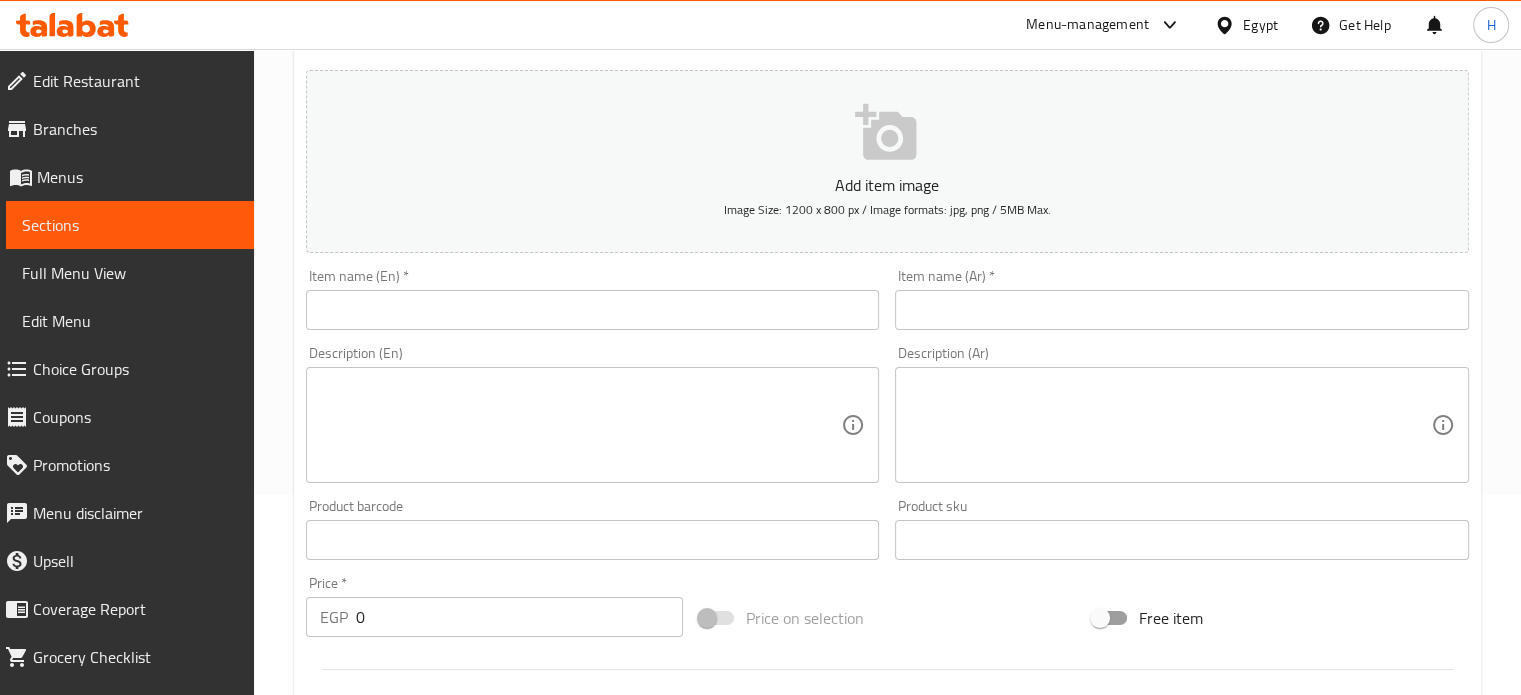 click on "Menus" at bounding box center [137, 177] 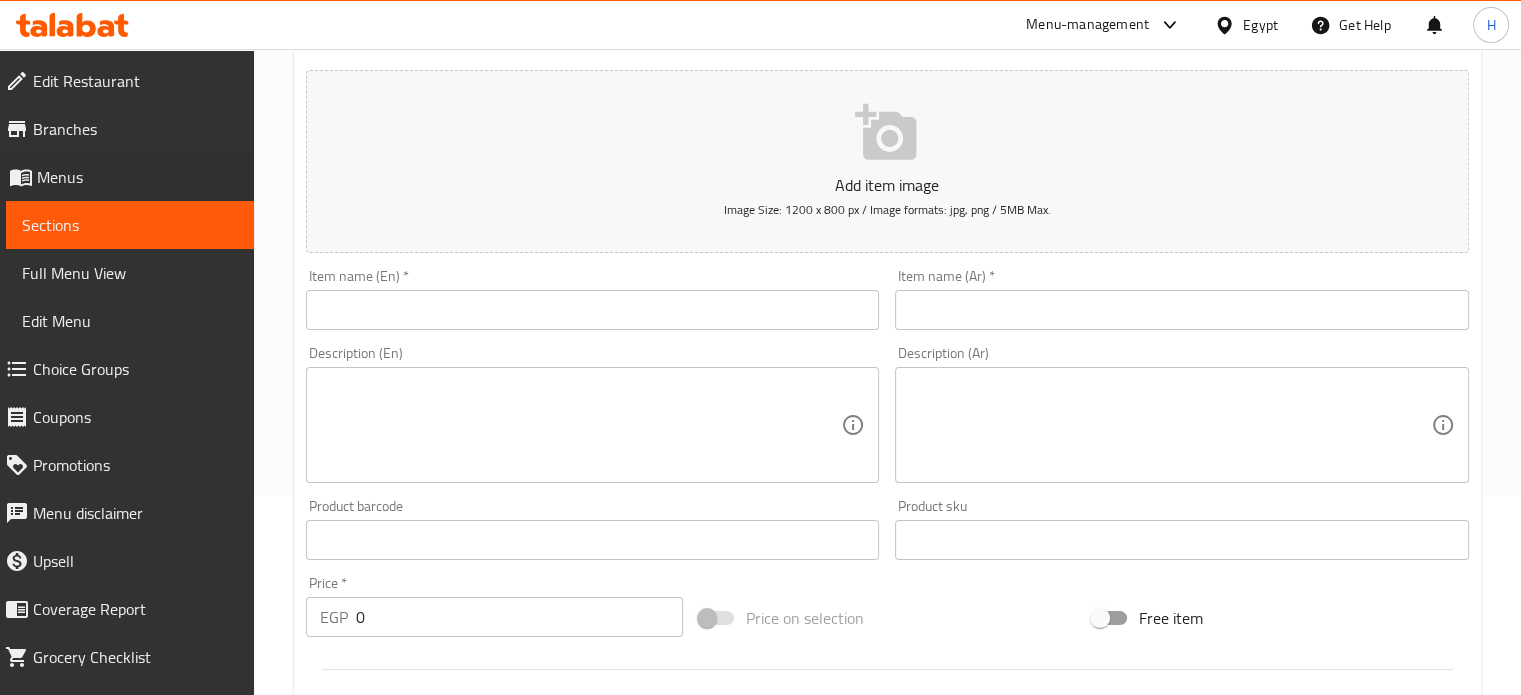 scroll, scrollTop: 0, scrollLeft: 0, axis: both 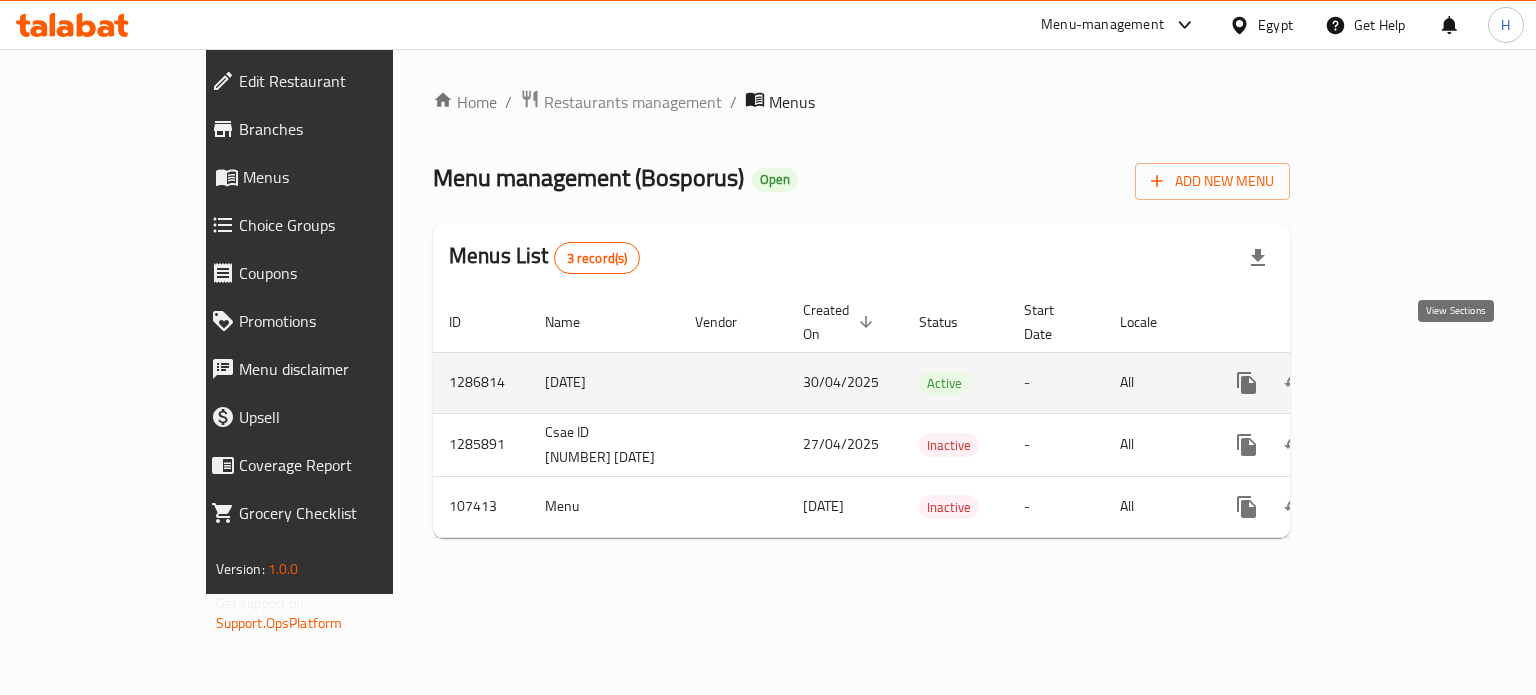click 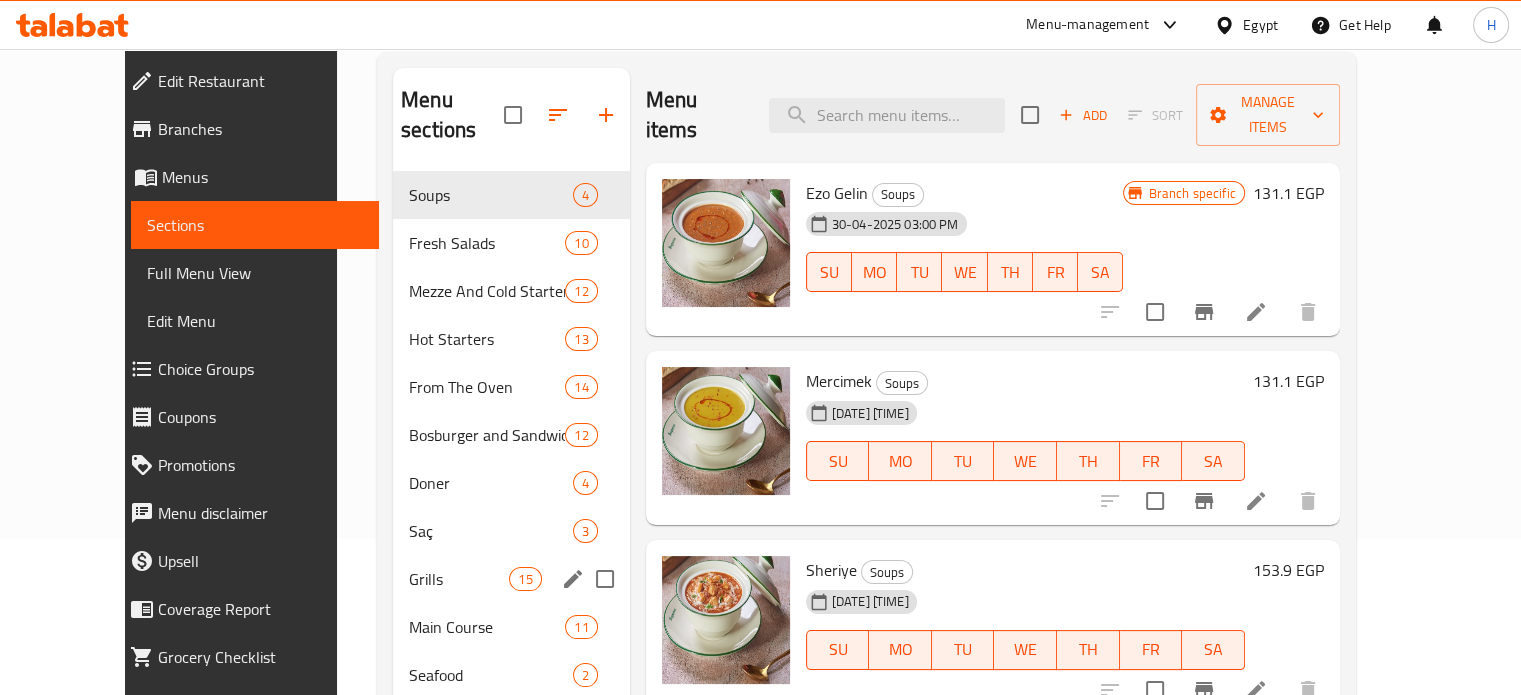 scroll, scrollTop: 200, scrollLeft: 0, axis: vertical 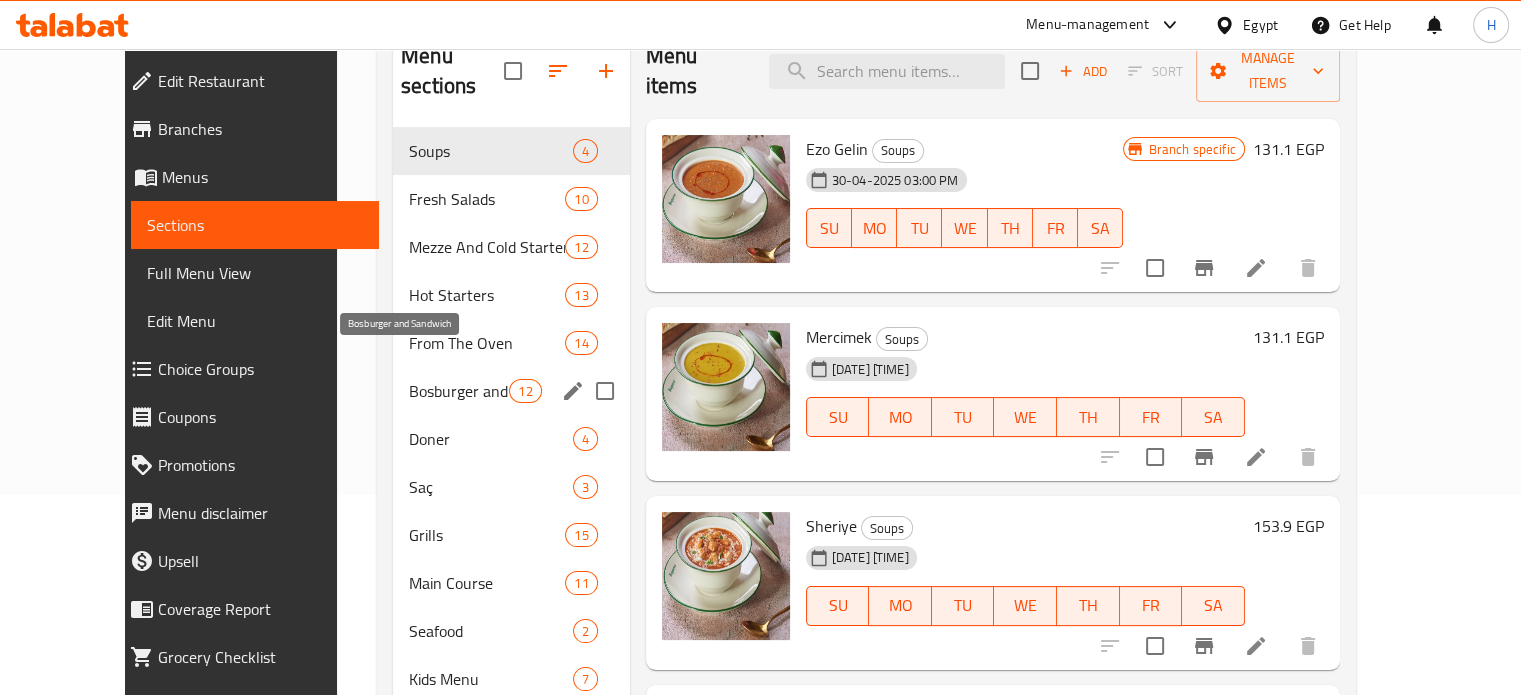 click on "Bosburger and Sandwich" at bounding box center (459, 391) 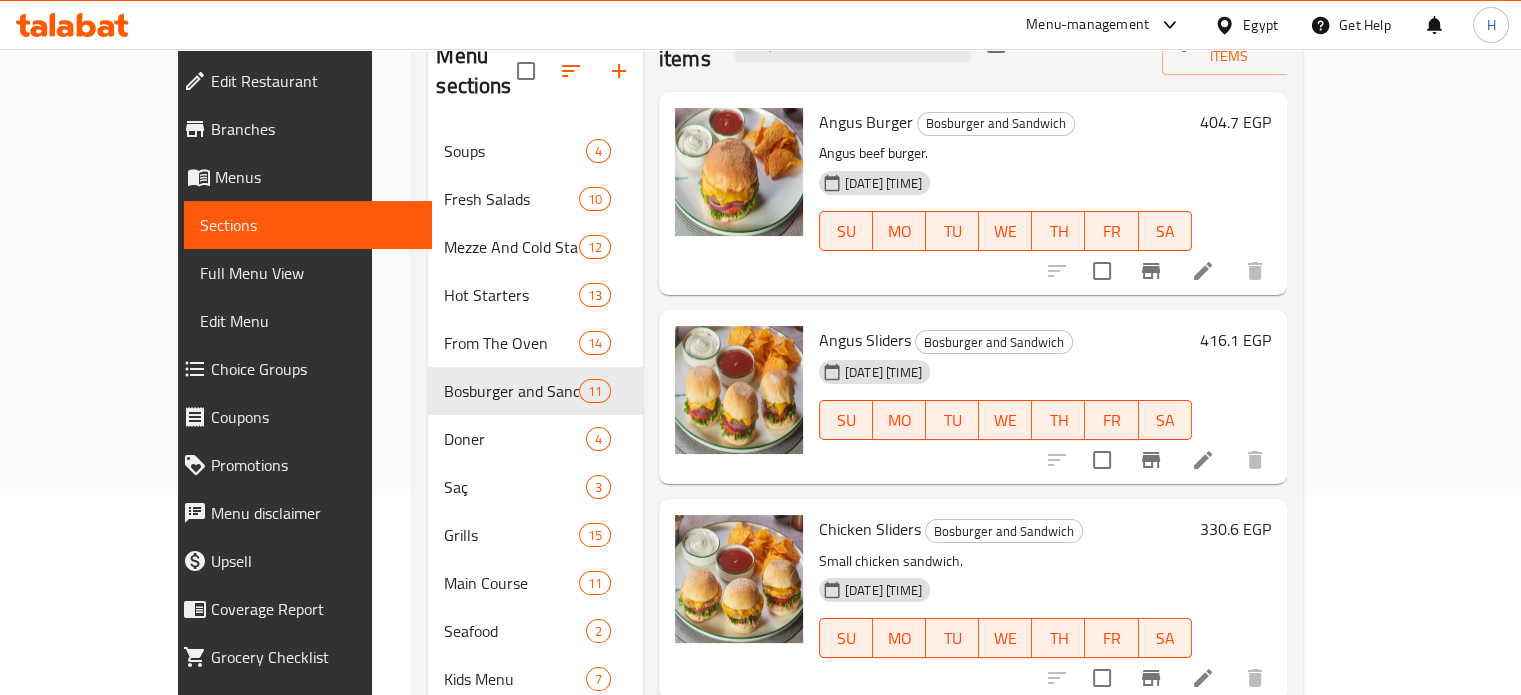 scroll, scrollTop: 0, scrollLeft: 0, axis: both 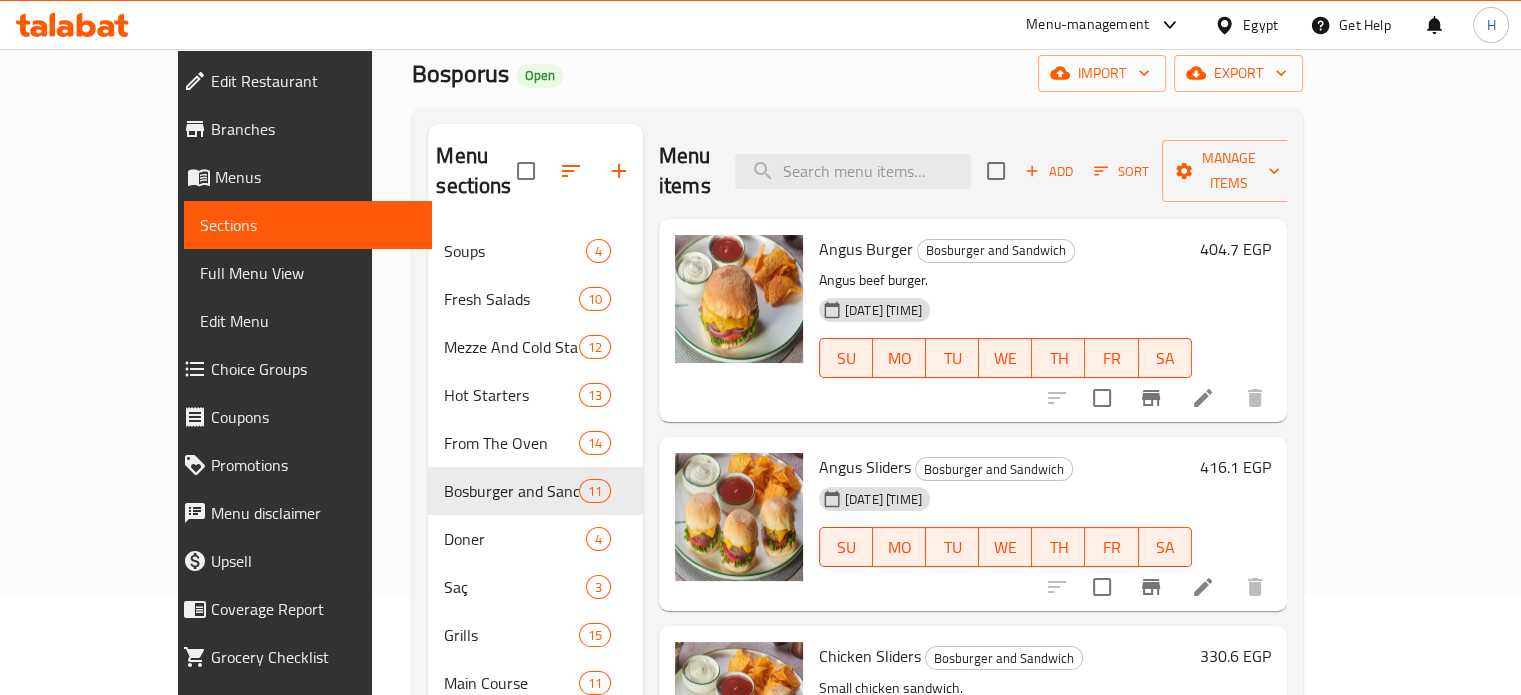 click on "404.7   EGP" at bounding box center (1235, 249) 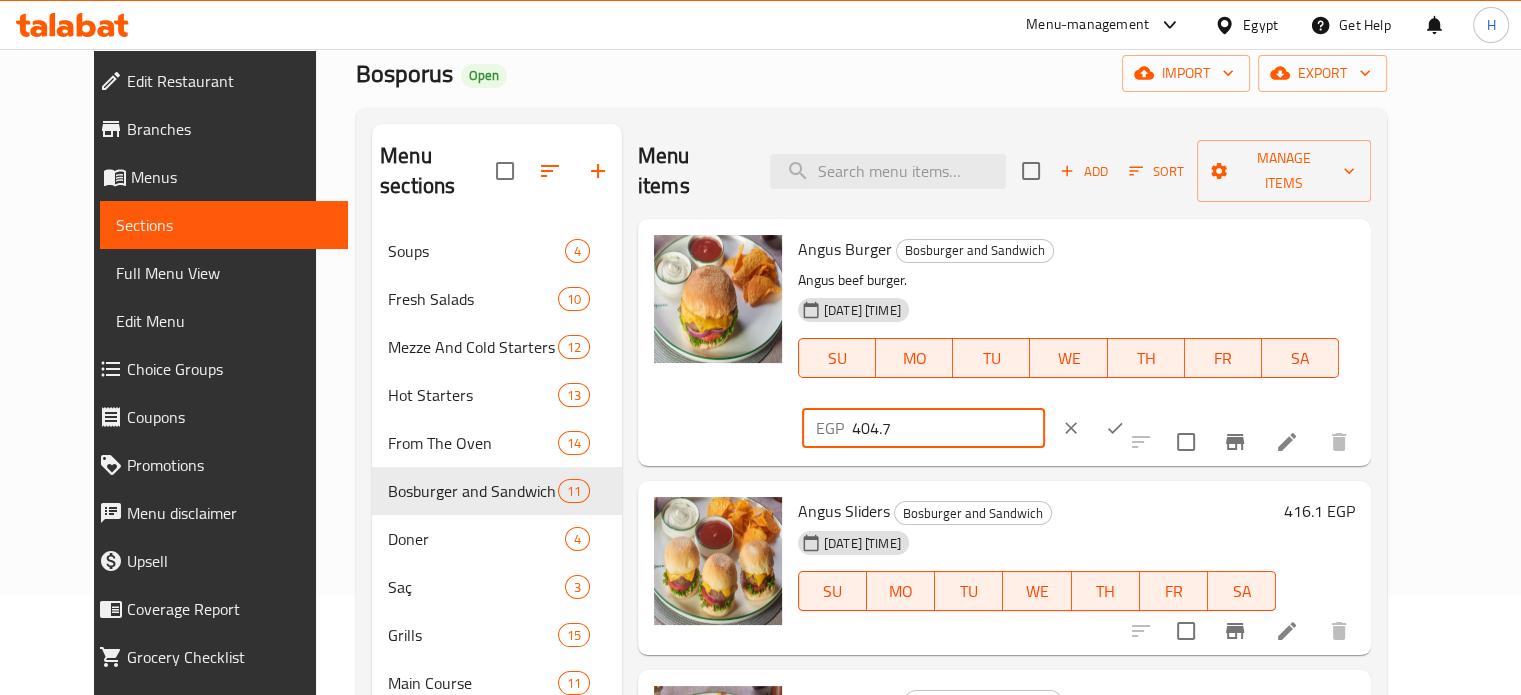 drag, startPoint x: 1238, startPoint y: 224, endPoint x: 1164, endPoint y: 223, distance: 74.00676 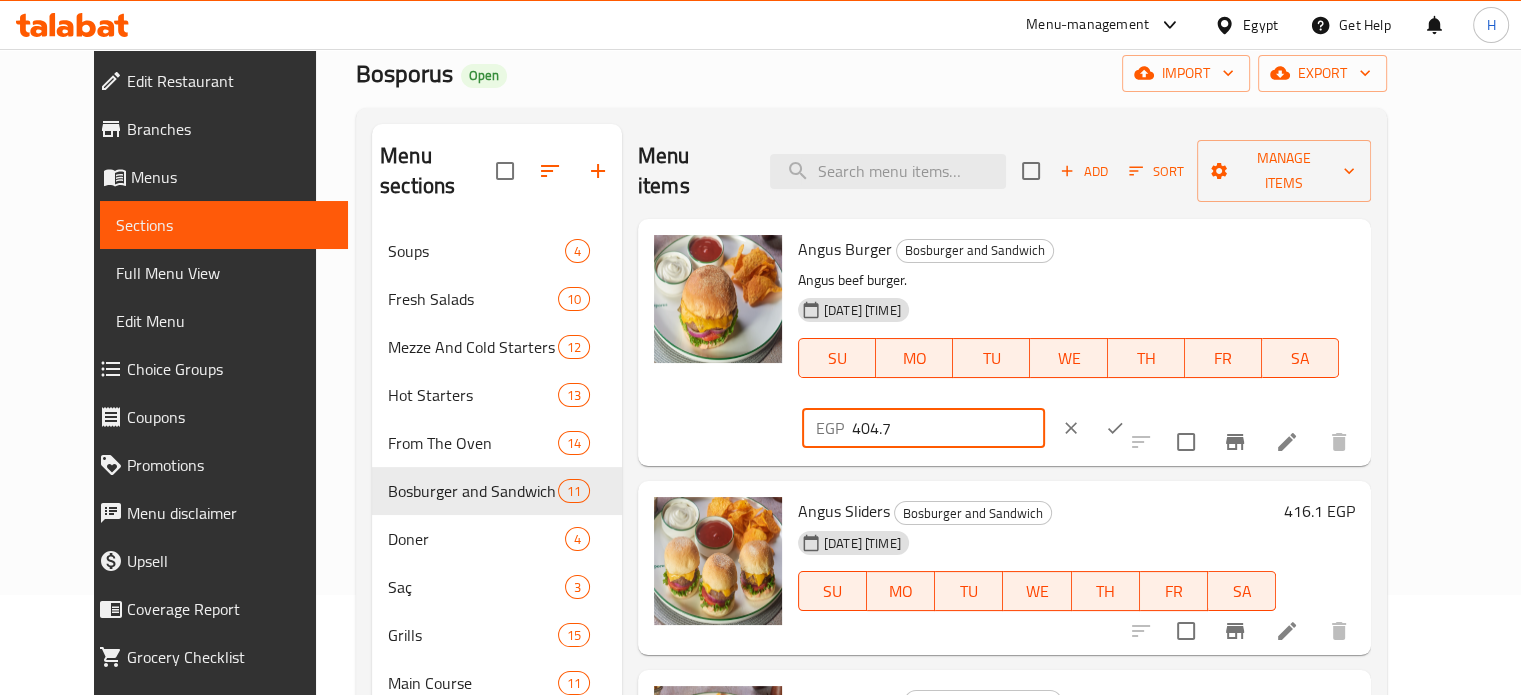 click on "404.7" at bounding box center [948, 428] 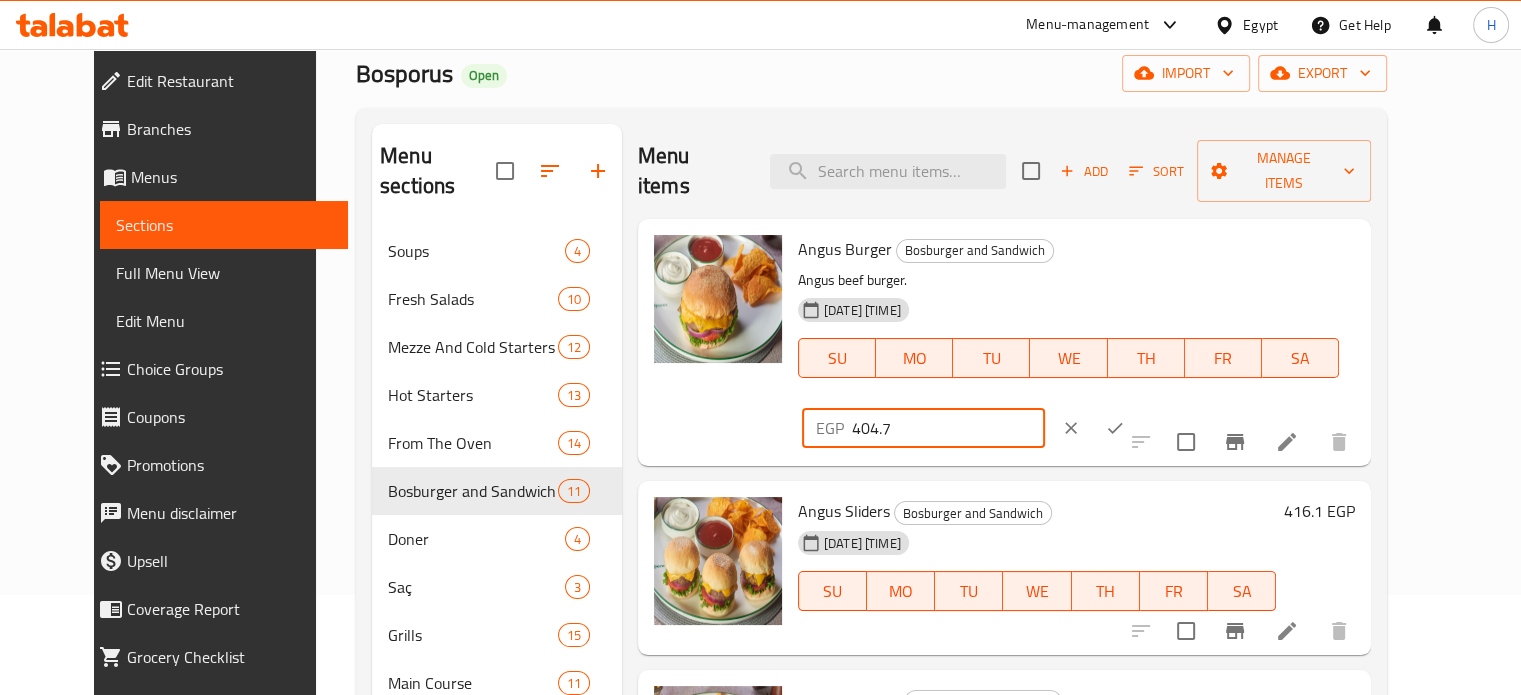 click 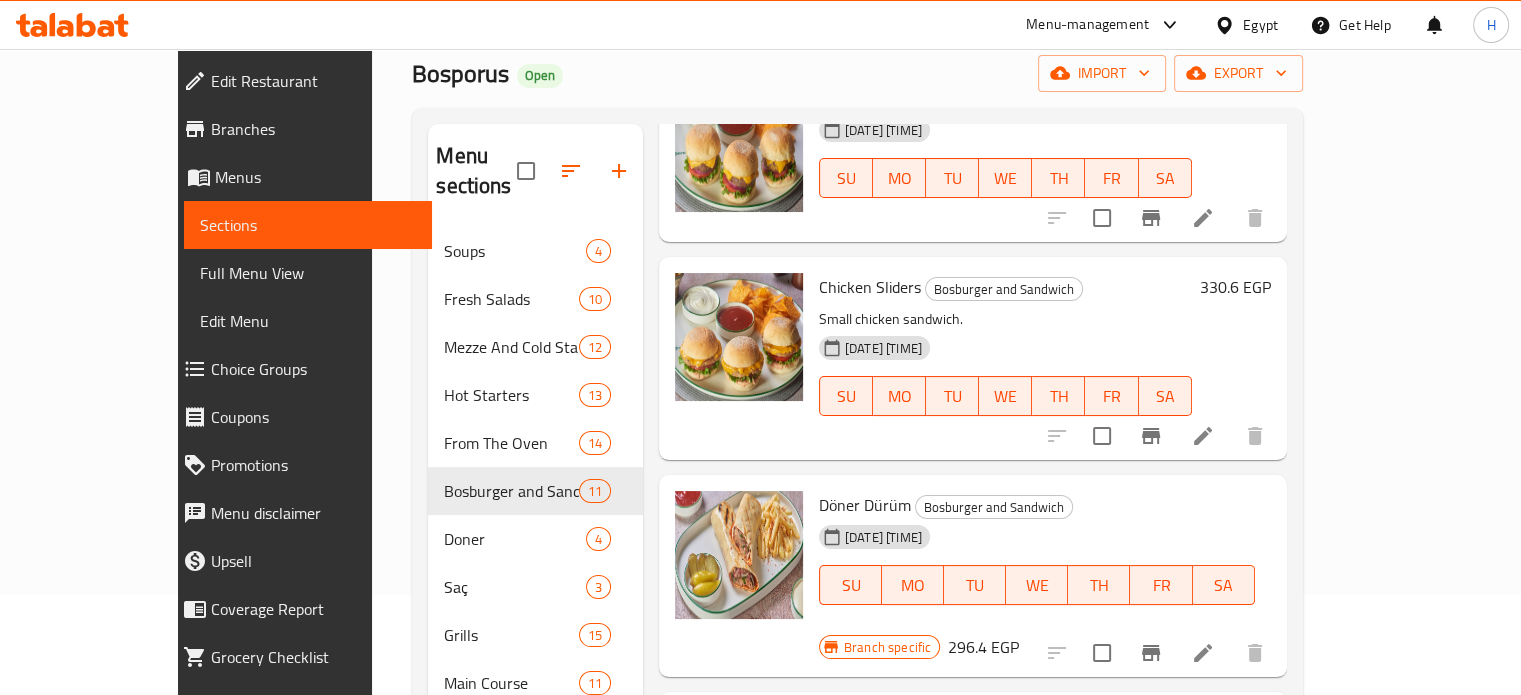 scroll, scrollTop: 400, scrollLeft: 0, axis: vertical 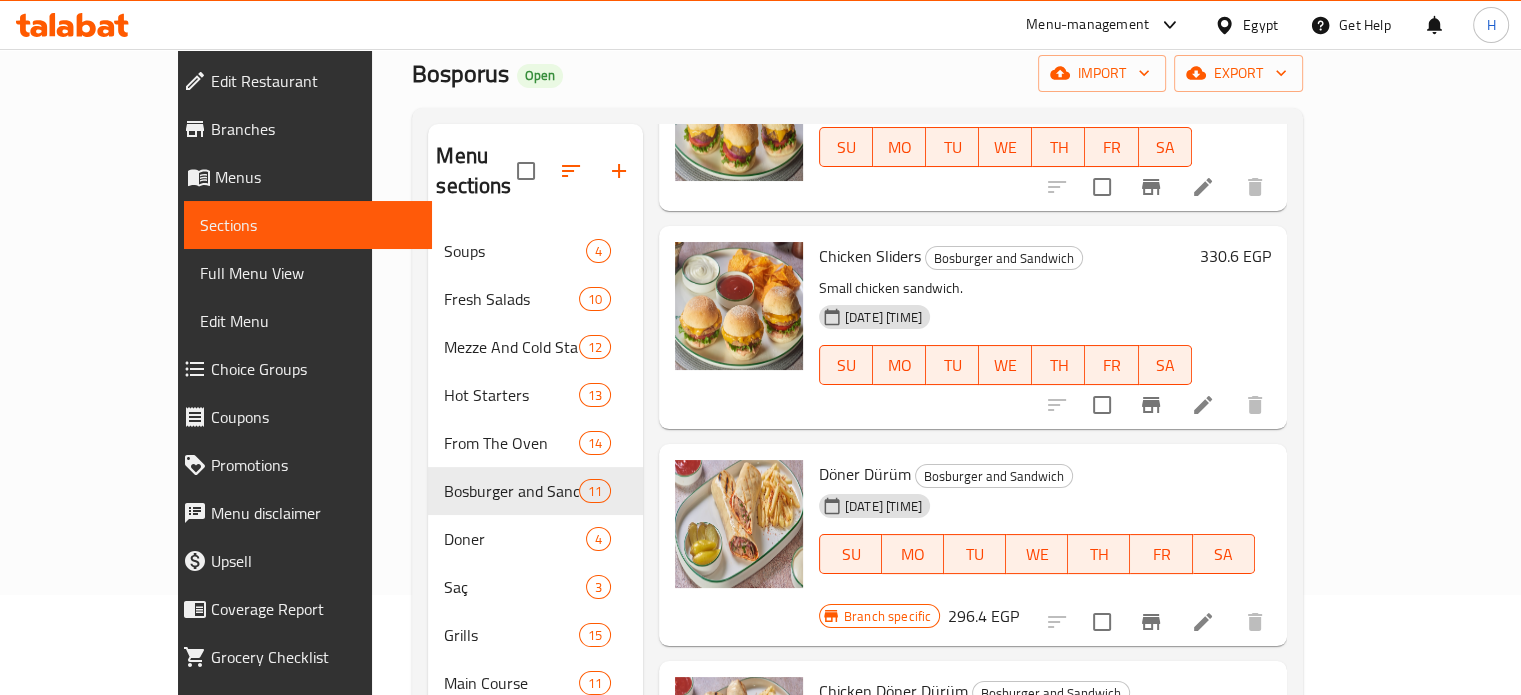 click on "Chicken Sliders   Bosburger and Sandwich Small chicken sandwich. 30-04-2025 04:10 PM SU MO TU WE TH FR SA 330.6   EGP" at bounding box center [1045, 327] 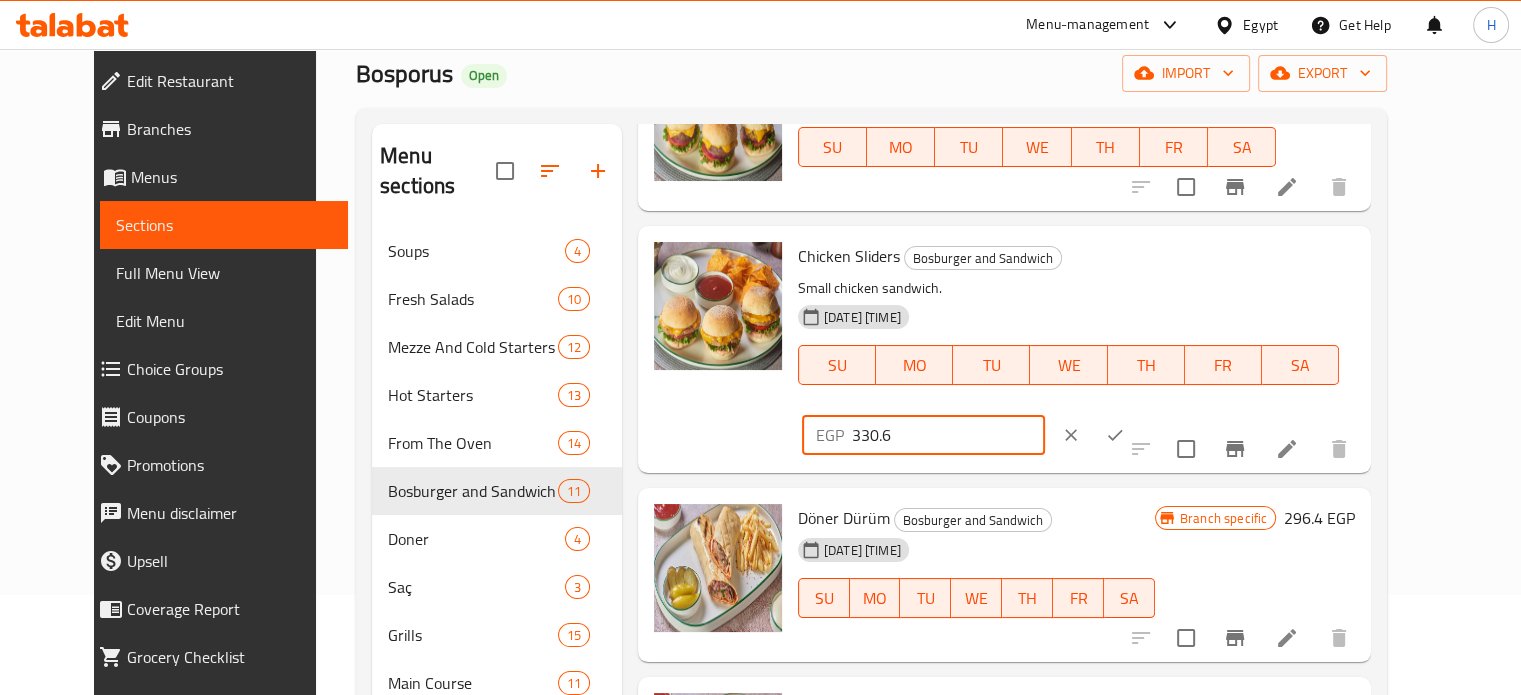 drag, startPoint x: 1216, startPoint y: 231, endPoint x: 1182, endPoint y: 233, distance: 34.058773 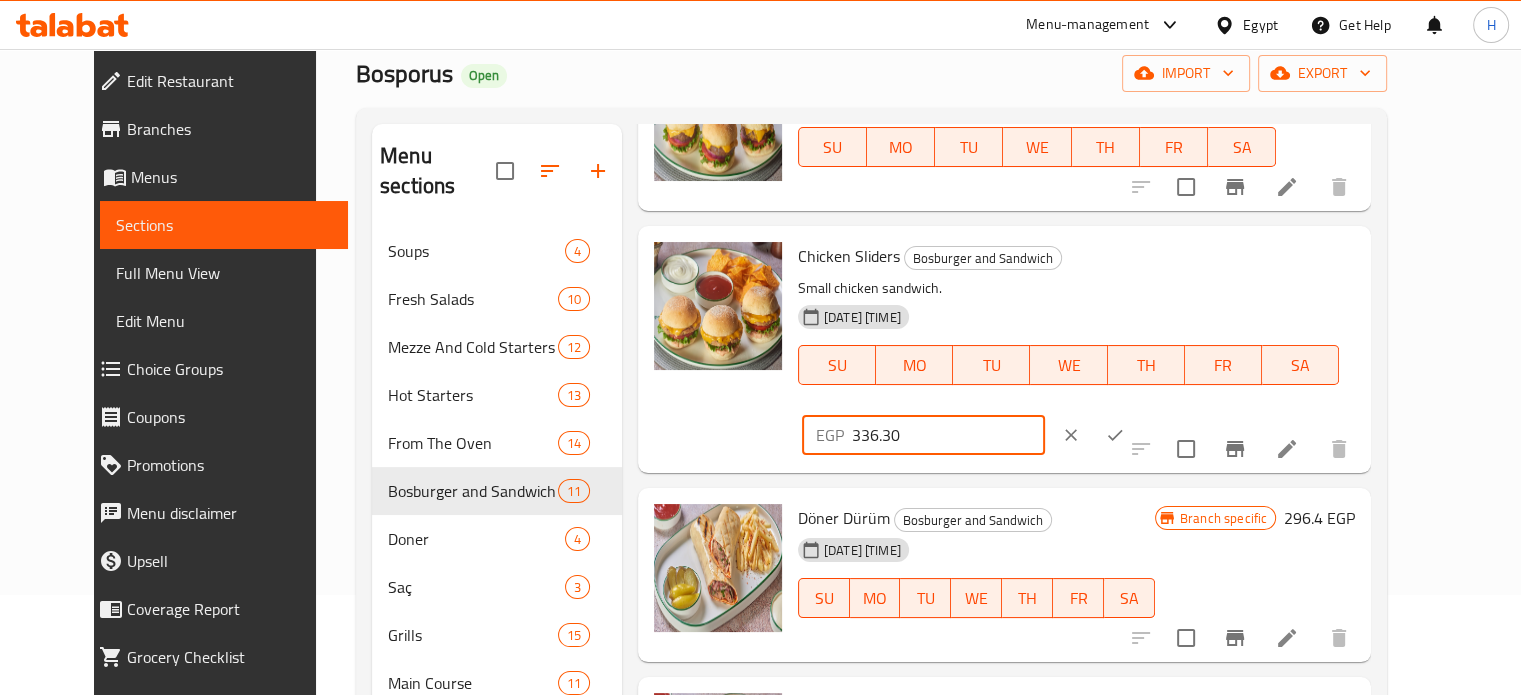 type on "336.30" 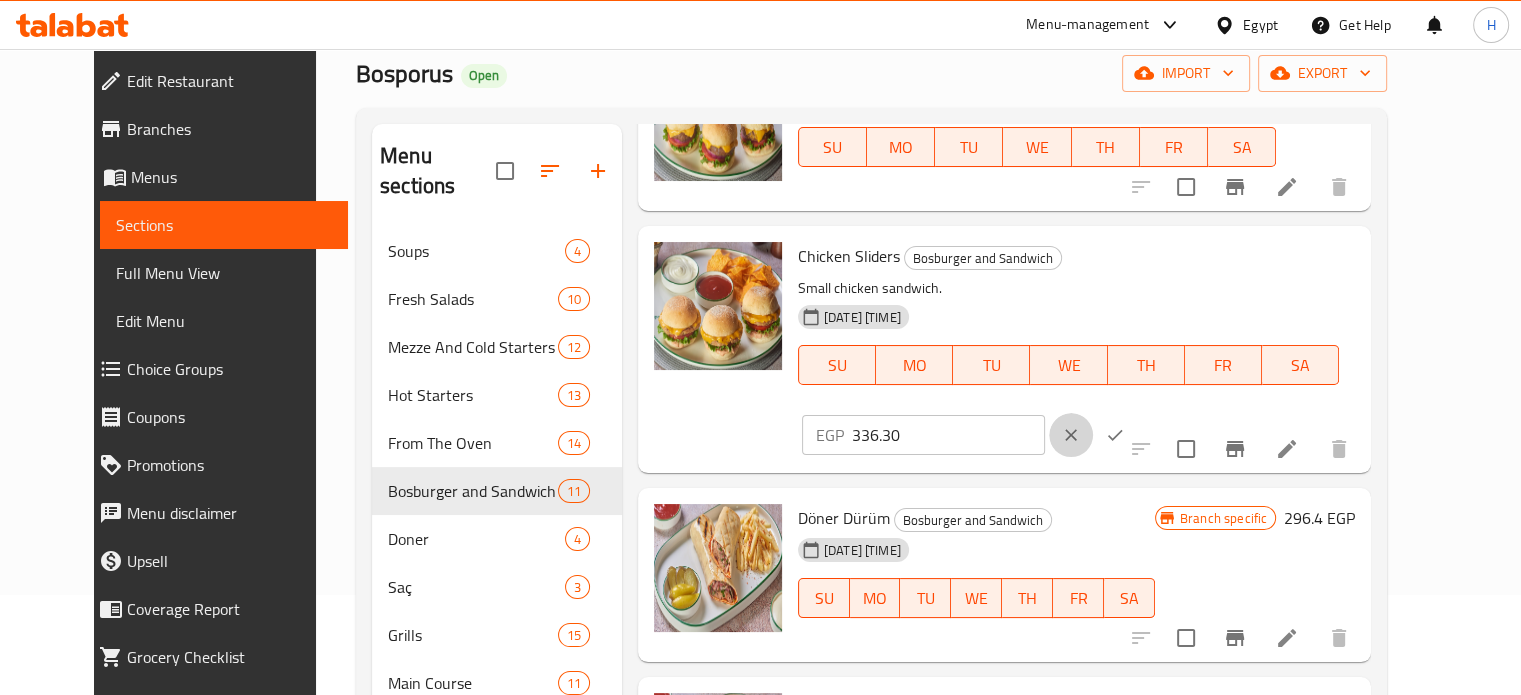 click 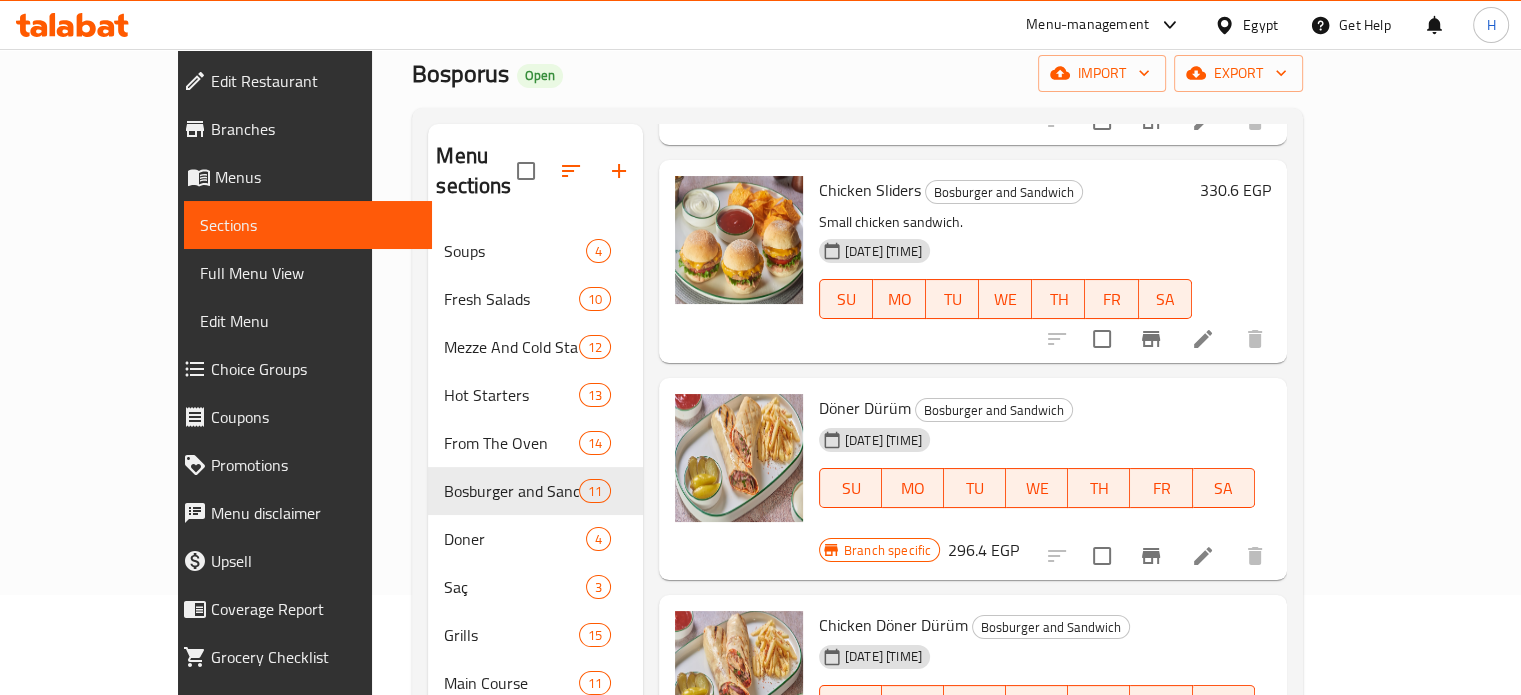 scroll, scrollTop: 500, scrollLeft: 0, axis: vertical 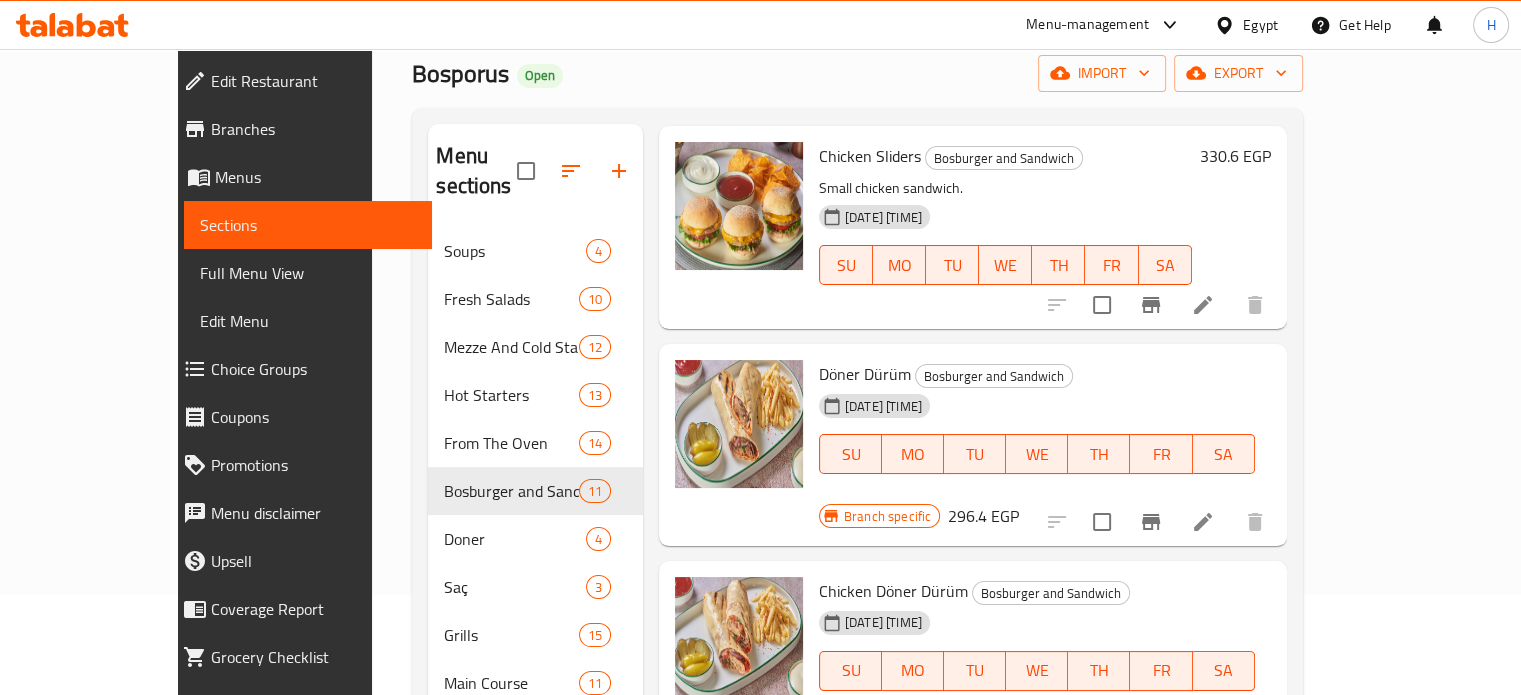 click on "296.4   EGP" at bounding box center (983, 516) 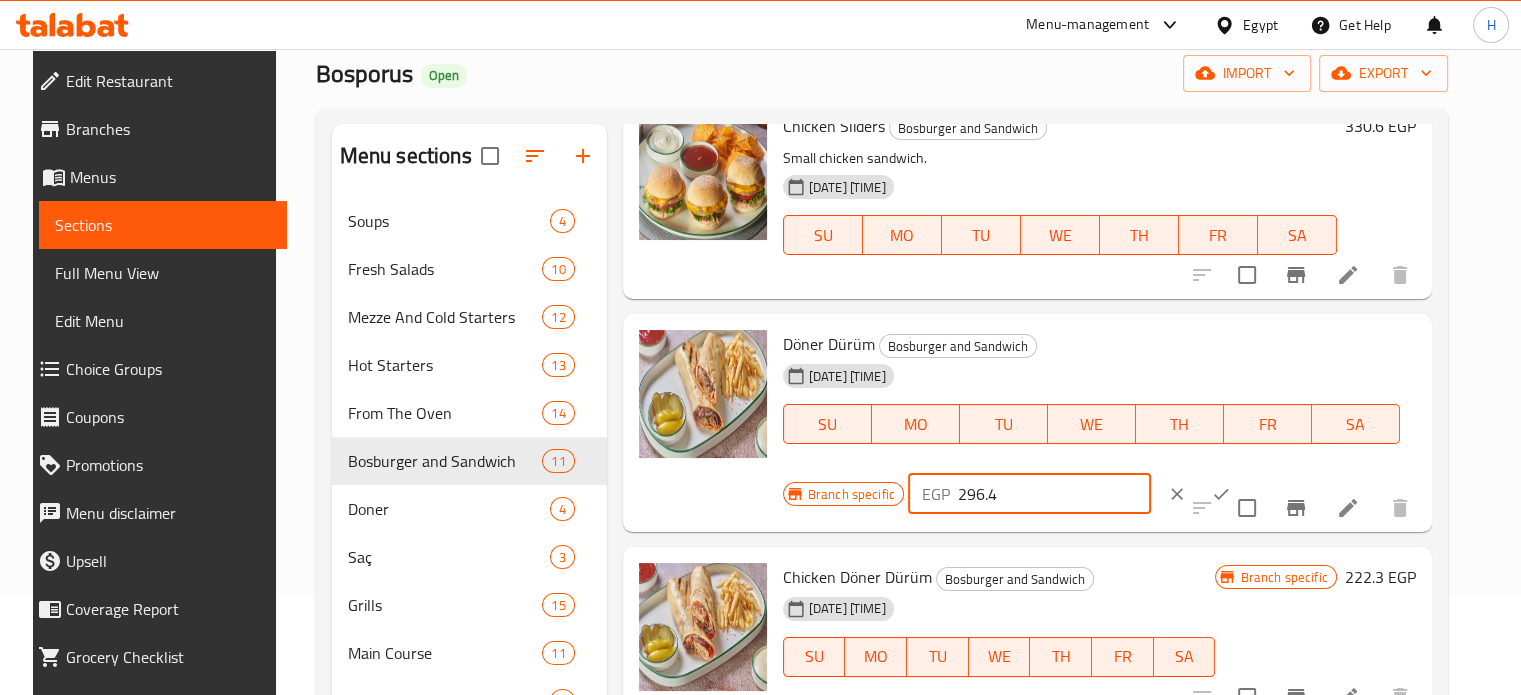 drag, startPoint x: 1016, startPoint y: 483, endPoint x: 940, endPoint y: 491, distance: 76.41989 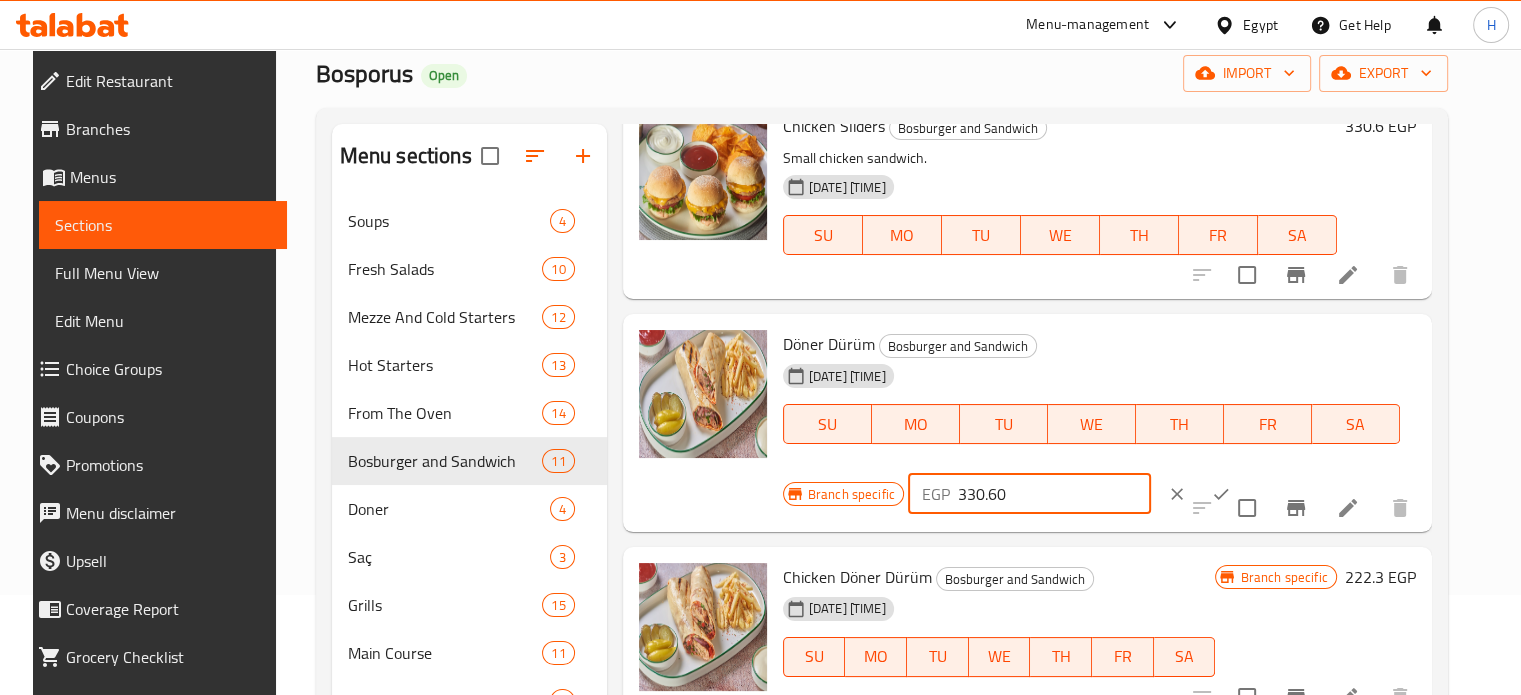 type on "330.60" 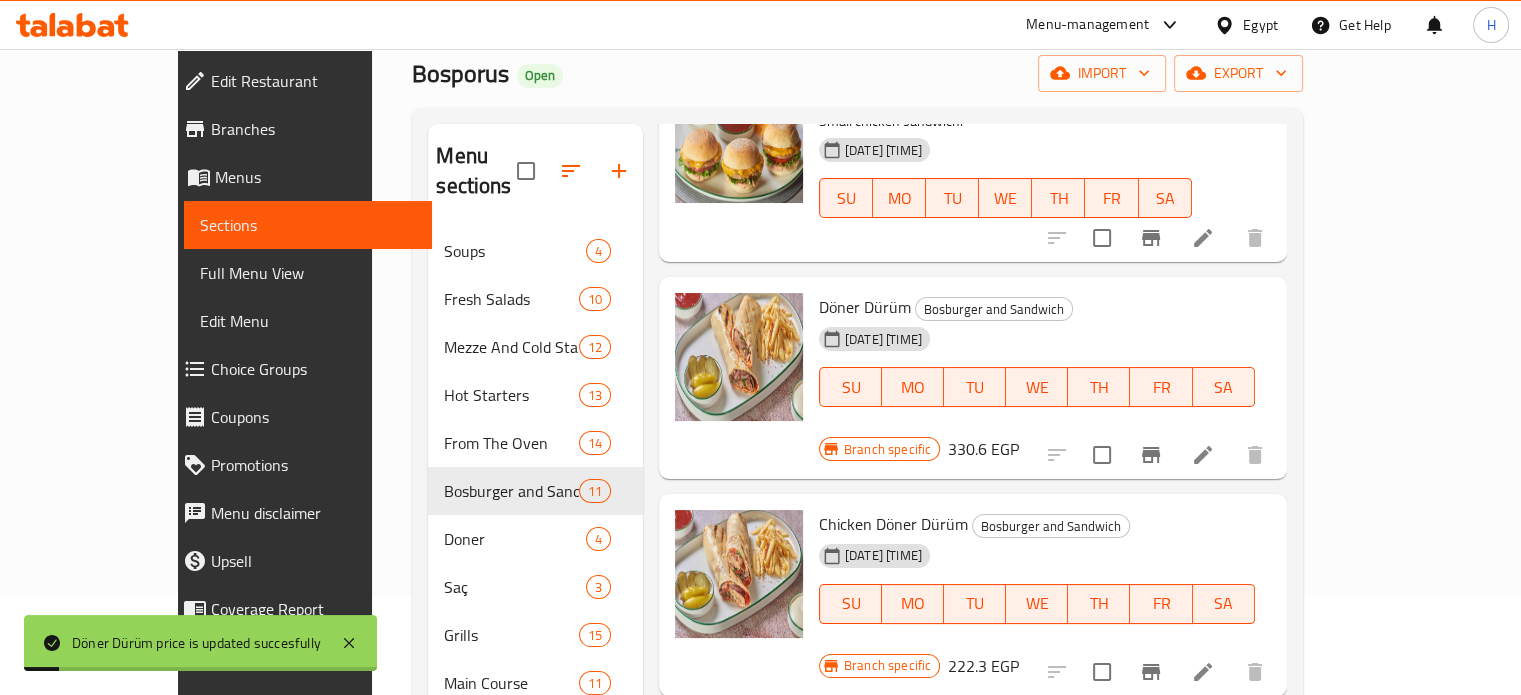scroll, scrollTop: 600, scrollLeft: 0, axis: vertical 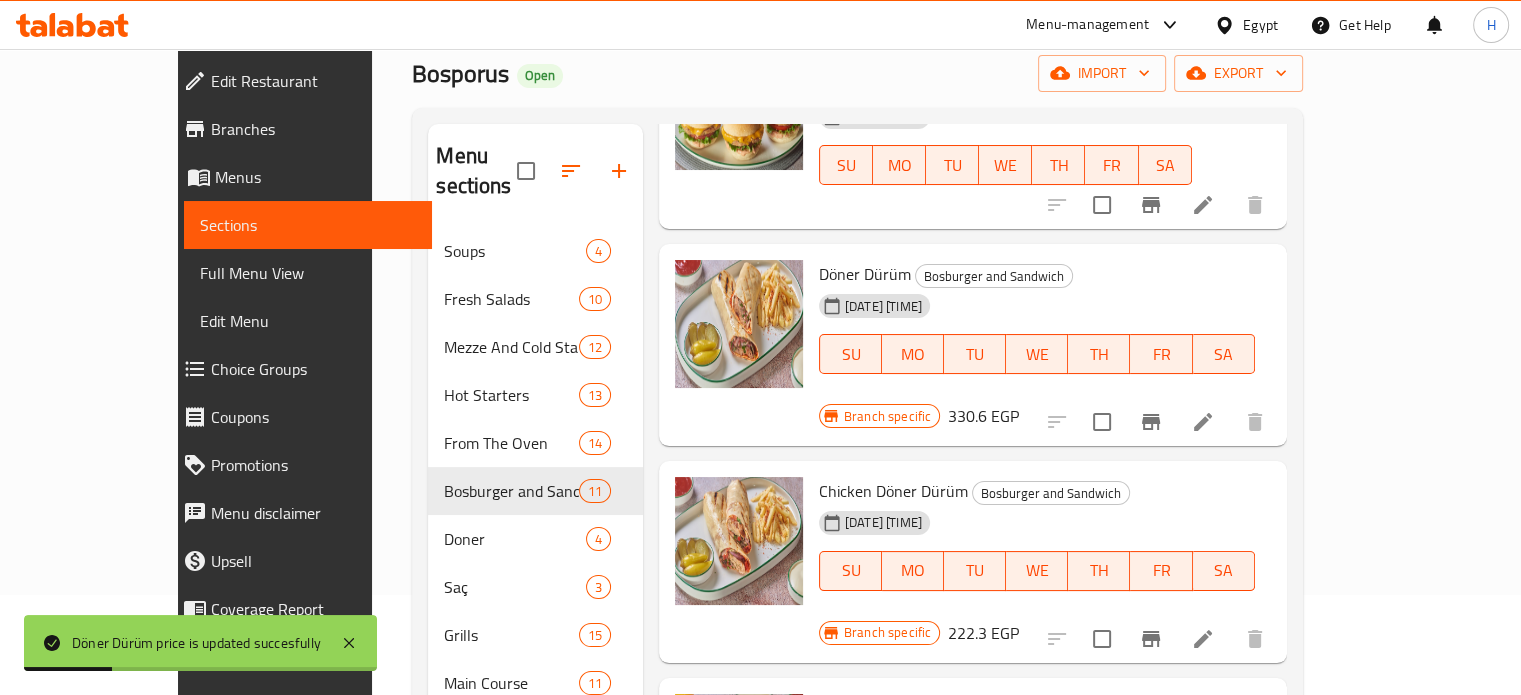 click on "222.3   EGP" at bounding box center [983, 633] 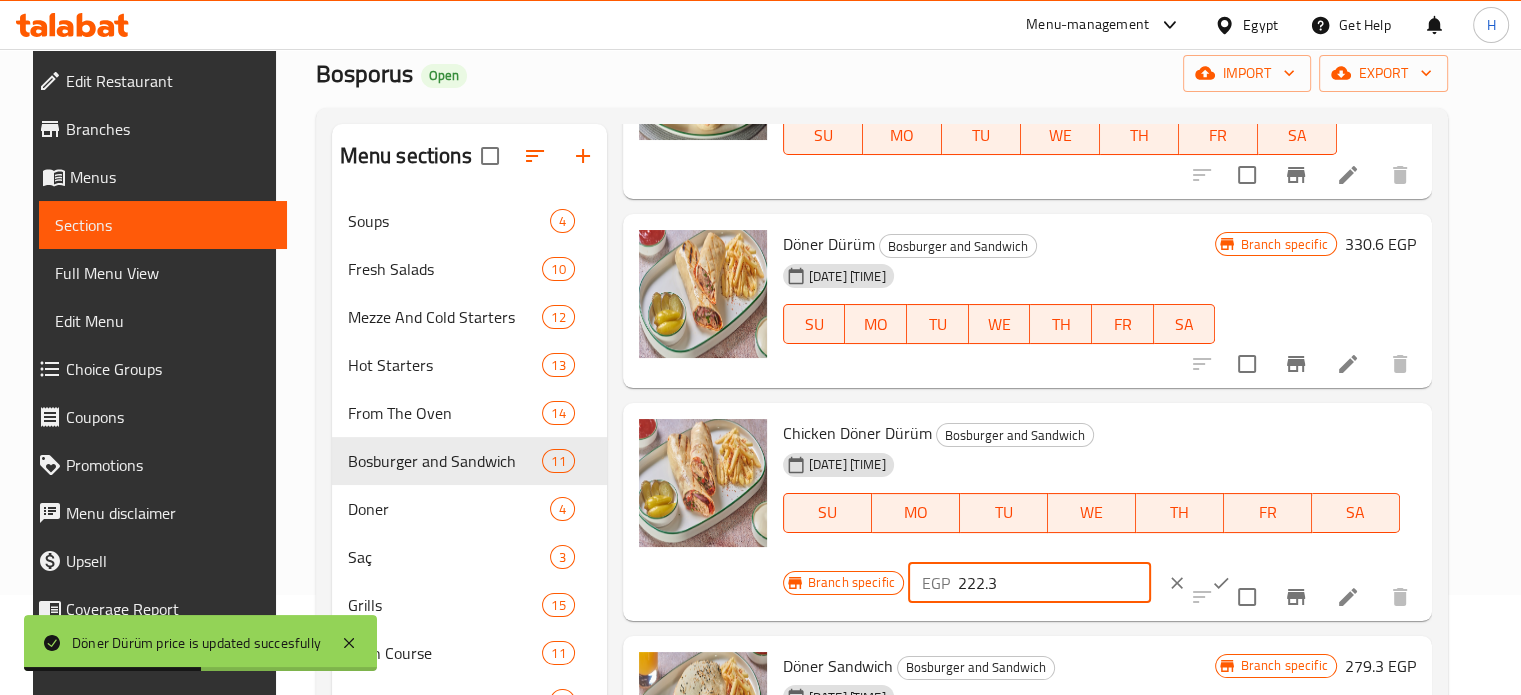 drag, startPoint x: 1006, startPoint y: 584, endPoint x: 906, endPoint y: 576, distance: 100.31949 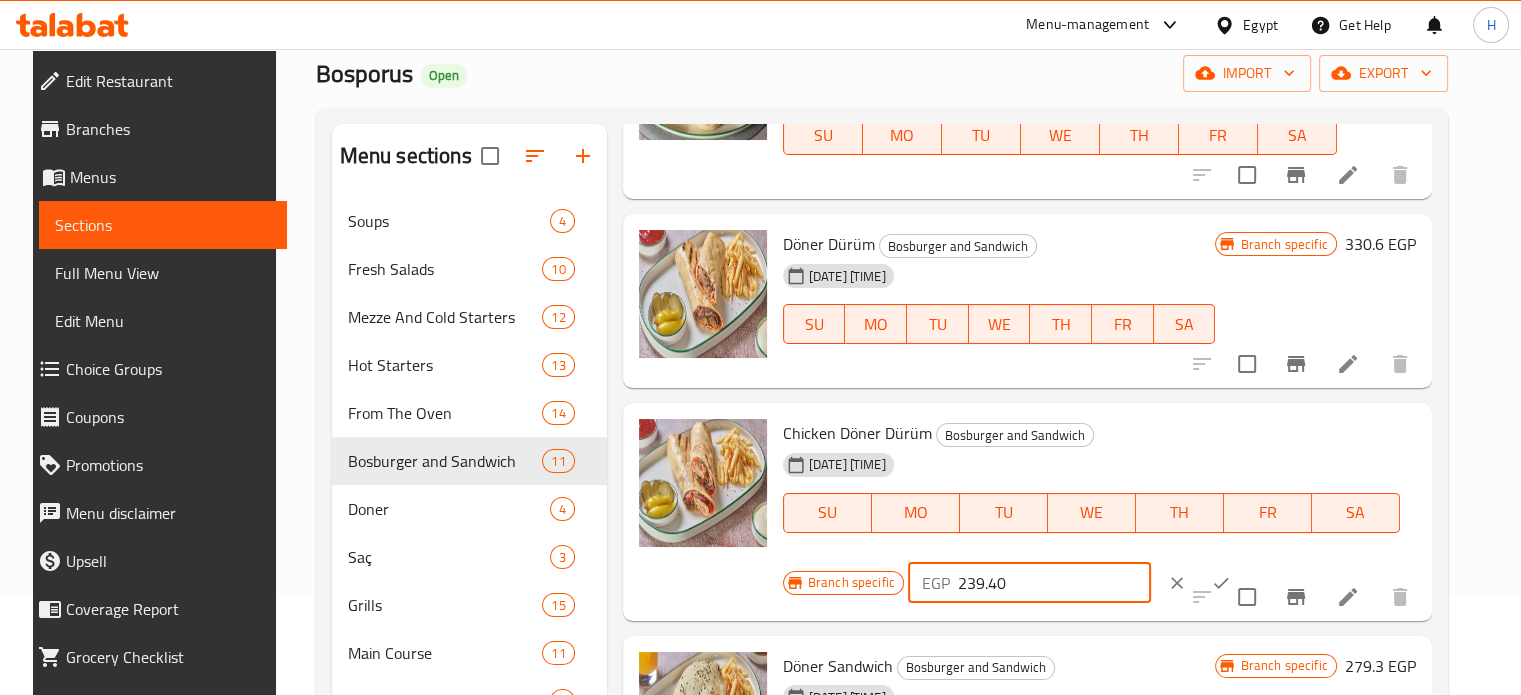 type on "239.40" 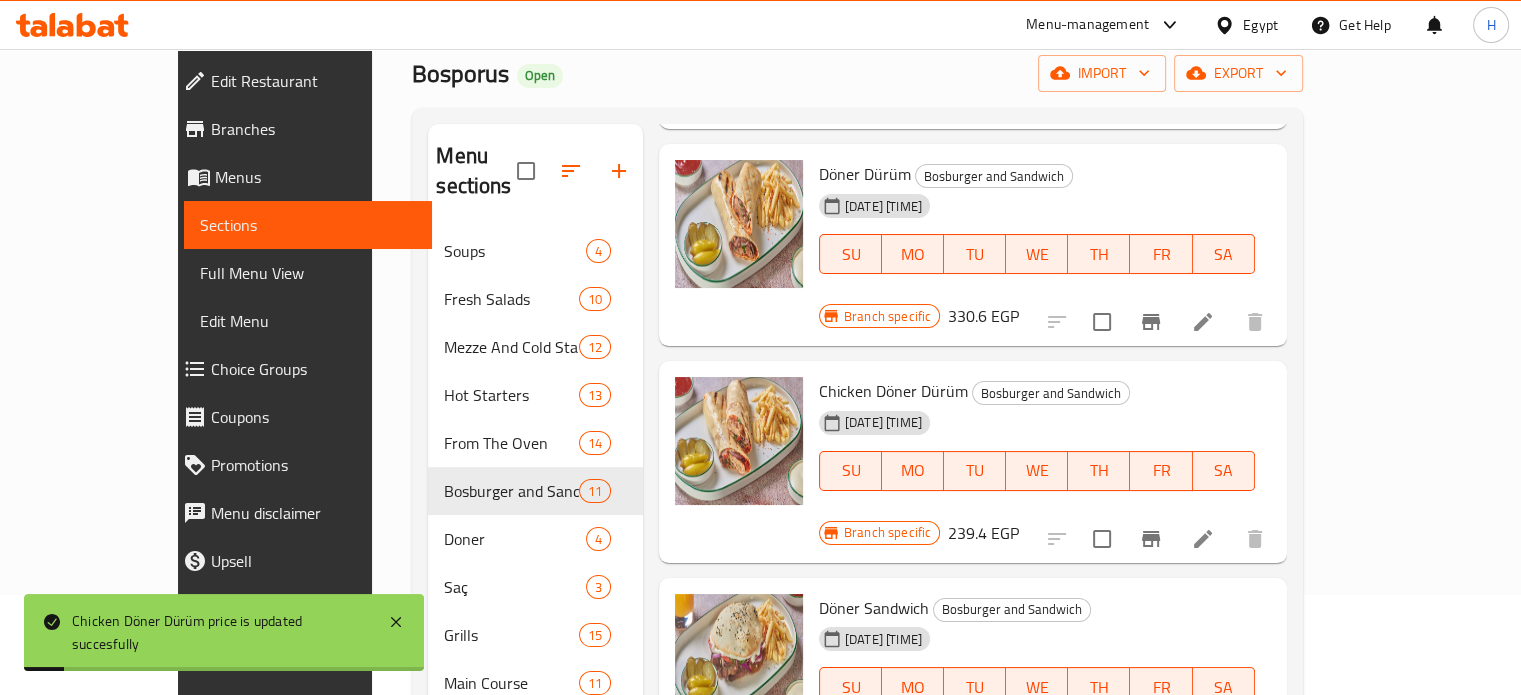 scroll, scrollTop: 800, scrollLeft: 0, axis: vertical 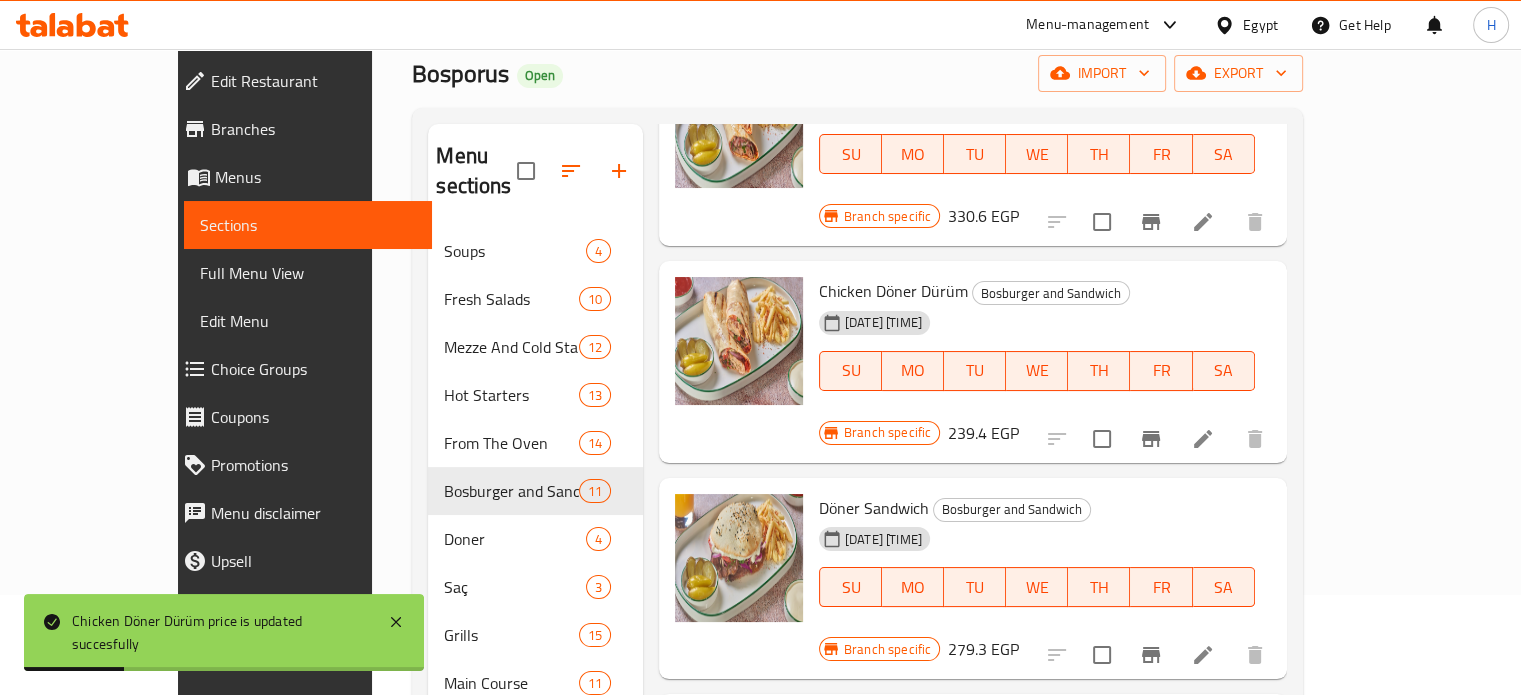 click on "279.3   EGP" at bounding box center [983, 649] 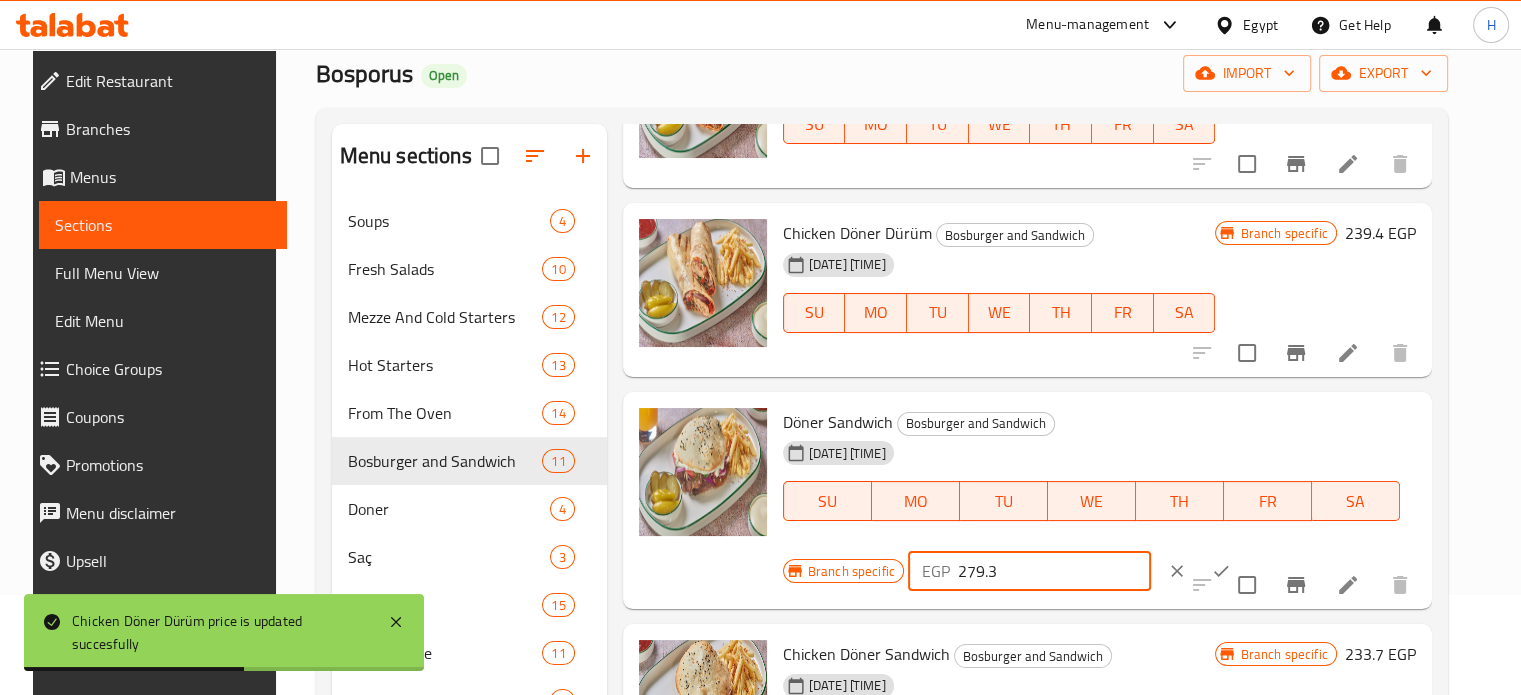 drag, startPoint x: 1011, startPoint y: 571, endPoint x: 933, endPoint y: 571, distance: 78 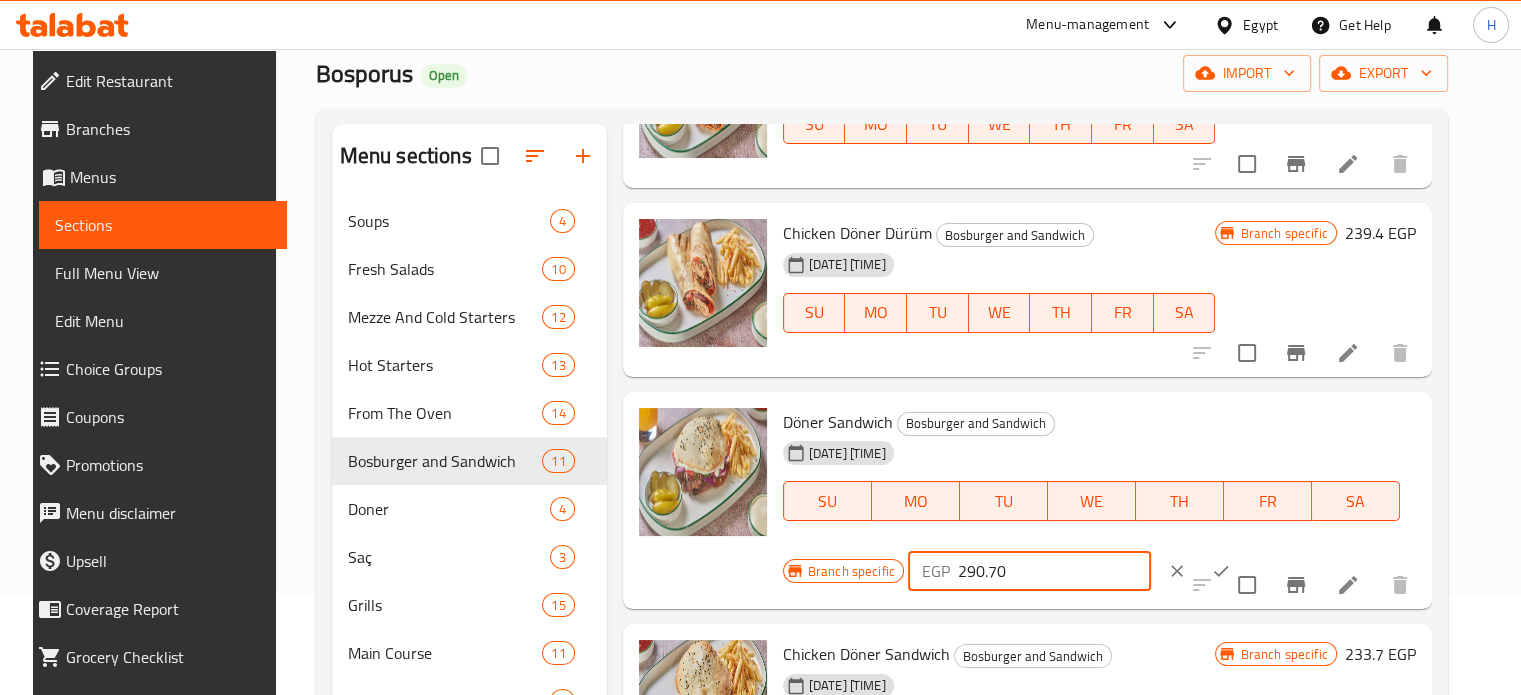 type on "290.70" 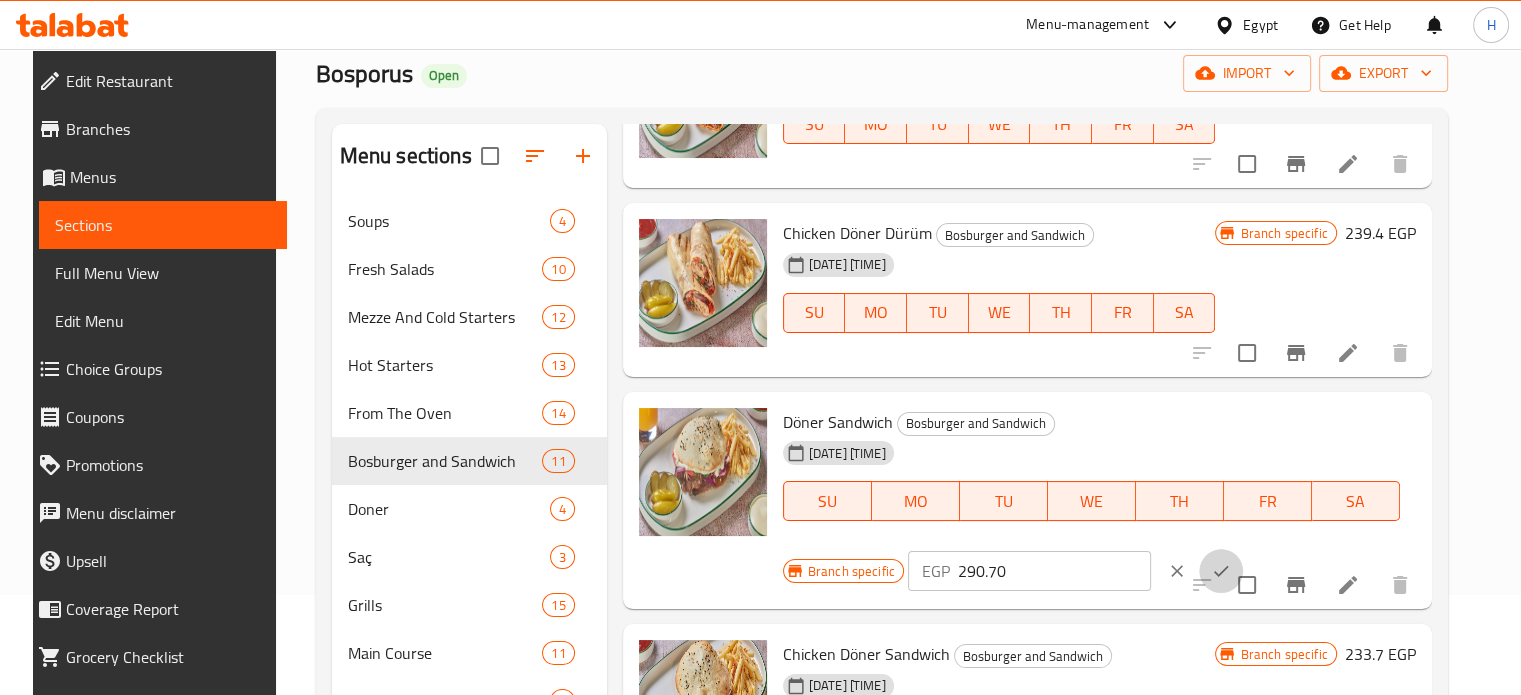 click 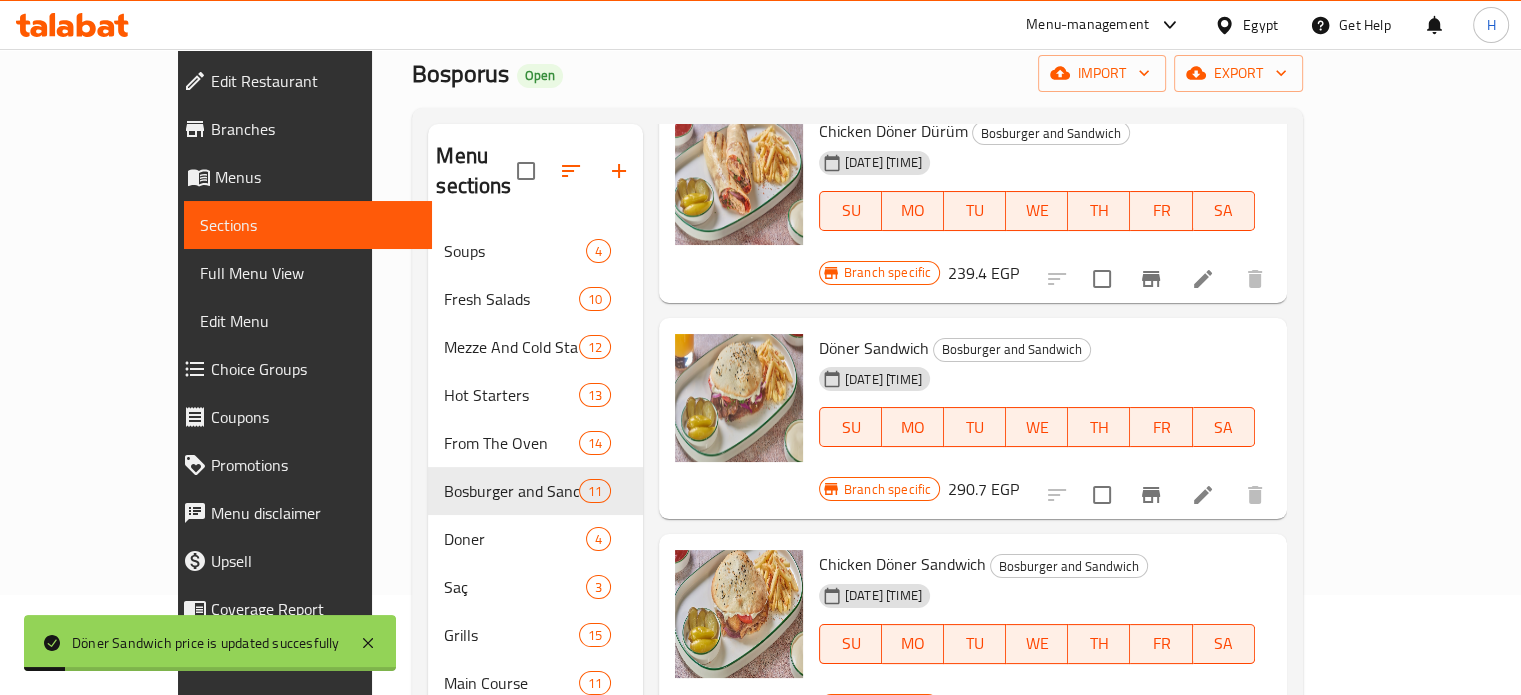 scroll, scrollTop: 1000, scrollLeft: 0, axis: vertical 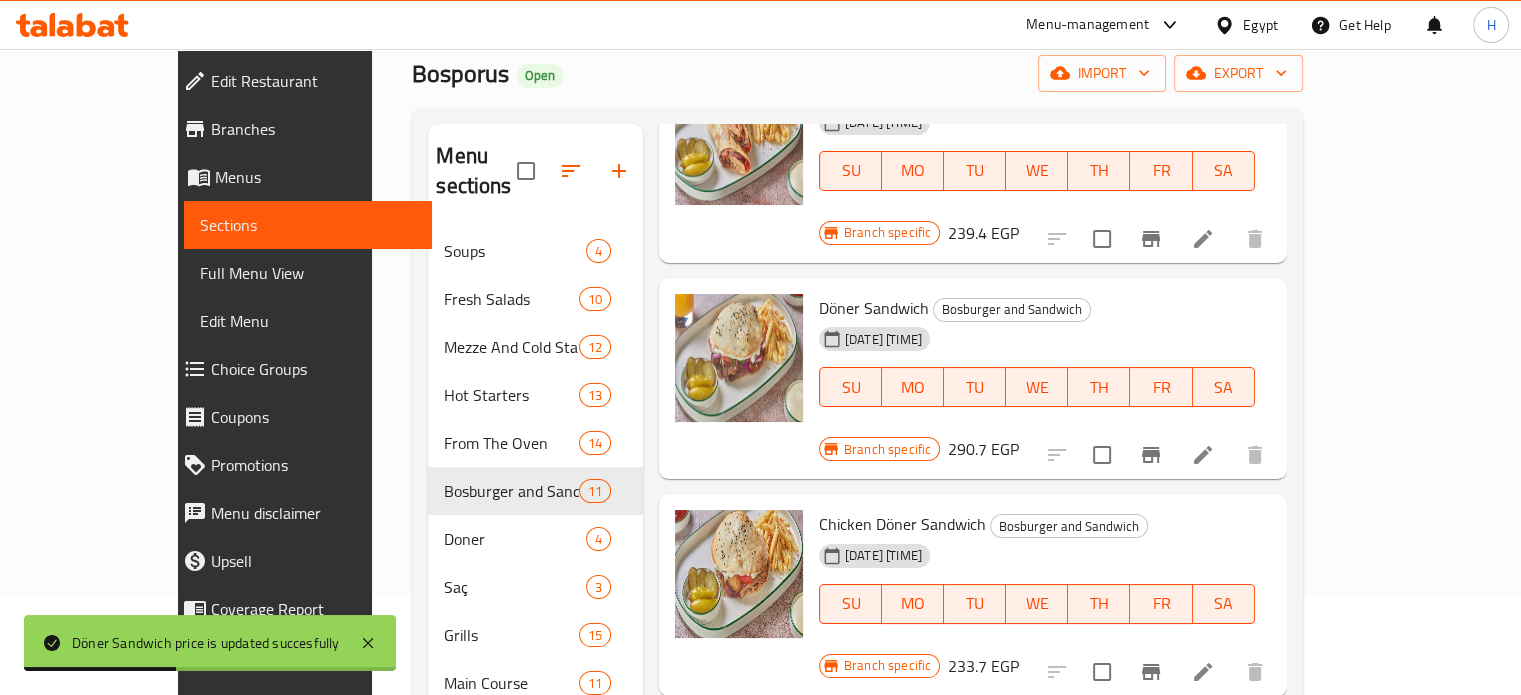 click on "233.7   EGP" at bounding box center (983, 666) 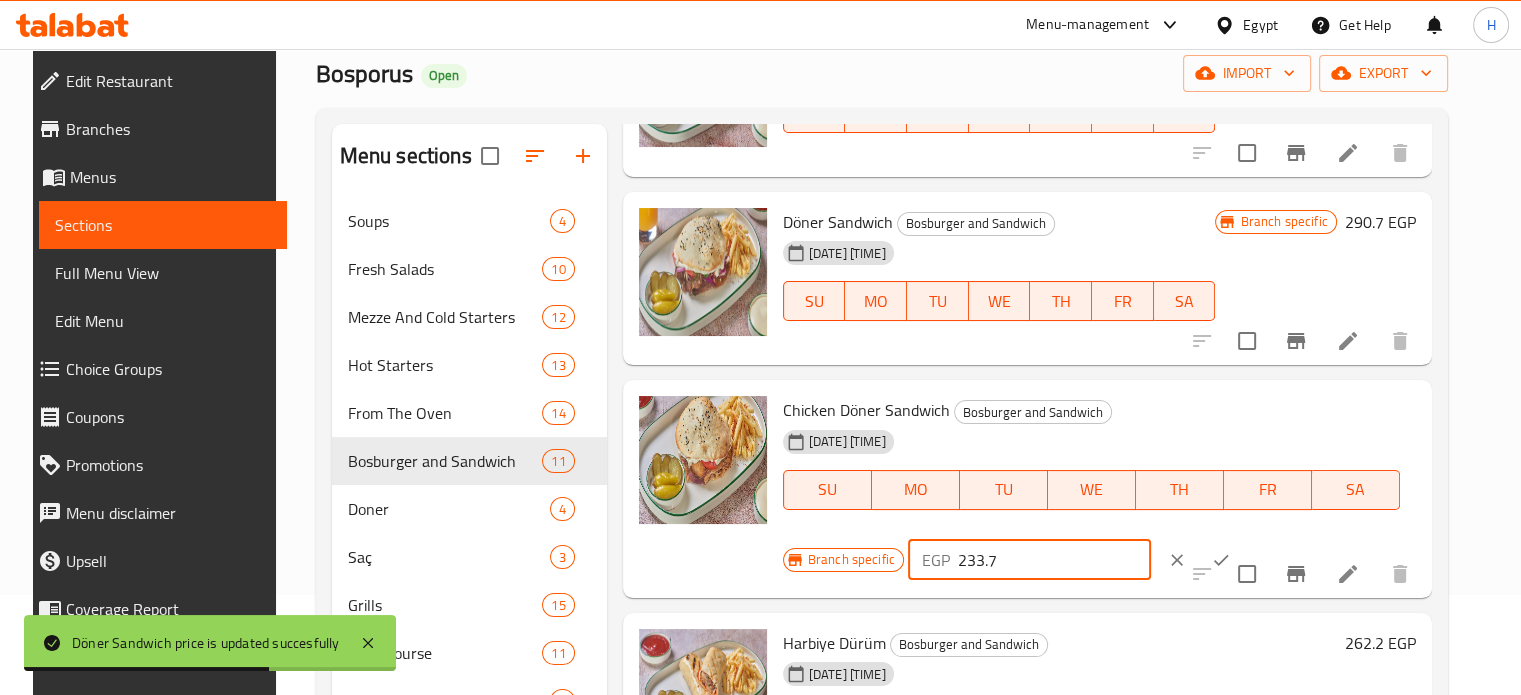 drag, startPoint x: 1006, startPoint y: 559, endPoint x: 915, endPoint y: 559, distance: 91 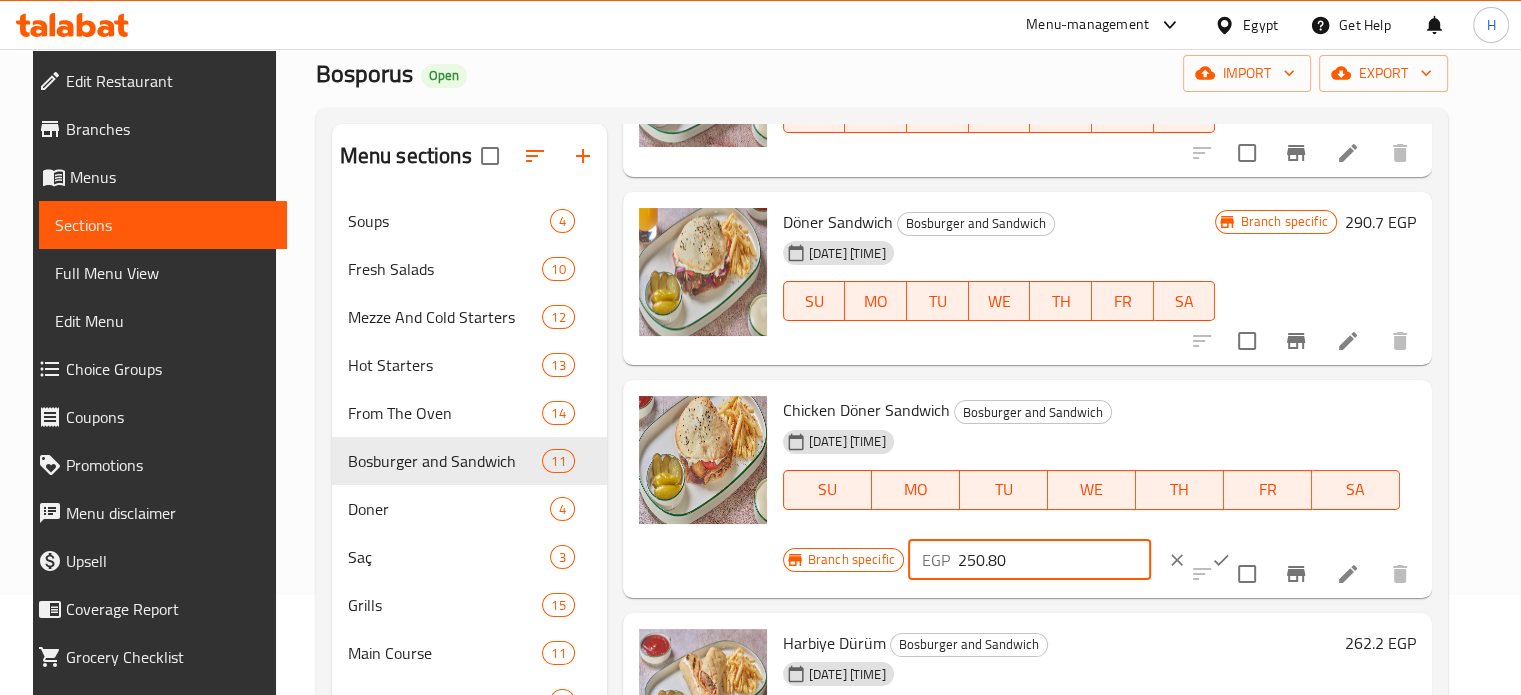 type on "250.80" 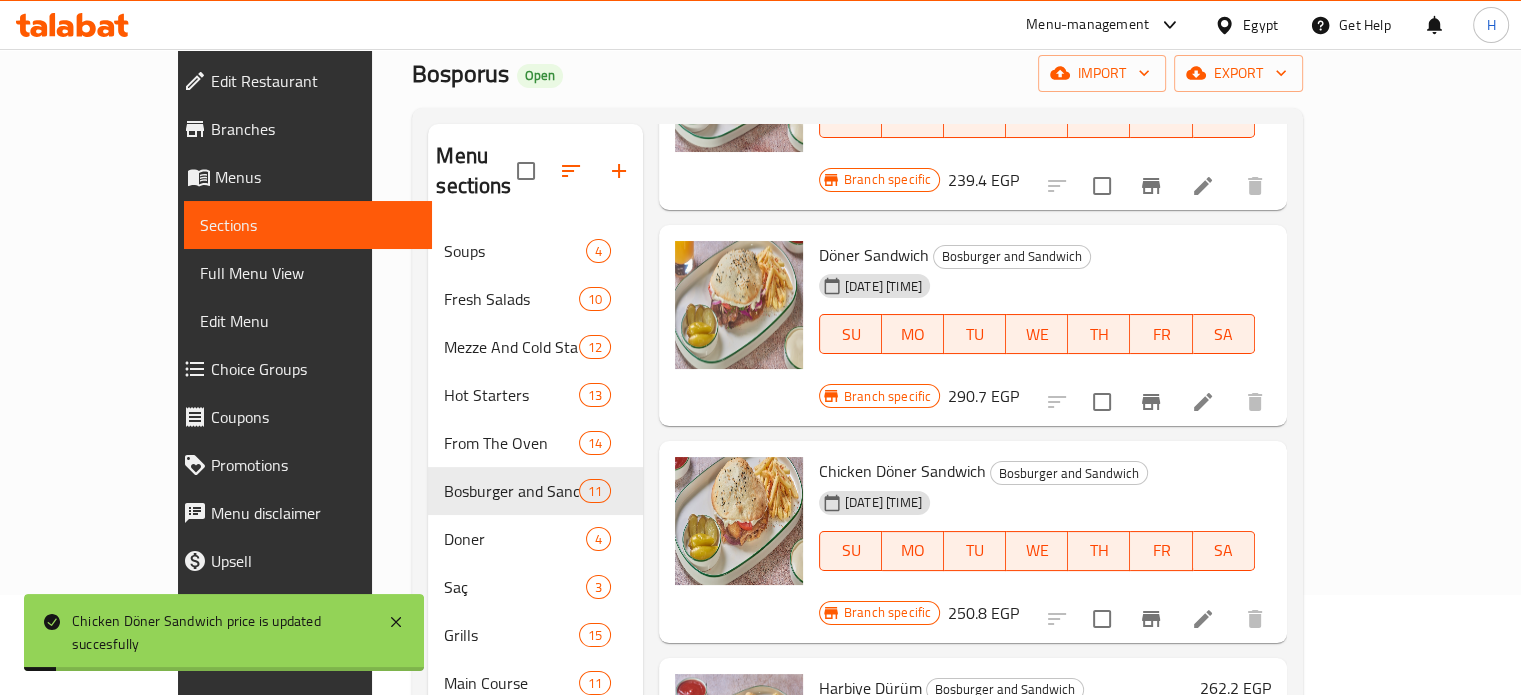 scroll, scrollTop: 1100, scrollLeft: 0, axis: vertical 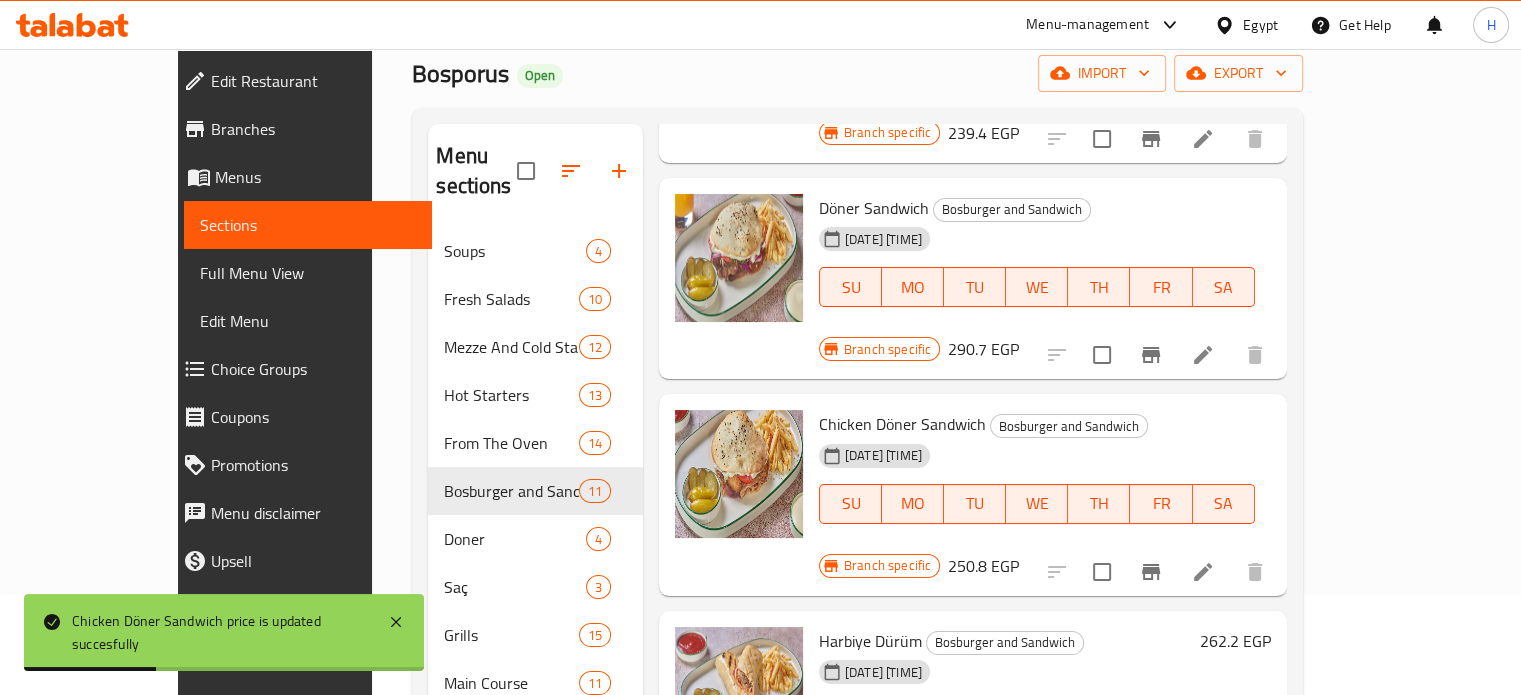 click on "262.2   EGP" at bounding box center [1235, 641] 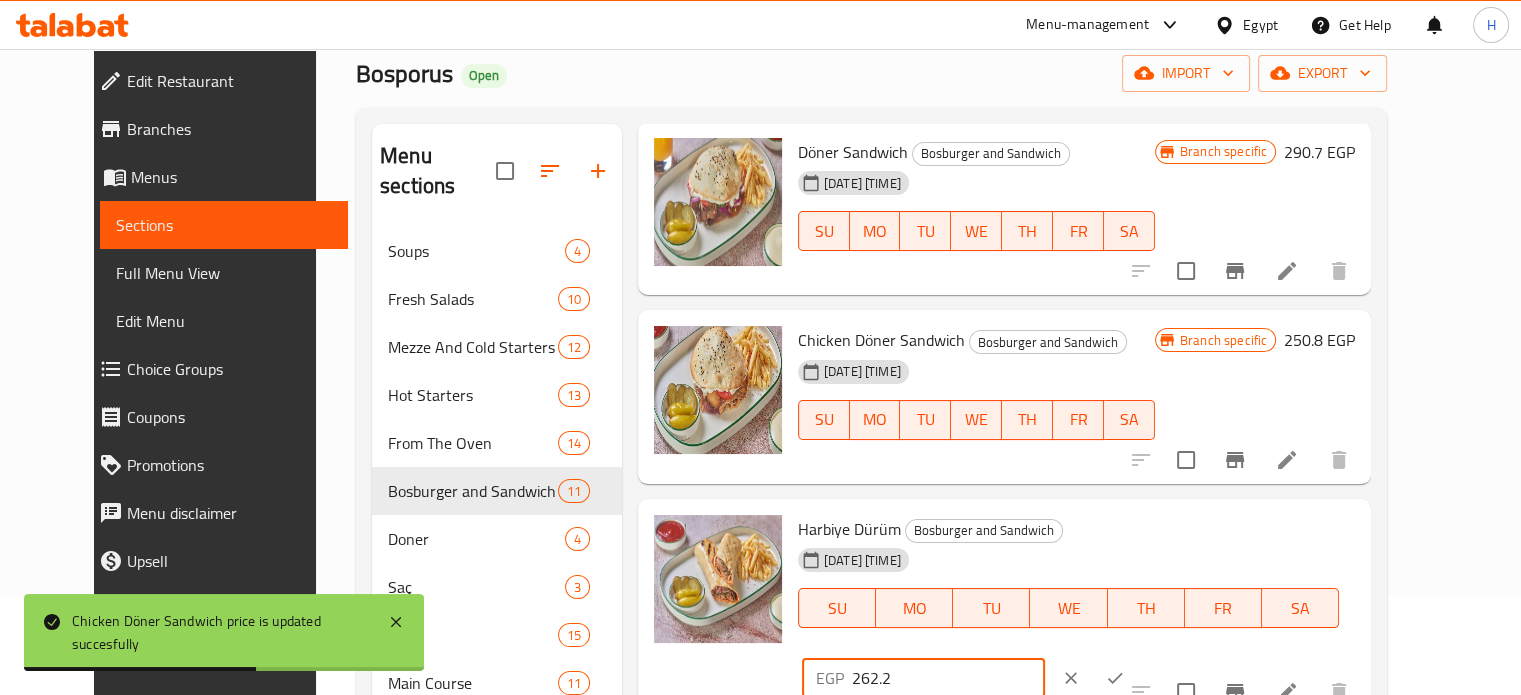 drag, startPoint x: 1212, startPoint y: 506, endPoint x: 1059, endPoint y: 506, distance: 153 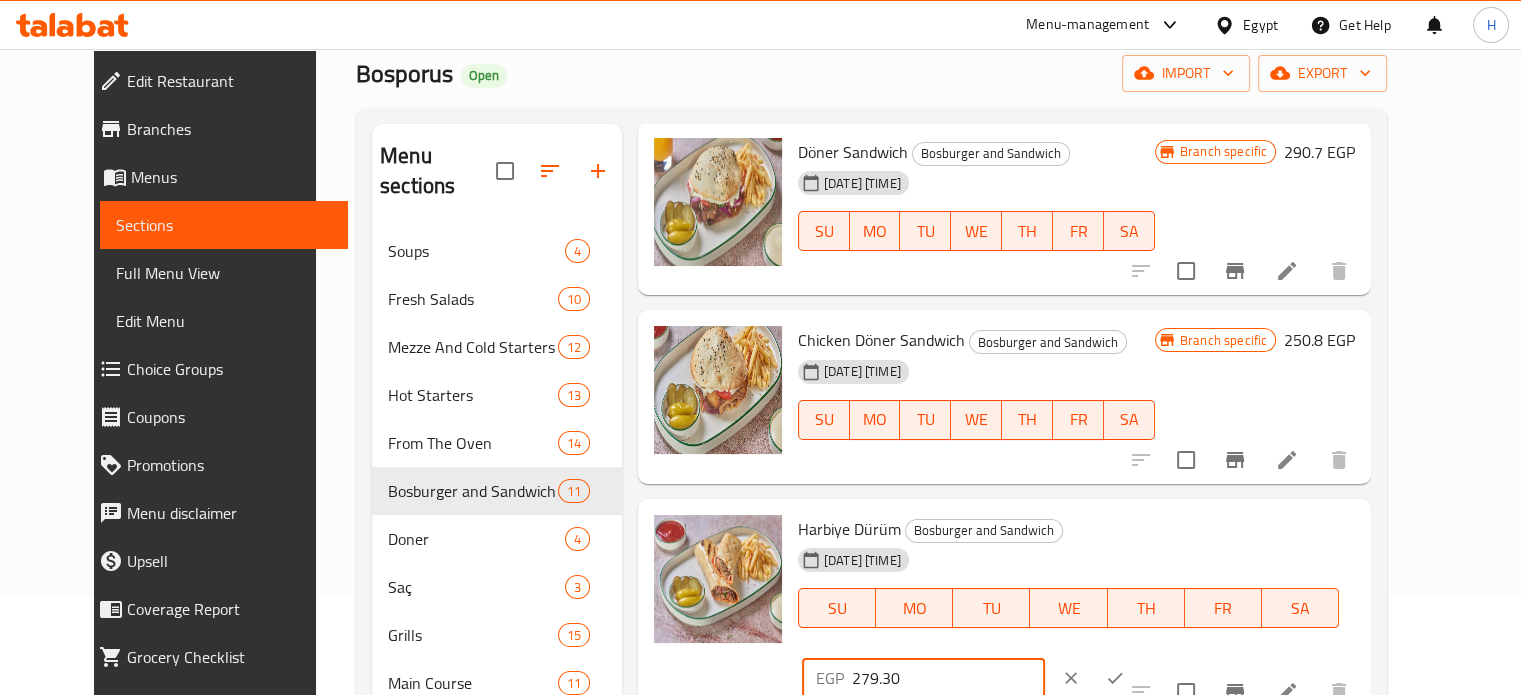 type on "279.30" 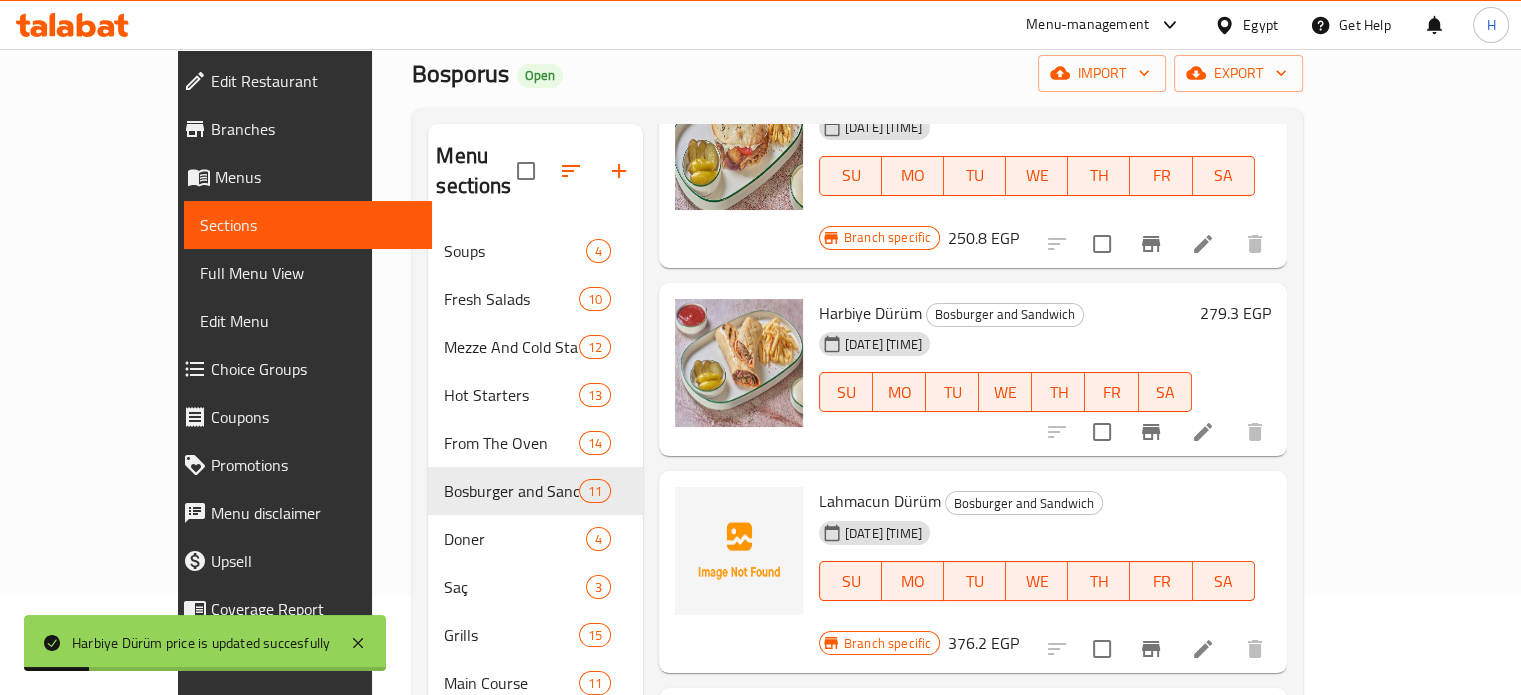 scroll, scrollTop: 1431, scrollLeft: 0, axis: vertical 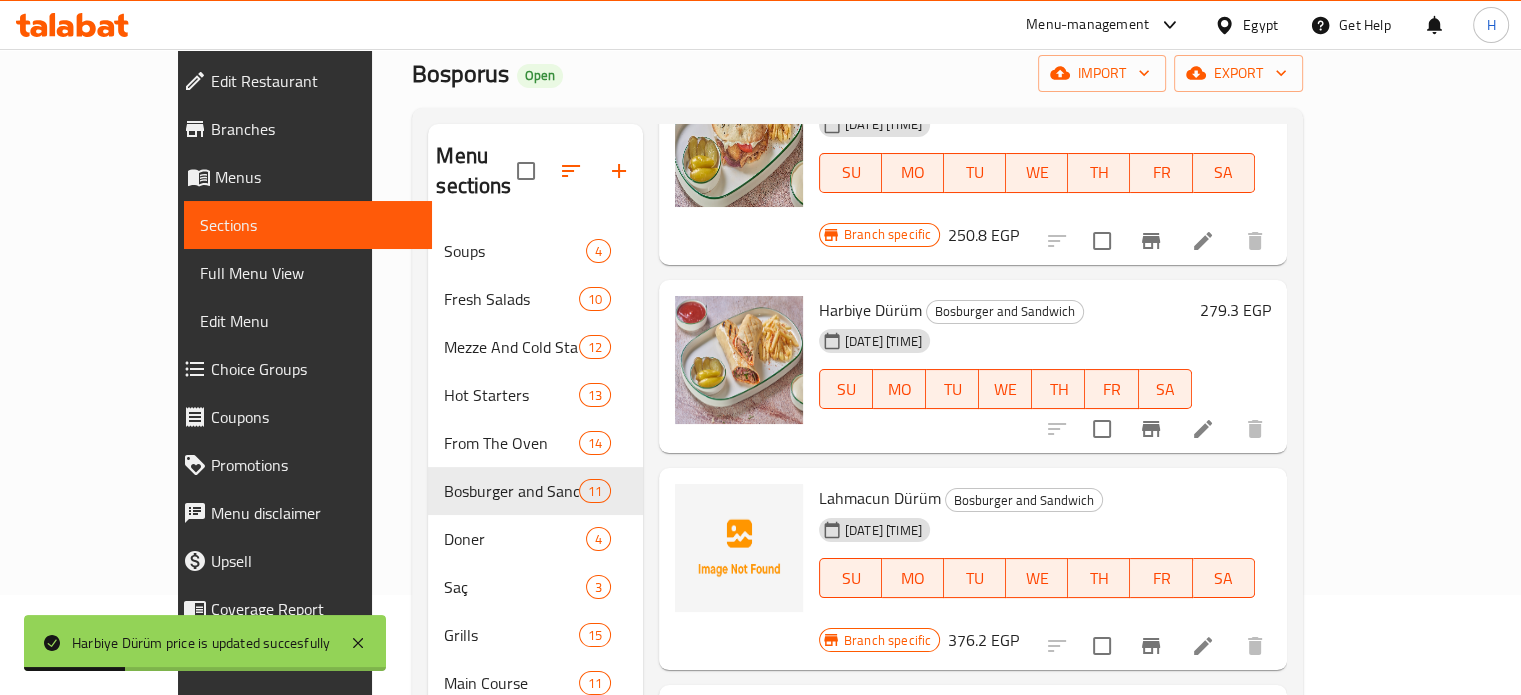 click on "376.2   EGP" at bounding box center (983, 640) 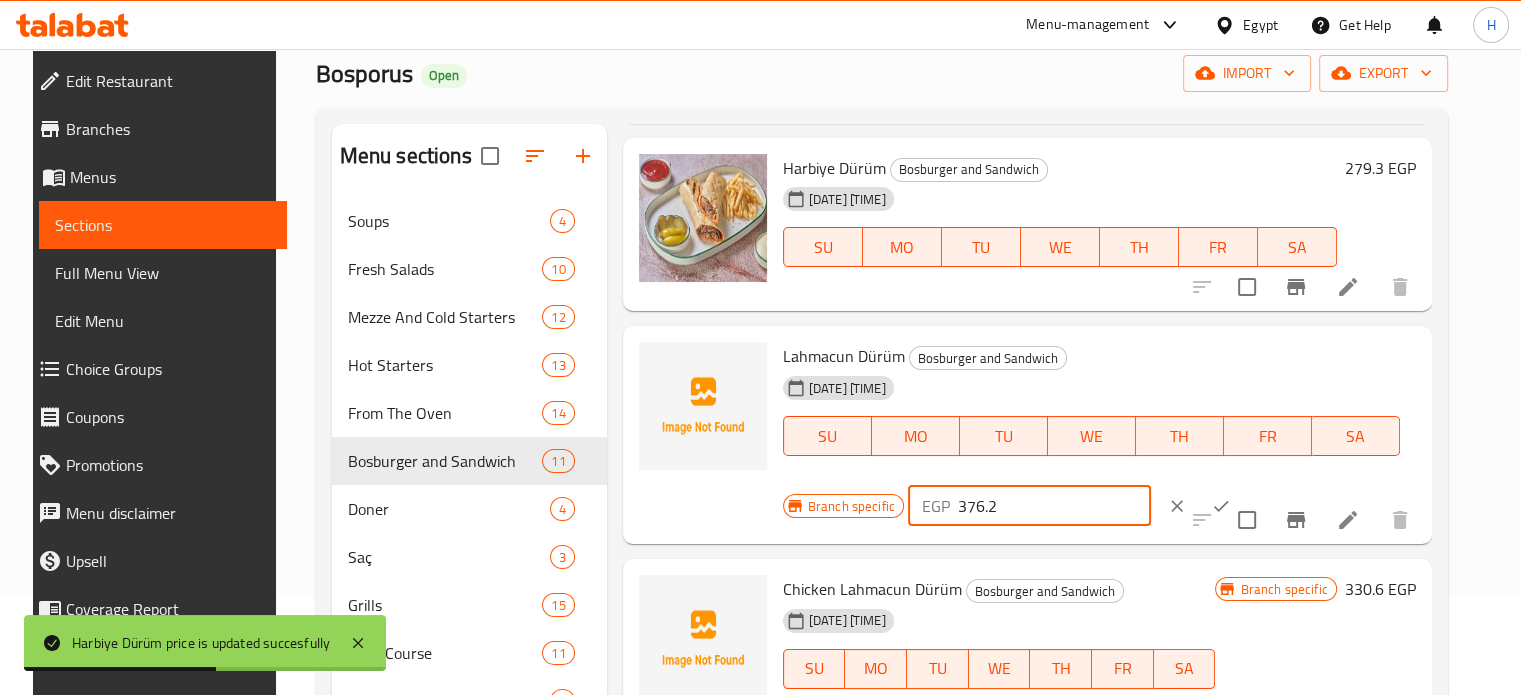 drag, startPoint x: 1026, startPoint y: 504, endPoint x: 901, endPoint y: 504, distance: 125 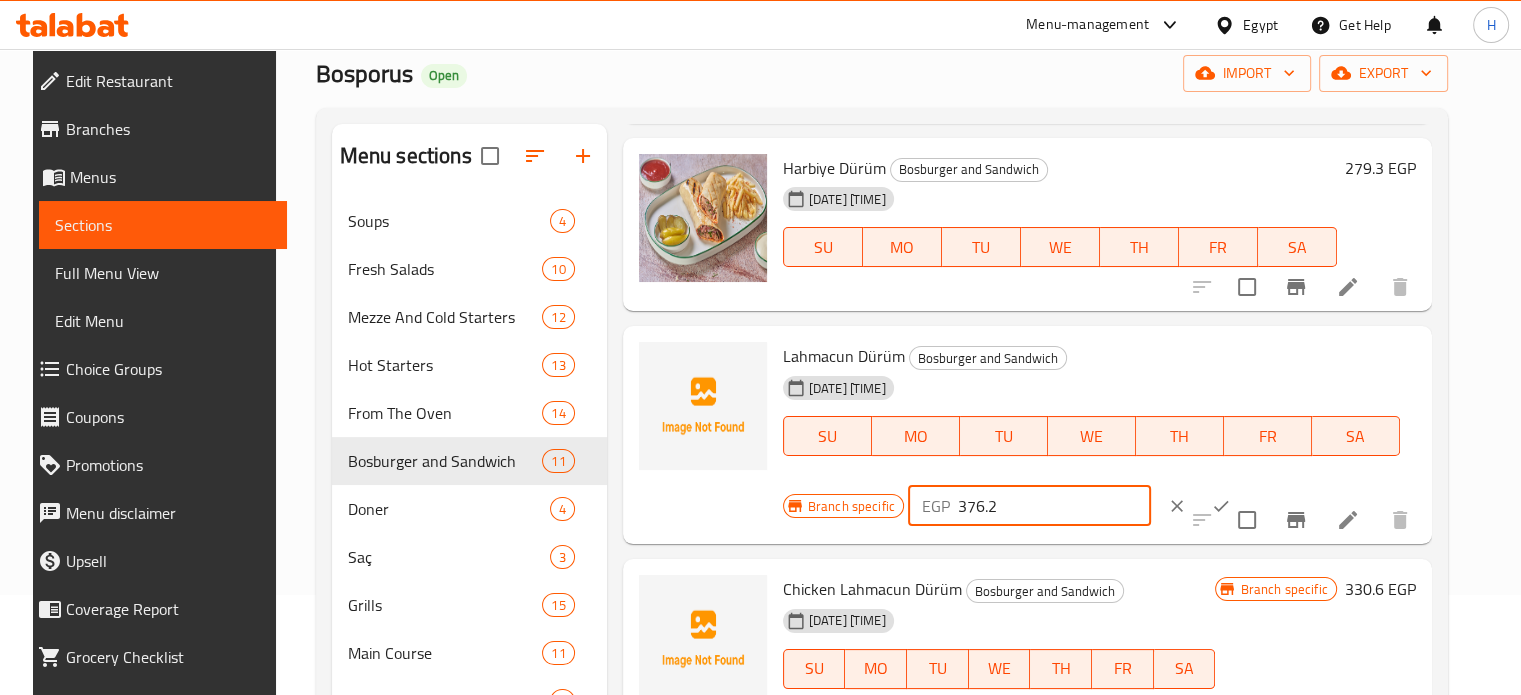 click 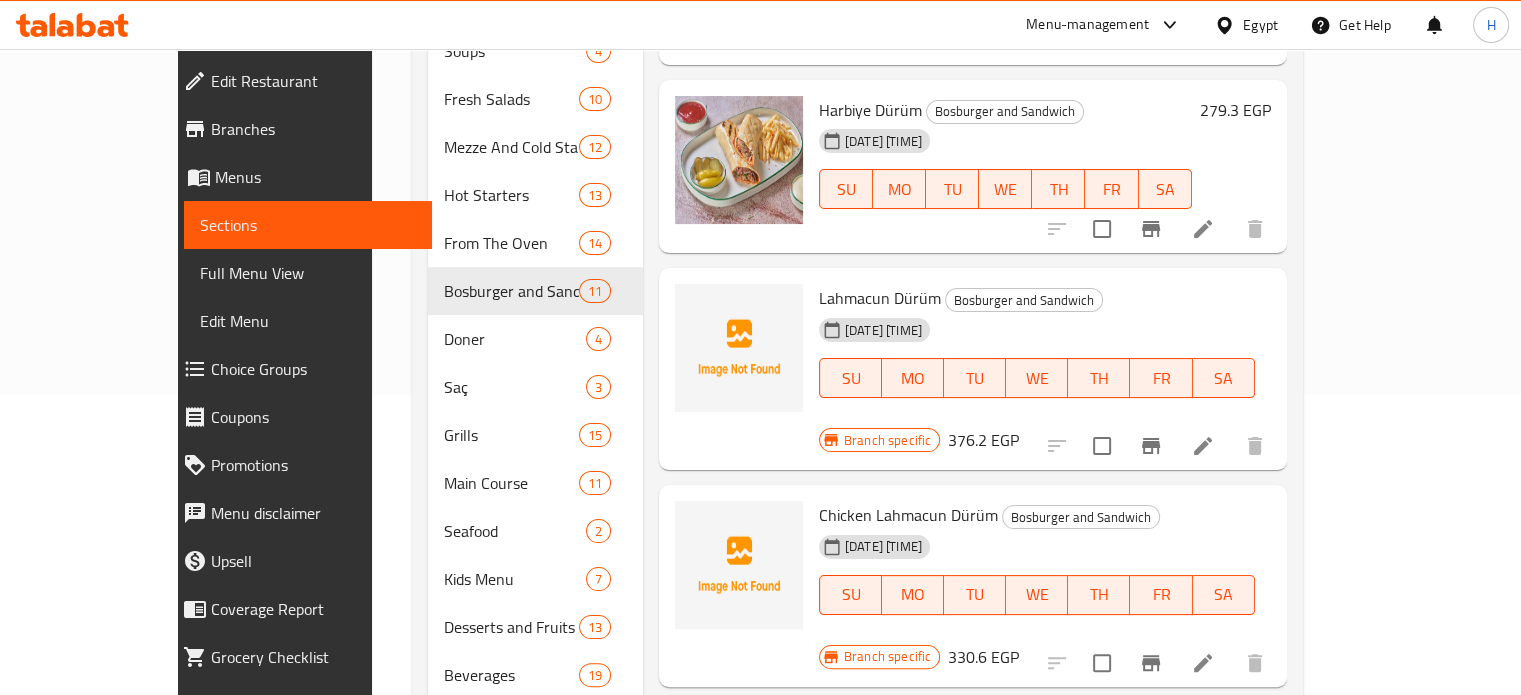 scroll, scrollTop: 337, scrollLeft: 0, axis: vertical 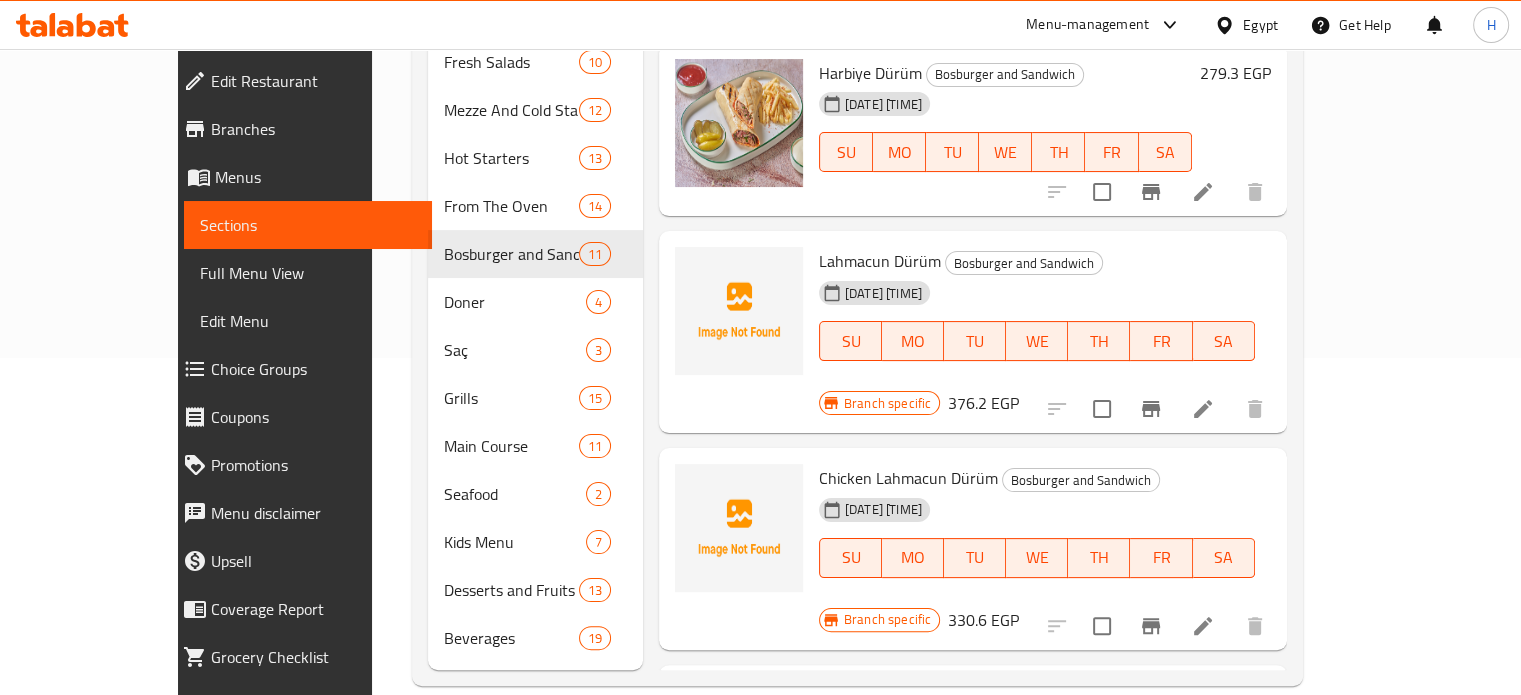 click on "501.6   EGP" at bounding box center (983, 836) 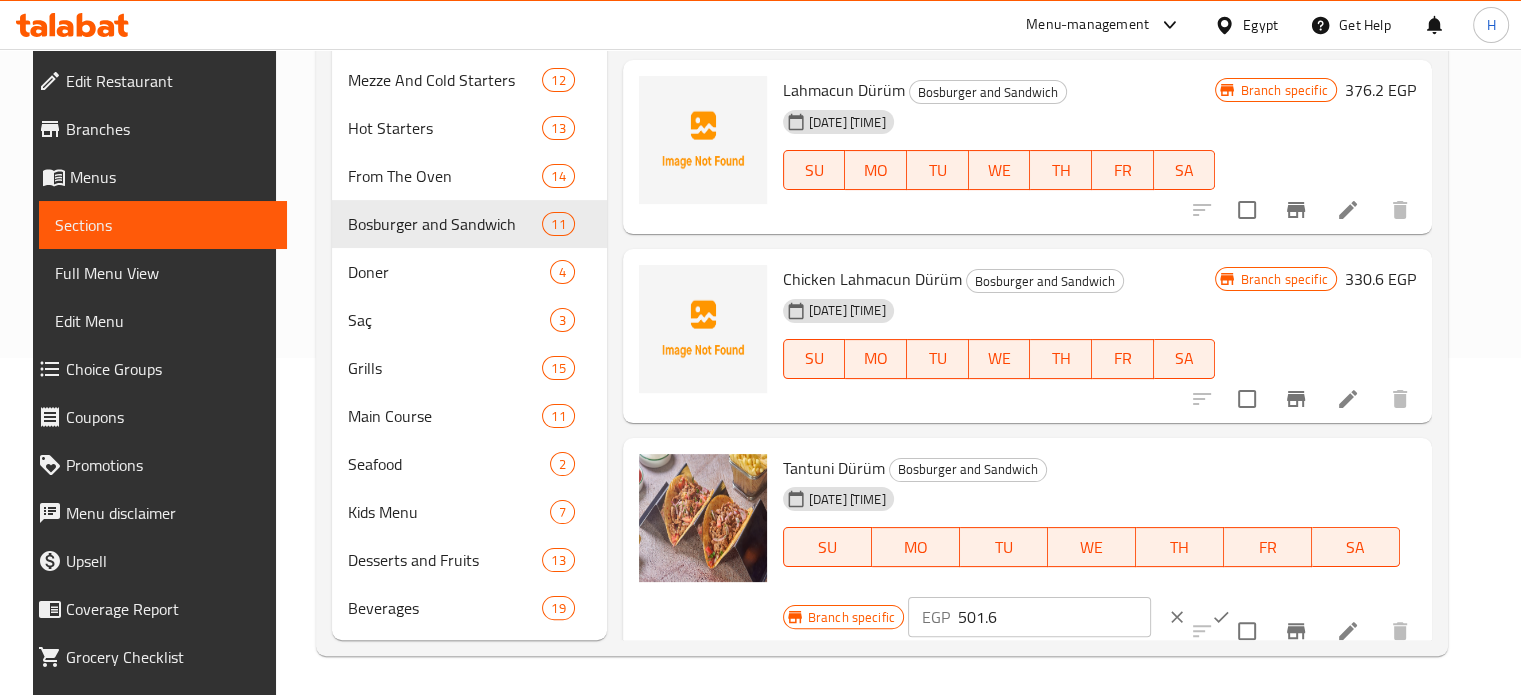 scroll, scrollTop: 1475, scrollLeft: 0, axis: vertical 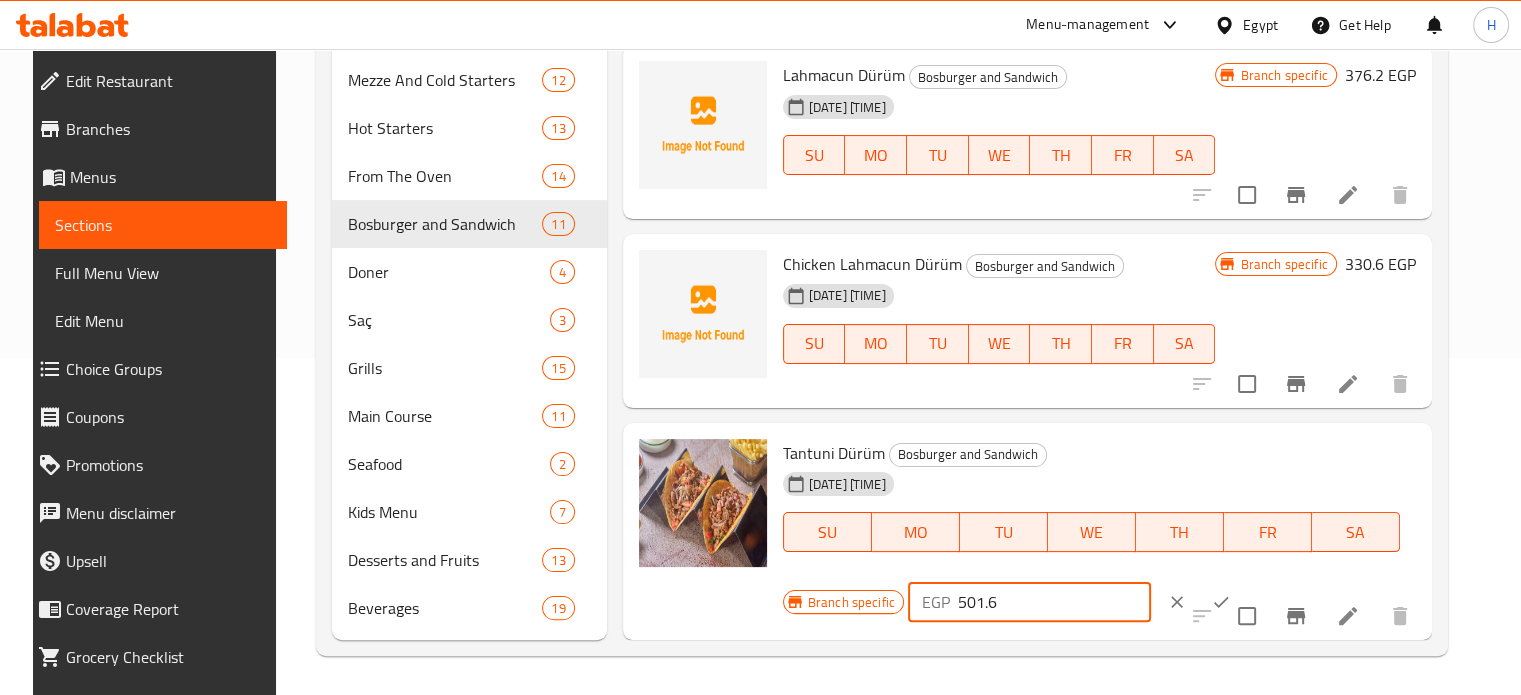 drag, startPoint x: 1002, startPoint y: 597, endPoint x: 904, endPoint y: 595, distance: 98.02041 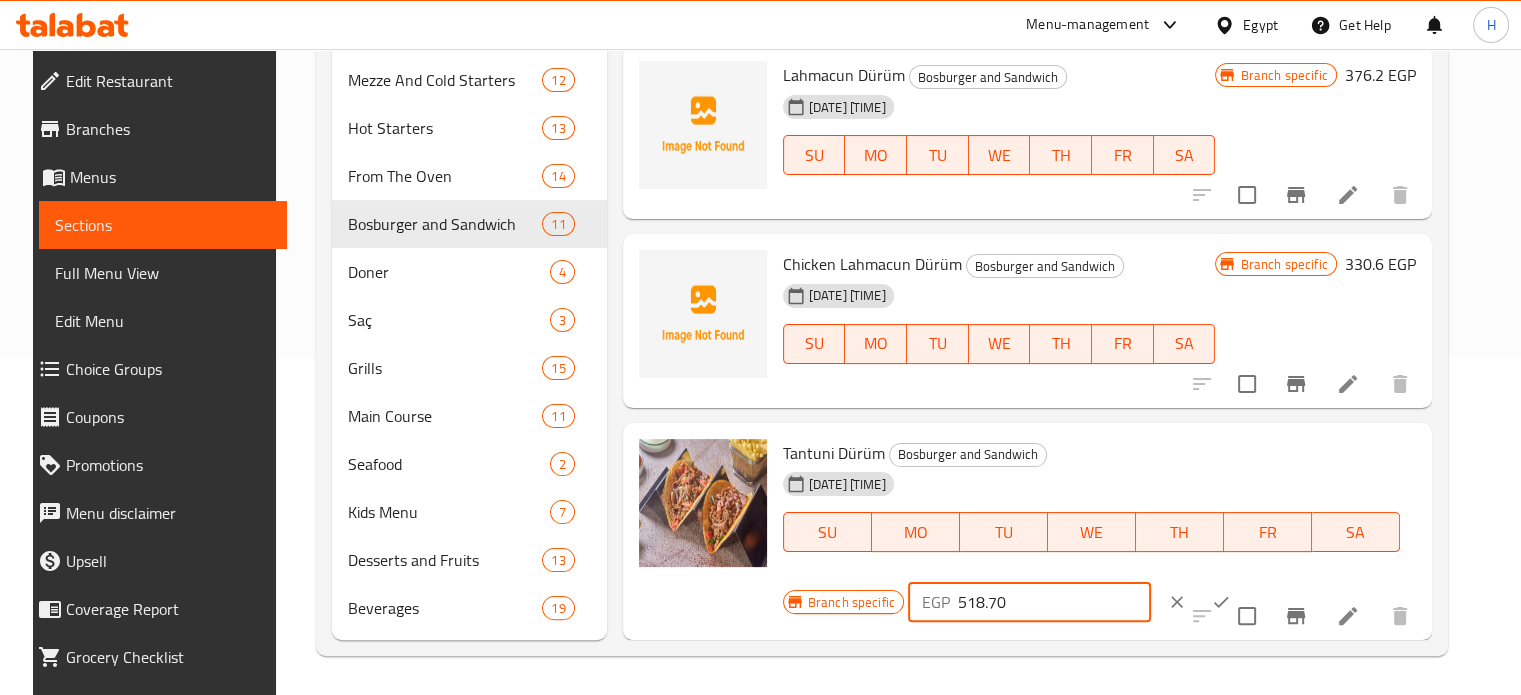 type on "518.70" 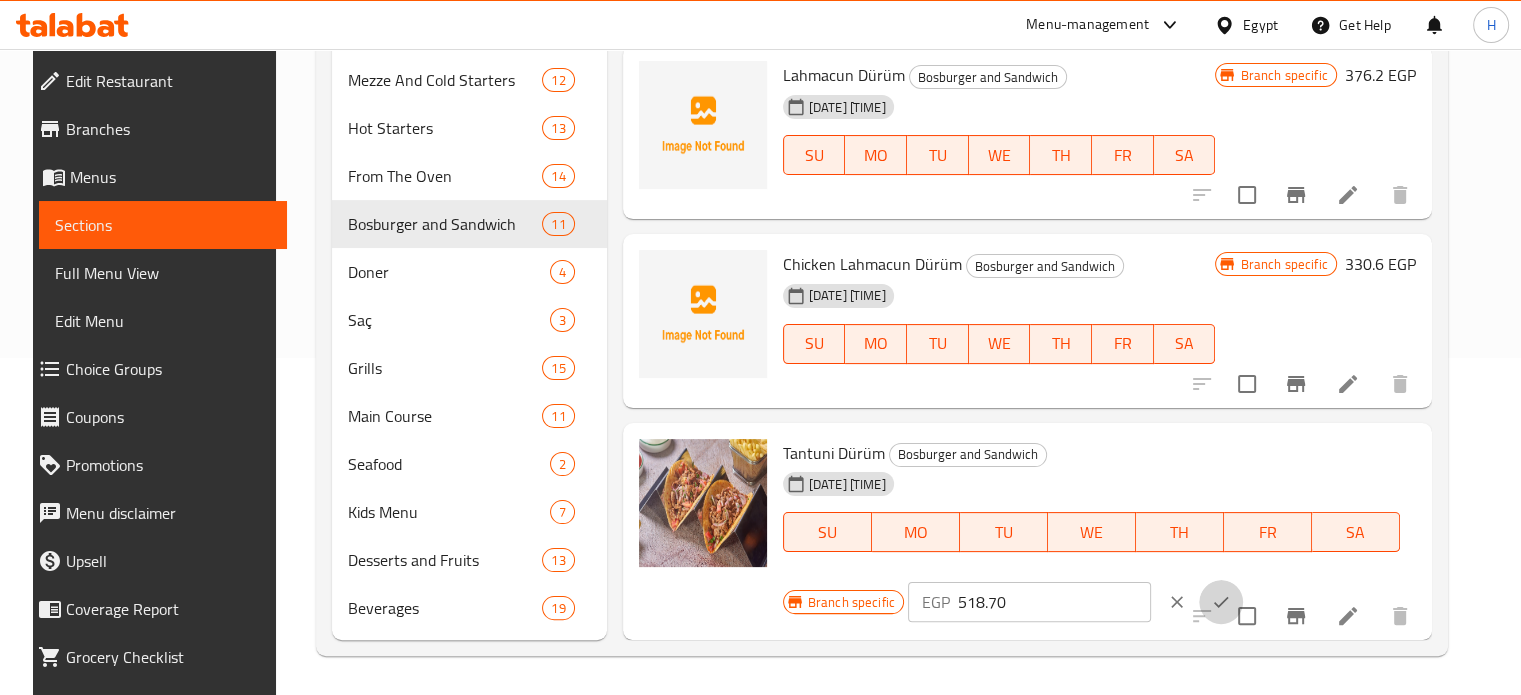 click 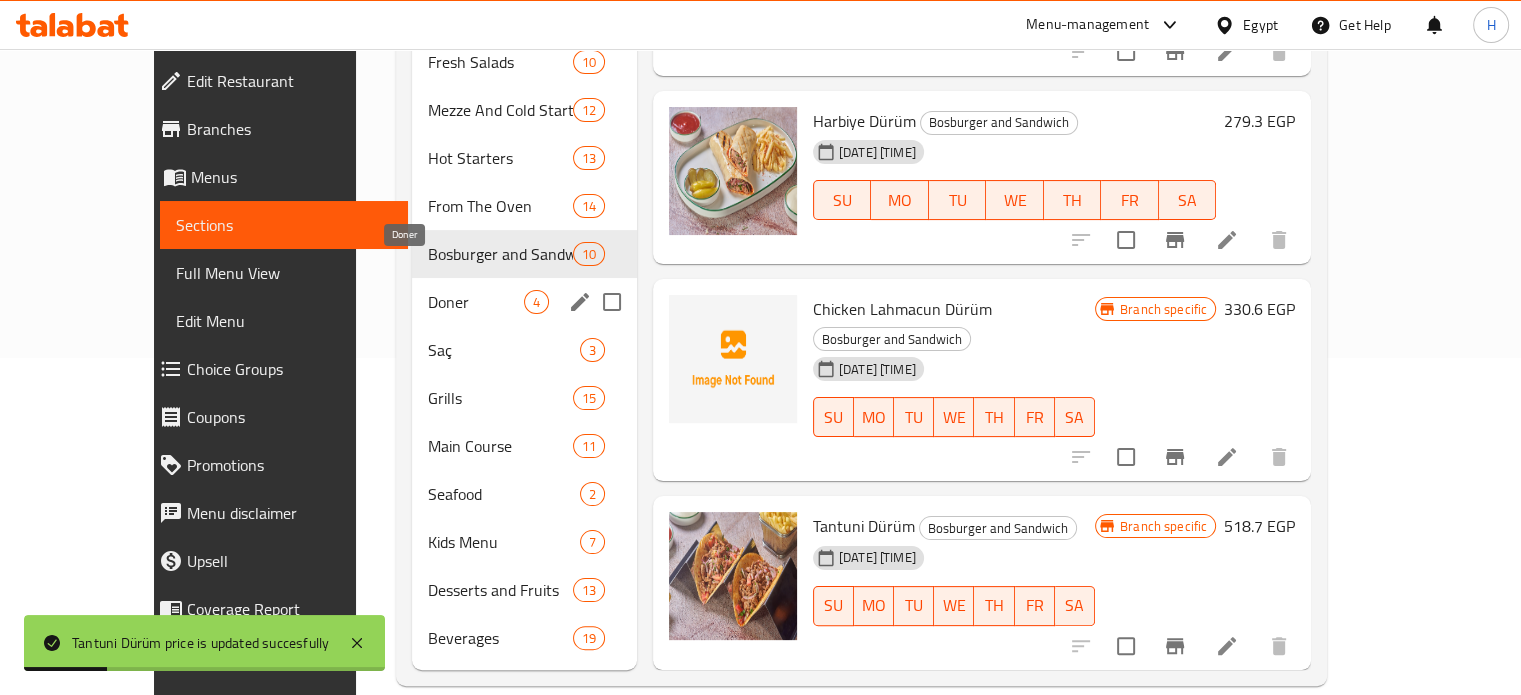 scroll, scrollTop: 1243, scrollLeft: 0, axis: vertical 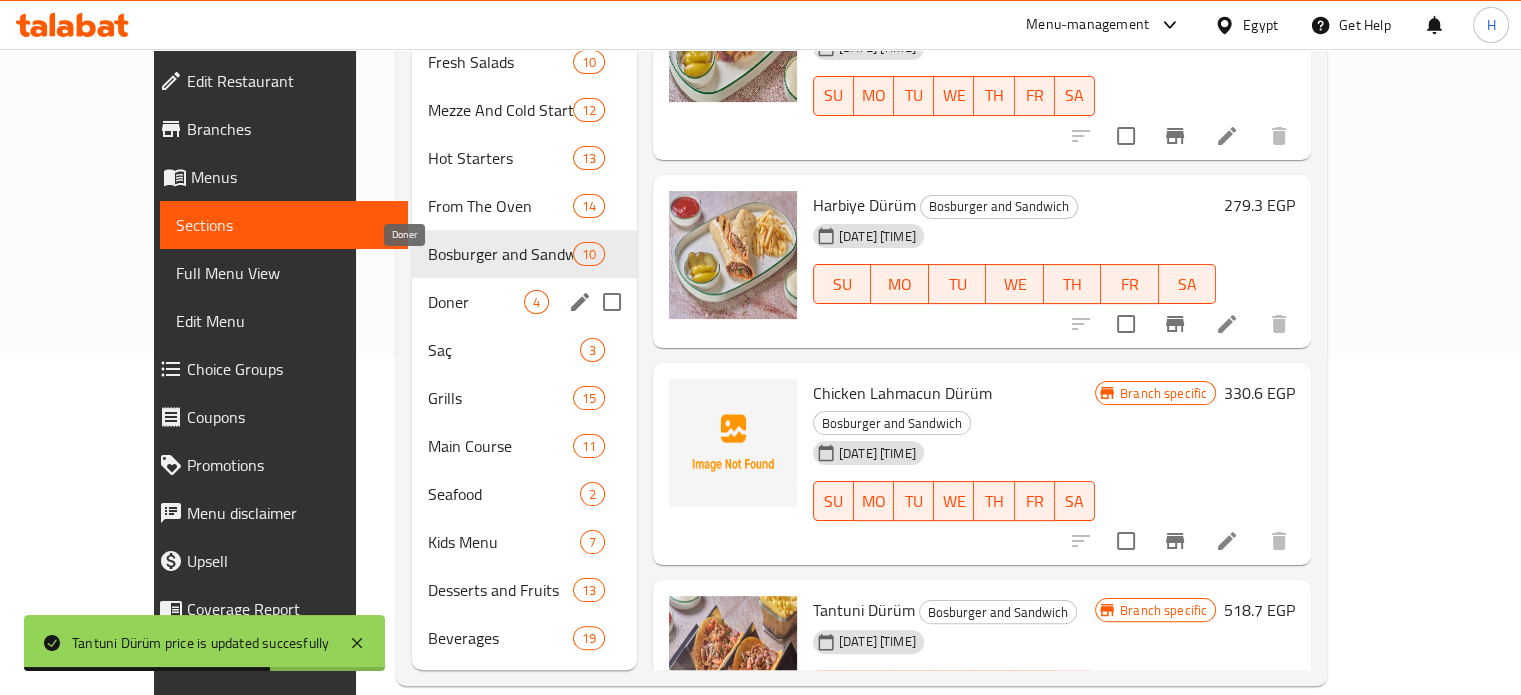 click on "Doner" at bounding box center [476, 302] 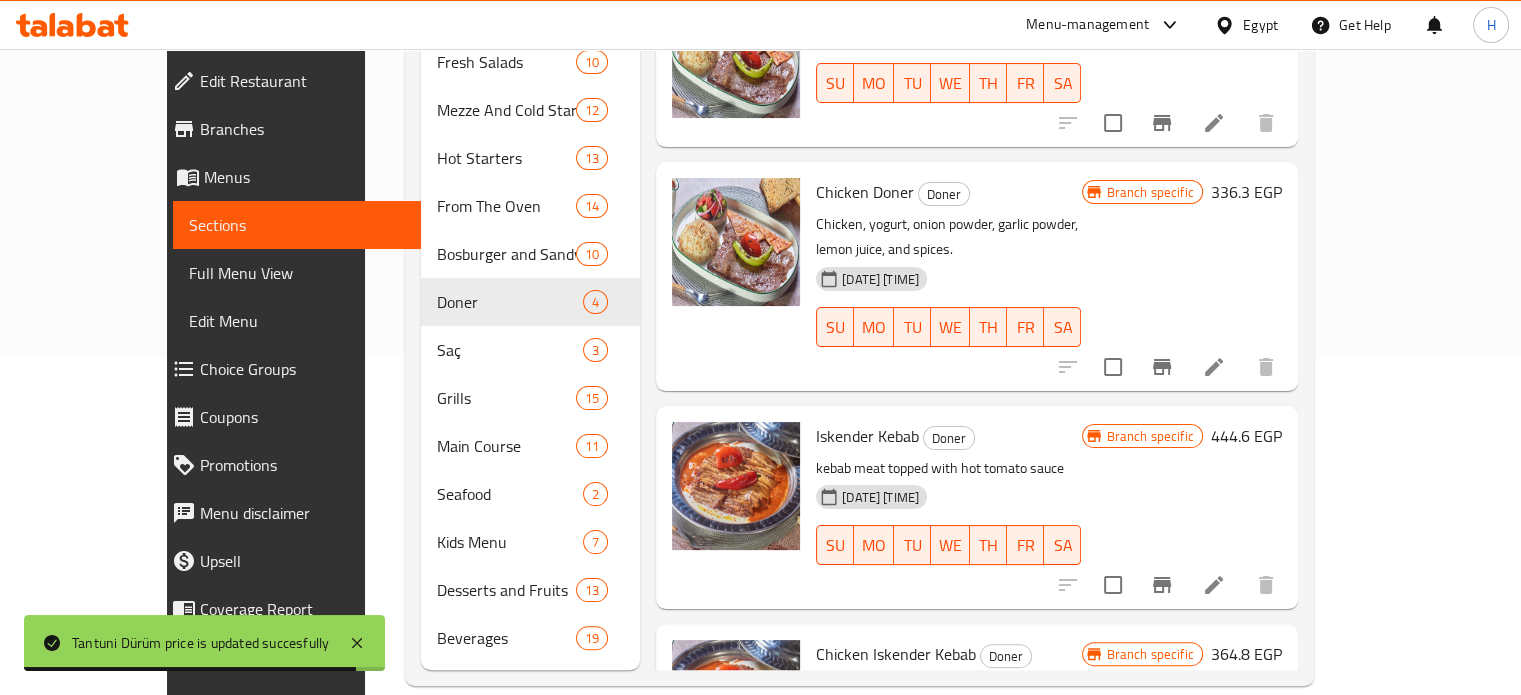 scroll, scrollTop: 0, scrollLeft: 0, axis: both 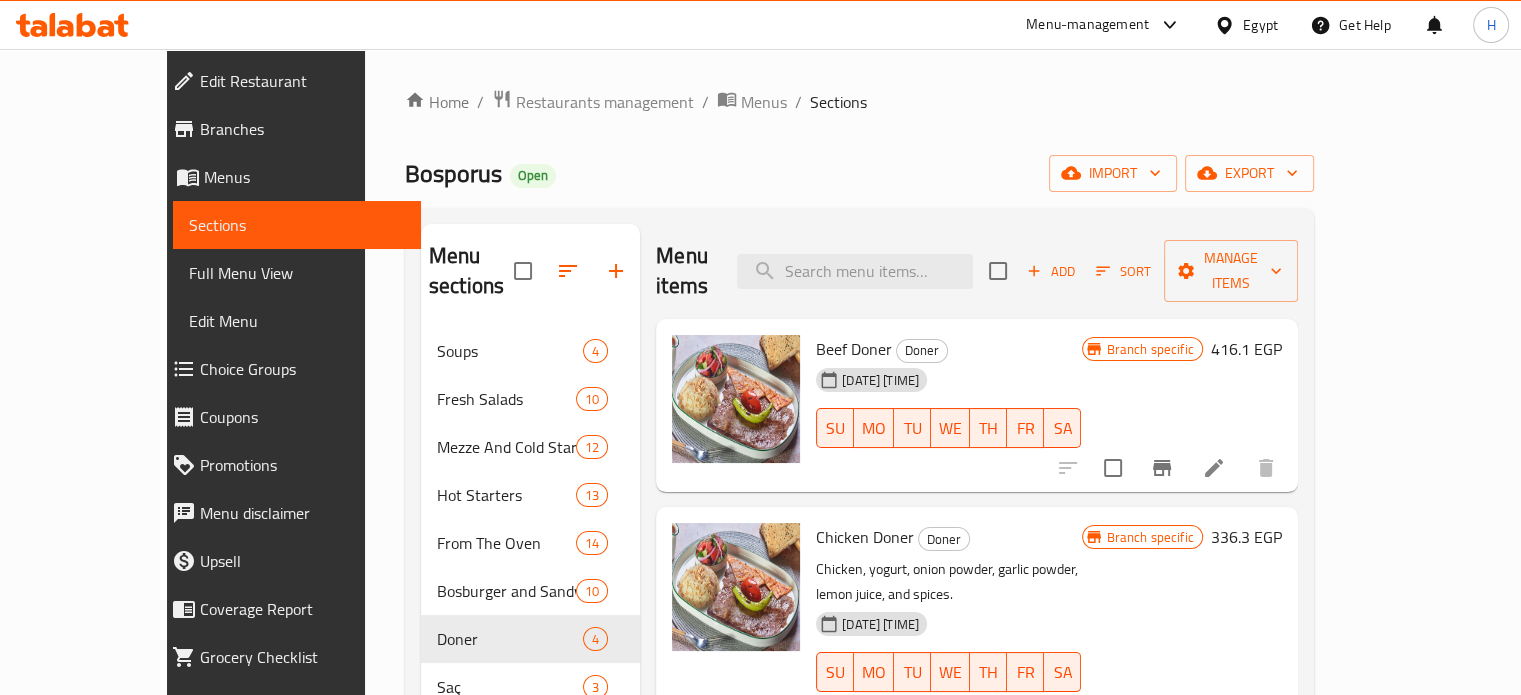 click on "416.1   EGP" at bounding box center (1246, 349) 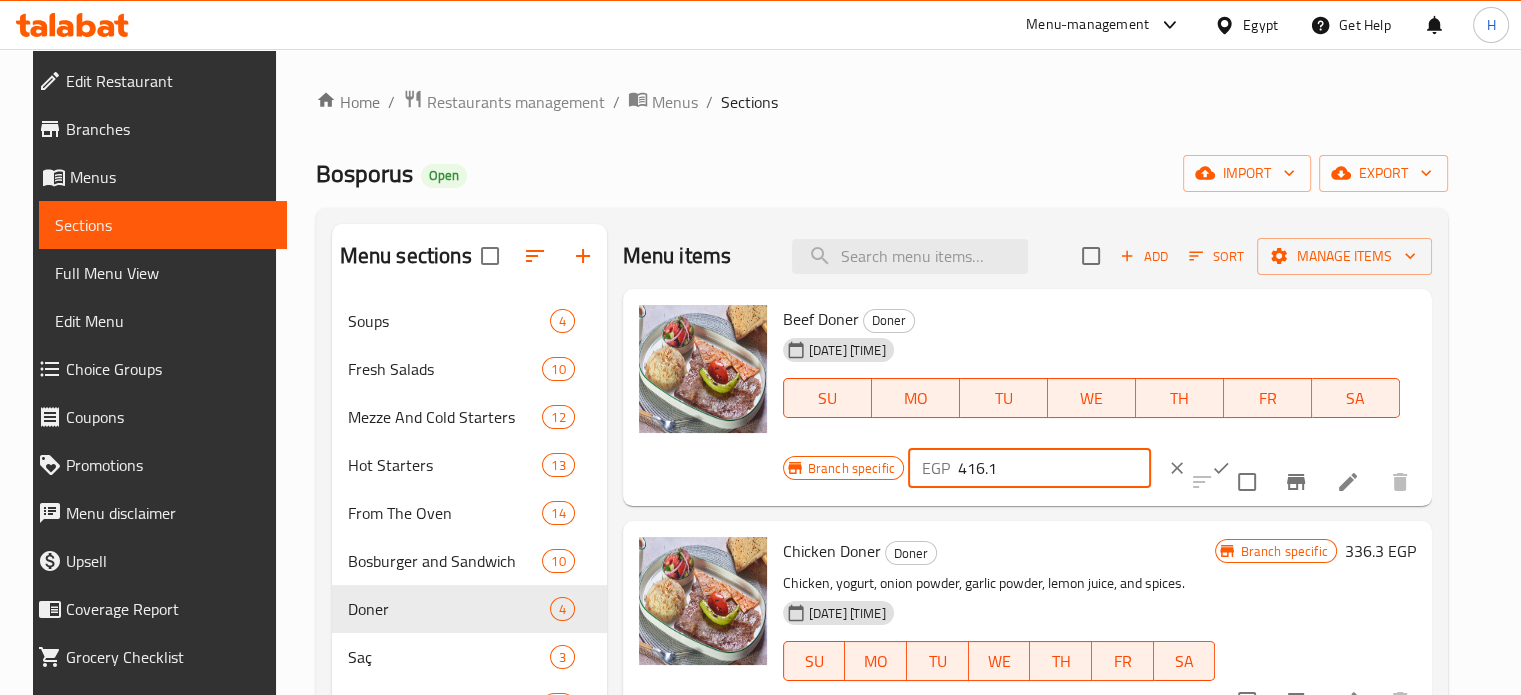drag, startPoint x: 987, startPoint y: 471, endPoint x: 916, endPoint y: 471, distance: 71 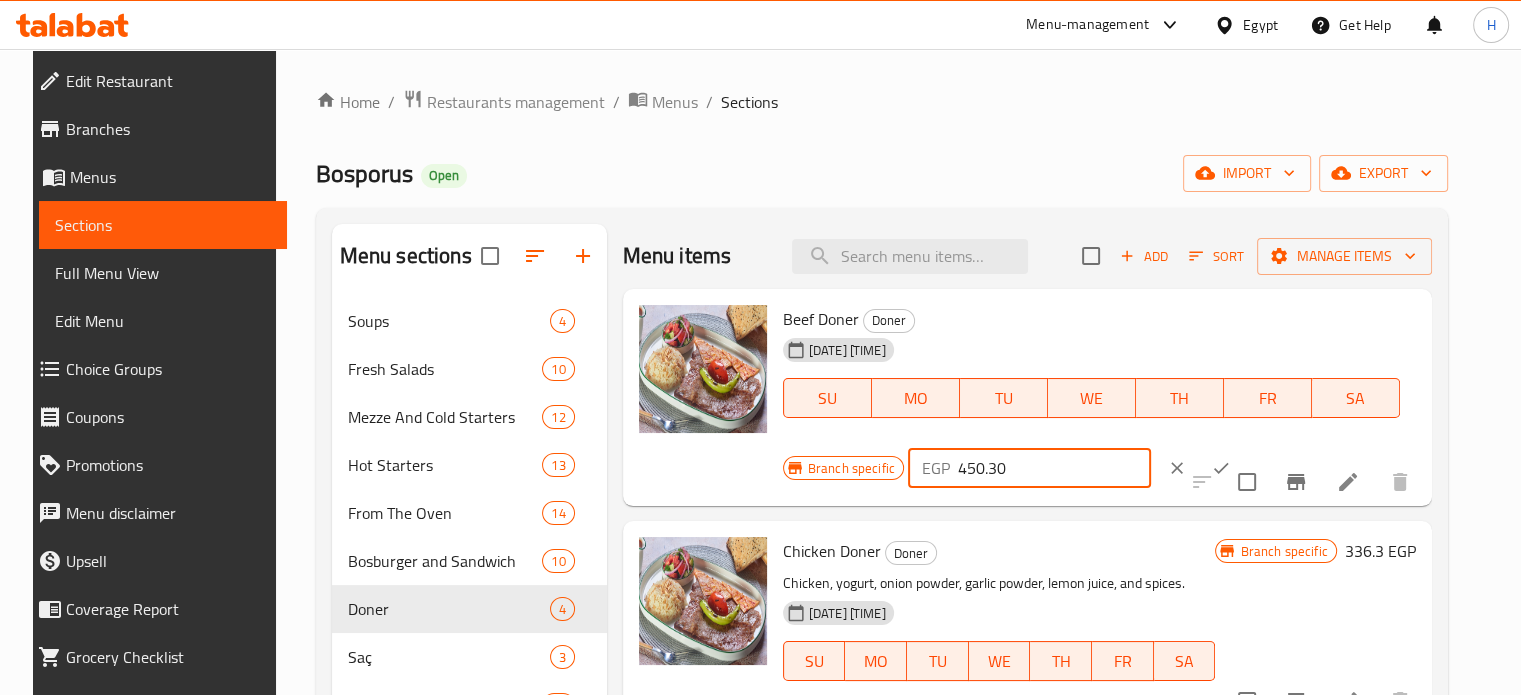 type on "450.30" 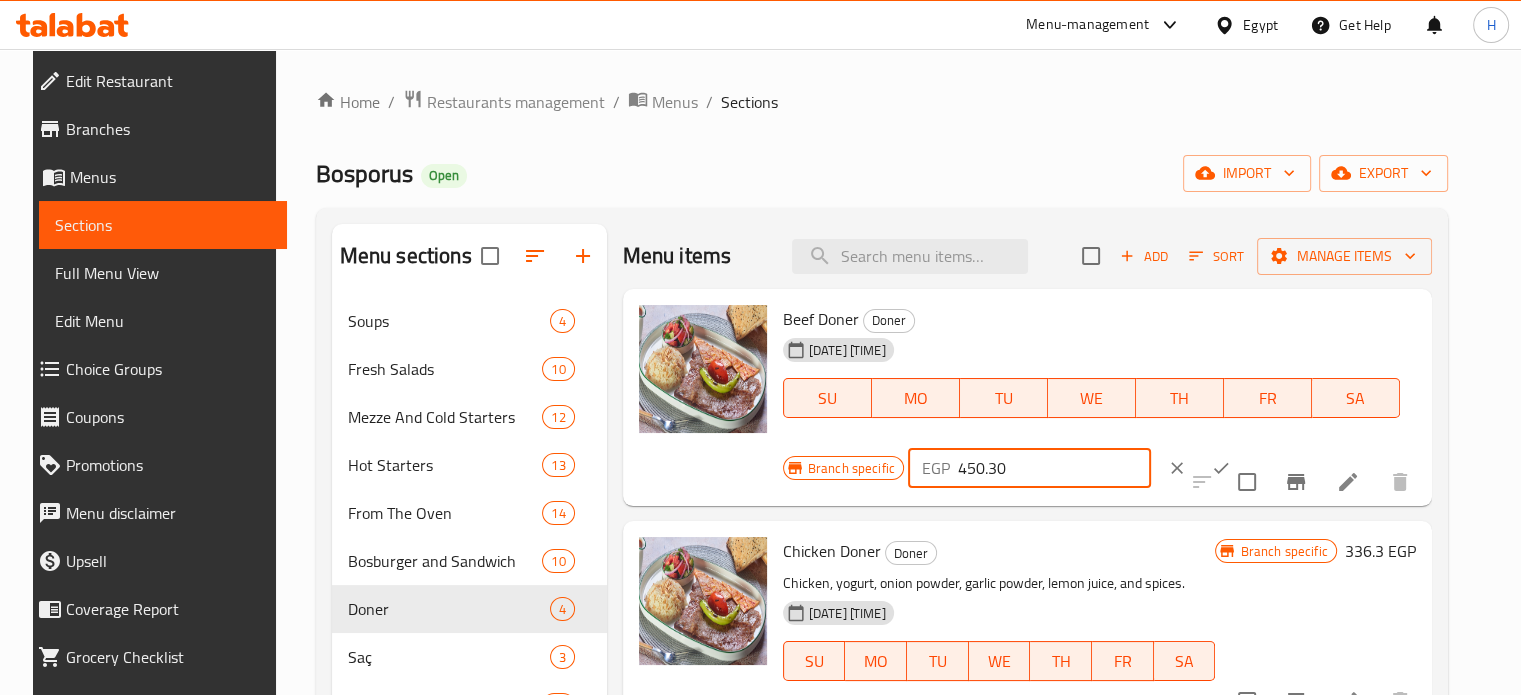 click 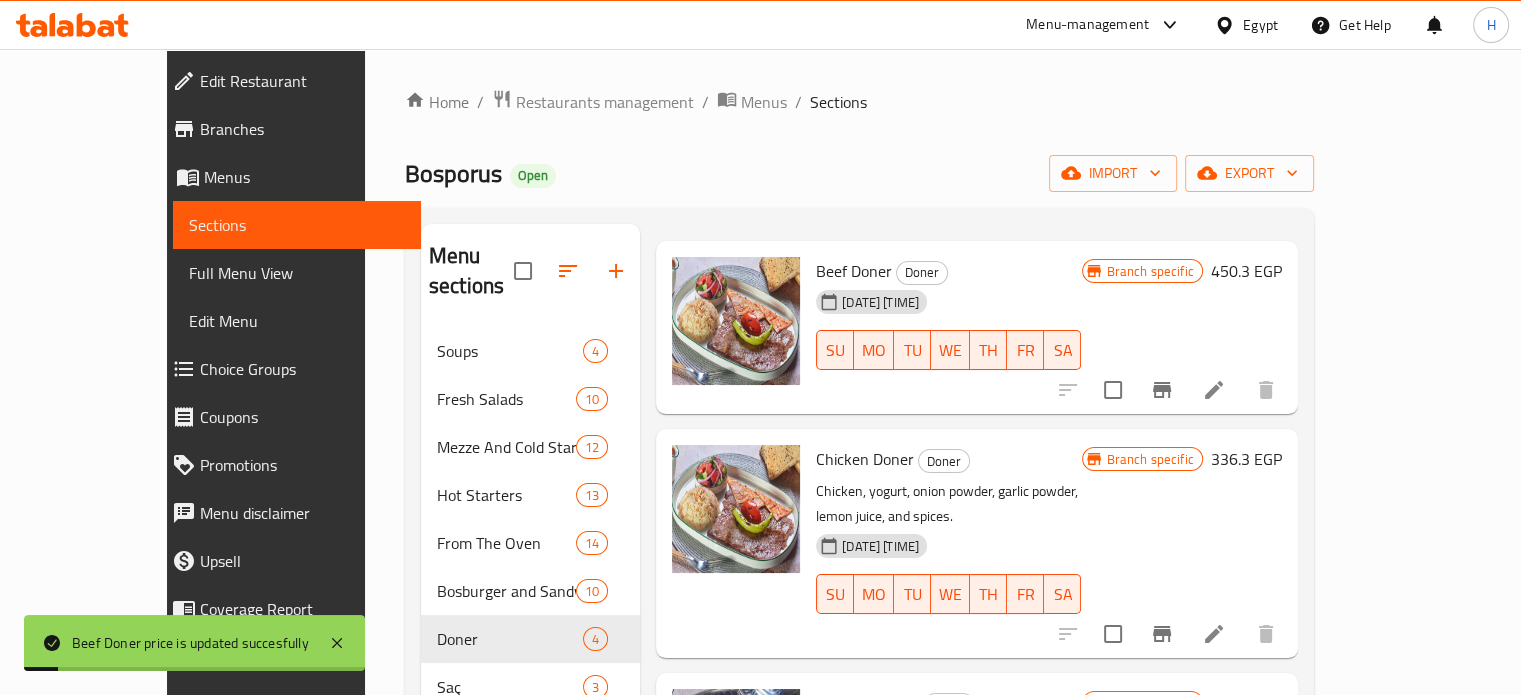 scroll, scrollTop: 100, scrollLeft: 0, axis: vertical 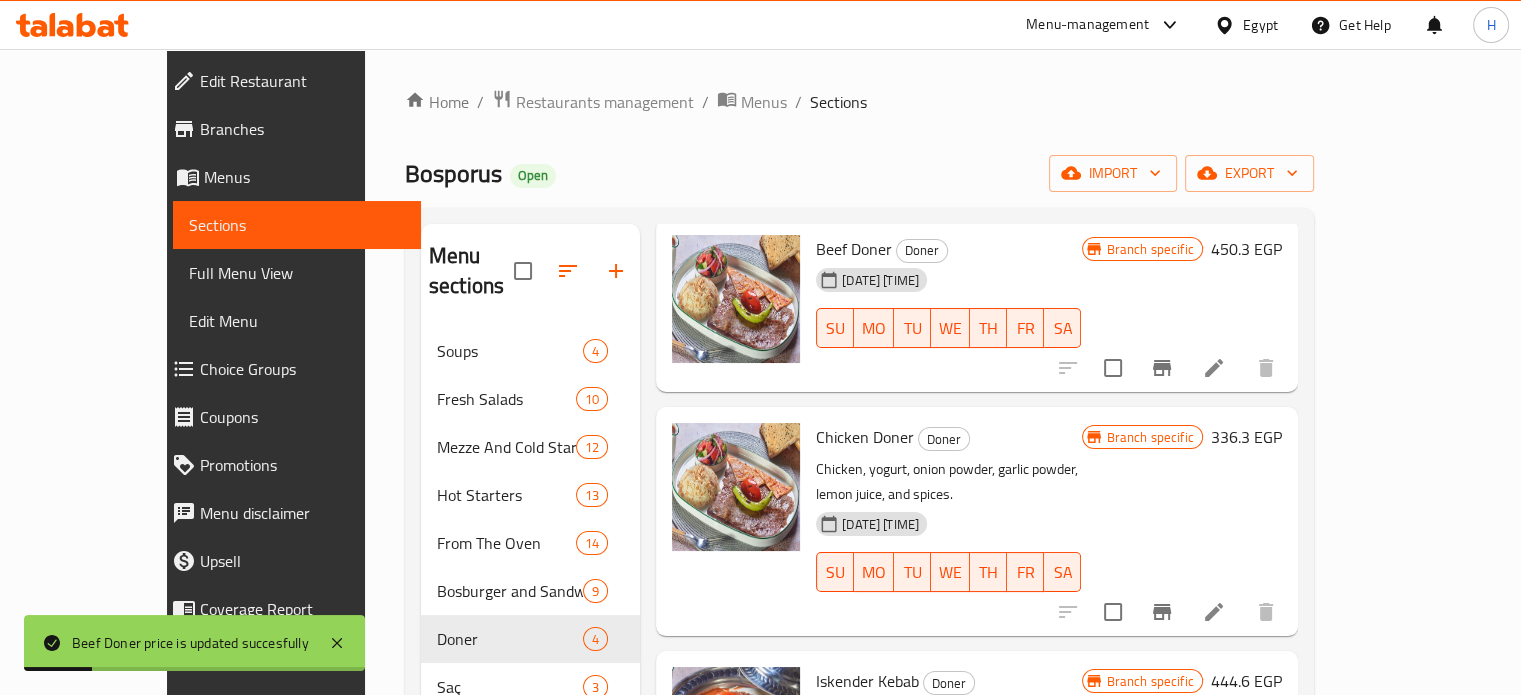 click on "336.3   EGP" at bounding box center (1246, 437) 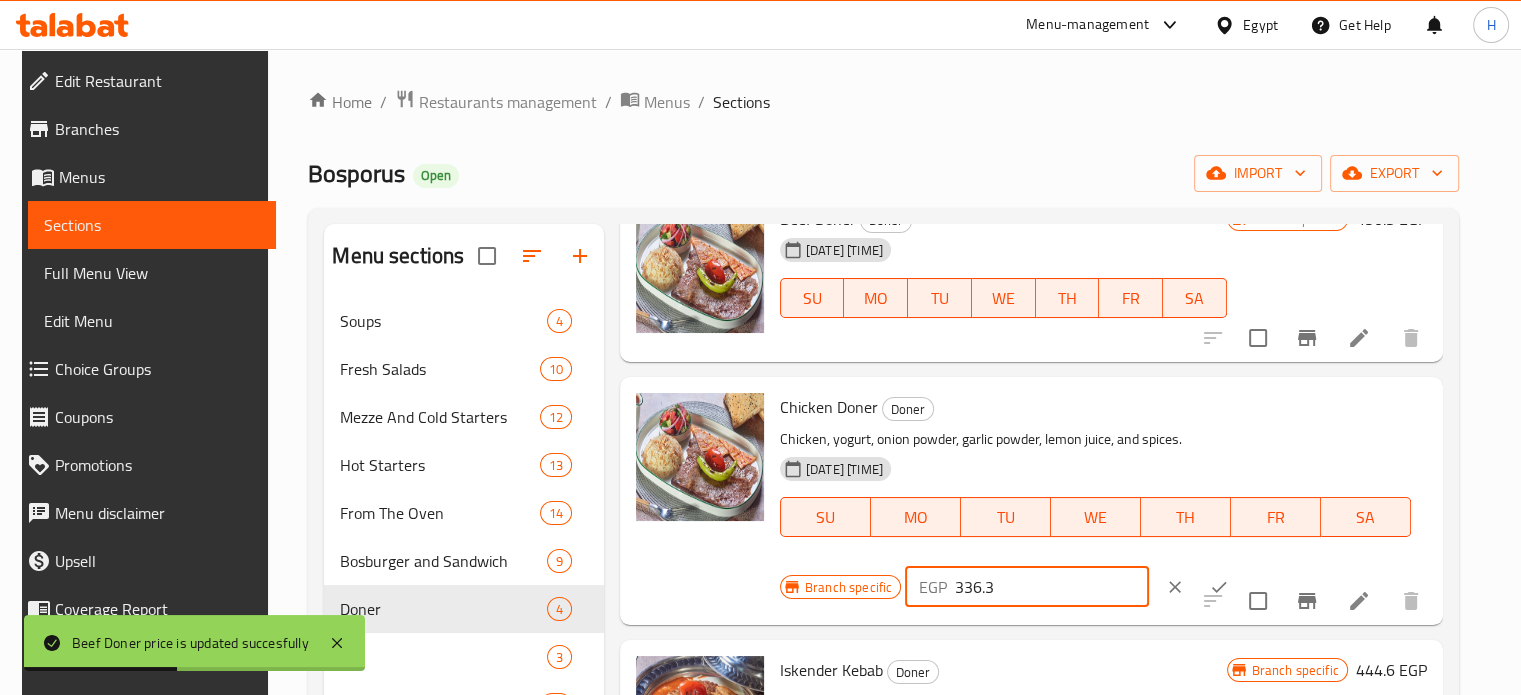 drag, startPoint x: 996, startPoint y: 596, endPoint x: 937, endPoint y: 594, distance: 59.03389 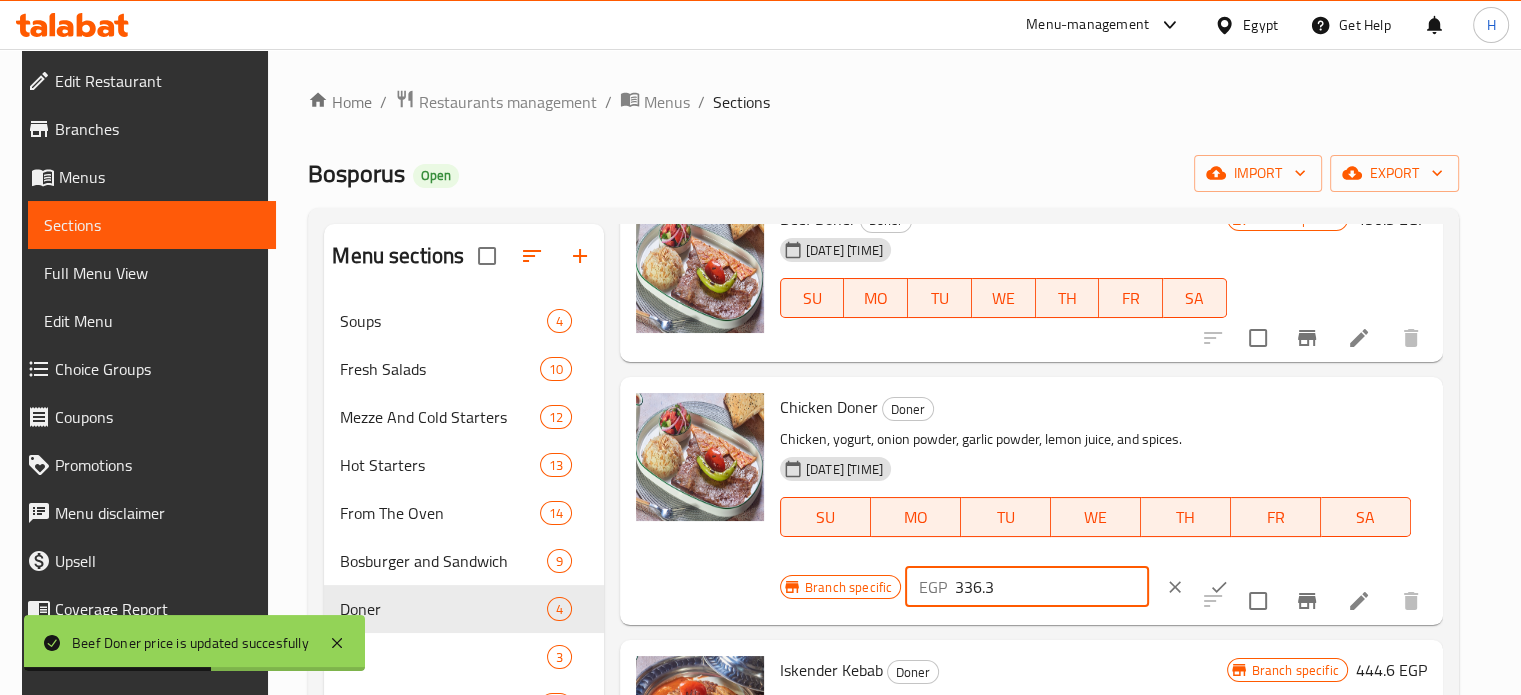 type on "4" 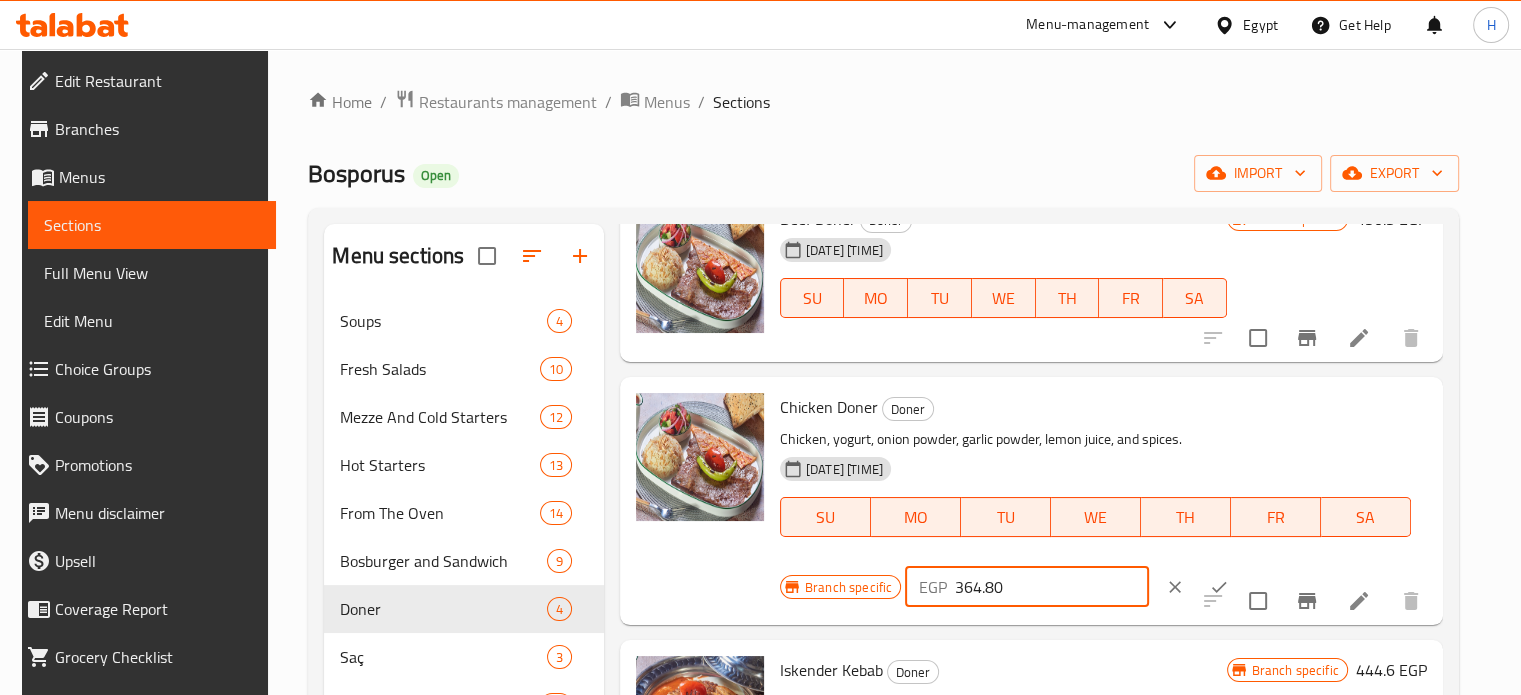 type on "364.80" 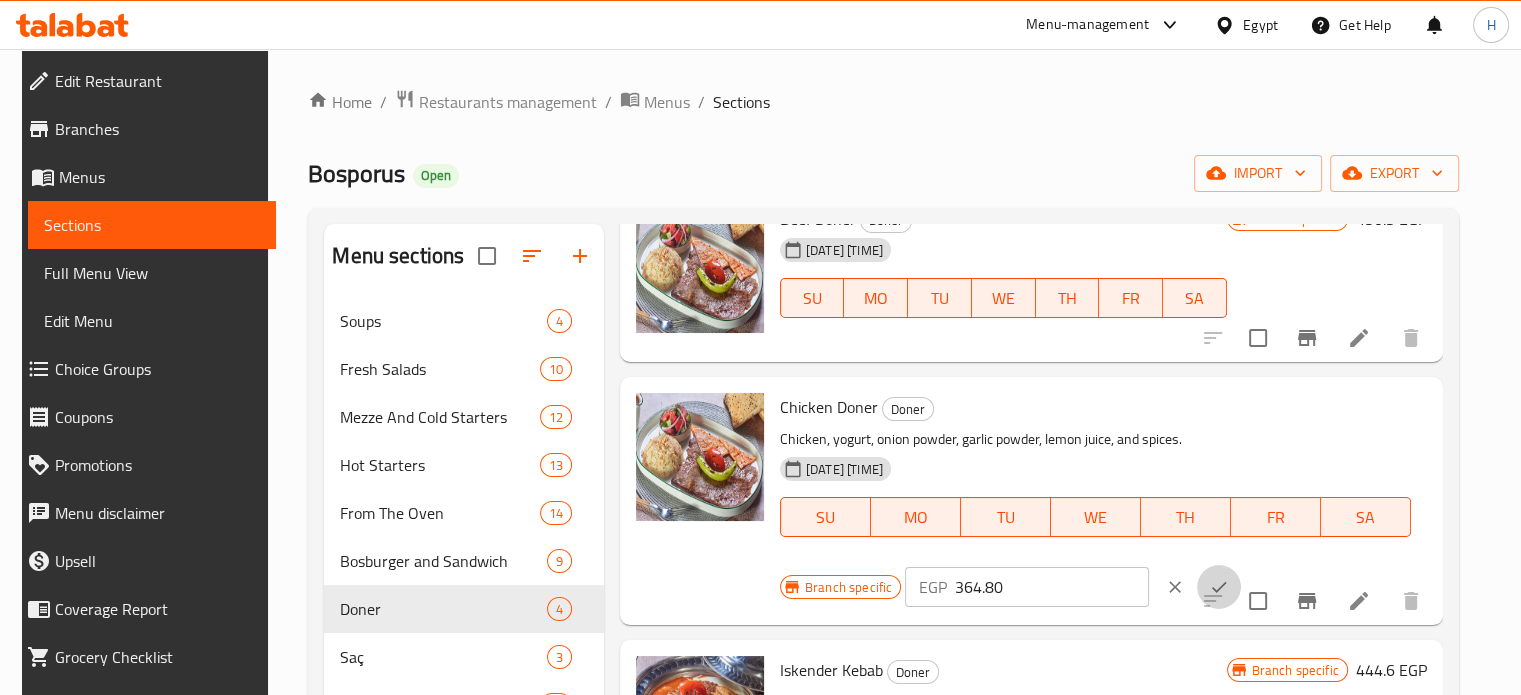 click 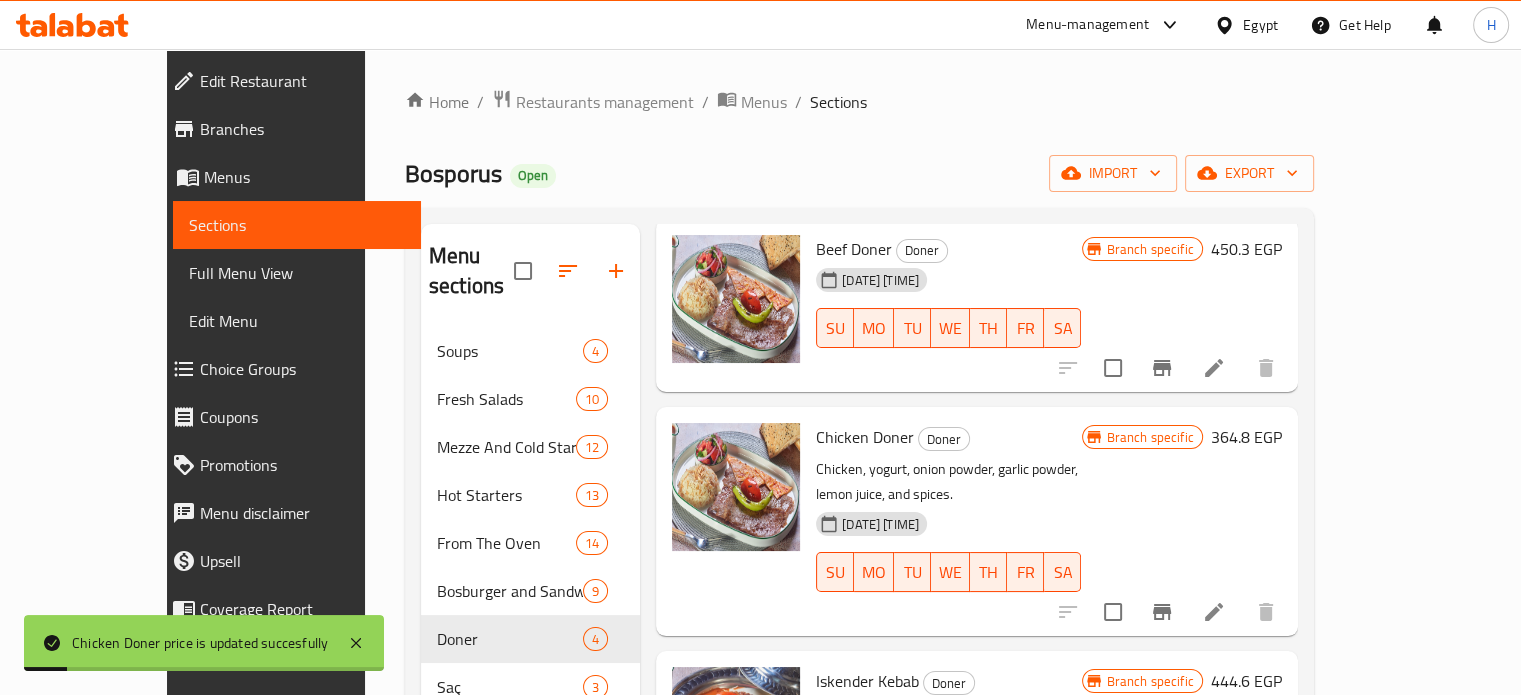 scroll, scrollTop: 111, scrollLeft: 0, axis: vertical 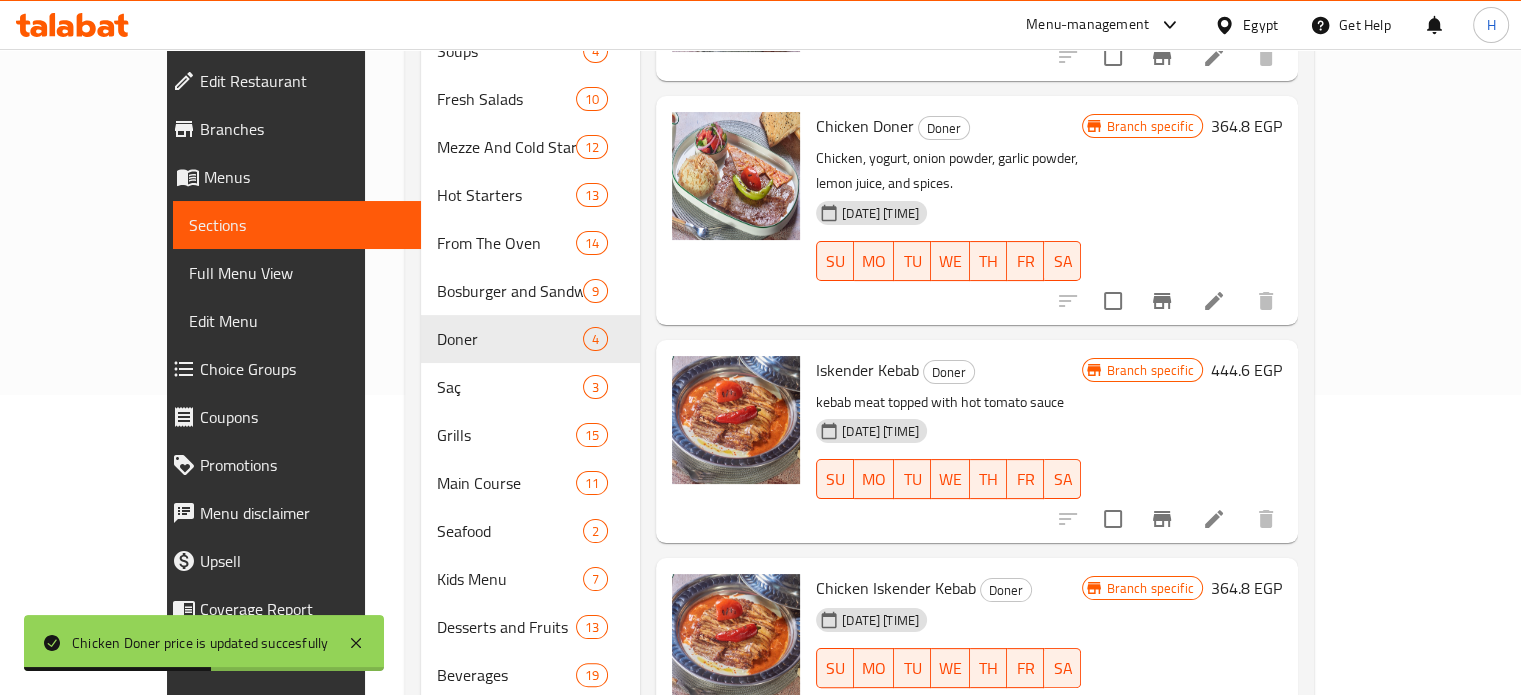 click on "444.6   EGP" at bounding box center (1246, 370) 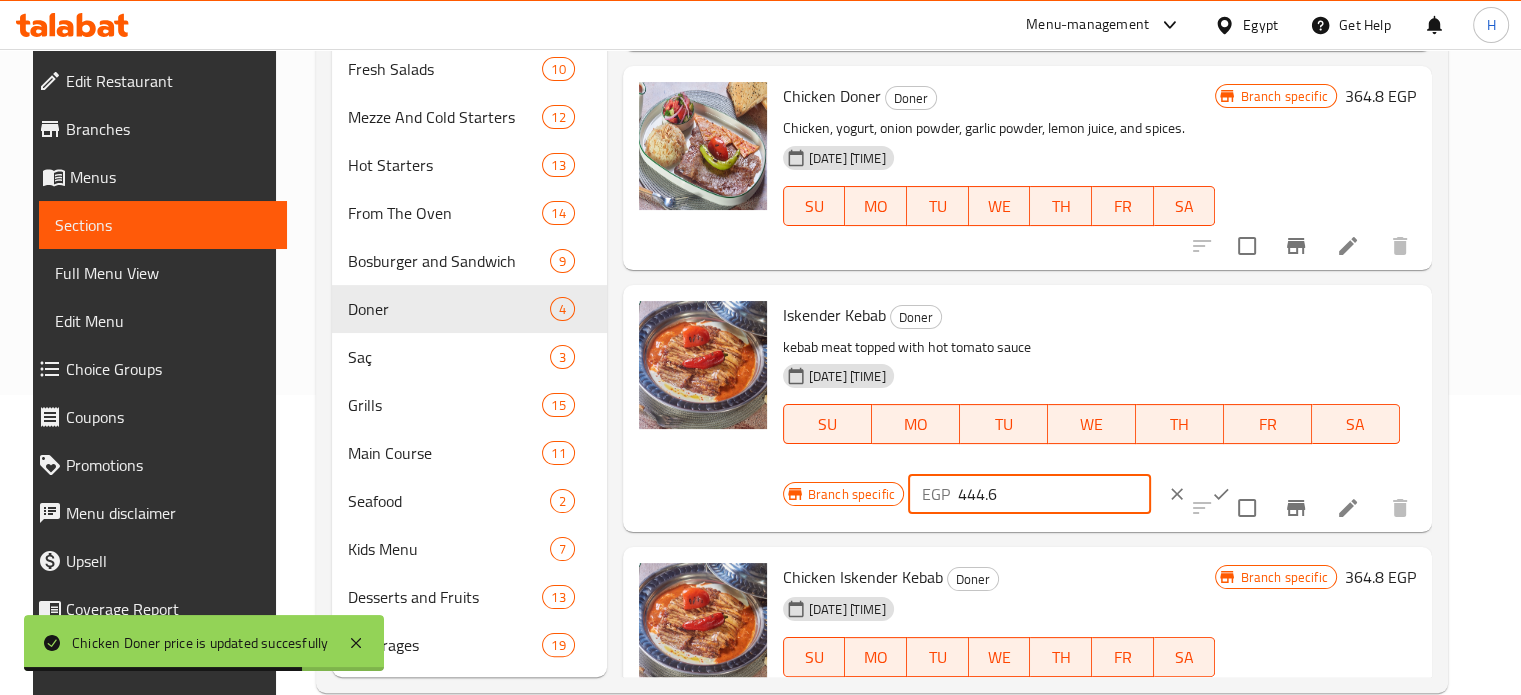 drag, startPoint x: 1003, startPoint y: 487, endPoint x: 896, endPoint y: 497, distance: 107.46627 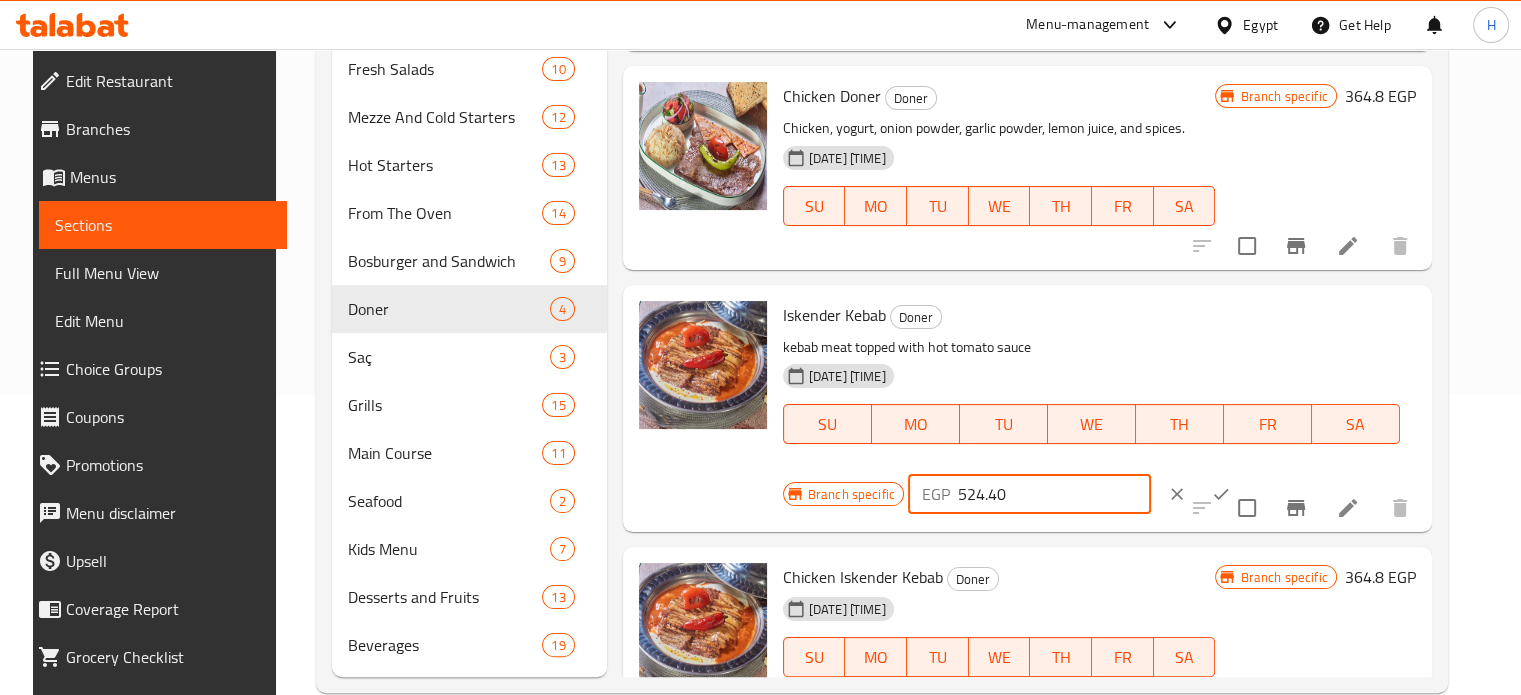 type on "524.40" 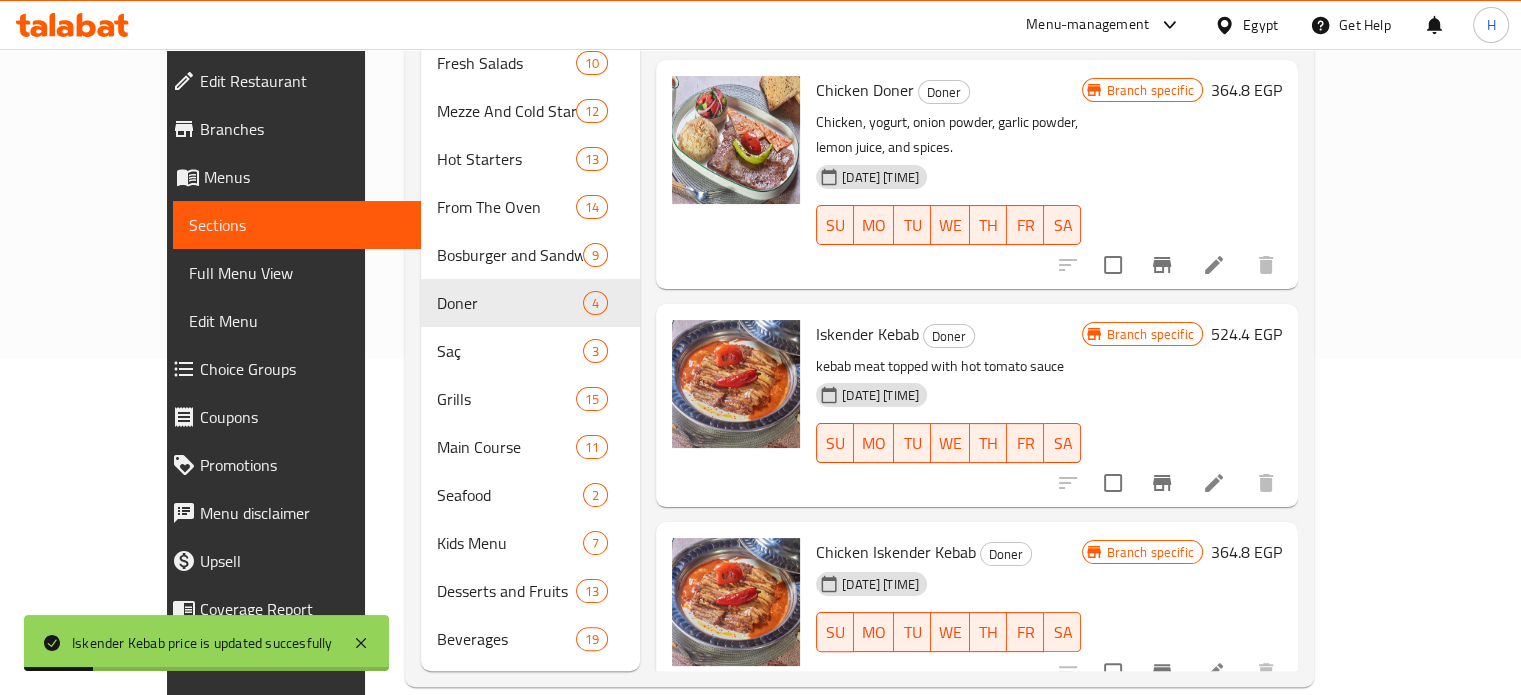 scroll, scrollTop: 337, scrollLeft: 0, axis: vertical 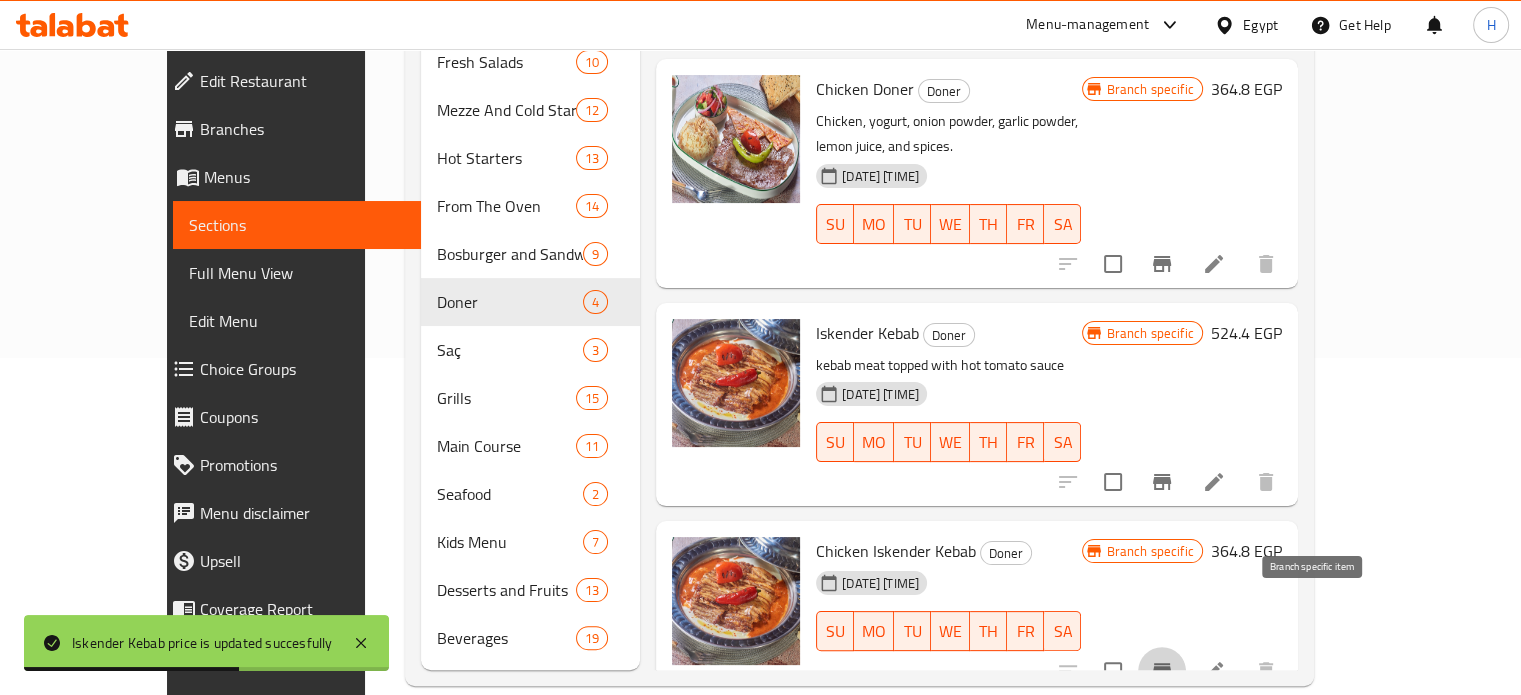 click 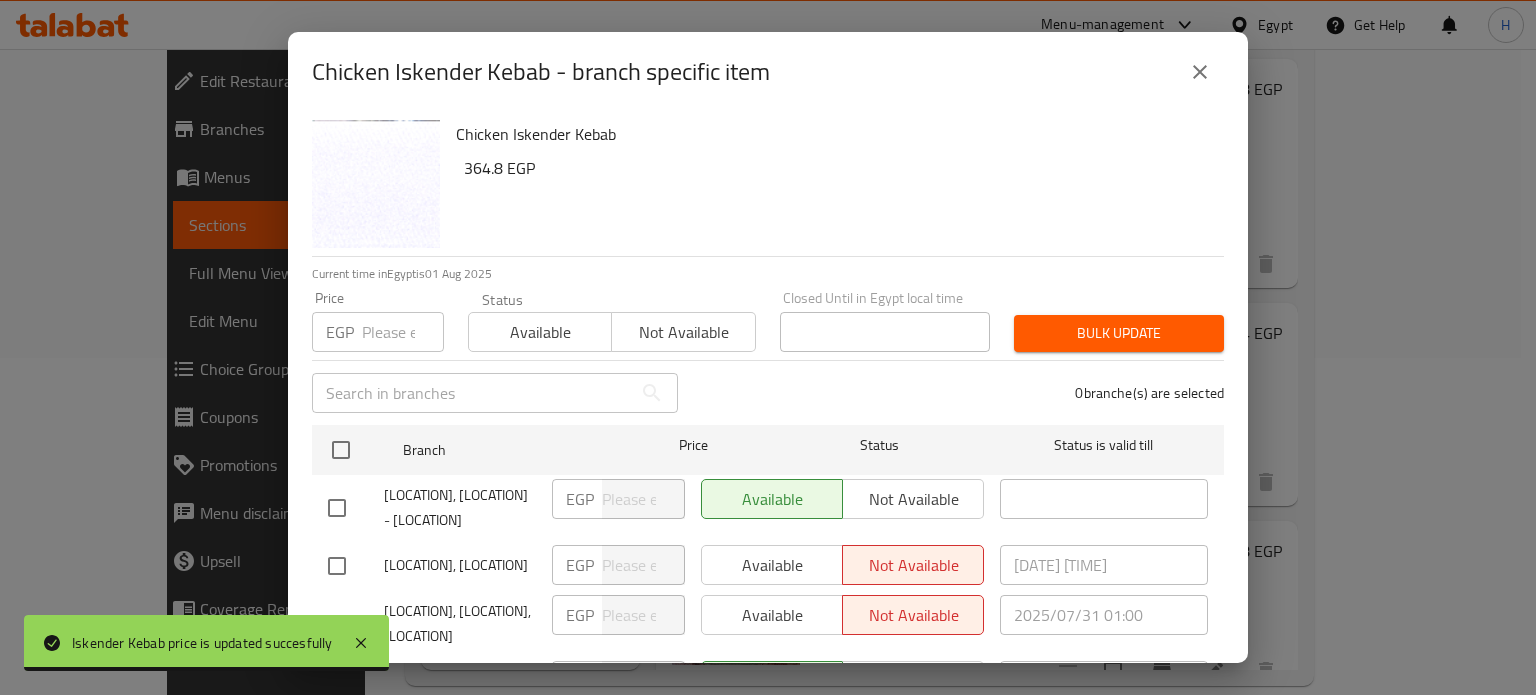 click 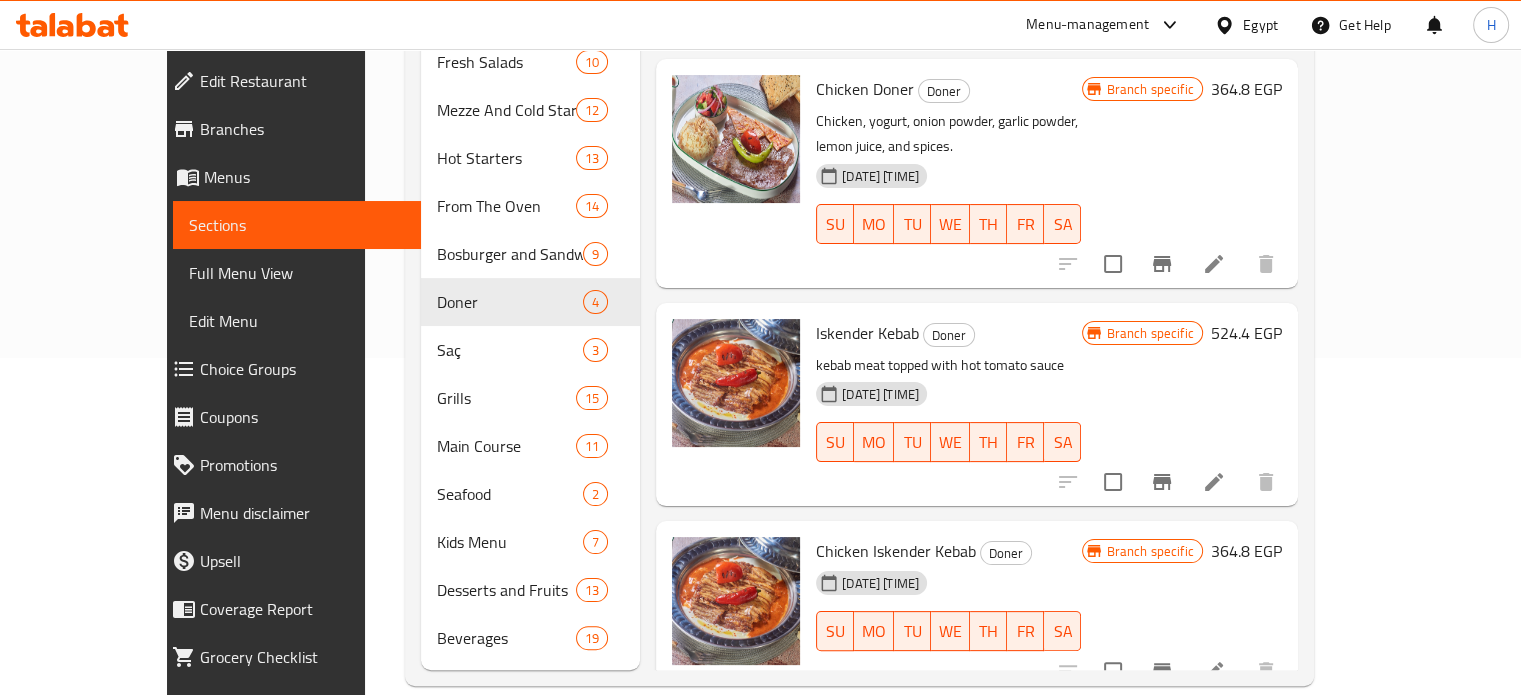 click on "364.8   EGP" at bounding box center [1246, 551] 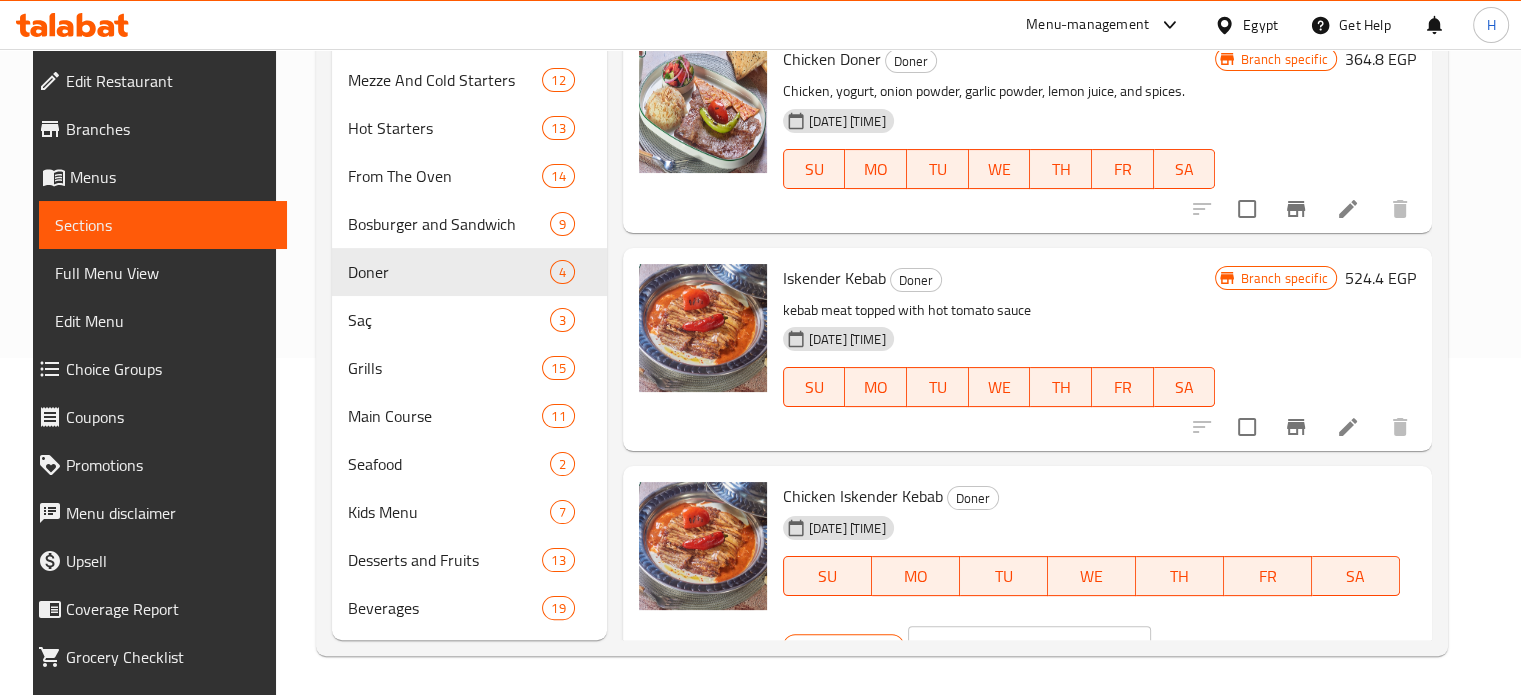 scroll, scrollTop: 155, scrollLeft: 0, axis: vertical 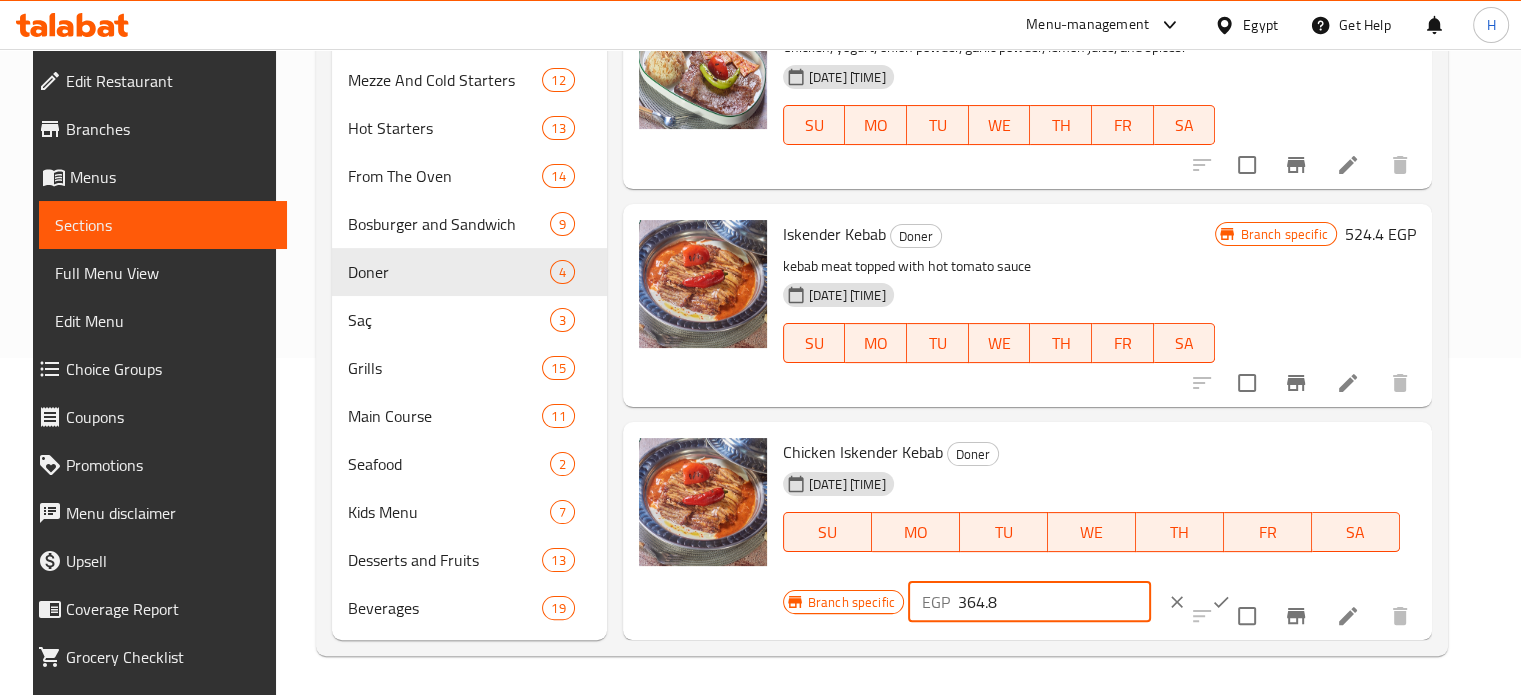 drag, startPoint x: 993, startPoint y: 606, endPoint x: 864, endPoint y: 607, distance: 129.00388 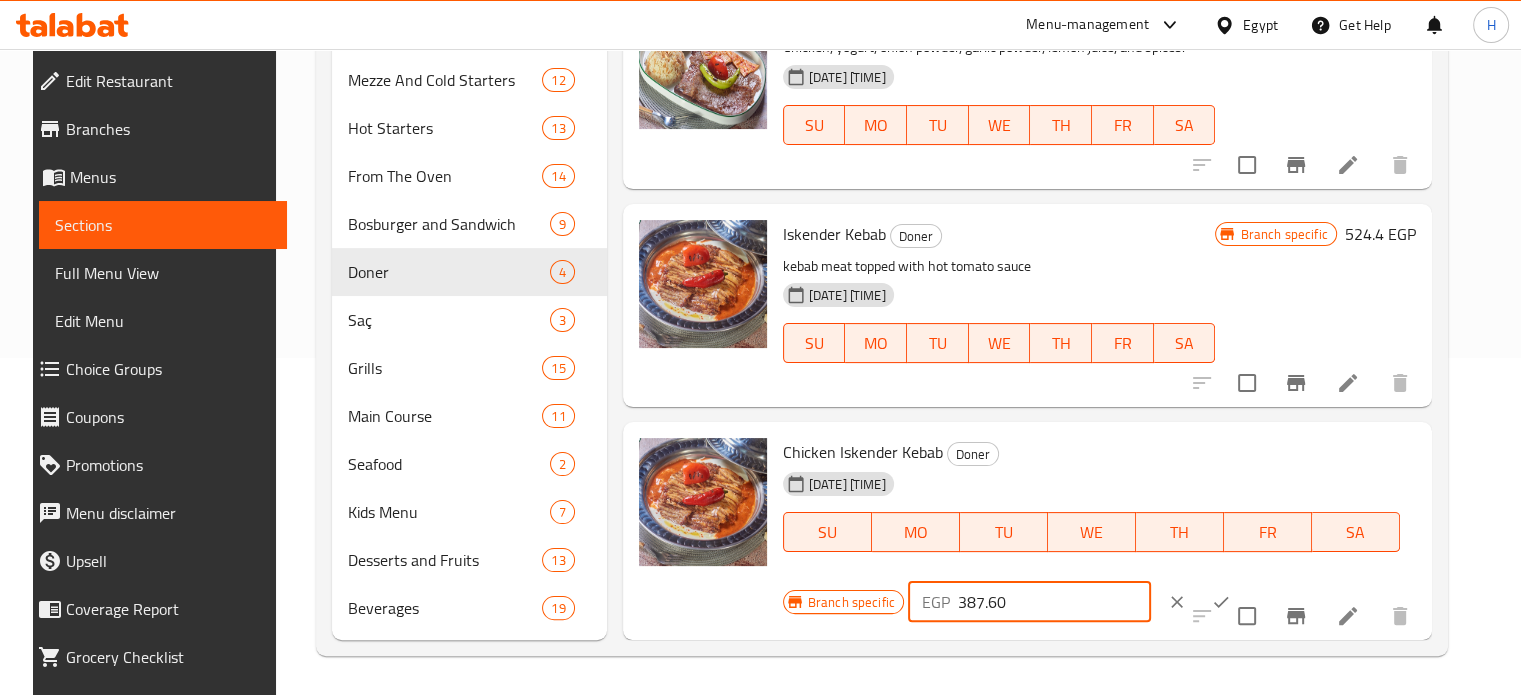 type on "387.60" 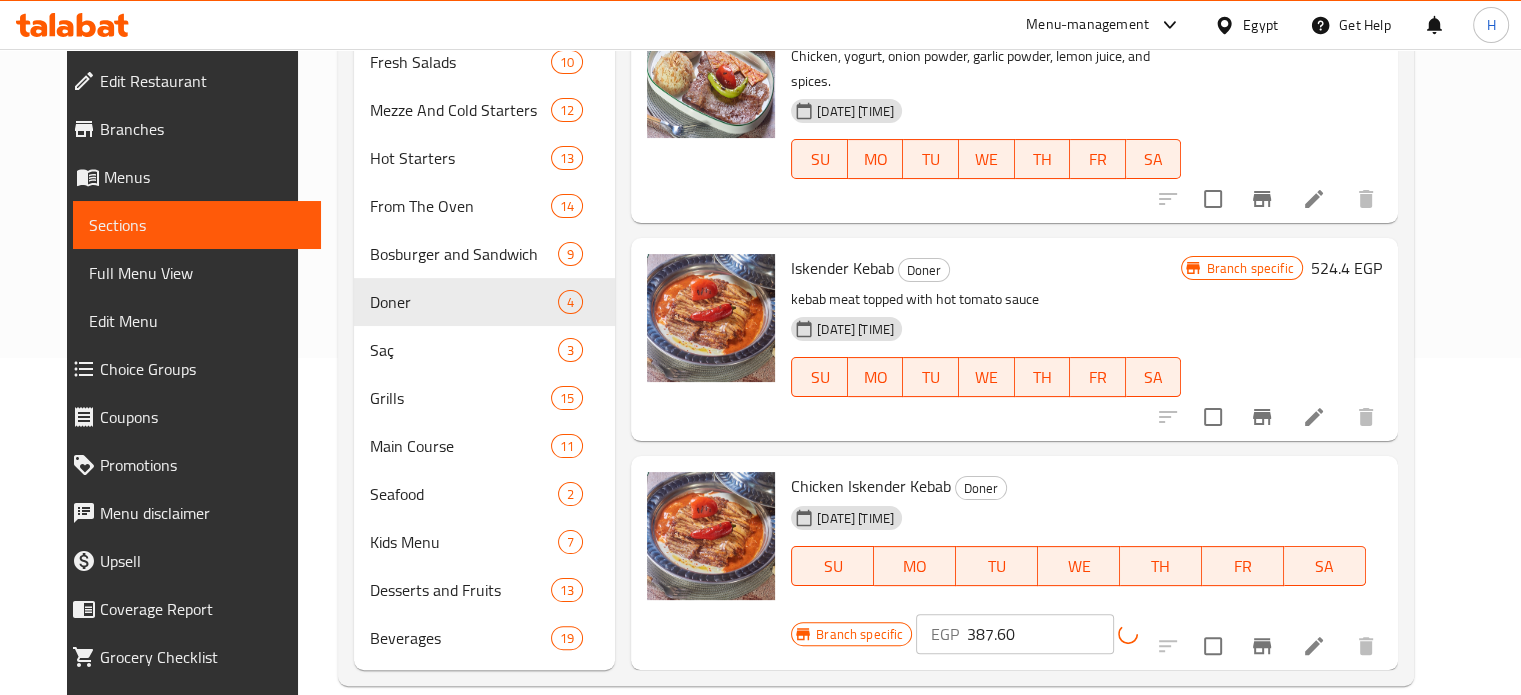 scroll, scrollTop: 111, scrollLeft: 0, axis: vertical 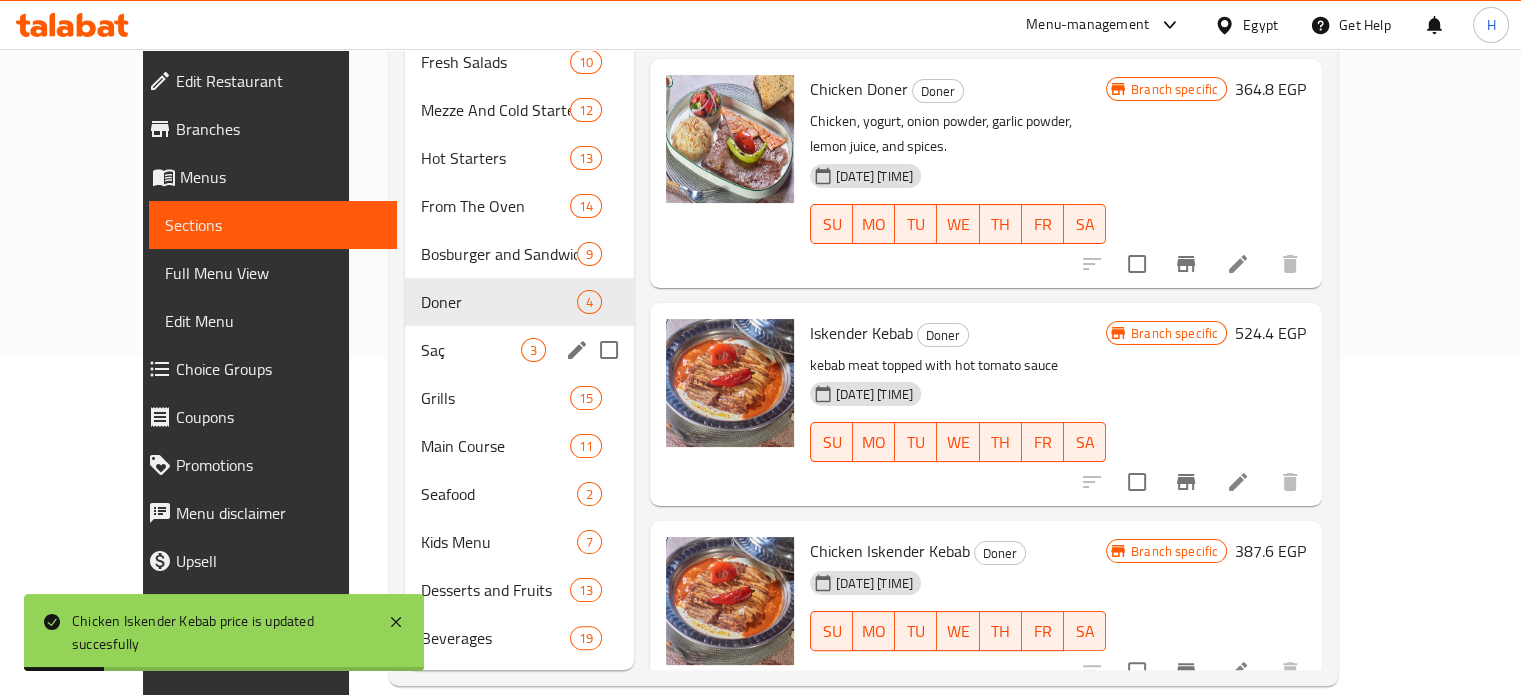 click on "Saç" at bounding box center (471, 350) 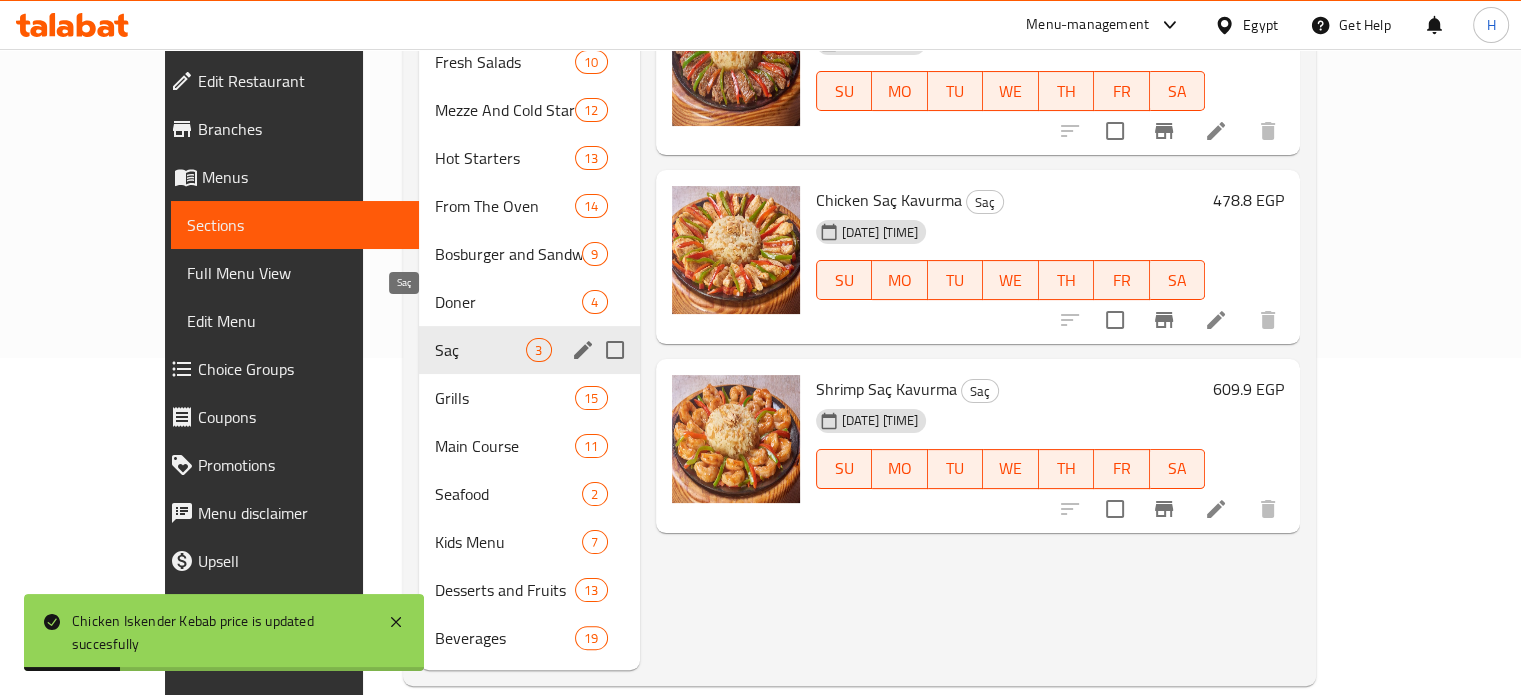 scroll, scrollTop: 0, scrollLeft: 0, axis: both 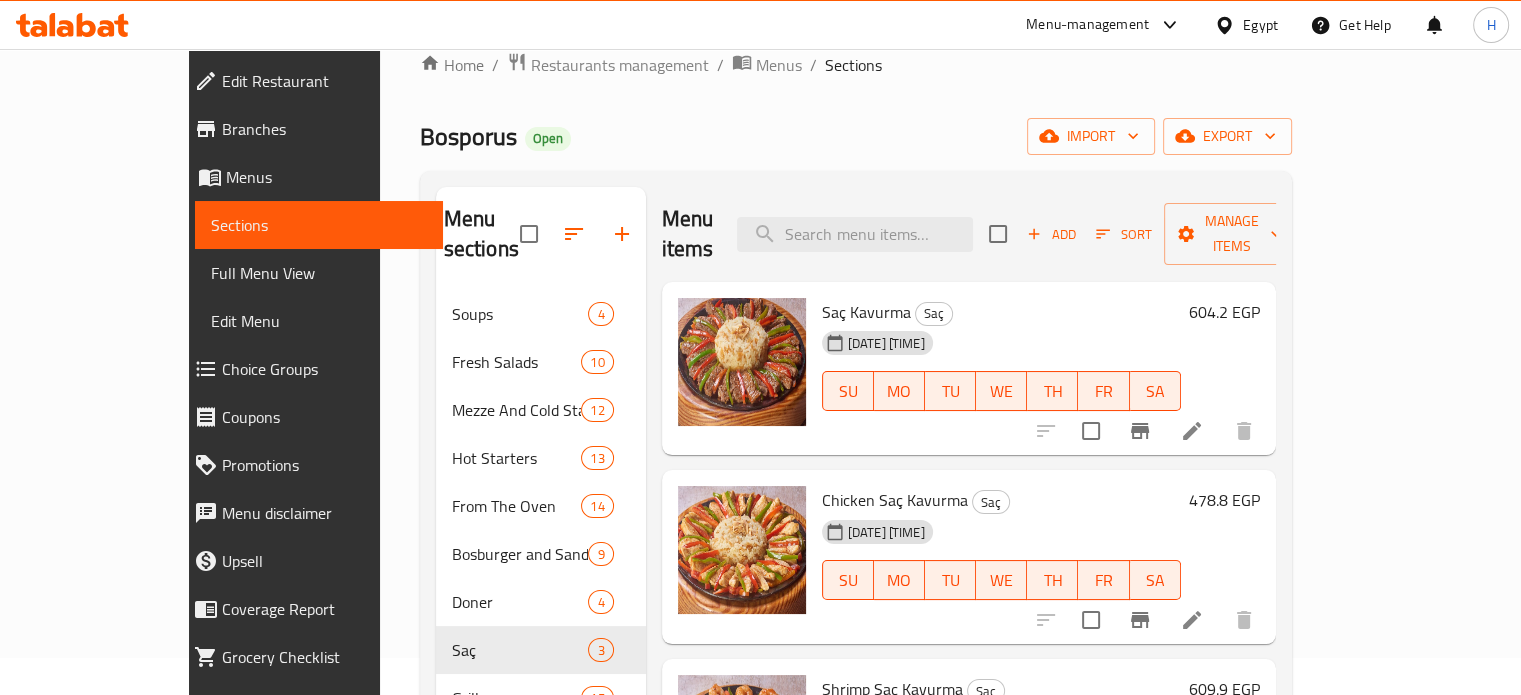 click on "604.2   EGP" at bounding box center (1224, 312) 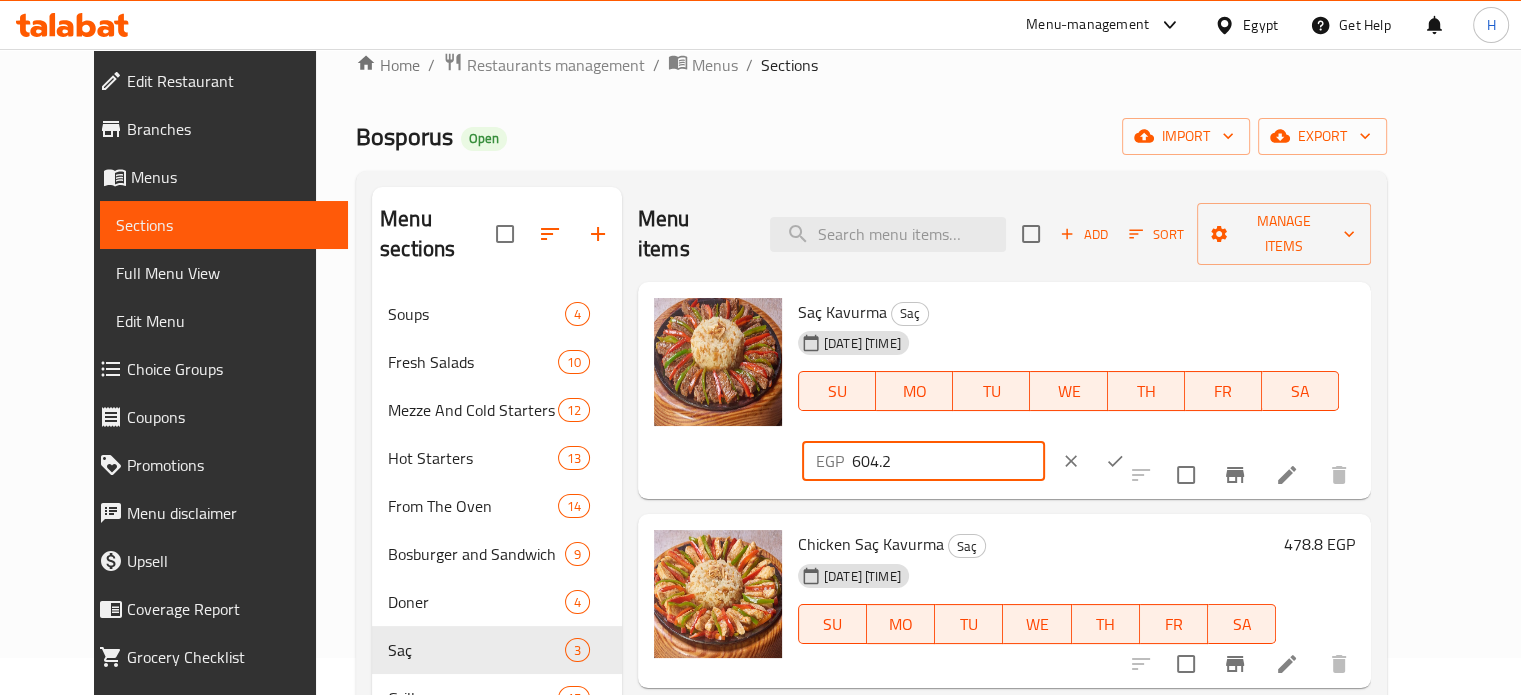 drag, startPoint x: 1221, startPoint y: 287, endPoint x: 1144, endPoint y: 287, distance: 77 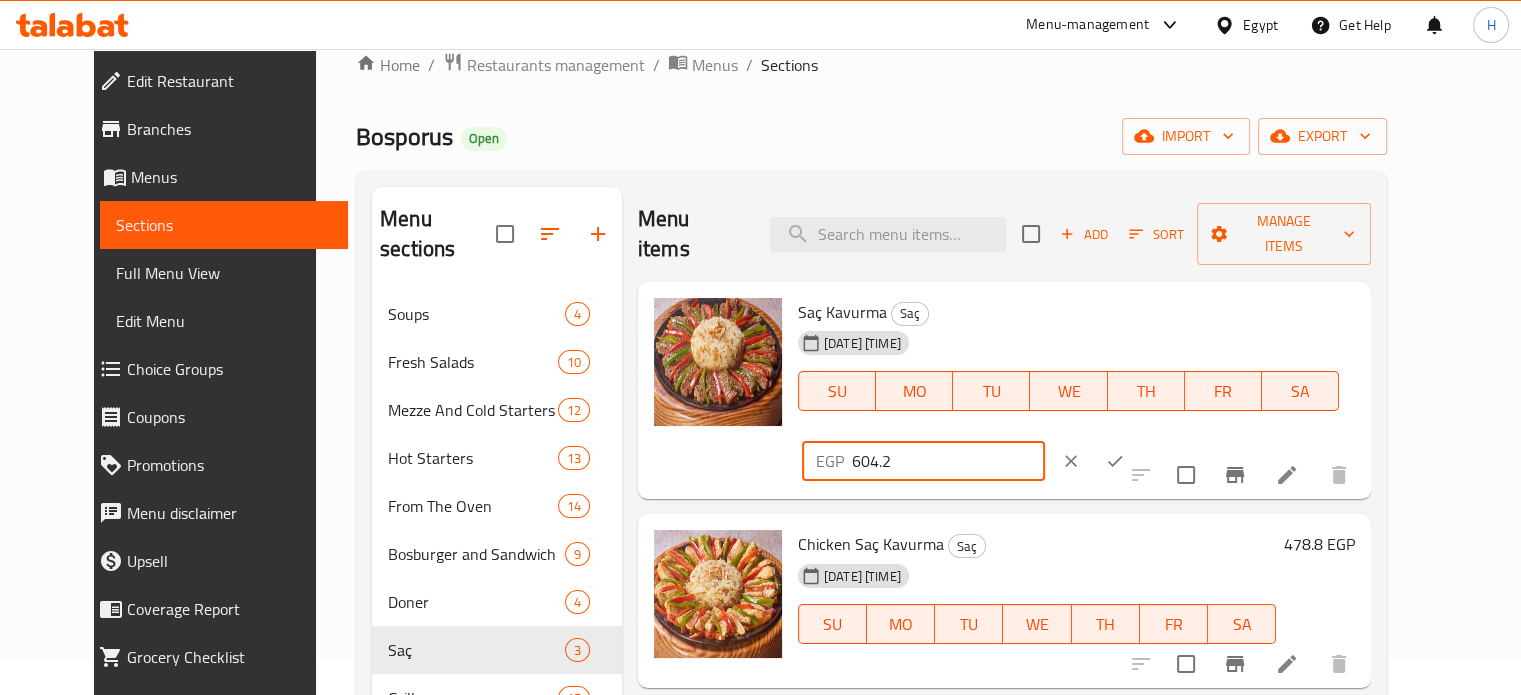 click on "EGP 604.2 ​" at bounding box center [923, 461] 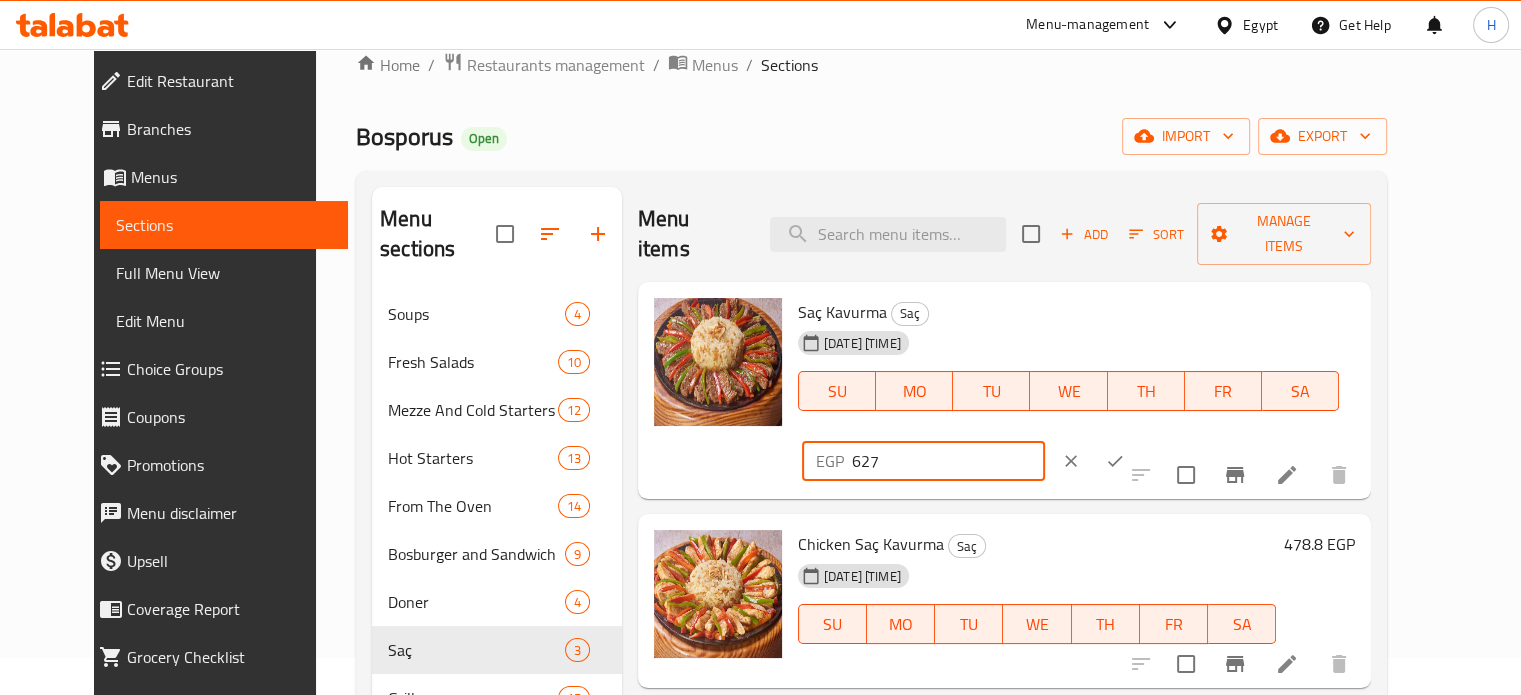 type on "627" 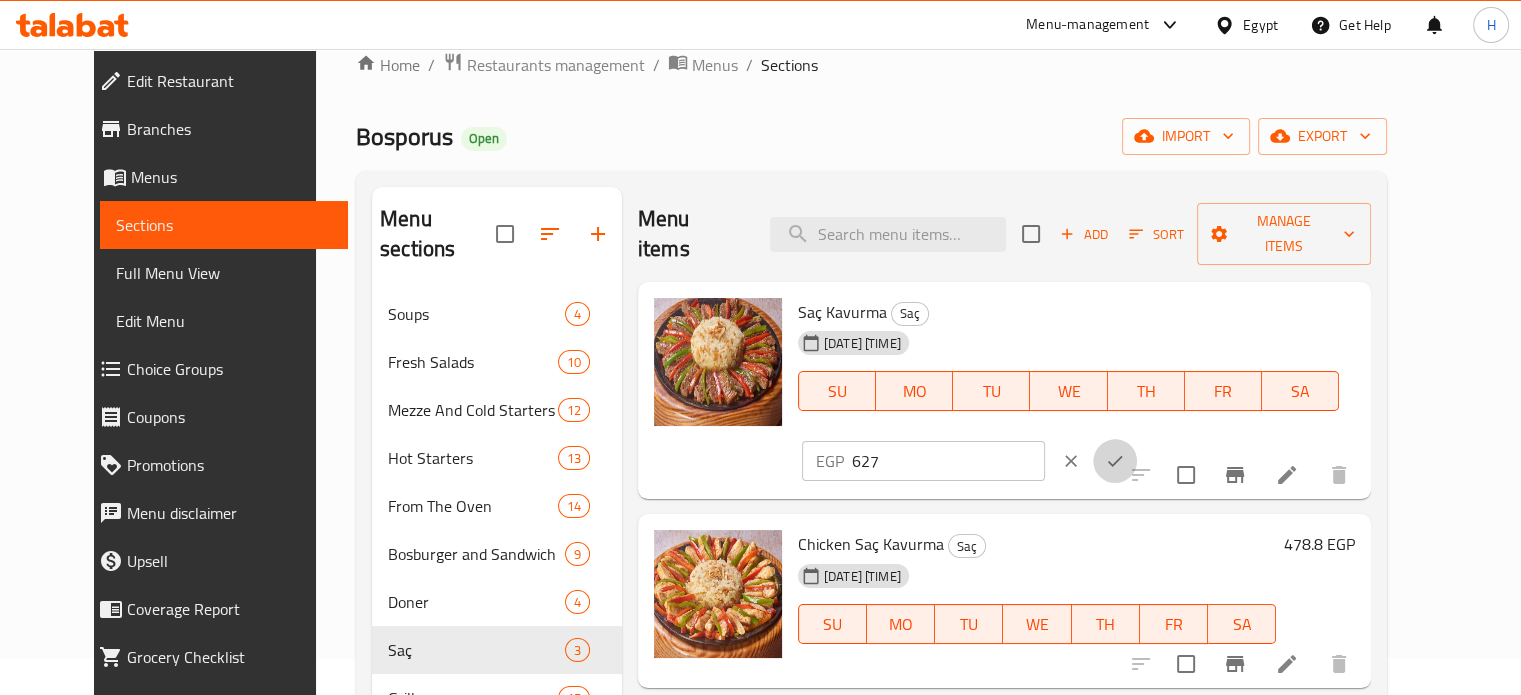 click 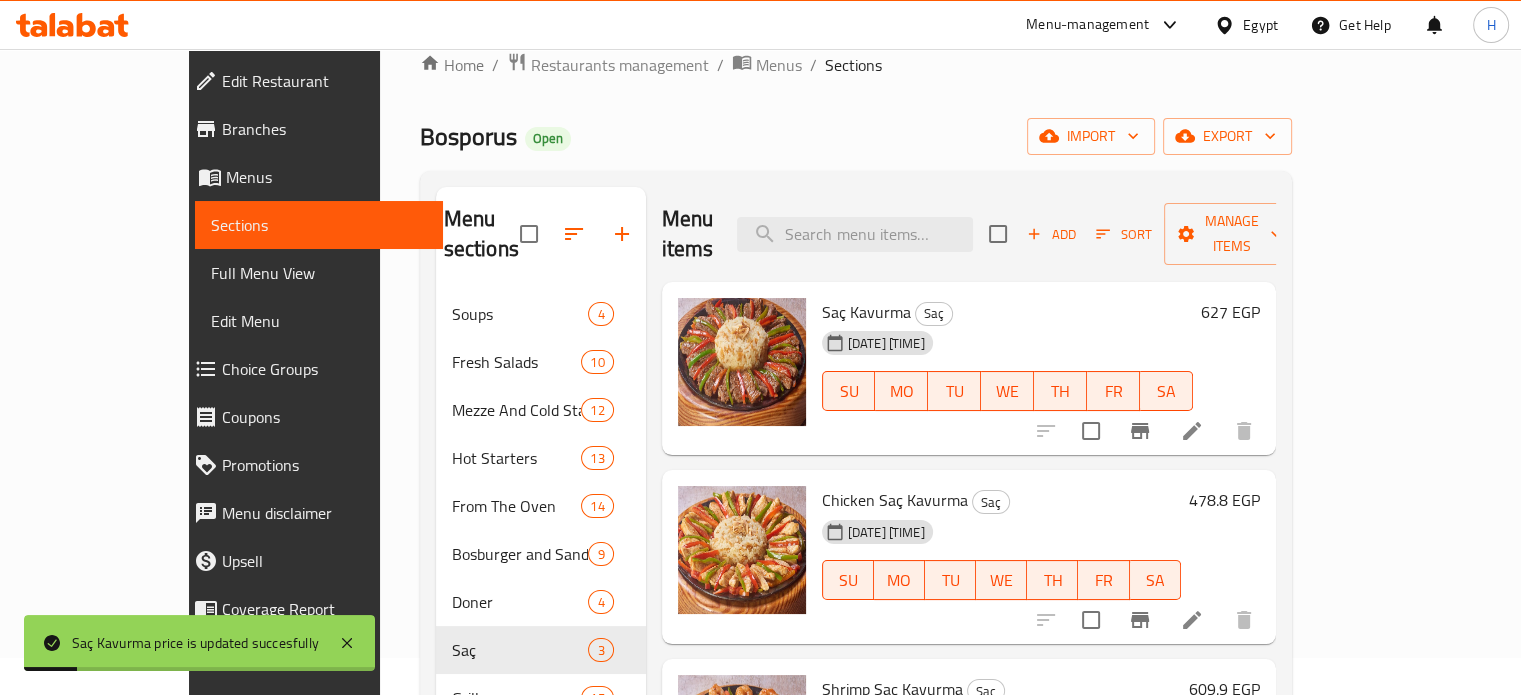 click on "478.8   EGP" at bounding box center [1224, 500] 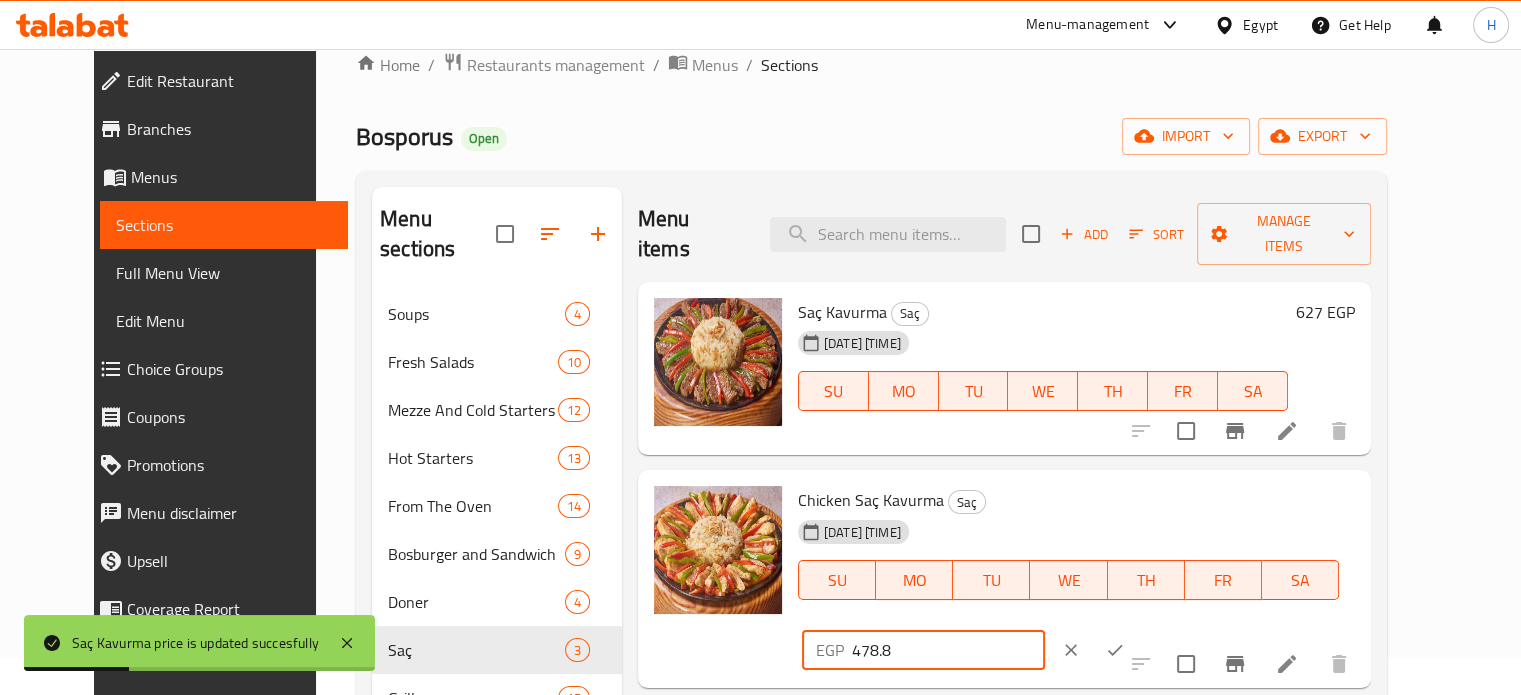 drag, startPoint x: 1238, startPoint y: 466, endPoint x: 1128, endPoint y: 467, distance: 110.00455 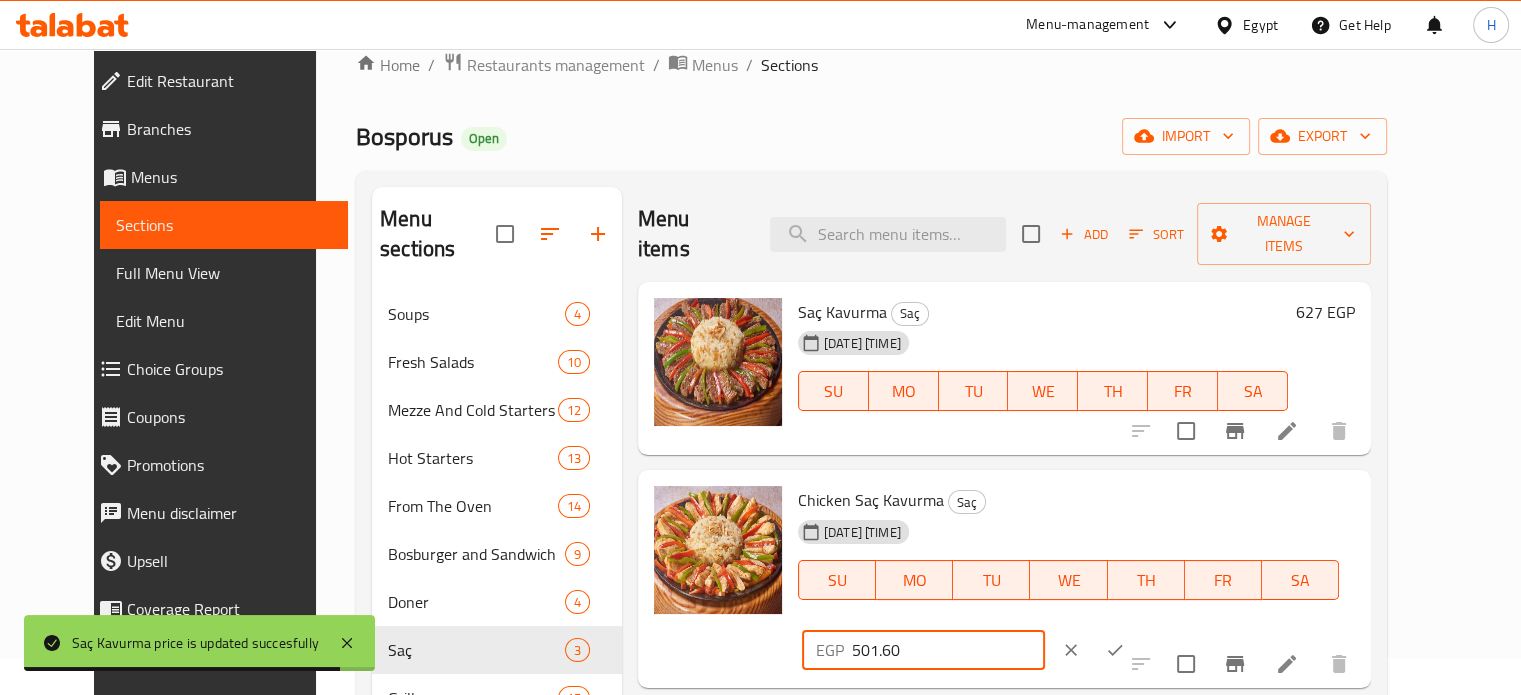 type on "501.60" 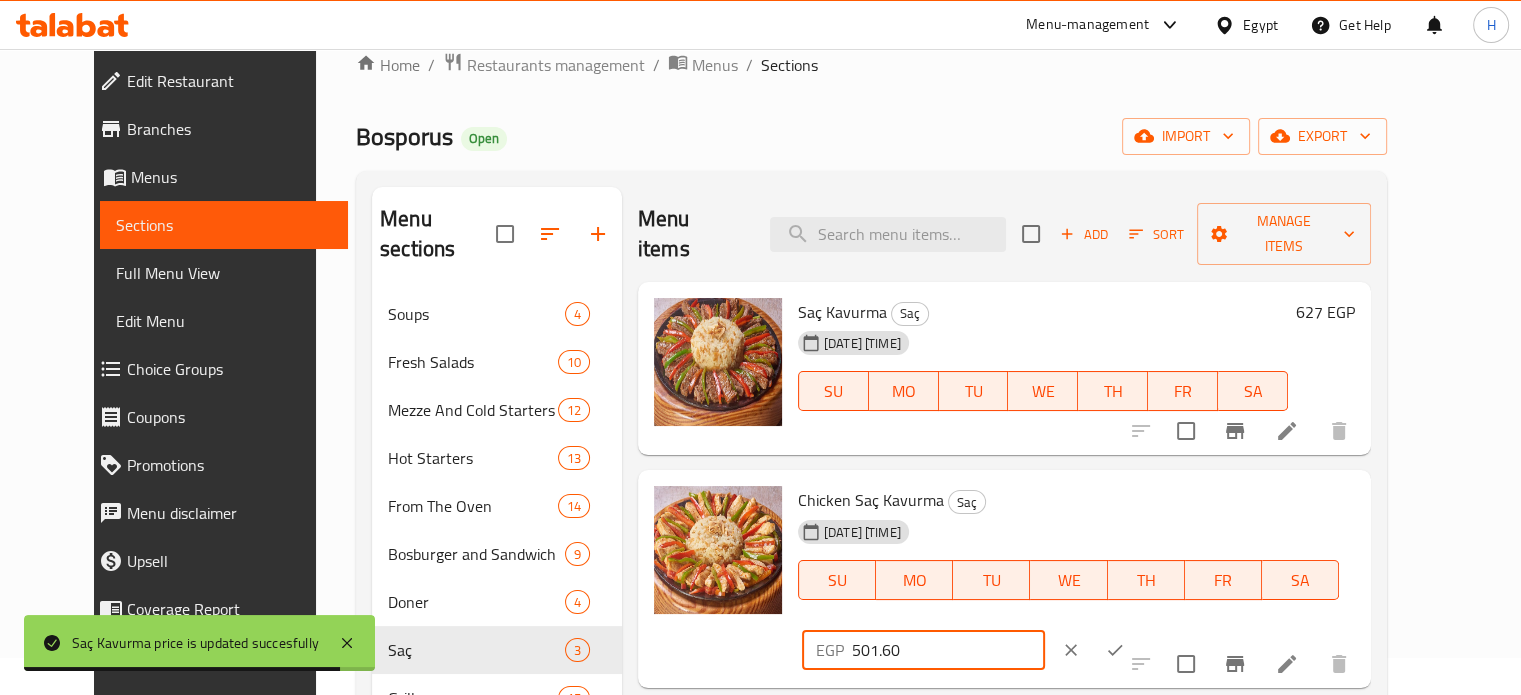 click at bounding box center [1115, 650] 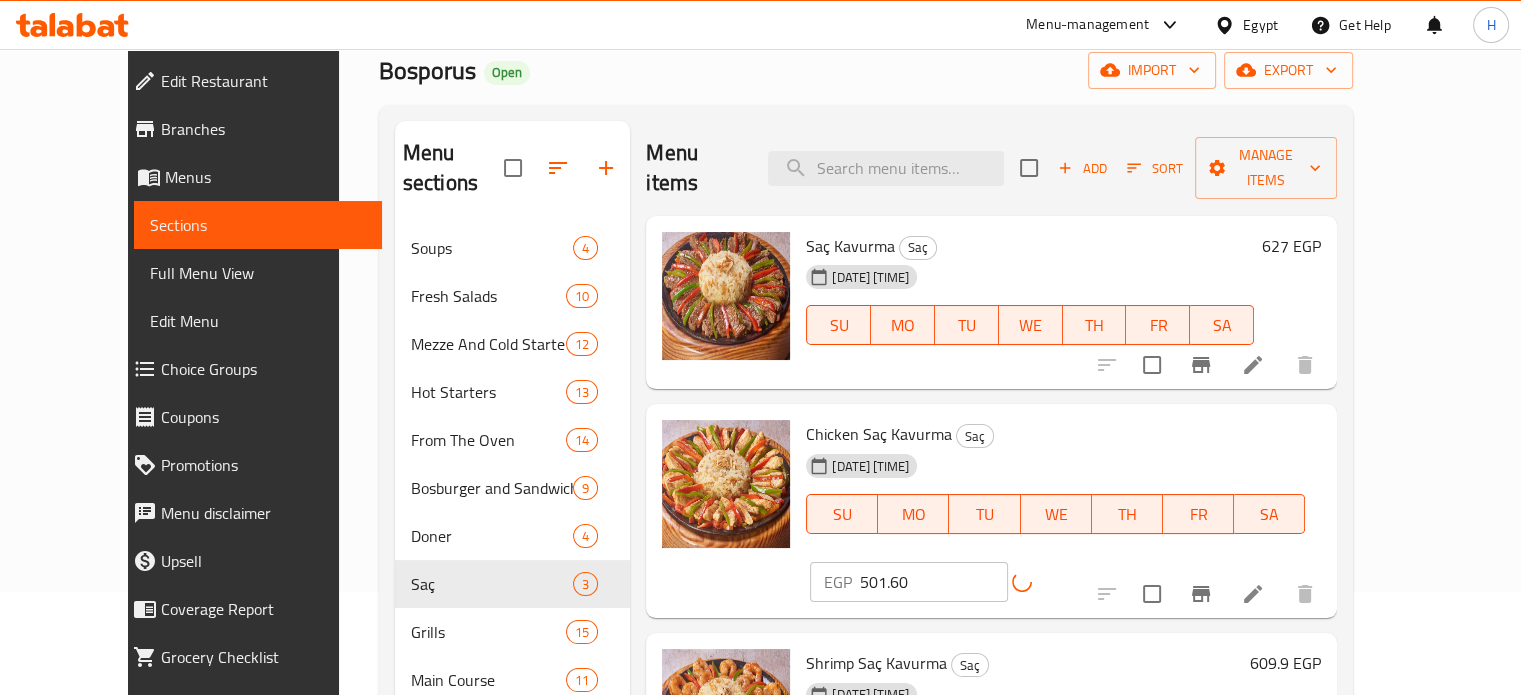 scroll, scrollTop: 237, scrollLeft: 0, axis: vertical 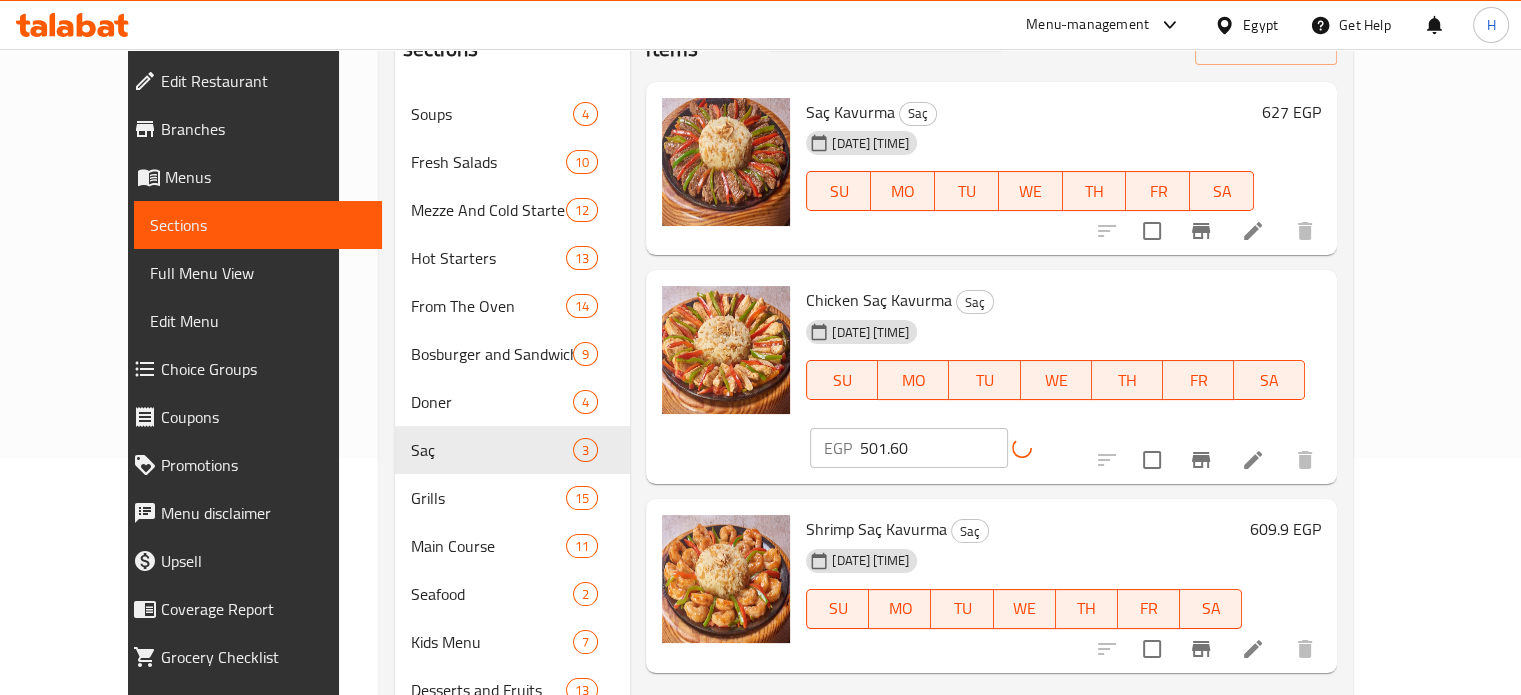 click on "609.9   EGP" at bounding box center [1285, 529] 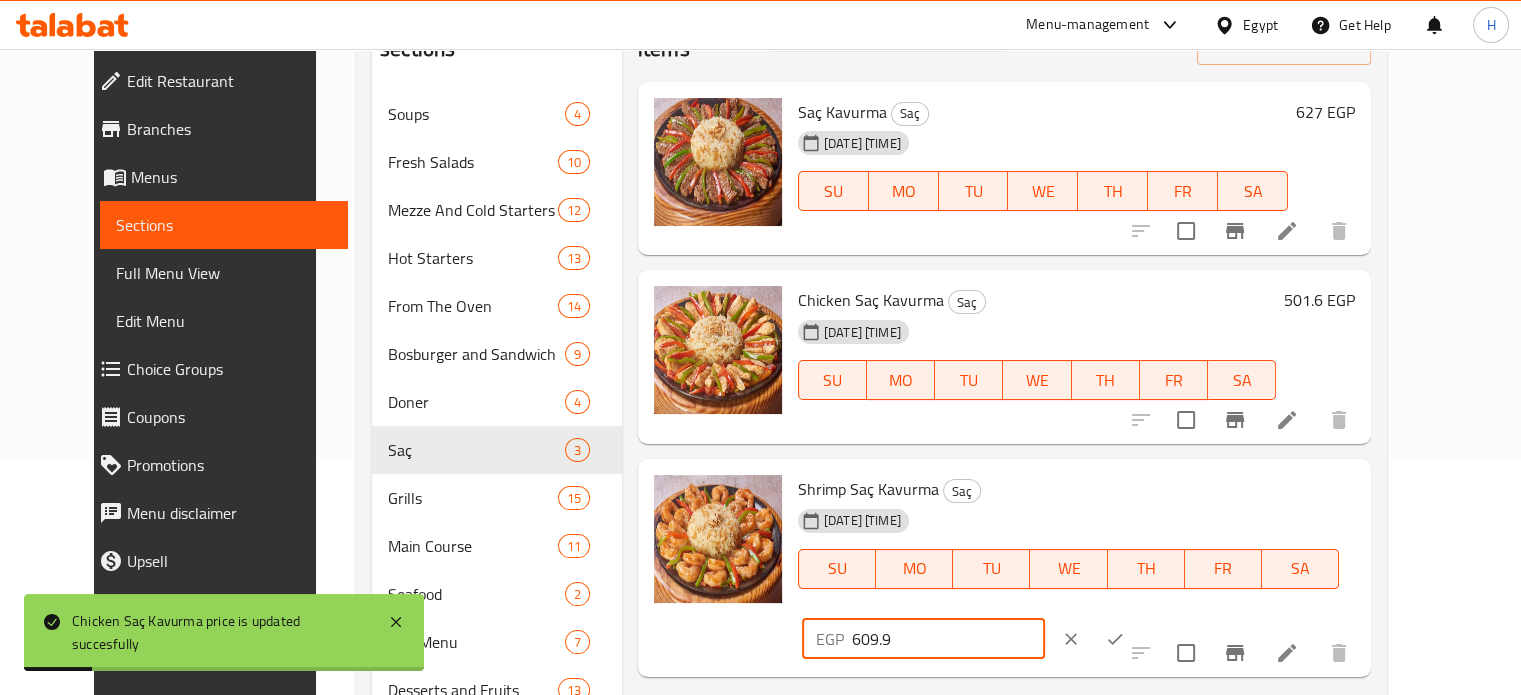drag, startPoint x: 1230, startPoint y: 456, endPoint x: 1103, endPoint y: 458, distance: 127.01575 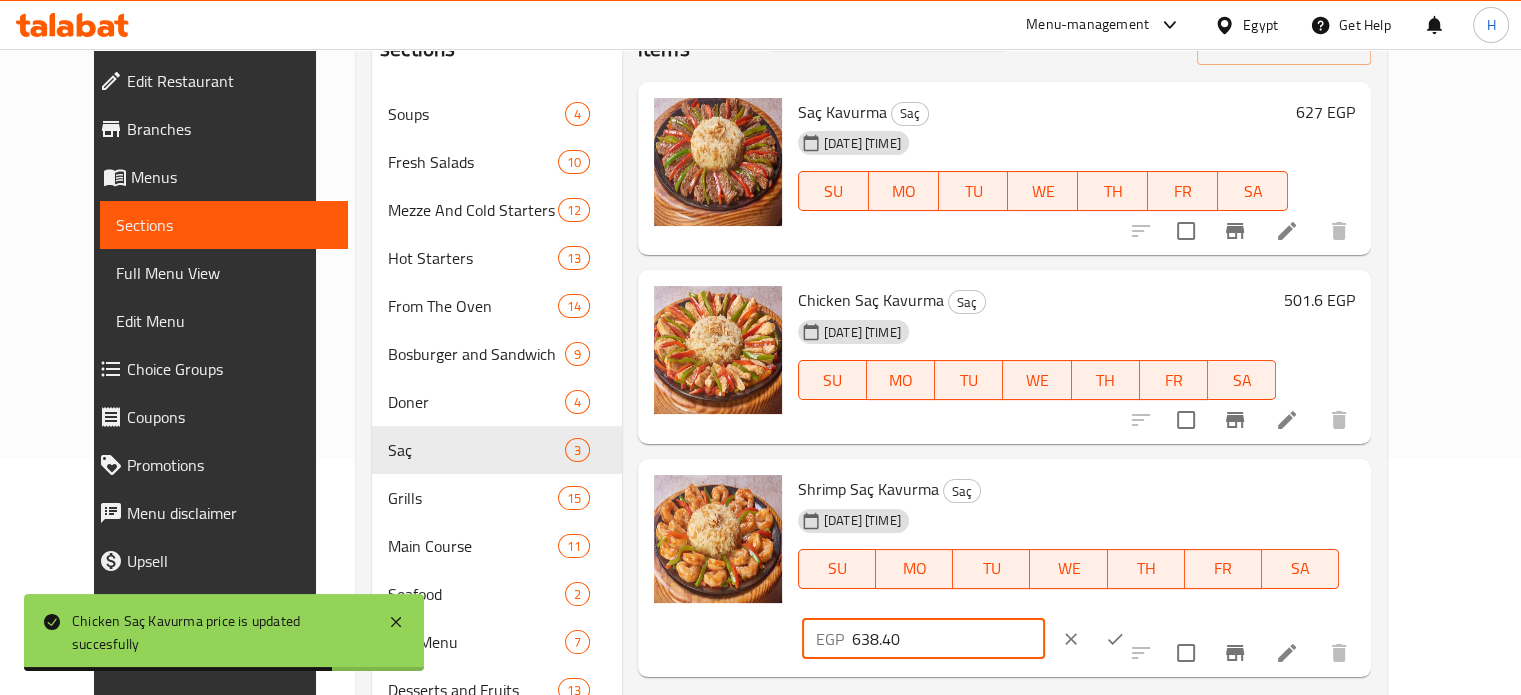 type on "638.40" 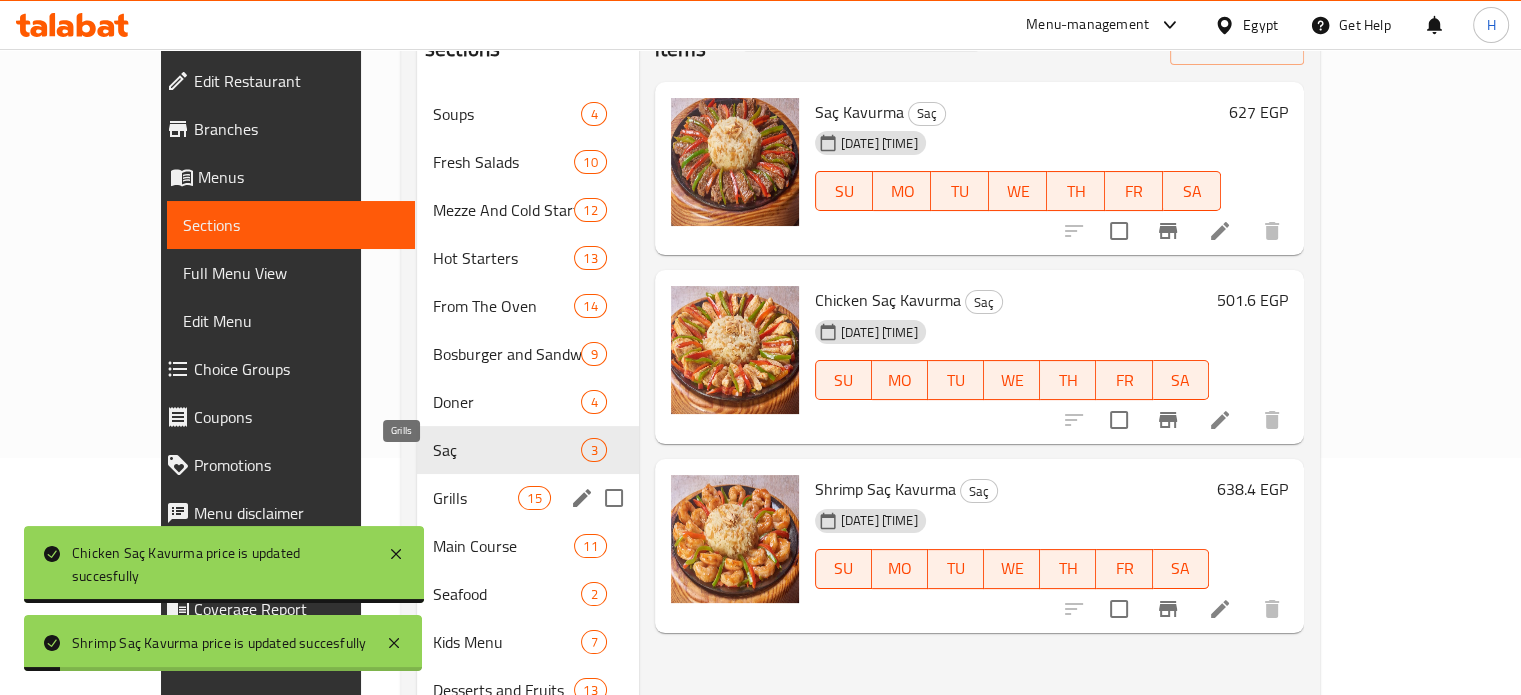 click on "Grills" at bounding box center [475, 498] 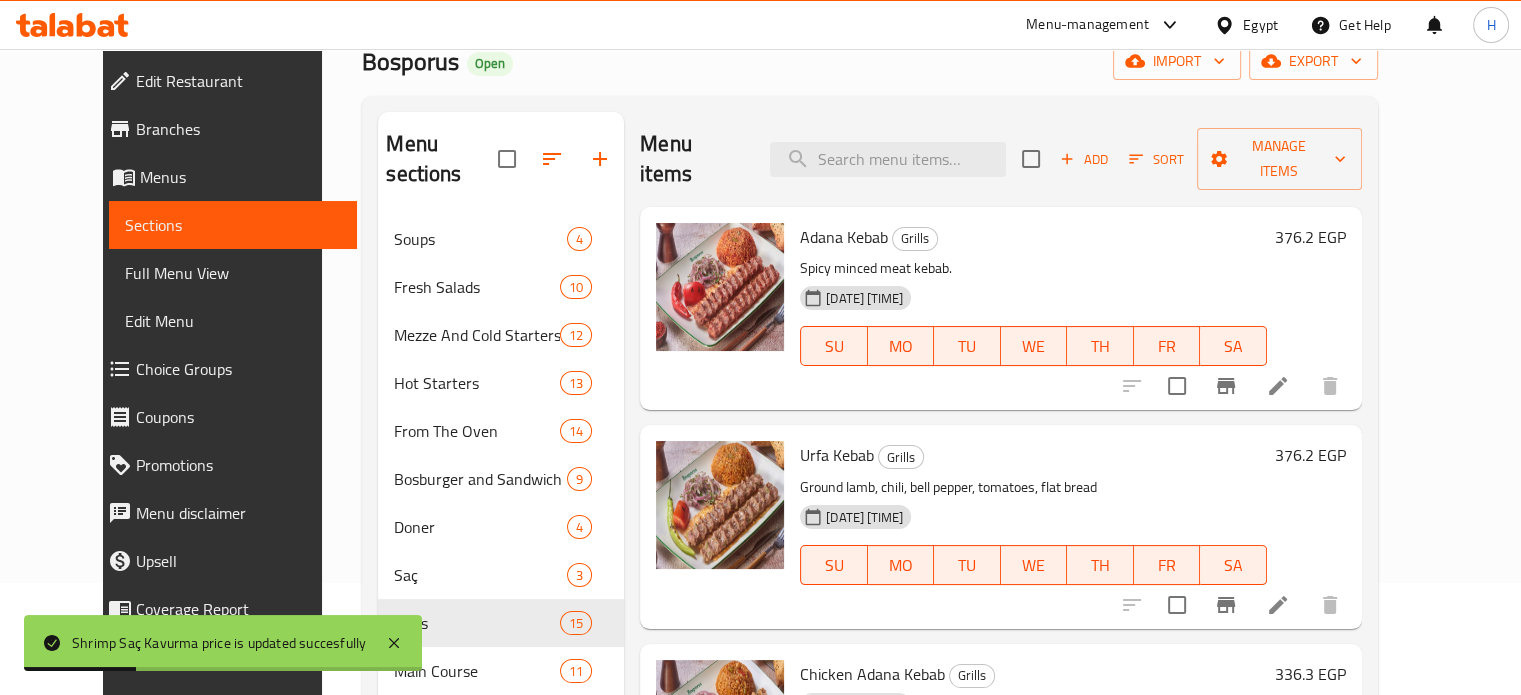 scroll, scrollTop: 37, scrollLeft: 0, axis: vertical 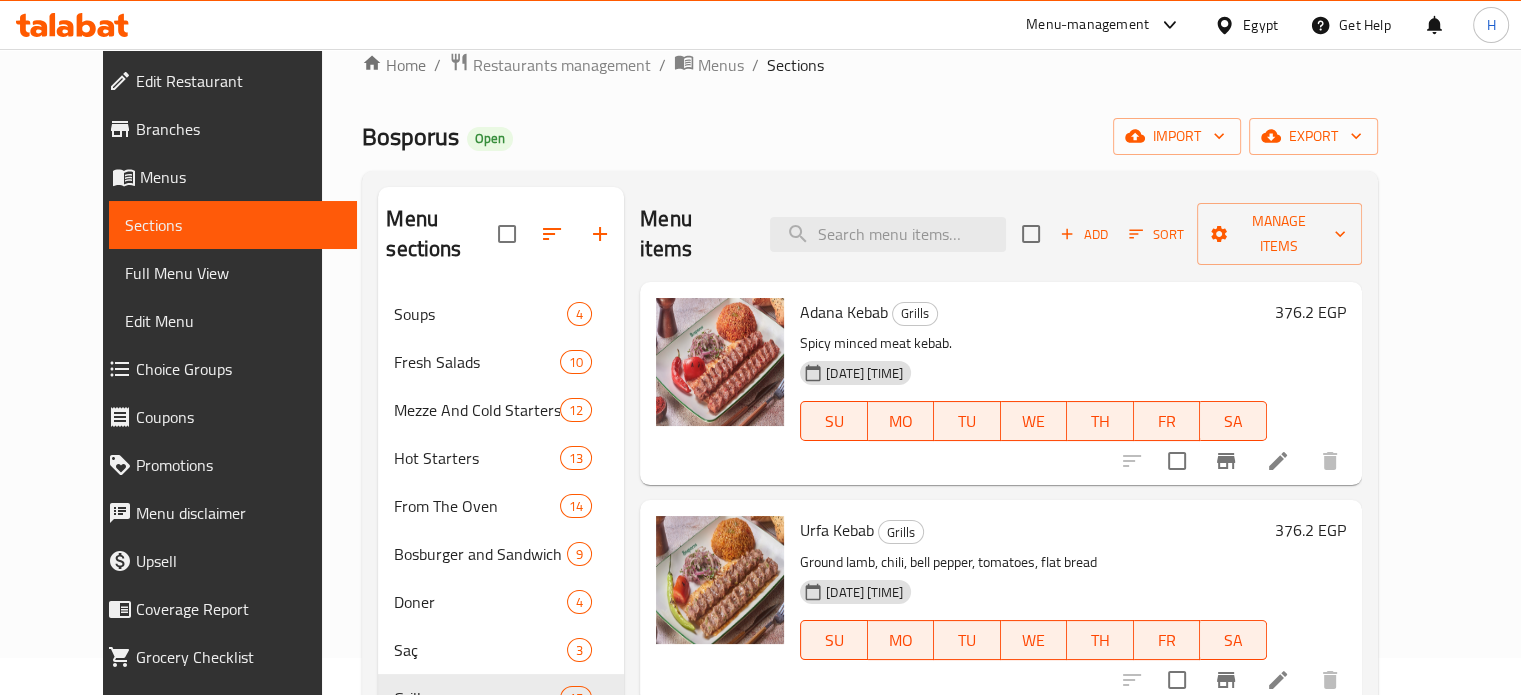 click on "376.2   EGP" at bounding box center [1310, 312] 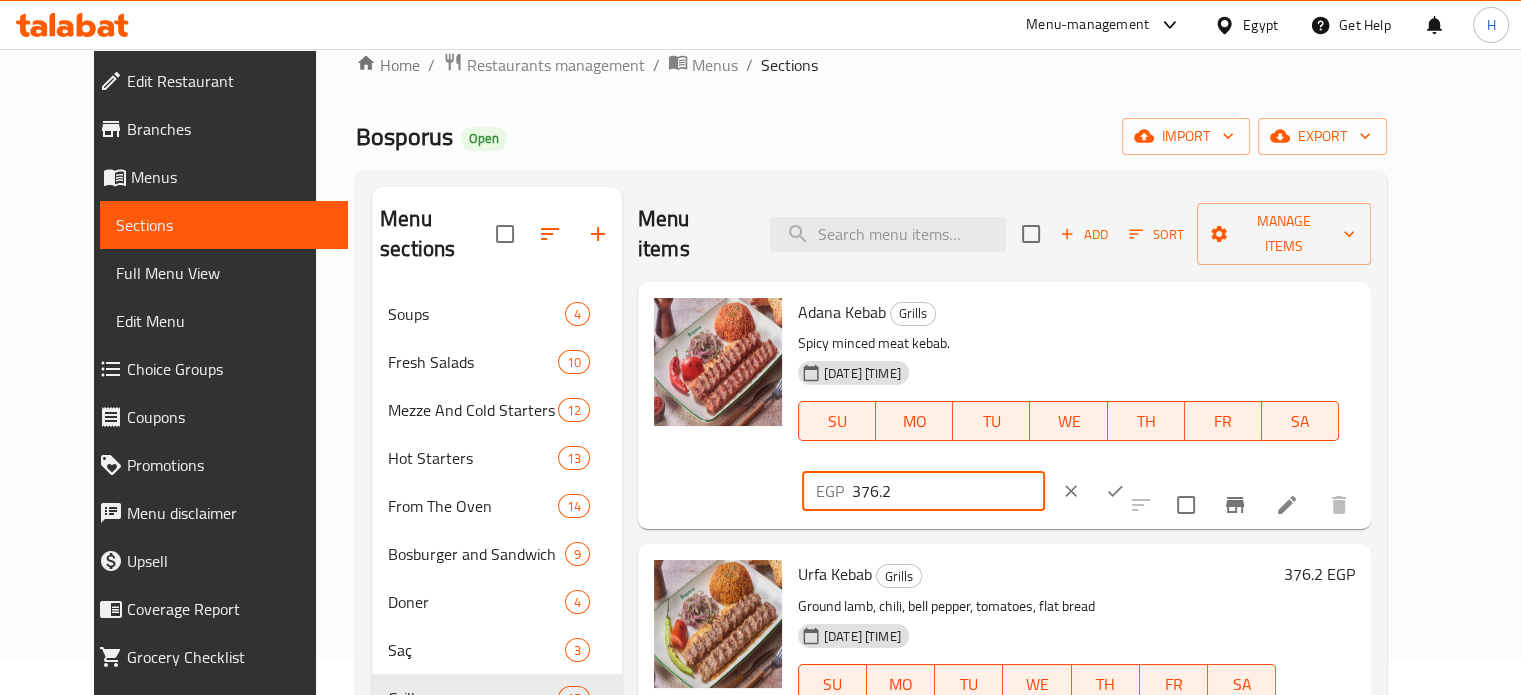 drag, startPoint x: 1251, startPoint y: 293, endPoint x: 1149, endPoint y: 296, distance: 102.044106 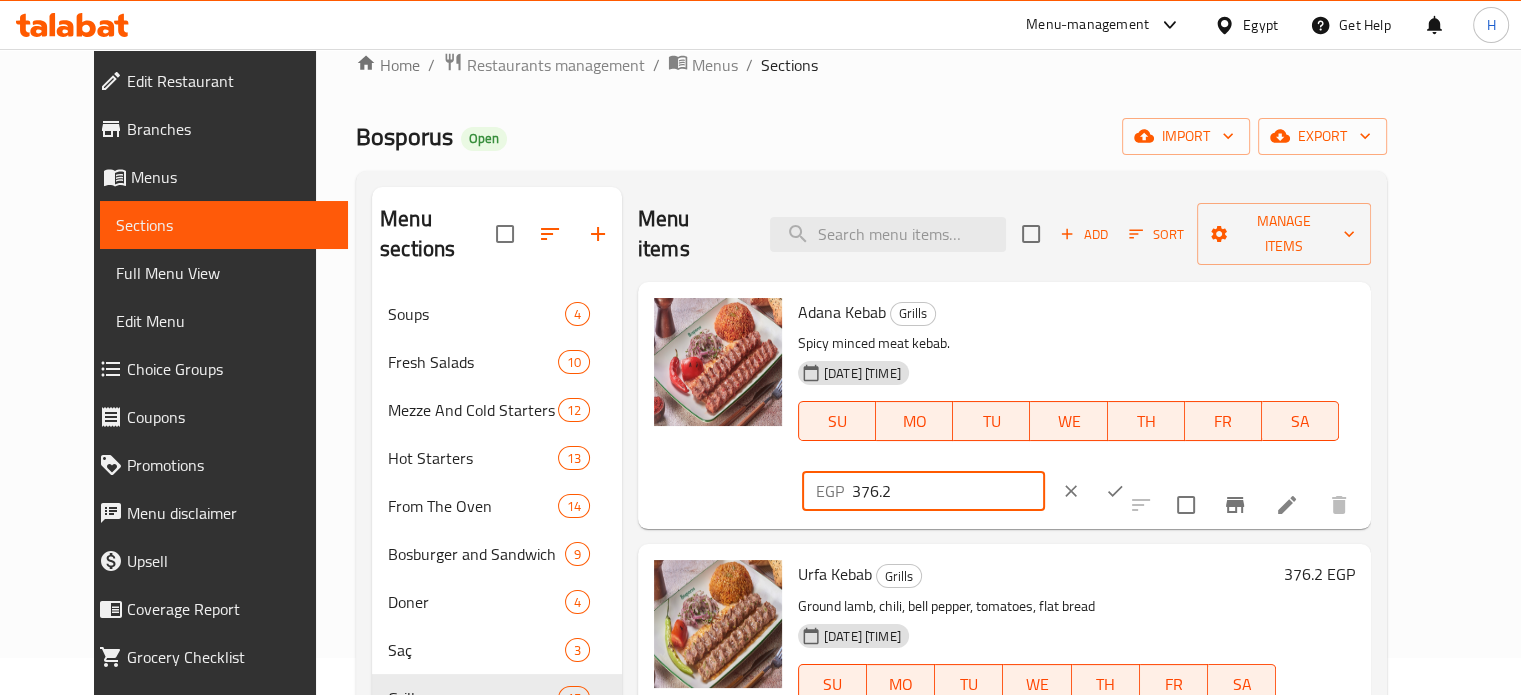 click on "EGP 376.2 ​" at bounding box center (923, 491) 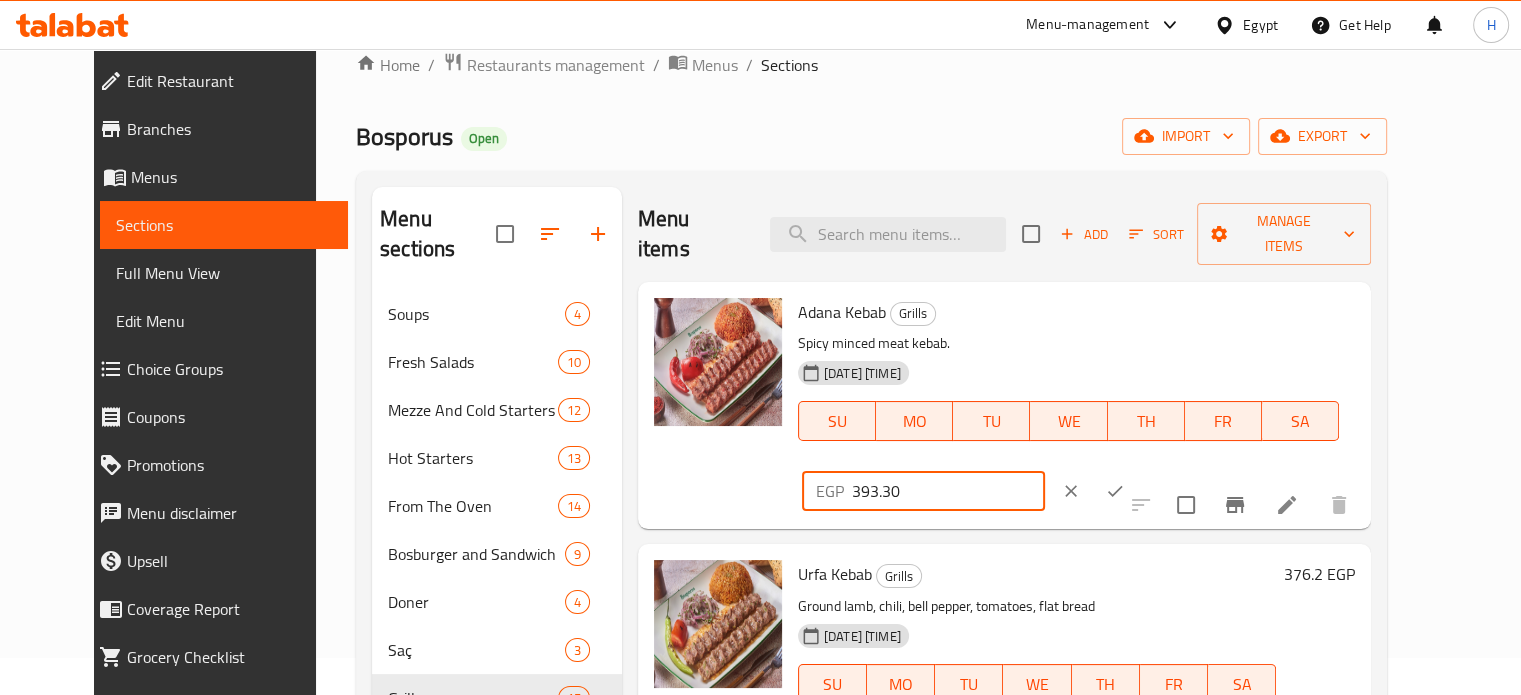 type on "393.30" 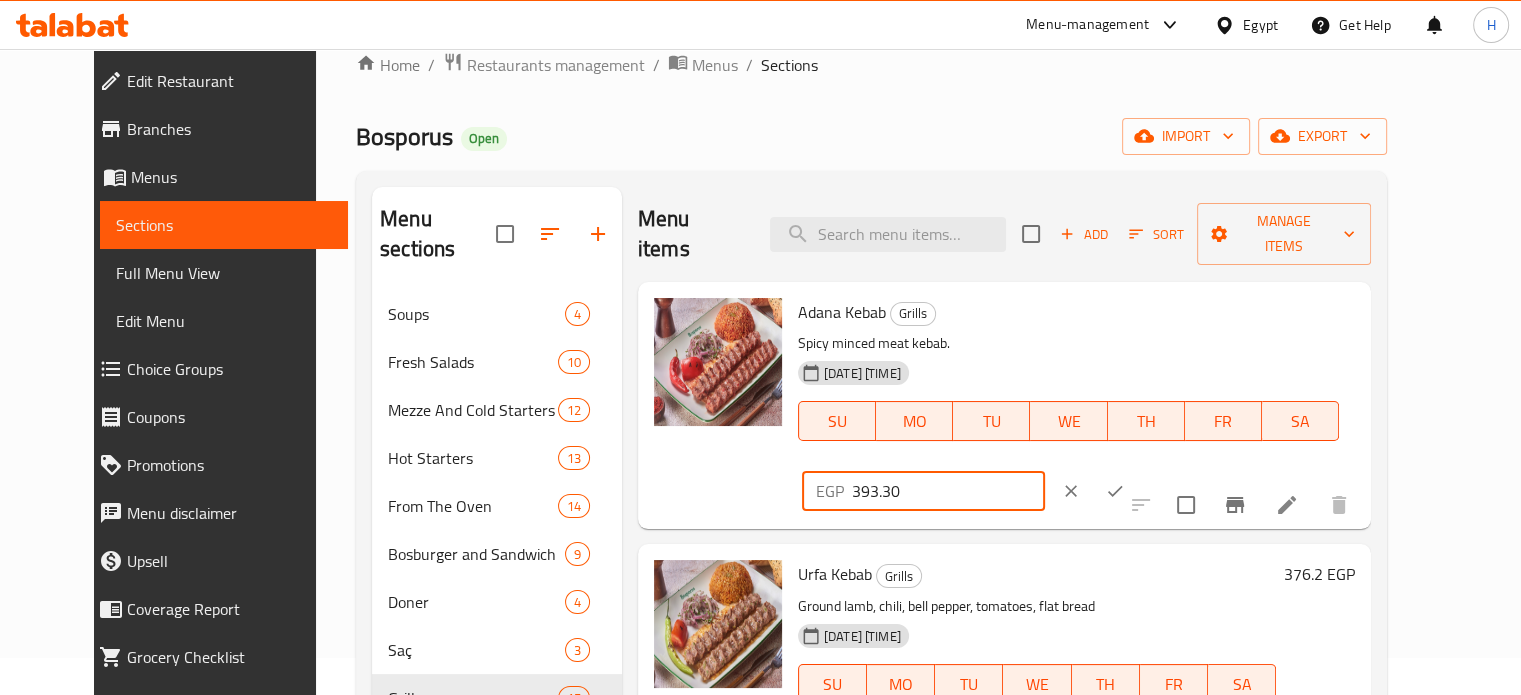 click 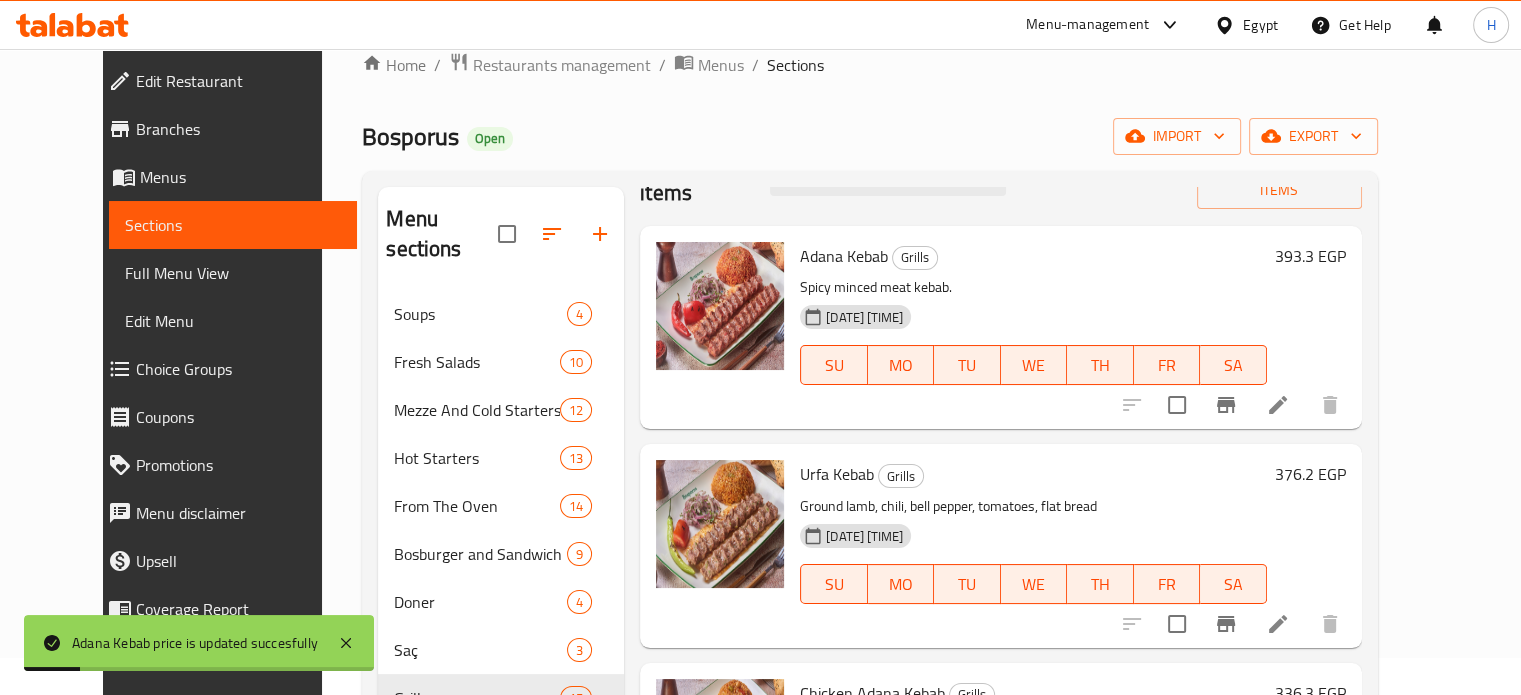 scroll, scrollTop: 100, scrollLeft: 0, axis: vertical 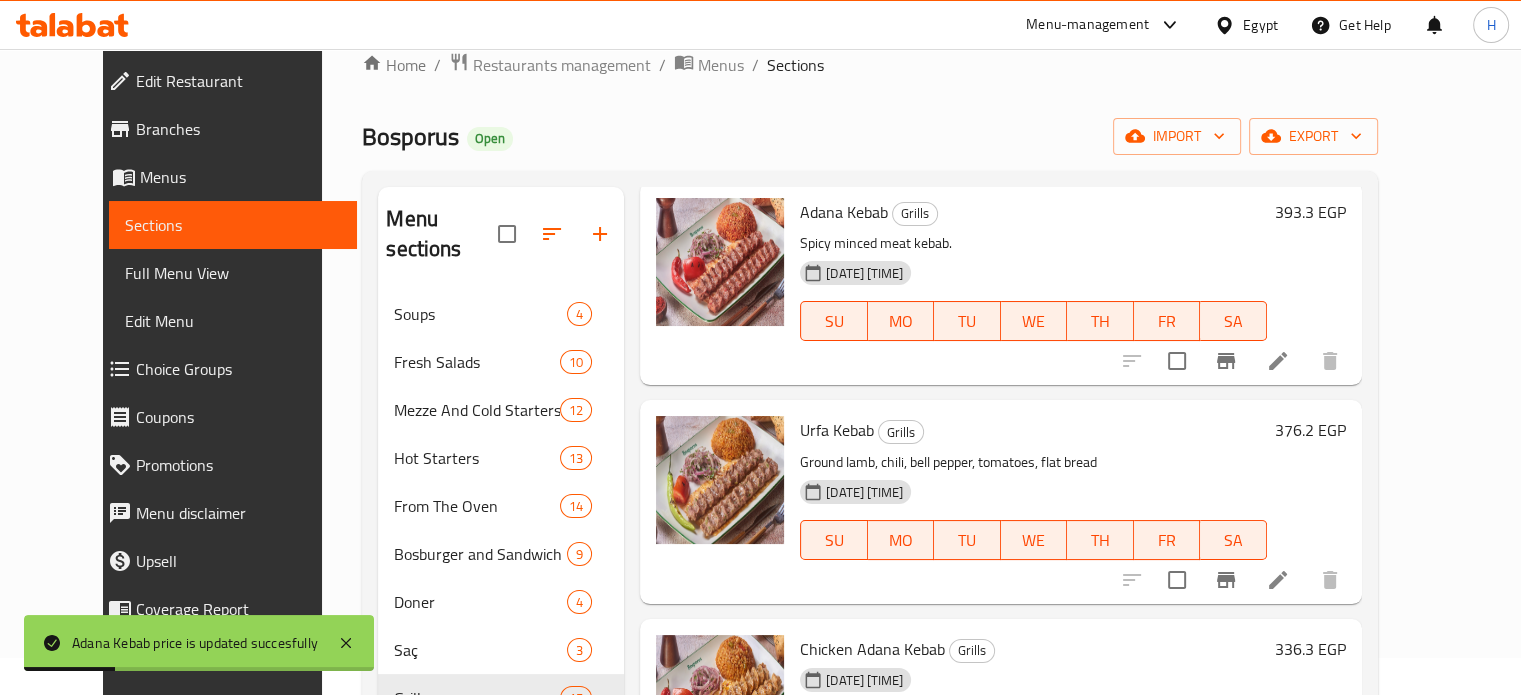 click on "376.2   EGP" at bounding box center [1310, 430] 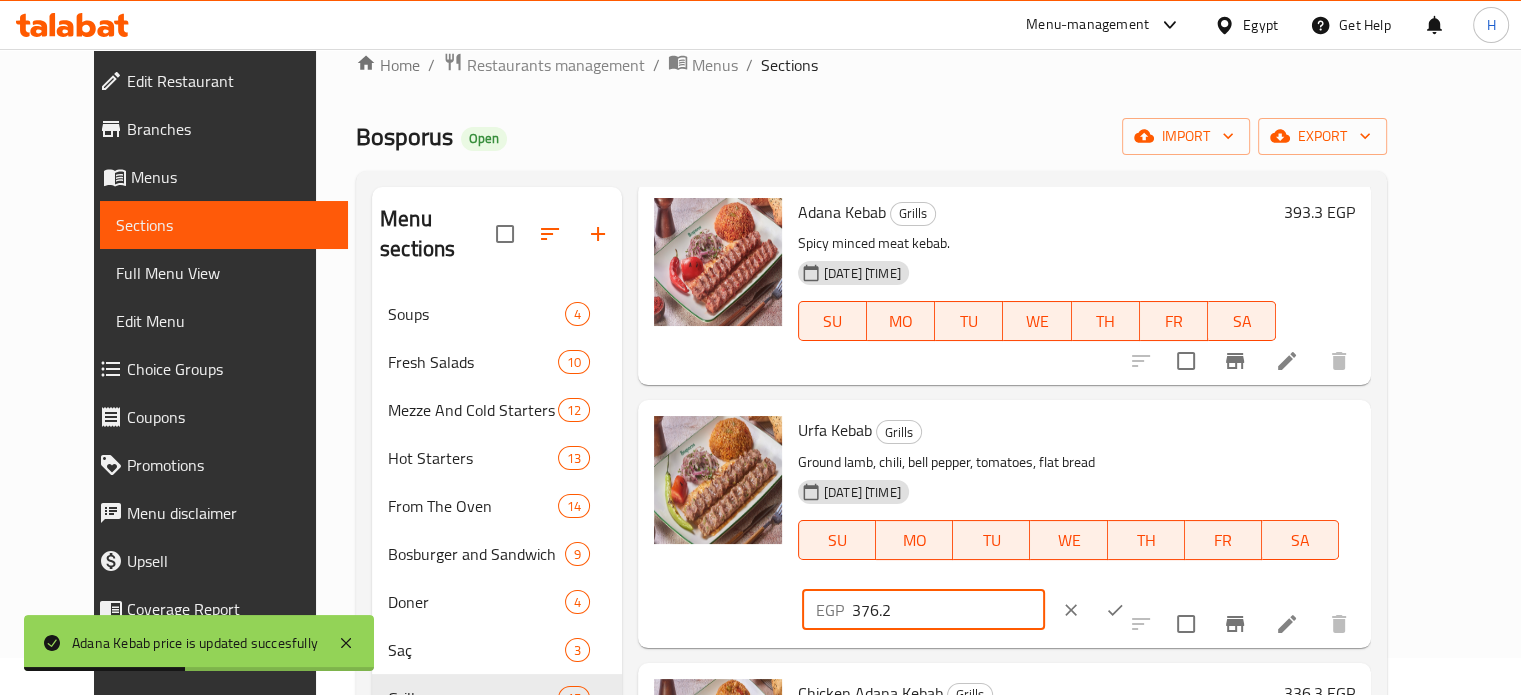 drag, startPoint x: 1253, startPoint y: 405, endPoint x: 1137, endPoint y: 409, distance: 116.06895 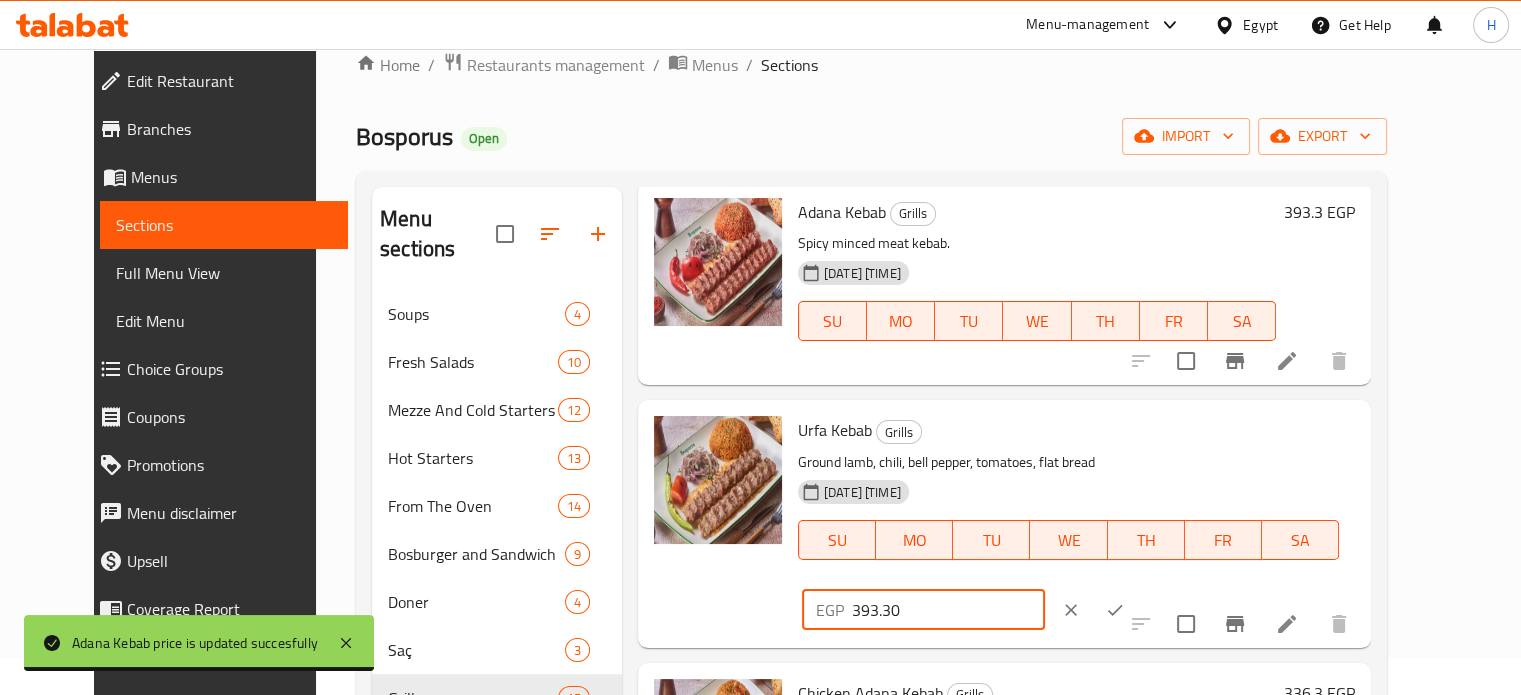 type on "393.30" 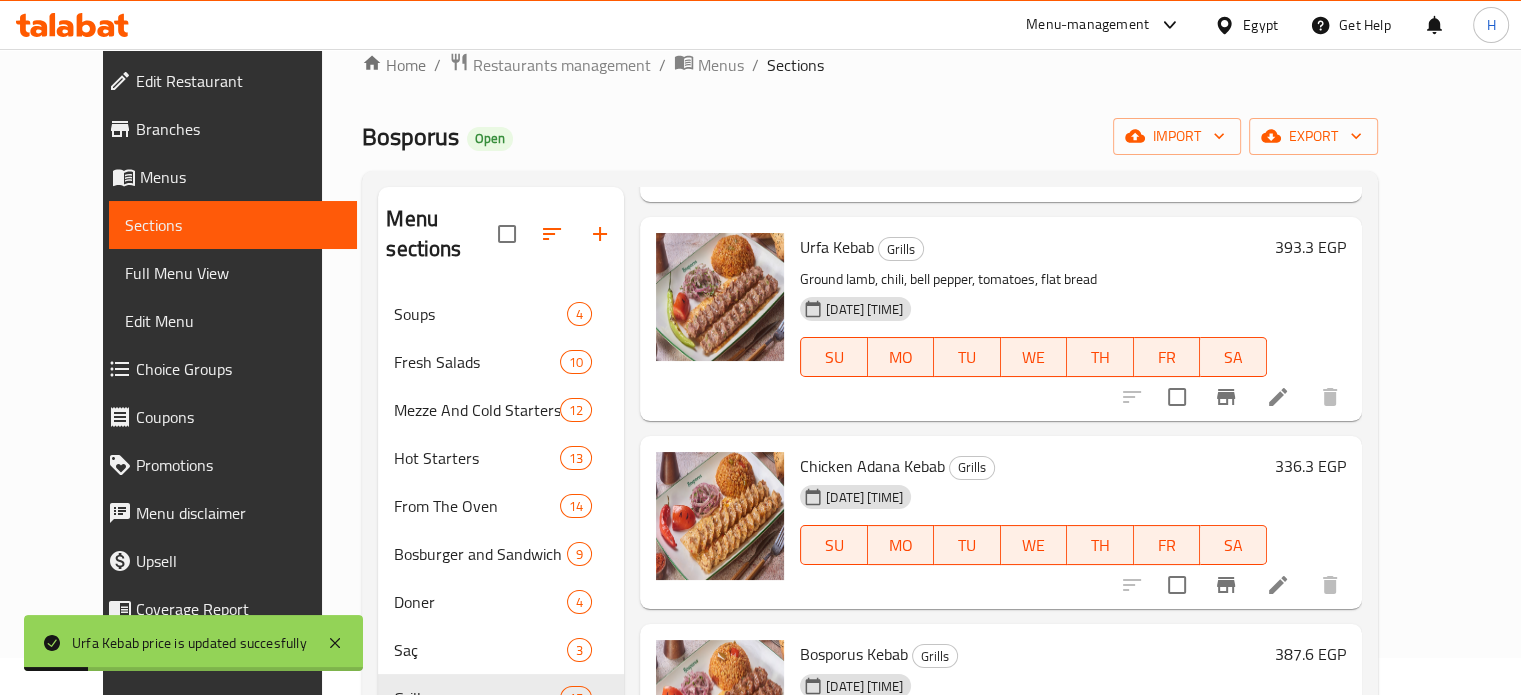 scroll, scrollTop: 300, scrollLeft: 0, axis: vertical 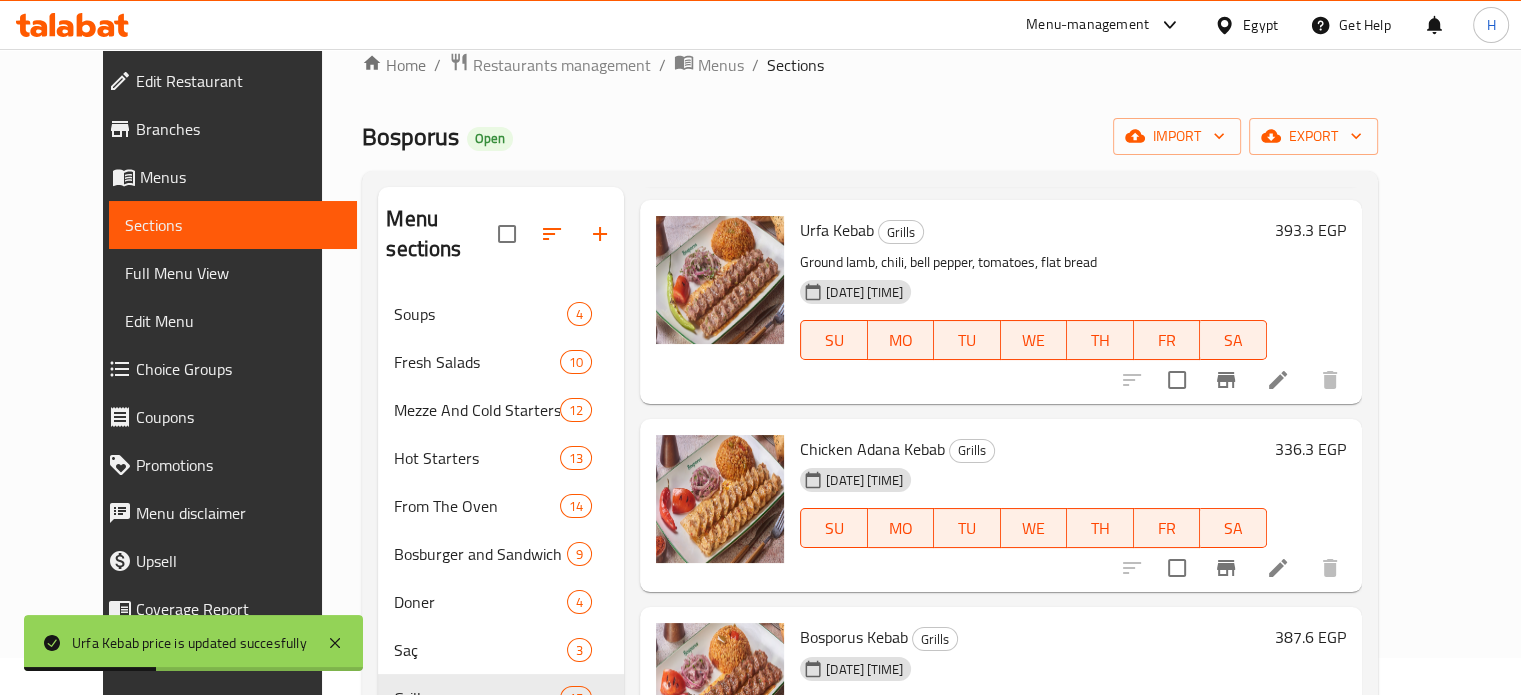 click on "336.3   EGP" at bounding box center (1310, 449) 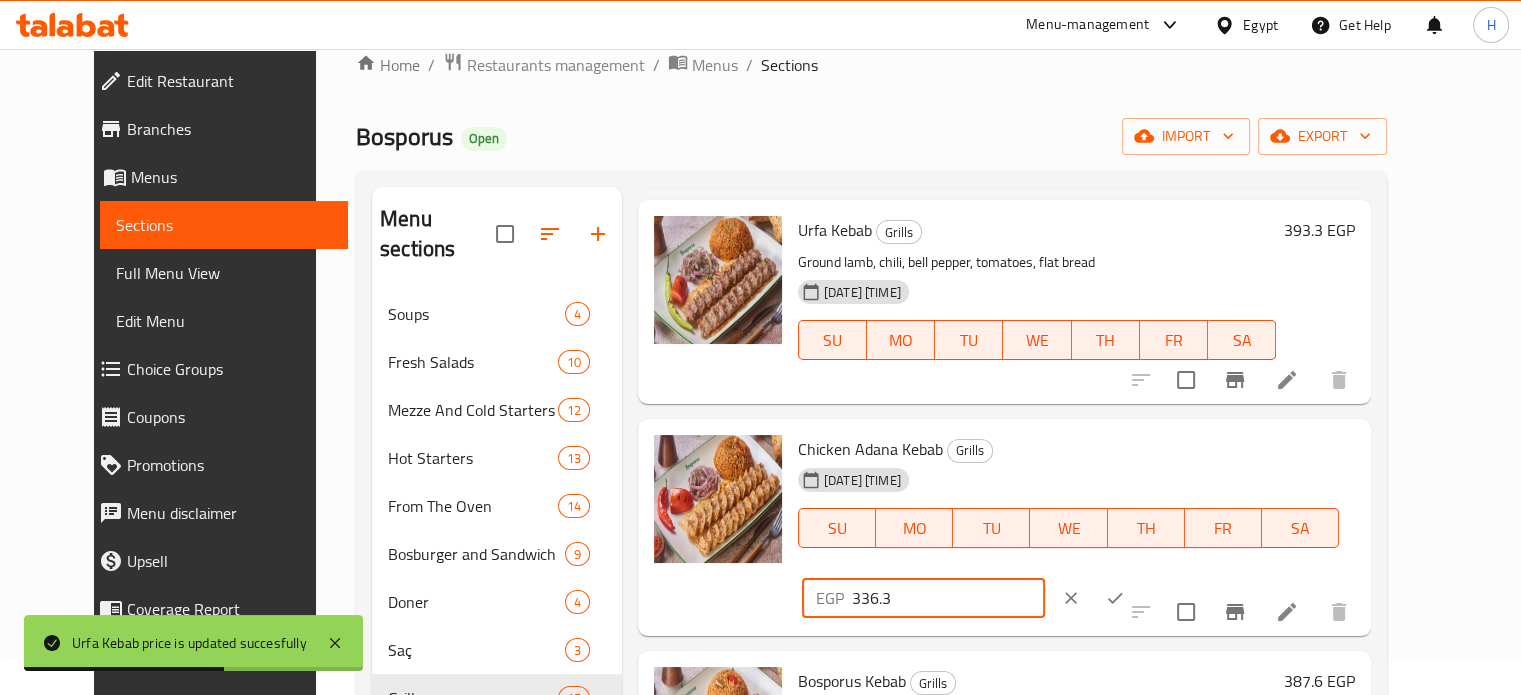 drag, startPoint x: 1241, startPoint y: 433, endPoint x: 1168, endPoint y: 433, distance: 73 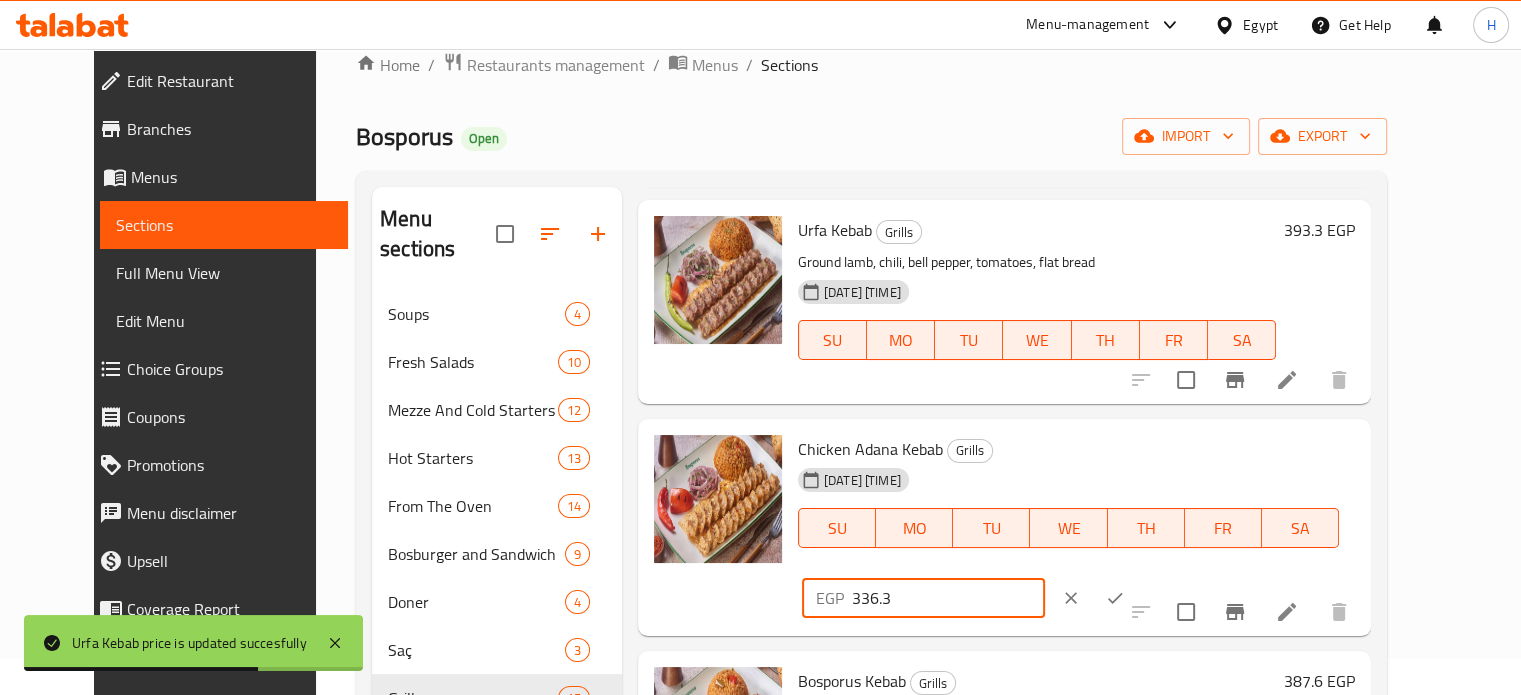 click on "336.3" at bounding box center [948, 598] 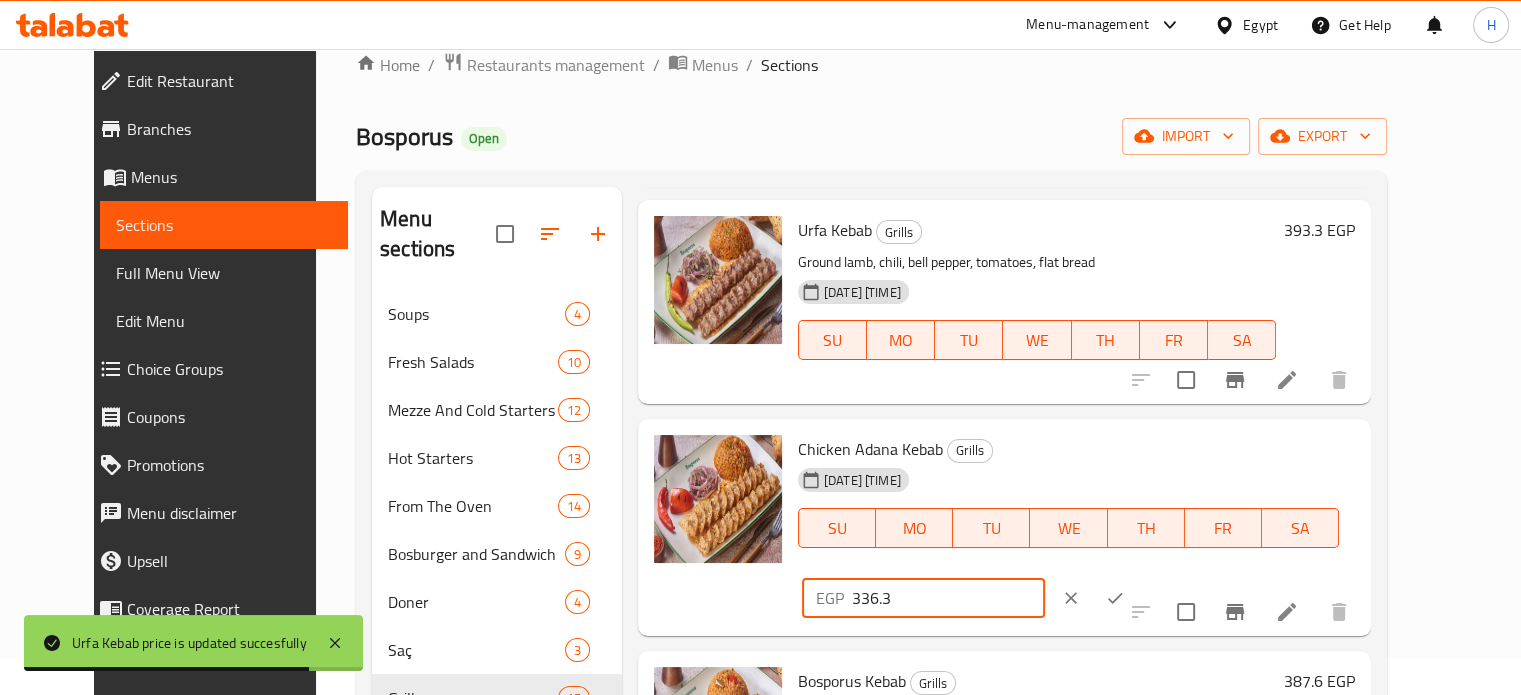 drag, startPoint x: 1232, startPoint y: 425, endPoint x: 1107, endPoint y: 427, distance: 125.016 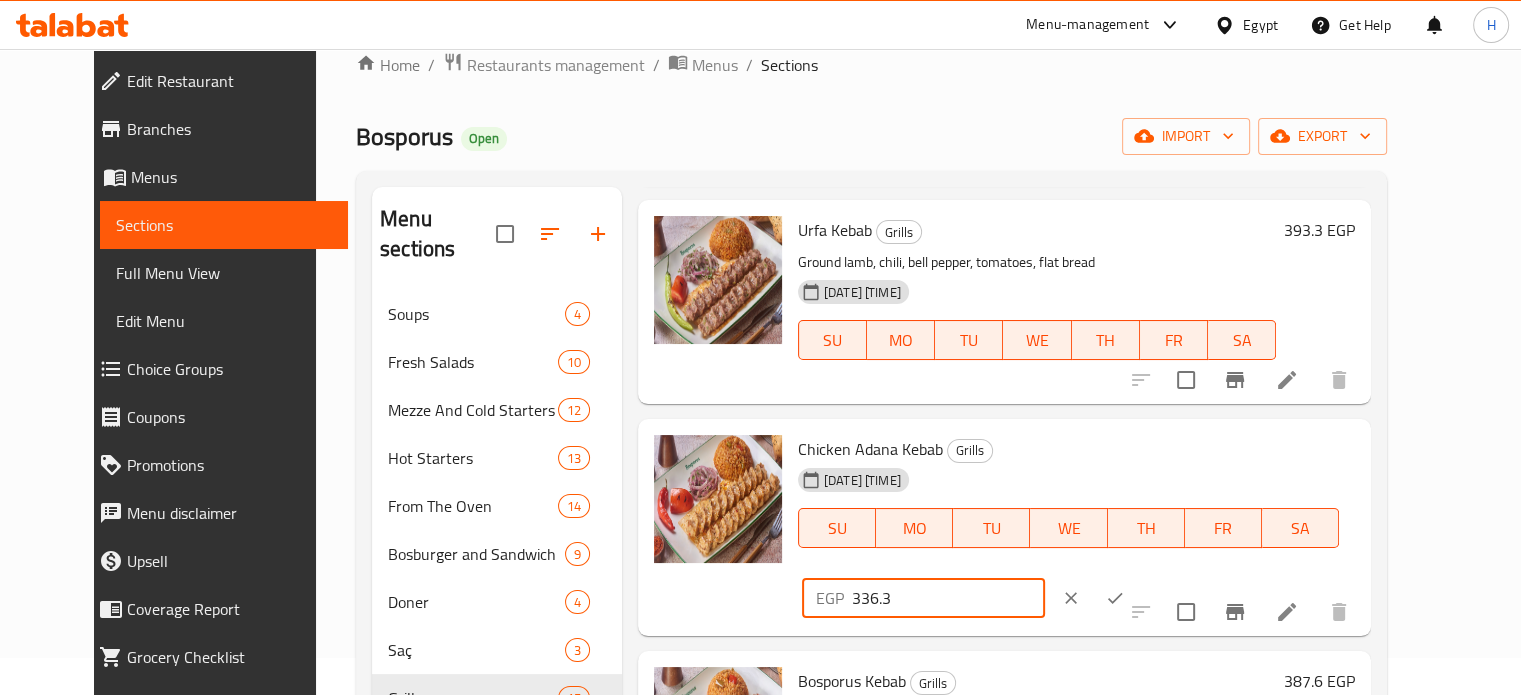 click 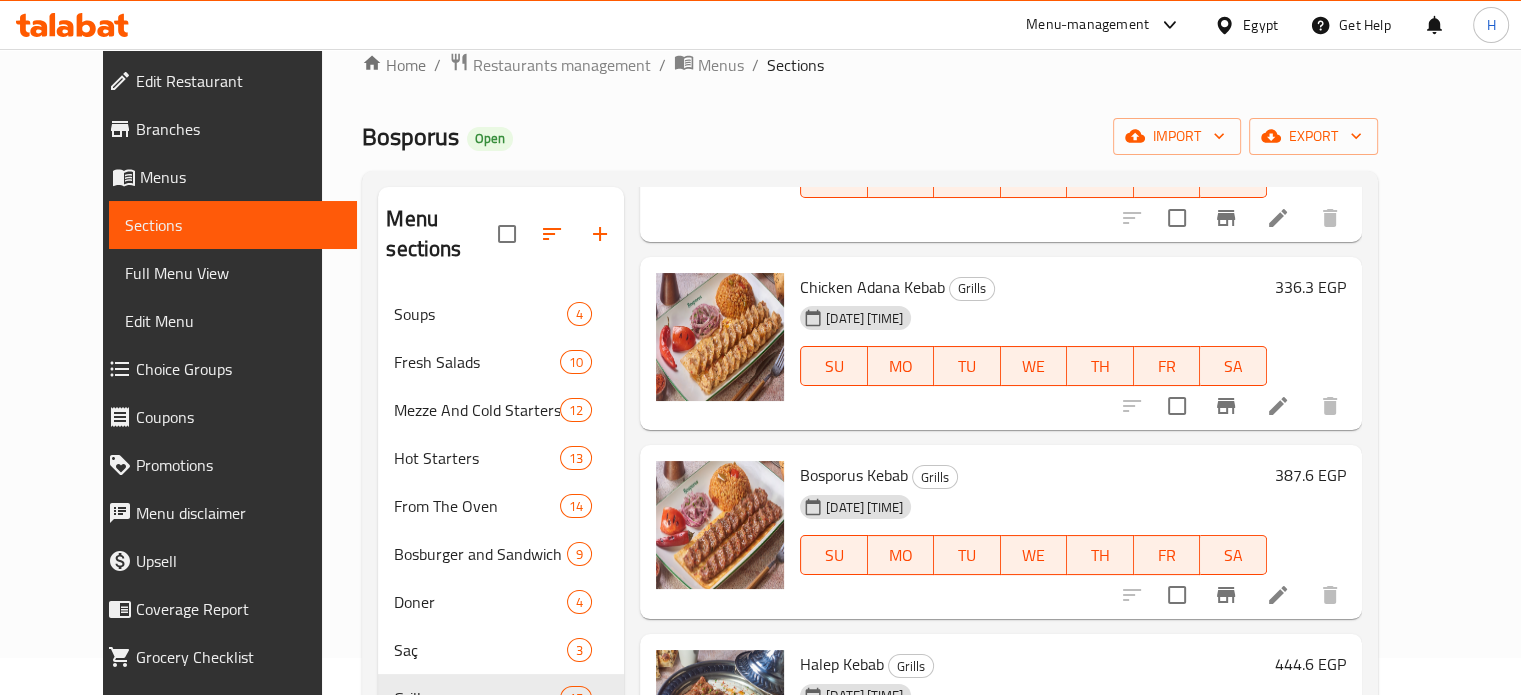 scroll, scrollTop: 500, scrollLeft: 0, axis: vertical 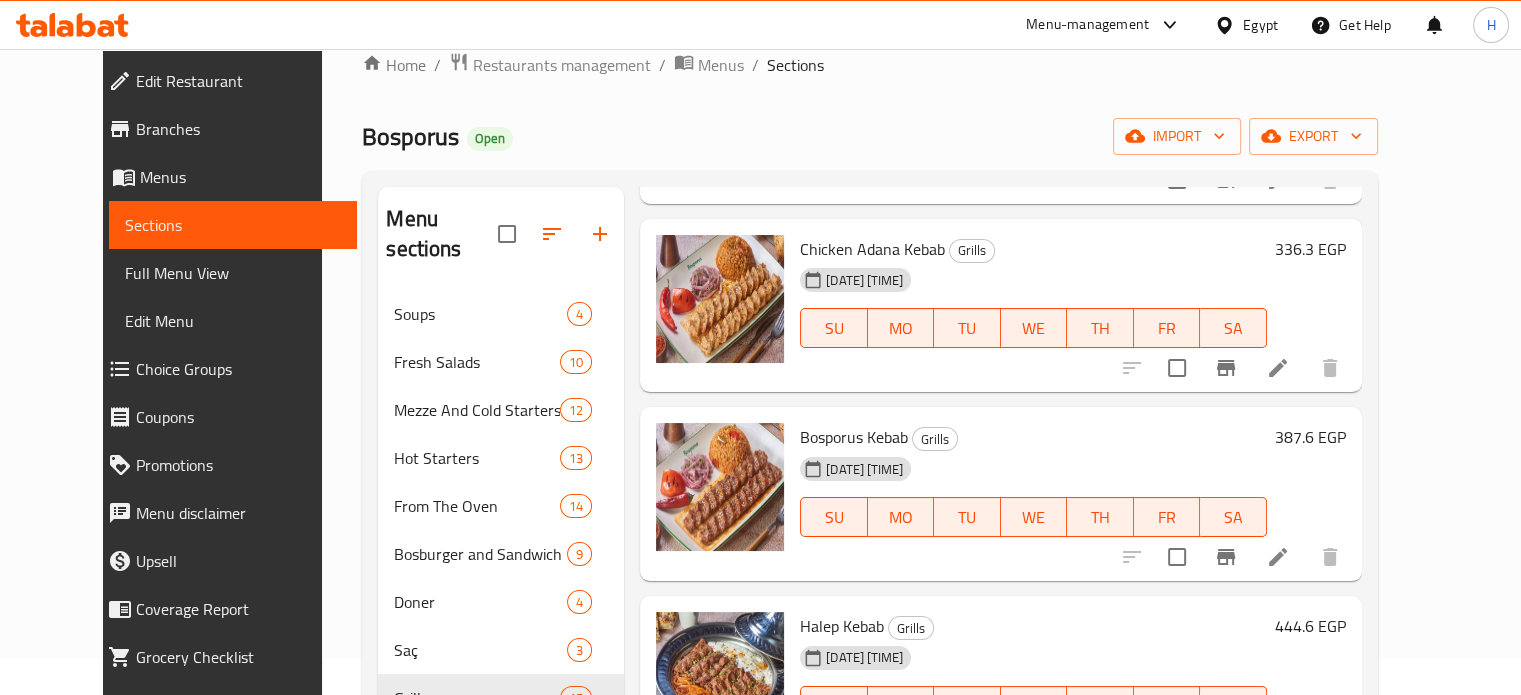 click on "387.6   EGP" at bounding box center [1310, 437] 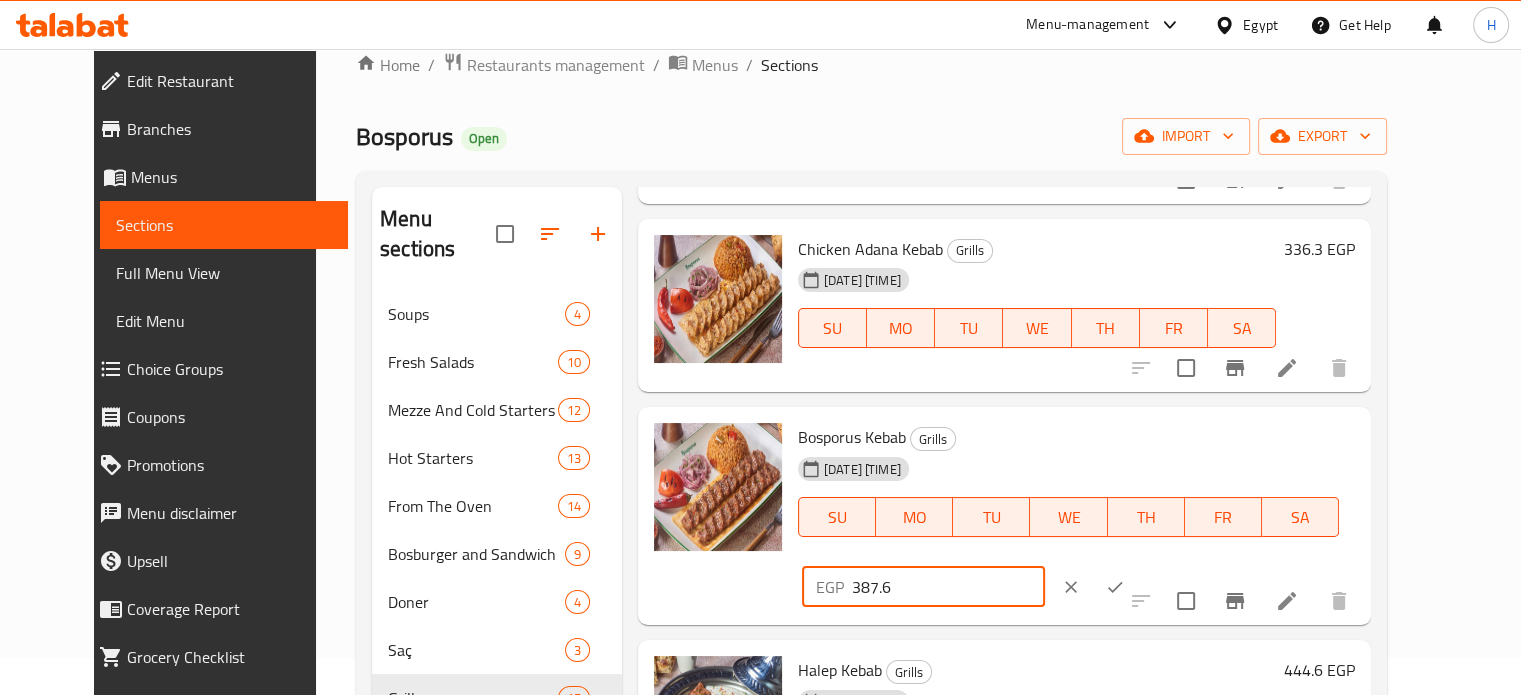 drag, startPoint x: 1224, startPoint y: 425, endPoint x: 1160, endPoint y: 427, distance: 64.03124 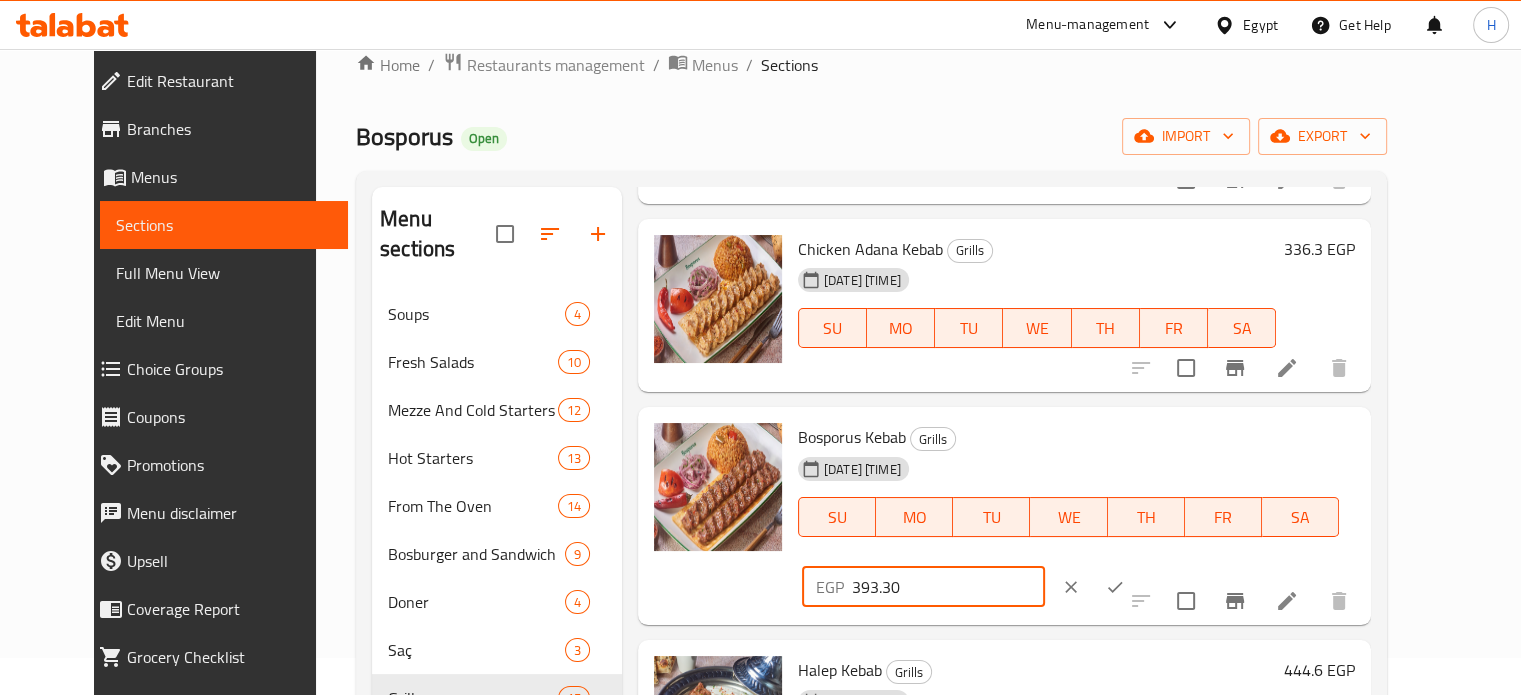type on "393.30" 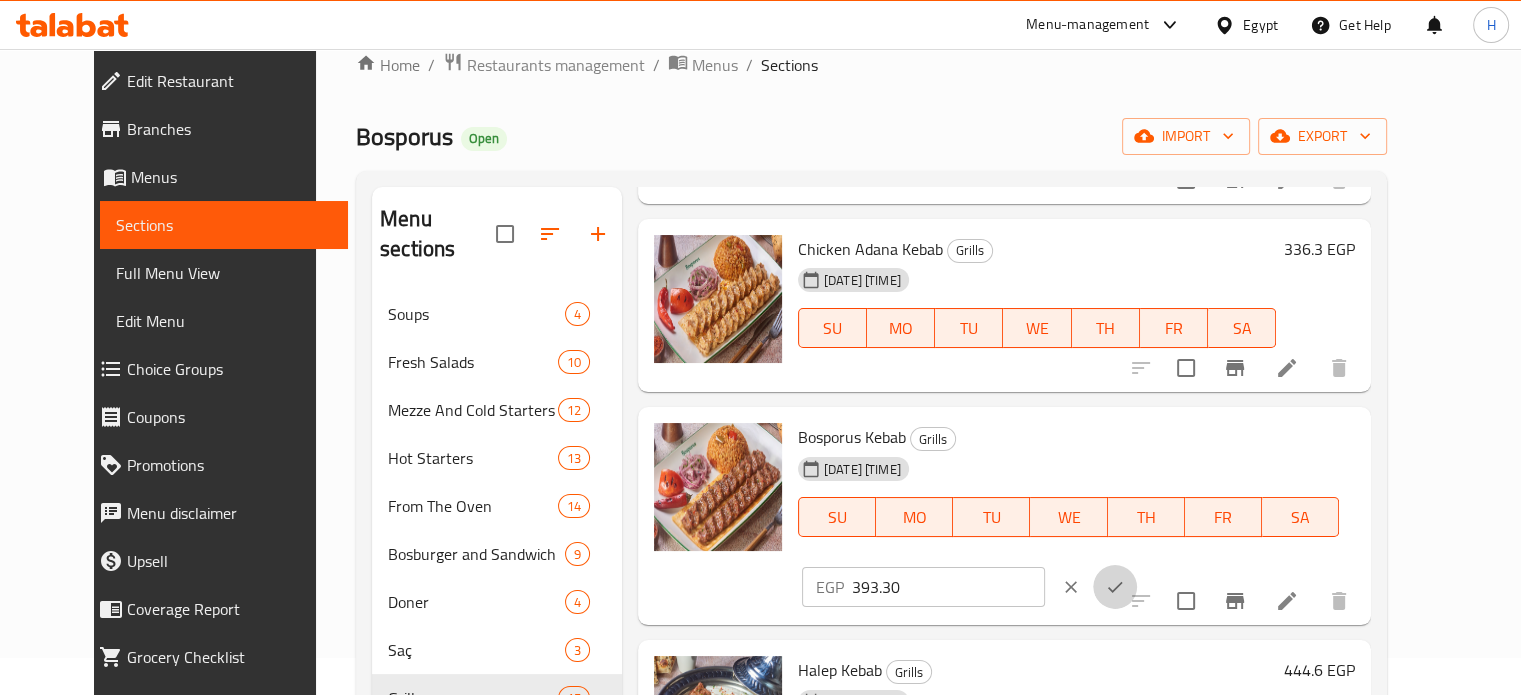 click at bounding box center (1115, 587) 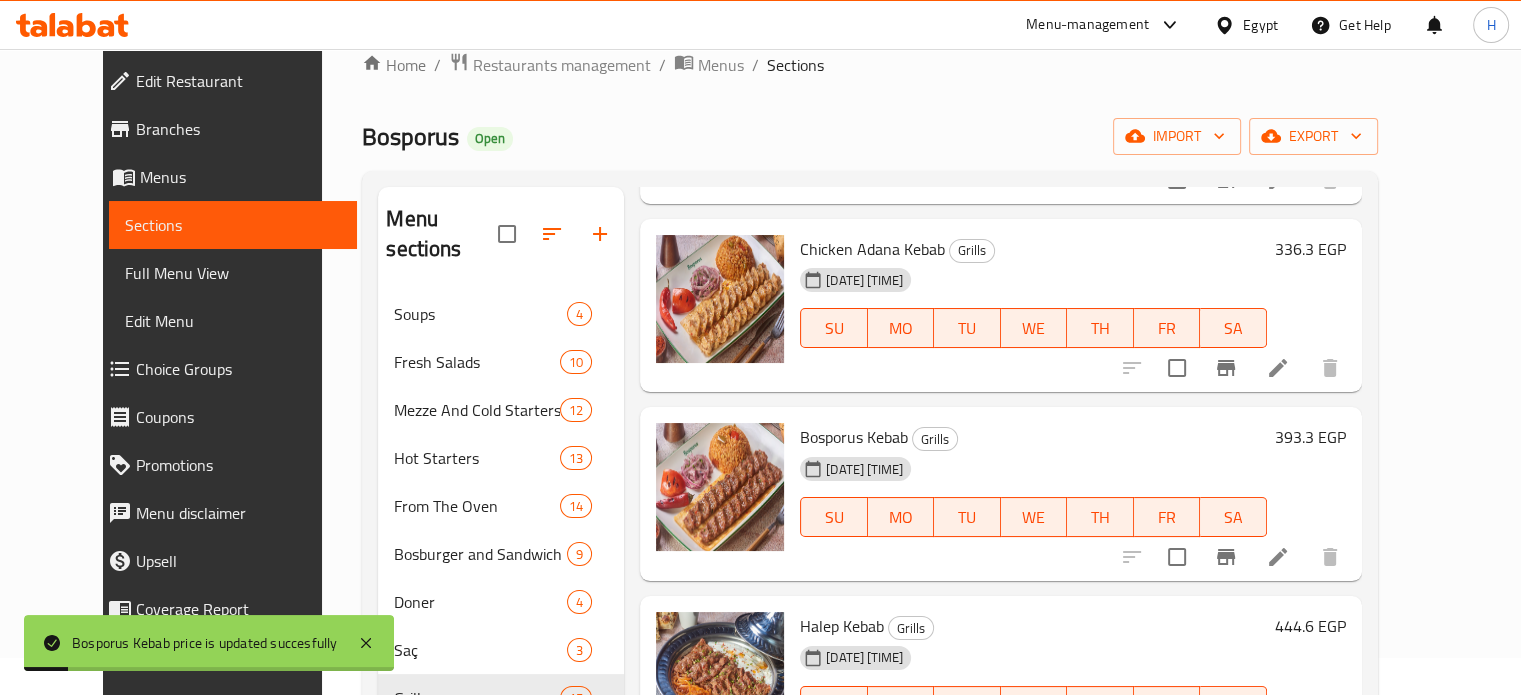 scroll, scrollTop: 700, scrollLeft: 0, axis: vertical 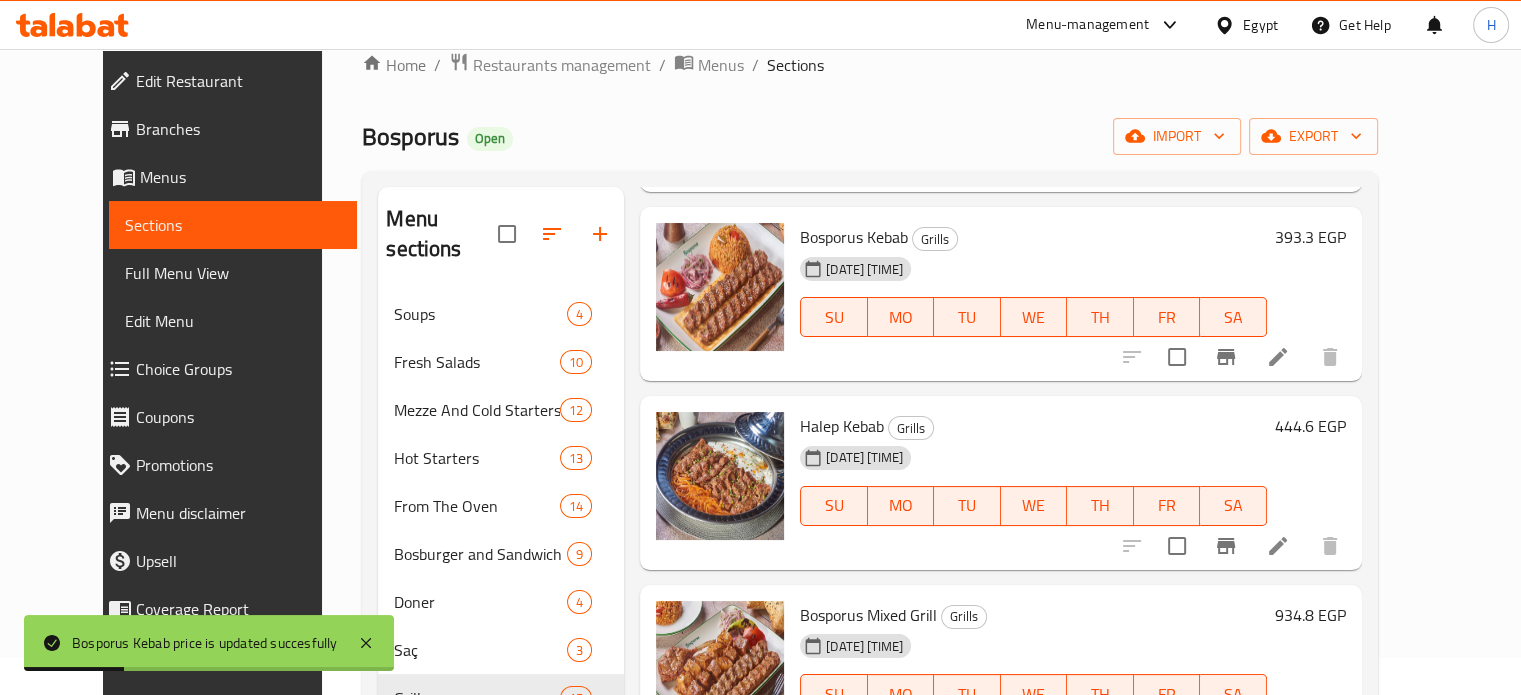click on "444.6   EGP" at bounding box center [1310, 426] 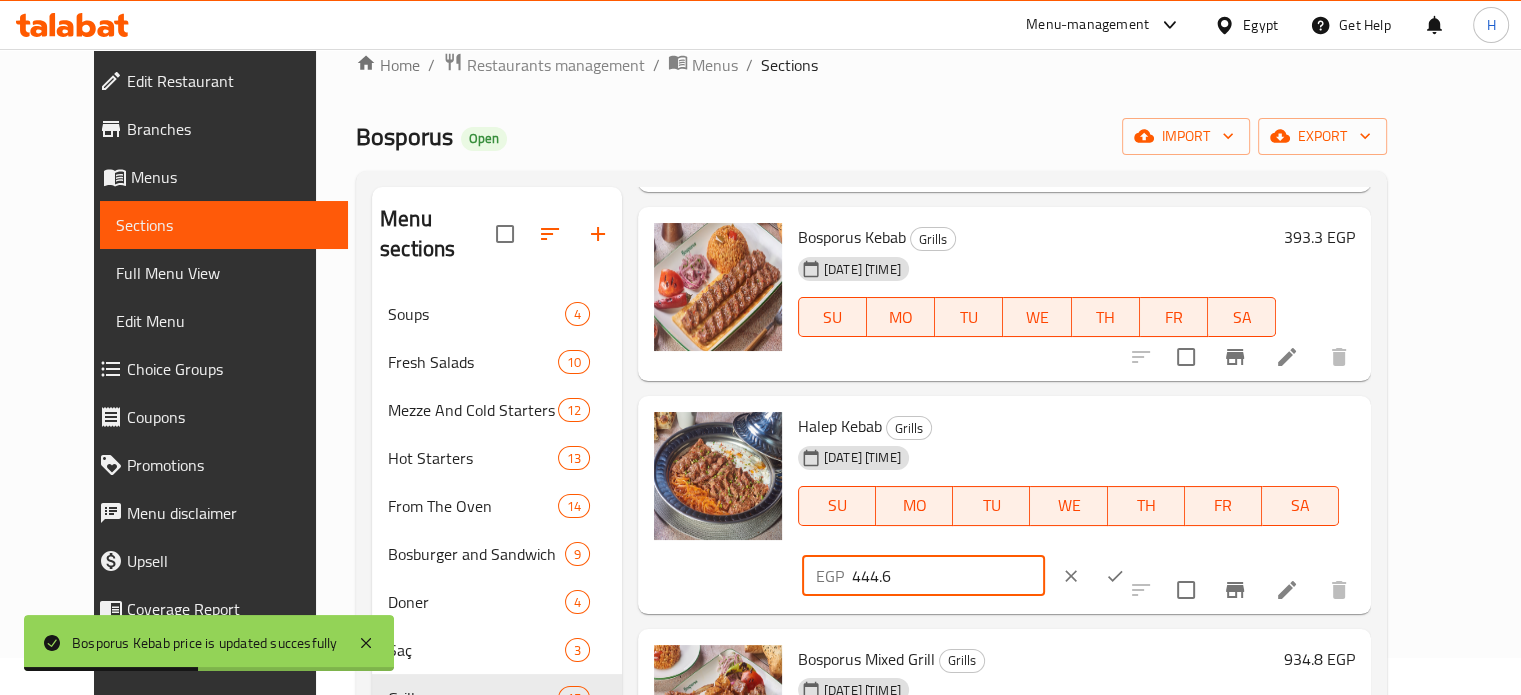 drag, startPoint x: 1224, startPoint y: 411, endPoint x: 1111, endPoint y: 411, distance: 113 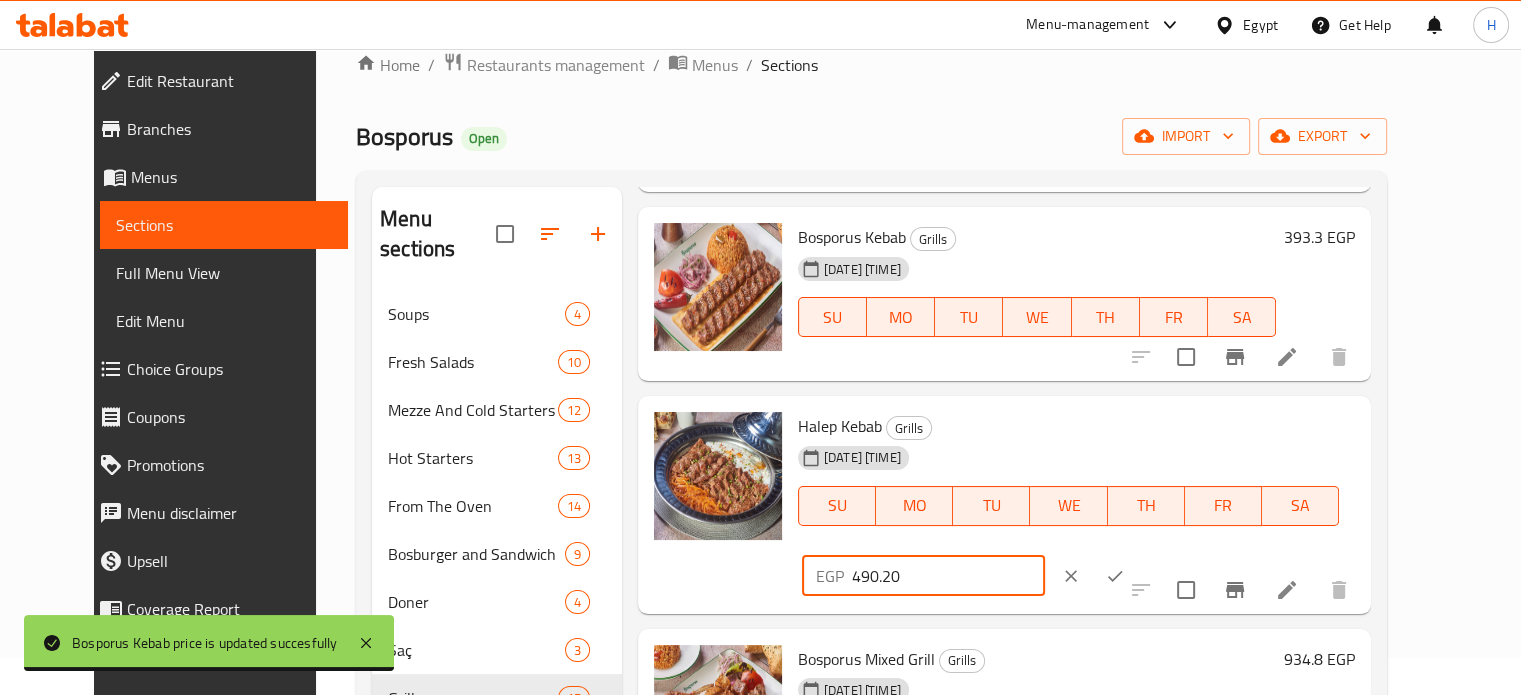type on "490.20" 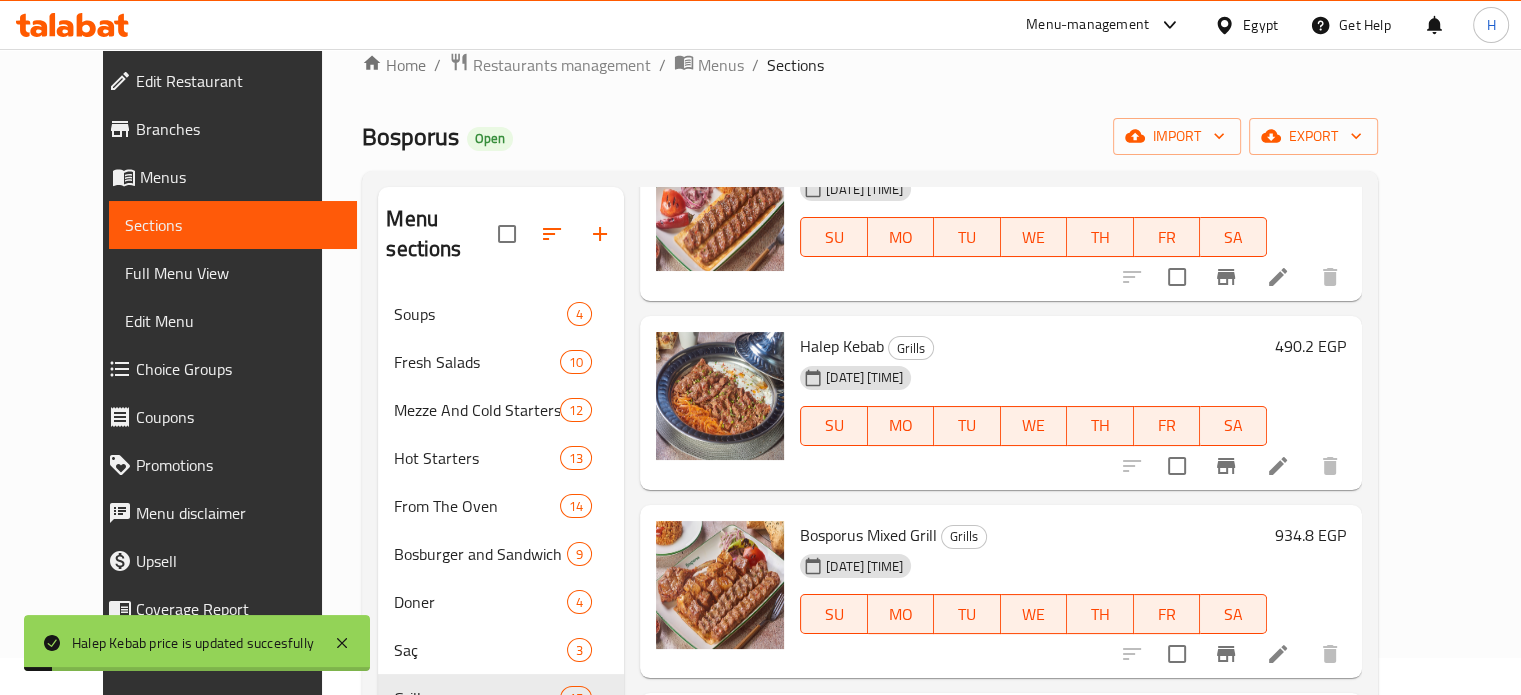 scroll, scrollTop: 900, scrollLeft: 0, axis: vertical 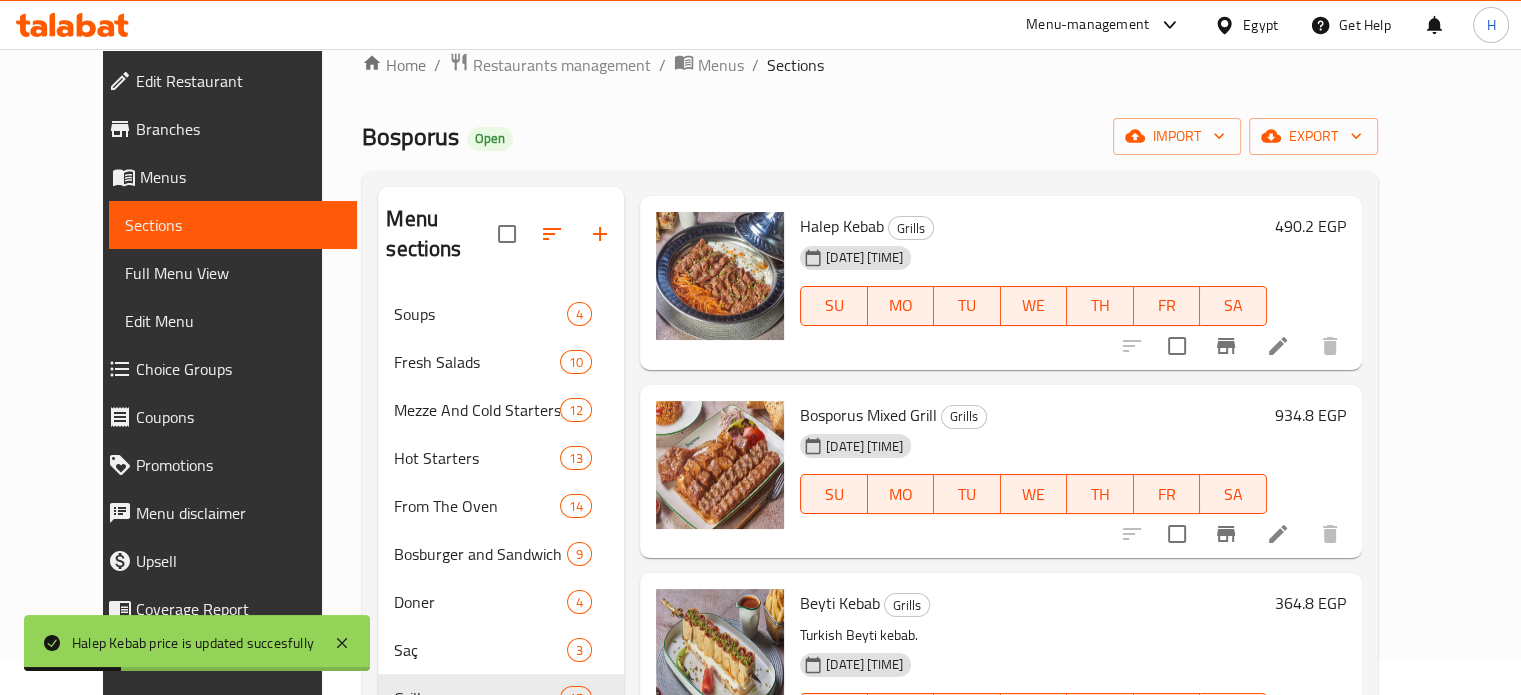 click on "934.8   EGP" at bounding box center (1310, 415) 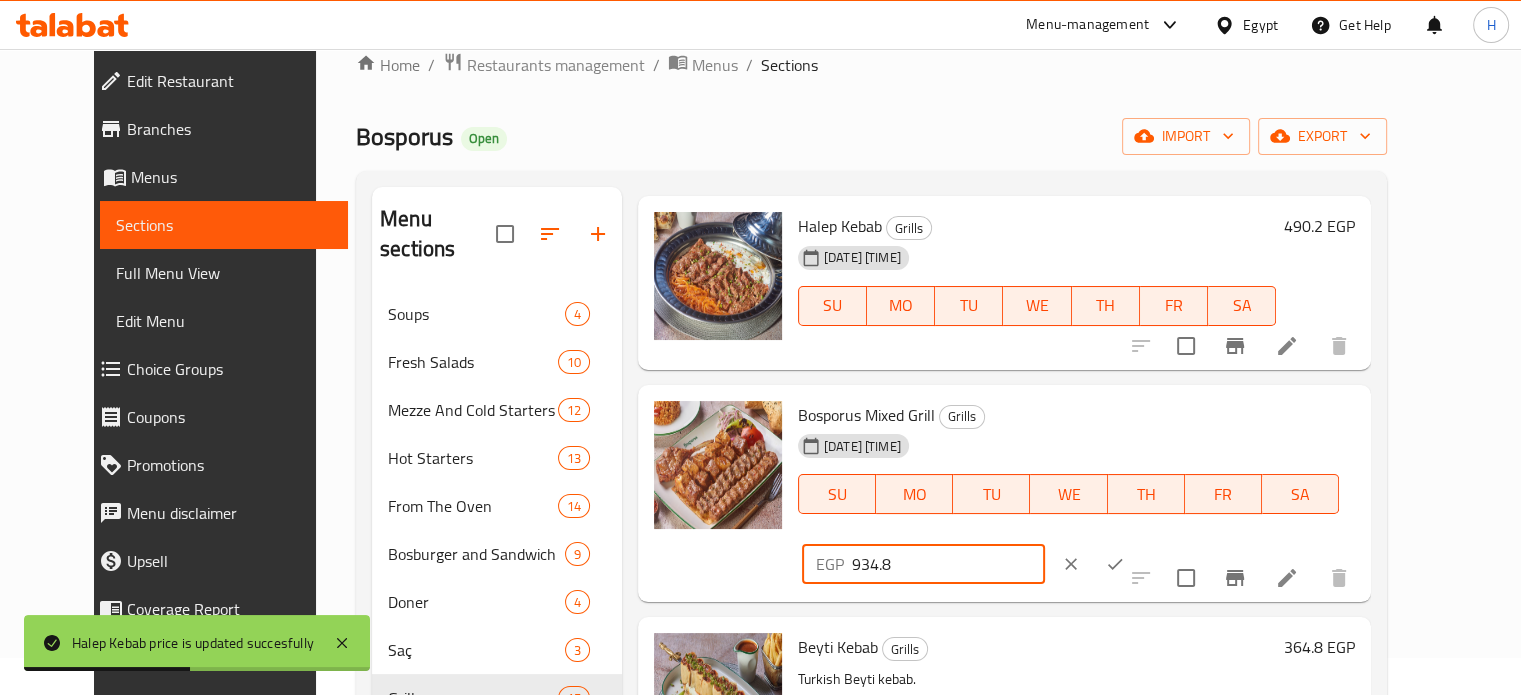 drag, startPoint x: 1221, startPoint y: 392, endPoint x: 1140, endPoint y: 394, distance: 81.02469 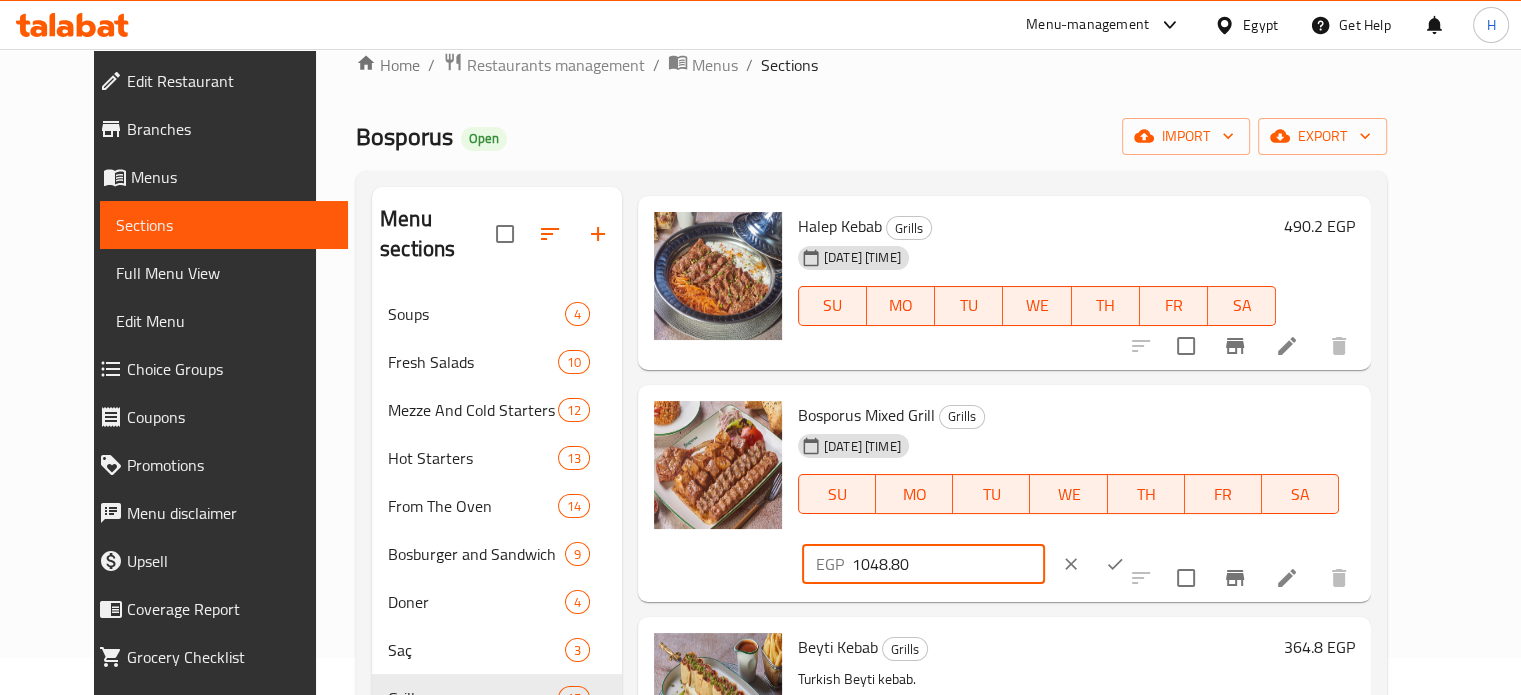 type on "1048.80" 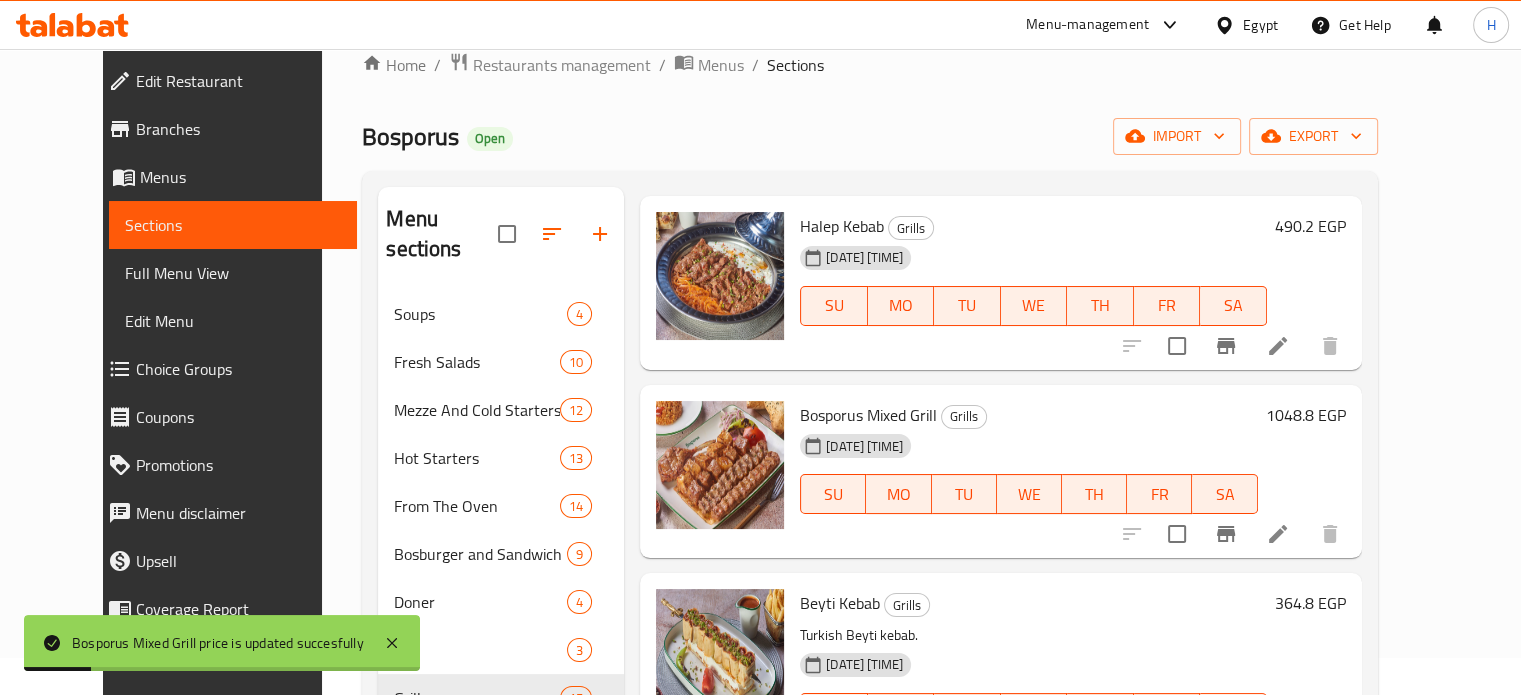 scroll, scrollTop: 1000, scrollLeft: 0, axis: vertical 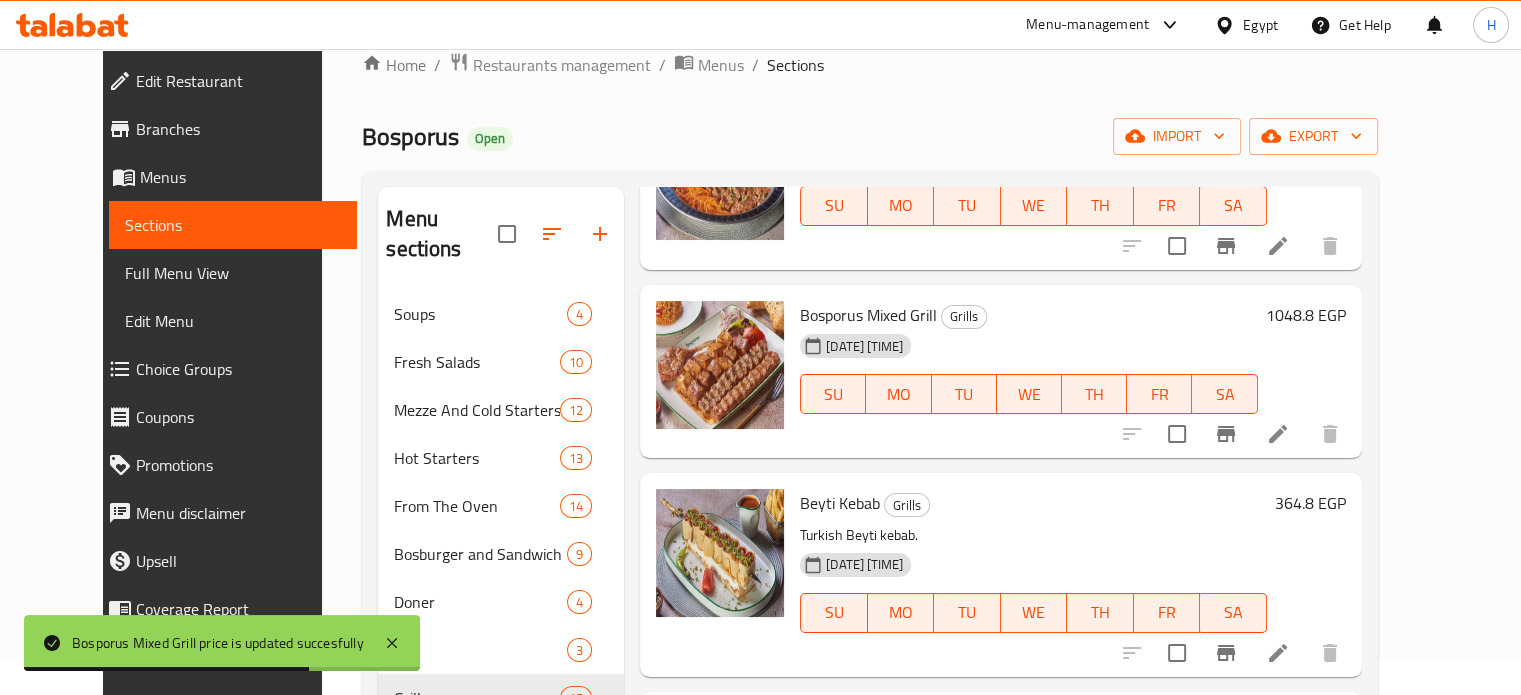 click on "364.8   EGP" at bounding box center (1310, 503) 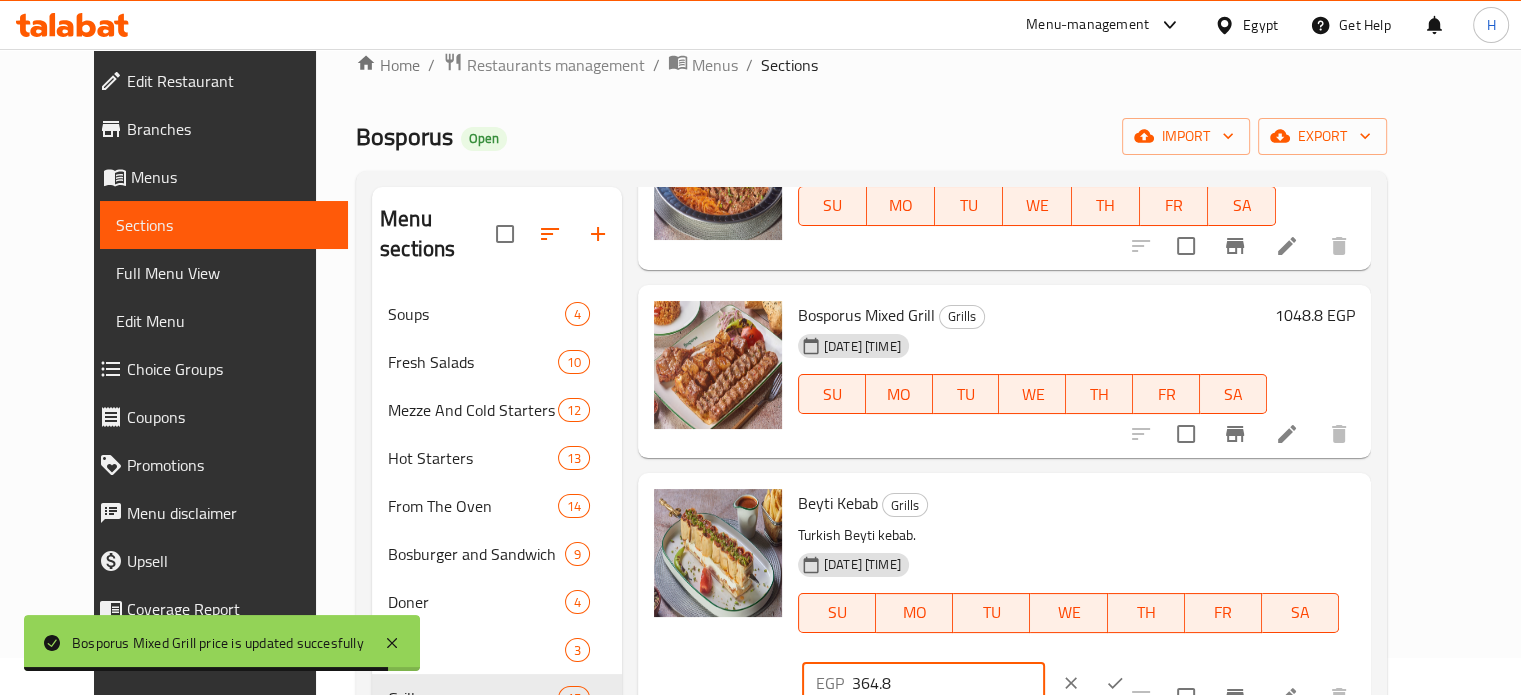 click on "EGP 364.8 ​" at bounding box center (923, 683) 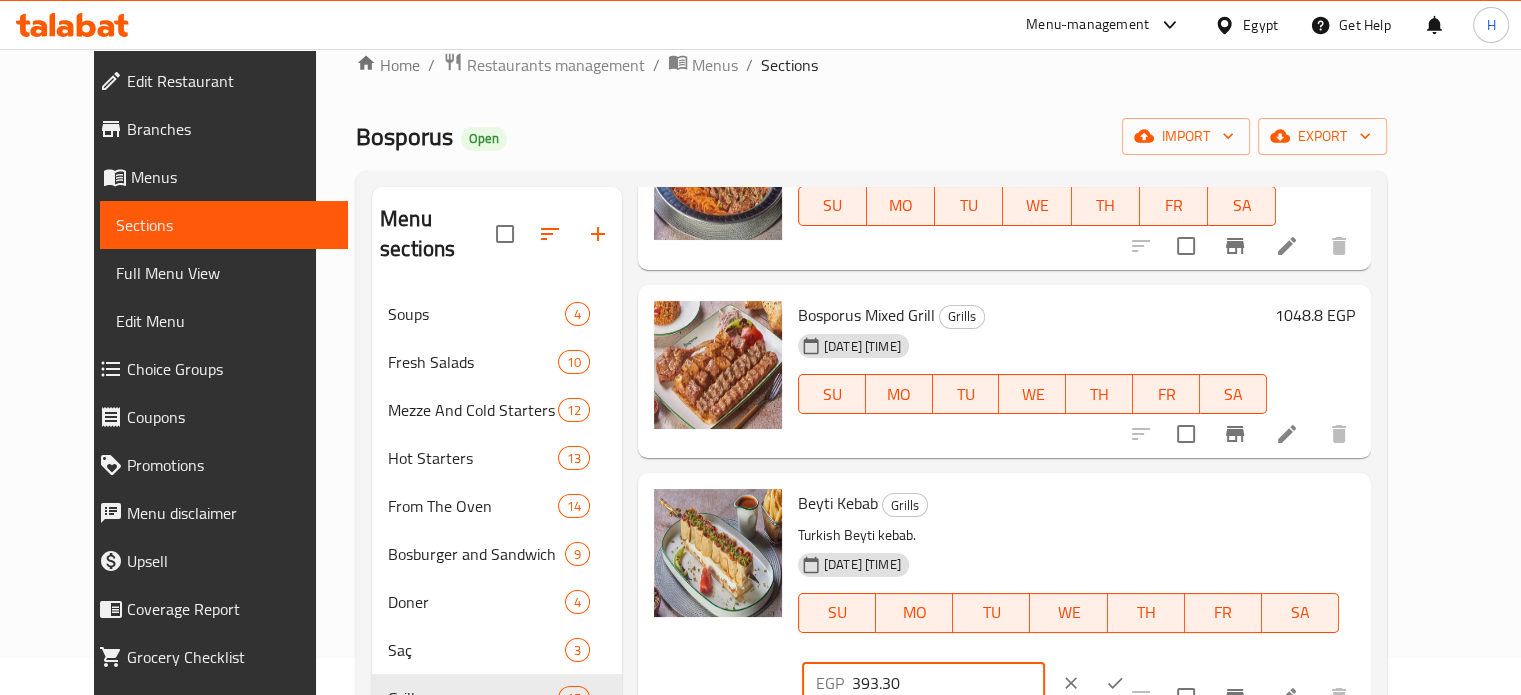 type on "393.30" 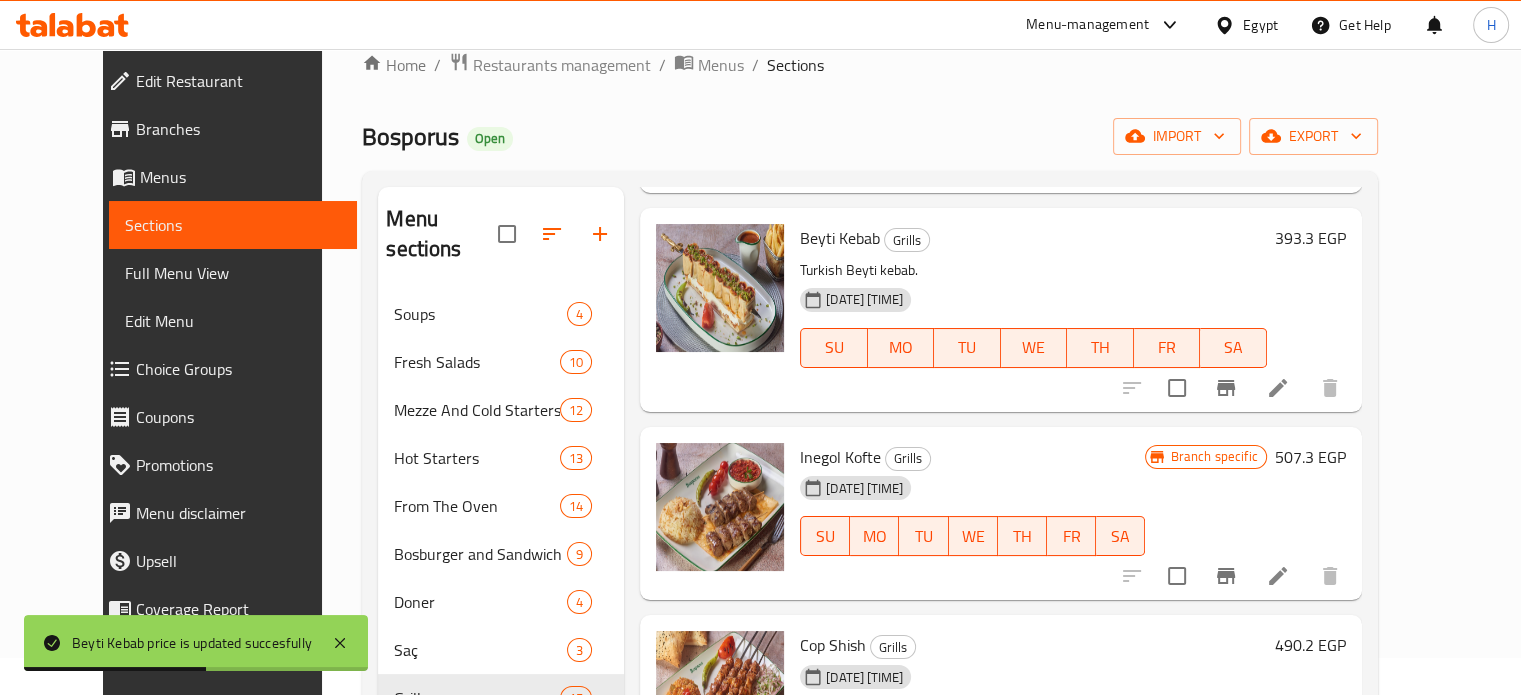 scroll, scrollTop: 1300, scrollLeft: 0, axis: vertical 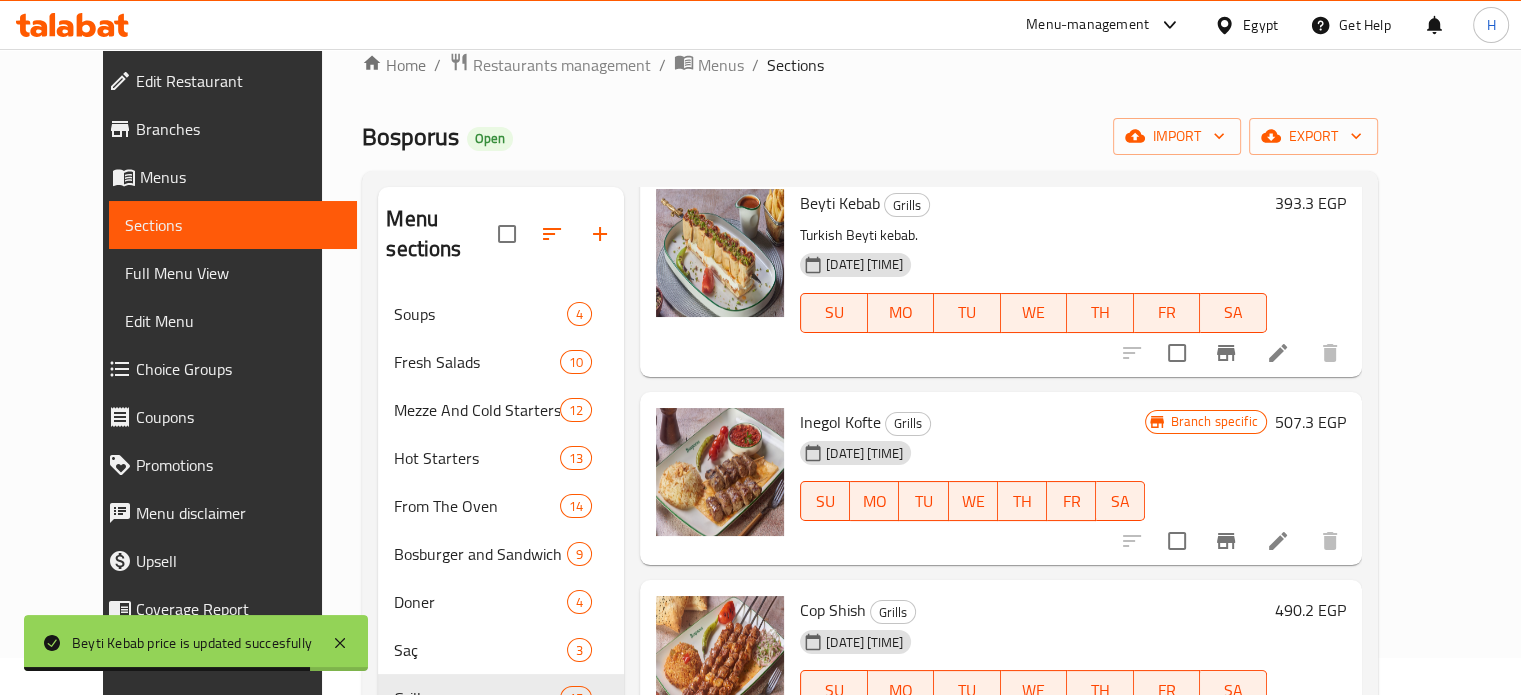 click on "507.3   EGP" at bounding box center (1310, 422) 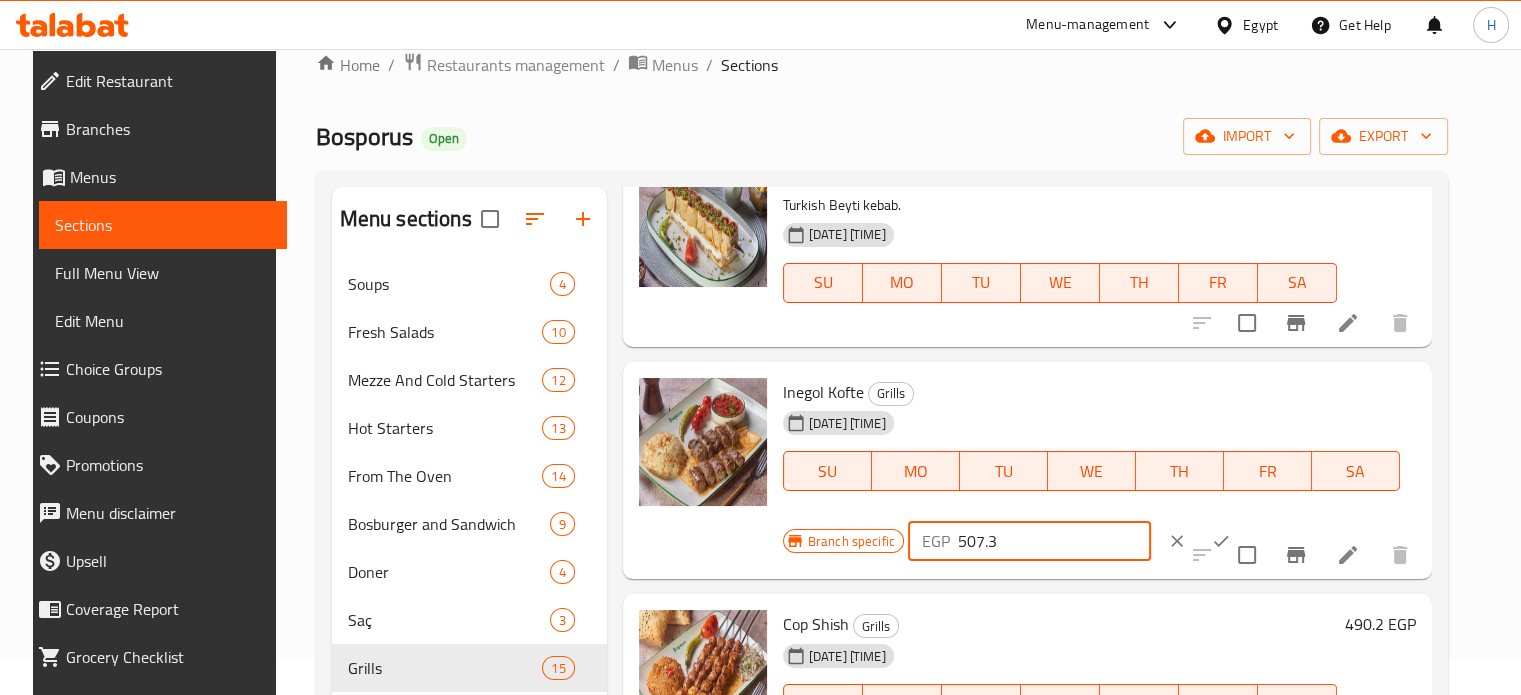 drag, startPoint x: 1018, startPoint y: 542, endPoint x: 914, endPoint y: 543, distance: 104.00481 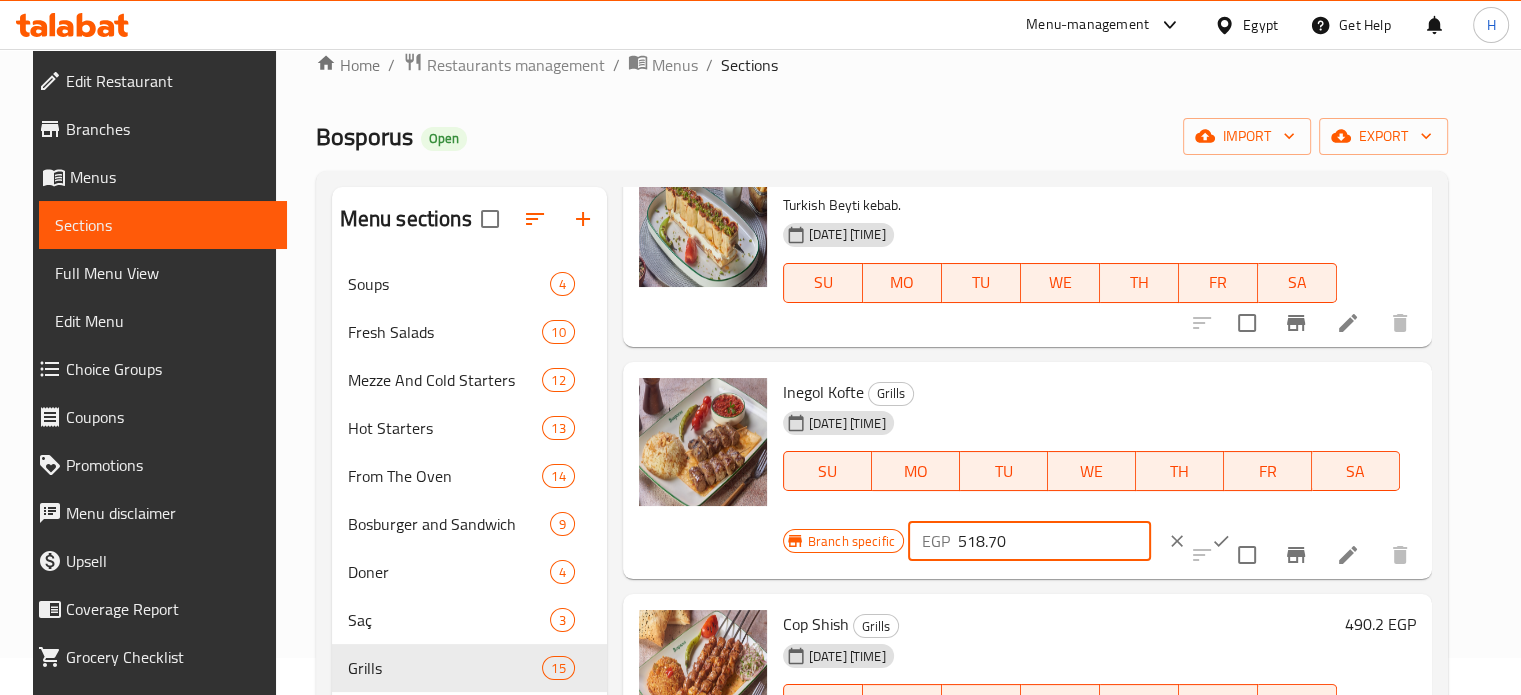 type on "518.70" 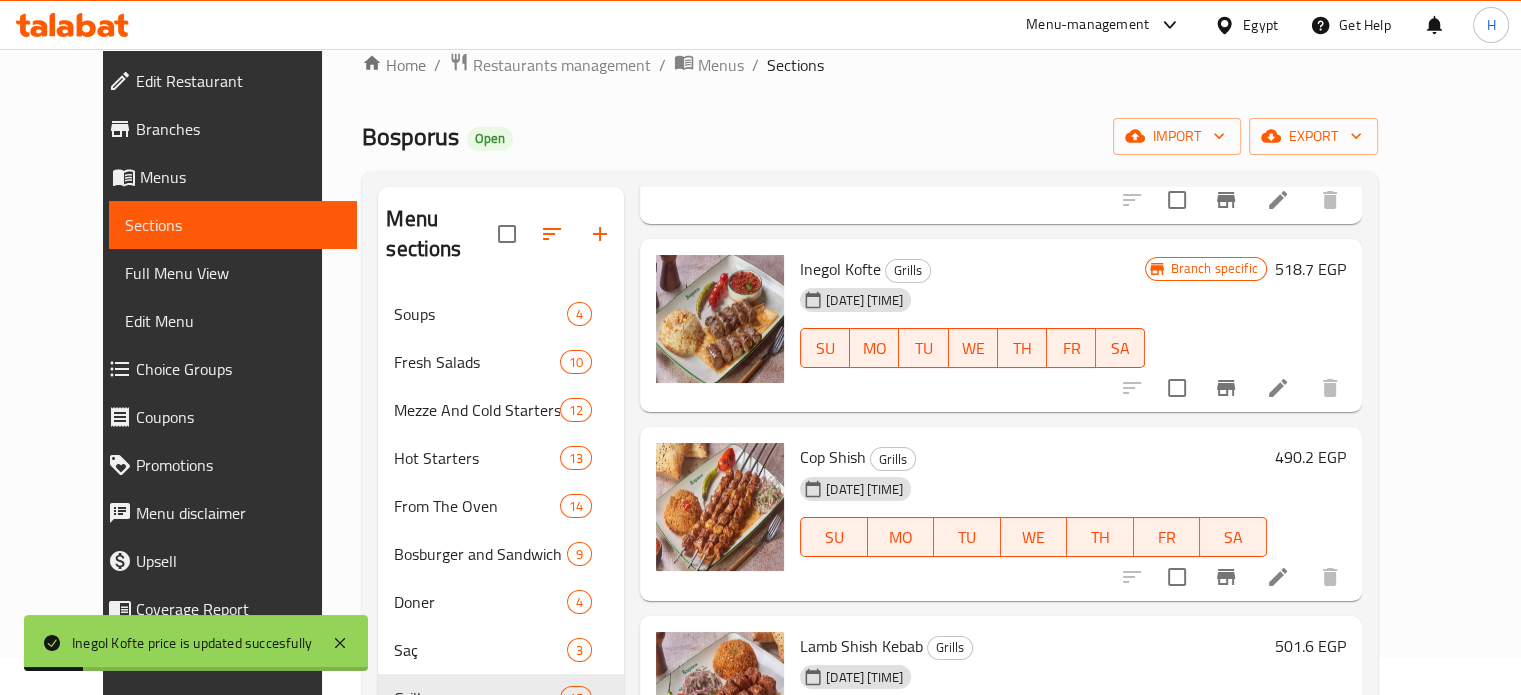 scroll, scrollTop: 1500, scrollLeft: 0, axis: vertical 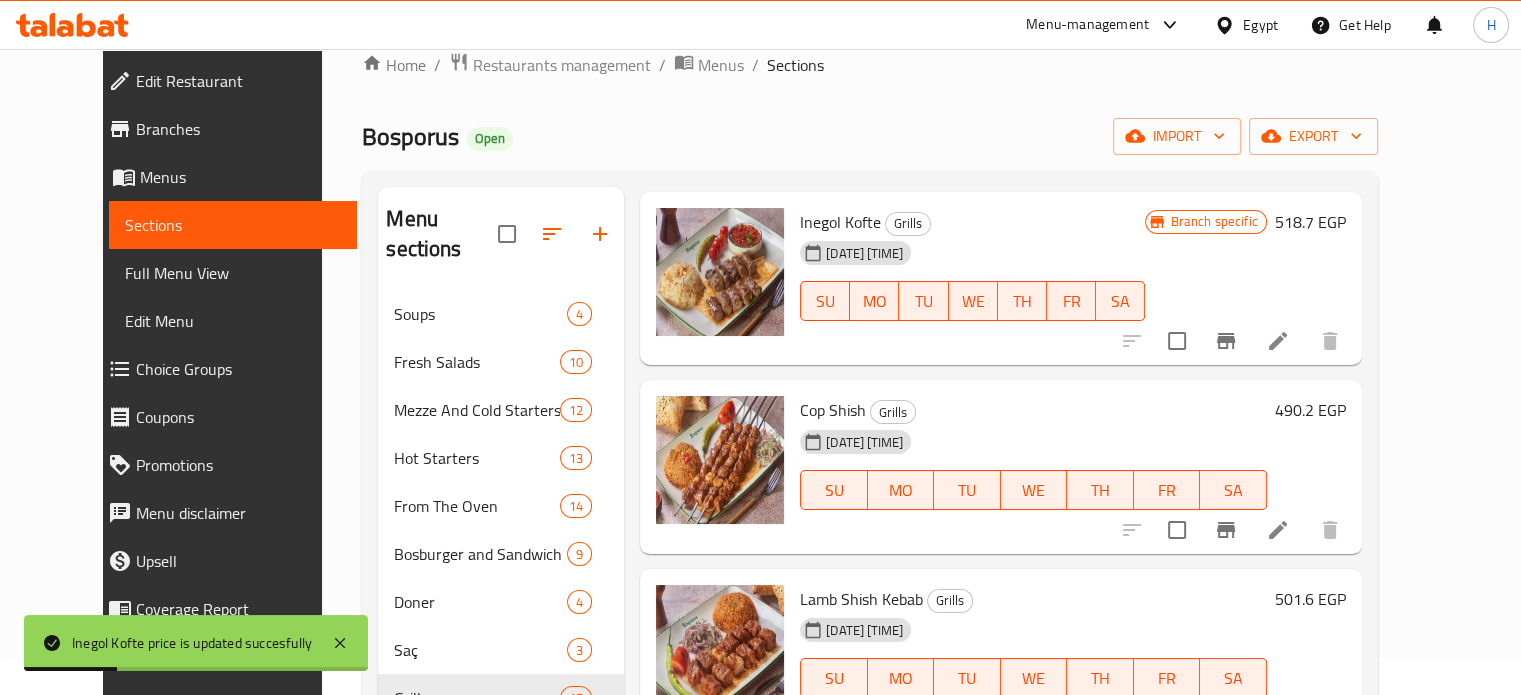 click on "490.2   EGP" at bounding box center (1310, 410) 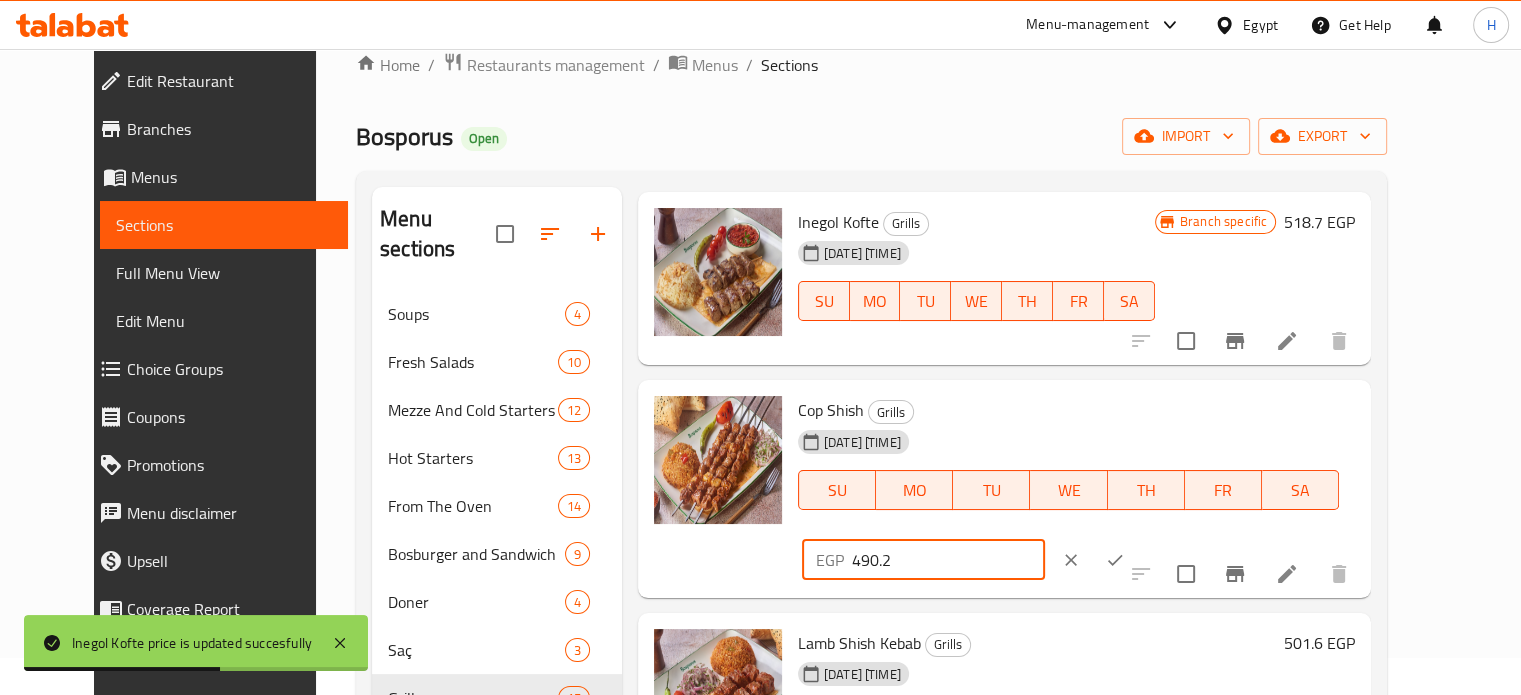 drag, startPoint x: 1208, startPoint y: 388, endPoint x: 1120, endPoint y: 388, distance: 88 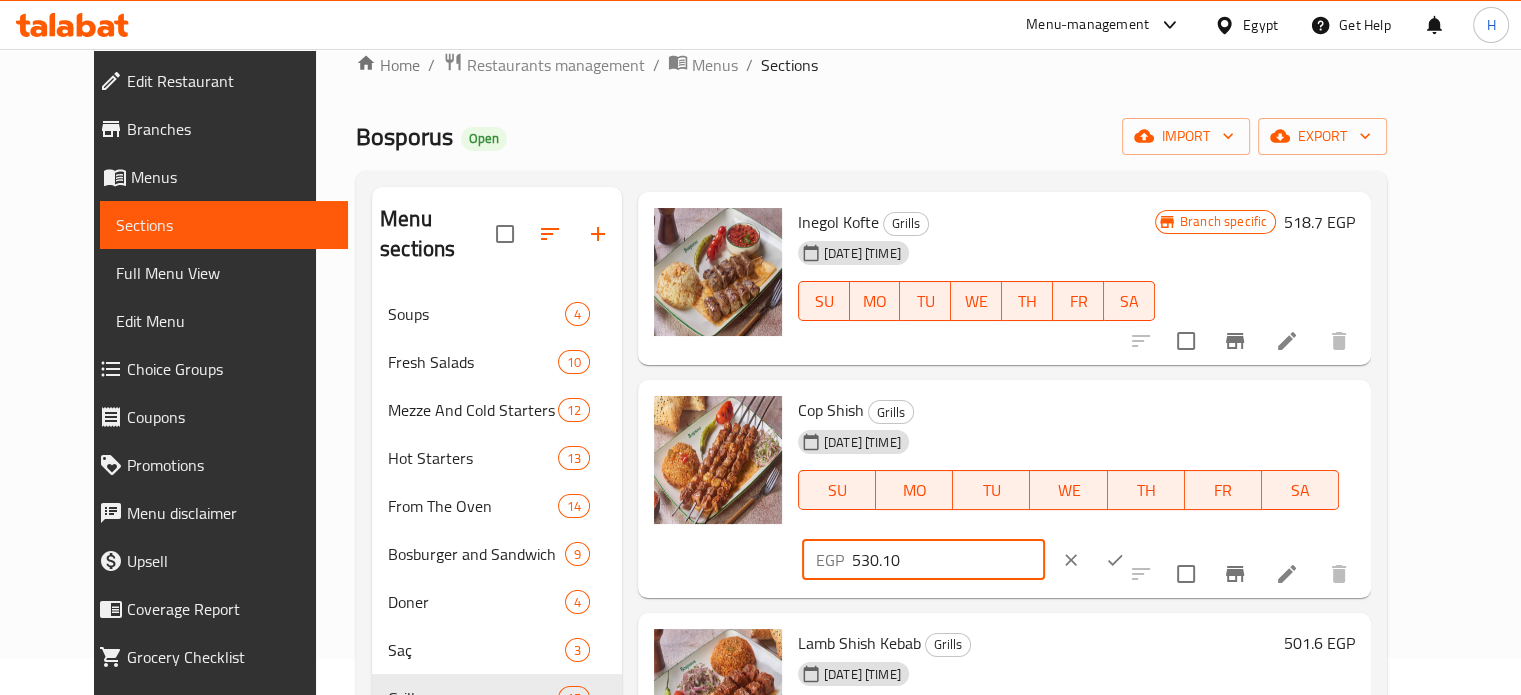 type on "530.10" 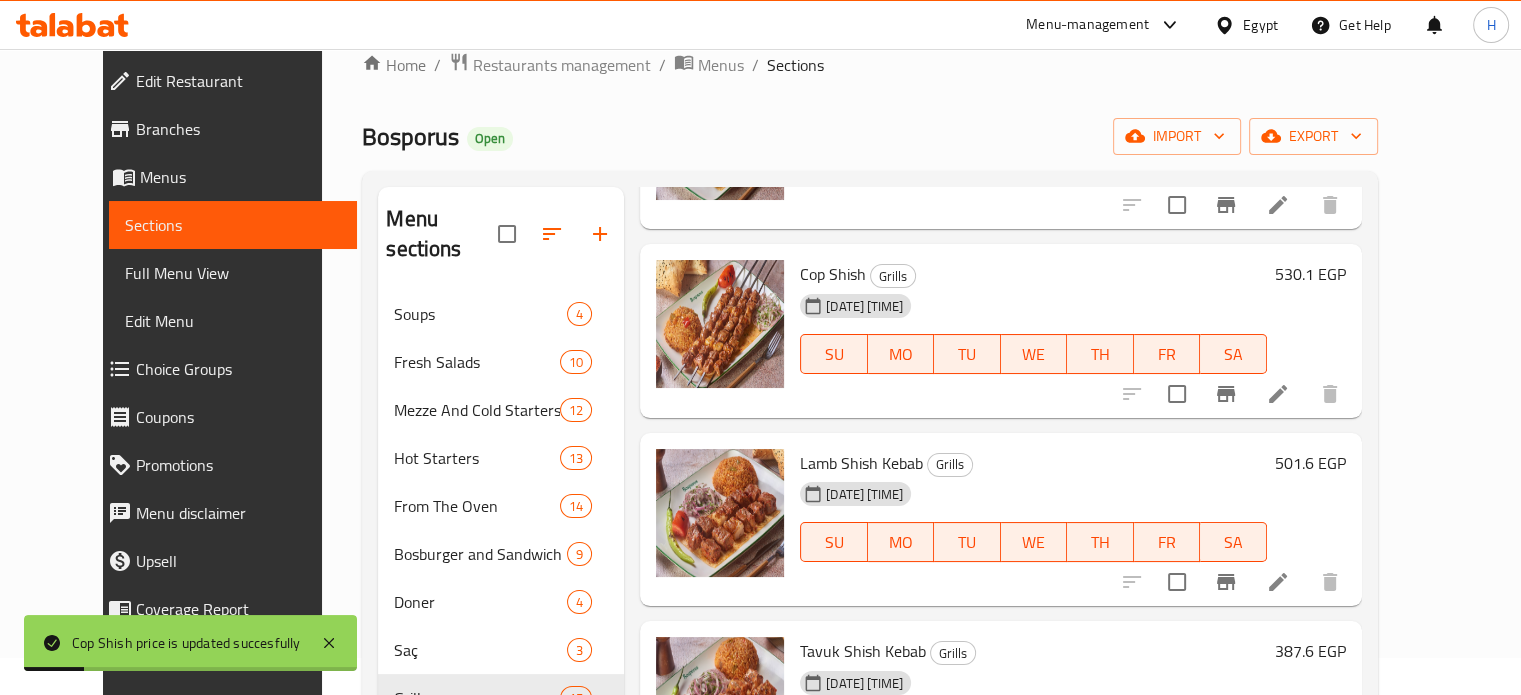scroll, scrollTop: 1700, scrollLeft: 0, axis: vertical 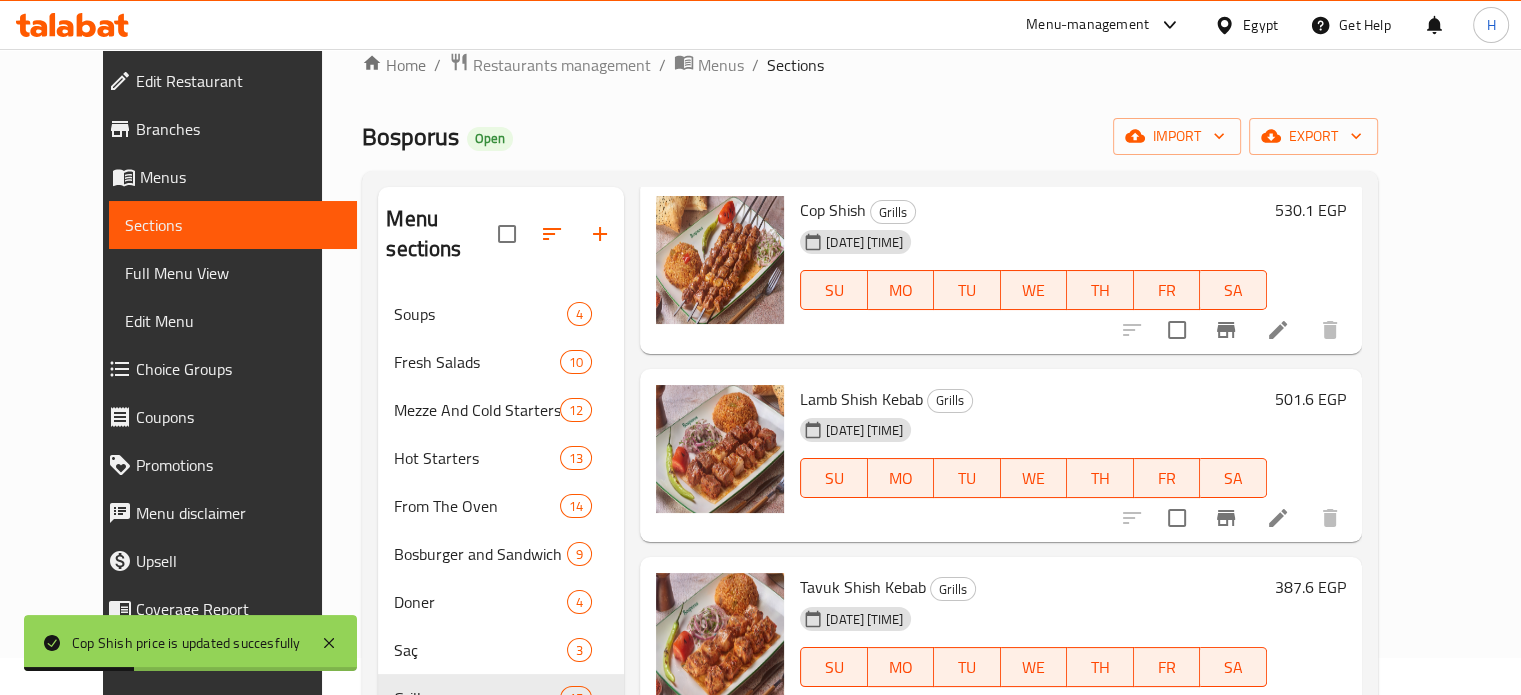 click on "501.6   EGP" at bounding box center (1310, 399) 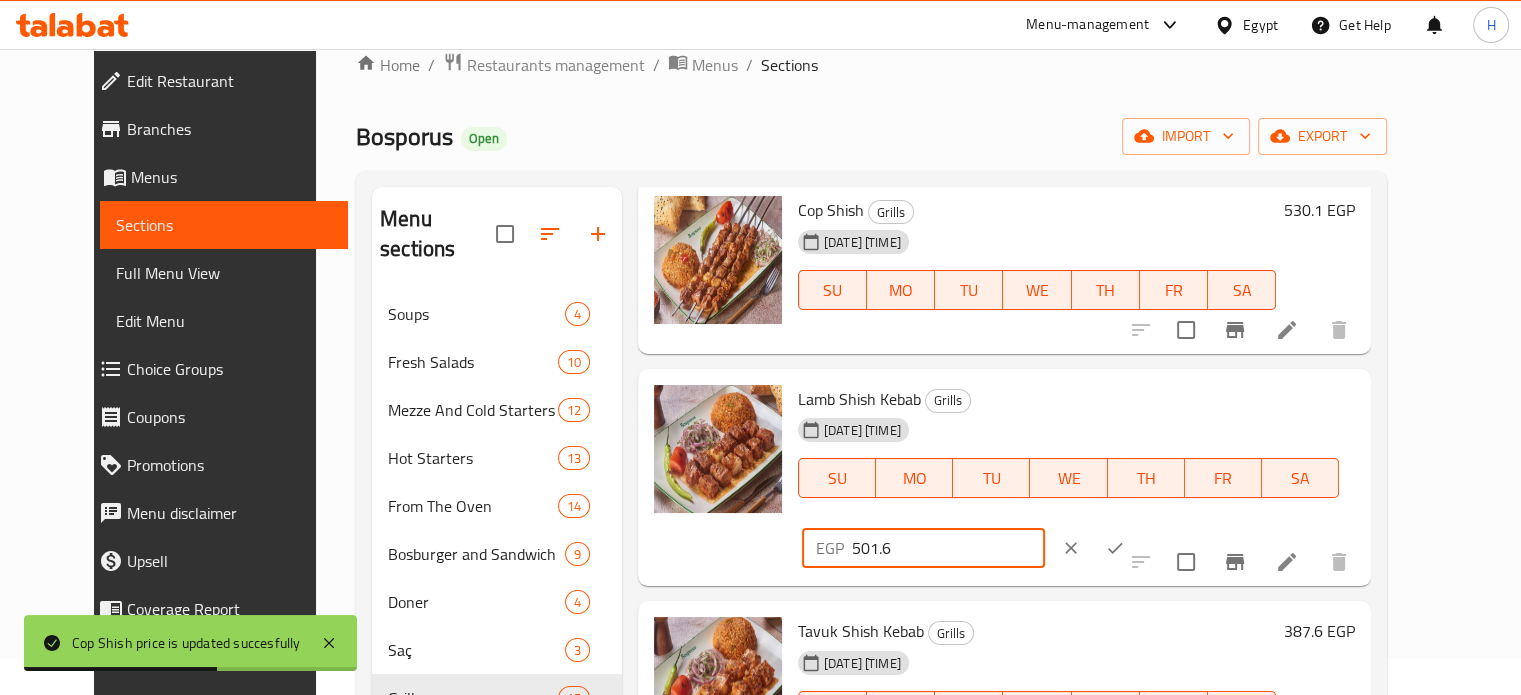 drag, startPoint x: 1224, startPoint y: 375, endPoint x: 1143, endPoint y: 376, distance: 81.00617 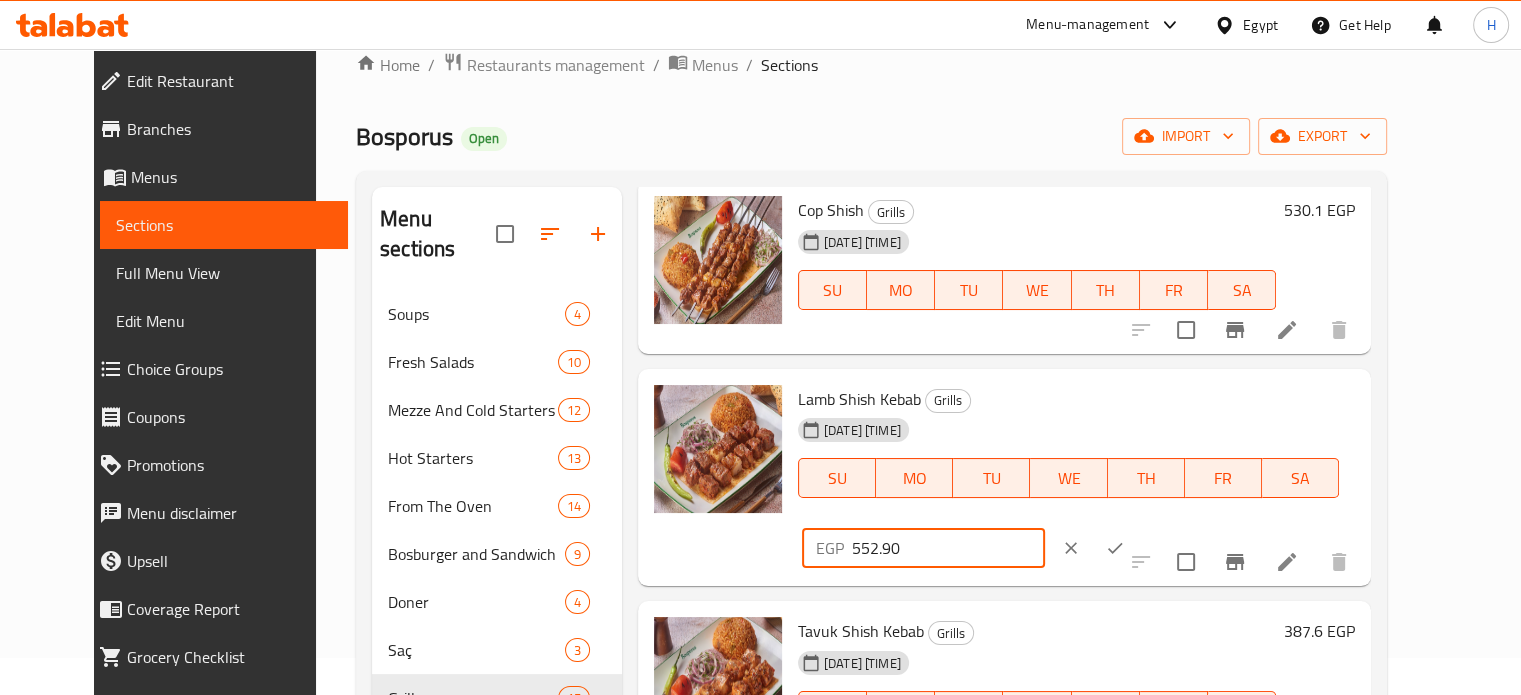 type on "552.90" 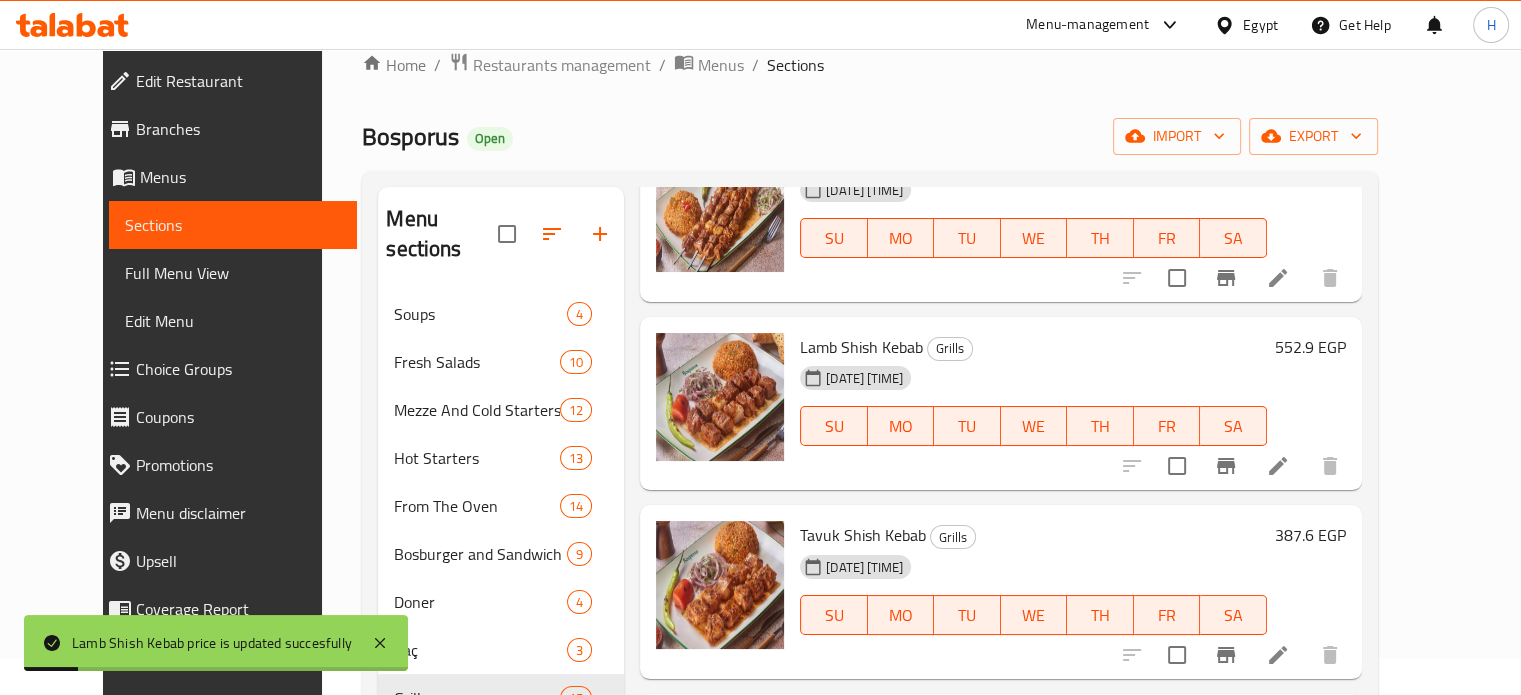 scroll, scrollTop: 1800, scrollLeft: 0, axis: vertical 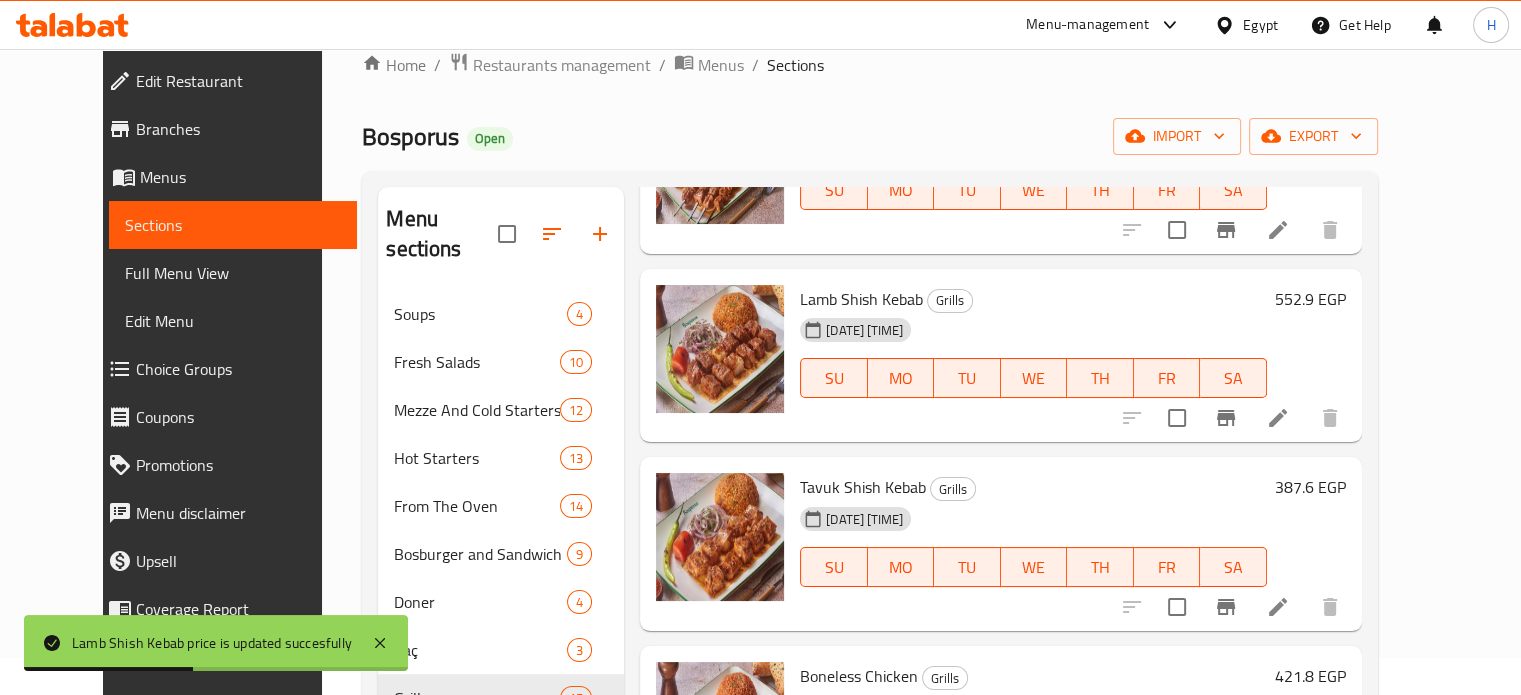 click on "387.6   EGP" at bounding box center [1310, 487] 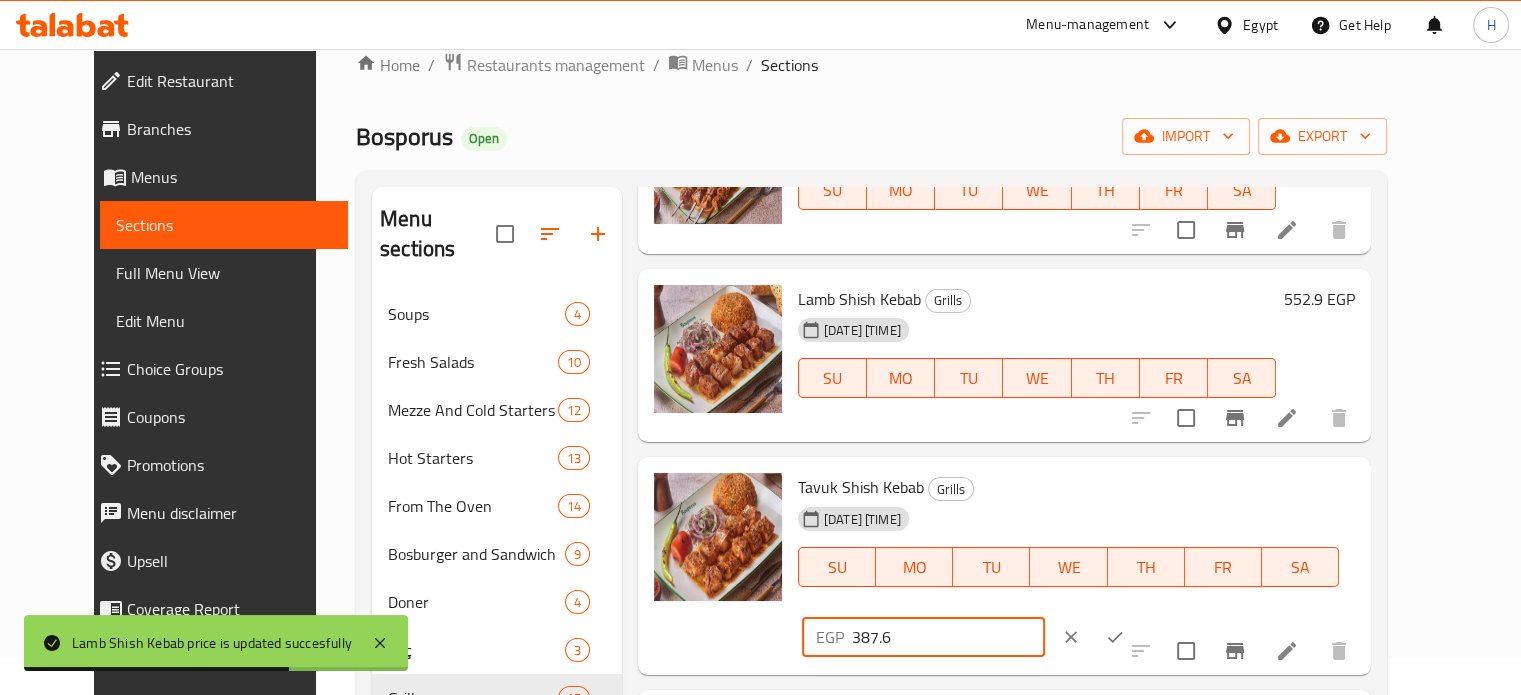 drag, startPoint x: 1212, startPoint y: 460, endPoint x: 1129, endPoint y: 463, distance: 83.0542 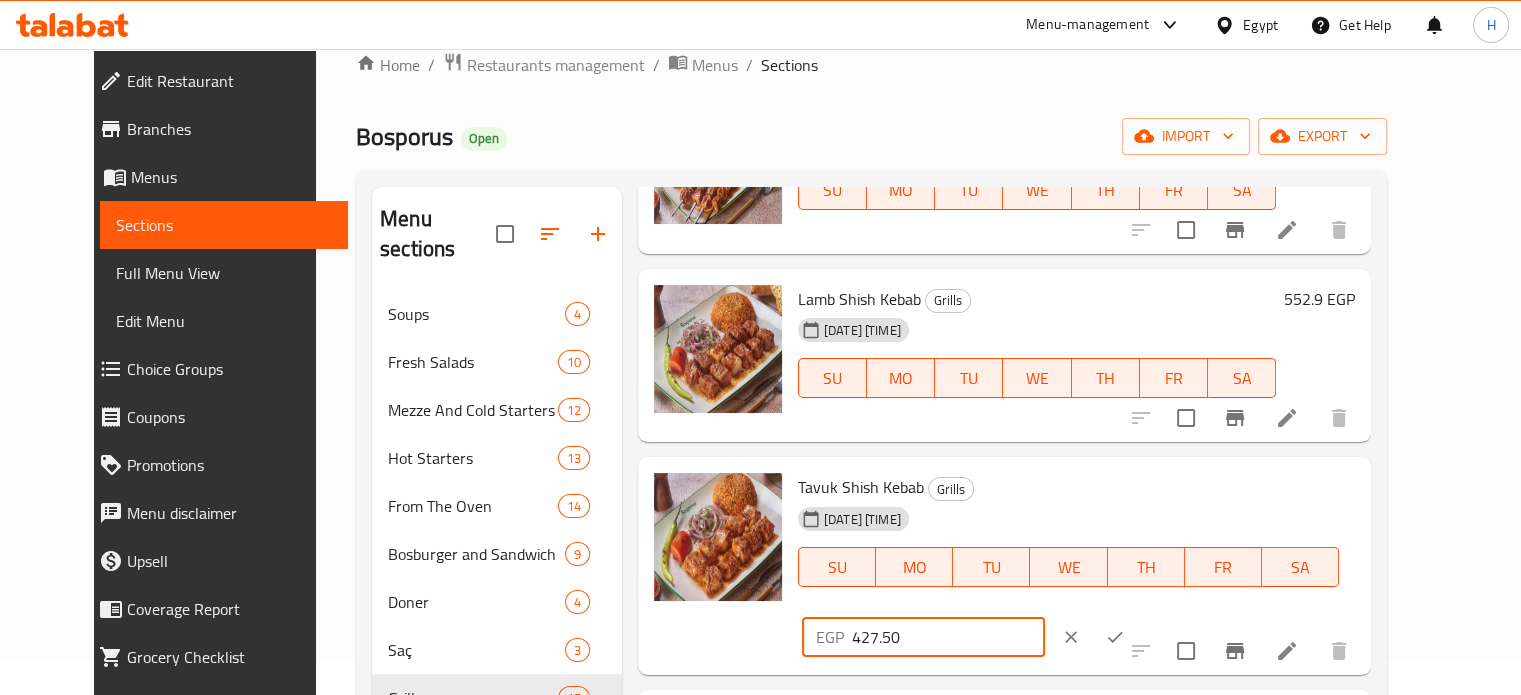 type on "427.50" 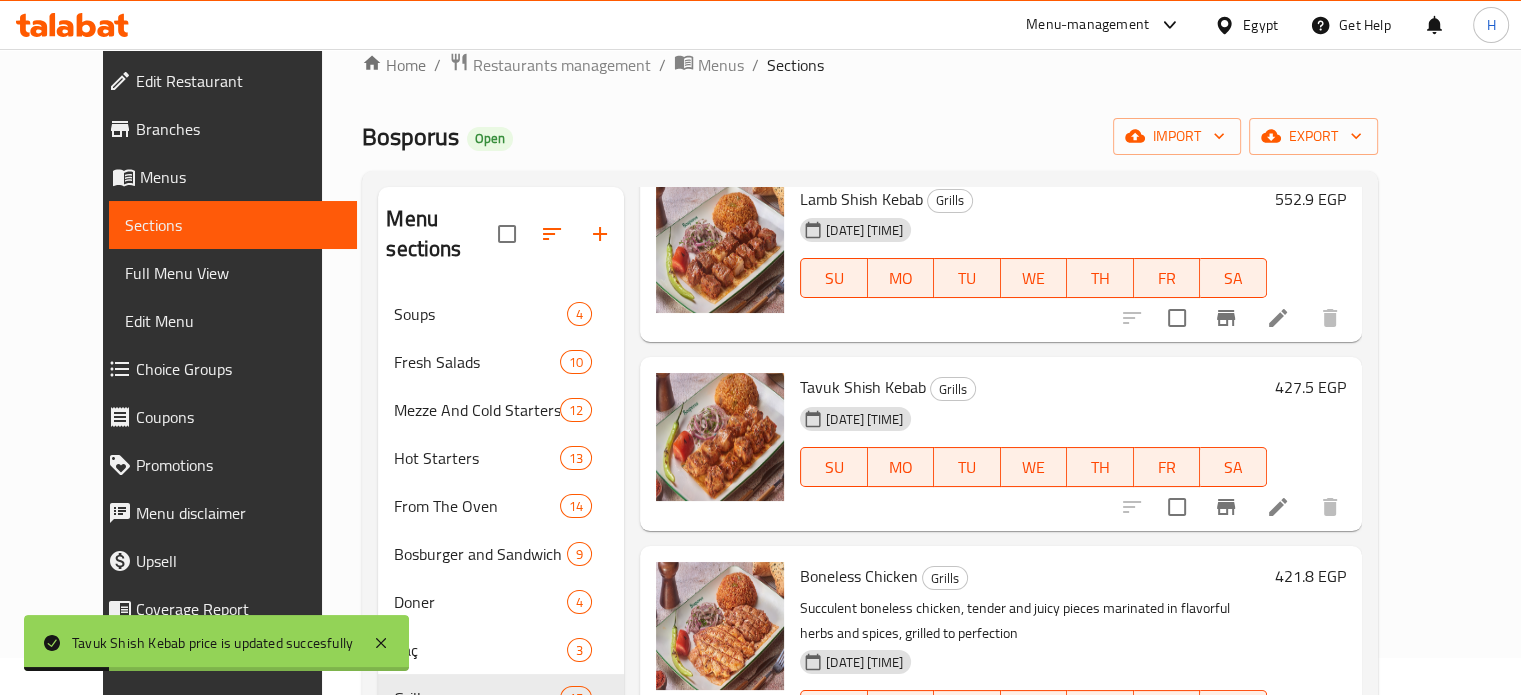 scroll, scrollTop: 2000, scrollLeft: 0, axis: vertical 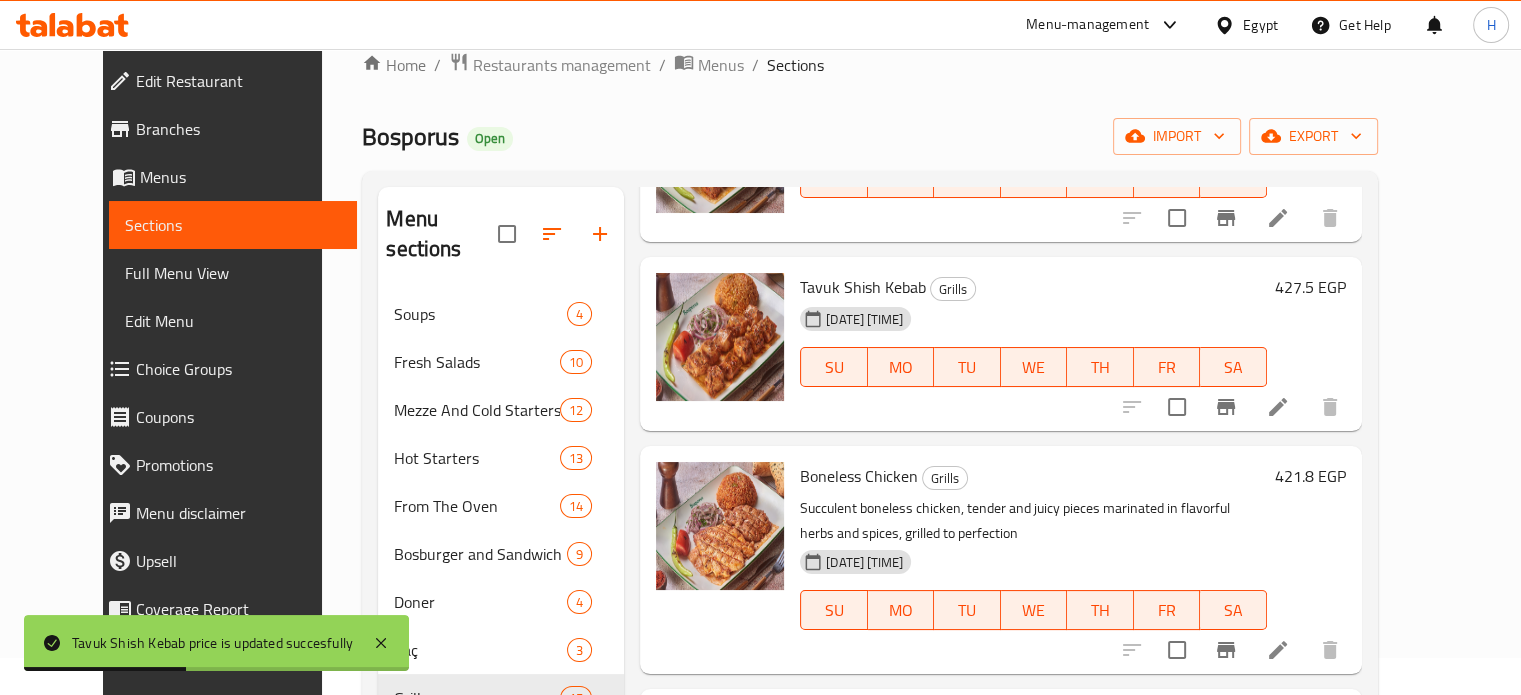click on "421.8   EGP" at bounding box center (1310, 476) 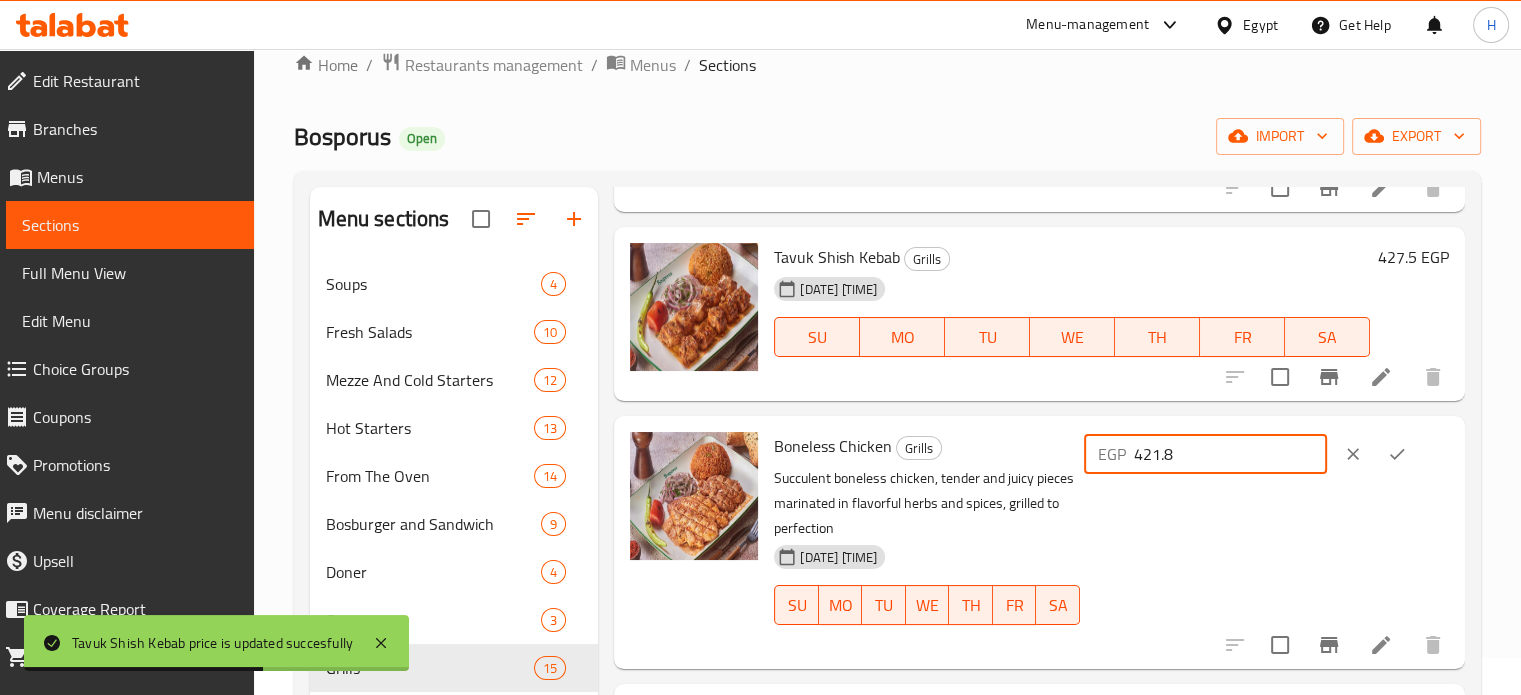 drag, startPoint x: 1214, startPoint y: 463, endPoint x: 1133, endPoint y: 463, distance: 81 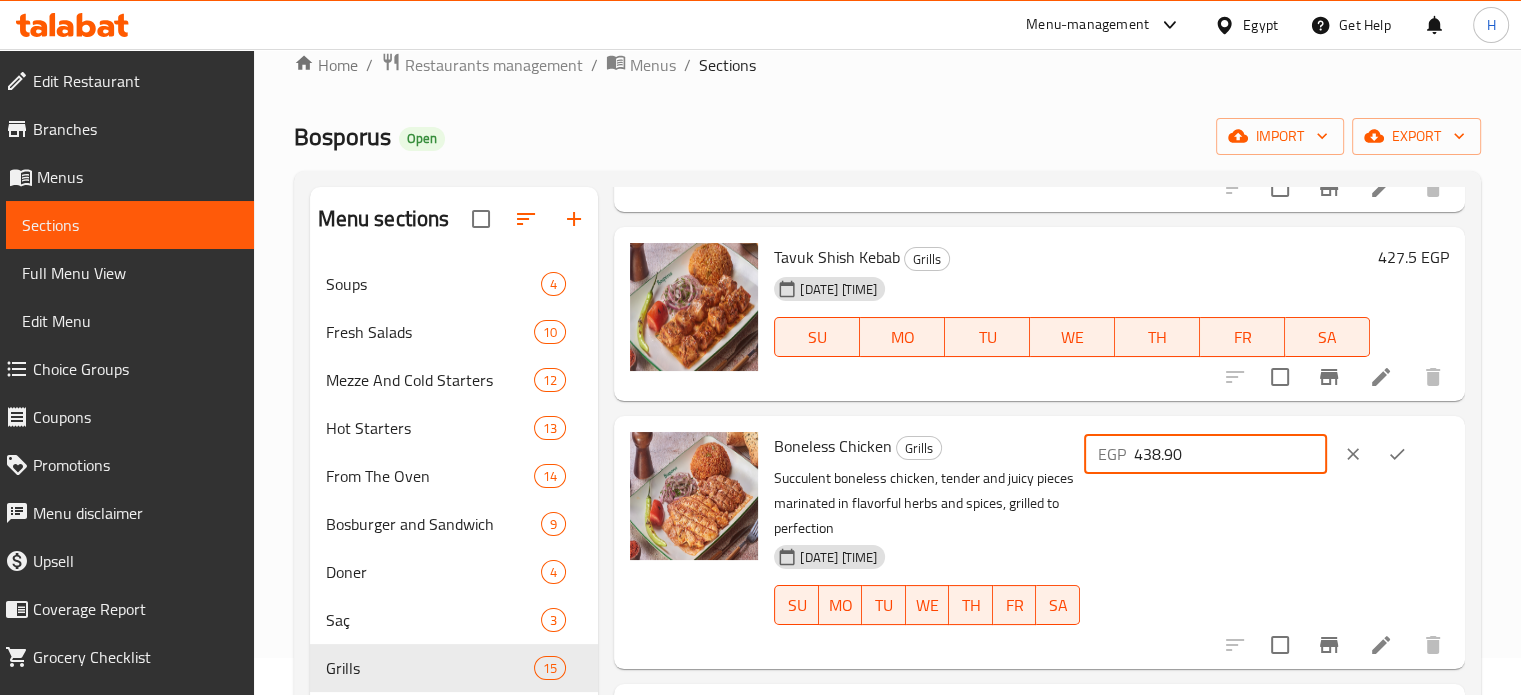 type on "438.90" 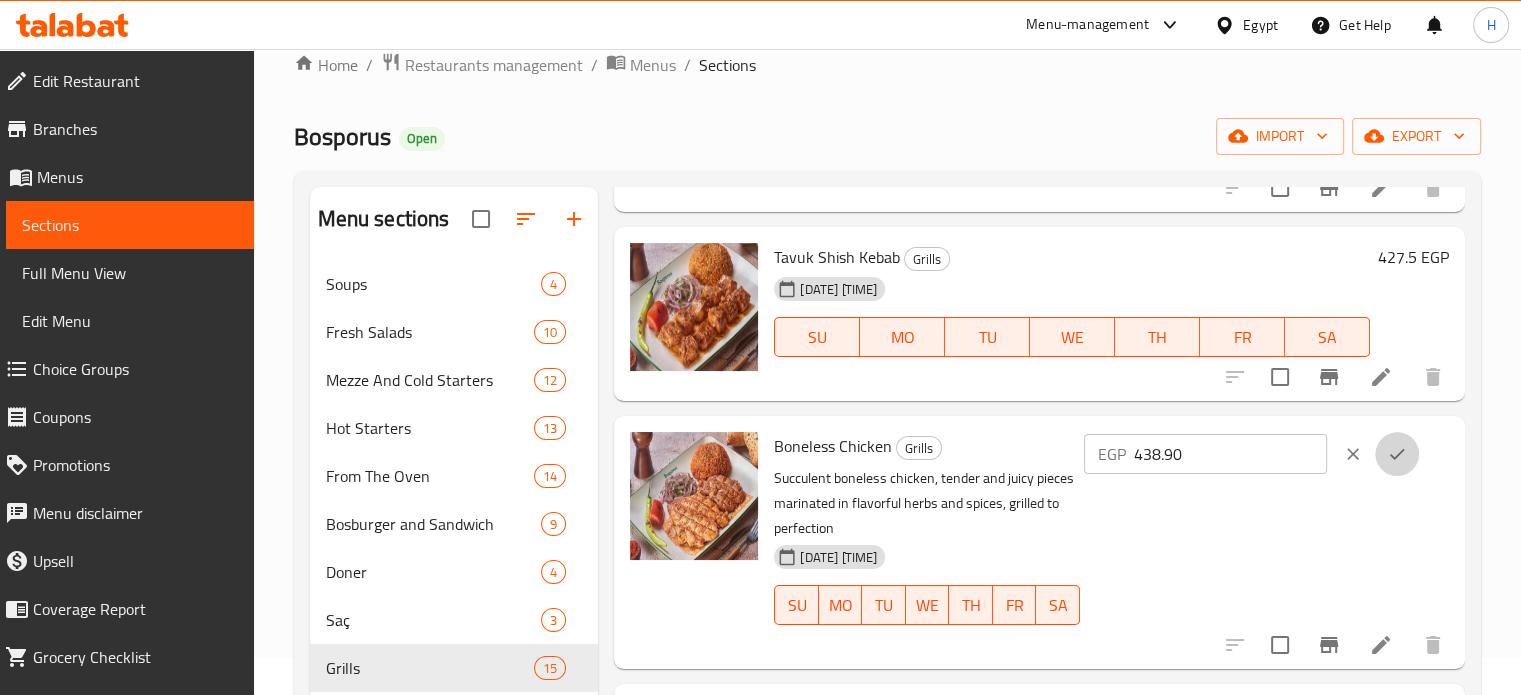 click 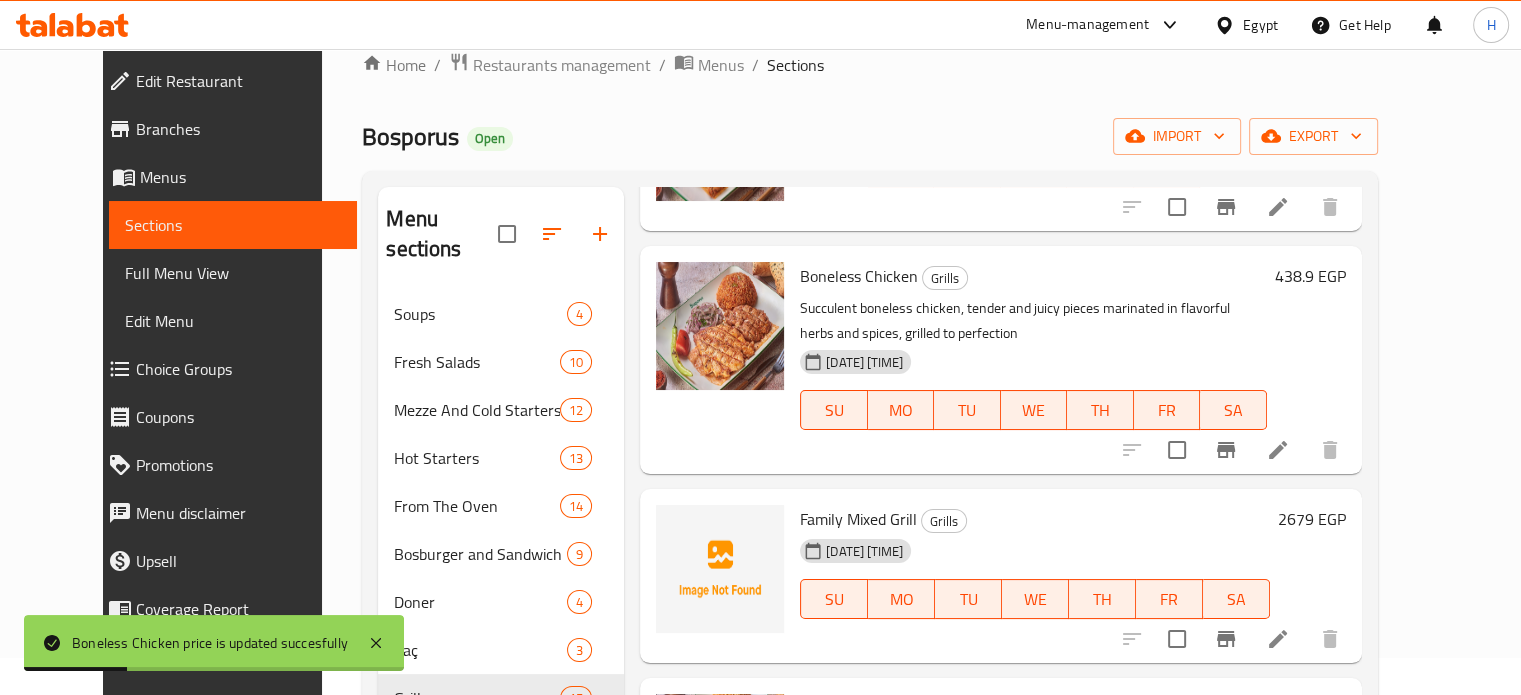 scroll, scrollTop: 2300, scrollLeft: 0, axis: vertical 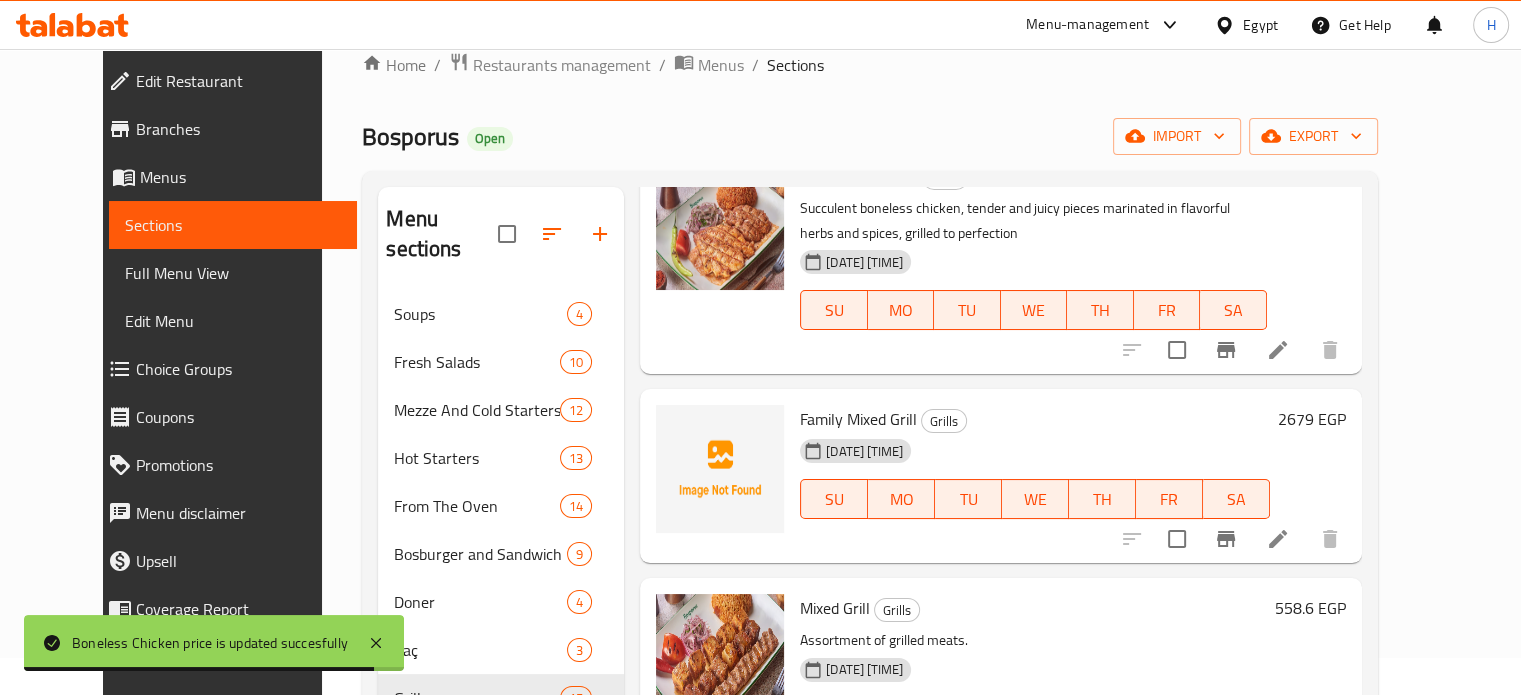 click on "2679   EGP" at bounding box center [1312, 419] 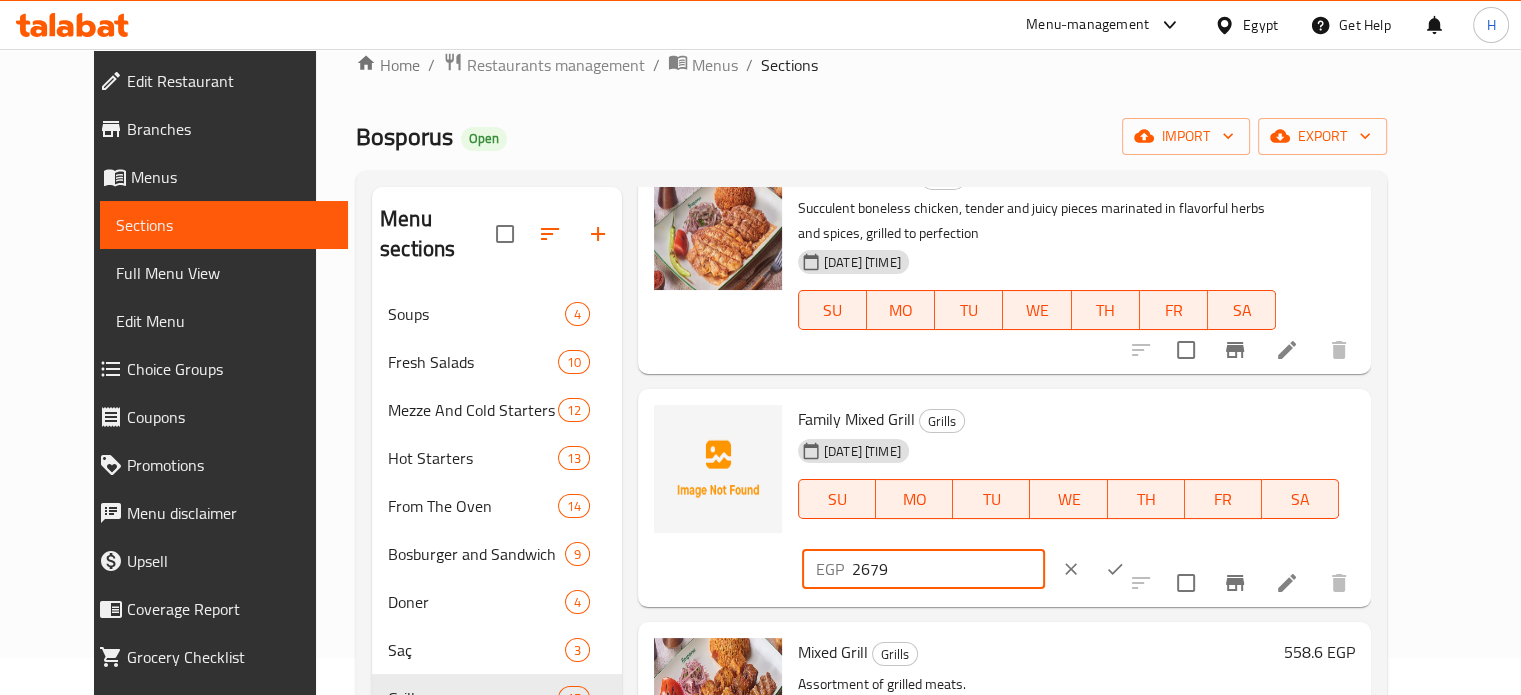 drag, startPoint x: 1206, startPoint y: 399, endPoint x: 1120, endPoint y: 399, distance: 86 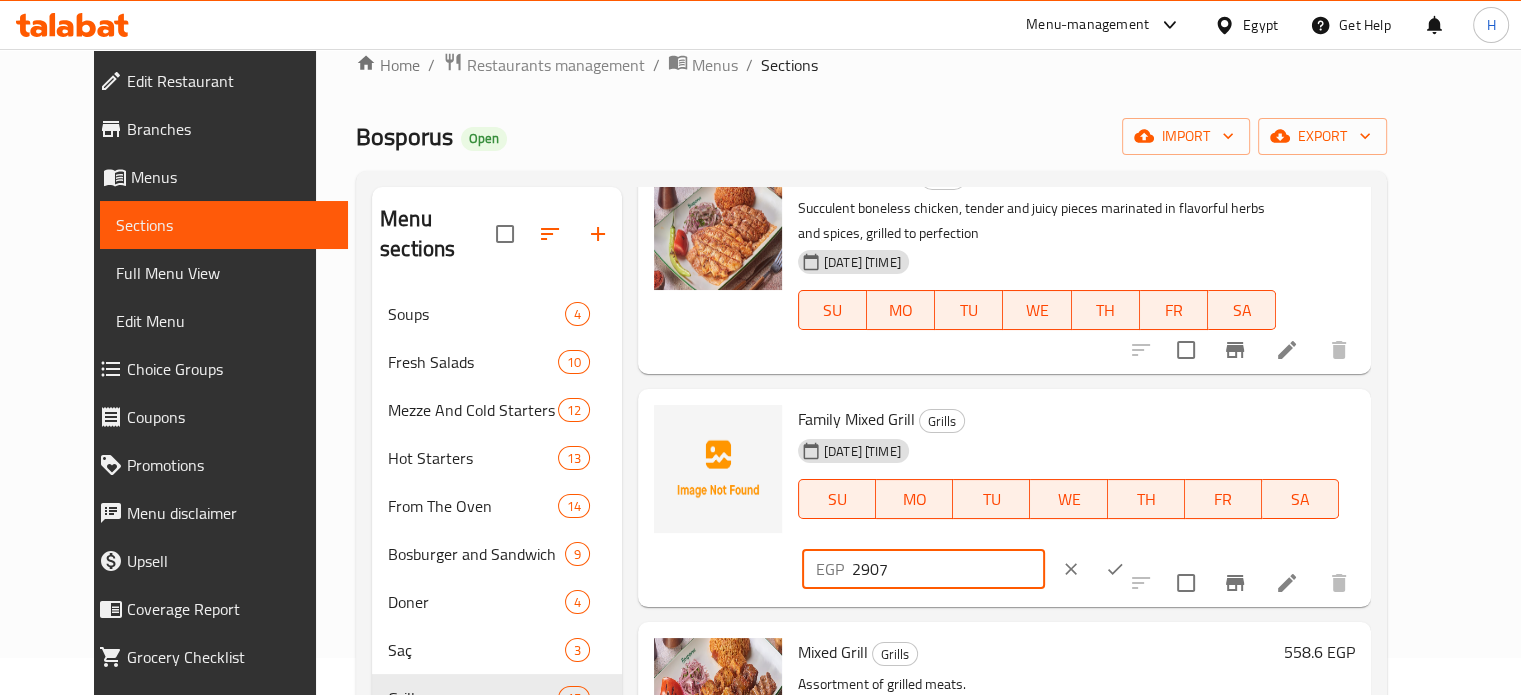 type on "2907" 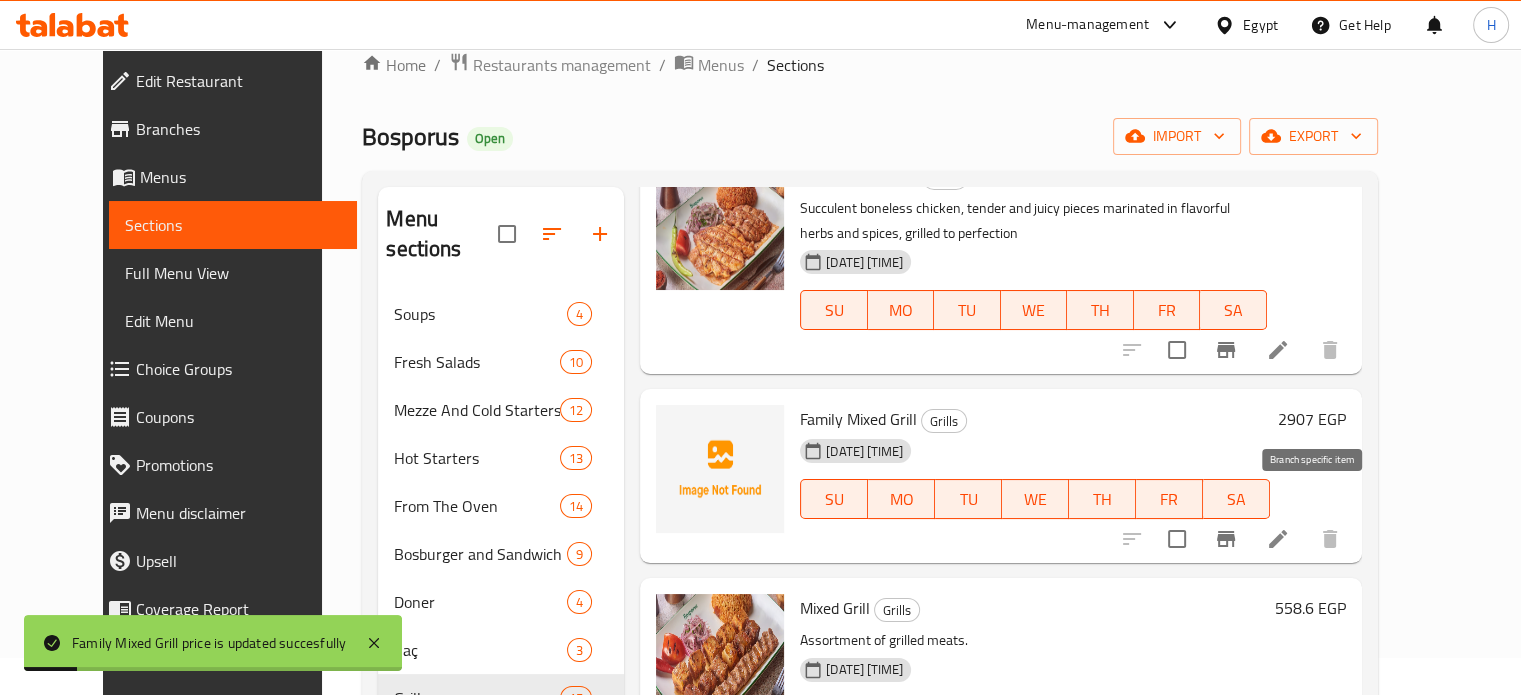 scroll, scrollTop: 2300, scrollLeft: 0, axis: vertical 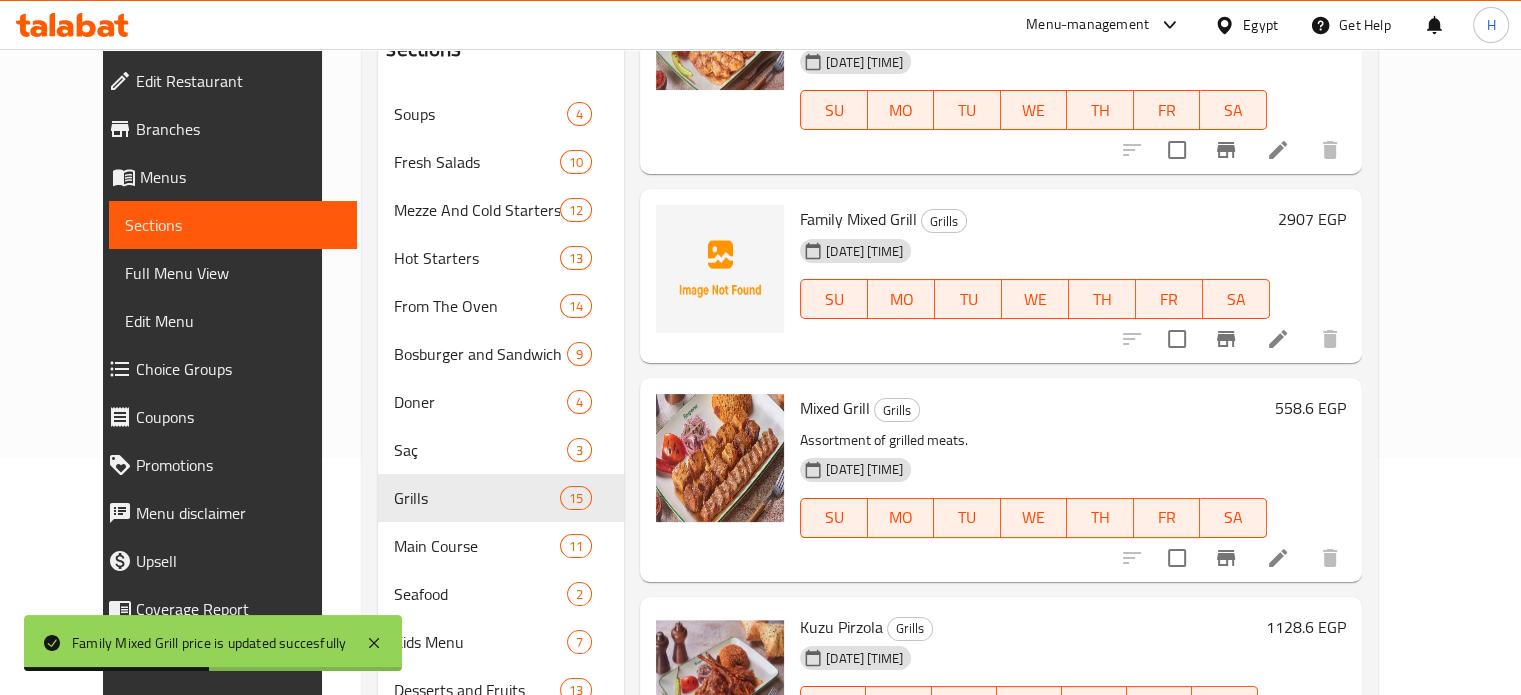 click on "558.6   EGP" at bounding box center (1310, 408) 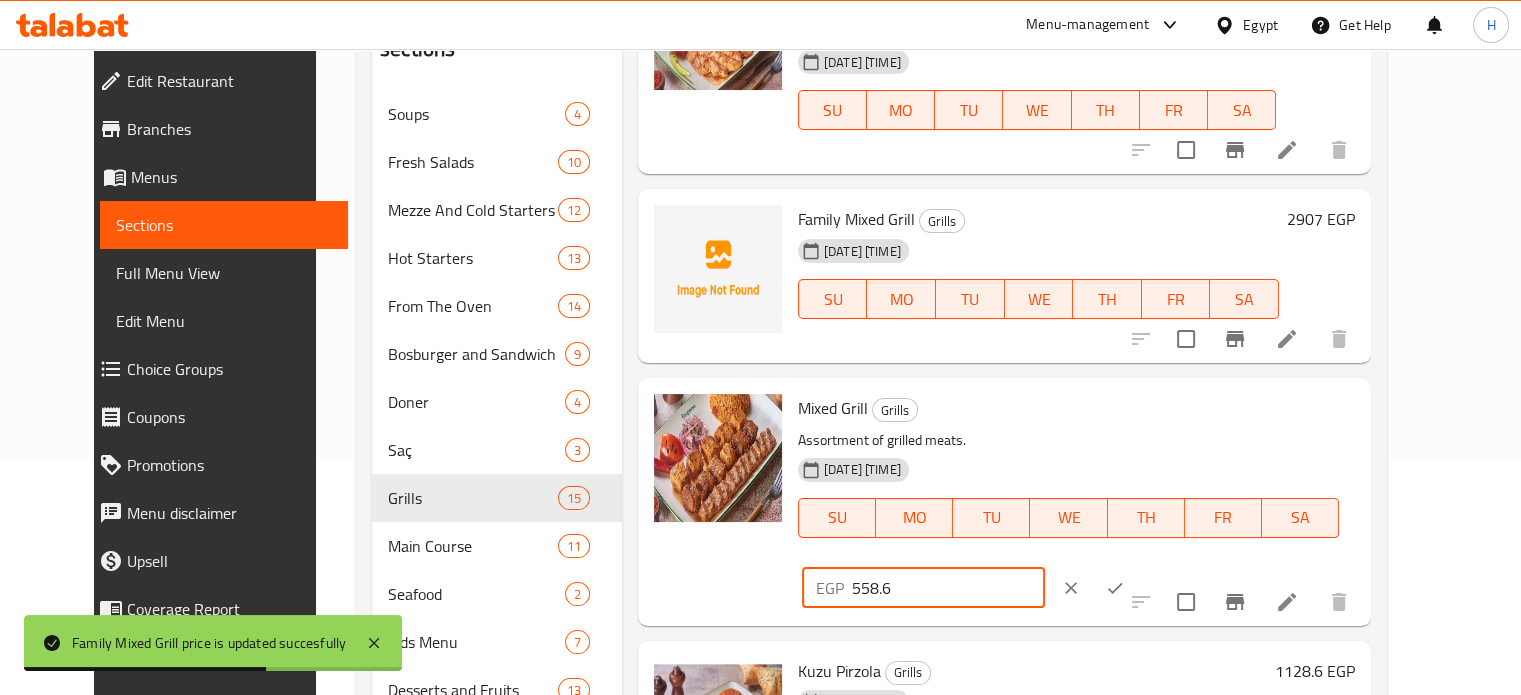 drag, startPoint x: 1248, startPoint y: 388, endPoint x: 1127, endPoint y: 387, distance: 121.004135 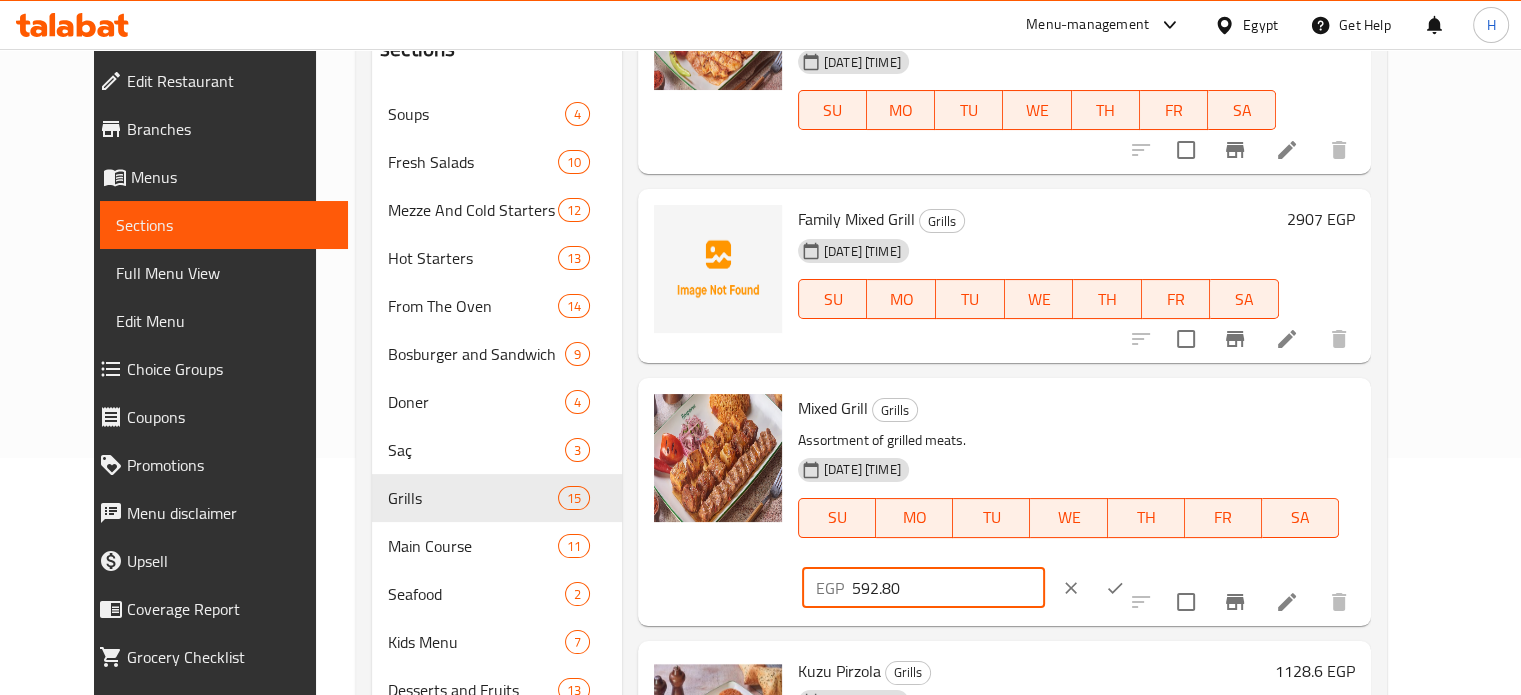 type on "592.80" 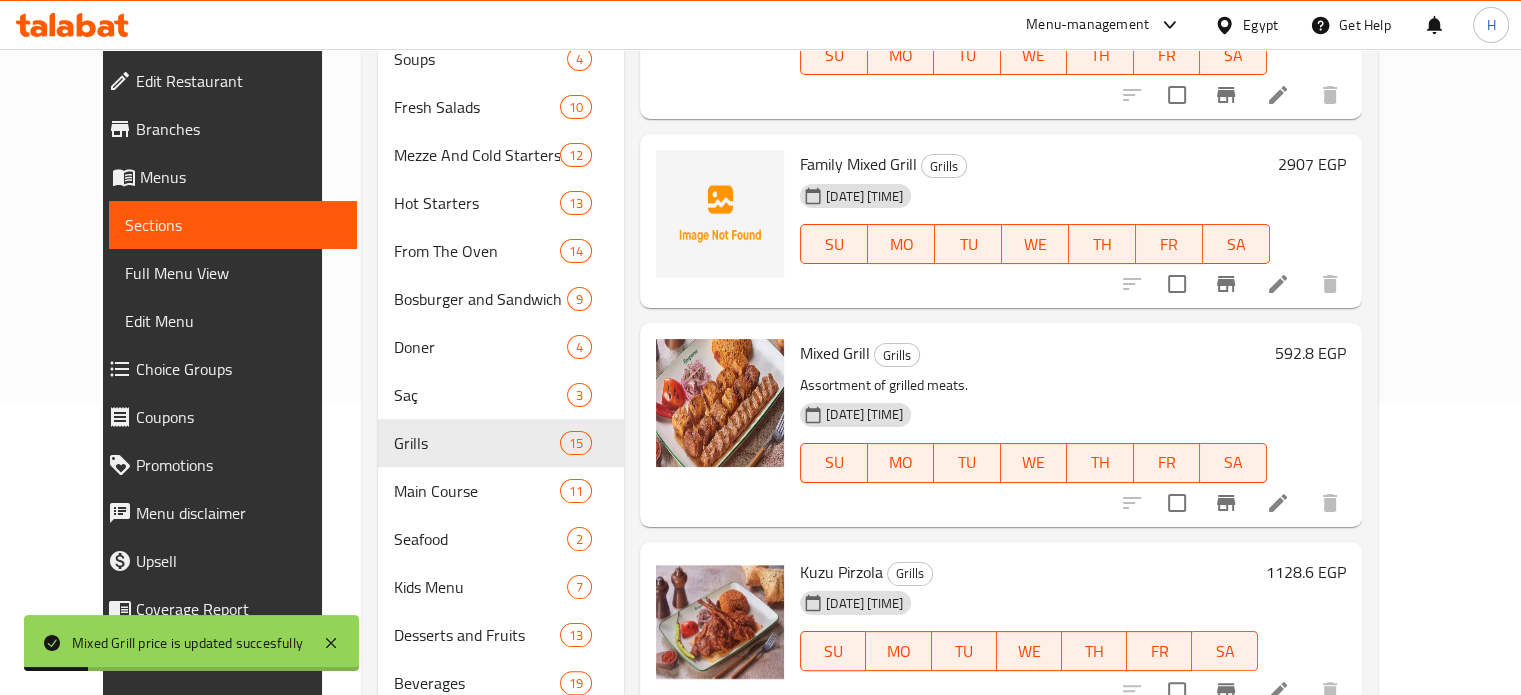 scroll, scrollTop: 337, scrollLeft: 0, axis: vertical 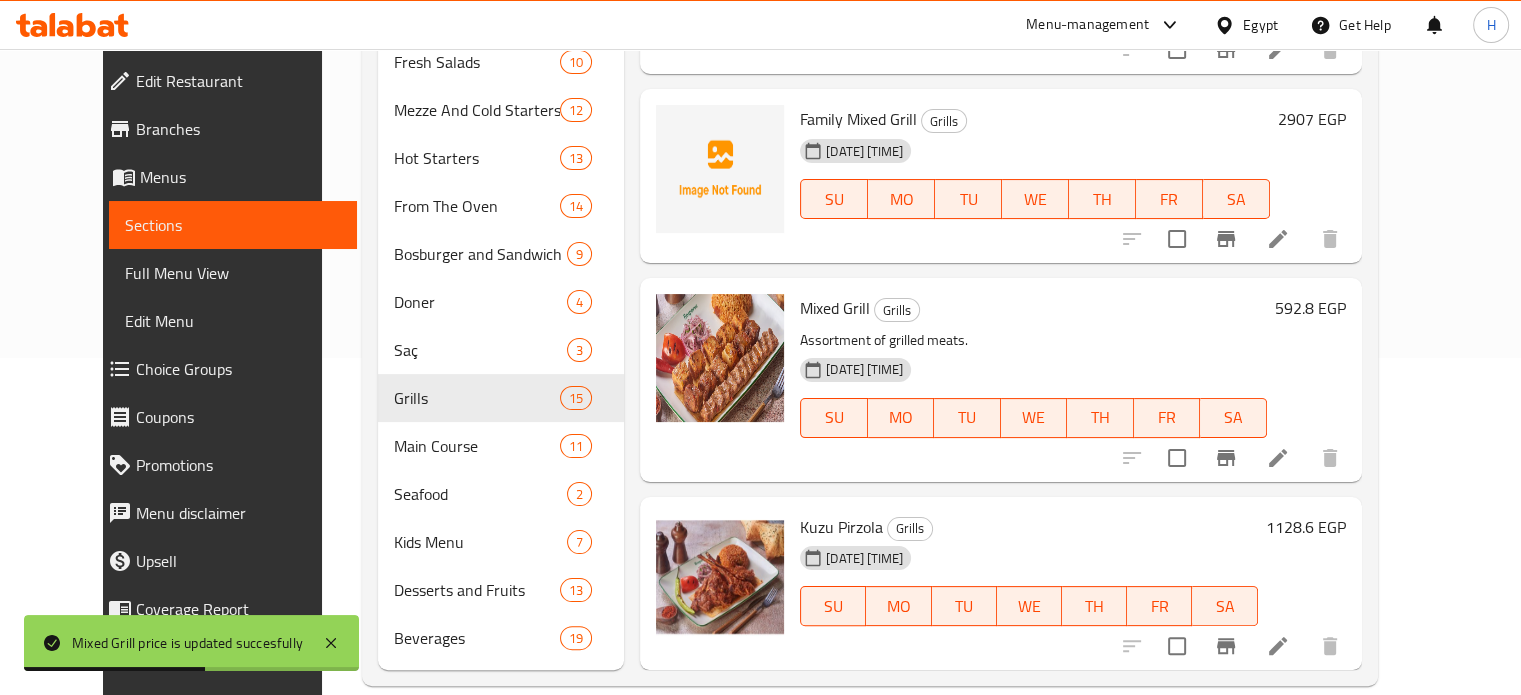 click on "1128.6   EGP" at bounding box center (1306, 527) 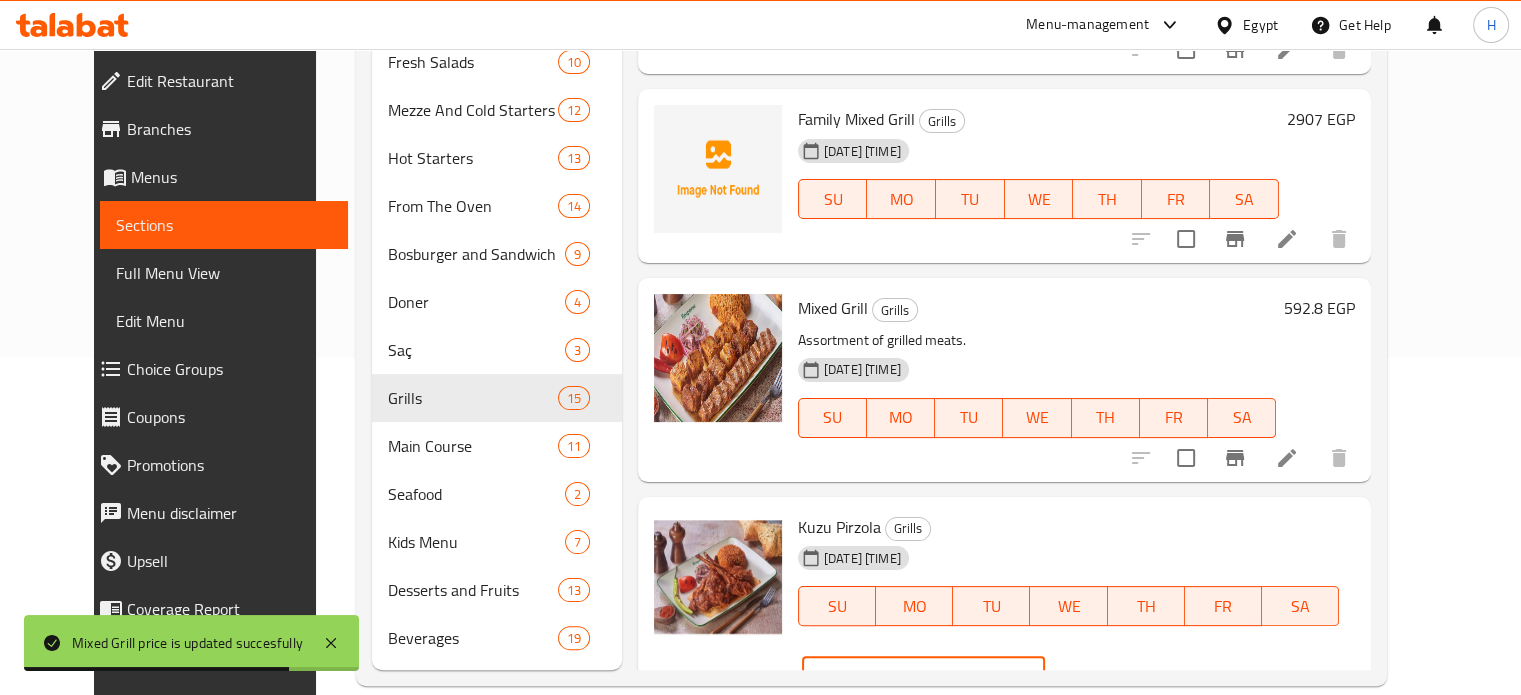 drag, startPoint x: 1262, startPoint y: 501, endPoint x: 1132, endPoint y: 501, distance: 130 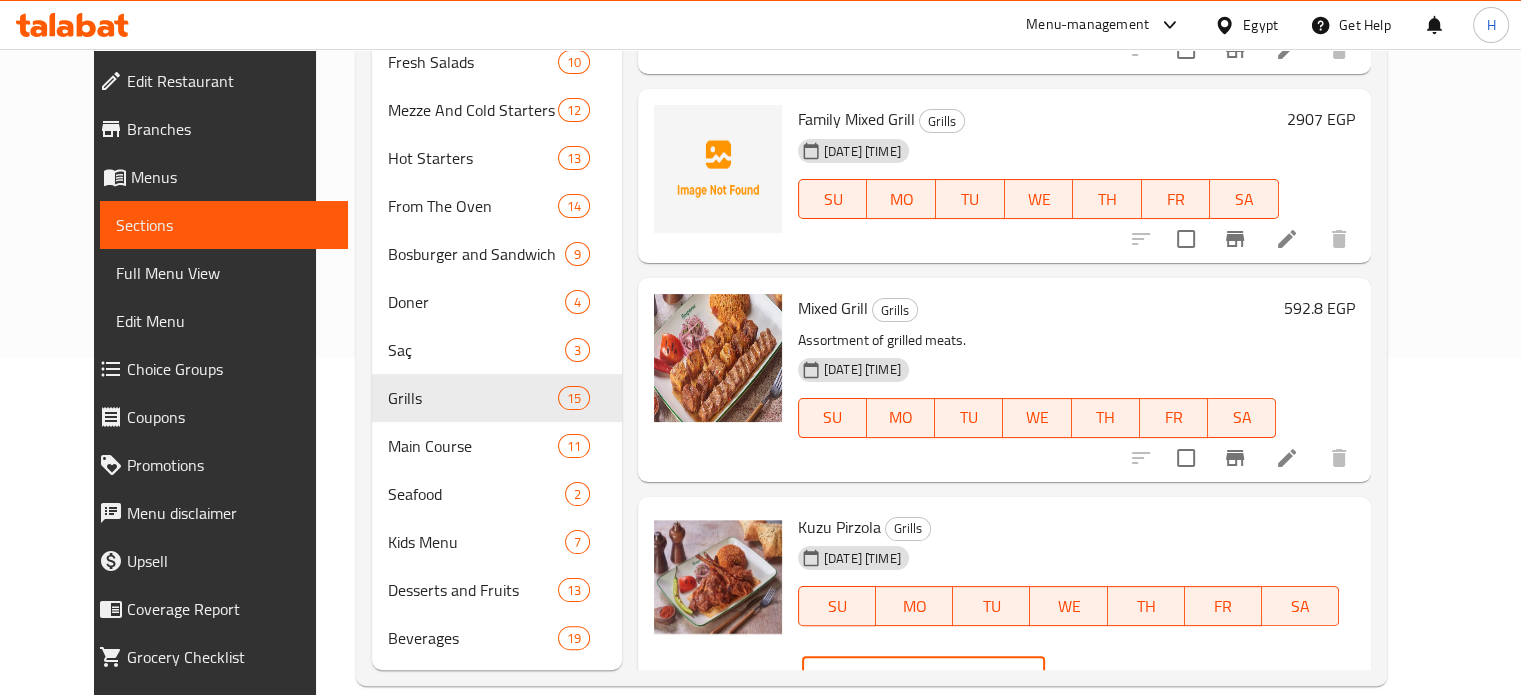 type on "1436.40" 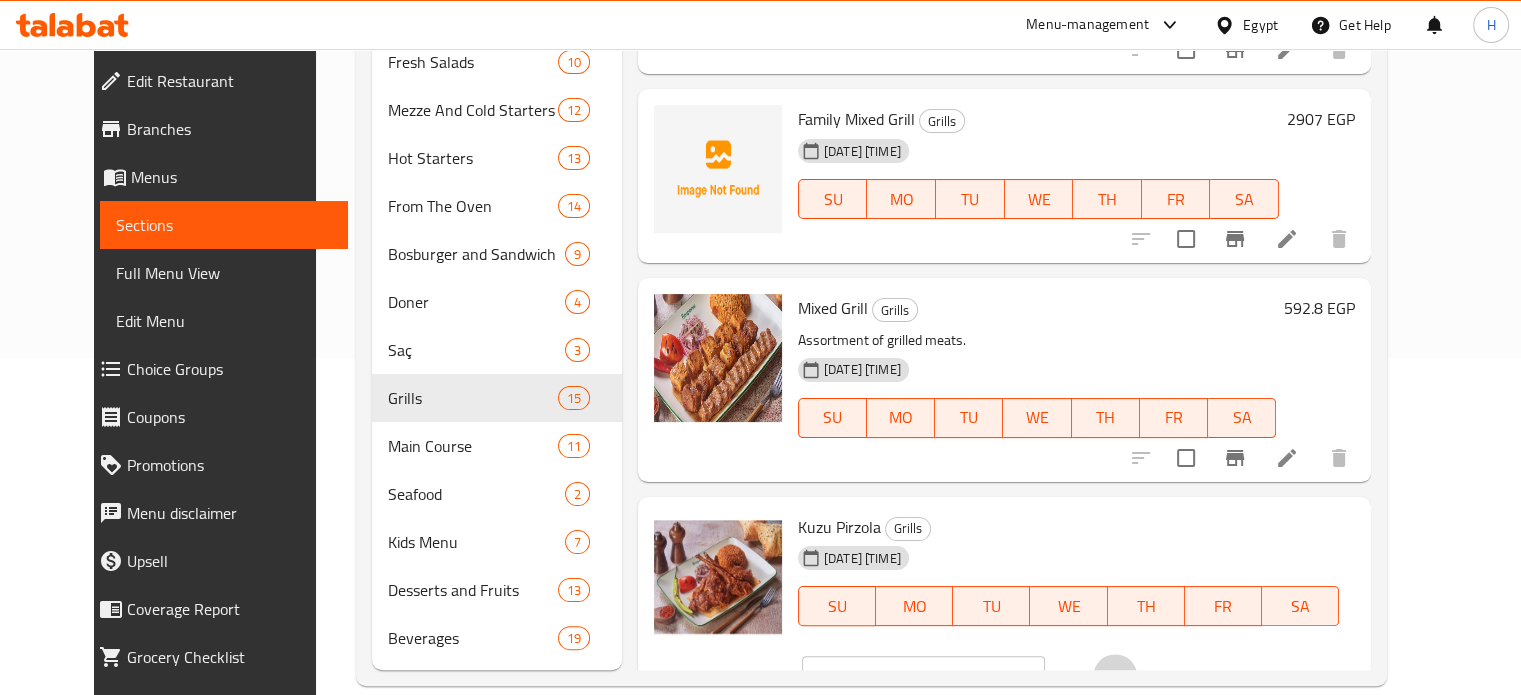 click 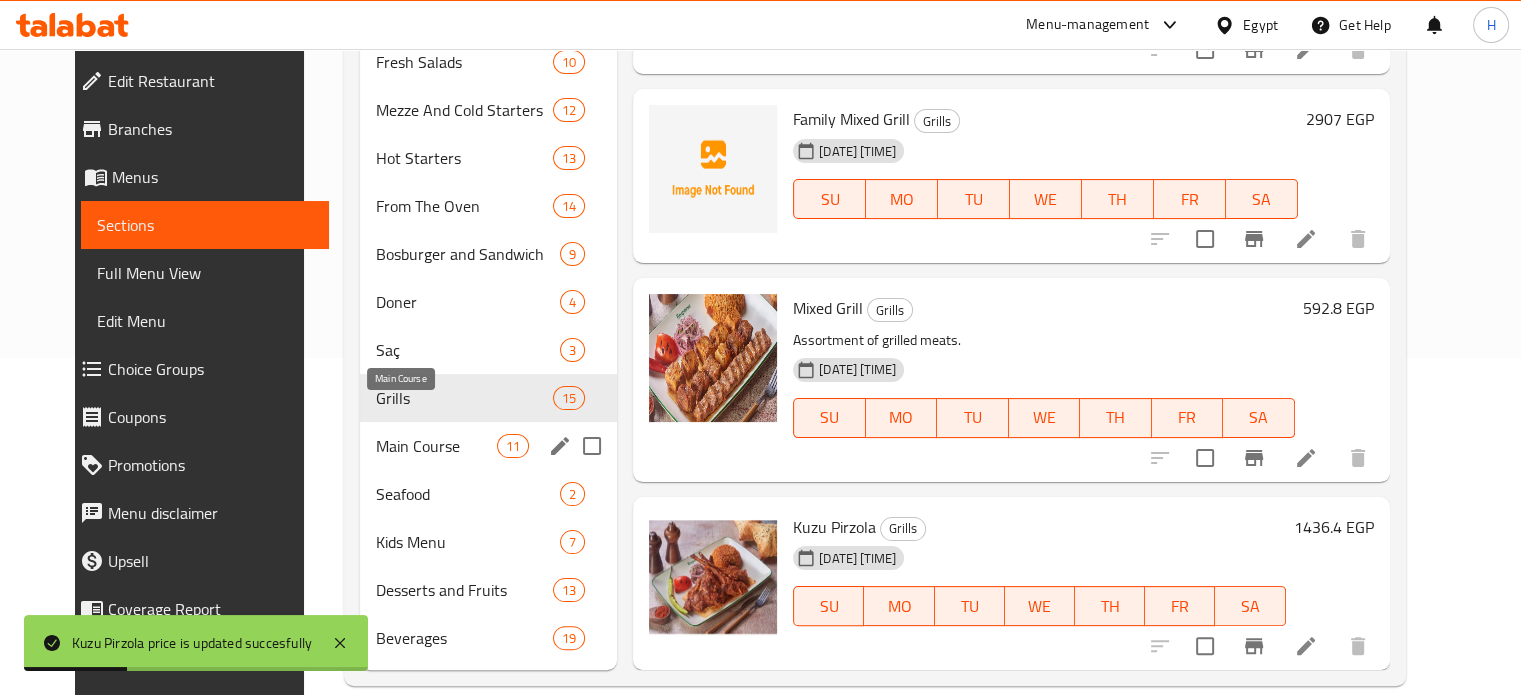 click on "Main Course" at bounding box center (436, 446) 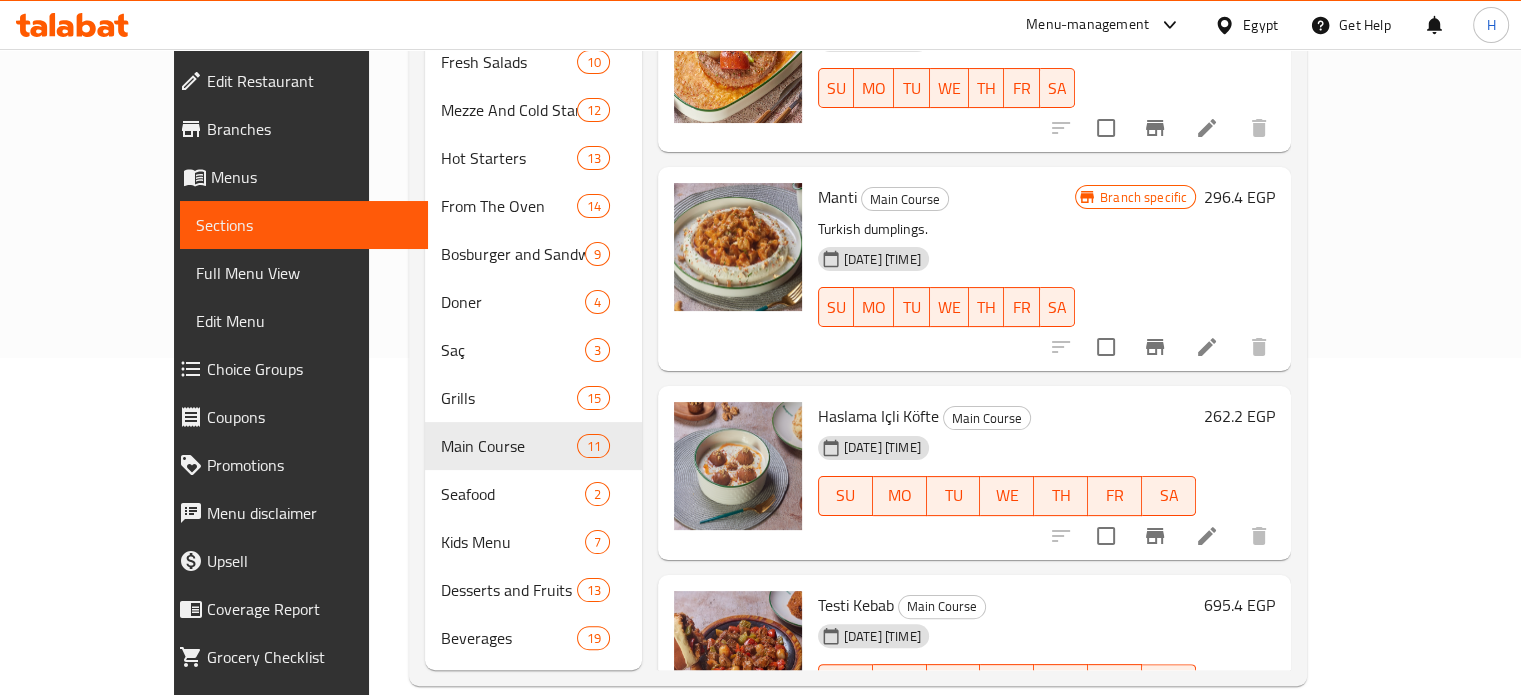scroll, scrollTop: 0, scrollLeft: 0, axis: both 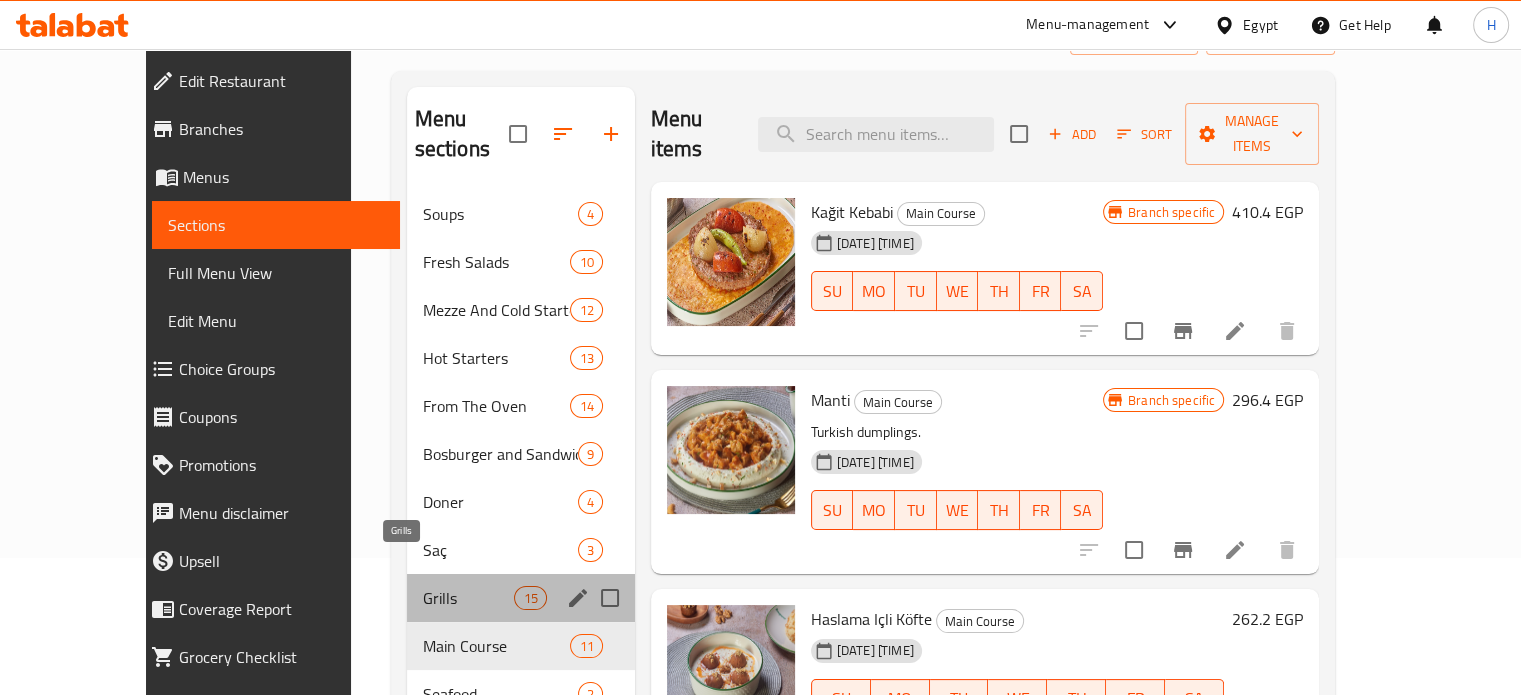 click on "Grills" at bounding box center [469, 598] 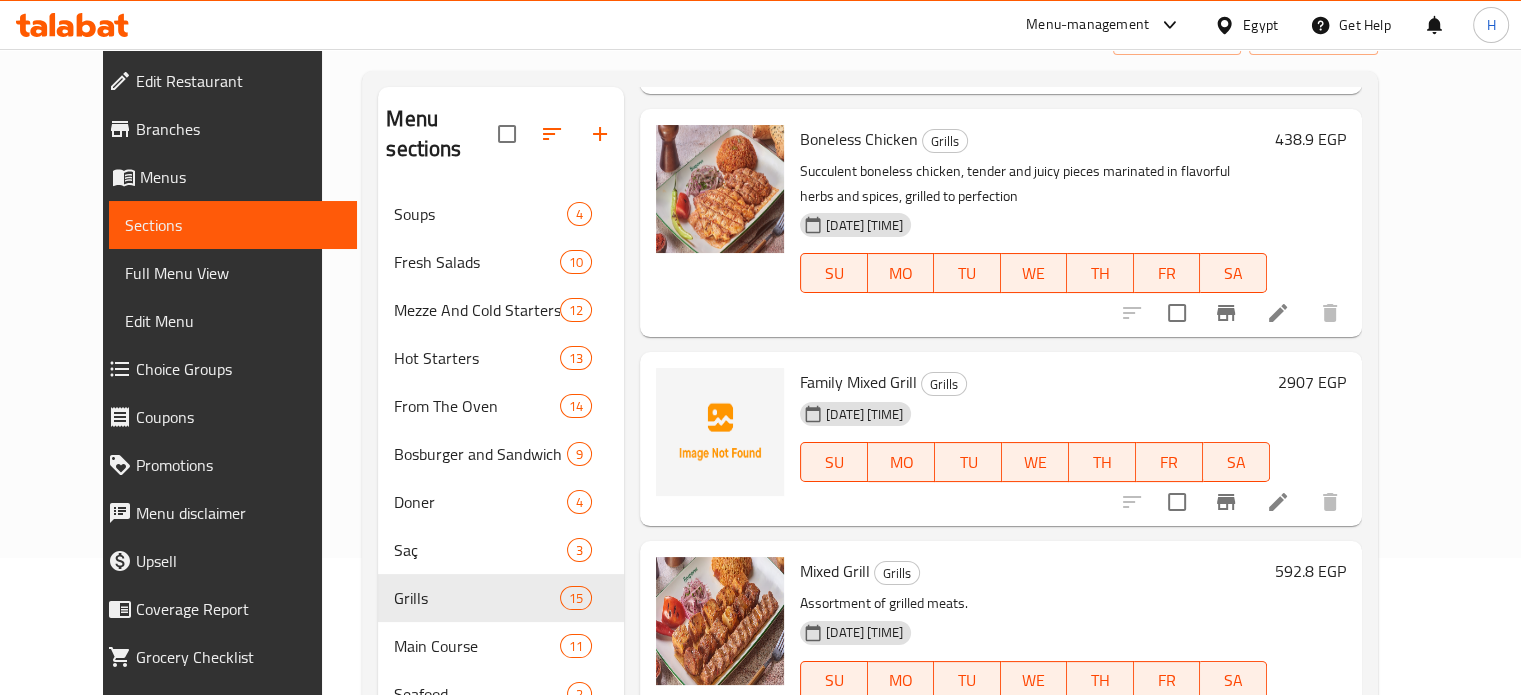 scroll, scrollTop: 2300, scrollLeft: 0, axis: vertical 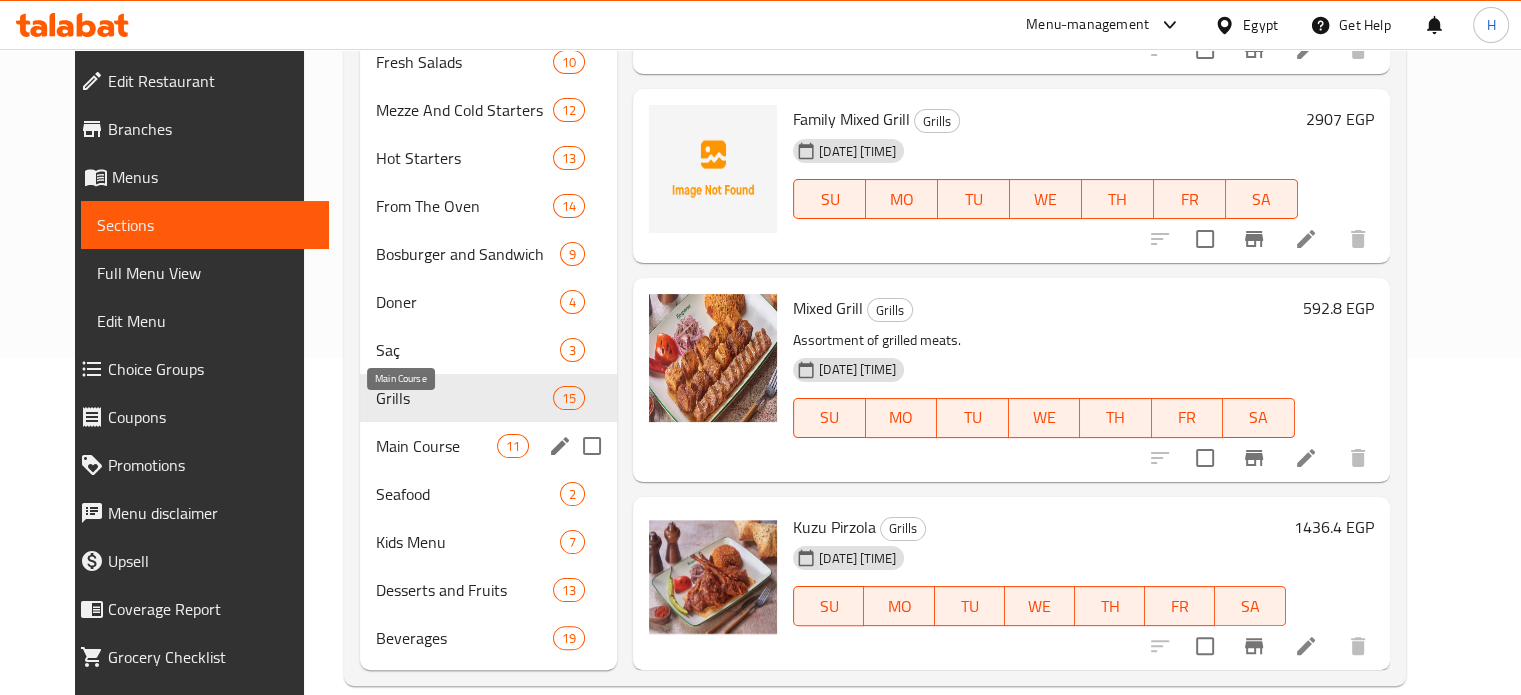 click on "Main Course" at bounding box center (436, 446) 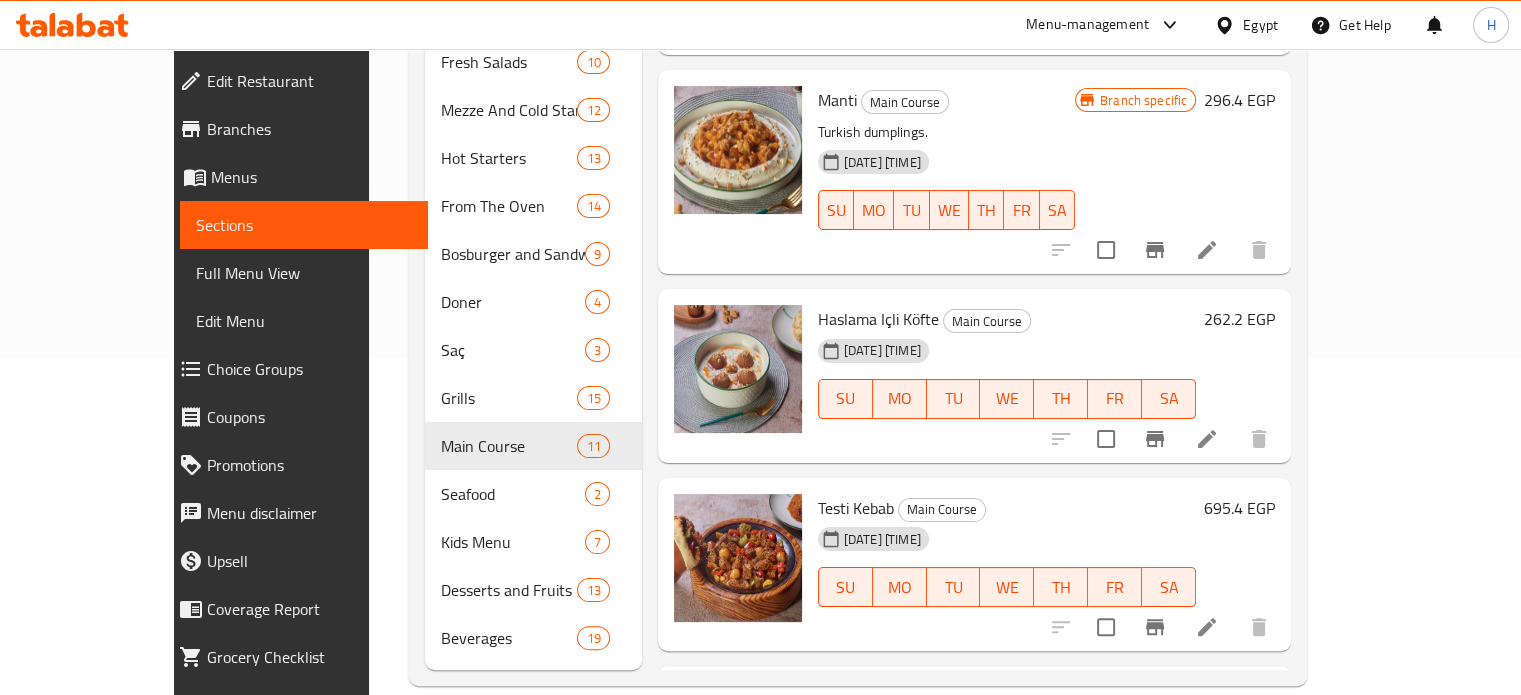 scroll, scrollTop: 0, scrollLeft: 0, axis: both 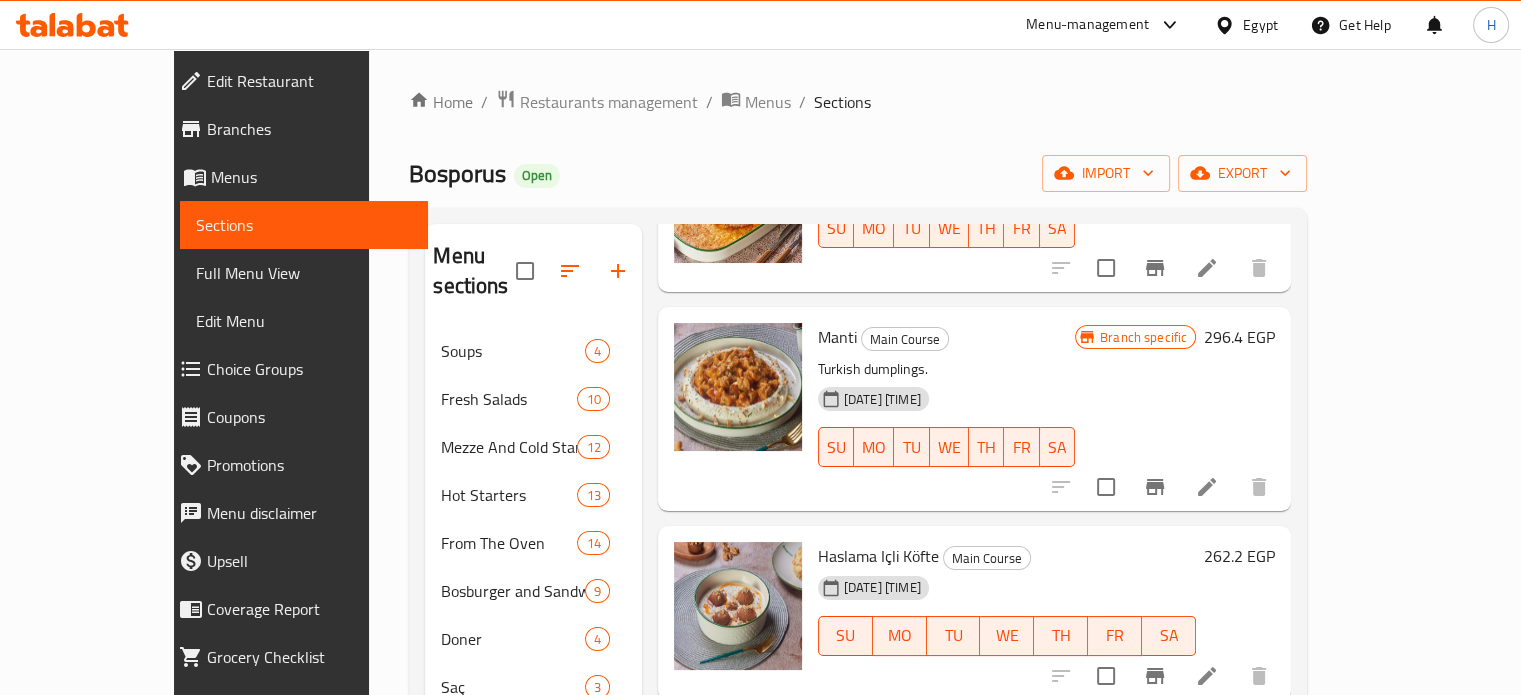 click on "296.4   EGP" at bounding box center (1239, 337) 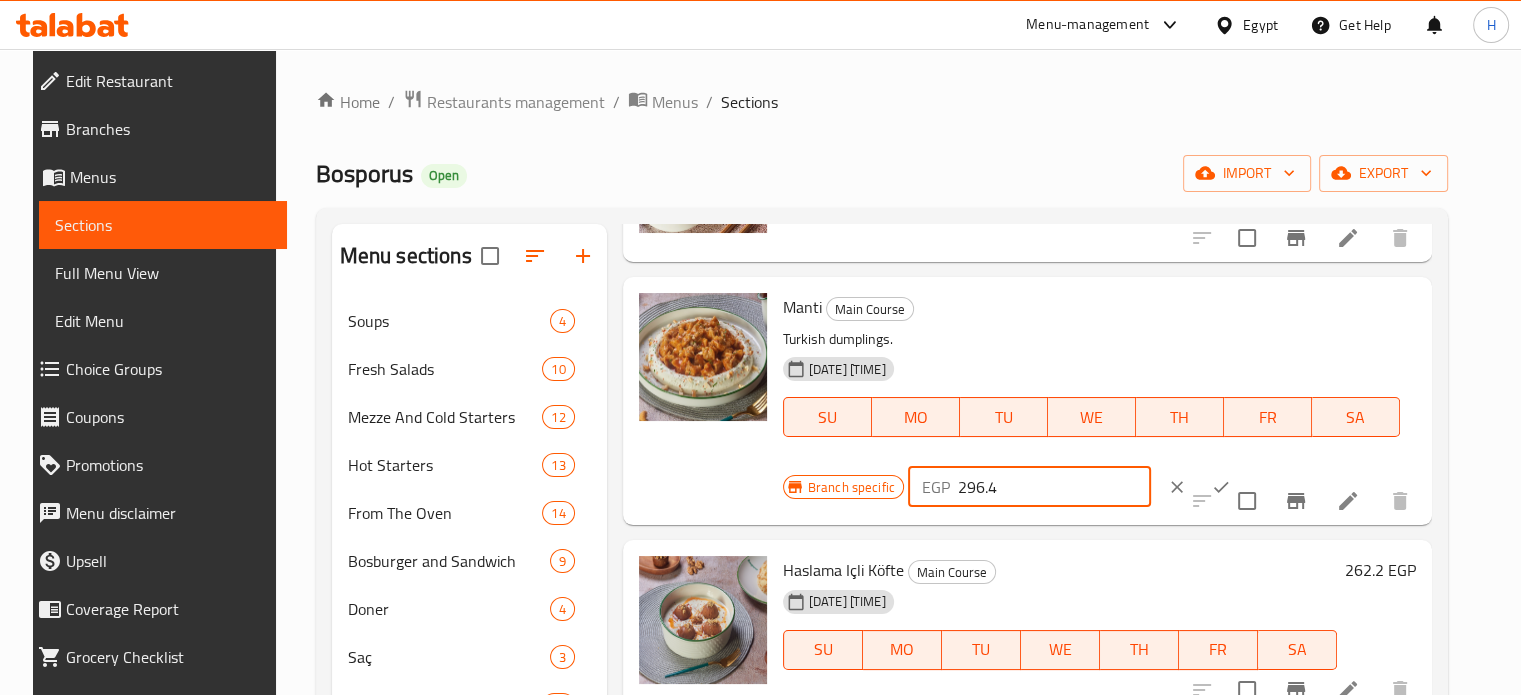 drag, startPoint x: 1043, startPoint y: 488, endPoint x: 882, endPoint y: 487, distance: 161.00311 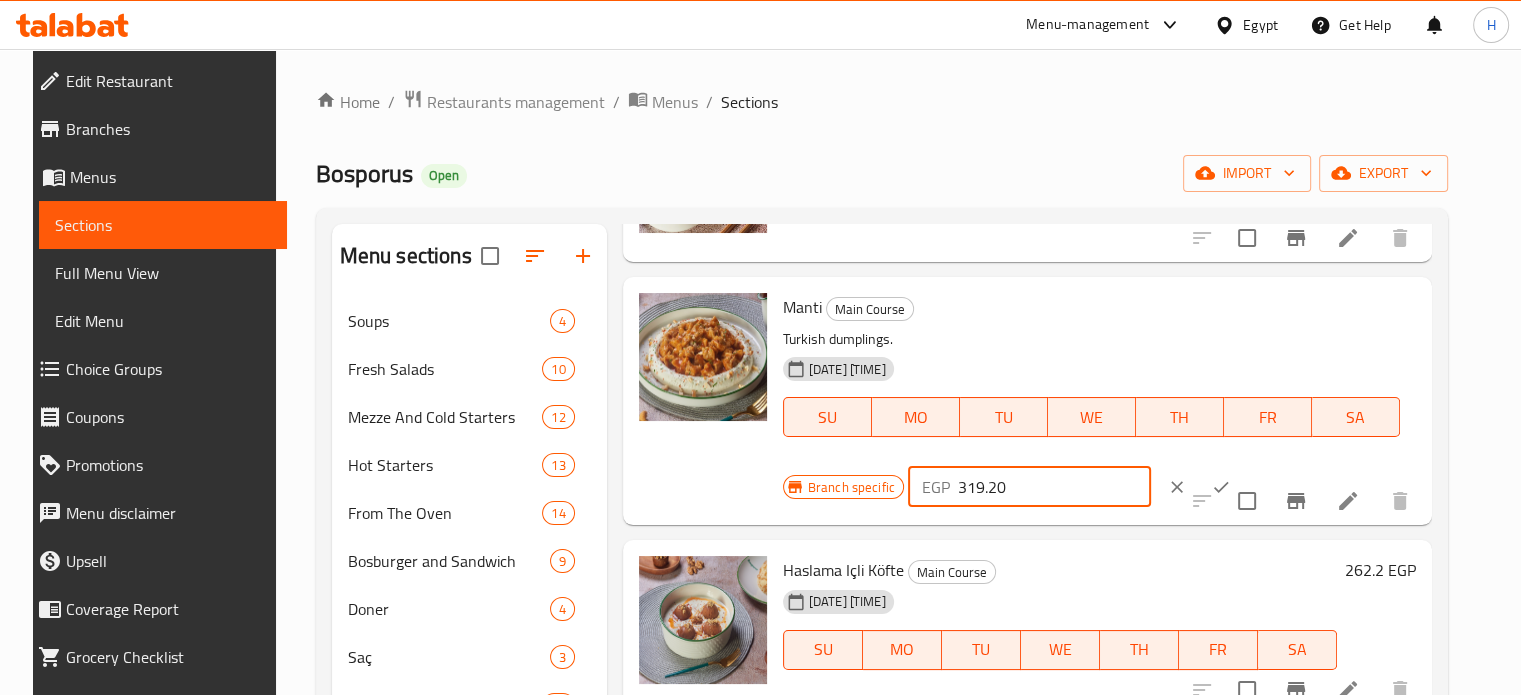 type on "319.20" 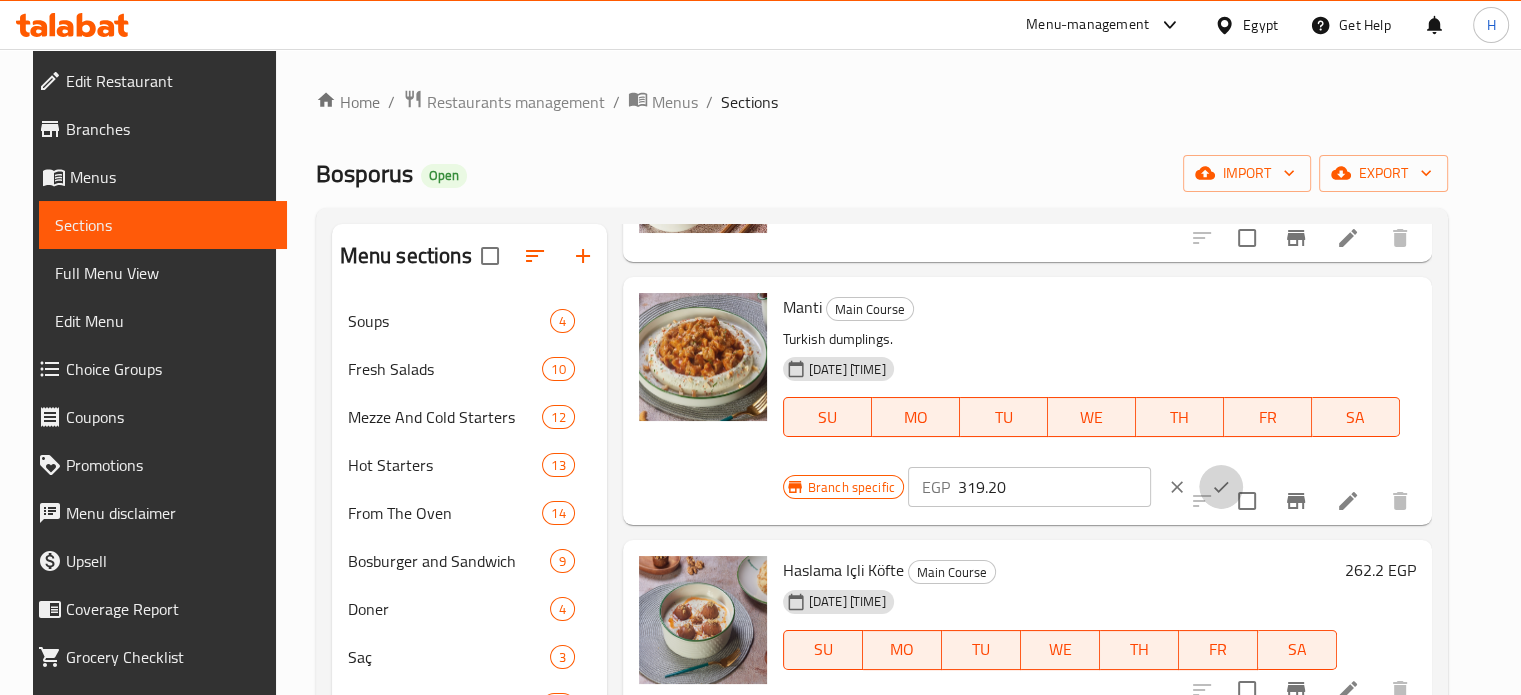 click at bounding box center (1221, 487) 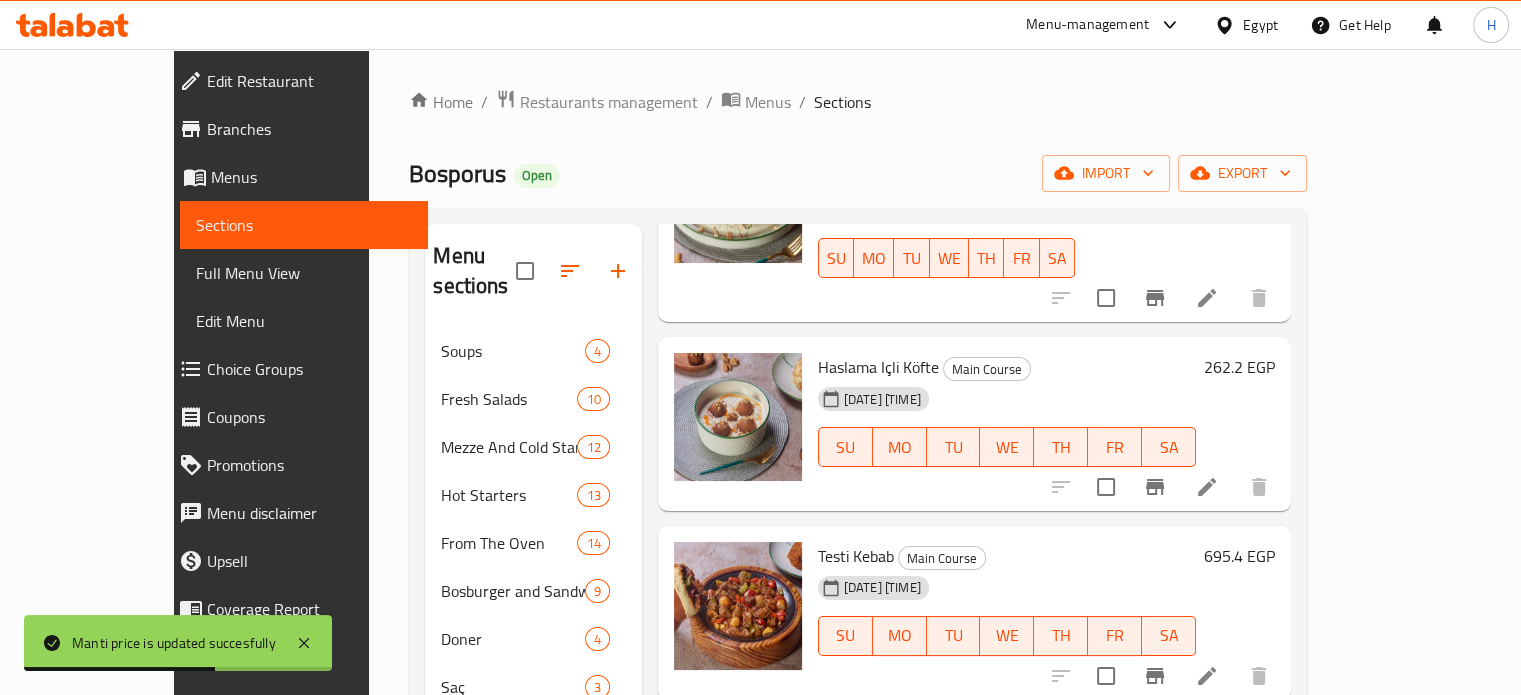 click on "262.2   EGP" at bounding box center [1239, 367] 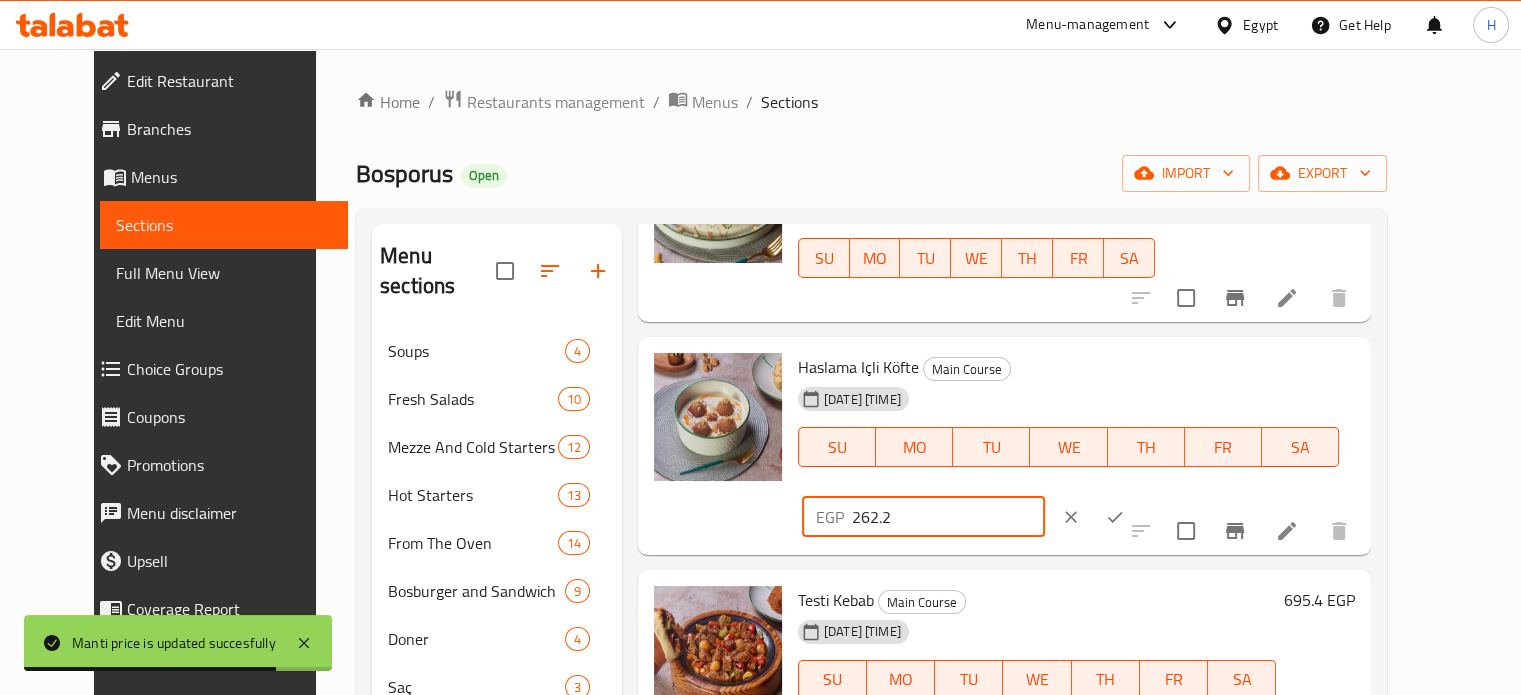 drag, startPoint x: 1224, startPoint y: 343, endPoint x: 1104, endPoint y: 336, distance: 120.203995 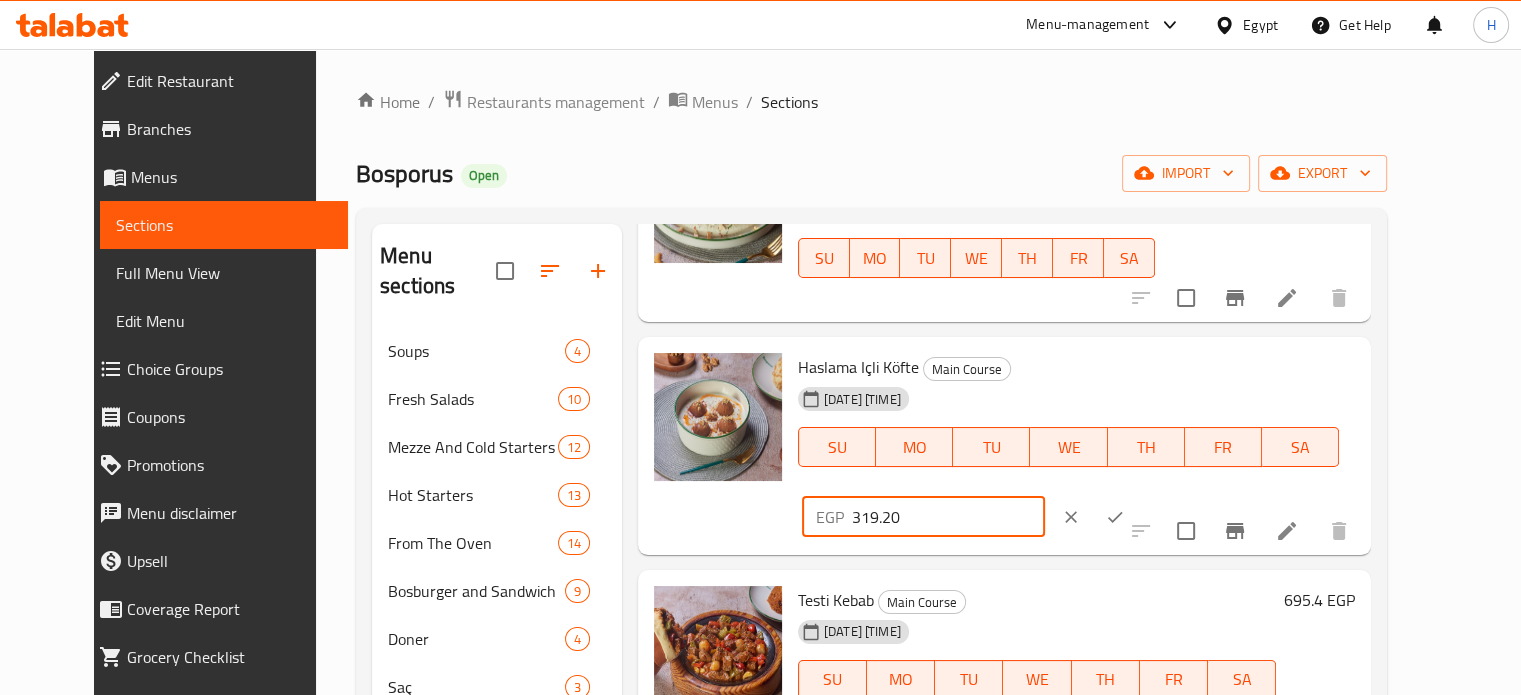 type on "319.20" 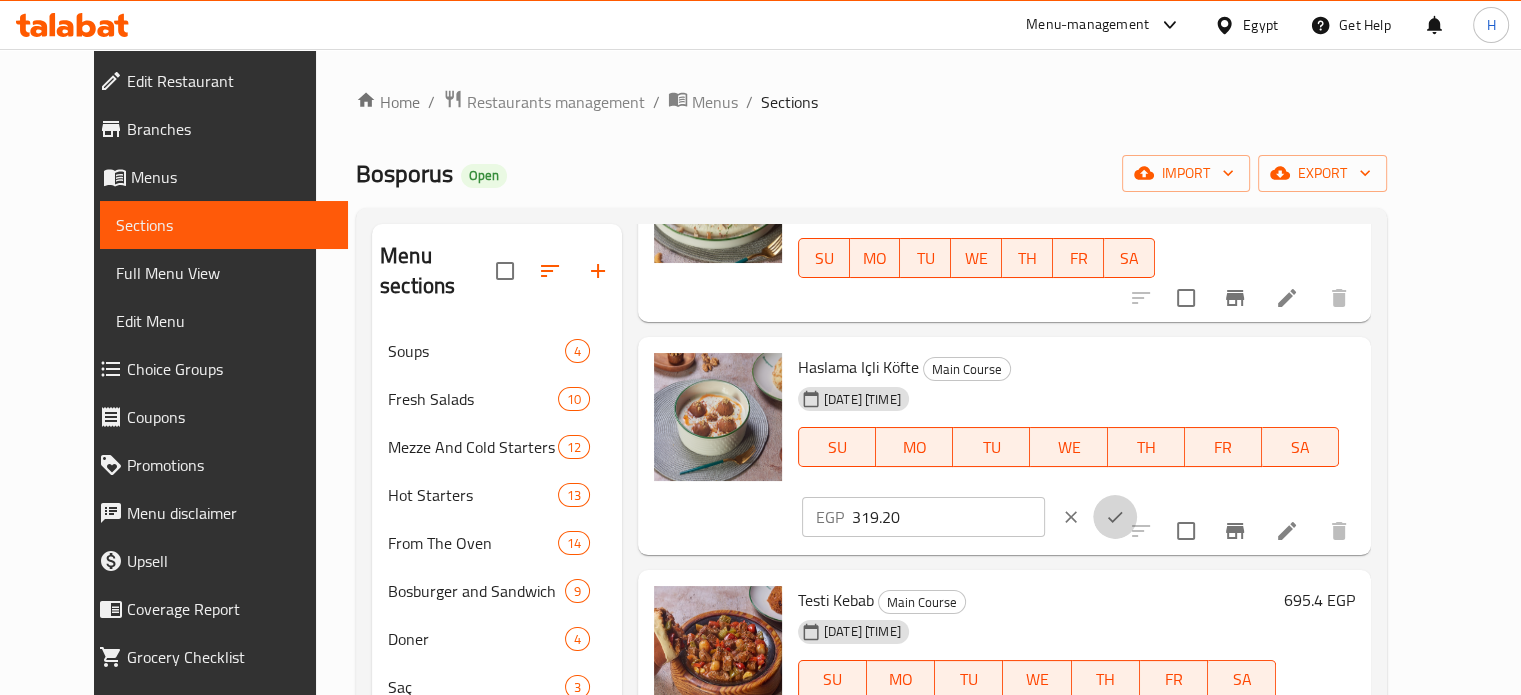click 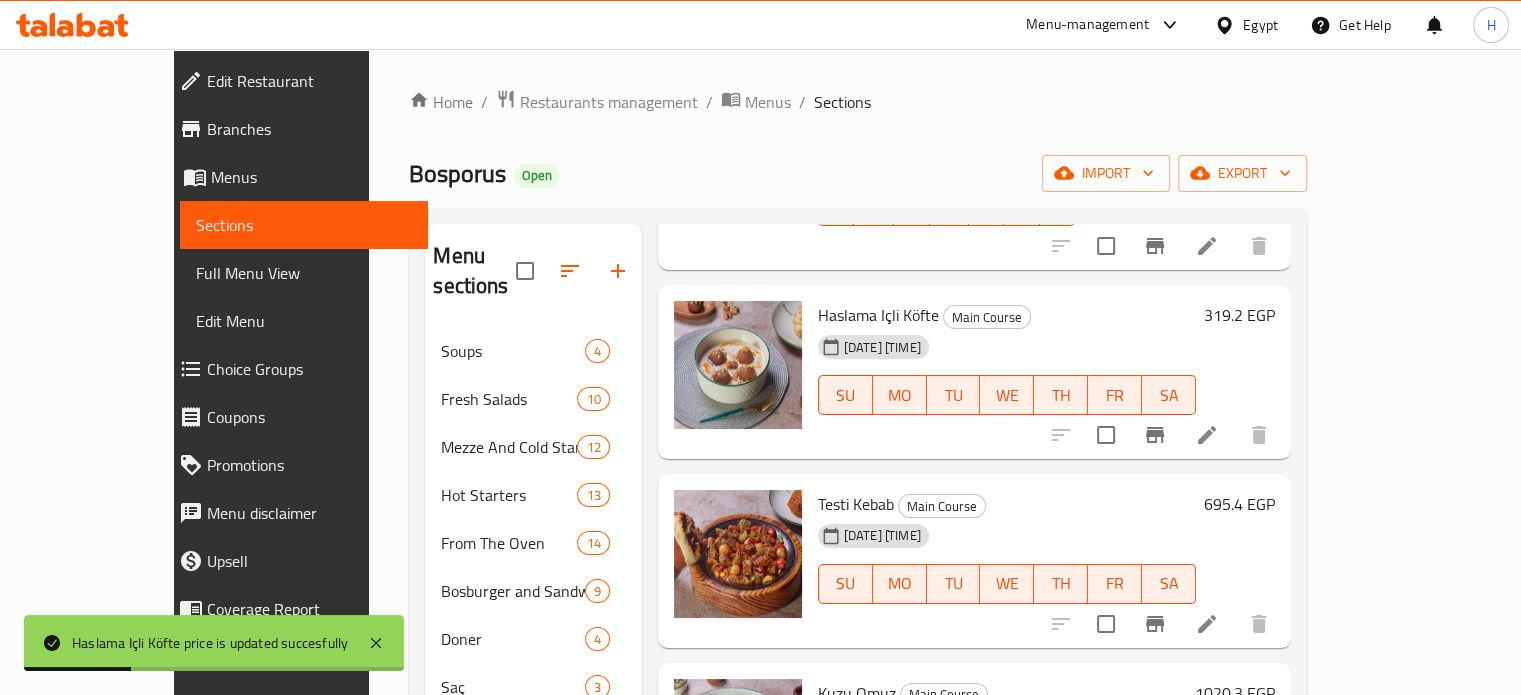 scroll, scrollTop: 300, scrollLeft: 0, axis: vertical 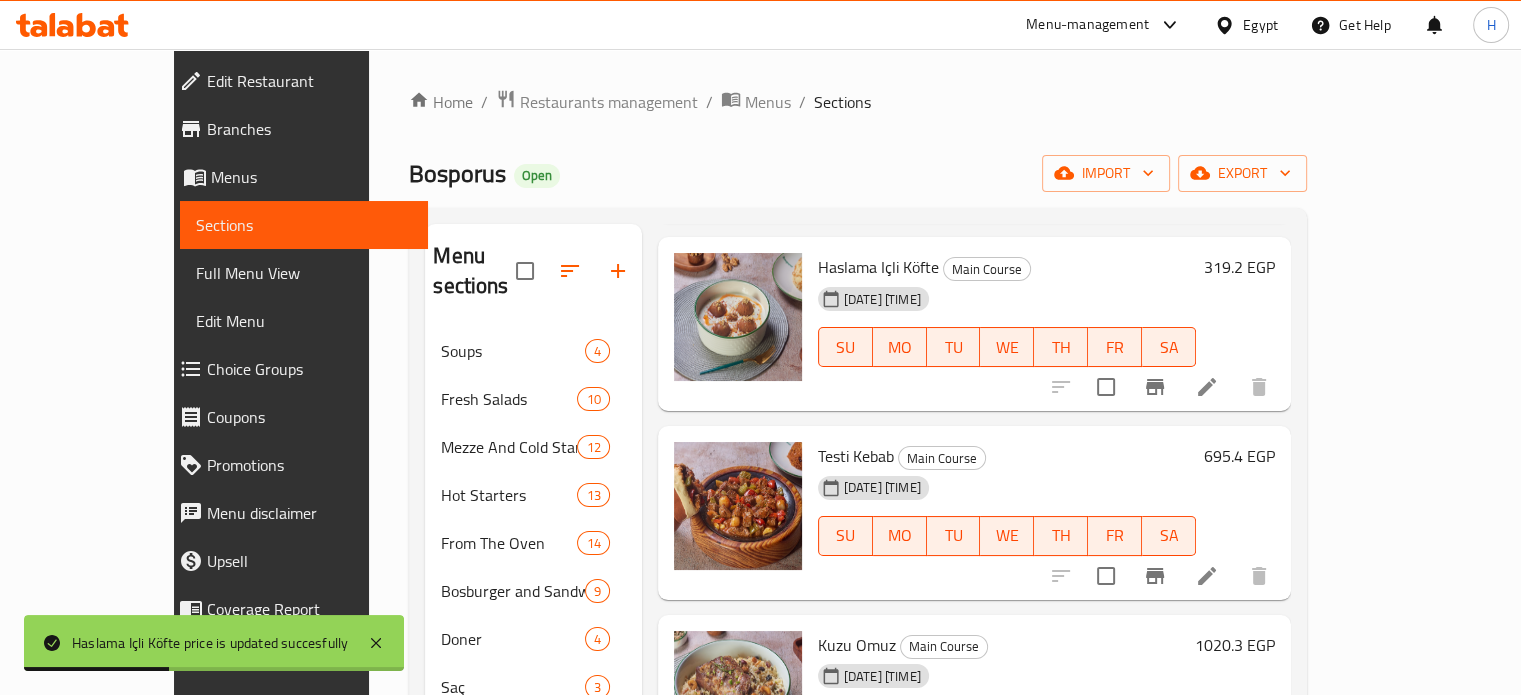 click on "695.4   EGP" at bounding box center [1239, 456] 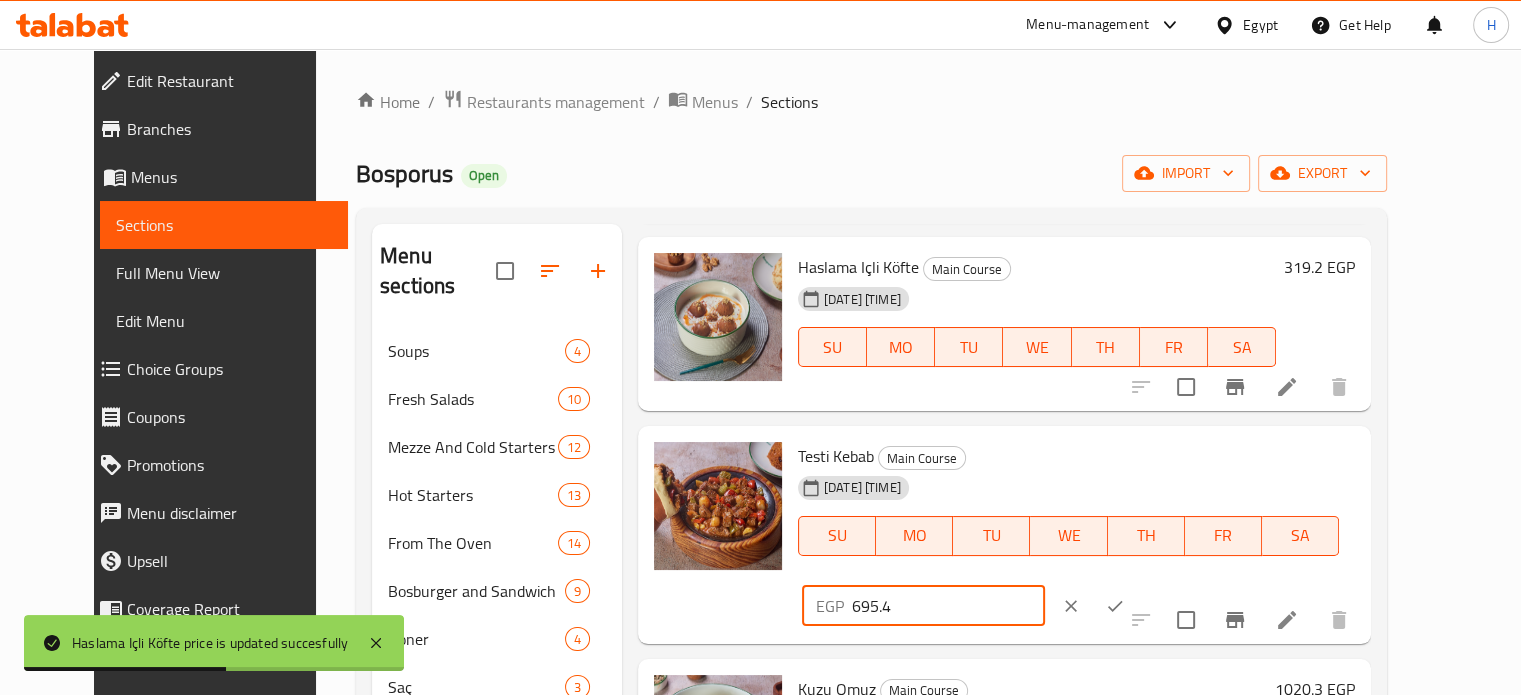 drag, startPoint x: 1226, startPoint y: 435, endPoint x: 1124, endPoint y: 447, distance: 102.70345 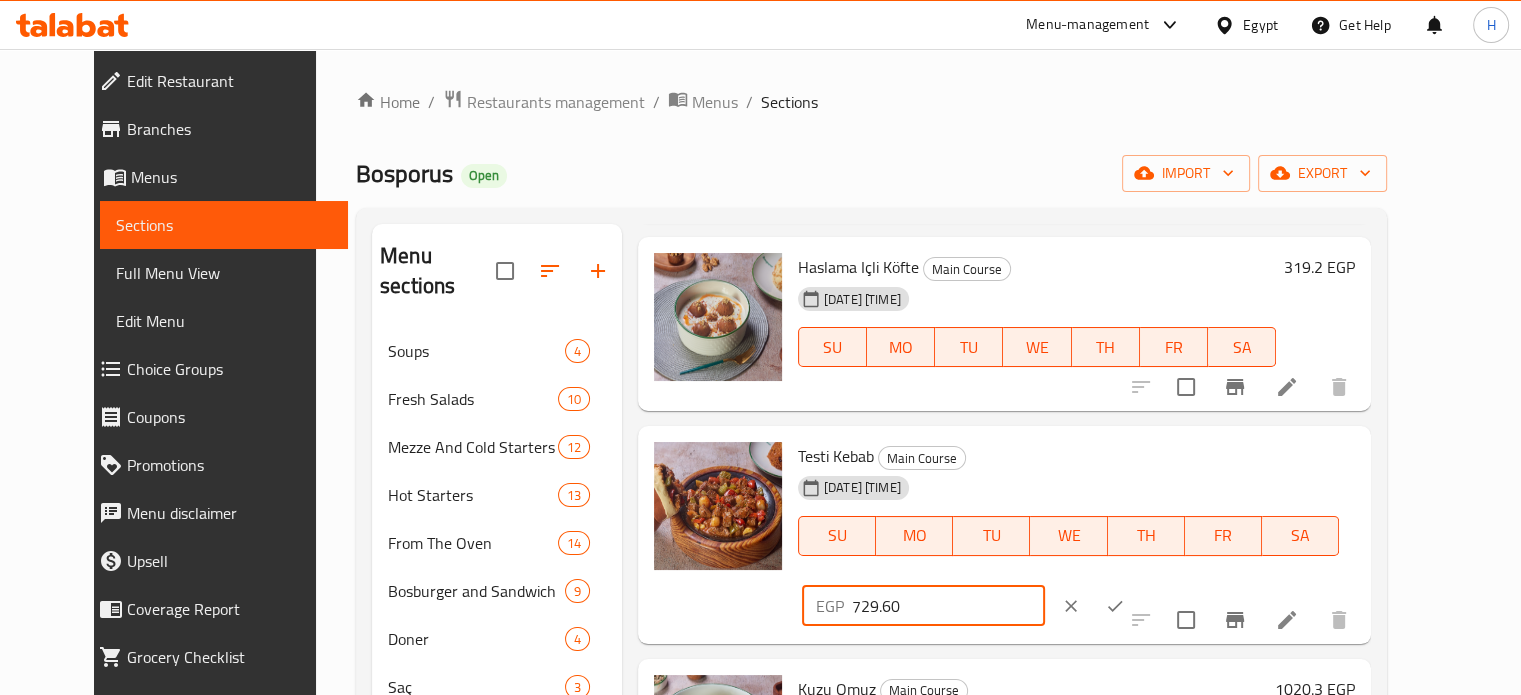 type on "729.60" 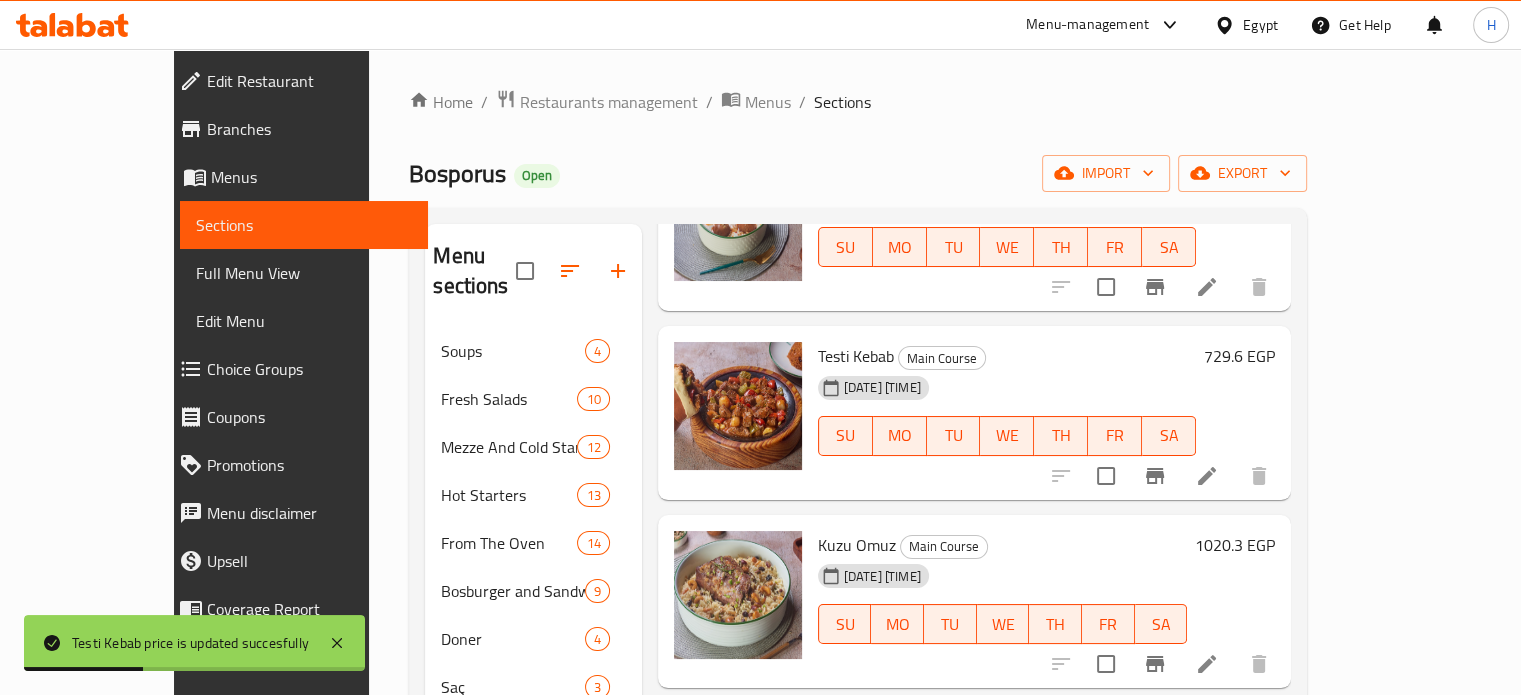scroll, scrollTop: 500, scrollLeft: 0, axis: vertical 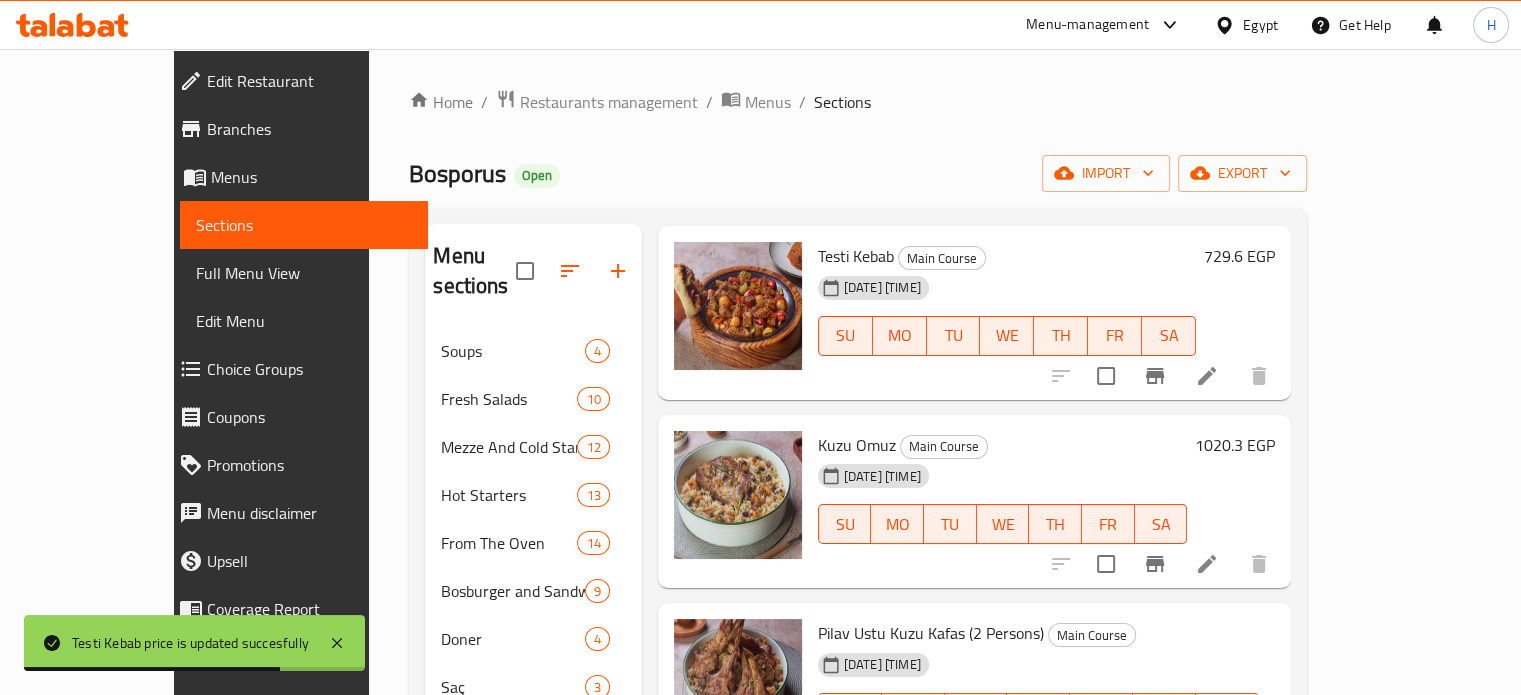 click on "1020.3   EGP" at bounding box center [1235, 445] 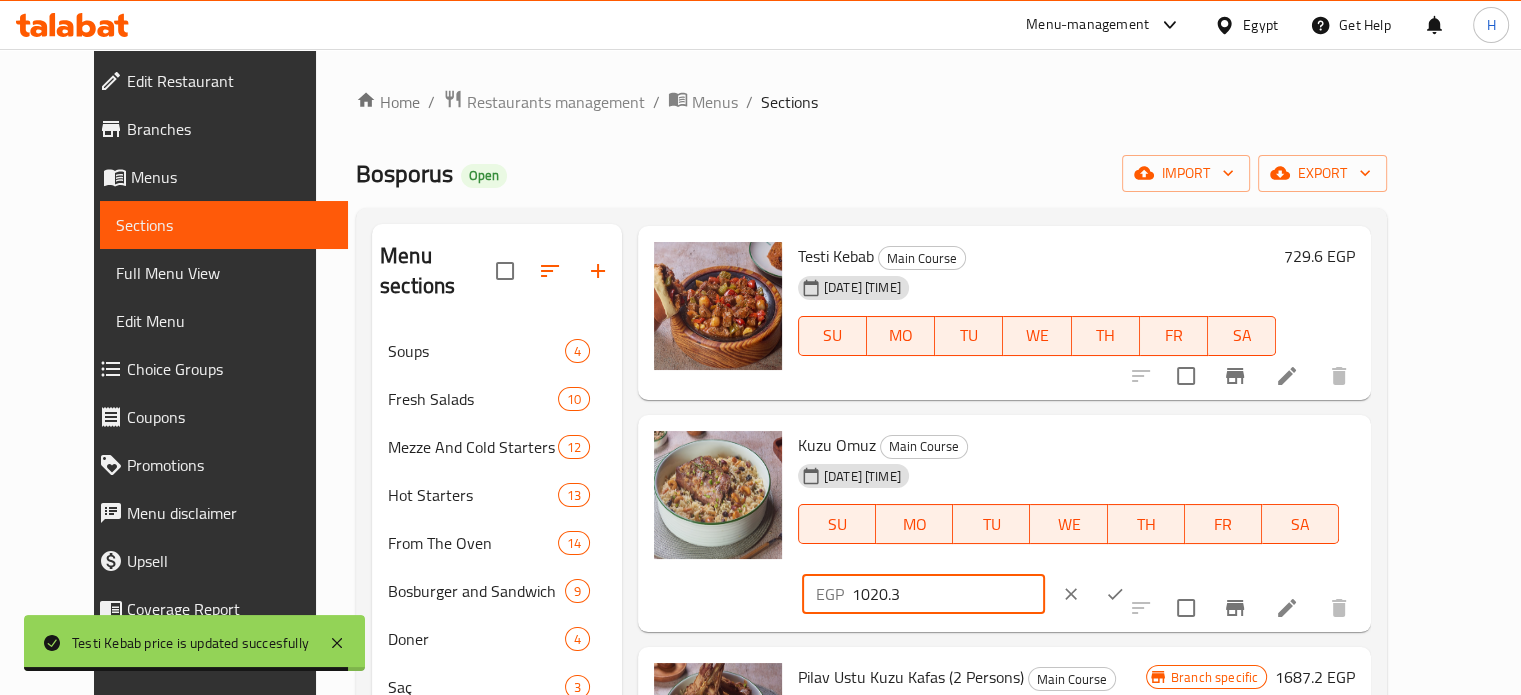 drag, startPoint x: 1221, startPoint y: 427, endPoint x: 1107, endPoint y: 423, distance: 114.07015 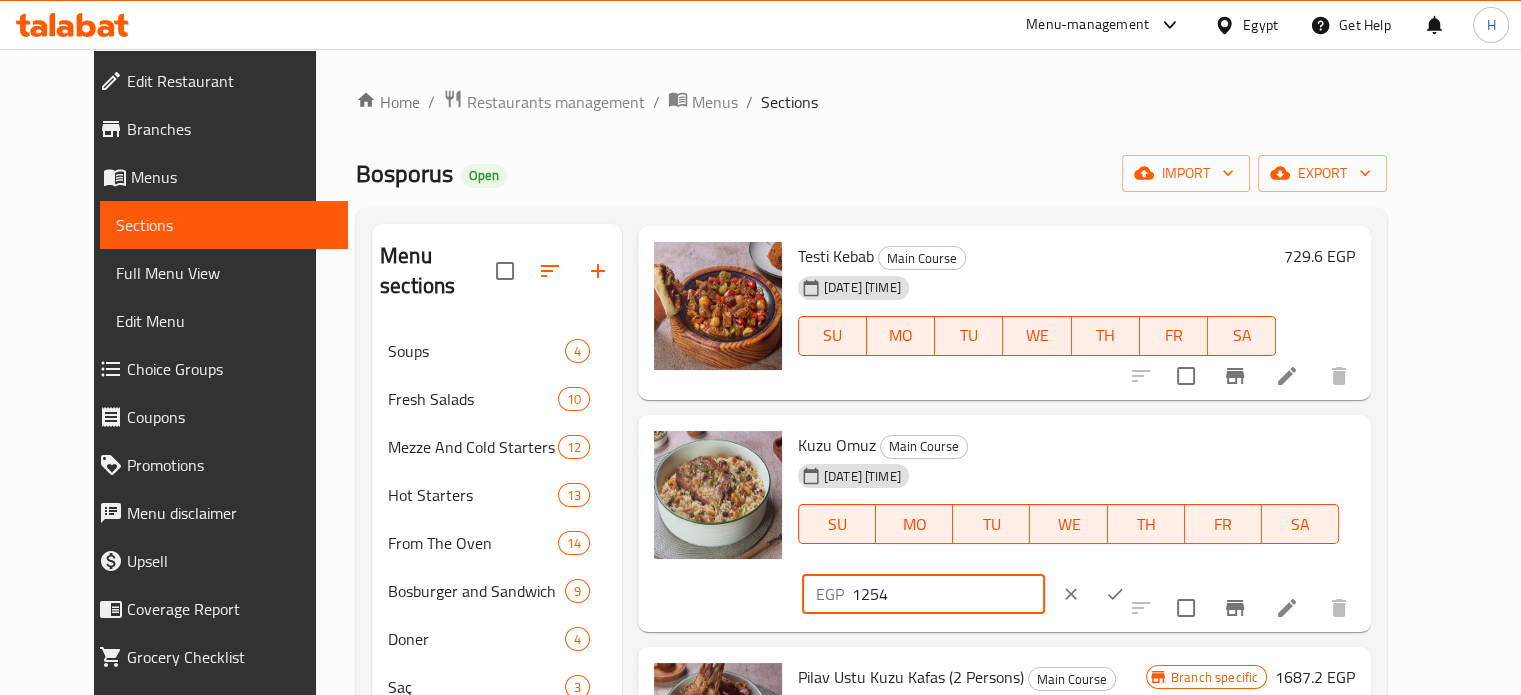 type on "1254" 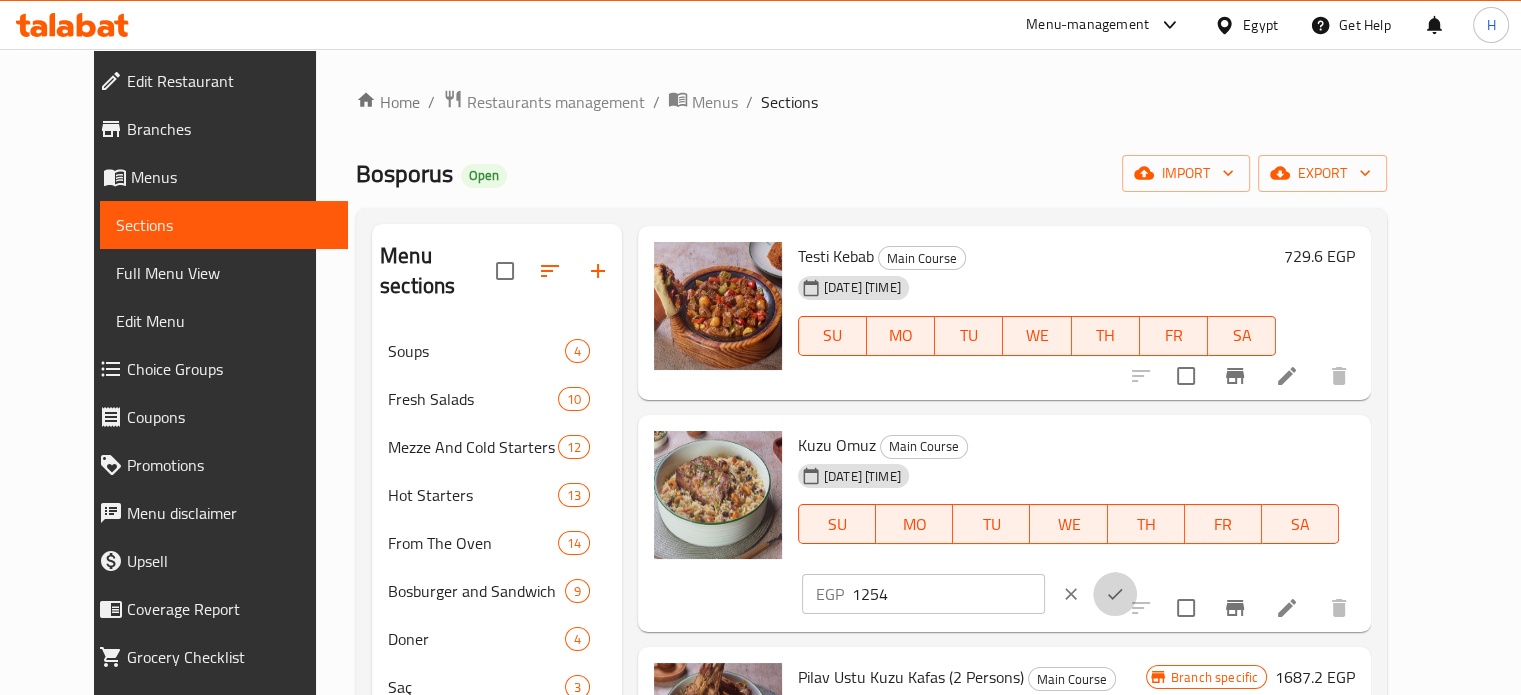 click 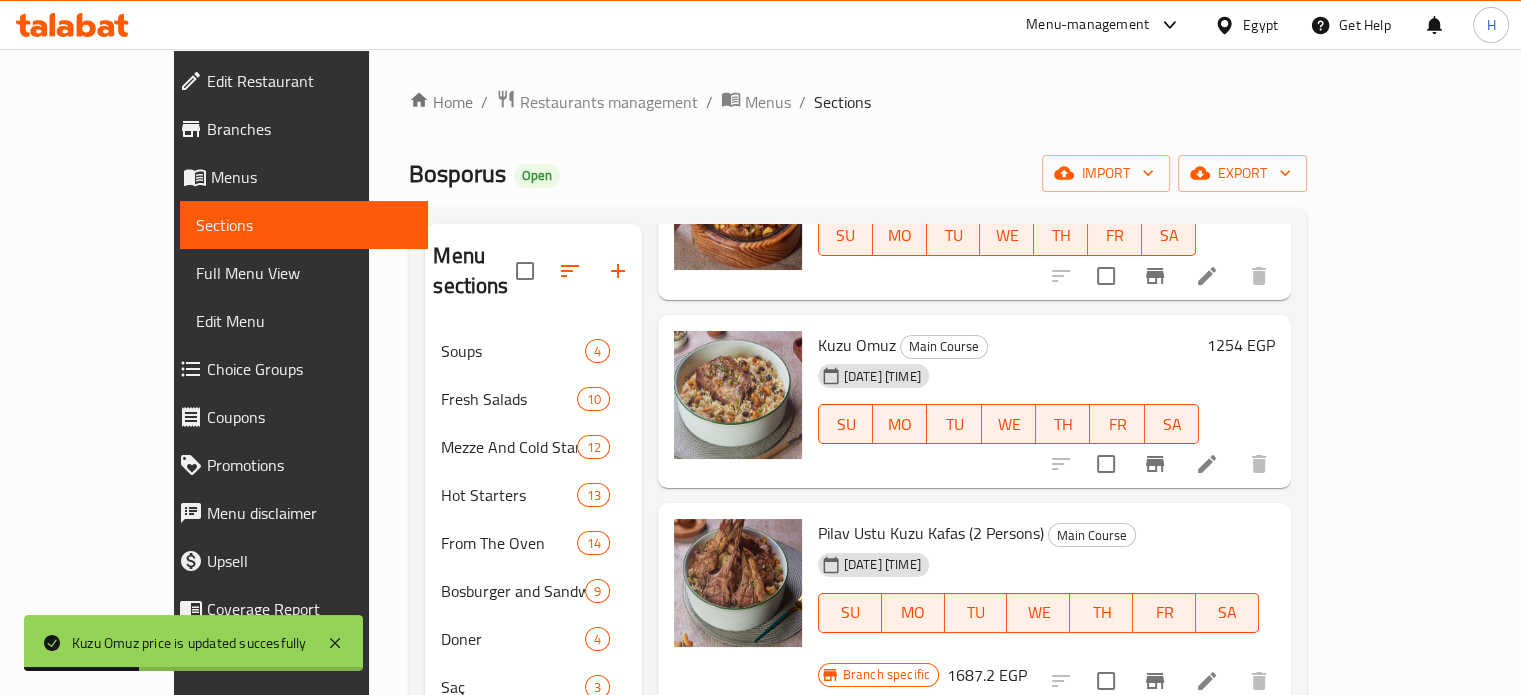 scroll, scrollTop: 700, scrollLeft: 0, axis: vertical 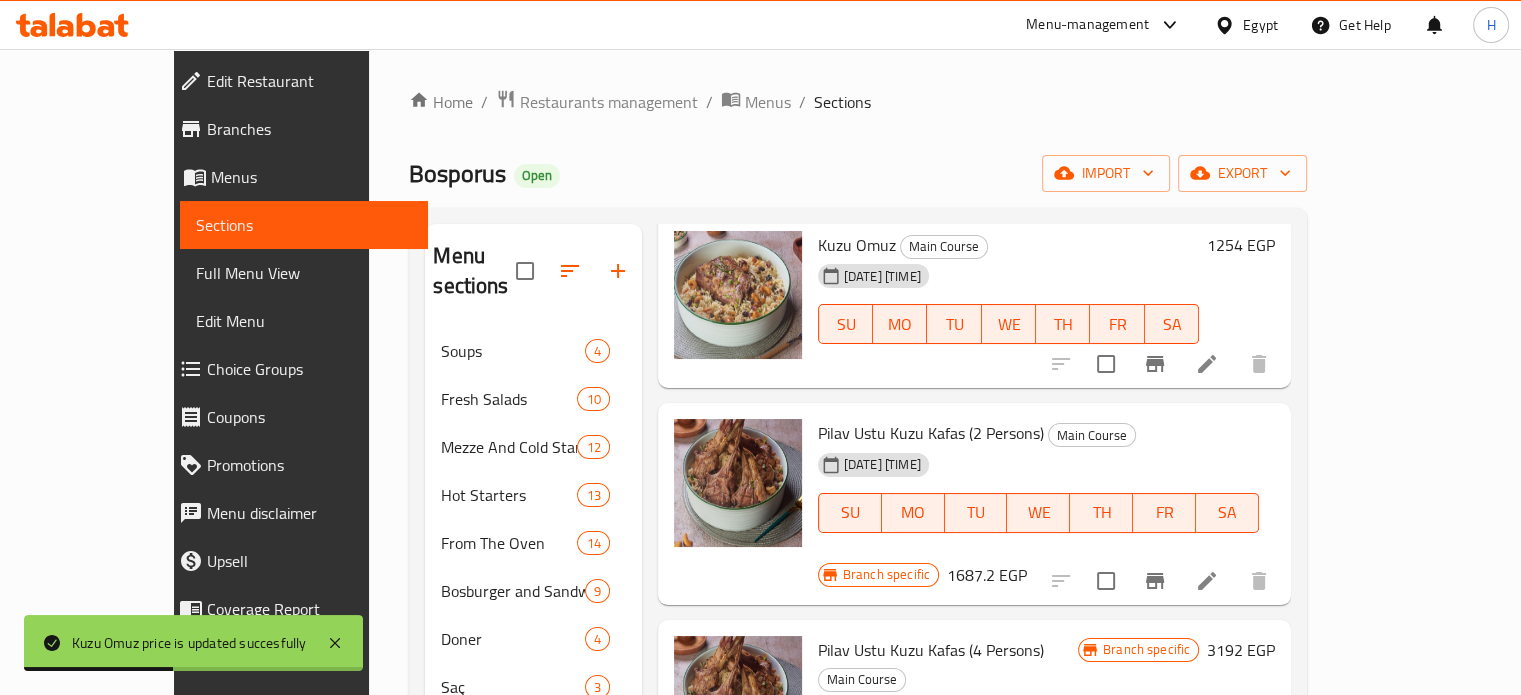 click on "1687.2   EGP" at bounding box center [987, 575] 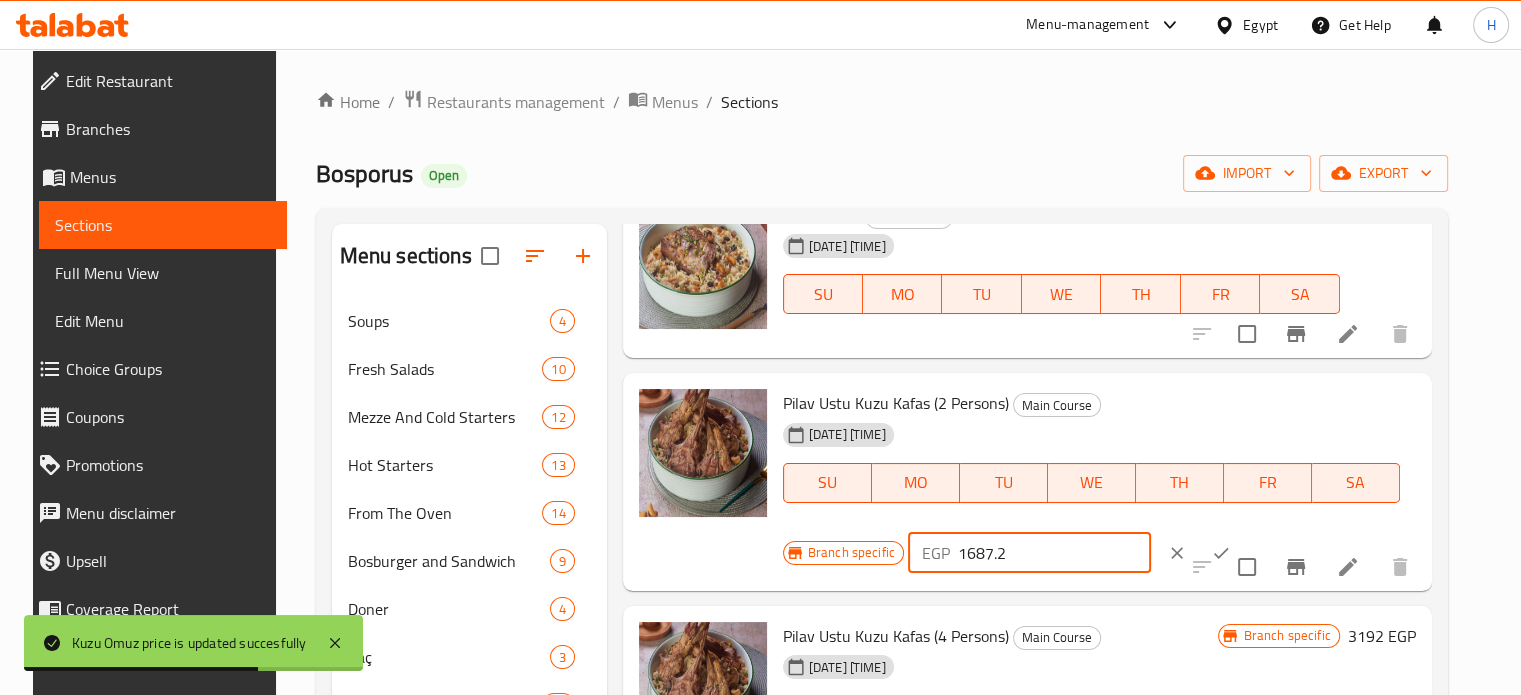 drag, startPoint x: 1007, startPoint y: 556, endPoint x: 942, endPoint y: 555, distance: 65.00769 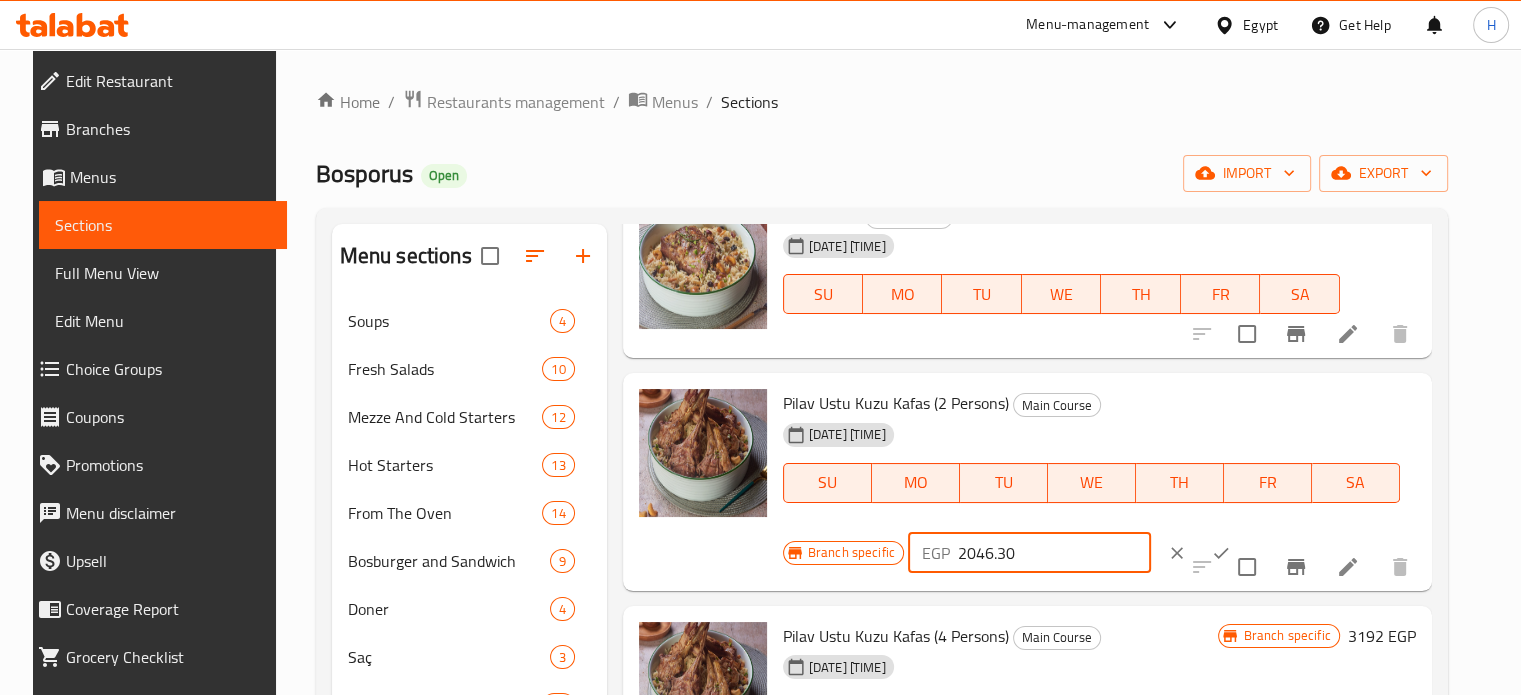 type on "2046.30" 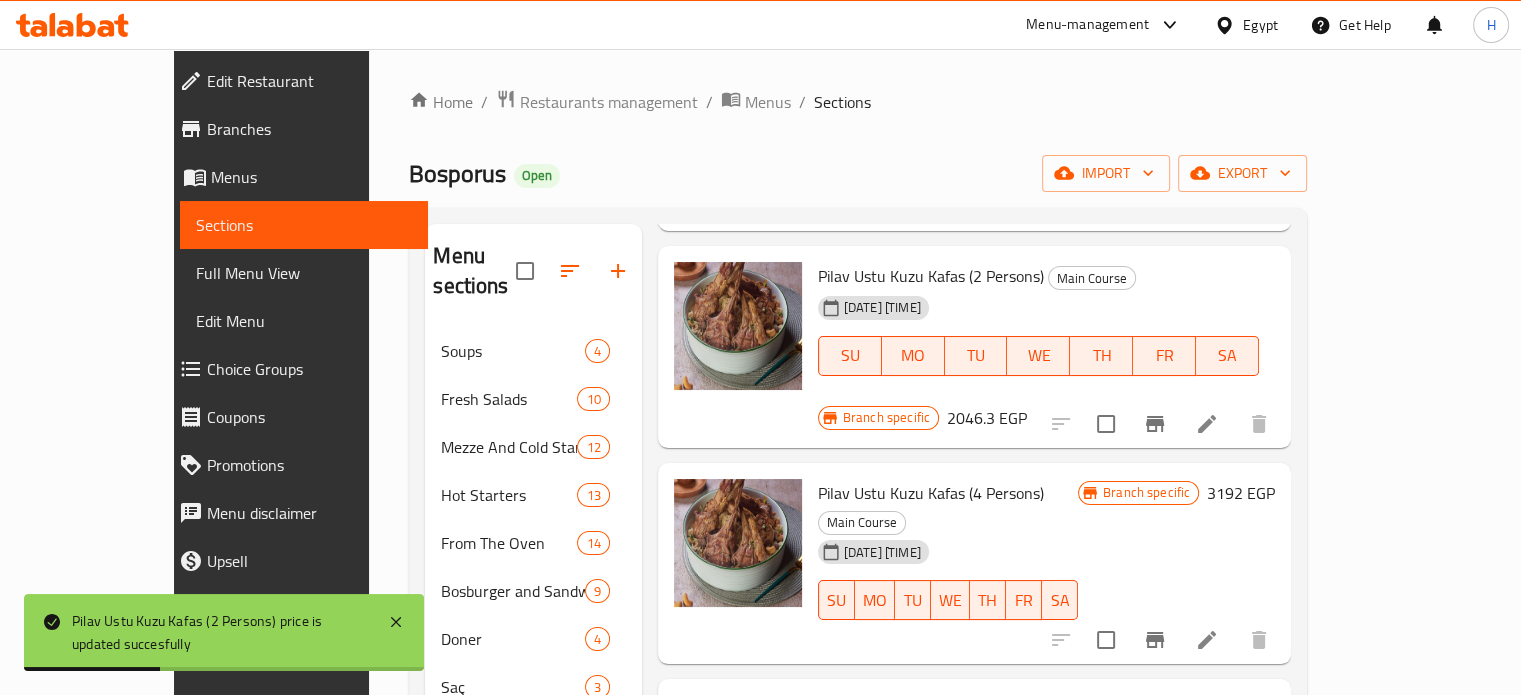 scroll, scrollTop: 900, scrollLeft: 0, axis: vertical 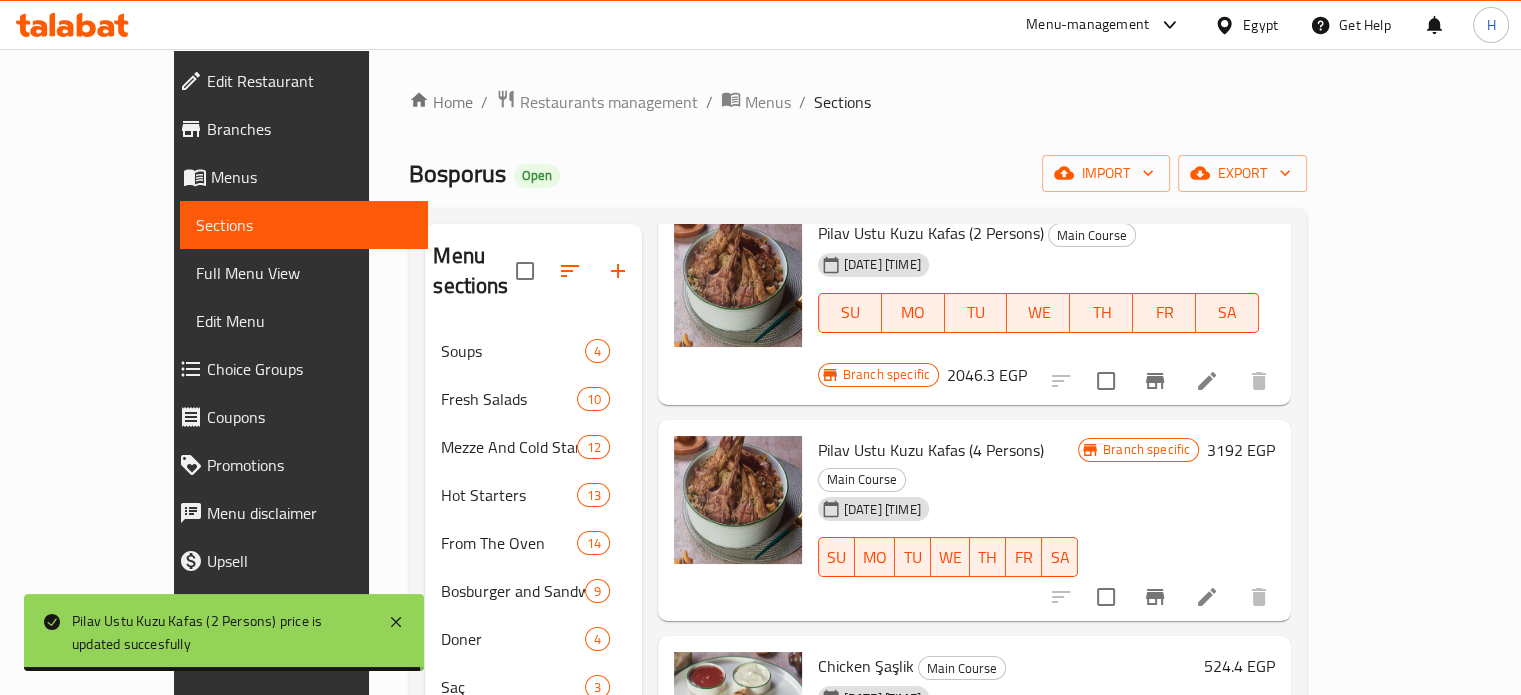 click on "3192   EGP" at bounding box center (1241, 450) 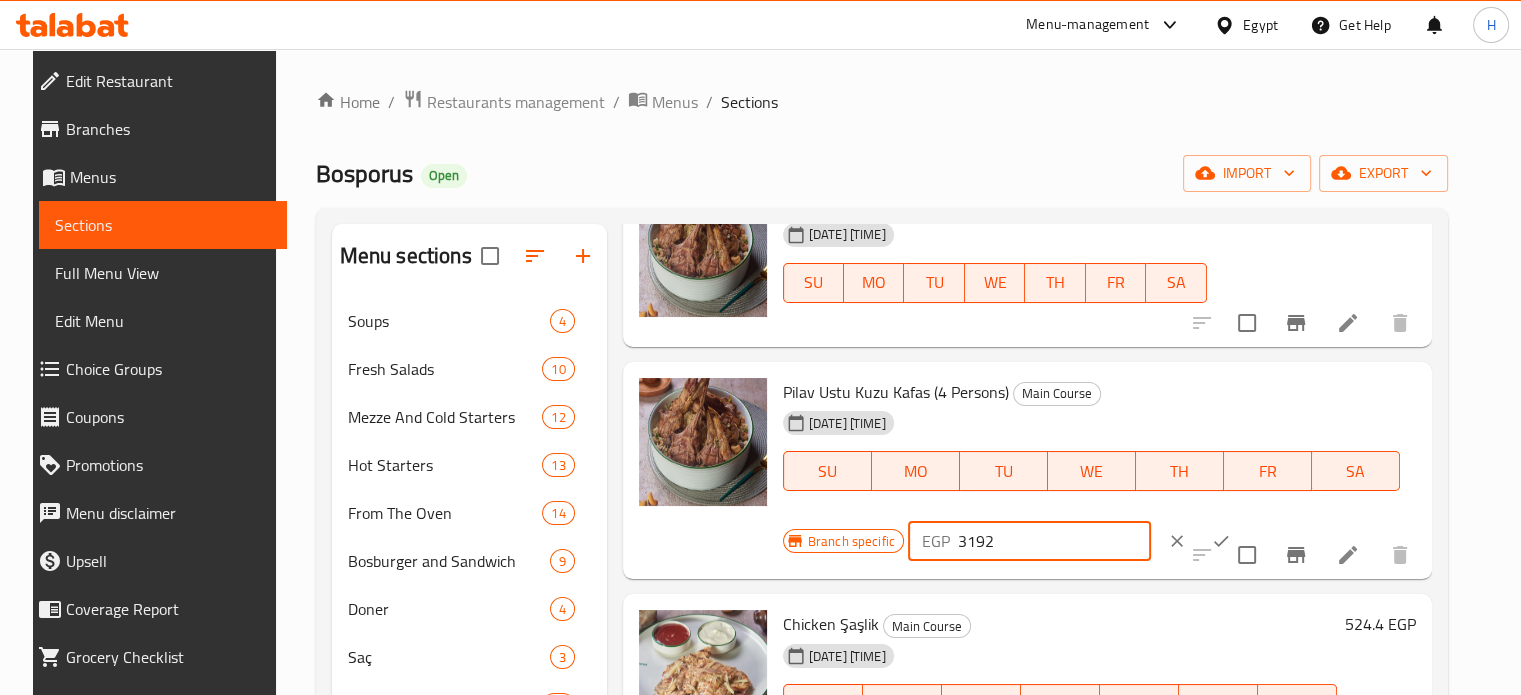 drag, startPoint x: 1018, startPoint y: 539, endPoint x: 936, endPoint y: 543, distance: 82.0975 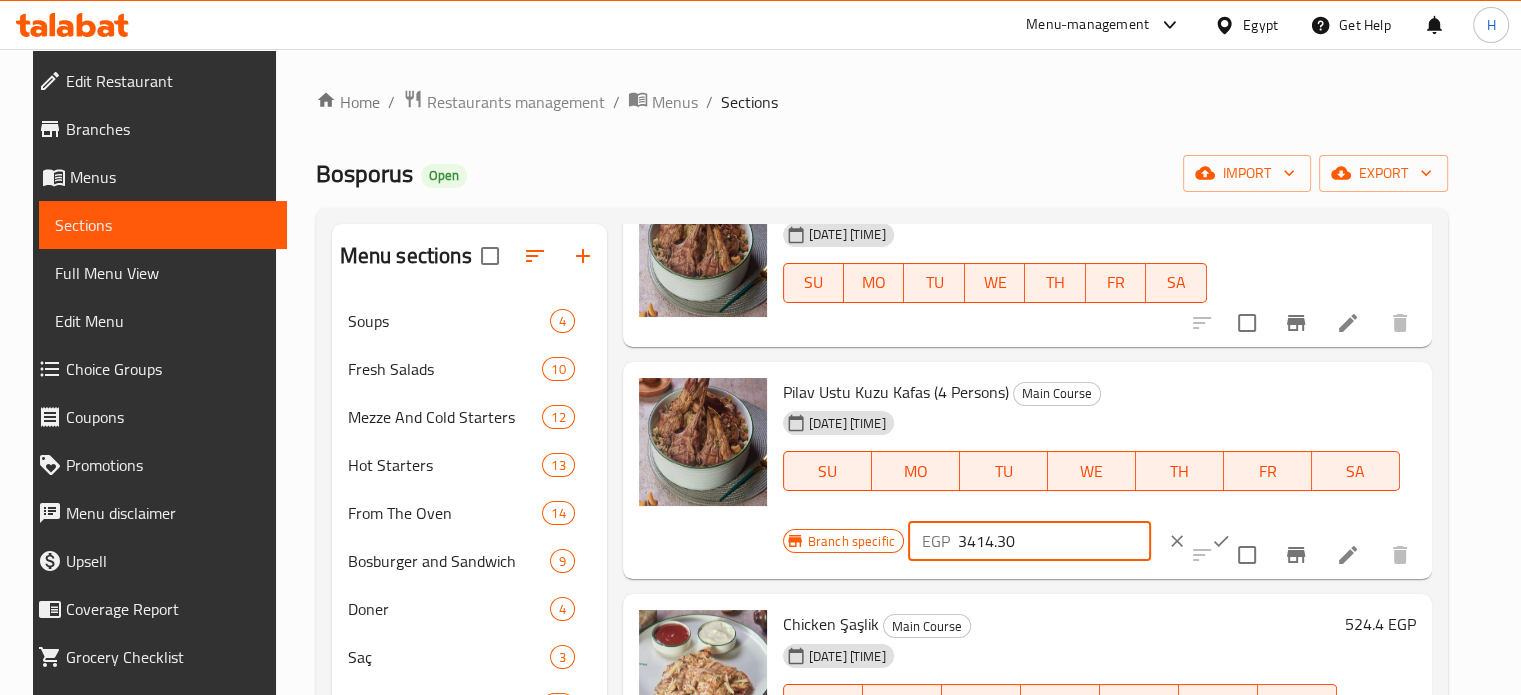 type on "3414.30" 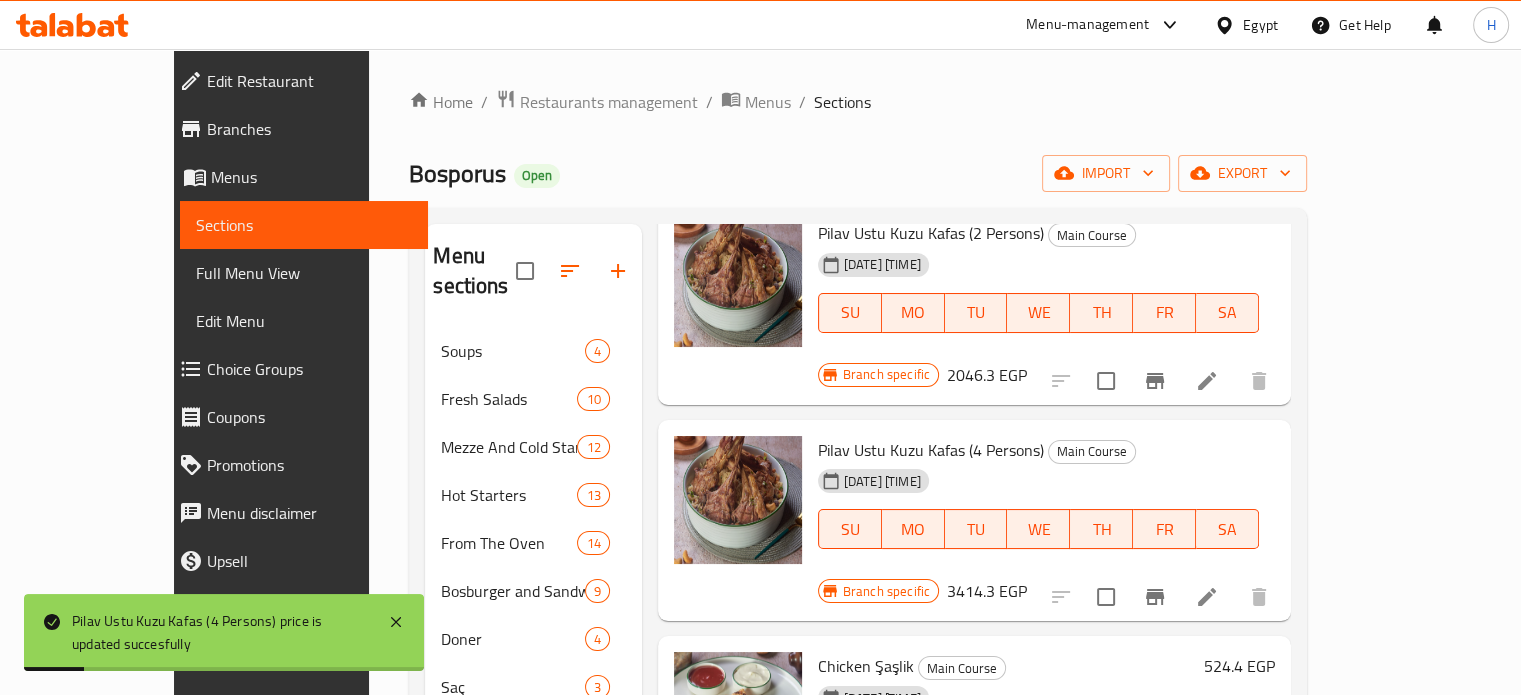 scroll, scrollTop: 1000, scrollLeft: 0, axis: vertical 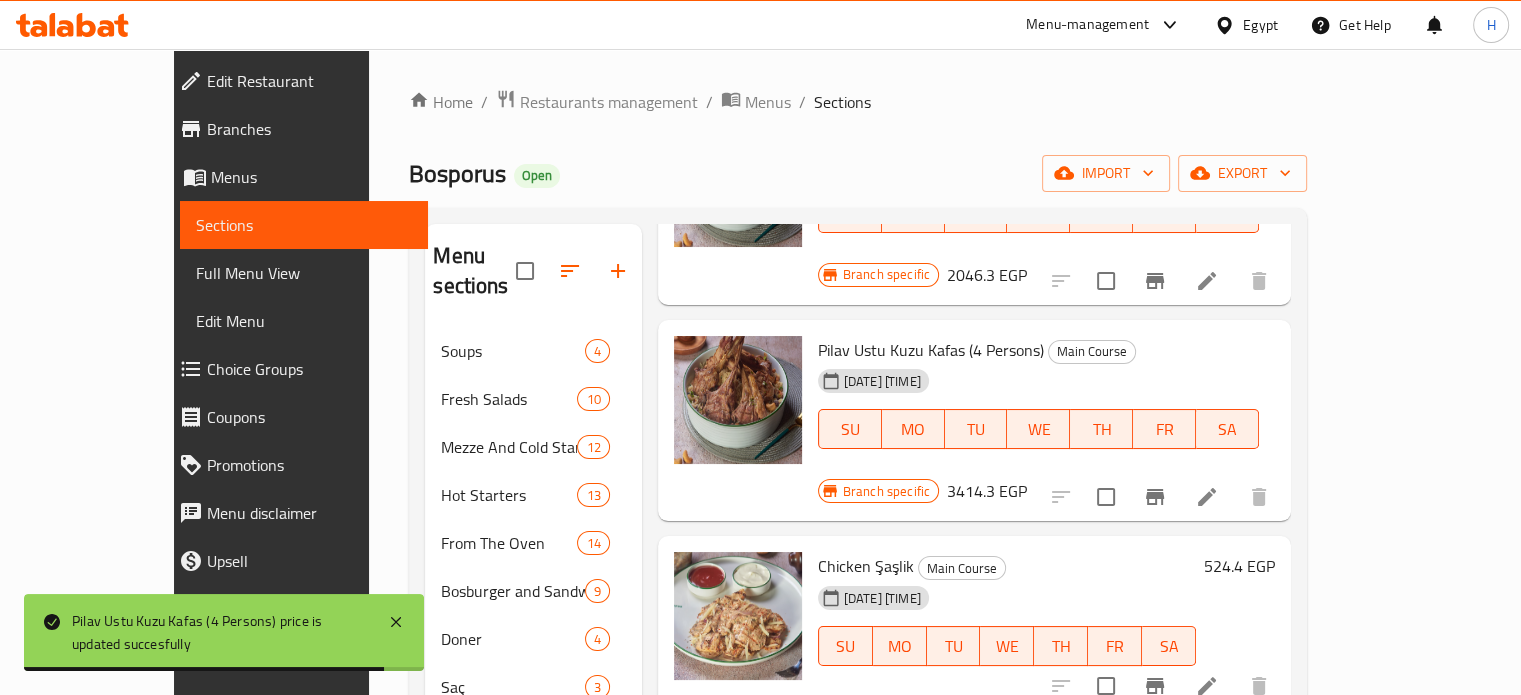 click on "524.4   EGP" at bounding box center [1239, 566] 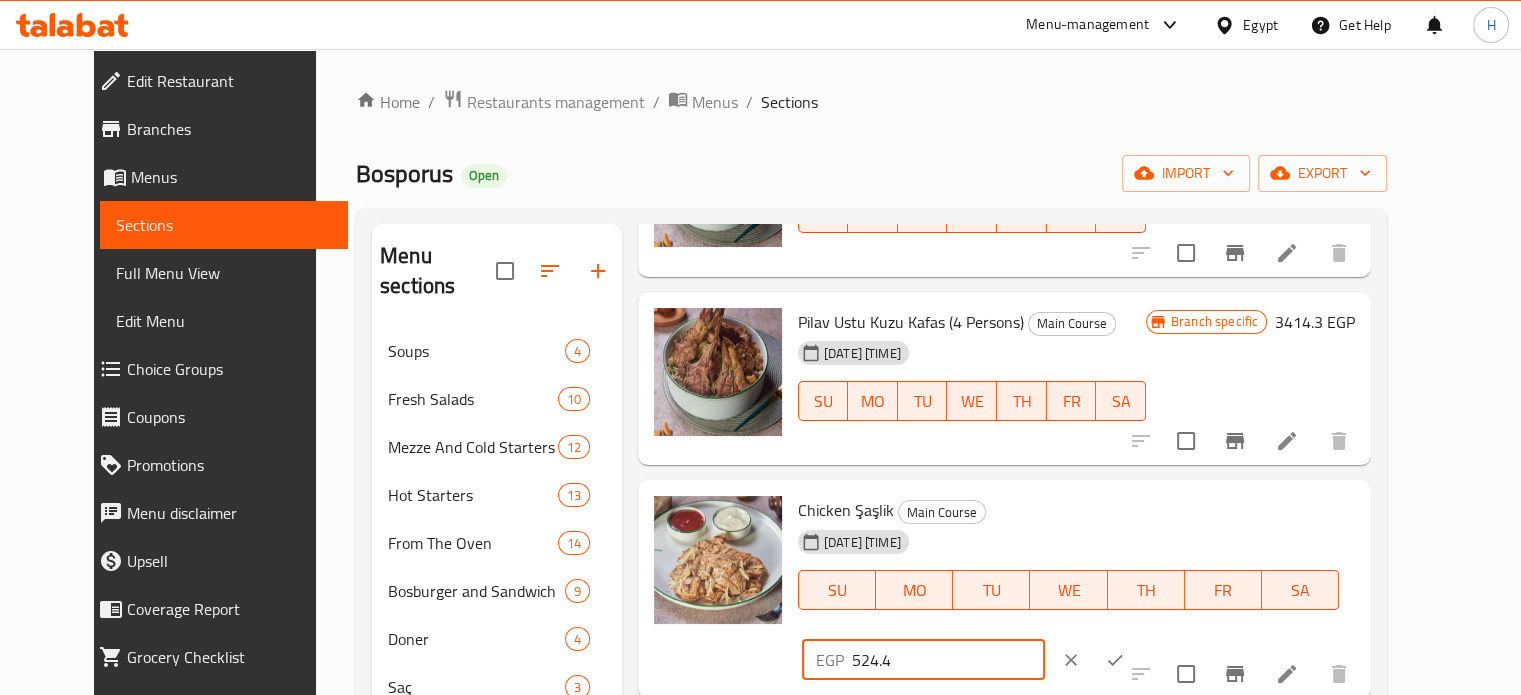 drag, startPoint x: 1196, startPoint y: 499, endPoint x: 1134, endPoint y: 503, distance: 62.1289 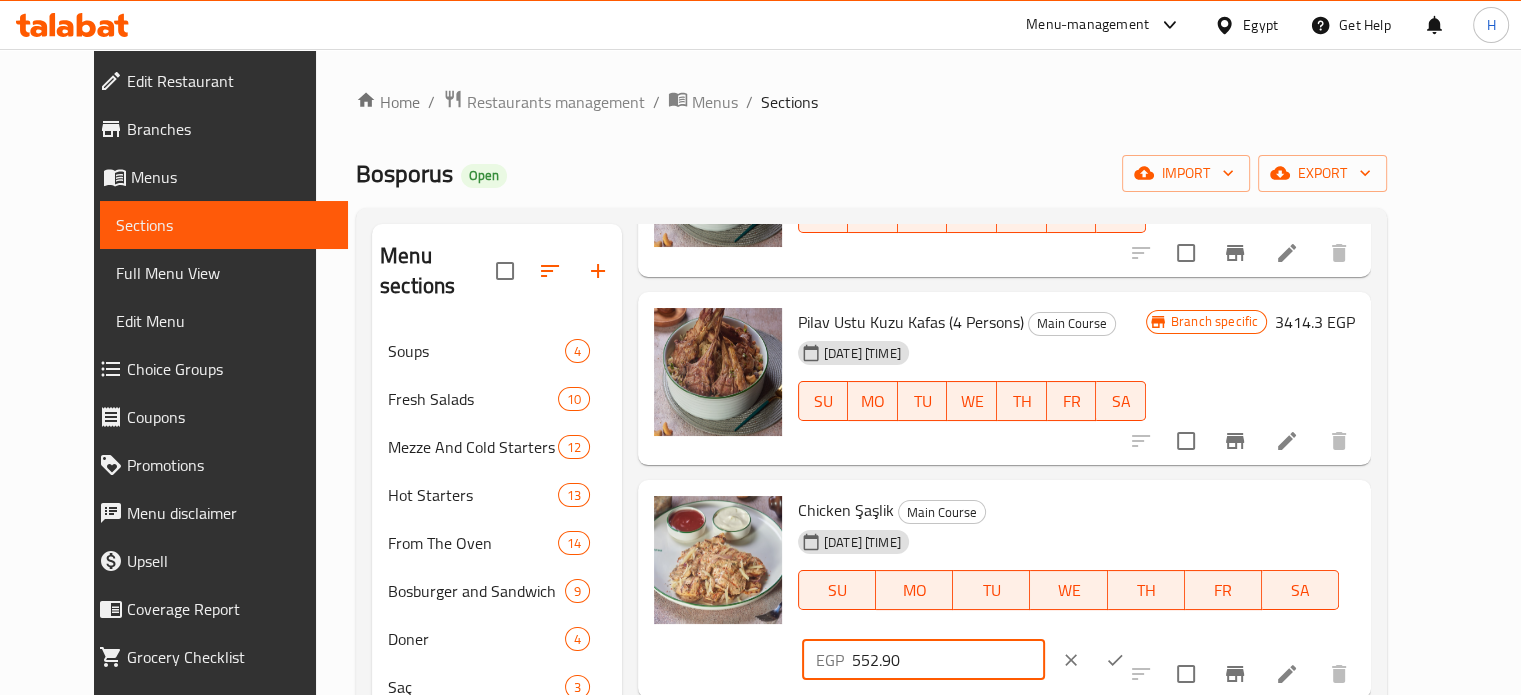 type on "552.90" 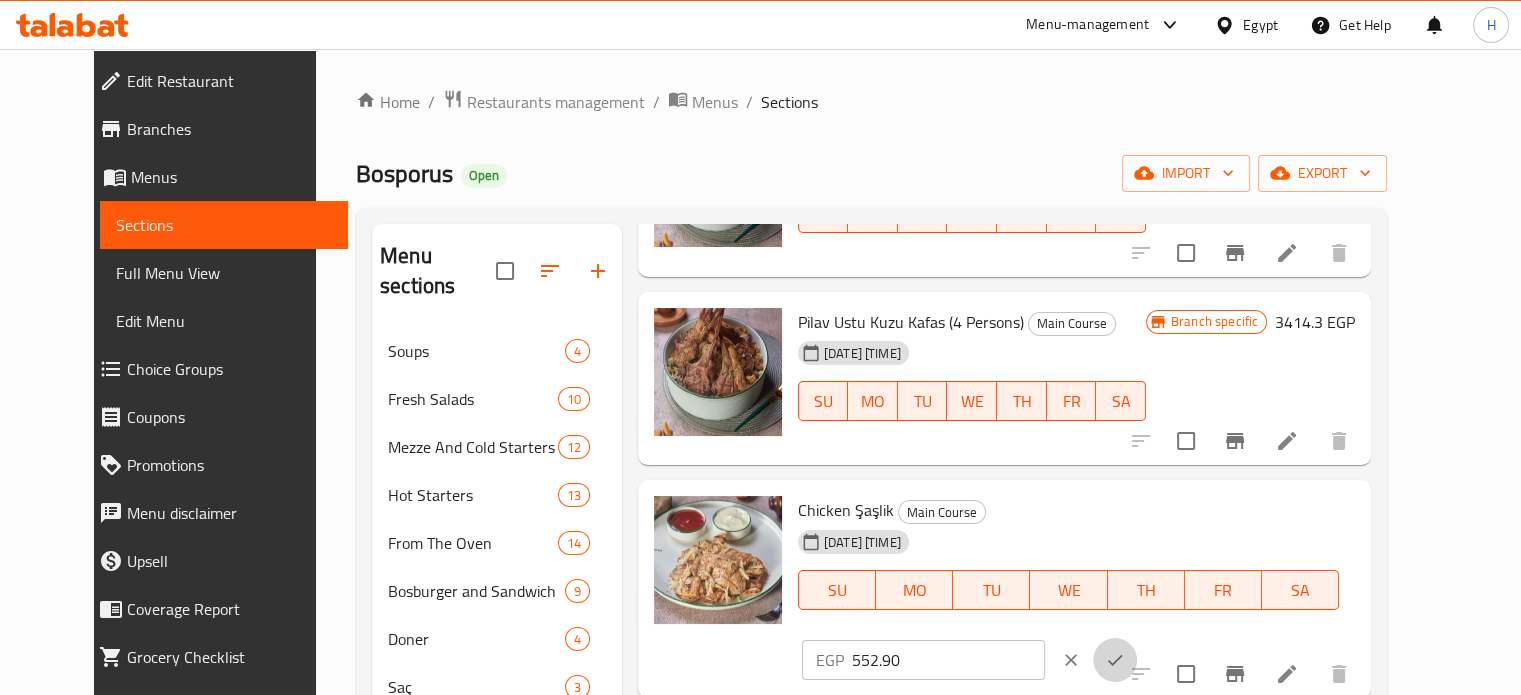 click 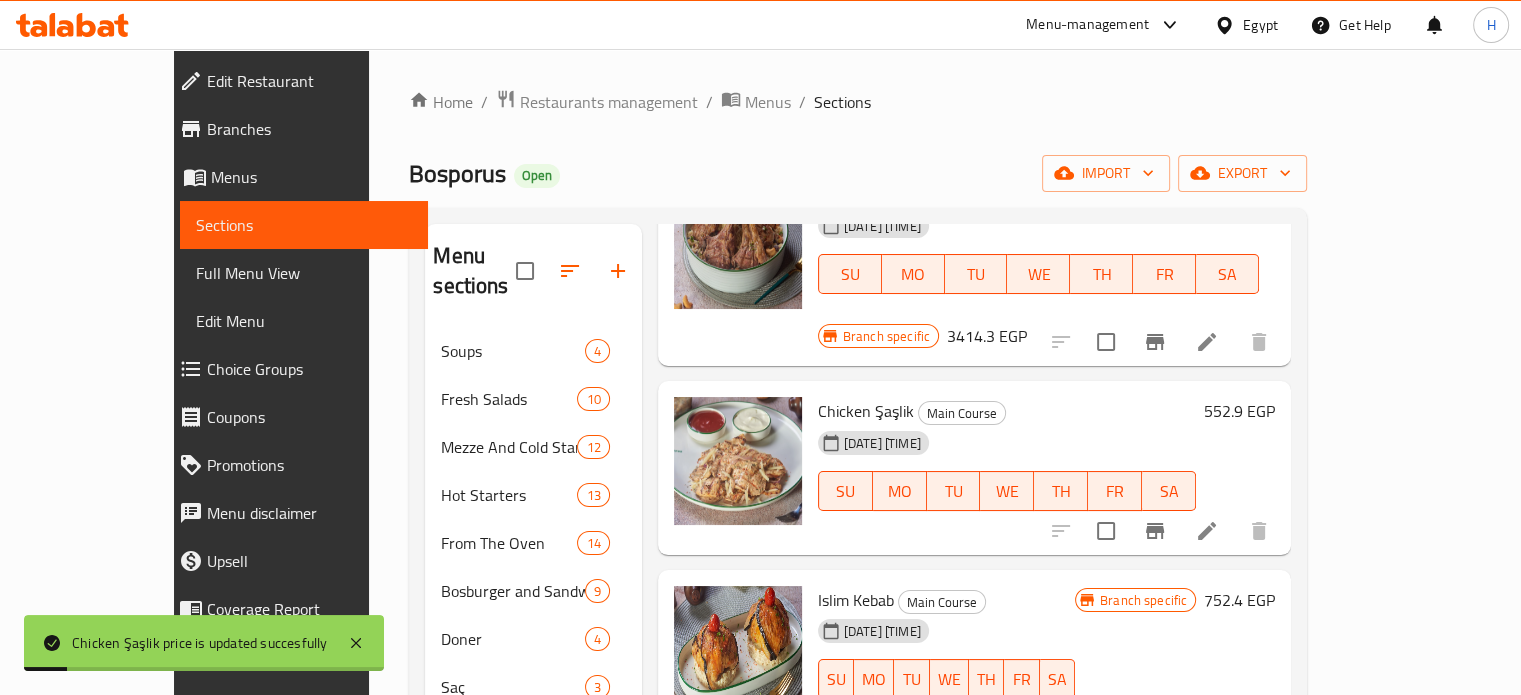 scroll, scrollTop: 1200, scrollLeft: 0, axis: vertical 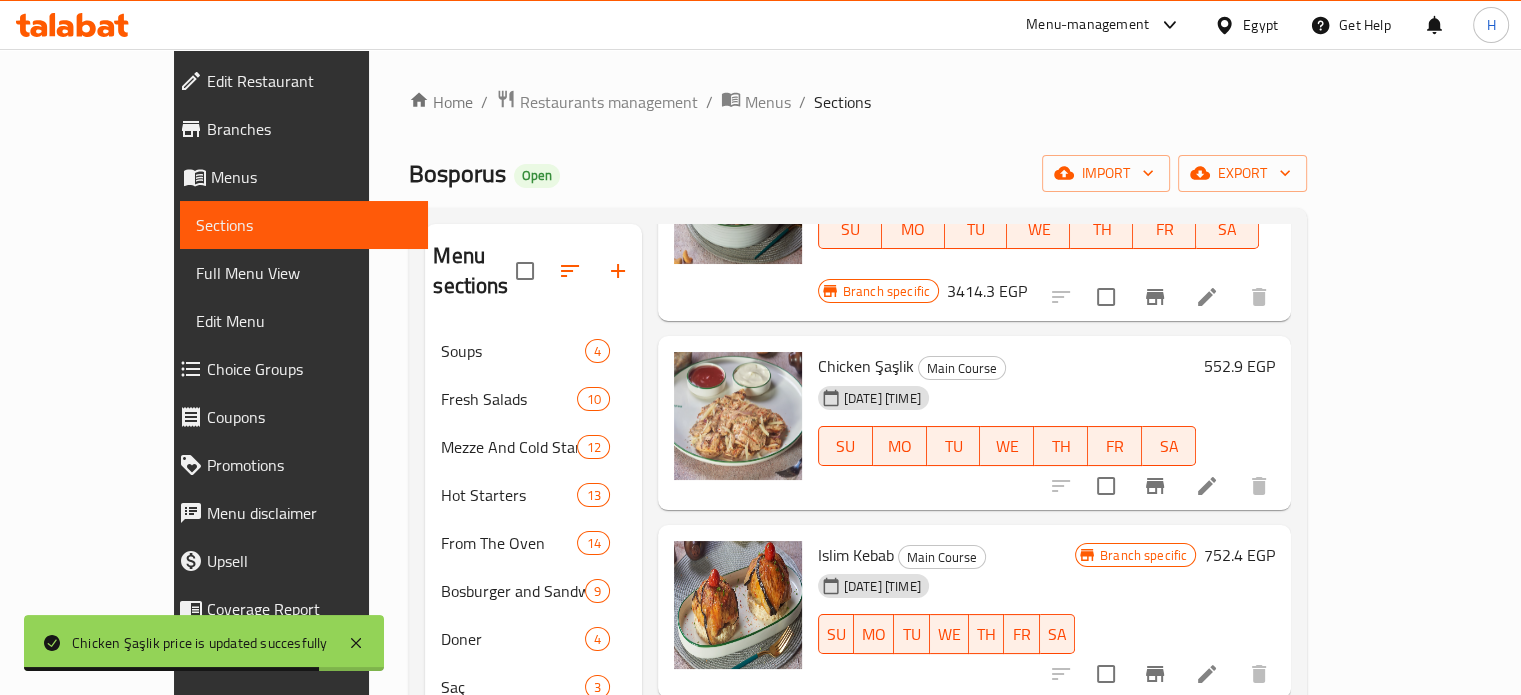 click on "752.4   EGP" at bounding box center [1239, 555] 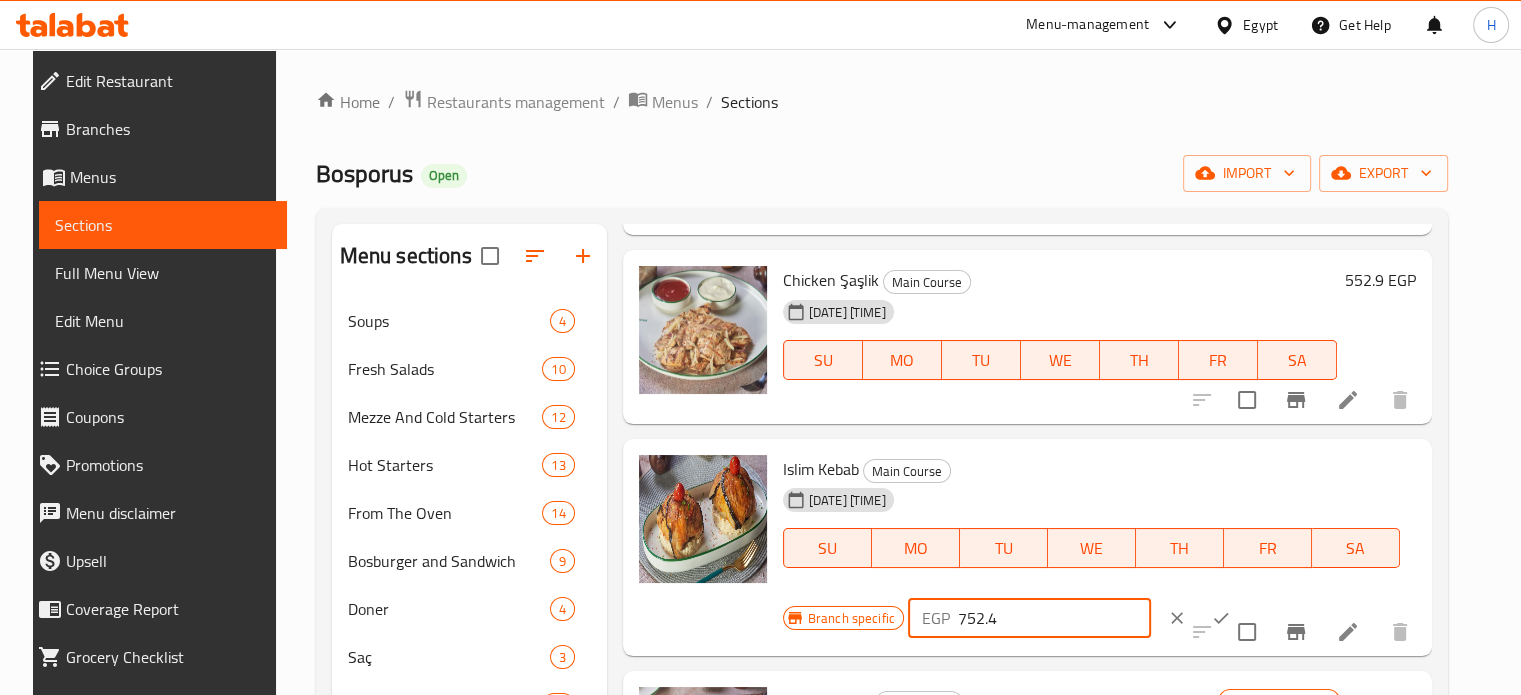 drag, startPoint x: 1016, startPoint y: 607, endPoint x: 891, endPoint y: 611, distance: 125.06398 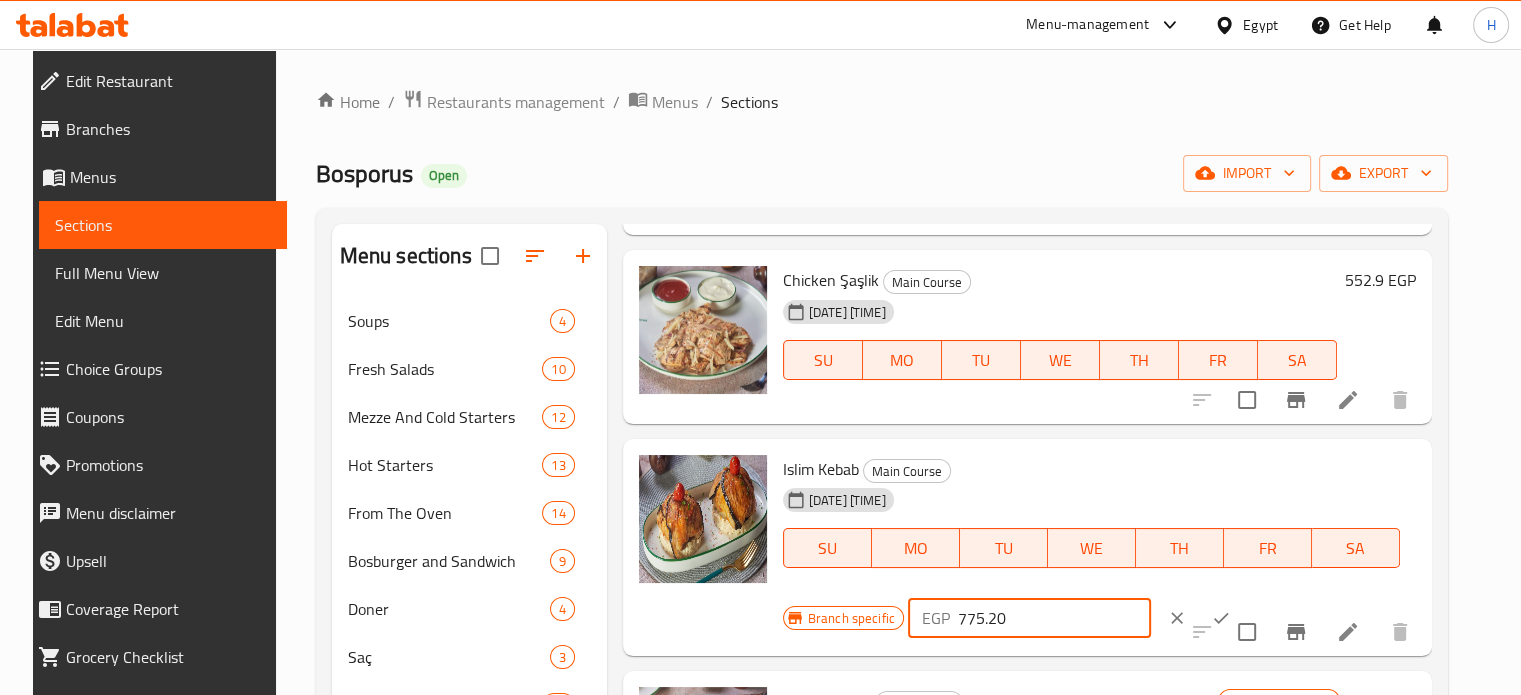 type on "775.20" 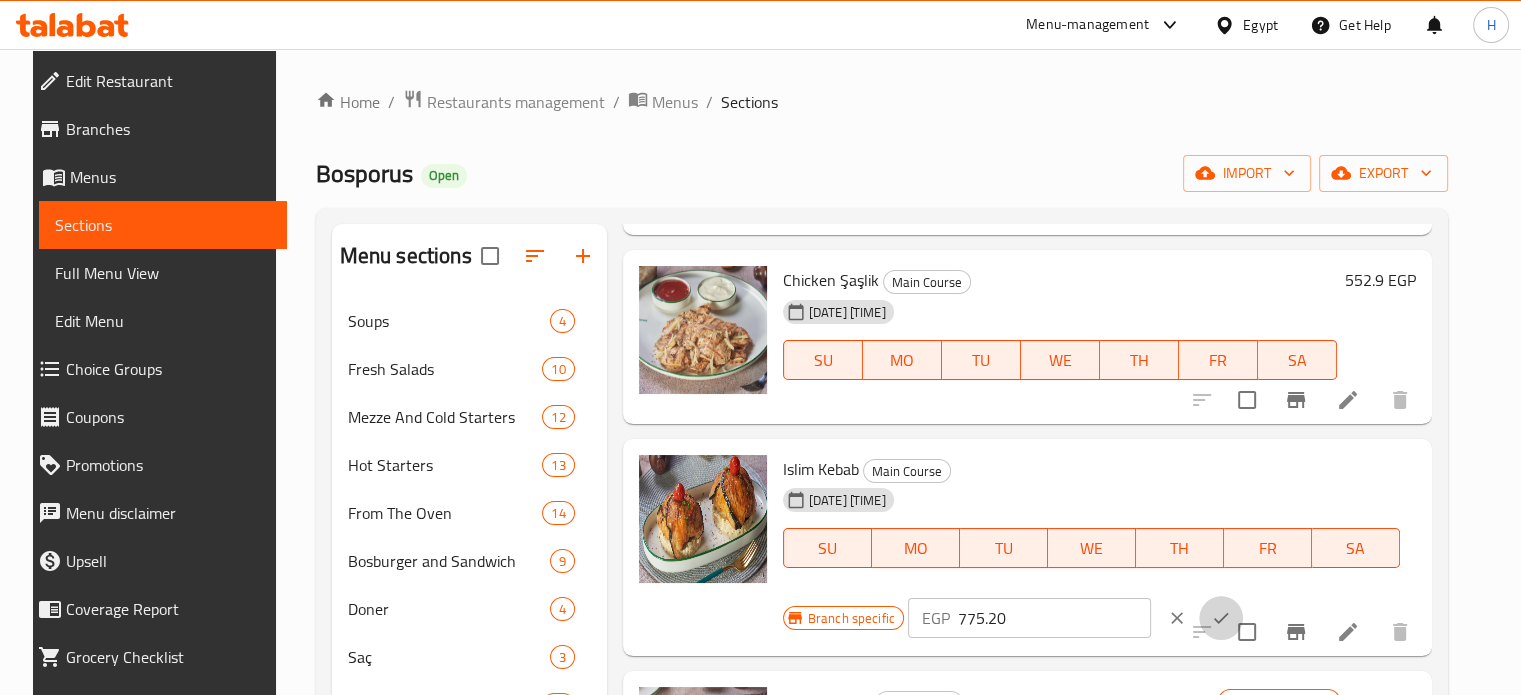 click 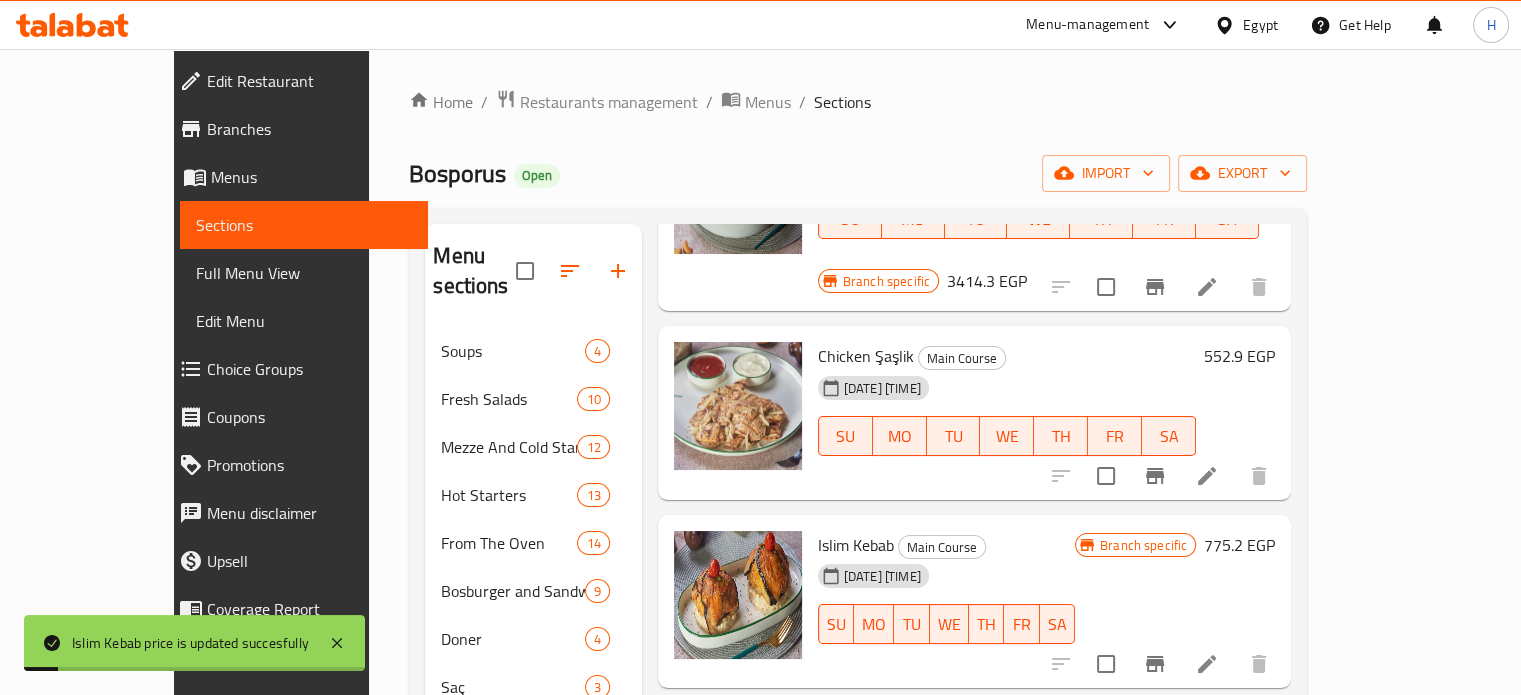 scroll, scrollTop: 1212, scrollLeft: 0, axis: vertical 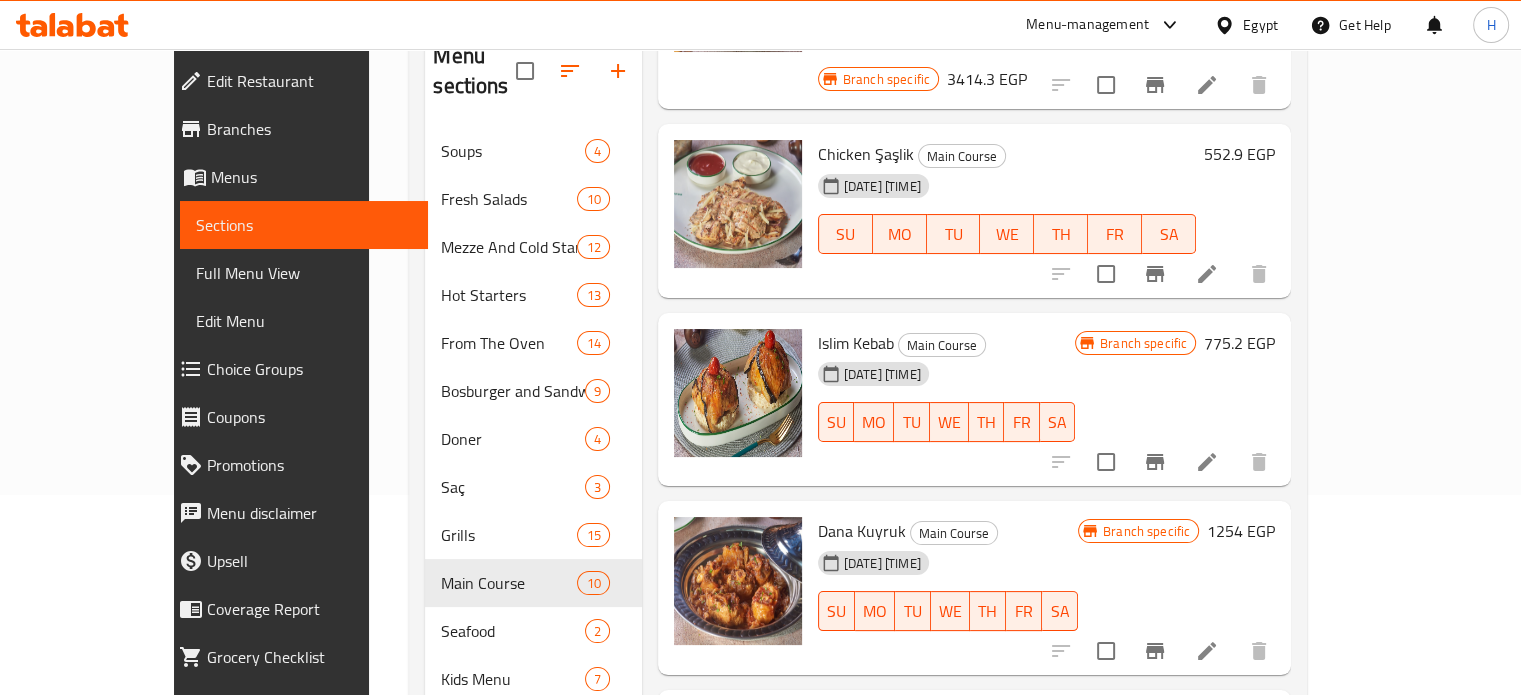 click on "1254   EGP" at bounding box center (1241, 531) 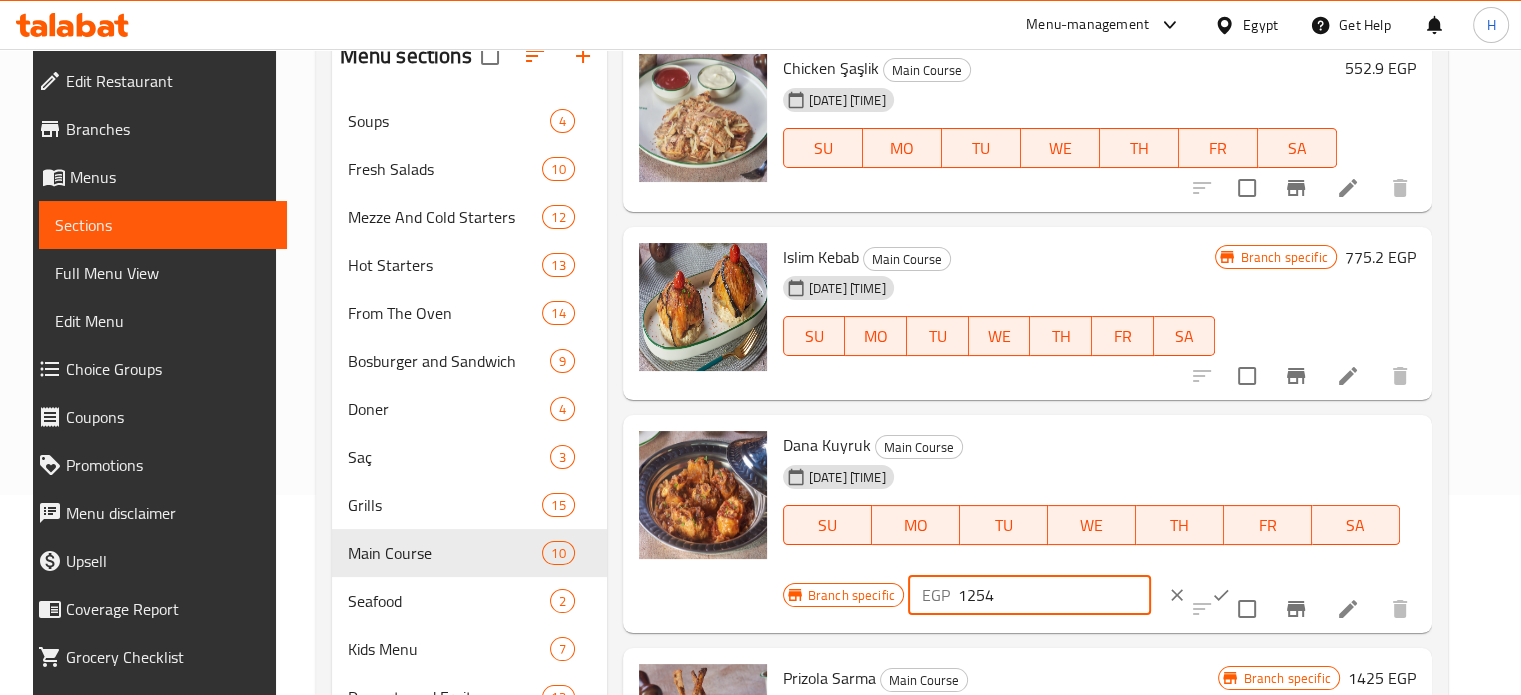 drag, startPoint x: 1000, startPoint y: 589, endPoint x: 916, endPoint y: 591, distance: 84.0238 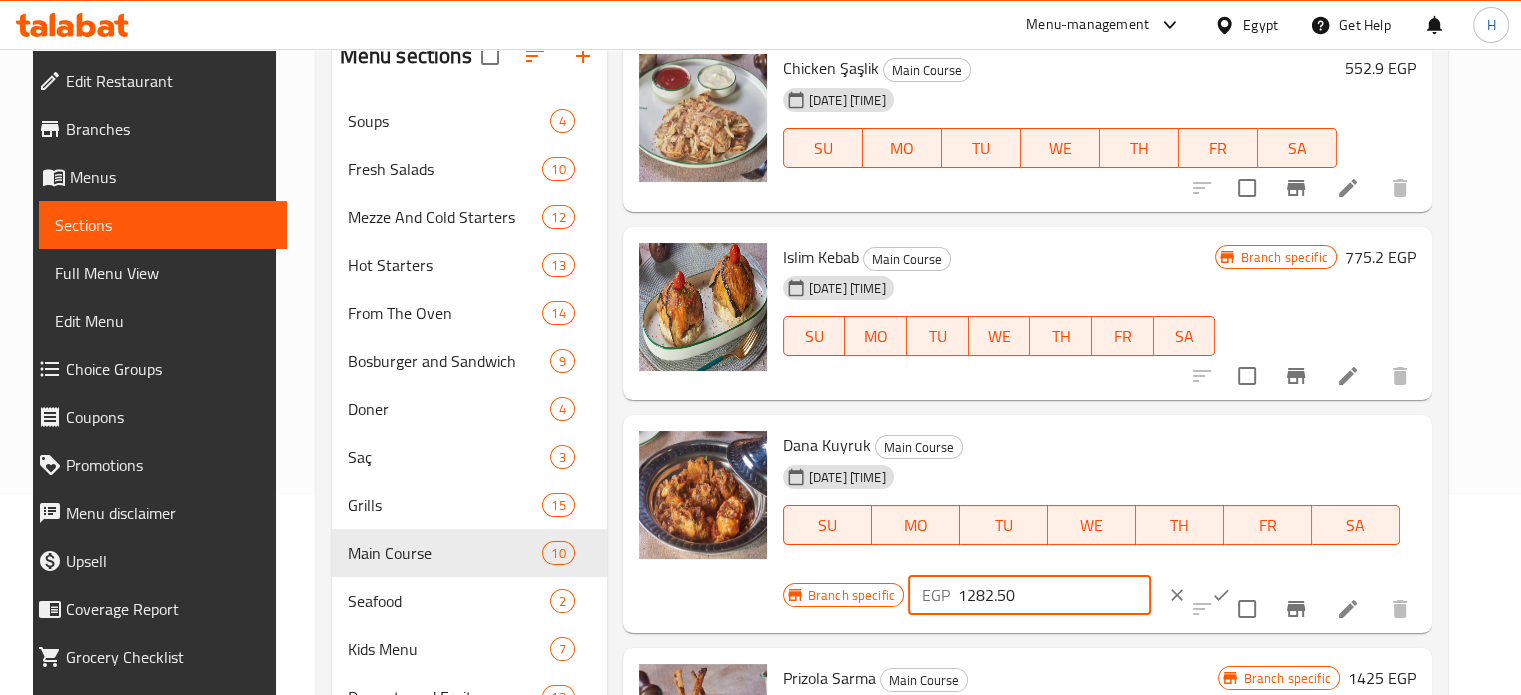 type on "1282.50" 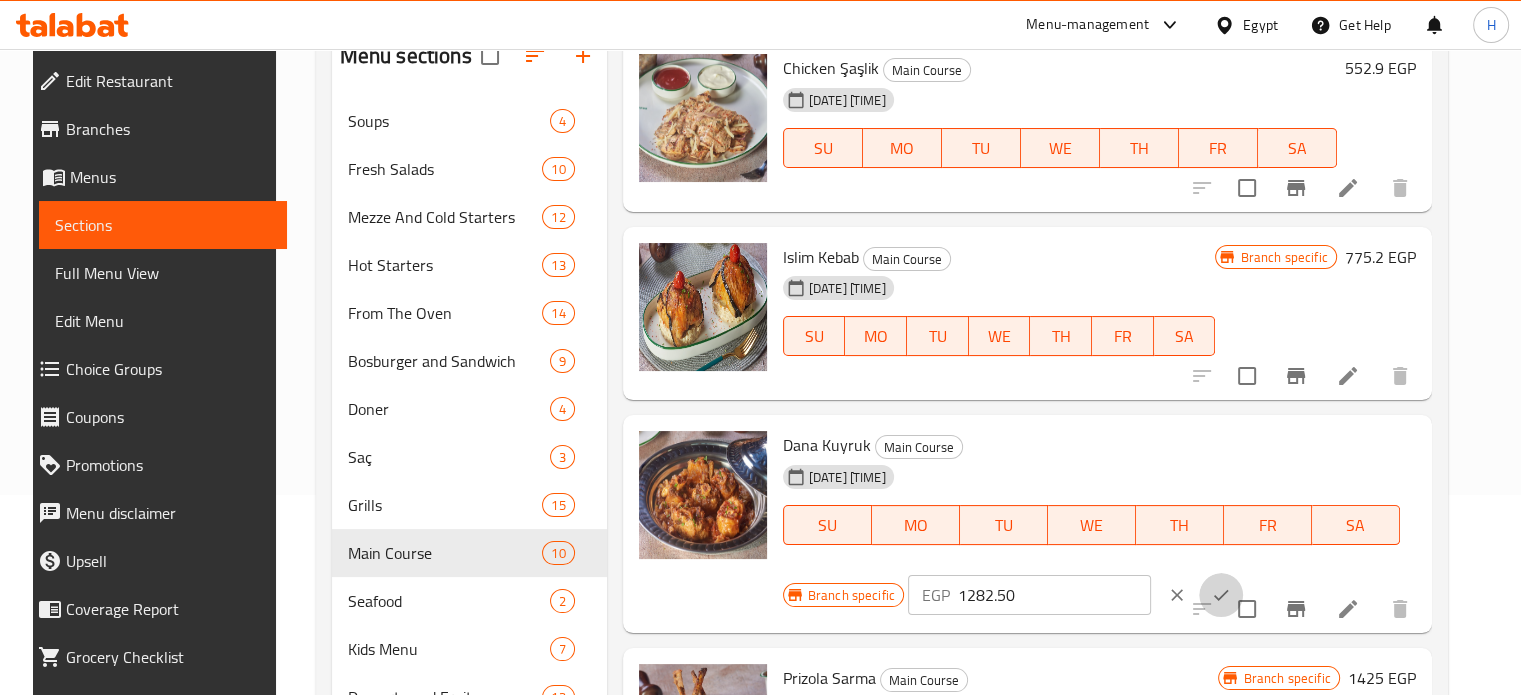 click at bounding box center (1221, 595) 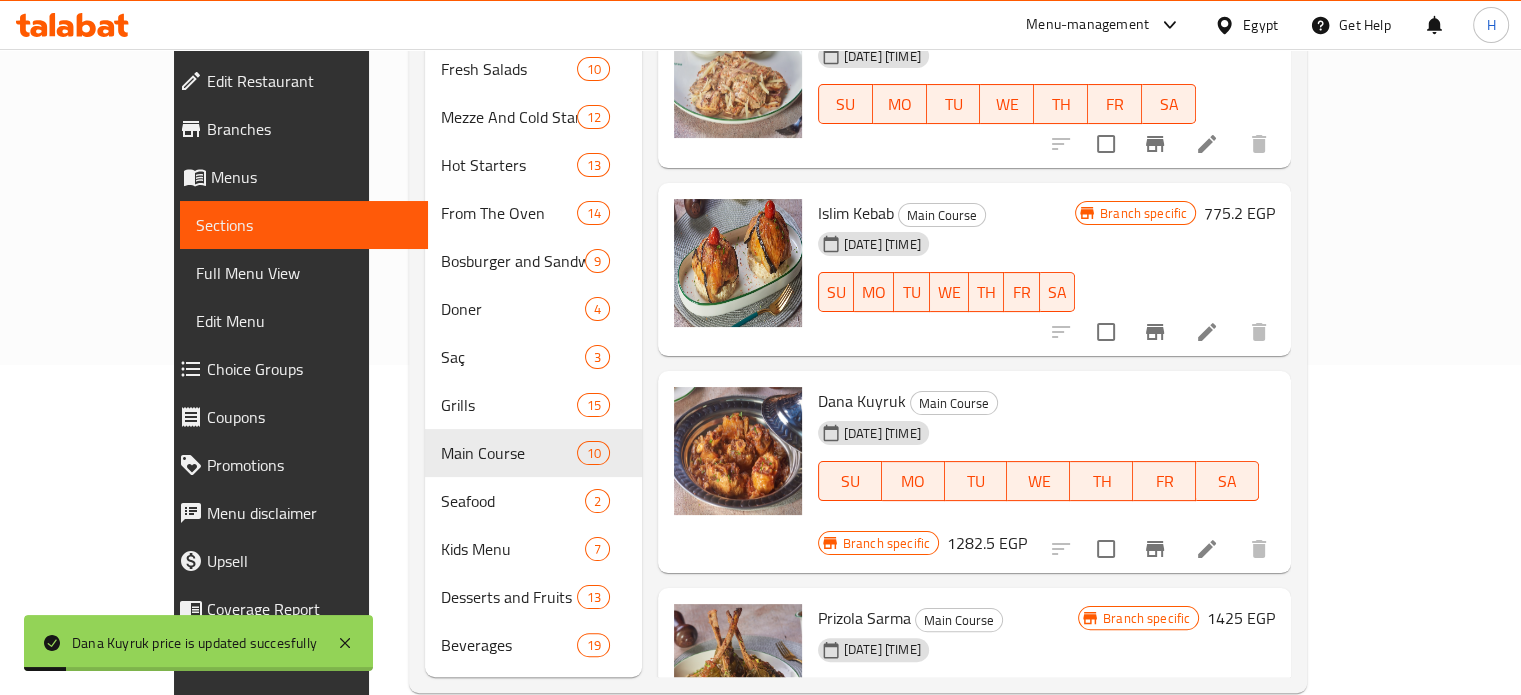 scroll, scrollTop: 337, scrollLeft: 0, axis: vertical 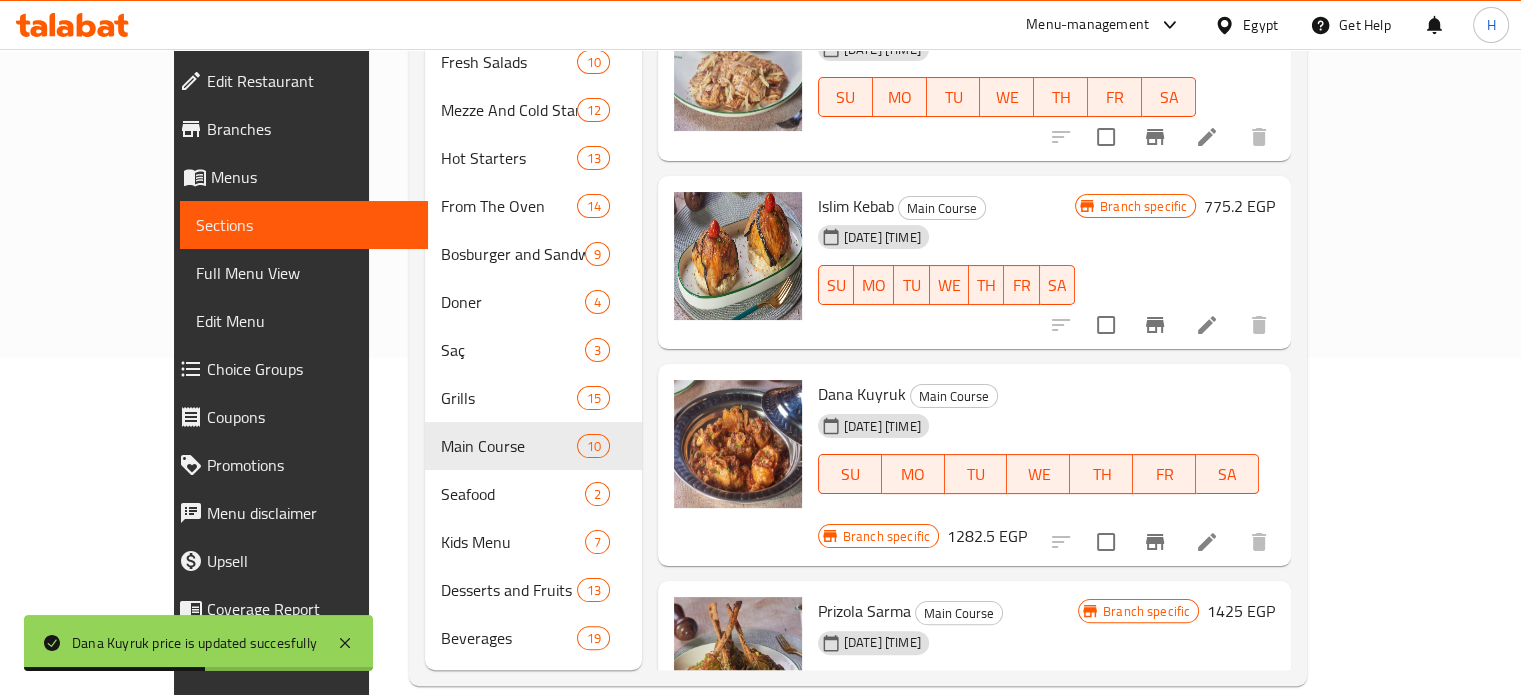 click on "1425   EGP" at bounding box center [1241, 611] 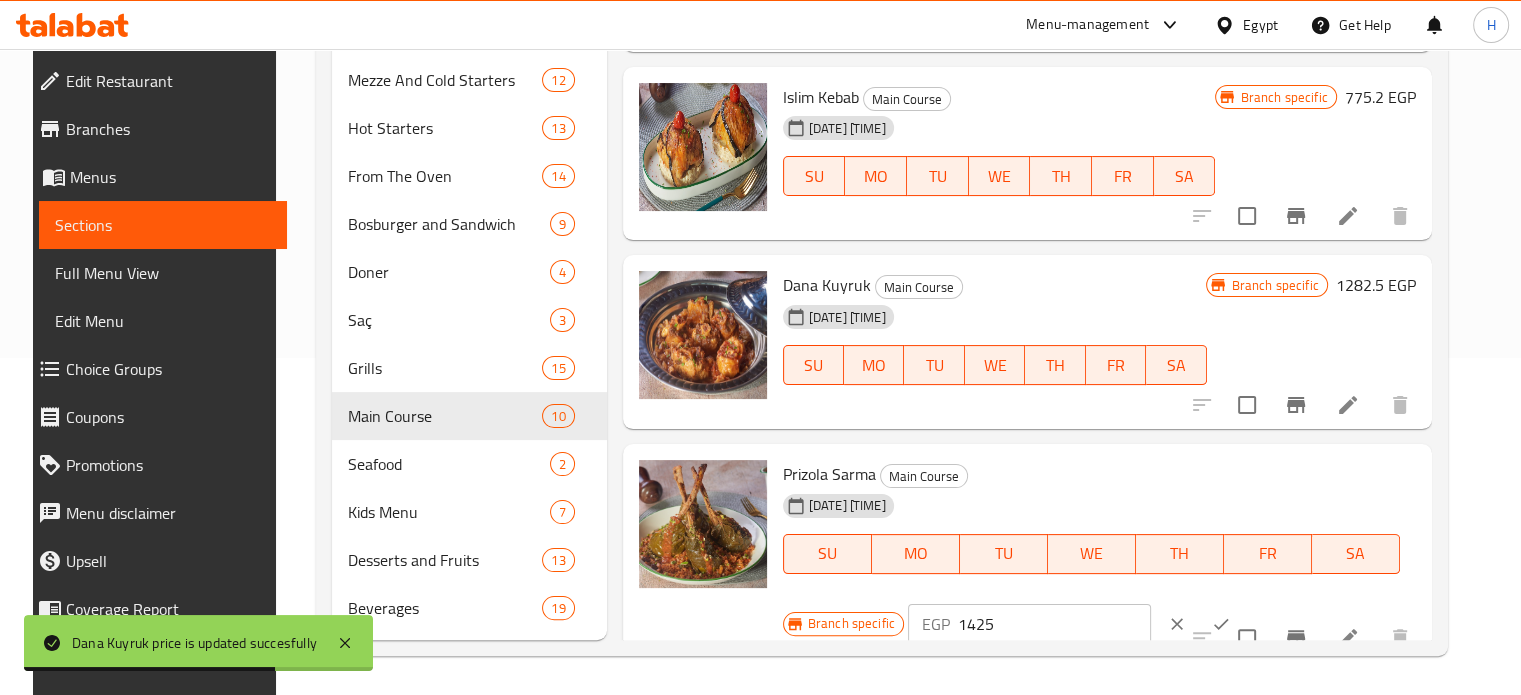scroll, scrollTop: 1256, scrollLeft: 0, axis: vertical 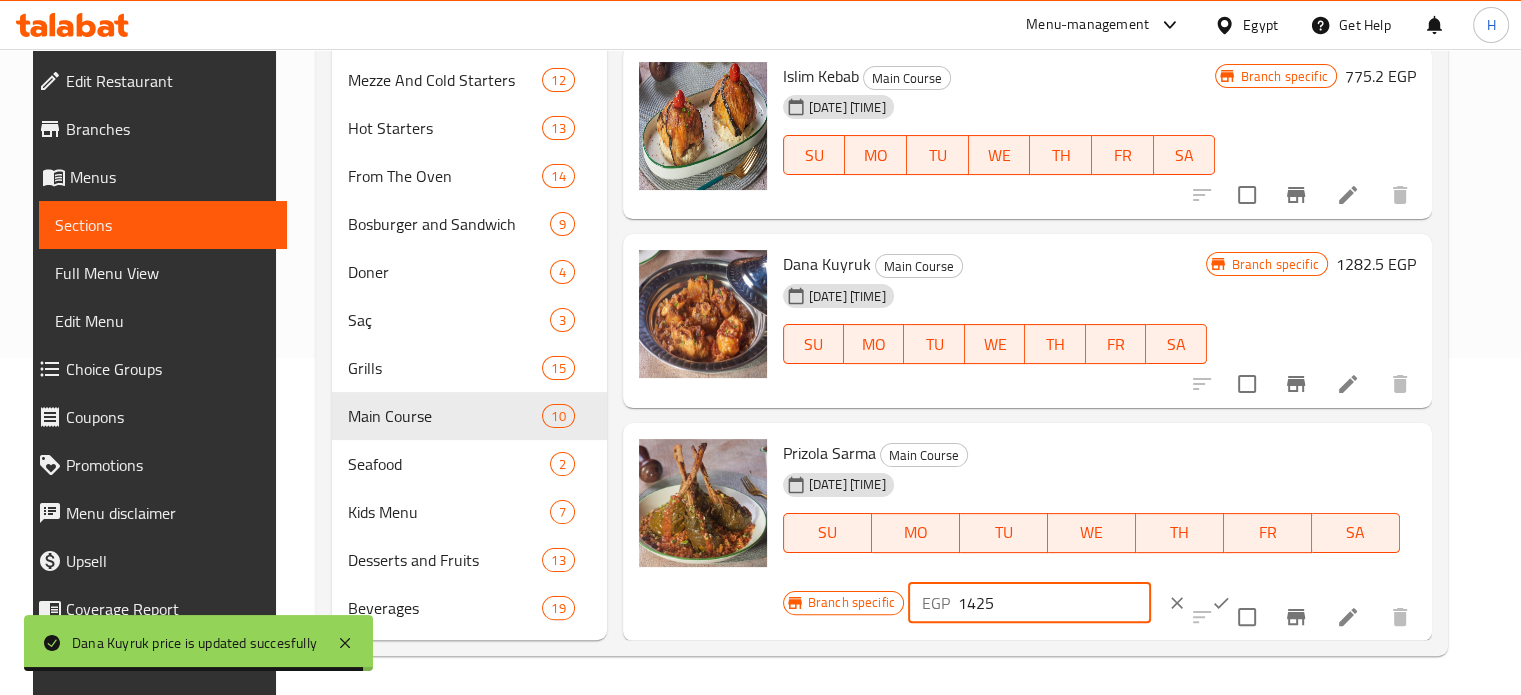 drag, startPoint x: 1016, startPoint y: 610, endPoint x: 909, endPoint y: 591, distance: 108.67382 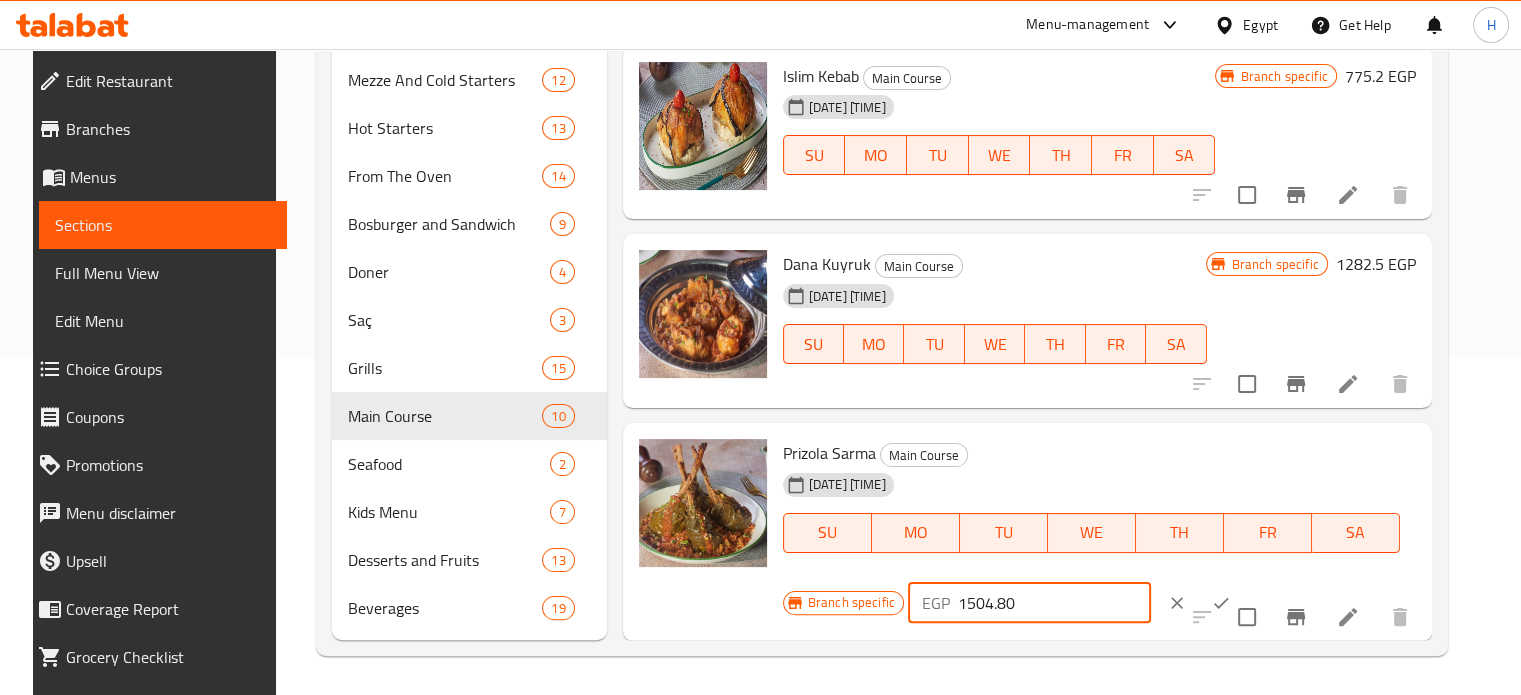 type on "1504.80" 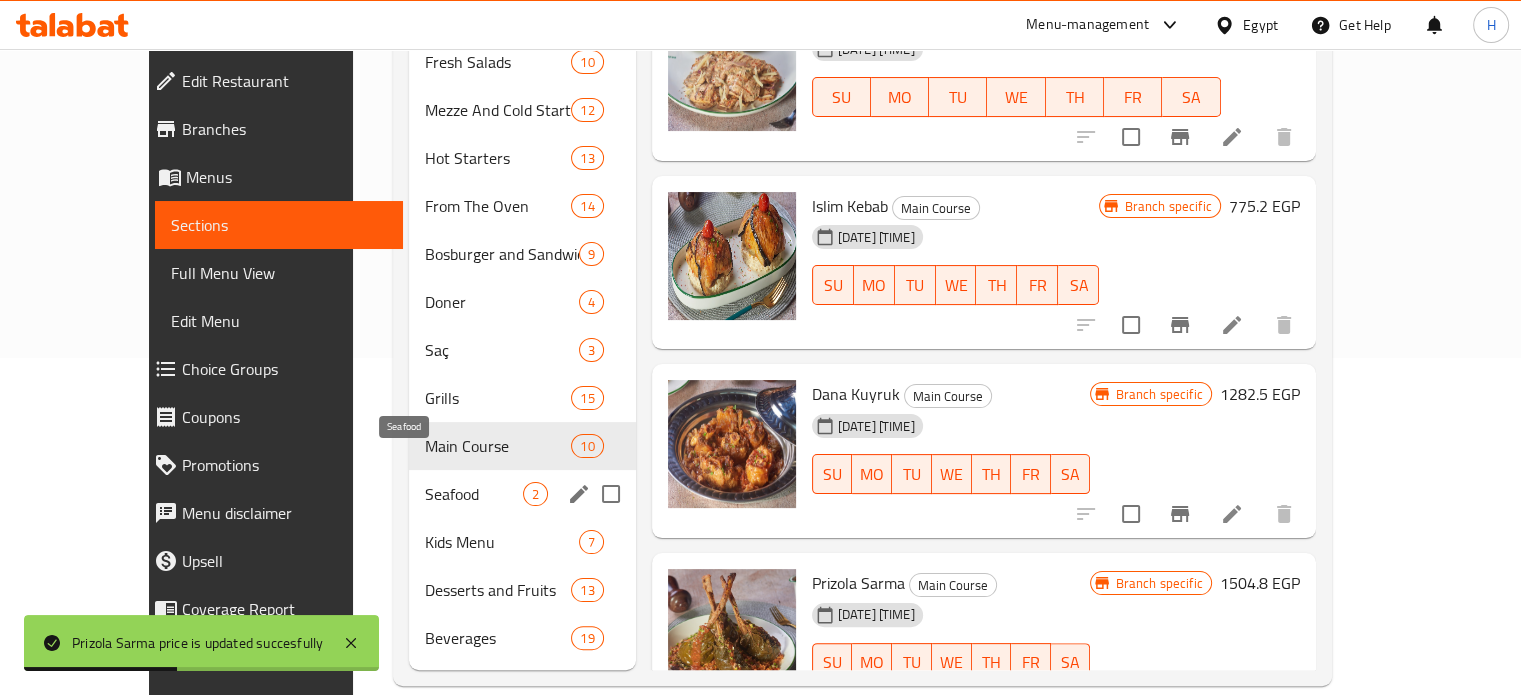 click on "Seafood" at bounding box center [474, 494] 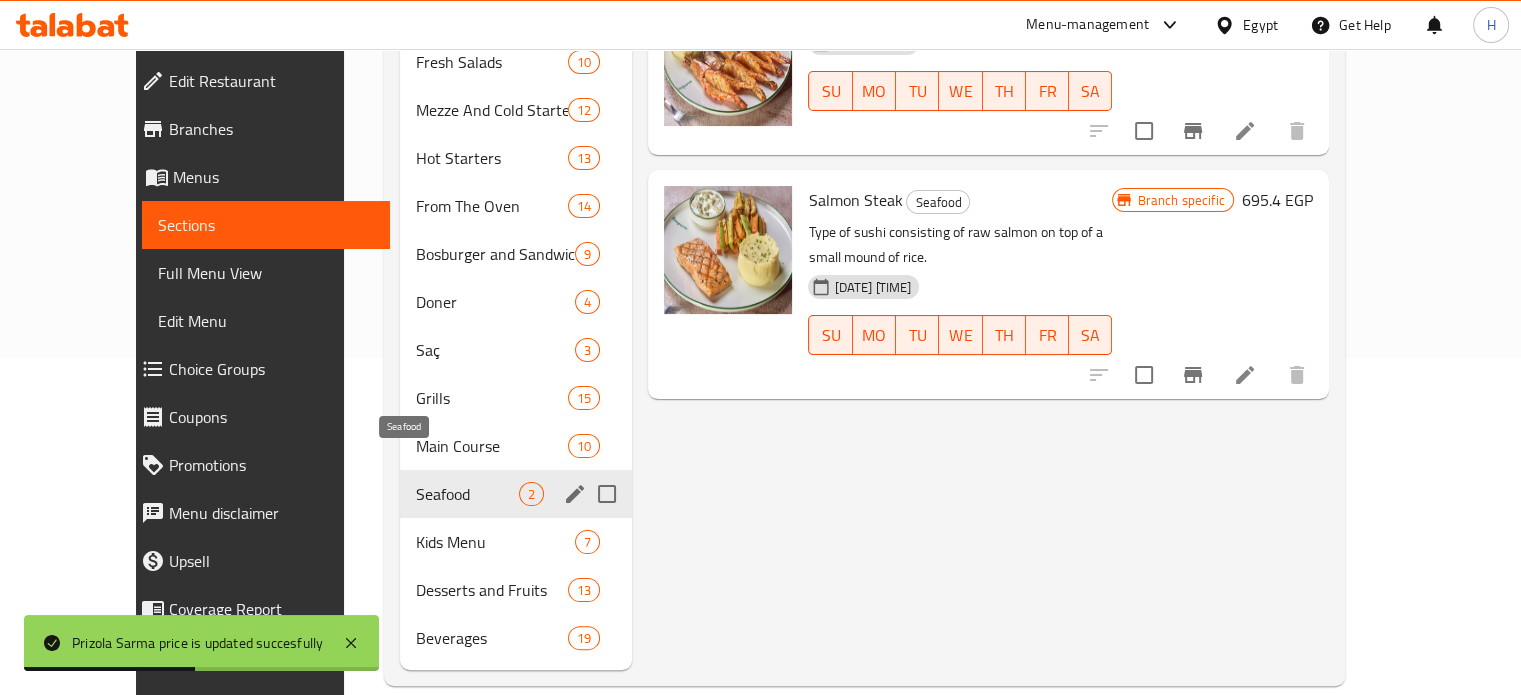 scroll, scrollTop: 0, scrollLeft: 0, axis: both 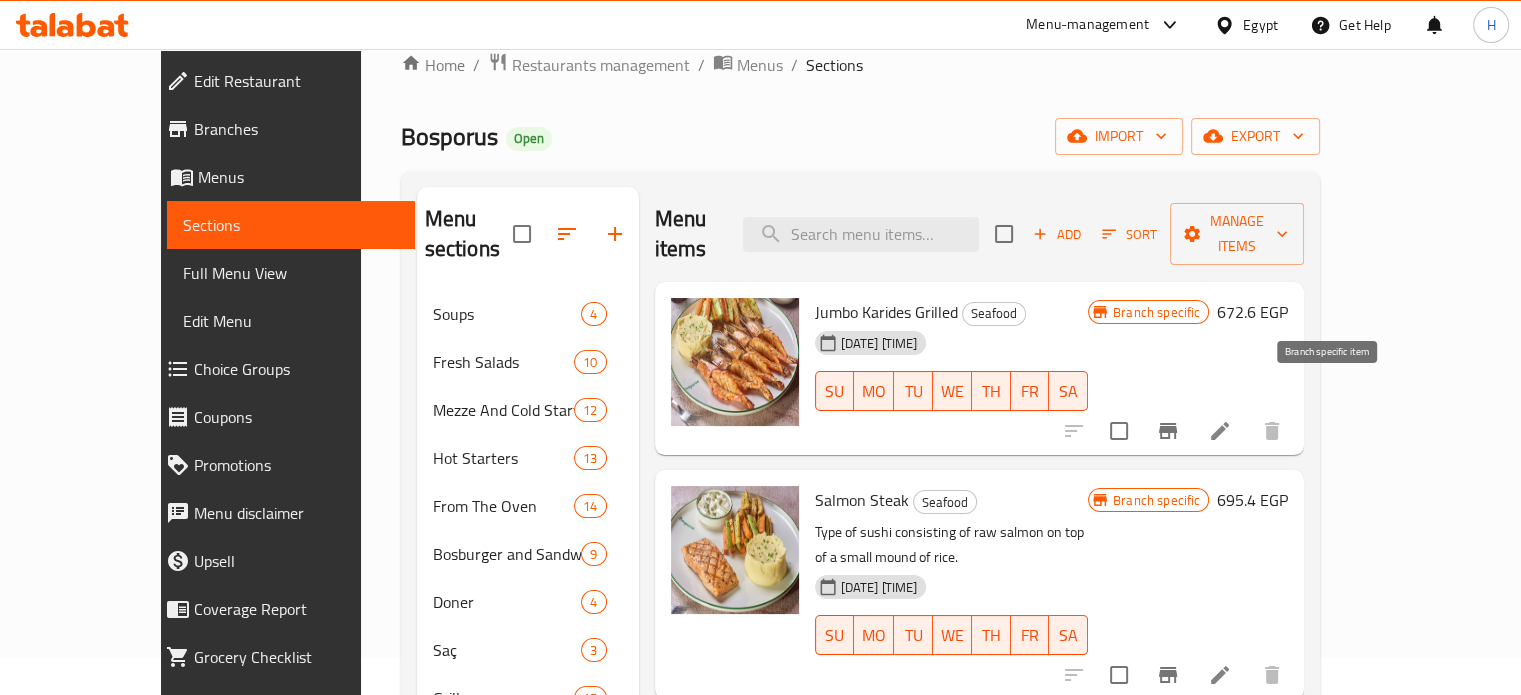 click 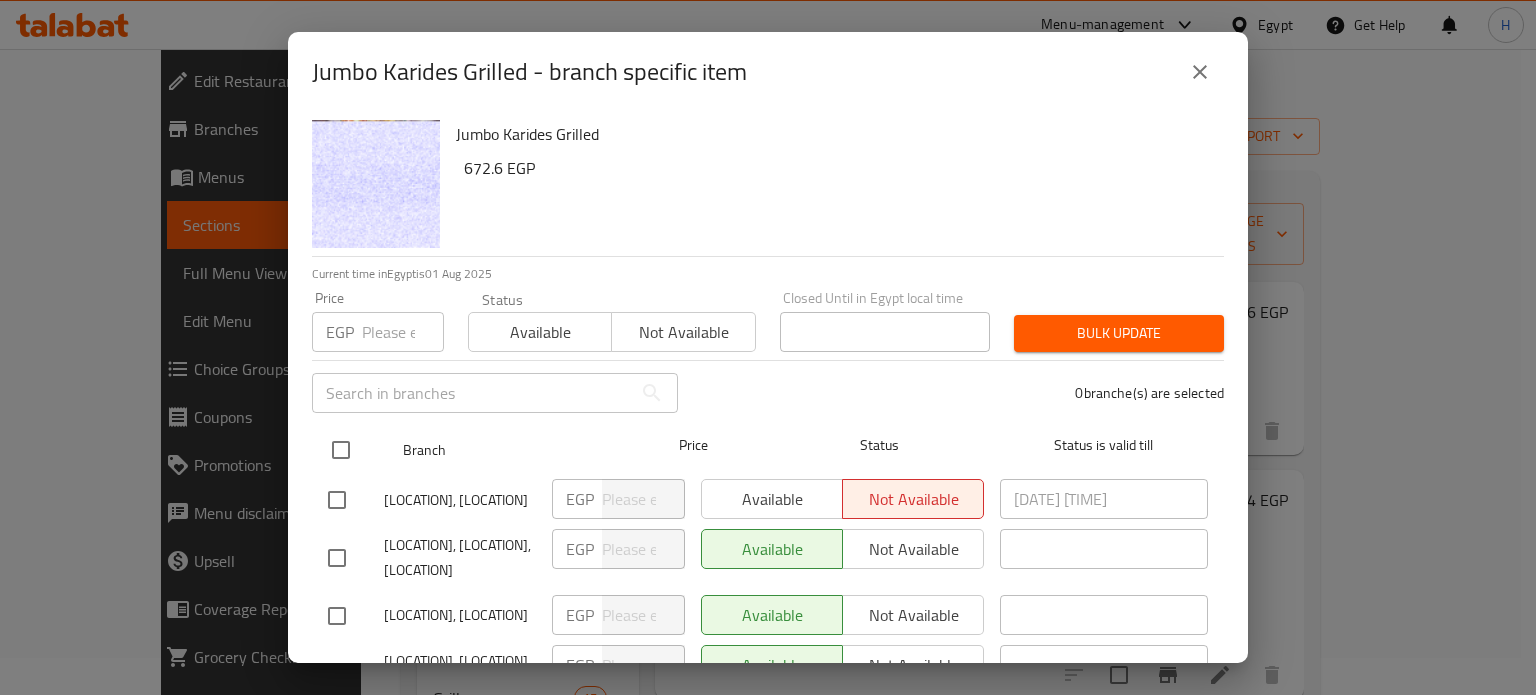 click at bounding box center [341, 450] 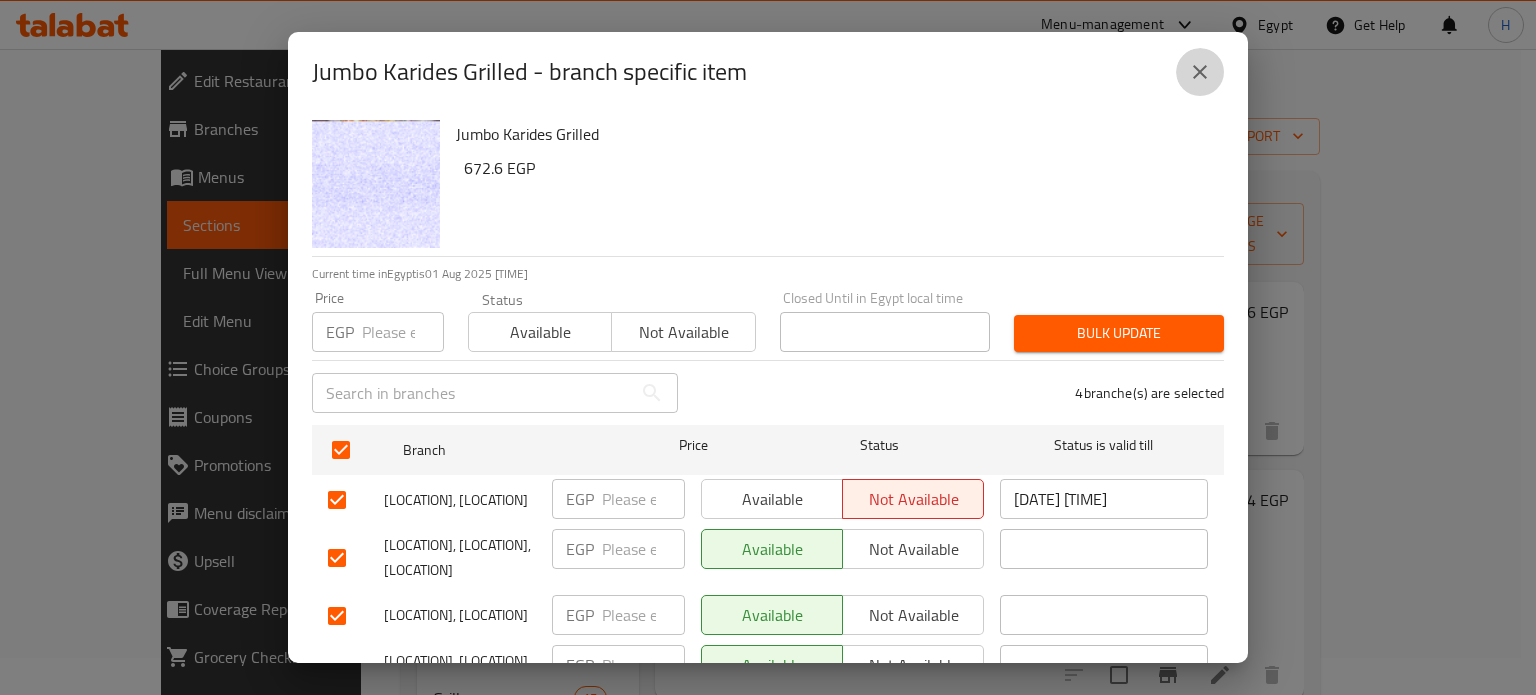 click 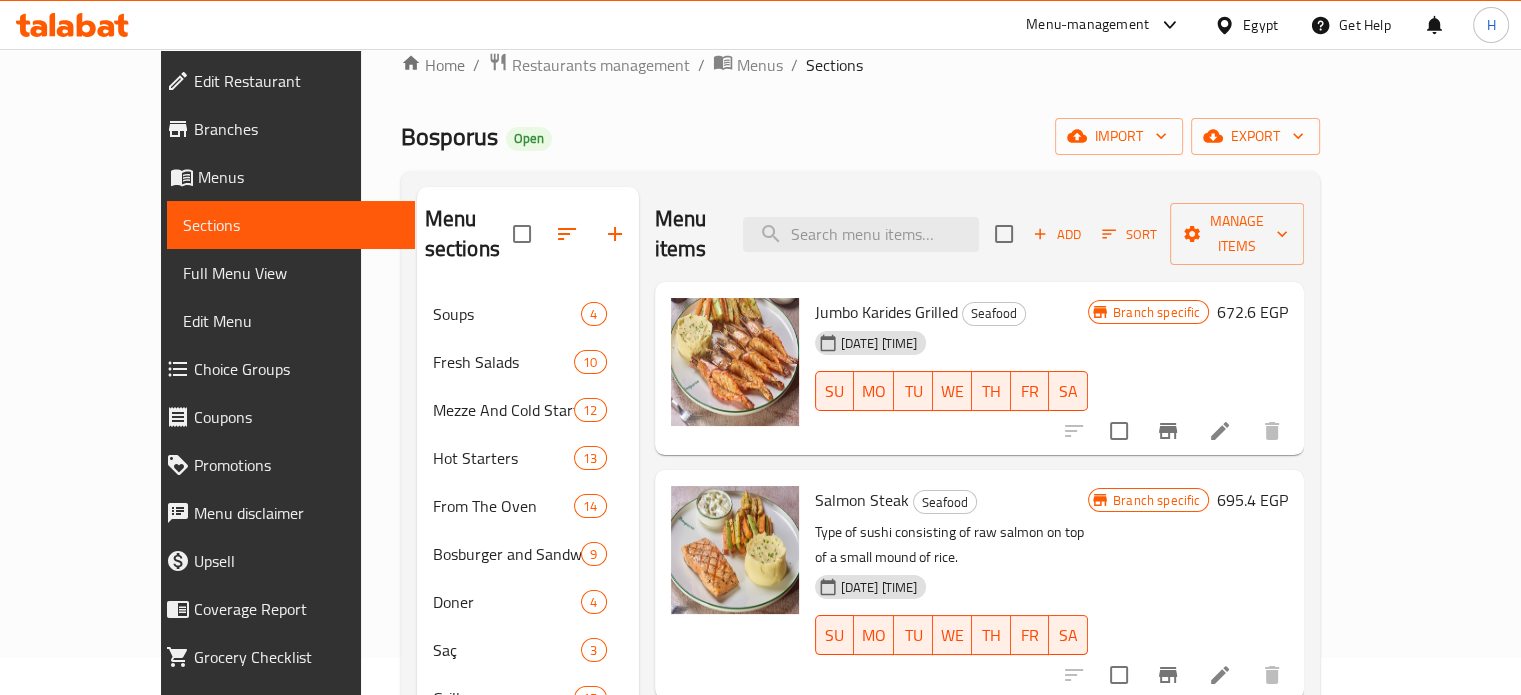 click on "672.6   EGP" at bounding box center (1252, 312) 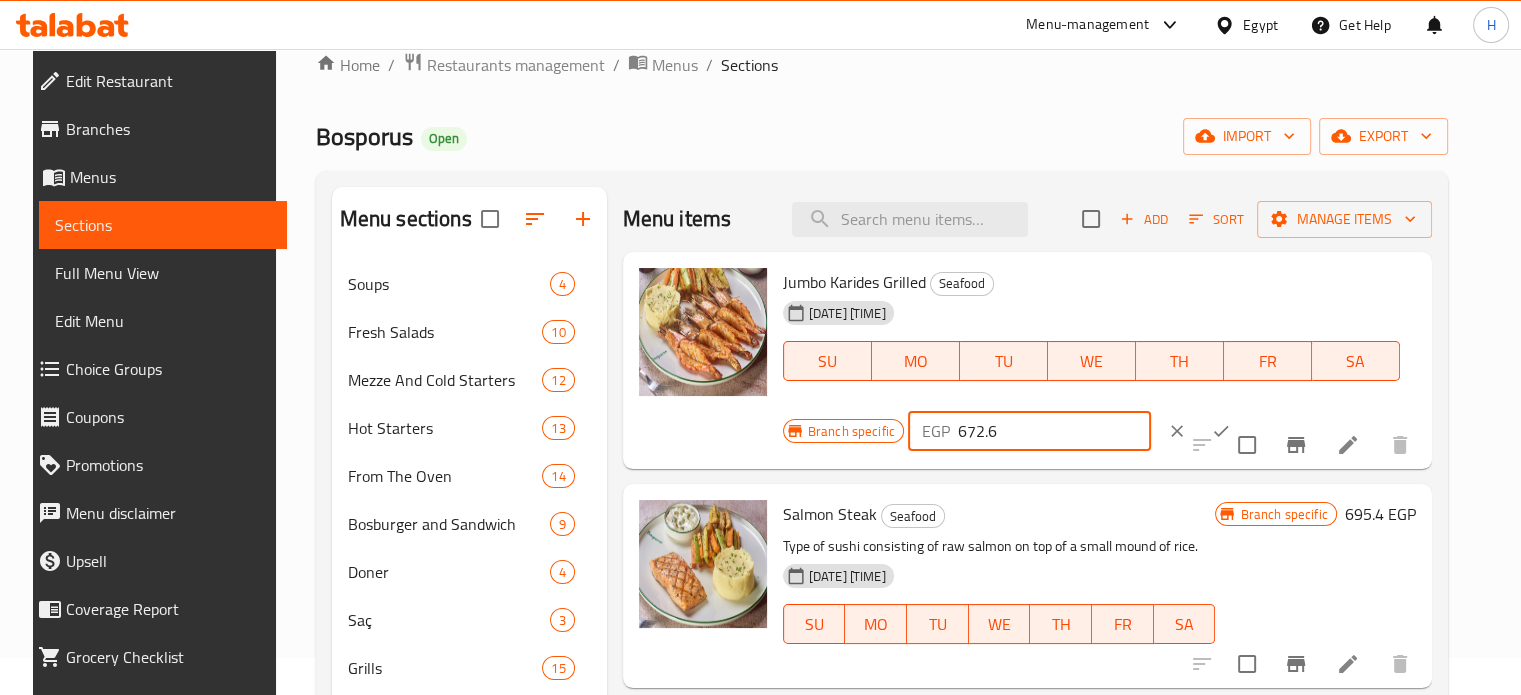 drag, startPoint x: 1008, startPoint y: 427, endPoint x: 905, endPoint y: 428, distance: 103.00485 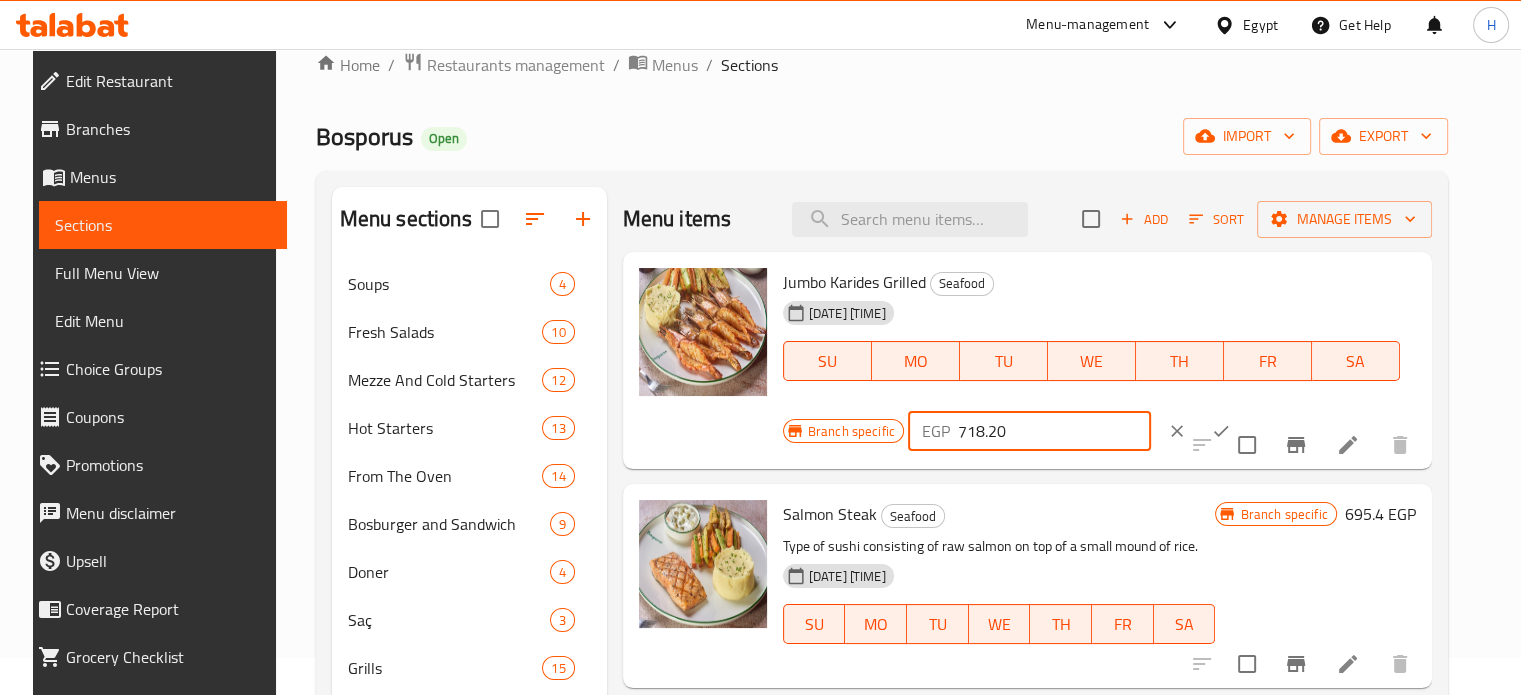 type on "718.20" 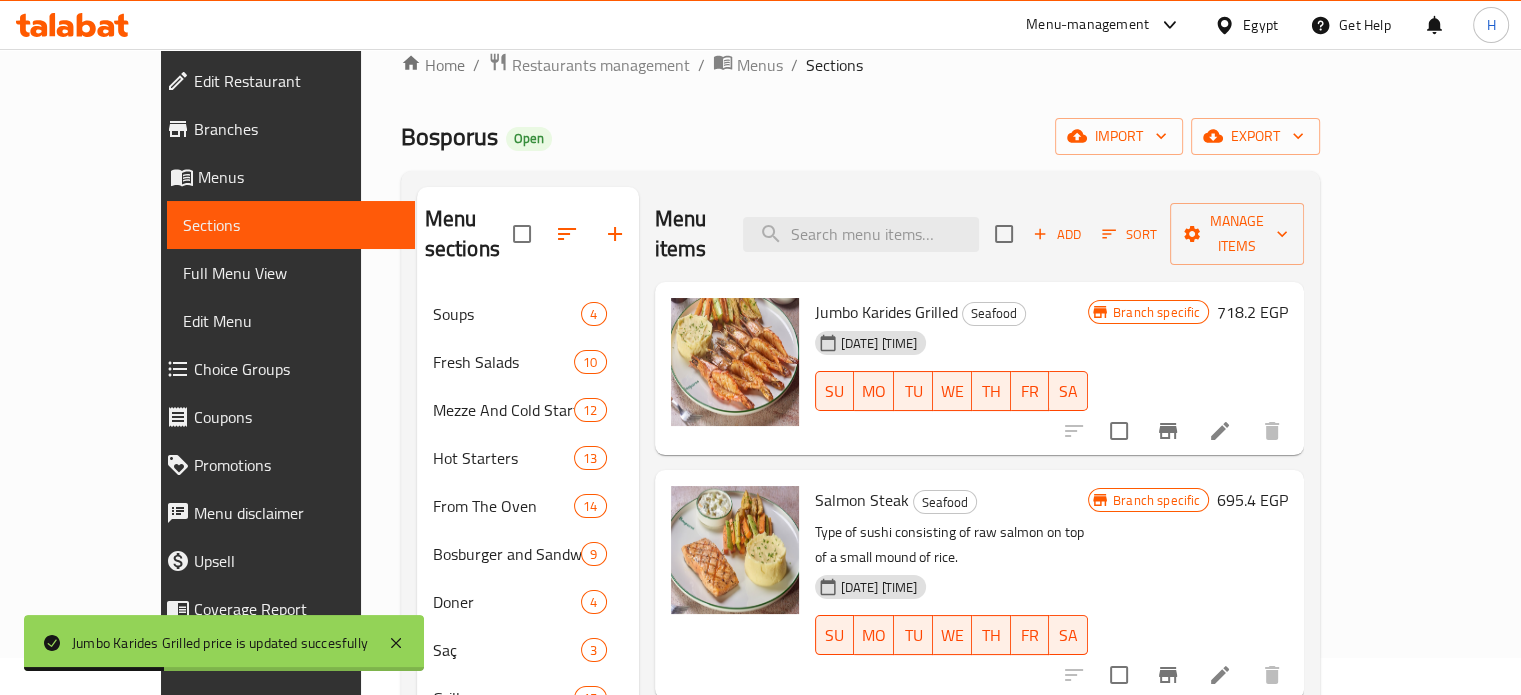 click on "695.4   EGP" at bounding box center (1252, 500) 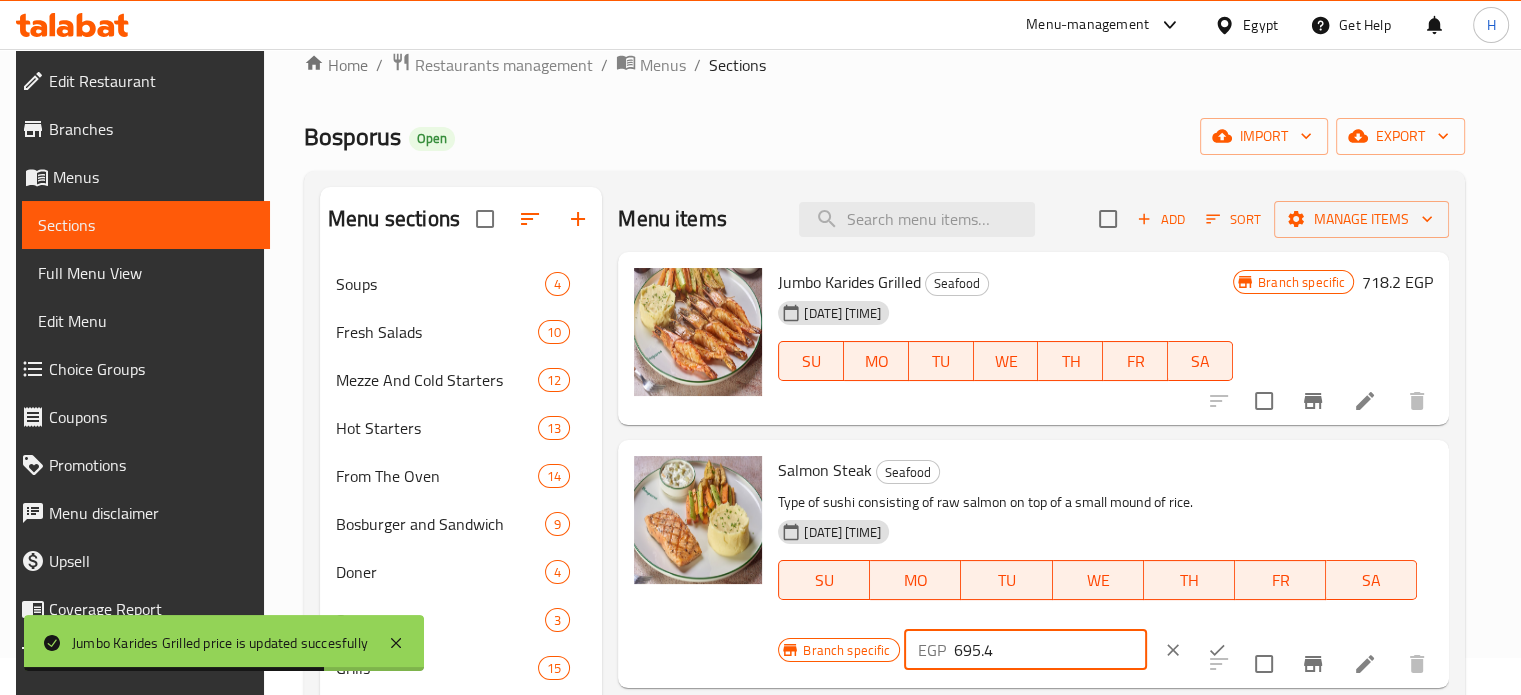drag, startPoint x: 953, startPoint y: 643, endPoint x: 937, endPoint y: 642, distance: 16.03122 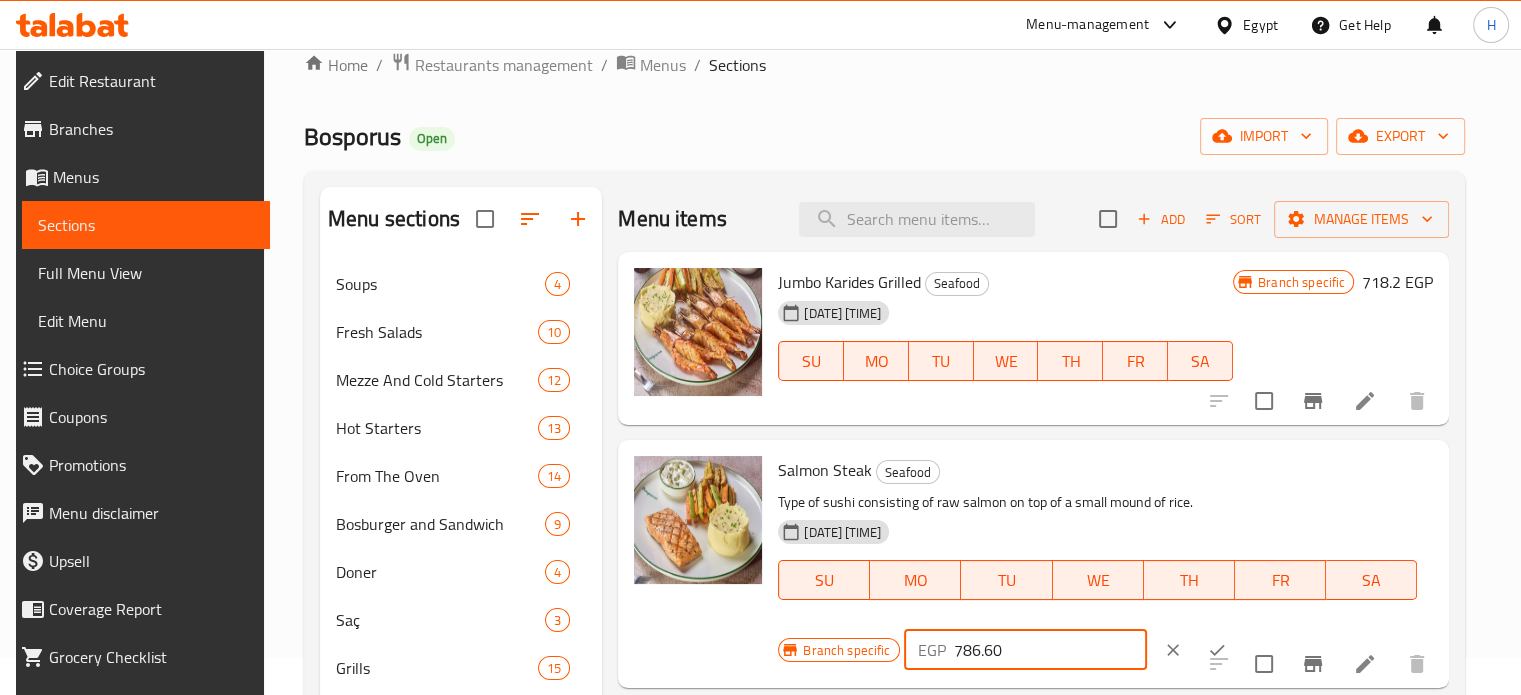 type on "786.60" 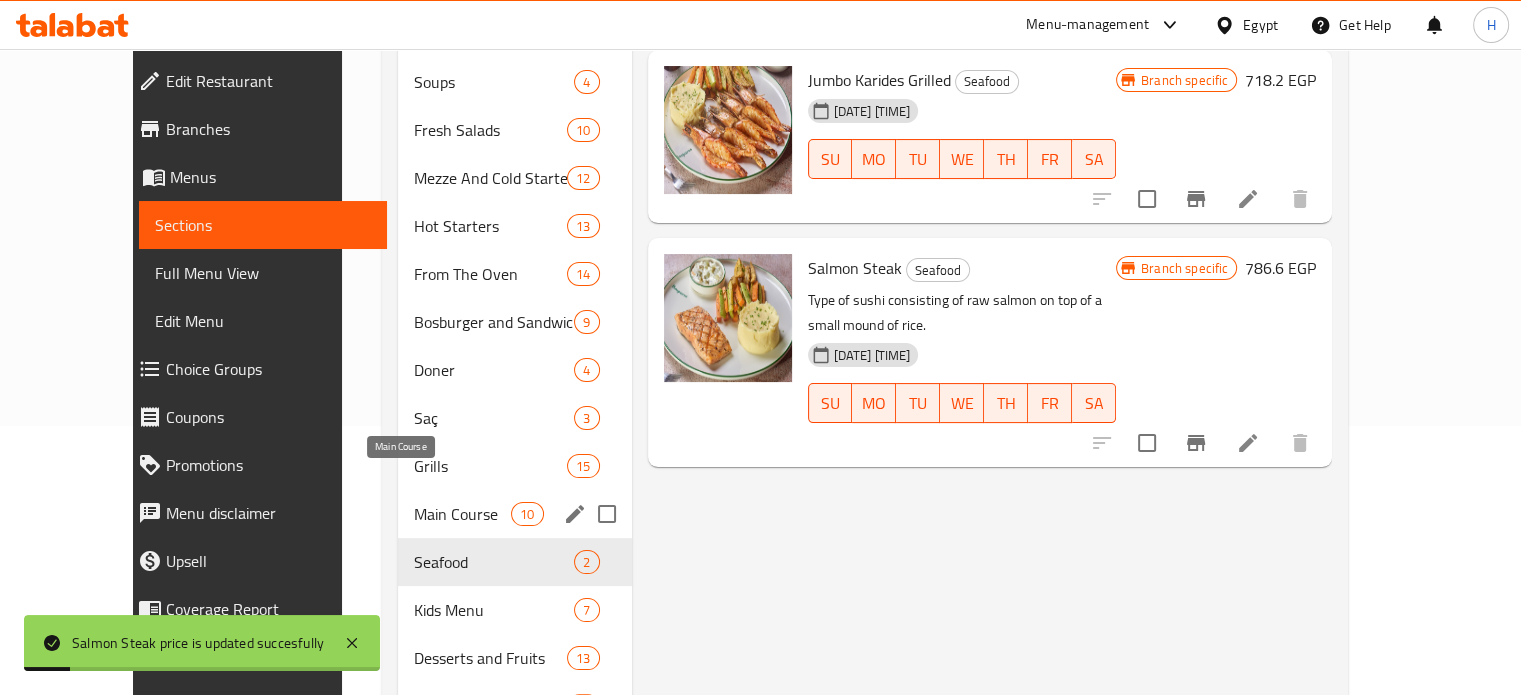 scroll, scrollTop: 337, scrollLeft: 0, axis: vertical 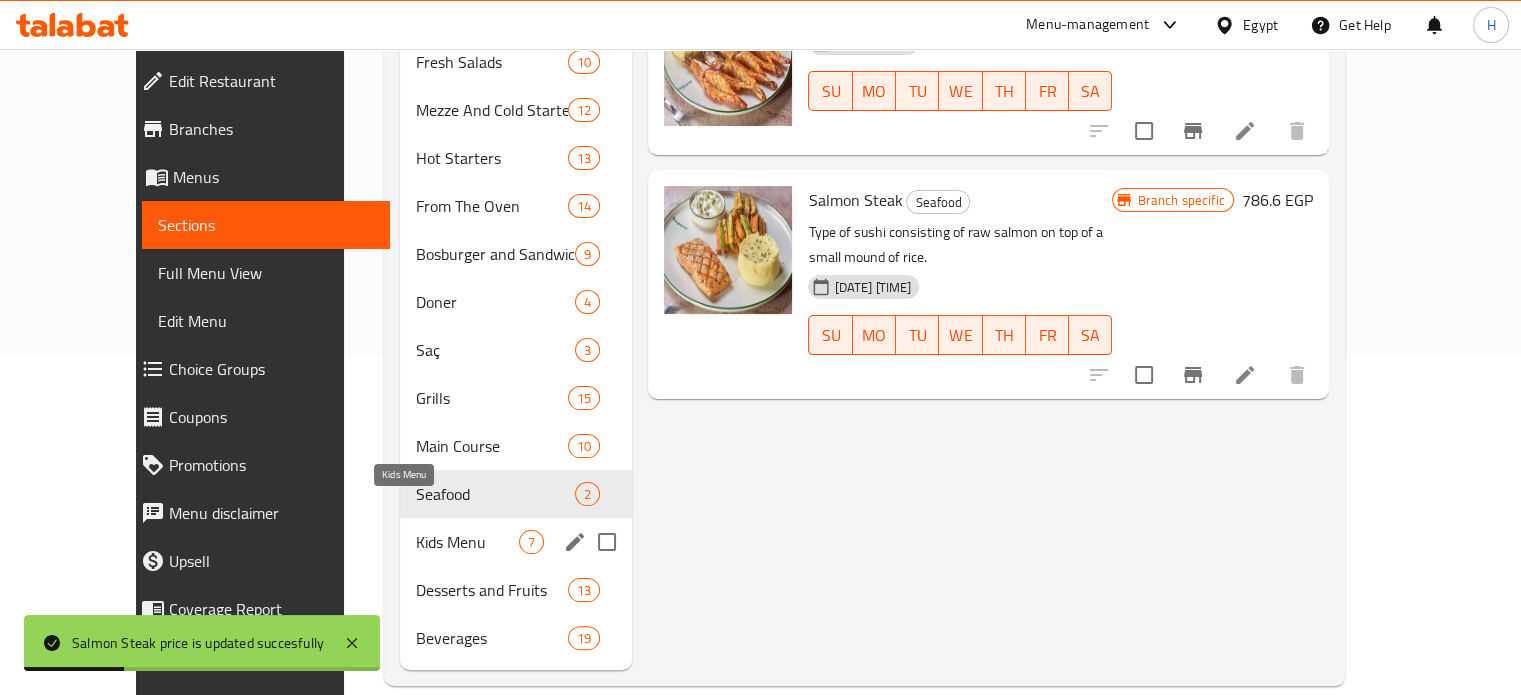 click on "Kids Menu" at bounding box center (467, 542) 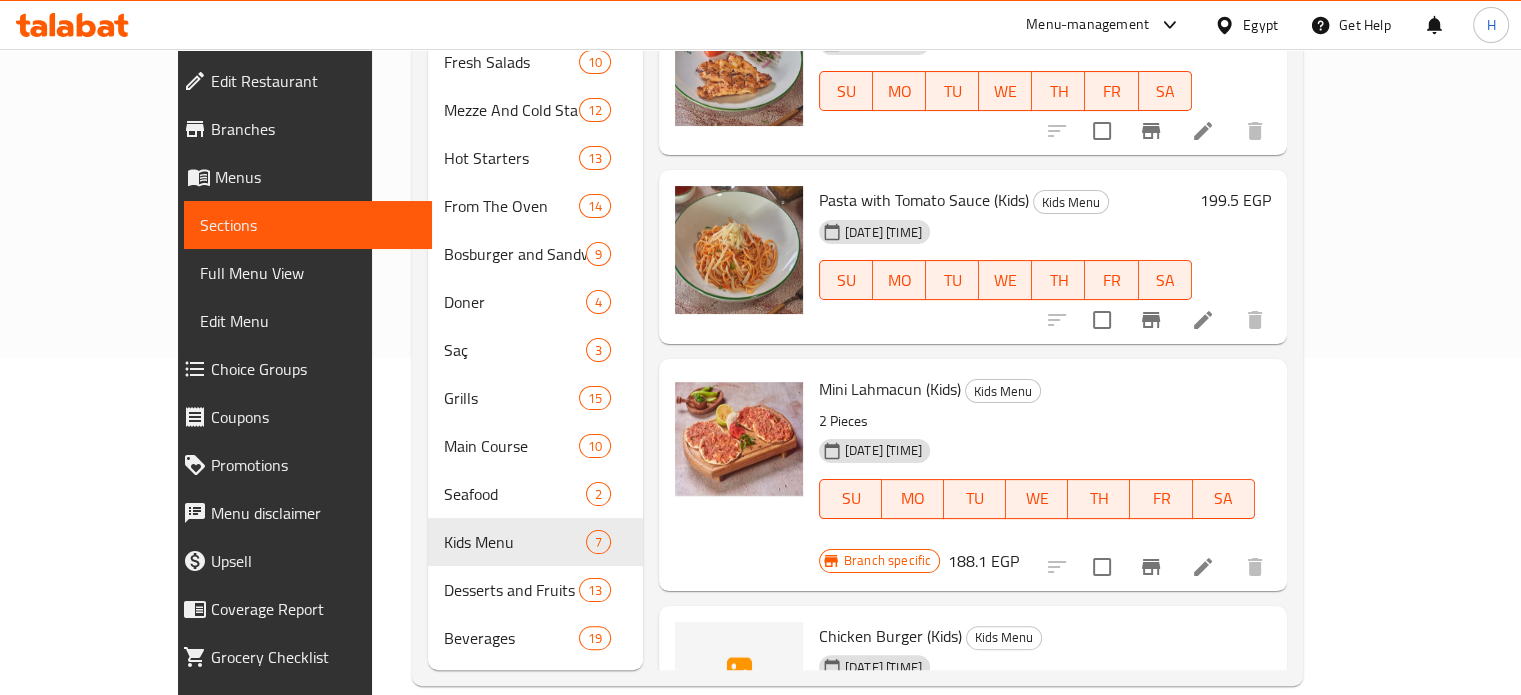 scroll, scrollTop: 0, scrollLeft: 0, axis: both 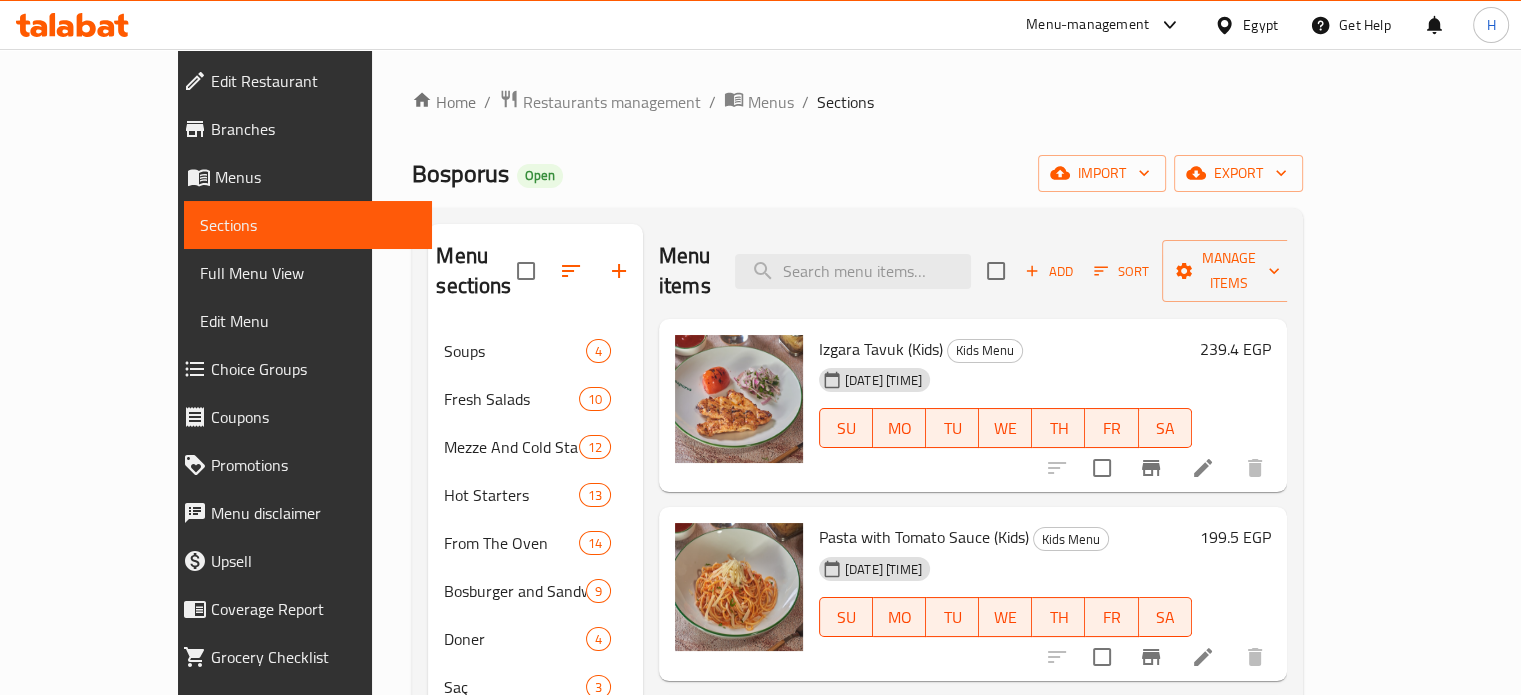 click on "239.4   EGP" at bounding box center (1235, 349) 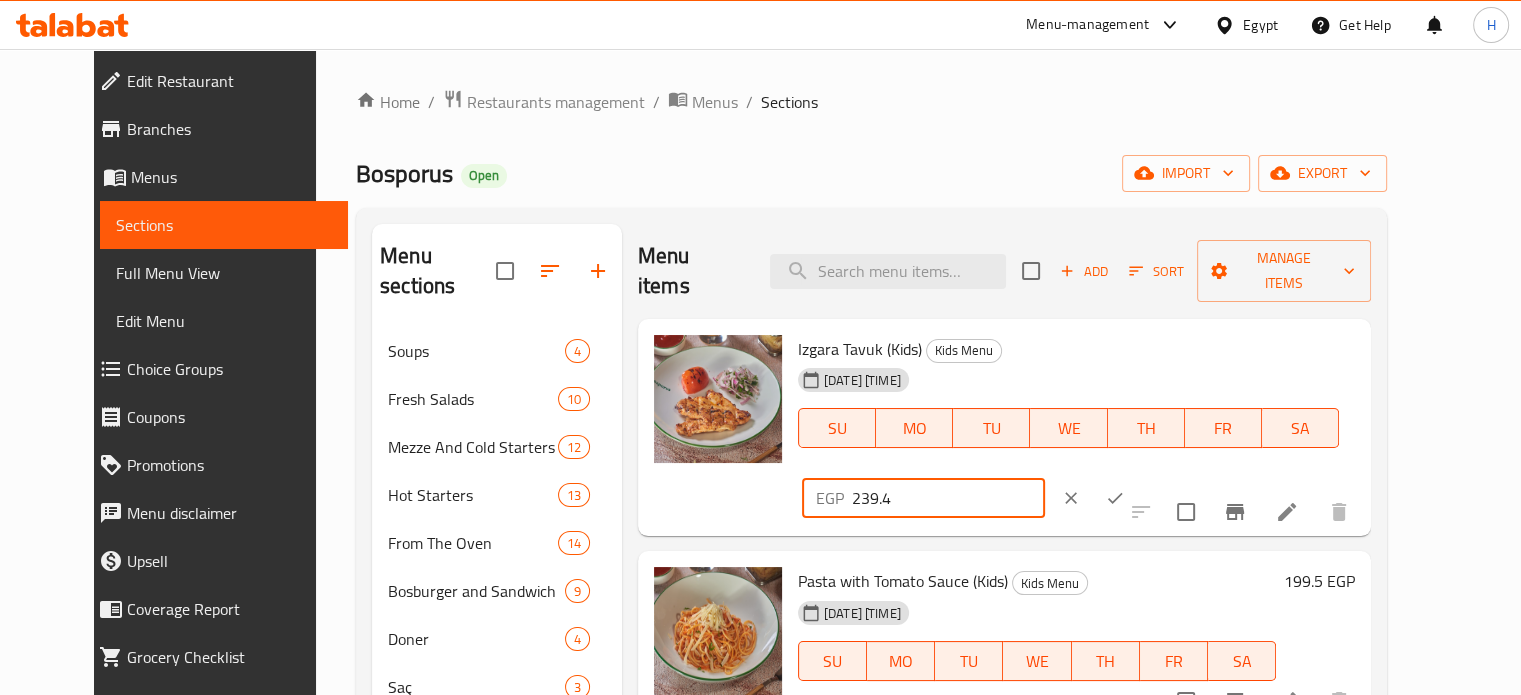 drag, startPoint x: 1216, startPoint y: 324, endPoint x: 1132, endPoint y: 319, distance: 84.14868 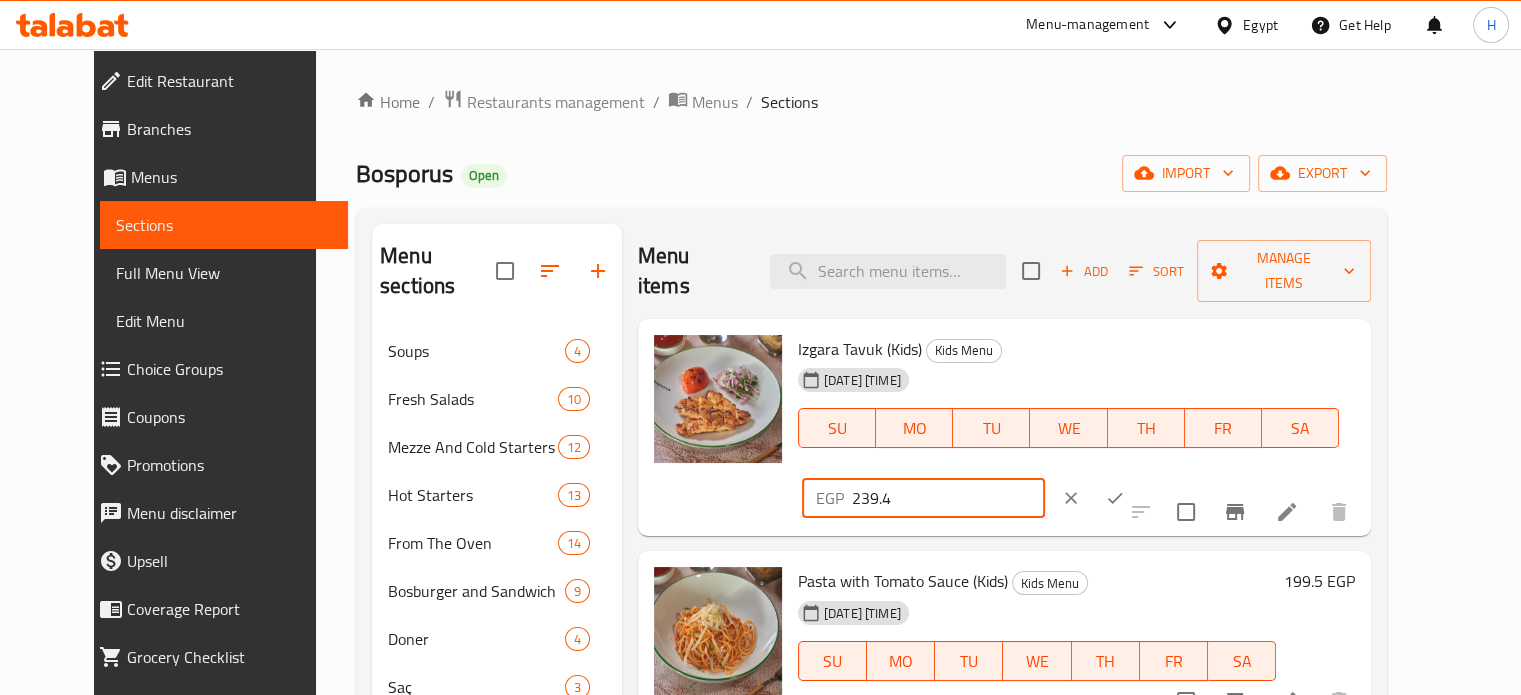 click on "EGP 239.4 ​" at bounding box center [923, 498] 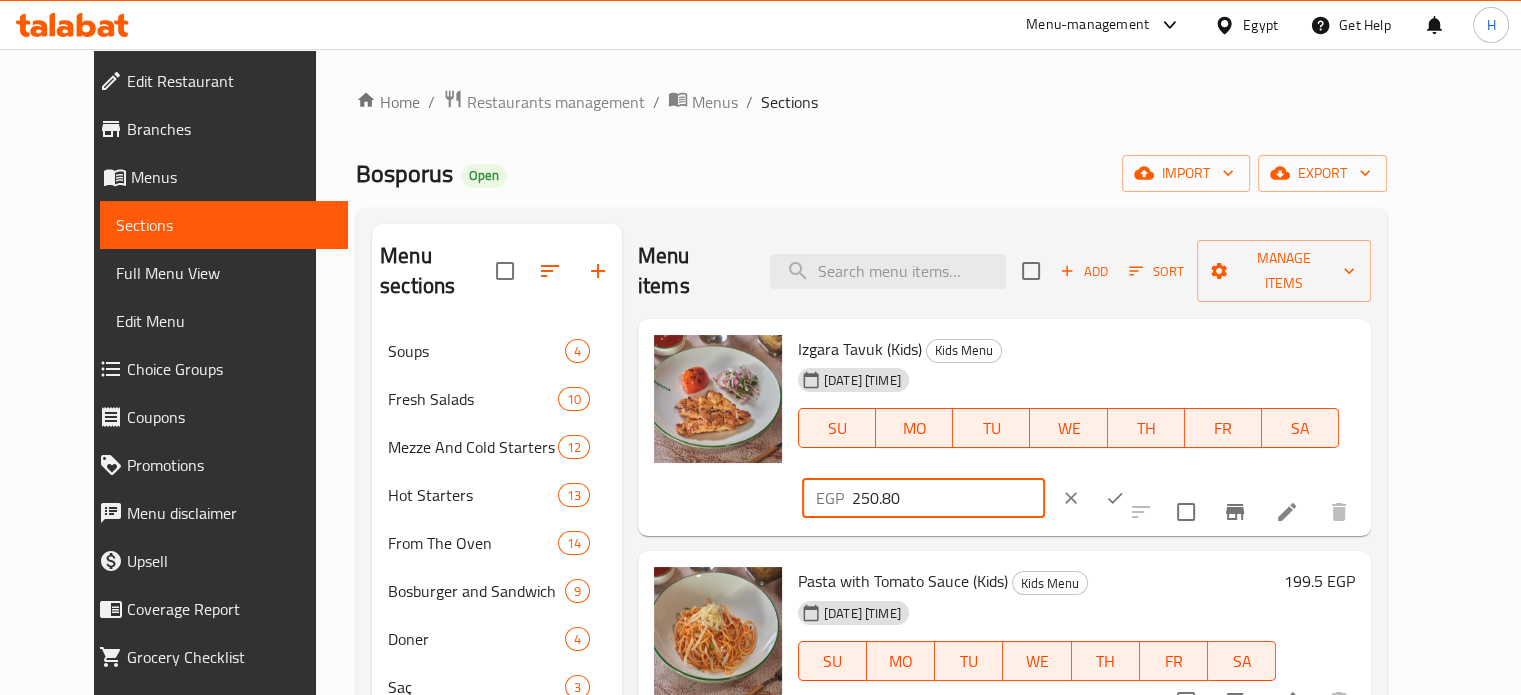 type on "250.80" 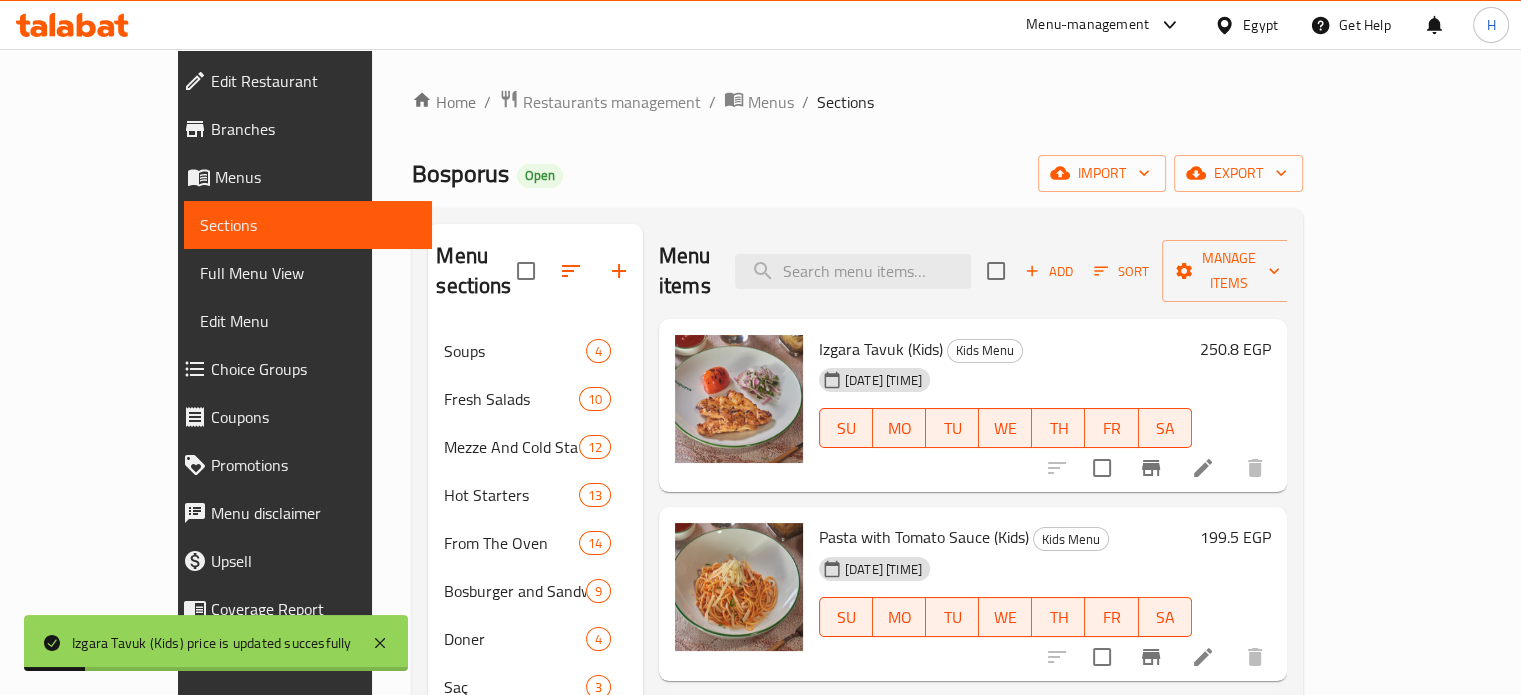 scroll, scrollTop: 200, scrollLeft: 0, axis: vertical 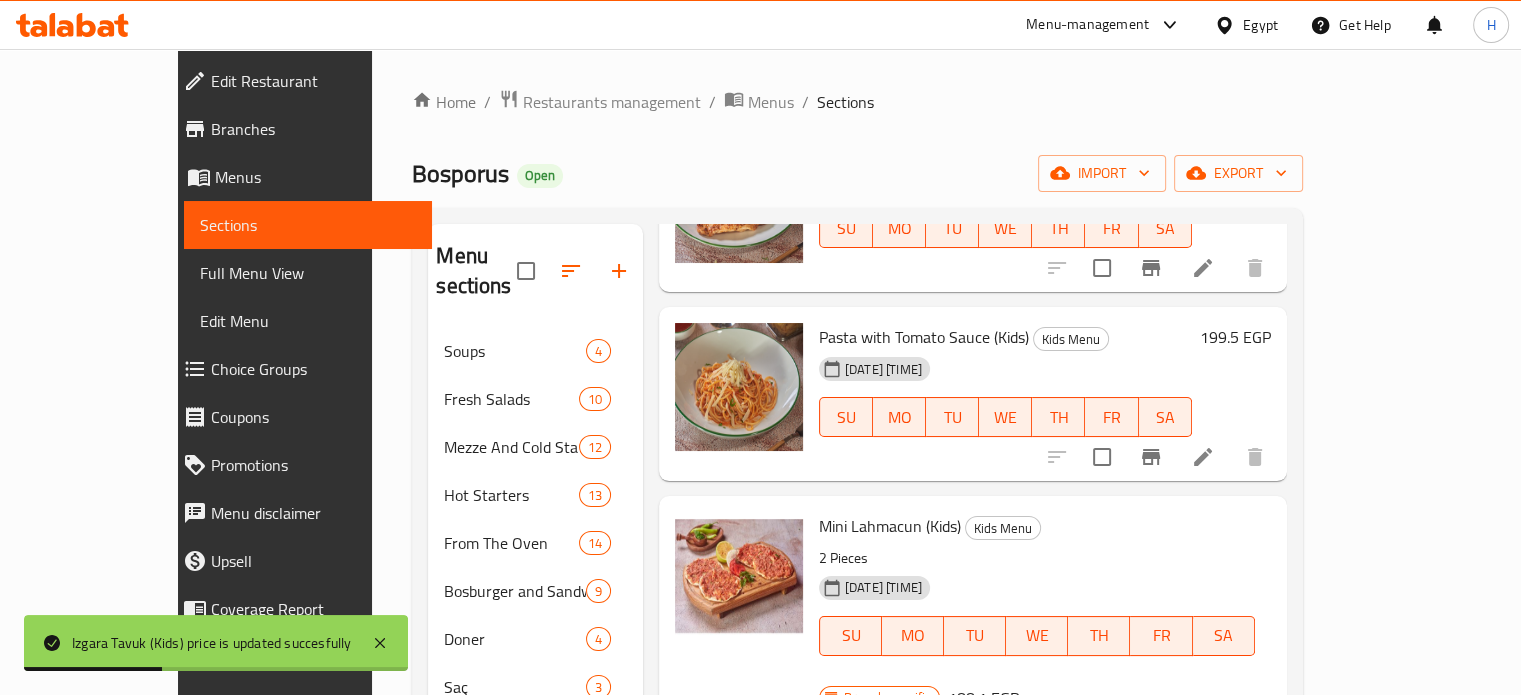 click on "199.5   EGP" at bounding box center [1235, 337] 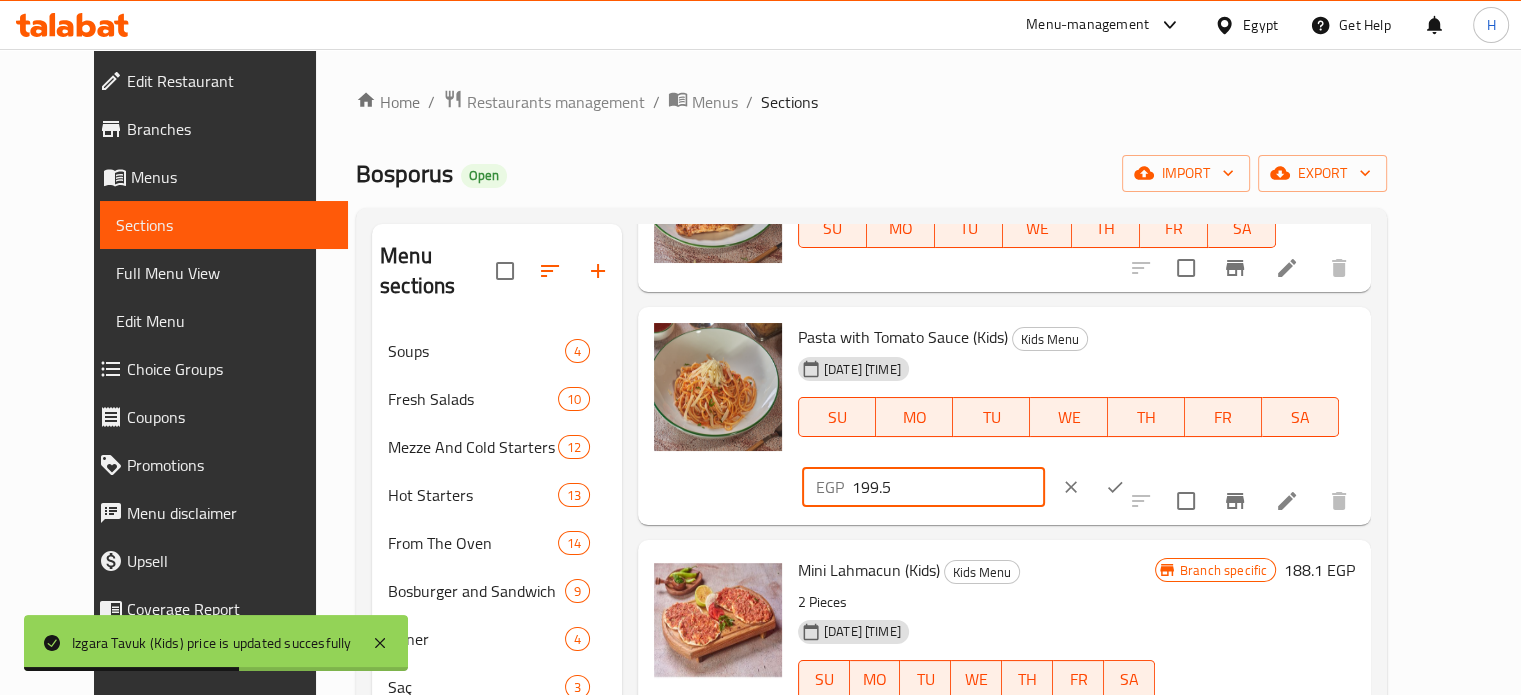 drag, startPoint x: 1236, startPoint y: 310, endPoint x: 1137, endPoint y: 310, distance: 99 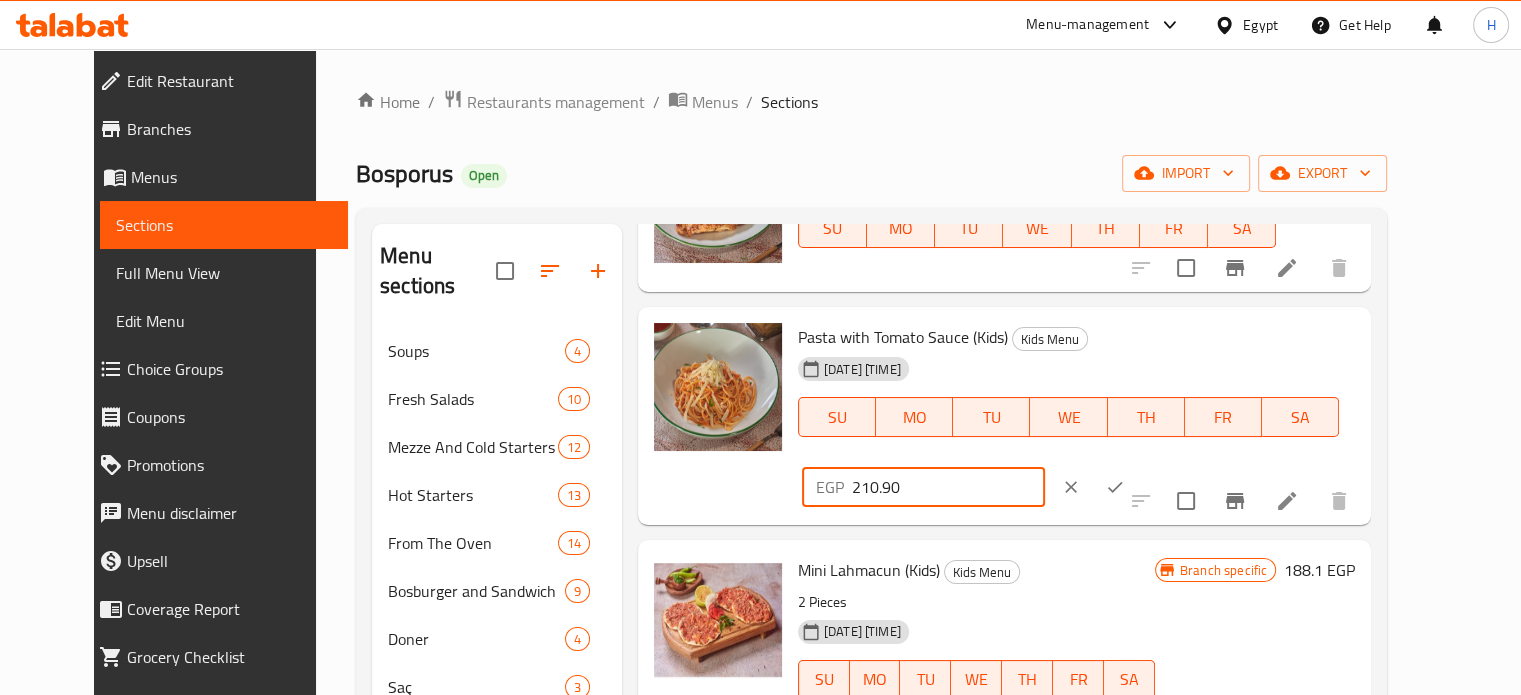 type on "210.90" 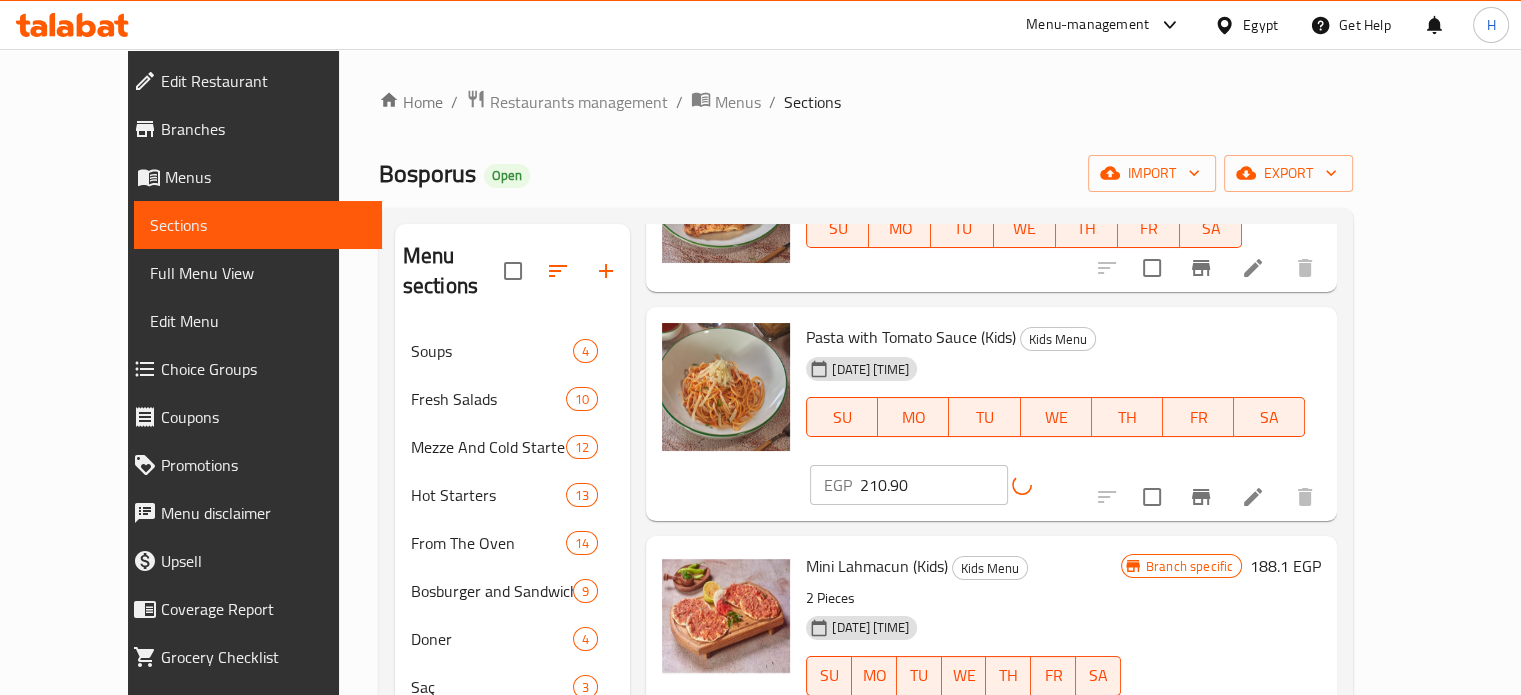 scroll, scrollTop: 300, scrollLeft: 0, axis: vertical 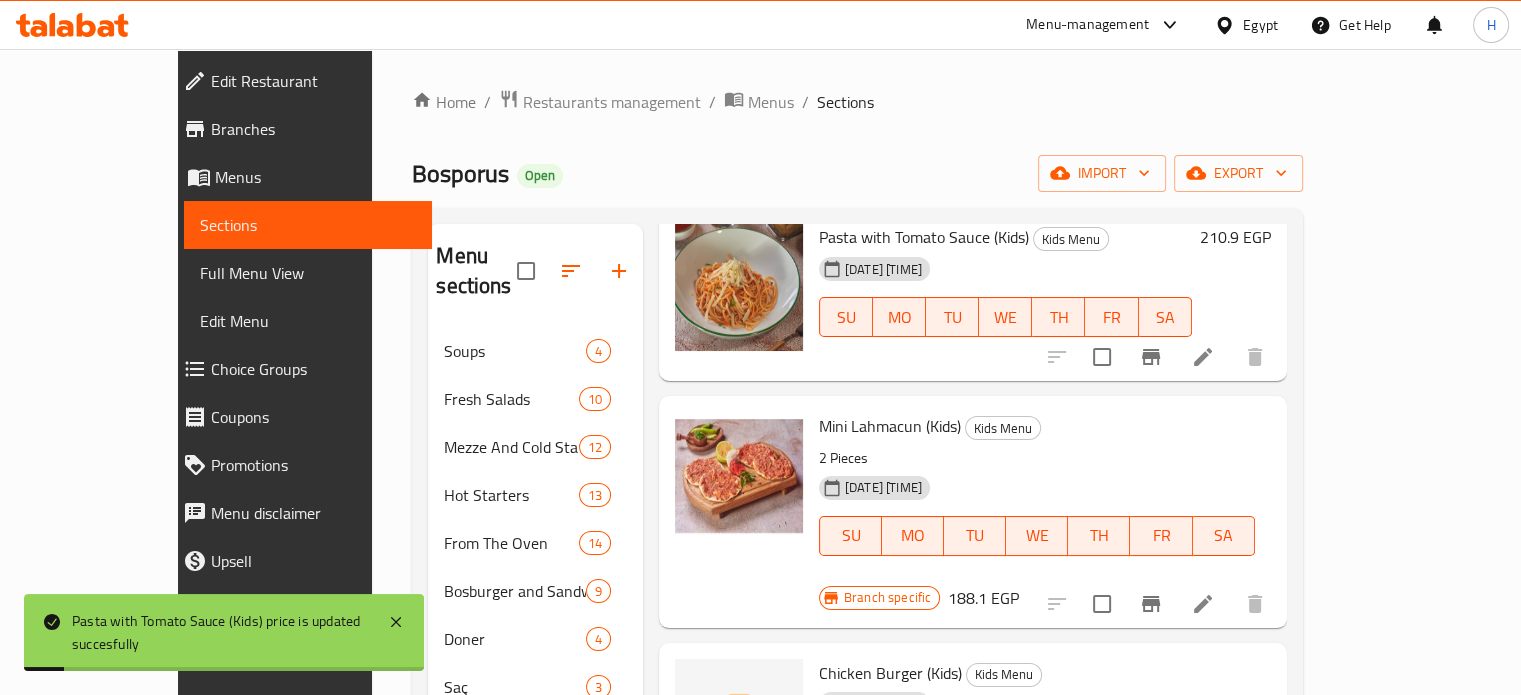 click on "188.1   EGP" at bounding box center [983, 598] 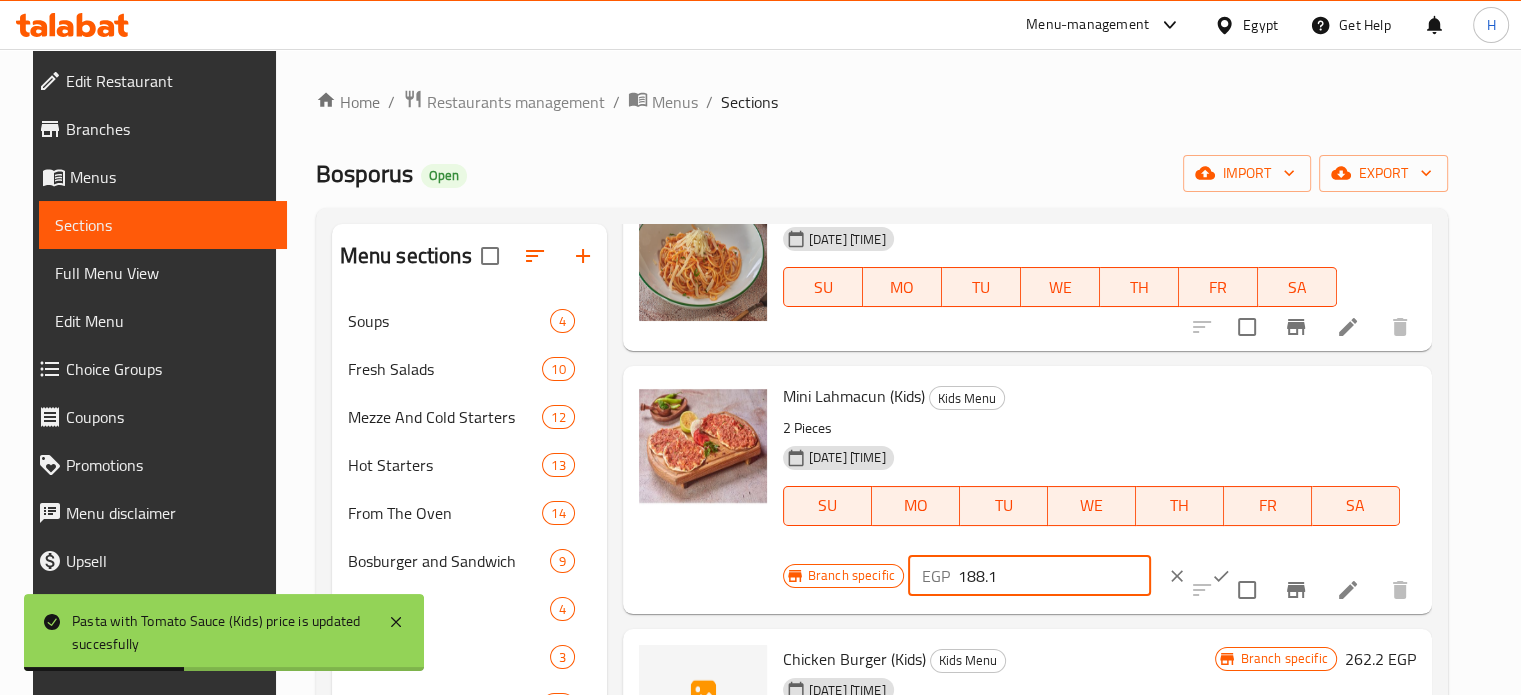 drag, startPoint x: 994, startPoint y: 576, endPoint x: 950, endPoint y: 576, distance: 44 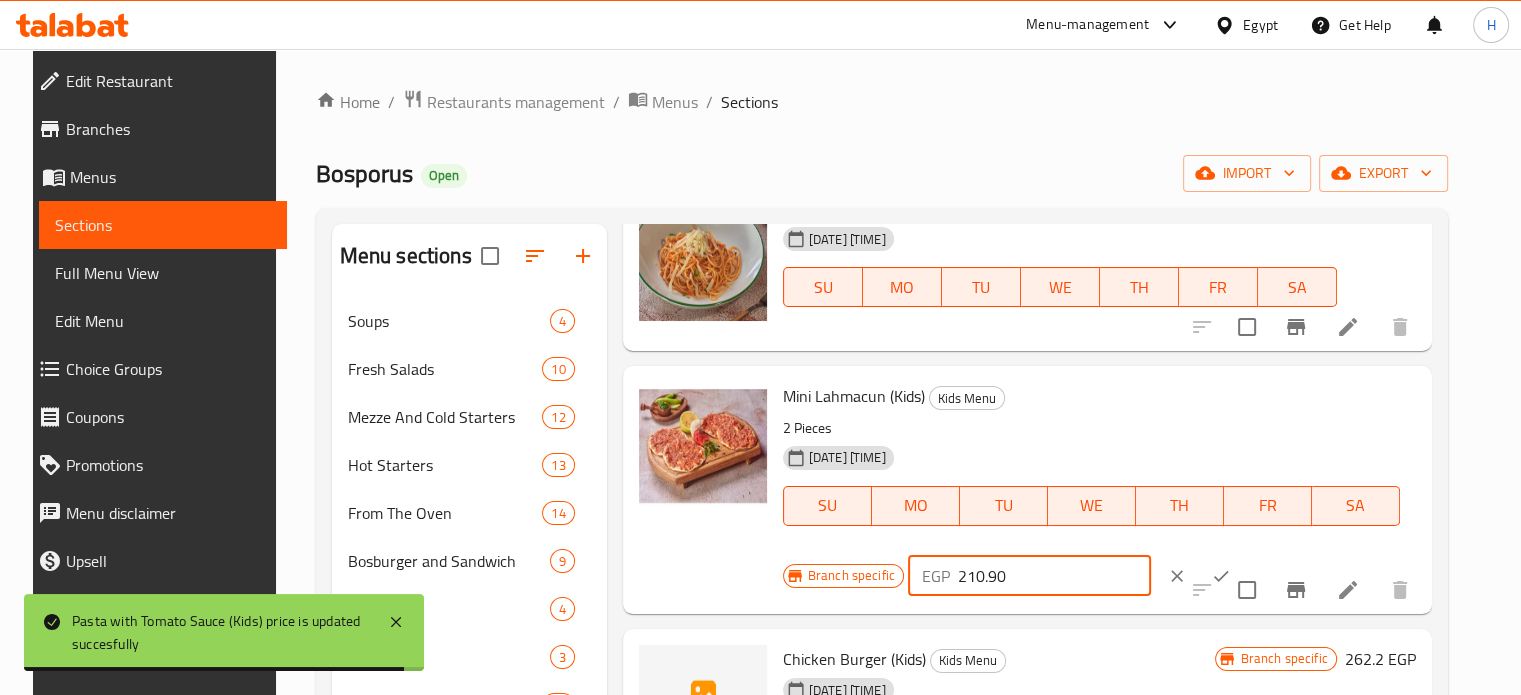 type on "210.90" 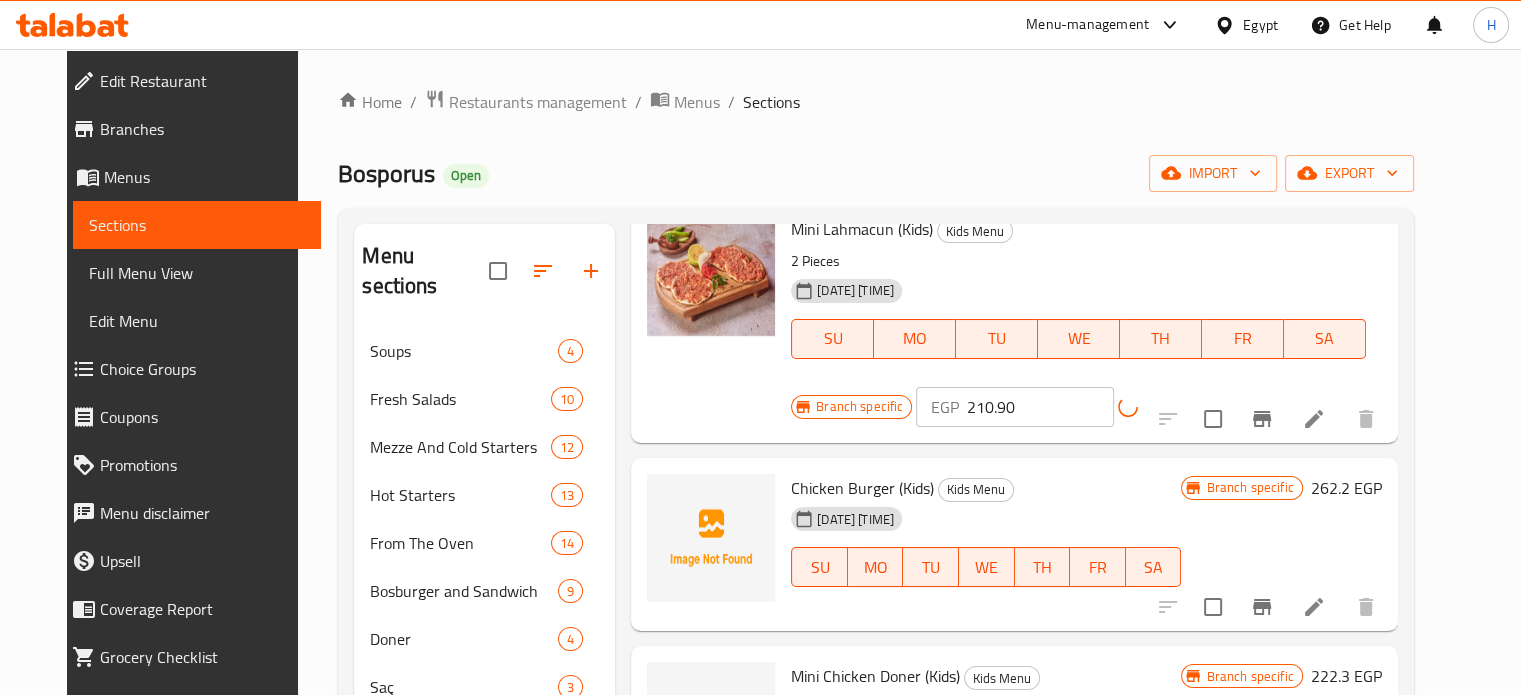 scroll, scrollTop: 500, scrollLeft: 0, axis: vertical 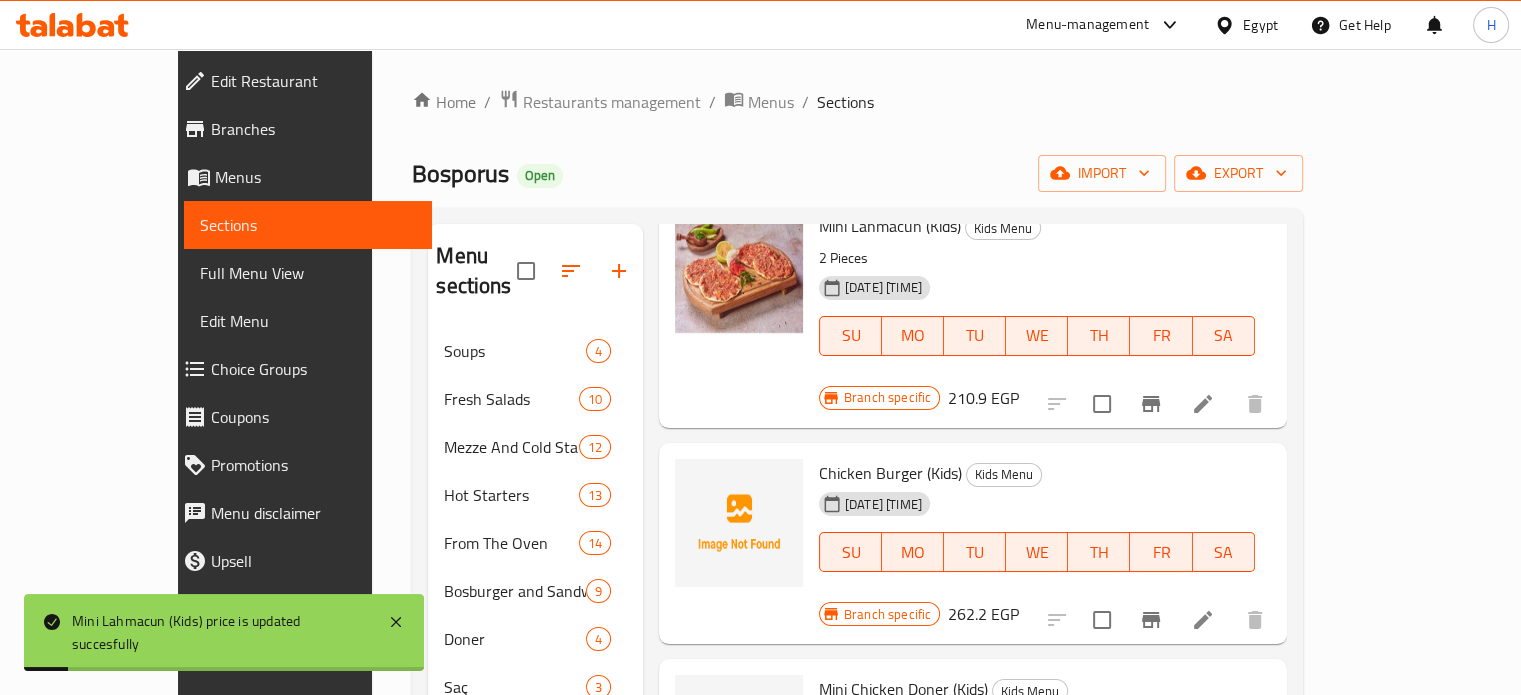 click on "262.2   EGP" at bounding box center (983, 614) 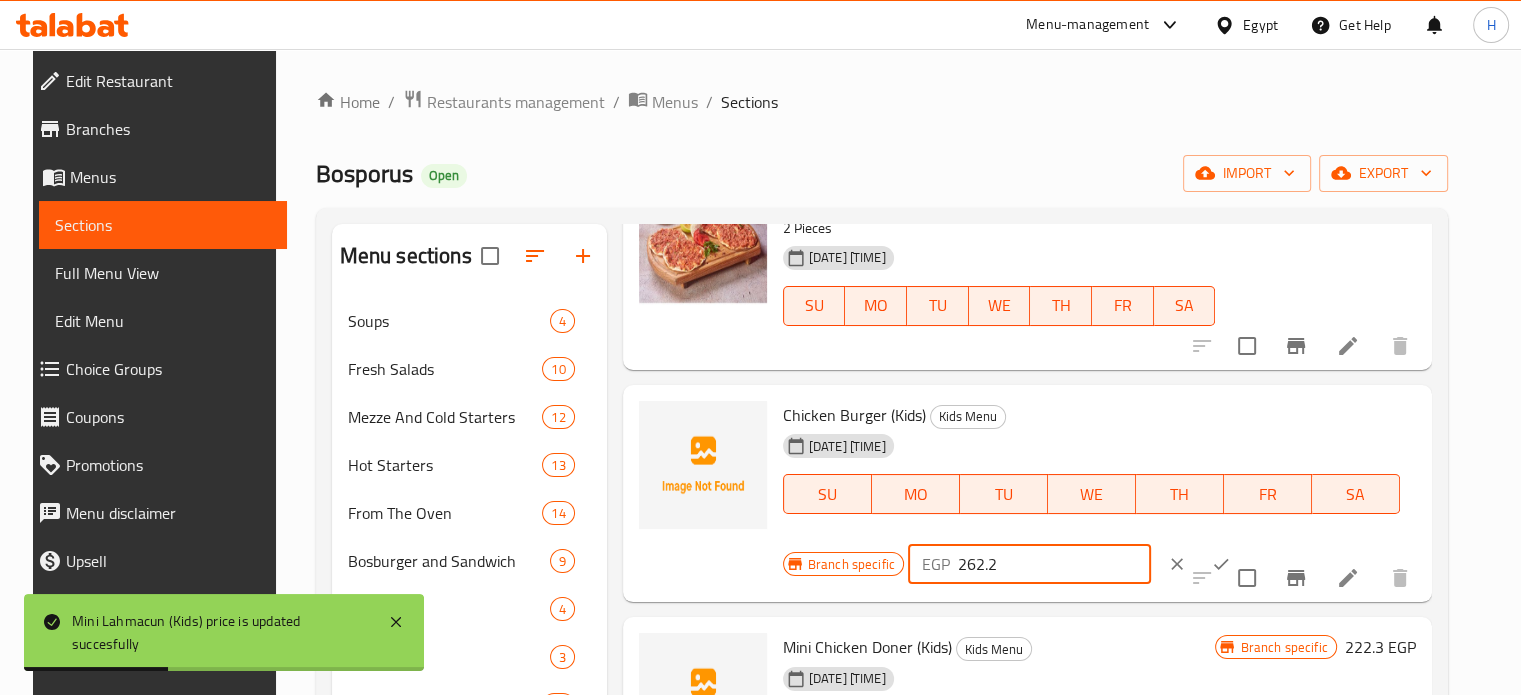drag, startPoint x: 1001, startPoint y: 577, endPoint x: 900, endPoint y: 565, distance: 101.71037 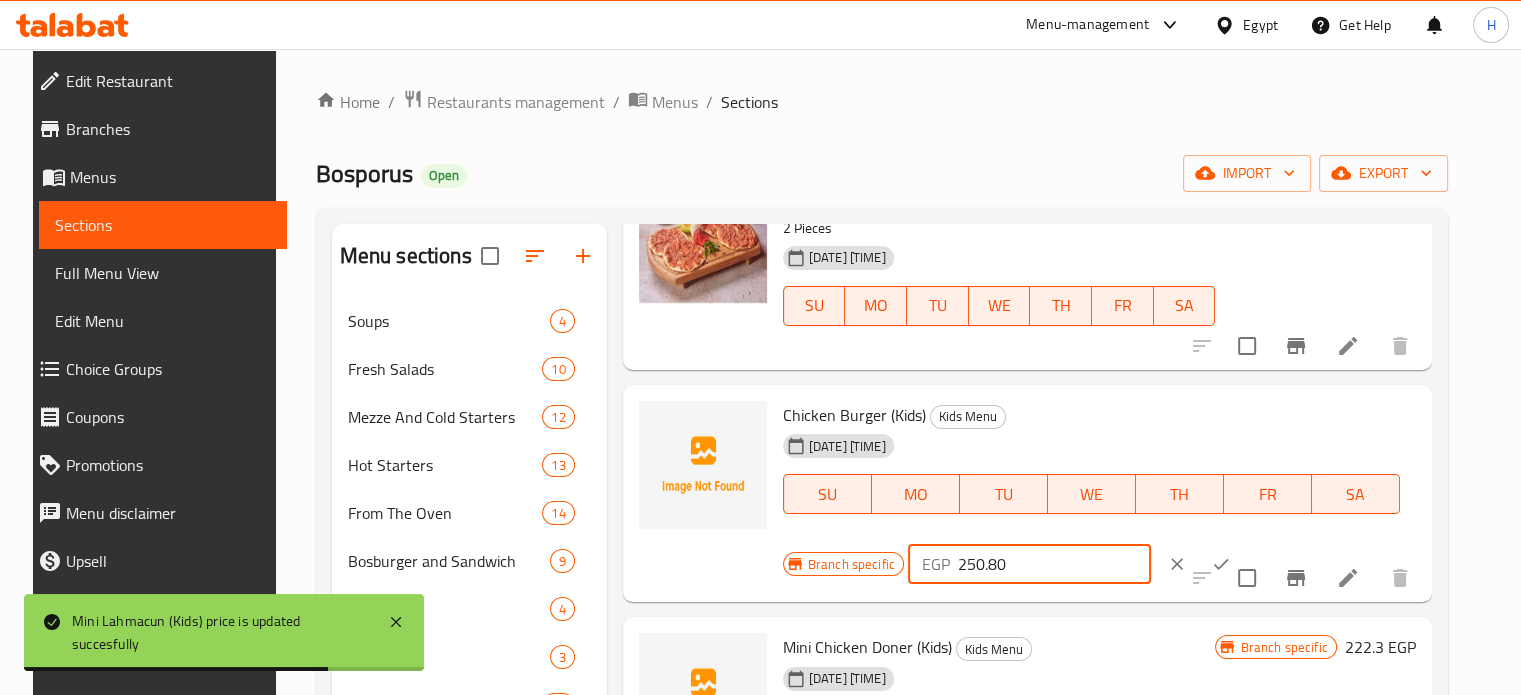 type on "250.80" 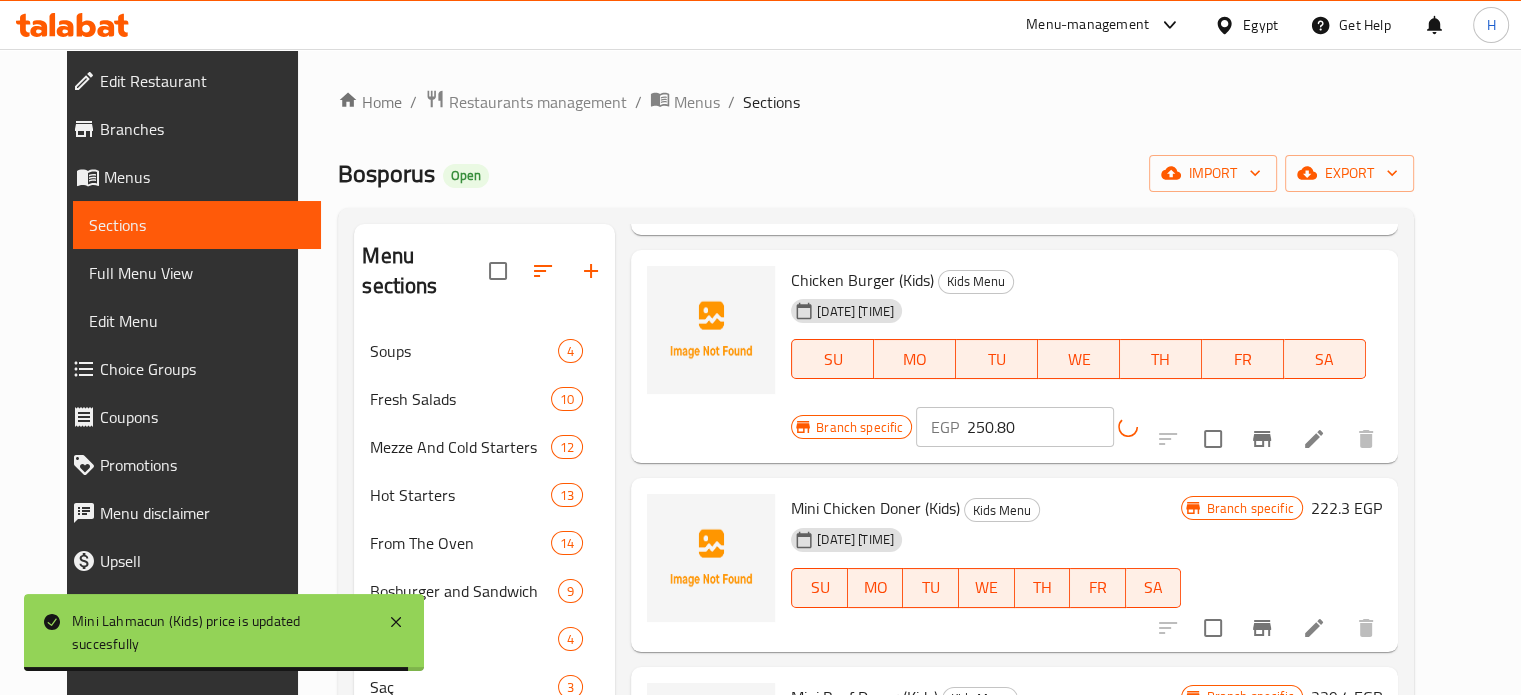 scroll, scrollTop: 647, scrollLeft: 0, axis: vertical 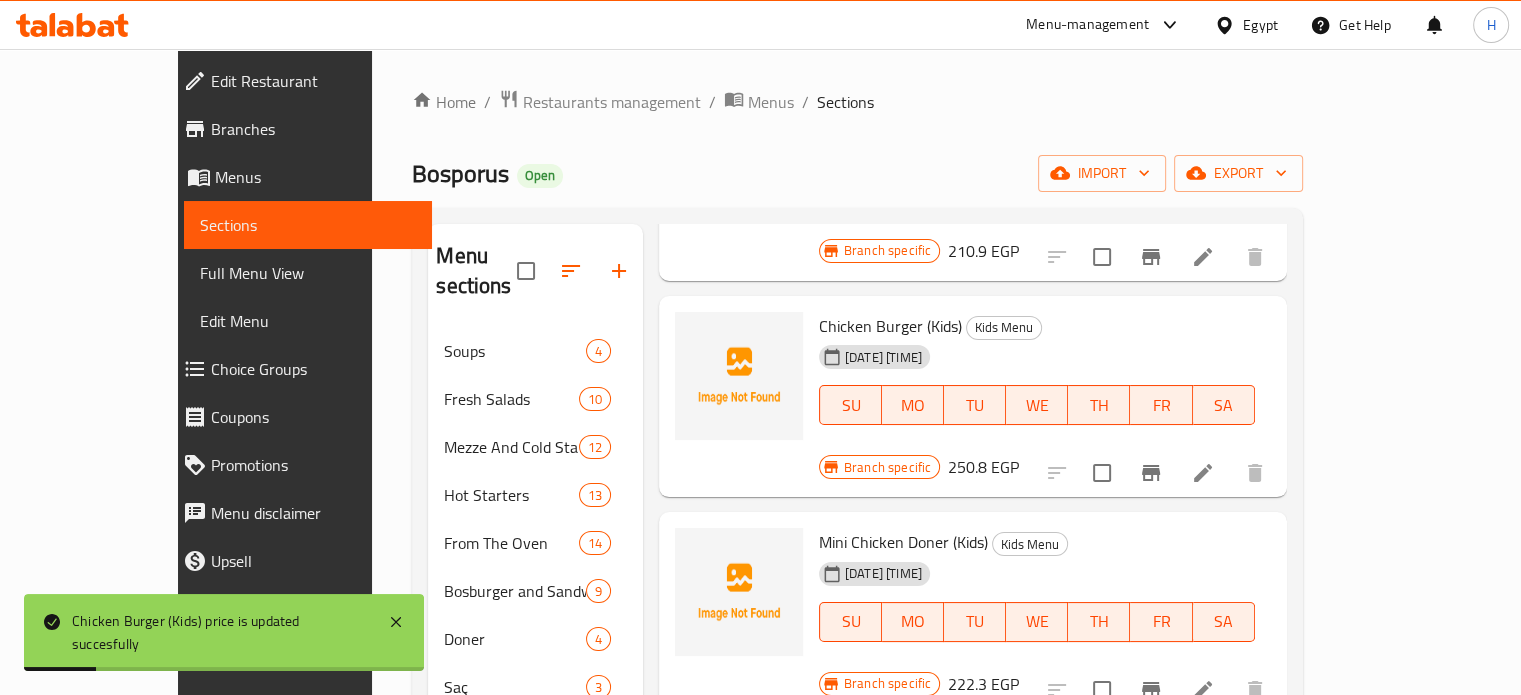 click on "222.3   EGP" at bounding box center (983, 684) 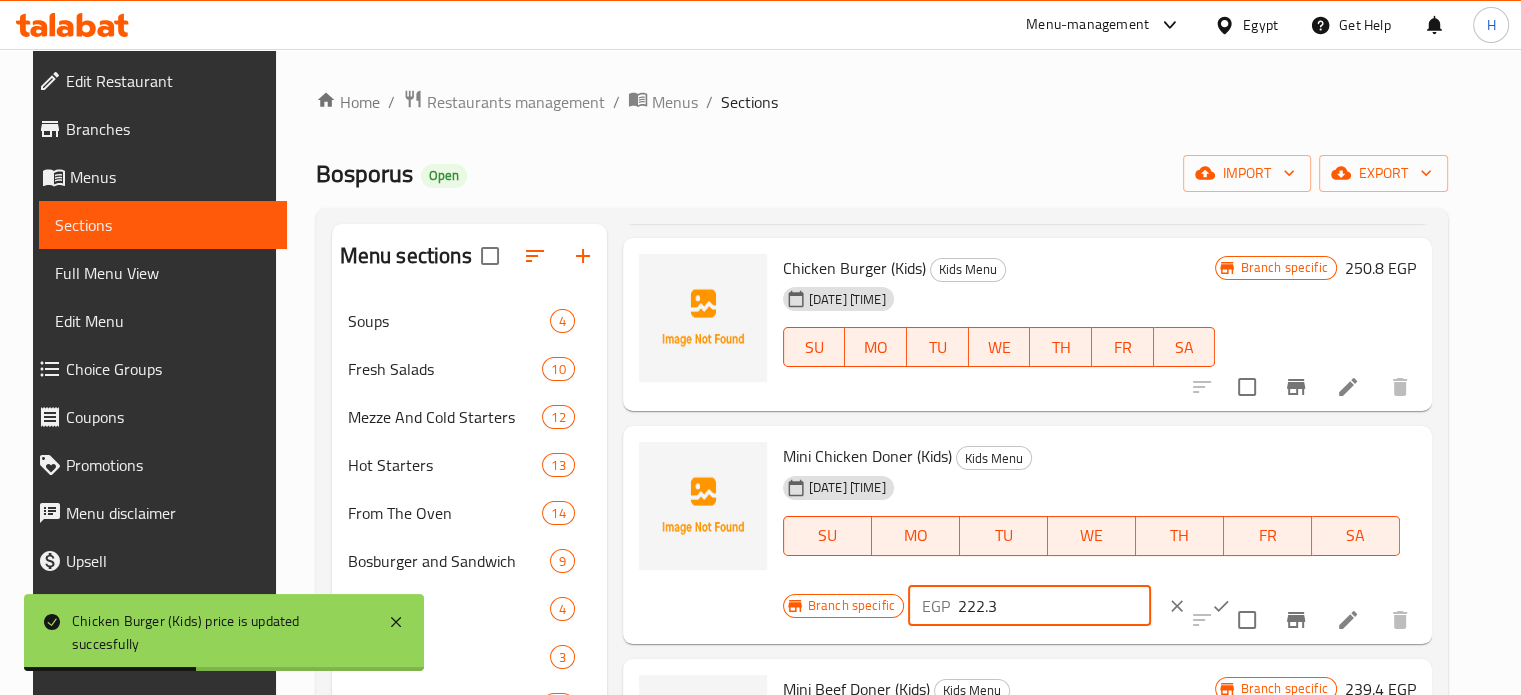 drag, startPoint x: 1006, startPoint y: 611, endPoint x: 907, endPoint y: 606, distance: 99.12618 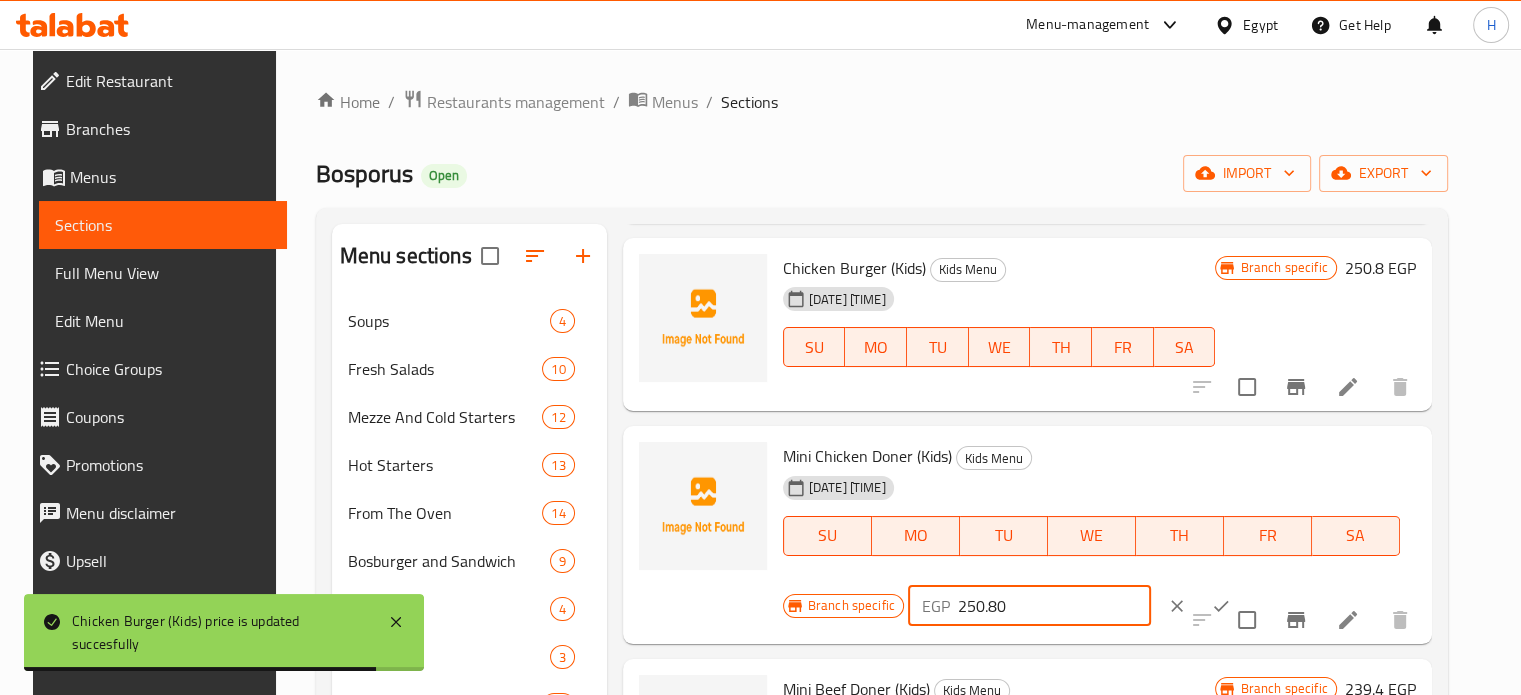 type on "250.80" 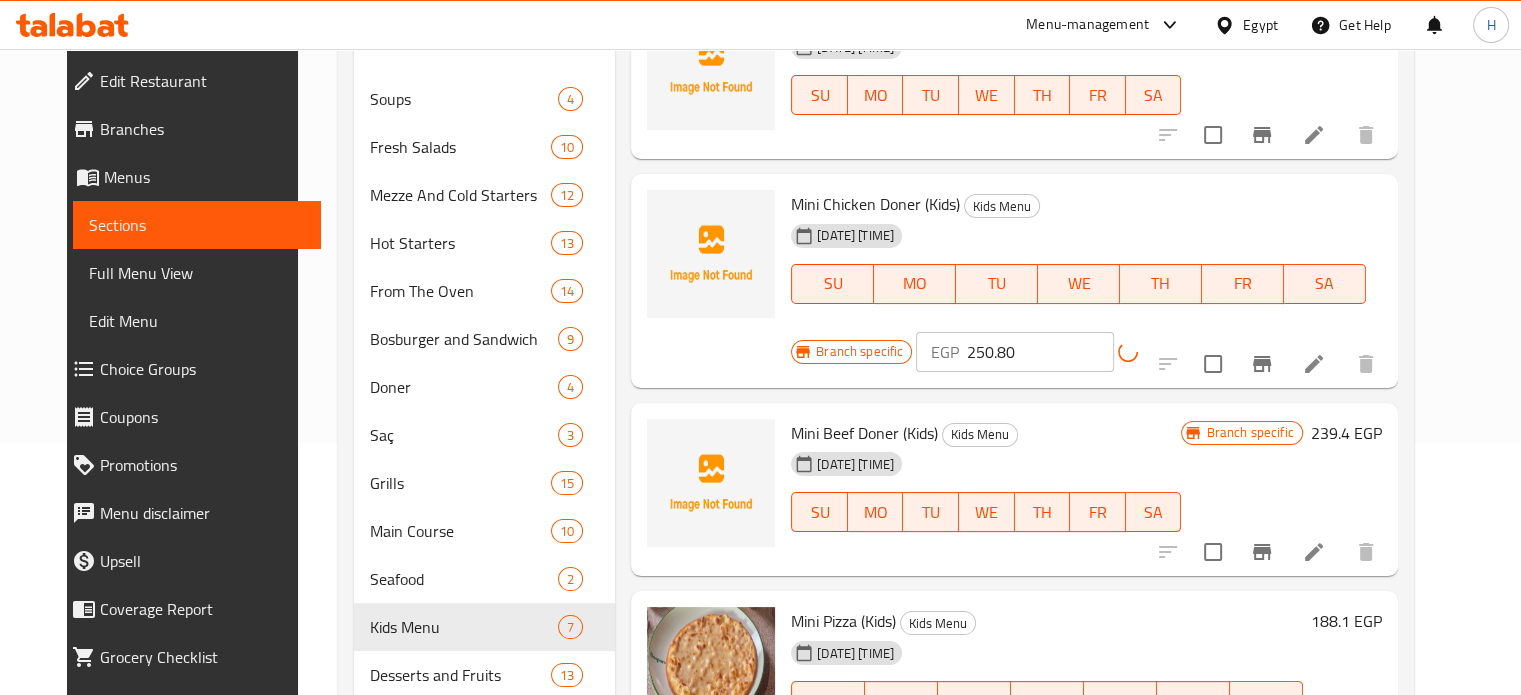 scroll, scrollTop: 300, scrollLeft: 0, axis: vertical 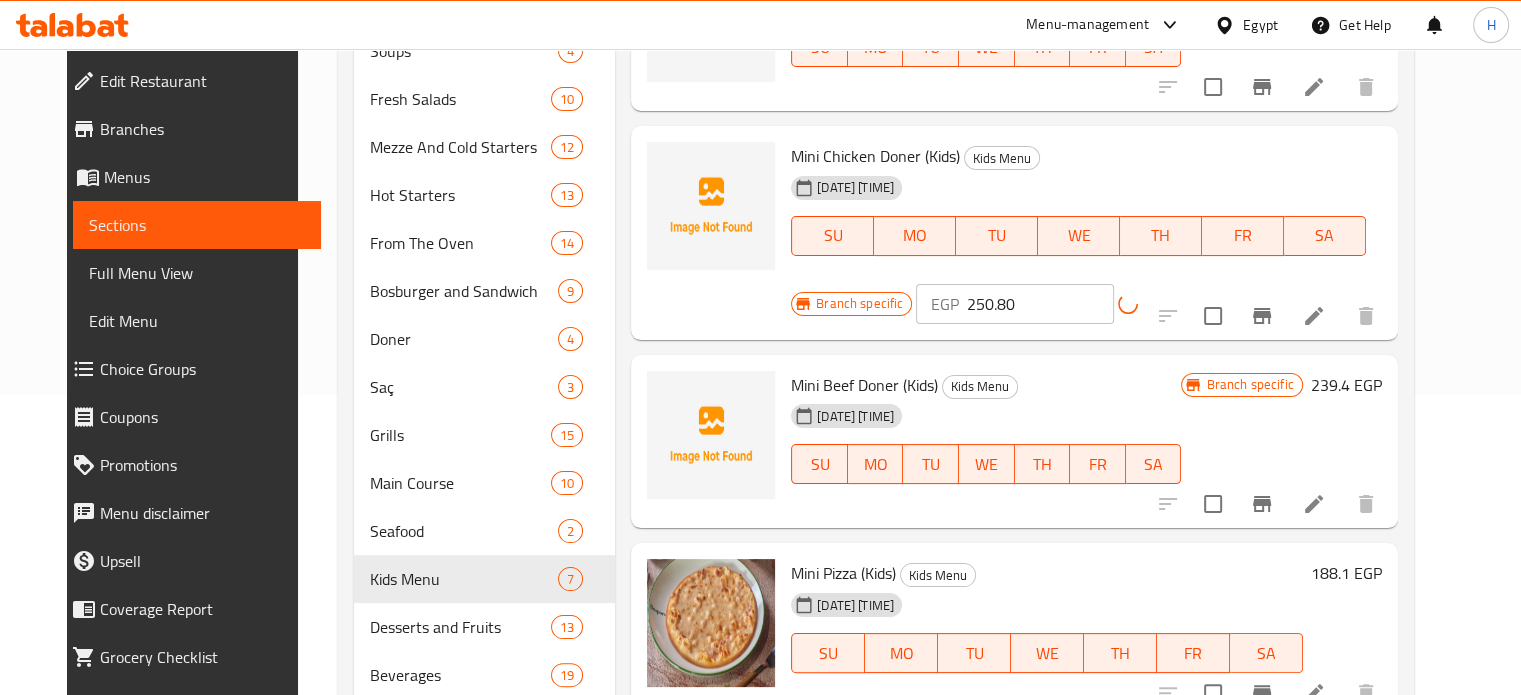 click on "239.4   EGP" at bounding box center [1346, 385] 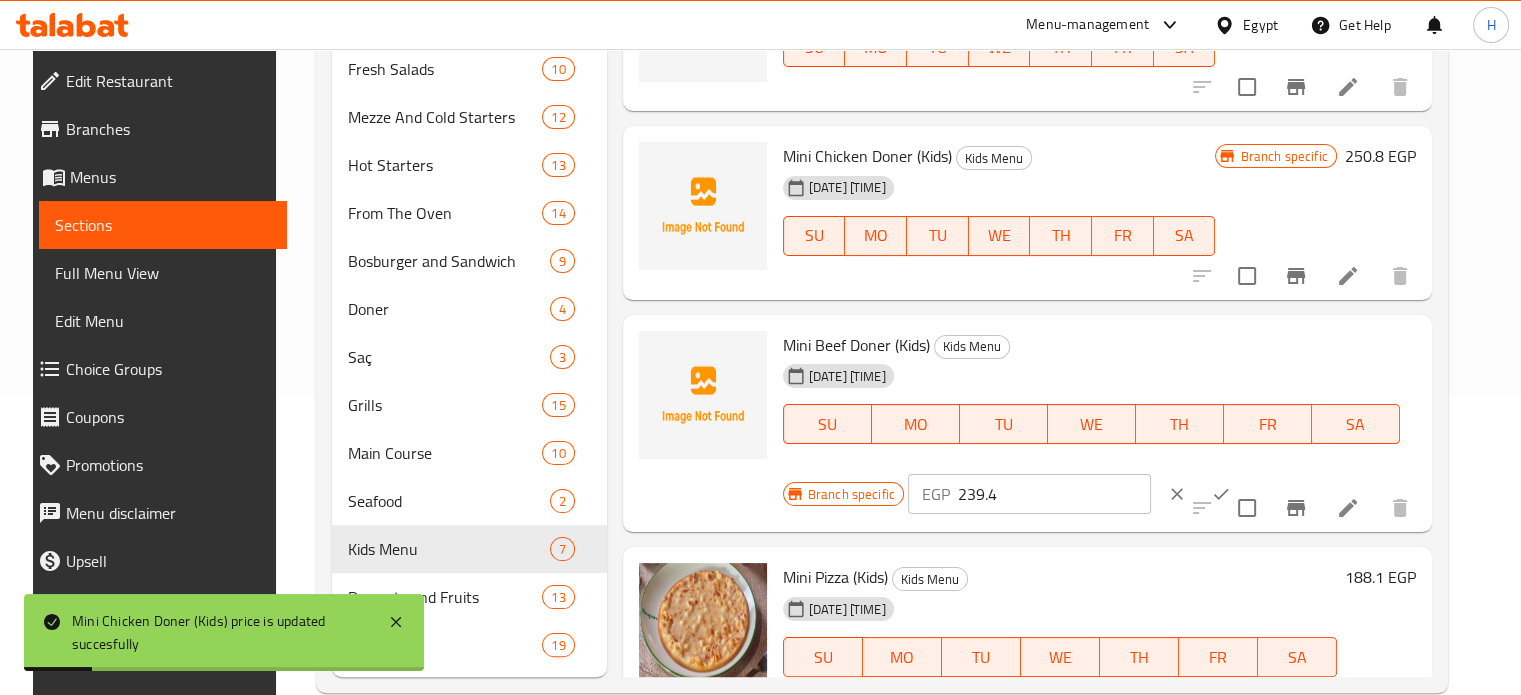 click 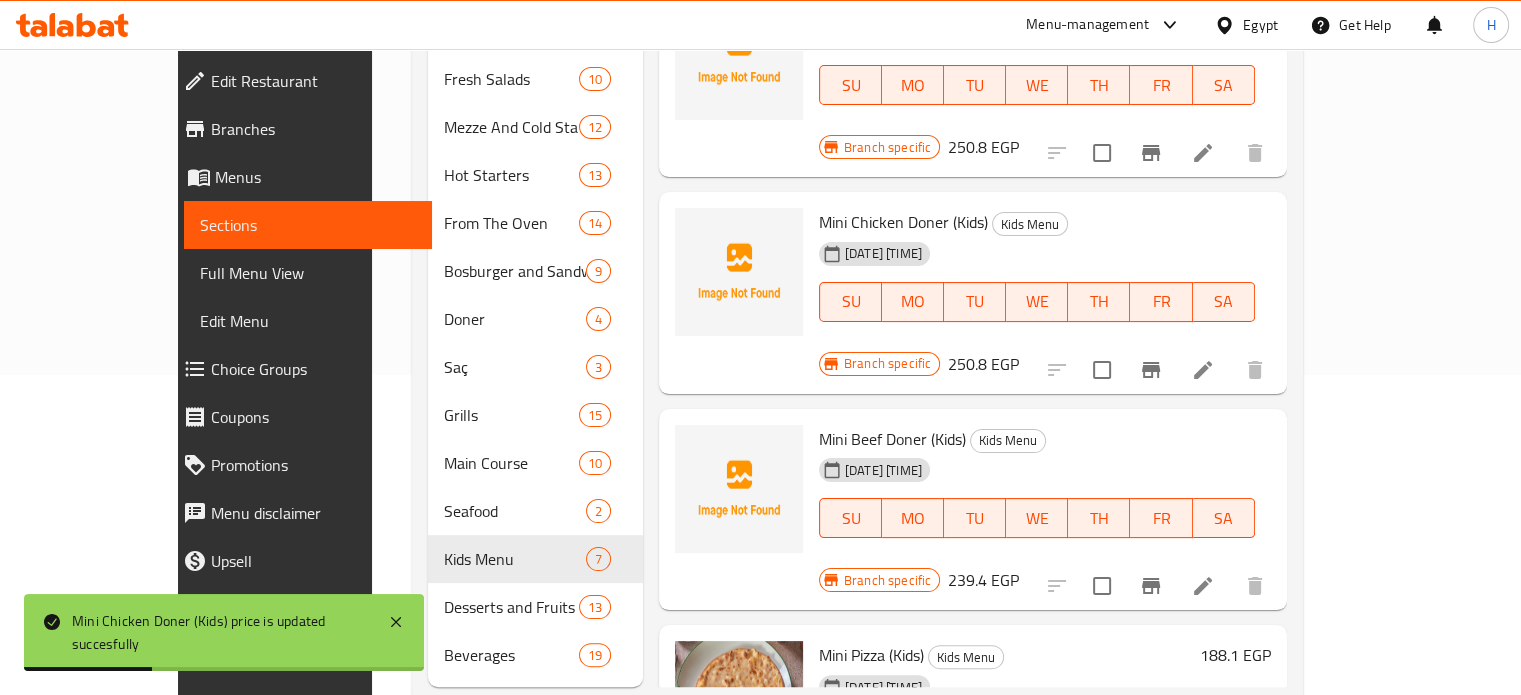 scroll, scrollTop: 337, scrollLeft: 0, axis: vertical 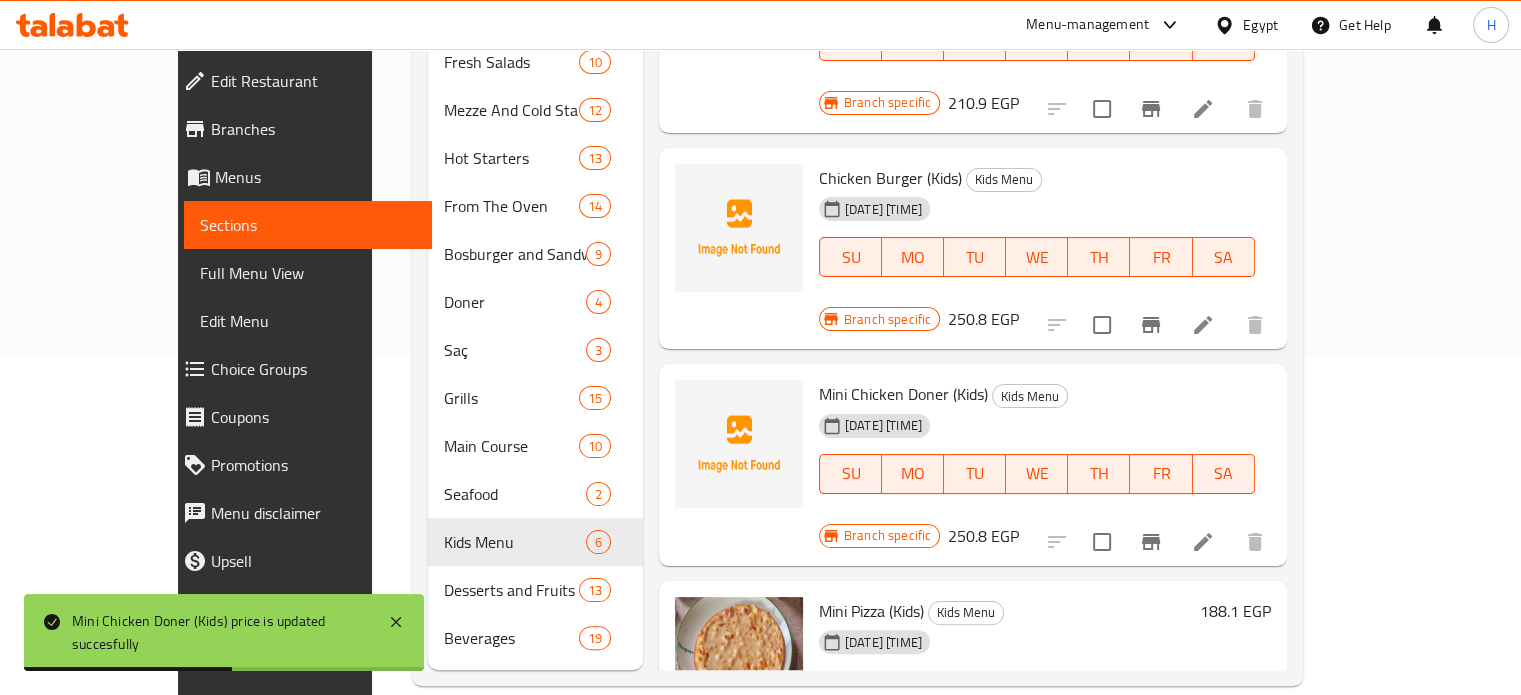 click on "188.1   EGP" at bounding box center [1235, 611] 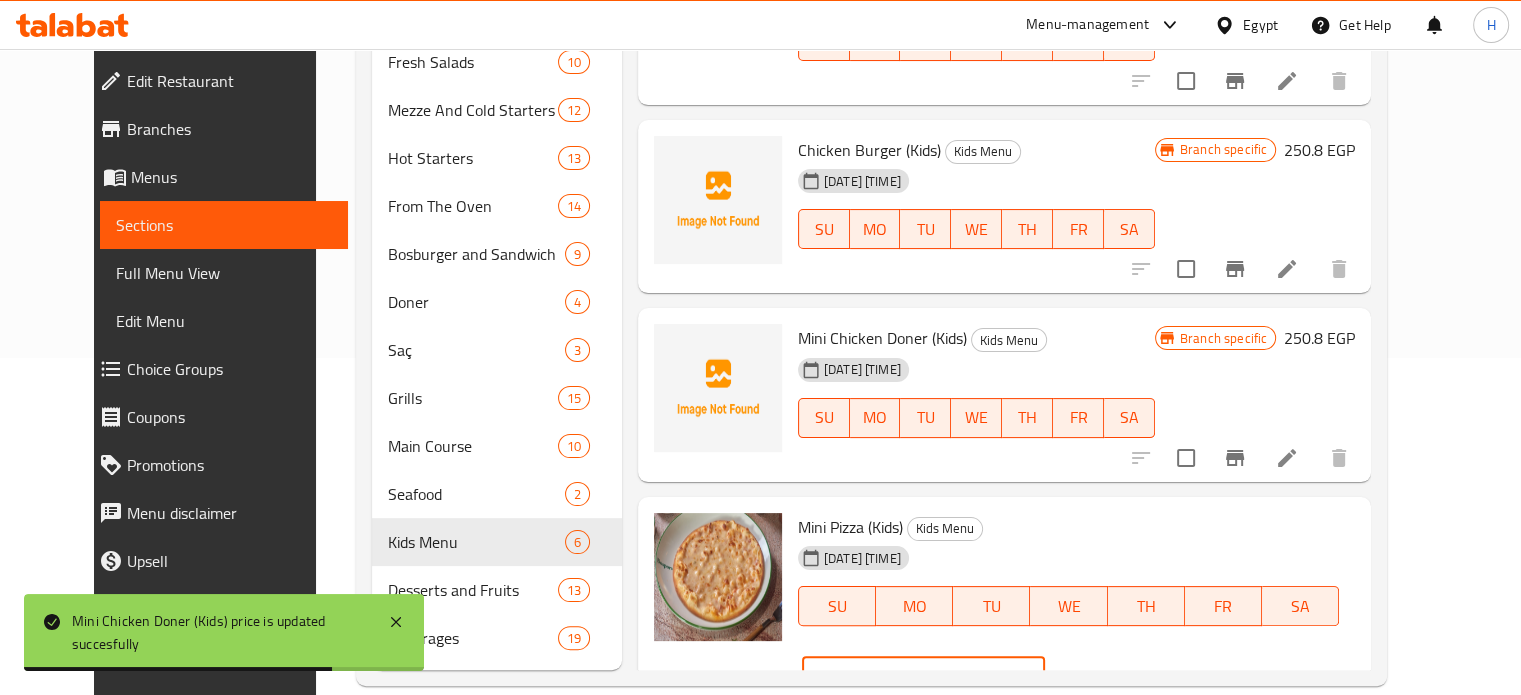 drag, startPoint x: 1218, startPoint y: 503, endPoint x: 1103, endPoint y: 503, distance: 115 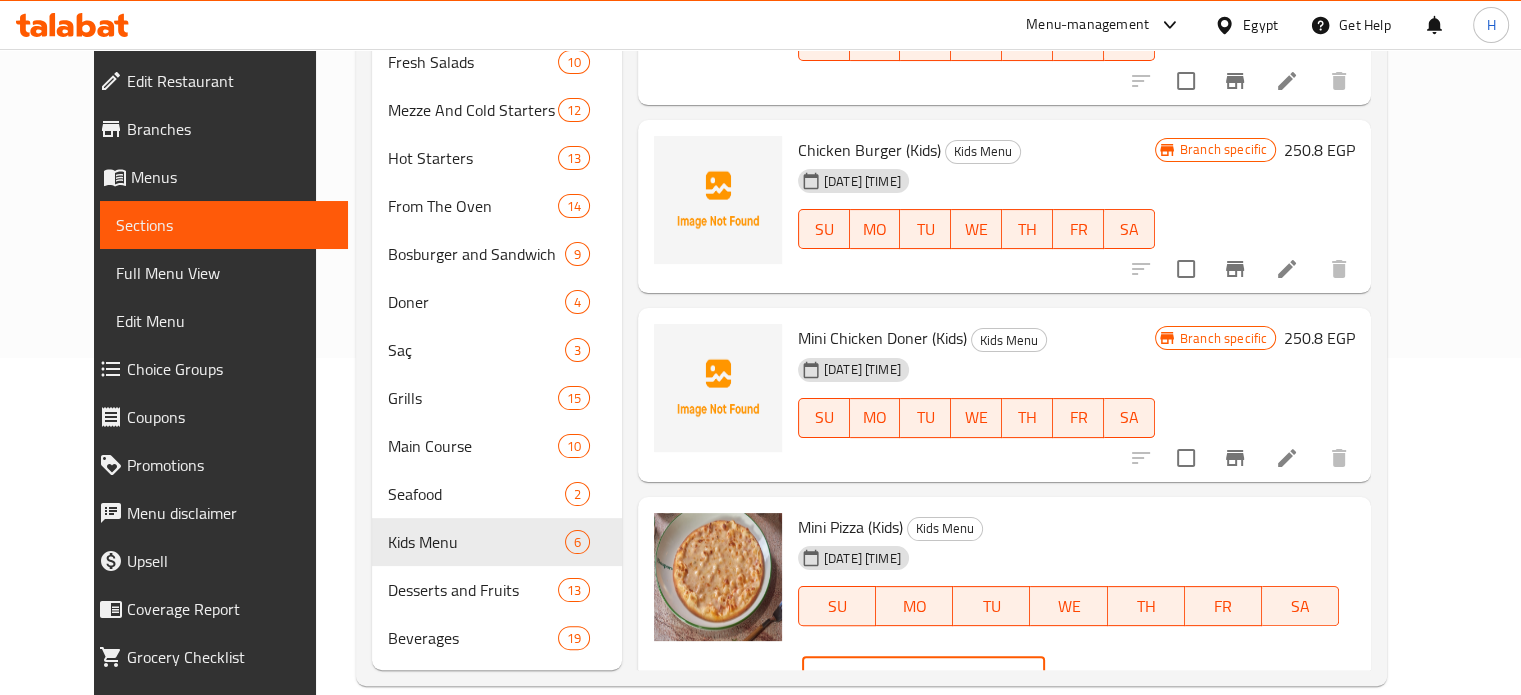 type on "210.90" 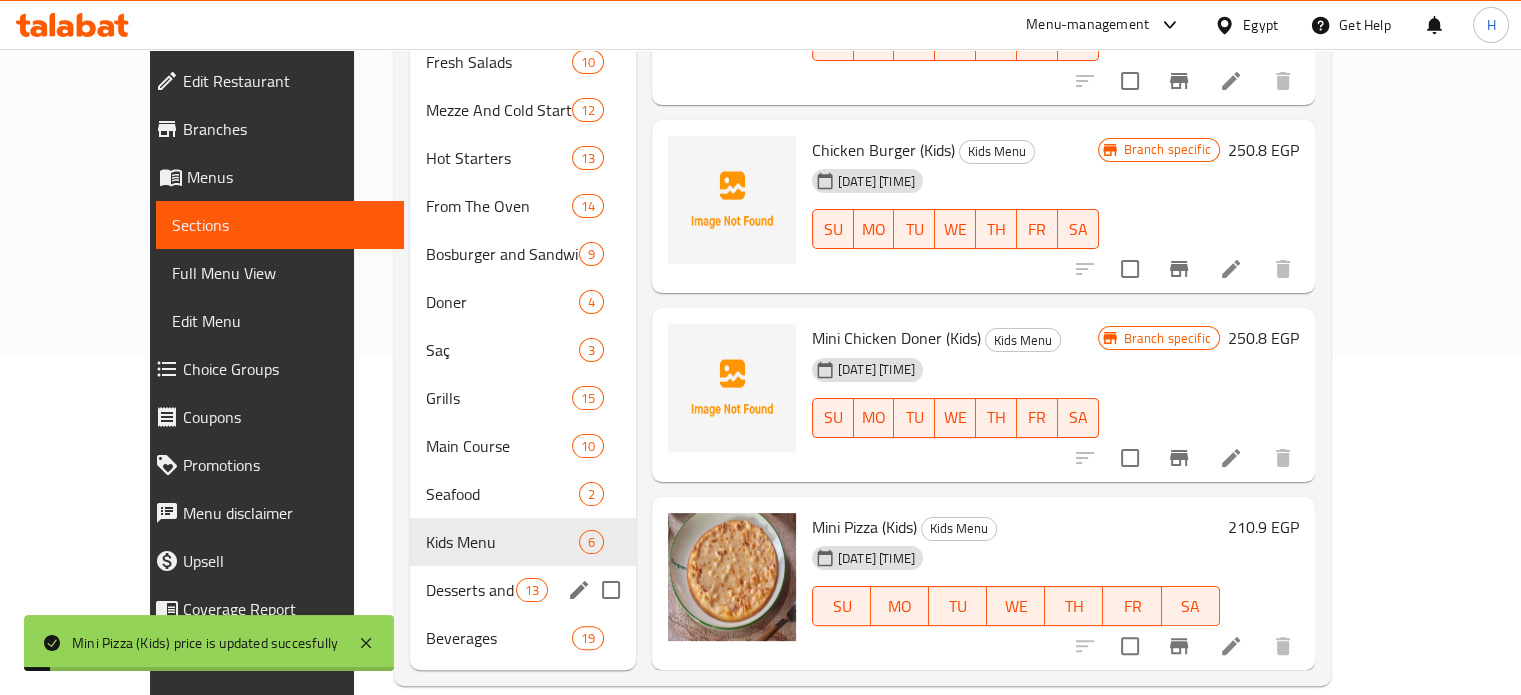 click on "Desserts and Fruits" at bounding box center [471, 590] 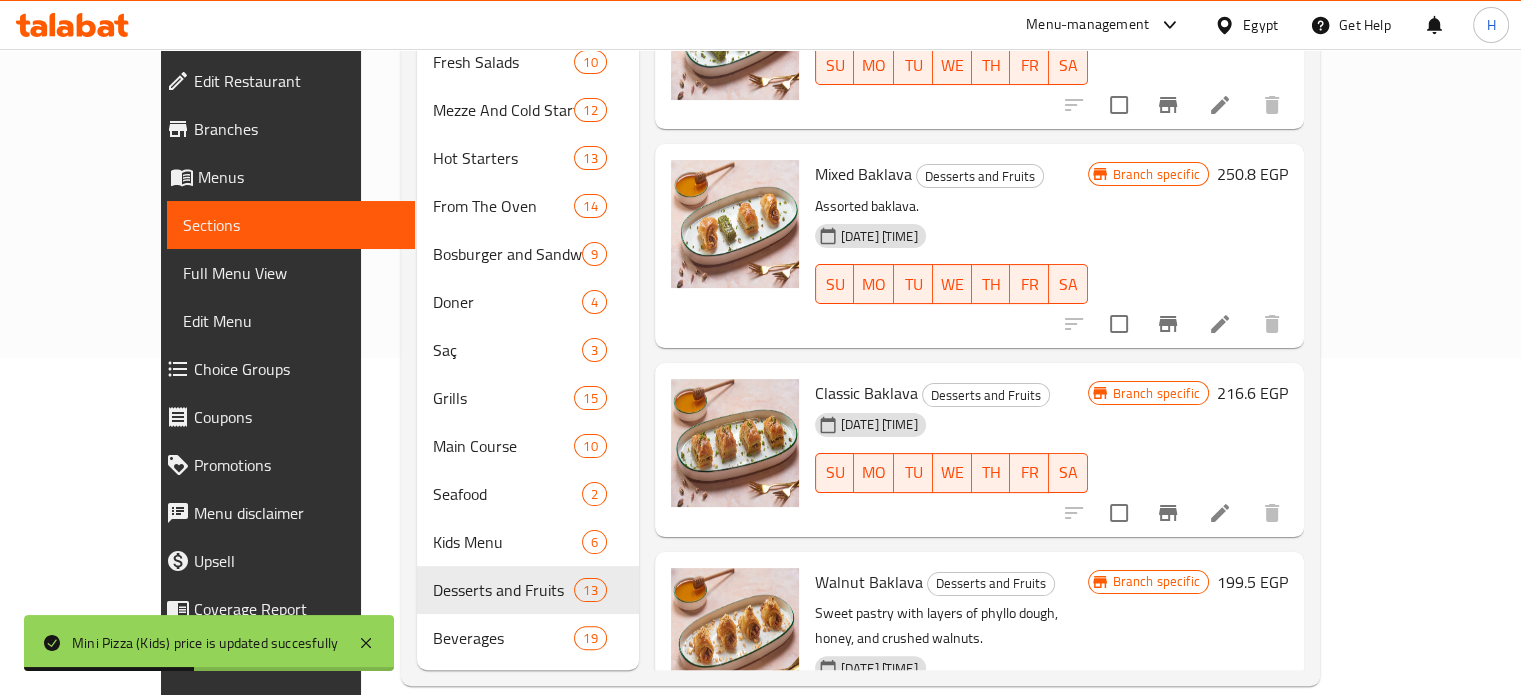 scroll, scrollTop: 0, scrollLeft: 0, axis: both 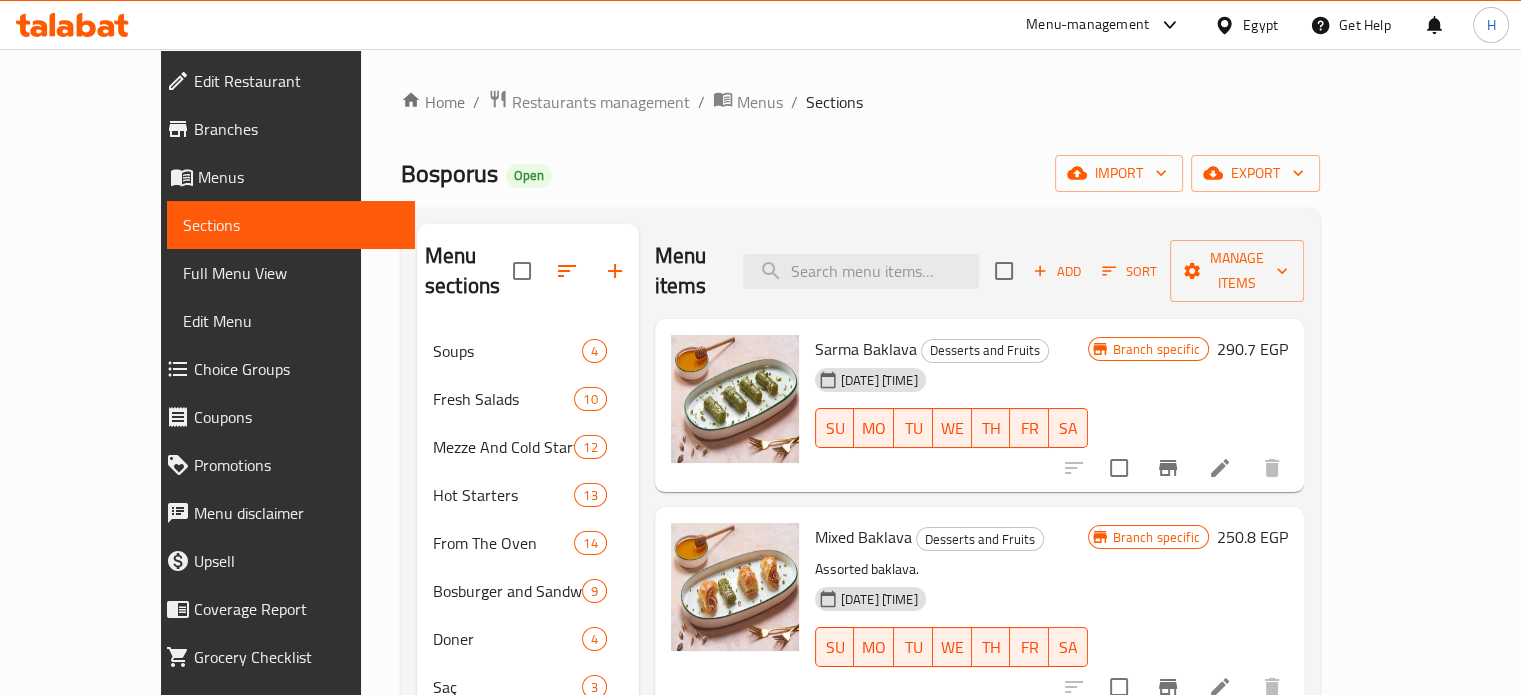 click on "290.7   EGP" at bounding box center (1252, 349) 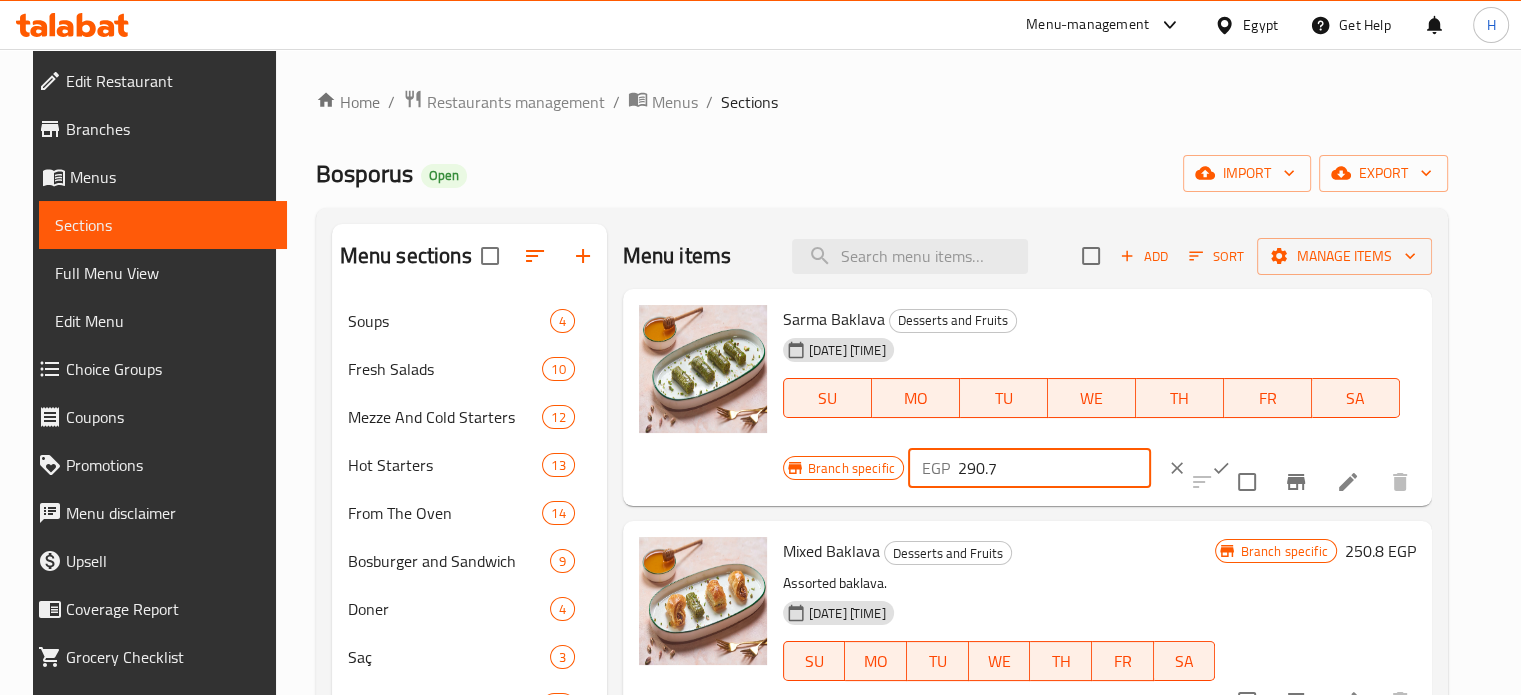 drag, startPoint x: 1020, startPoint y: 475, endPoint x: 904, endPoint y: 472, distance: 116.03879 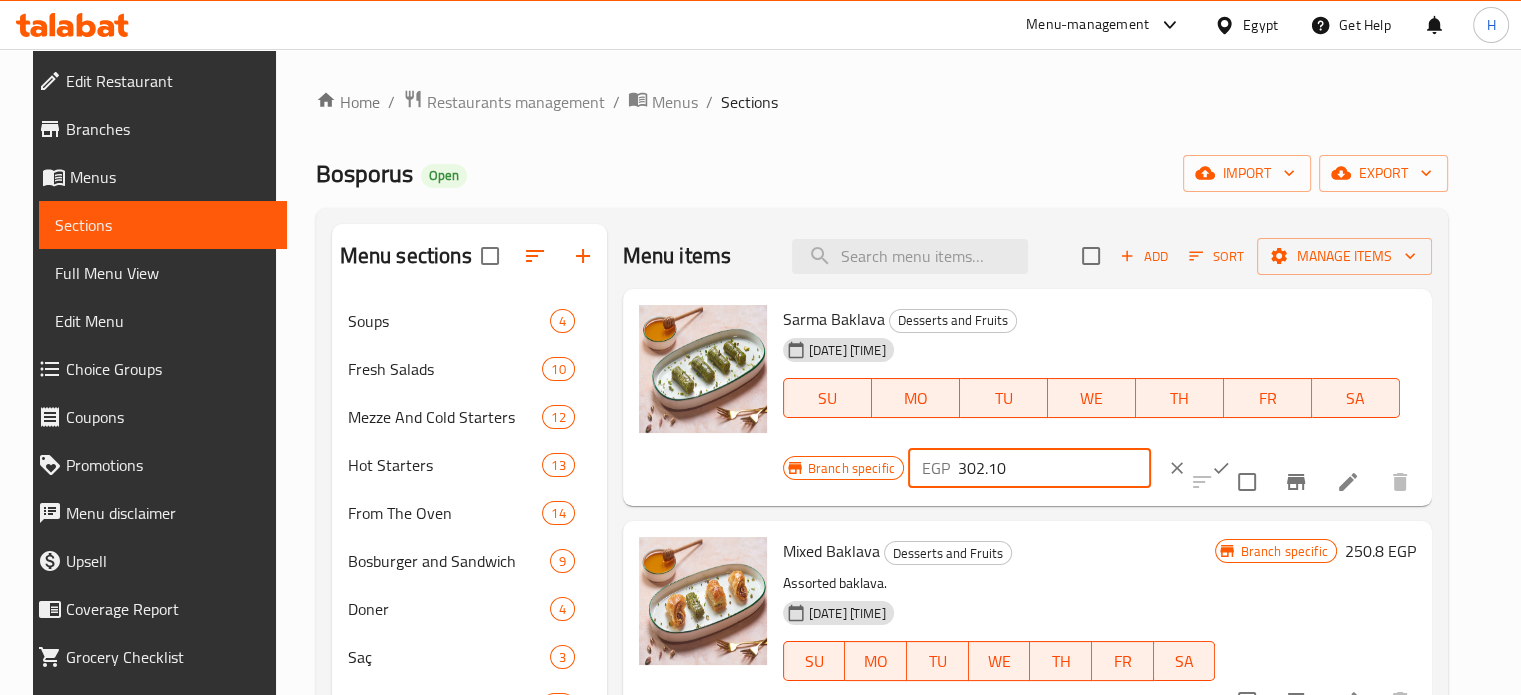 type on "302.10" 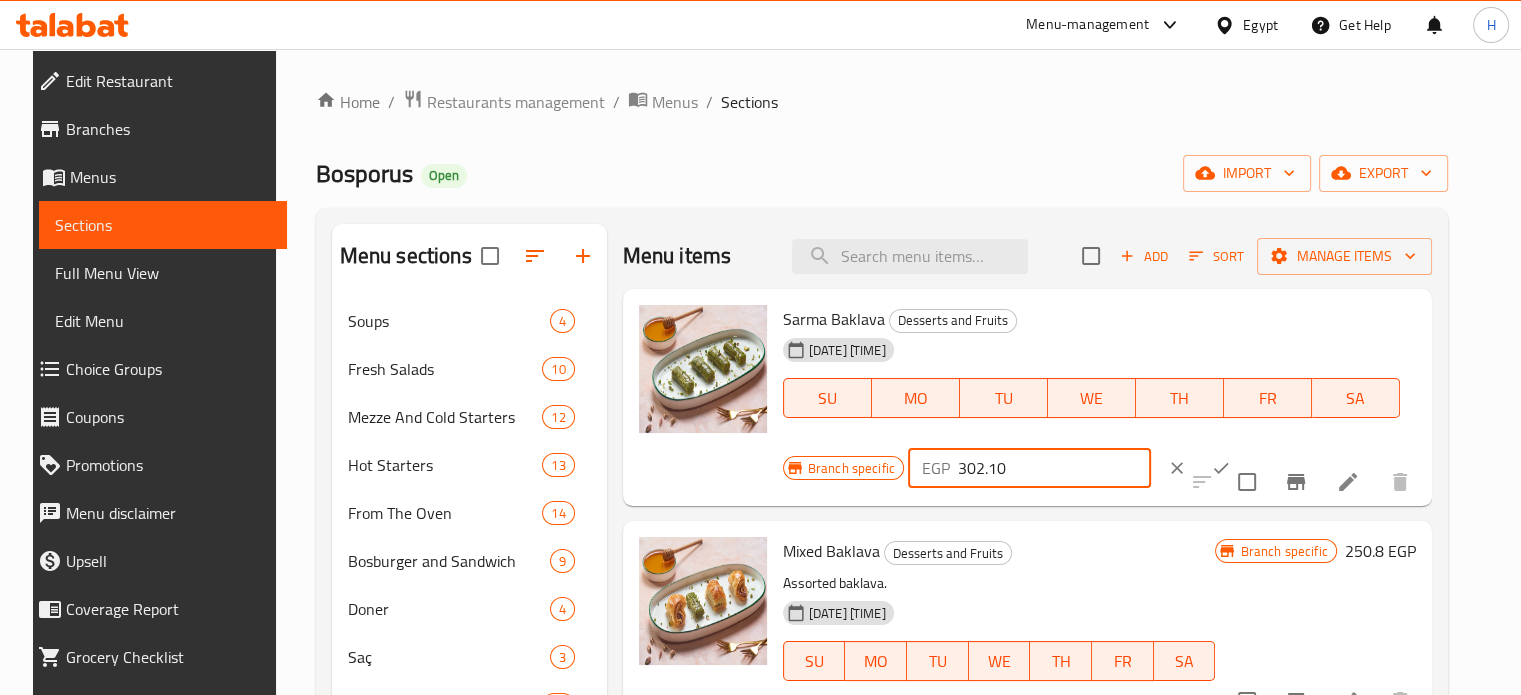 click 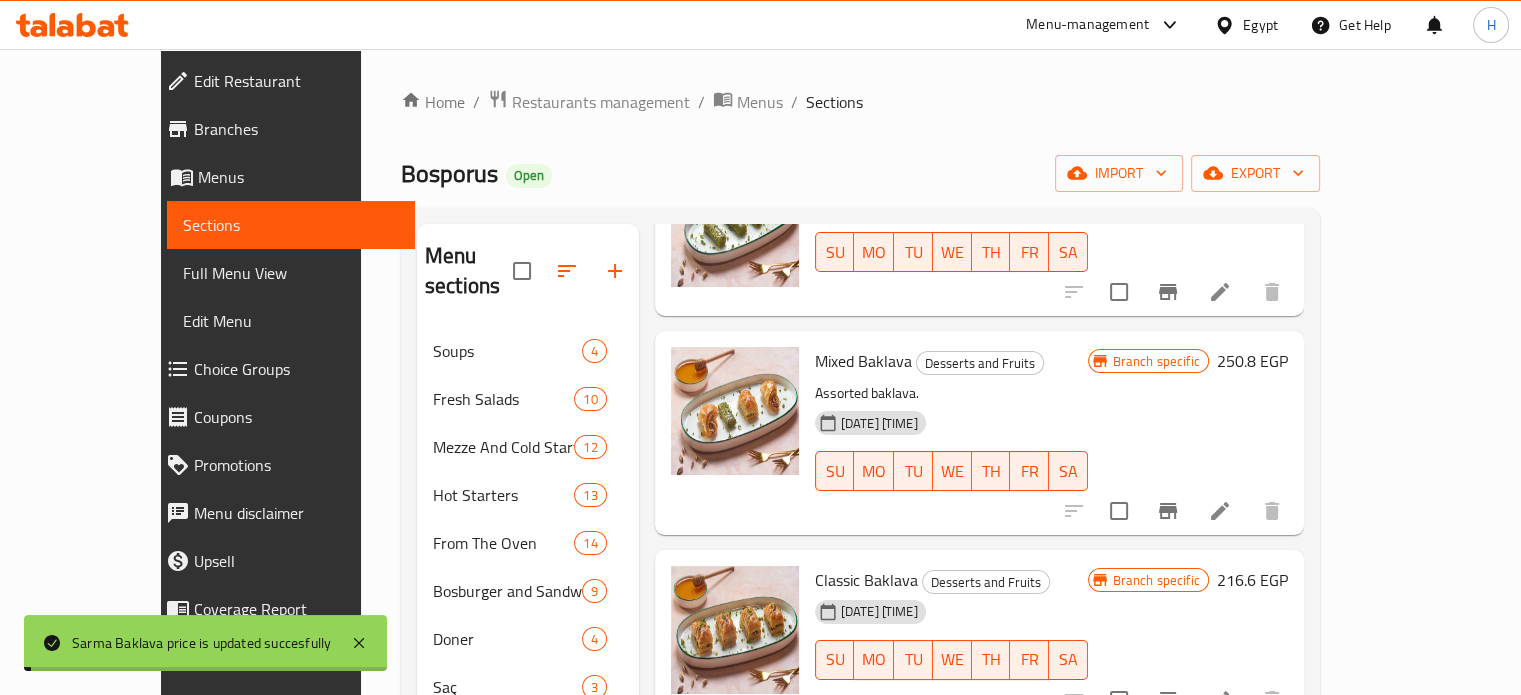 scroll, scrollTop: 200, scrollLeft: 0, axis: vertical 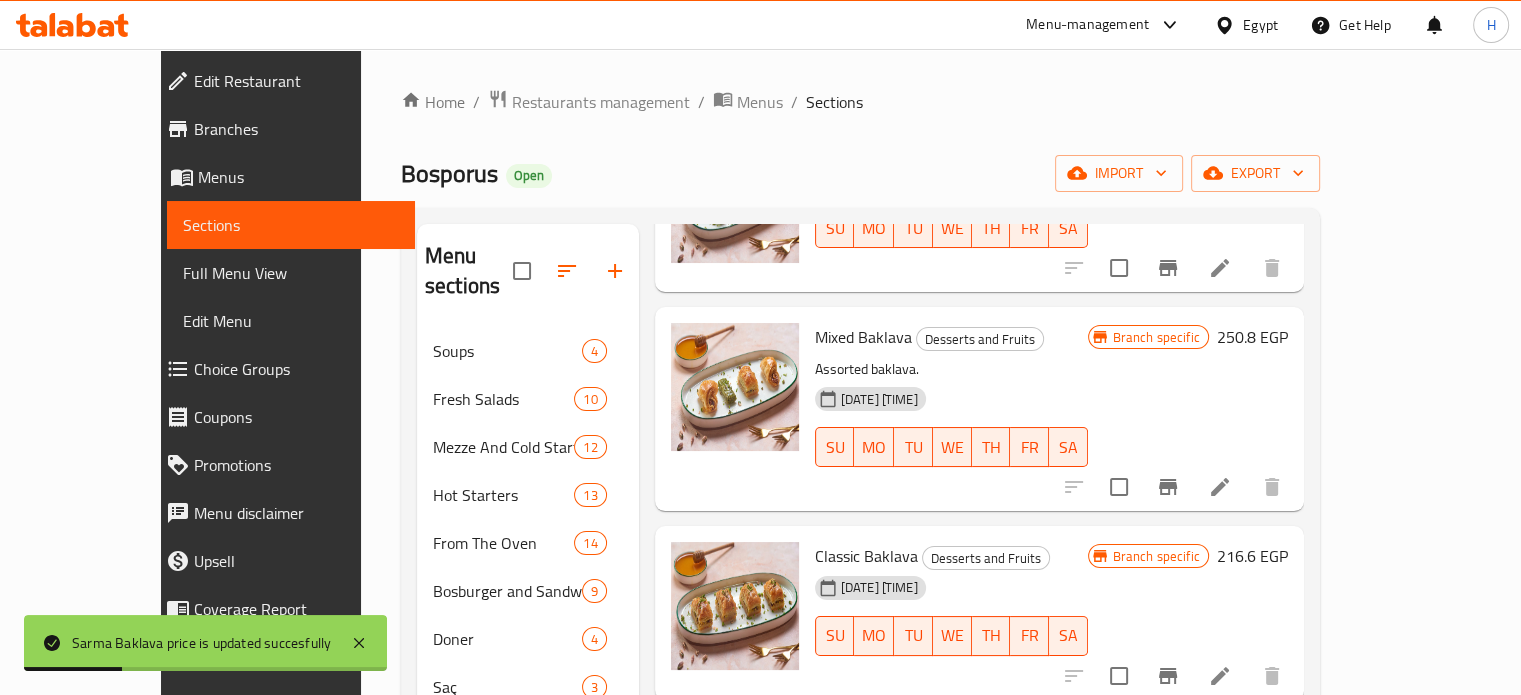 click on "Mixed Baklava    Desserts and Fruits Assorted baklava. 30-04-2025 04:54 PM SU MO TU WE TH FR SA Branch specific 250.8   EGP" at bounding box center [1051, 408] 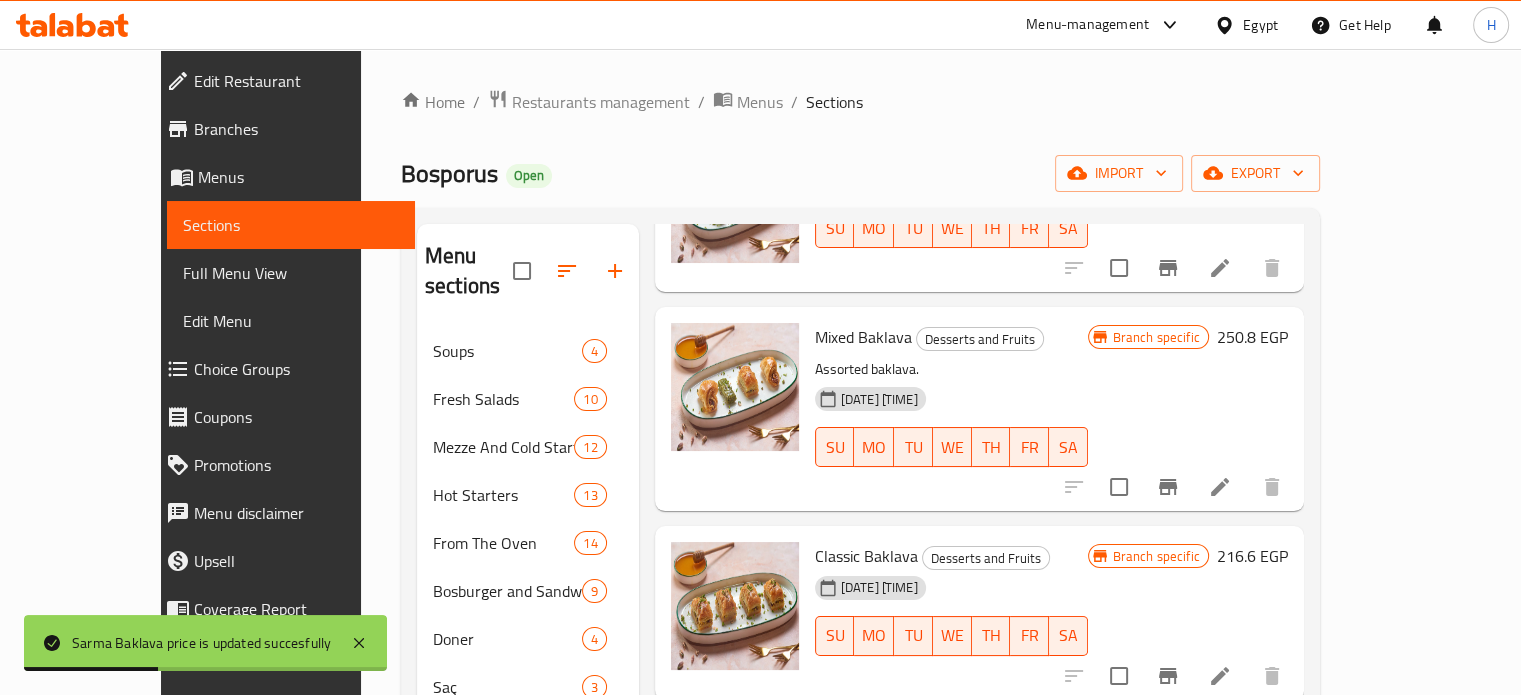 click on "250.8   EGP" at bounding box center [1252, 337] 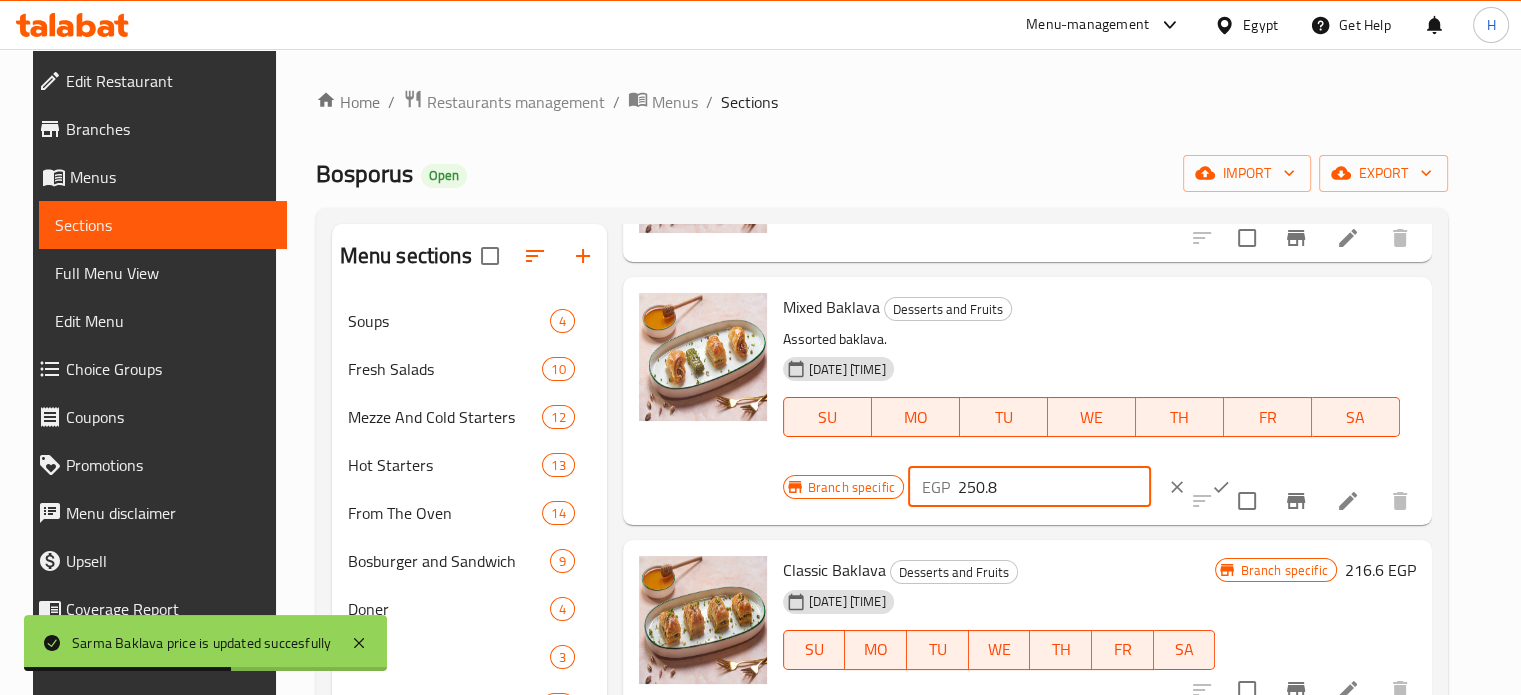 drag, startPoint x: 992, startPoint y: 491, endPoint x: 901, endPoint y: 483, distance: 91.350975 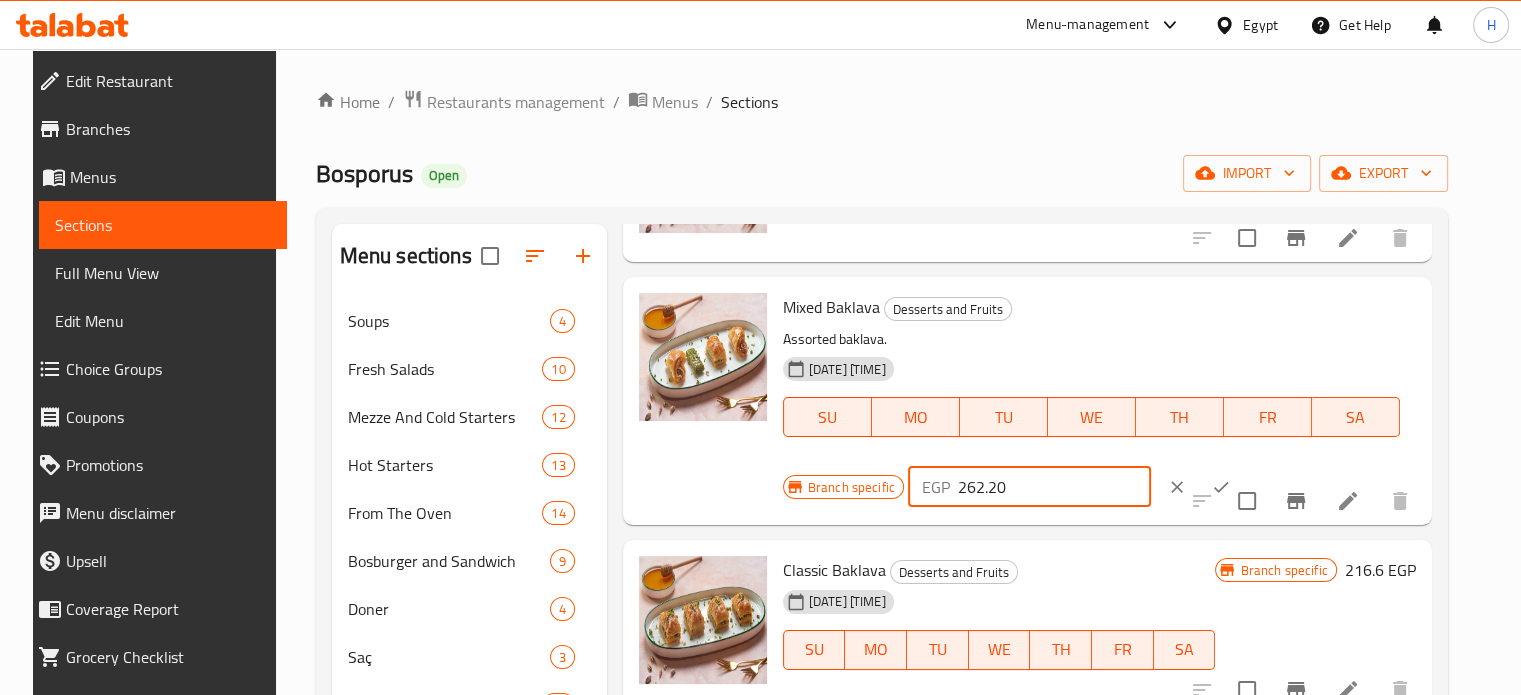 type on "262.20" 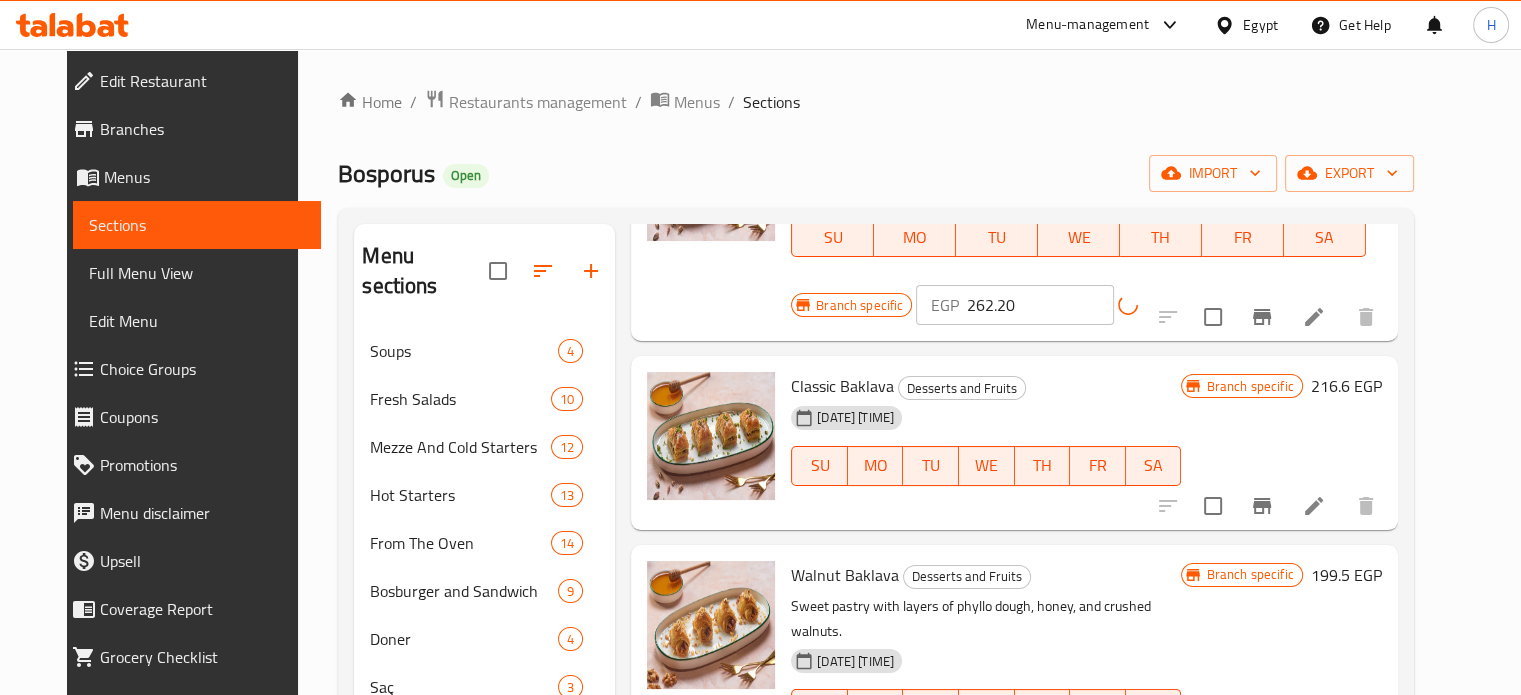 scroll, scrollTop: 400, scrollLeft: 0, axis: vertical 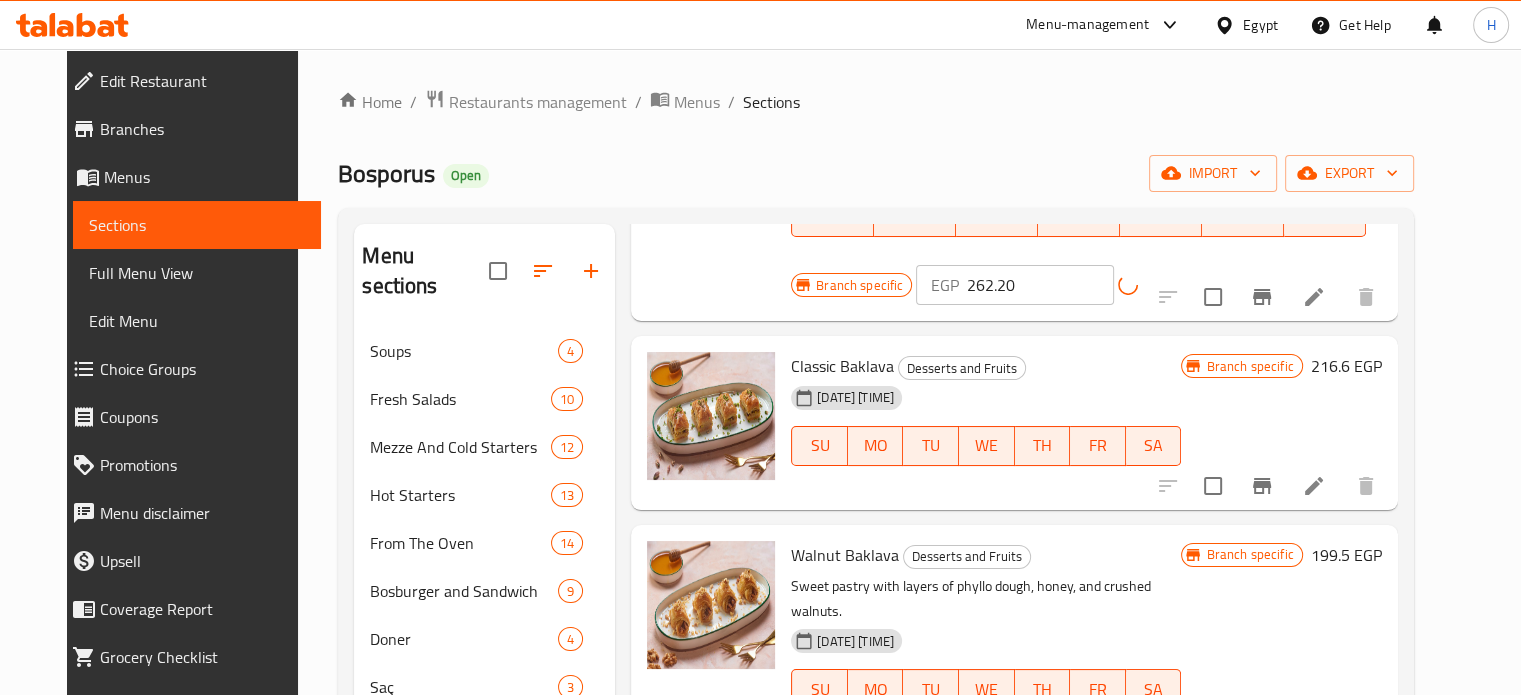 click on "216.6   EGP" at bounding box center (1346, 366) 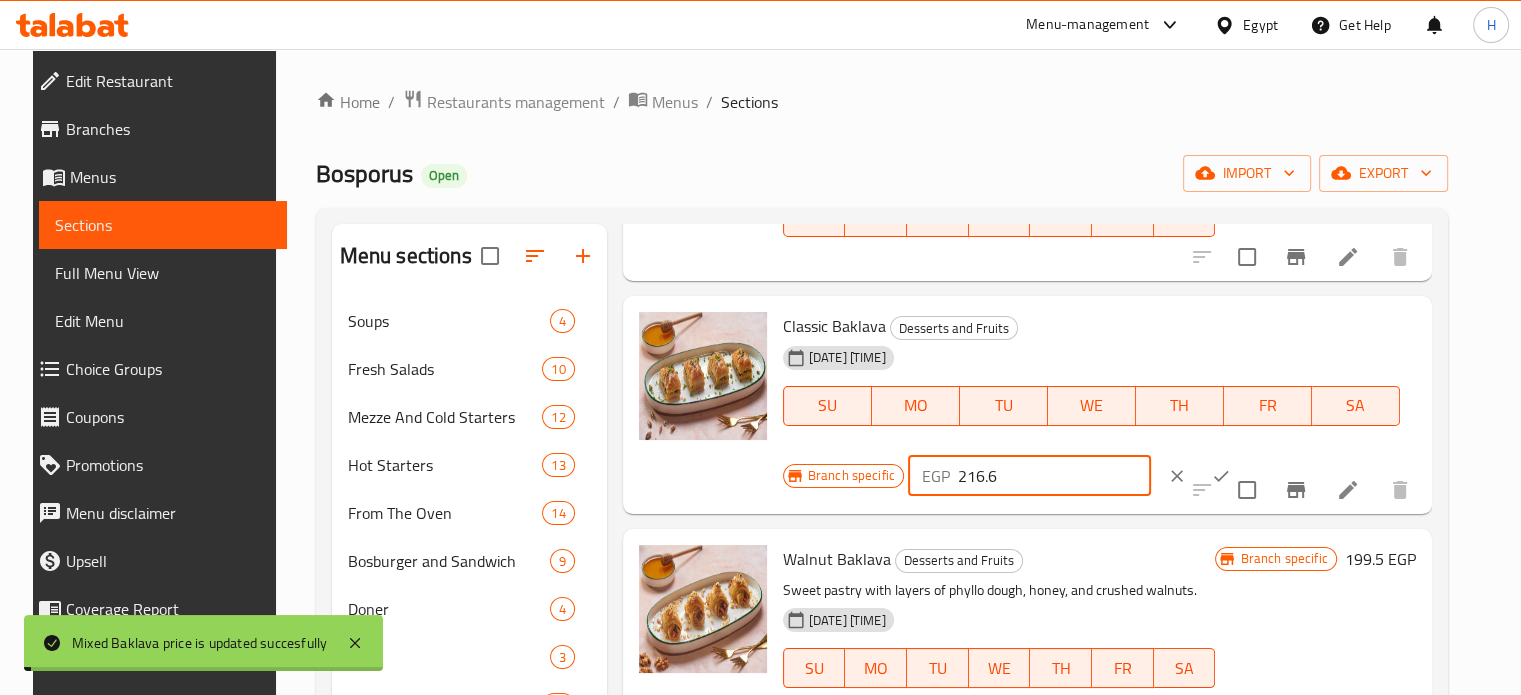 drag, startPoint x: 1022, startPoint y: 478, endPoint x: 923, endPoint y: 478, distance: 99 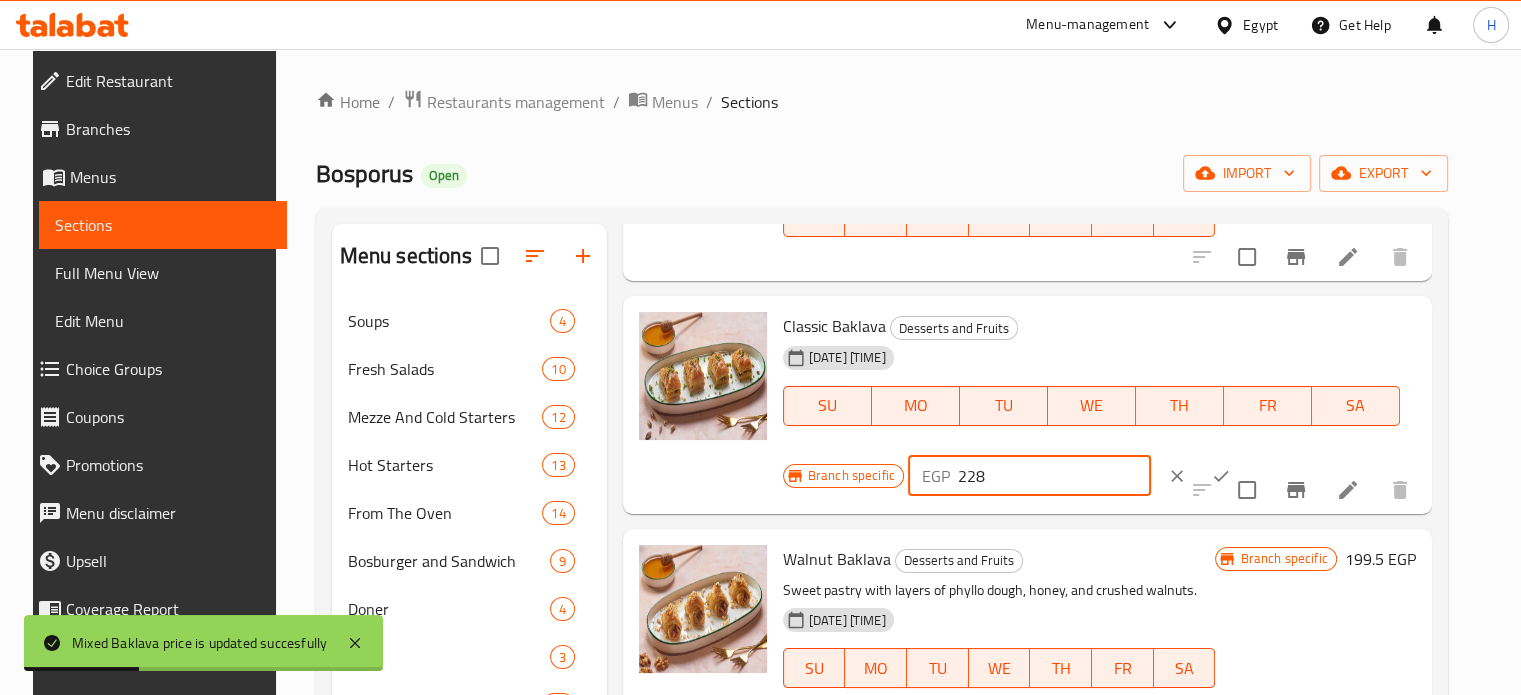 type on "228" 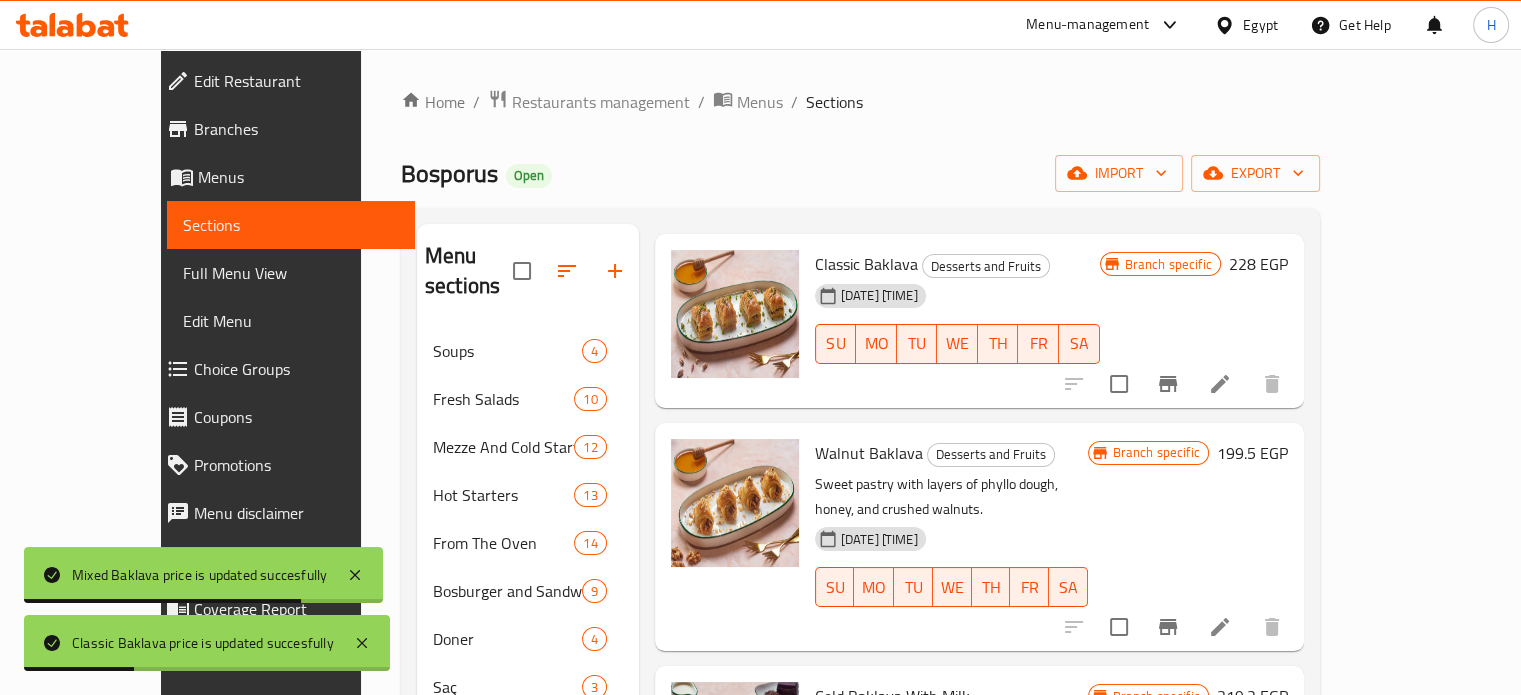 scroll, scrollTop: 600, scrollLeft: 0, axis: vertical 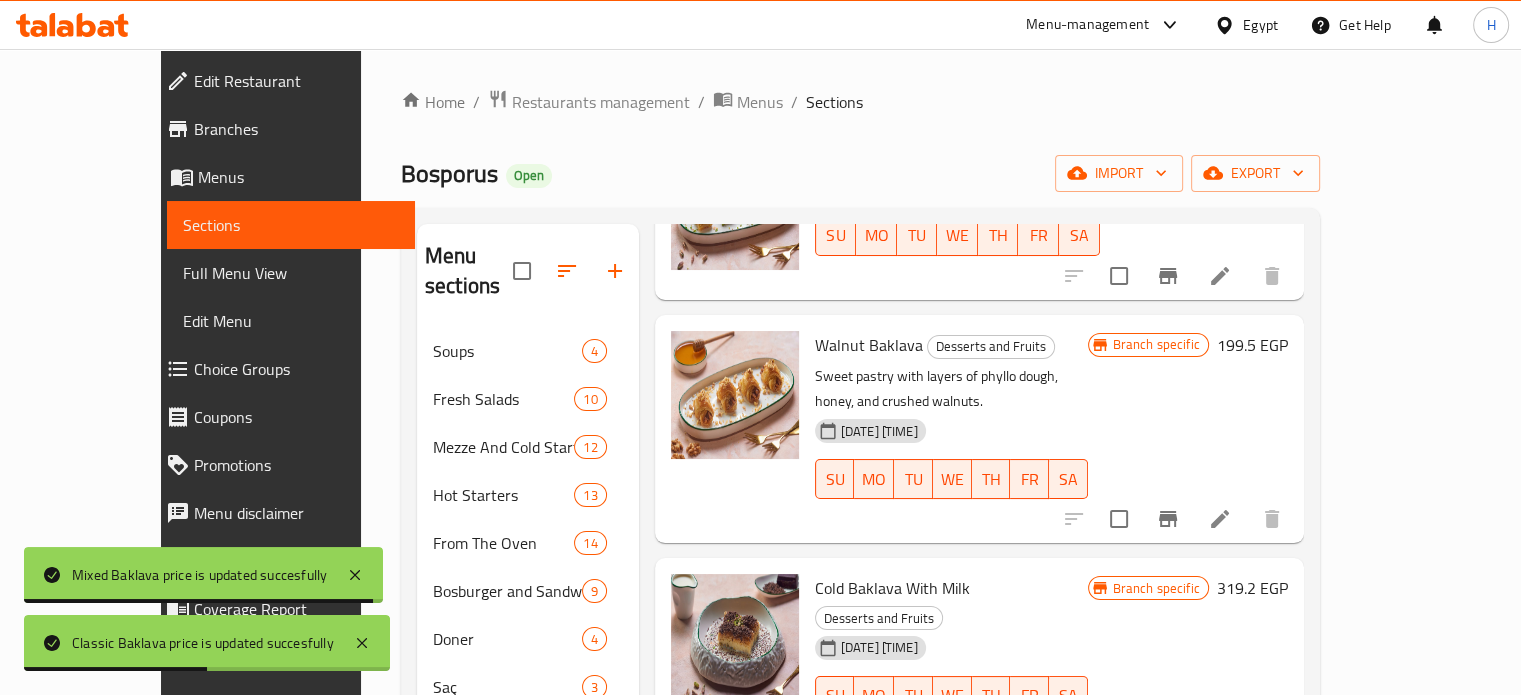 click on "199.5   EGP" at bounding box center [1252, 345] 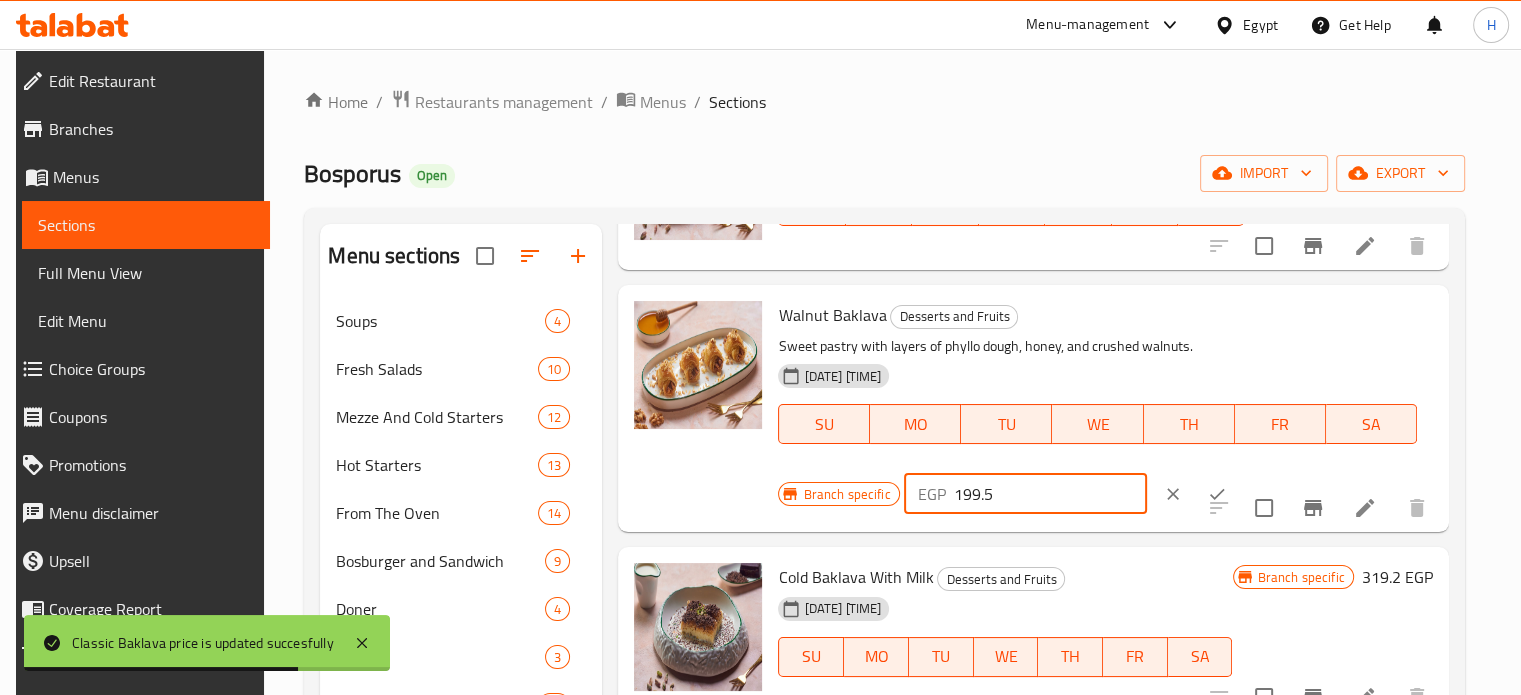 drag, startPoint x: 1030, startPoint y: 495, endPoint x: 915, endPoint y: 495, distance: 115 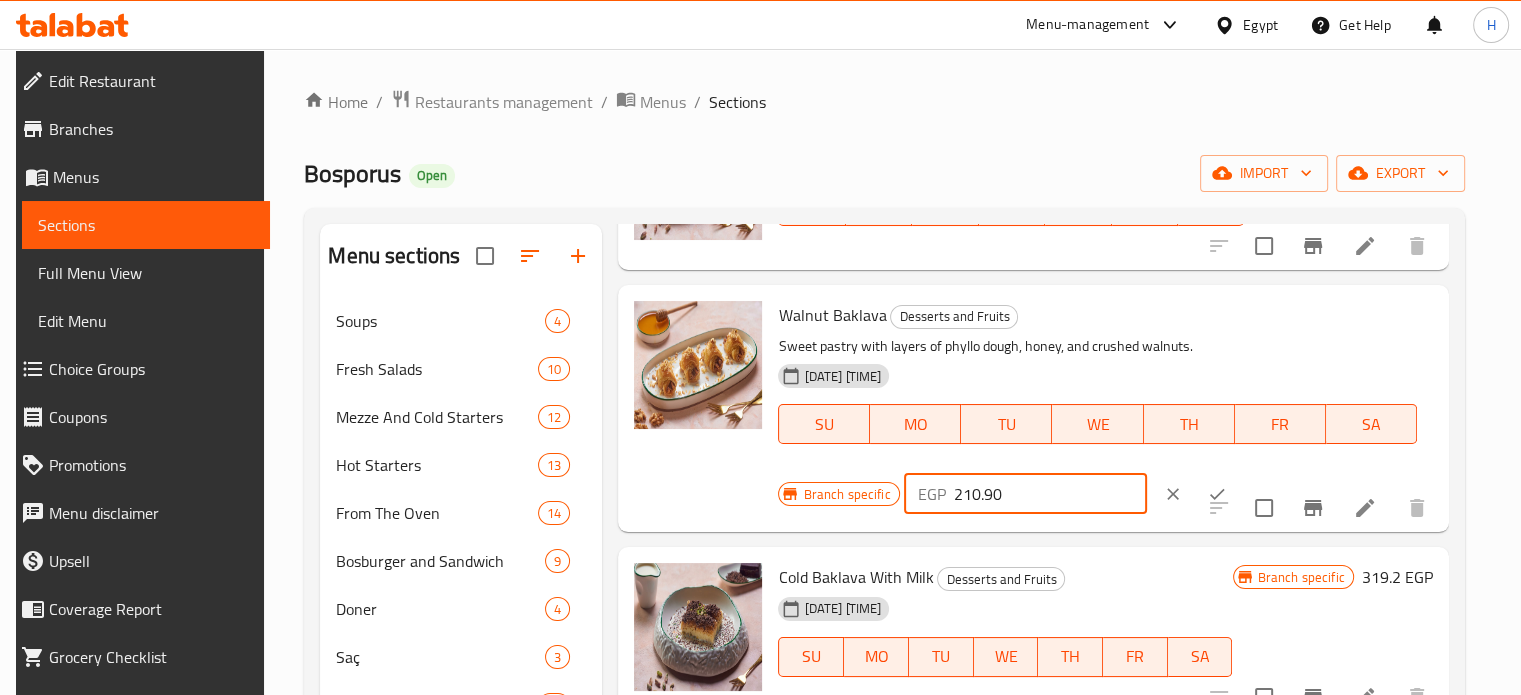 type on "210.90" 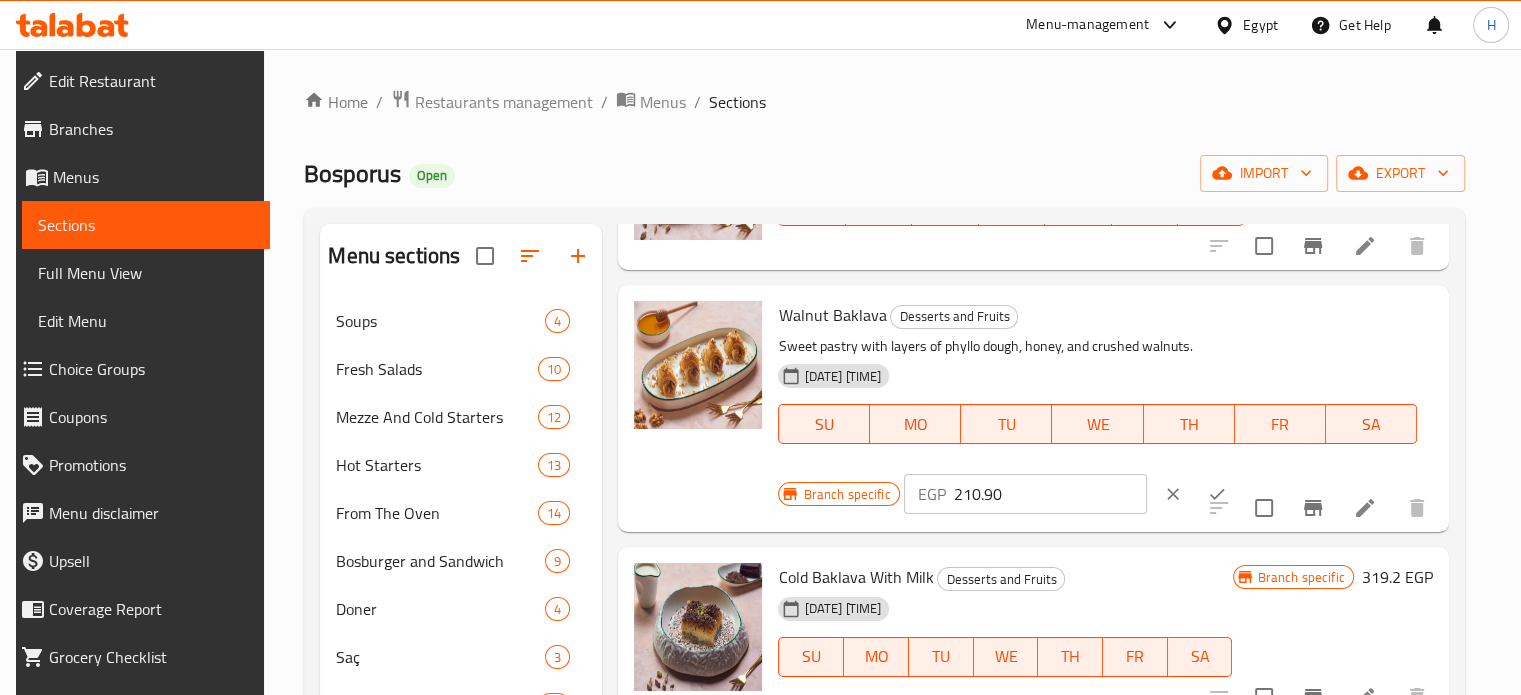 click at bounding box center (1318, 508) 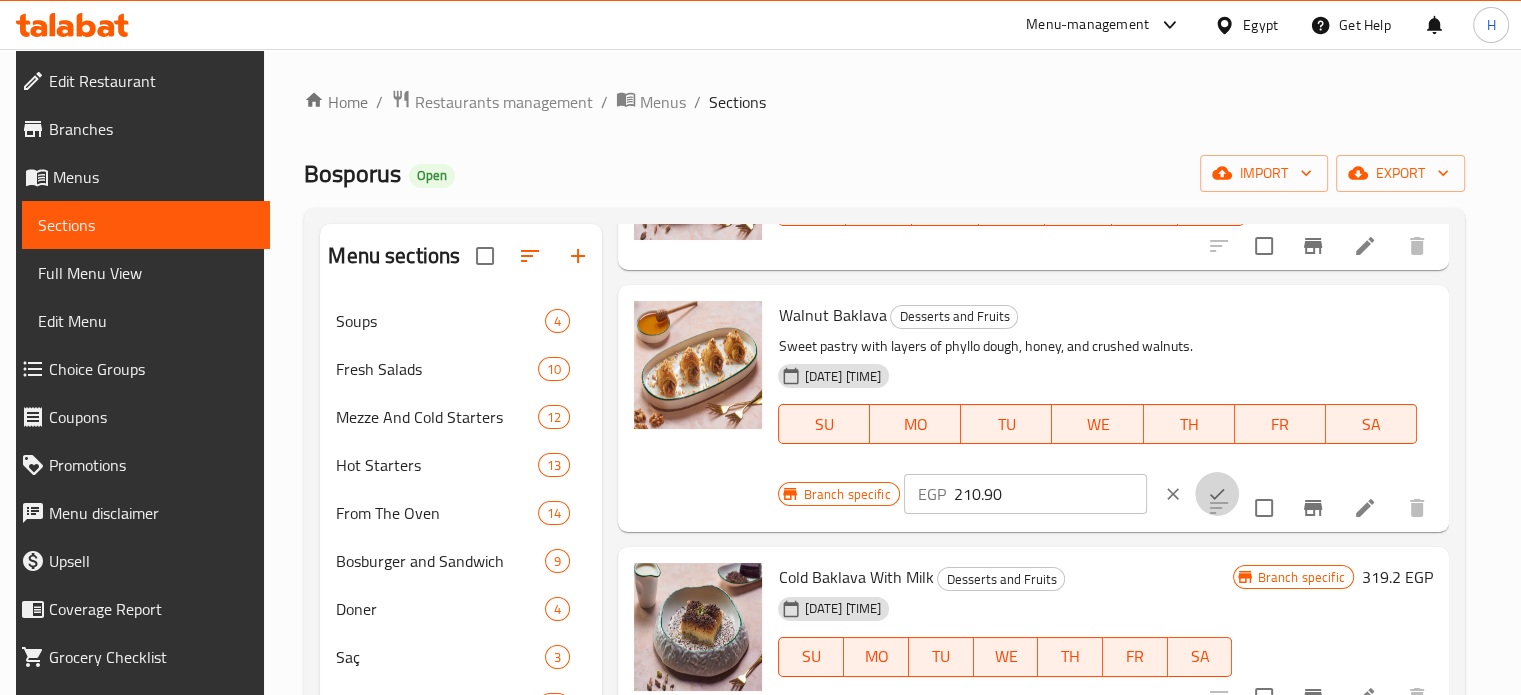 click at bounding box center [1217, 494] 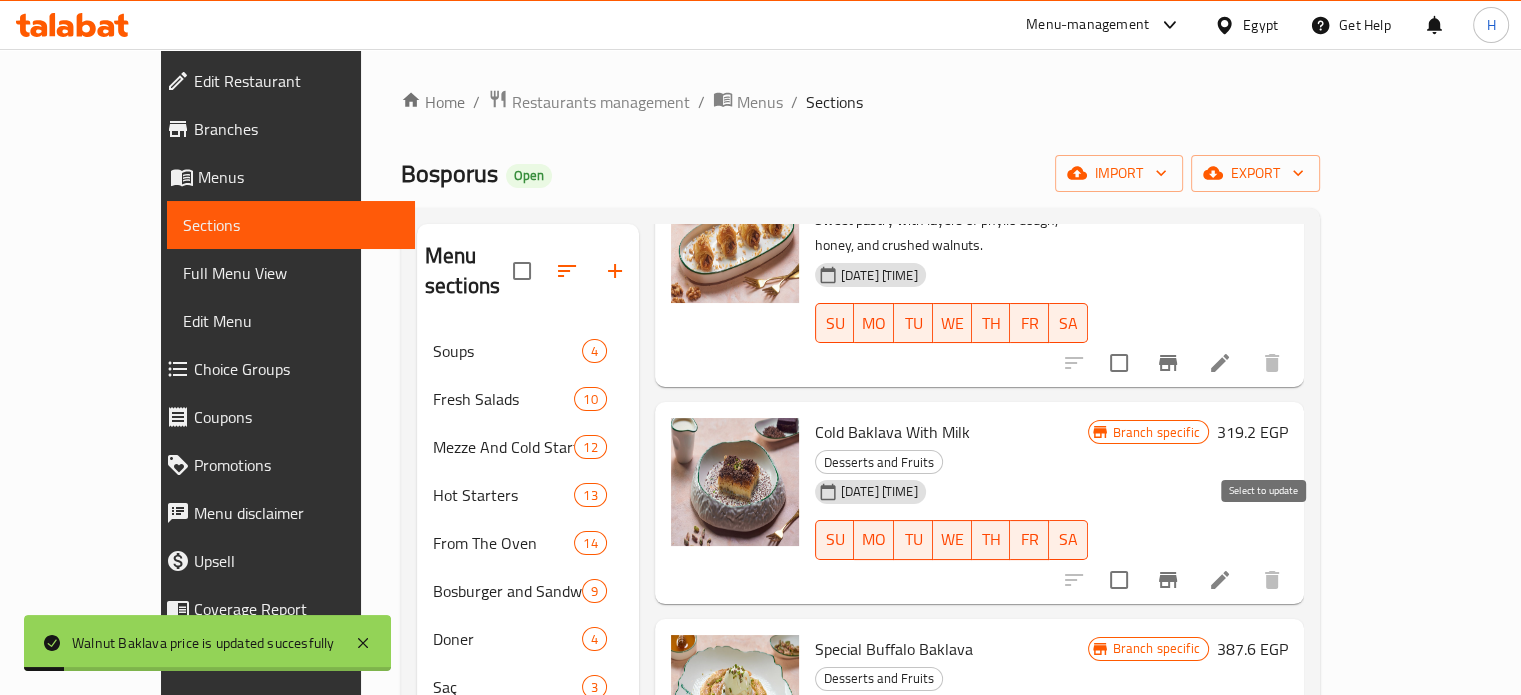 scroll, scrollTop: 800, scrollLeft: 0, axis: vertical 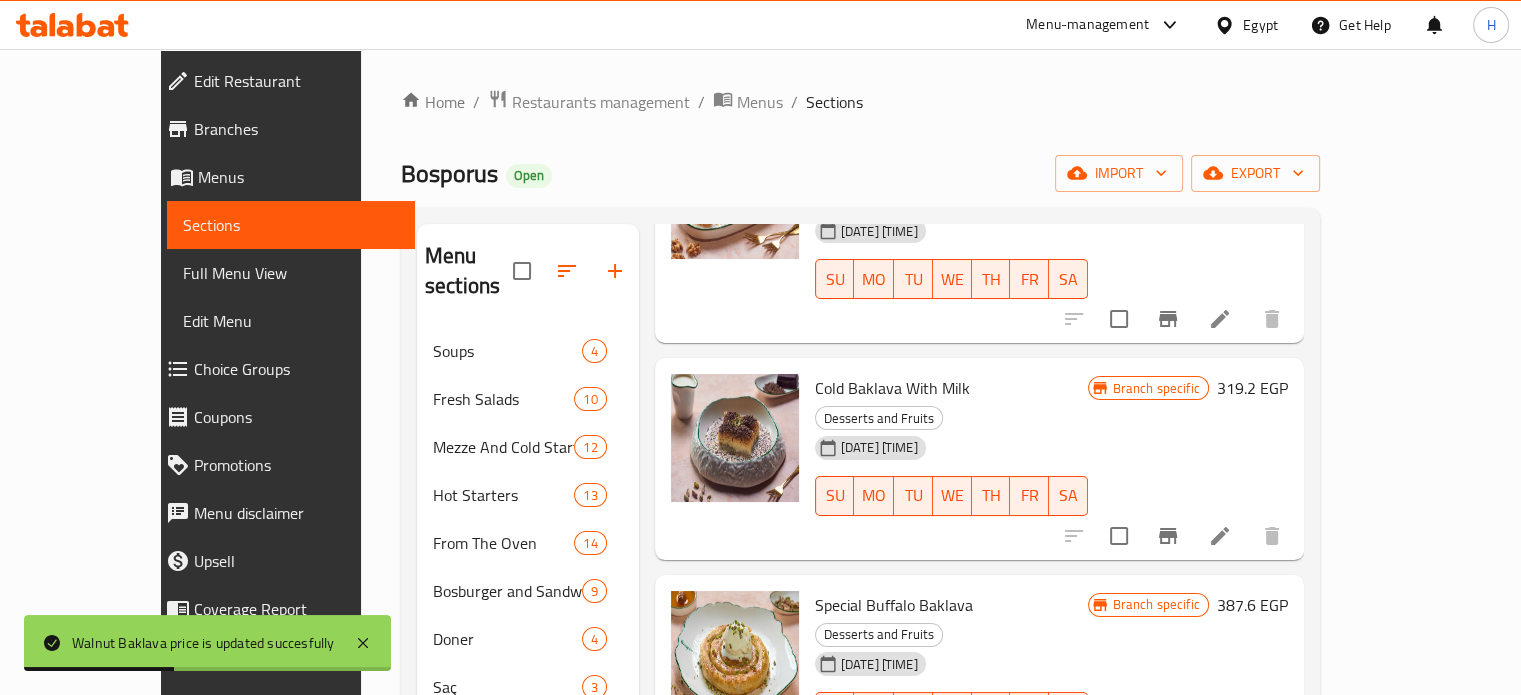 click on "319.2   EGP" at bounding box center (1252, 388) 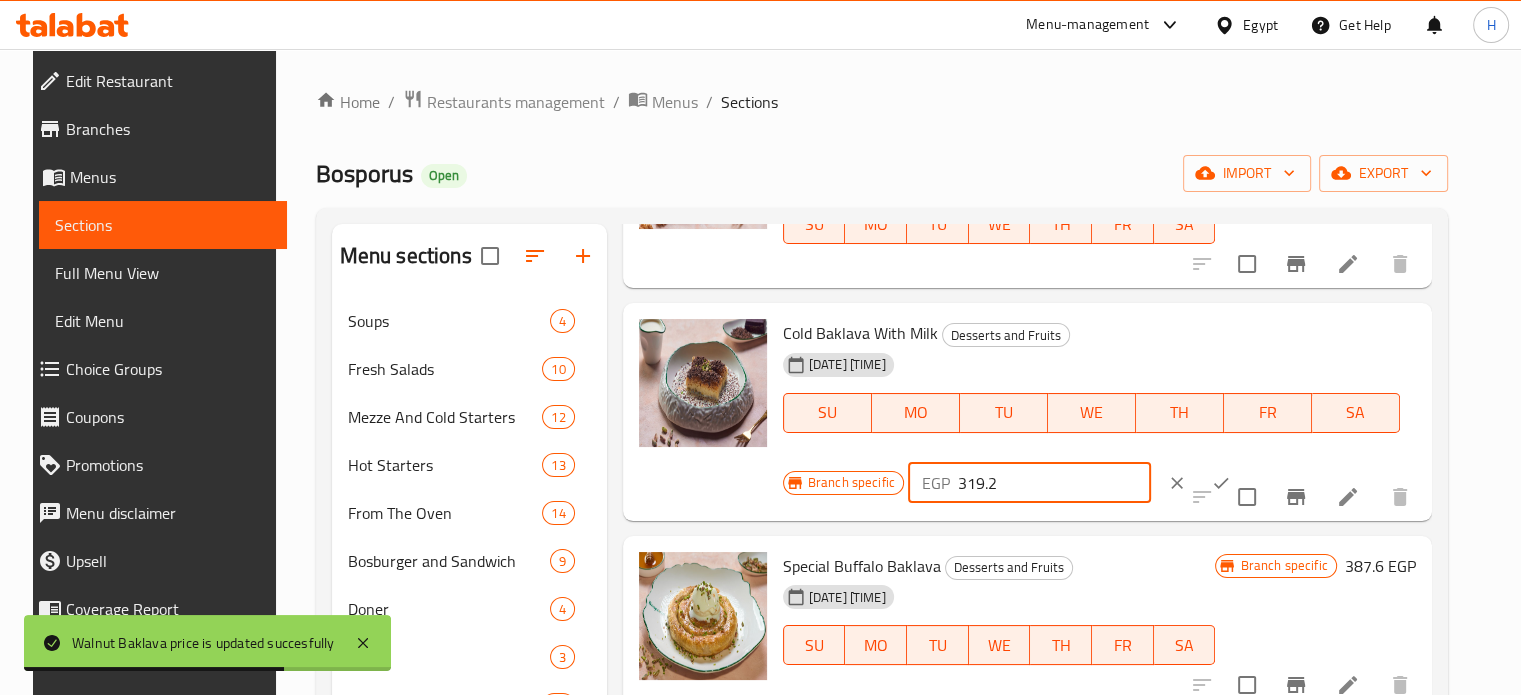 drag, startPoint x: 1021, startPoint y: 478, endPoint x: 929, endPoint y: 479, distance: 92.00543 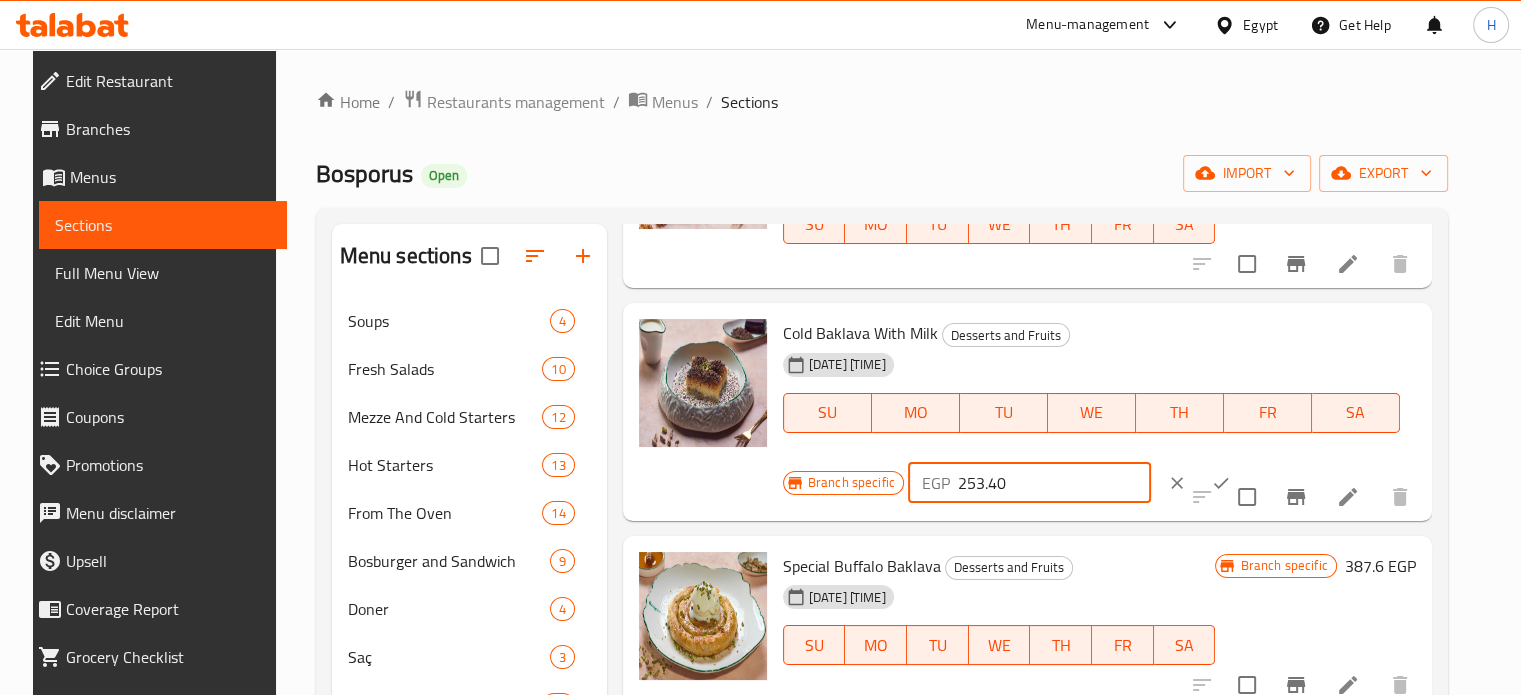 type on "253.40" 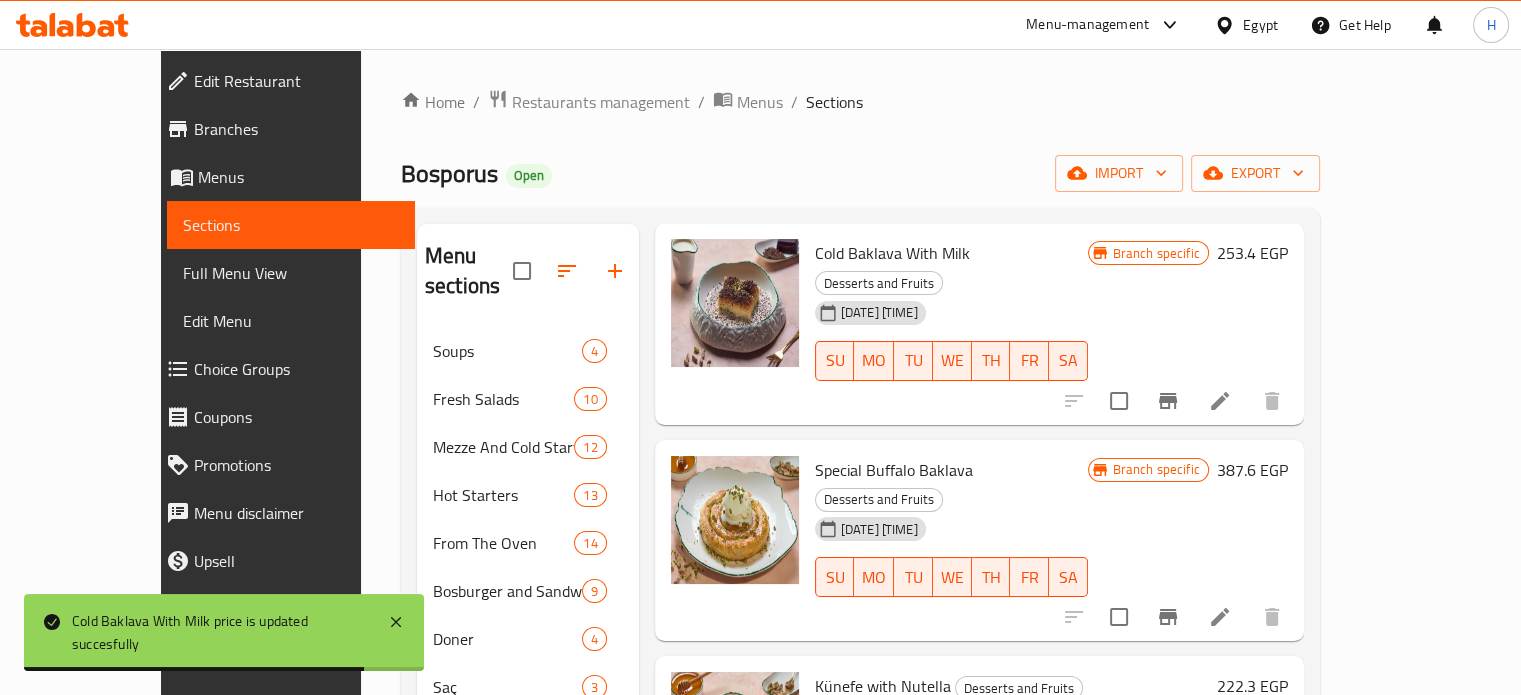 scroll, scrollTop: 1000, scrollLeft: 0, axis: vertical 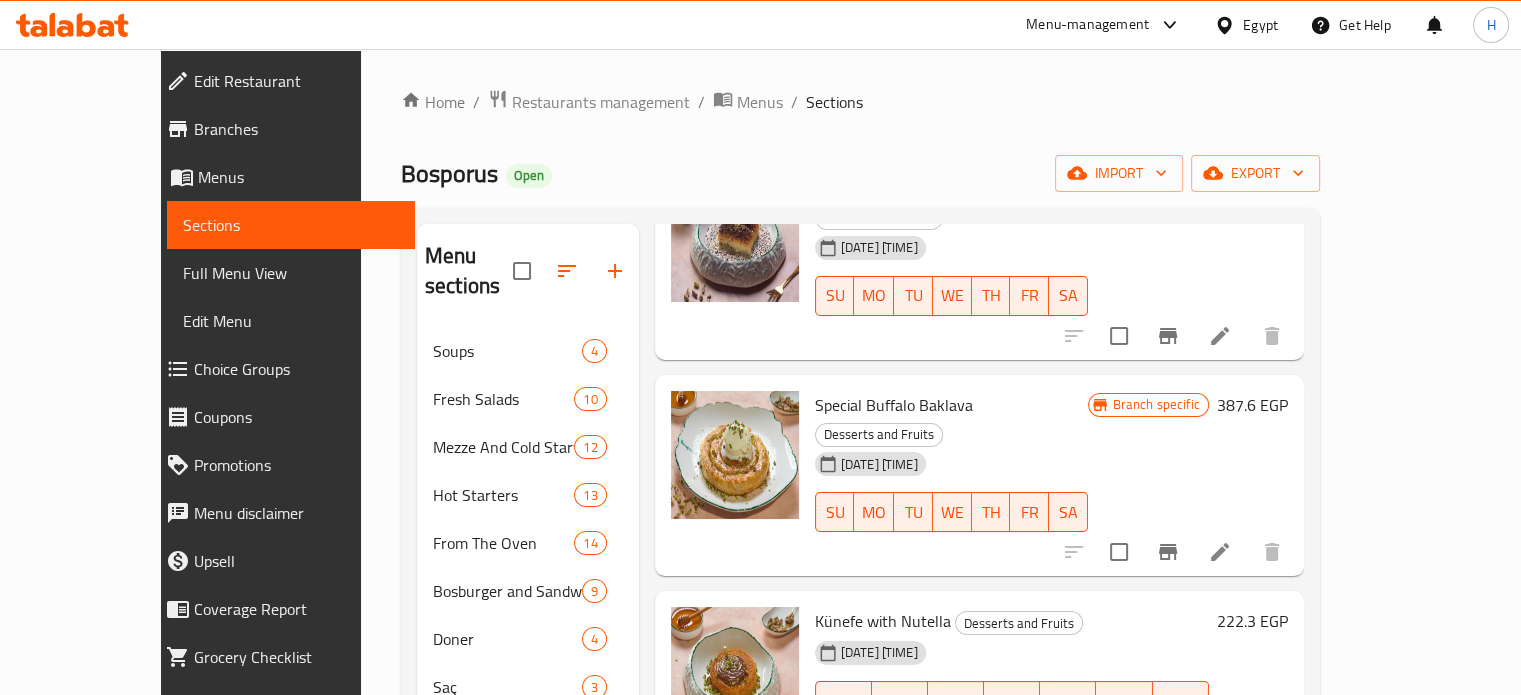 click on "387.6   EGP" at bounding box center (1252, 405) 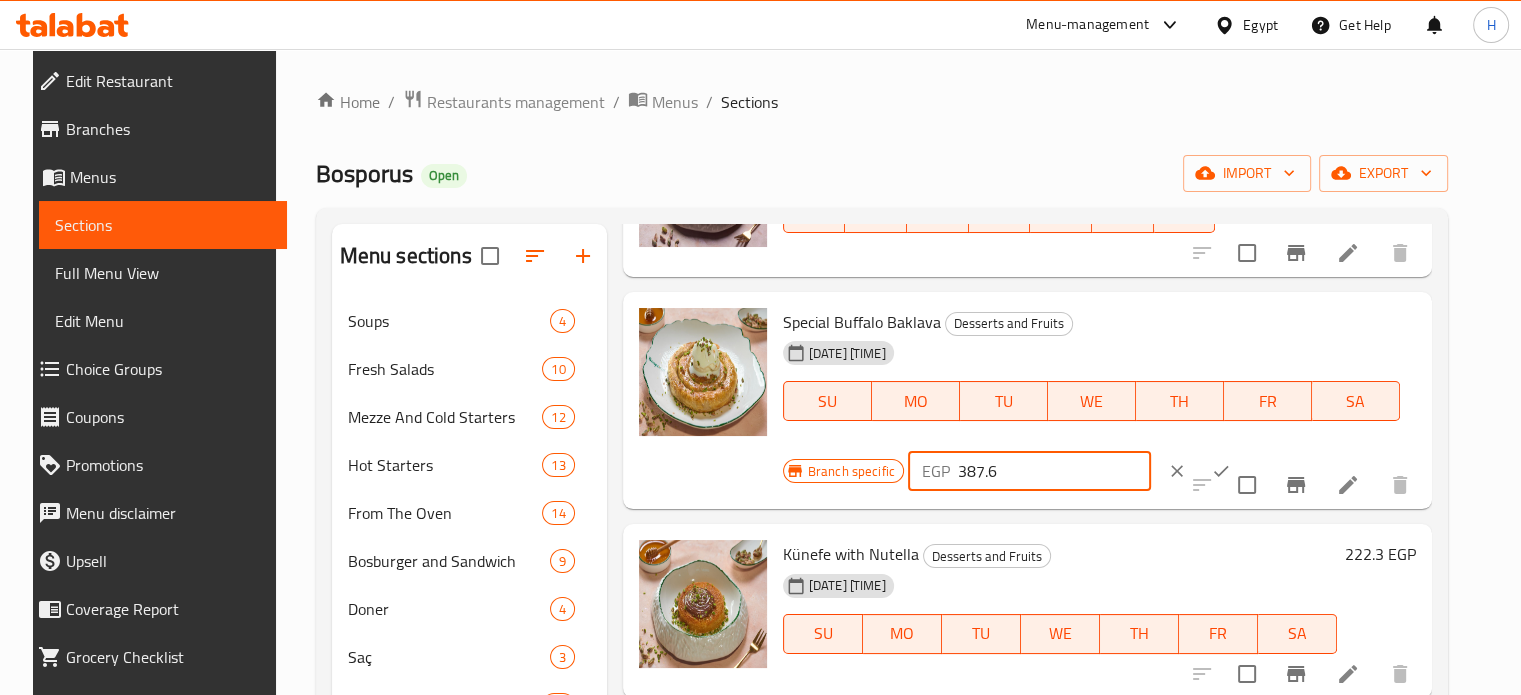drag, startPoint x: 1021, startPoint y: 469, endPoint x: 944, endPoint y: 468, distance: 77.00649 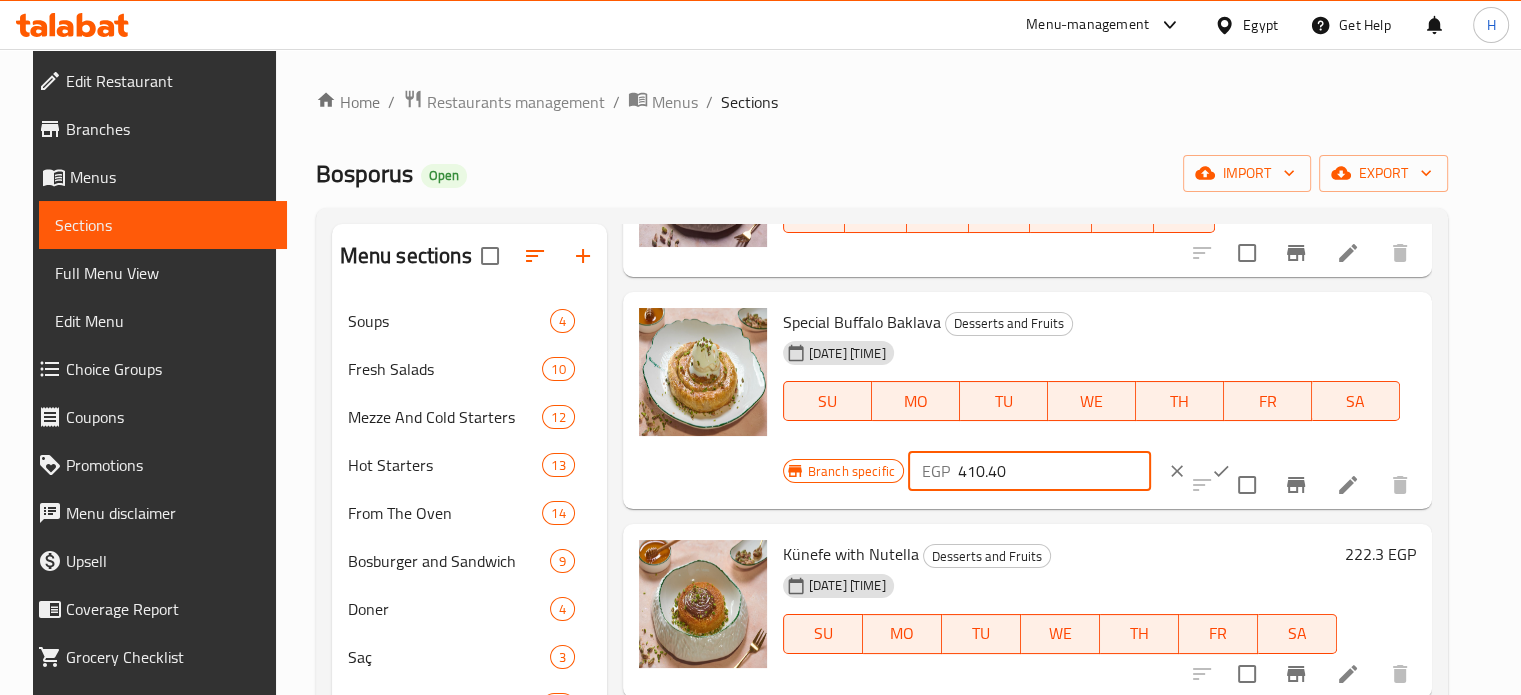 type on "410.40" 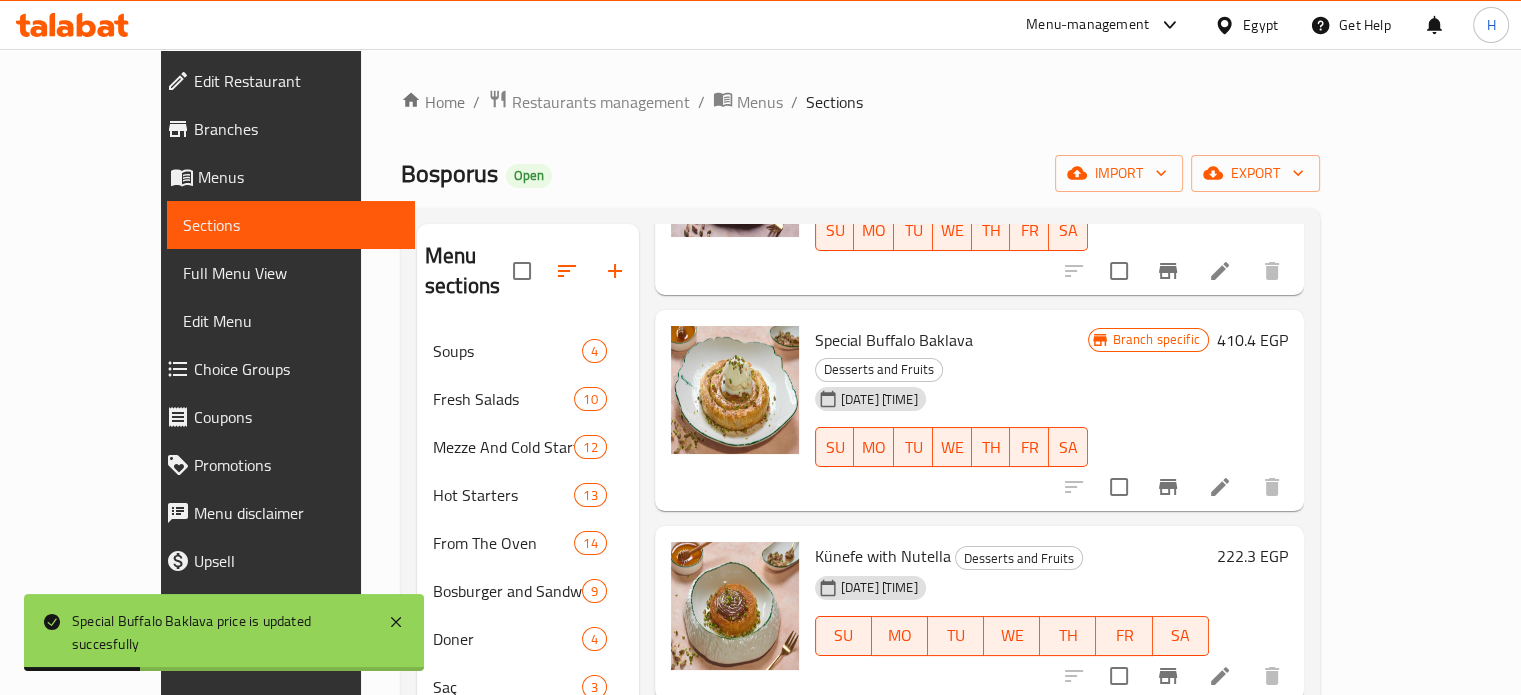 scroll, scrollTop: 1100, scrollLeft: 0, axis: vertical 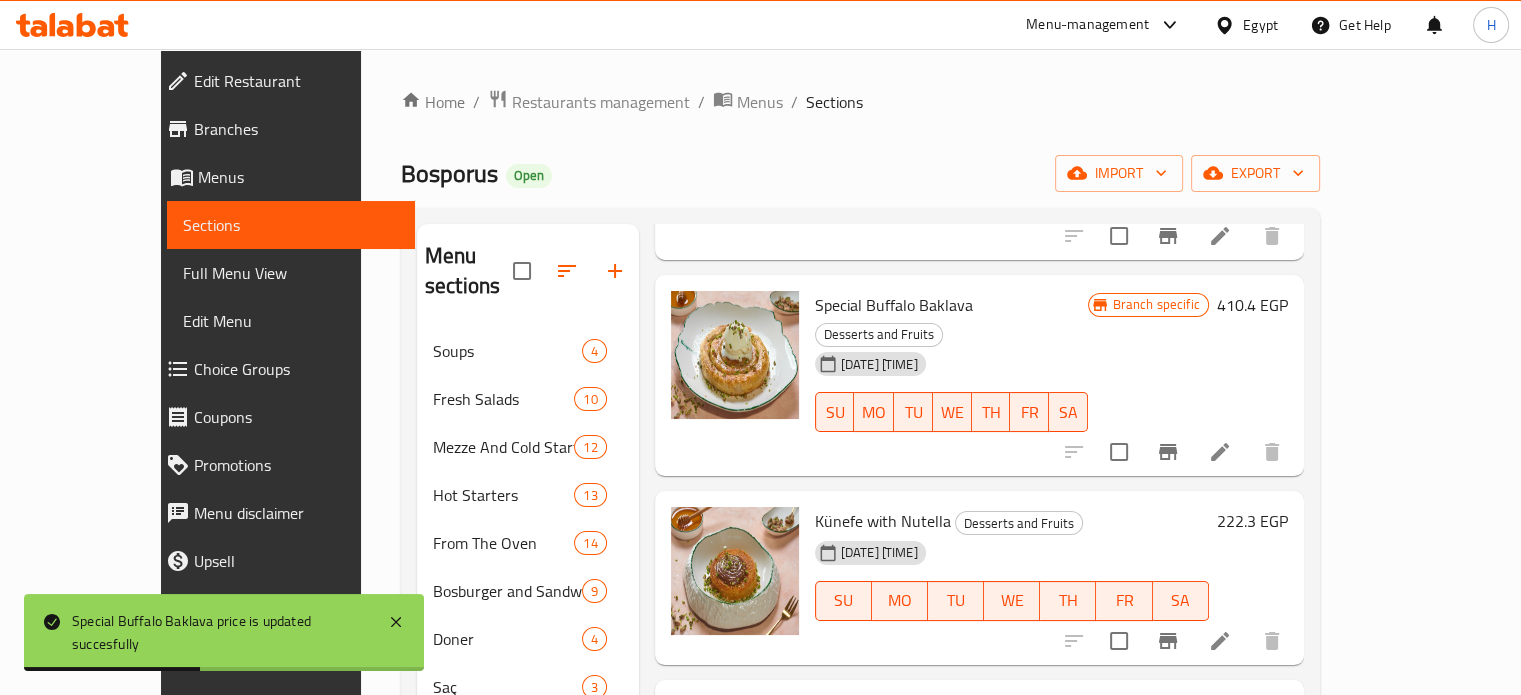 click on "222.3   EGP" at bounding box center (1252, 521) 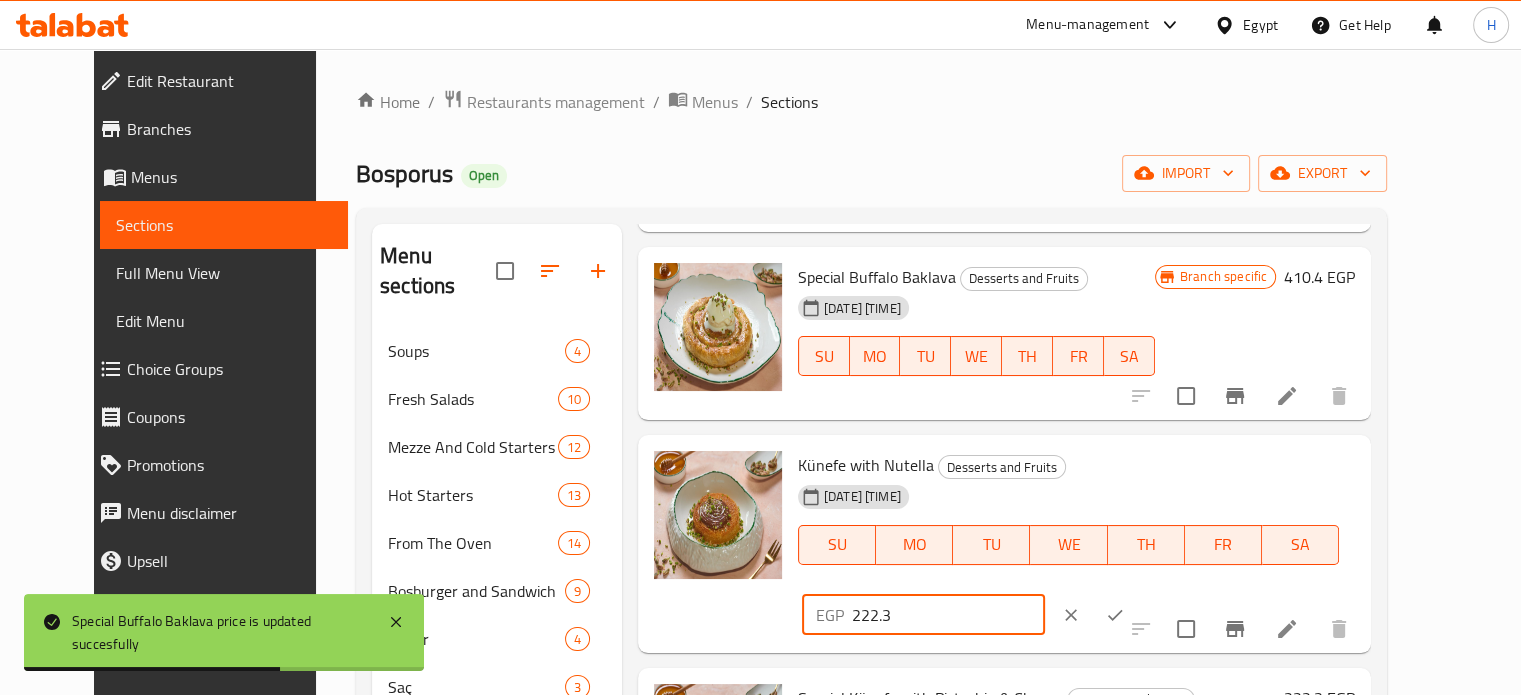drag, startPoint x: 1210, startPoint y: 418, endPoint x: 1133, endPoint y: 417, distance: 77.00649 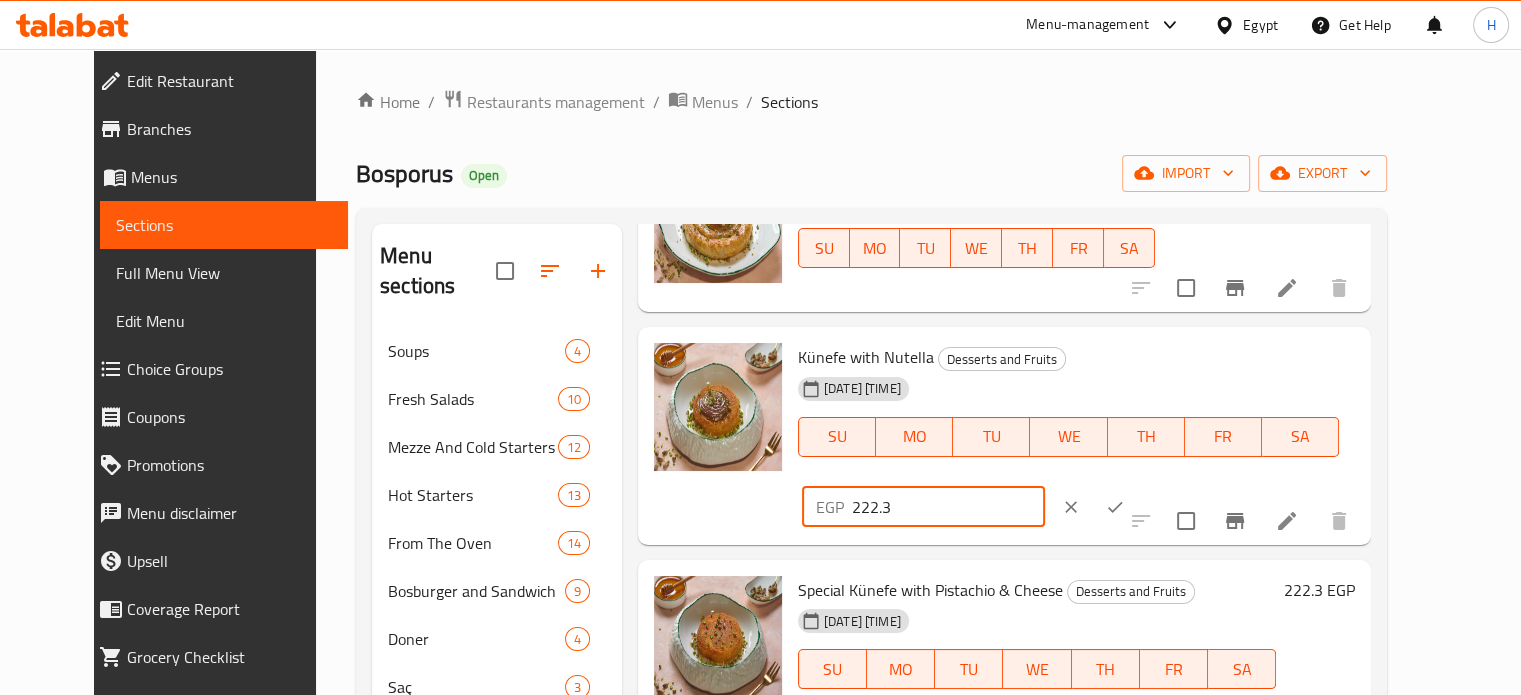 scroll, scrollTop: 1200, scrollLeft: 0, axis: vertical 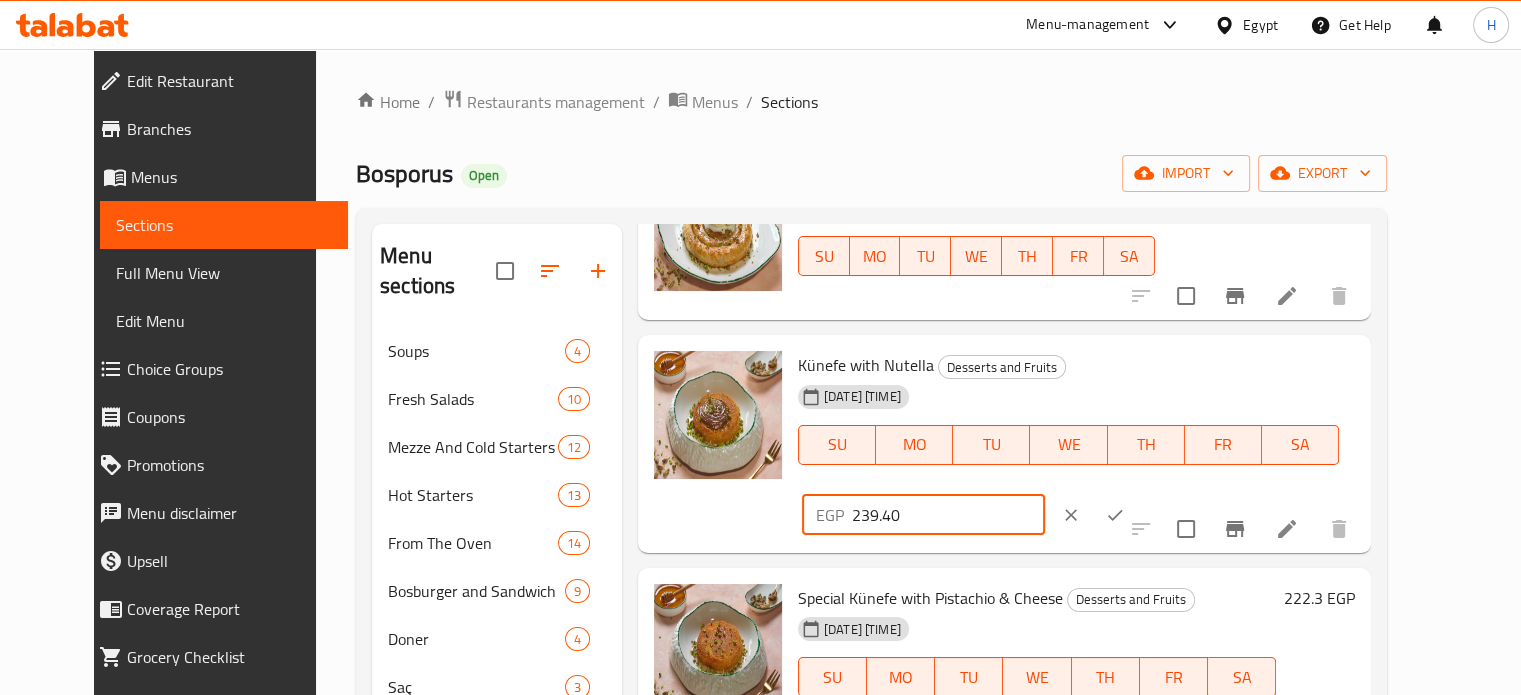 type on "239.40" 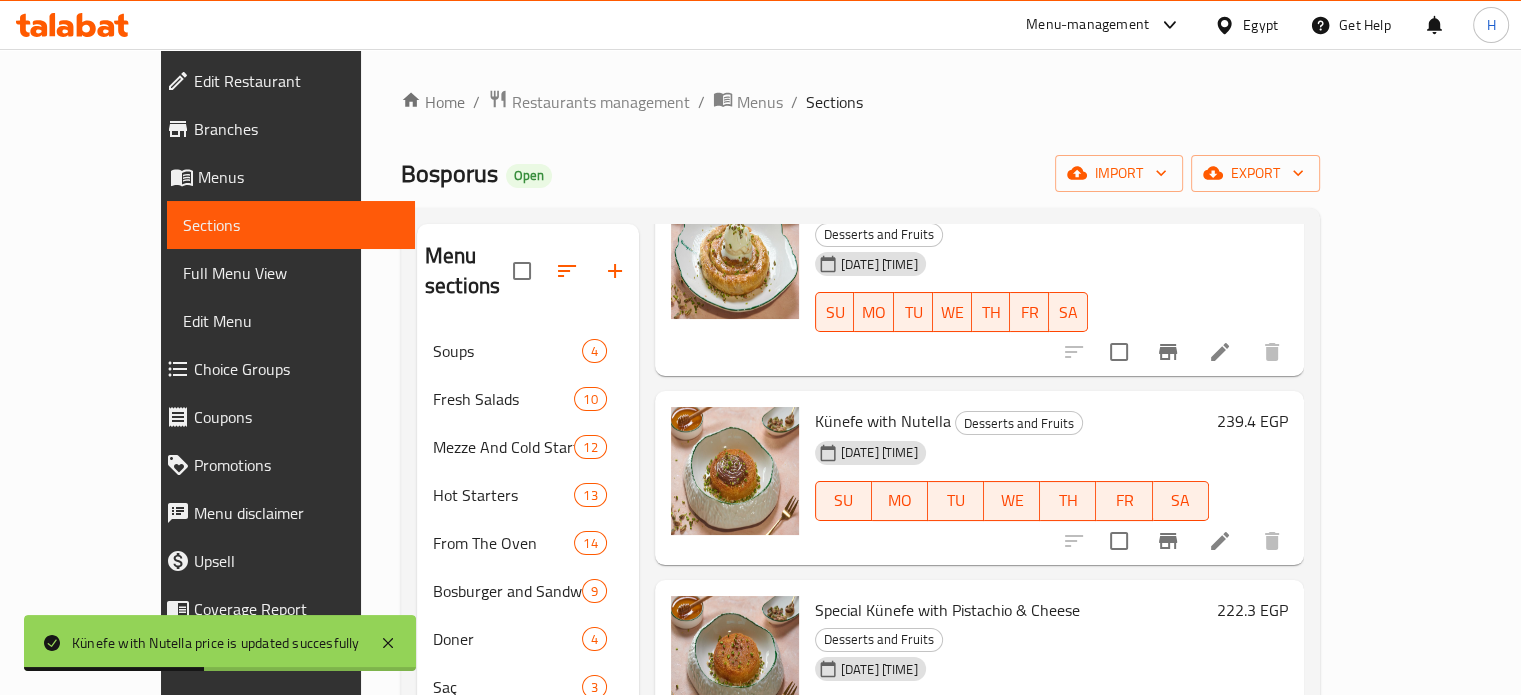 click on "222.3   EGP" at bounding box center [1252, 610] 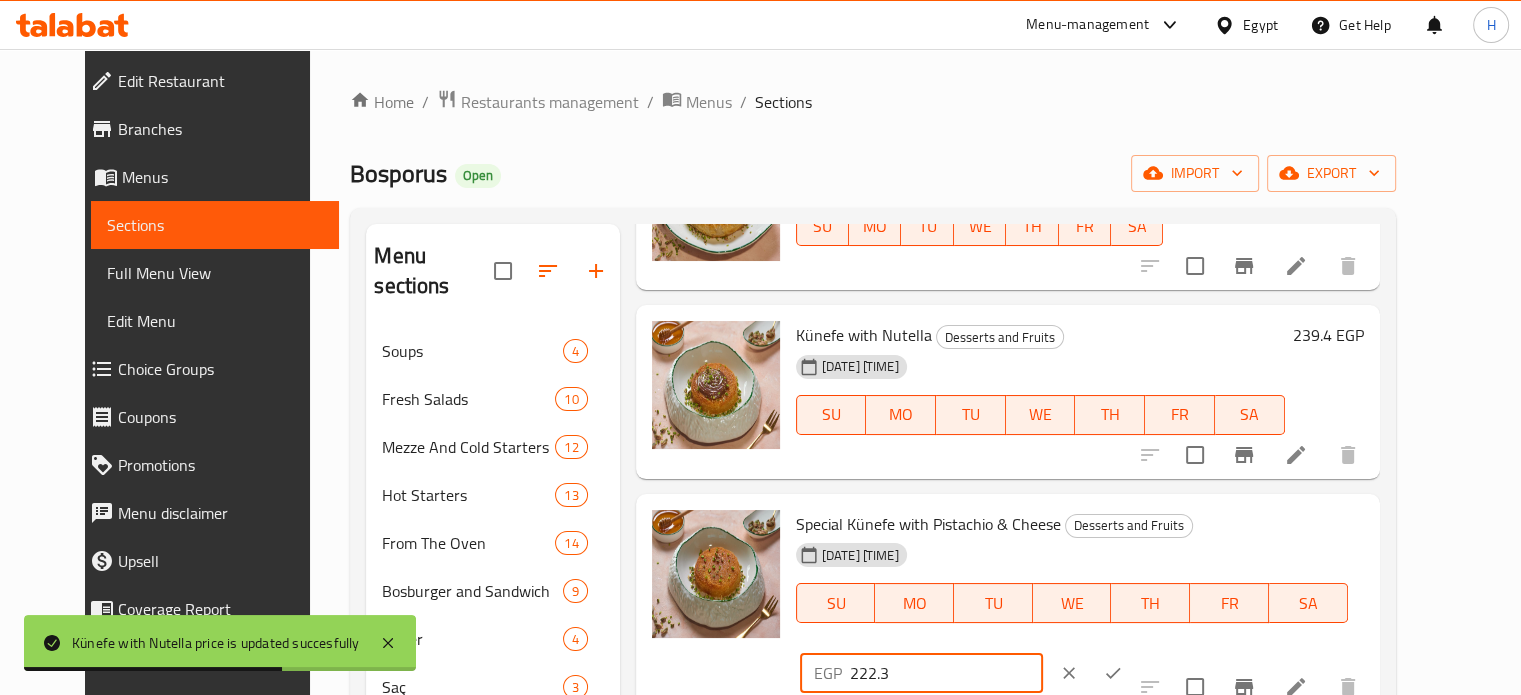 drag, startPoint x: 1240, startPoint y: 501, endPoint x: 1121, endPoint y: 501, distance: 119 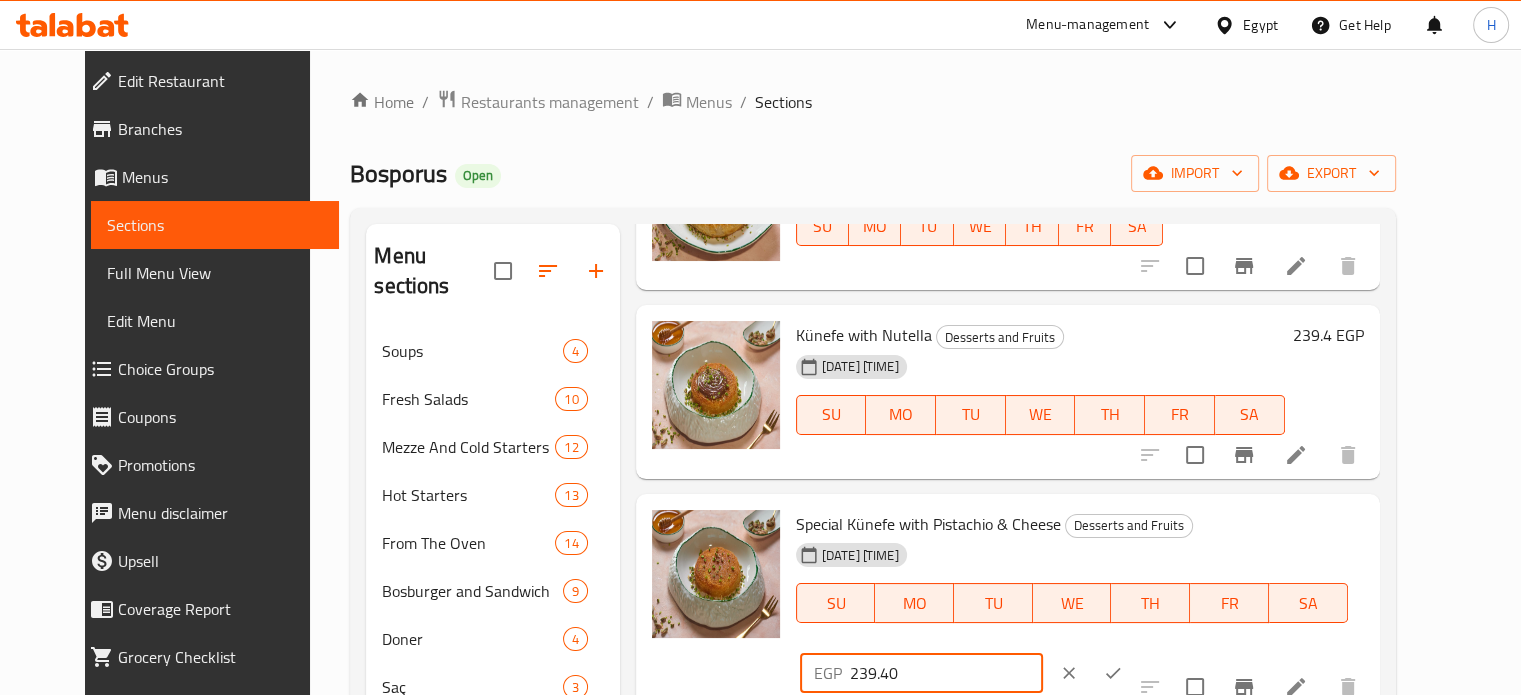 type on "239.40" 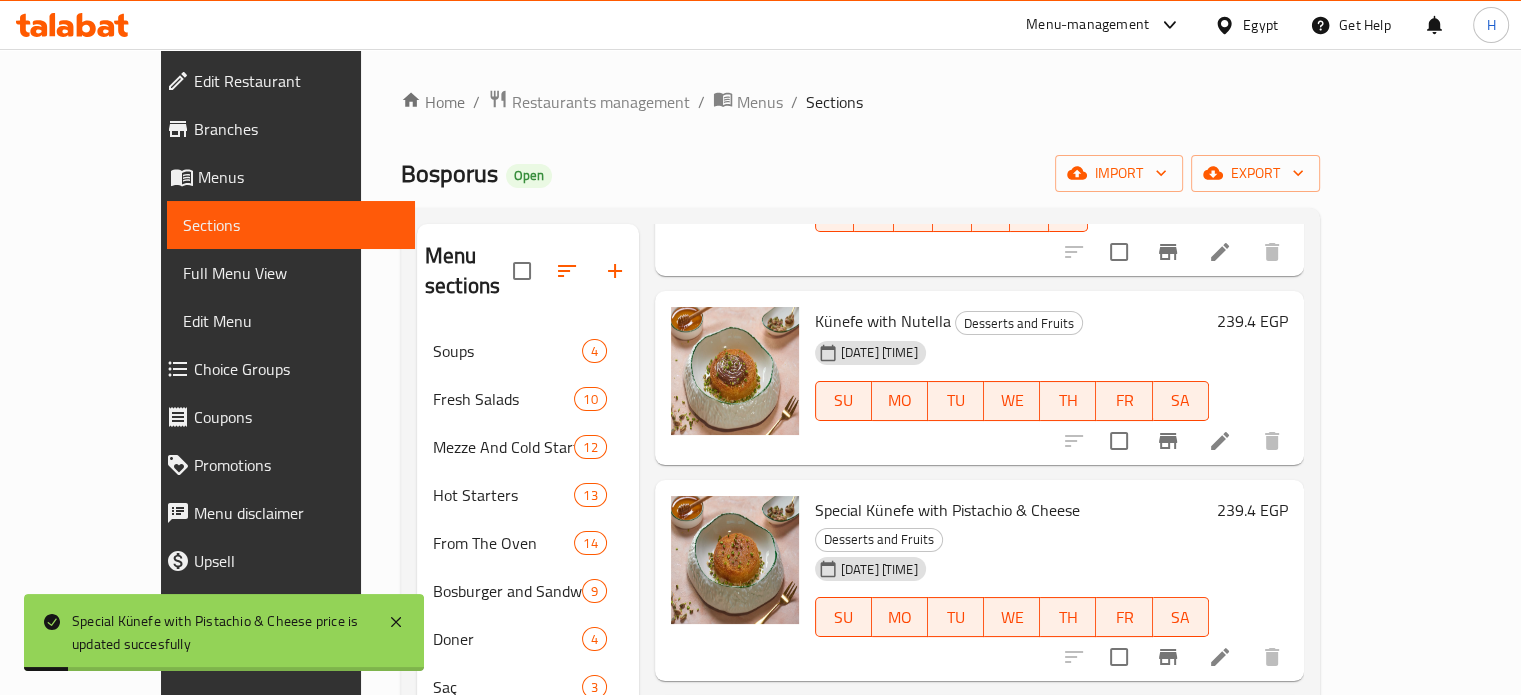 scroll, scrollTop: 1400, scrollLeft: 0, axis: vertical 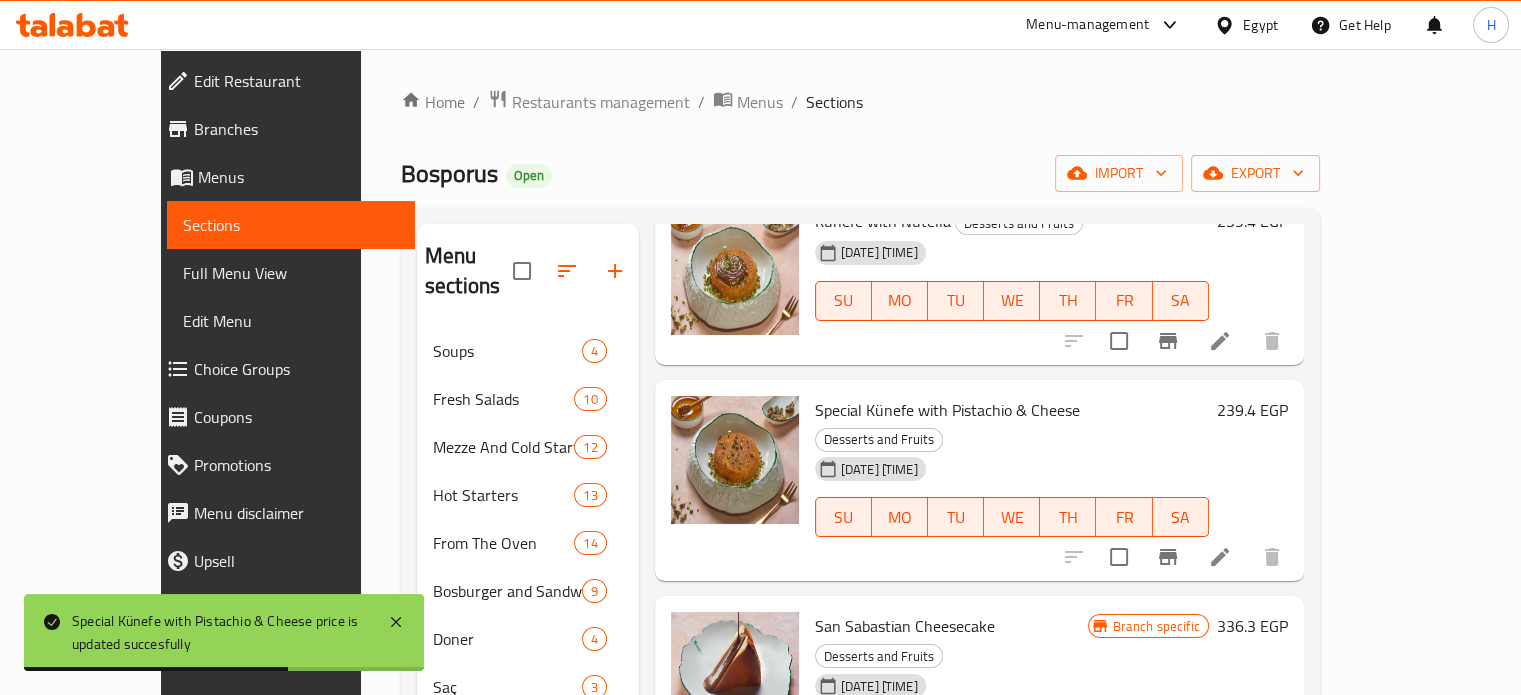 click on "336.3   EGP" at bounding box center [1252, 626] 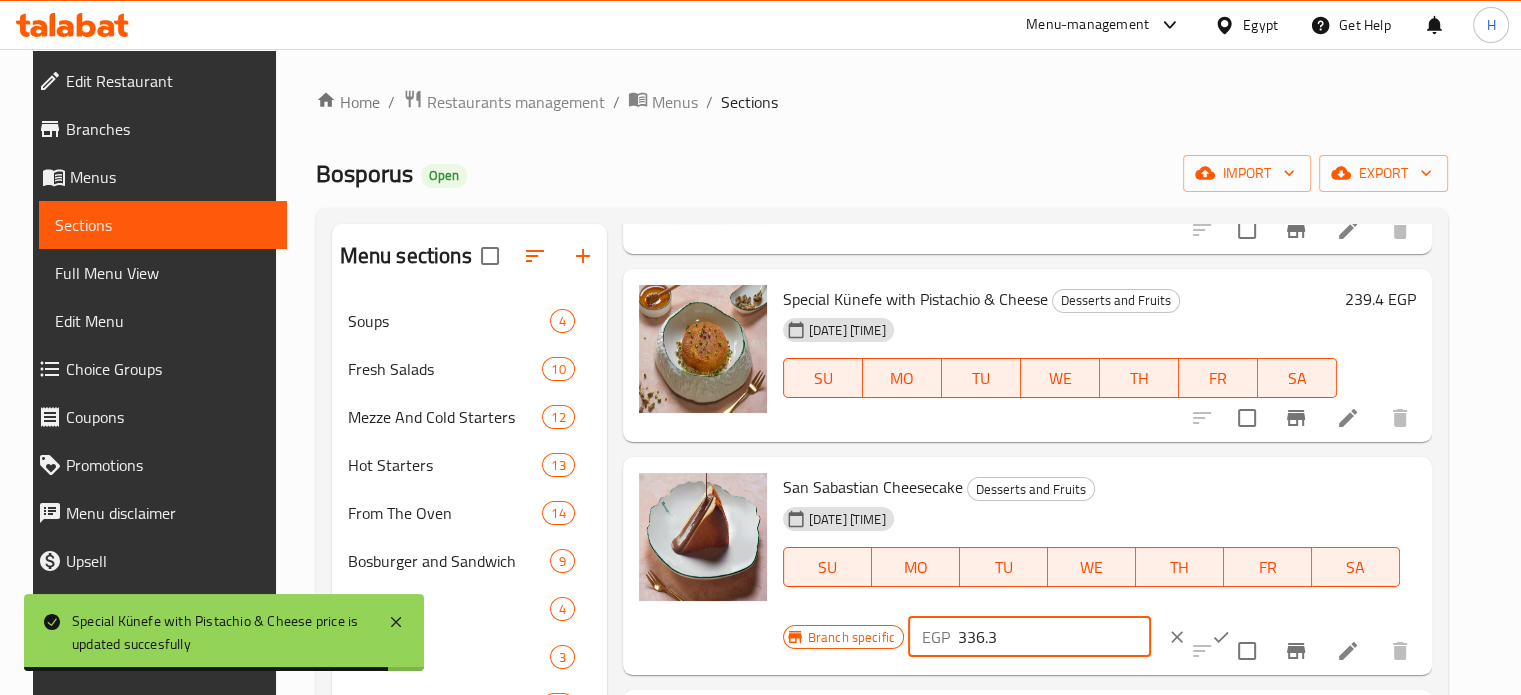 drag, startPoint x: 1044, startPoint y: 627, endPoint x: 928, endPoint y: 635, distance: 116.275536 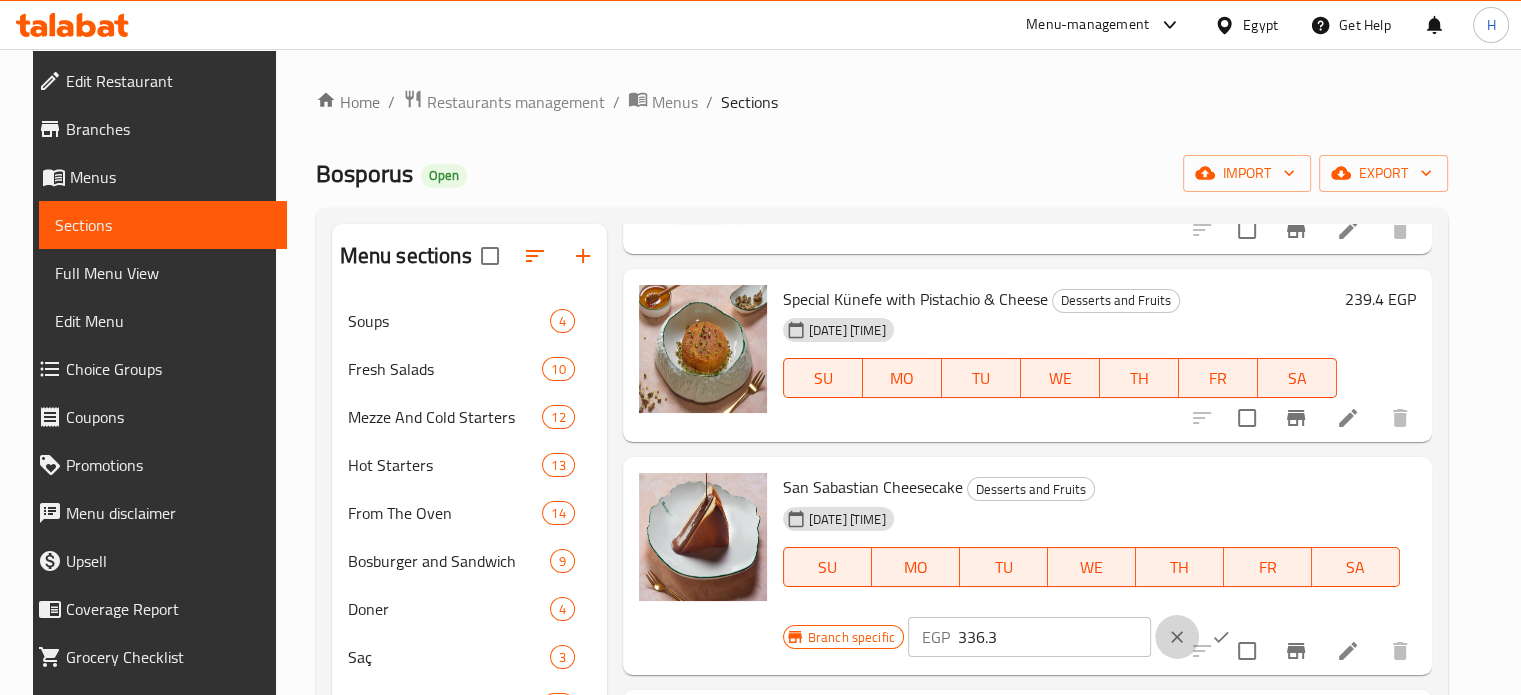 click 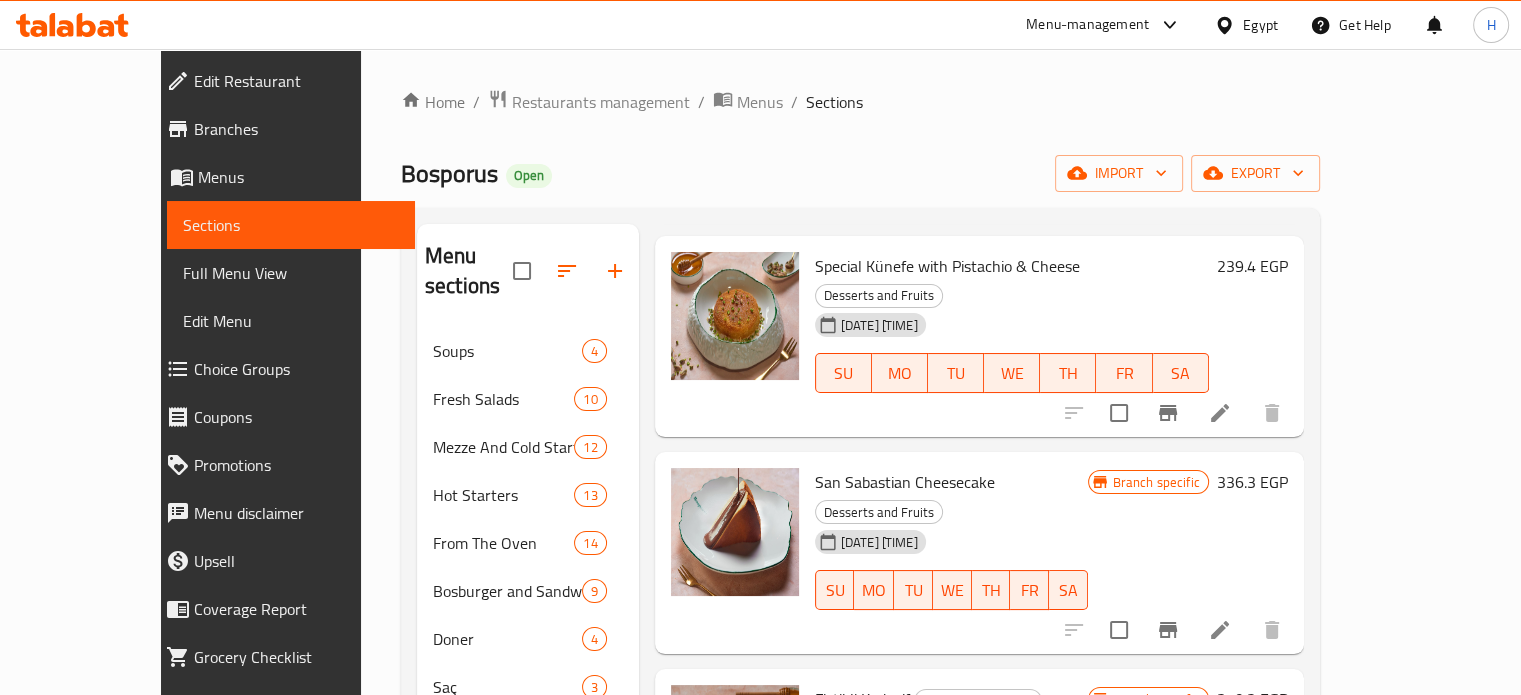 scroll, scrollTop: 1600, scrollLeft: 0, axis: vertical 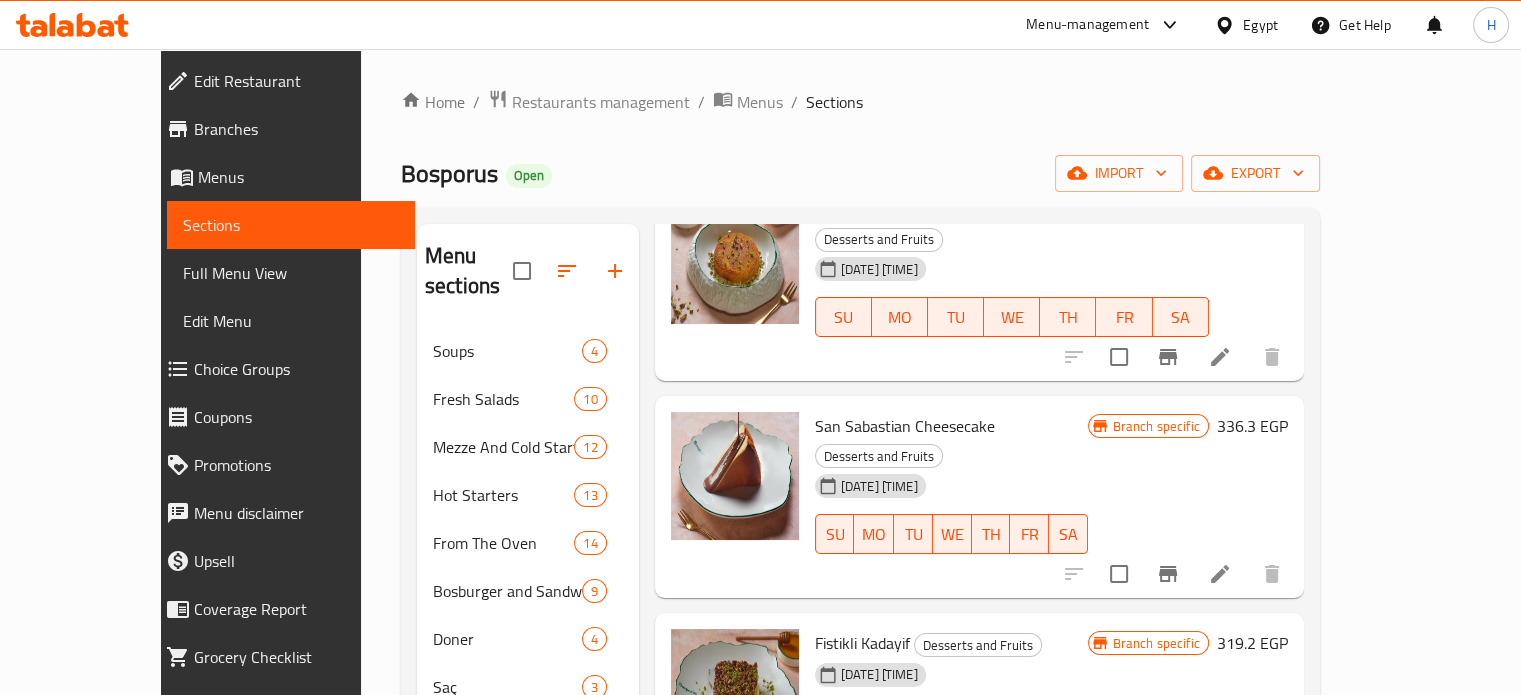 click on "319.2   EGP" at bounding box center (1252, 643) 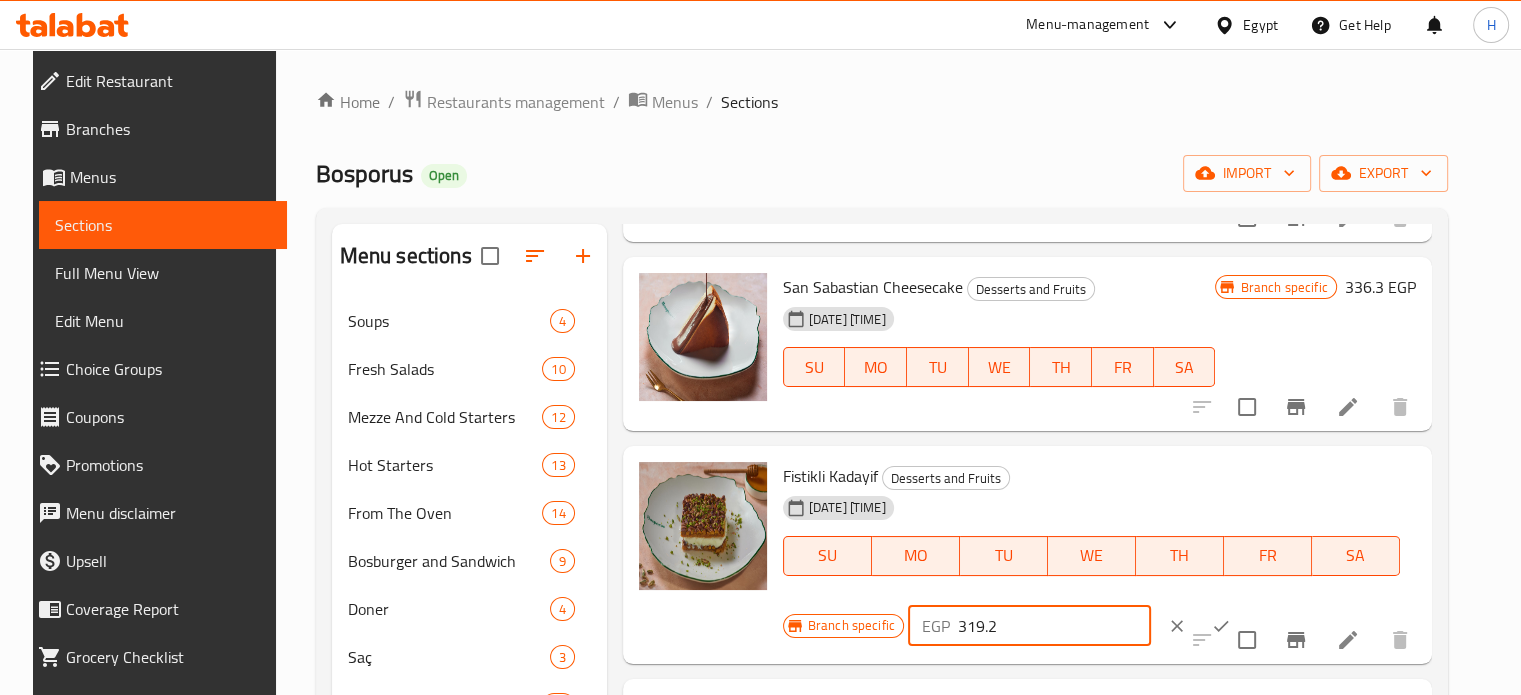 drag, startPoint x: 1011, startPoint y: 624, endPoint x: 952, endPoint y: 626, distance: 59.03389 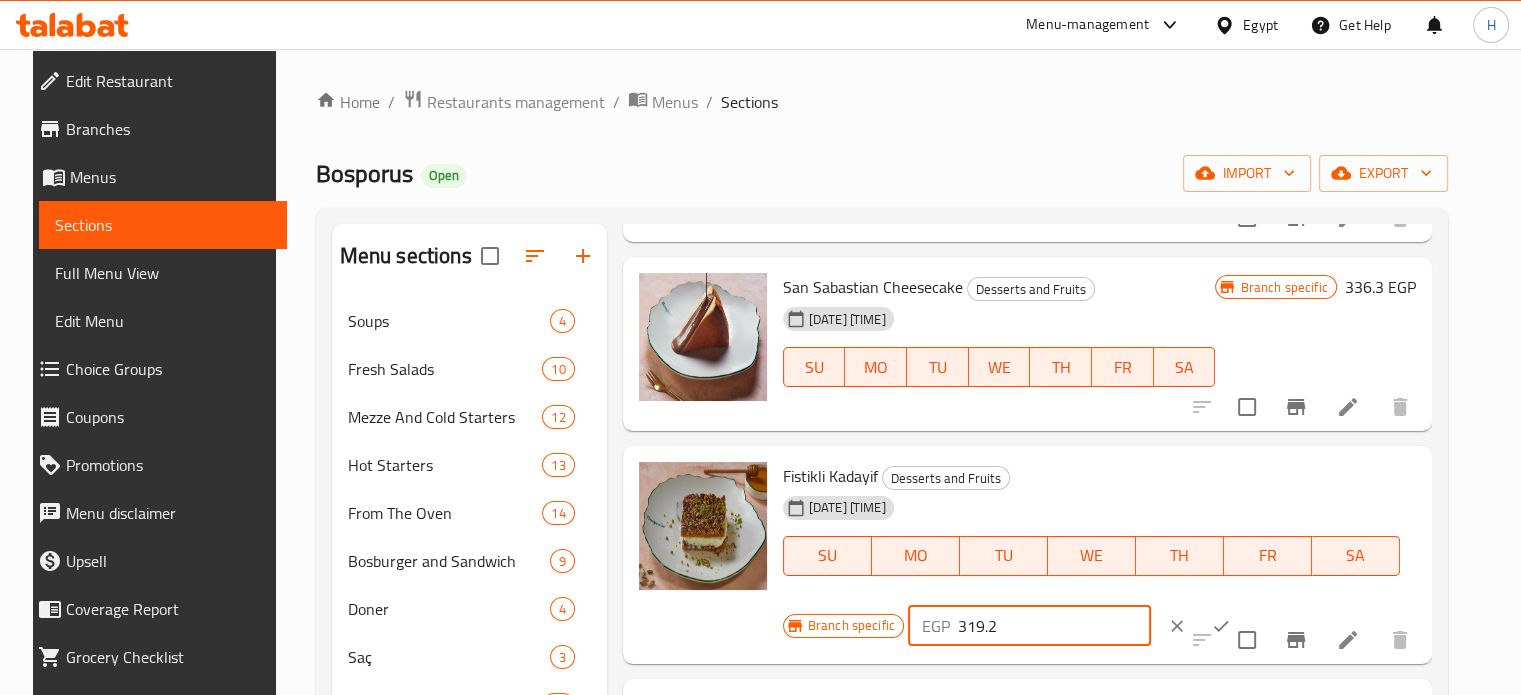 click on "319.2" at bounding box center (1054, 626) 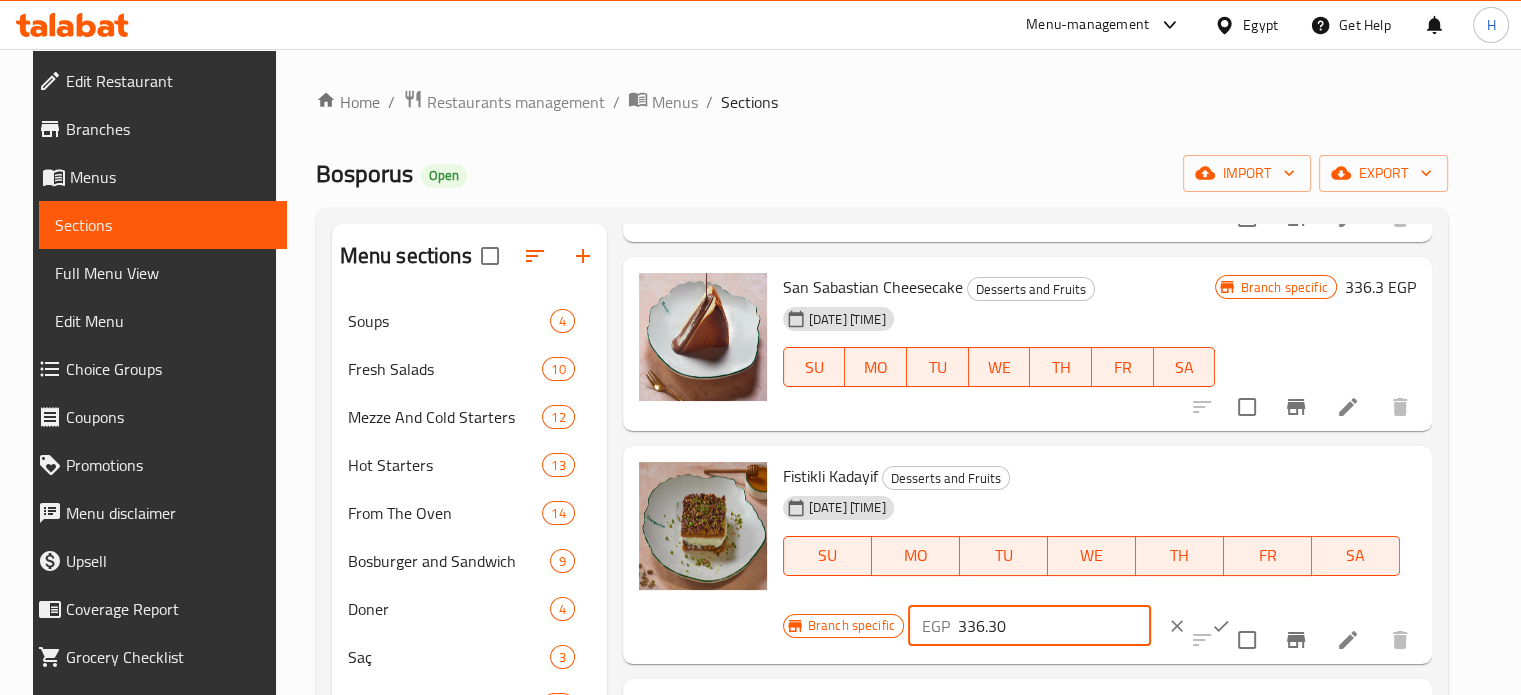 type on "336.30" 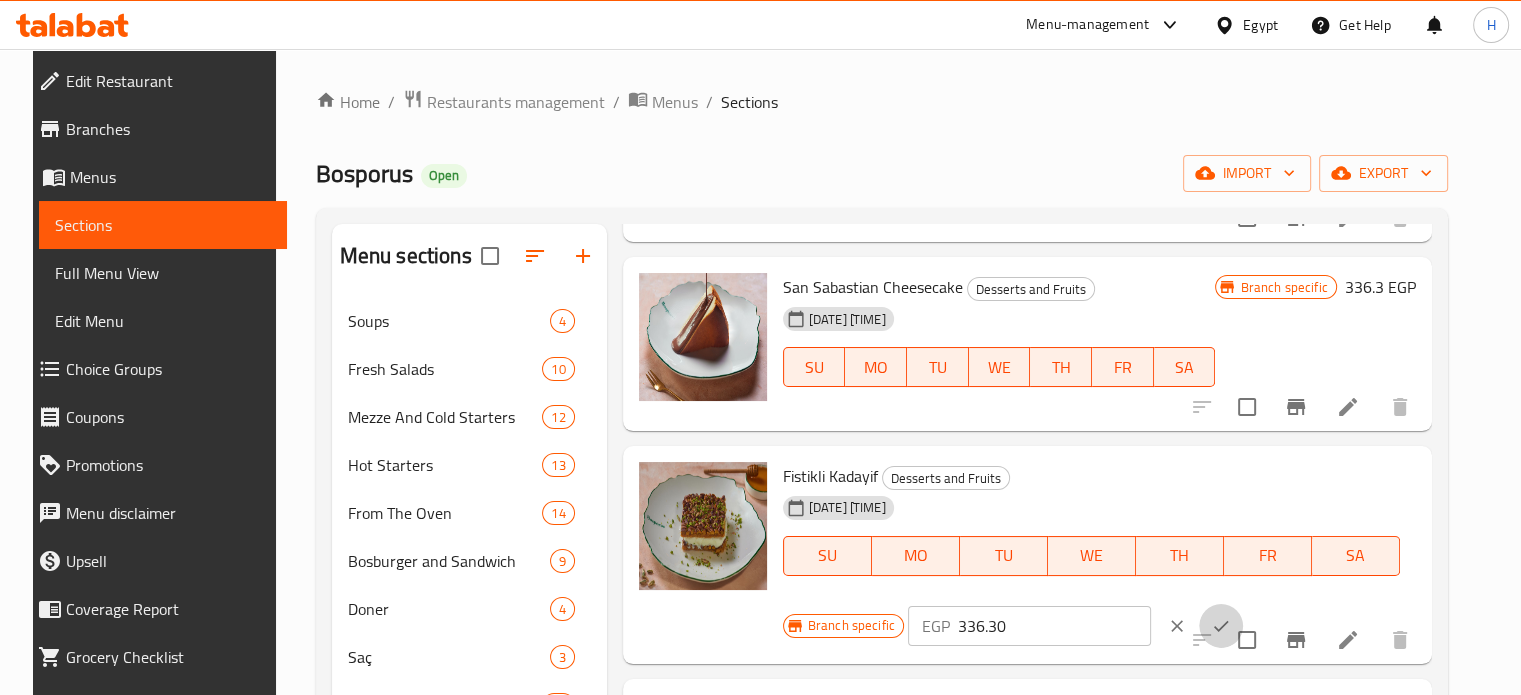 click at bounding box center (1221, 626) 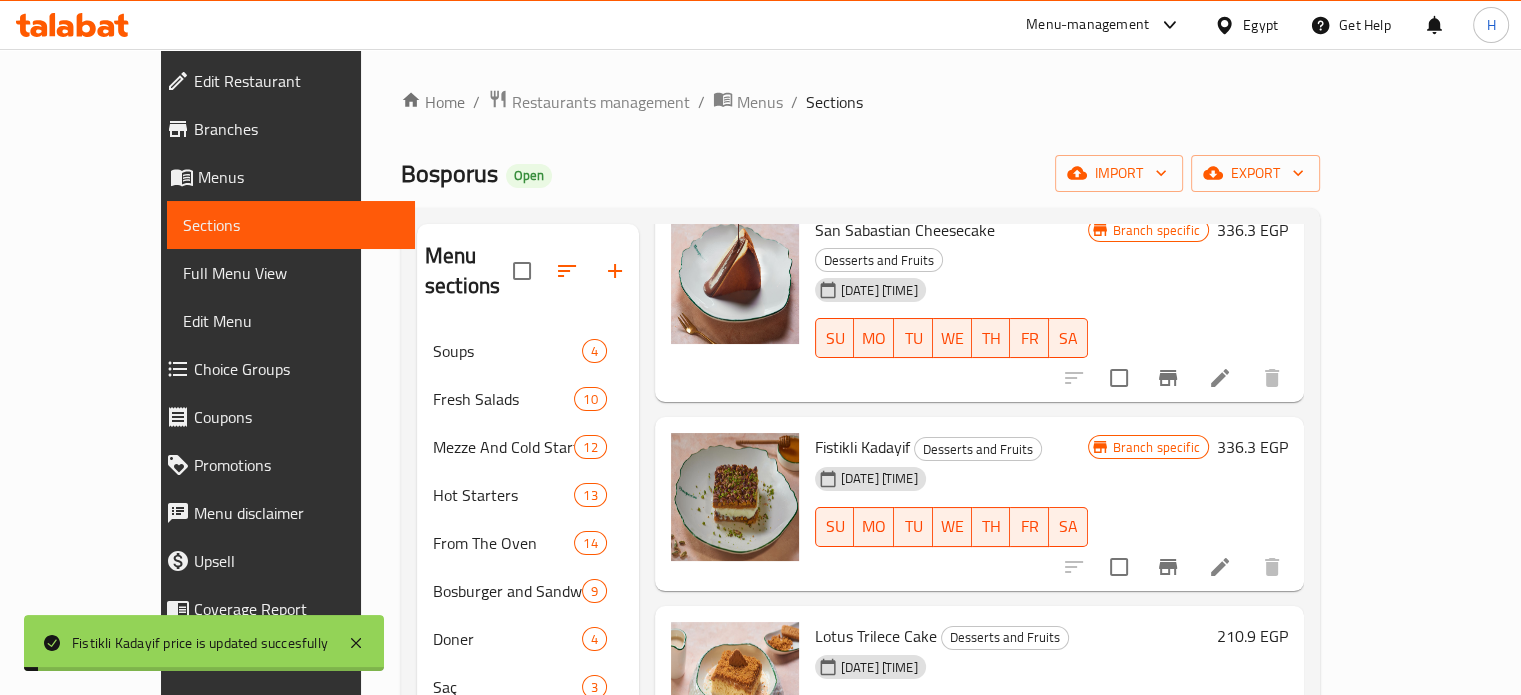 scroll, scrollTop: 1800, scrollLeft: 0, axis: vertical 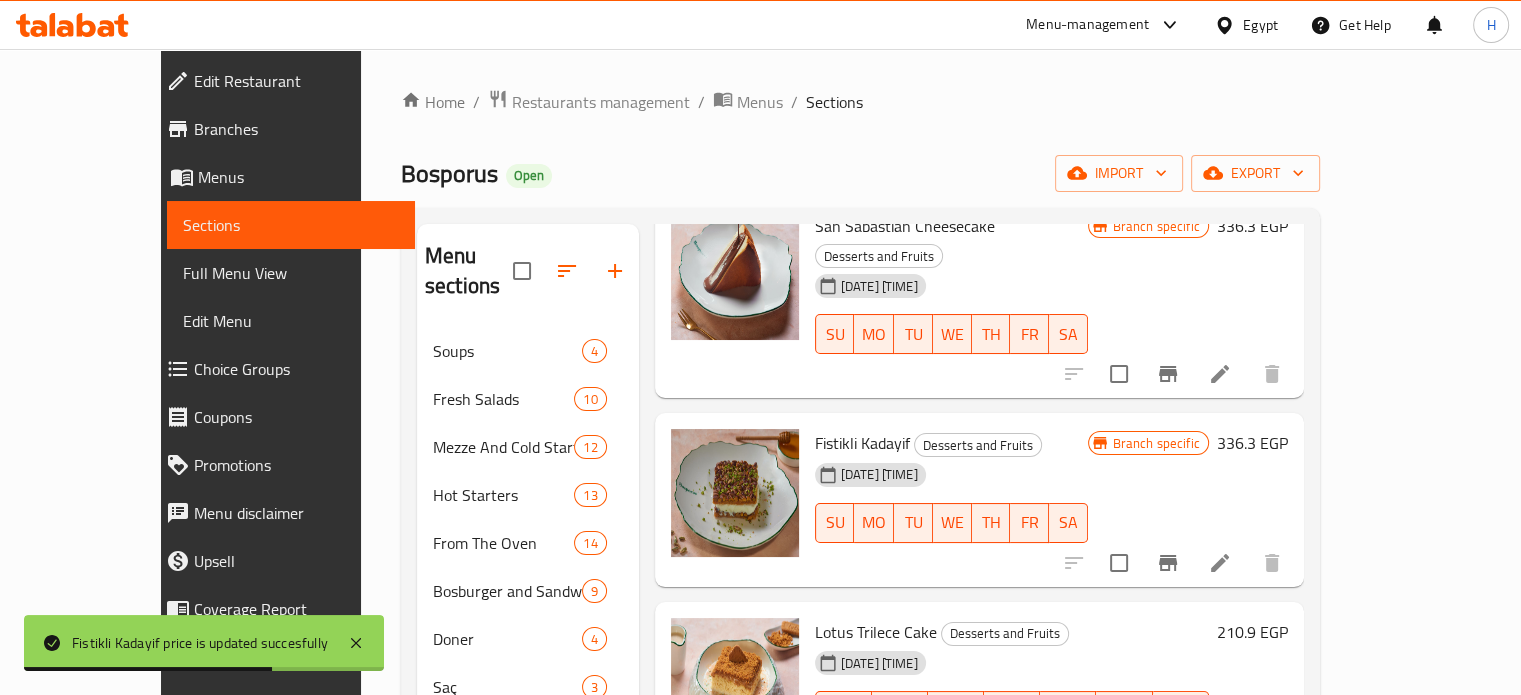click on "210.9   EGP" at bounding box center [1252, 632] 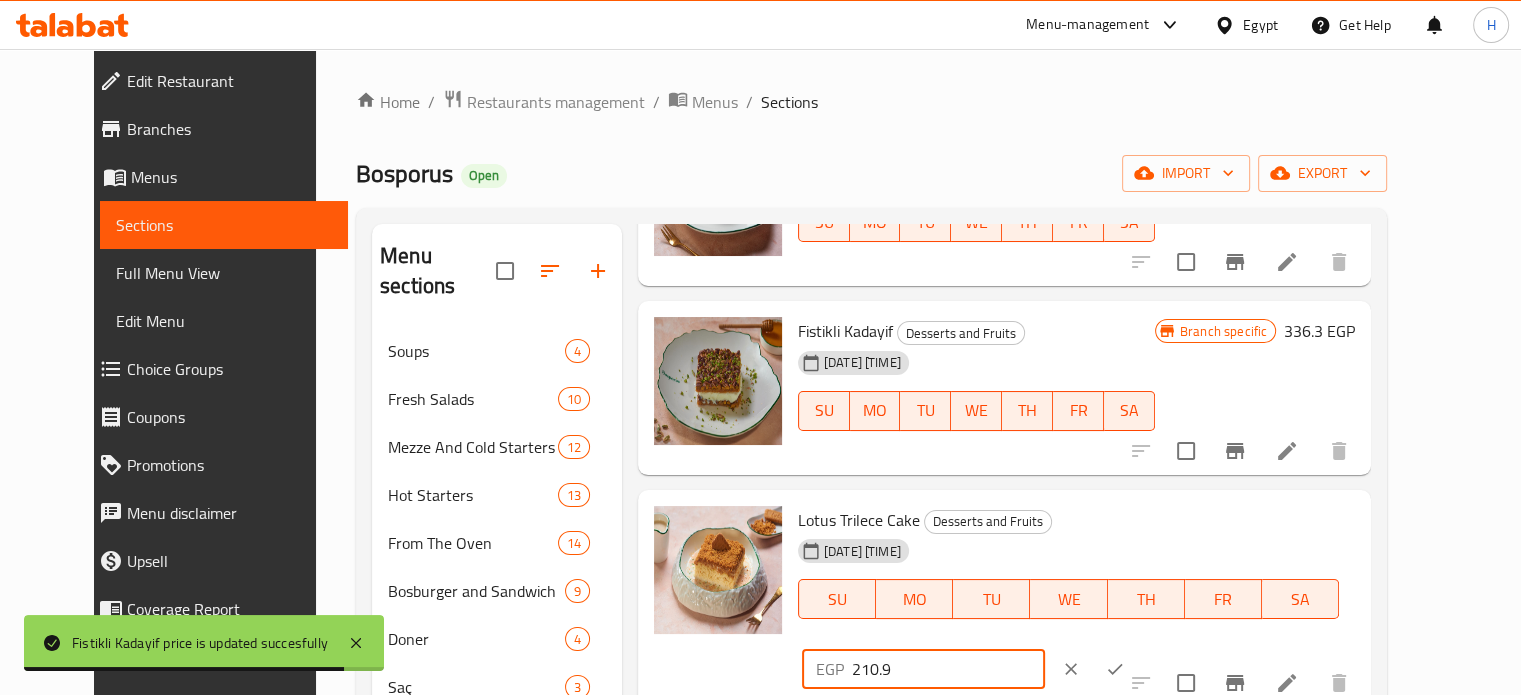 drag, startPoint x: 1240, startPoint y: 482, endPoint x: 1121, endPoint y: 477, distance: 119.104996 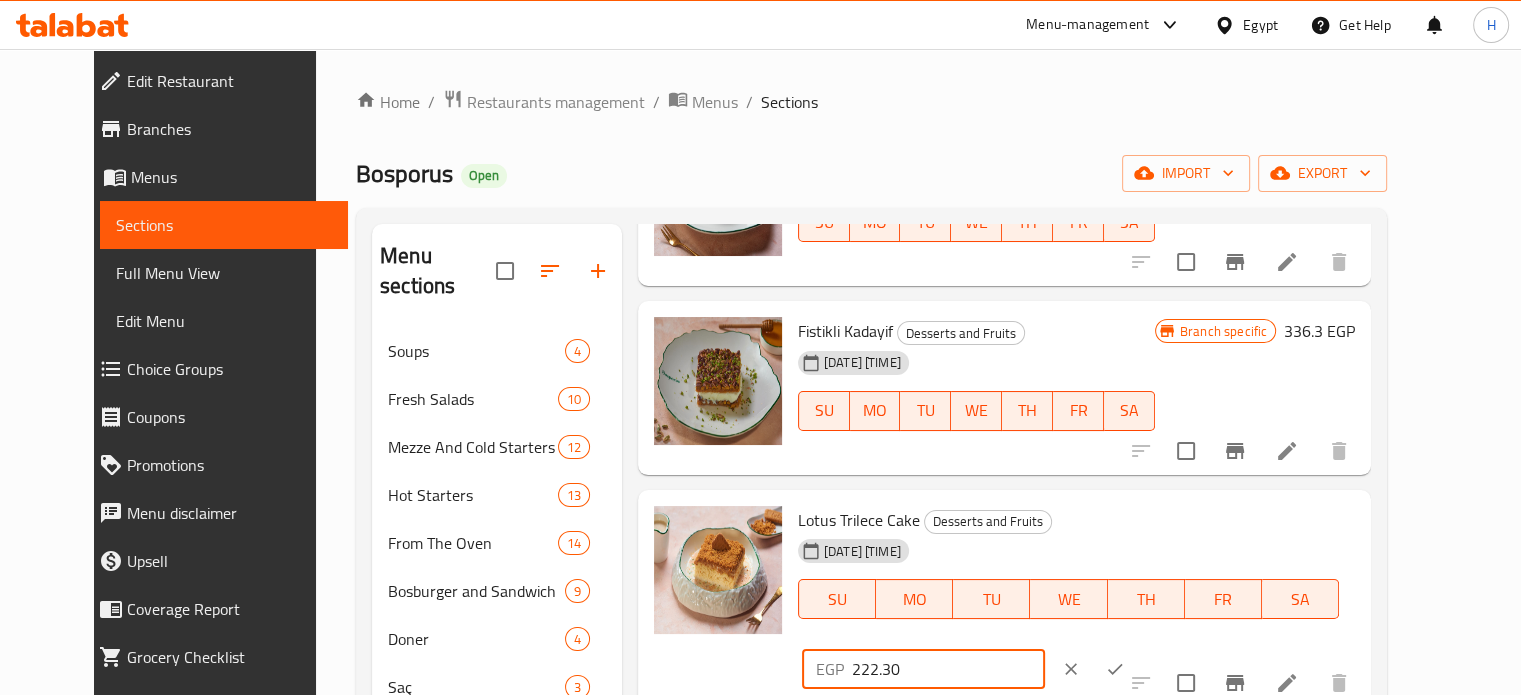 type on "222.30" 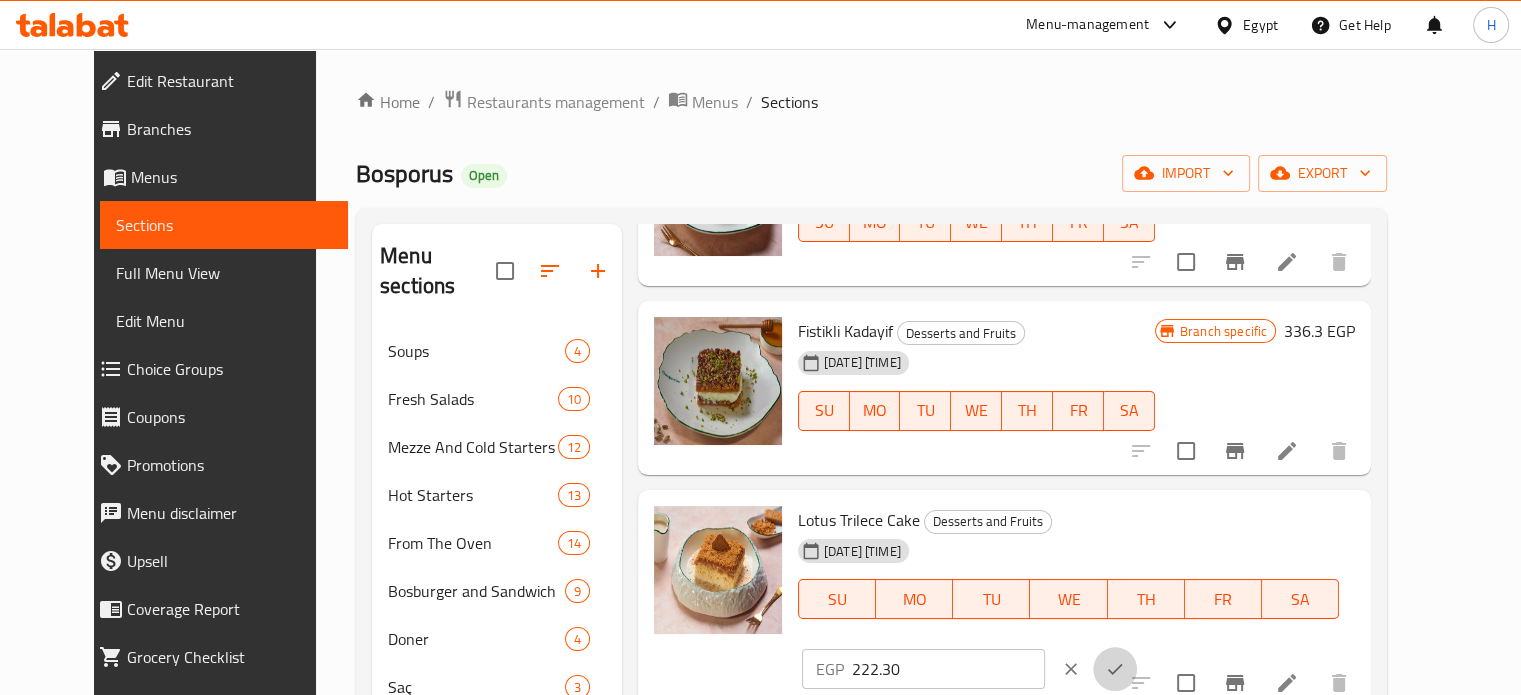 click 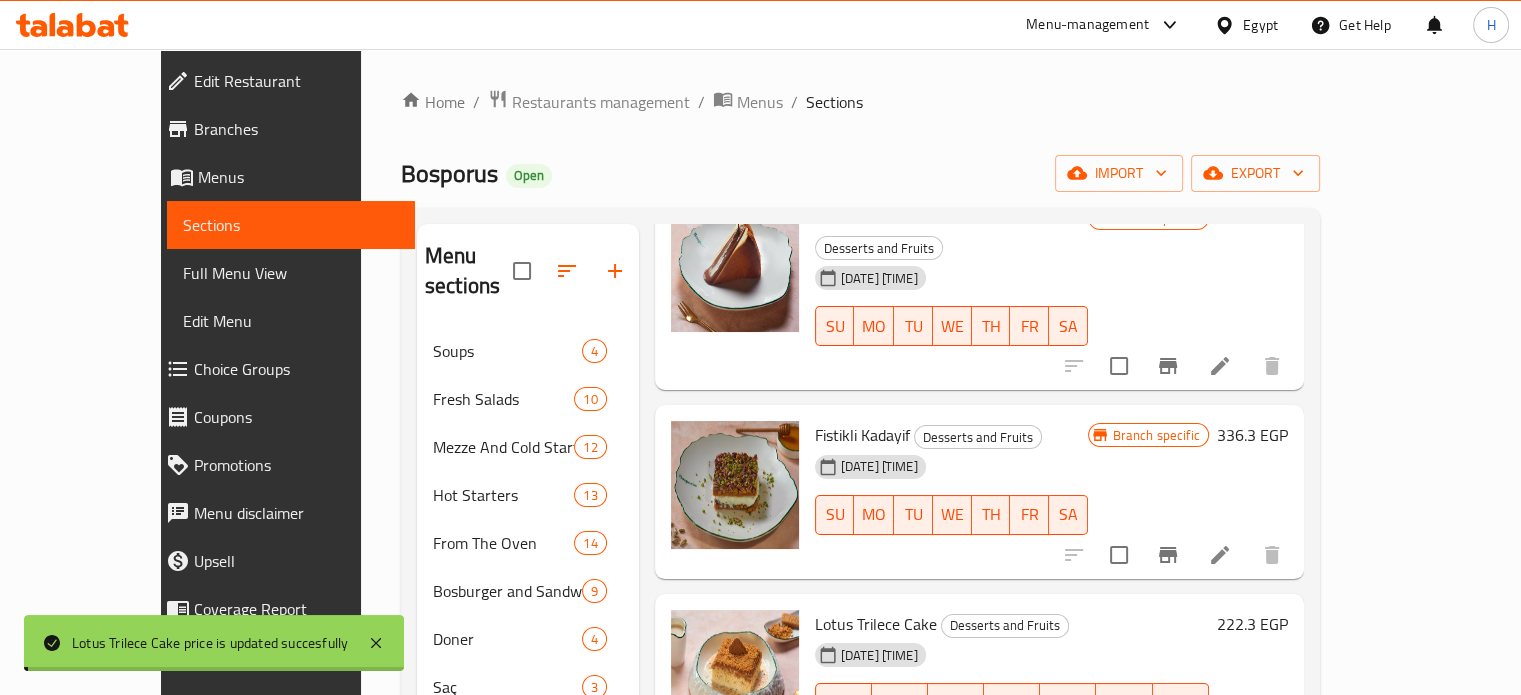 scroll, scrollTop: 1808, scrollLeft: 0, axis: vertical 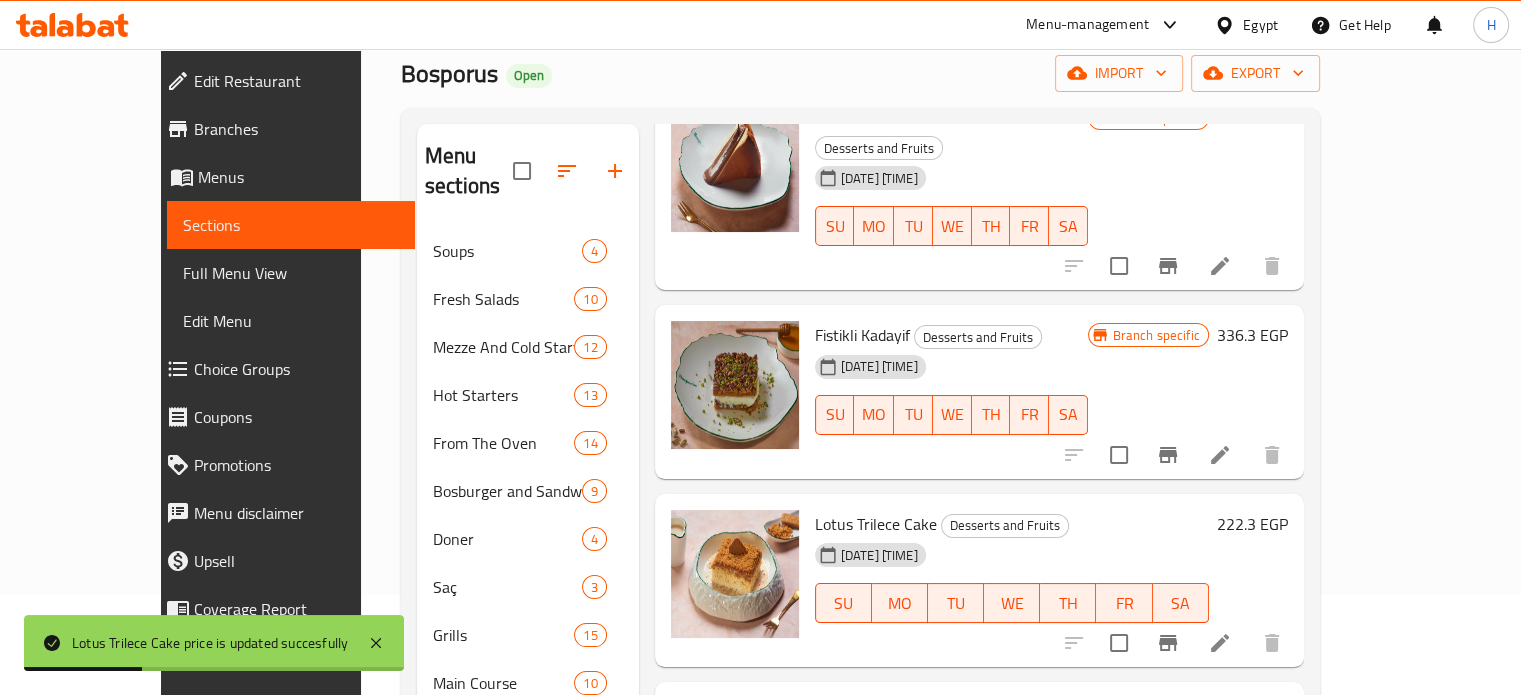 click on "165.3   EGP" at bounding box center [1252, 712] 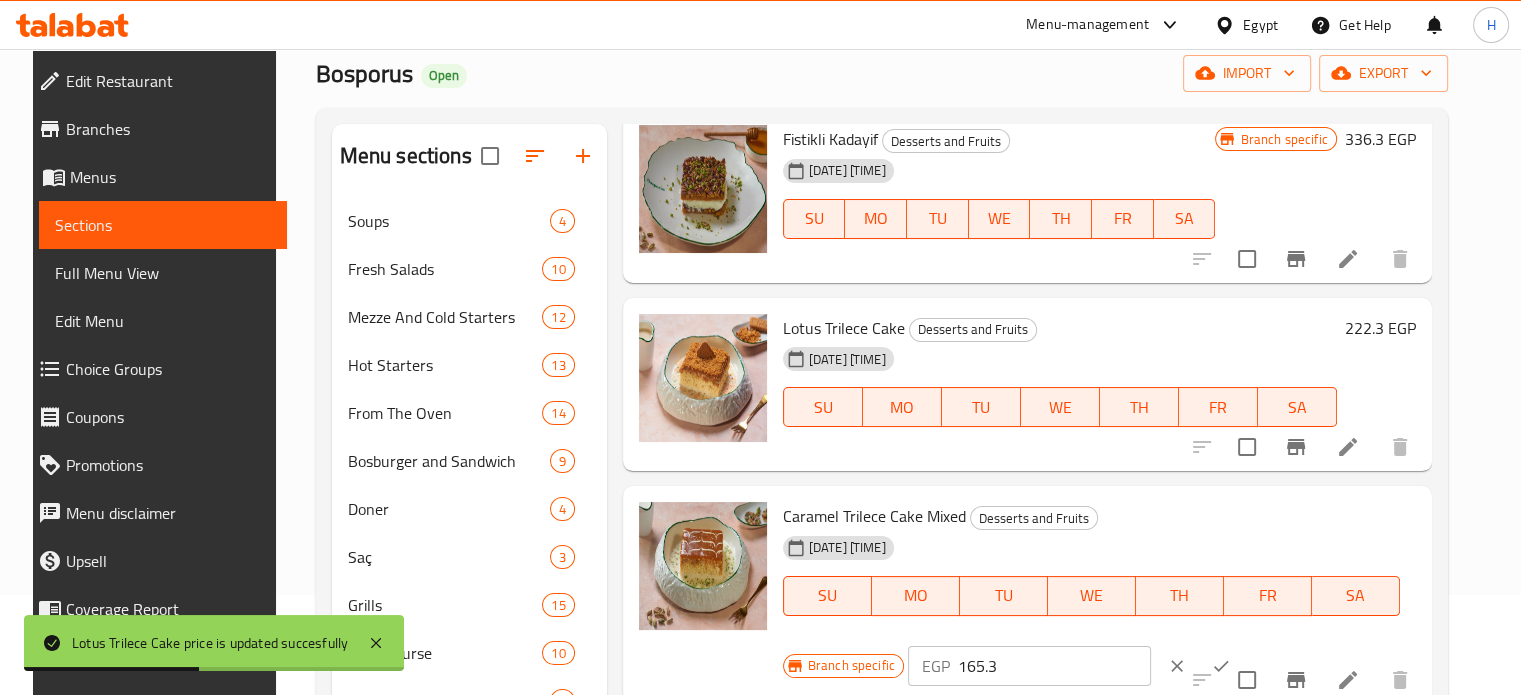 scroll, scrollTop: 1852, scrollLeft: 0, axis: vertical 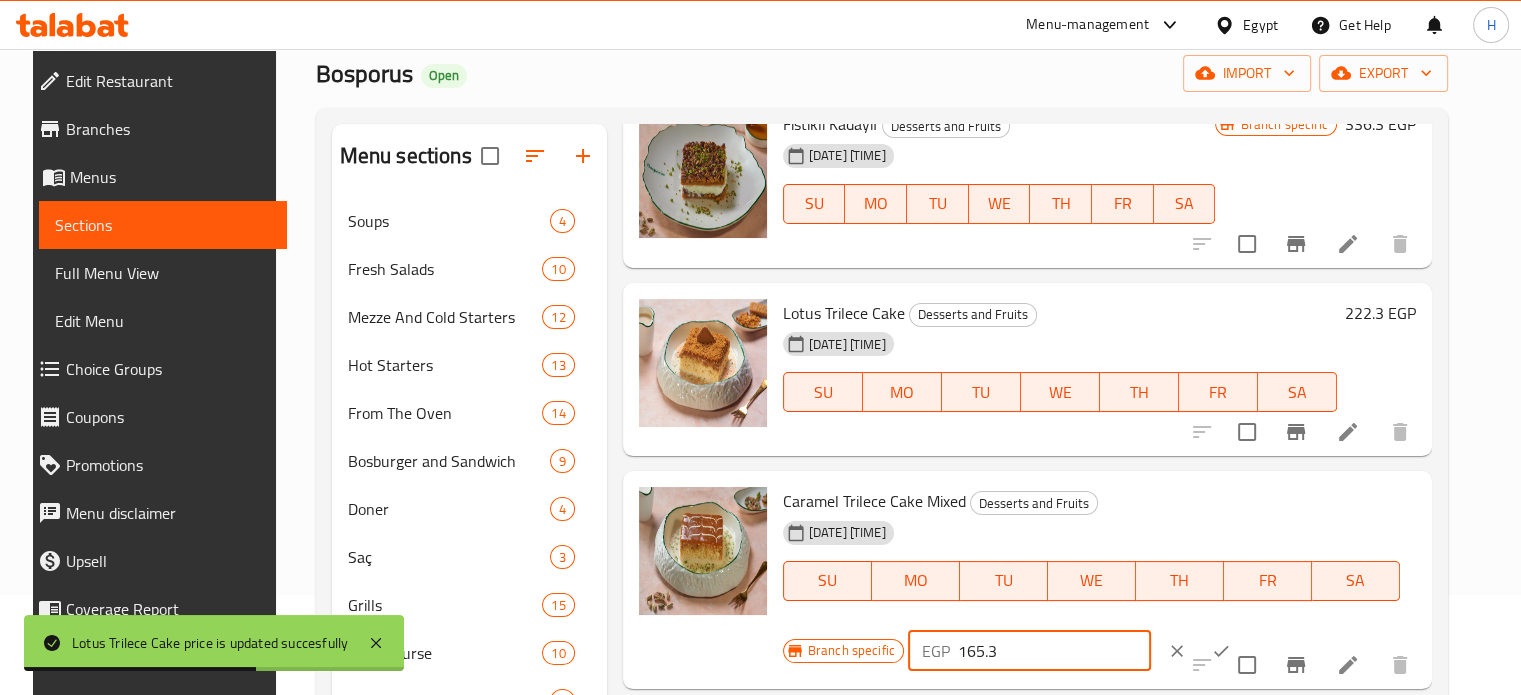drag, startPoint x: 1016, startPoint y: 657, endPoint x: 948, endPoint y: 658, distance: 68.007355 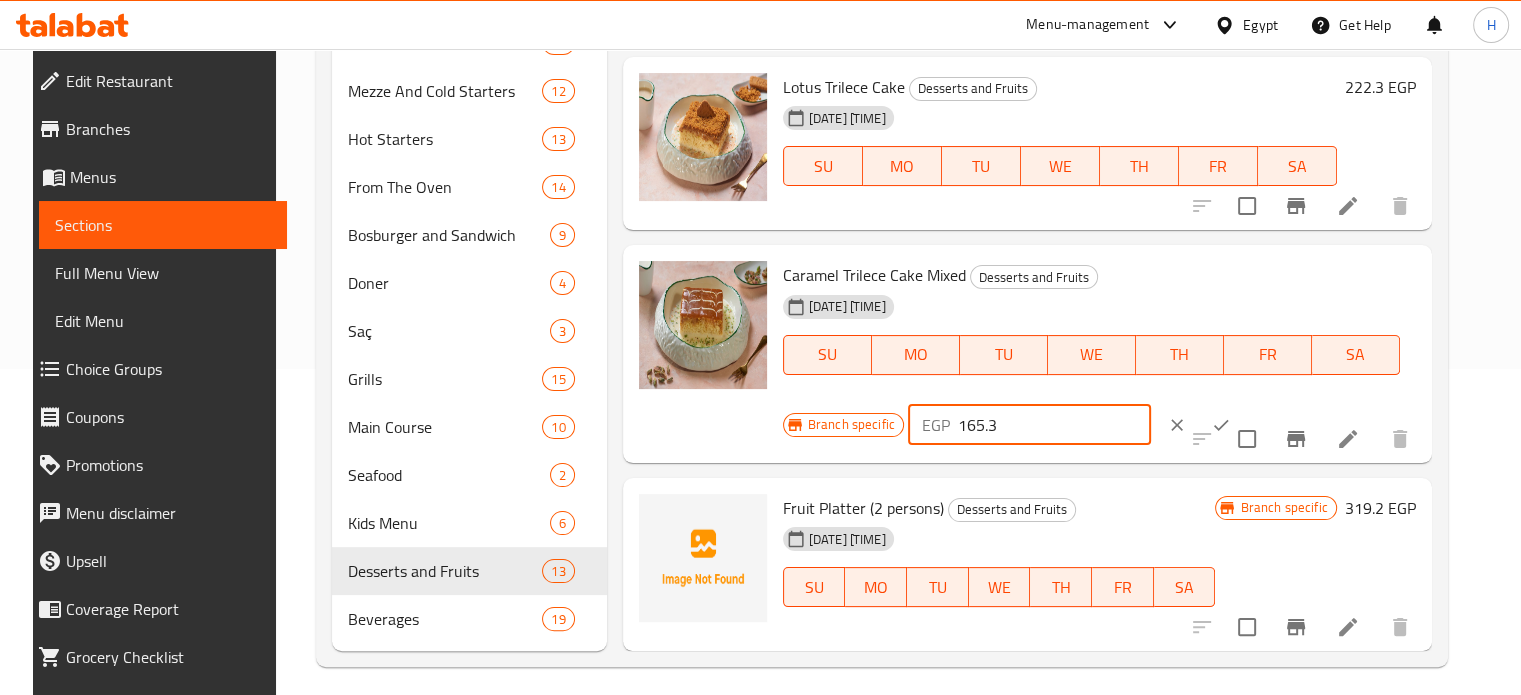 scroll, scrollTop: 337, scrollLeft: 0, axis: vertical 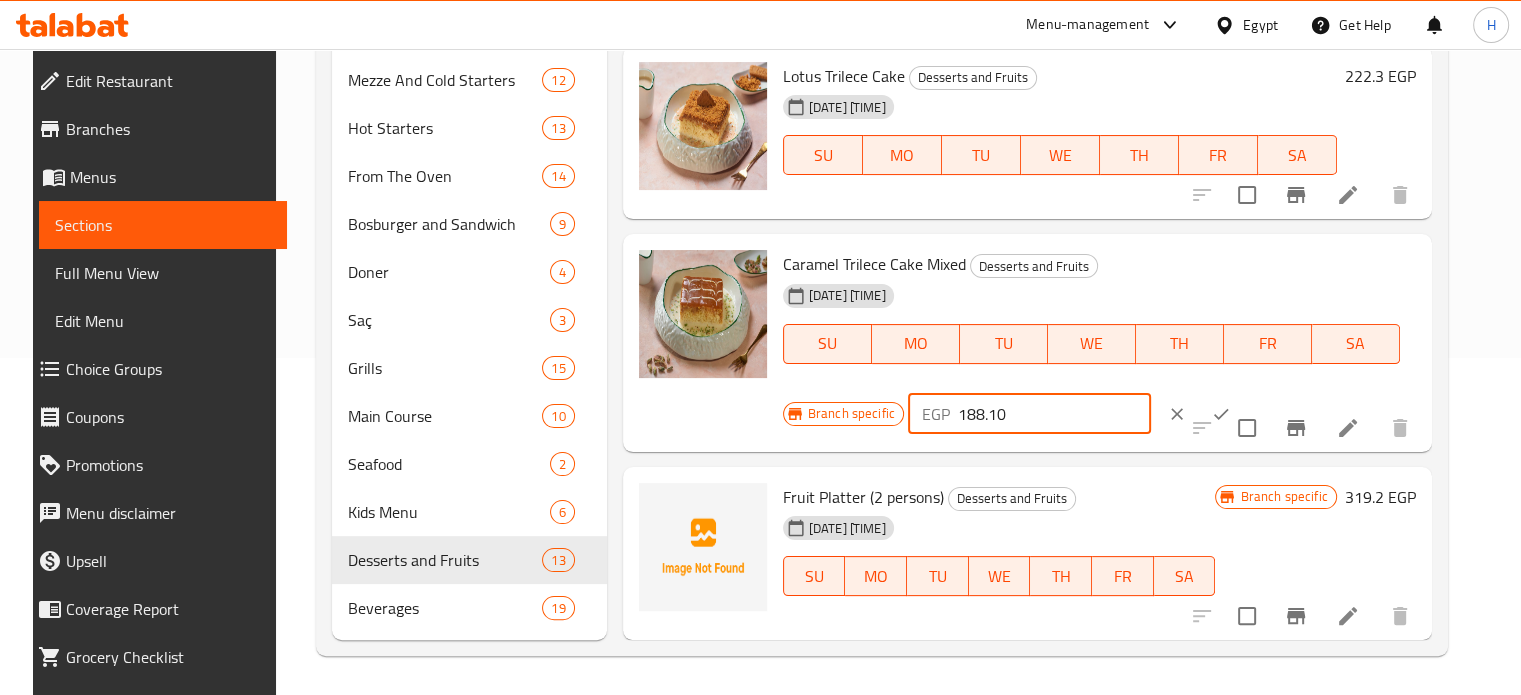 type on "188.10" 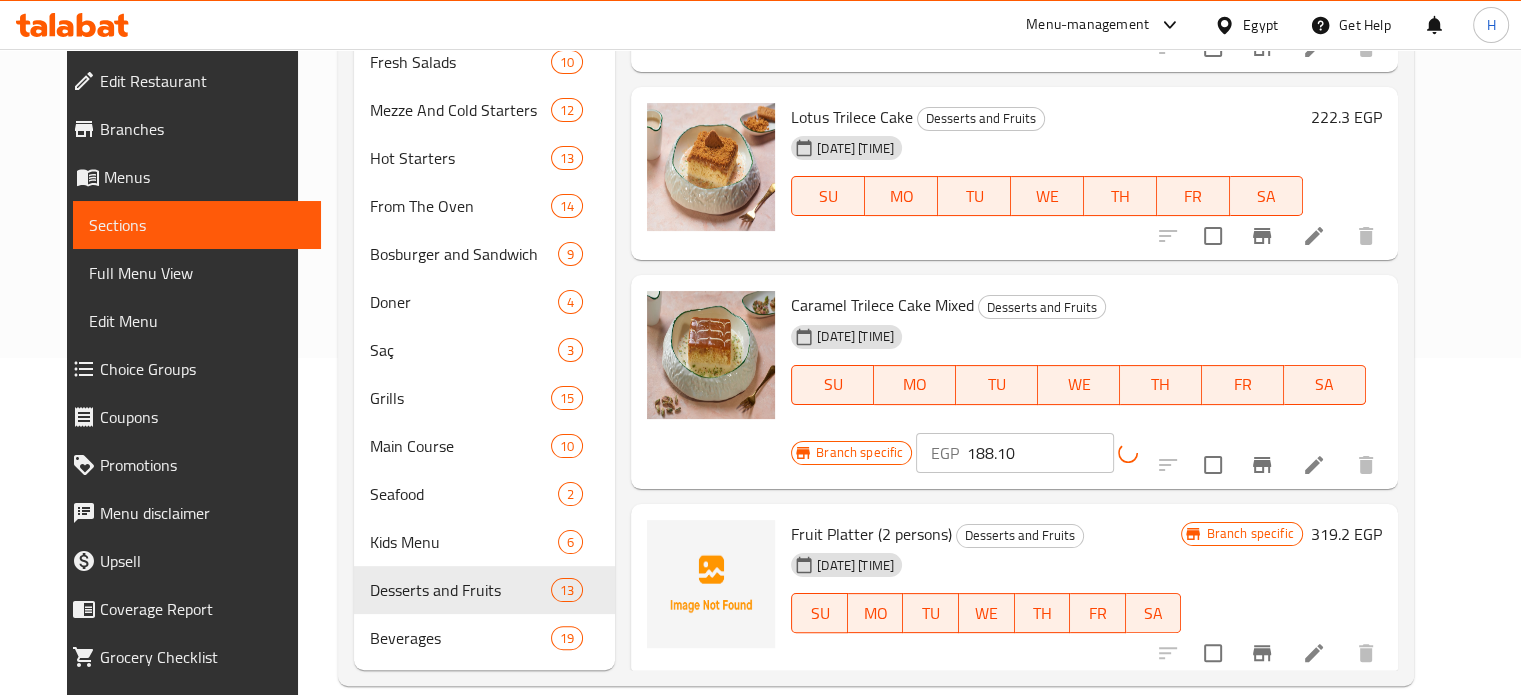 scroll, scrollTop: 1808, scrollLeft: 0, axis: vertical 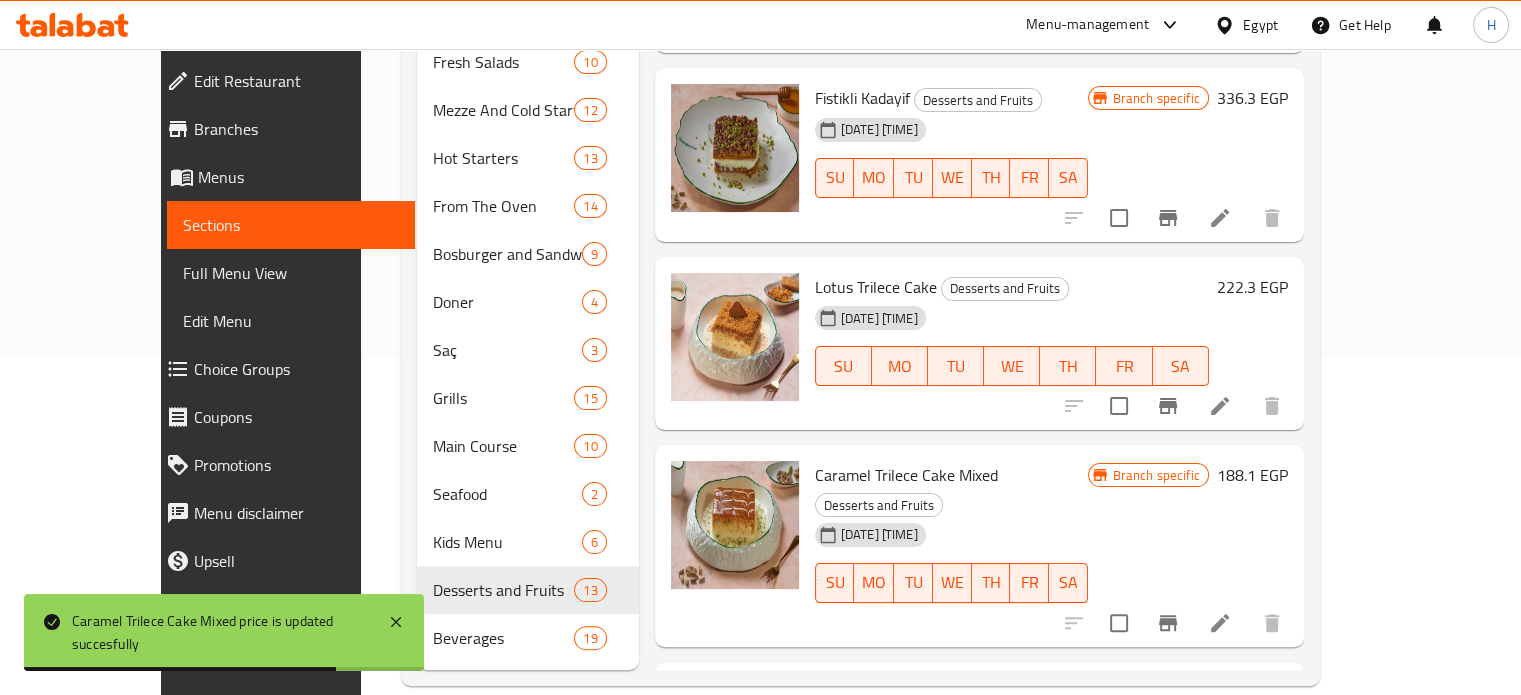 click on "319.2   EGP" at bounding box center [1252, 692] 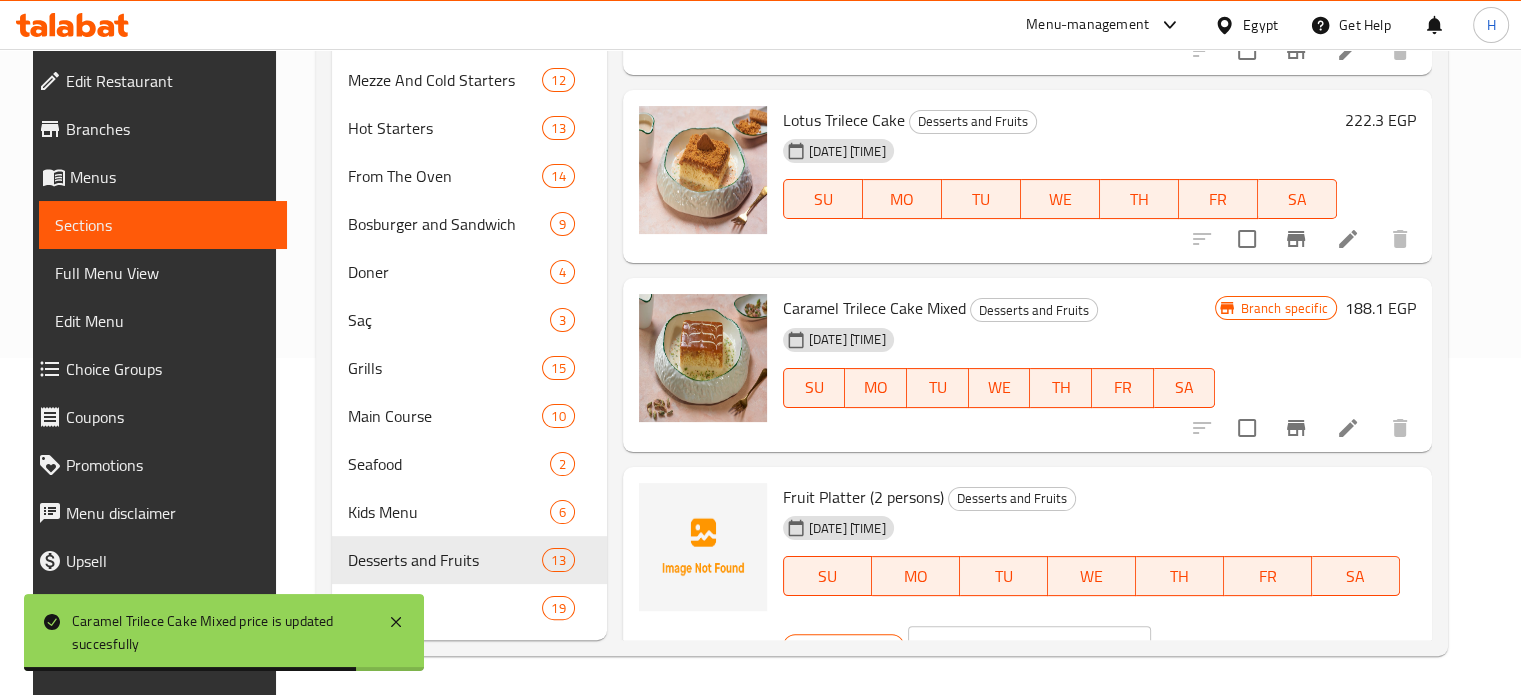 scroll, scrollTop: 1852, scrollLeft: 0, axis: vertical 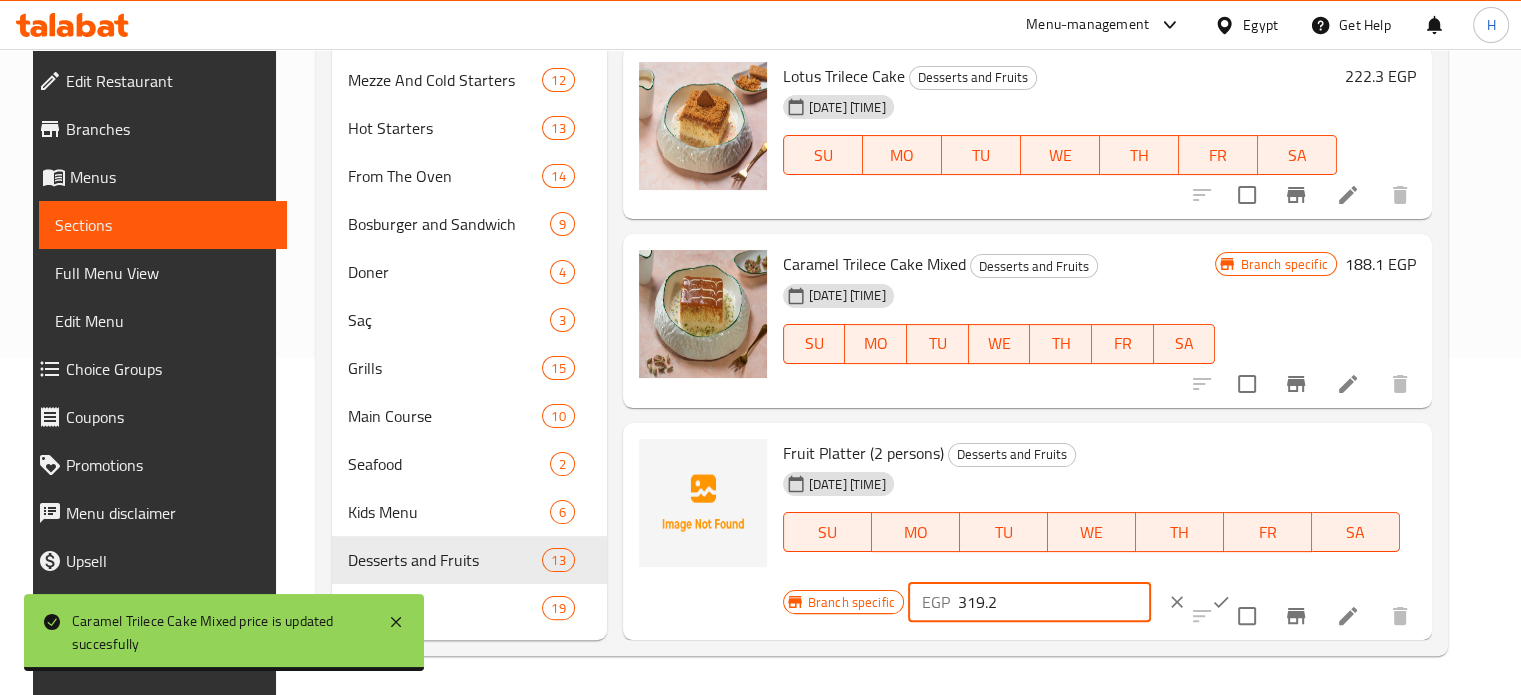 drag, startPoint x: 1016, startPoint y: 602, endPoint x: 918, endPoint y: 607, distance: 98.12747 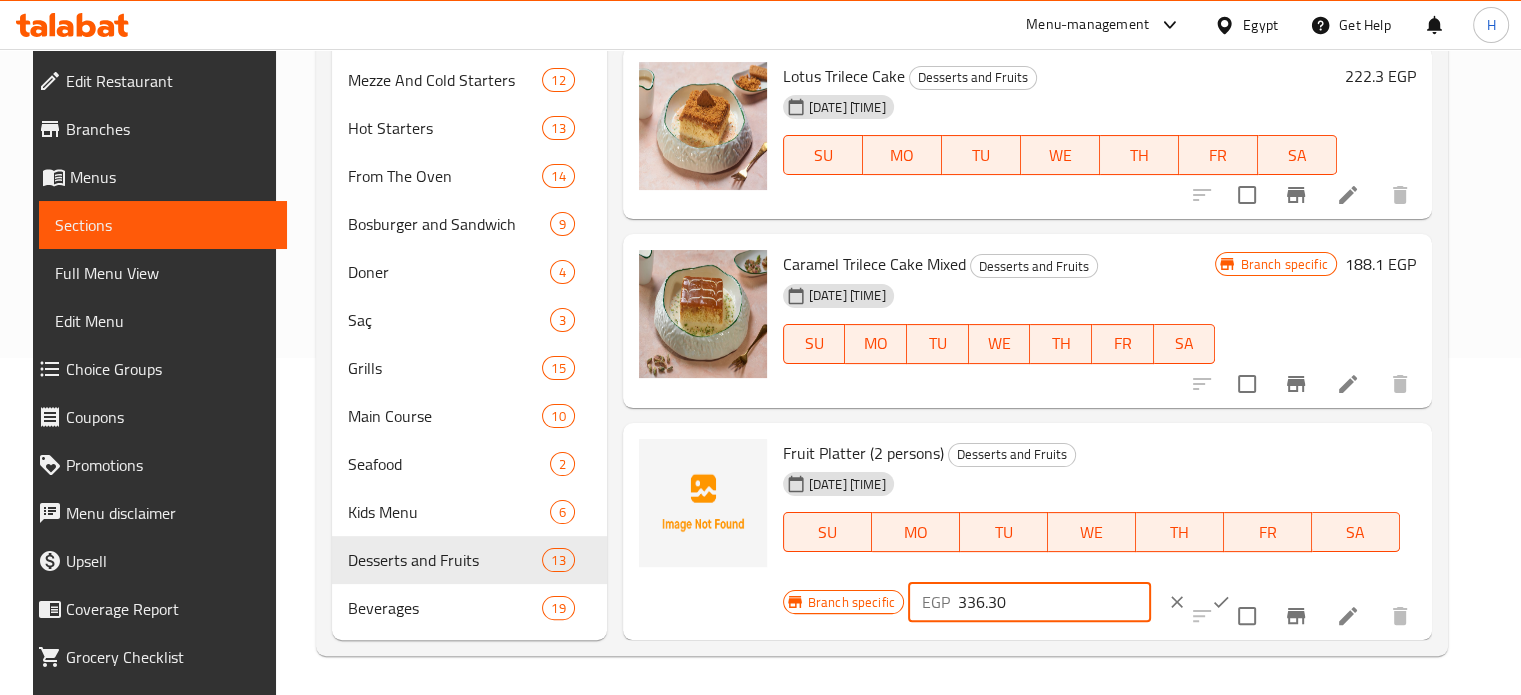 type on "336.30" 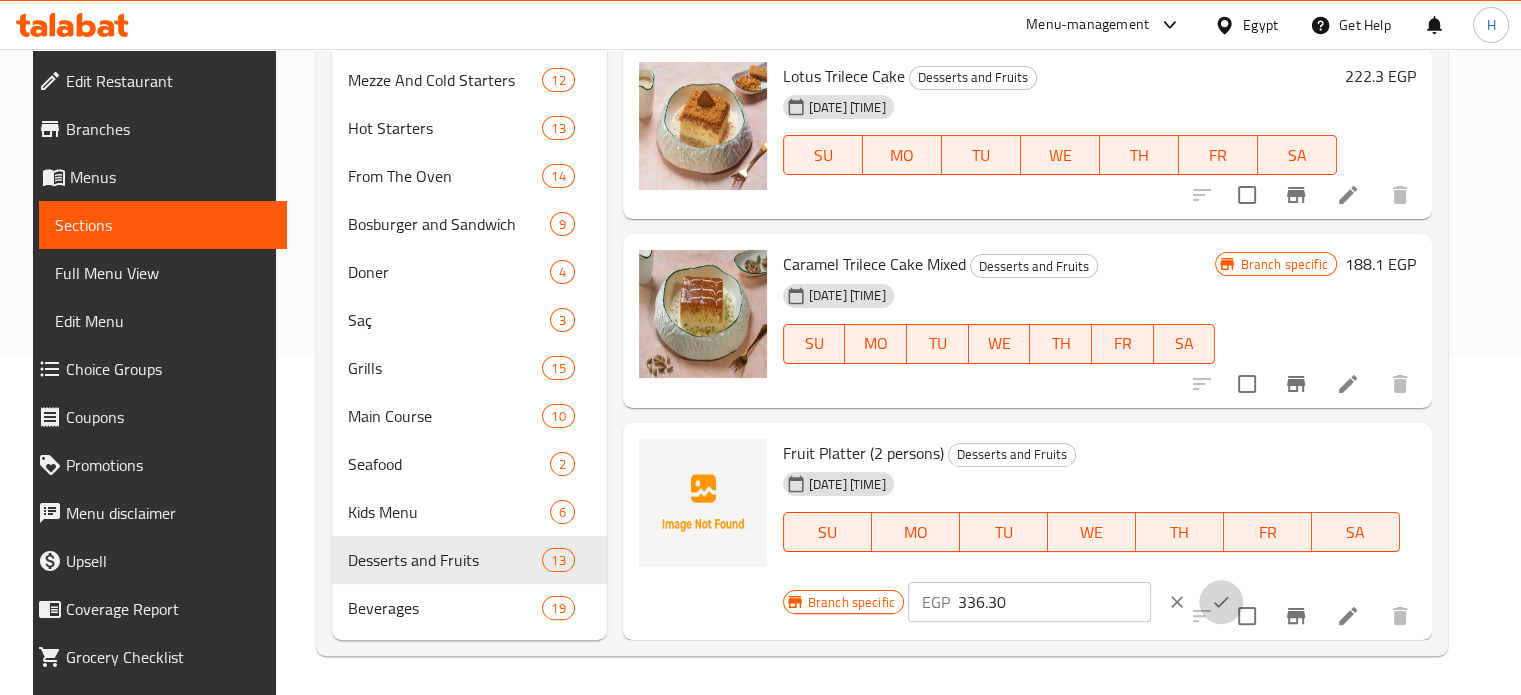 click 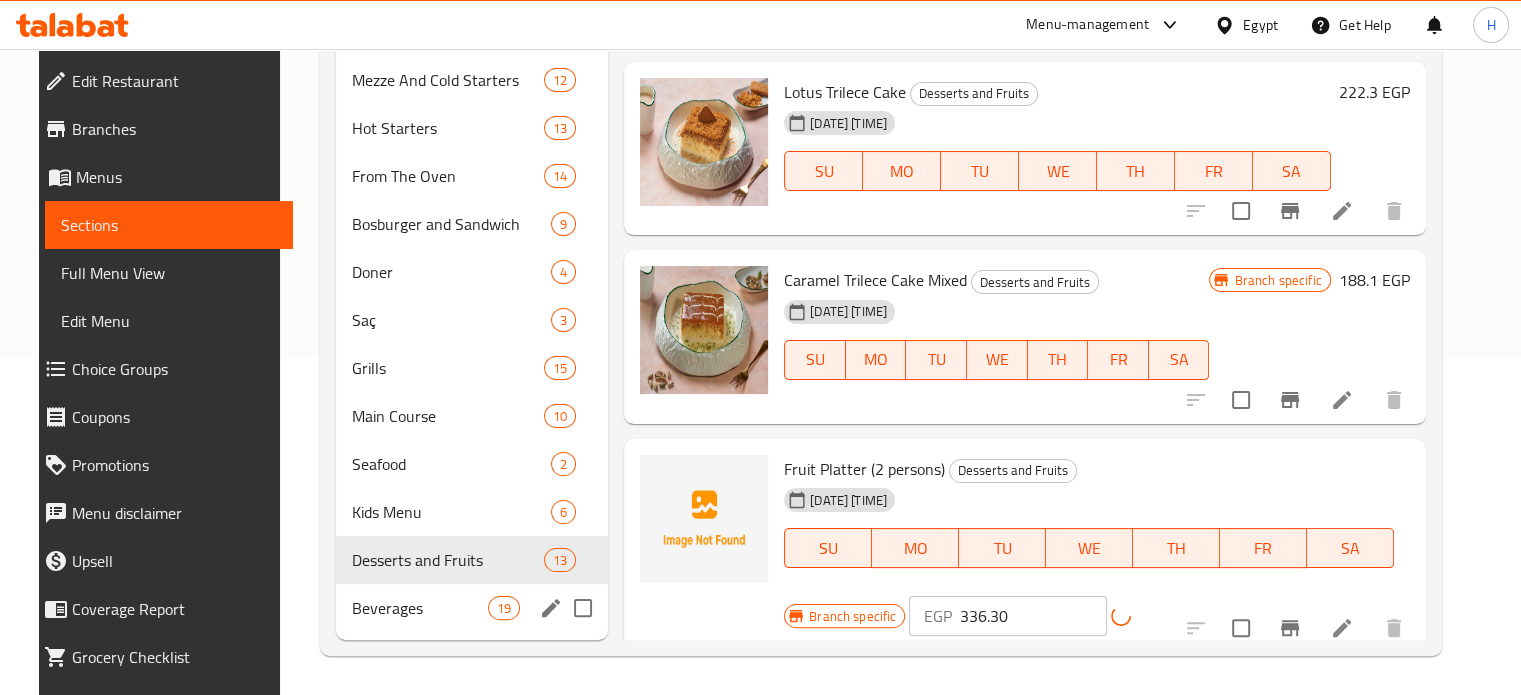 scroll, scrollTop: 1808, scrollLeft: 0, axis: vertical 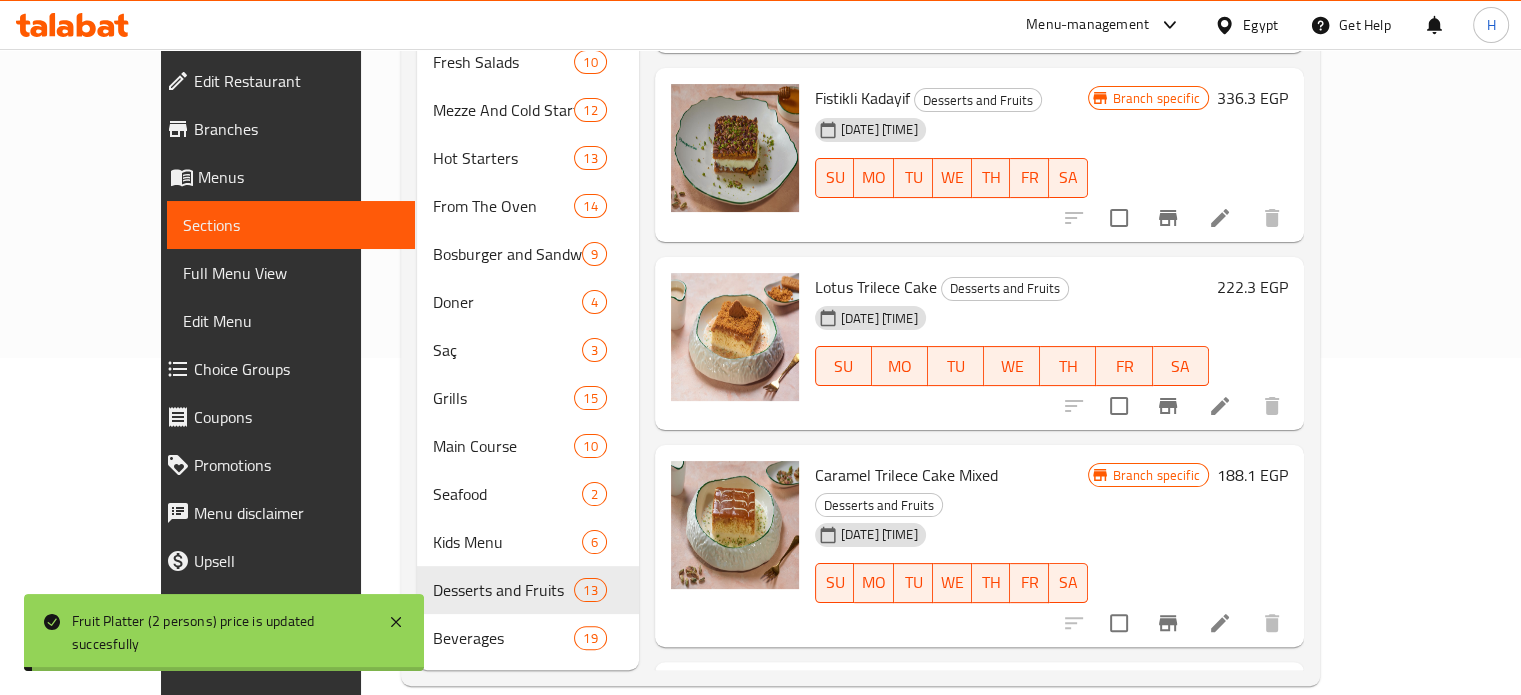 click on "Fruit Platter (2 persons) price is updated succesfully" at bounding box center [224, 632] 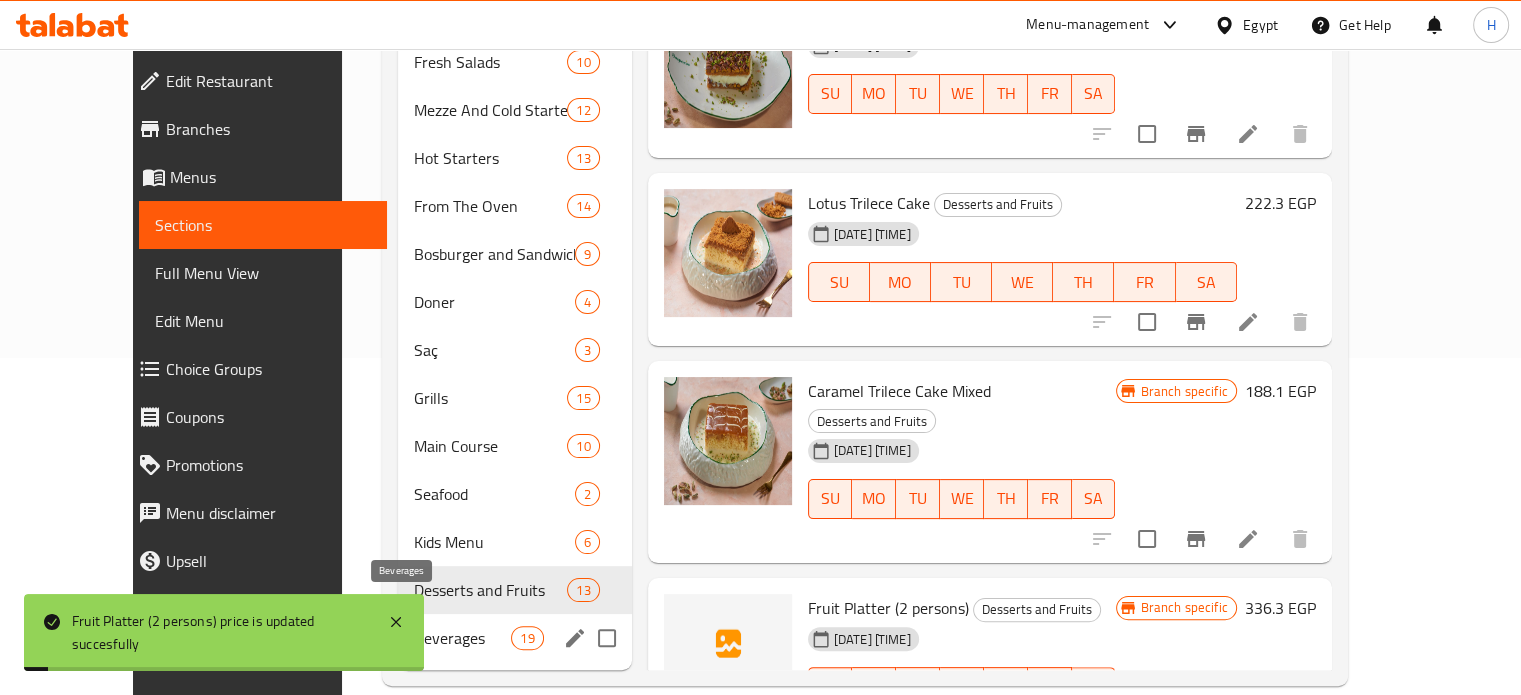 click on "Beverages" at bounding box center [462, 638] 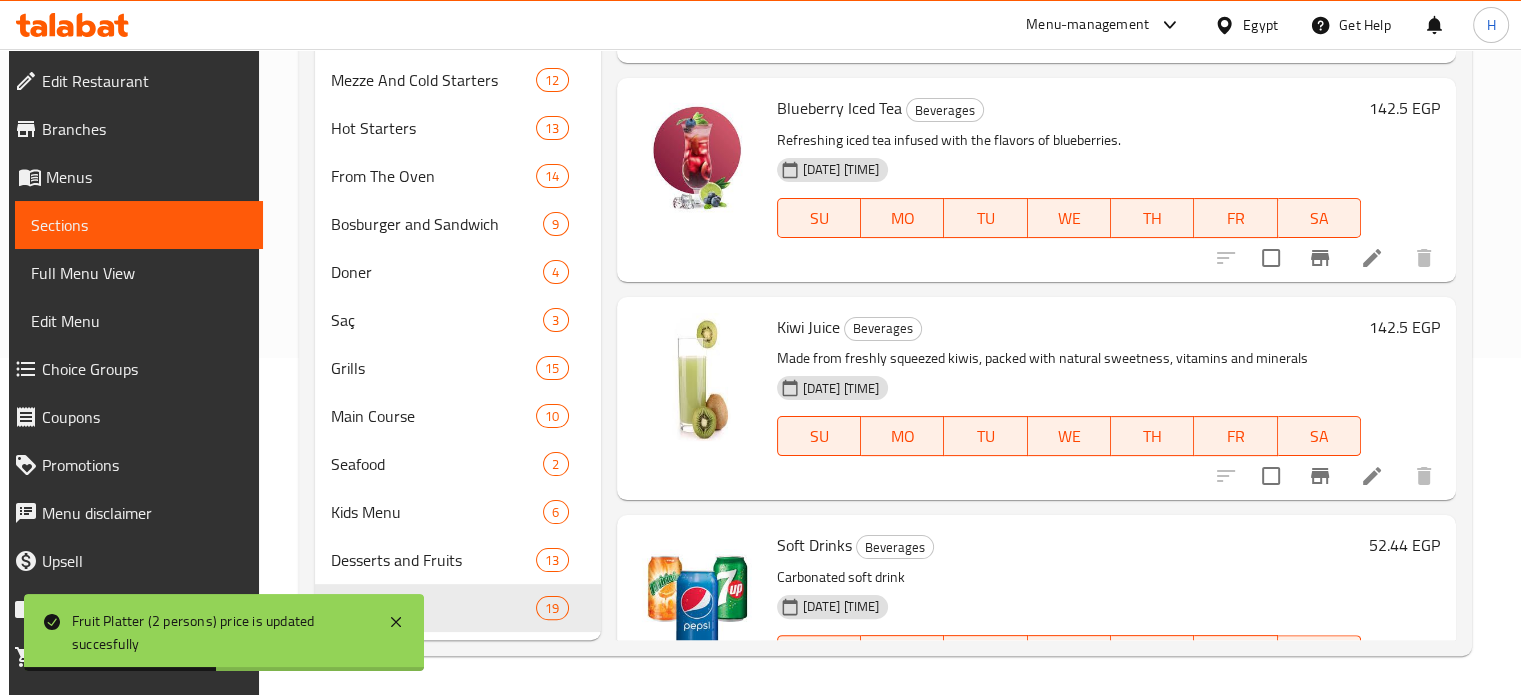 scroll, scrollTop: 0, scrollLeft: 0, axis: both 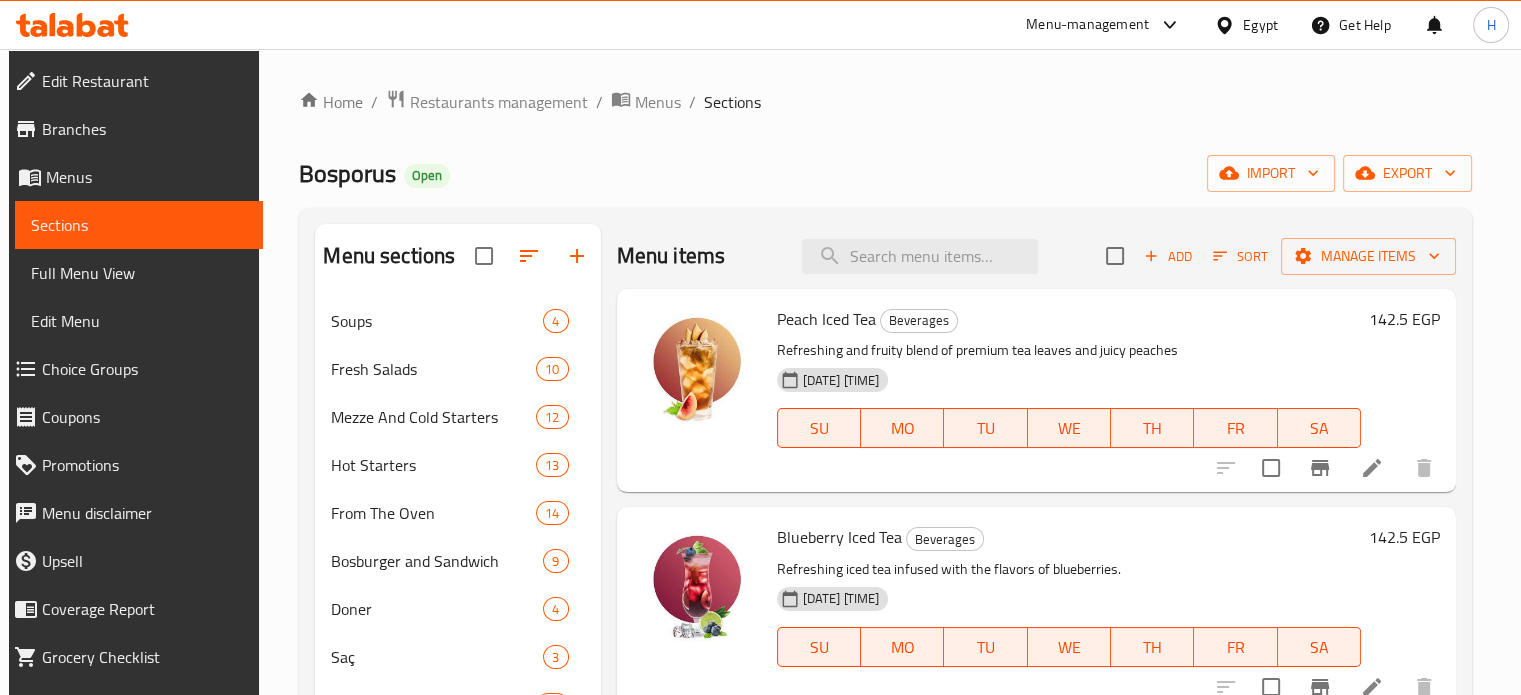 click on "142.5   EGP" at bounding box center [1404, 319] 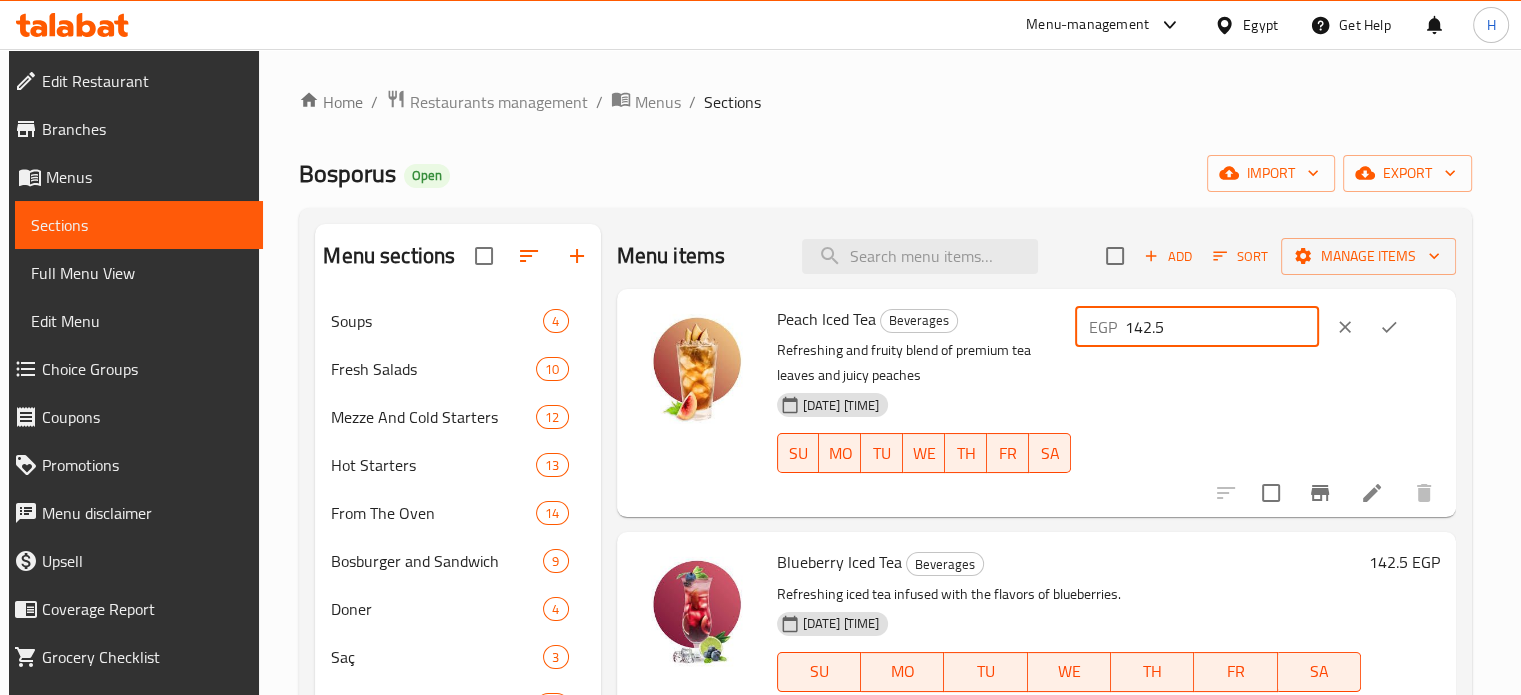 drag, startPoint x: 1204, startPoint y: 332, endPoint x: 1117, endPoint y: 327, distance: 87.14356 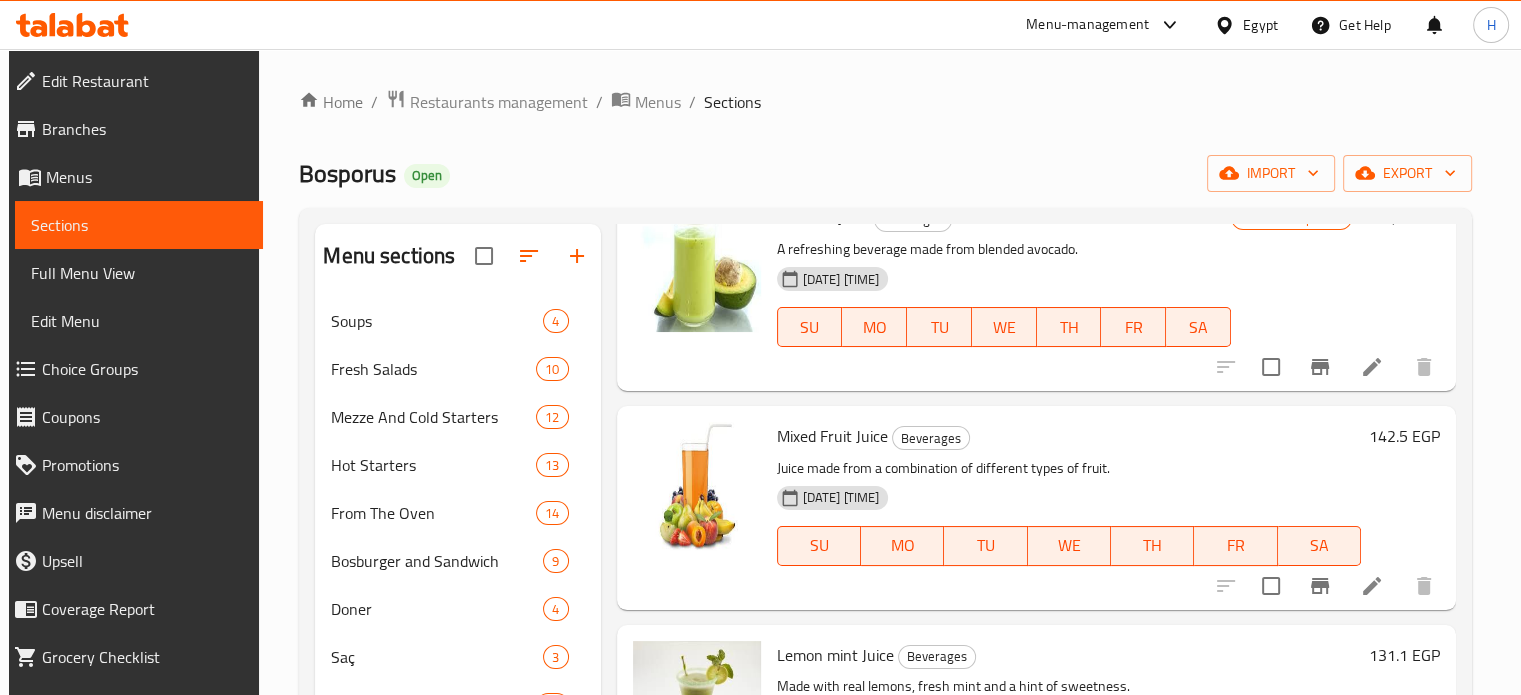 scroll, scrollTop: 3548, scrollLeft: 0, axis: vertical 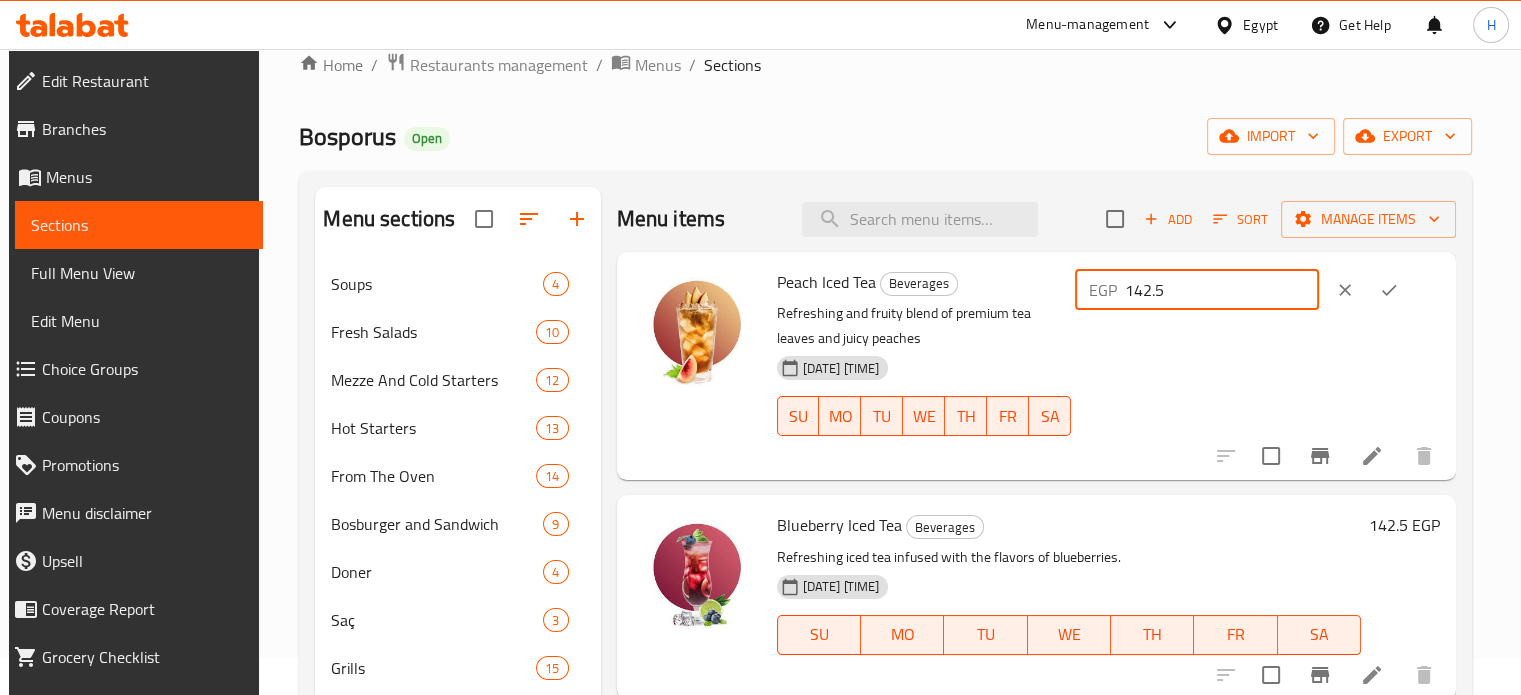 click 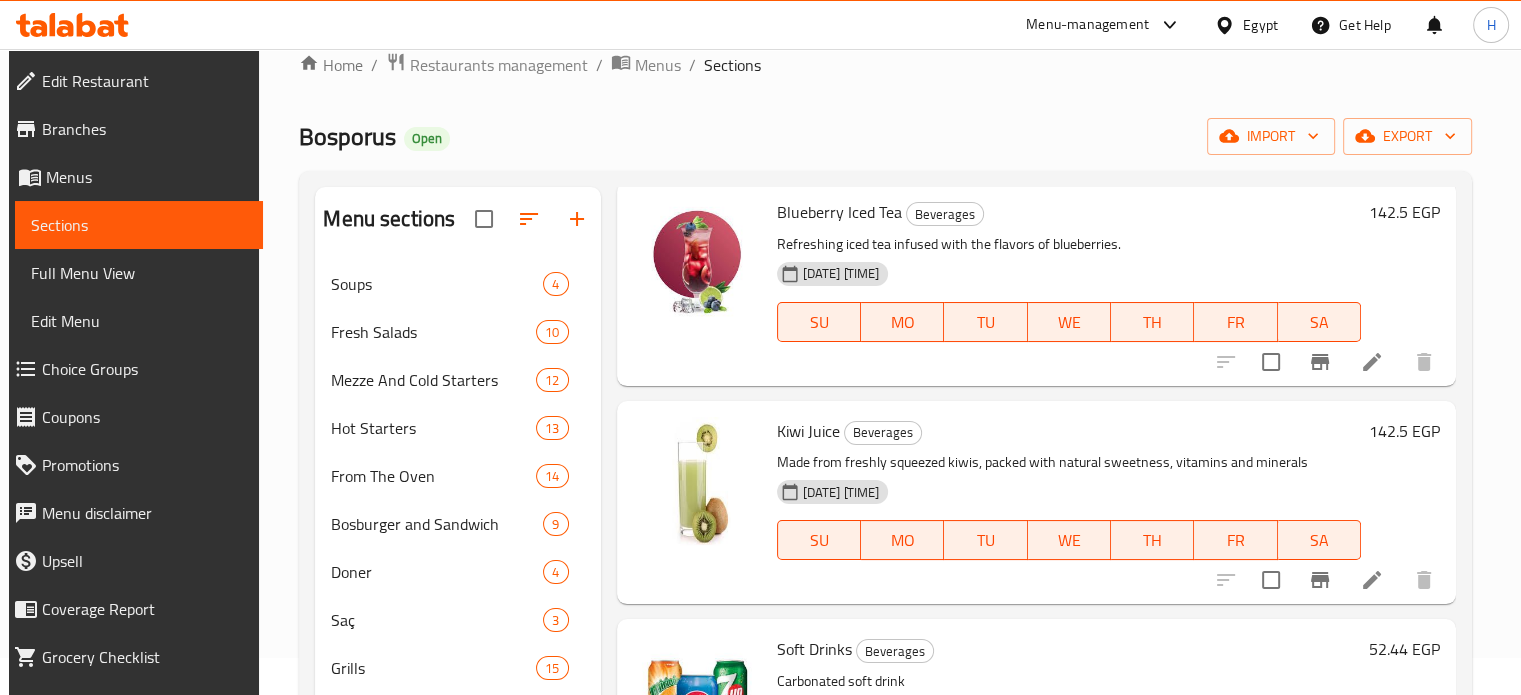 scroll, scrollTop: 300, scrollLeft: 0, axis: vertical 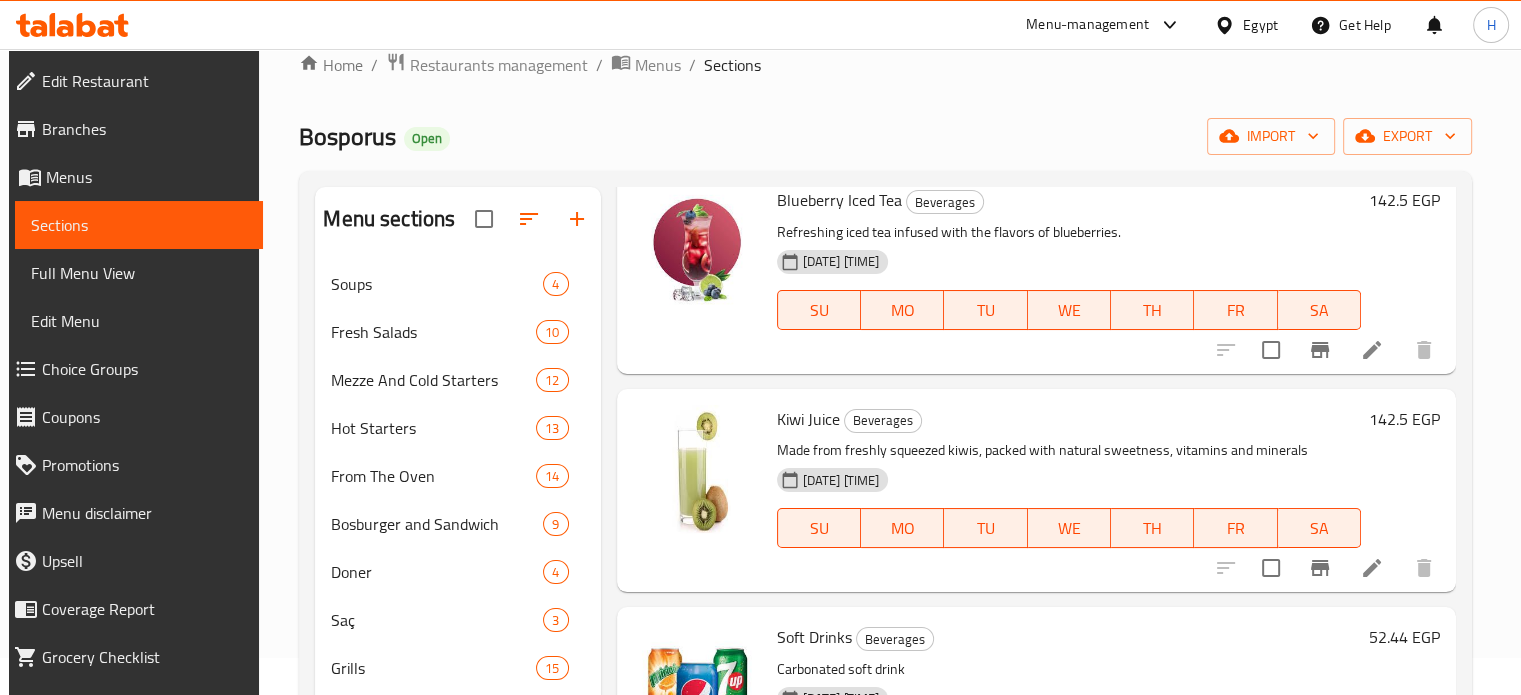 click on "142.5   EGP" at bounding box center (1404, 419) 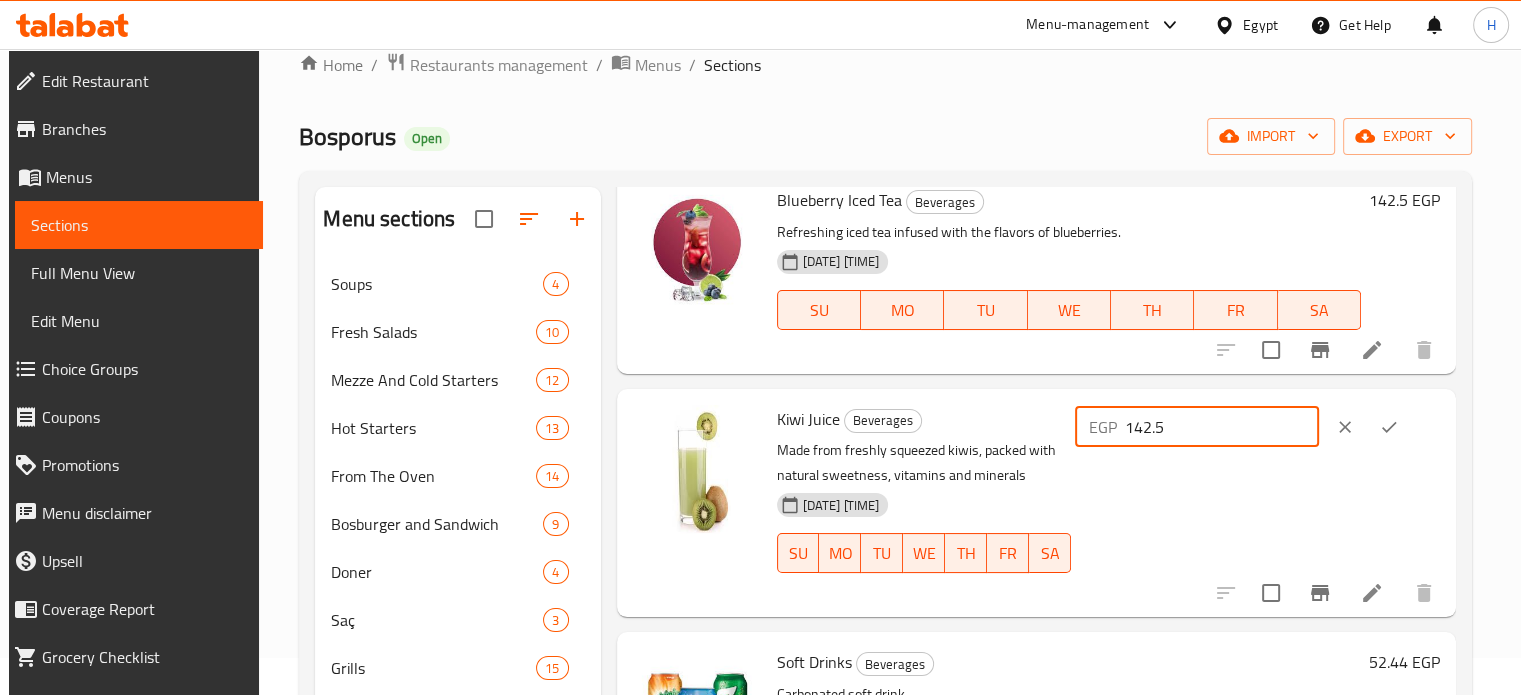 drag, startPoint x: 1224, startPoint y: 436, endPoint x: 1155, endPoint y: 426, distance: 69.72087 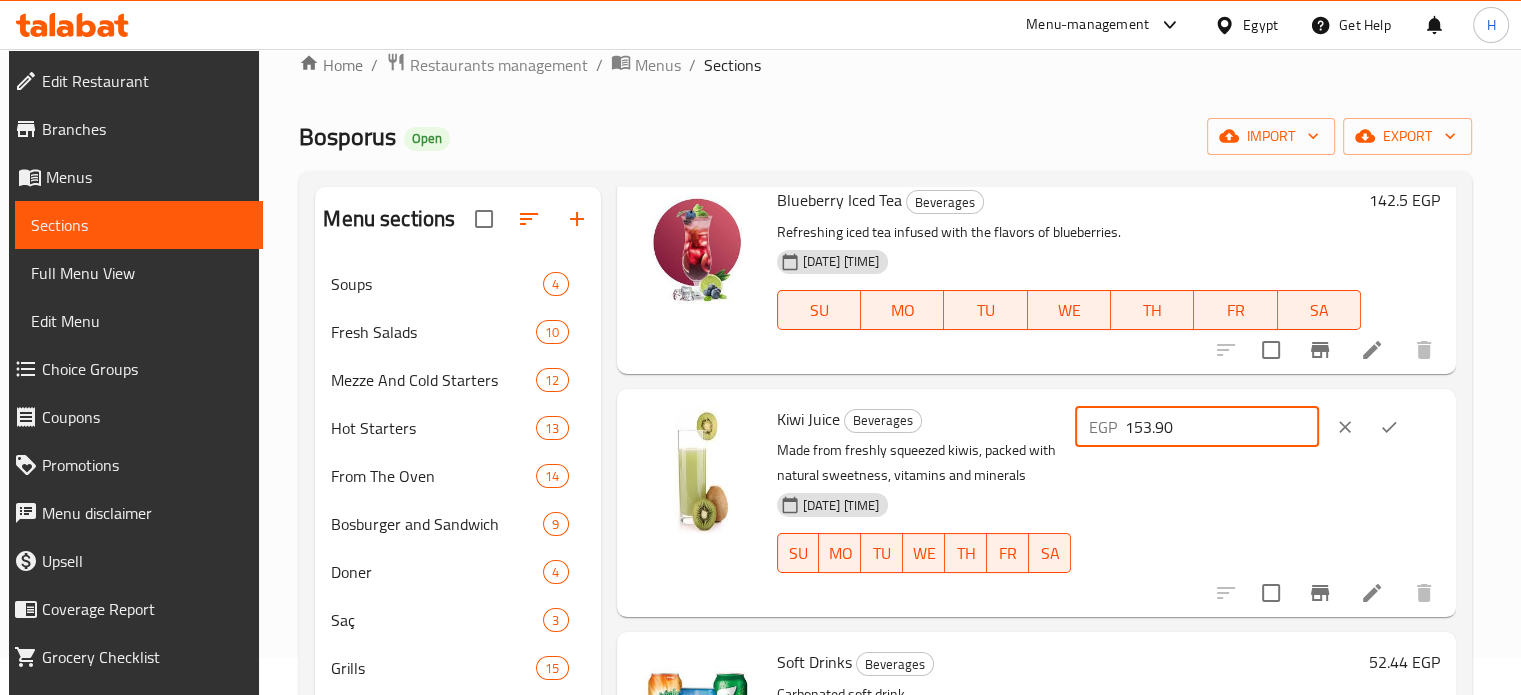 drag, startPoint x: 1225, startPoint y: 427, endPoint x: 1152, endPoint y: 426, distance: 73.00685 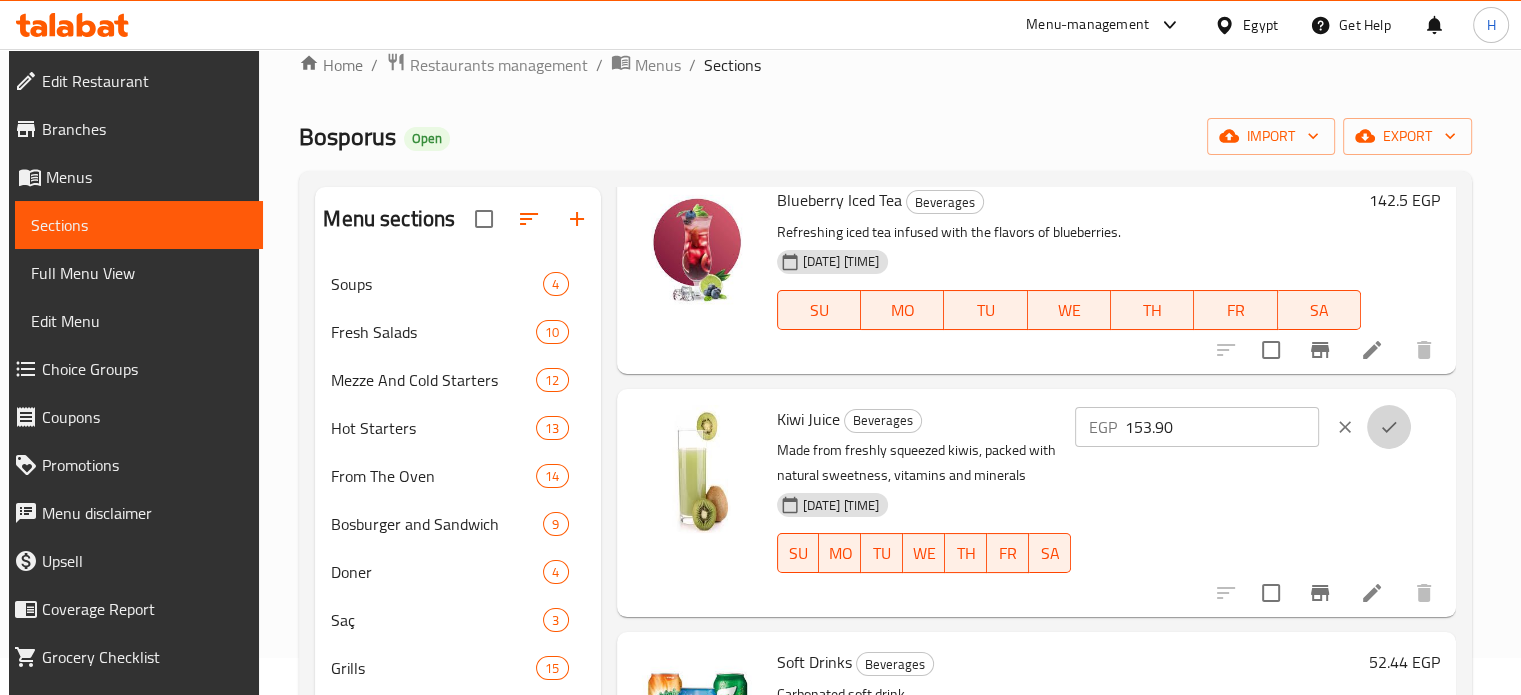 click at bounding box center [1389, 427] 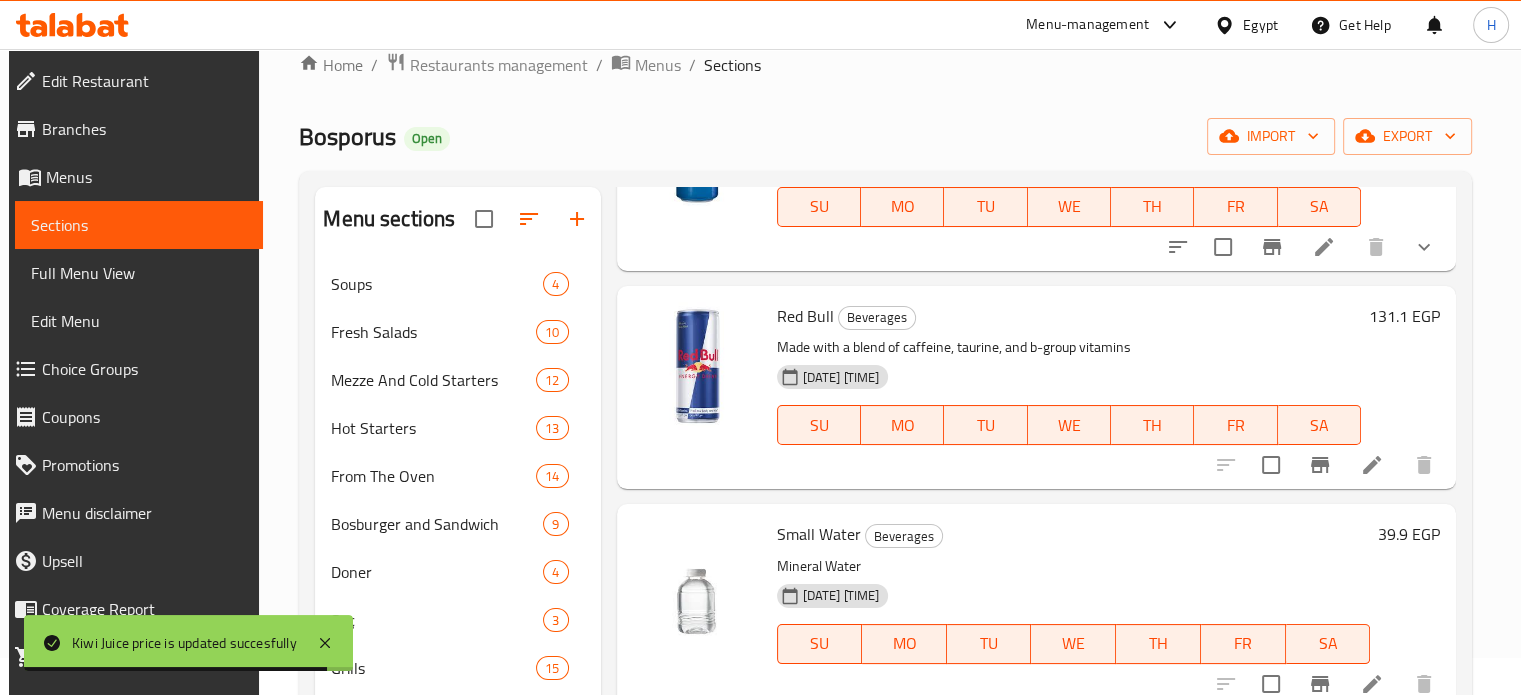 scroll, scrollTop: 600, scrollLeft: 0, axis: vertical 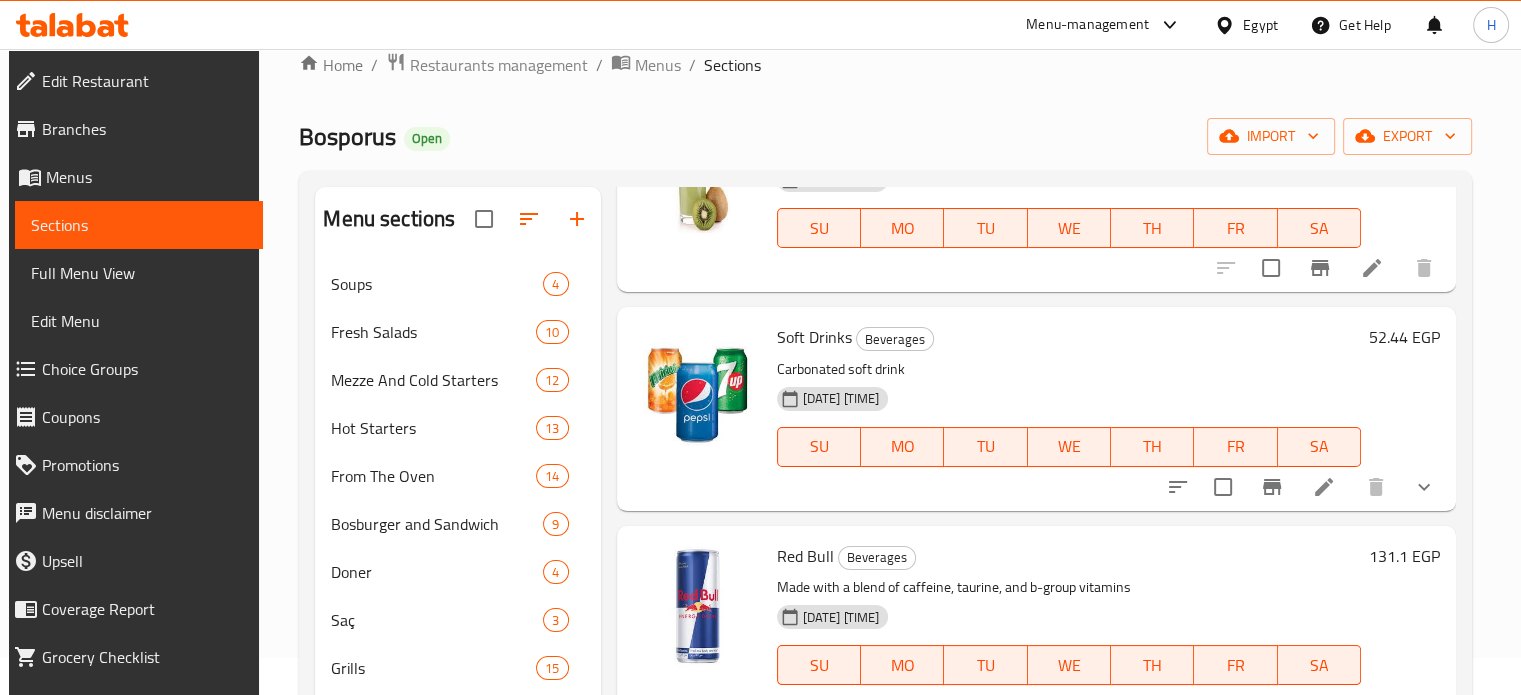 click on "52.44   EGP" at bounding box center (1404, 337) 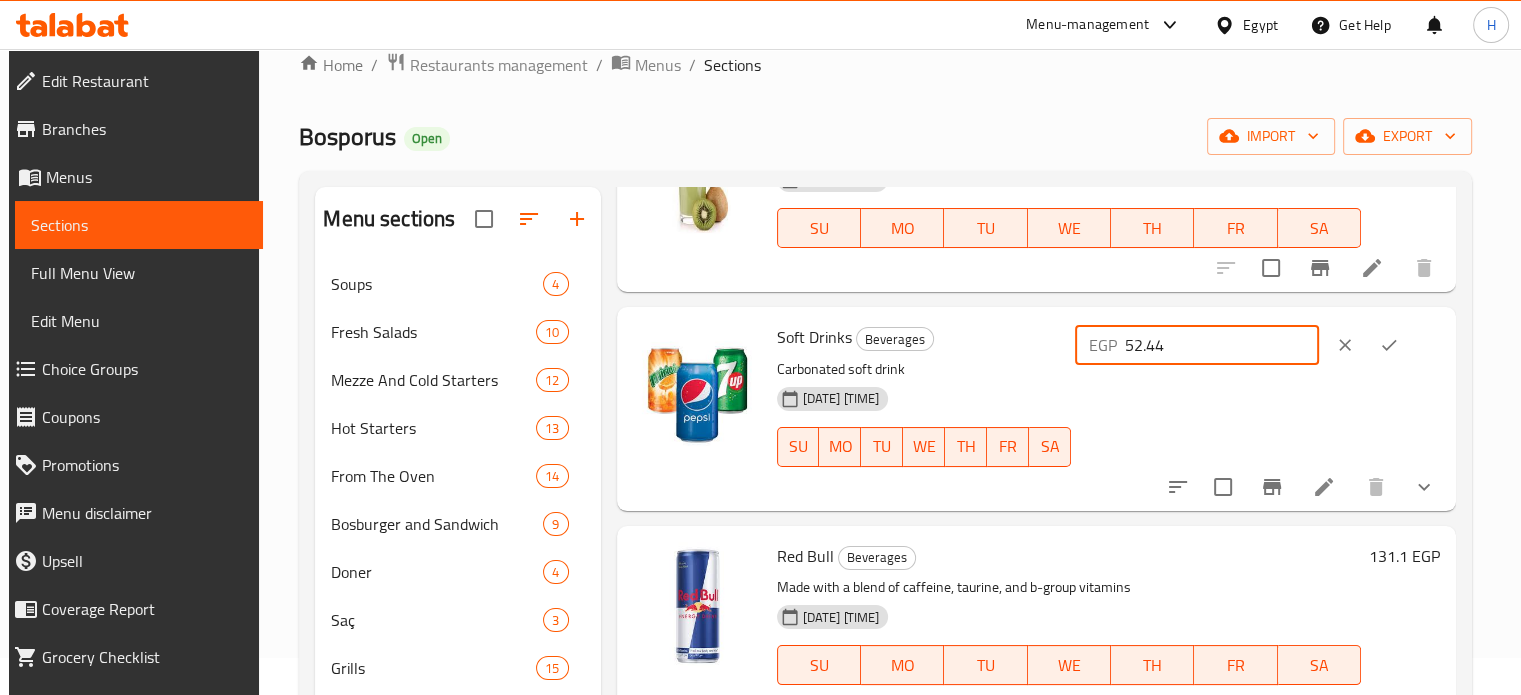 drag, startPoint x: 1257, startPoint y: 341, endPoint x: 1136, endPoint y: 342, distance: 121.004135 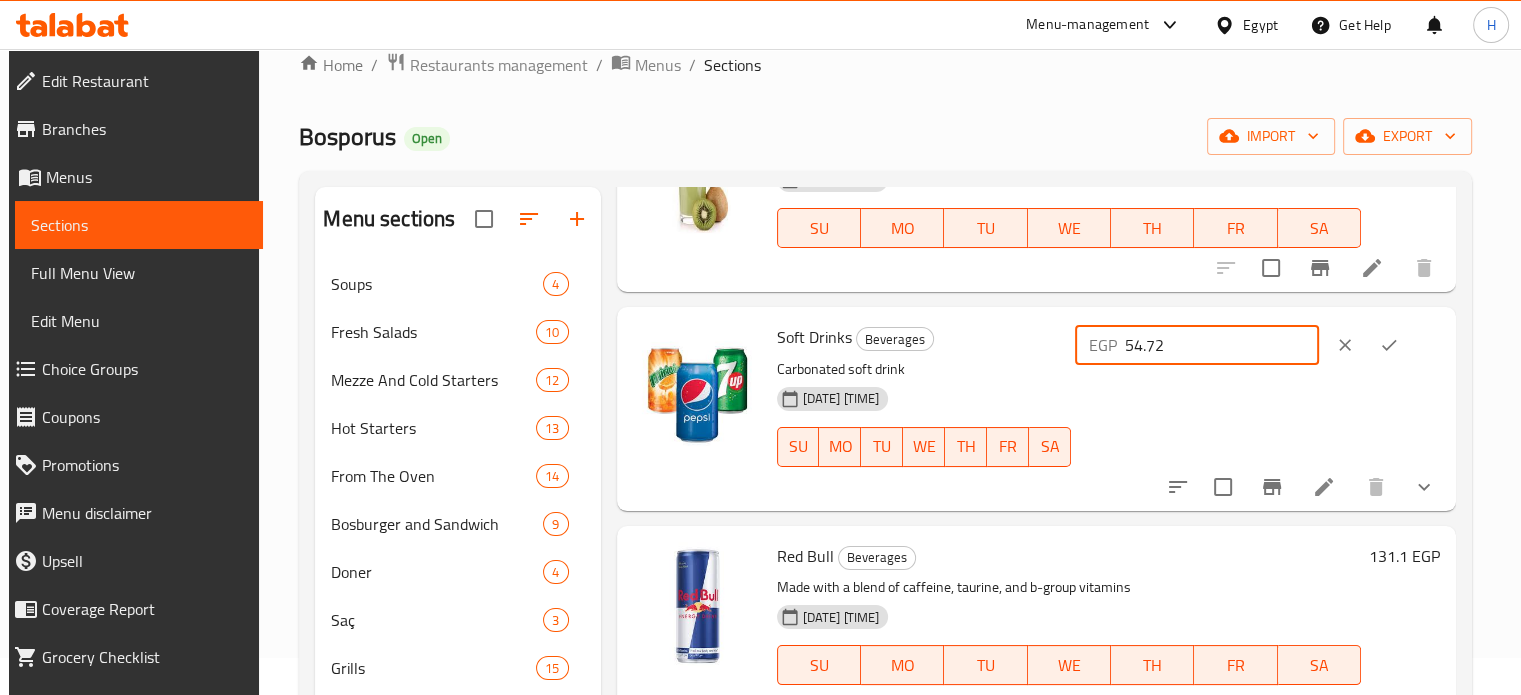 type on "54.72" 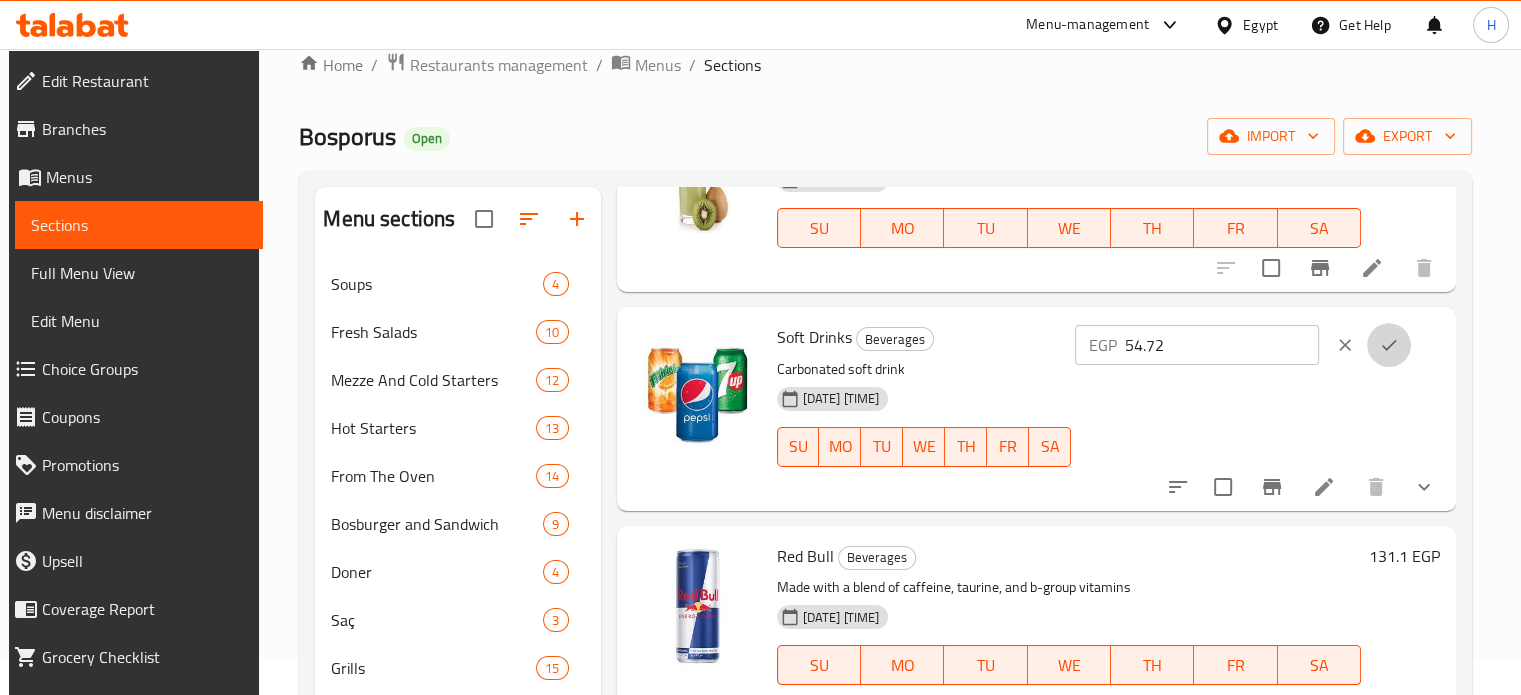 click 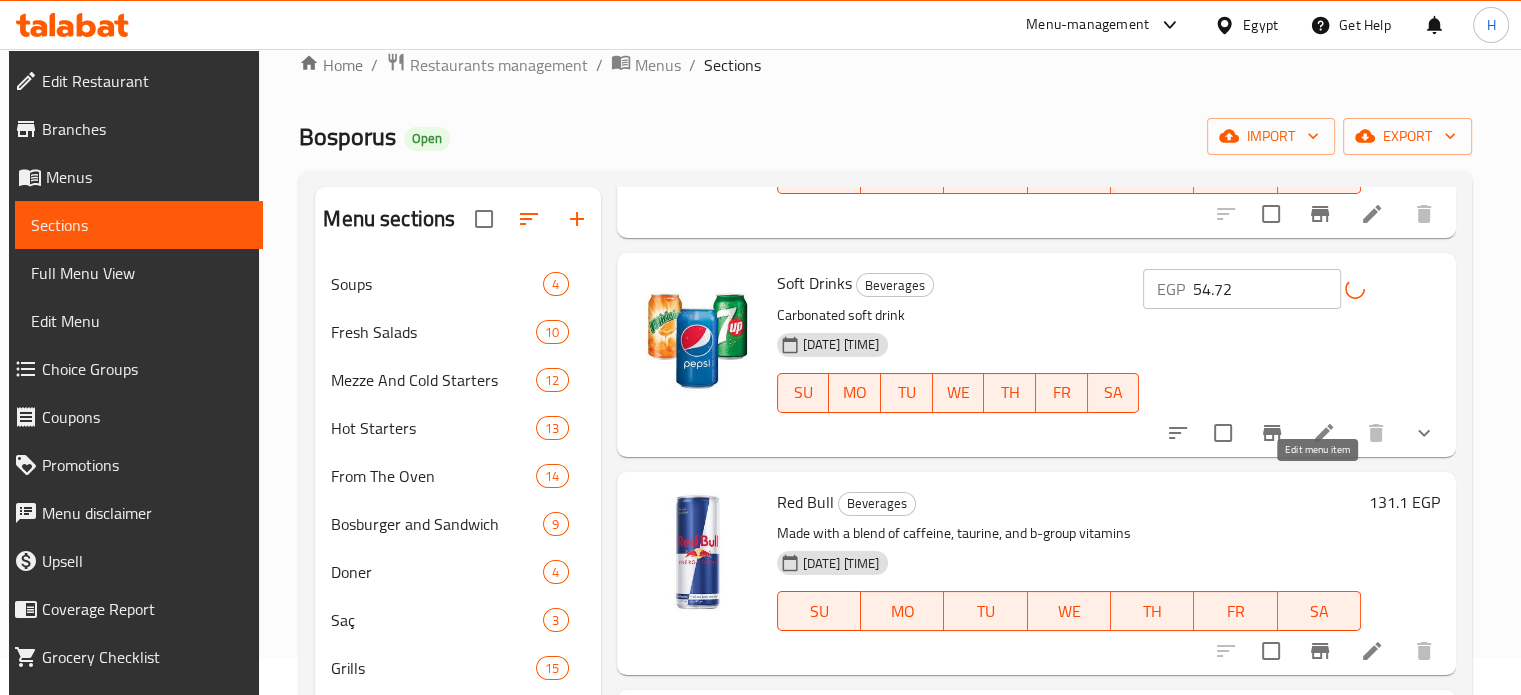 scroll, scrollTop: 700, scrollLeft: 0, axis: vertical 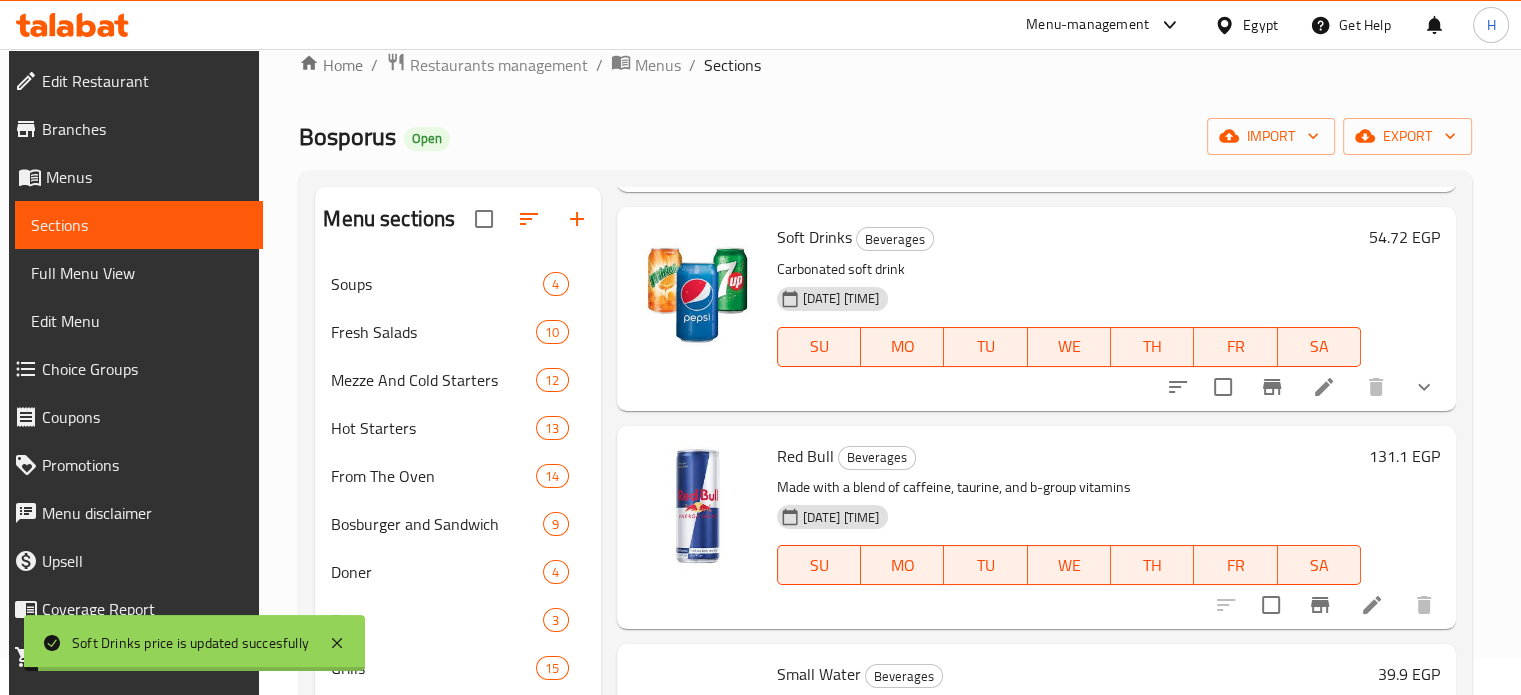 click on "131.1   EGP" at bounding box center (1404, 456) 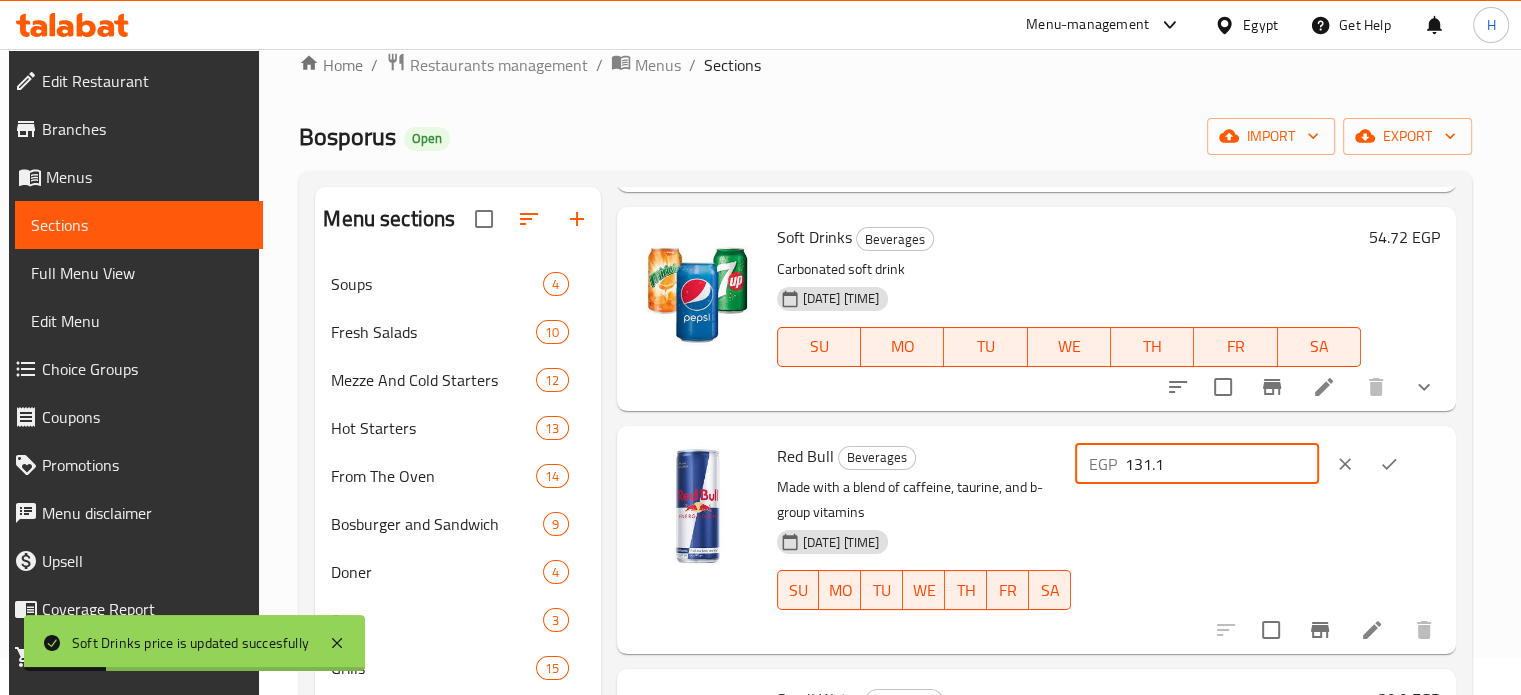 drag, startPoint x: 1233, startPoint y: 471, endPoint x: 1161, endPoint y: 469, distance: 72.02777 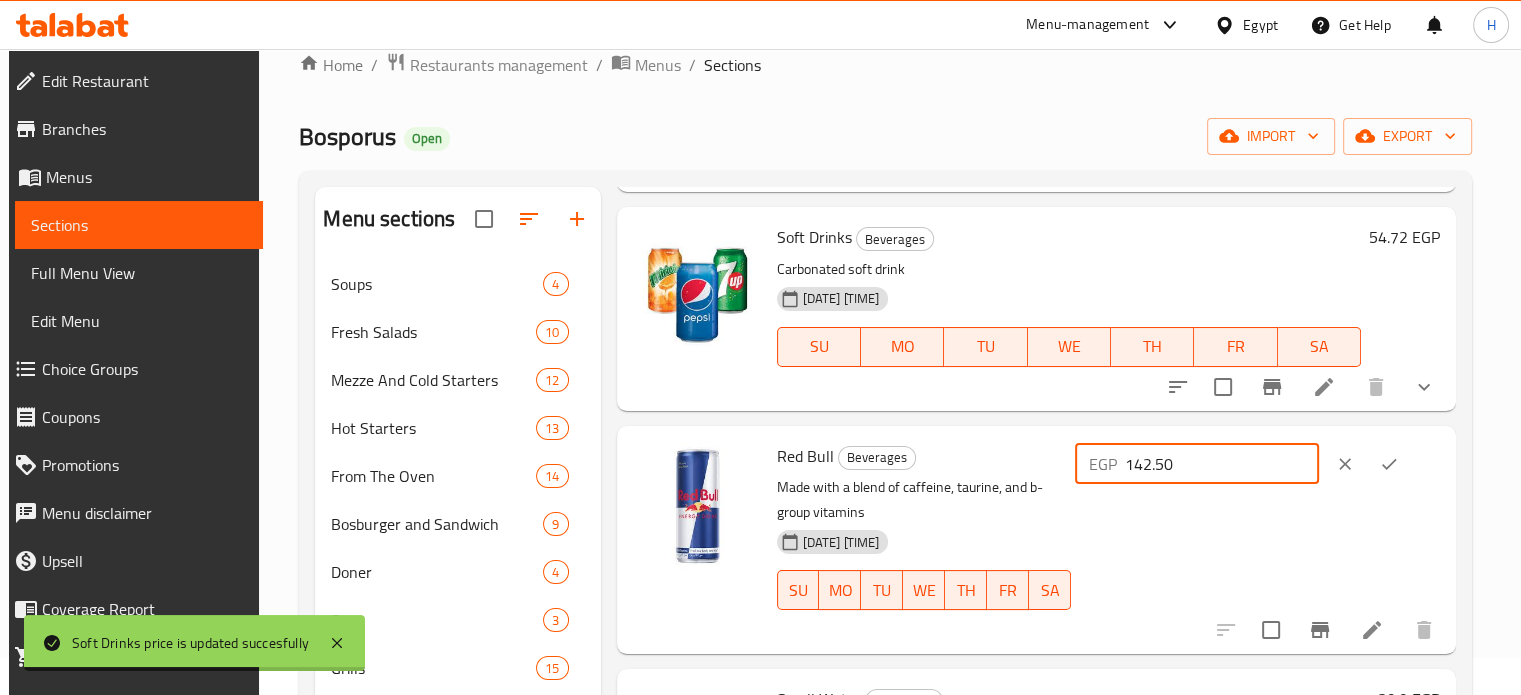 type on "142.50" 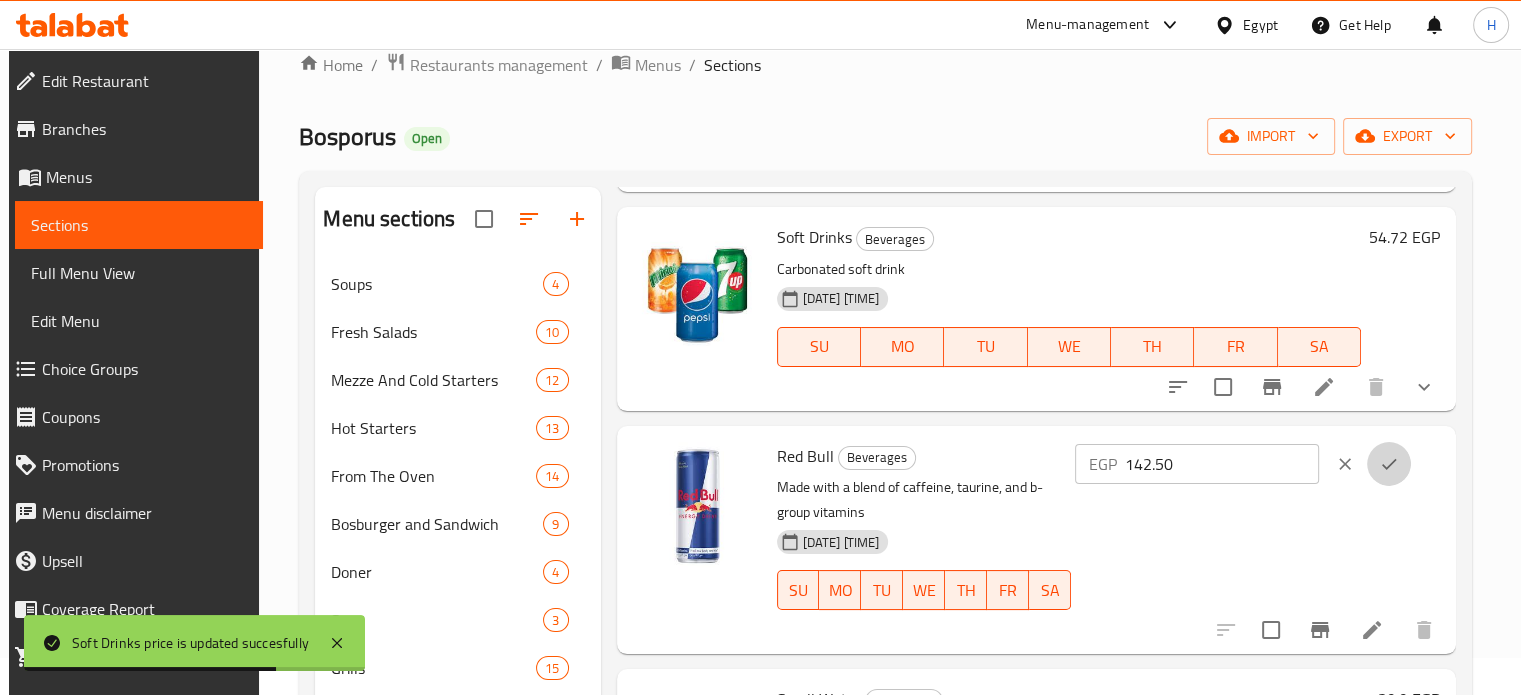 click 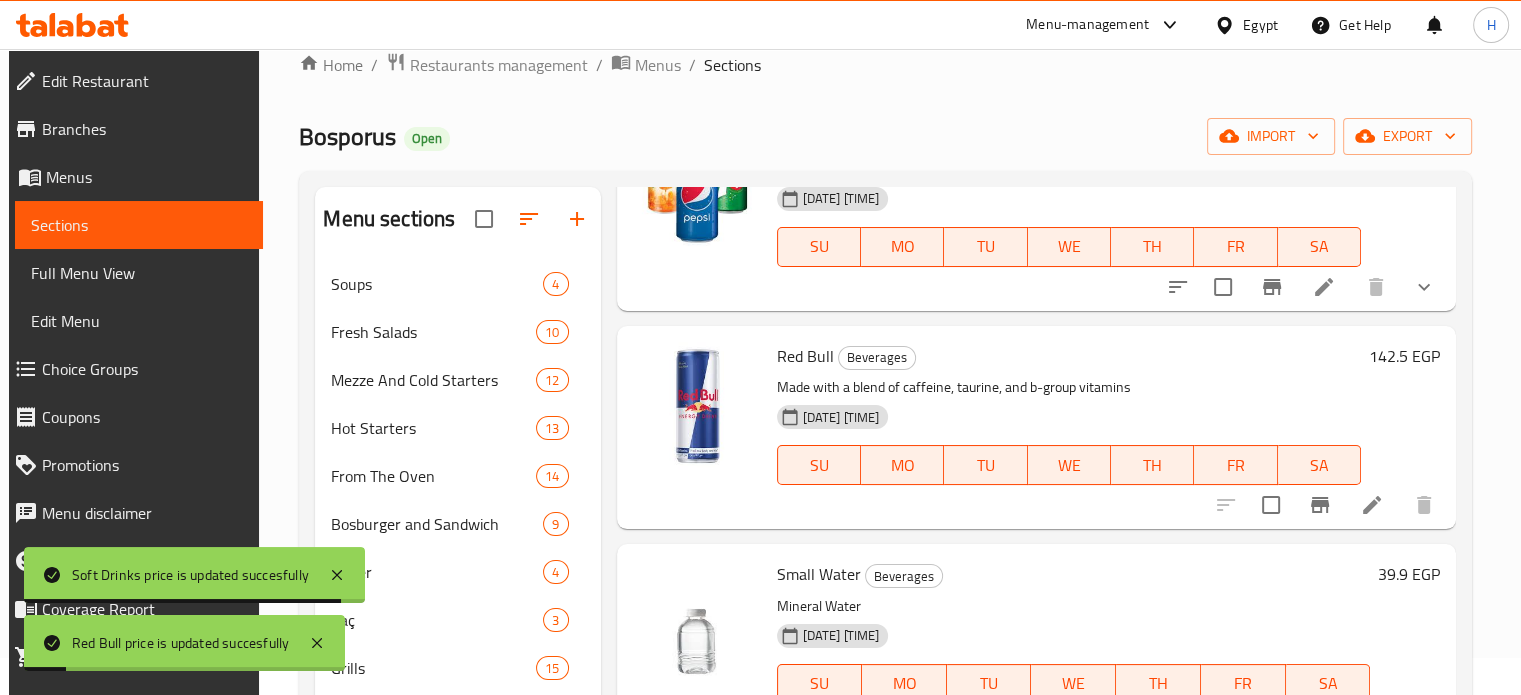 scroll, scrollTop: 900, scrollLeft: 0, axis: vertical 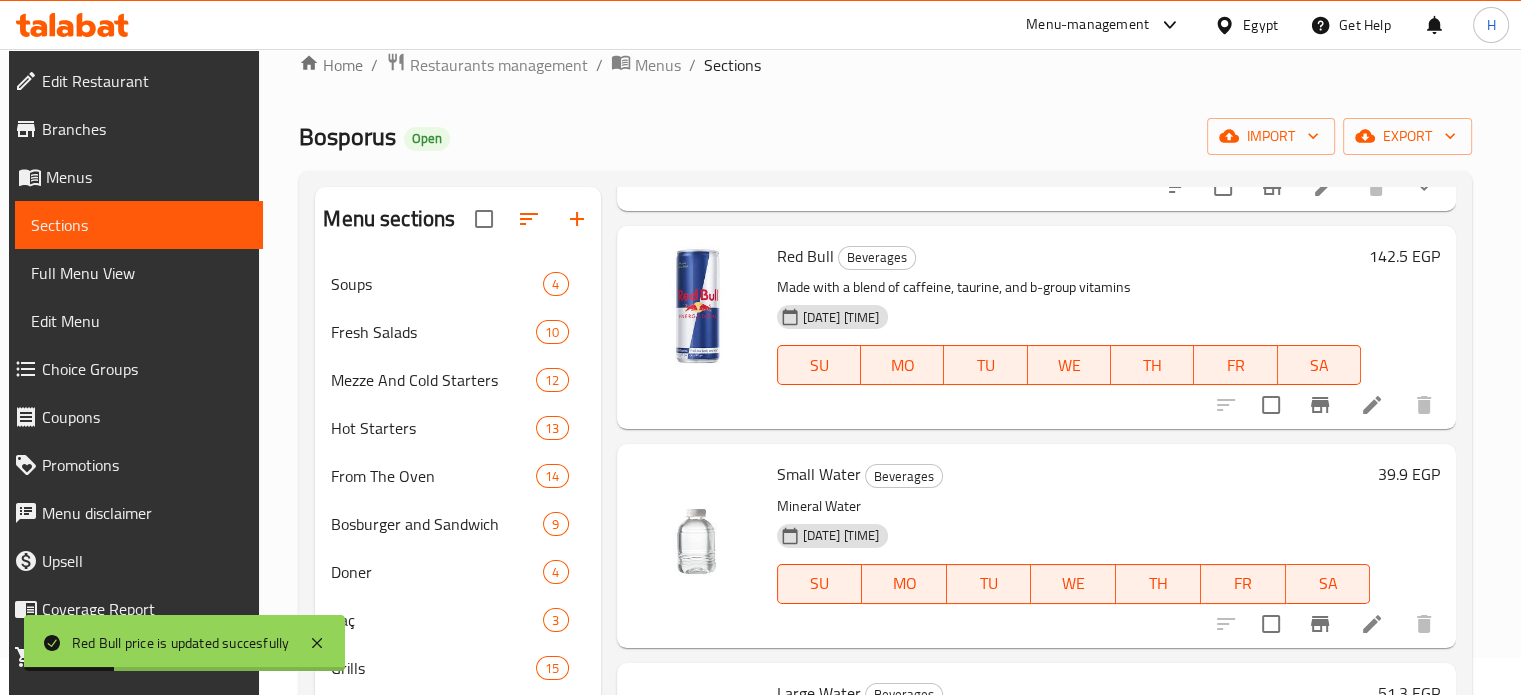 click on "39.9   EGP" at bounding box center (1409, 474) 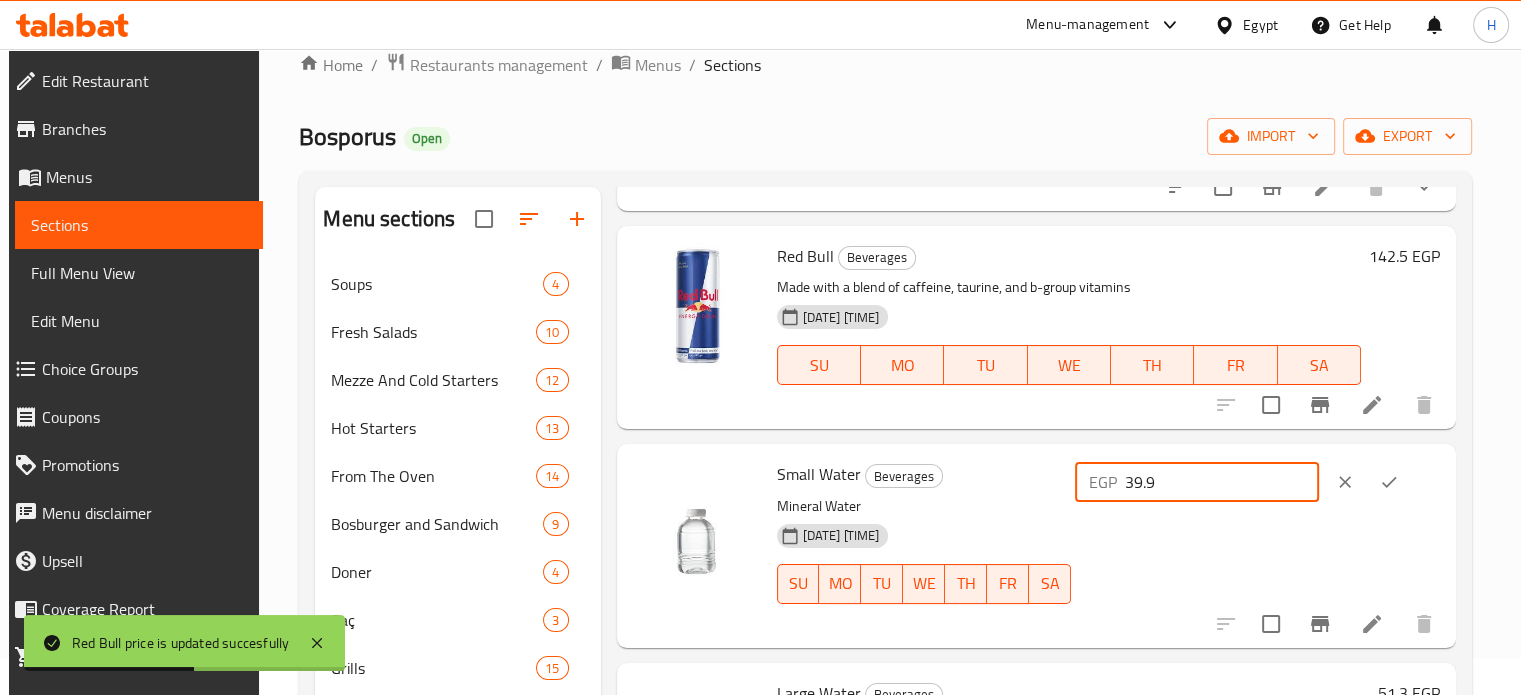 drag, startPoint x: 1262, startPoint y: 486, endPoint x: 1181, endPoint y: 483, distance: 81.055534 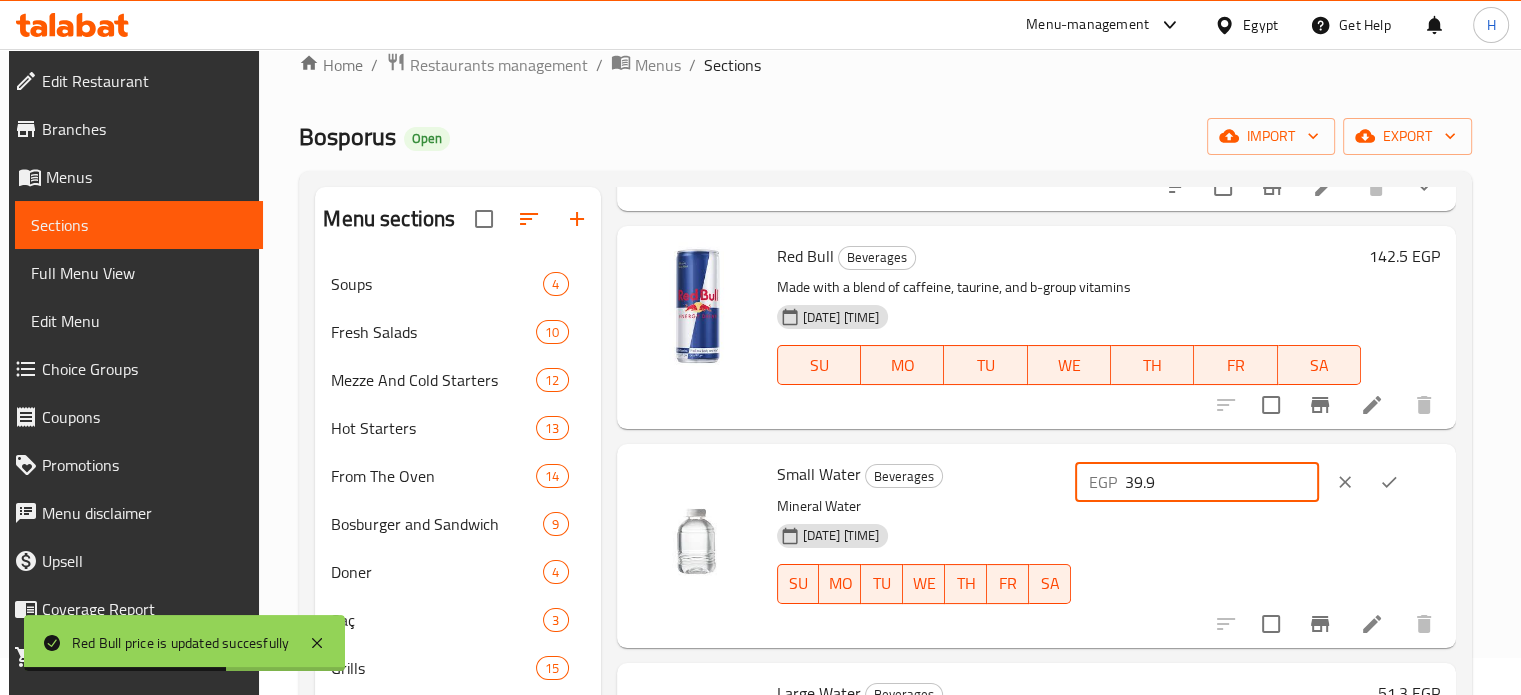 click on "39.9" at bounding box center [1221, 482] 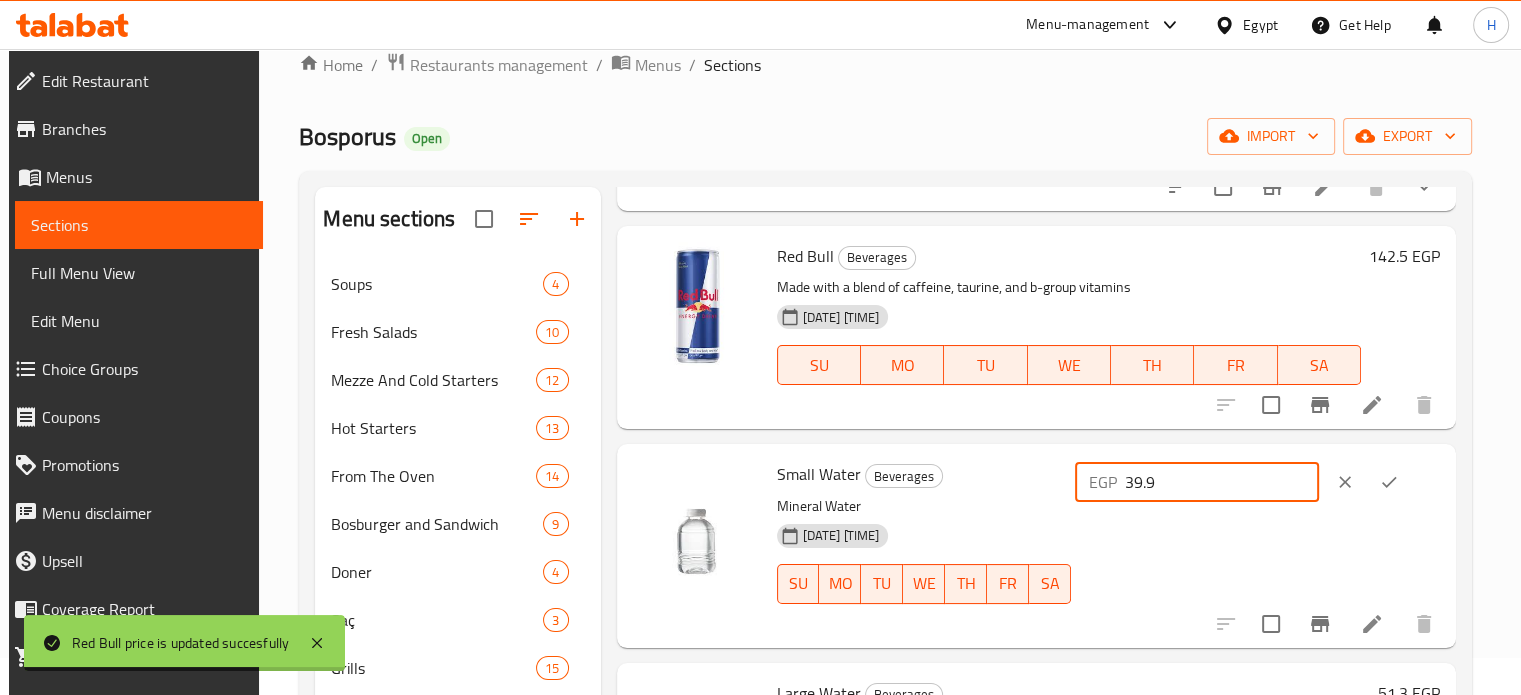 drag, startPoint x: 1216, startPoint y: 483, endPoint x: 1125, endPoint y: 486, distance: 91.04944 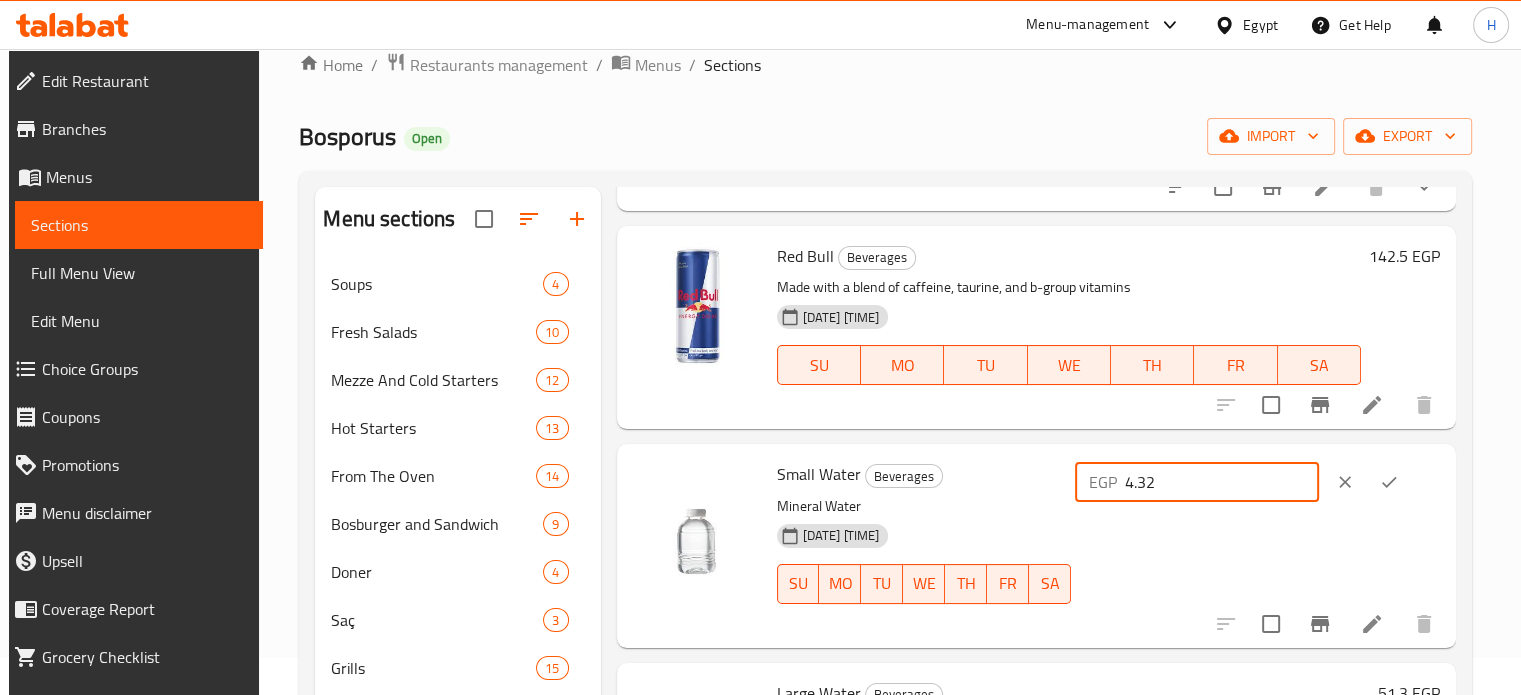 drag, startPoint x: 1232, startPoint y: 487, endPoint x: 1132, endPoint y: 483, distance: 100.07997 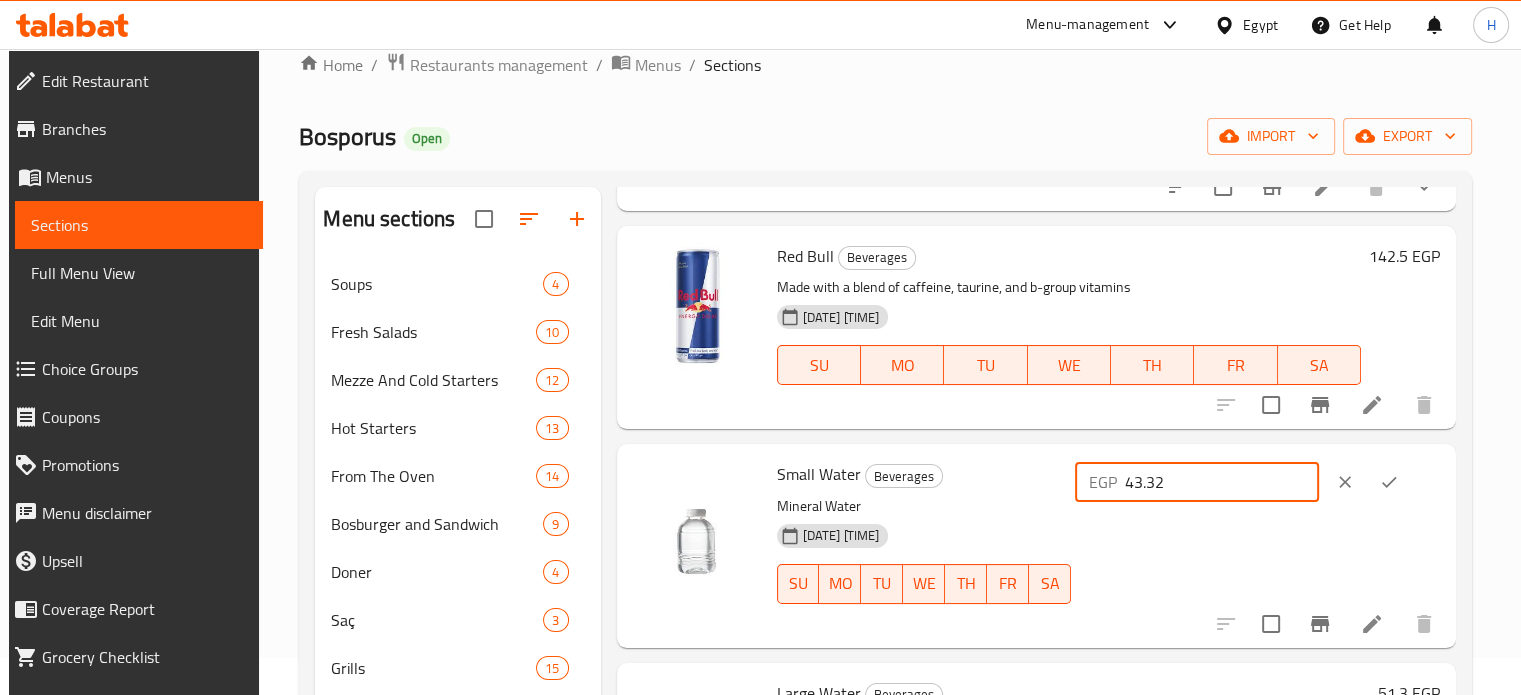 type on "43.32" 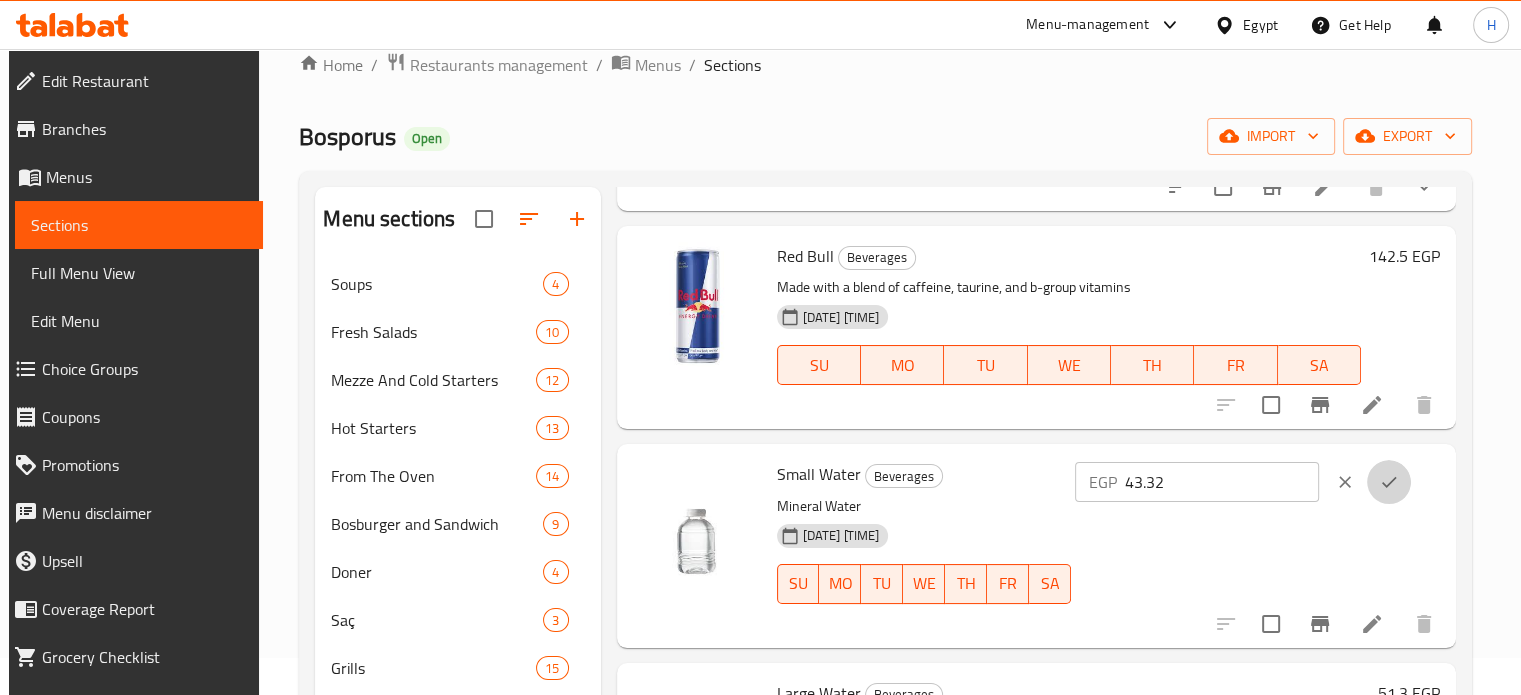 click 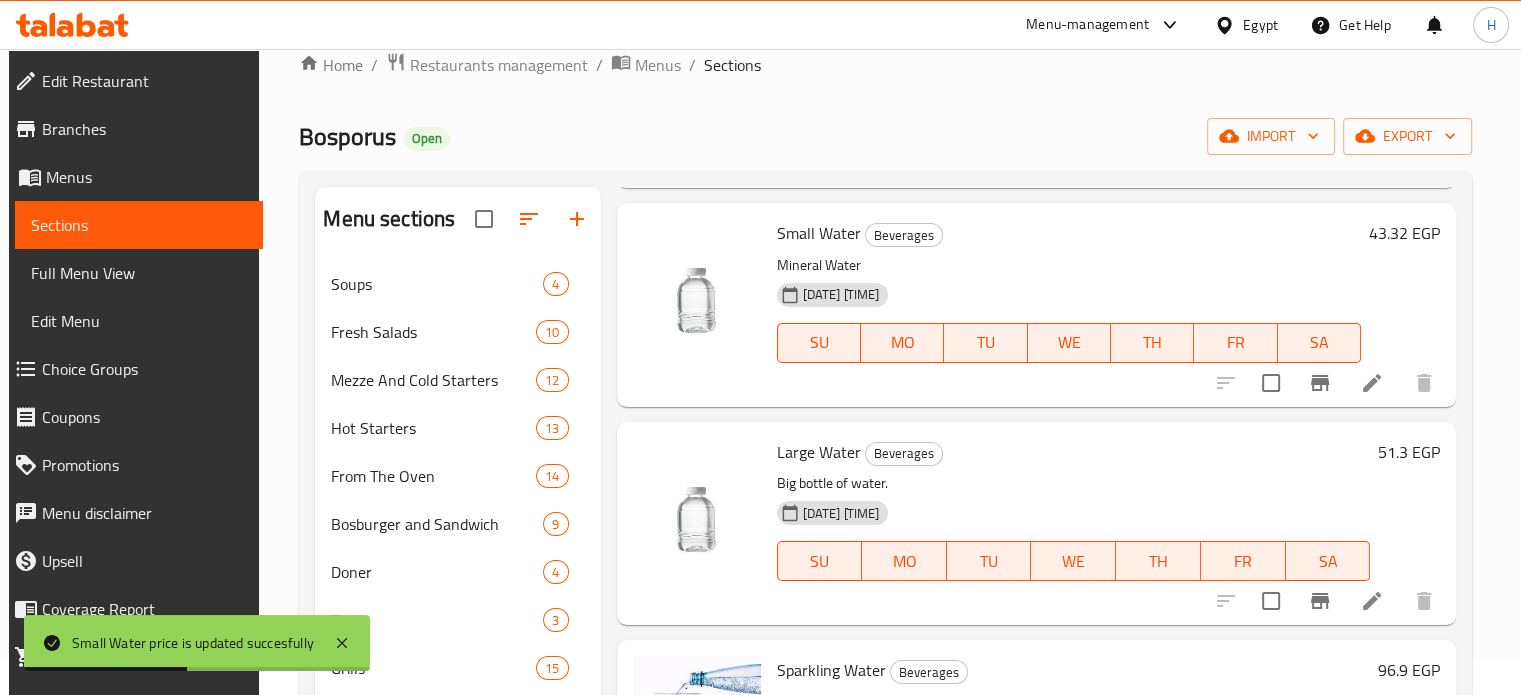scroll, scrollTop: 1100, scrollLeft: 0, axis: vertical 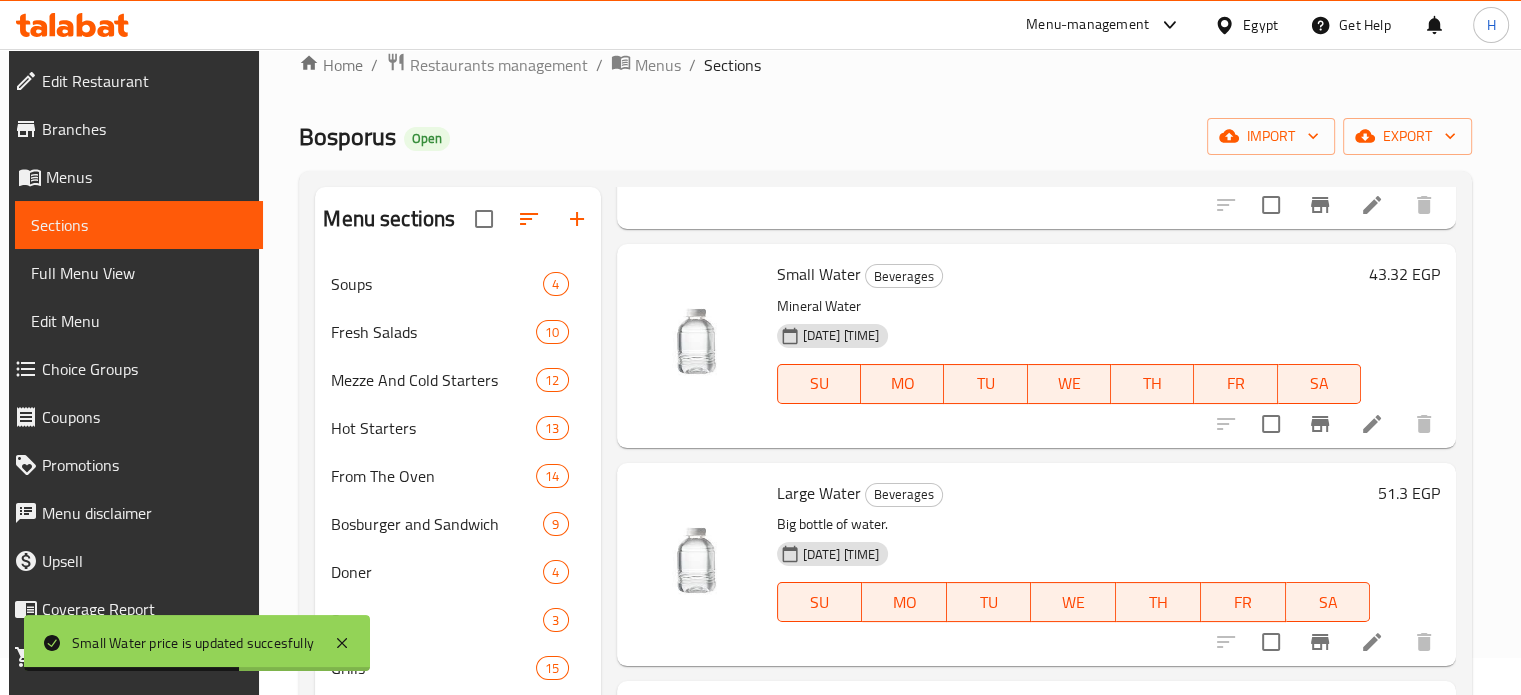click on "51.3   EGP" at bounding box center [1409, 493] 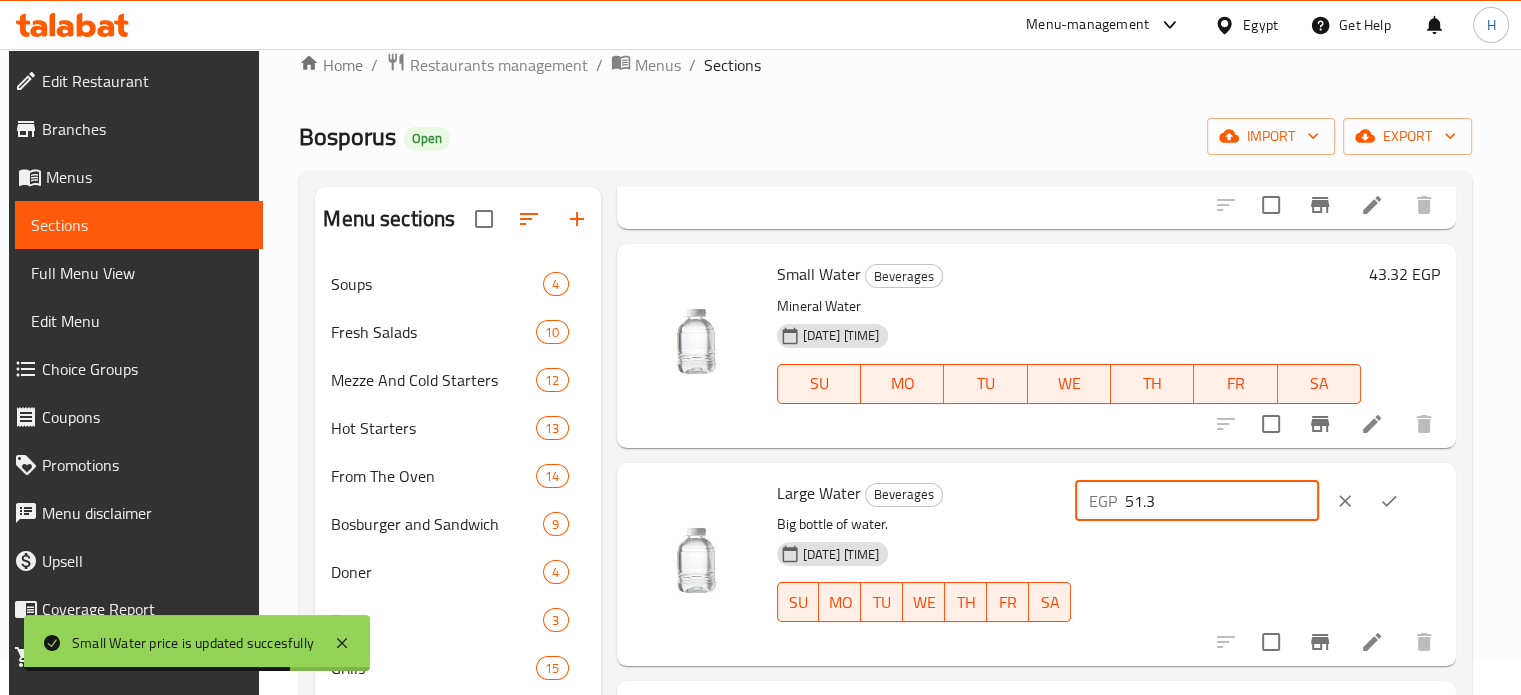 drag, startPoint x: 1240, startPoint y: 495, endPoint x: 1110, endPoint y: 490, distance: 130.09612 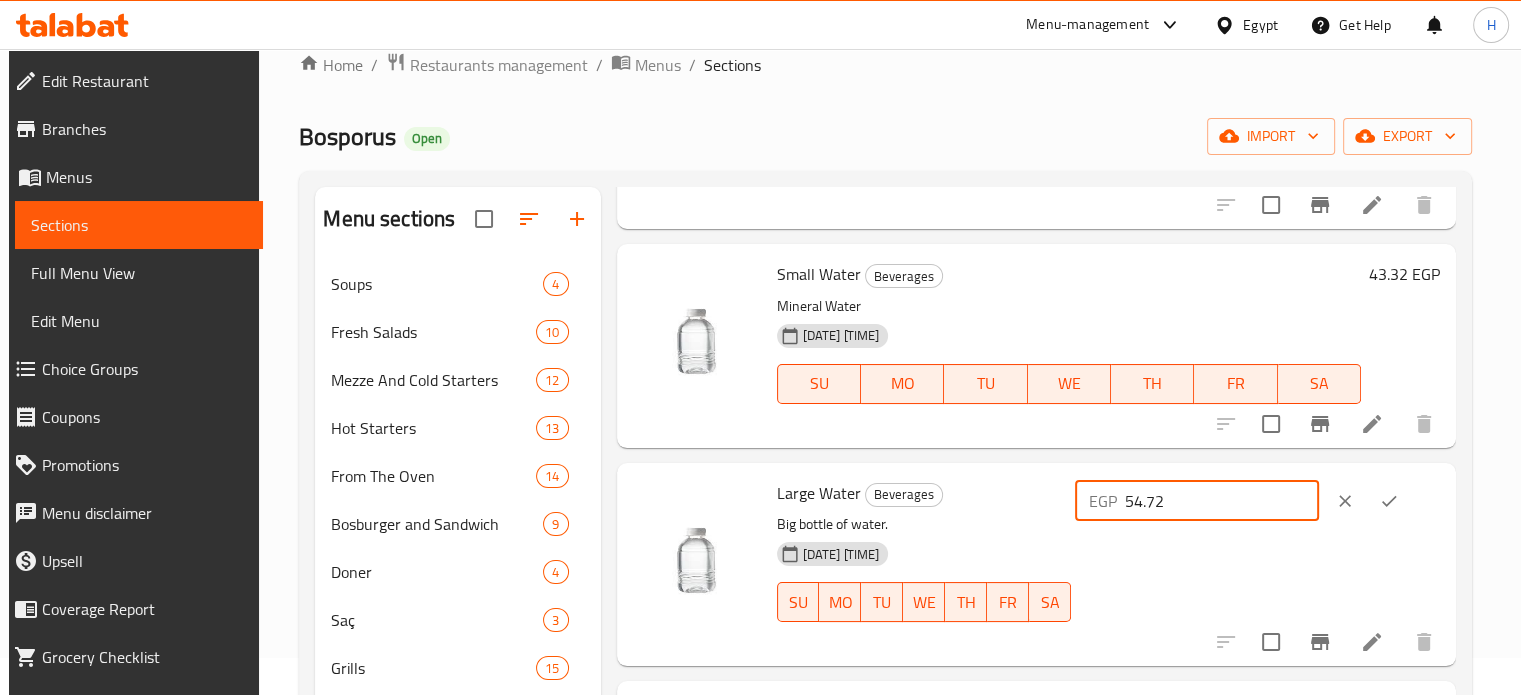 type on "54.72" 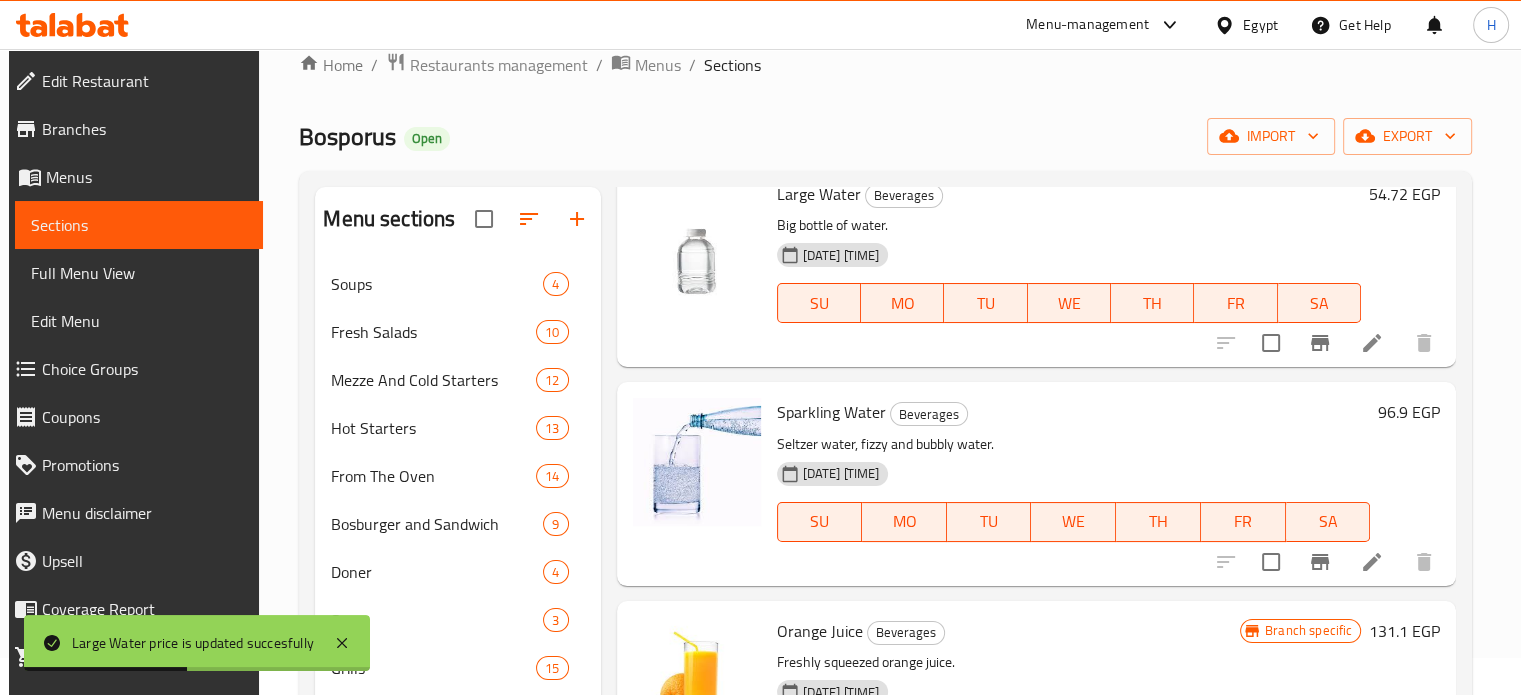 scroll, scrollTop: 1400, scrollLeft: 0, axis: vertical 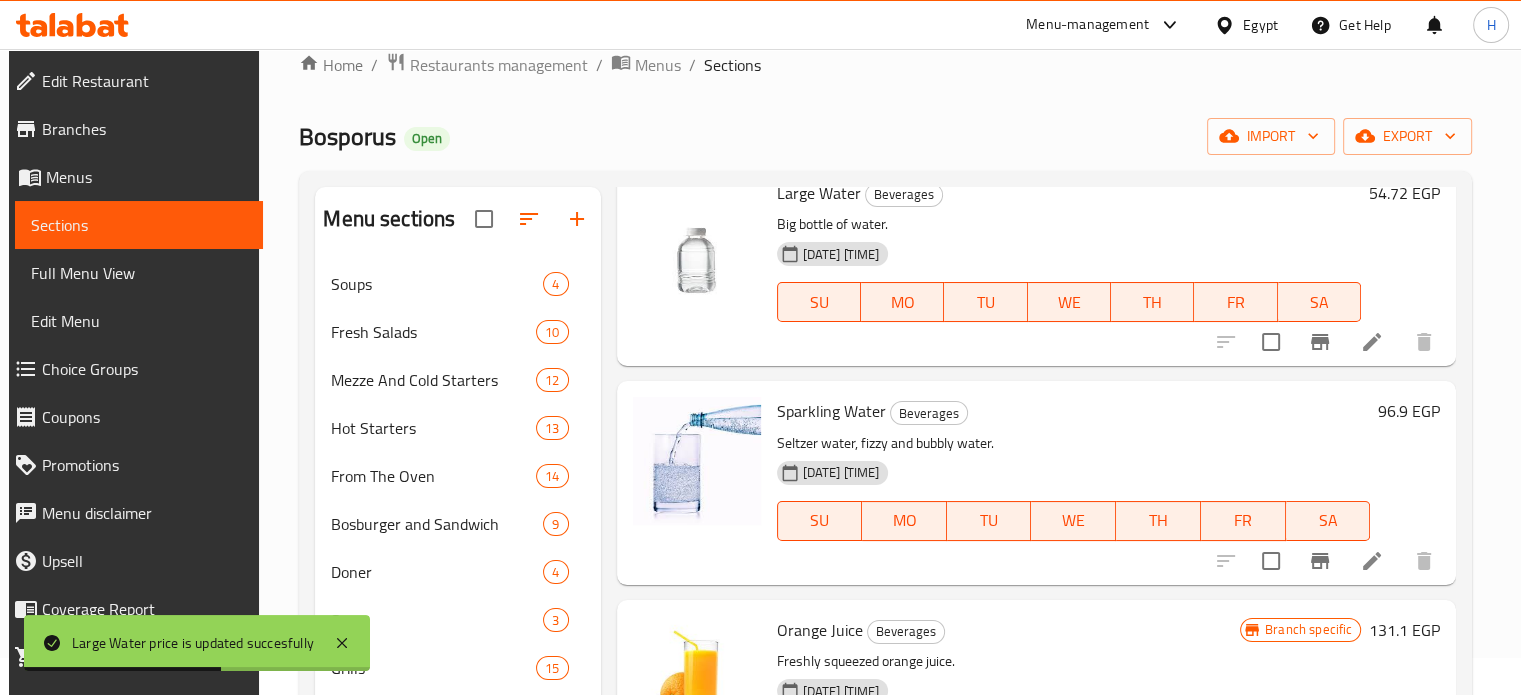 click on "96.9   EGP" at bounding box center (1409, 411) 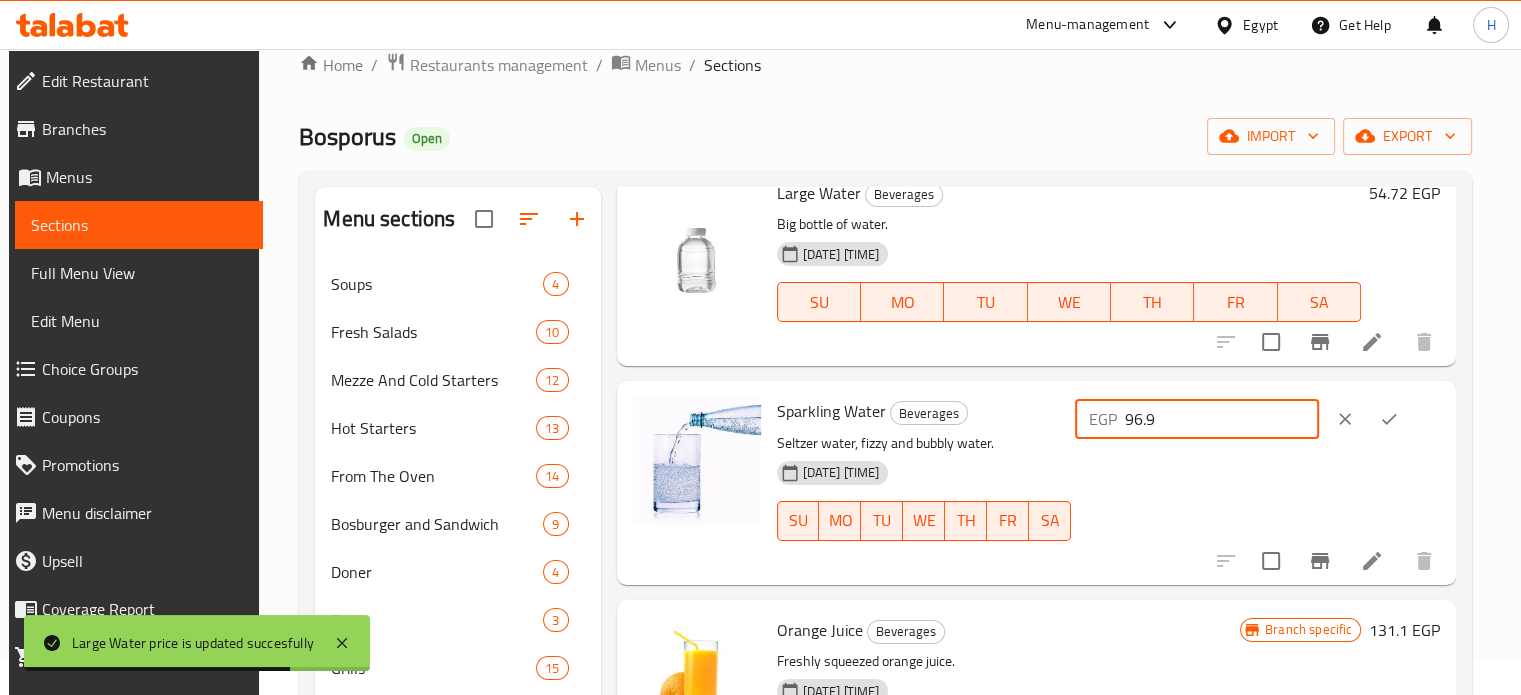 drag, startPoint x: 1222, startPoint y: 433, endPoint x: 1132, endPoint y: 431, distance: 90.02222 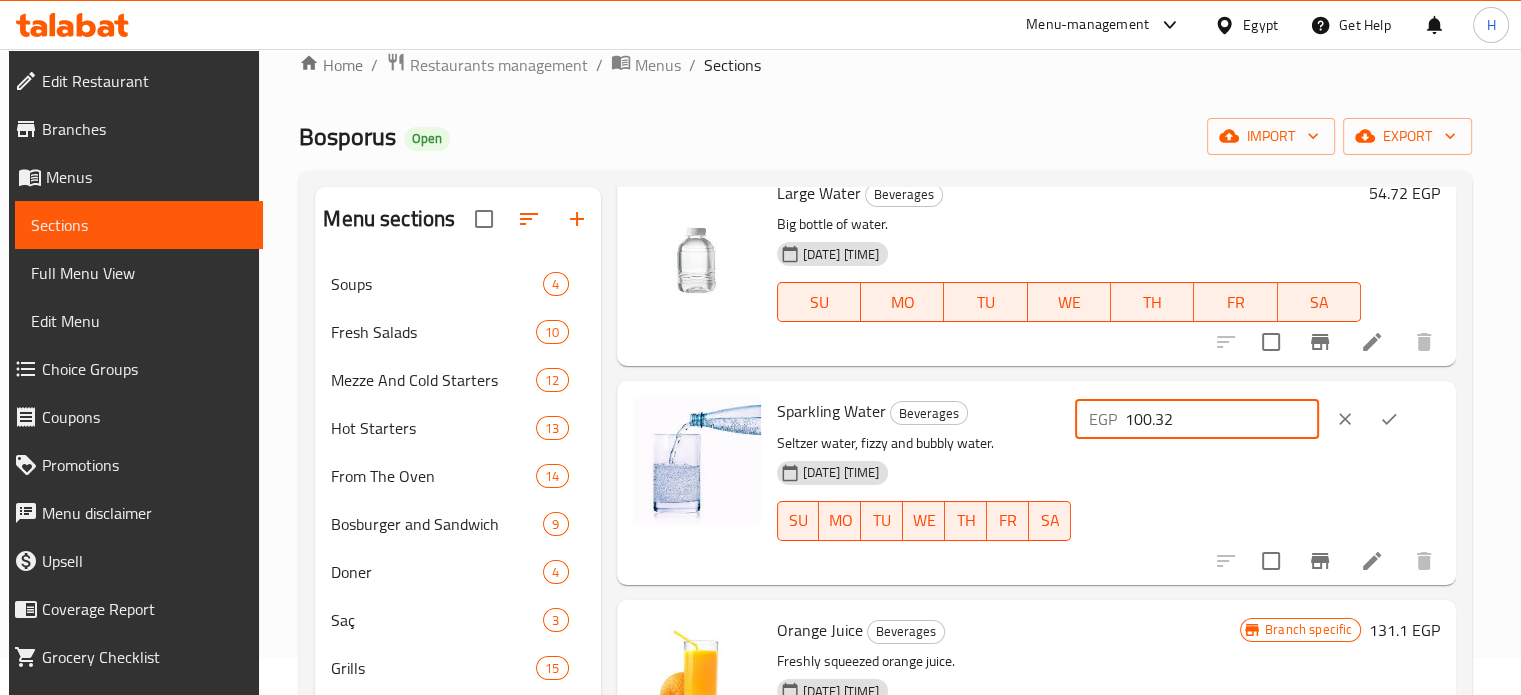 type on "100.32" 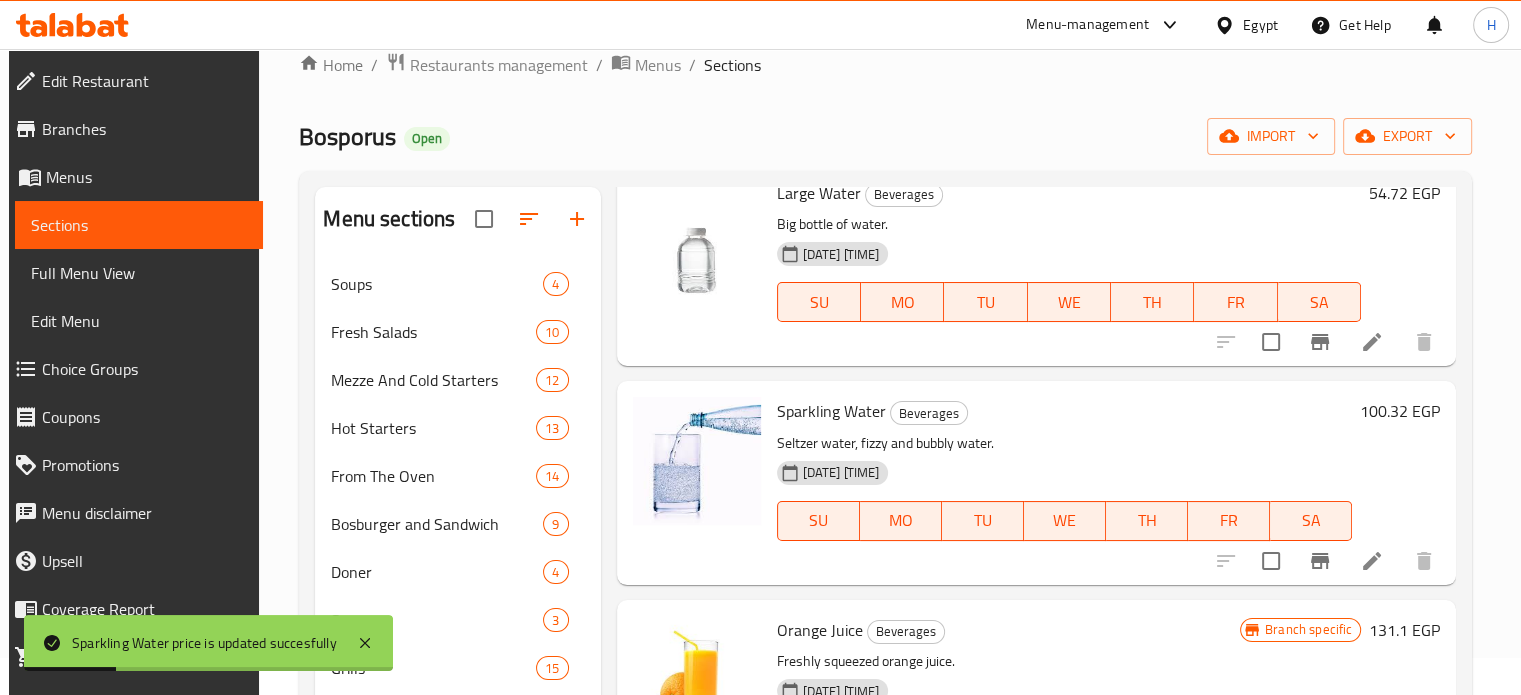 scroll, scrollTop: 1500, scrollLeft: 0, axis: vertical 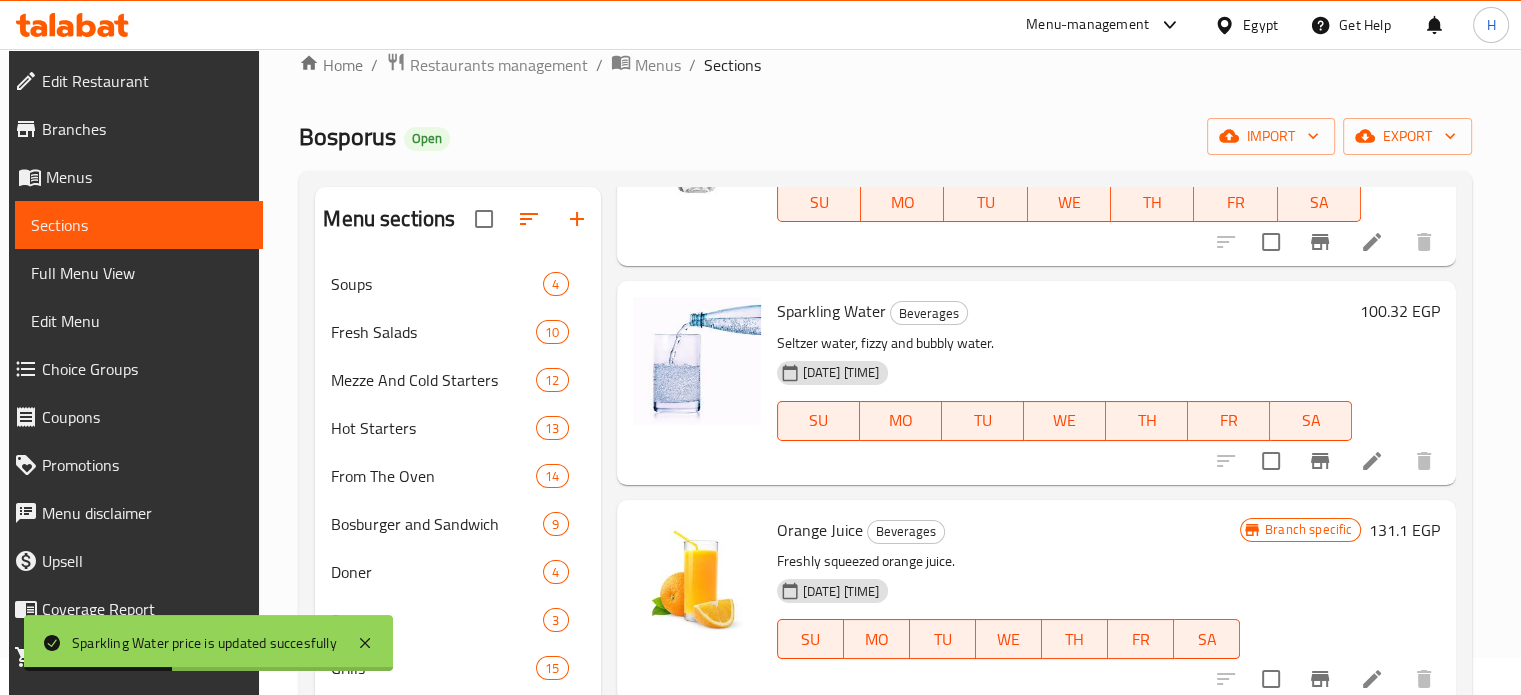 click on "131.1   EGP" at bounding box center [1404, 530] 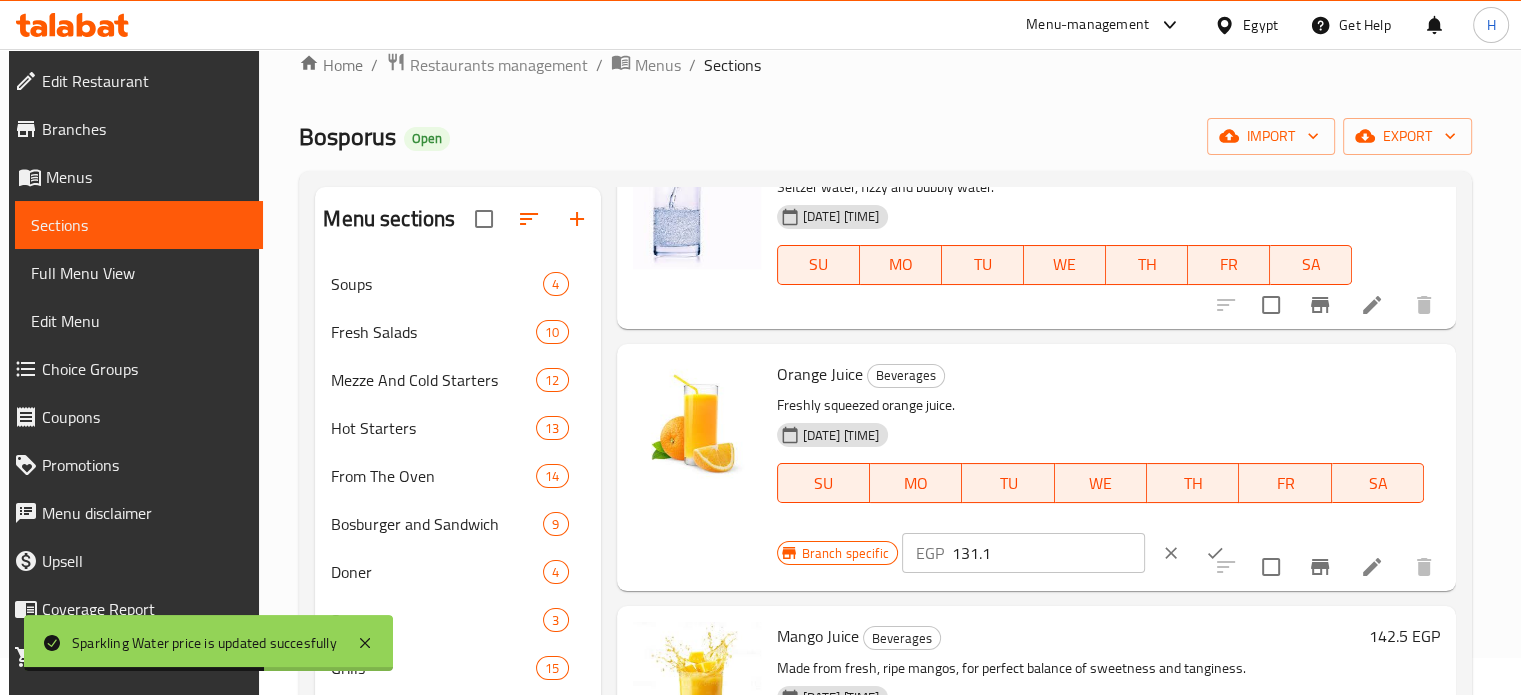 scroll, scrollTop: 1700, scrollLeft: 0, axis: vertical 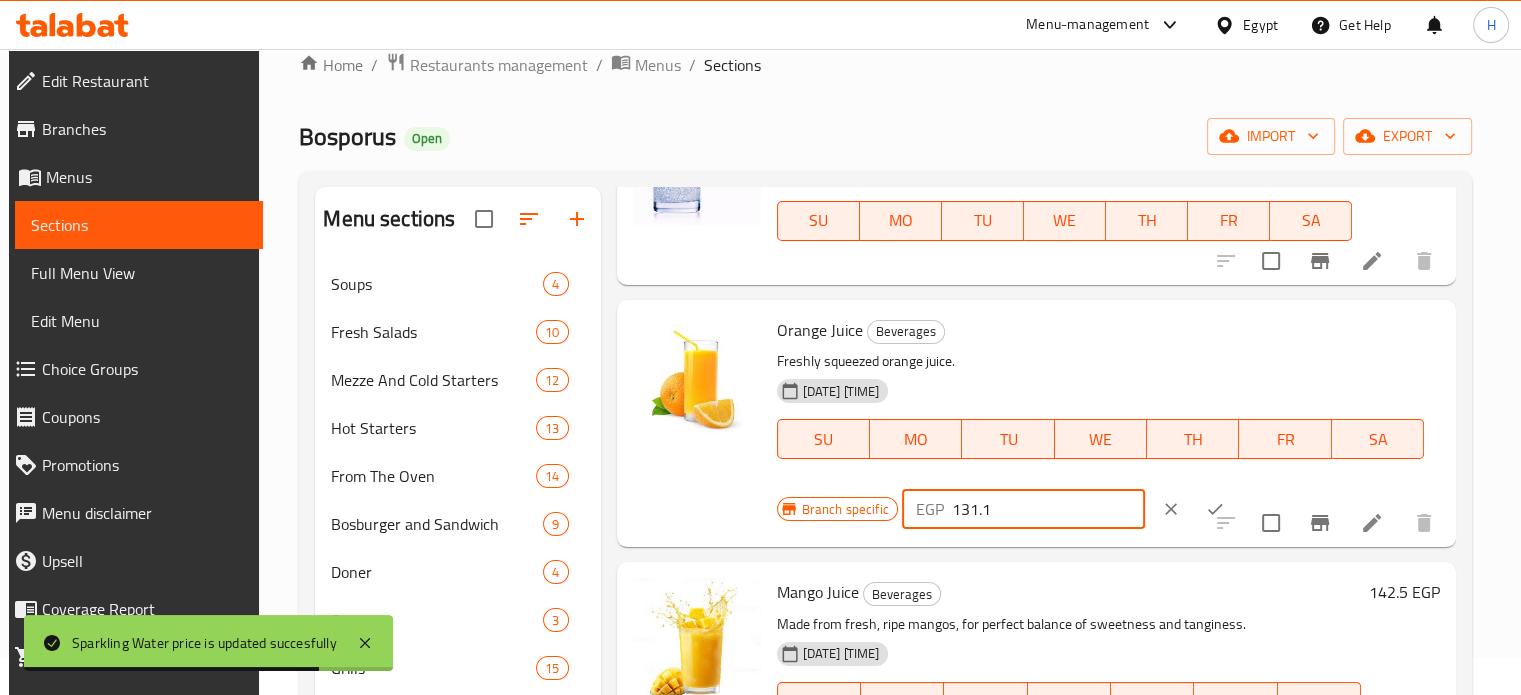 drag, startPoint x: 1004, startPoint y: 508, endPoint x: 894, endPoint y: 511, distance: 110.0409 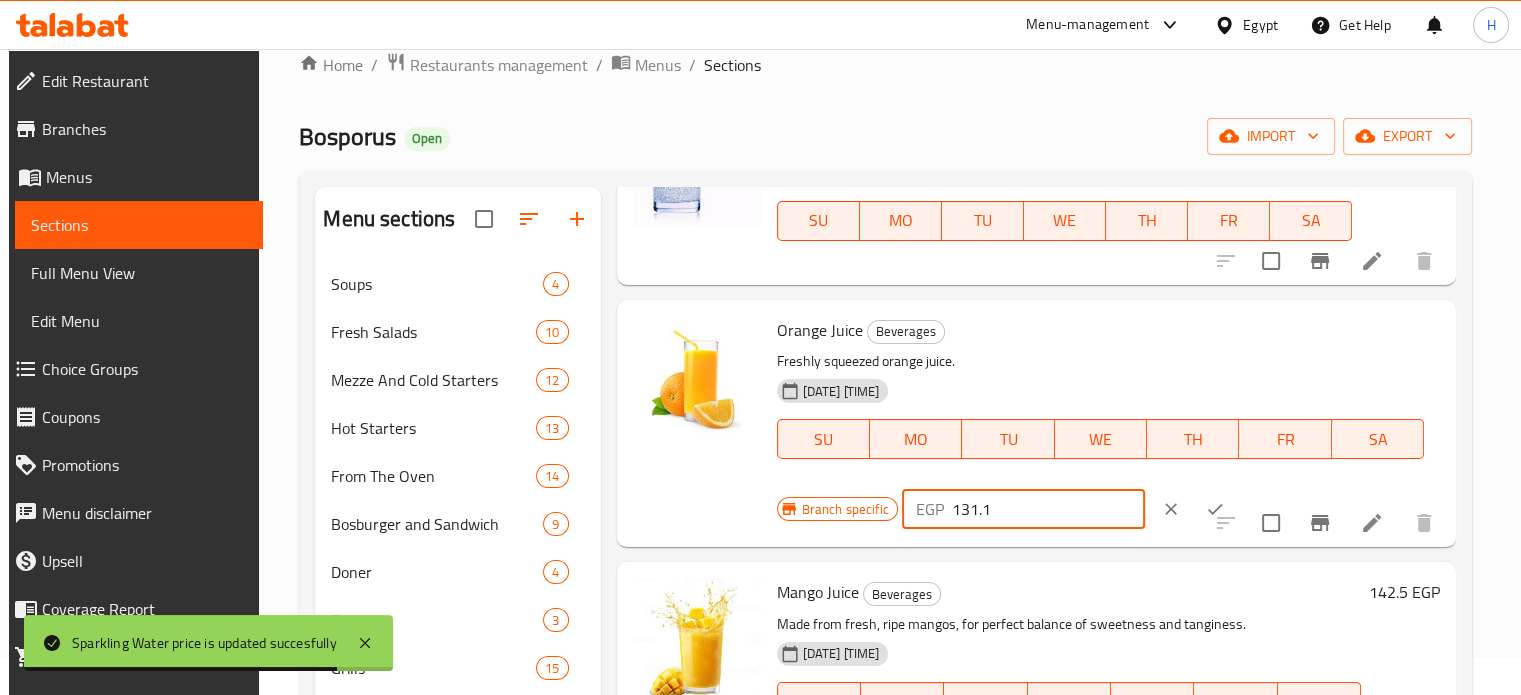 paste on "53.90" 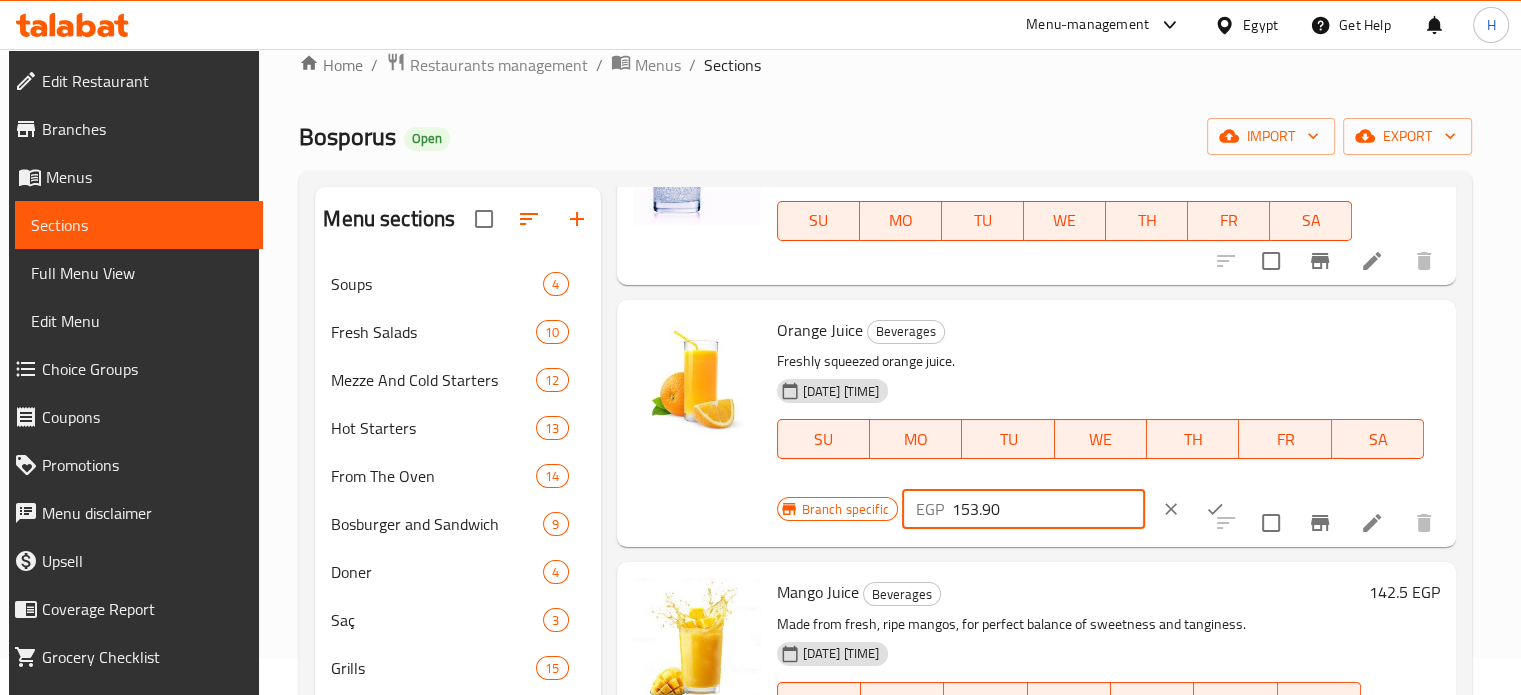 drag, startPoint x: 992, startPoint y: 513, endPoint x: 956, endPoint y: 515, distance: 36.05551 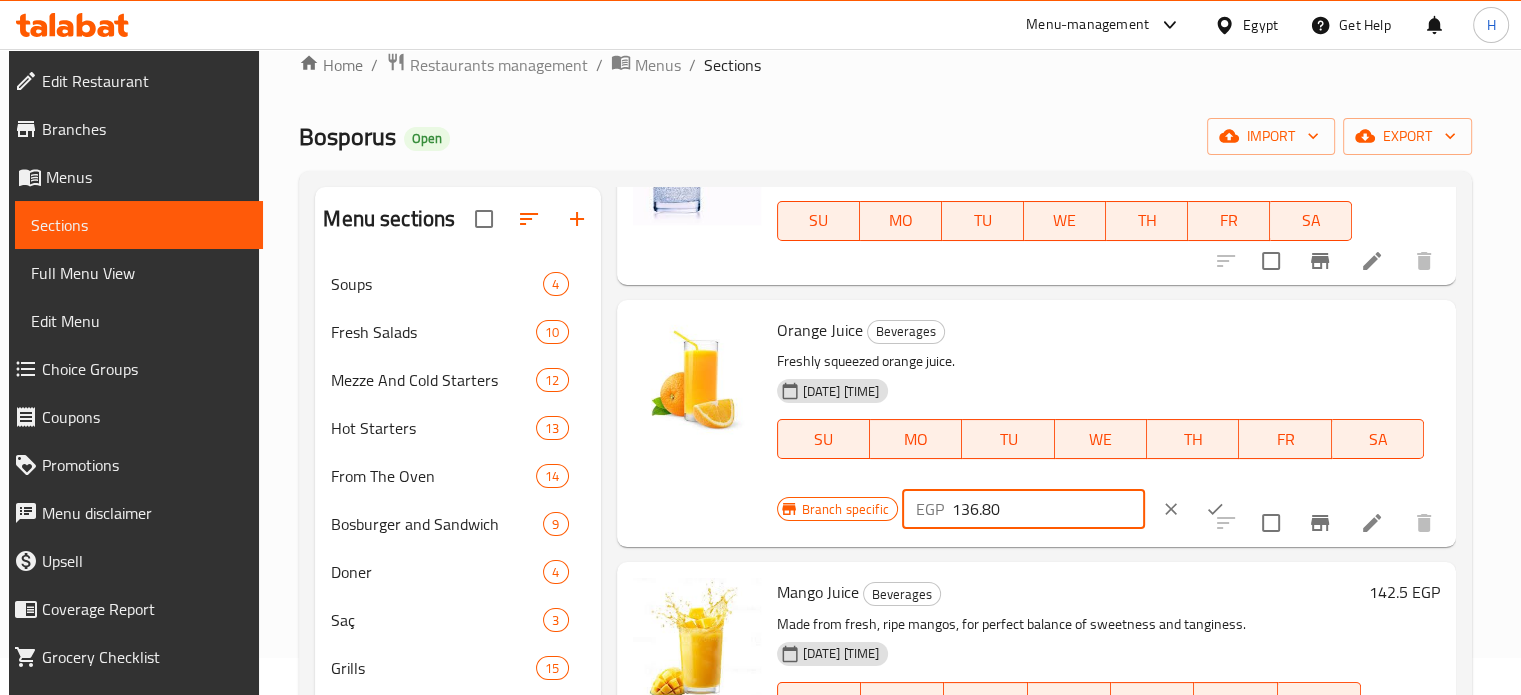 type on "136.80" 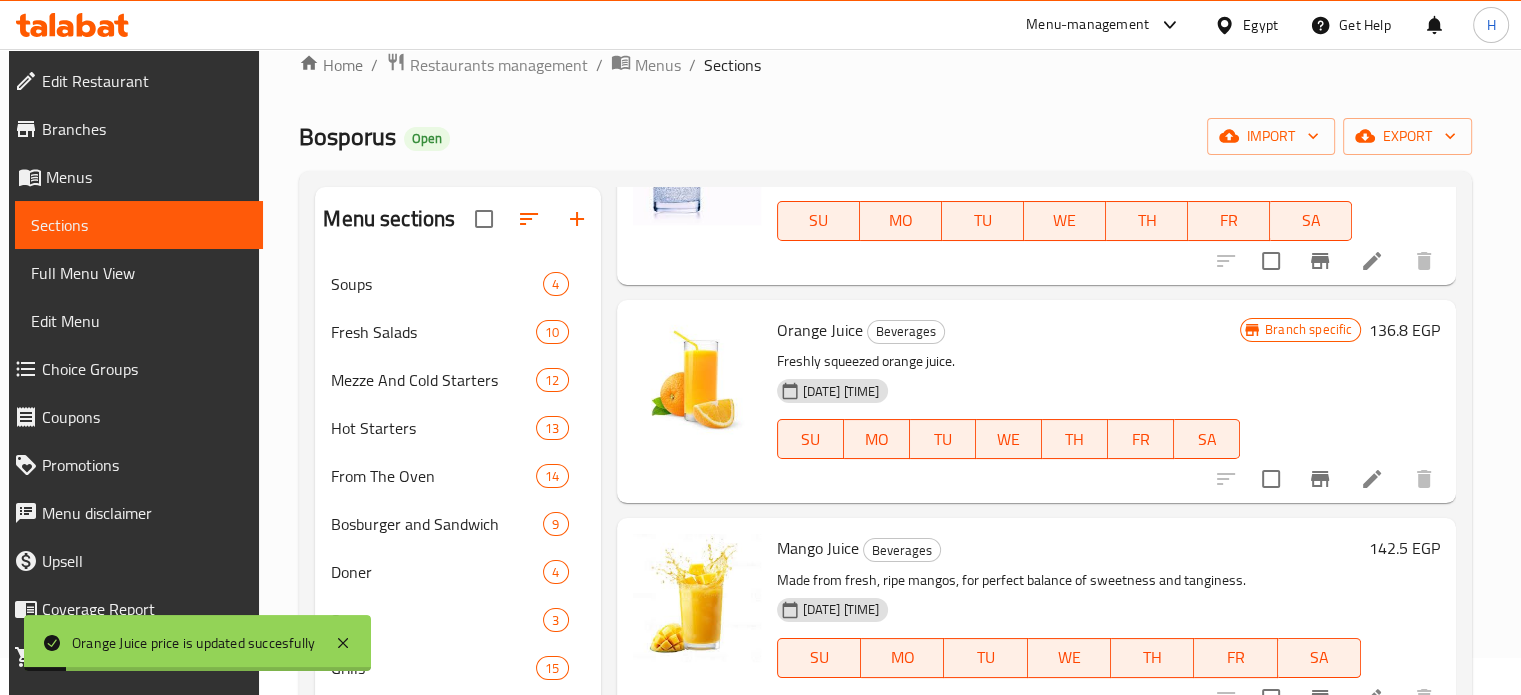 click on "142.5   EGP" at bounding box center (1404, 548) 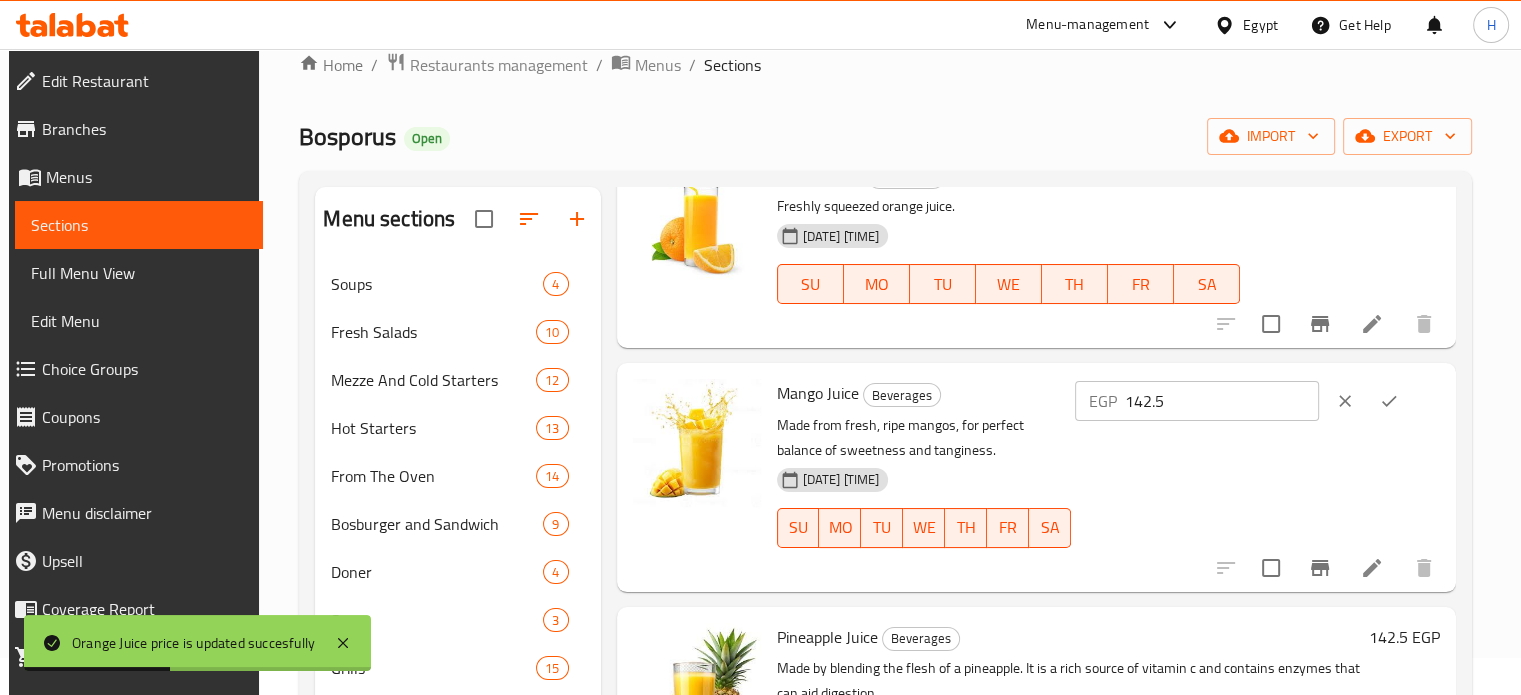 scroll, scrollTop: 1900, scrollLeft: 0, axis: vertical 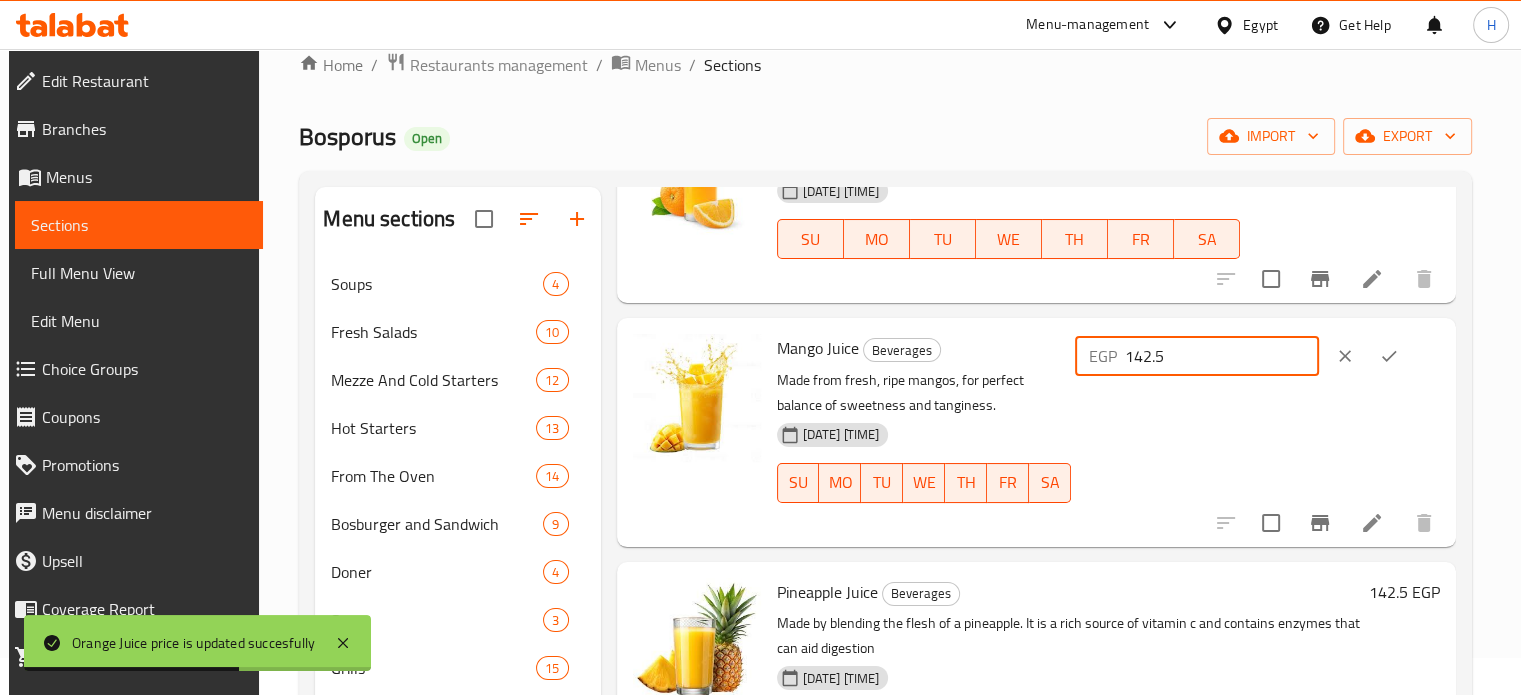 drag, startPoint x: 1153, startPoint y: 363, endPoint x: 1100, endPoint y: 361, distance: 53.037724 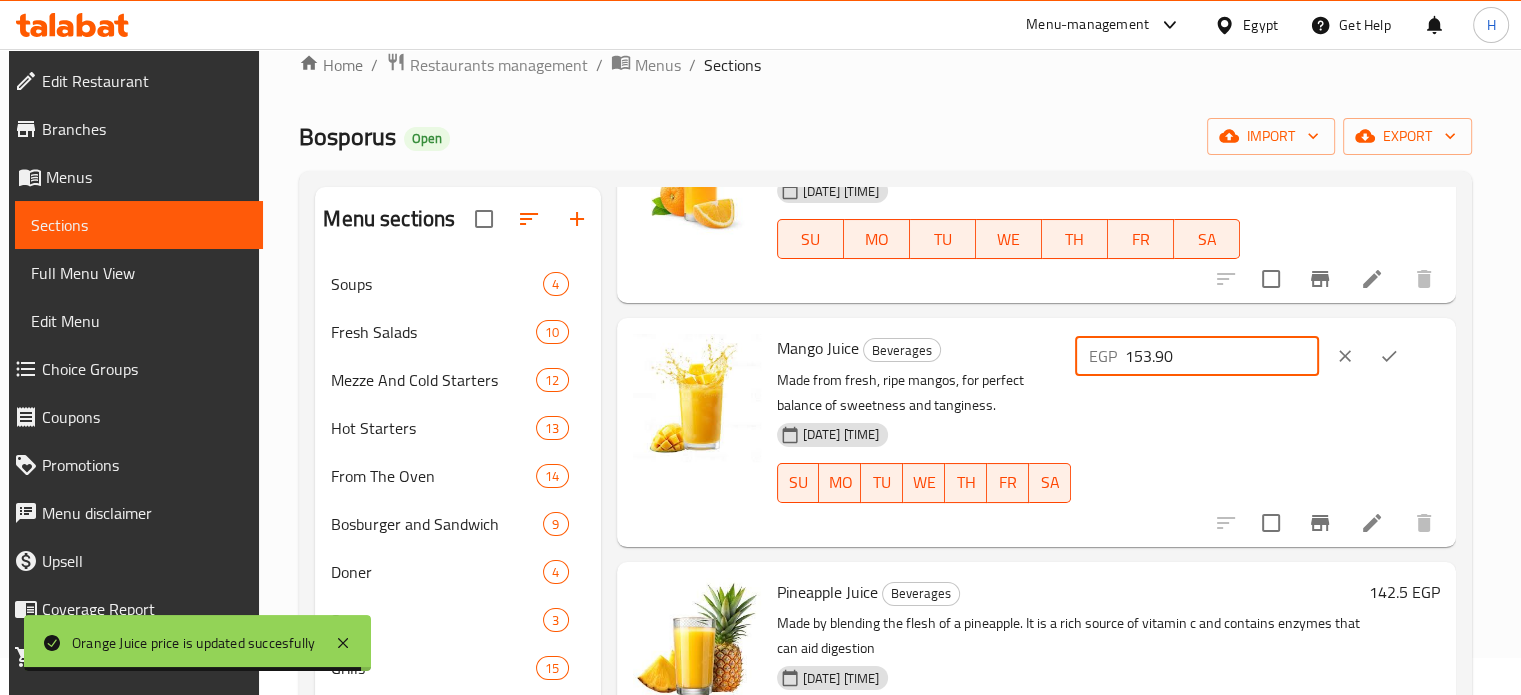 type on "153.90" 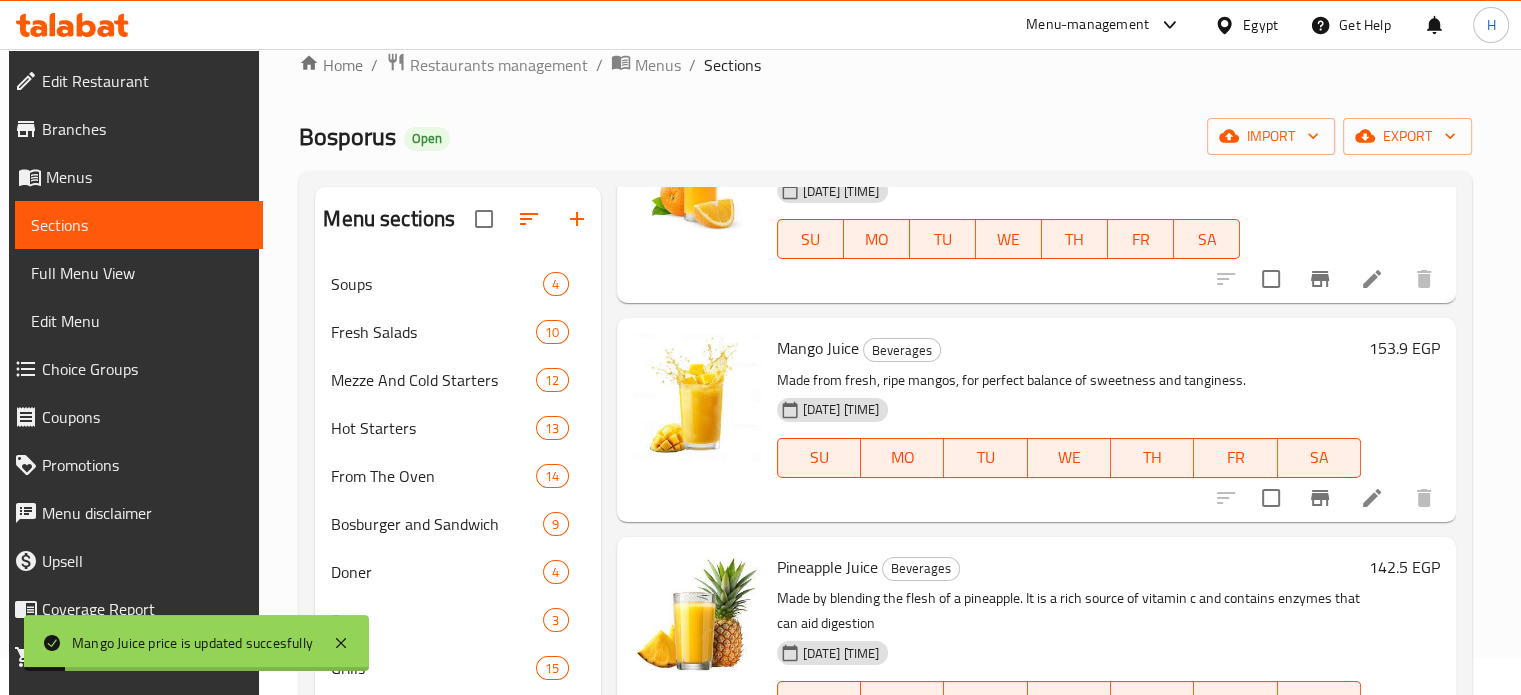 click on "142.5   EGP" at bounding box center (1404, 567) 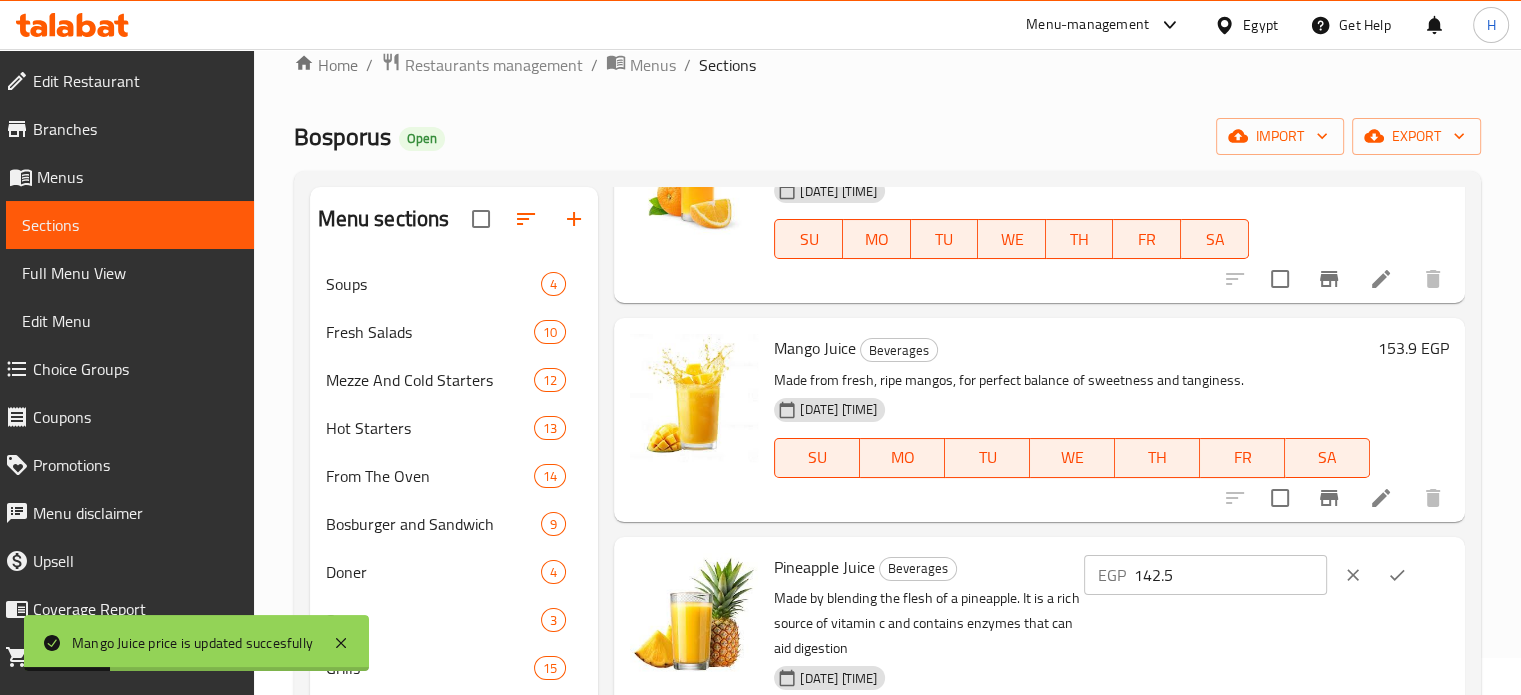 drag, startPoint x: 1223, startPoint y: 582, endPoint x: 1122, endPoint y: 582, distance: 101 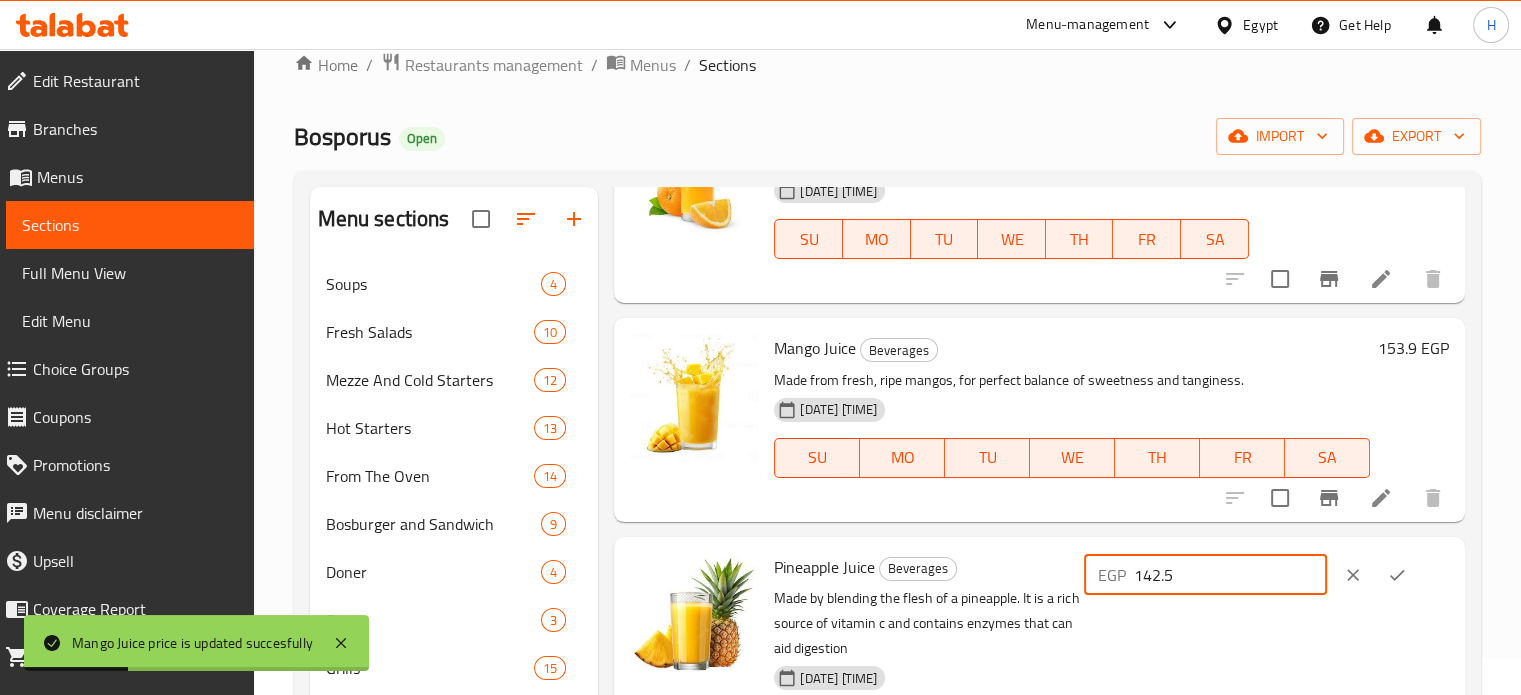 paste on "53.90" 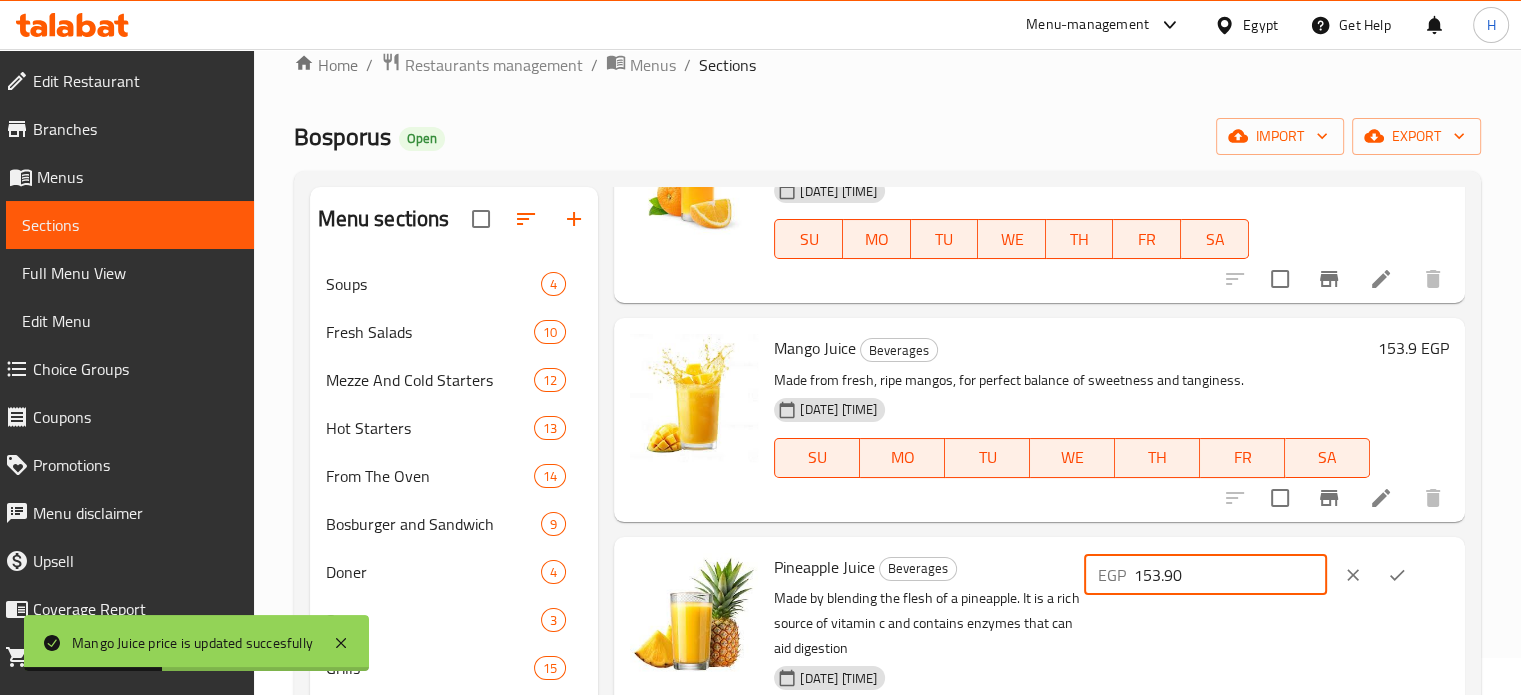 type on "153.90" 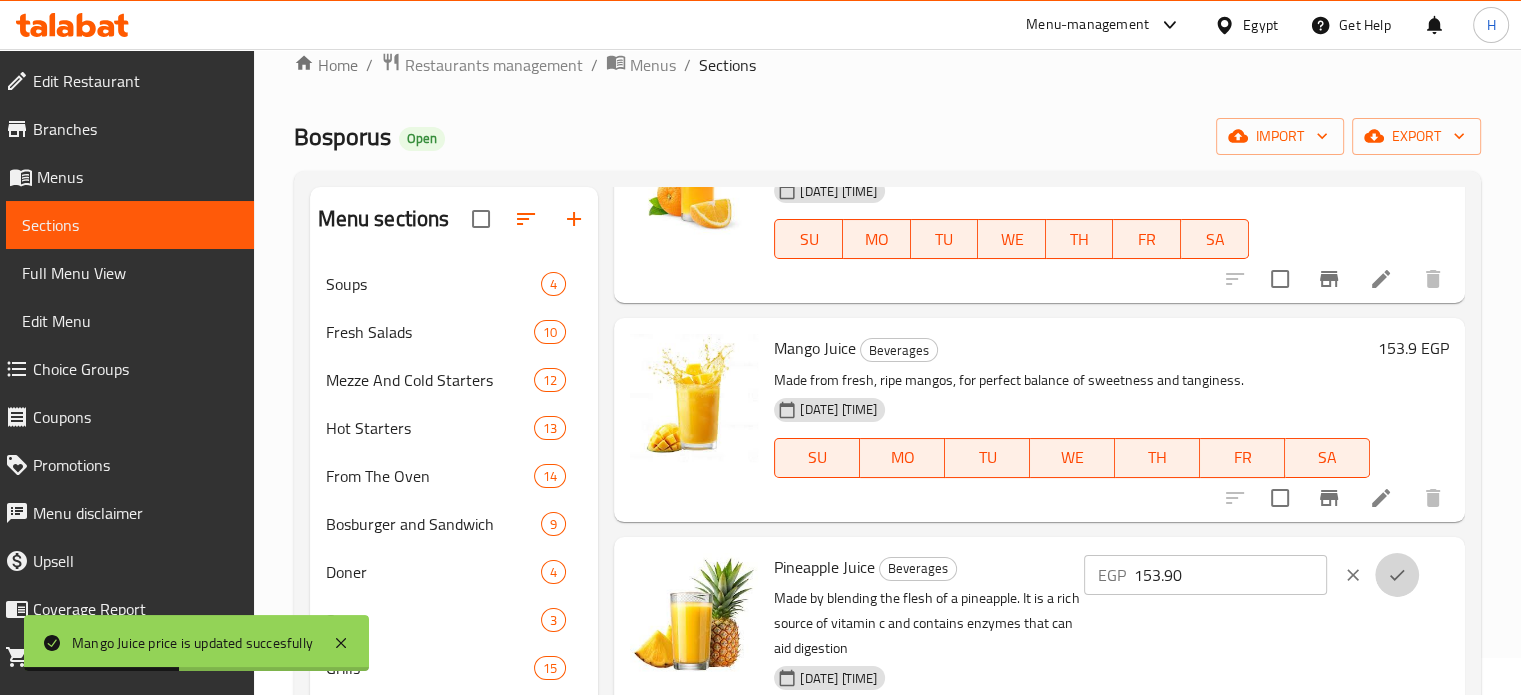 click 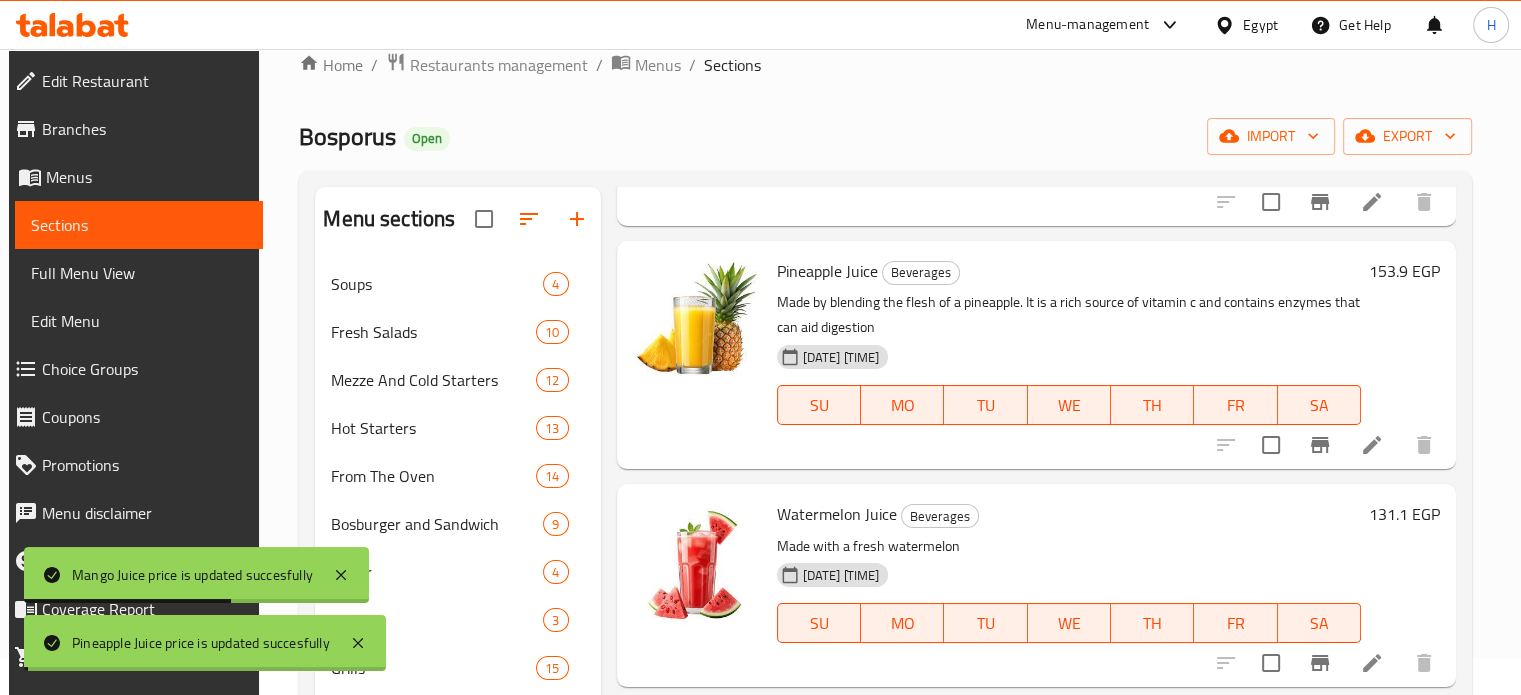 scroll, scrollTop: 2200, scrollLeft: 0, axis: vertical 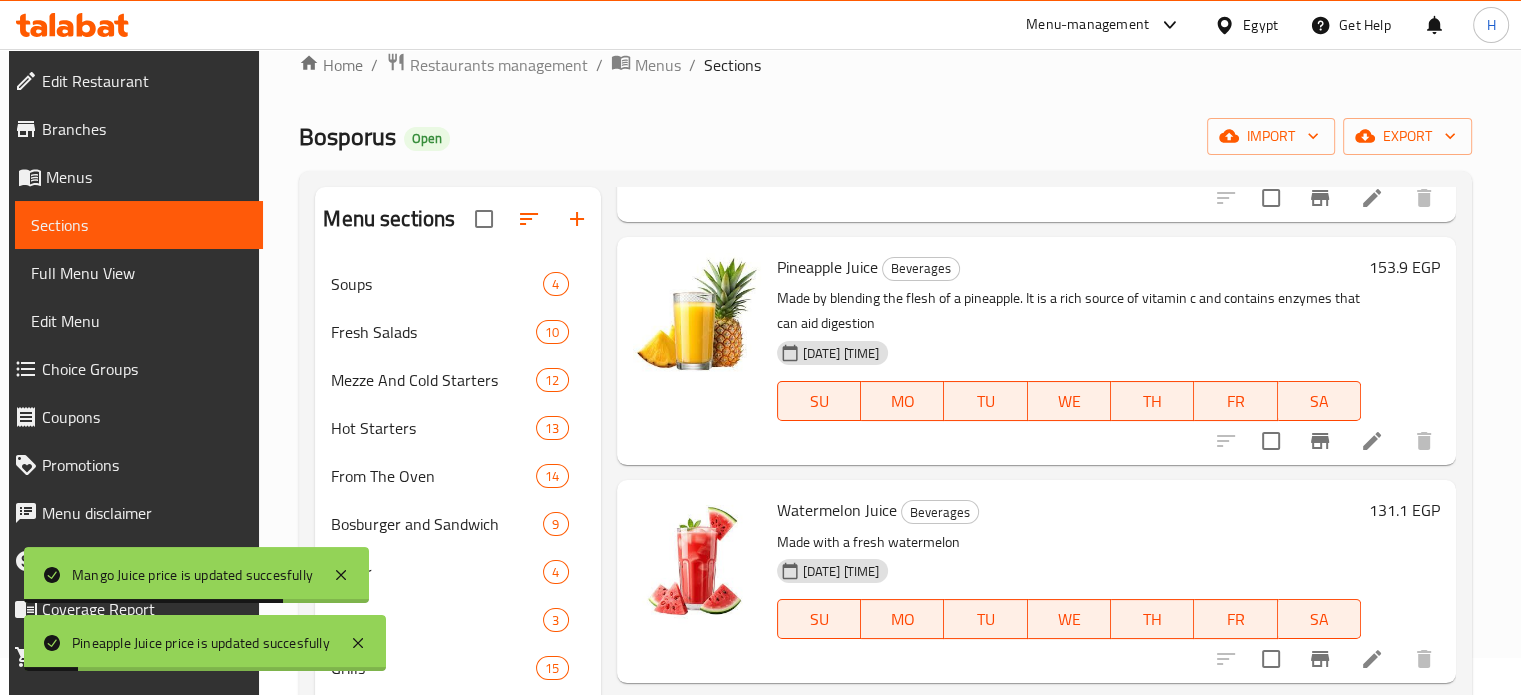 click on "131.1   EGP" at bounding box center (1404, 510) 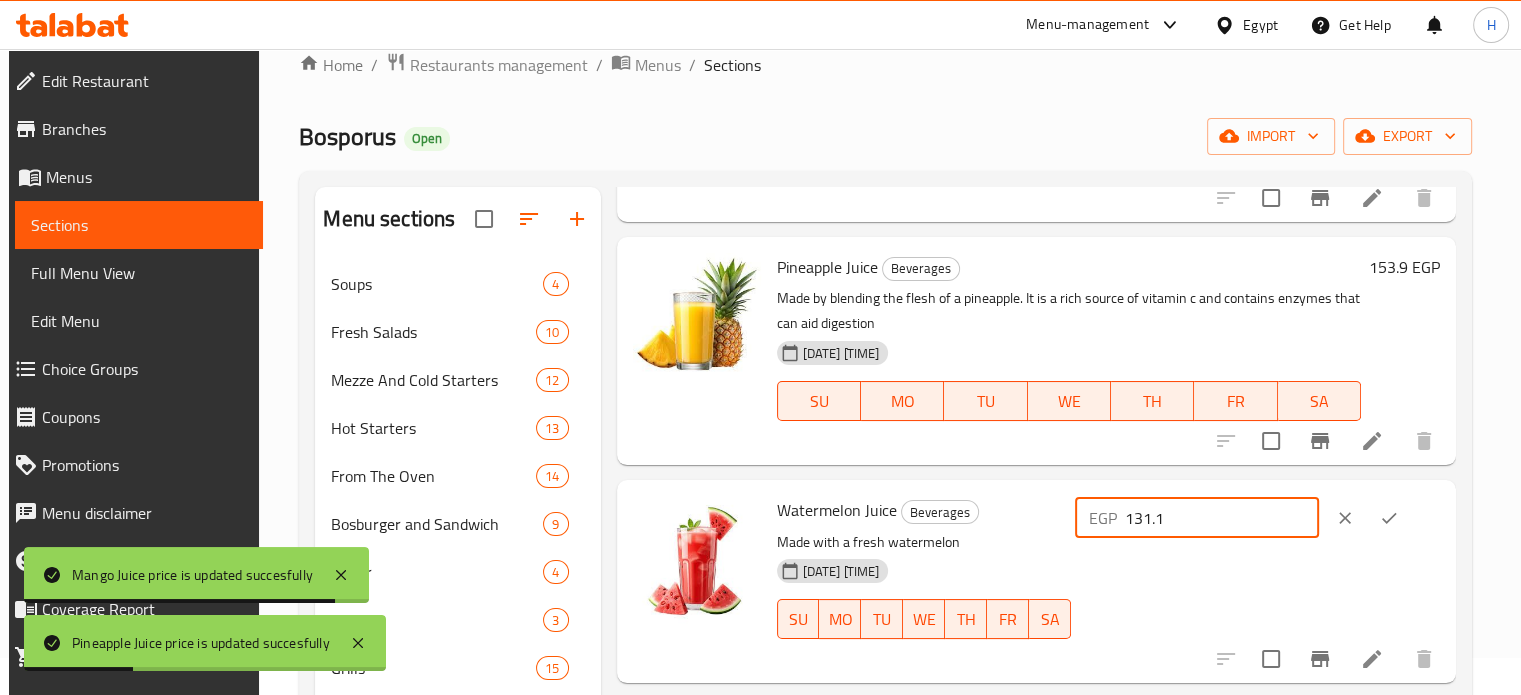 drag, startPoint x: 1234, startPoint y: 537, endPoint x: 1159, endPoint y: 530, distance: 75.32596 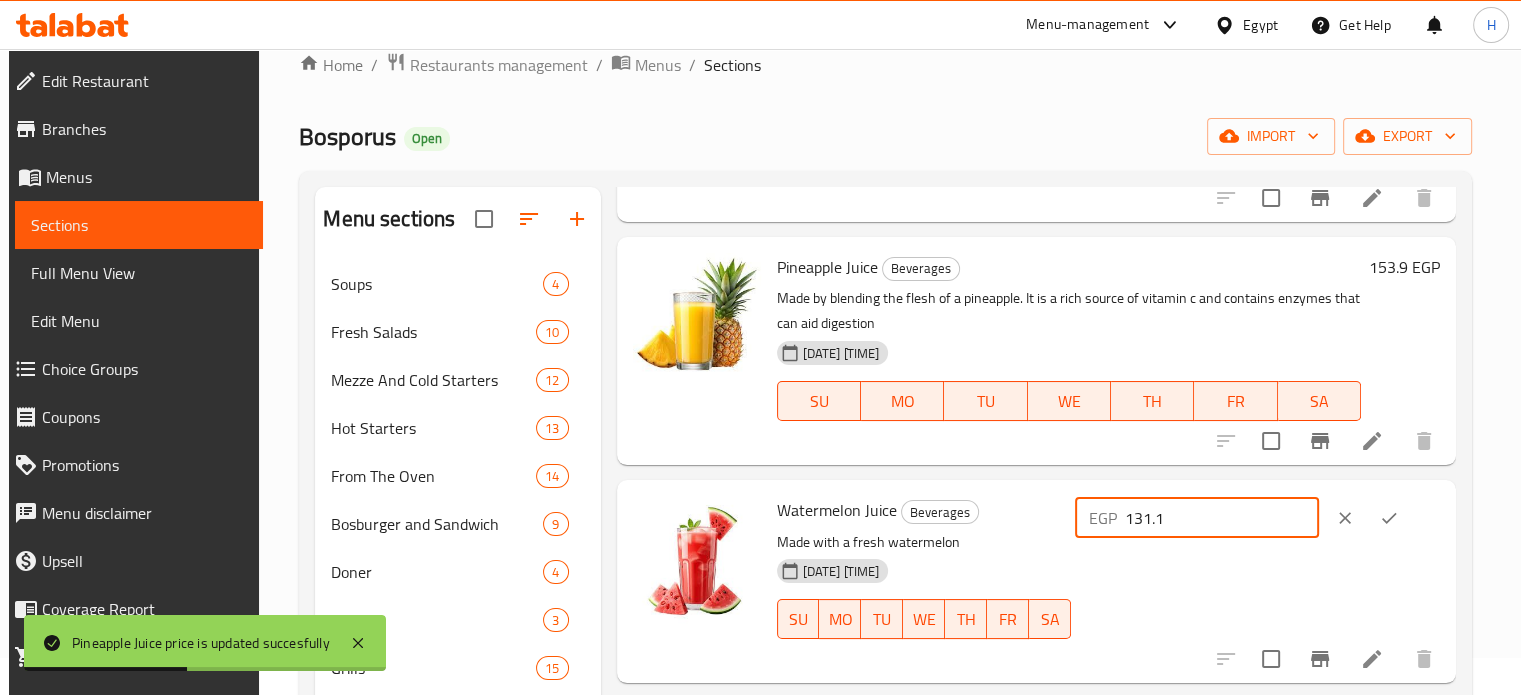 paste on "53.90" 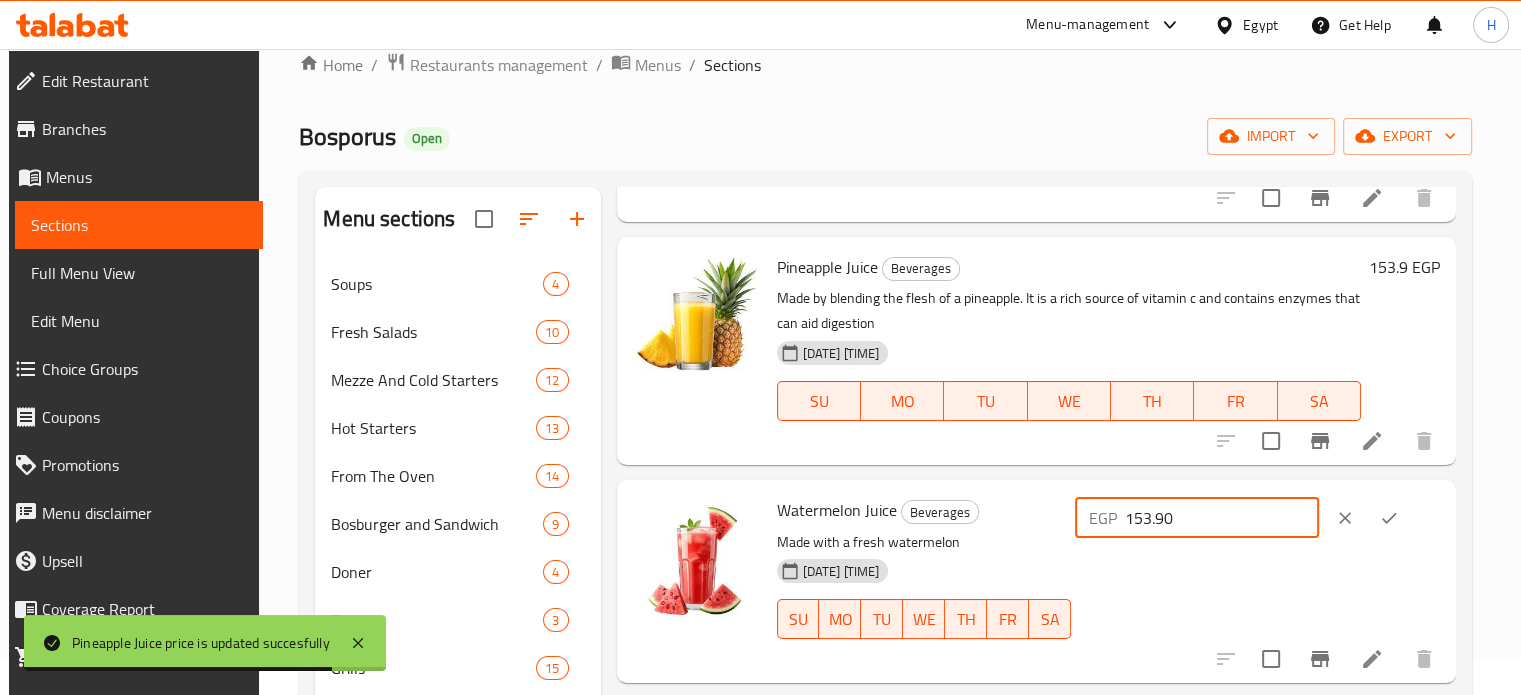 click on "153.90" at bounding box center [1221, 518] 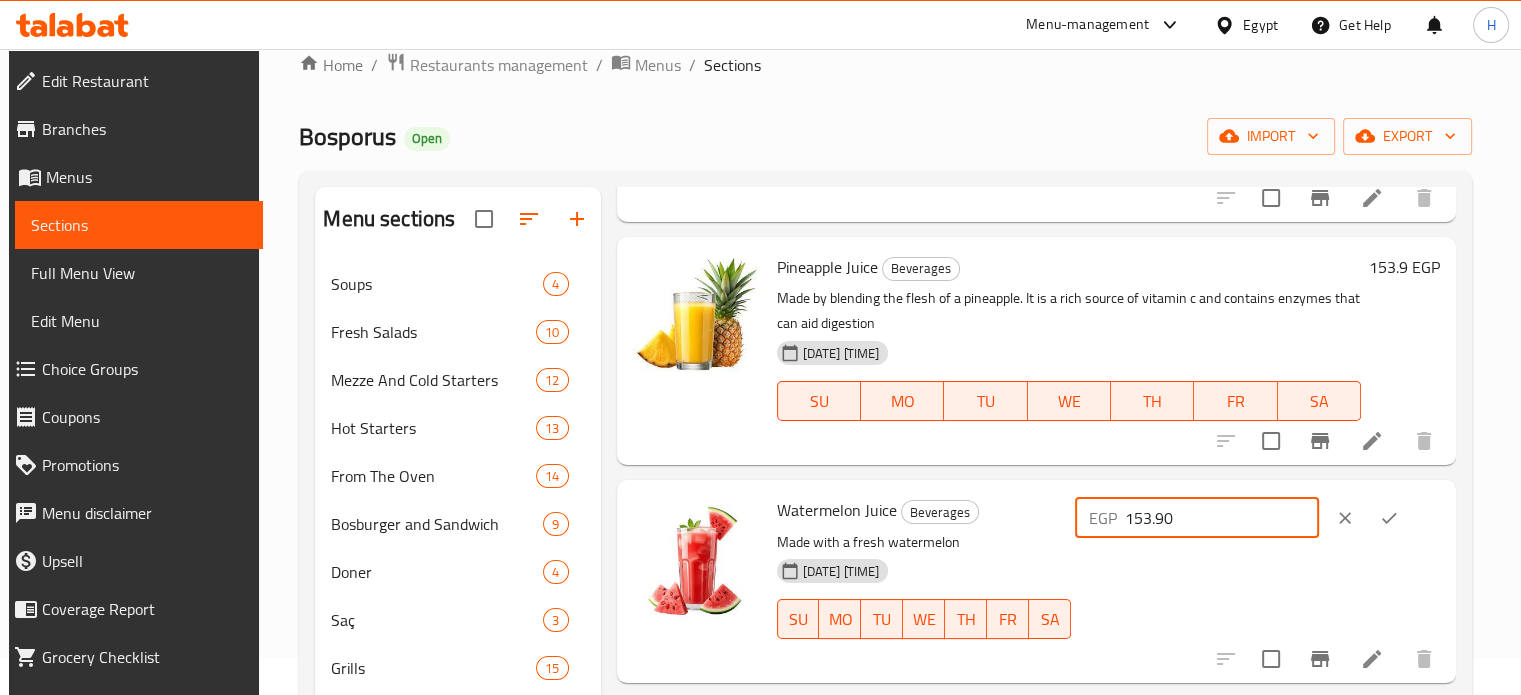 drag, startPoint x: 1223, startPoint y: 516, endPoint x: 1165, endPoint y: 519, distance: 58.077534 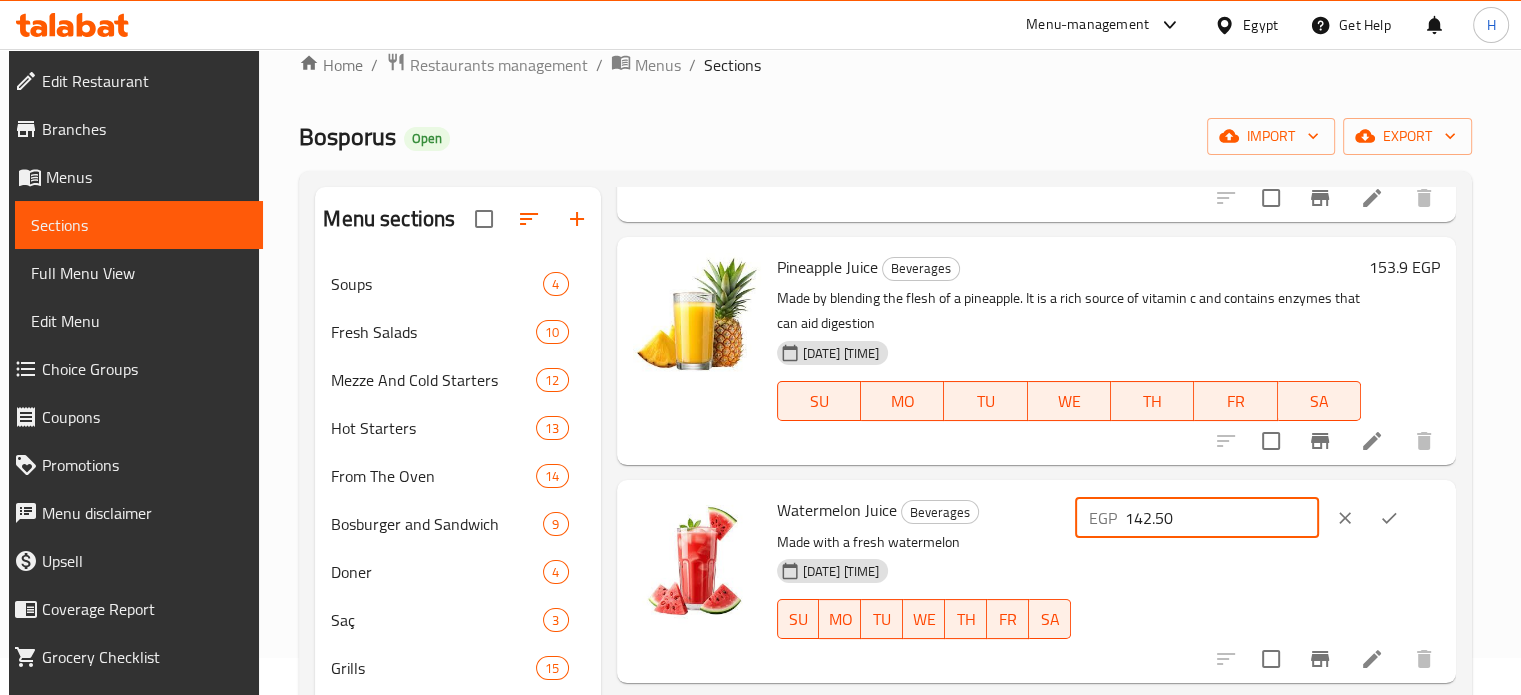 type on "142.50" 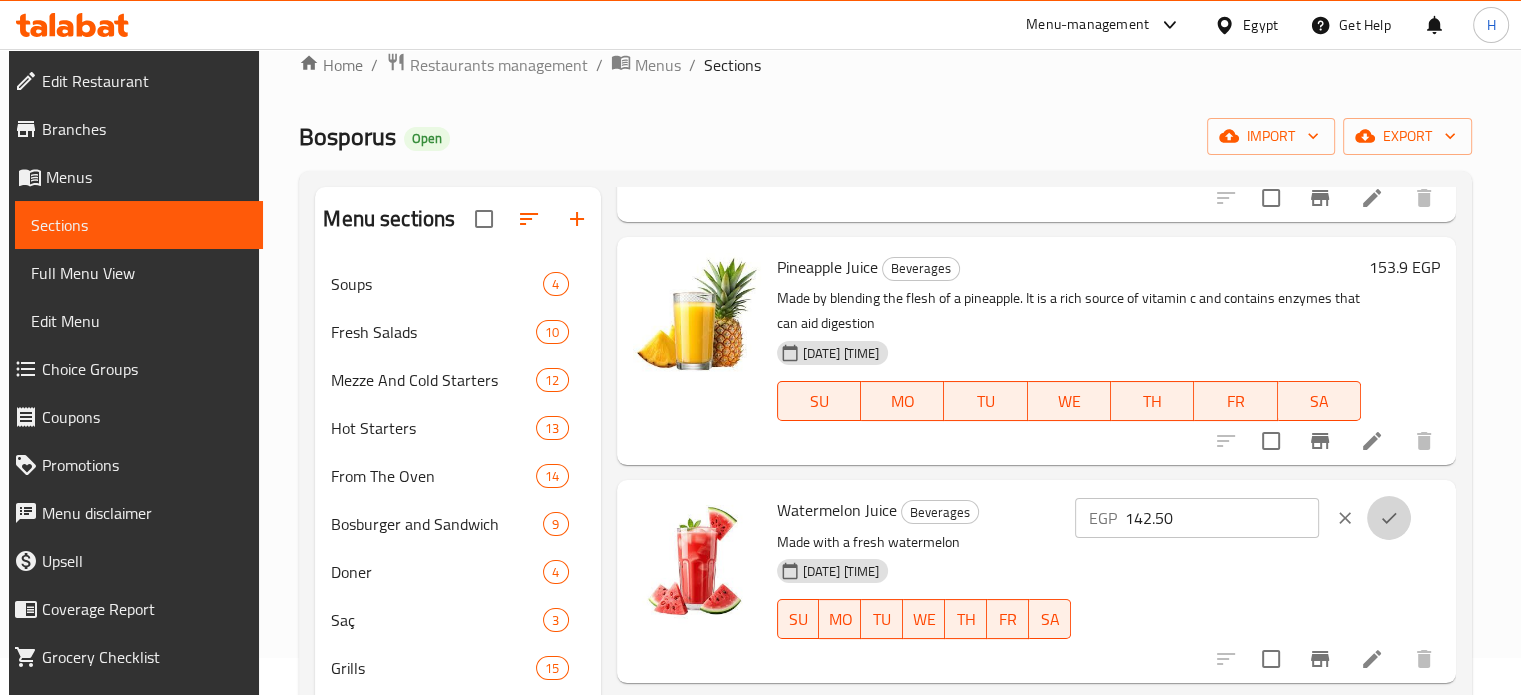 click at bounding box center (1389, 518) 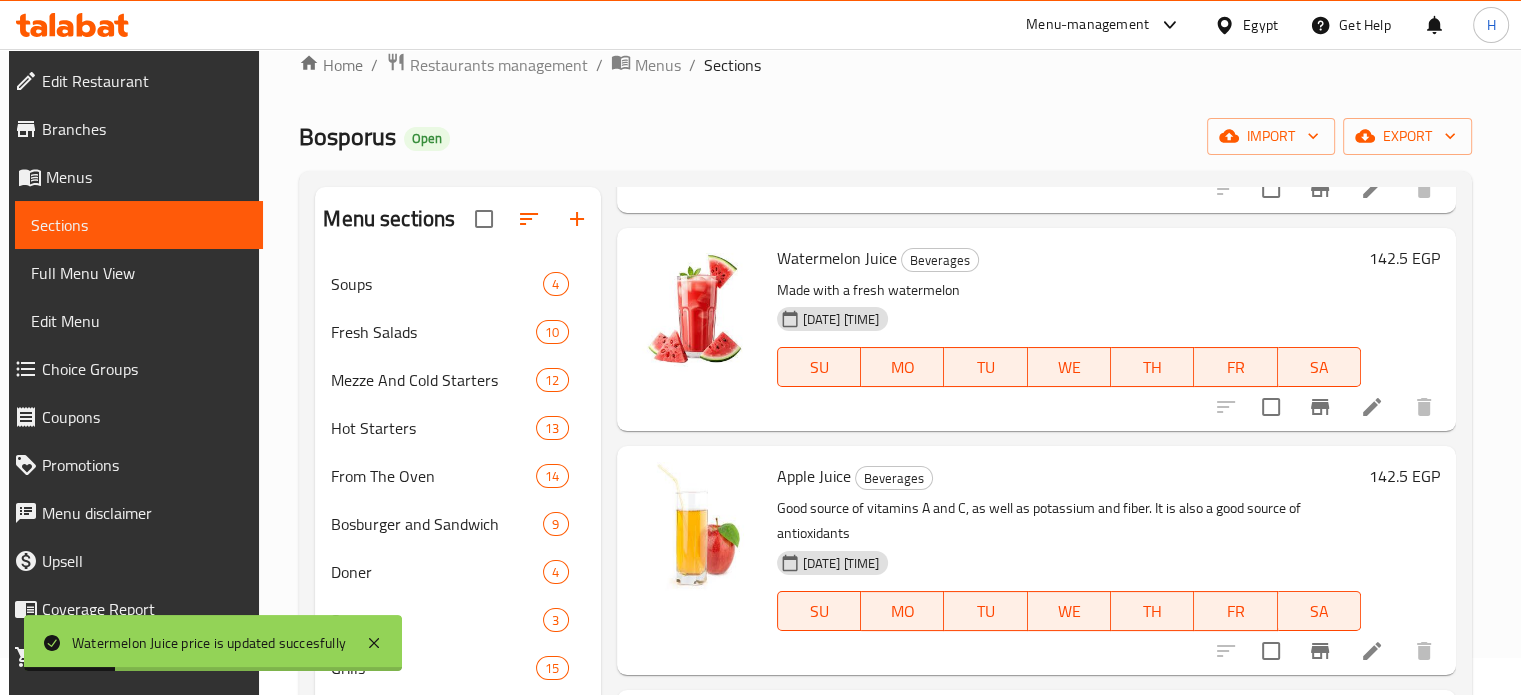 scroll, scrollTop: 2500, scrollLeft: 0, axis: vertical 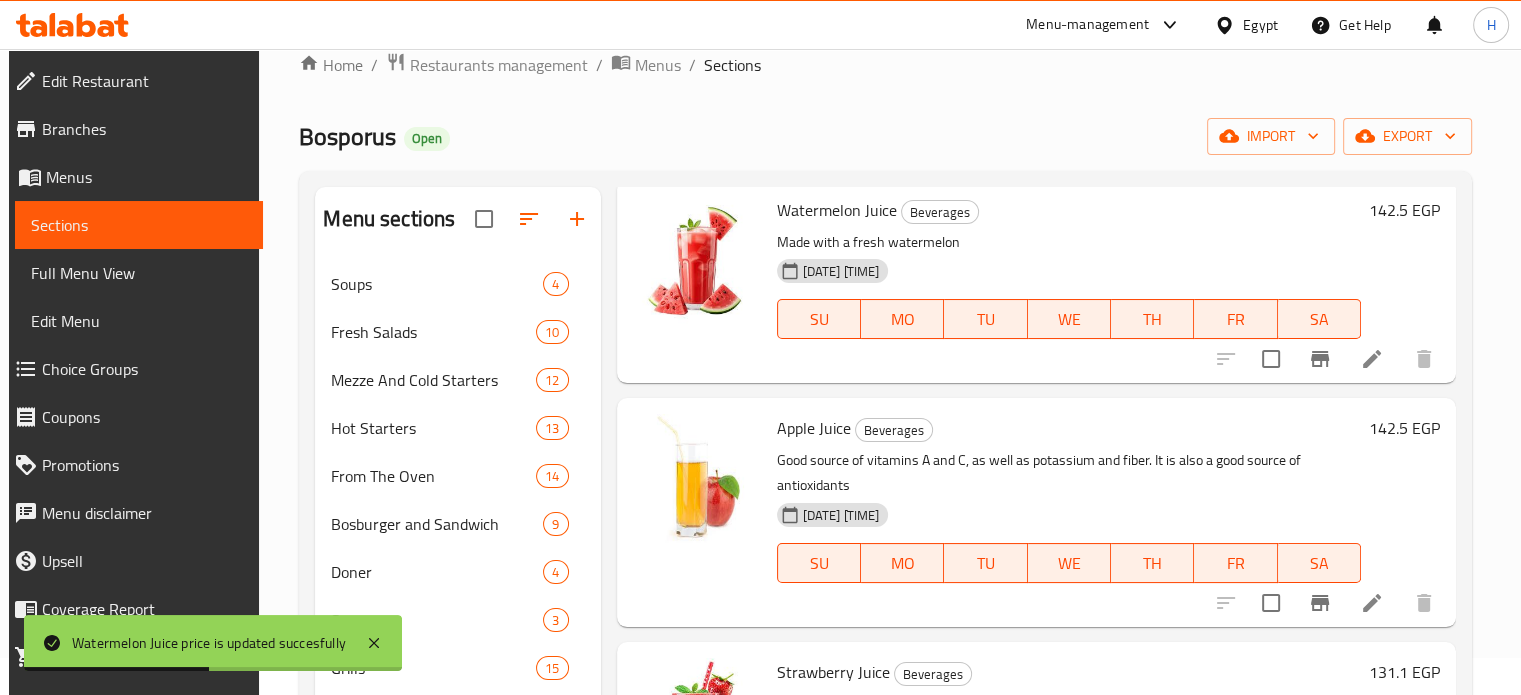 click on "142.5   EGP" at bounding box center (1404, 428) 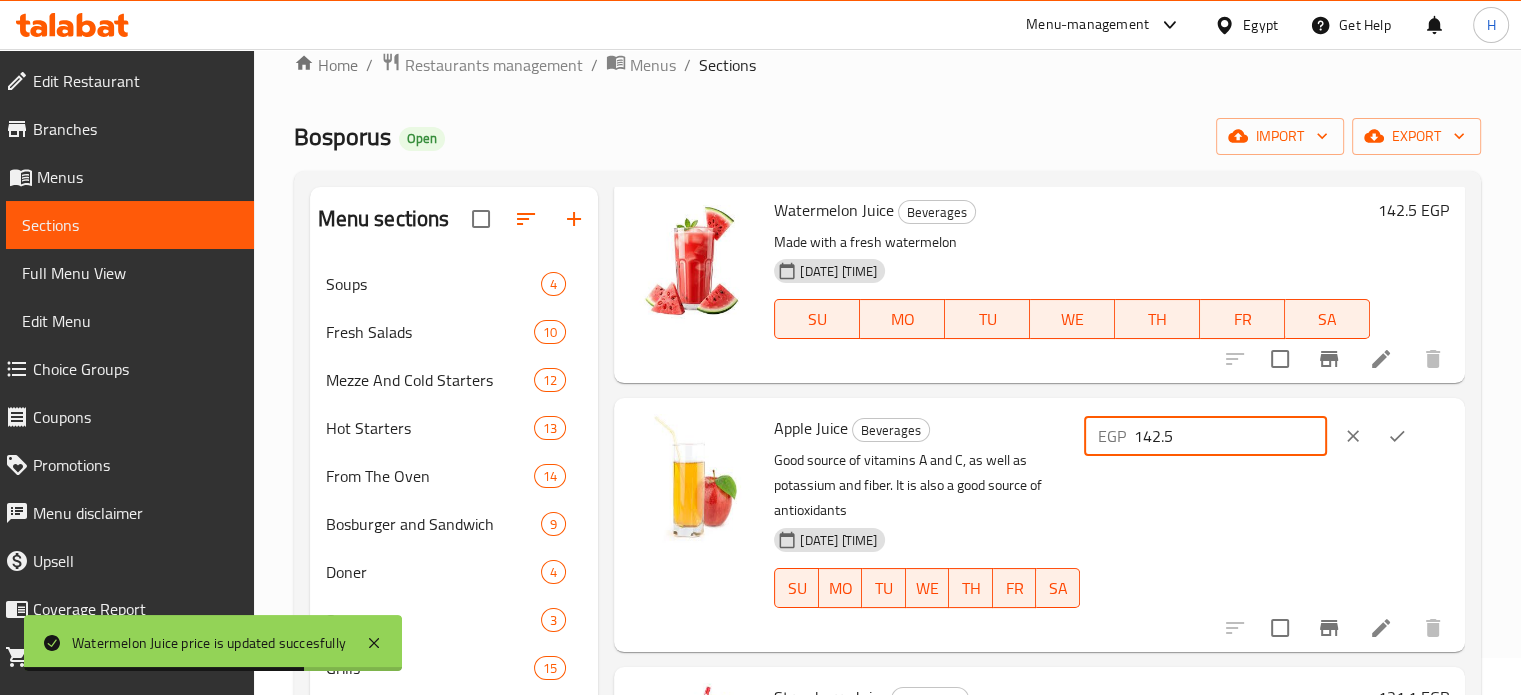 drag, startPoint x: 1221, startPoint y: 437, endPoint x: 1100, endPoint y: 437, distance: 121 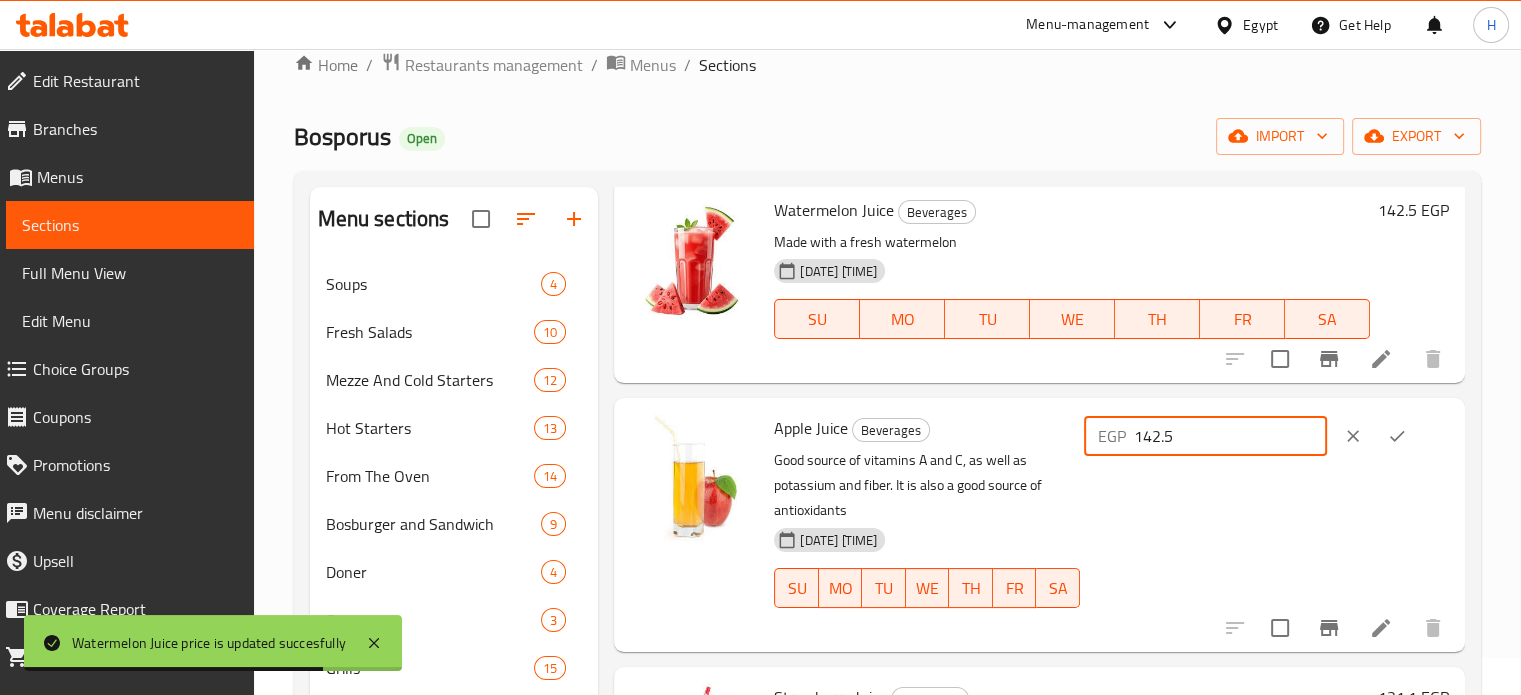 paste on "53.90" 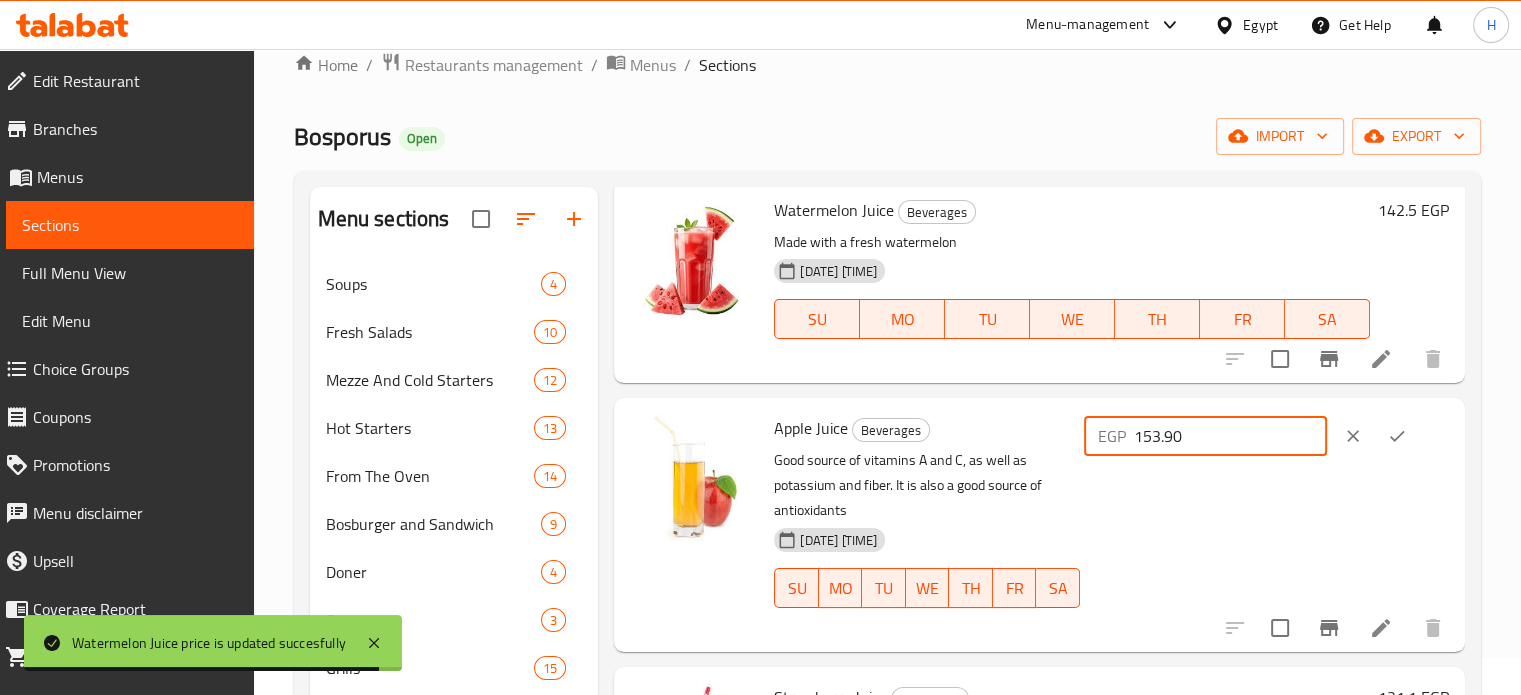 type on "153.90" 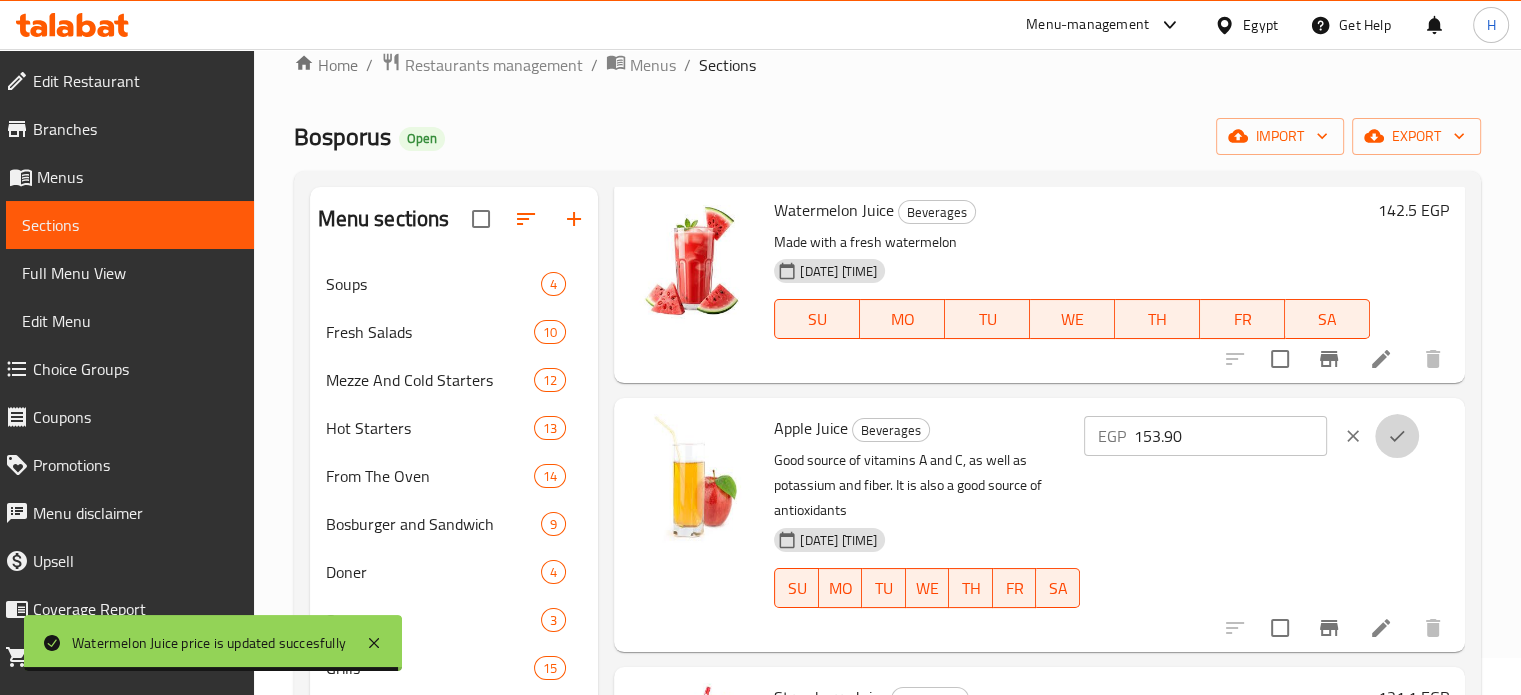 click 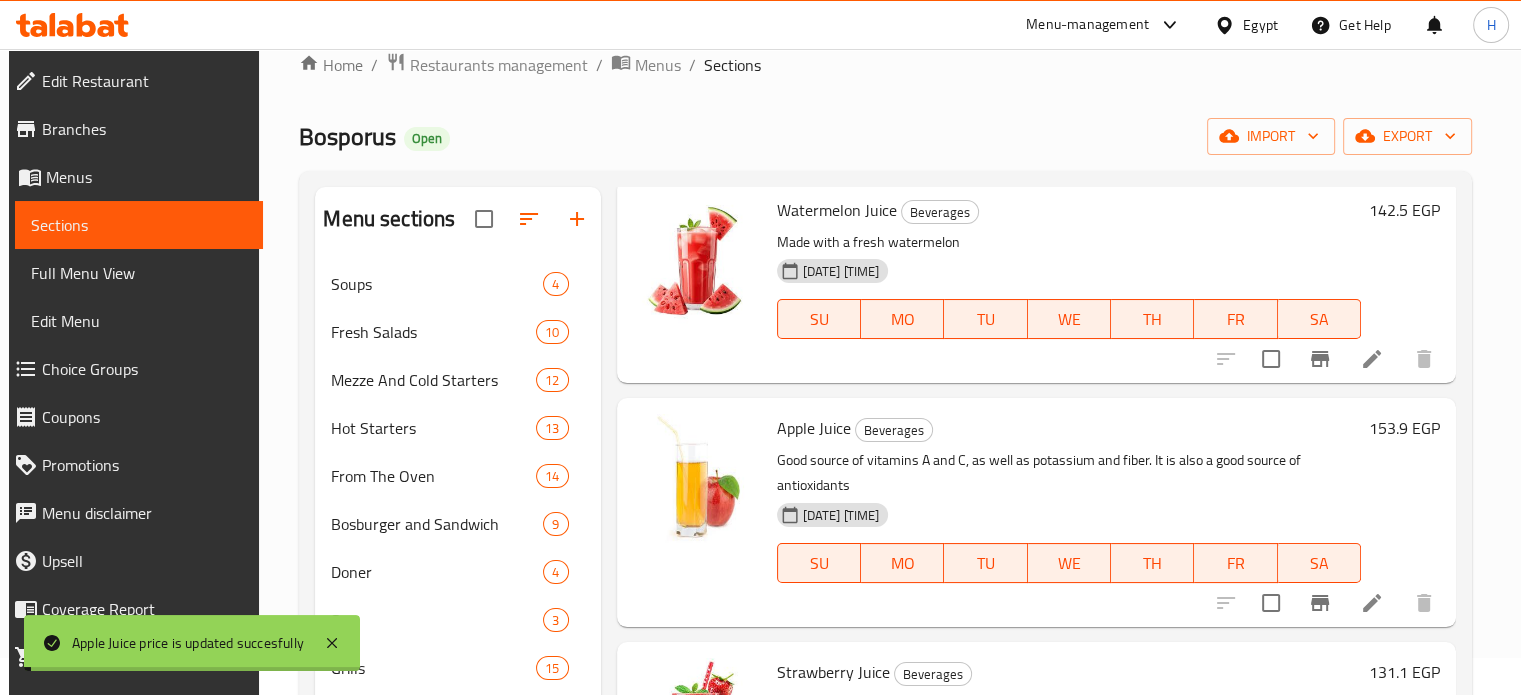scroll, scrollTop: 2600, scrollLeft: 0, axis: vertical 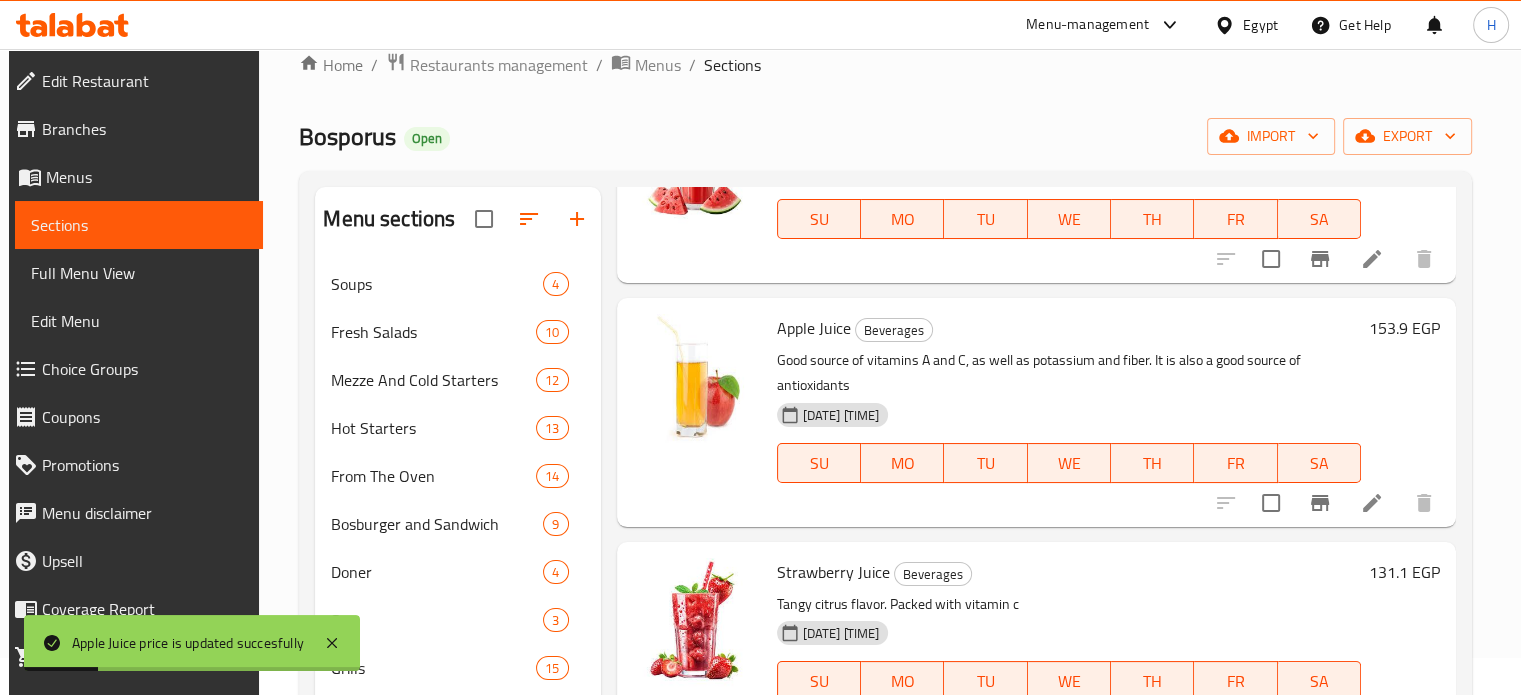 click on "131.1   EGP" at bounding box center [1404, 572] 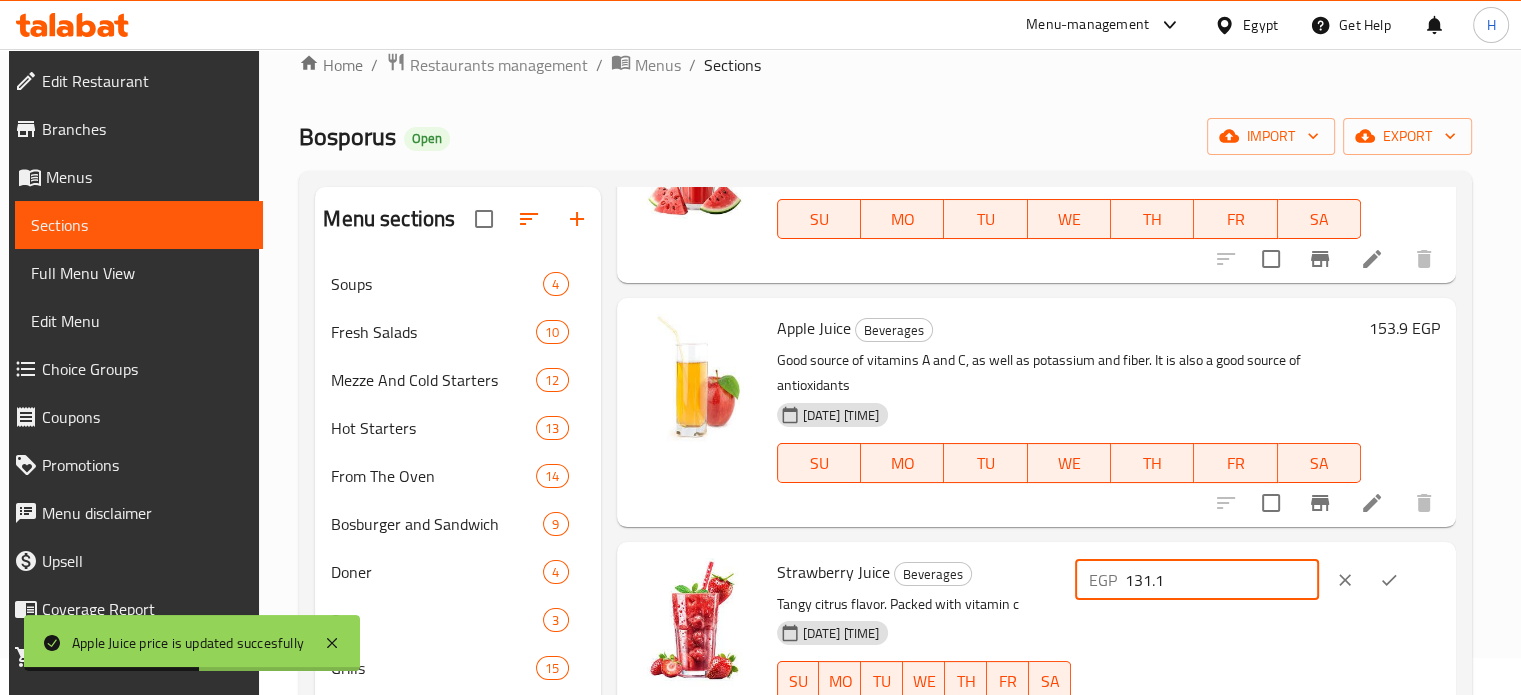drag, startPoint x: 1220, startPoint y: 582, endPoint x: 1109, endPoint y: 582, distance: 111 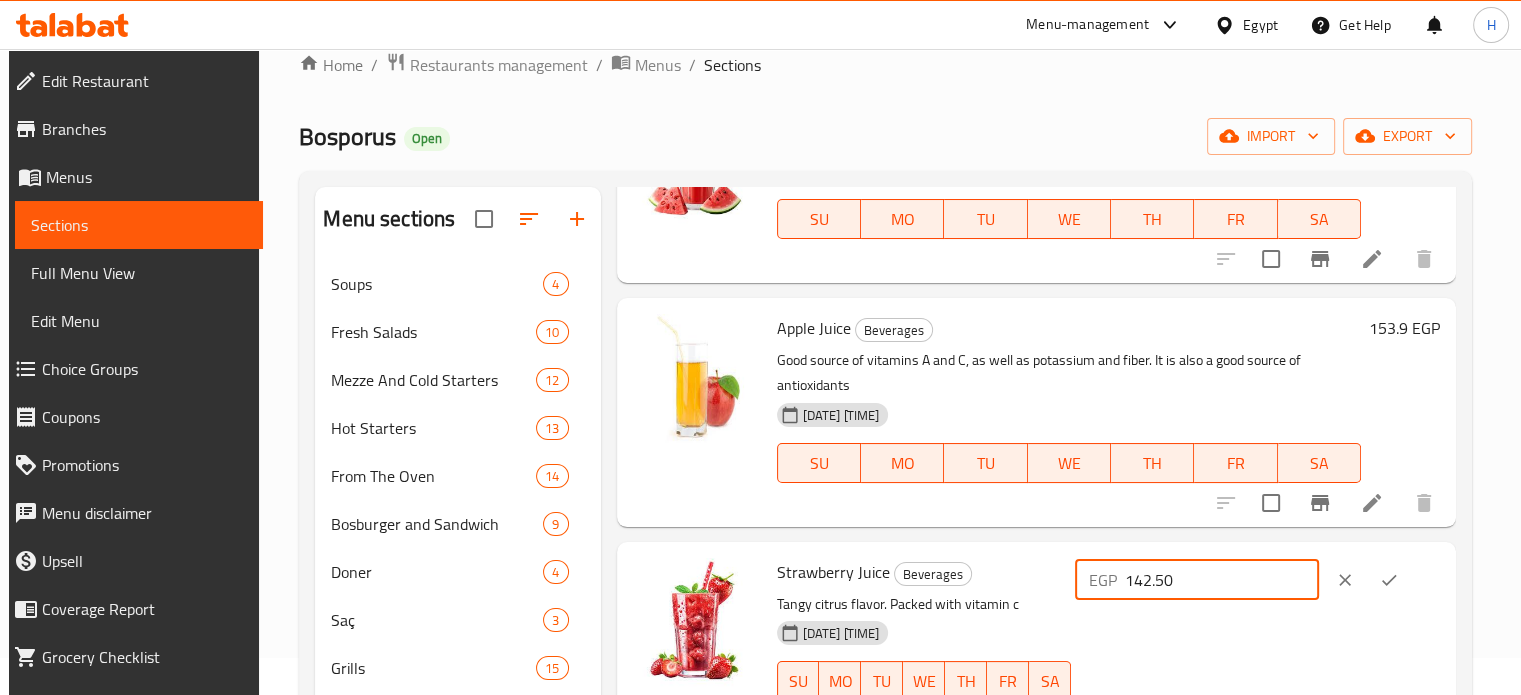 type on "142.50" 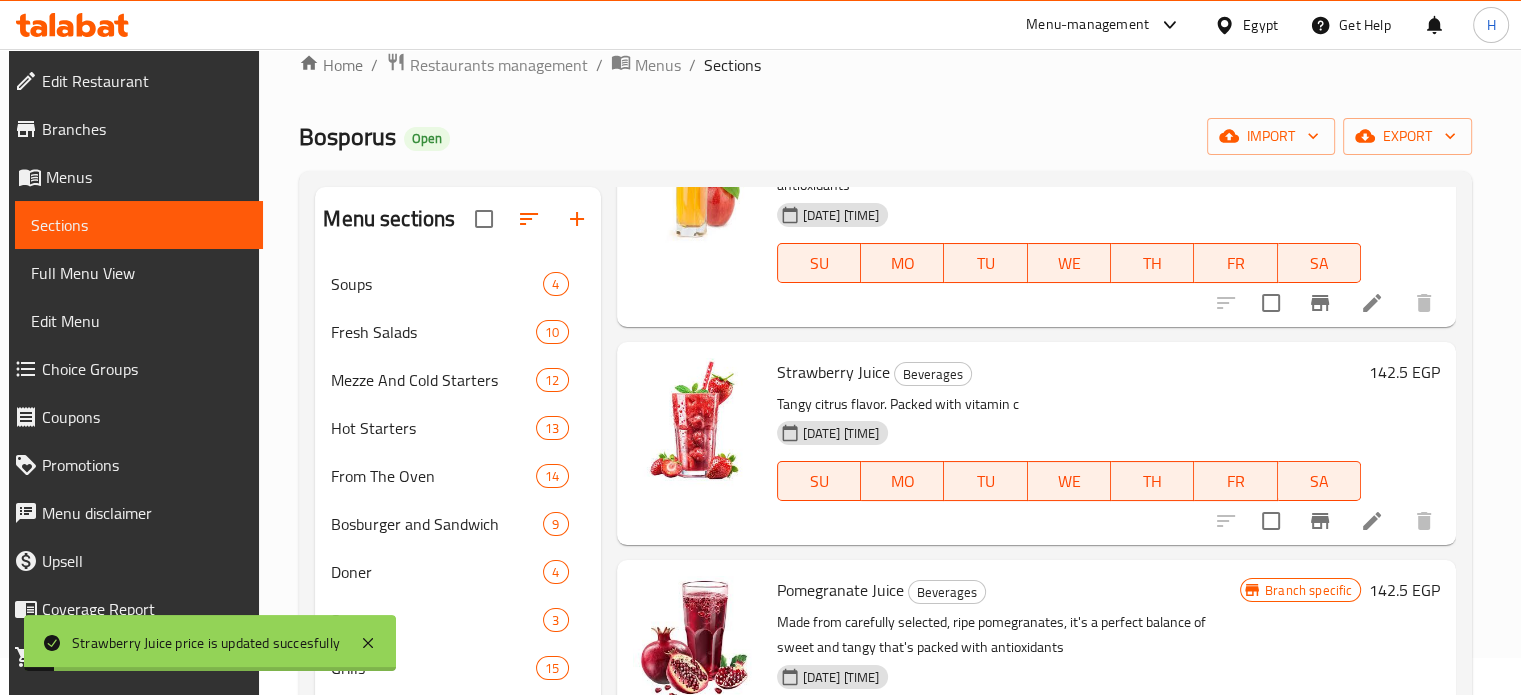 scroll, scrollTop: 2900, scrollLeft: 0, axis: vertical 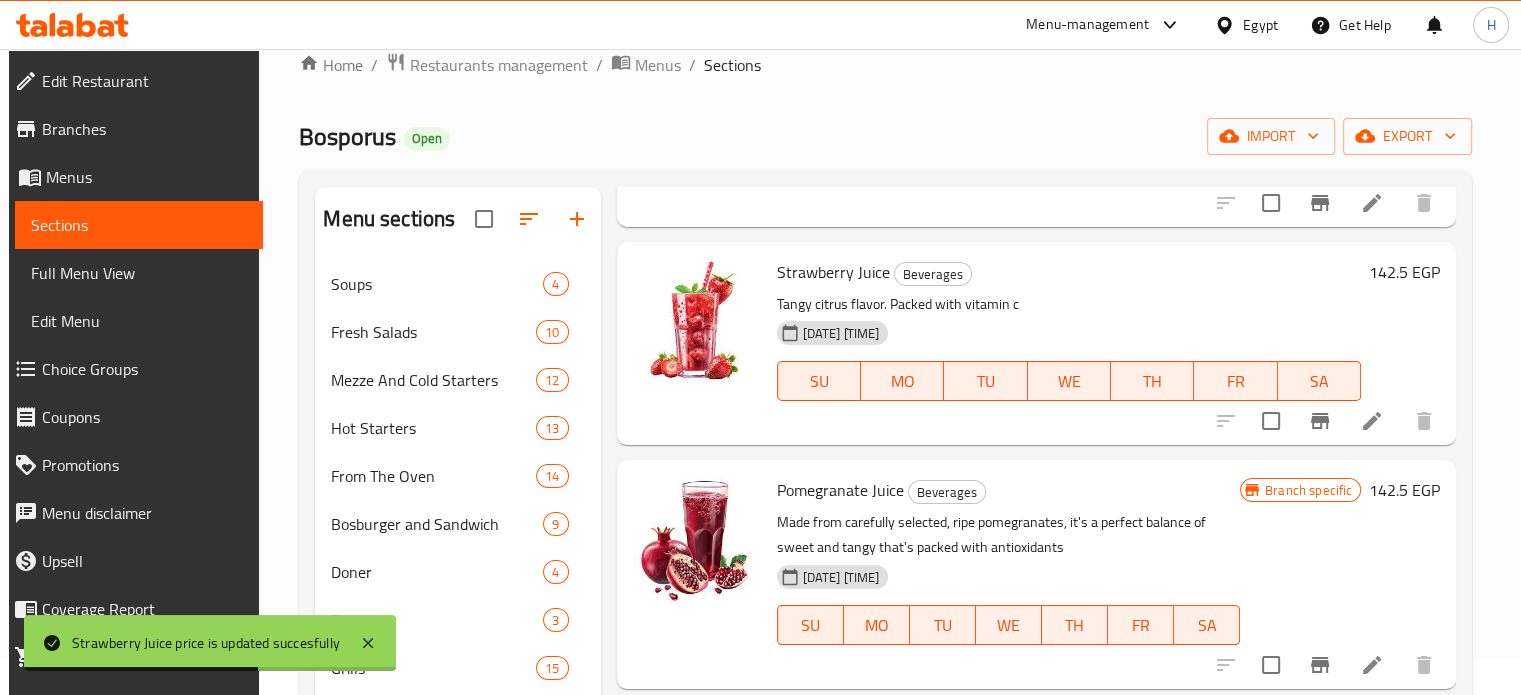 click on "142.5   EGP" at bounding box center (1404, 490) 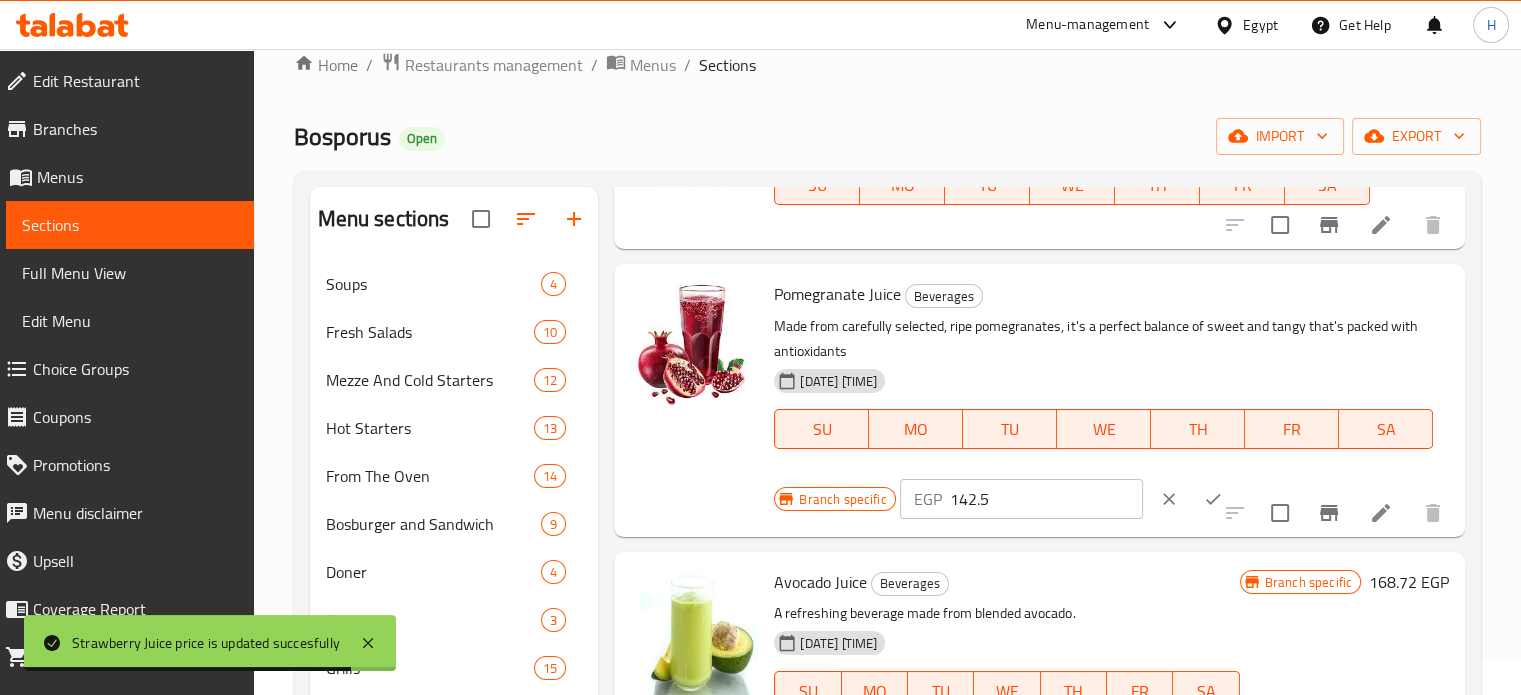 scroll, scrollTop: 3100, scrollLeft: 0, axis: vertical 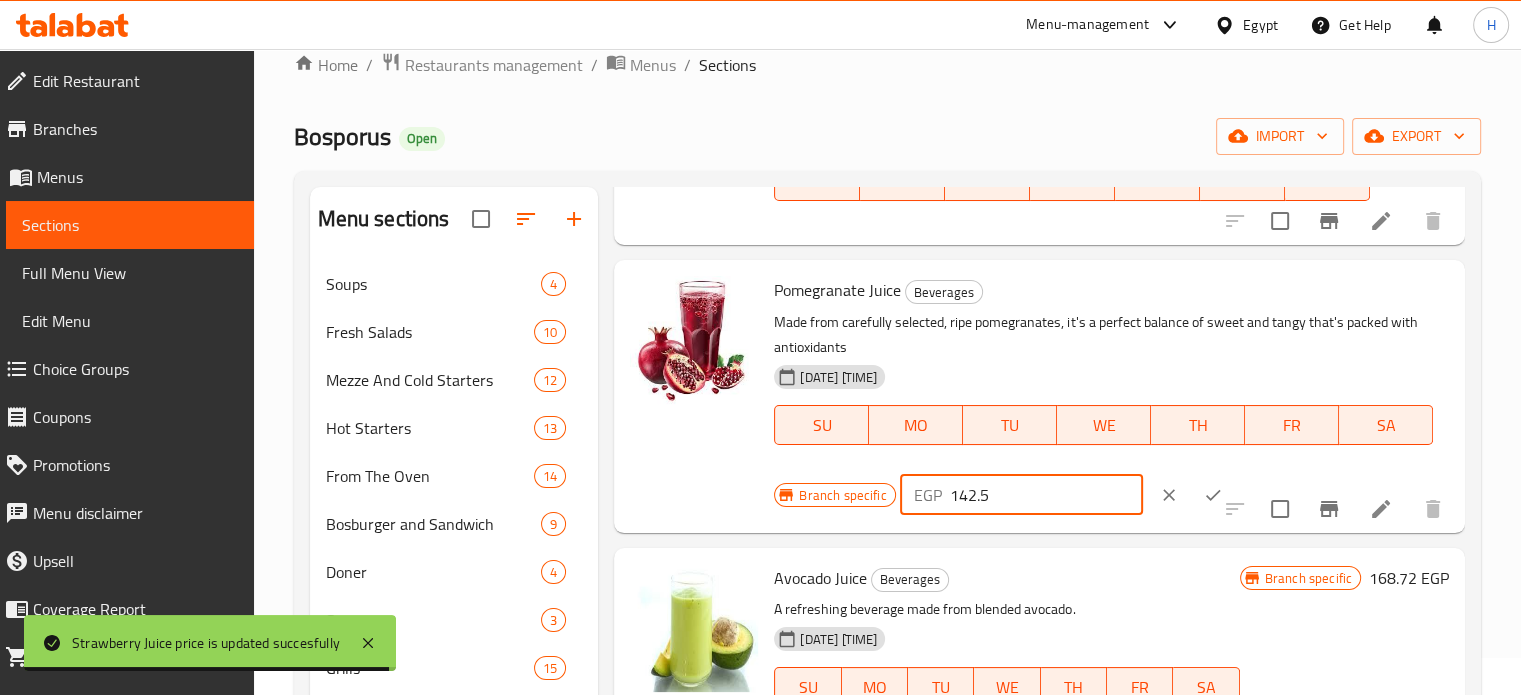 drag, startPoint x: 1016, startPoint y: 491, endPoint x: 909, endPoint y: 492, distance: 107.00467 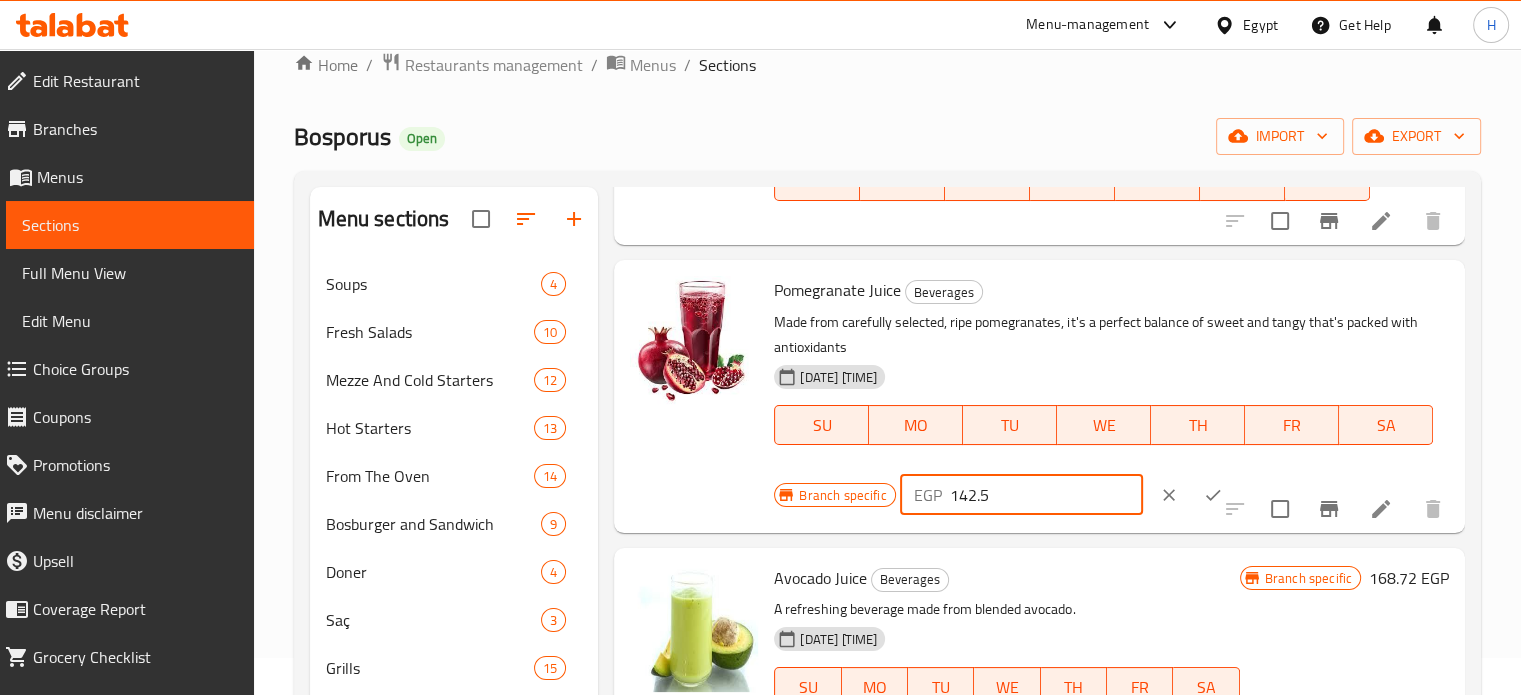 paste on "53.90" 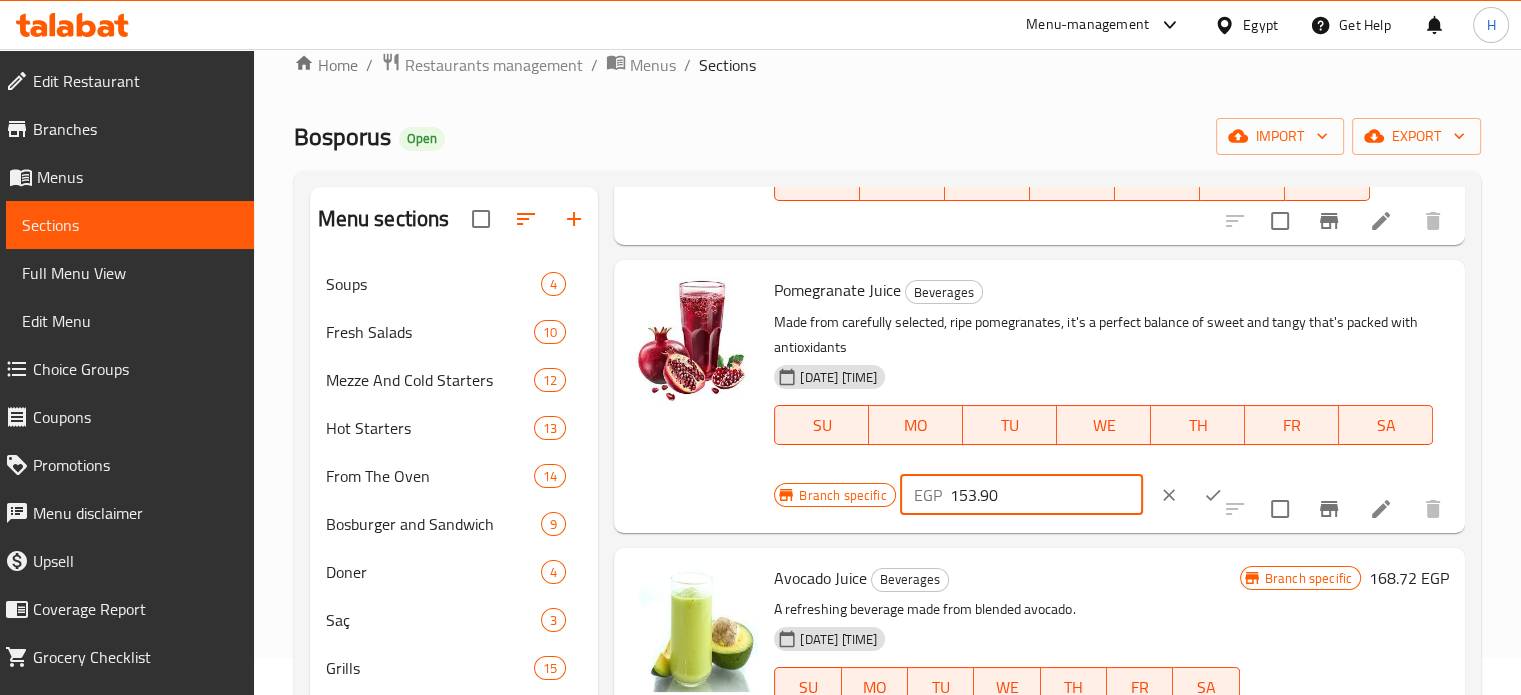 type on "153.90" 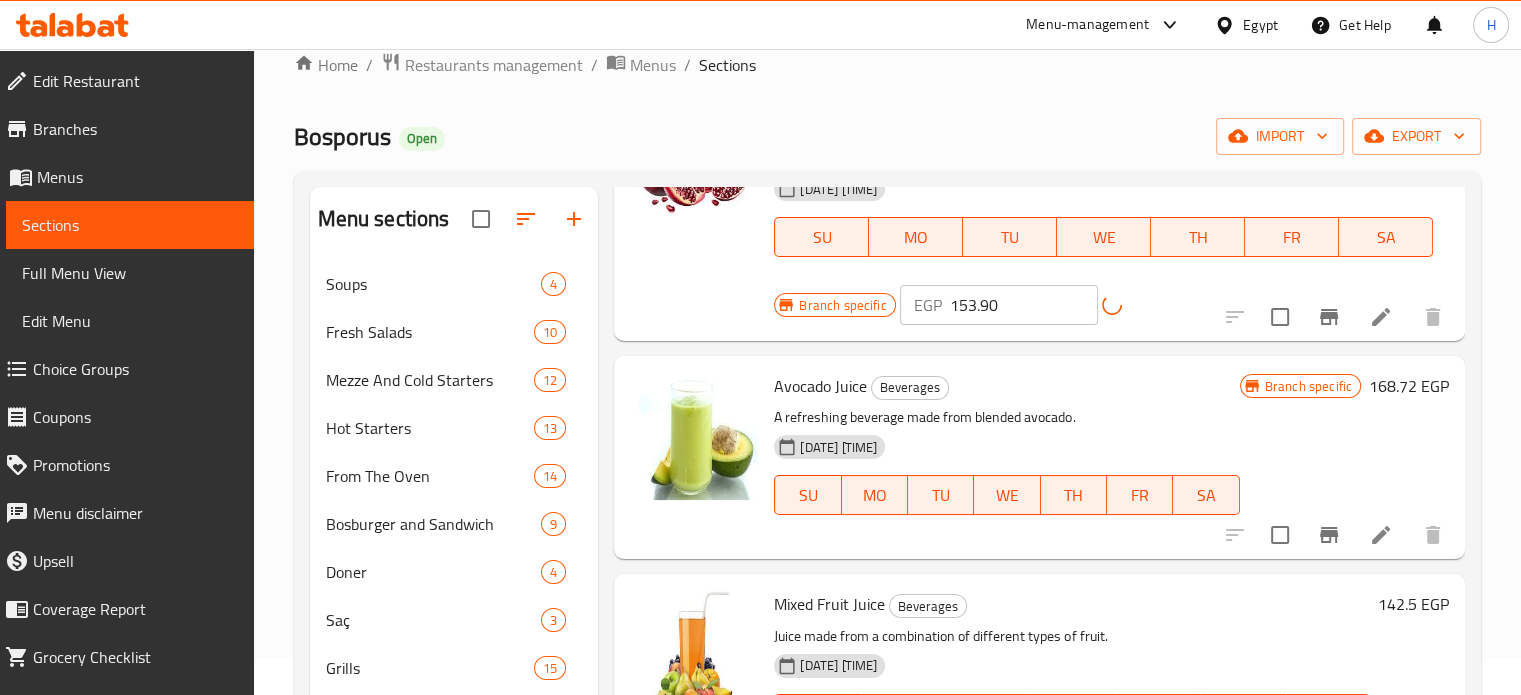 scroll, scrollTop: 3300, scrollLeft: 0, axis: vertical 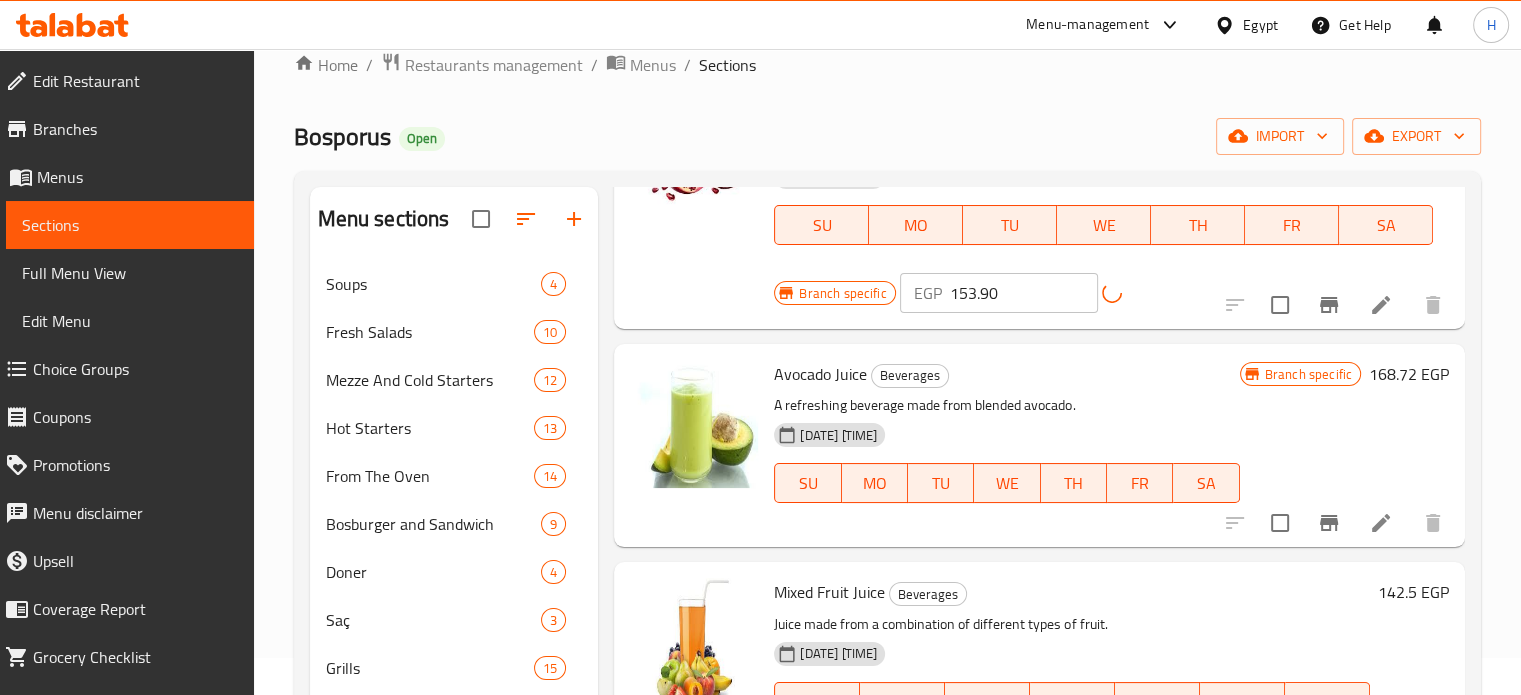 click on "168.72   EGP" at bounding box center (1409, 374) 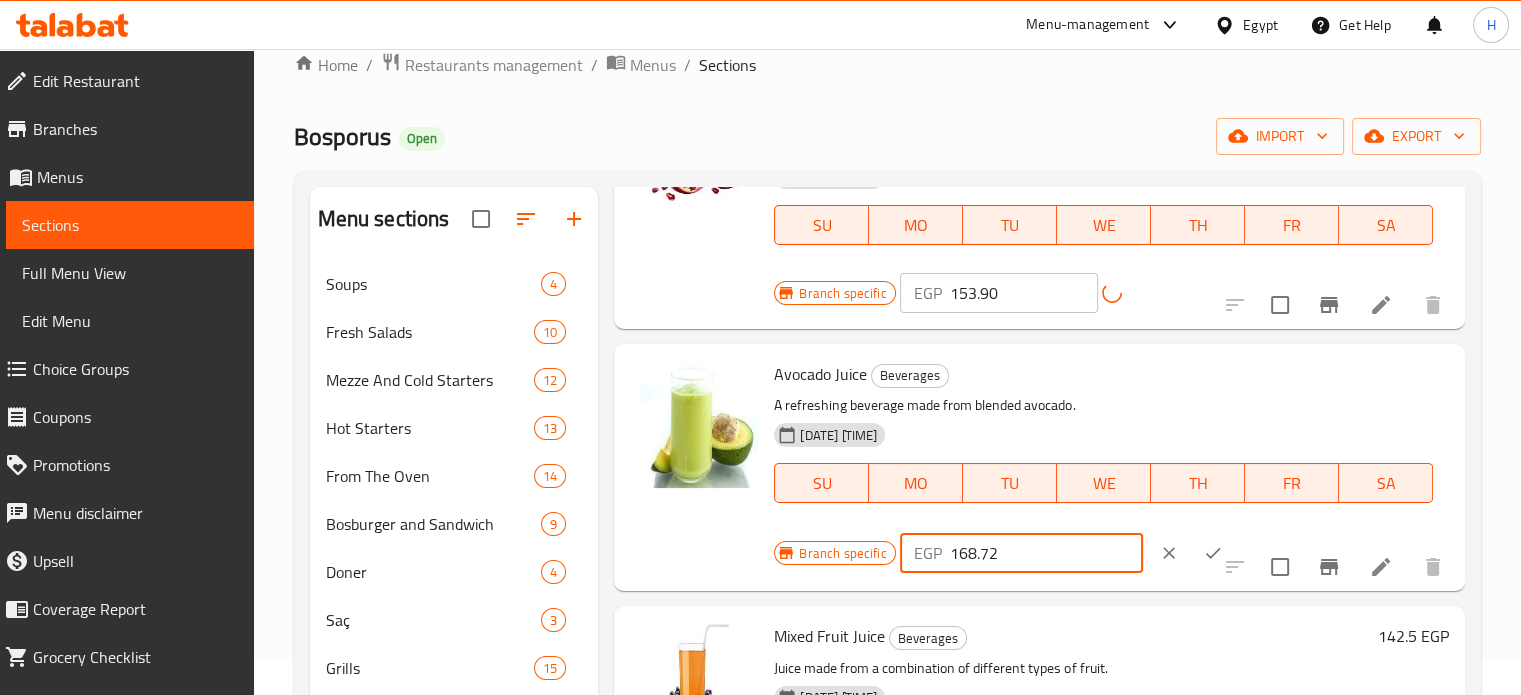 drag, startPoint x: 1008, startPoint y: 539, endPoint x: 932, endPoint y: 539, distance: 76 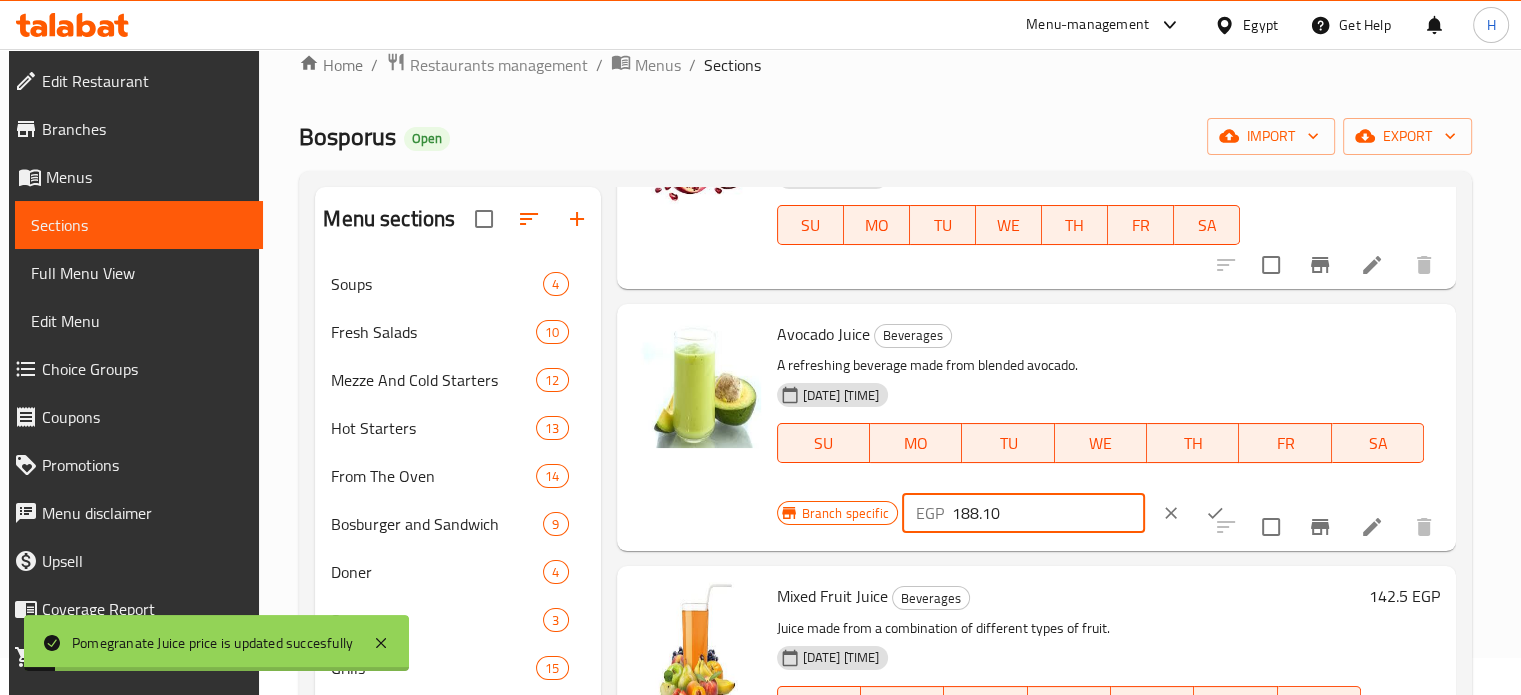 type on "188.10" 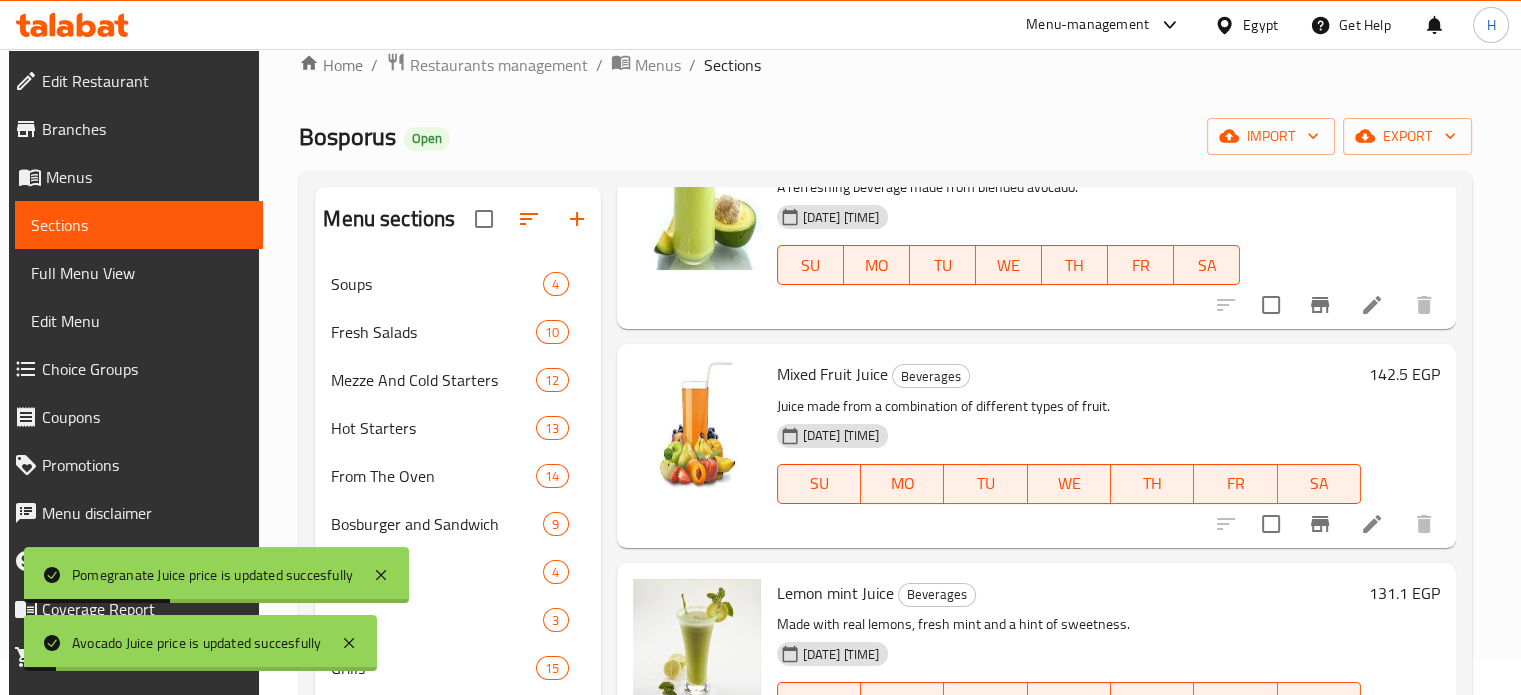 scroll, scrollTop: 3500, scrollLeft: 0, axis: vertical 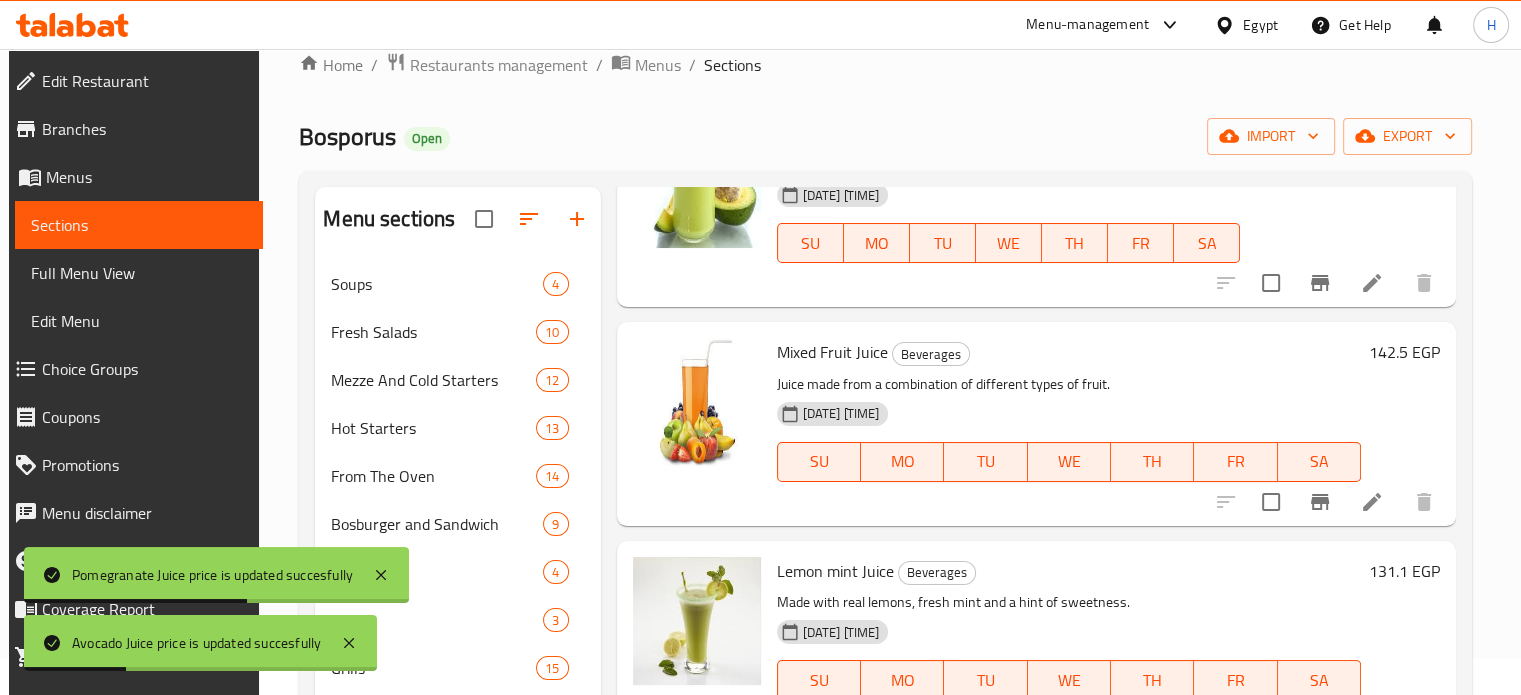 click on "142.5   EGP" at bounding box center [1404, 352] 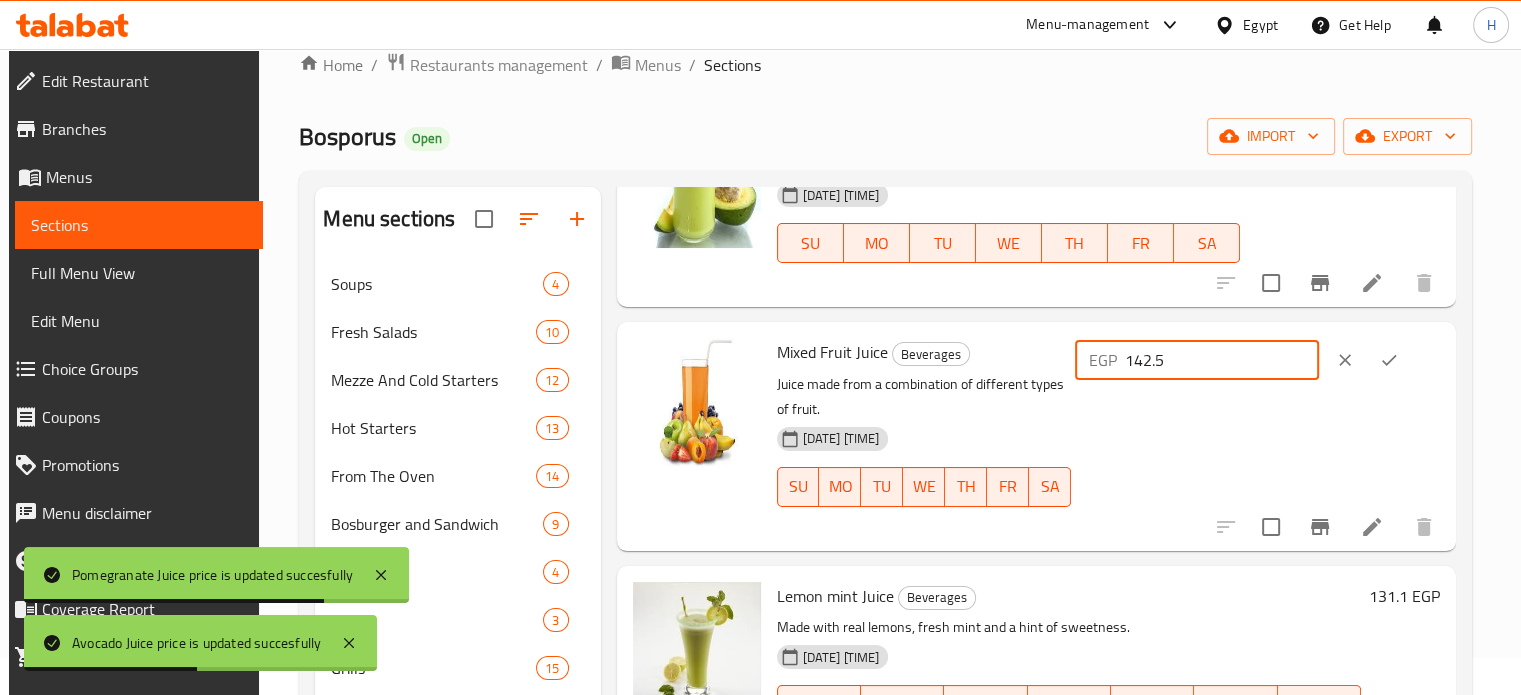 drag, startPoint x: 1259, startPoint y: 364, endPoint x: 1135, endPoint y: 367, distance: 124.036285 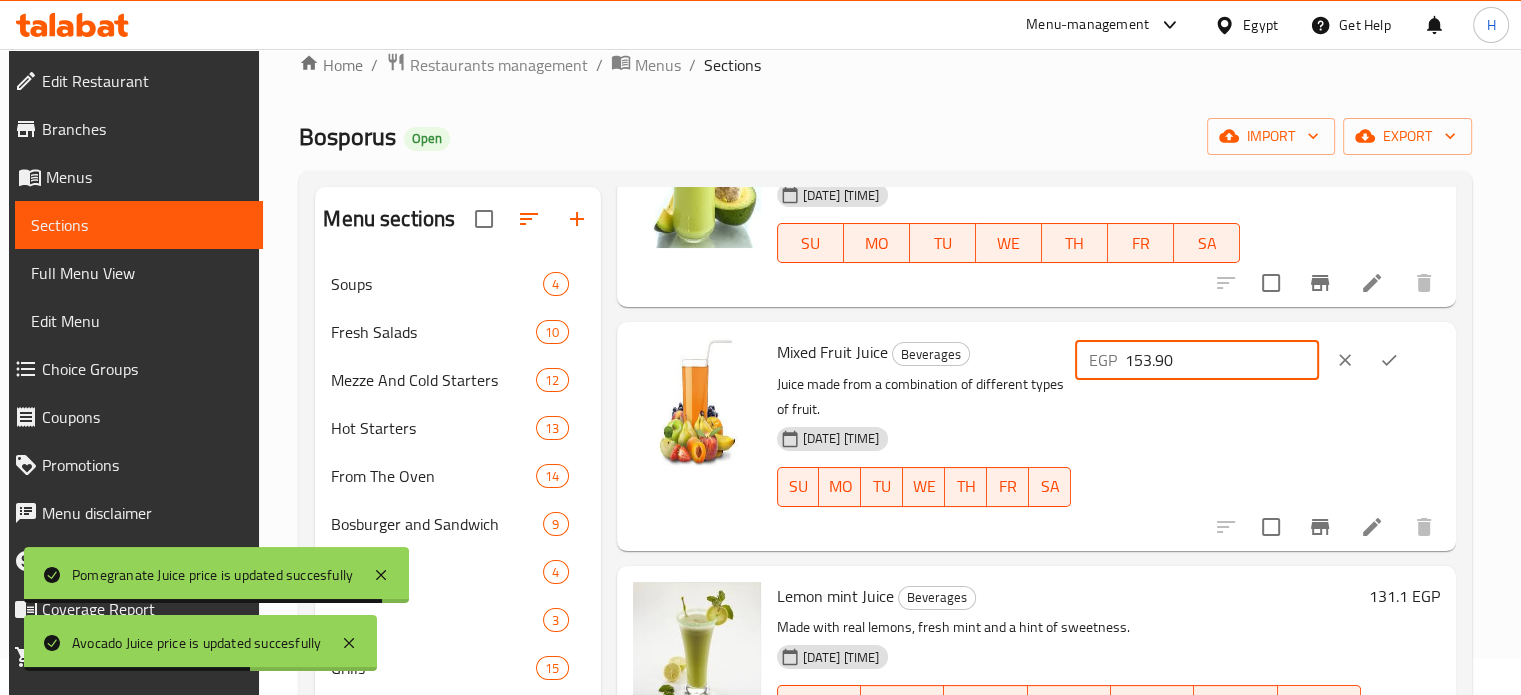 type on "153.90" 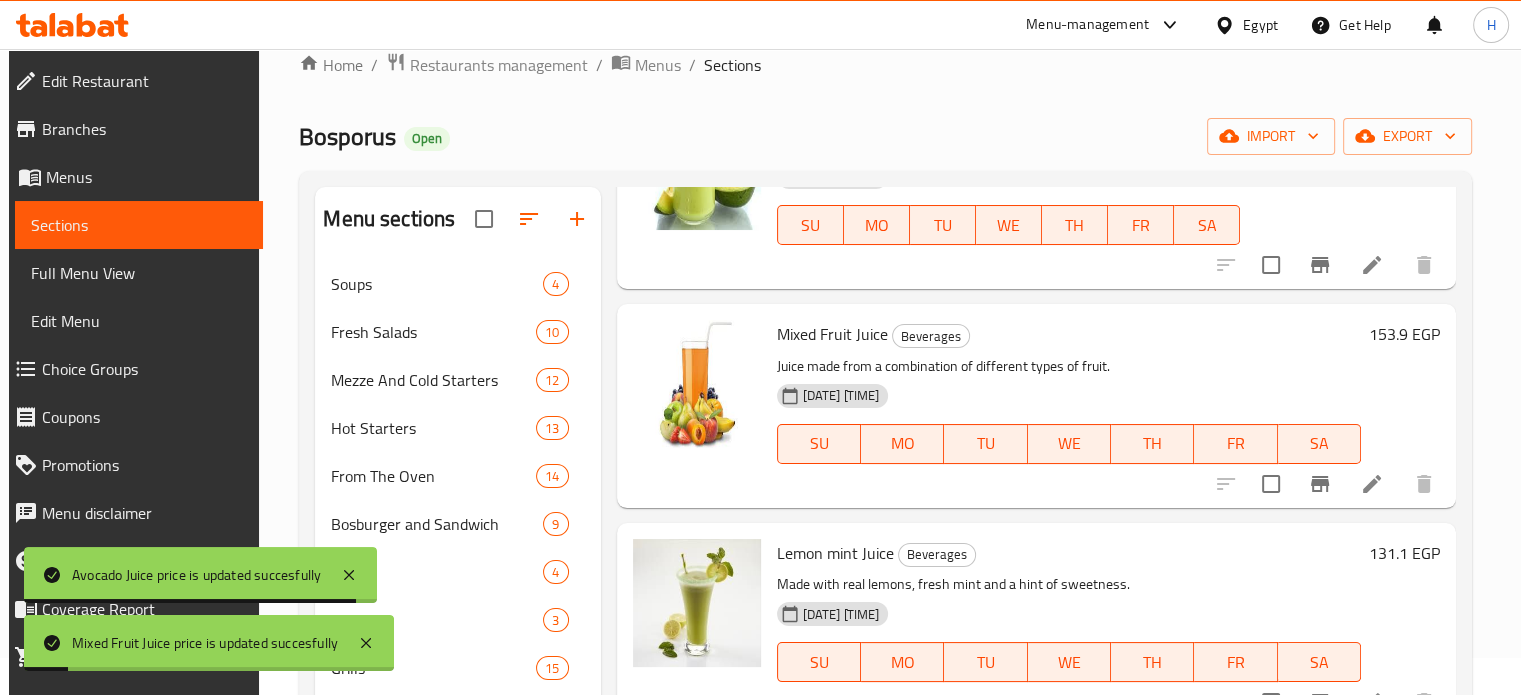 scroll, scrollTop: 3523, scrollLeft: 0, axis: vertical 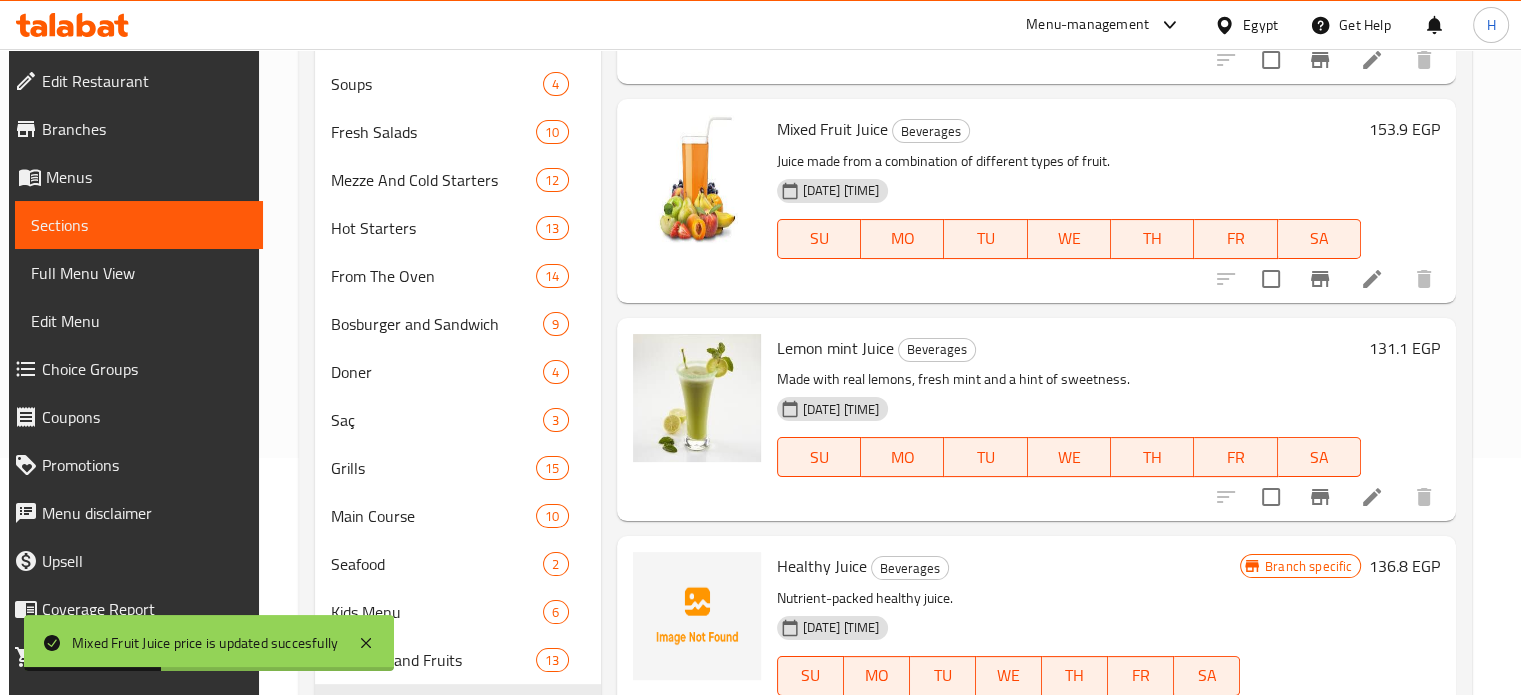 click on "131.1   EGP" at bounding box center [1404, 348] 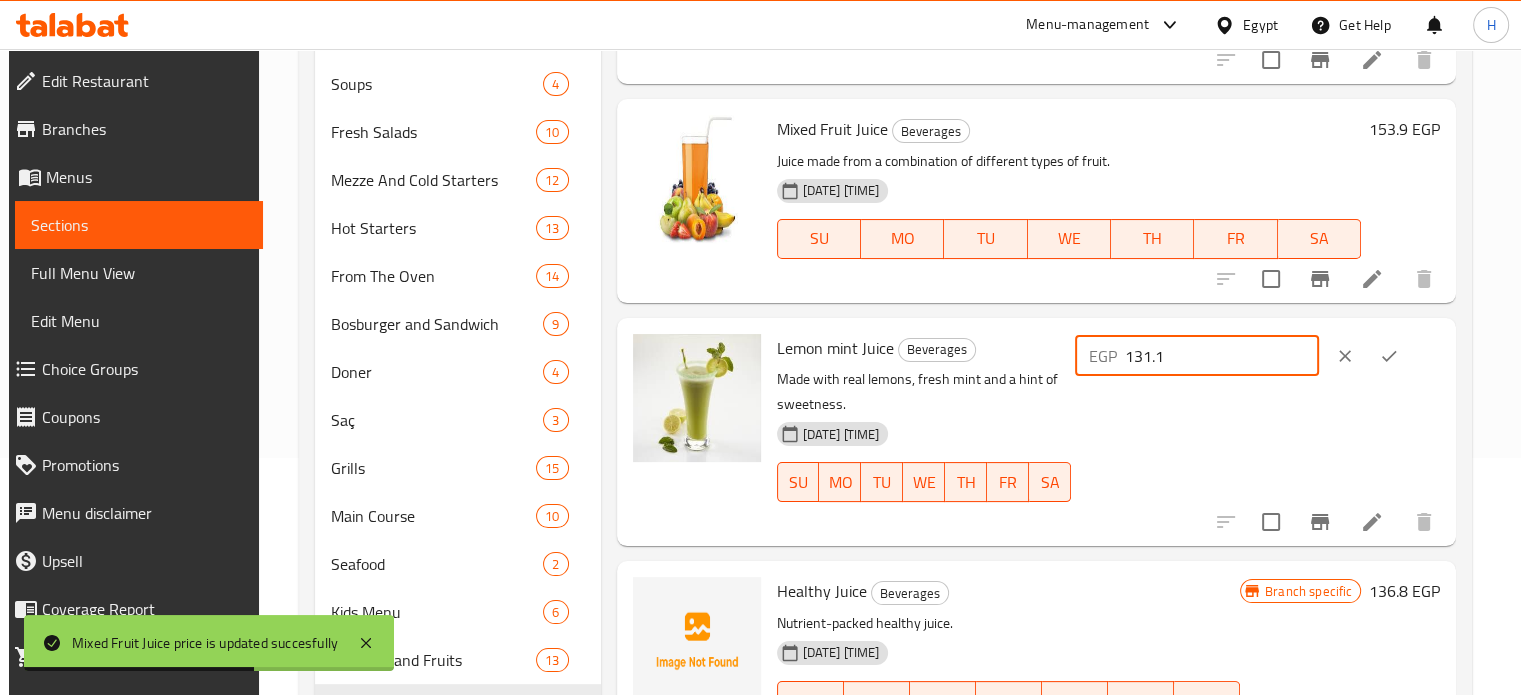 drag, startPoint x: 1248, startPoint y: 364, endPoint x: 1137, endPoint y: 365, distance: 111.0045 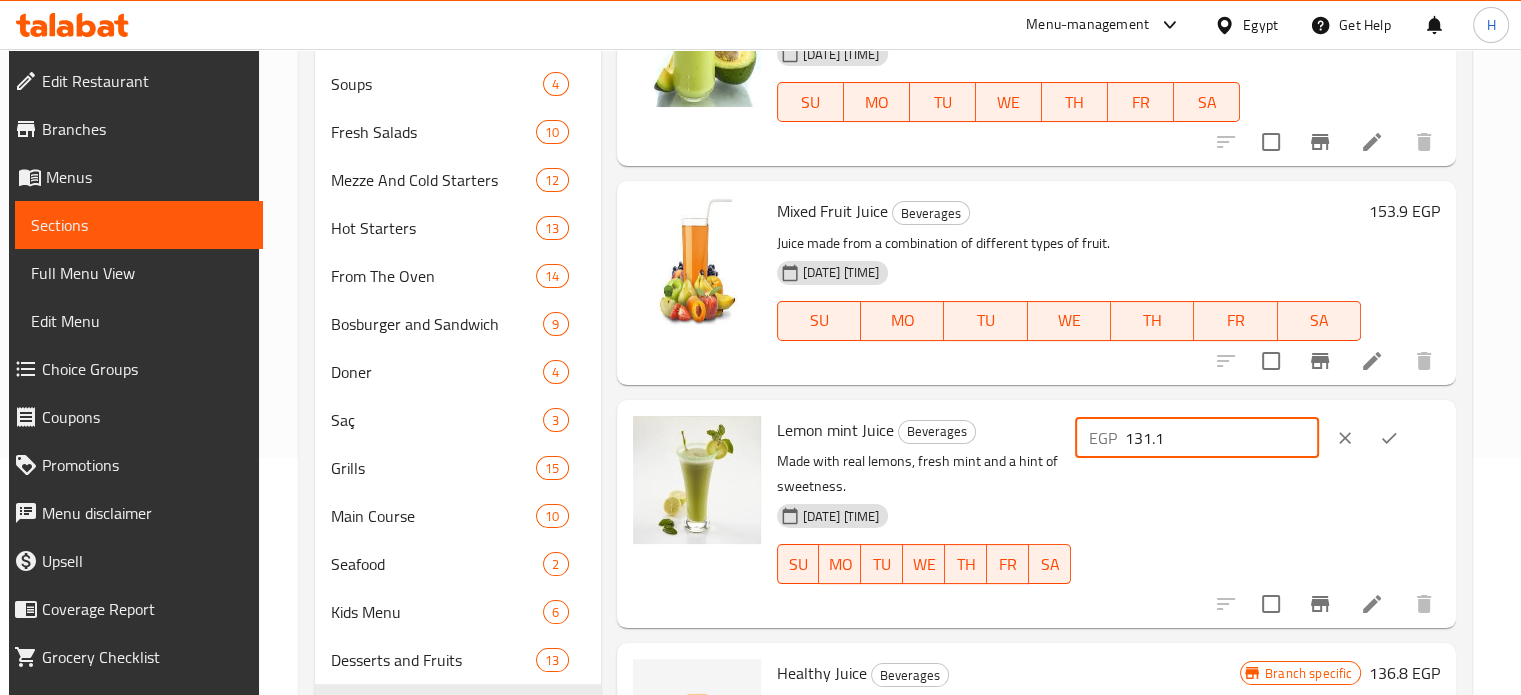 scroll, scrollTop: 3548, scrollLeft: 0, axis: vertical 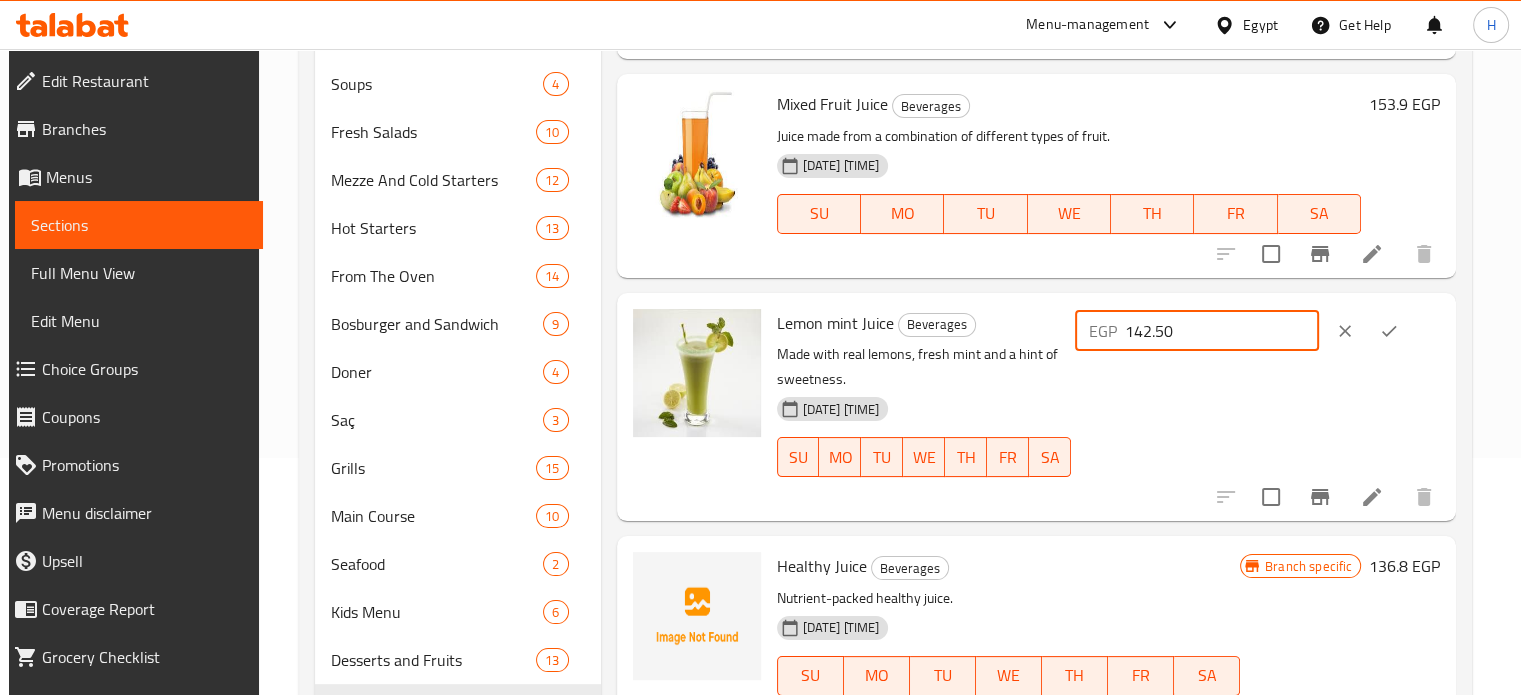 type on "142.50" 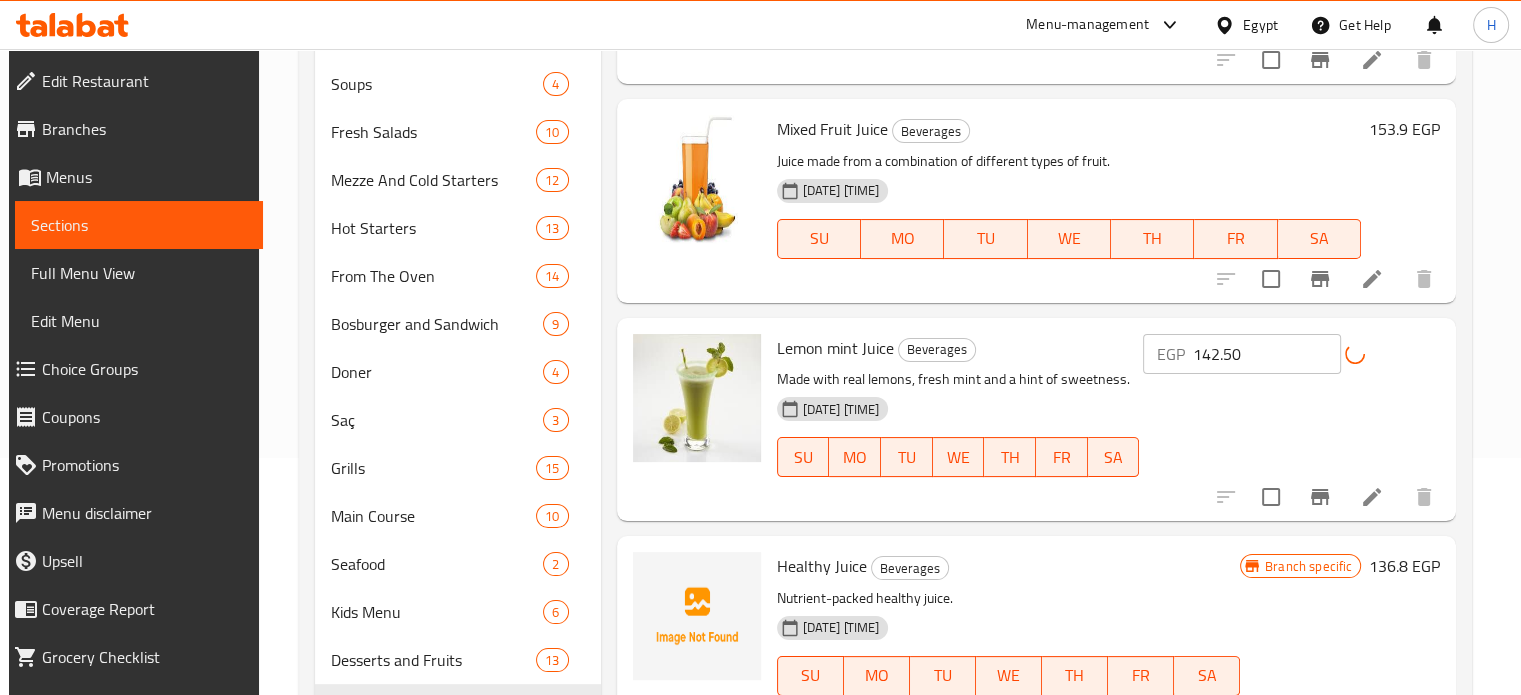 scroll, scrollTop: 3523, scrollLeft: 0, axis: vertical 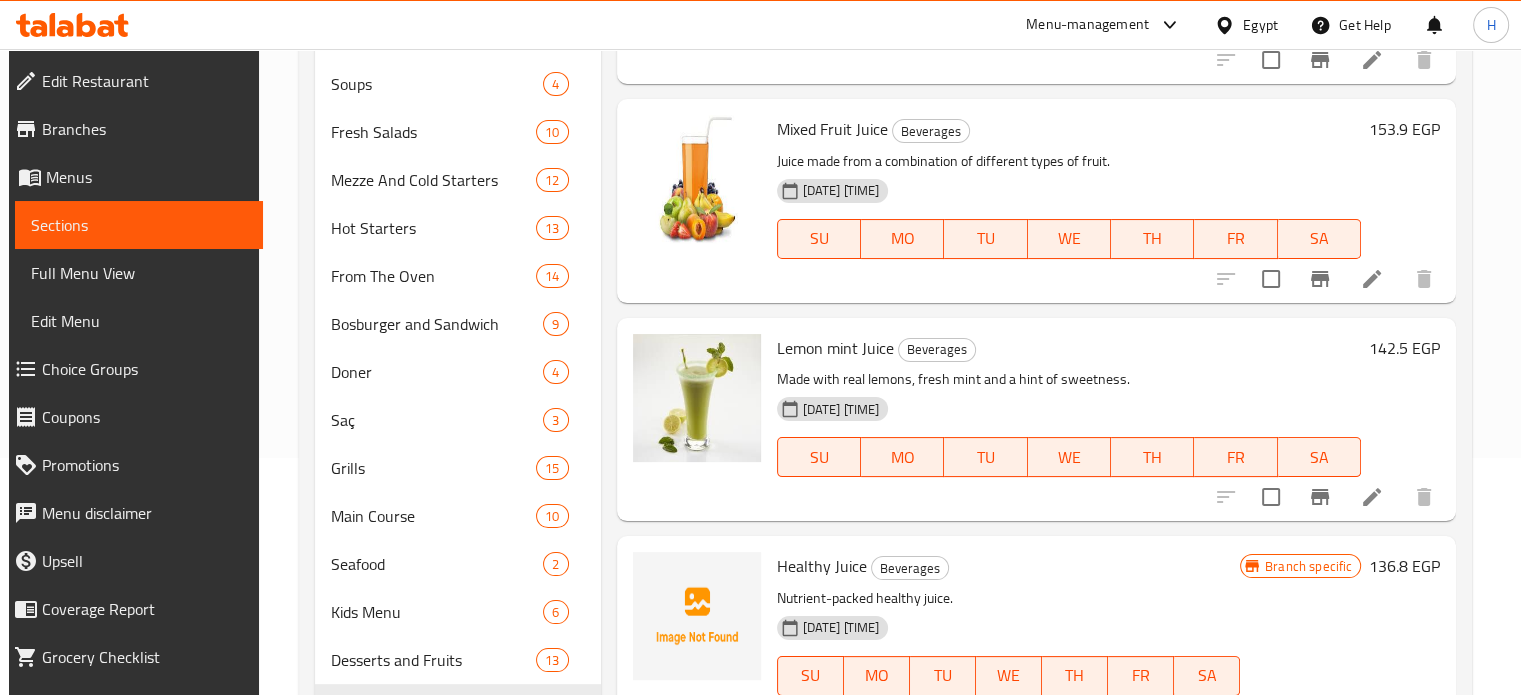 click on "142.5   EGP" at bounding box center [1404, 348] 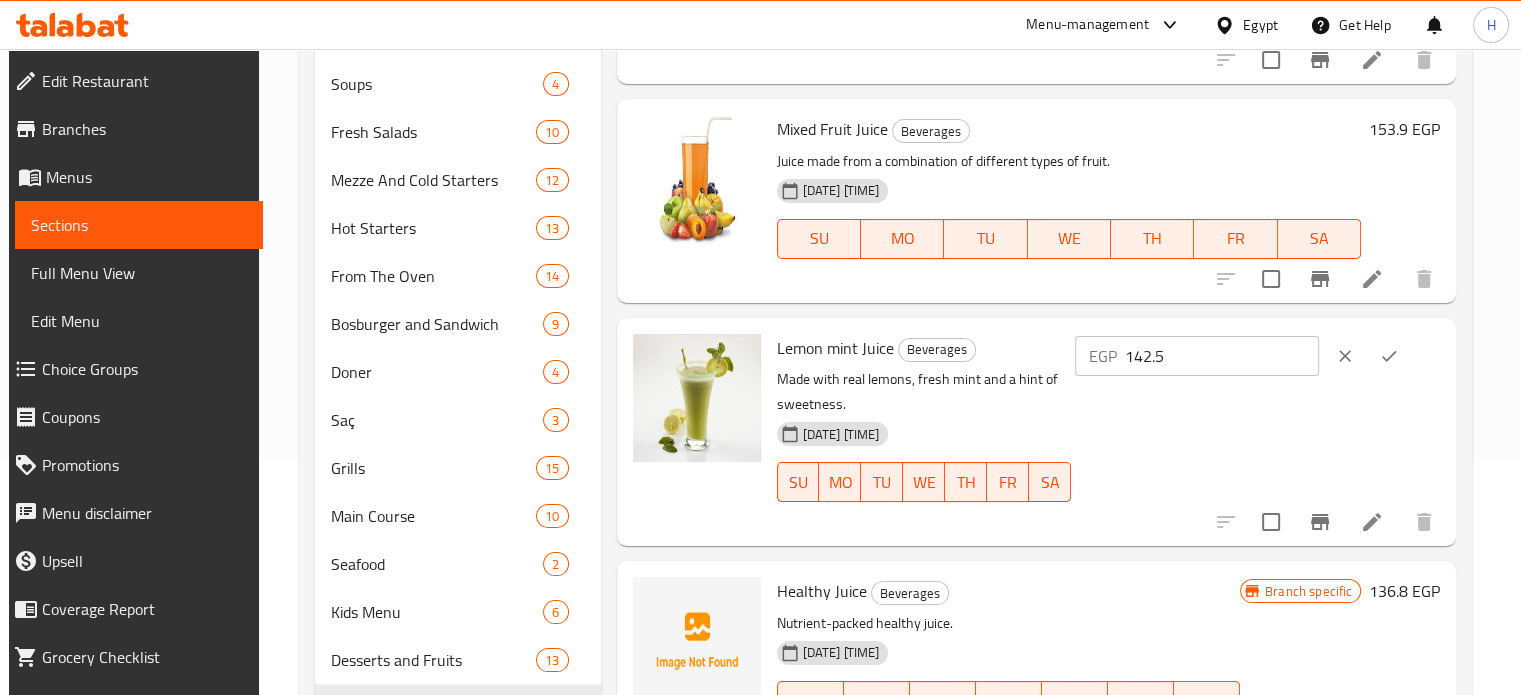 scroll, scrollTop: 3548, scrollLeft: 0, axis: vertical 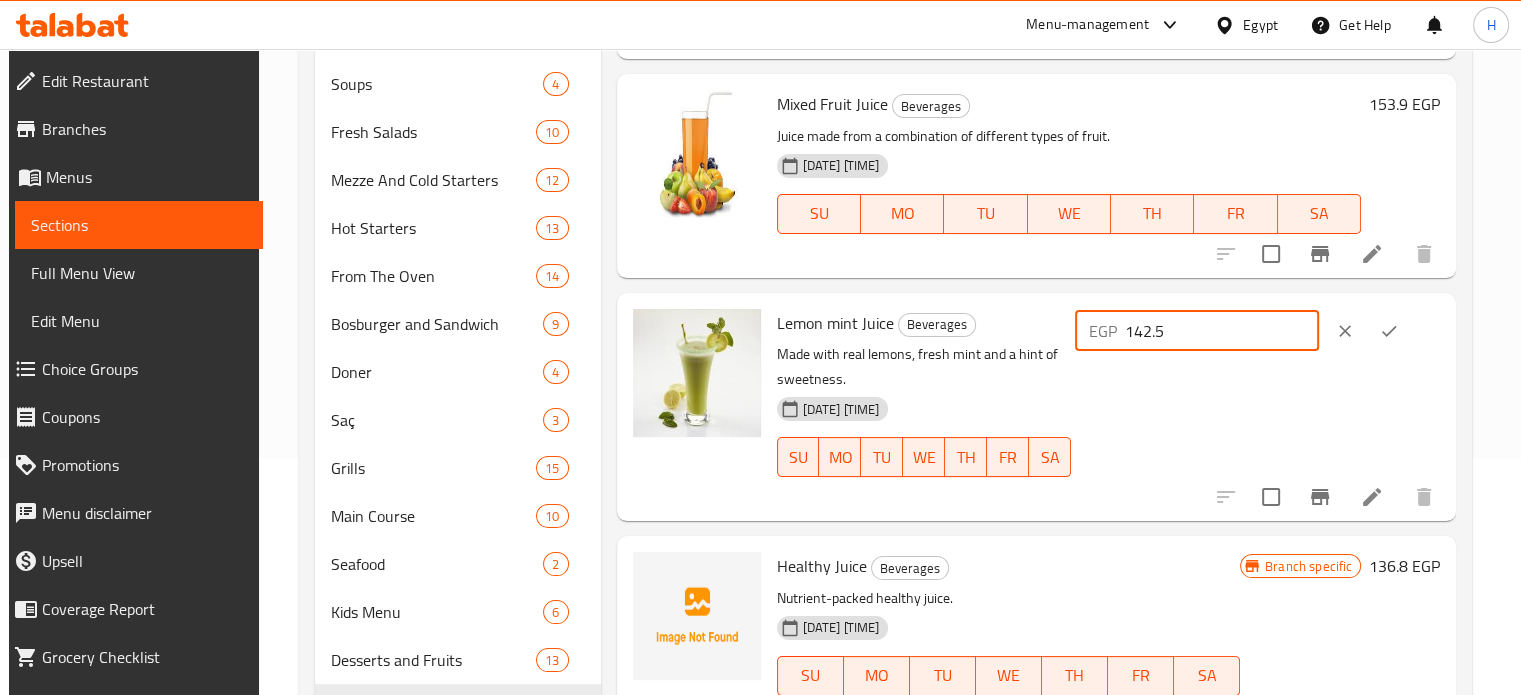 drag, startPoint x: 1232, startPoint y: 325, endPoint x: 1092, endPoint y: 339, distance: 140.69826 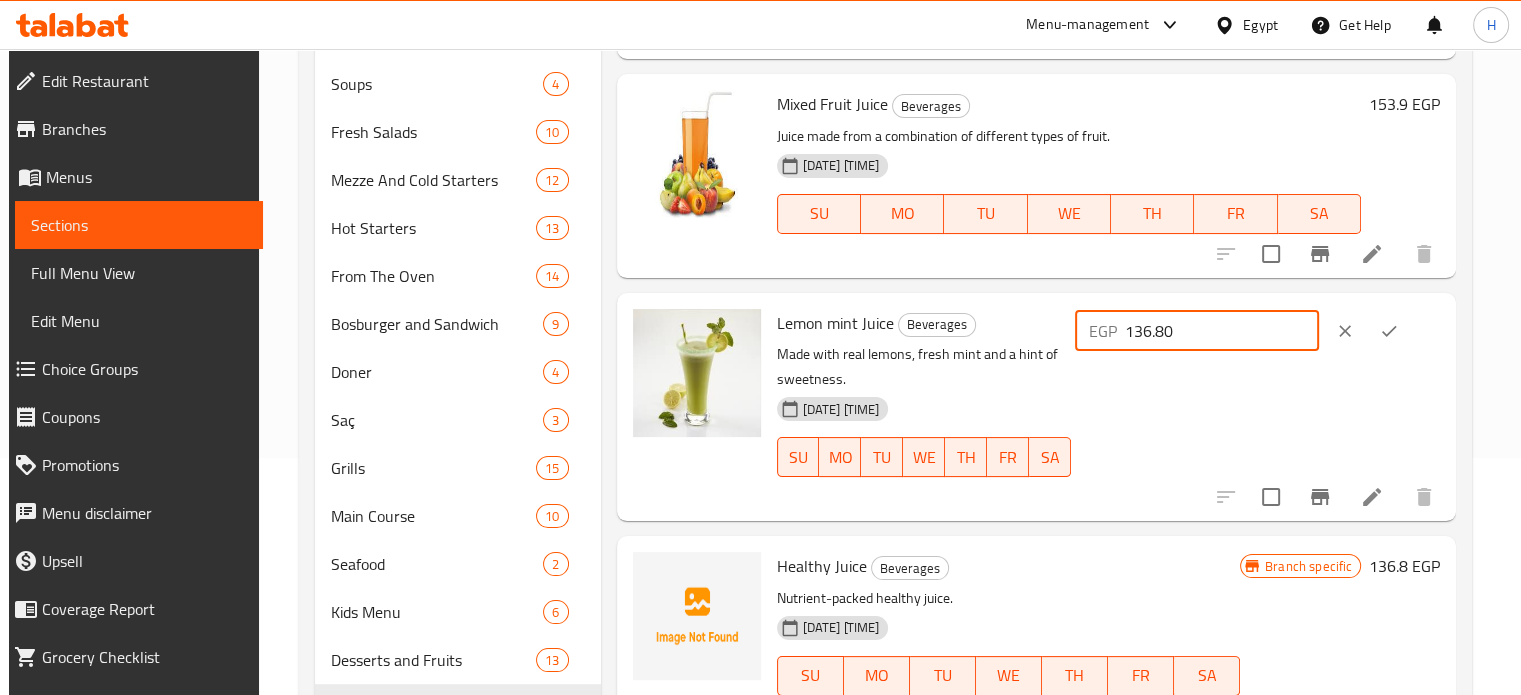 type on "136.80" 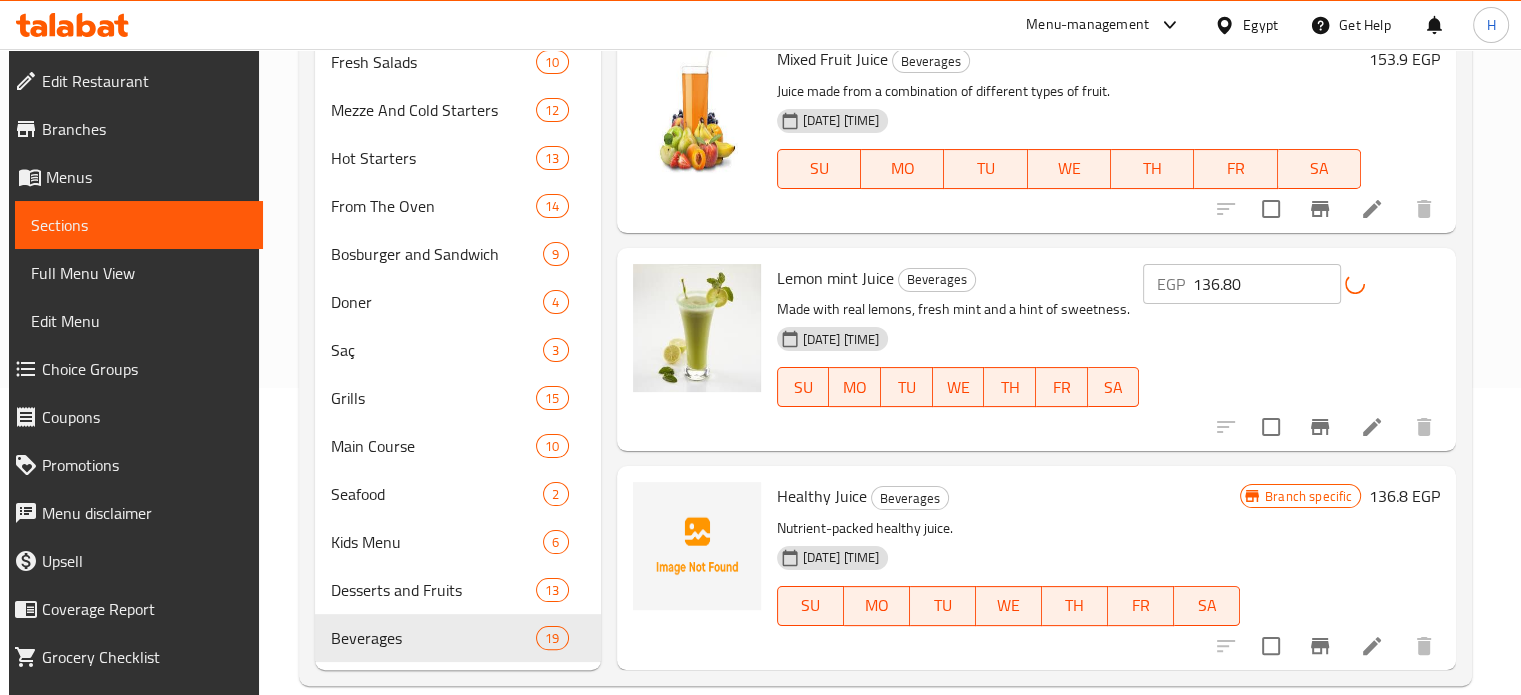scroll, scrollTop: 337, scrollLeft: 0, axis: vertical 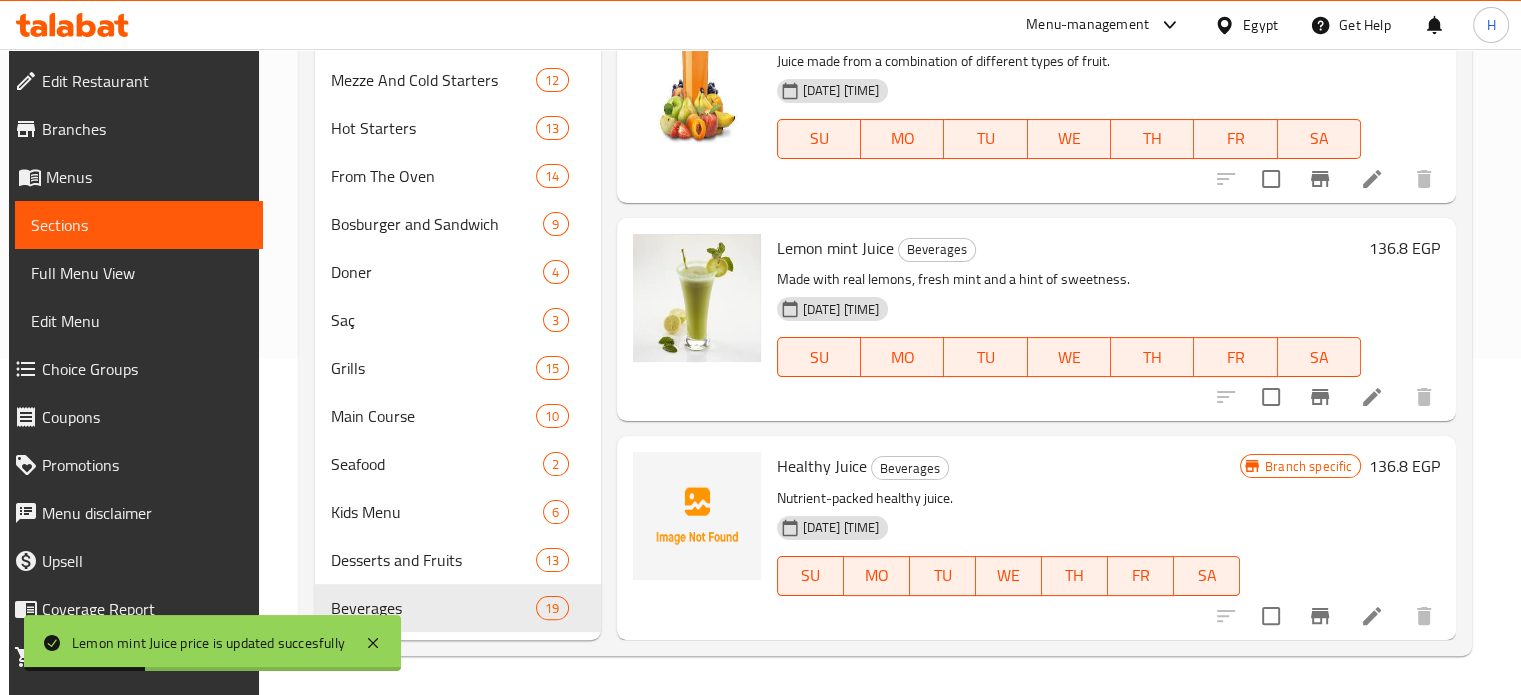 click on "136.8   EGP" at bounding box center (1404, 466) 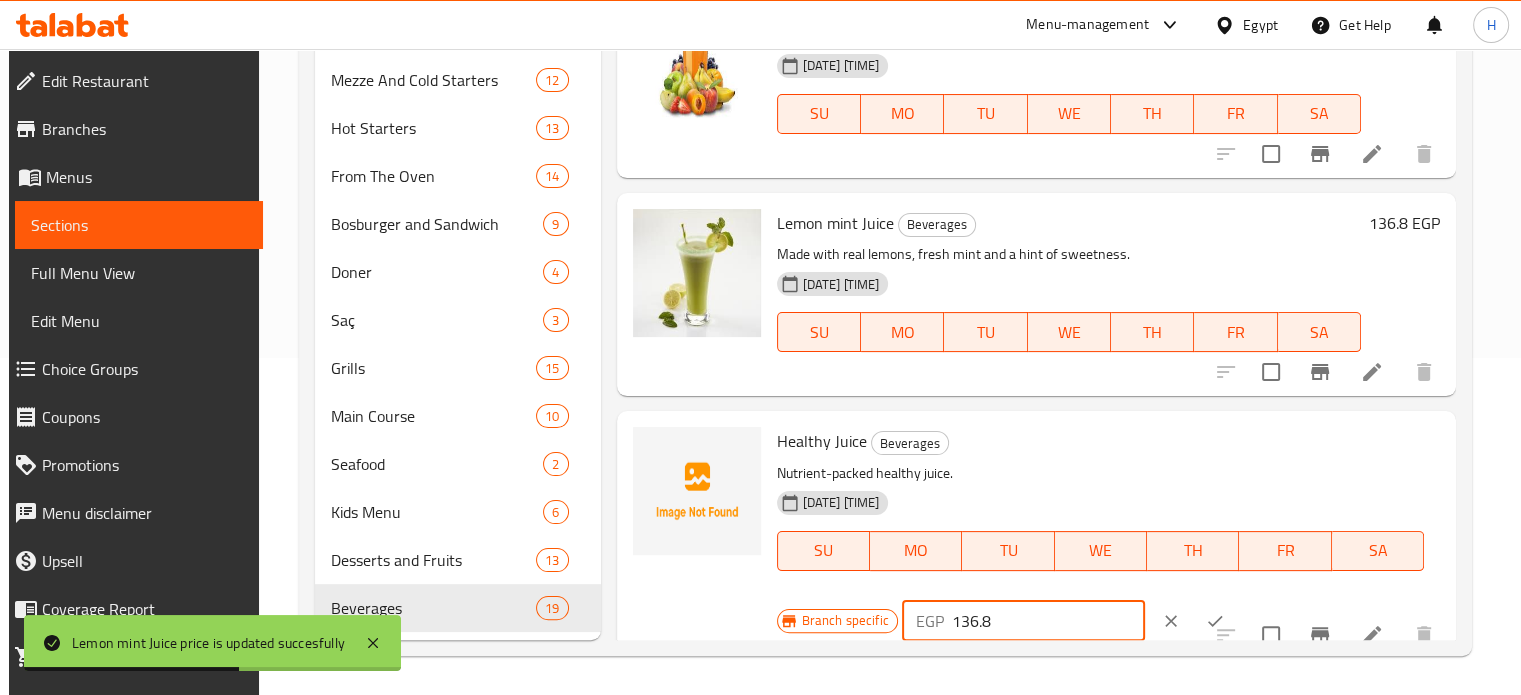 scroll, scrollTop: 3556, scrollLeft: 0, axis: vertical 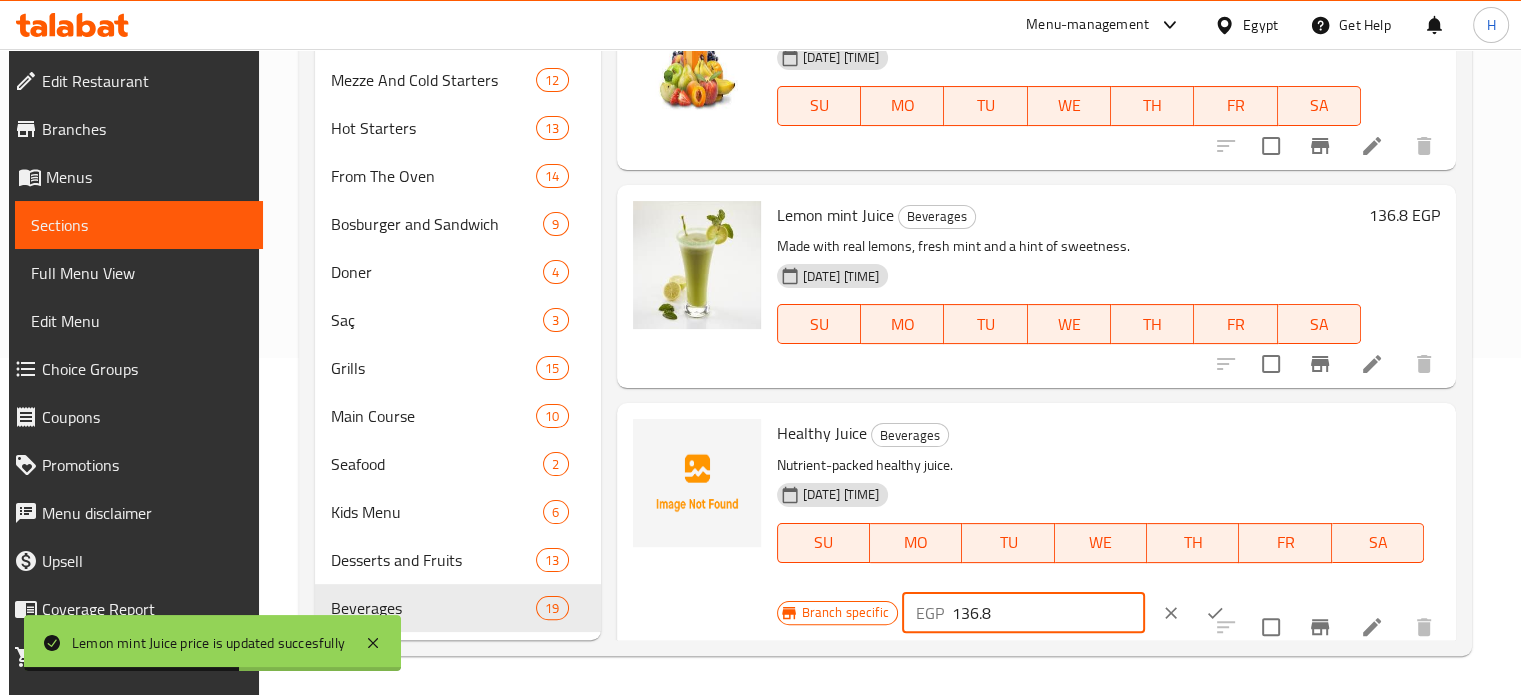 drag, startPoint x: 1000, startPoint y: 624, endPoint x: 938, endPoint y: 623, distance: 62.008064 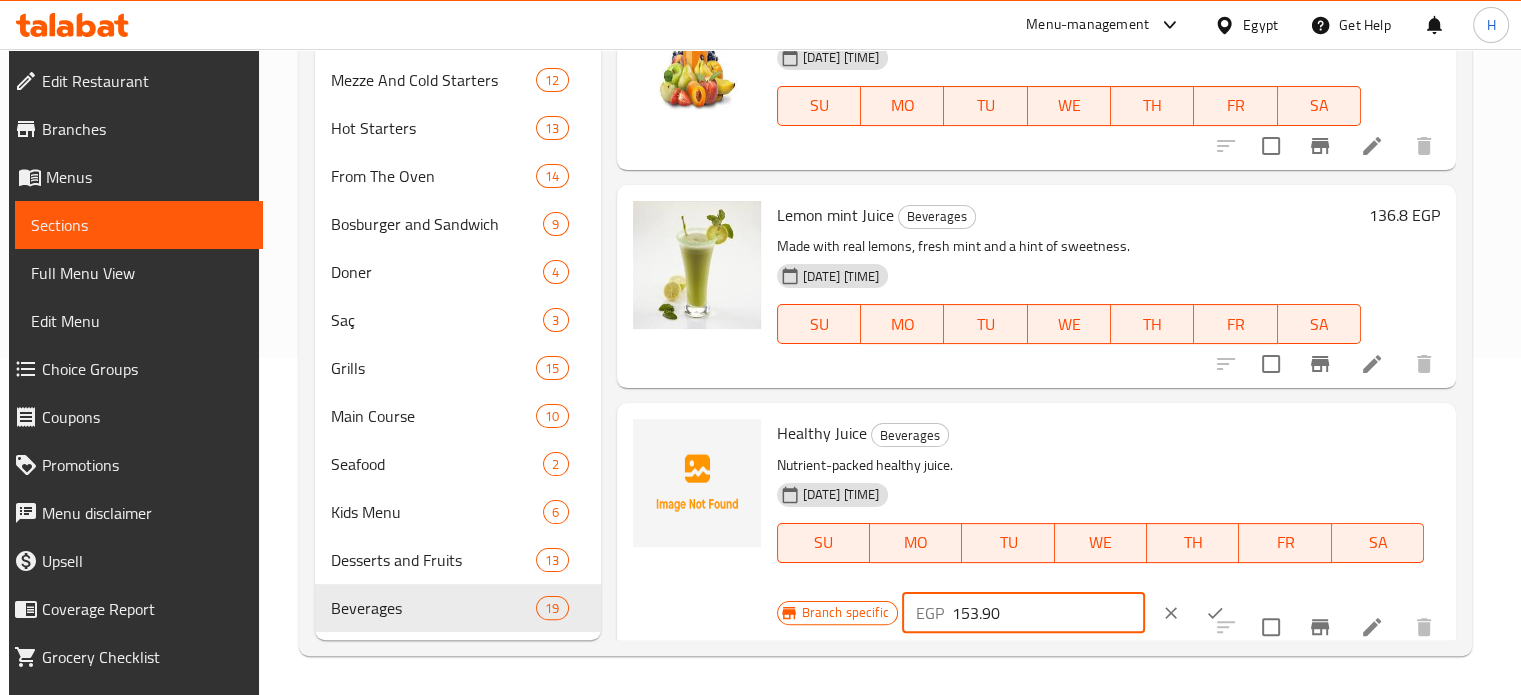 type on "153.90" 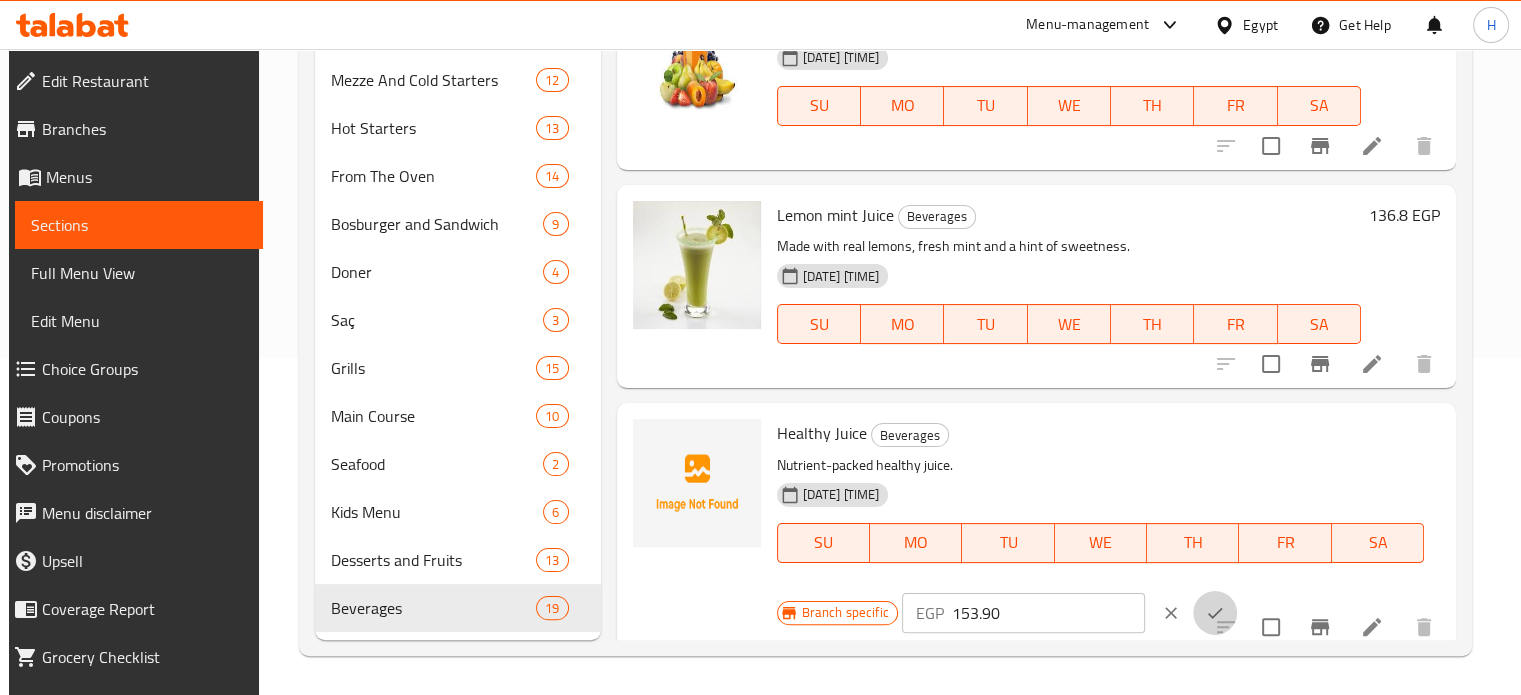 click 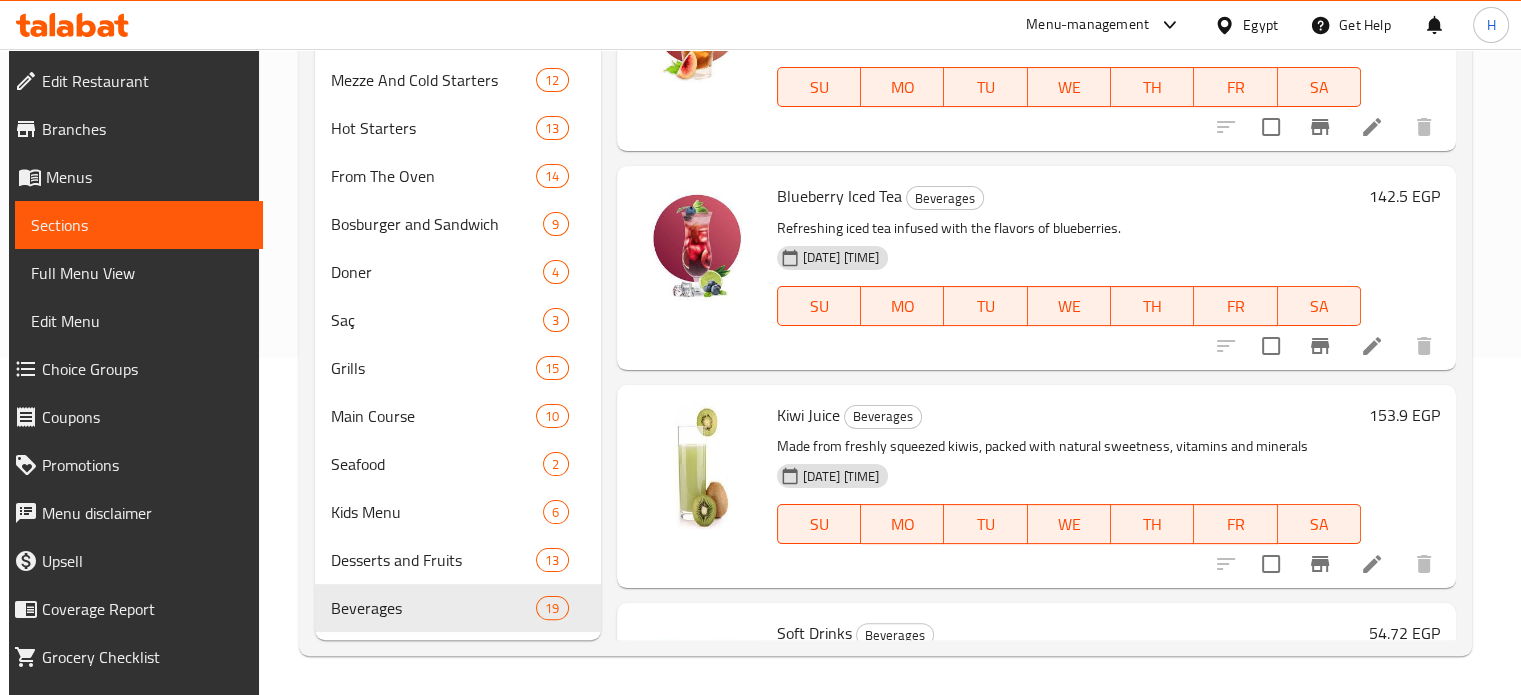scroll, scrollTop: 0, scrollLeft: 0, axis: both 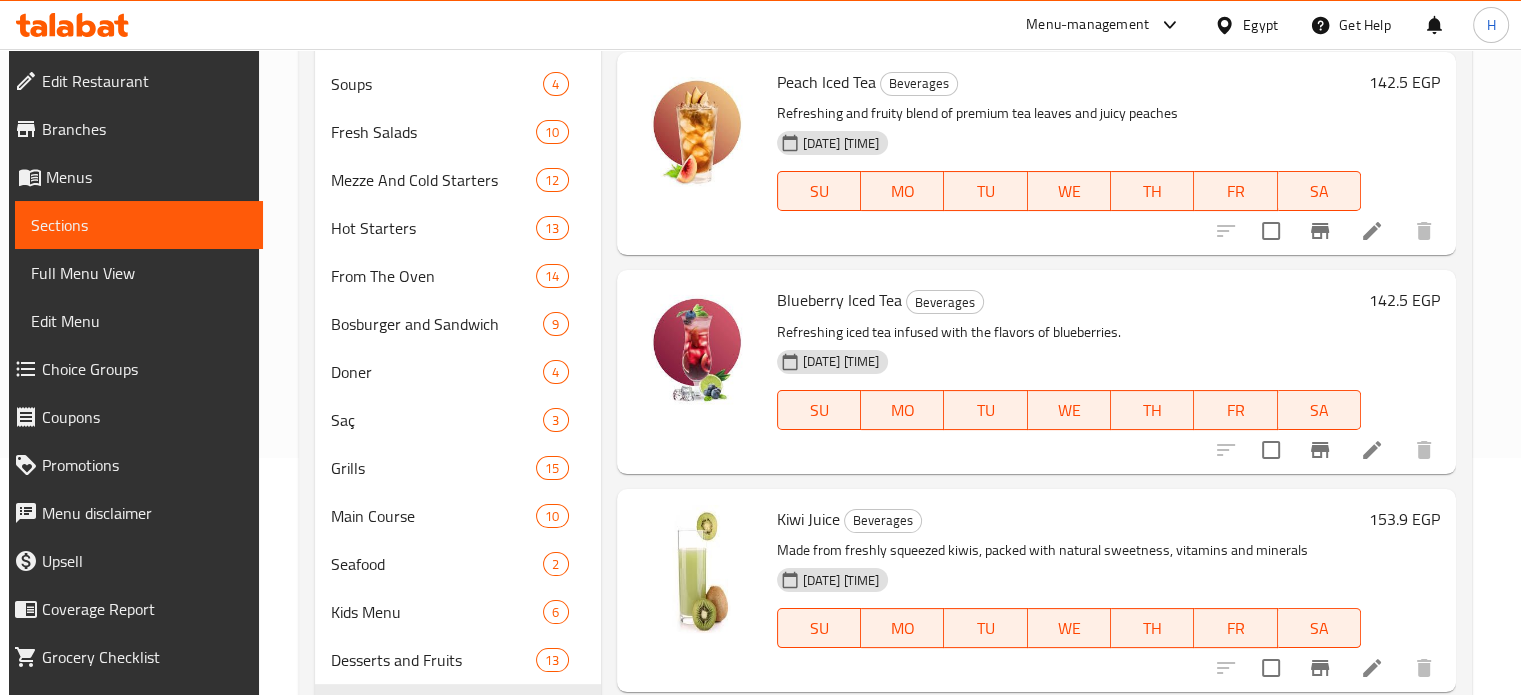click on "142.5   EGP" at bounding box center [1404, 300] 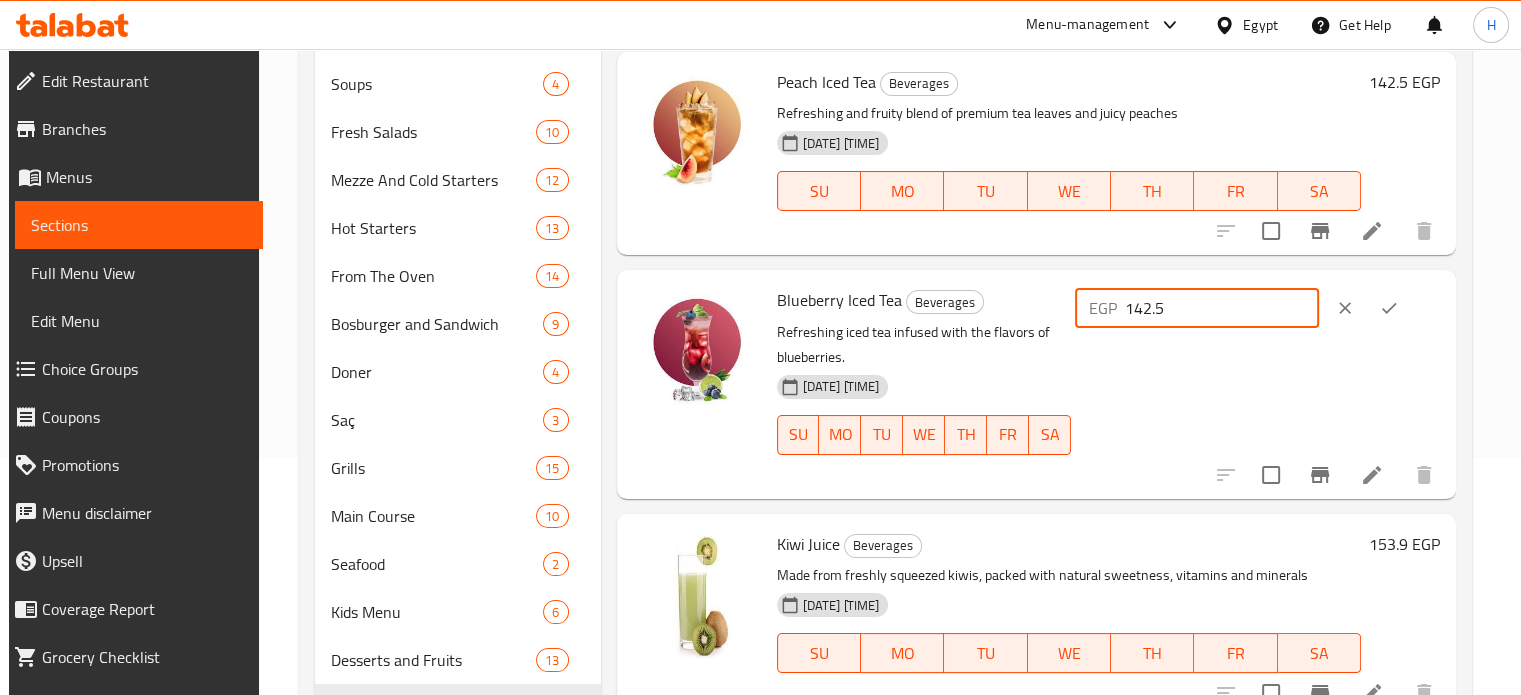 drag, startPoint x: 1235, startPoint y: 319, endPoint x: 1132, endPoint y: 319, distance: 103 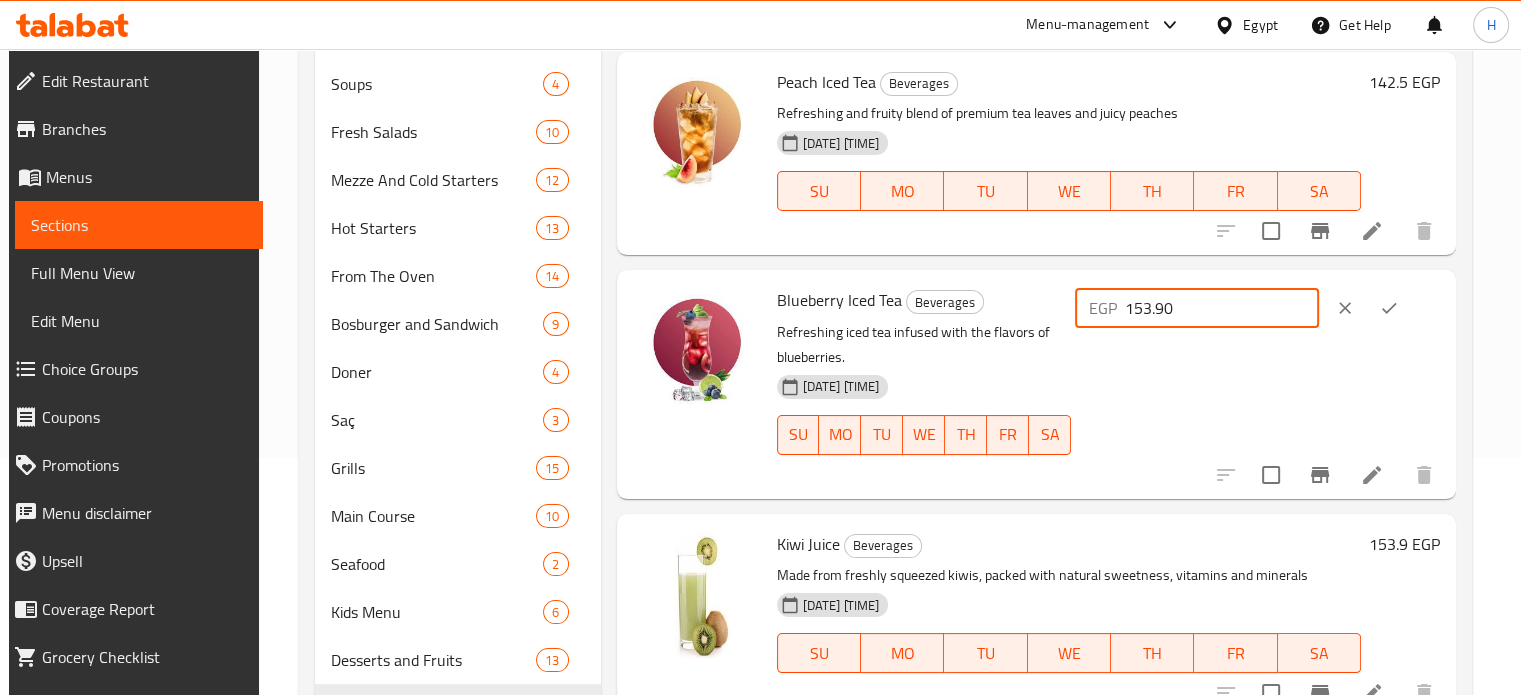 drag, startPoint x: 1224, startPoint y: 308, endPoint x: 1068, endPoint y: 299, distance: 156.2594 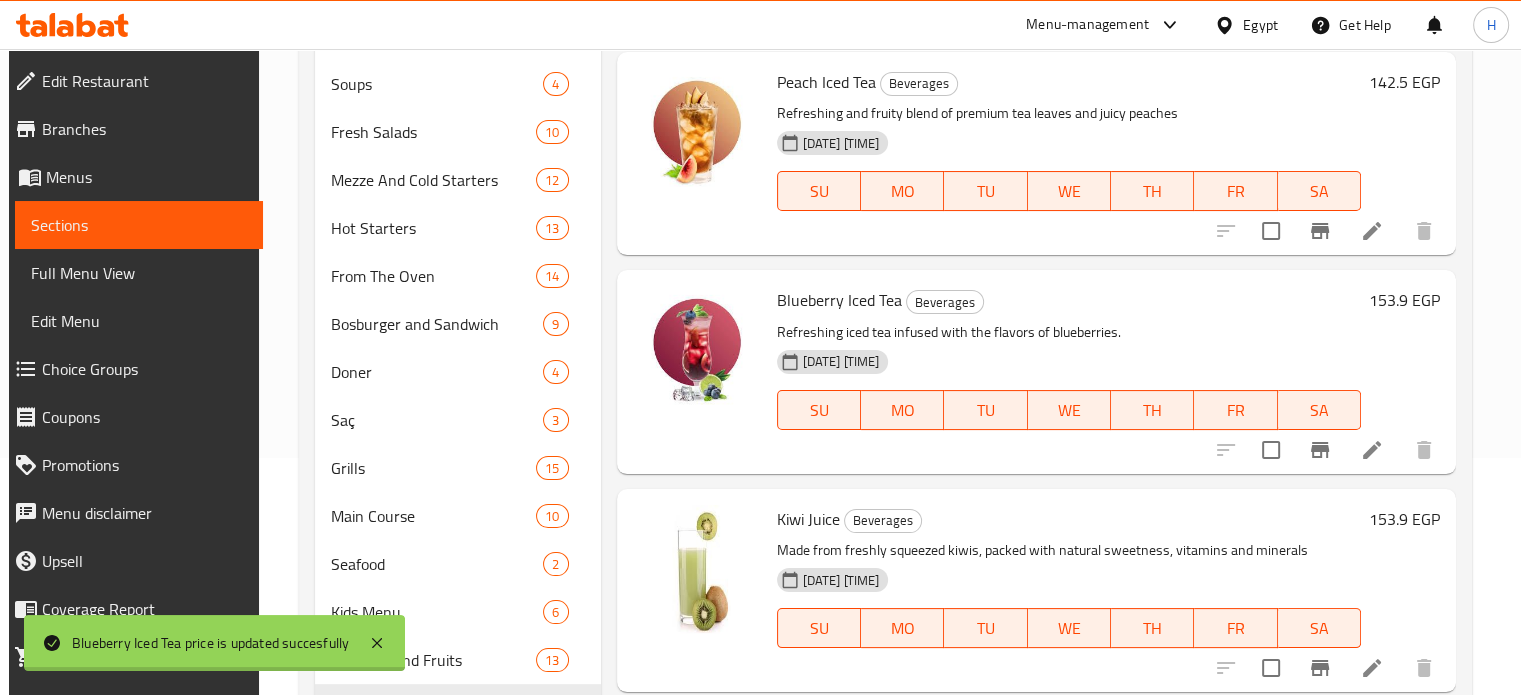 click on "142.5   EGP" at bounding box center [1404, 82] 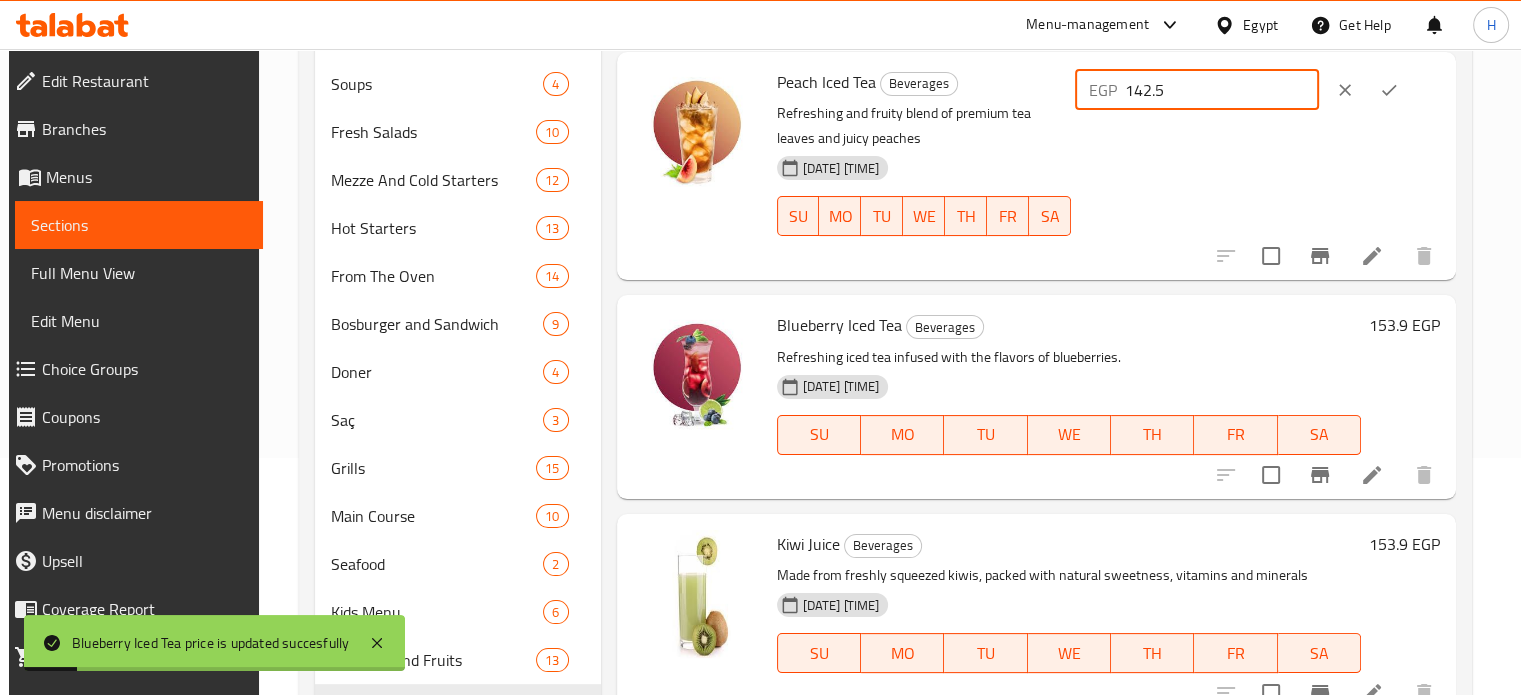 drag, startPoint x: 1245, startPoint y: 96, endPoint x: 1140, endPoint y: 92, distance: 105.076164 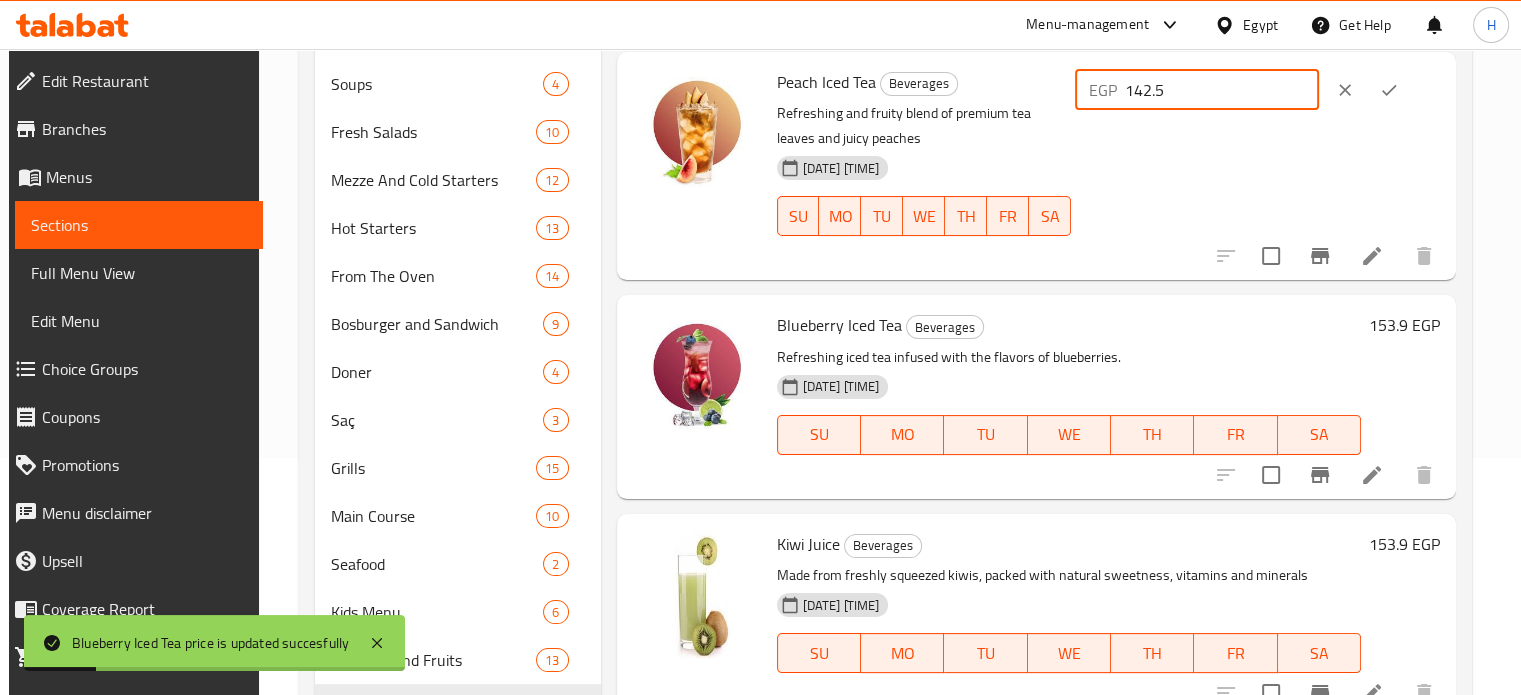 paste on "53.90" 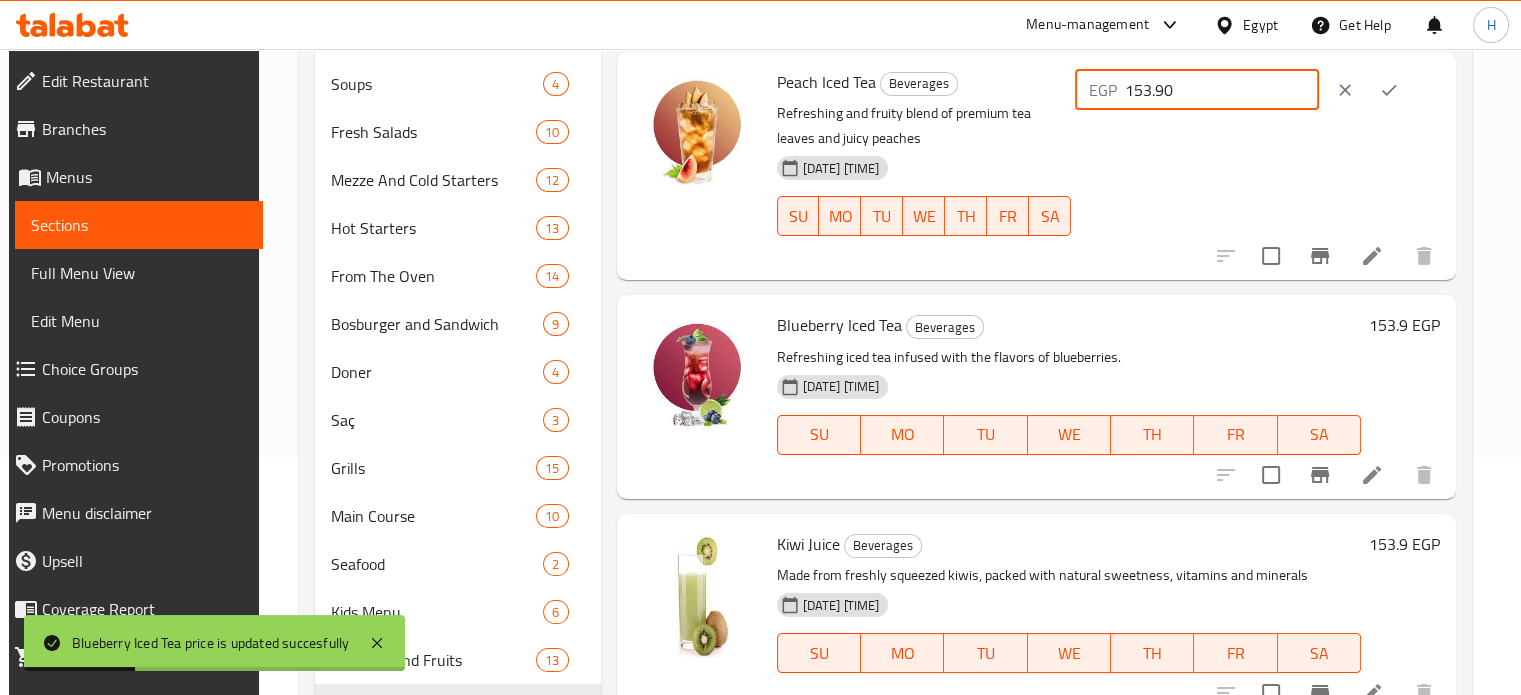 type on "153.90" 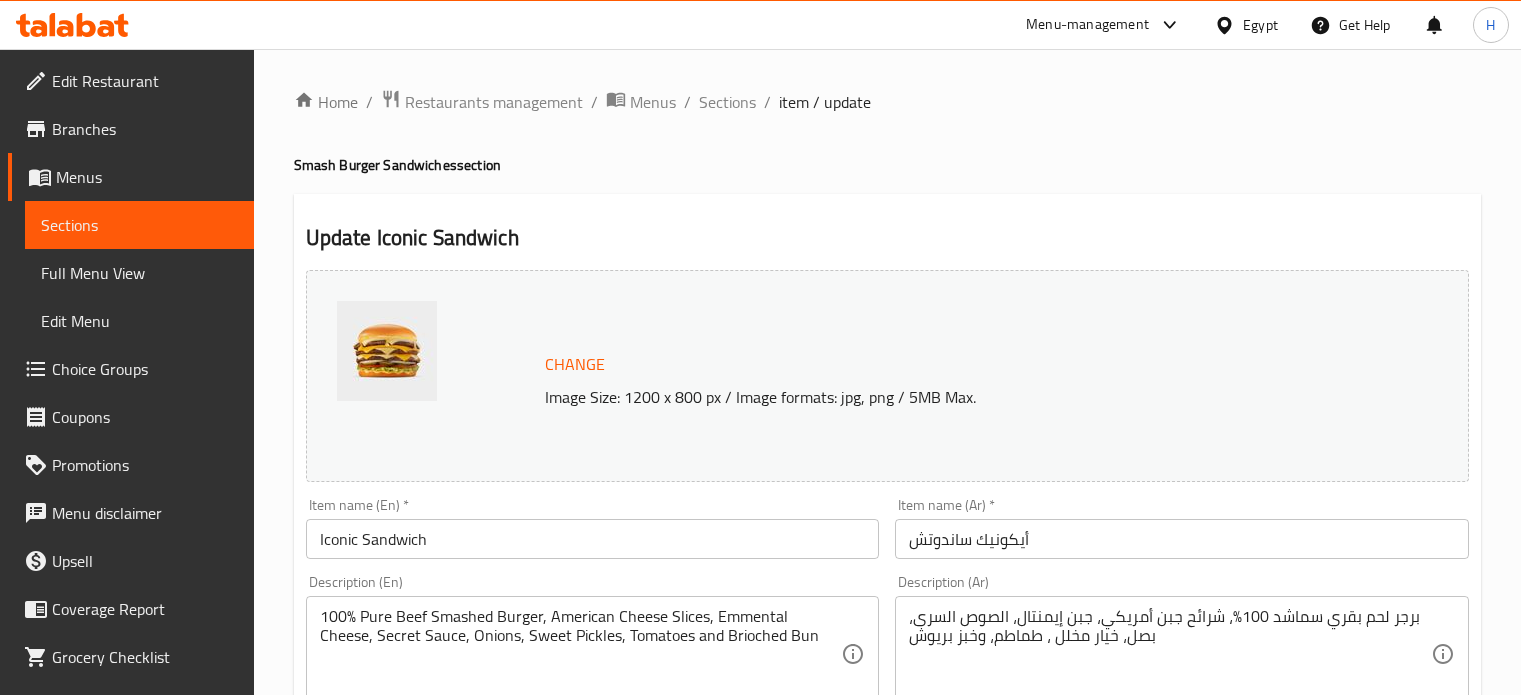 scroll, scrollTop: 969, scrollLeft: 0, axis: vertical 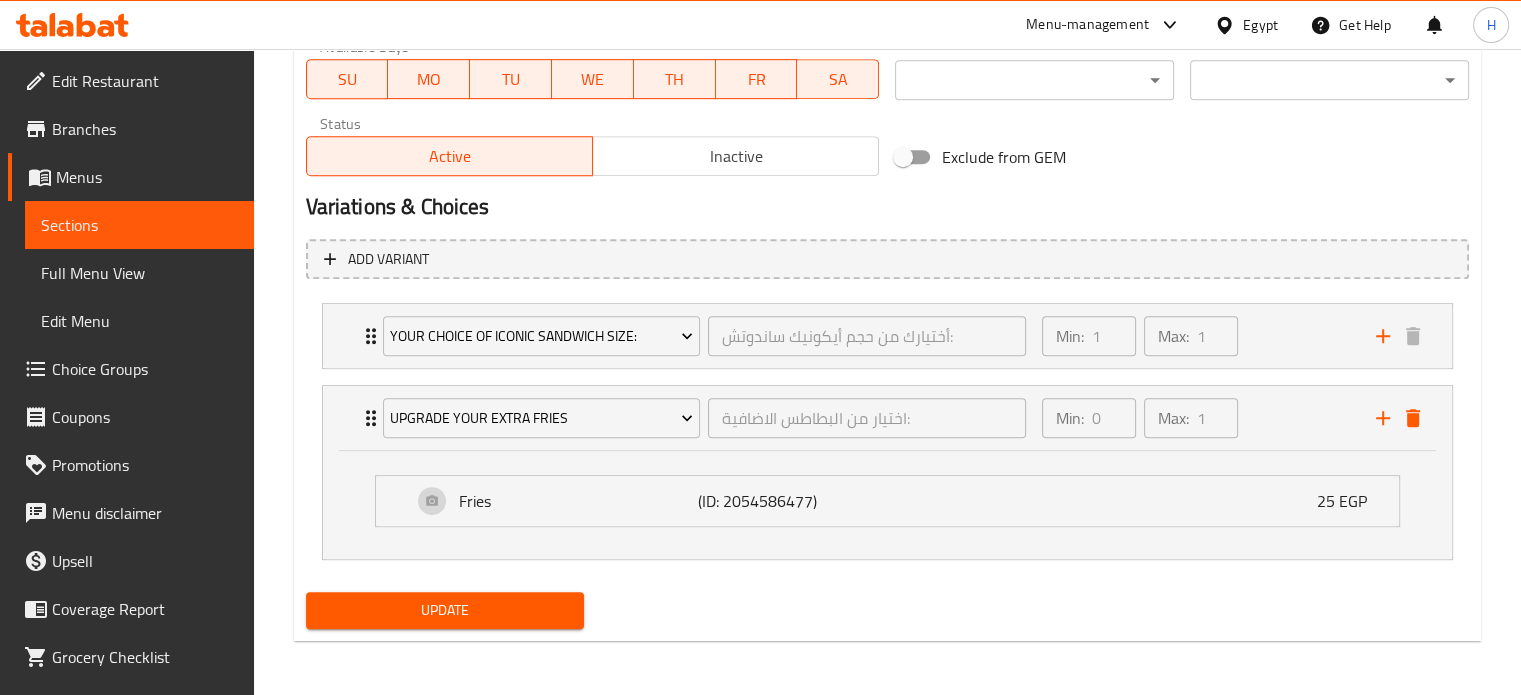 click on "Branches" at bounding box center (145, 129) 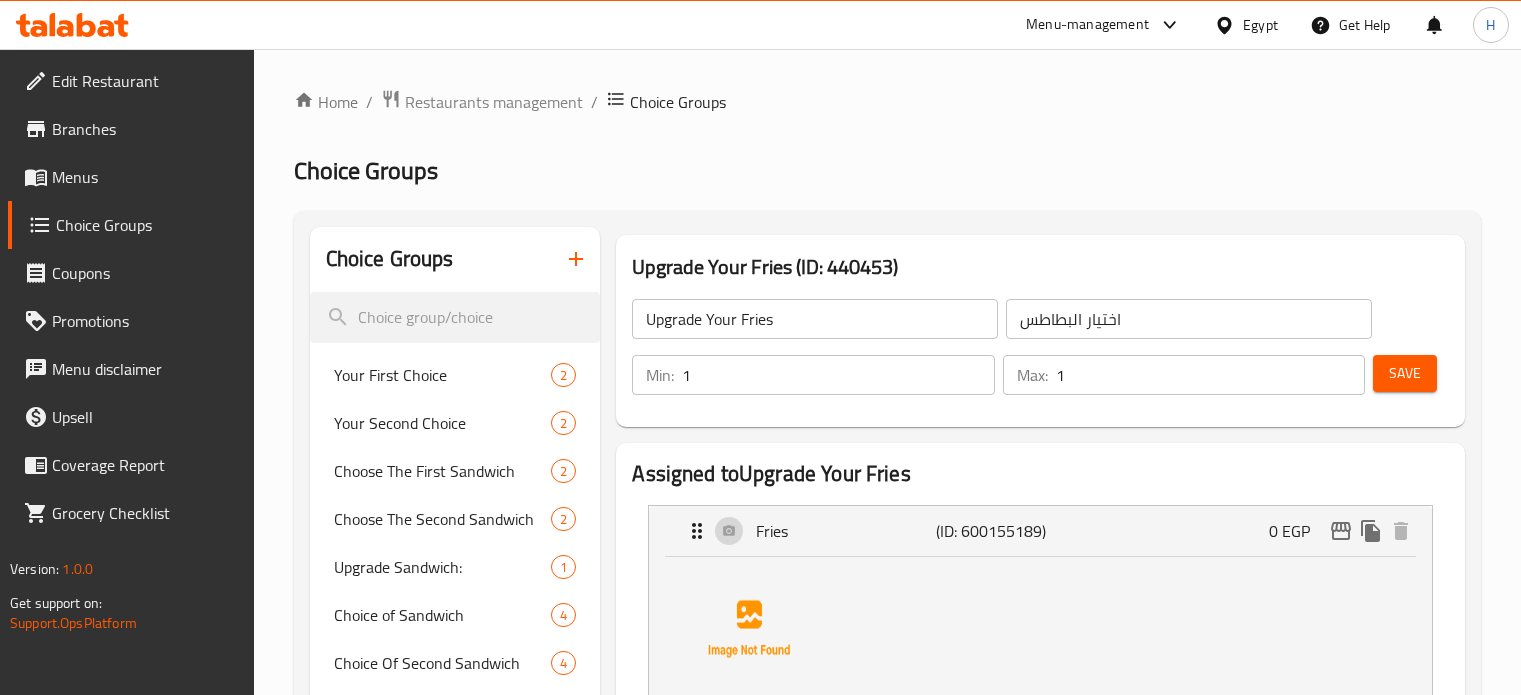 scroll, scrollTop: 600, scrollLeft: 0, axis: vertical 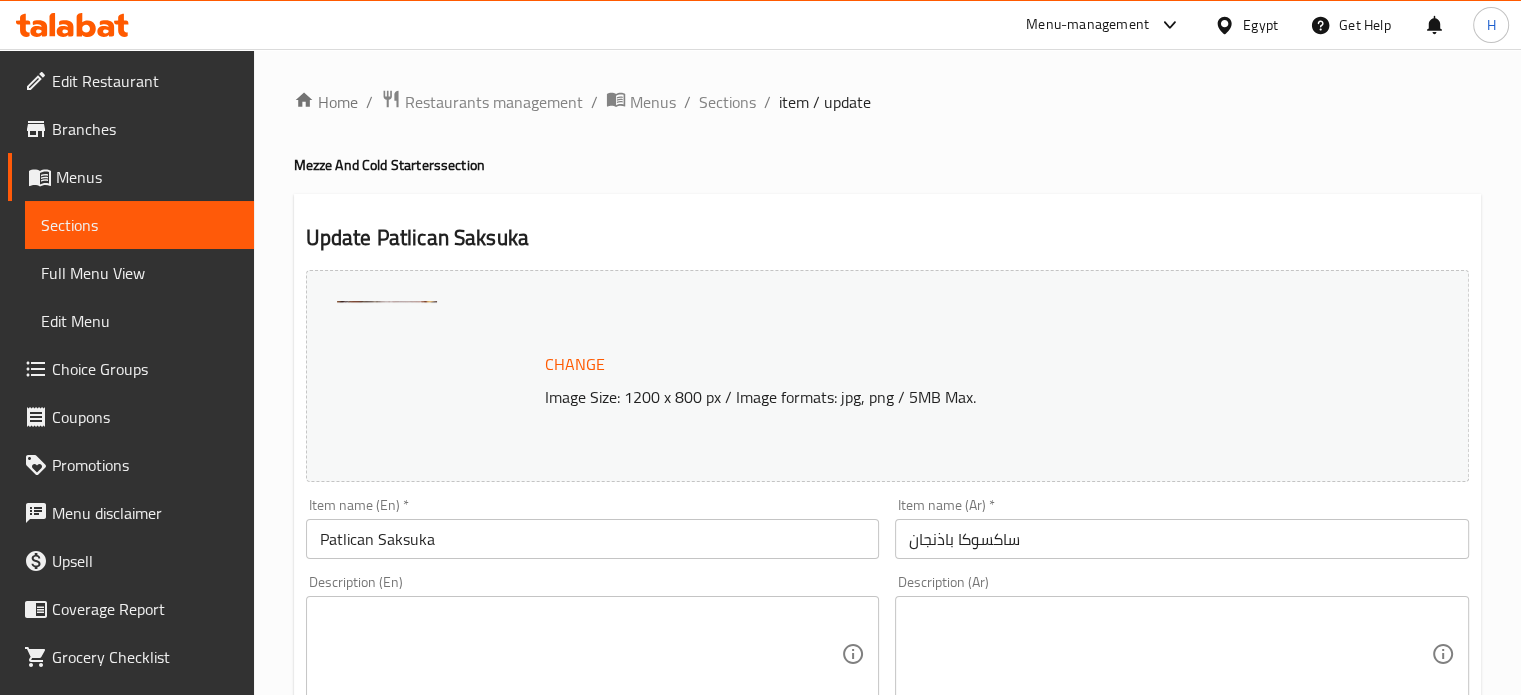 click on "Patlican Saksuka" at bounding box center [593, 539] 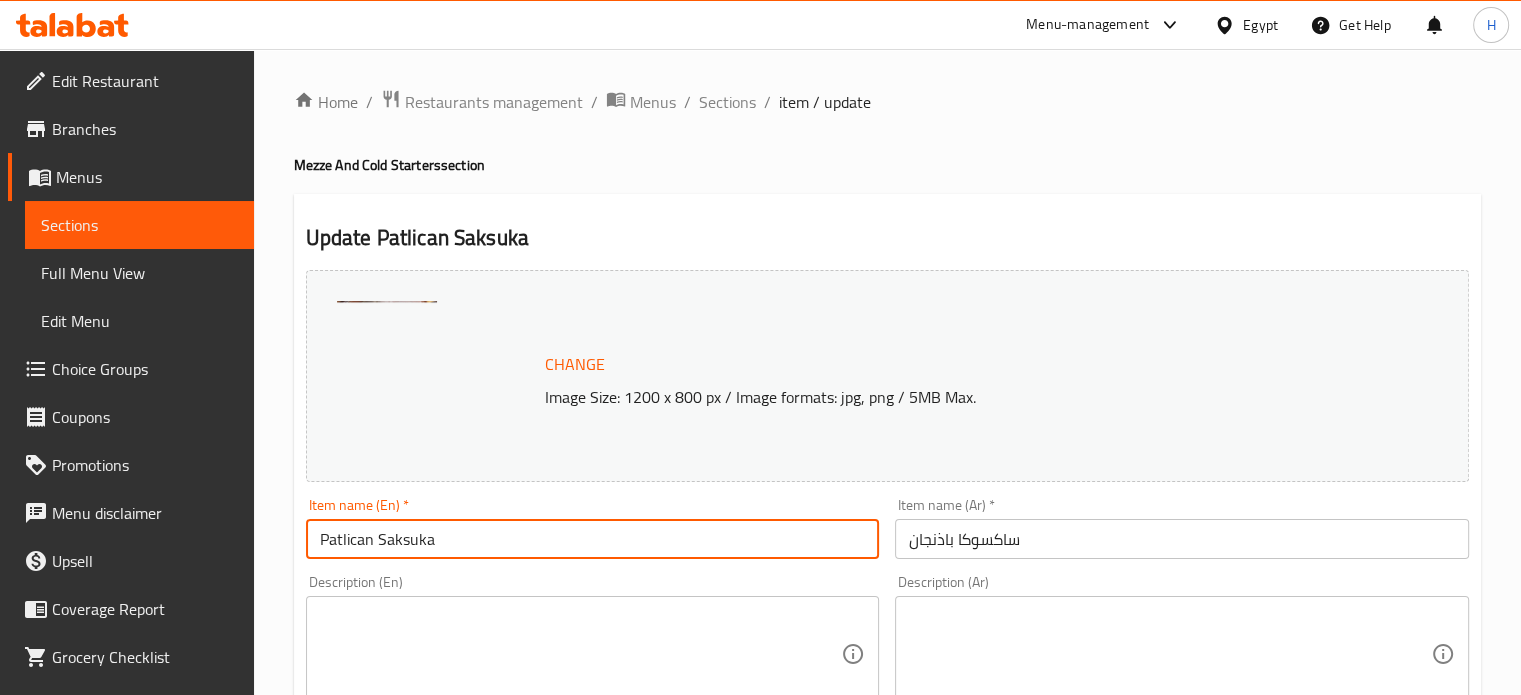 click on "Patlican Saksuka" at bounding box center (593, 539) 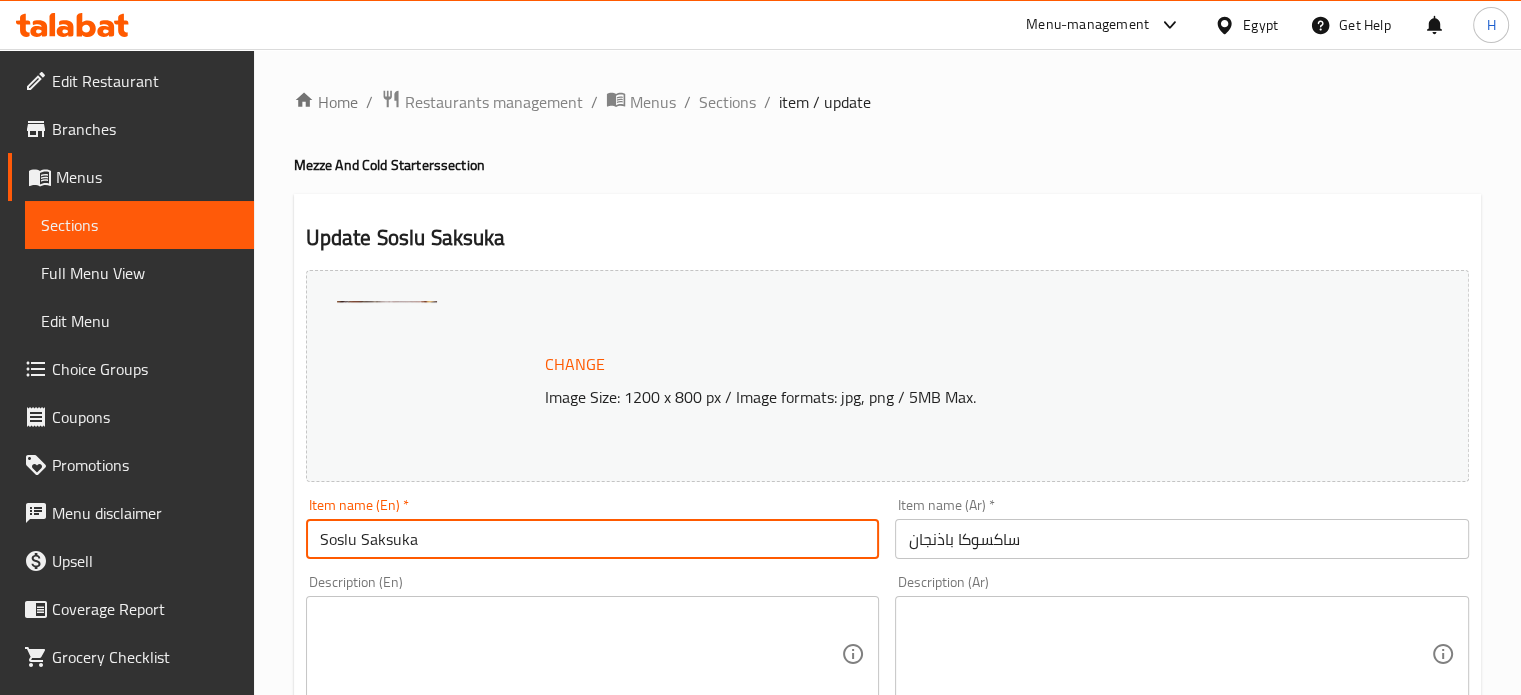type on "Soslu Saksuka" 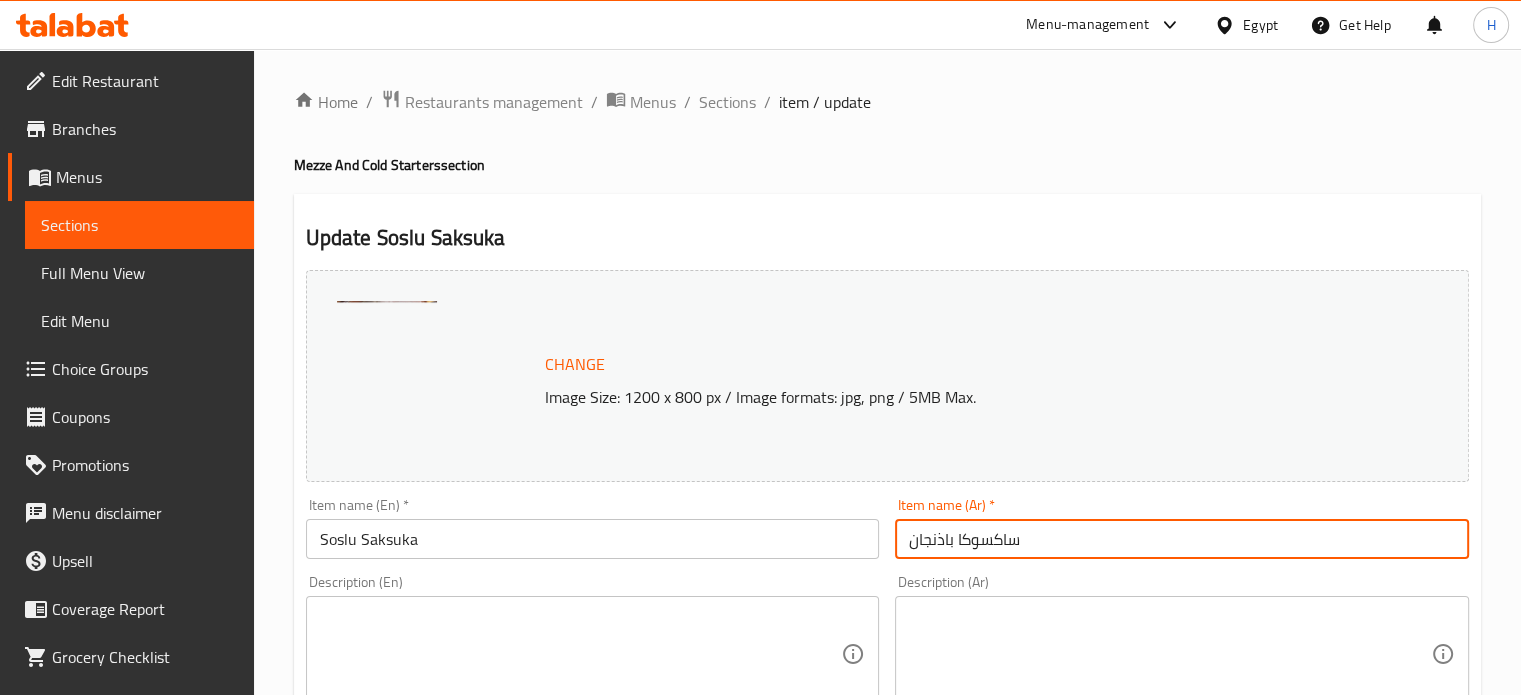 click on "ساكسوكا باذنجان" at bounding box center [1182, 539] 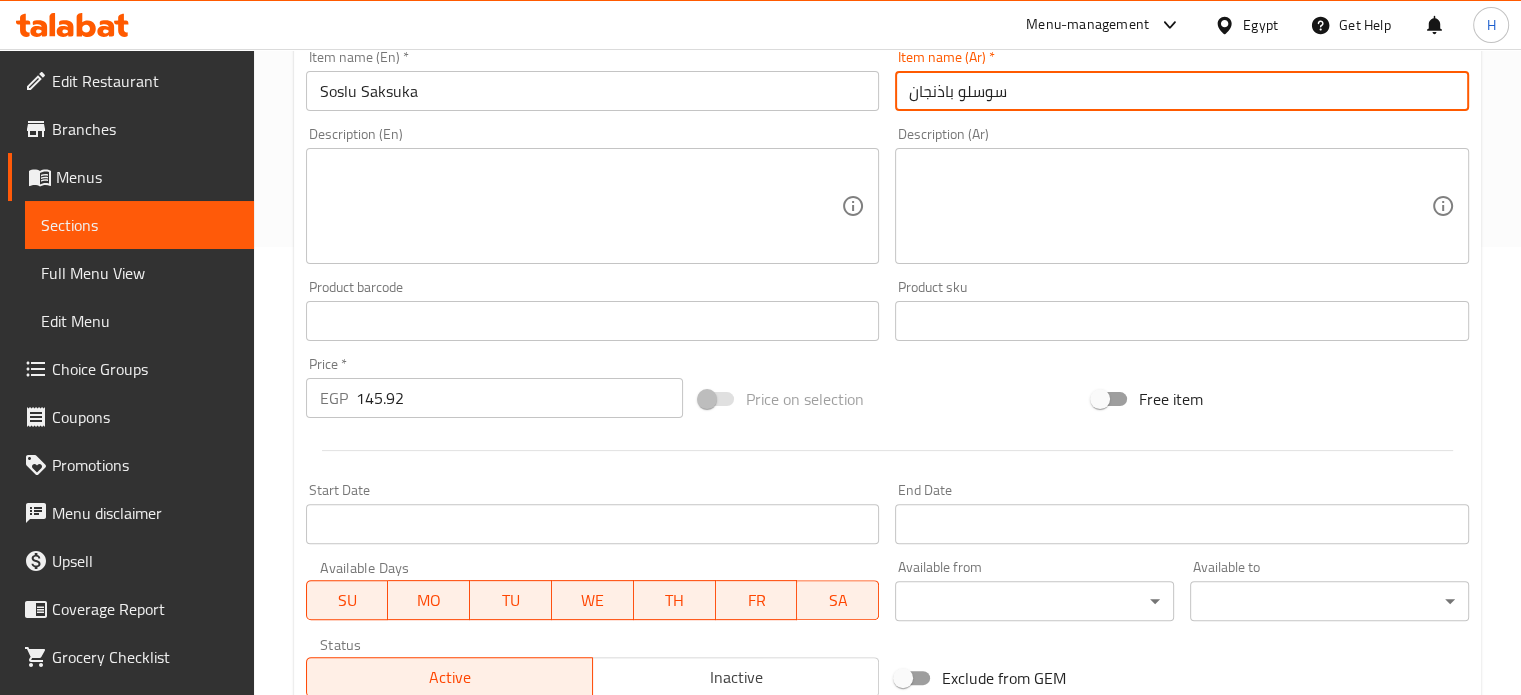 scroll, scrollTop: 681, scrollLeft: 0, axis: vertical 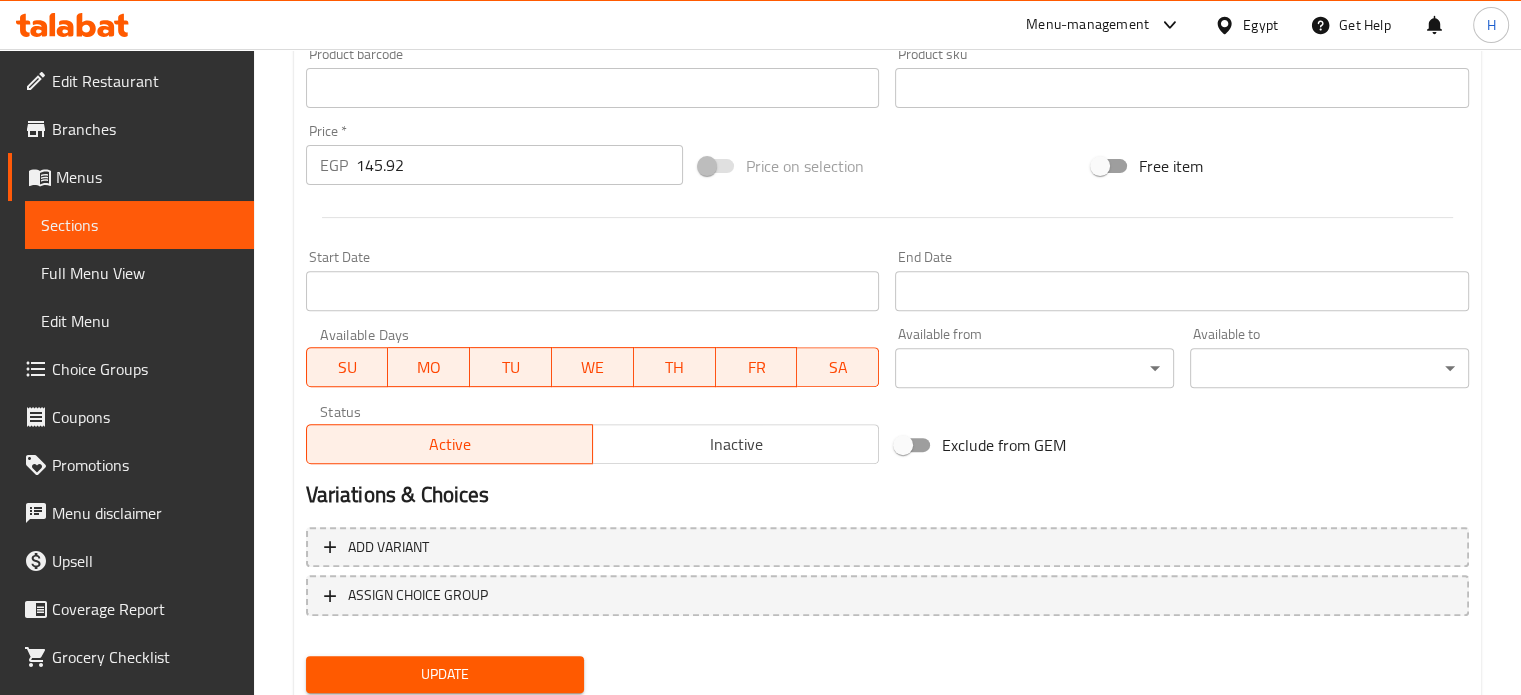 type on "سوسلو باذنجان" 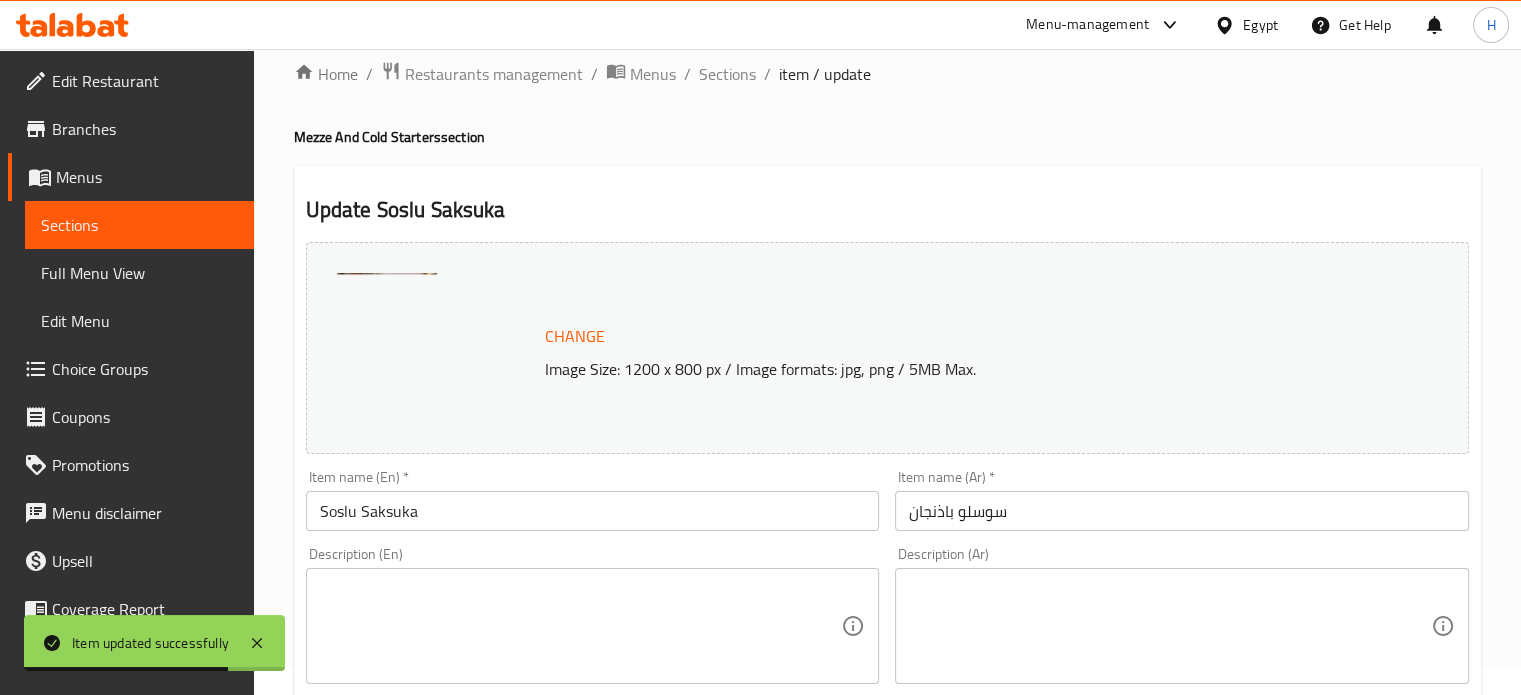 scroll, scrollTop: 0, scrollLeft: 0, axis: both 